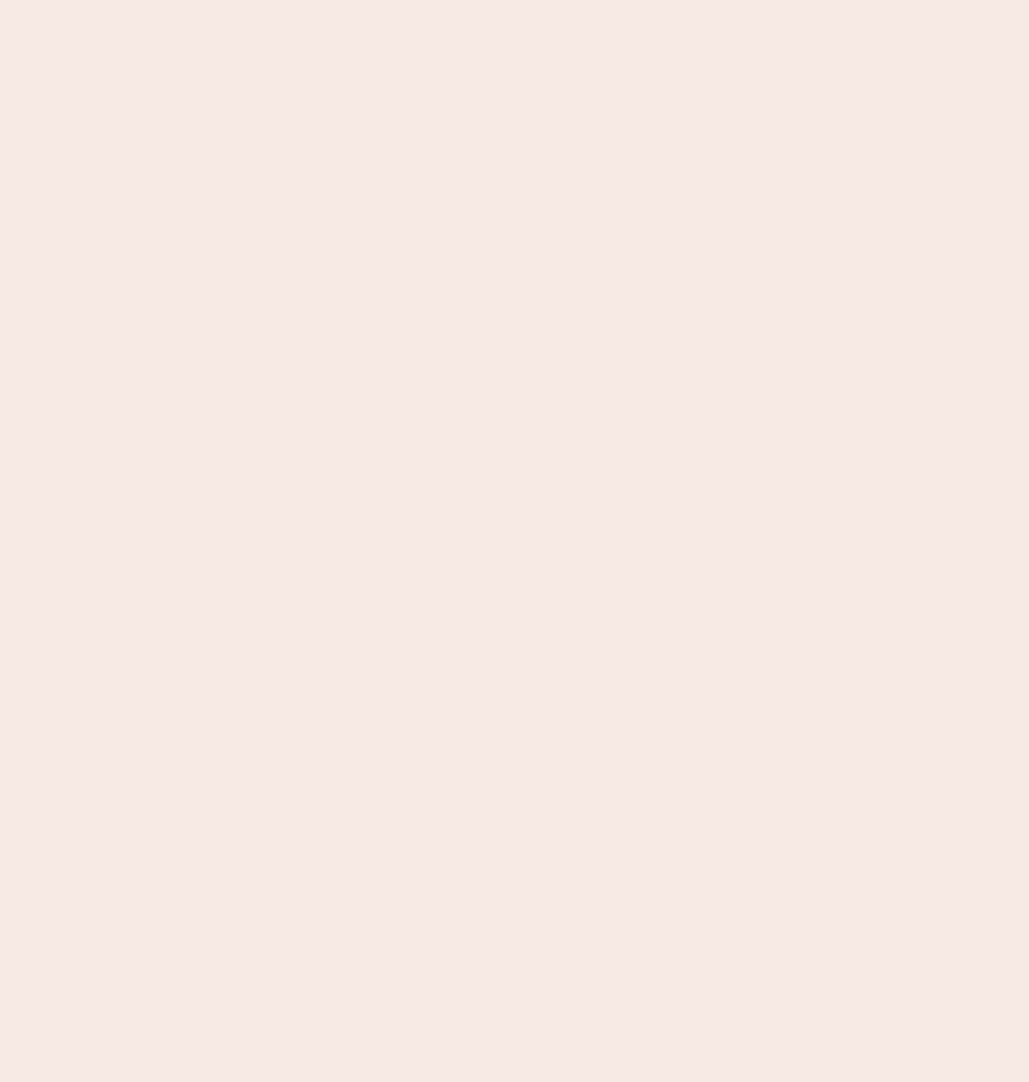 scroll, scrollTop: 0, scrollLeft: 0, axis: both 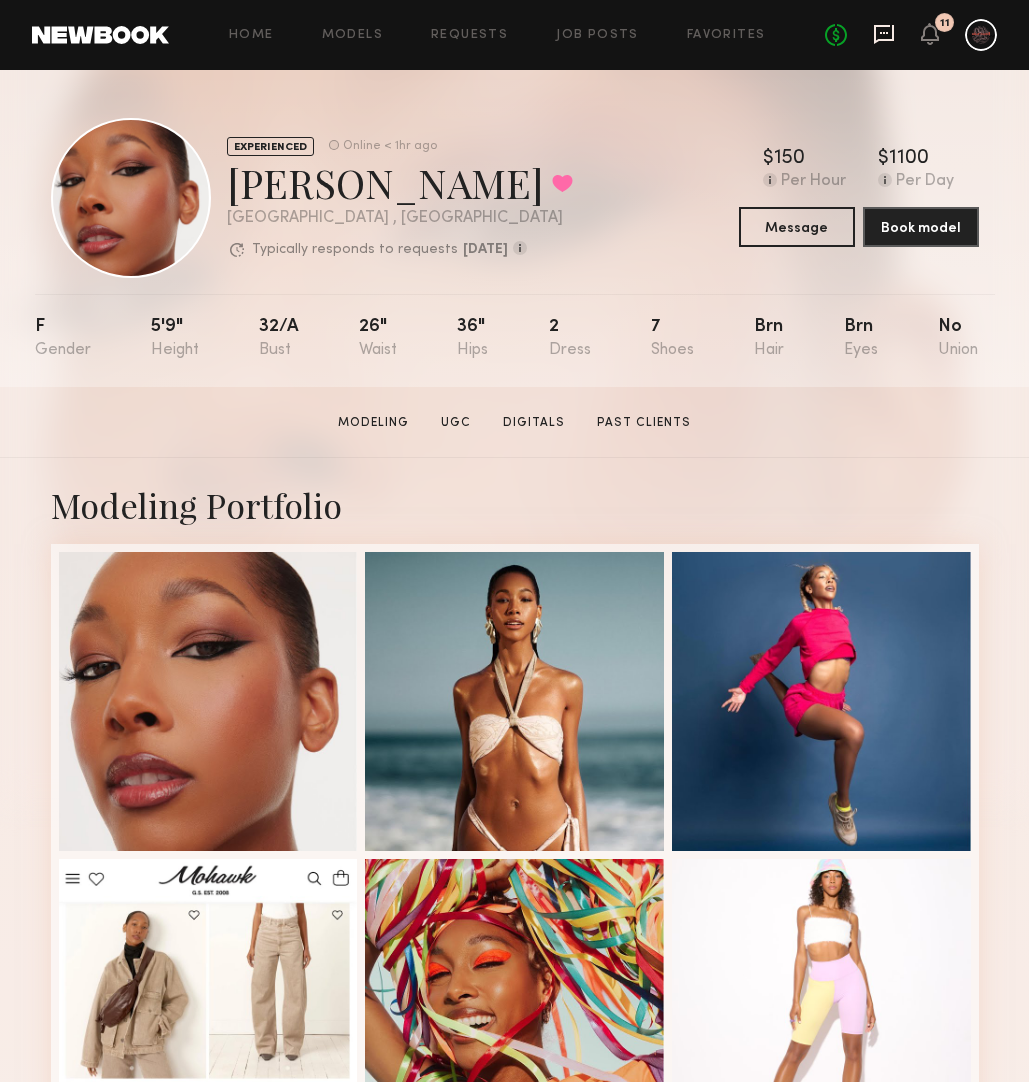 click 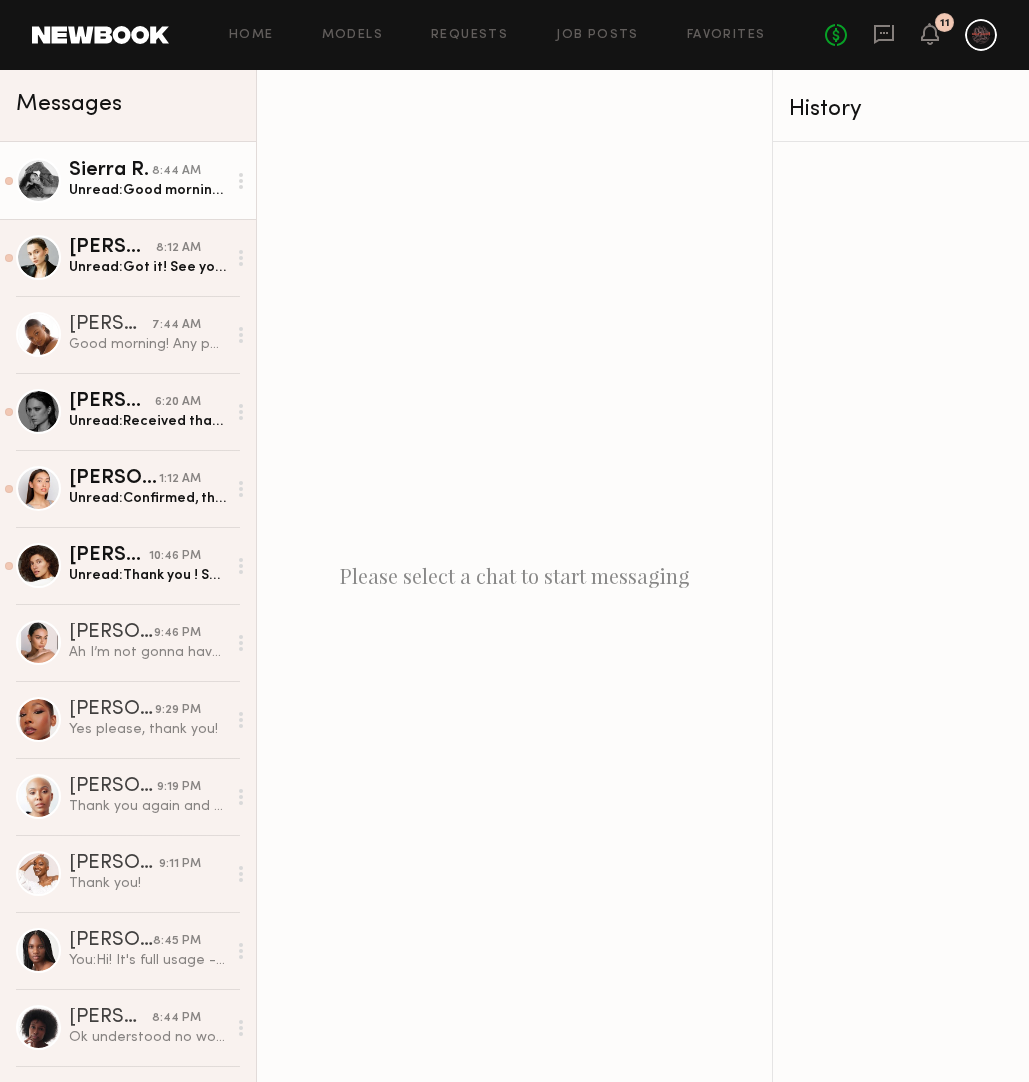 click on "Unread:  Good morning , unfortunately I was just notified I will not be back from this trip by Tuesday , some things have come up with family that will need us to stay longer. Thank you so much for the opportunity and I hope all goes well with this project !" 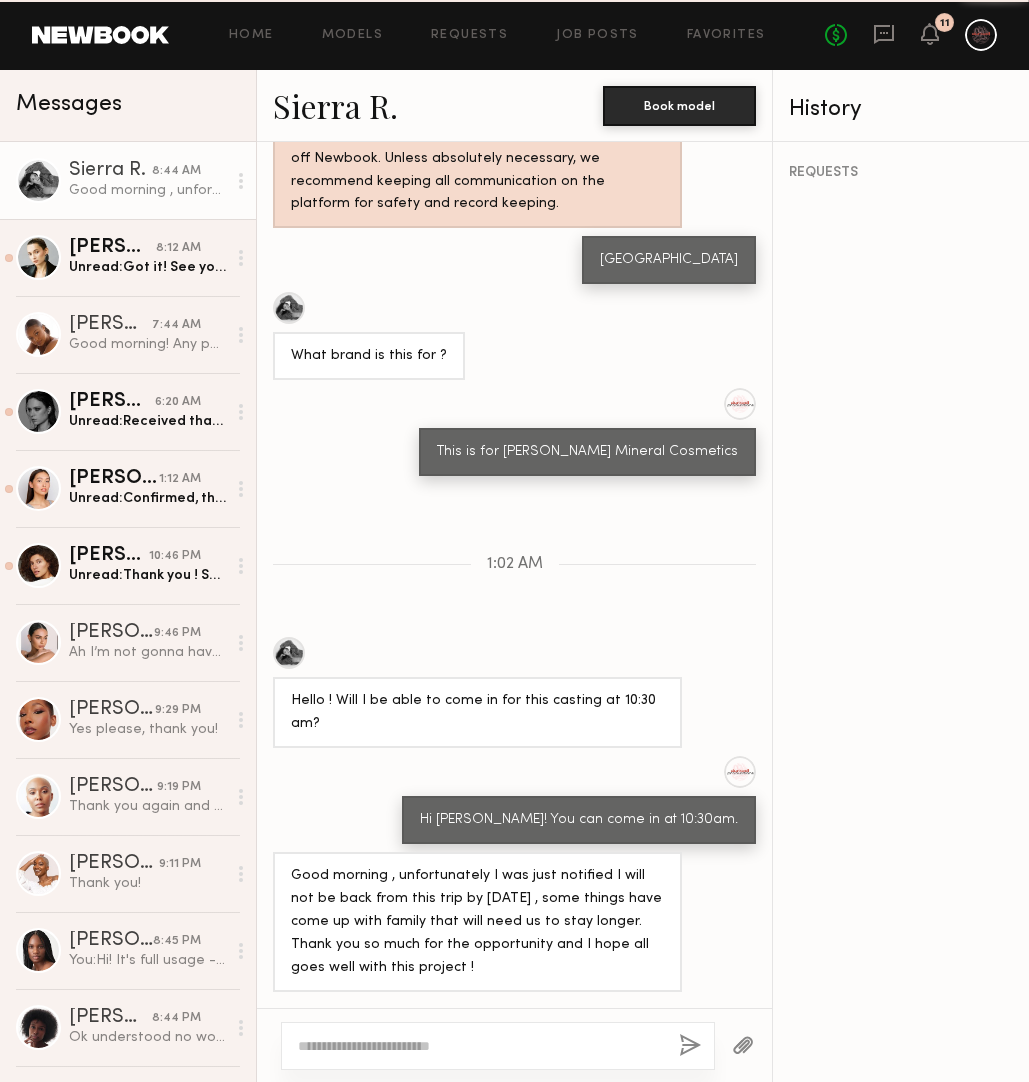 scroll, scrollTop: 665, scrollLeft: 0, axis: vertical 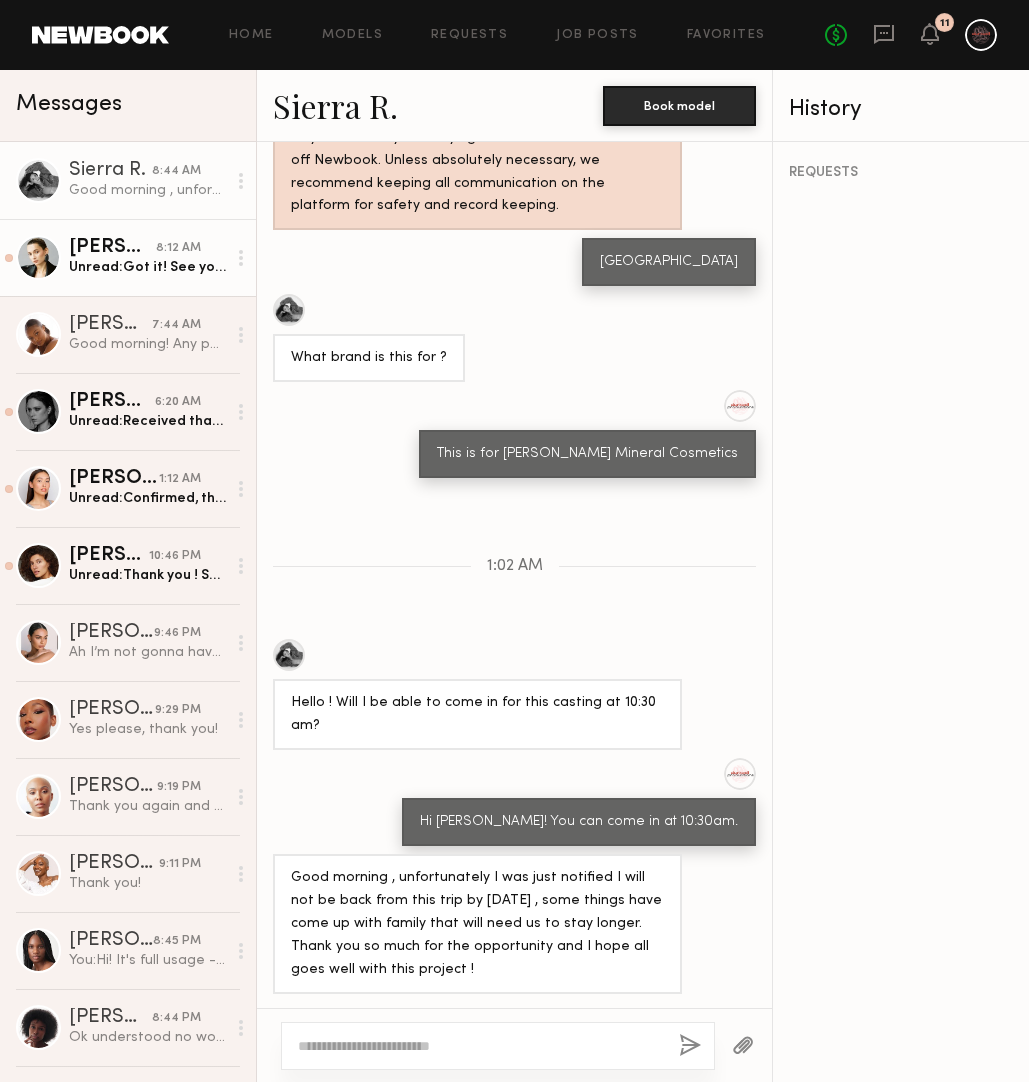click on "Unread:  Got it! See you soon!" 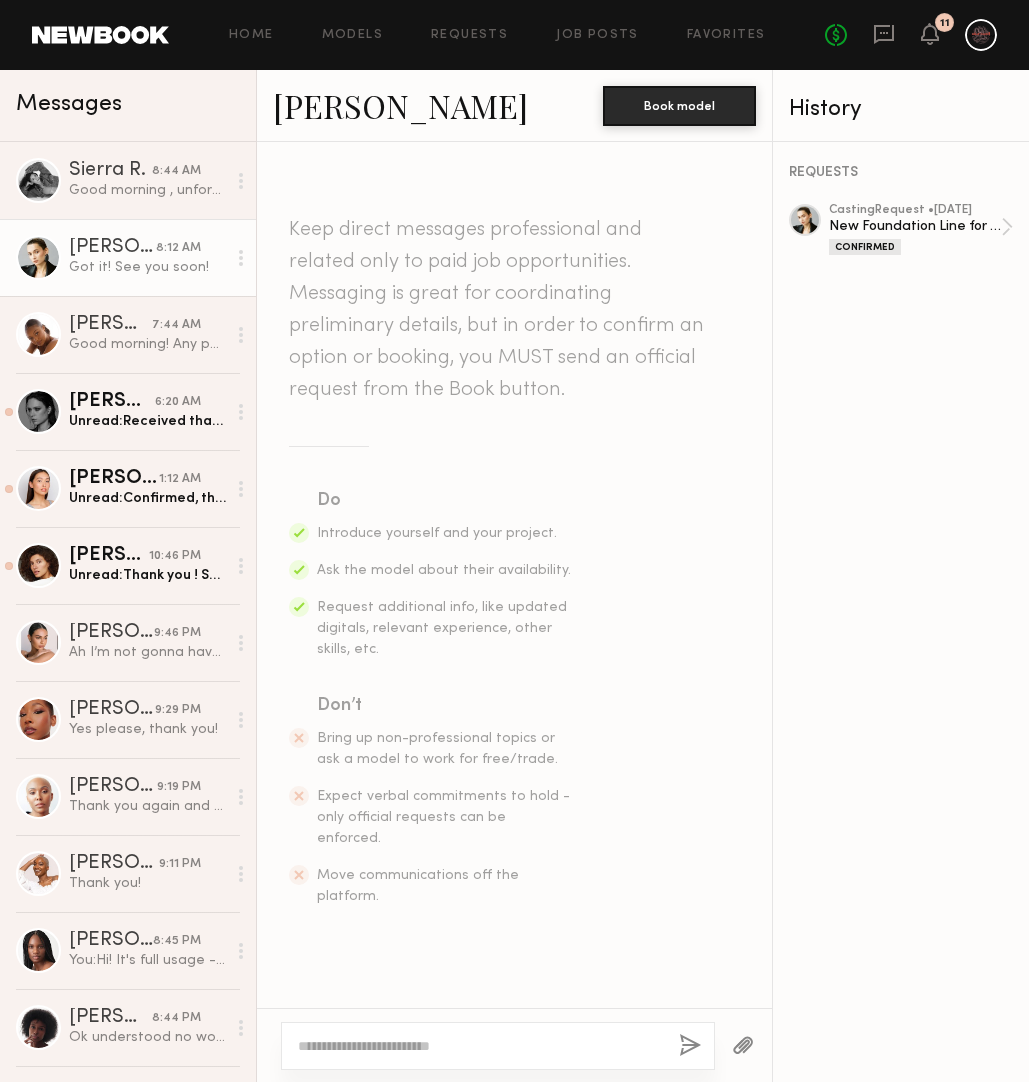 scroll, scrollTop: 1996, scrollLeft: 0, axis: vertical 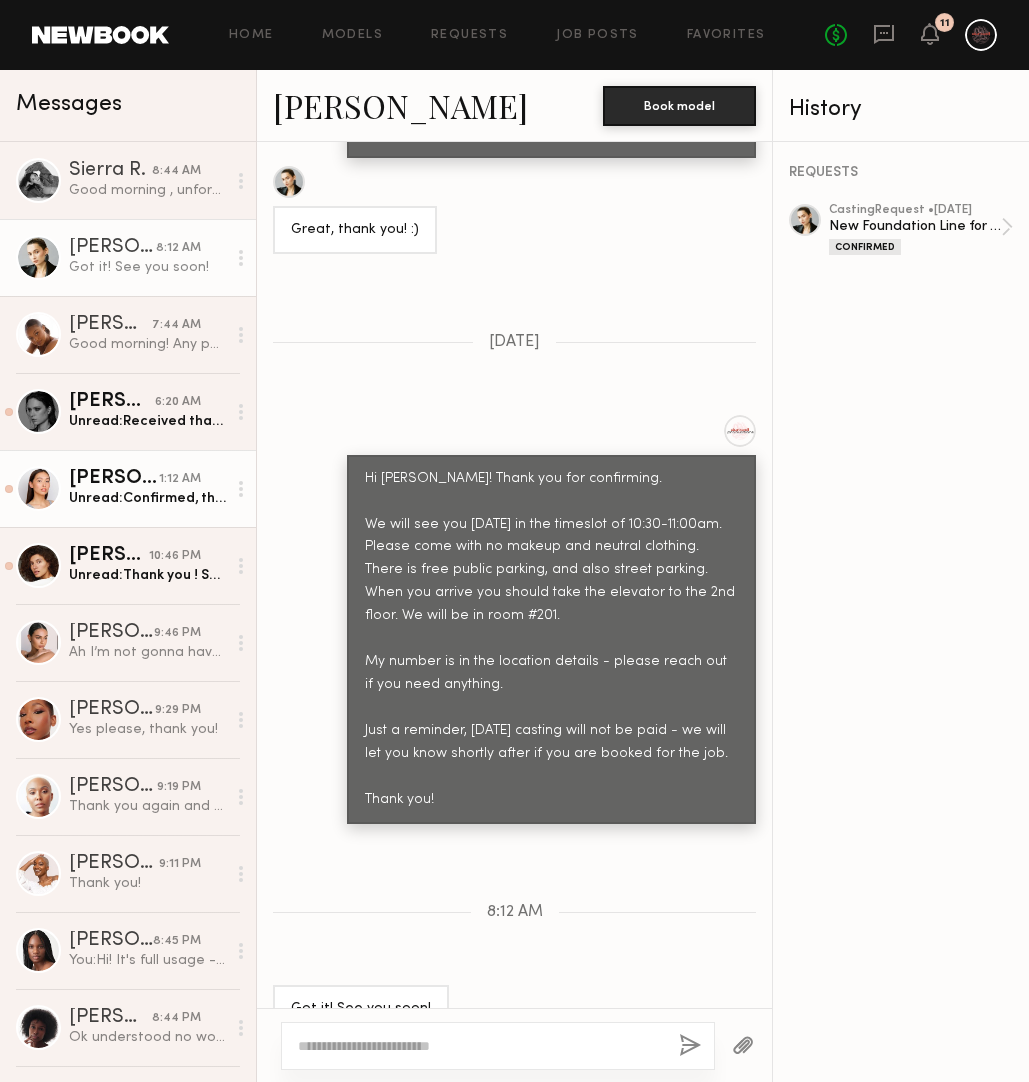 click on "Unread:  Confirmed, thank you!" 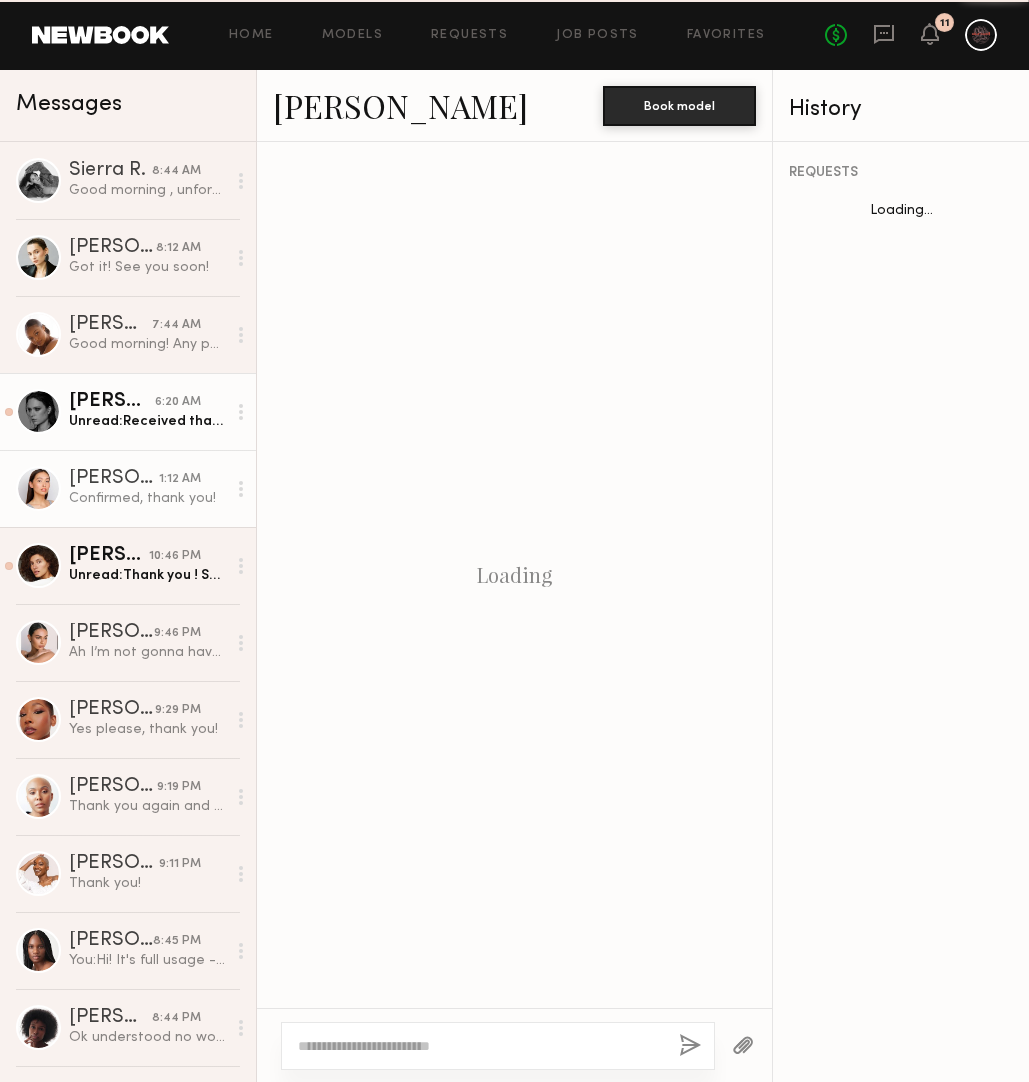 scroll, scrollTop: 1593, scrollLeft: 0, axis: vertical 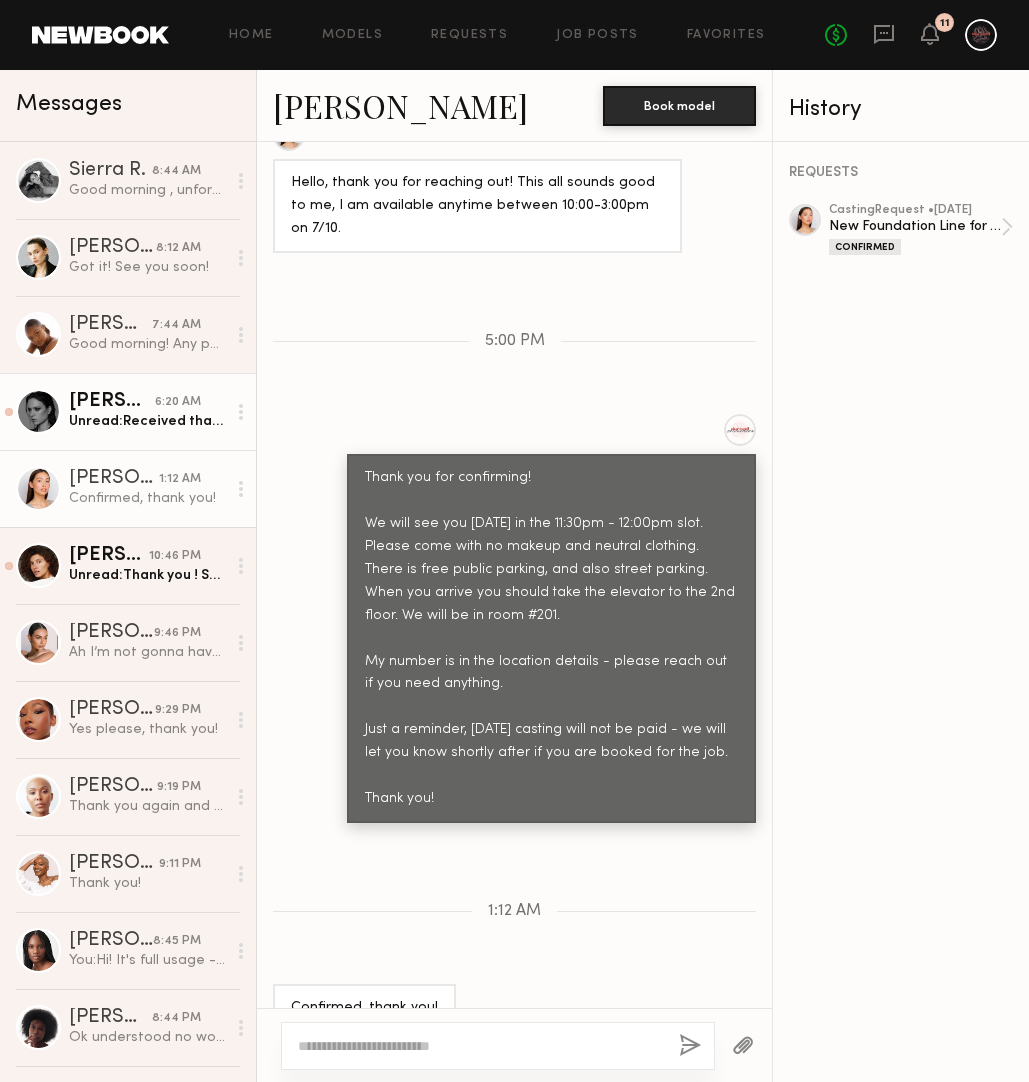 click on "[PERSON_NAME]" 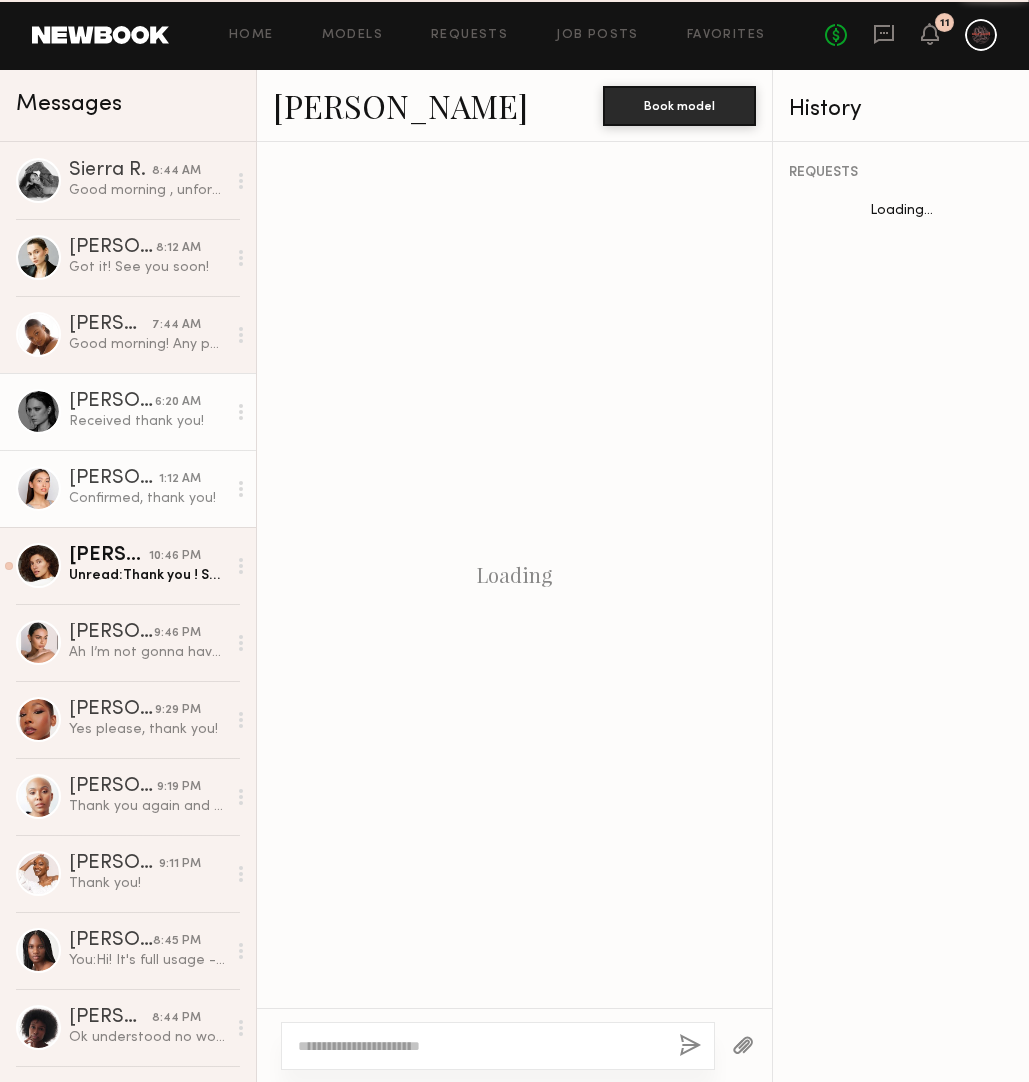 scroll, scrollTop: 796, scrollLeft: 0, axis: vertical 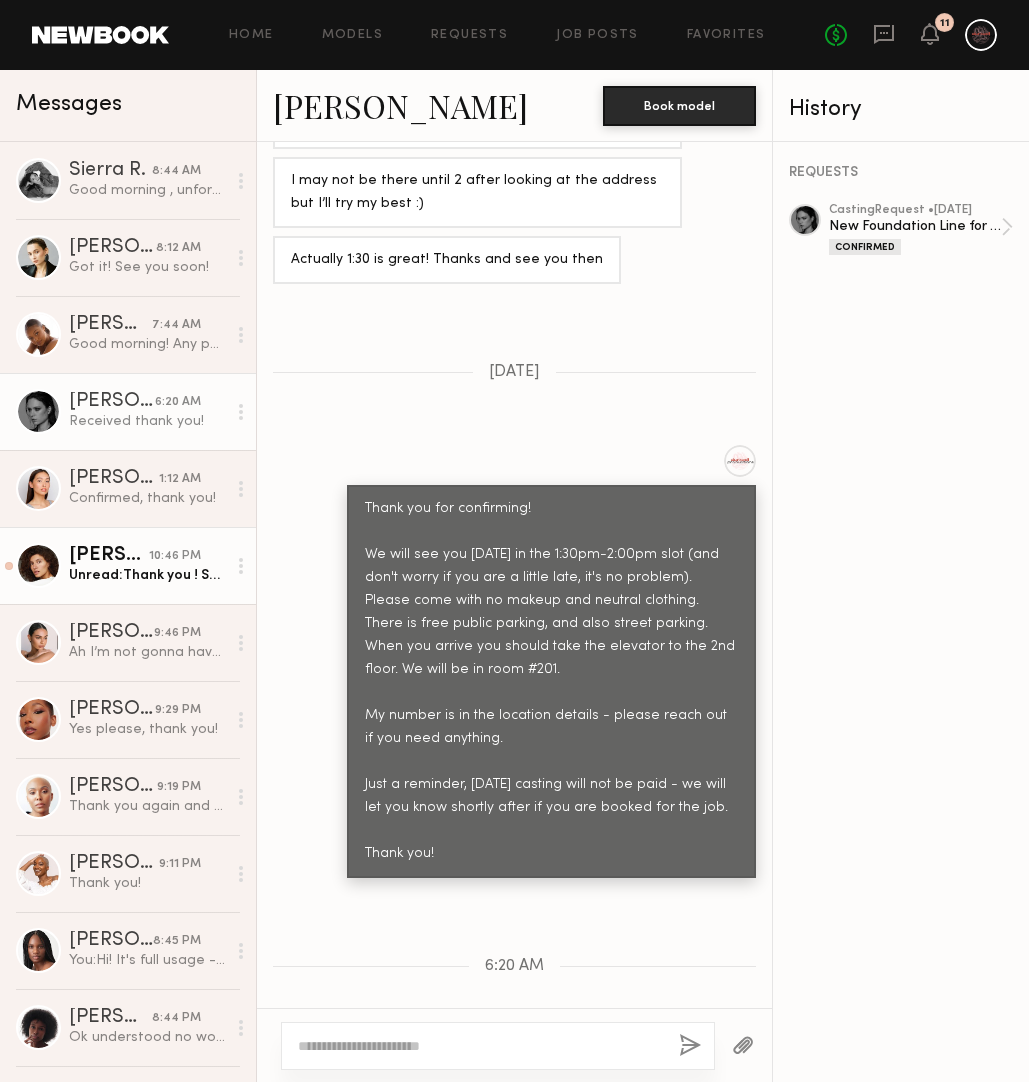 click on "Unread:  Thank you !
See you tomorrow. Just double checking - tmrw’s casting is for the campaign as well, right?" 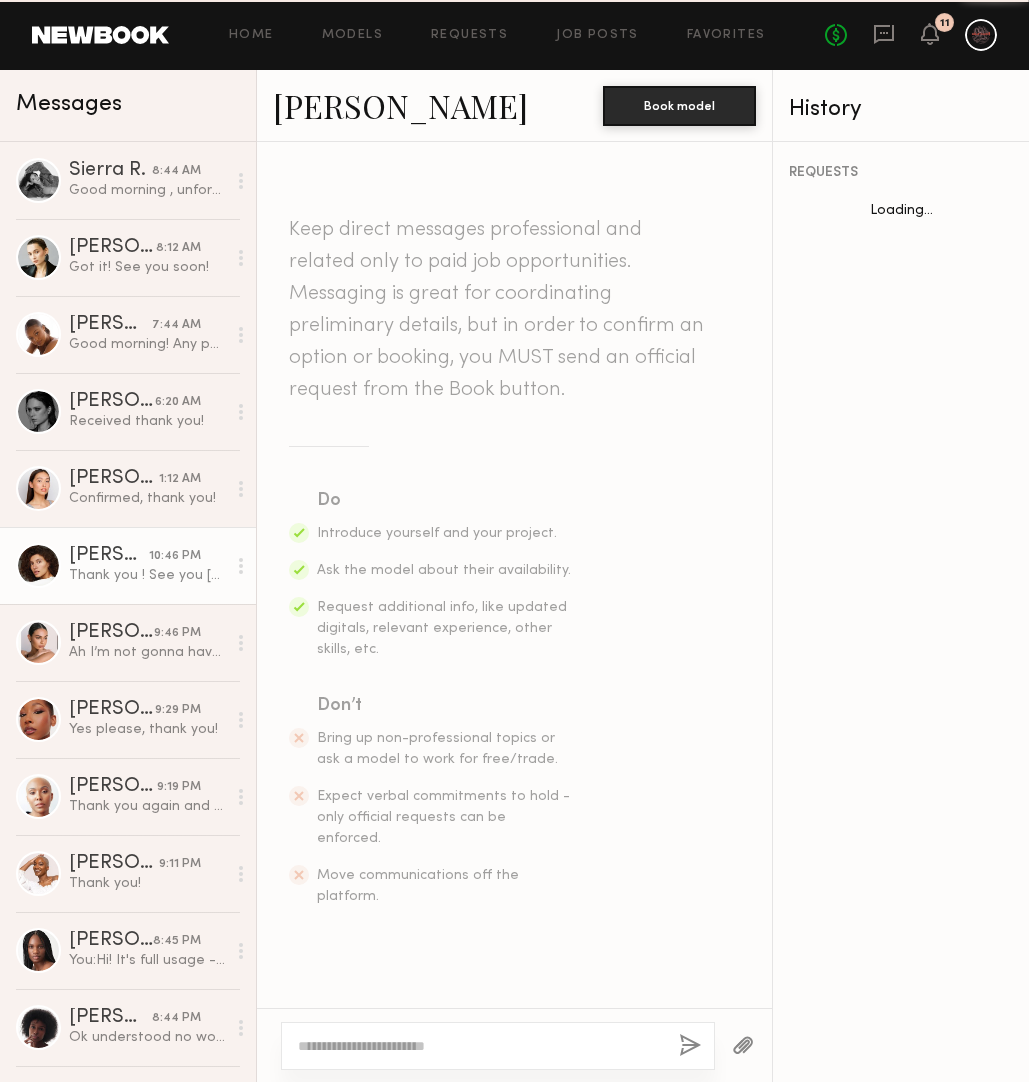 scroll, scrollTop: 2234, scrollLeft: 0, axis: vertical 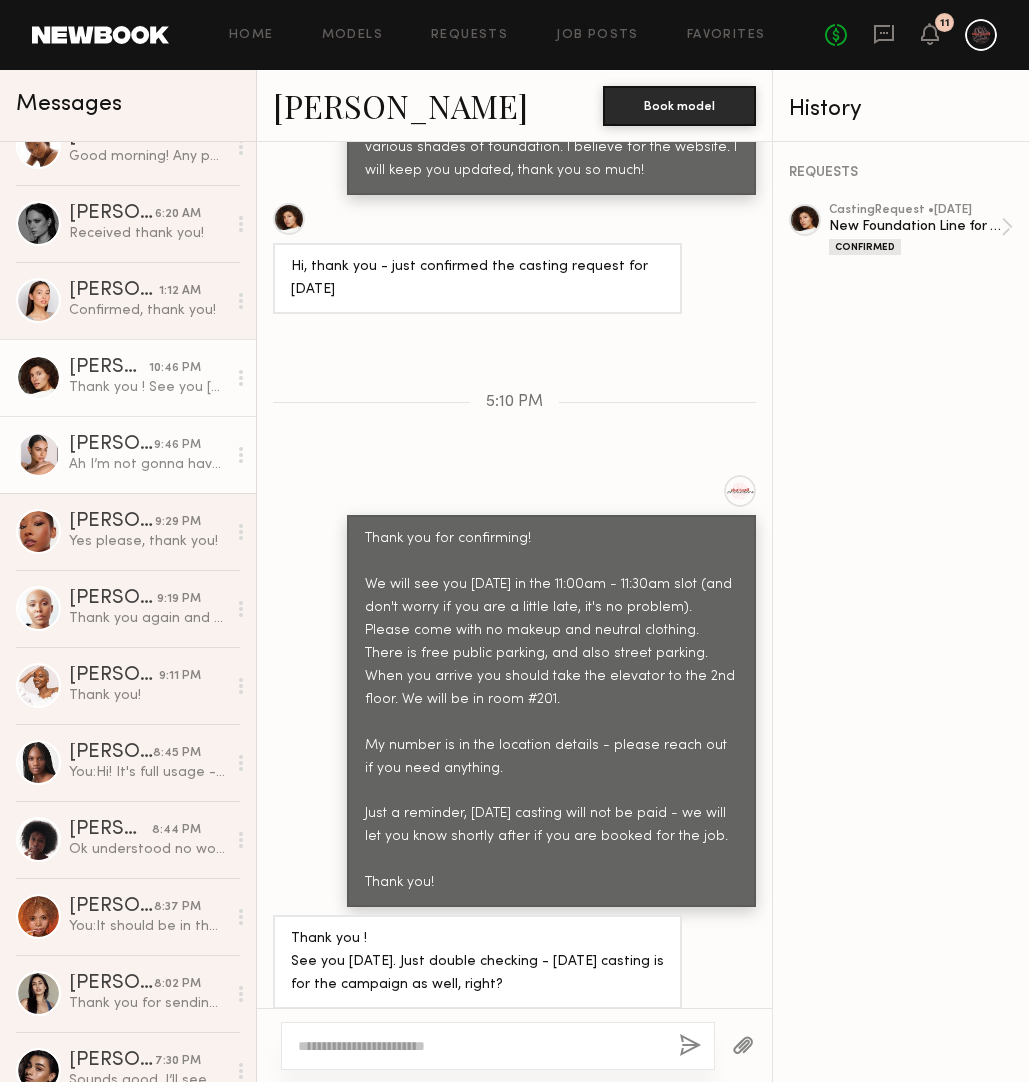 click on "Alina Z. 9:46 PM Ah I’m not gonna have enough time tomorrow unfortunately" 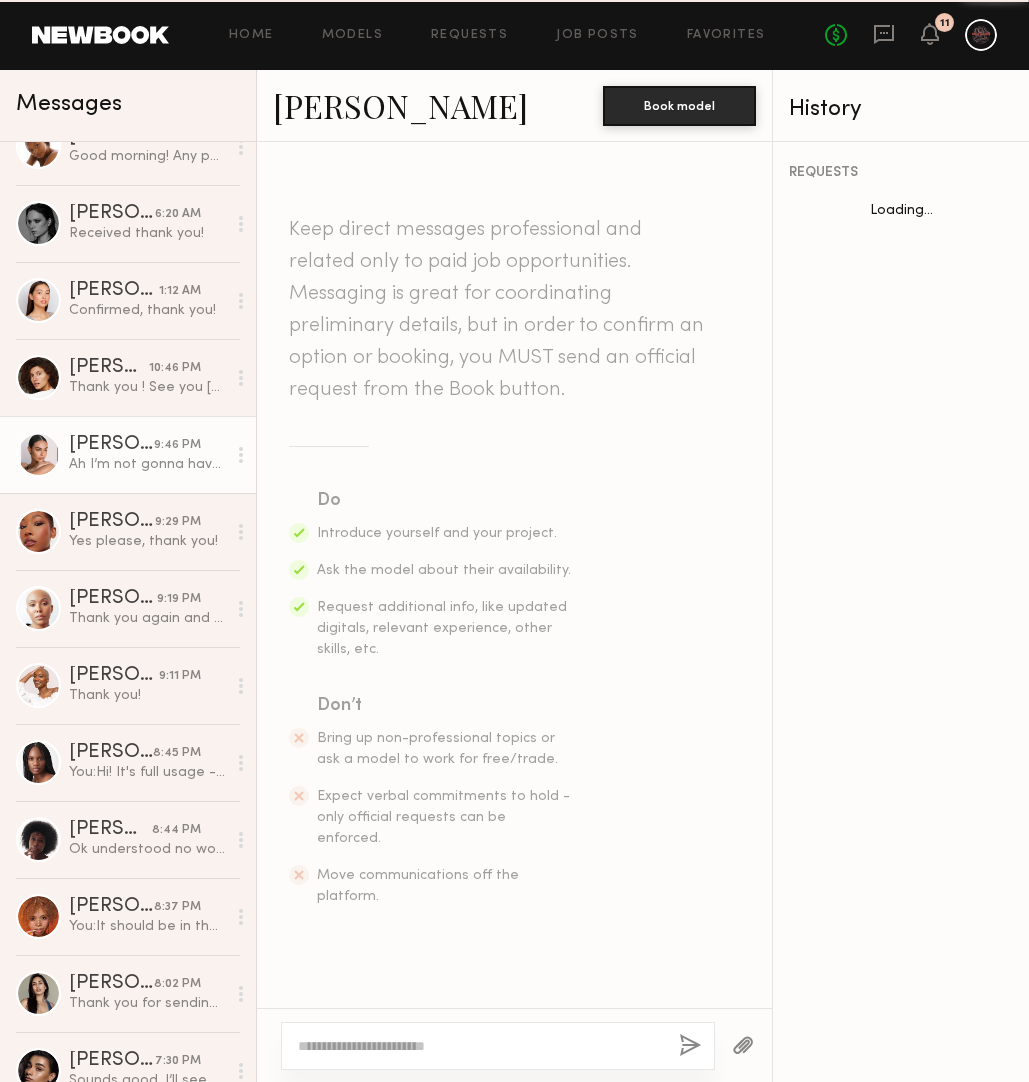 scroll, scrollTop: 1683, scrollLeft: 0, axis: vertical 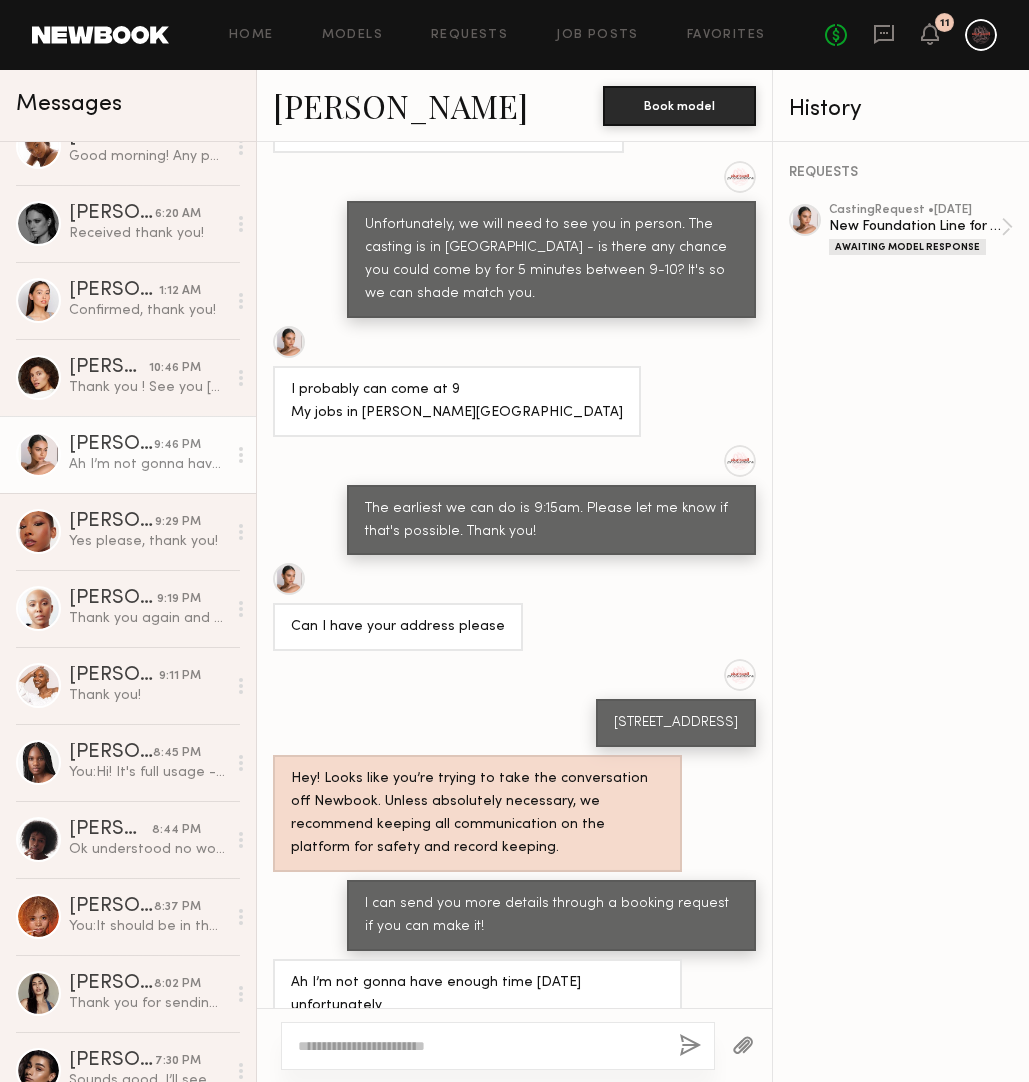 click 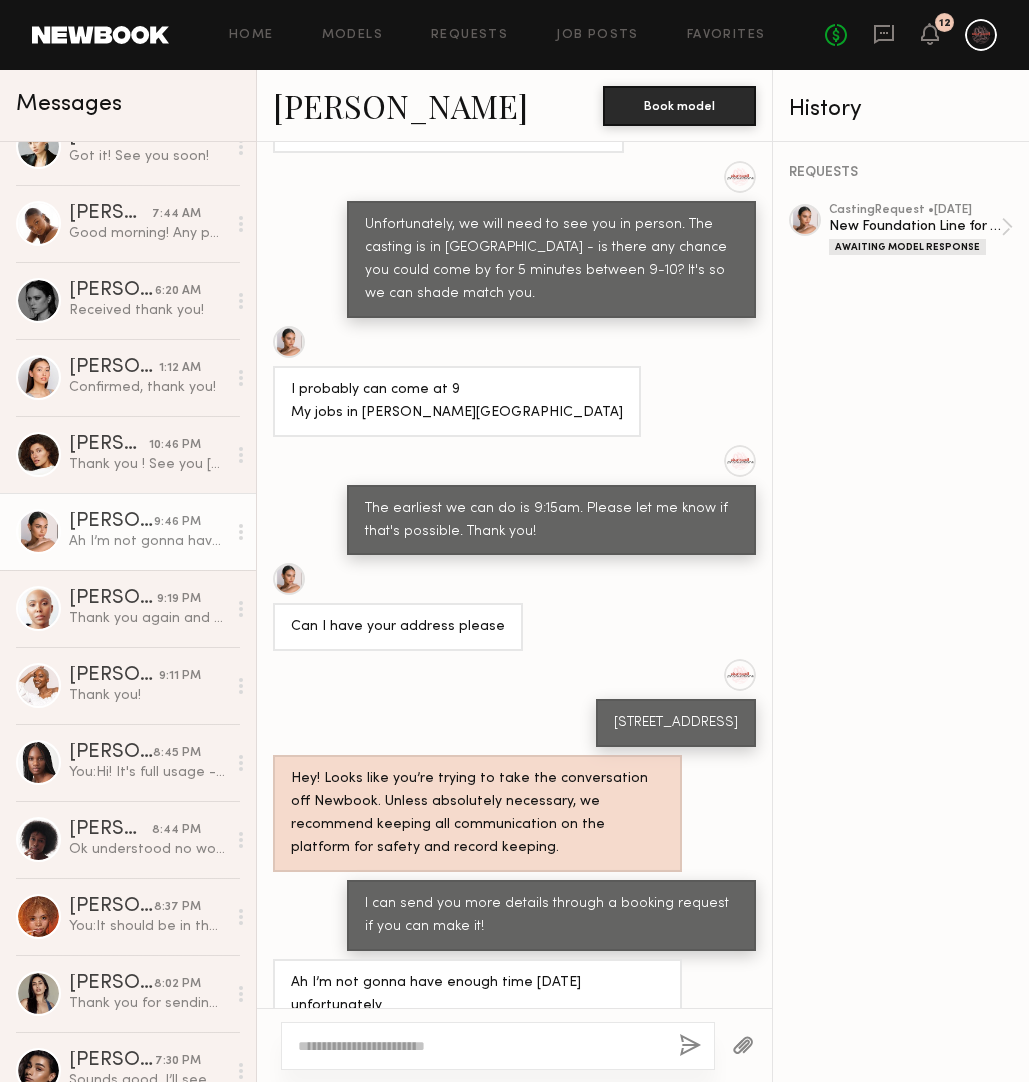 scroll, scrollTop: 0, scrollLeft: 0, axis: both 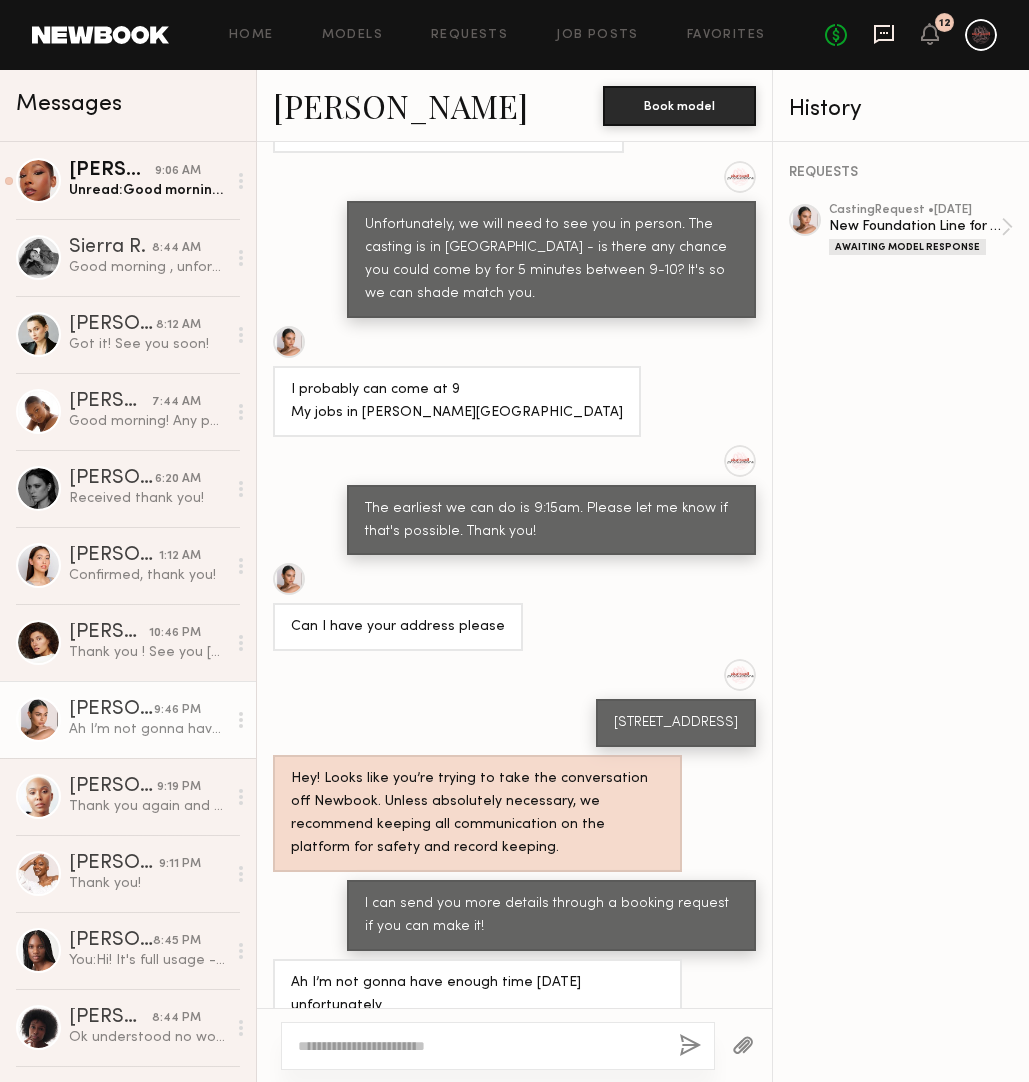 click 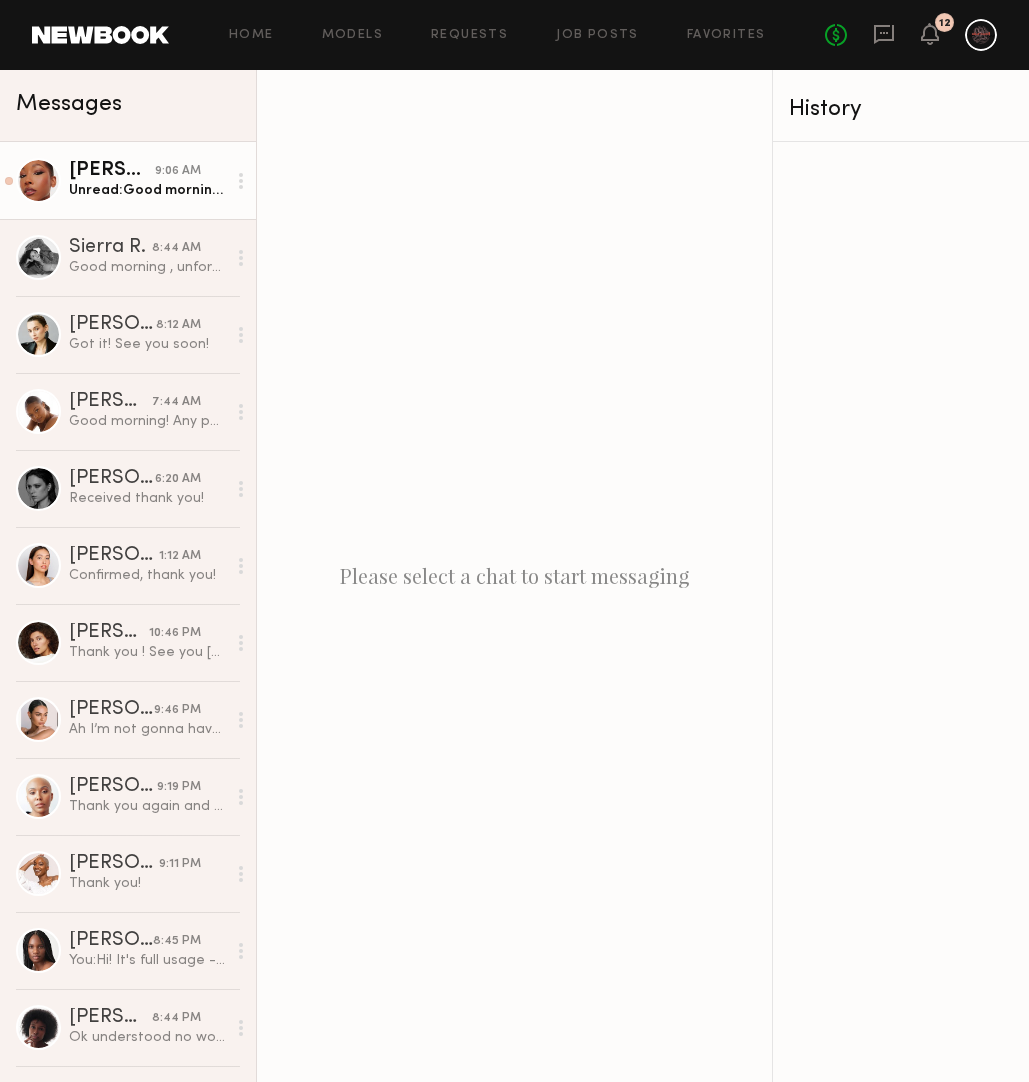click on "9:06 AM" 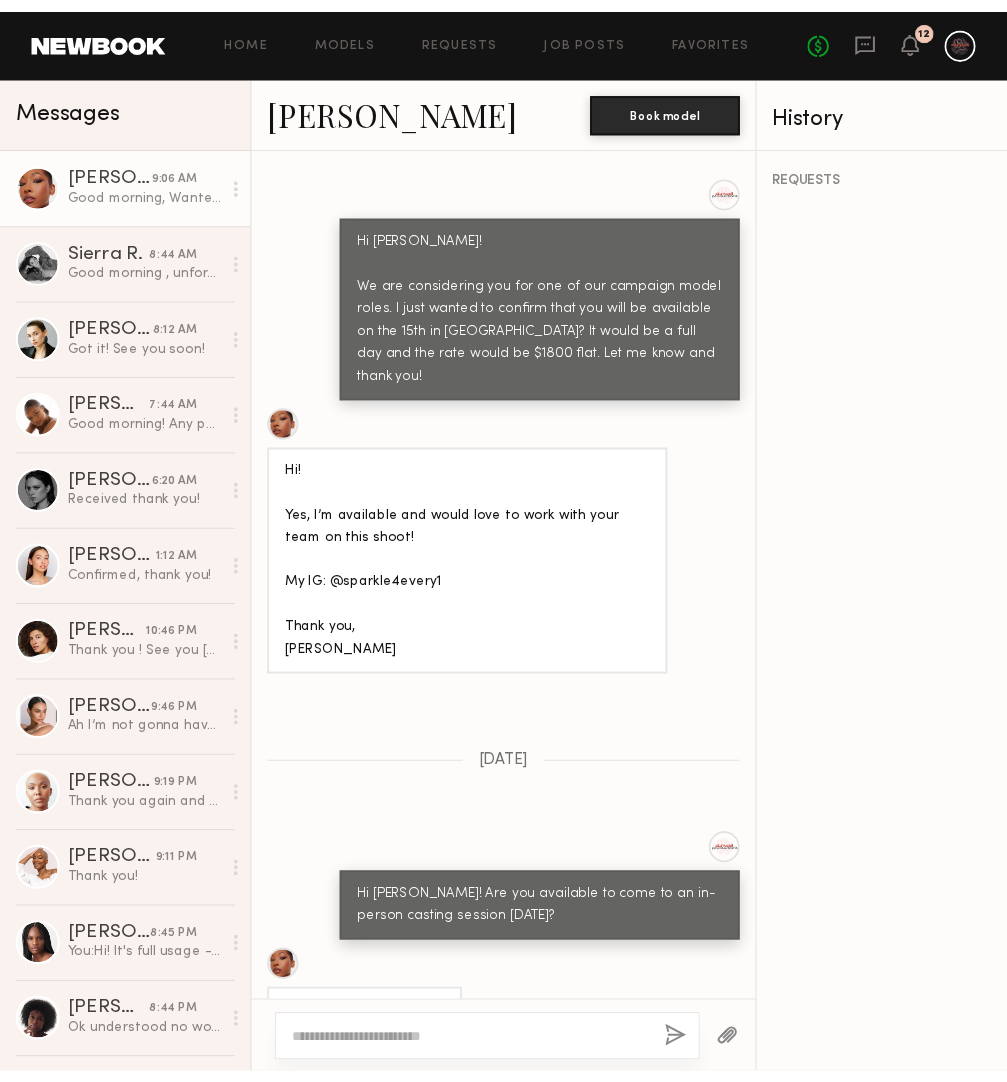 scroll, scrollTop: 1412, scrollLeft: 0, axis: vertical 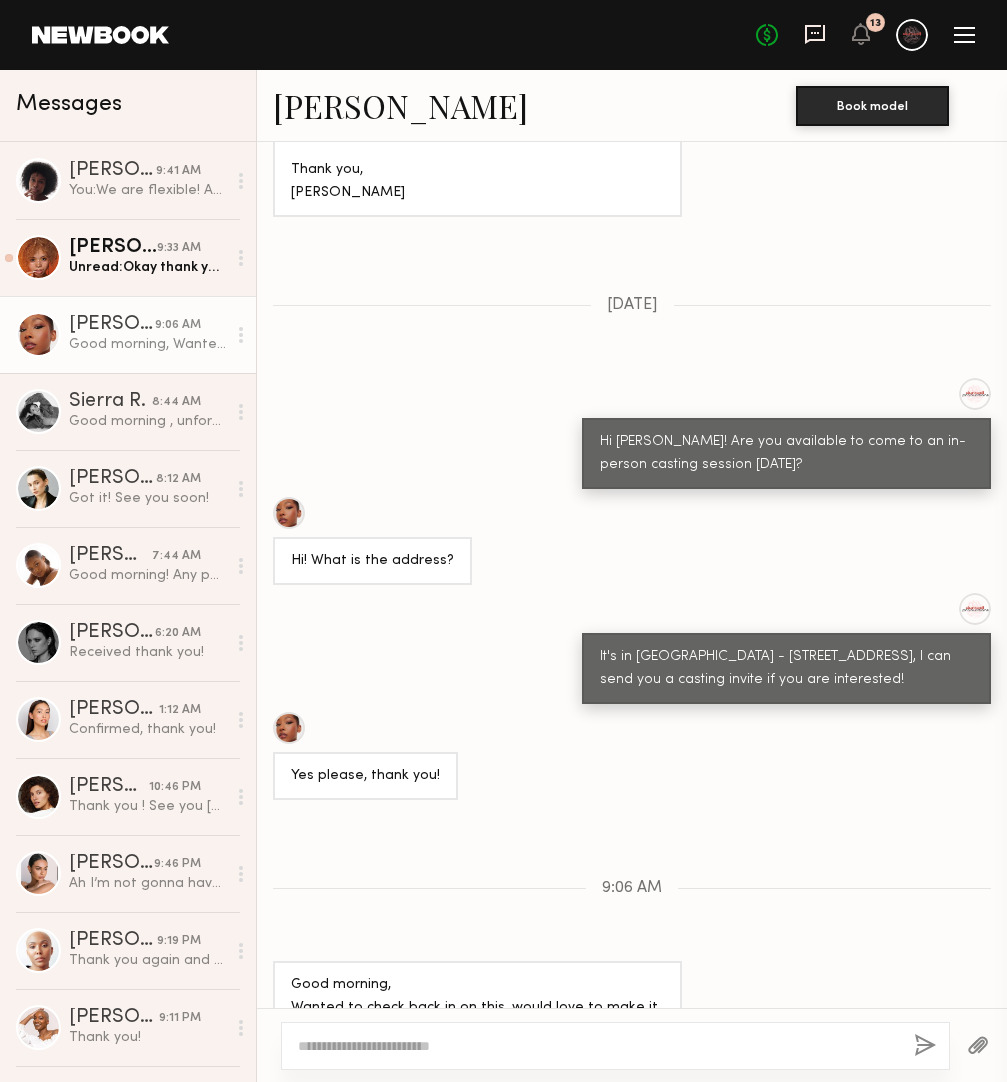 click 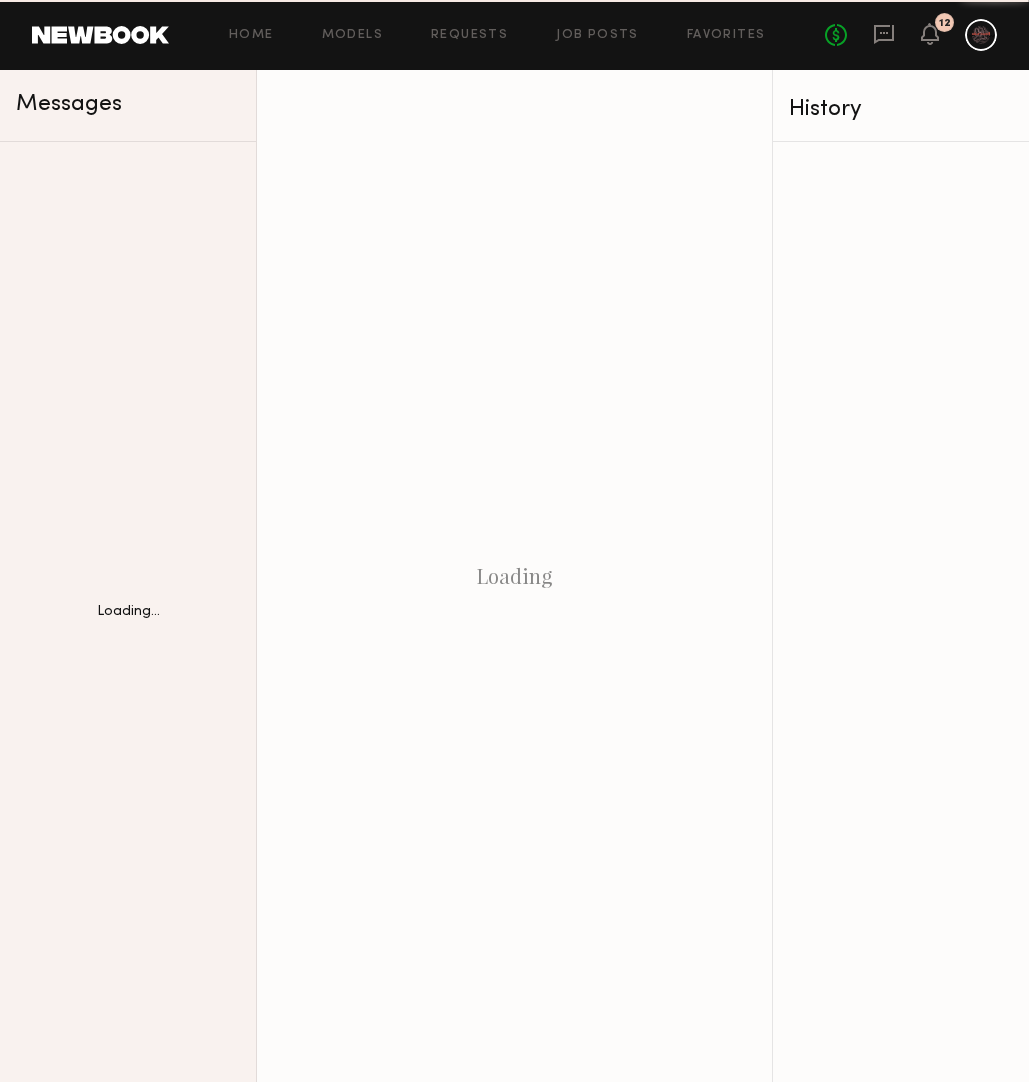 scroll, scrollTop: 0, scrollLeft: 0, axis: both 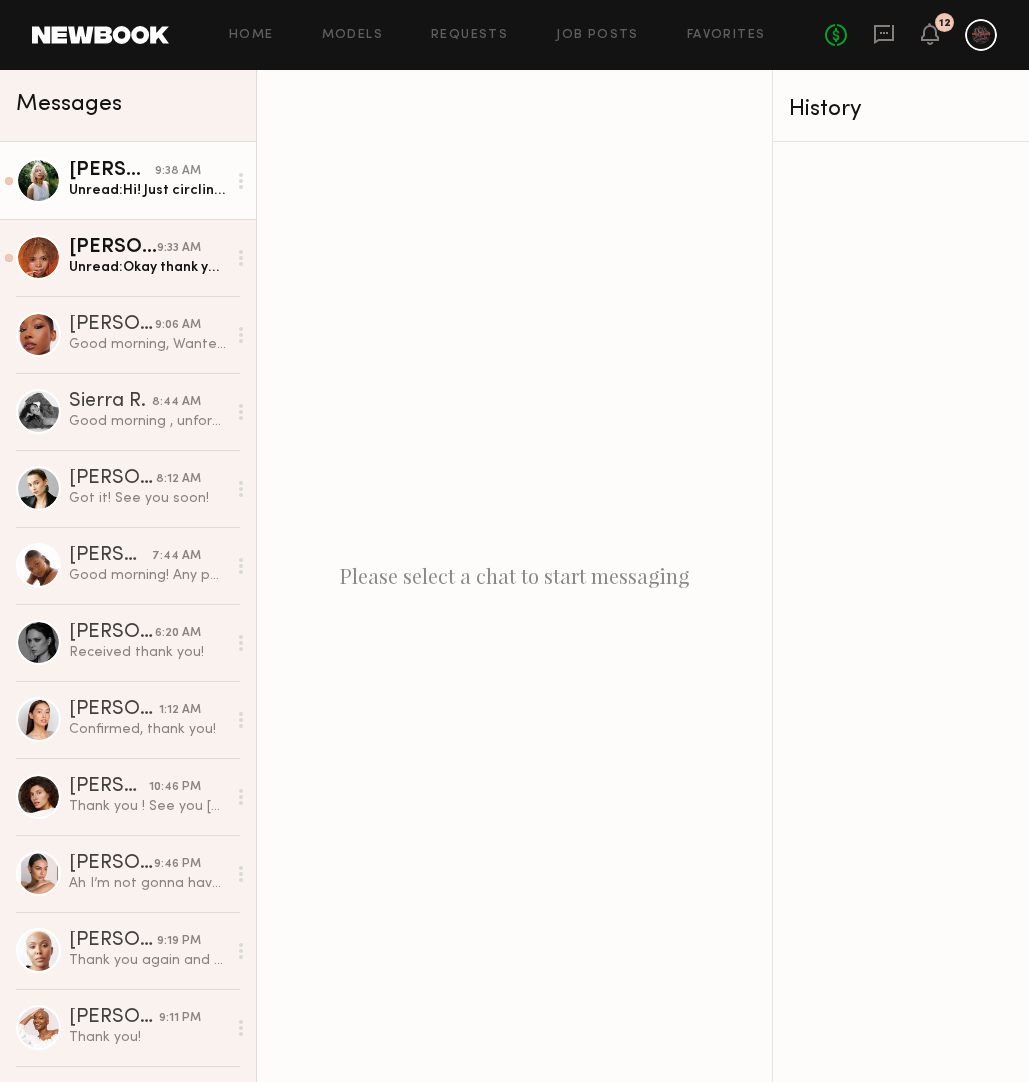 click on "9:38 AM" 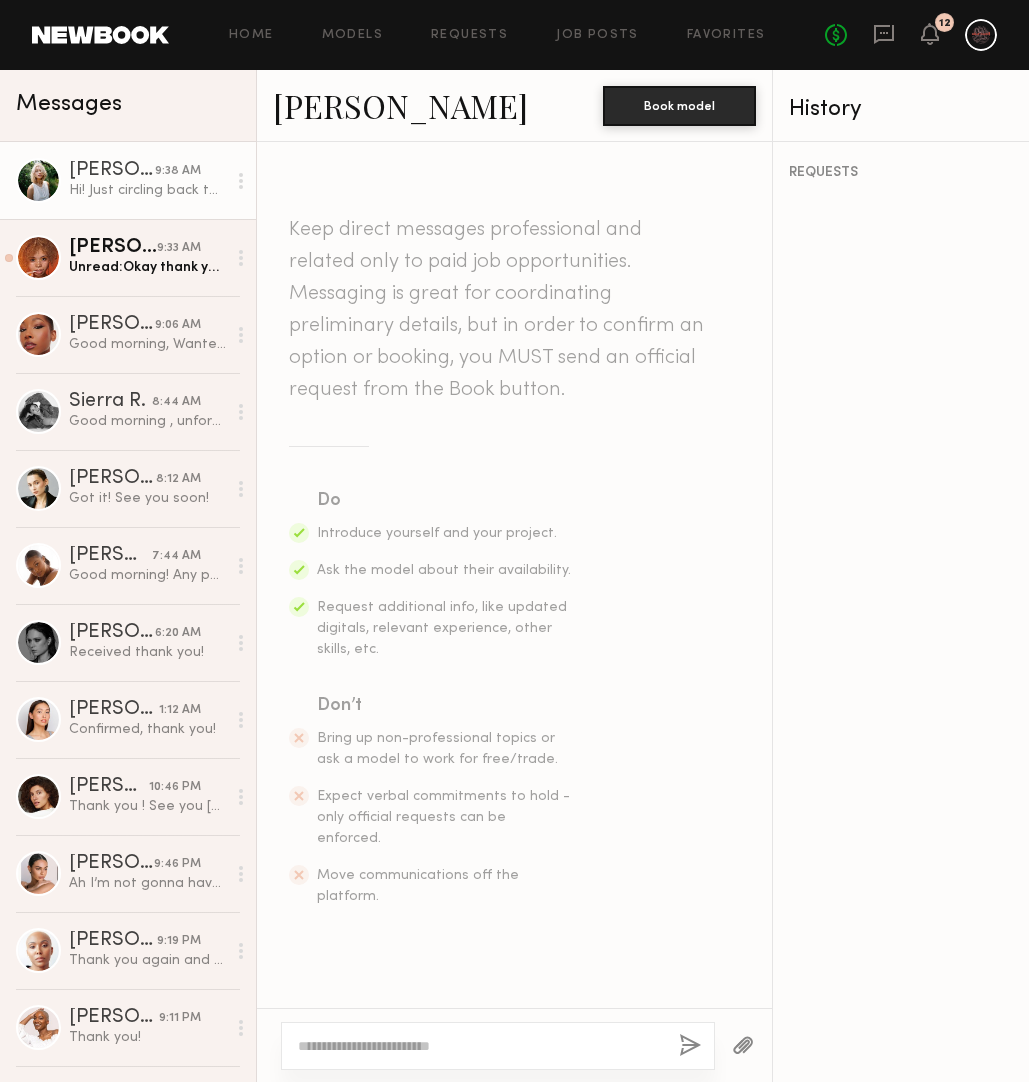 scroll, scrollTop: 578, scrollLeft: 0, axis: vertical 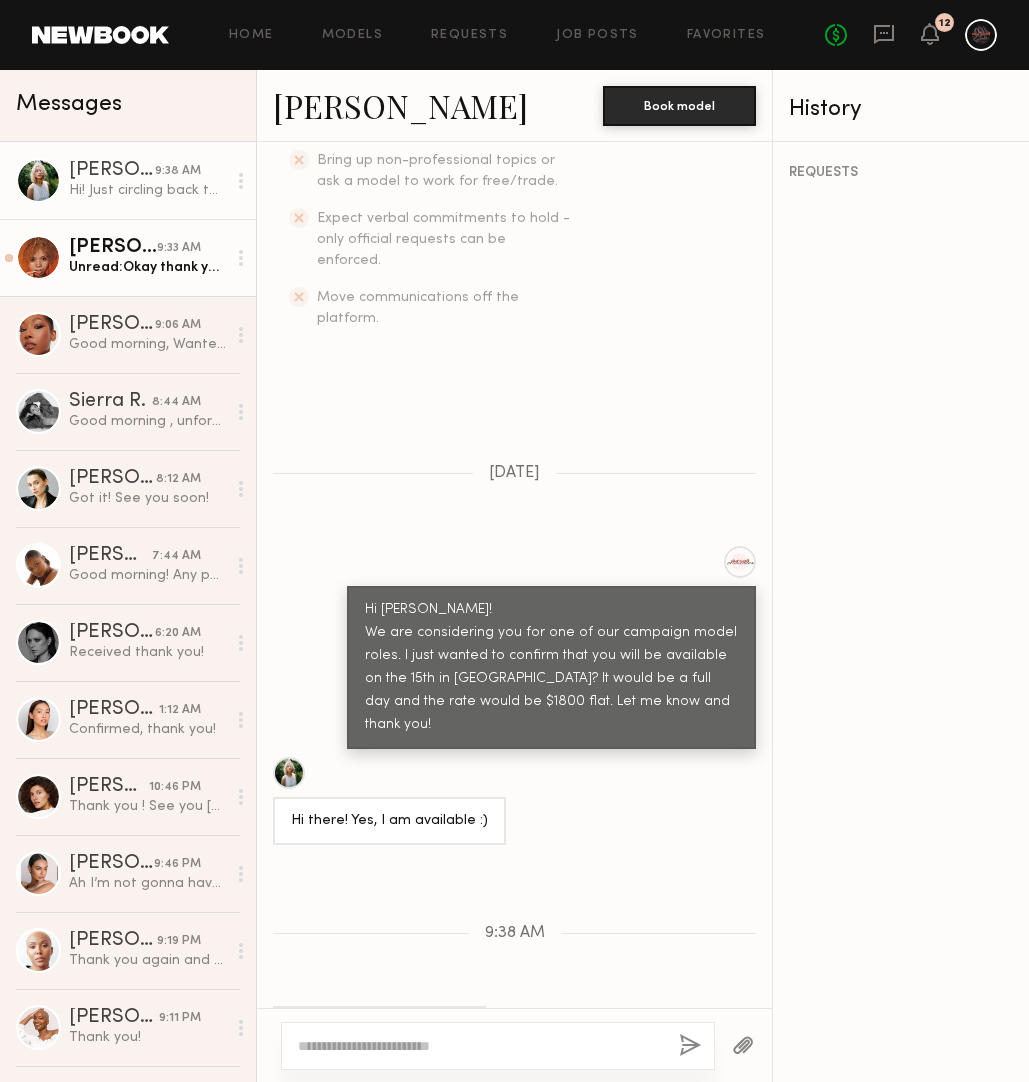 click on "[PERSON_NAME] 9:33 AM Unread:  Okay thank you!" 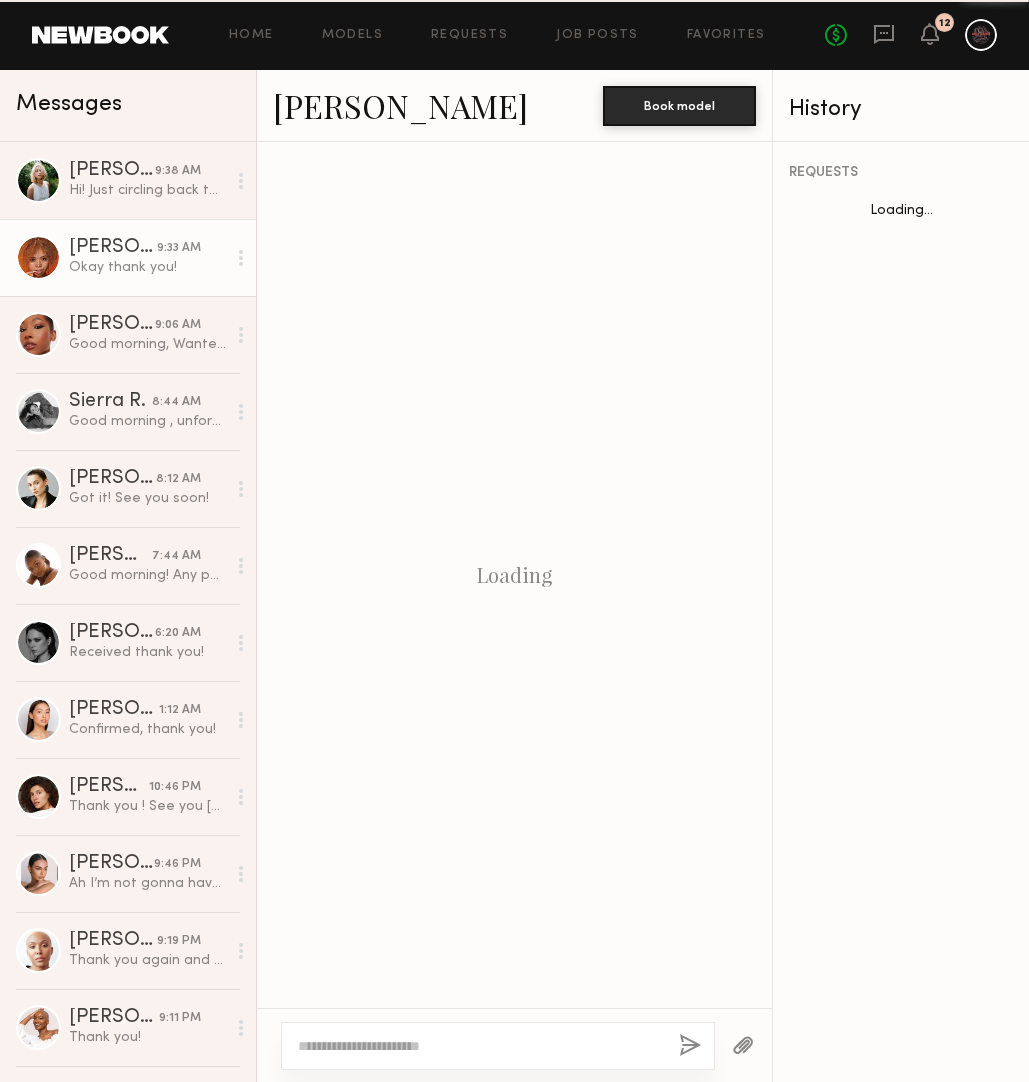 scroll, scrollTop: 2377, scrollLeft: 0, axis: vertical 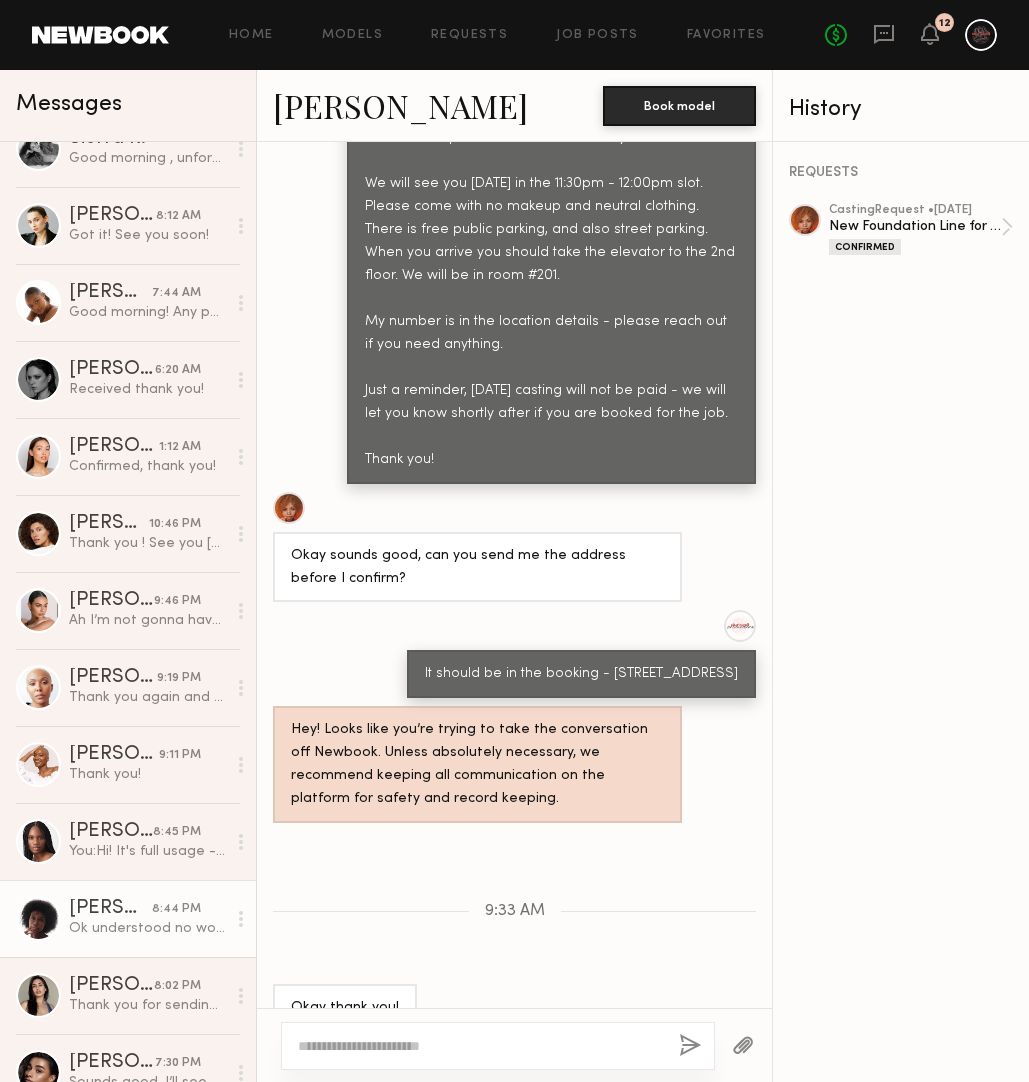 click on "[PERSON_NAME]" 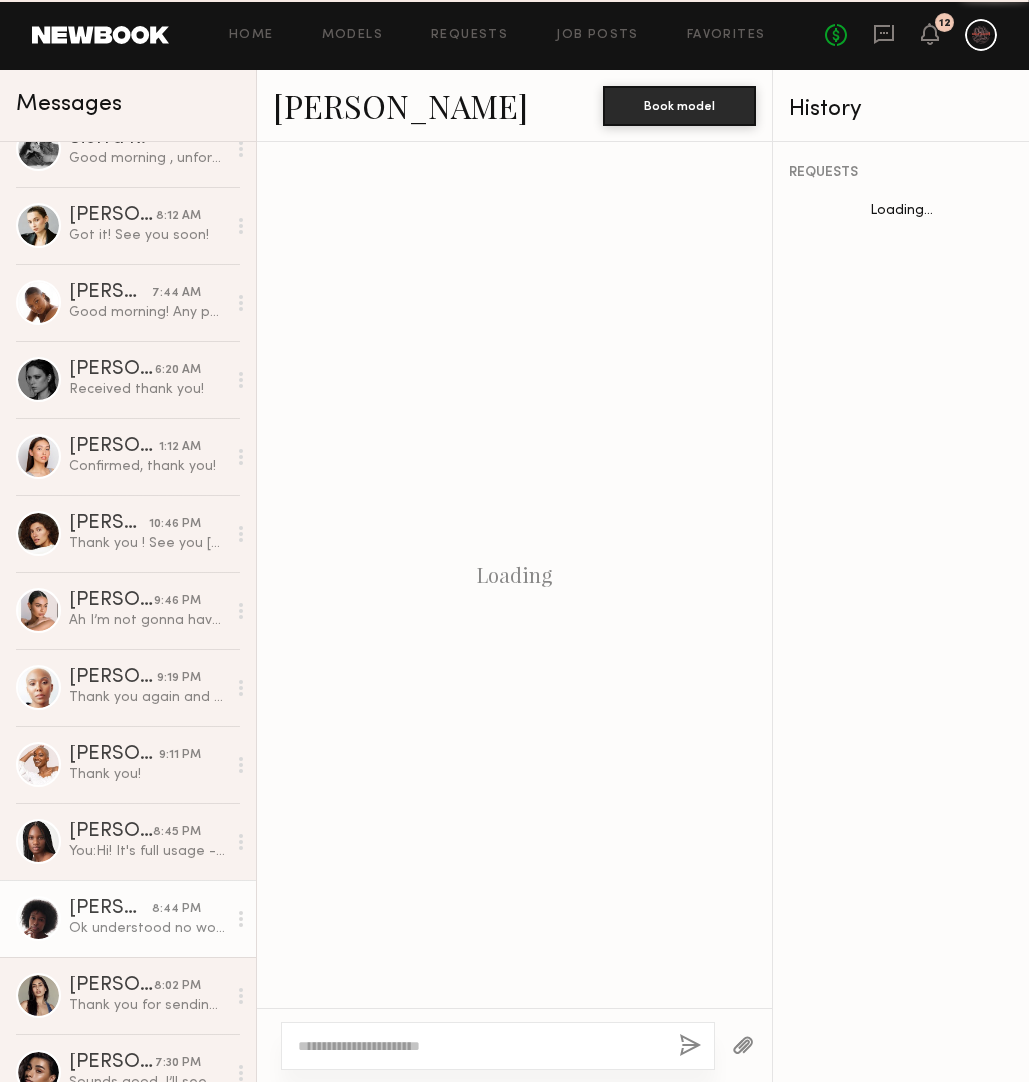 scroll, scrollTop: 1112, scrollLeft: 0, axis: vertical 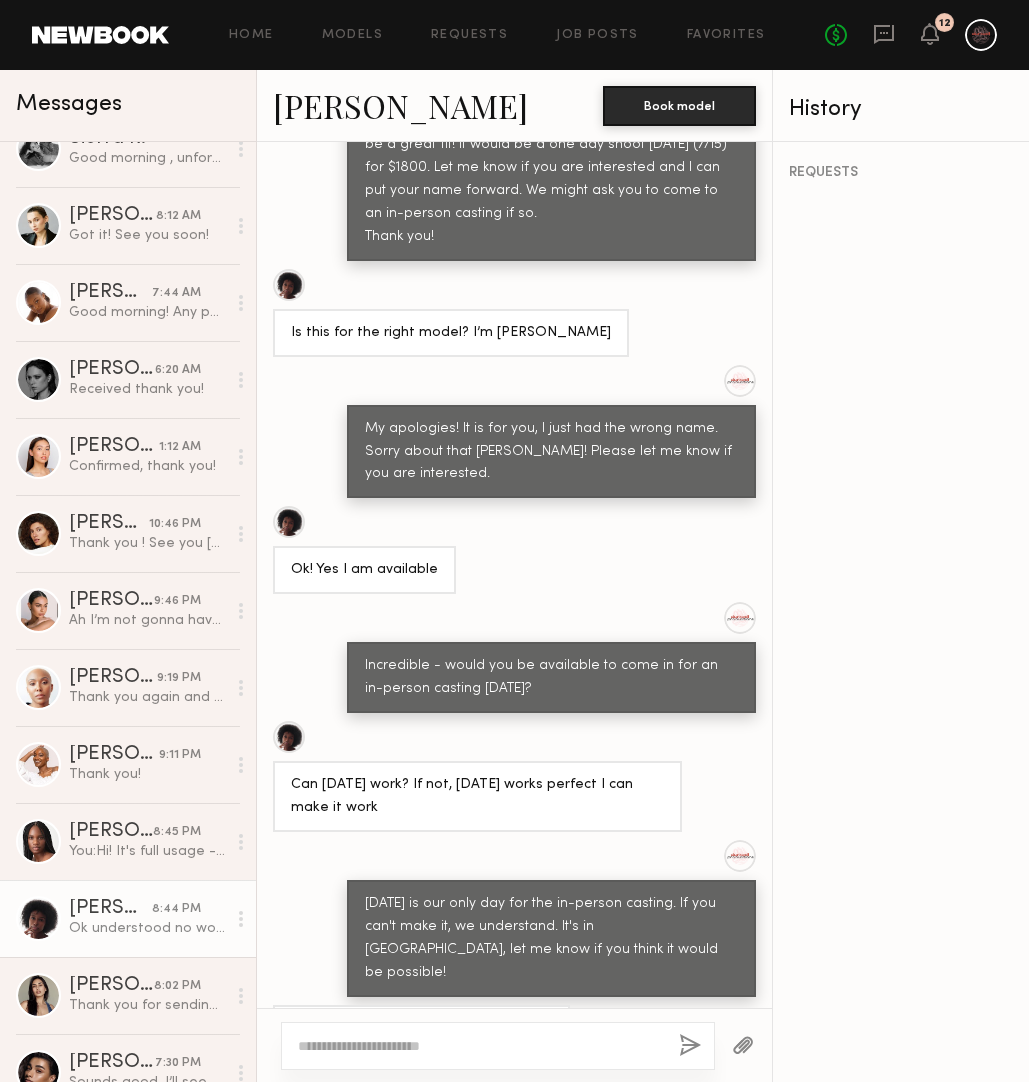 click 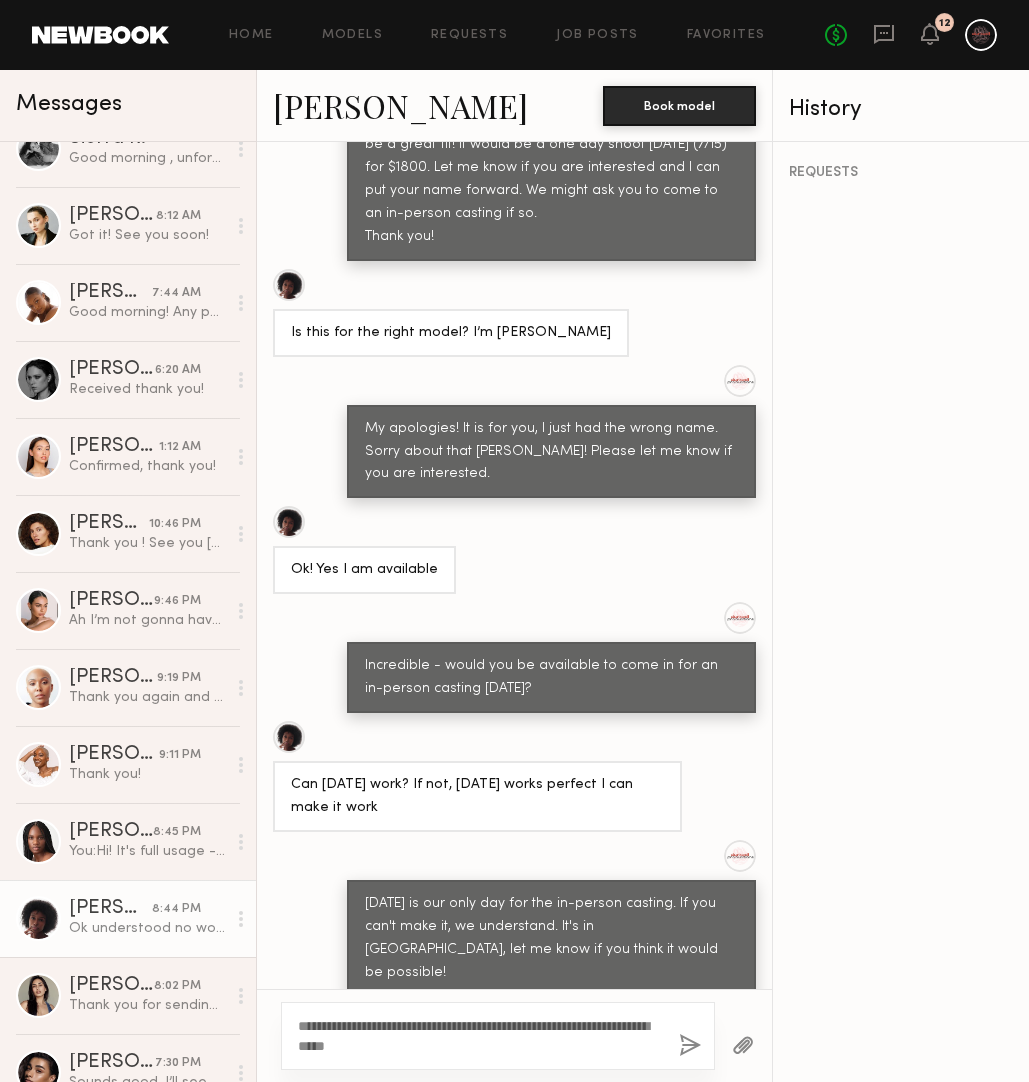 type on "**********" 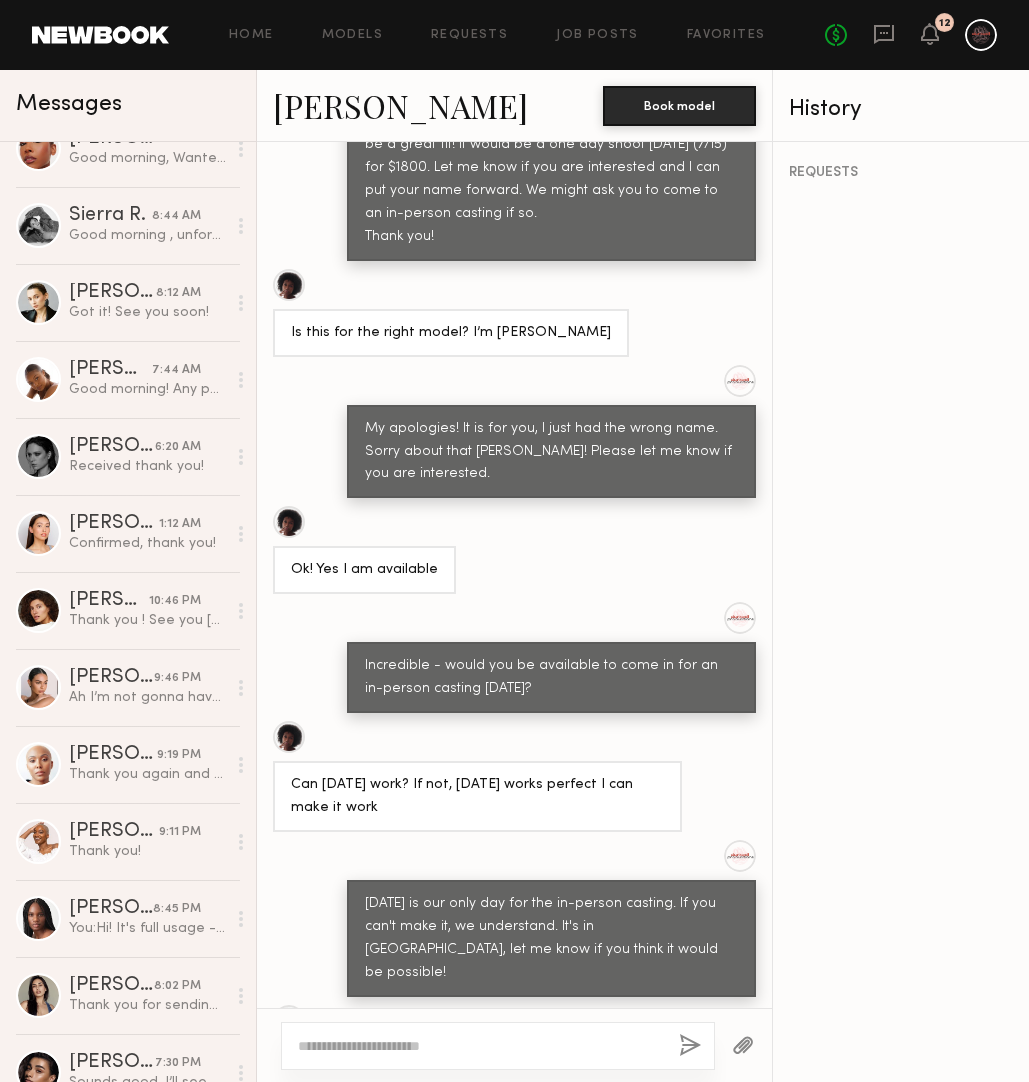 scroll, scrollTop: 1535, scrollLeft: 0, axis: vertical 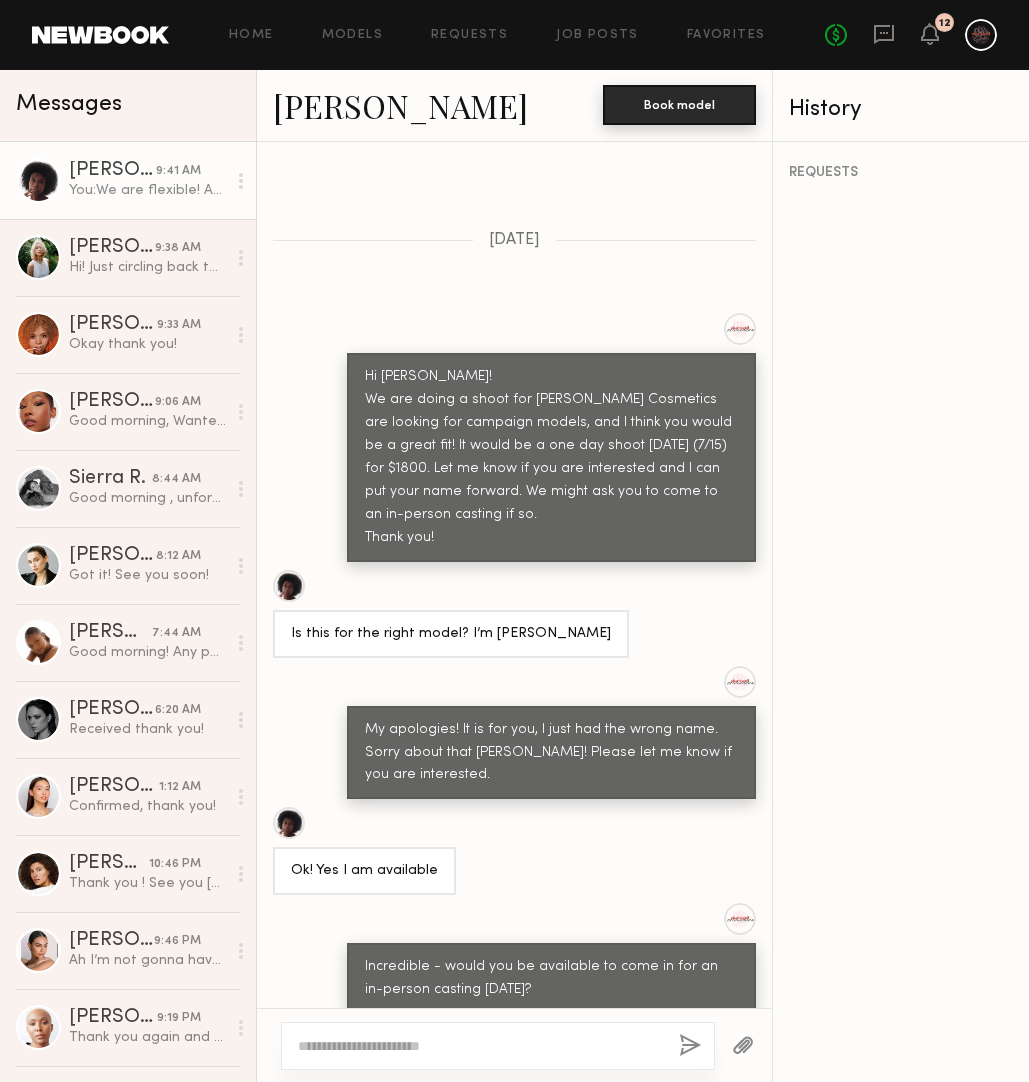 click on "Book model" 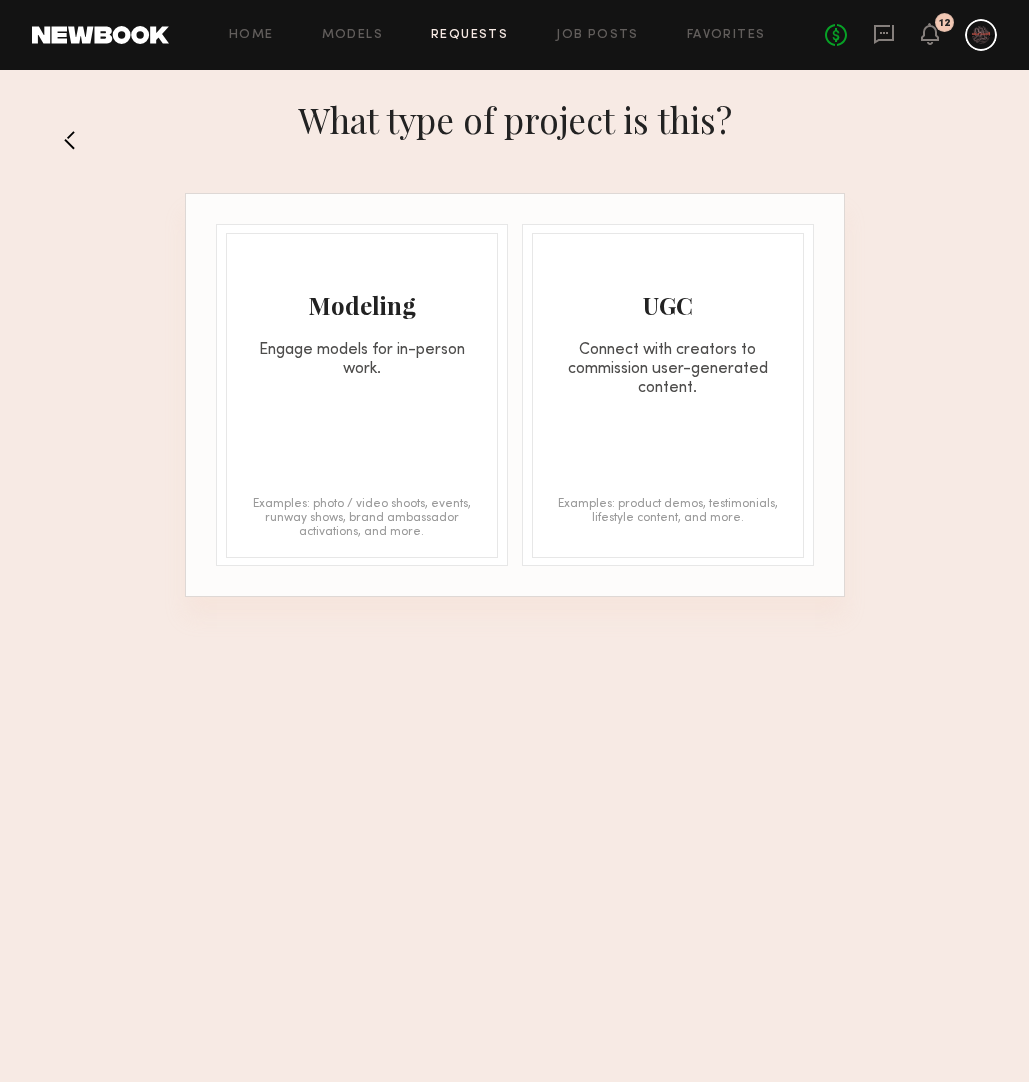 click on "Engage models for in-person work." 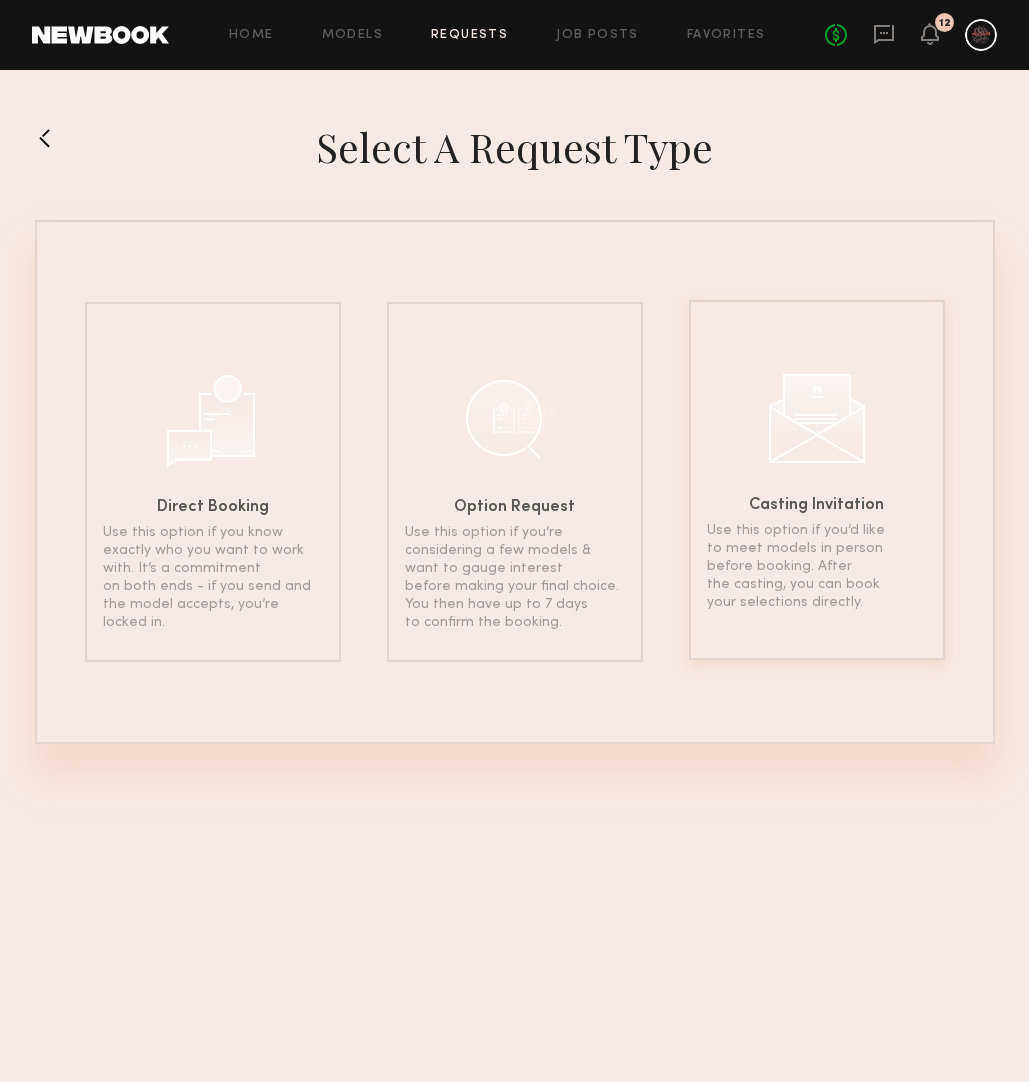 click 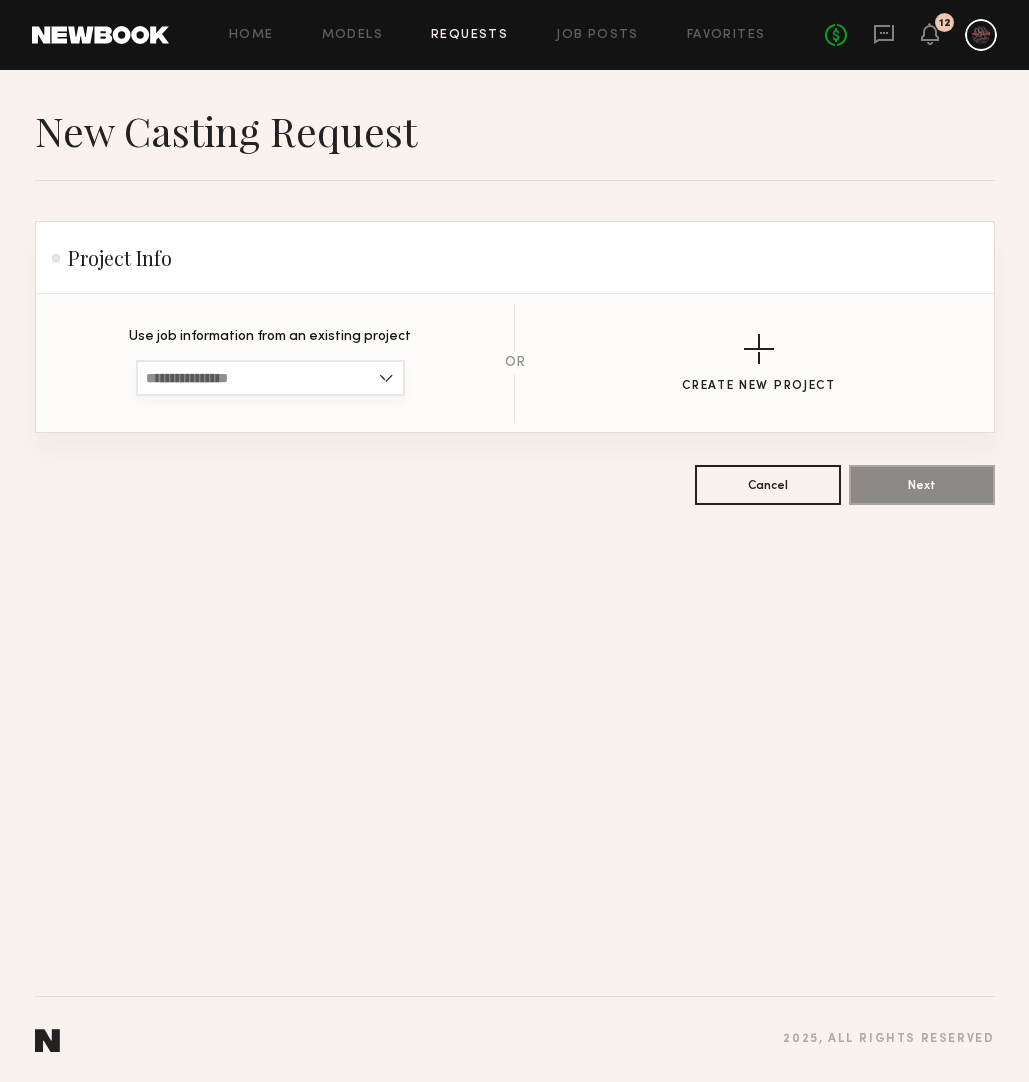 click at bounding box center (270, 378) 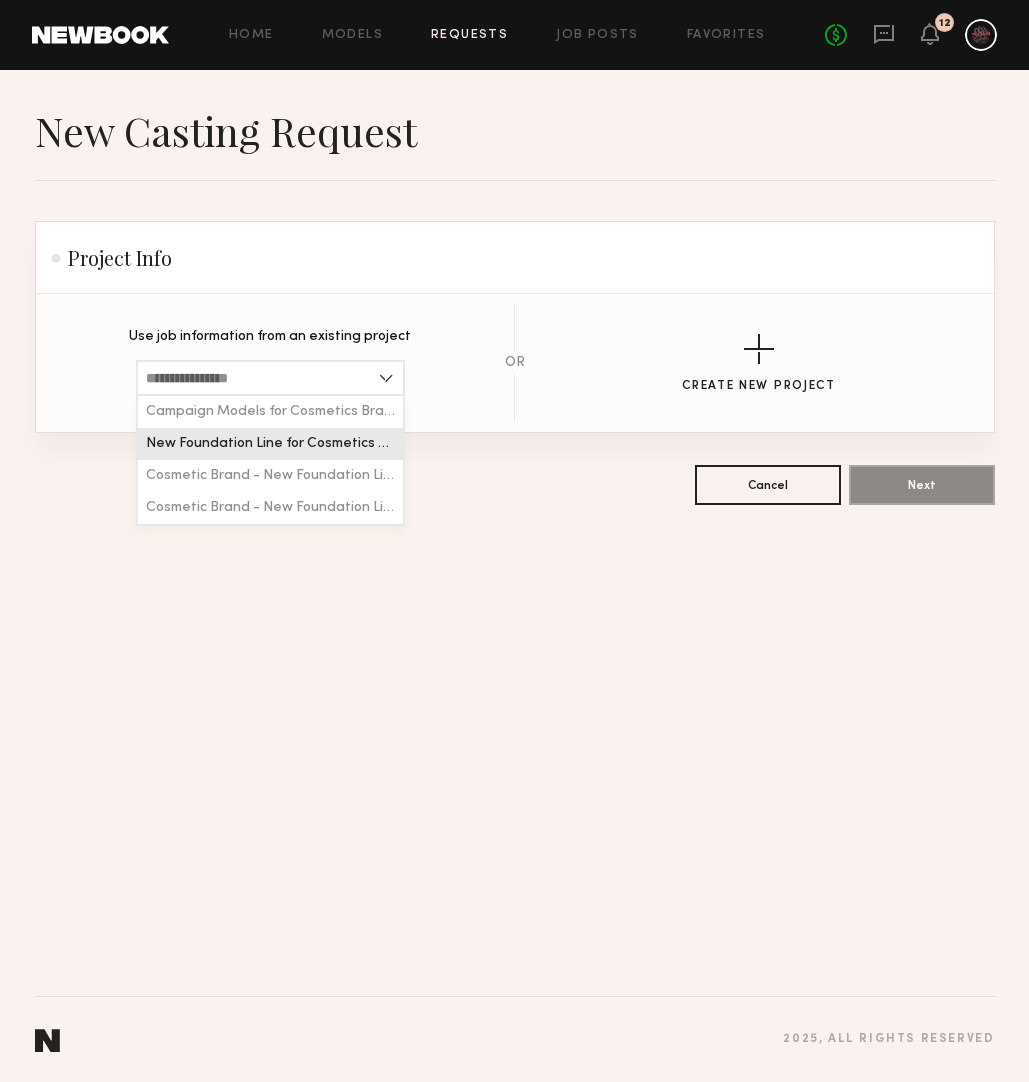 click on "New Foundation Line for Cosmetics Brand" 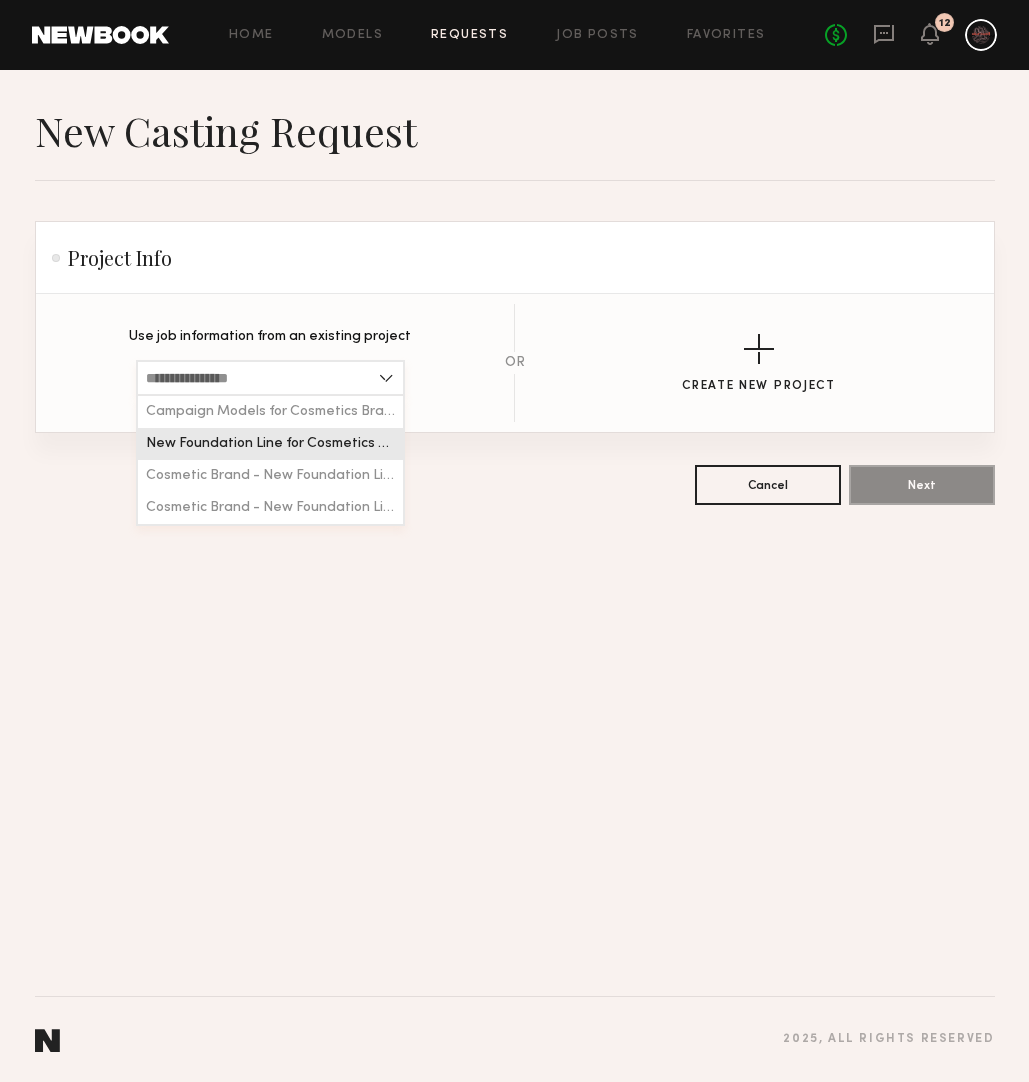 type on "**********" 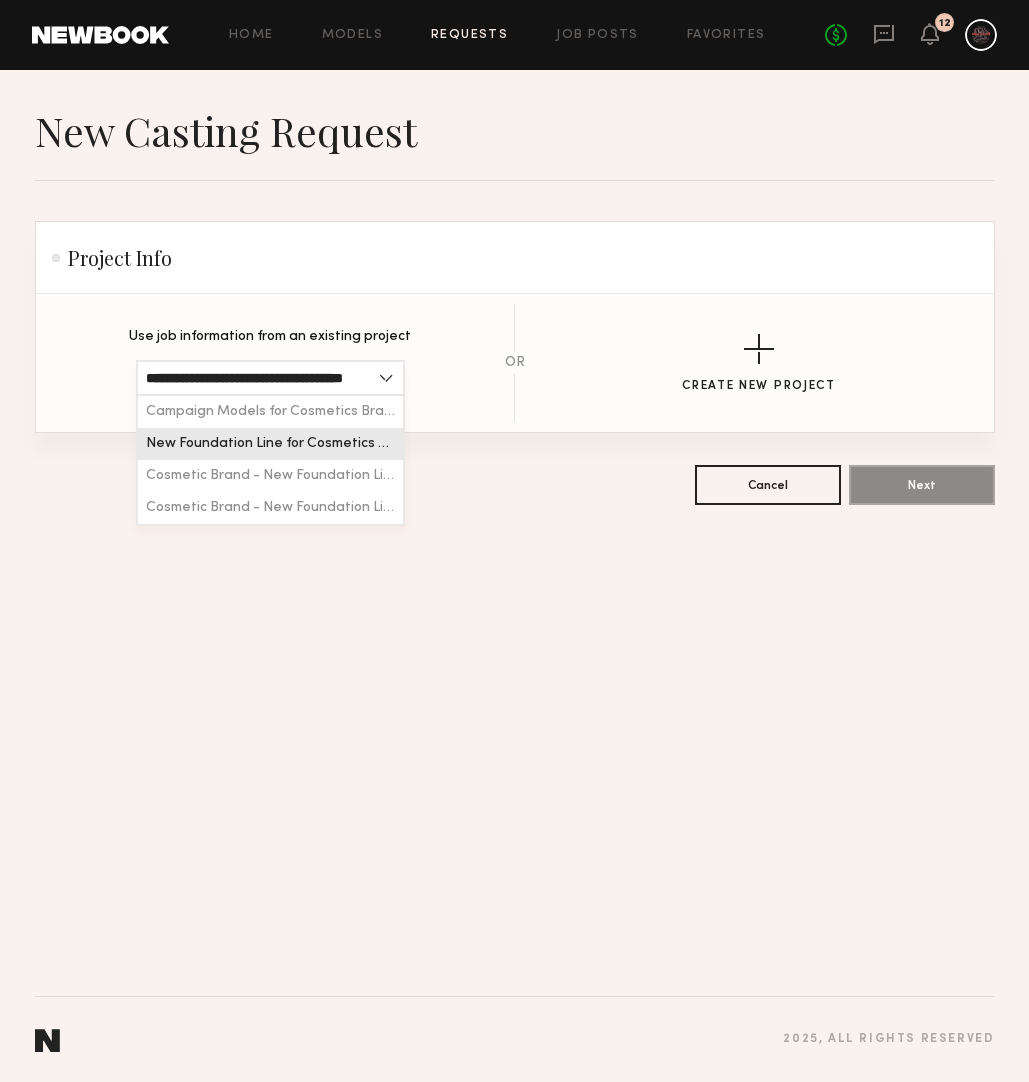 scroll, scrollTop: 0, scrollLeft: 41, axis: horizontal 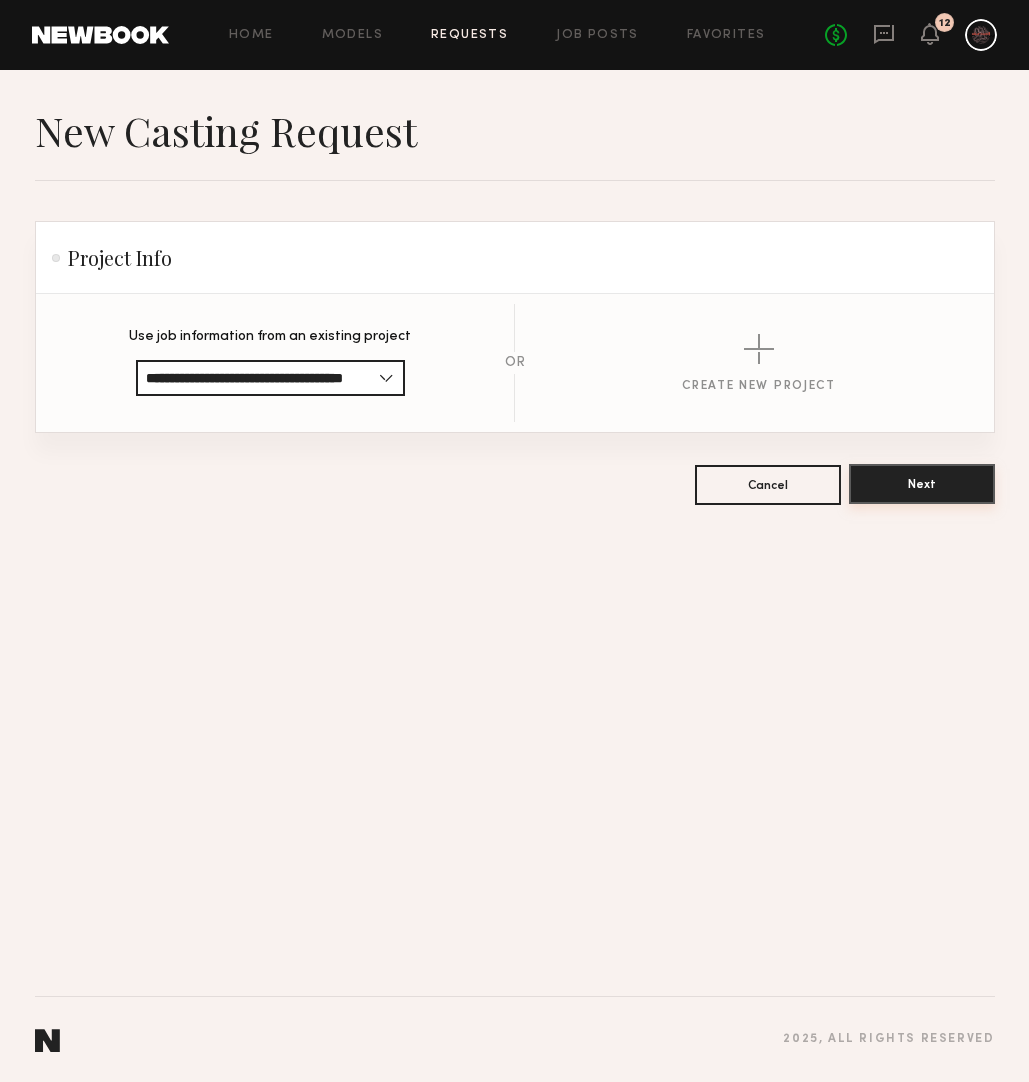 click on "Next" 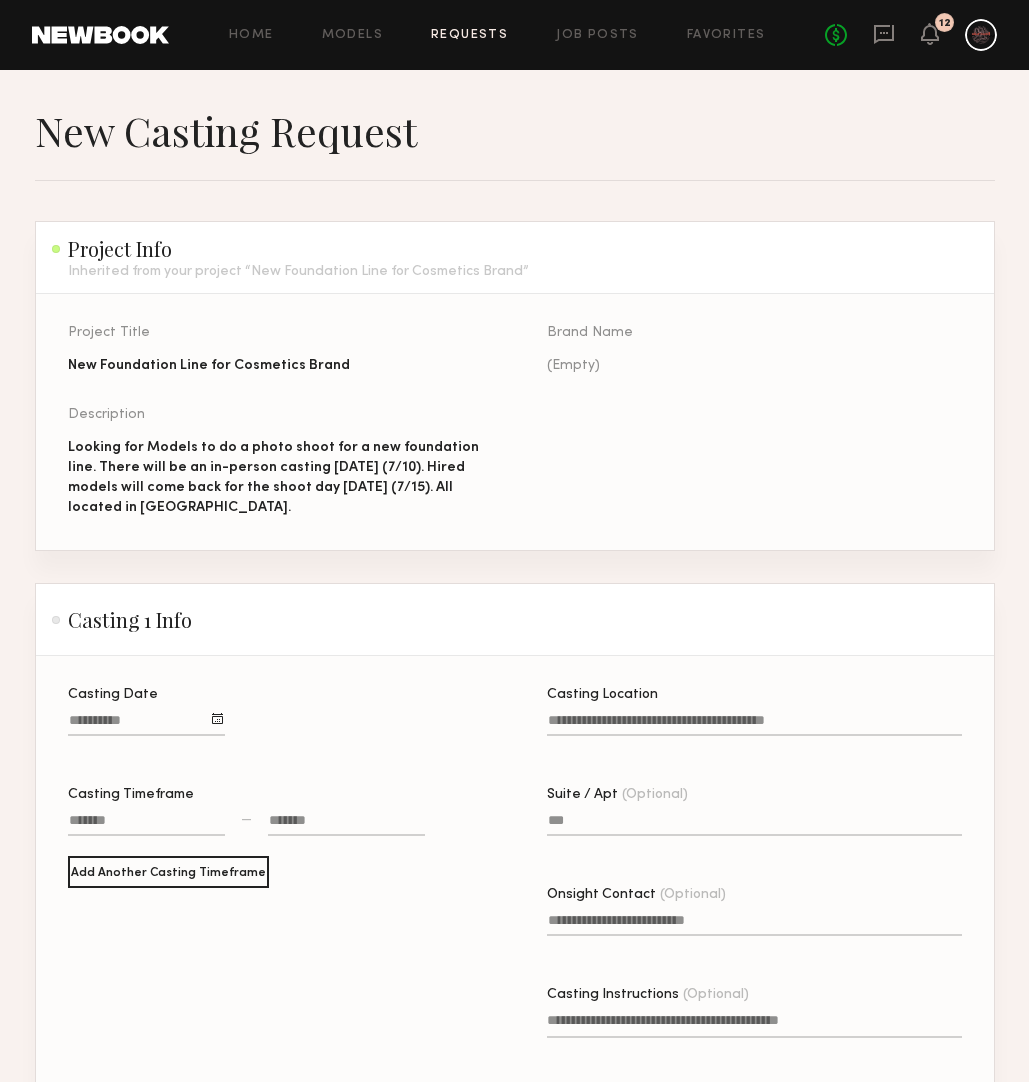 scroll, scrollTop: 298, scrollLeft: 0, axis: vertical 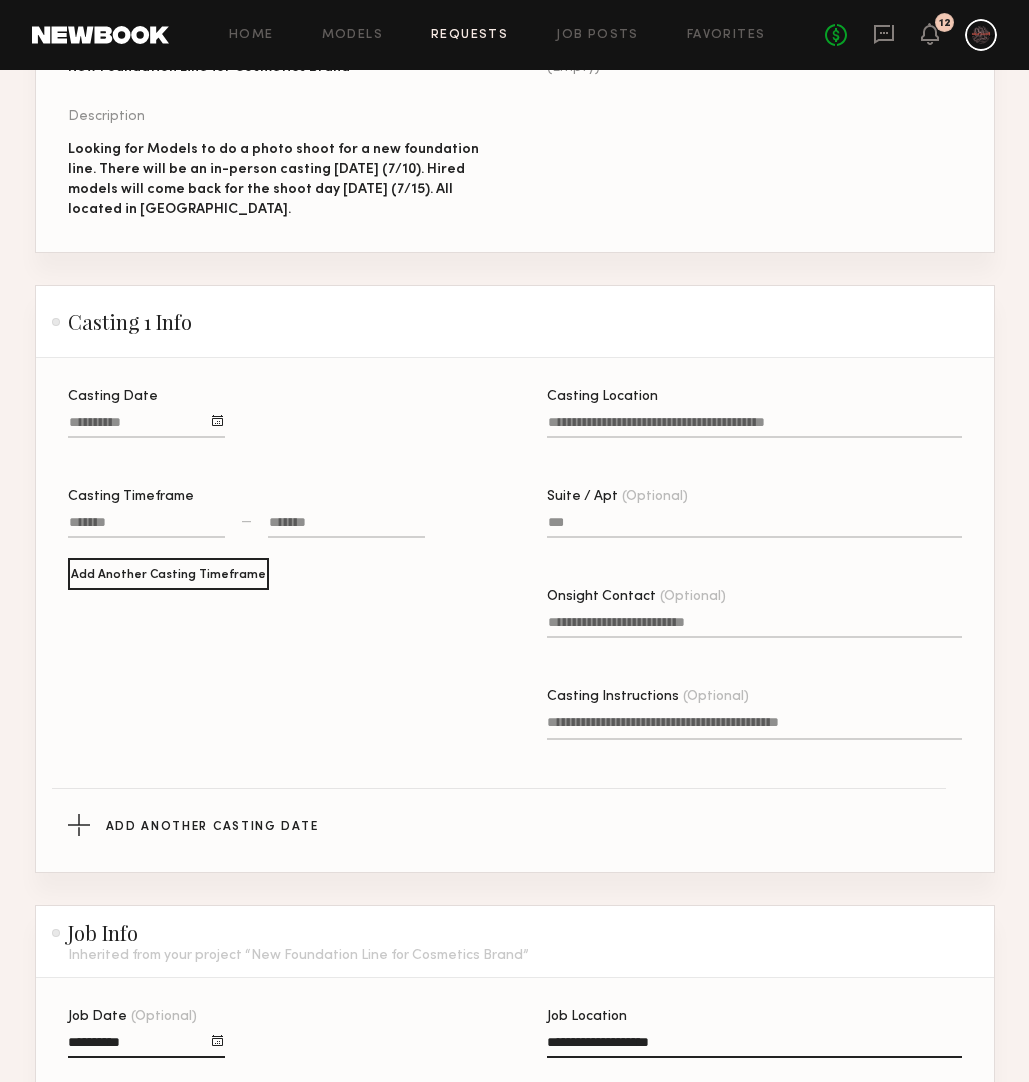 click 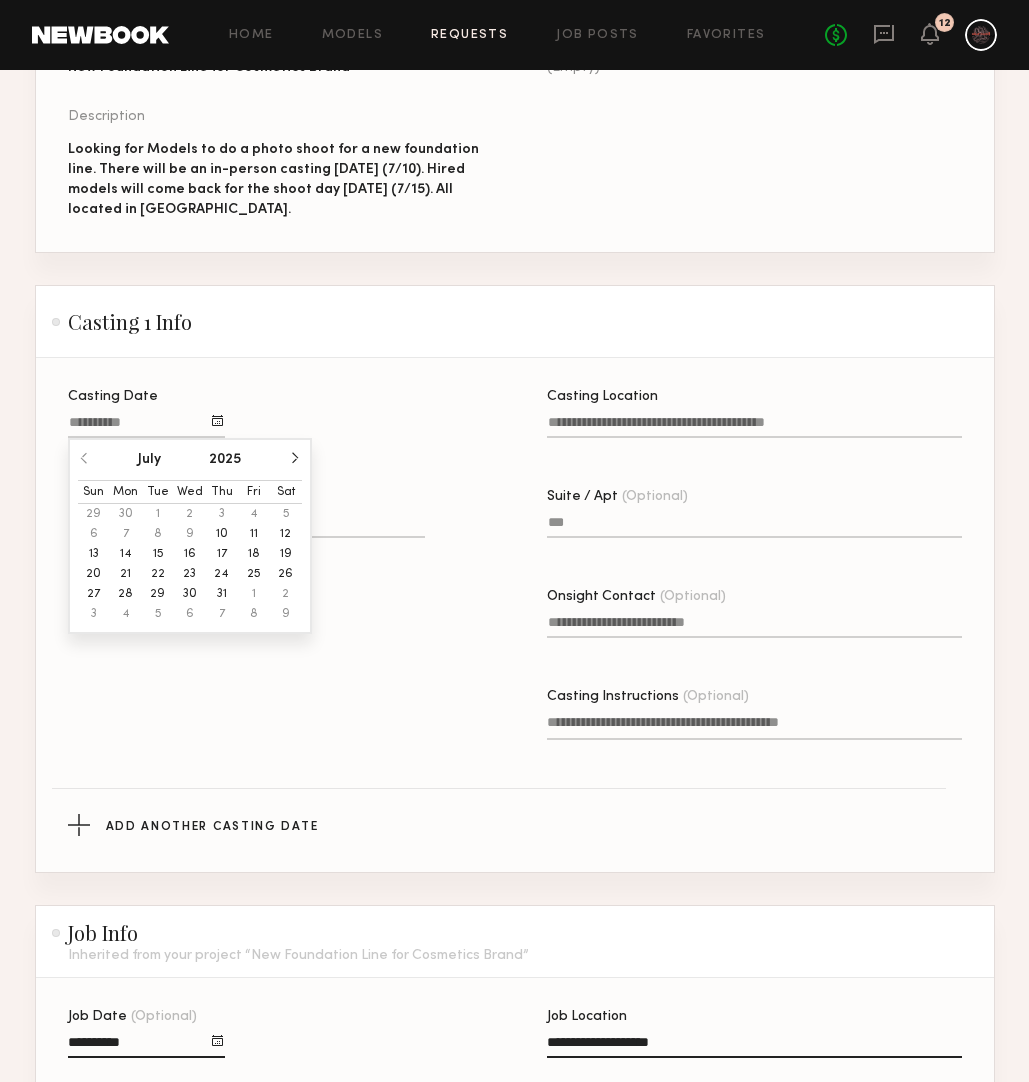 click on "10" 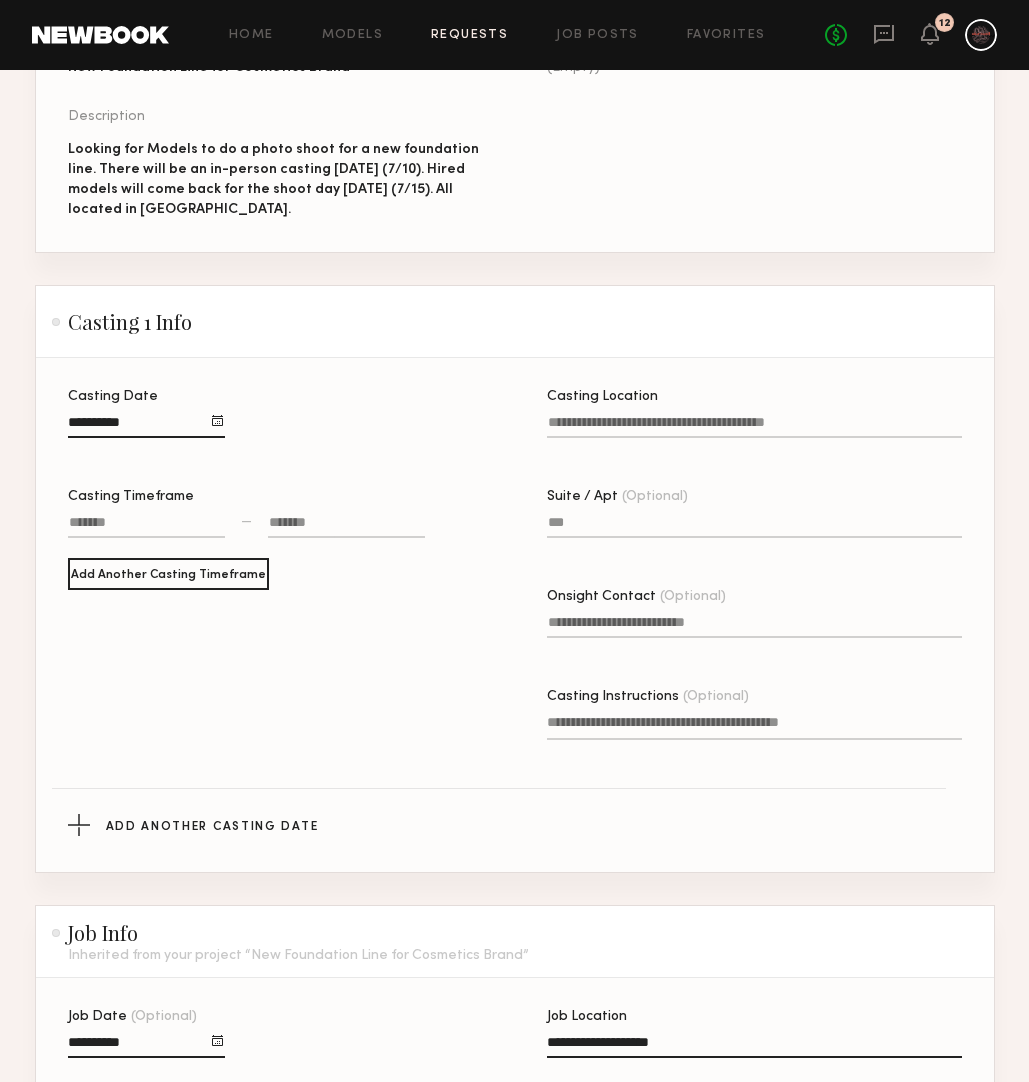 click on "Casting Location" 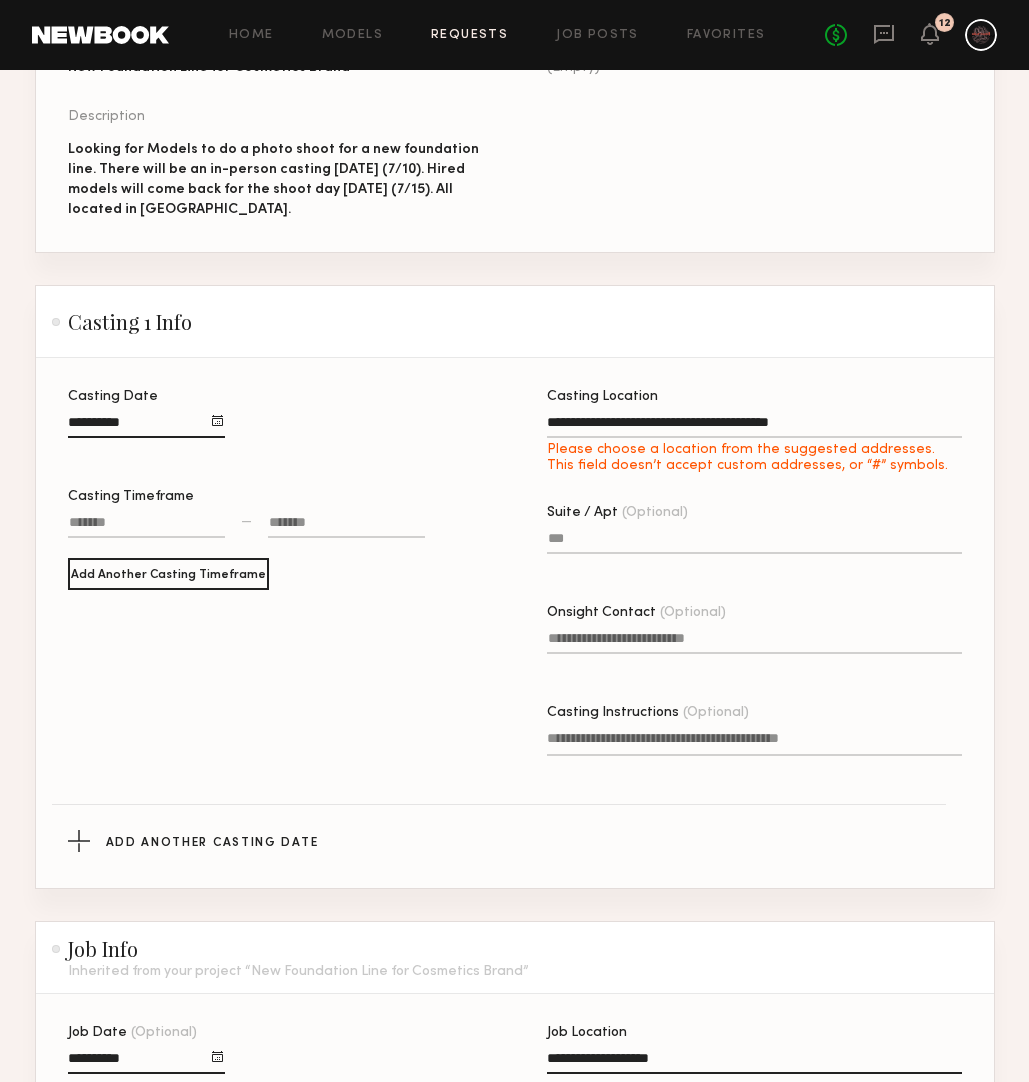 type on "**********" 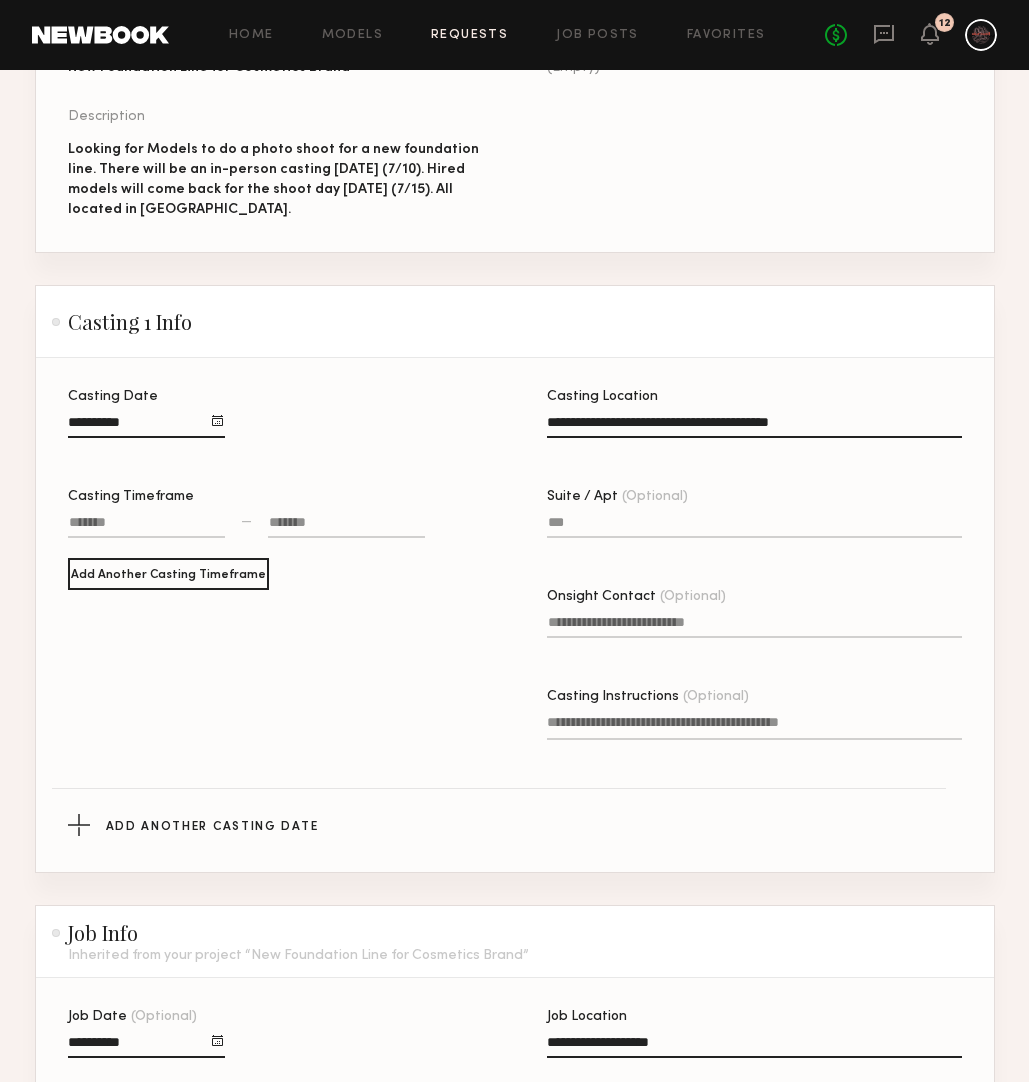 click on "Suite / Apt (Optional)" 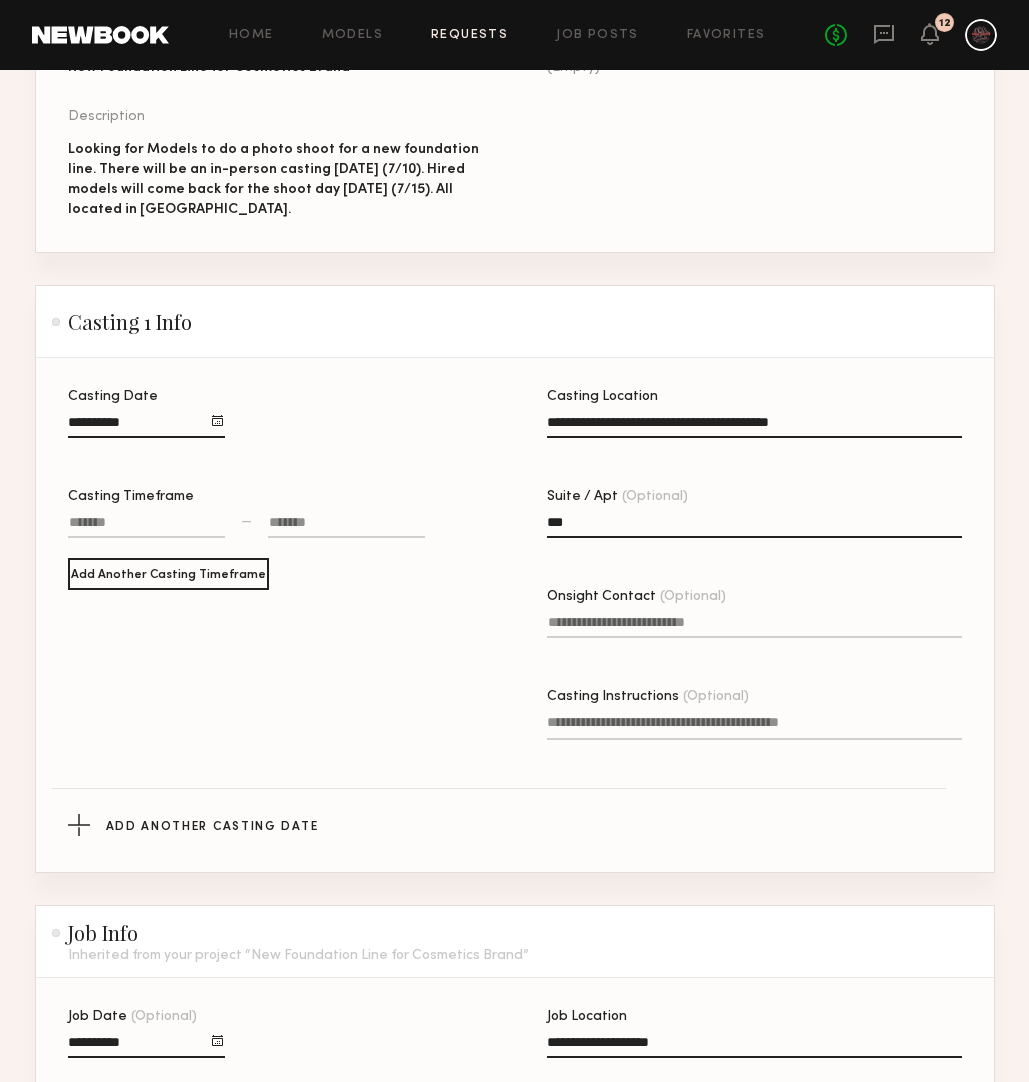 type on "***" 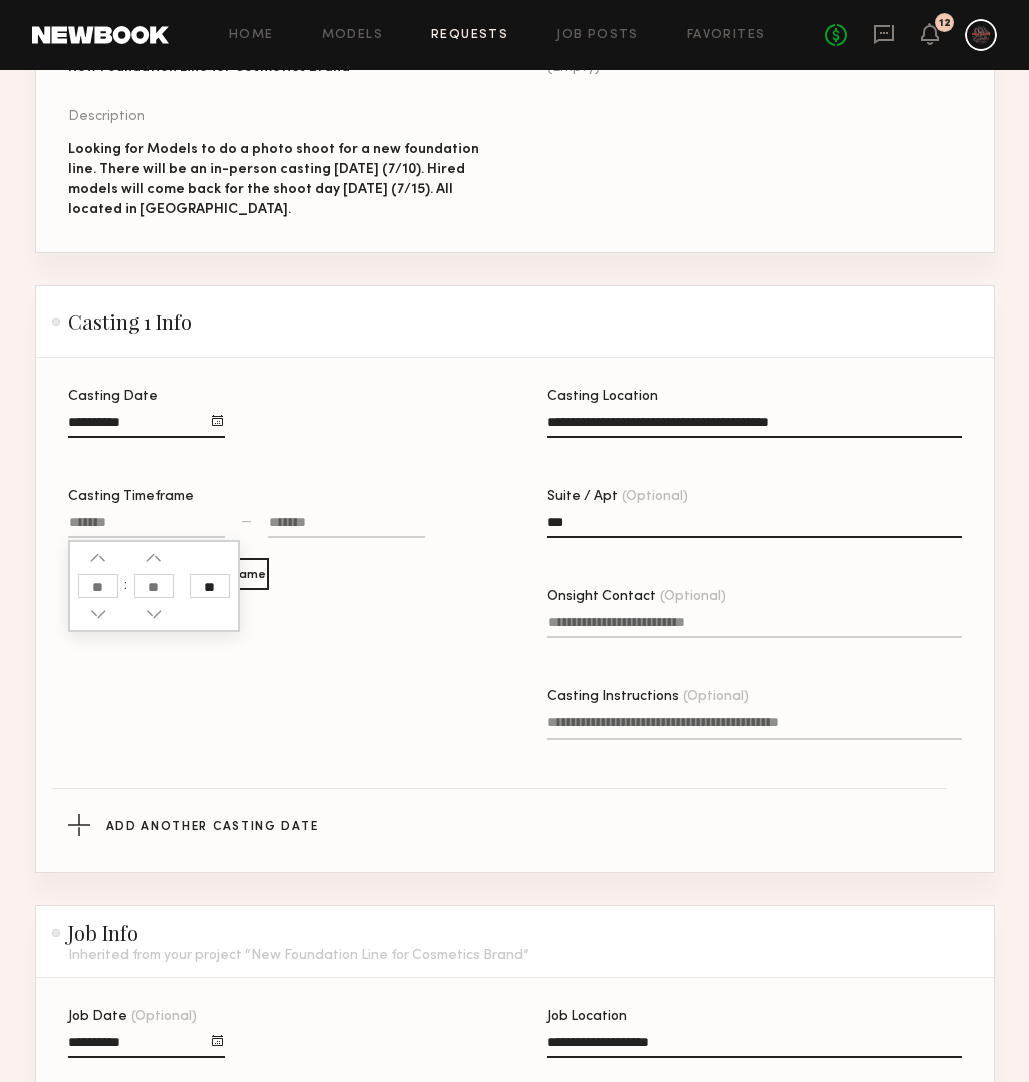 click 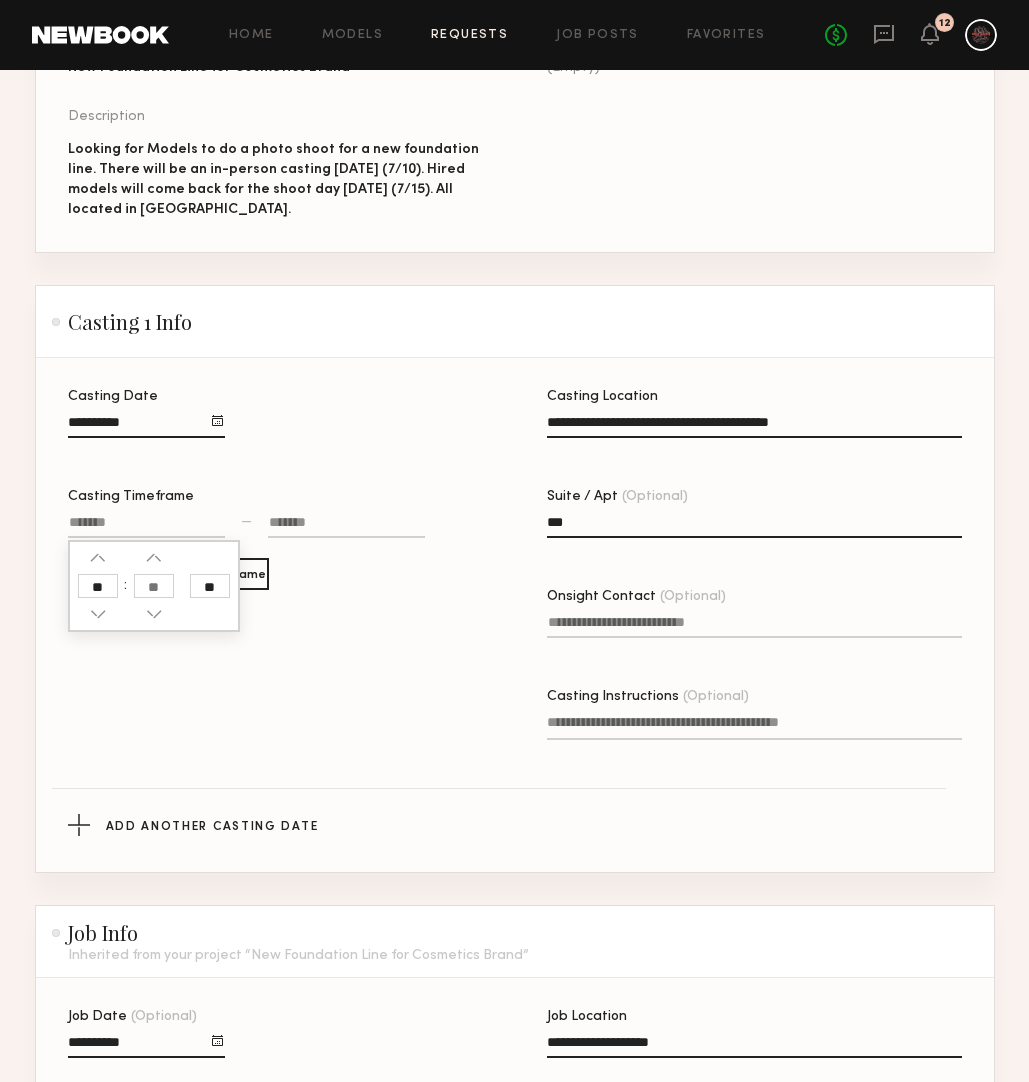 type on "**" 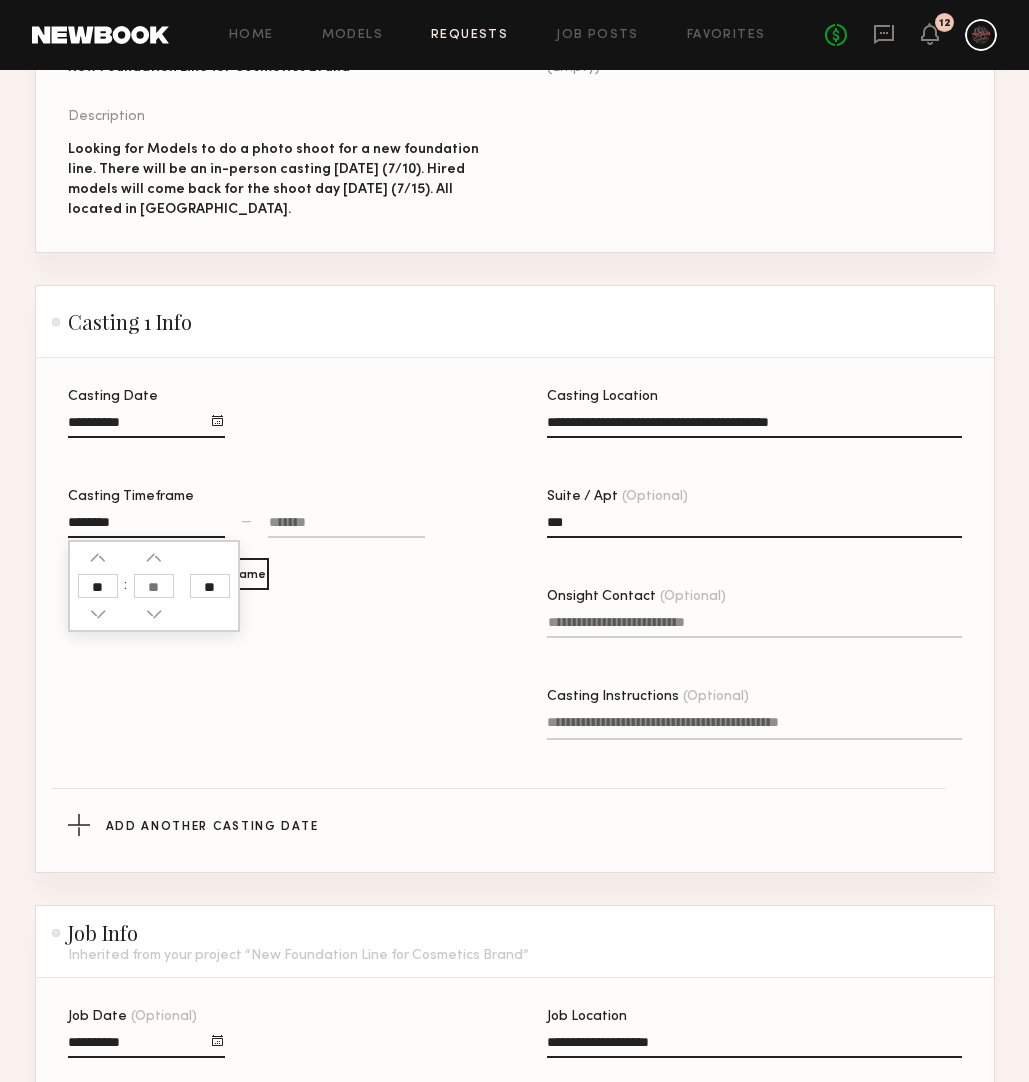 click 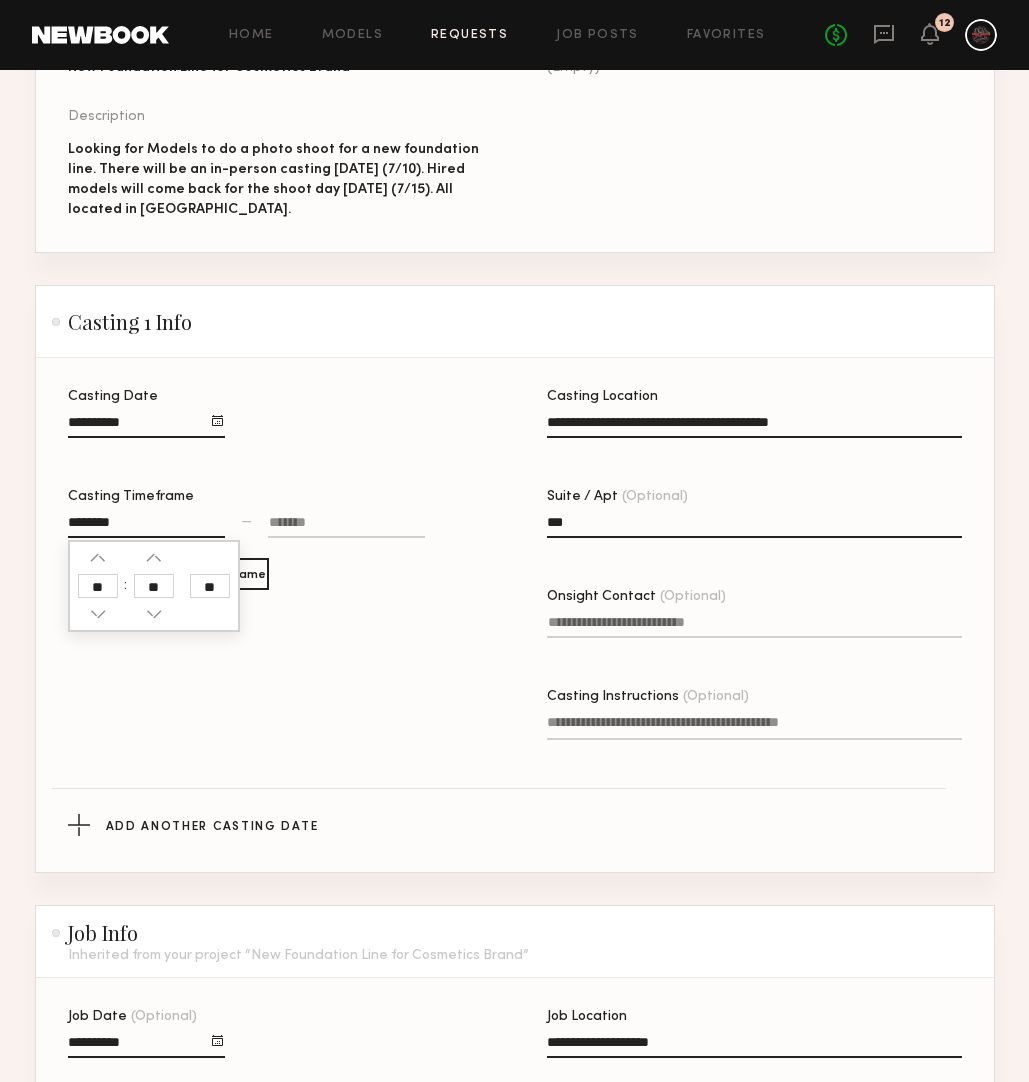 click 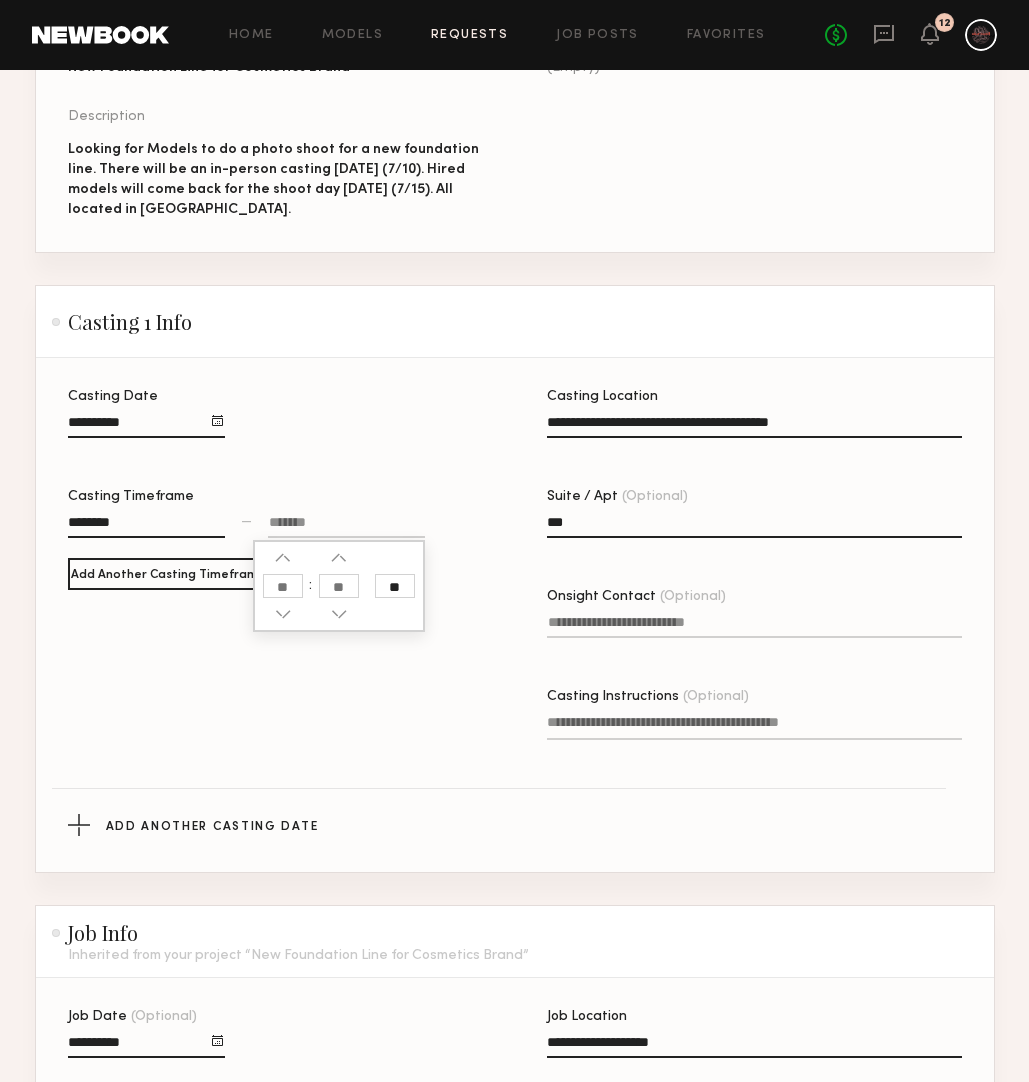 click 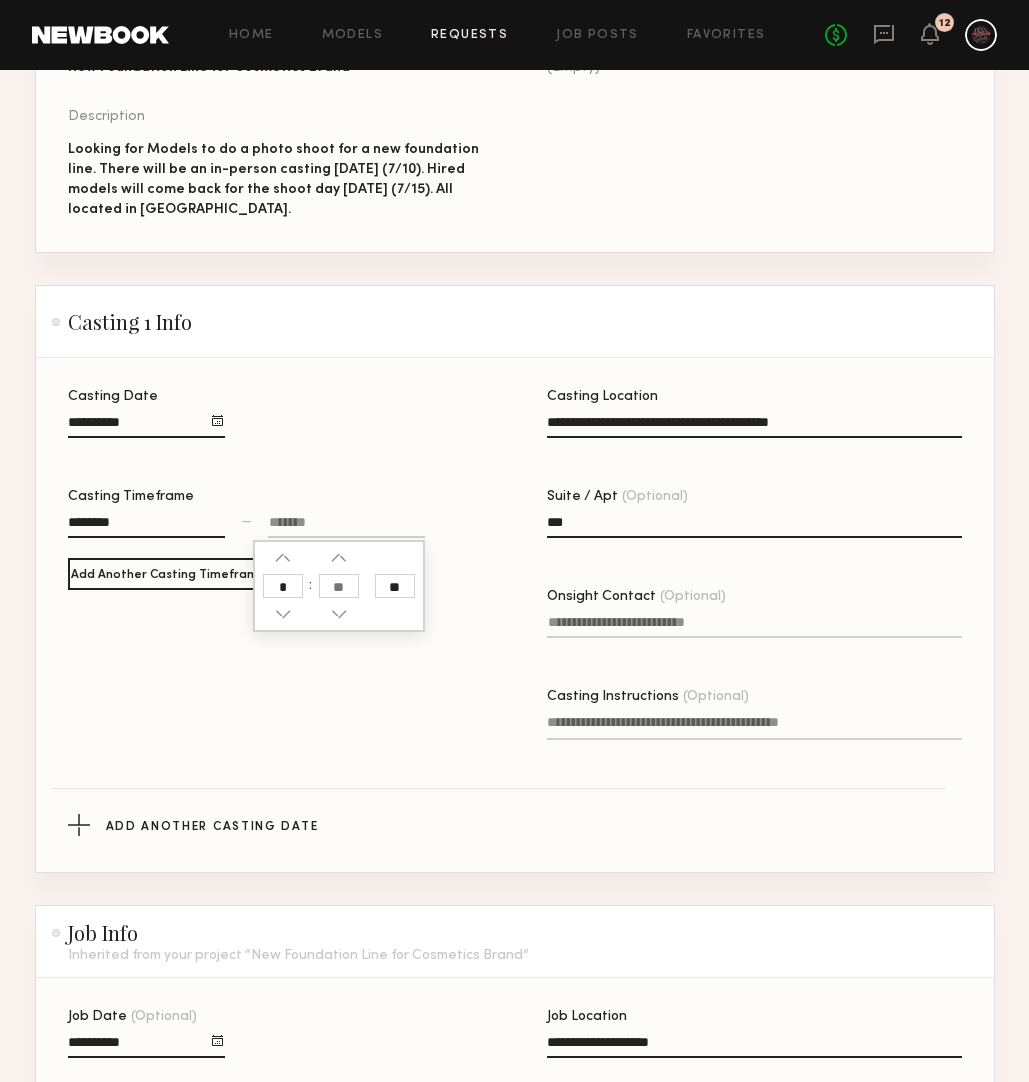 type on "*" 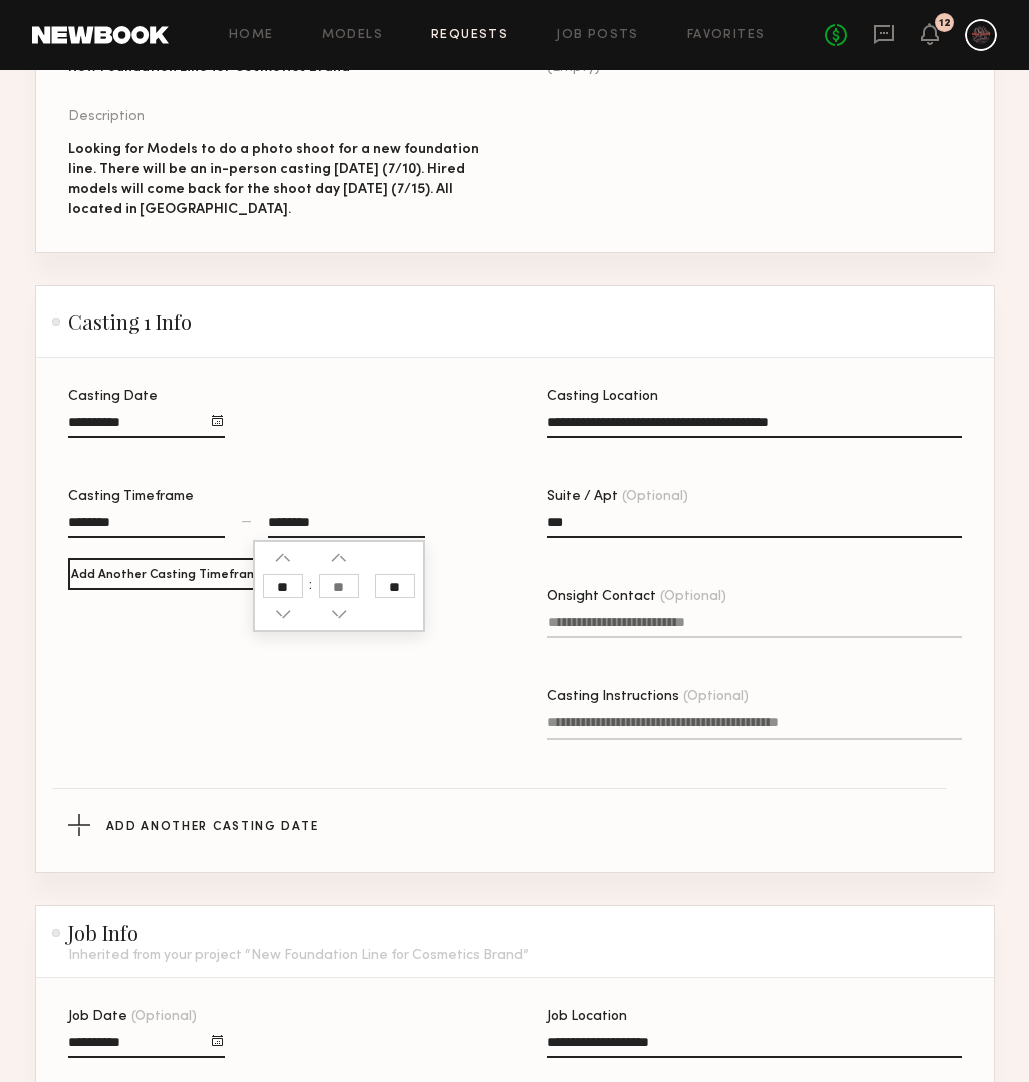 click 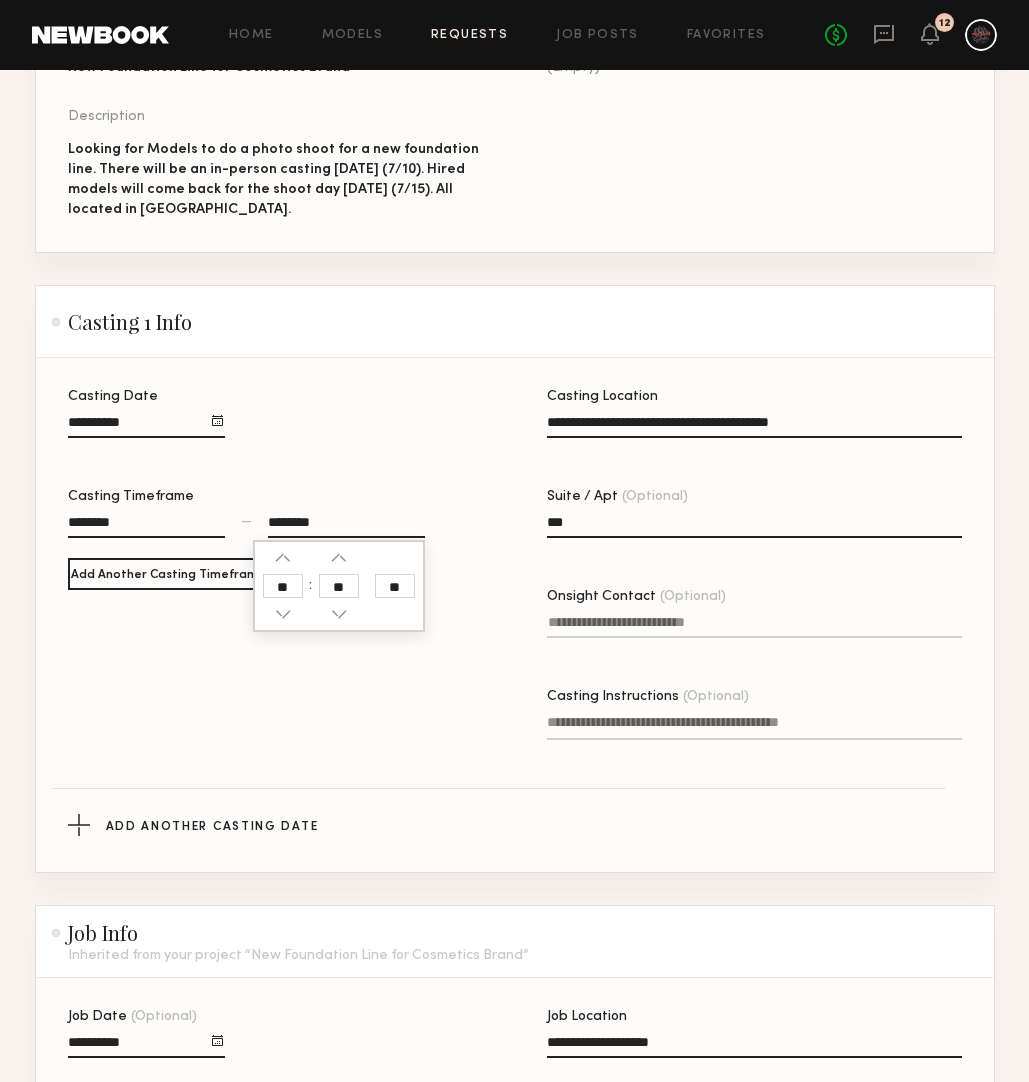 type on "**" 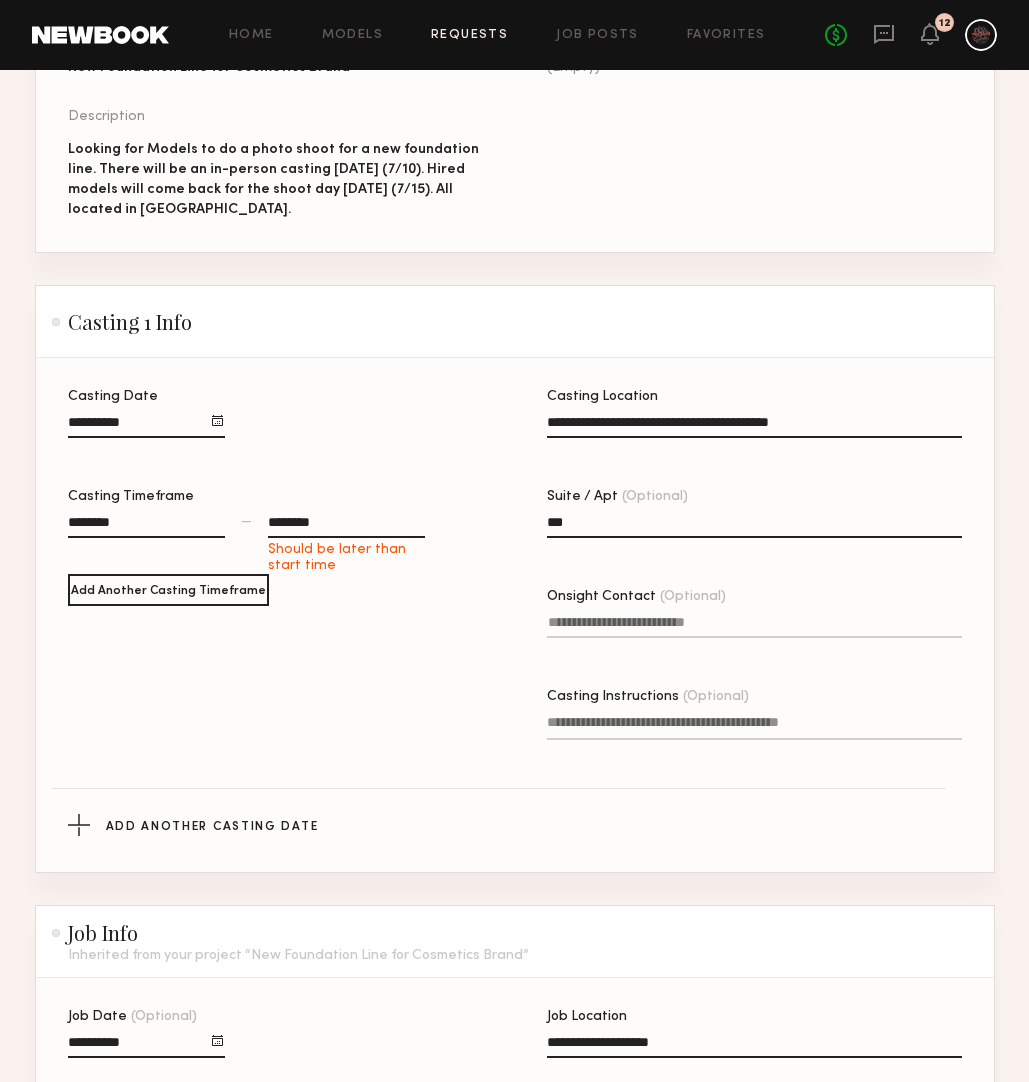 click on "********" 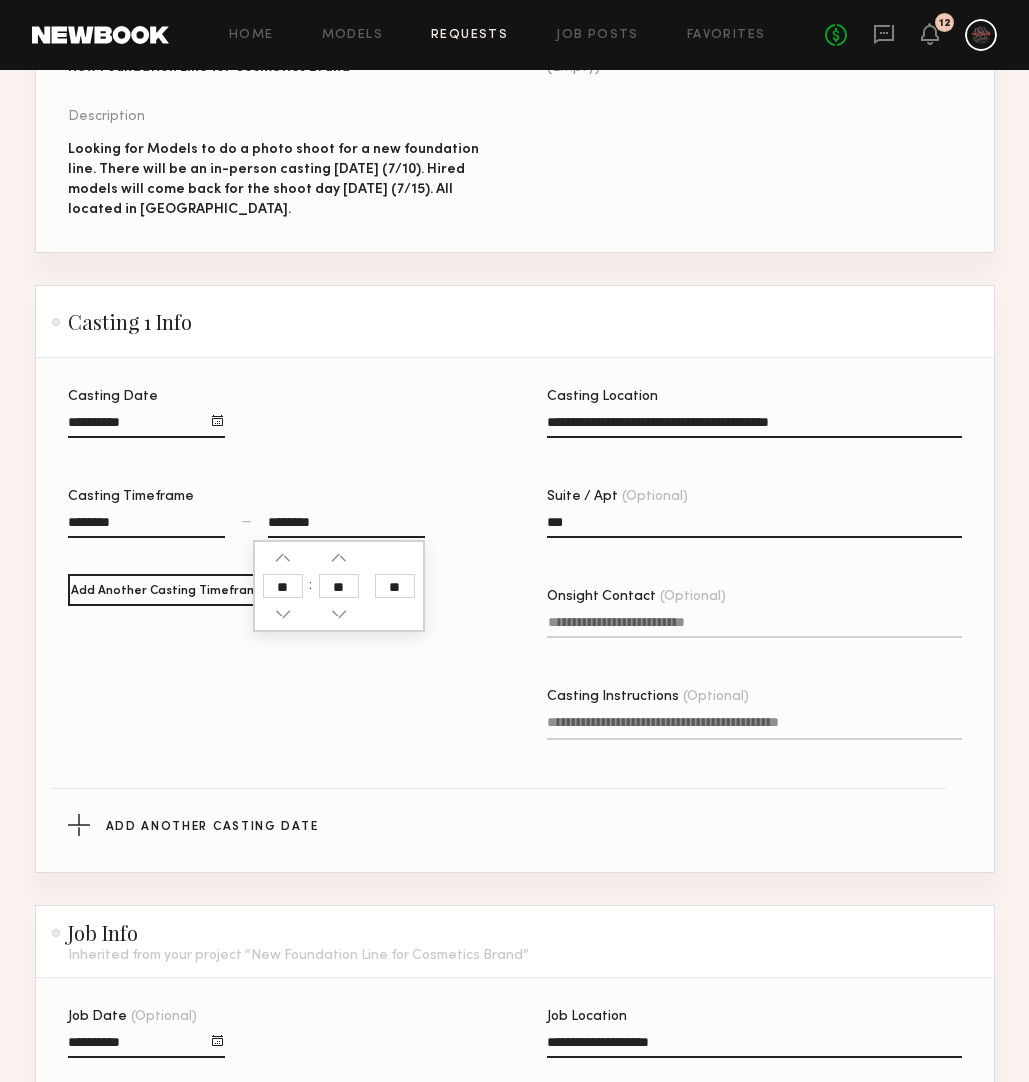 click on "**" 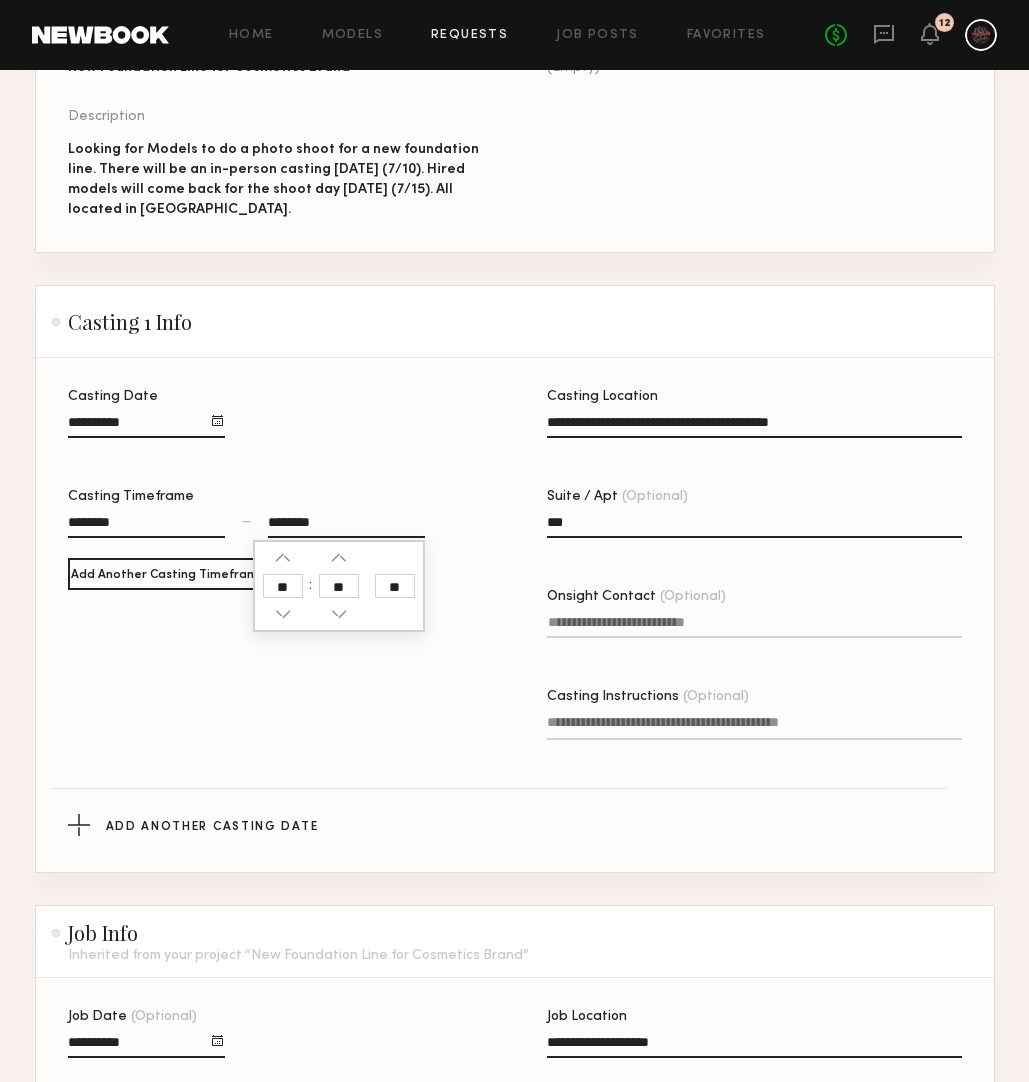 click on "Casting Date Casting Timeframe ******** — ******** ** ** ** Add Another Casting Timeframe" 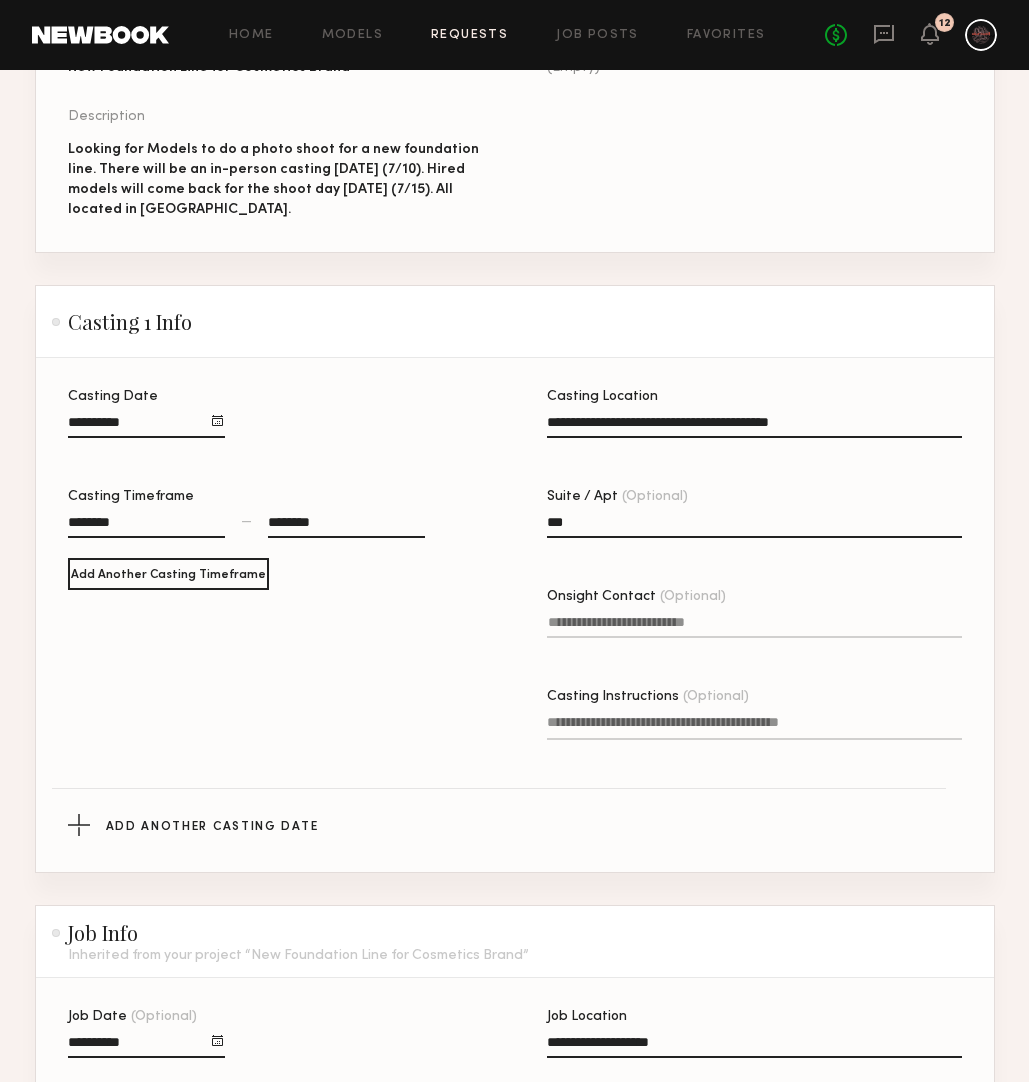 click on "Onsight Contact (Optional)" 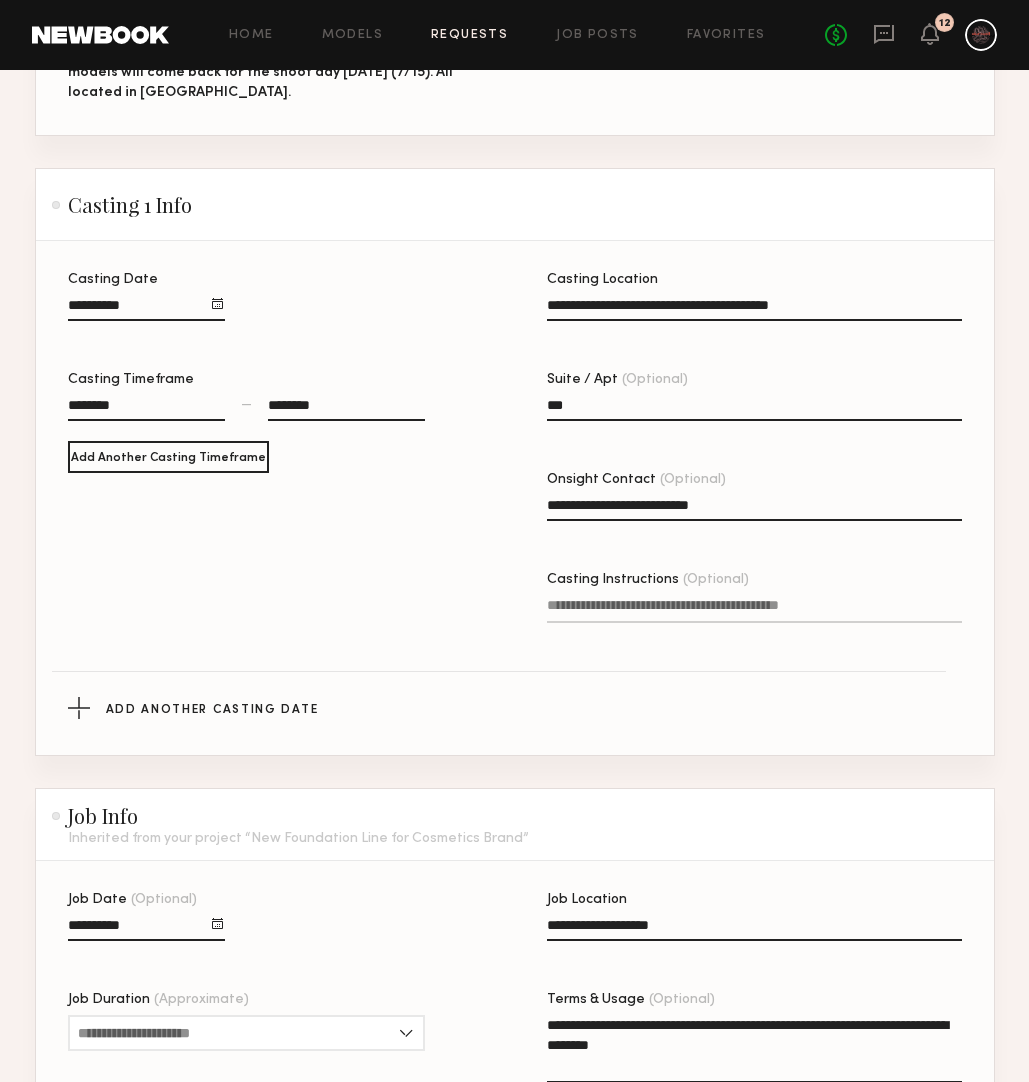 scroll, scrollTop: 650, scrollLeft: 0, axis: vertical 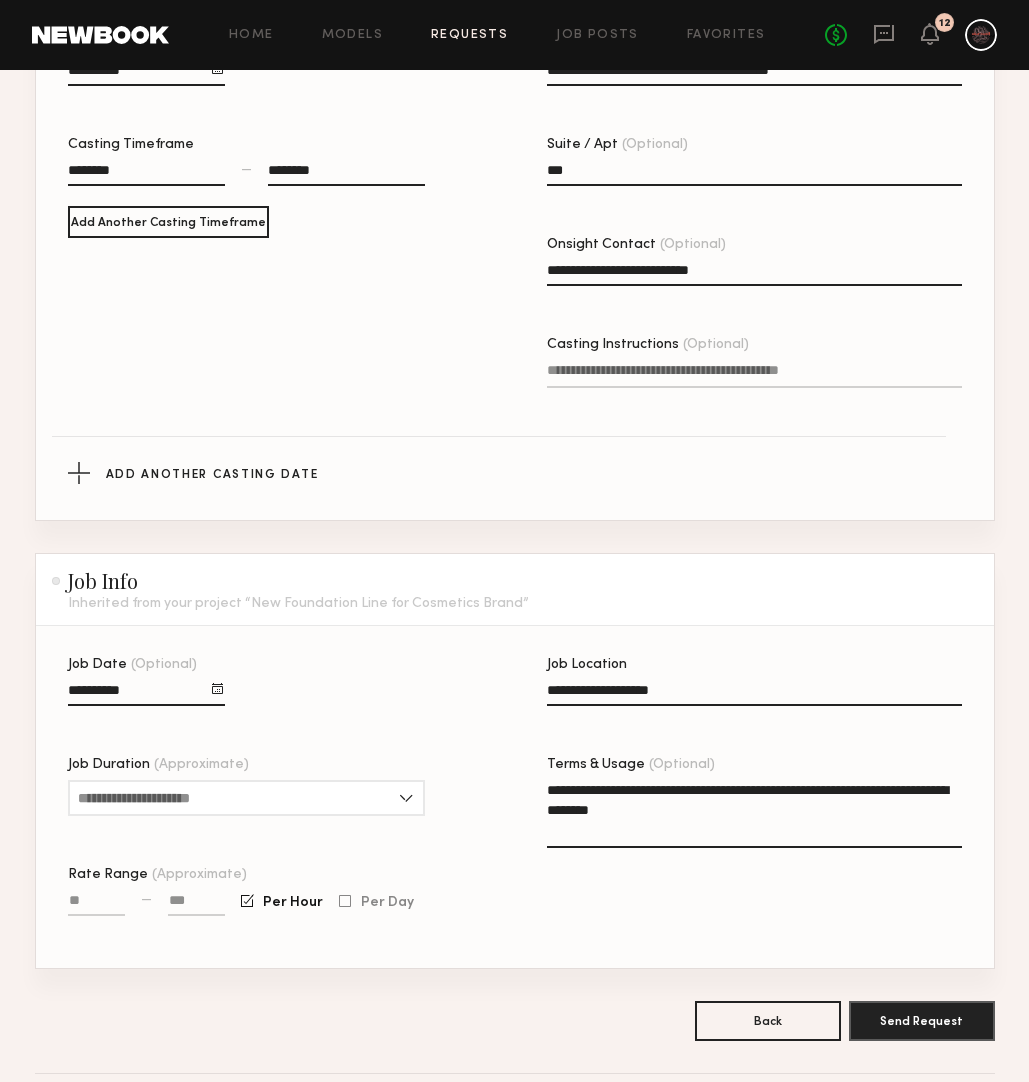 type on "**********" 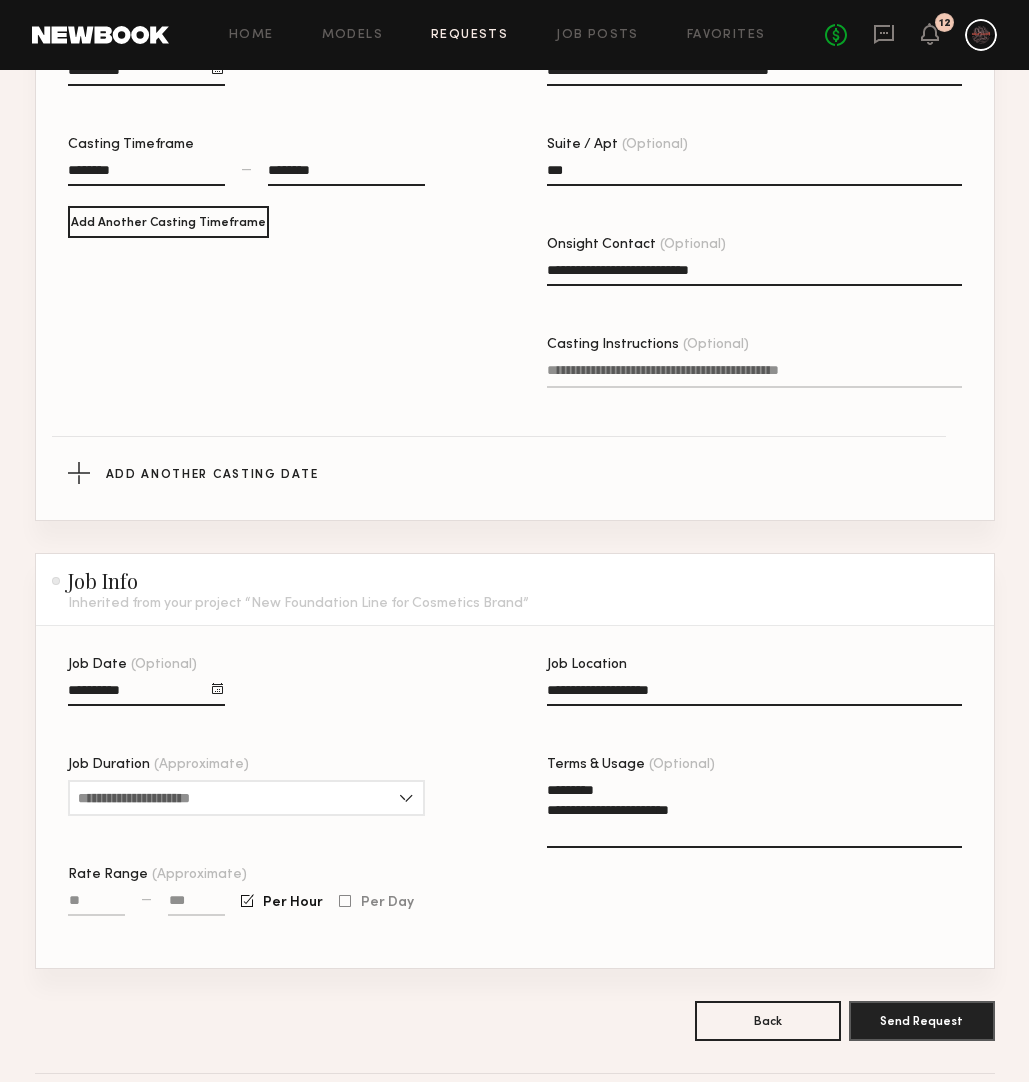 click on "**********" 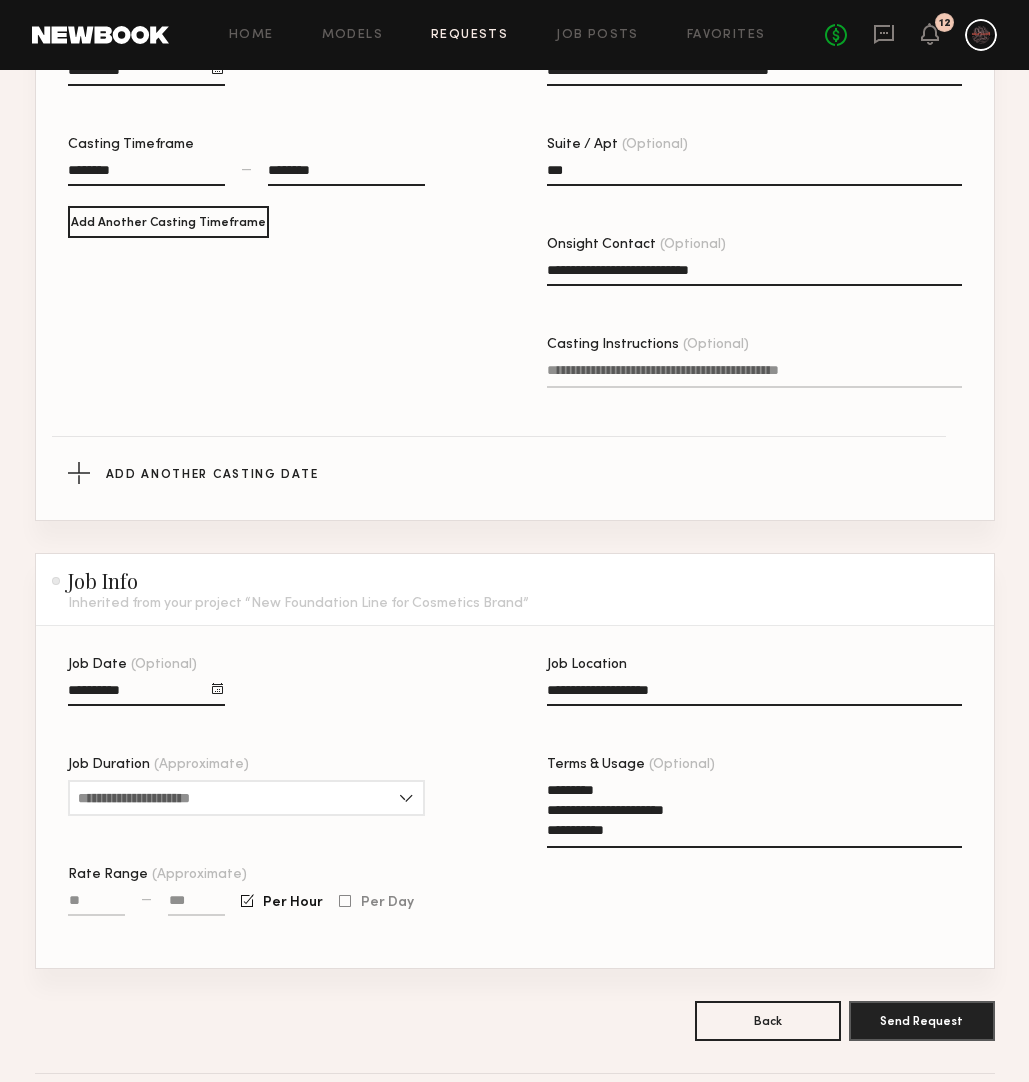 click on "**********" 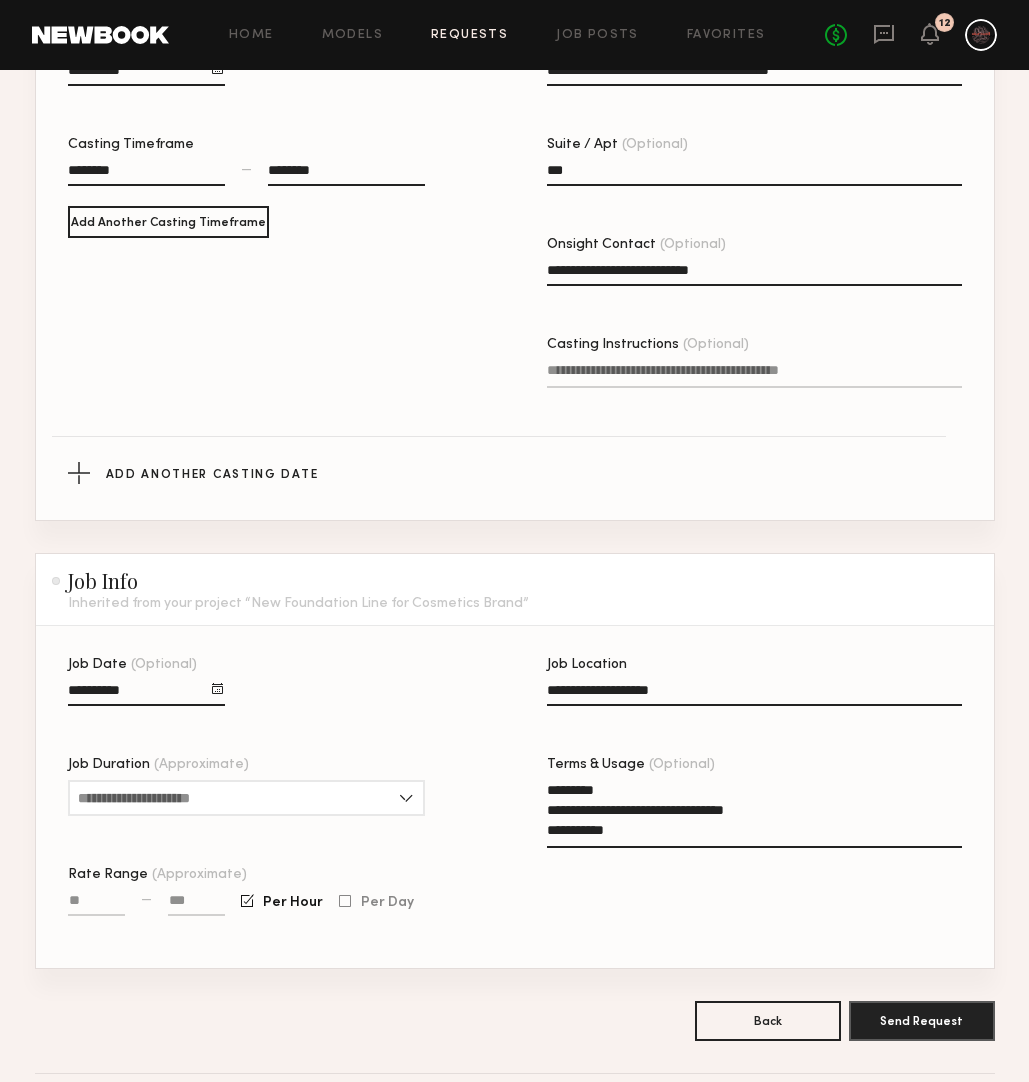 click on "**********" 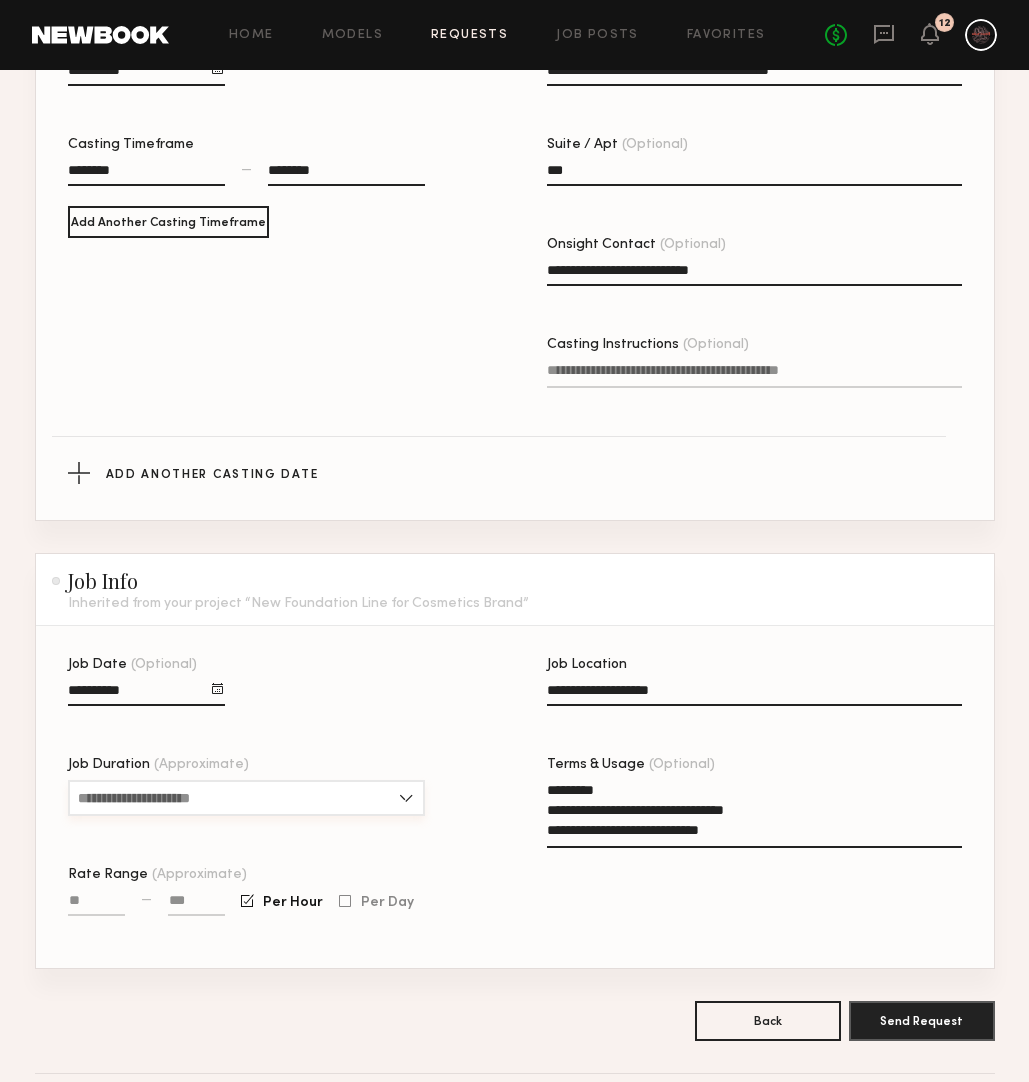 type on "**********" 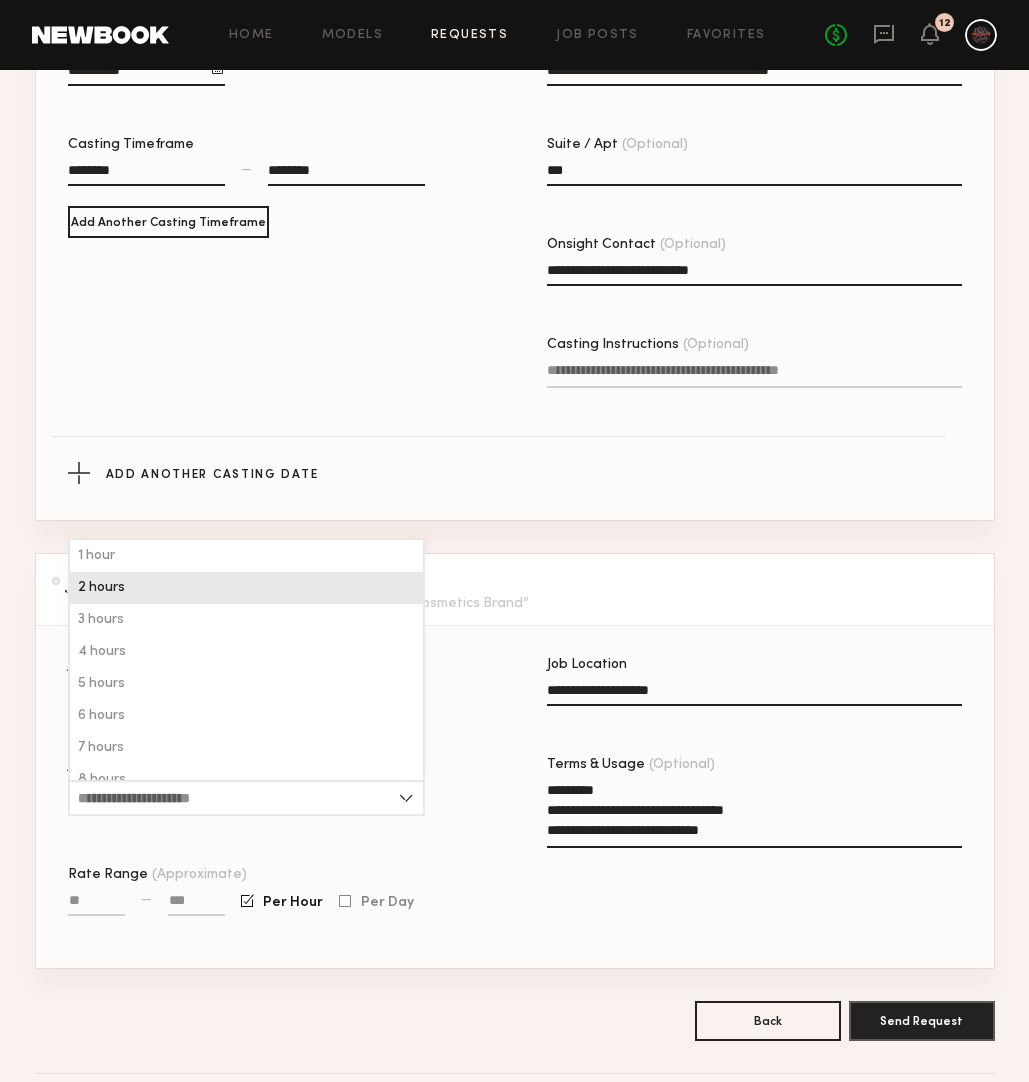 click on "2 hours" 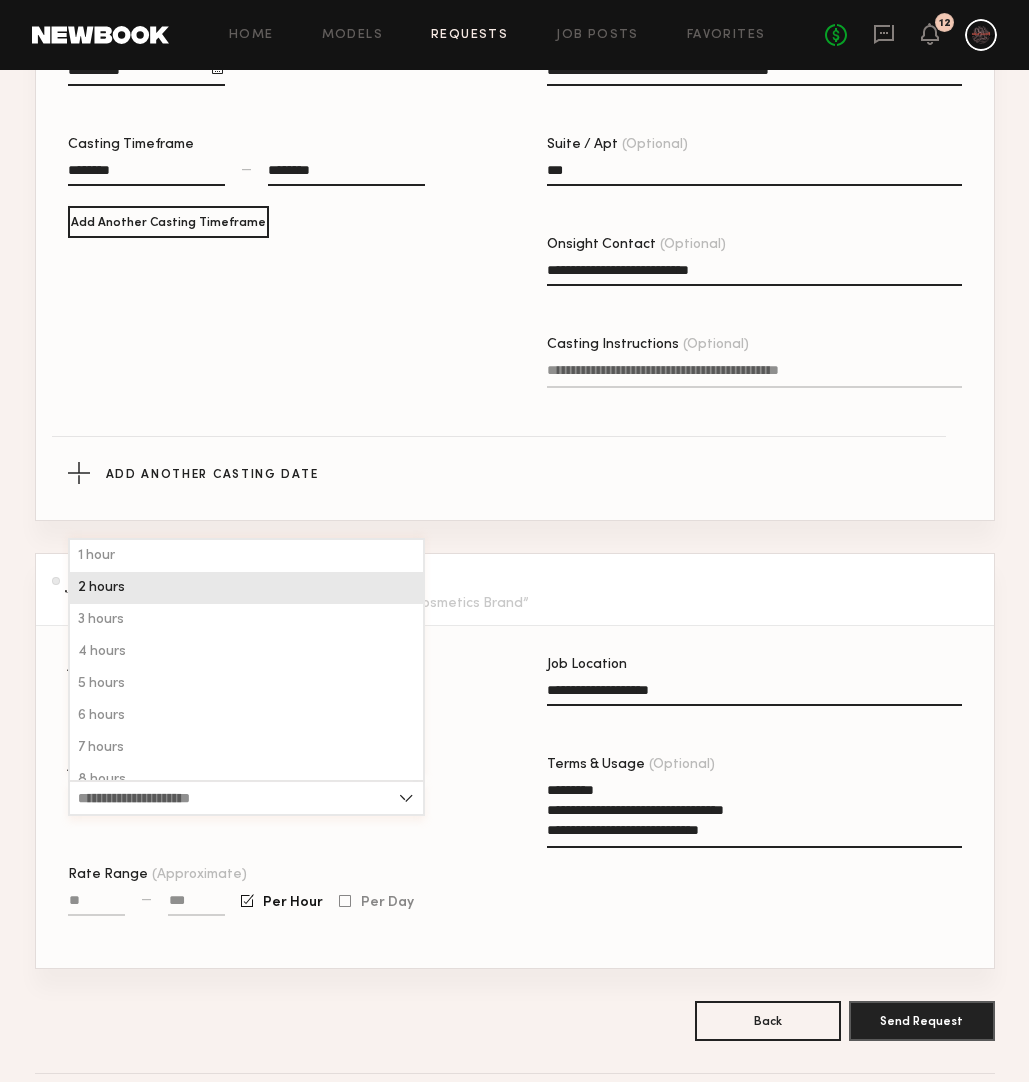 type on "*******" 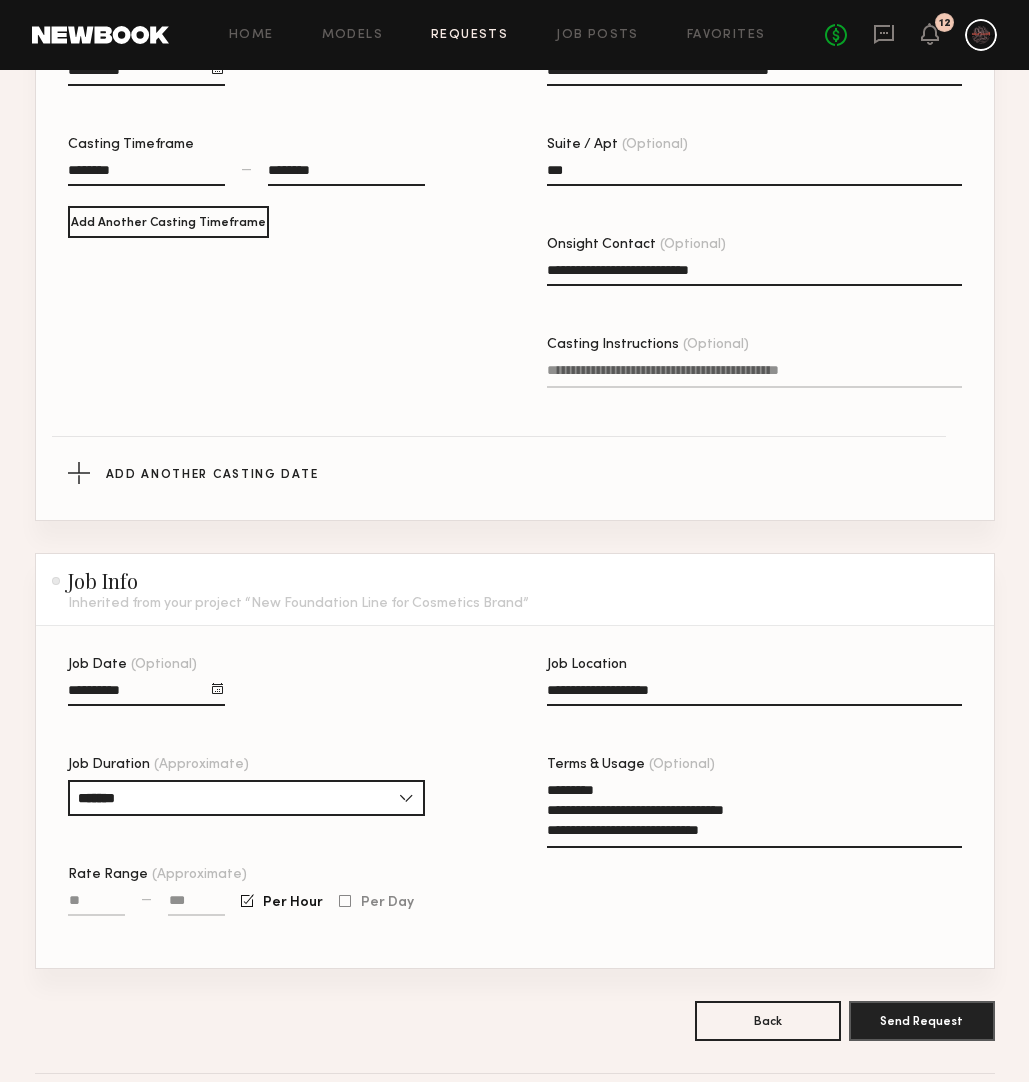 click 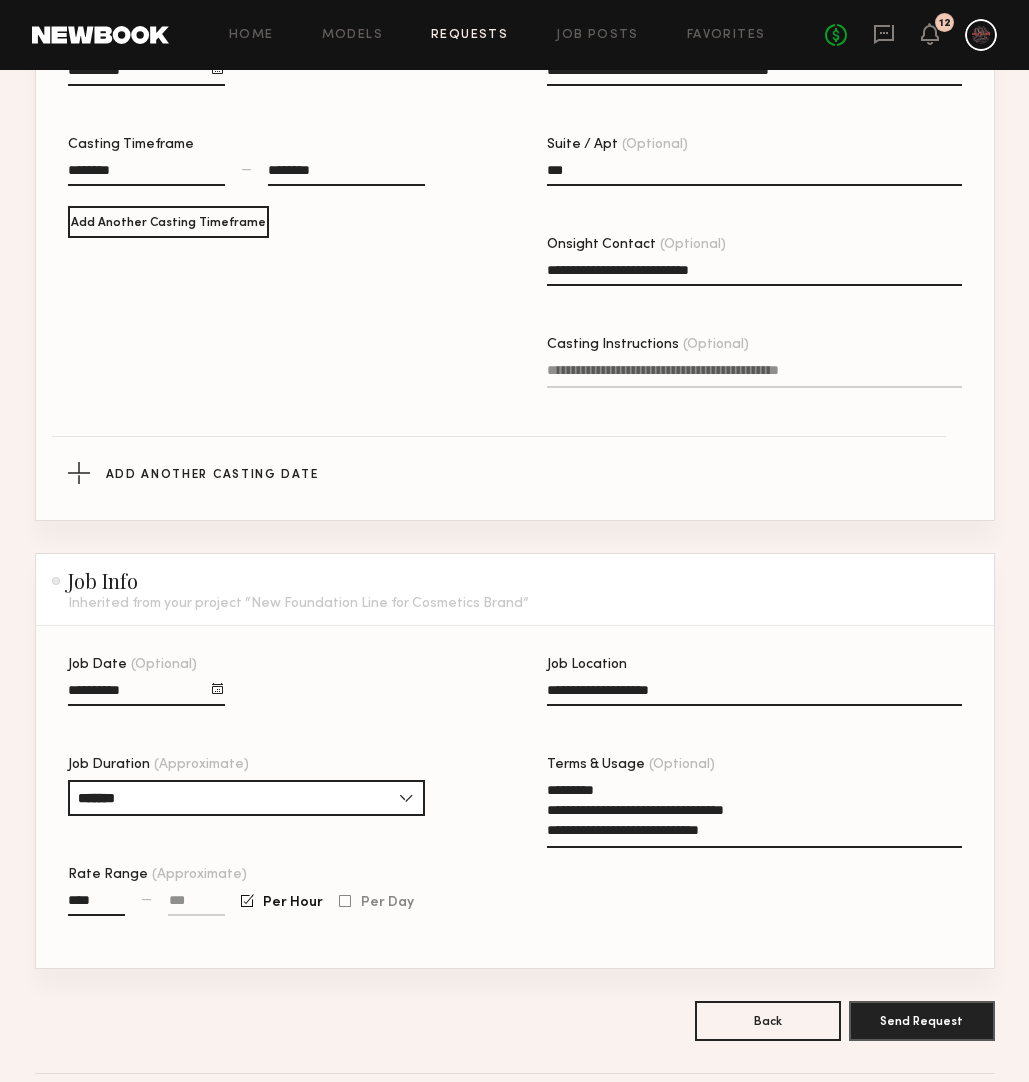 type on "****" 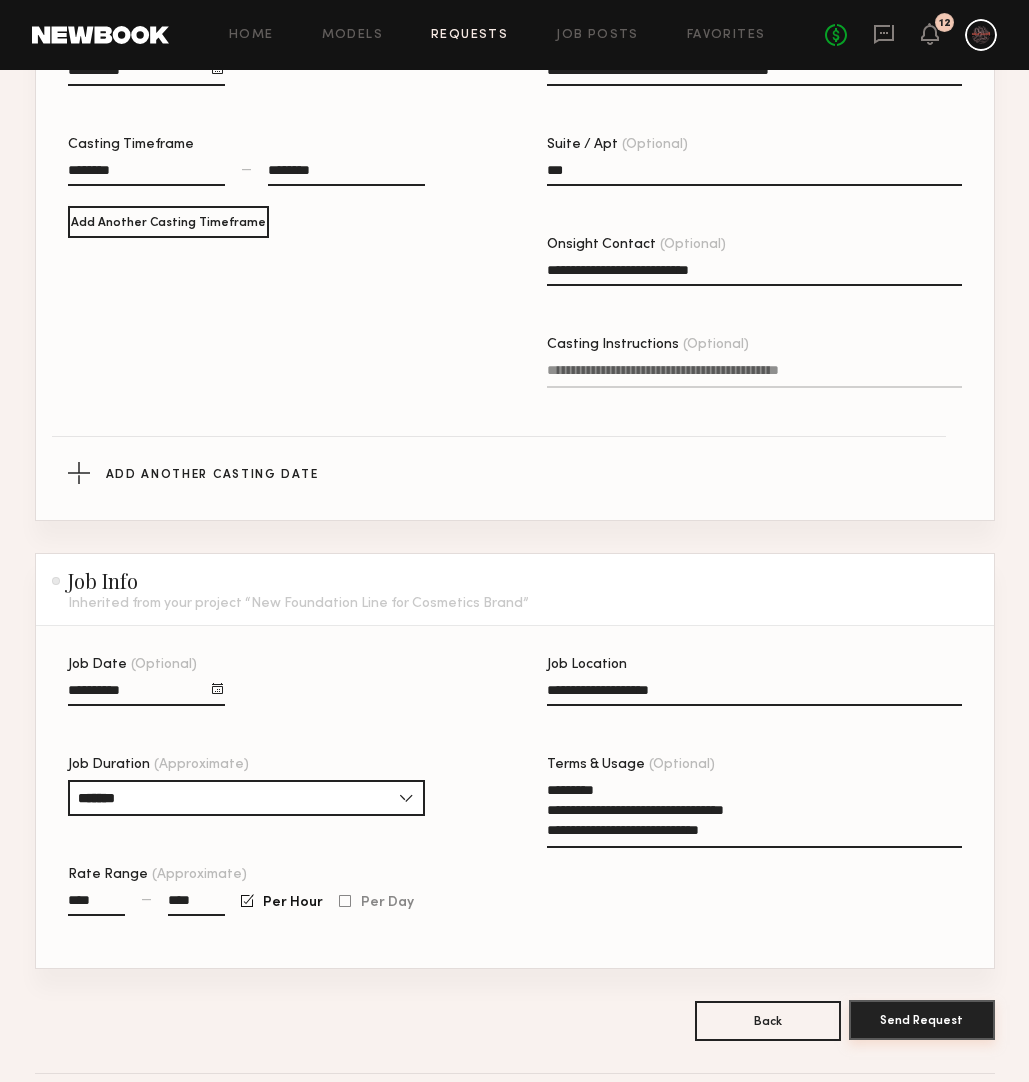 type on "****" 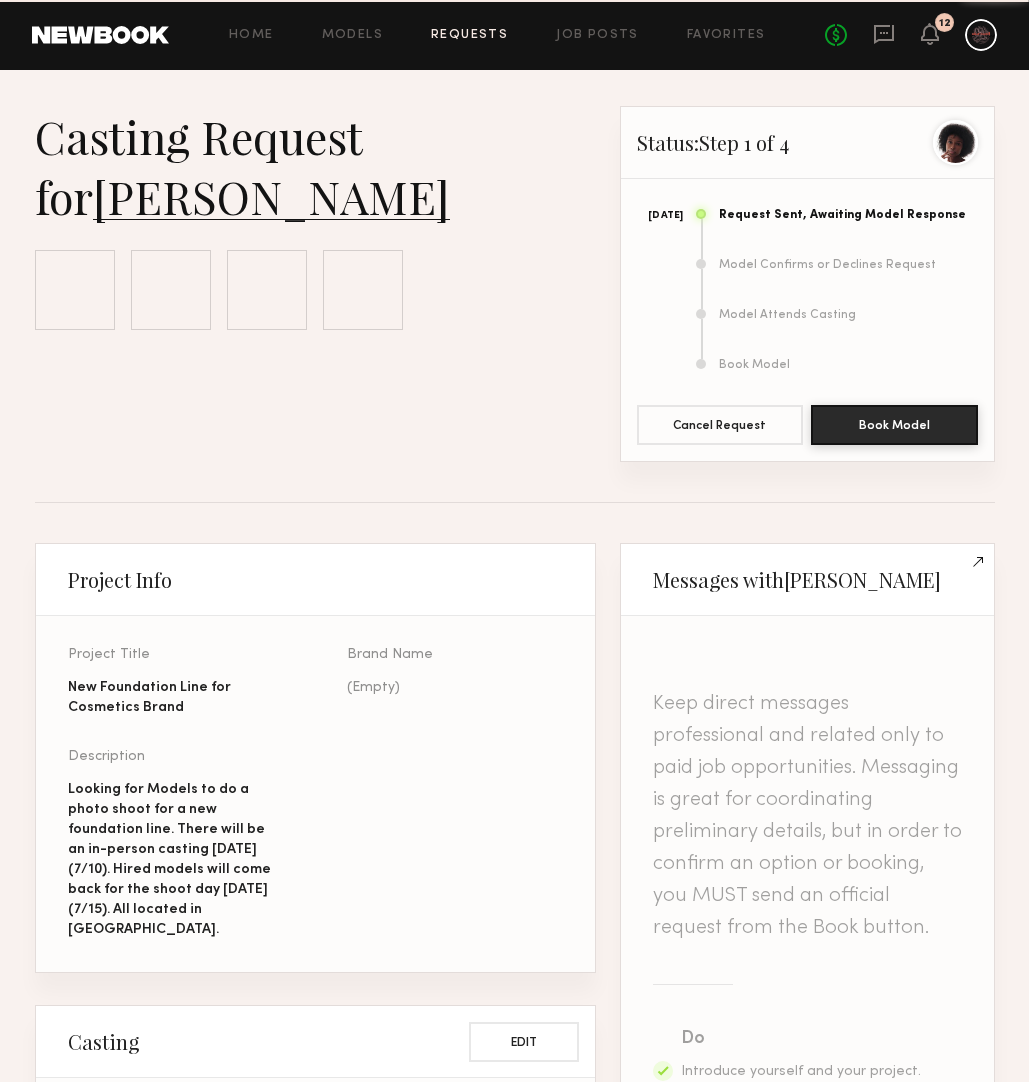 scroll, scrollTop: 1908, scrollLeft: 0, axis: vertical 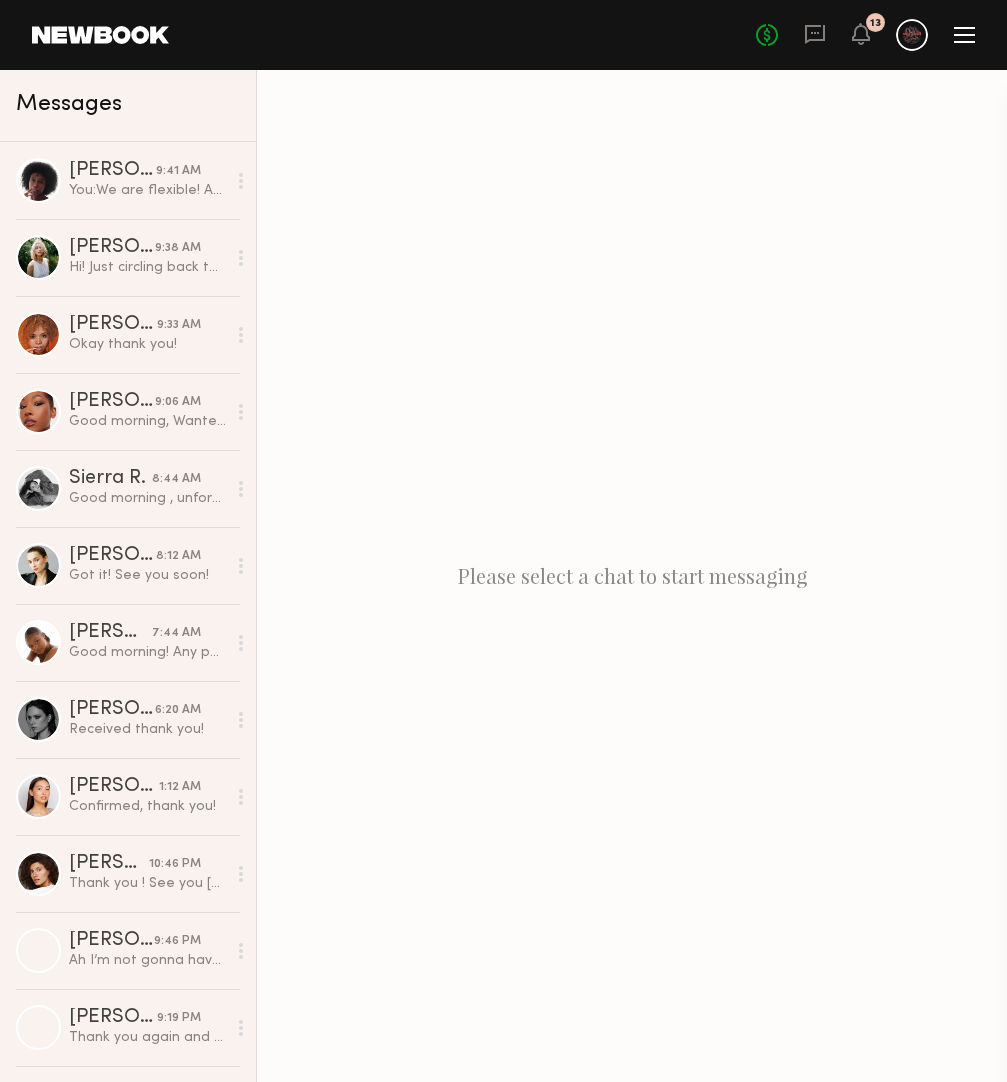 click 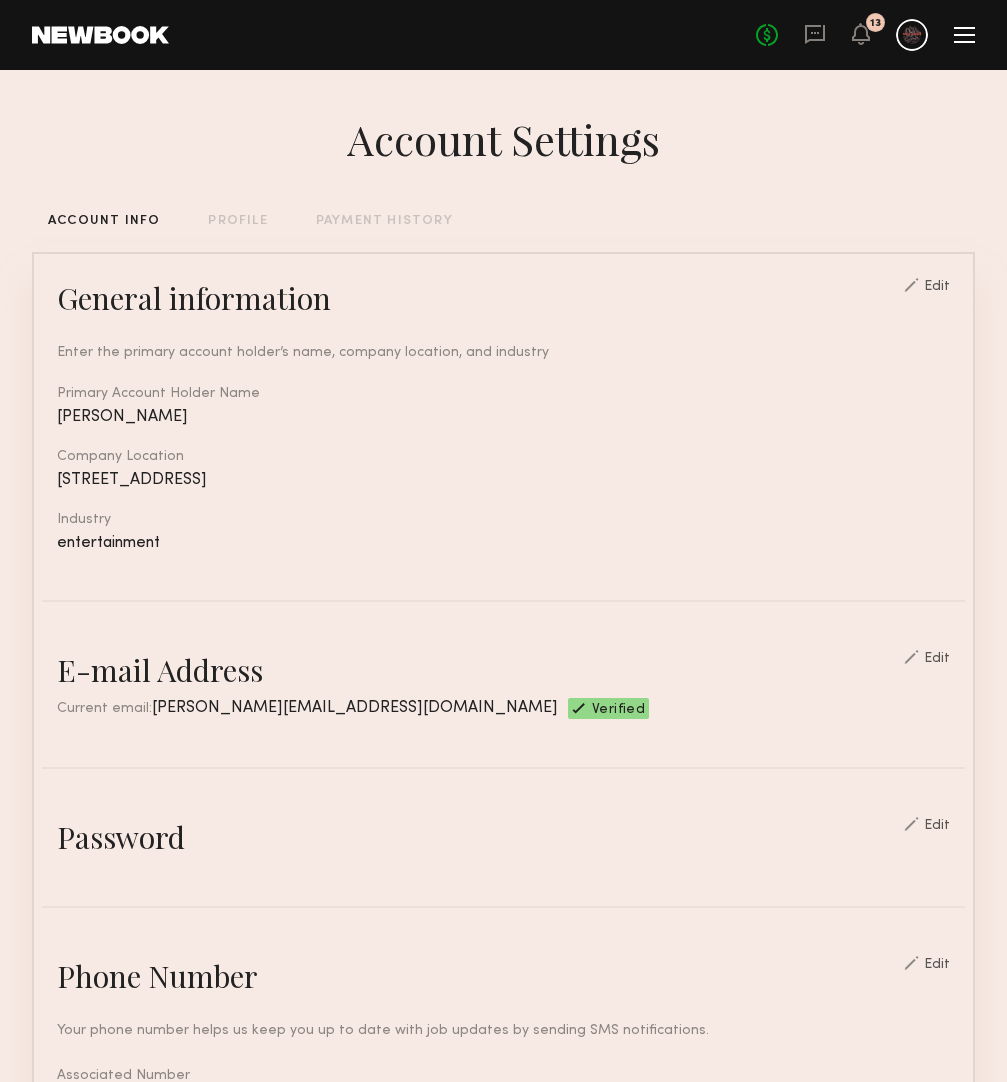 click 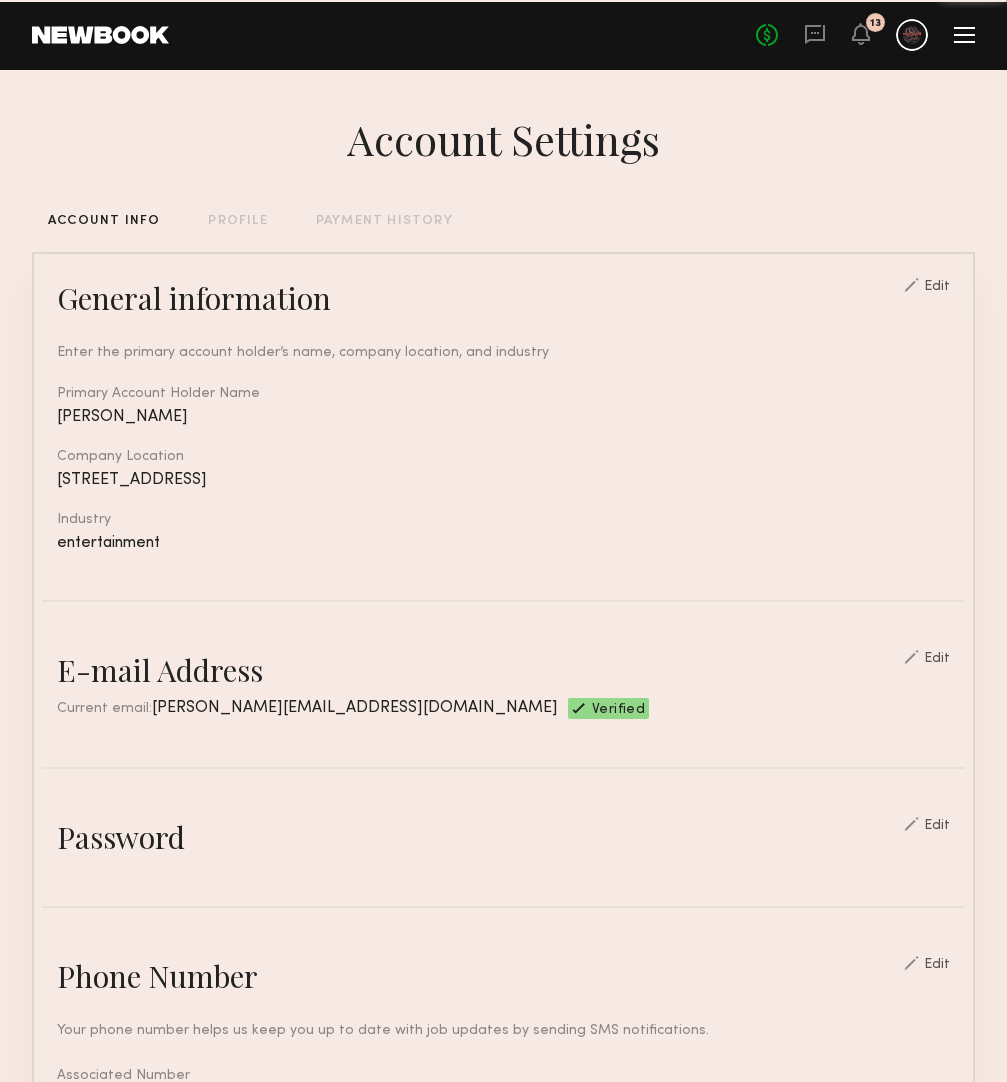 click on "Home Models Requests Job Posts Favorites Sign Out No fees up to $5,000 13" 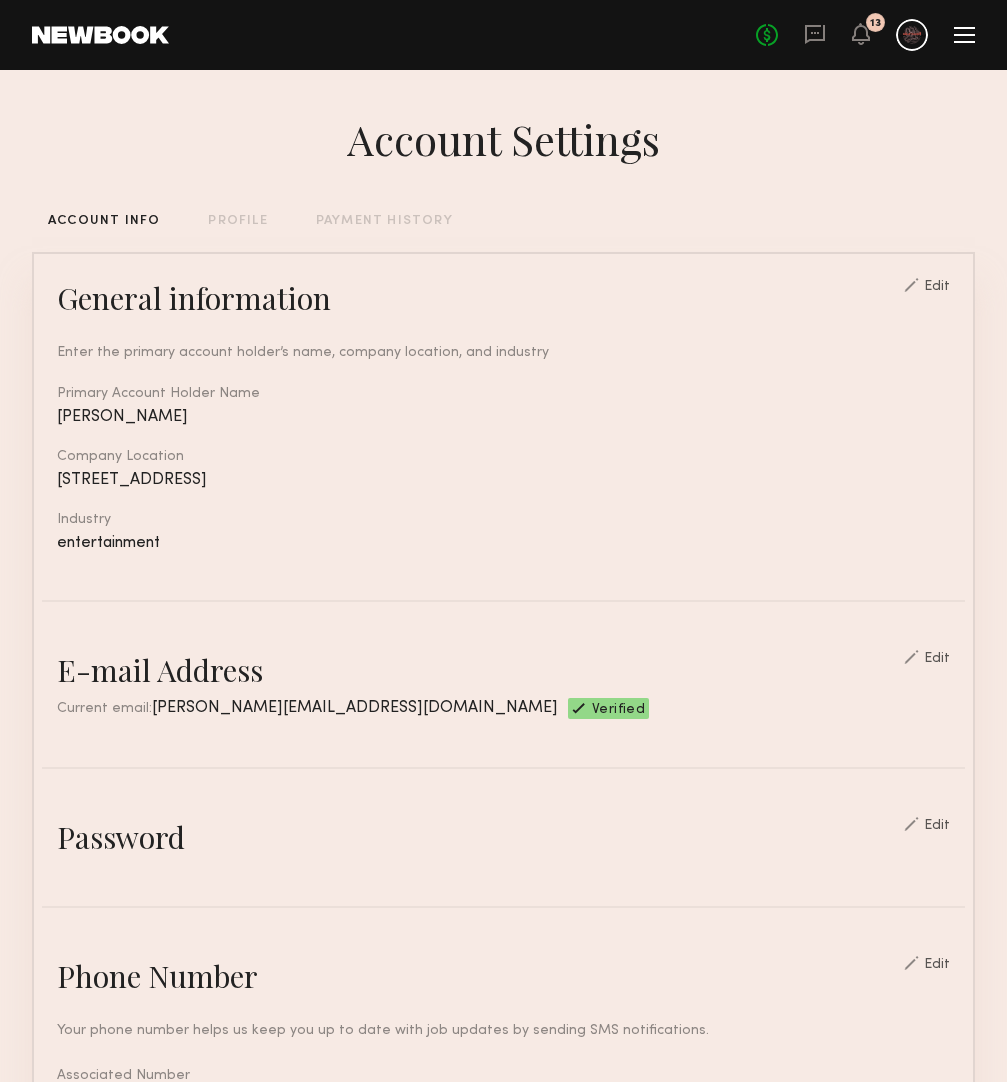 click 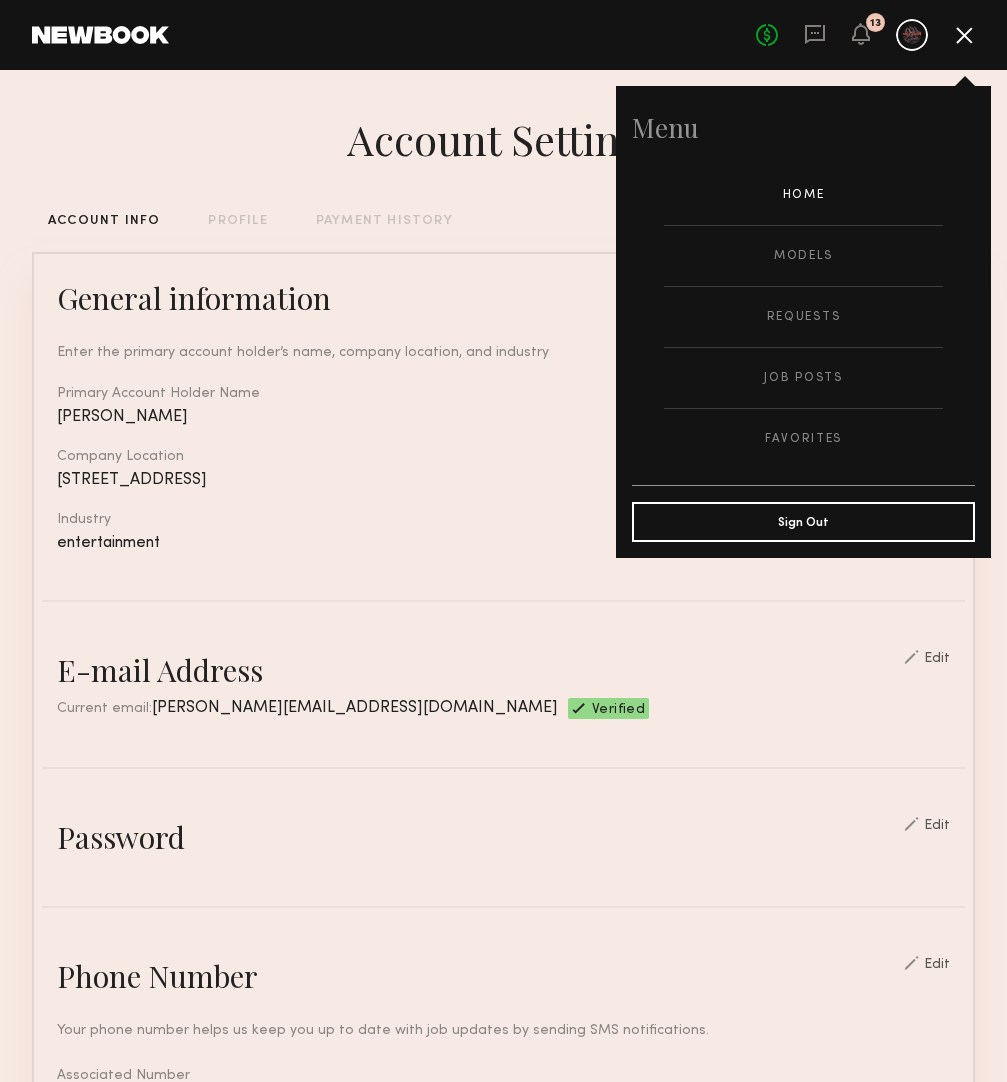 click on "Home" 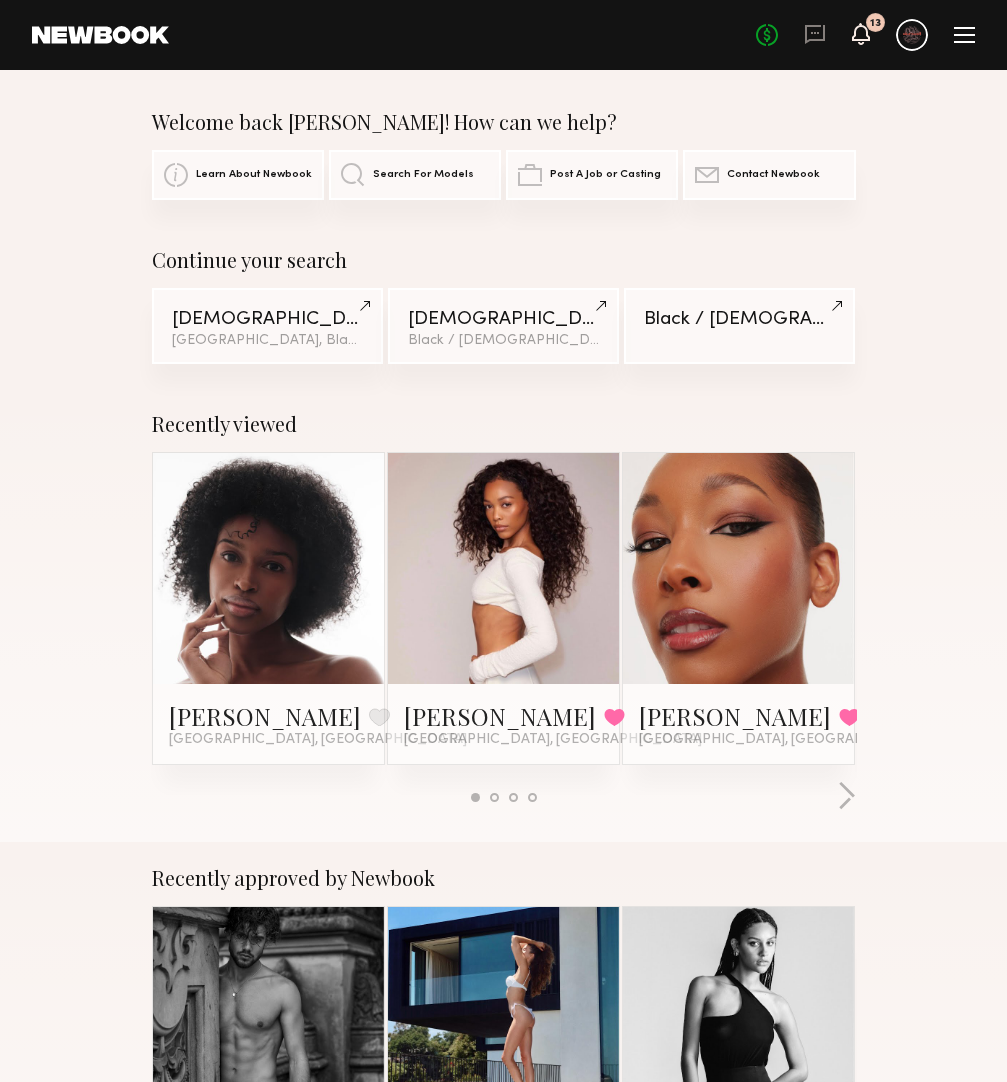 click 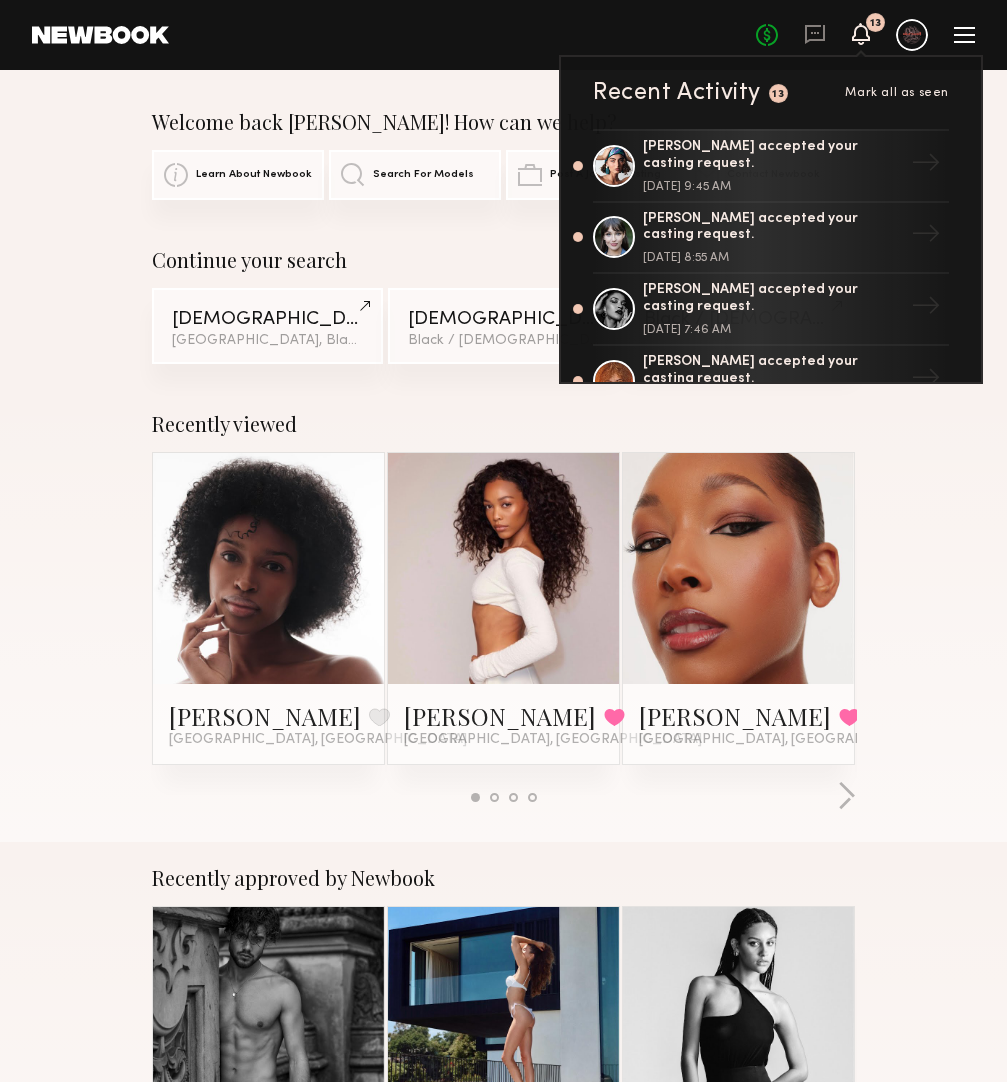 click 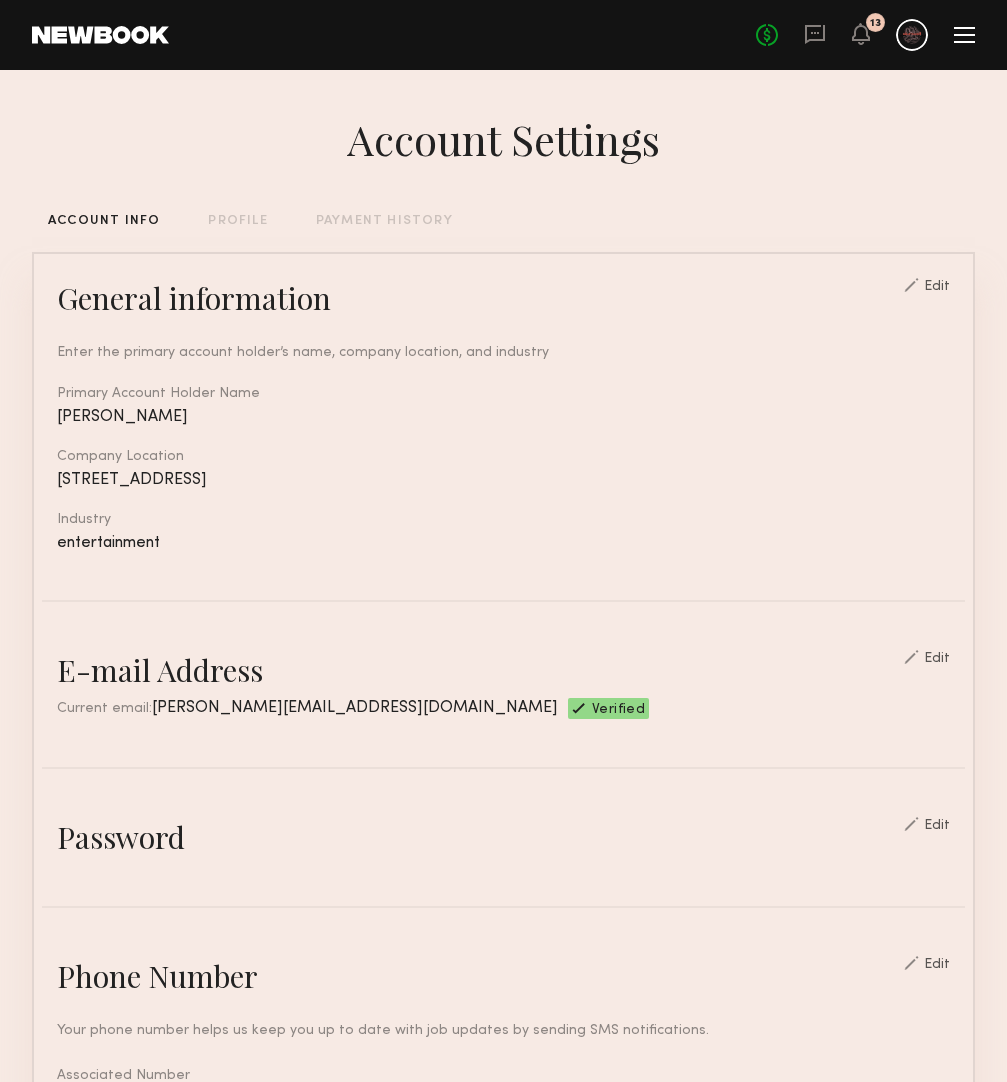 click 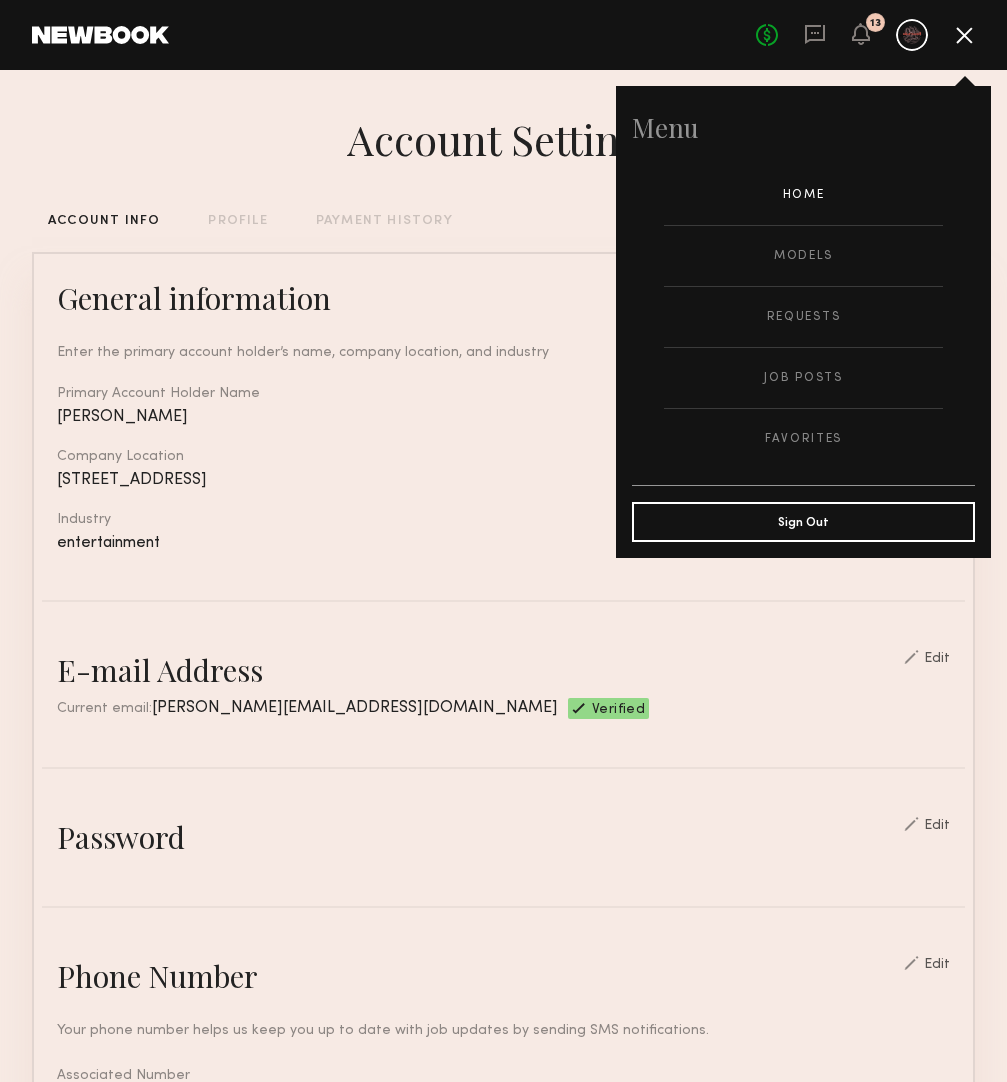 click on "Home" 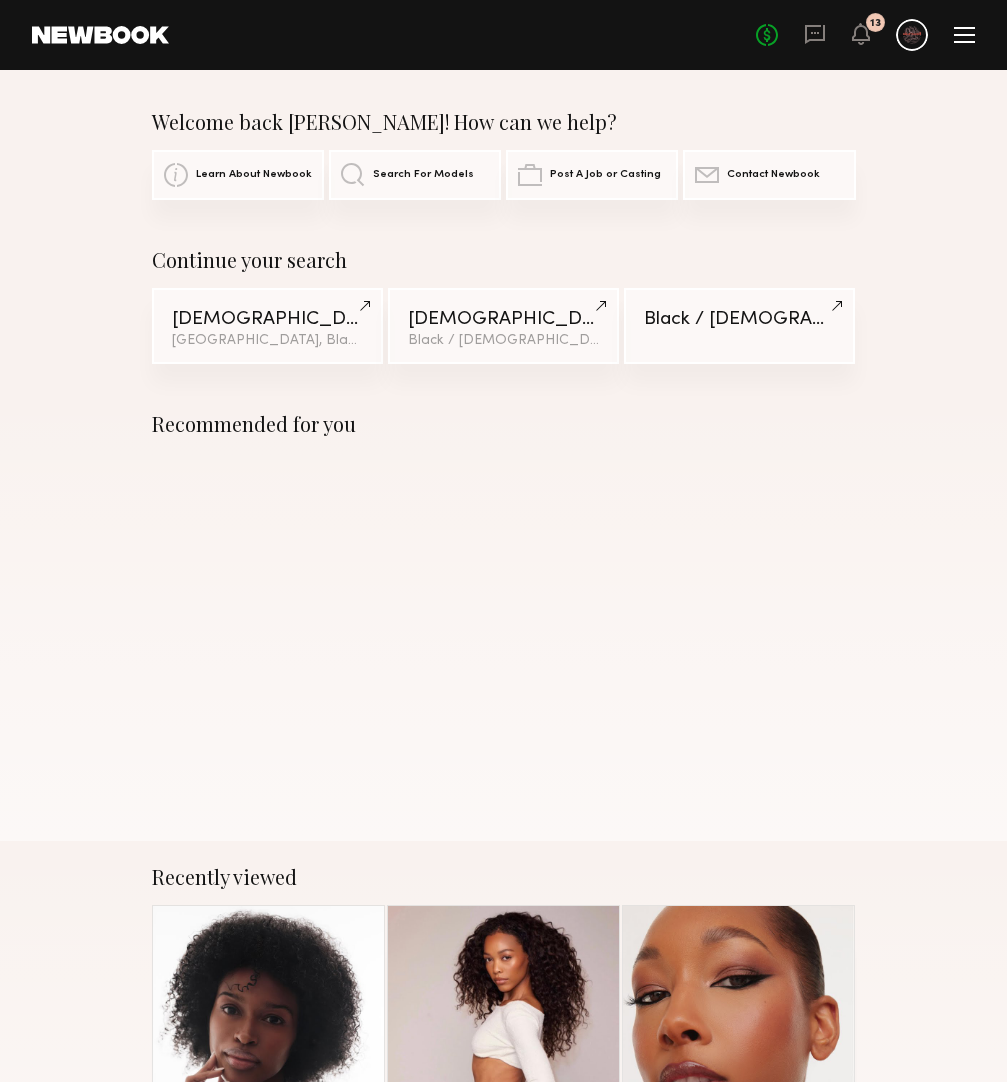 click 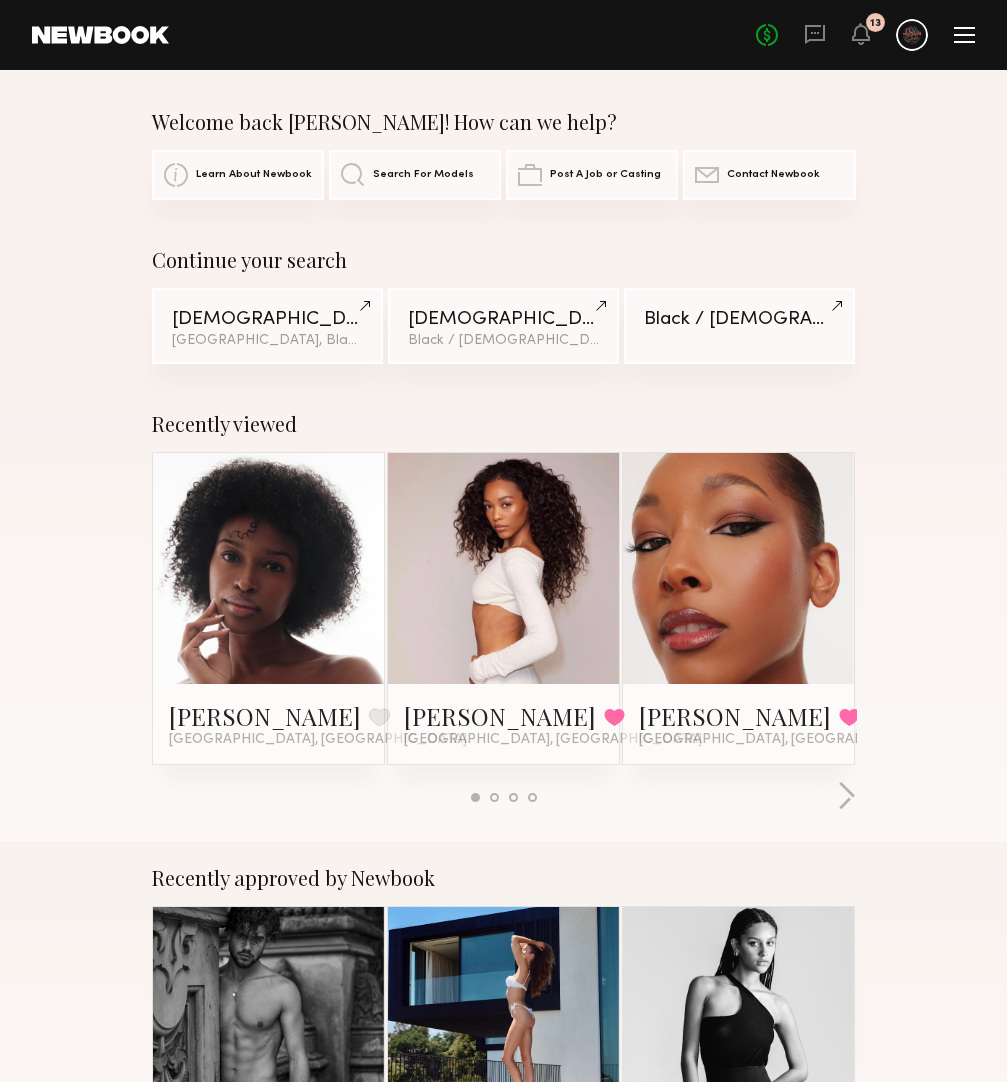 click 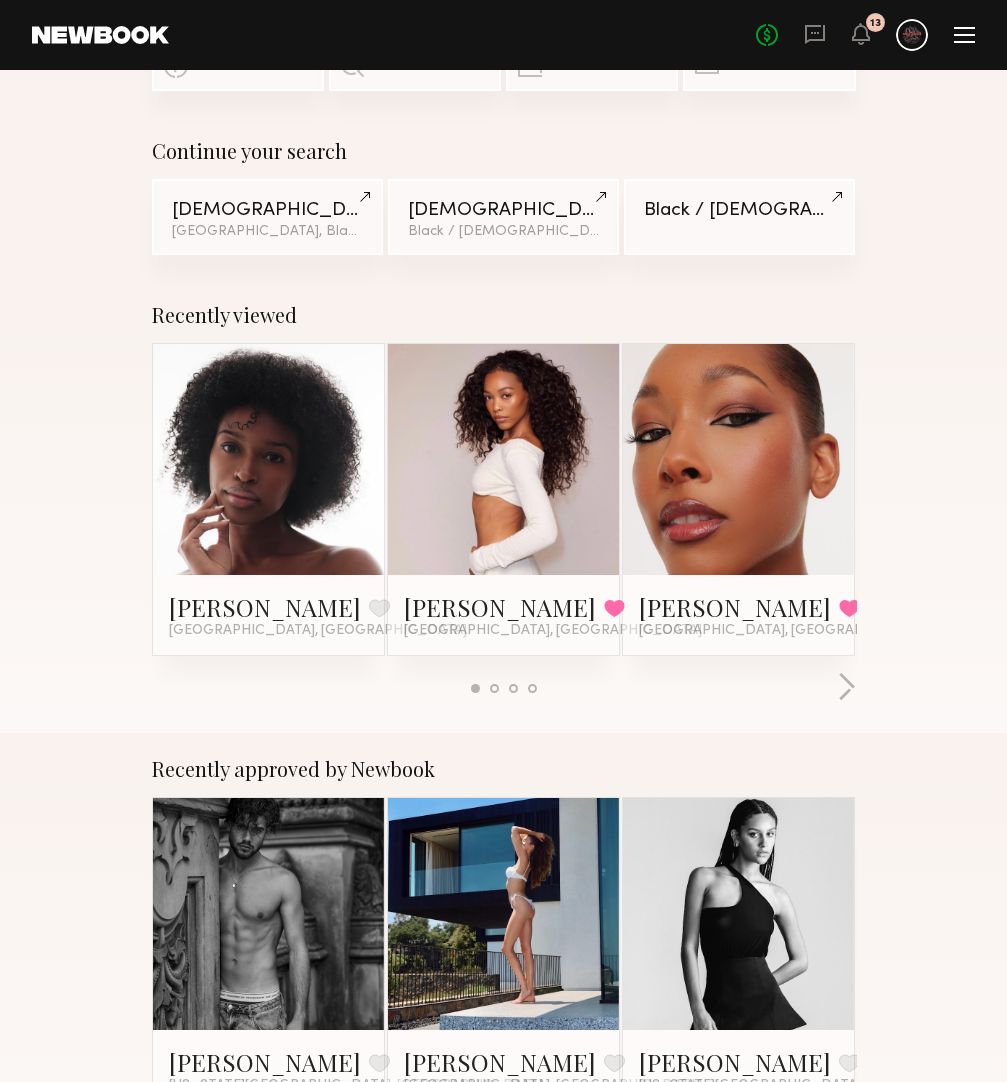 scroll, scrollTop: 372, scrollLeft: 0, axis: vertical 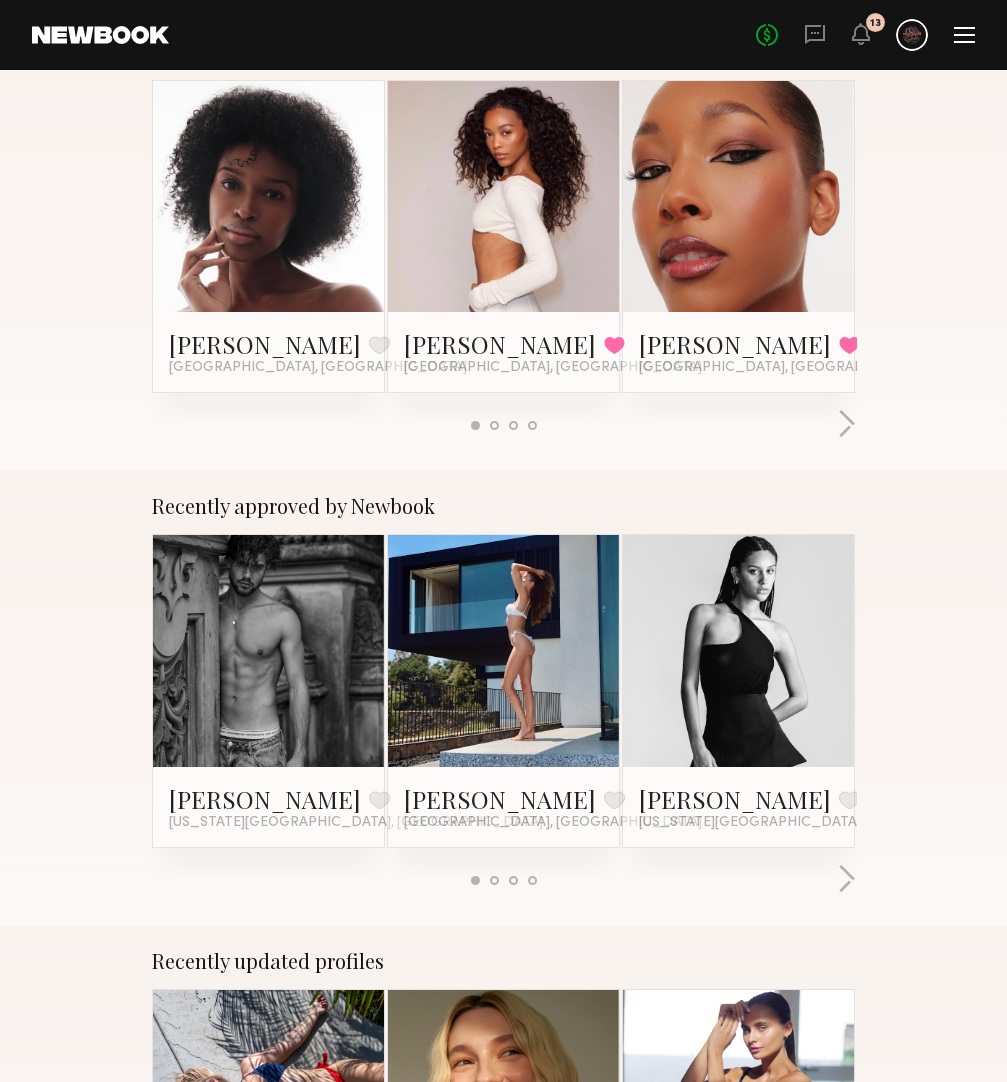 click 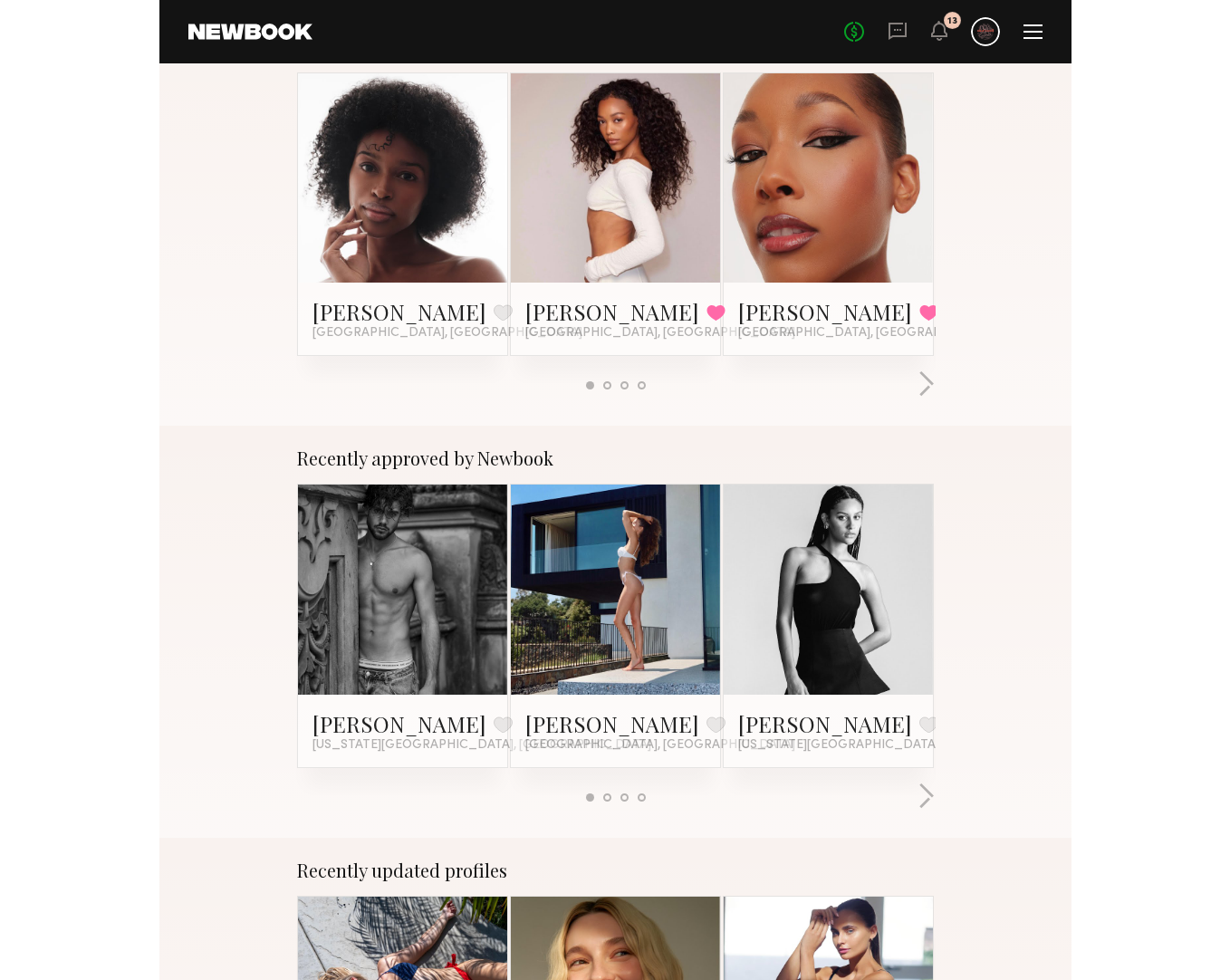 scroll, scrollTop: 0, scrollLeft: 0, axis: both 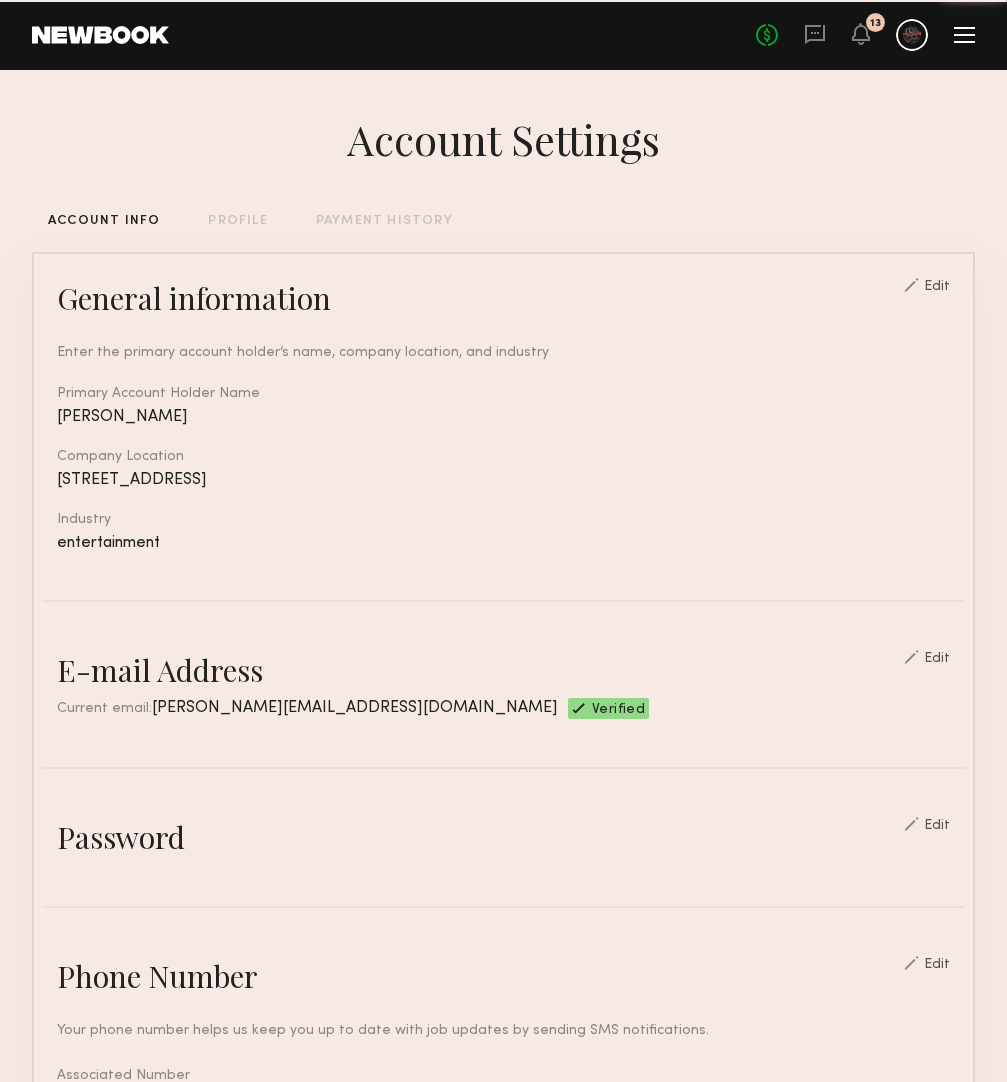 click on "No fees up to $5,000 13" 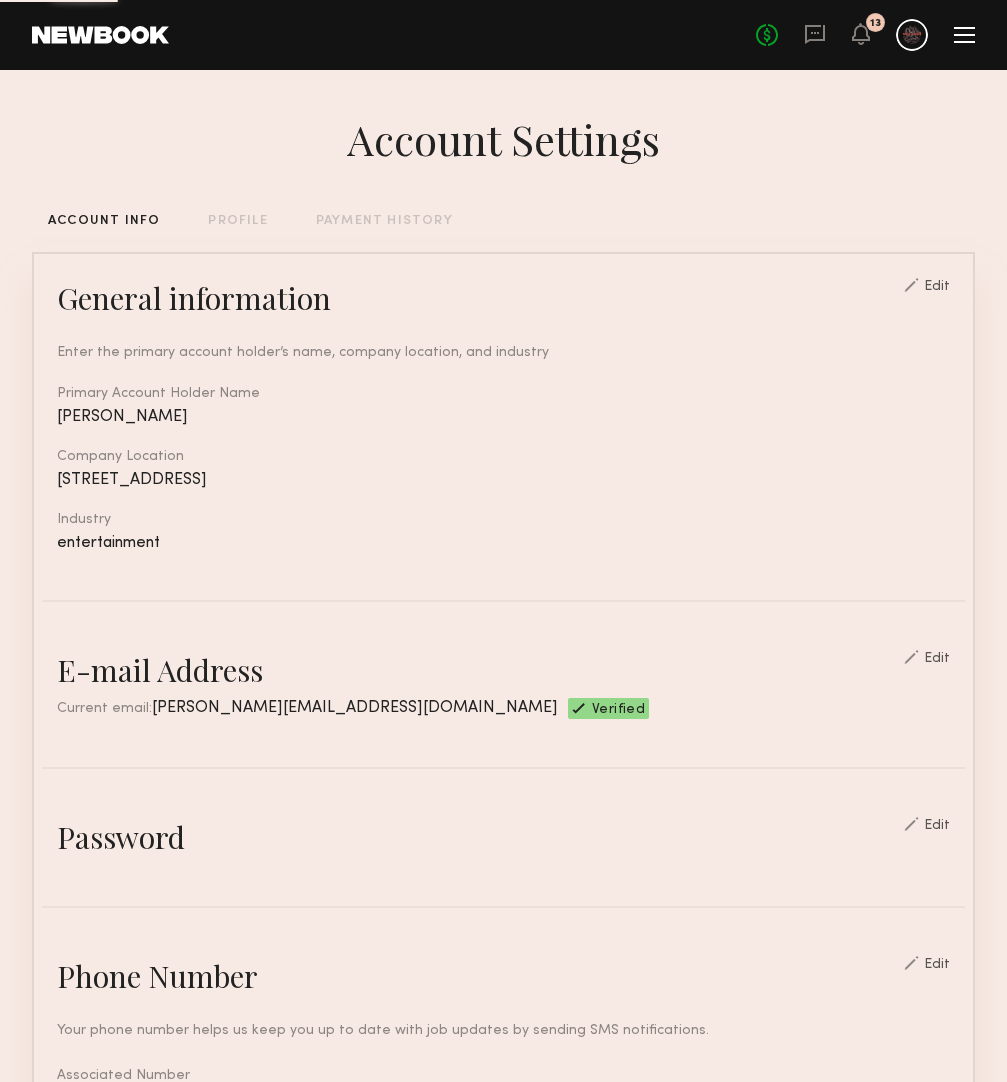 click on "Home Models Requests Job Posts Favorites Sign Out No fees up to $5,000 13" 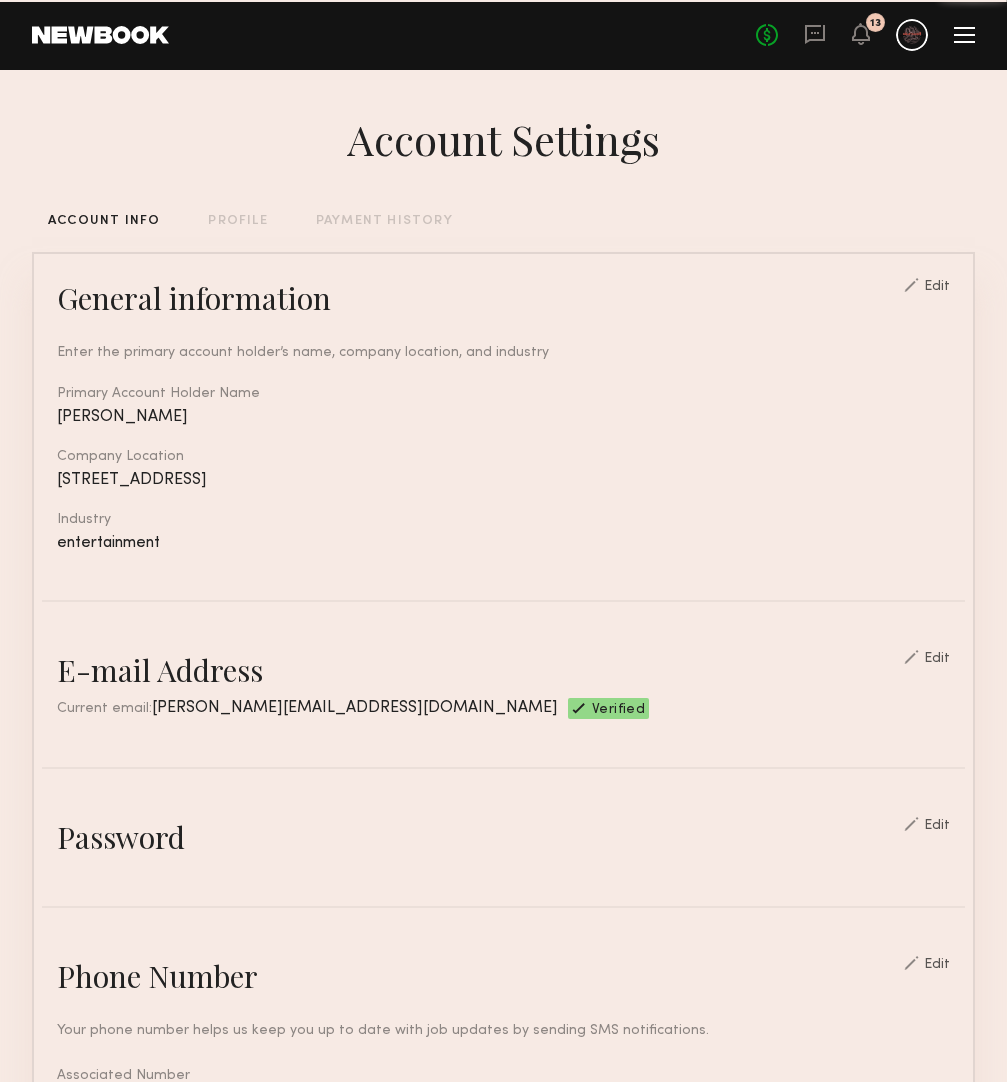 click 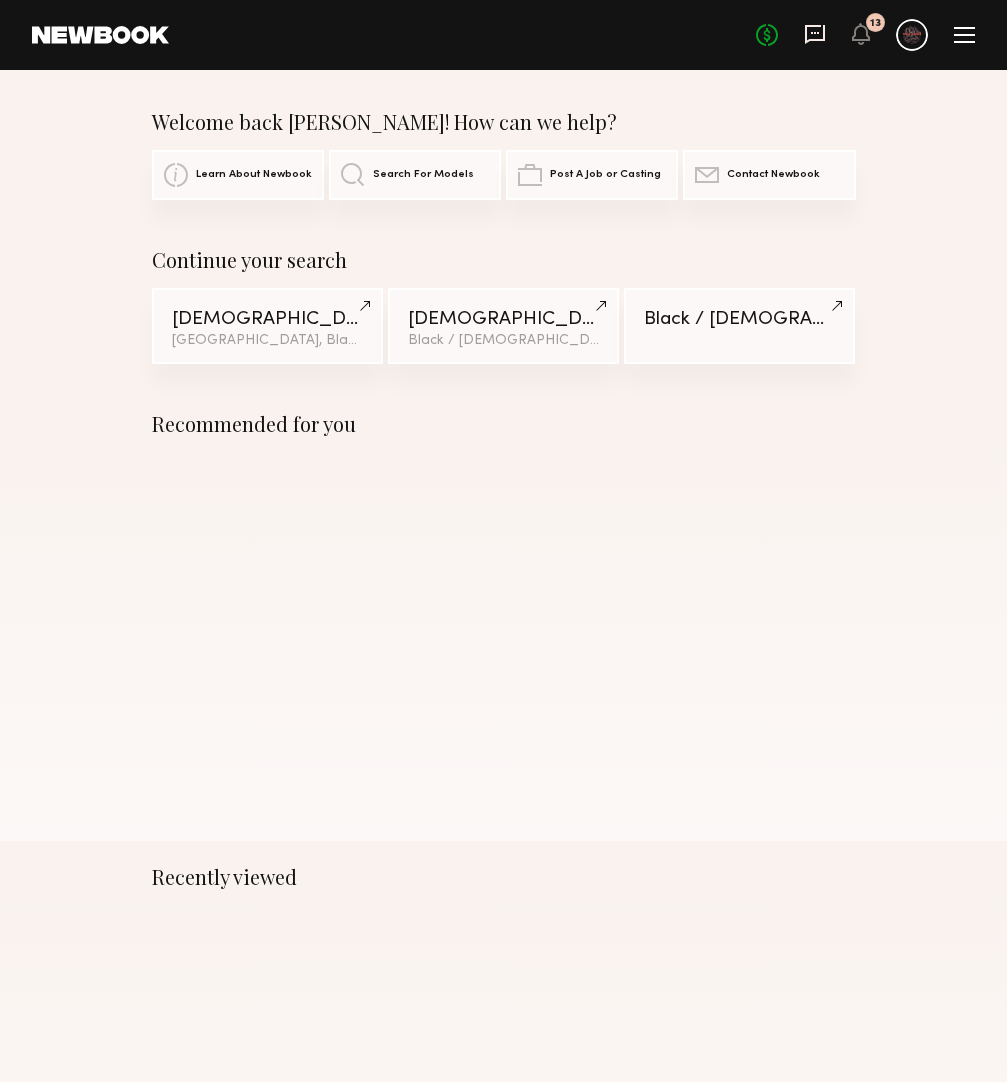 click 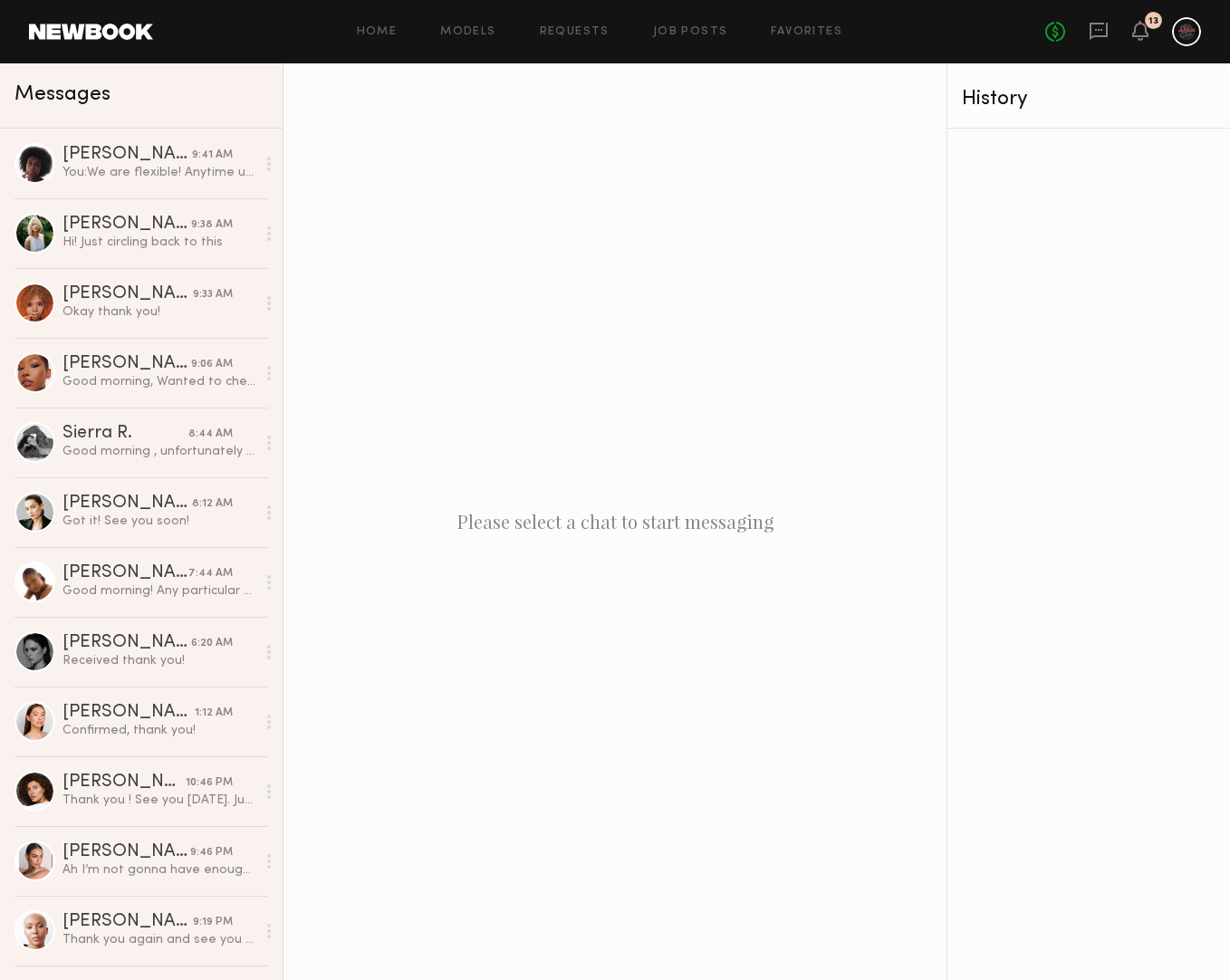 click on "Home Models Requests Job Posts Favorites Sign Out No fees up to $5,000 13" 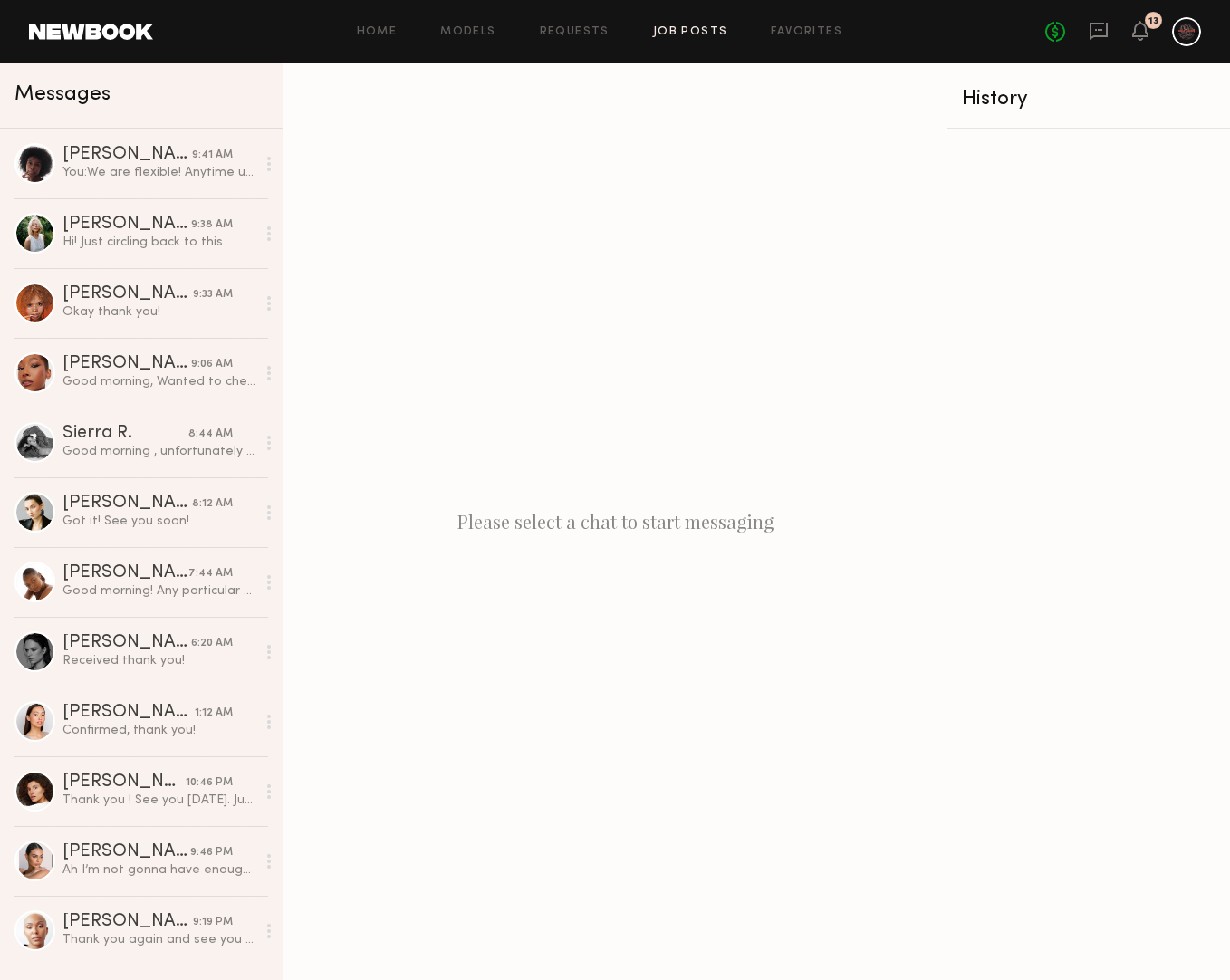 click on "Job Posts" 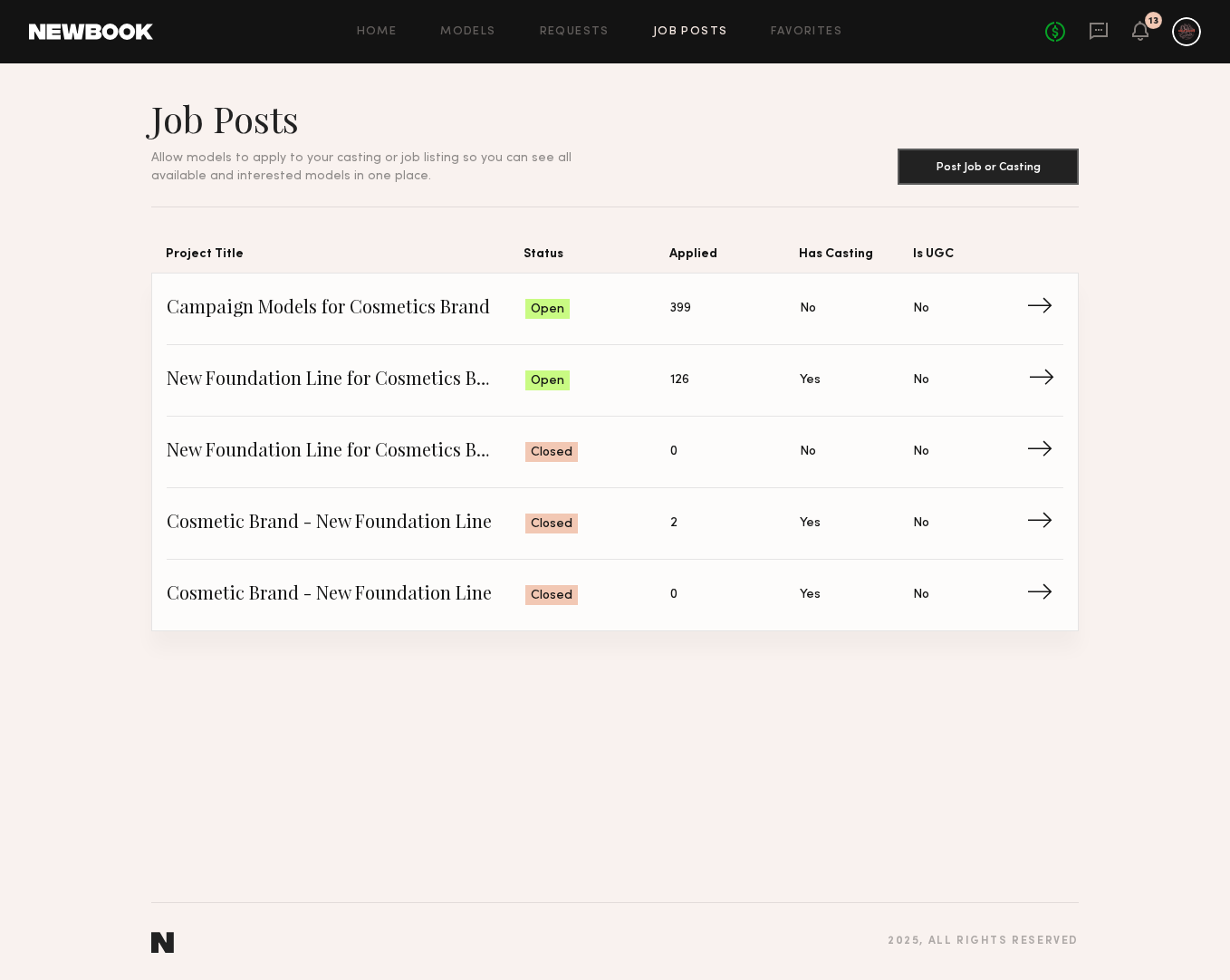 click on "Status: Open" 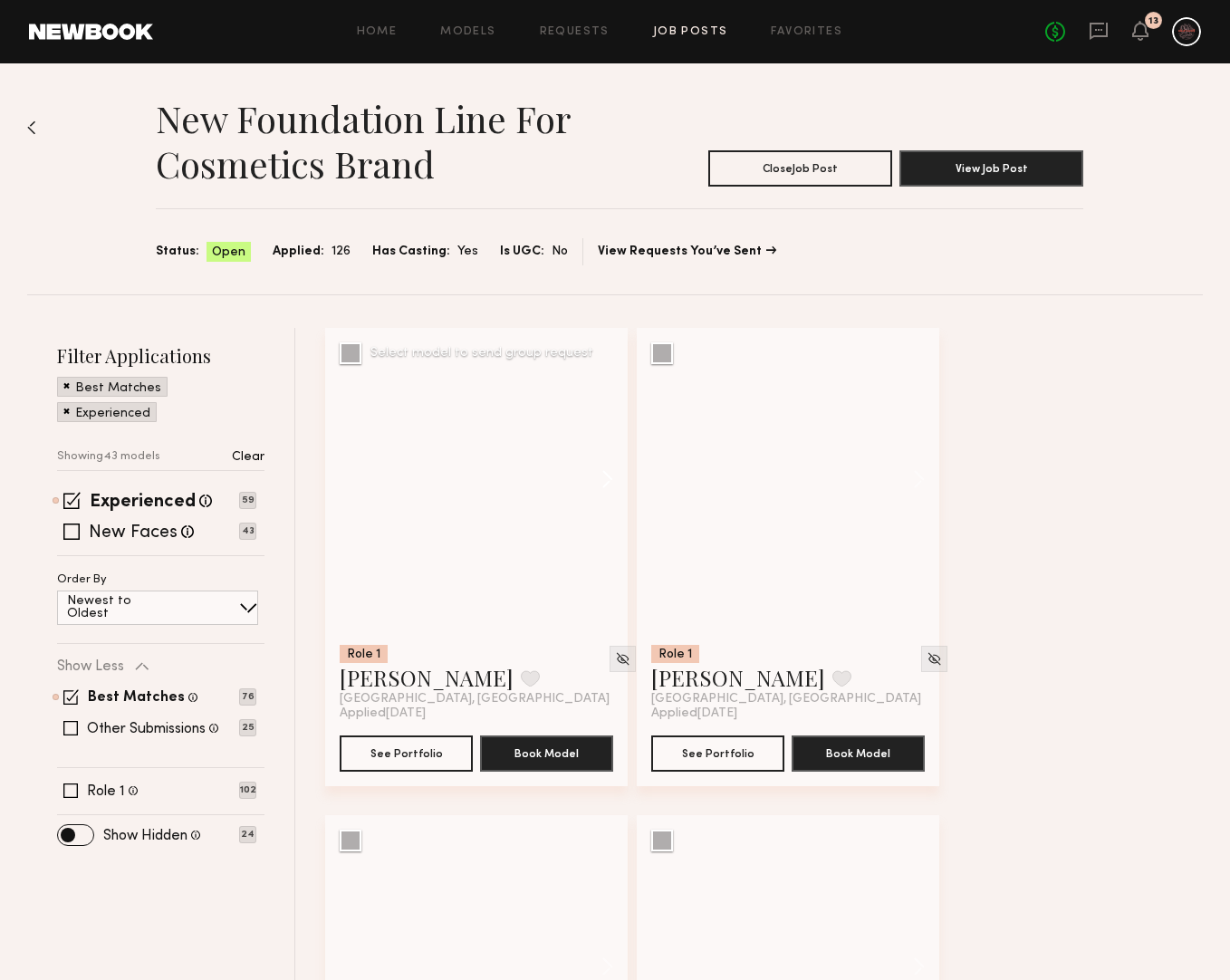 scroll, scrollTop: 160, scrollLeft: 0, axis: vertical 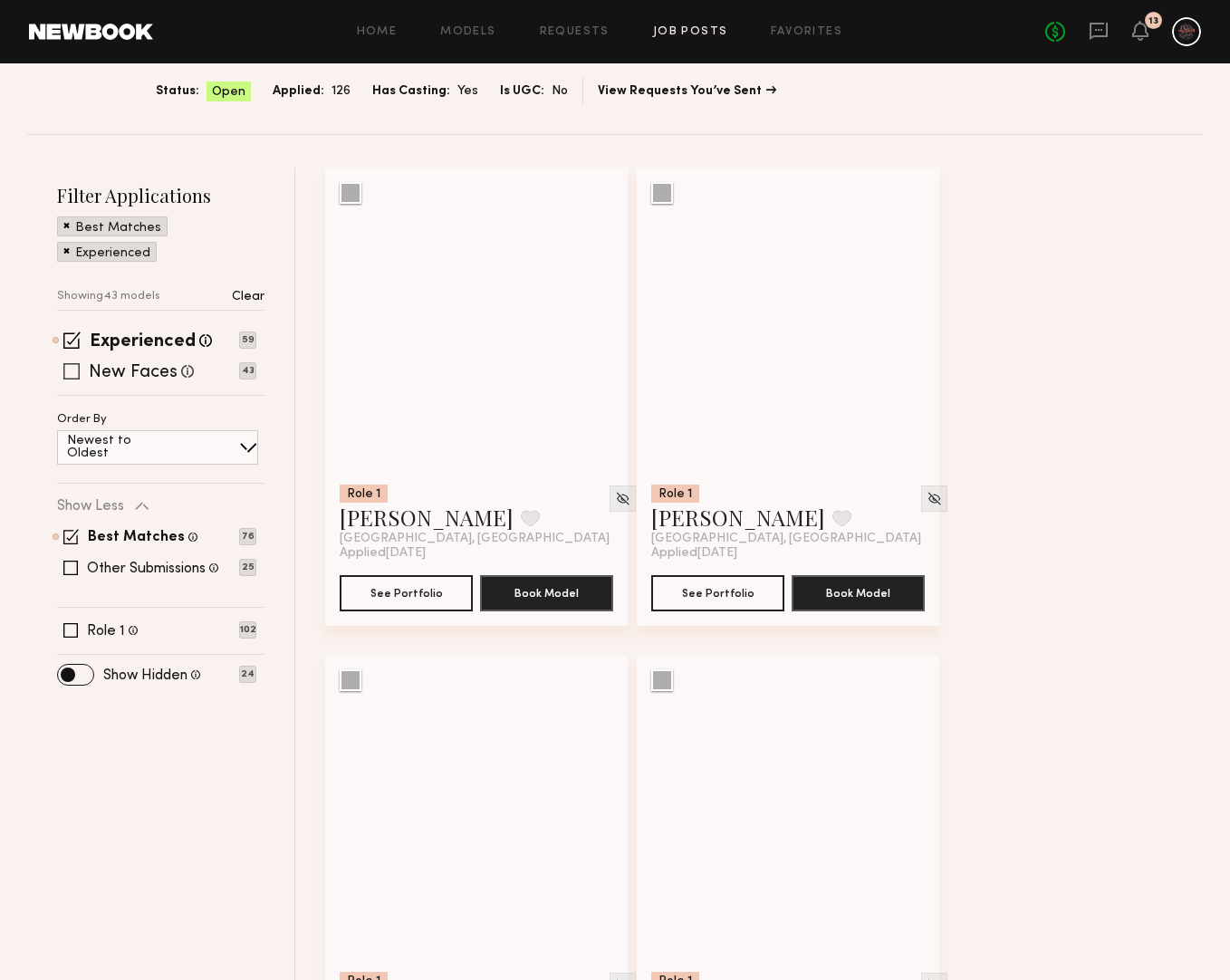 click 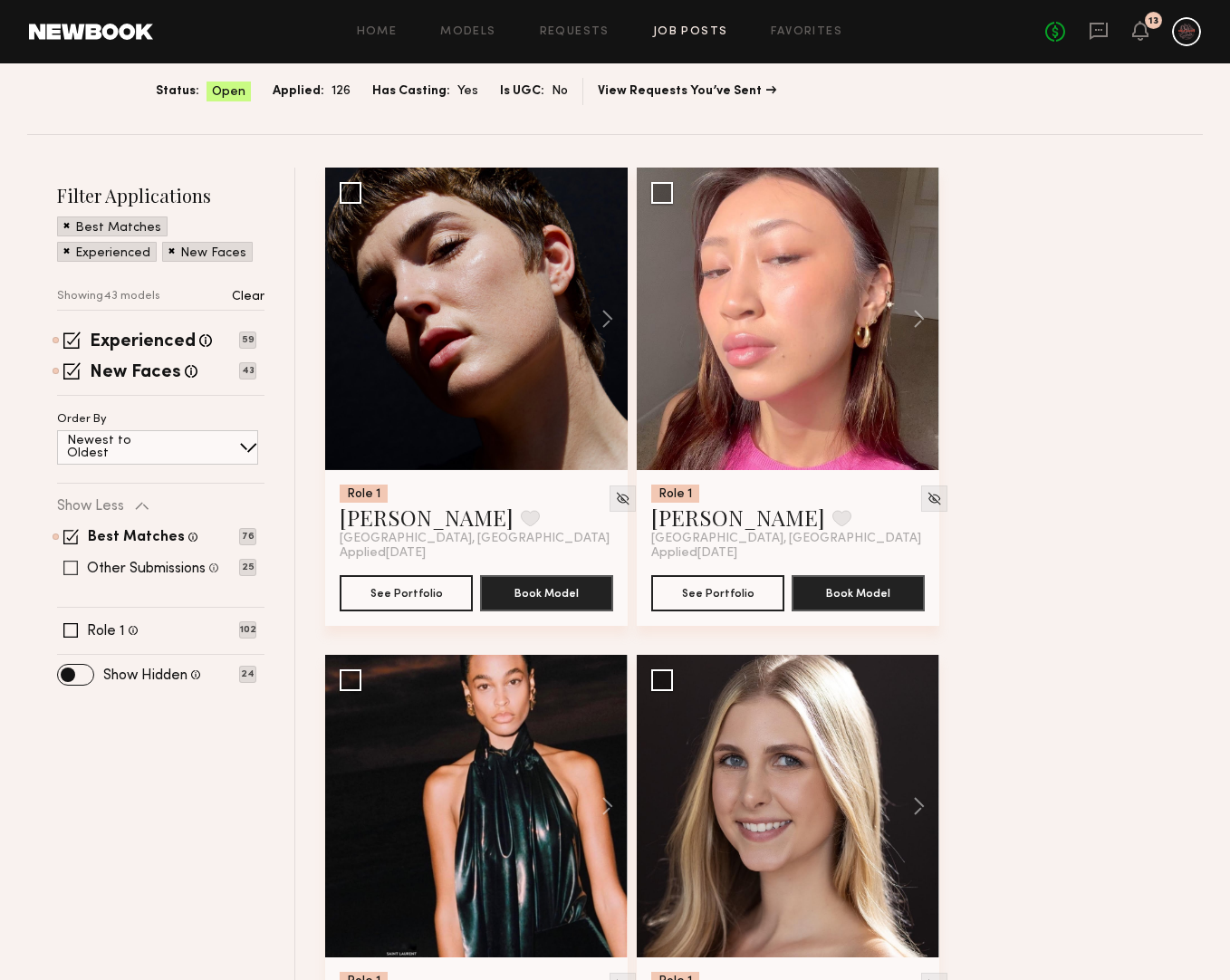 click 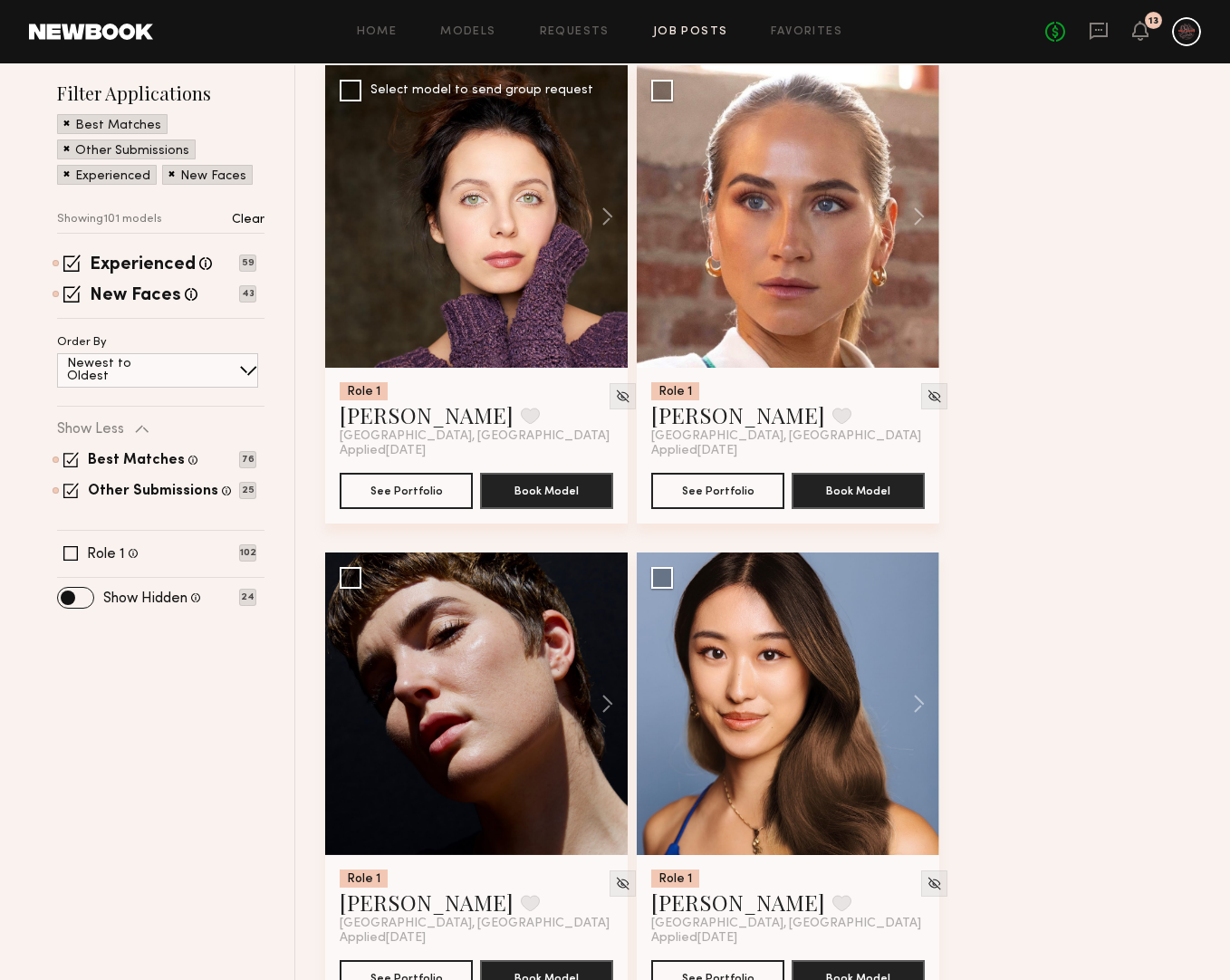 scroll, scrollTop: 0, scrollLeft: 0, axis: both 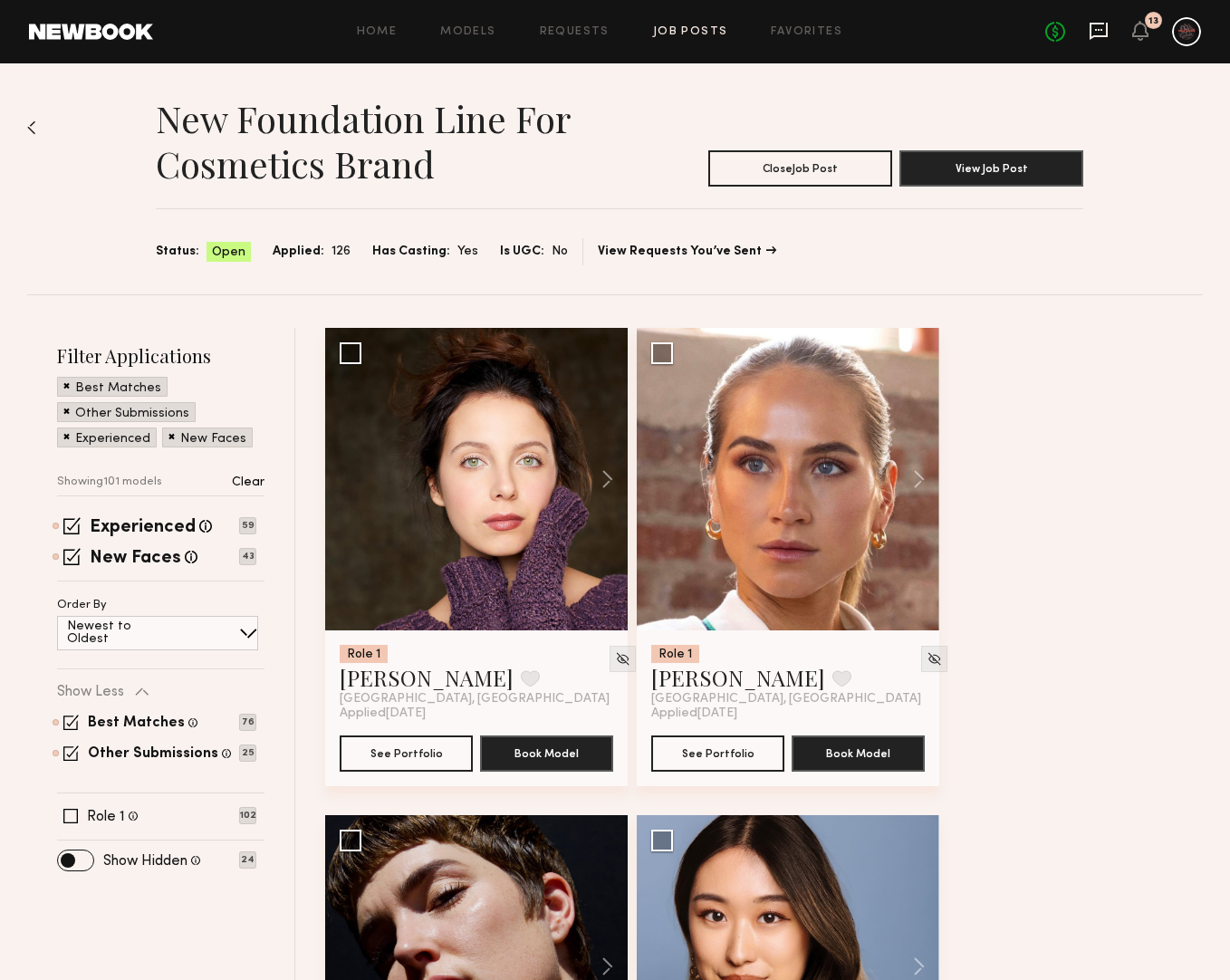 click 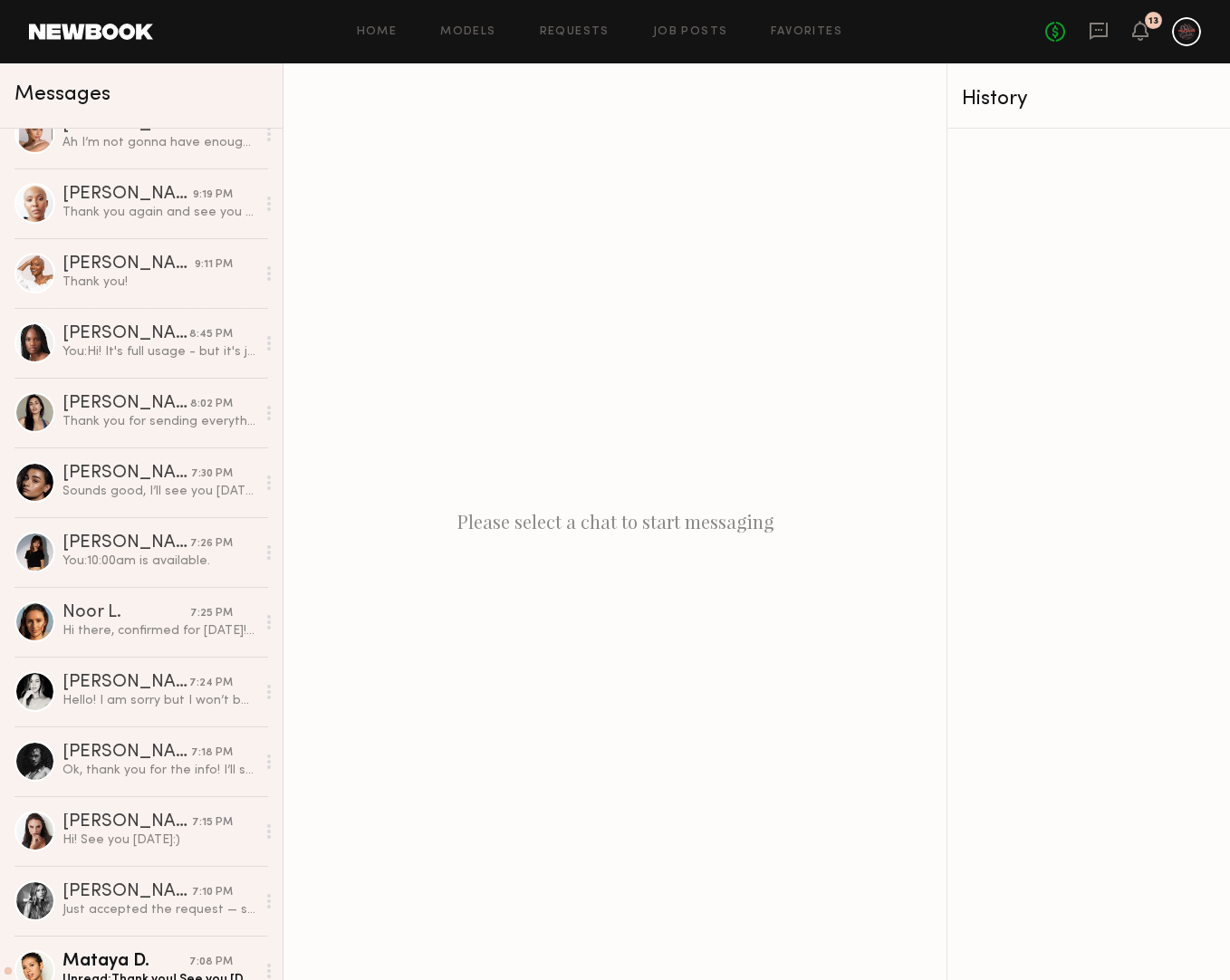 scroll, scrollTop: 0, scrollLeft: 0, axis: both 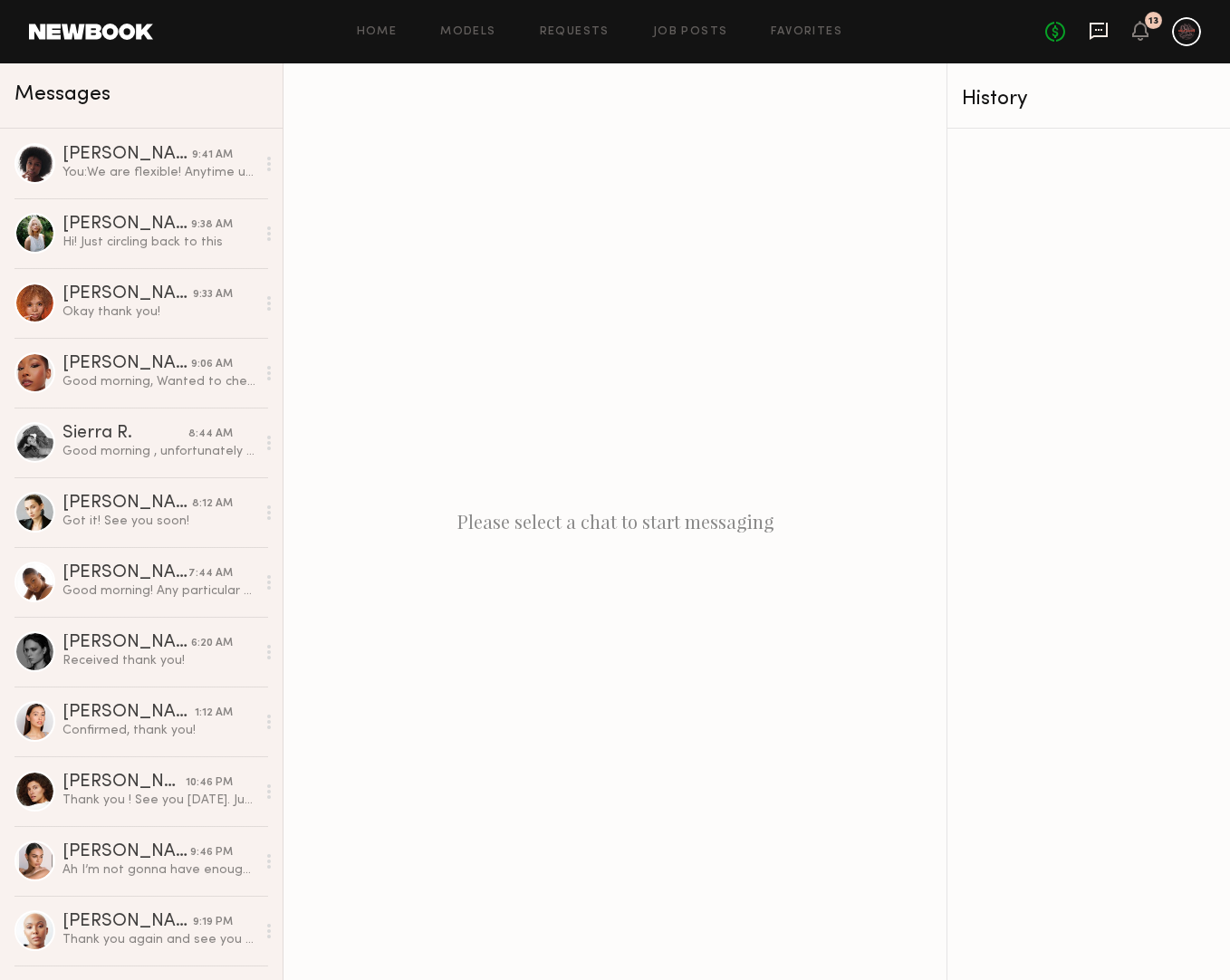 click 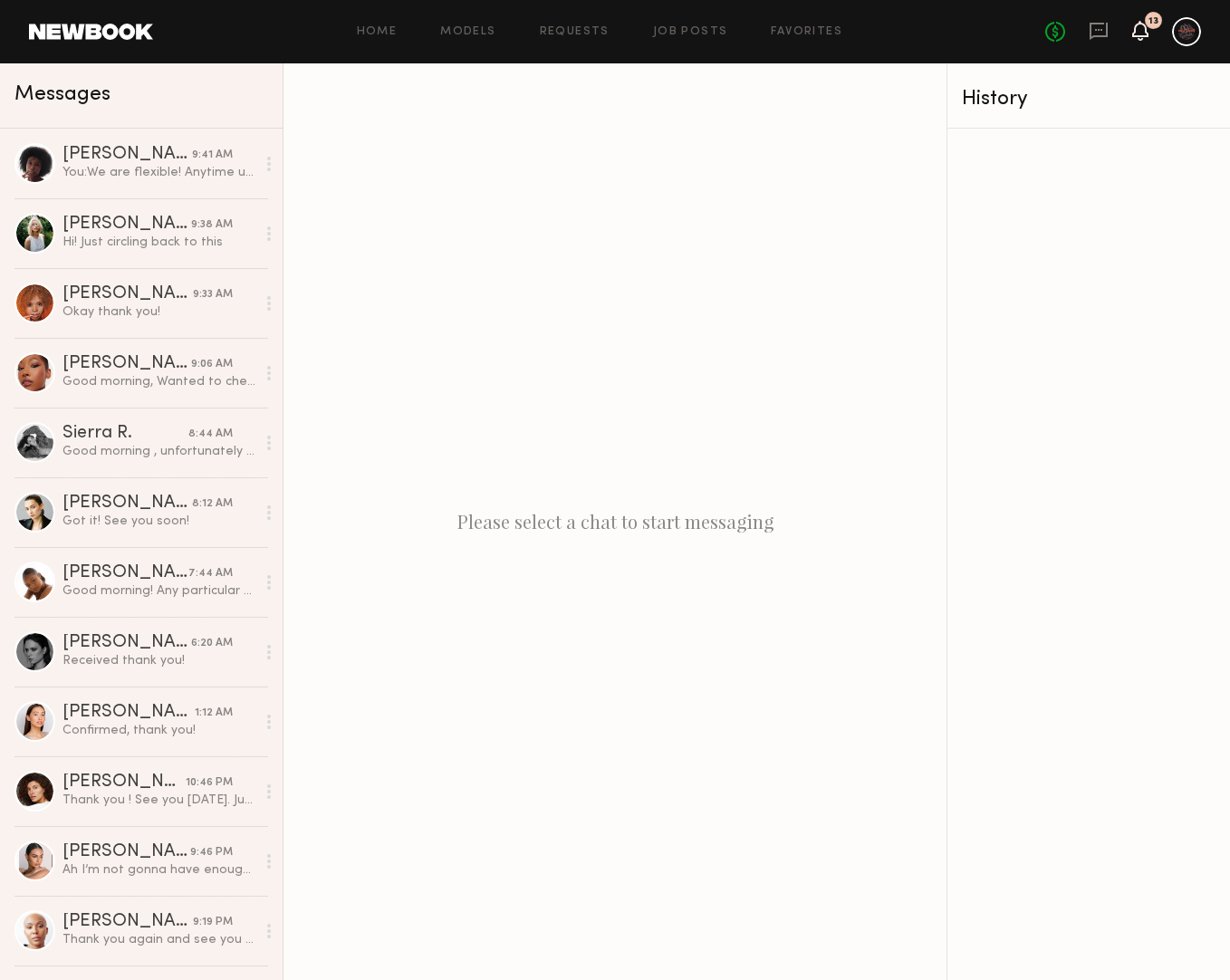 click 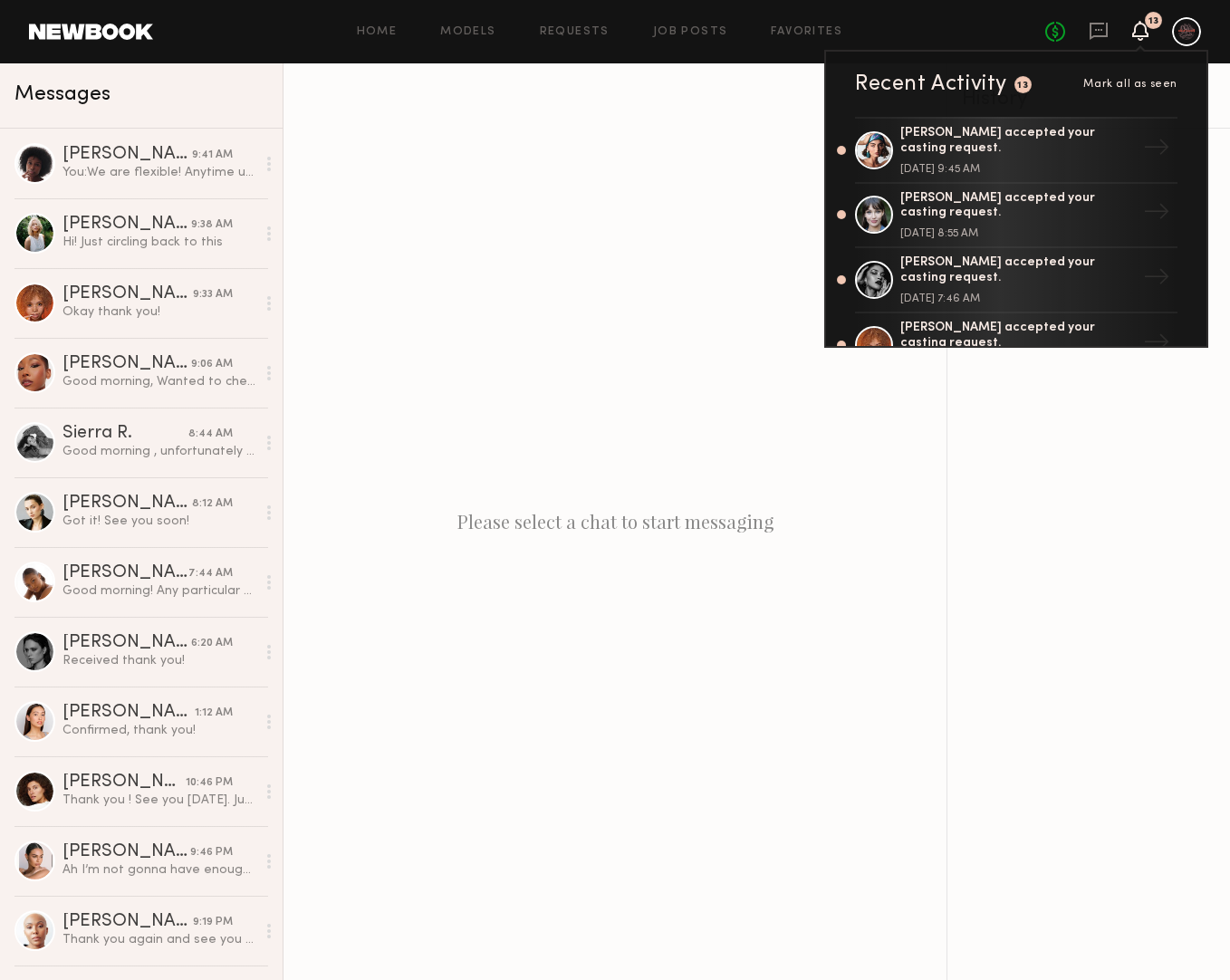 click 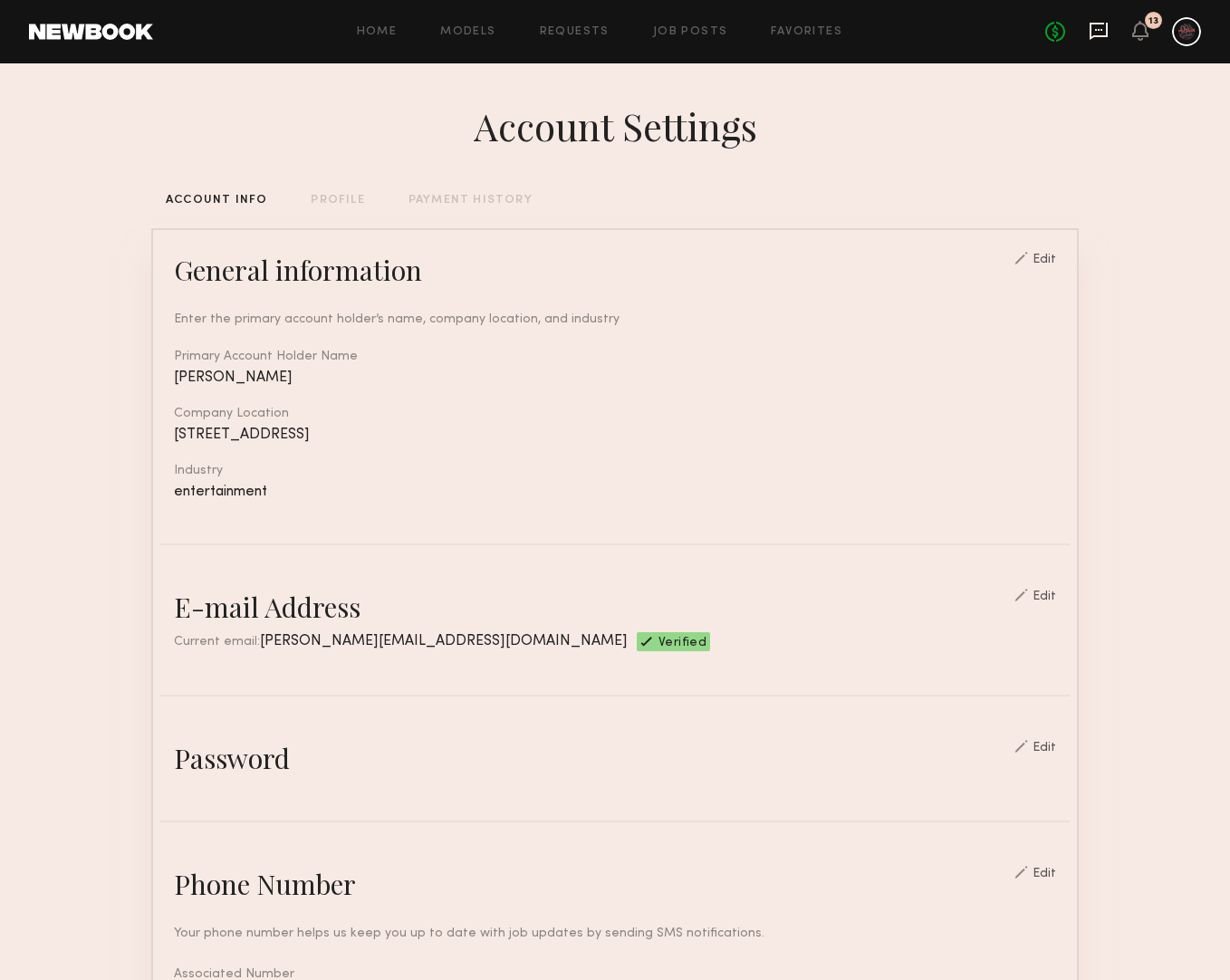 click 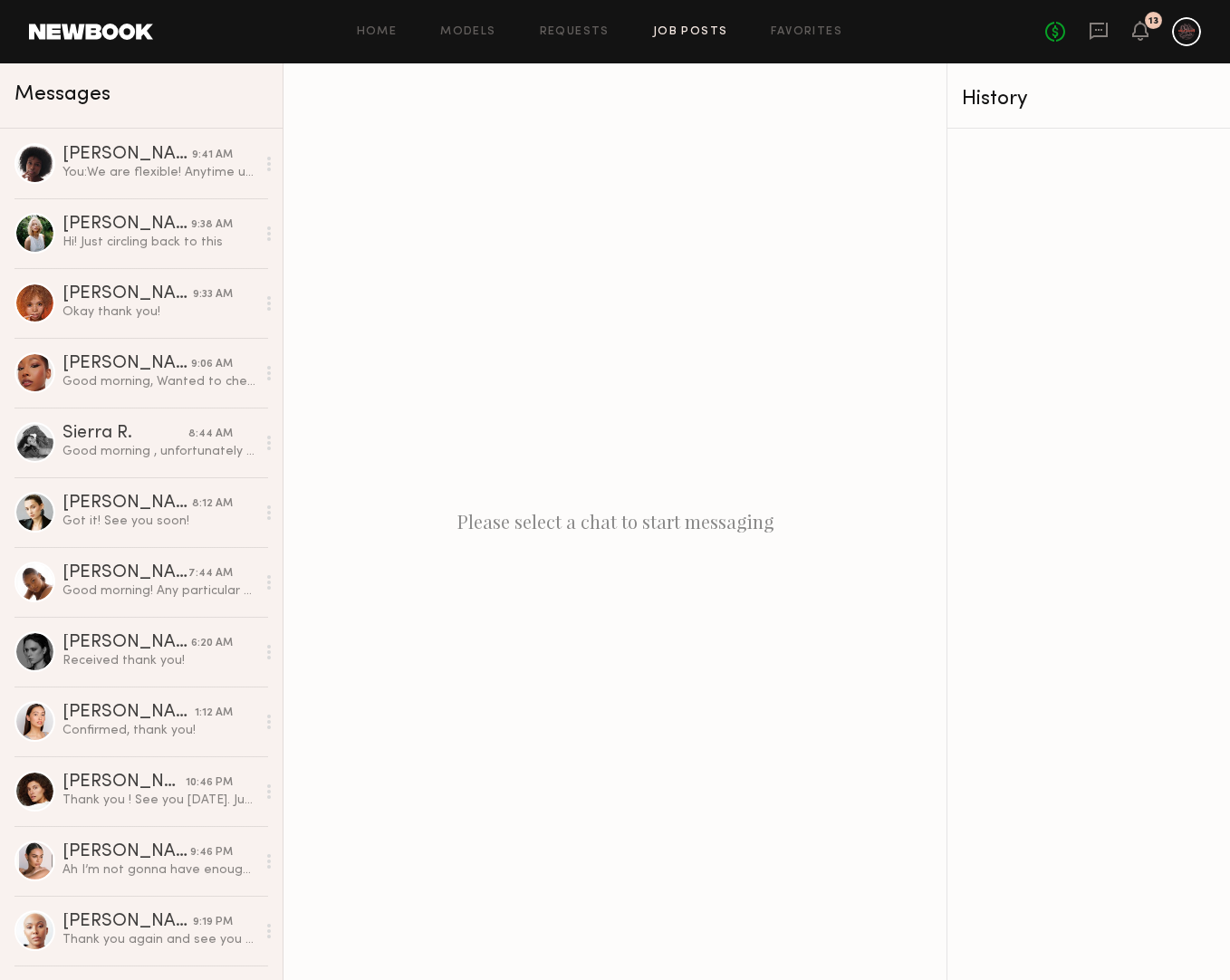 click on "Job Posts" 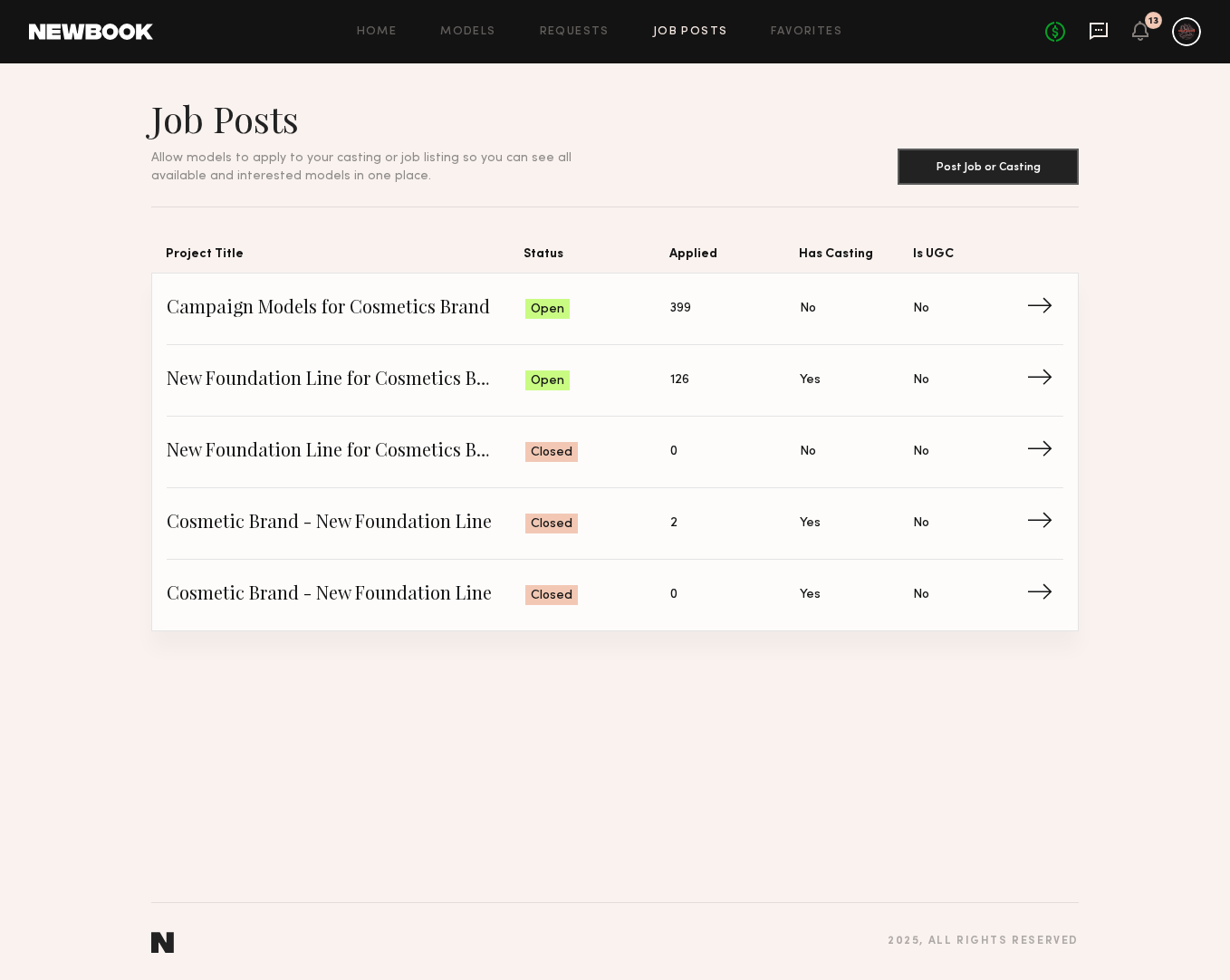 click 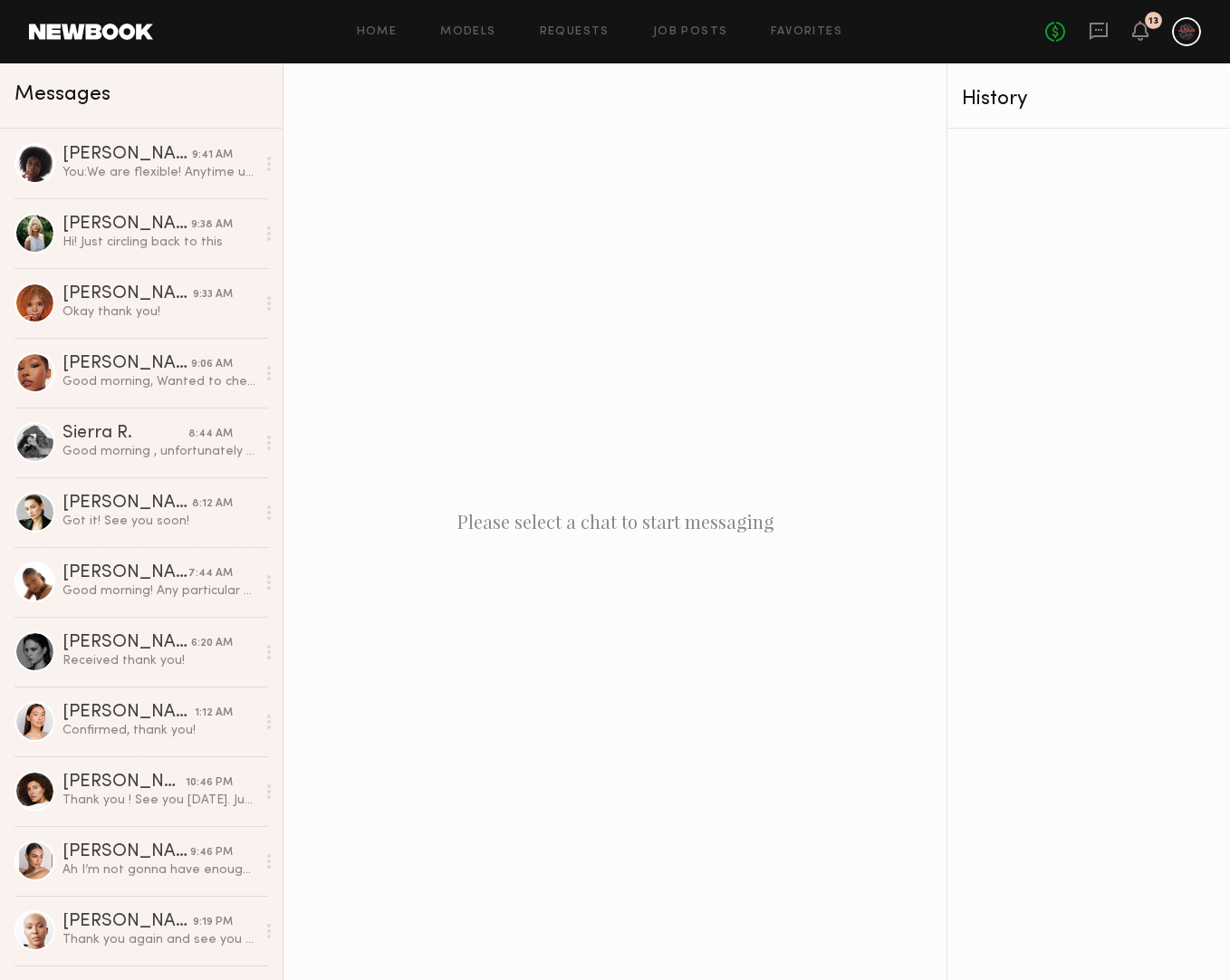 click on "Please select a chat to start messaging" 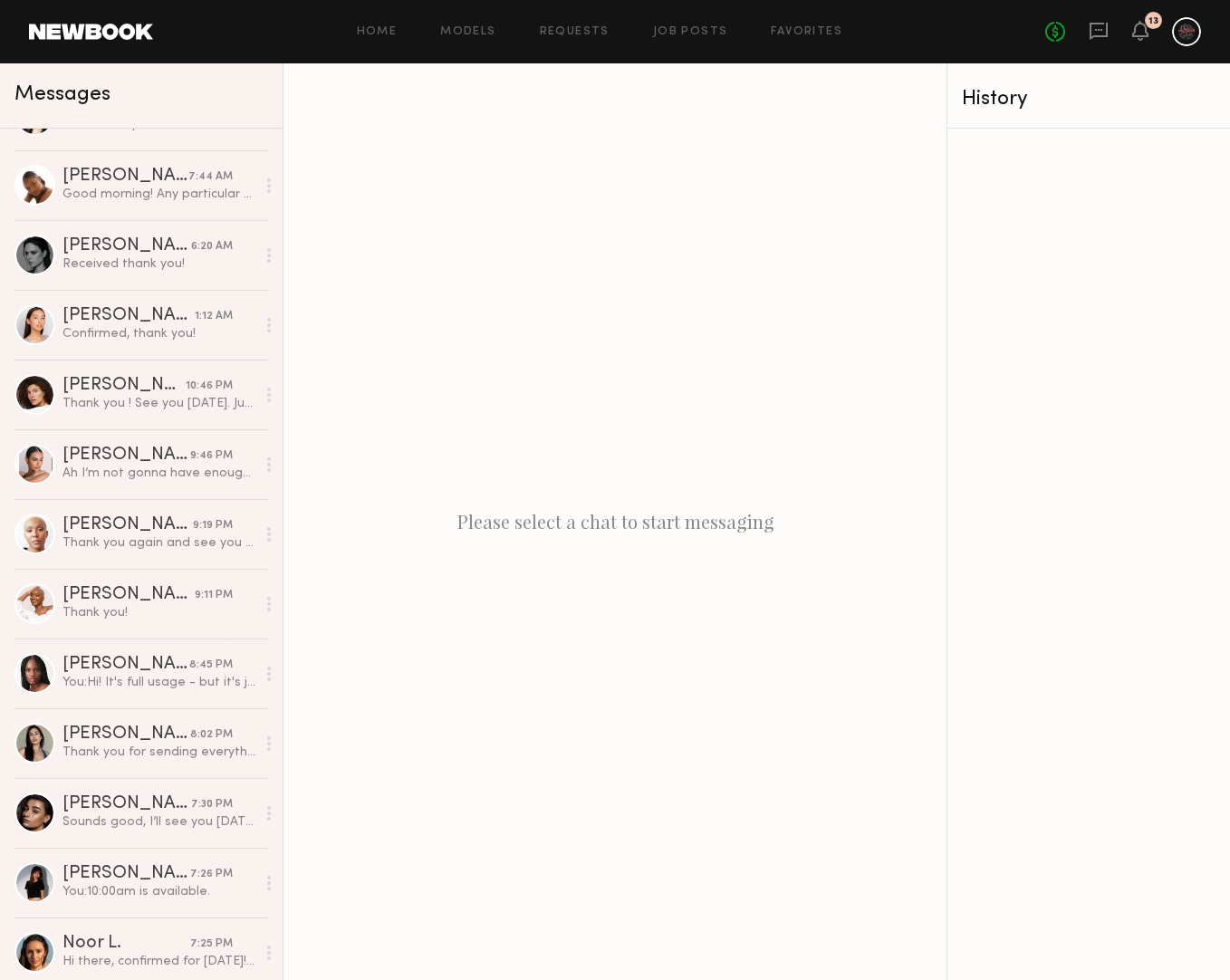 scroll, scrollTop: 0, scrollLeft: 0, axis: both 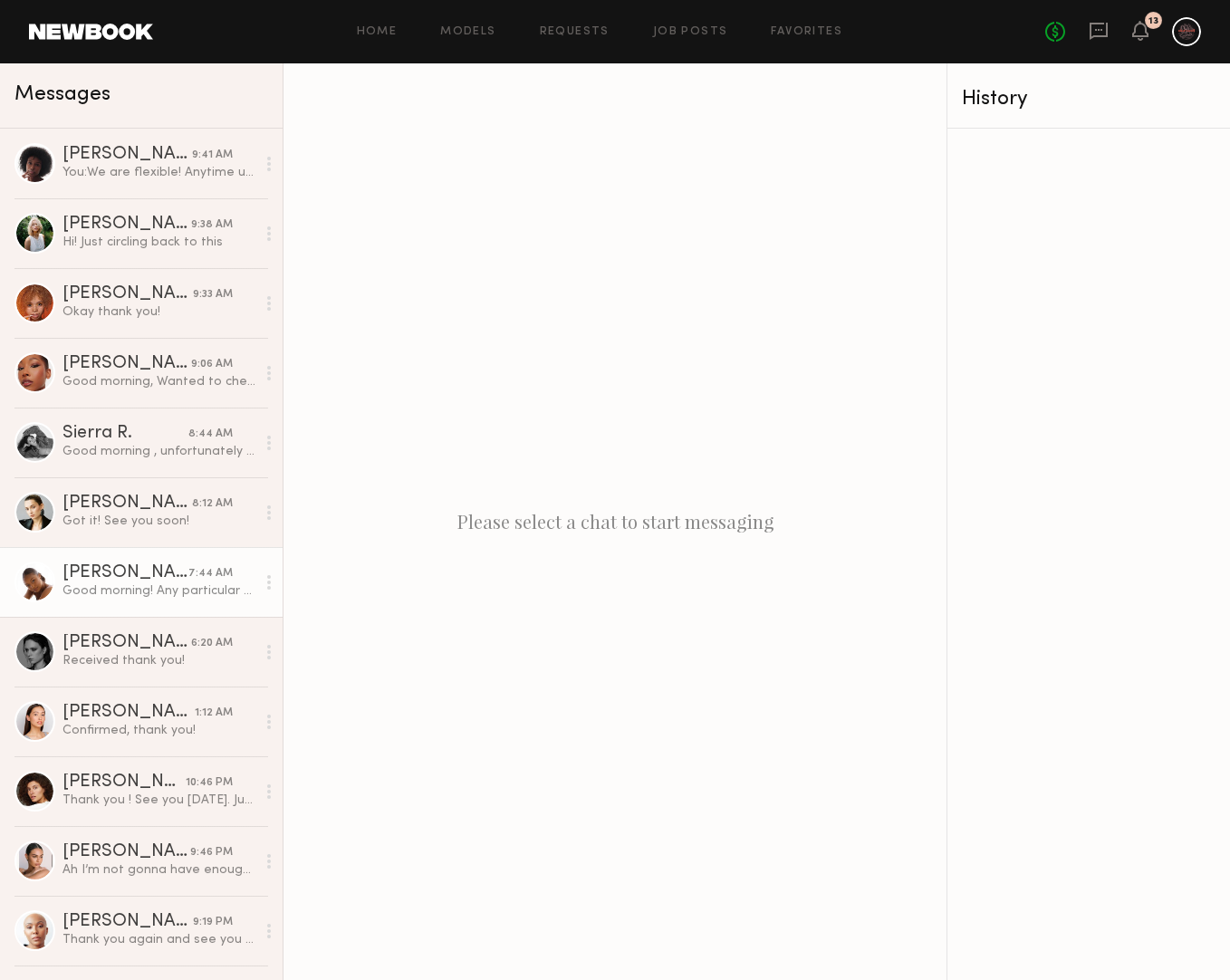 click on "Good morning! Any particular outfit you’d like me in?" 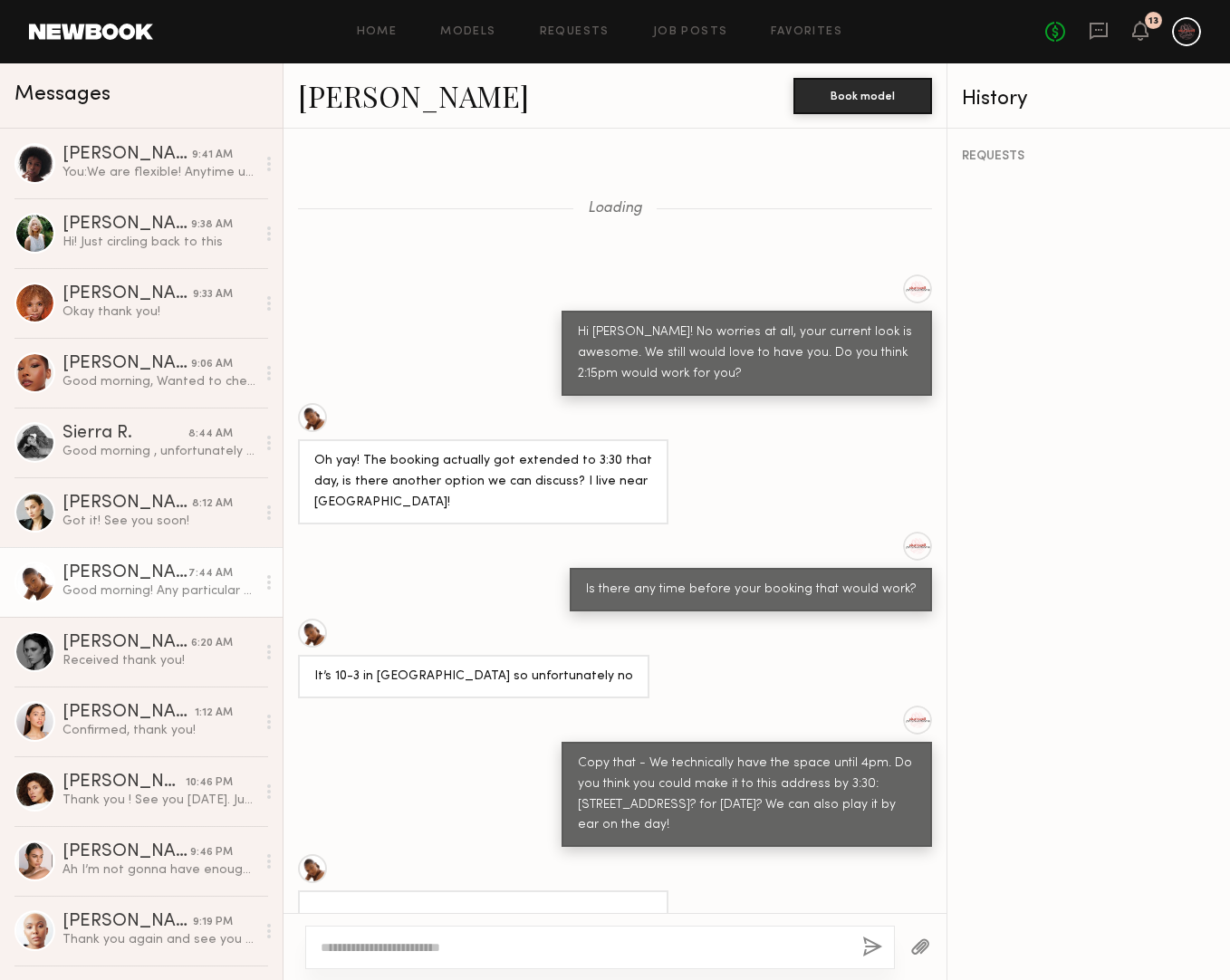 scroll, scrollTop: 869, scrollLeft: 0, axis: vertical 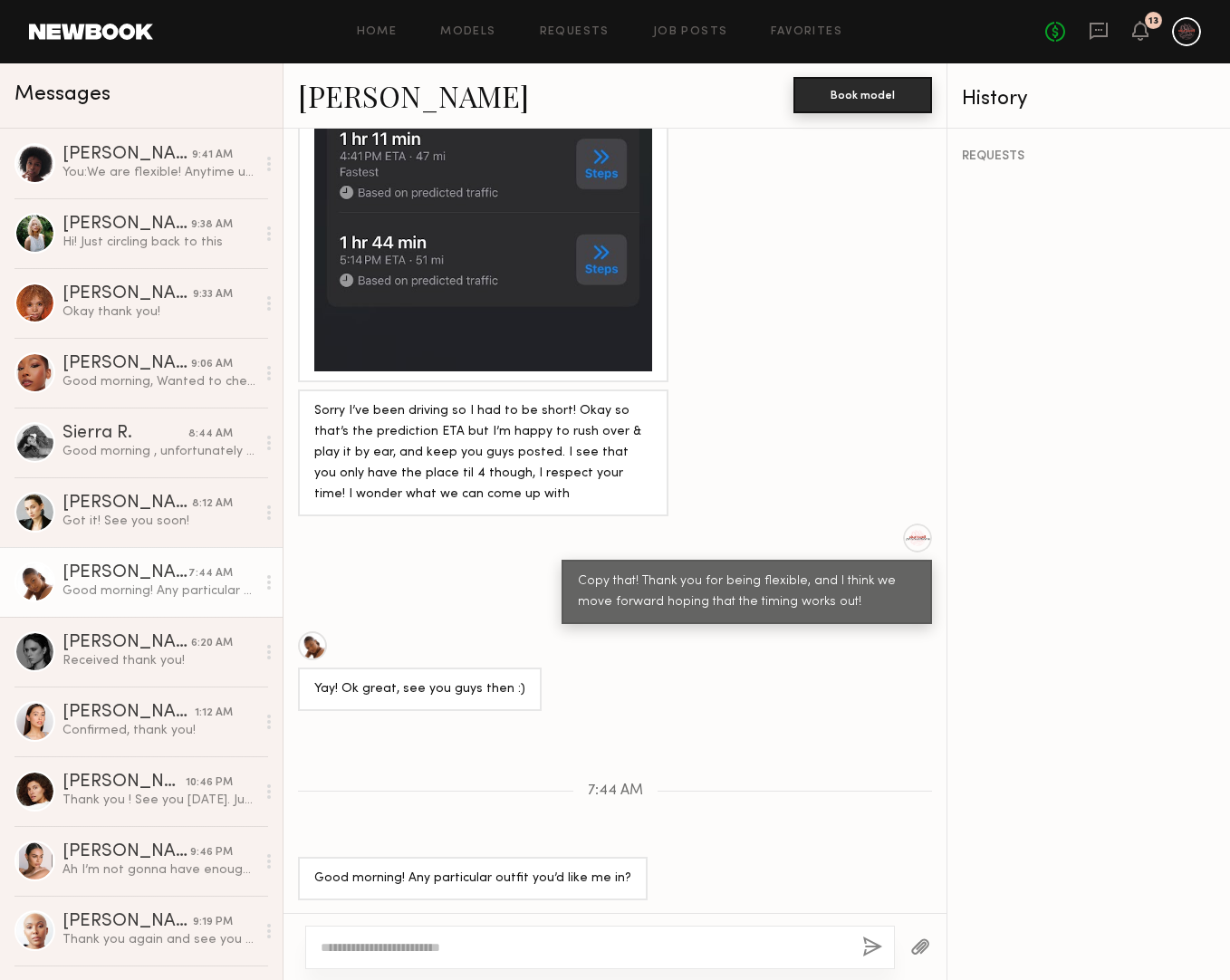 click on "Book model" 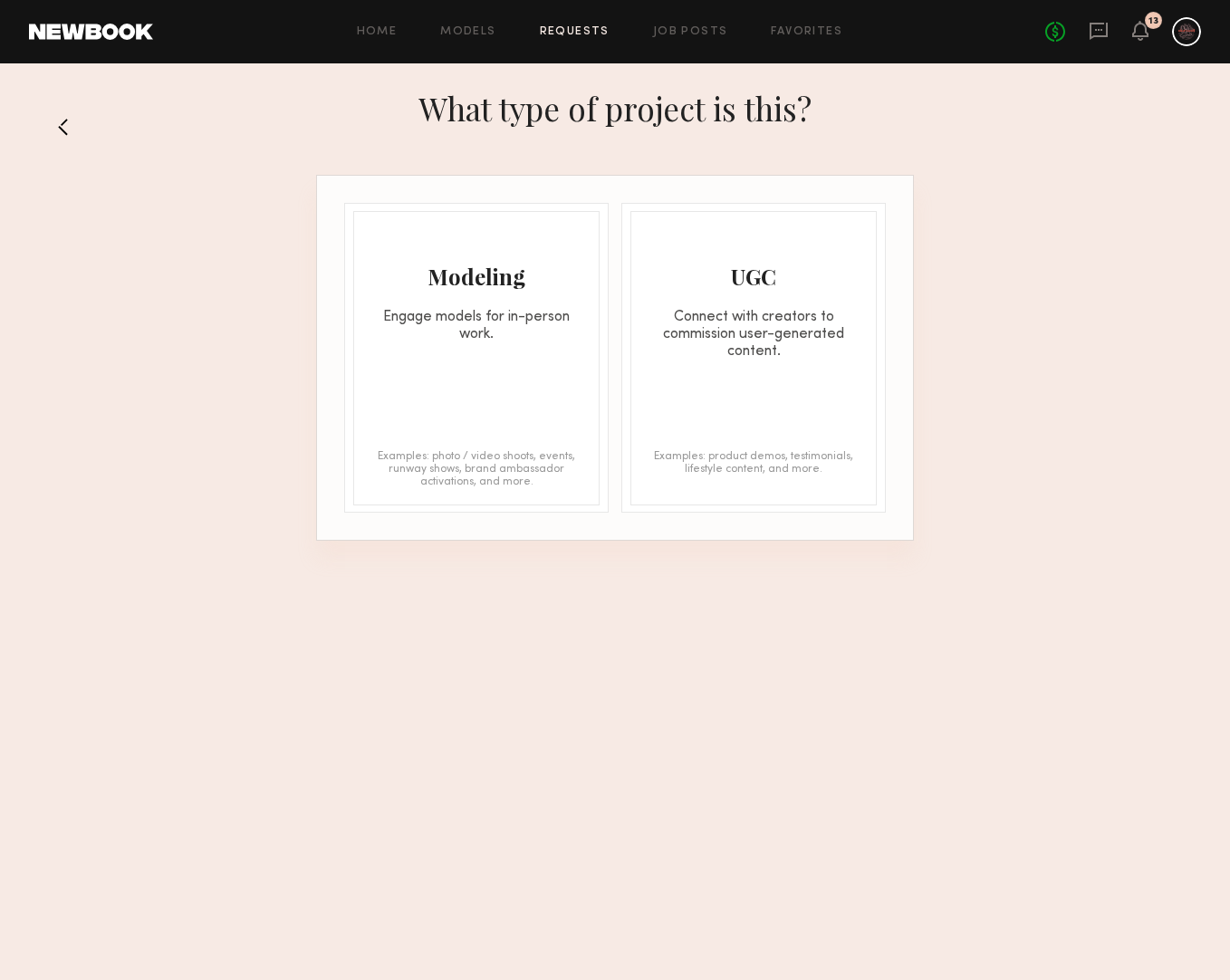 click on "Engage models for in-person work." 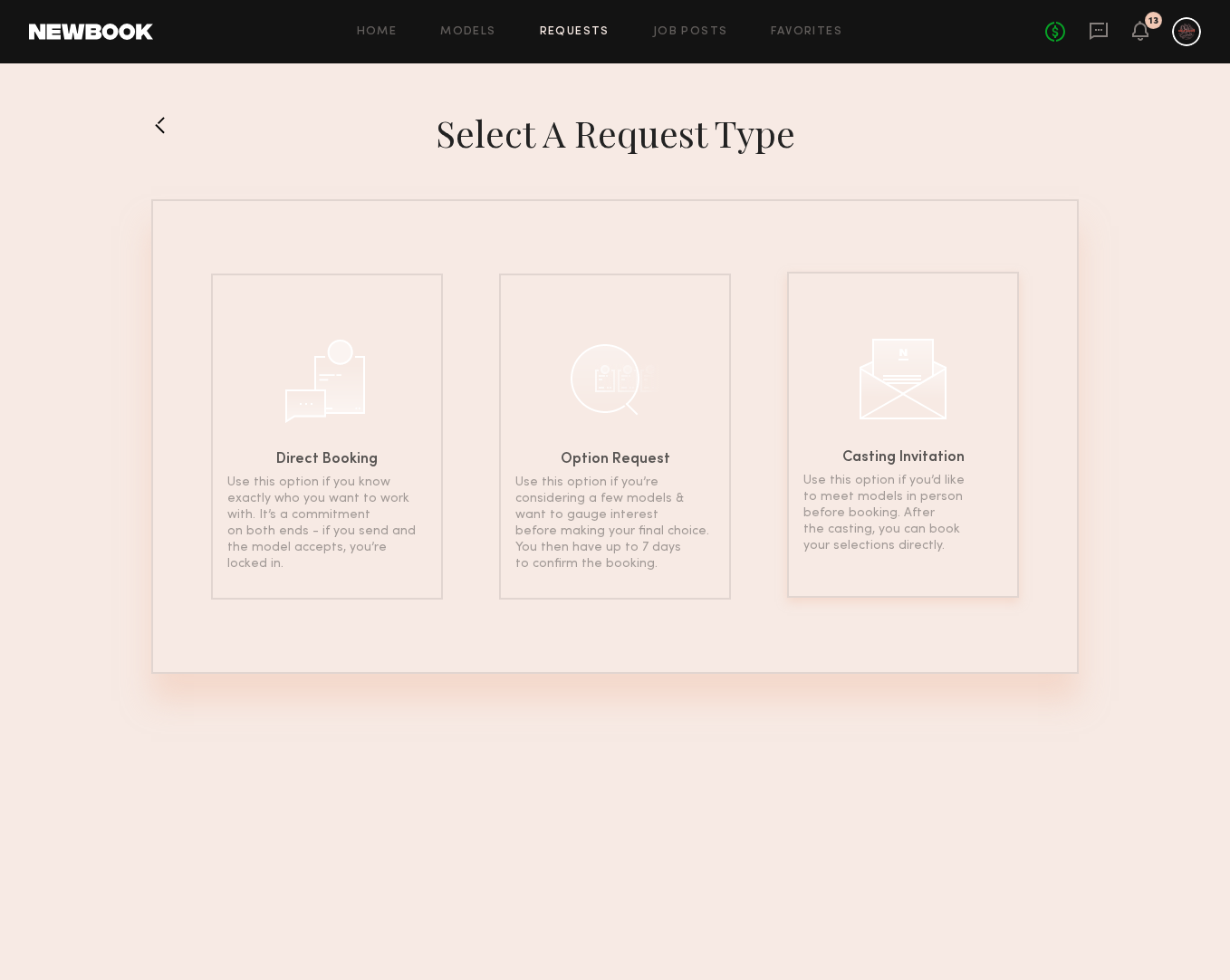 click 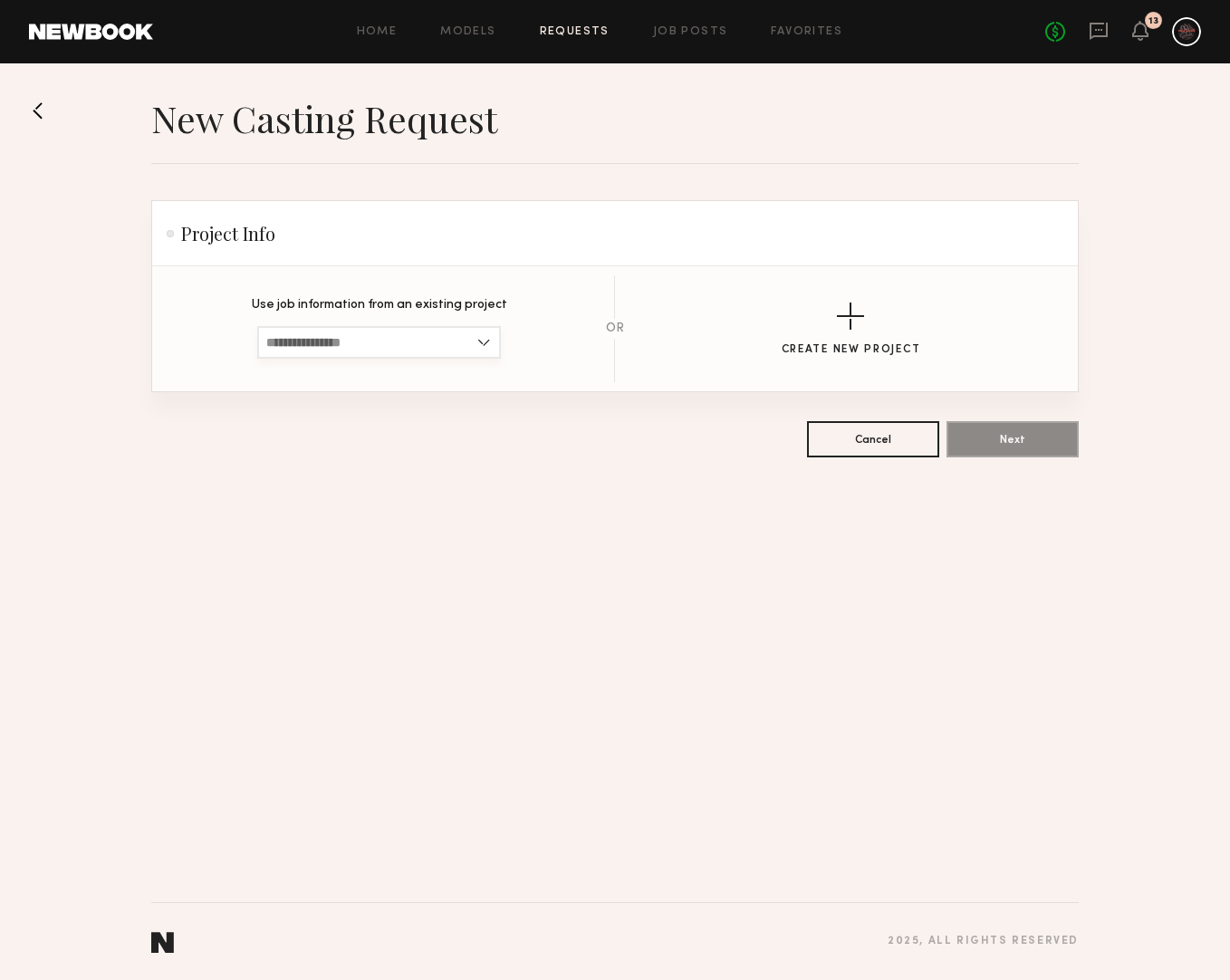click at bounding box center (379, 342) 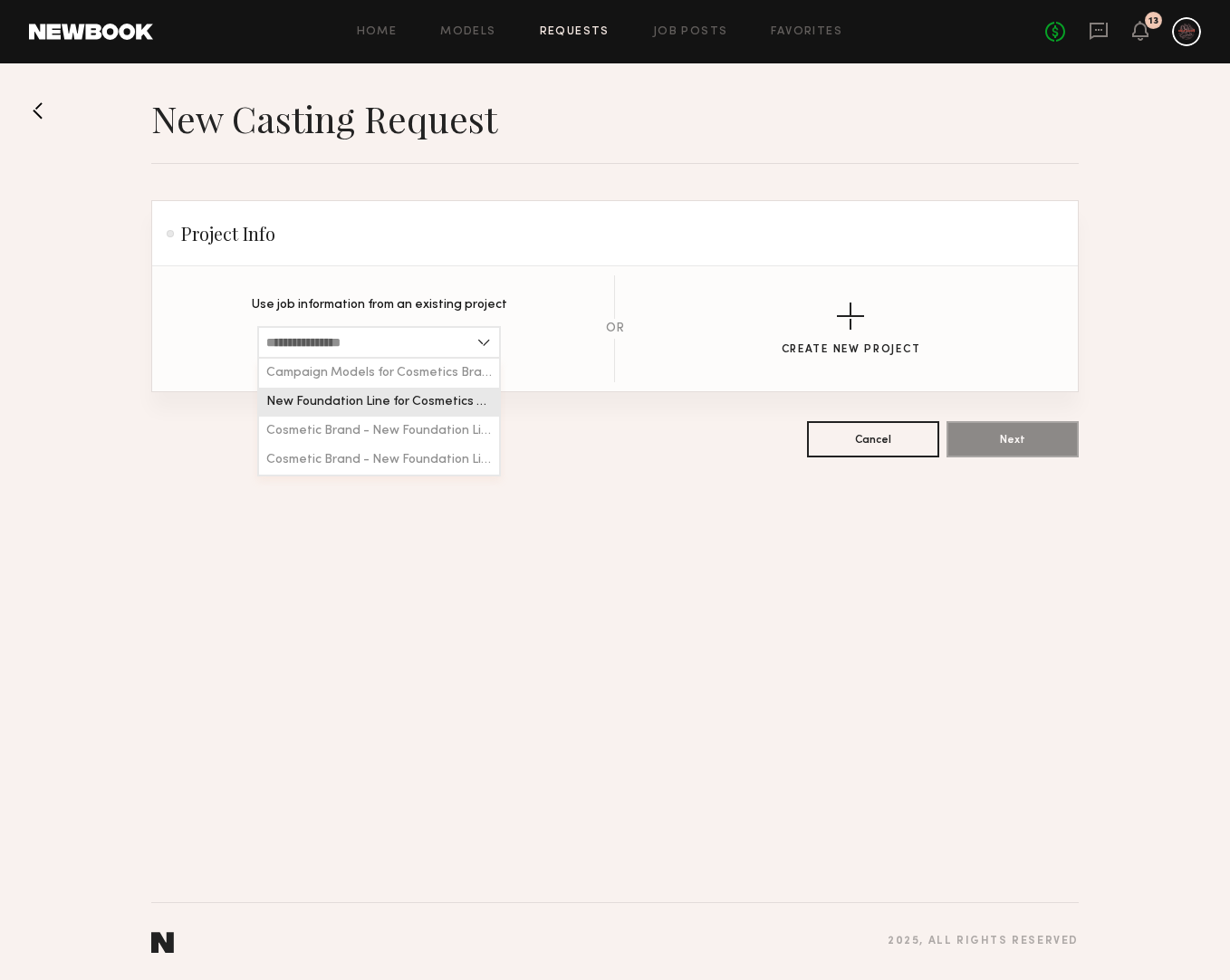 click on "New Foundation Line for Cosmetics Brand" 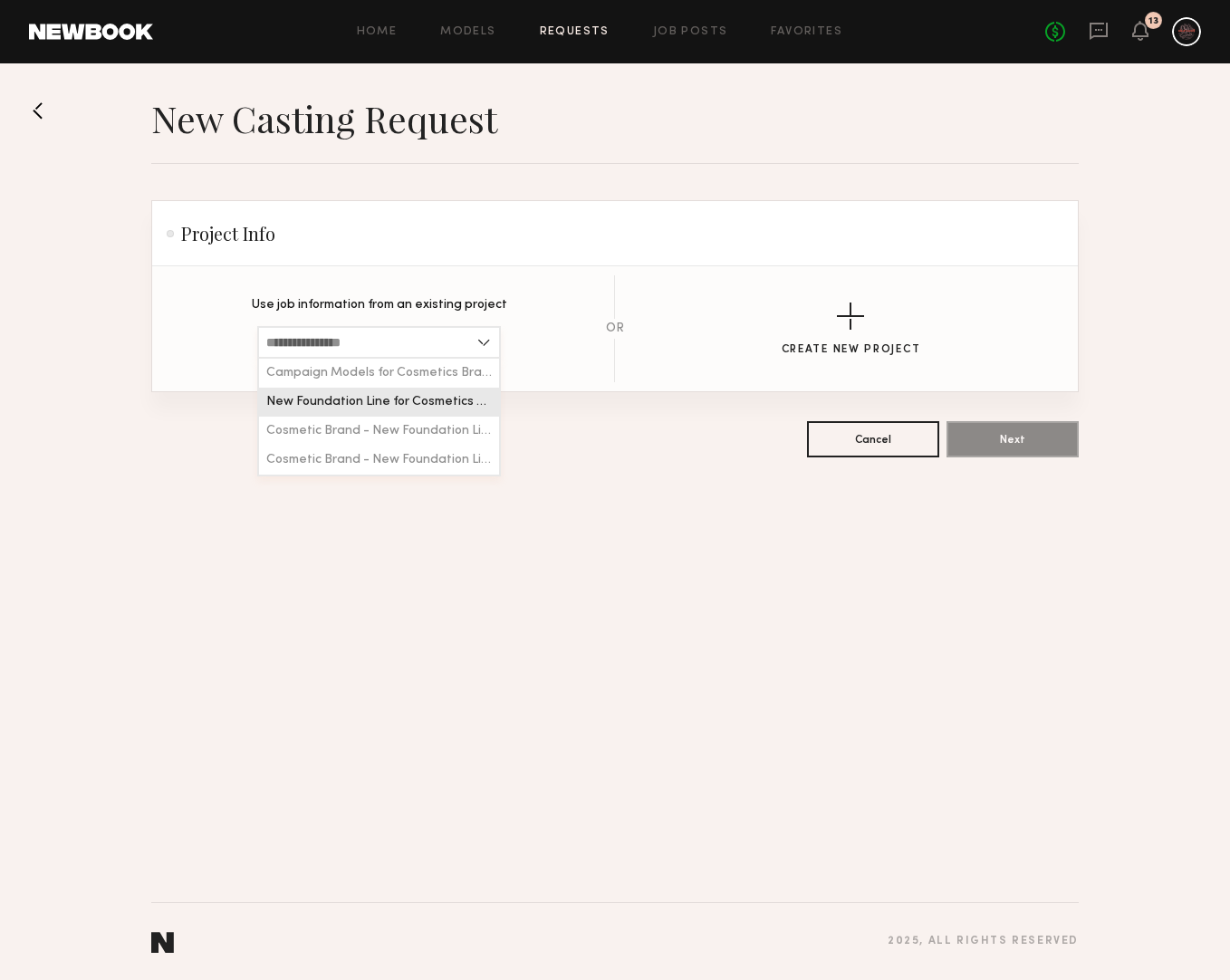 type on "**********" 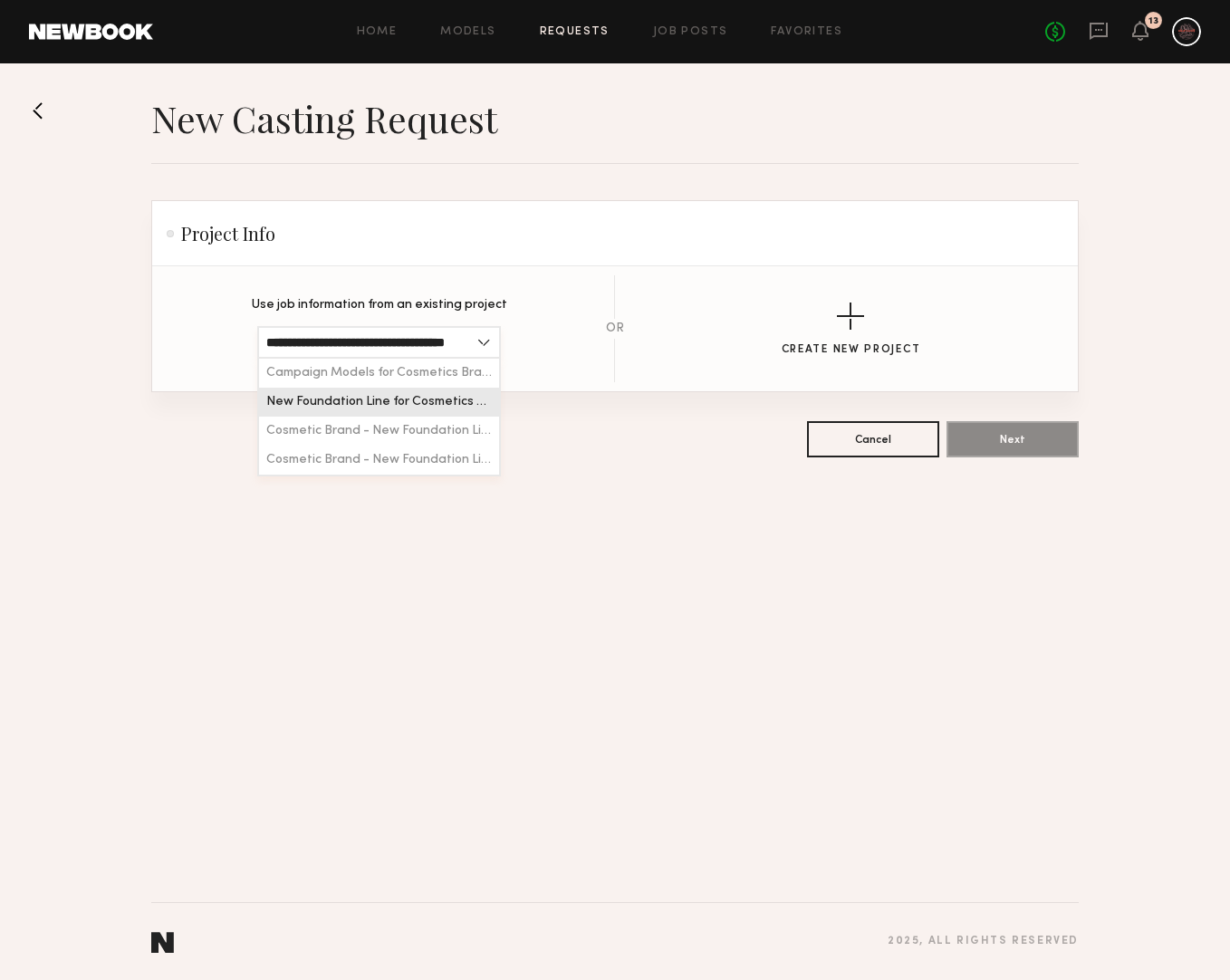 scroll, scrollTop: 0, scrollLeft: 37, axis: horizontal 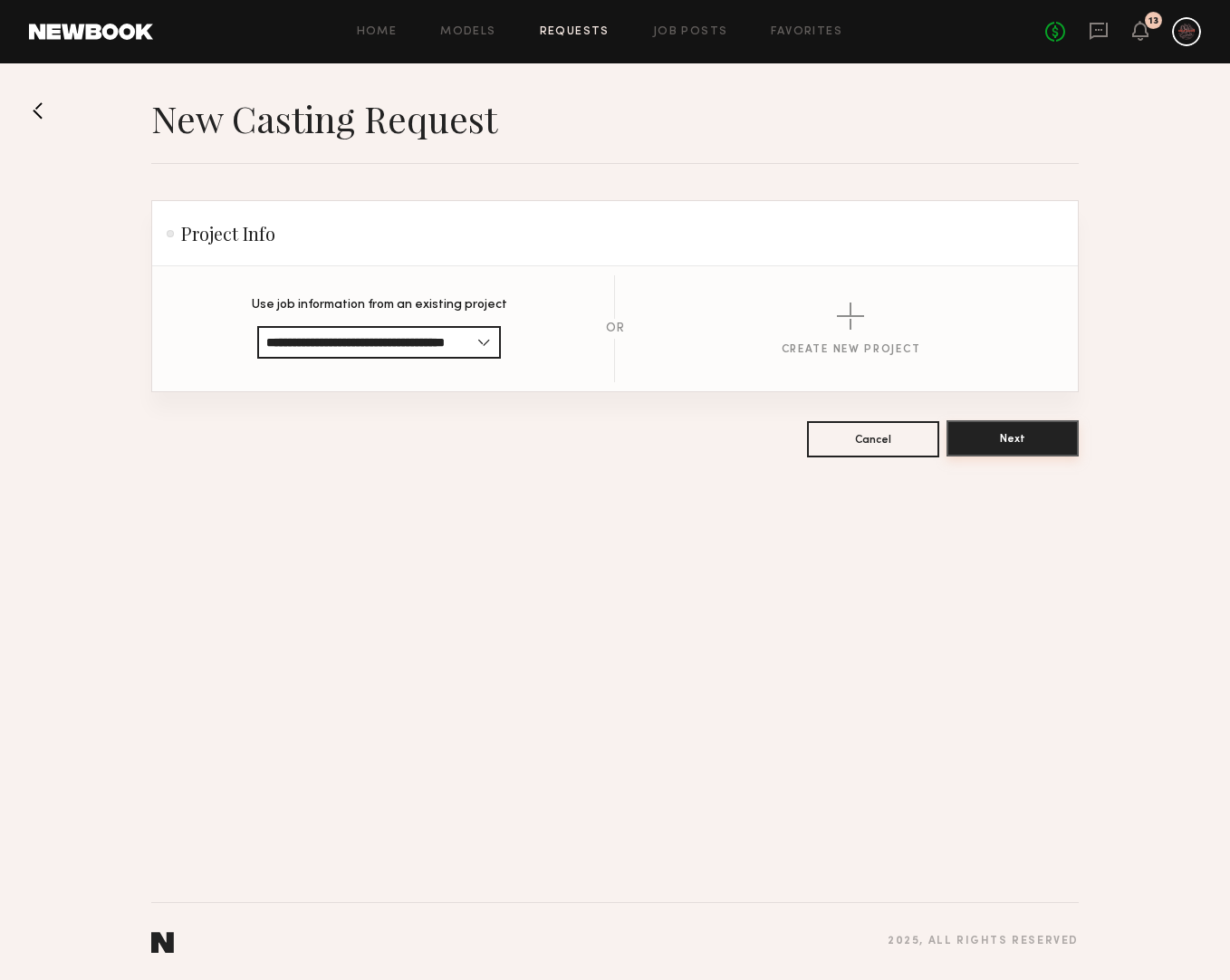click on "Next" 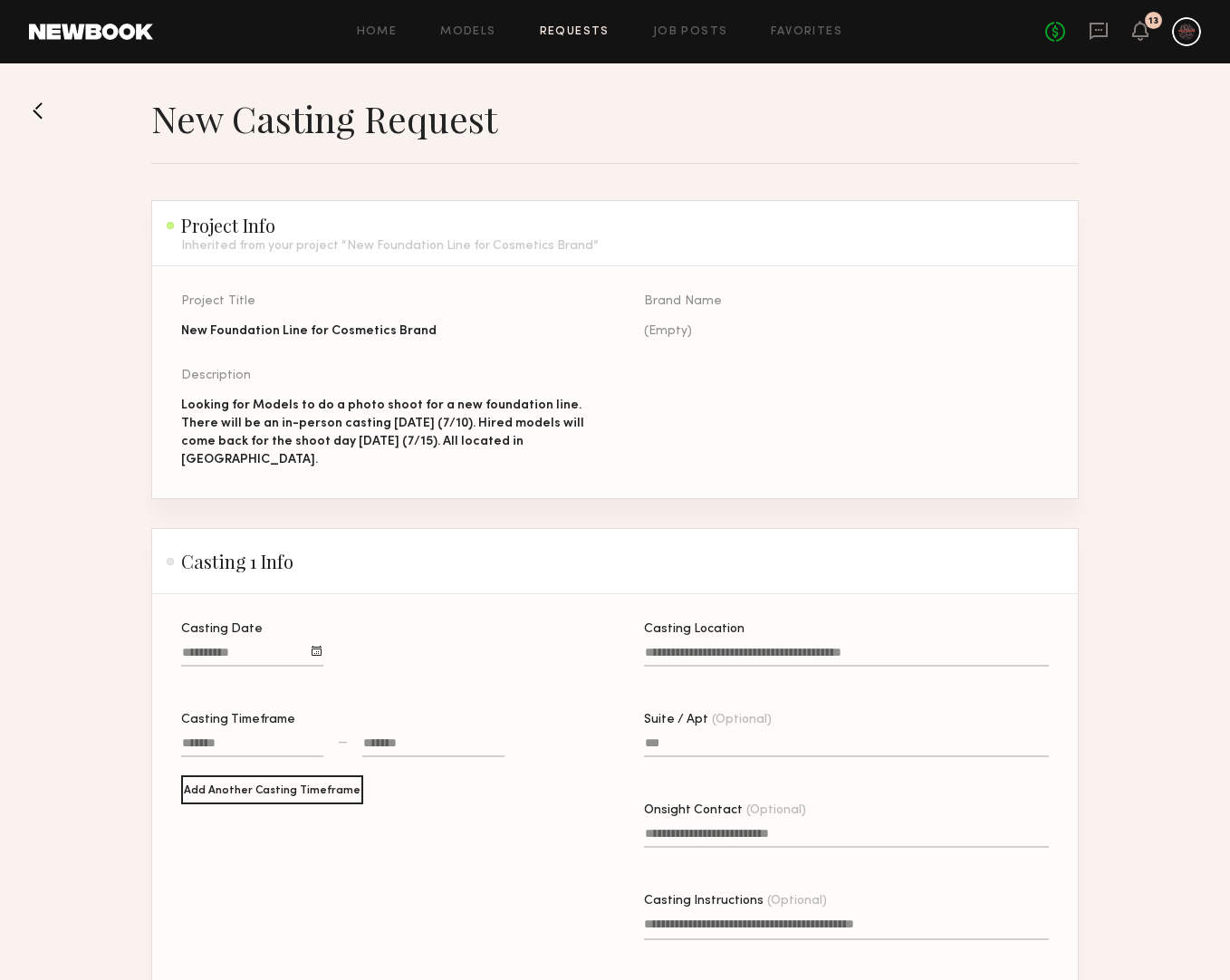 click on "Casting Date" 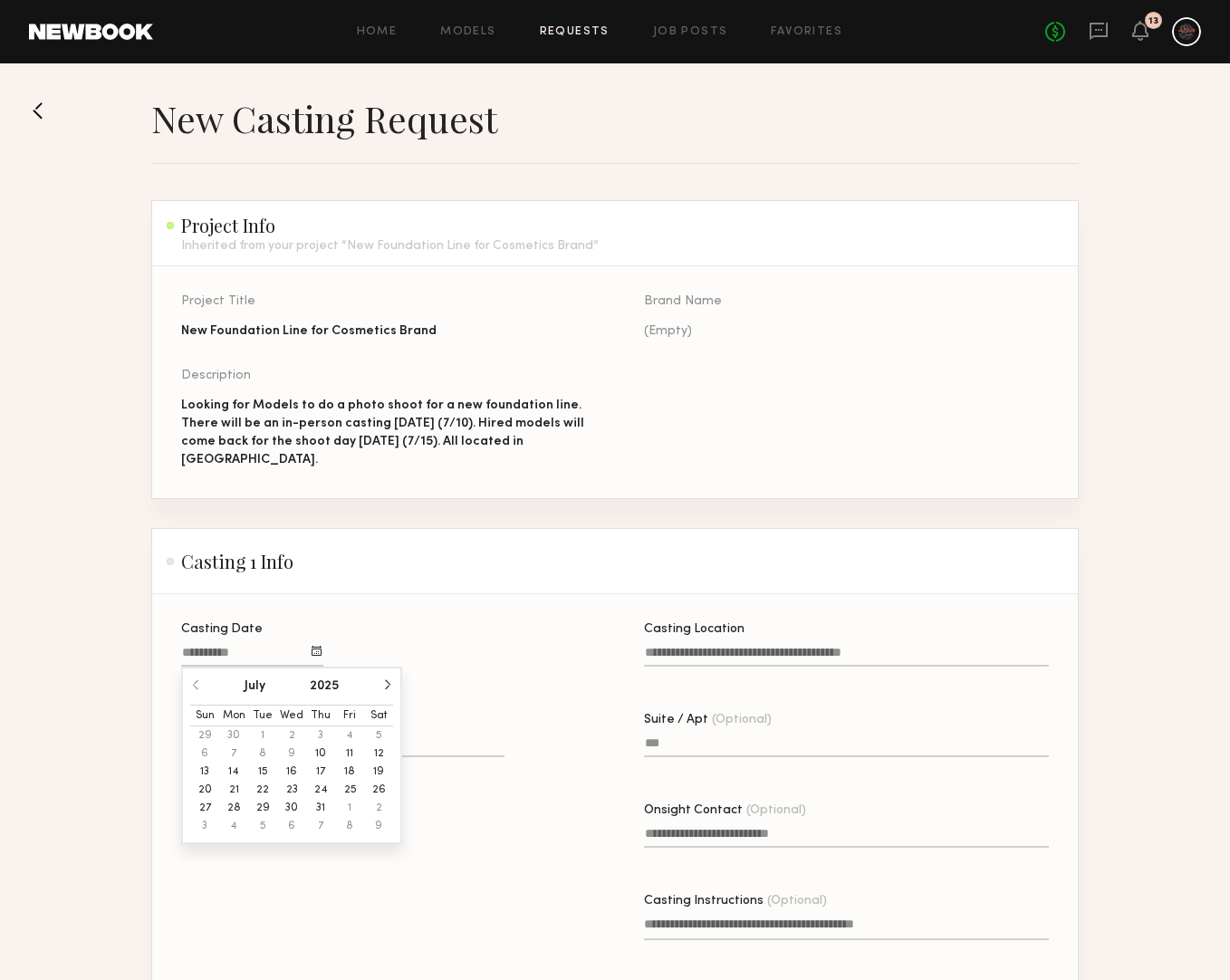 click on "10" 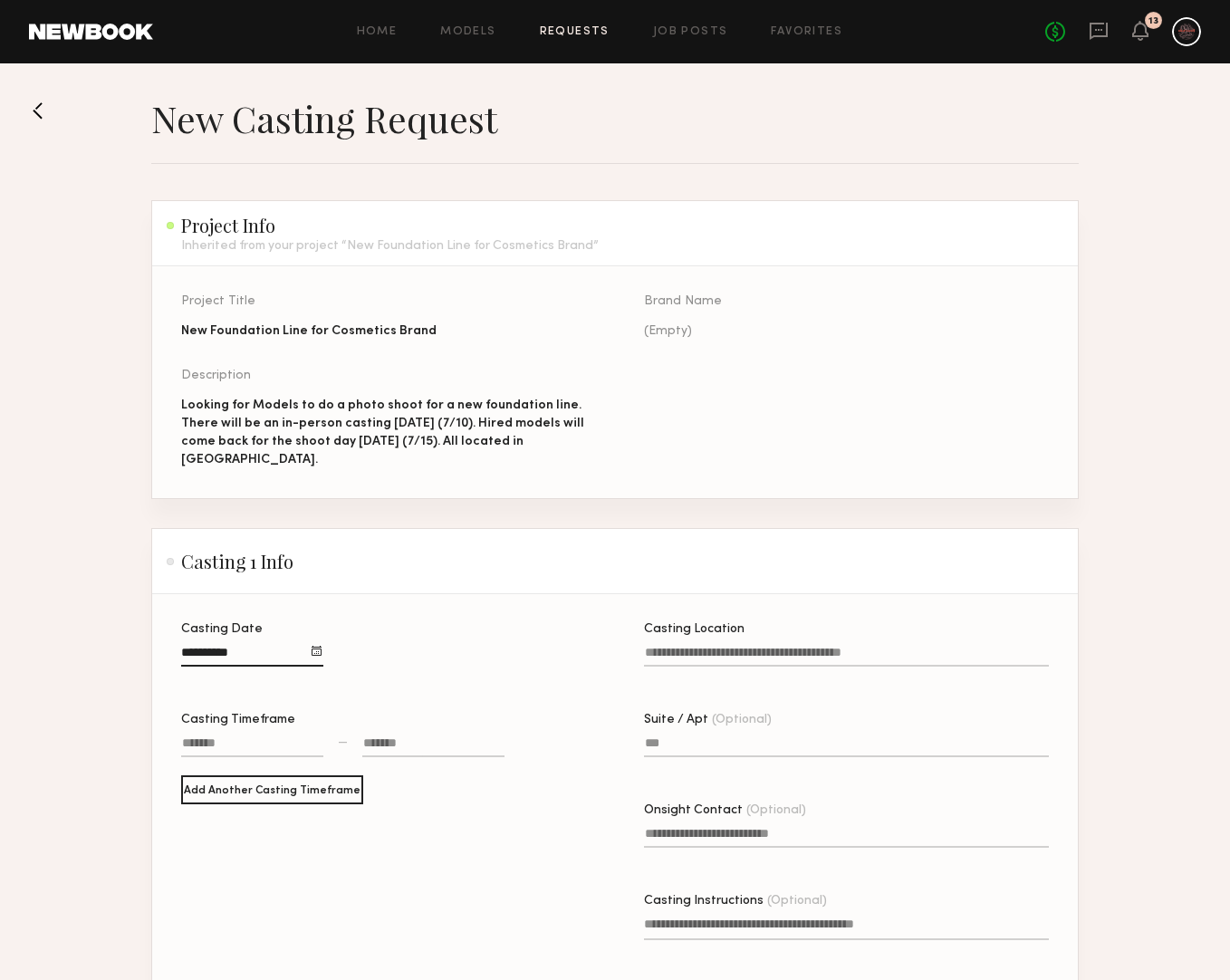 click 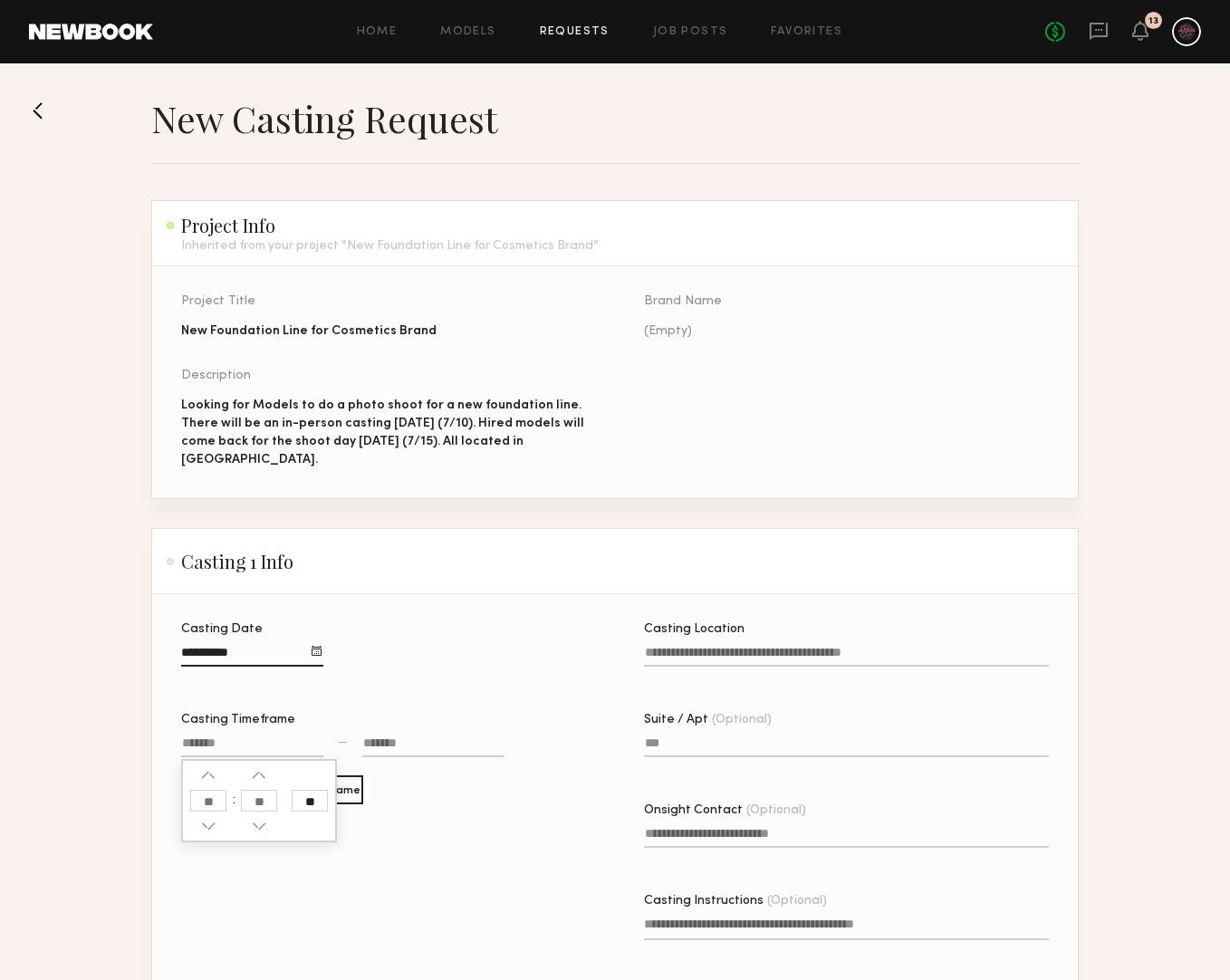 click 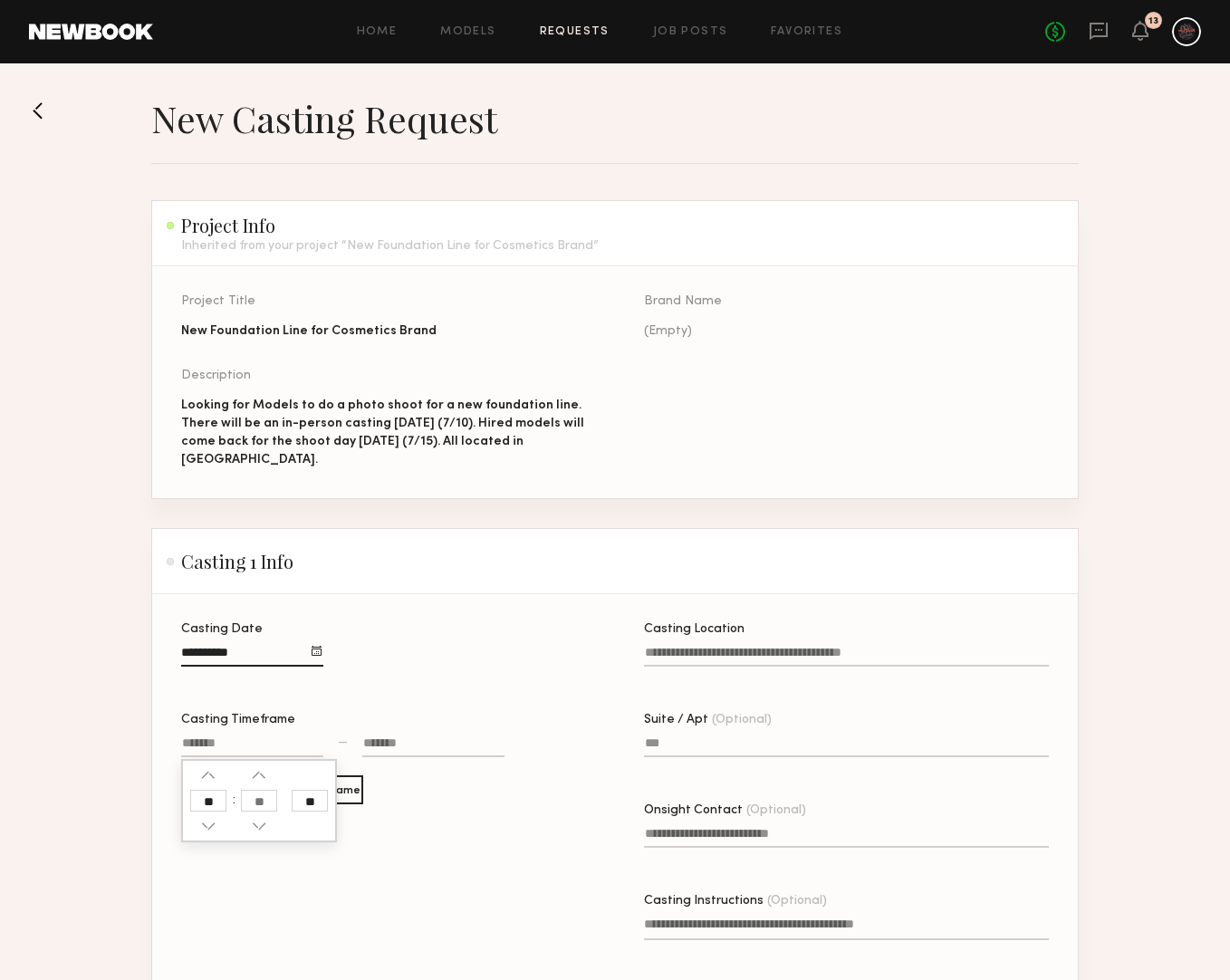type on "**" 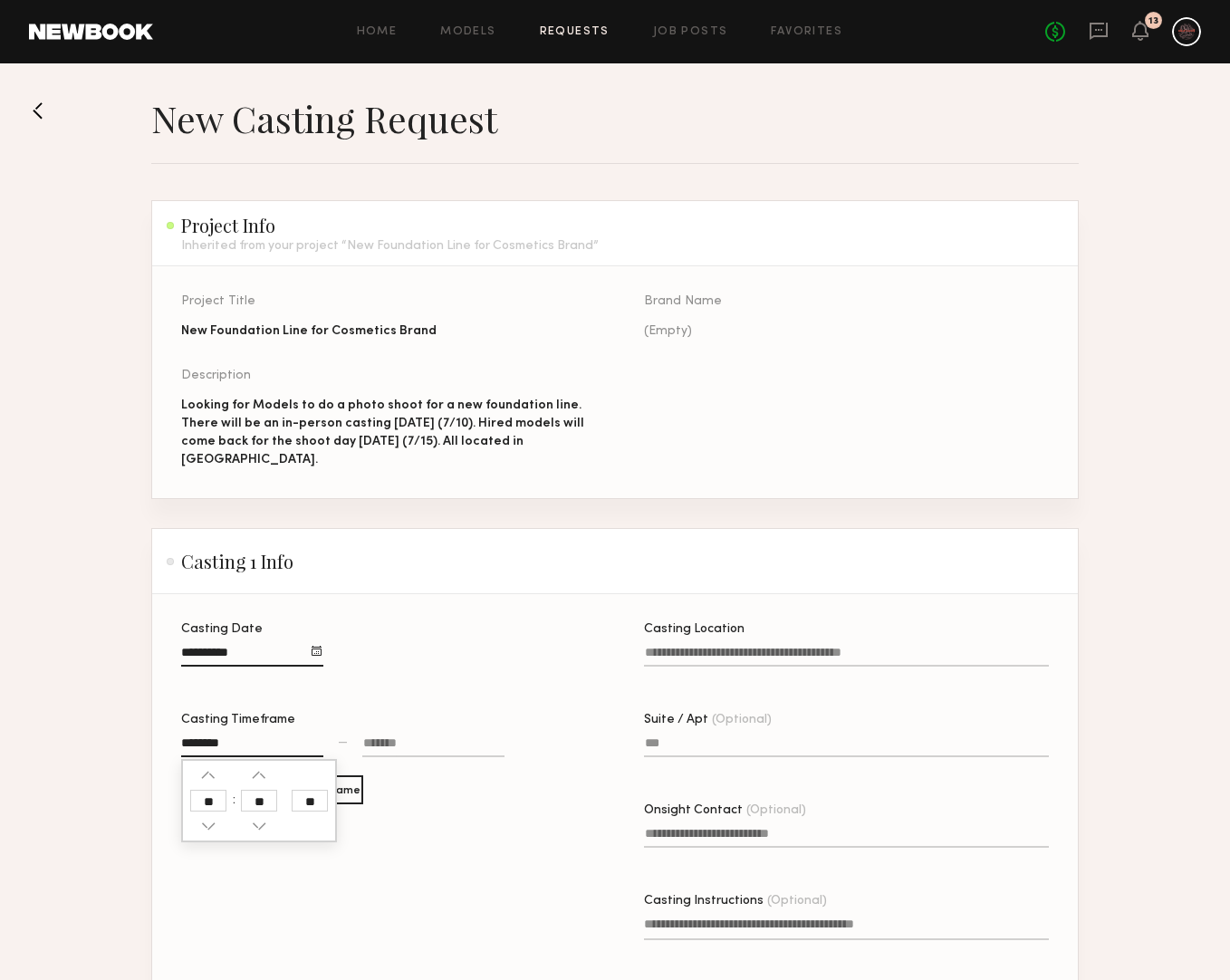click 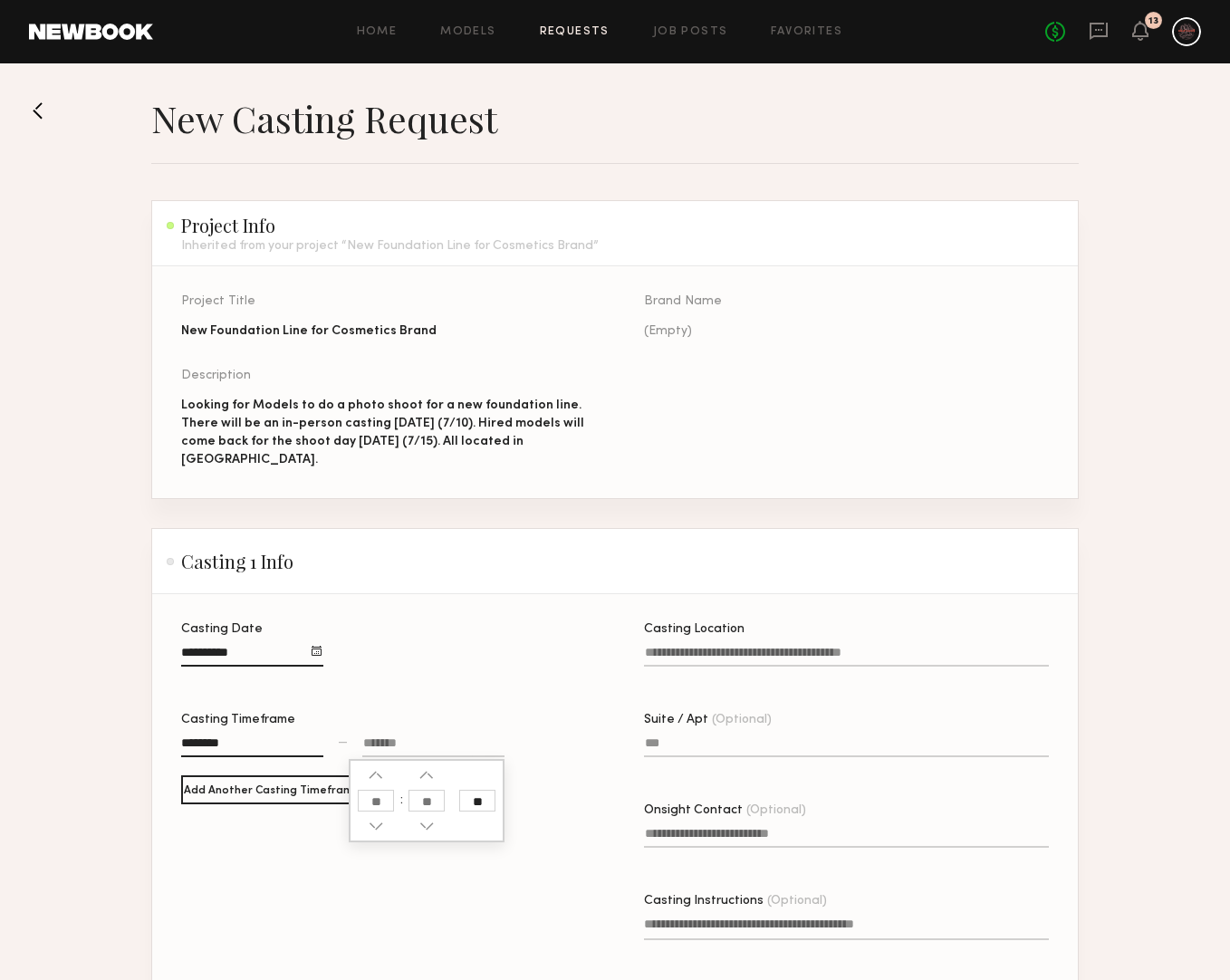 click on "**" 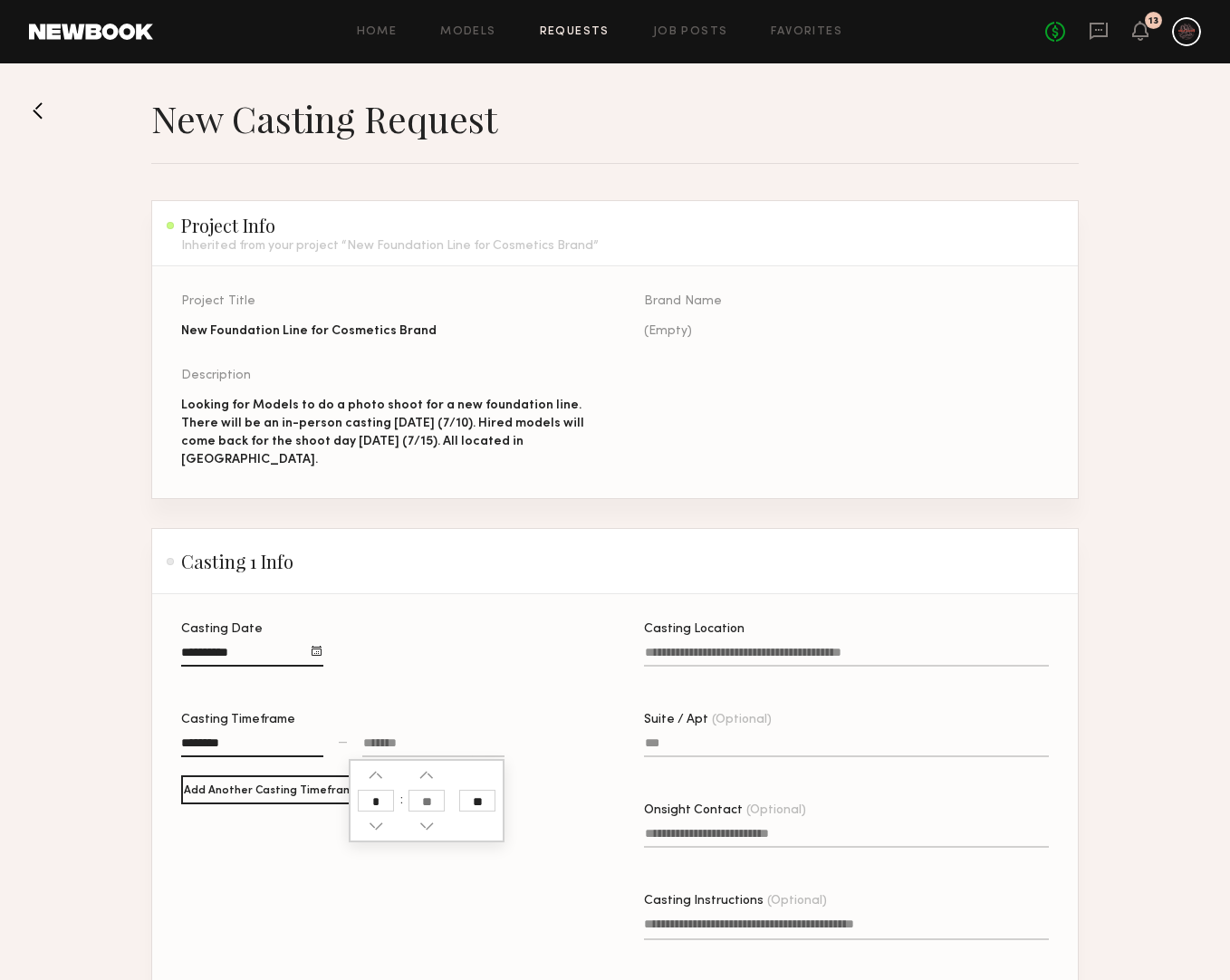 type on "*" 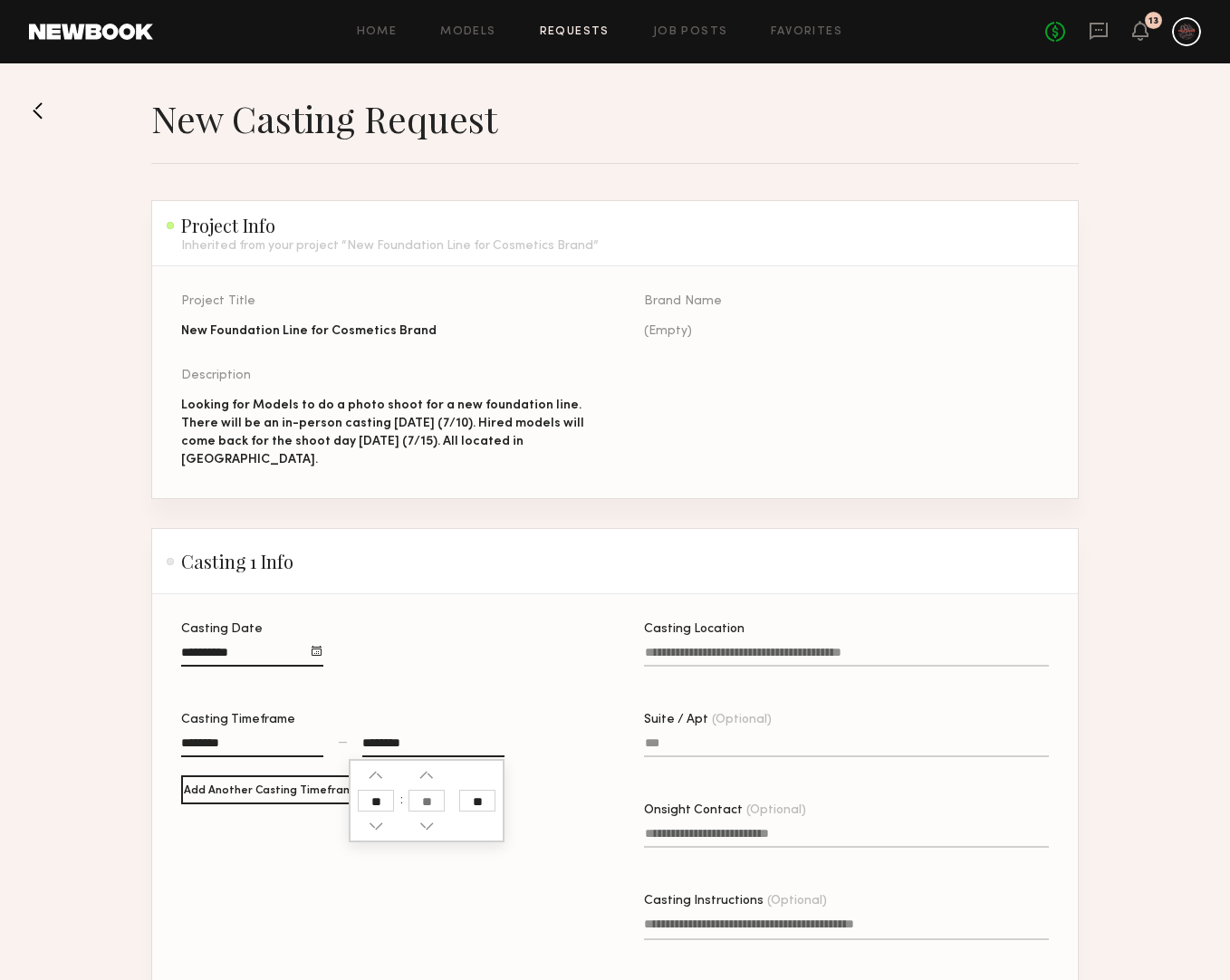 click 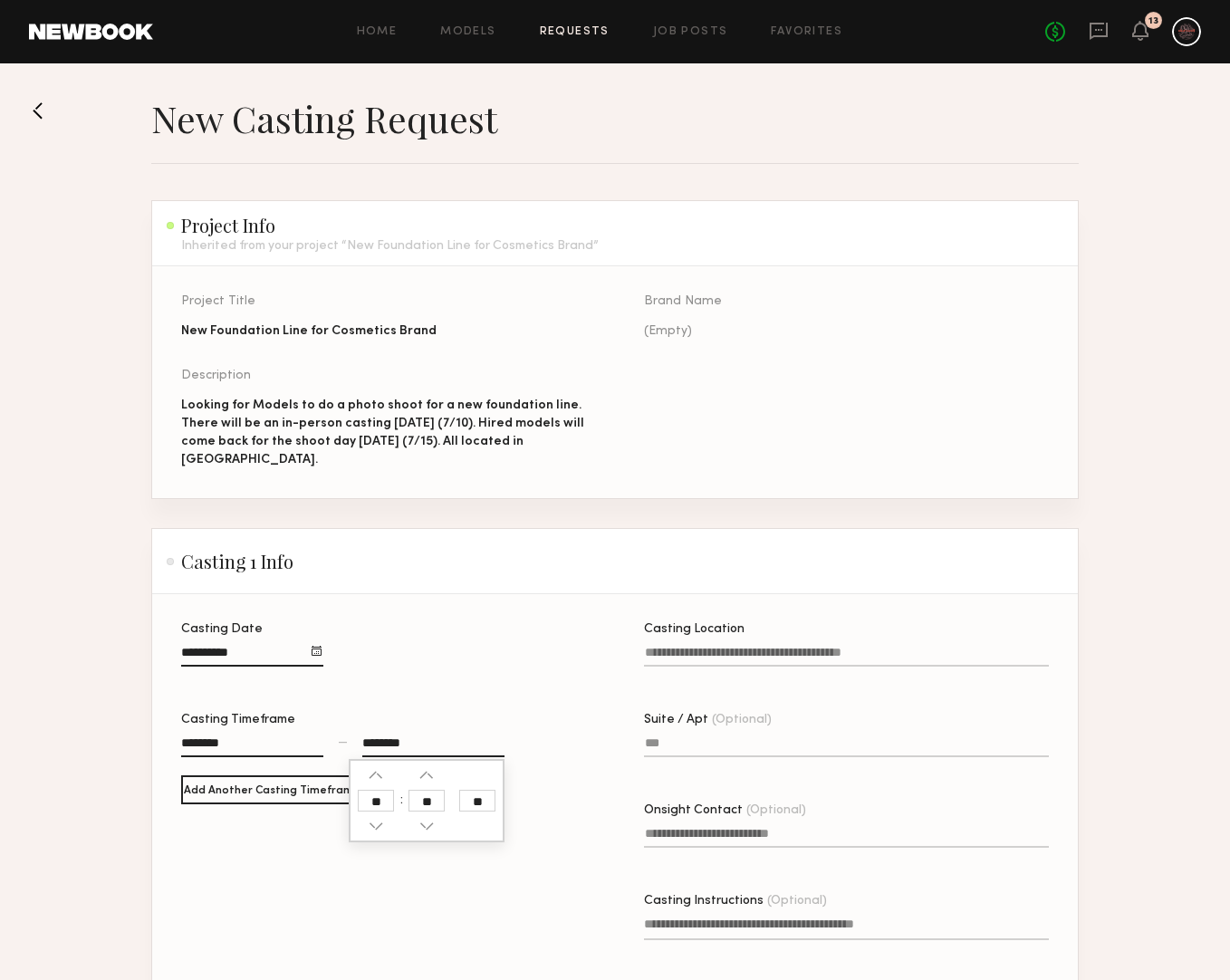 click on "**" 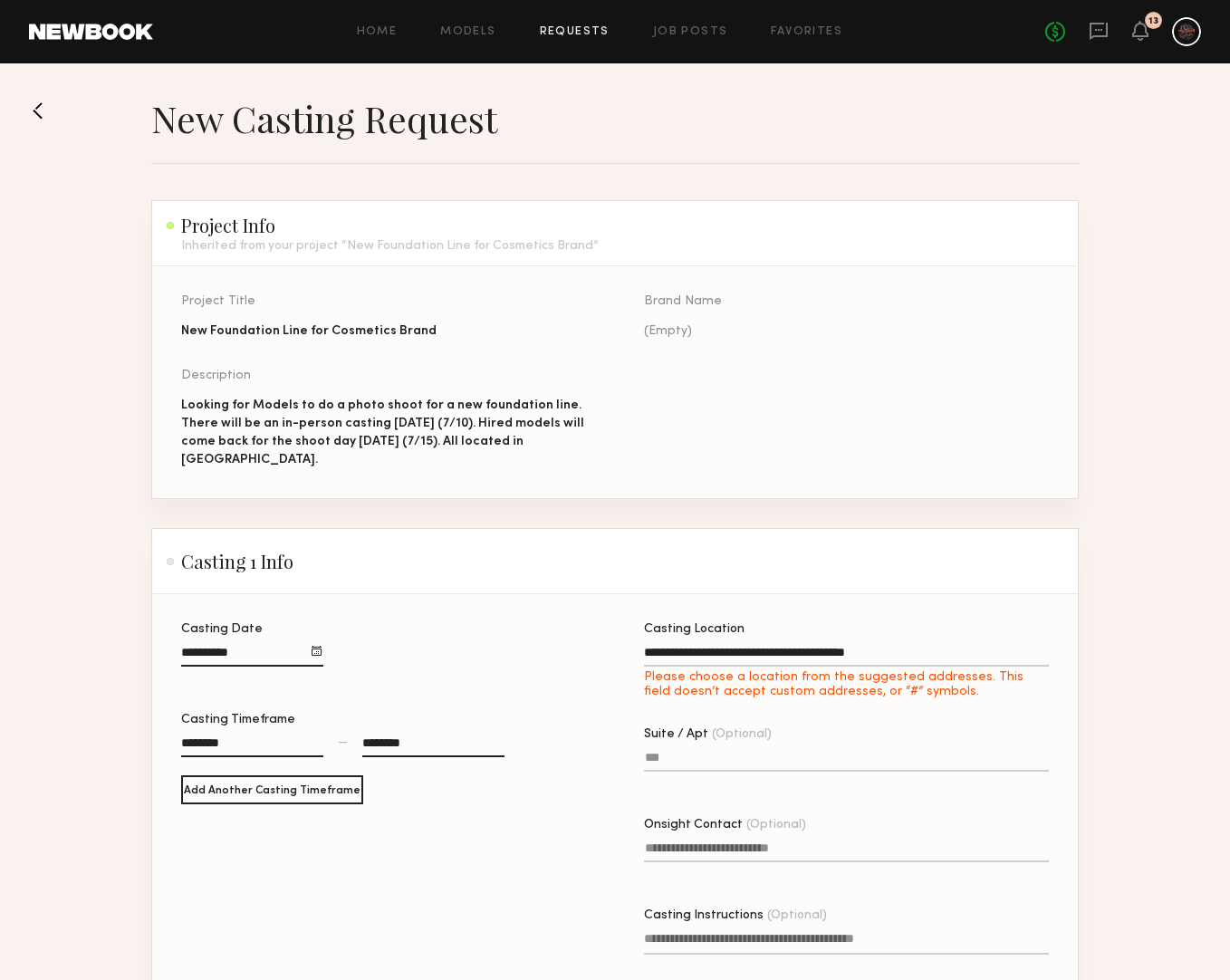 type on "**********" 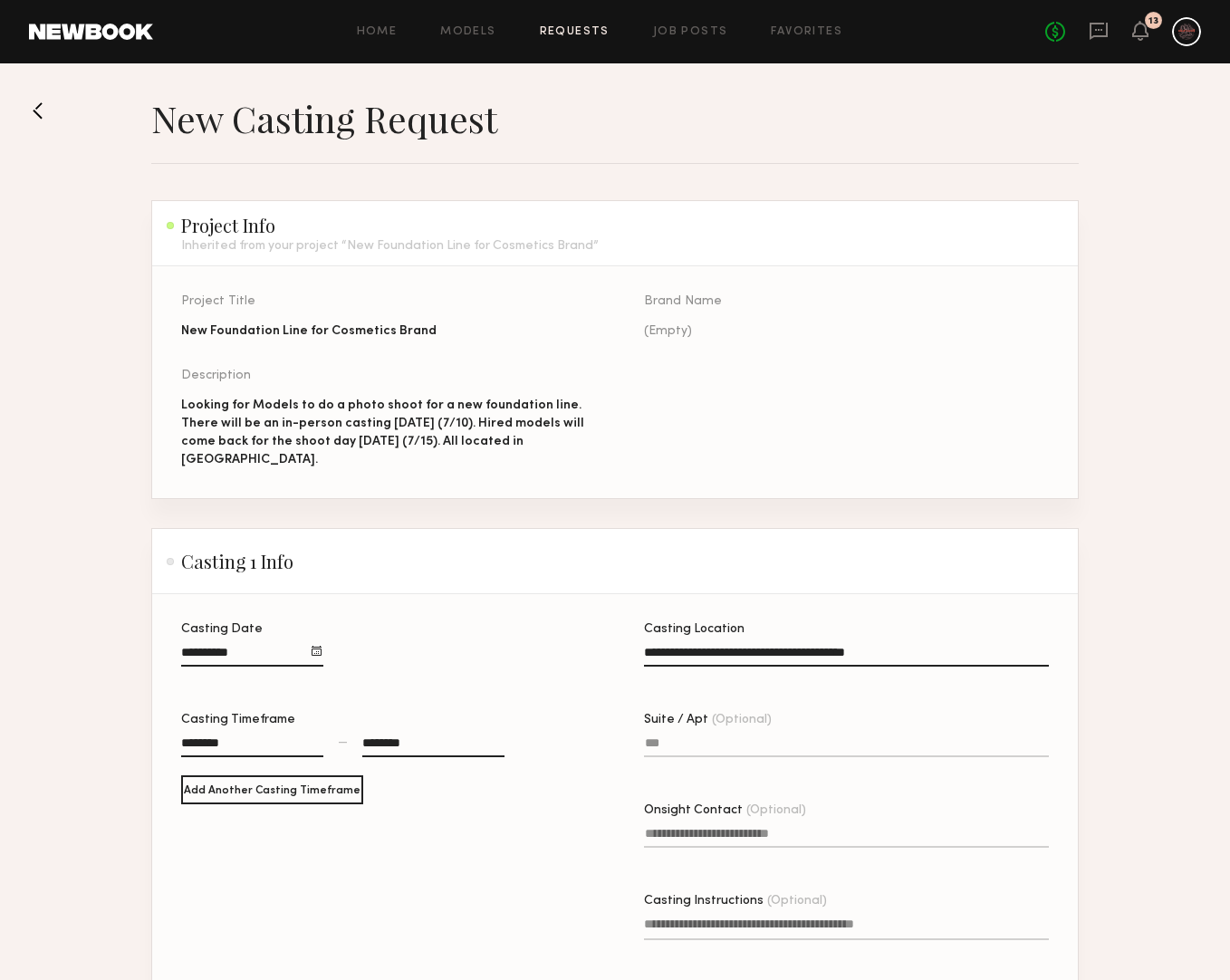 click on "Suite / Apt (Optional)" 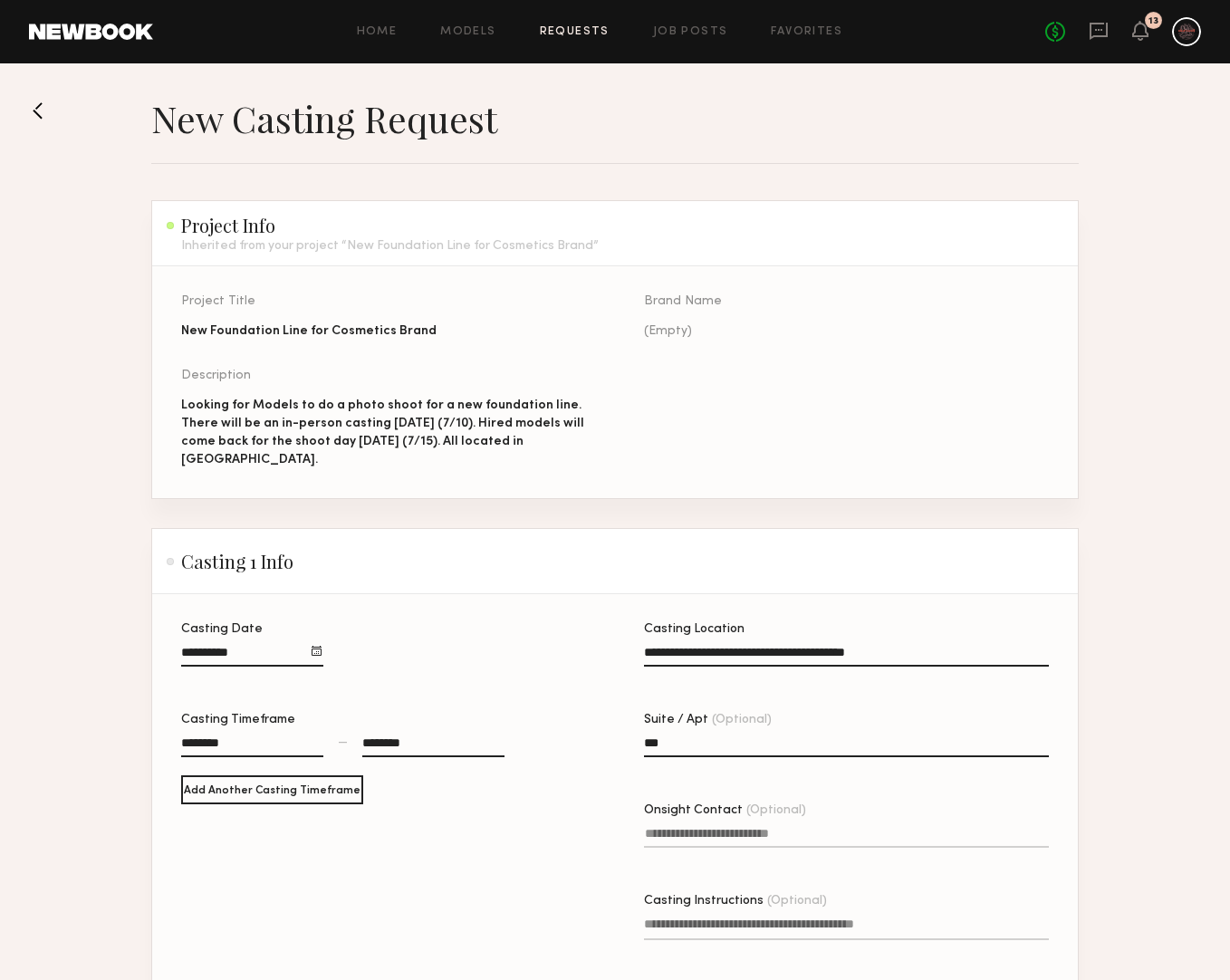 type on "***" 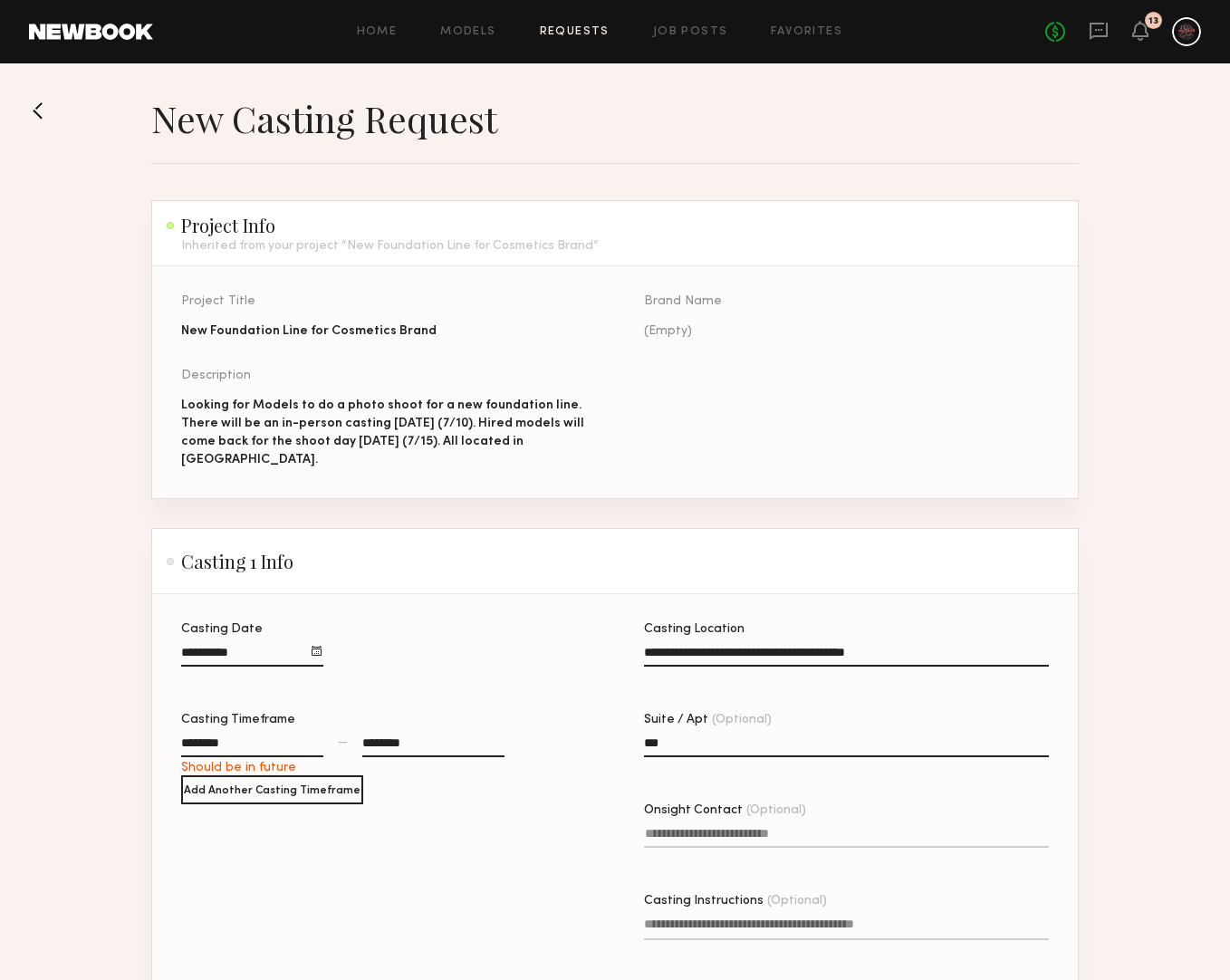 click on "Onsight Contact (Optional)" 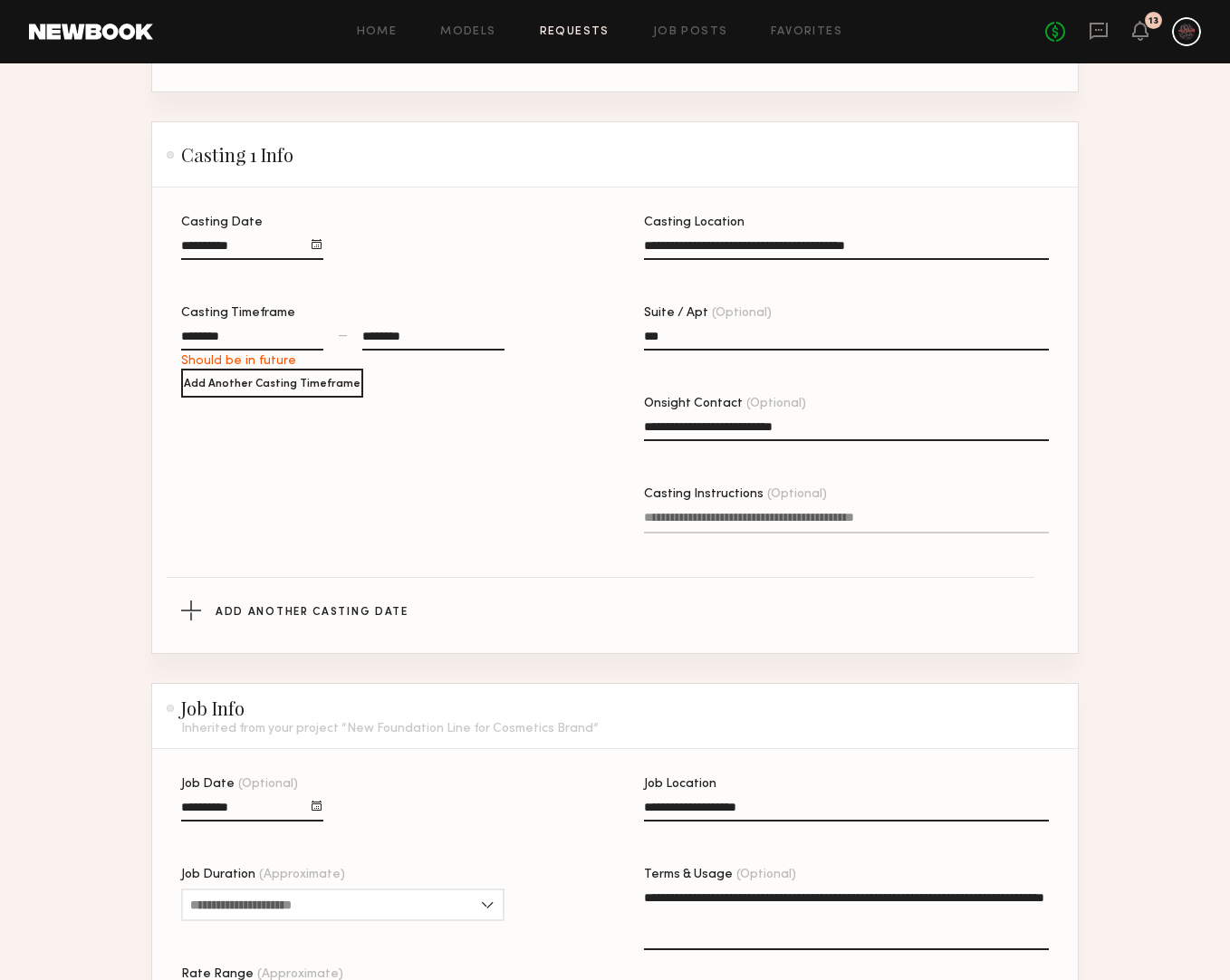 scroll, scrollTop: 540, scrollLeft: 0, axis: vertical 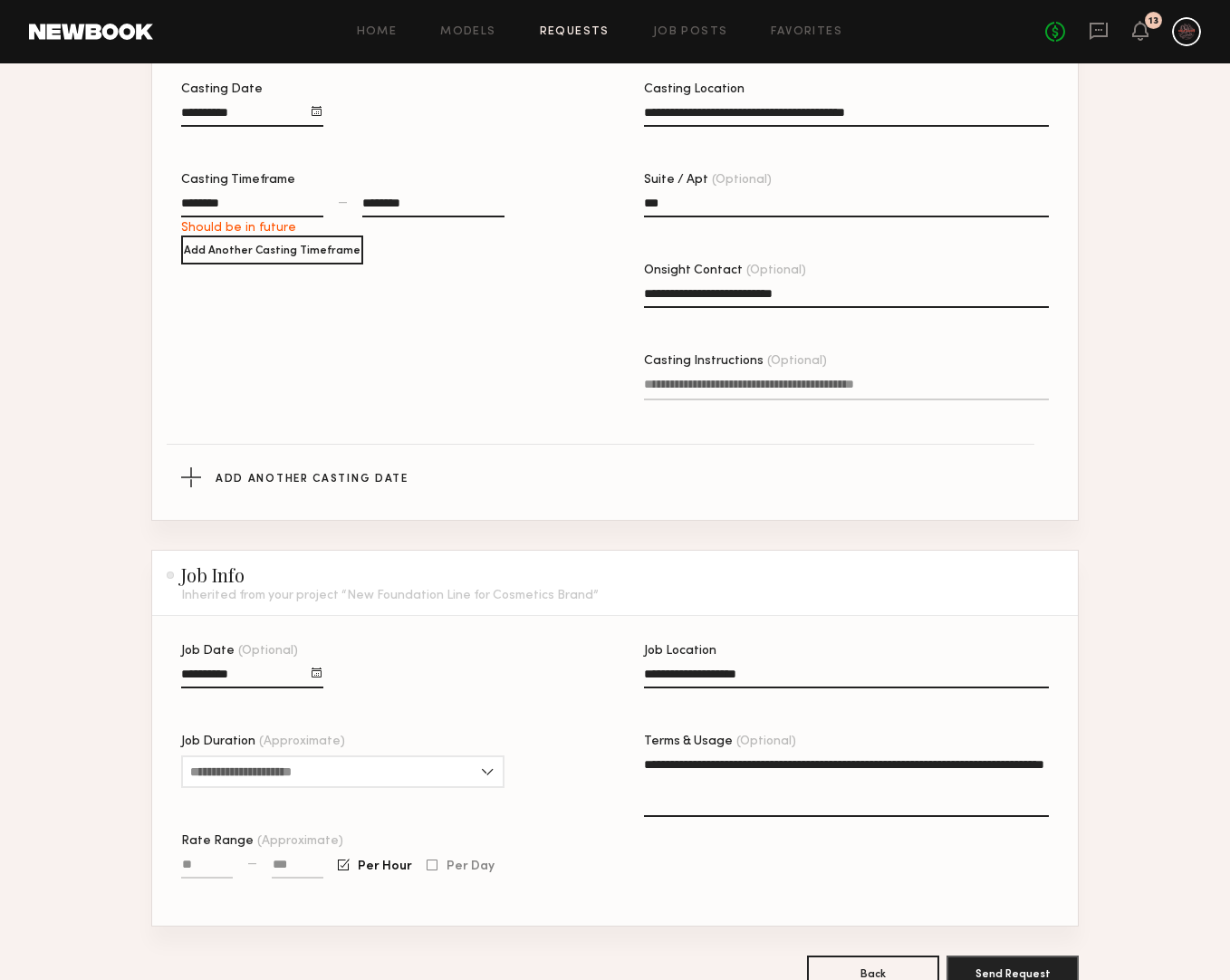 type on "**********" 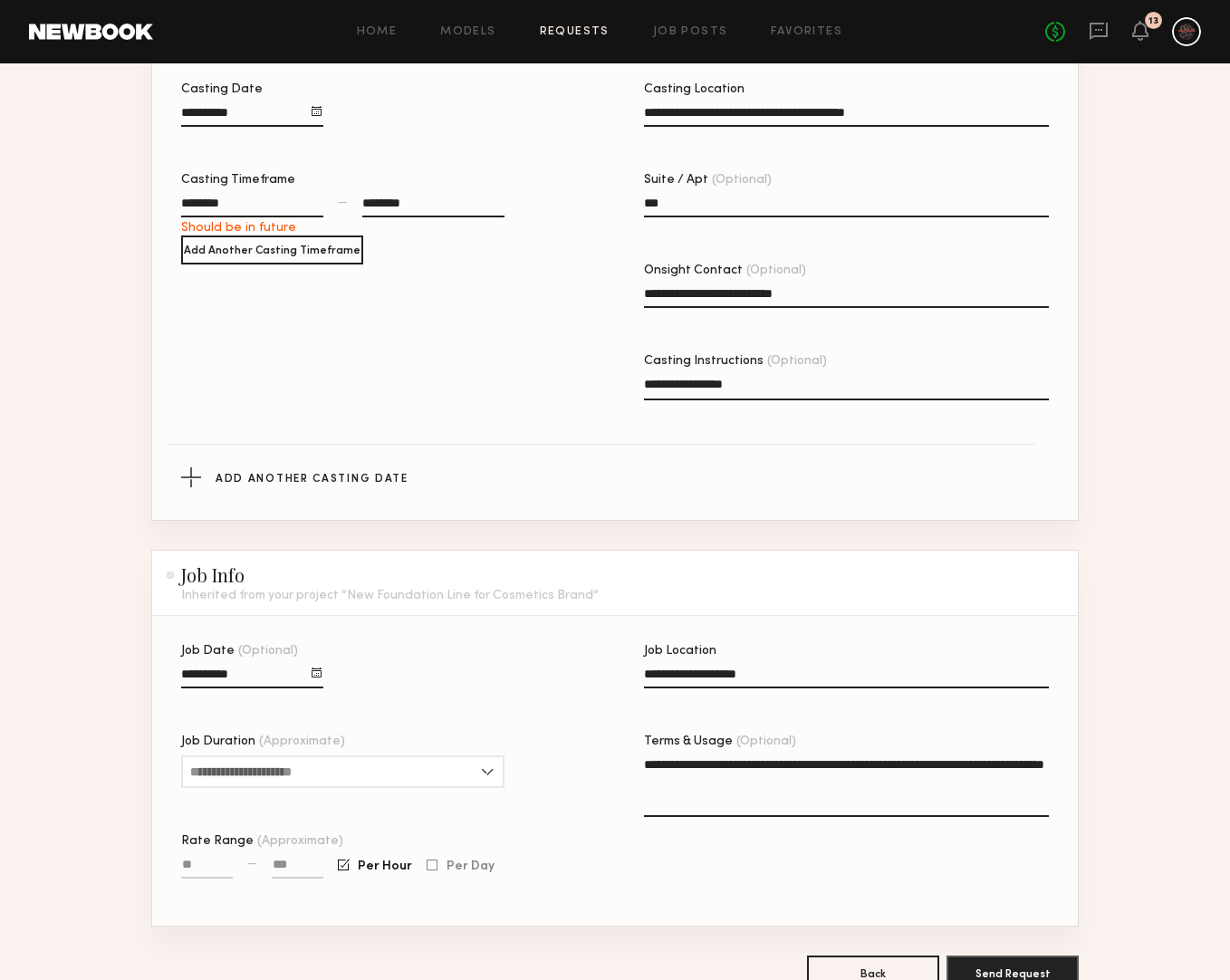 type on "**********" 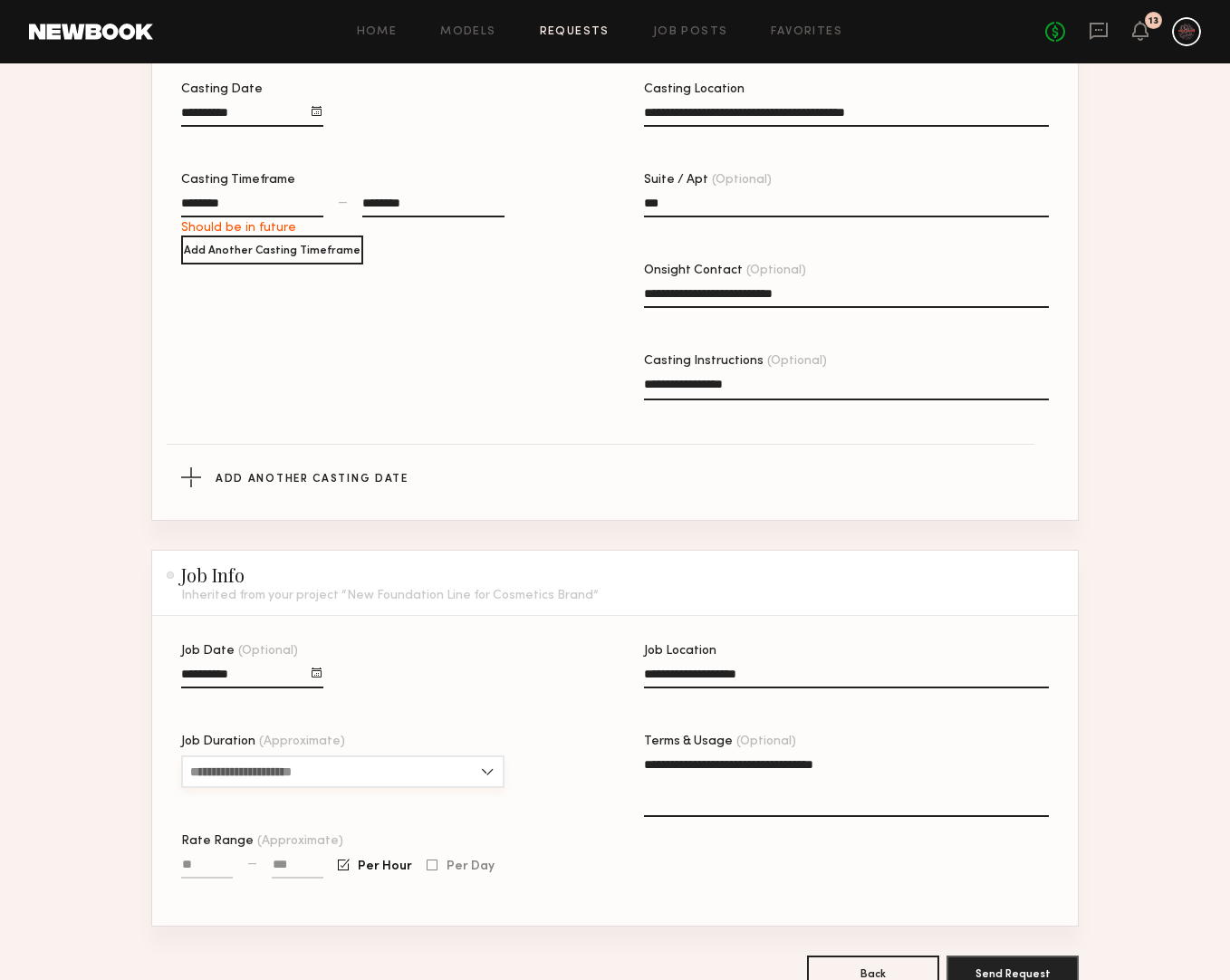 type on "**********" 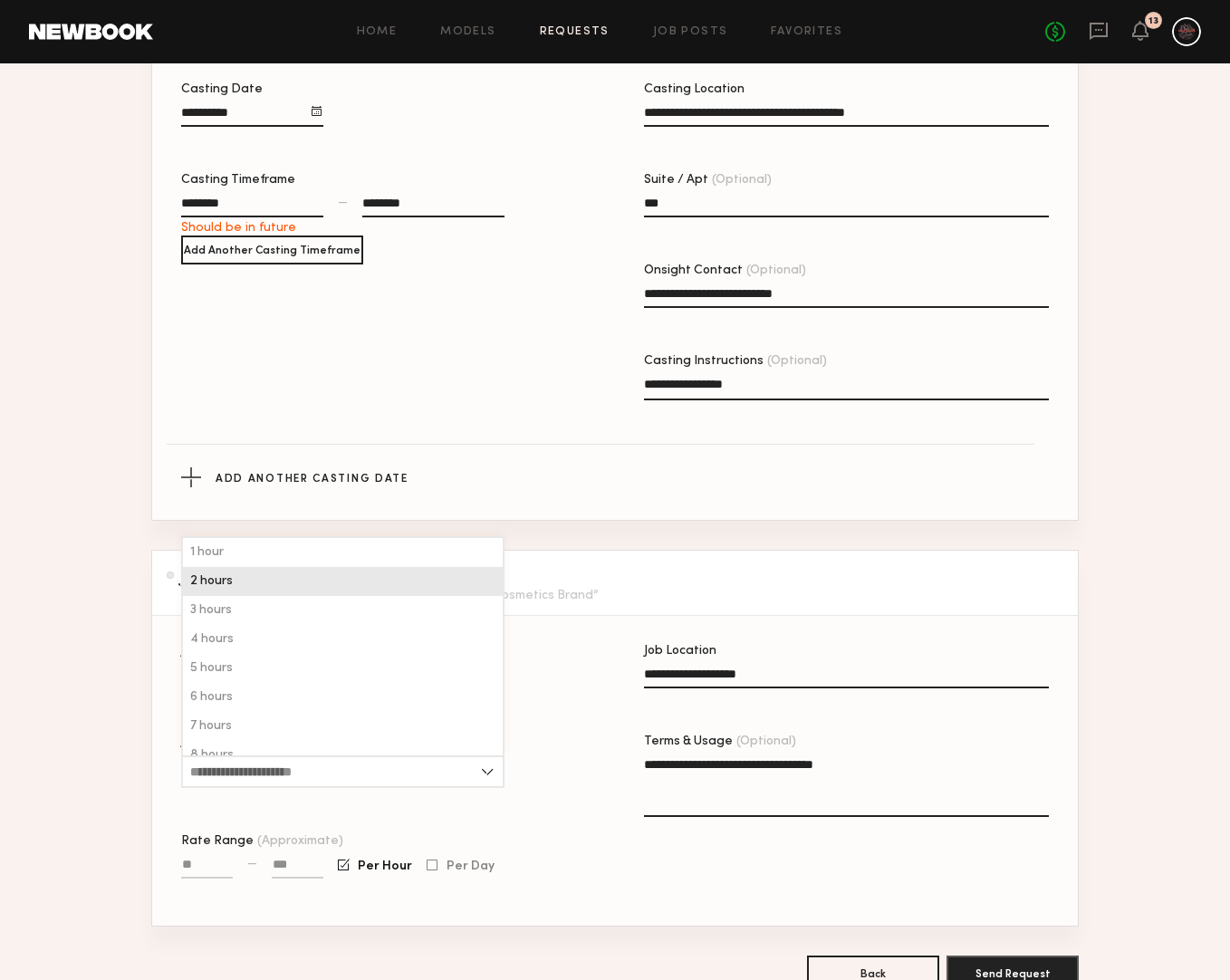 click on "2 hours" 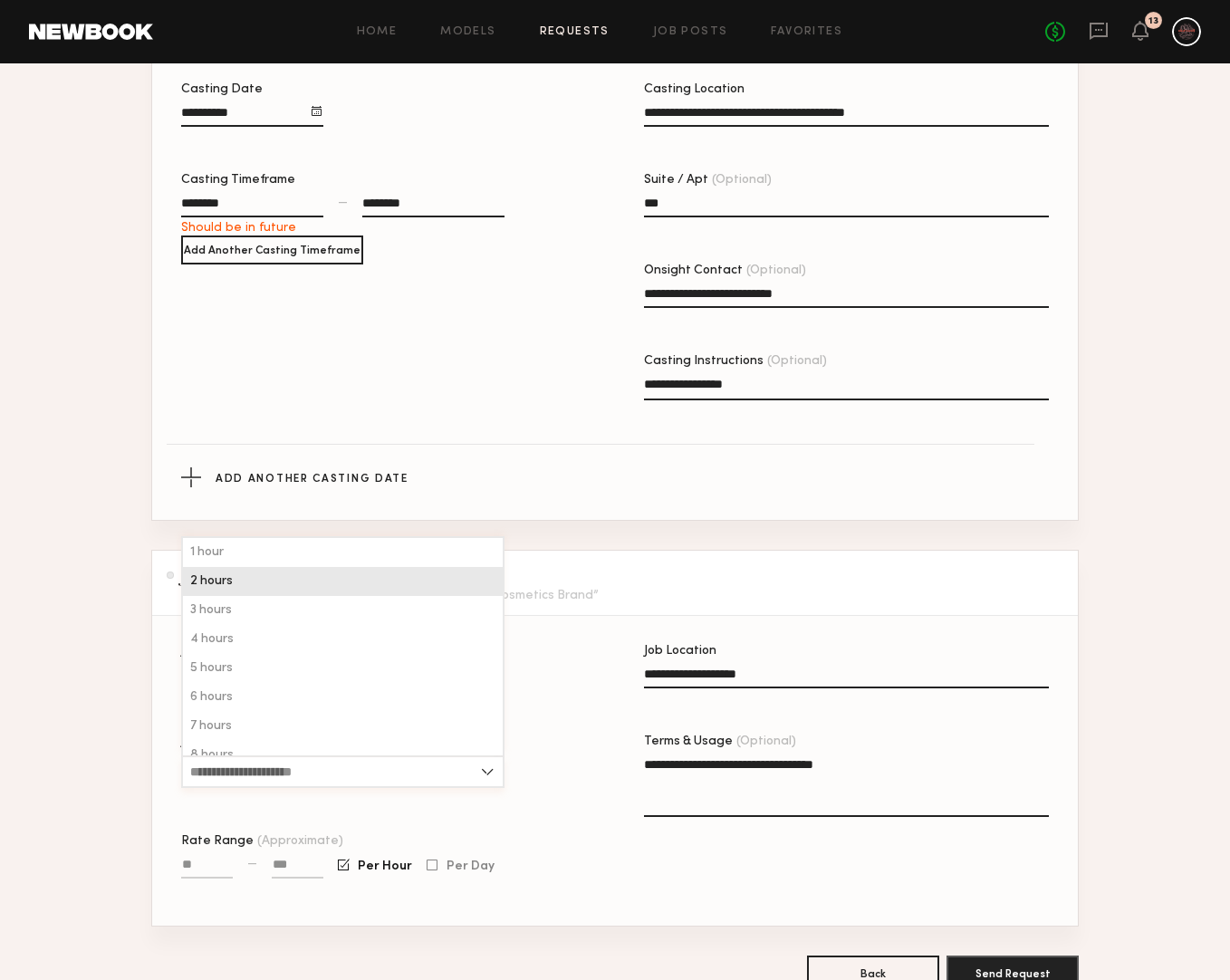 type on "*******" 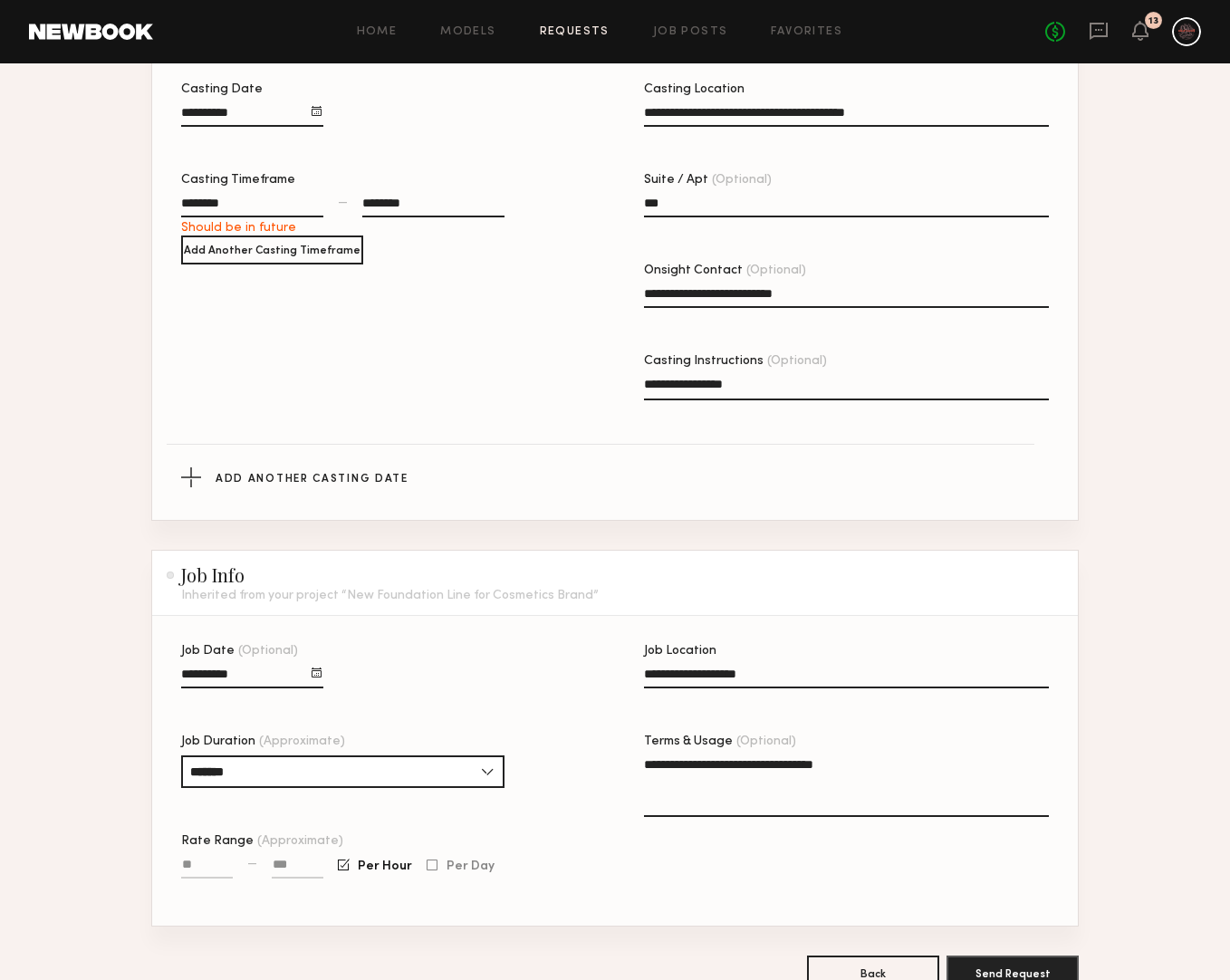 click on "Rate Range (Approximate)" at bounding box center [207, 868] 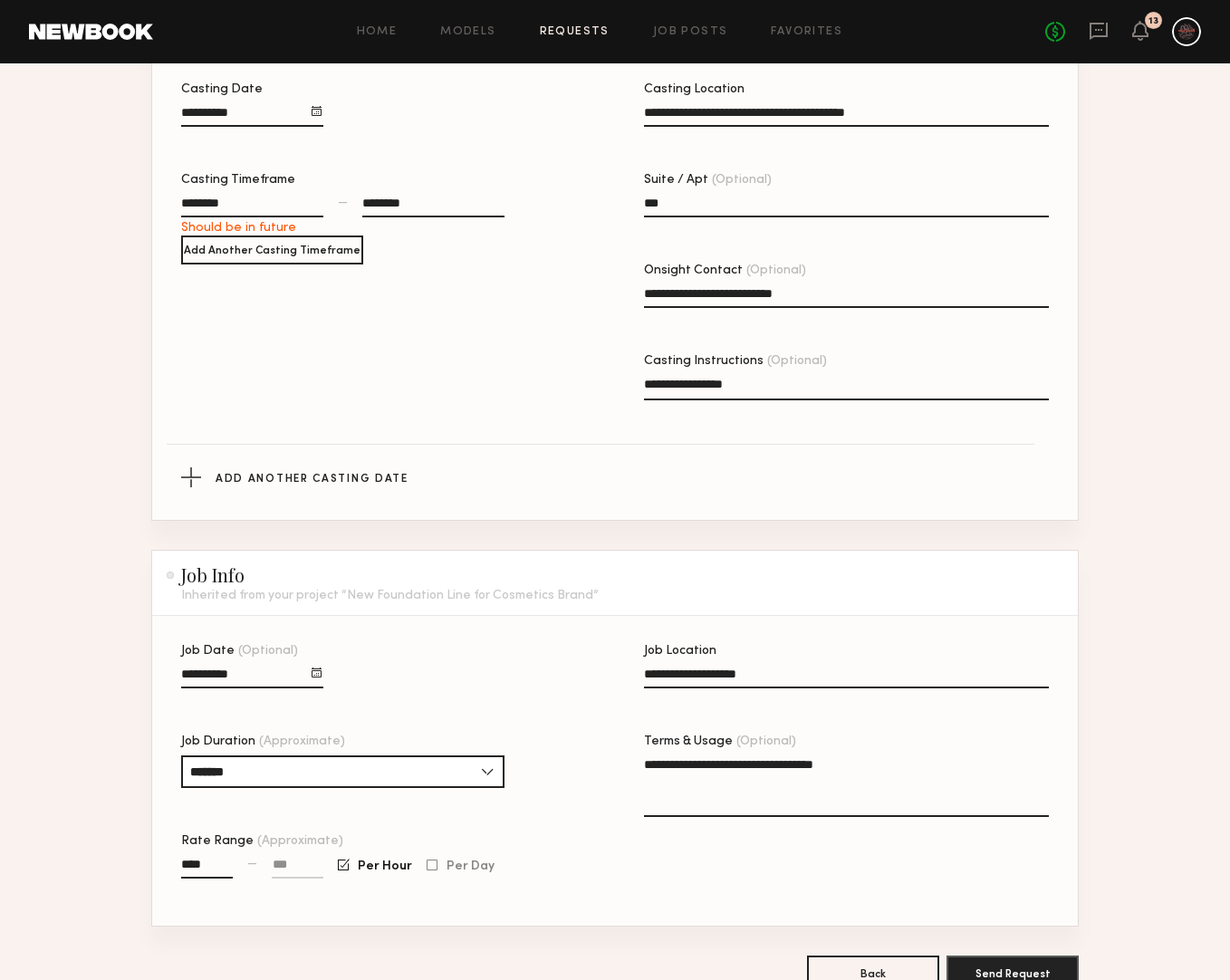 type on "****" 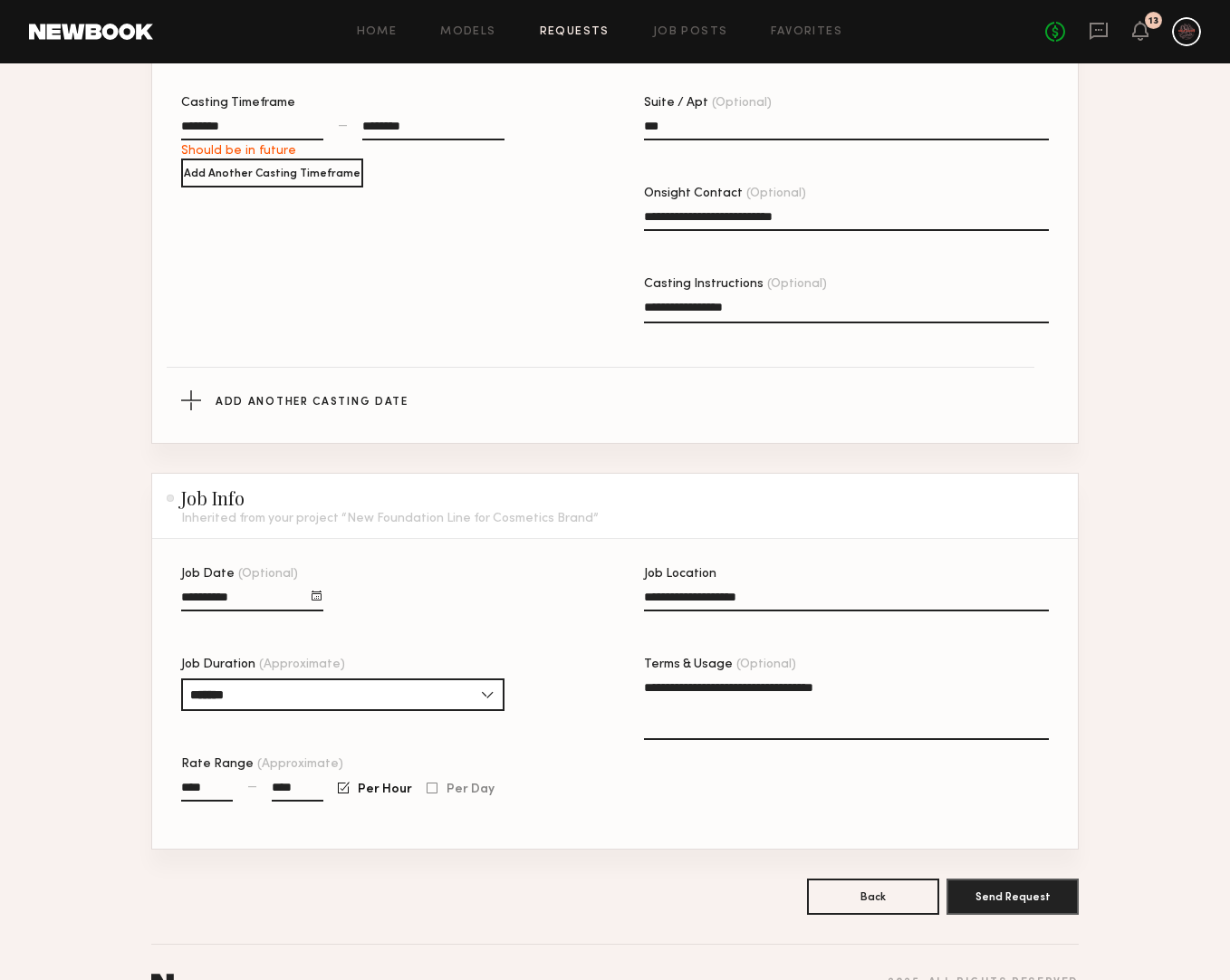 scroll, scrollTop: 659, scrollLeft: 0, axis: vertical 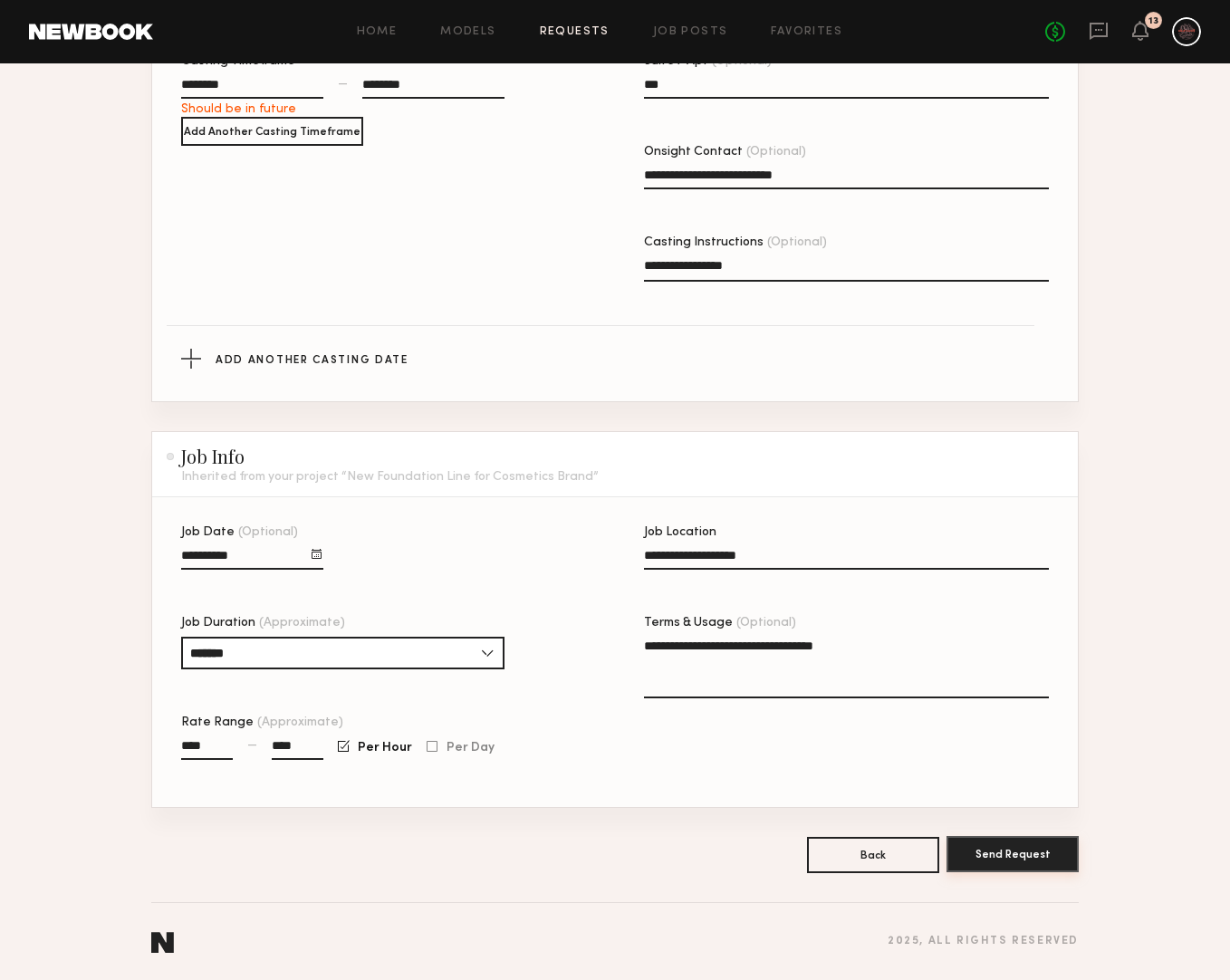 type on "****" 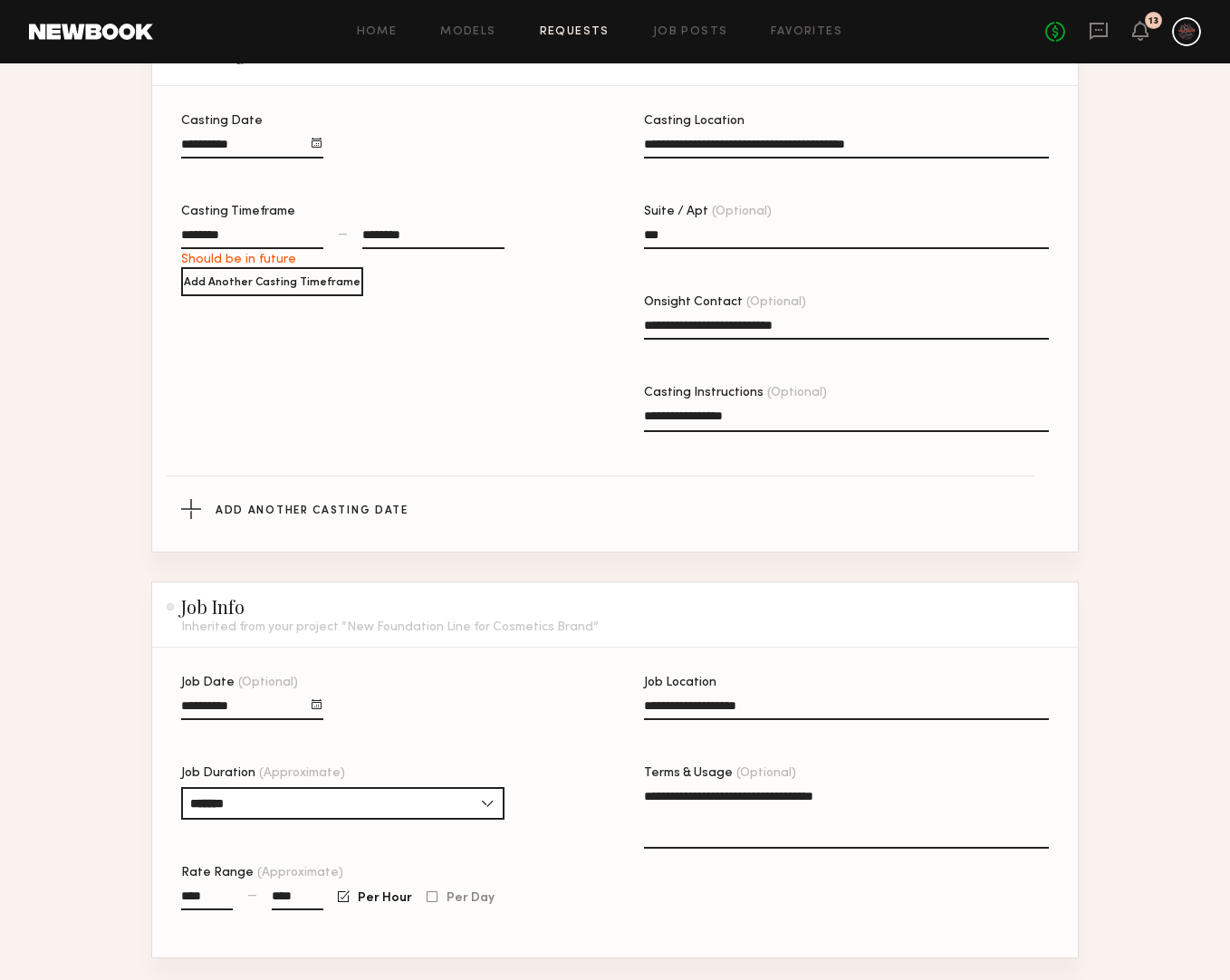 scroll, scrollTop: 452, scrollLeft: 0, axis: vertical 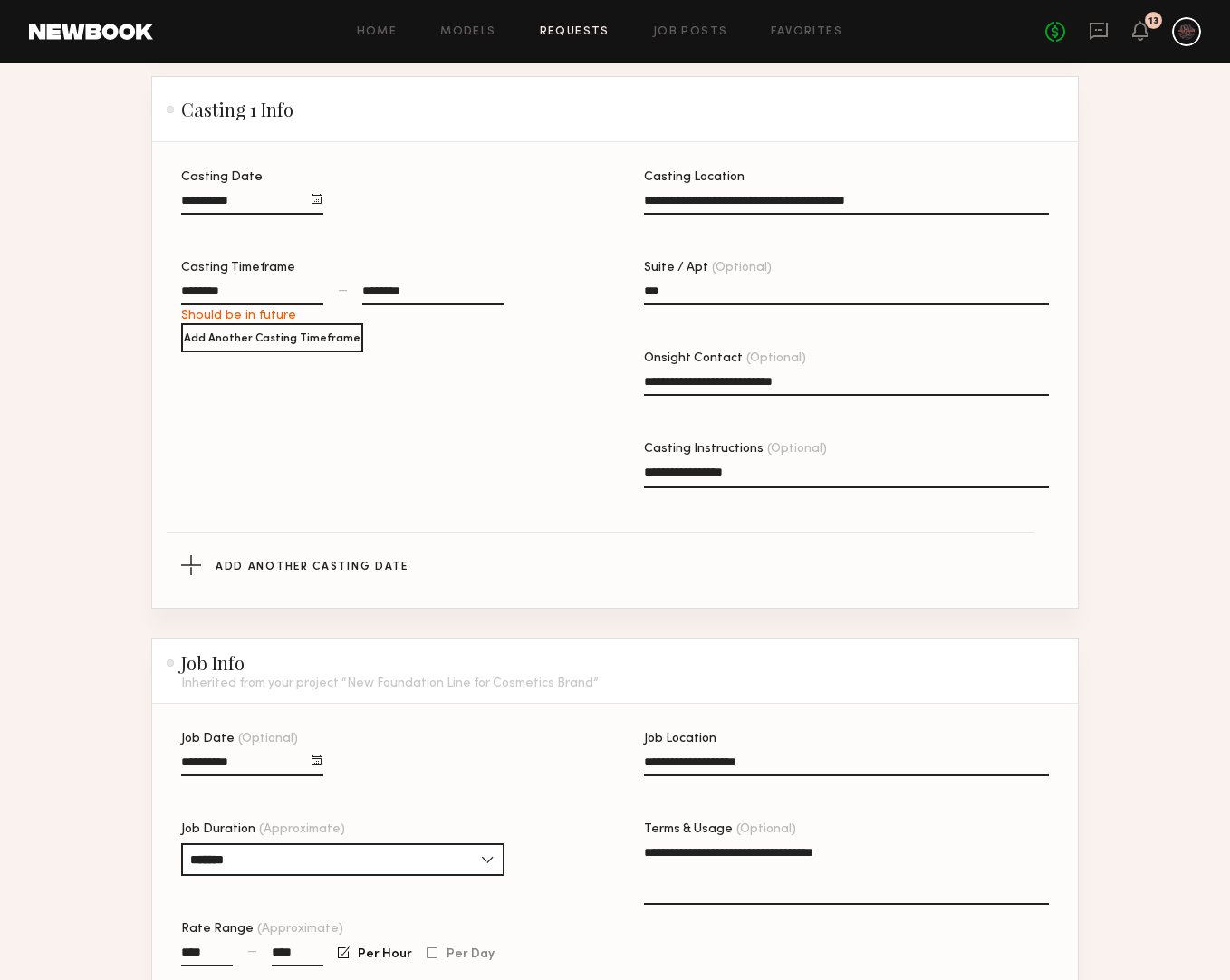 click on "********" 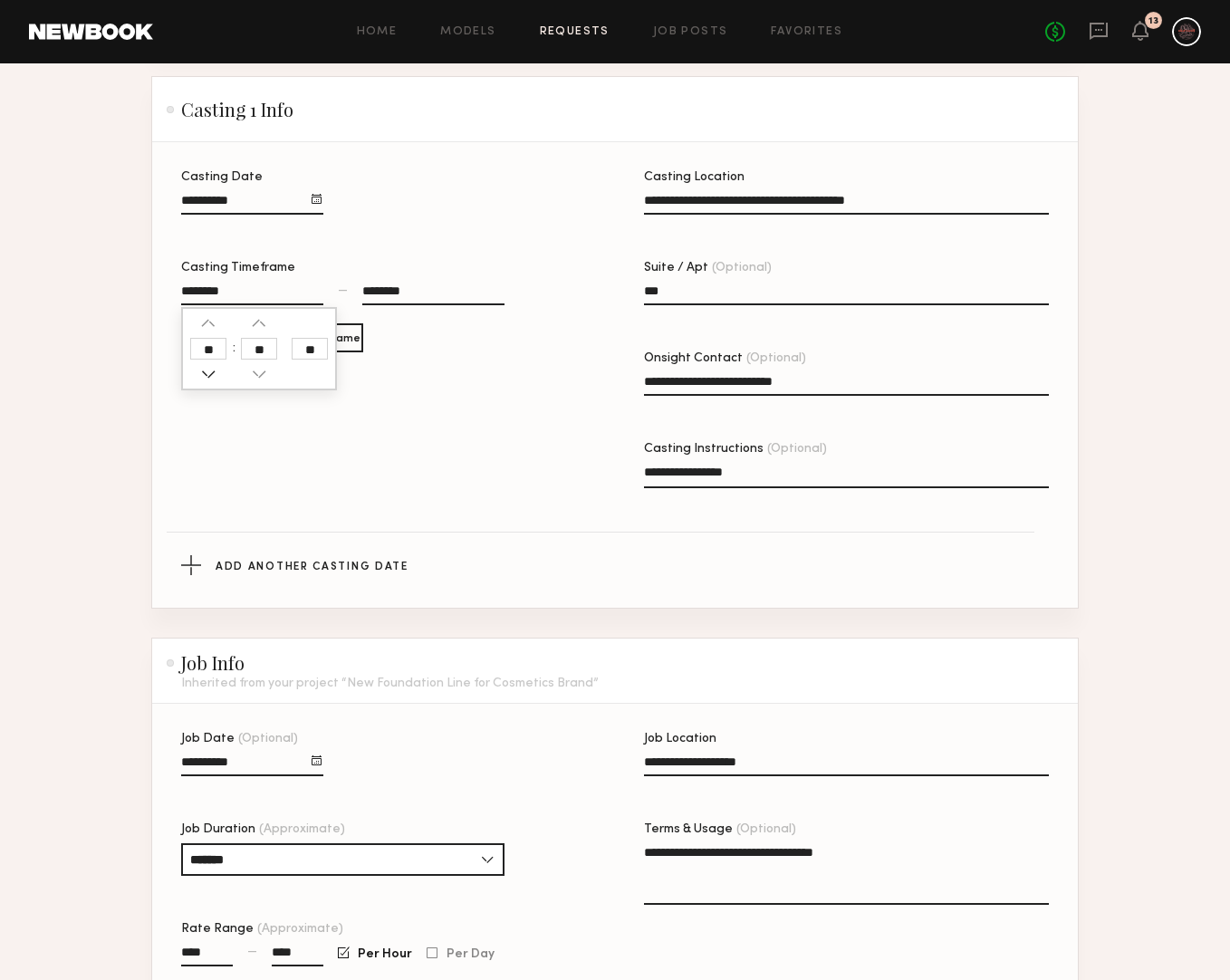 click 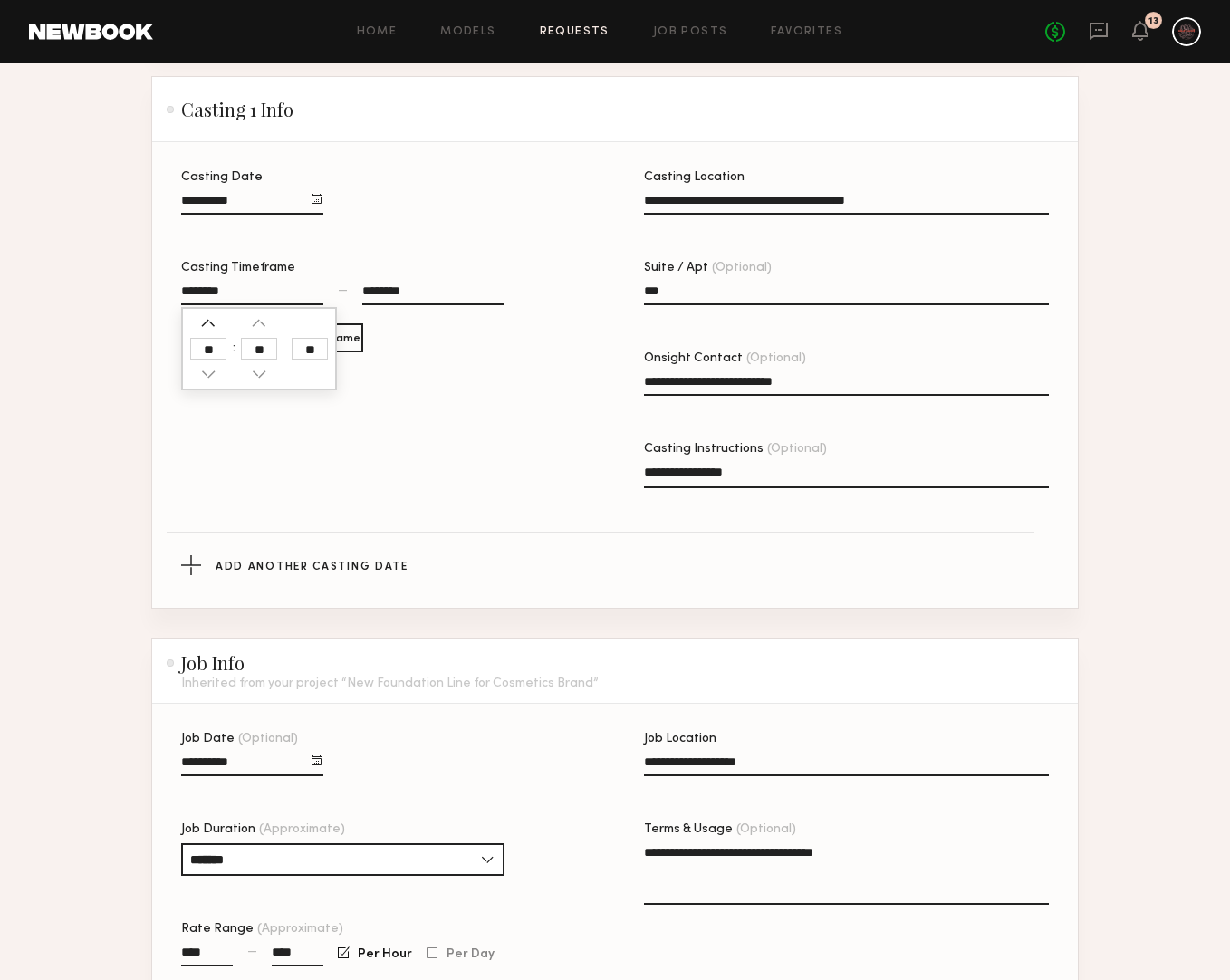 click 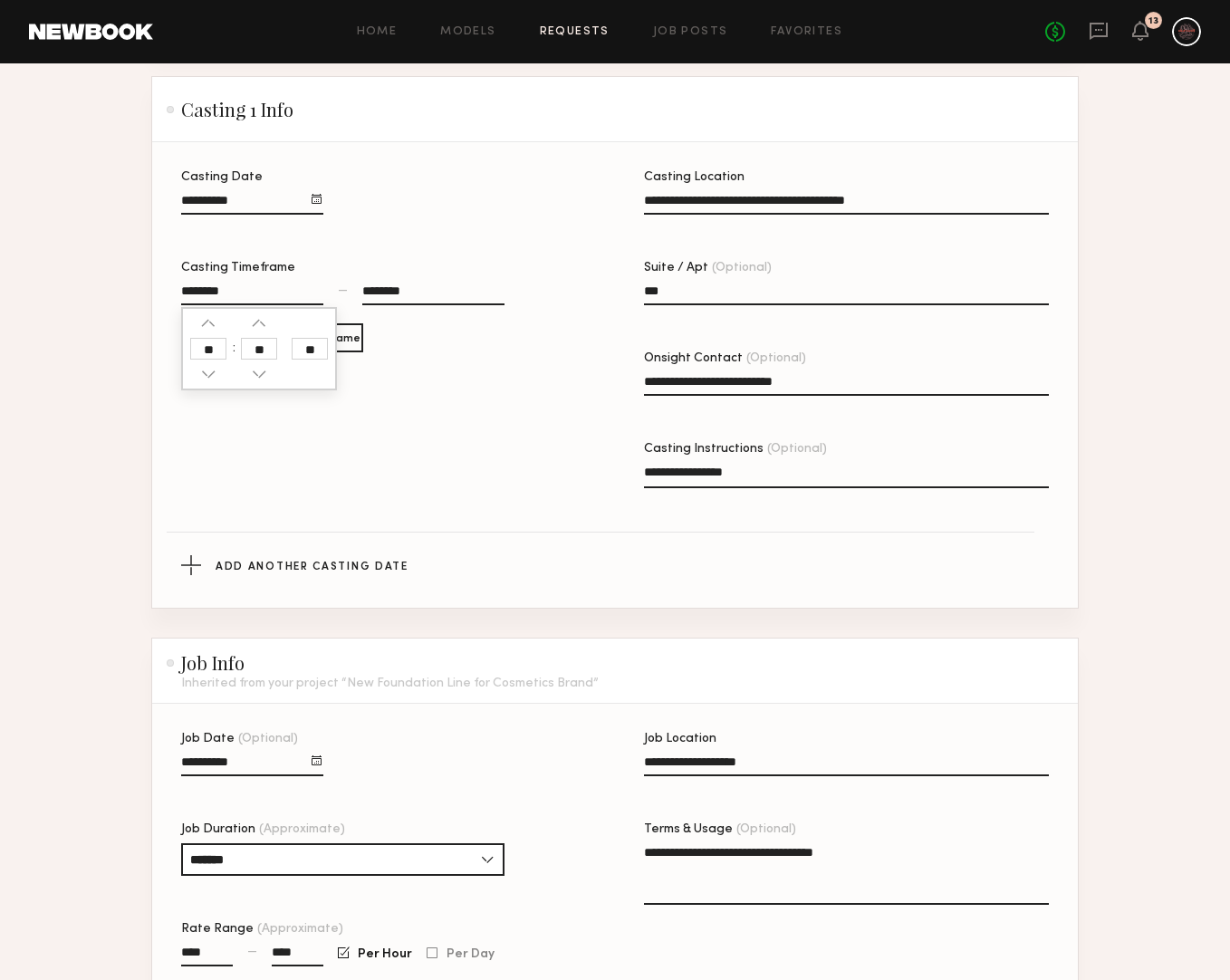 scroll, scrollTop: 659, scrollLeft: 0, axis: vertical 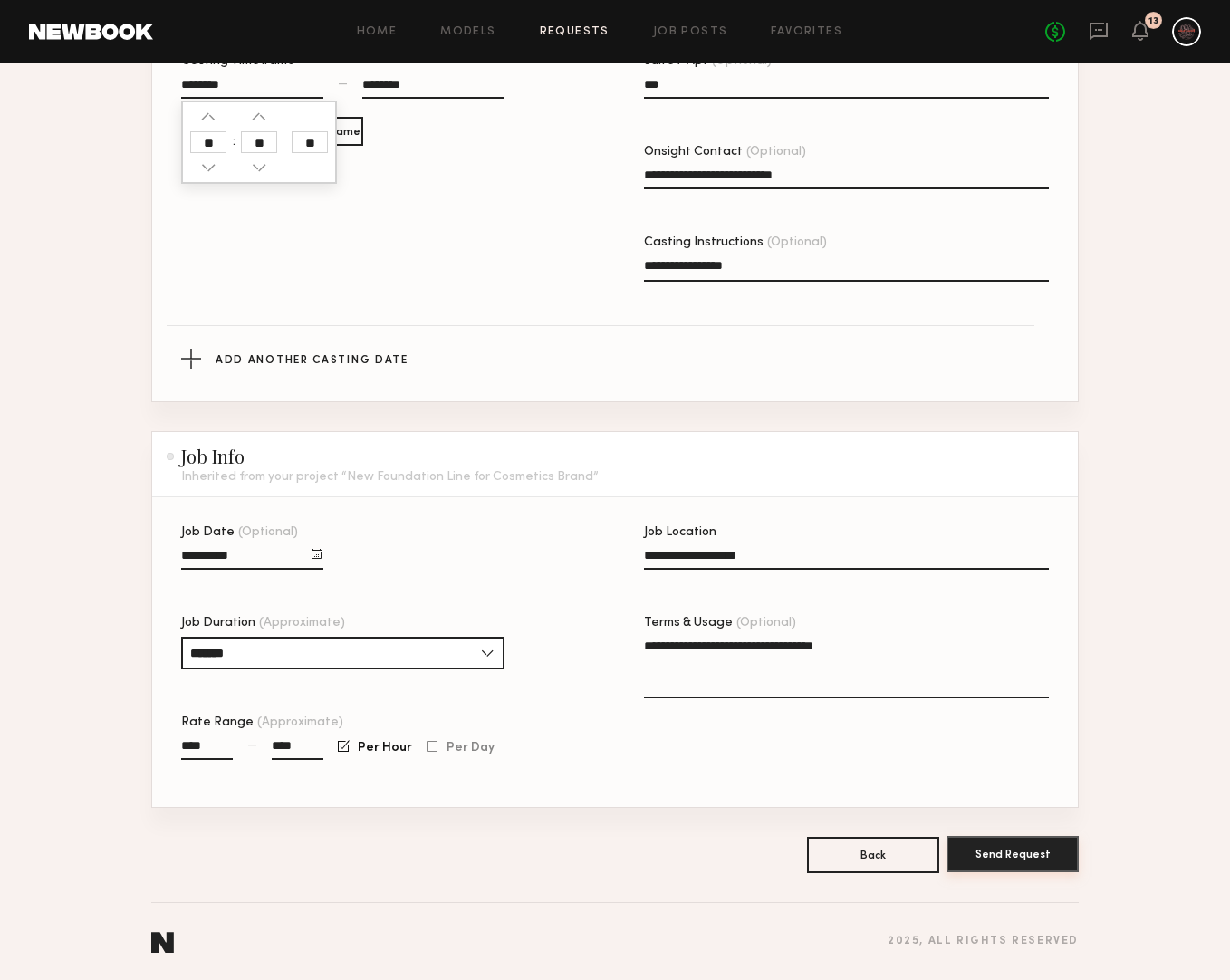 click on "Send Request" 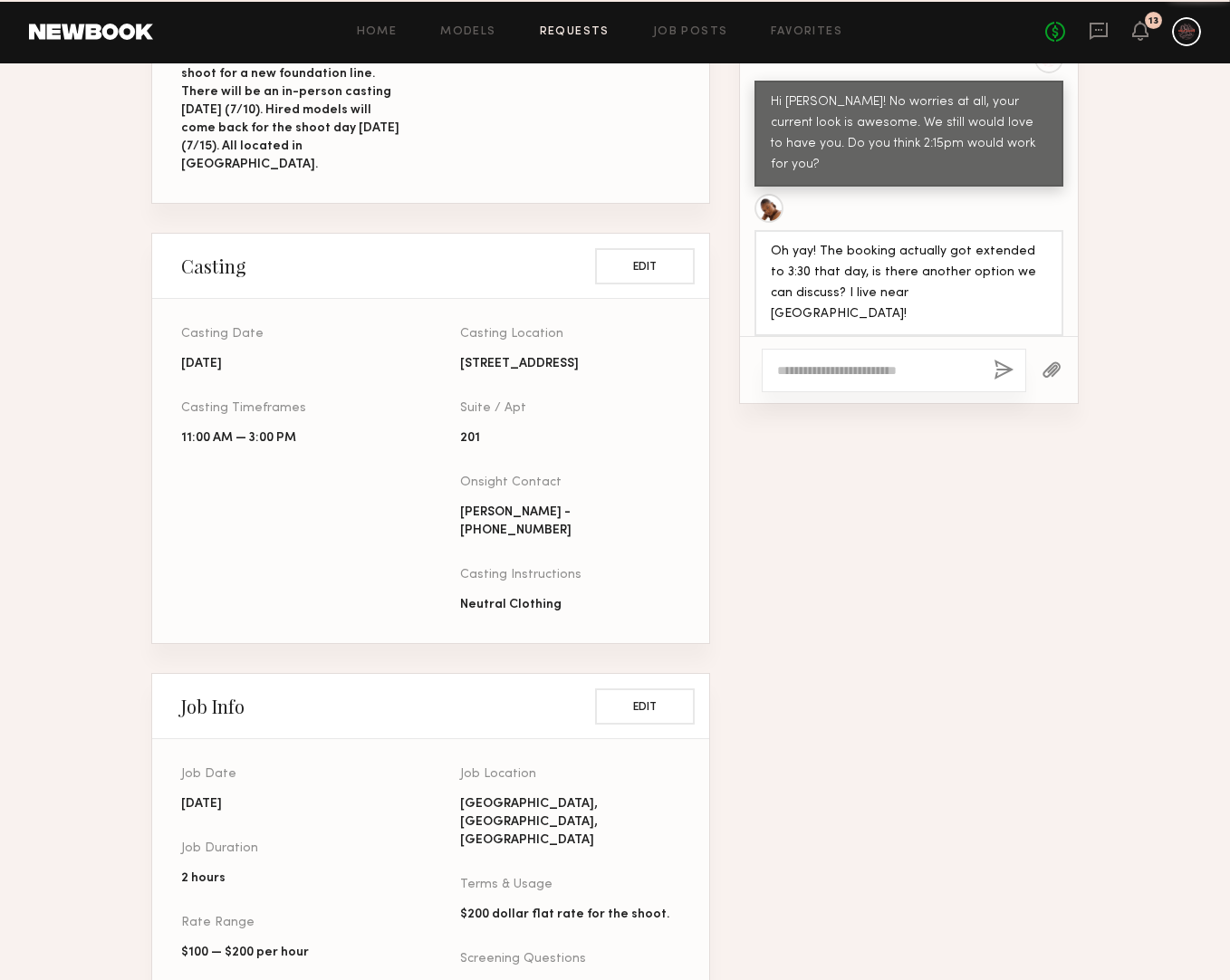 scroll, scrollTop: 0, scrollLeft: 0, axis: both 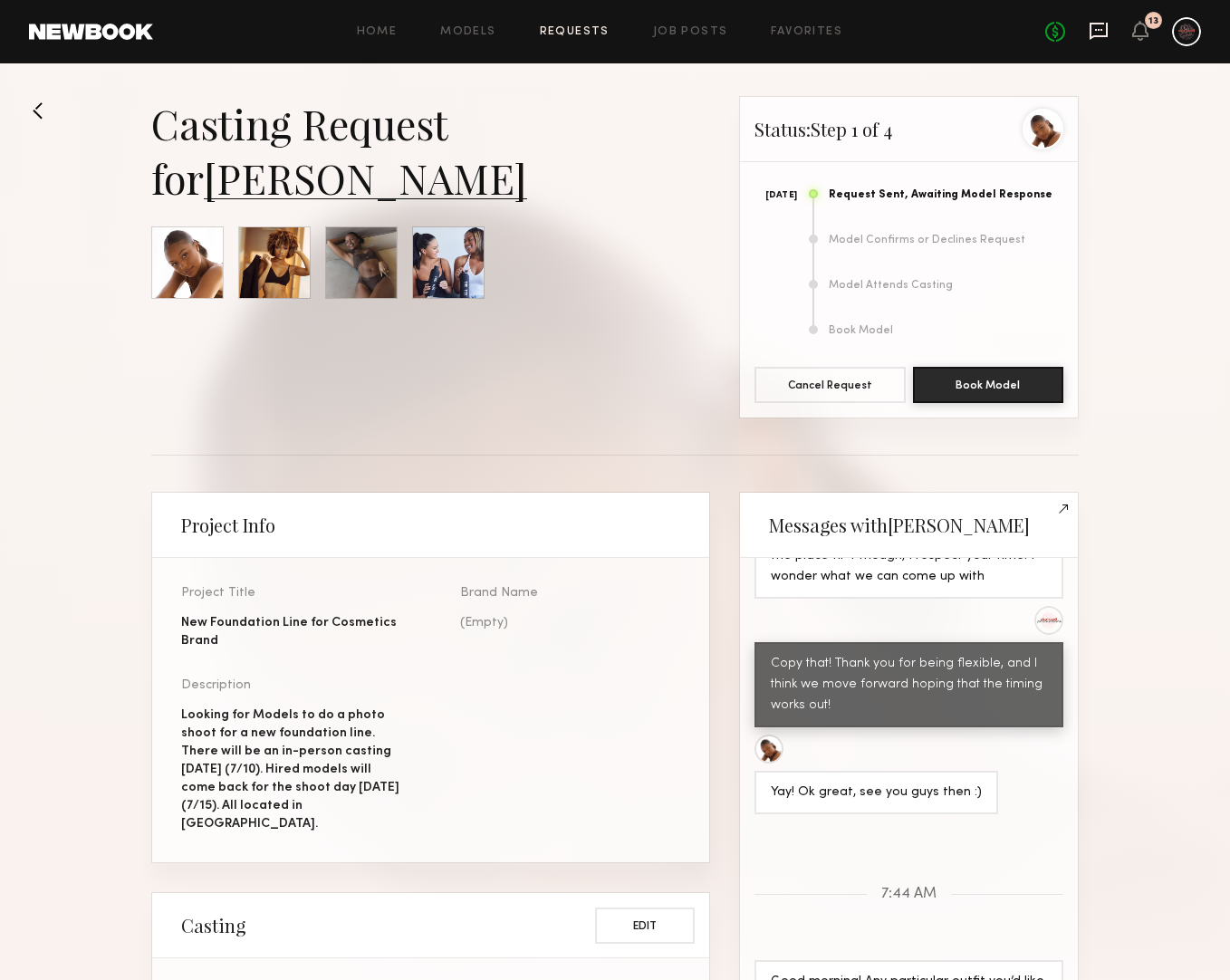 click 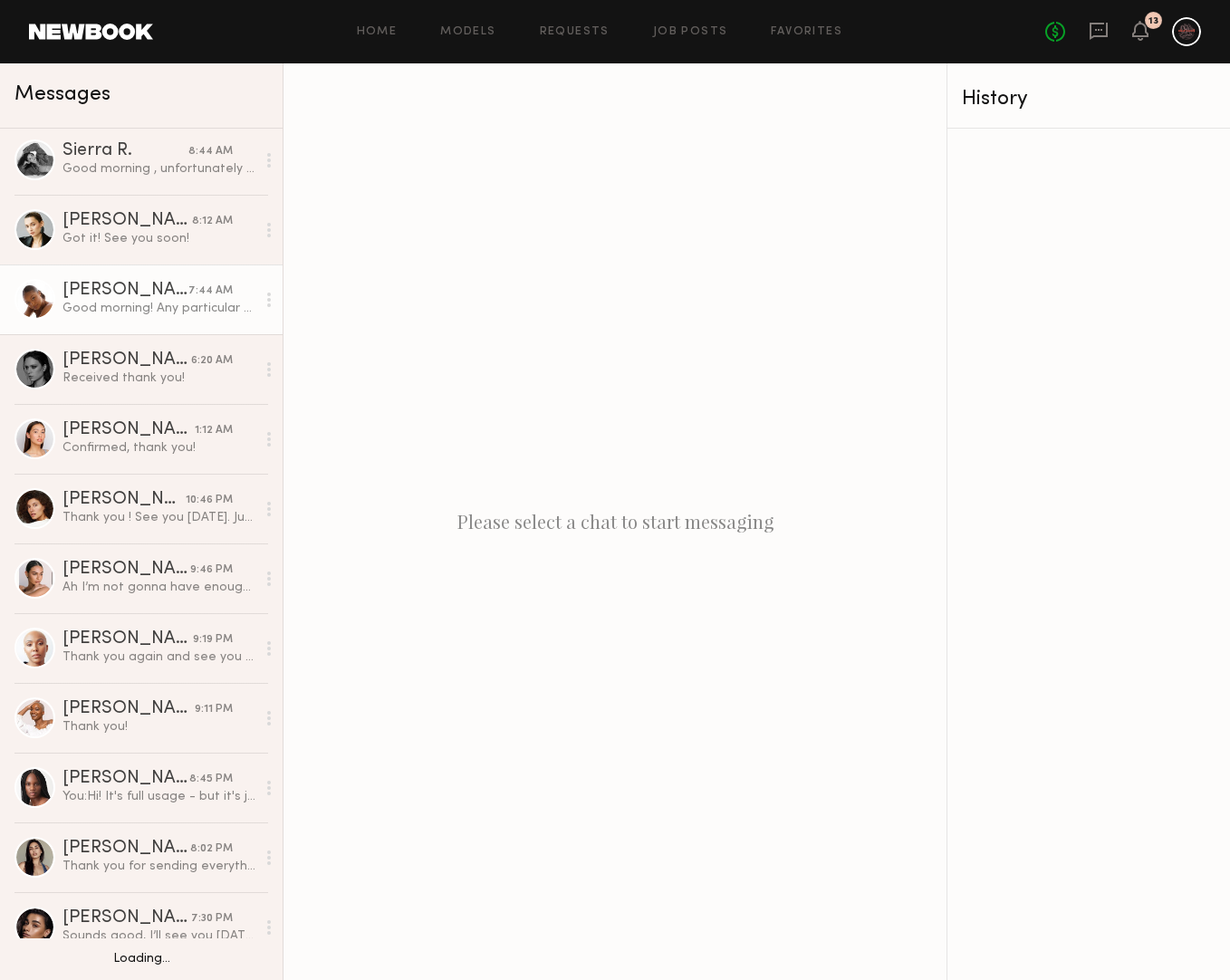 scroll, scrollTop: 396, scrollLeft: 0, axis: vertical 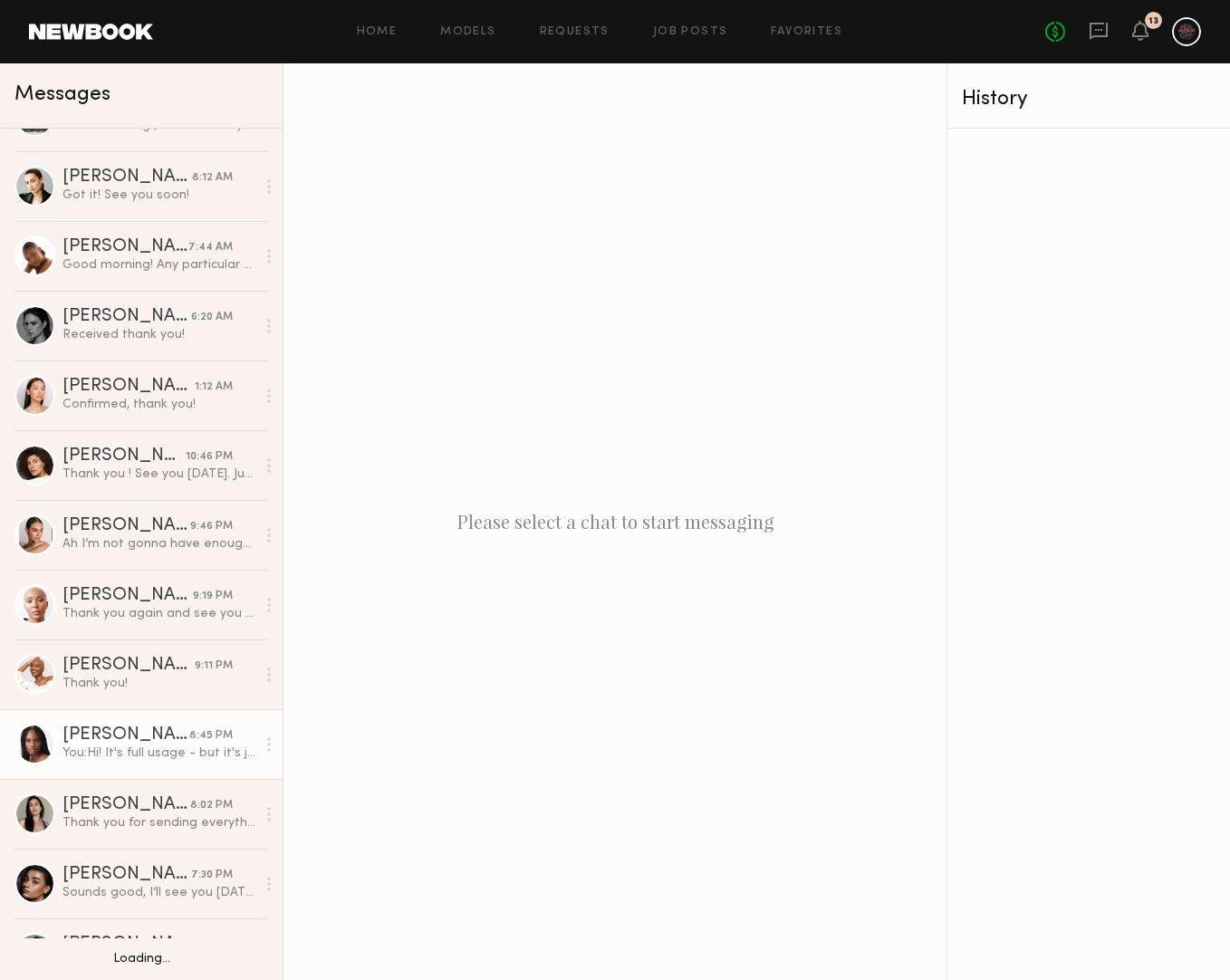 click on "Ashley B." 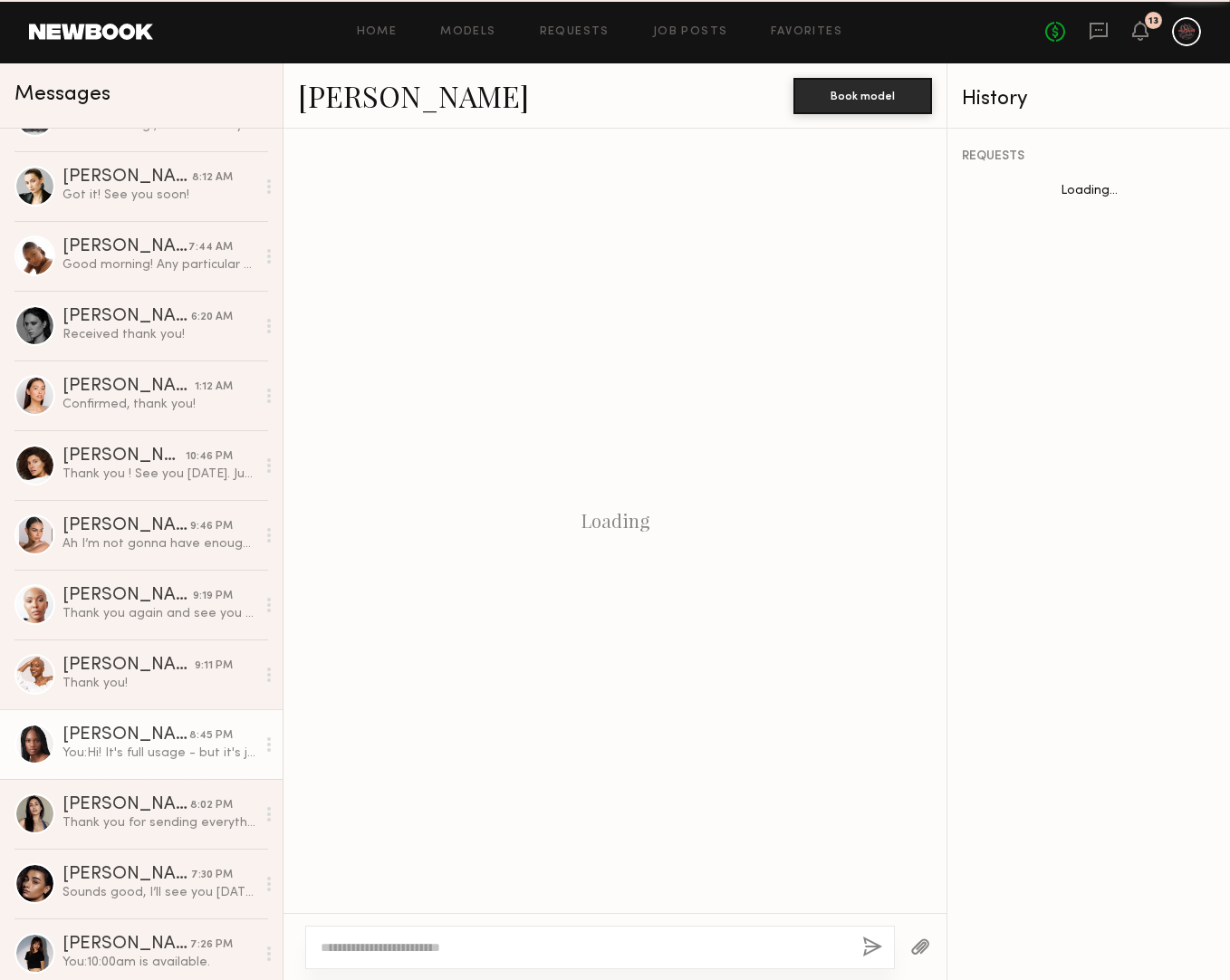 scroll, scrollTop: 773, scrollLeft: 0, axis: vertical 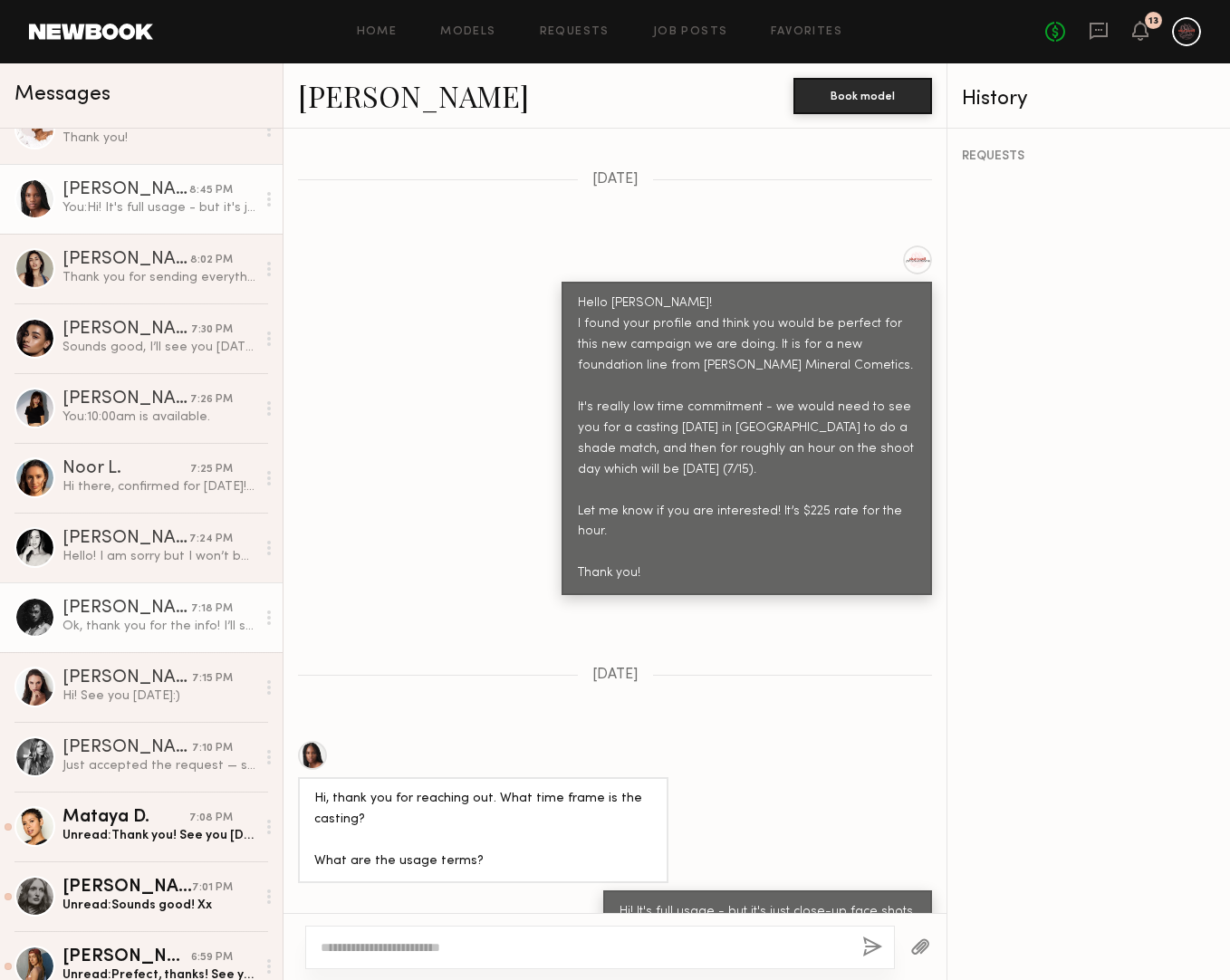 click on "[PERSON_NAME]" 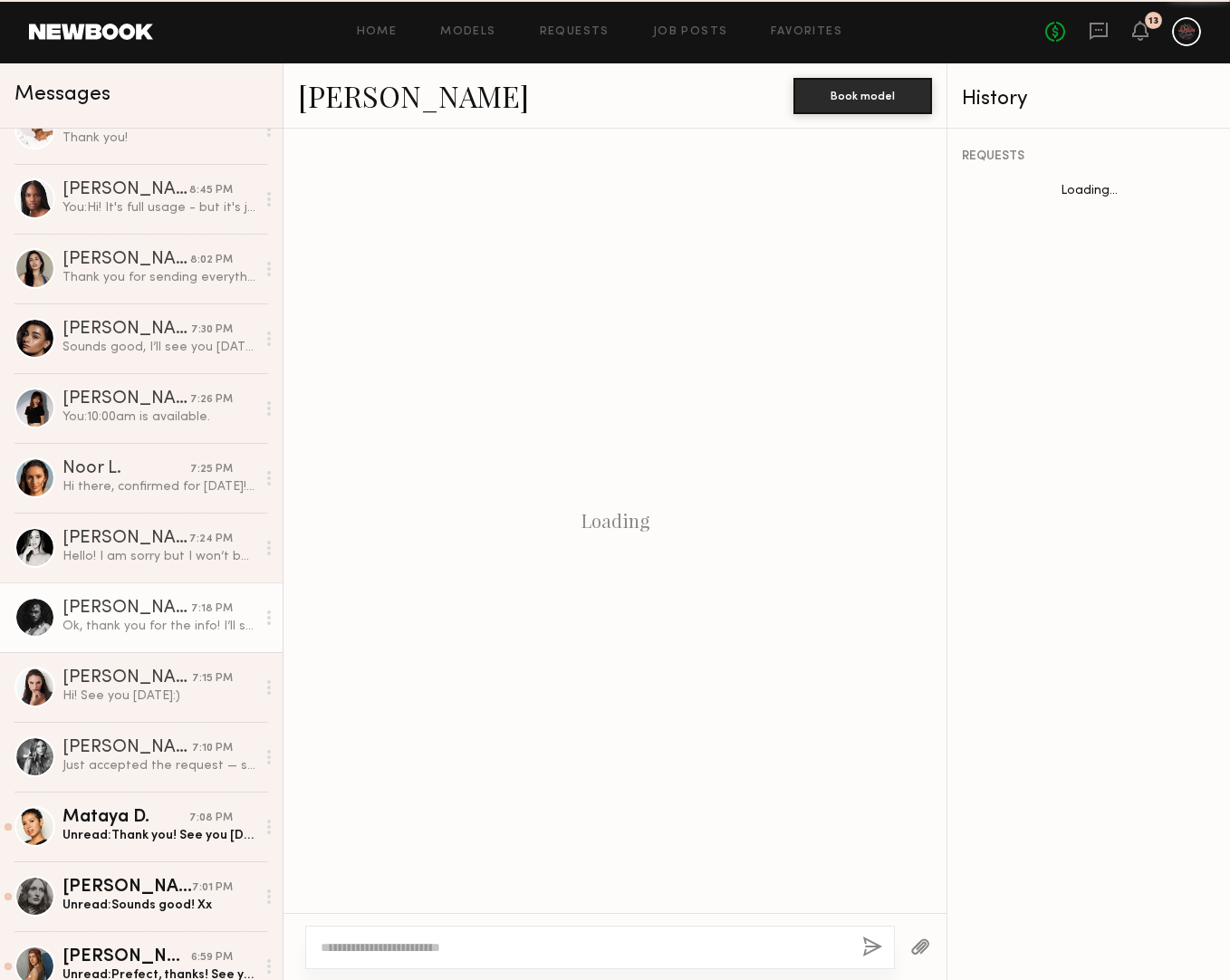 scroll, scrollTop: 1347, scrollLeft: 0, axis: vertical 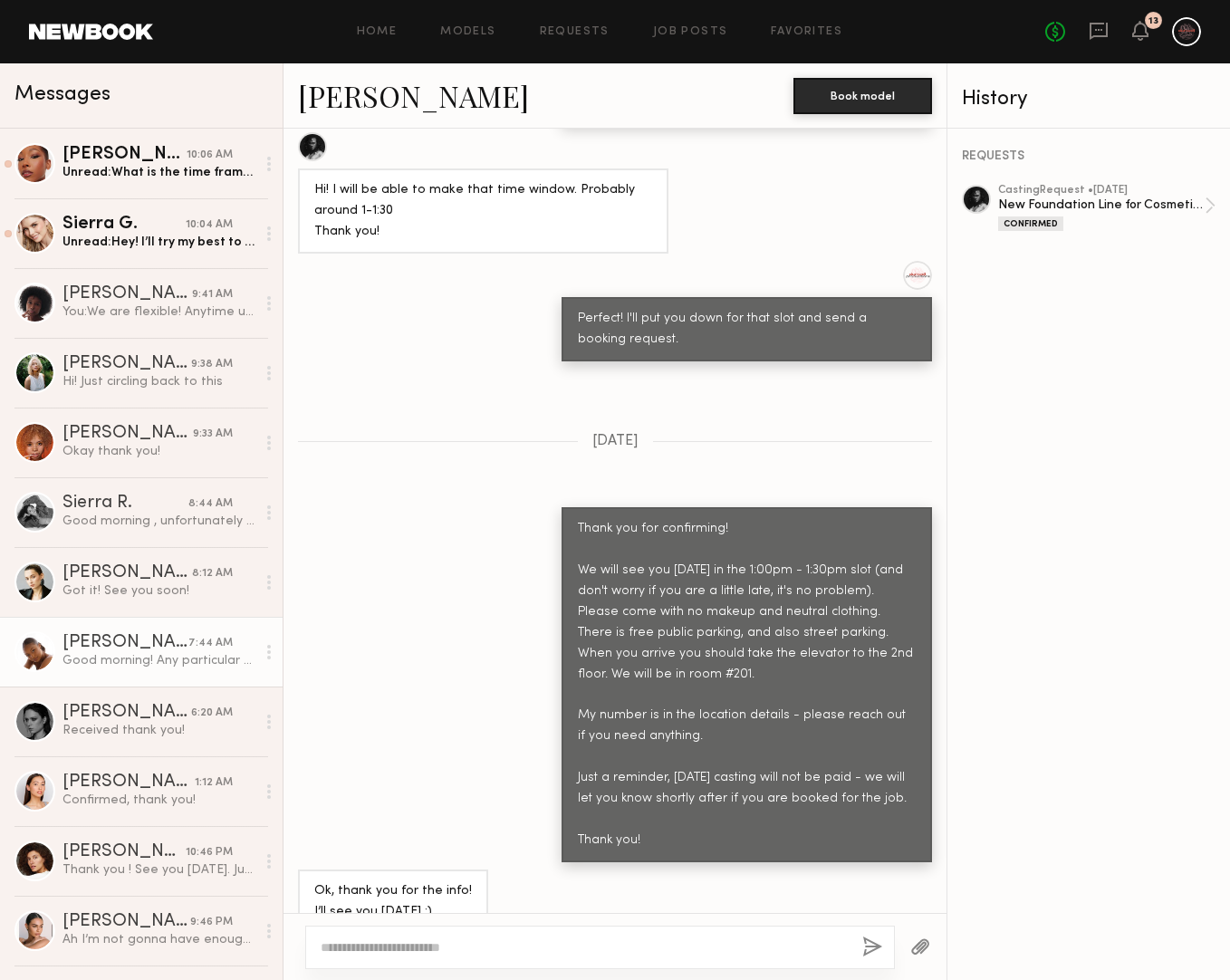 click on "7:44 AM" 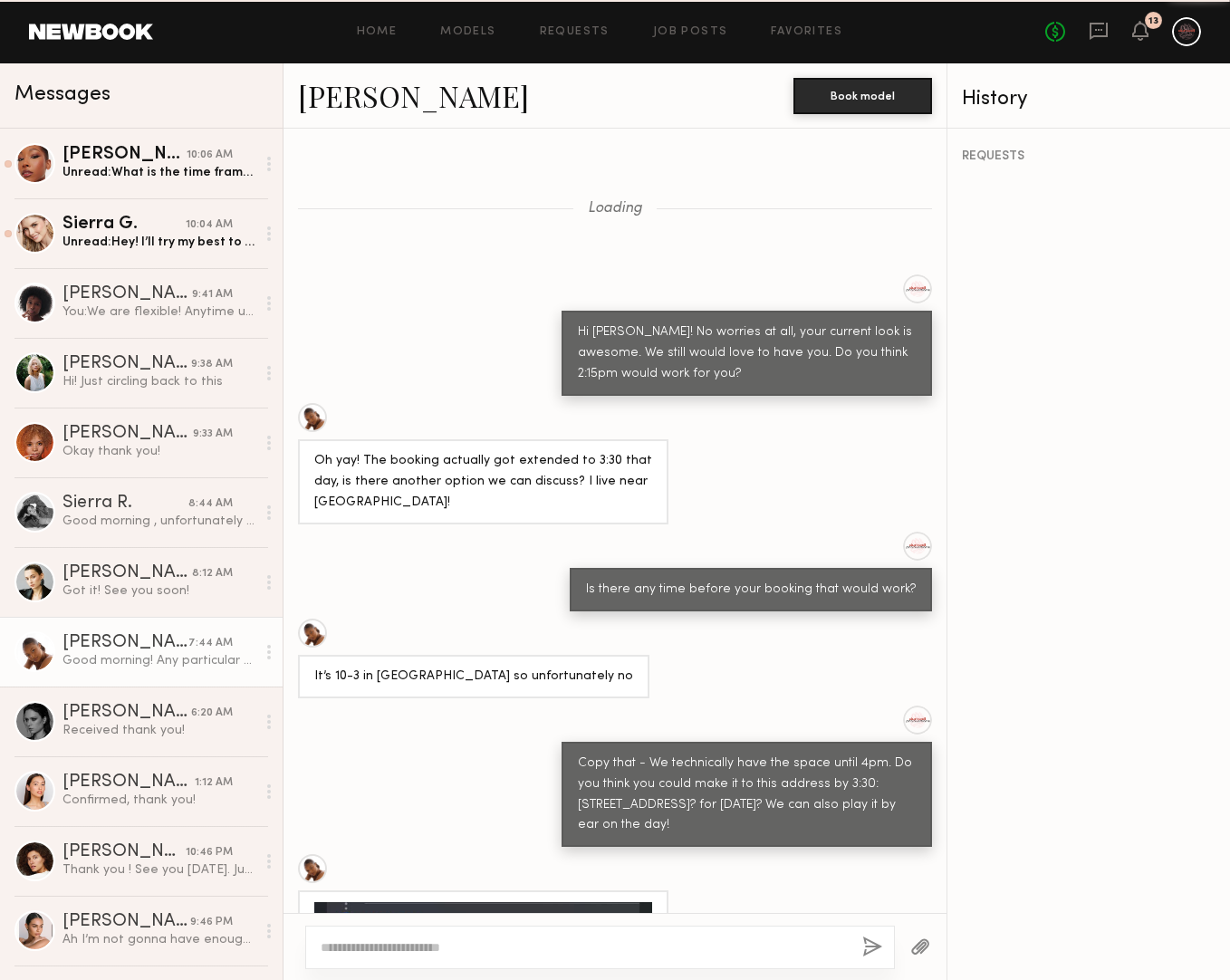 scroll, scrollTop: 869, scrollLeft: 0, axis: vertical 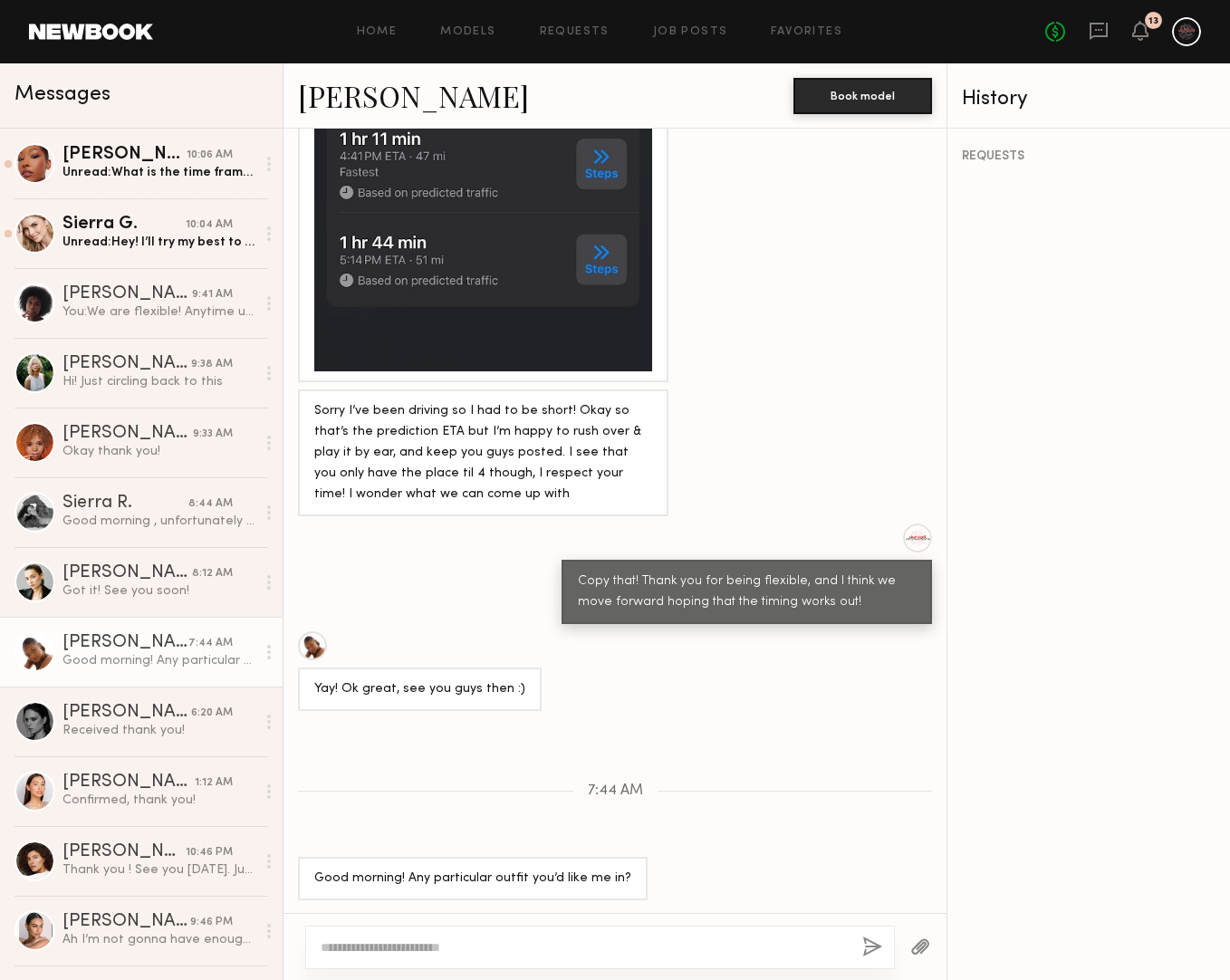 click 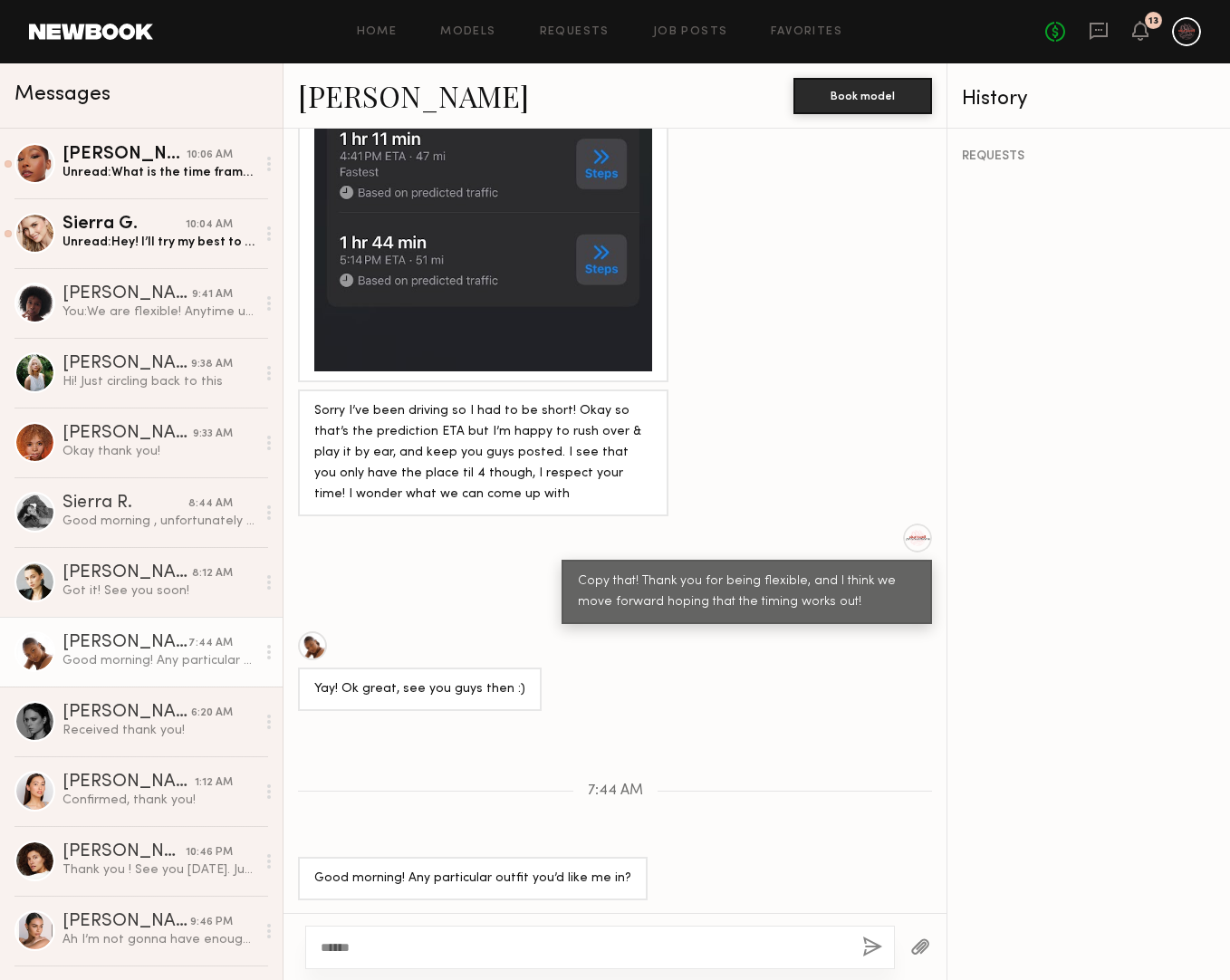 type on "******" 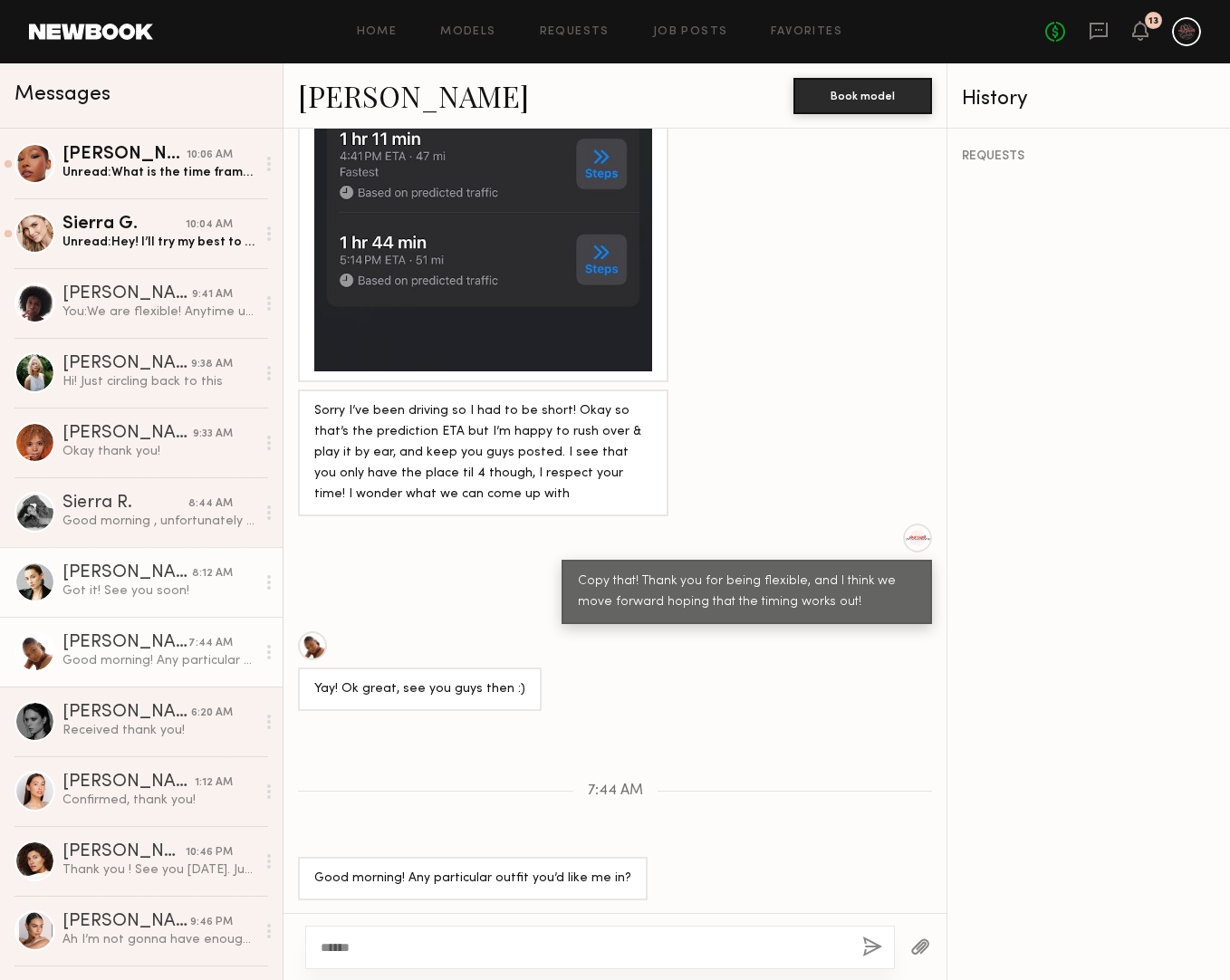 click on "Got it! See you soon!" 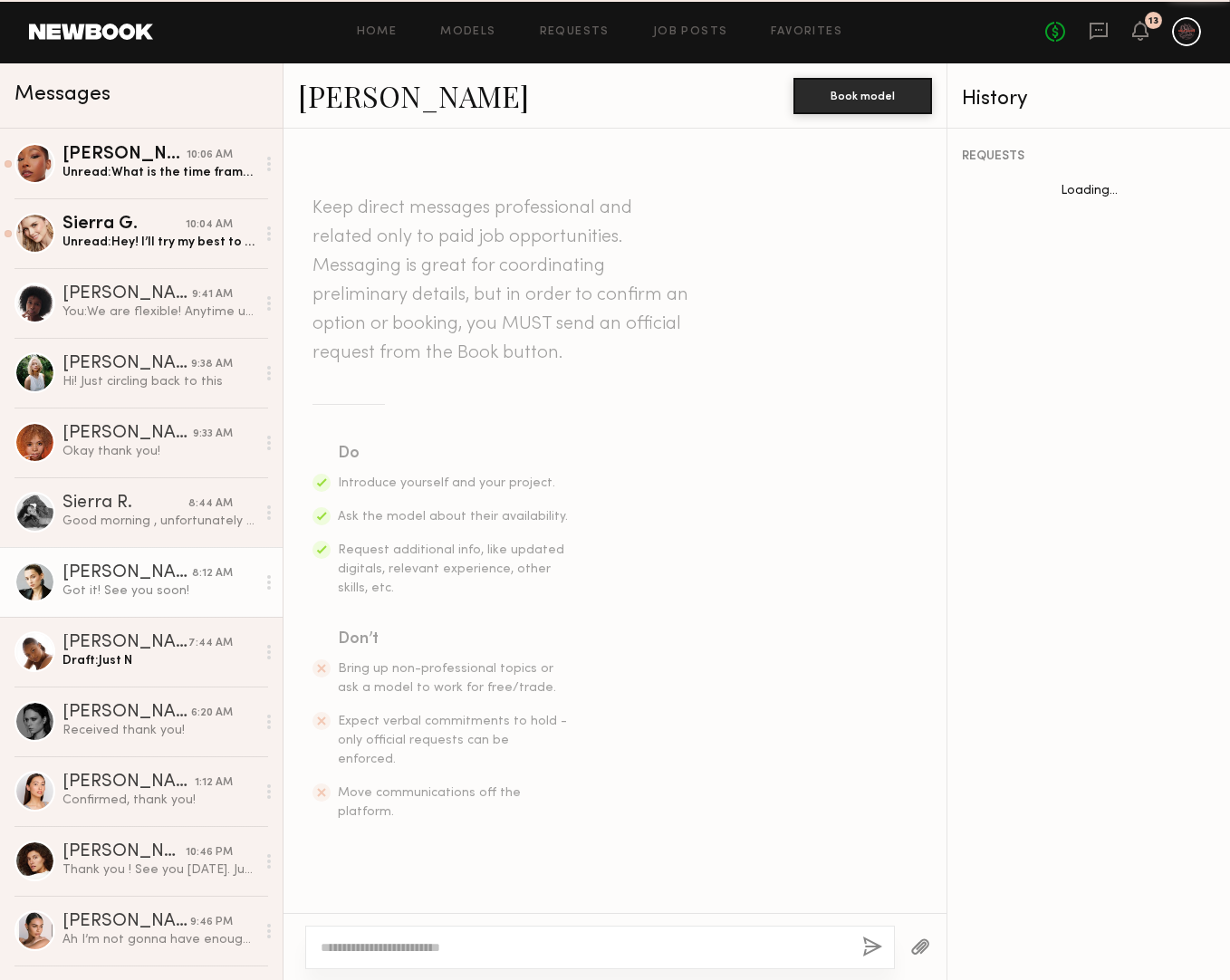 scroll, scrollTop: 1808, scrollLeft: 0, axis: vertical 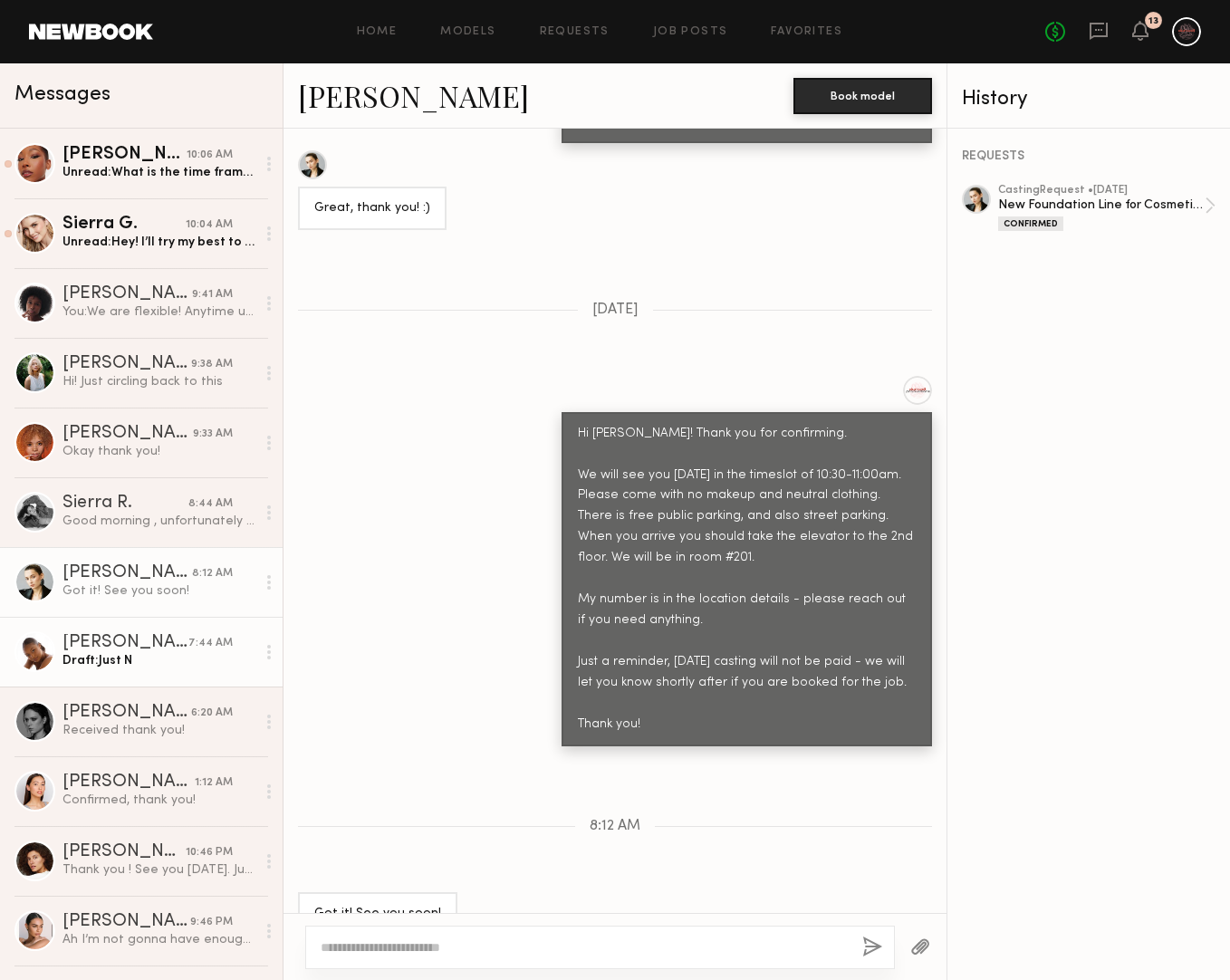 click on "[PERSON_NAME]" 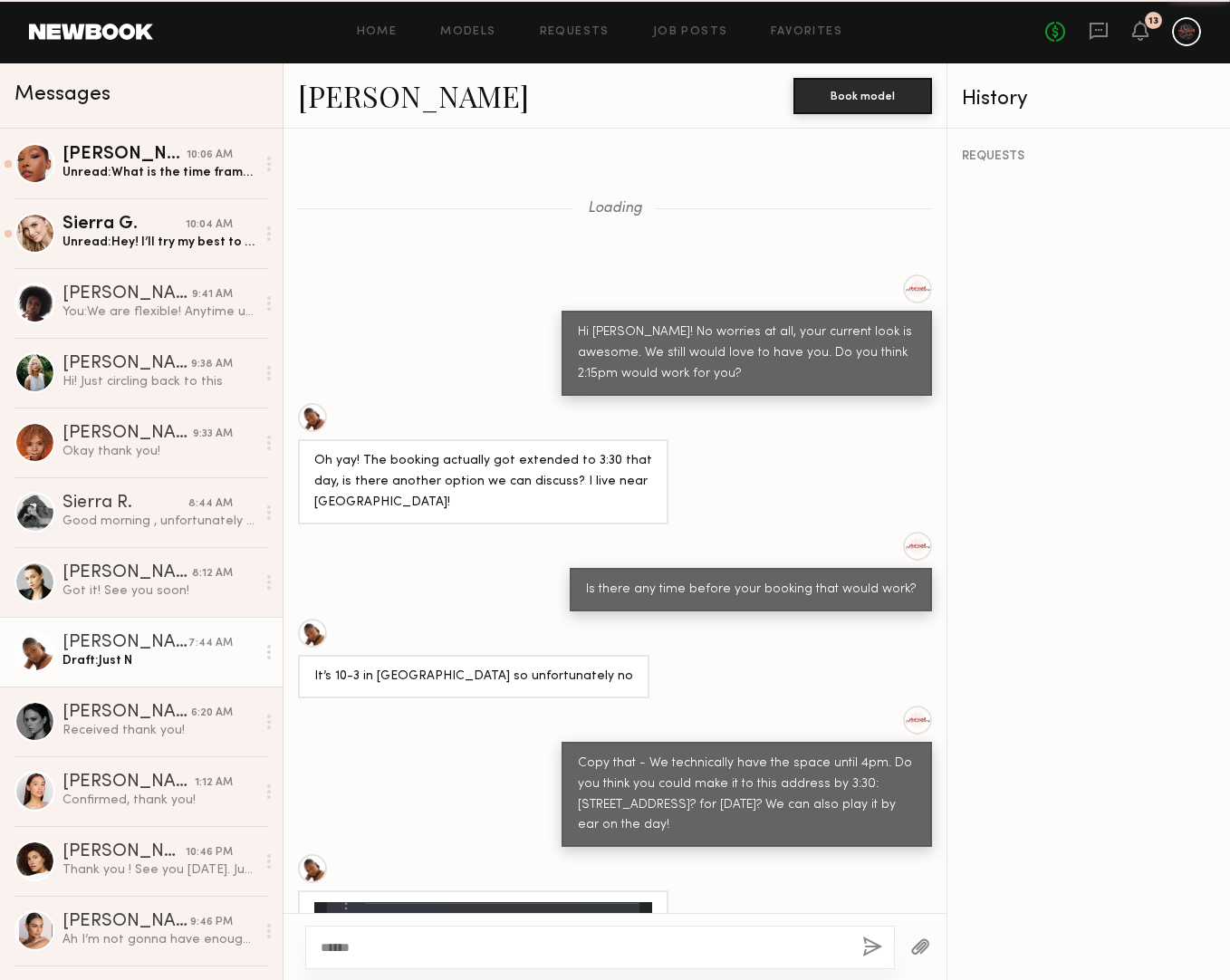 scroll, scrollTop: 869, scrollLeft: 0, axis: vertical 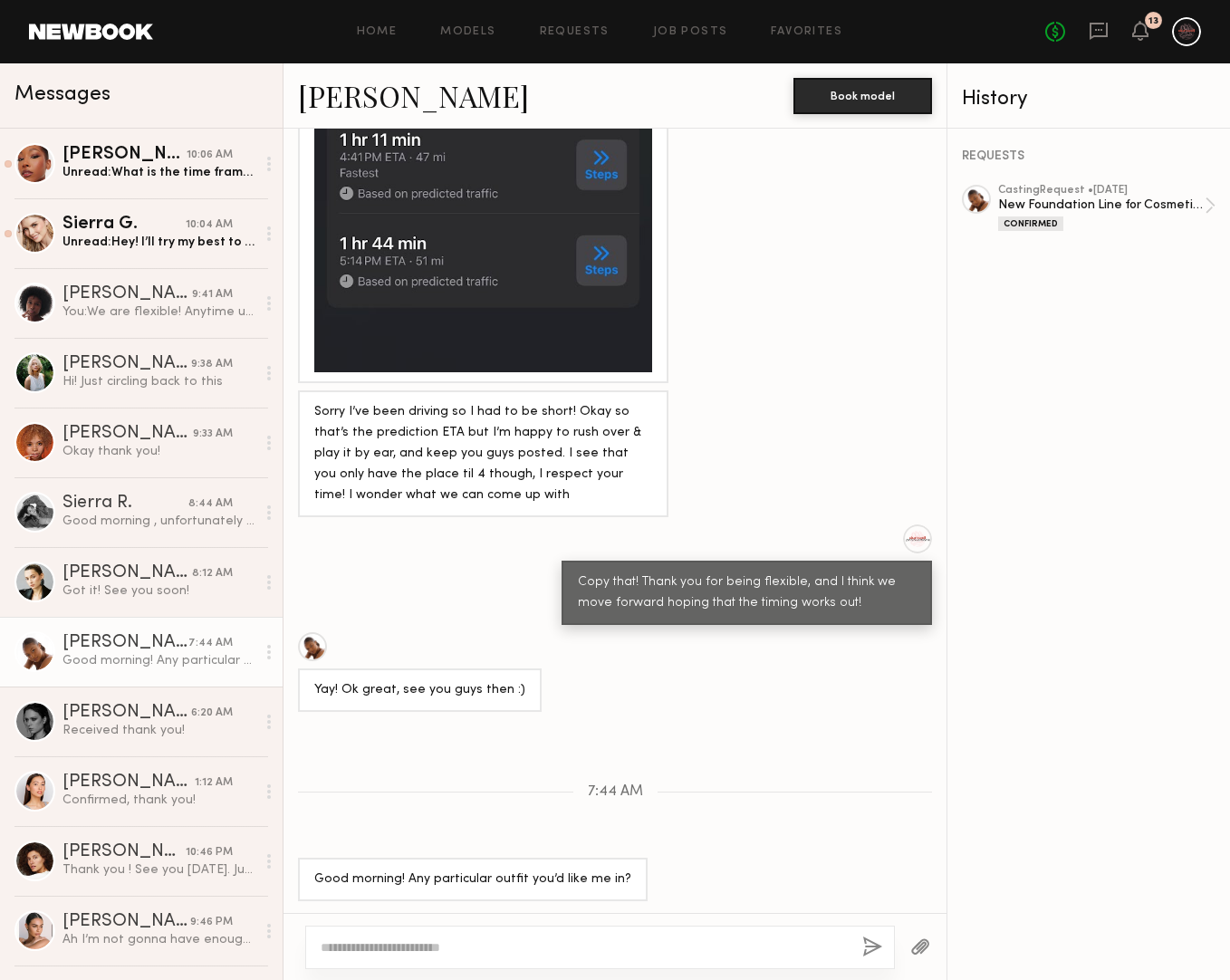 click 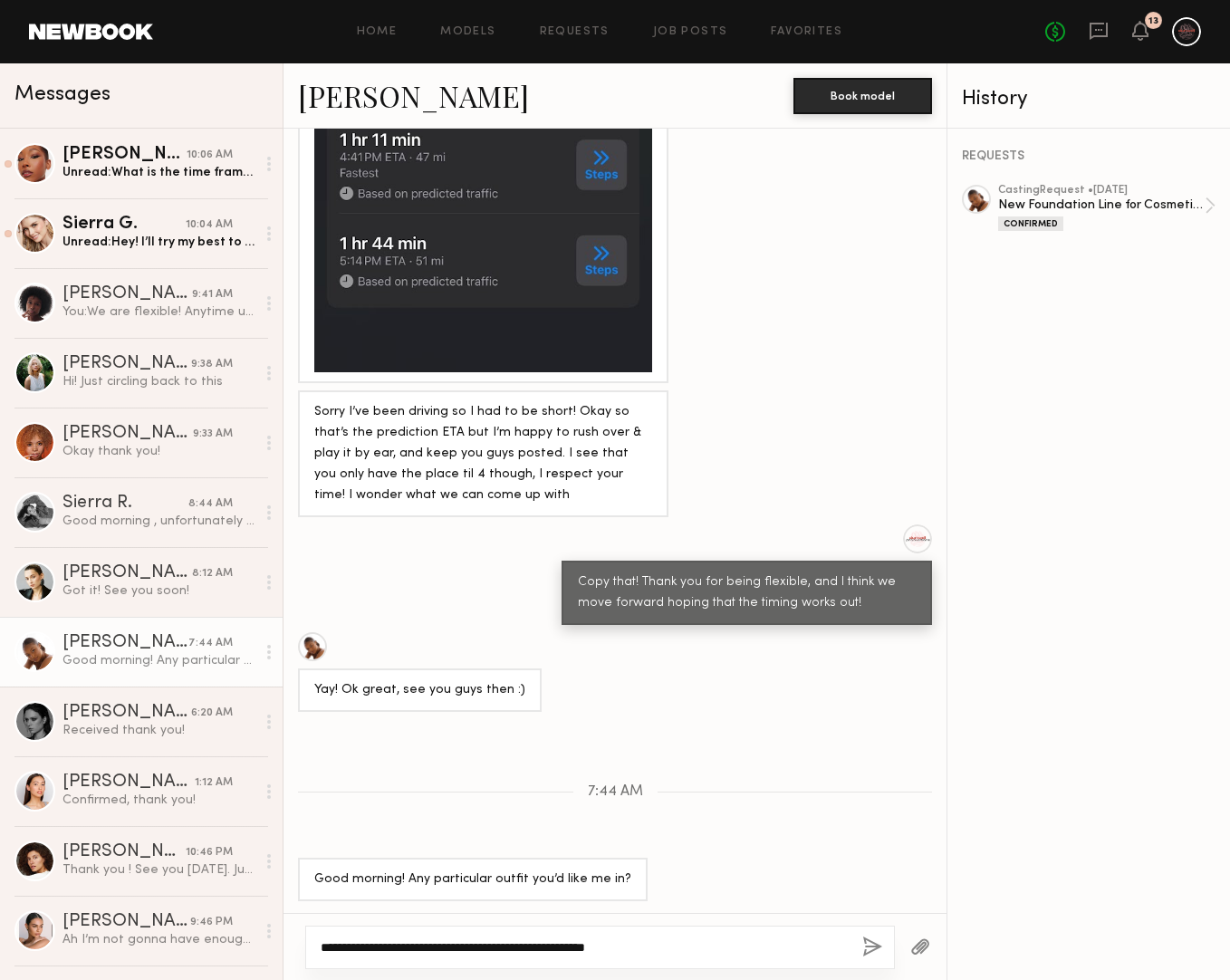 type on "**********" 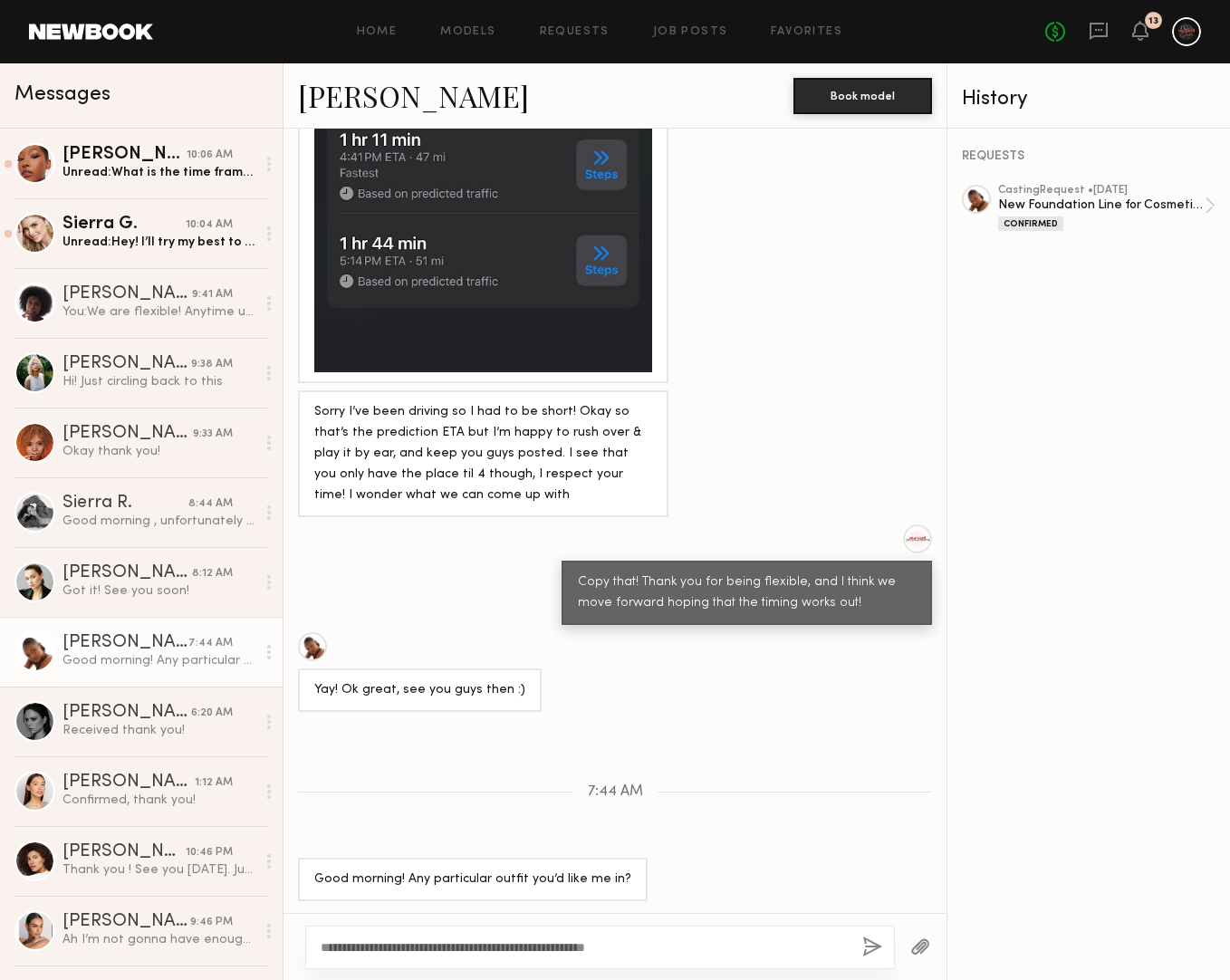 click 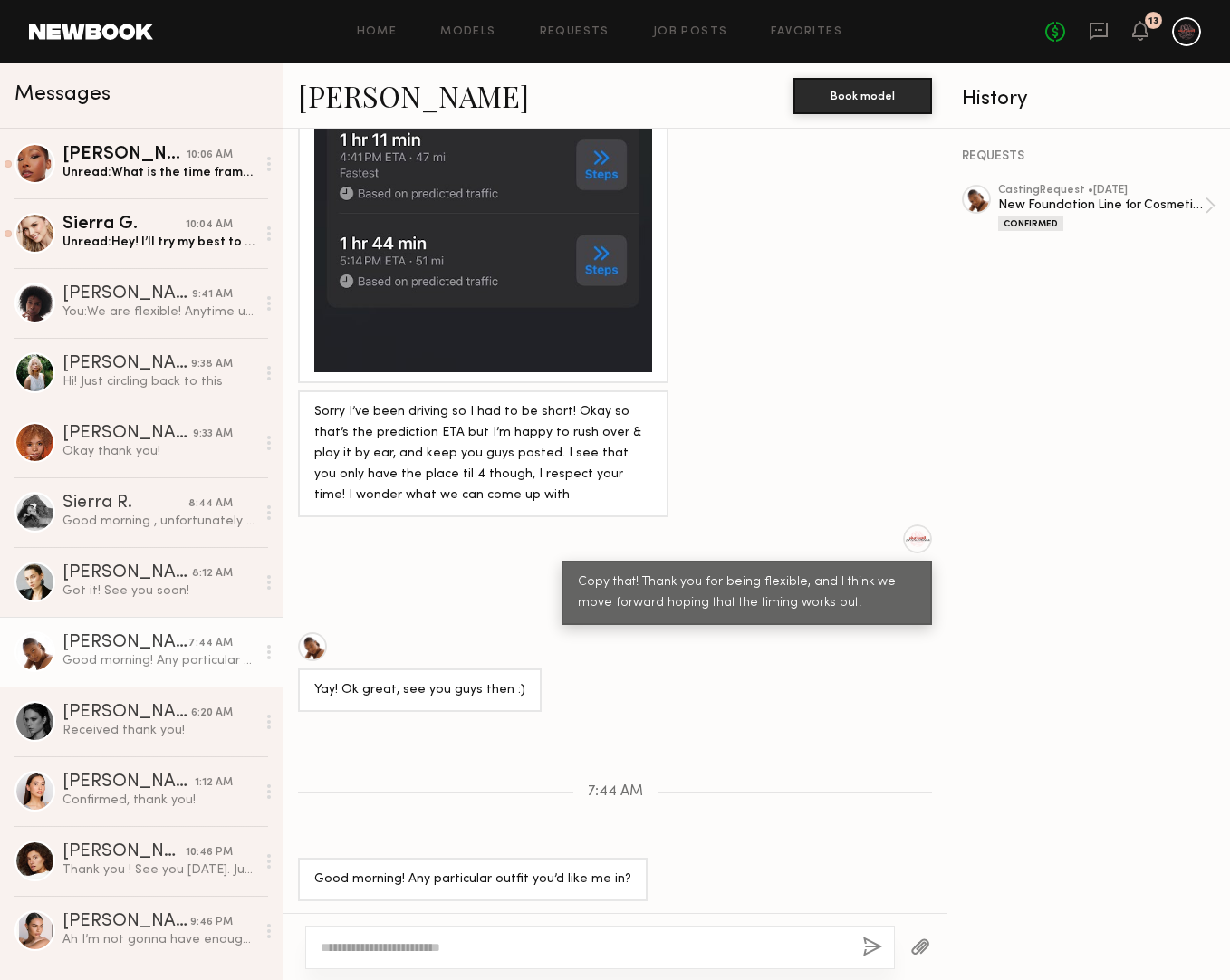 scroll, scrollTop: 2310, scrollLeft: 0, axis: vertical 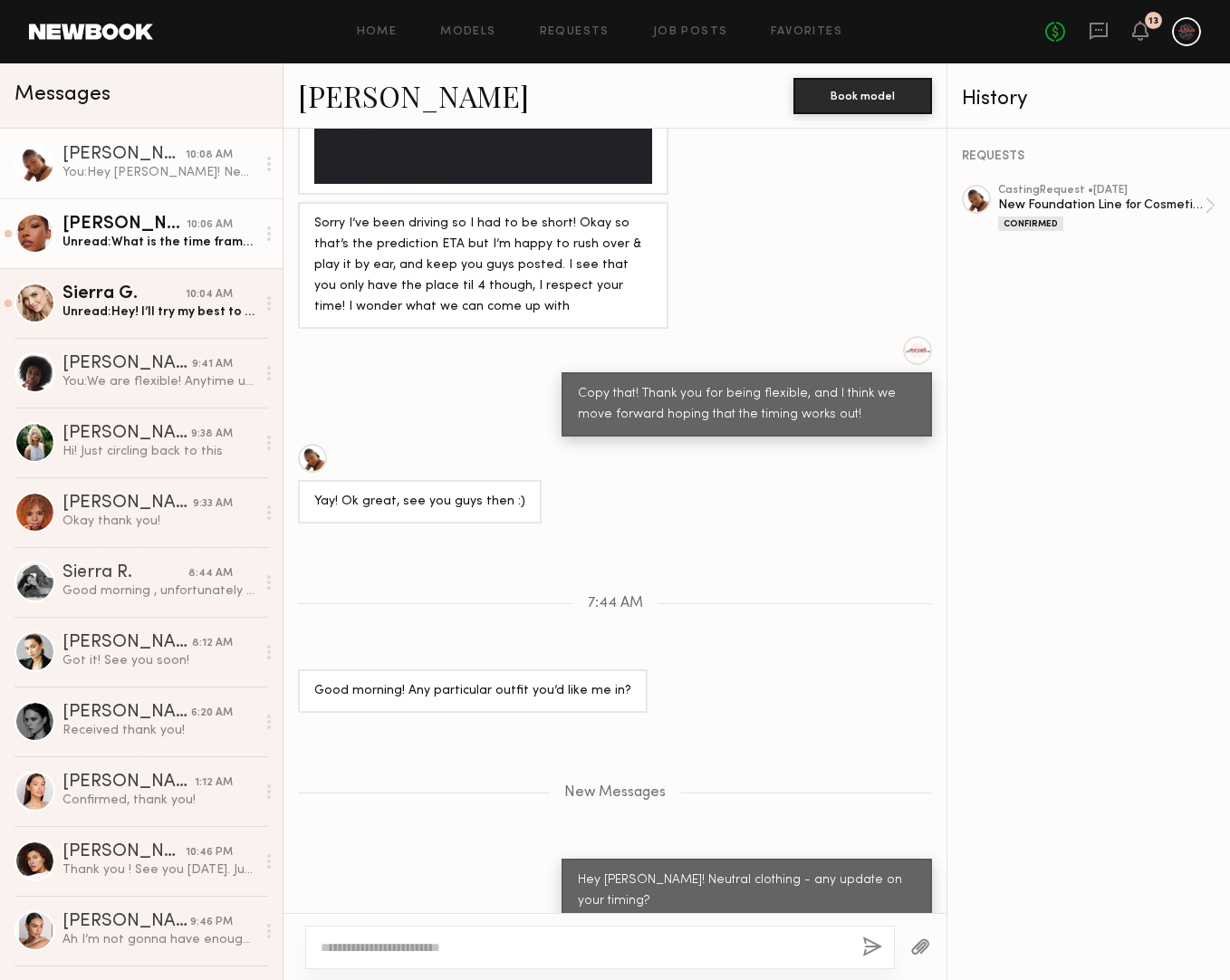 click on "[PERSON_NAME]" 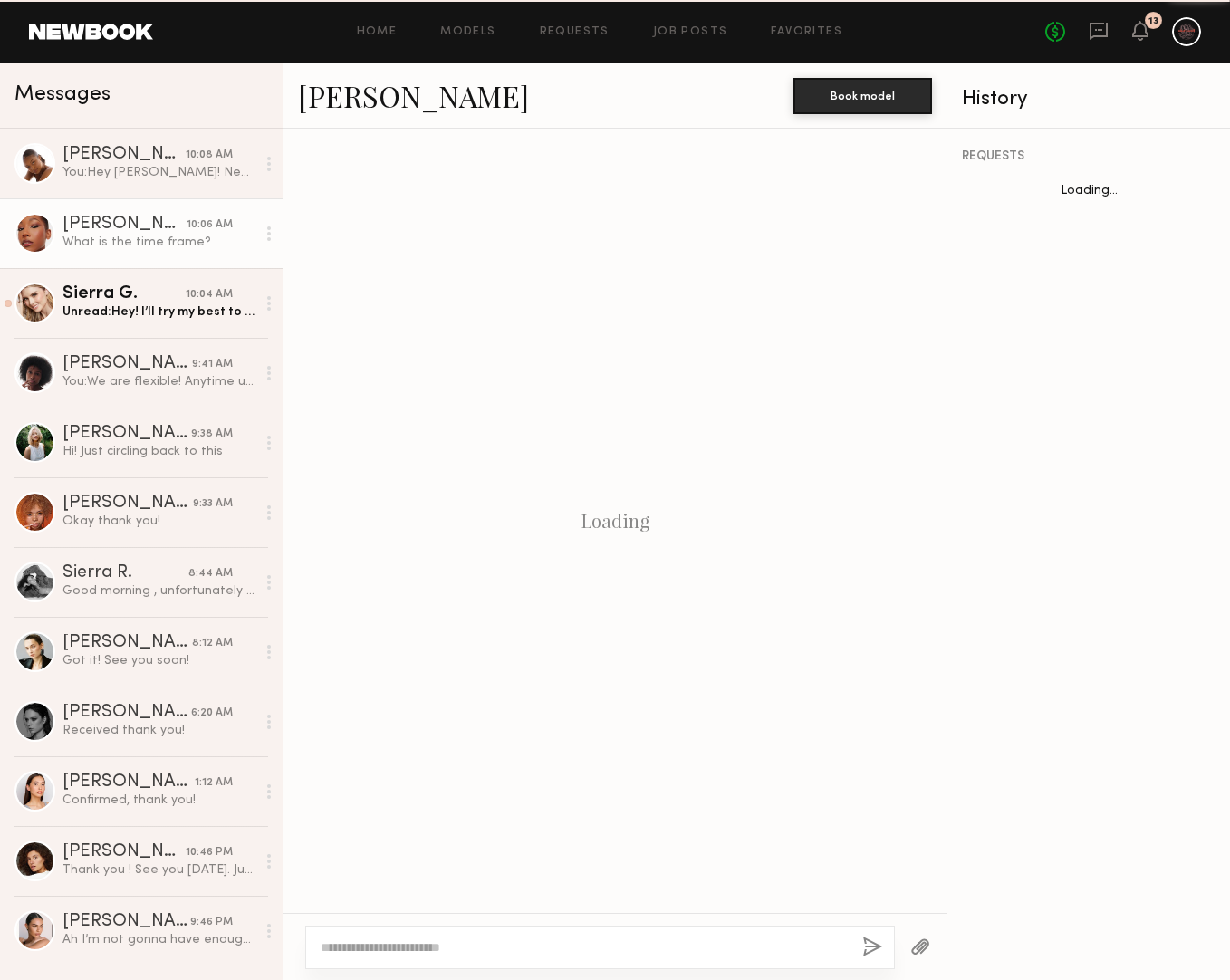 scroll, scrollTop: 1330, scrollLeft: 0, axis: vertical 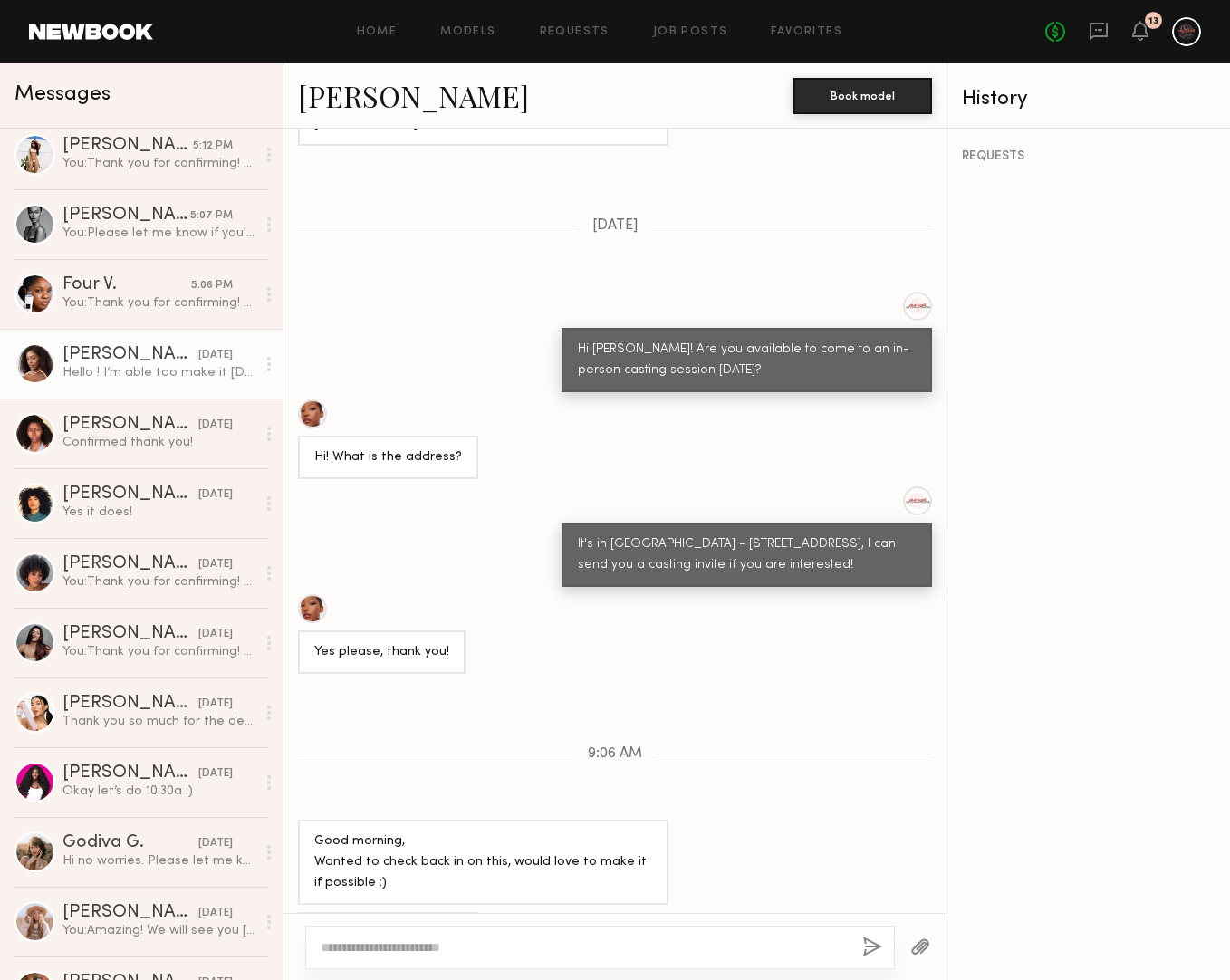 click on "Hello ! I’m able too make it [DATE] after 4pm and i am free all day [DATE] !" 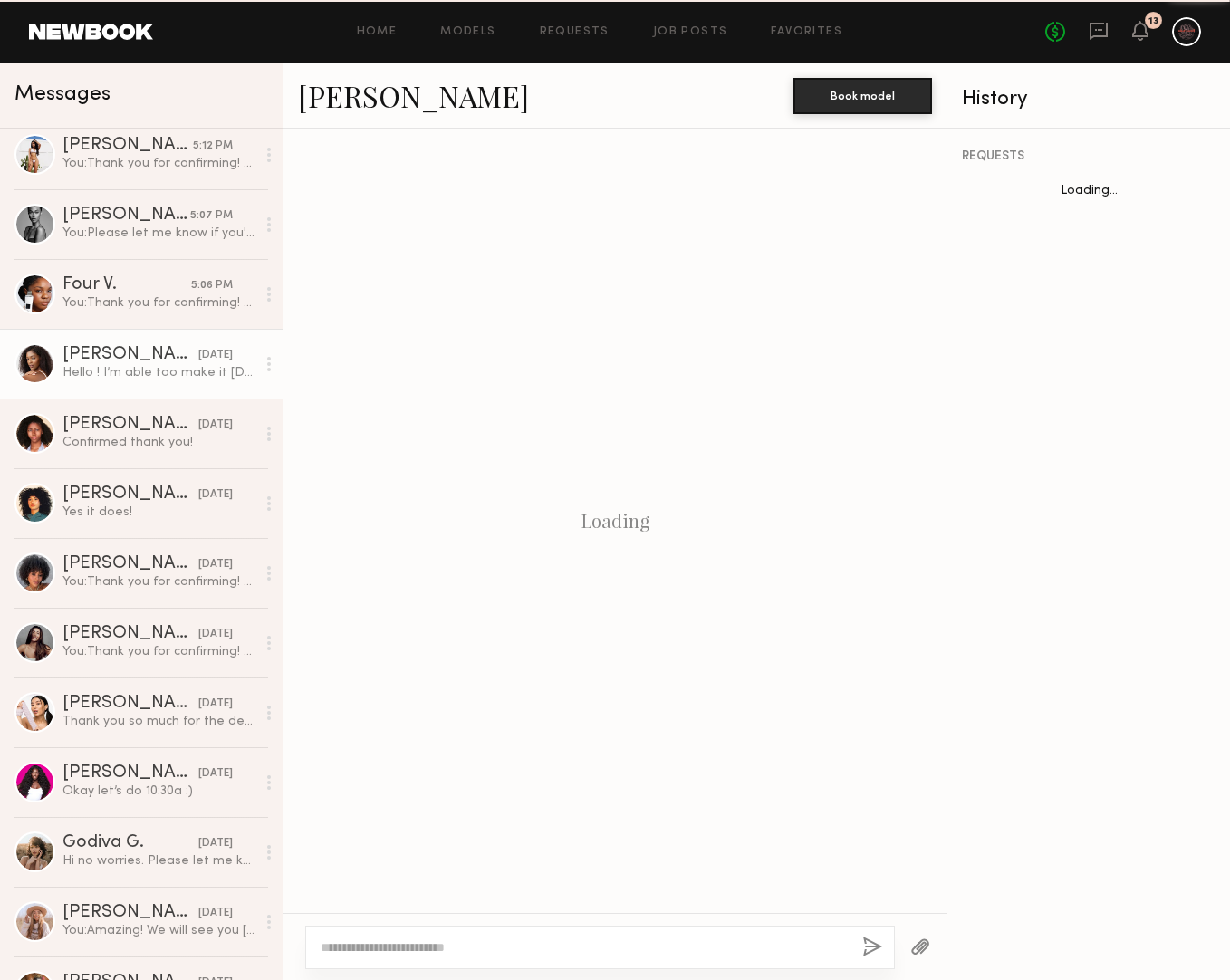 scroll, scrollTop: 320, scrollLeft: 0, axis: vertical 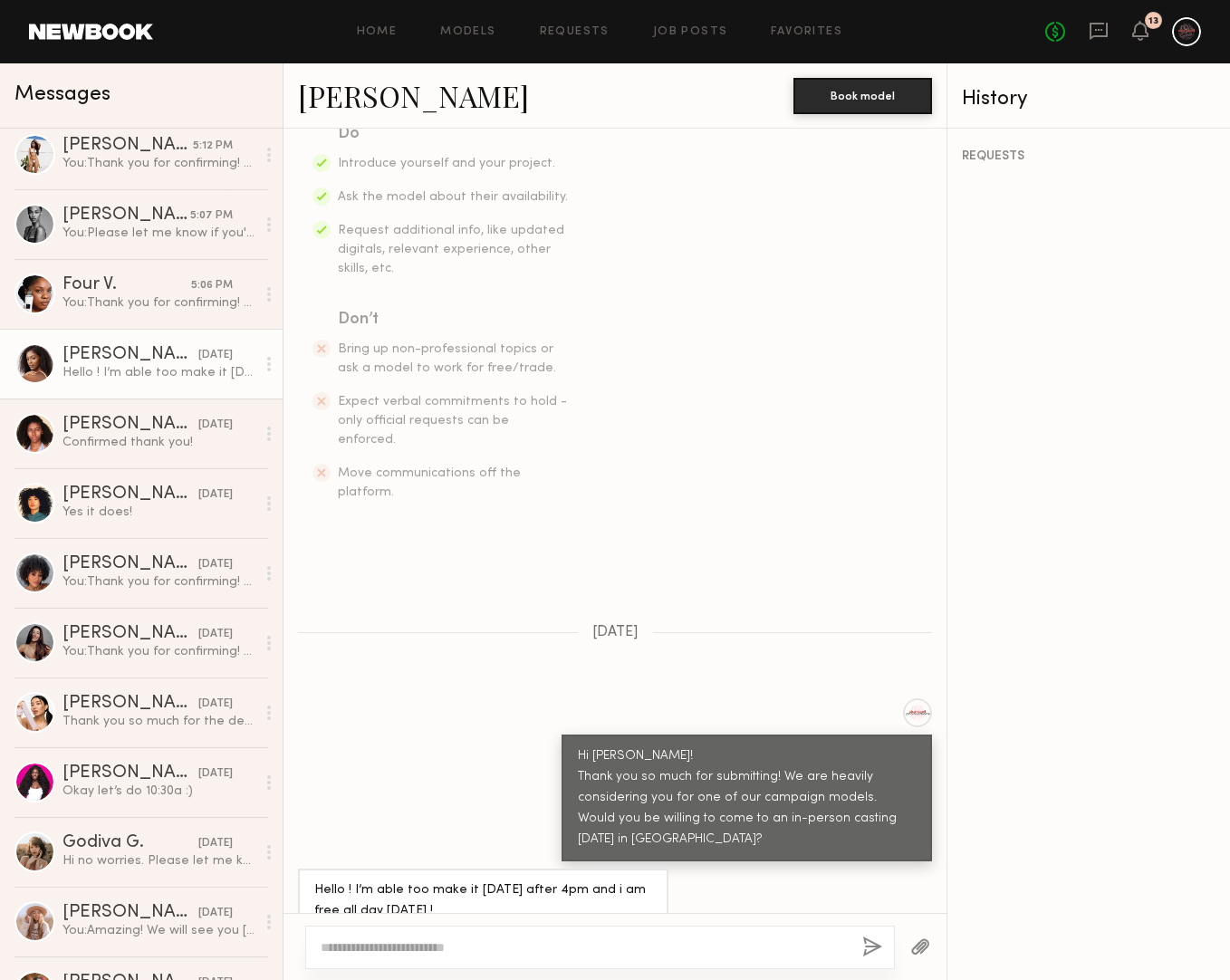 click 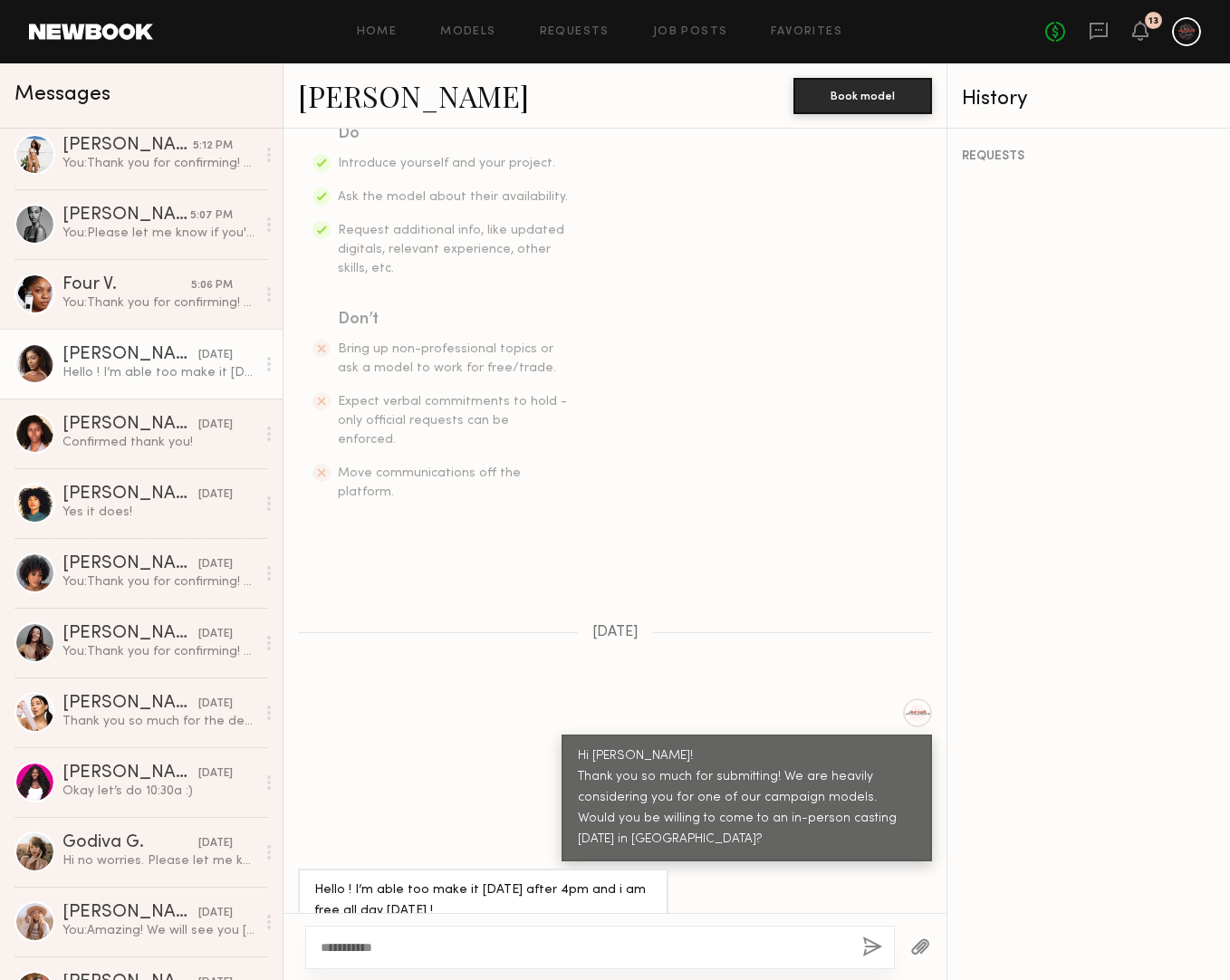 type on "**********" 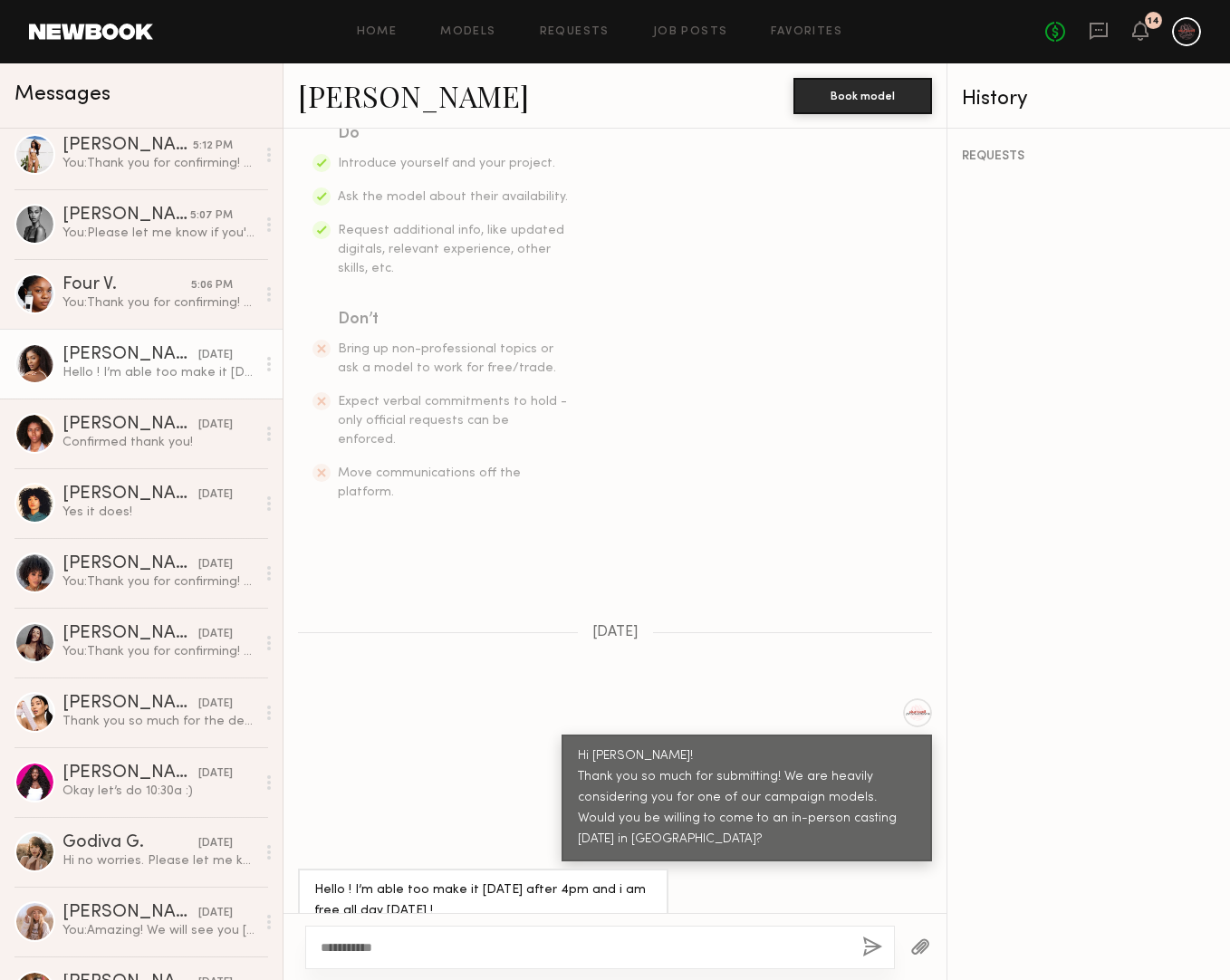 click on "[PERSON_NAME]" 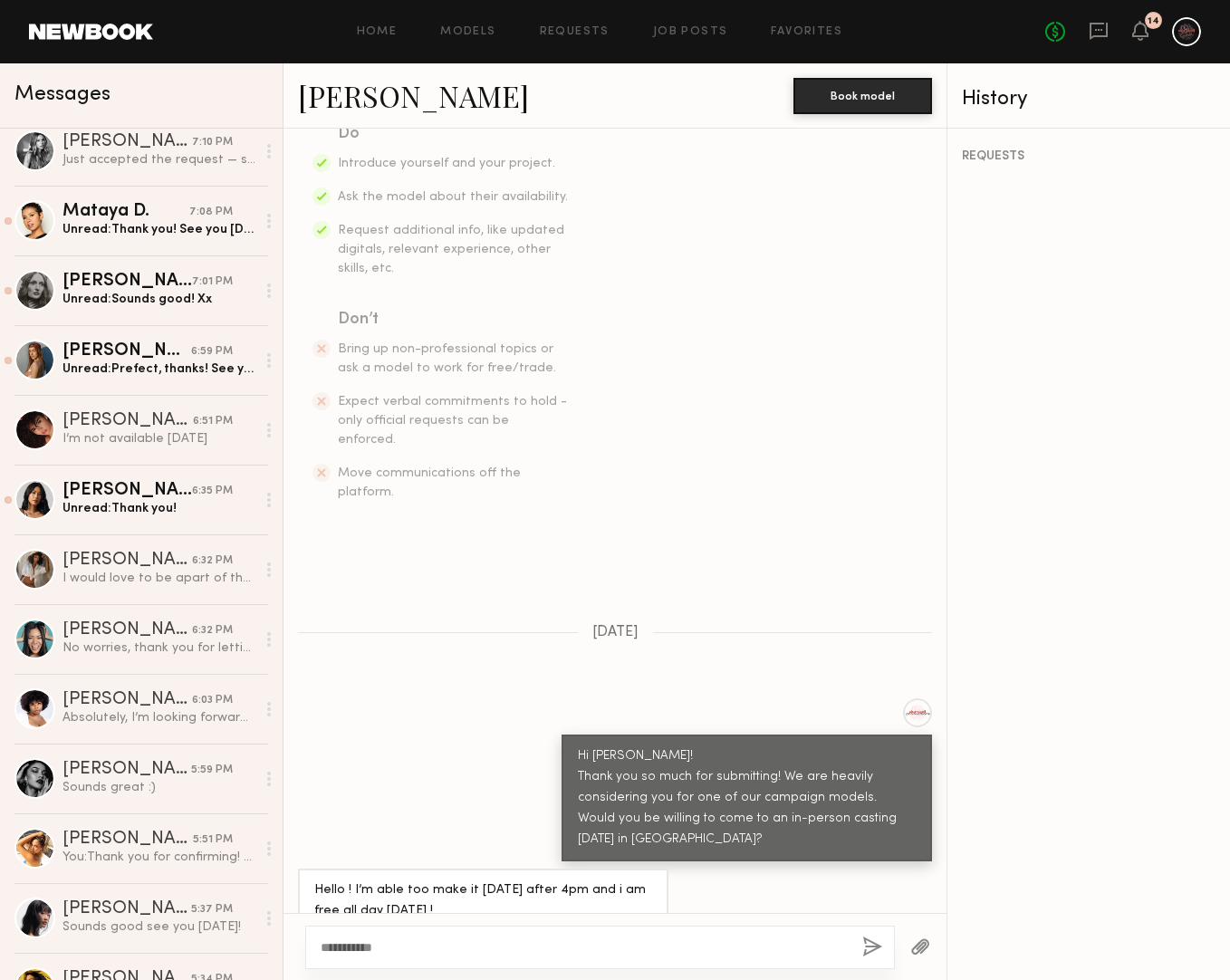 scroll, scrollTop: 1261, scrollLeft: 0, axis: vertical 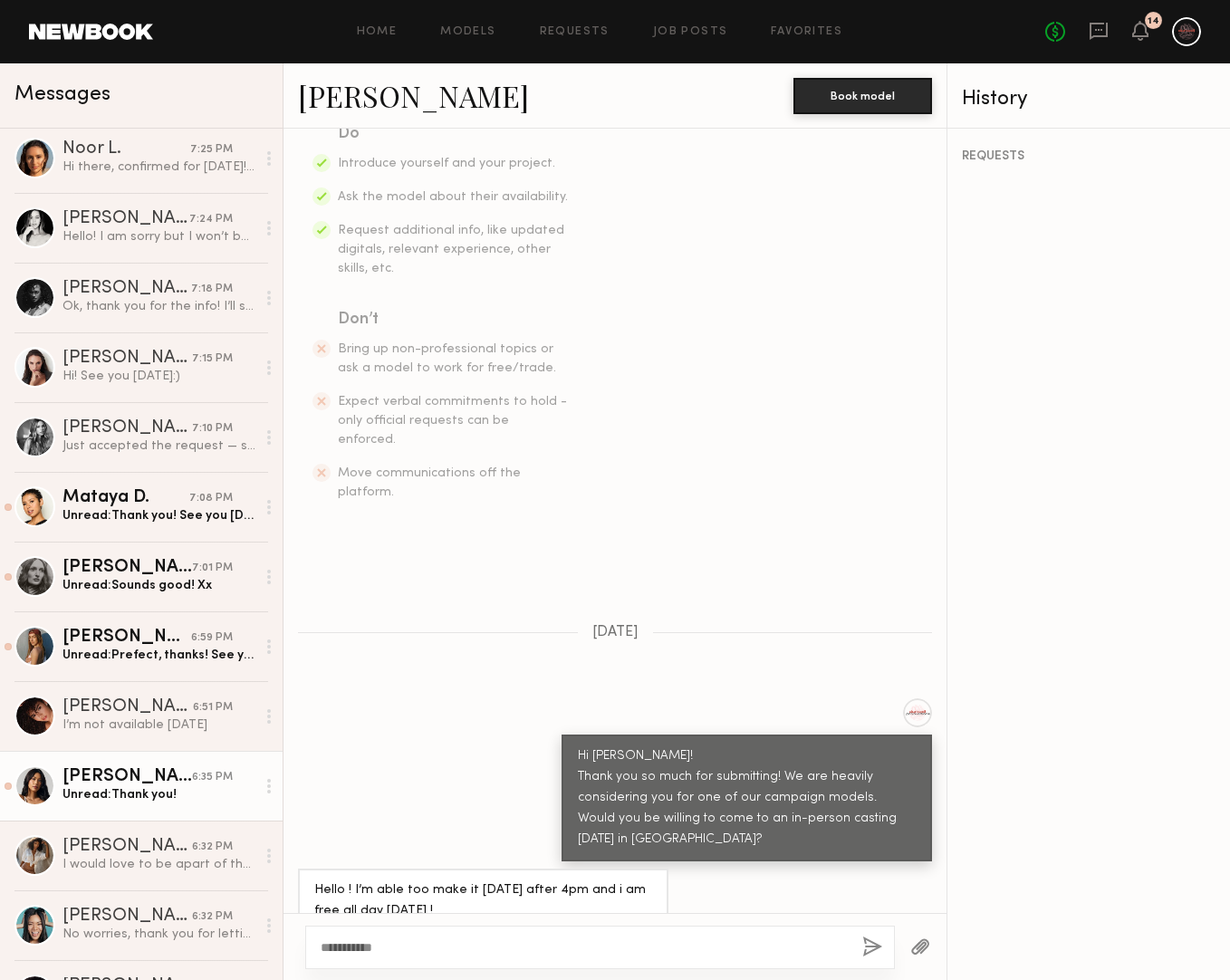 click on "[PERSON_NAME] 6:35 PM Unread:  Thank you!" 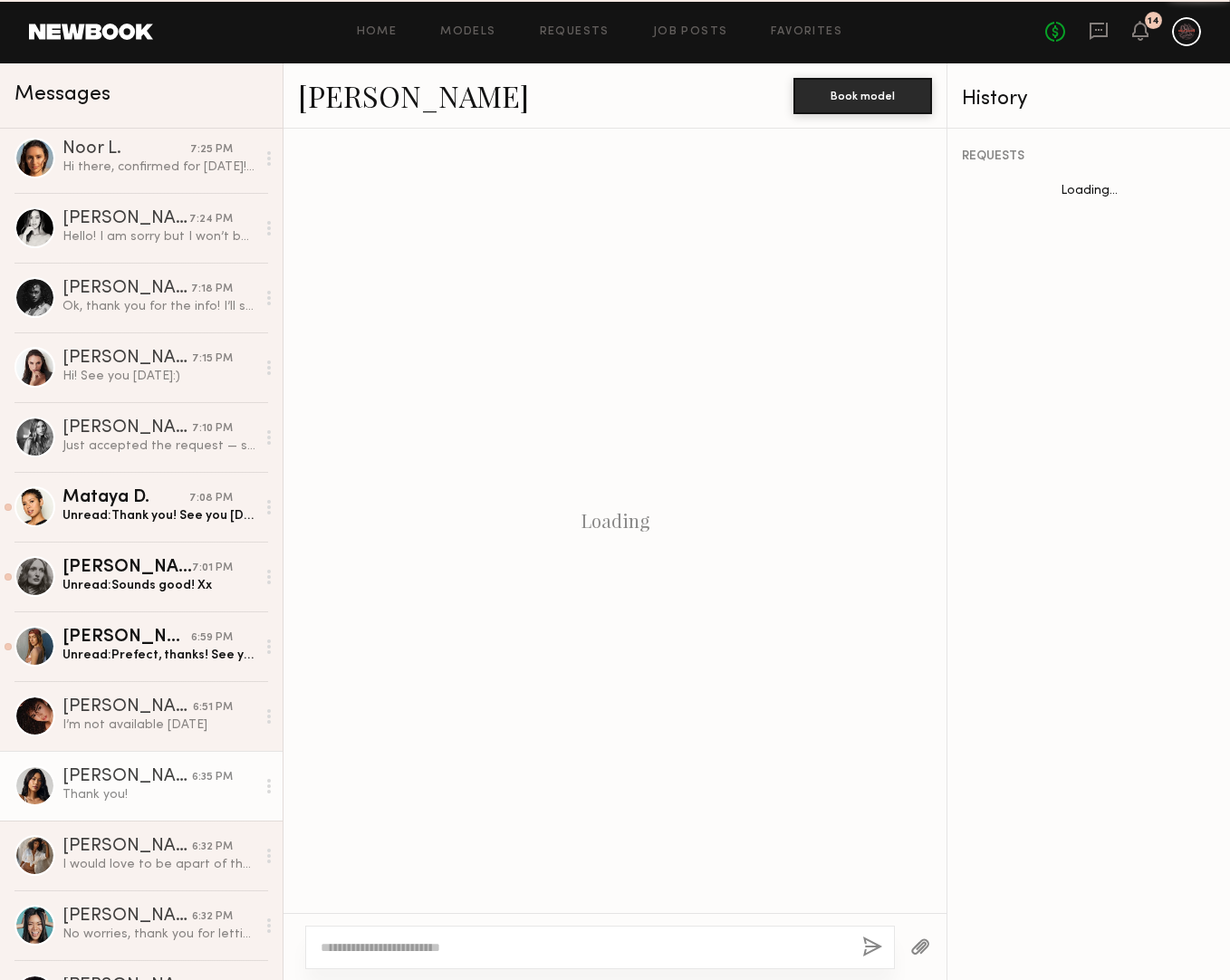 scroll, scrollTop: 1487, scrollLeft: 0, axis: vertical 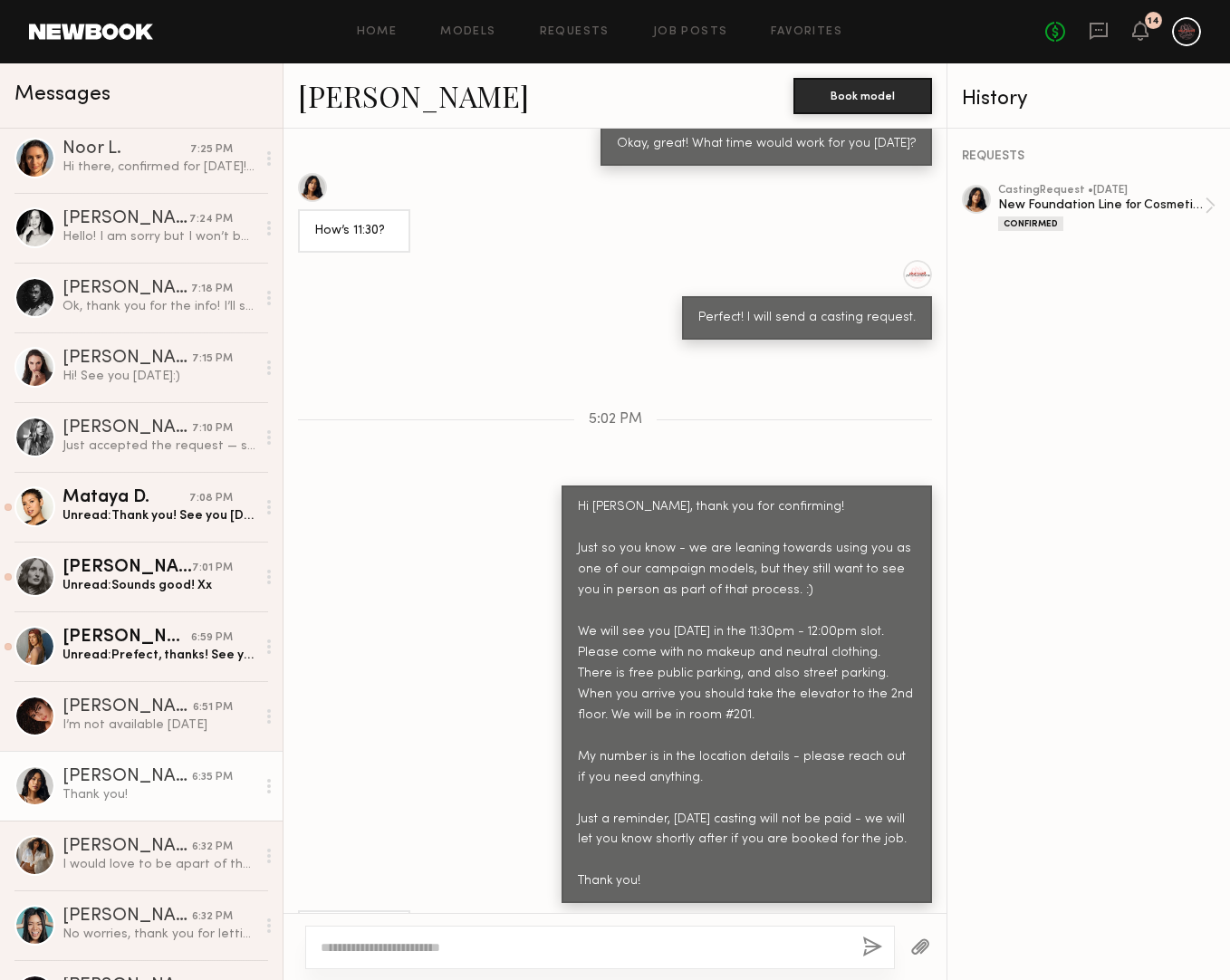click on "Ericka B." 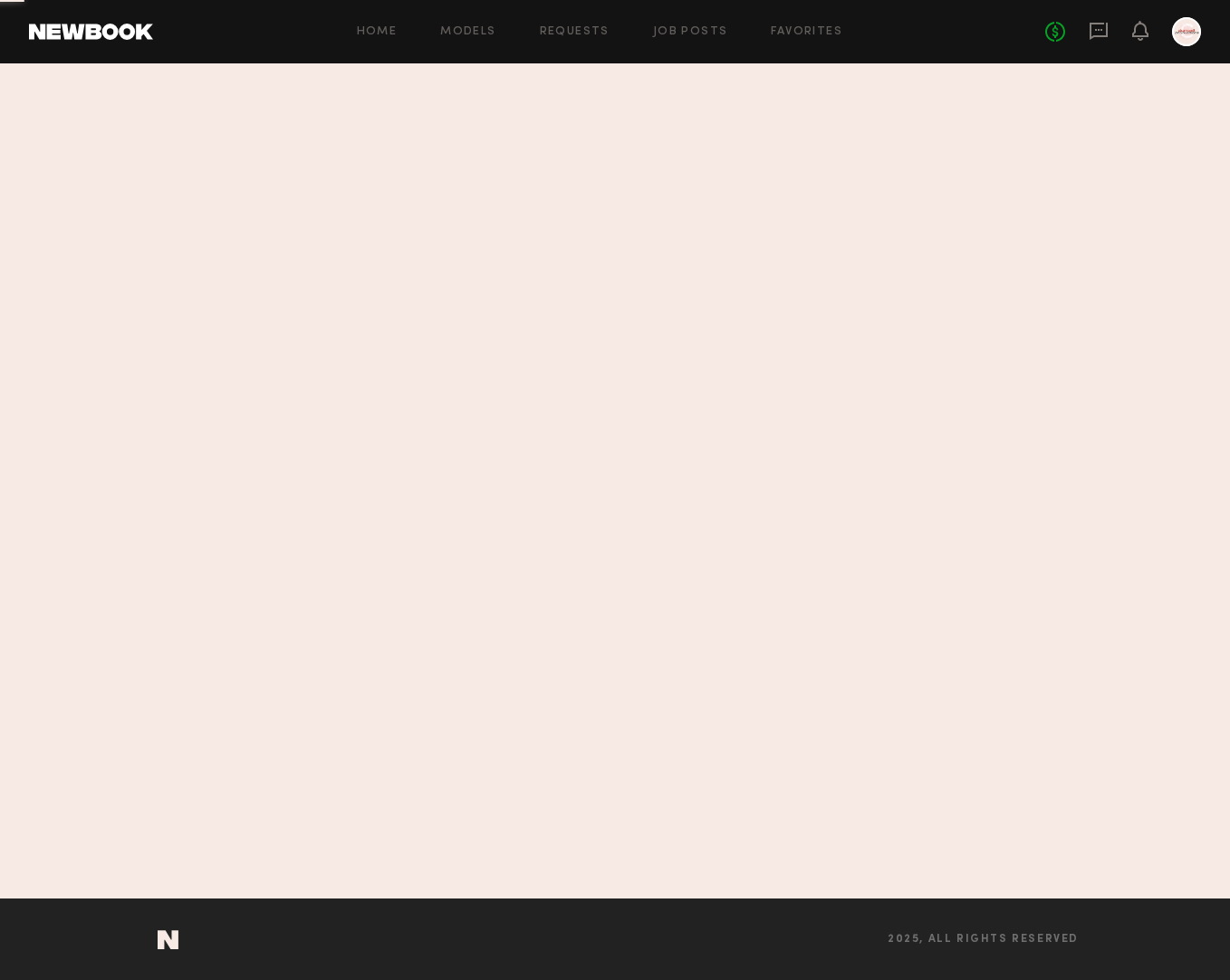 scroll, scrollTop: 0, scrollLeft: 0, axis: both 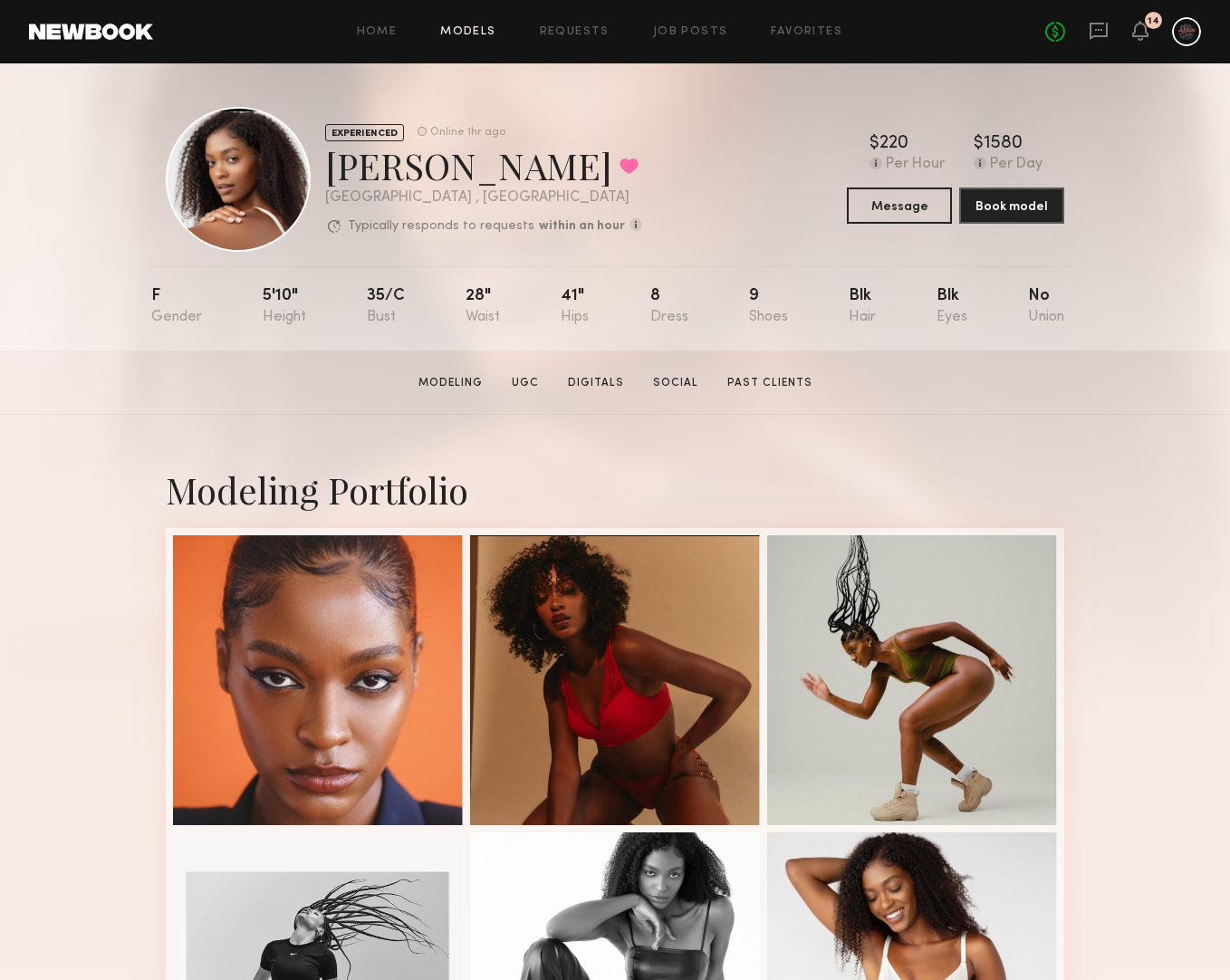 click on "Models" 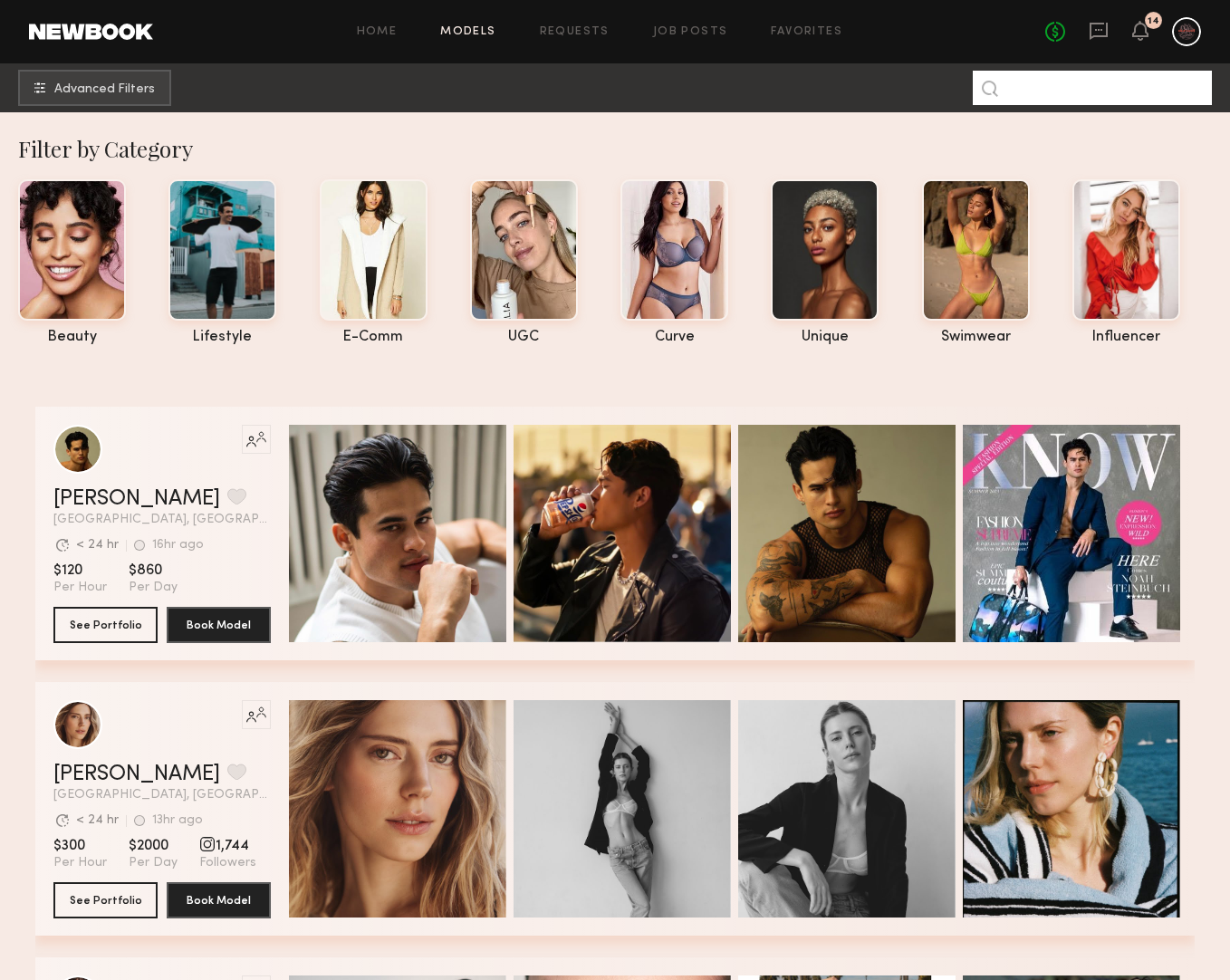 click 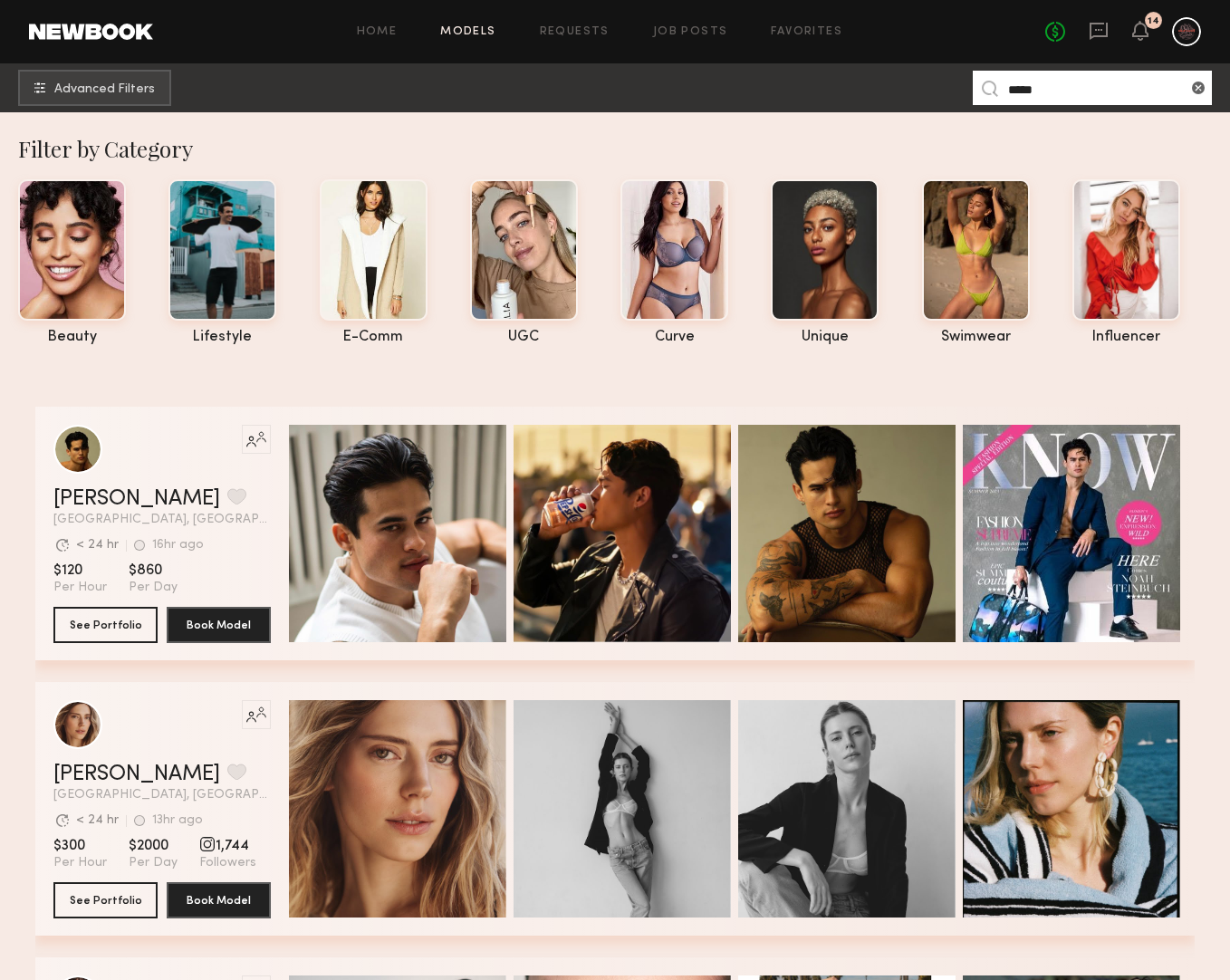 type on "*****" 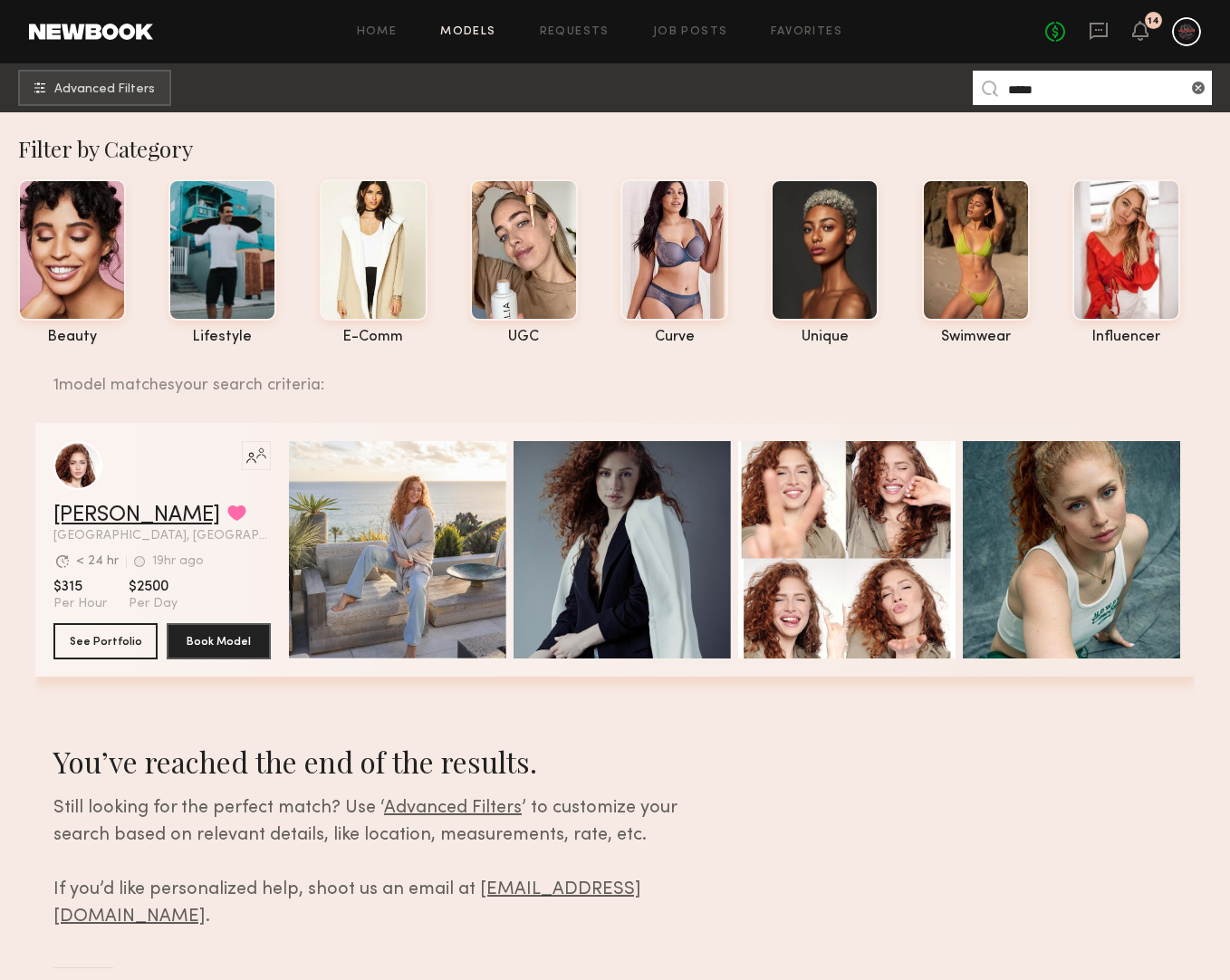 click on "Soula B." 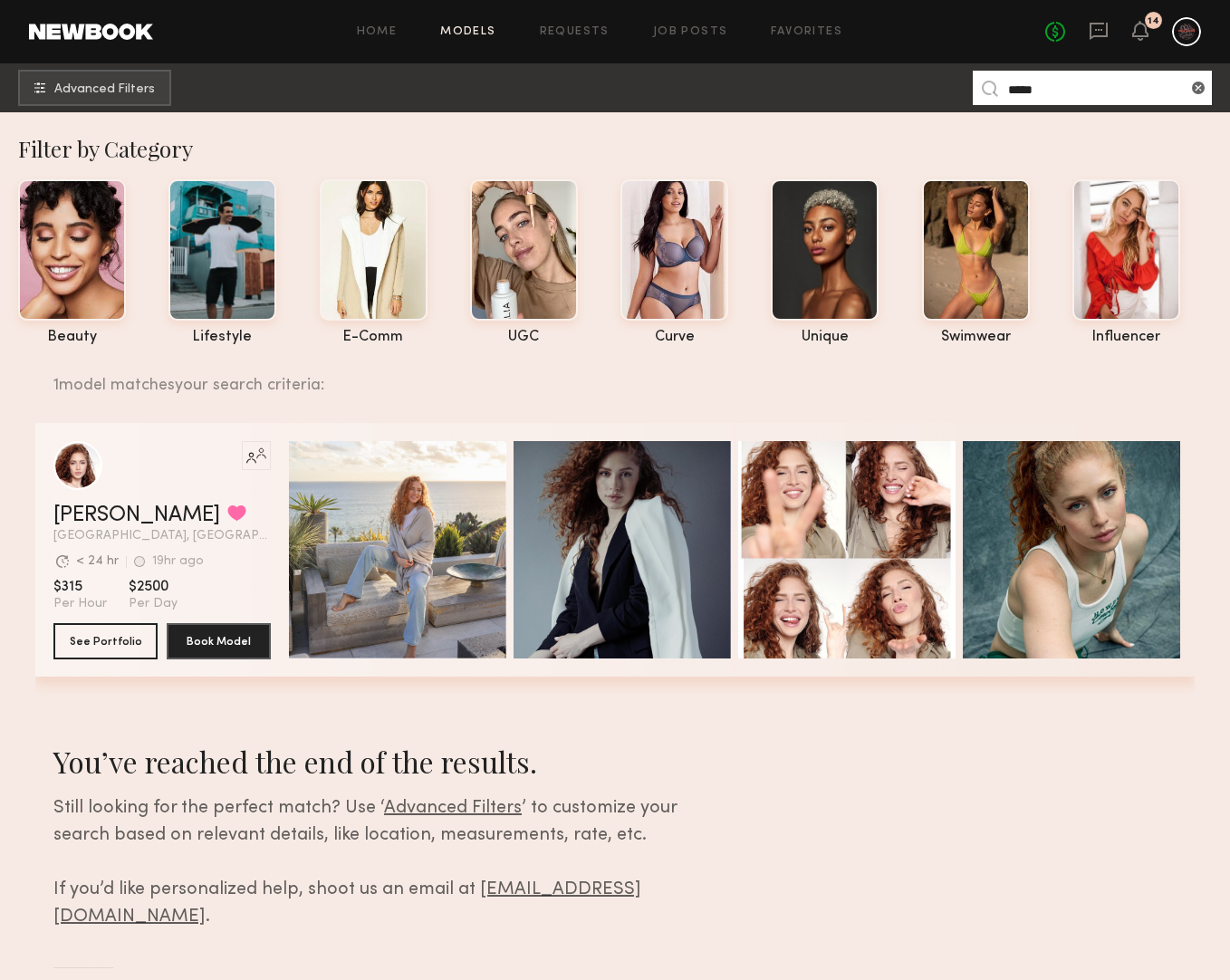 click on "14" 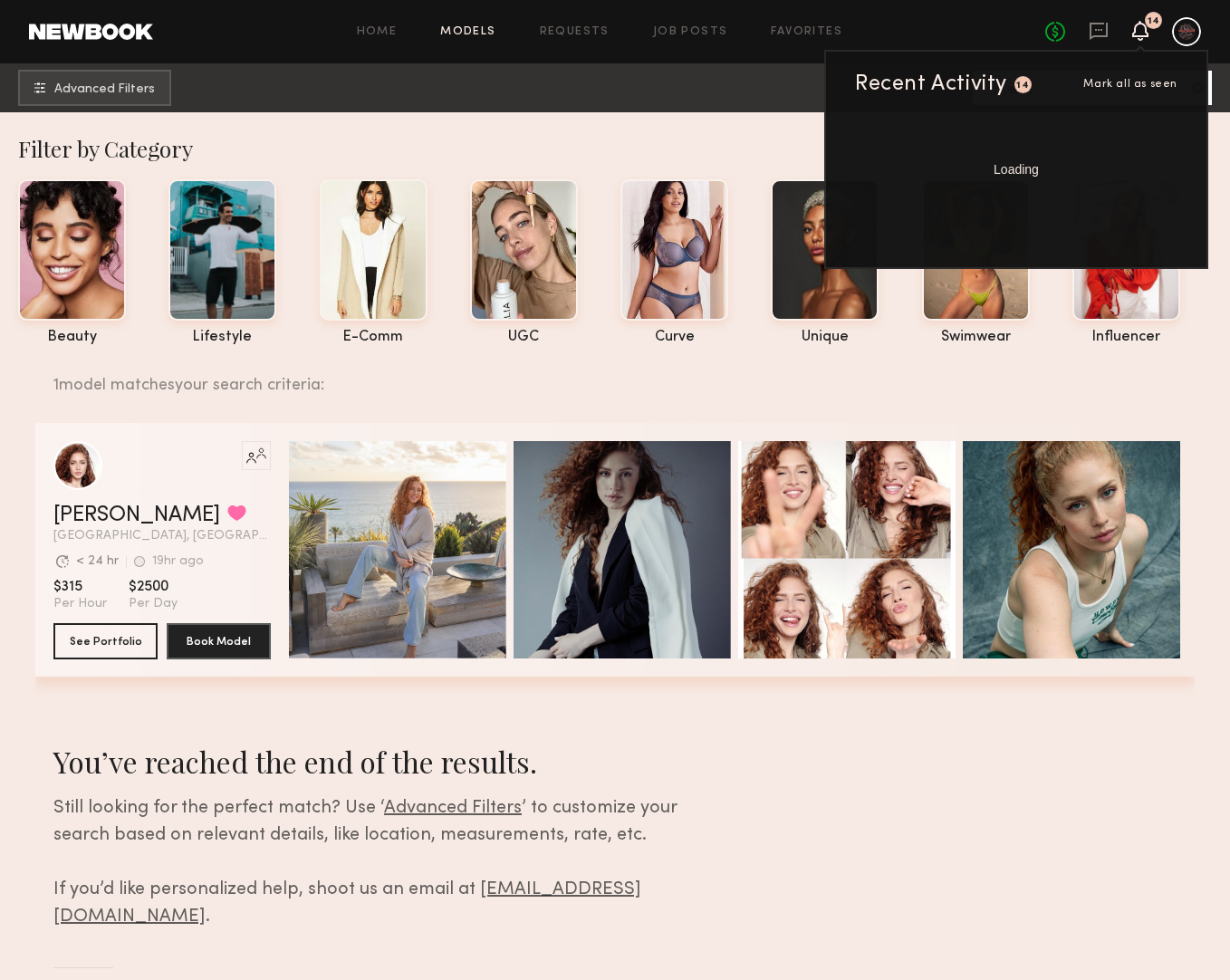 click 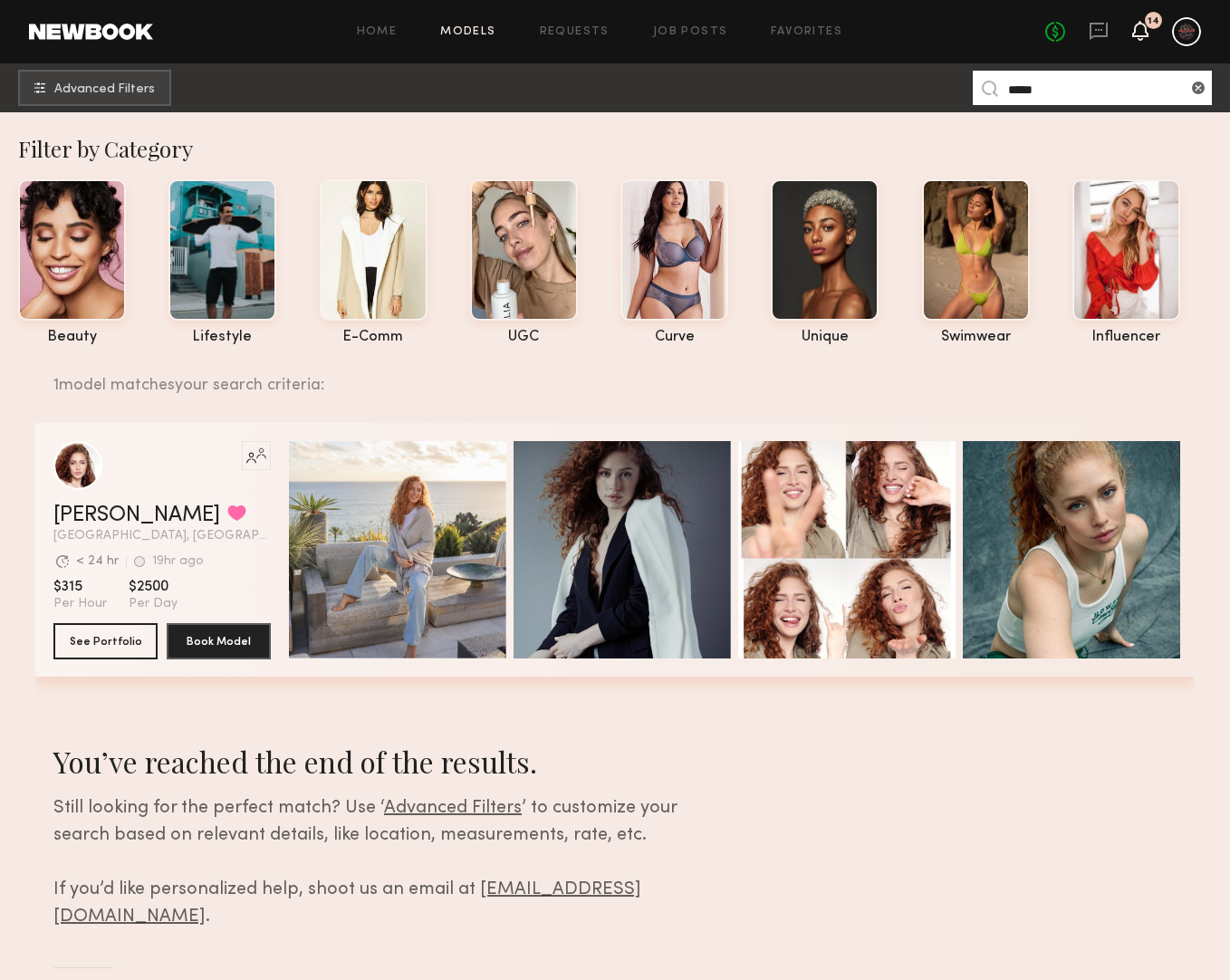 click 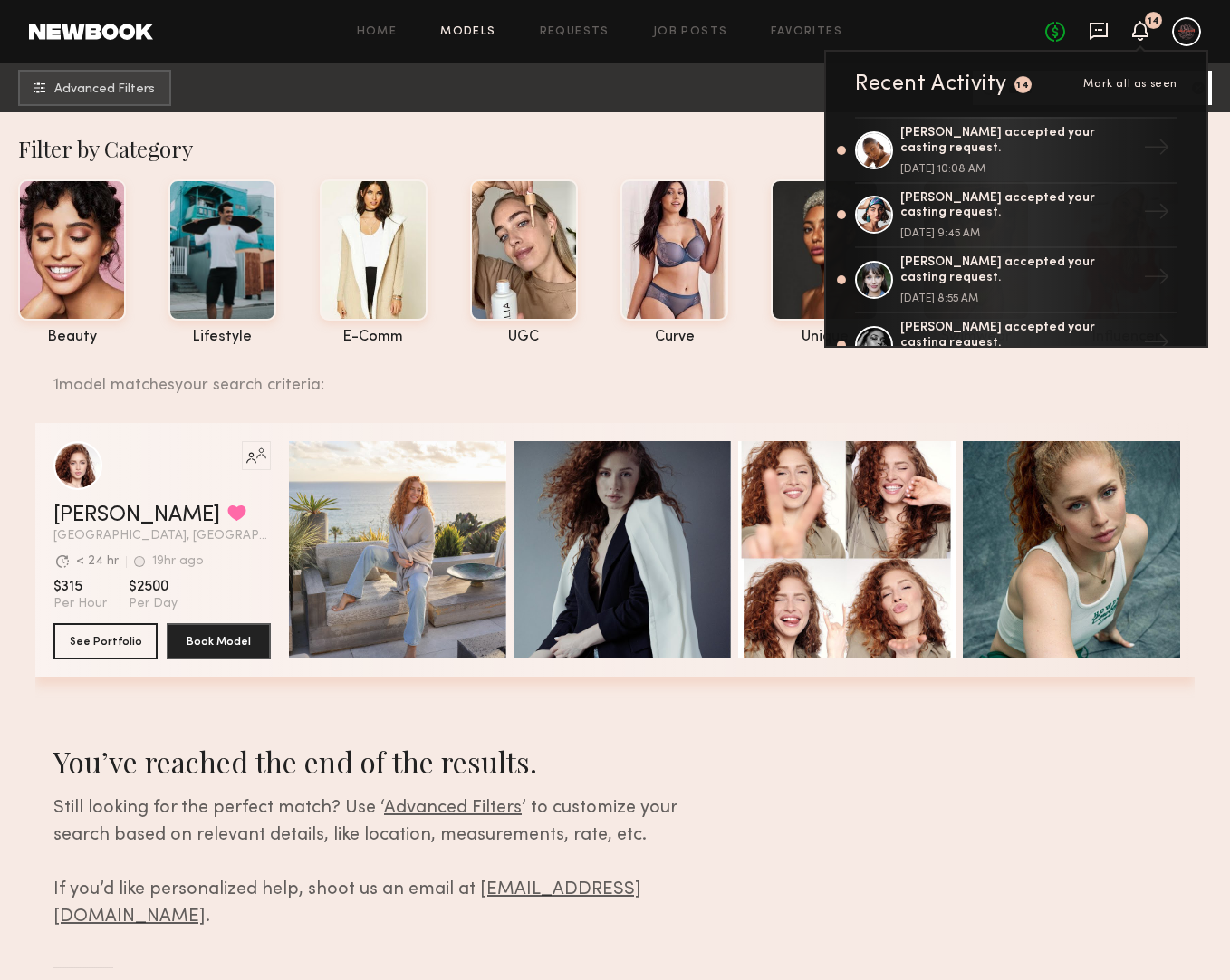 click 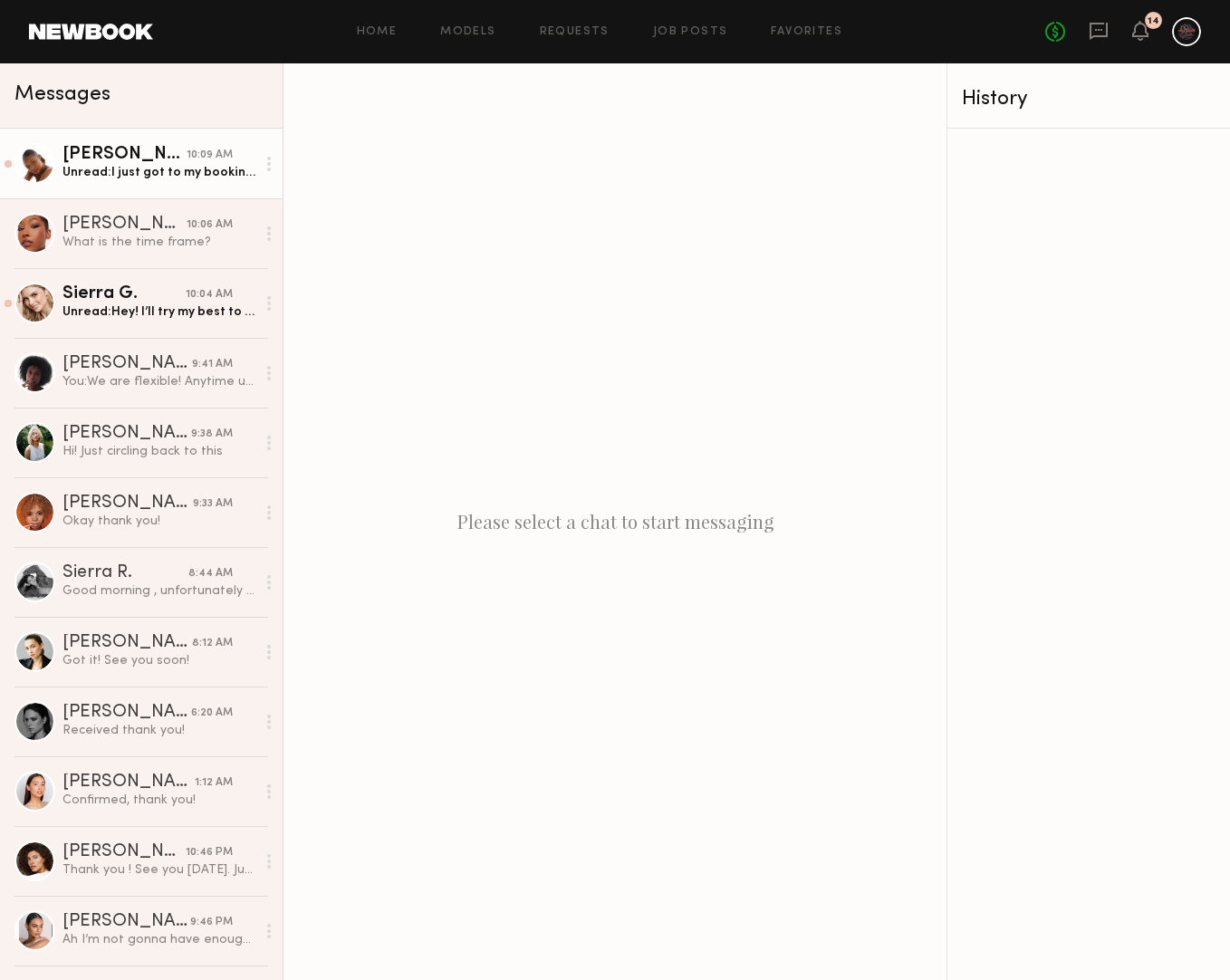 click on "Unread:  I just got to my booking in Irvine and it still ends at 3:30" 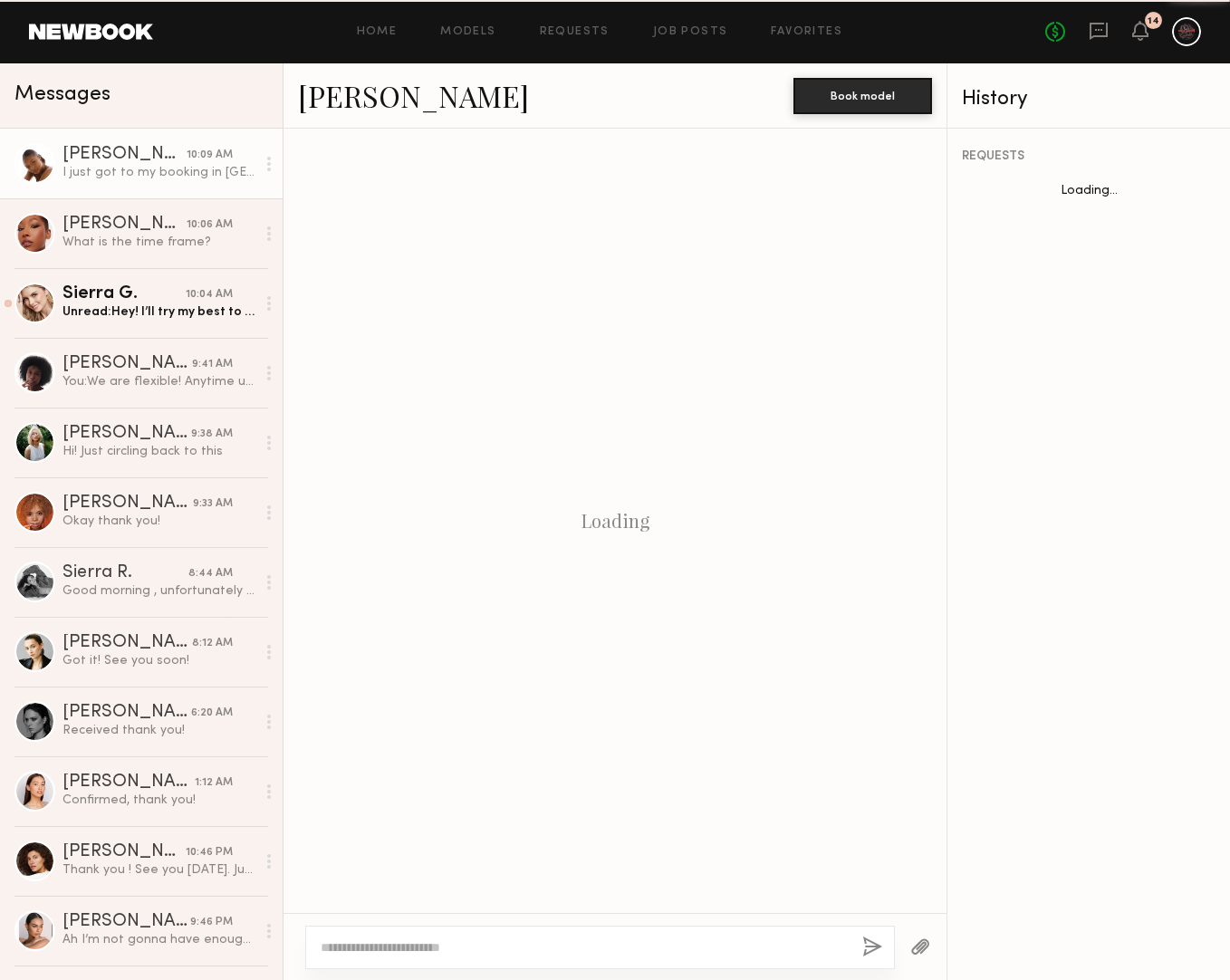 scroll, scrollTop: 749, scrollLeft: 0, axis: vertical 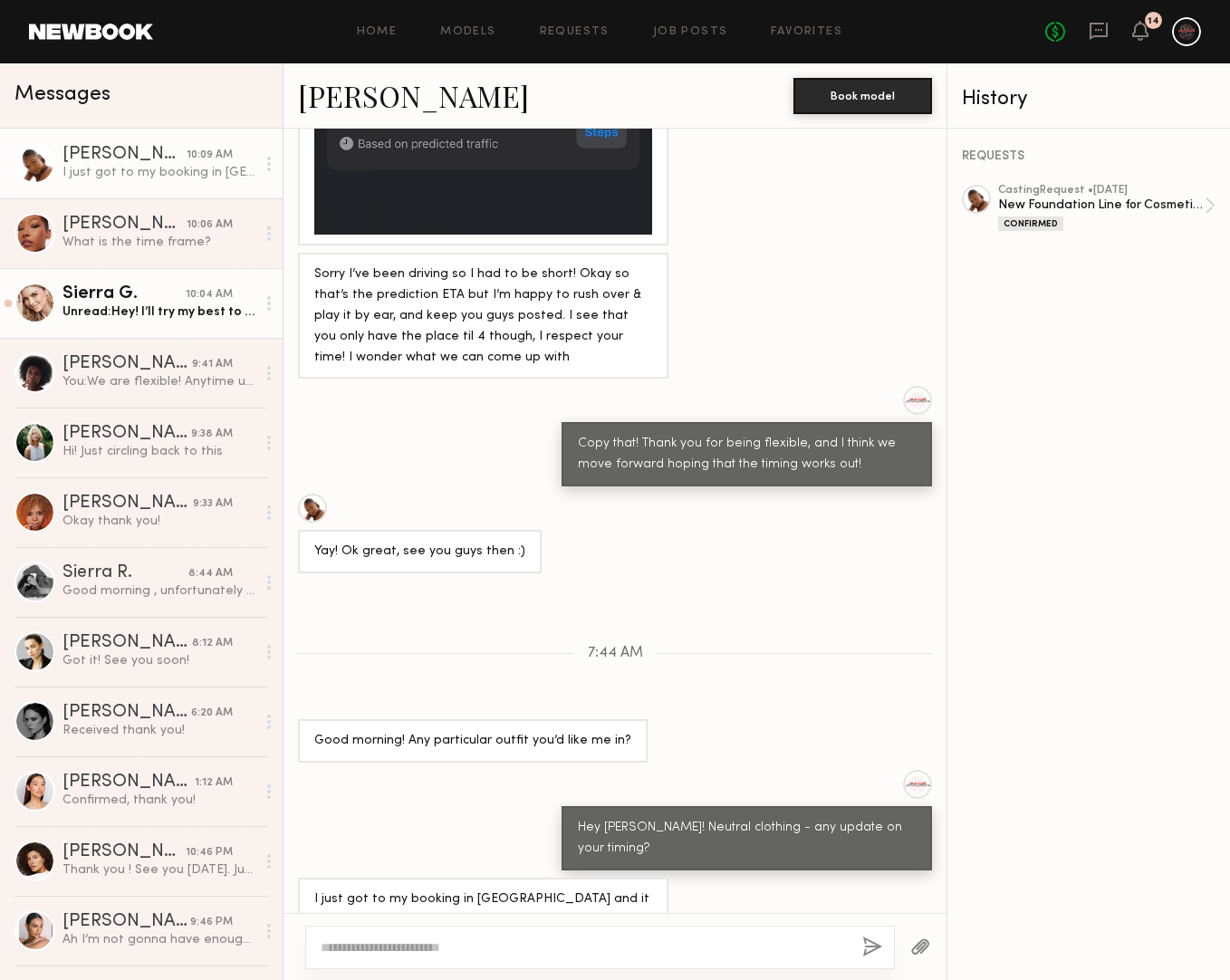 click on "Unread:  Hey! I’ll try my best to make it today. I get off at 230 in south La. I’ll let you know :)" 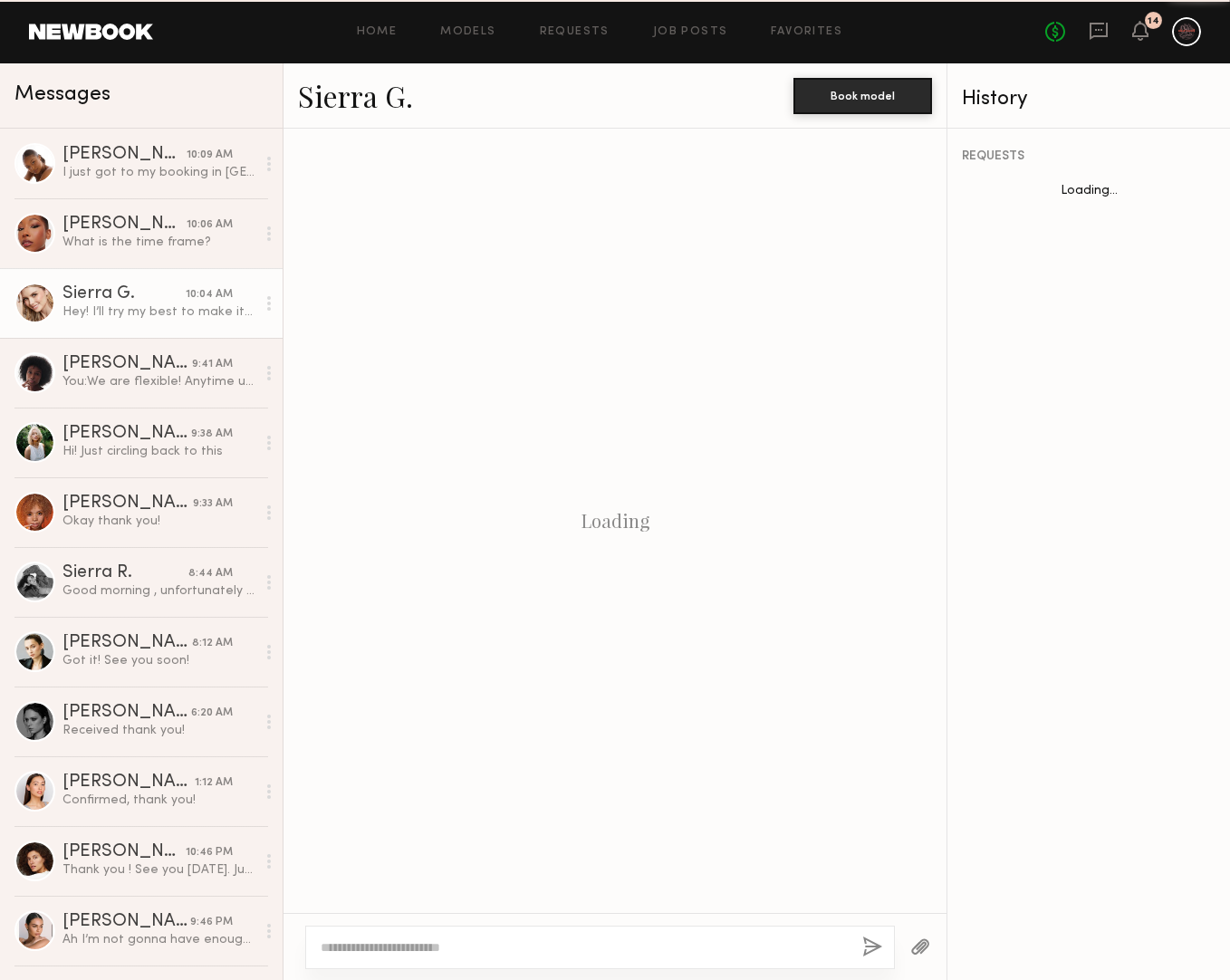 scroll, scrollTop: 1445, scrollLeft: 0, axis: vertical 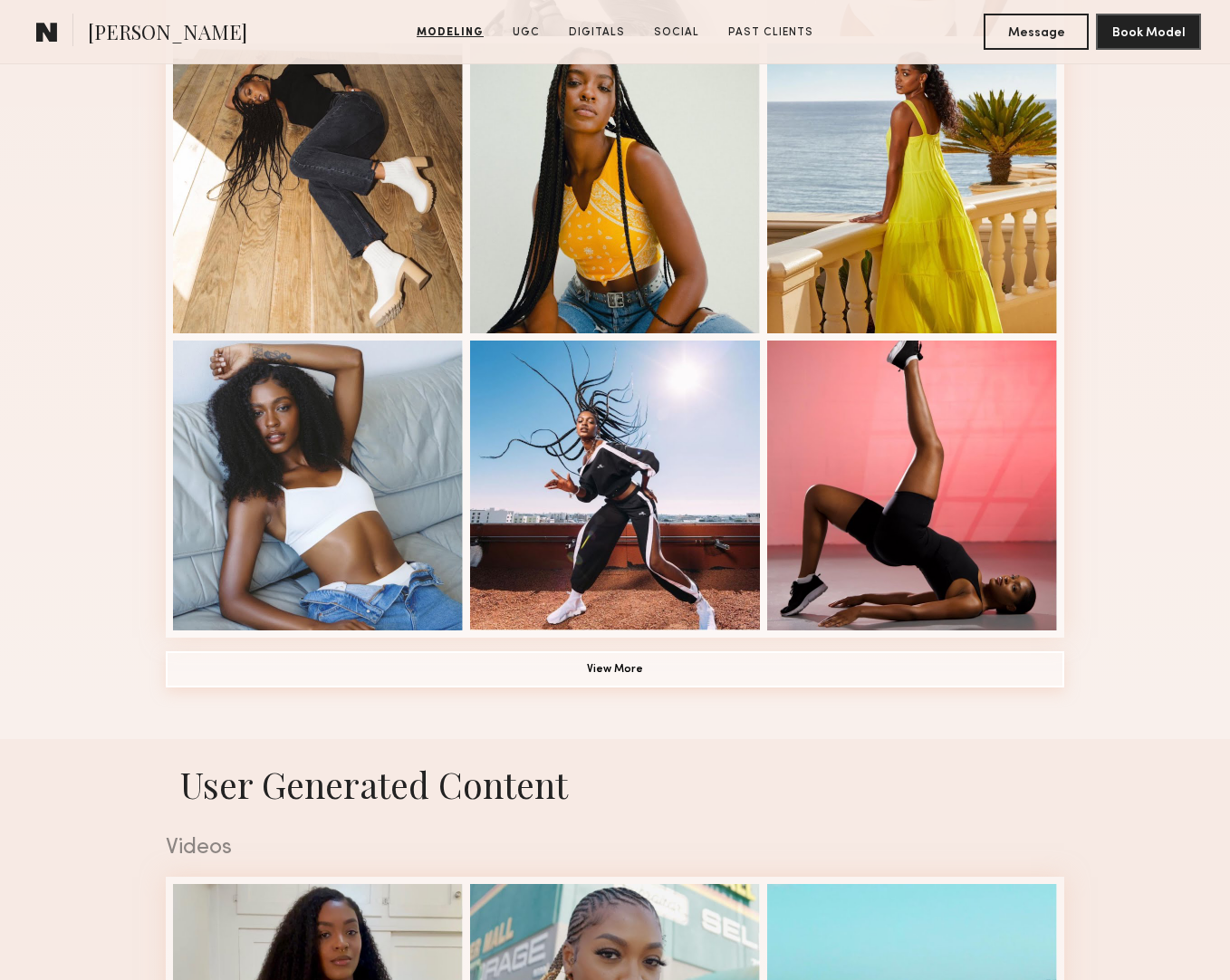 click on "View More" 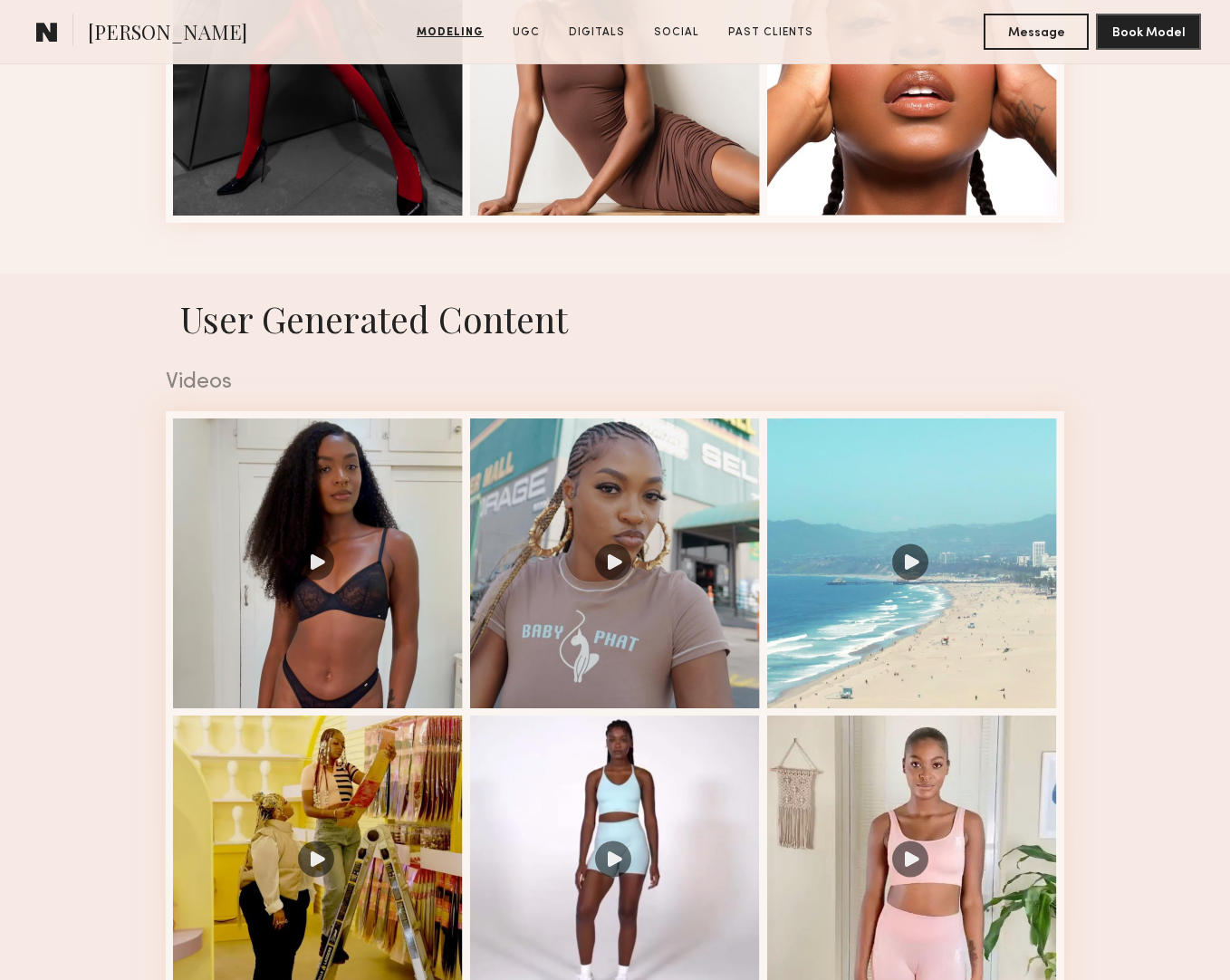 scroll, scrollTop: 2850, scrollLeft: 0, axis: vertical 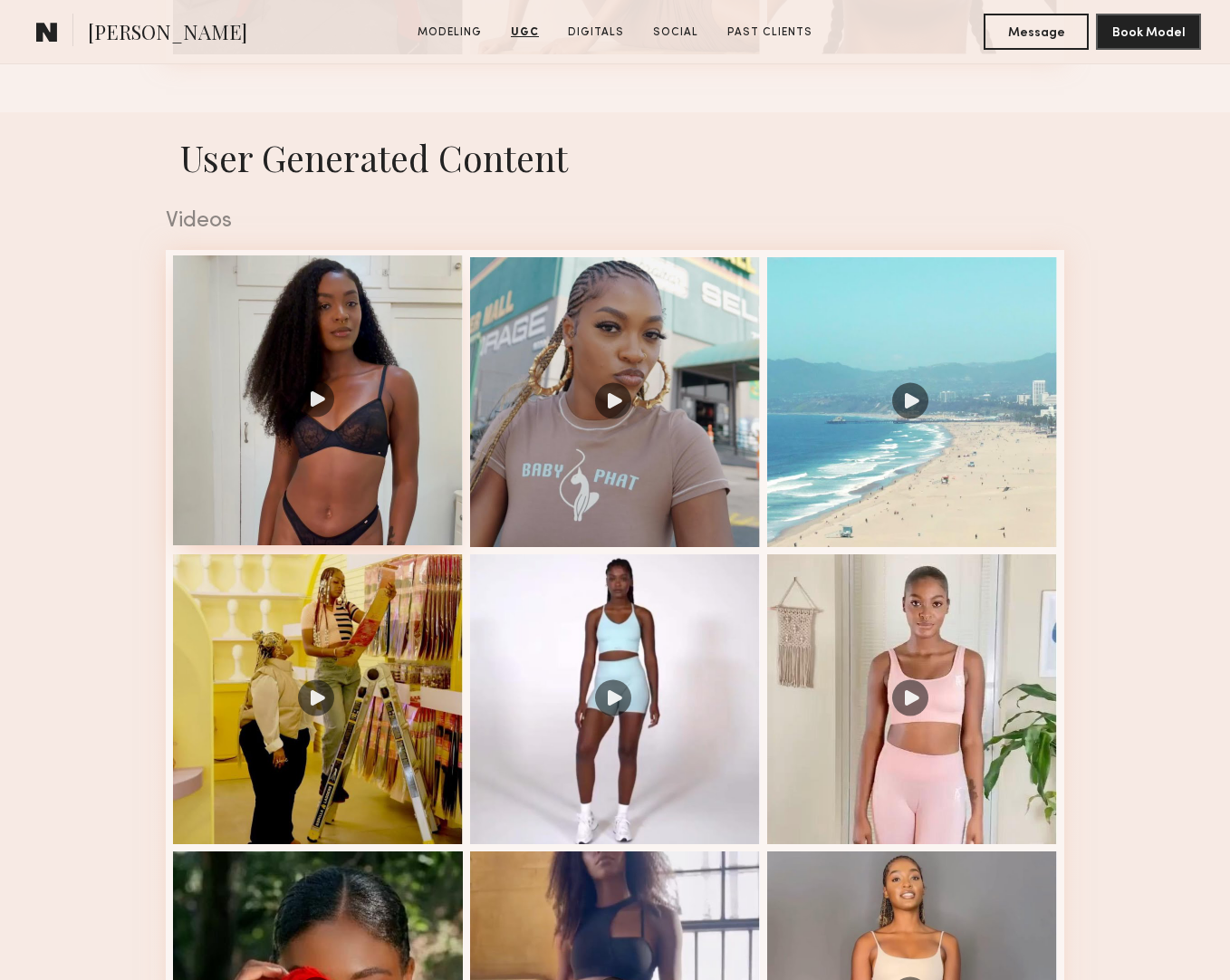 click at bounding box center [318, 400] 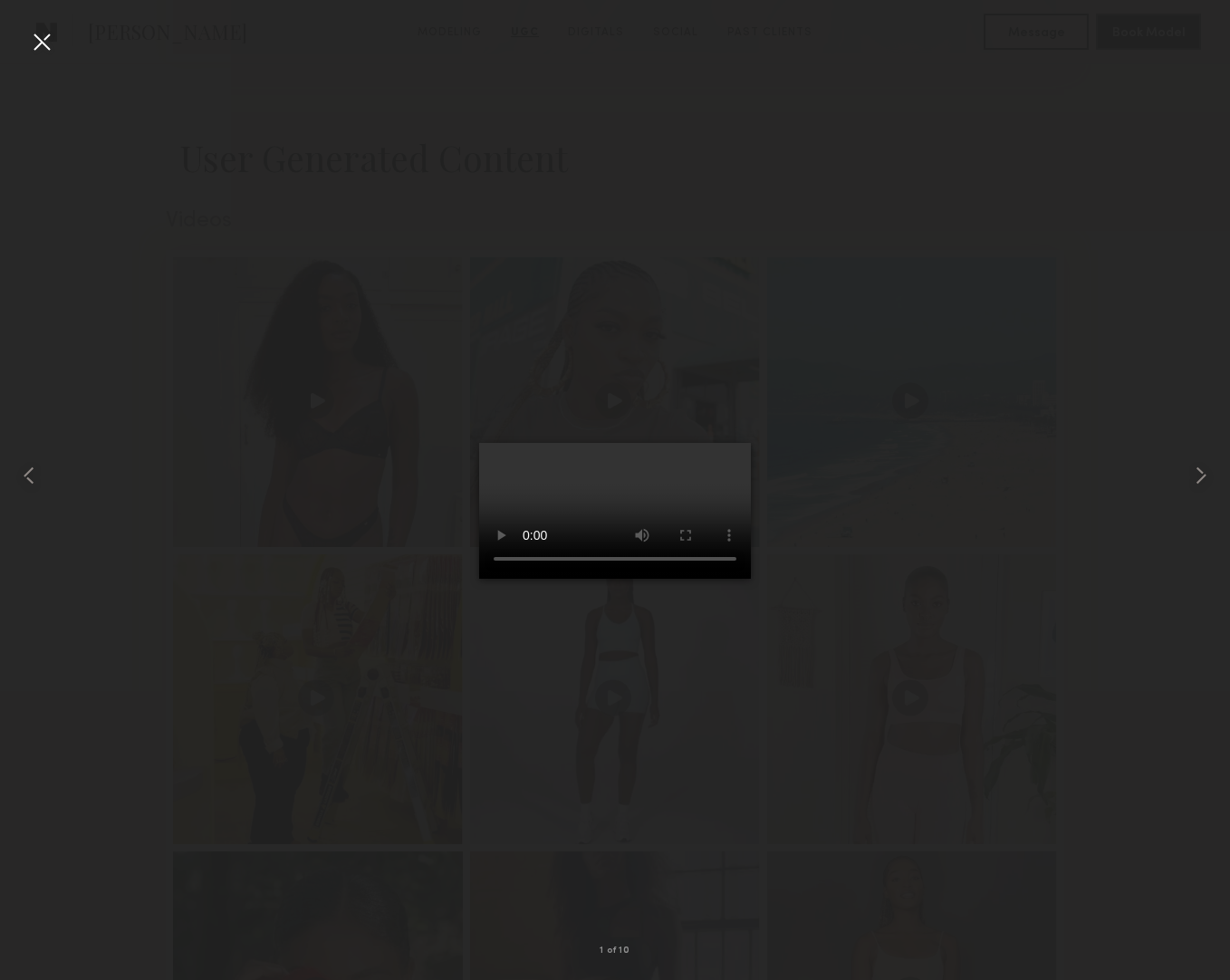 click at bounding box center (615, 476) 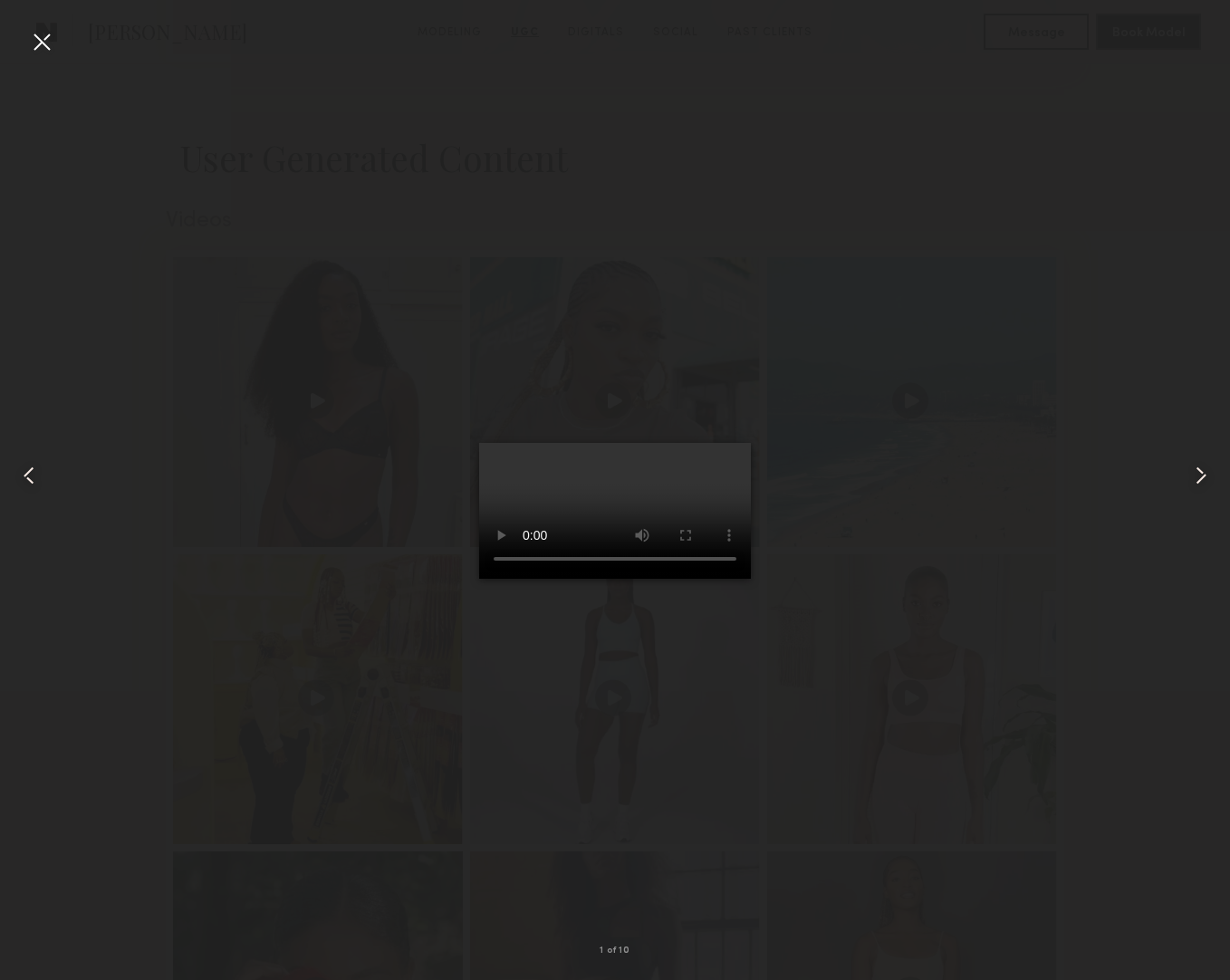 click at bounding box center [42, 42] 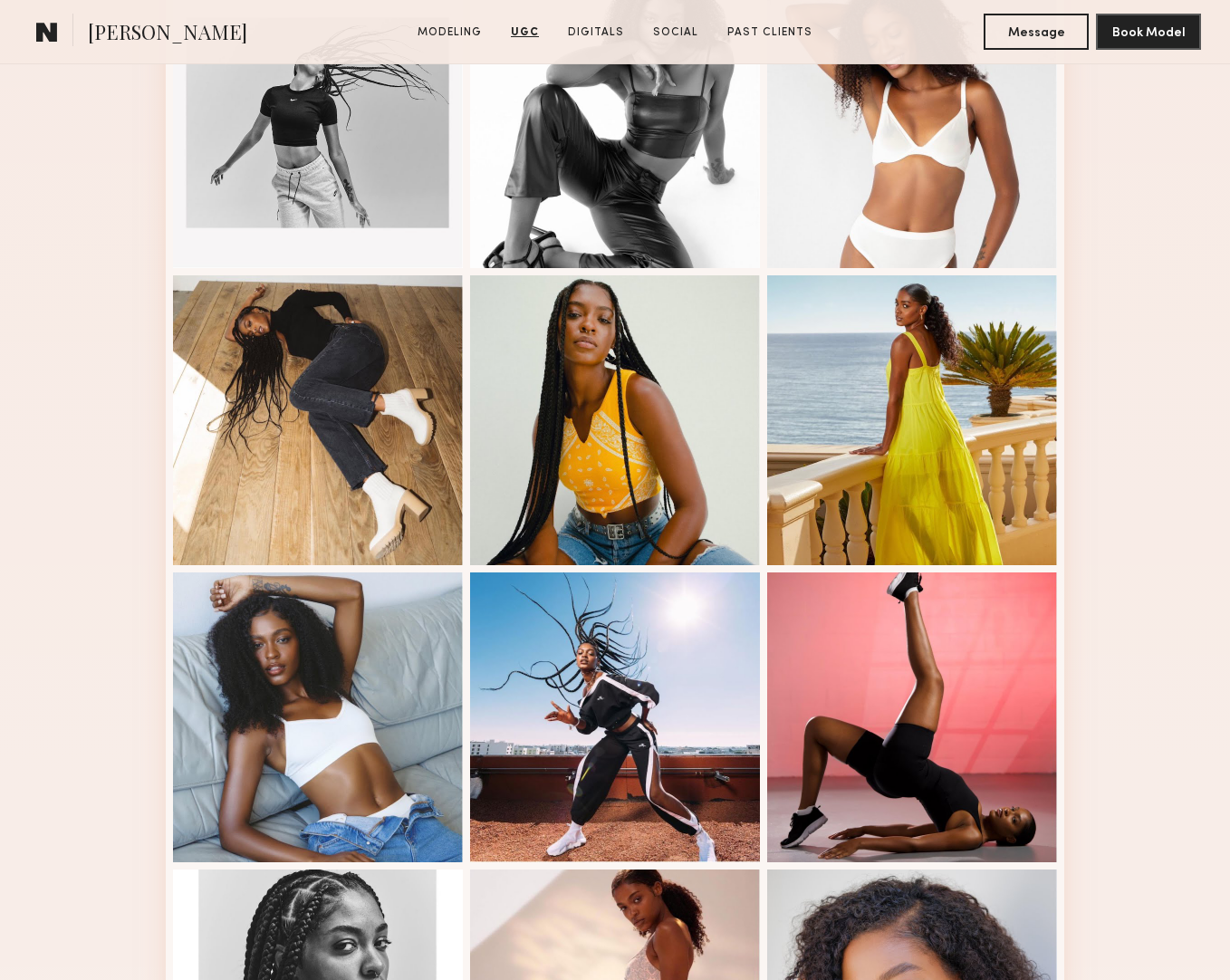 scroll, scrollTop: 0, scrollLeft: 0, axis: both 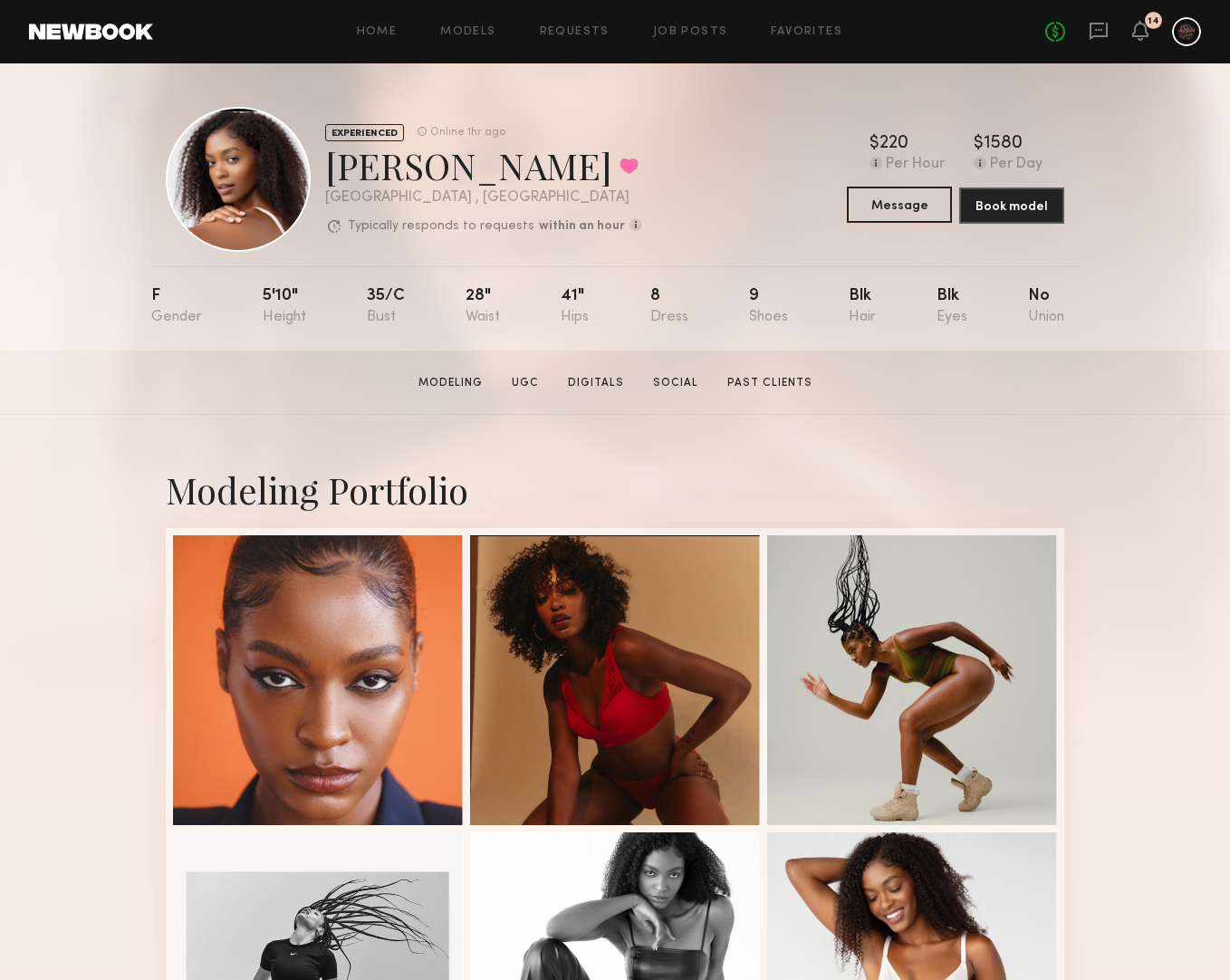 click on "Message" 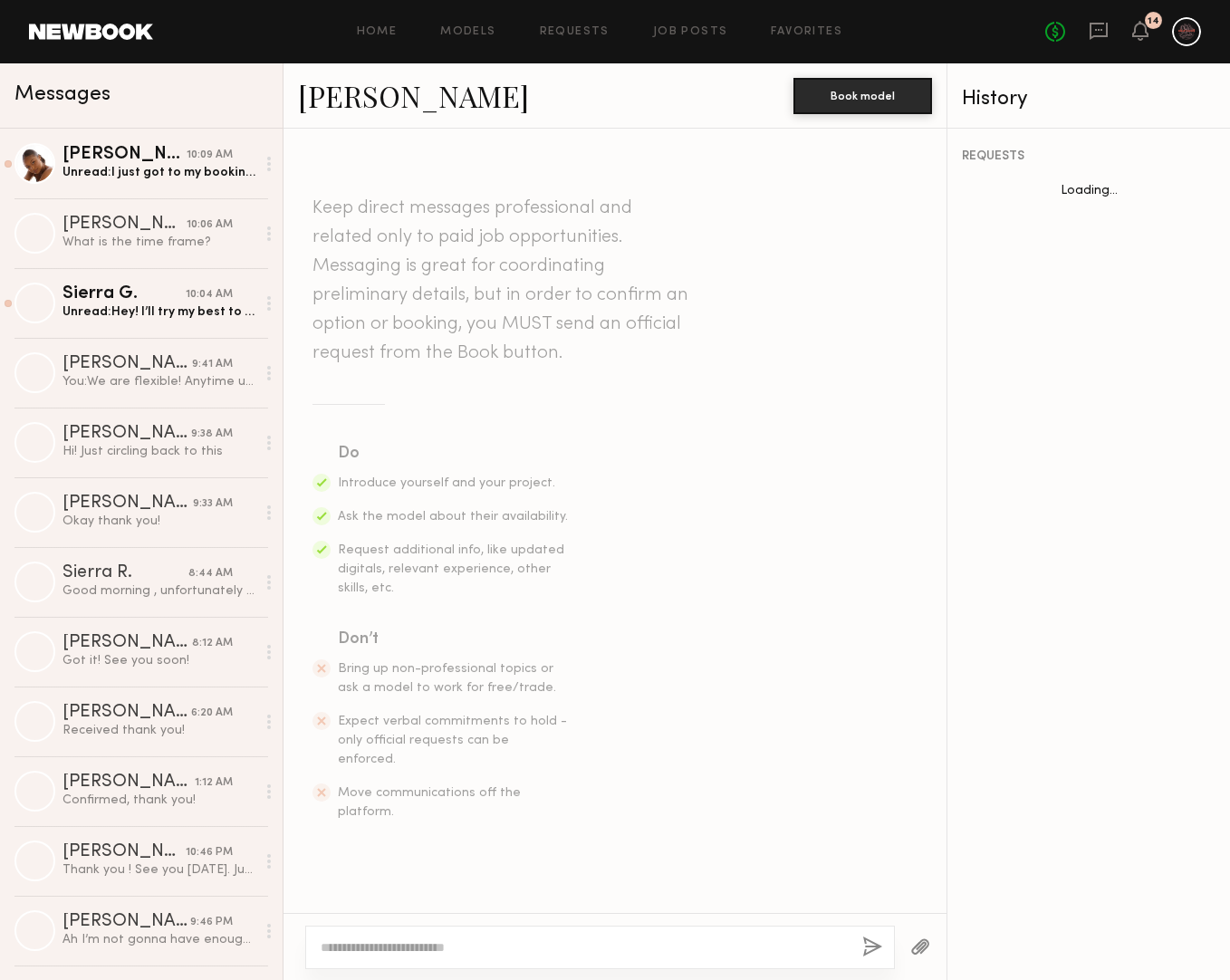 scroll, scrollTop: 320, scrollLeft: 0, axis: vertical 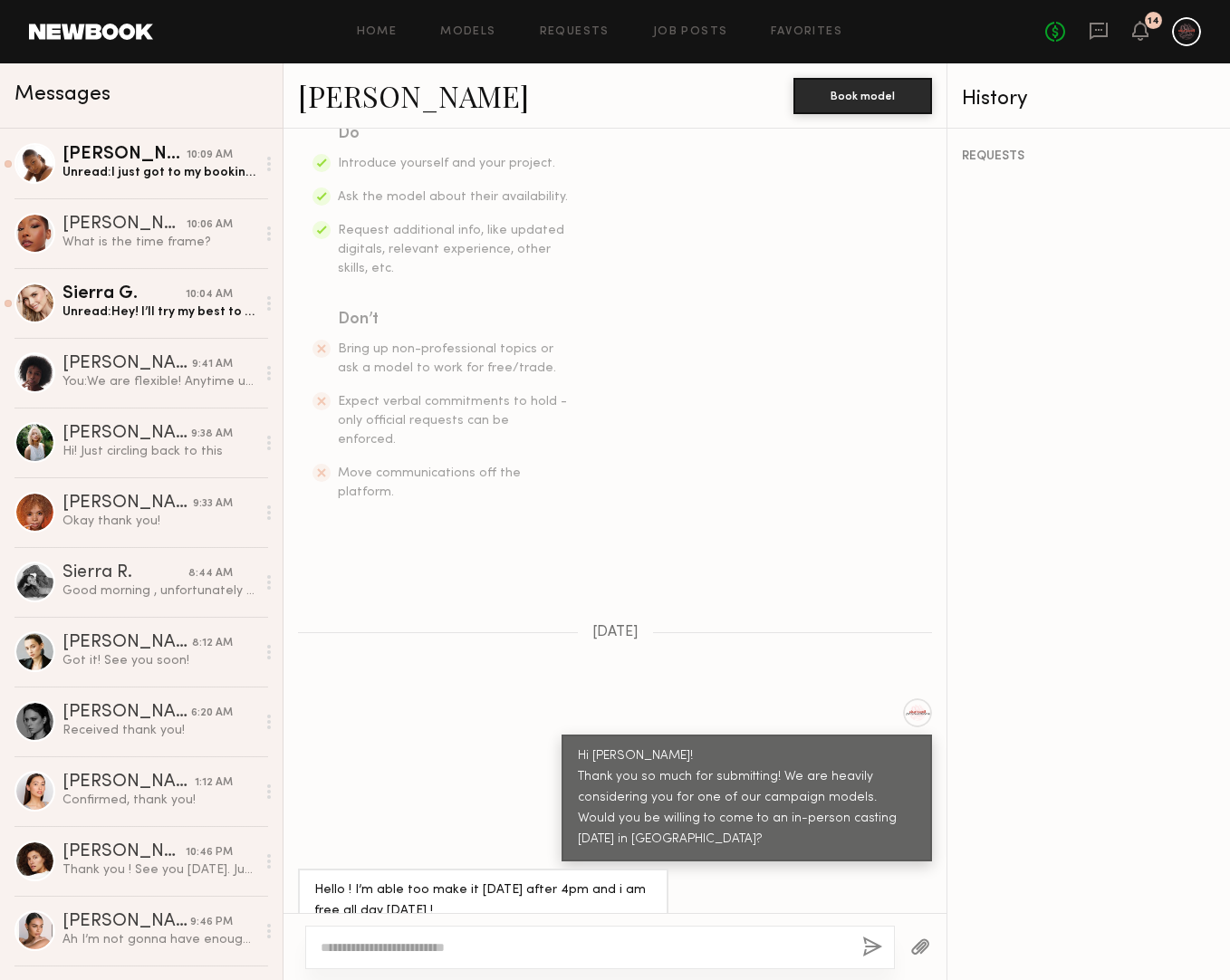 click 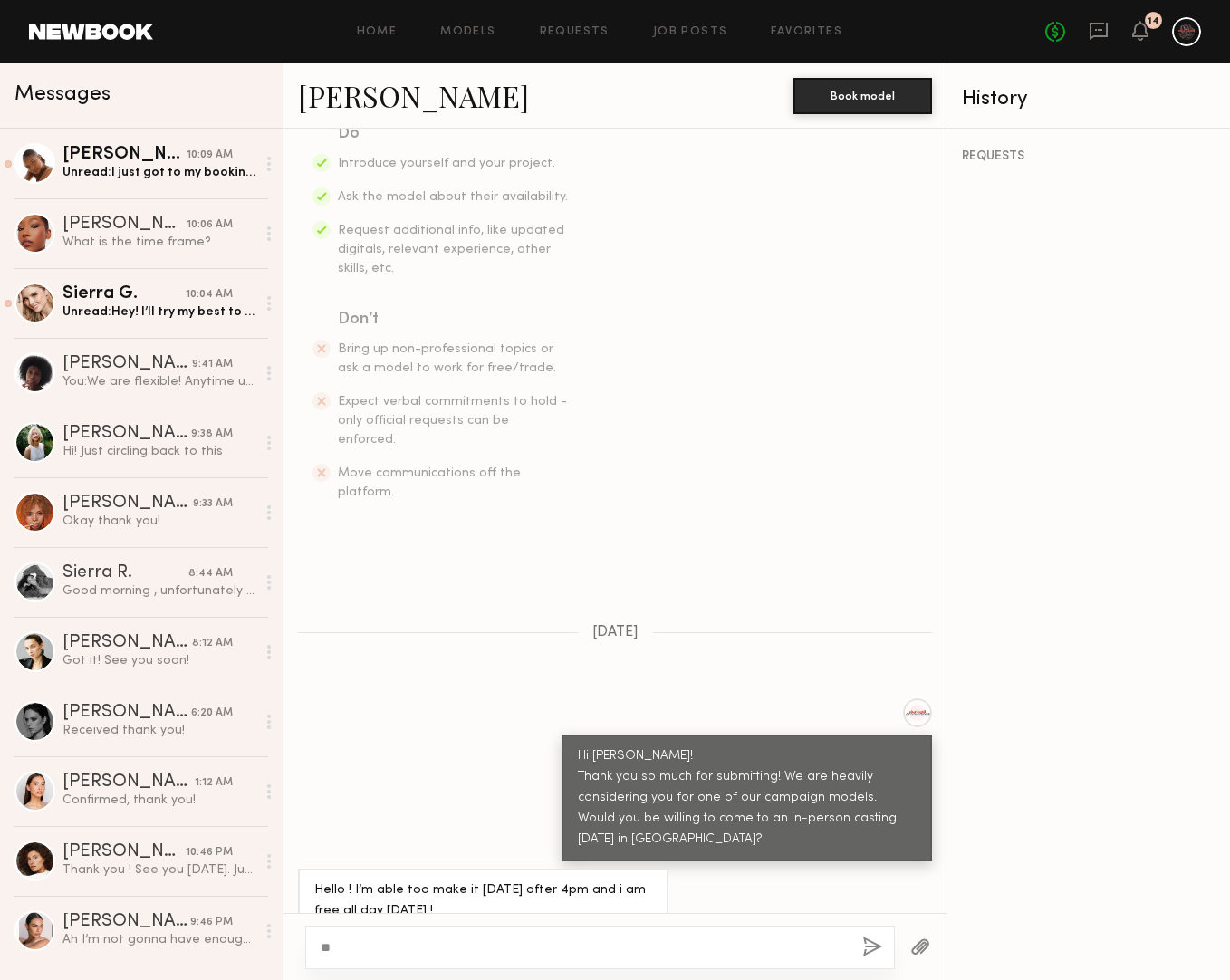 type on "*" 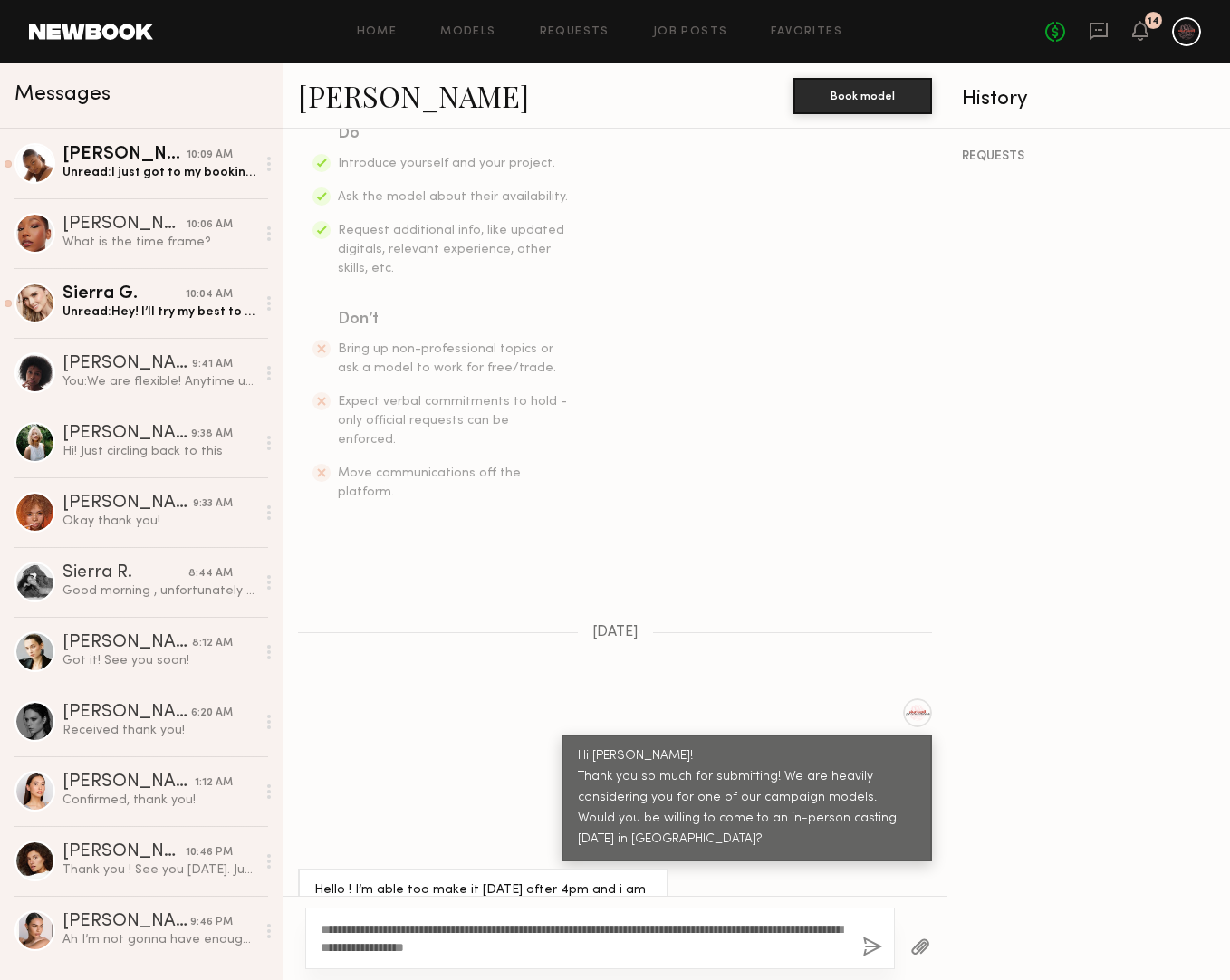 type on "**********" 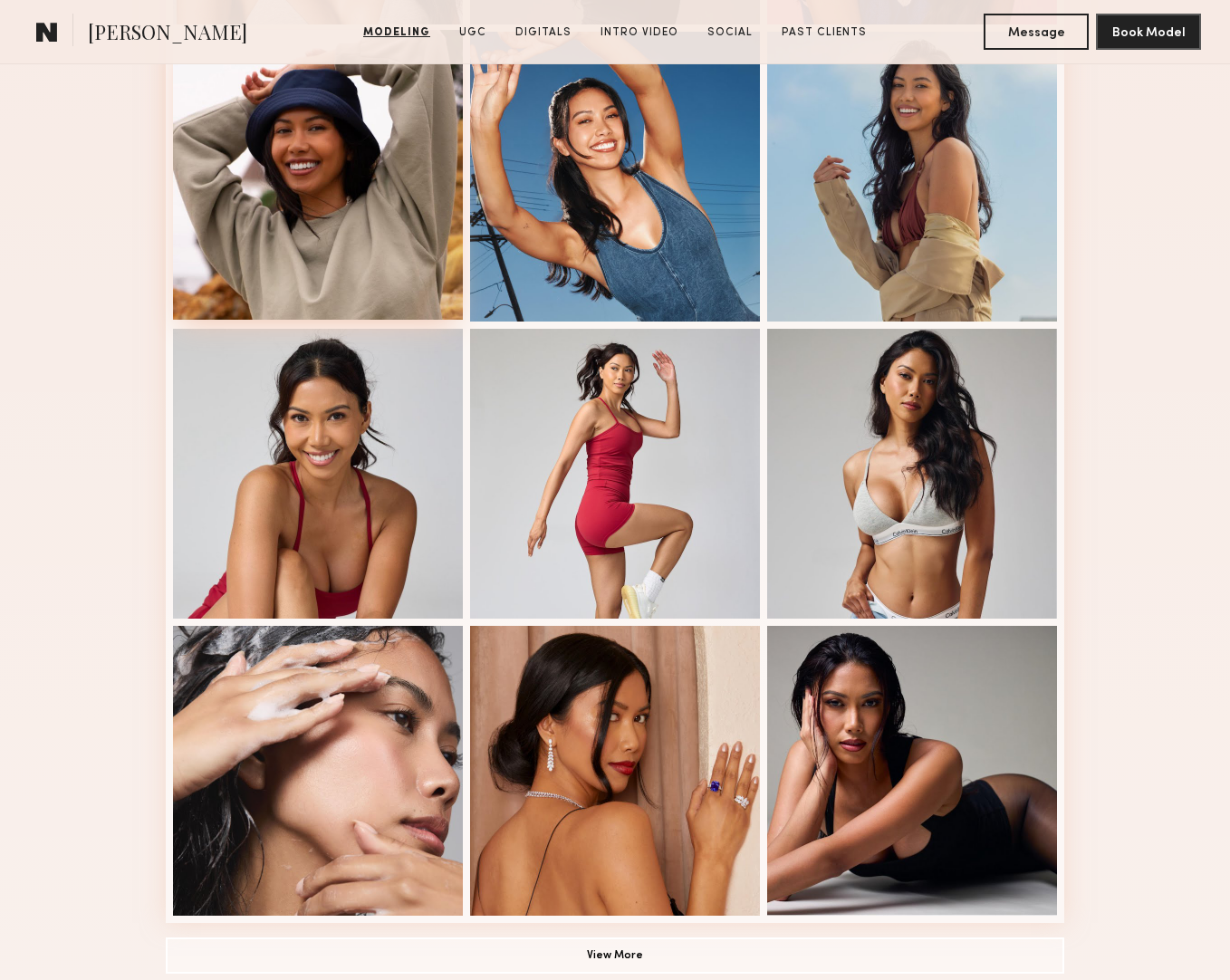 scroll, scrollTop: 938, scrollLeft: 0, axis: vertical 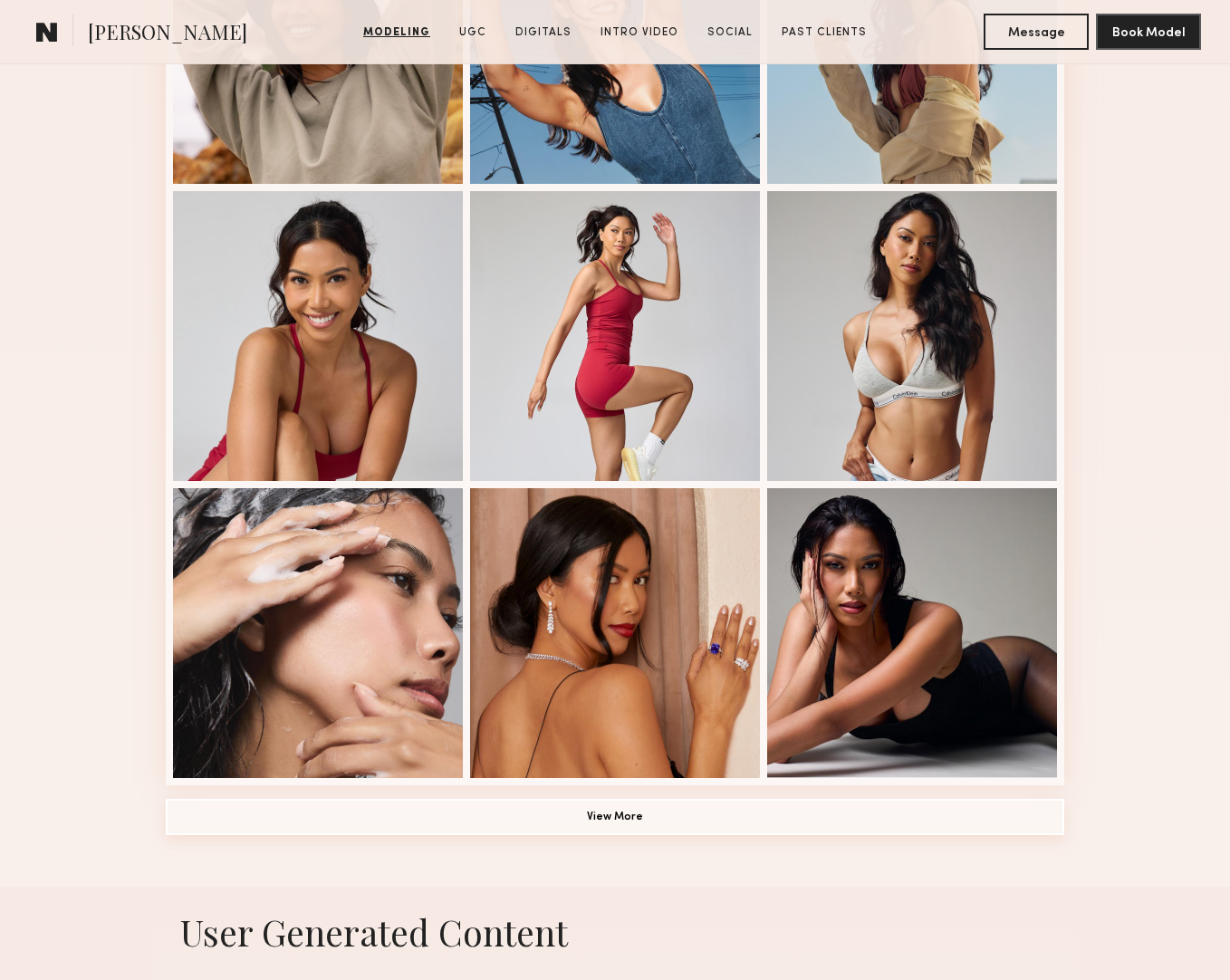 click on "View More" 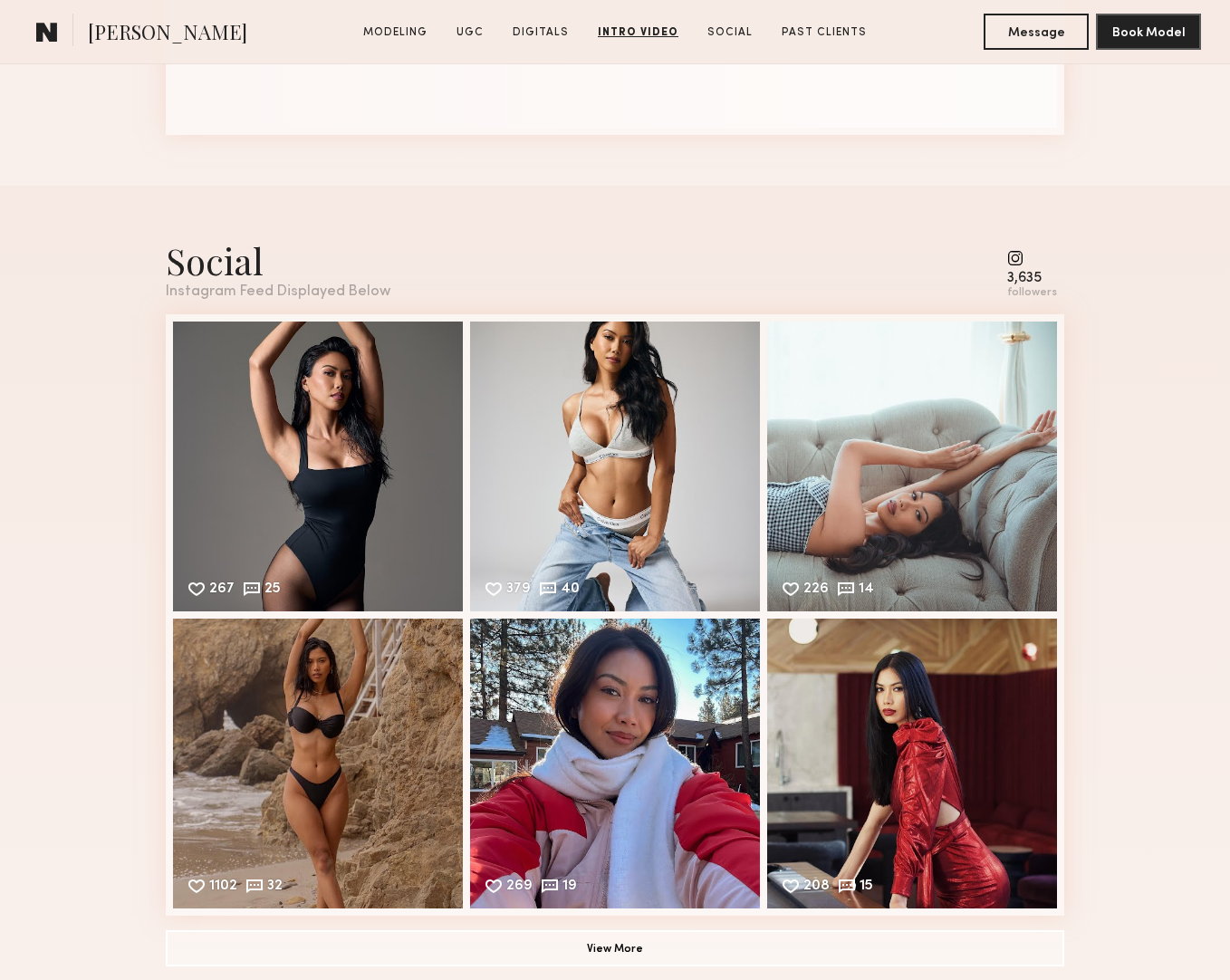 scroll, scrollTop: 4966, scrollLeft: 0, axis: vertical 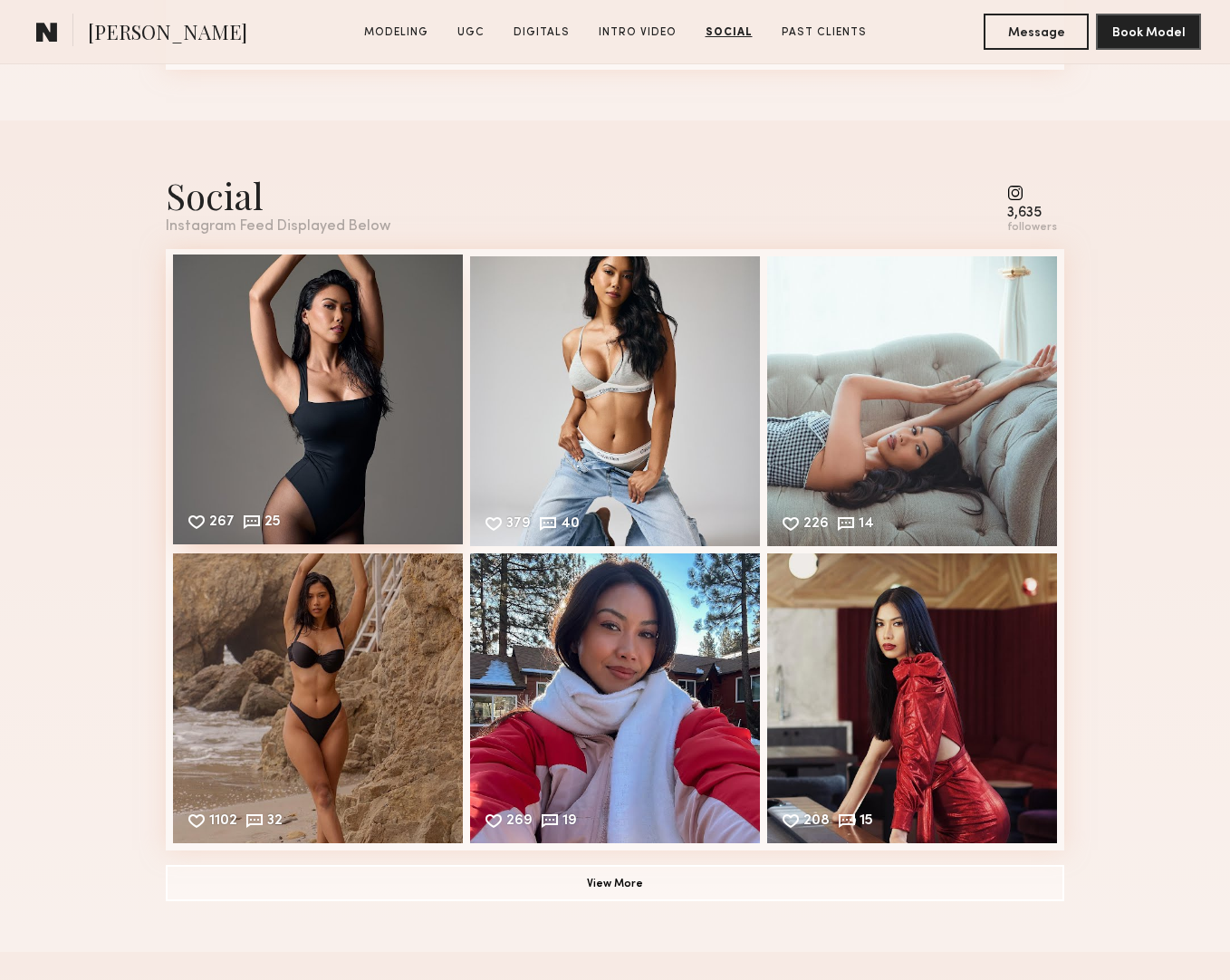 click on "267 25  Likes & comments displayed  to show model’s engagement" at bounding box center [318, 399] 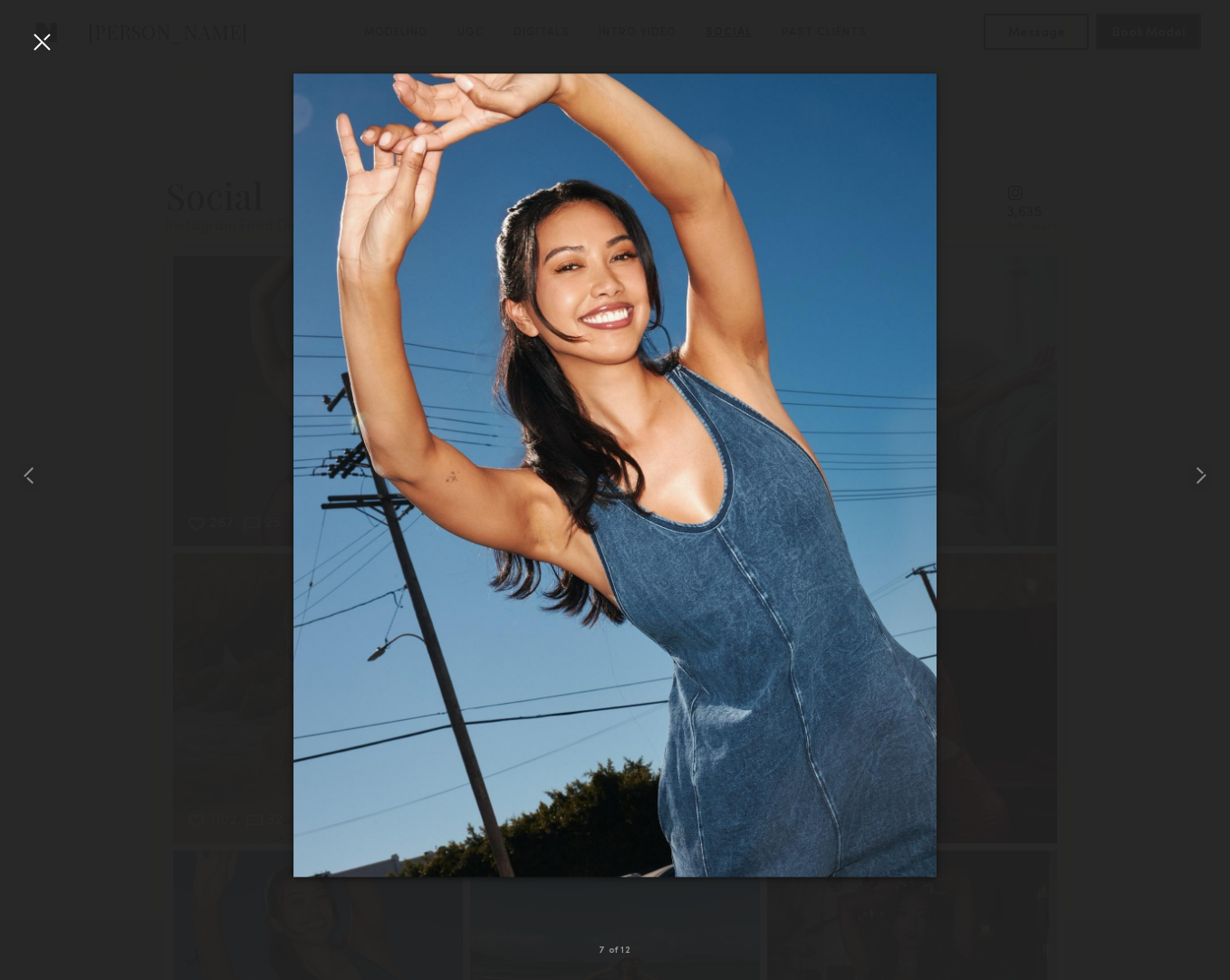 click at bounding box center (42, 42) 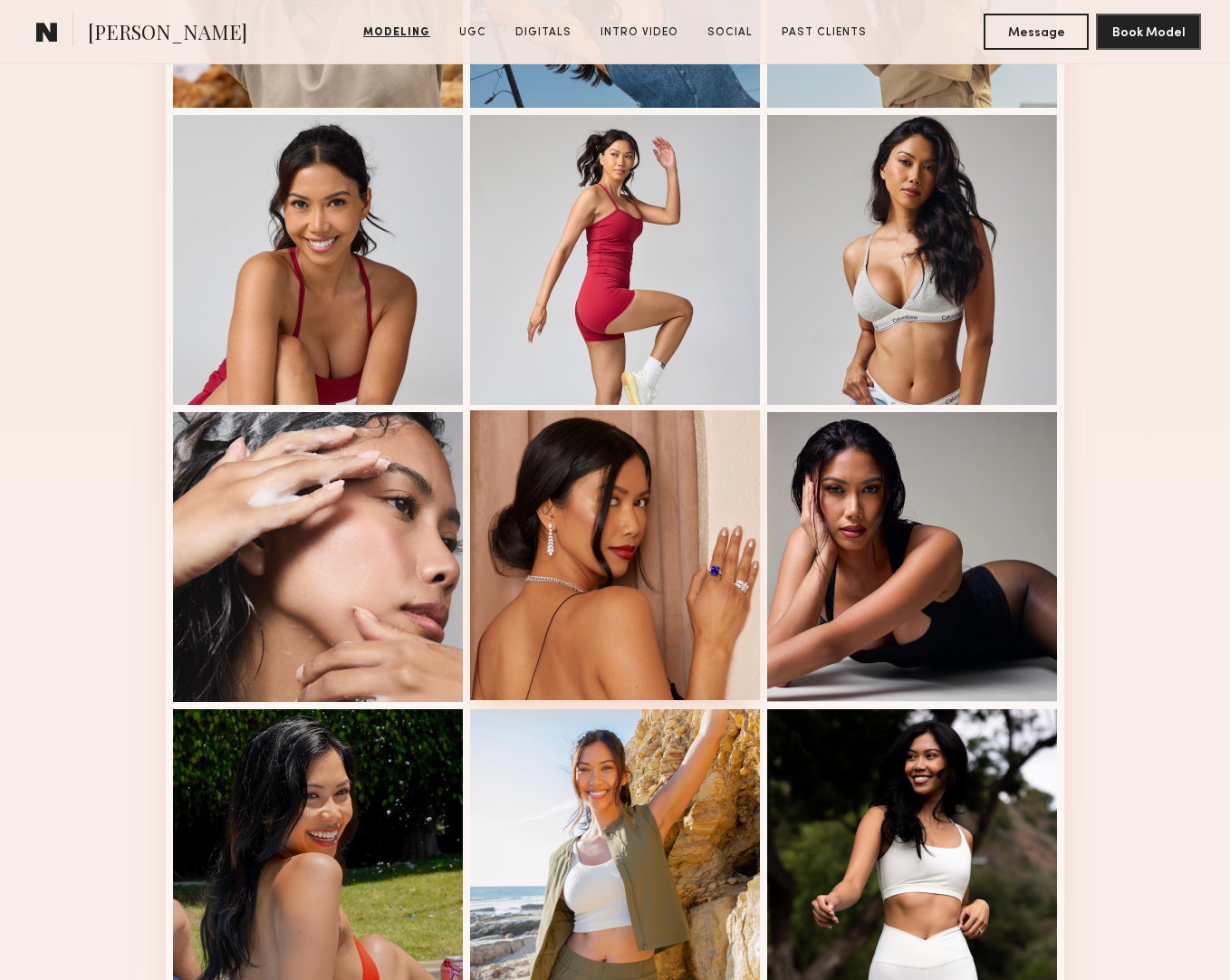 scroll, scrollTop: 1756, scrollLeft: 0, axis: vertical 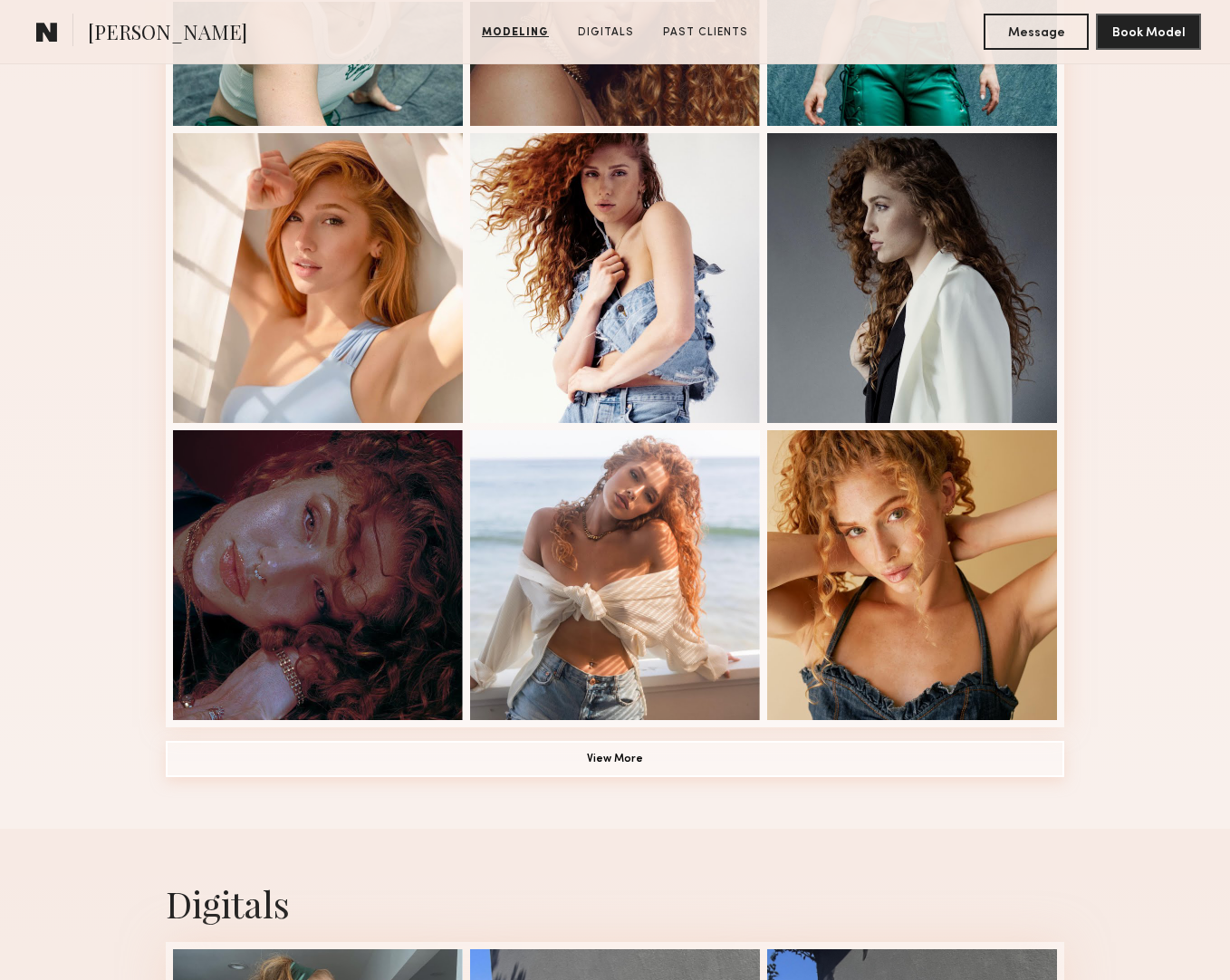 click on "View More" 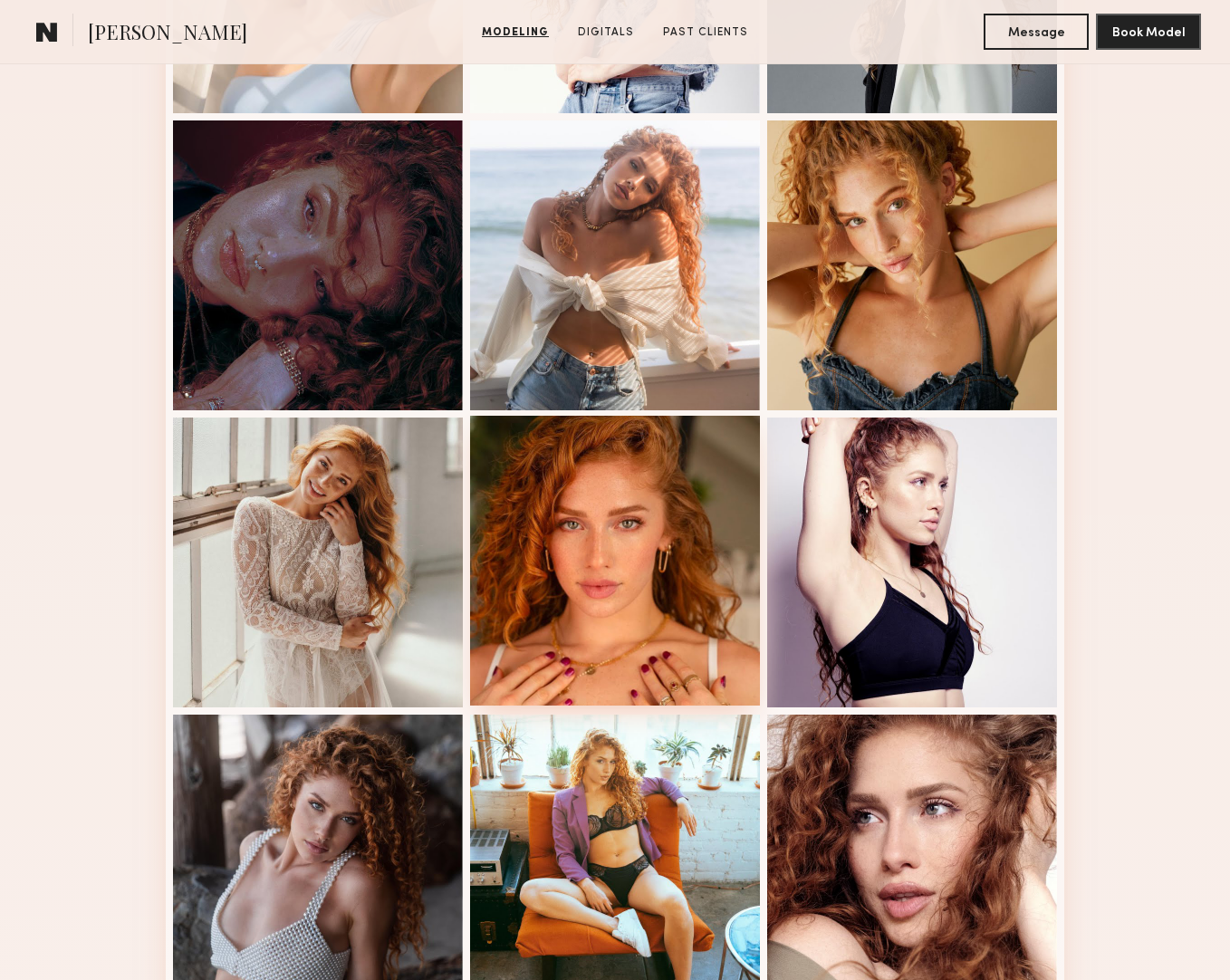 scroll, scrollTop: 816, scrollLeft: 0, axis: vertical 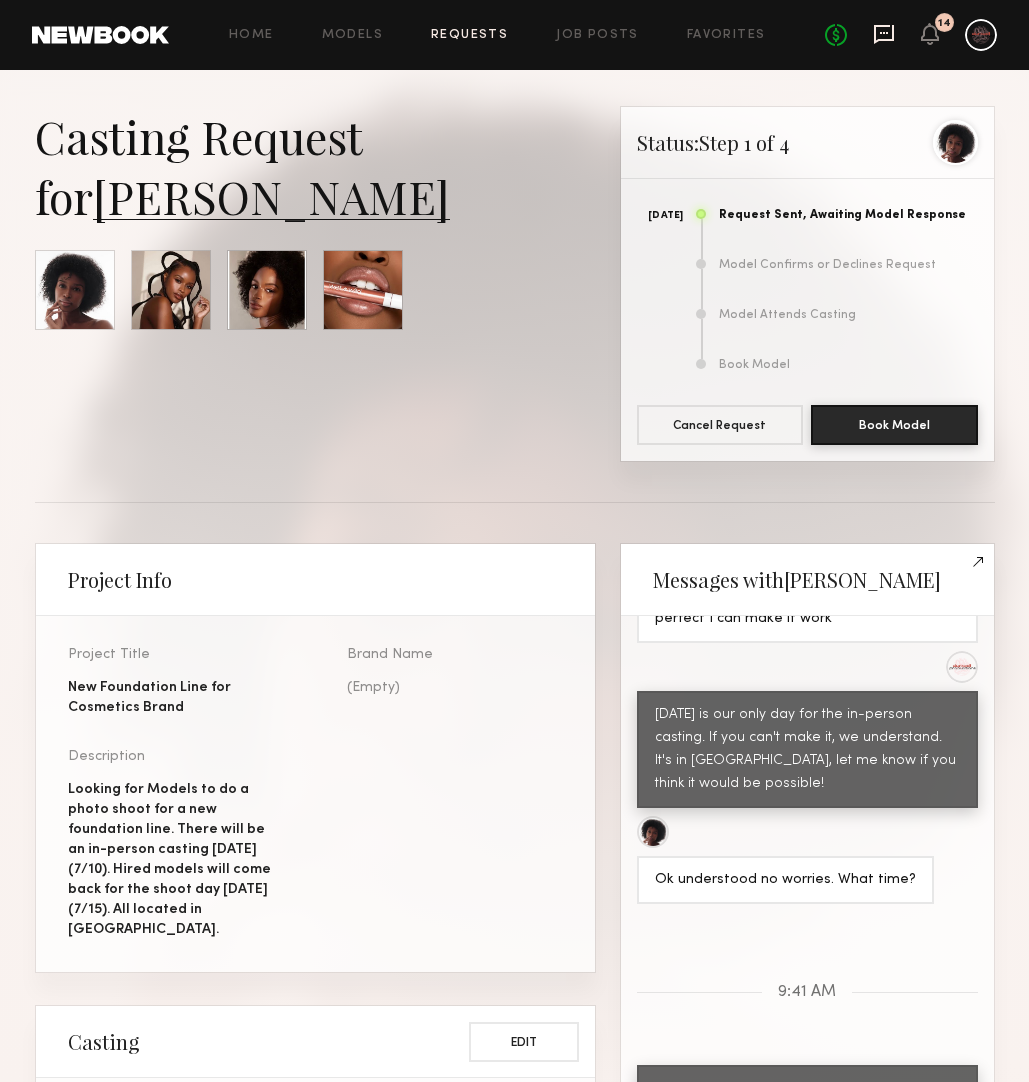 click 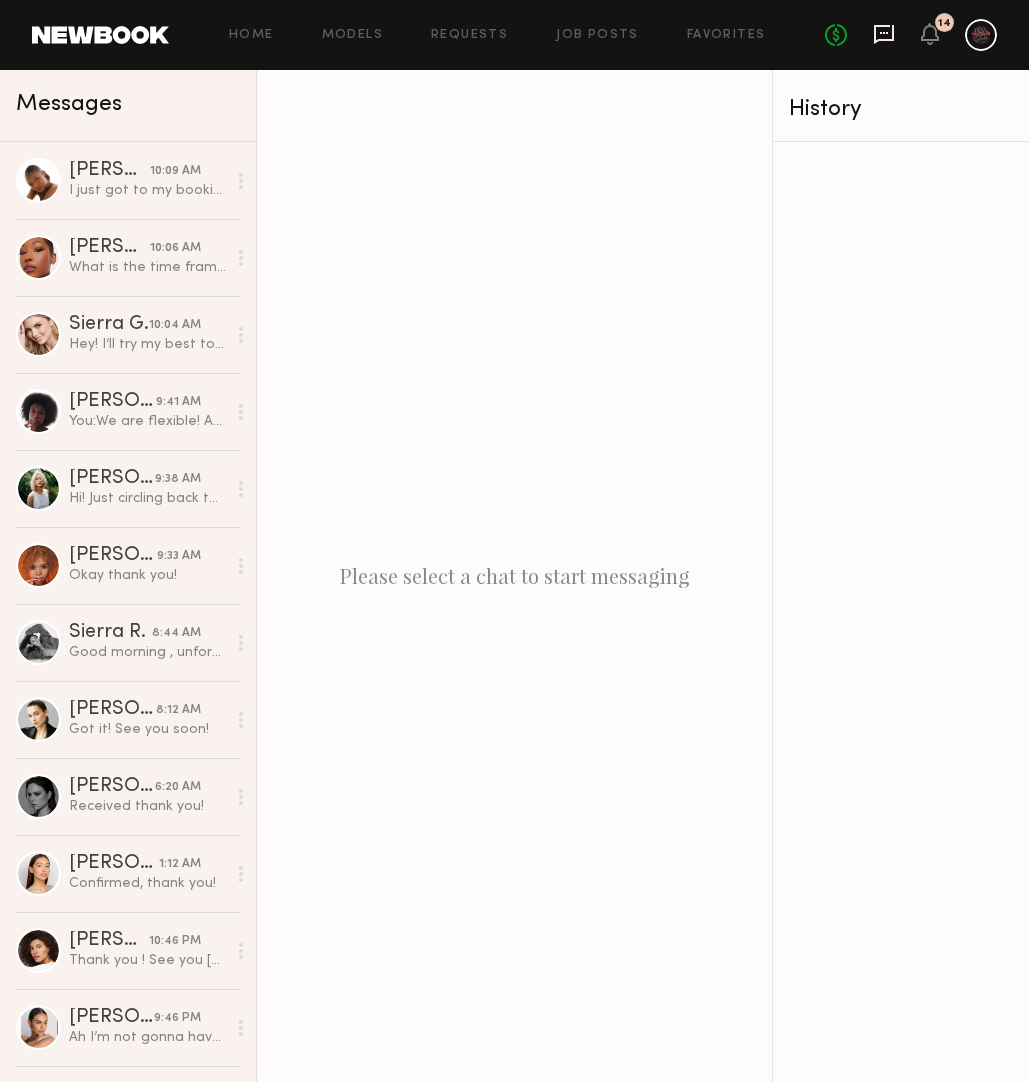 click 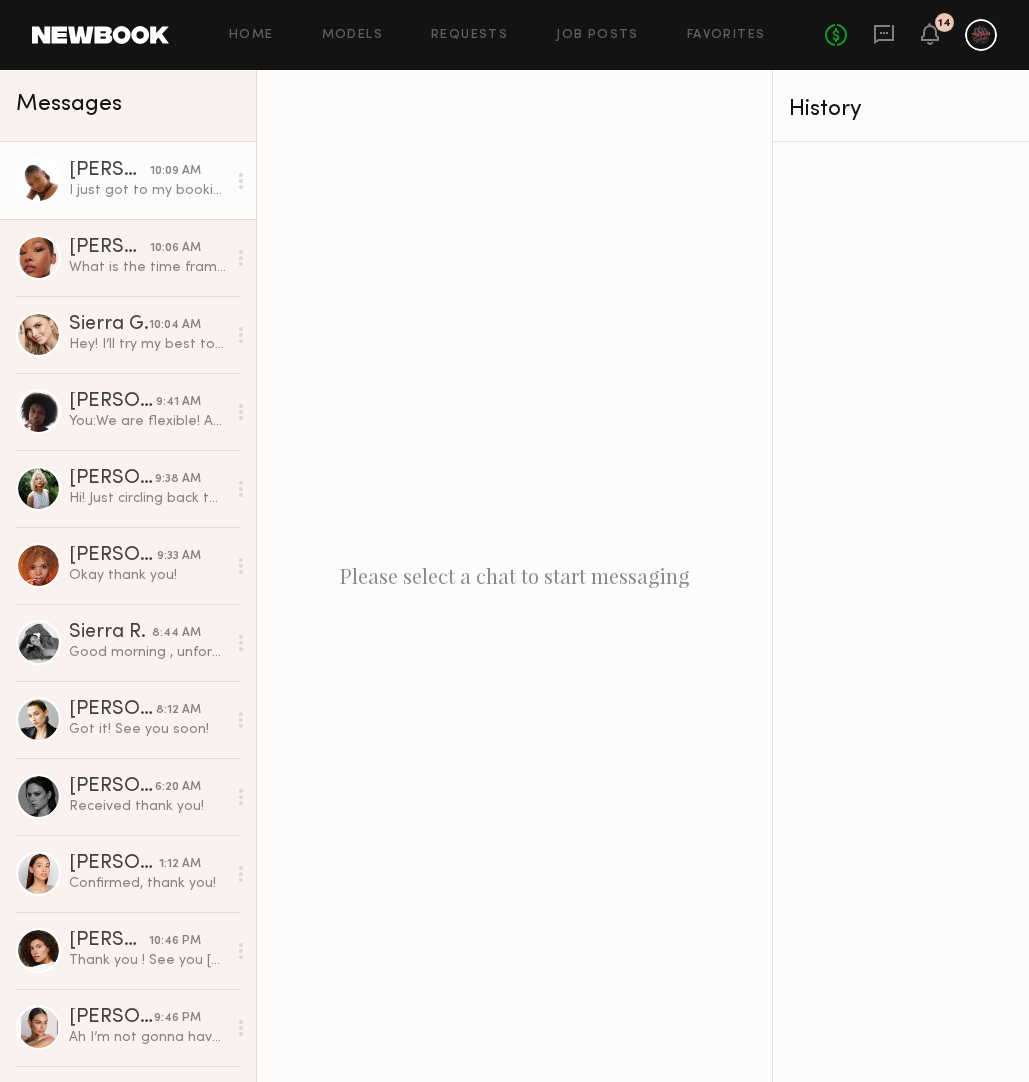 click on "I just got to my booking in [GEOGRAPHIC_DATA] and it still ends at 3:30" 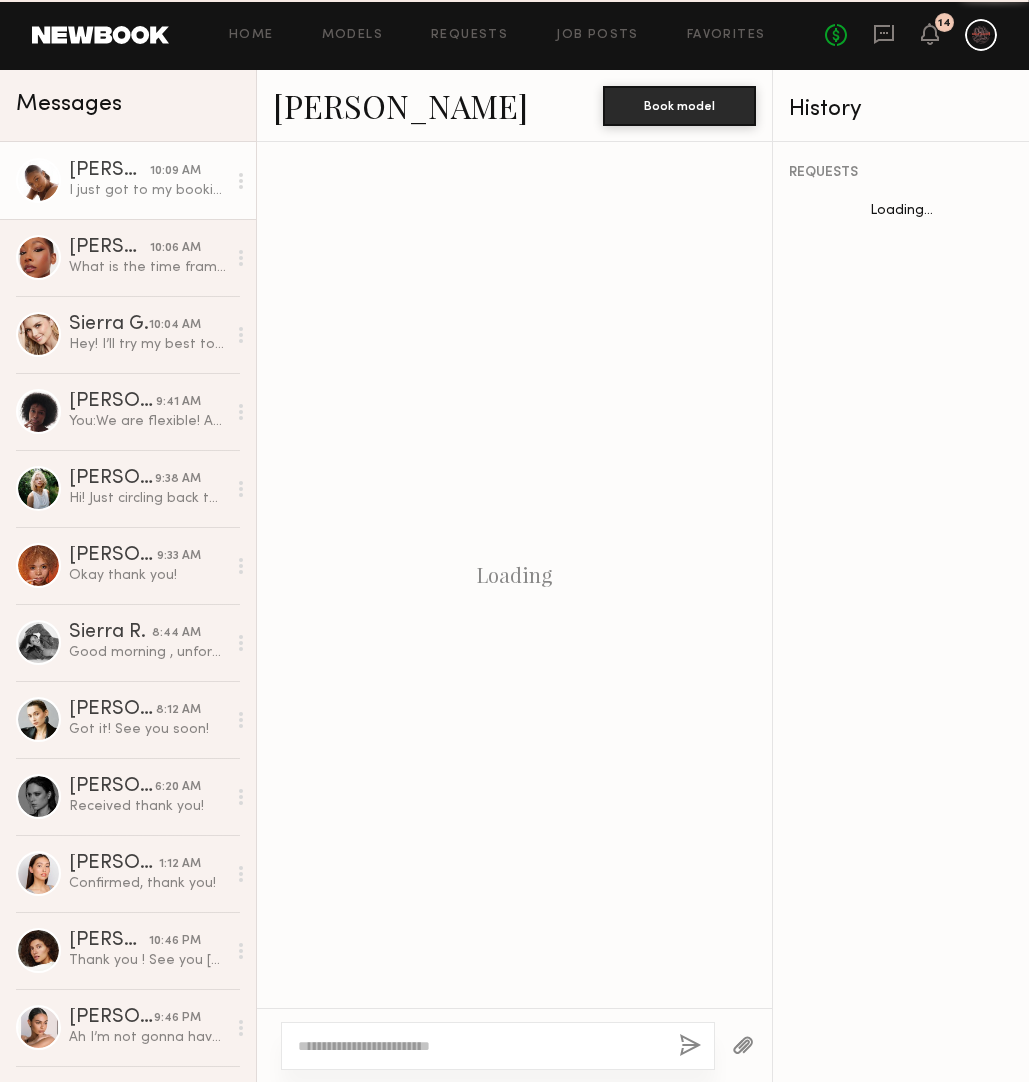 scroll, scrollTop: 827, scrollLeft: 0, axis: vertical 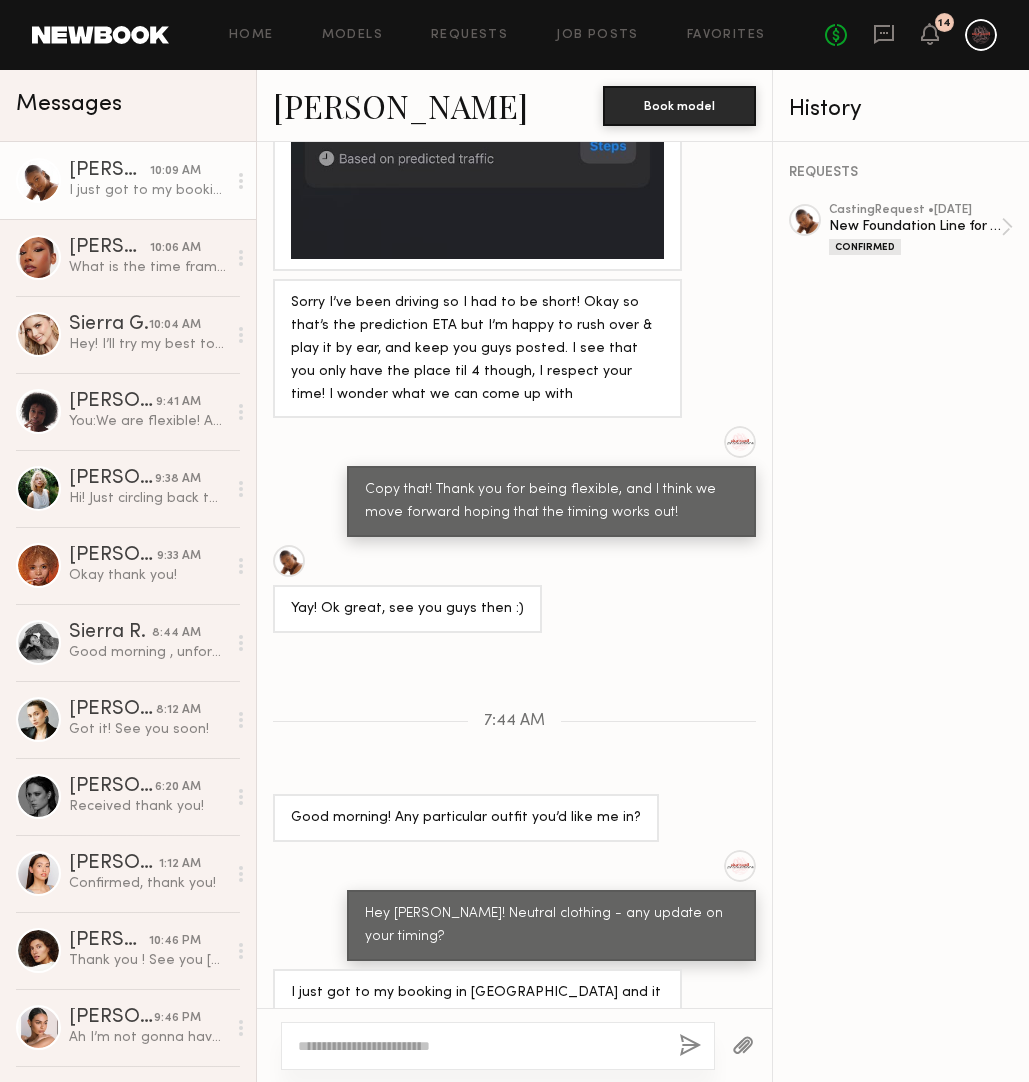 click 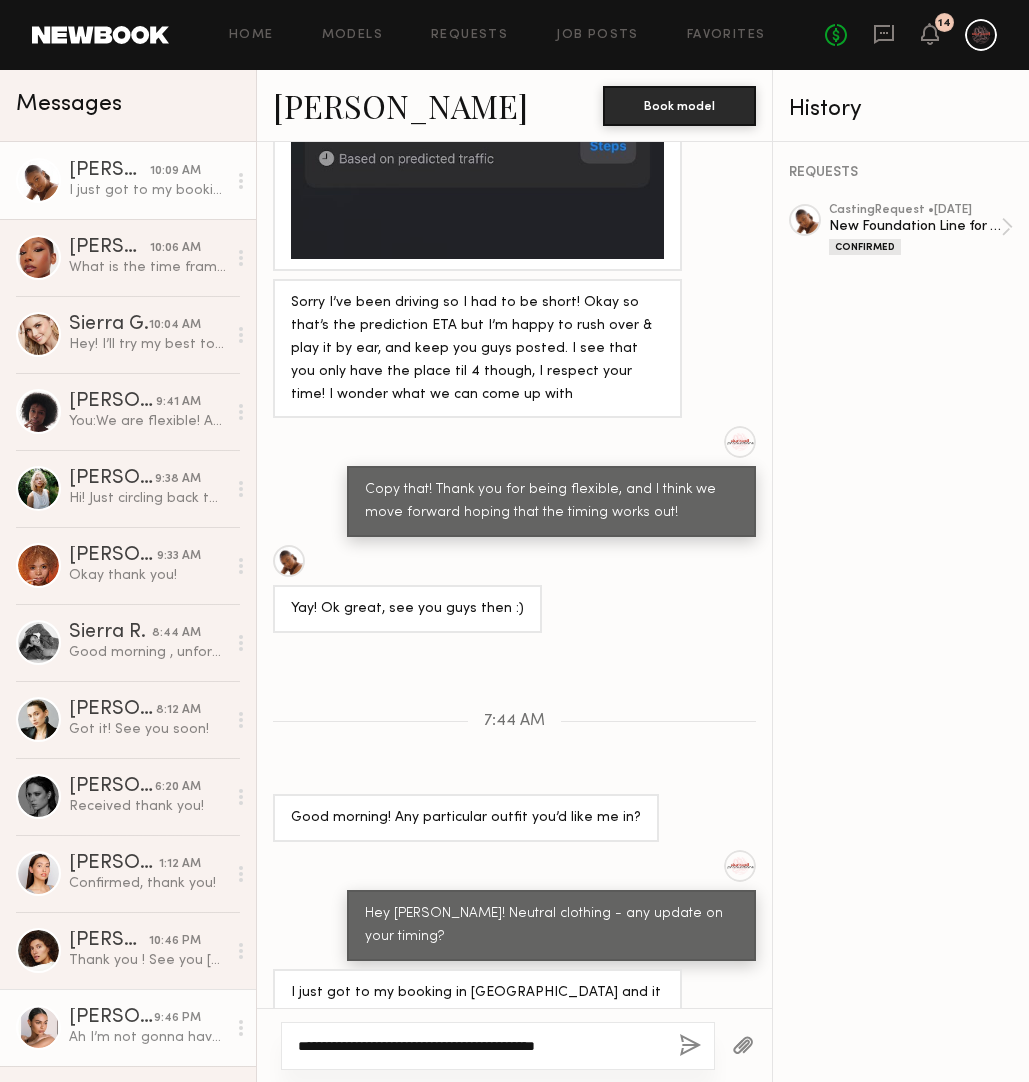 type on "**********" 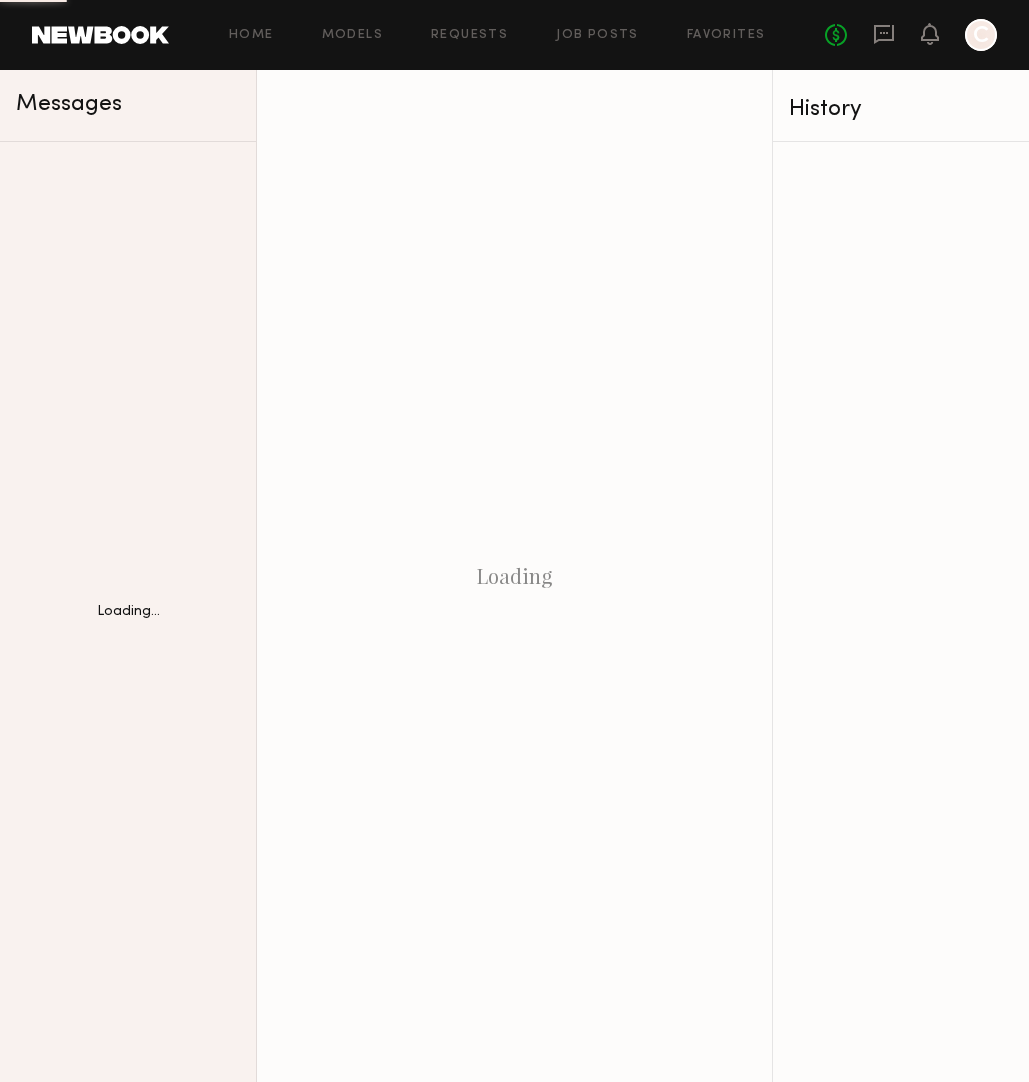scroll, scrollTop: 0, scrollLeft: 0, axis: both 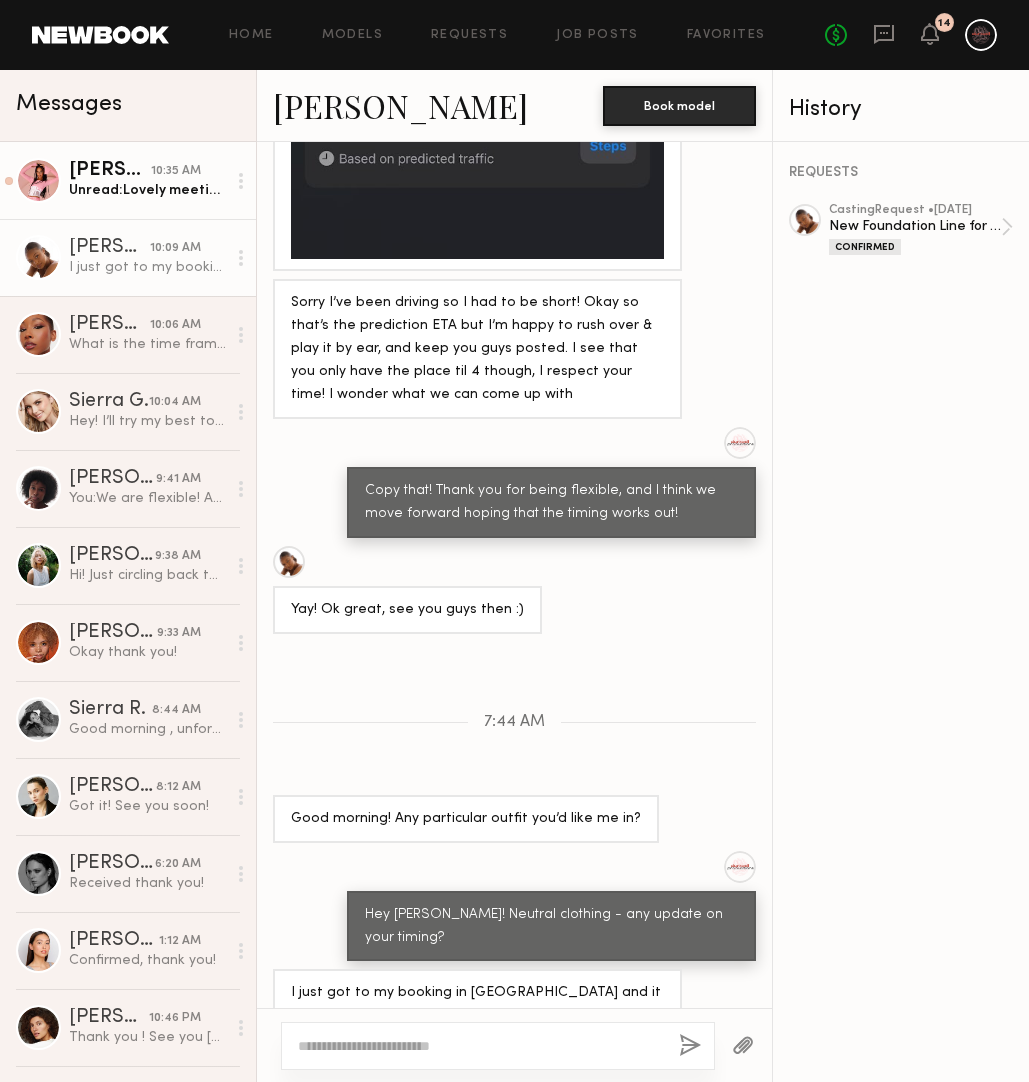 click on "Unread:  Lovely meeting you all!" 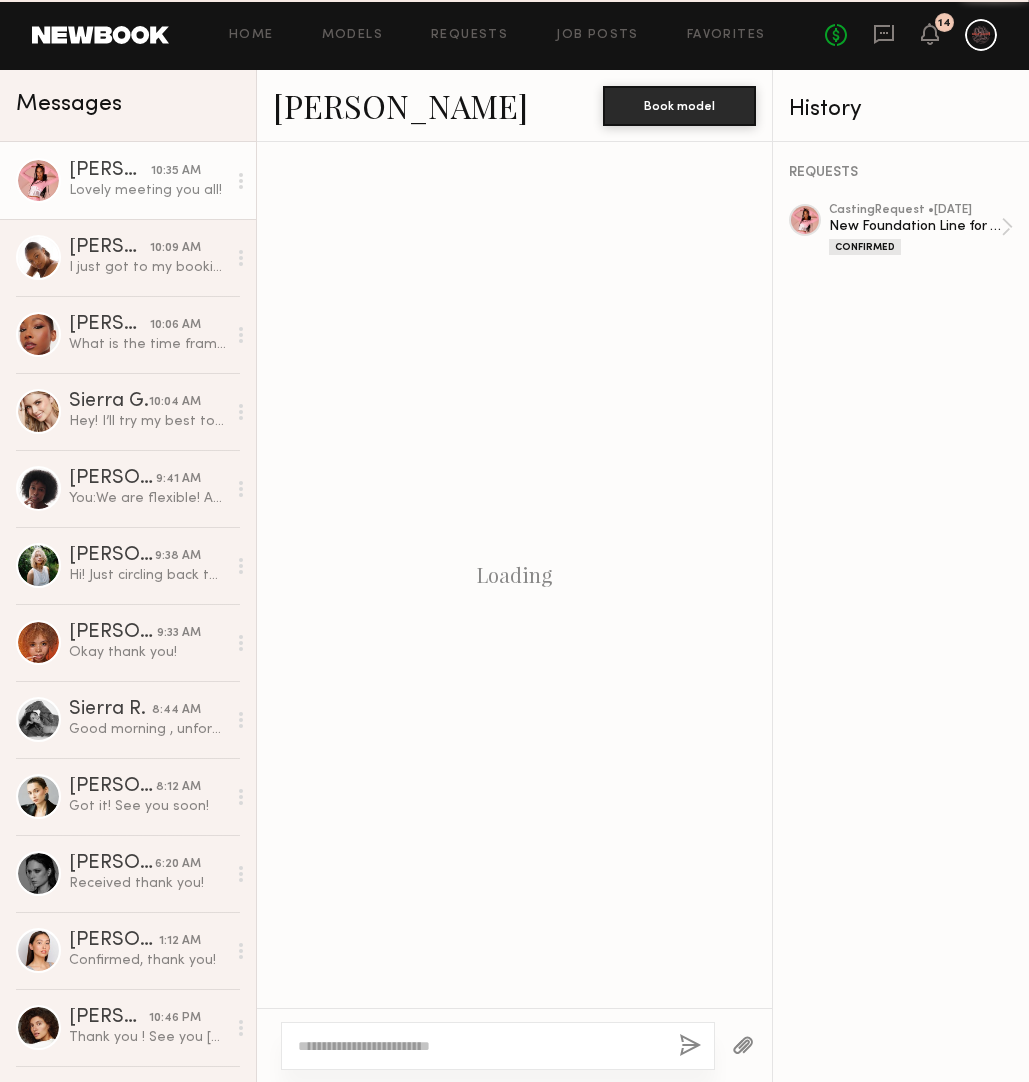 scroll, scrollTop: 1979, scrollLeft: 0, axis: vertical 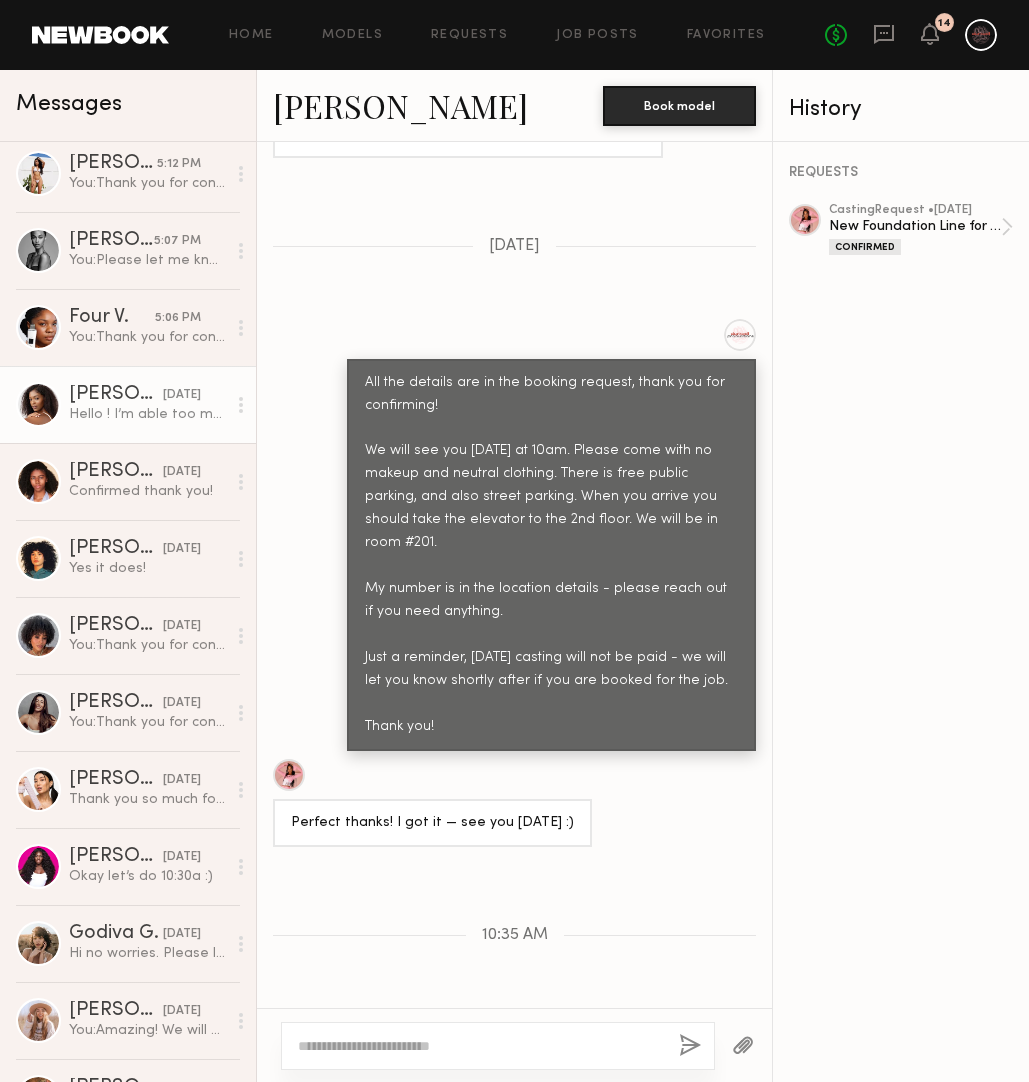 click on "Hello ! I’m able too make it tomorrow after 4pm and i am free all day friday !" 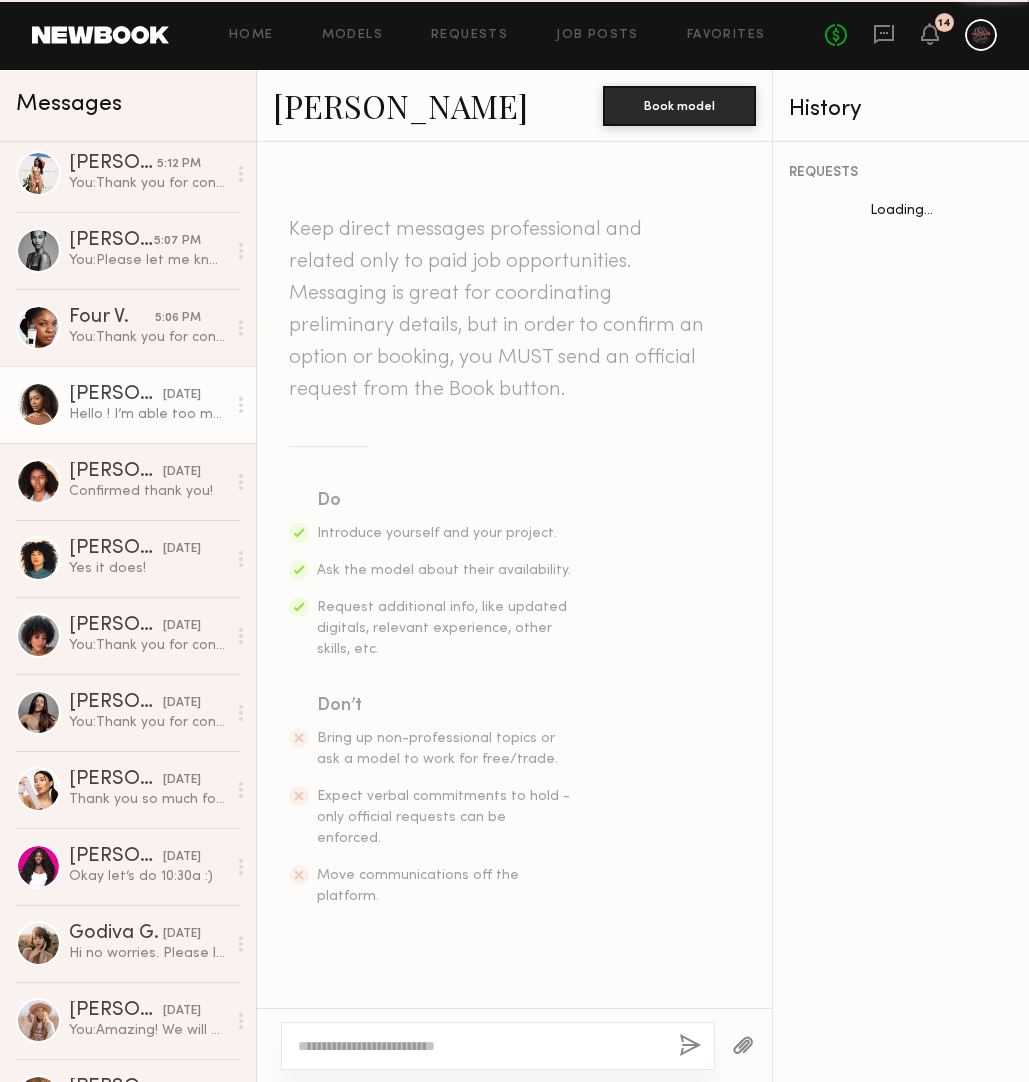 scroll, scrollTop: 353, scrollLeft: 0, axis: vertical 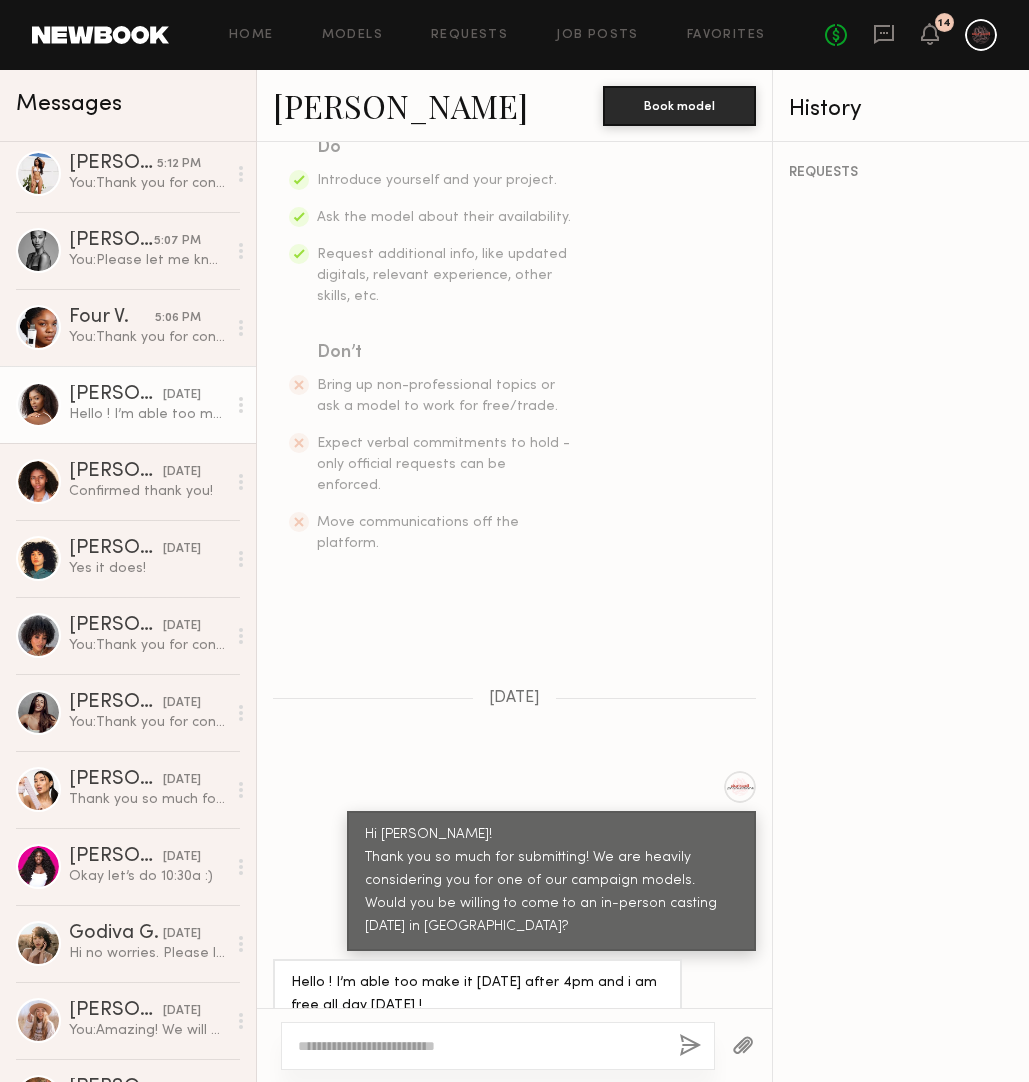 click 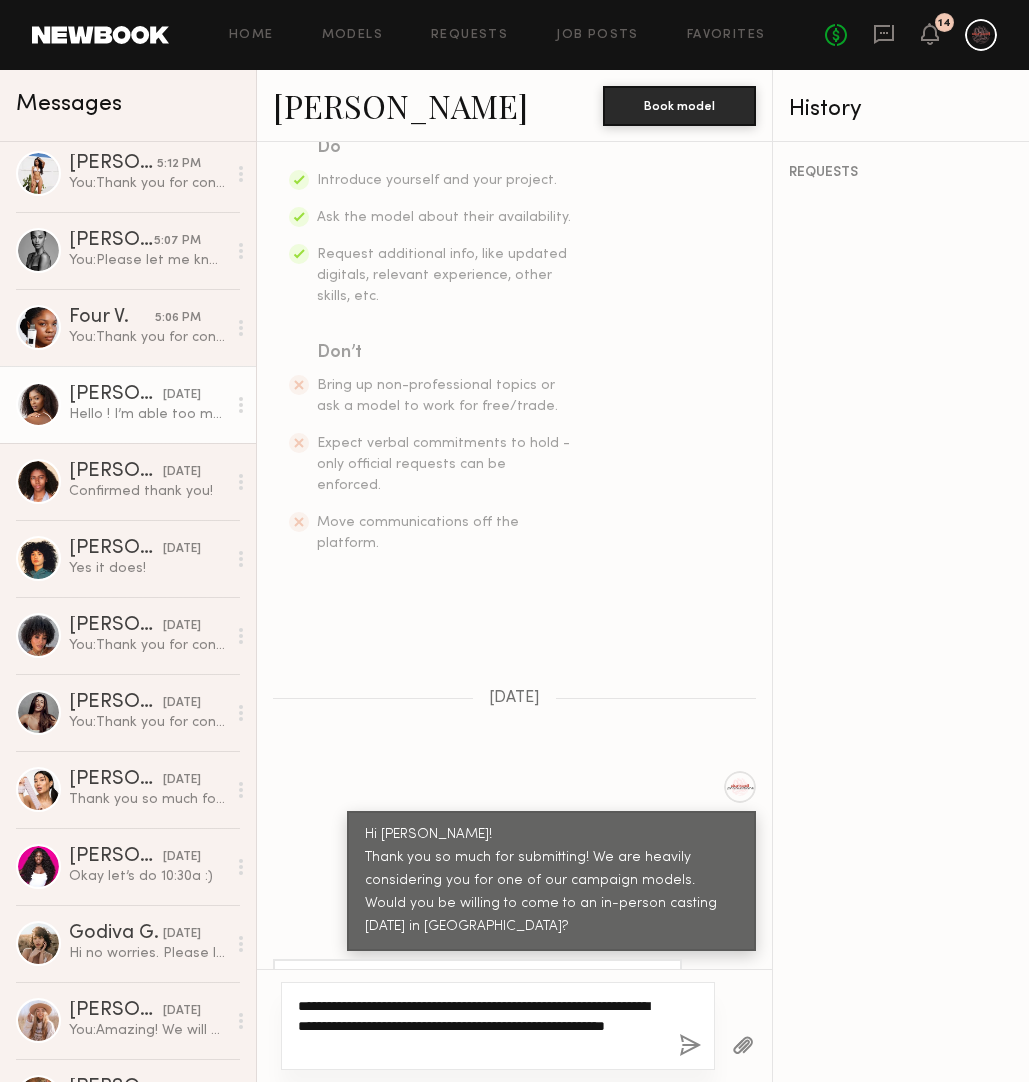scroll, scrollTop: 391, scrollLeft: 0, axis: vertical 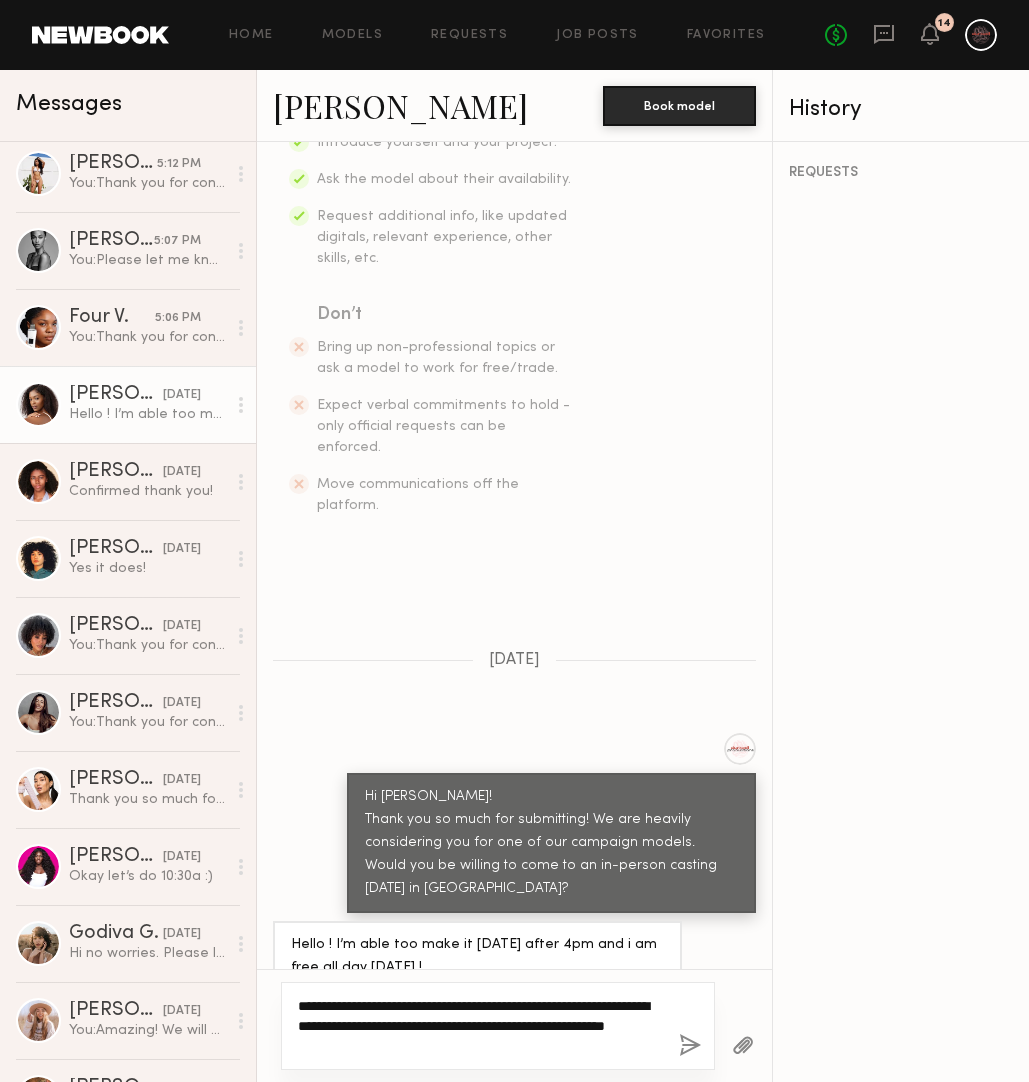 click on "**********" 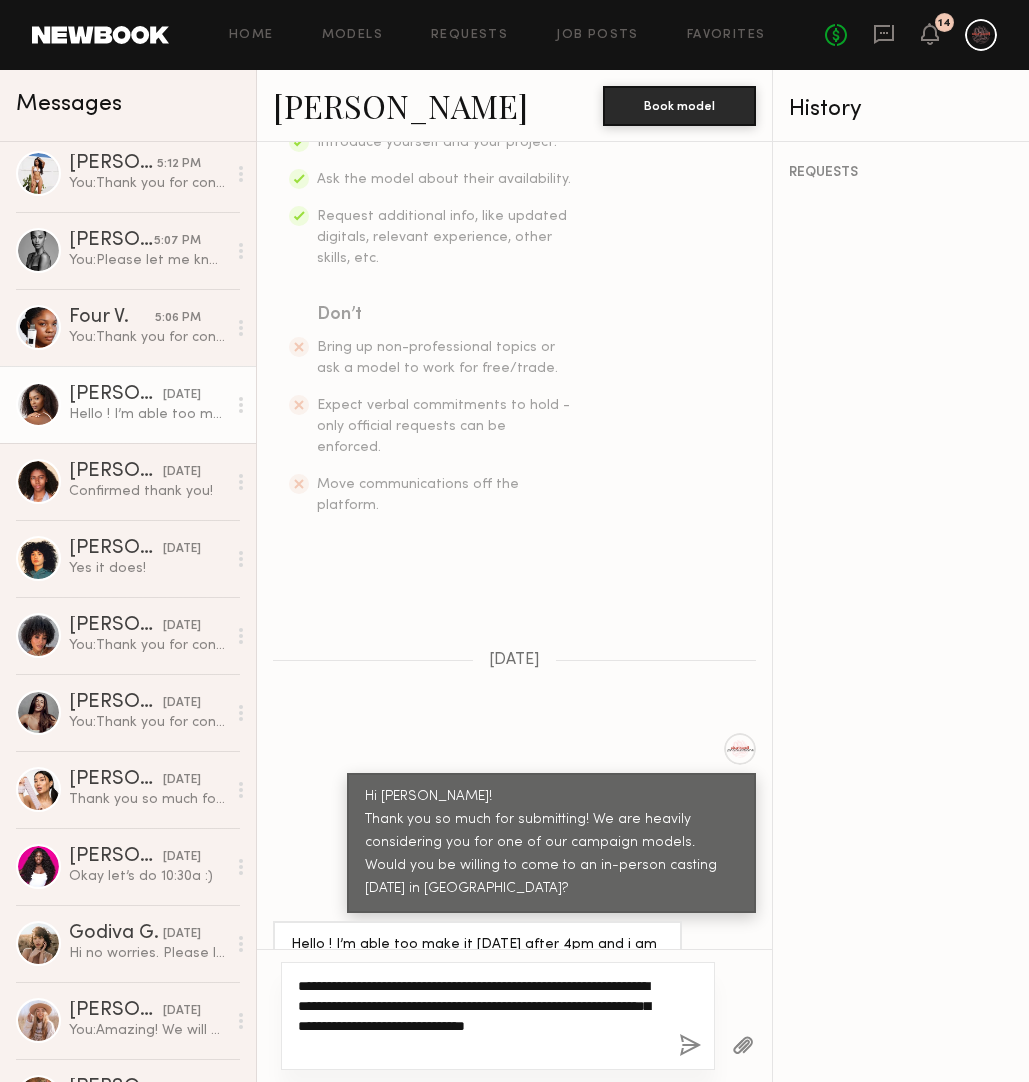 type on "**********" 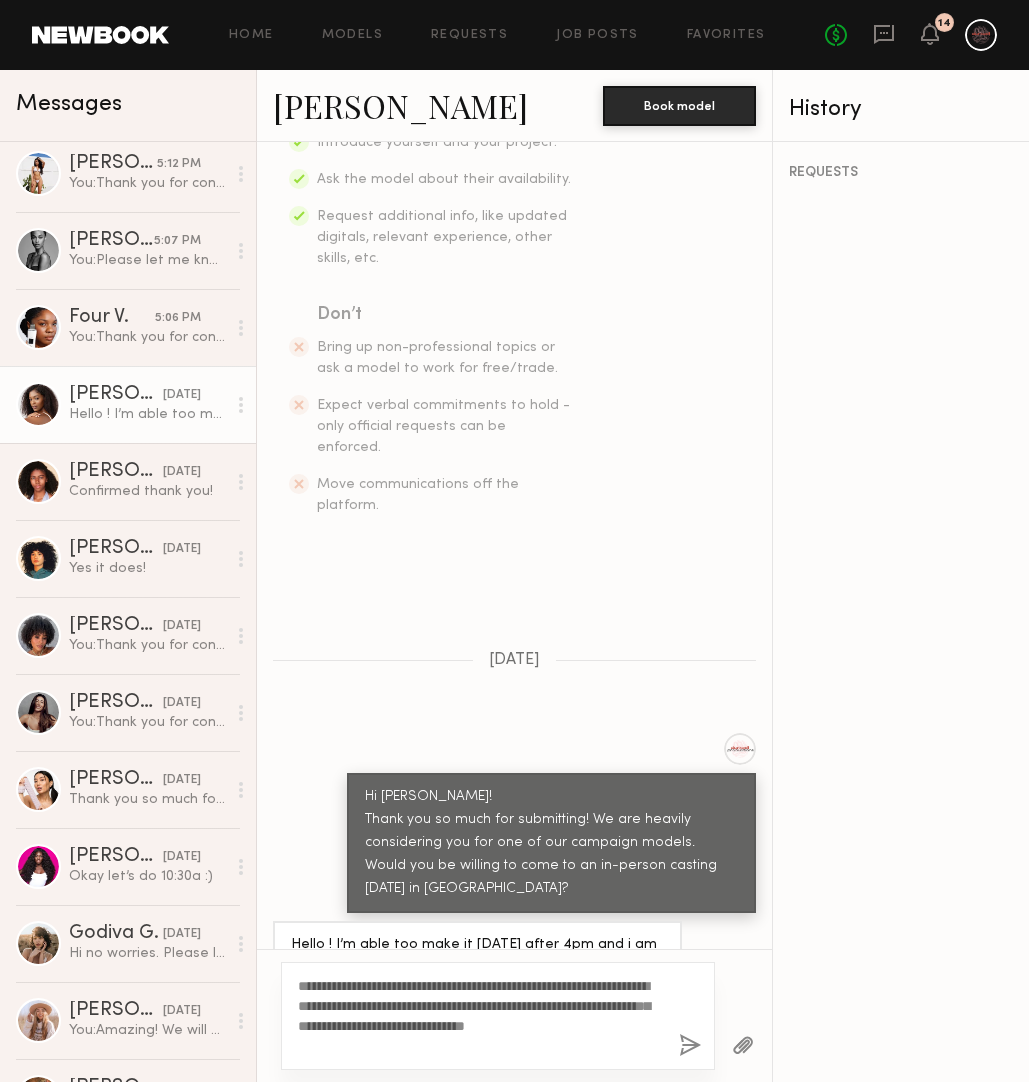 click 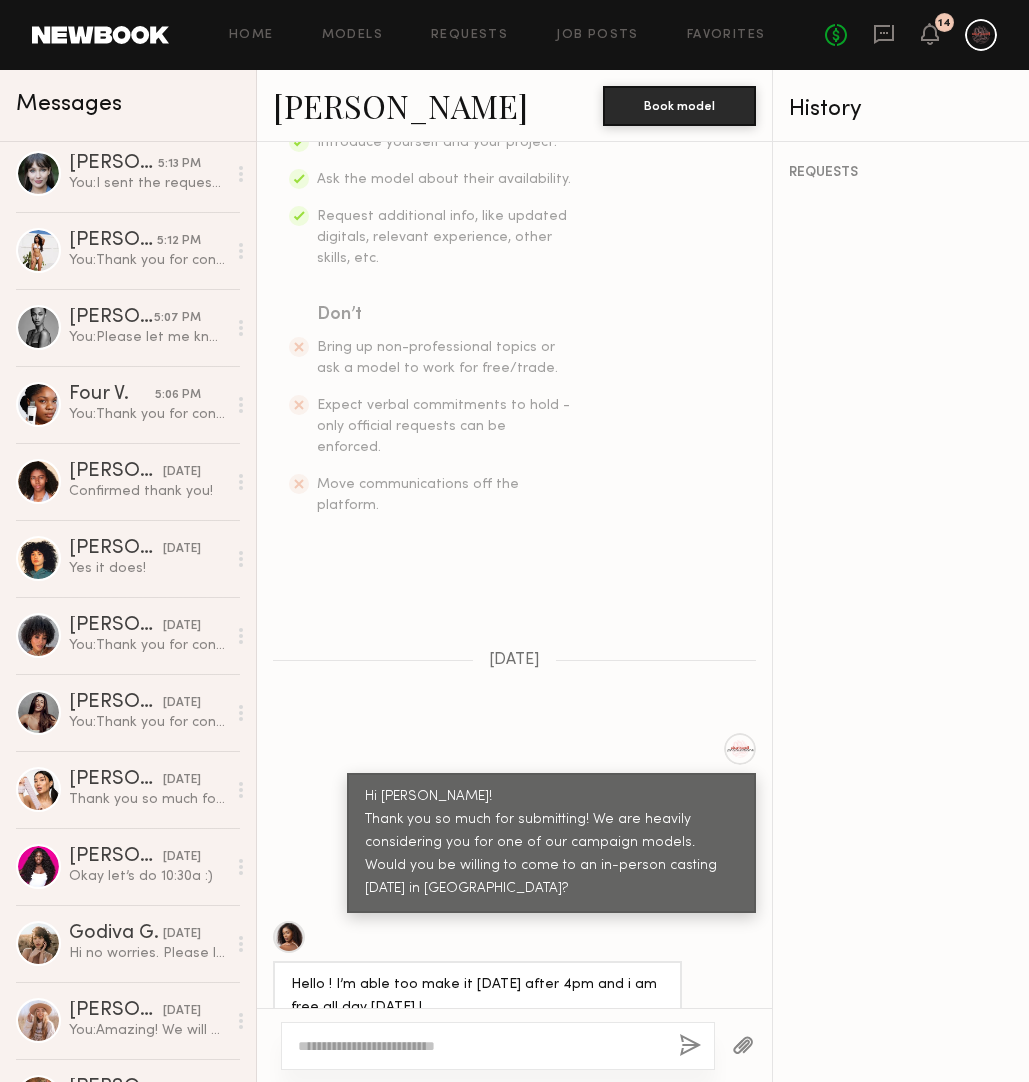 scroll, scrollTop: 799, scrollLeft: 0, axis: vertical 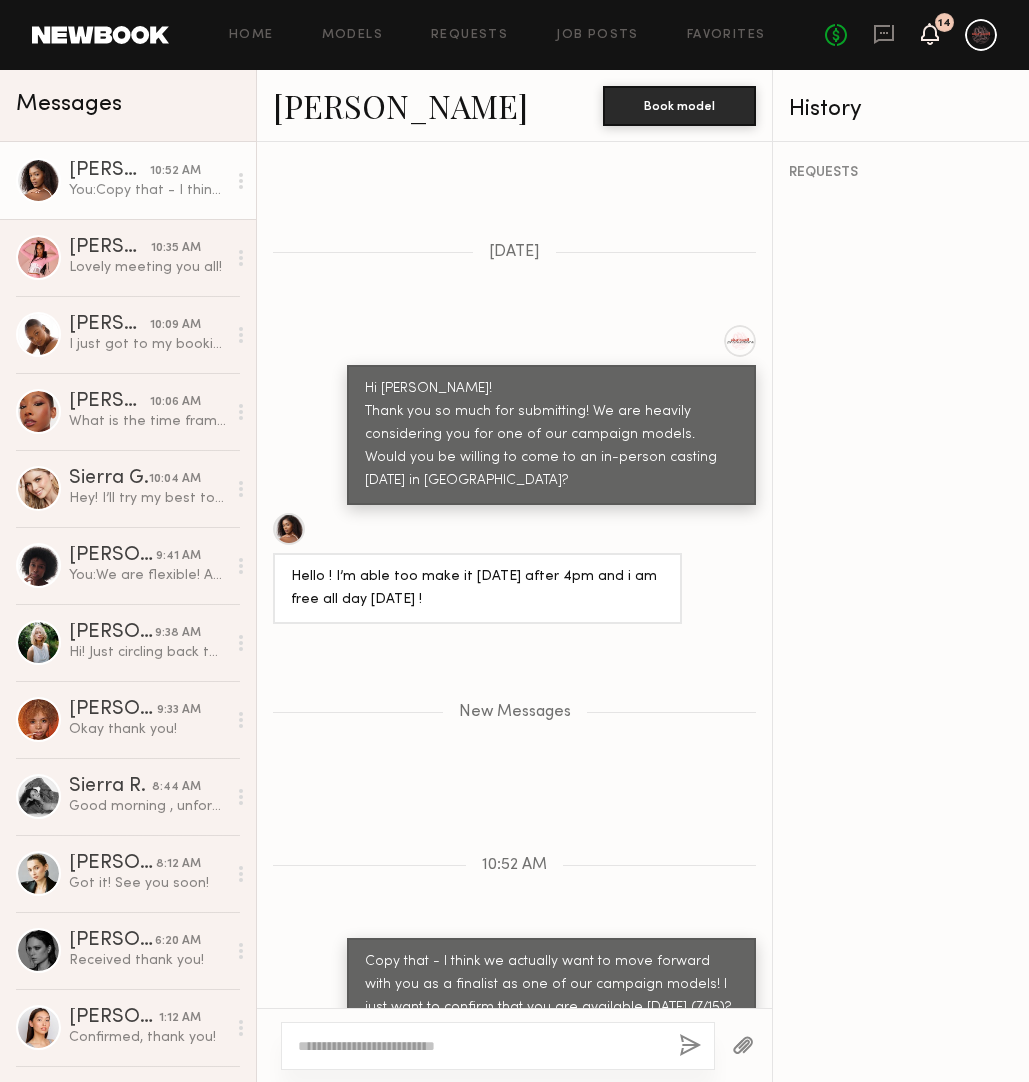 click 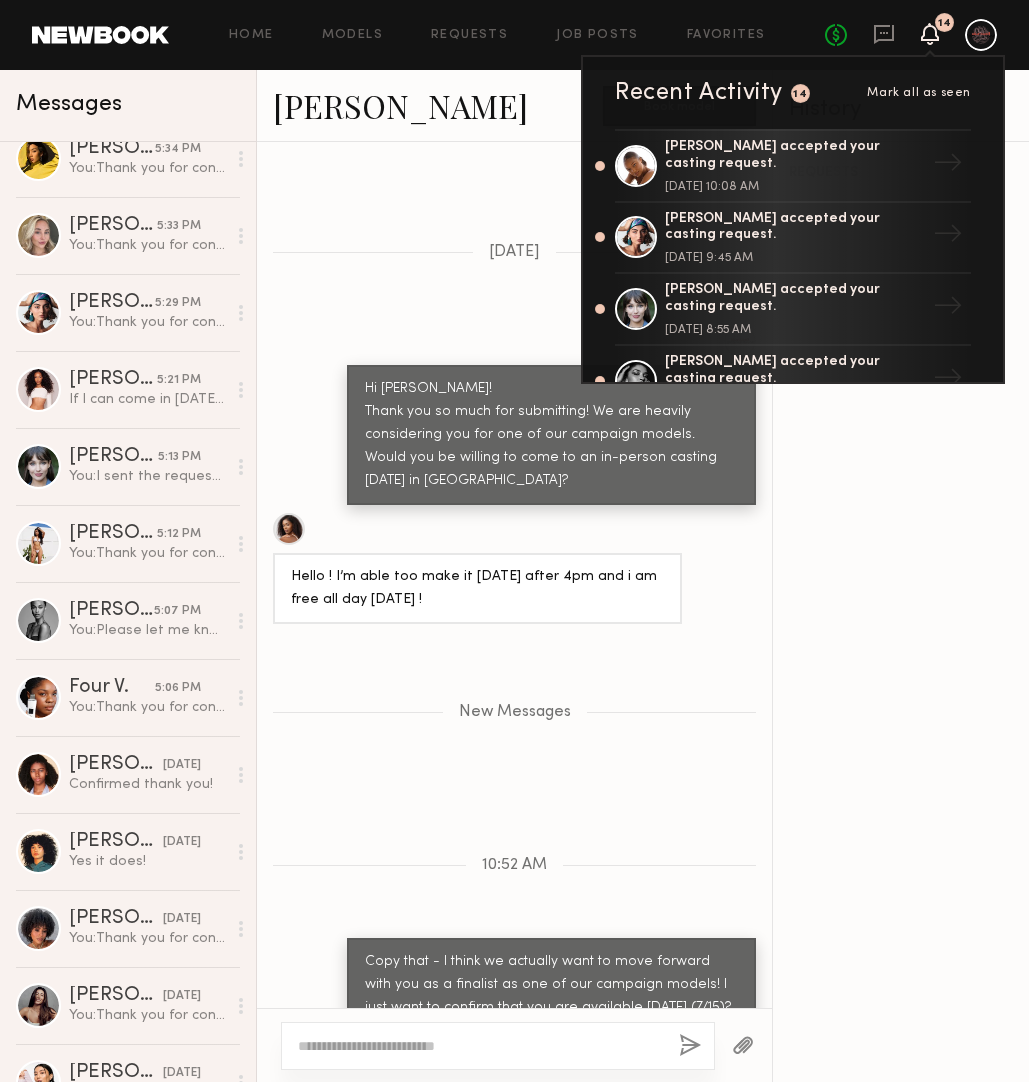 scroll, scrollTop: 3096, scrollLeft: 0, axis: vertical 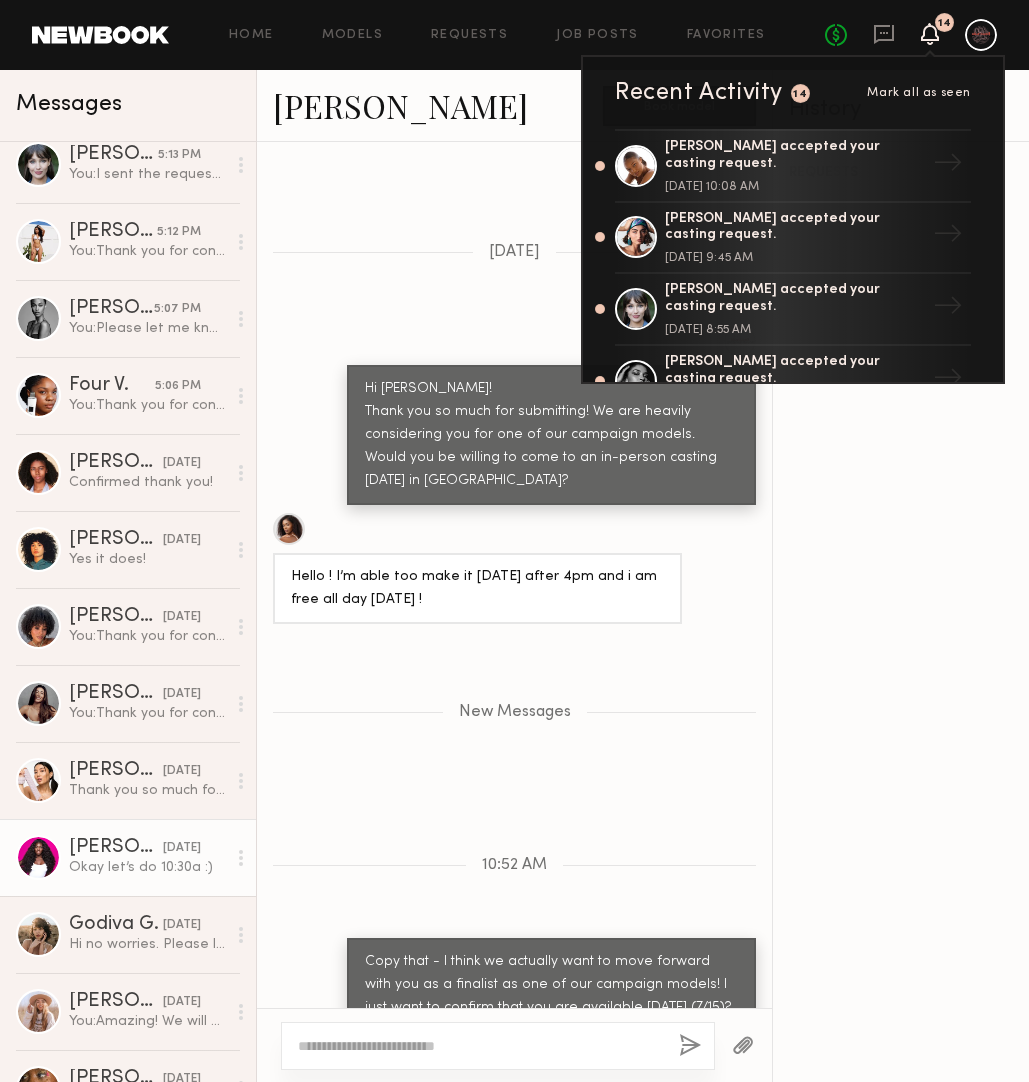 click on "Okay let’s do 10:30a :)" 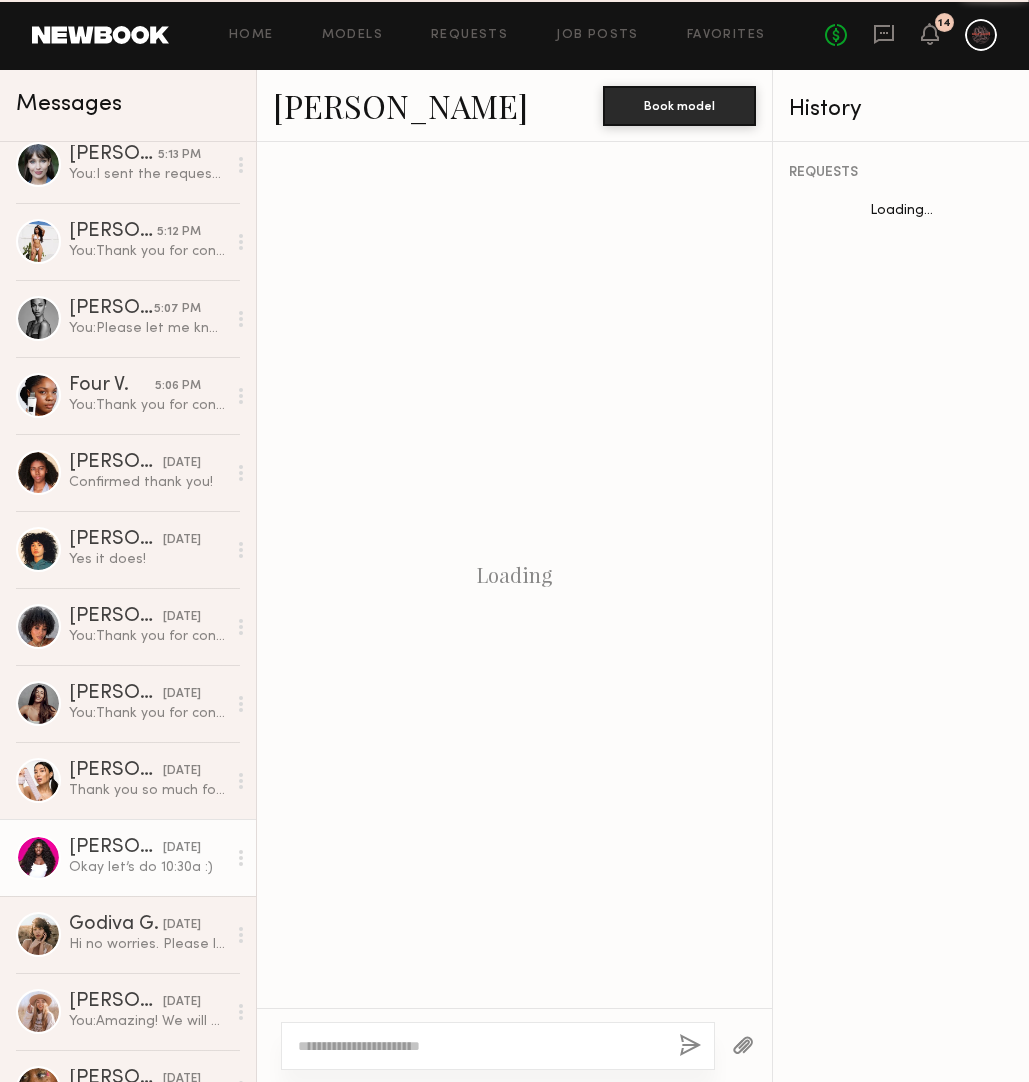 scroll, scrollTop: 1233, scrollLeft: 0, axis: vertical 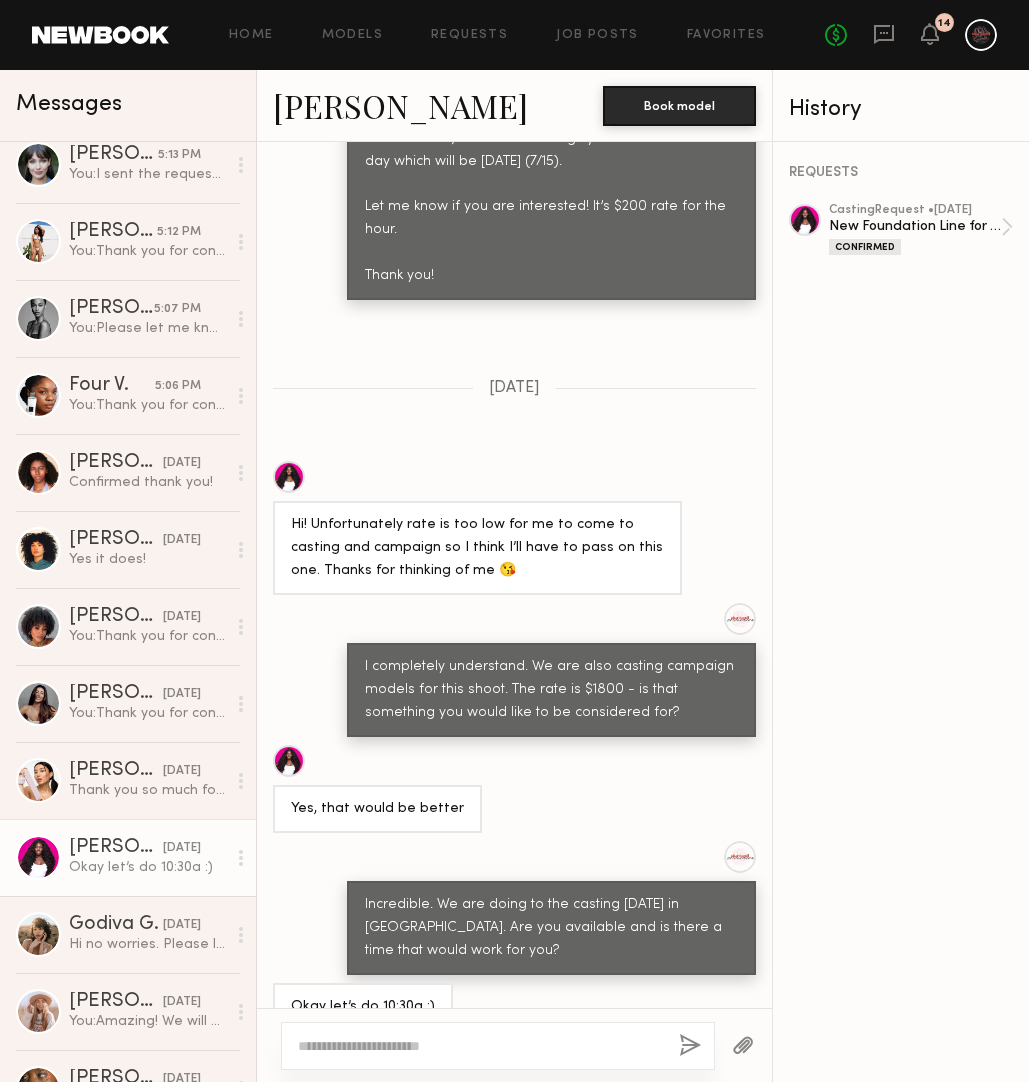 click on "Dora O." 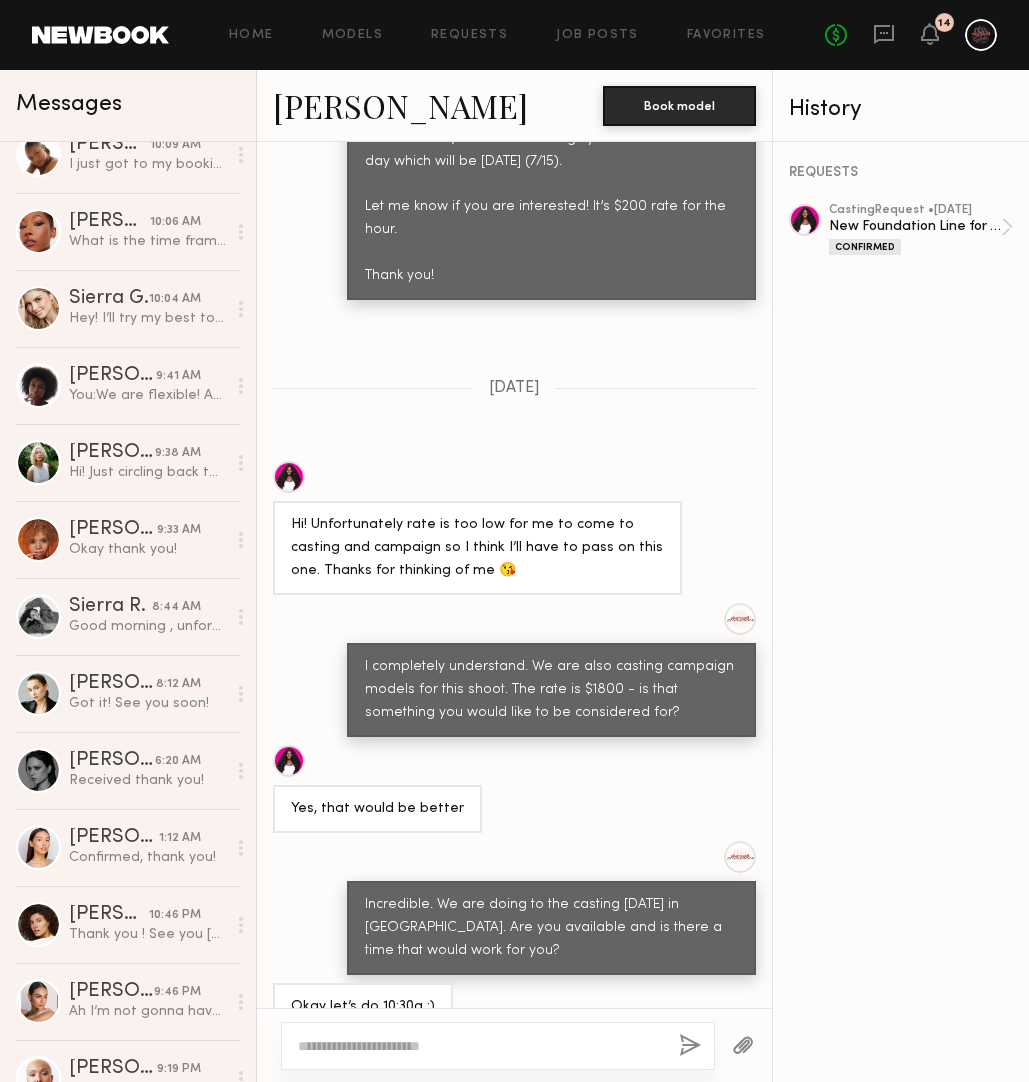 scroll, scrollTop: 0, scrollLeft: 0, axis: both 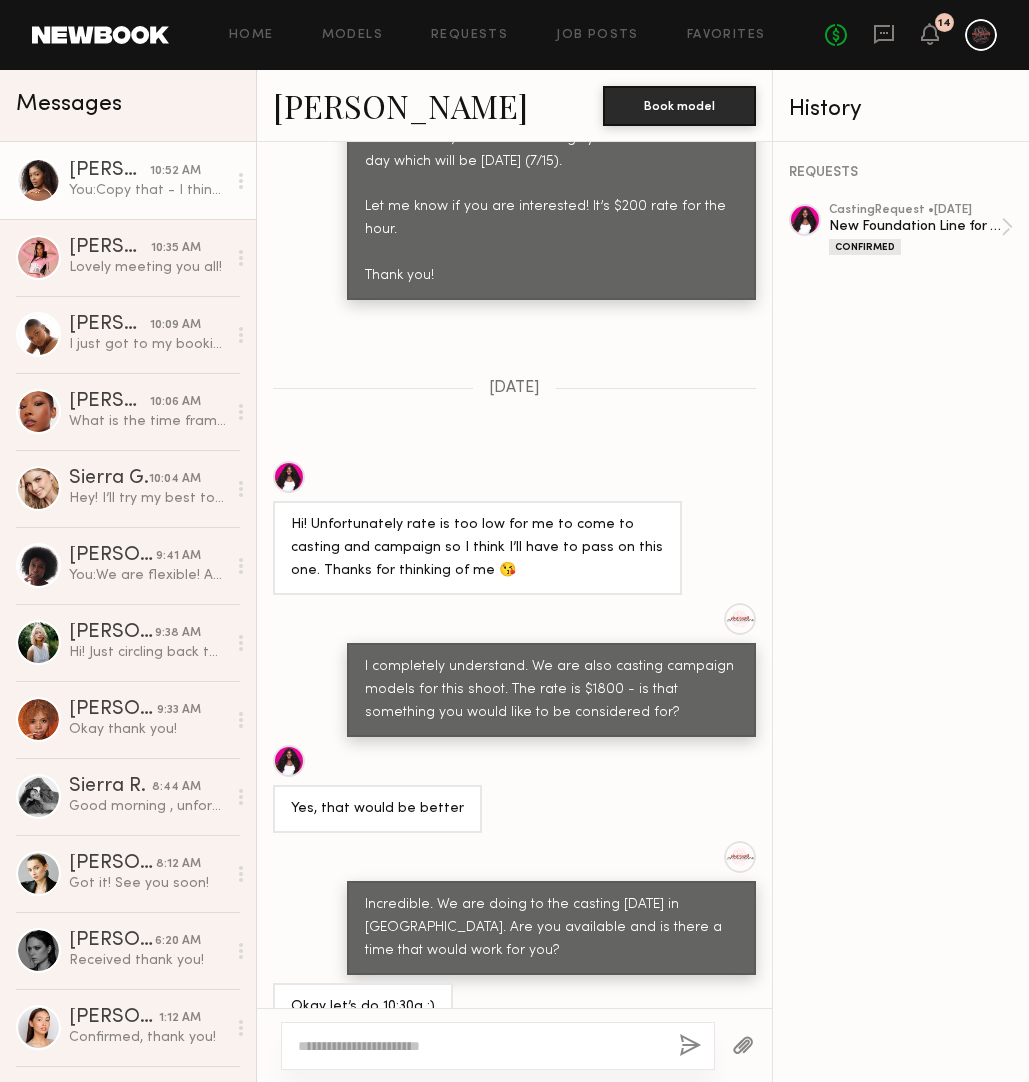 click on "You:  Copy that - I think we actually want to move forward with you as a finalist as one of our campaign models! I just want to confirm that you are available next Tuesday (7/15)?" 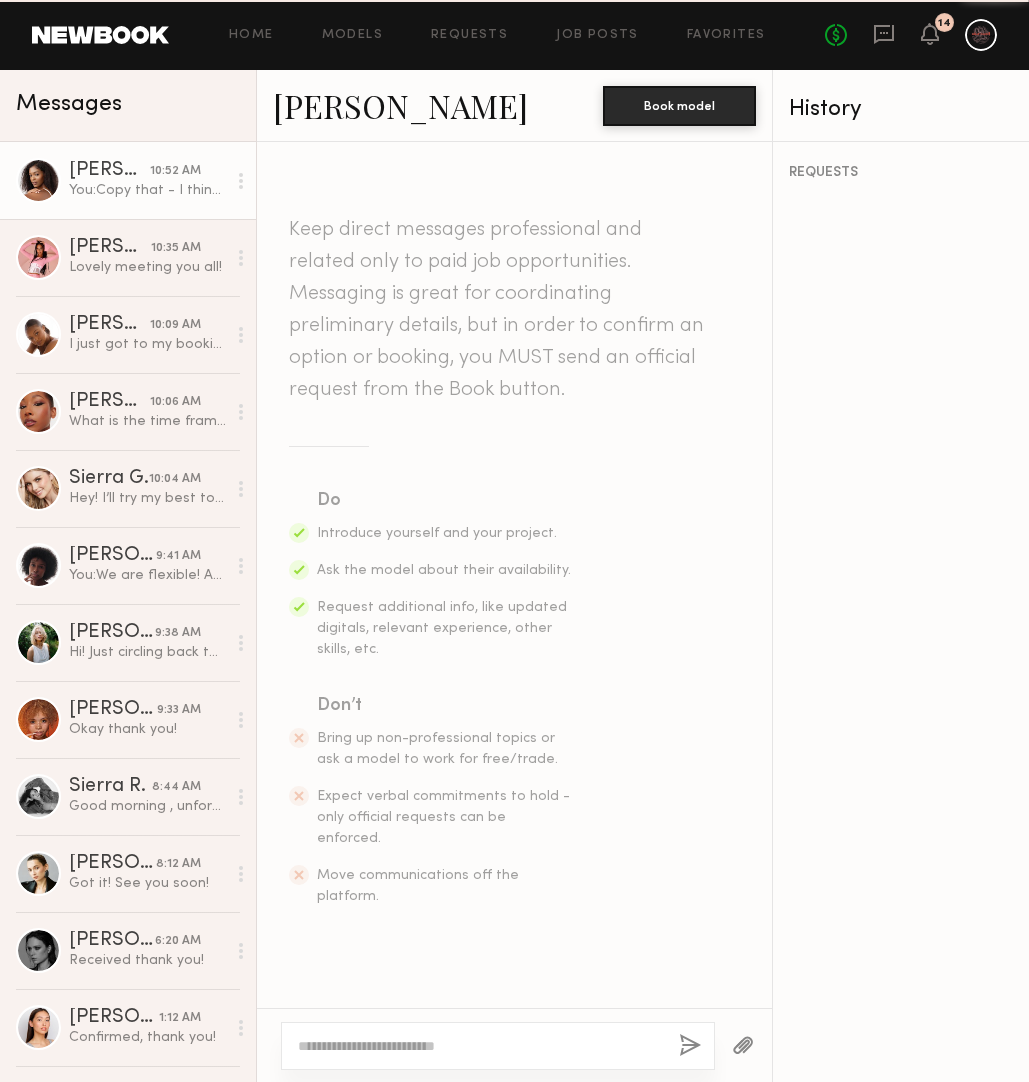 scroll, scrollTop: 647, scrollLeft: 0, axis: vertical 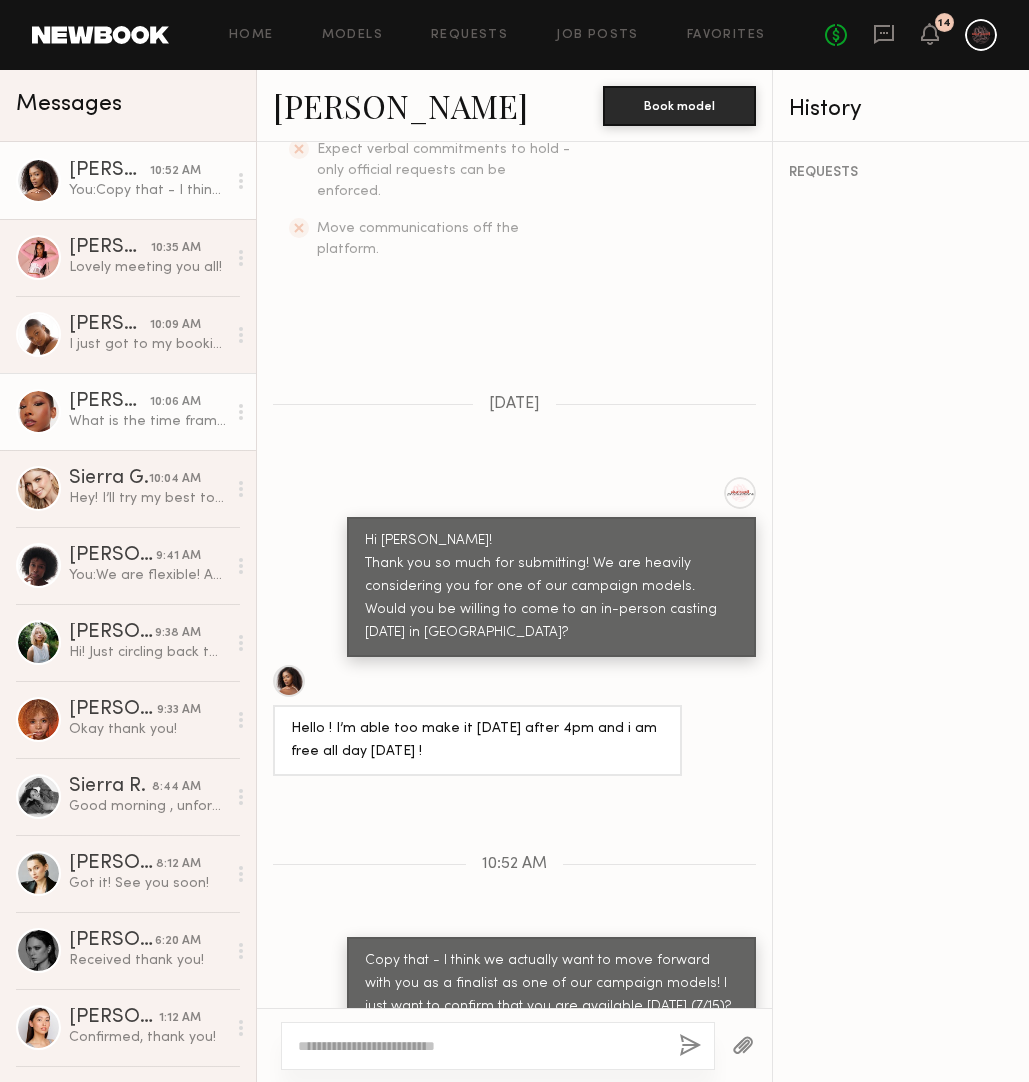 click on "10:06 AM" 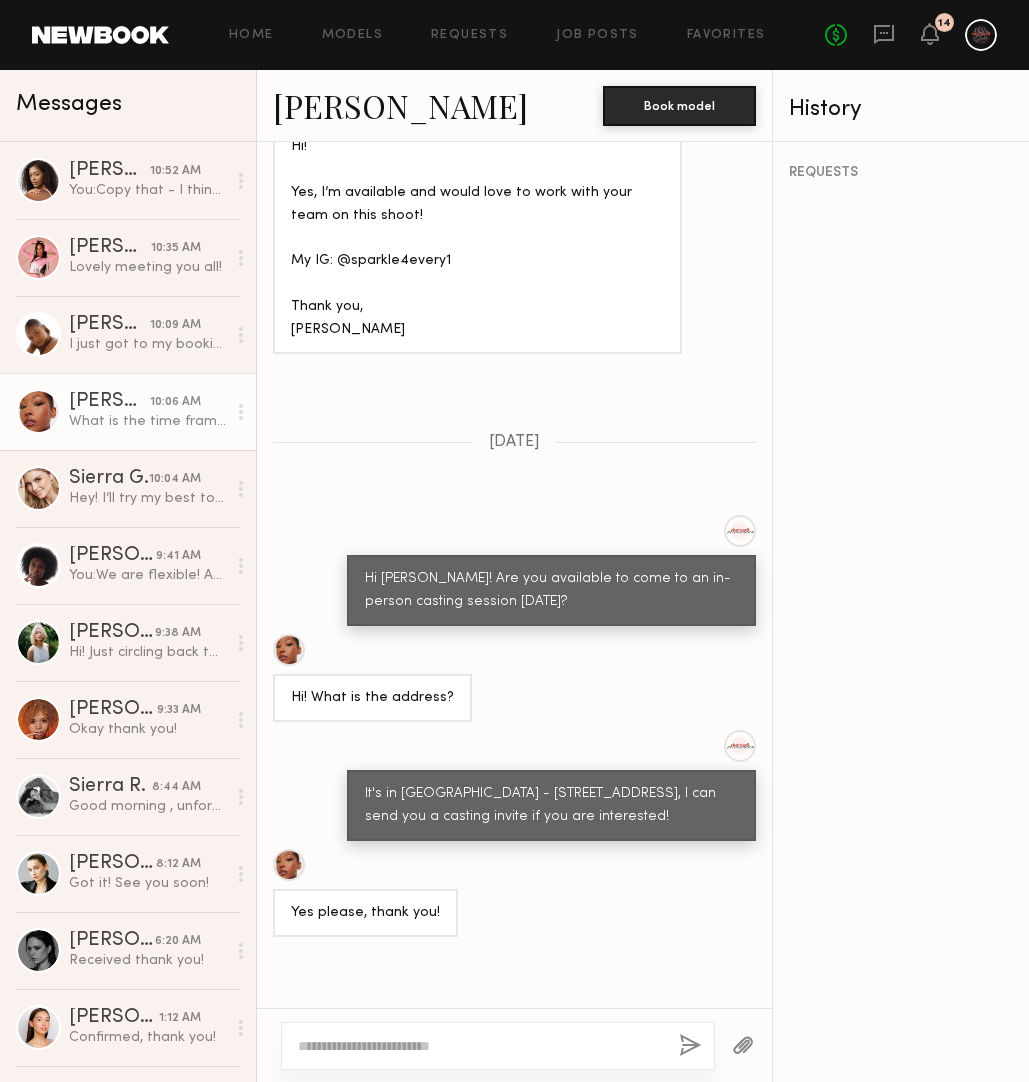 scroll, scrollTop: 1468, scrollLeft: 0, axis: vertical 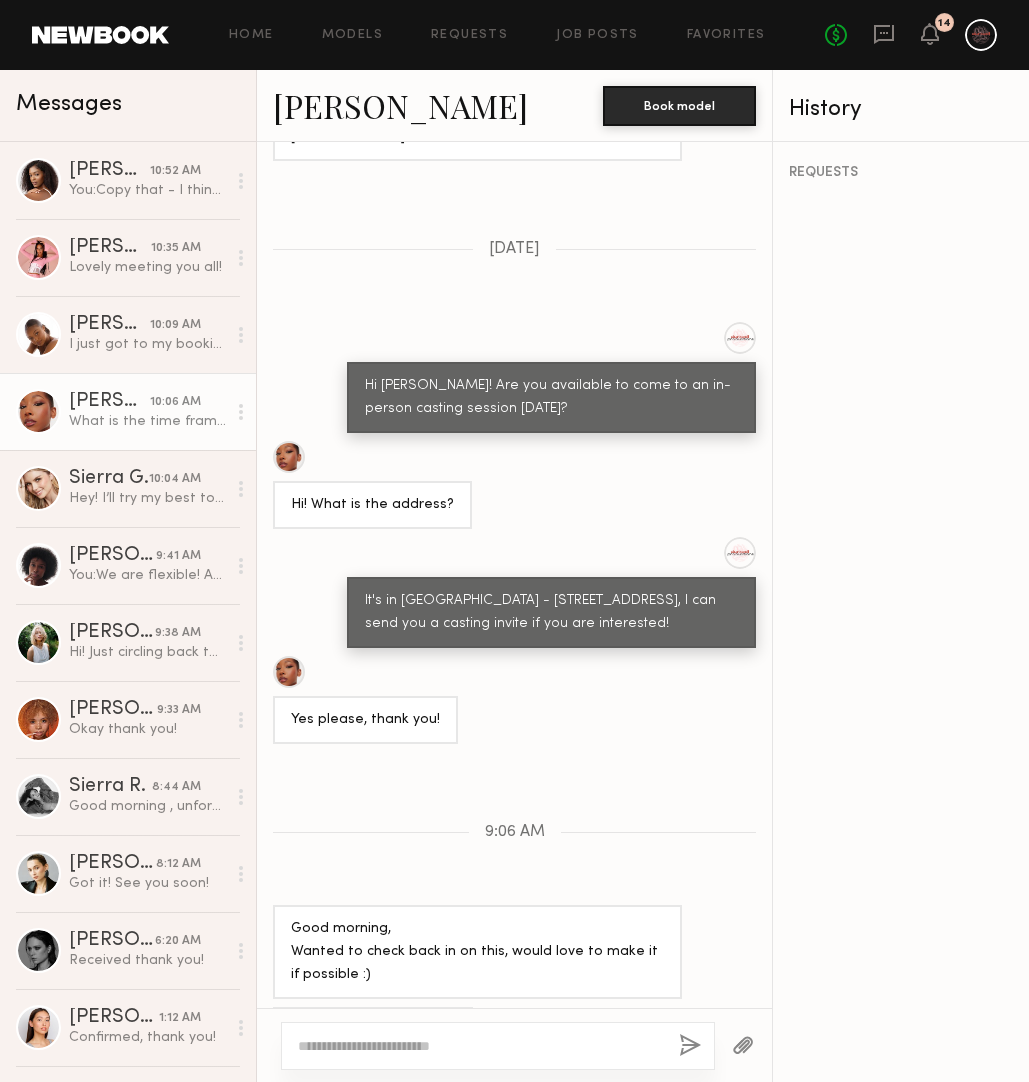 click 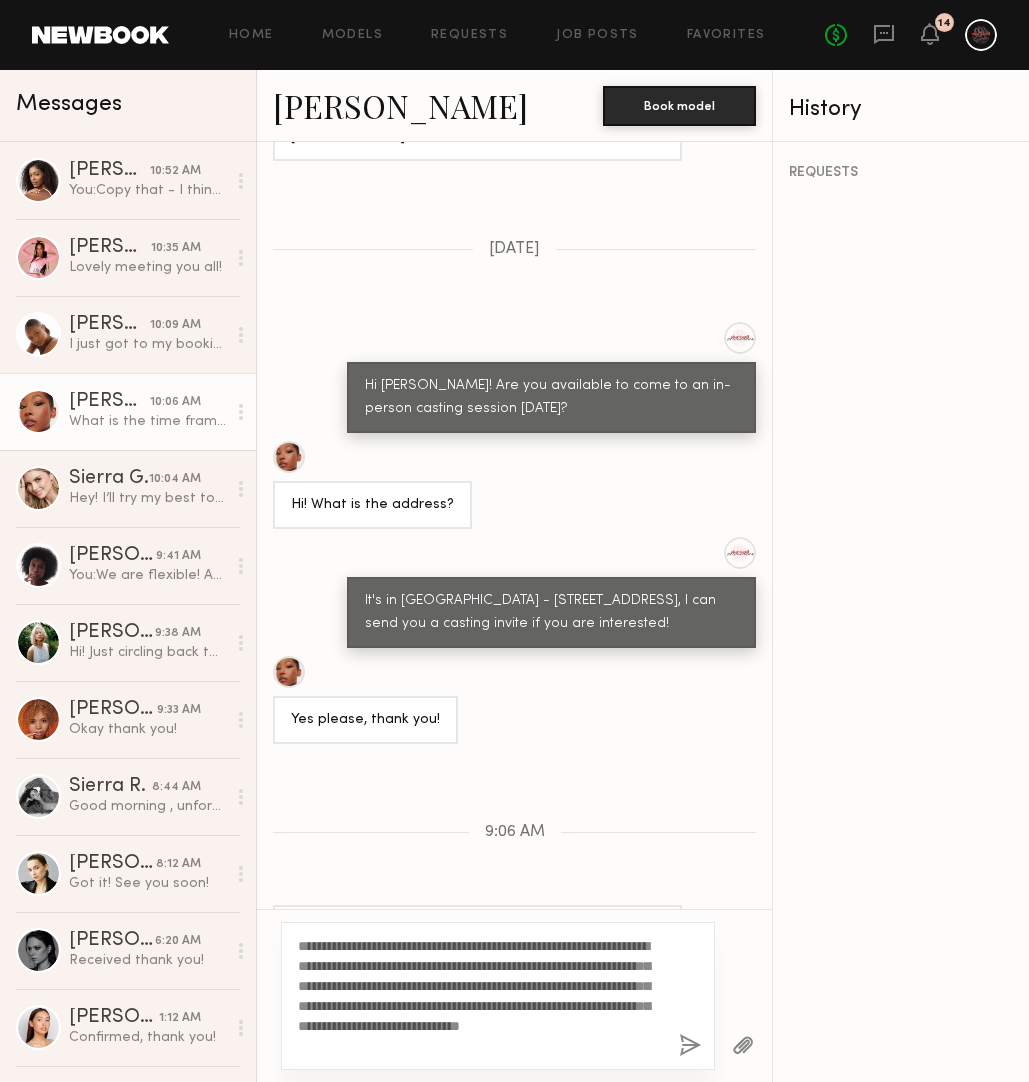 click on "**********" 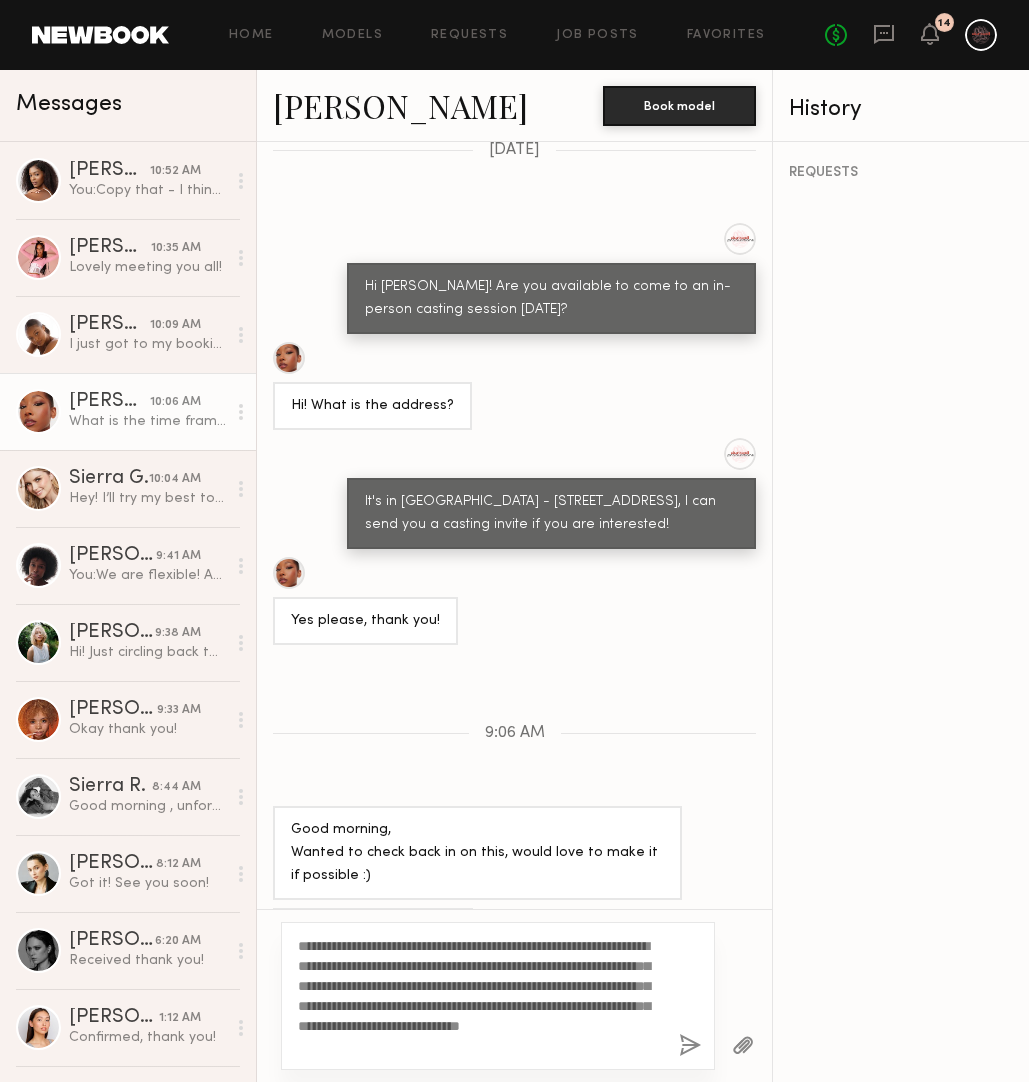 click on "**********" 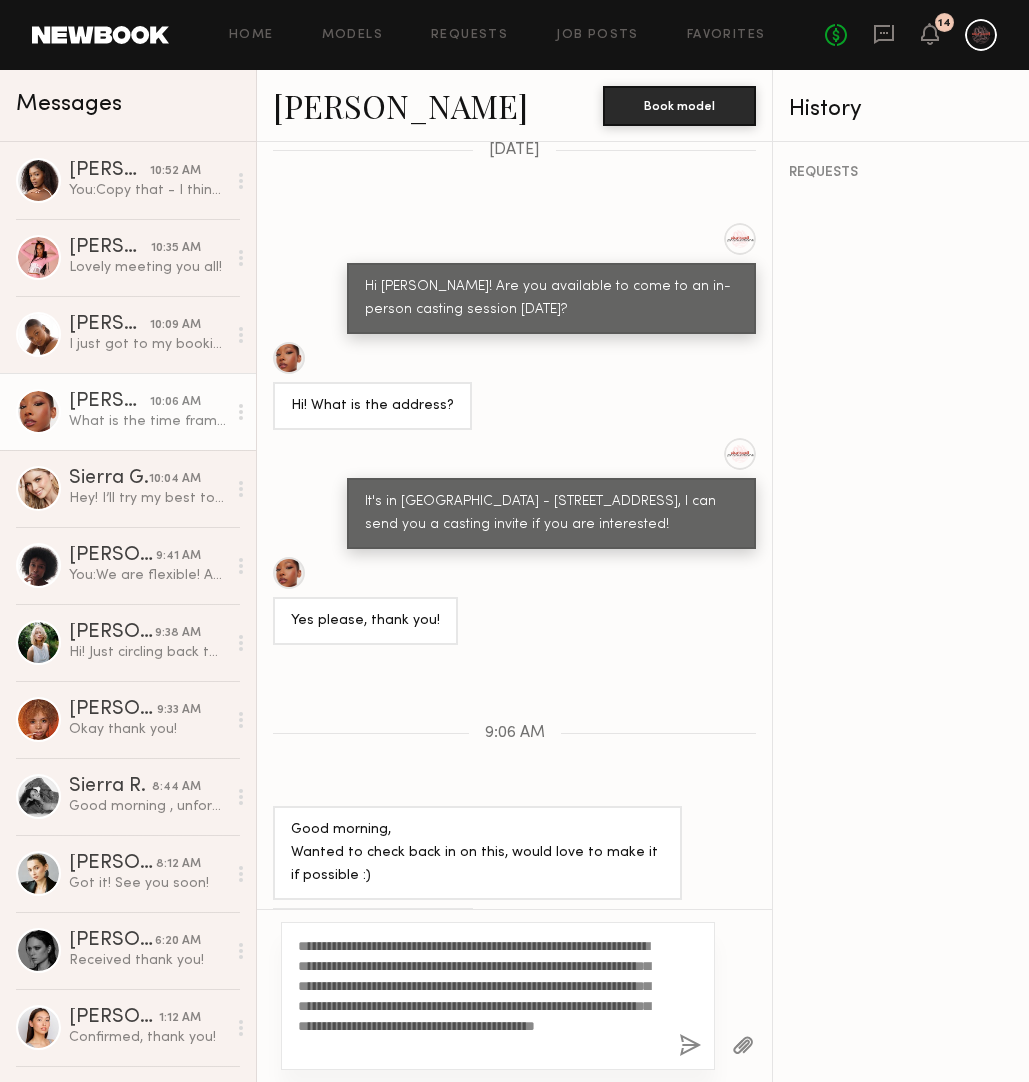 type on "**********" 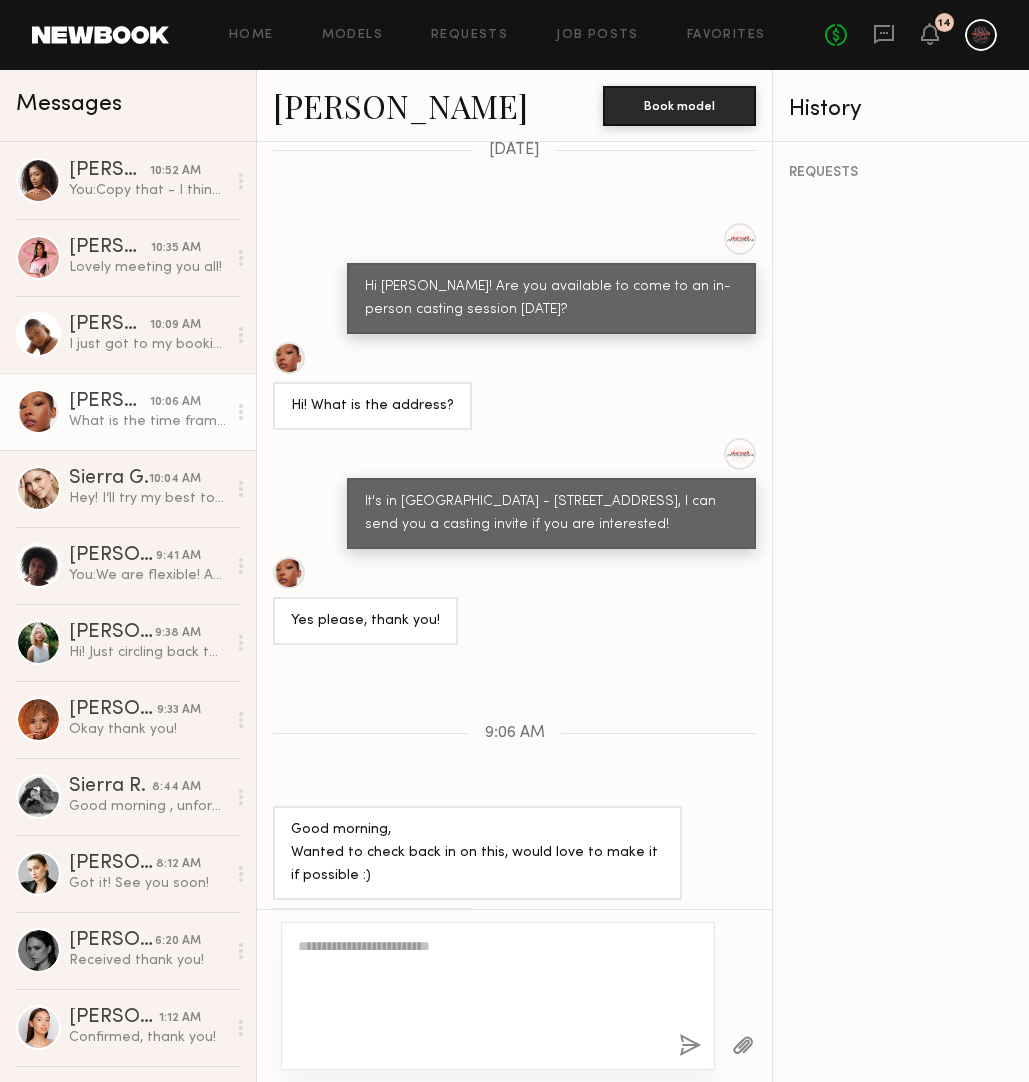 scroll, scrollTop: 1791, scrollLeft: 0, axis: vertical 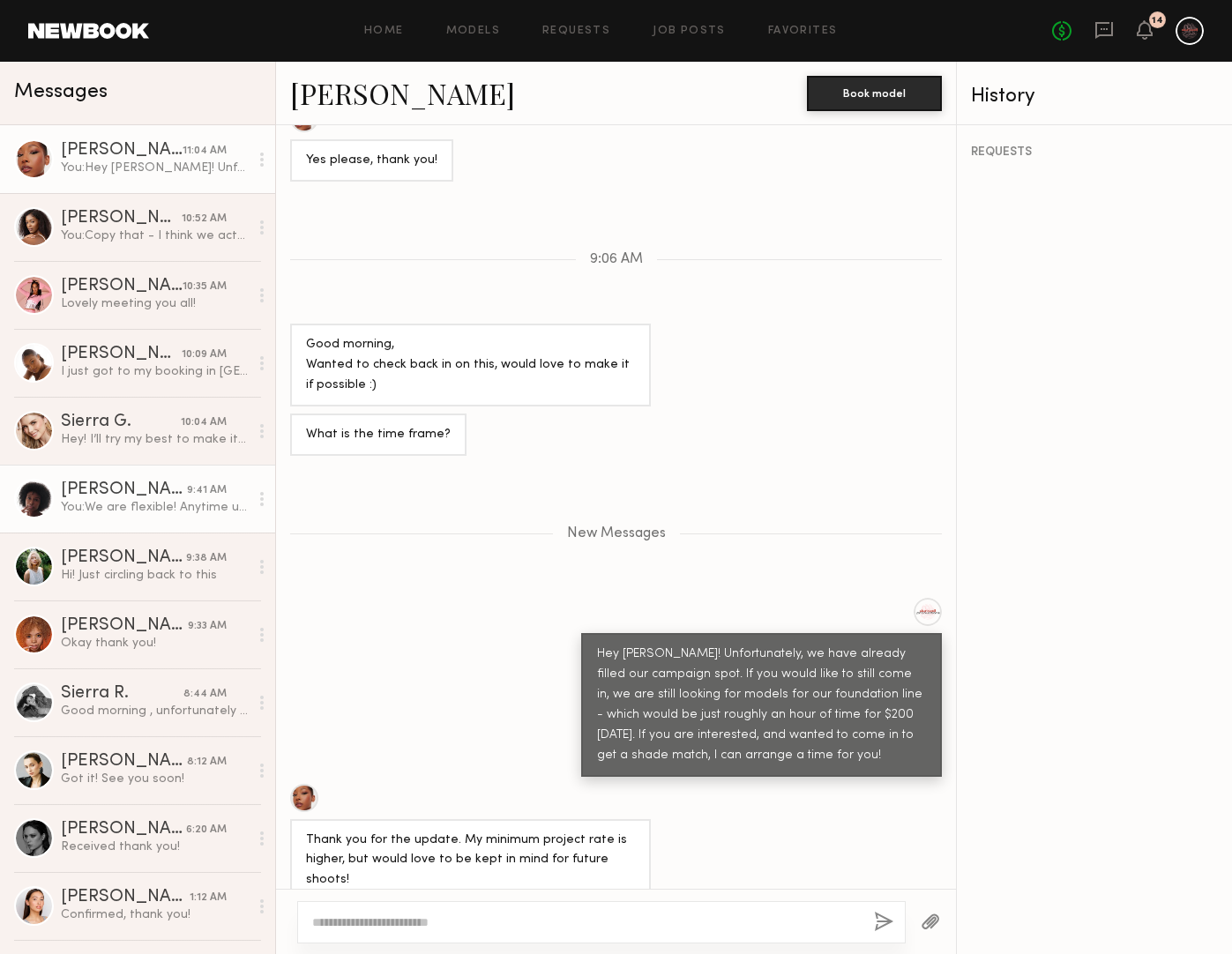click on "Jade Y." 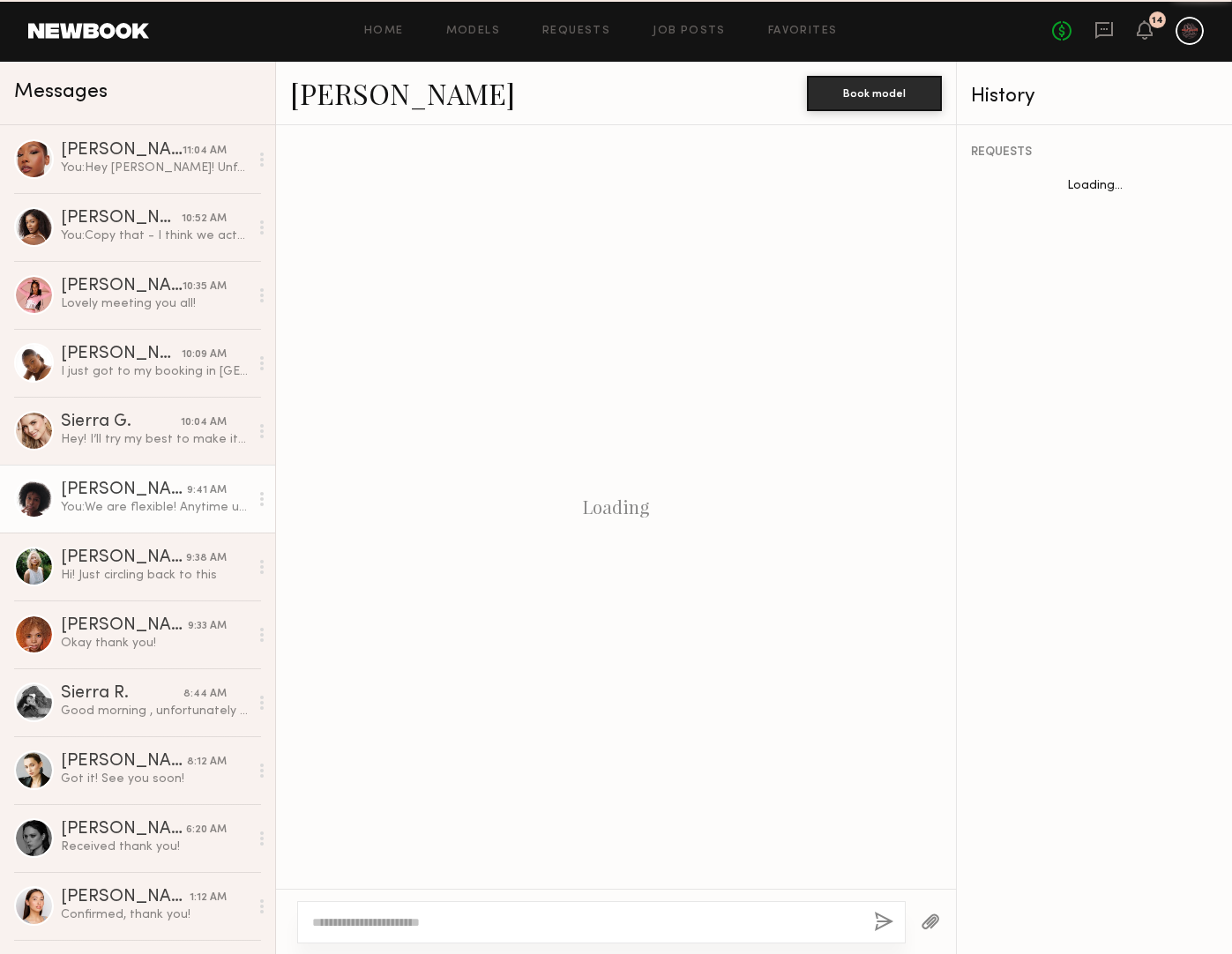 scroll, scrollTop: 1219, scrollLeft: 0, axis: vertical 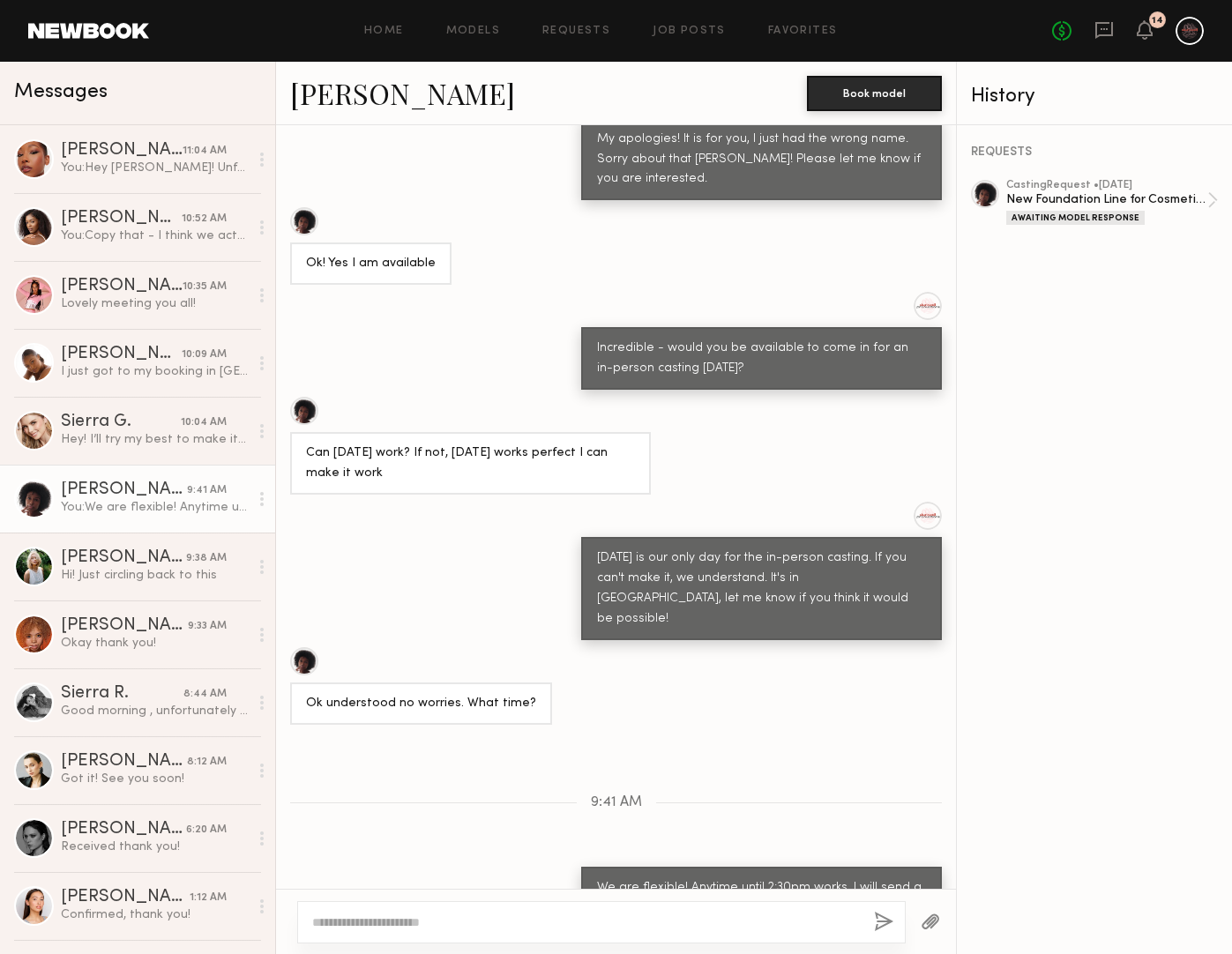 click 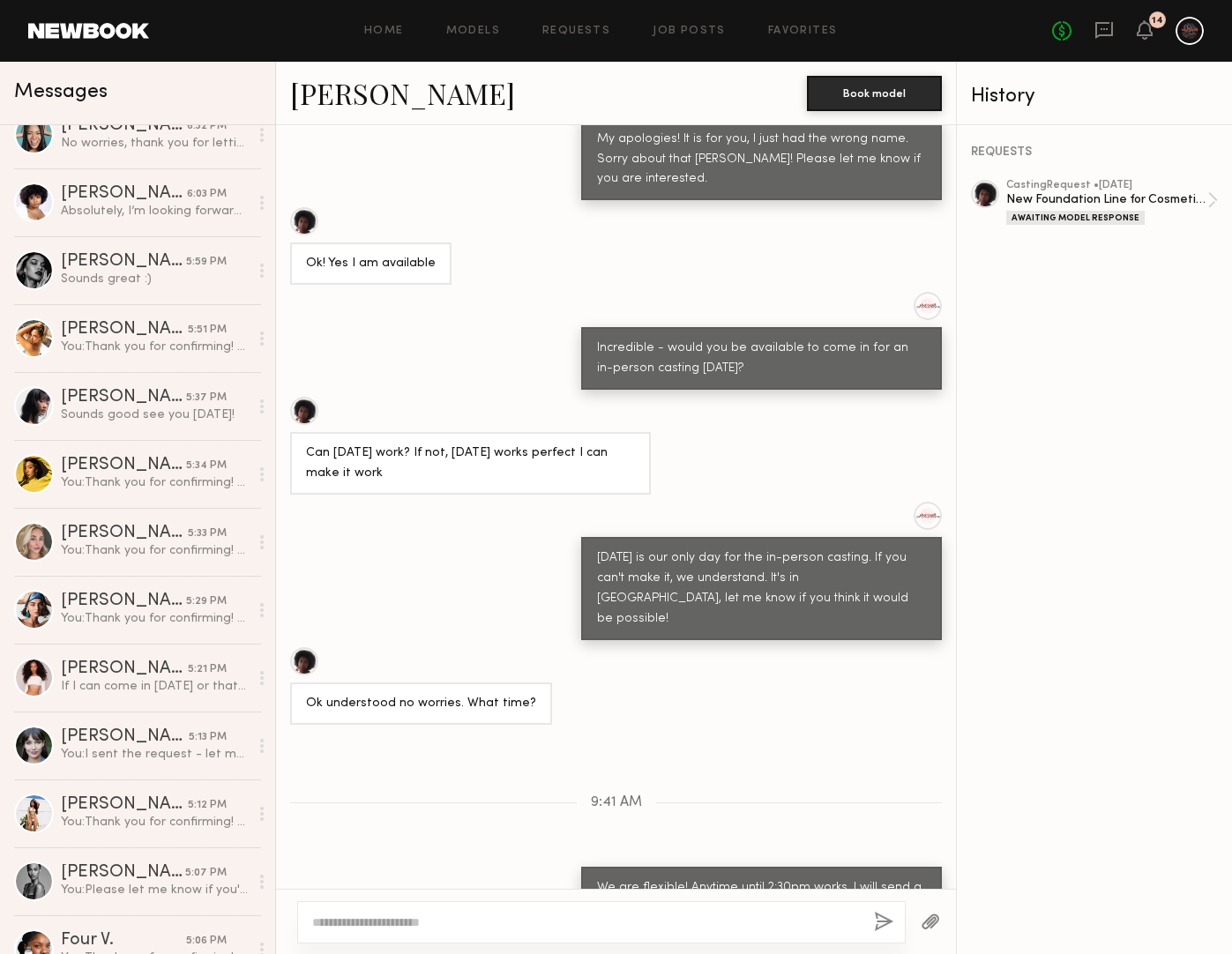 scroll, scrollTop: 2014, scrollLeft: 0, axis: vertical 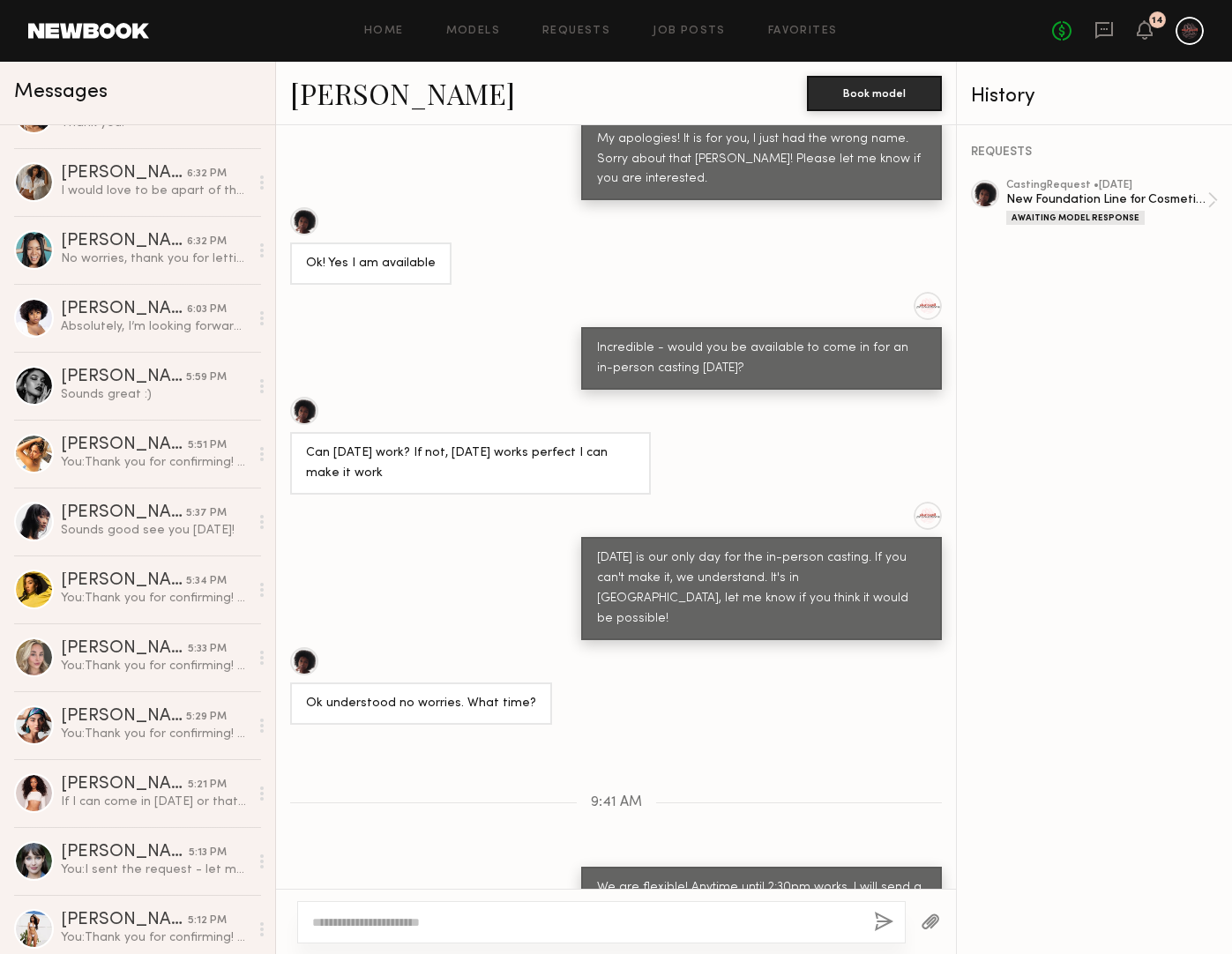 click 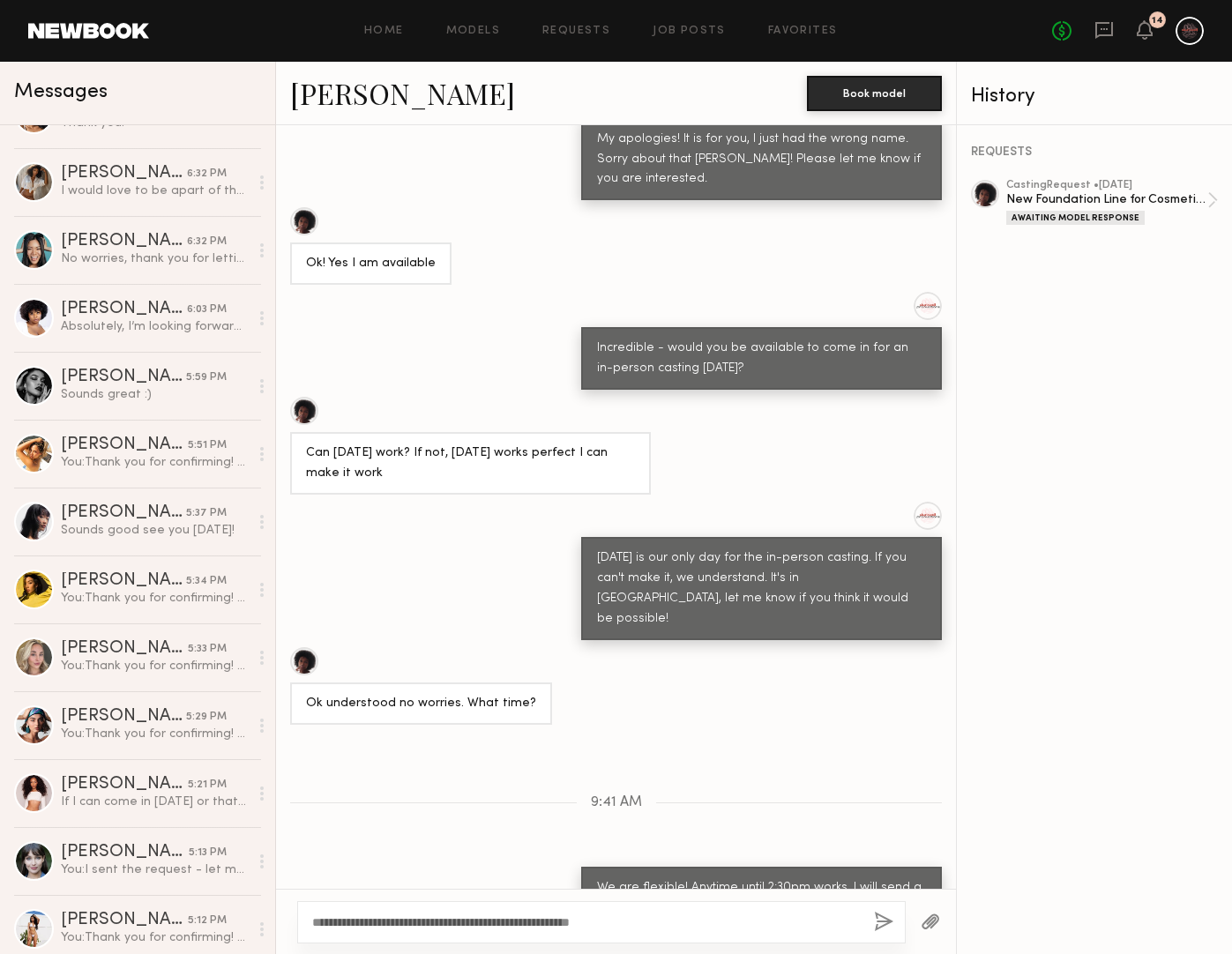 type on "**********" 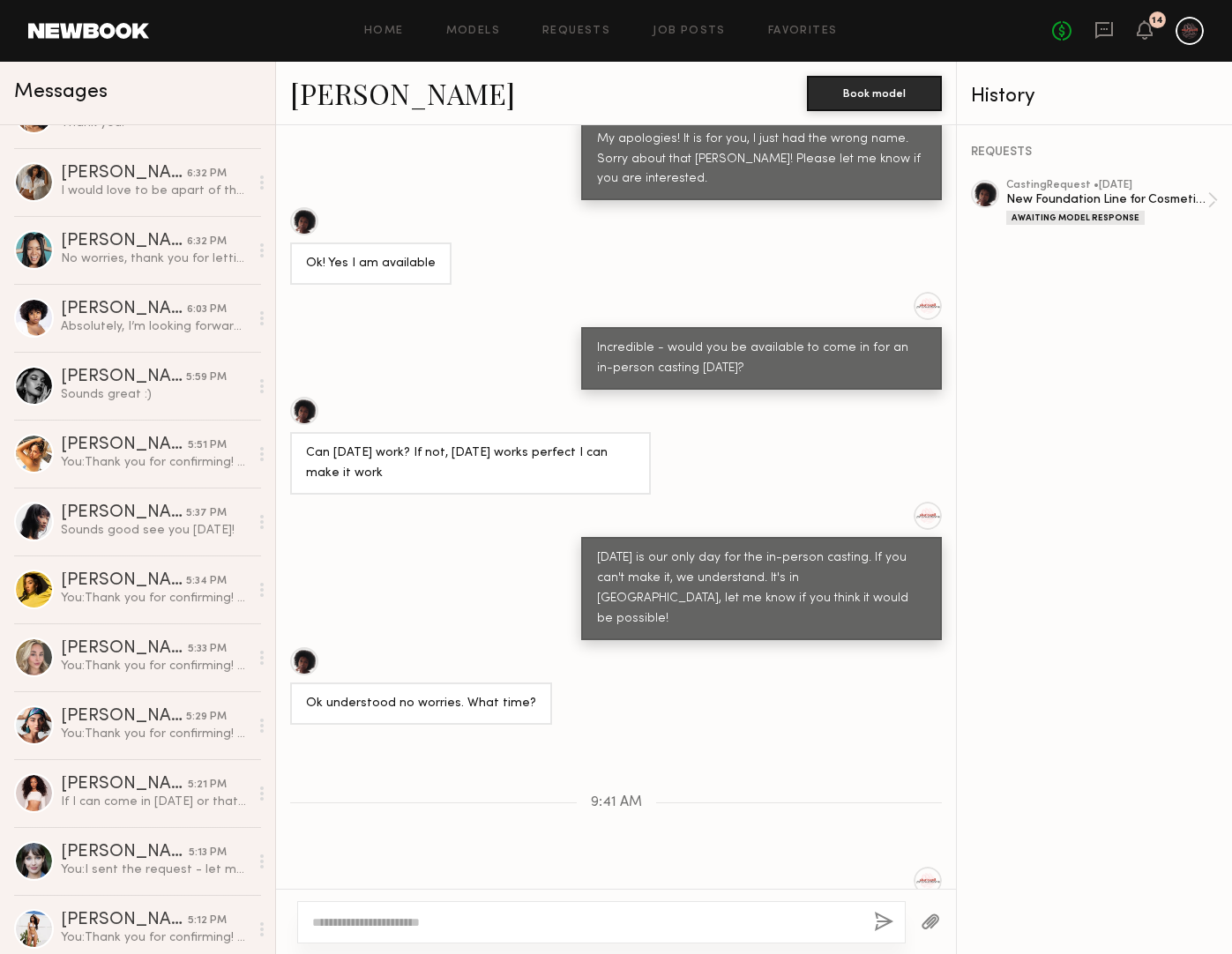 scroll, scrollTop: 1438, scrollLeft: 0, axis: vertical 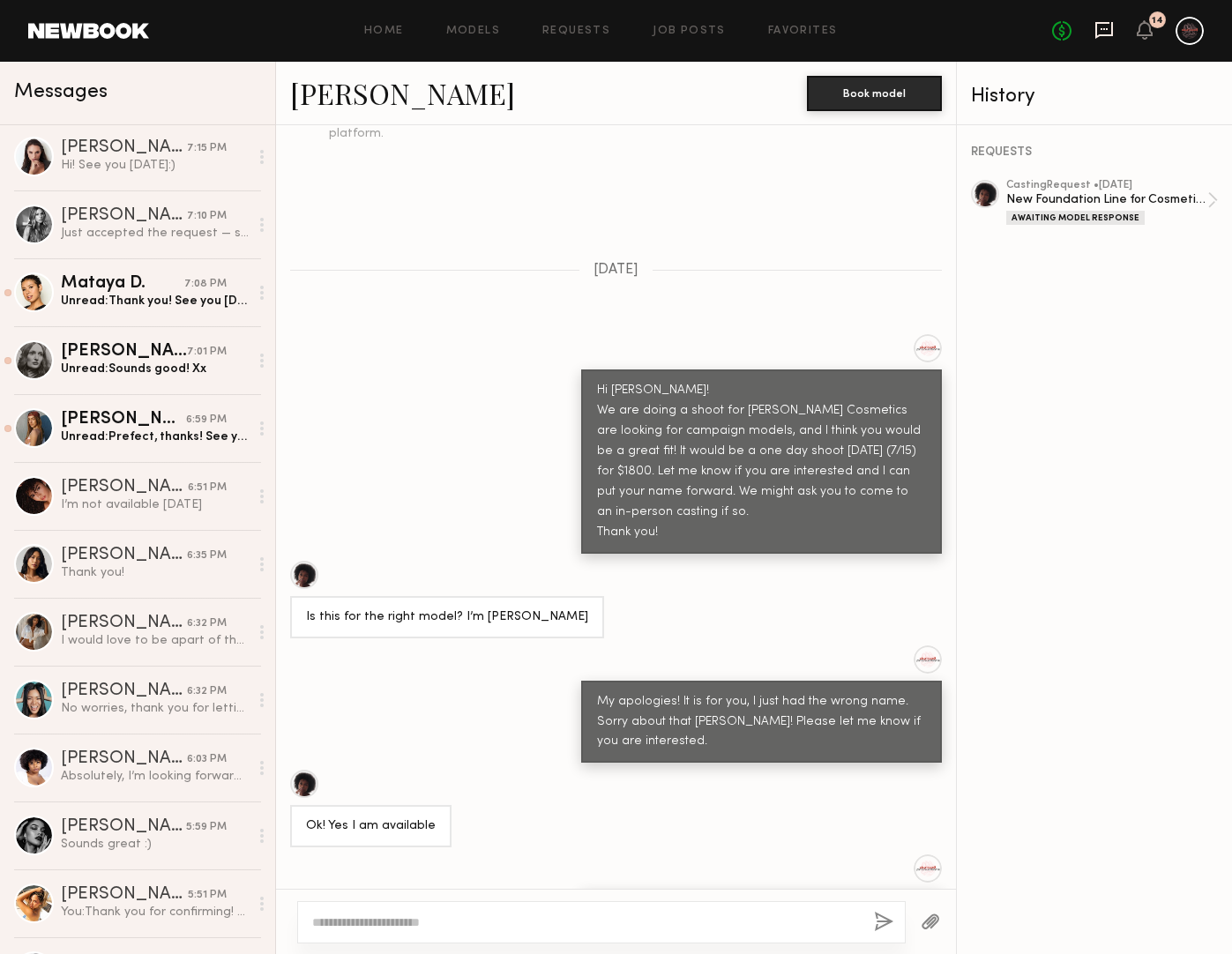 click 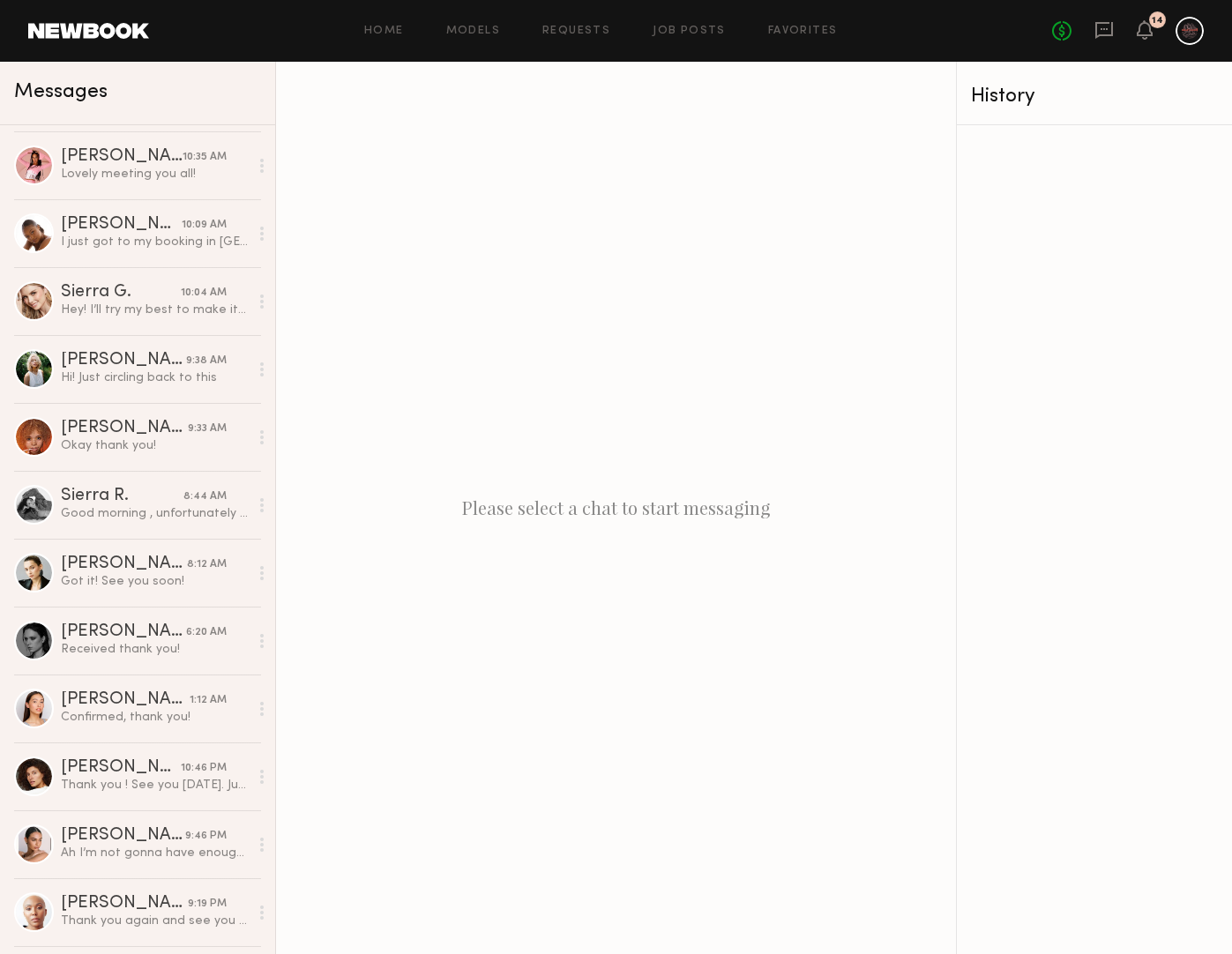 scroll, scrollTop: 0, scrollLeft: 0, axis: both 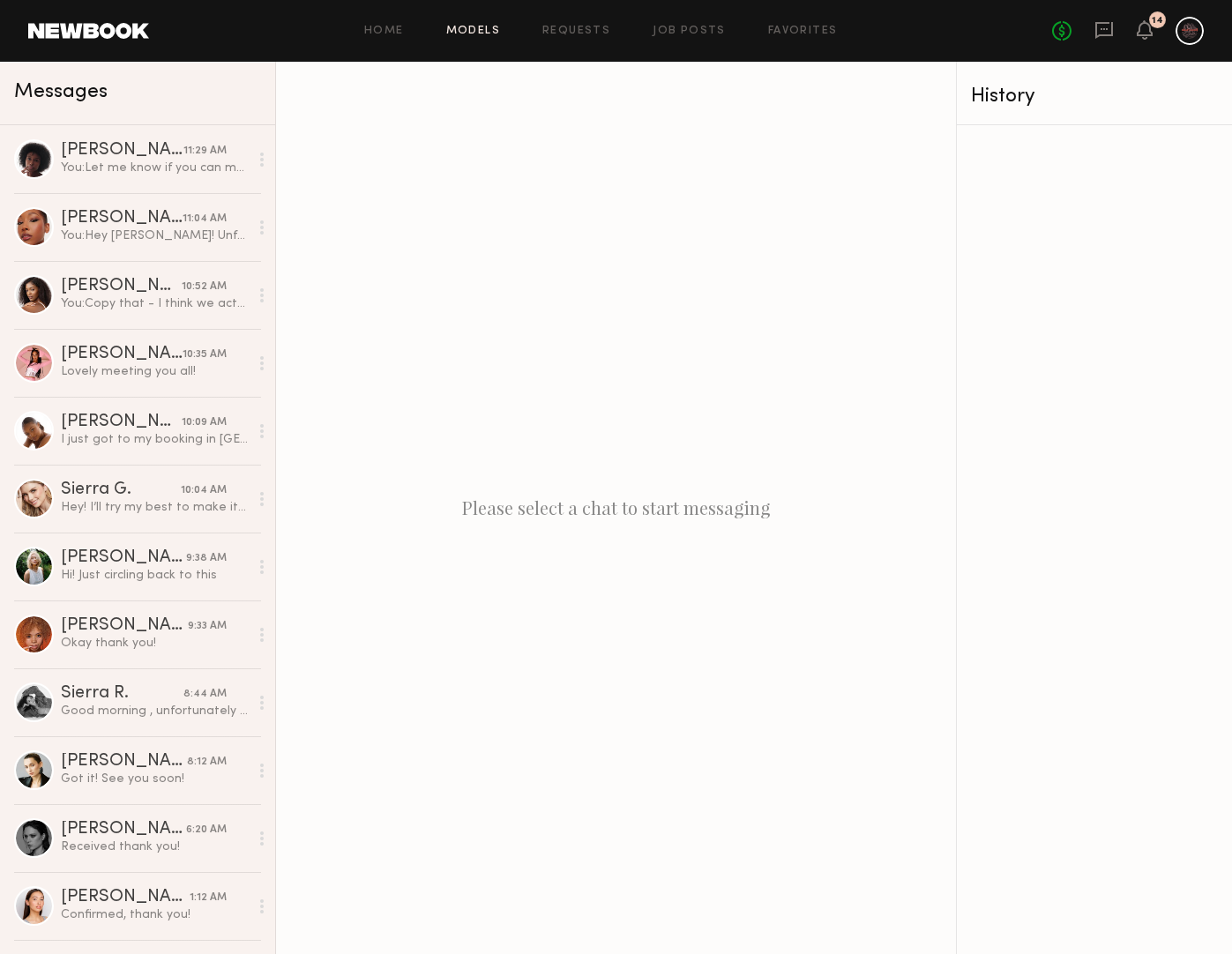 click on "Models" 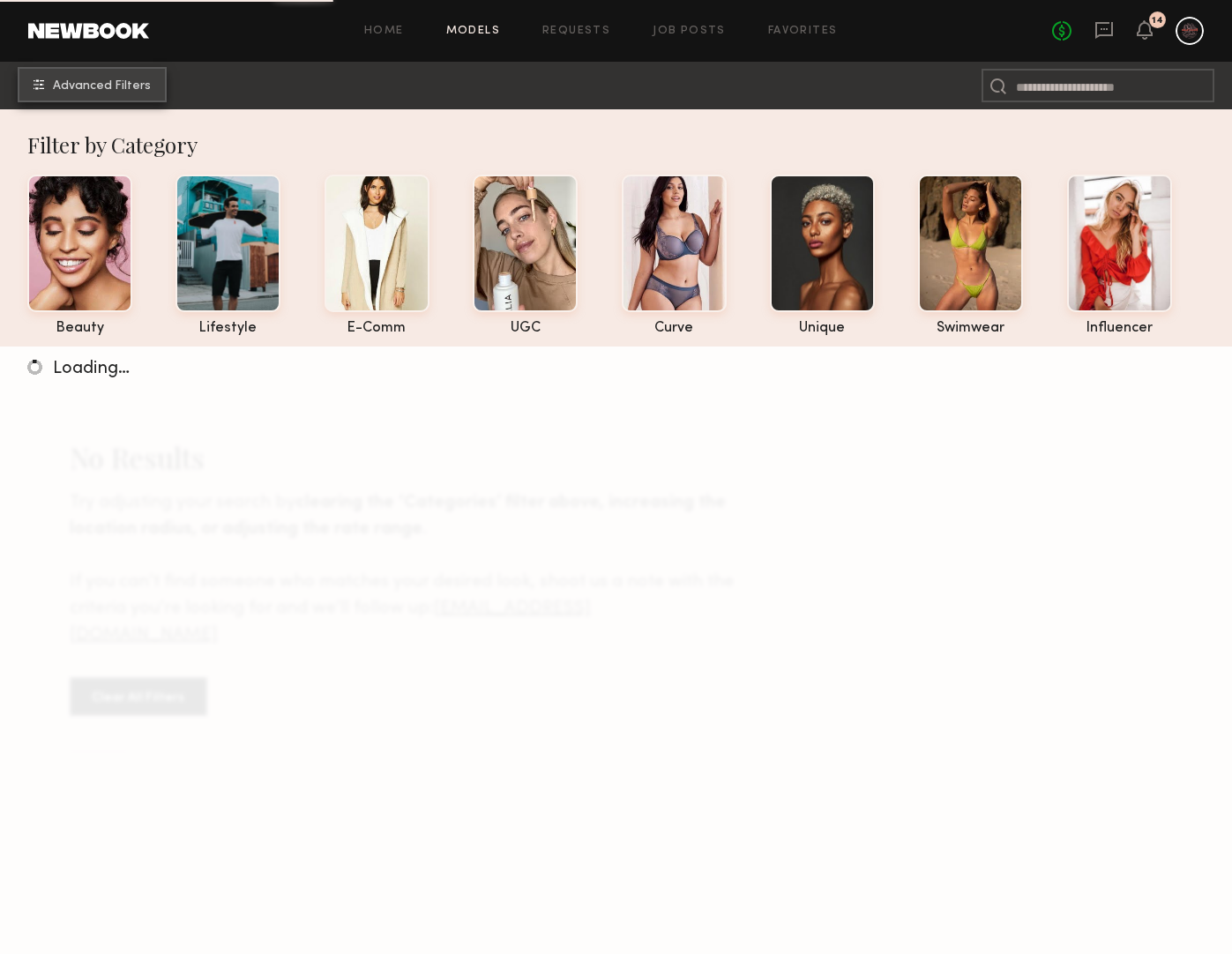 click on "Advanced Filters" 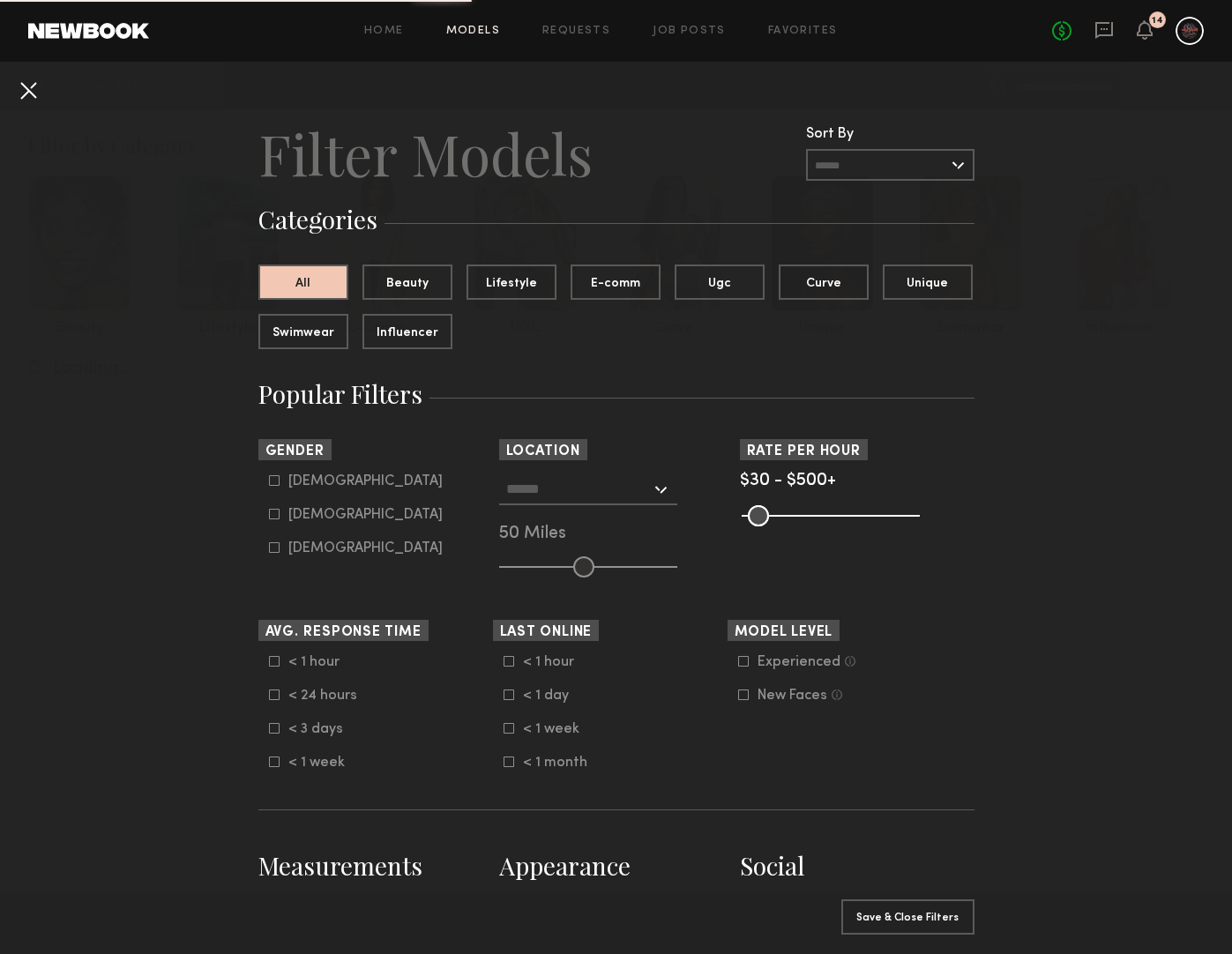 click 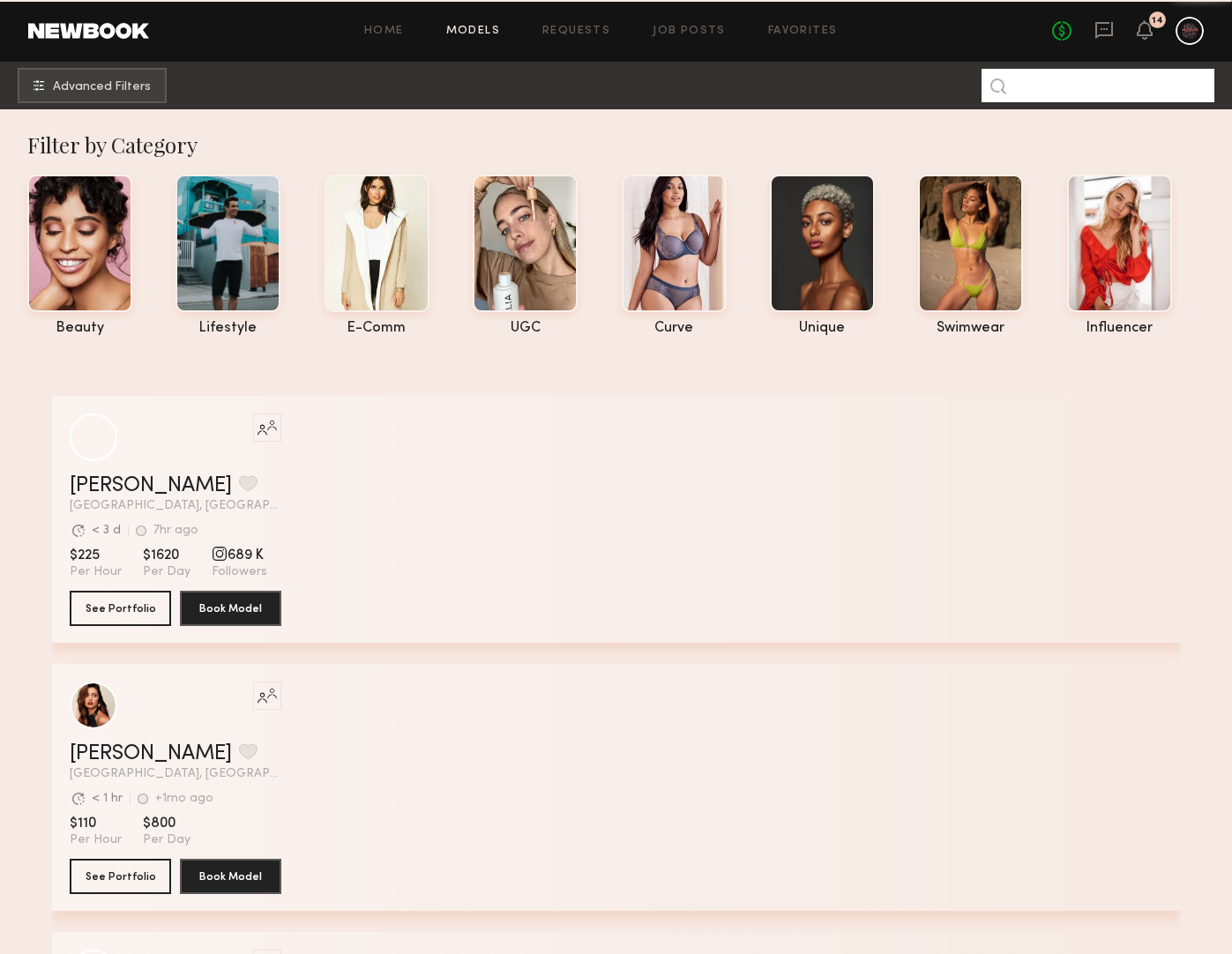 click 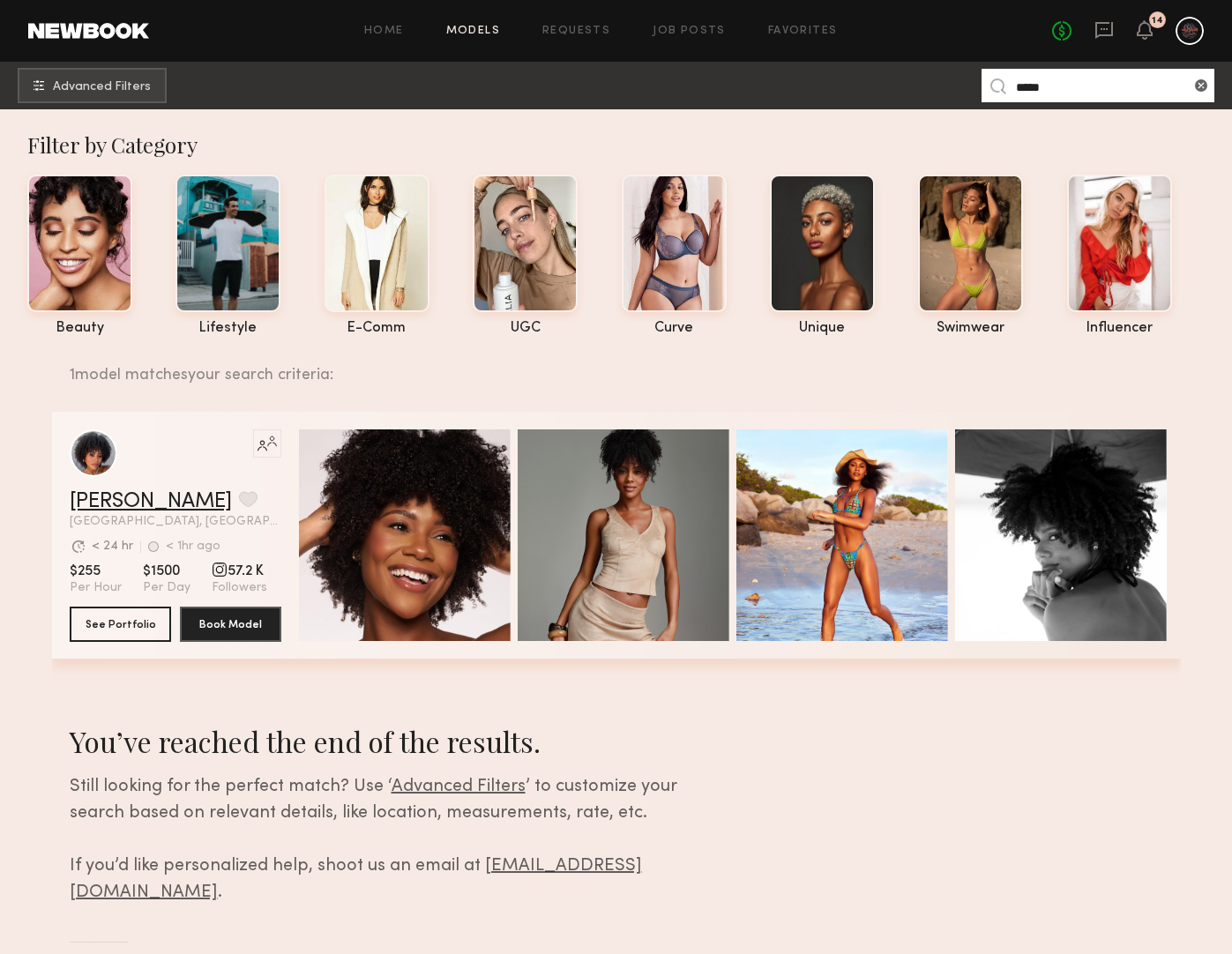 click on "Neyah K." 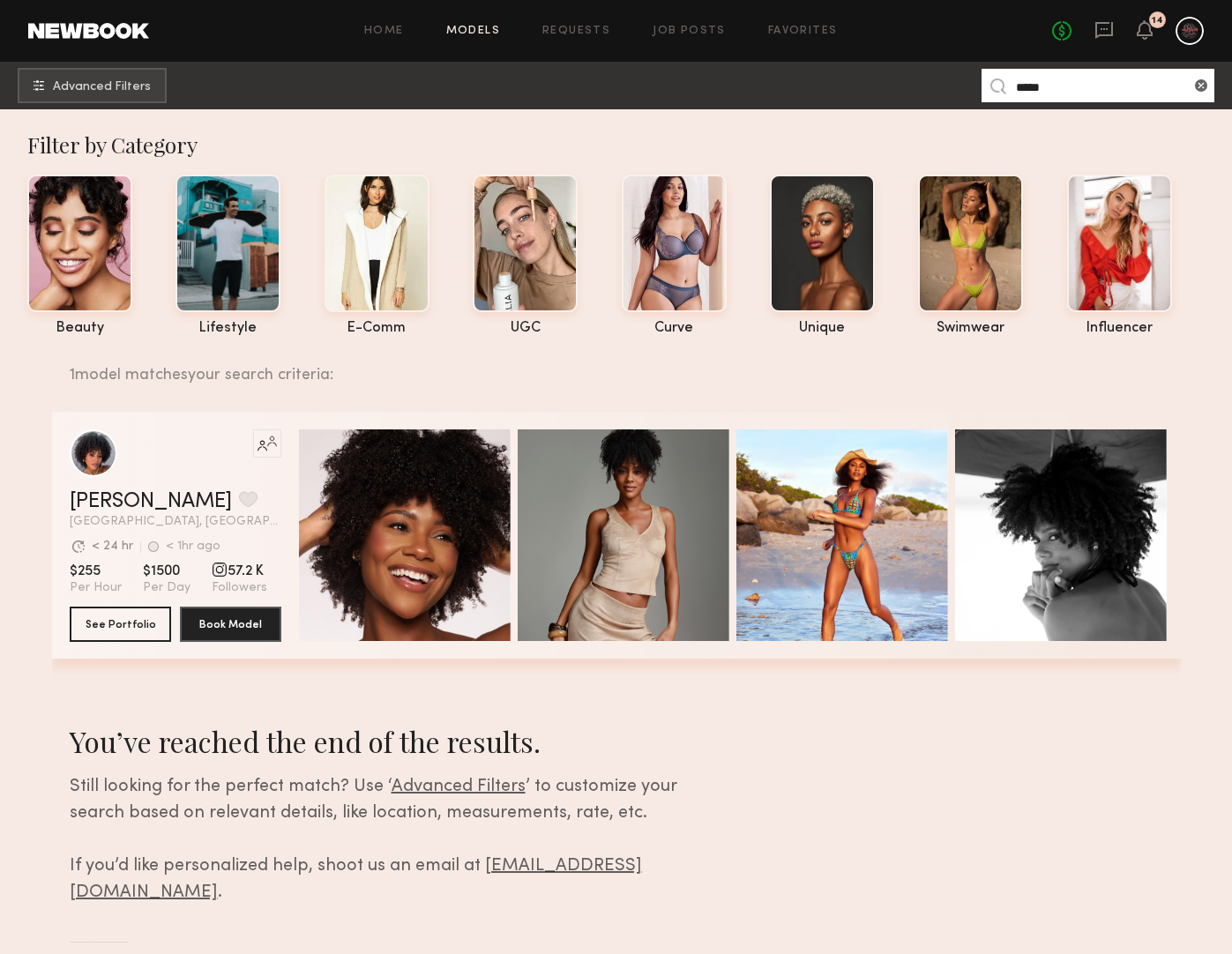 click on "*****" 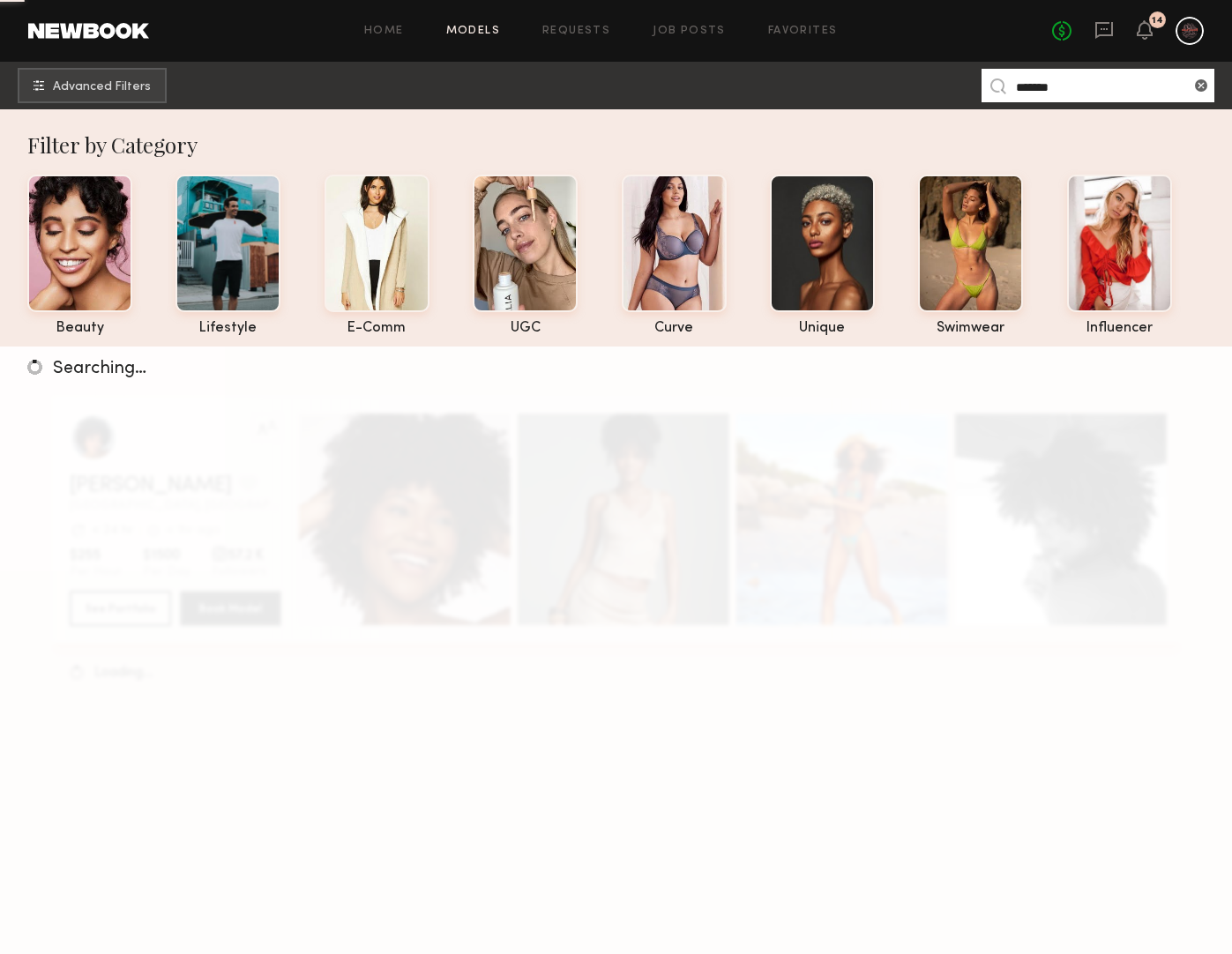 type on "*******" 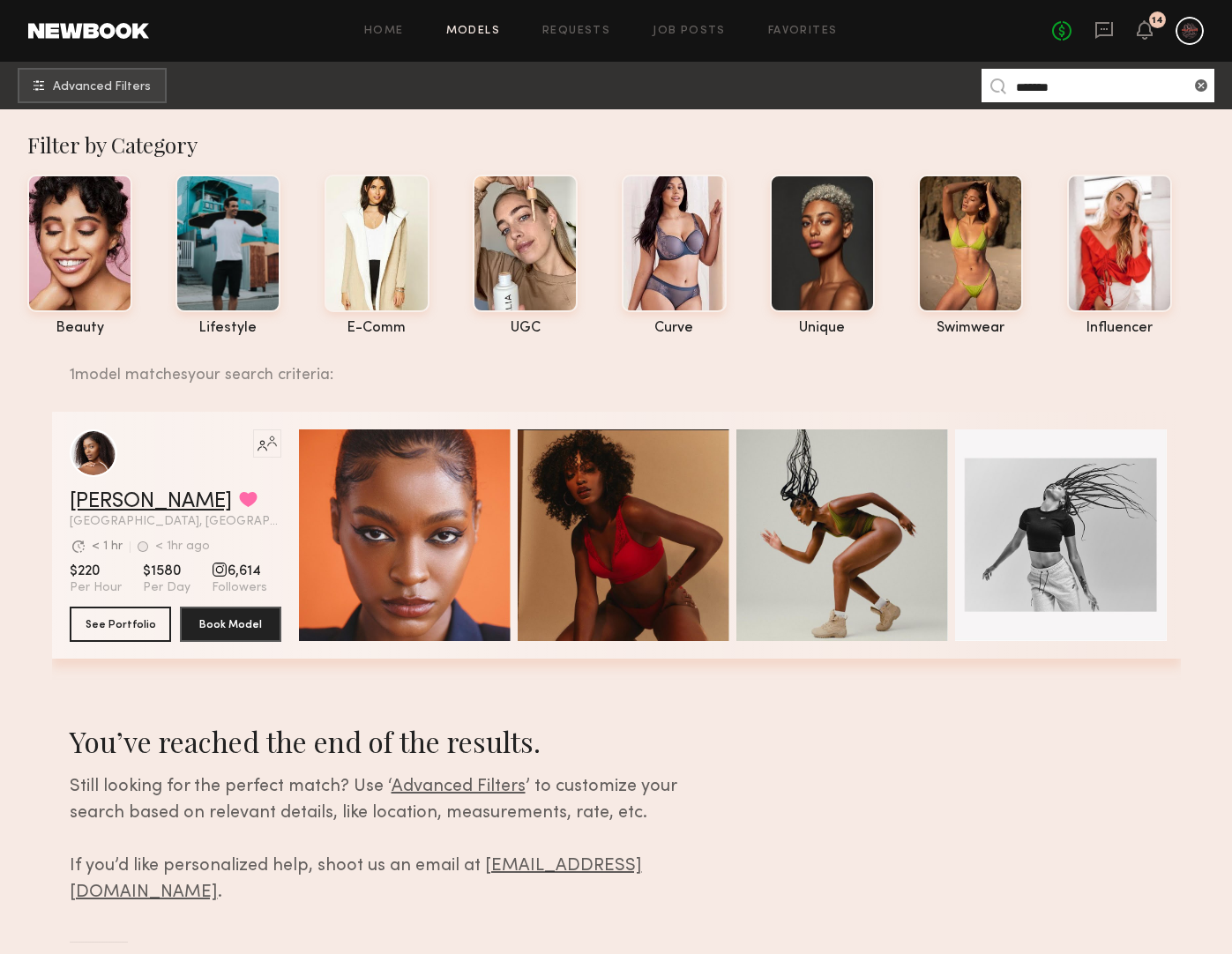 click on "Kaelani F." 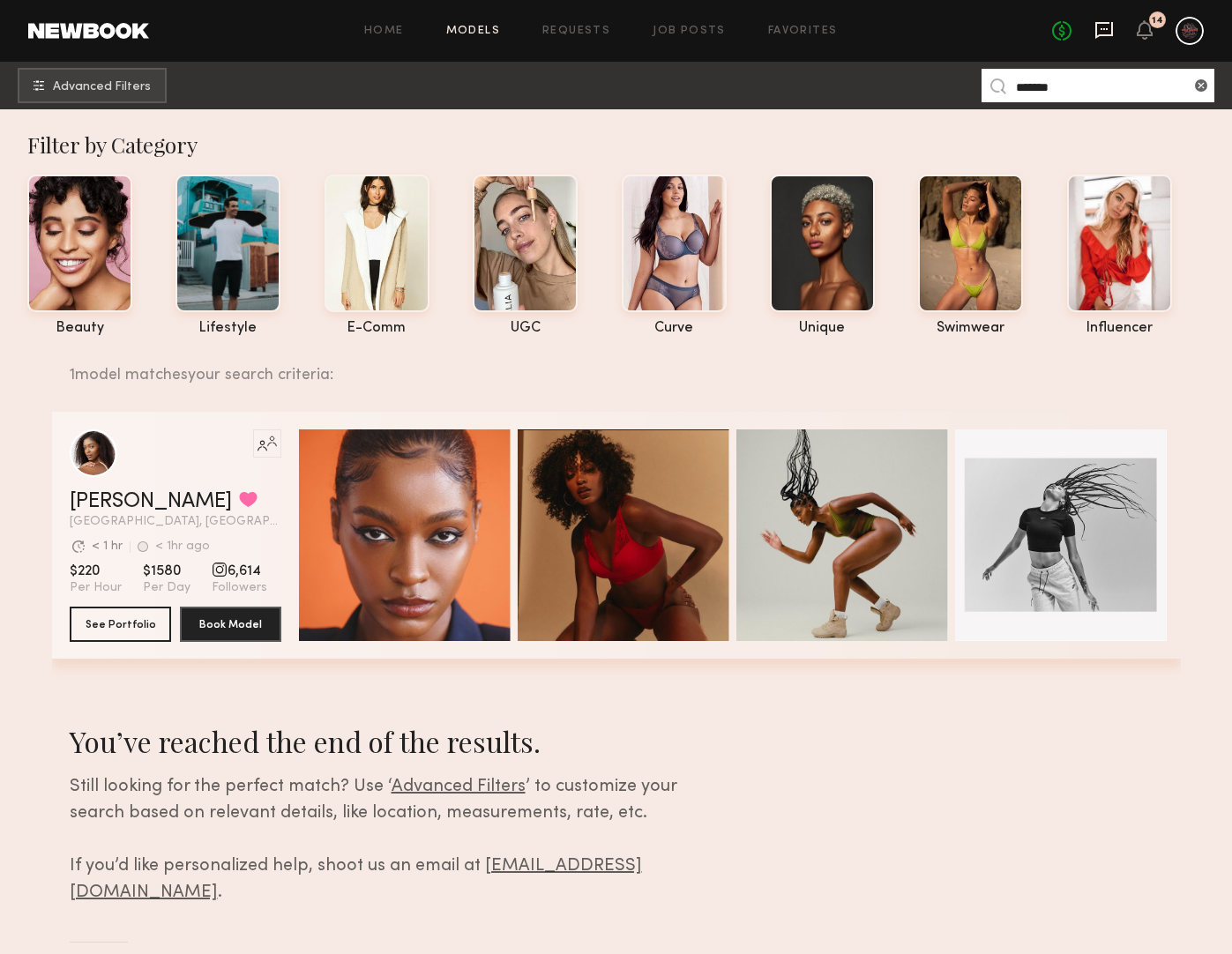 click 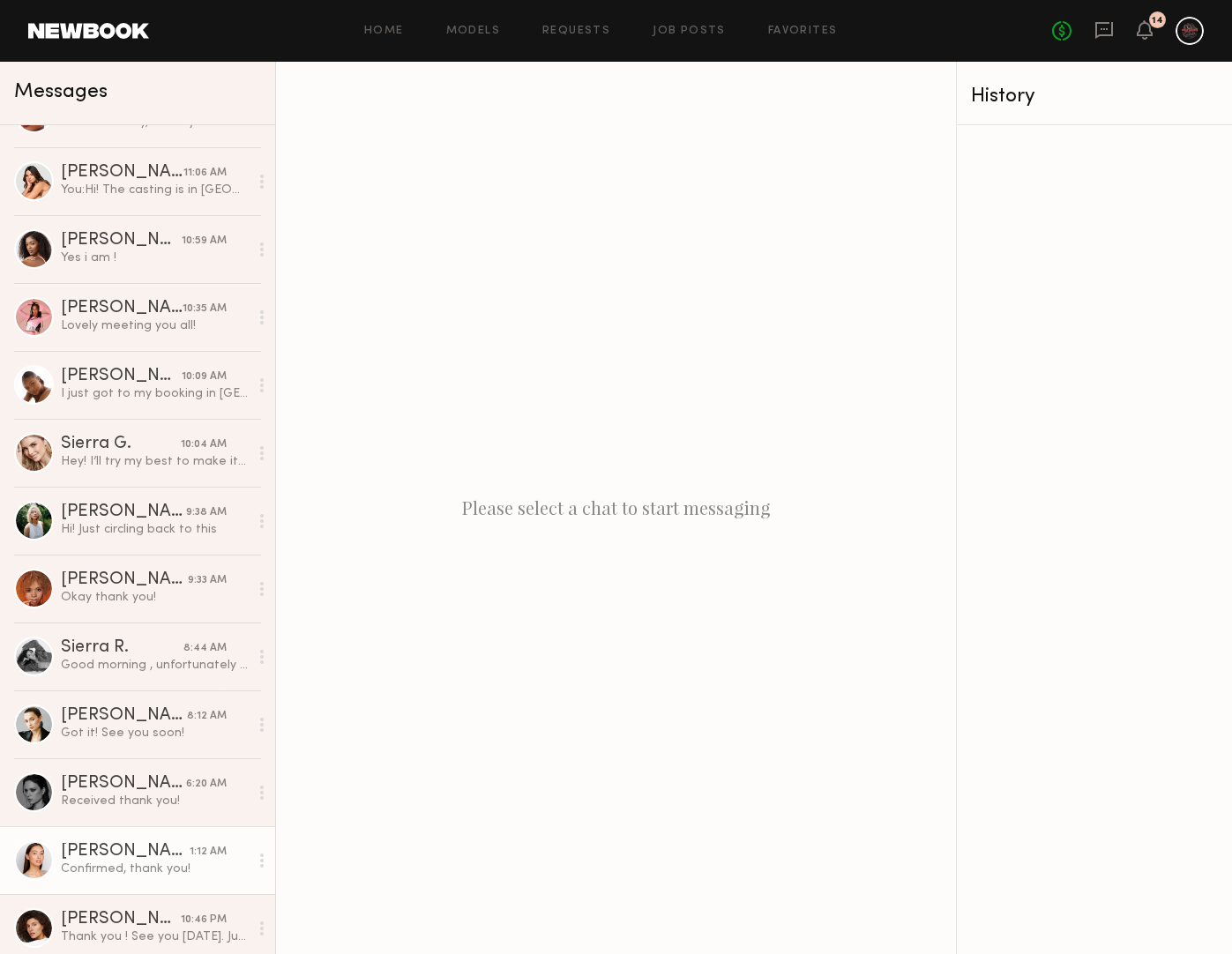 scroll, scrollTop: 81, scrollLeft: 0, axis: vertical 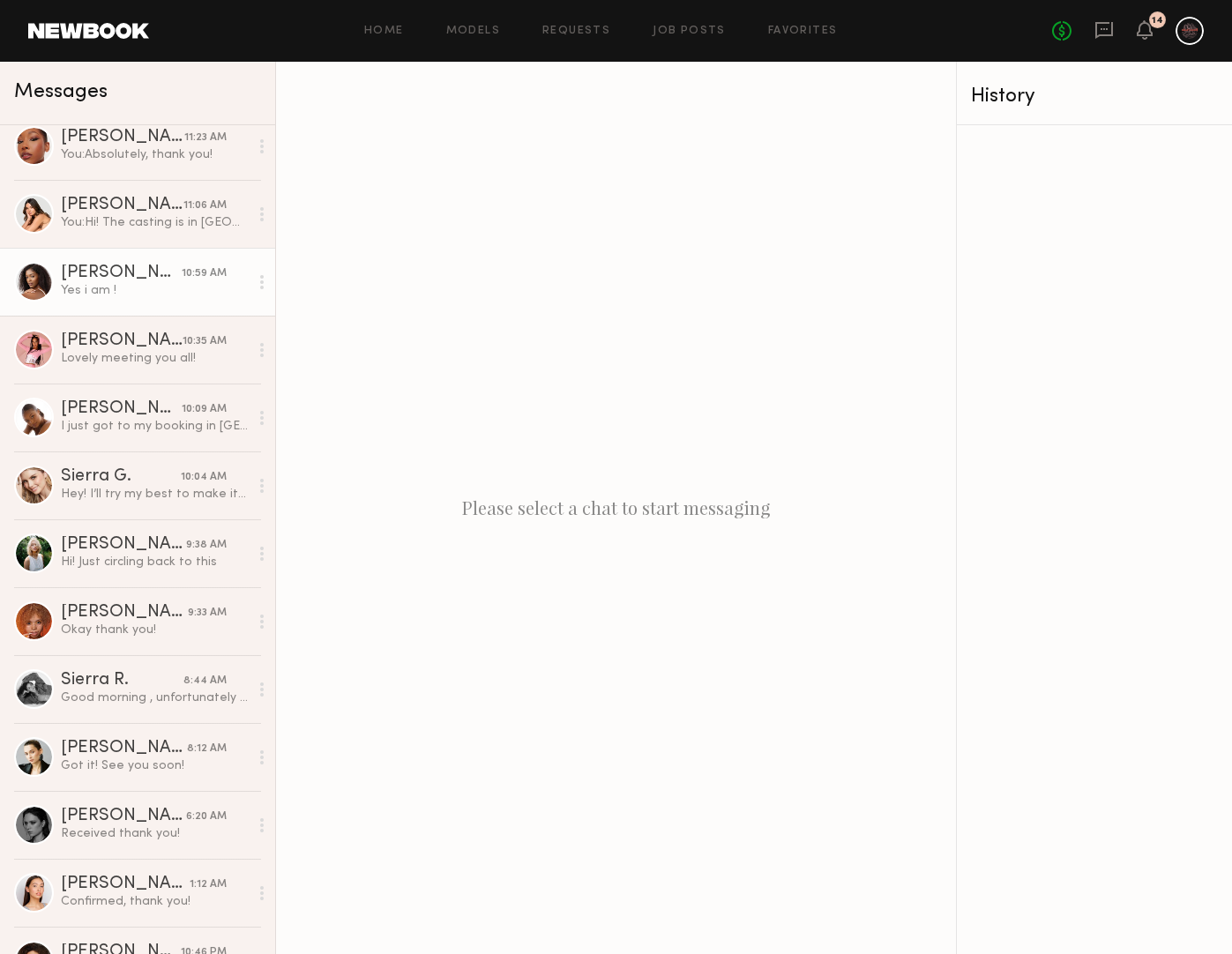 click on "Yes i am !" 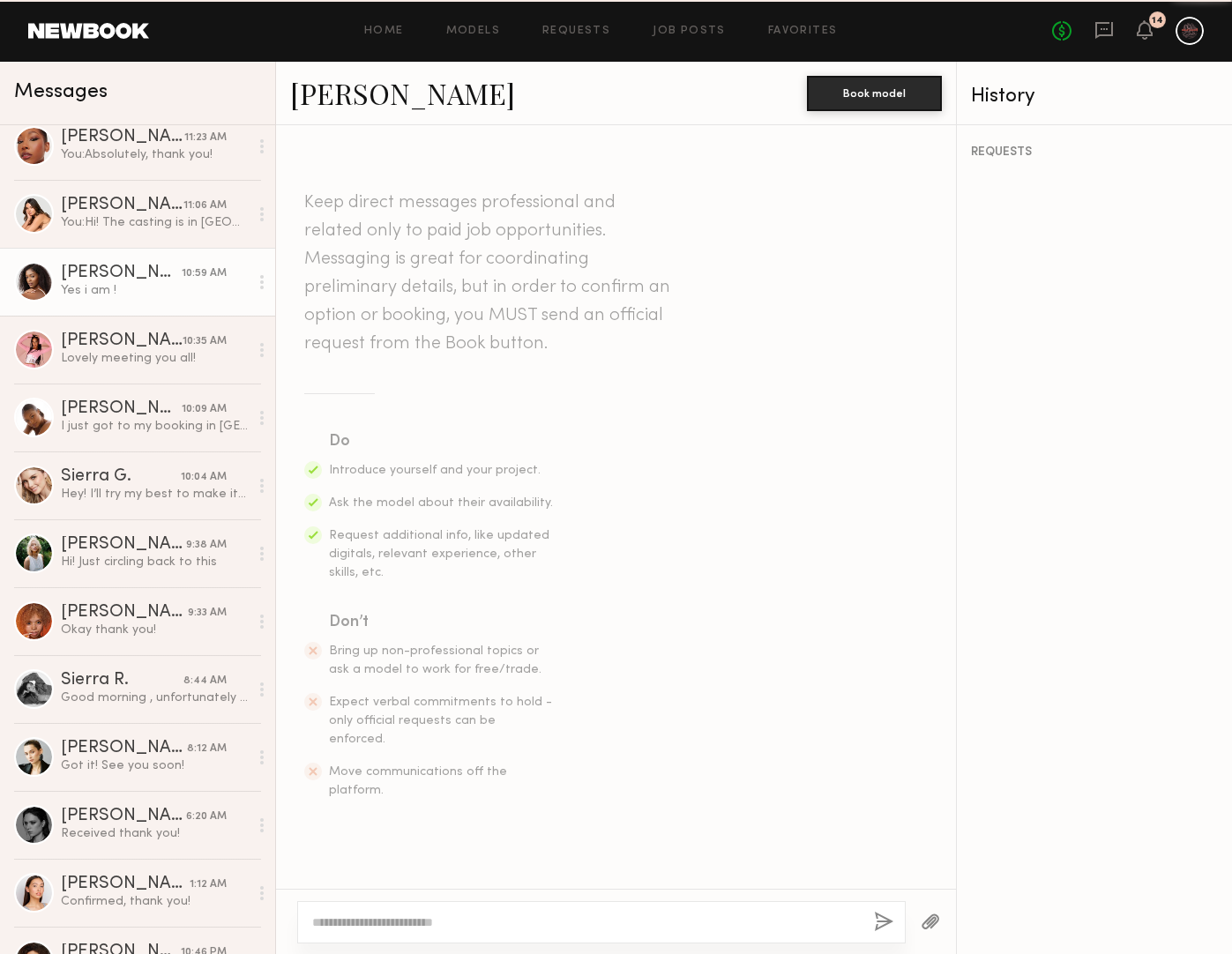 scroll, scrollTop: 655, scrollLeft: 0, axis: vertical 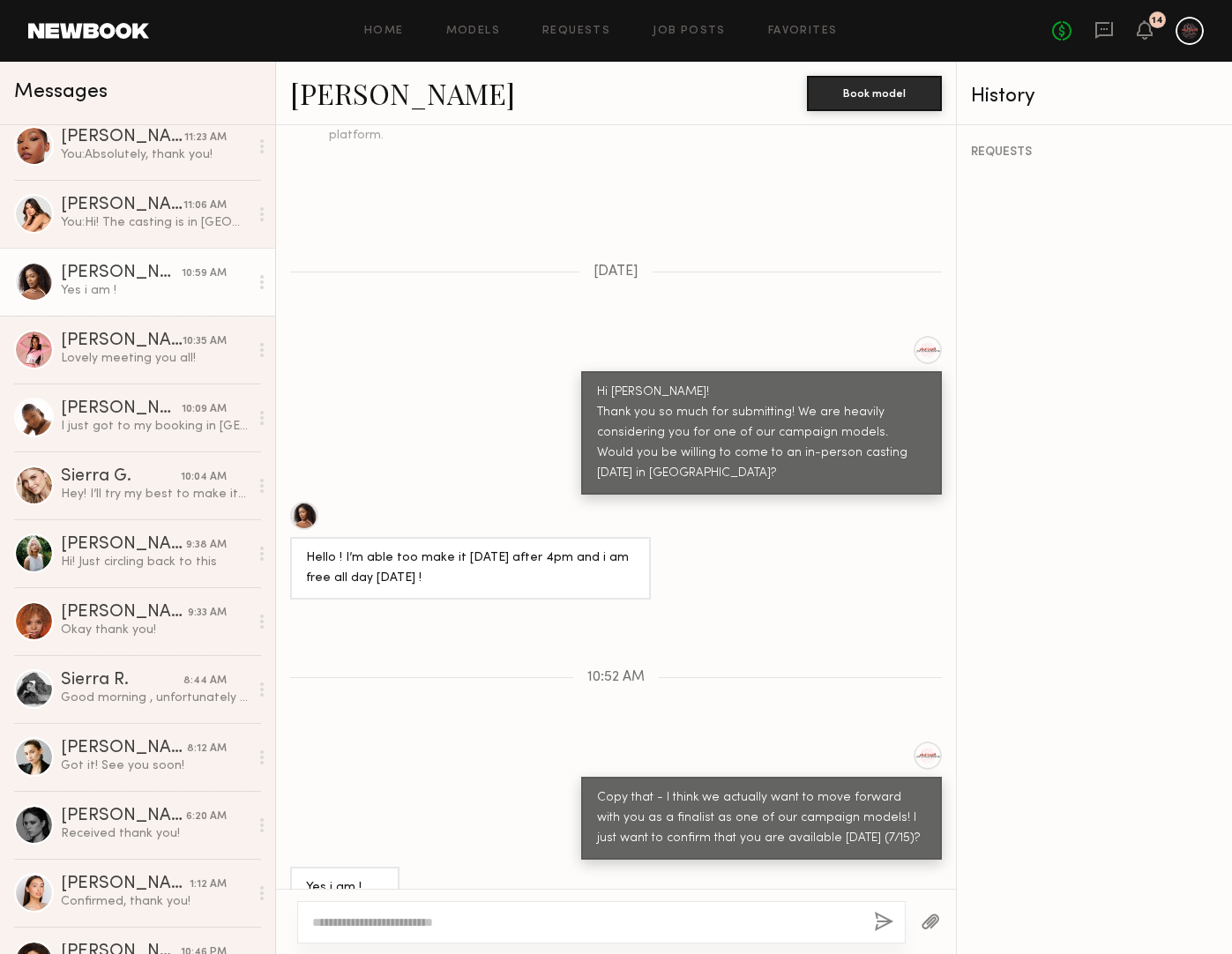 click 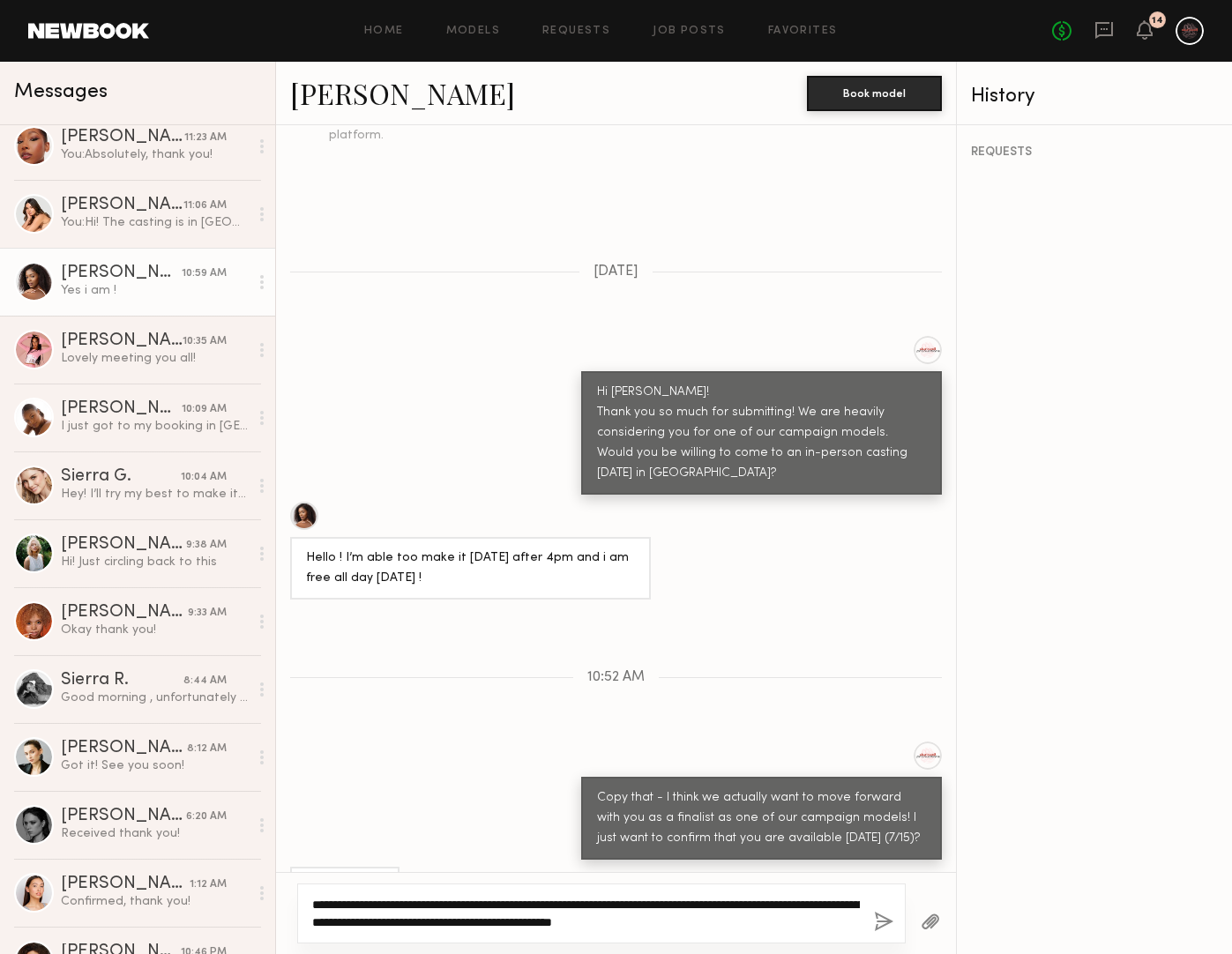 type on "**********" 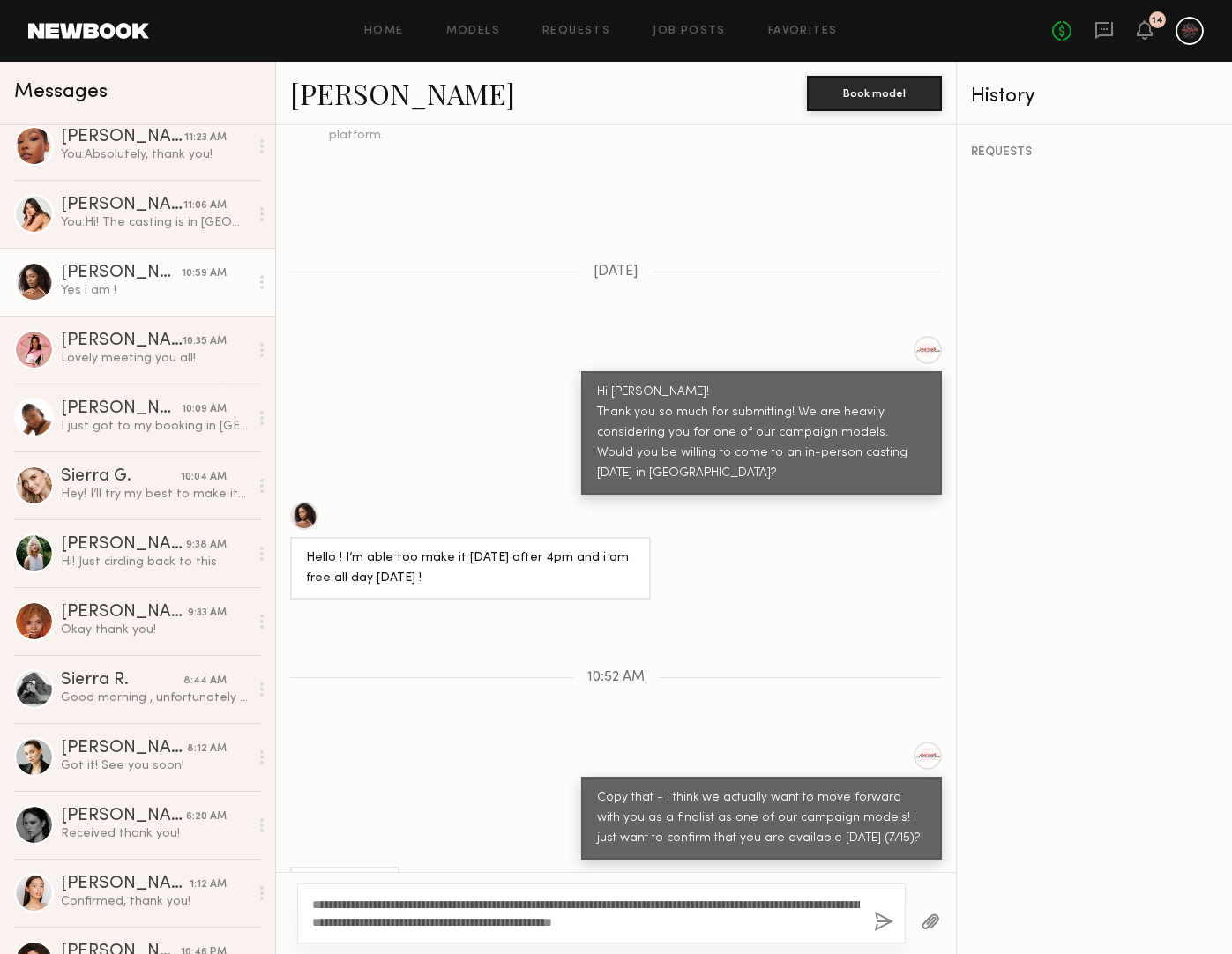 click 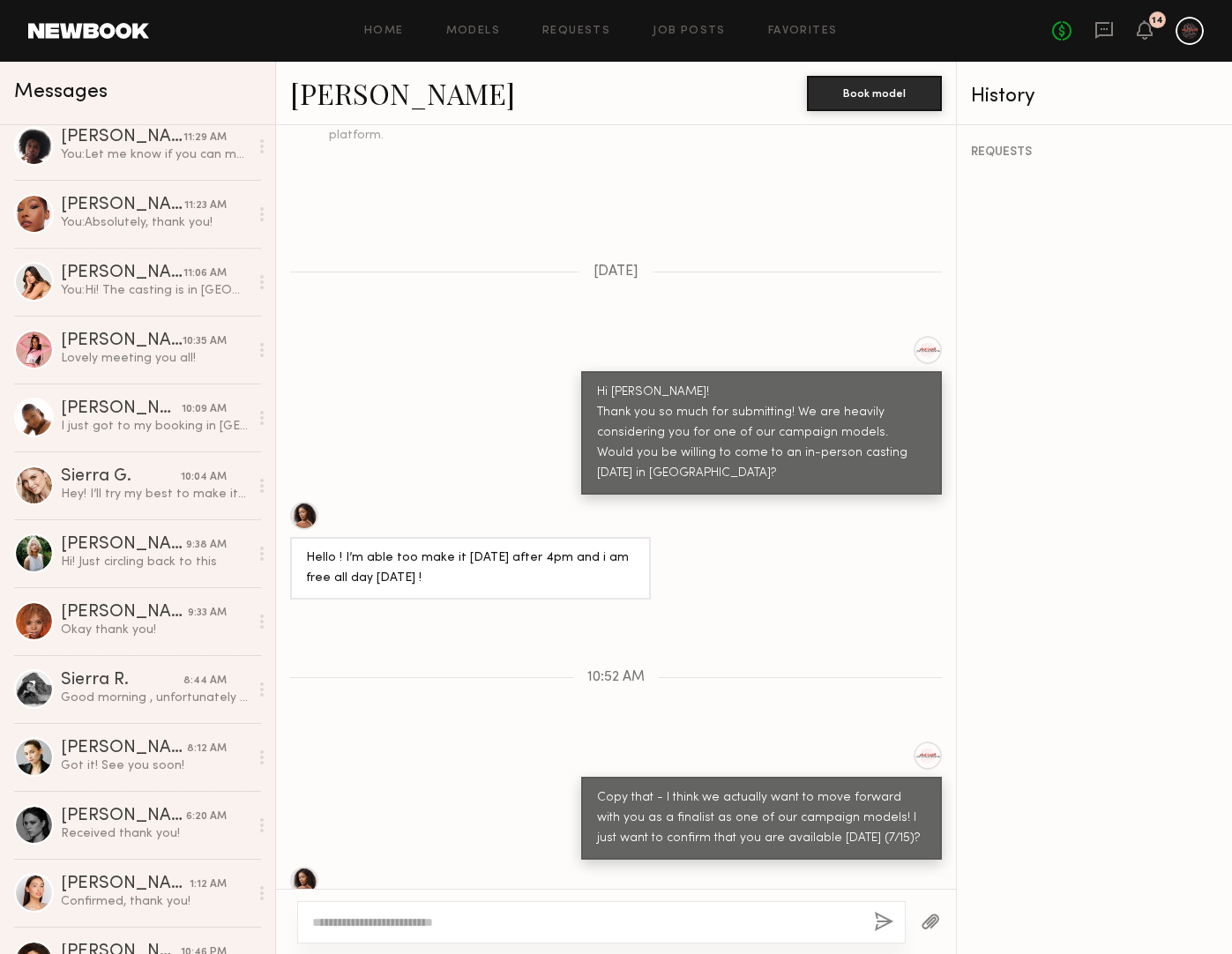 scroll, scrollTop: 935, scrollLeft: 0, axis: vertical 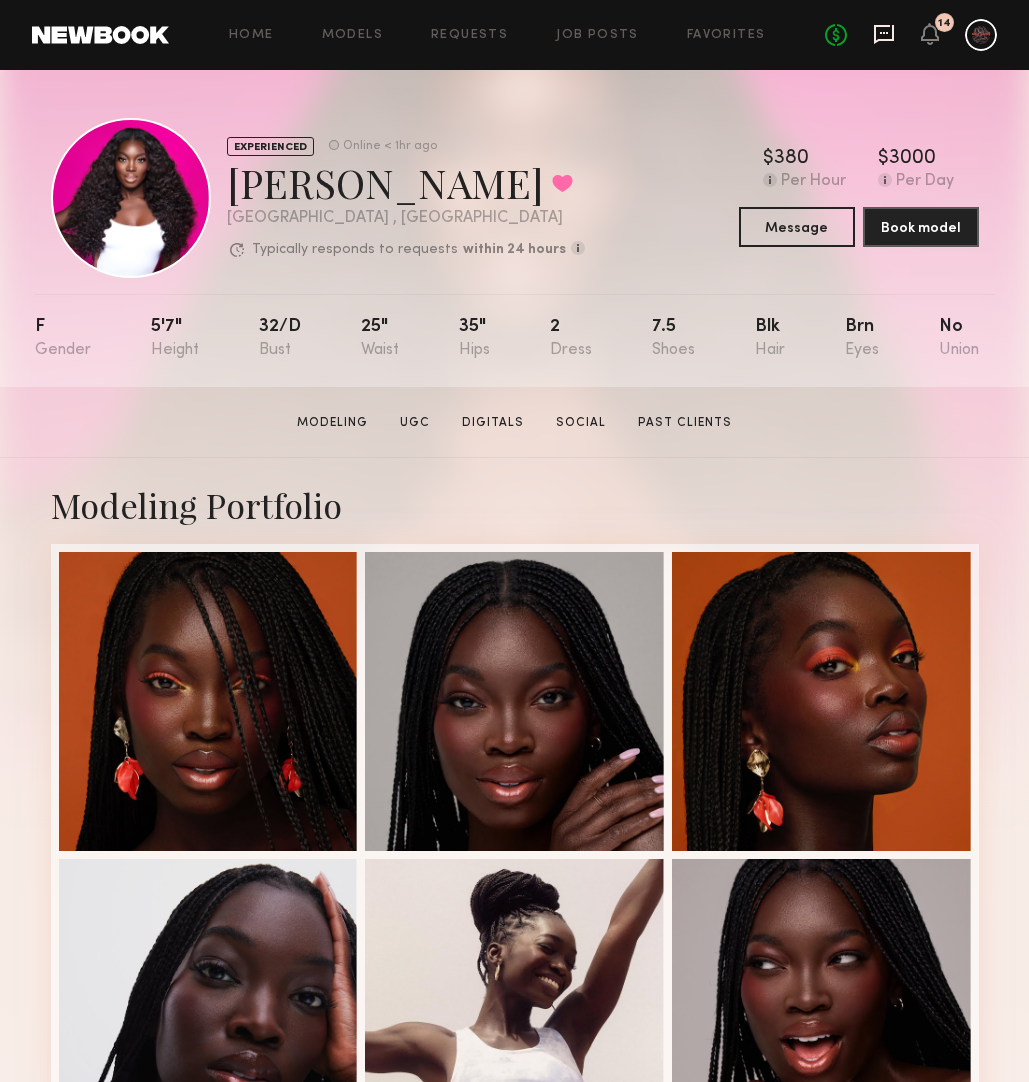 click 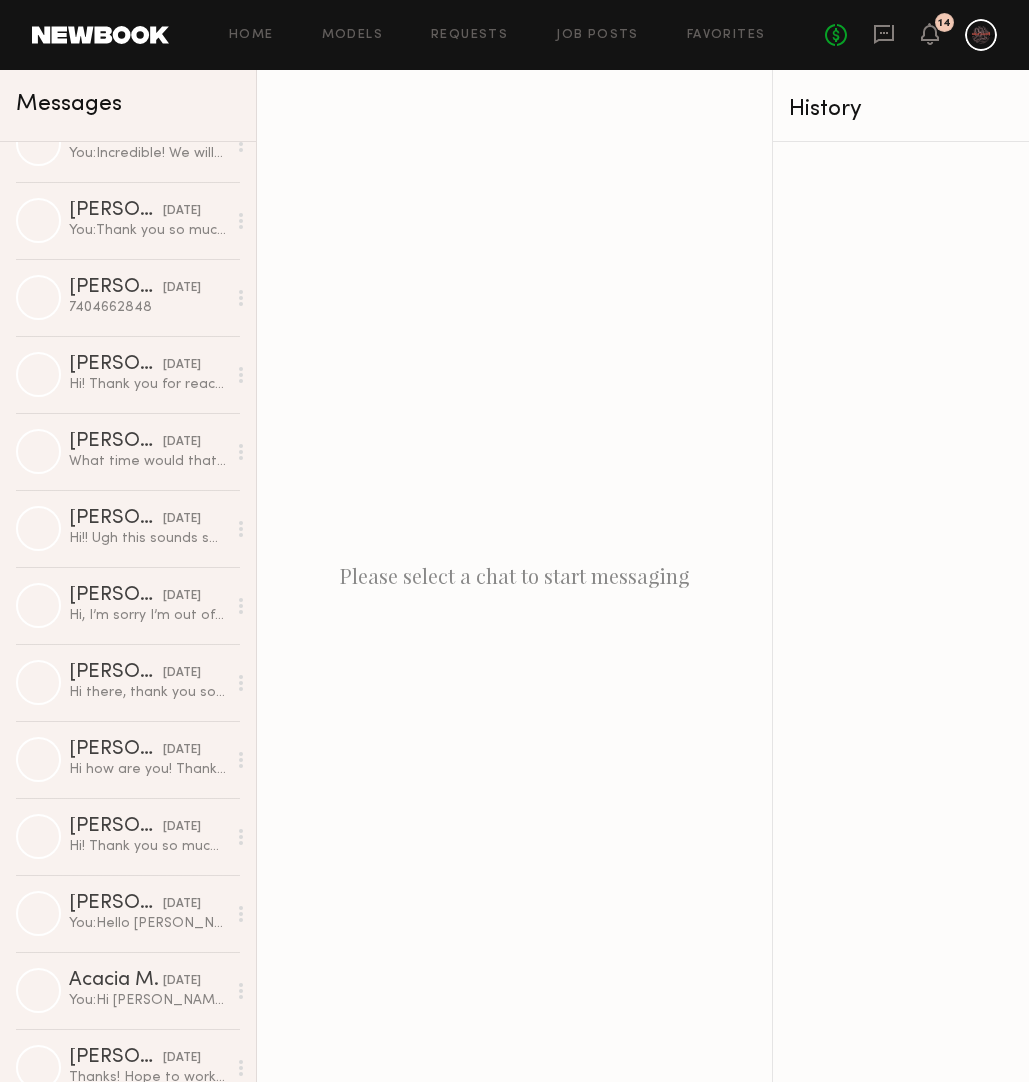 scroll, scrollTop: 4903, scrollLeft: 0, axis: vertical 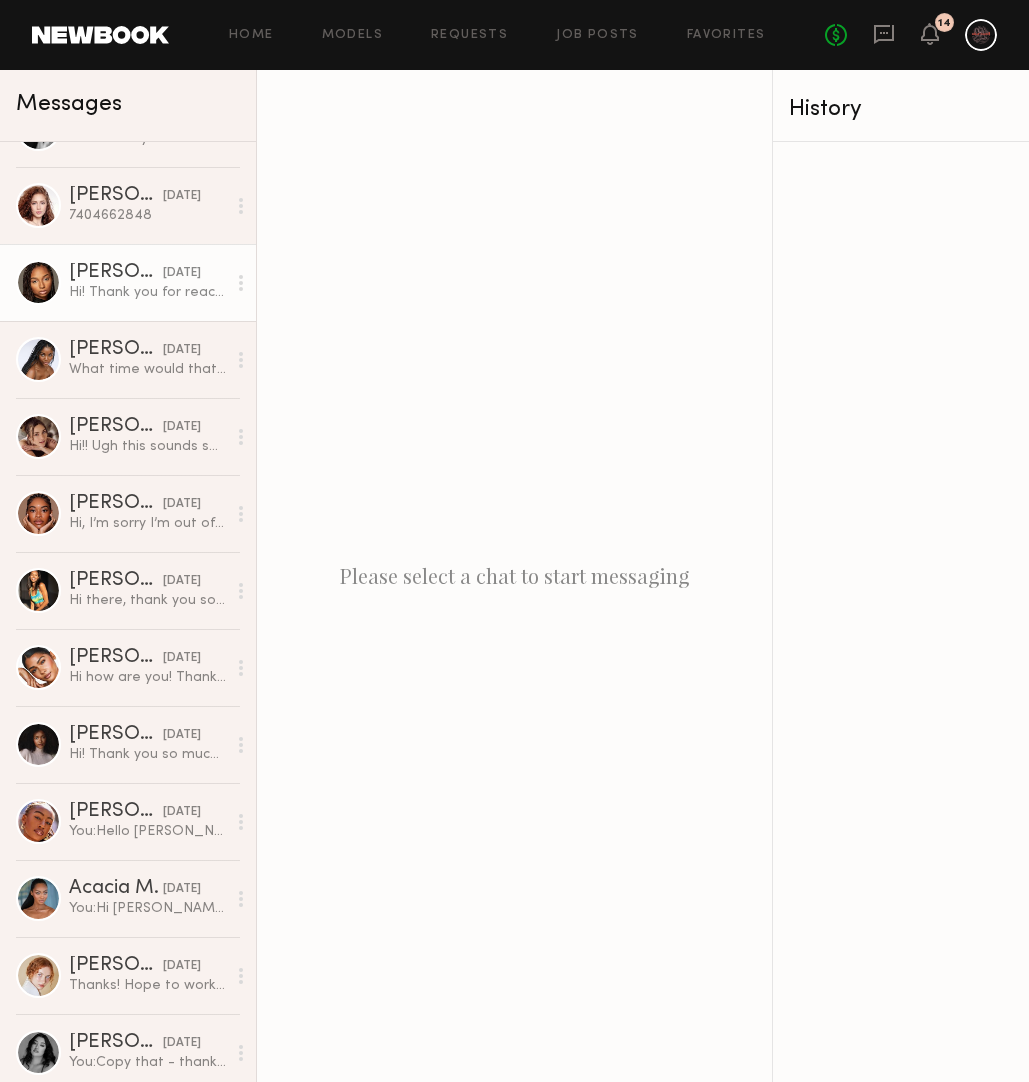 click on "Alexis J. yesterday Hi! Thank you for reaching out! I leave for New York on Thursday, and return Tuesday morning. I may be able to come on Tuesday, but for the shade match I may not make it." 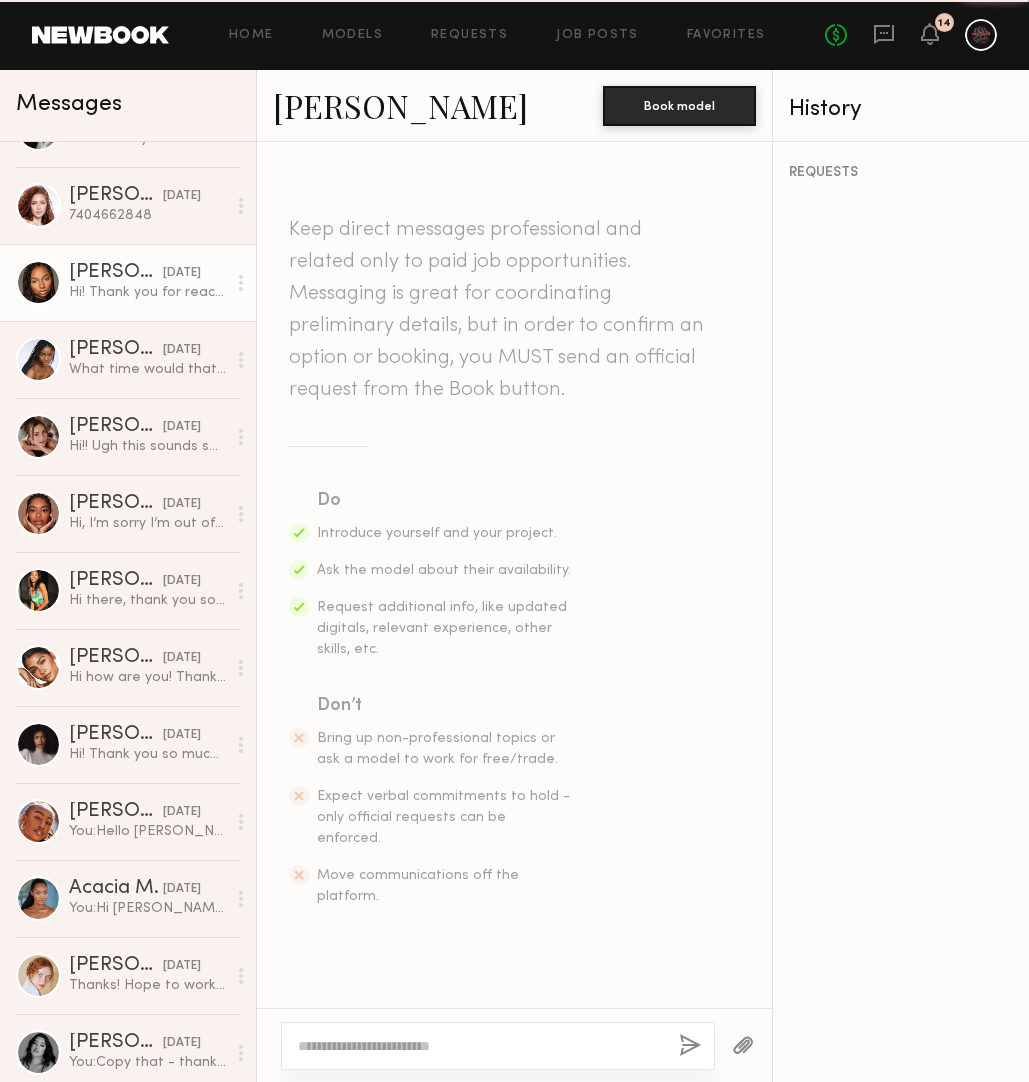 scroll, scrollTop: 734, scrollLeft: 0, axis: vertical 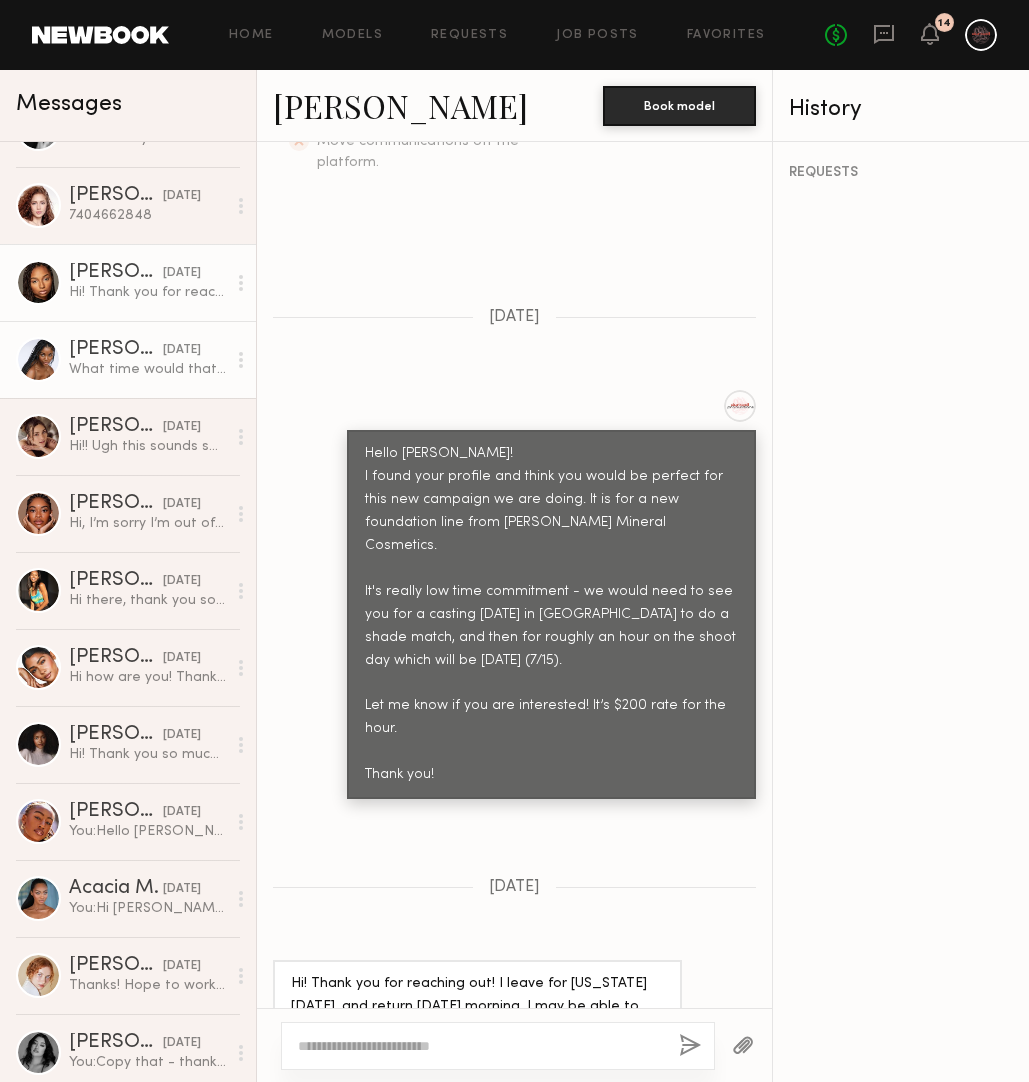 click on "Naomi B. yesterday What time would that be? I’ll be on set from 9-5 tomorrow." 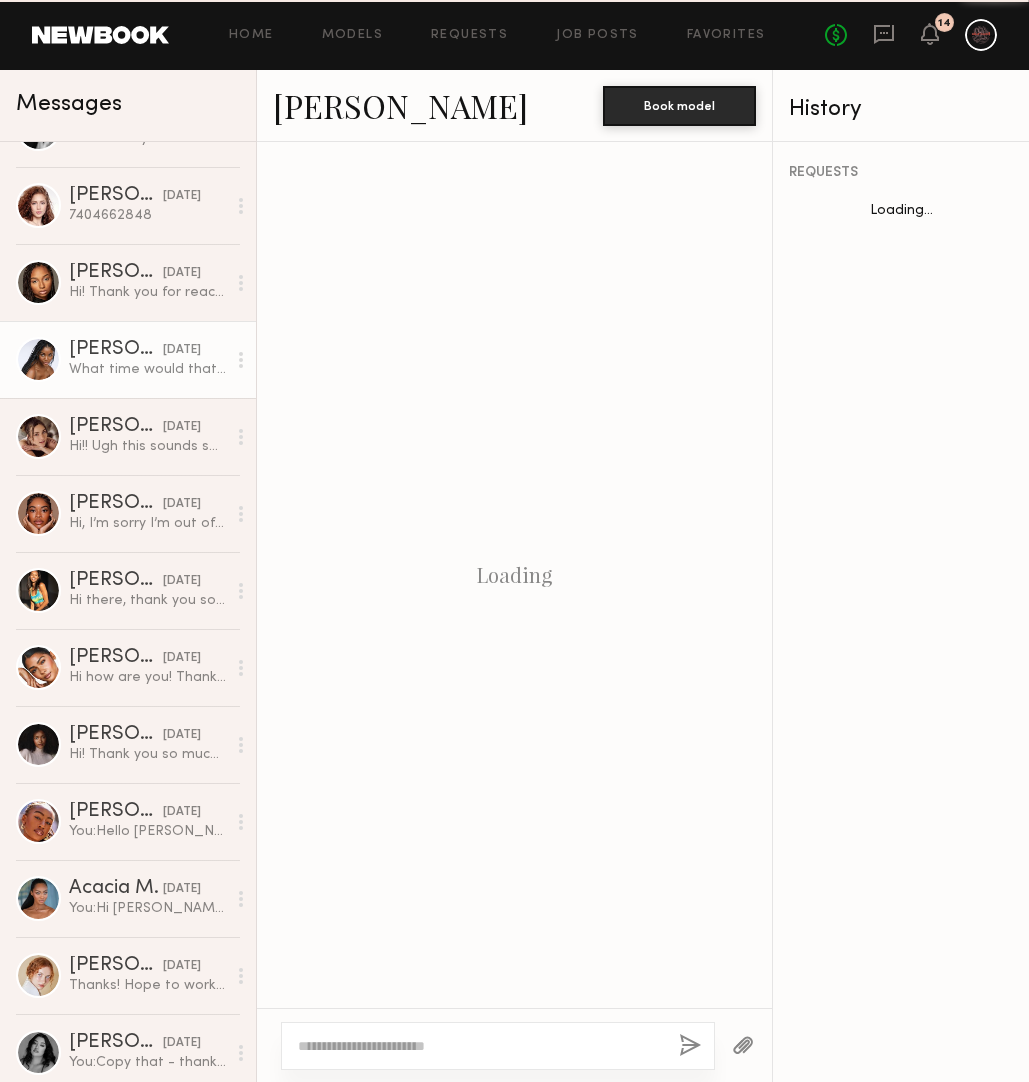 scroll, scrollTop: 766, scrollLeft: 0, axis: vertical 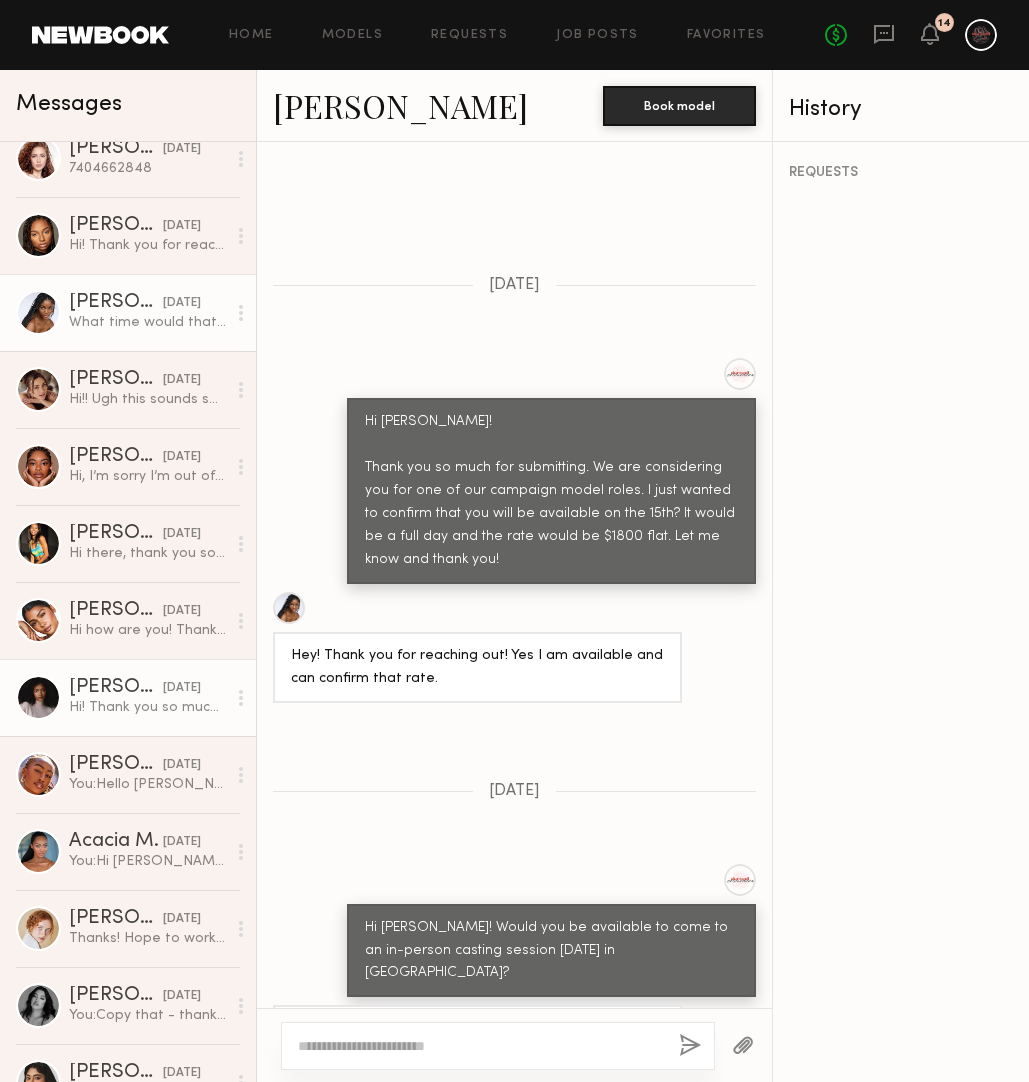 click on "Jade B. yesterday" 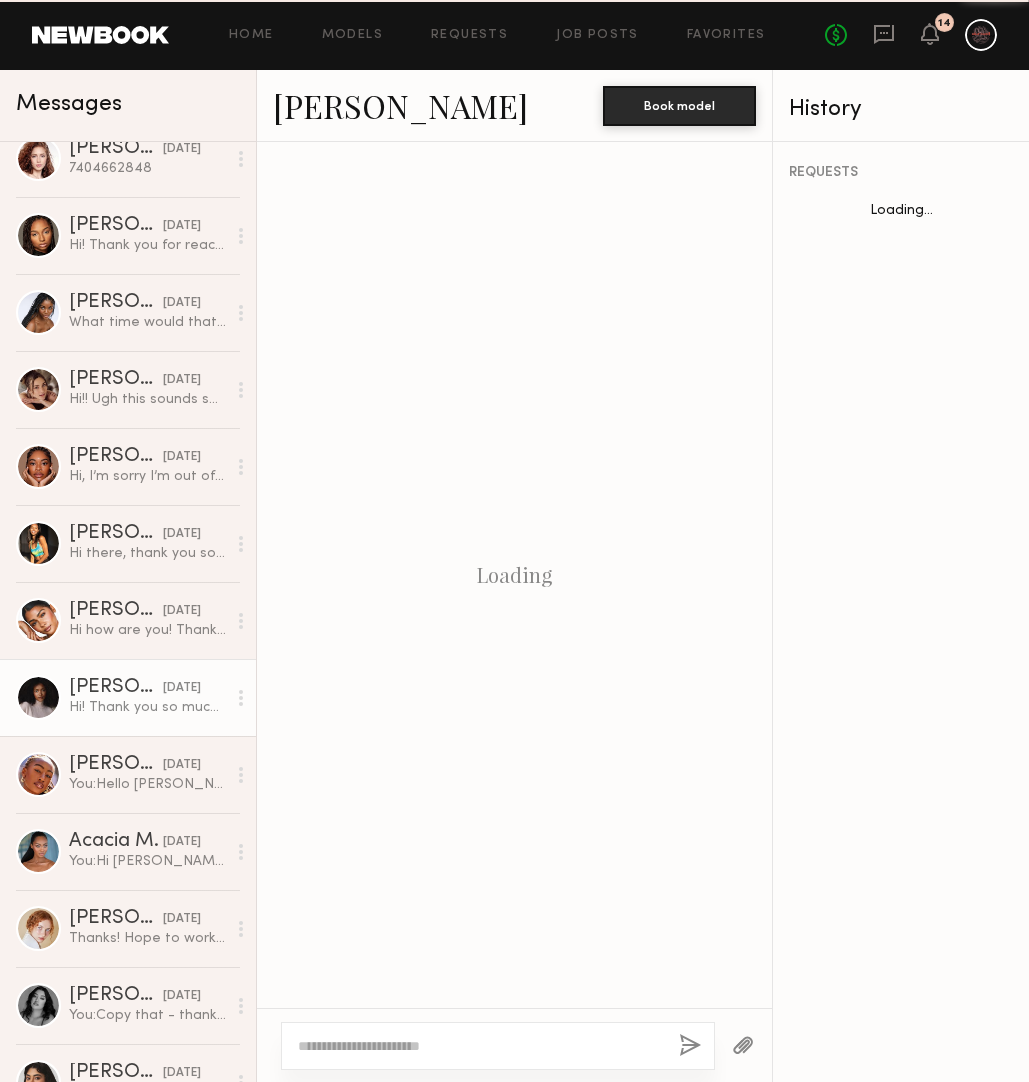 scroll, scrollTop: 468, scrollLeft: 0, axis: vertical 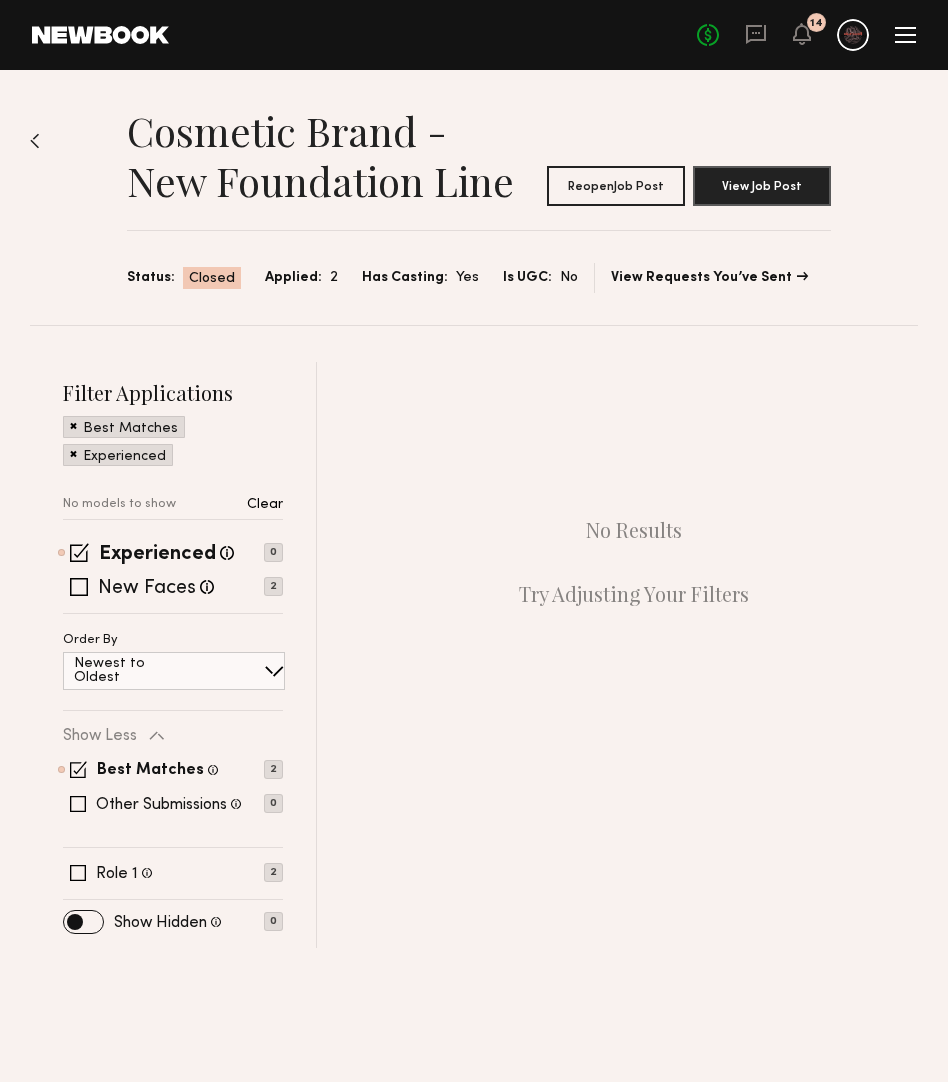 click on "14" 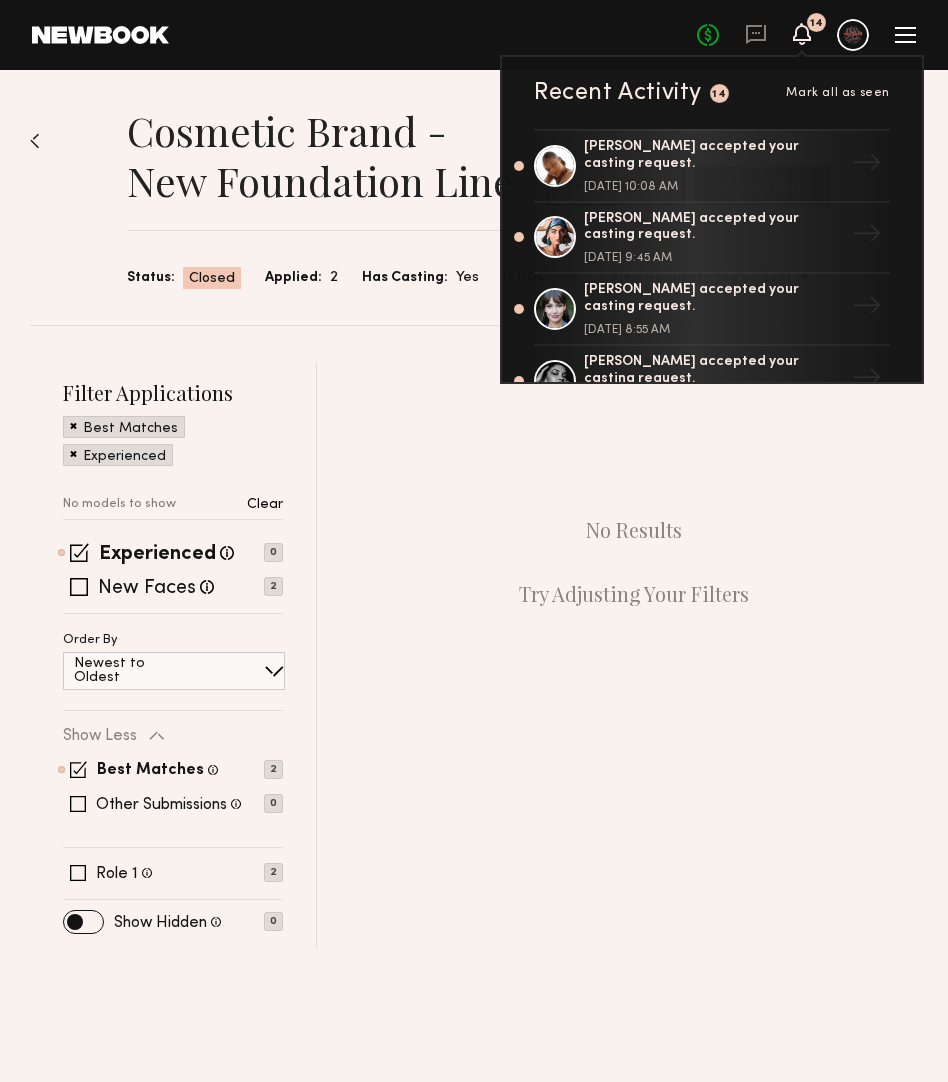 click on "Cosmetic Brand - New Foundation Line" 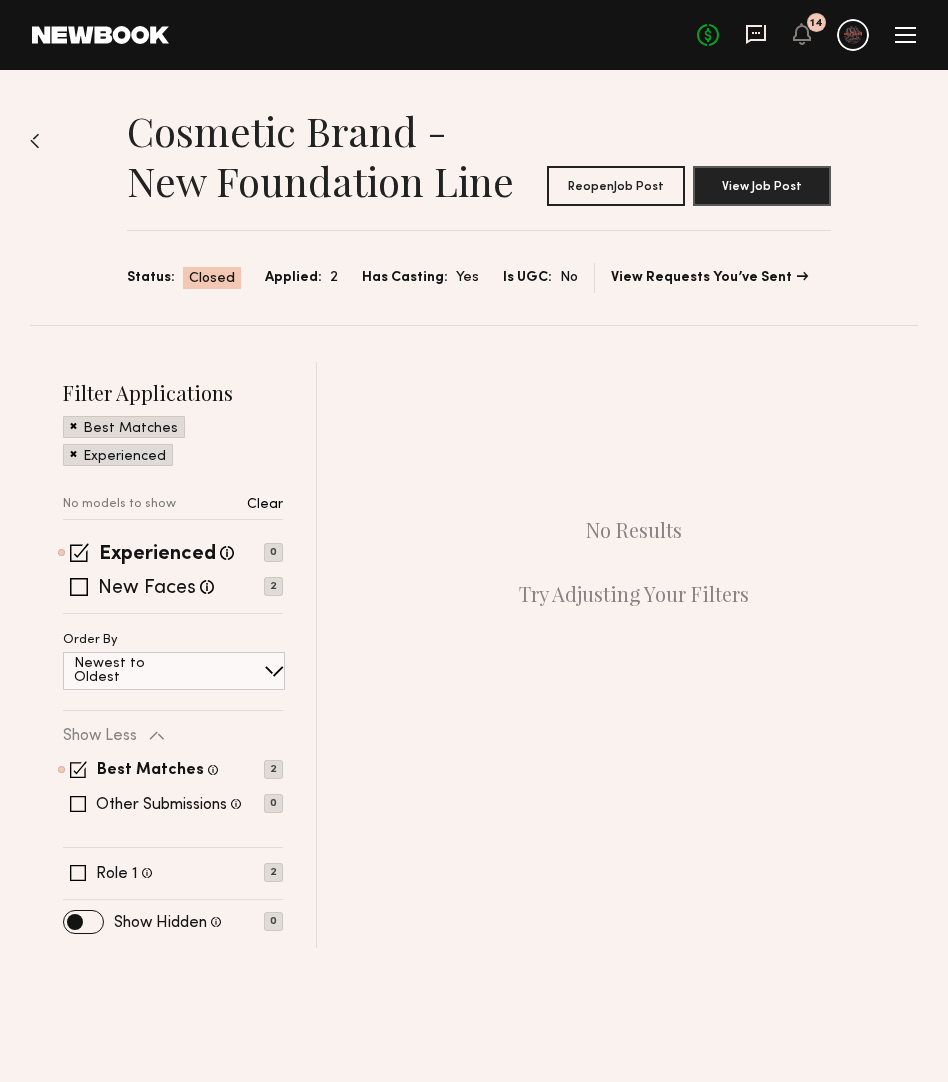click 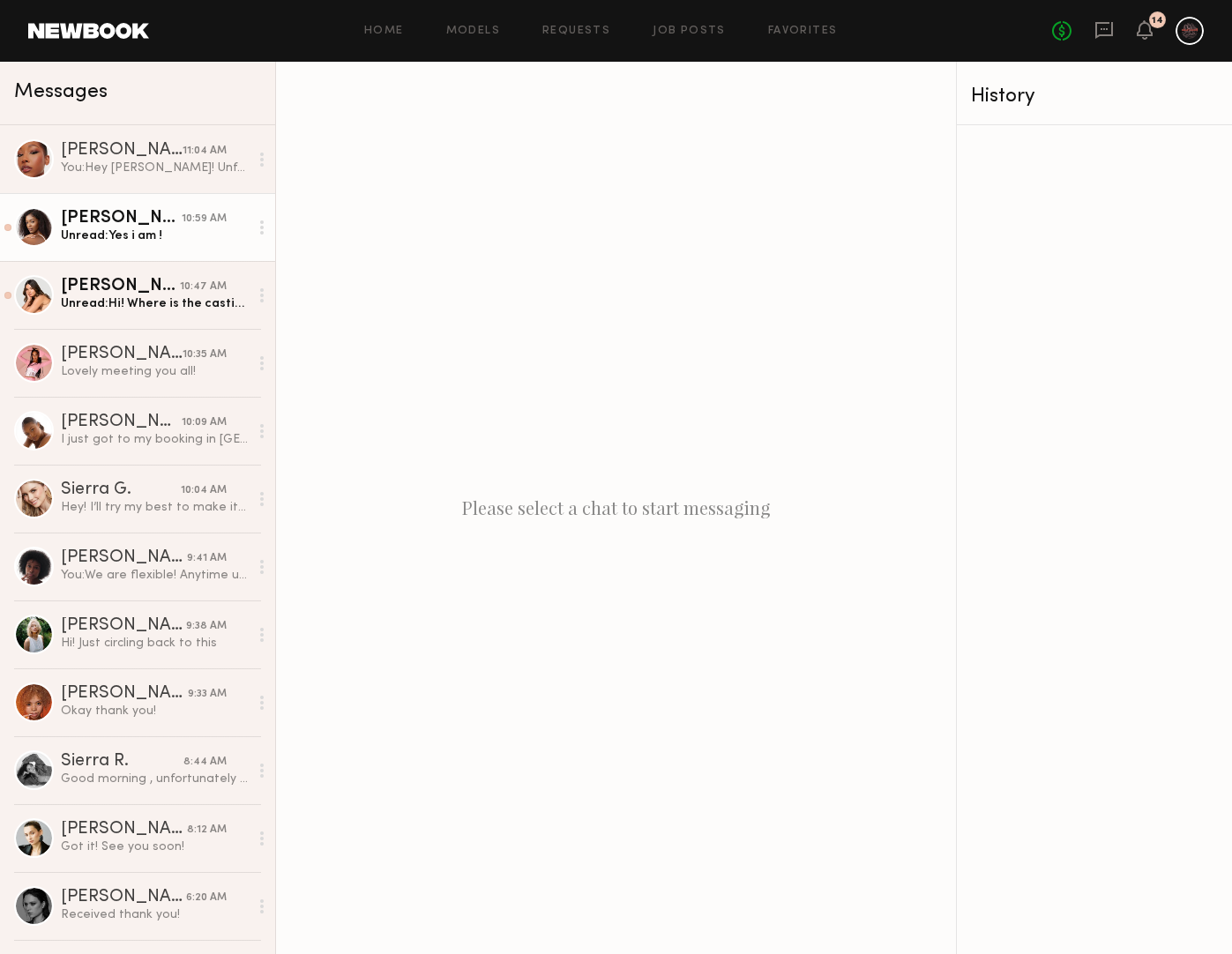 click on "[PERSON_NAME] 10:59 AM Unread:  Yes i am !" 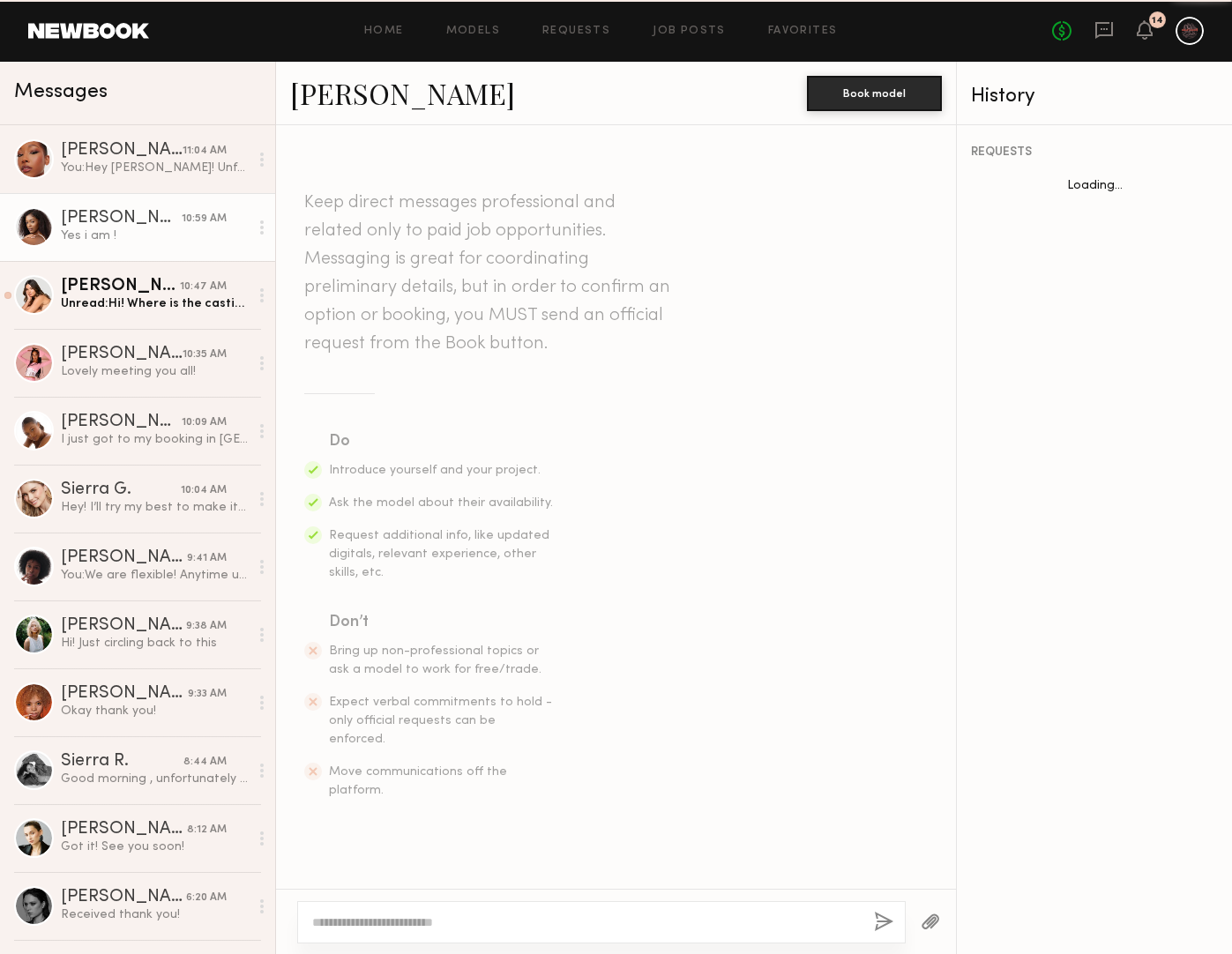 scroll, scrollTop: 655, scrollLeft: 0, axis: vertical 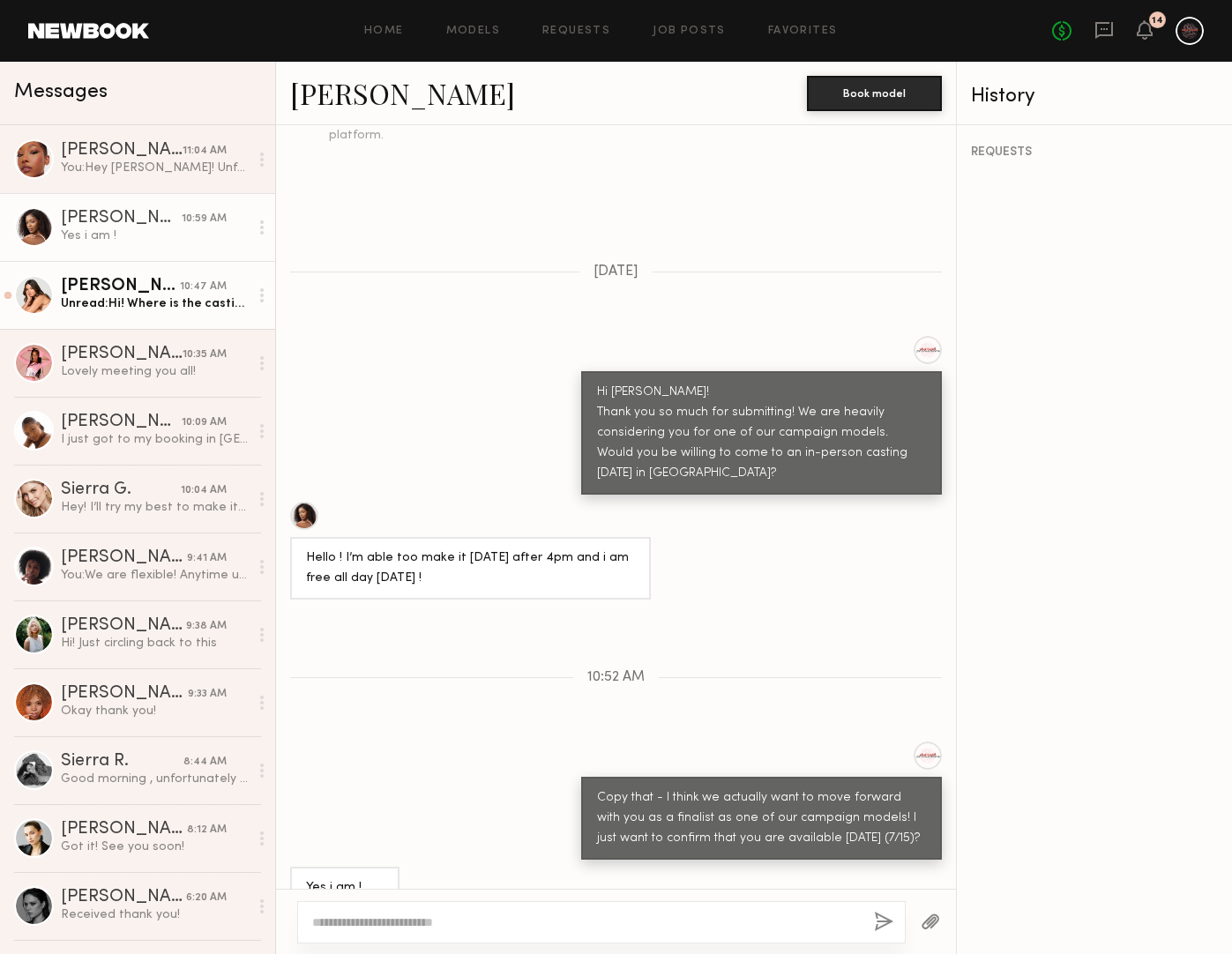 click on "Caina F. 10:47 AM Unread:  Hi! Where is the casting?" 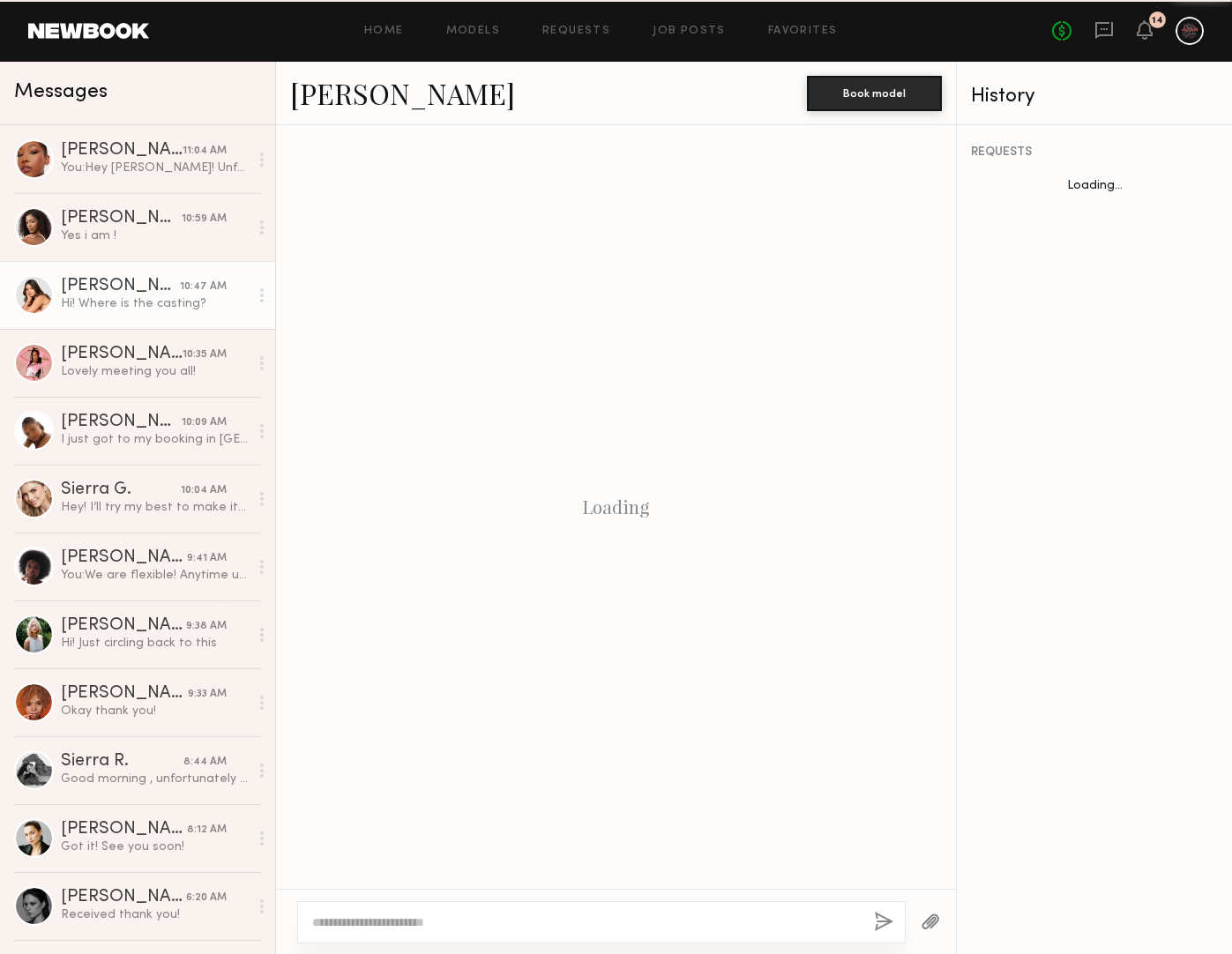 scroll, scrollTop: 932, scrollLeft: 0, axis: vertical 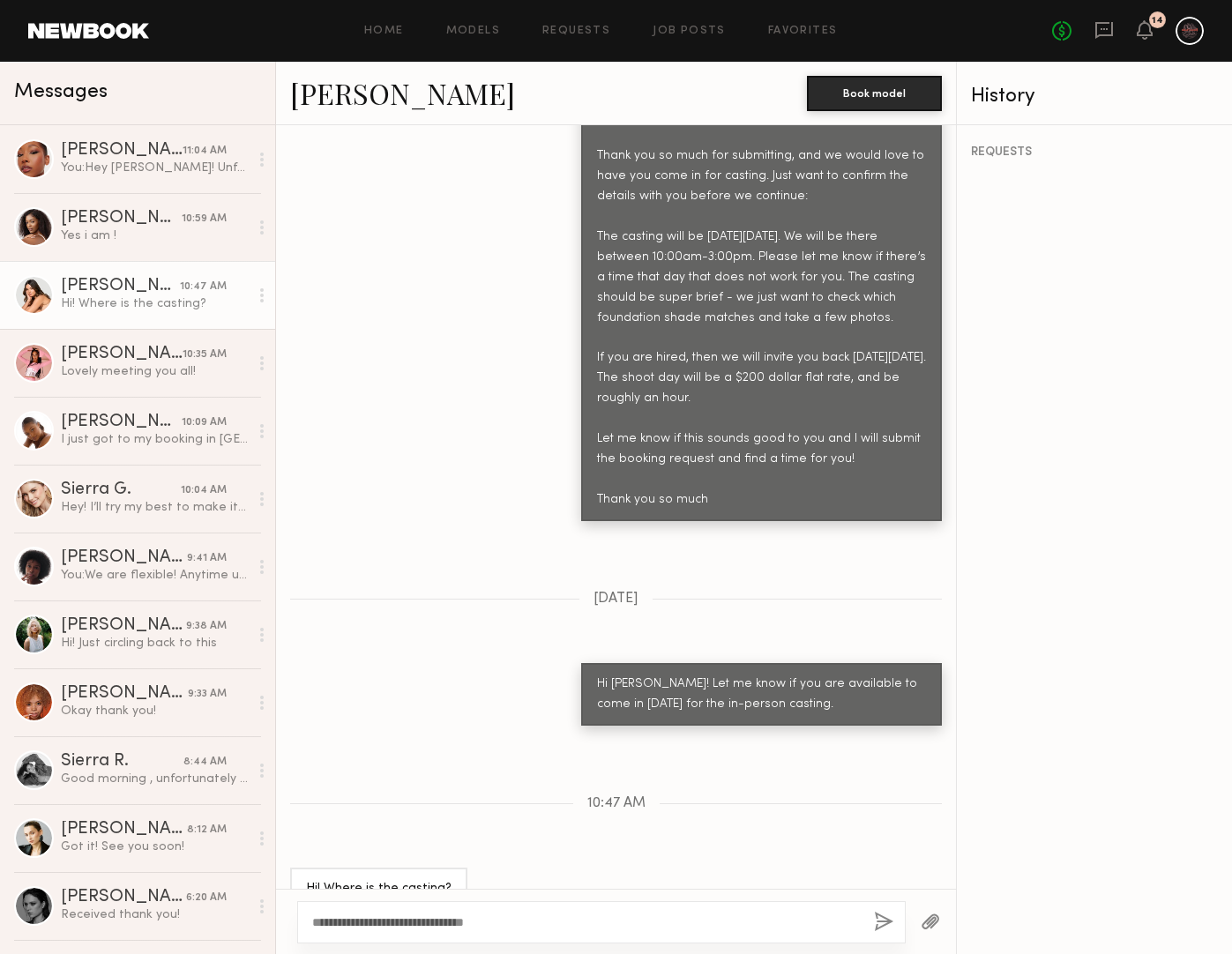 type on "**********" 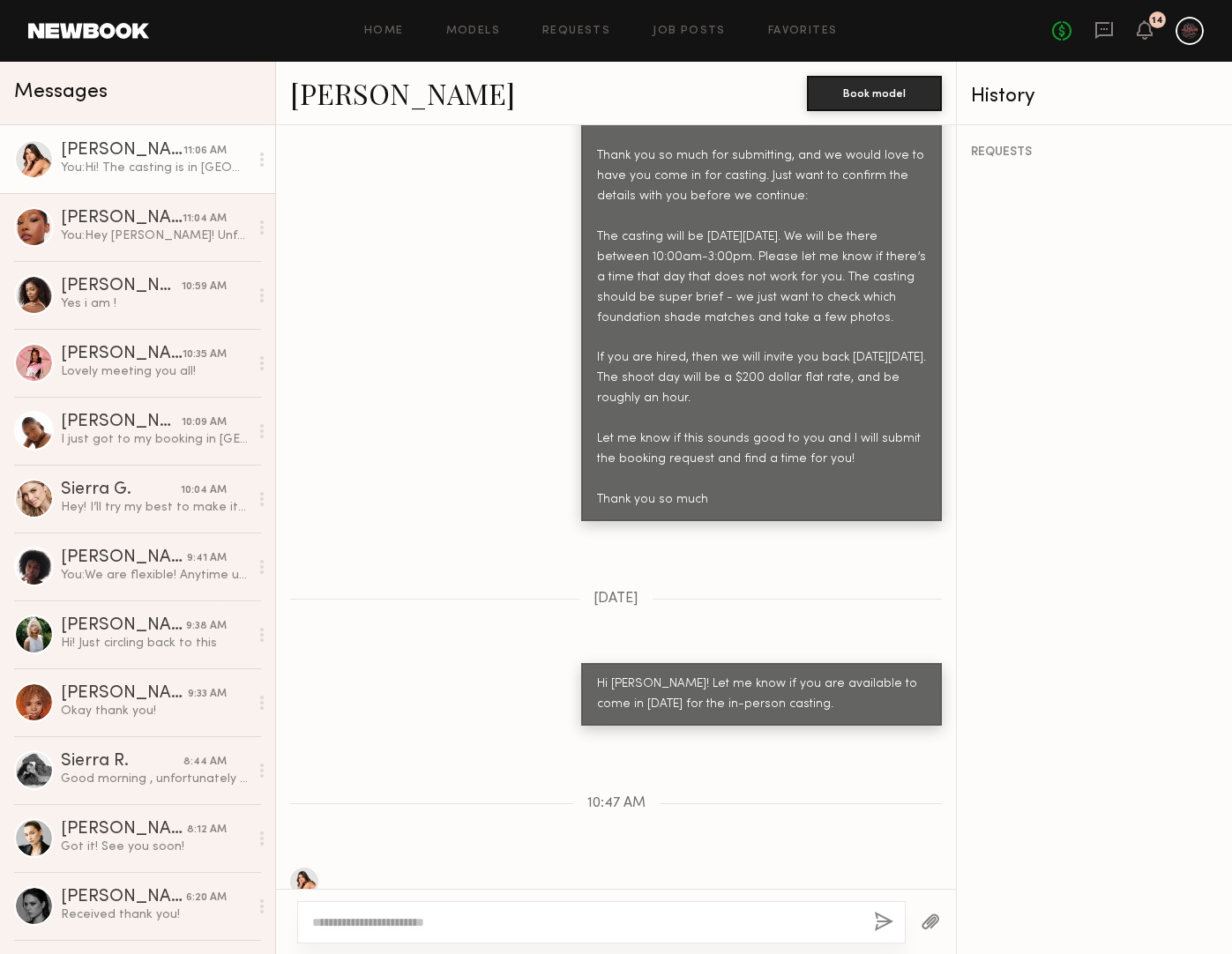 scroll, scrollTop: 1151, scrollLeft: 0, axis: vertical 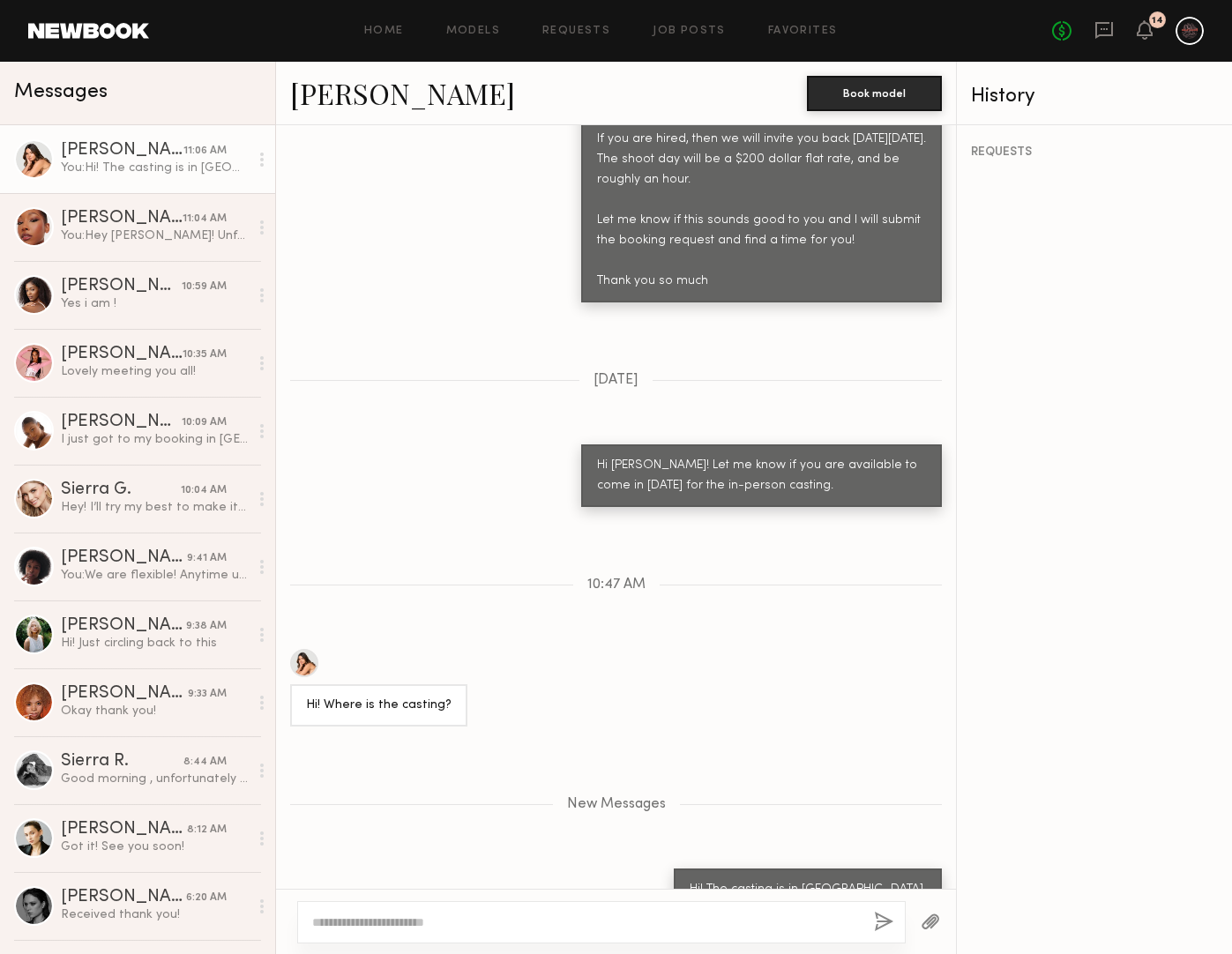 click 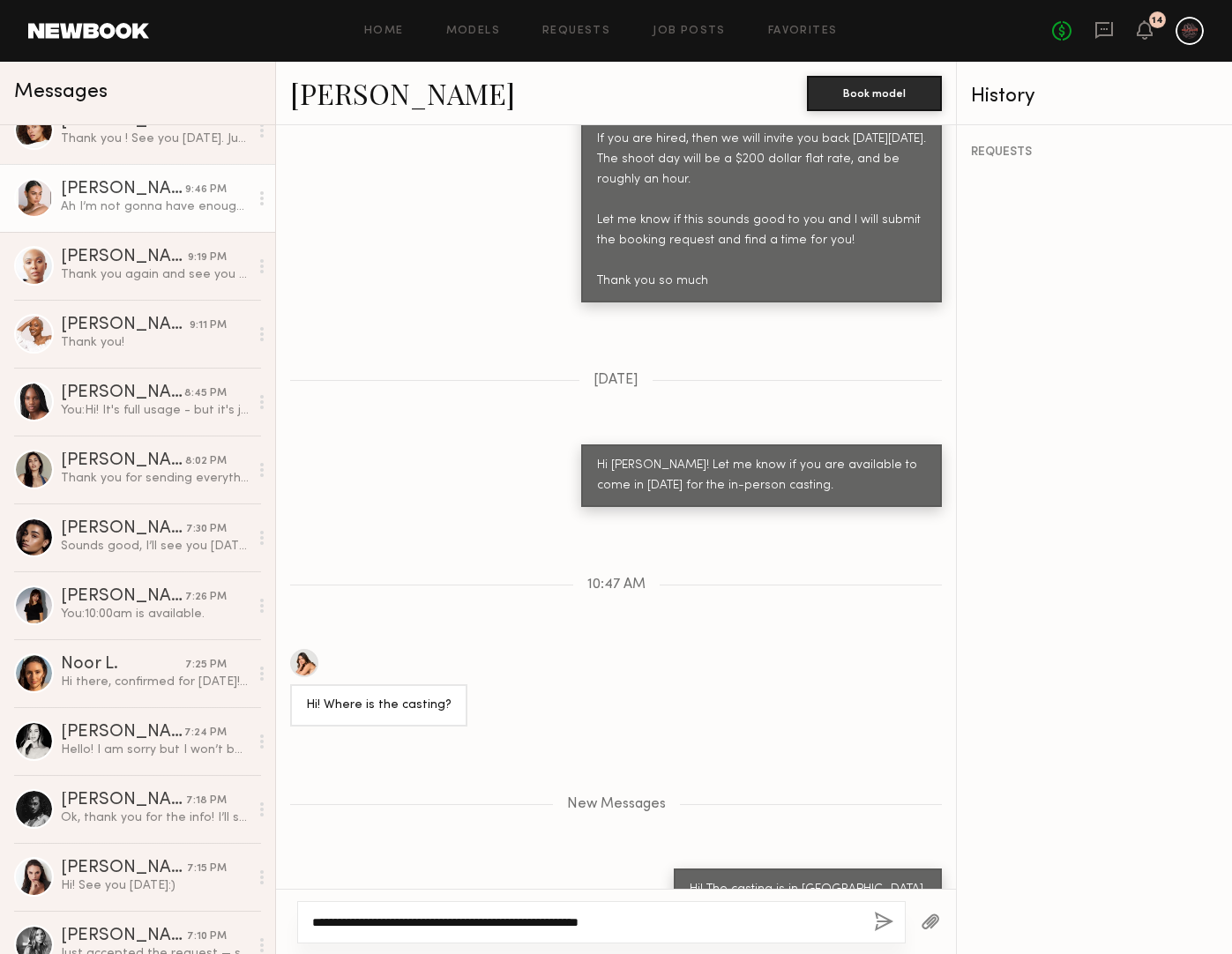 scroll, scrollTop: 0, scrollLeft: 0, axis: both 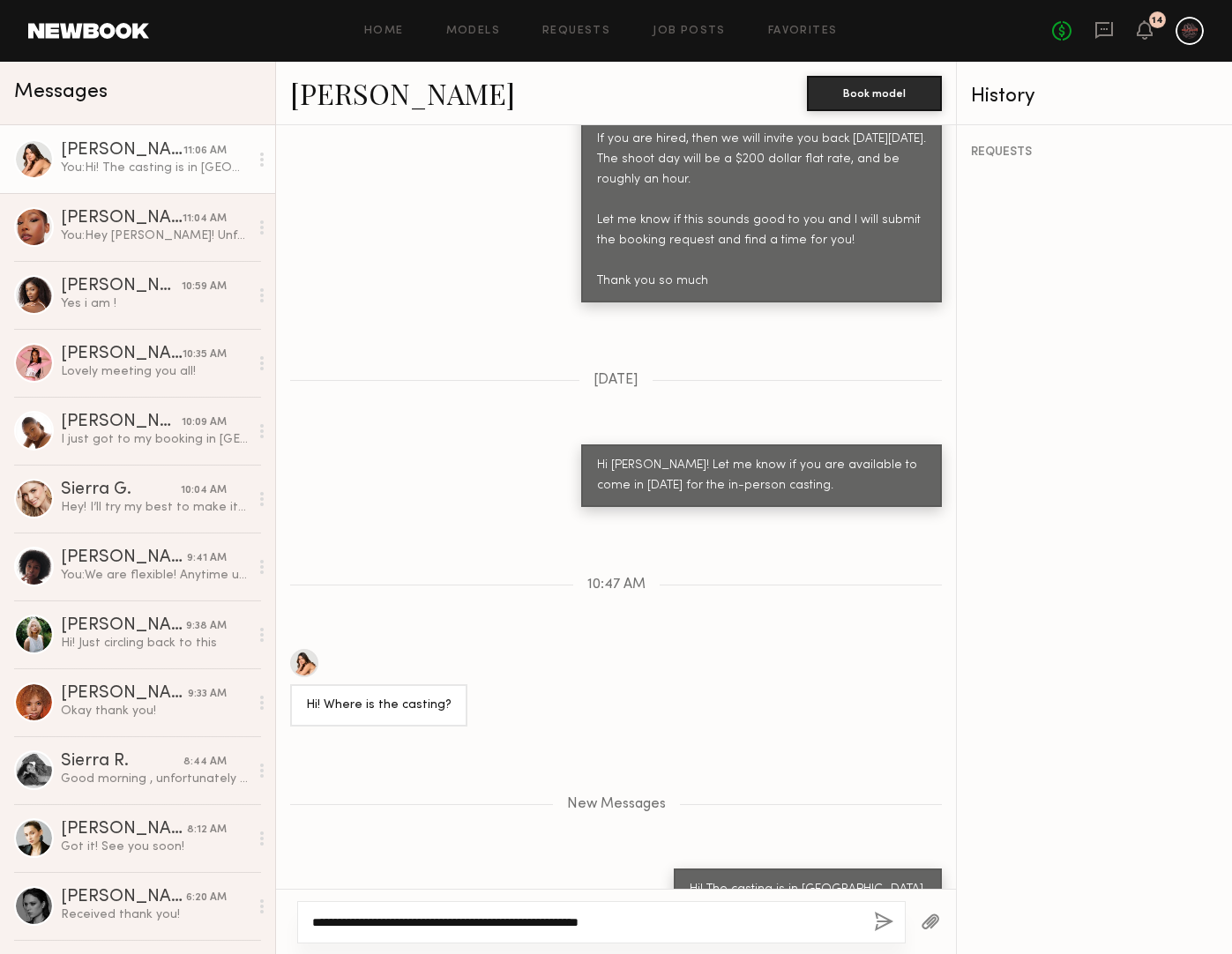 type on "**********" 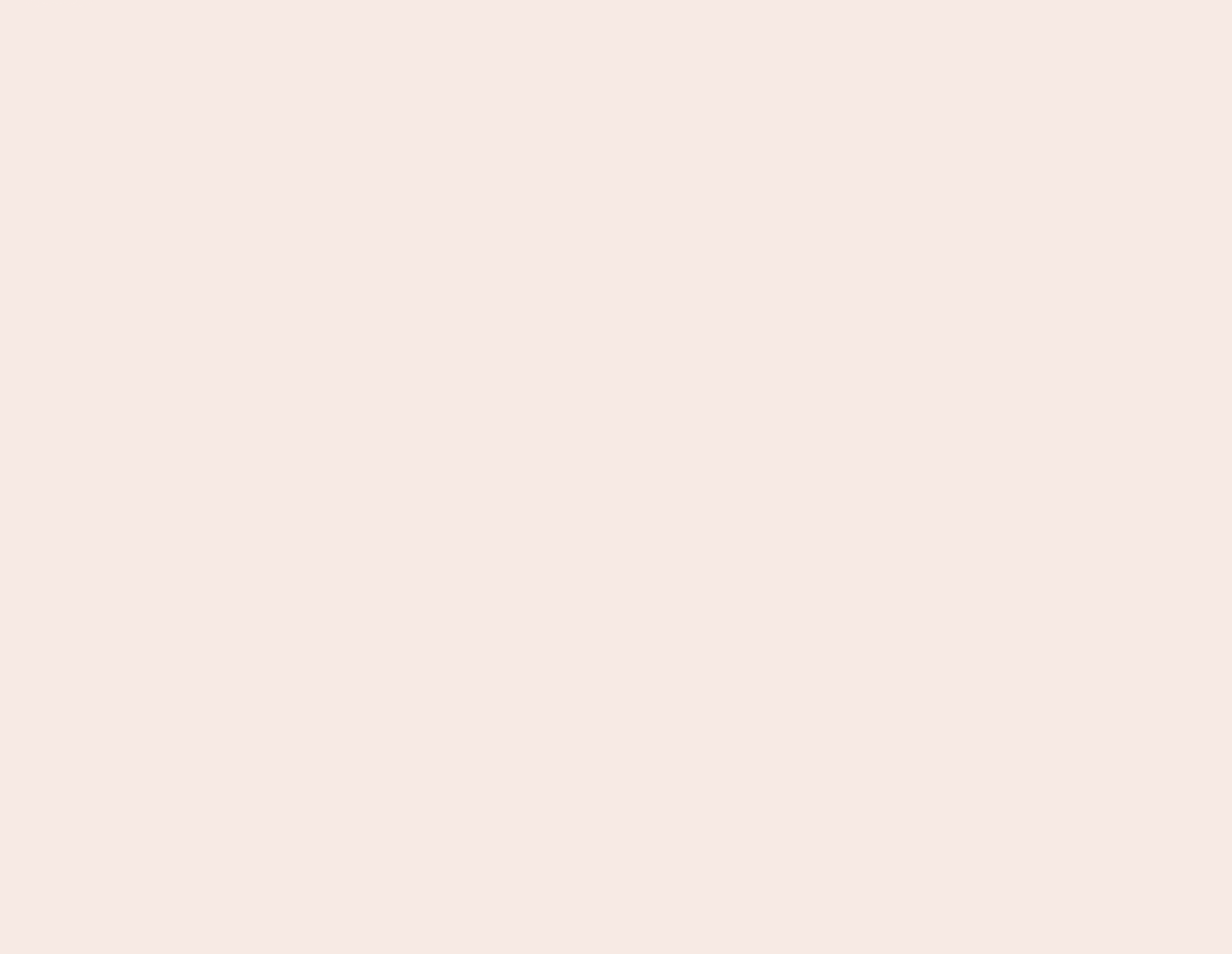 scroll, scrollTop: 0, scrollLeft: 0, axis: both 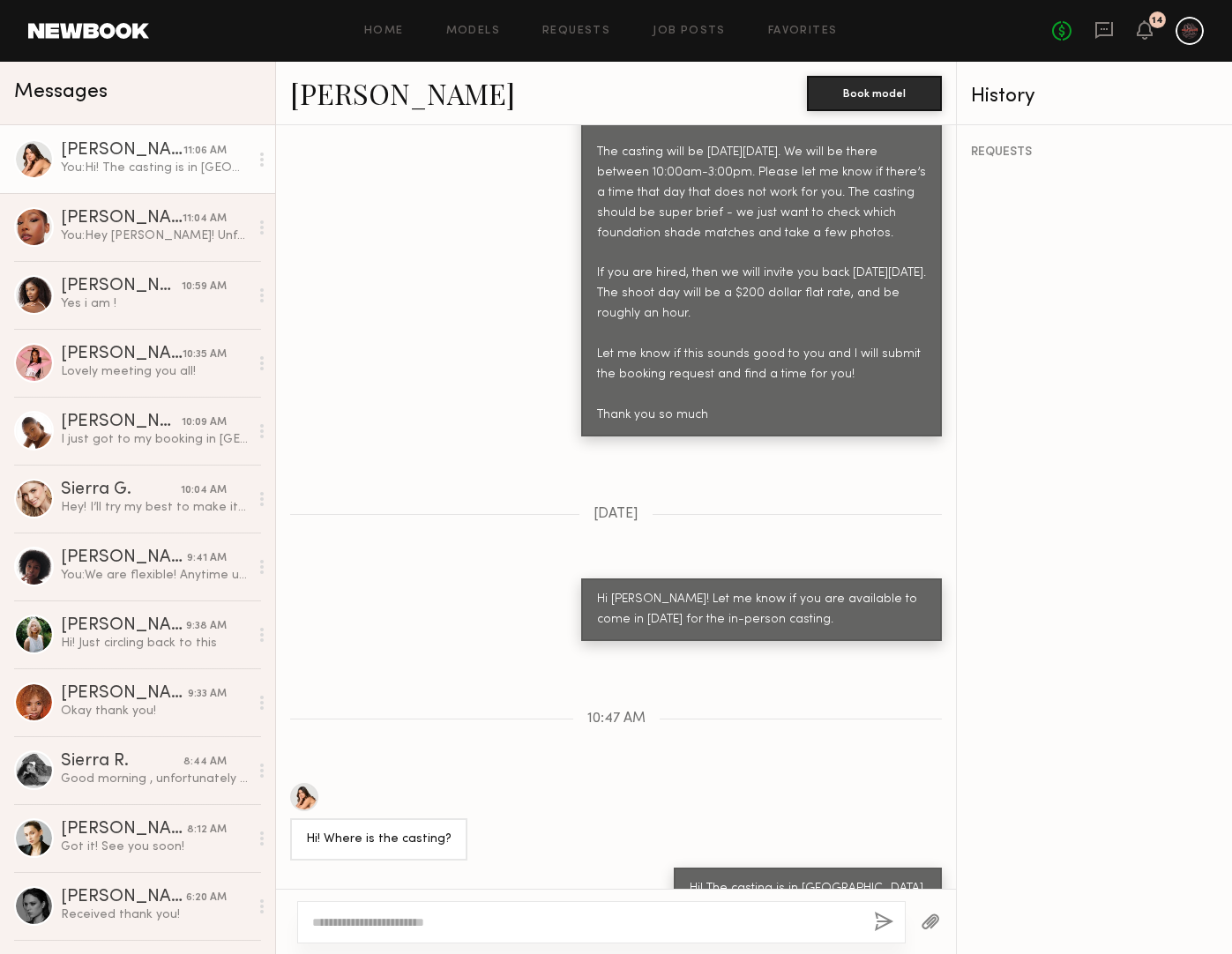 click 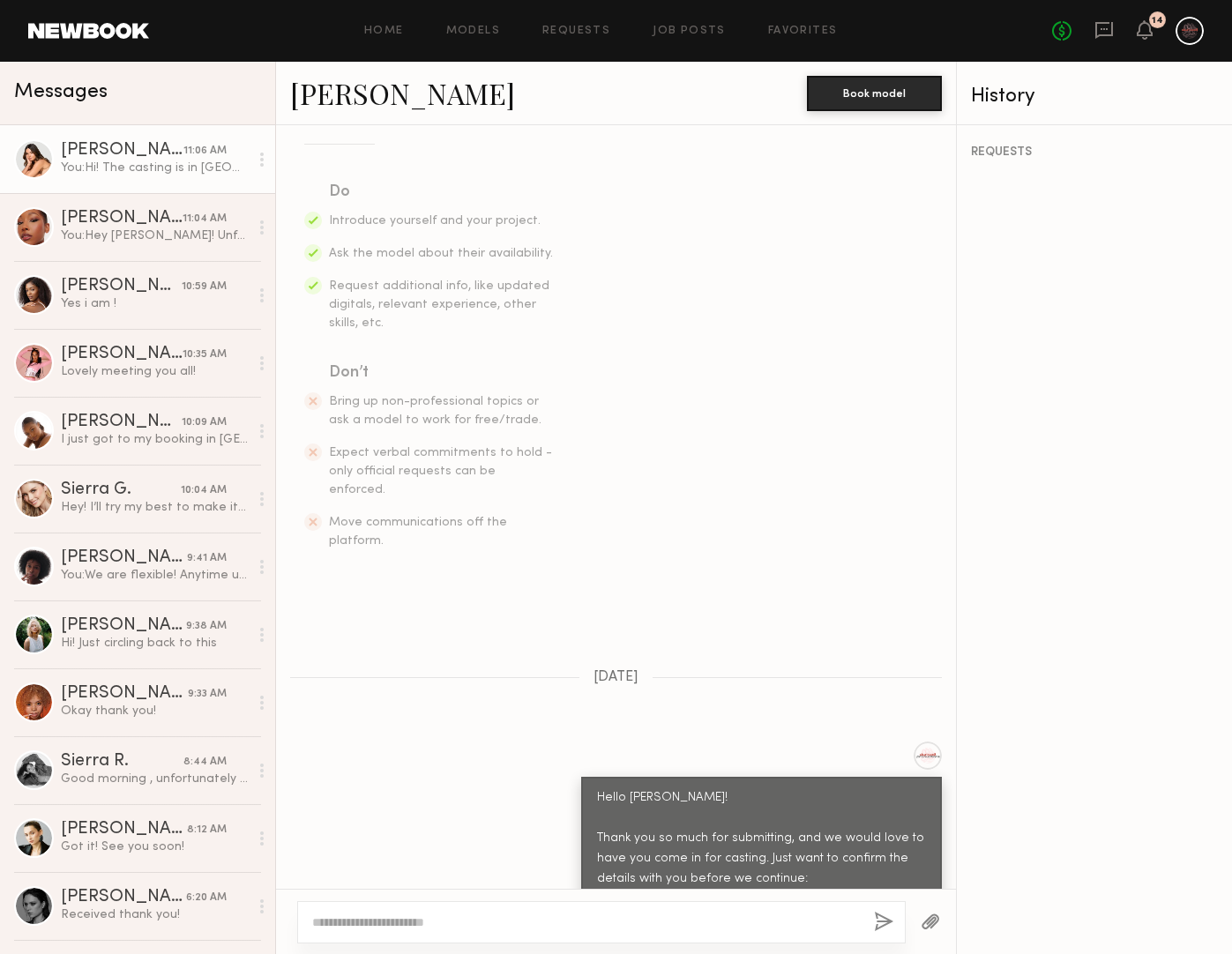 scroll, scrollTop: 0, scrollLeft: 0, axis: both 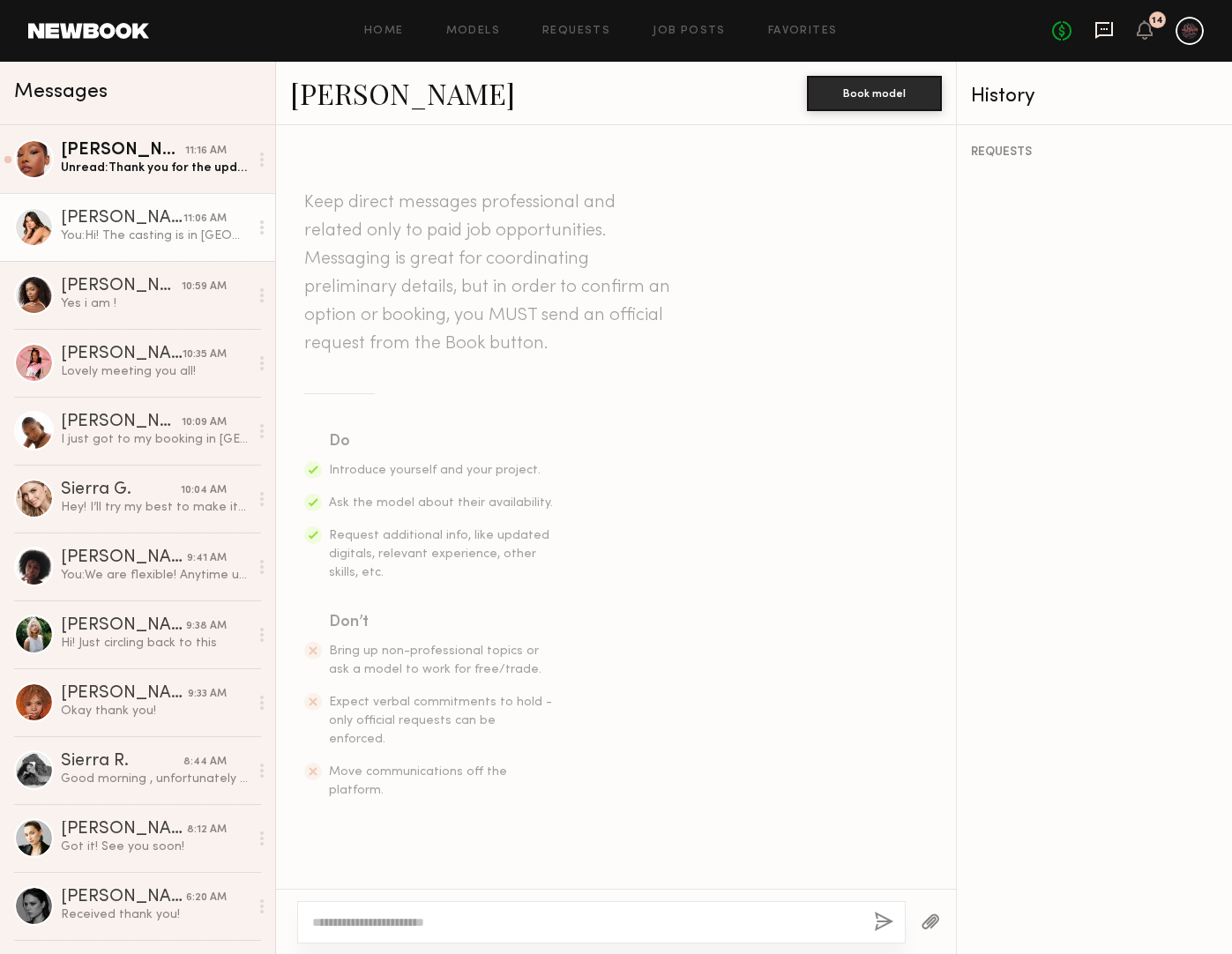 click 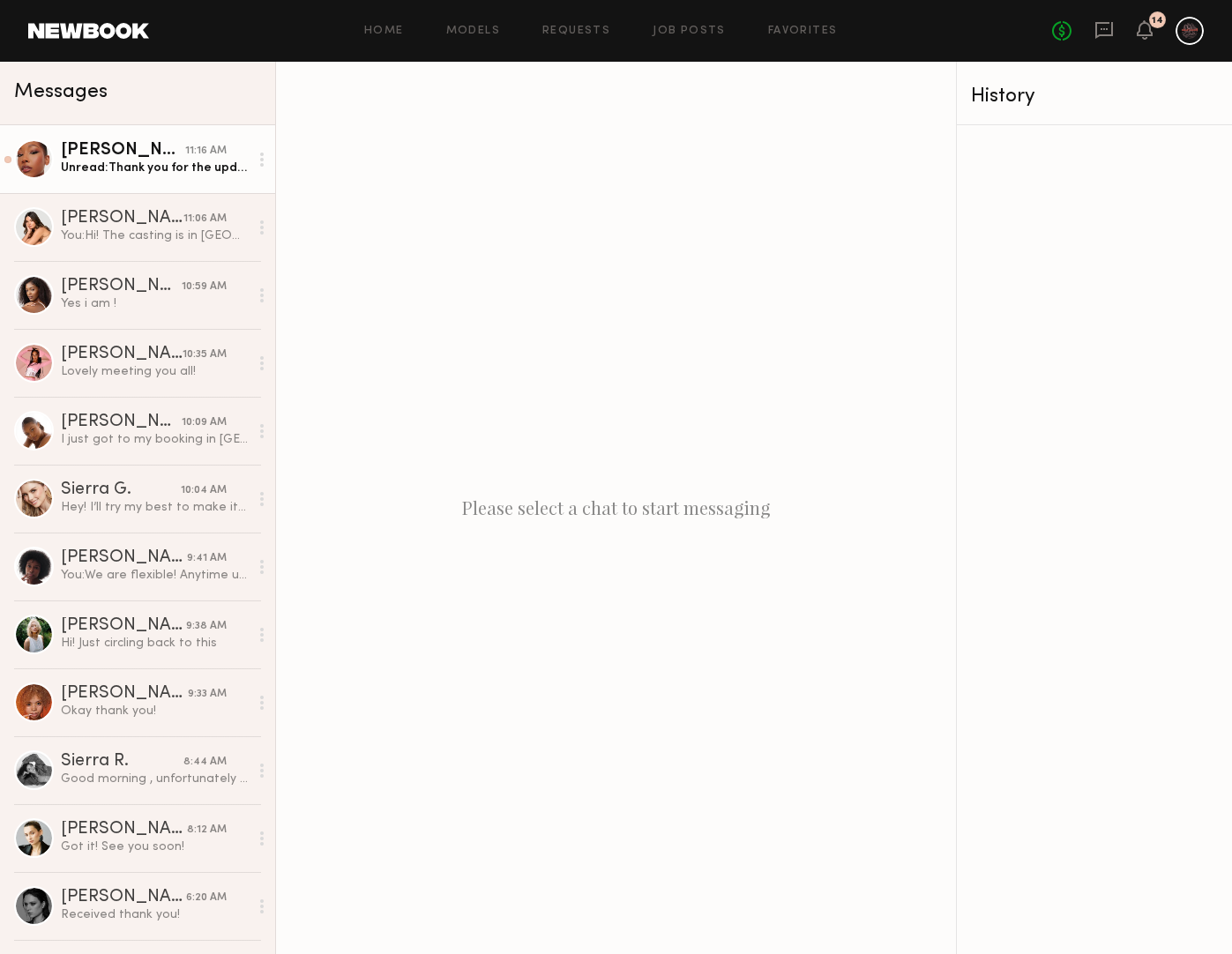 click on "Unread:  Thank you for the update. My minimum project rate is higher, but would love to be kept in mind for future shoots!" 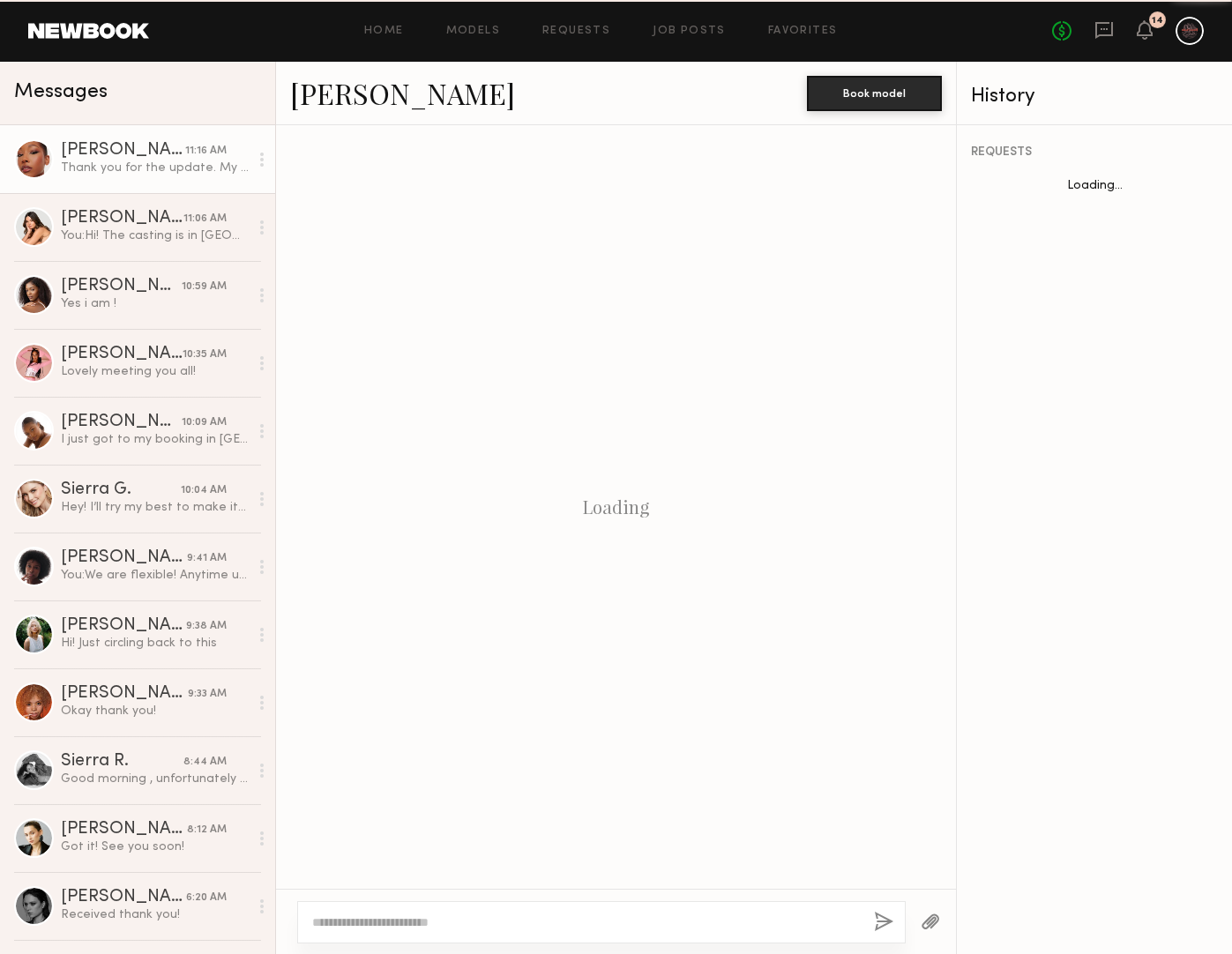 scroll, scrollTop: 1550, scrollLeft: 0, axis: vertical 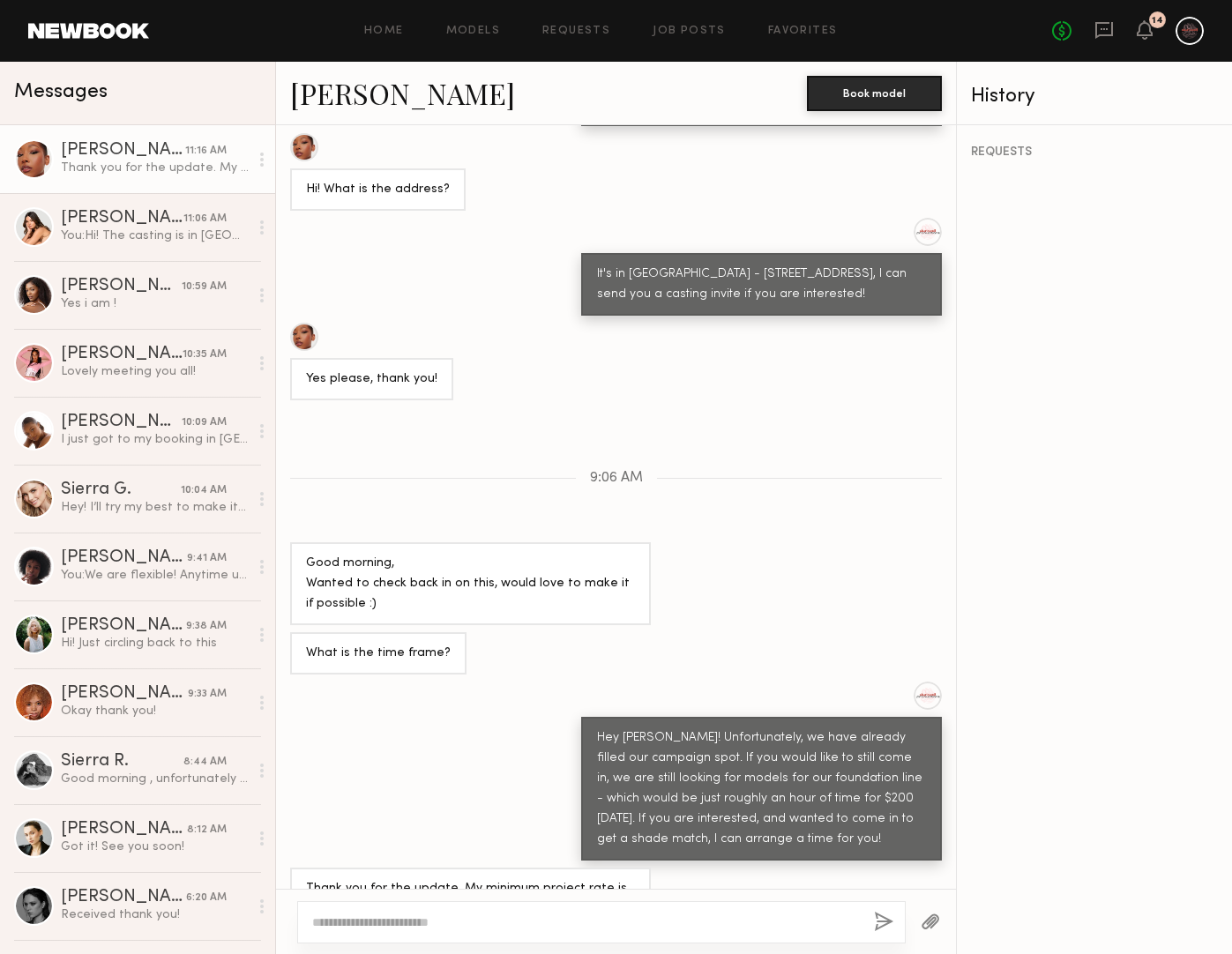 click 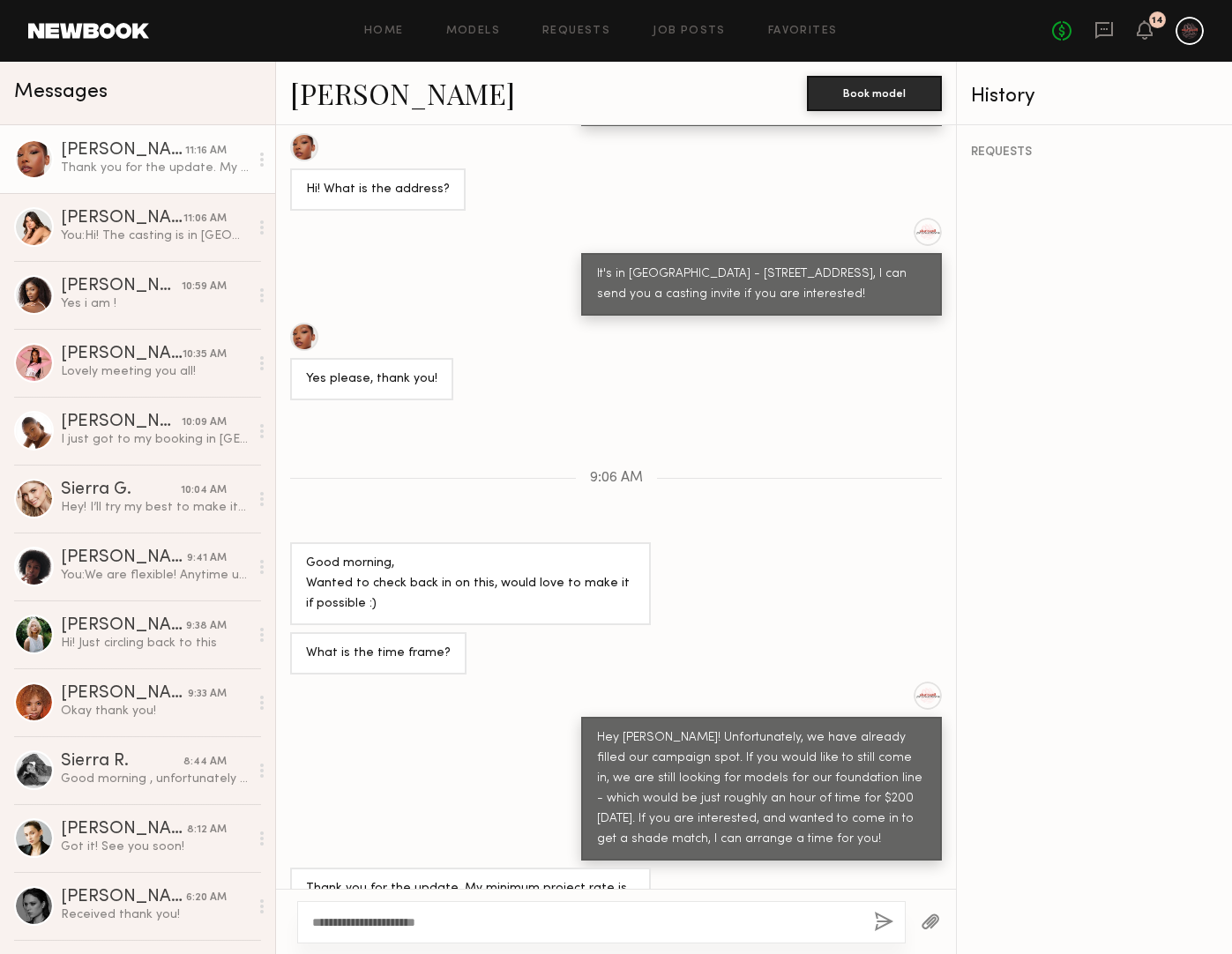 type on "**********" 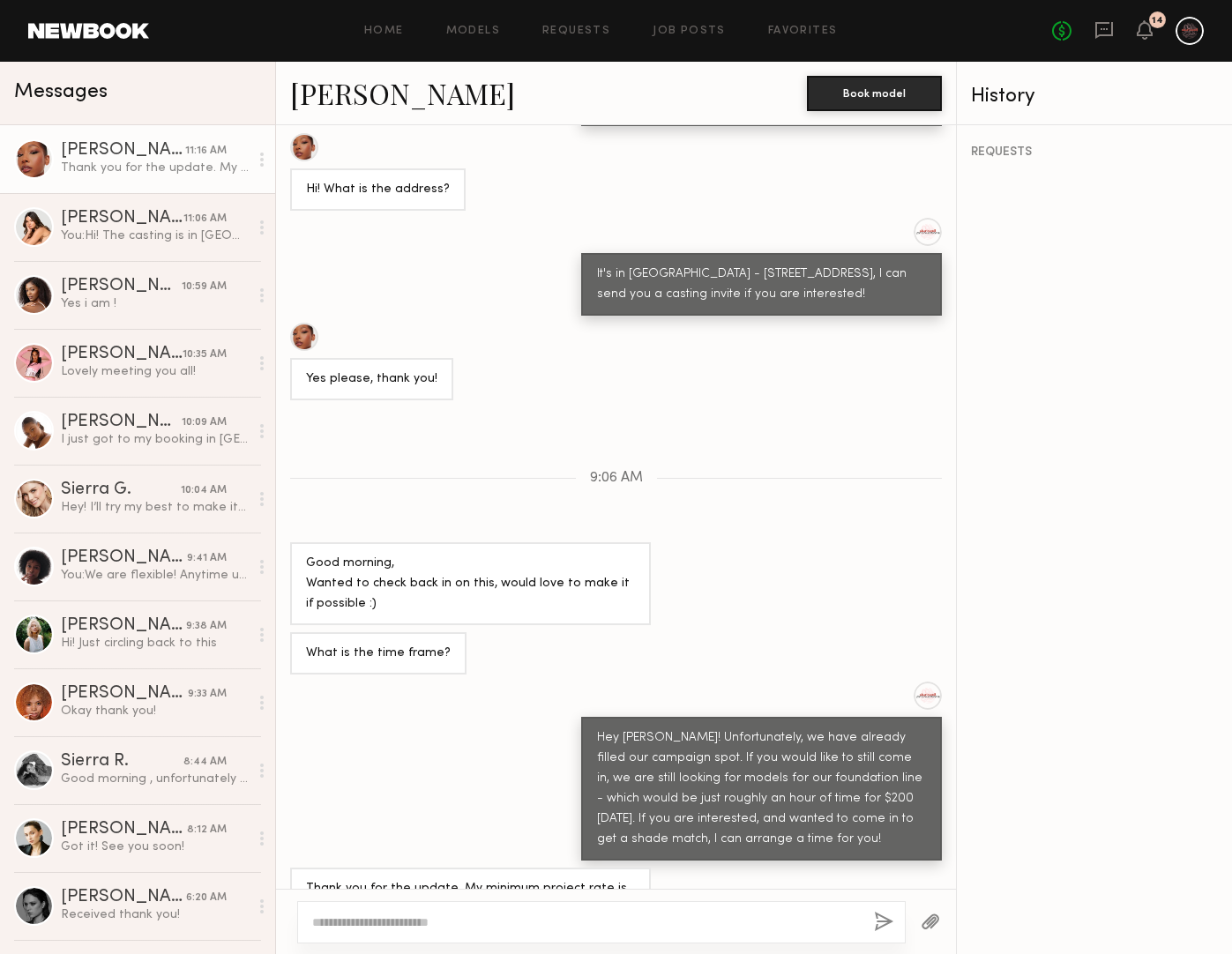 scroll, scrollTop: 1769, scrollLeft: 0, axis: vertical 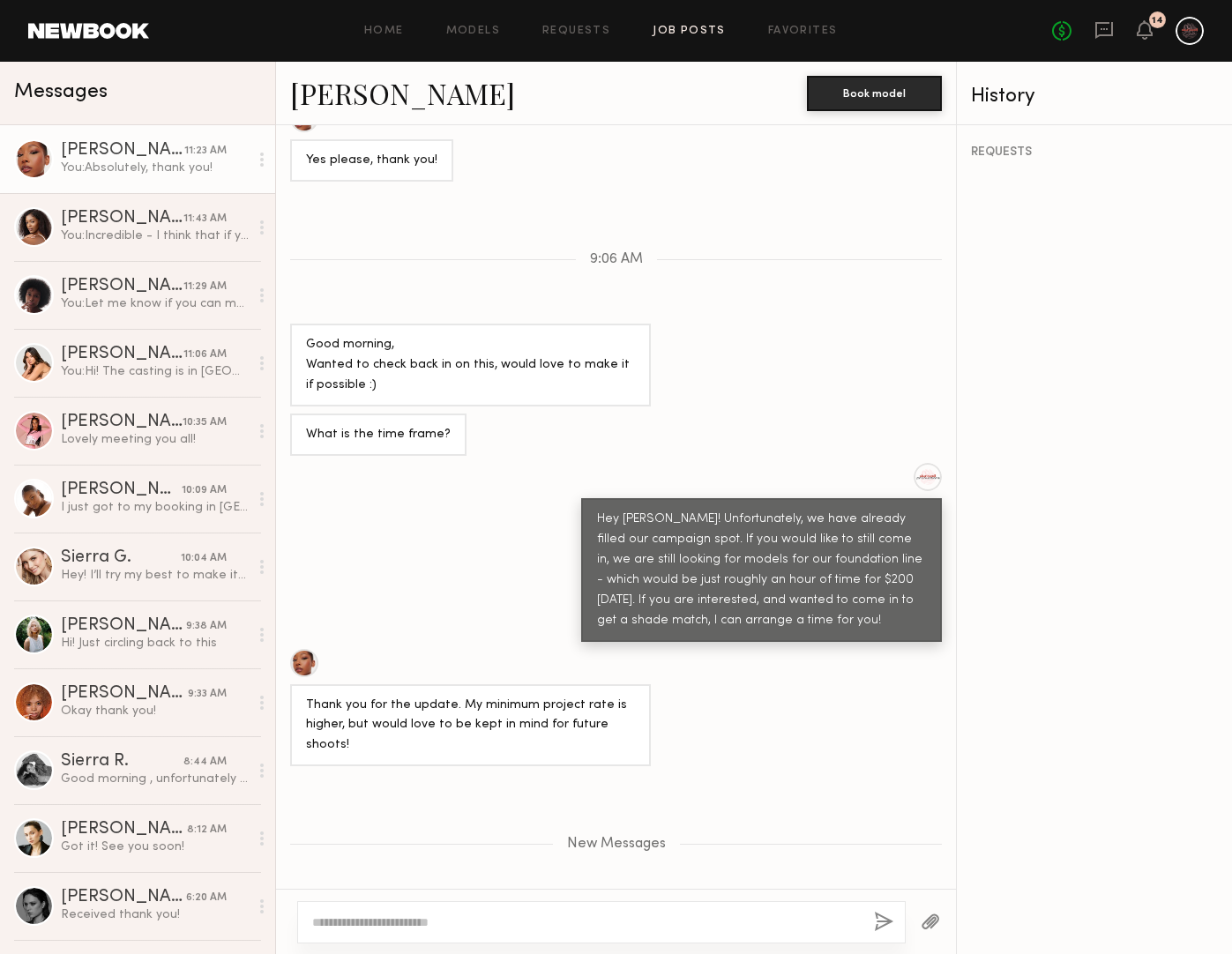 click on "Job Posts" 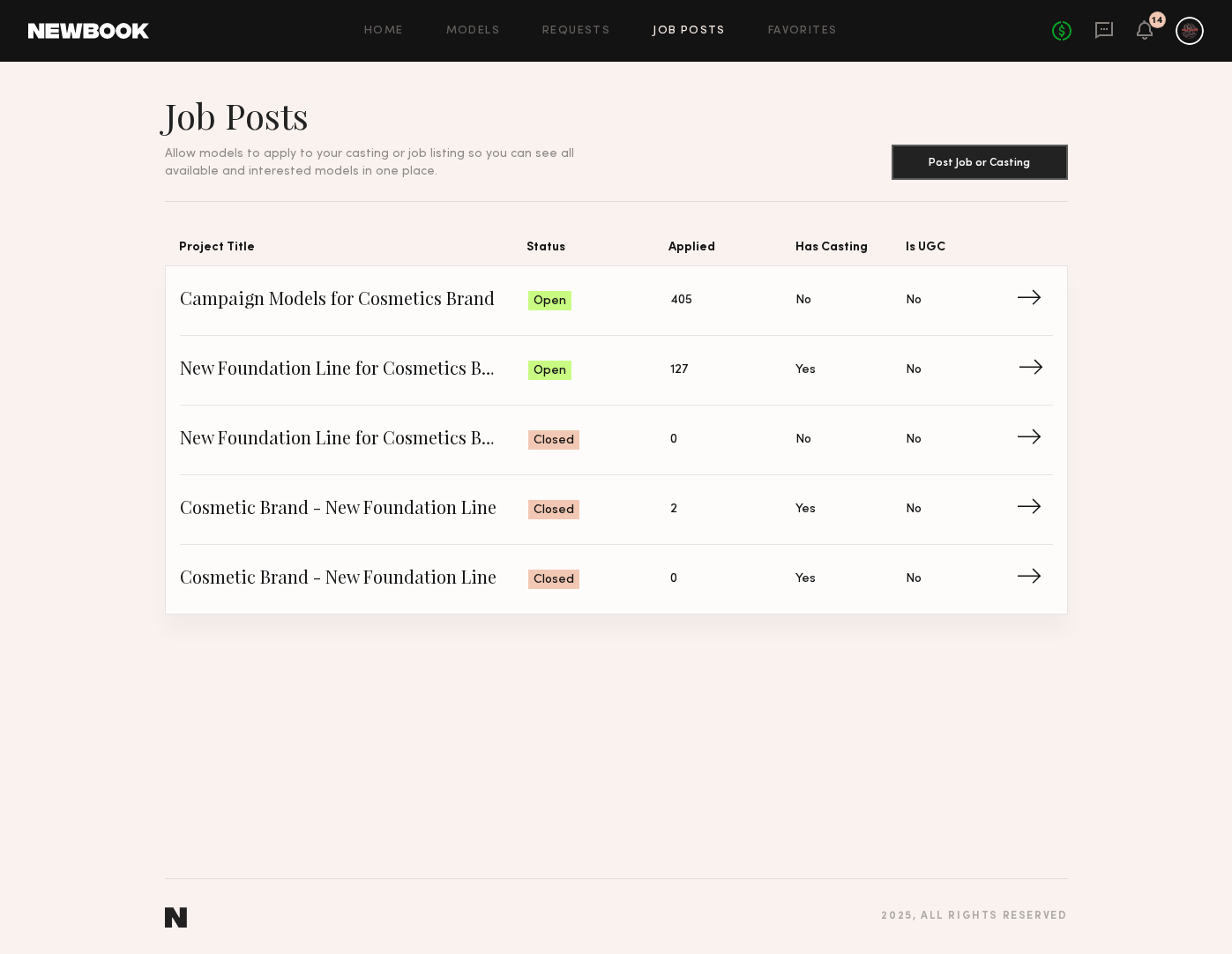 click on "Status: Open" 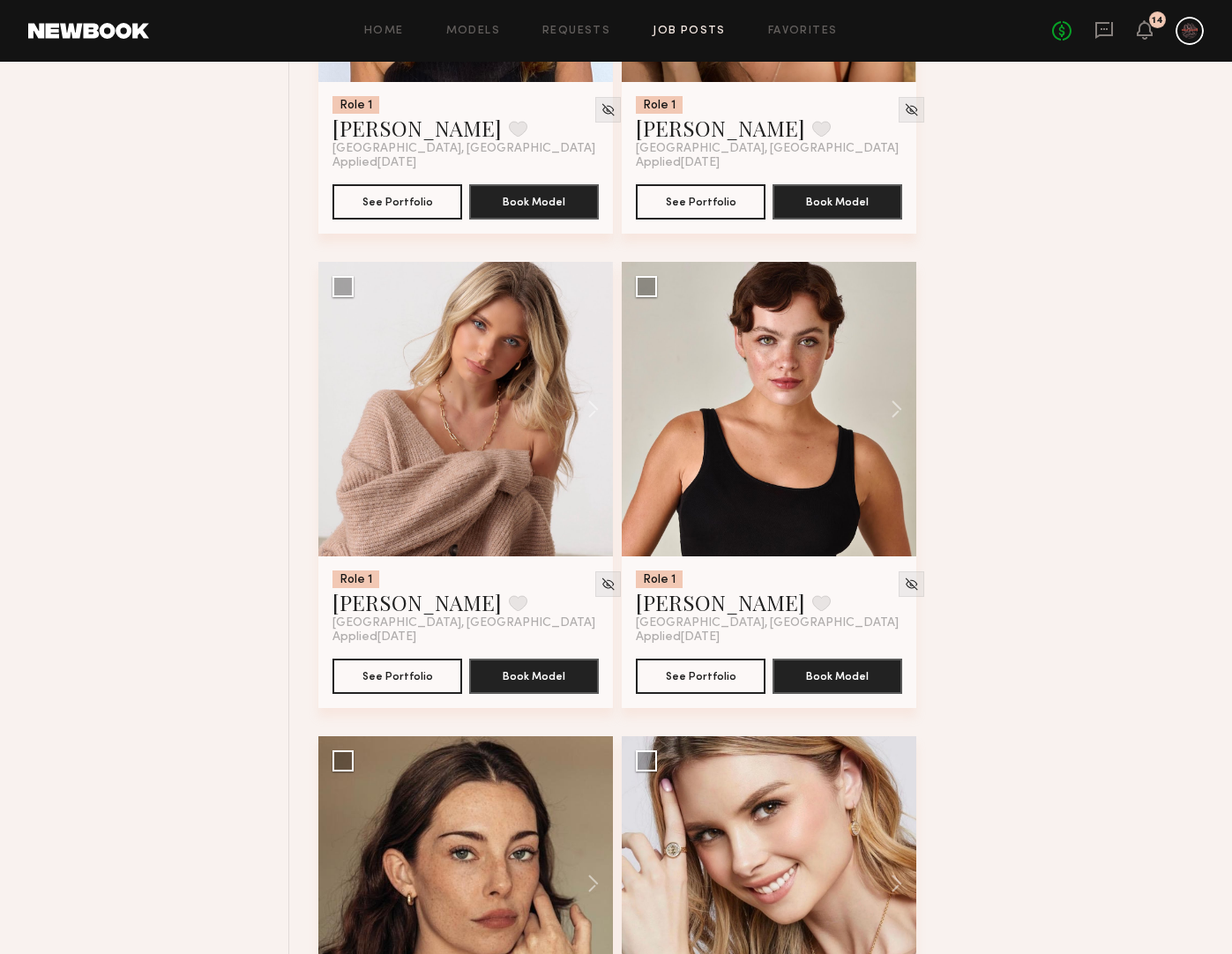 scroll, scrollTop: 2026, scrollLeft: 0, axis: vertical 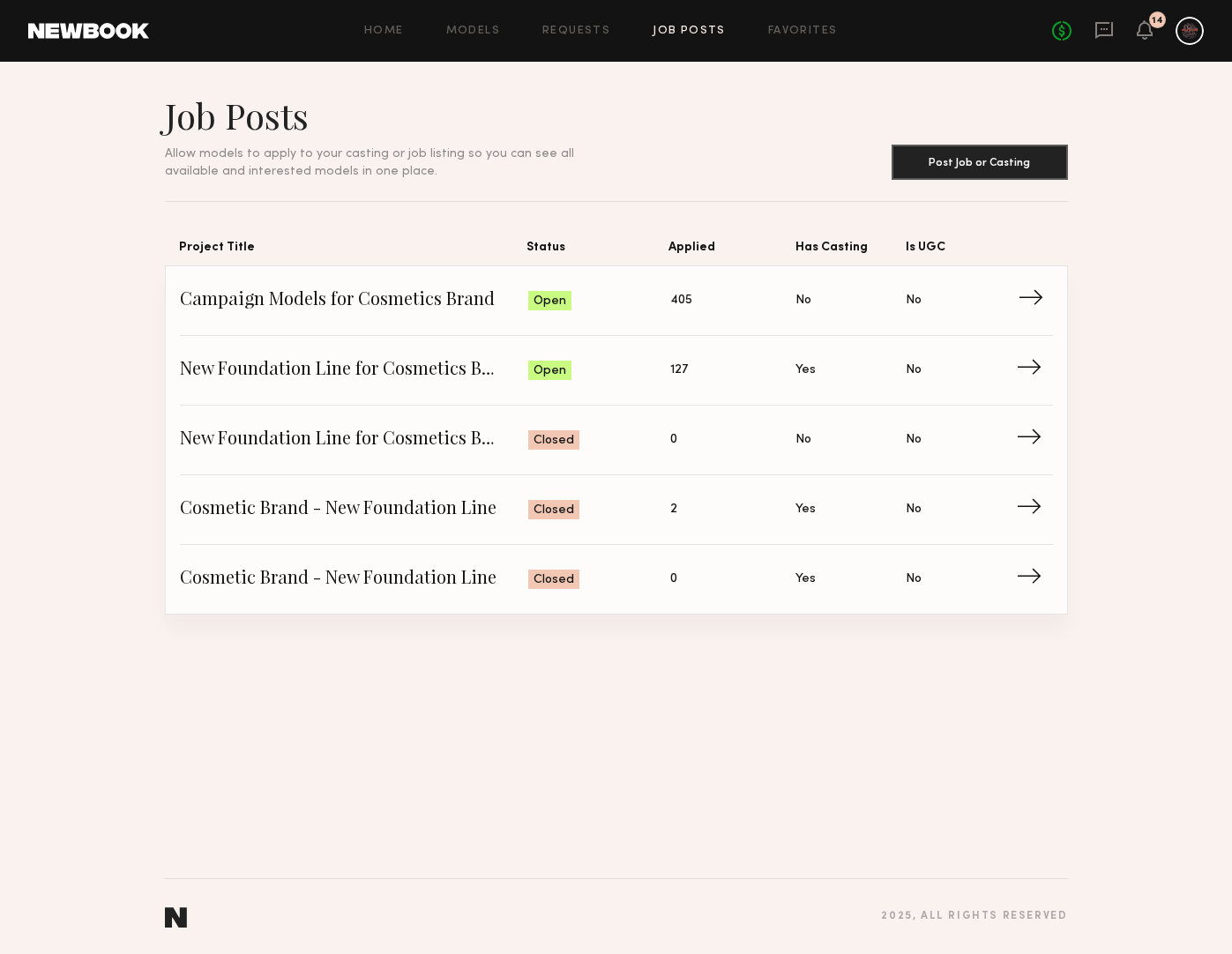 click on "Campaign Models for Cosmetics Brand Status: Open Applied: 405 Has Casting: No Is UGC: No →" 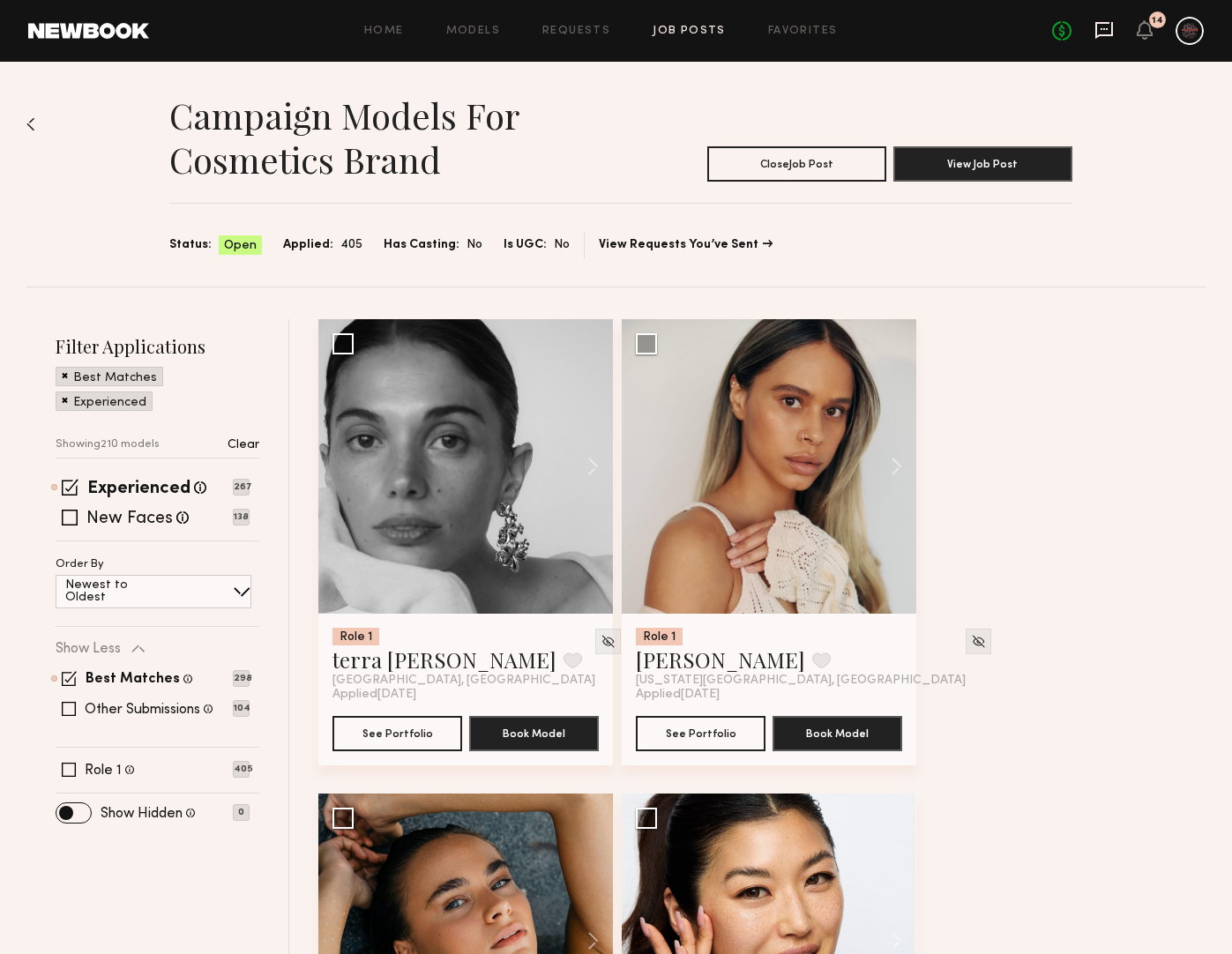 click 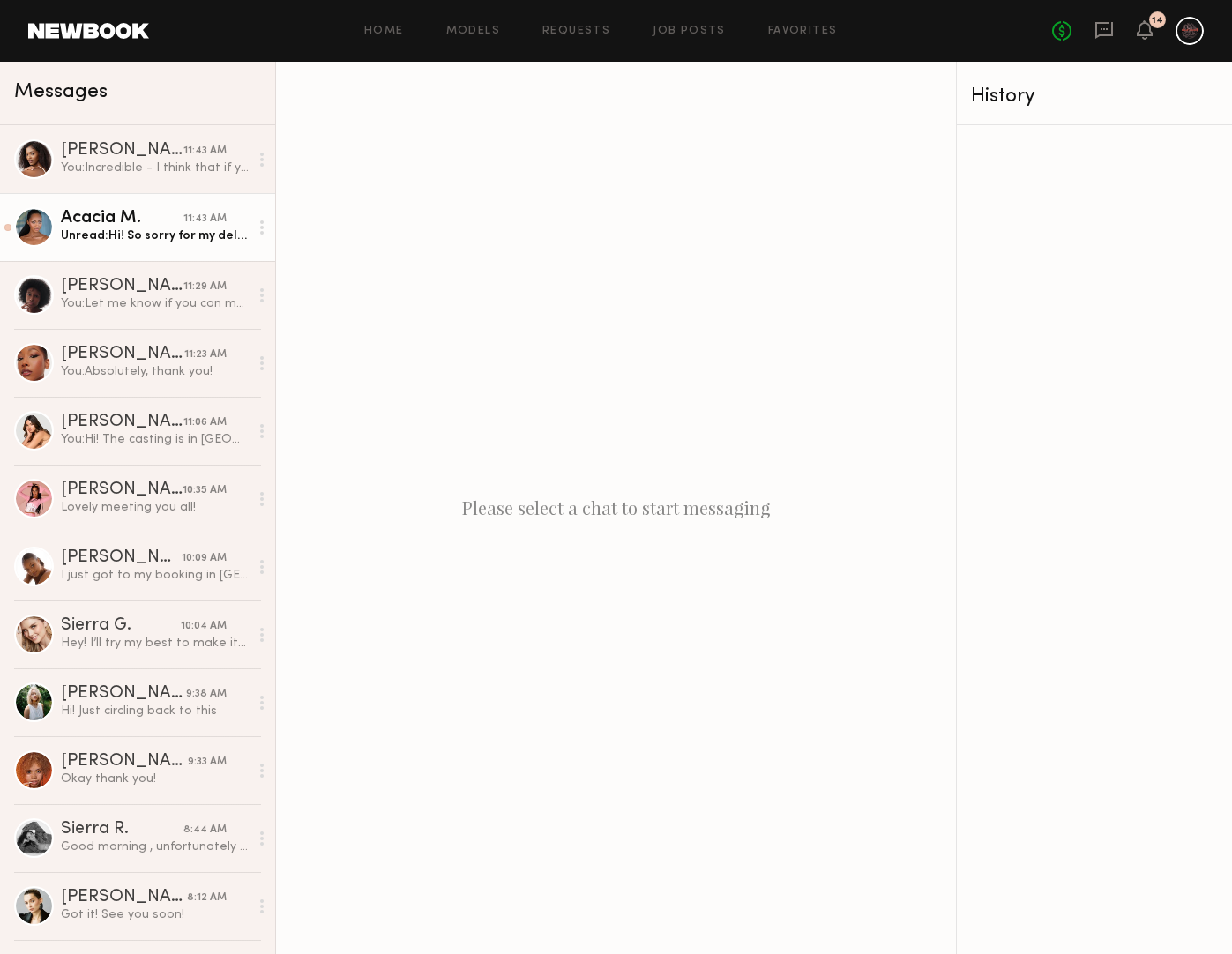 click on "11:43 AM" 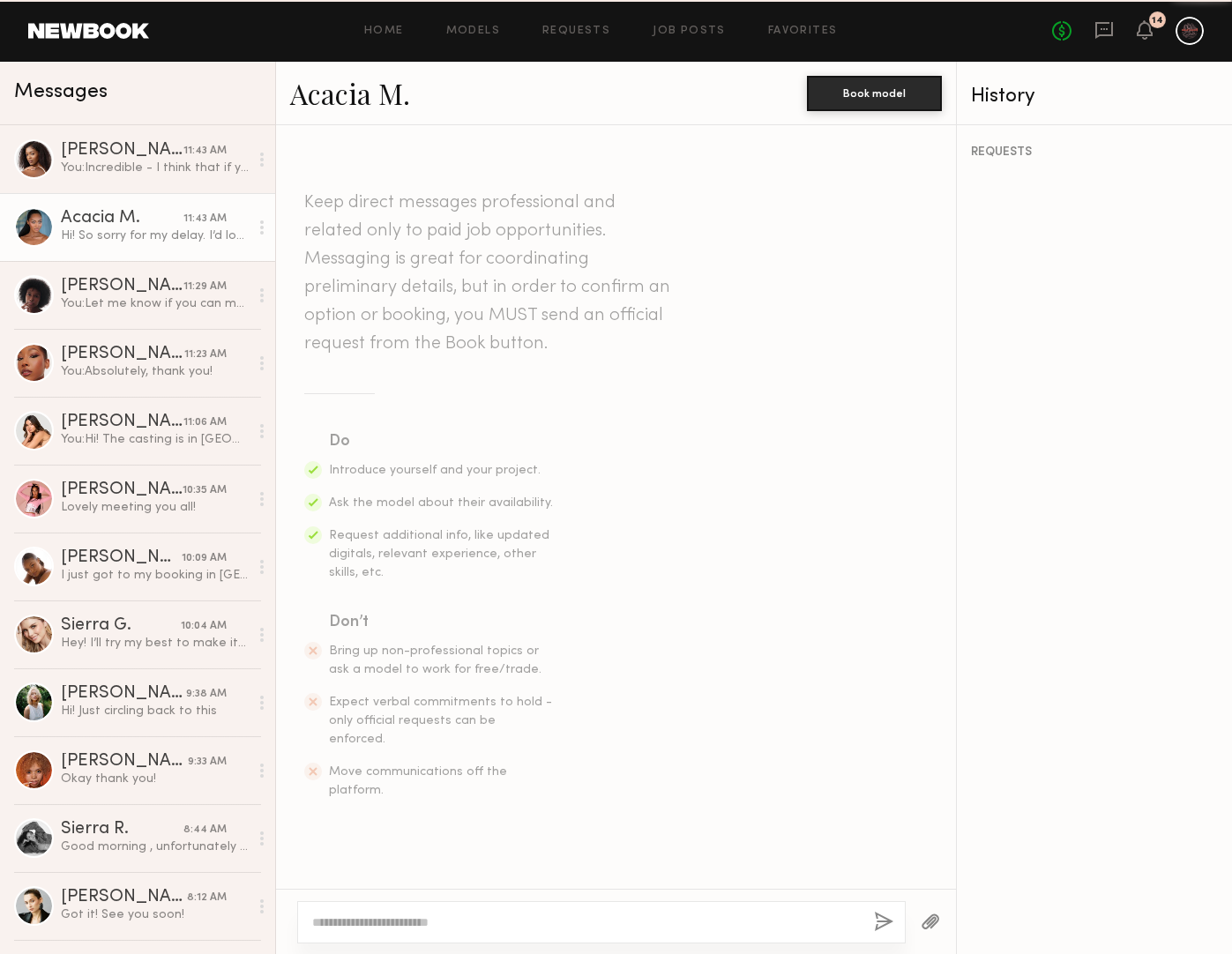 scroll, scrollTop: 932, scrollLeft: 0, axis: vertical 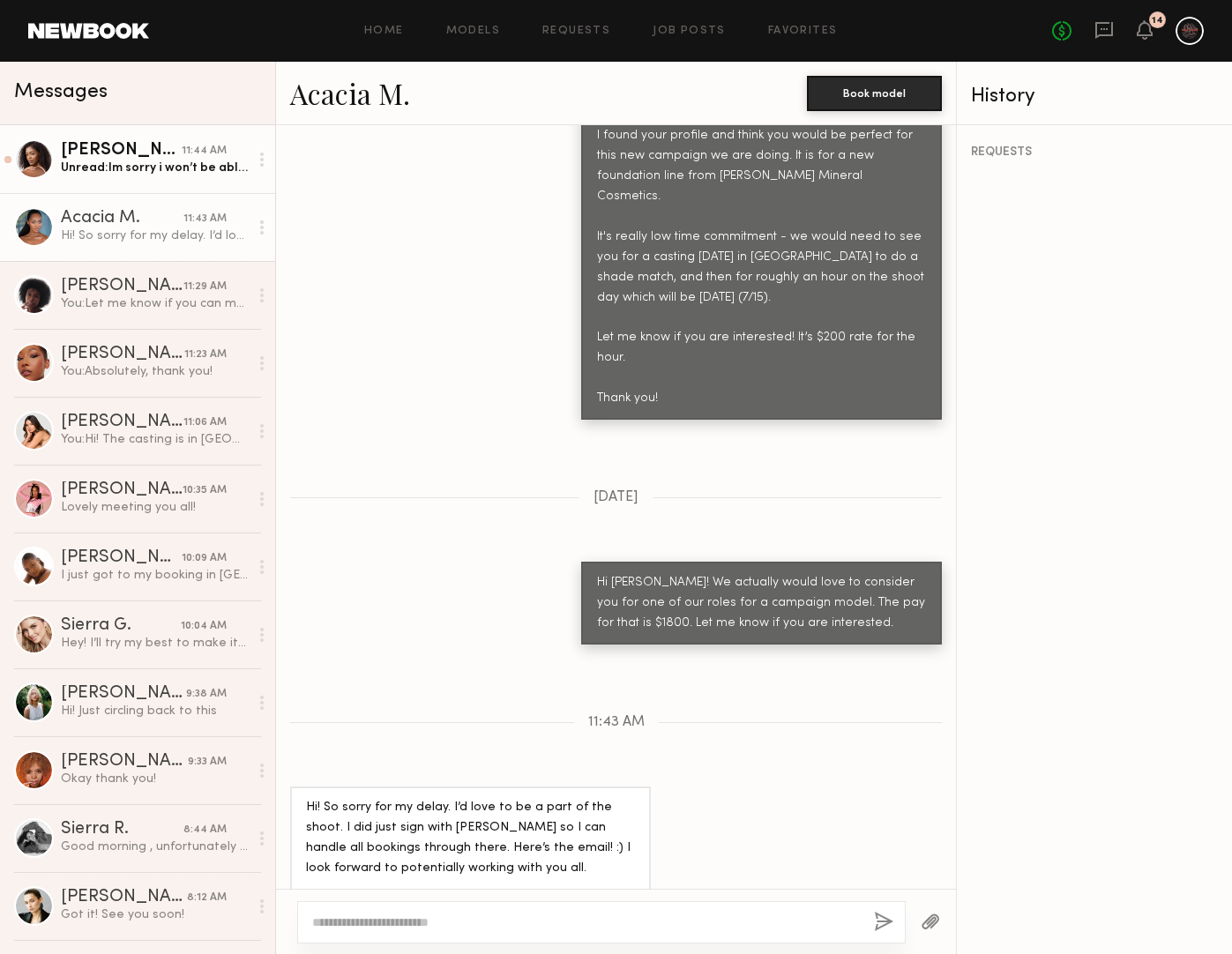 click on "Unread:  Im sorry i won’t be able to I’m on set till 3:30 today" 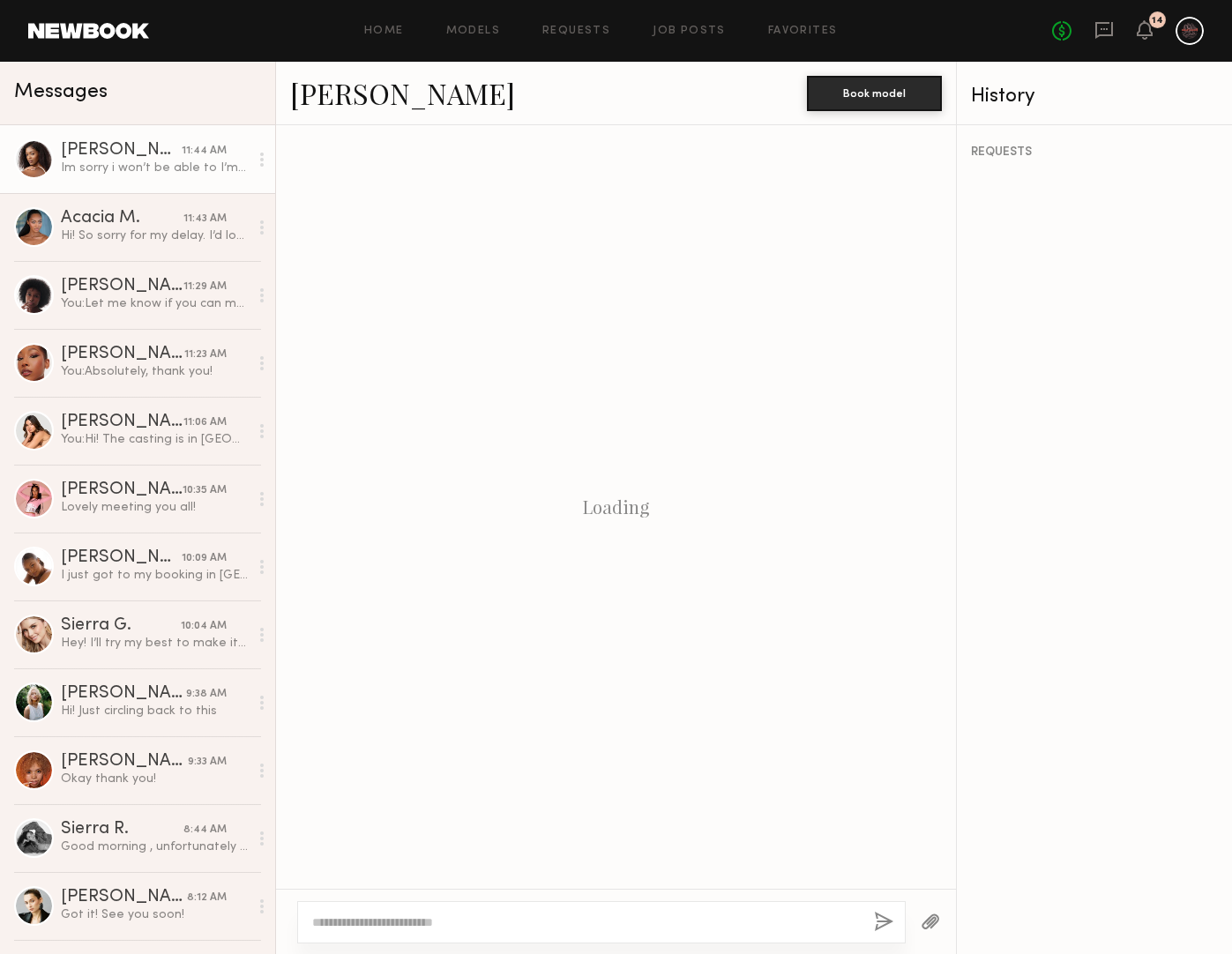 scroll, scrollTop: 885, scrollLeft: 0, axis: vertical 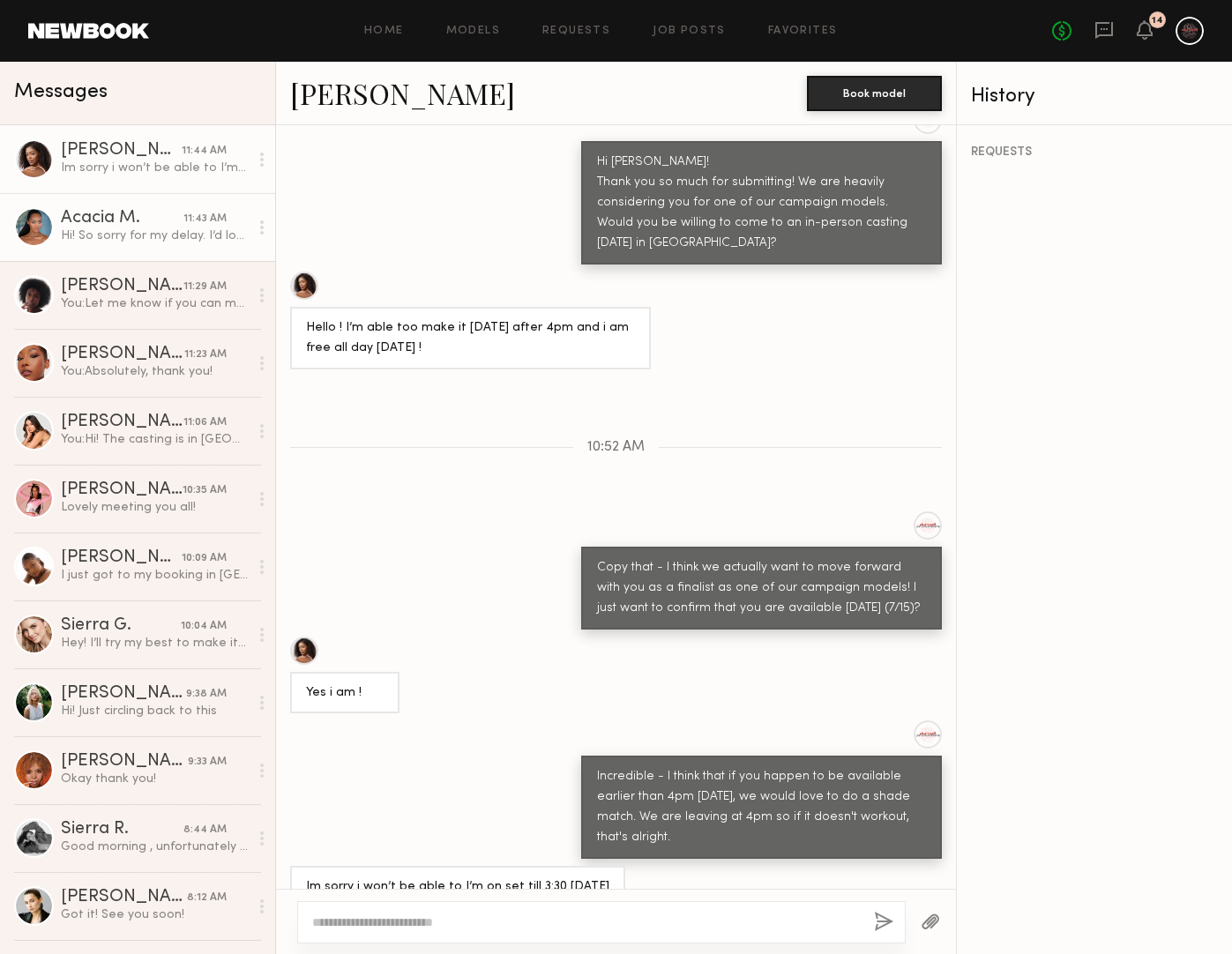 click on "Acacia M." 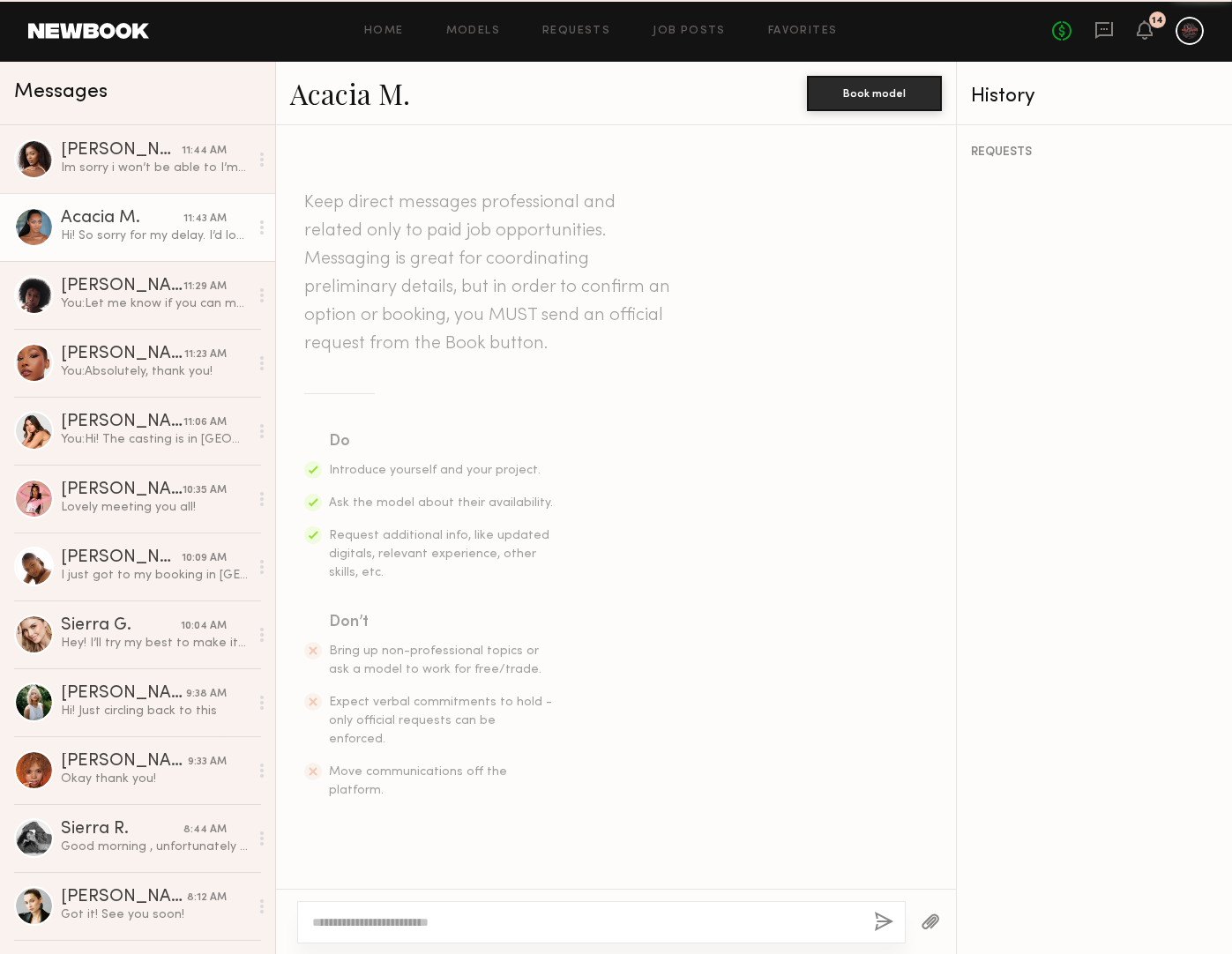 scroll, scrollTop: 932, scrollLeft: 0, axis: vertical 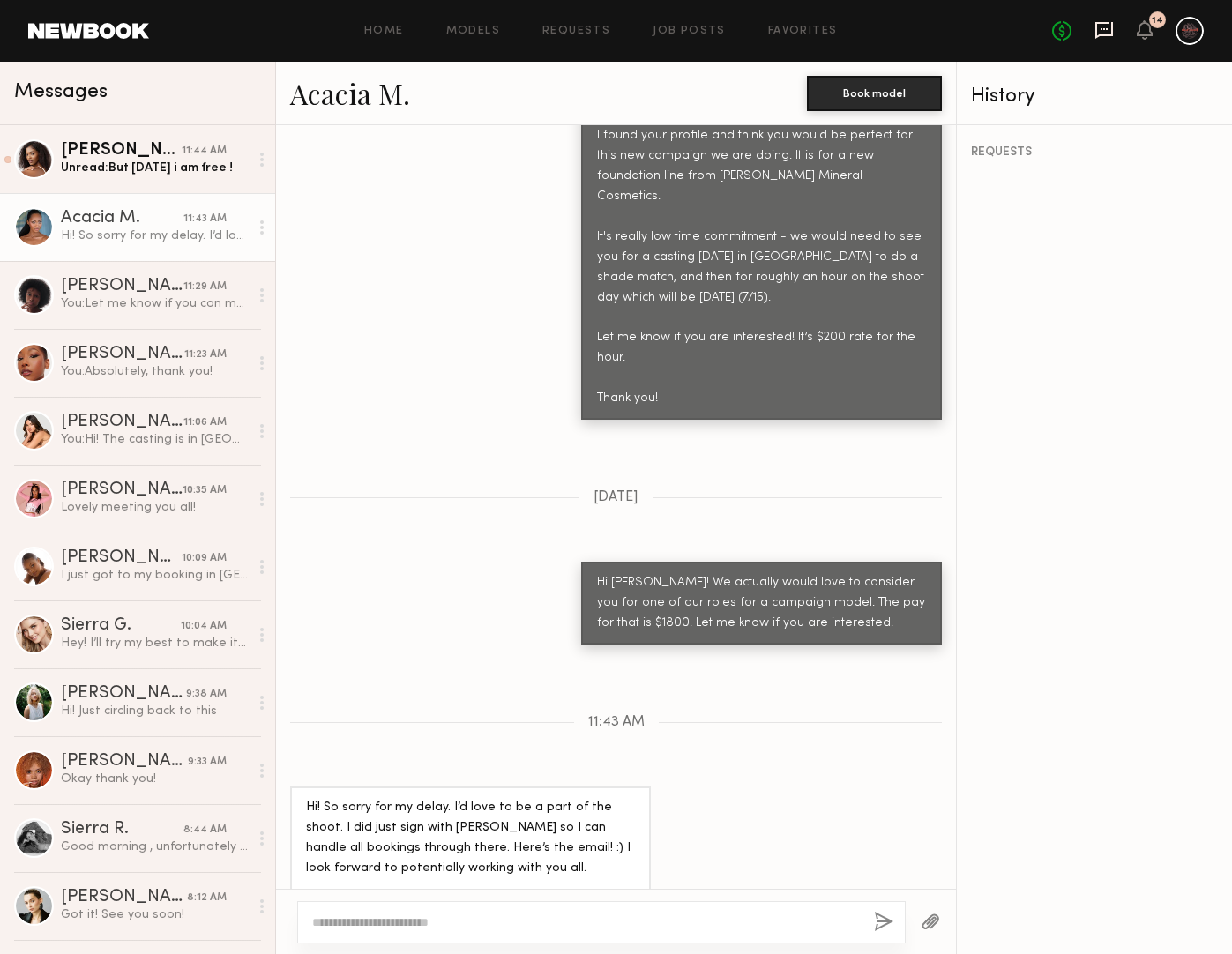 click 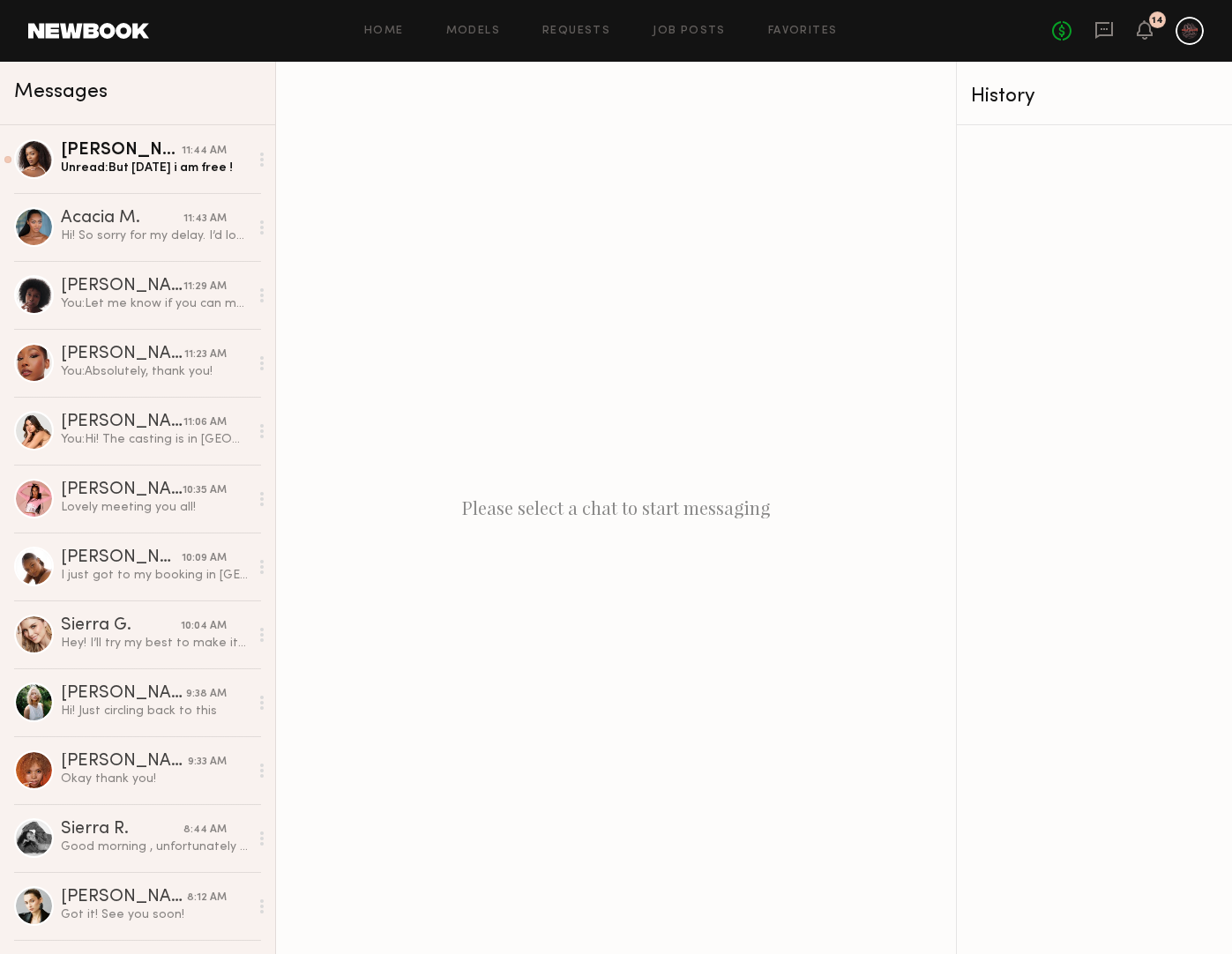 click 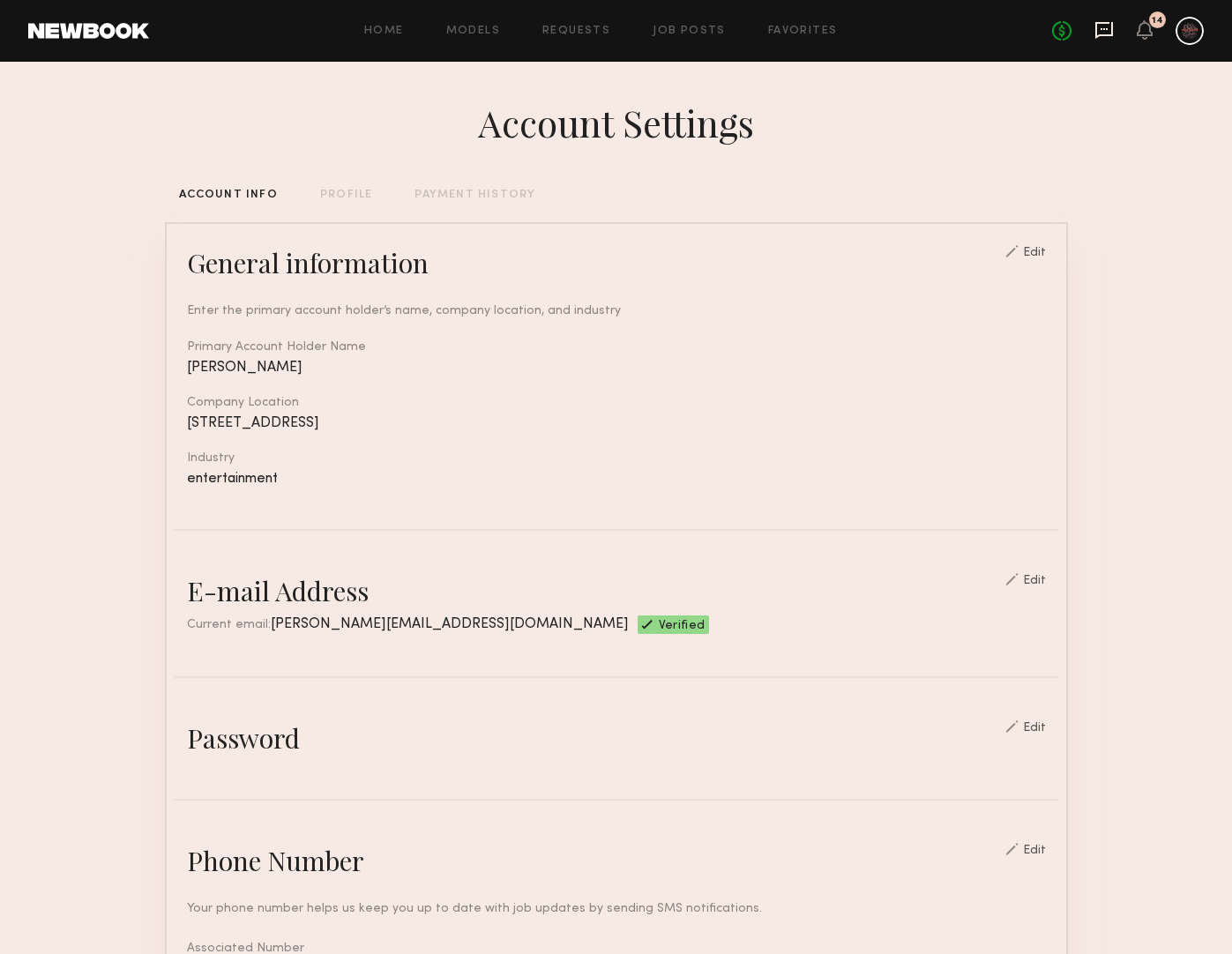 click 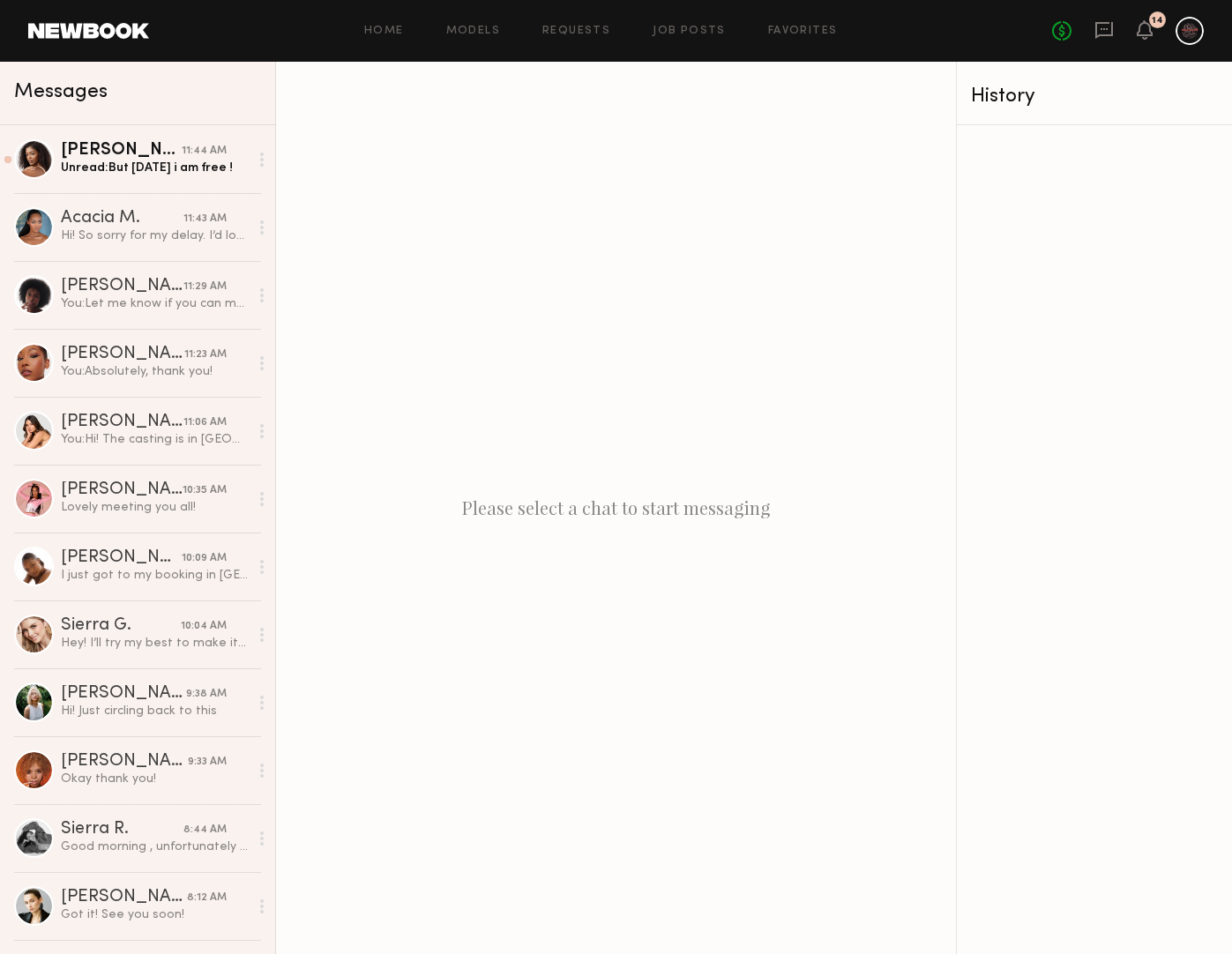 click 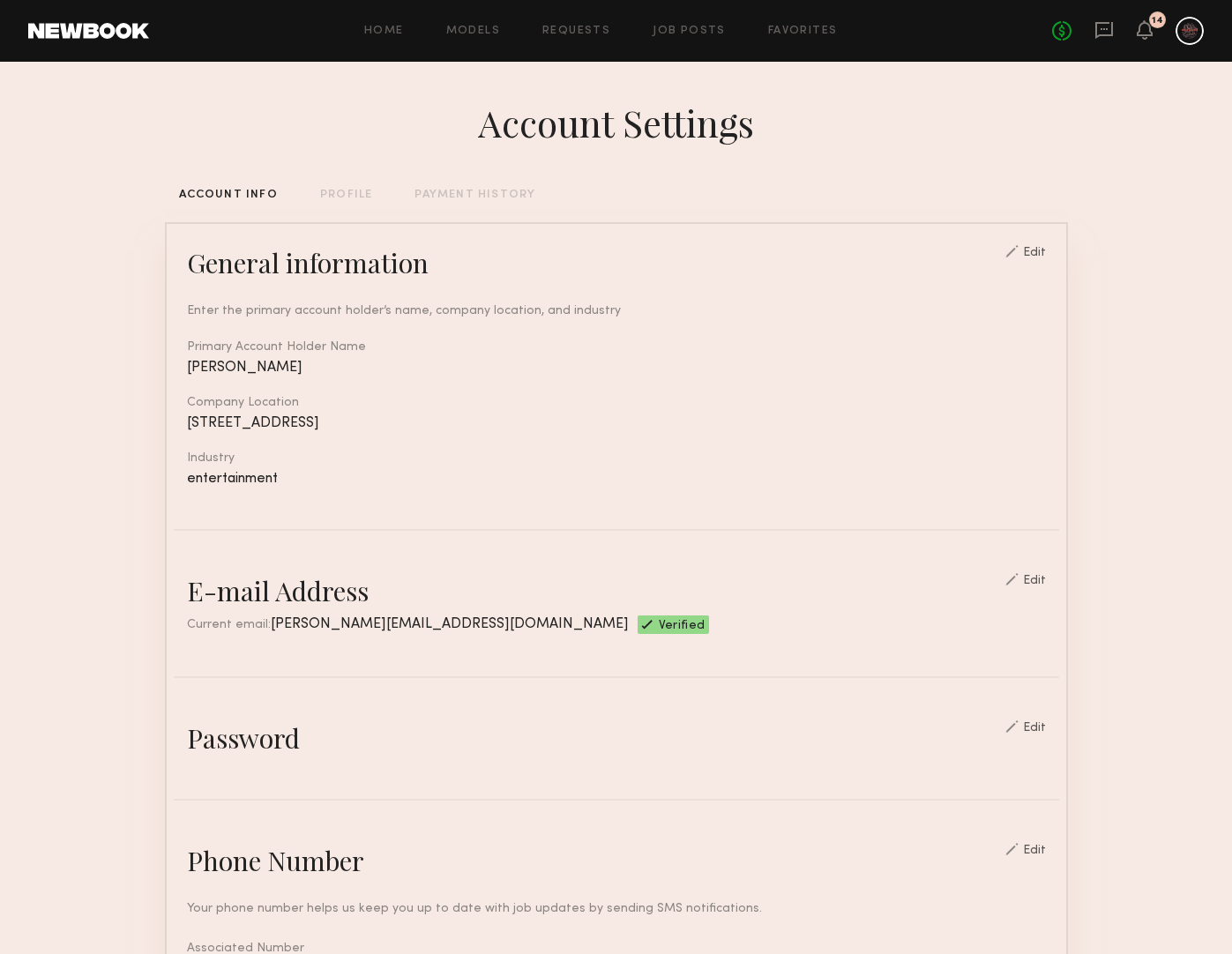 click 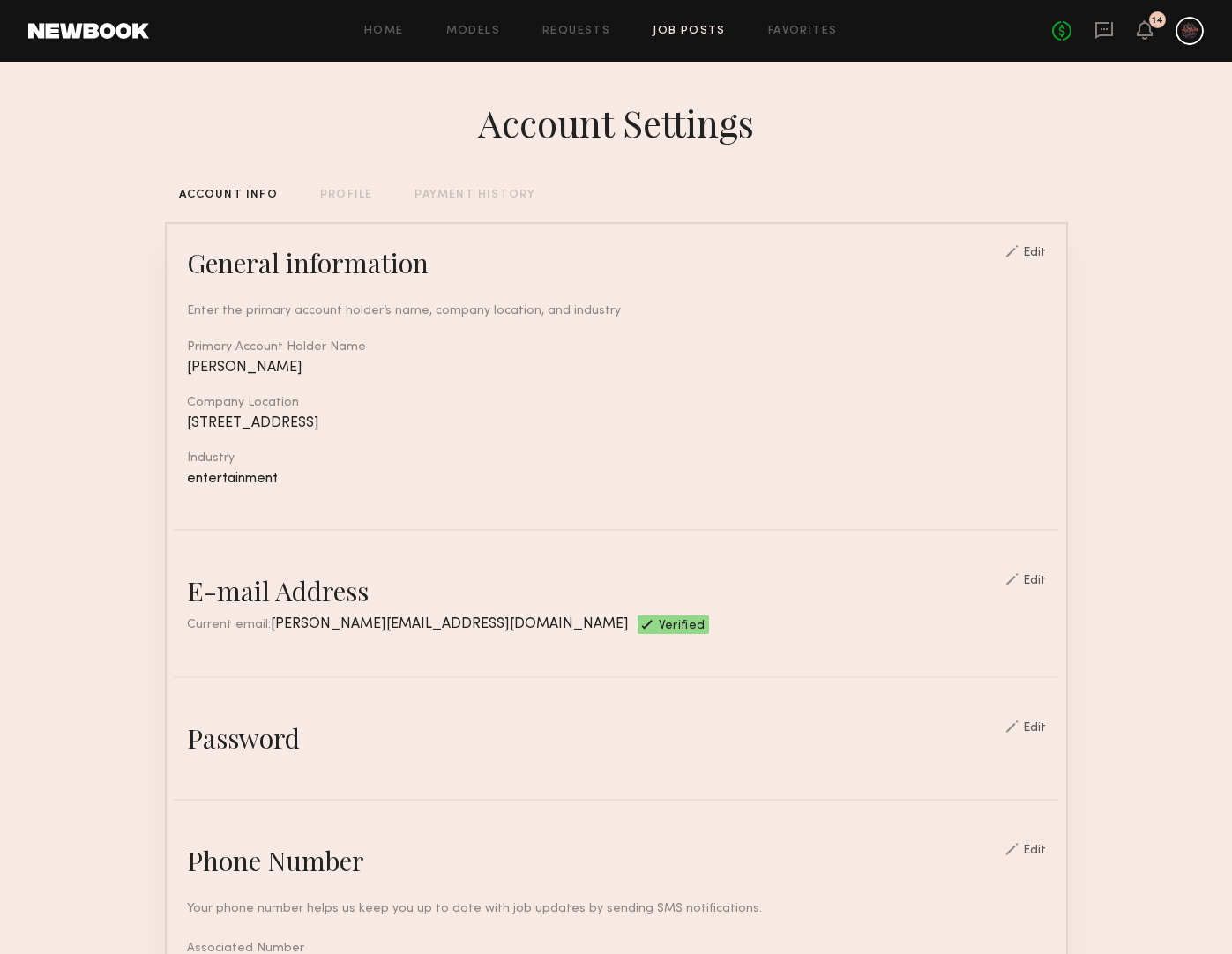 click on "Job Posts" 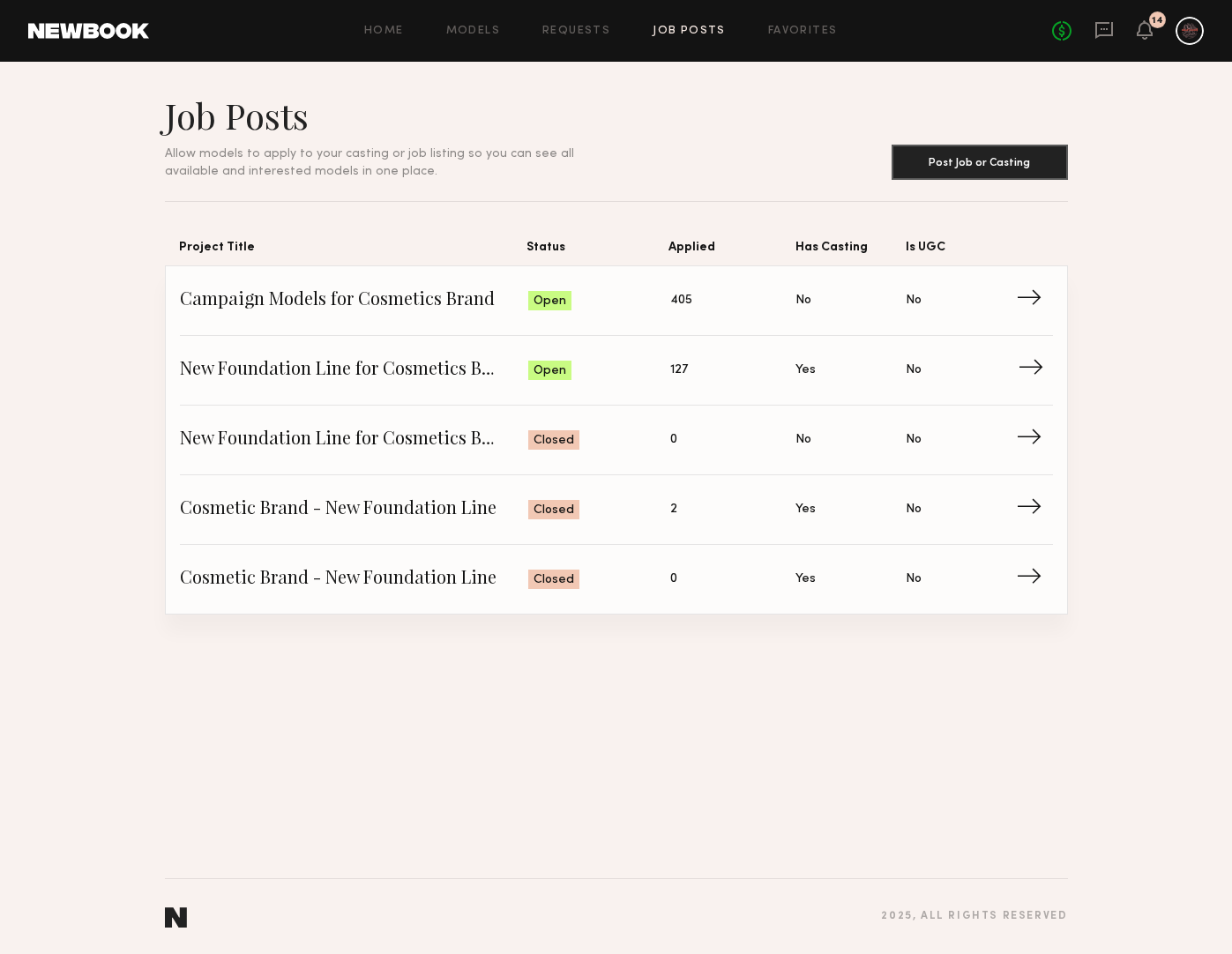 click on "Status: Open" 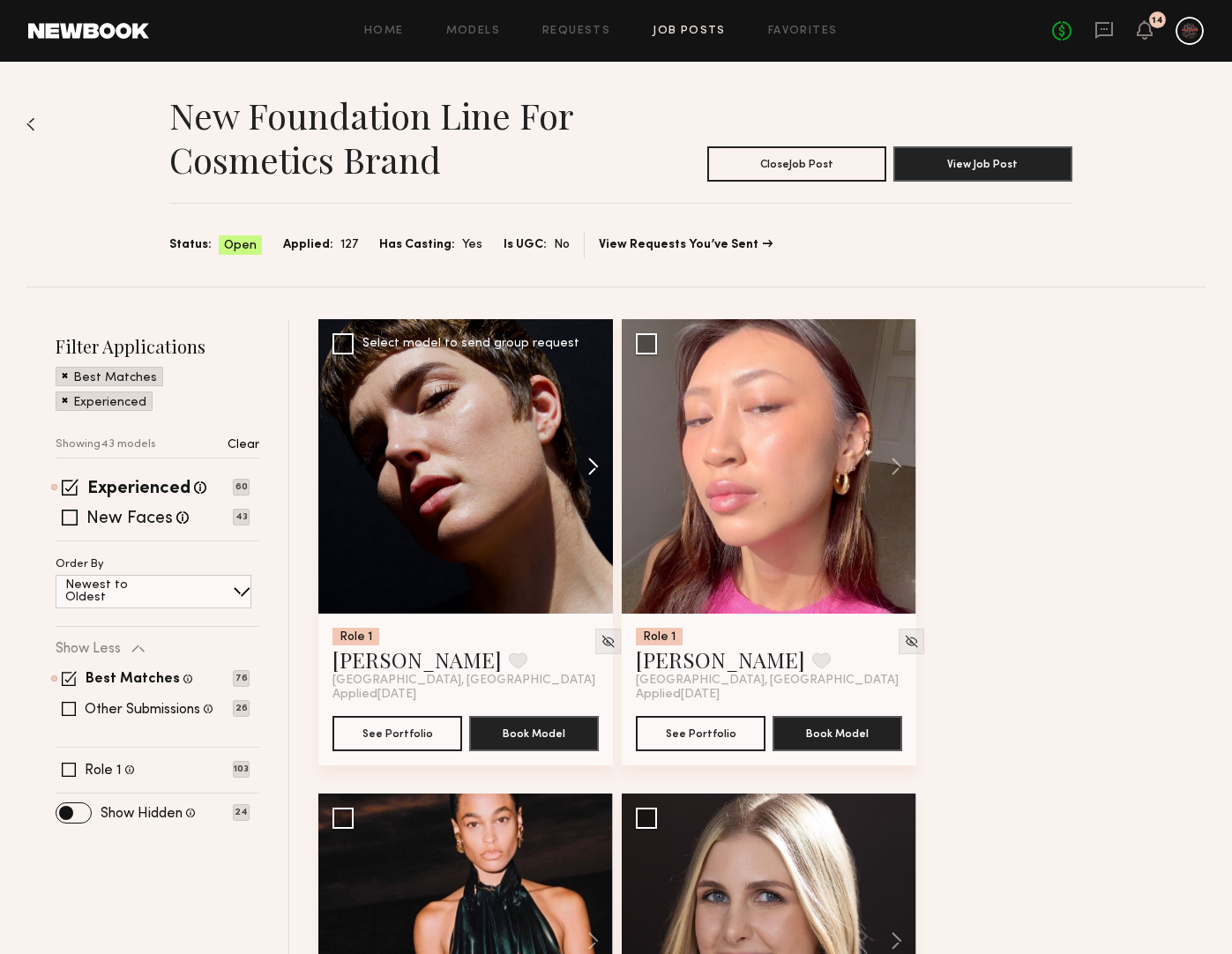 click 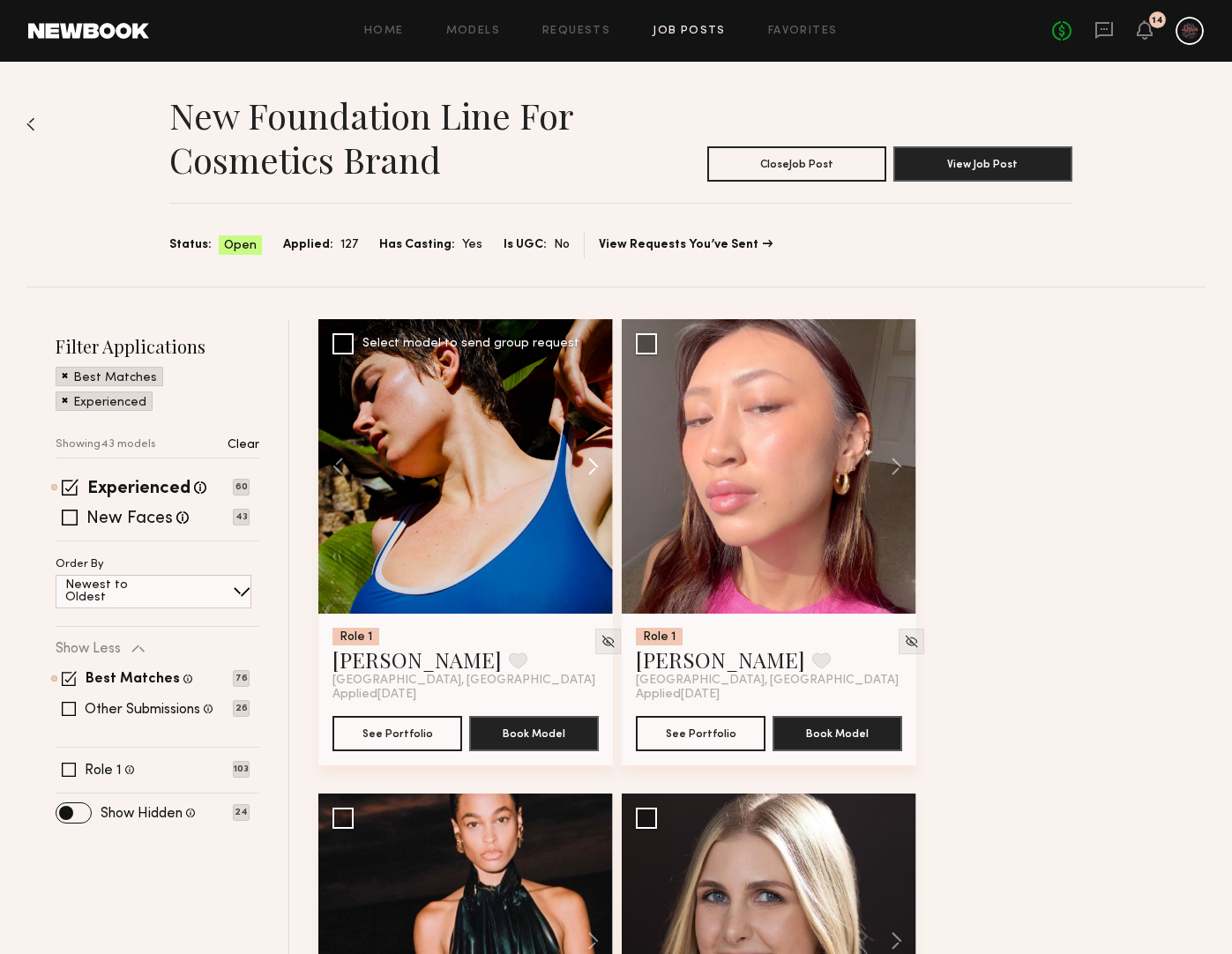 click 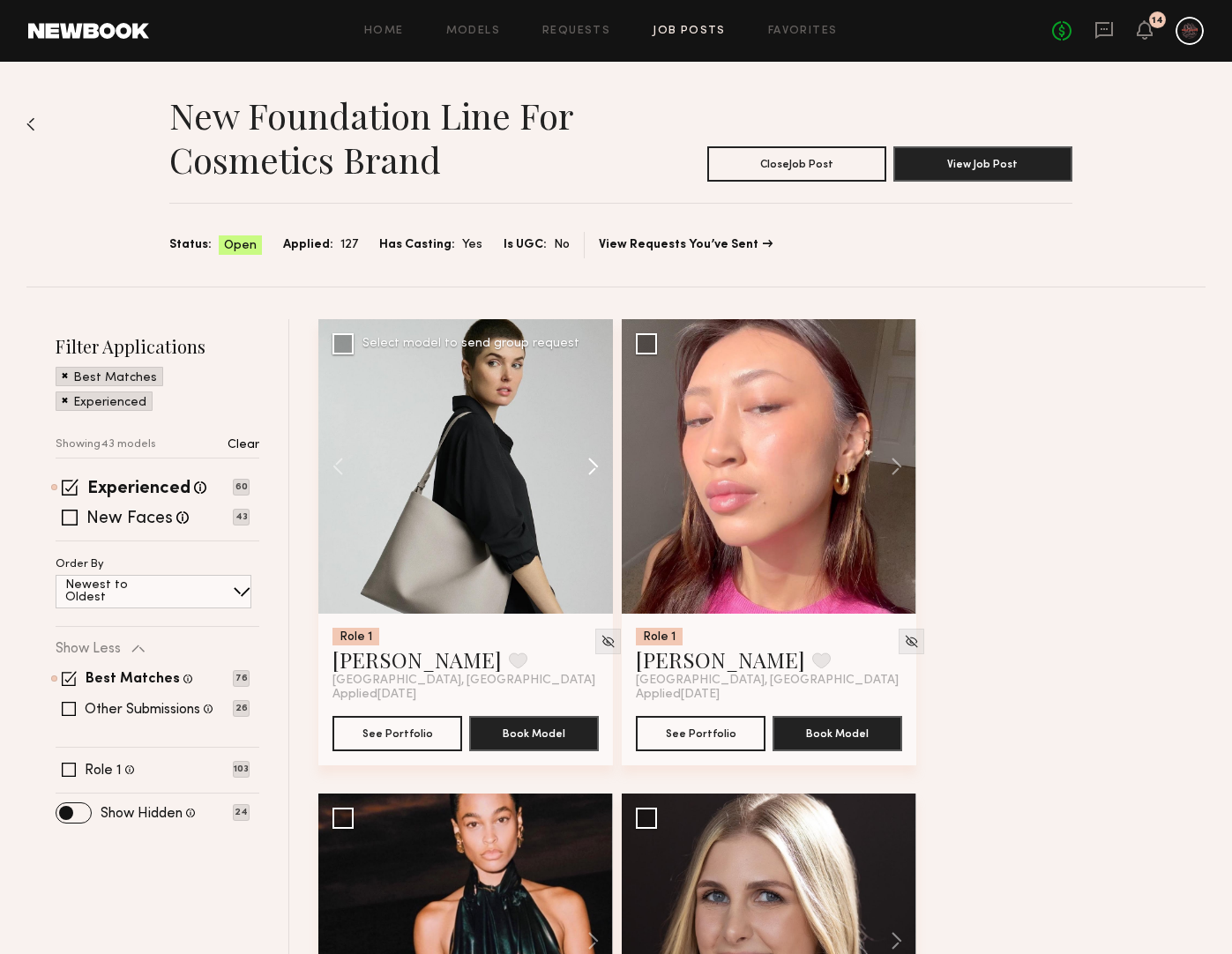 click 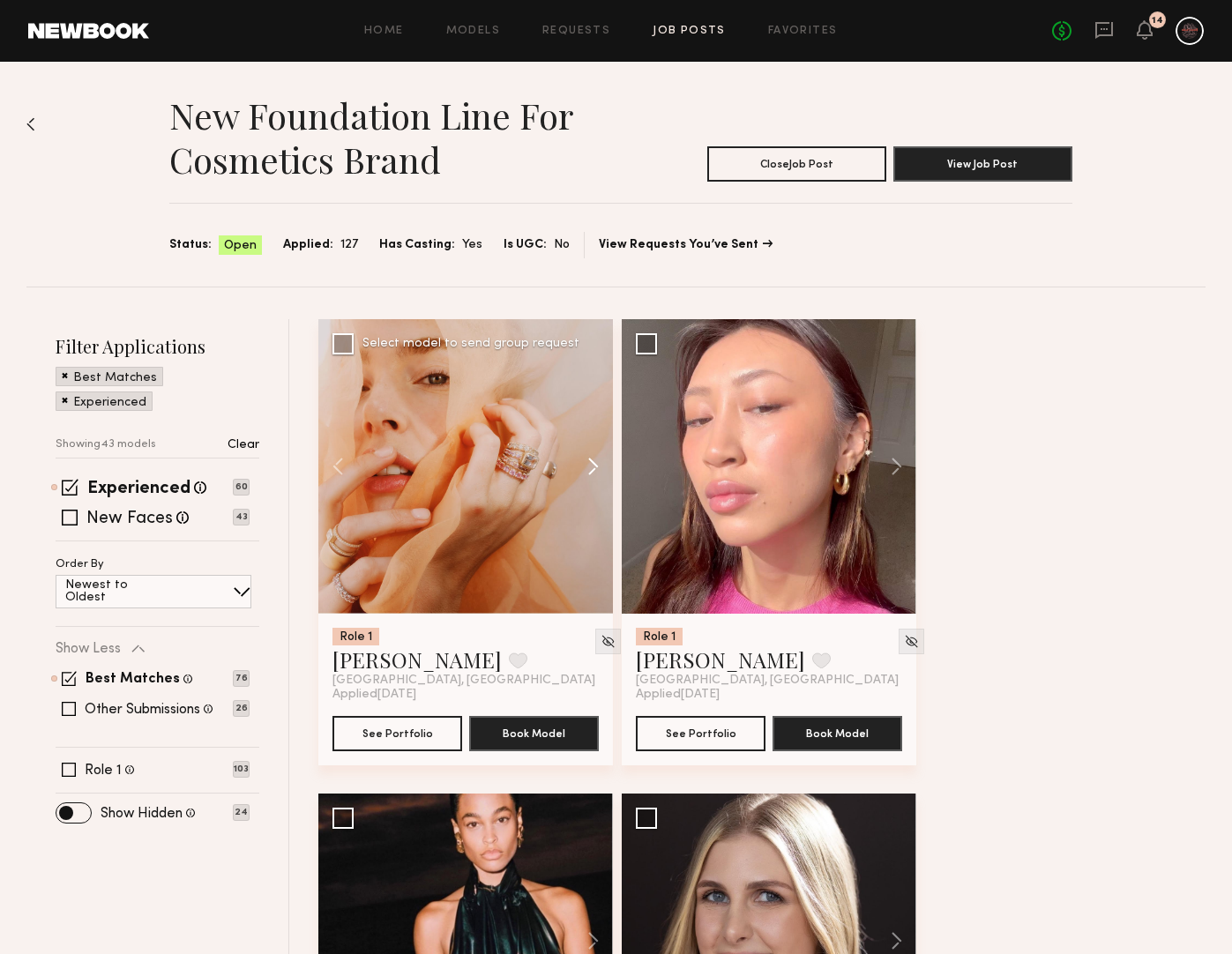 click 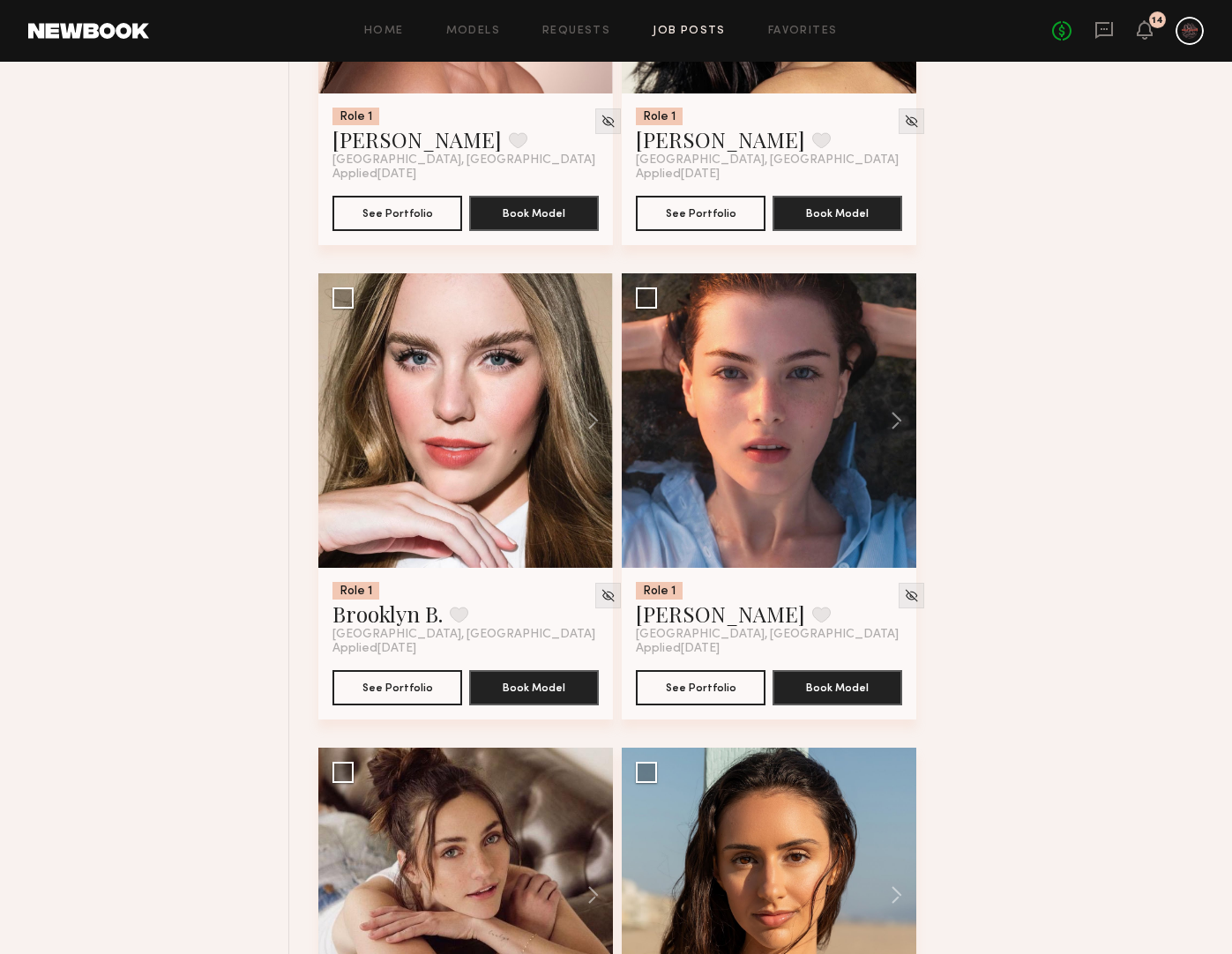scroll, scrollTop: 8643, scrollLeft: 0, axis: vertical 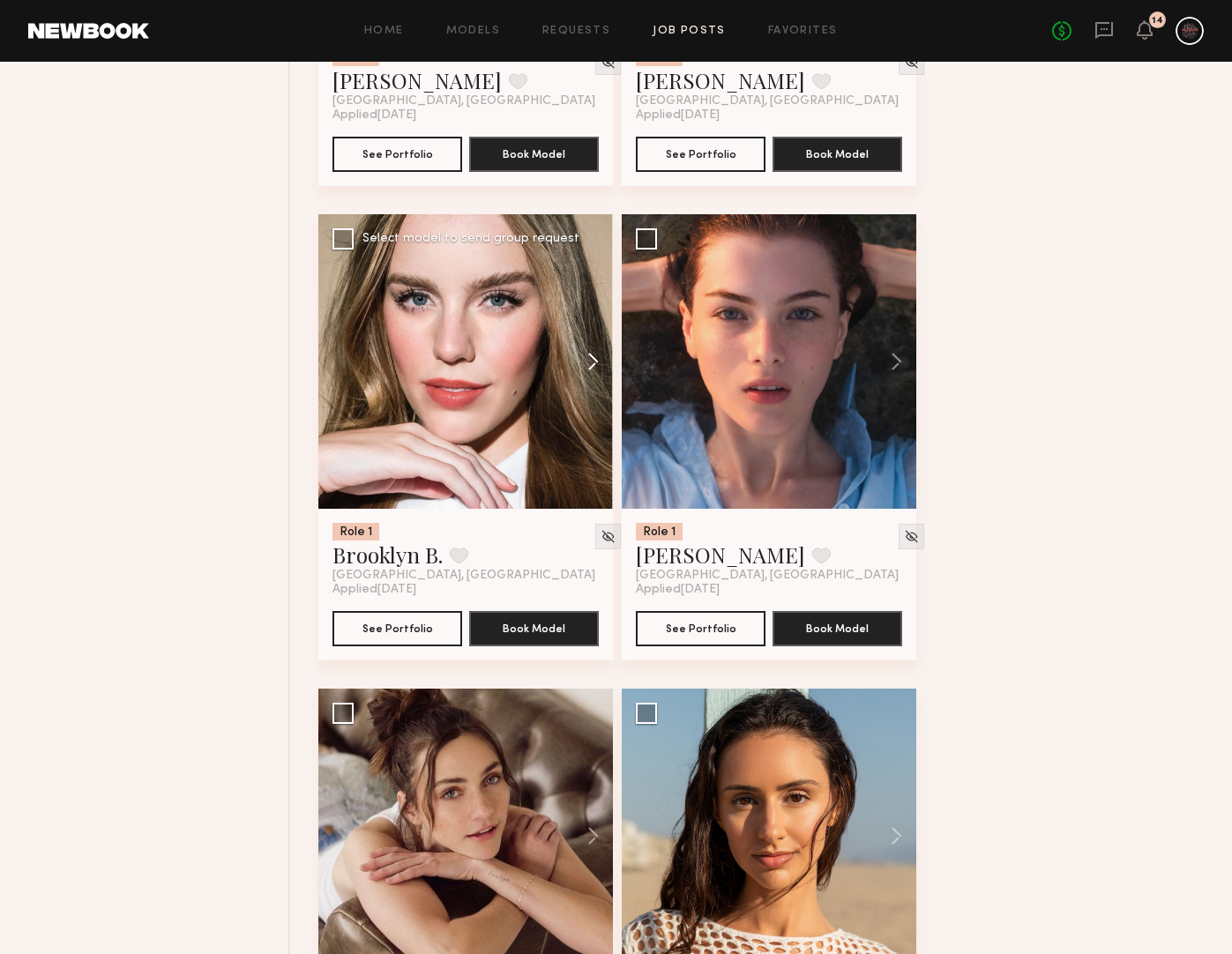 click 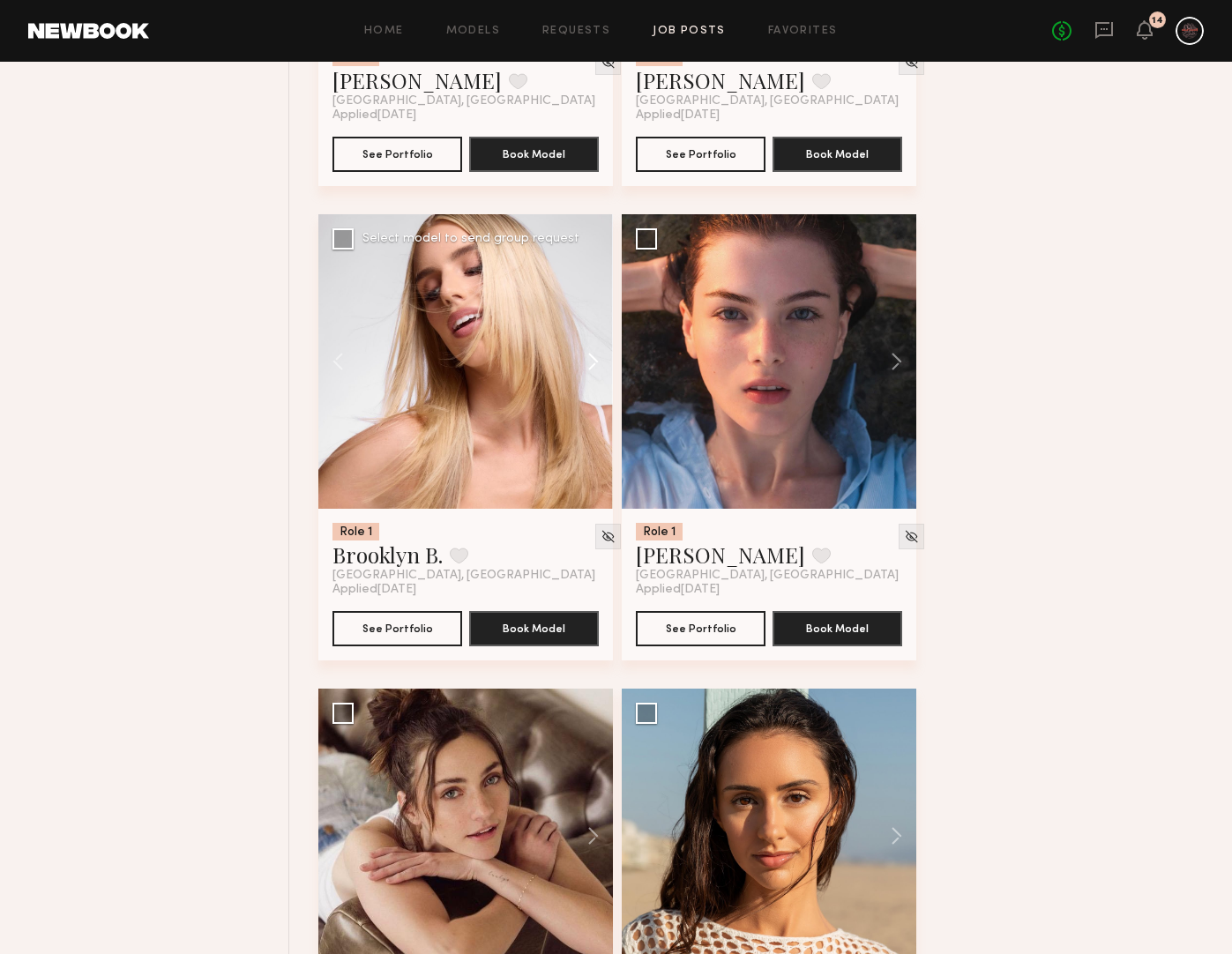 click 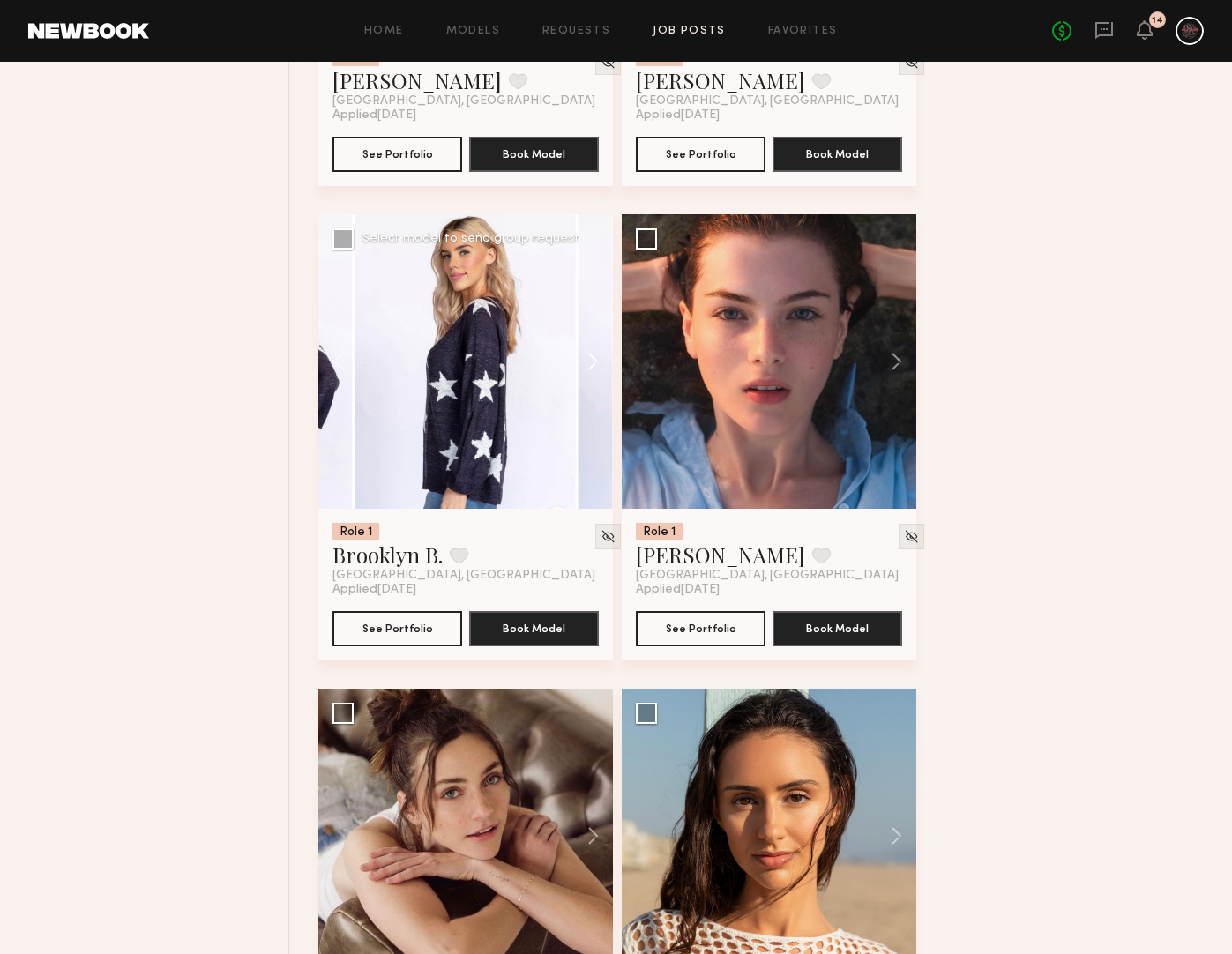 click 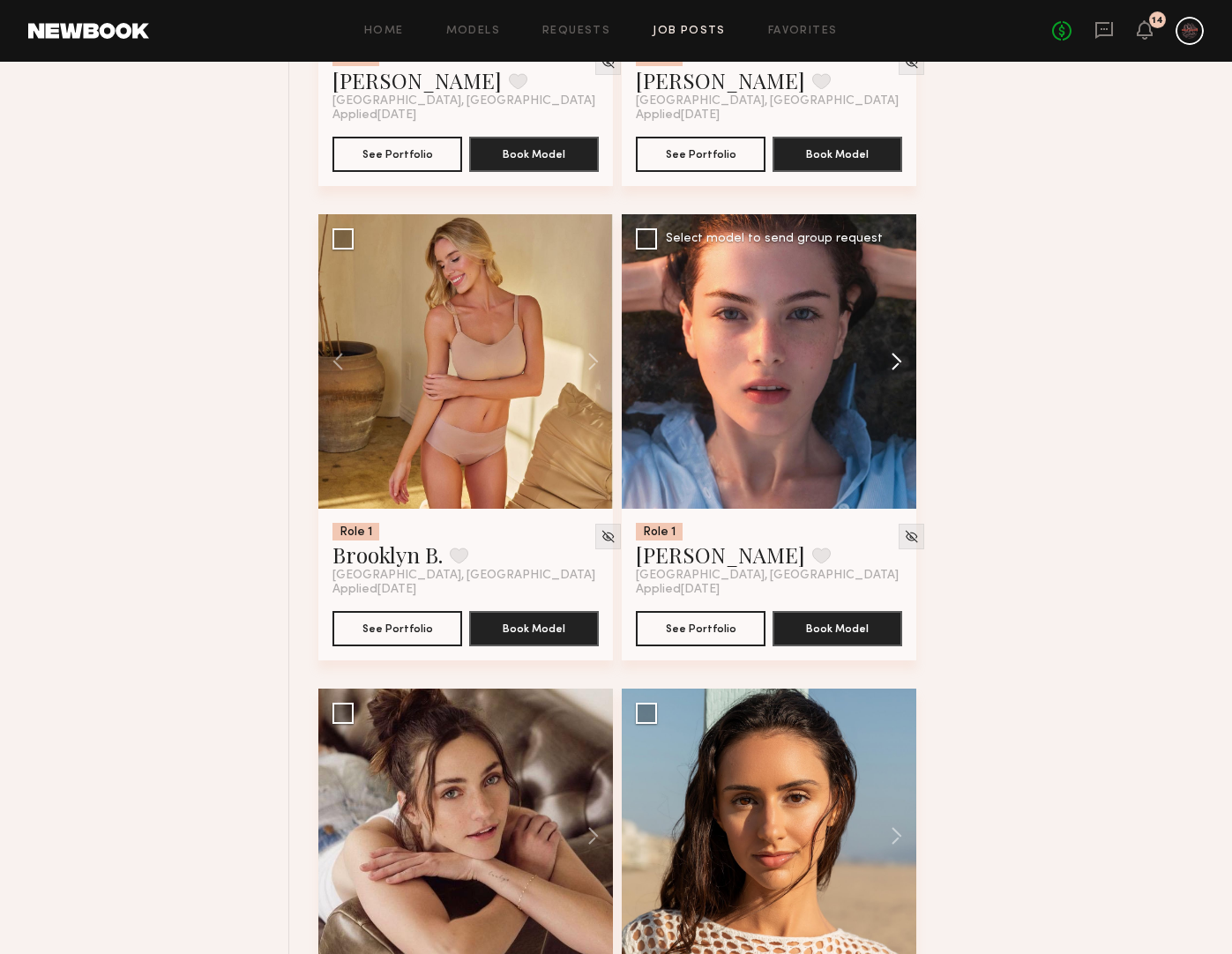 click 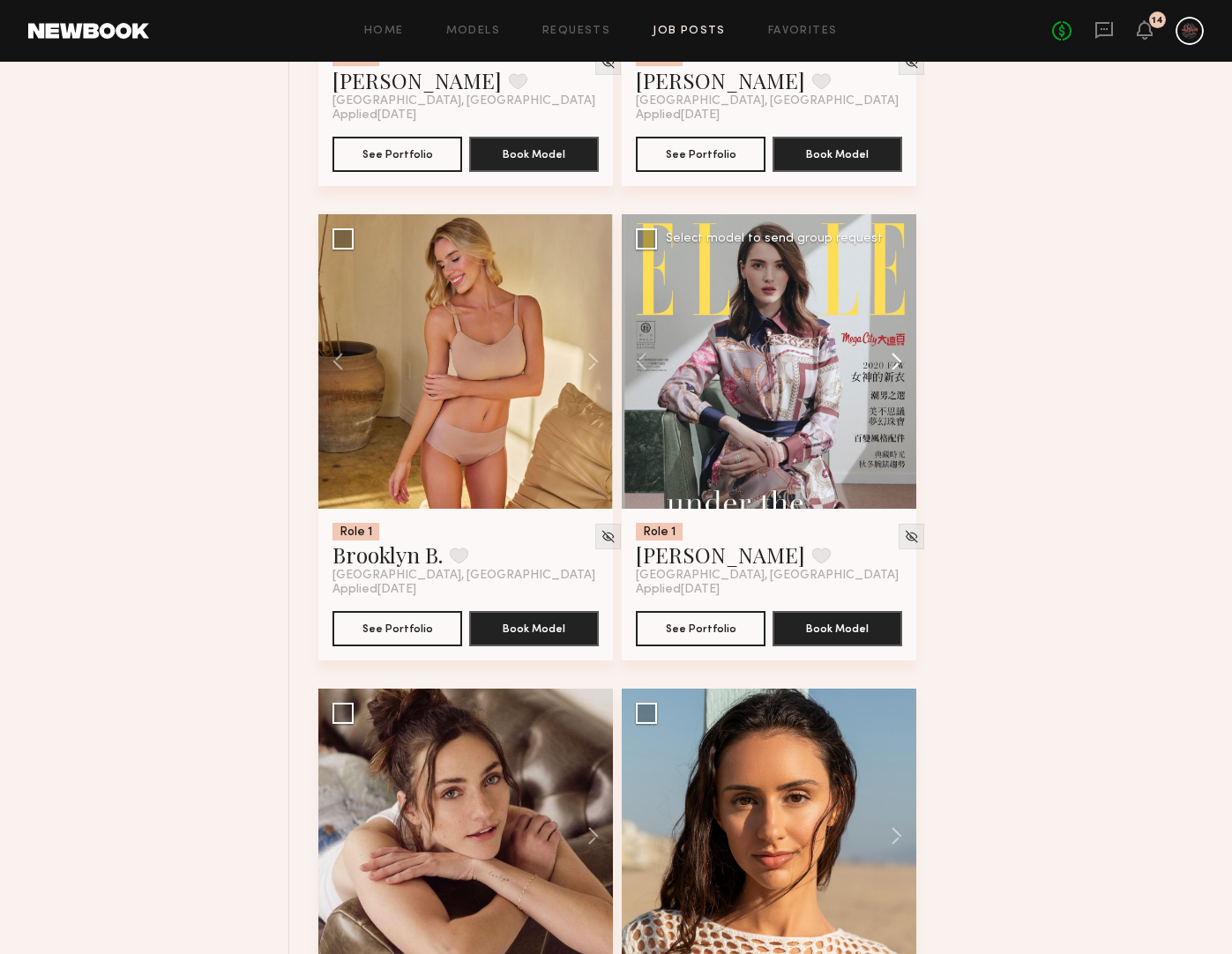 click 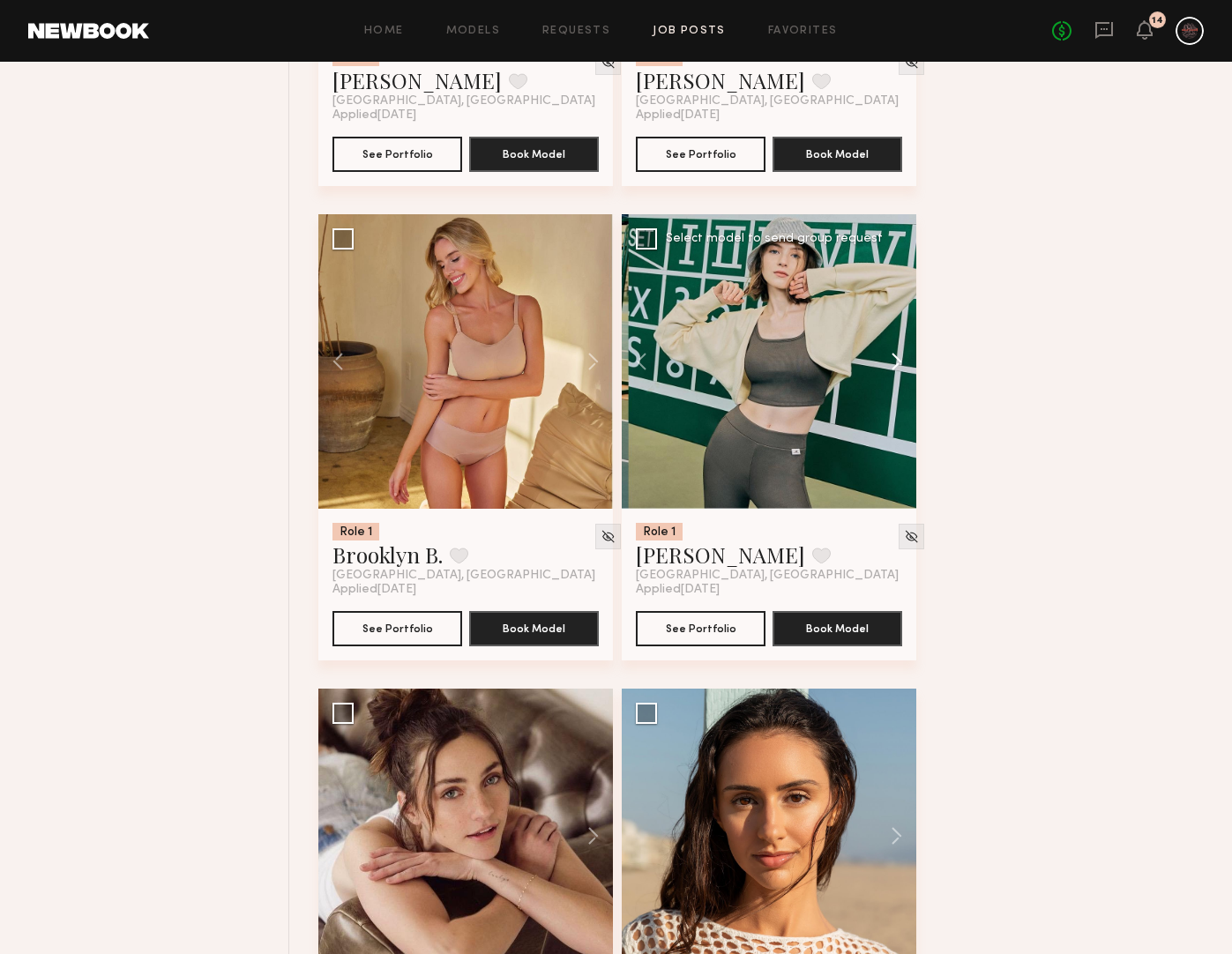 click 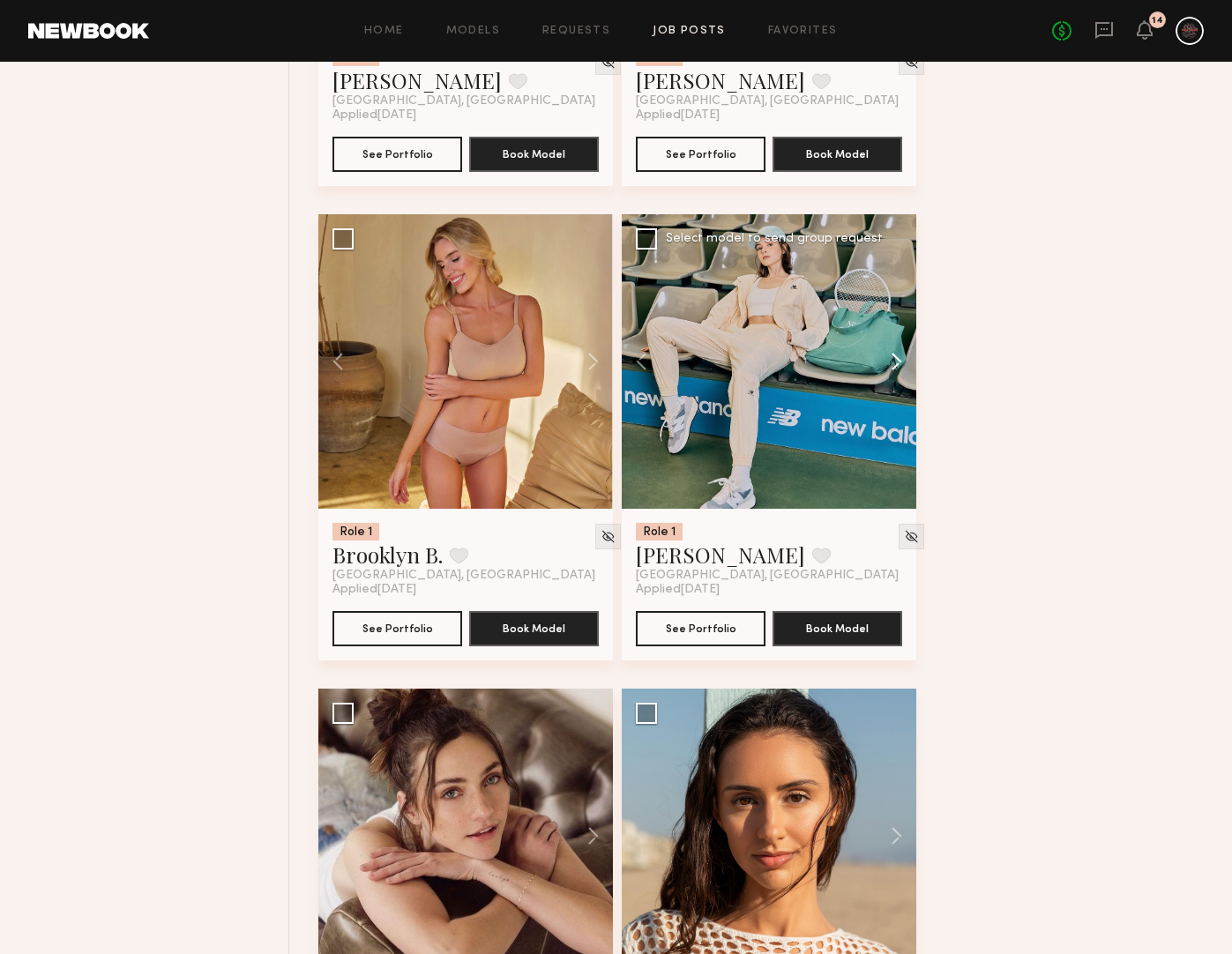 click 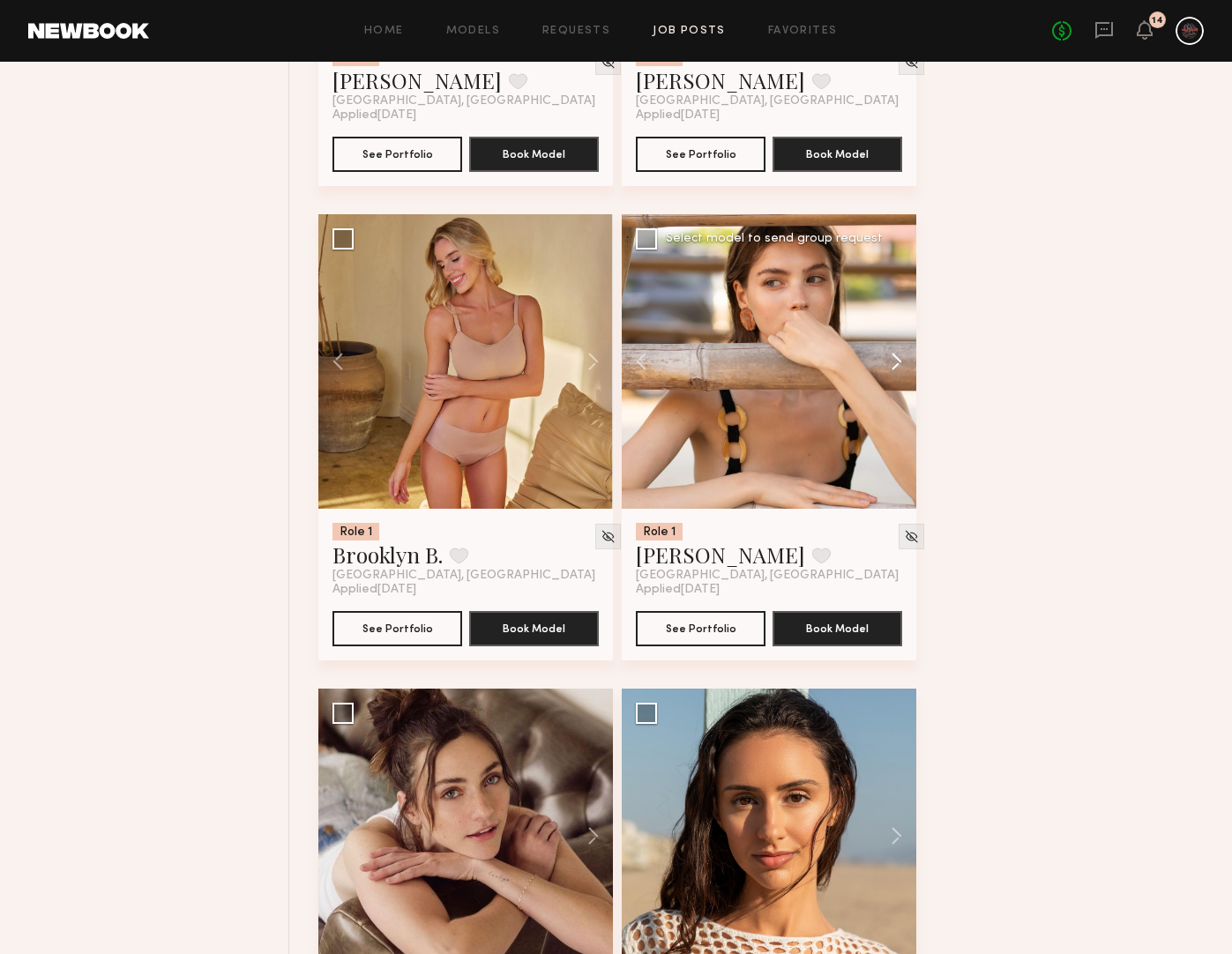 click 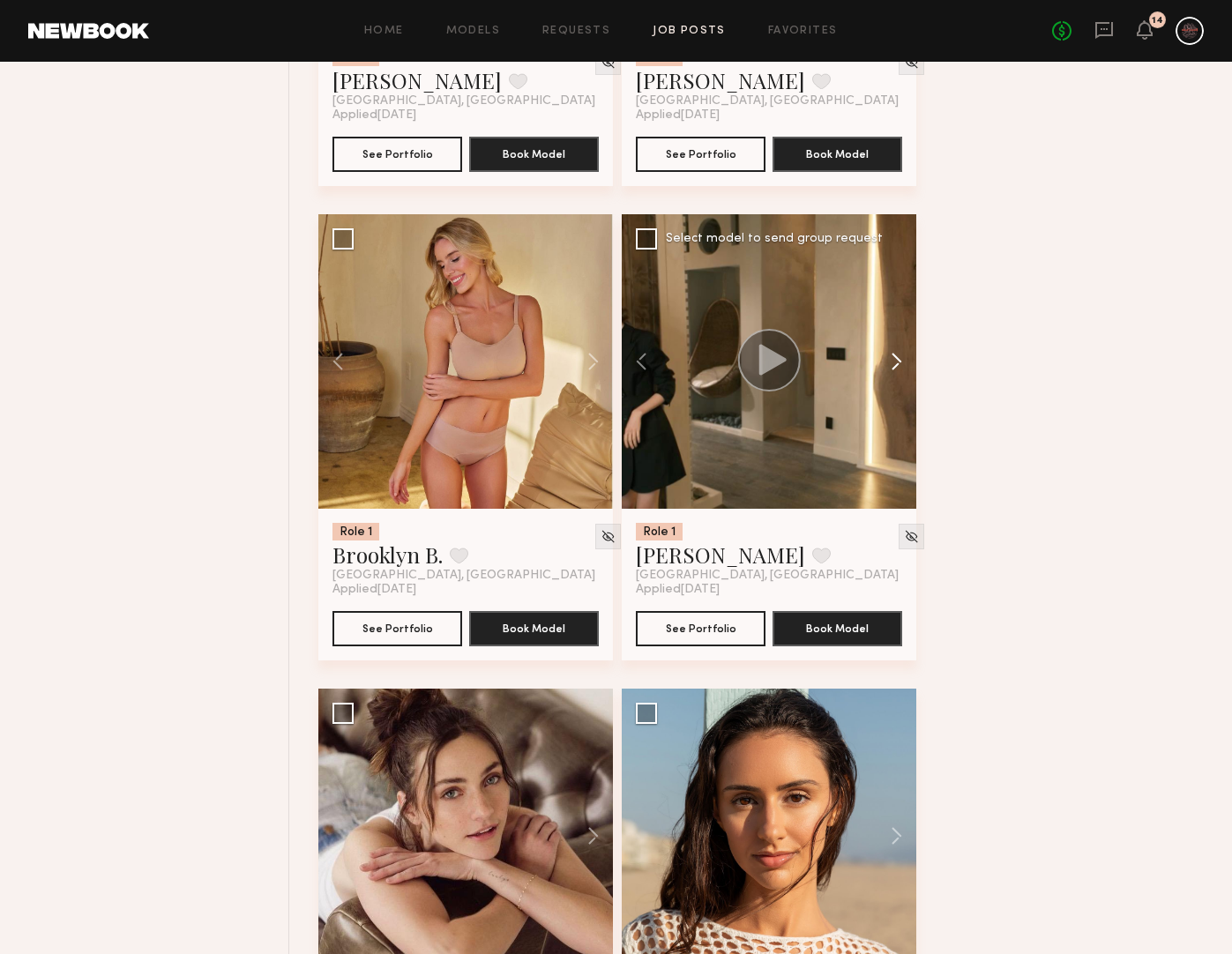 click 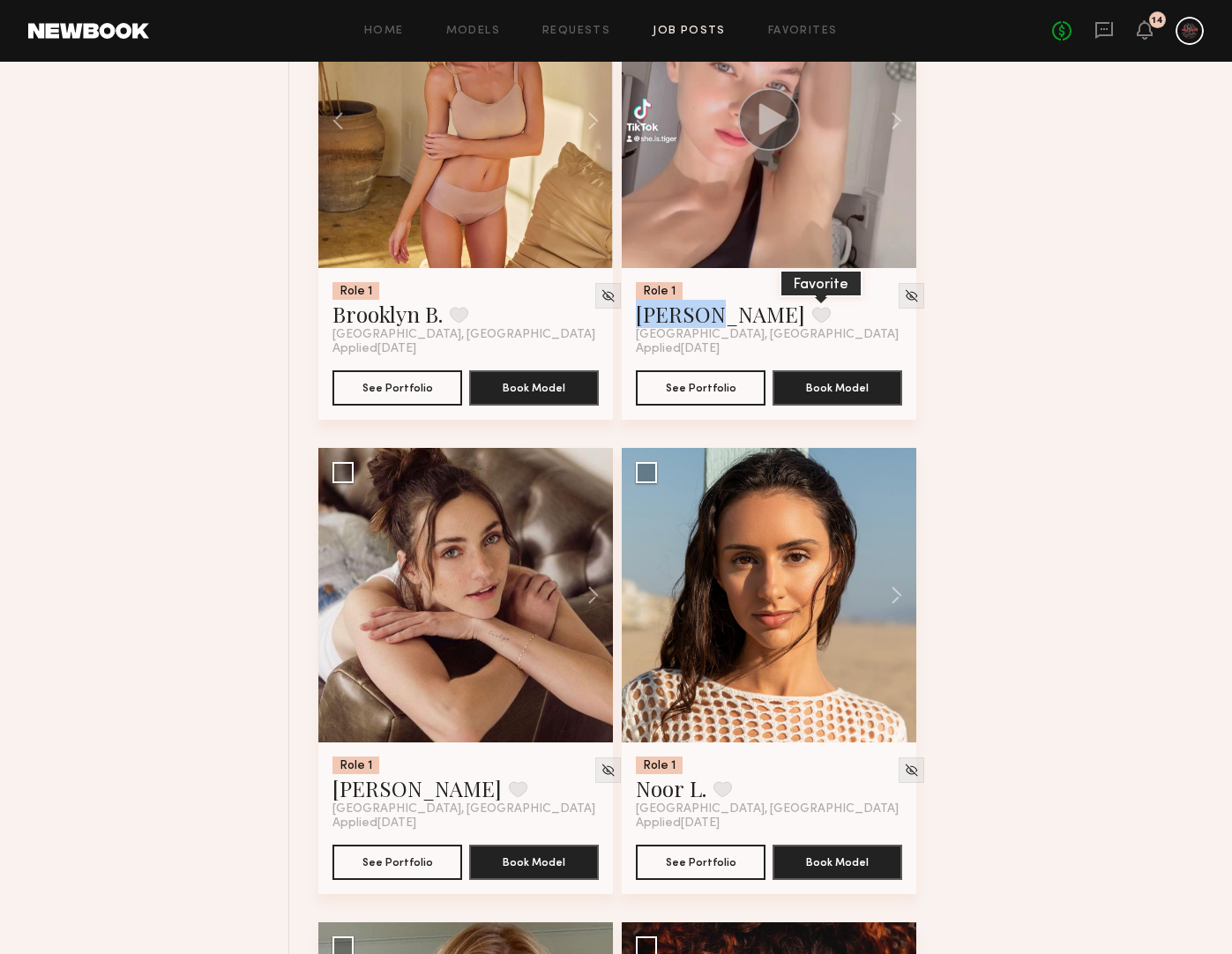 scroll, scrollTop: 9005, scrollLeft: 0, axis: vertical 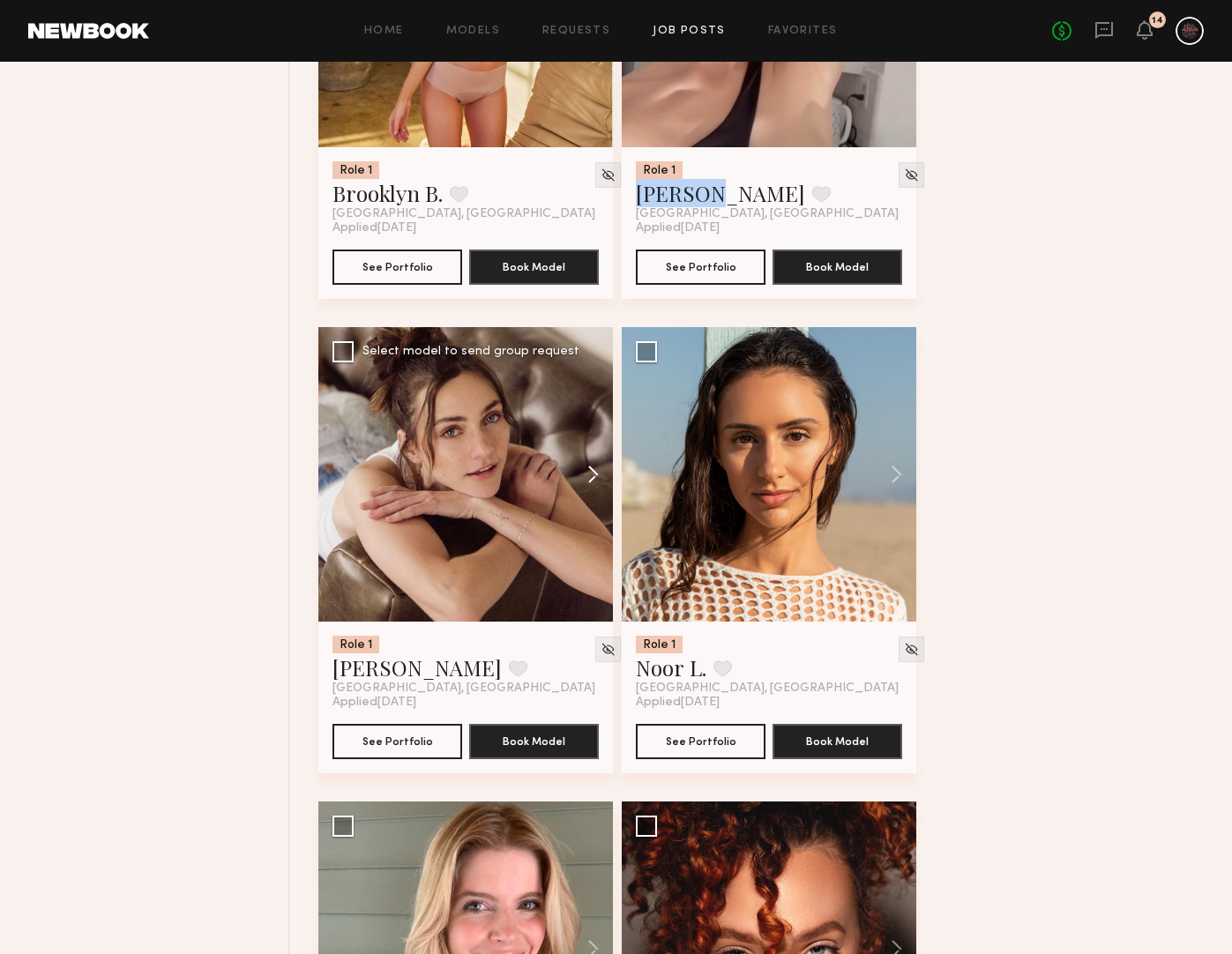 click 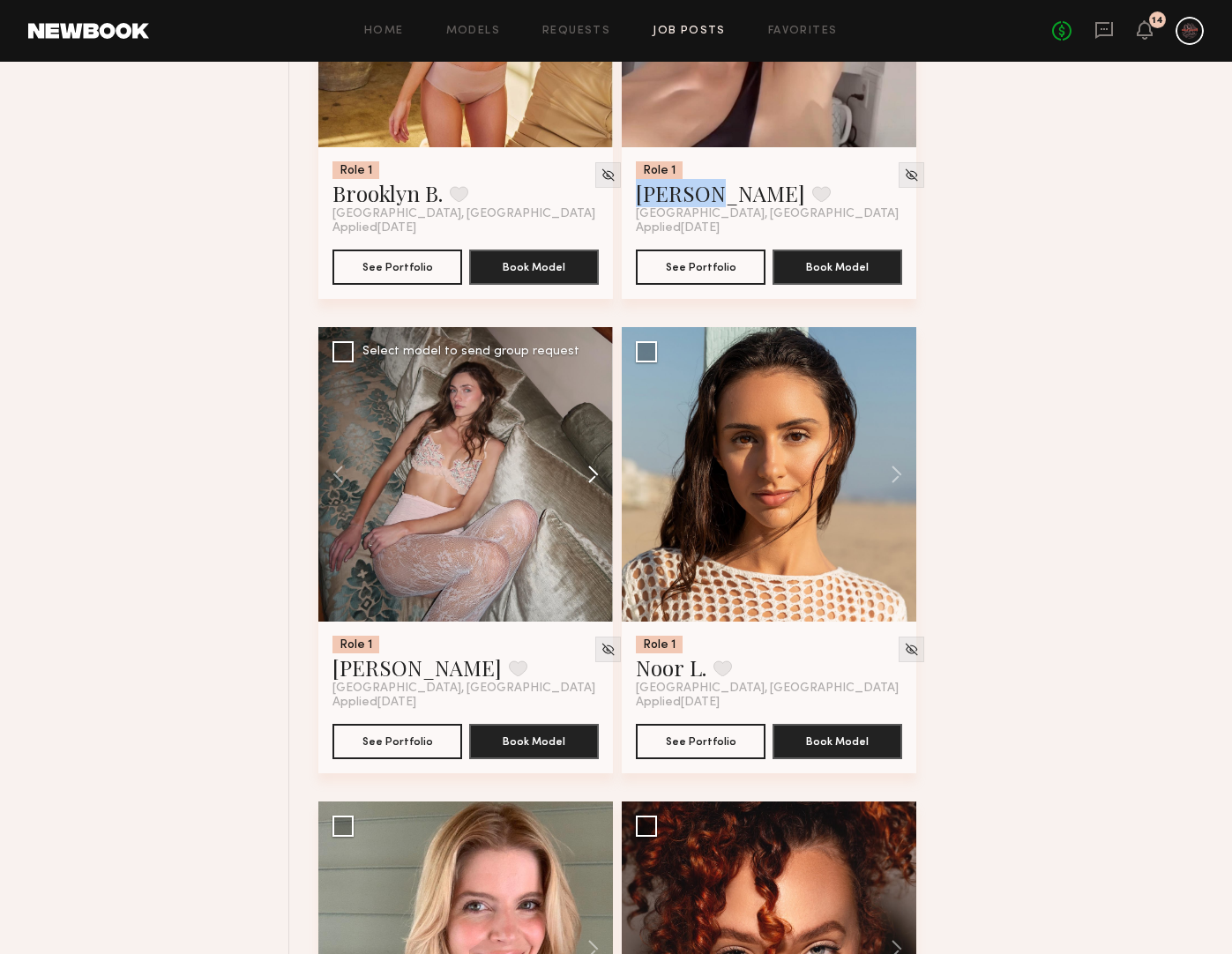 click 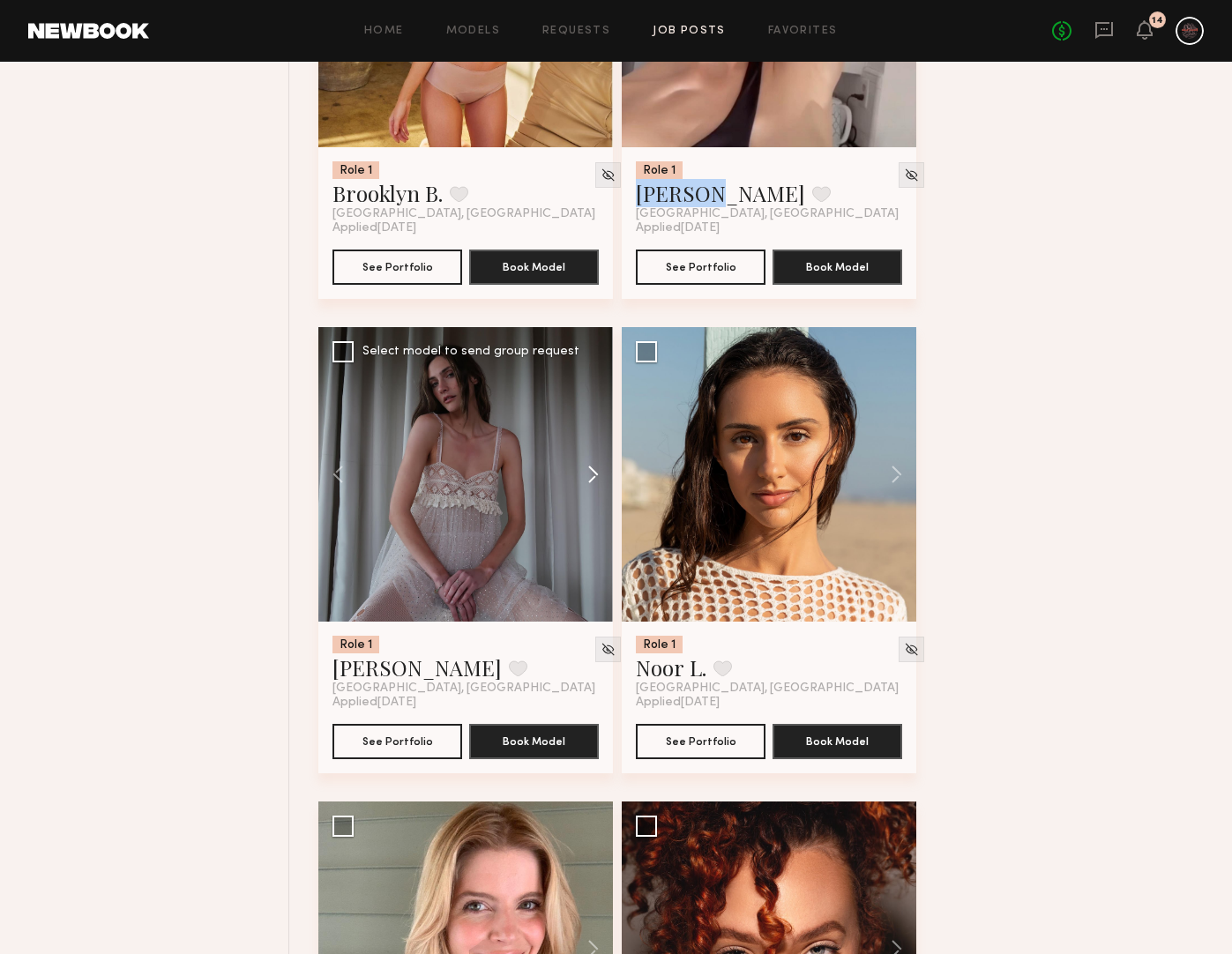 click 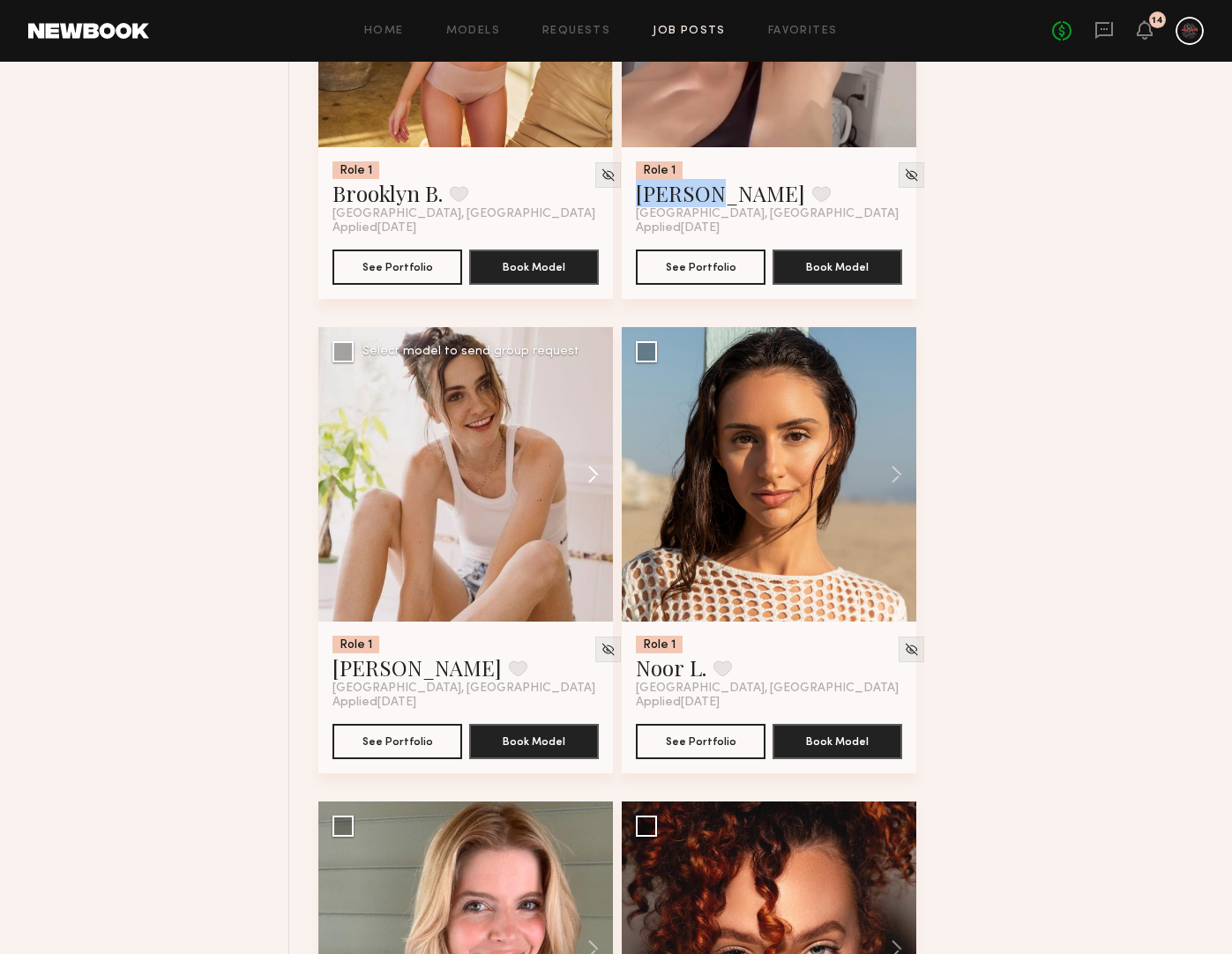 click 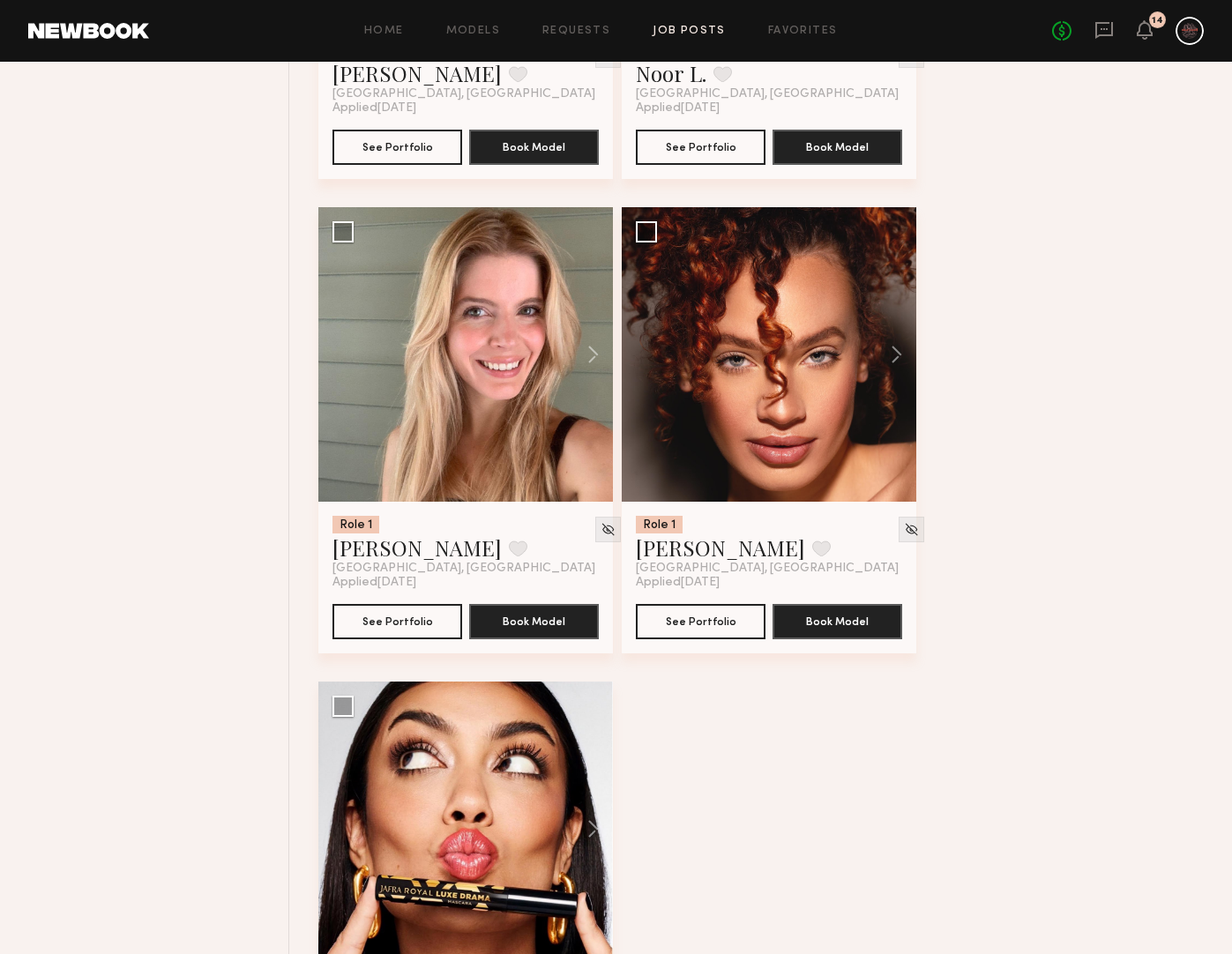 scroll, scrollTop: 9811, scrollLeft: 0, axis: vertical 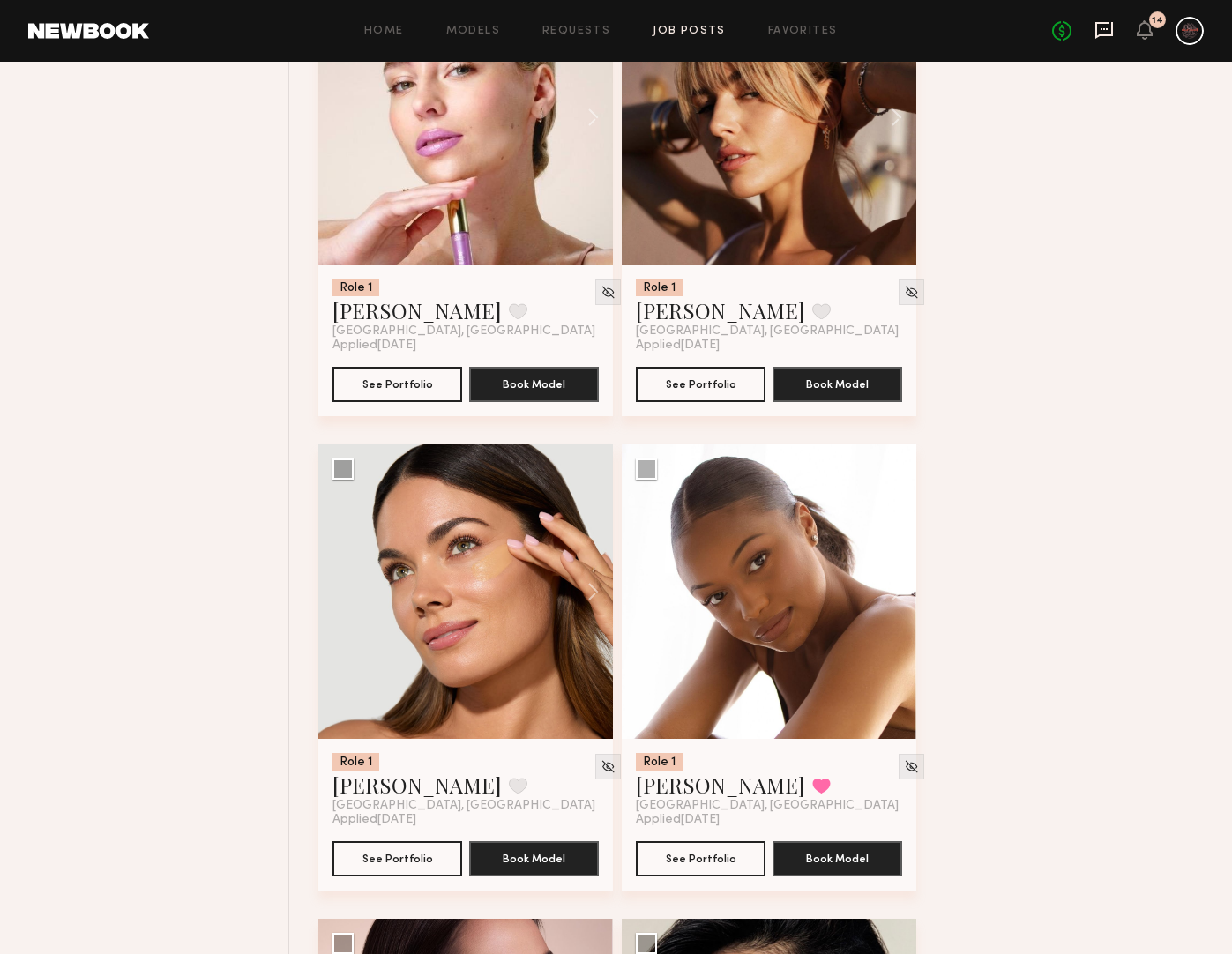 click 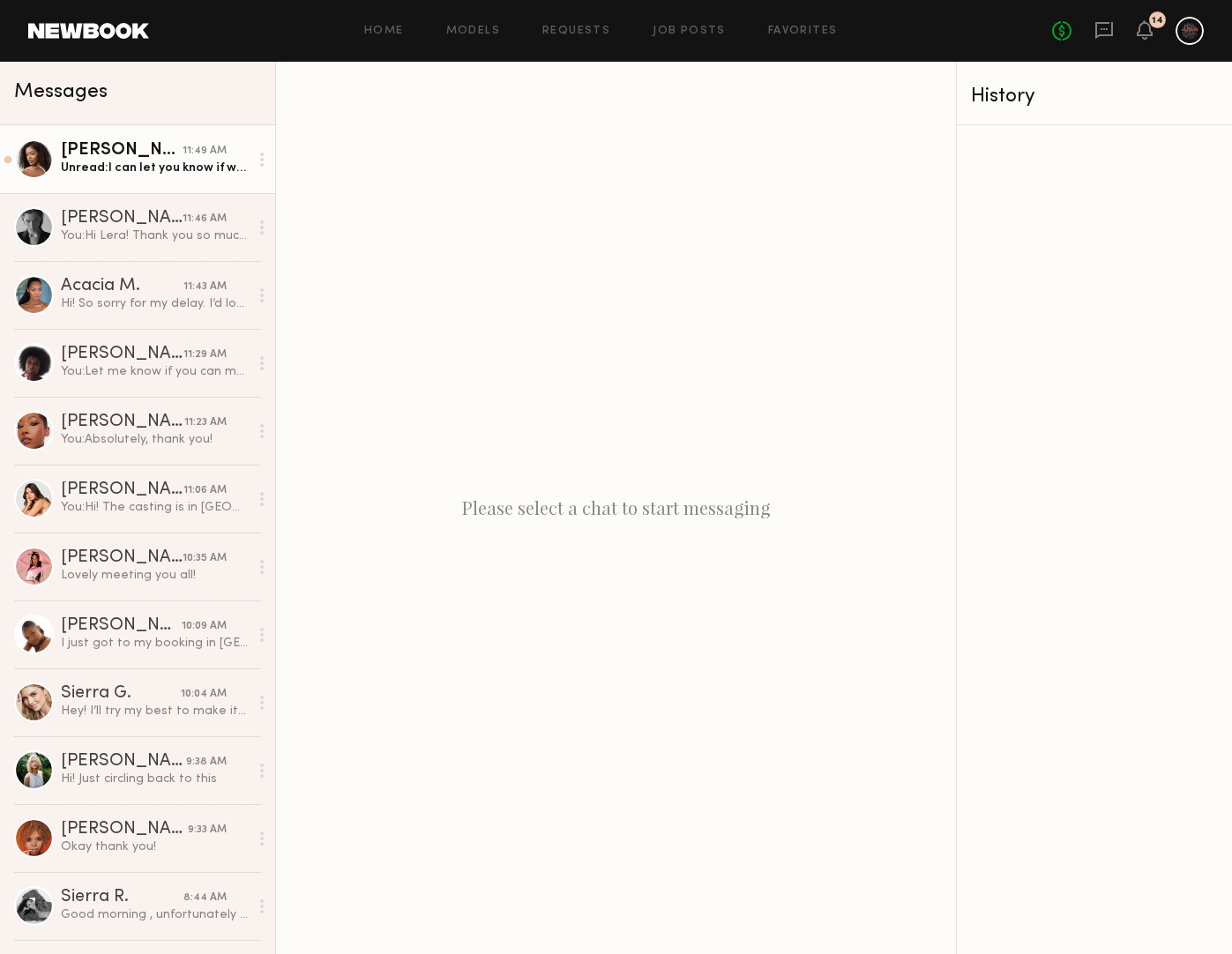 click on "Unread:  I can let you know if we wrap early at all" 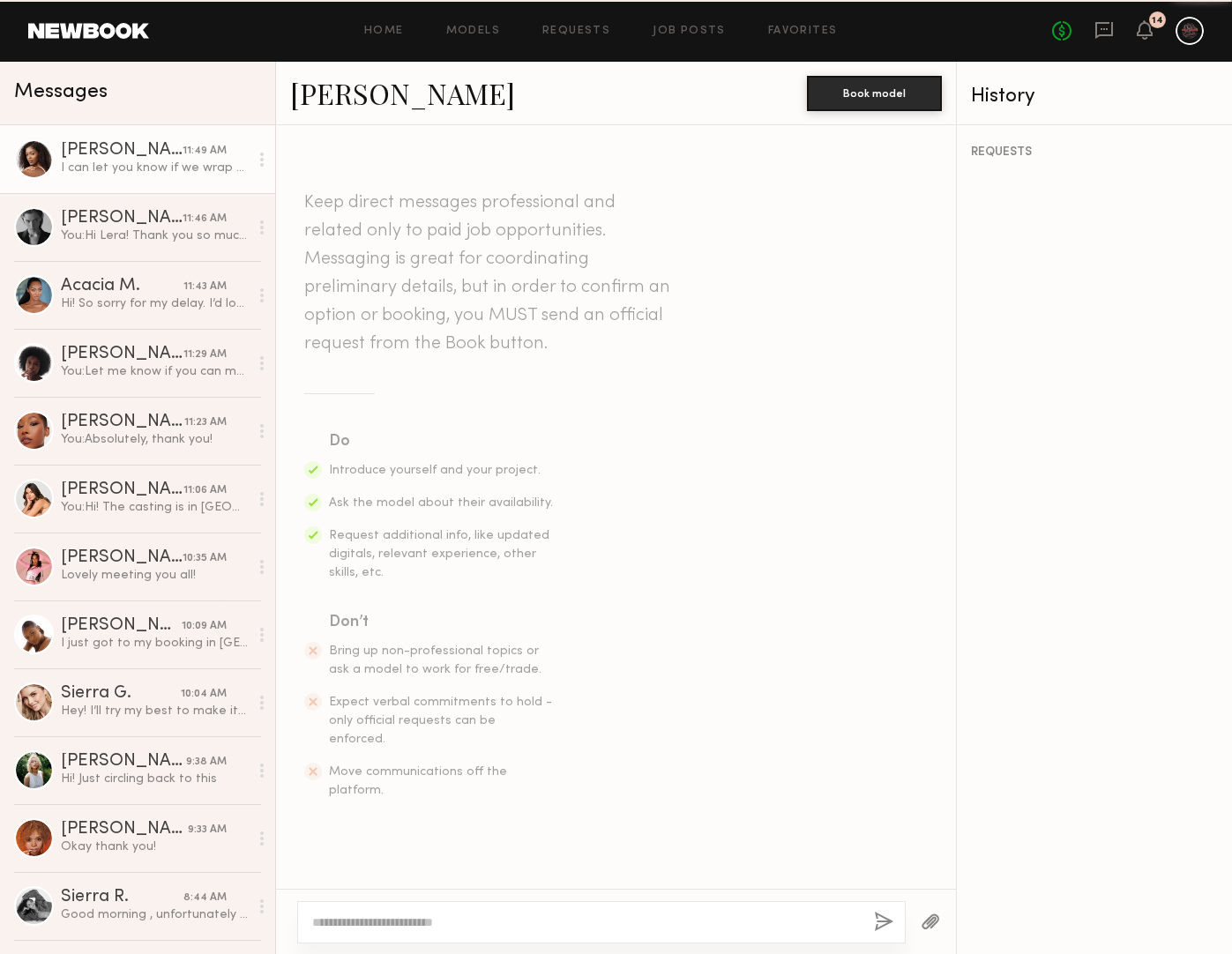 scroll, scrollTop: 969, scrollLeft: 0, axis: vertical 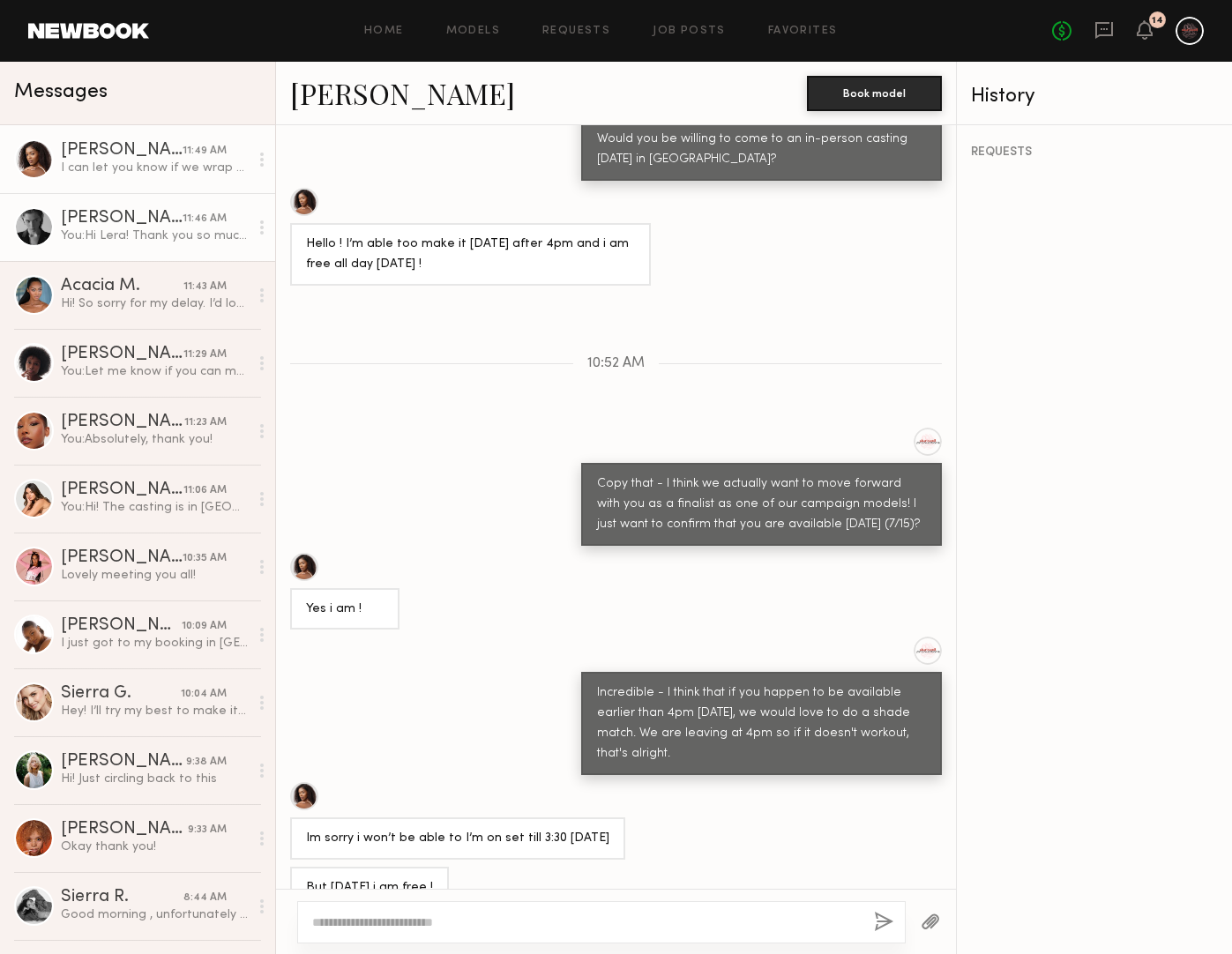 click on "Lera G. 11:46 AM You:  Hi Lera! Thank you so much for submitting. Would you be available to come in today for an in-person casting?" 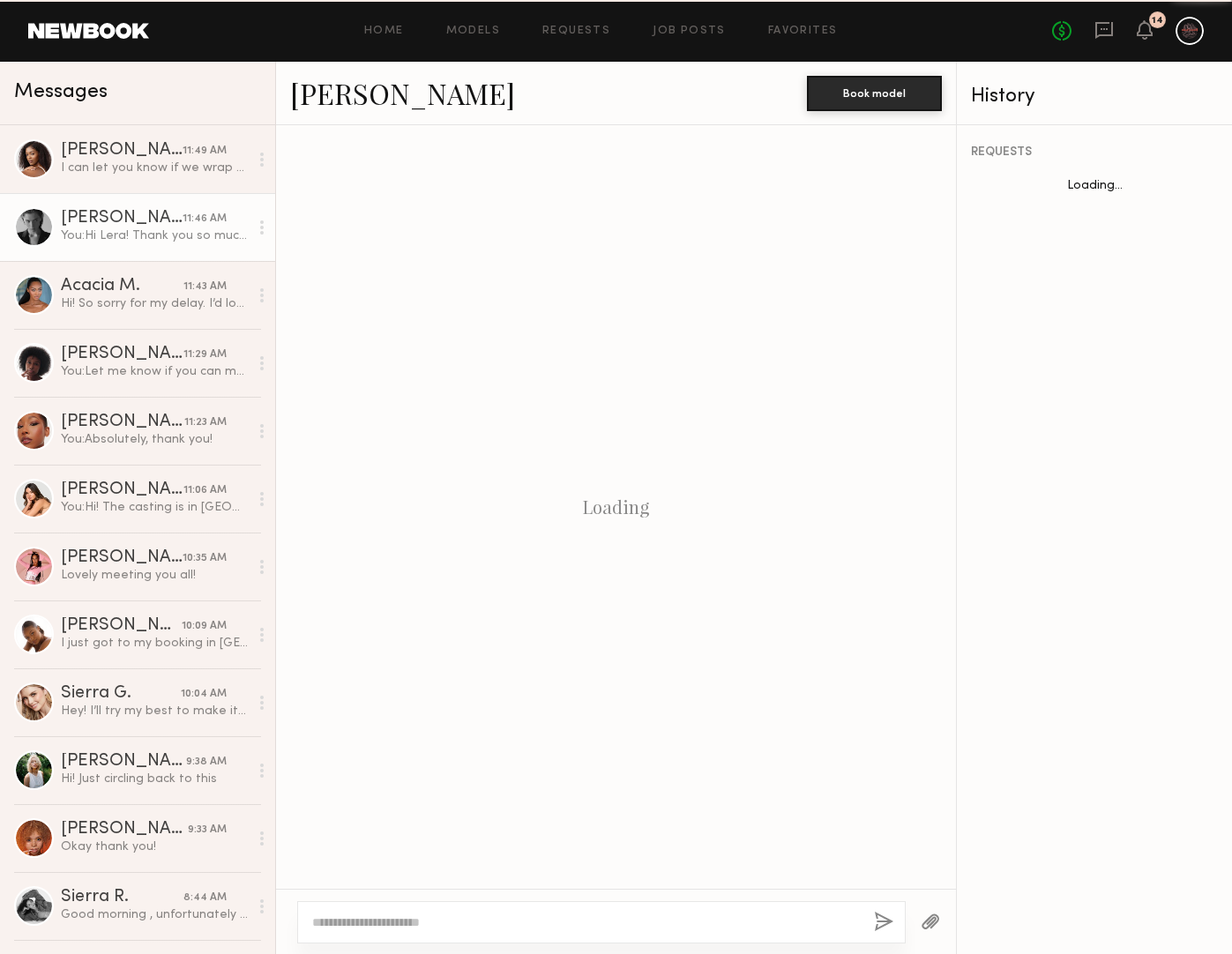 scroll, scrollTop: 181, scrollLeft: 0, axis: vertical 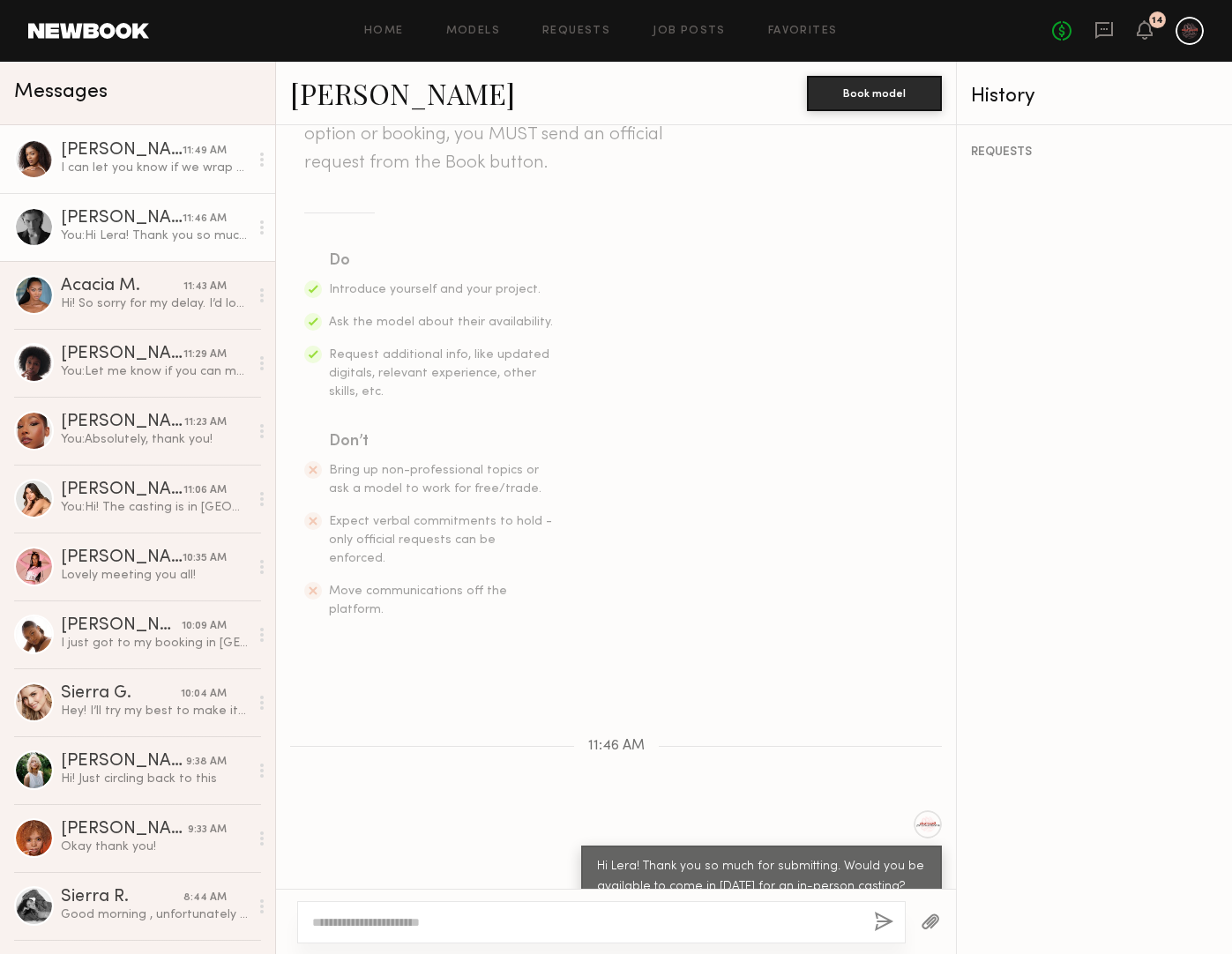 click on "Kaelani F. 11:49 AM I can let you know if we wrap early at all" 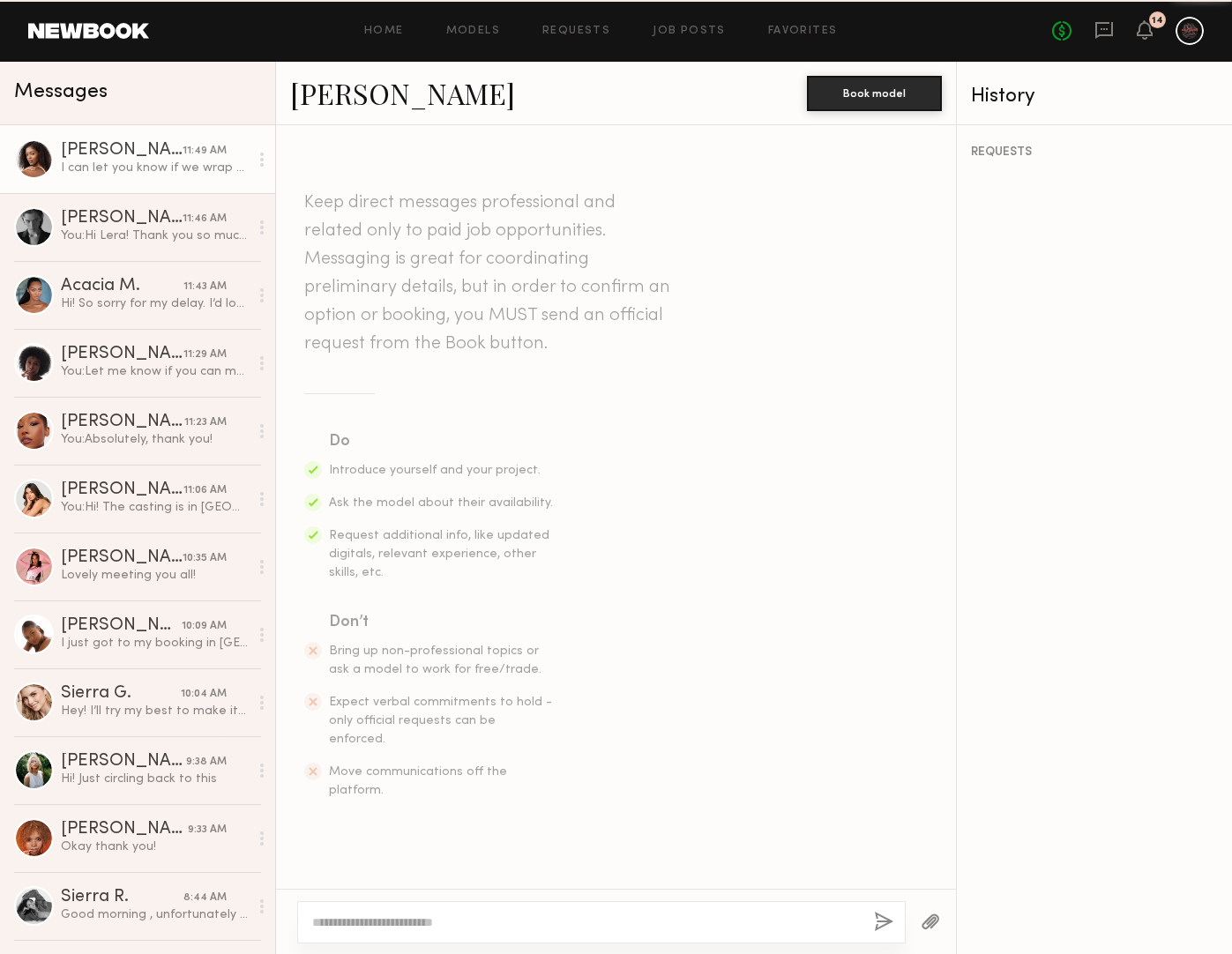 scroll, scrollTop: 969, scrollLeft: 0, axis: vertical 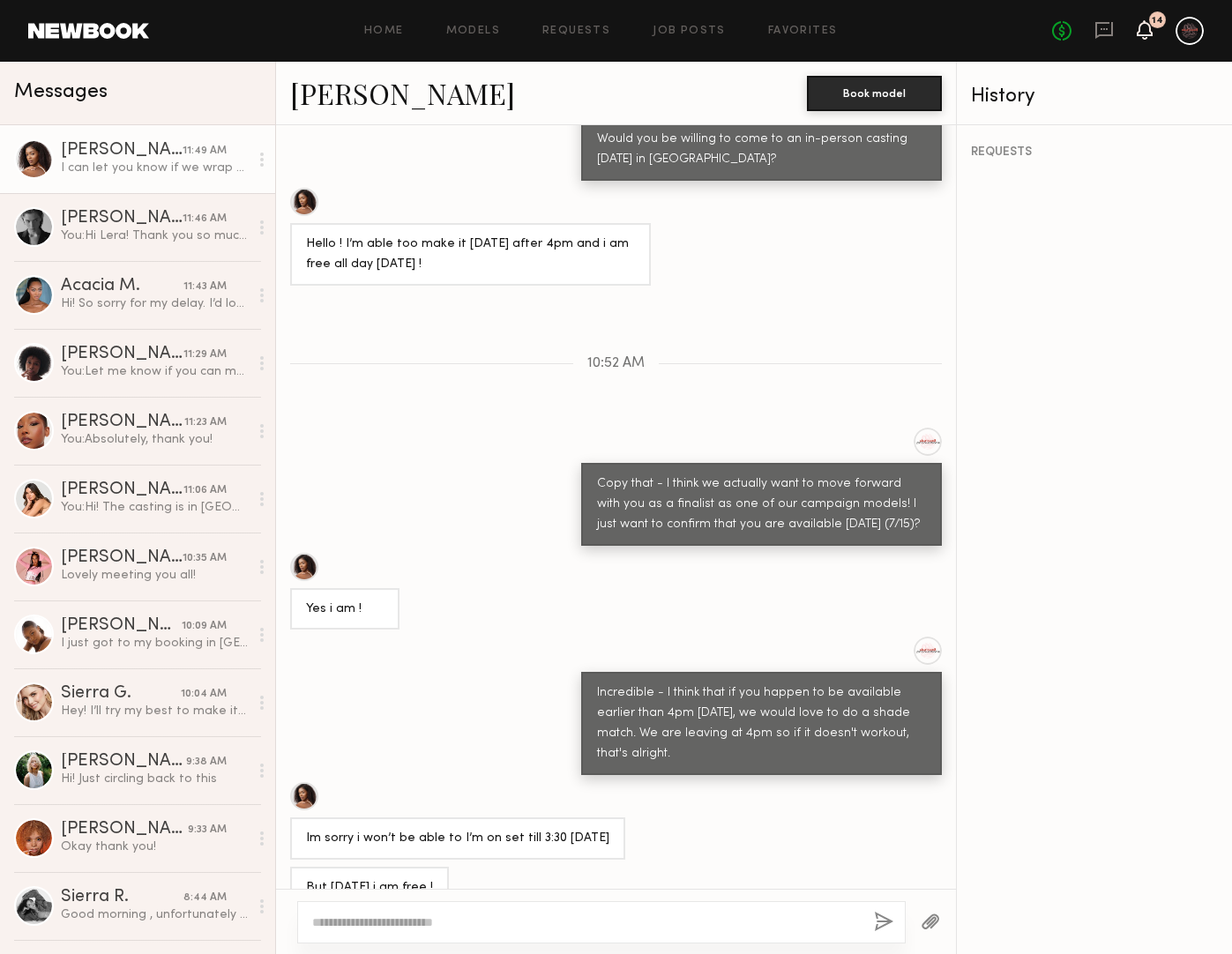 click 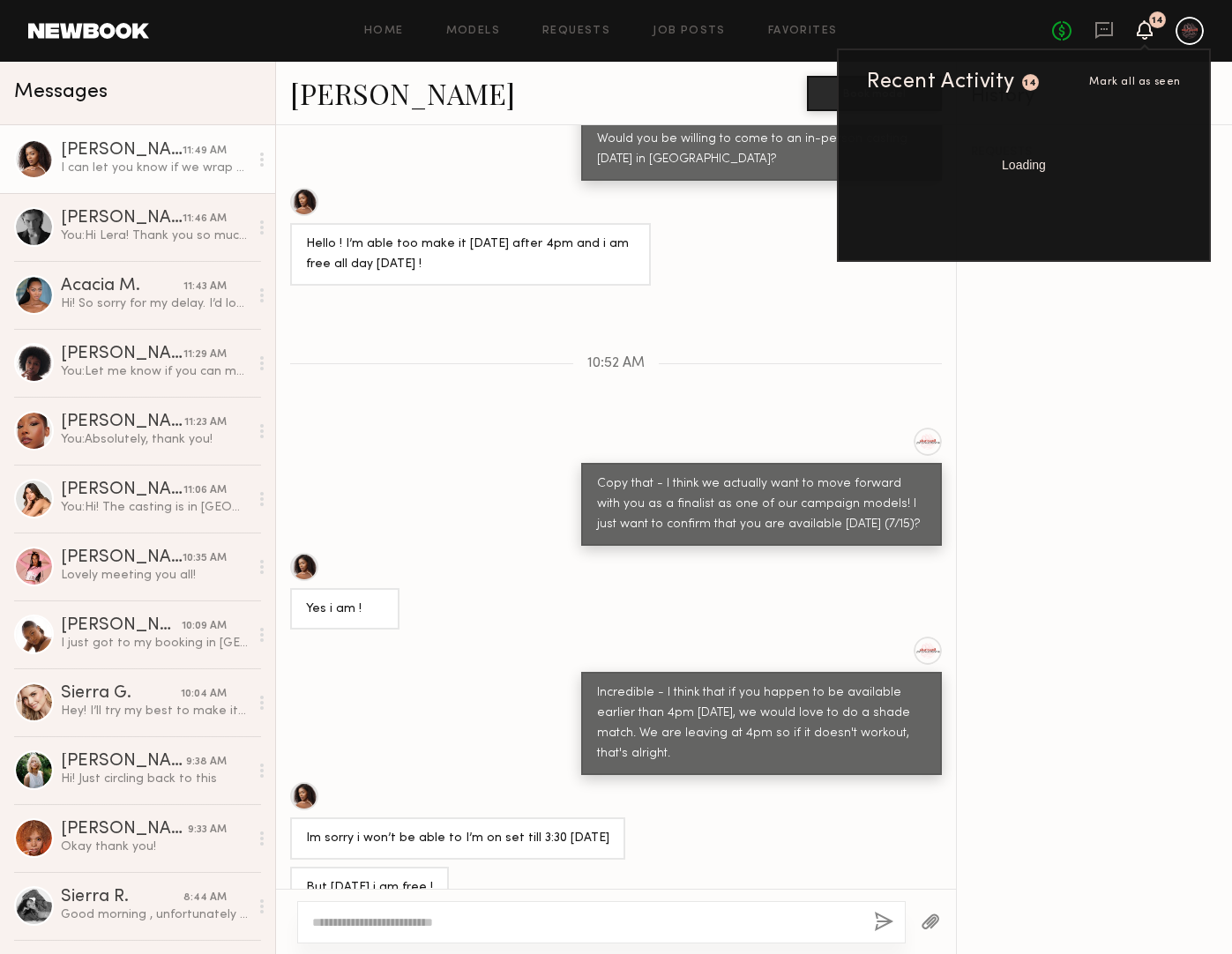 click 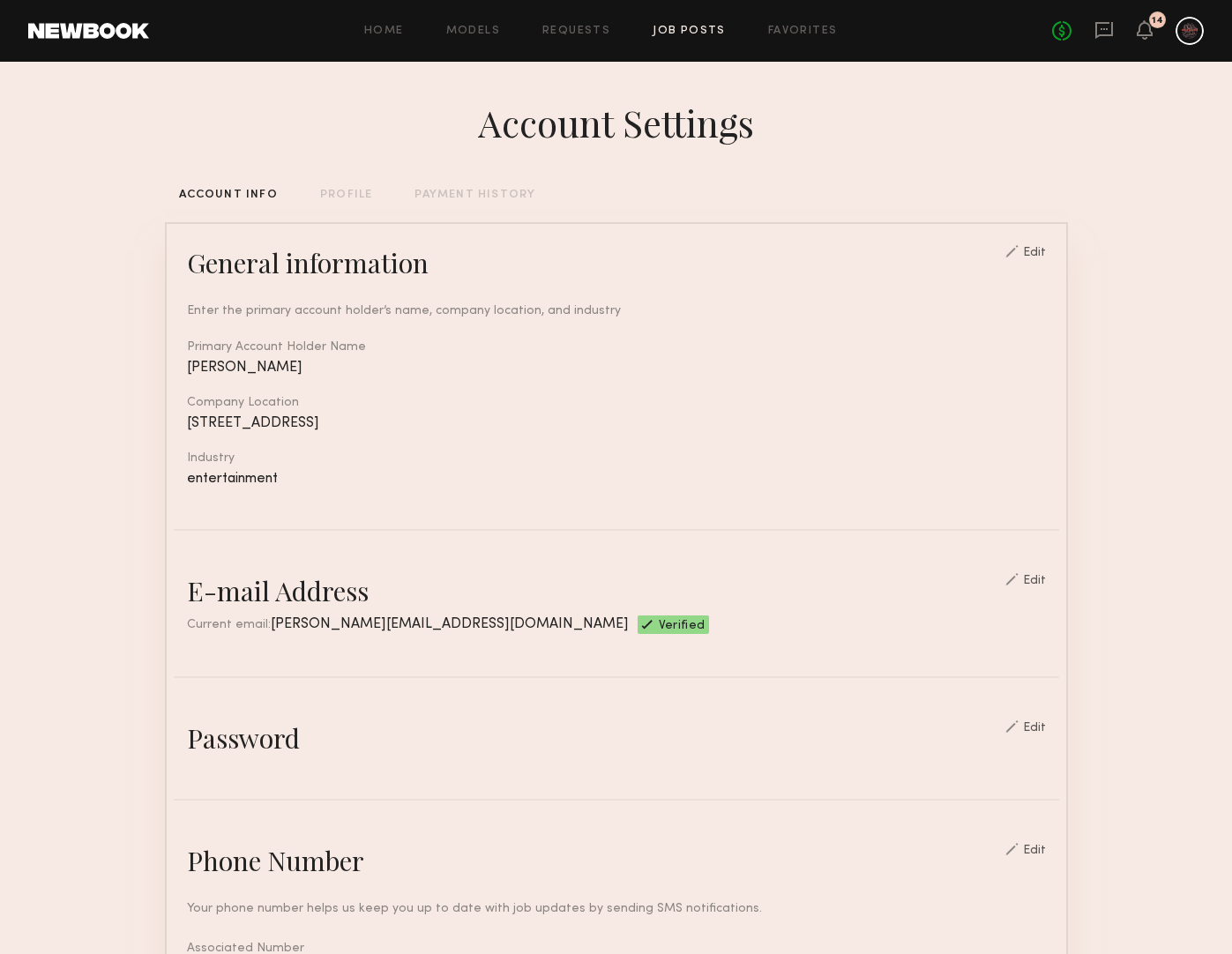 click on "Job Posts" 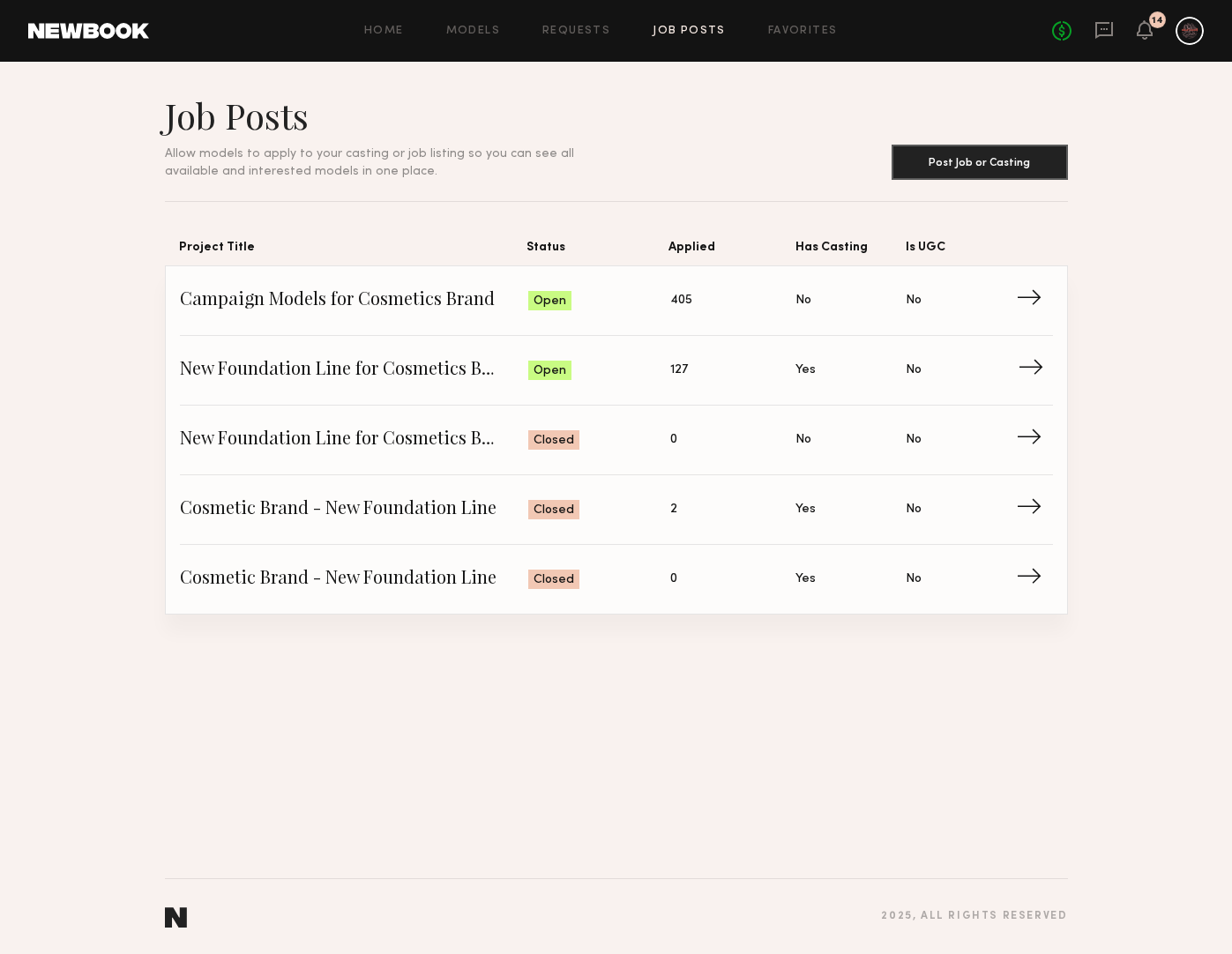 click on "New Foundation Line for Cosmetics Brand Status: Open Applied: 127 Has Casting: Yes Is UGC: No →" 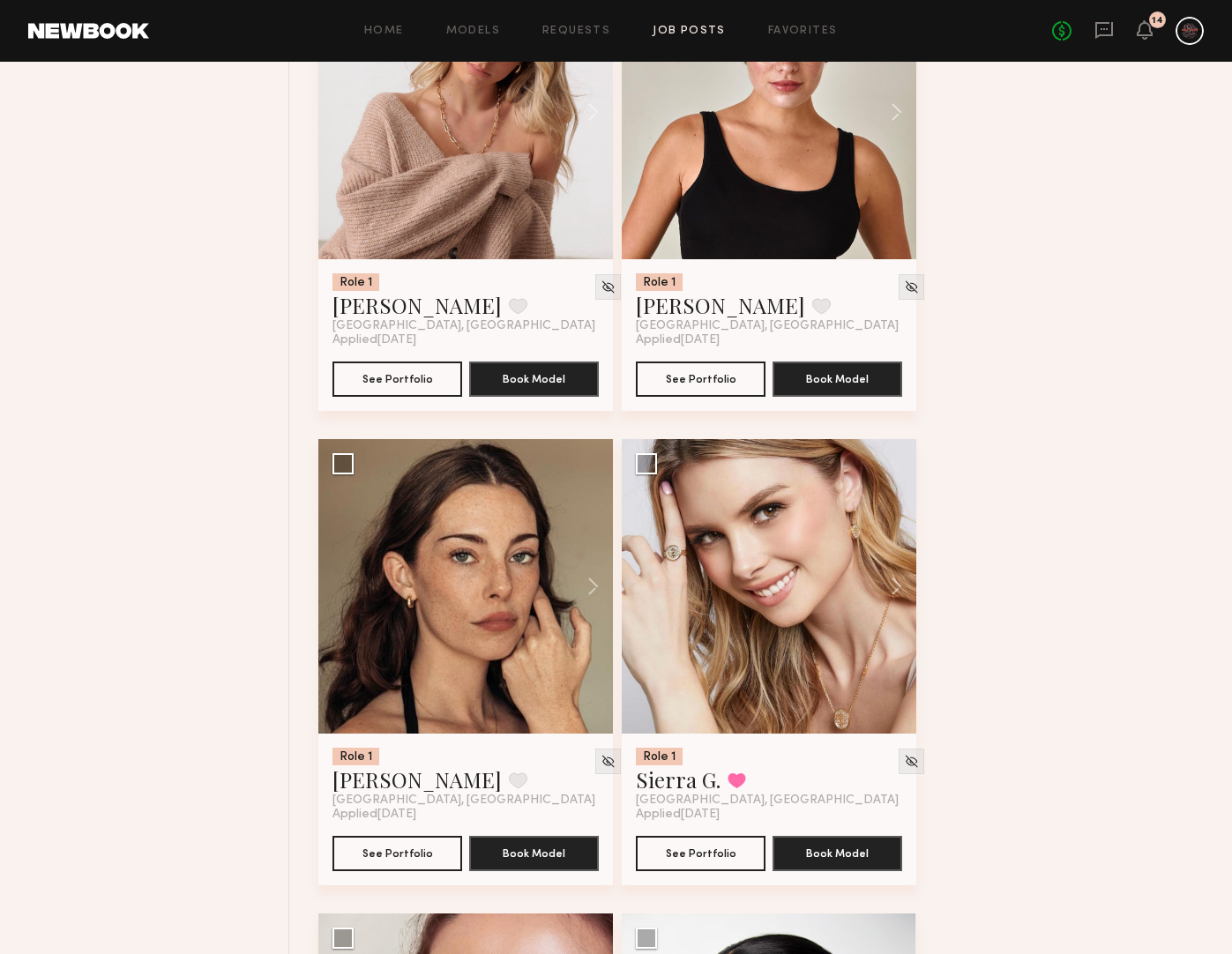 scroll, scrollTop: 2426, scrollLeft: 0, axis: vertical 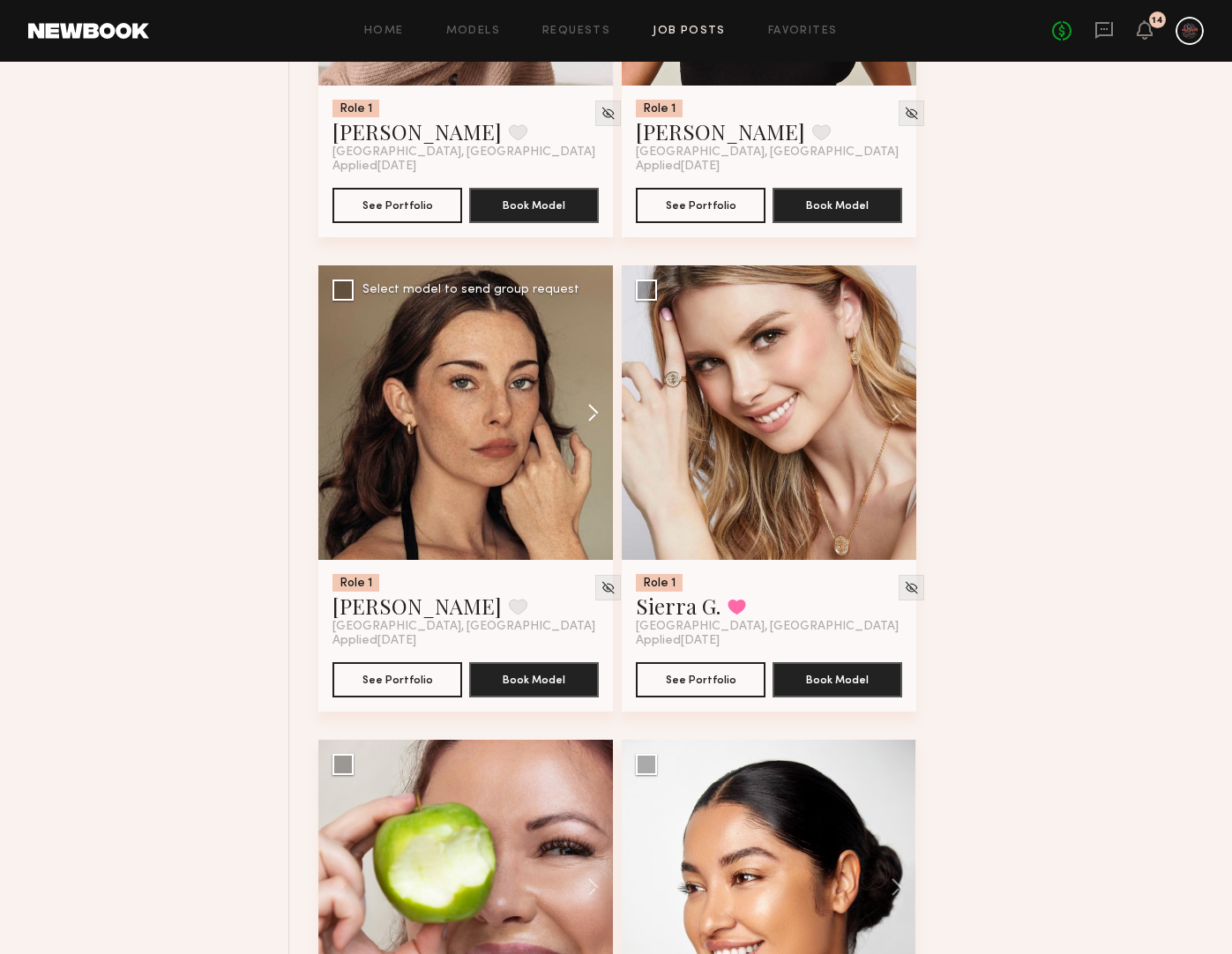 click 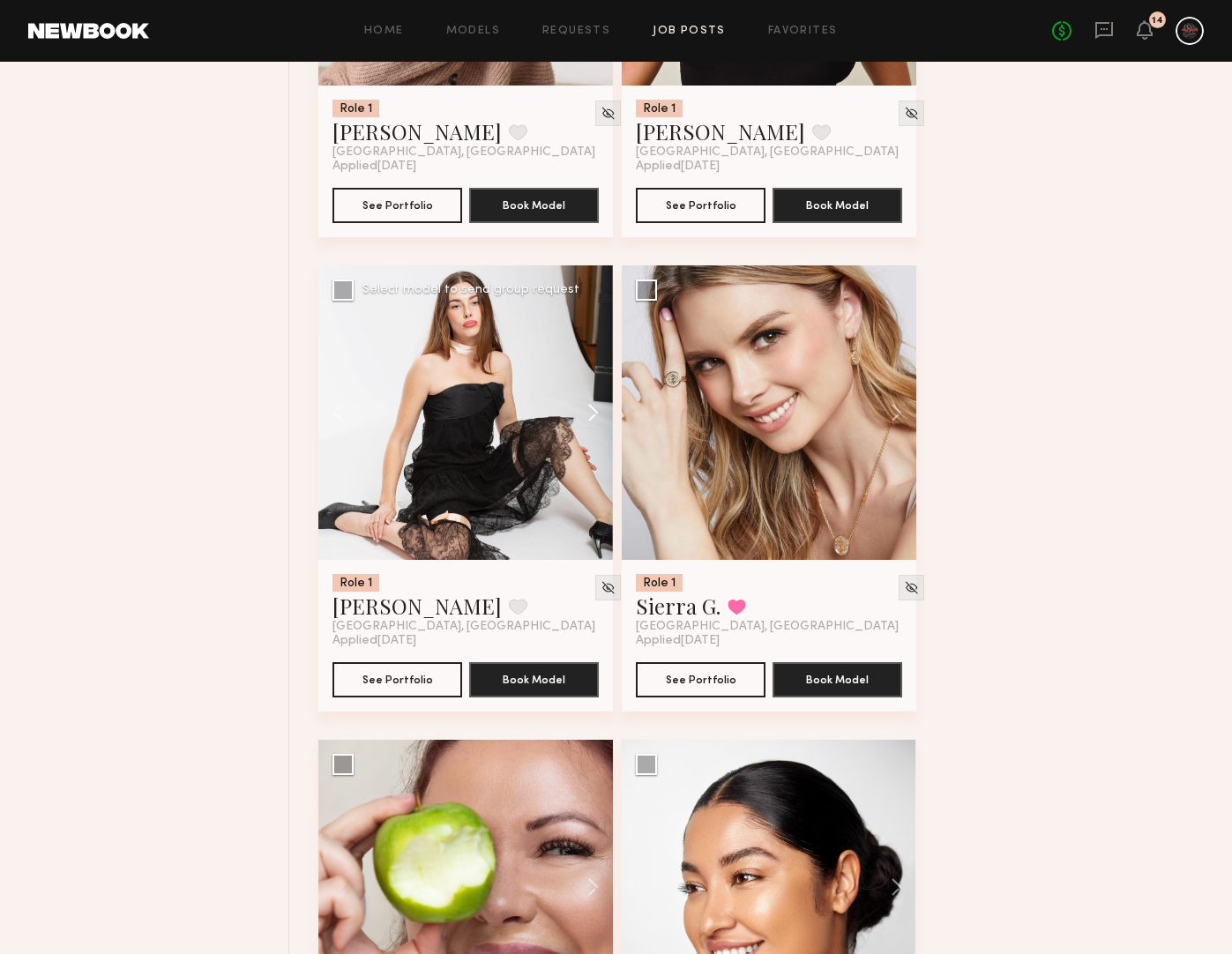 click 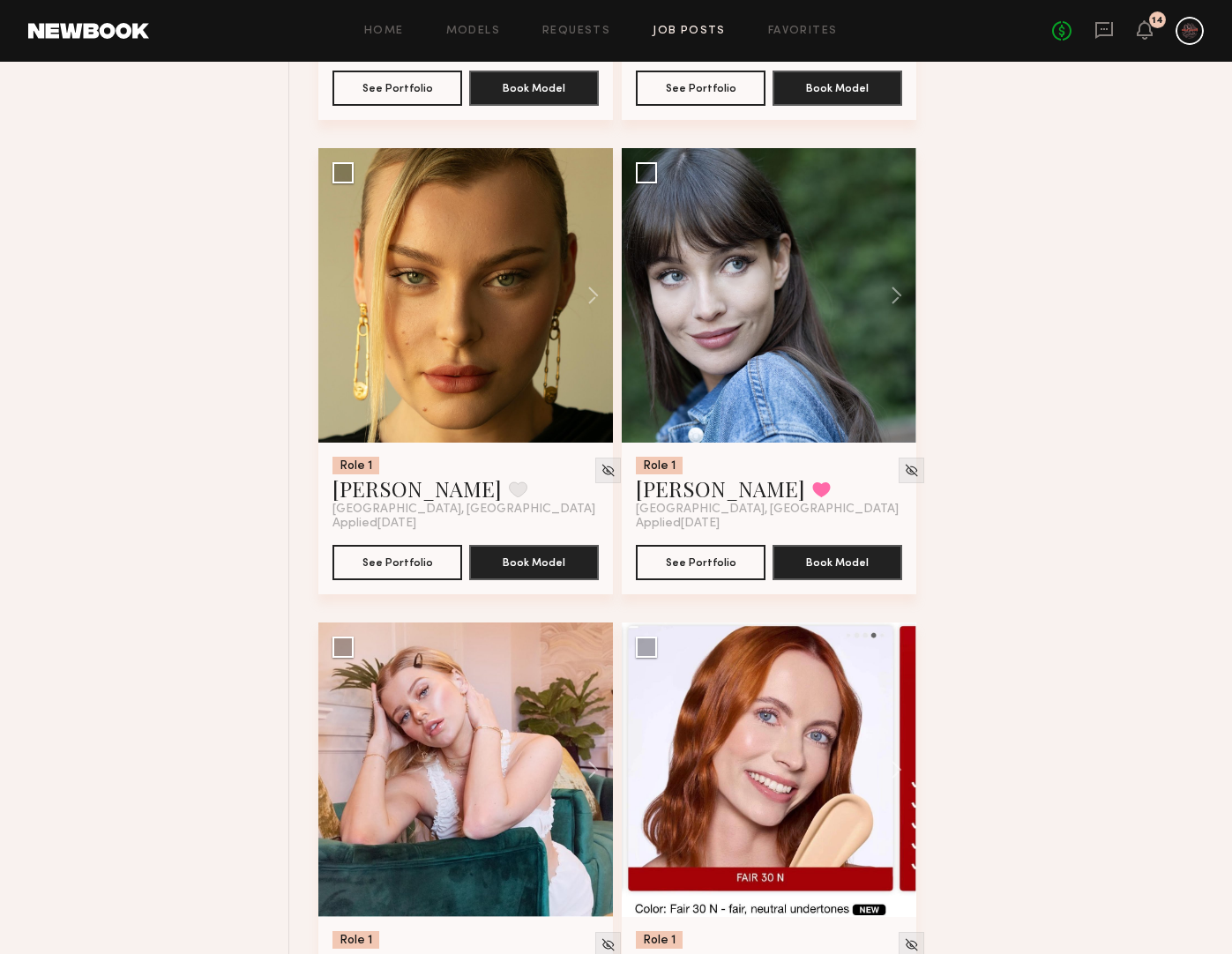 scroll, scrollTop: 4021, scrollLeft: 0, axis: vertical 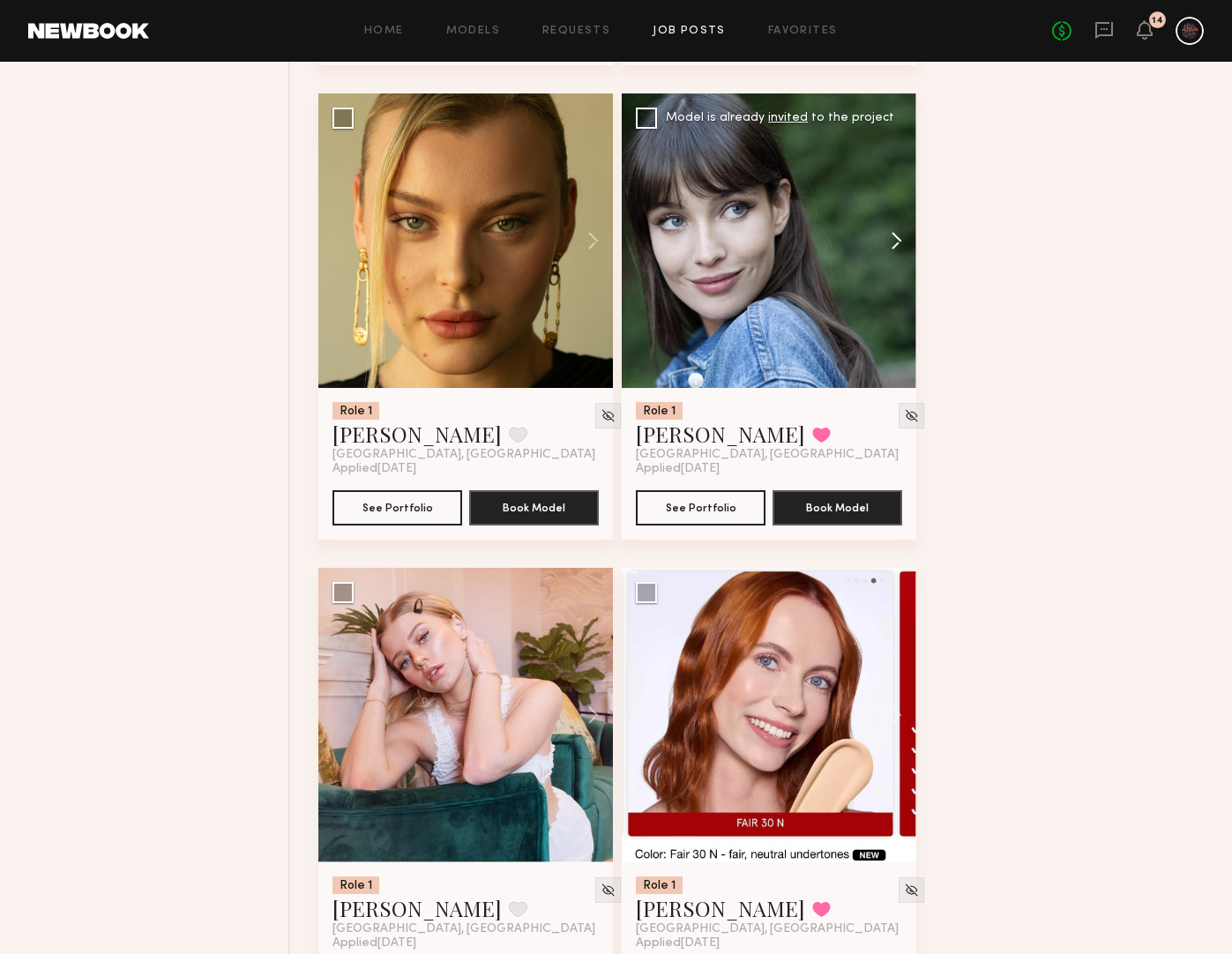 click 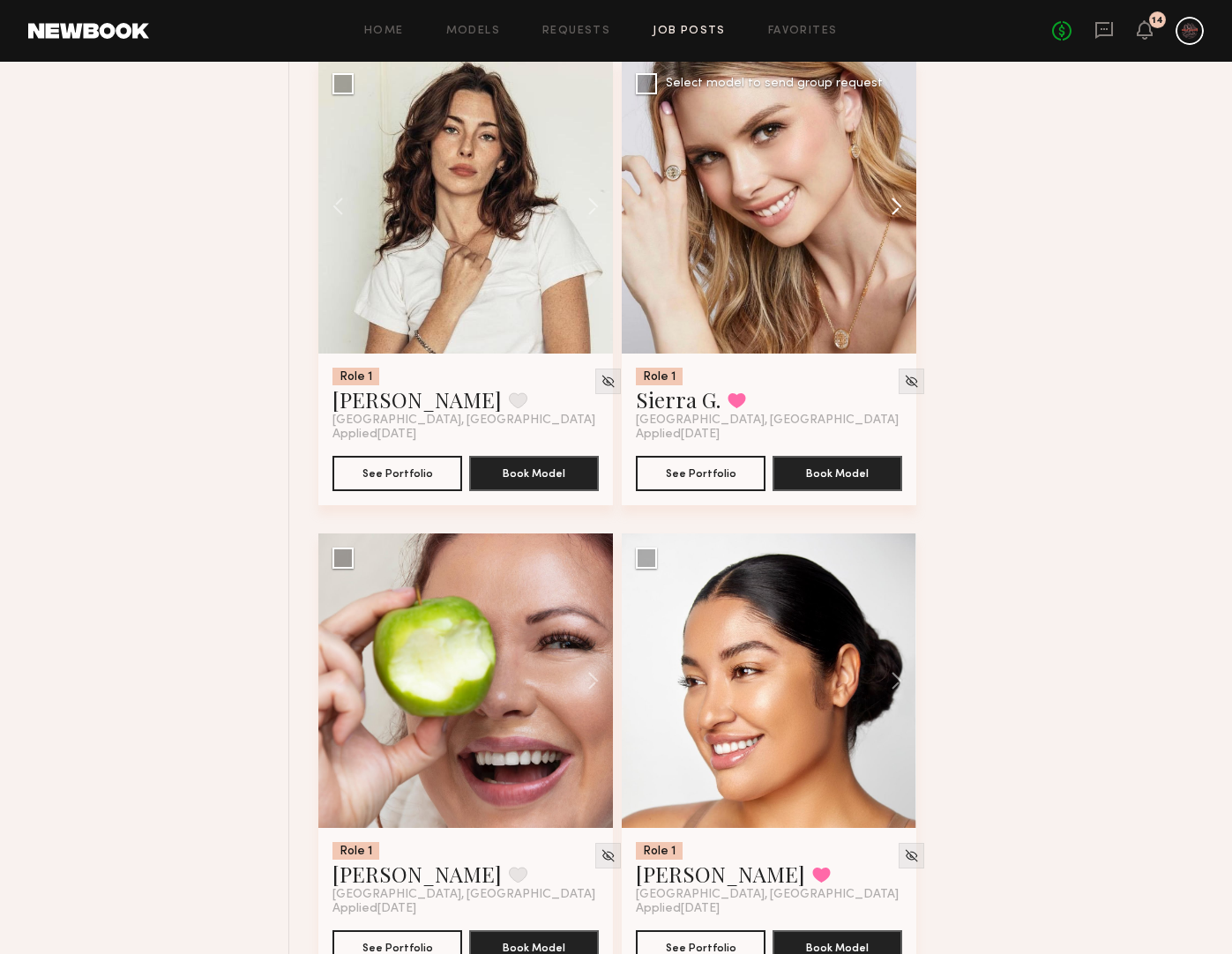 scroll, scrollTop: 2941, scrollLeft: 0, axis: vertical 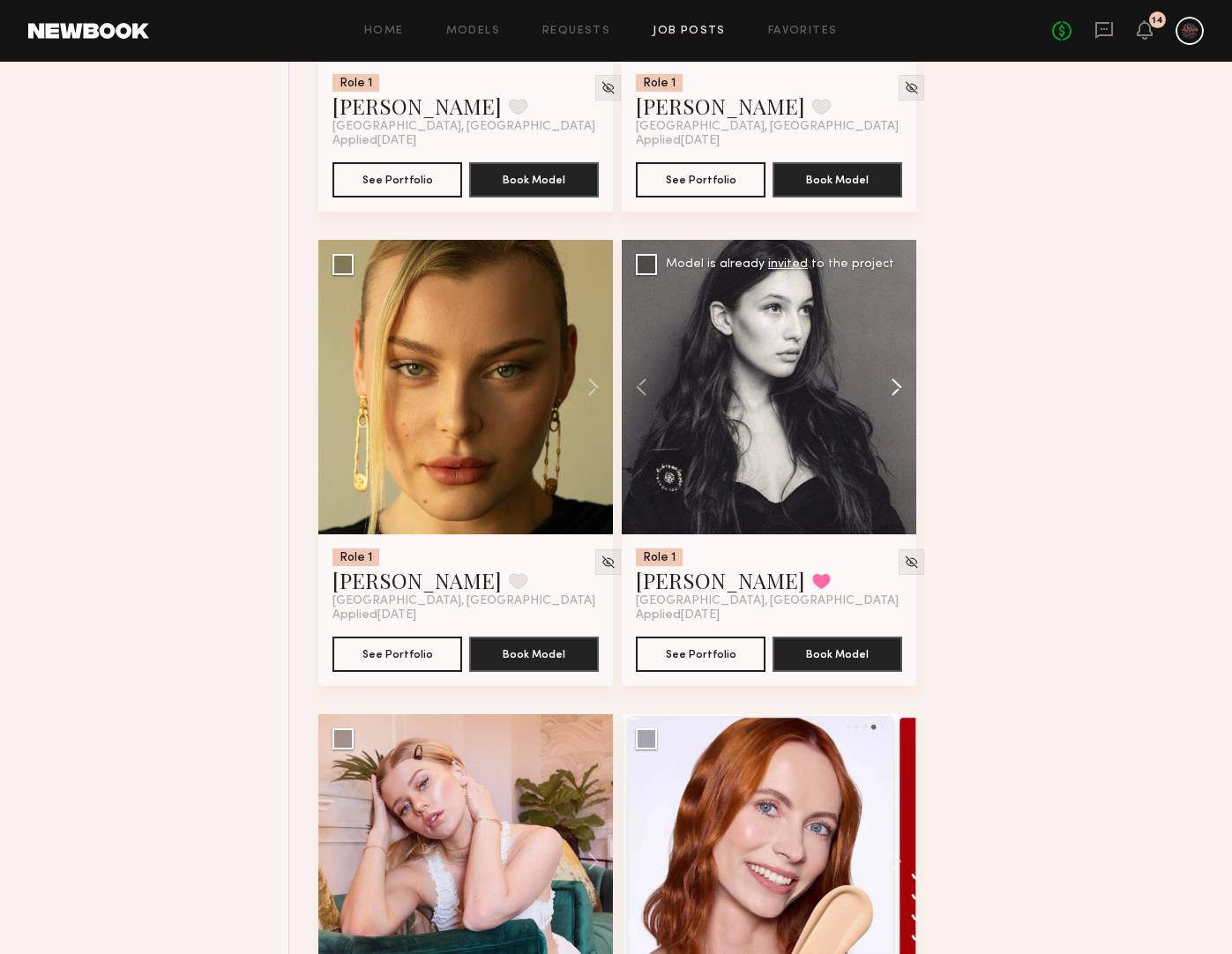 click 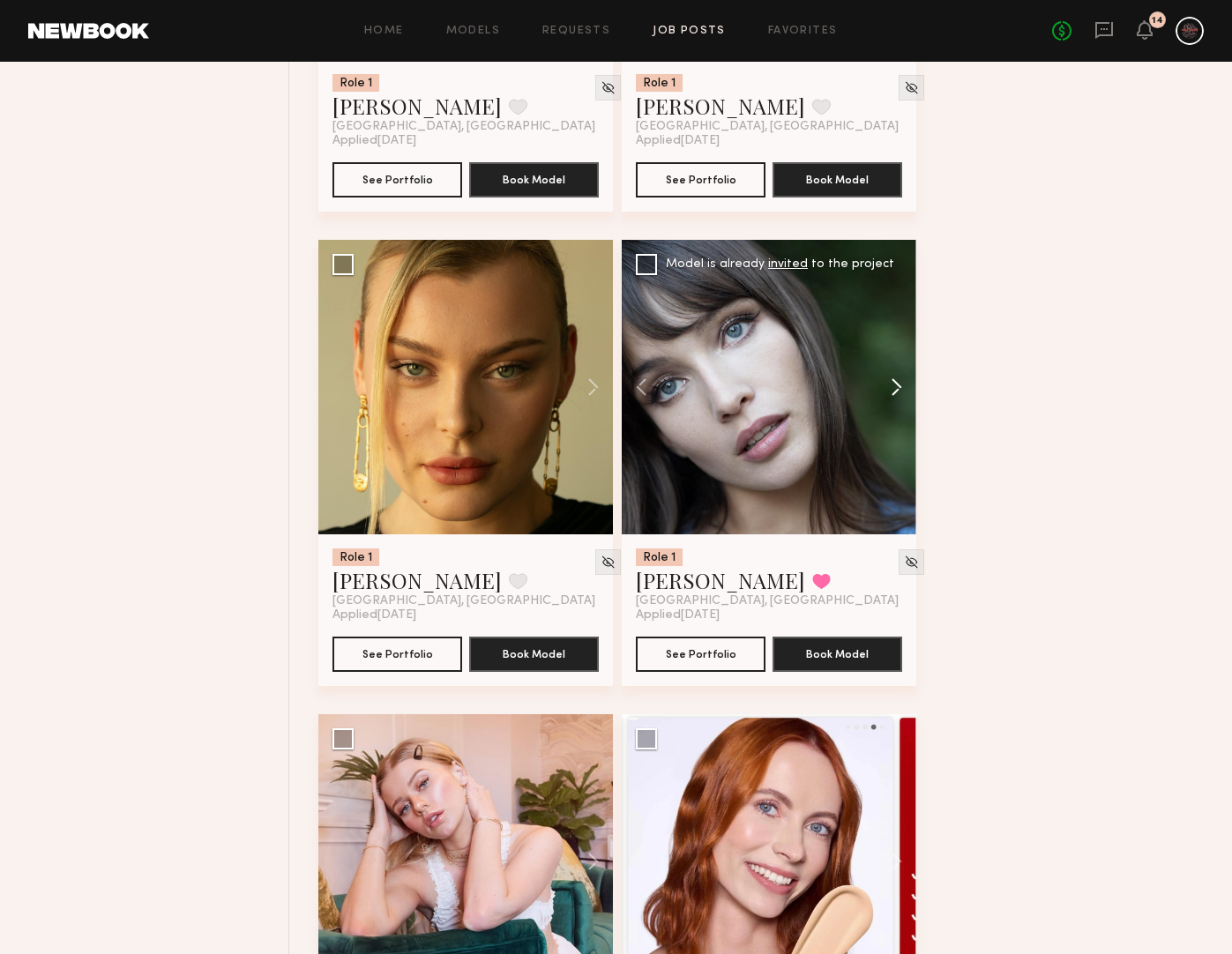 click 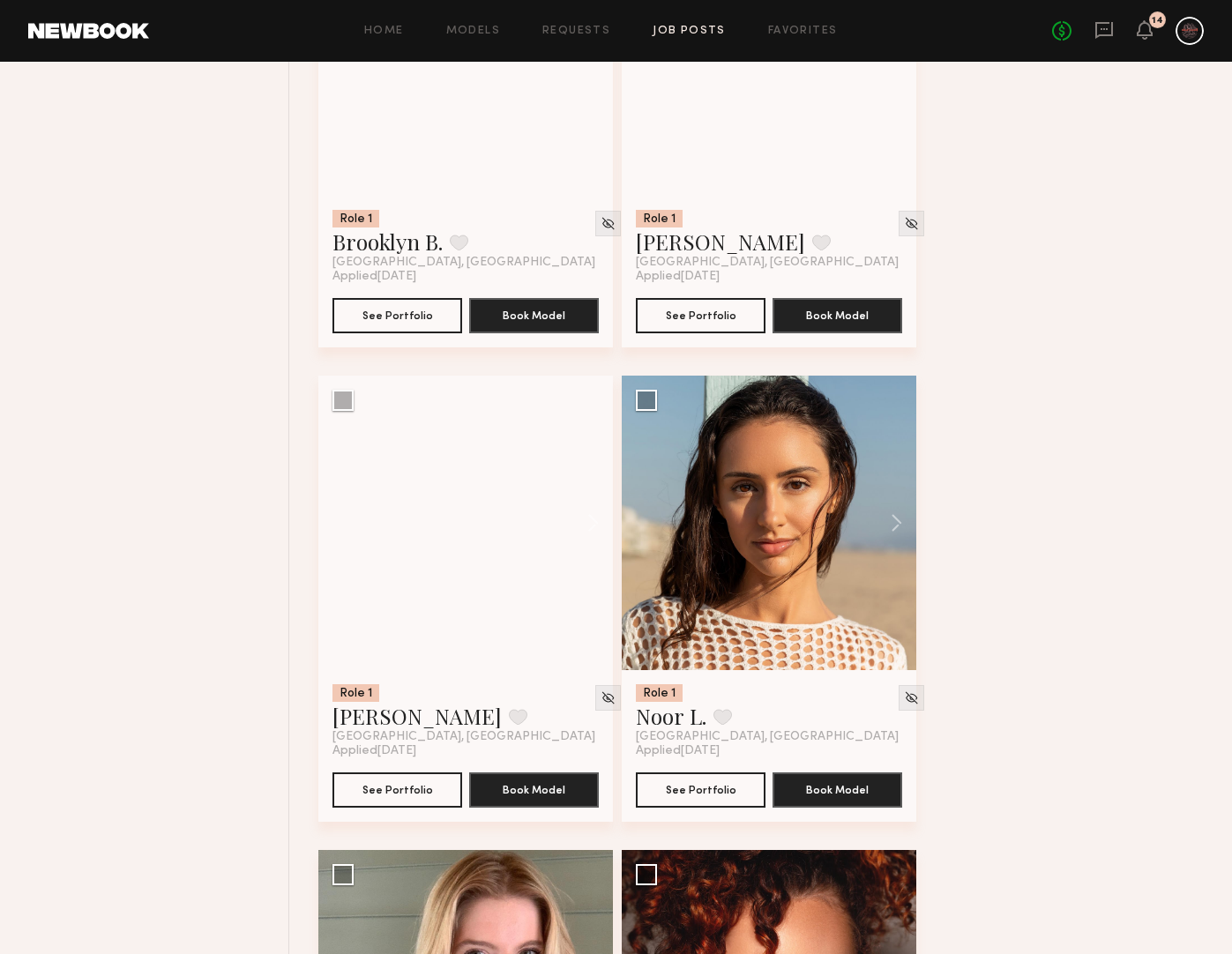 scroll, scrollTop: 8890, scrollLeft: 0, axis: vertical 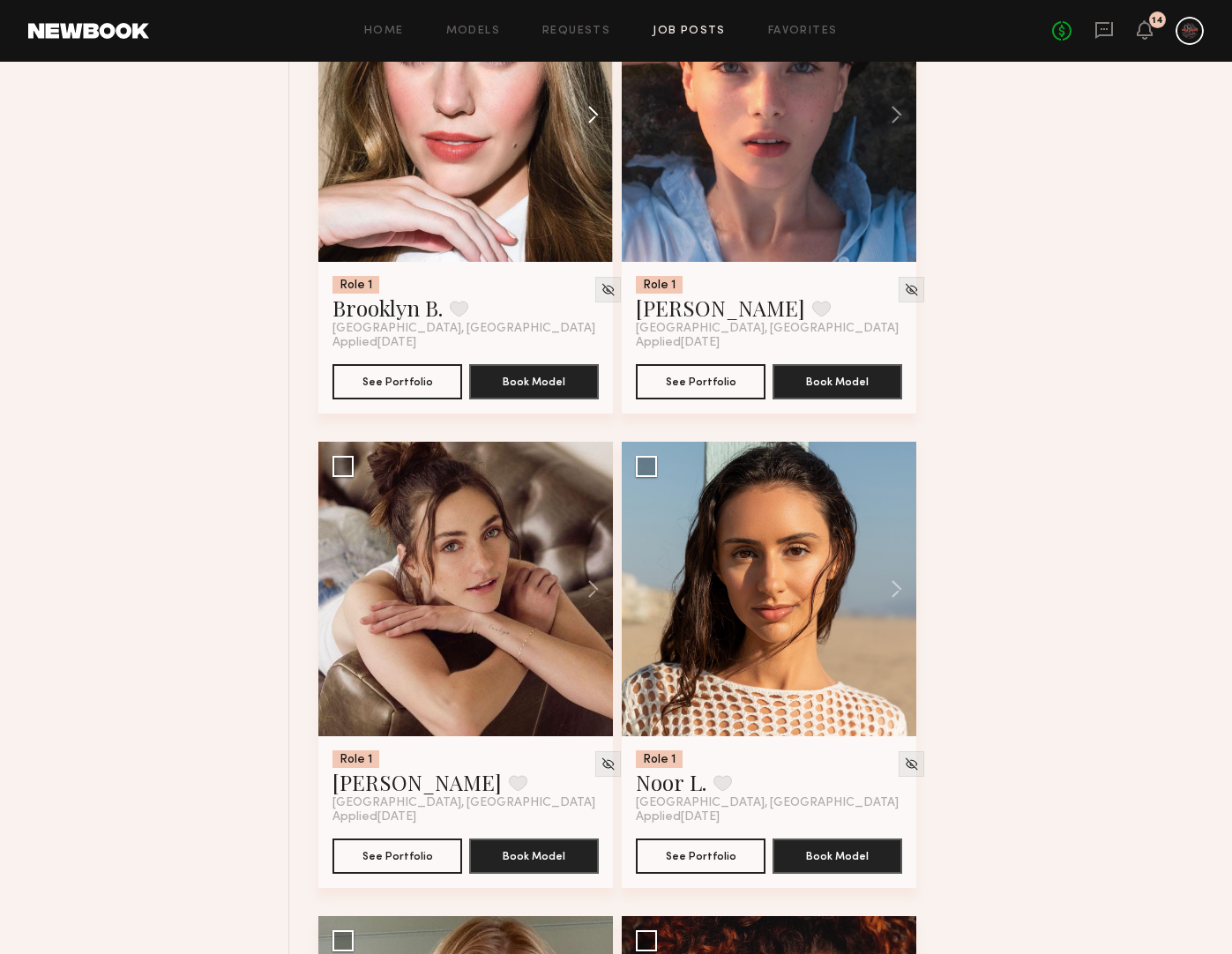 click 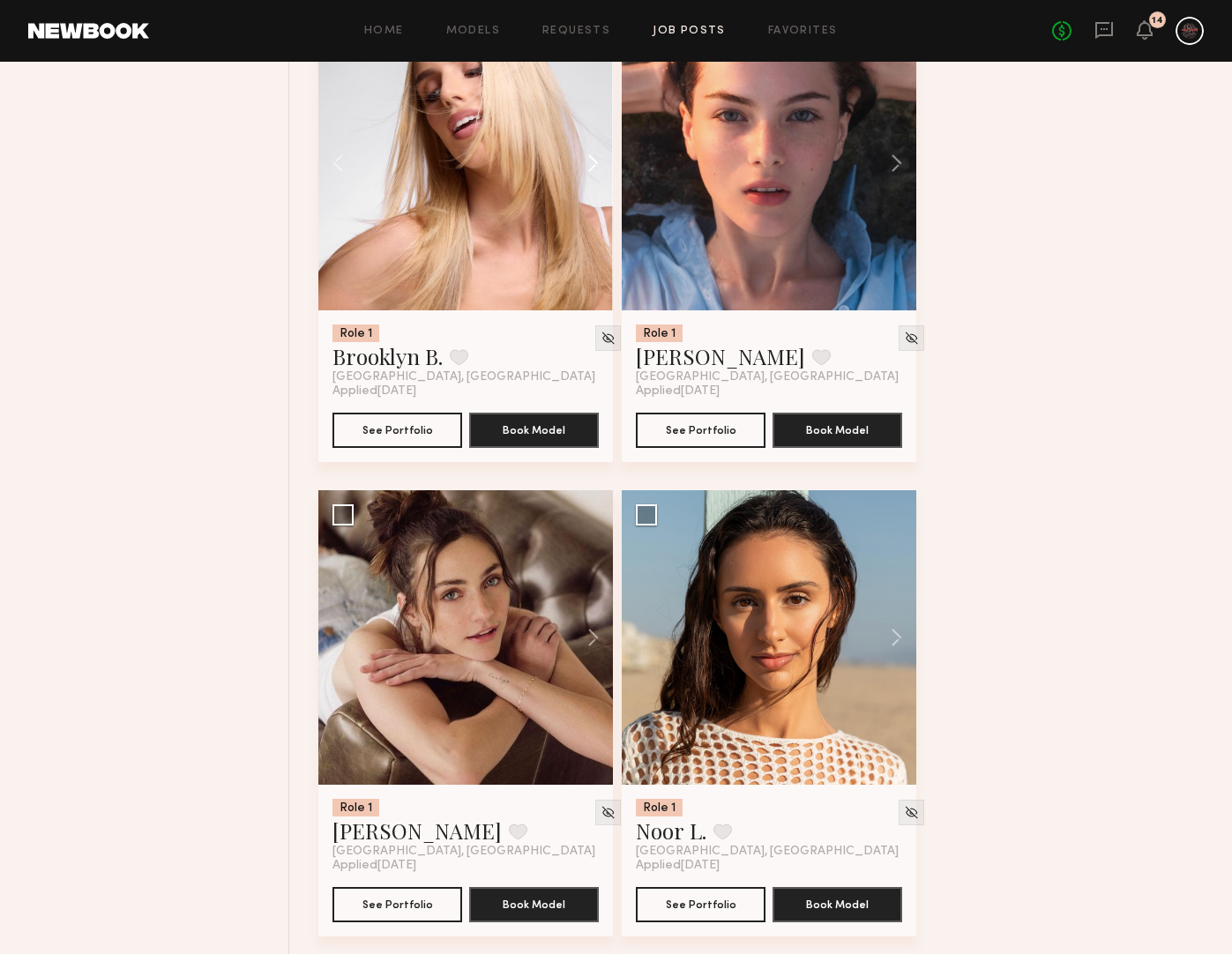 scroll, scrollTop: 8759, scrollLeft: 0, axis: vertical 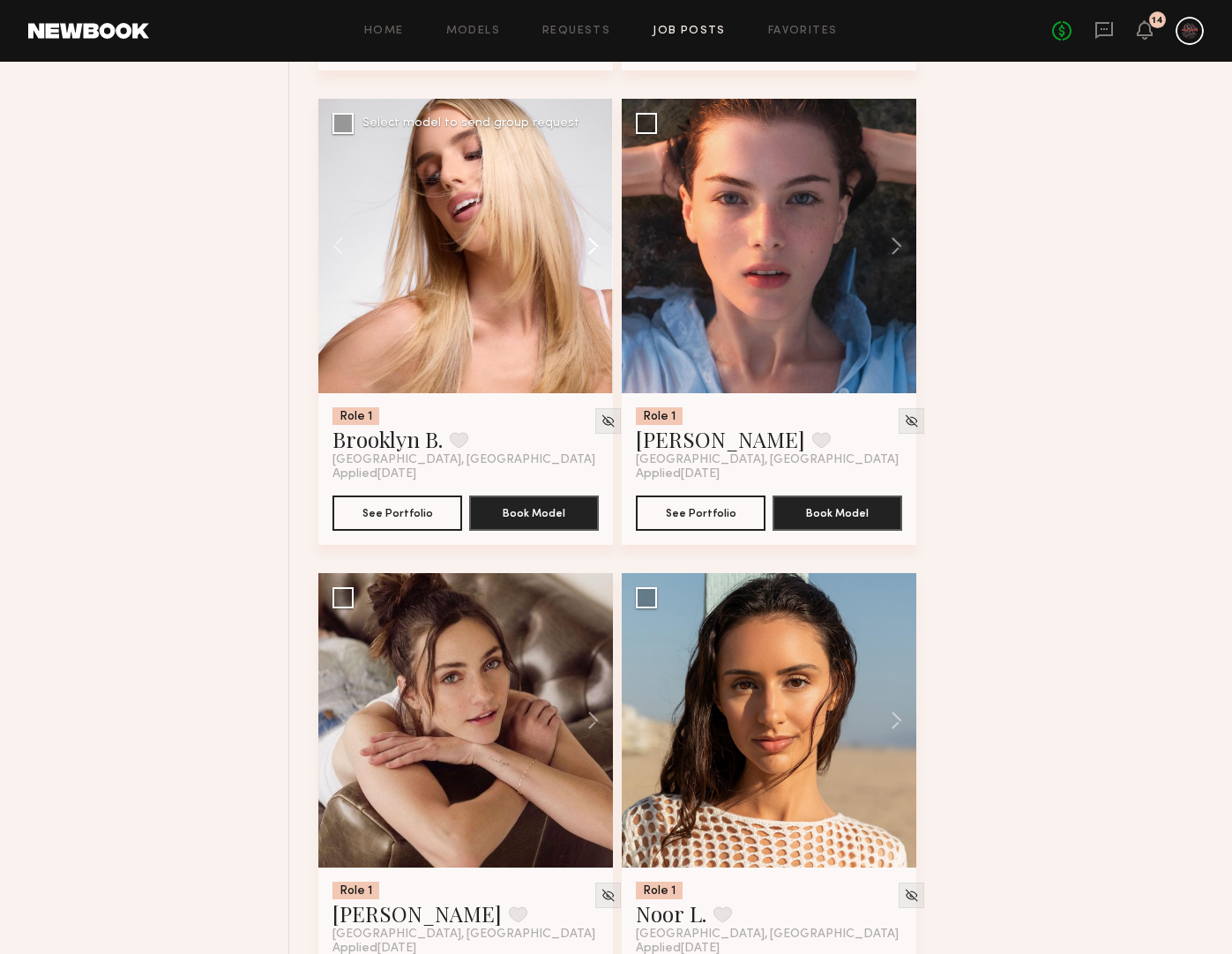 click 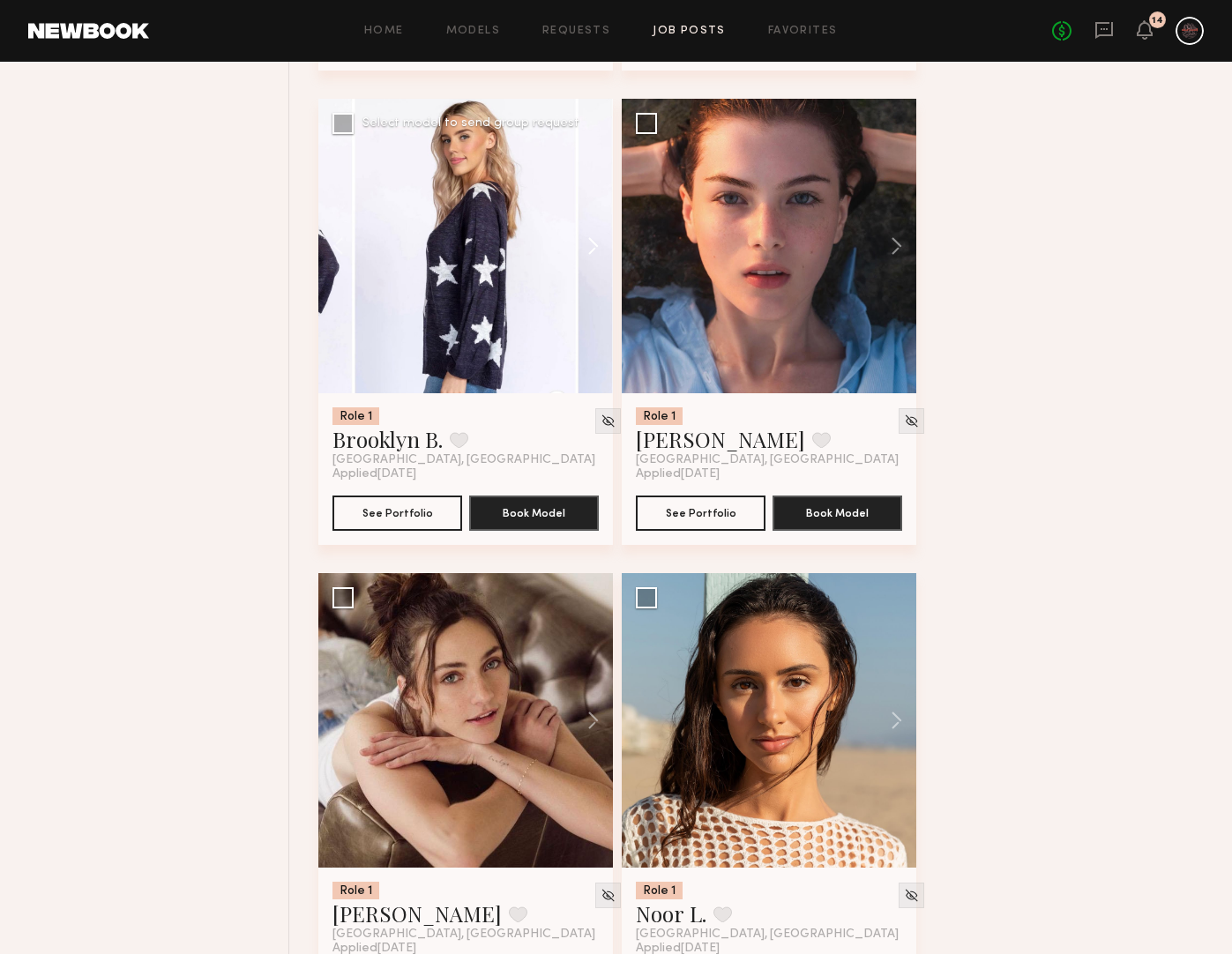click 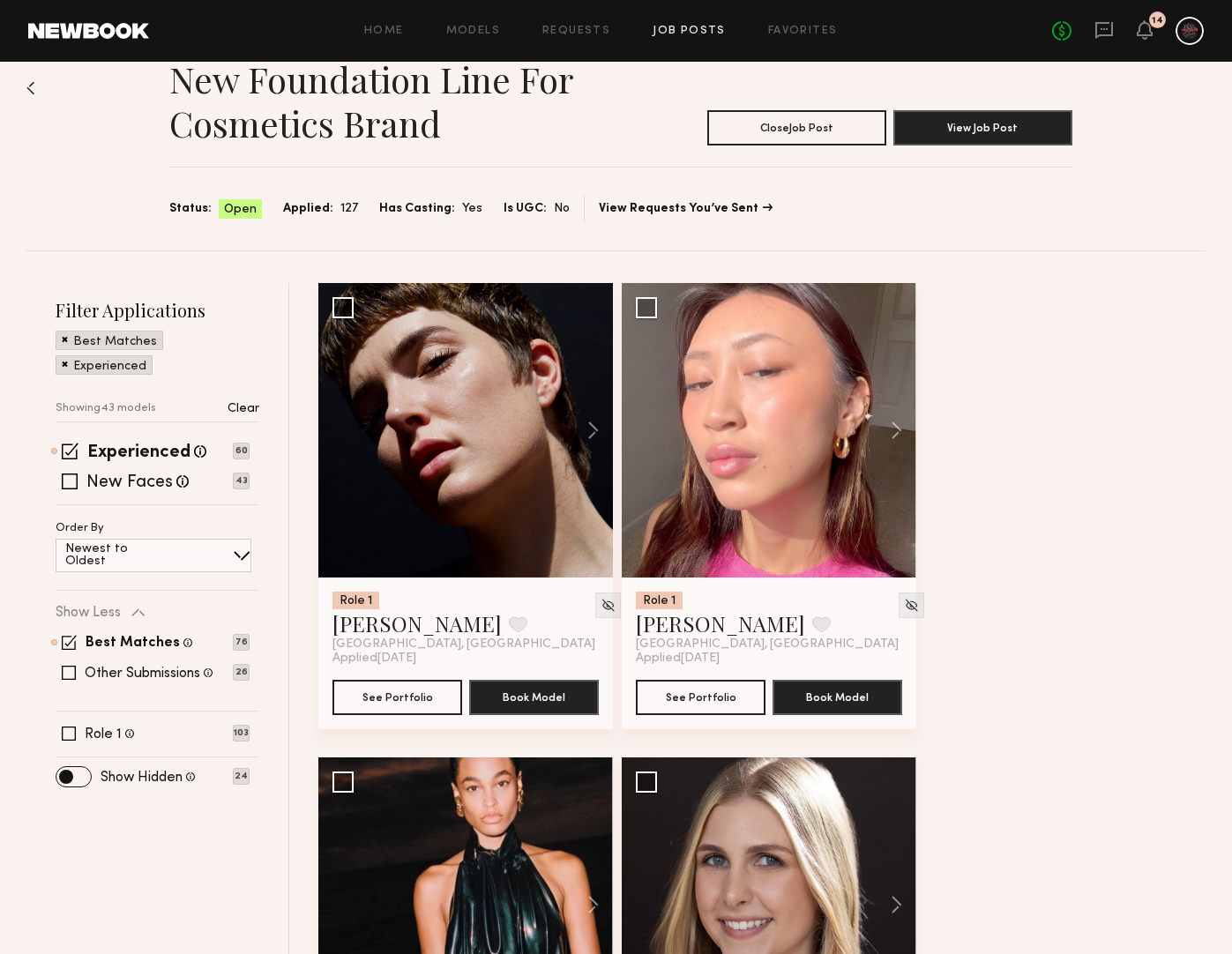 scroll, scrollTop: 0, scrollLeft: 0, axis: both 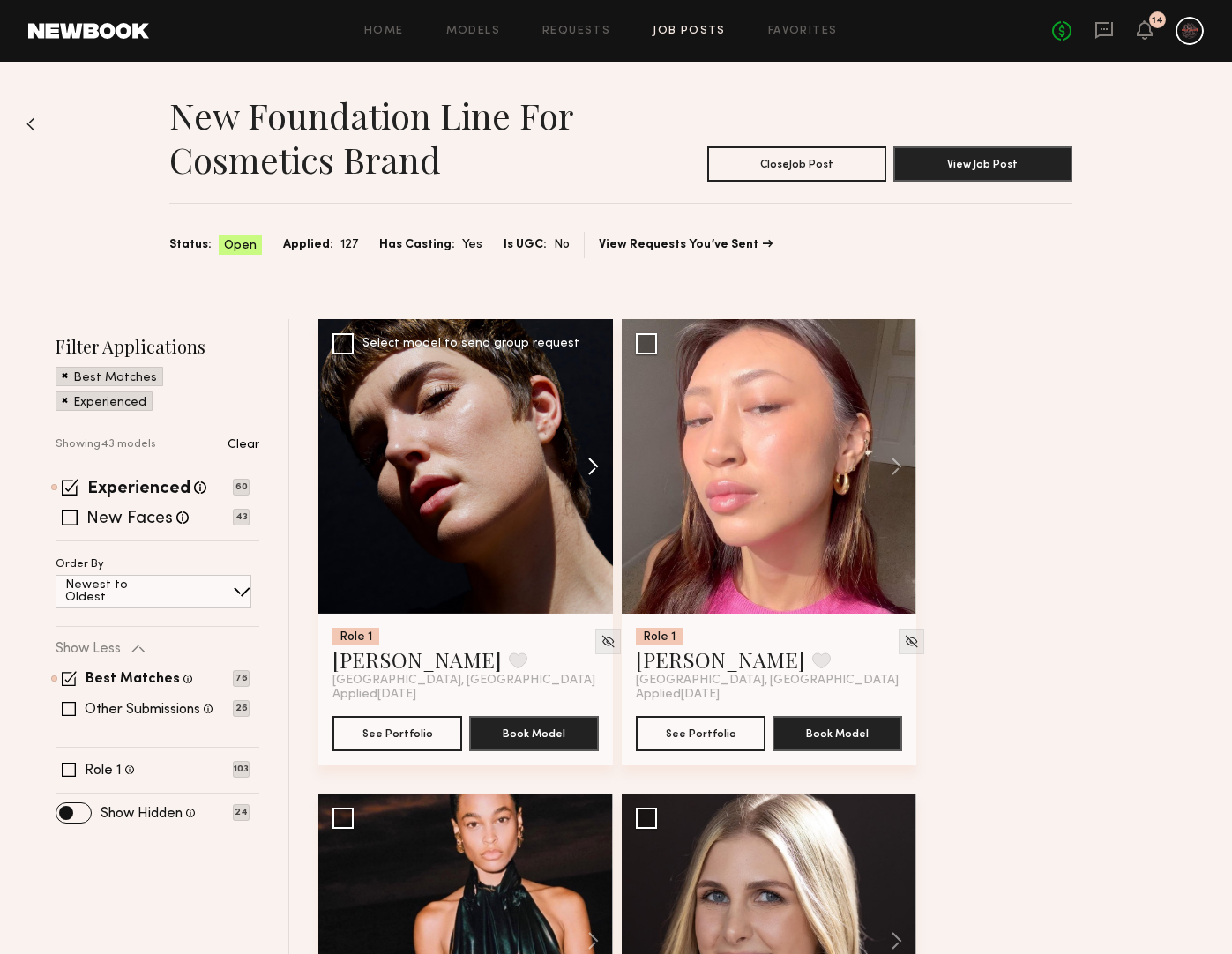 click 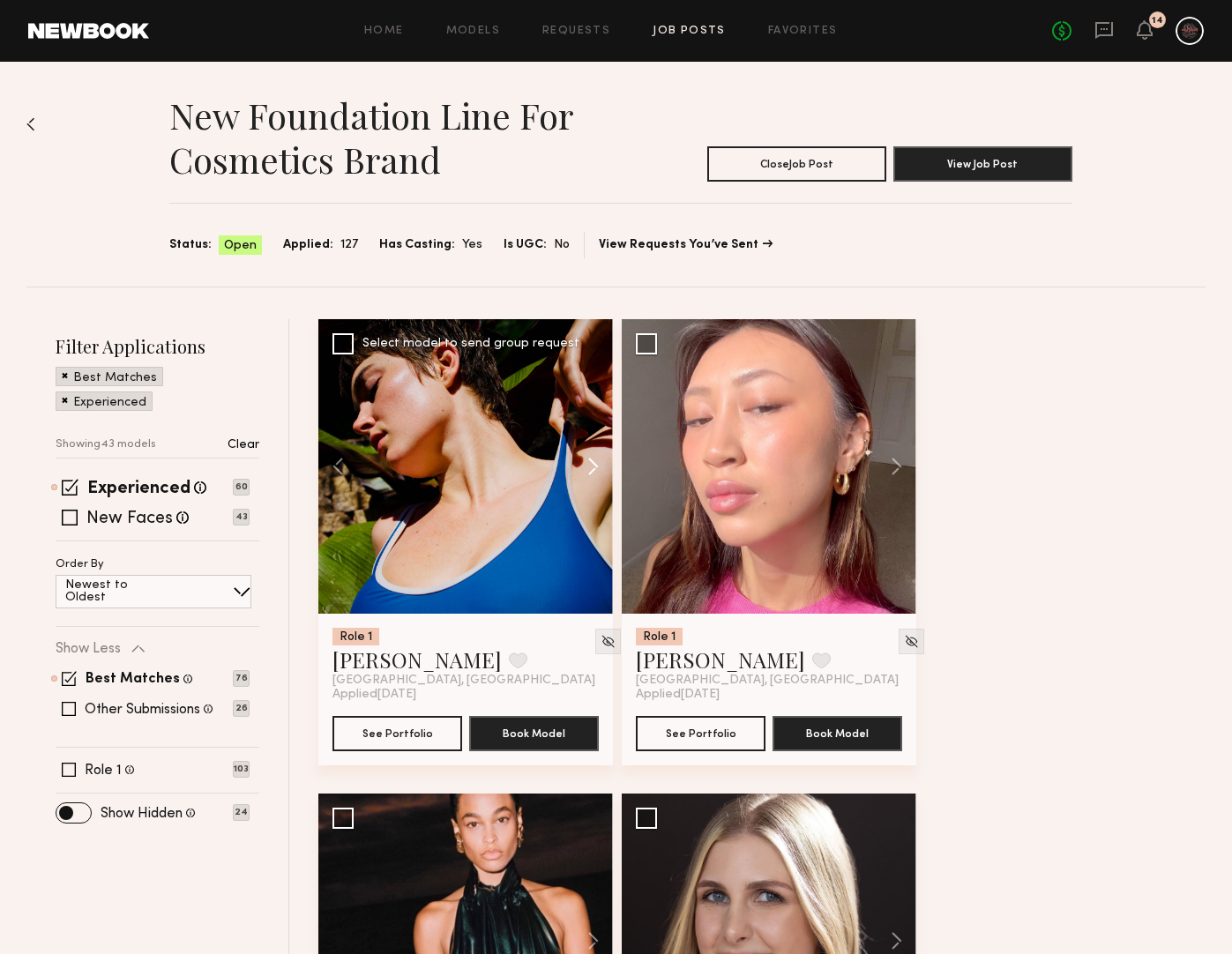click 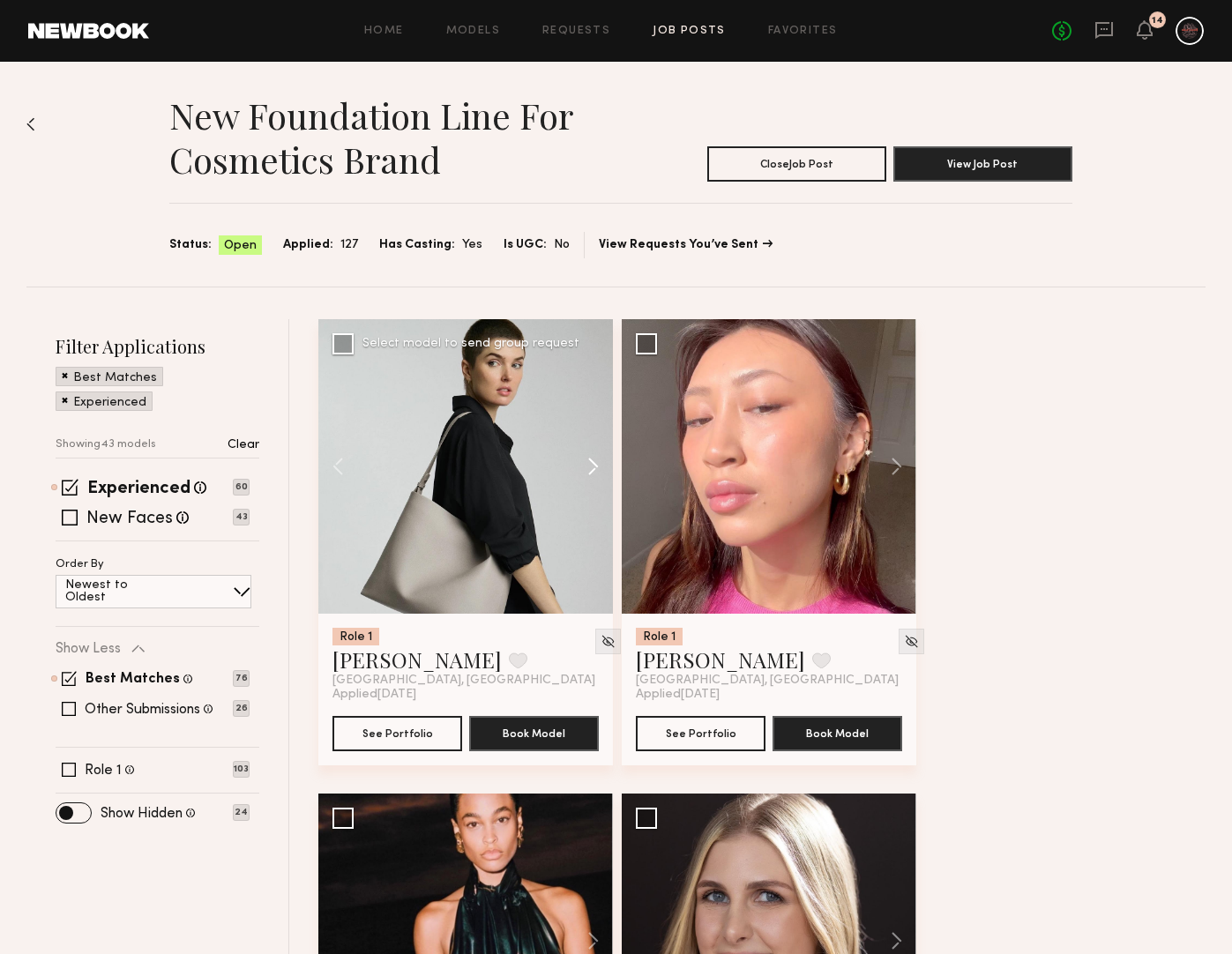 click 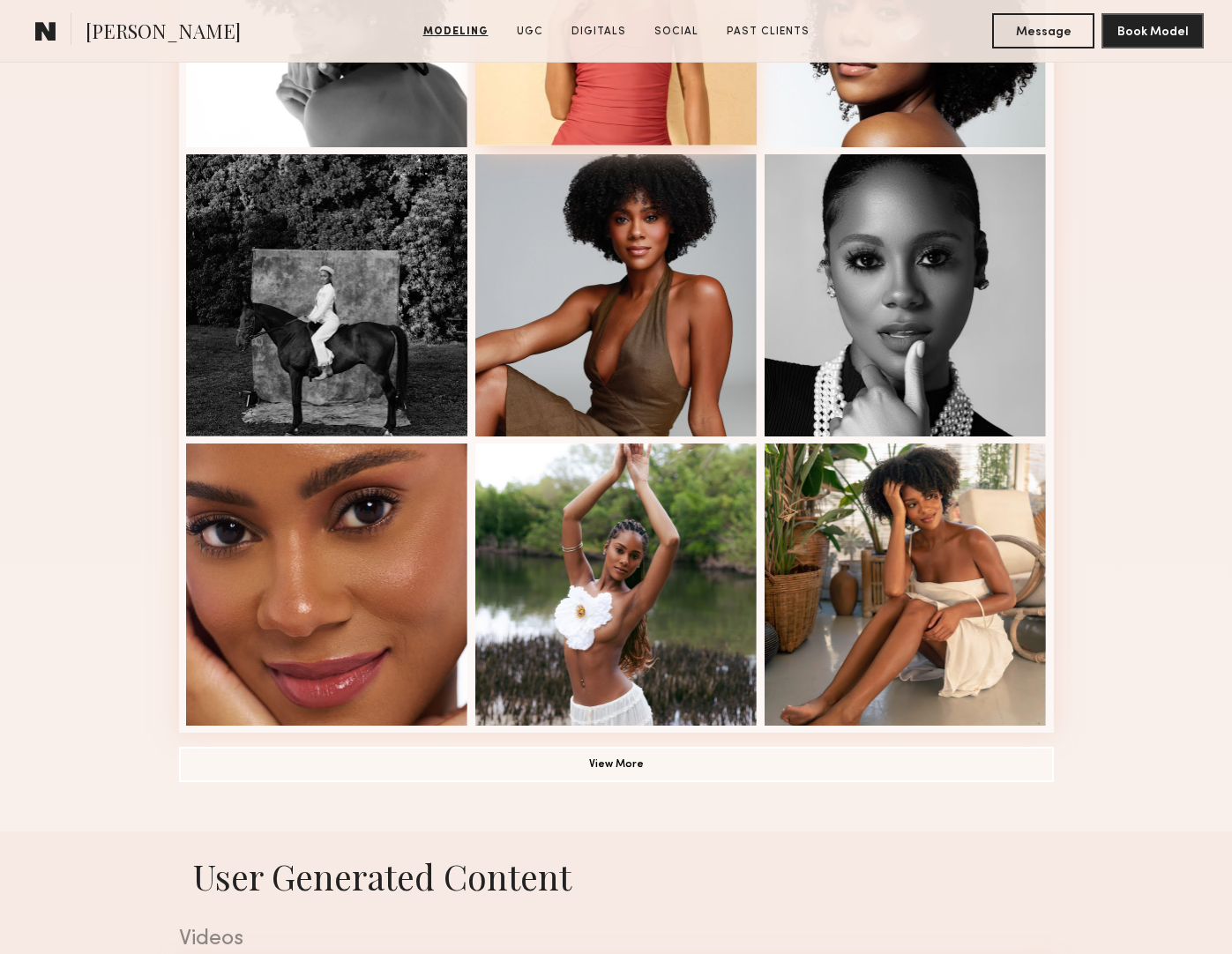 scroll, scrollTop: 1087, scrollLeft: 0, axis: vertical 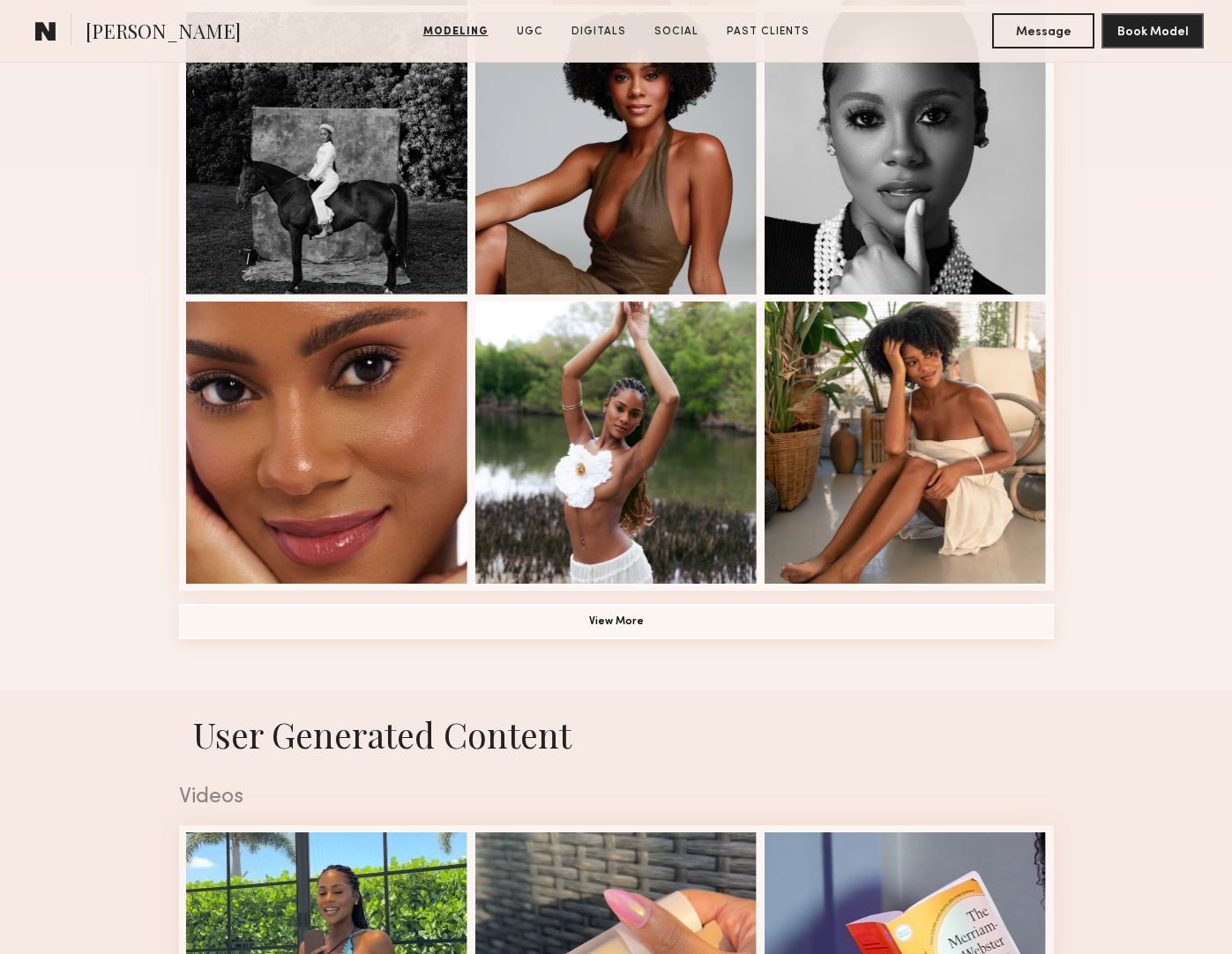 click on "View More" 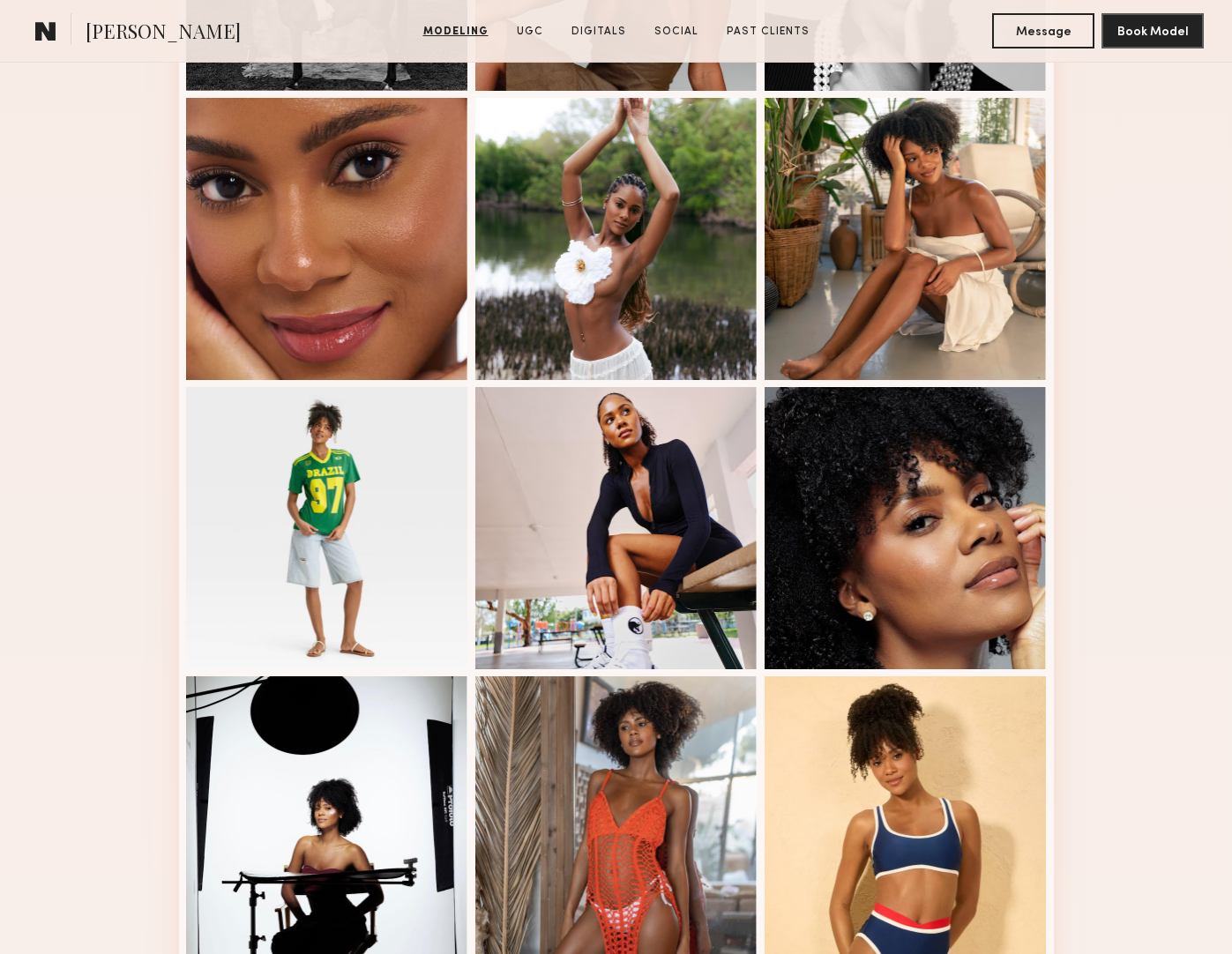 scroll, scrollTop: 848, scrollLeft: 0, axis: vertical 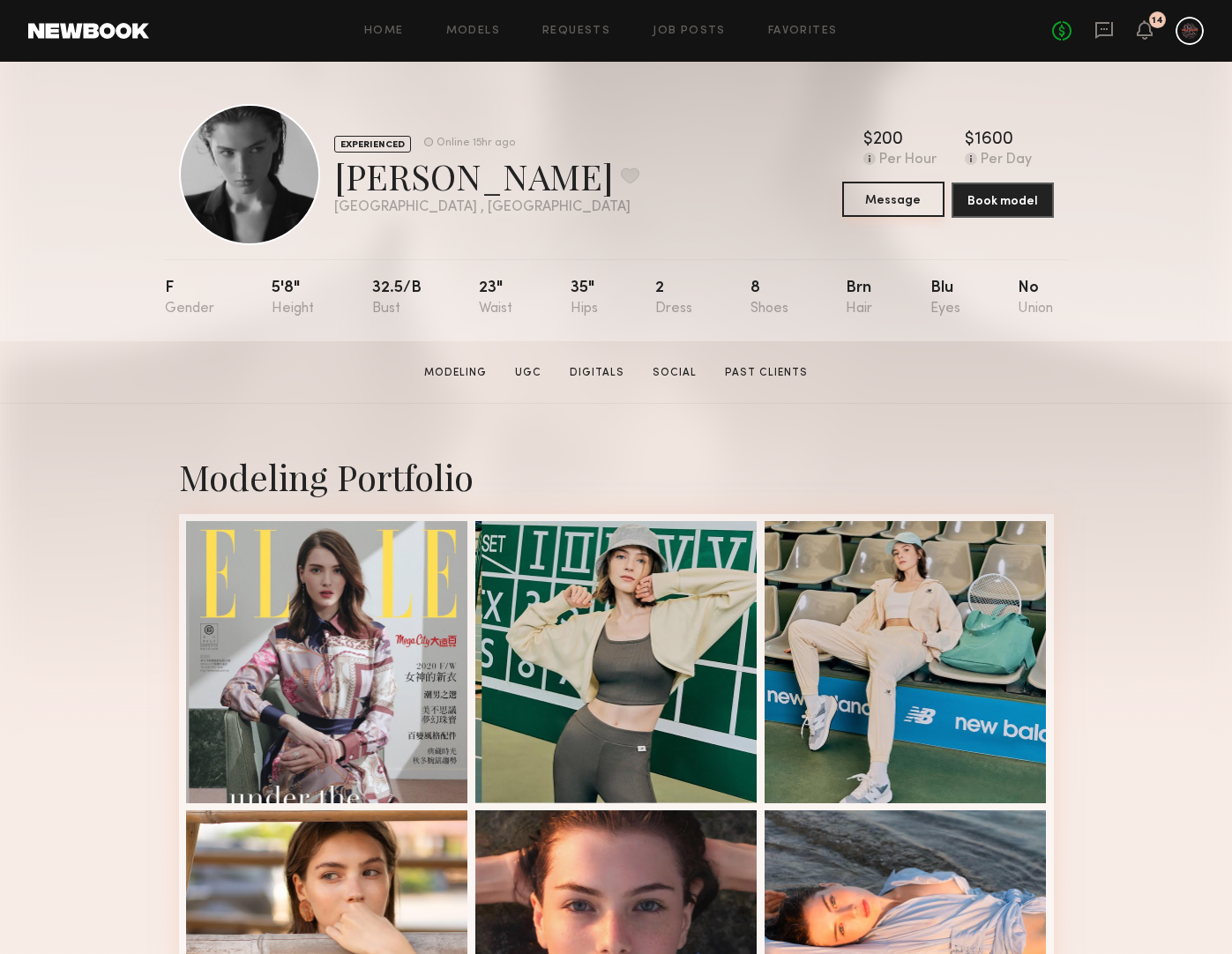 click on "Message" 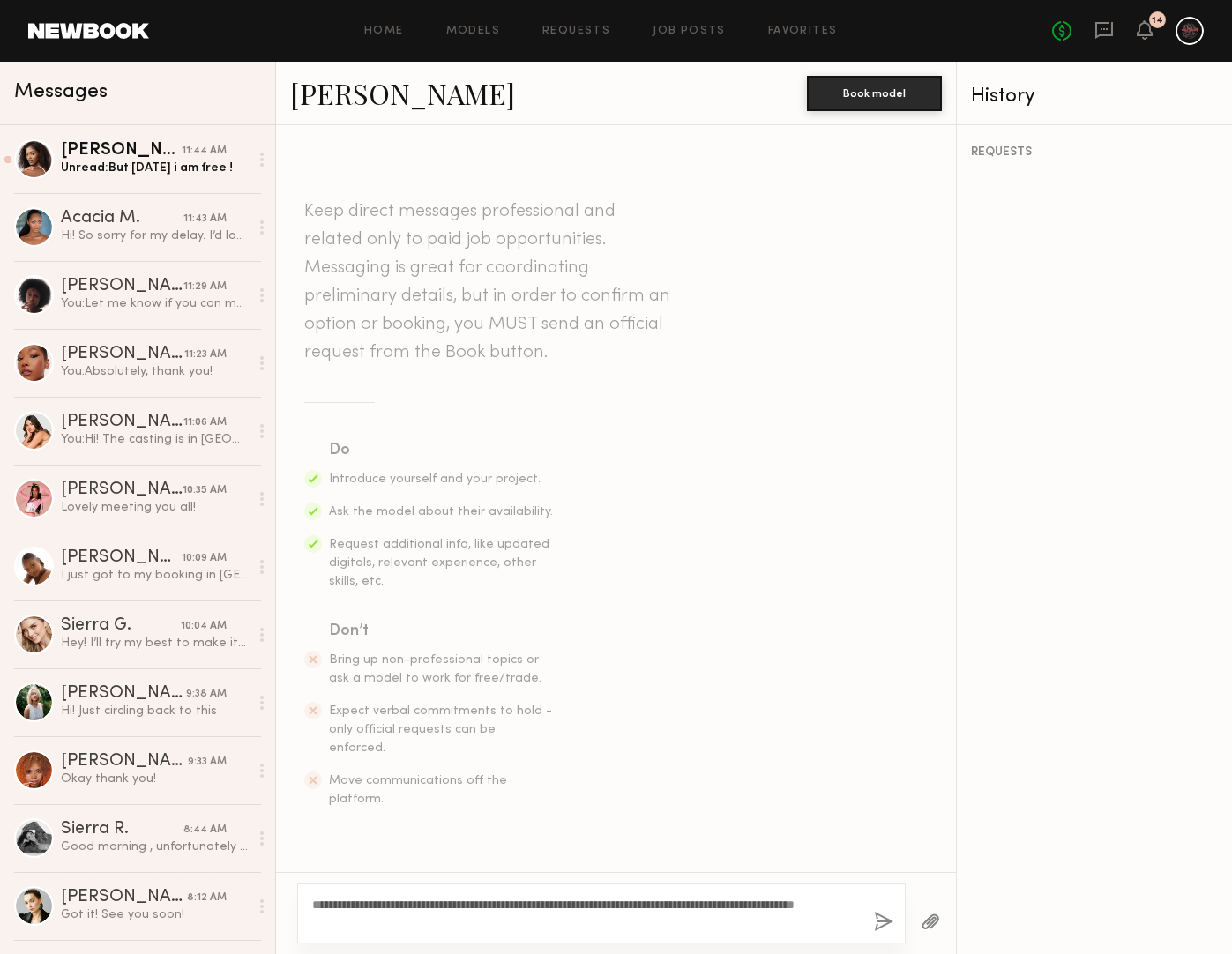 type on "**********" 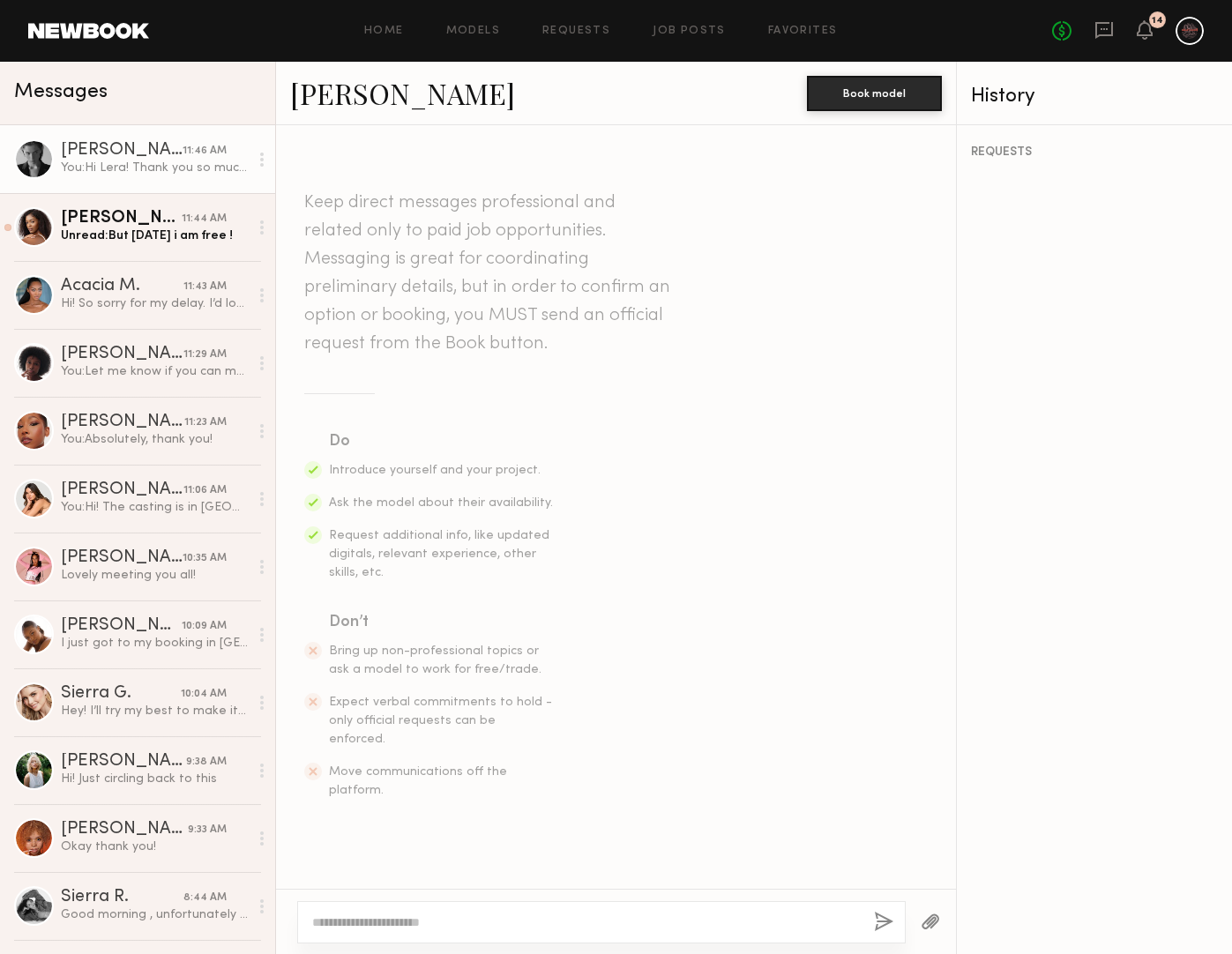 scroll, scrollTop: 181, scrollLeft: 0, axis: vertical 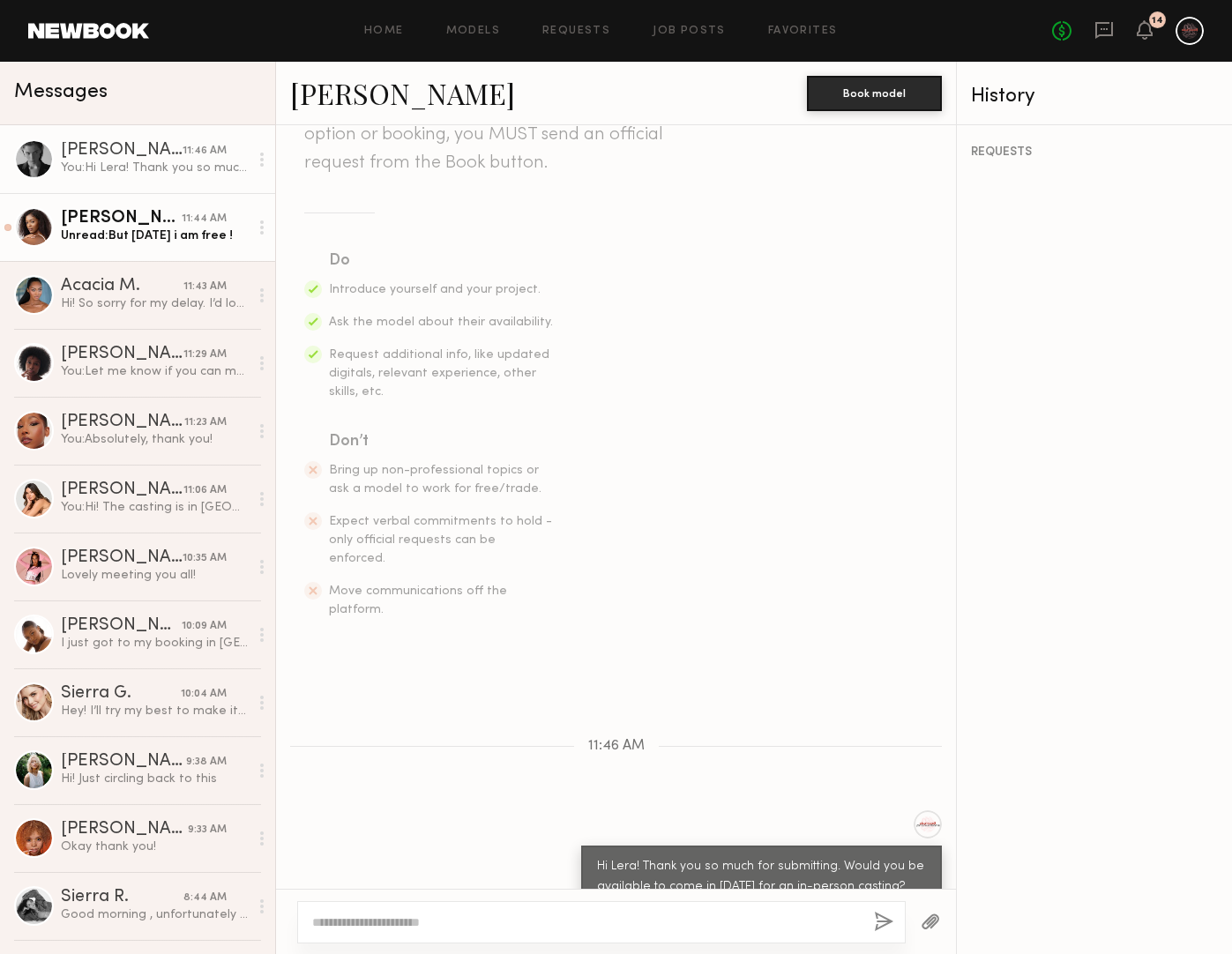 click on "Kaelani F. 11:44 AM Unread:  But tomorrow i am free !" 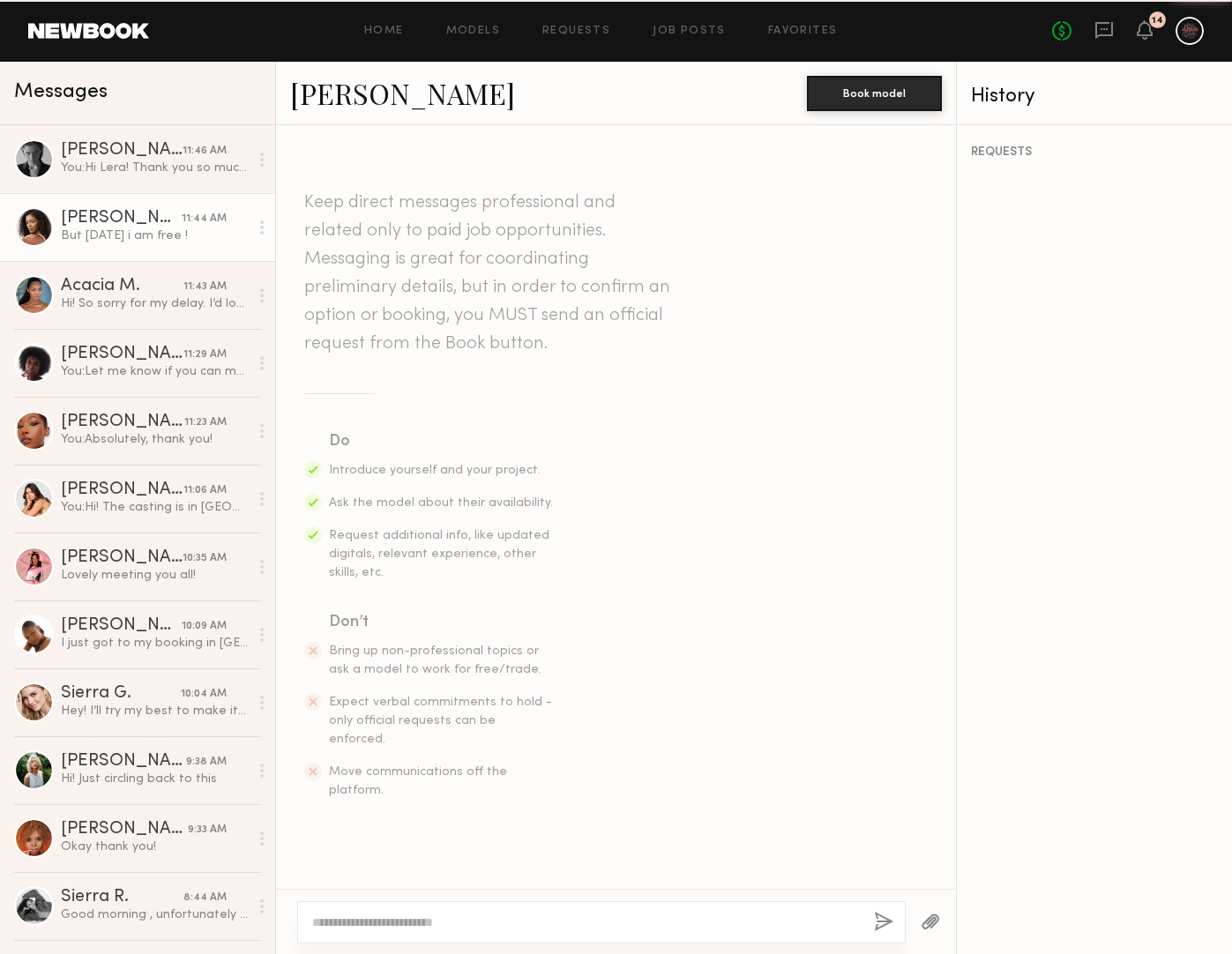 scroll, scrollTop: 969, scrollLeft: 0, axis: vertical 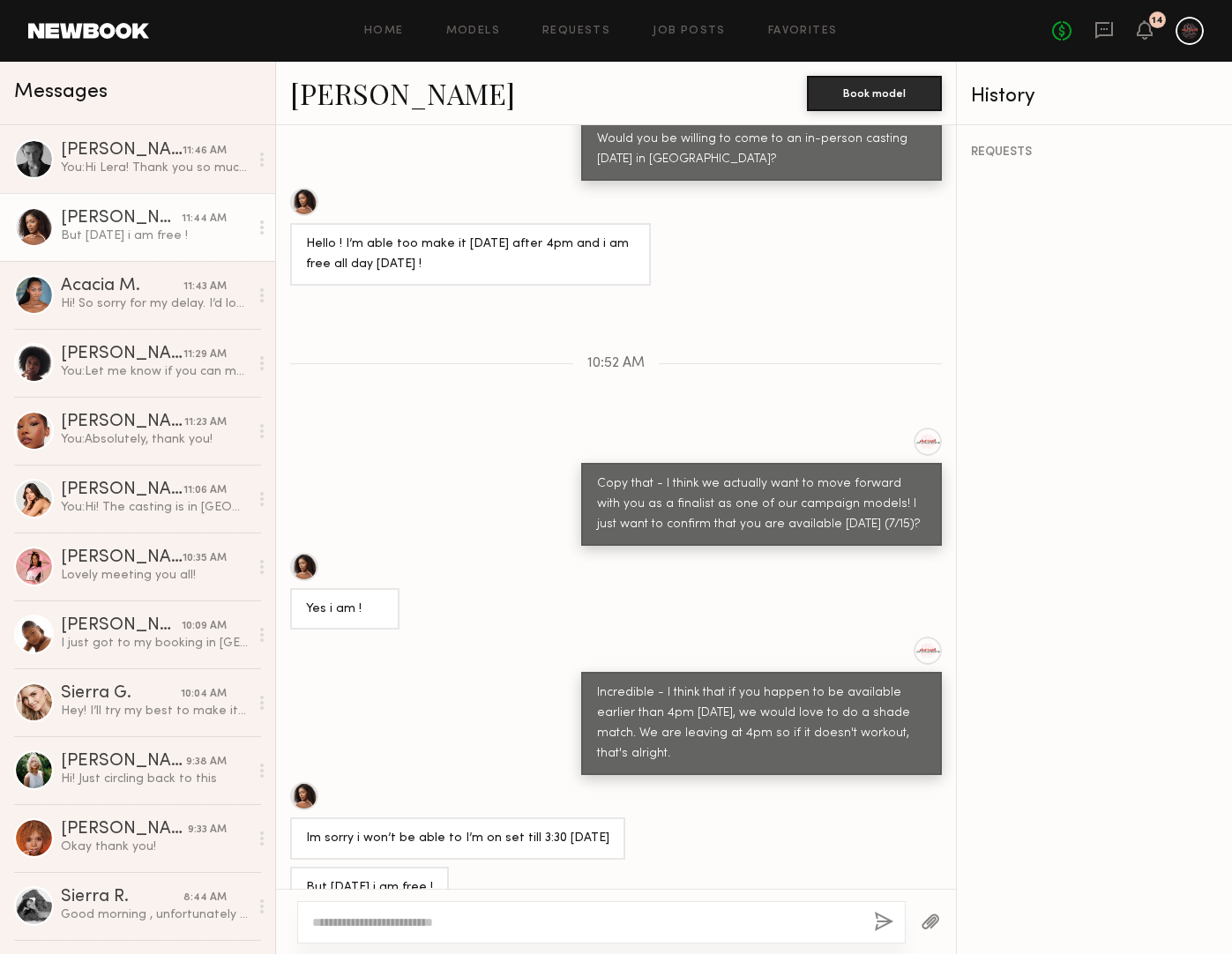 click on "Kaelani F." 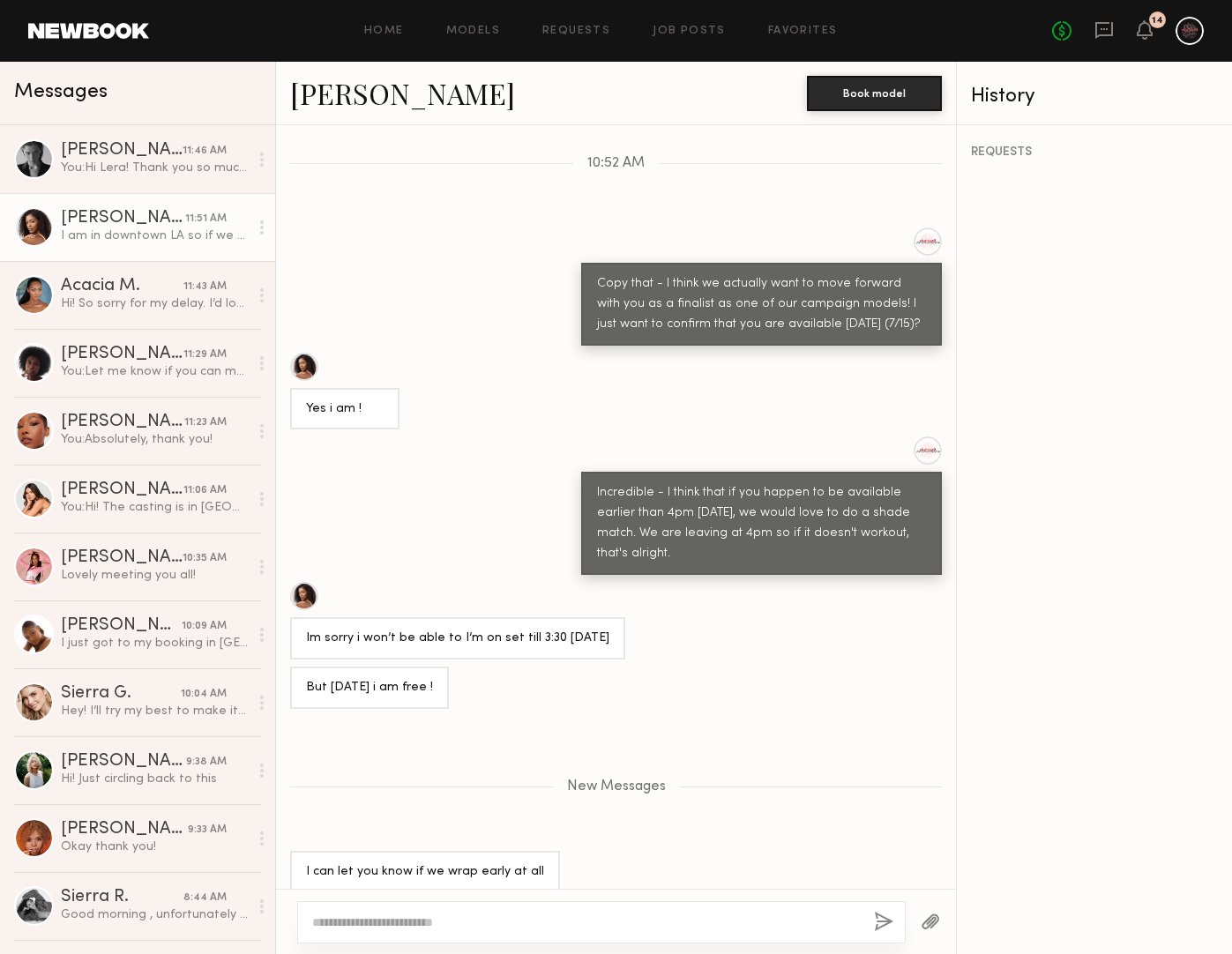 scroll, scrollTop: 1222, scrollLeft: 0, axis: vertical 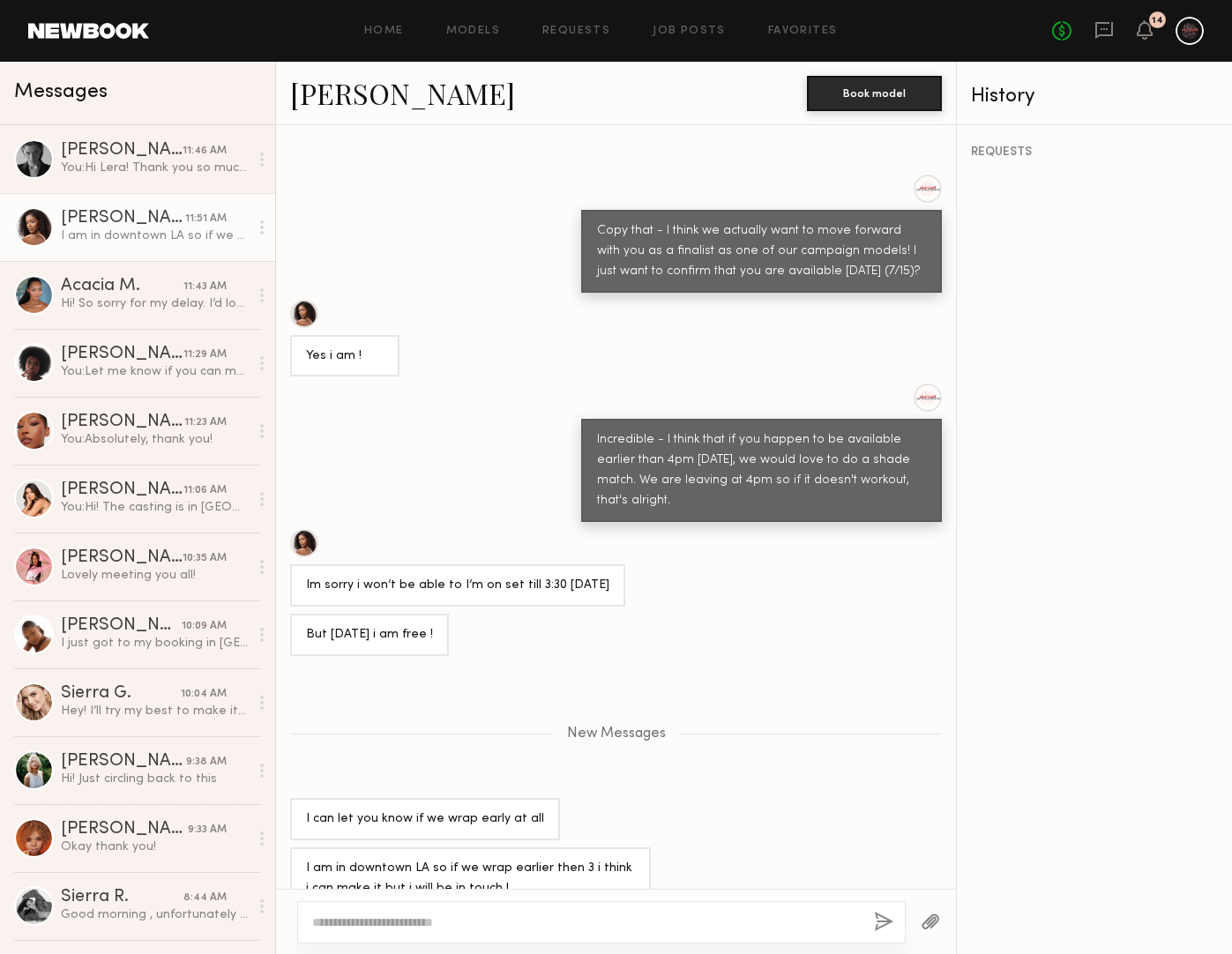 click 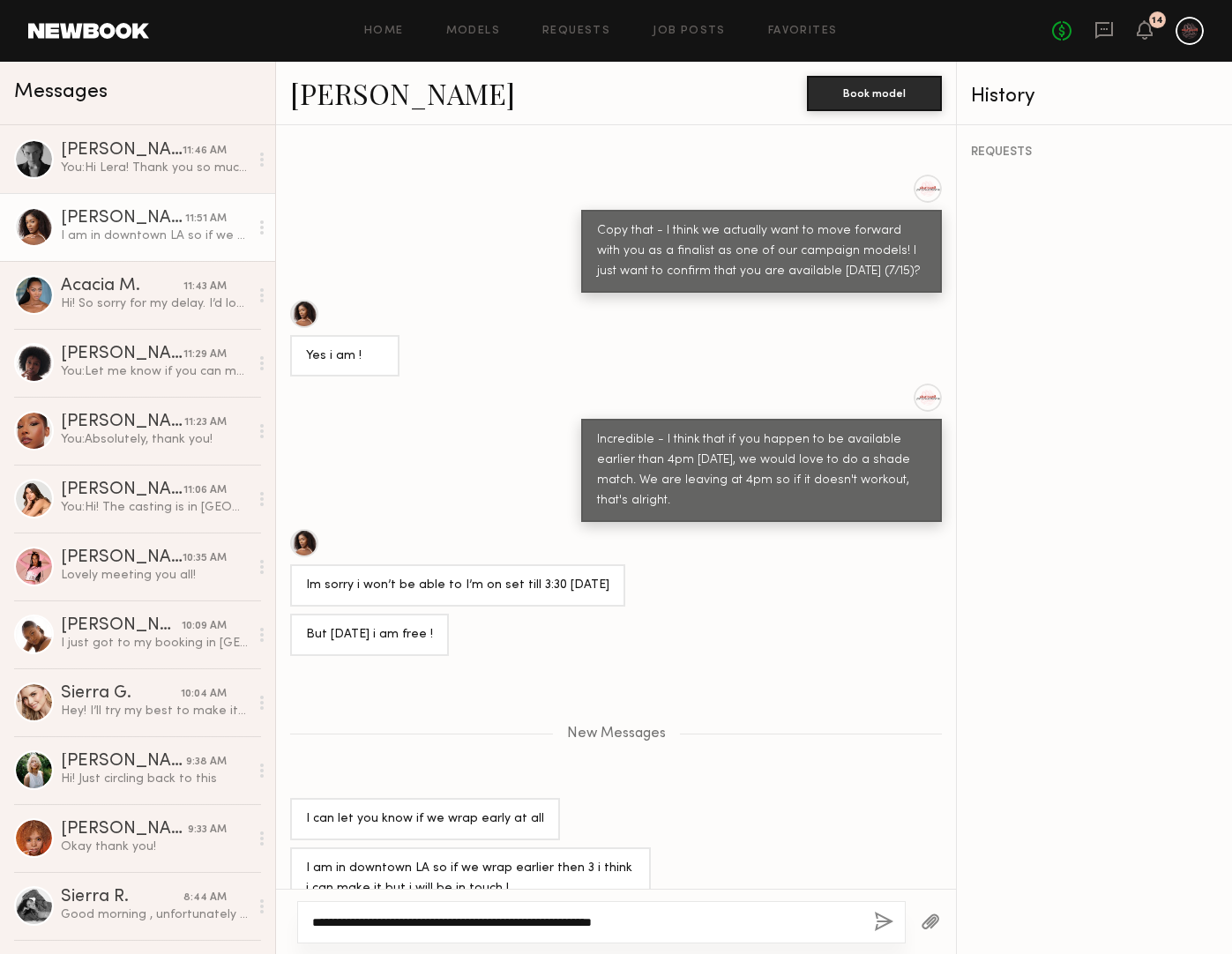 type on "**********" 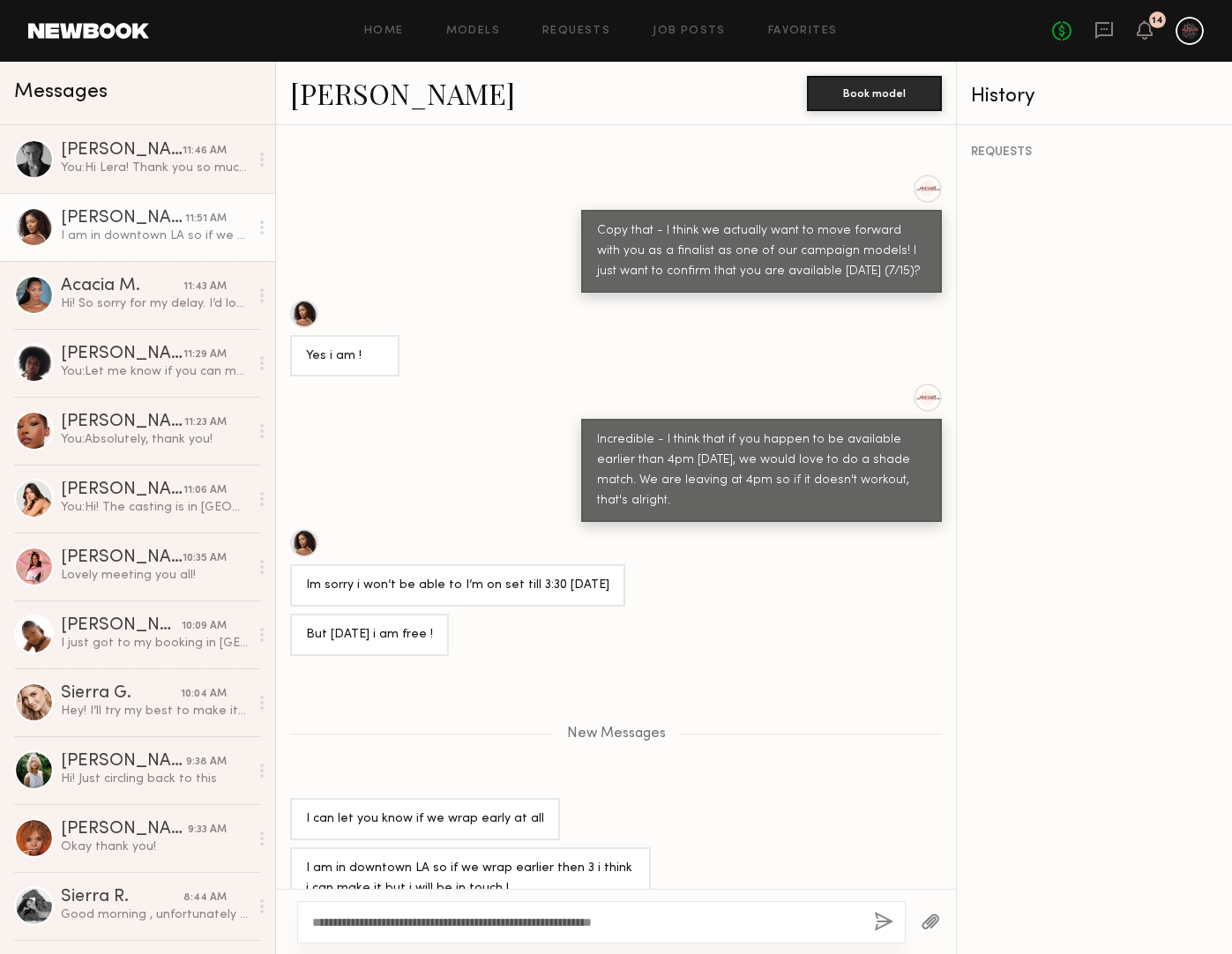 click 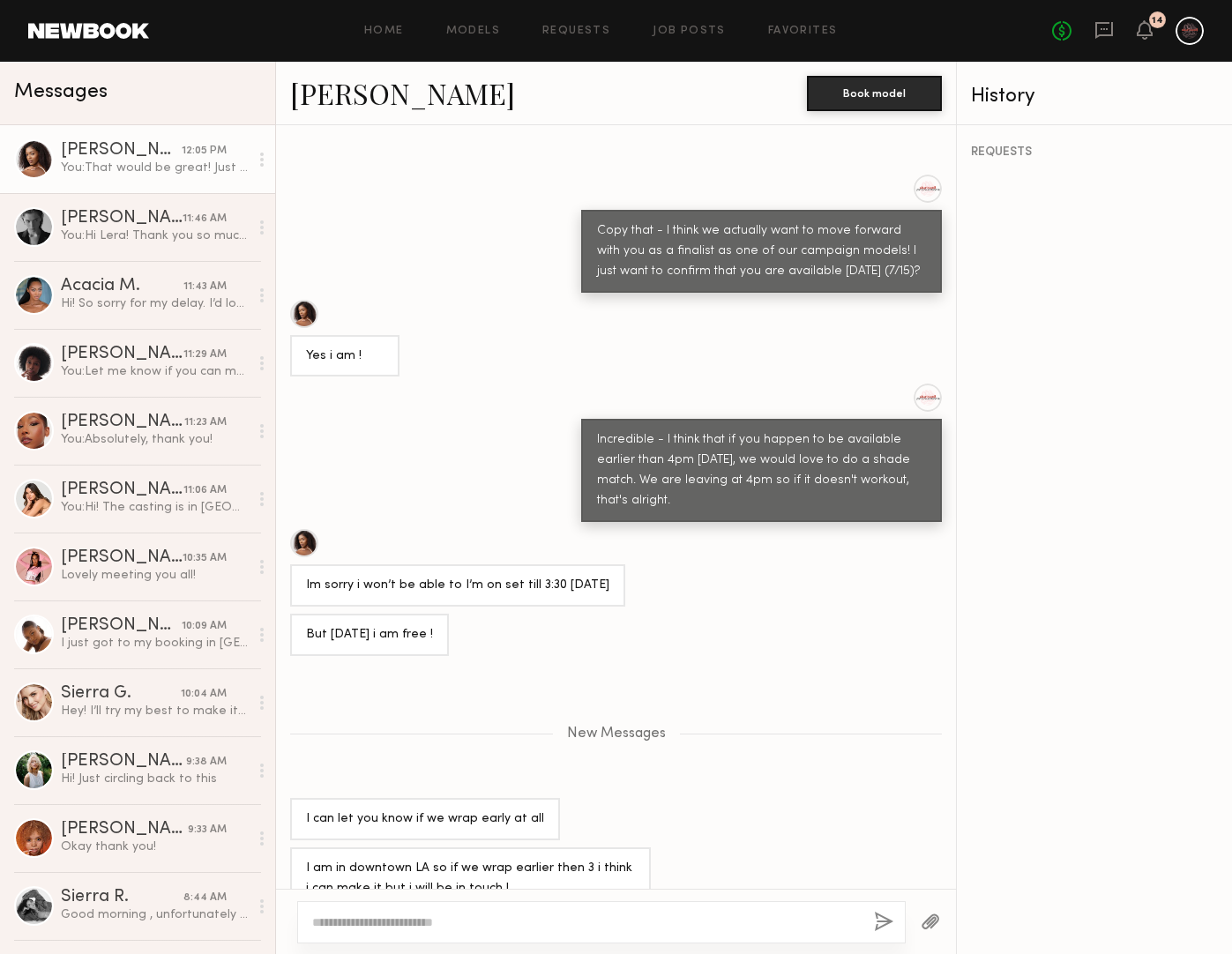 scroll, scrollTop: 1292, scrollLeft: 0, axis: vertical 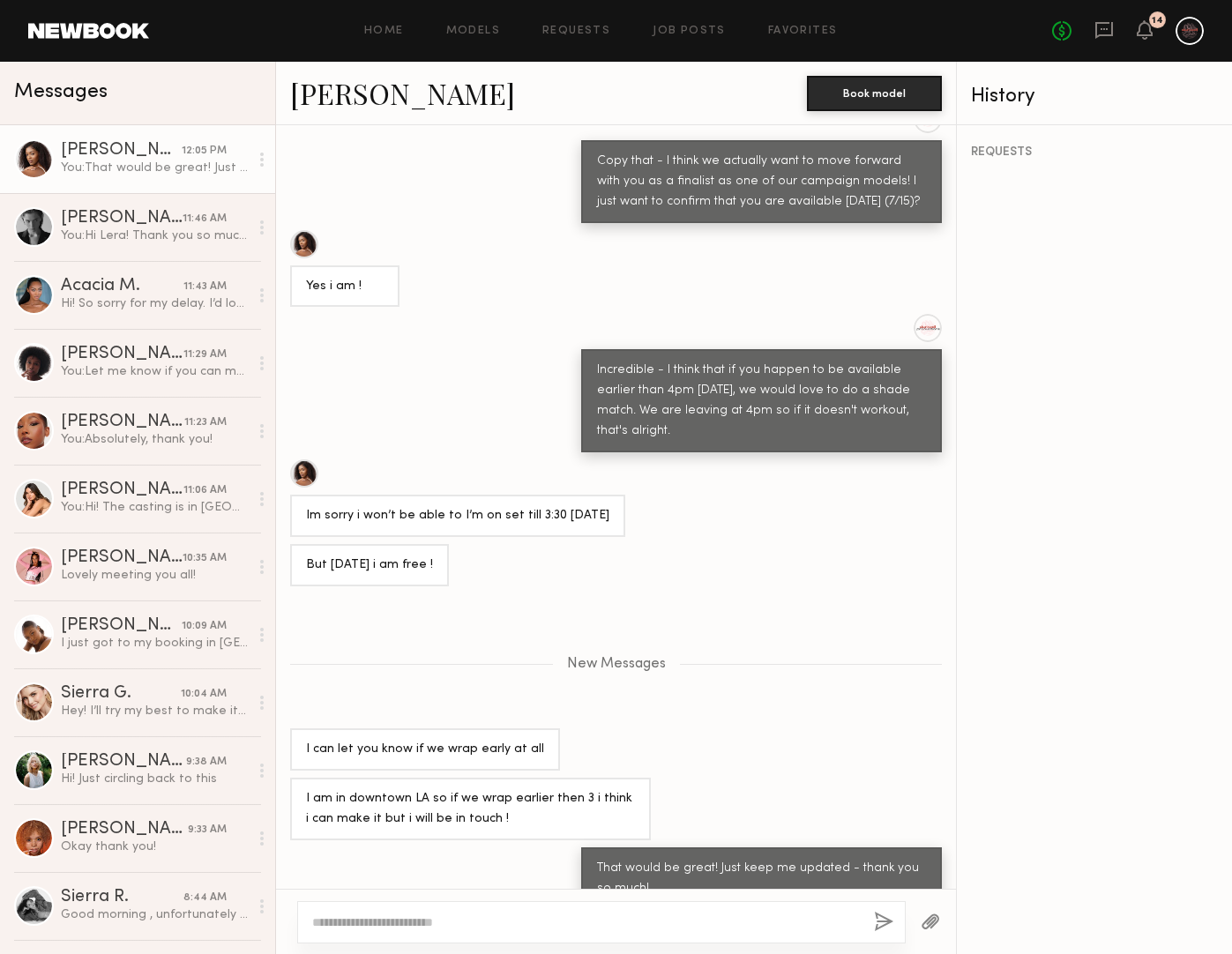 type 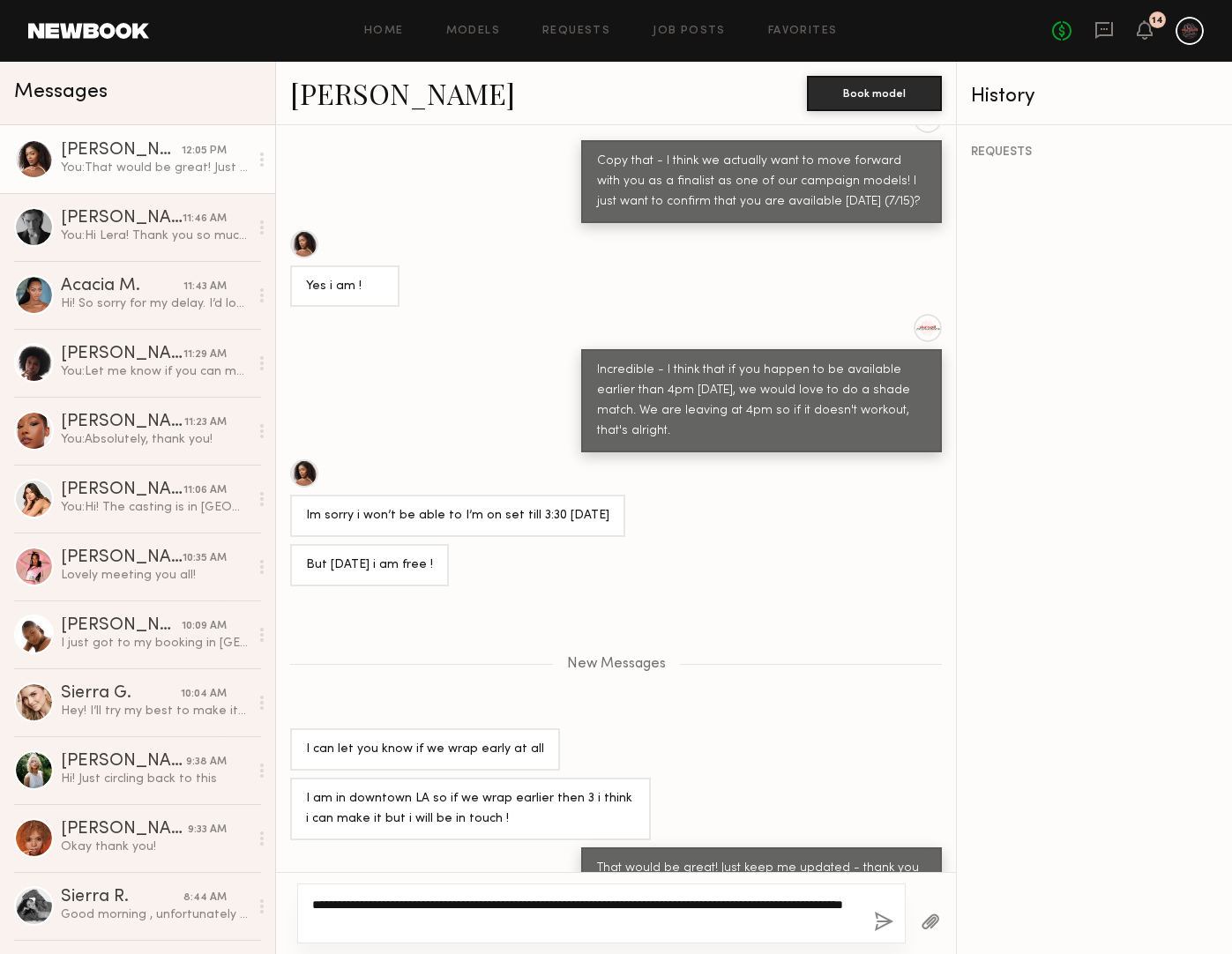drag, startPoint x: 780, startPoint y: 904, endPoint x: 737, endPoint y: 906, distance: 43.0465 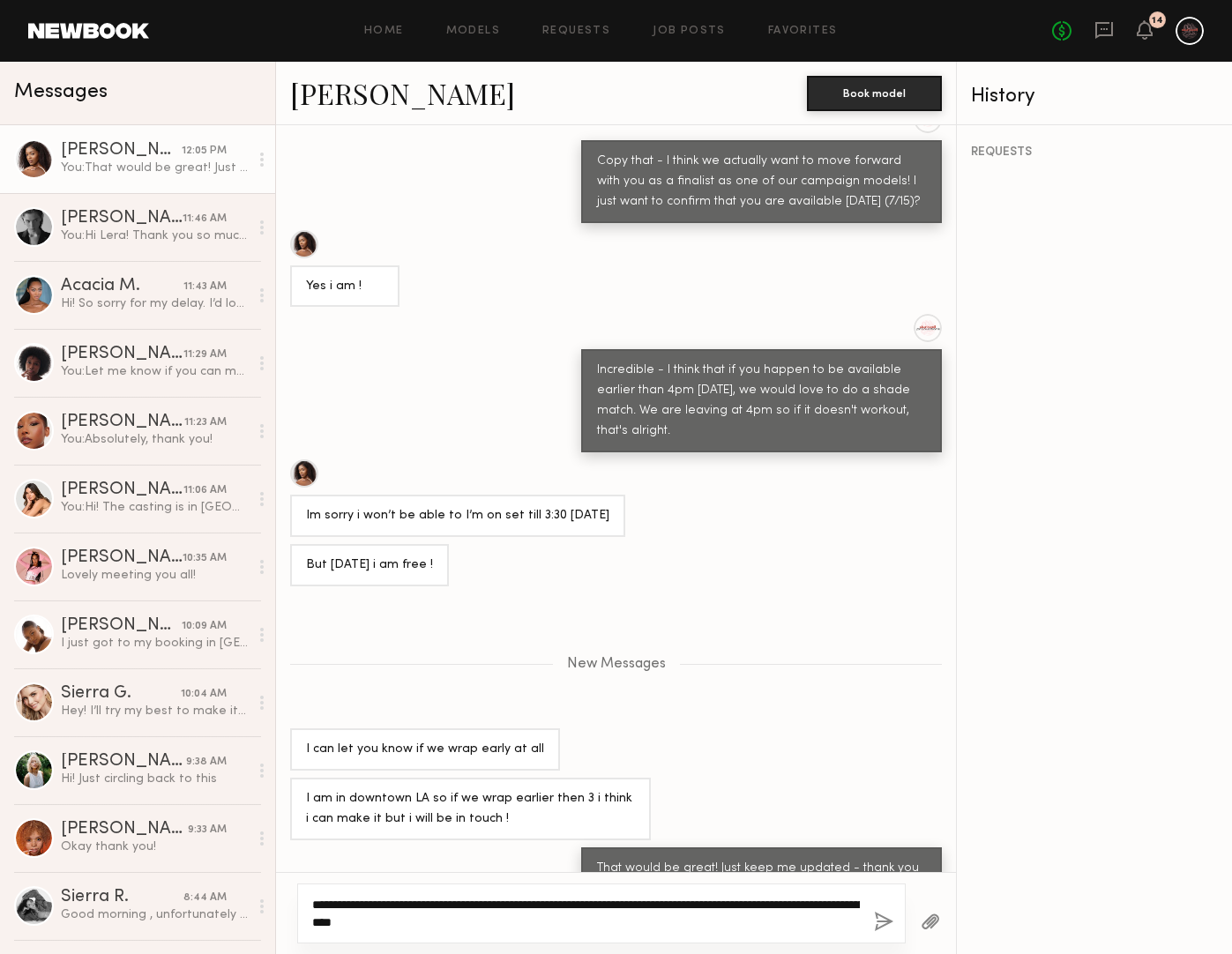 click on "**********" 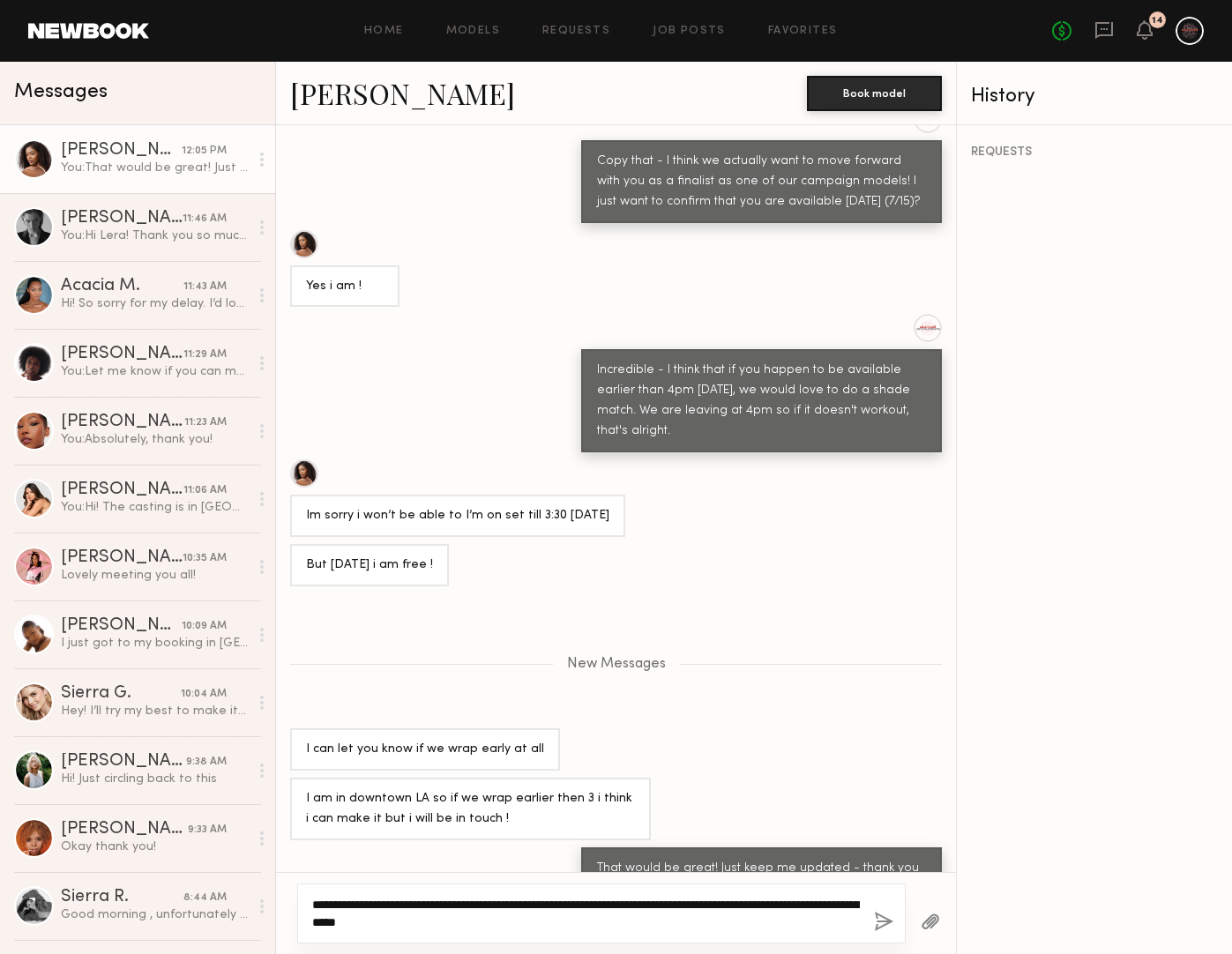 type on "**********" 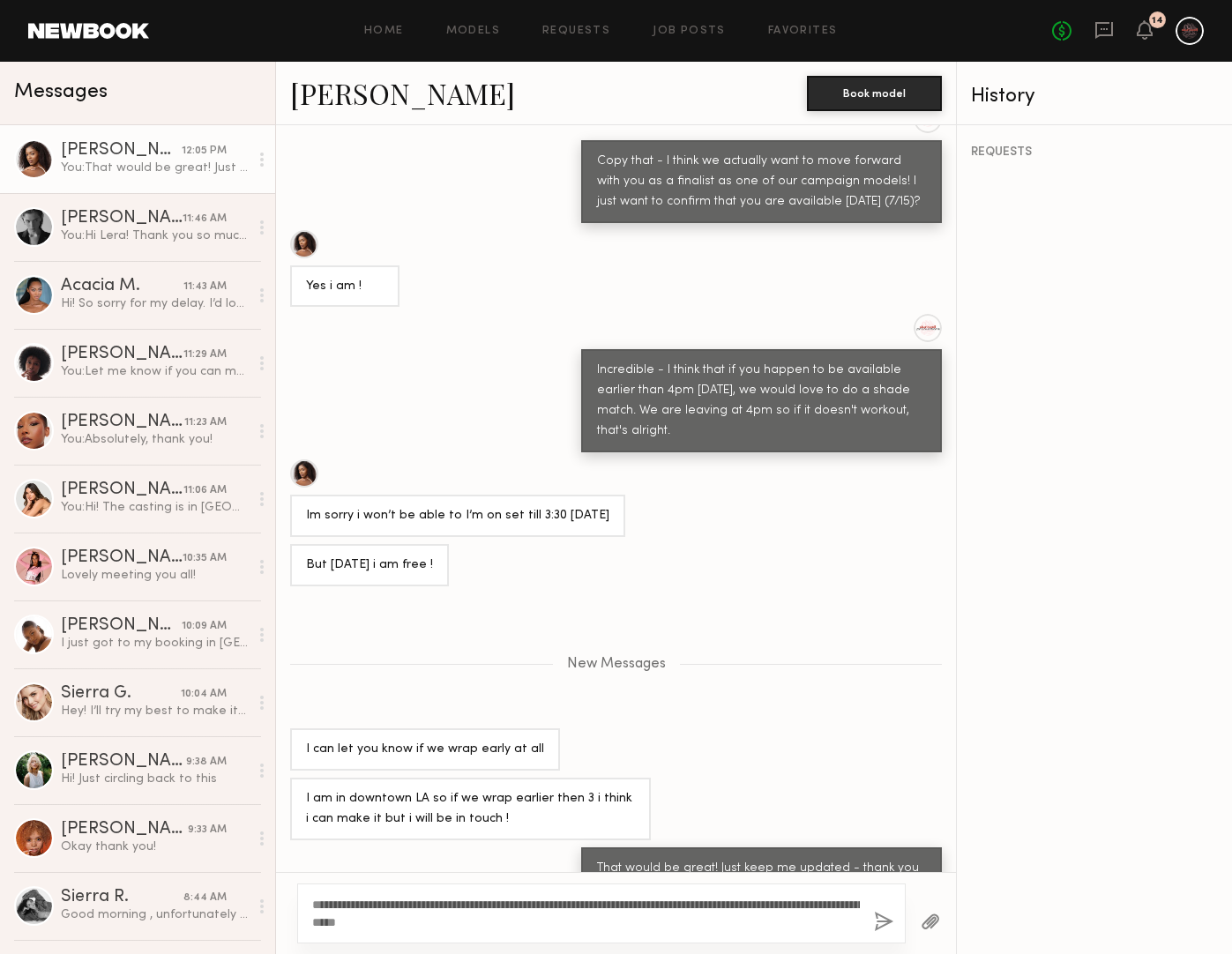 click 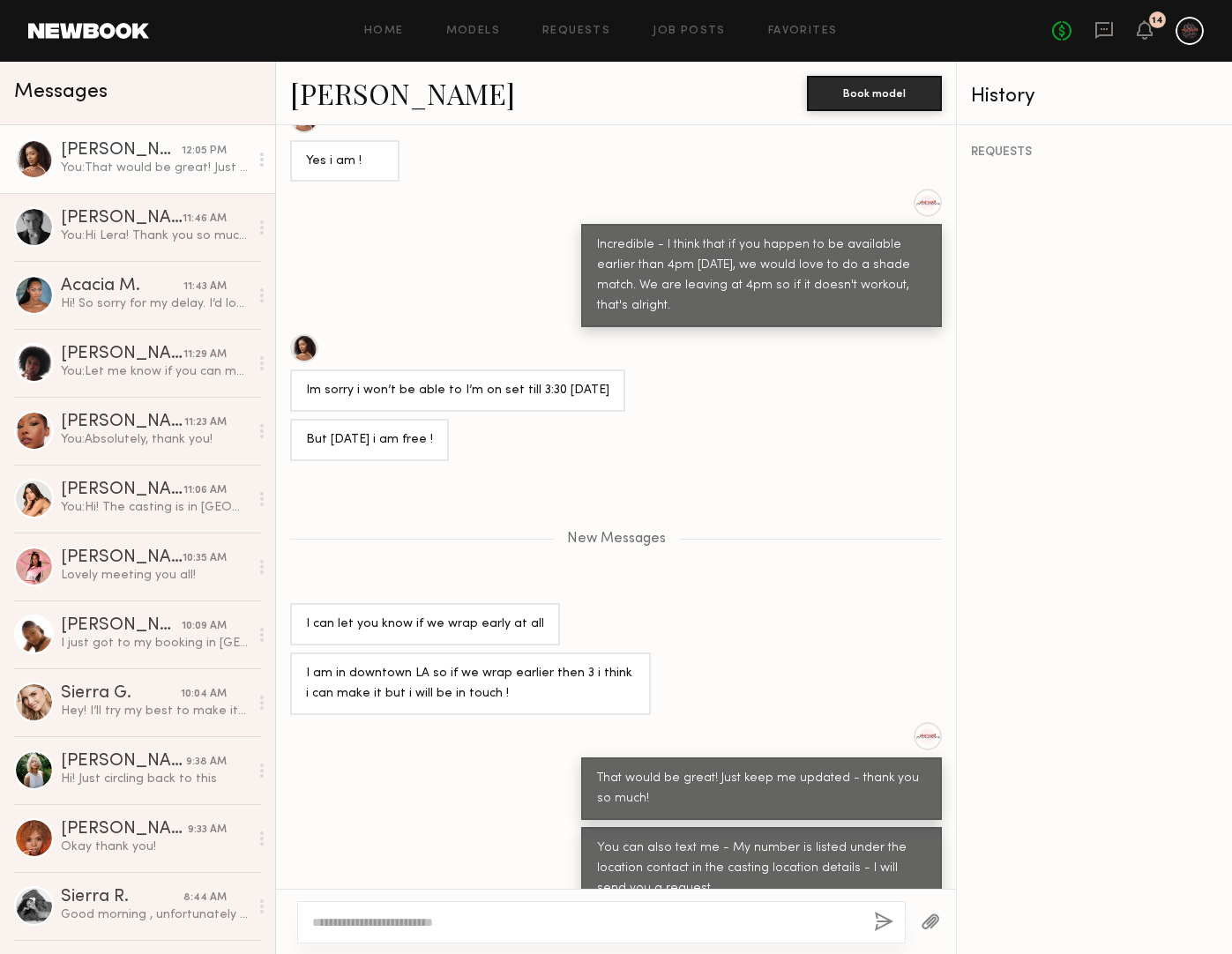 scroll, scrollTop: 1527, scrollLeft: 0, axis: vertical 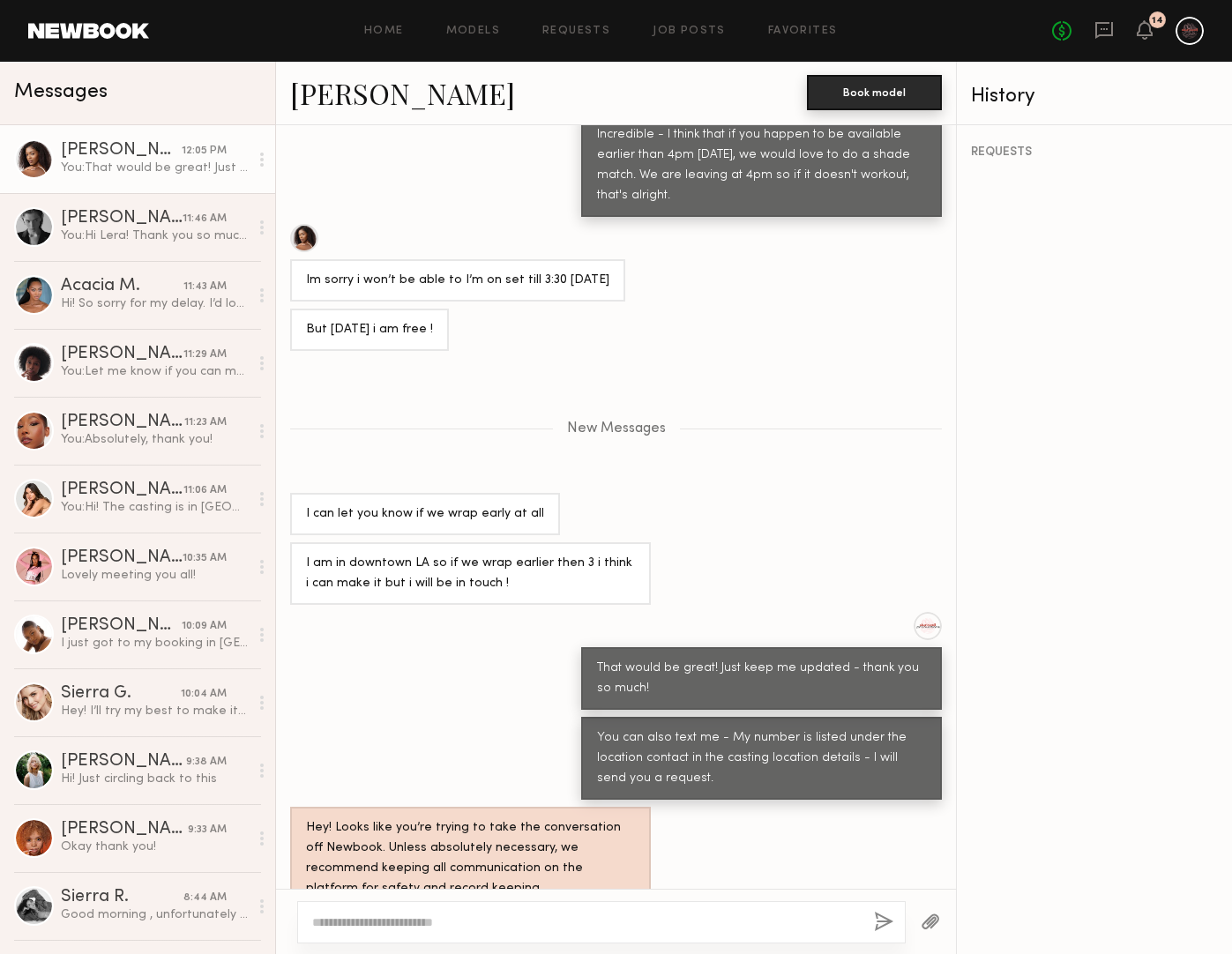 click on "Book model" 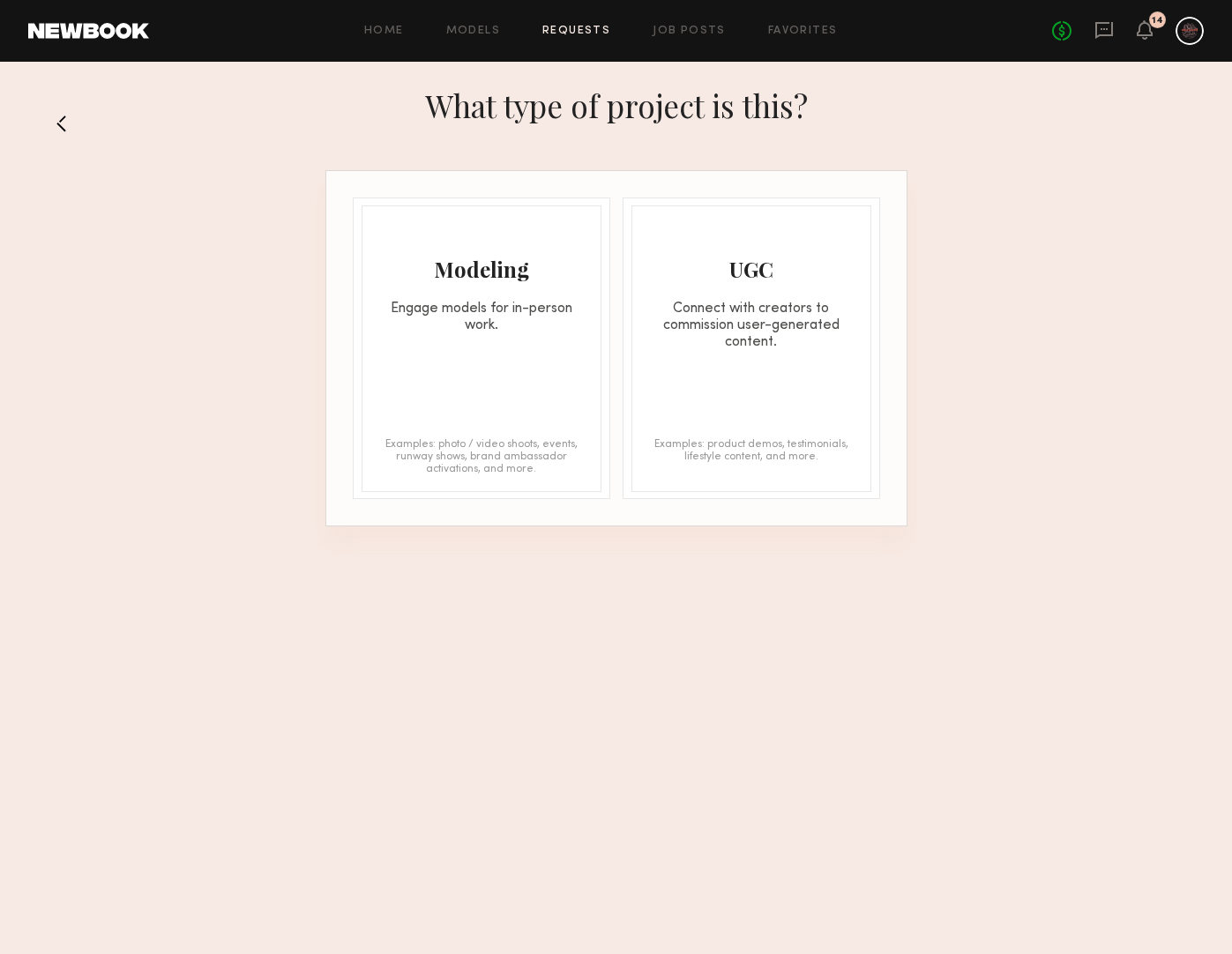click on "Engage models for in-person work." 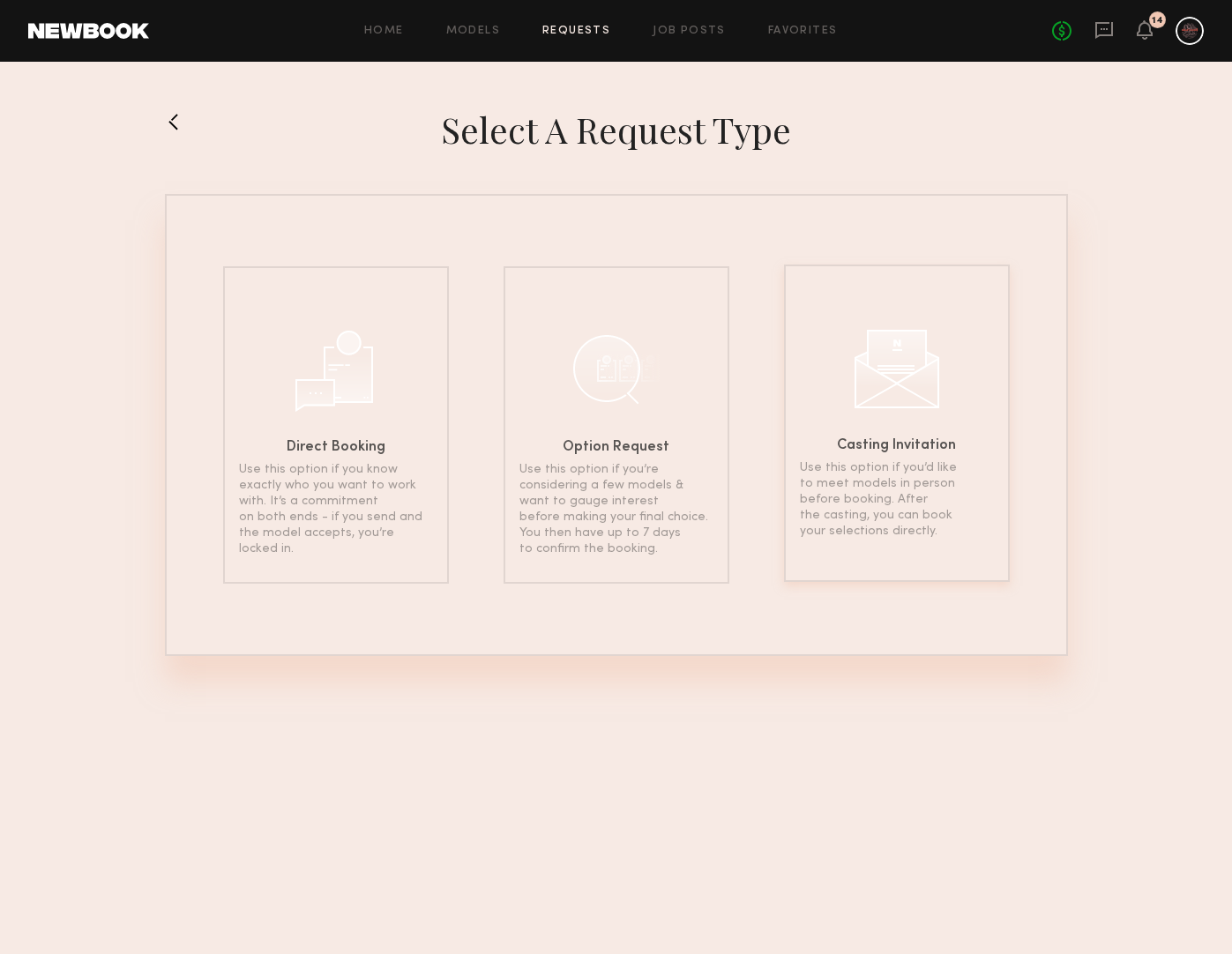 click on "Use this option if you’d like to meet models in person before booking. After the casting, you can book your selections directly." 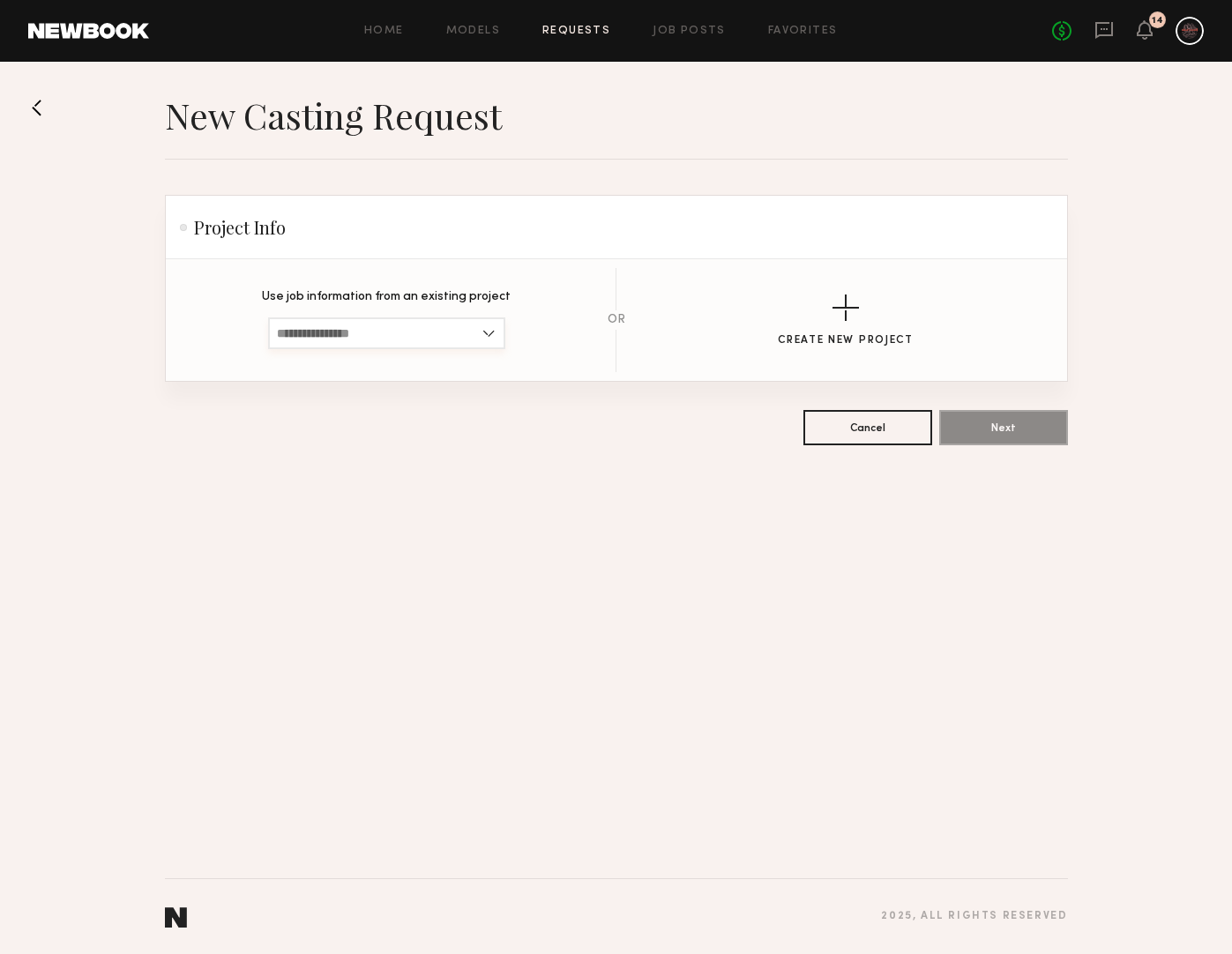 click at bounding box center [386, 333] 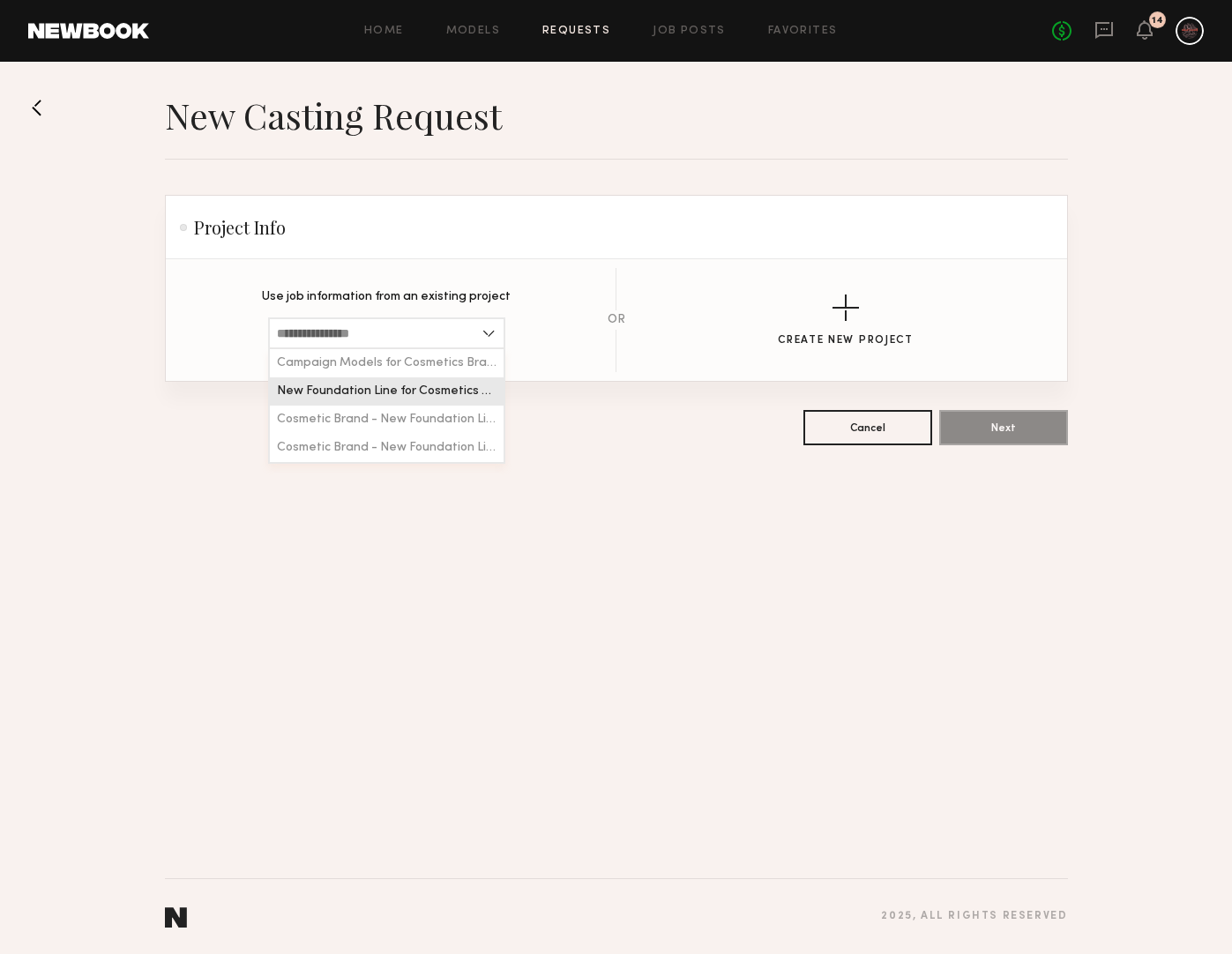 click on "New Foundation Line for Cosmetics Brand" 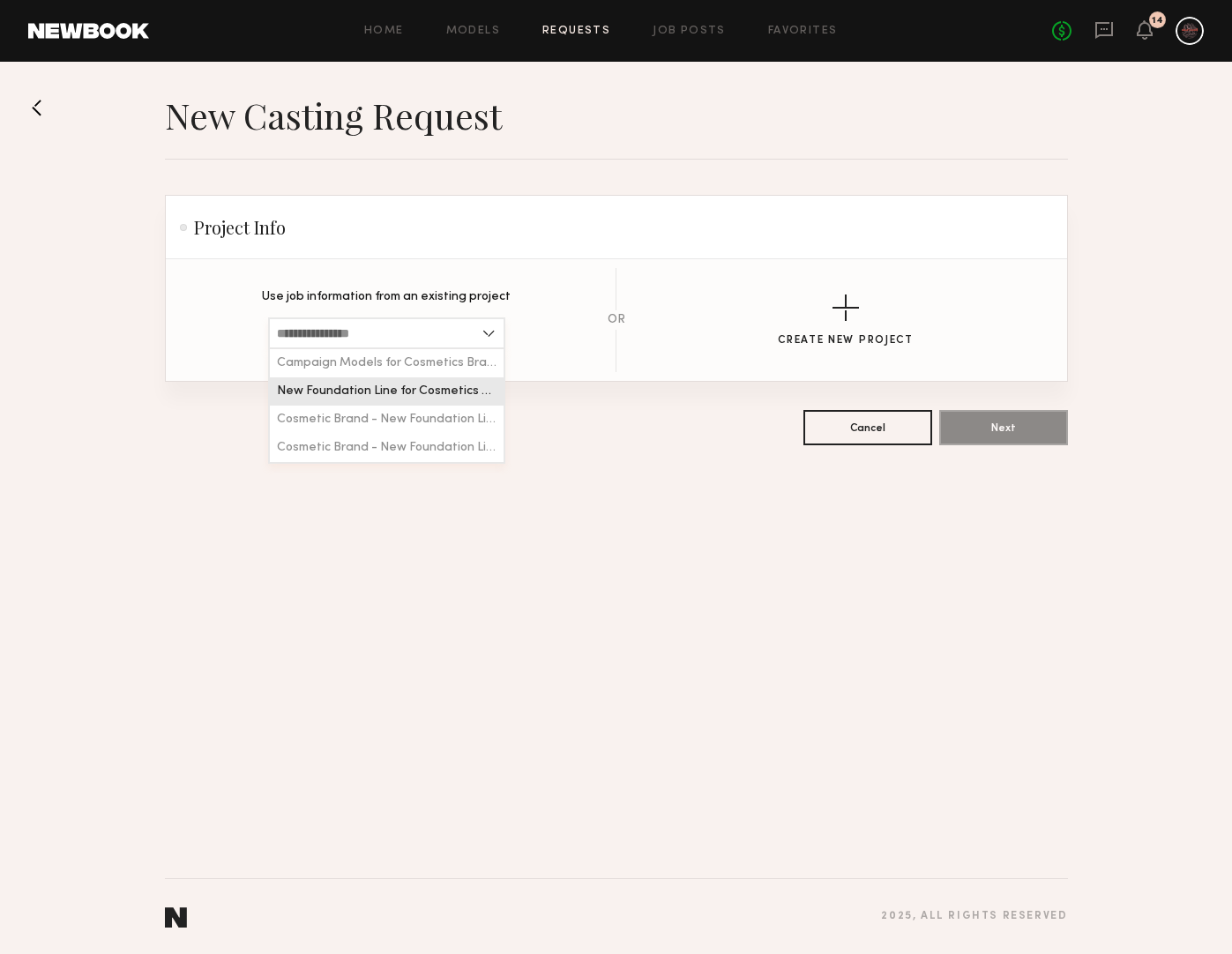 type on "**********" 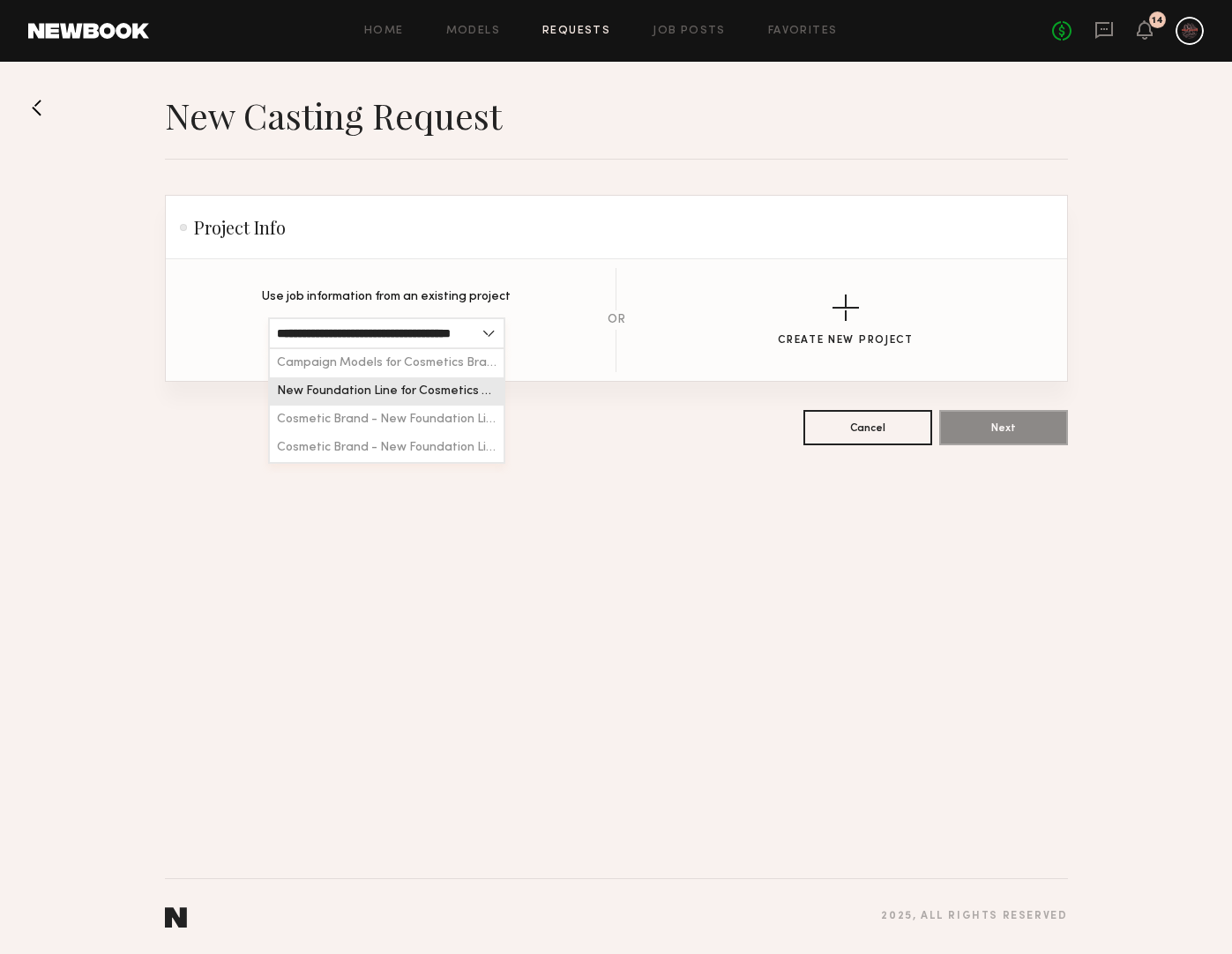scroll, scrollTop: 0, scrollLeft: 36, axis: horizontal 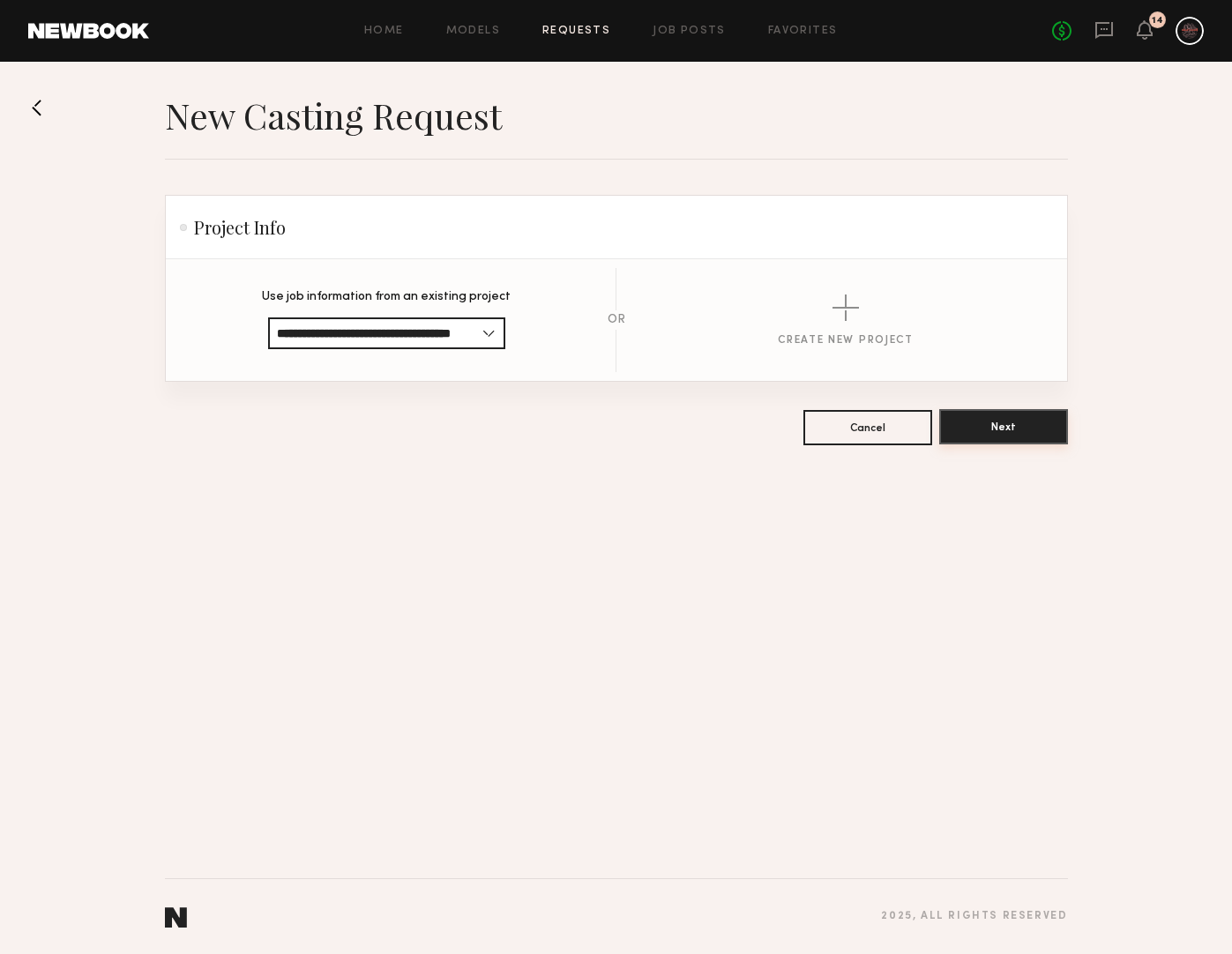 click on "Next" 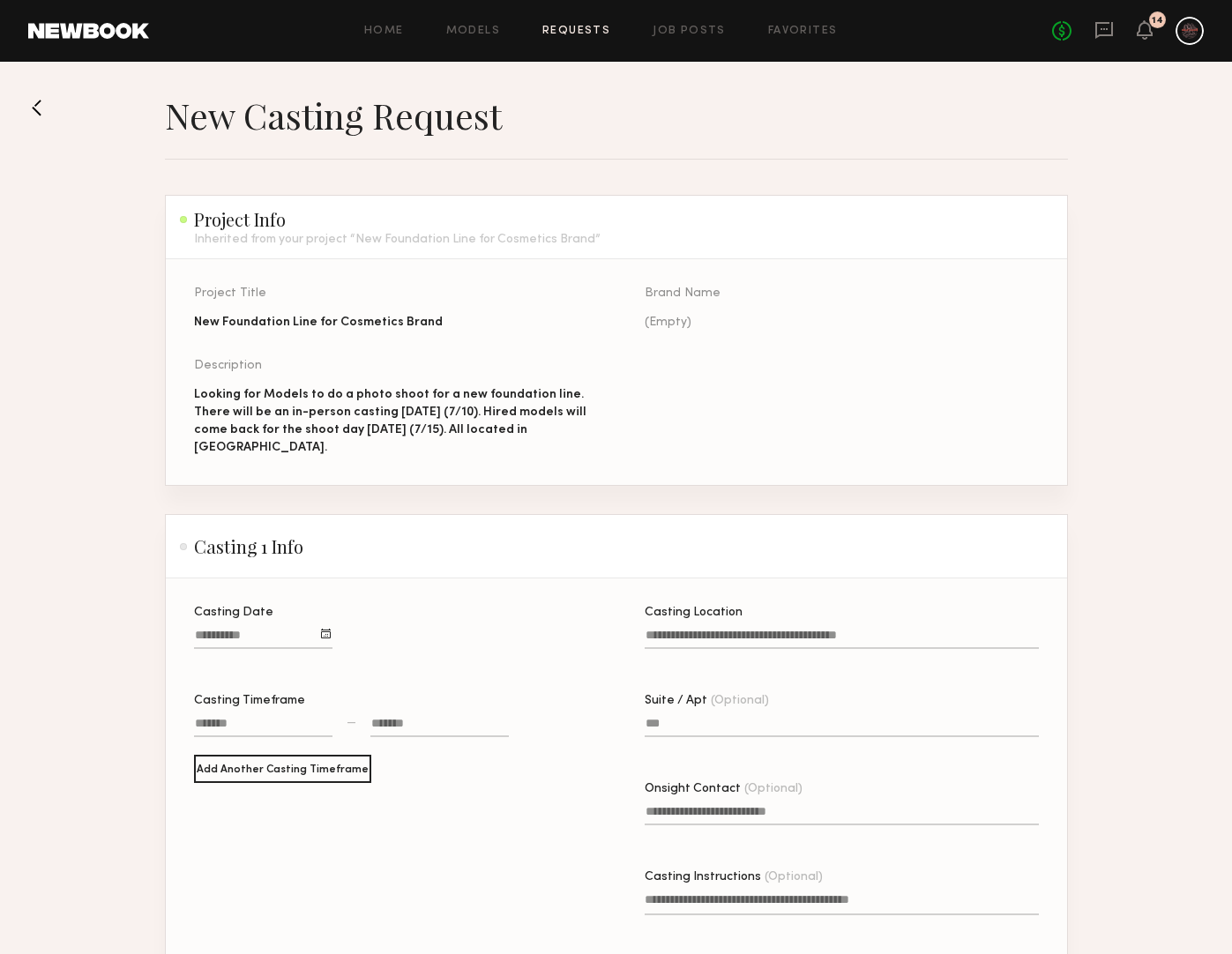 click 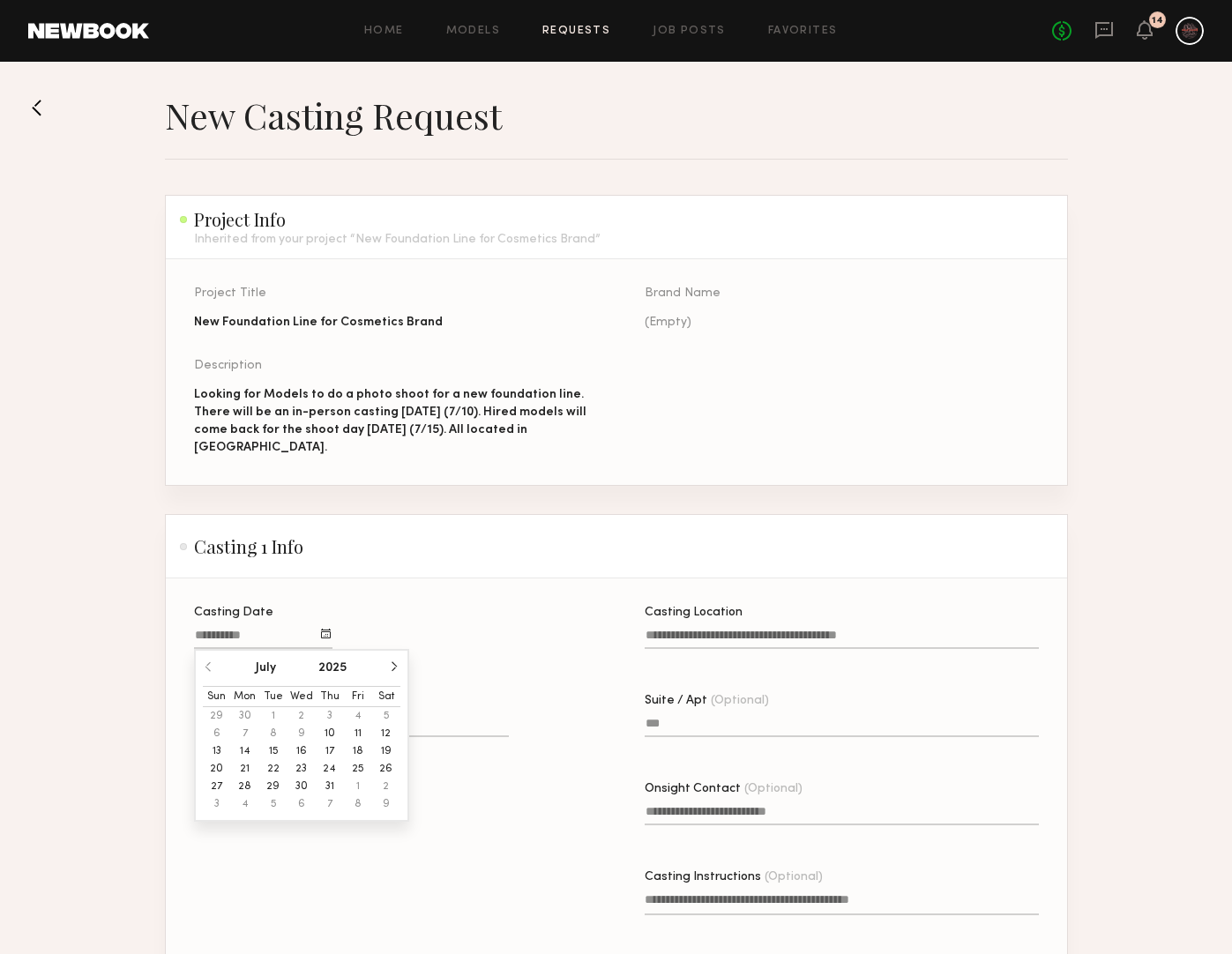 click on "10" 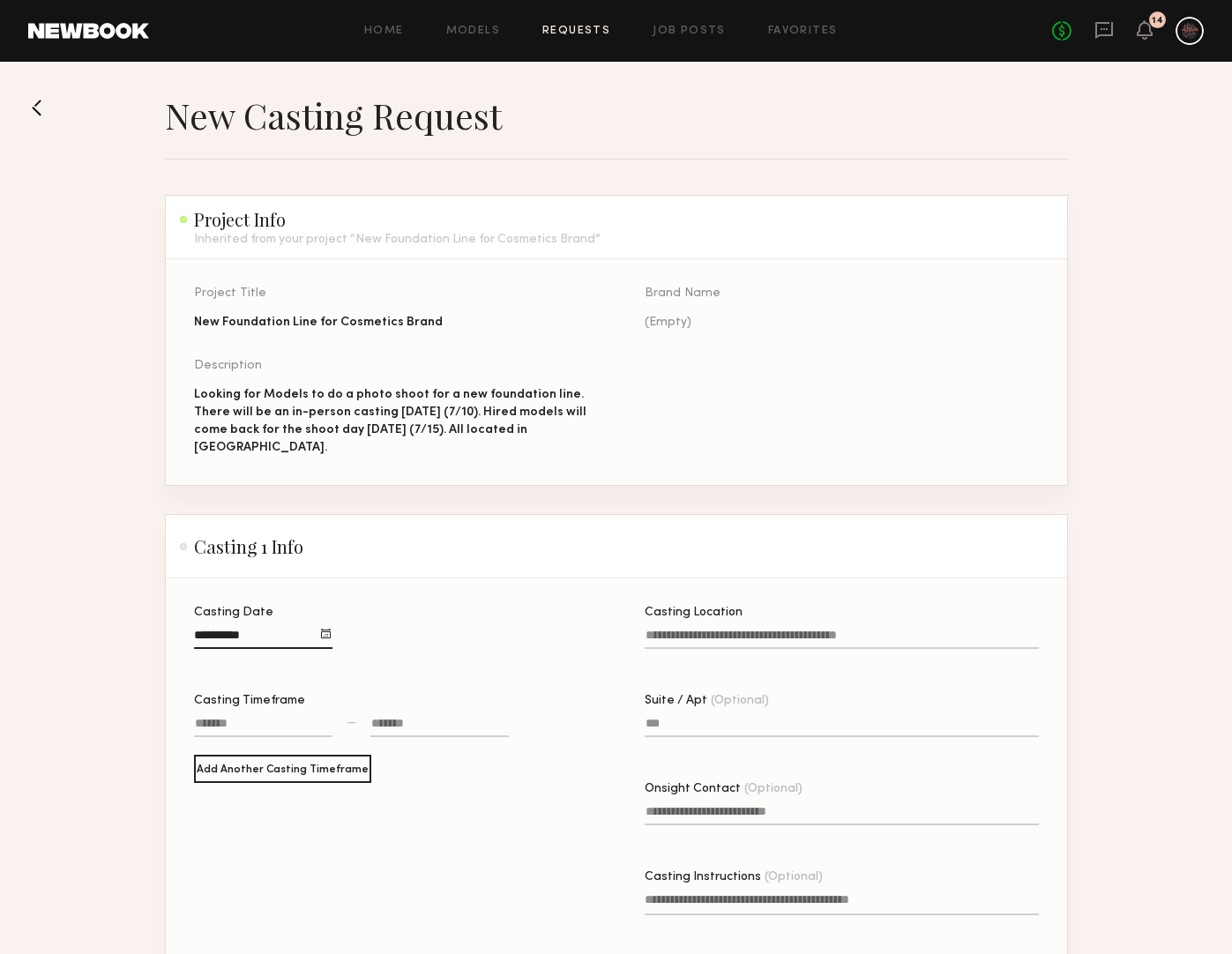 click 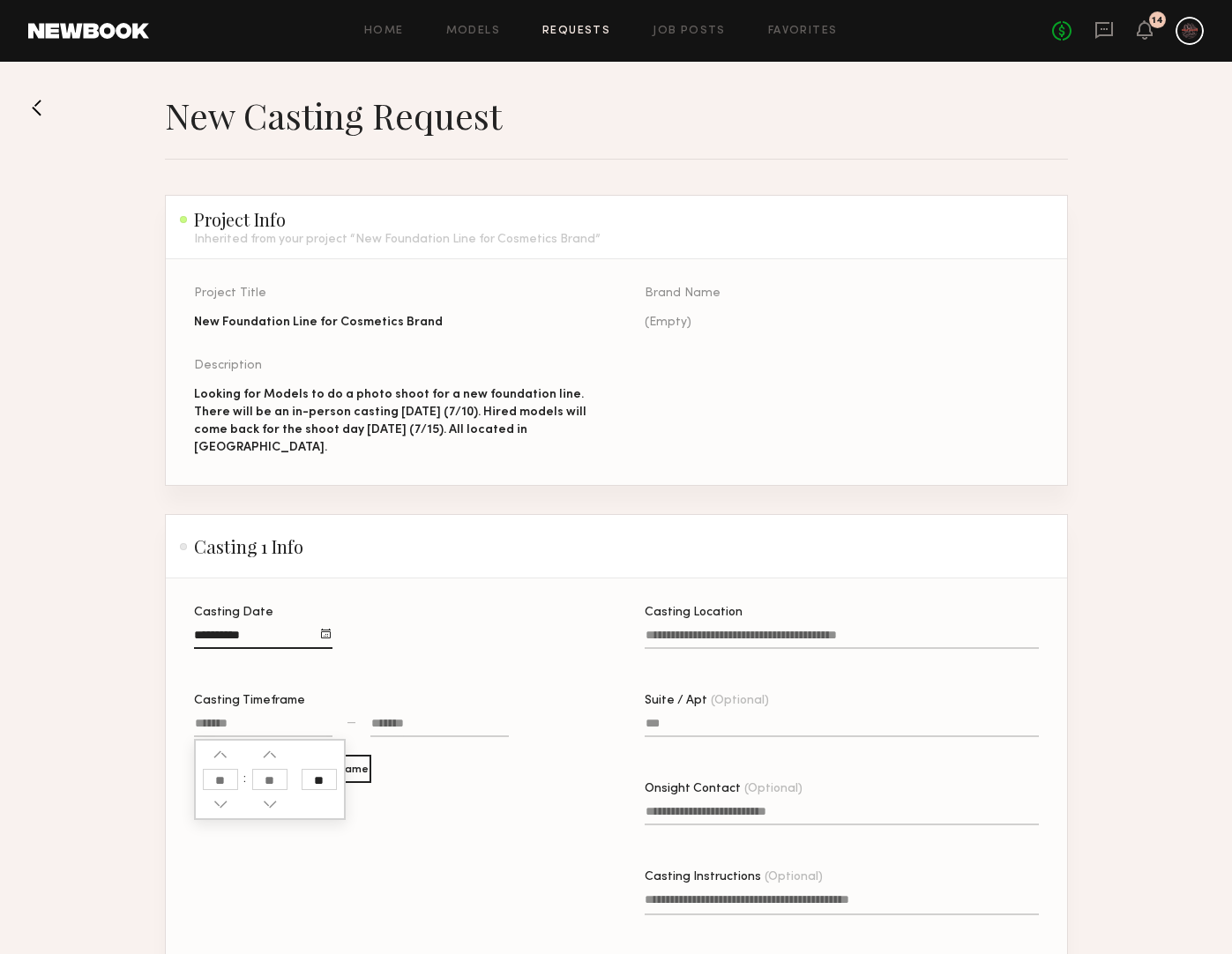 click 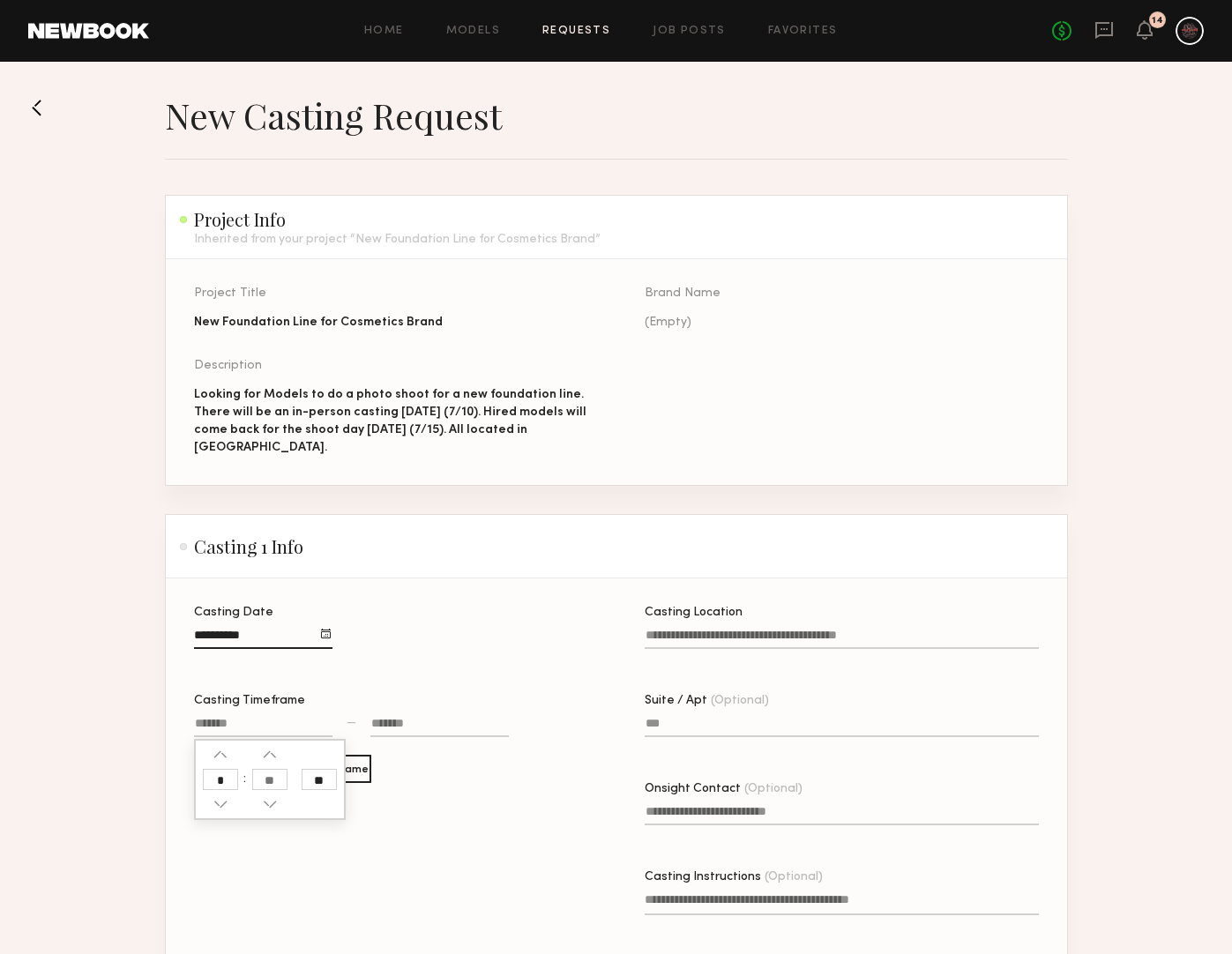 type on "*" 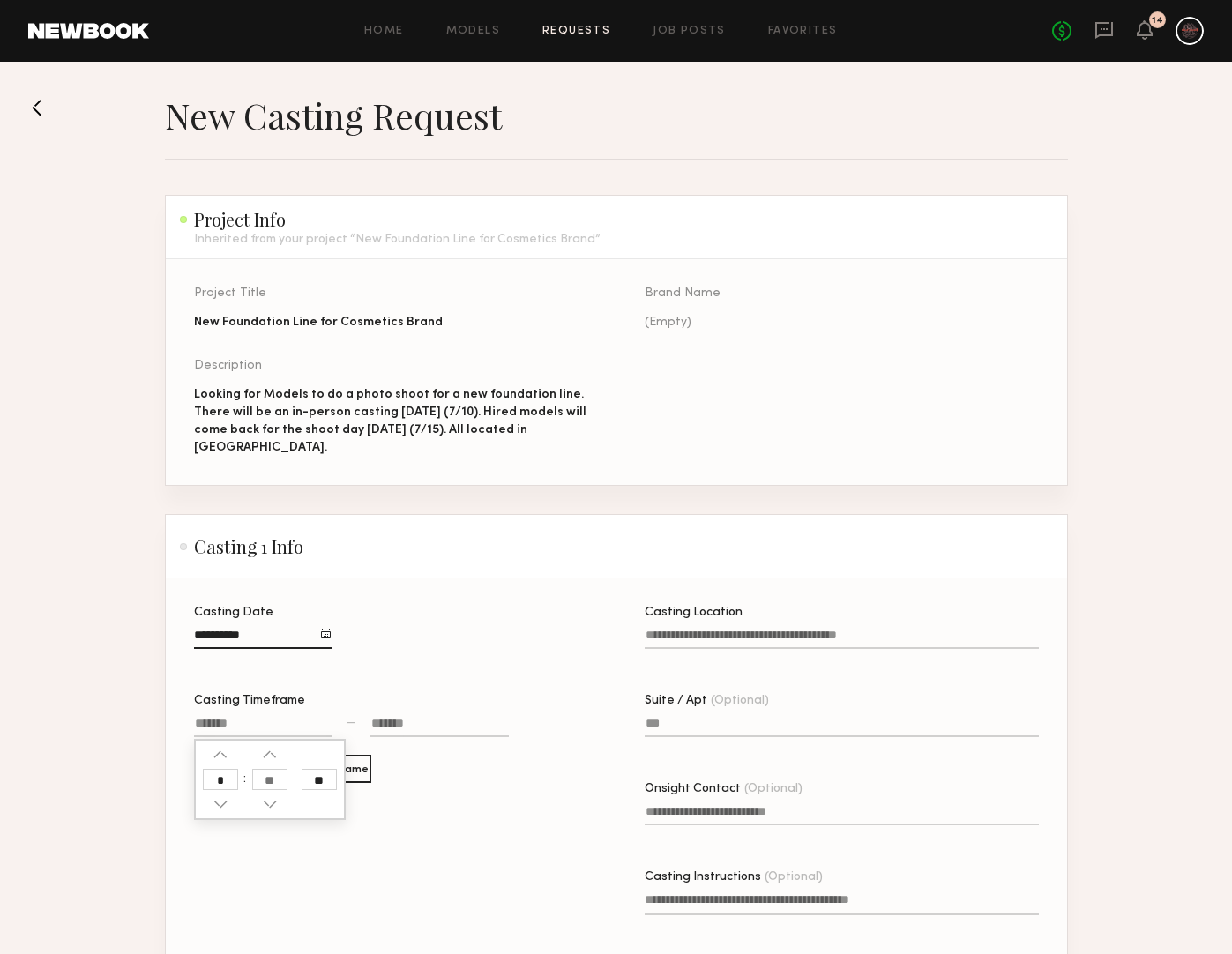 type on "********" 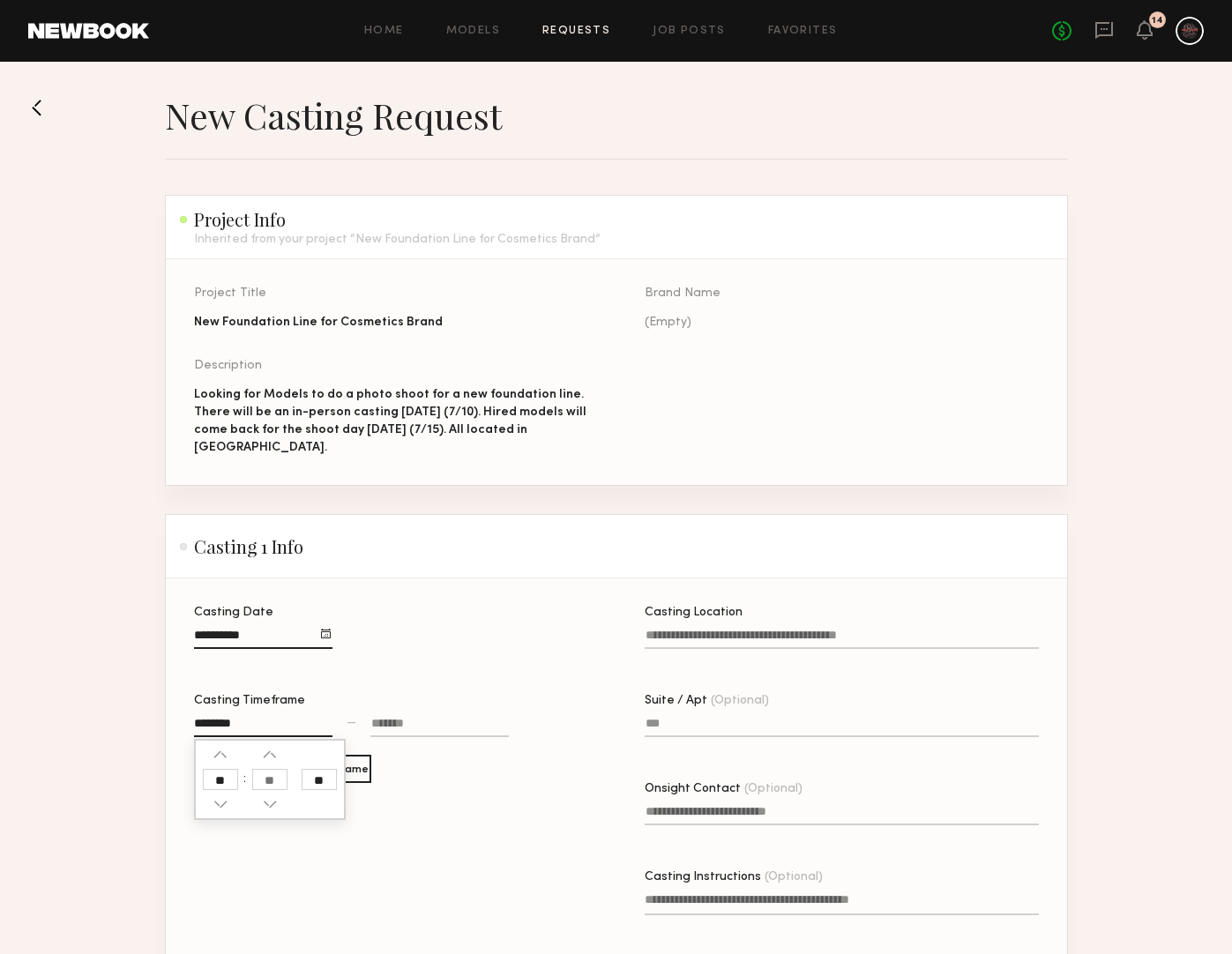 click 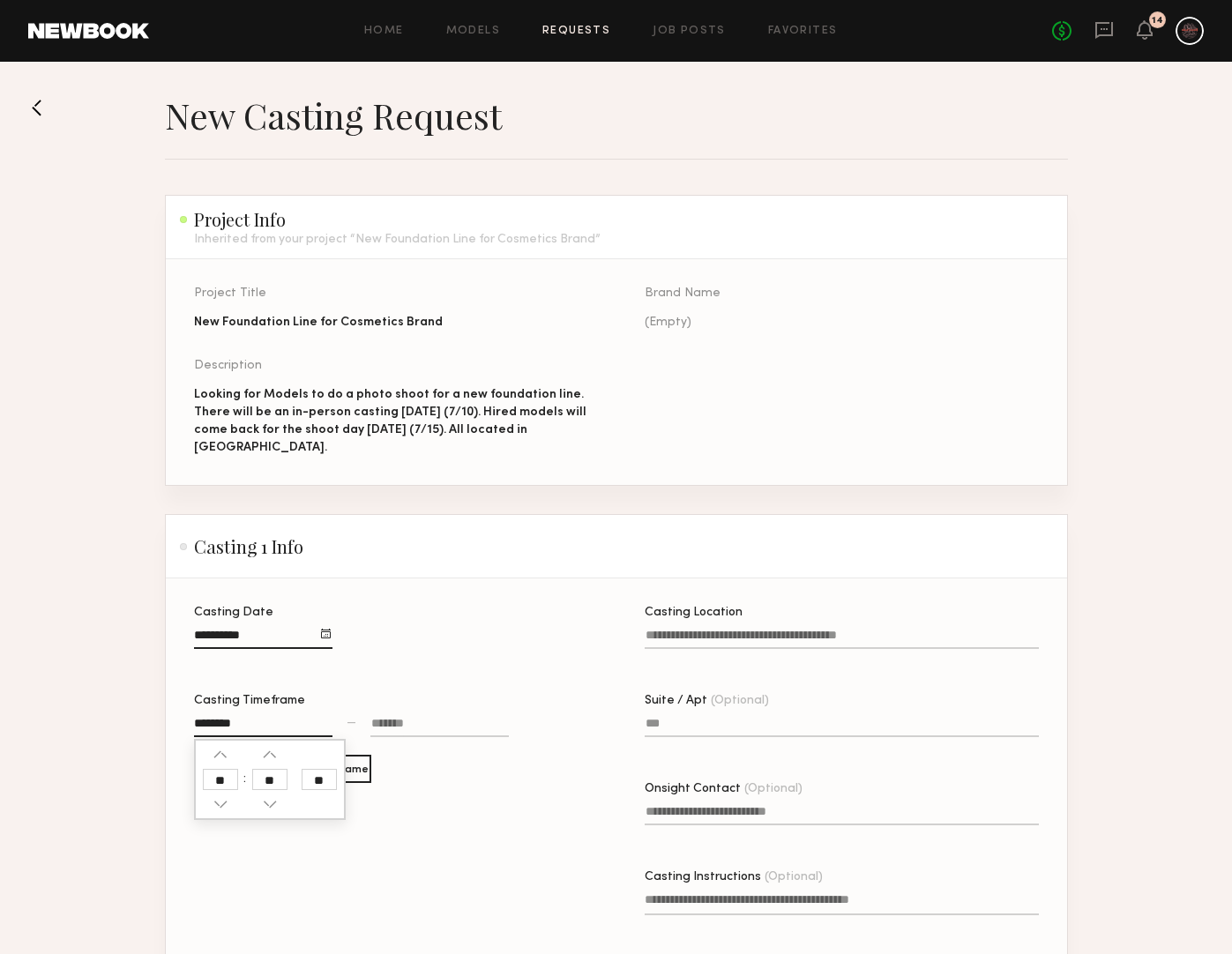 click on "**" 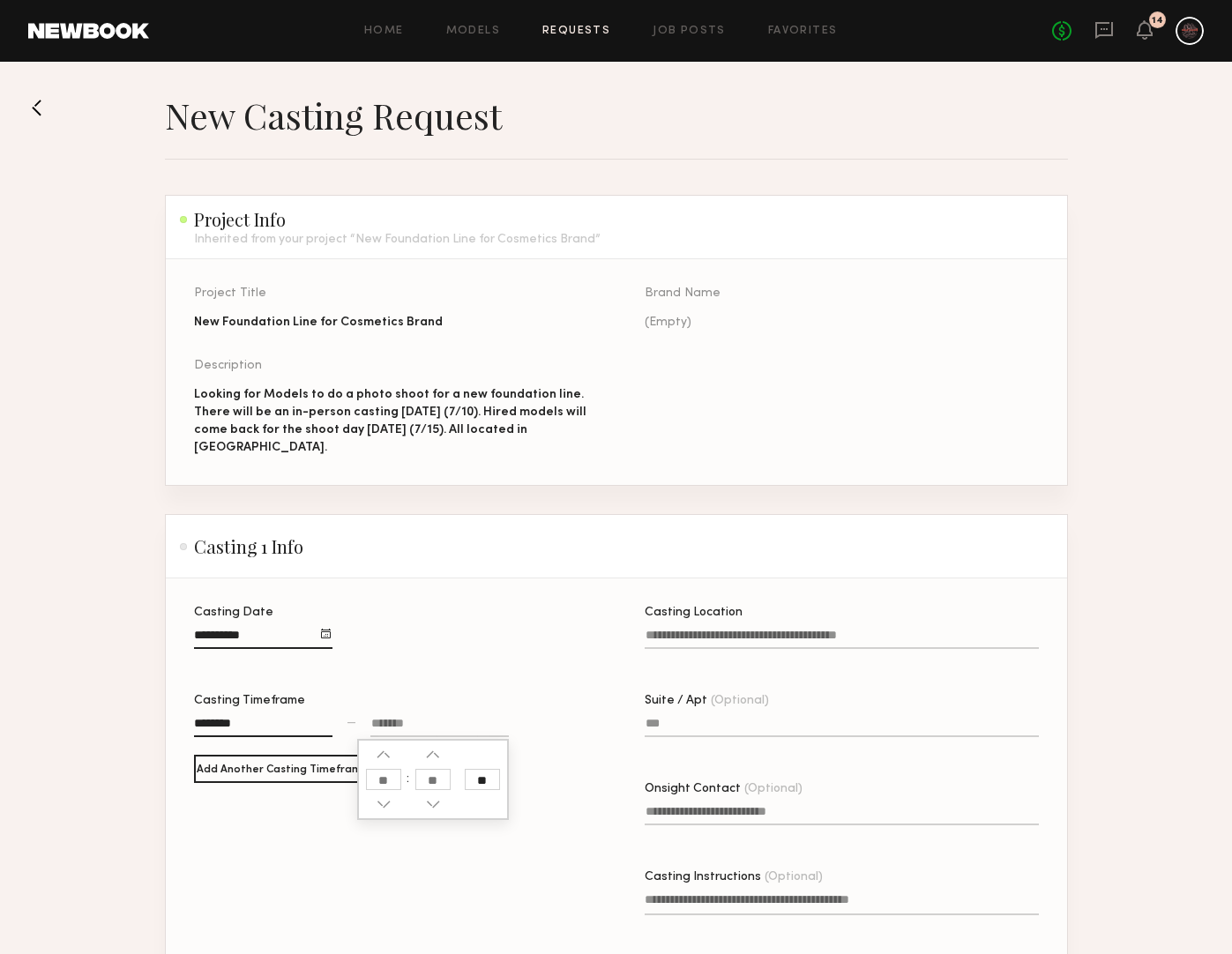 click 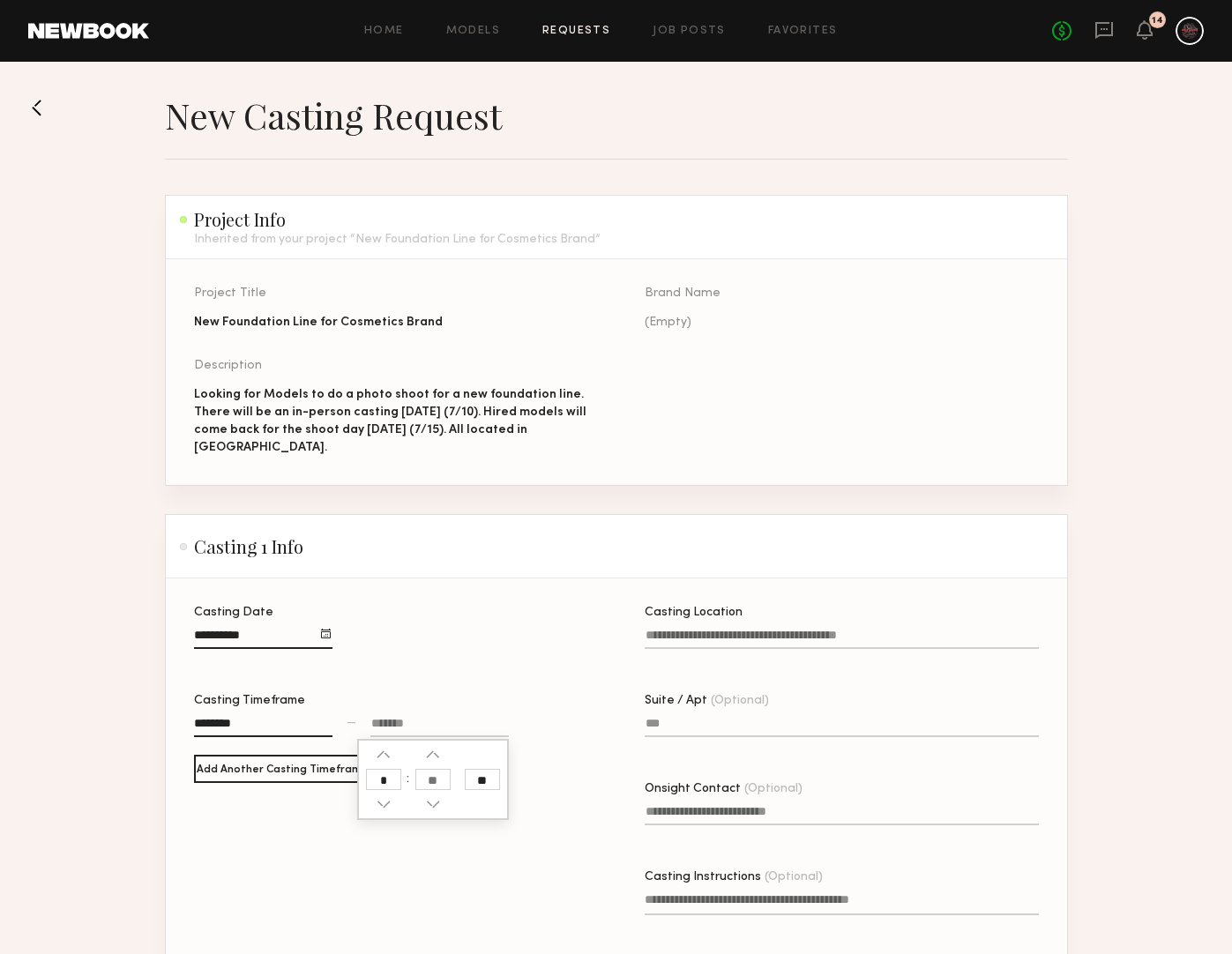 type on "*" 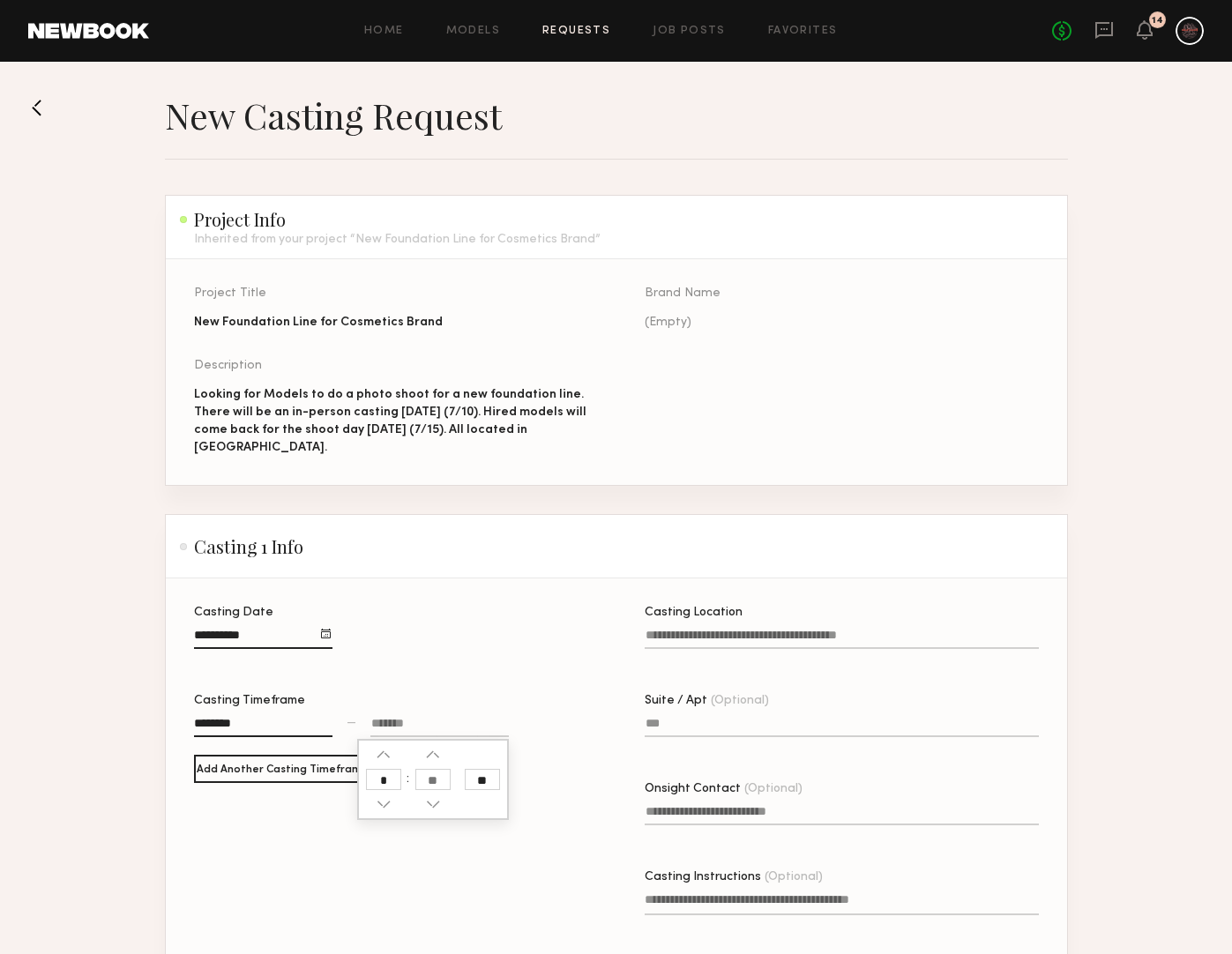 type on "********" 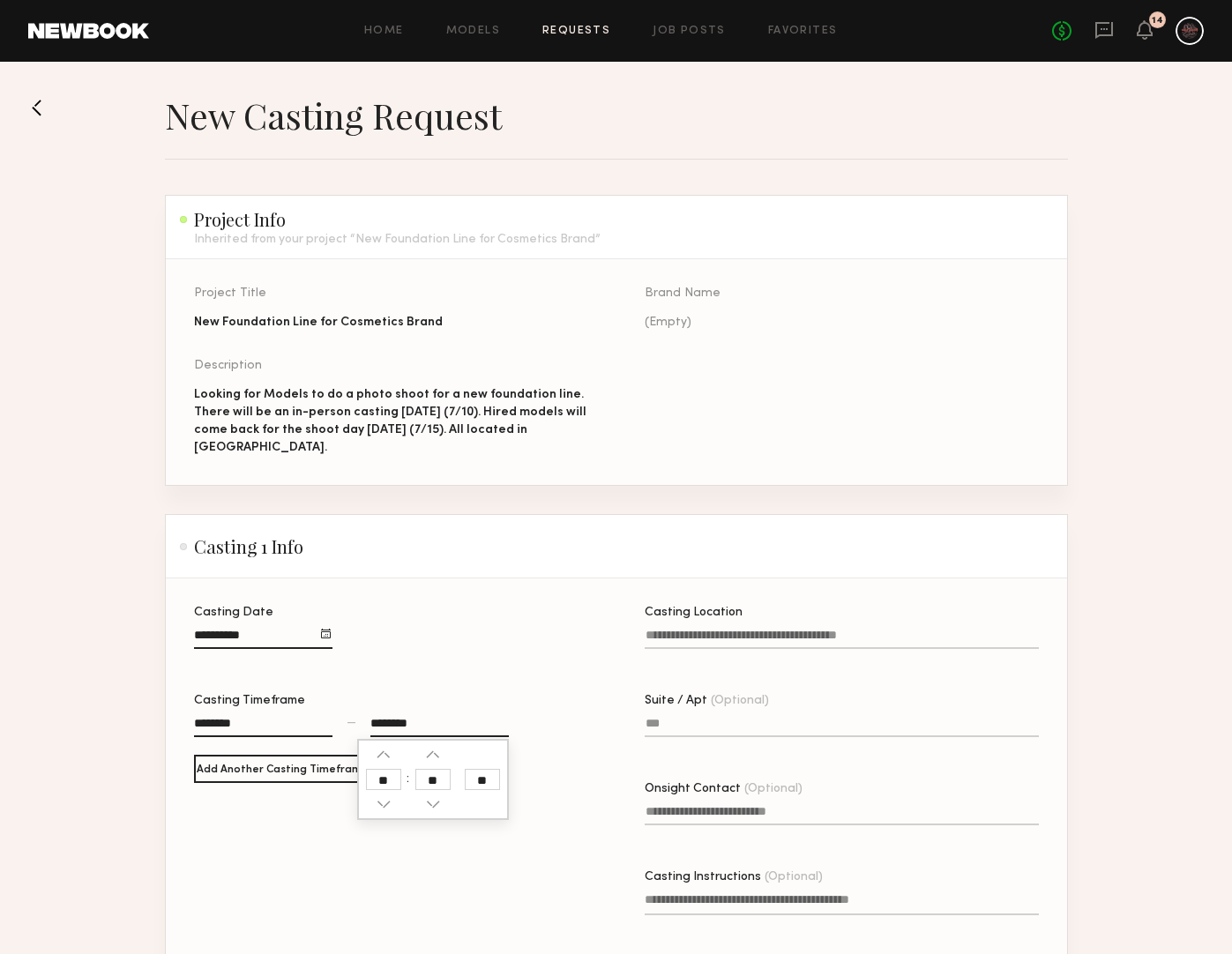 click 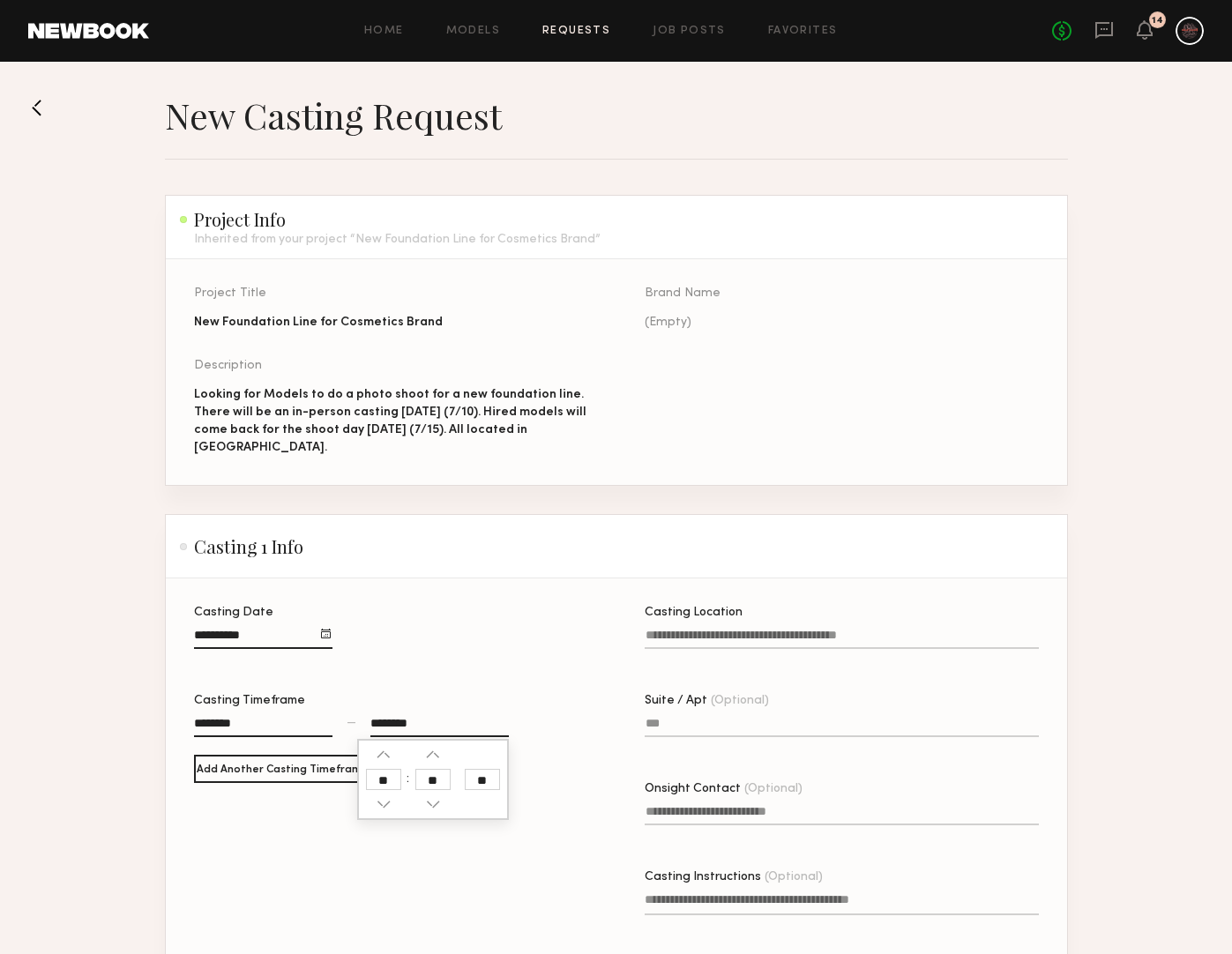 click on "**" 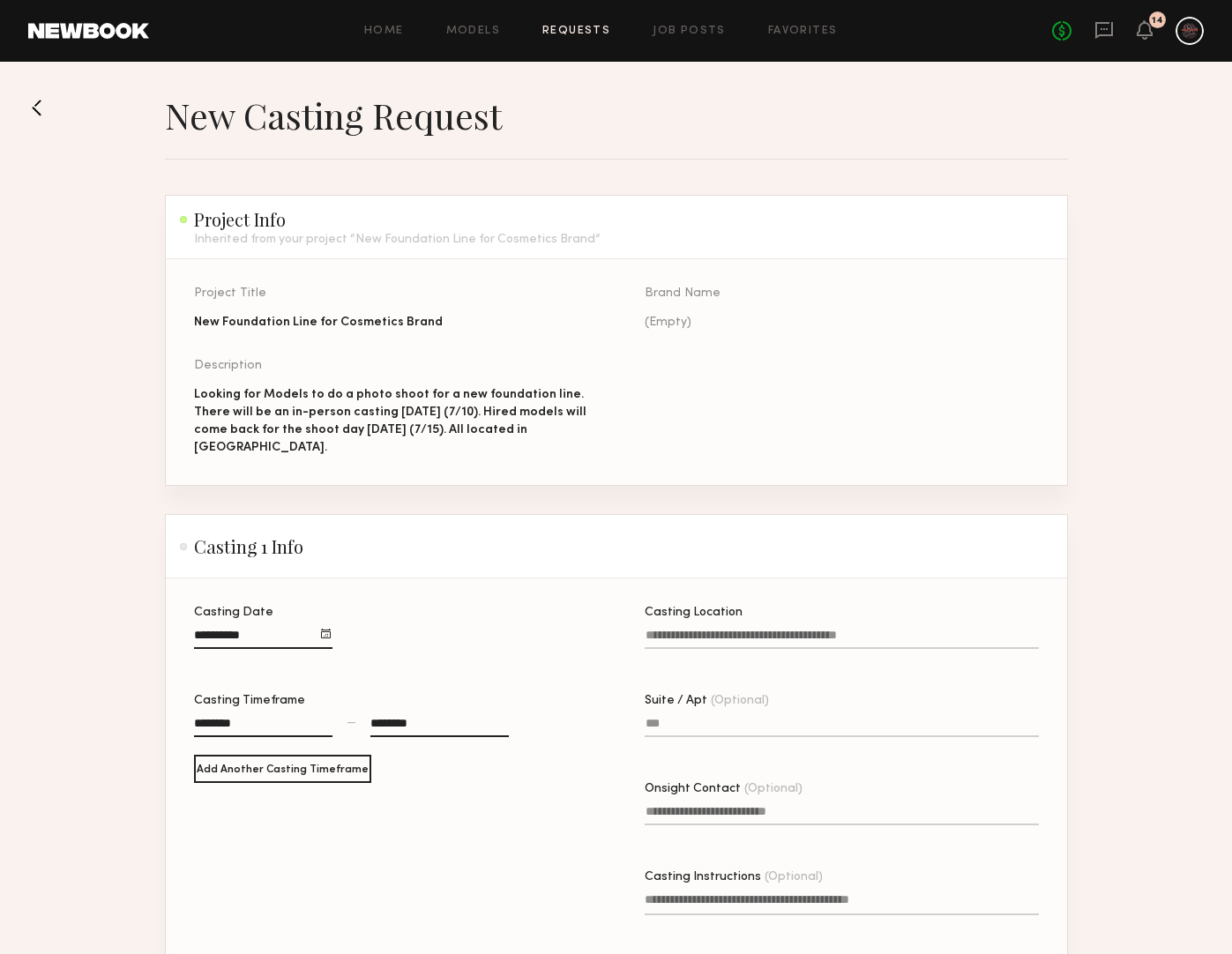 click on "Casting Location" 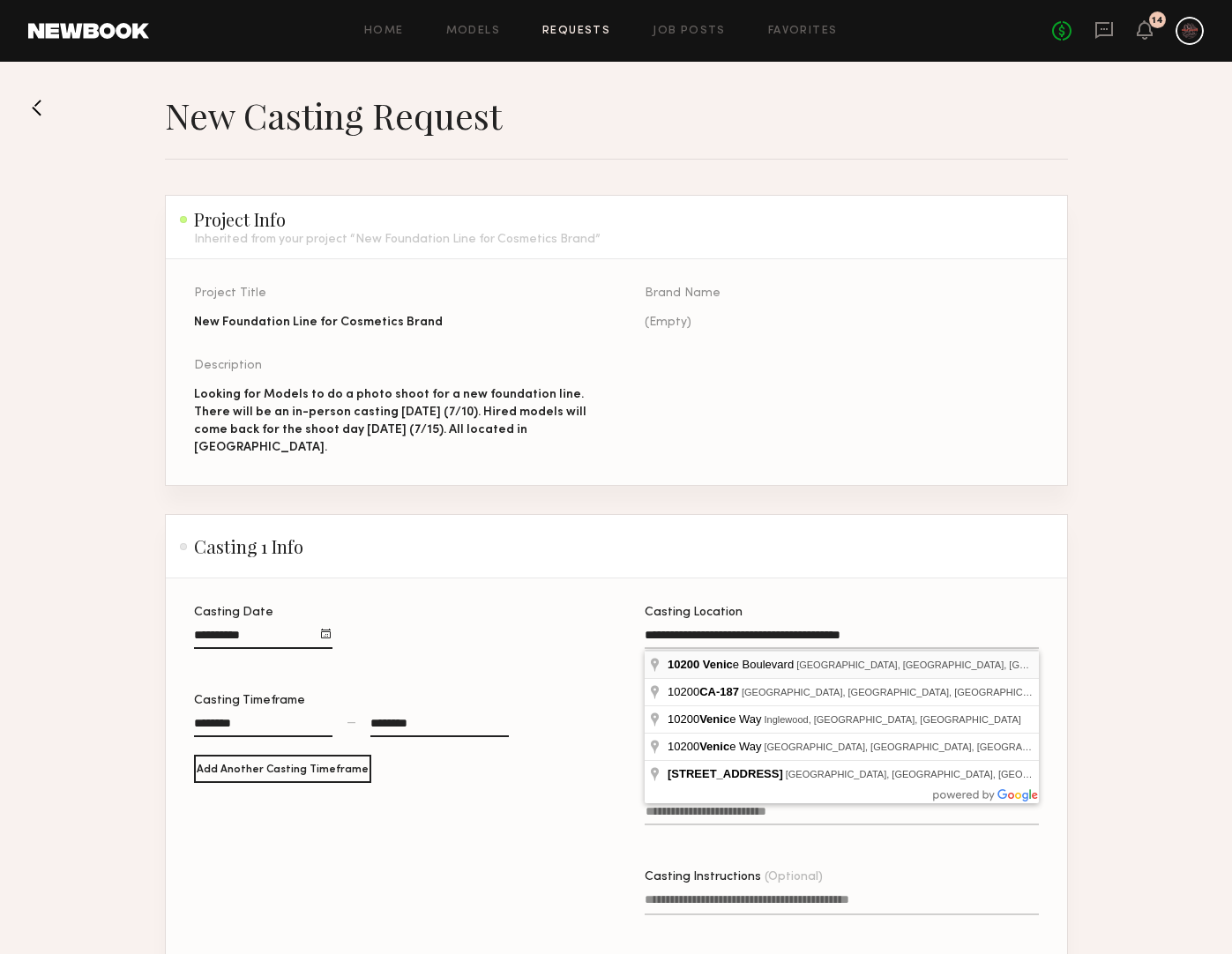 type on "**********" 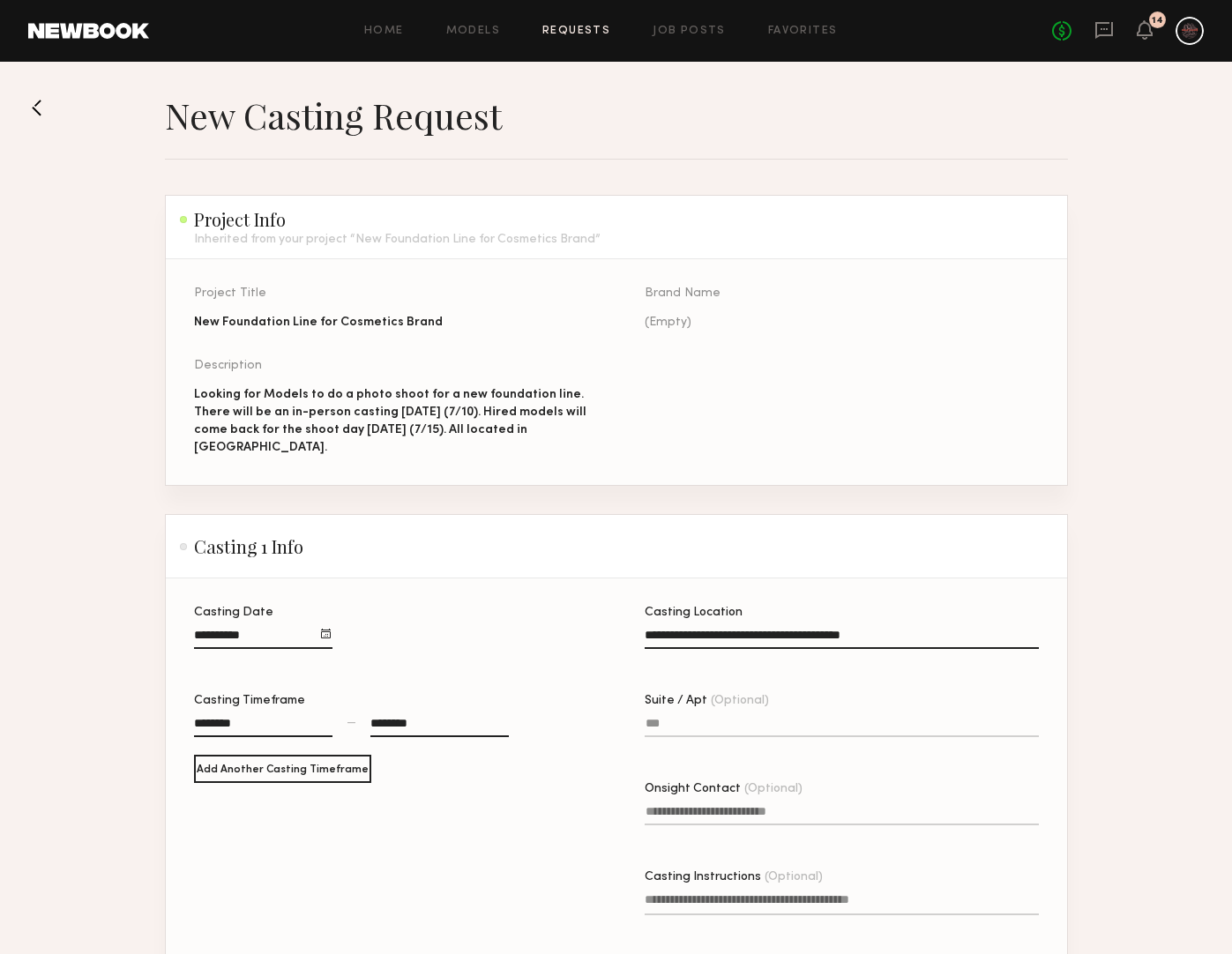 click on "Suite / Apt (Optional)" 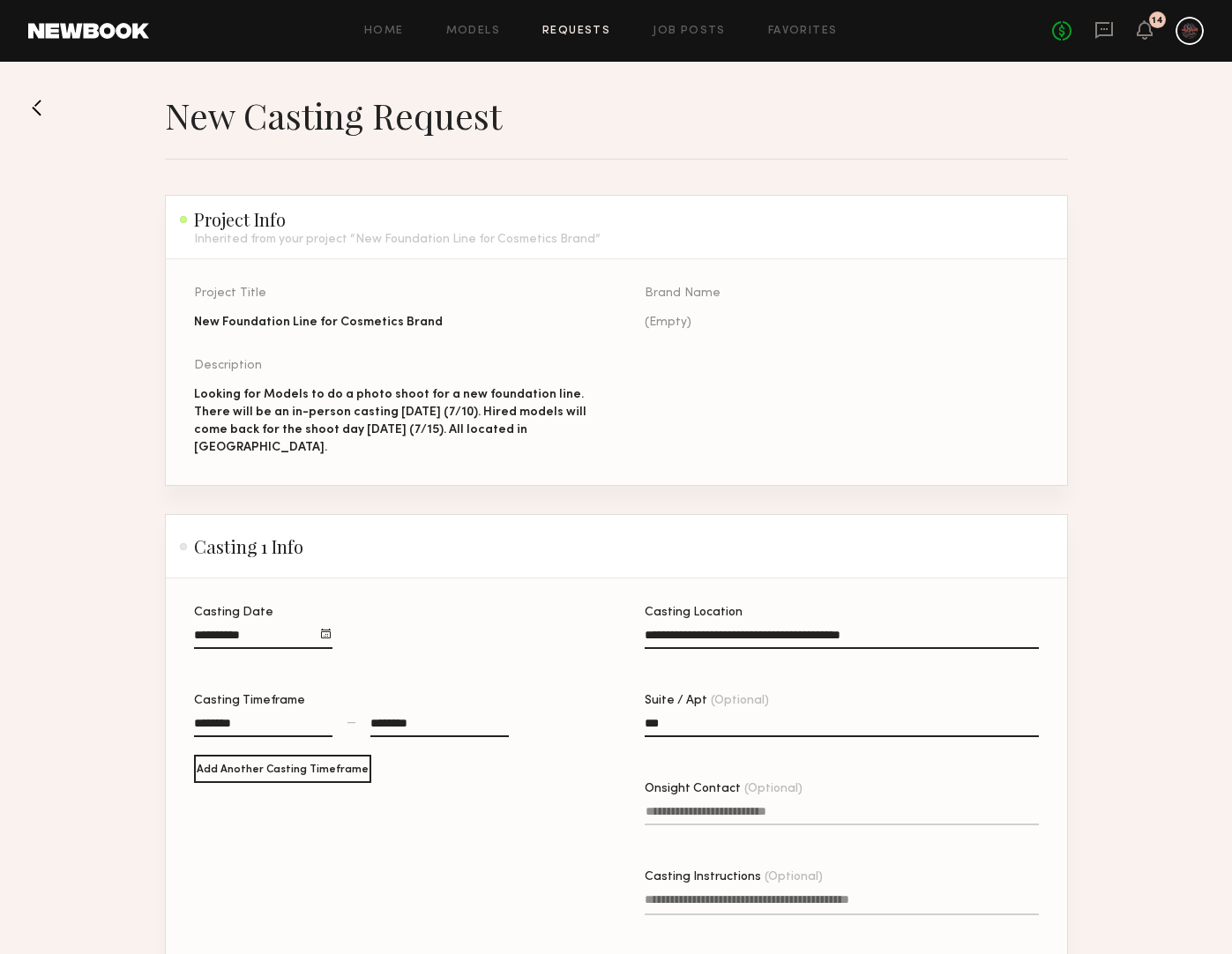 type on "***" 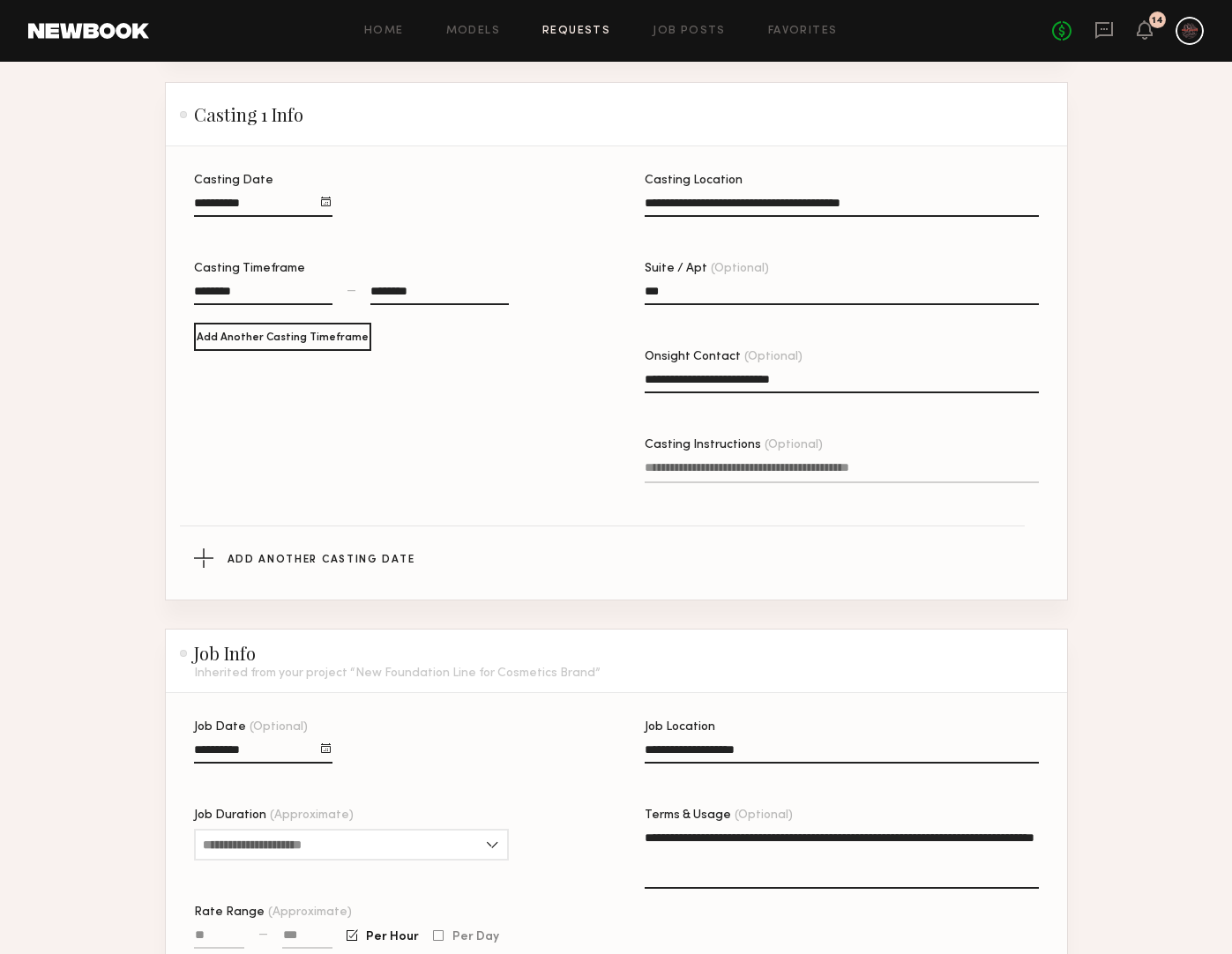 scroll, scrollTop: 642, scrollLeft: 0, axis: vertical 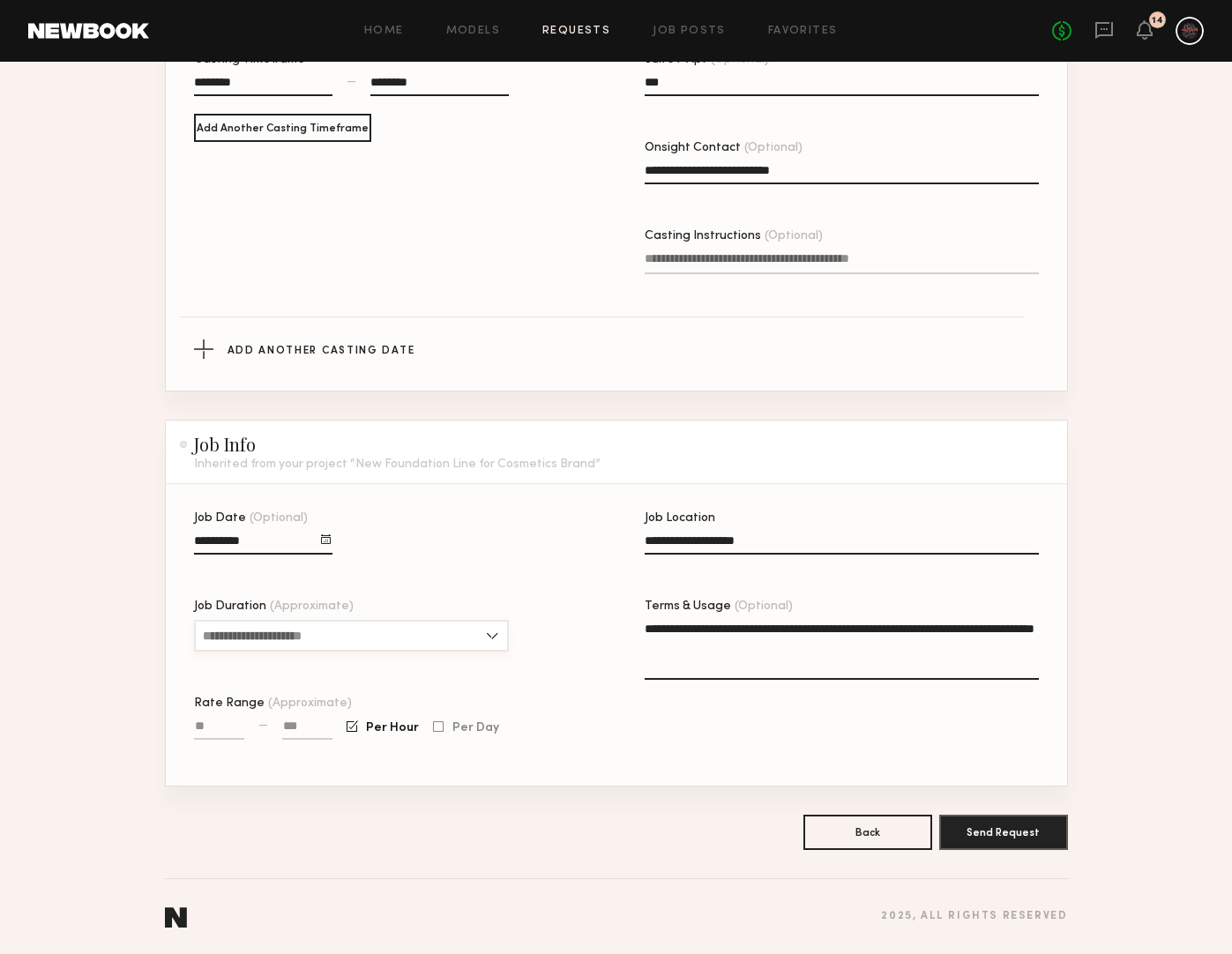 type on "**********" 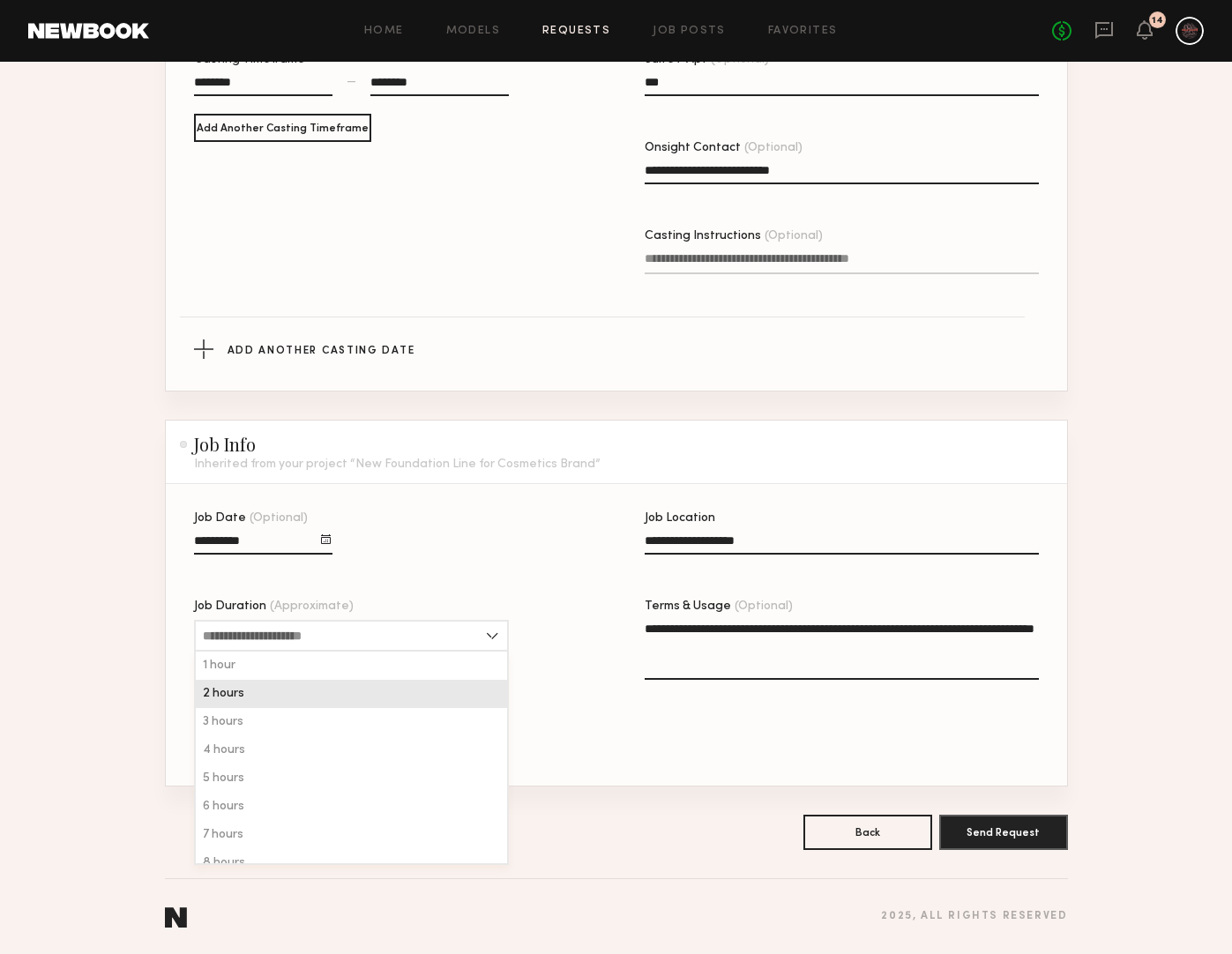 click on "2 hours" 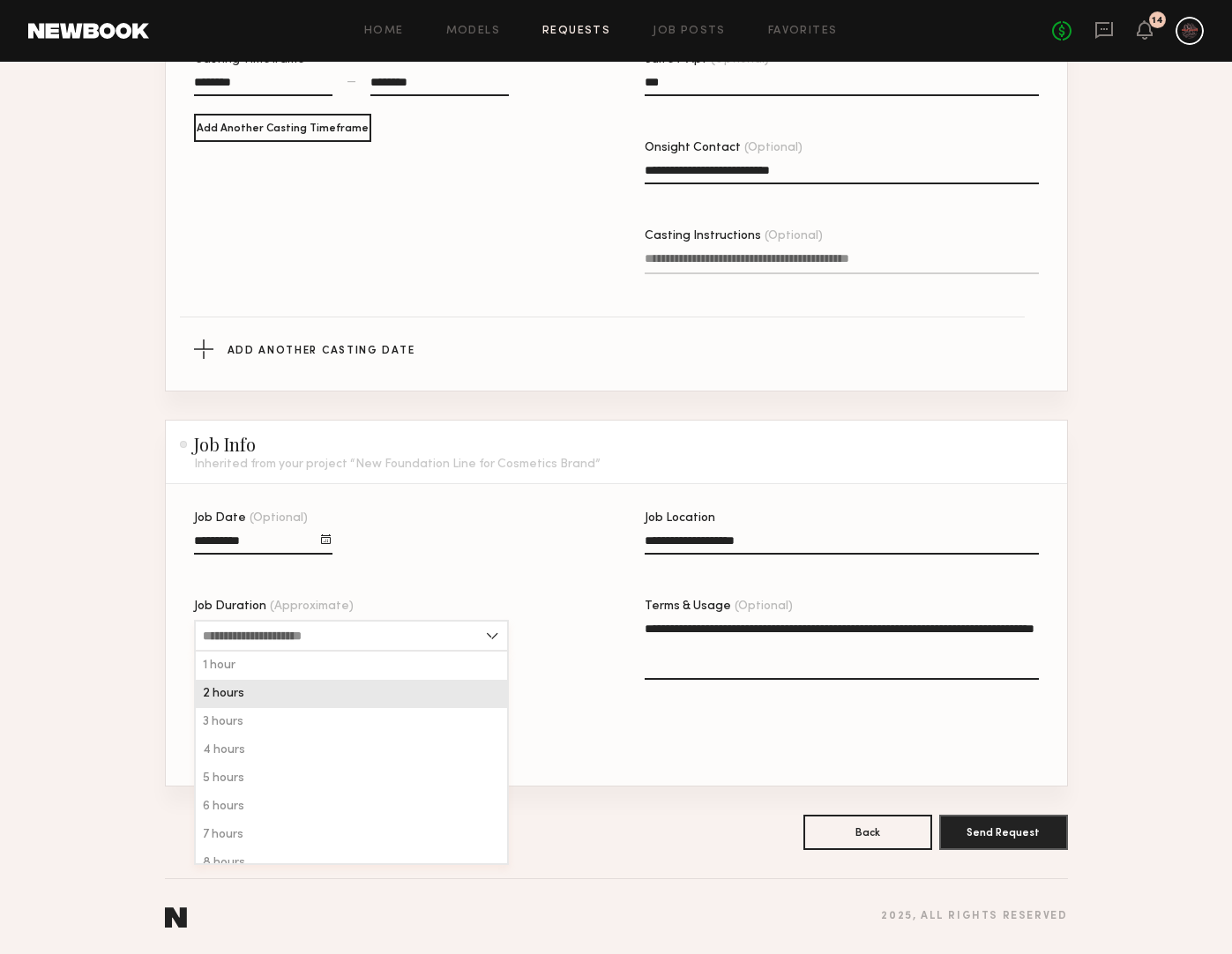 type on "*******" 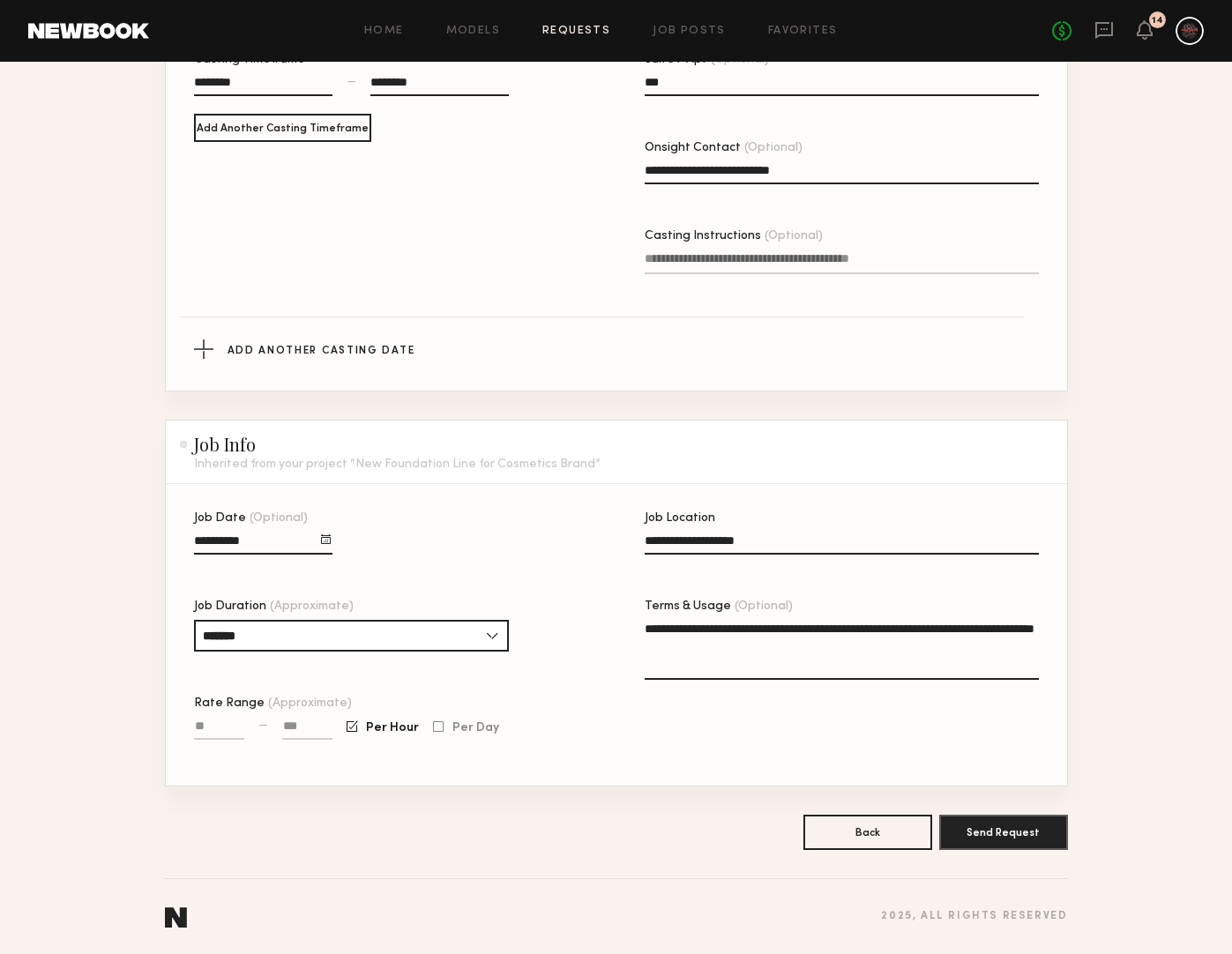 drag, startPoint x: 730, startPoint y: 646, endPoint x: 630, endPoint y: 612, distance: 105.62197 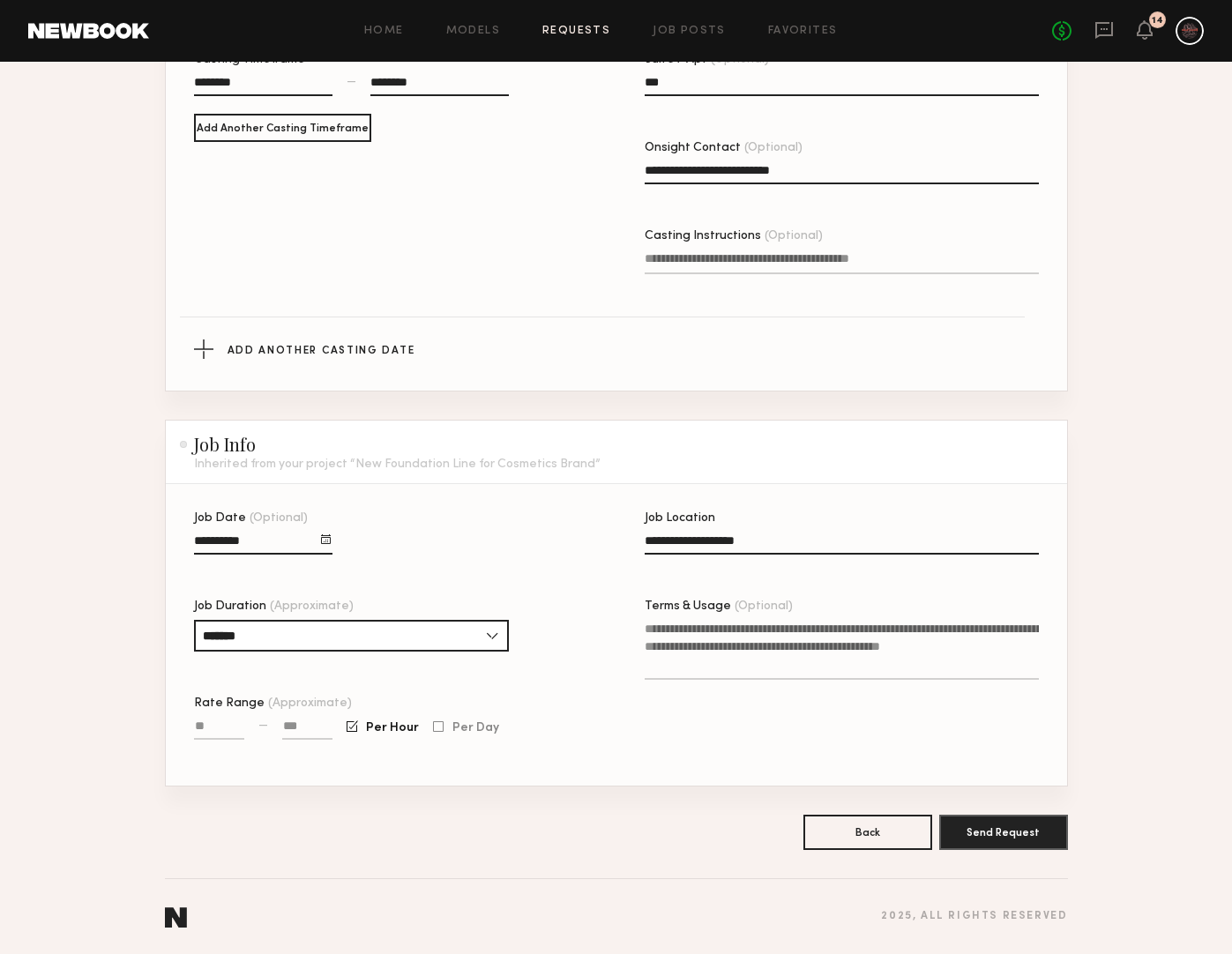 type 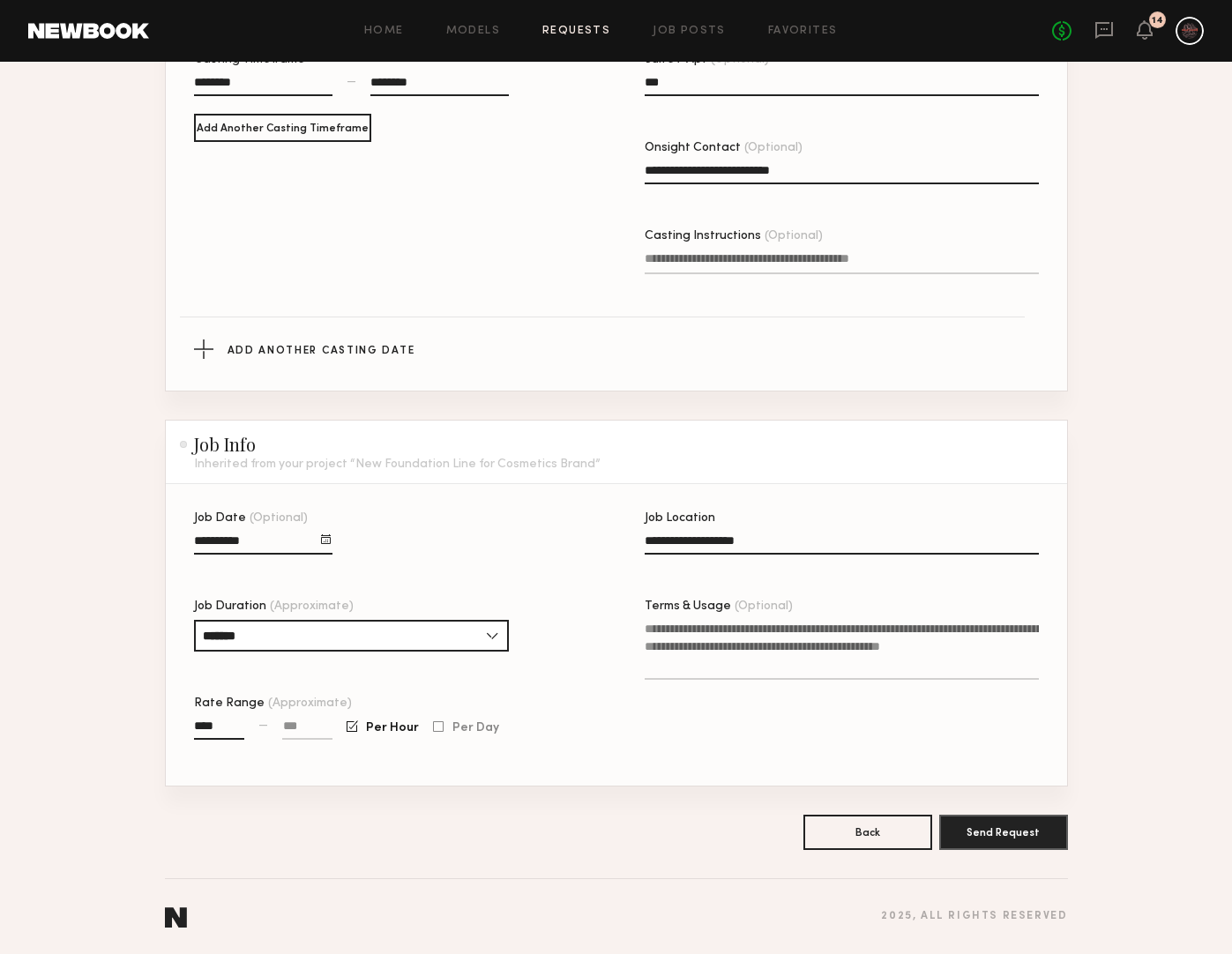type on "****" 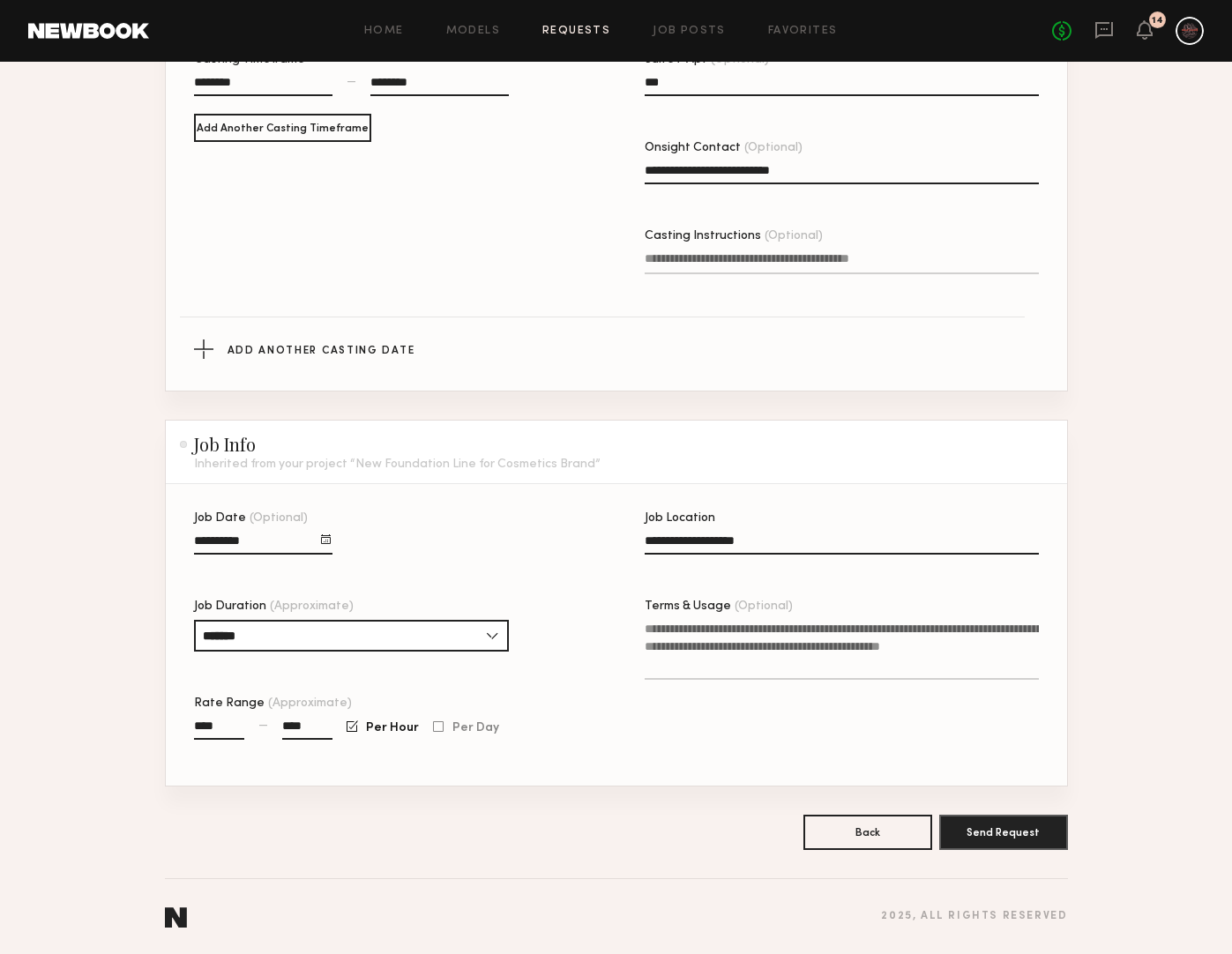 type on "****" 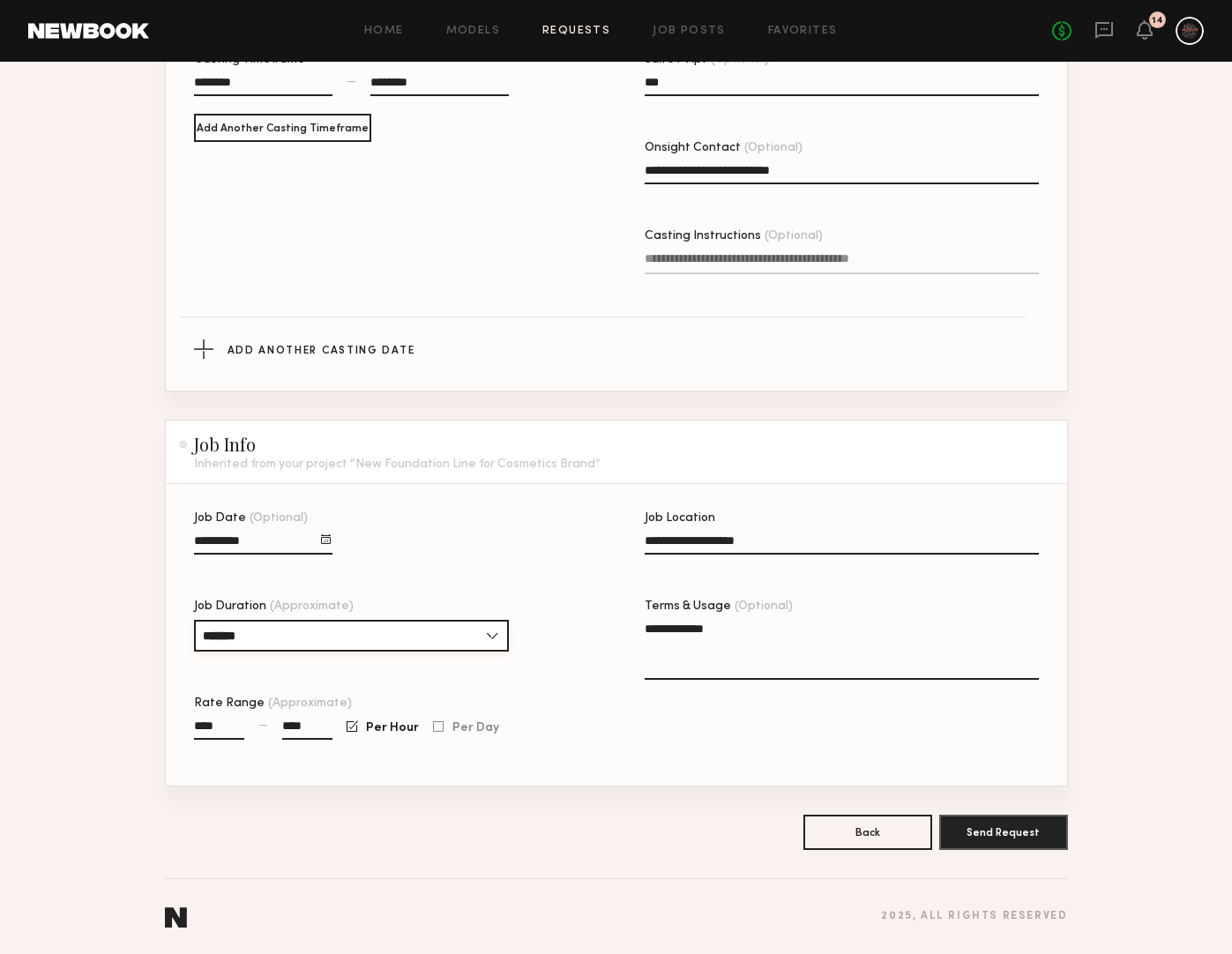 type on "**********" 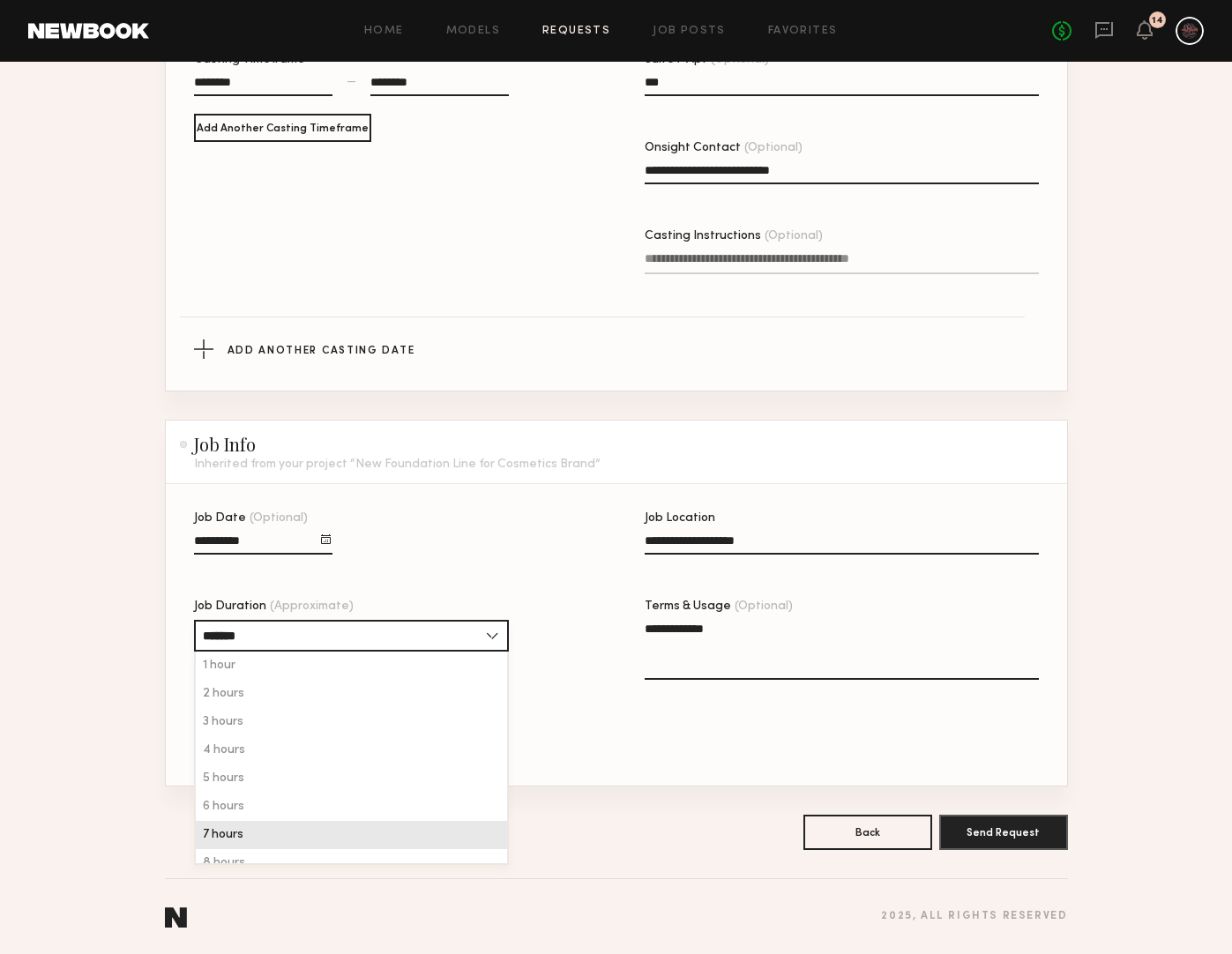 scroll, scrollTop: 42, scrollLeft: 0, axis: vertical 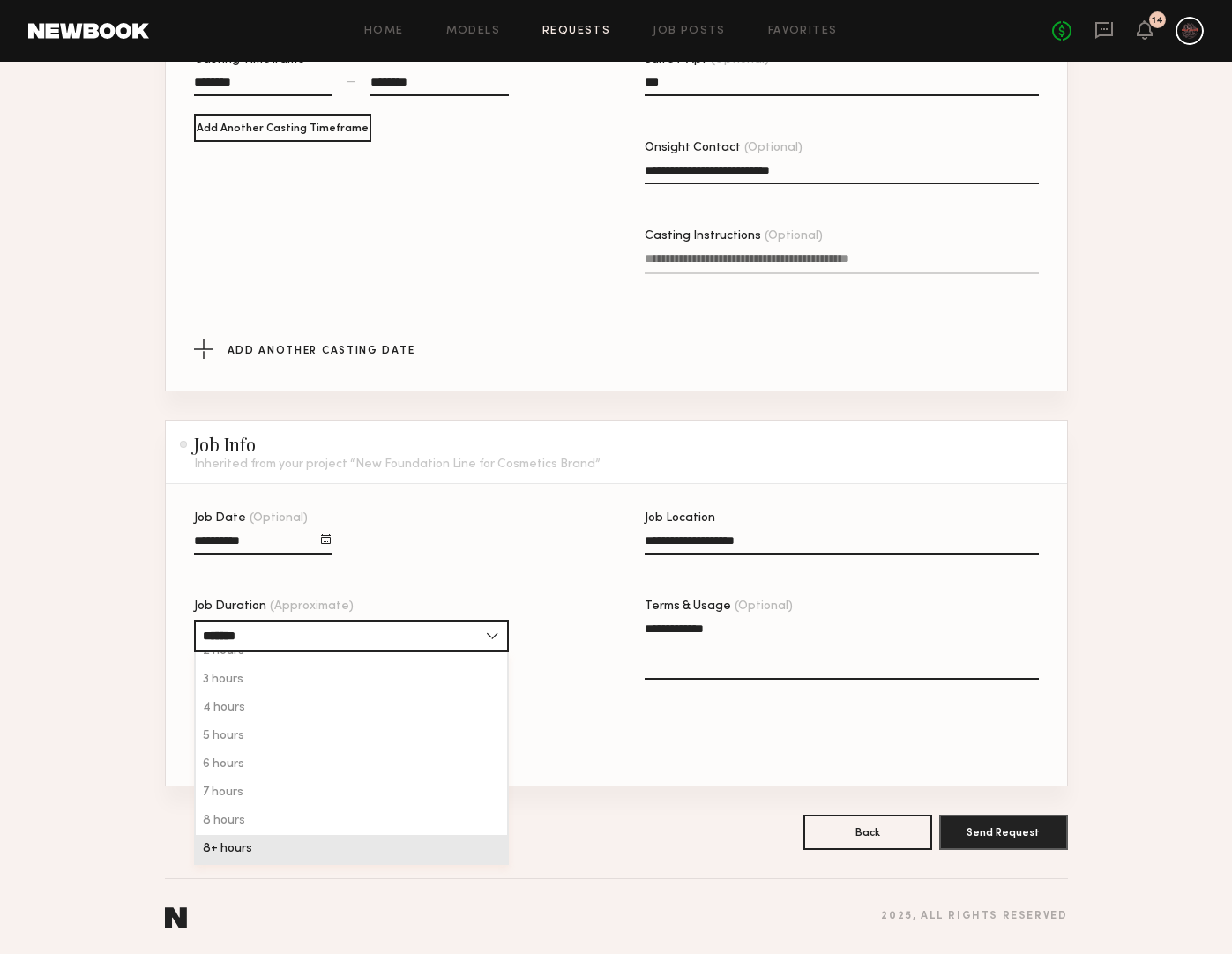 click on "8+ hours" 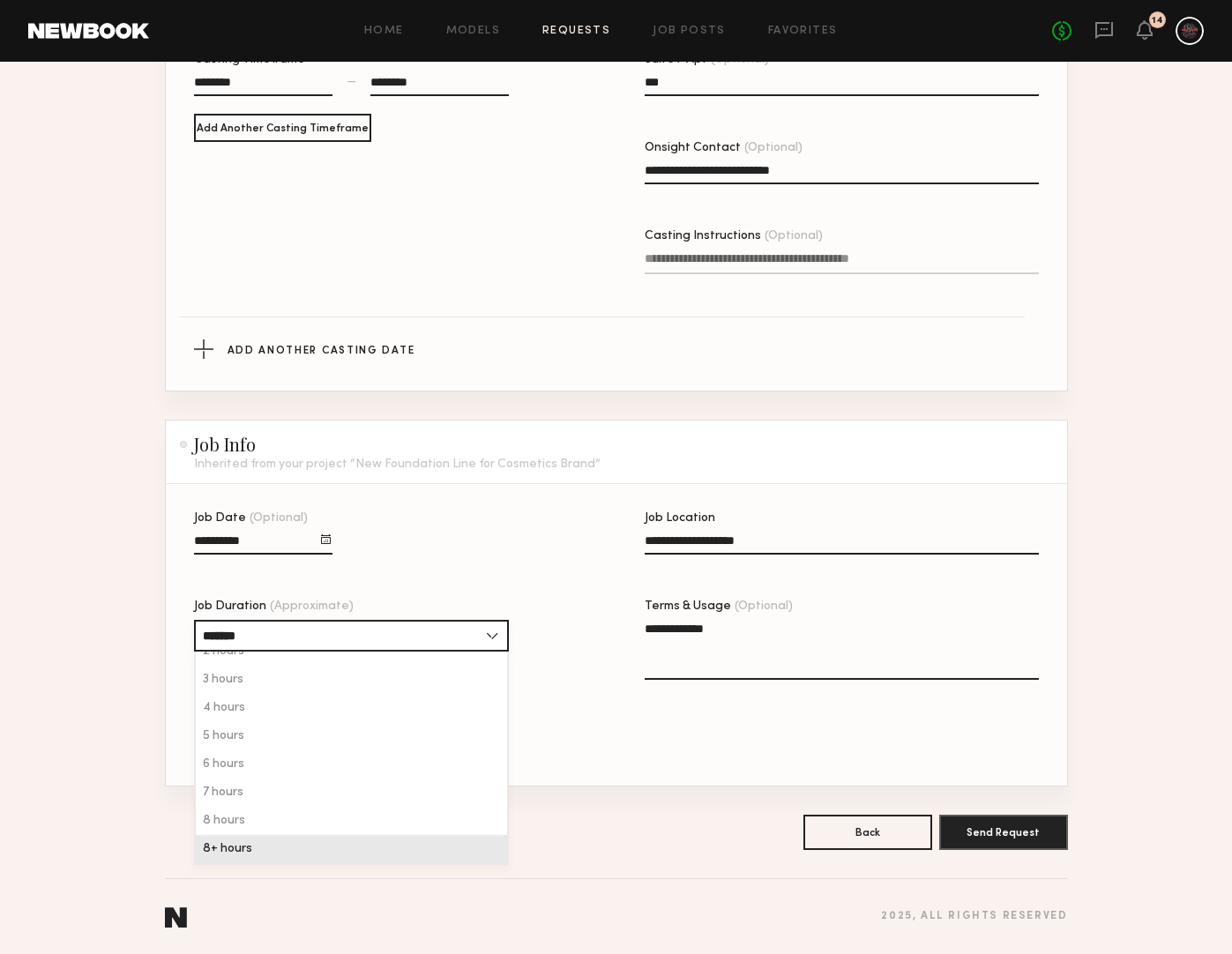 type on "********" 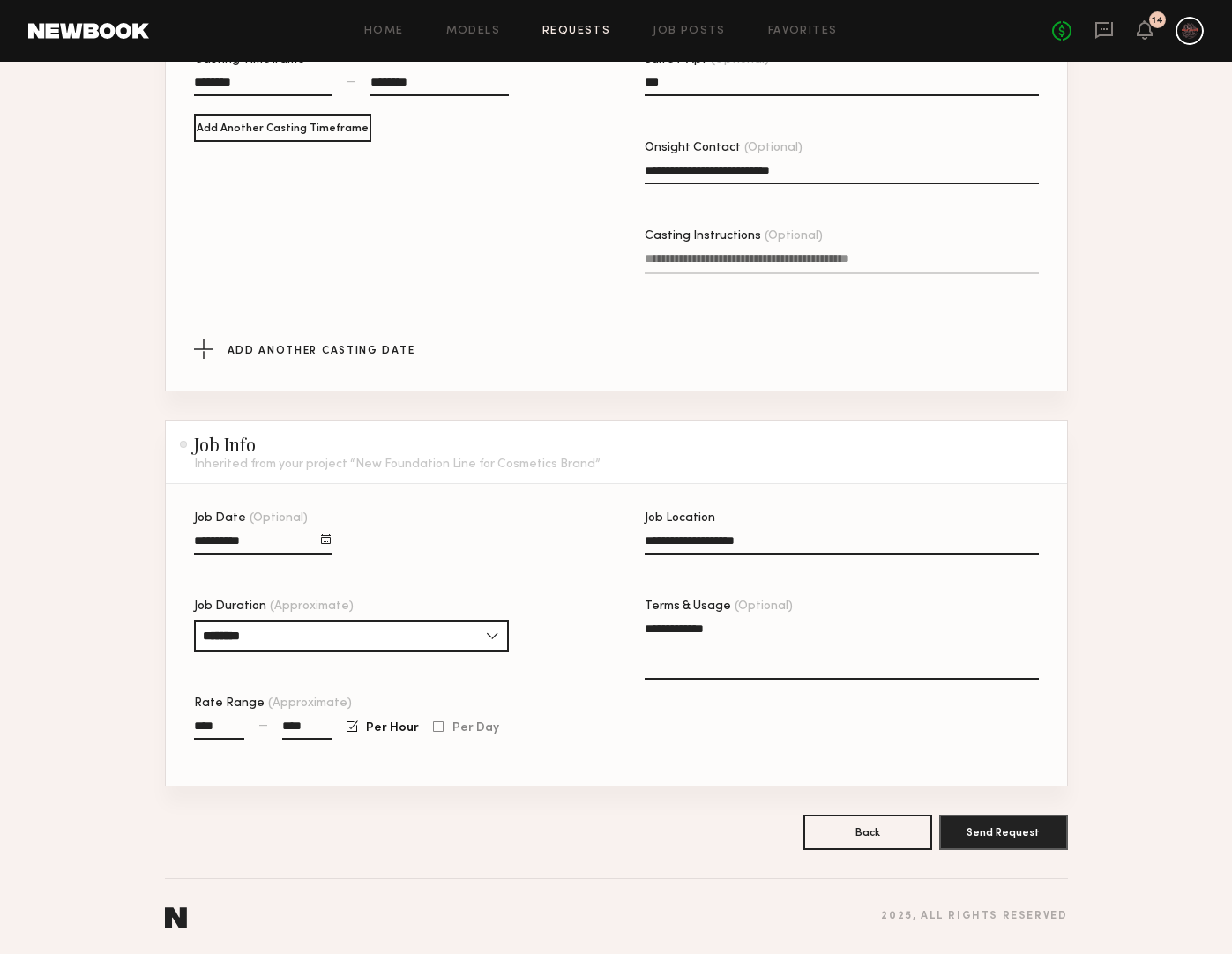 click on "****" at bounding box center (219, 729) 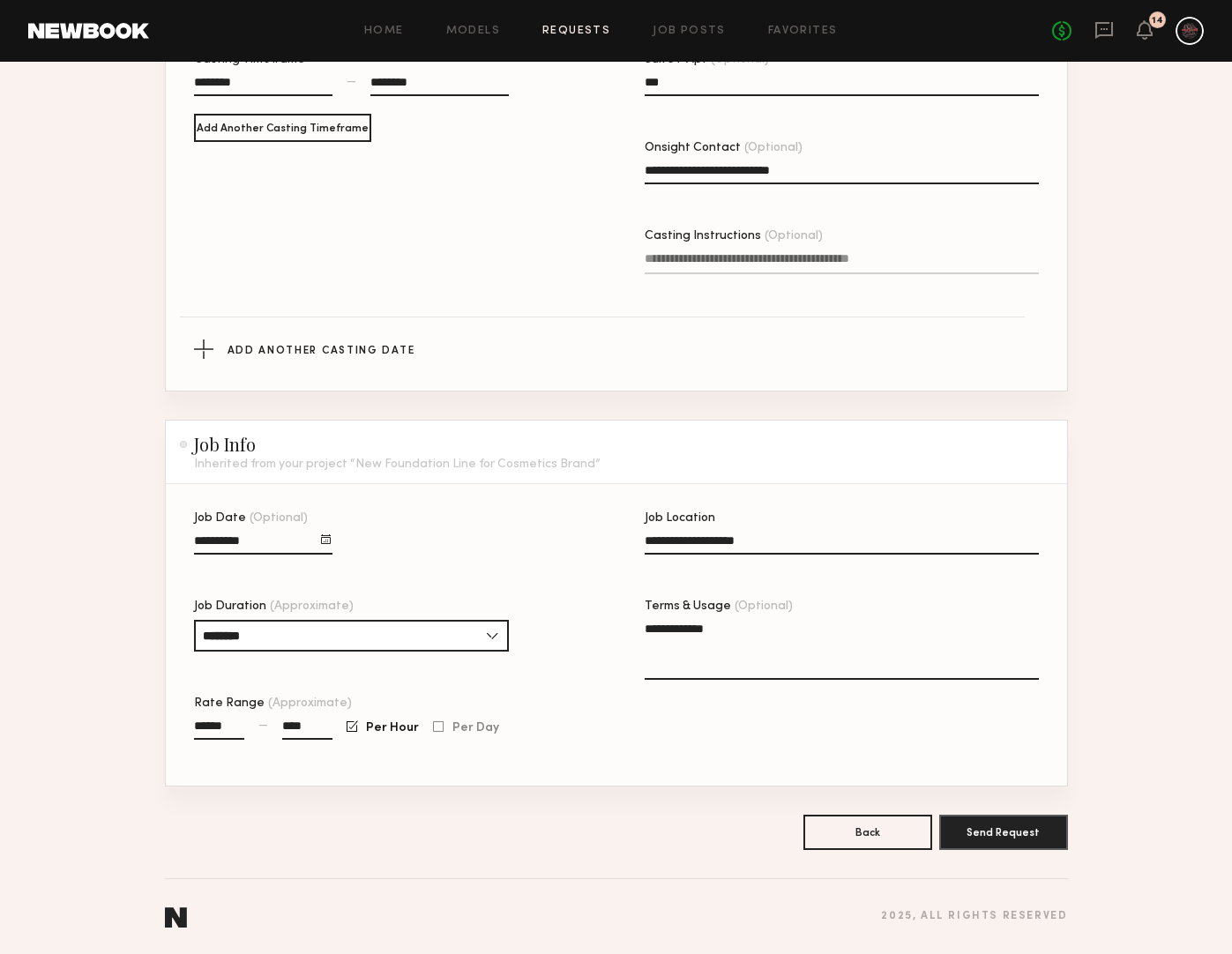 type on "******" 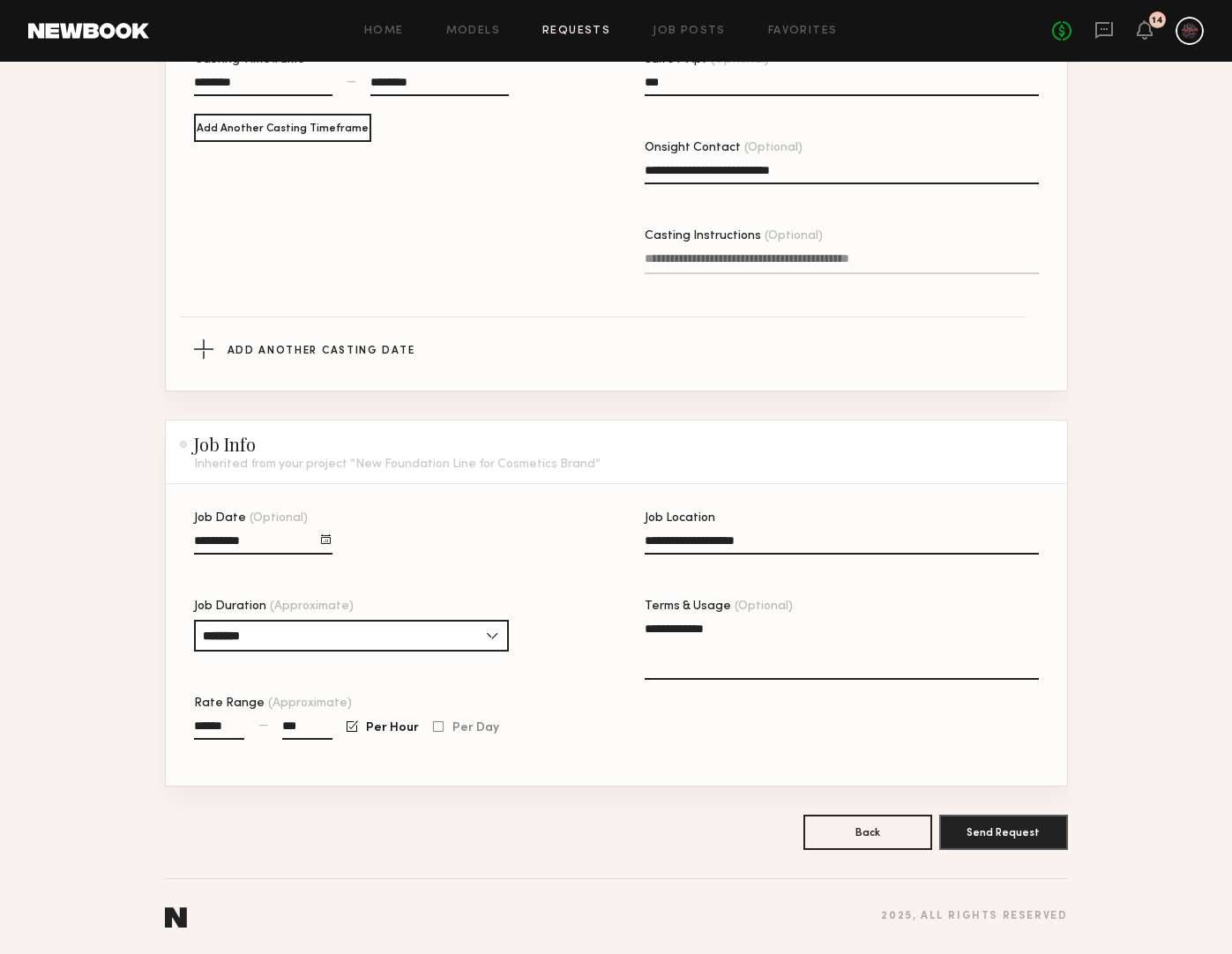 type on "**" 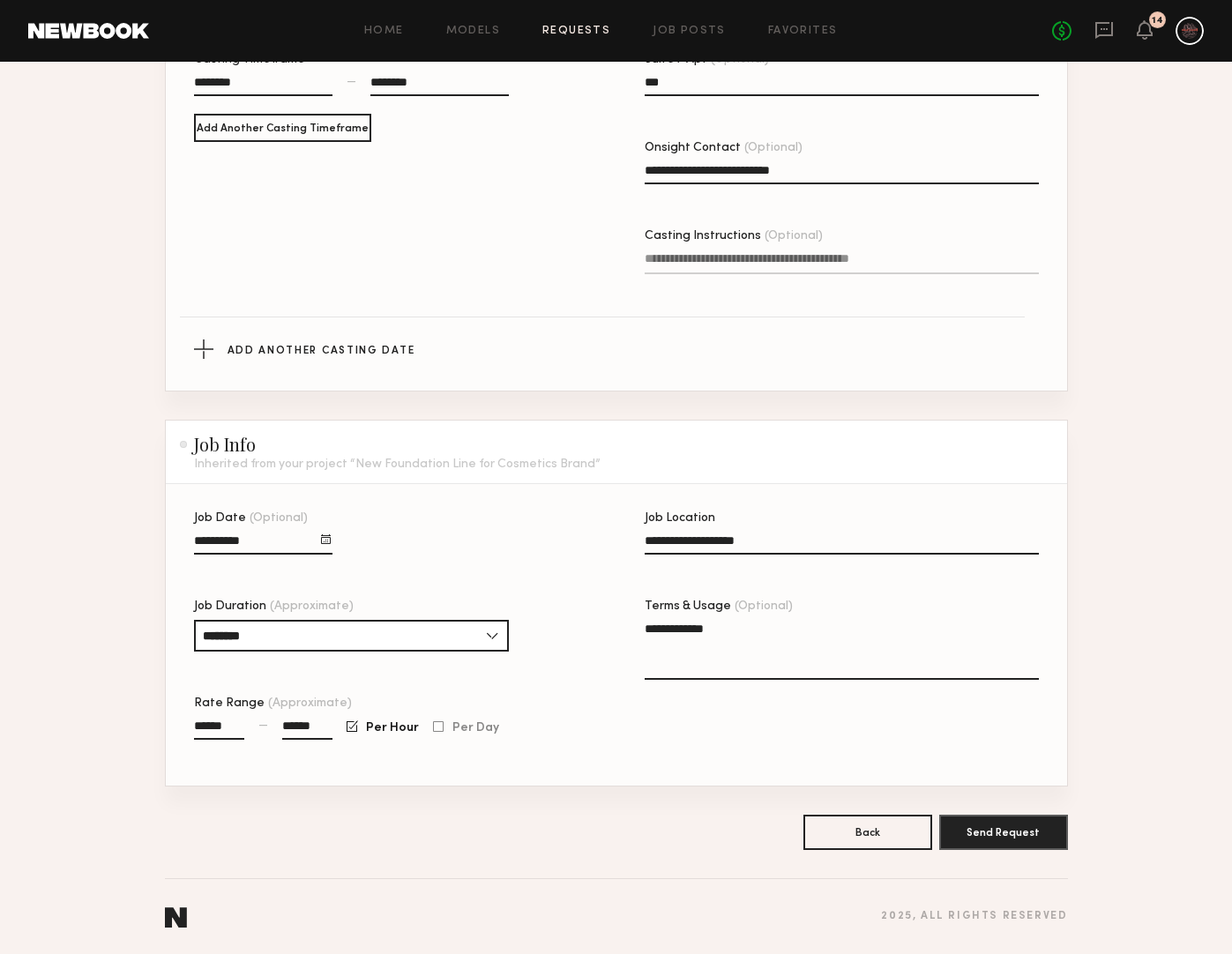 type on "******" 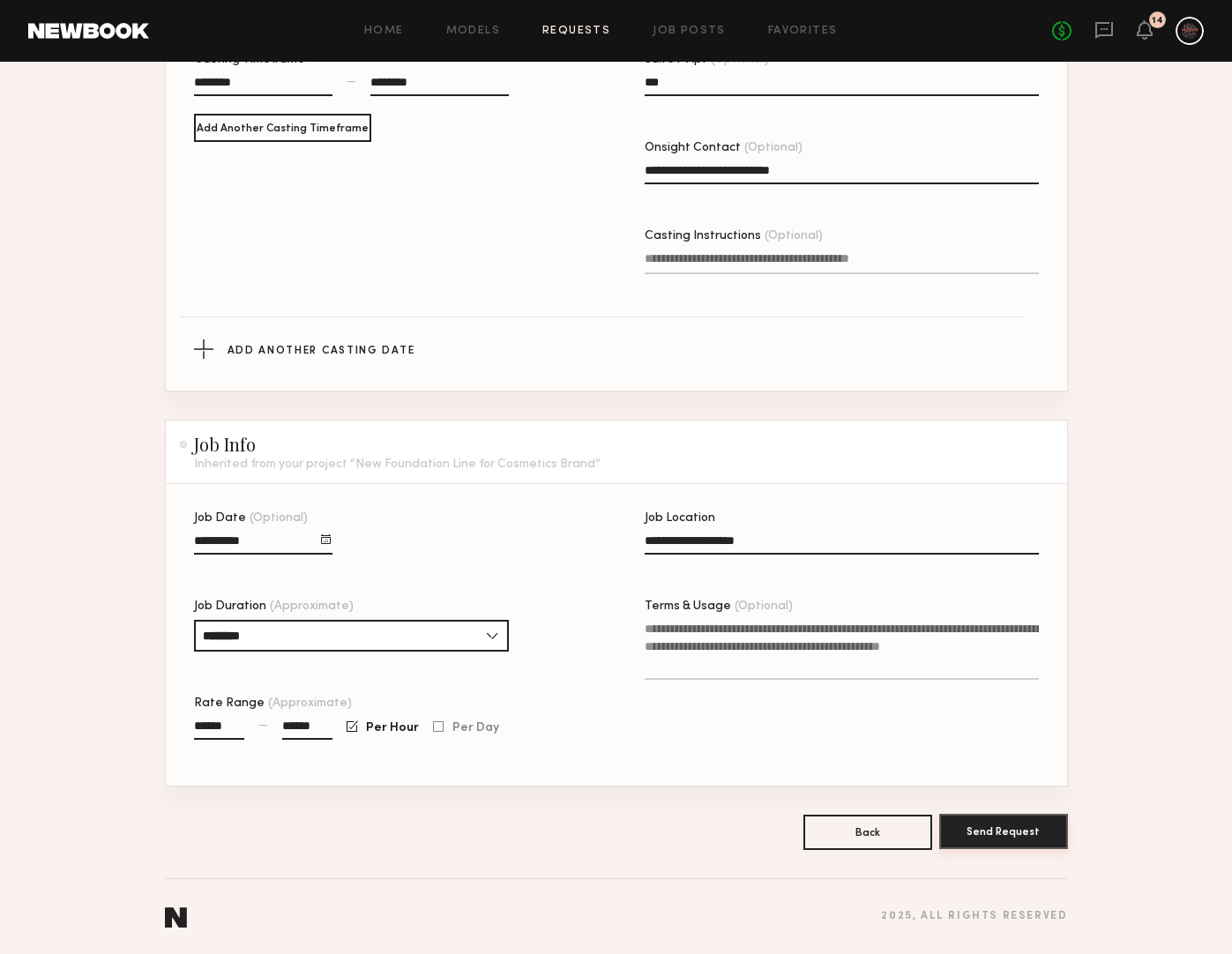type 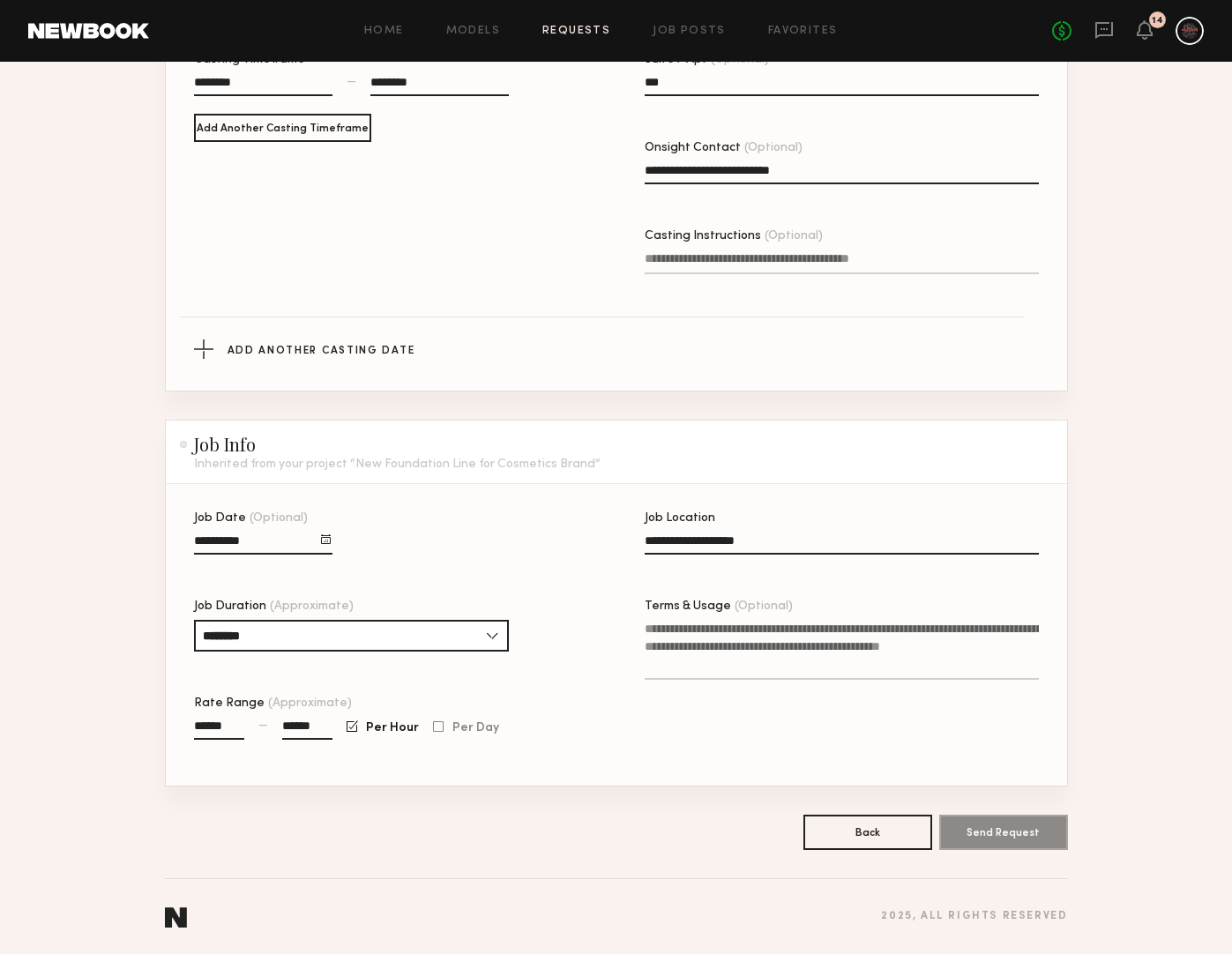 scroll, scrollTop: 0, scrollLeft: 0, axis: both 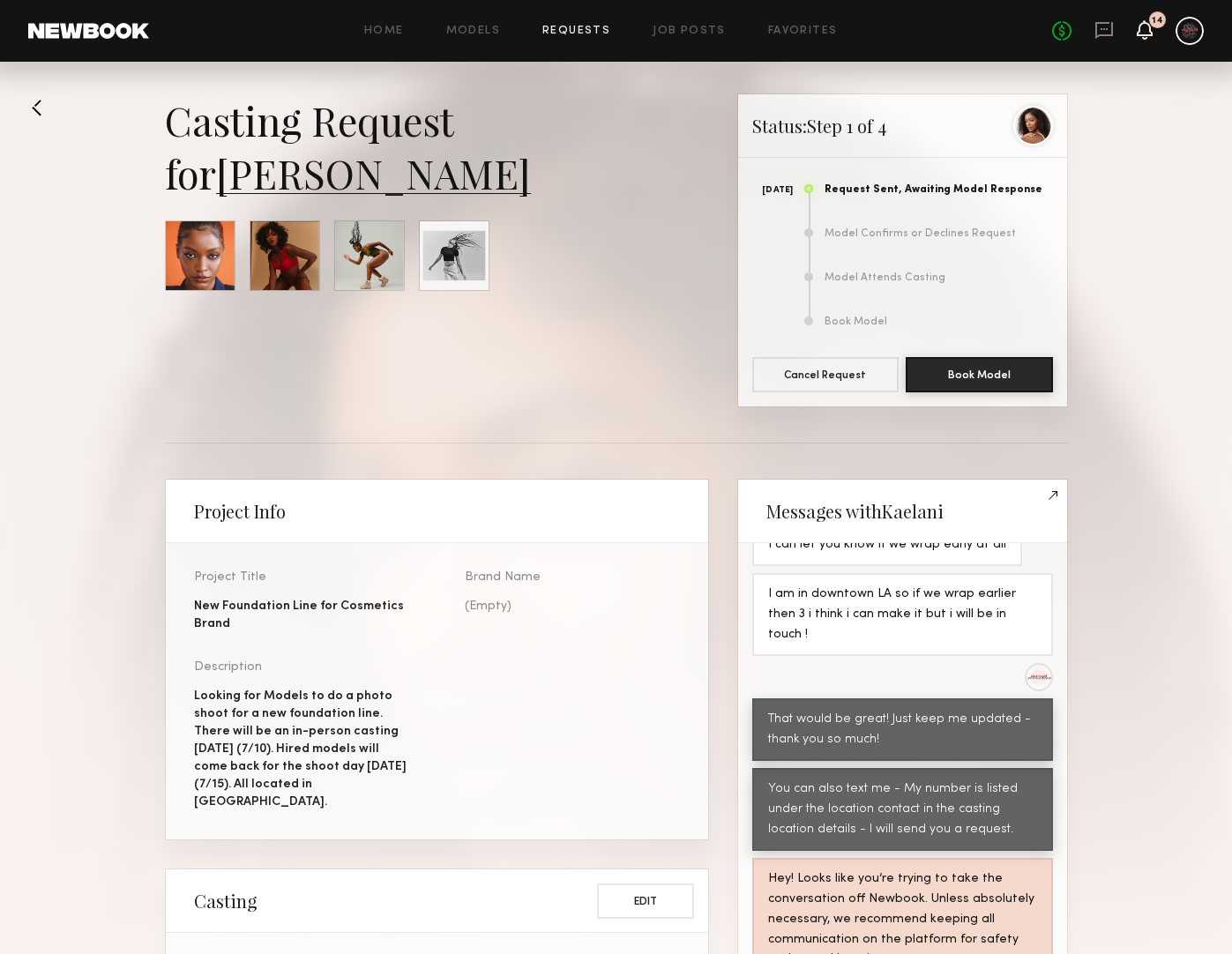 click 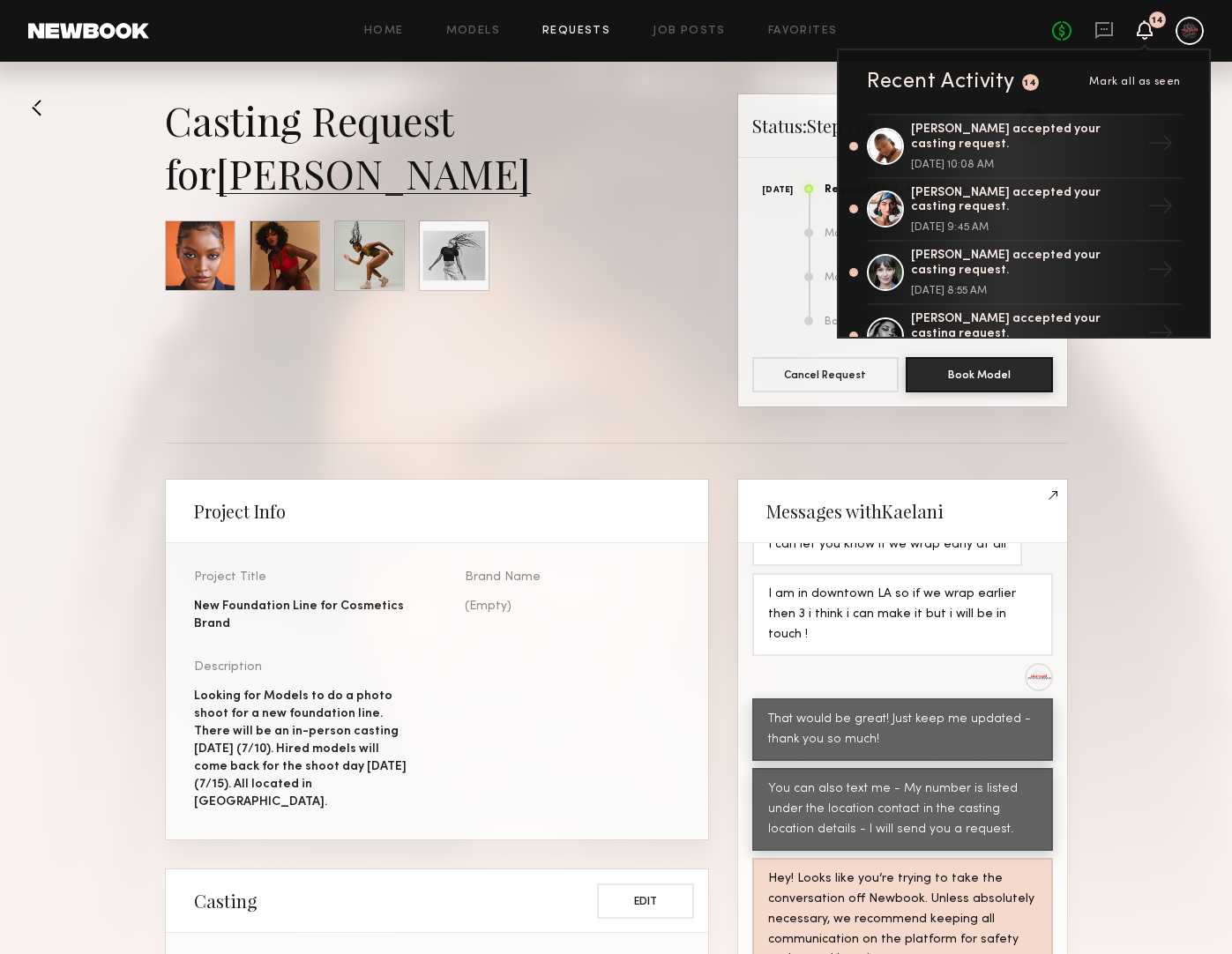 click 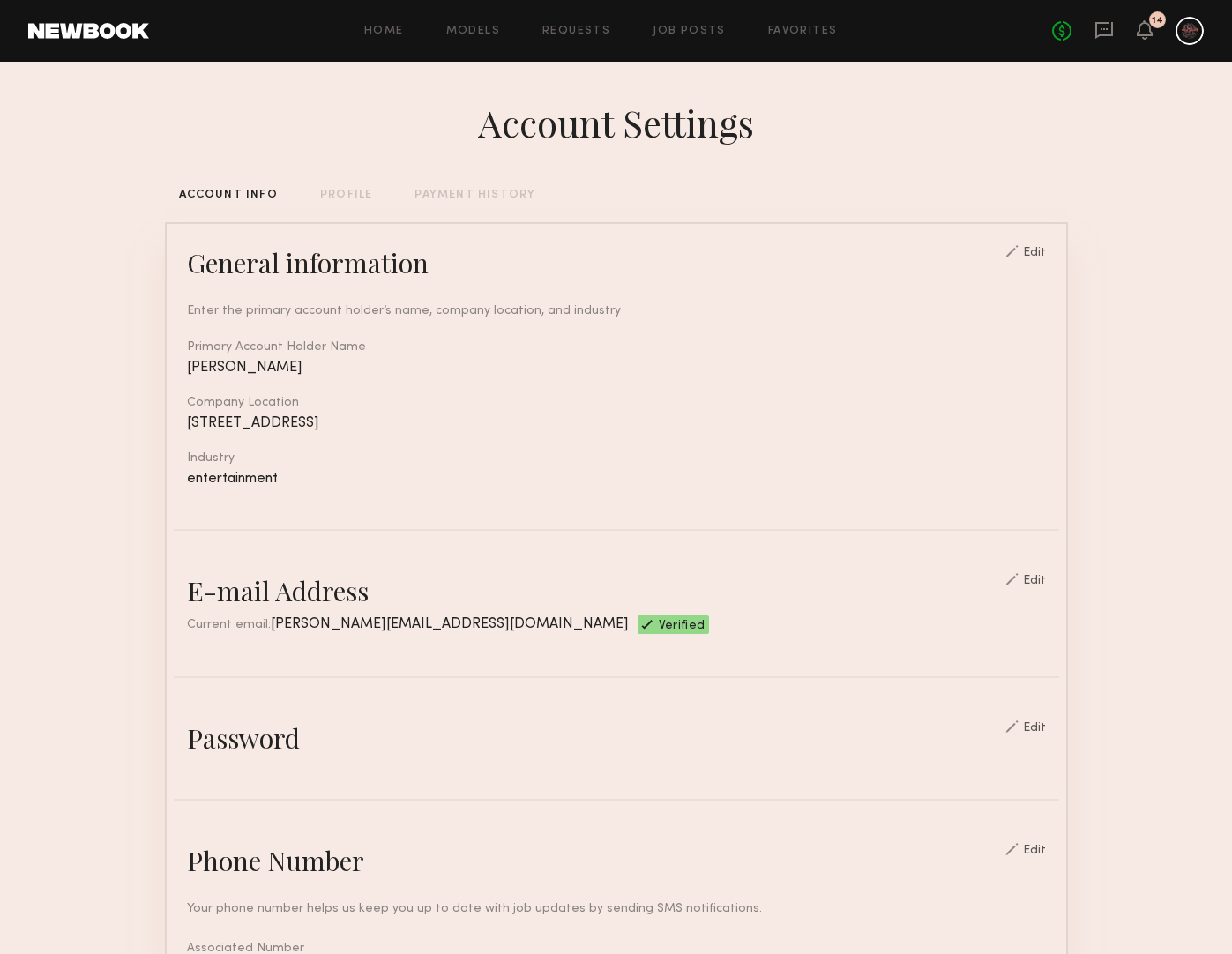 click 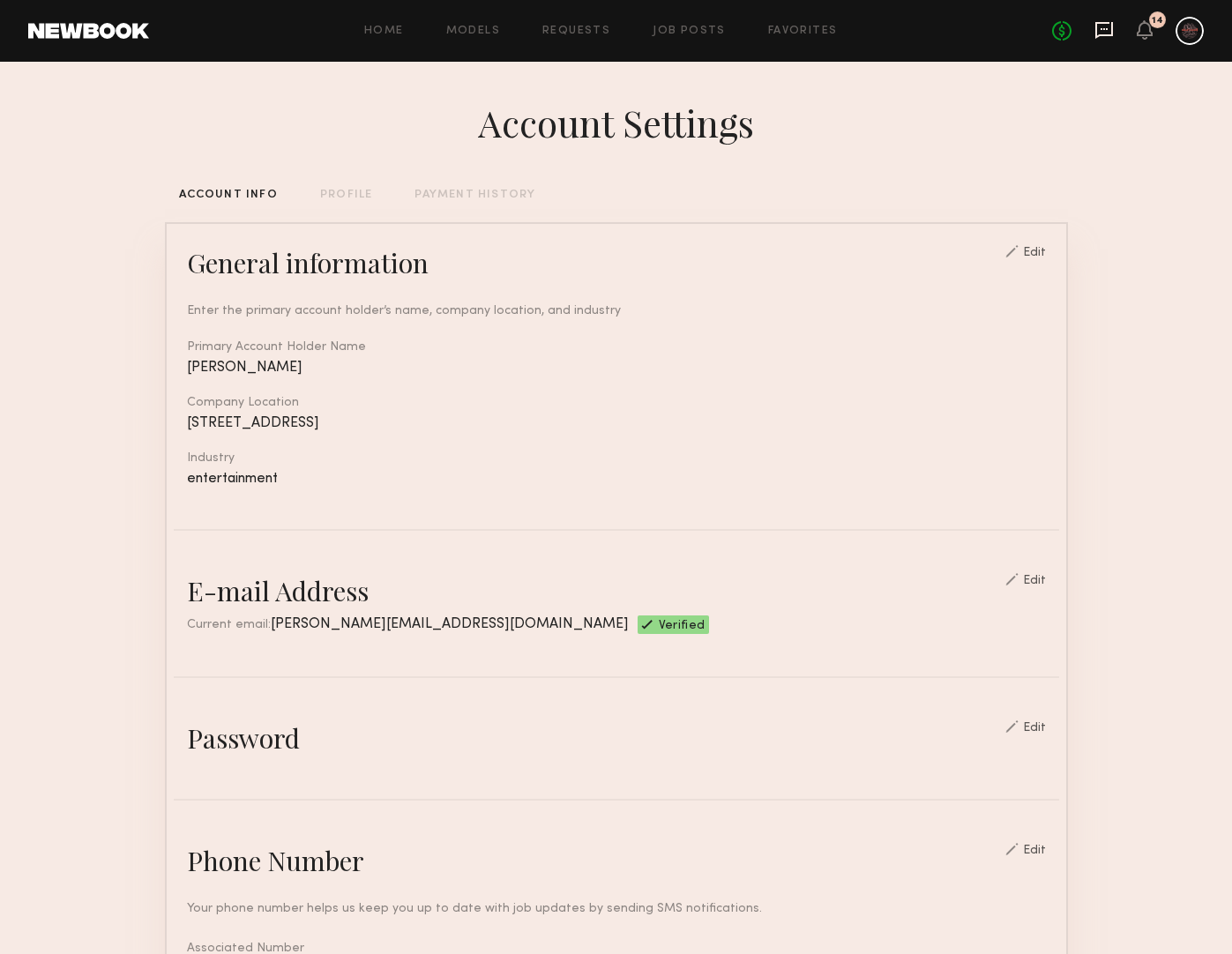 click 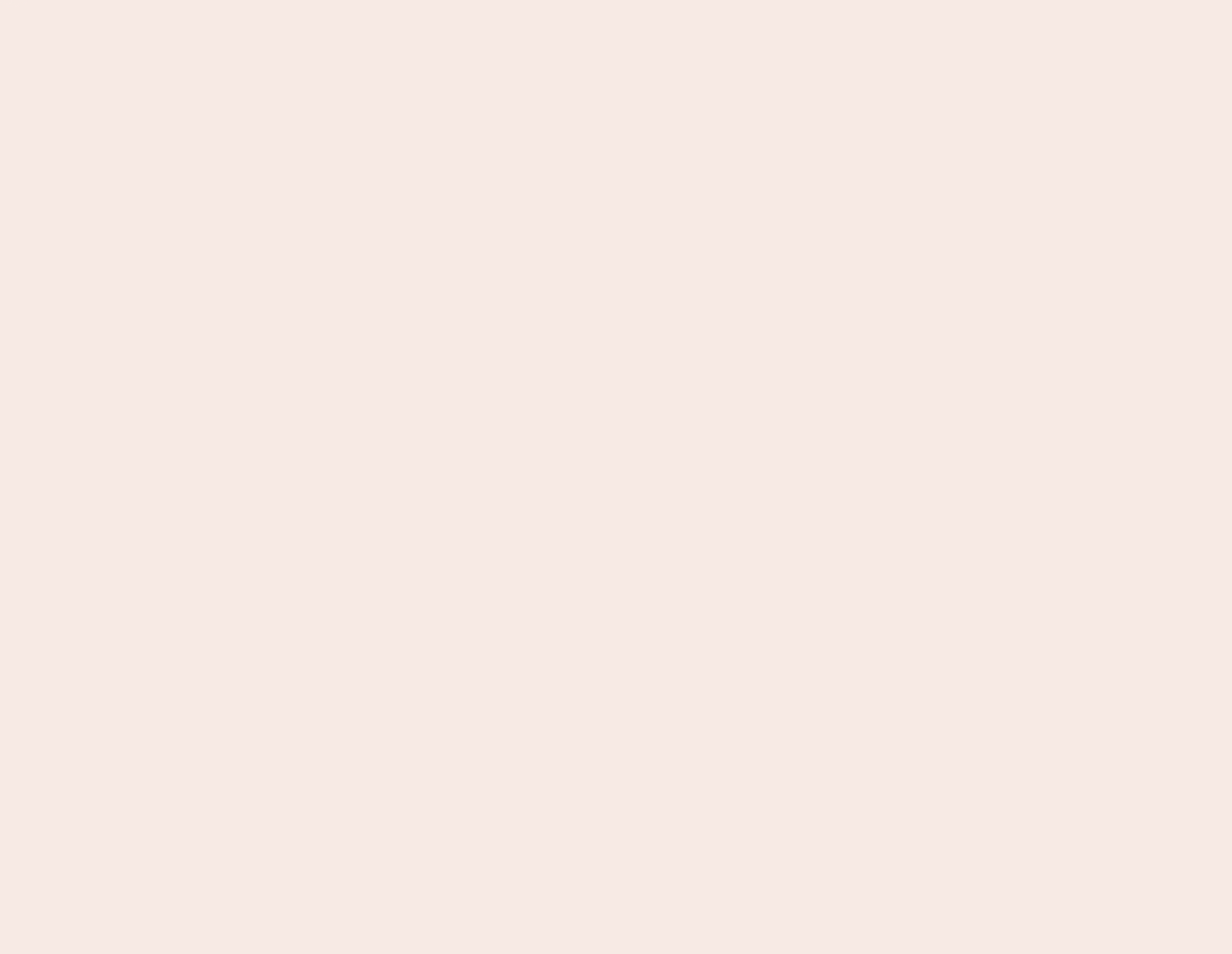 scroll, scrollTop: 0, scrollLeft: 0, axis: both 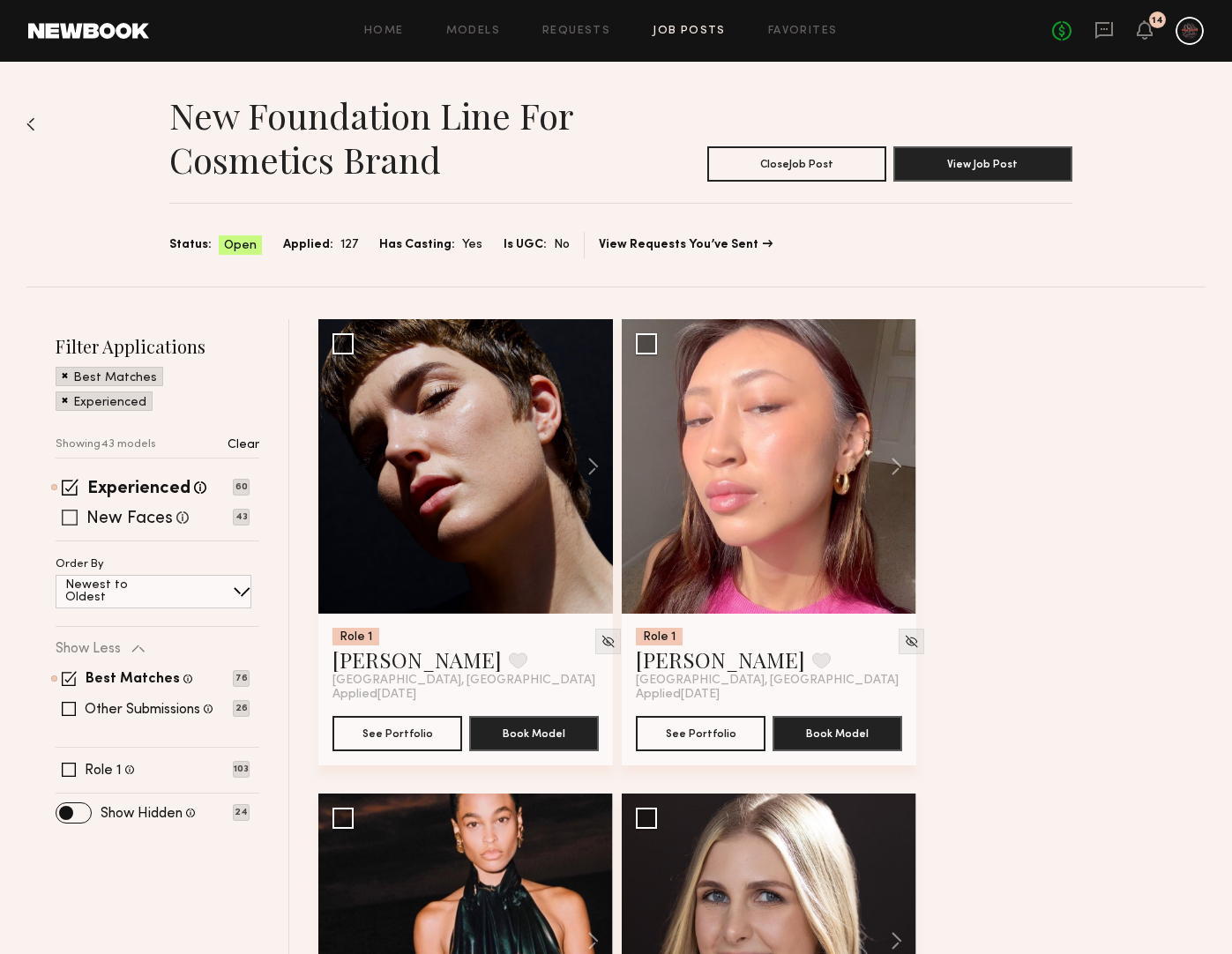 click 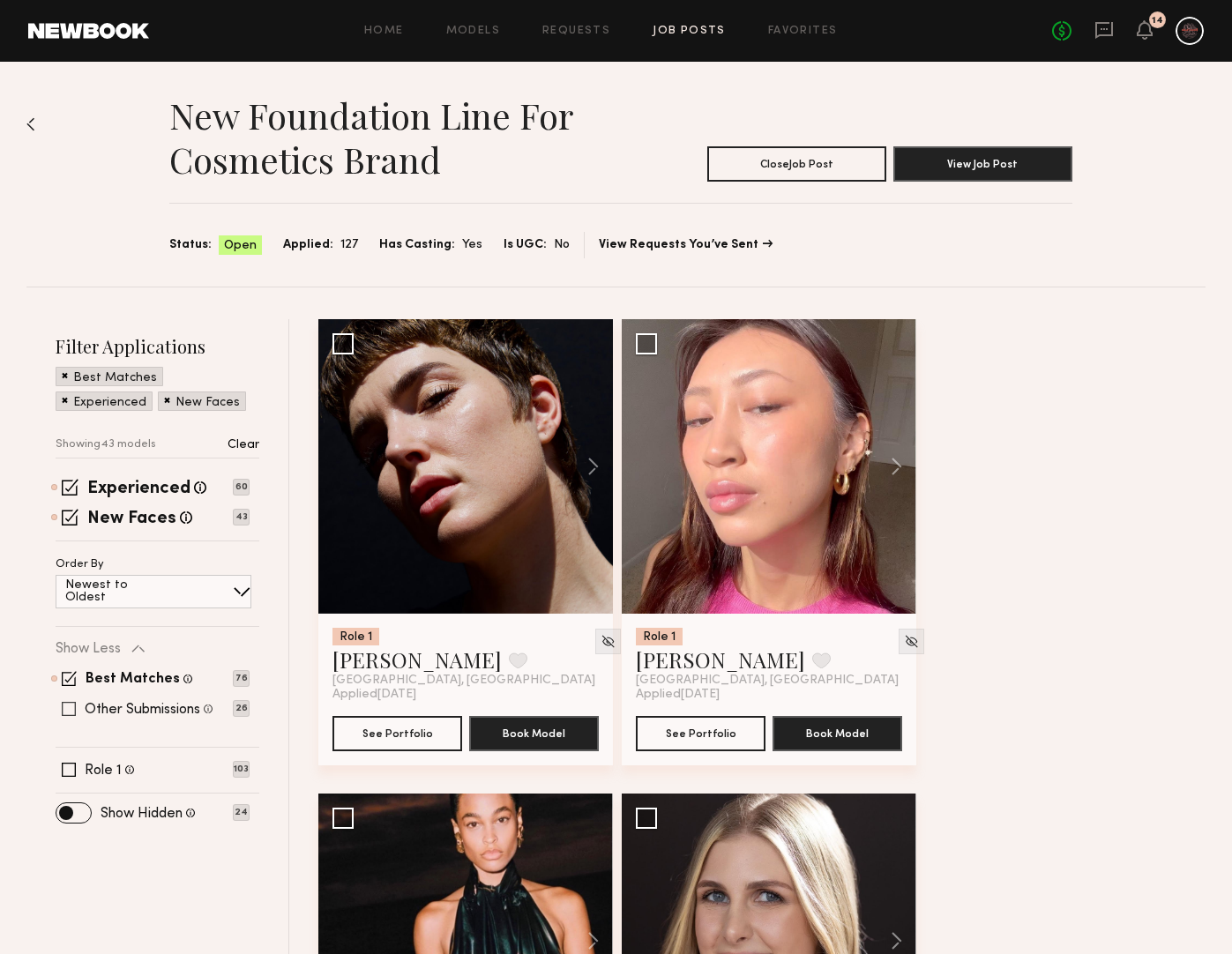 click 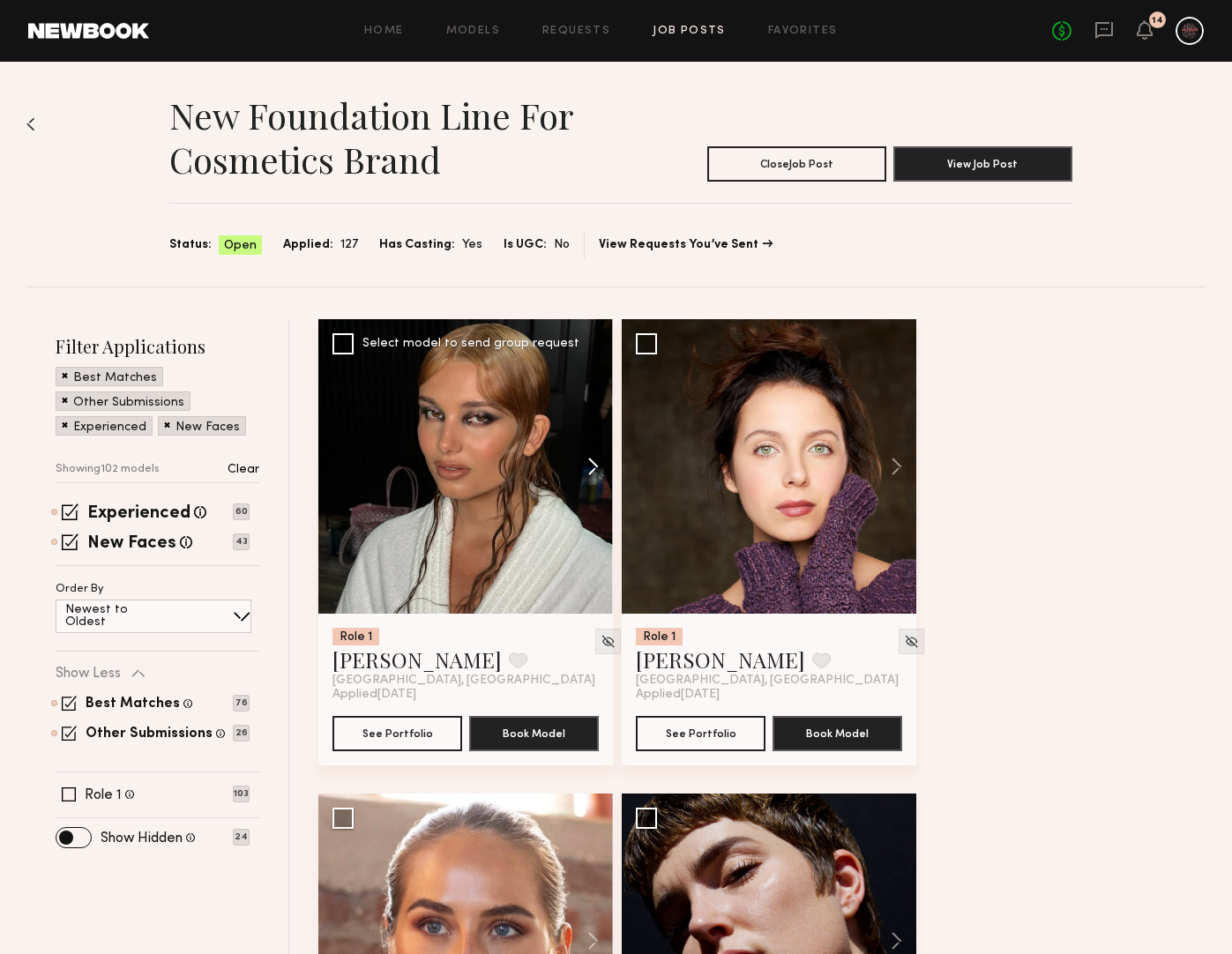 click 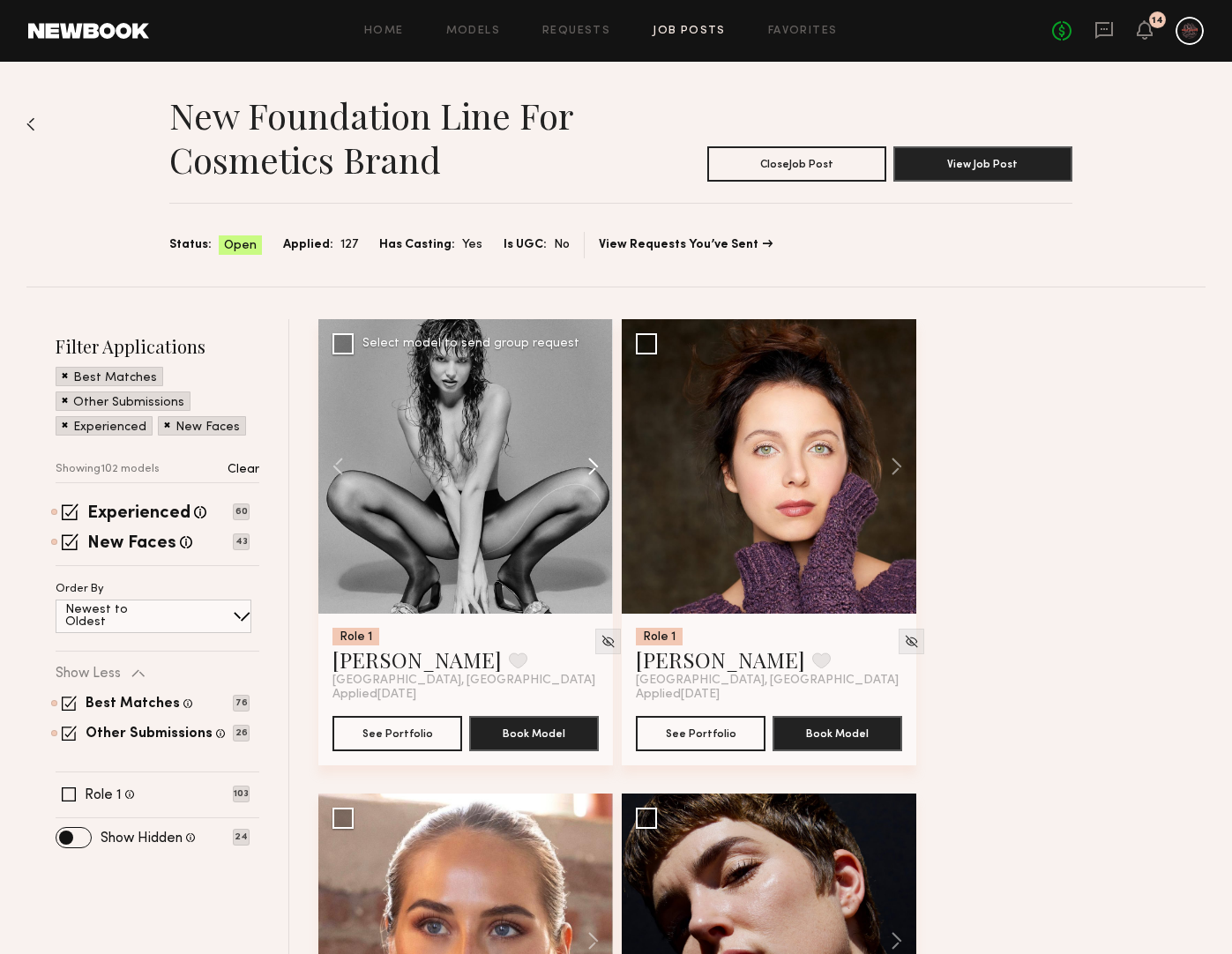 click 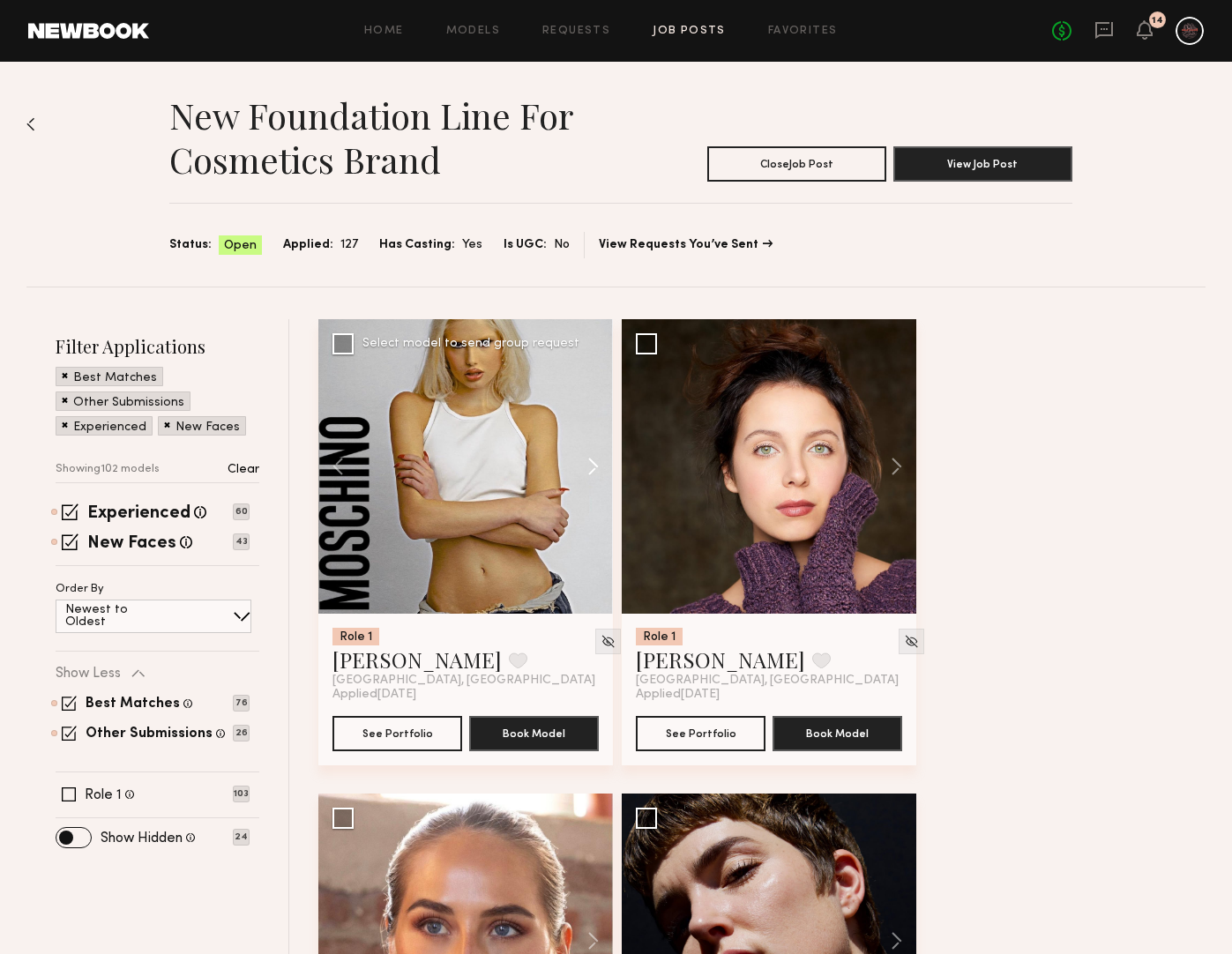 click 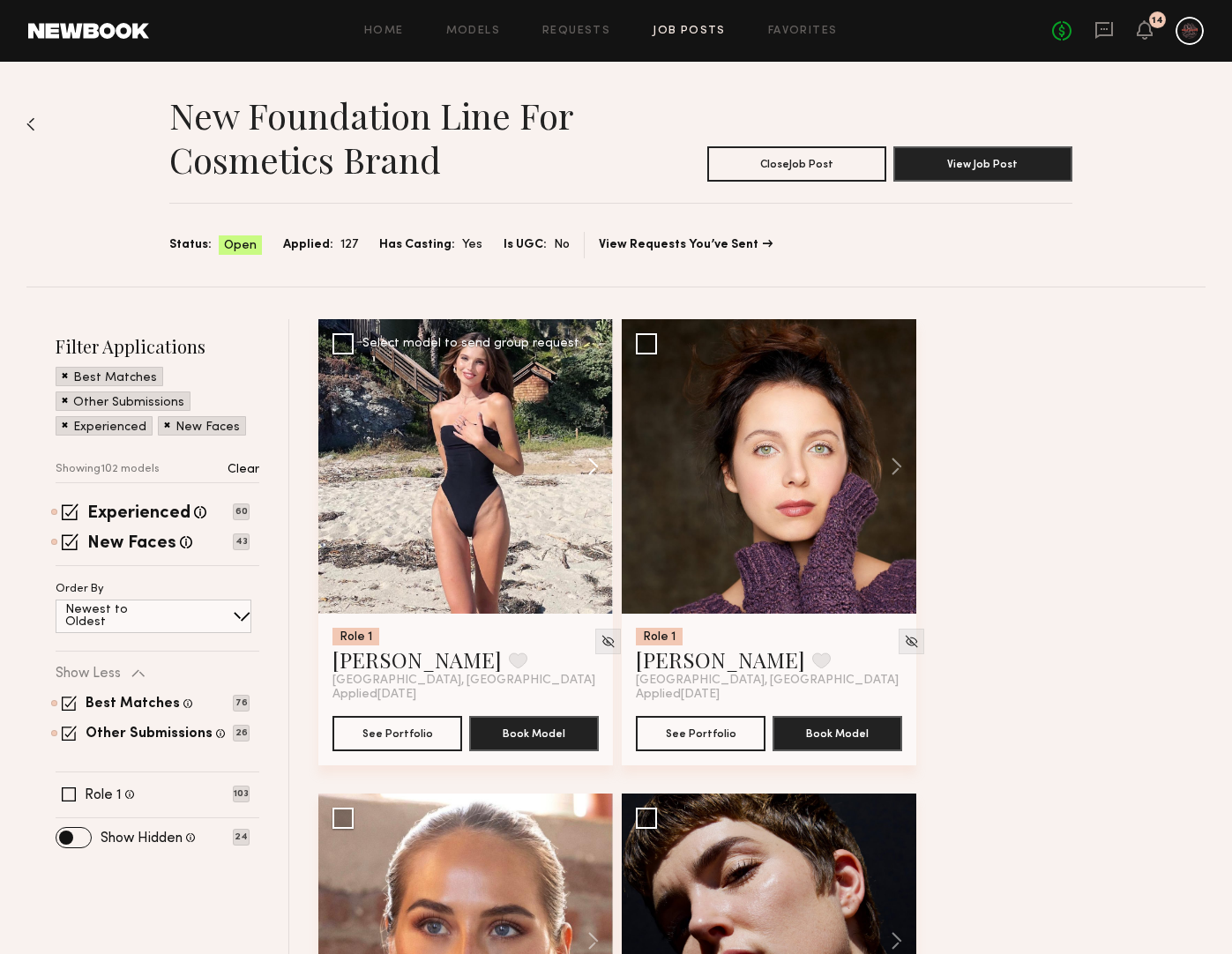 click 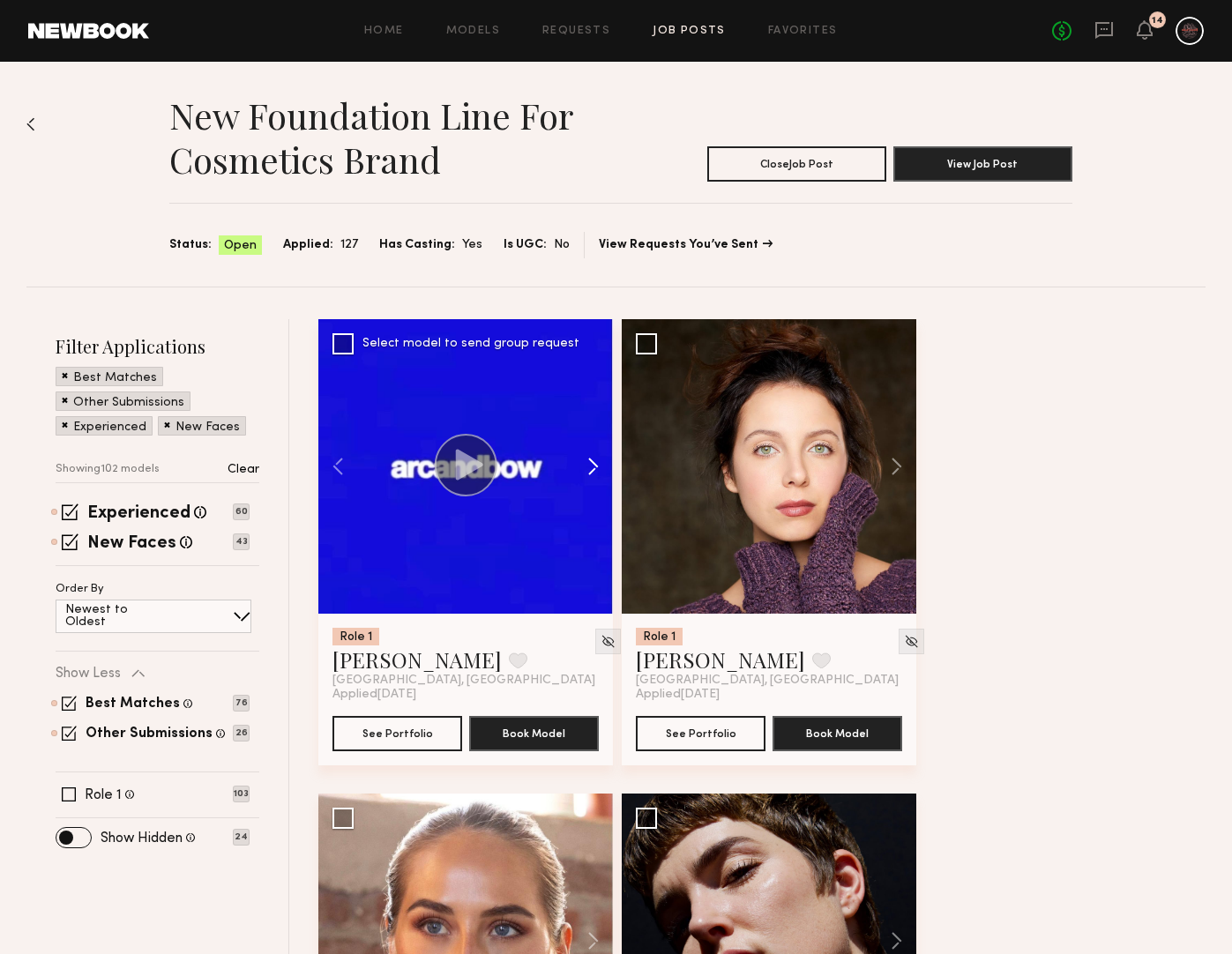 click 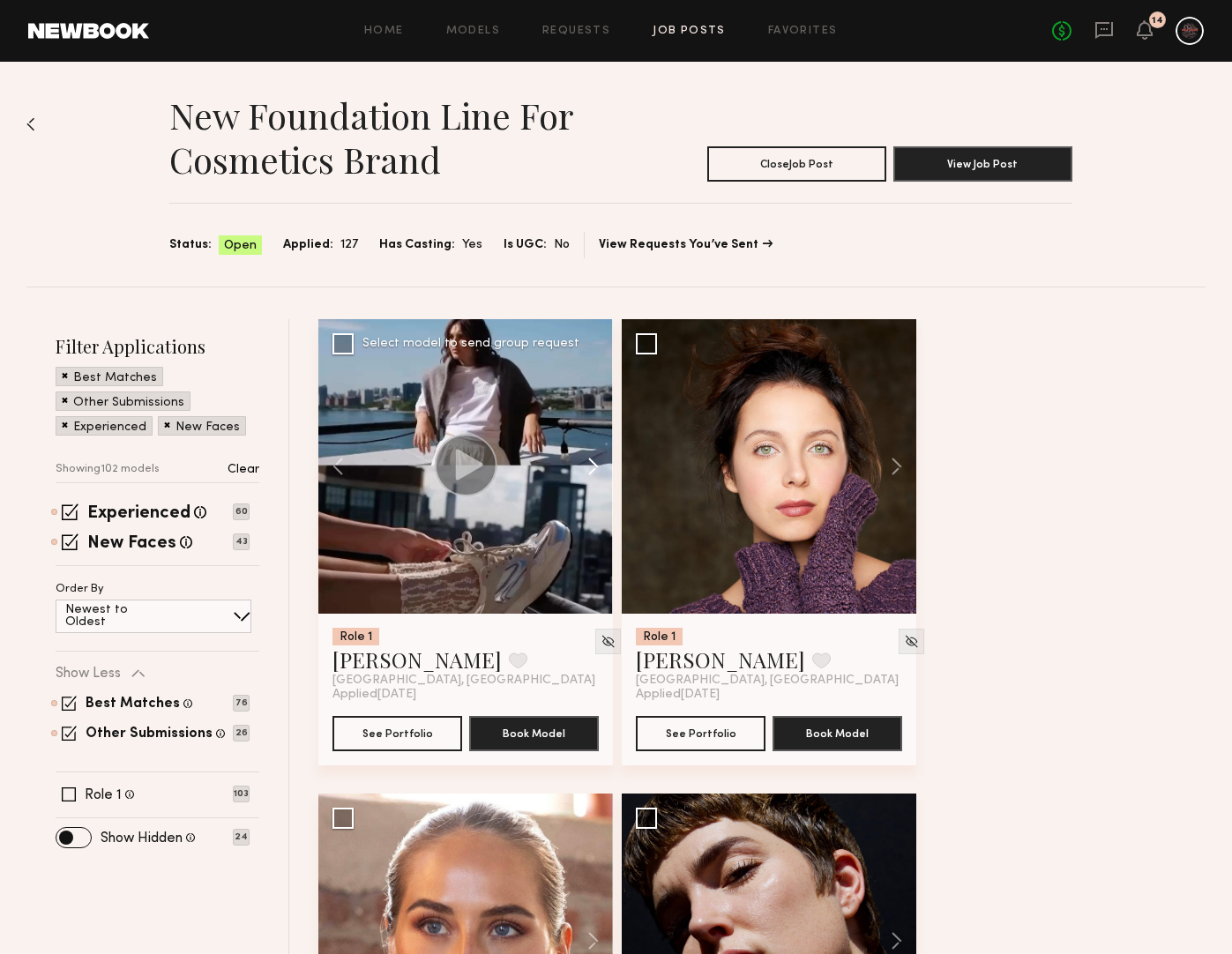 click 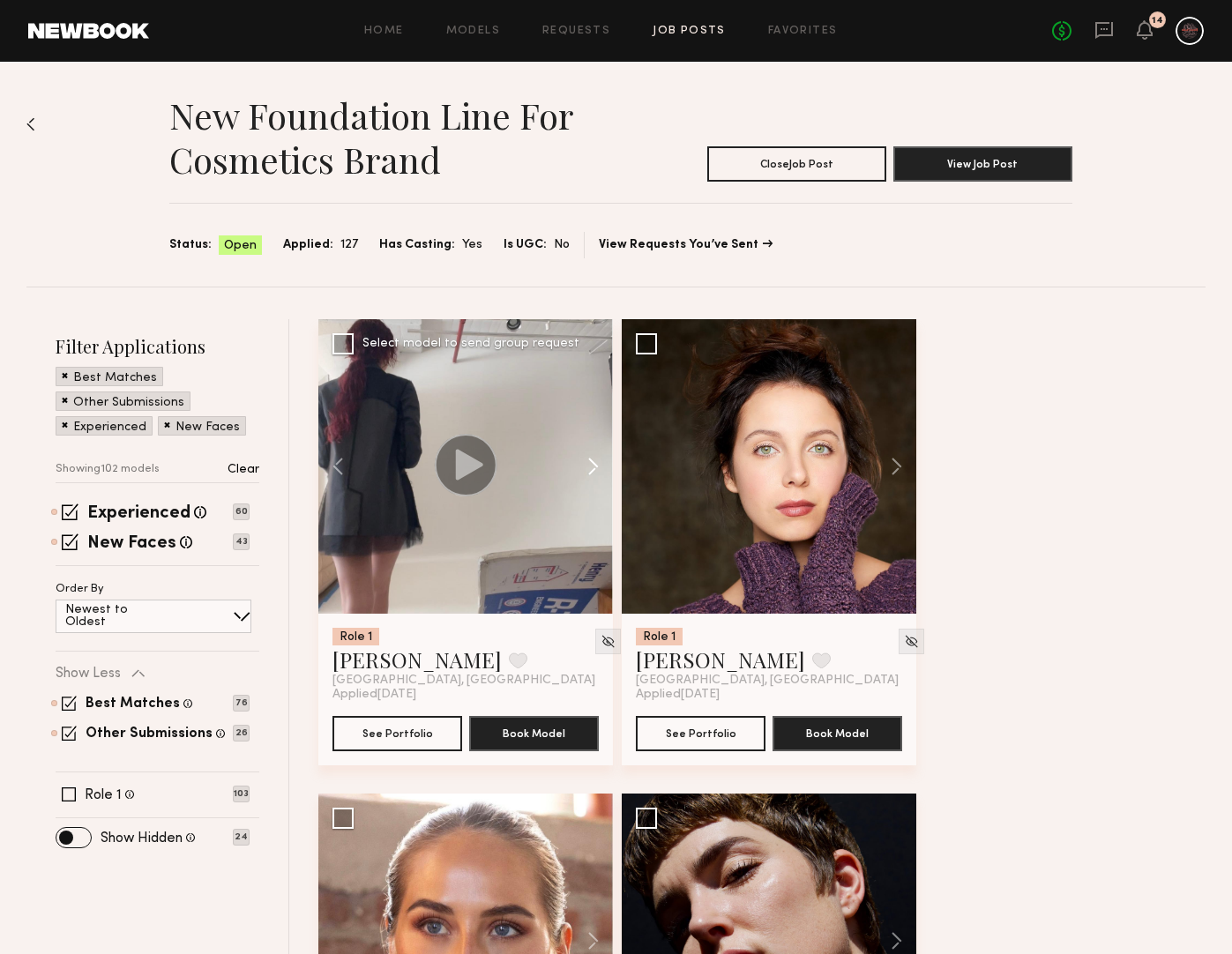 click 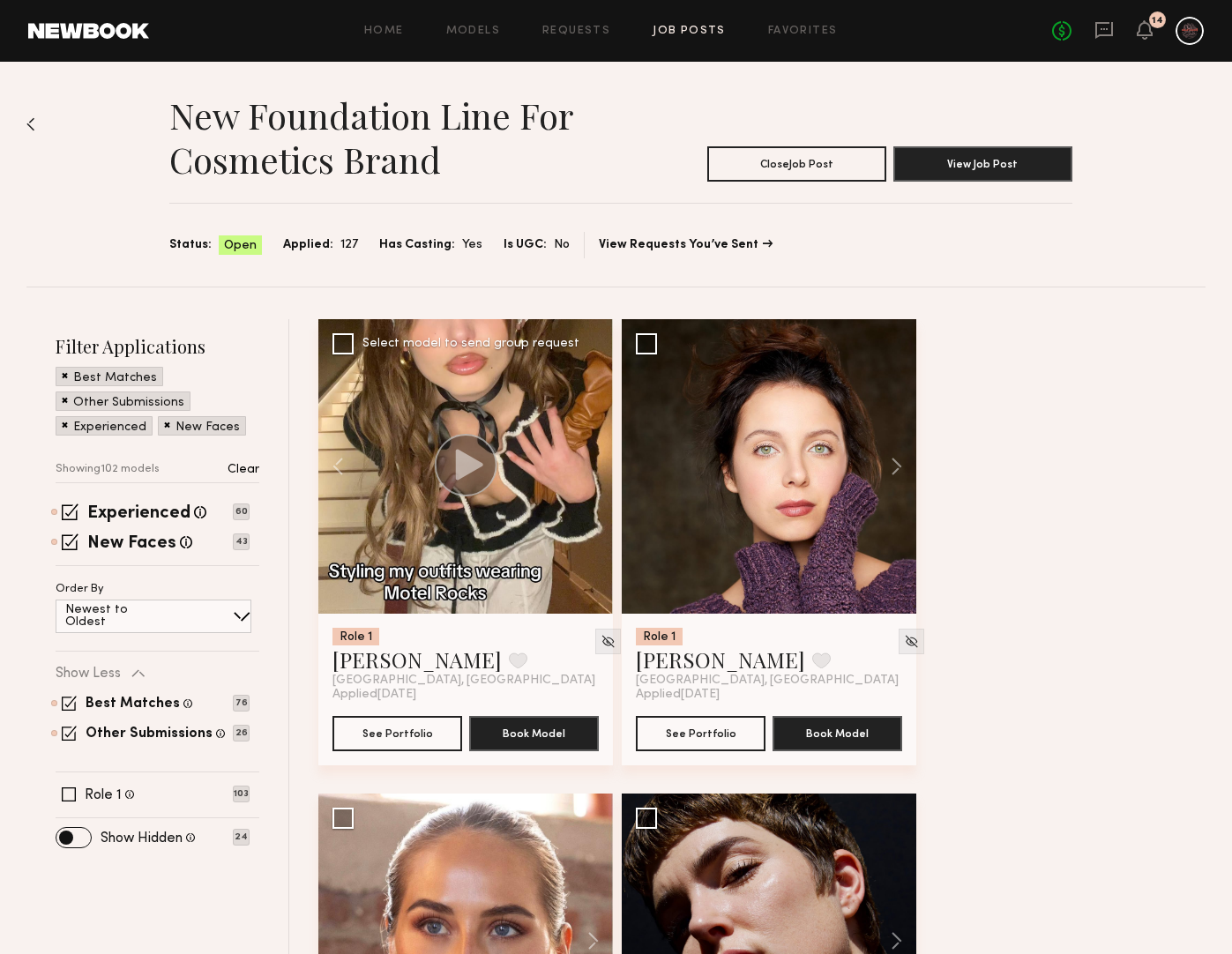 click 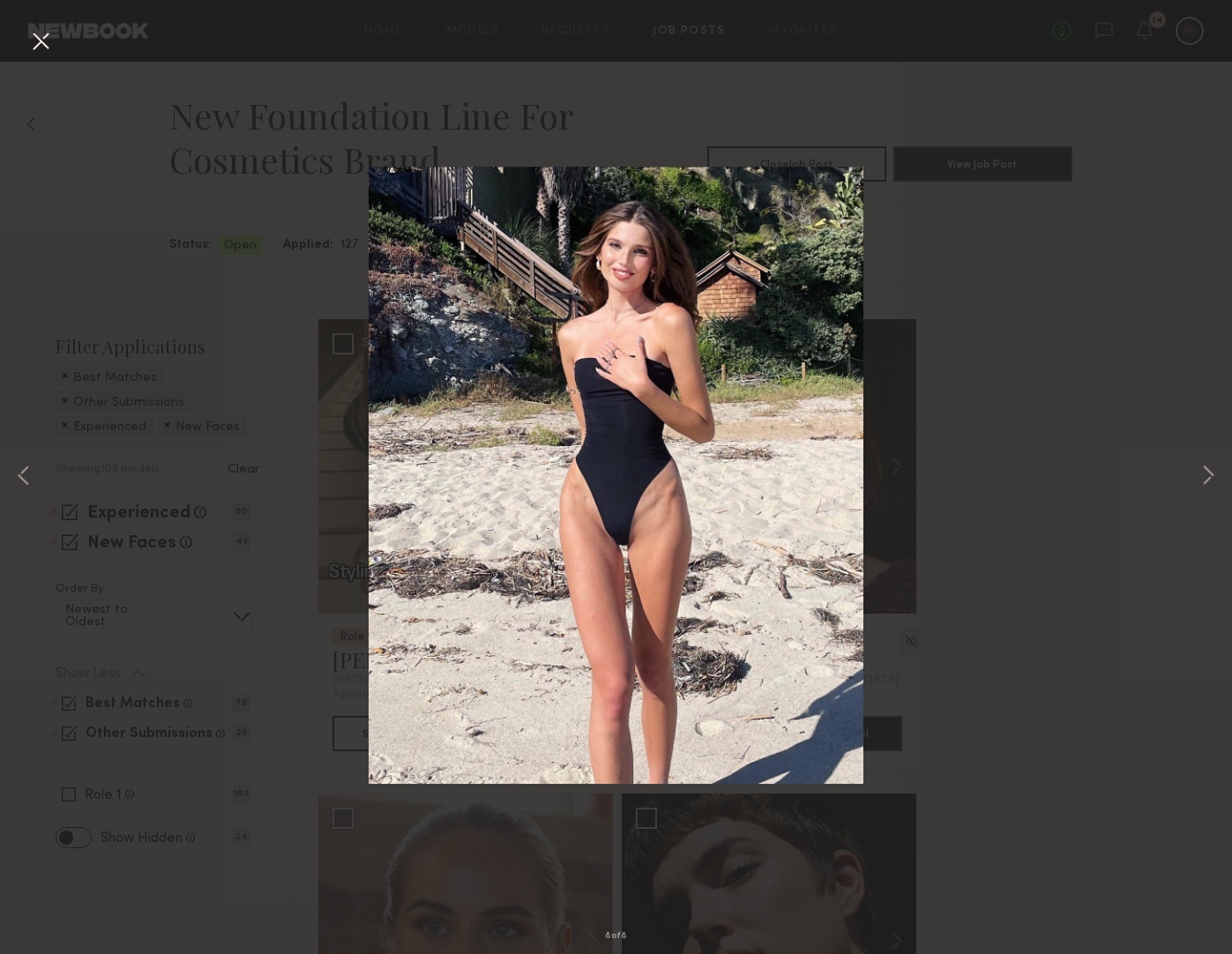 click at bounding box center [41, 42] 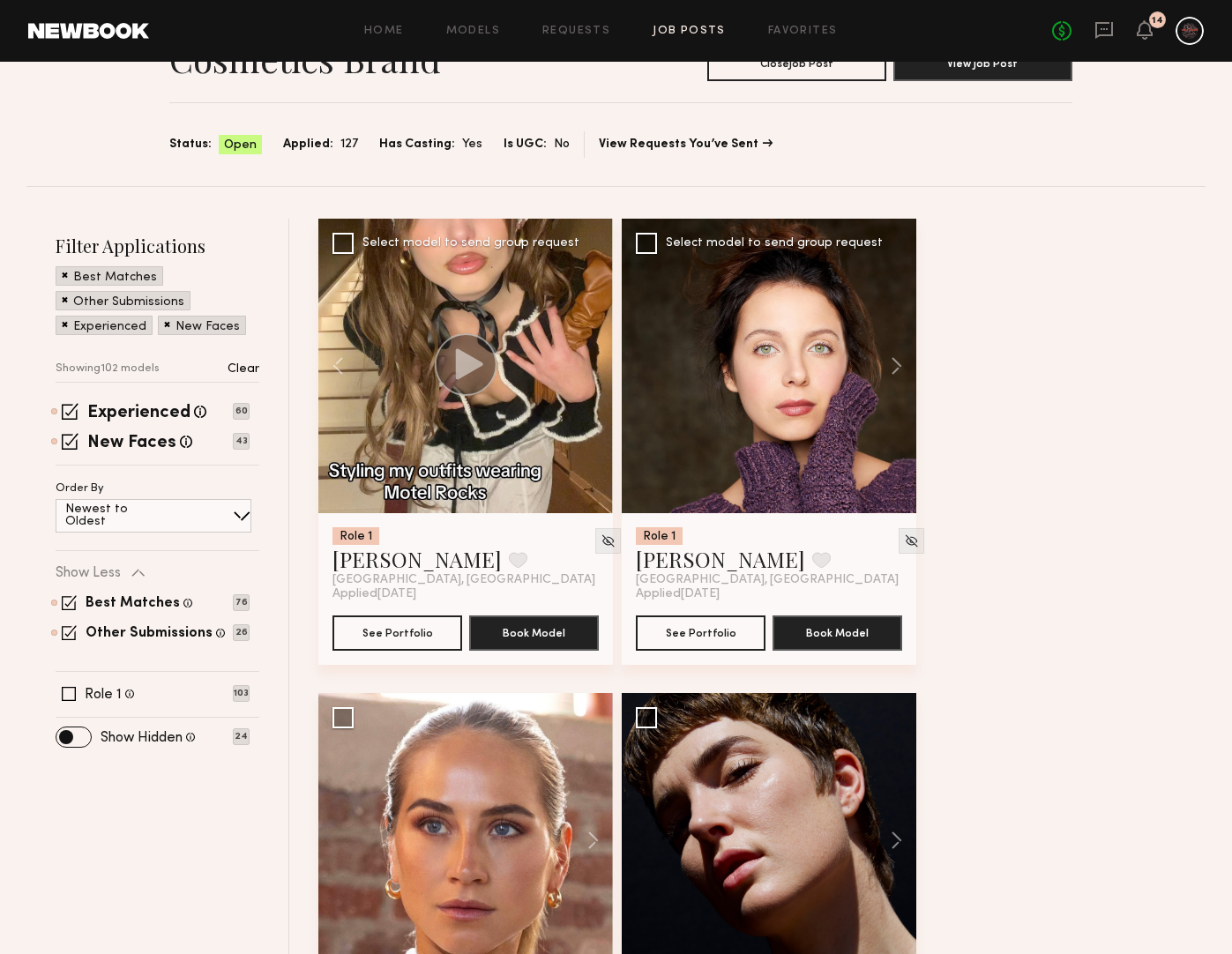 scroll, scrollTop: 175, scrollLeft: 0, axis: vertical 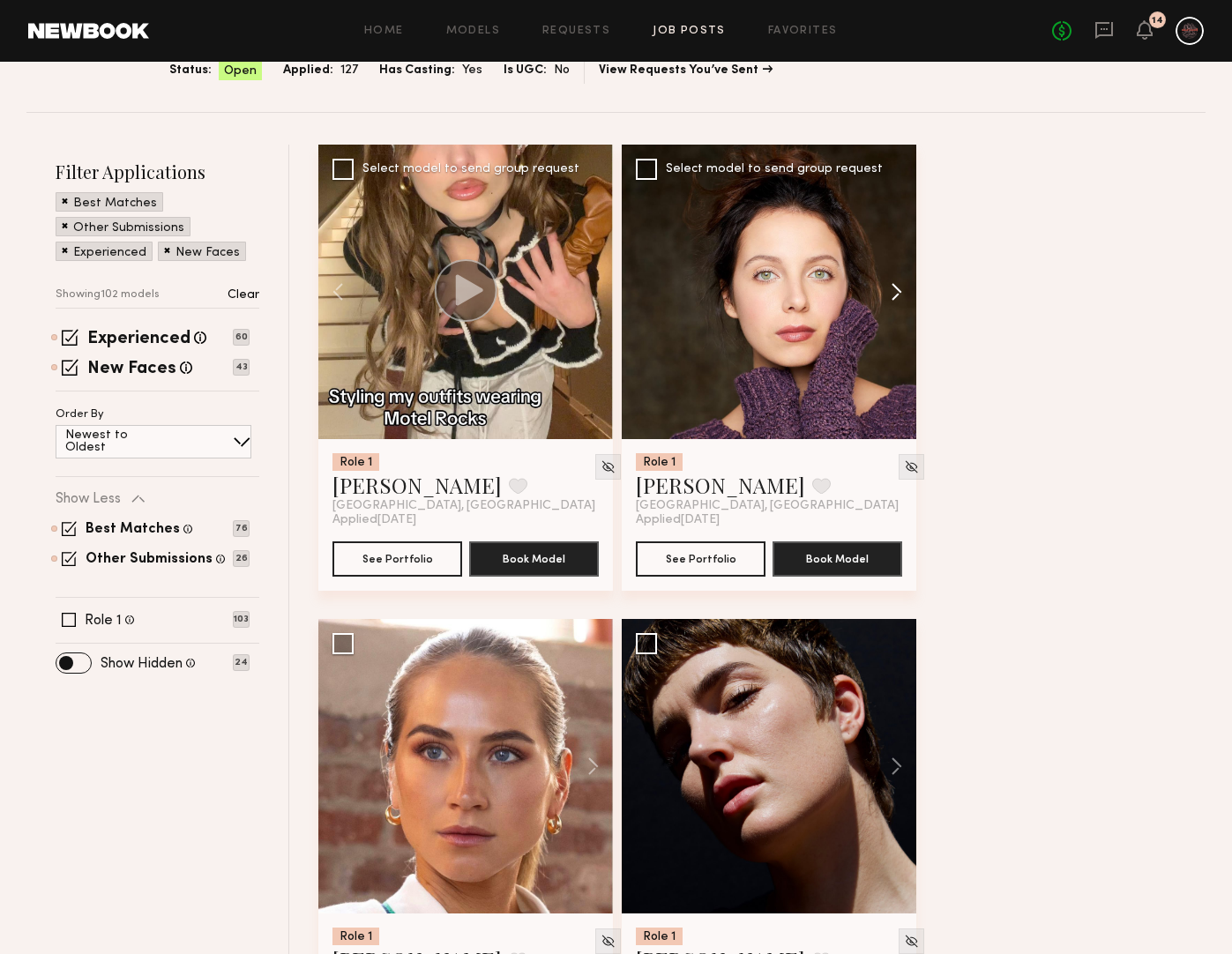 click 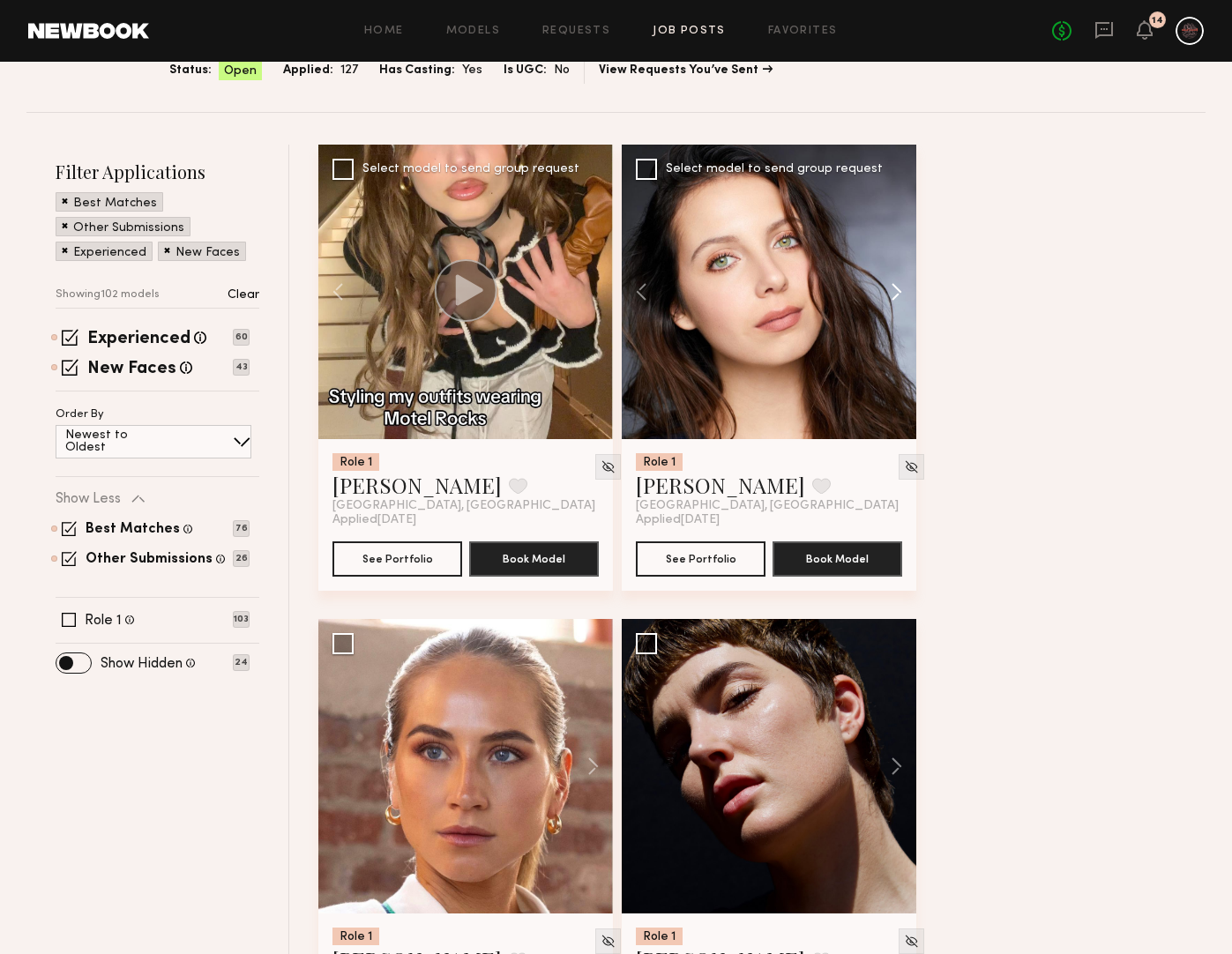 click 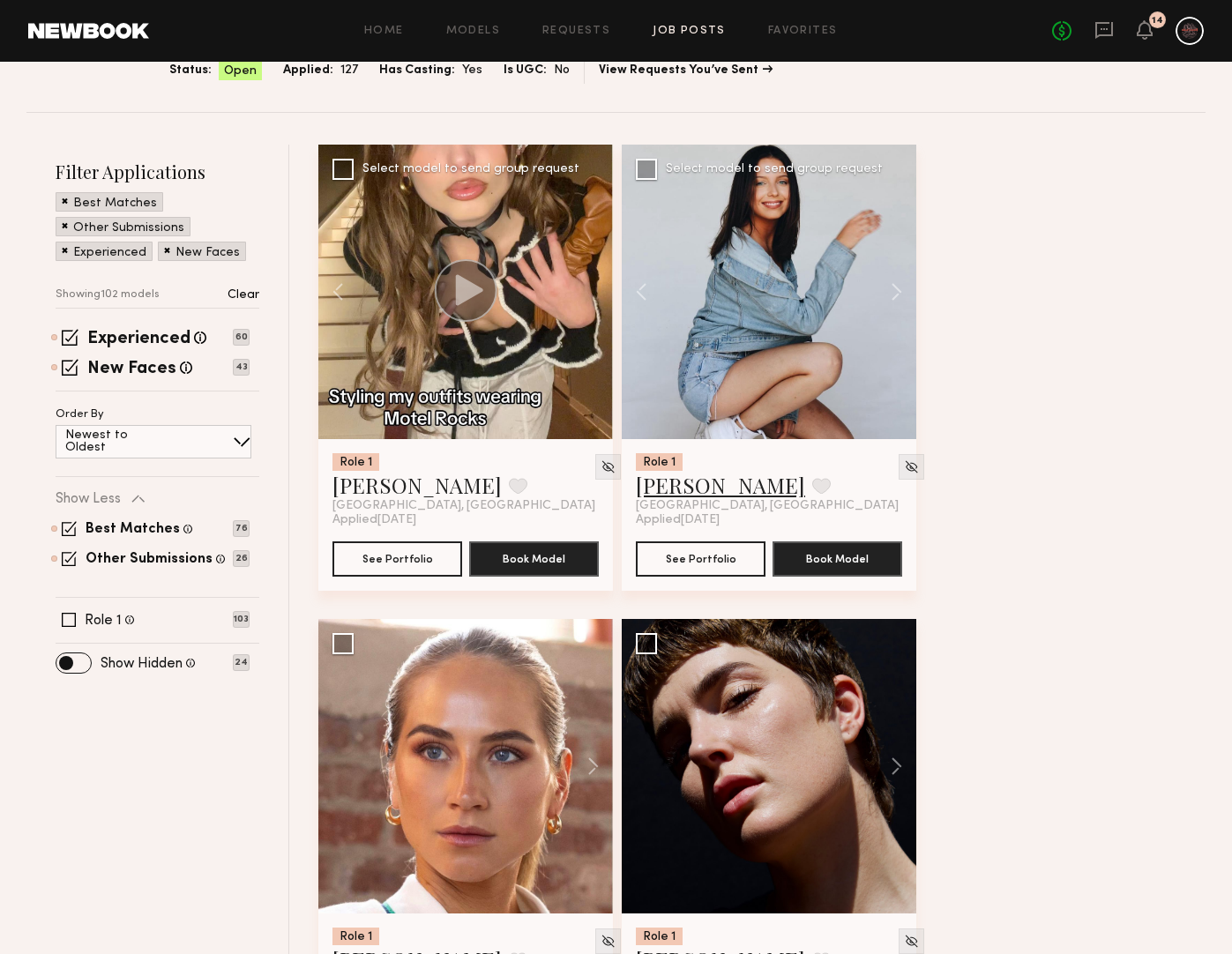 click on "[PERSON_NAME]" 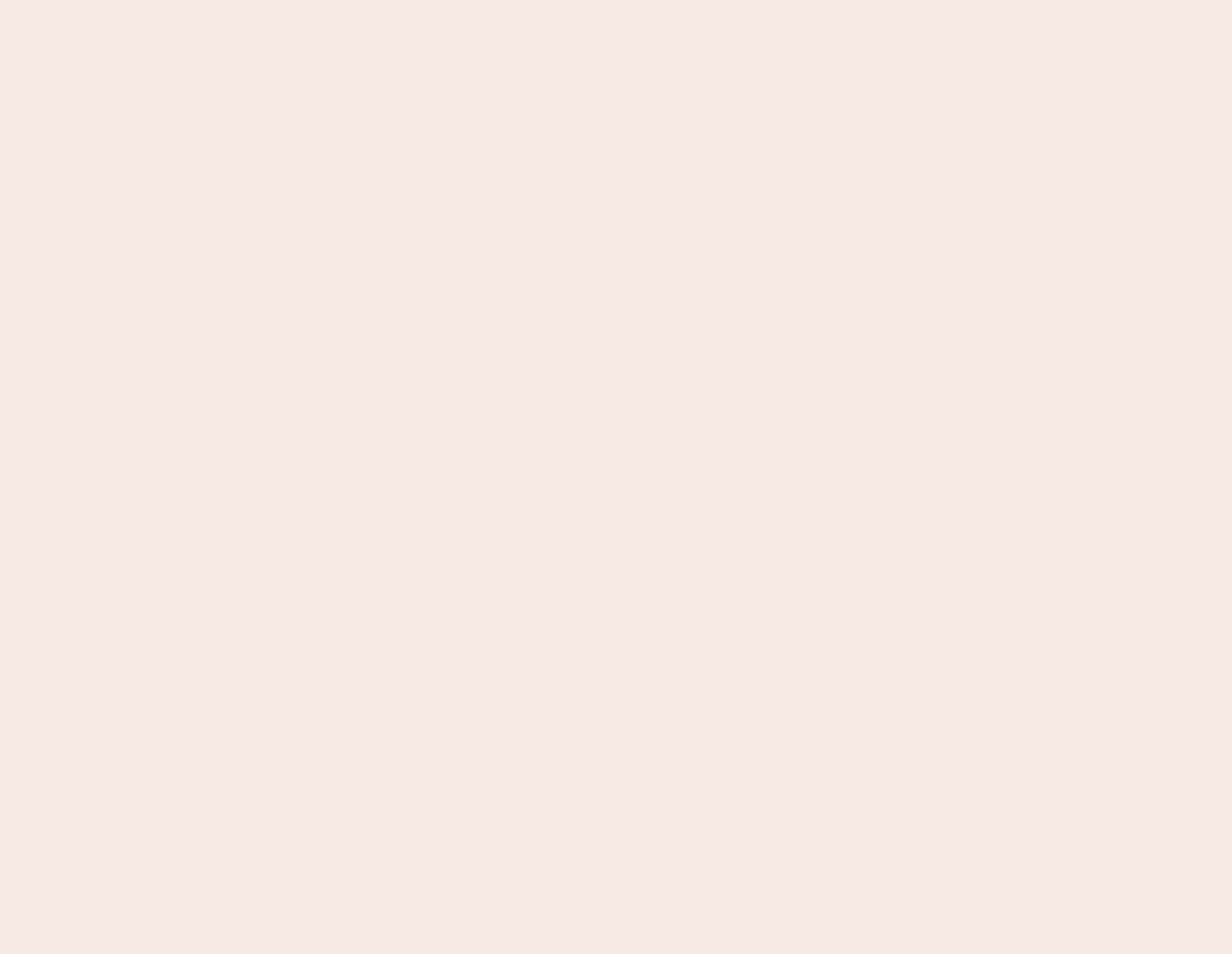 scroll, scrollTop: 0, scrollLeft: 0, axis: both 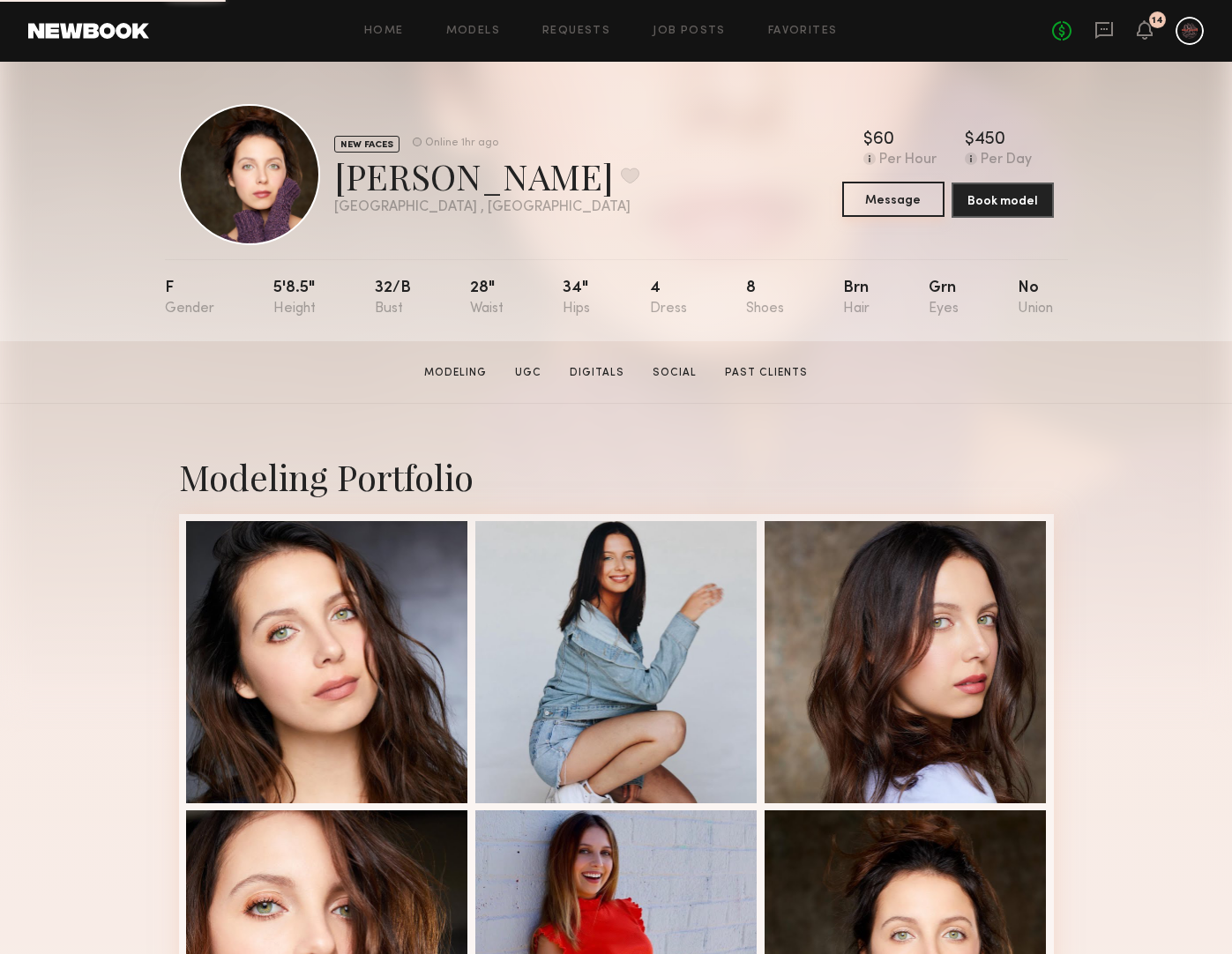 click on "Message" 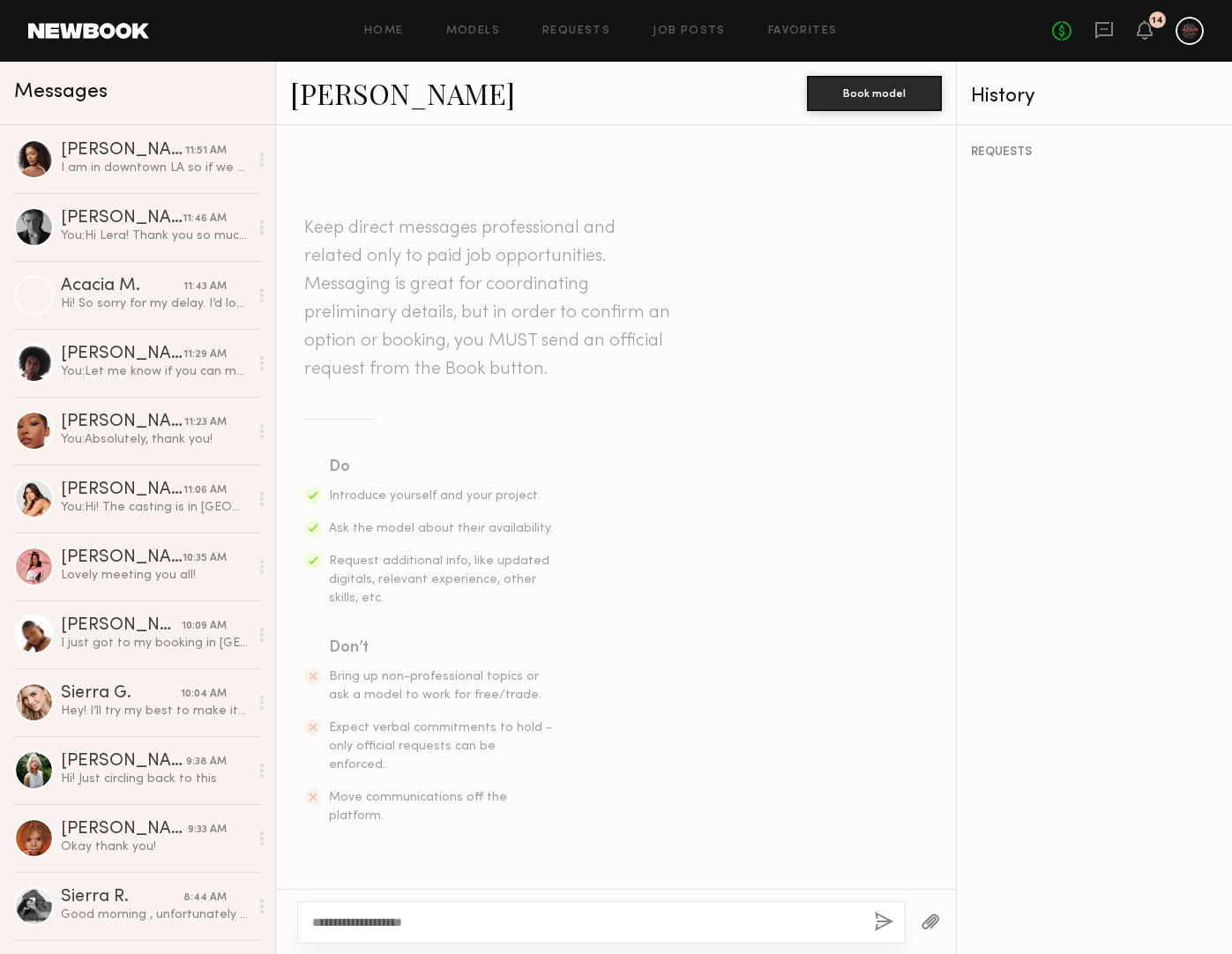 type on "**********" 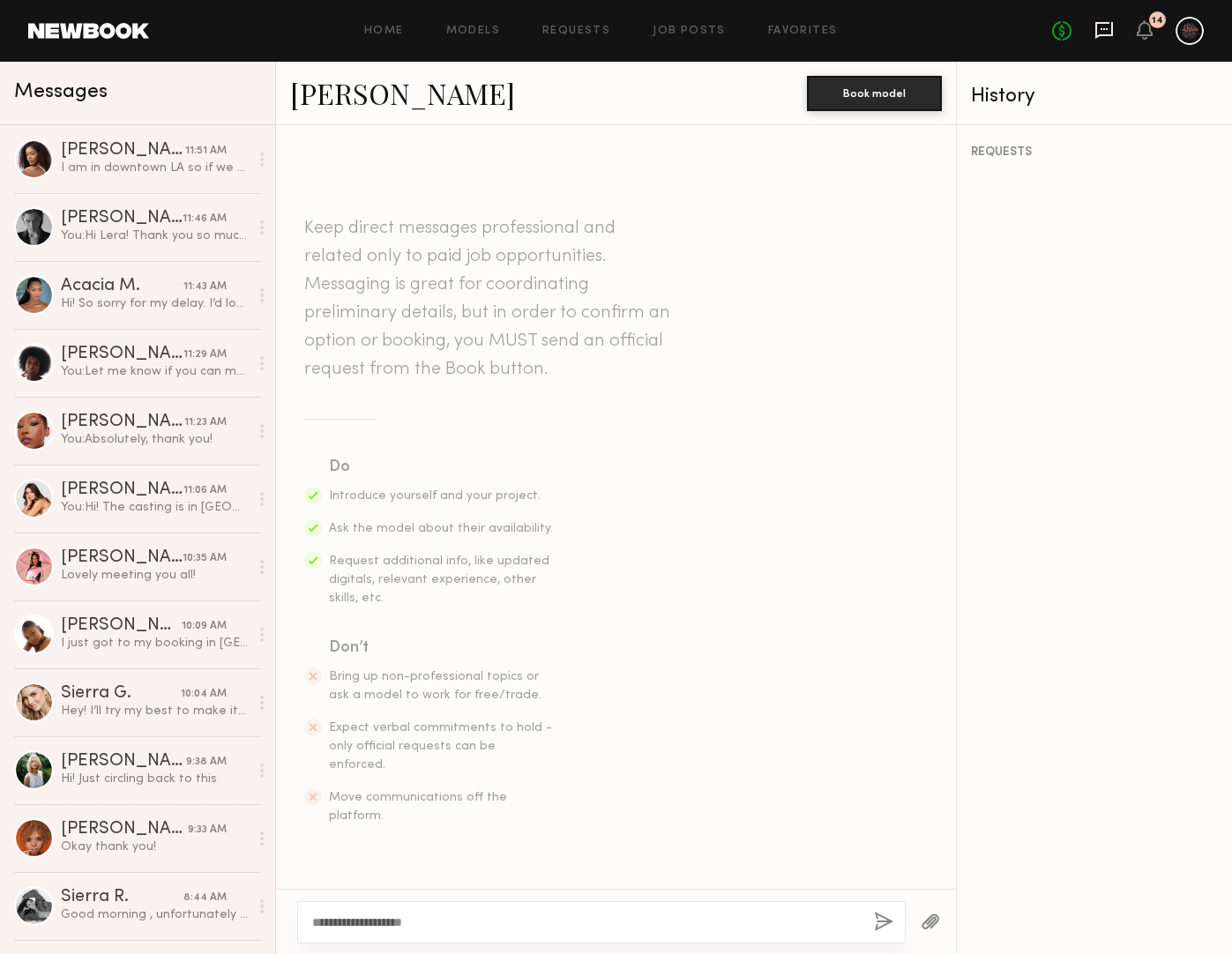 click 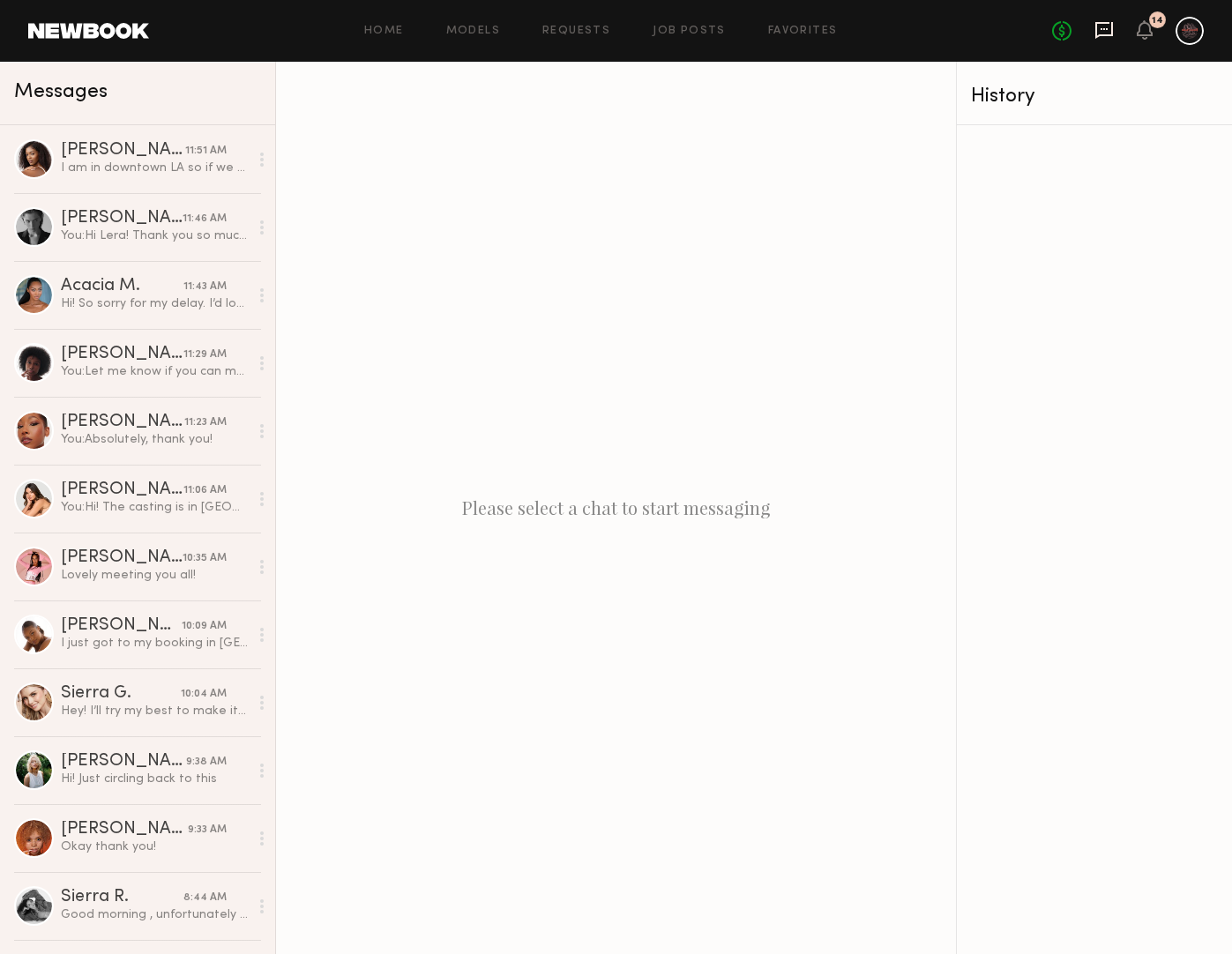 click 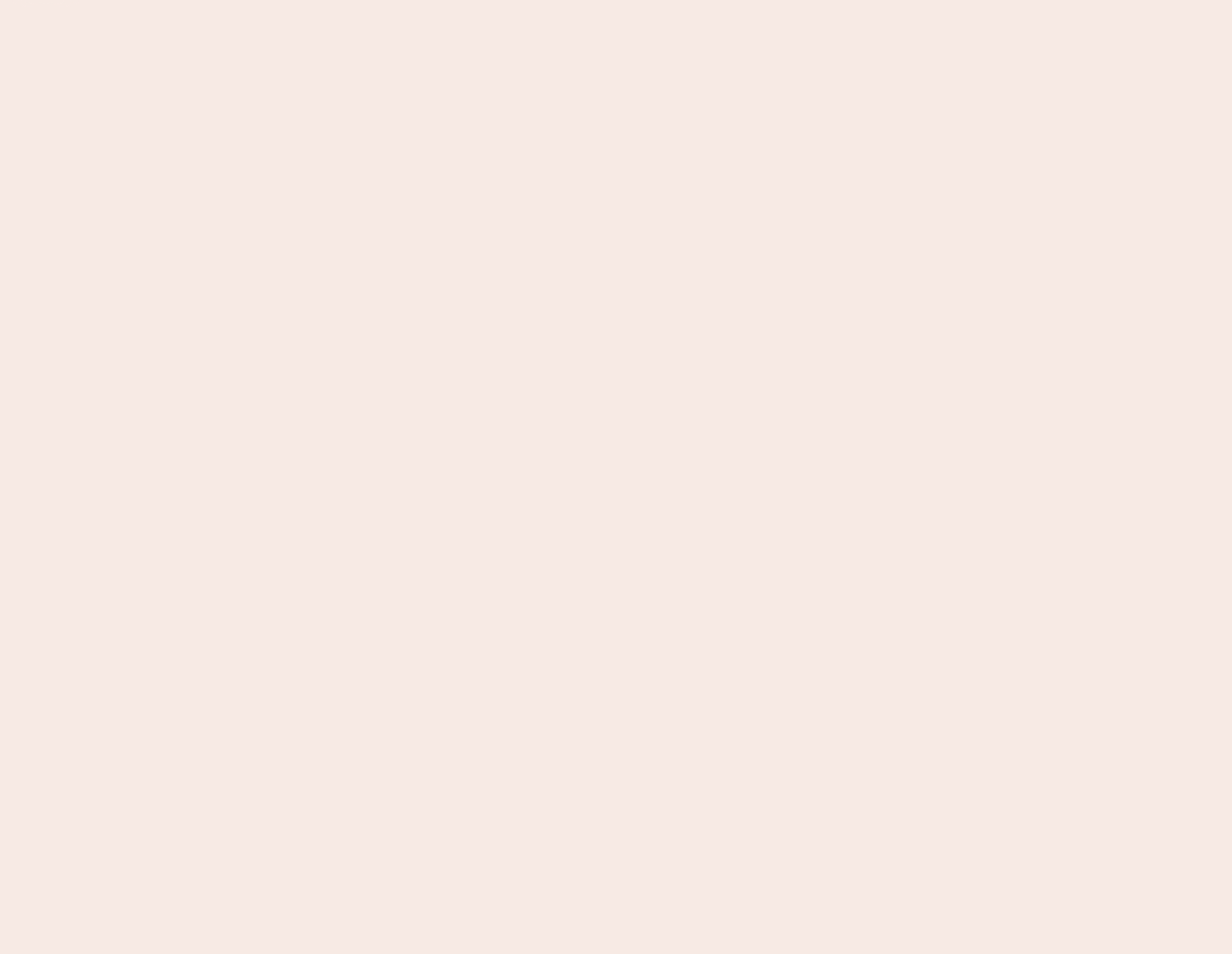scroll, scrollTop: 0, scrollLeft: 0, axis: both 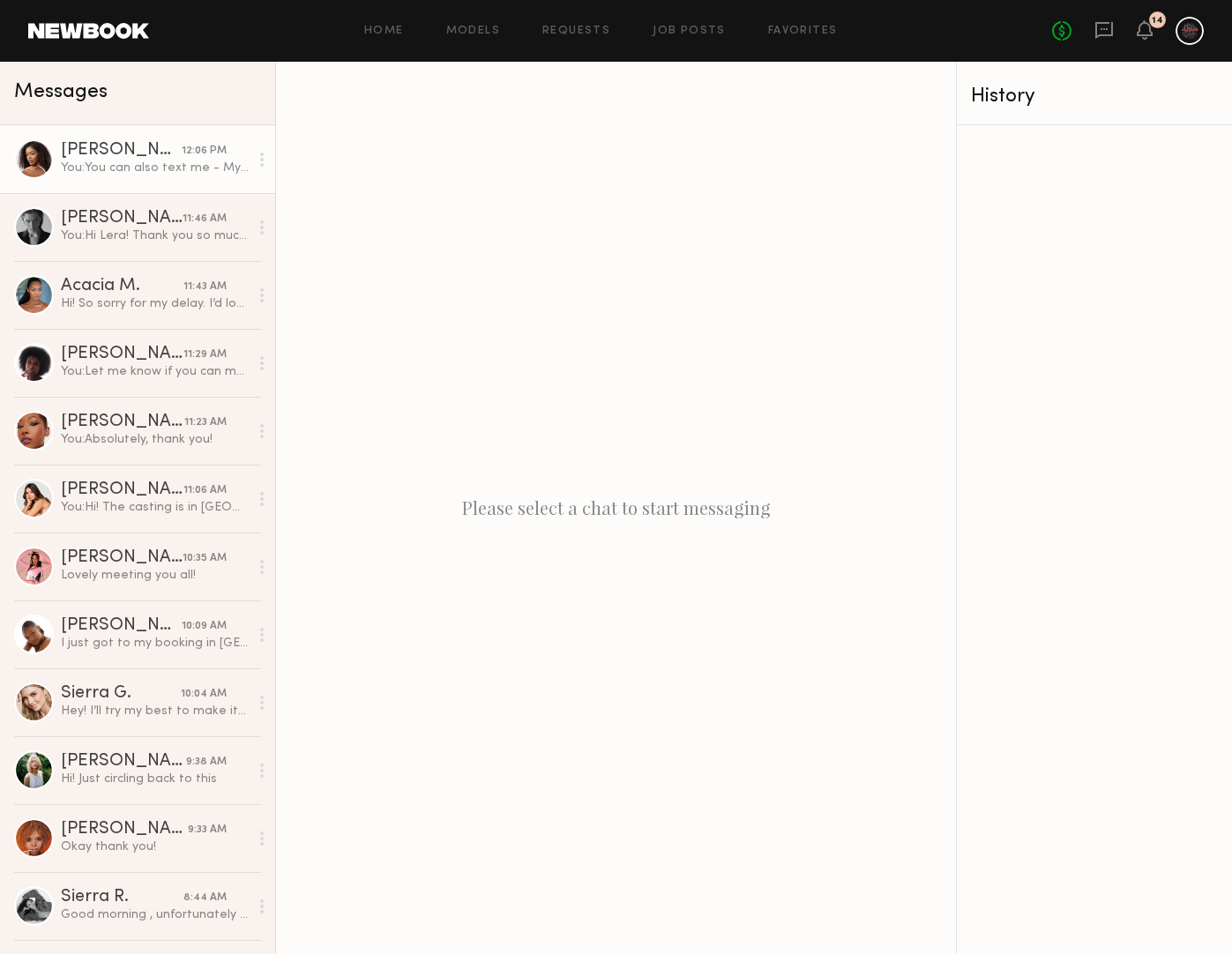 click on "You:  You can also text me - My number is listed under the location contact in the casting location details - I will send you a request." 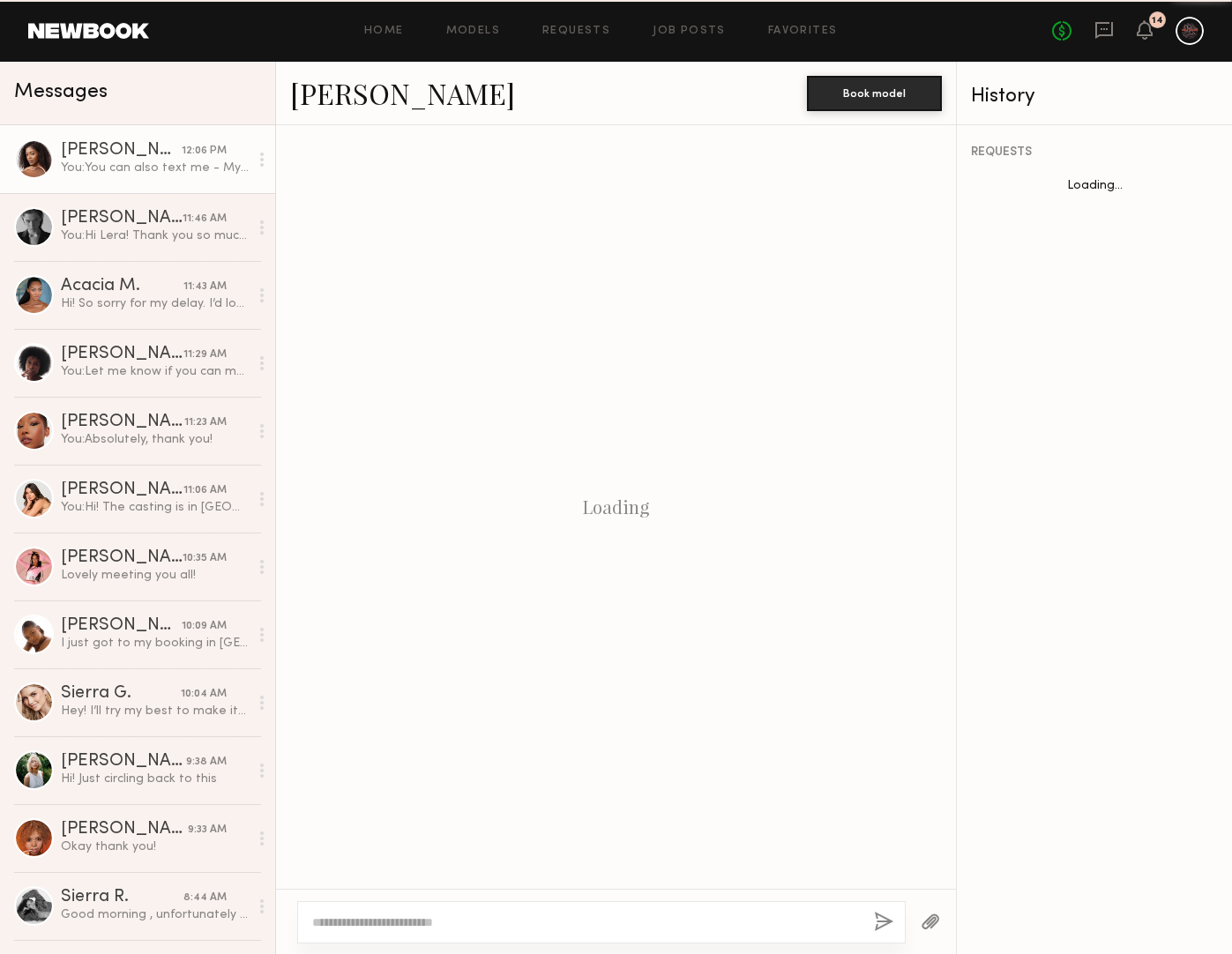 scroll, scrollTop: 536, scrollLeft: 0, axis: vertical 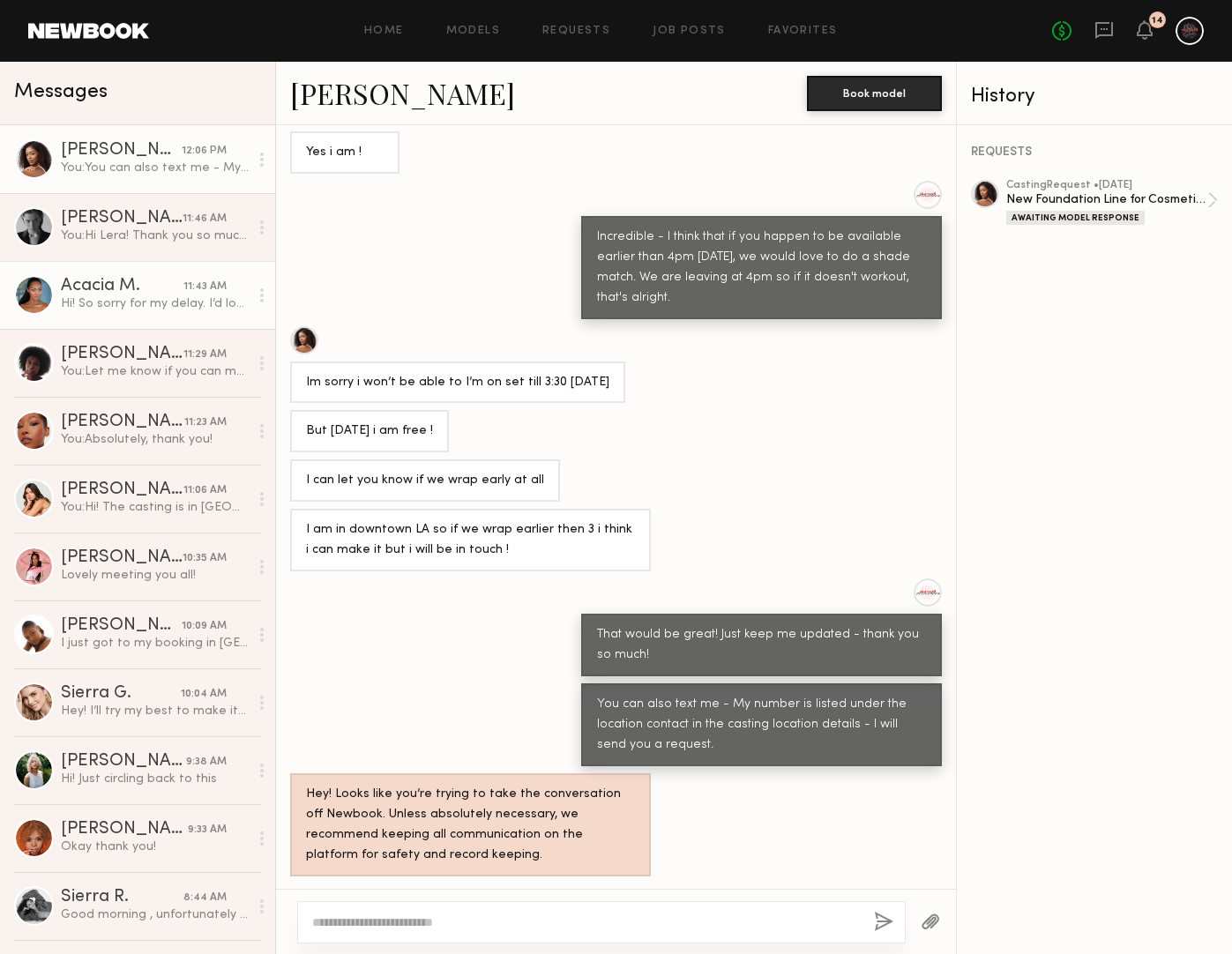 click on "Acacia M. 11:43 AM Hi! So sorry for my delay. I’d love to be a part of the shoot. I did just sign with [PERSON_NAME] so I can handle all bookings through there. Here’s the email! :) I look forward to potentially working with you all.
[PERSON_NAME][EMAIL_ADDRESS][PERSON_NAME][PERSON_NAME][DOMAIN_NAME]" 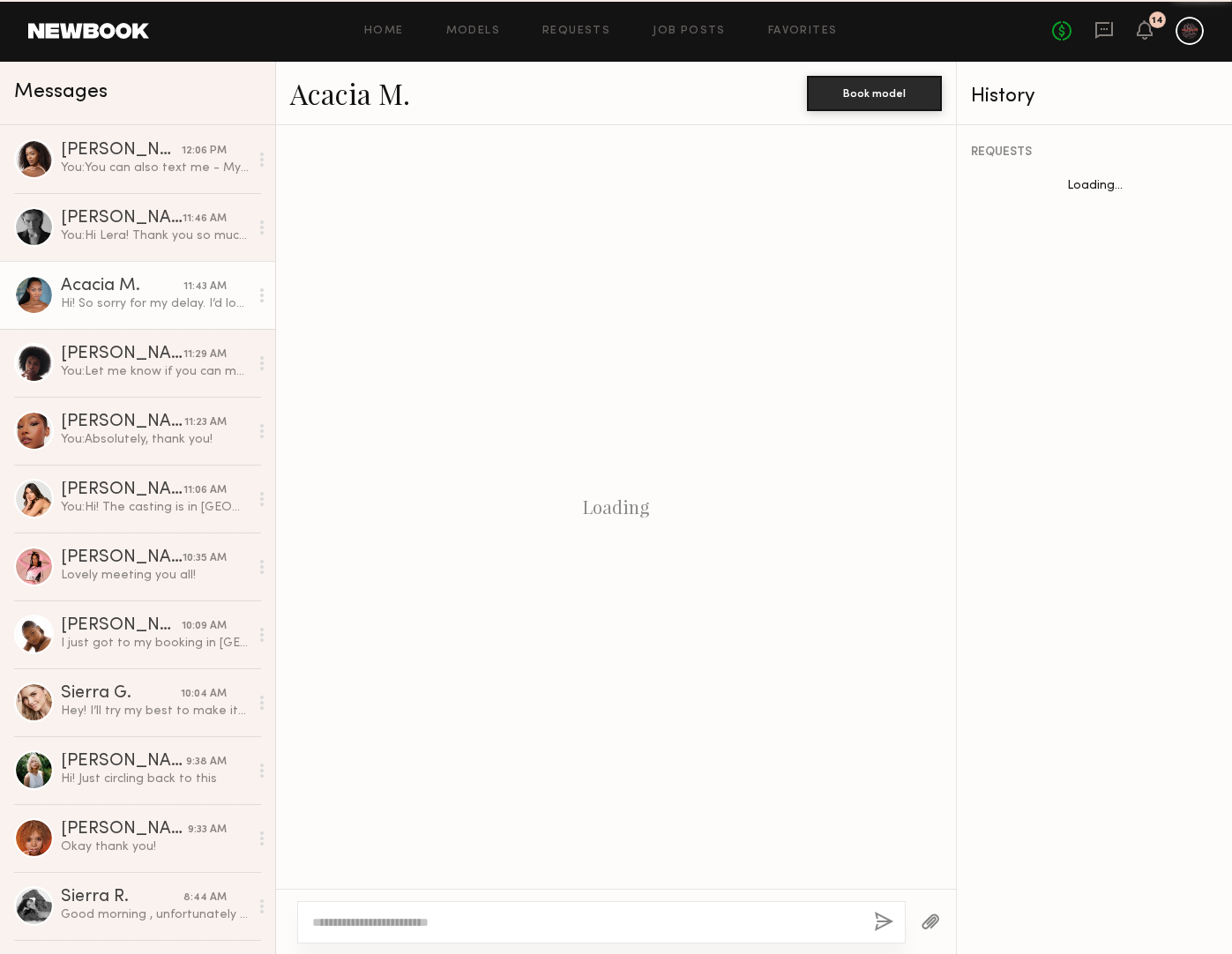 scroll, scrollTop: 932, scrollLeft: 0, axis: vertical 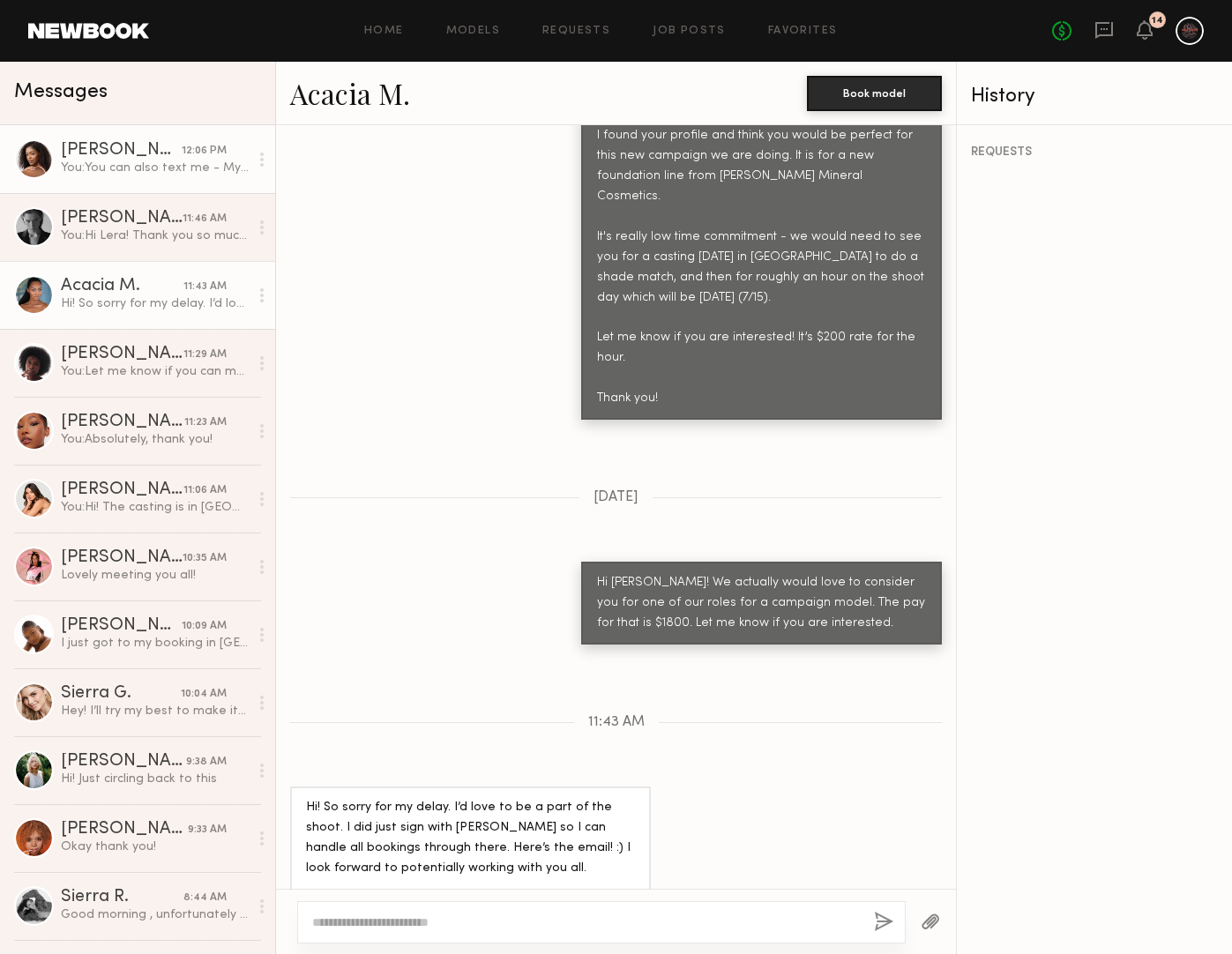 click on "Kaelani F." 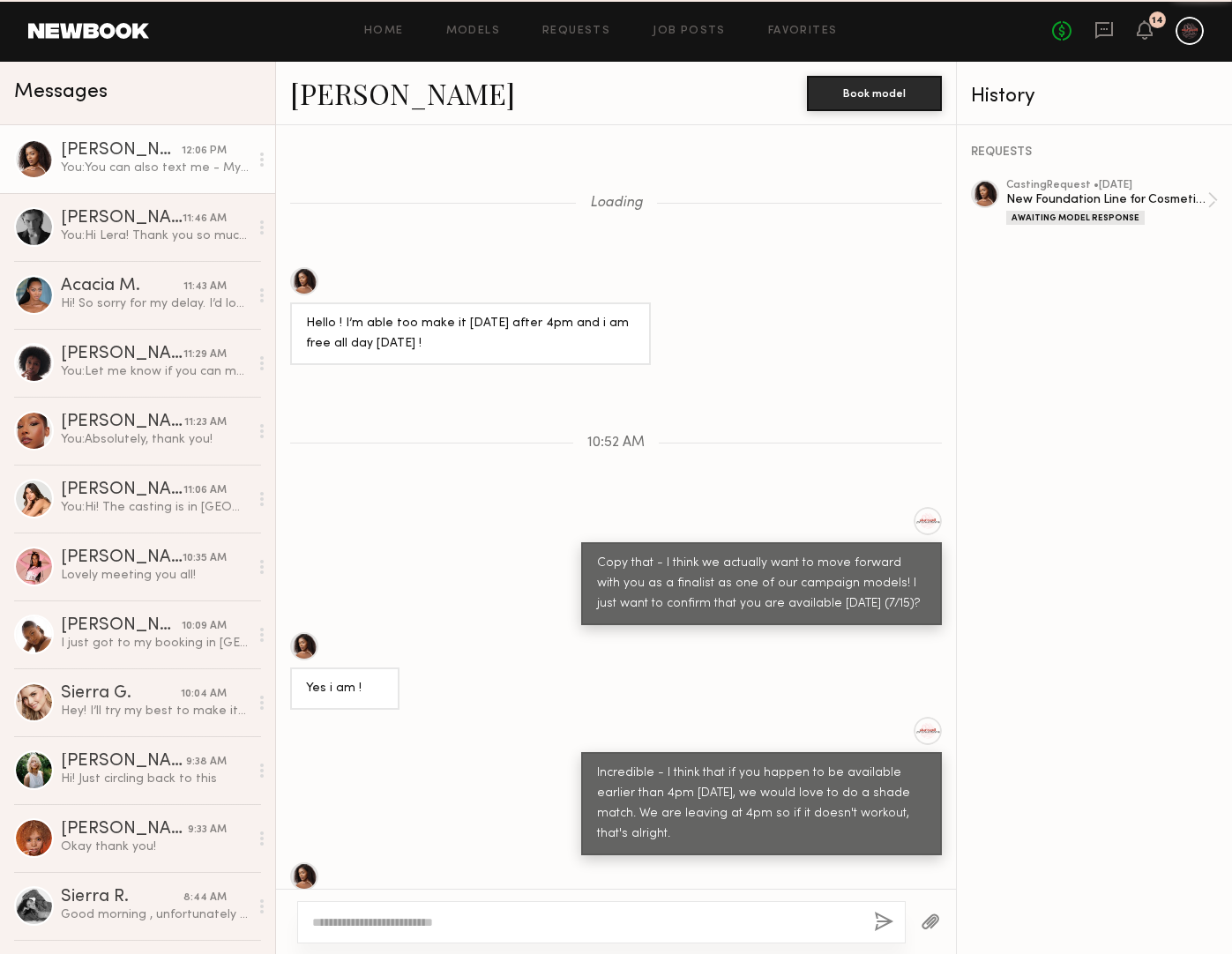 scroll, scrollTop: 536, scrollLeft: 0, axis: vertical 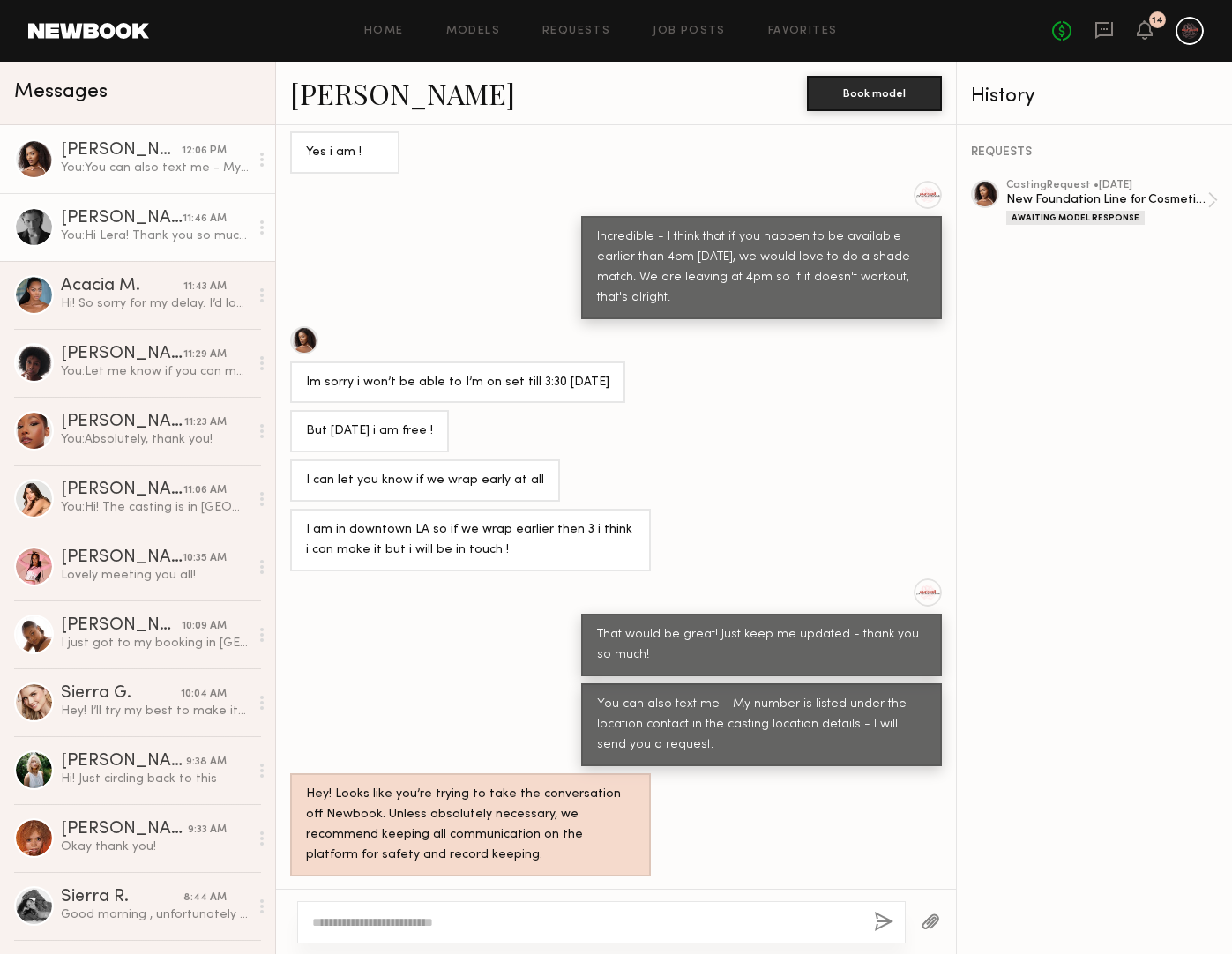 click on "You:  Hi Lera! Thank you so much for submitting. Would you be available to come in today for an in-person casting?" 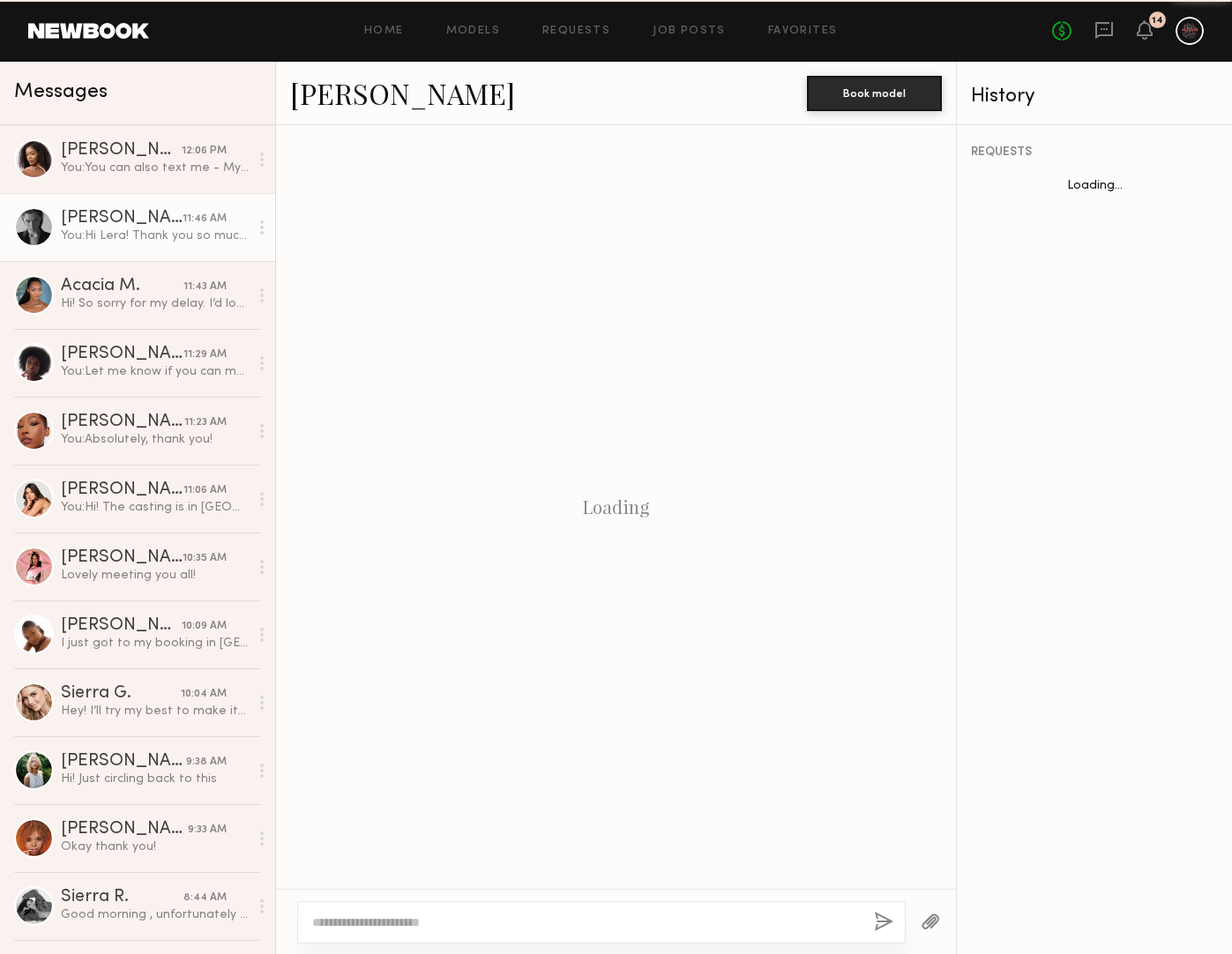 scroll, scrollTop: 181, scrollLeft: 0, axis: vertical 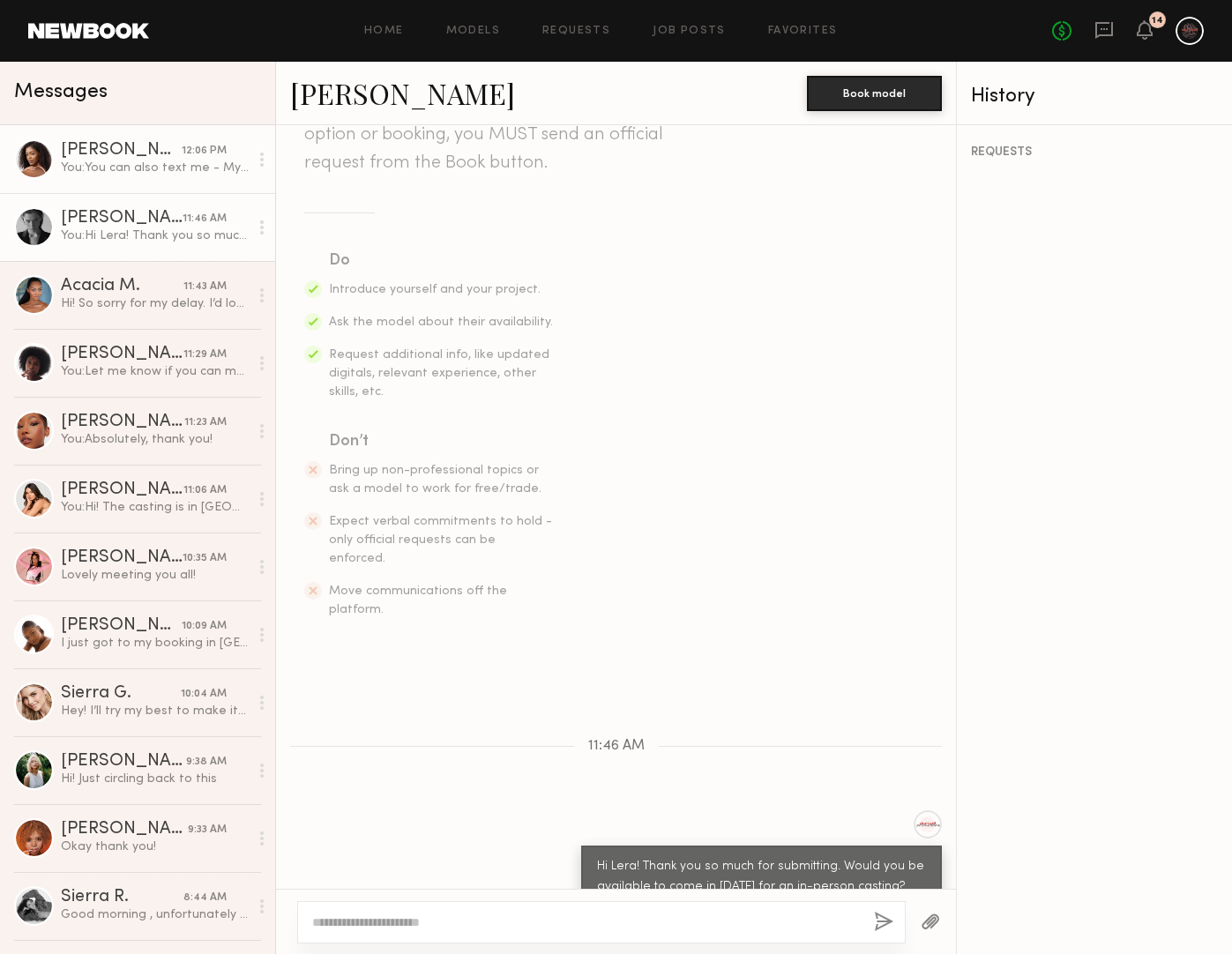 click on "[PERSON_NAME] 12:06 PM You:  You can also text me - My number is listed under the location contact in the casting location details - I will send you a request." 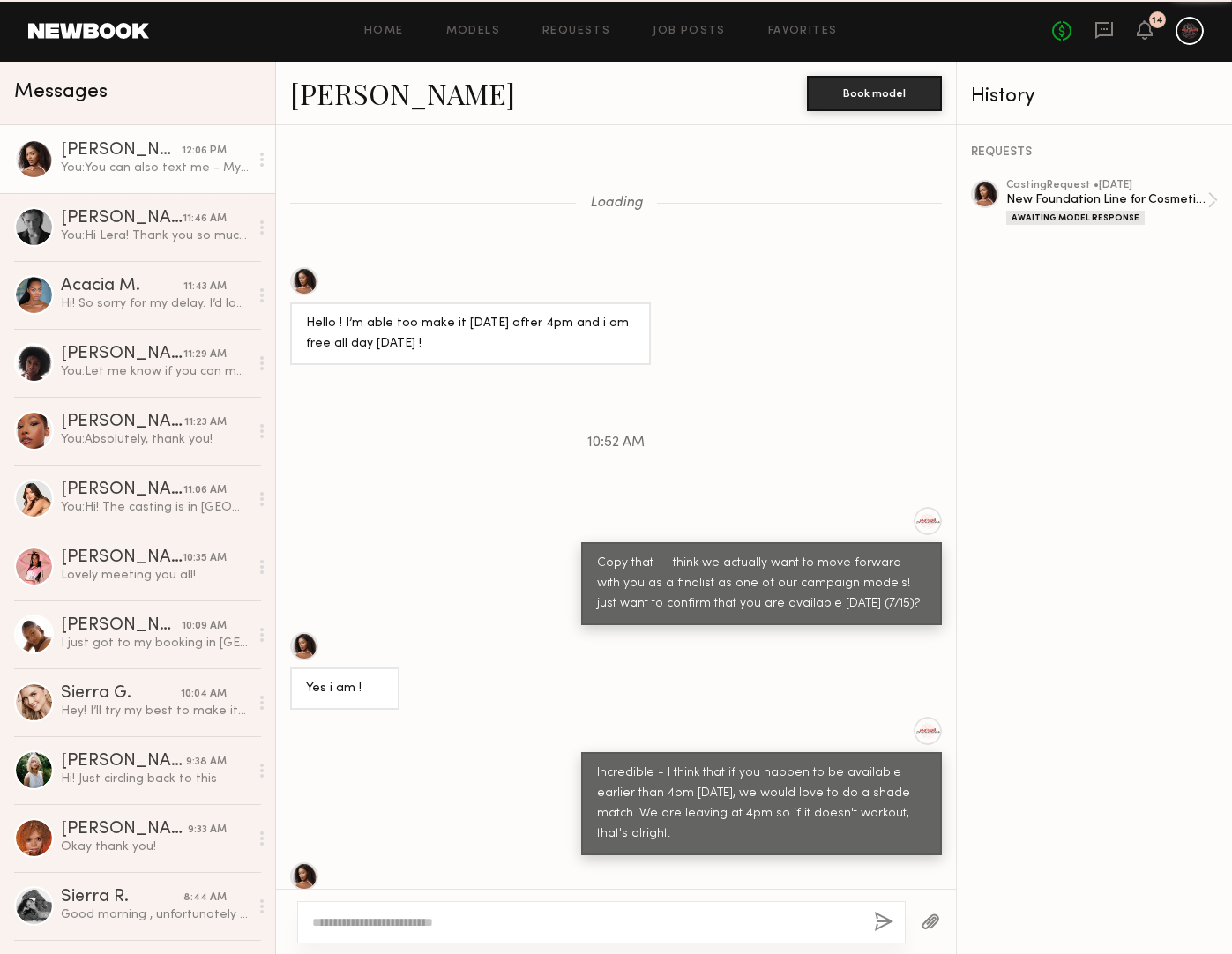 scroll, scrollTop: 536, scrollLeft: 0, axis: vertical 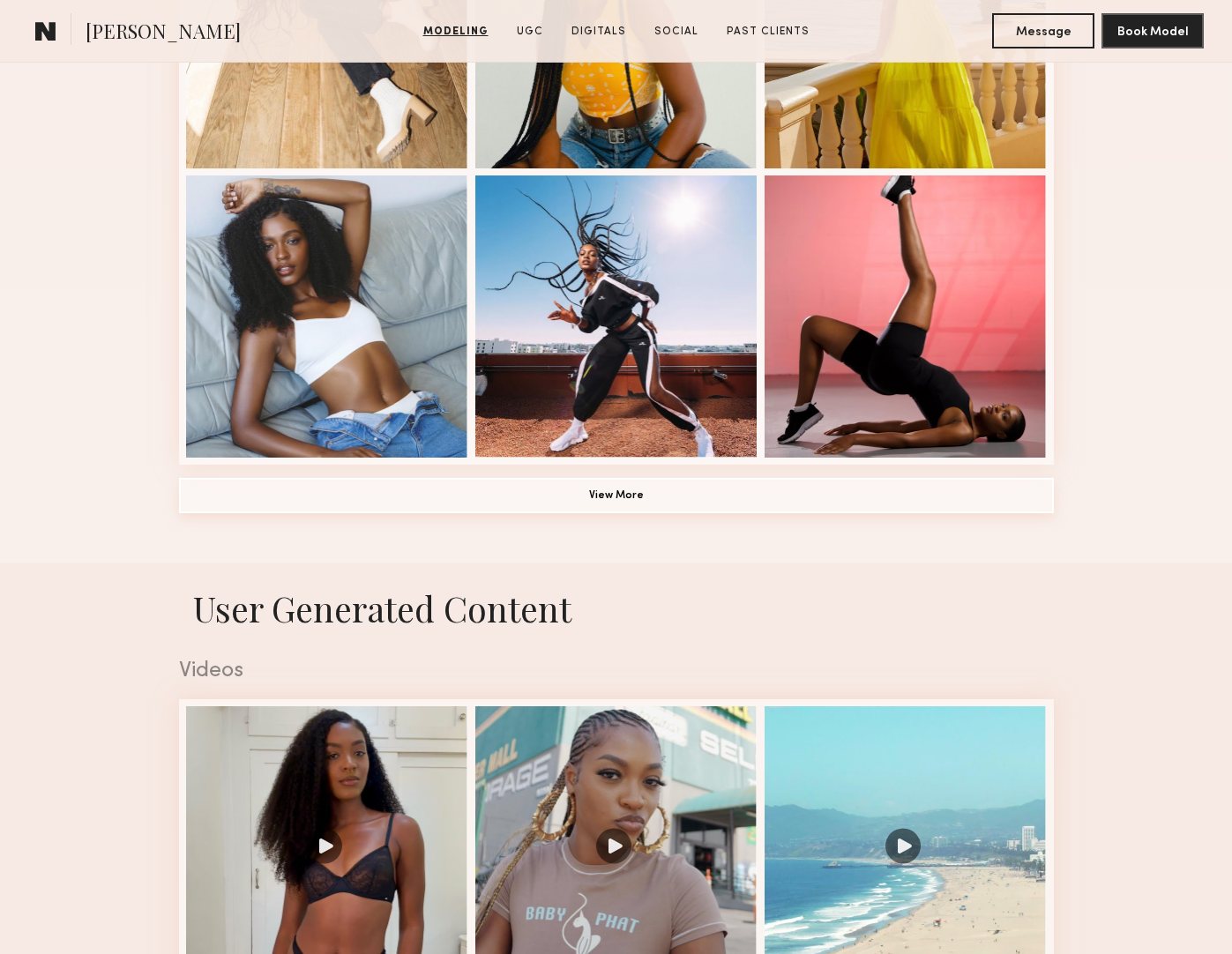 click on "View More" 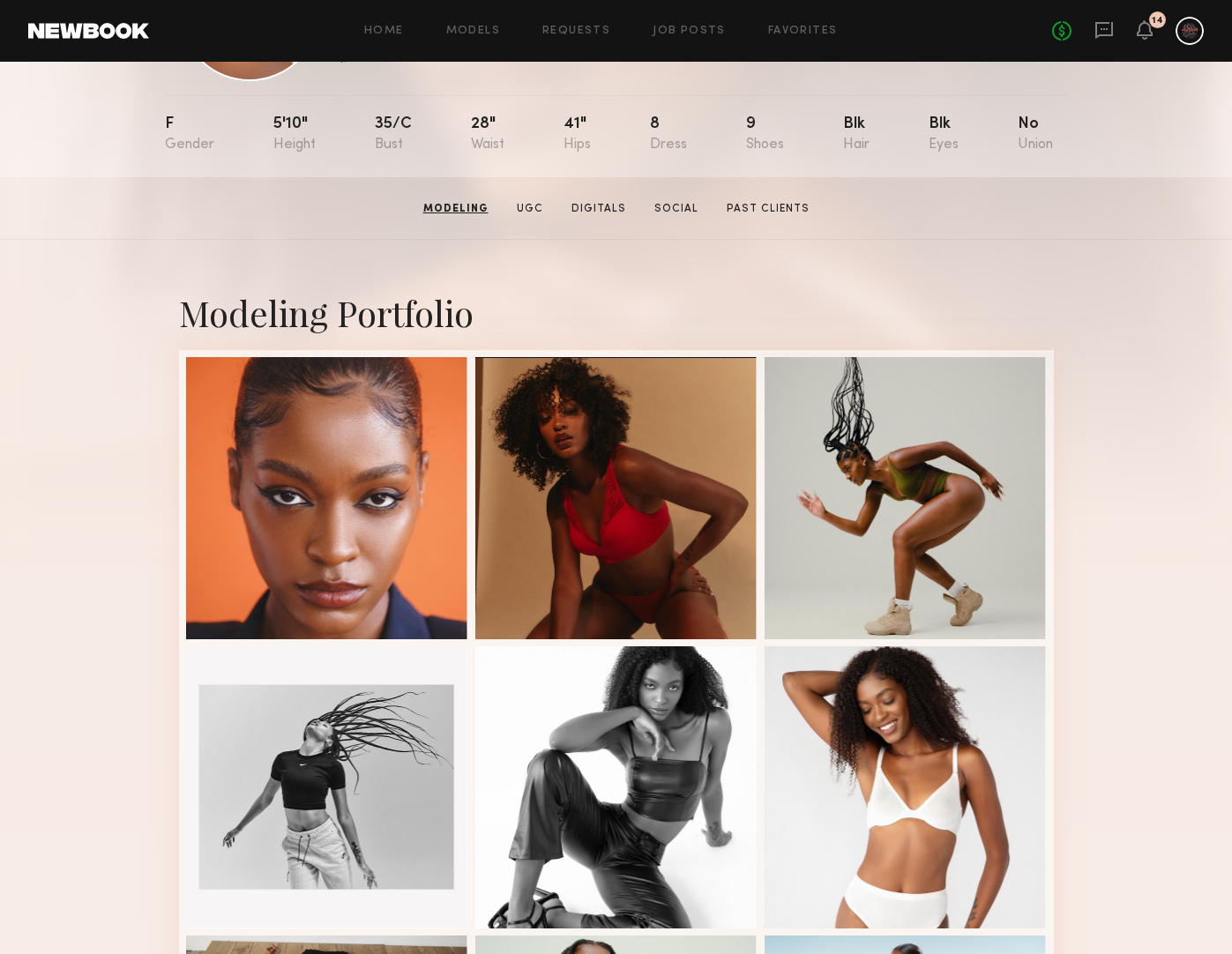 scroll, scrollTop: 0, scrollLeft: 0, axis: both 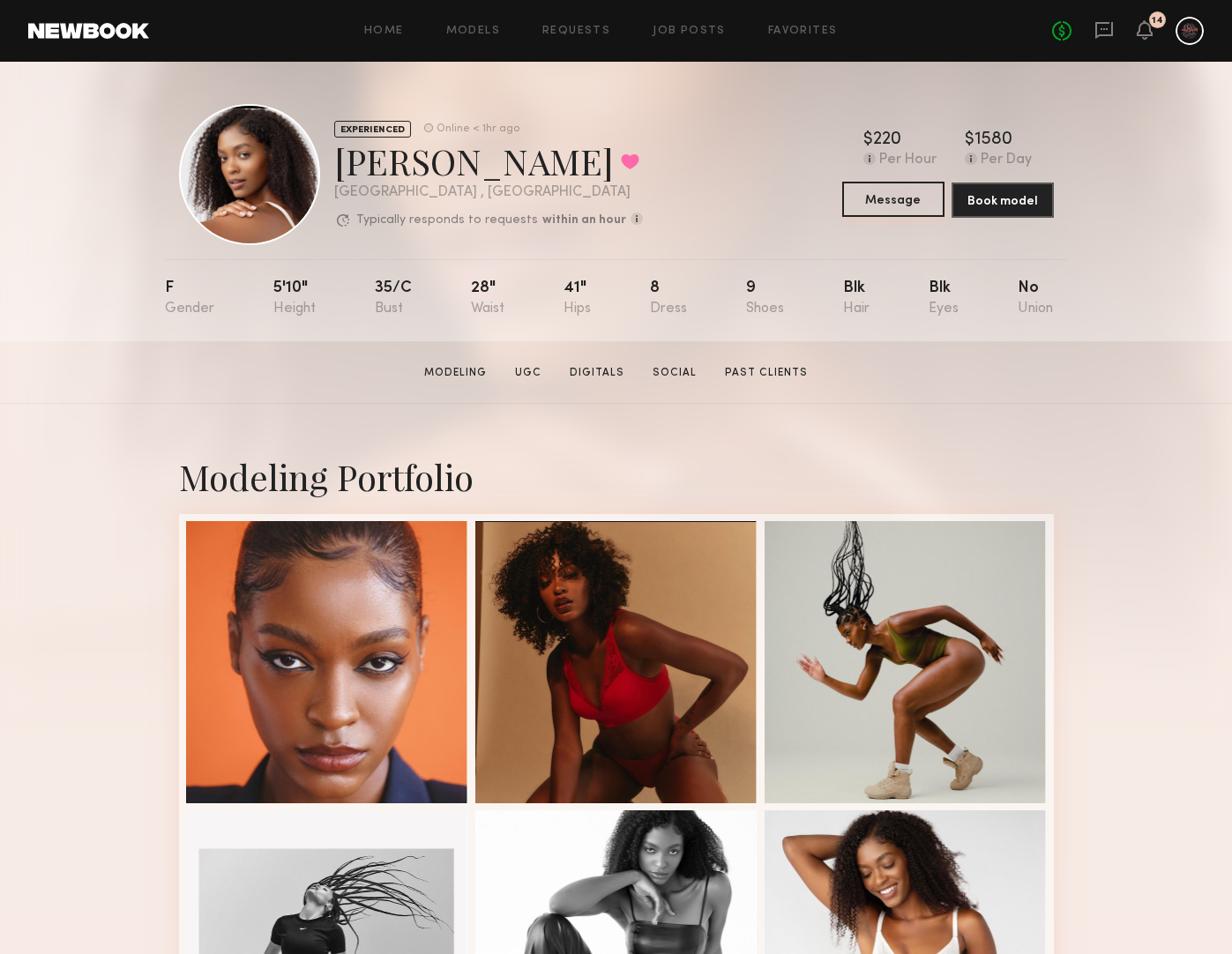 click on "Message" 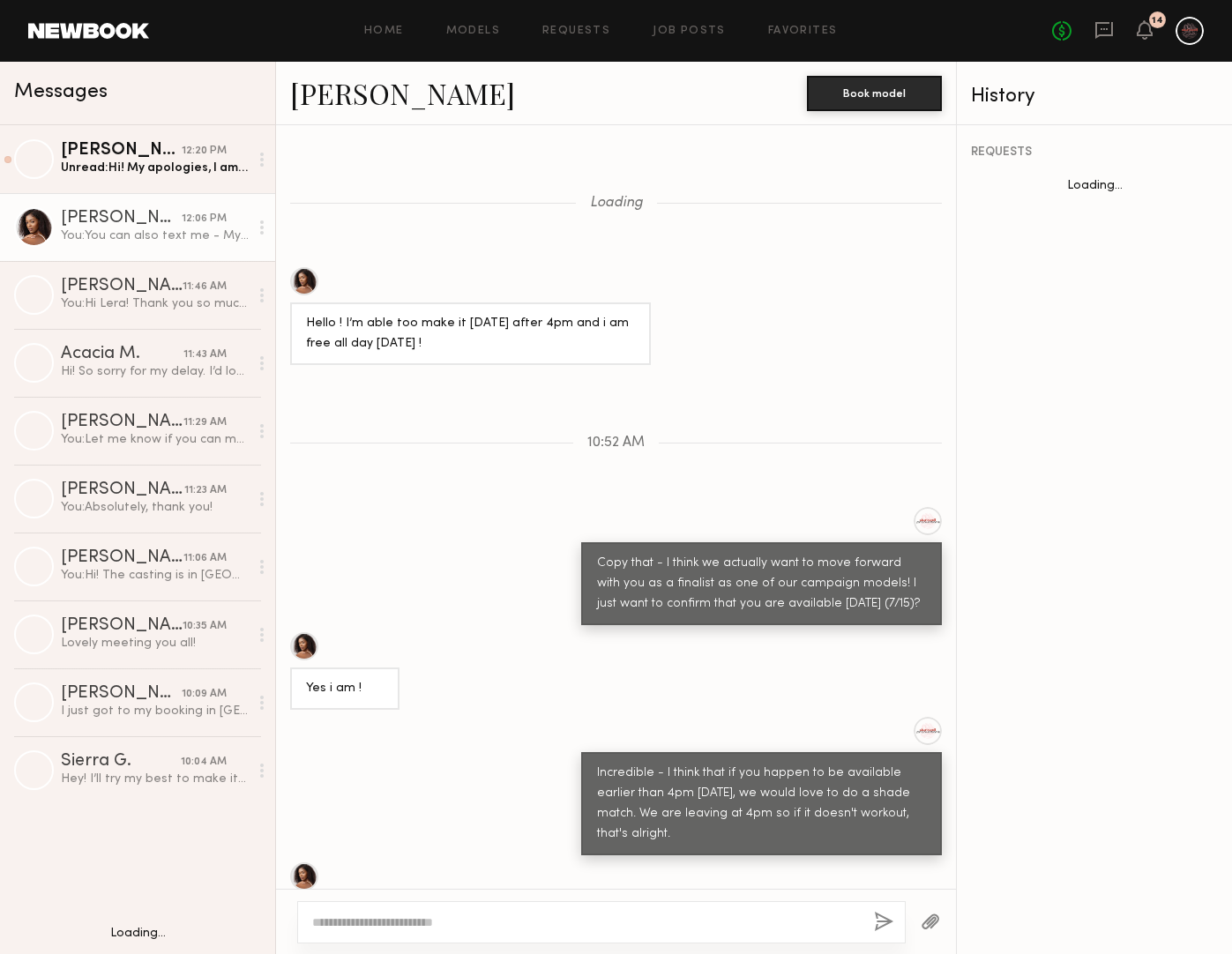 scroll, scrollTop: 516, scrollLeft: 0, axis: vertical 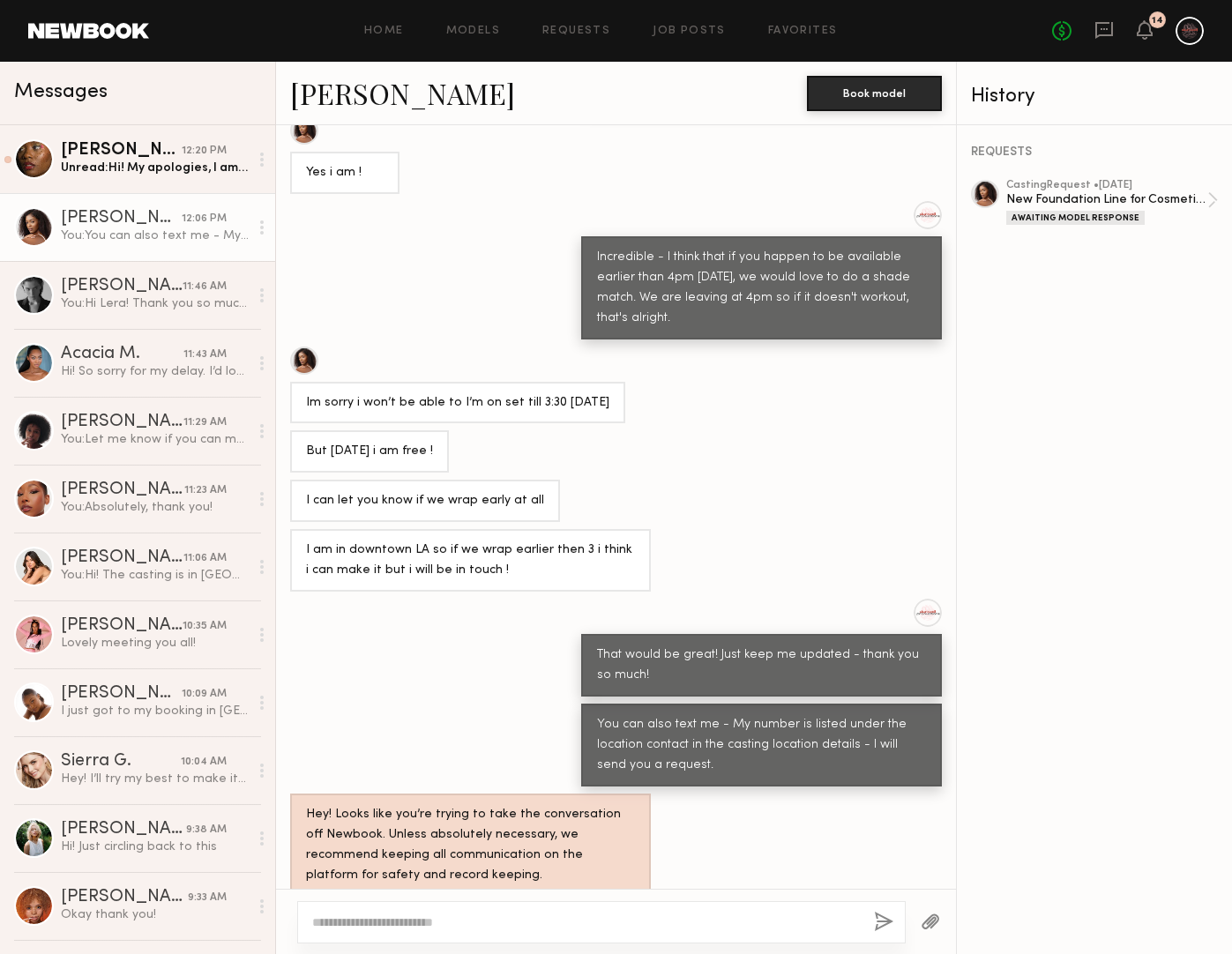 click 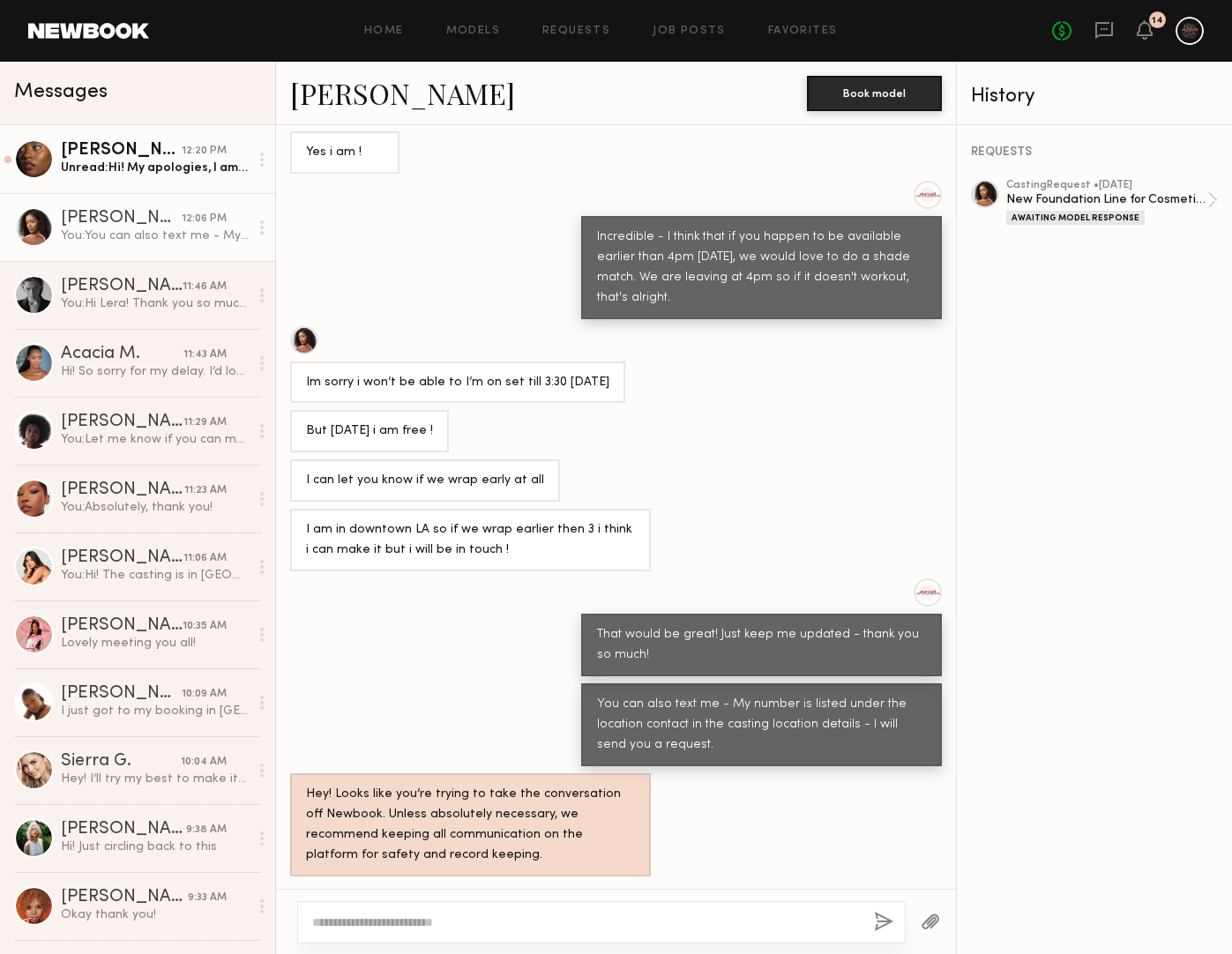 click on "Unread:  Hi! My apologies, I am stuck at work and can’t leave the office at this time. If there’s time after 4 or another day I can try to make it. Thank you for considering me for this casting." 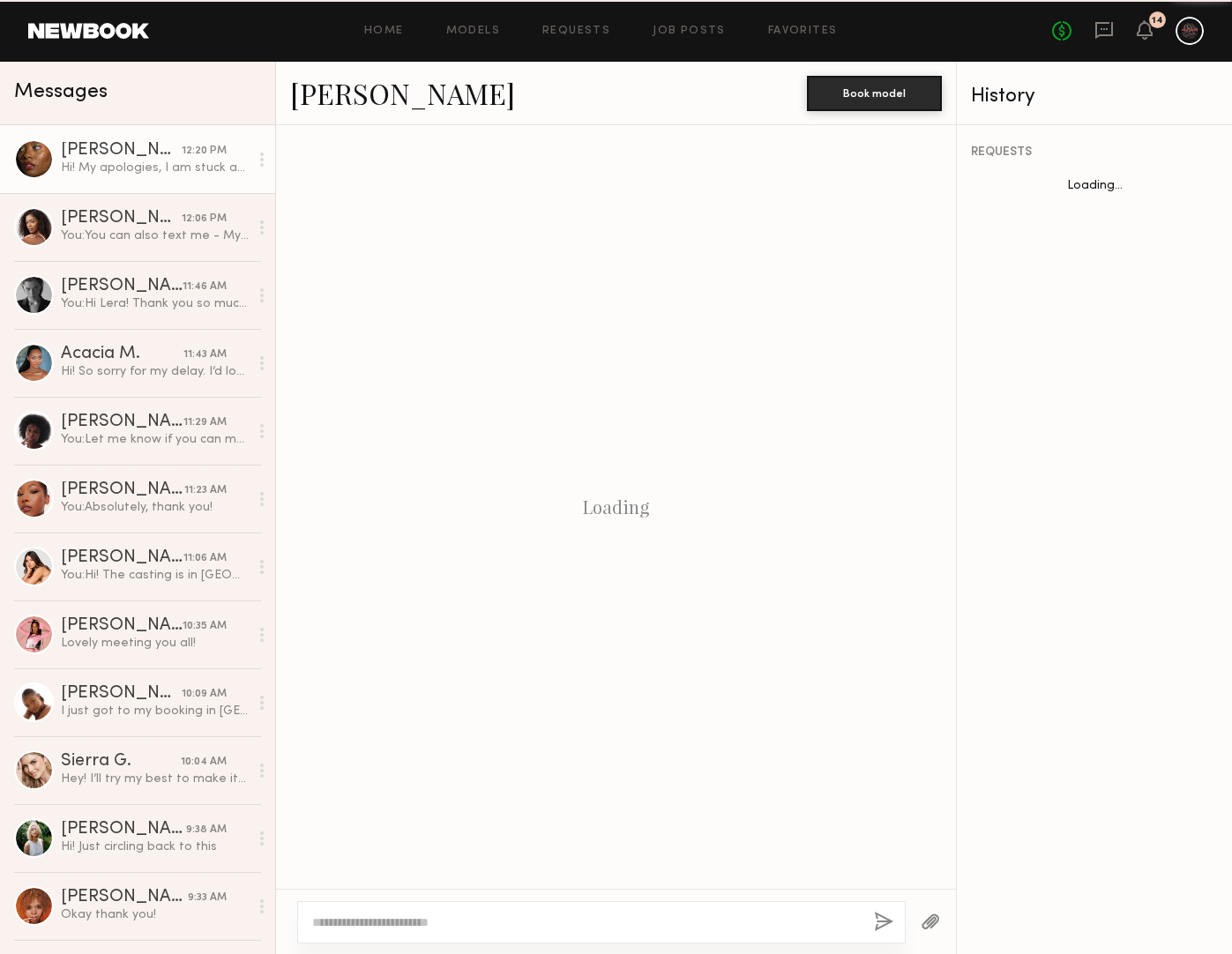 scroll, scrollTop: 1445, scrollLeft: 0, axis: vertical 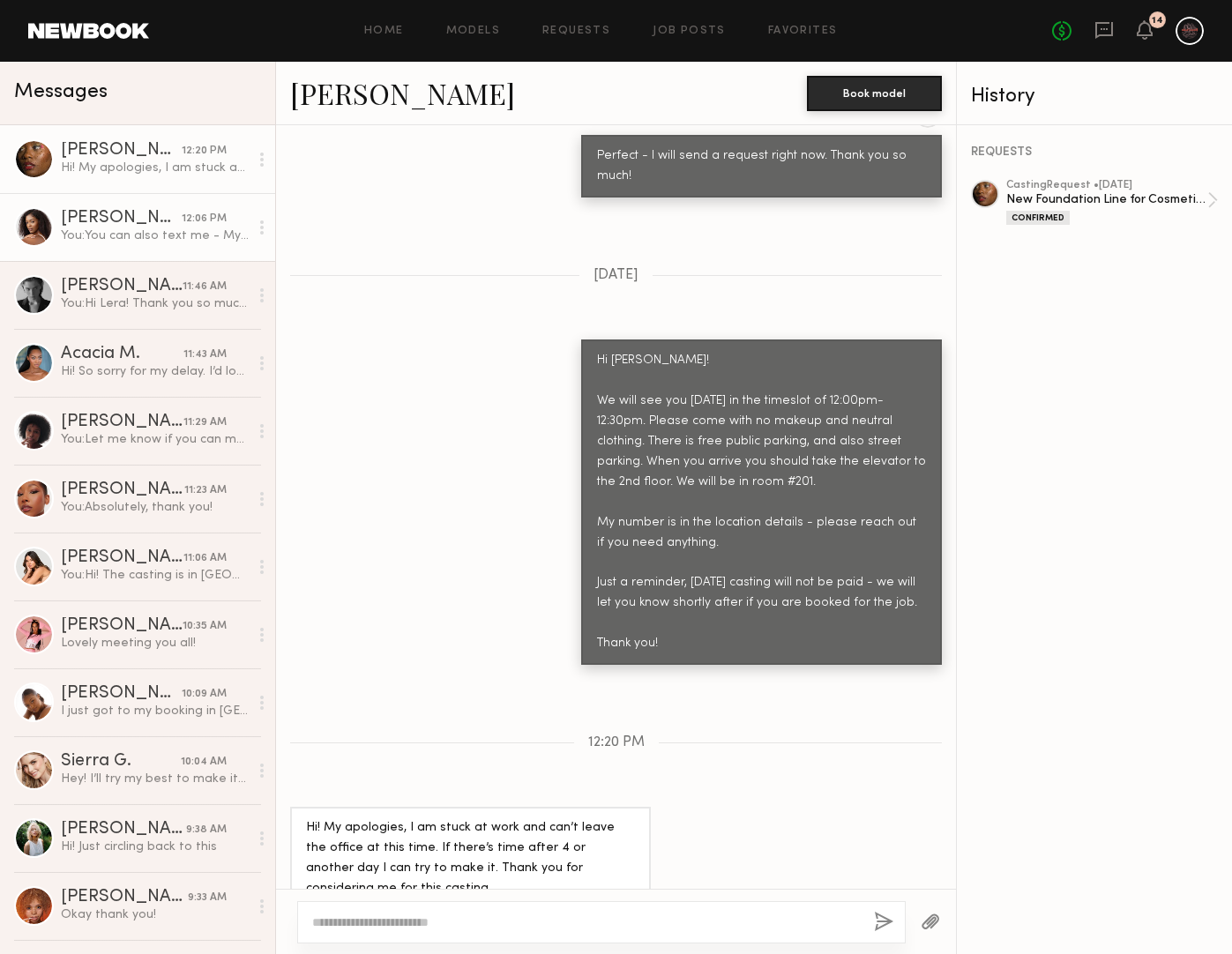 click on "You:  You can also text me - My number is listed under the location contact in the casting location details - I will send you a request." 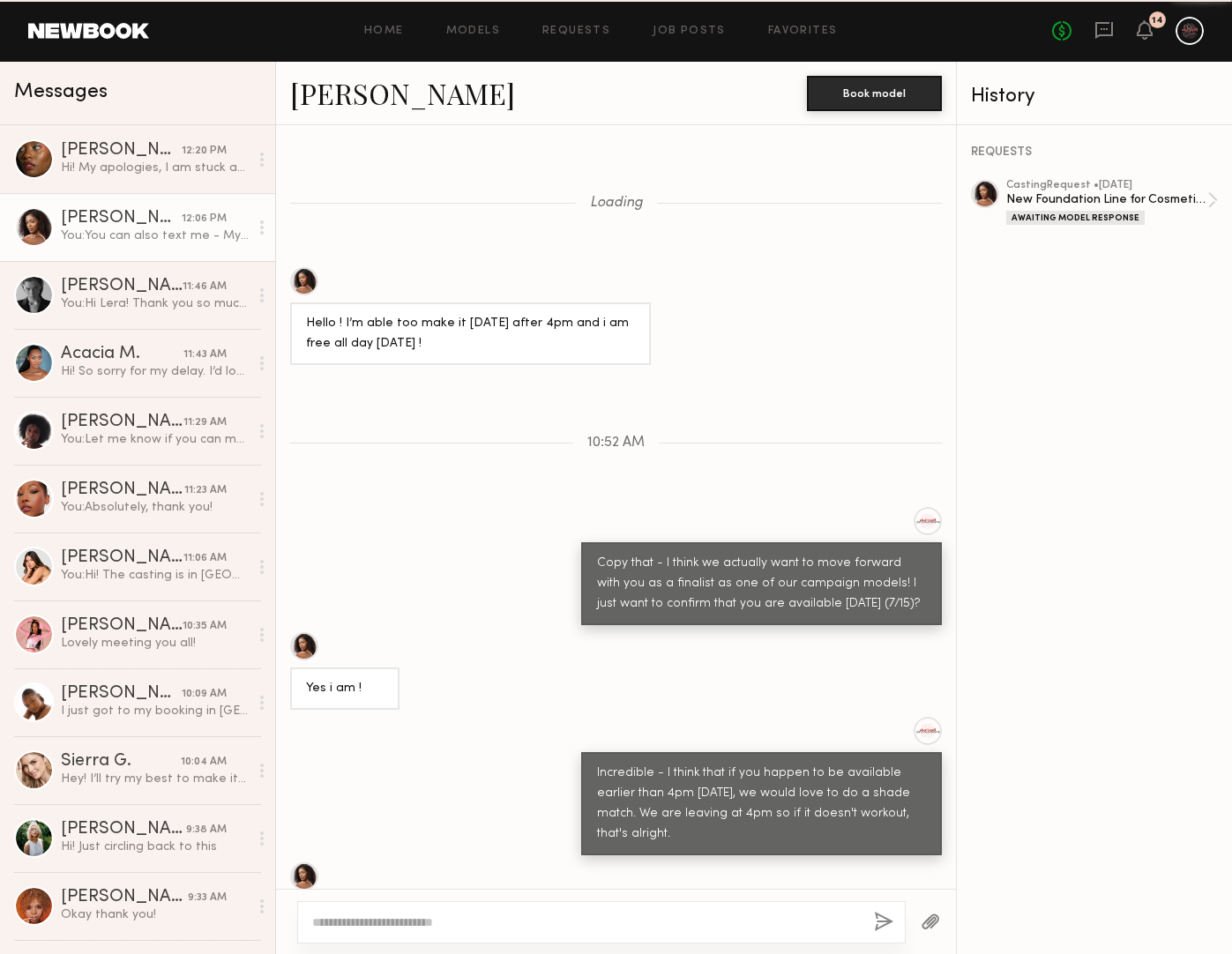 scroll, scrollTop: 536, scrollLeft: 0, axis: vertical 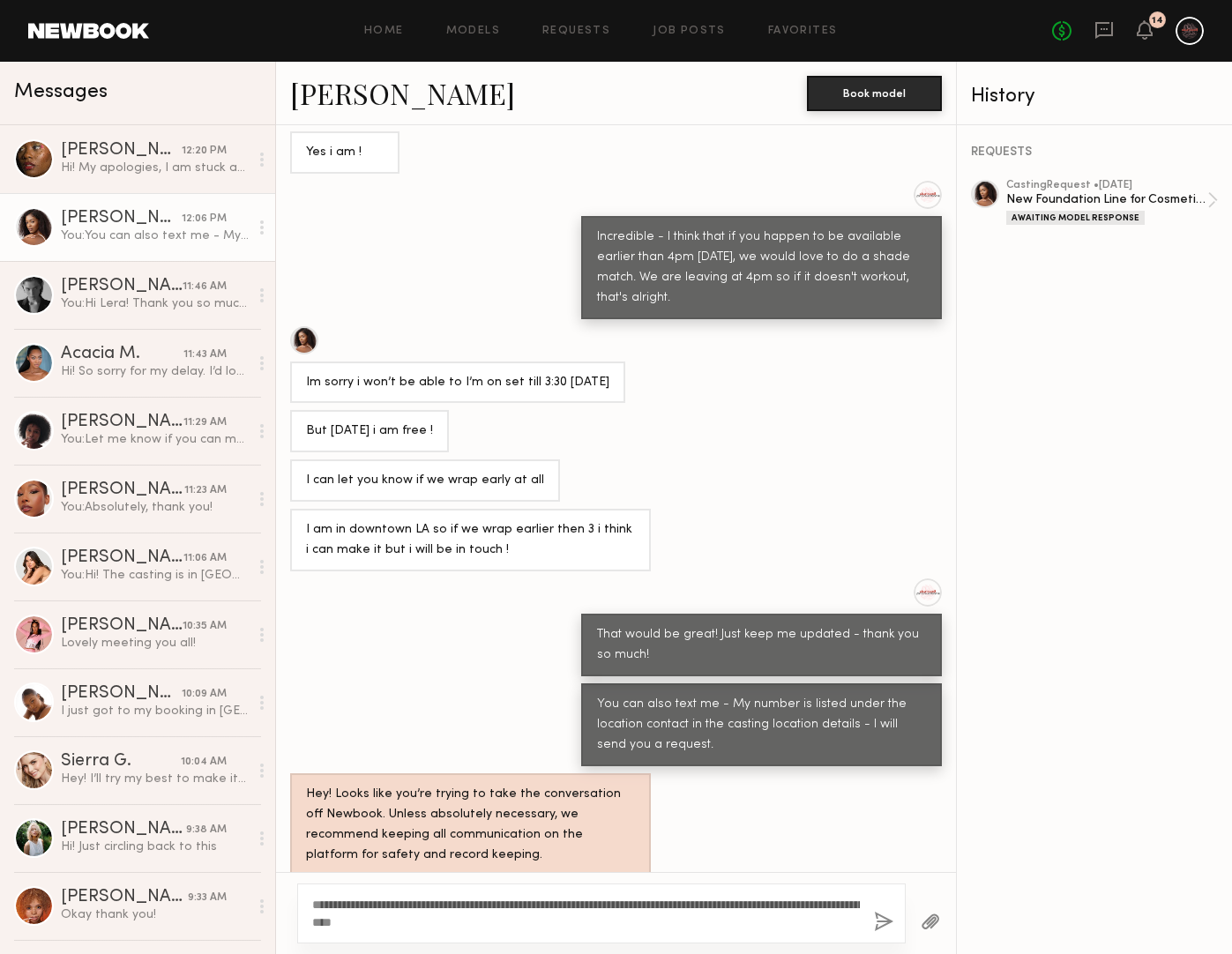 type on "**********" 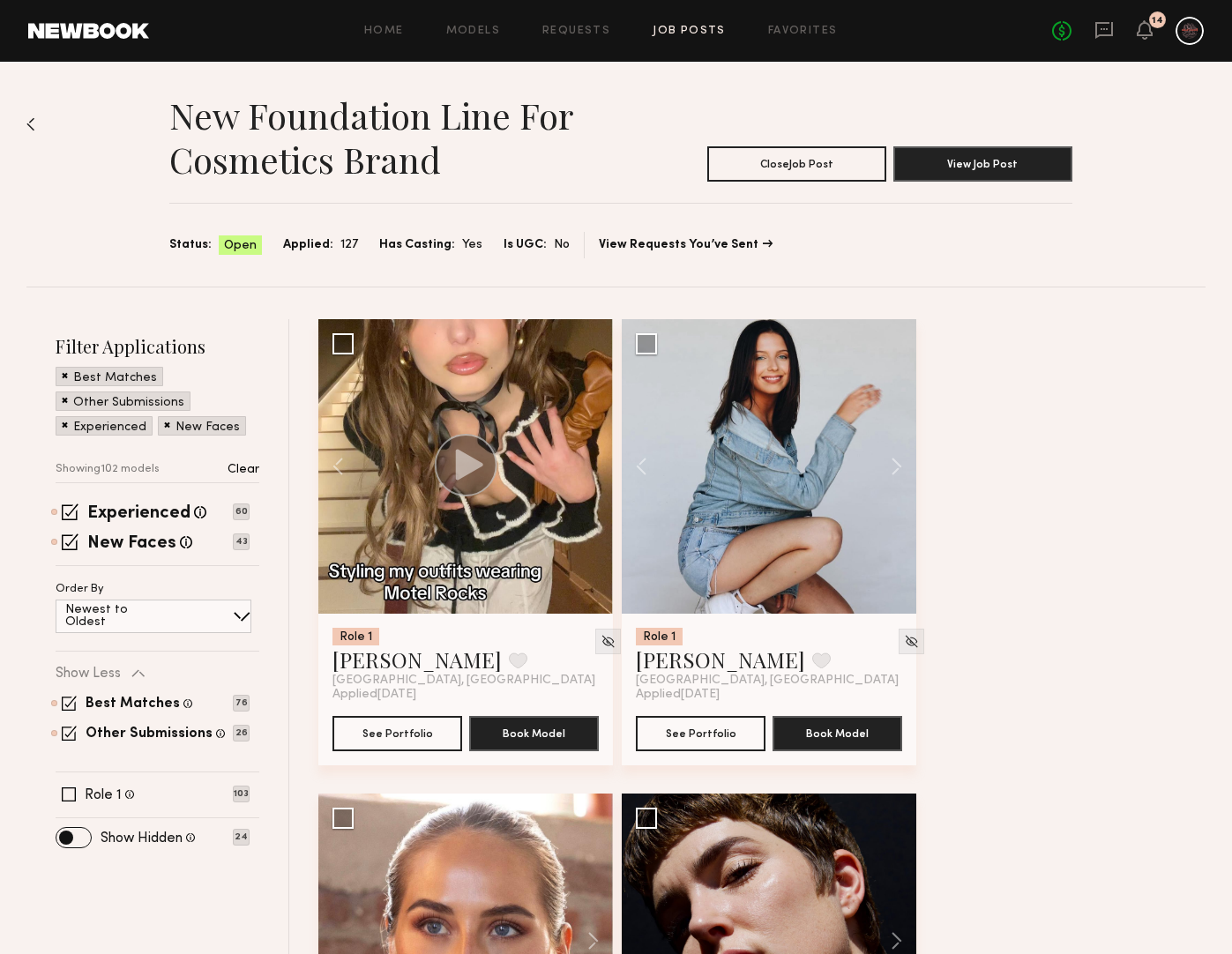 scroll, scrollTop: 0, scrollLeft: 0, axis: both 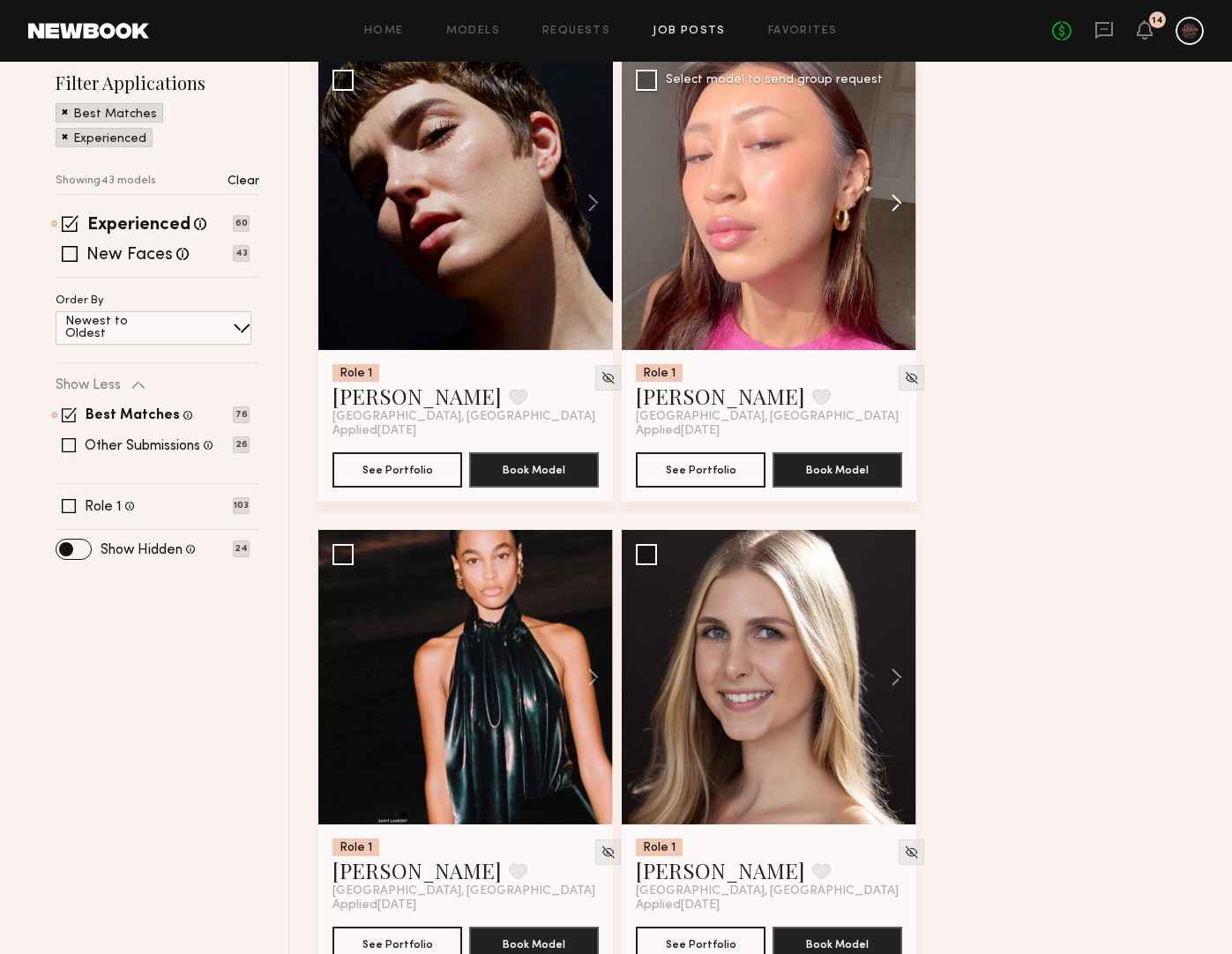 click 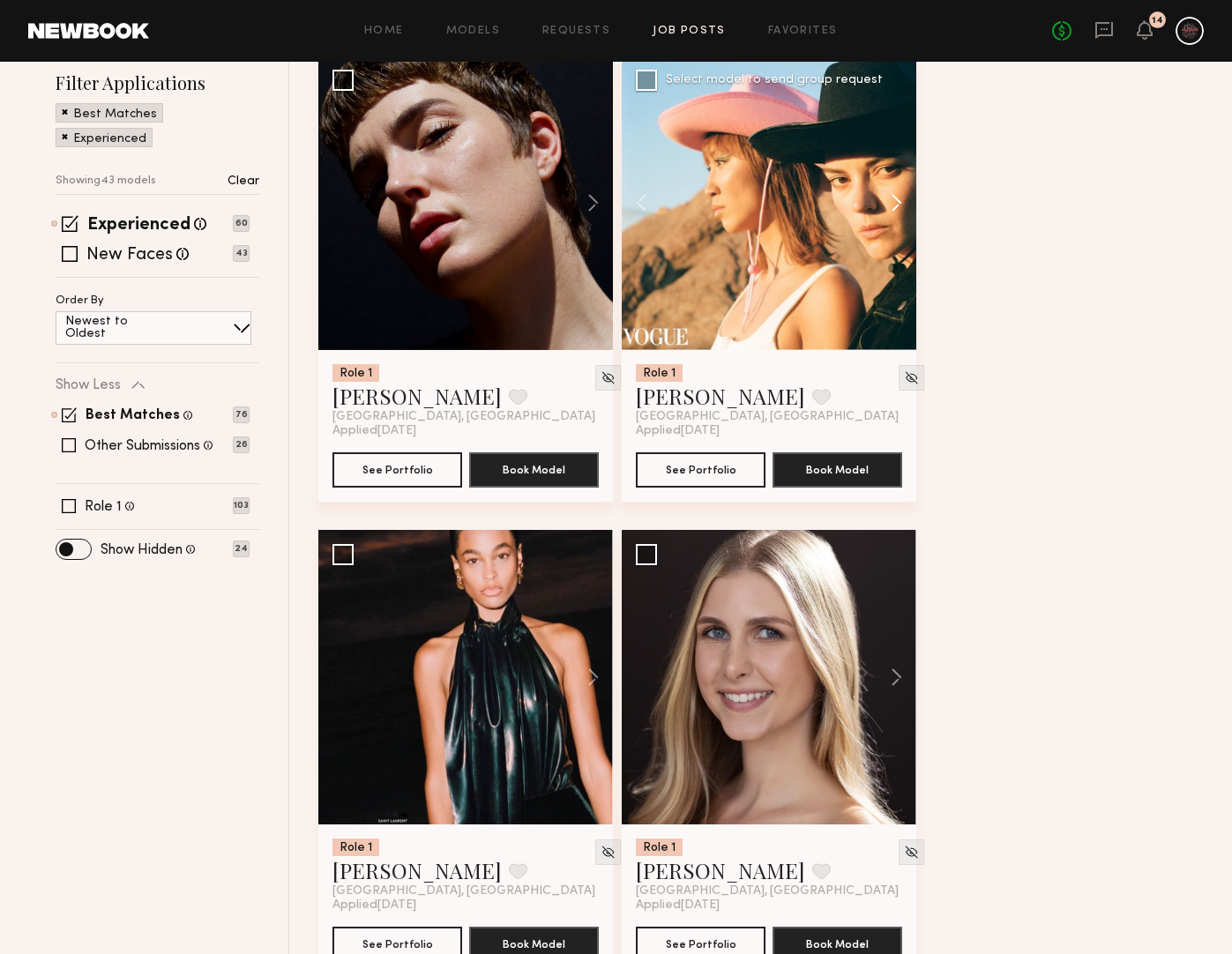 click 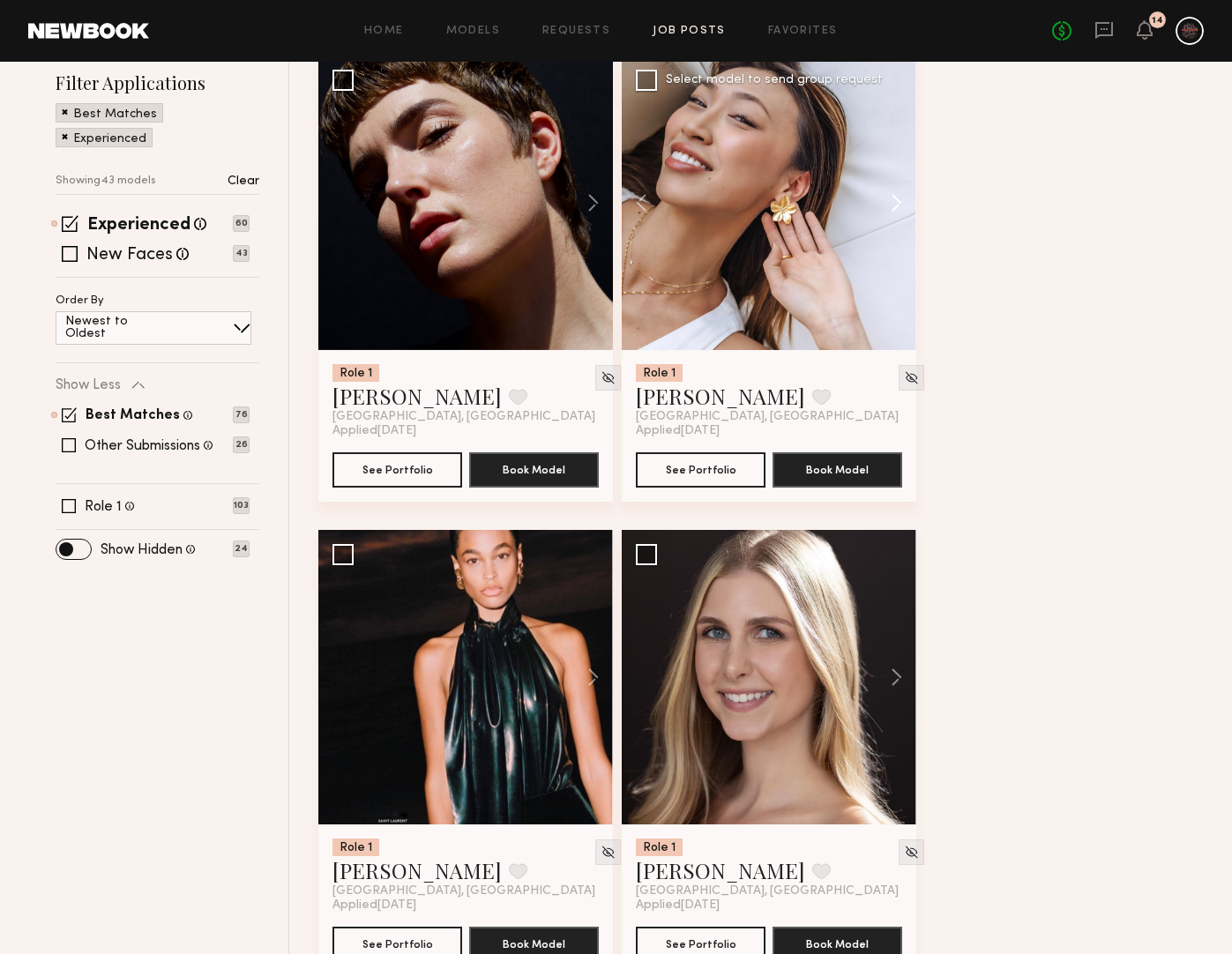 click 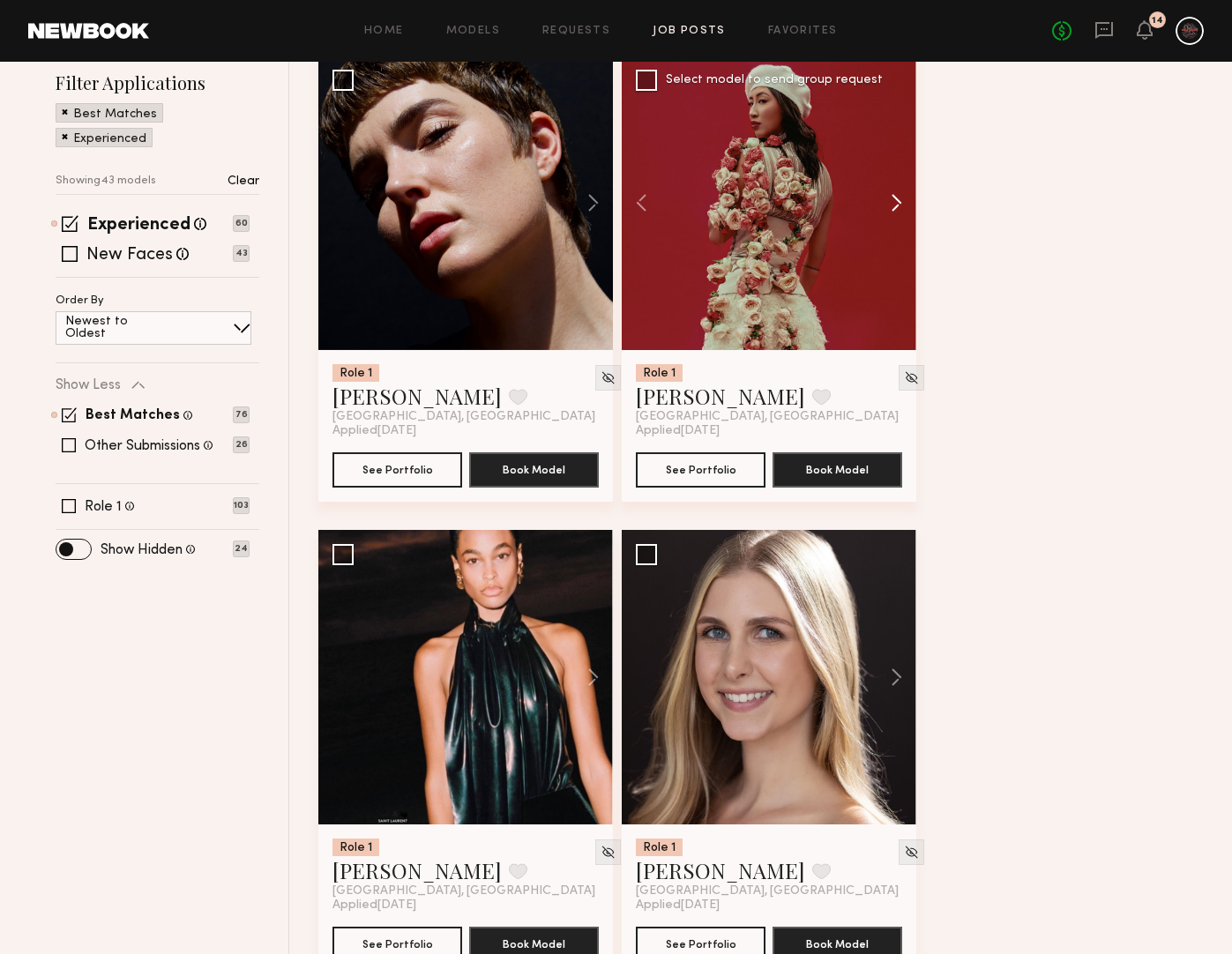 click 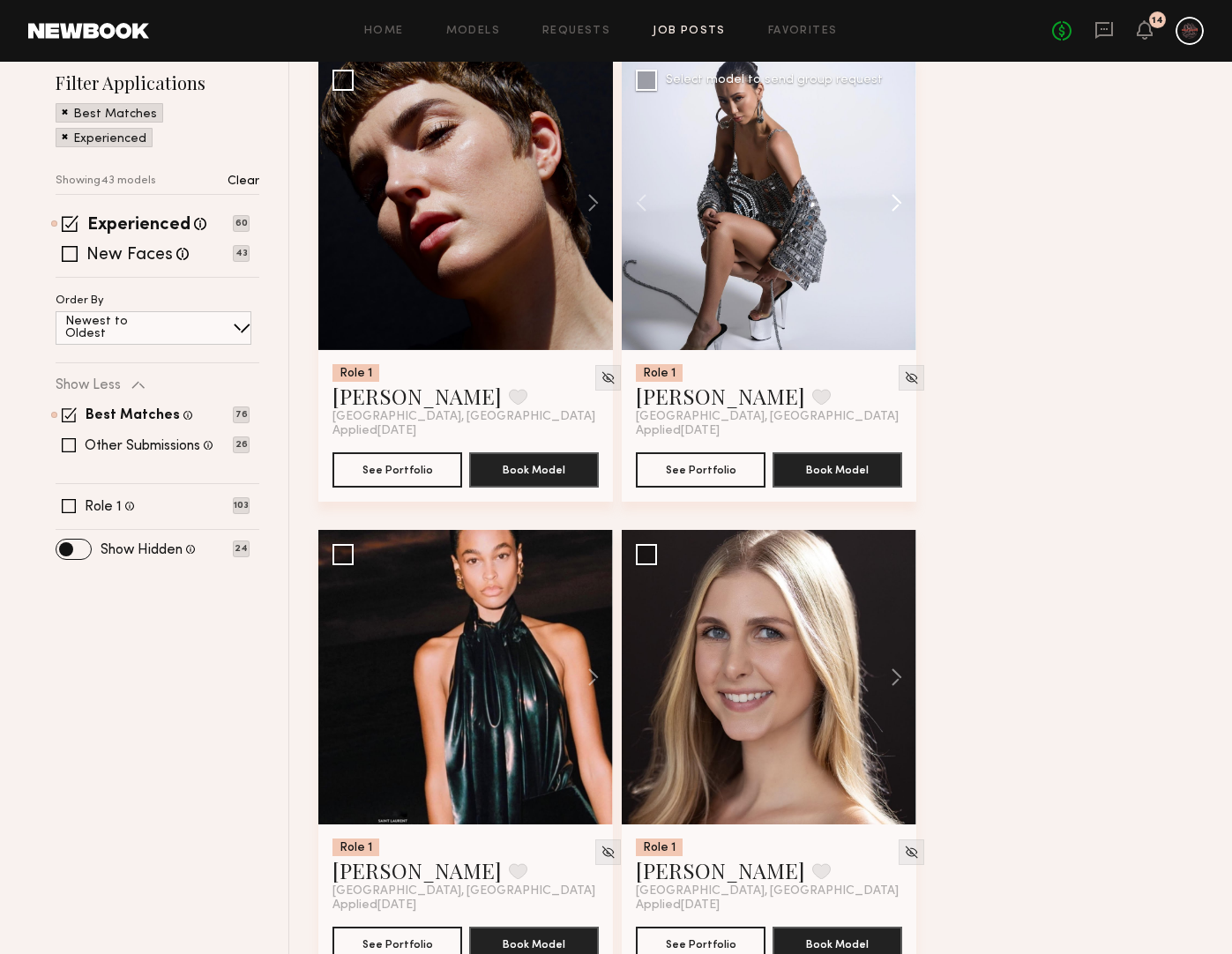 click 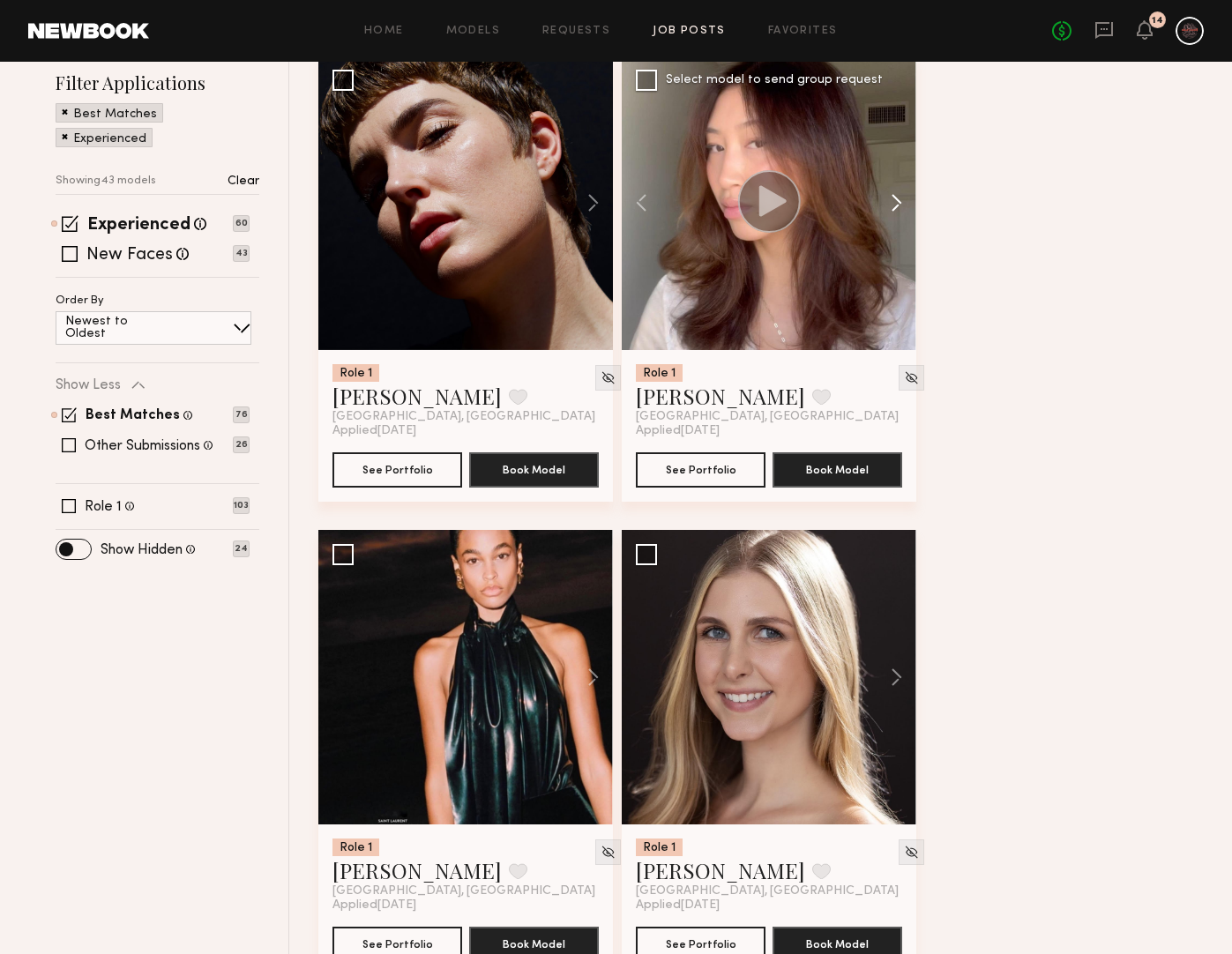 click 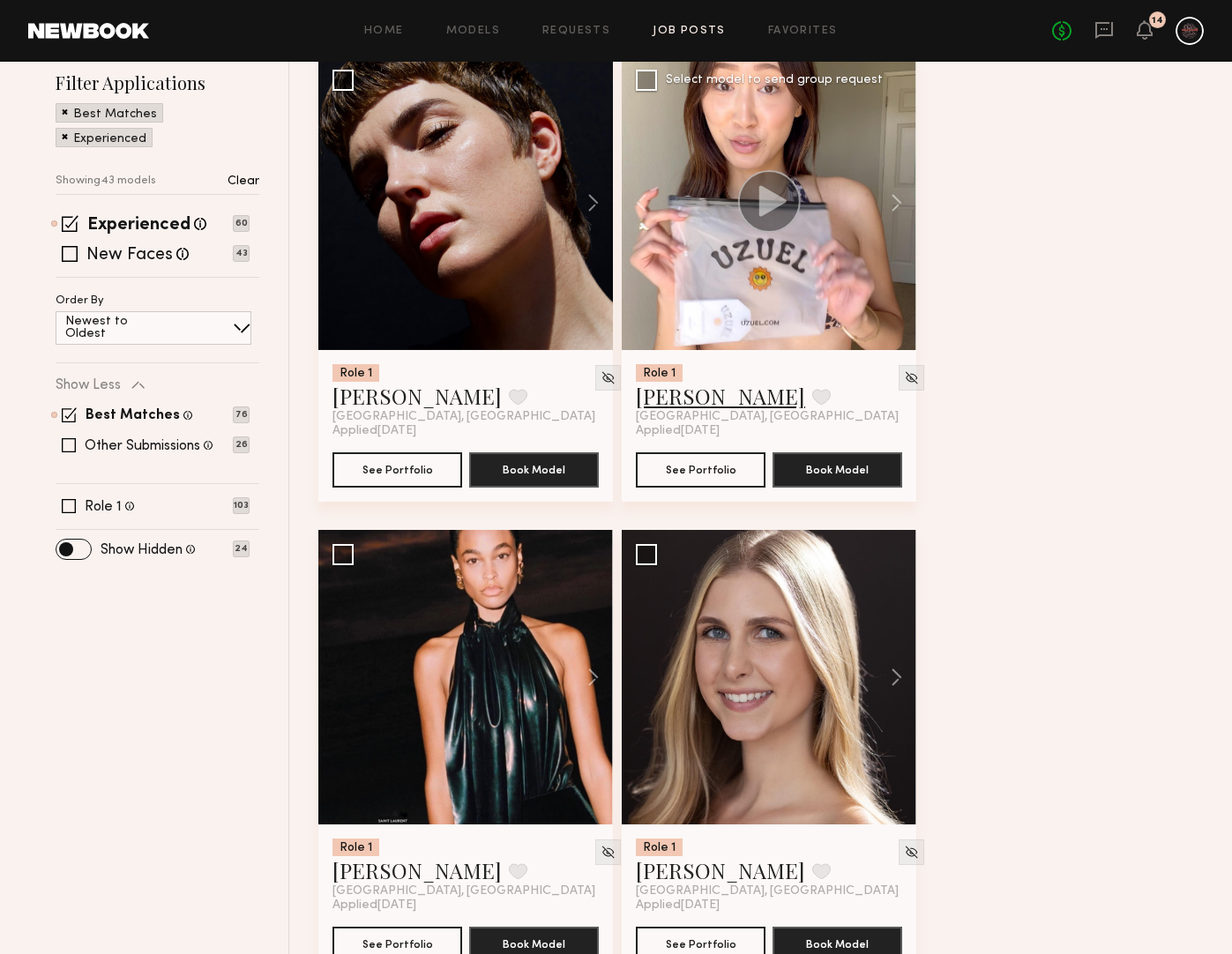 click on "Kristine W." 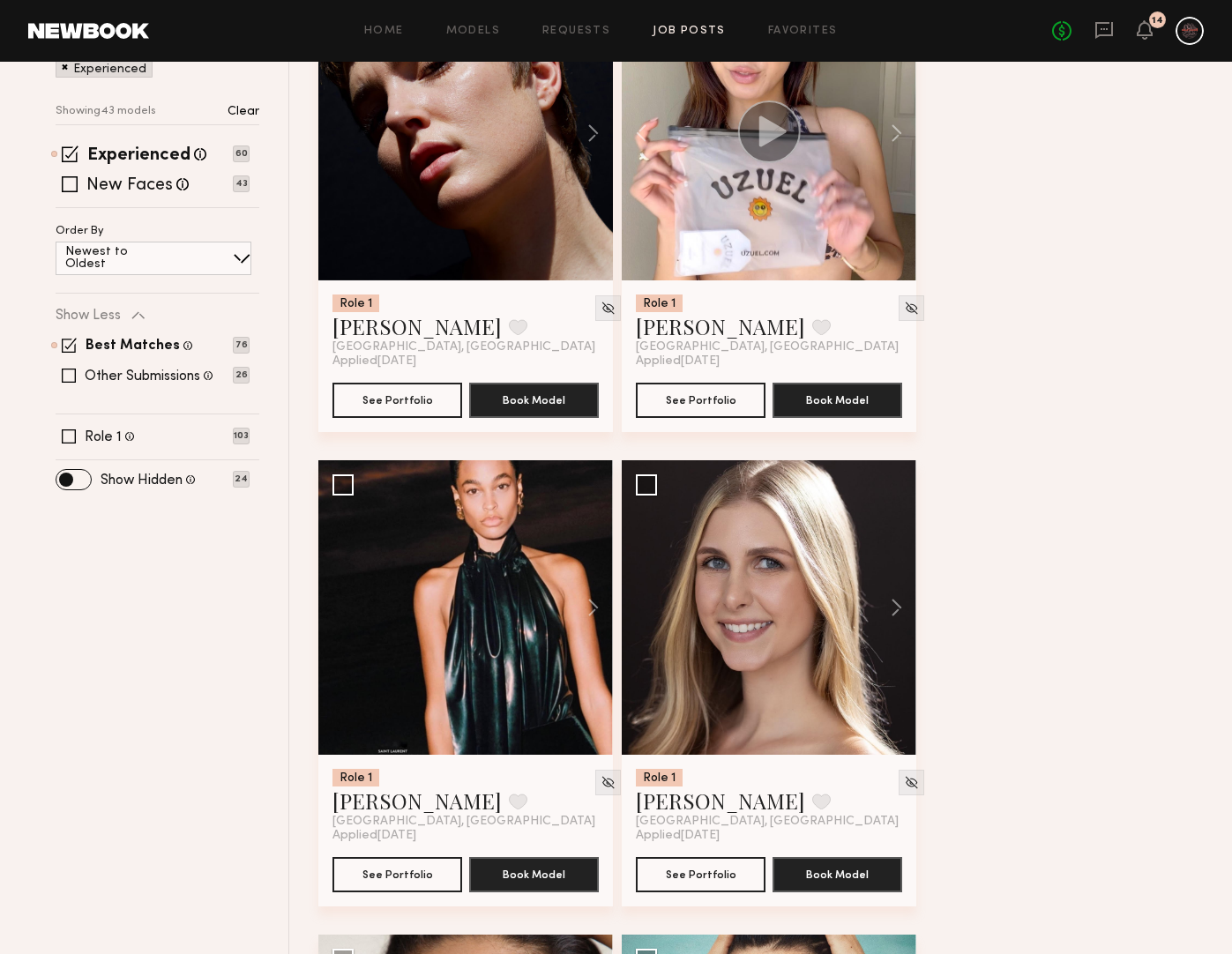 scroll, scrollTop: 415, scrollLeft: 0, axis: vertical 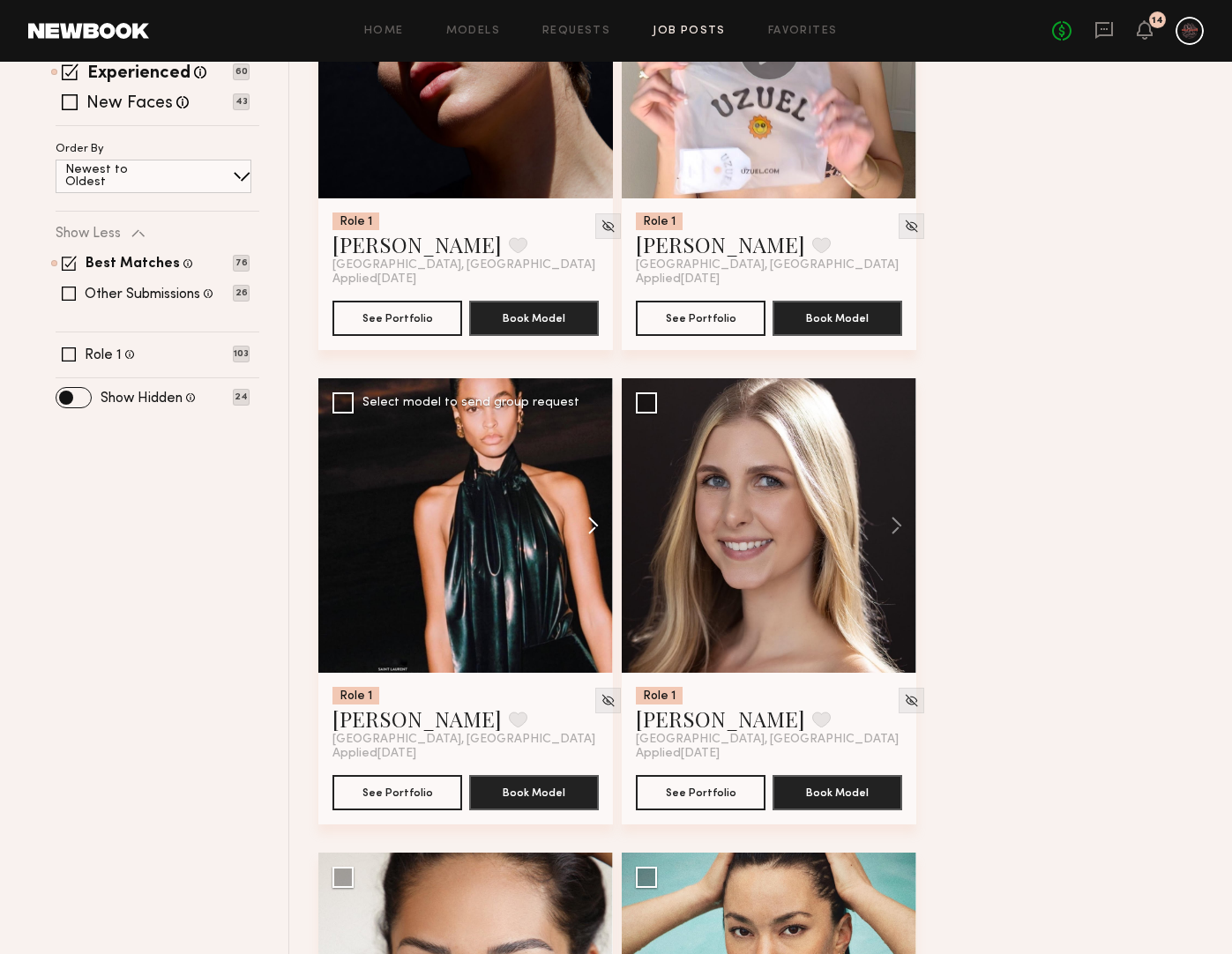 click 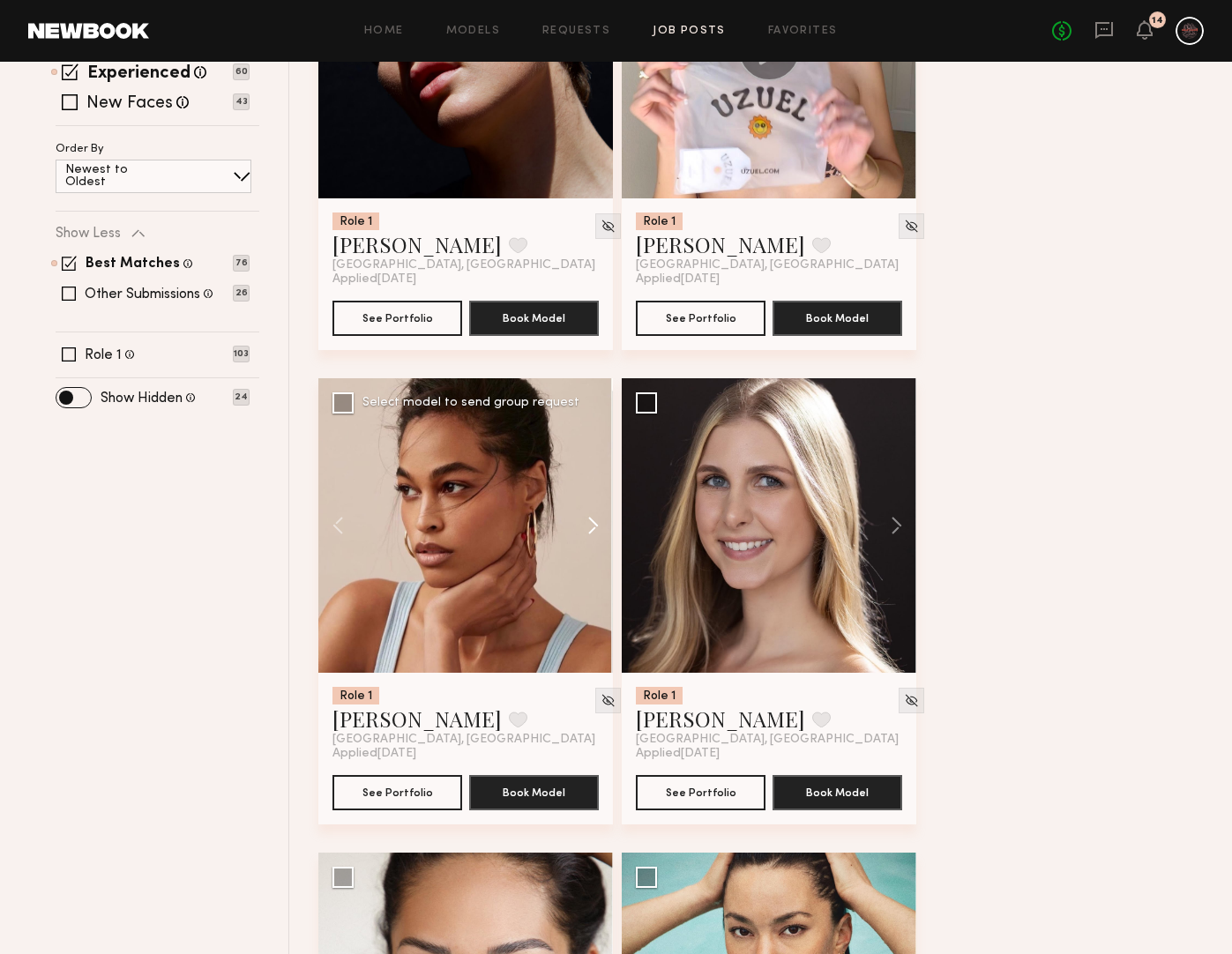 click 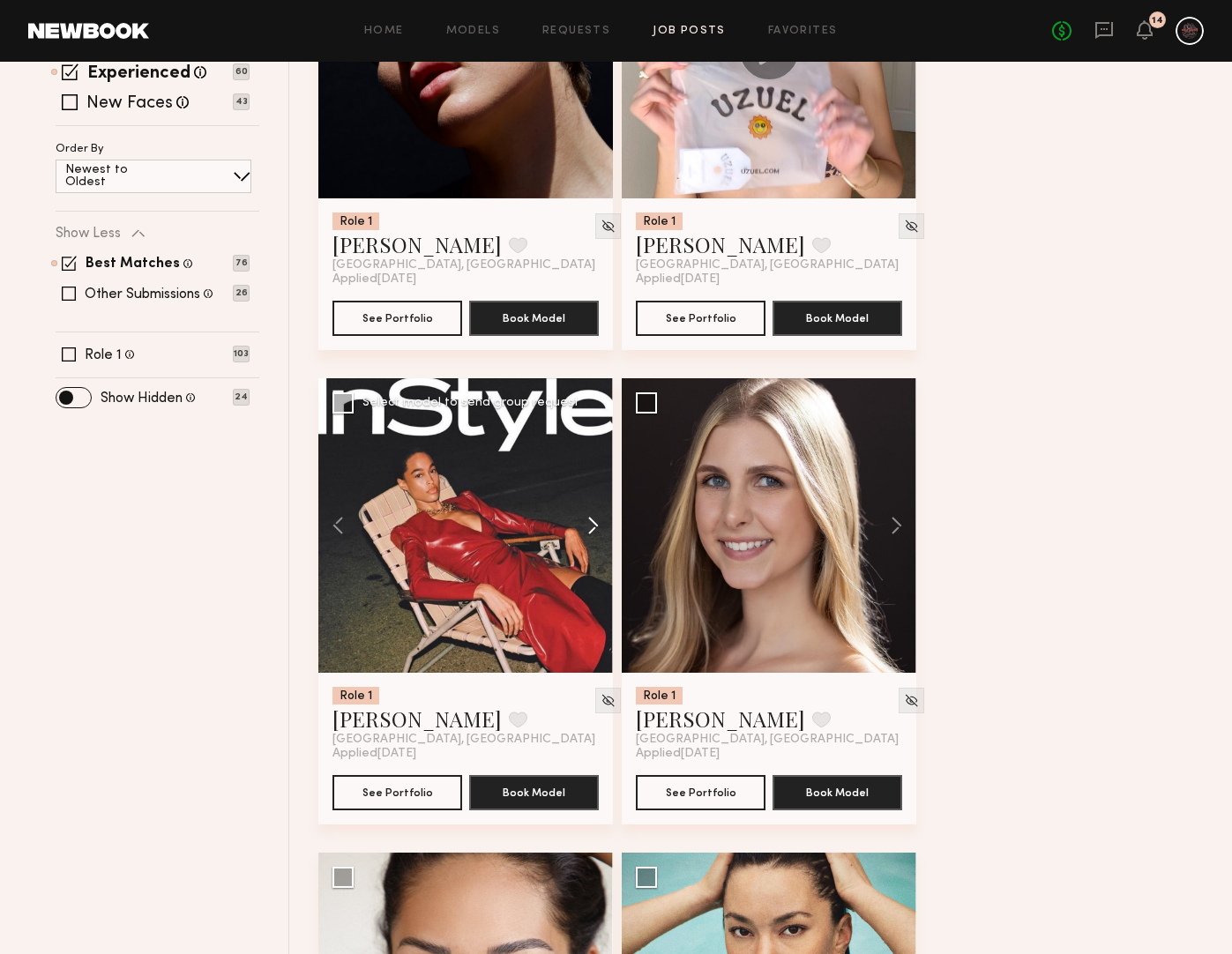 click 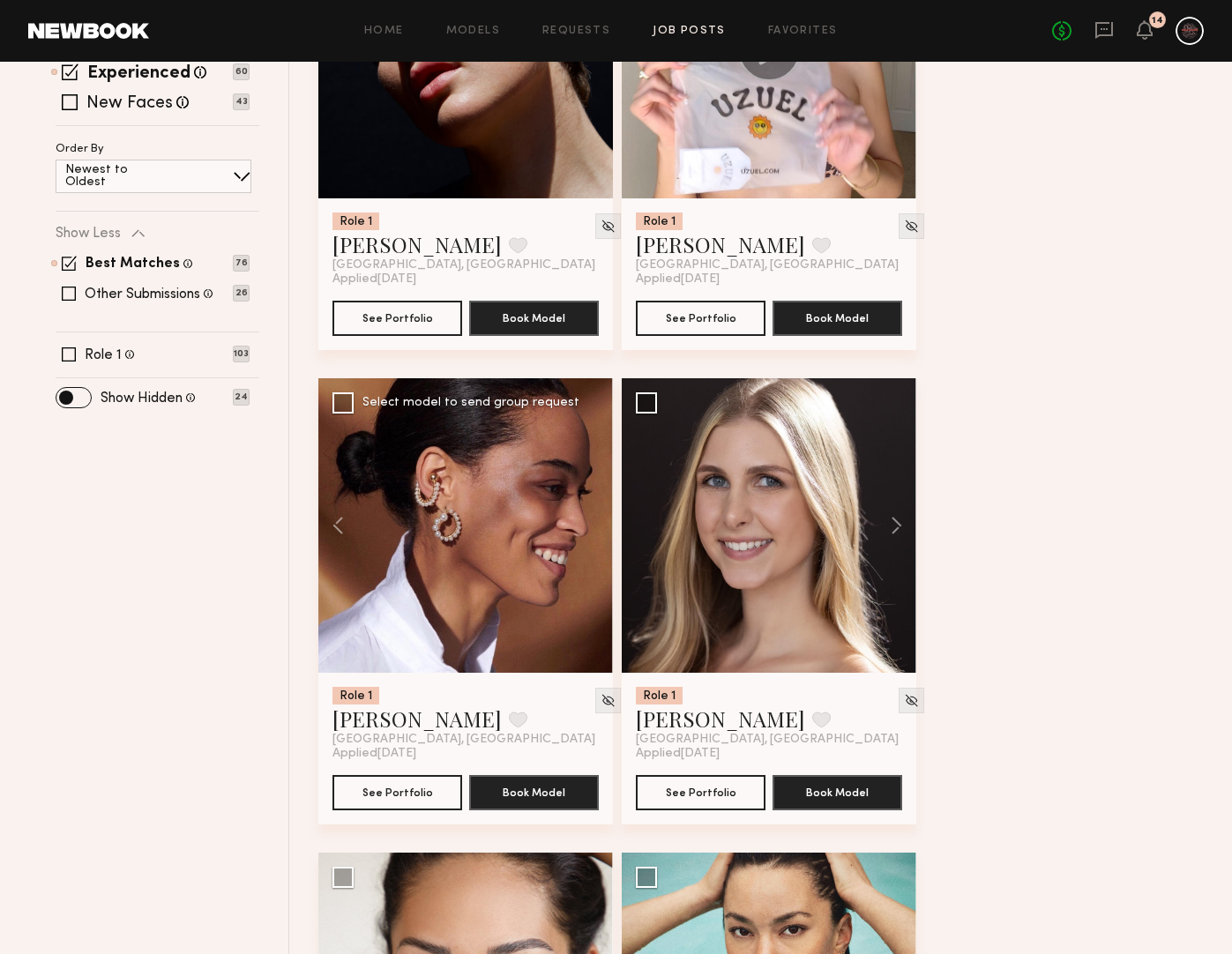 click 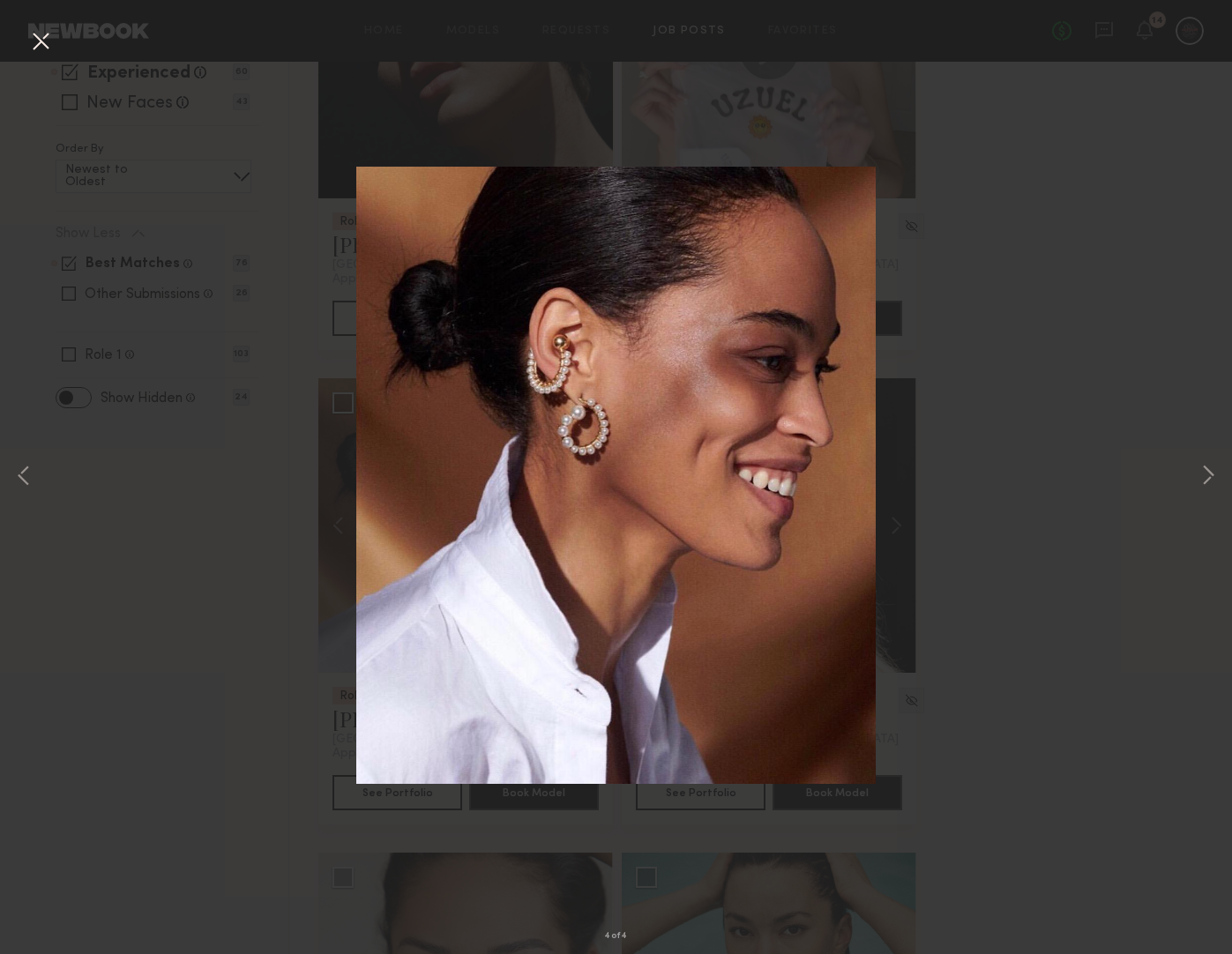click at bounding box center [41, 42] 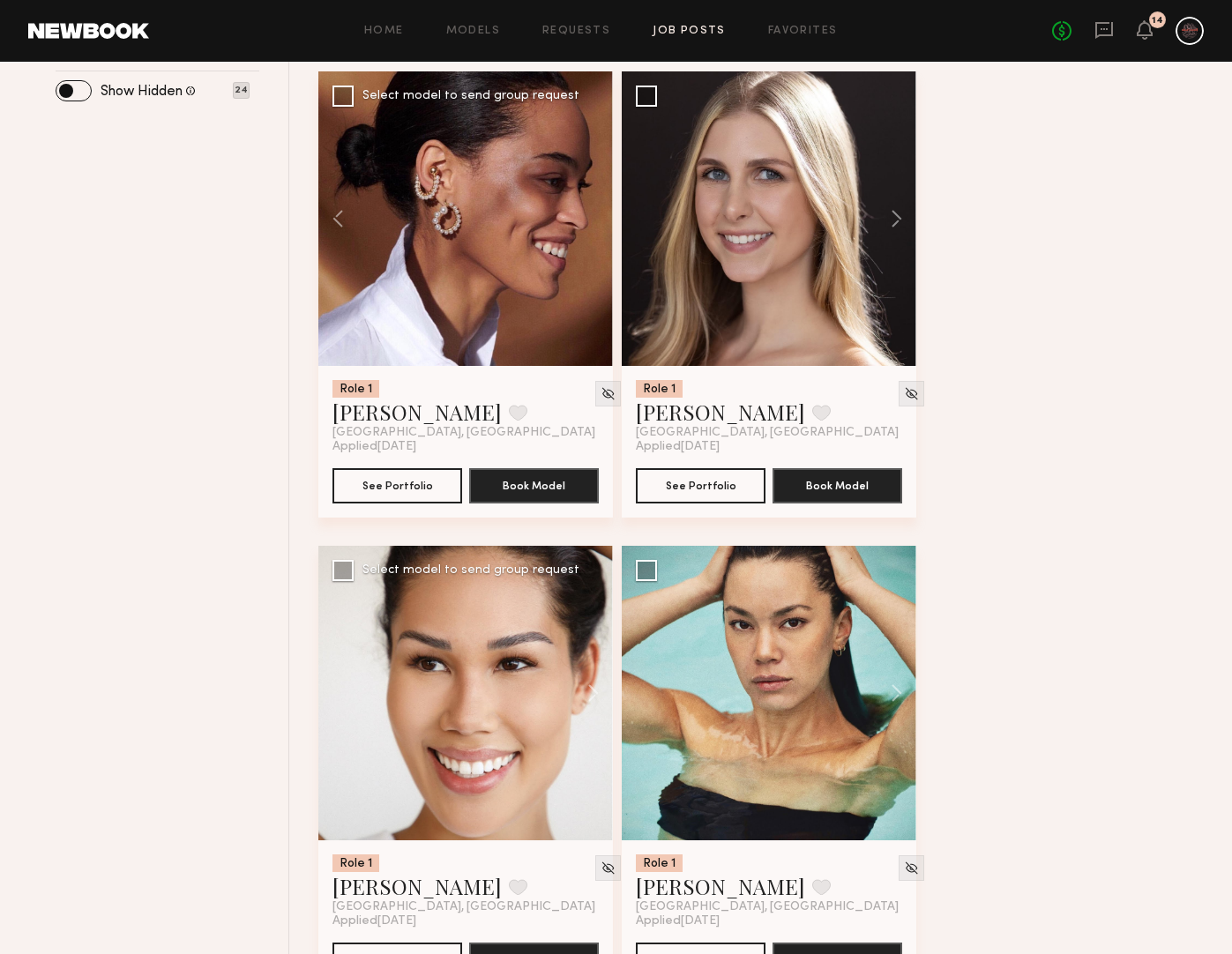 scroll, scrollTop: 580, scrollLeft: 0, axis: vertical 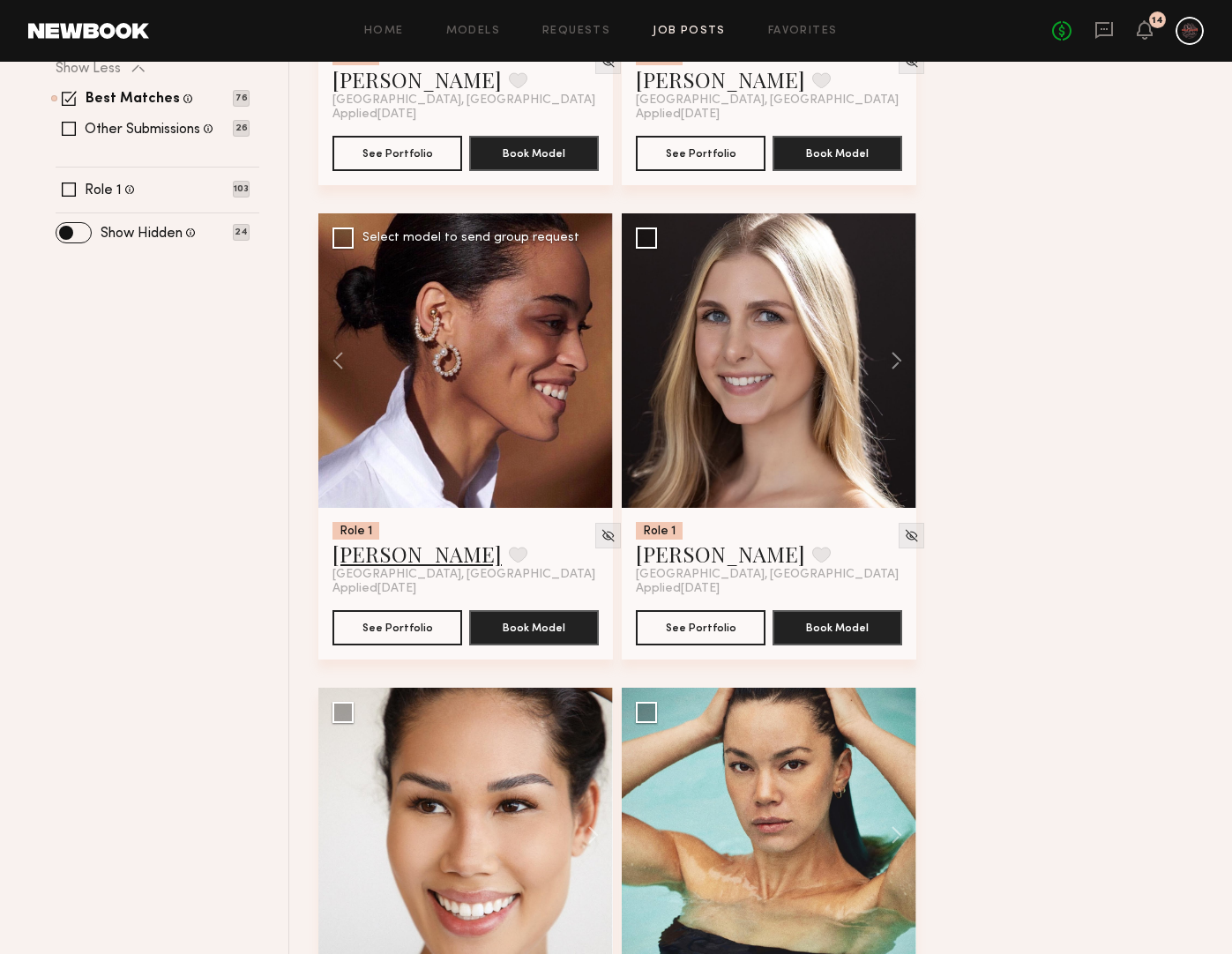 click on "Taylor E." 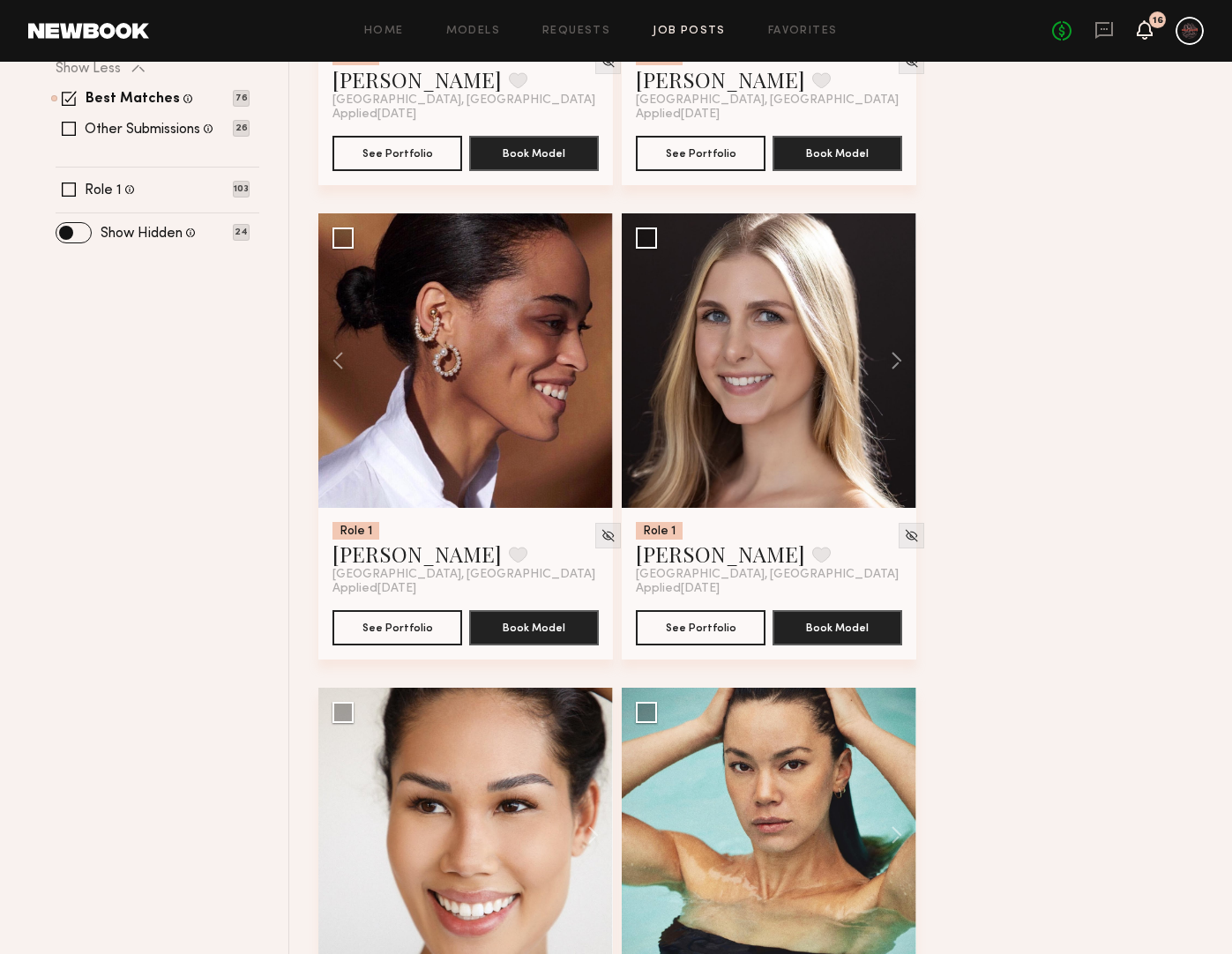 click 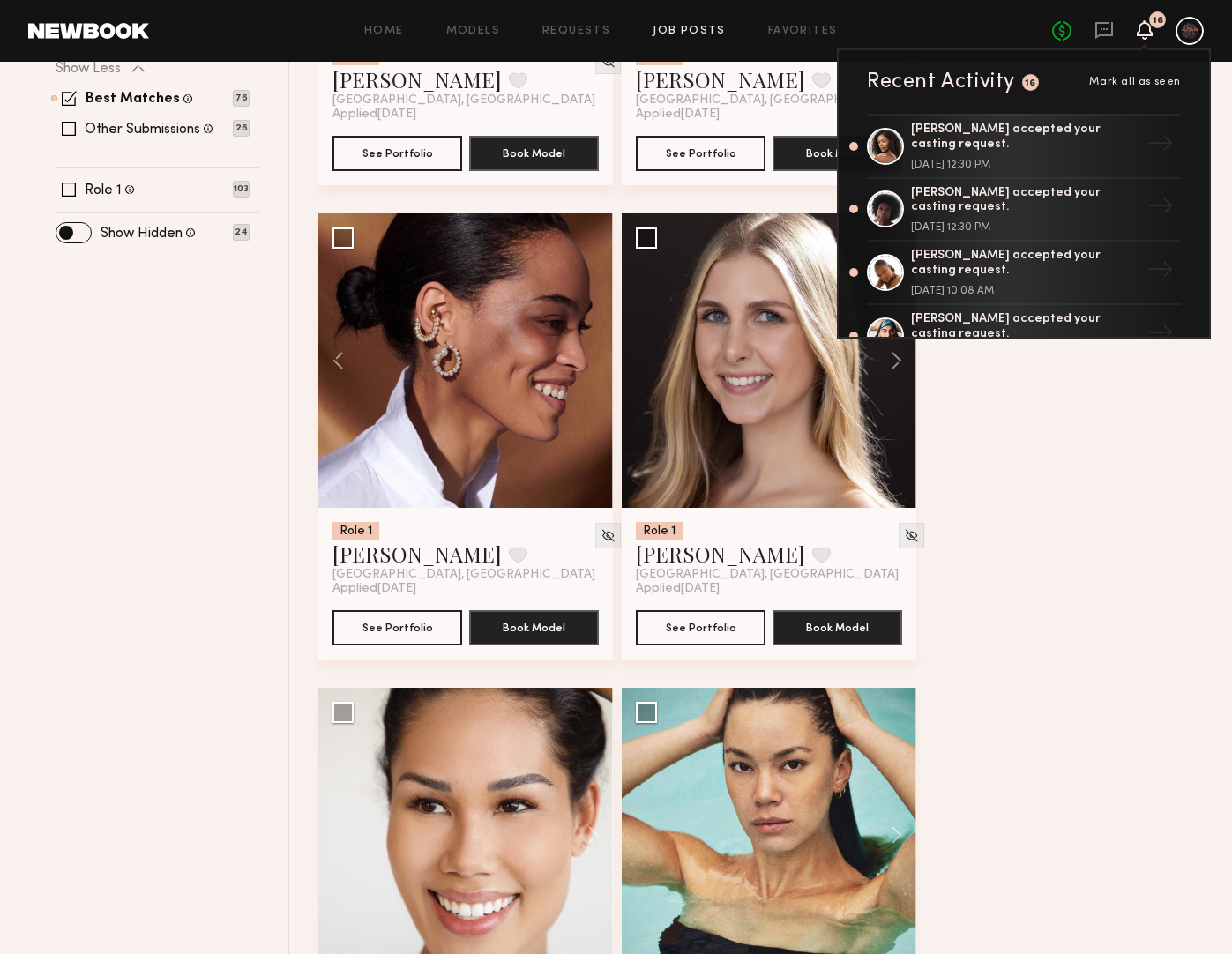 click 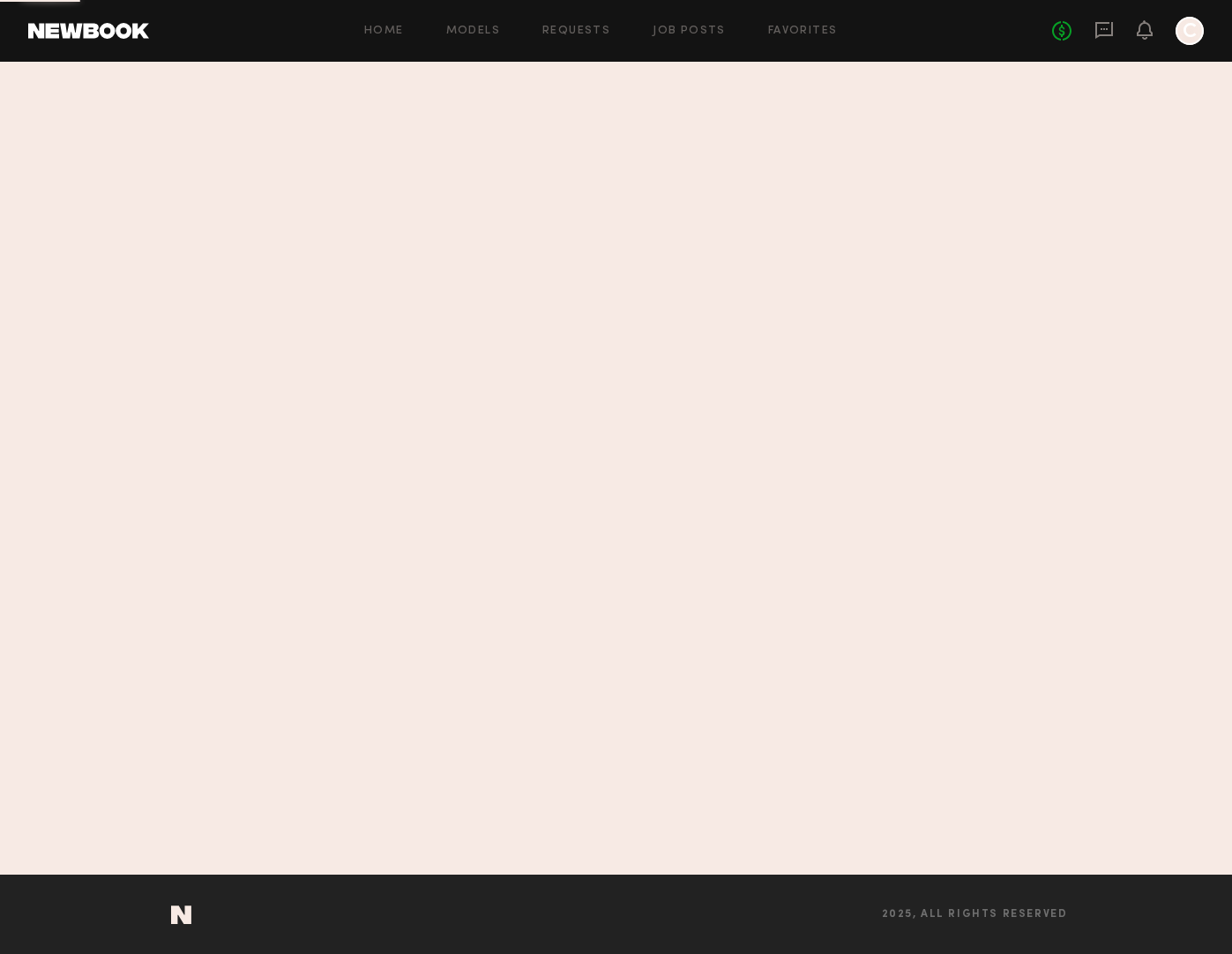 scroll, scrollTop: 0, scrollLeft: 0, axis: both 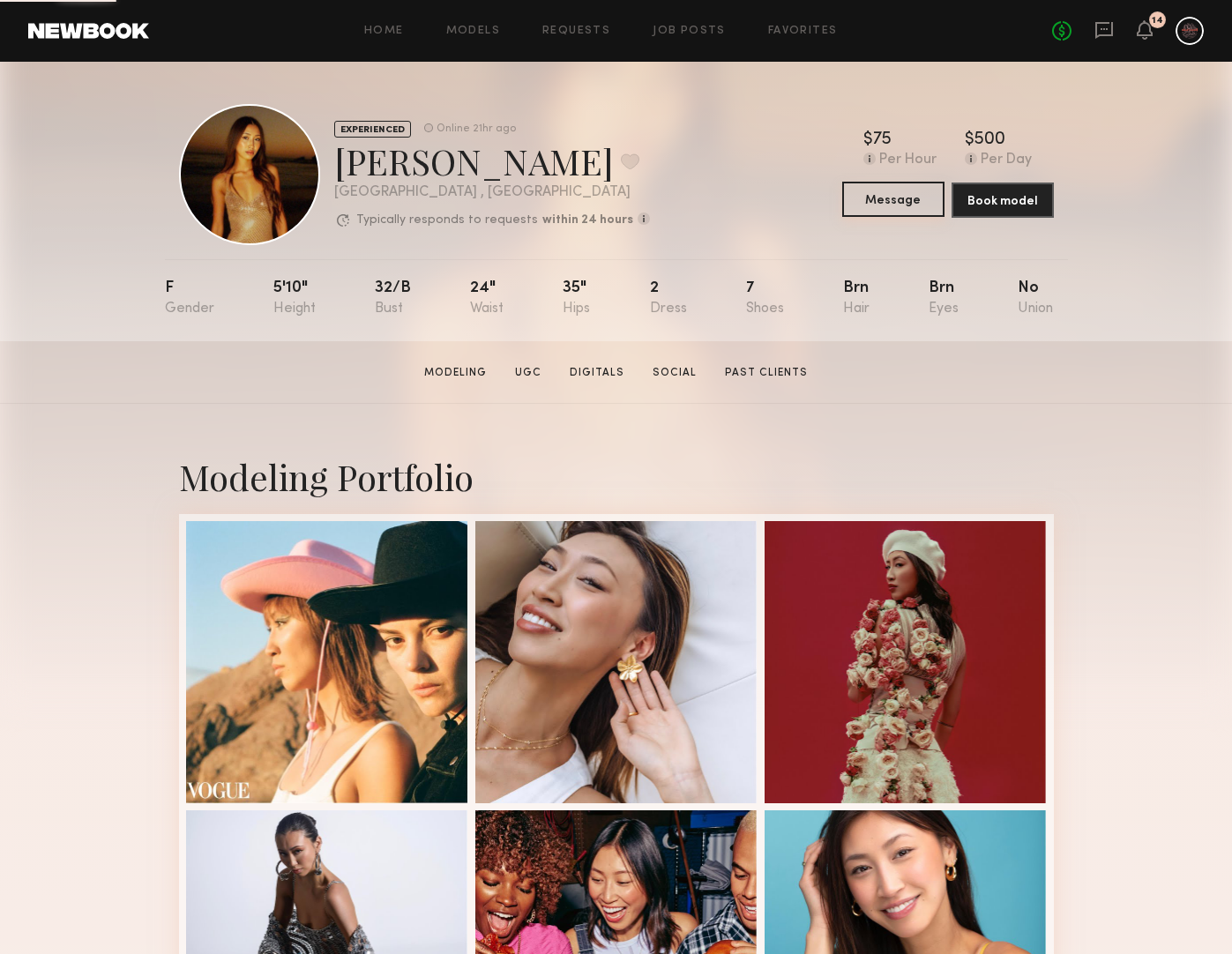 click on "Message" 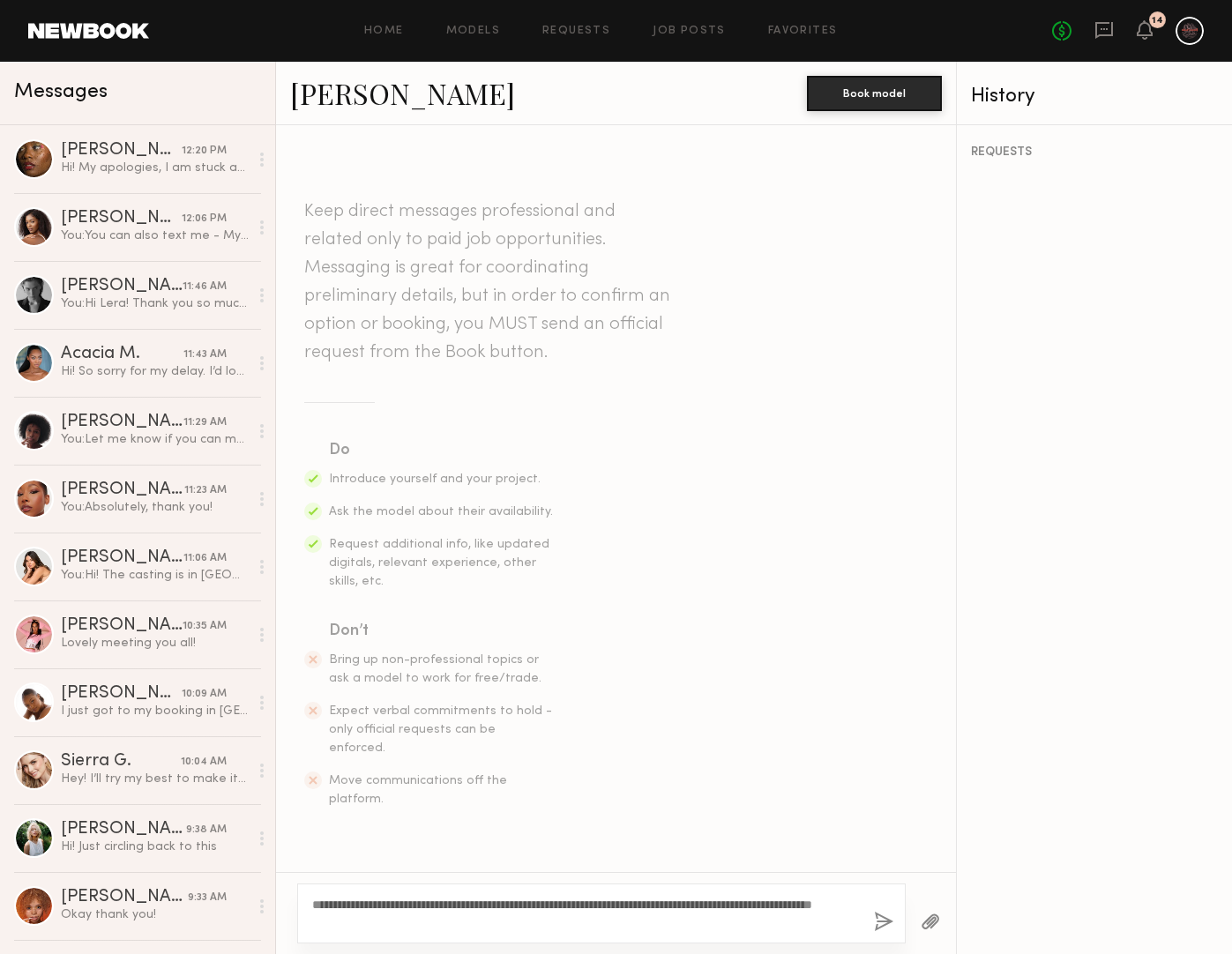 type on "**********" 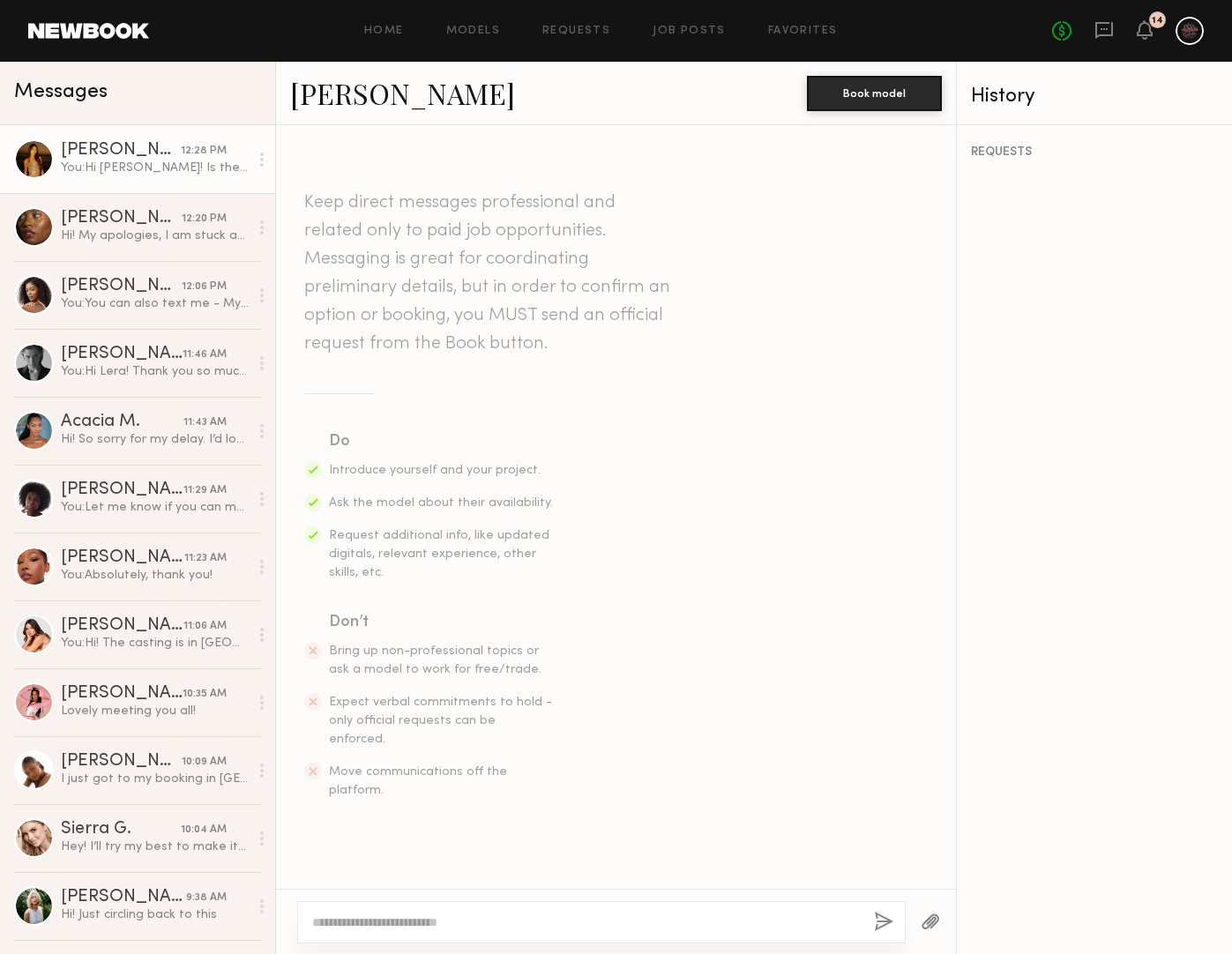 scroll, scrollTop: 181, scrollLeft: 0, axis: vertical 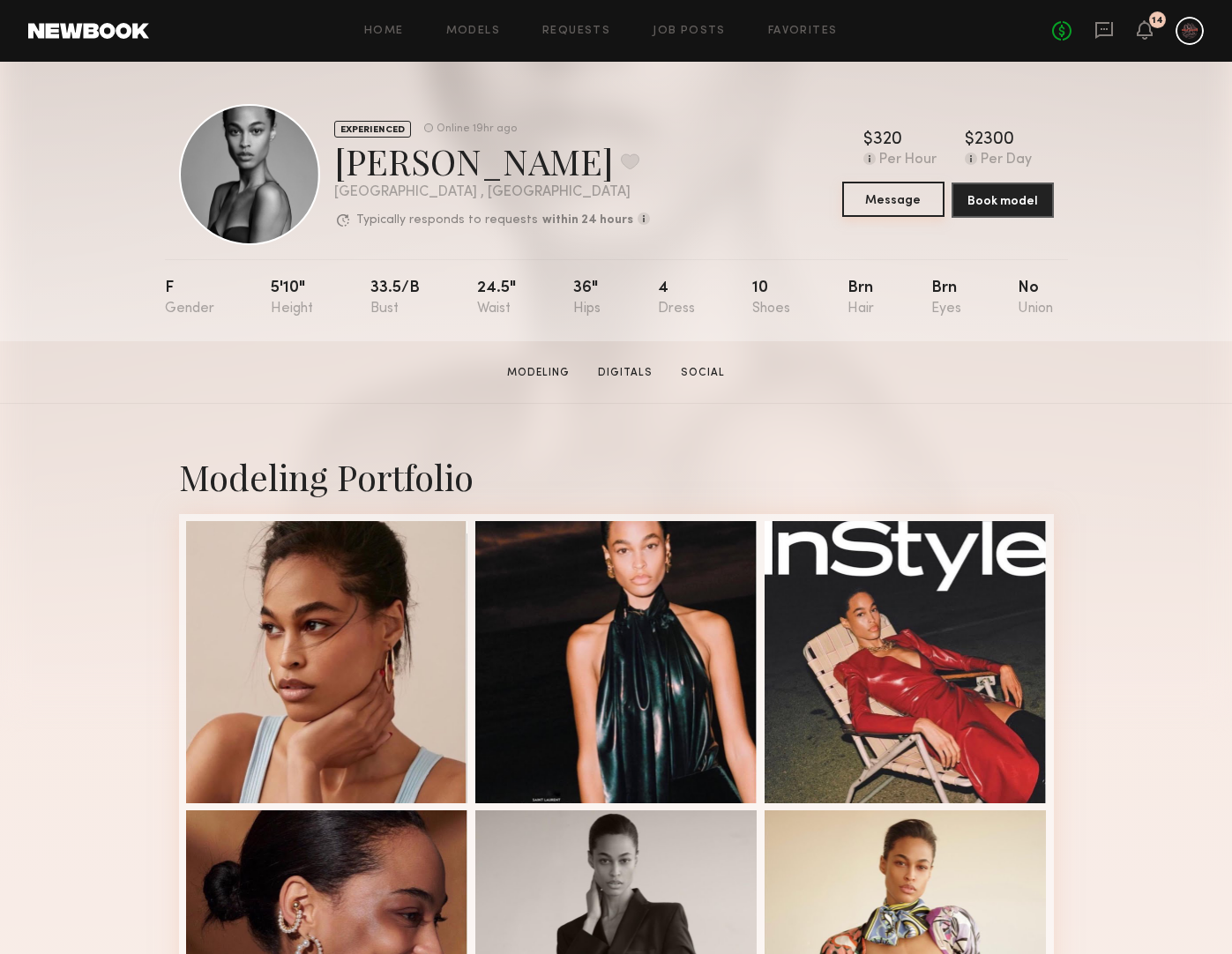 click on "Message" 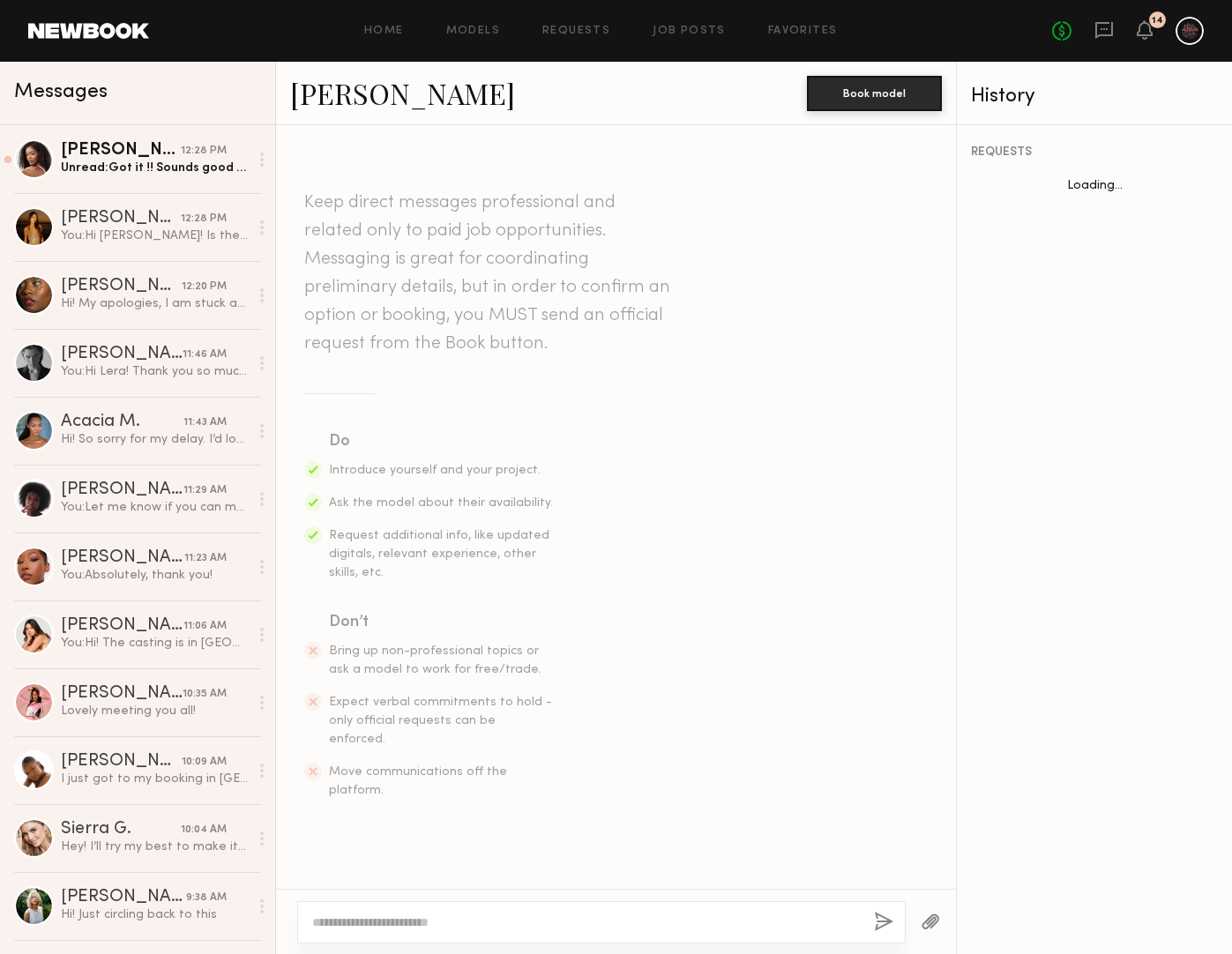 scroll, scrollTop: 655, scrollLeft: 0, axis: vertical 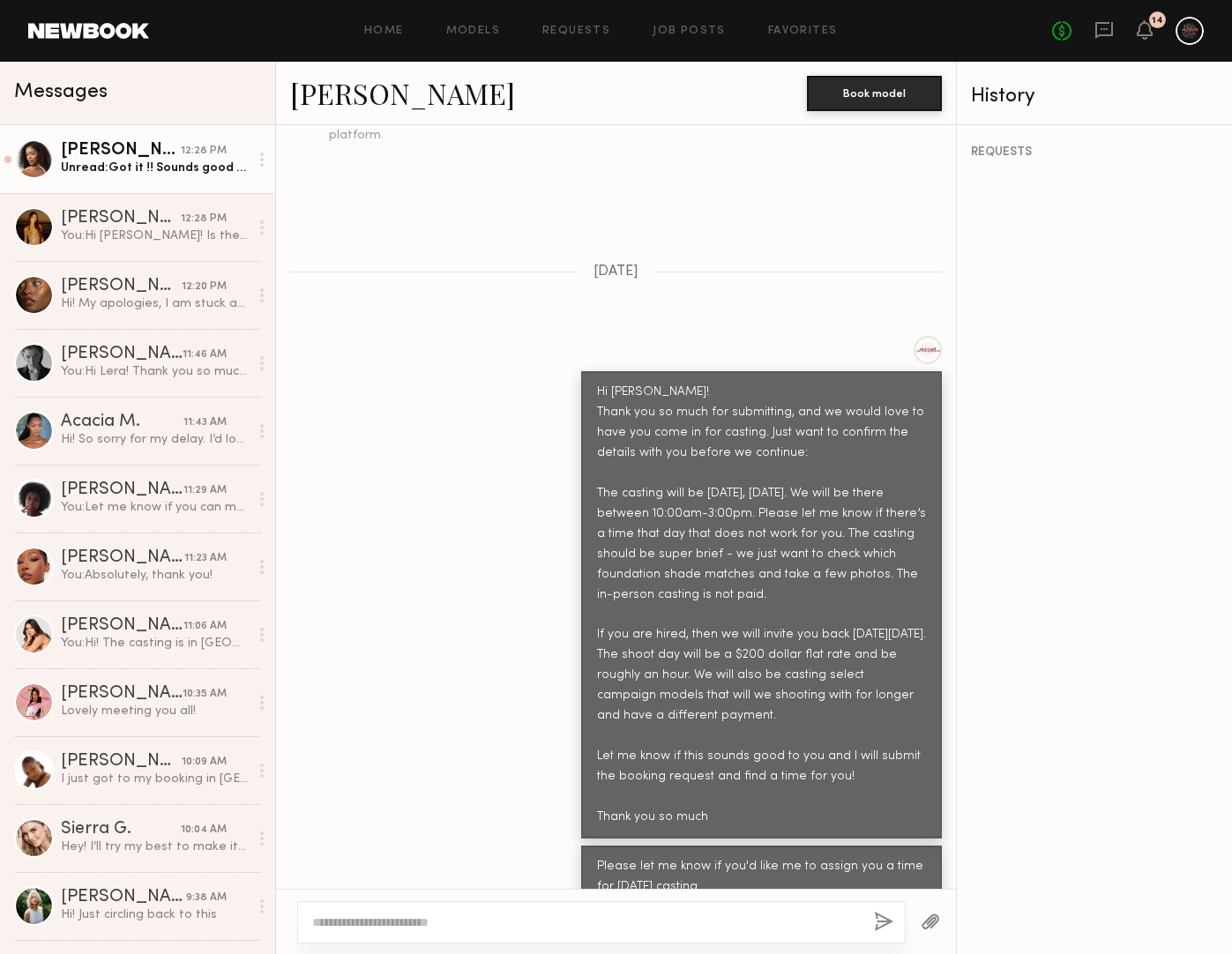 click on "12:28 PM" 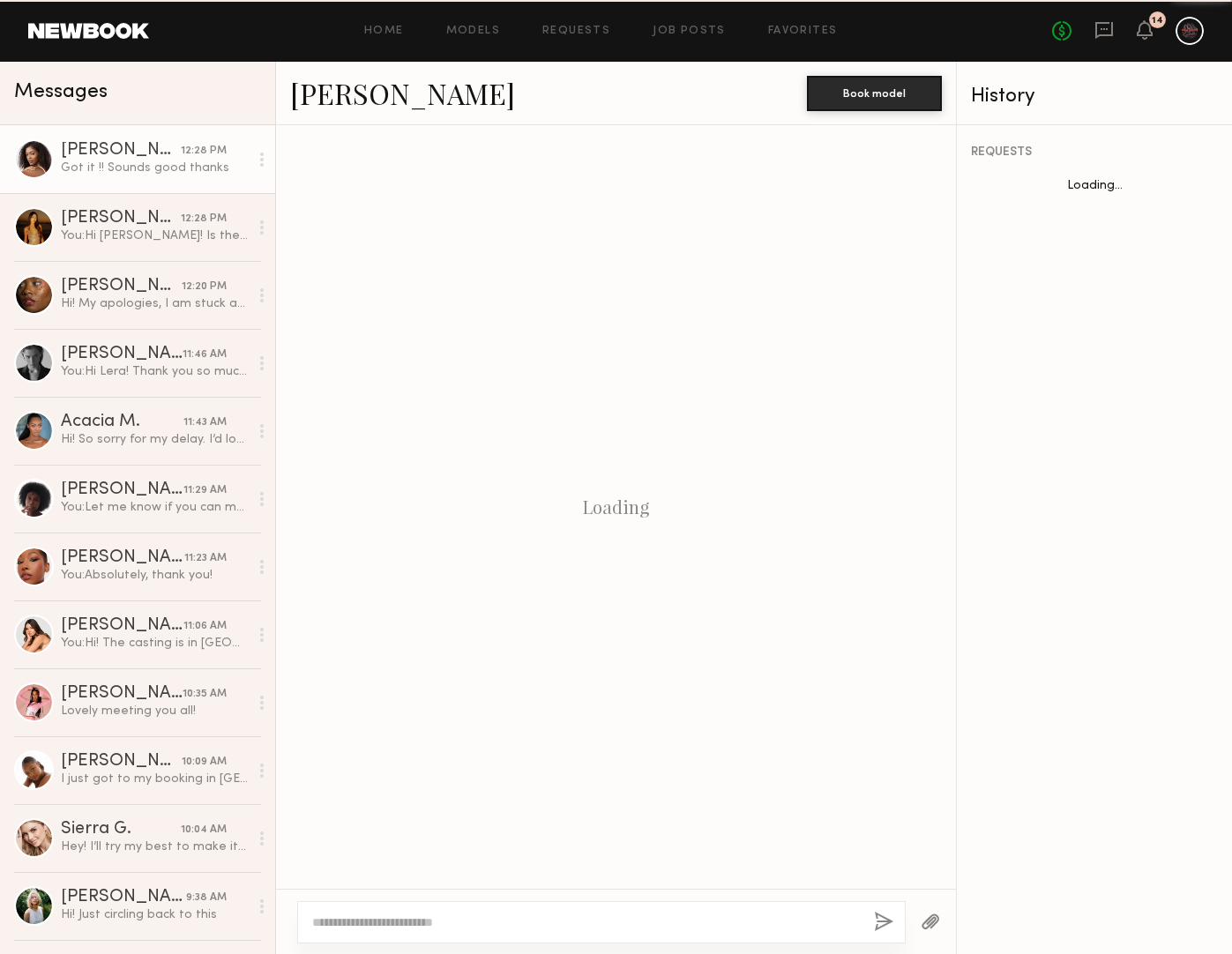scroll, scrollTop: 347, scrollLeft: 0, axis: vertical 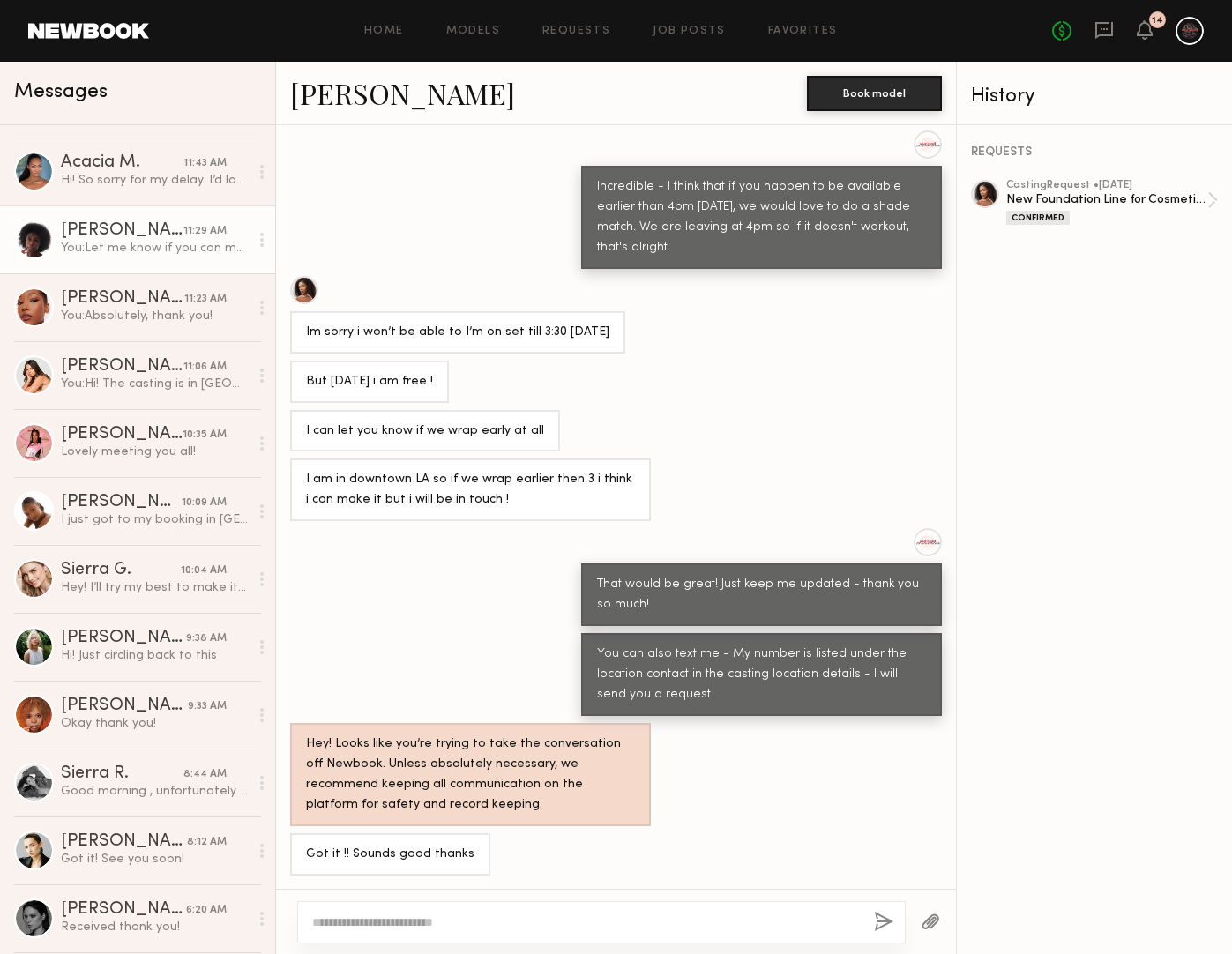 click on "[PERSON_NAME] 11:29 AM You:  Let me know if you can make it! We would love to see you." 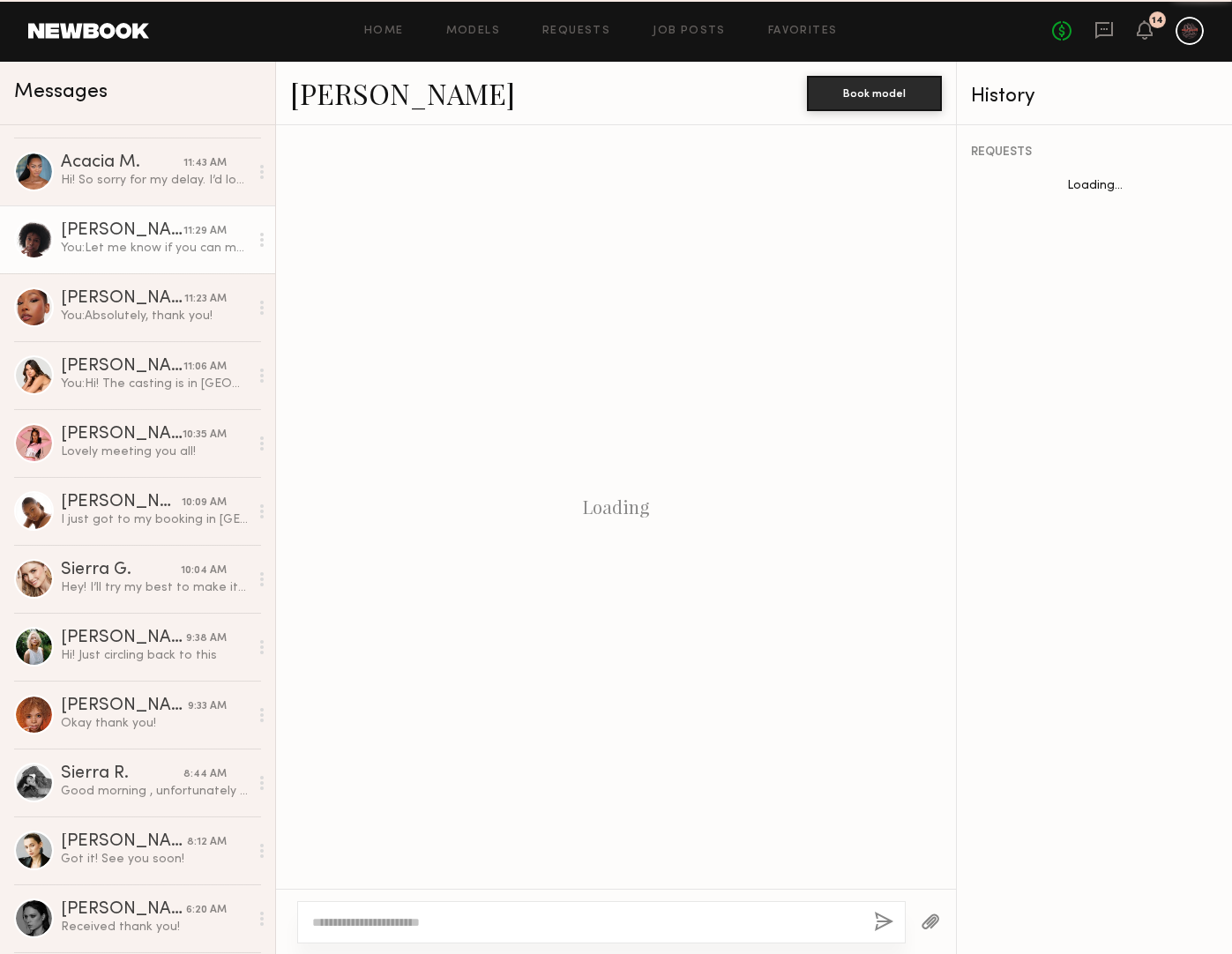 scroll, scrollTop: 1304, scrollLeft: 0, axis: vertical 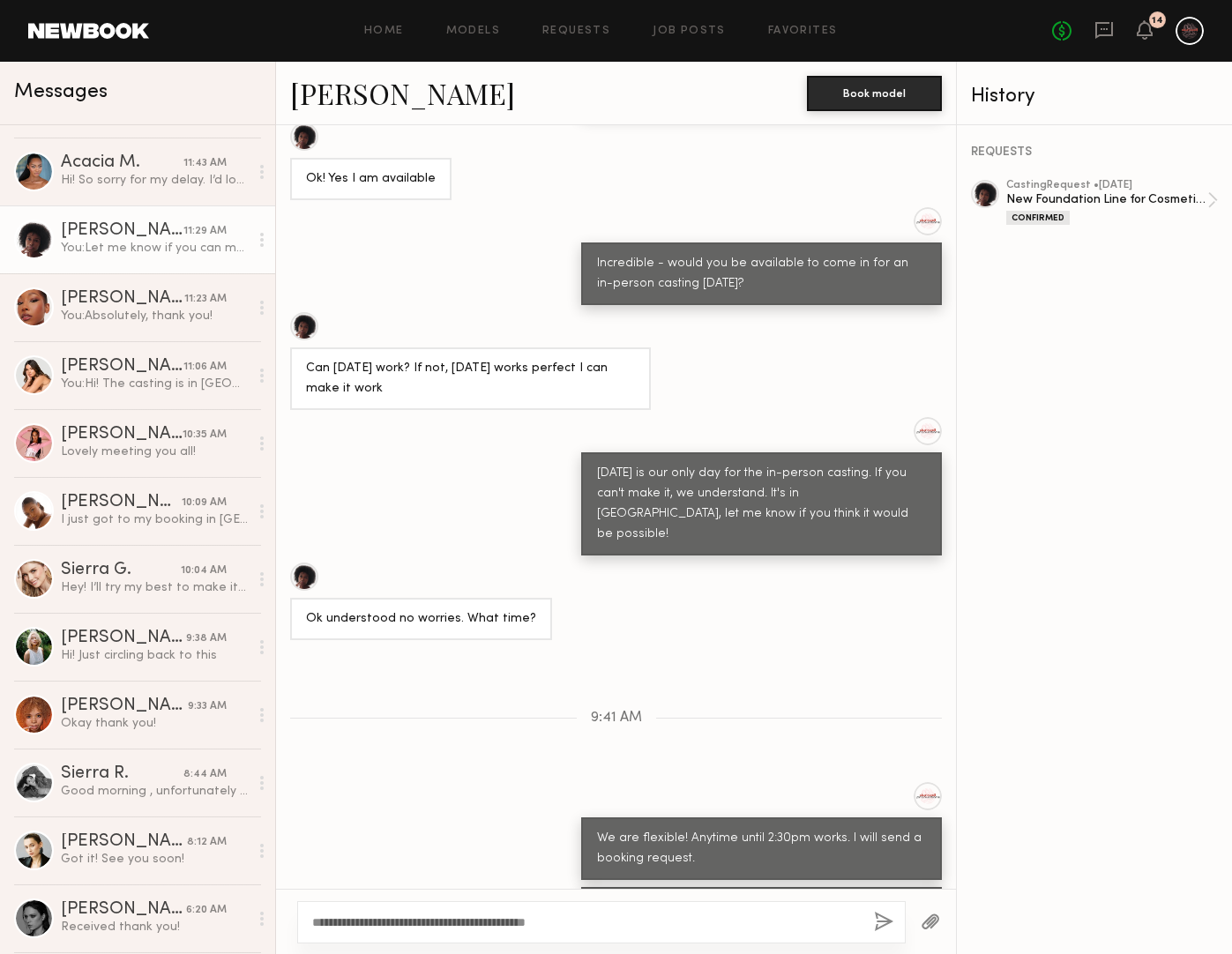 type on "**********" 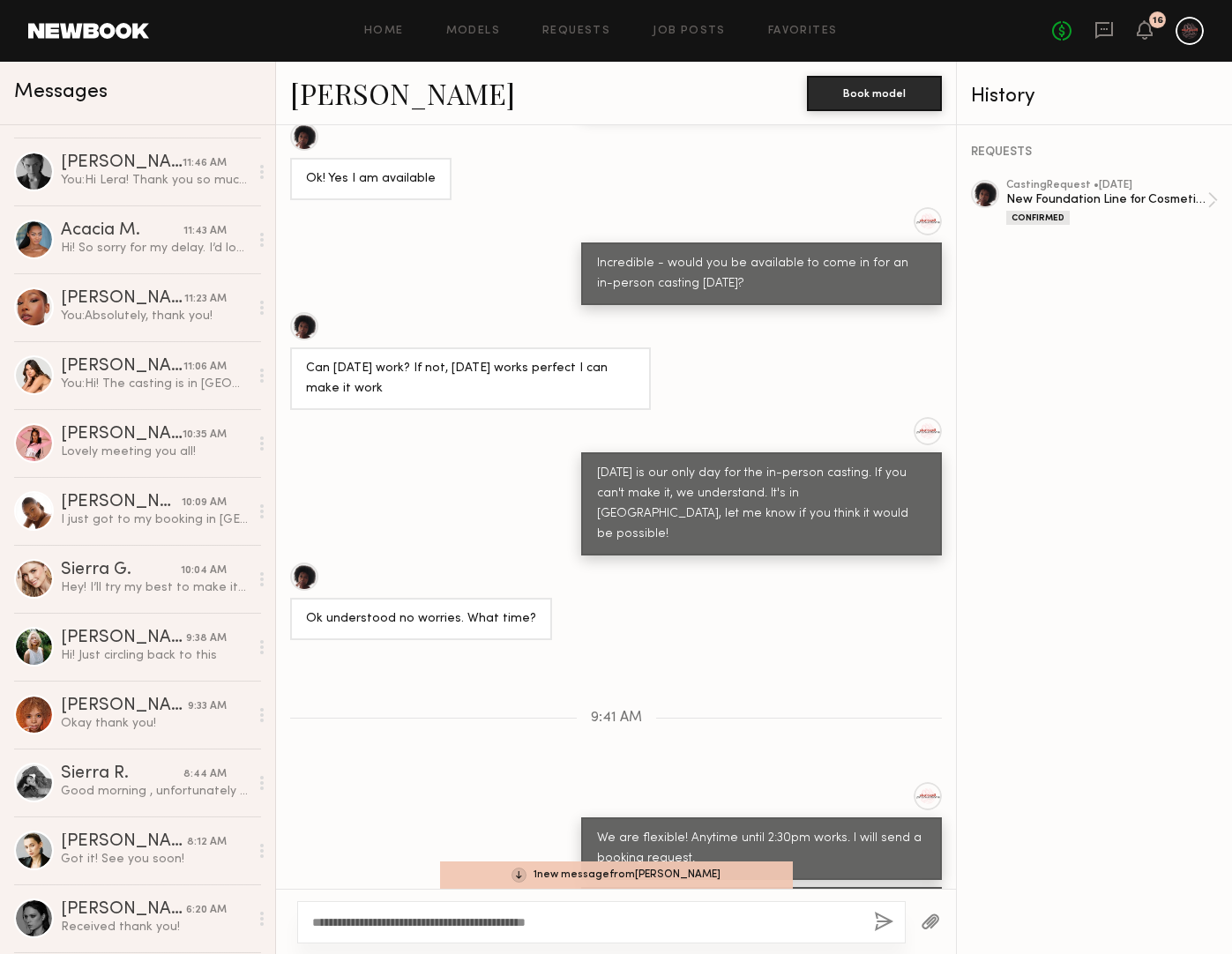 scroll, scrollTop: 0, scrollLeft: 0, axis: both 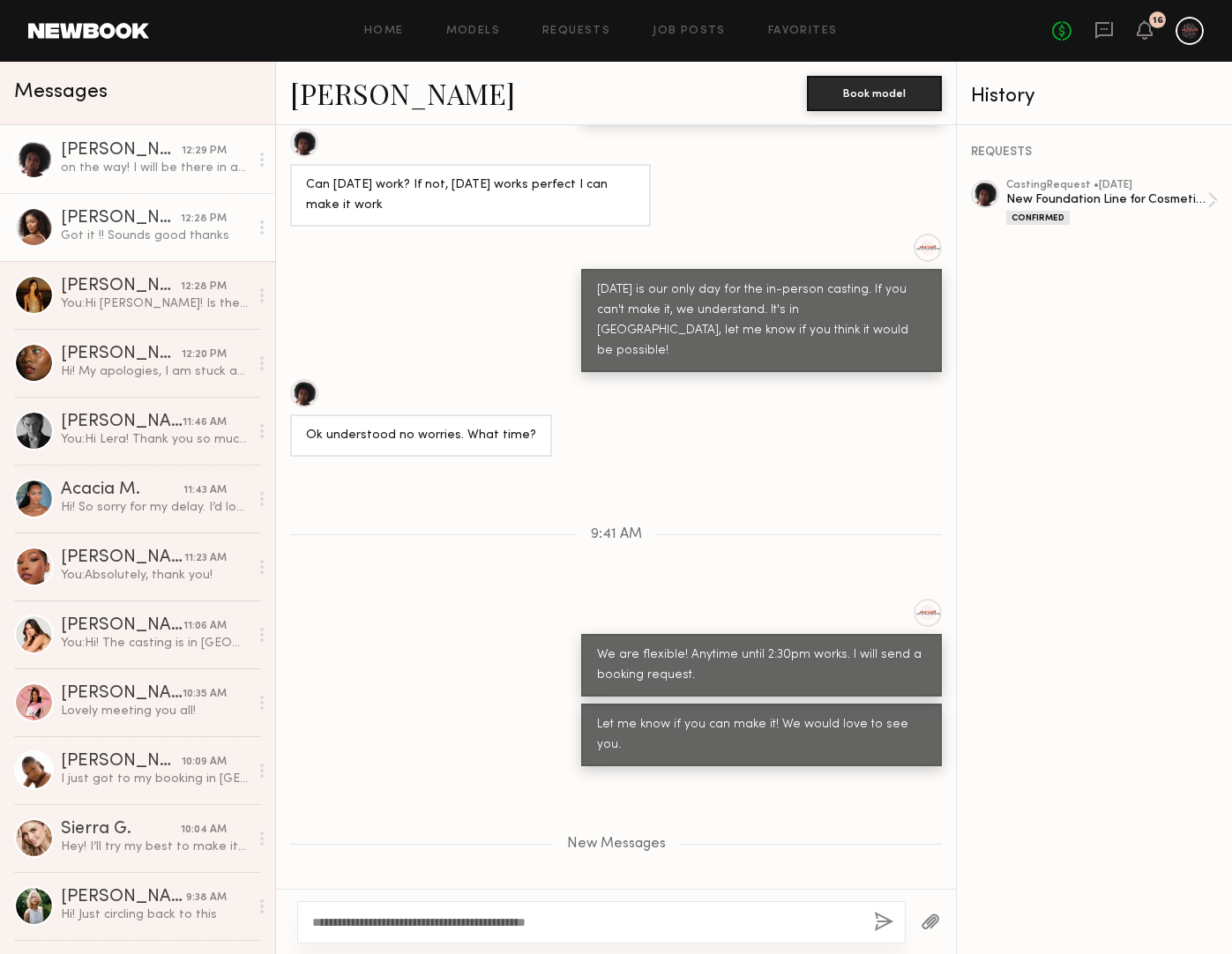 drag, startPoint x: 287, startPoint y: 256, endPoint x: 198, endPoint y: 221, distance: 95.63472 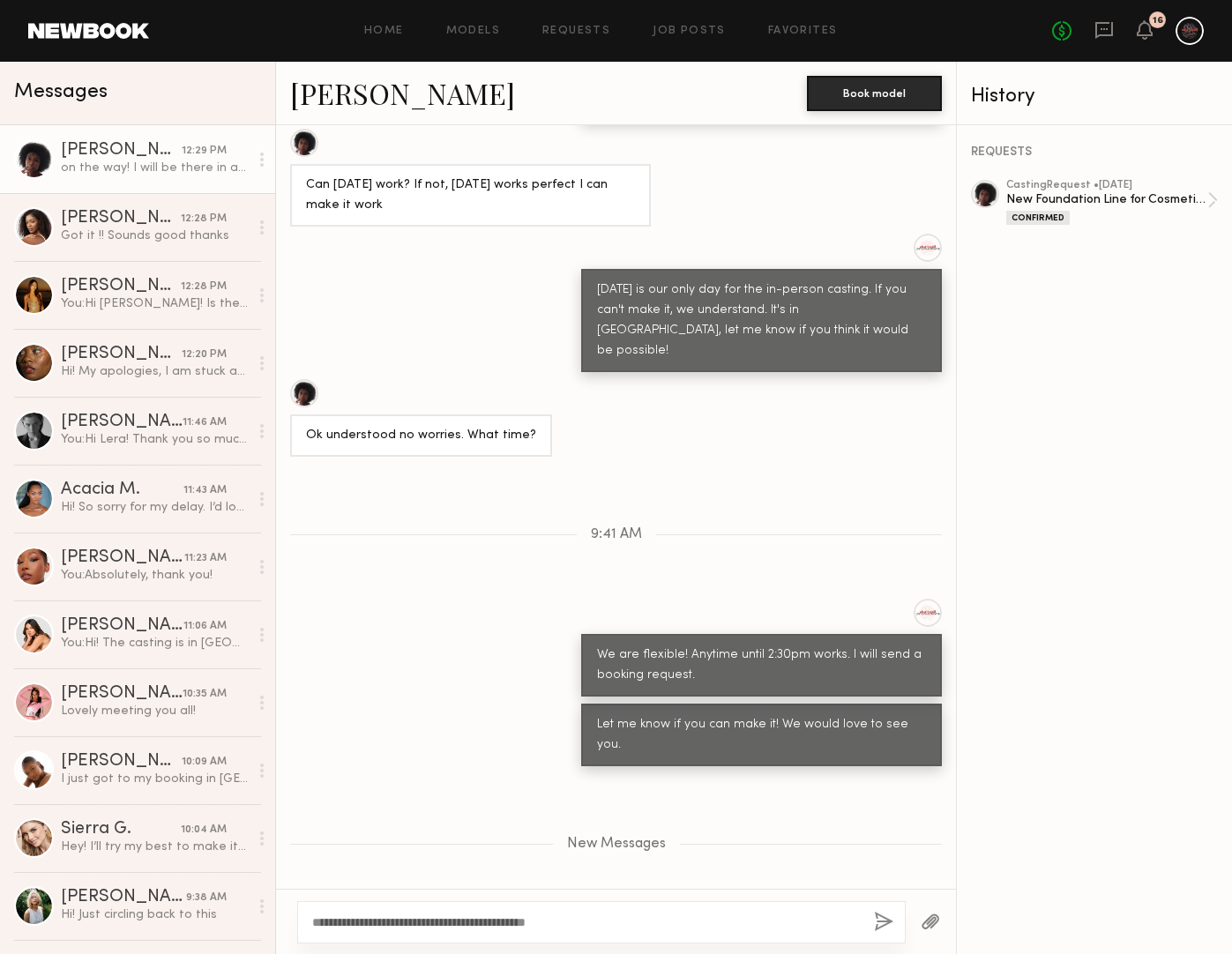click on "[DATE] is our only day for the in-person casting. If you can't make it, we understand. It's in [GEOGRAPHIC_DATA], let me know if you think it would be possible!" 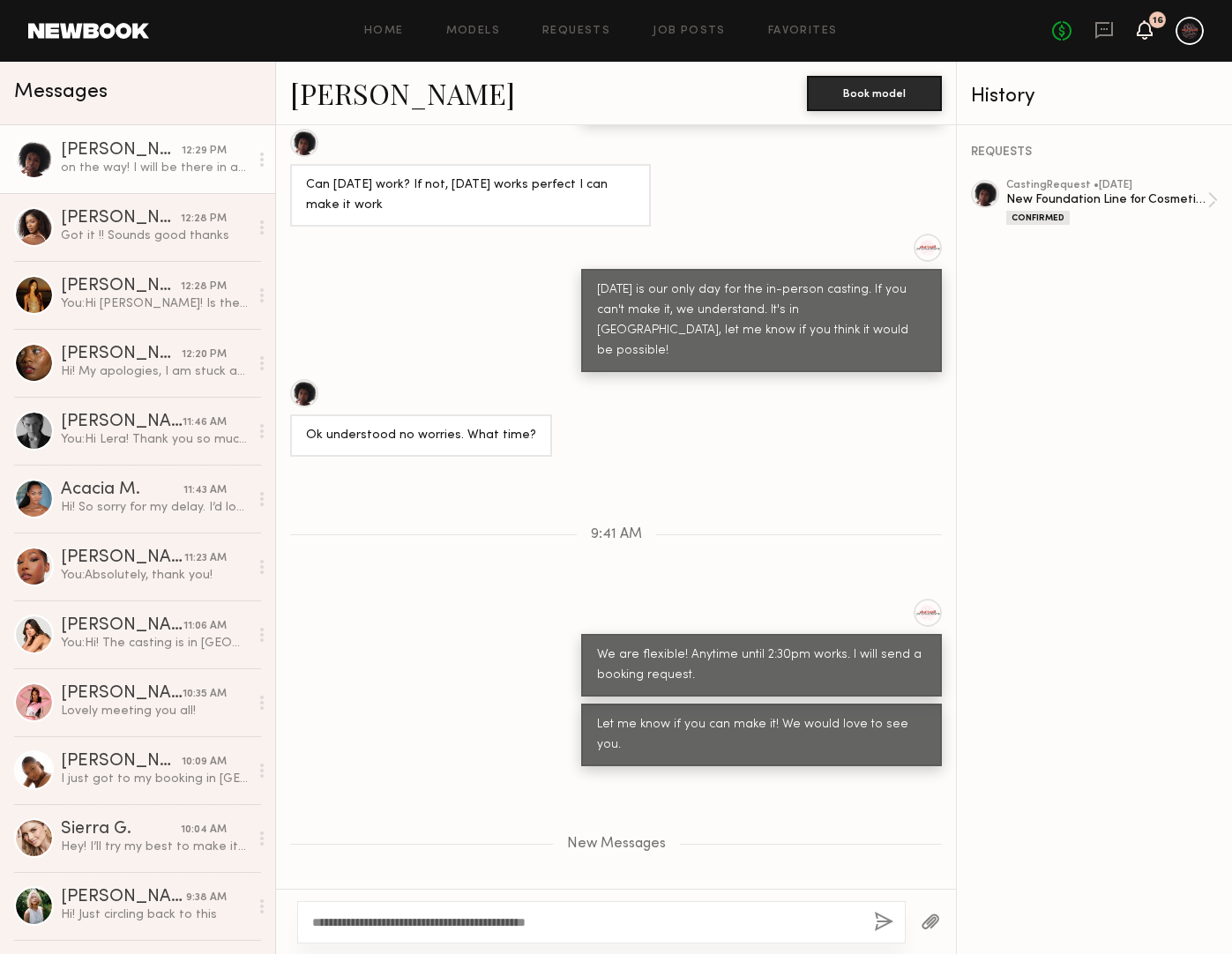 click 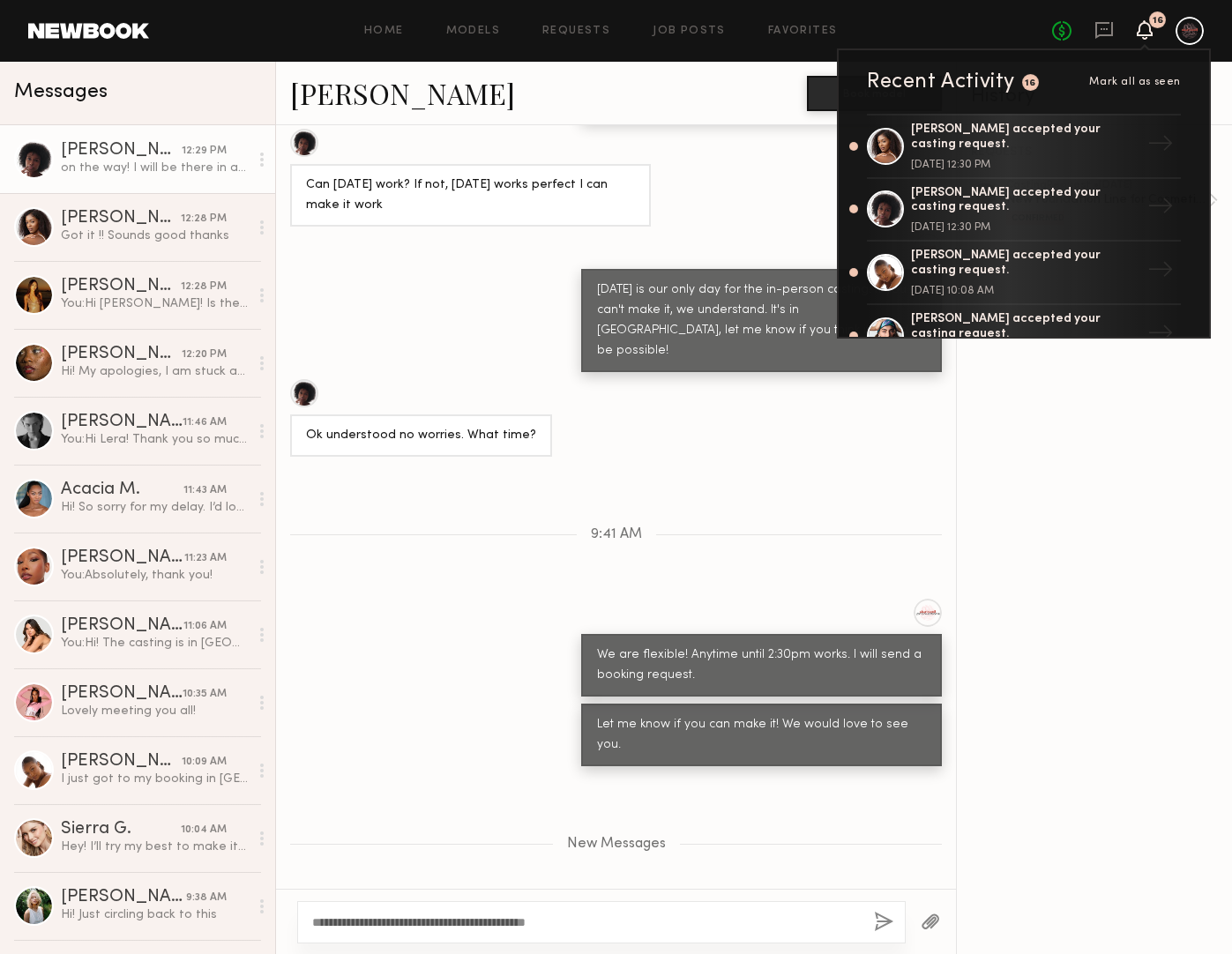 click on "New Messages" 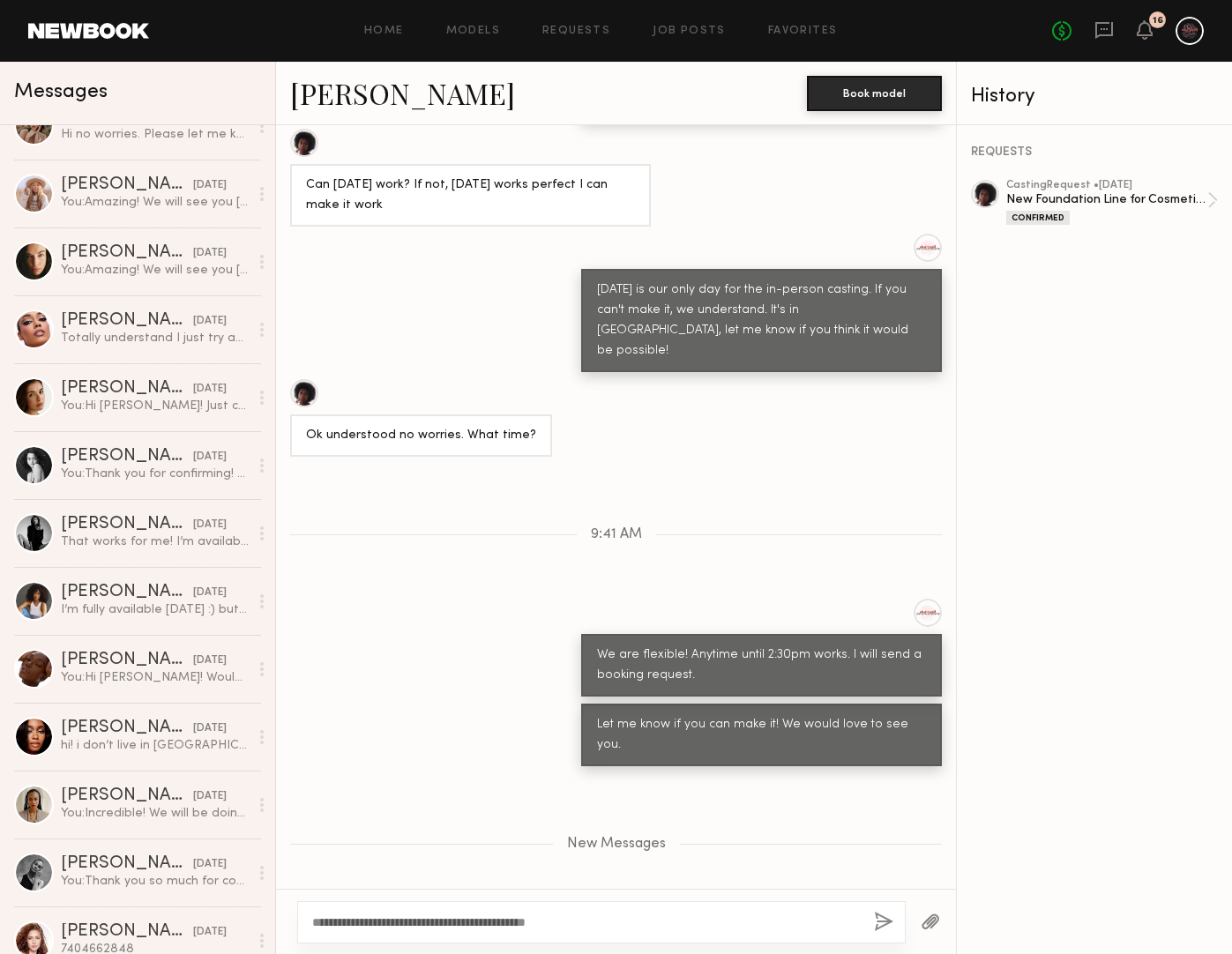 scroll, scrollTop: 4023, scrollLeft: 0, axis: vertical 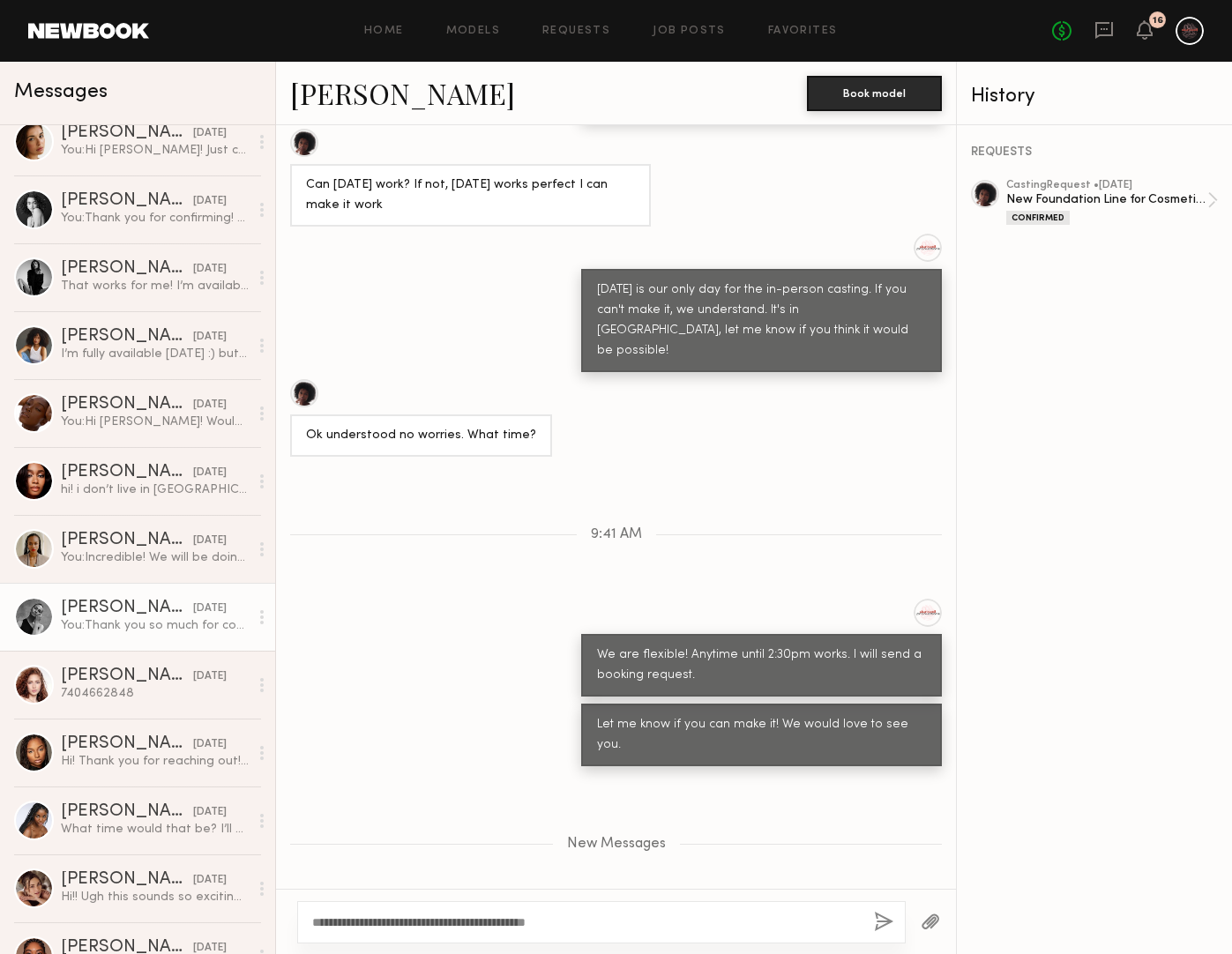 click on "[PERSON_NAME]" 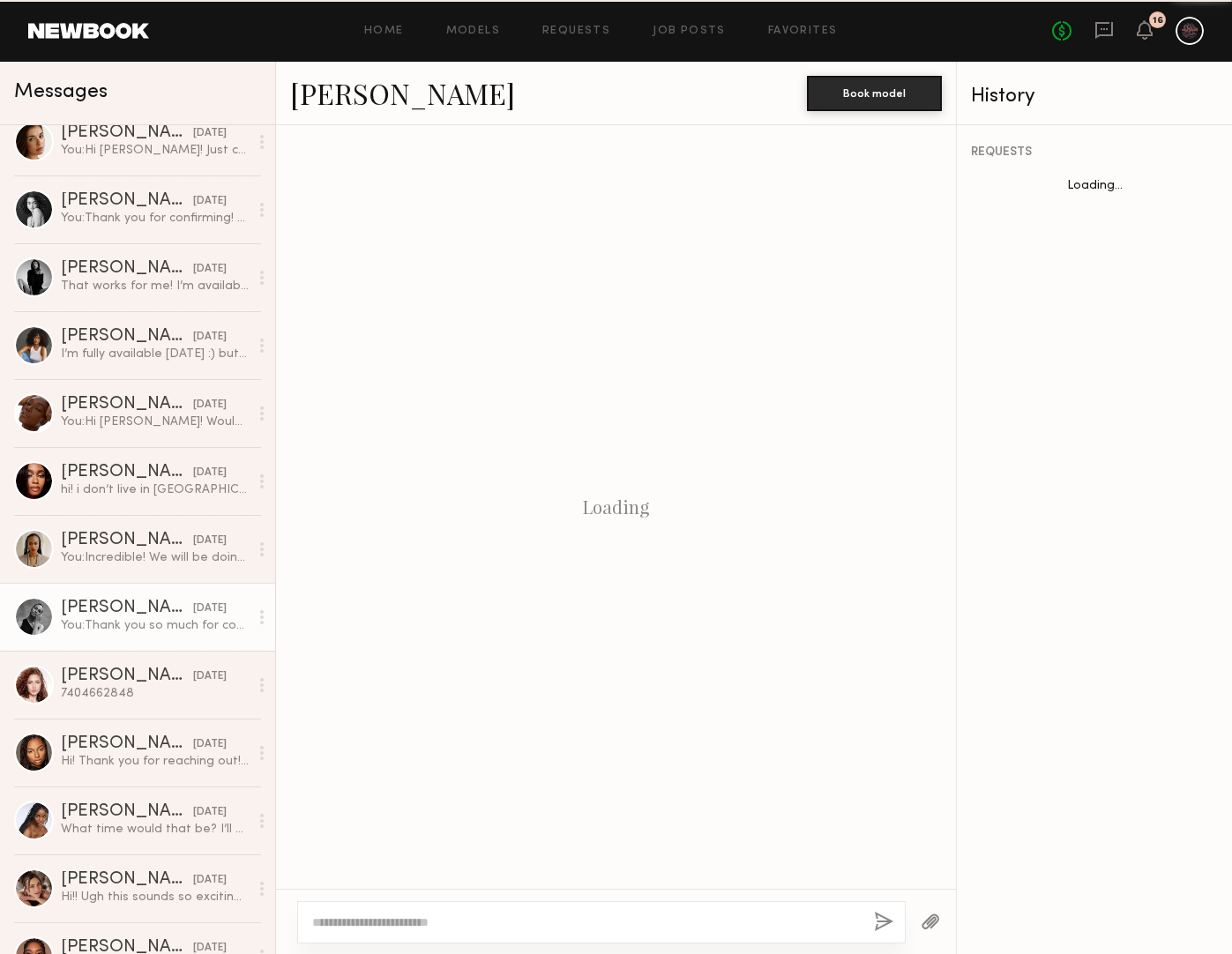 scroll, scrollTop: 1138, scrollLeft: 0, axis: vertical 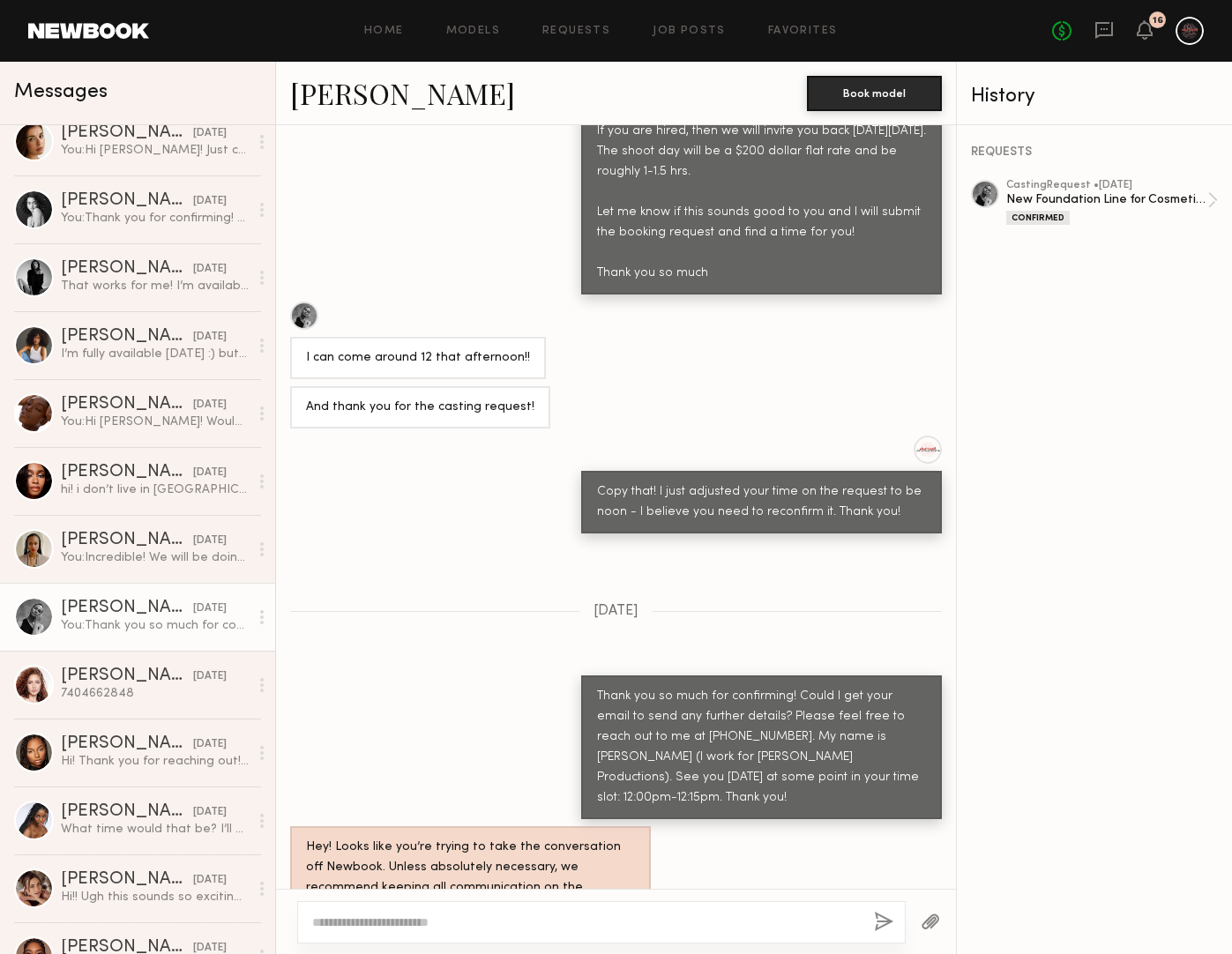 click 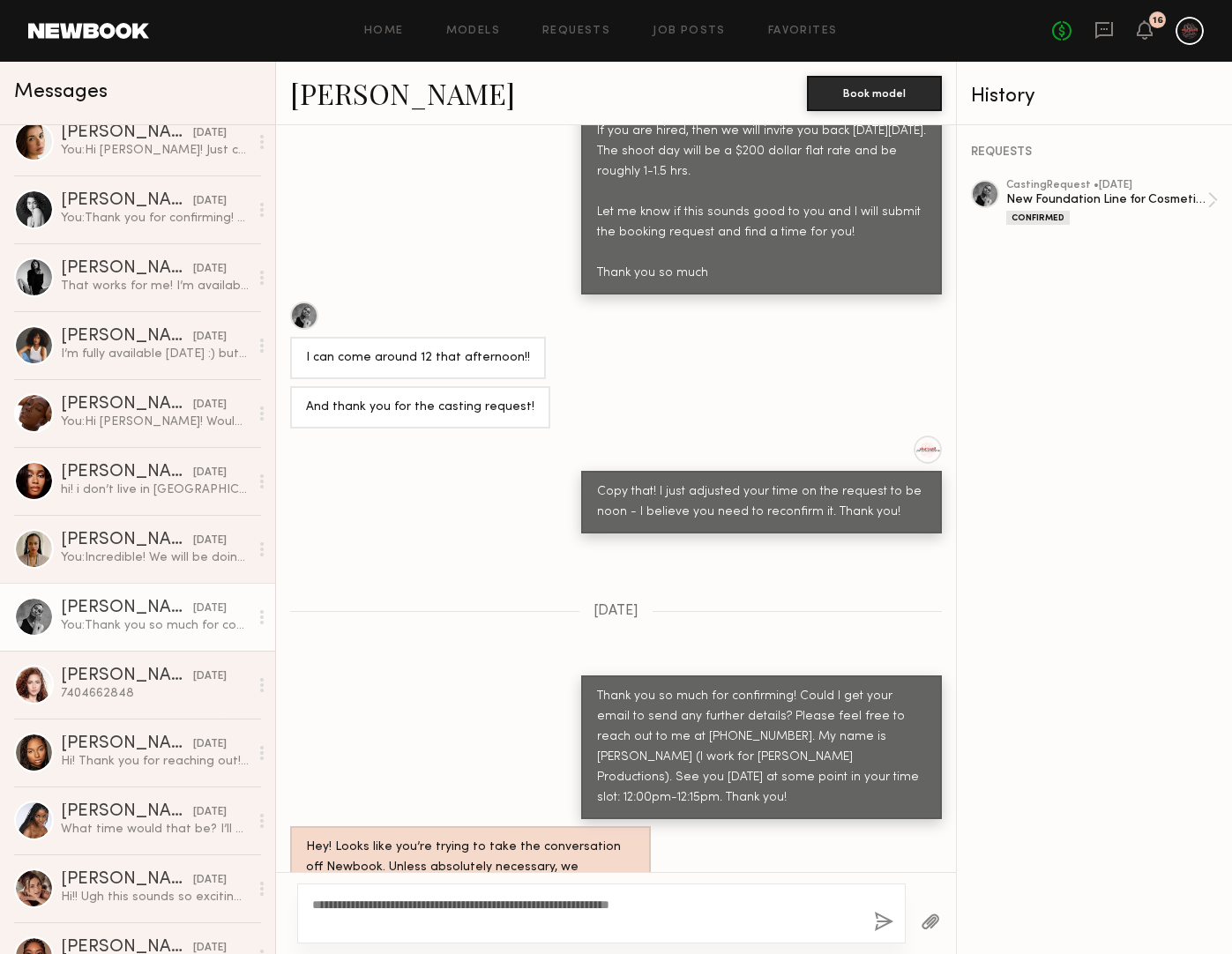 type on "**********" 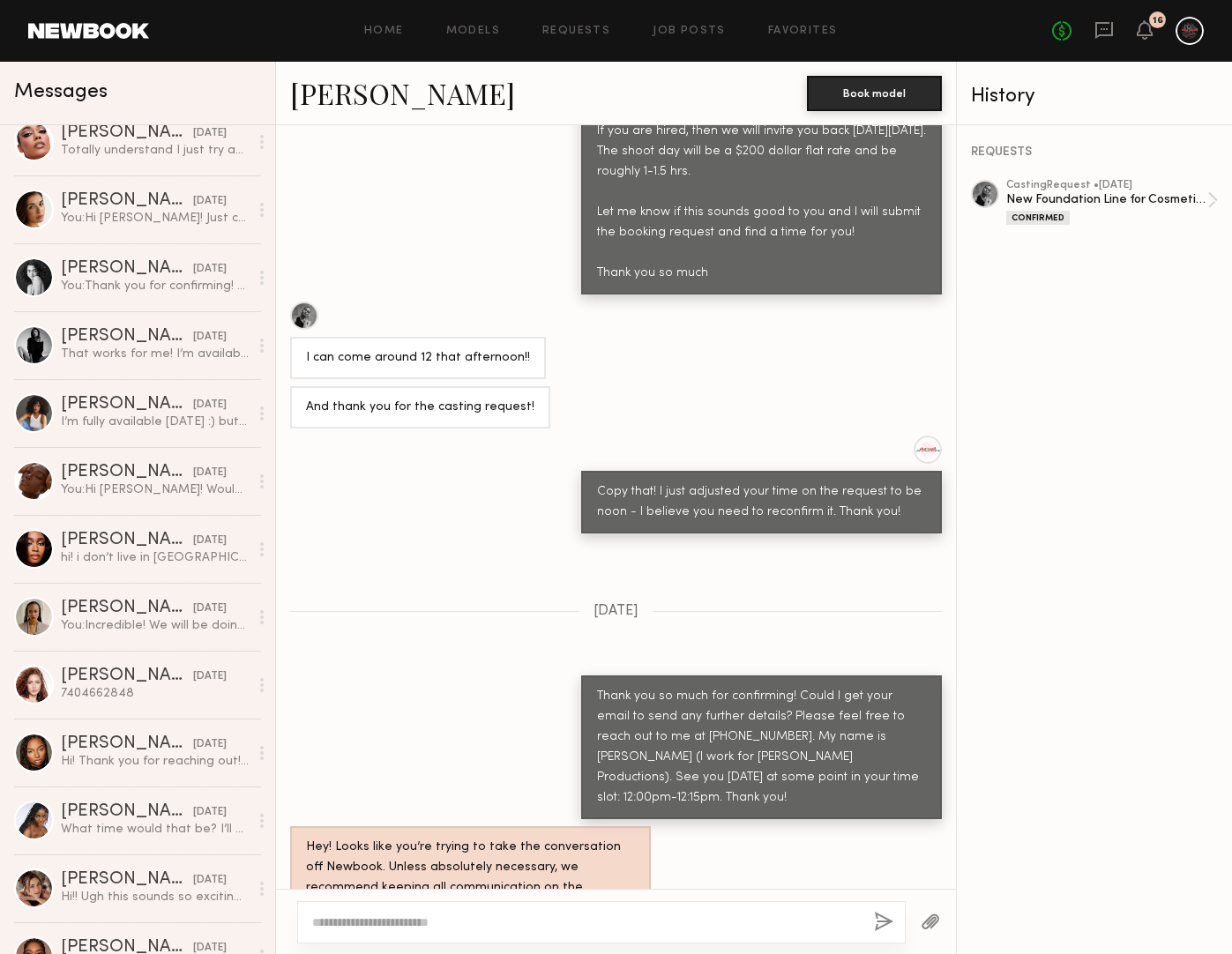 scroll, scrollTop: 1476, scrollLeft: 0, axis: vertical 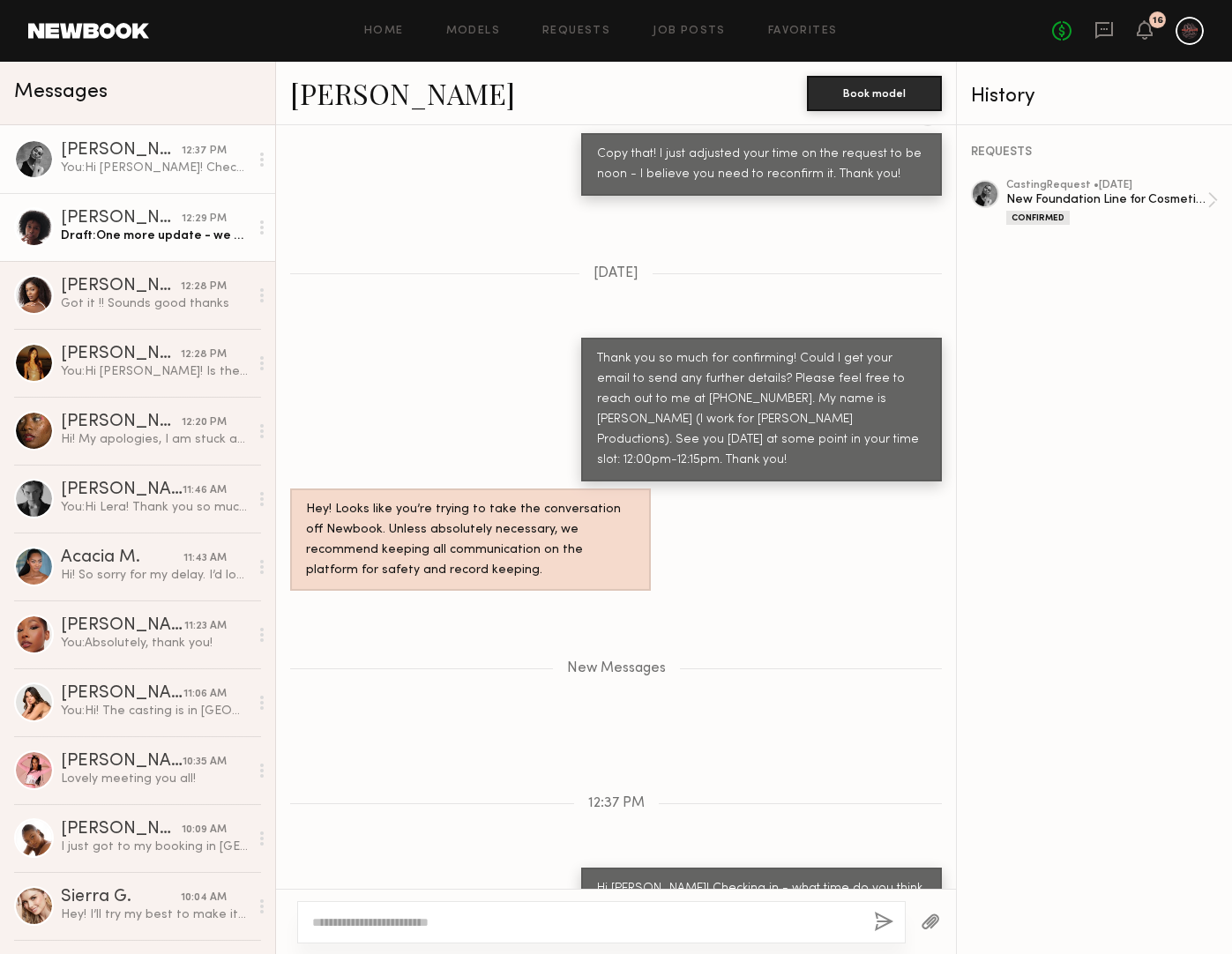 click on "[PERSON_NAME]" 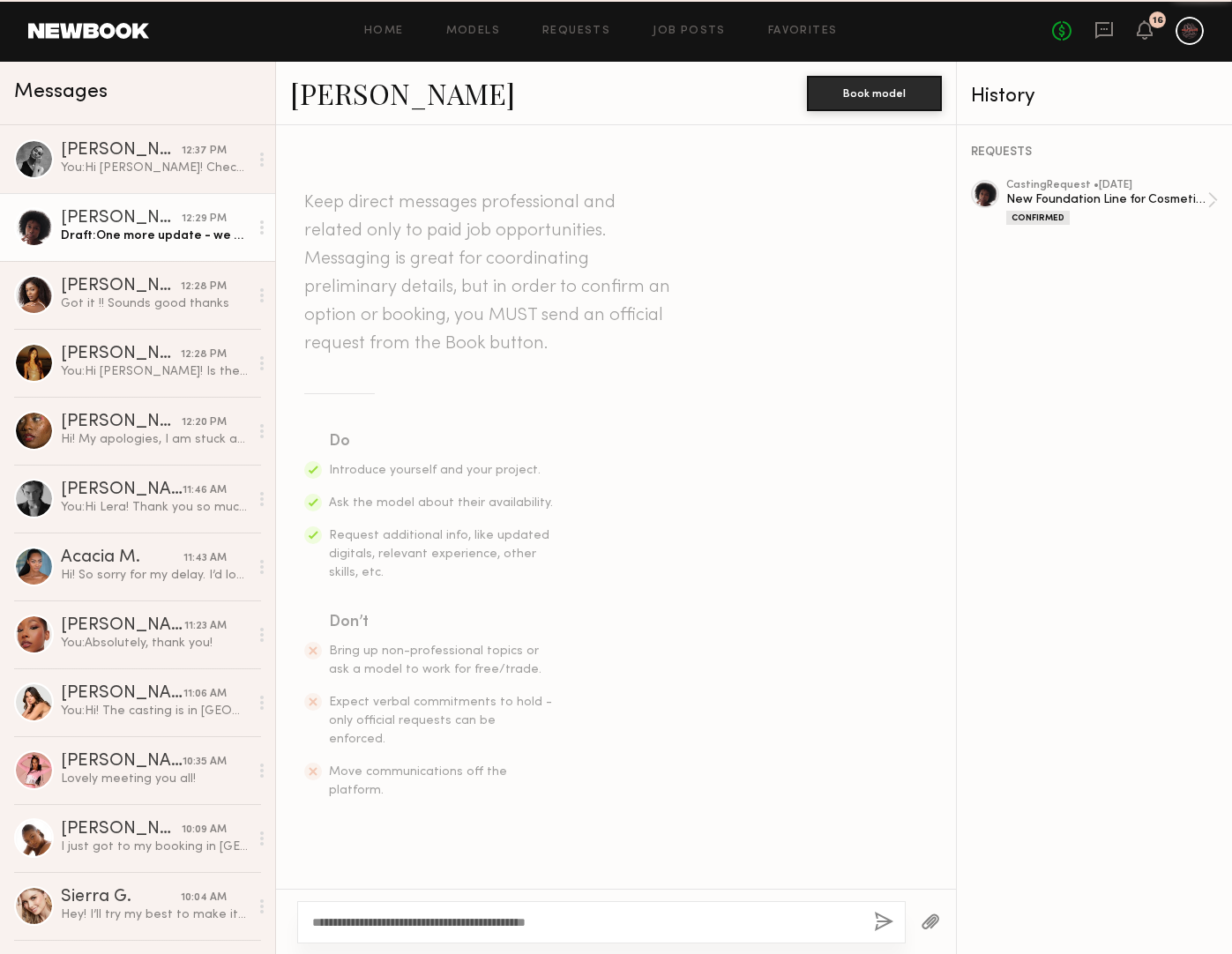 scroll, scrollTop: 1353, scrollLeft: 0, axis: vertical 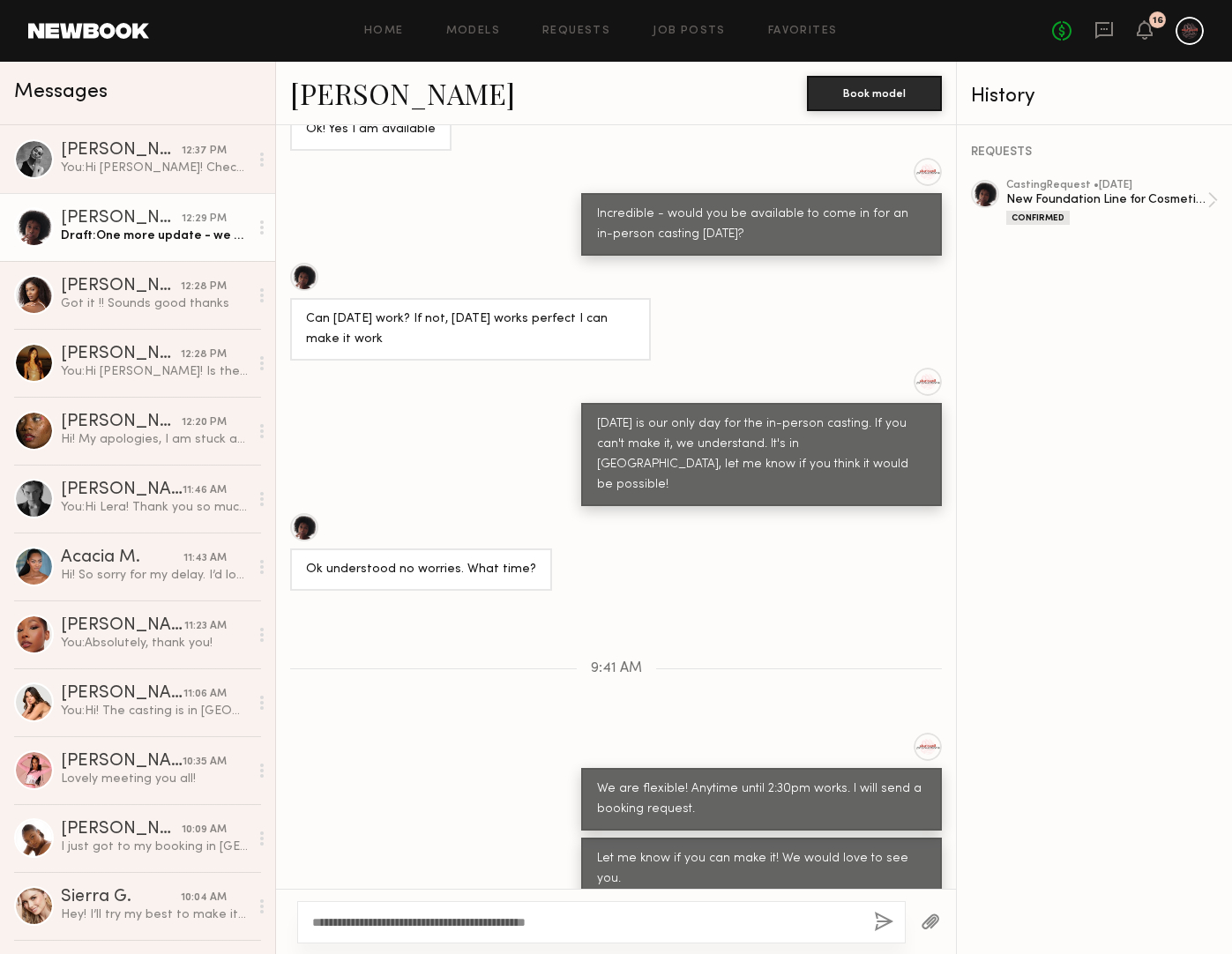 click on "**********" 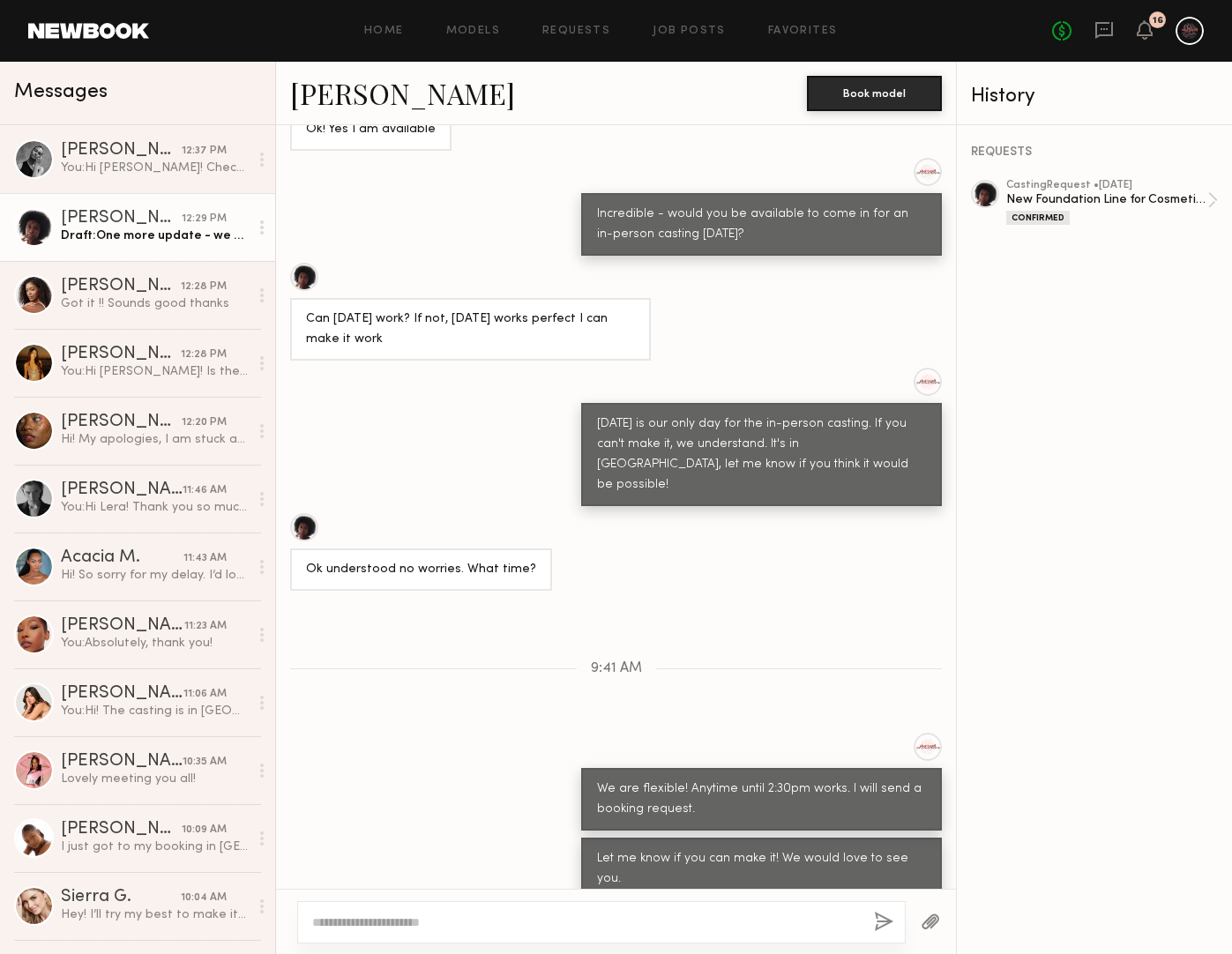 type 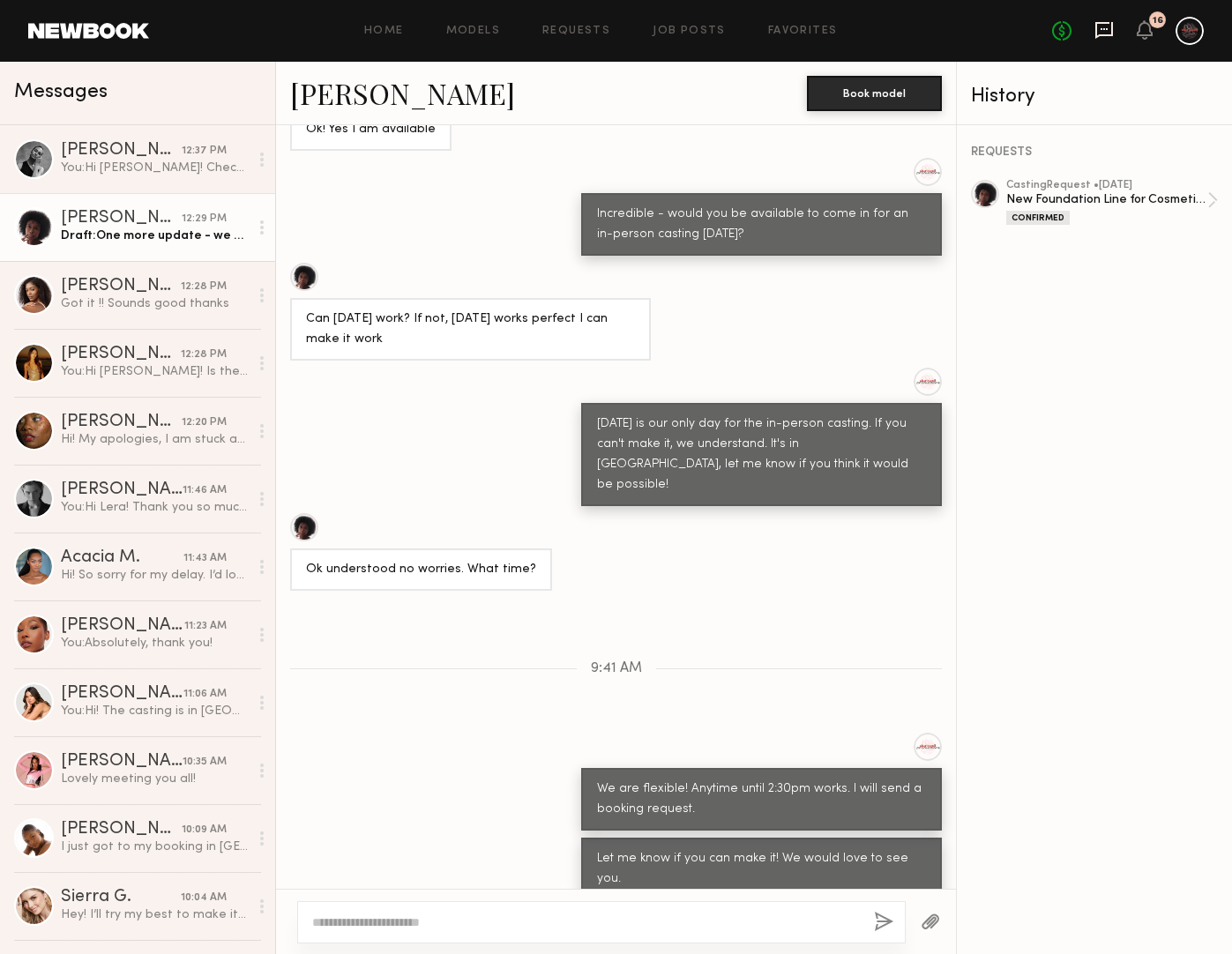 click 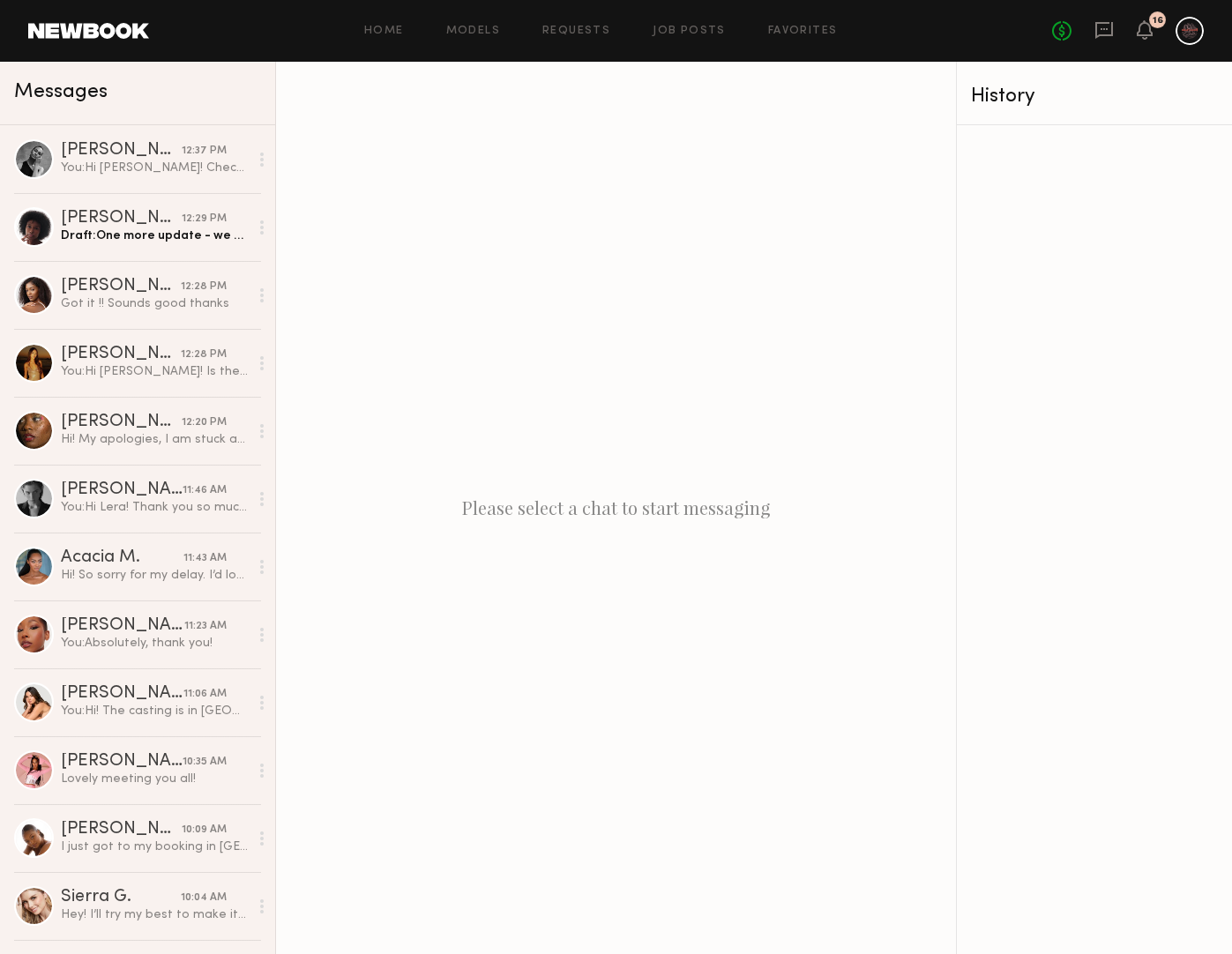 click on "Please select a chat to start messaging" 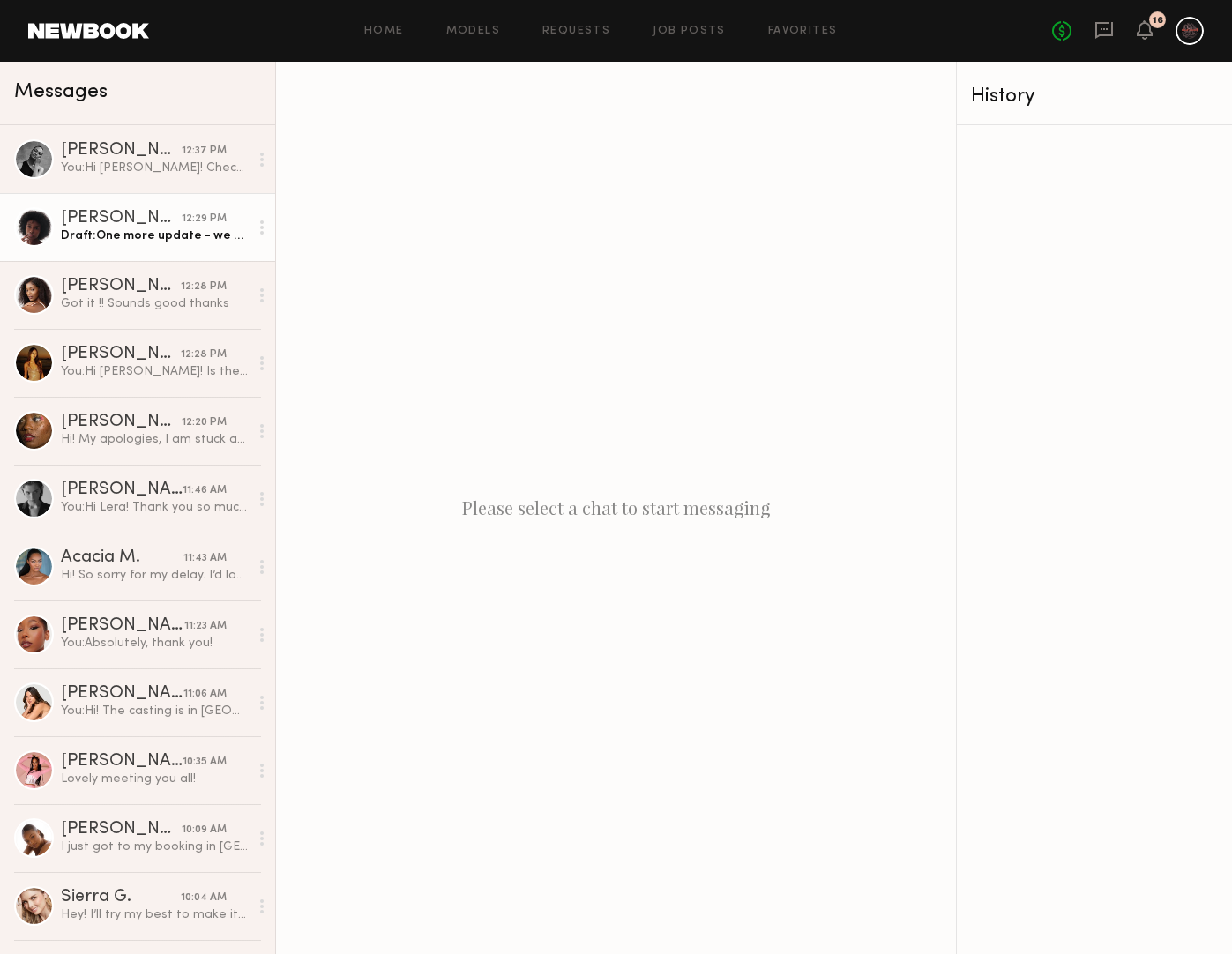 click on "Draft:  One more update - we can stretch our time until" 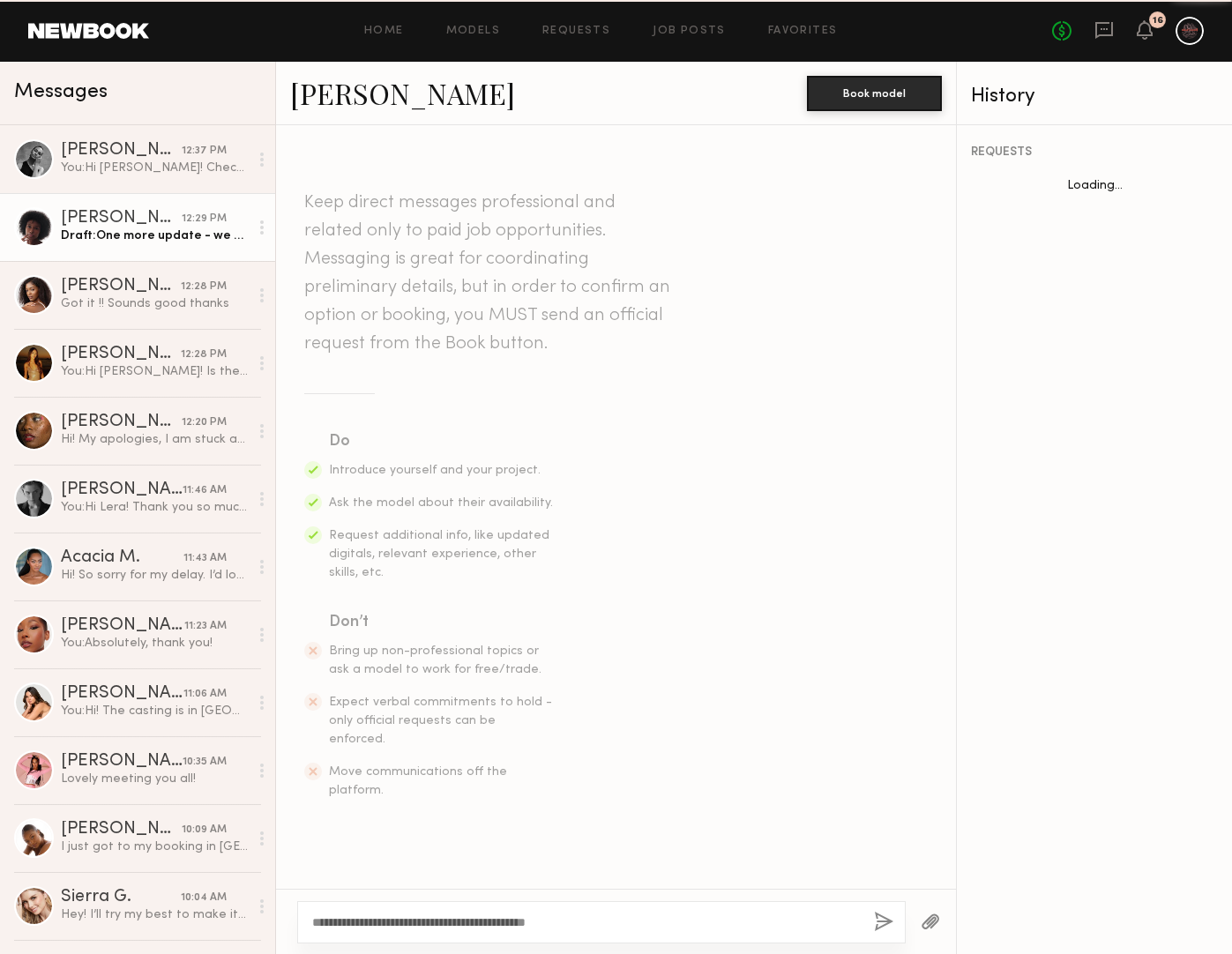 scroll, scrollTop: 1353, scrollLeft: 0, axis: vertical 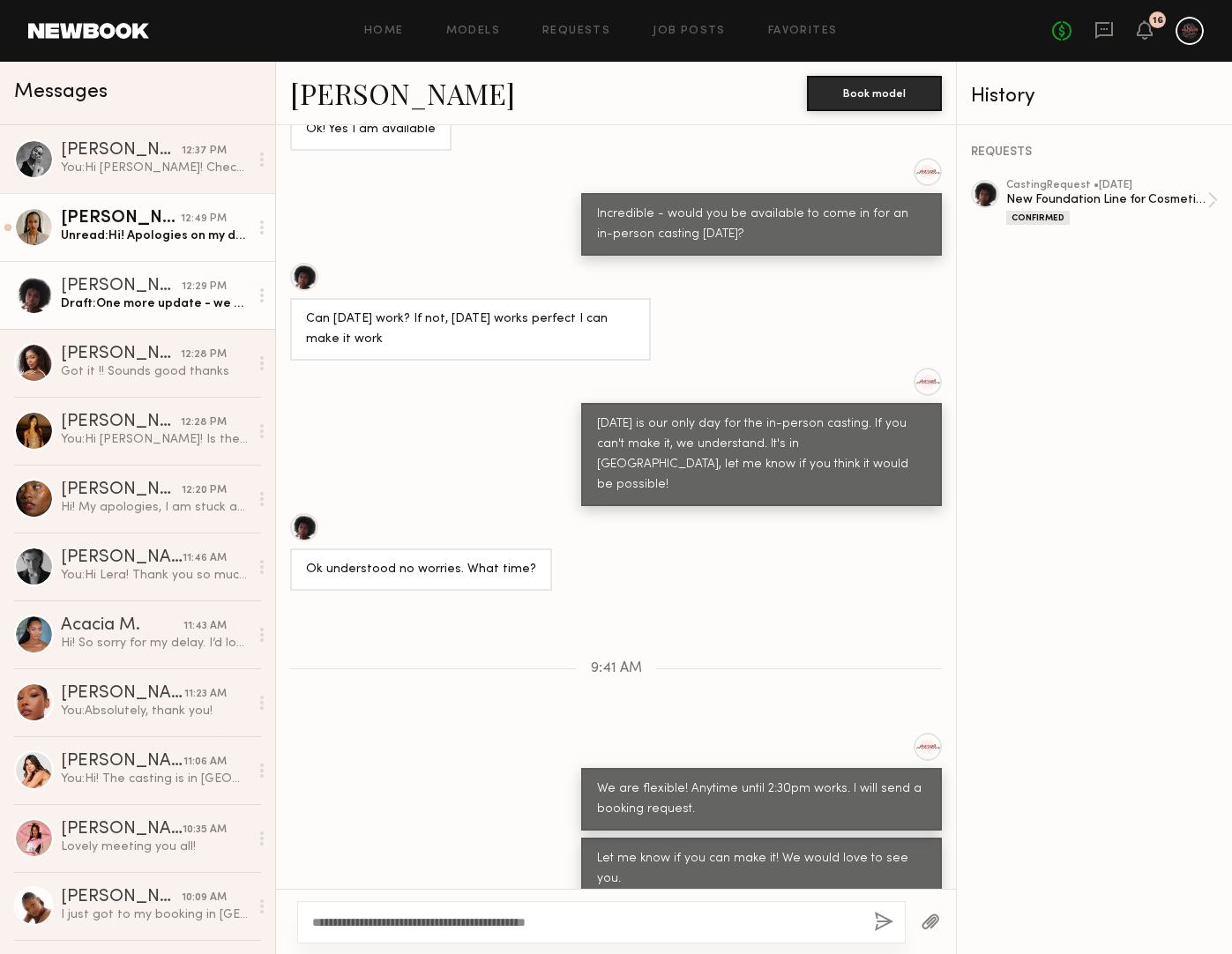 click on "Unread:  Hi! Apologies on my delay! I can come by if you all are still available. I am also good for tomorrow any time after 10am." 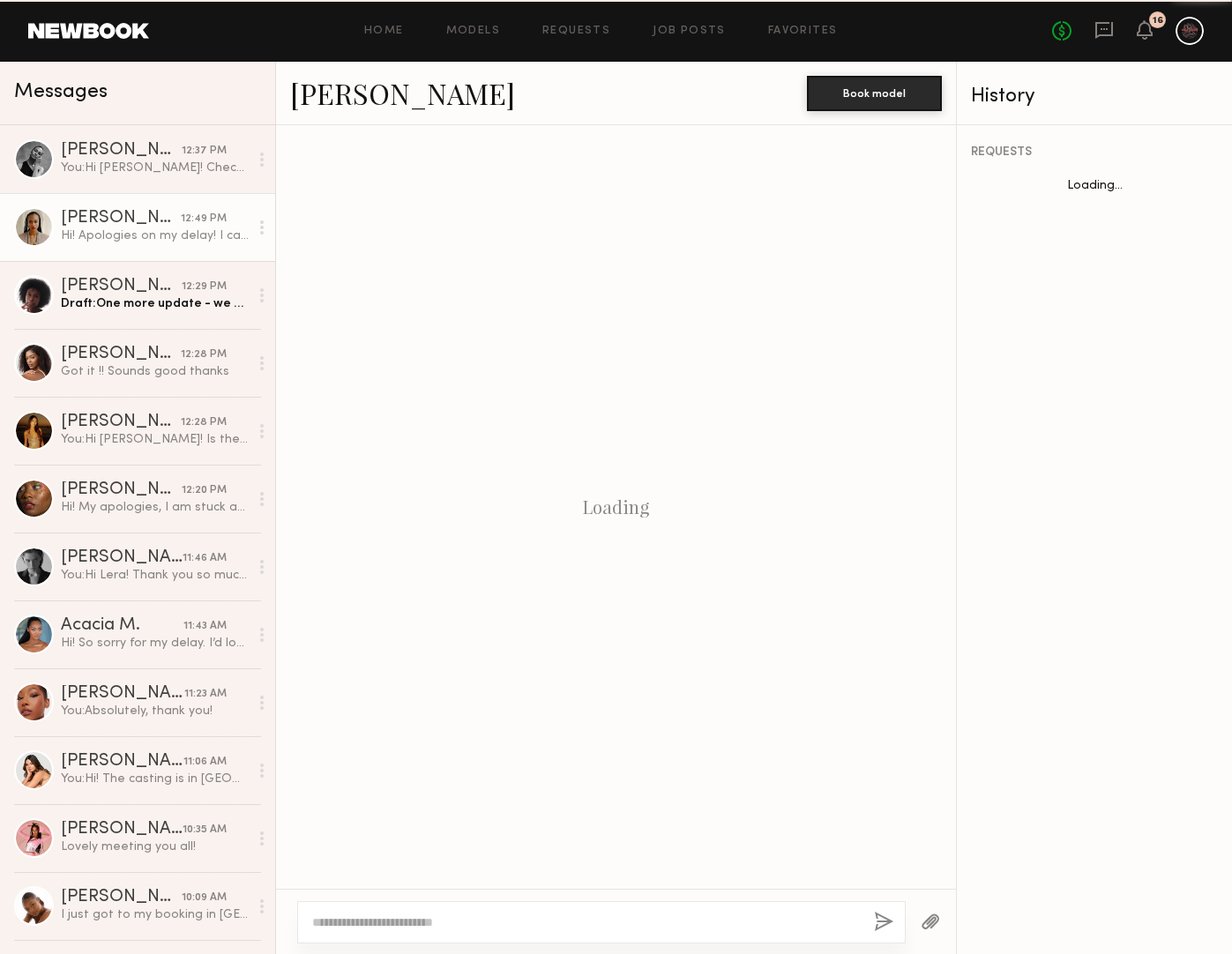 scroll, scrollTop: 736, scrollLeft: 0, axis: vertical 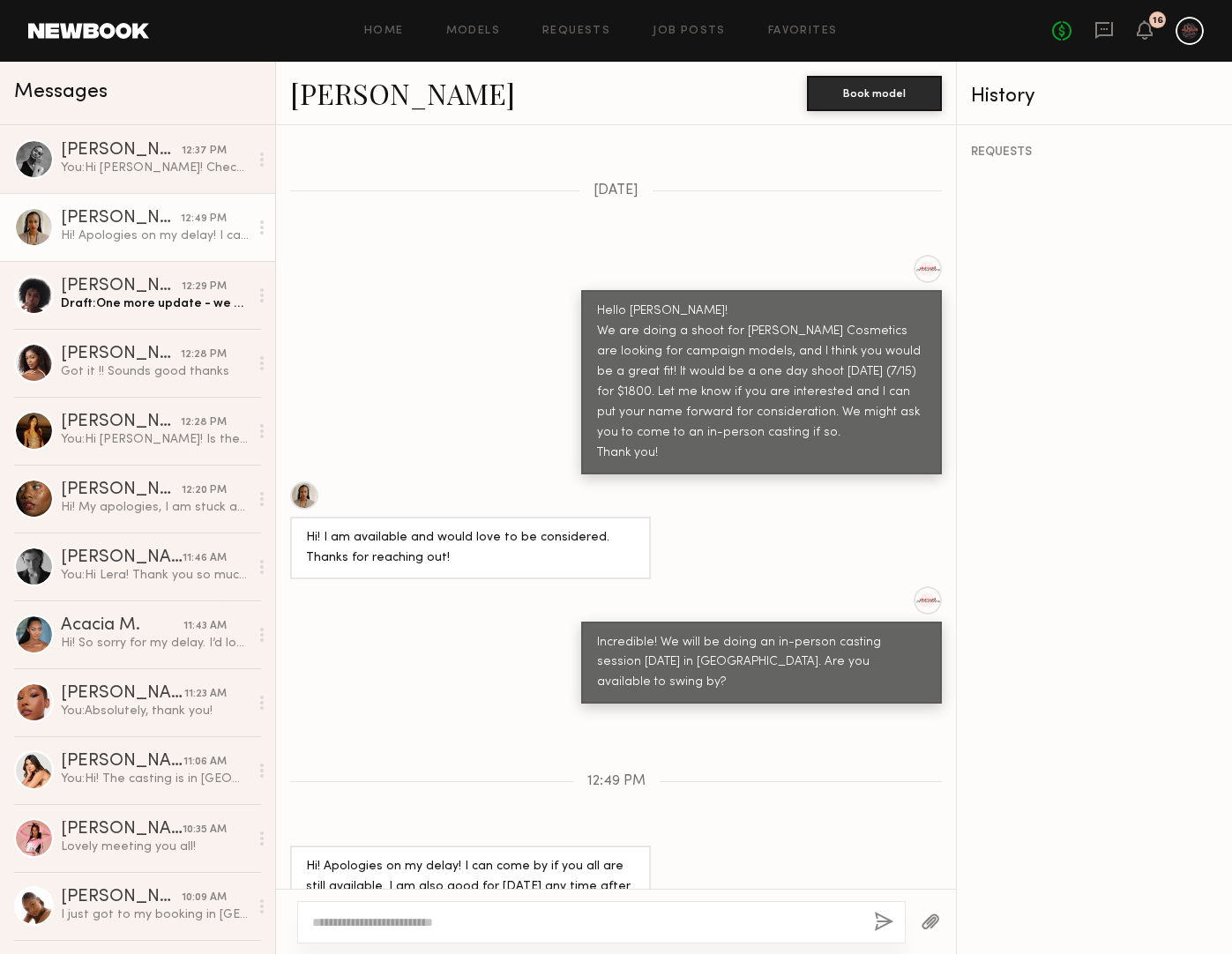 click on "[PERSON_NAME]" 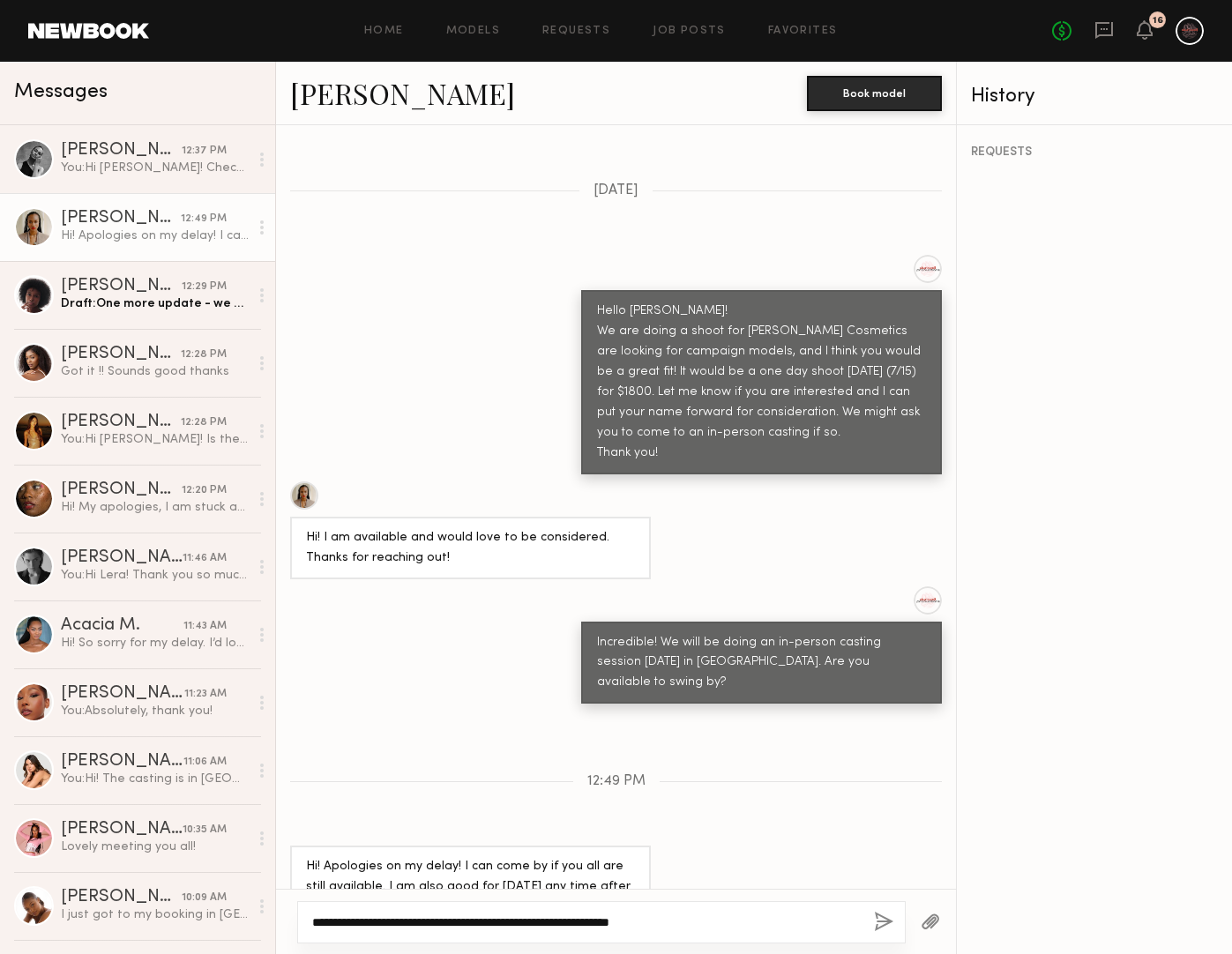 type on "**********" 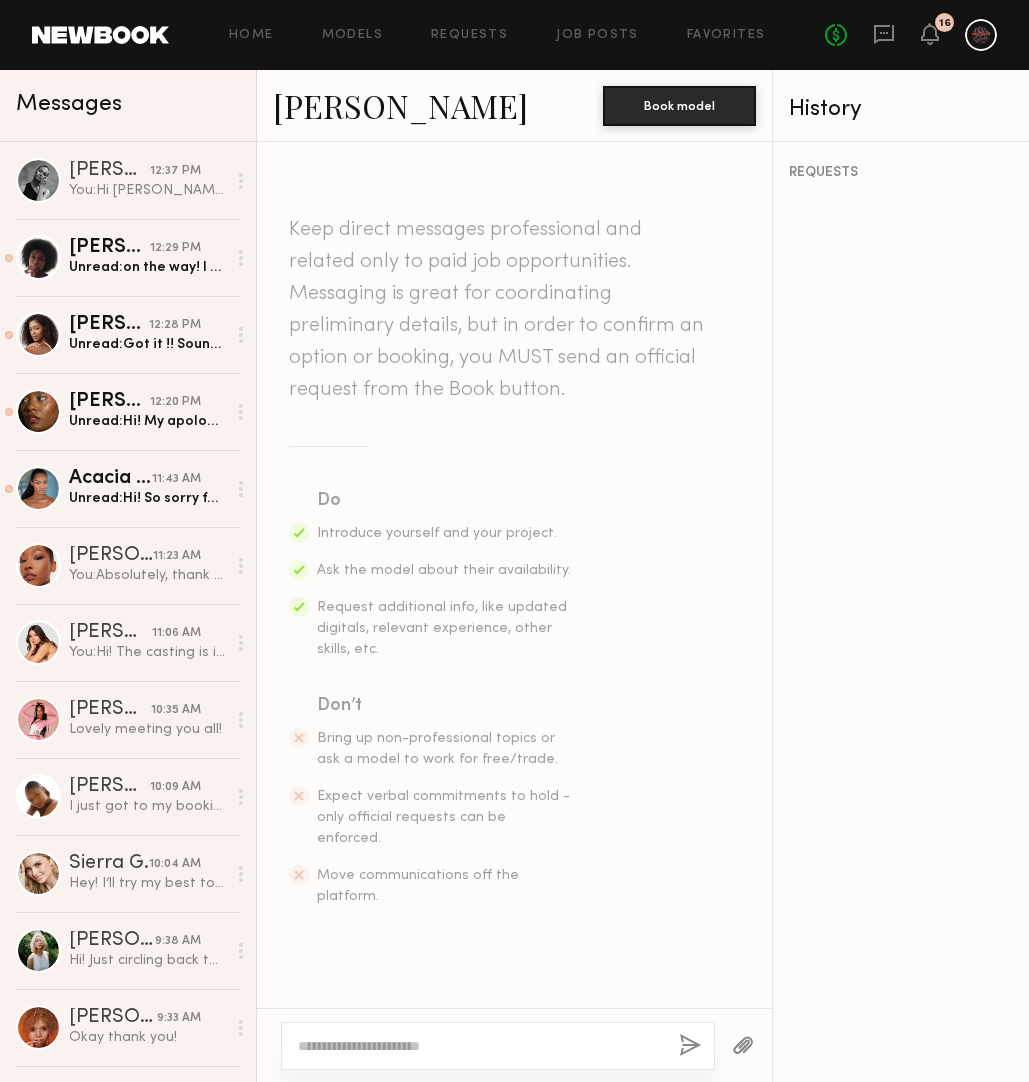 scroll, scrollTop: 0, scrollLeft: 0, axis: both 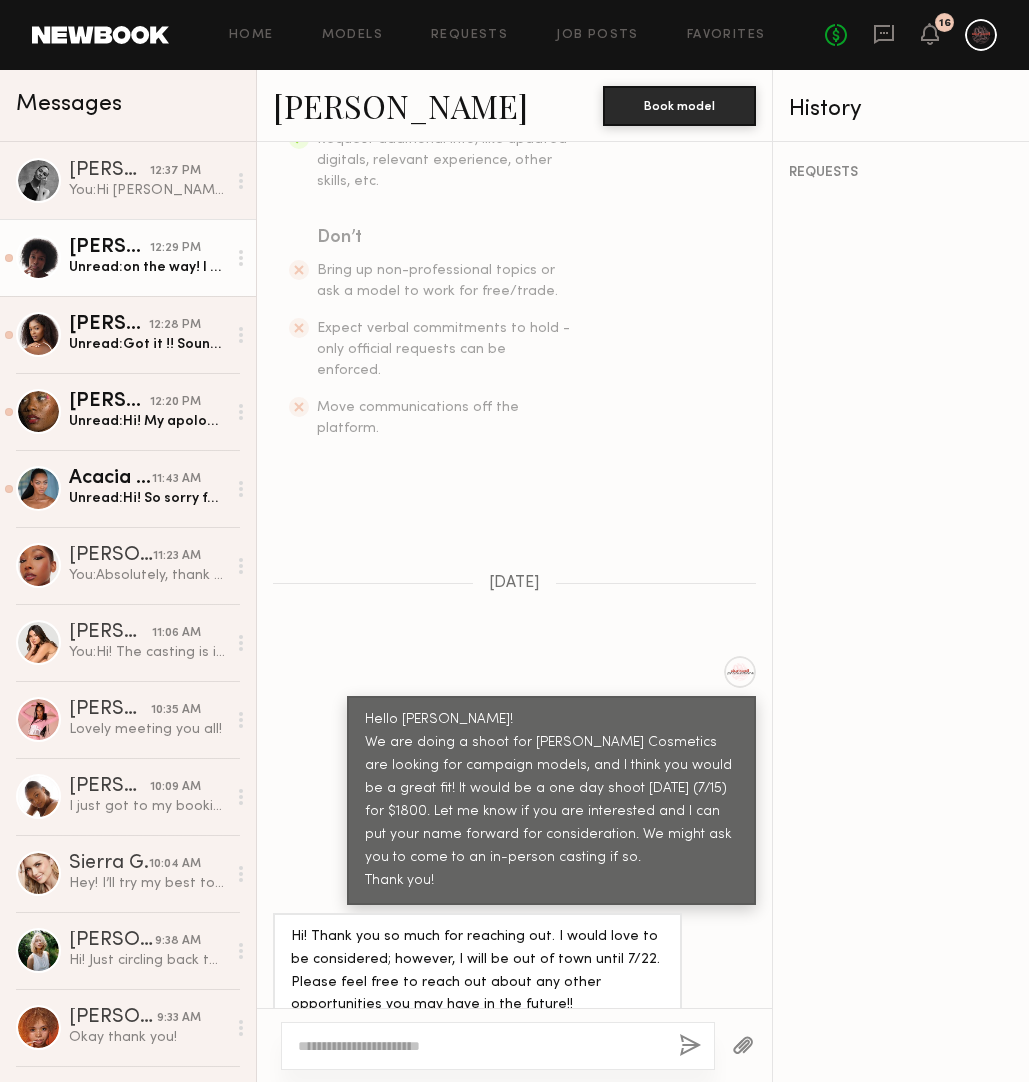 click on "Unread:  on the way! I will be there in about 15 mins" 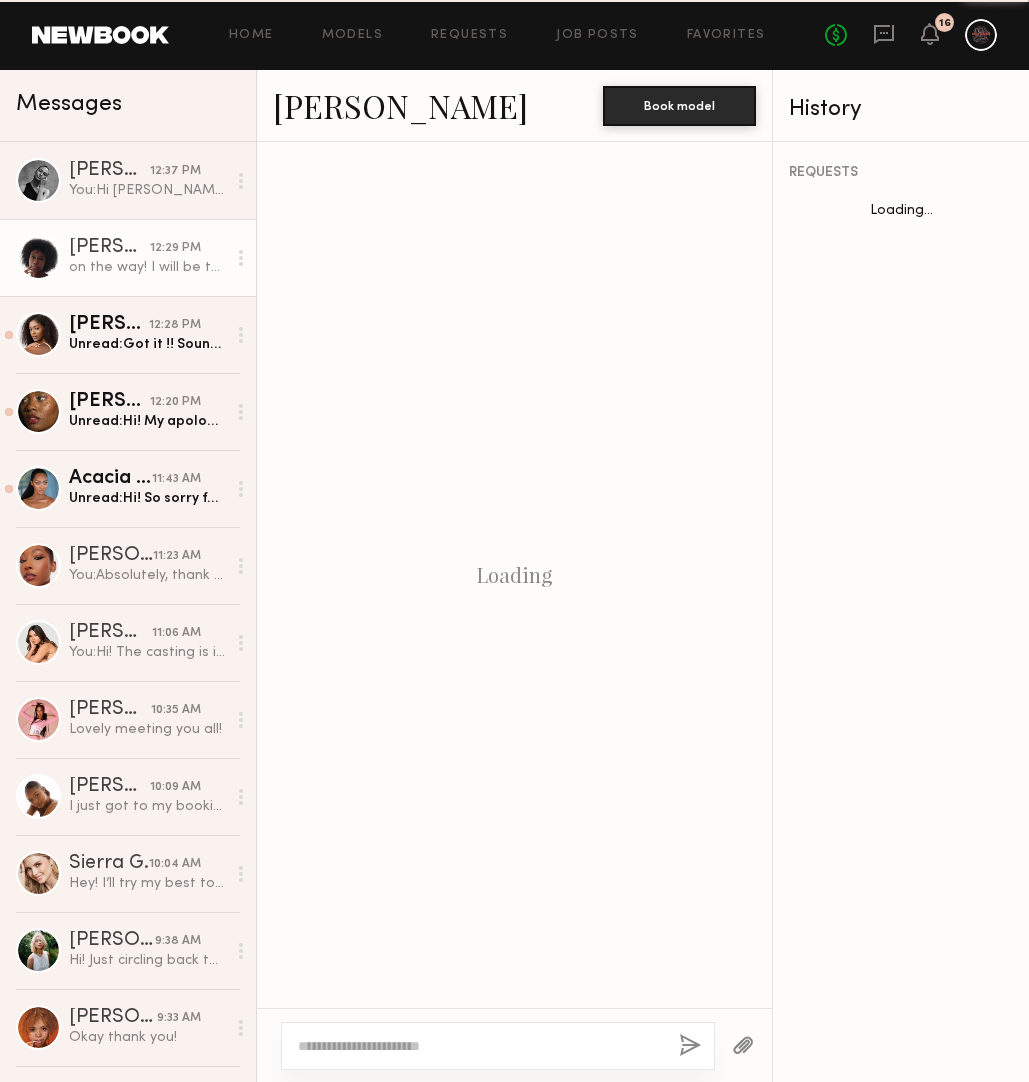 scroll, scrollTop: 494, scrollLeft: 0, axis: vertical 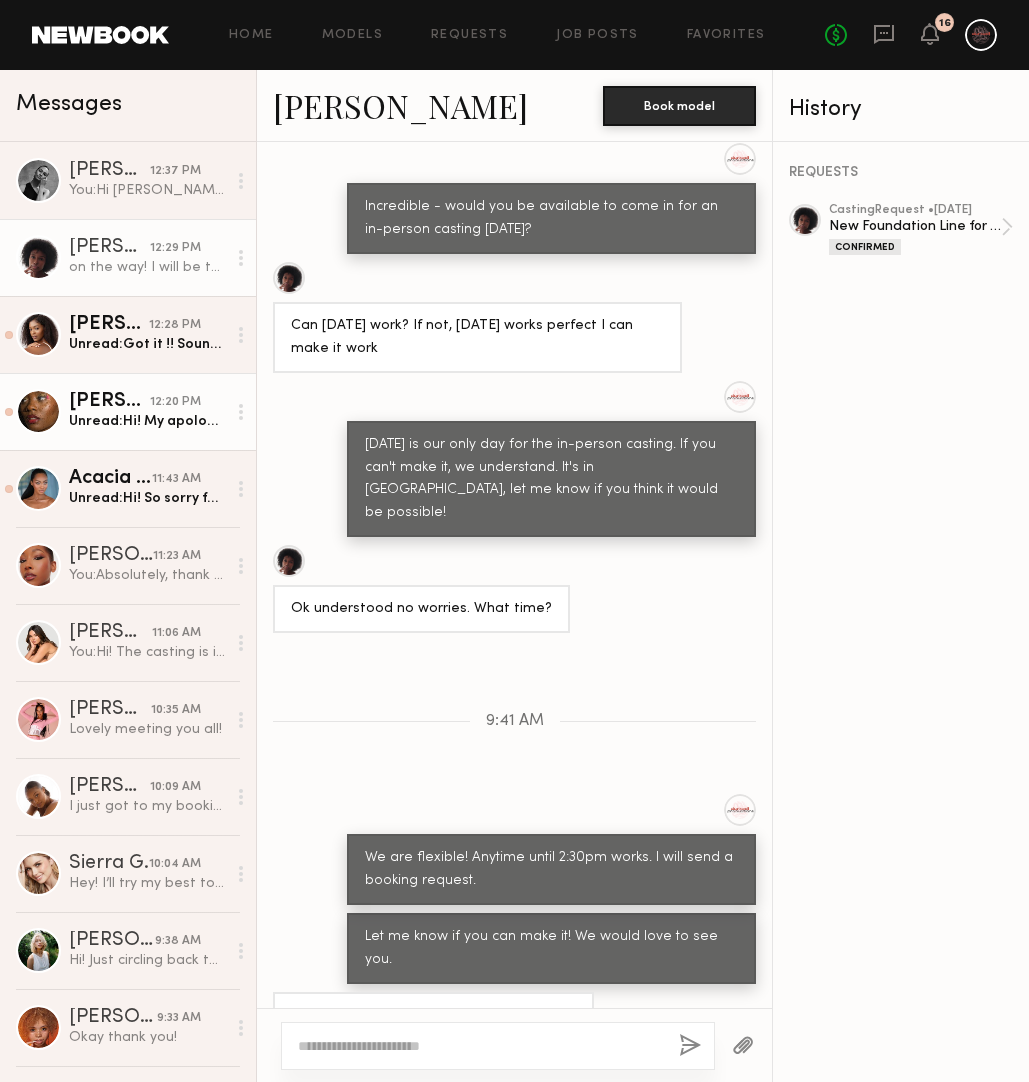 click on "Unread:  Hi! My apologies, I am stuck at work and can’t leave the office at this time. If there’s time after 4 or another day I can try to make it. Thank you for considering me for this casting." 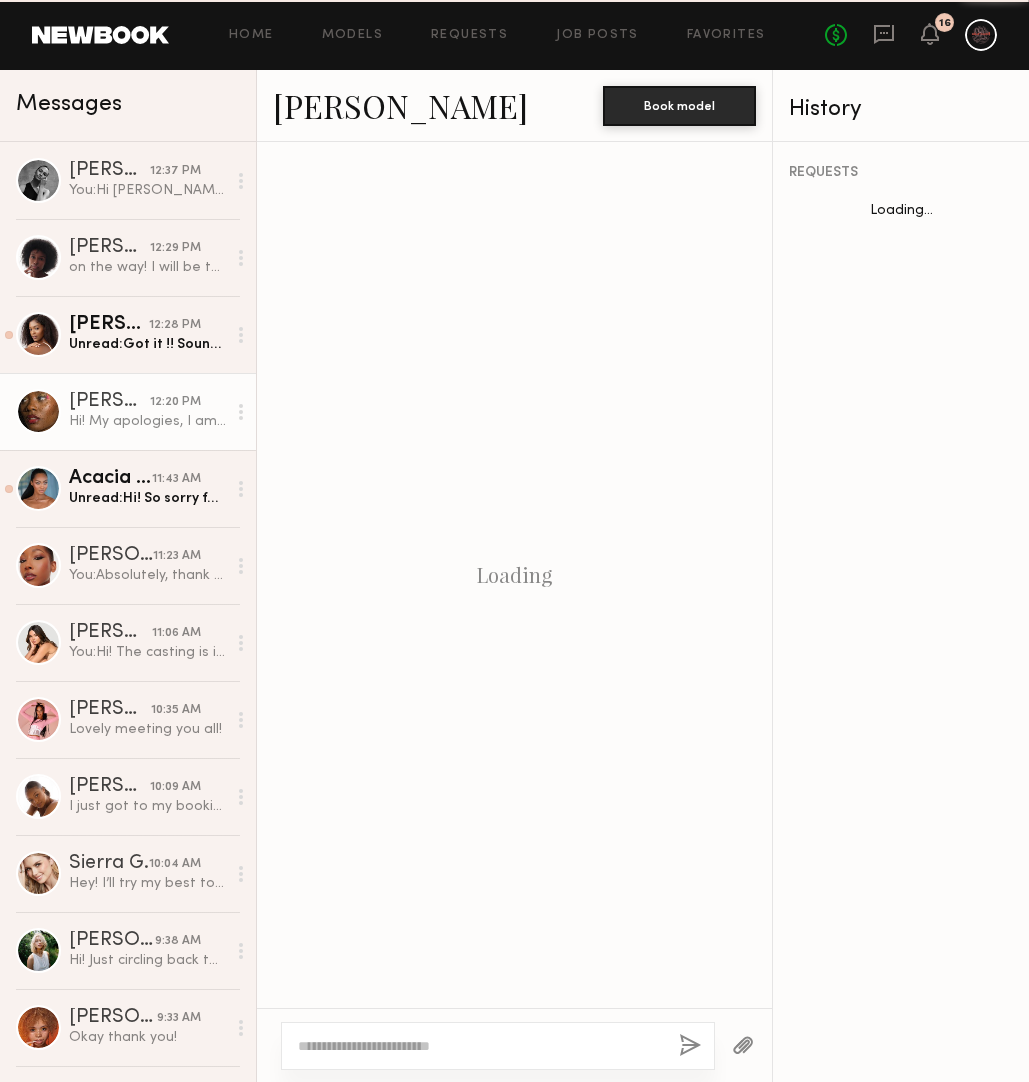 scroll, scrollTop: 1639, scrollLeft: 0, axis: vertical 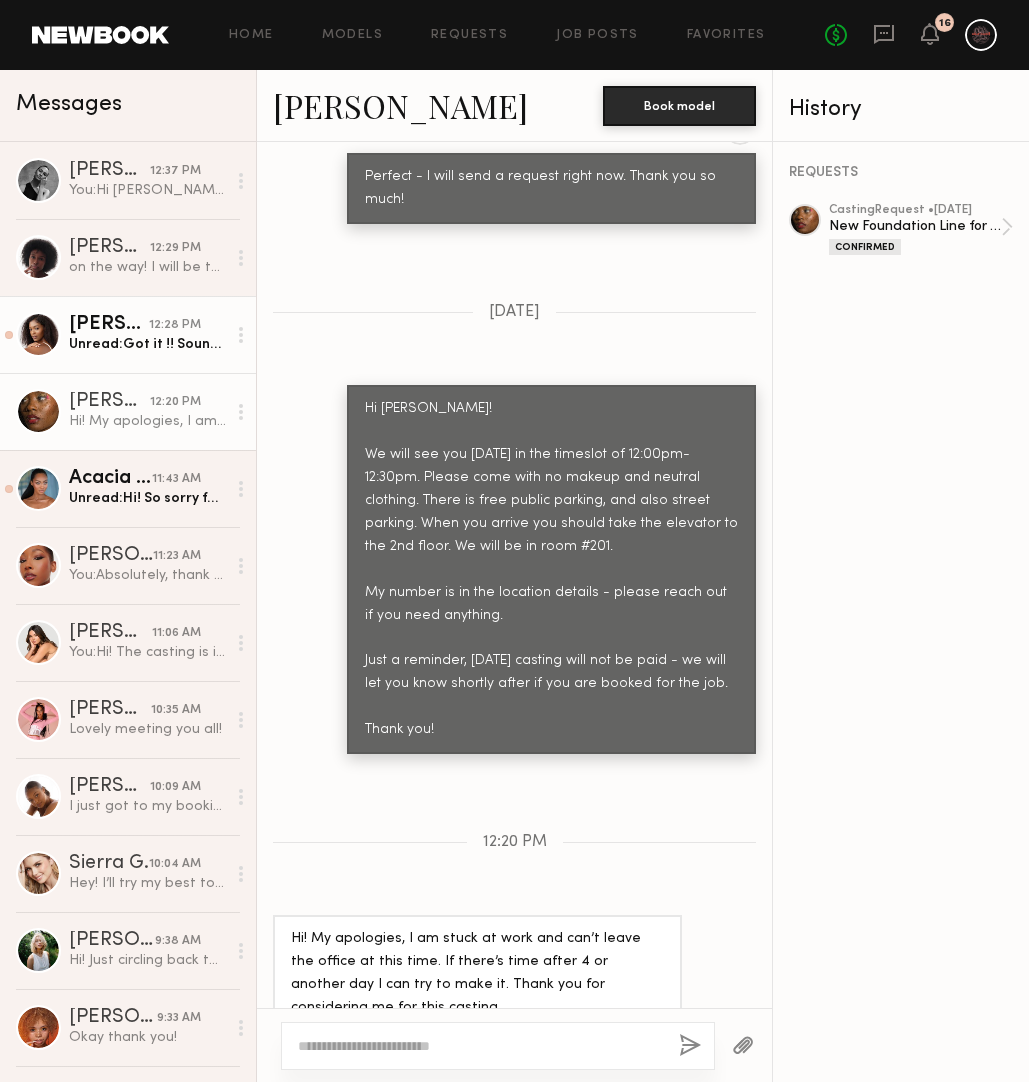 click on "Kaelani F. 12:28 PM Unread:  Got it !! Sounds good thanks" 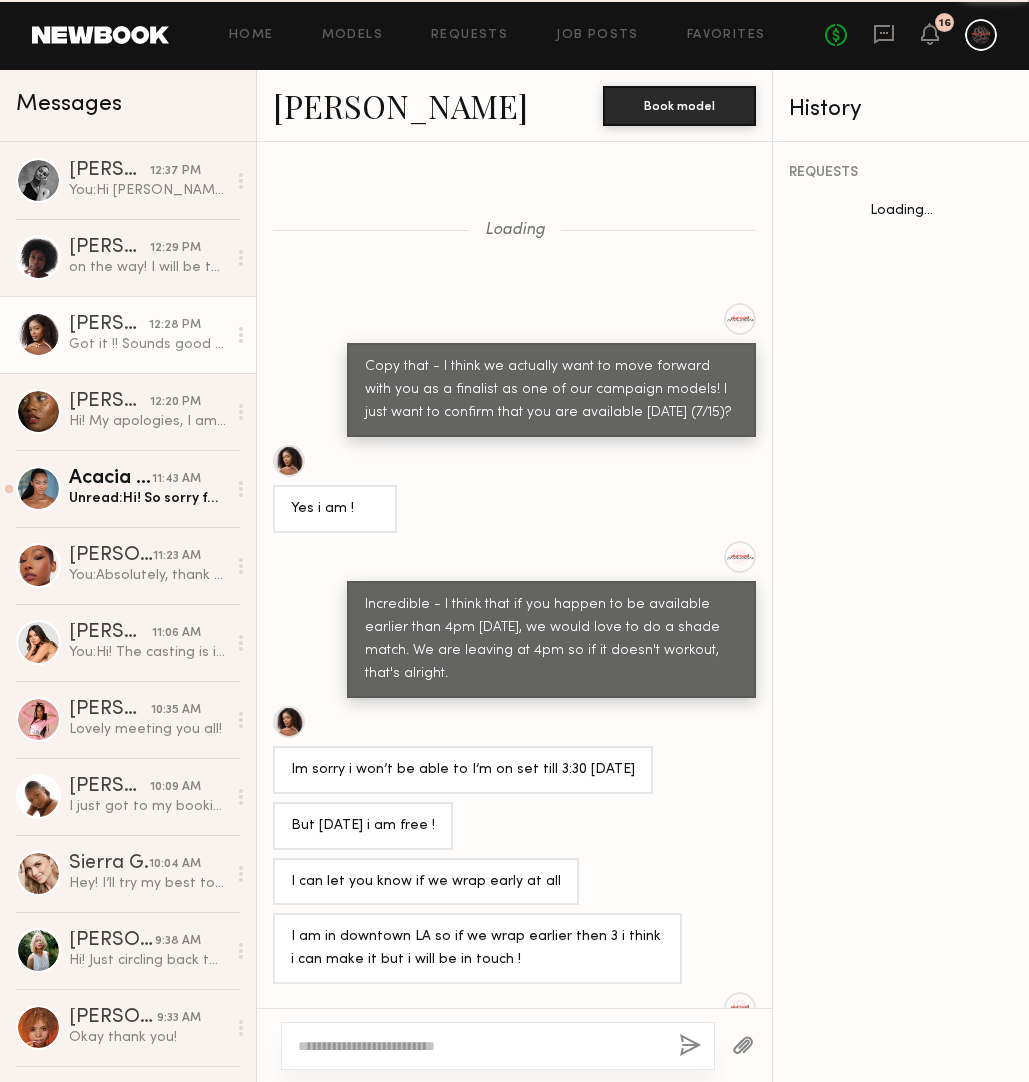 scroll, scrollTop: 393, scrollLeft: 0, axis: vertical 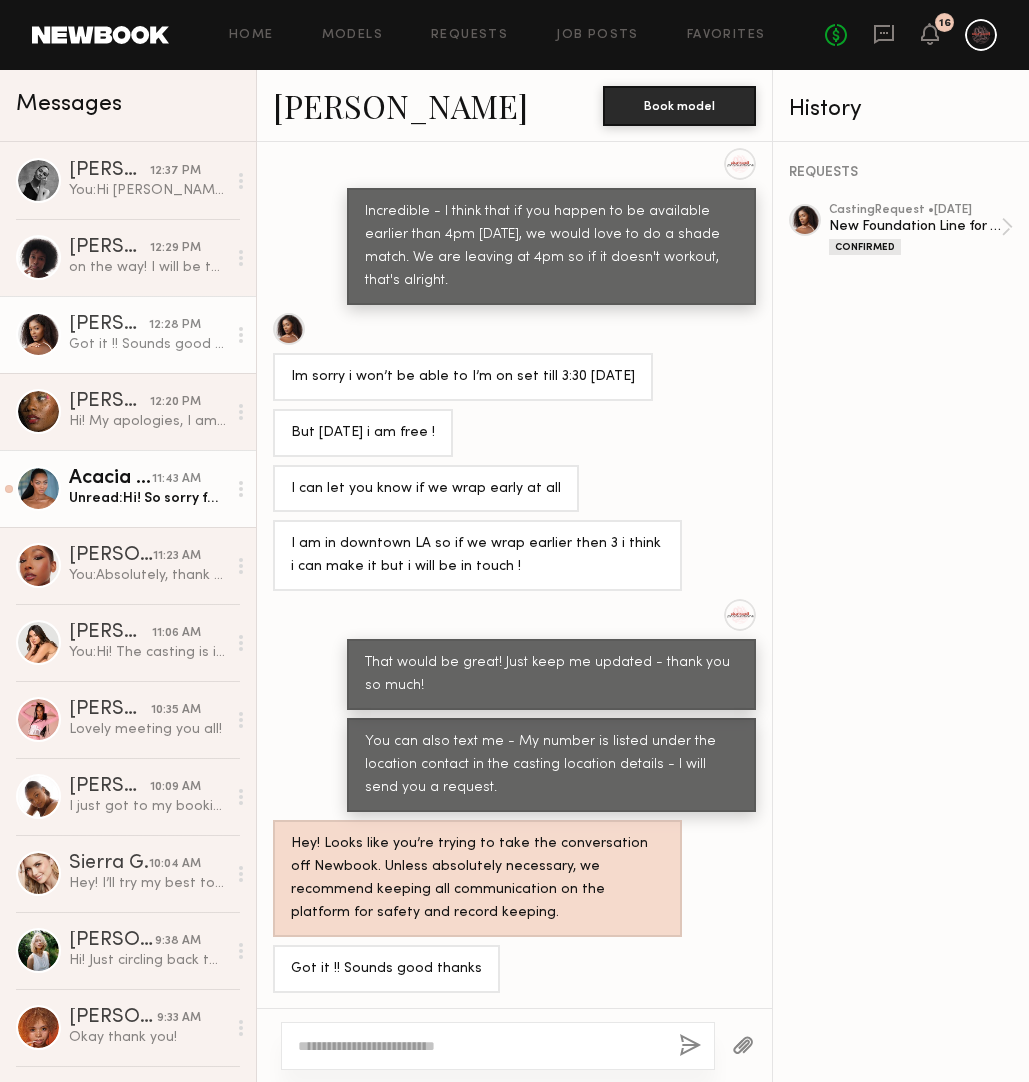 click on "Acacia M." 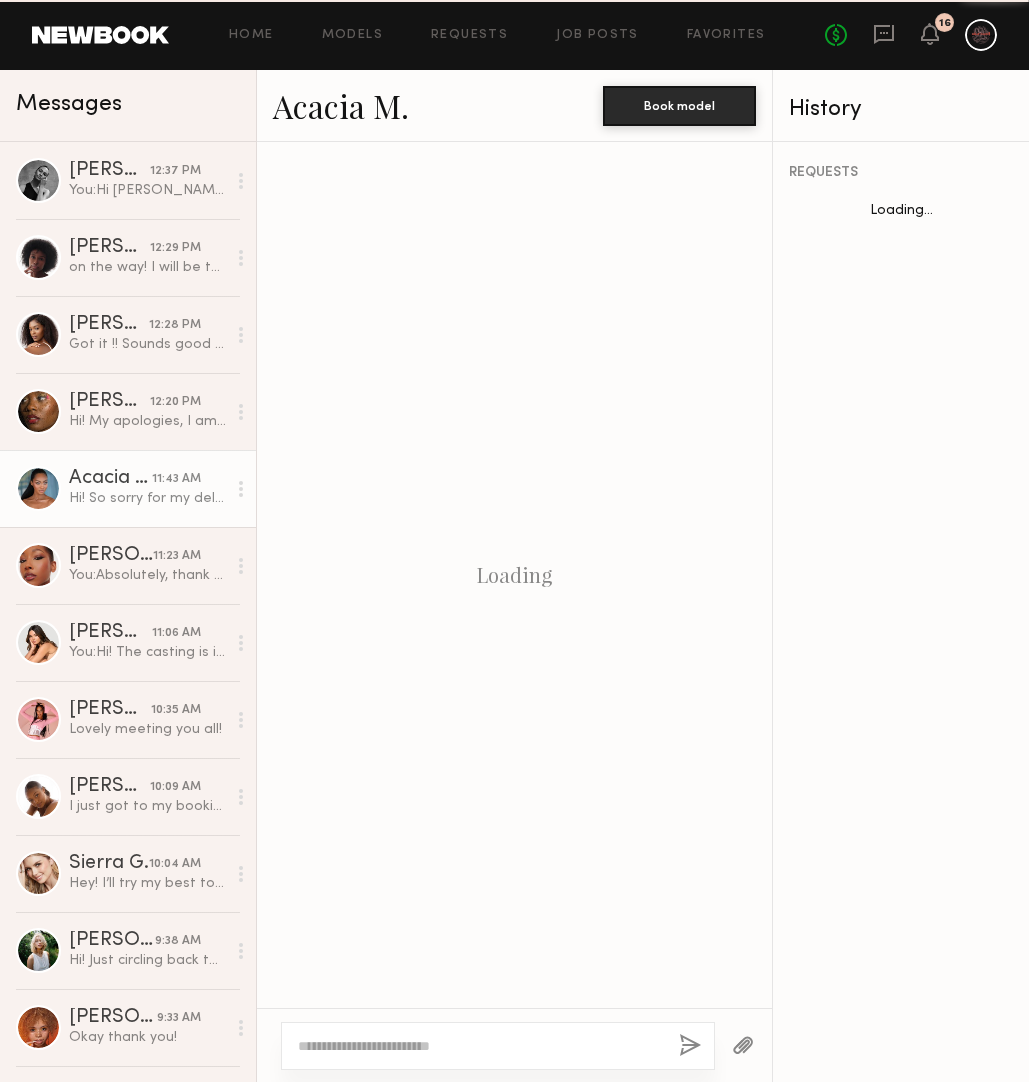 scroll, scrollTop: 1057, scrollLeft: 0, axis: vertical 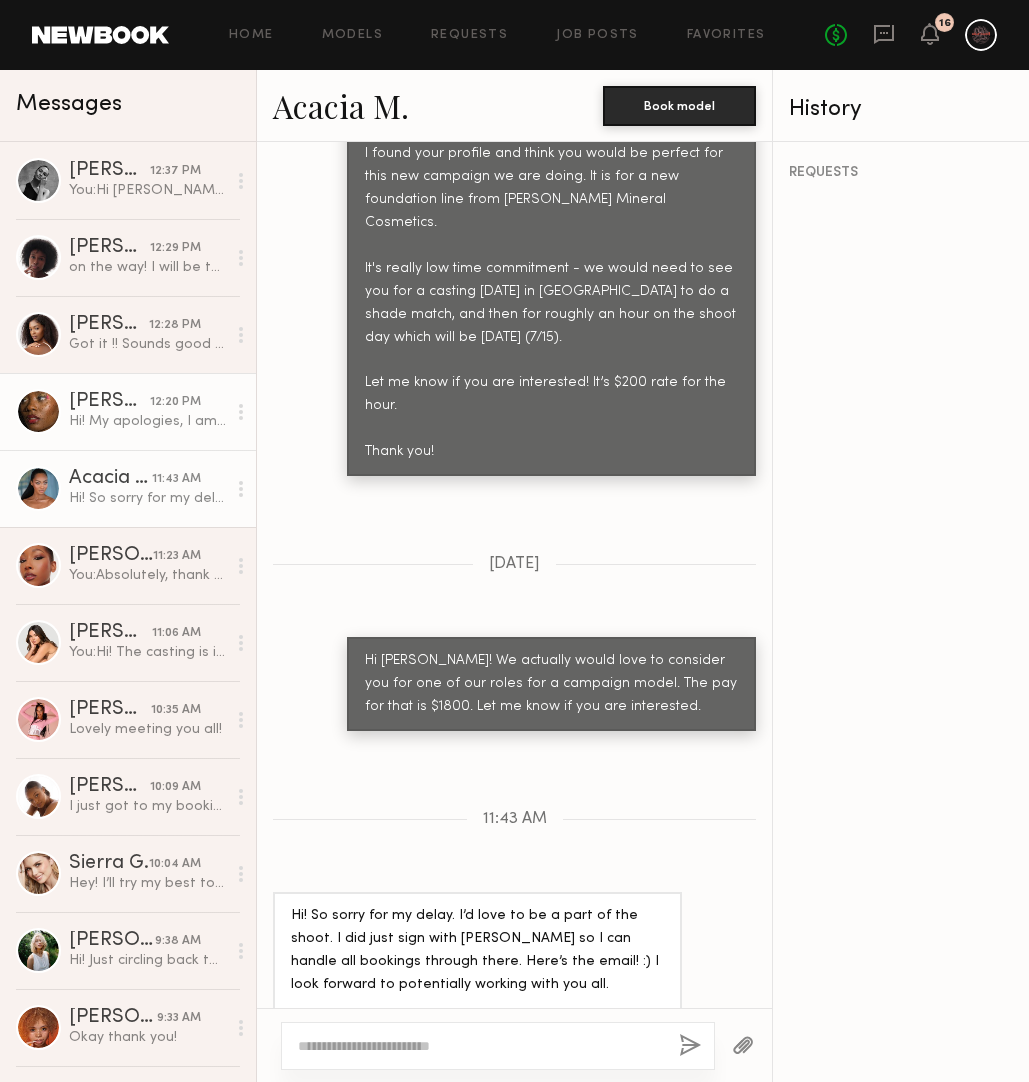 click on "Armani G. 12:20 PM Hi! My apologies, I am stuck at work and can’t leave the office at this time. If there’s time after 4 or another day I can try to make it. Thank you for considering me for this casting." 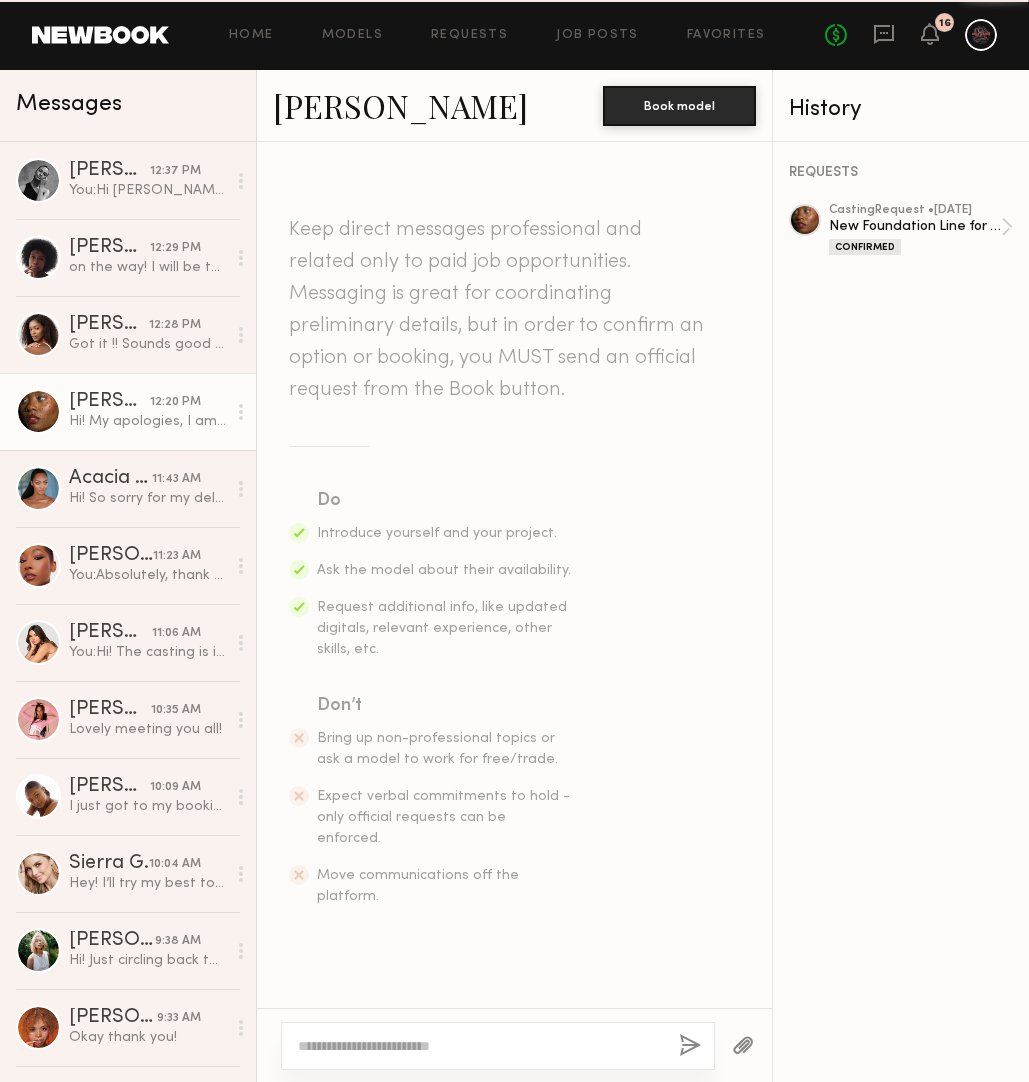 scroll, scrollTop: 1639, scrollLeft: 0, axis: vertical 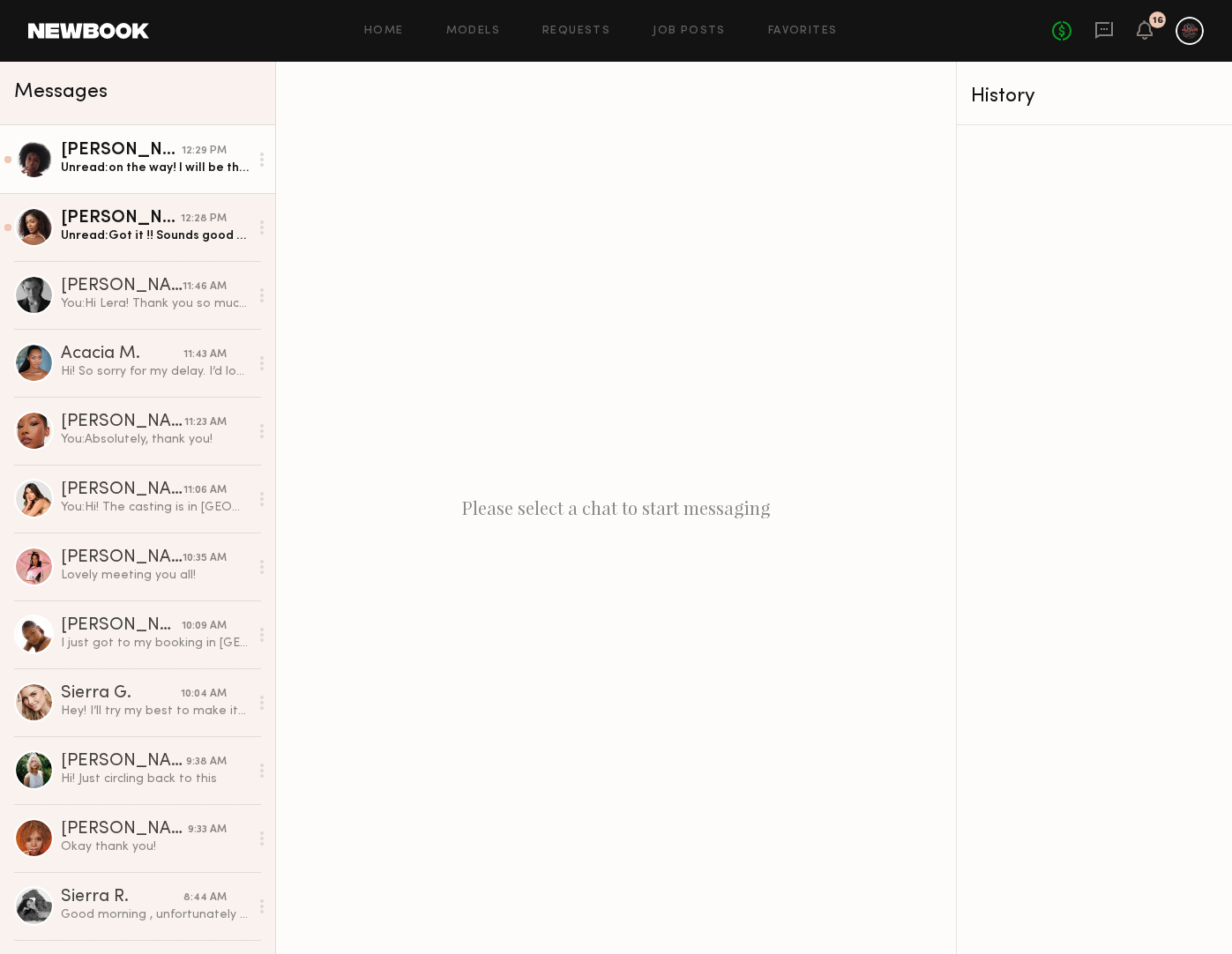 click on "Jade Y." 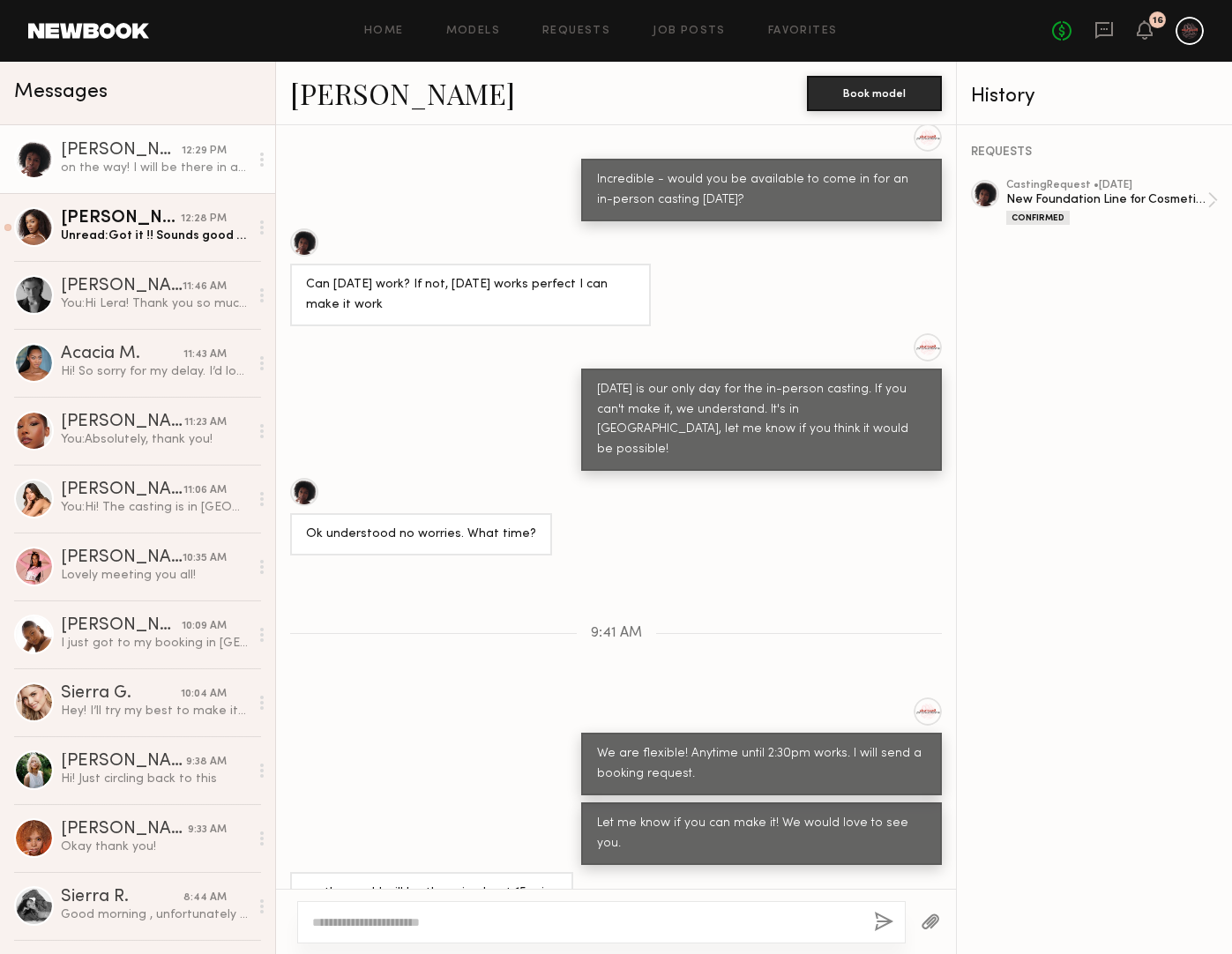 scroll, scrollTop: 436, scrollLeft: 0, axis: vertical 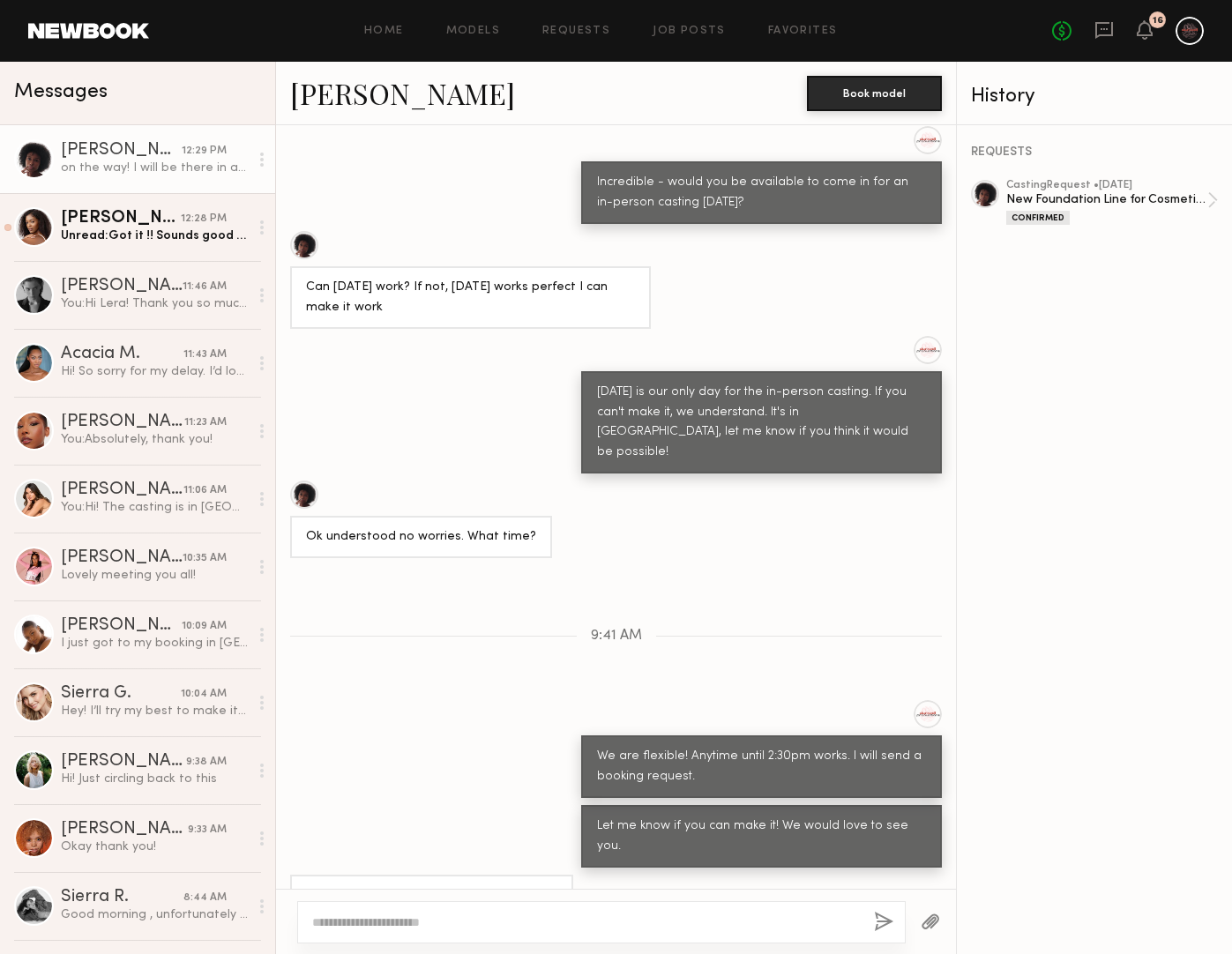 click on "Jade Y." 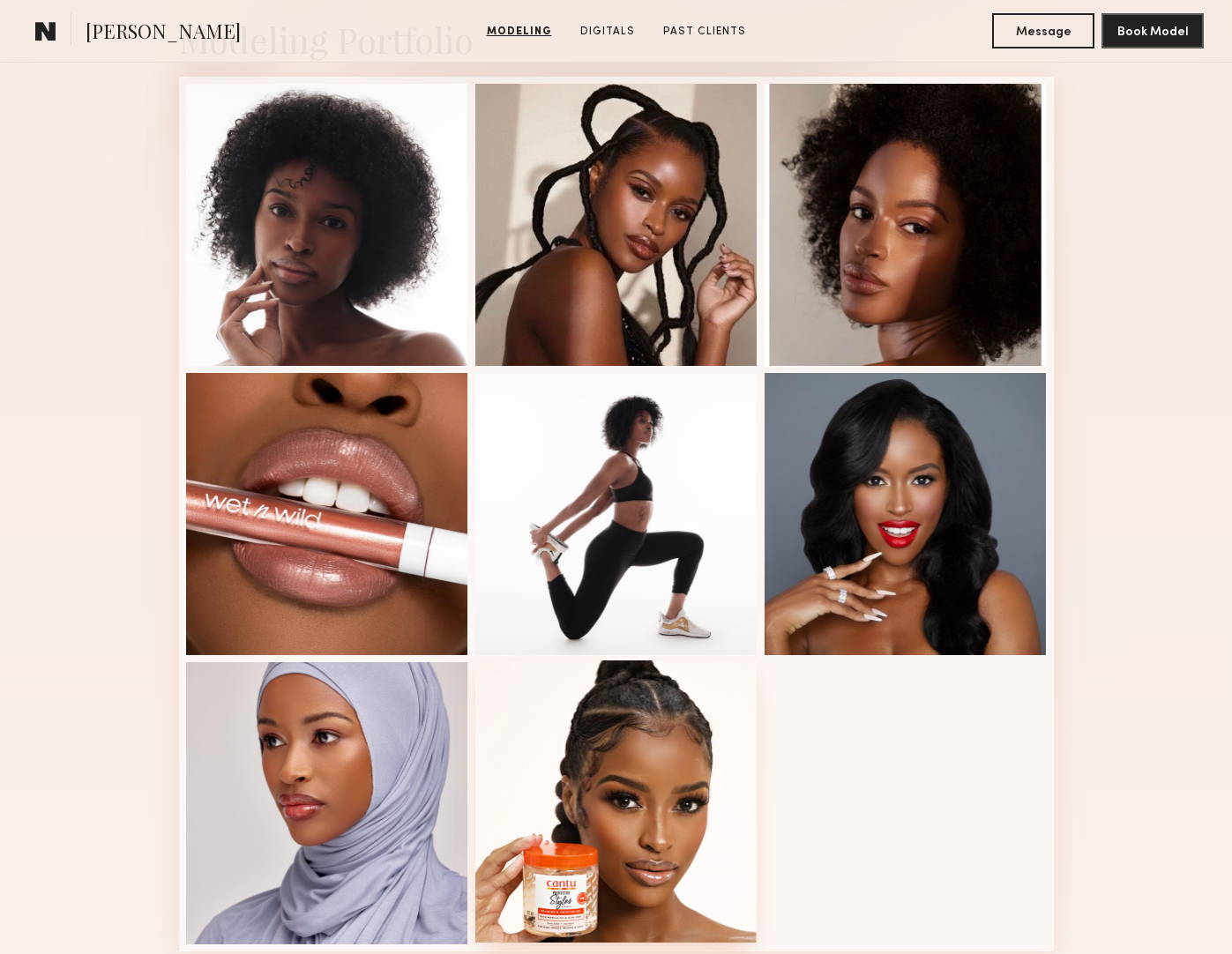 scroll, scrollTop: 411, scrollLeft: 0, axis: vertical 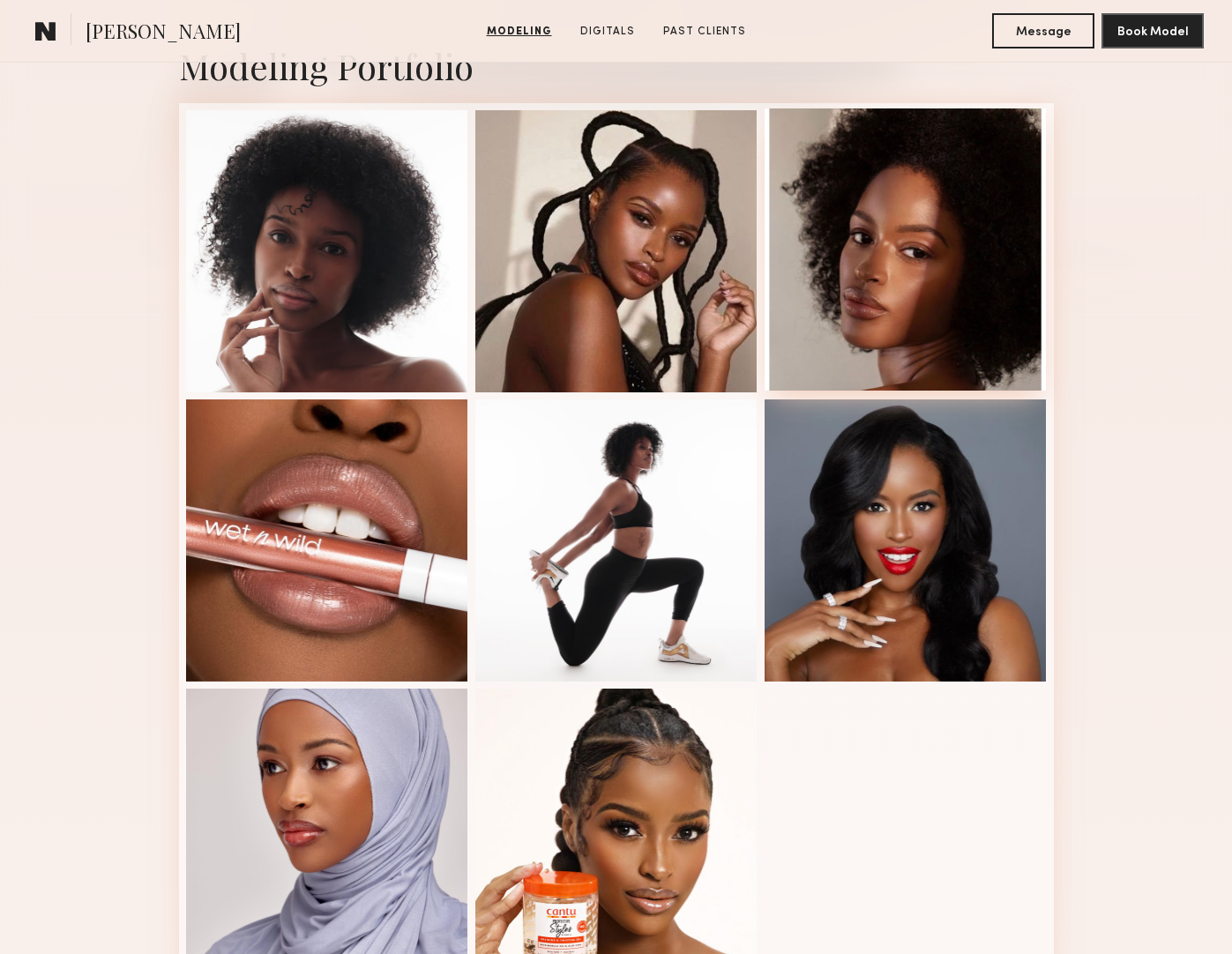 click at bounding box center (906, 250) 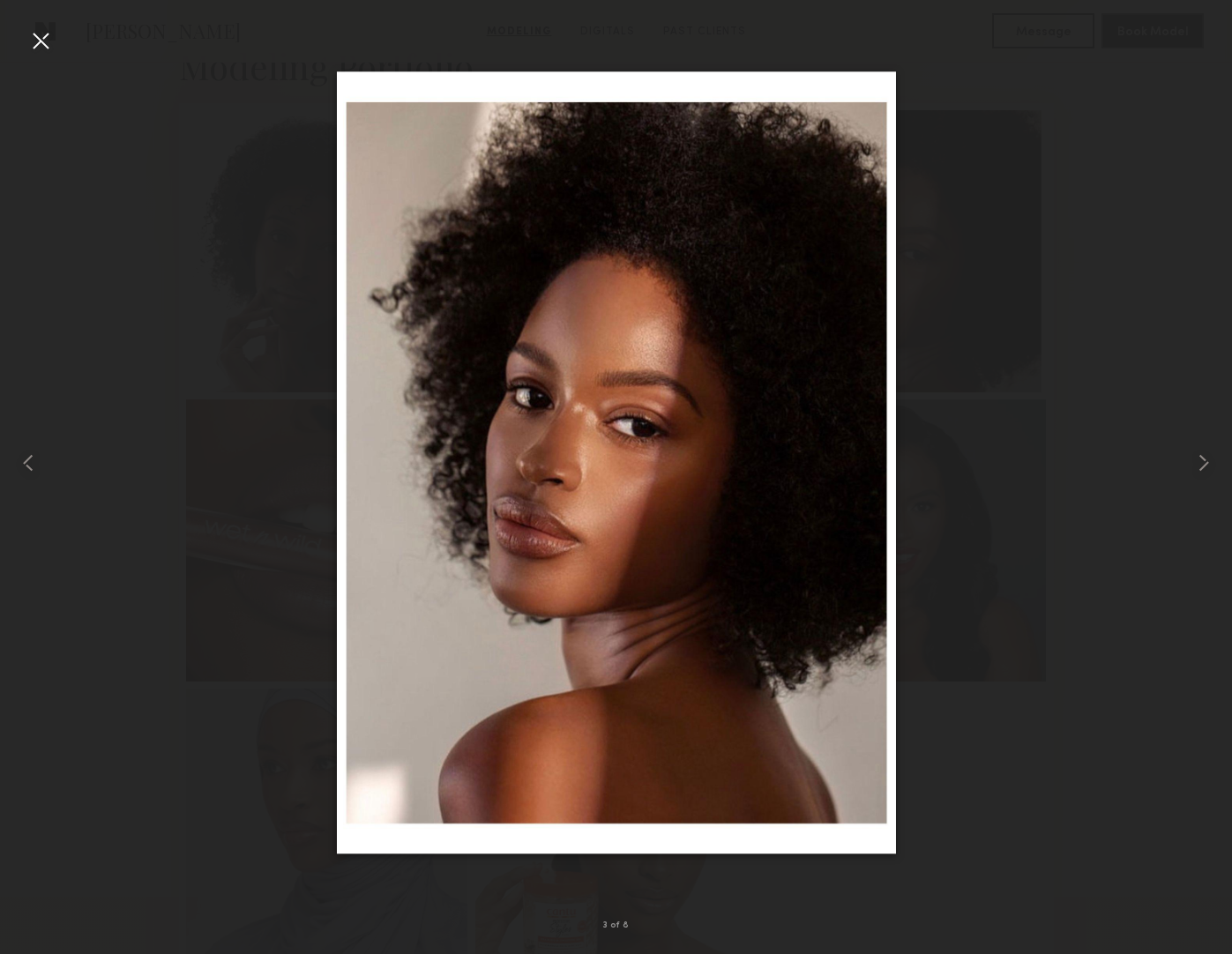 click at bounding box center (41, 41) 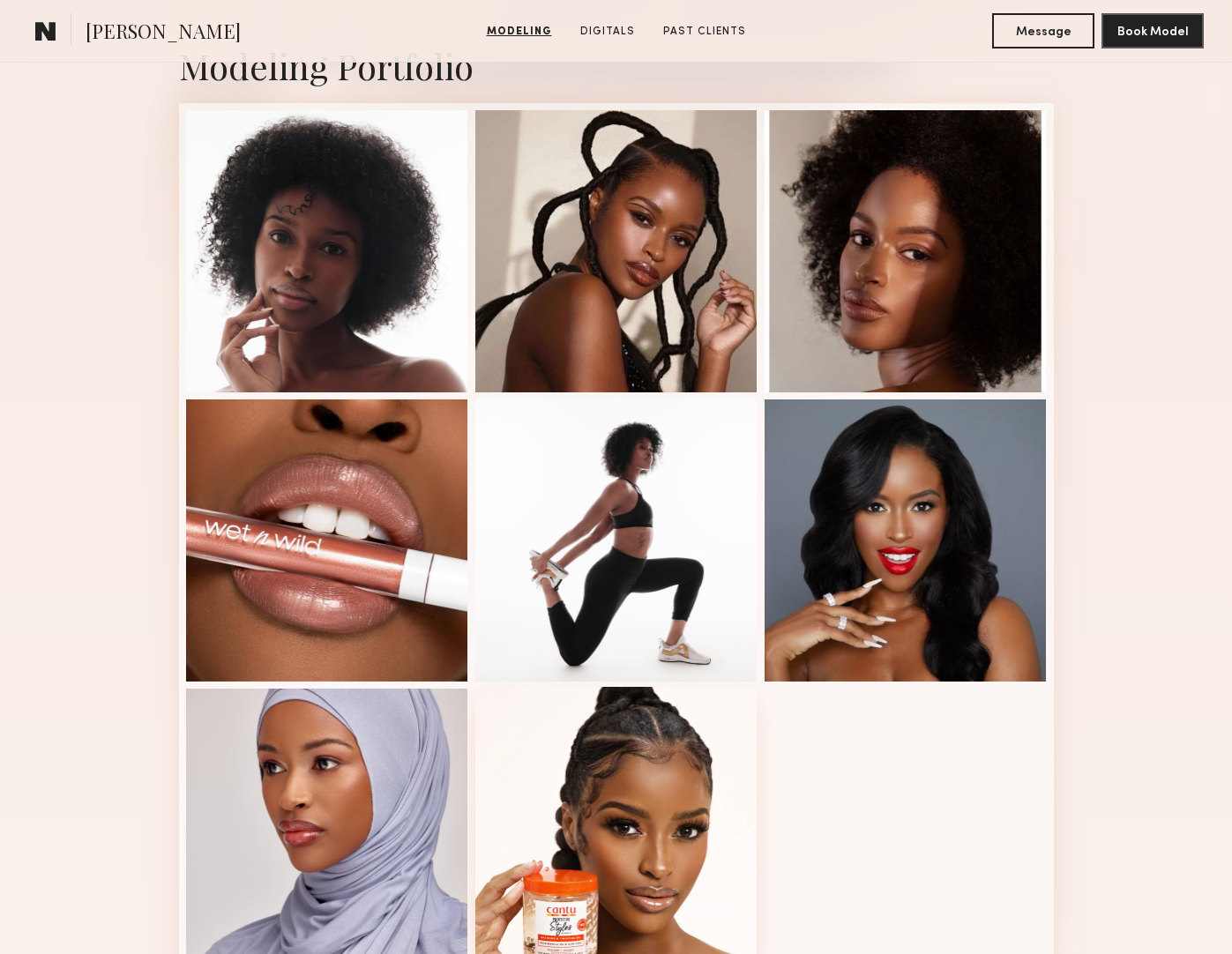 click at bounding box center (616, 828) 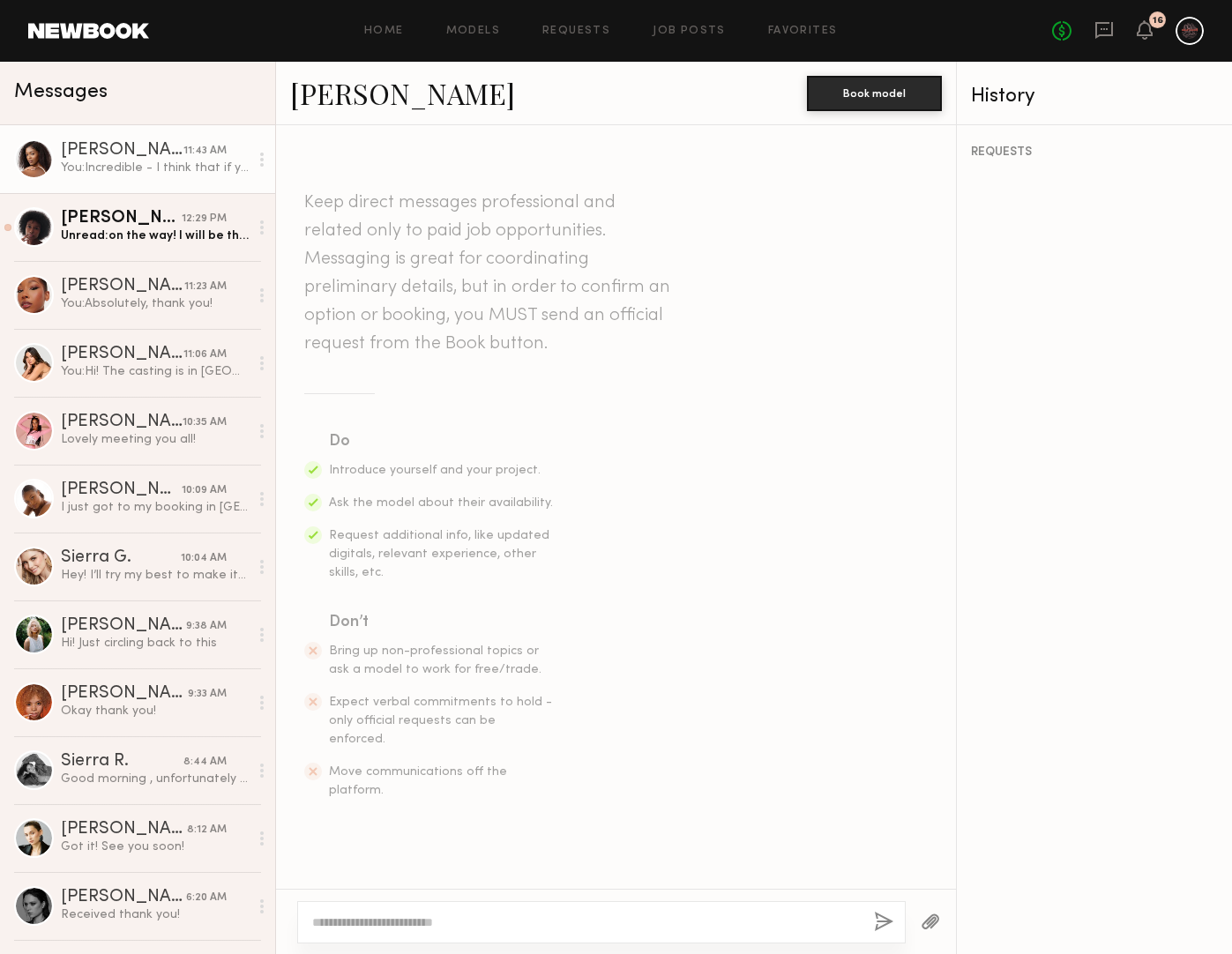 scroll, scrollTop: 0, scrollLeft: 0, axis: both 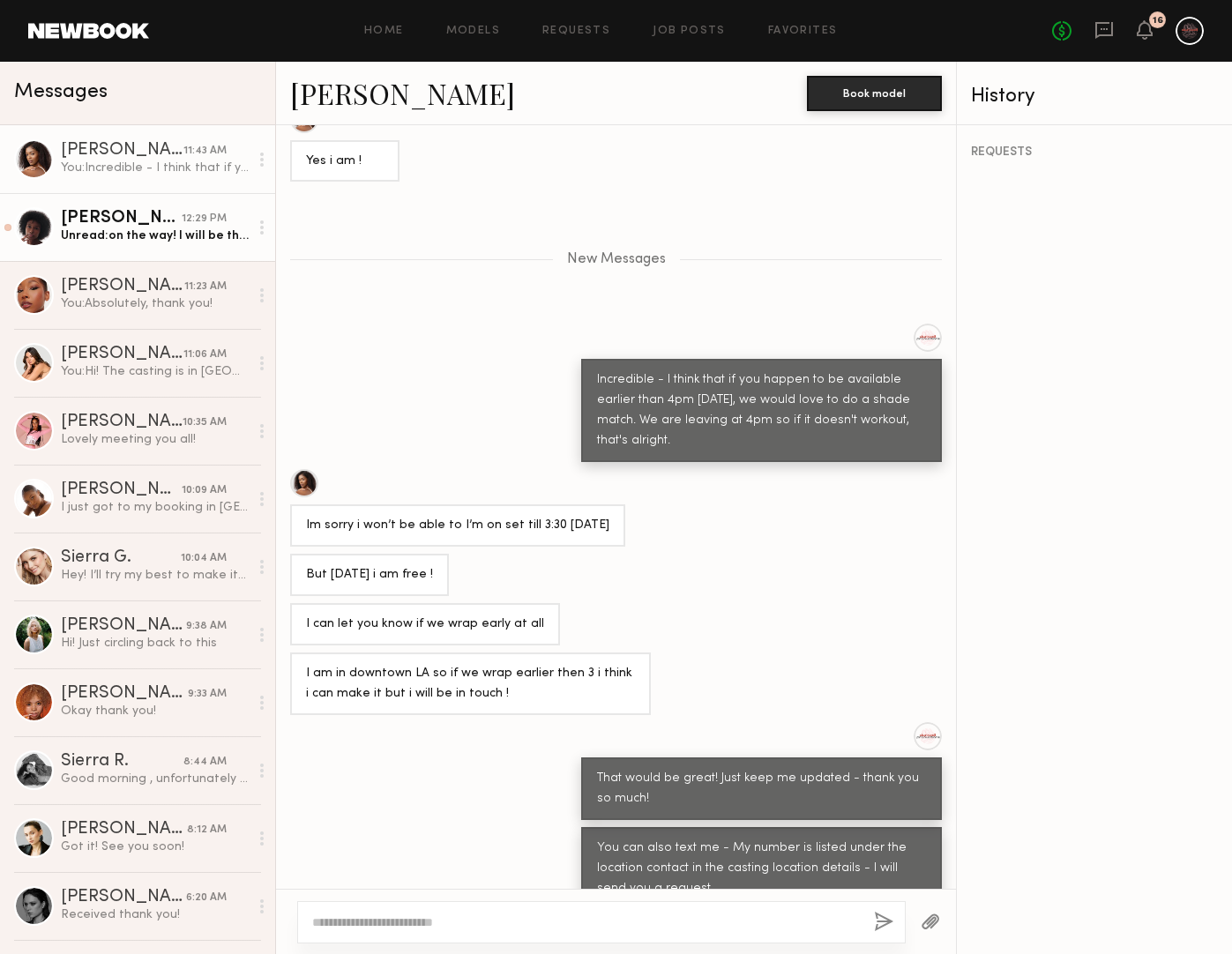 click on "[PERSON_NAME]" 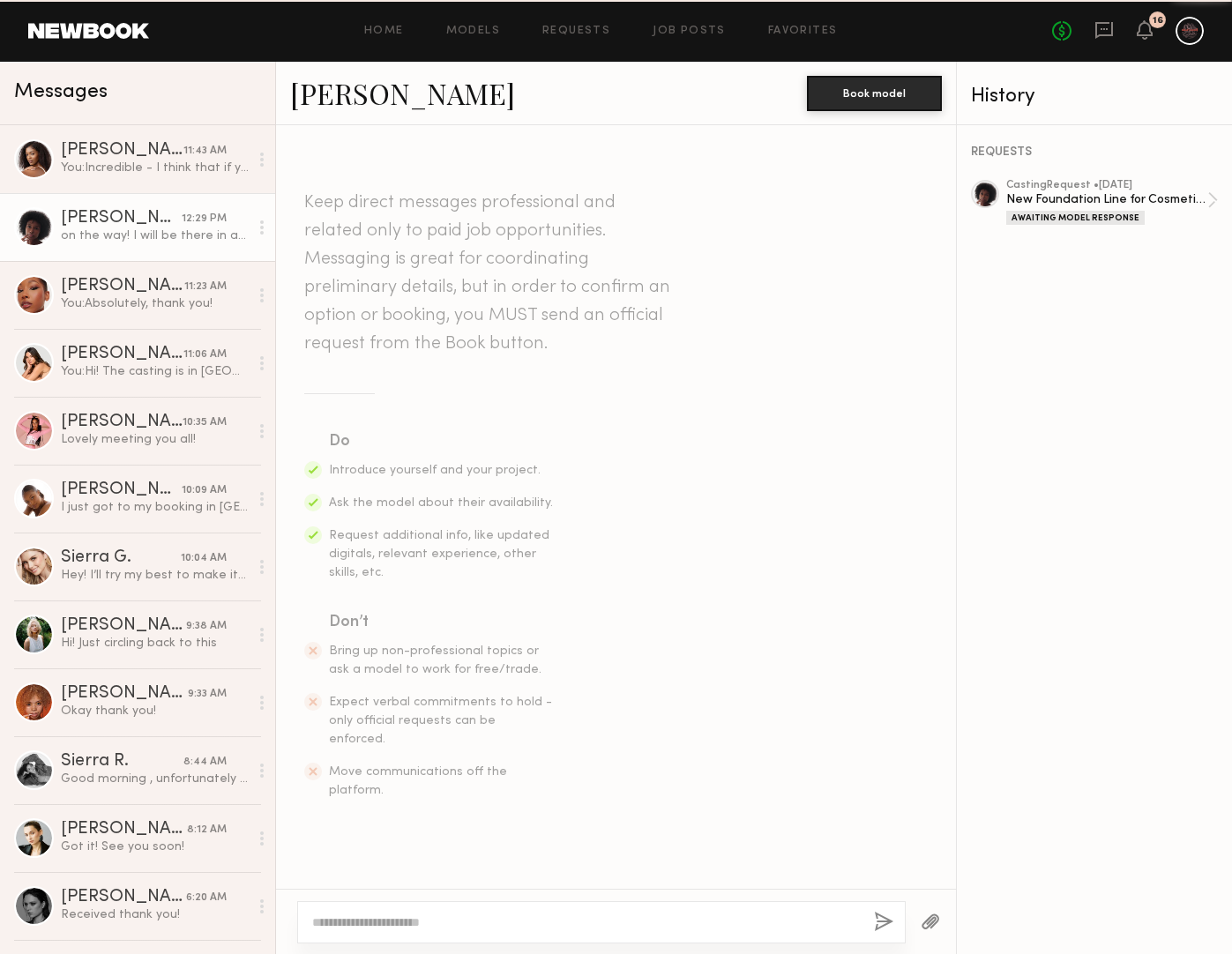scroll, scrollTop: 1353, scrollLeft: 0, axis: vertical 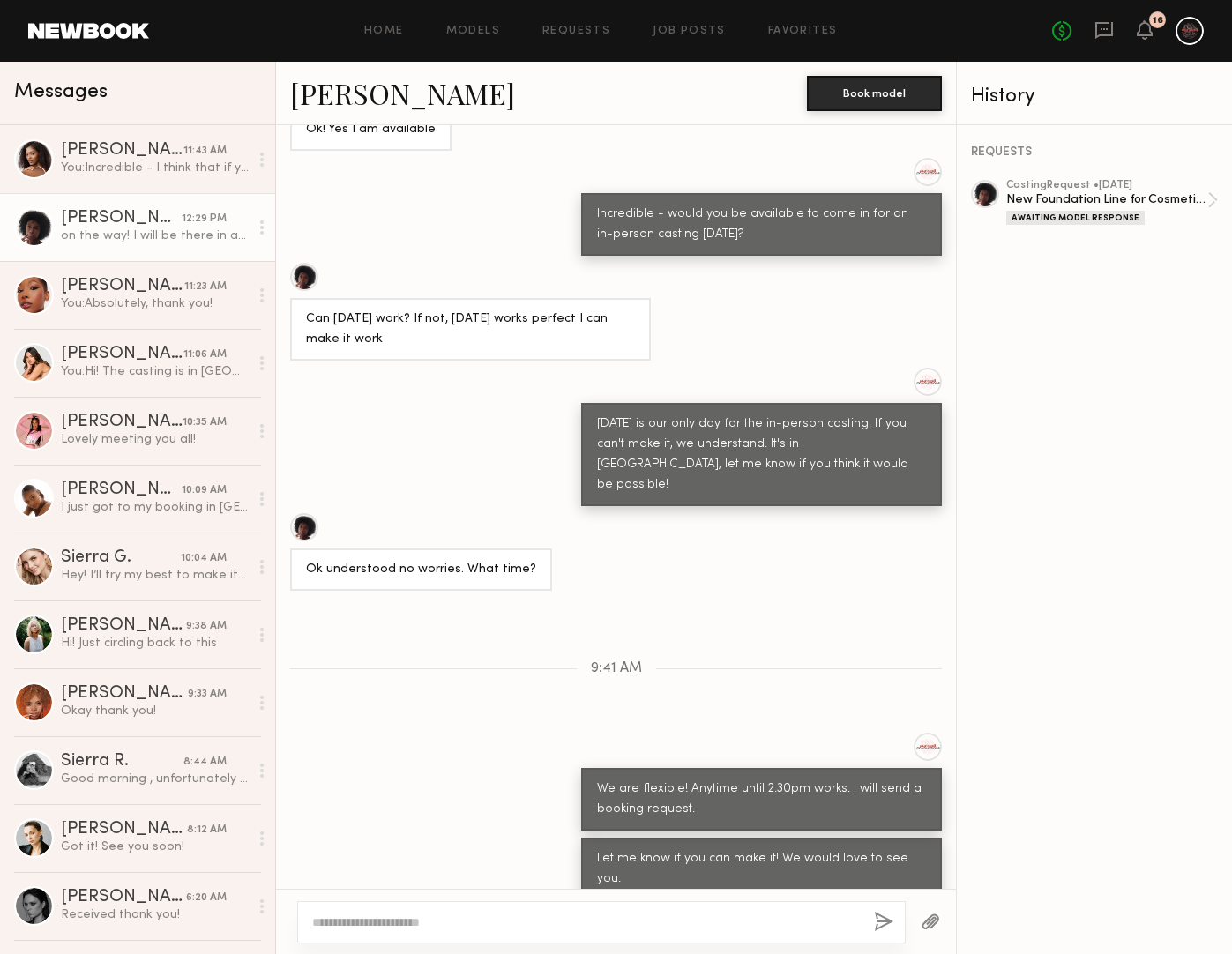 click on "Jade Y." 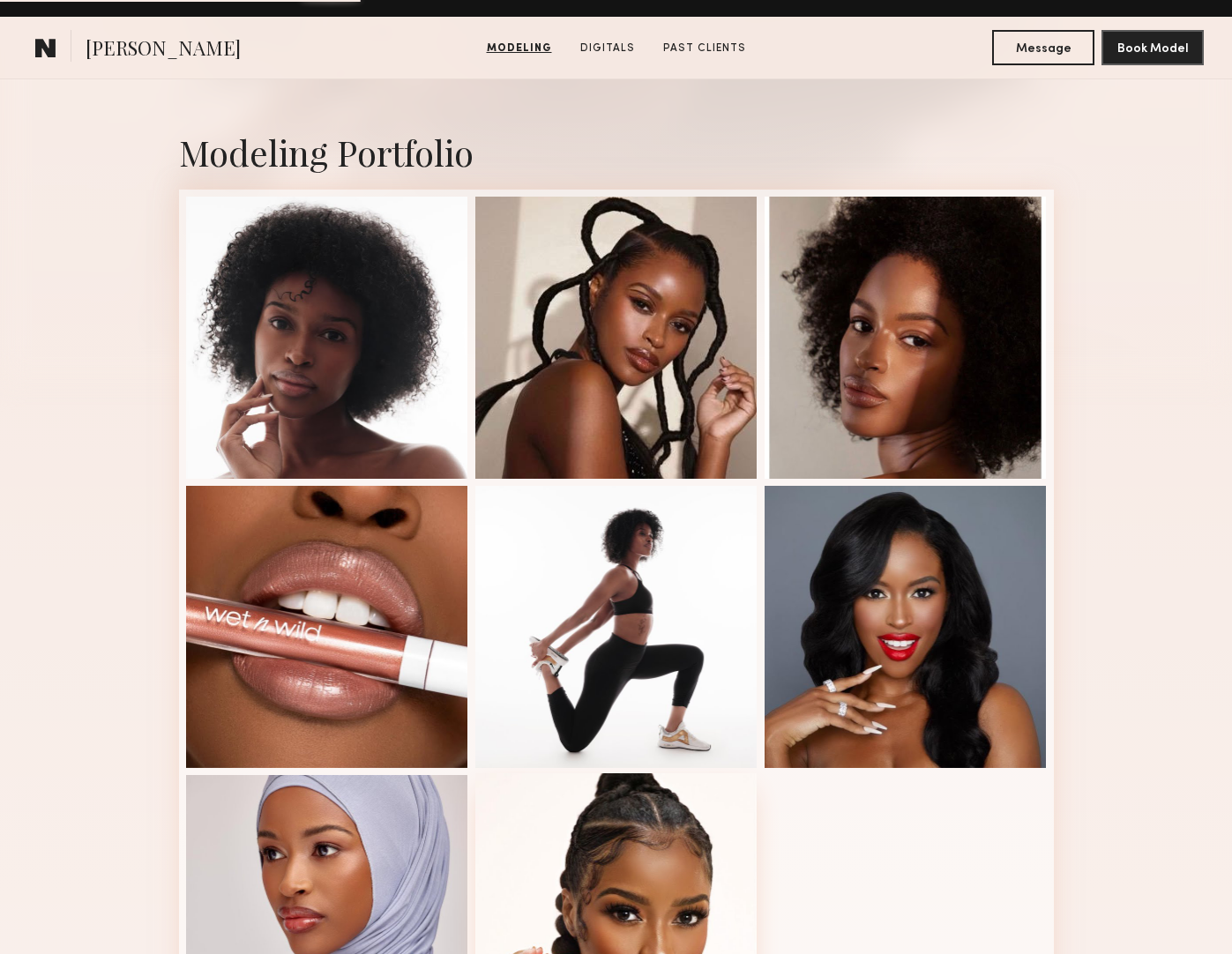 scroll, scrollTop: 516, scrollLeft: 0, axis: vertical 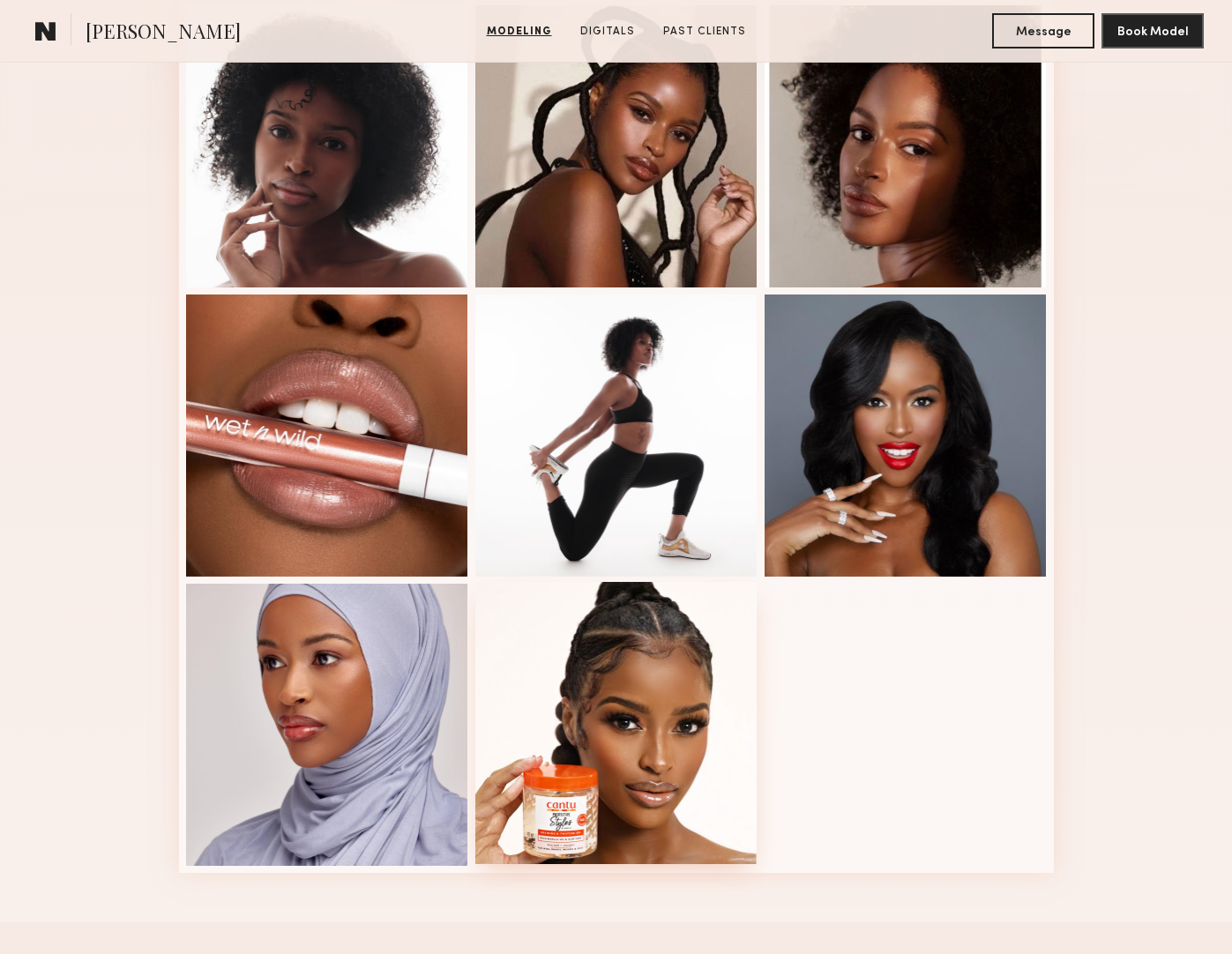 click at bounding box center [616, 723] 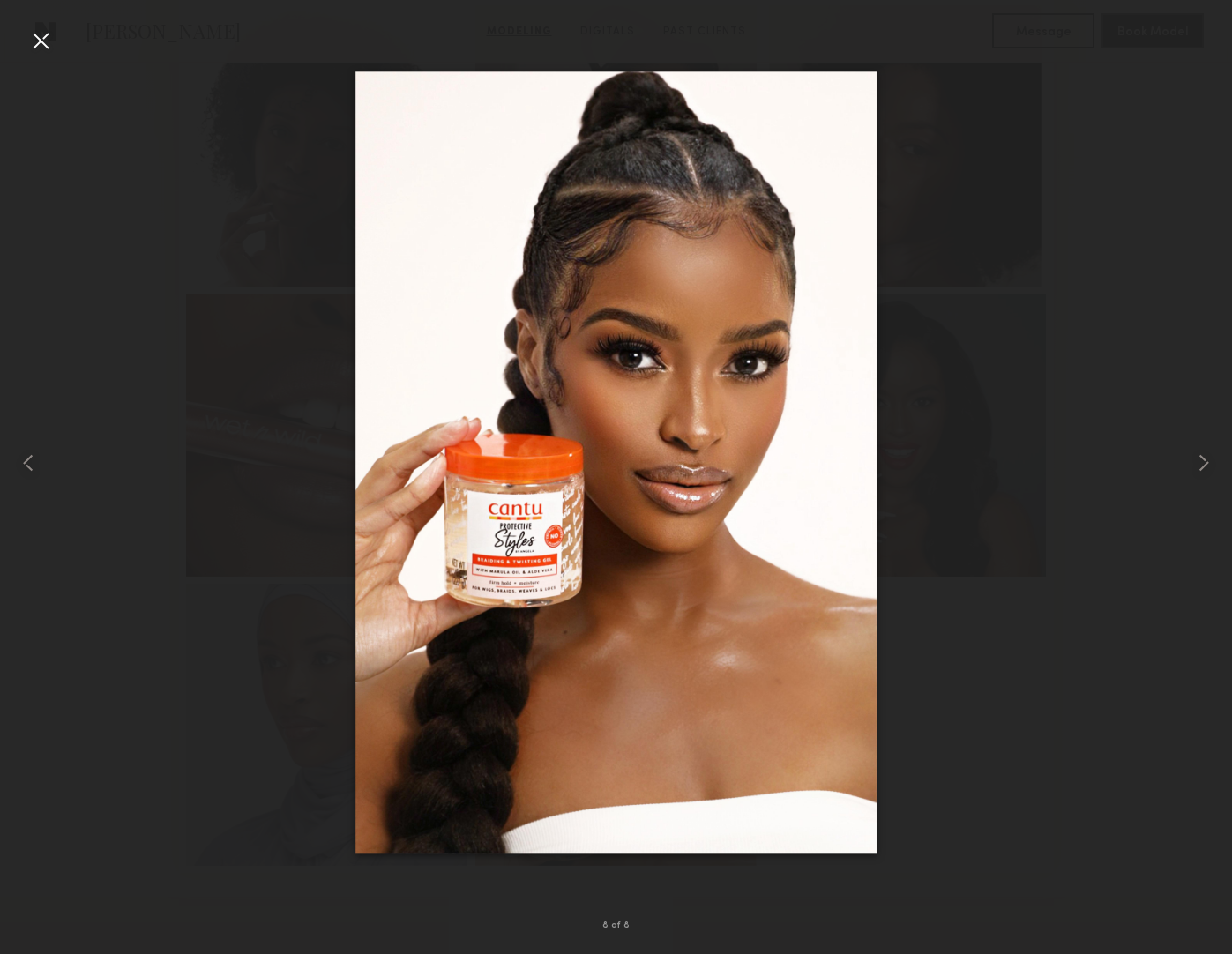 click at bounding box center (41, 41) 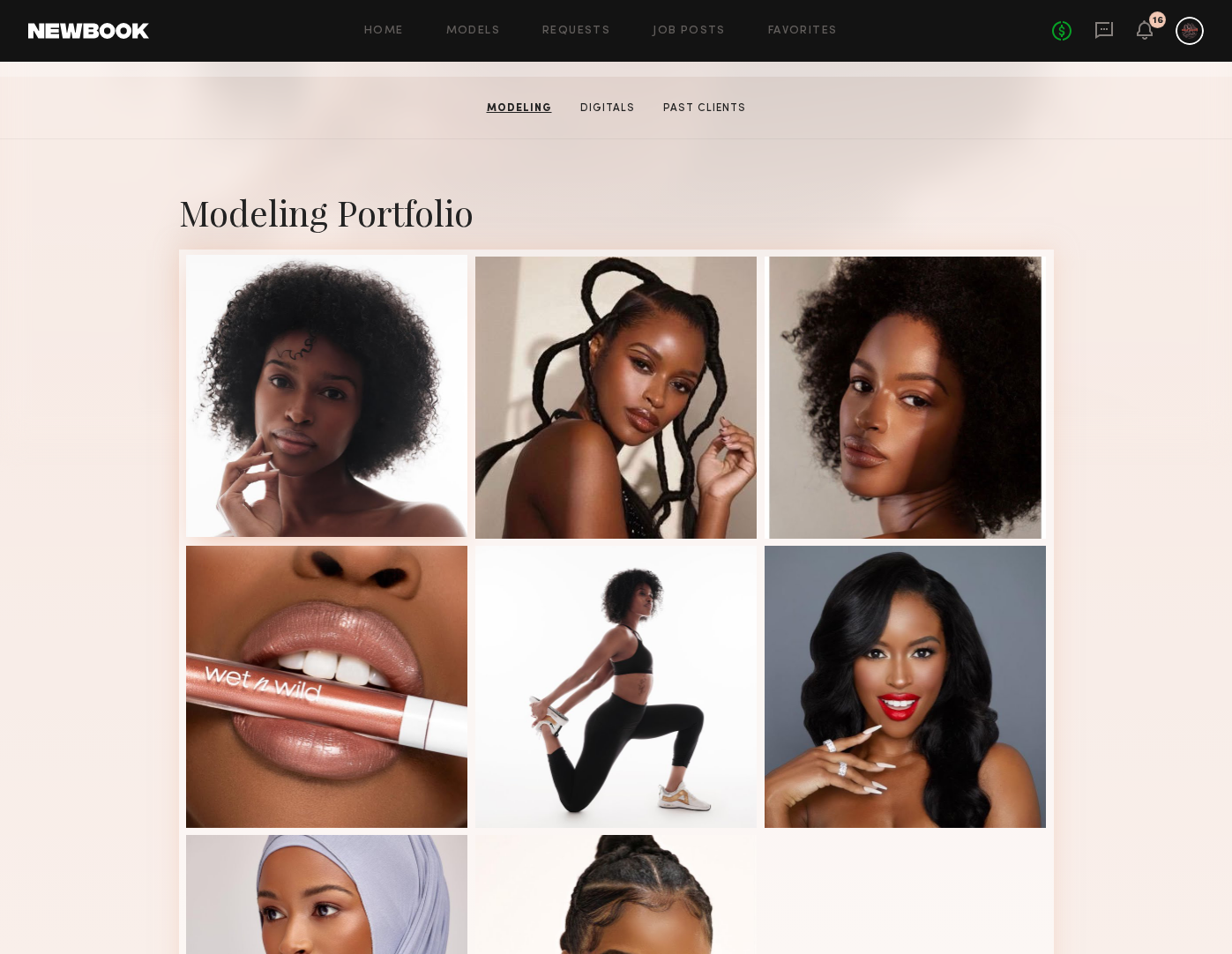 scroll, scrollTop: 0, scrollLeft: 0, axis: both 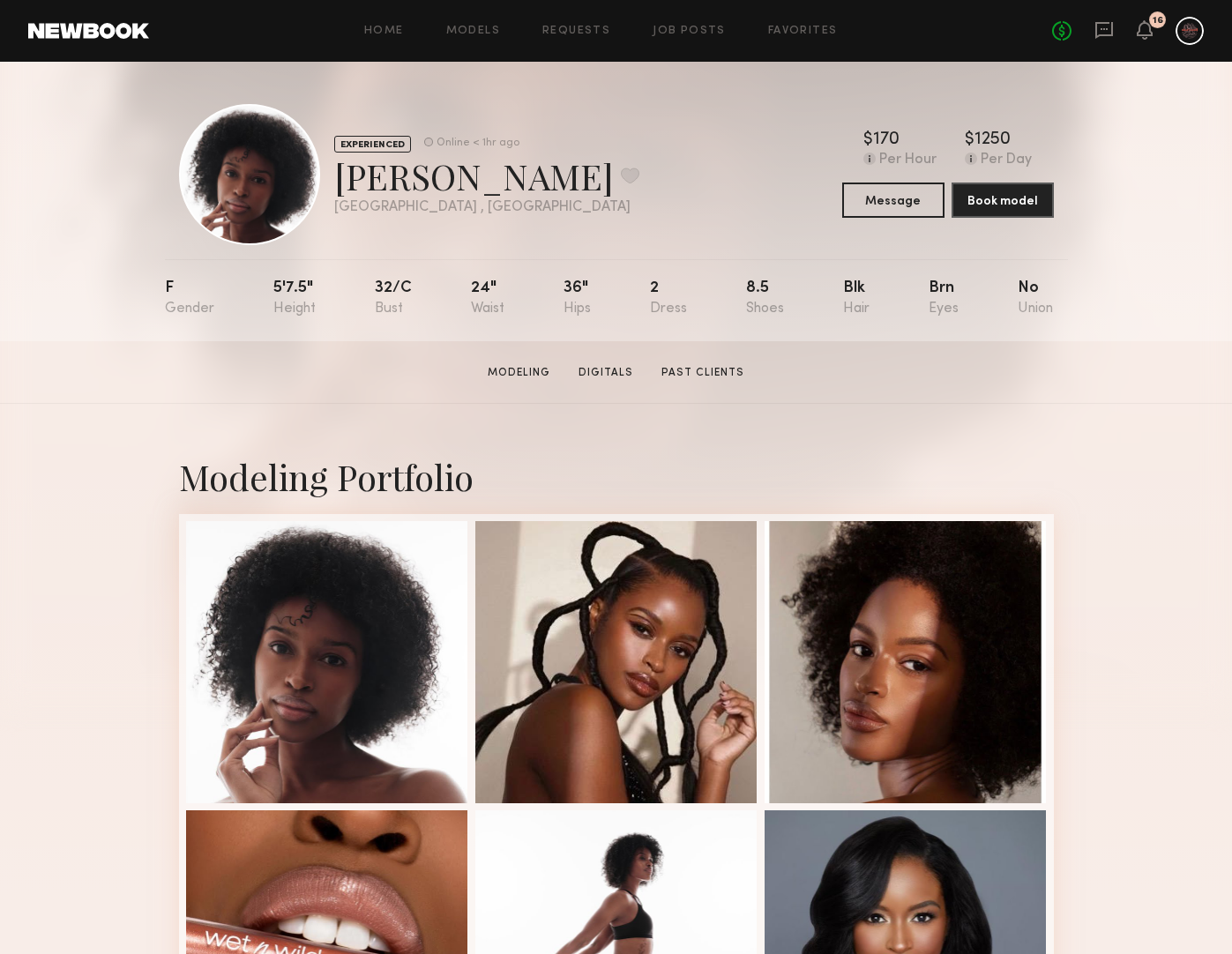 click on "No fees up to $5,000 16" 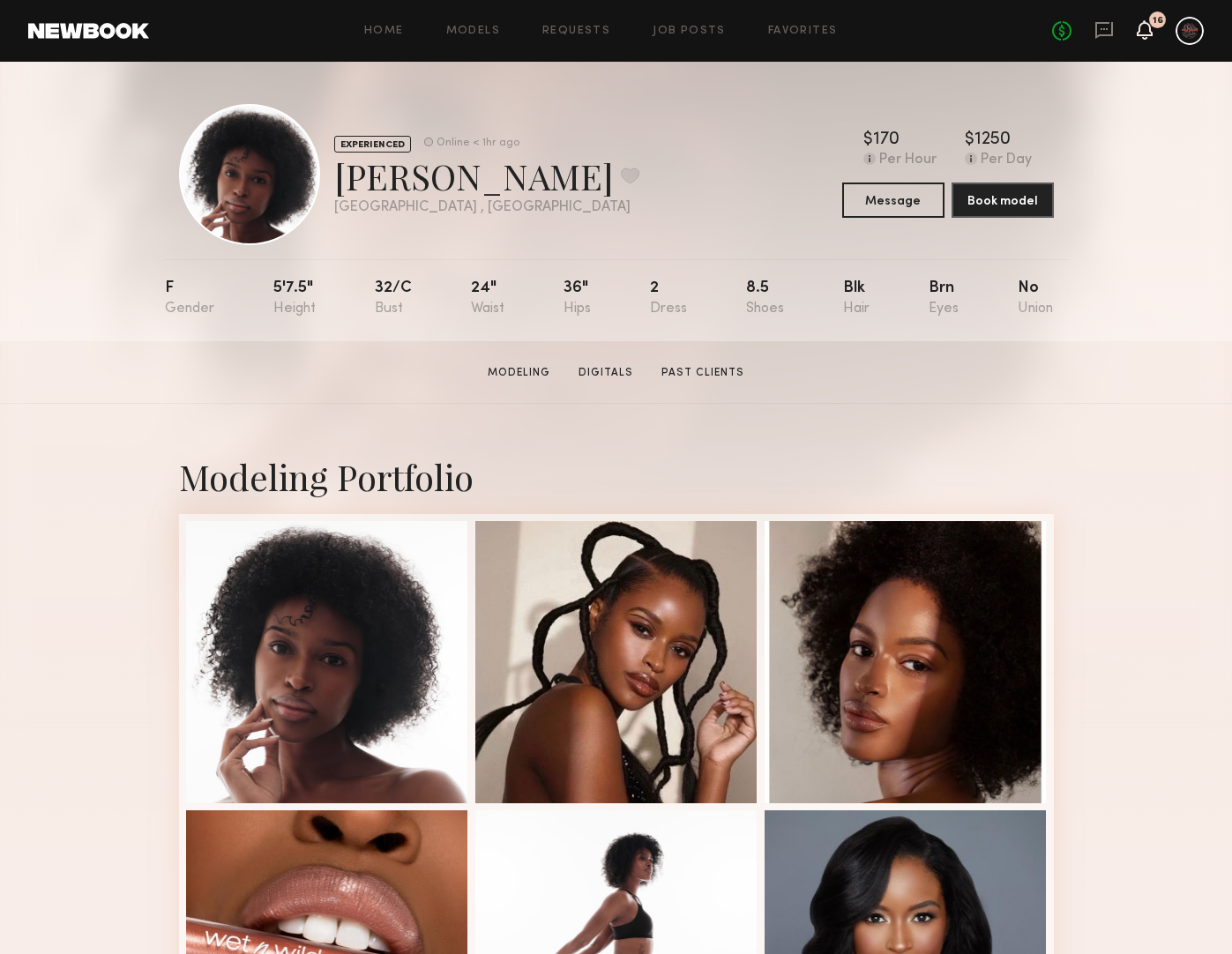 click 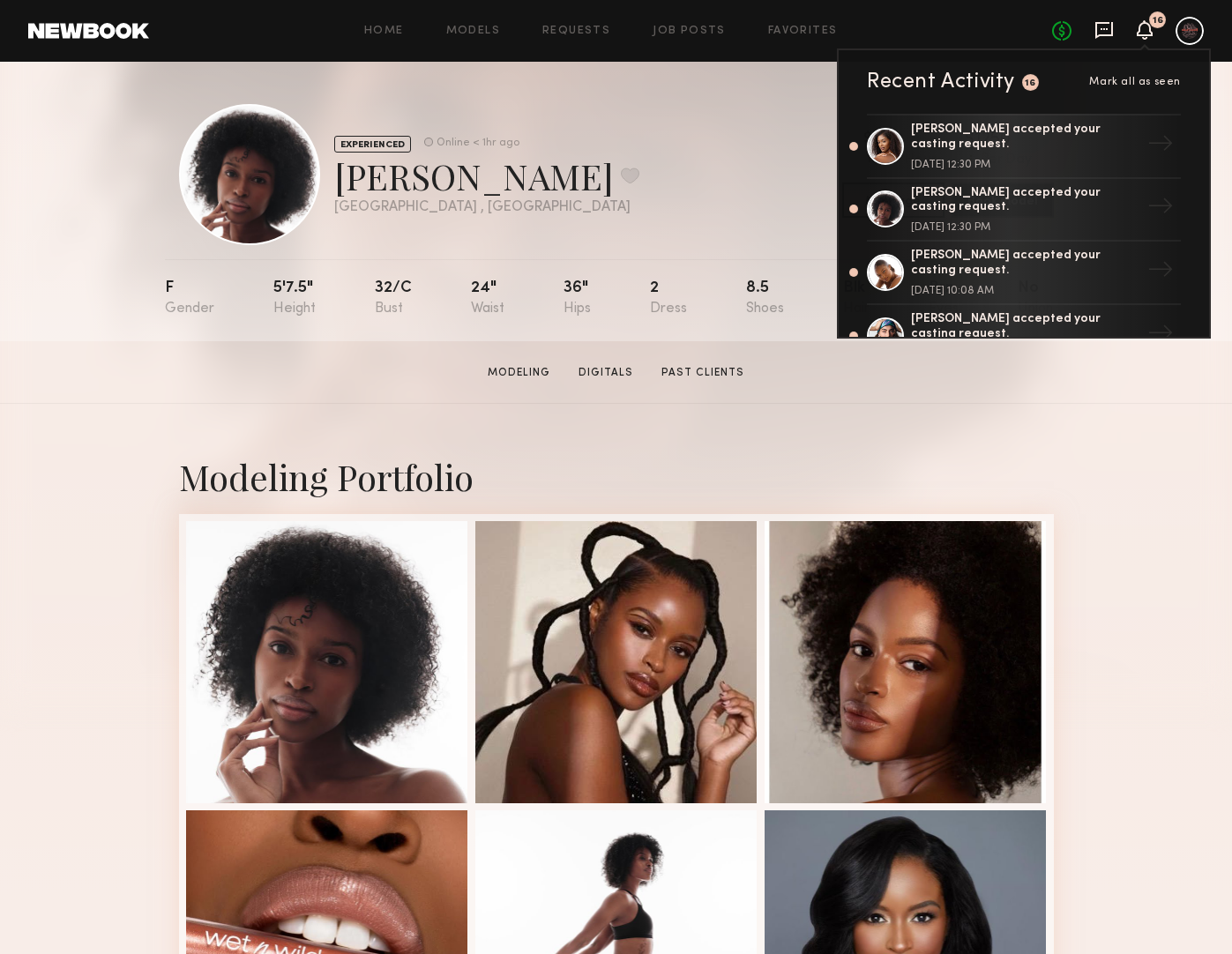 click 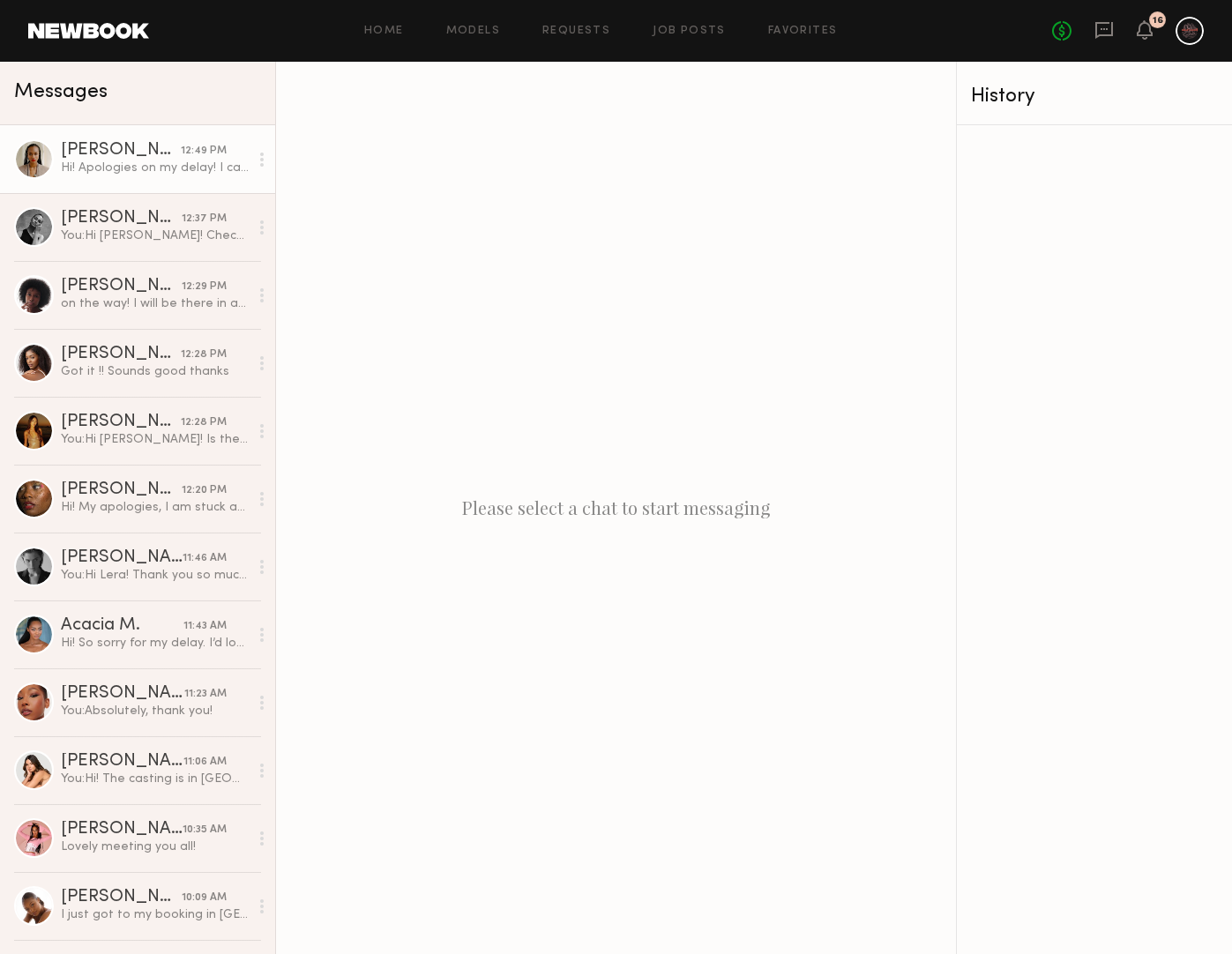 click on "Hi! Apologies on my delay! I can come by if you all are still available. I am also good for tomorrow any time after 10am." 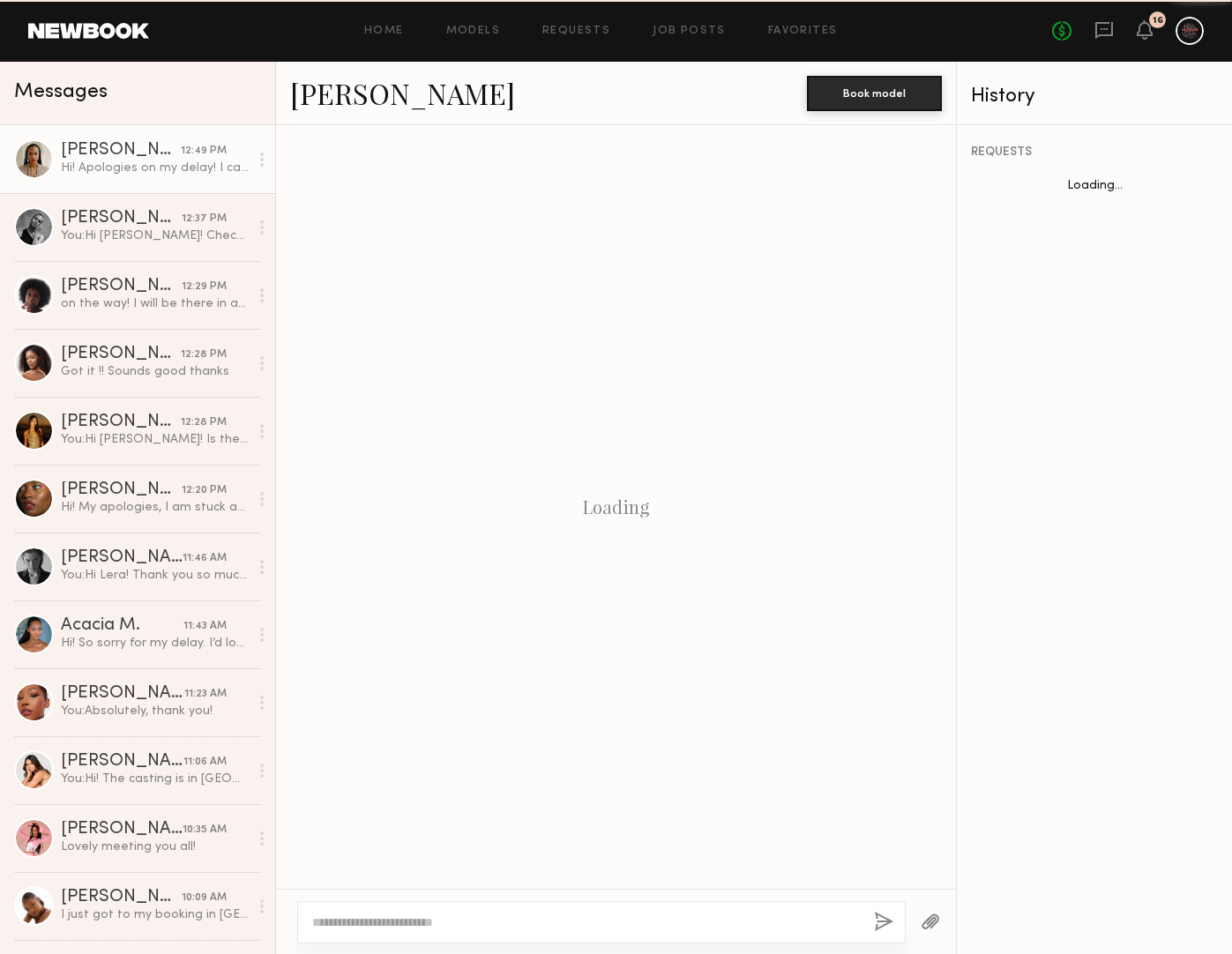 scroll, scrollTop: 736, scrollLeft: 0, axis: vertical 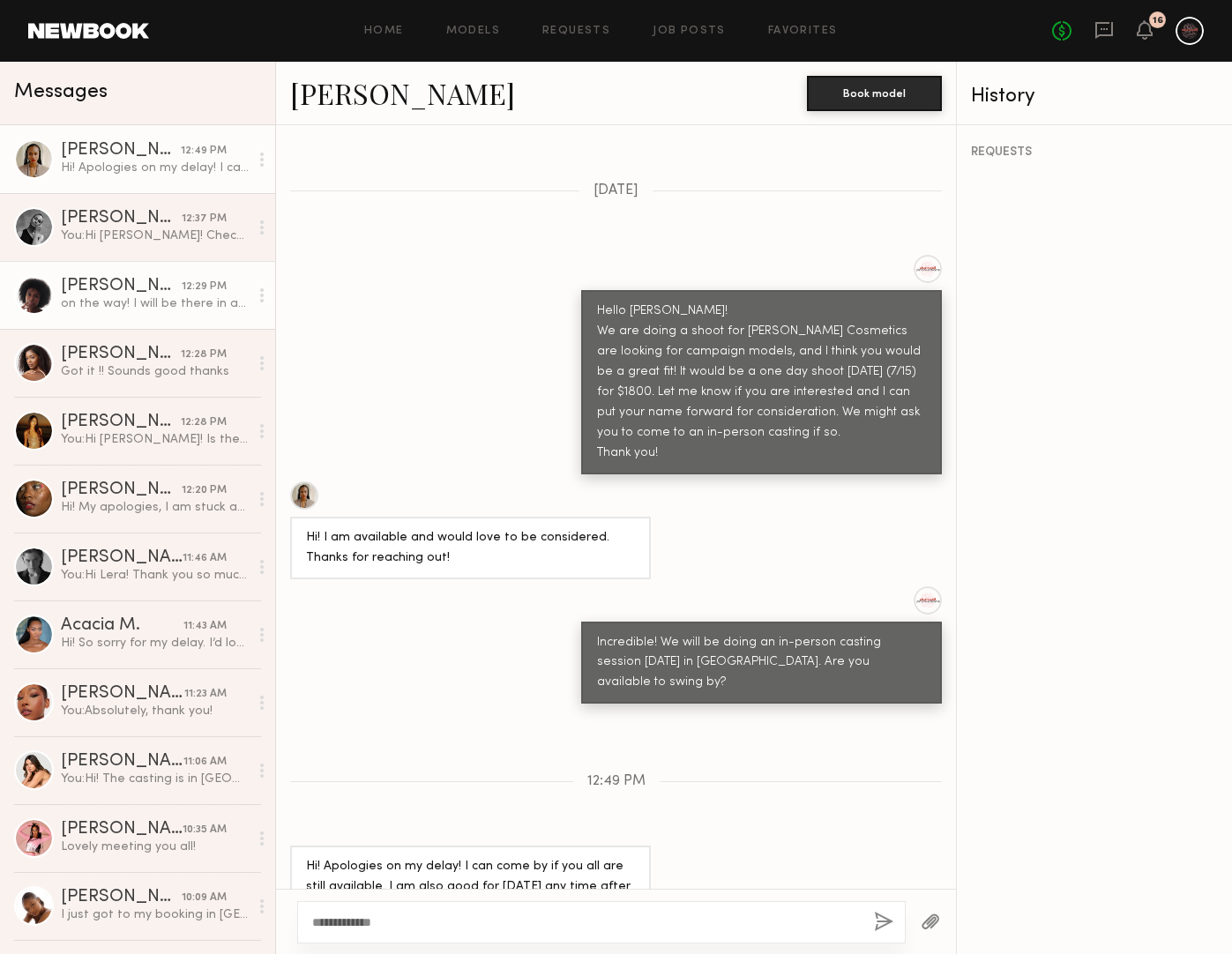 type on "**********" 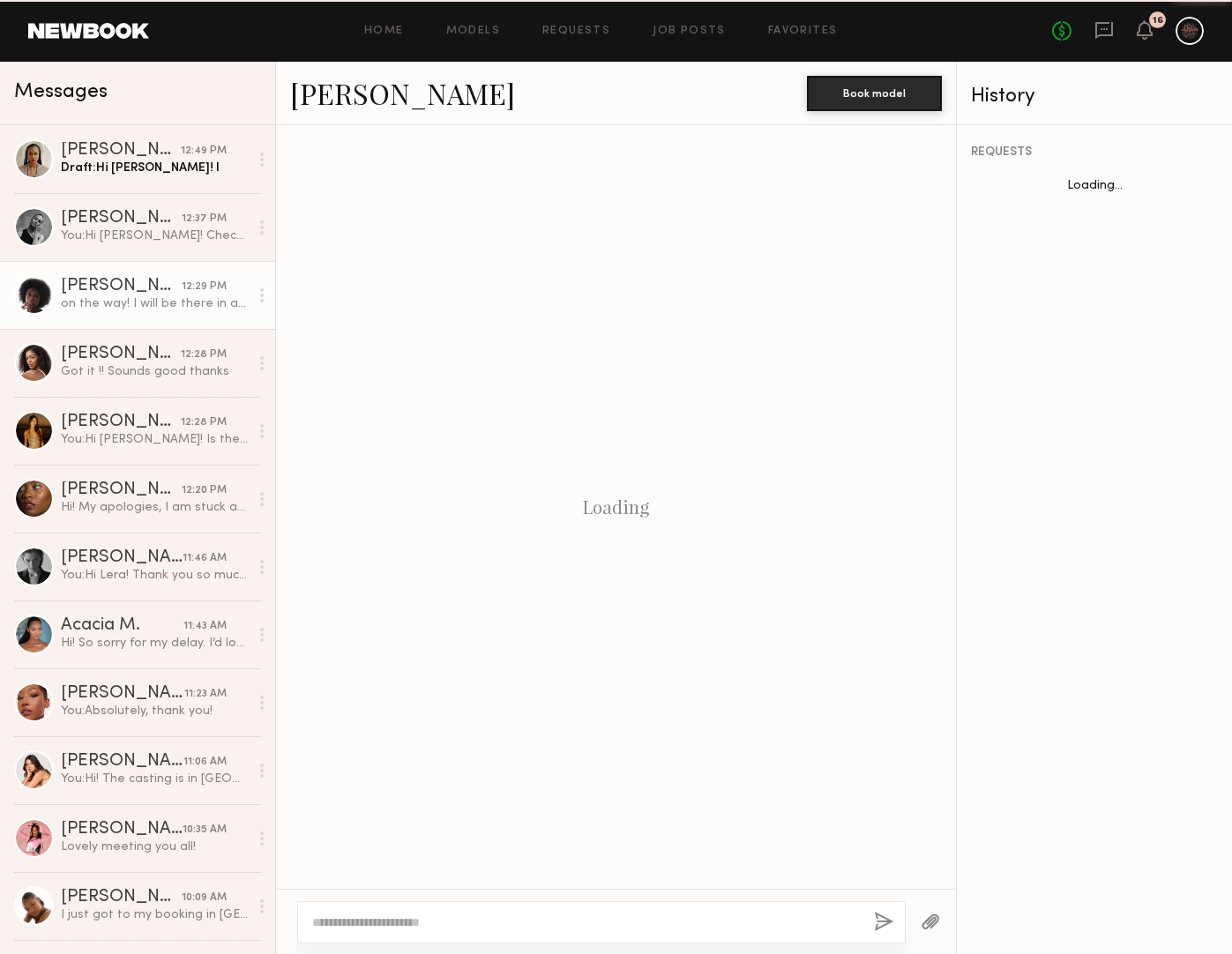 scroll, scrollTop: 436, scrollLeft: 0, axis: vertical 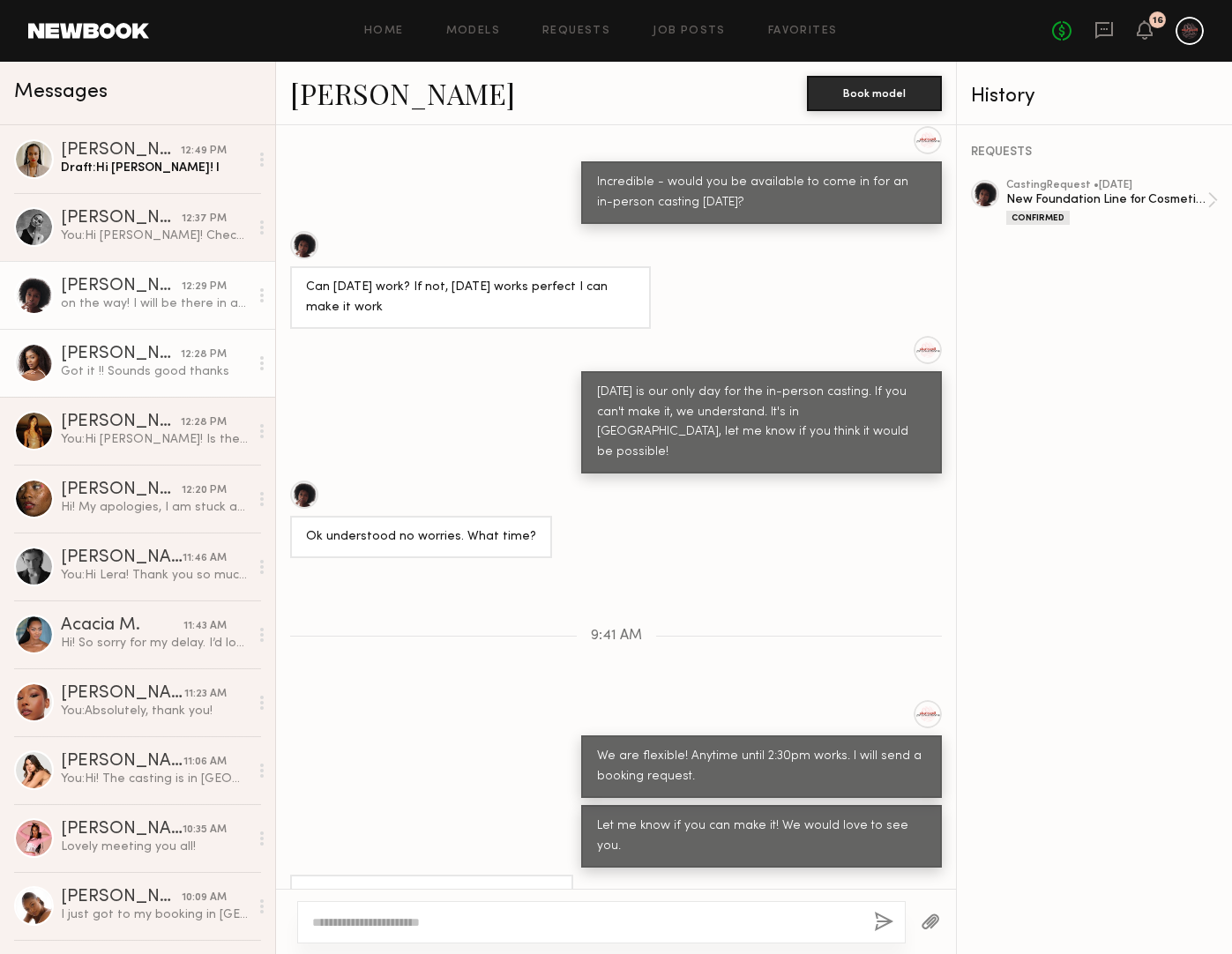 click on "[PERSON_NAME]" 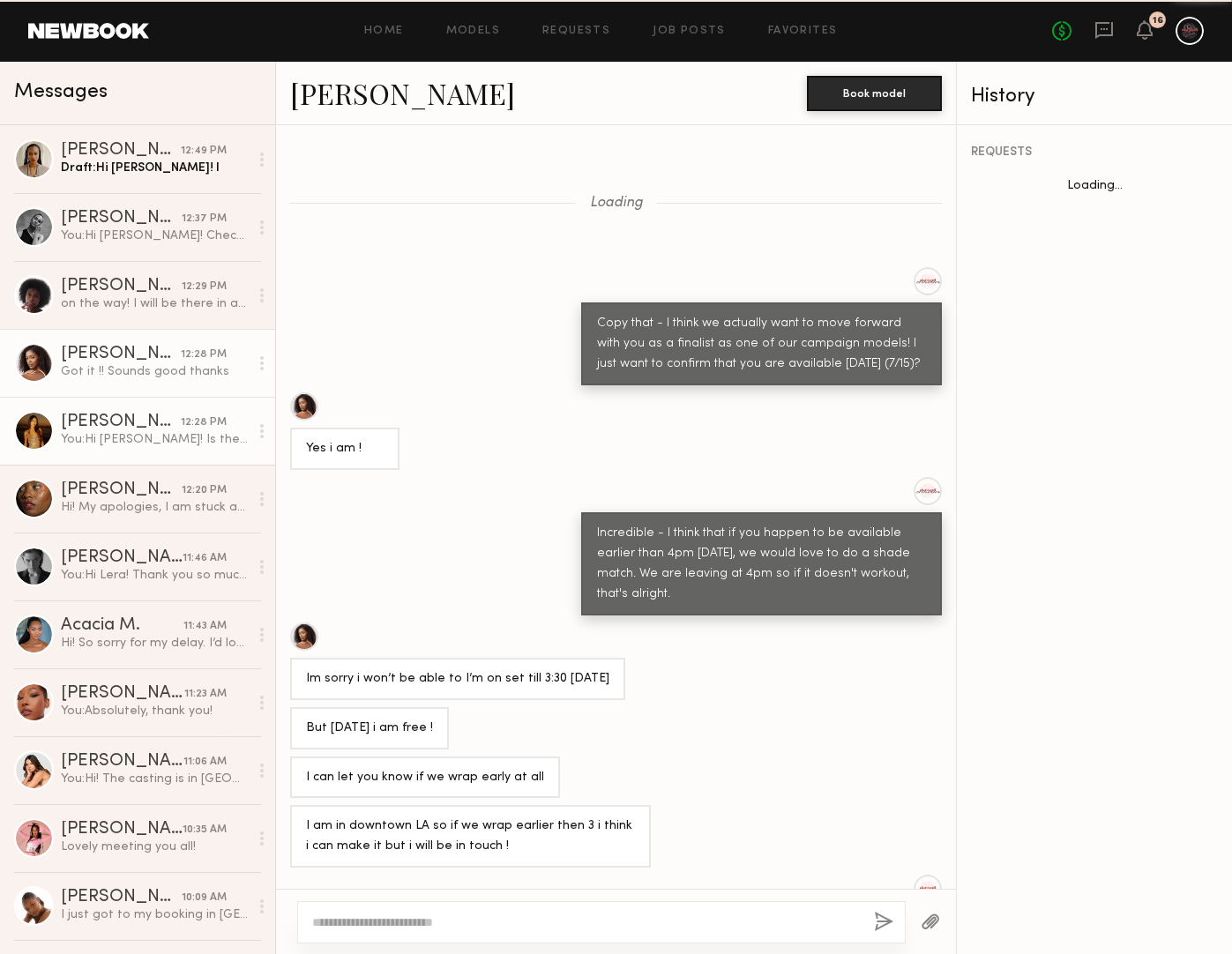 scroll, scrollTop: 347, scrollLeft: 0, axis: vertical 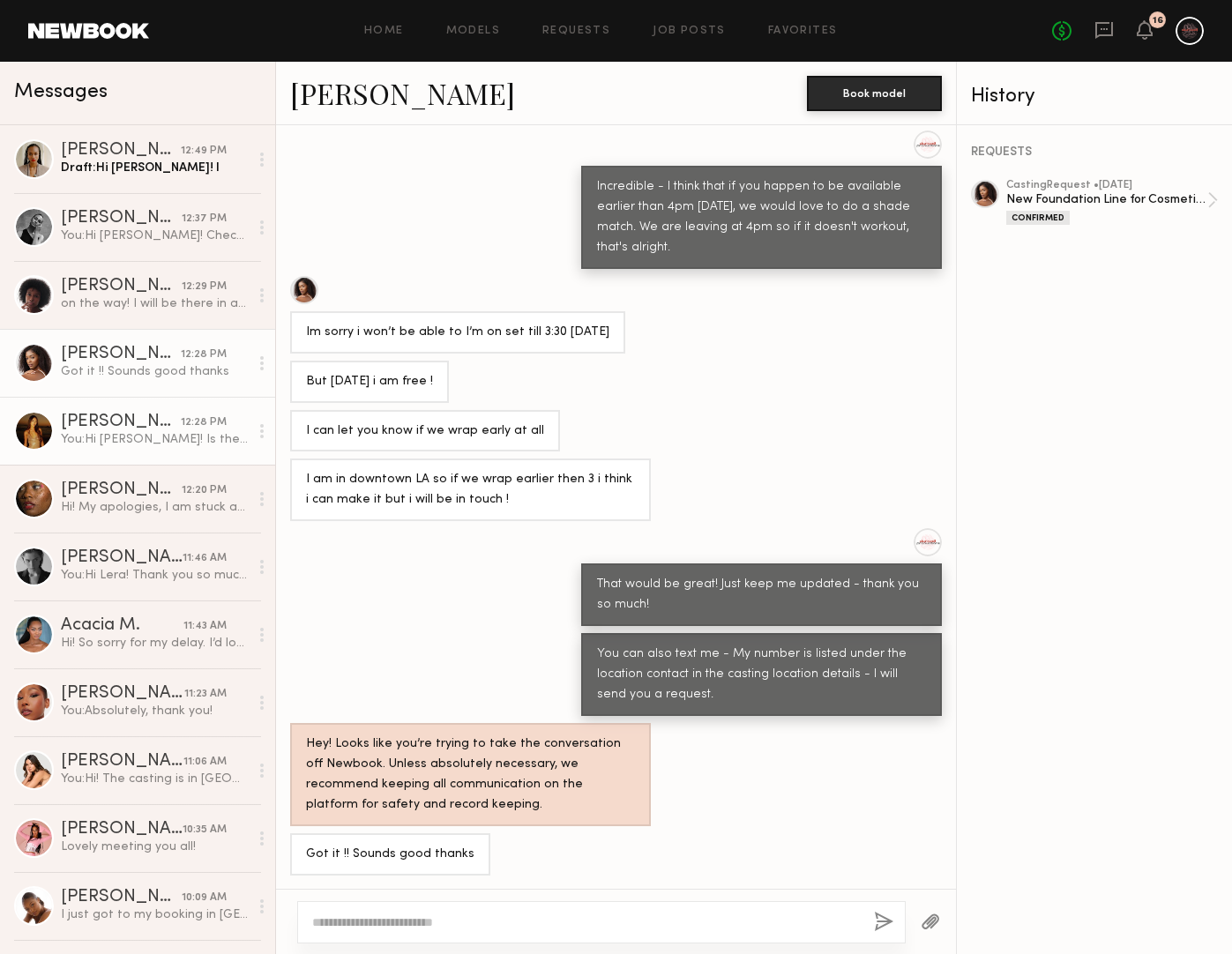 click on "[PERSON_NAME]" 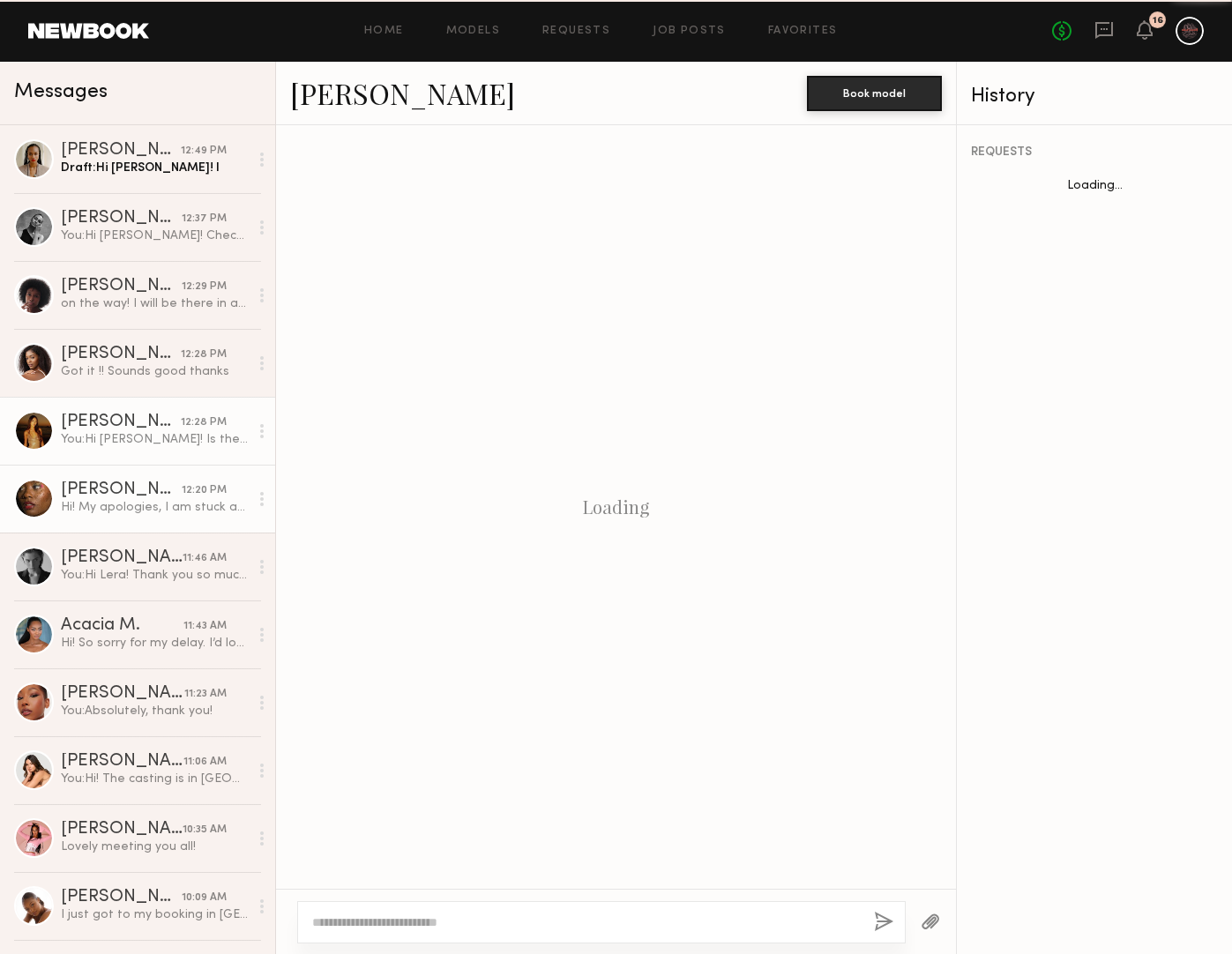 scroll, scrollTop: 181, scrollLeft: 0, axis: vertical 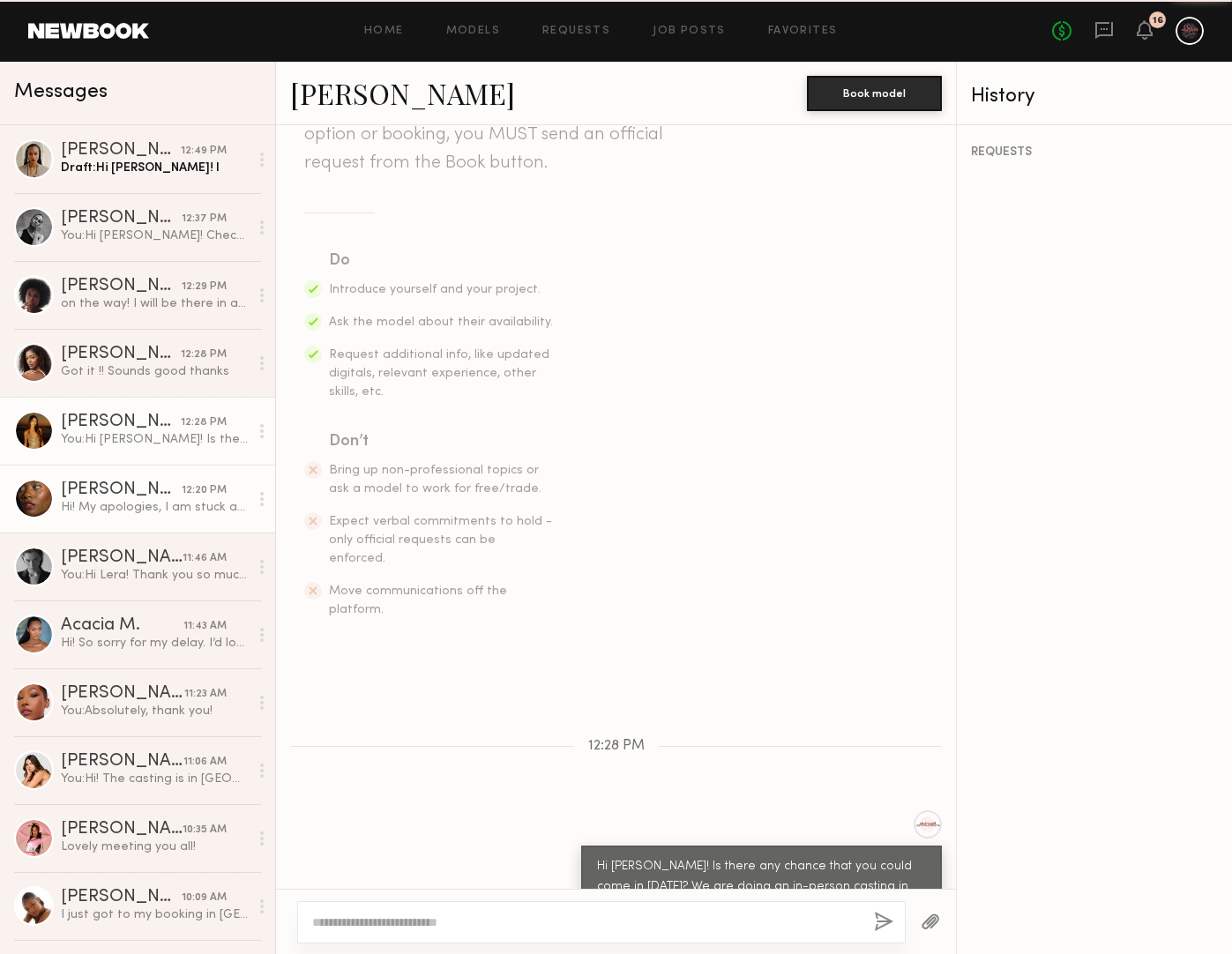 click on "Armani G. 12:20 PM Hi! My apologies, I am stuck at work and can’t leave the office at this time. If there’s time after 4 or another day I can try to make it. Thank you for considering me for this casting." 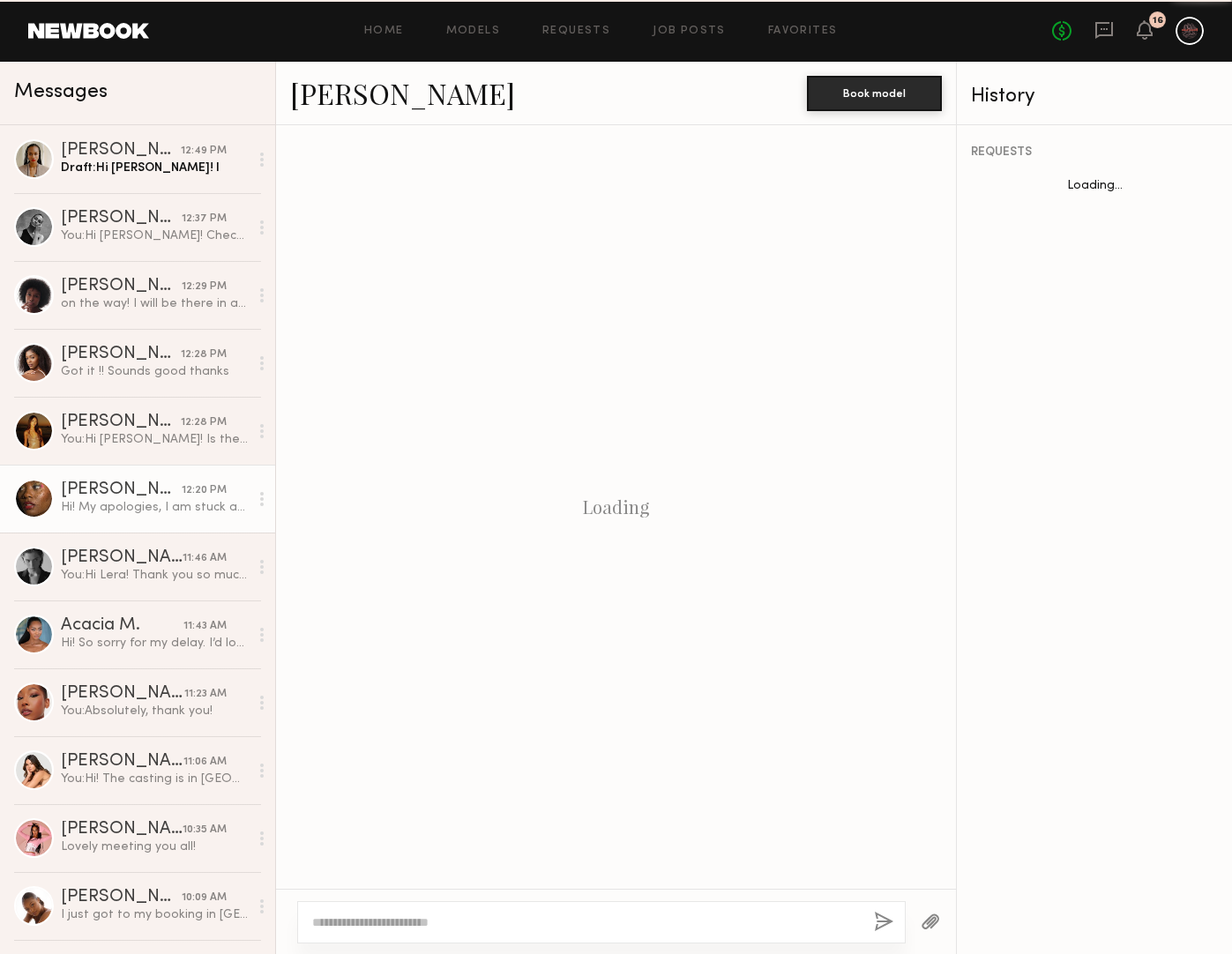 scroll, scrollTop: 1445, scrollLeft: 0, axis: vertical 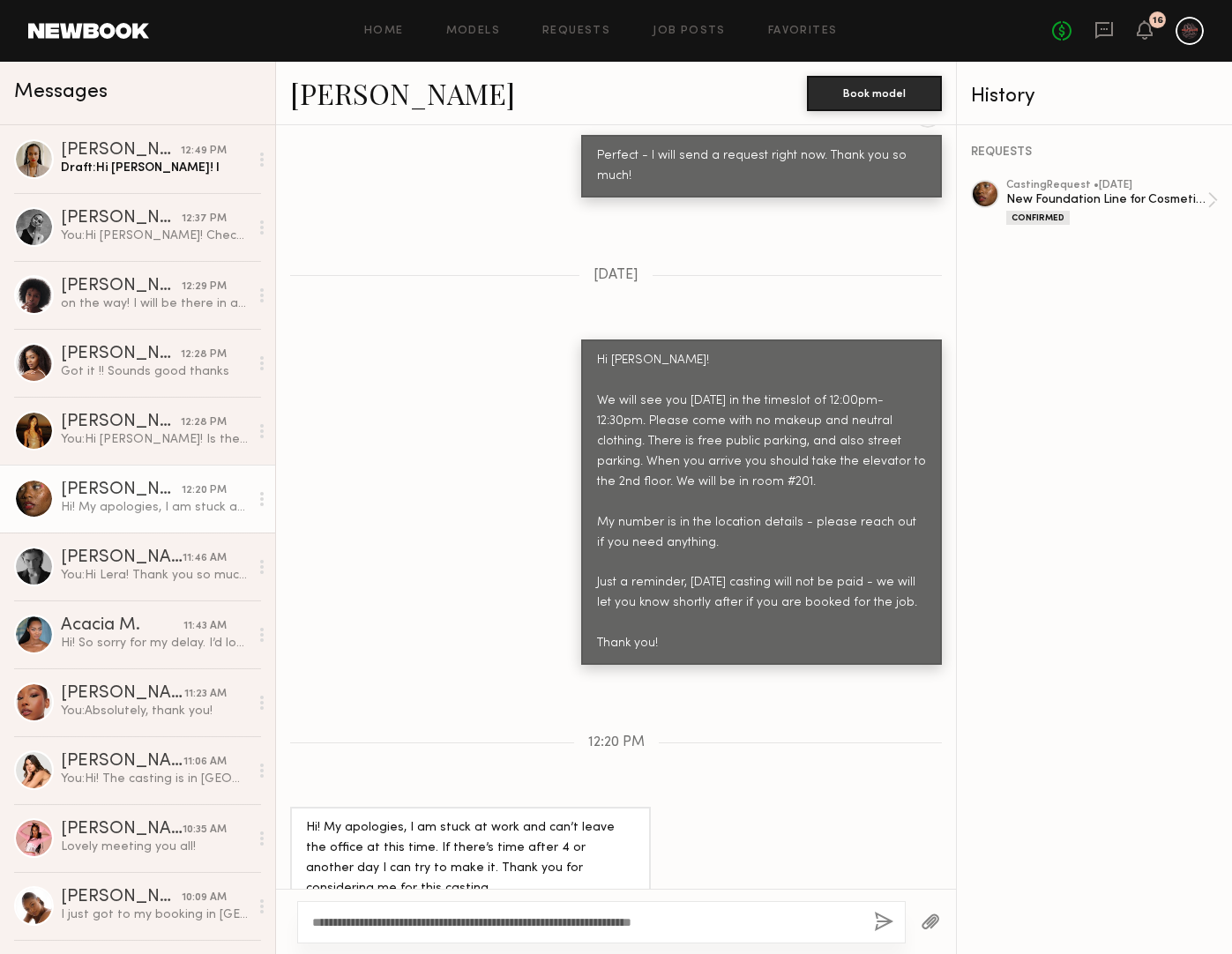 click on "**********" 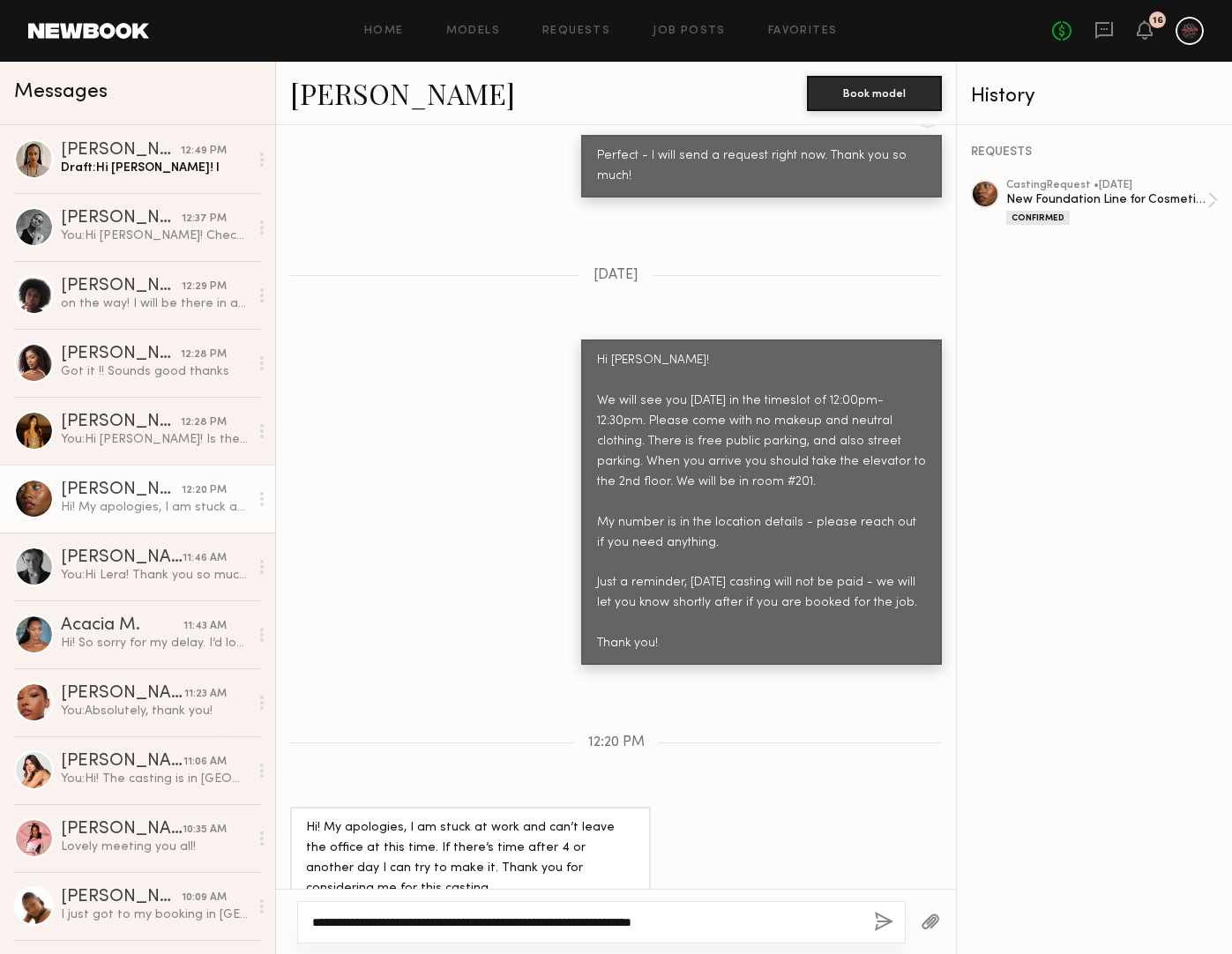 click on "**********" 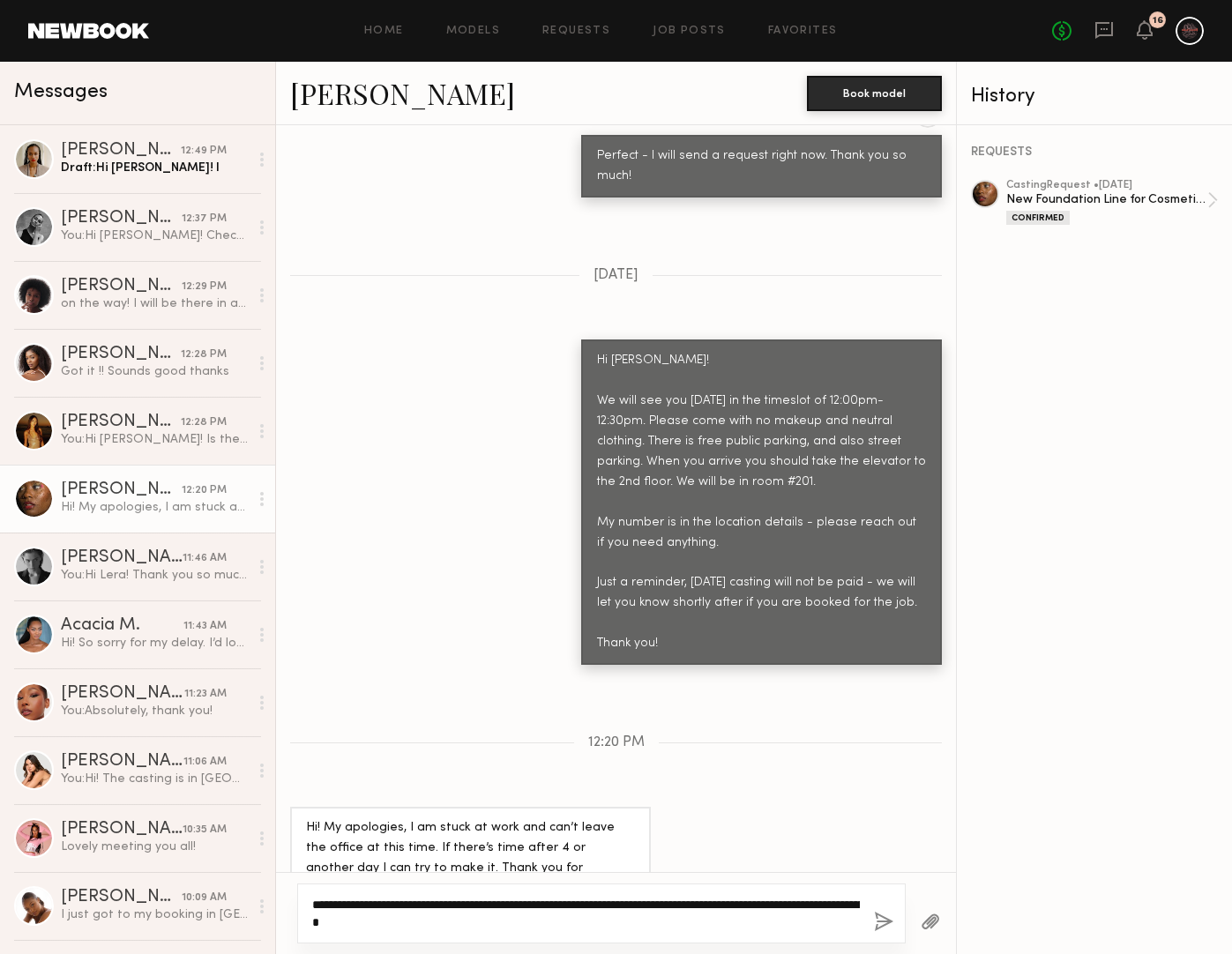 type on "**********" 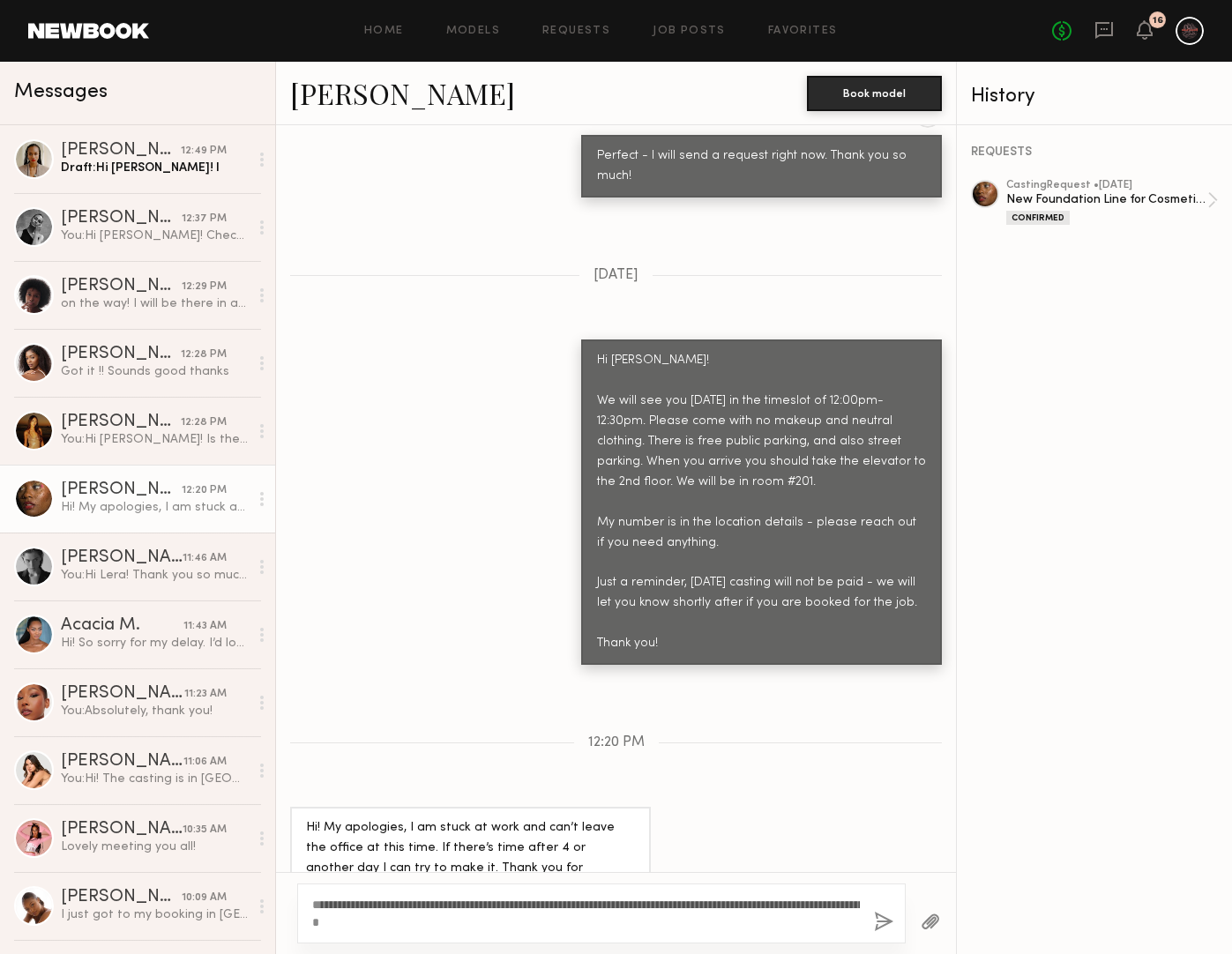 click 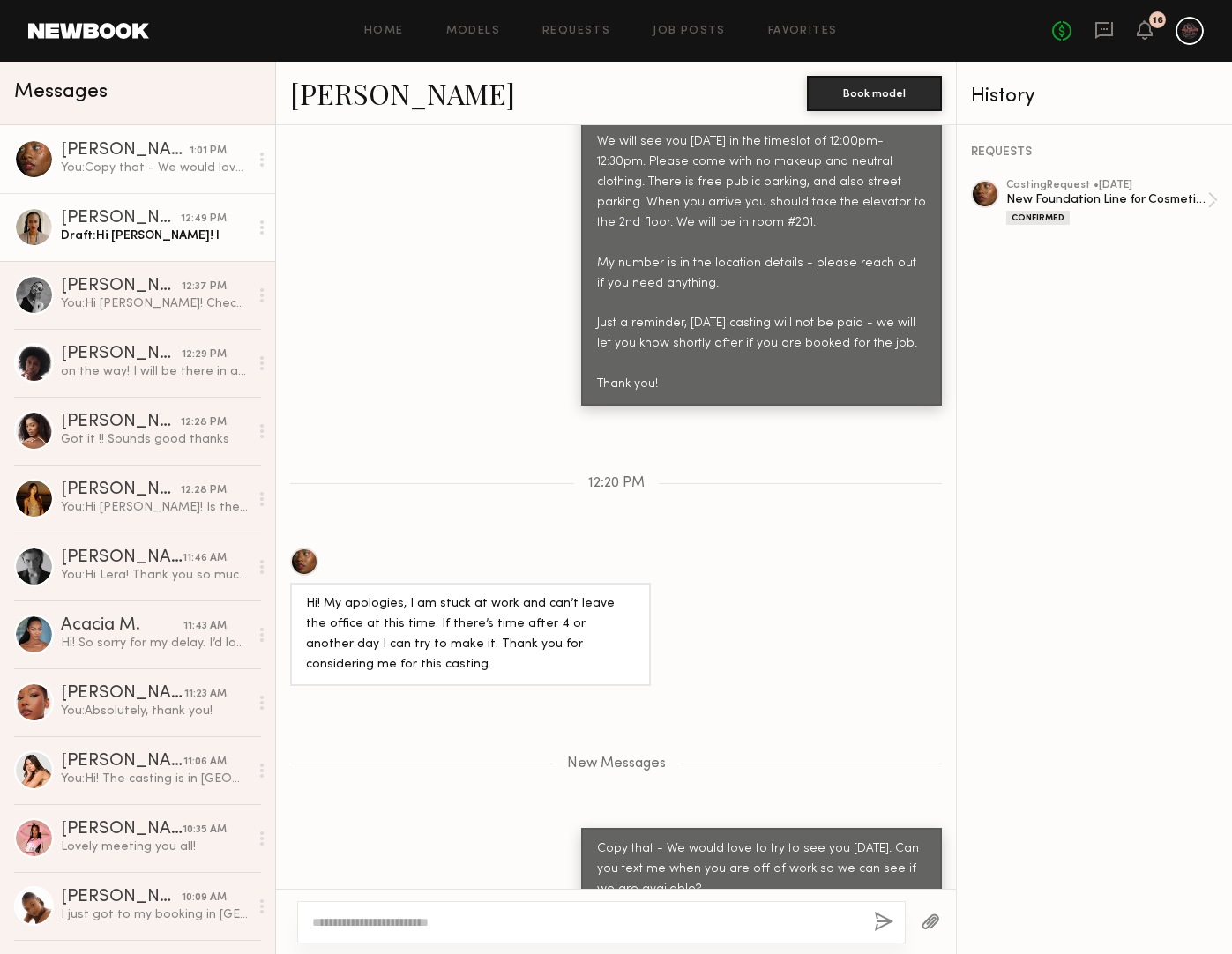 scroll, scrollTop: 1815, scrollLeft: 0, axis: vertical 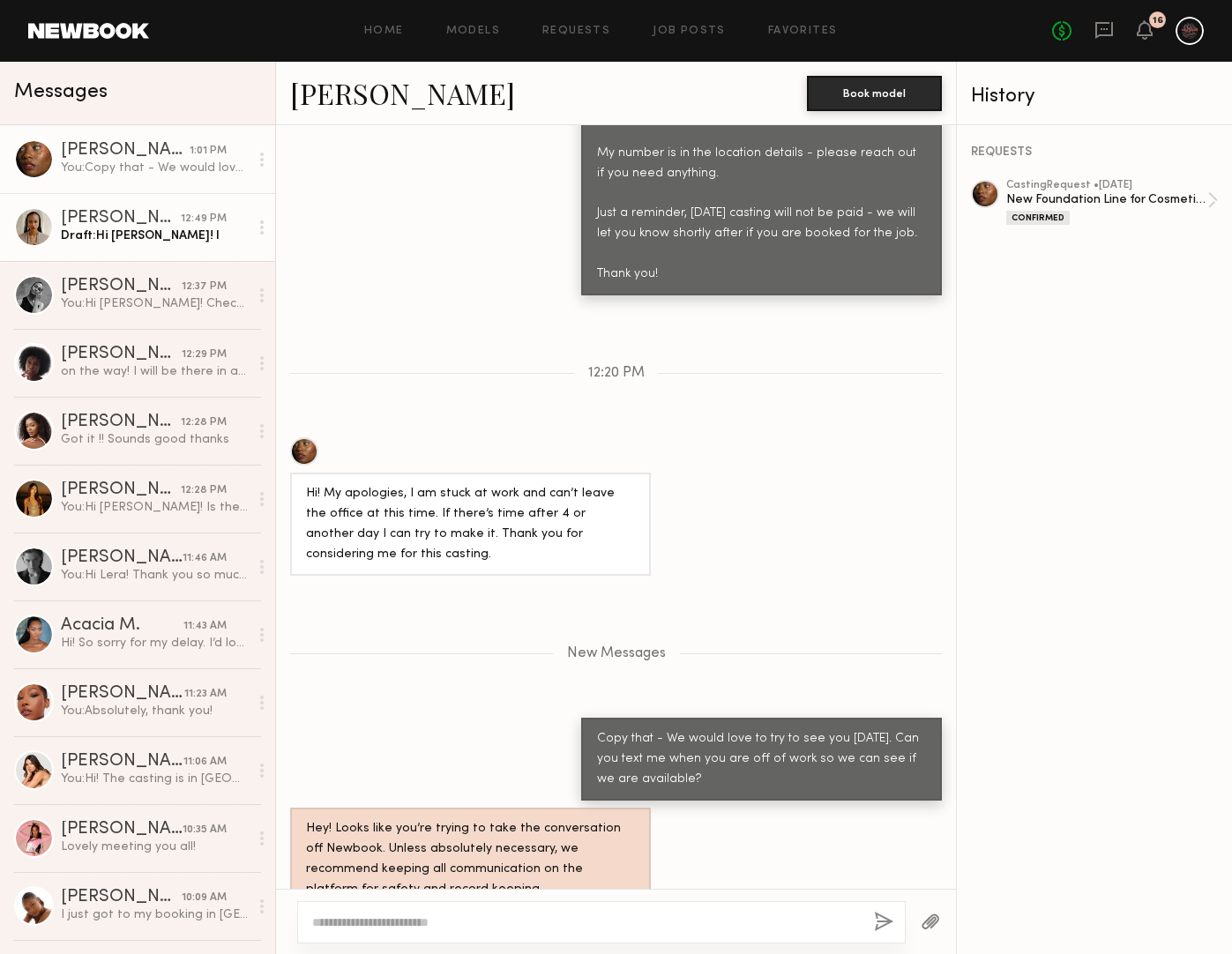 click on "Makeena R. 12:49 PM Draft:  Hi Makeena! I" 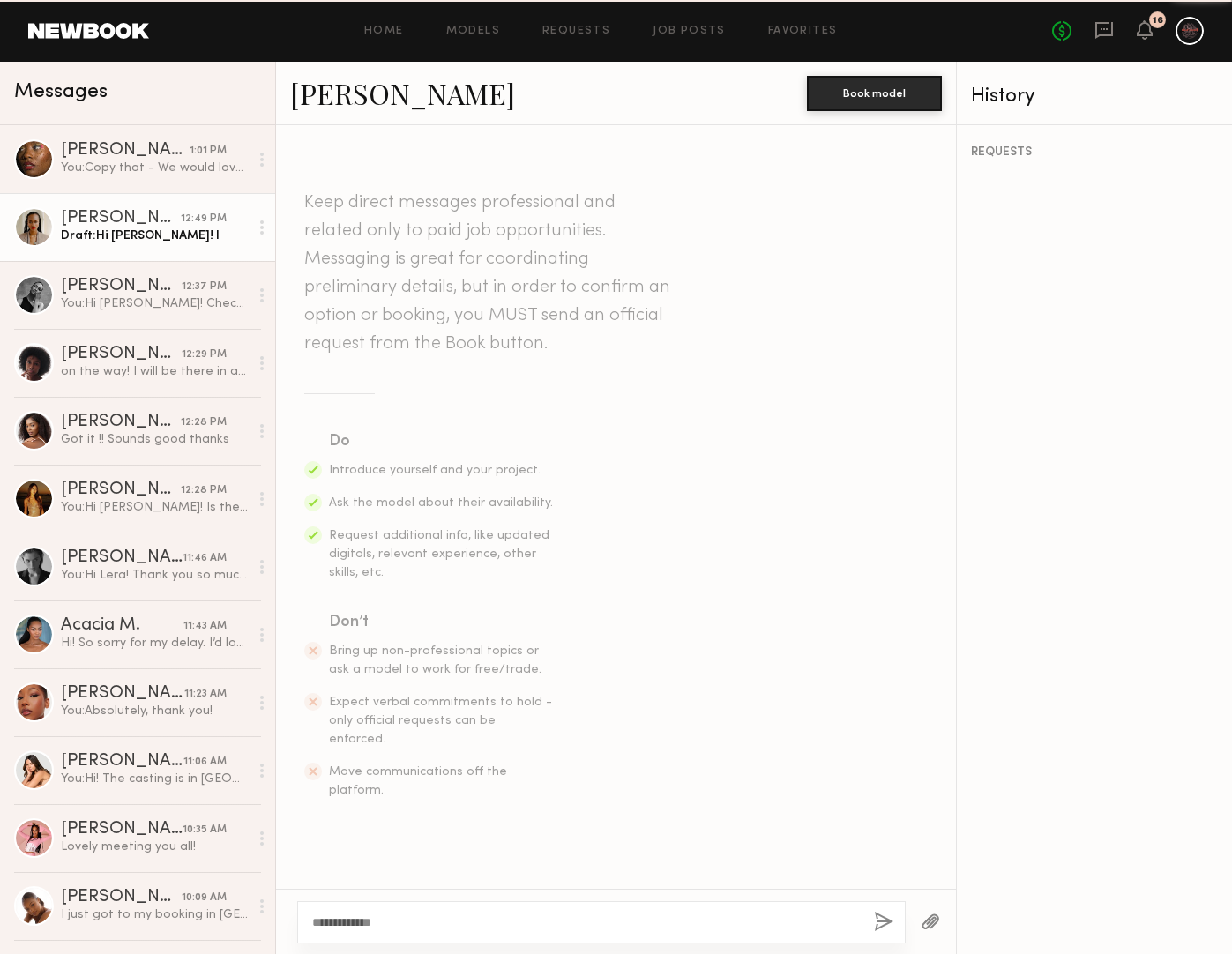 scroll, scrollTop: 736, scrollLeft: 0, axis: vertical 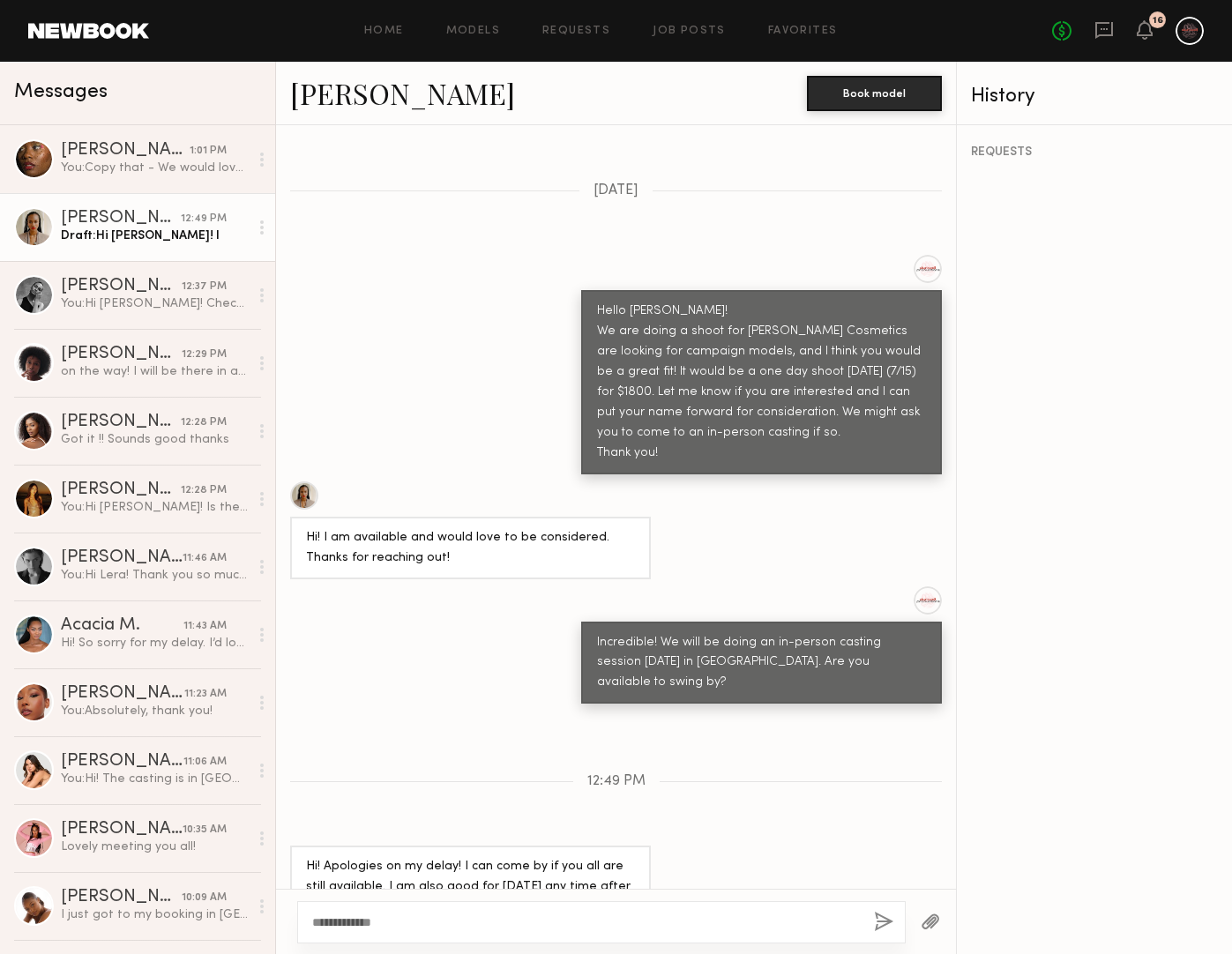 click on "**********" 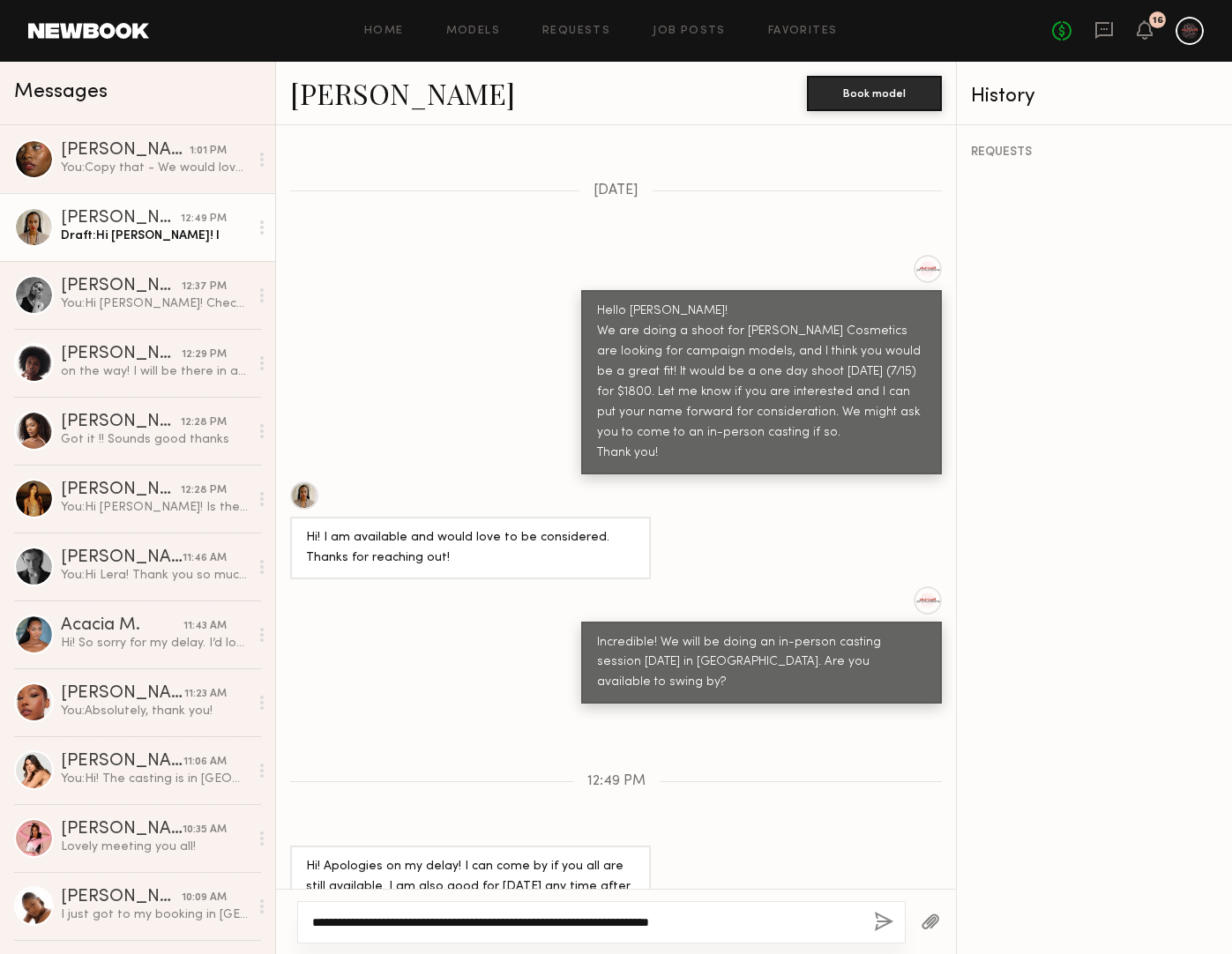 type on "**********" 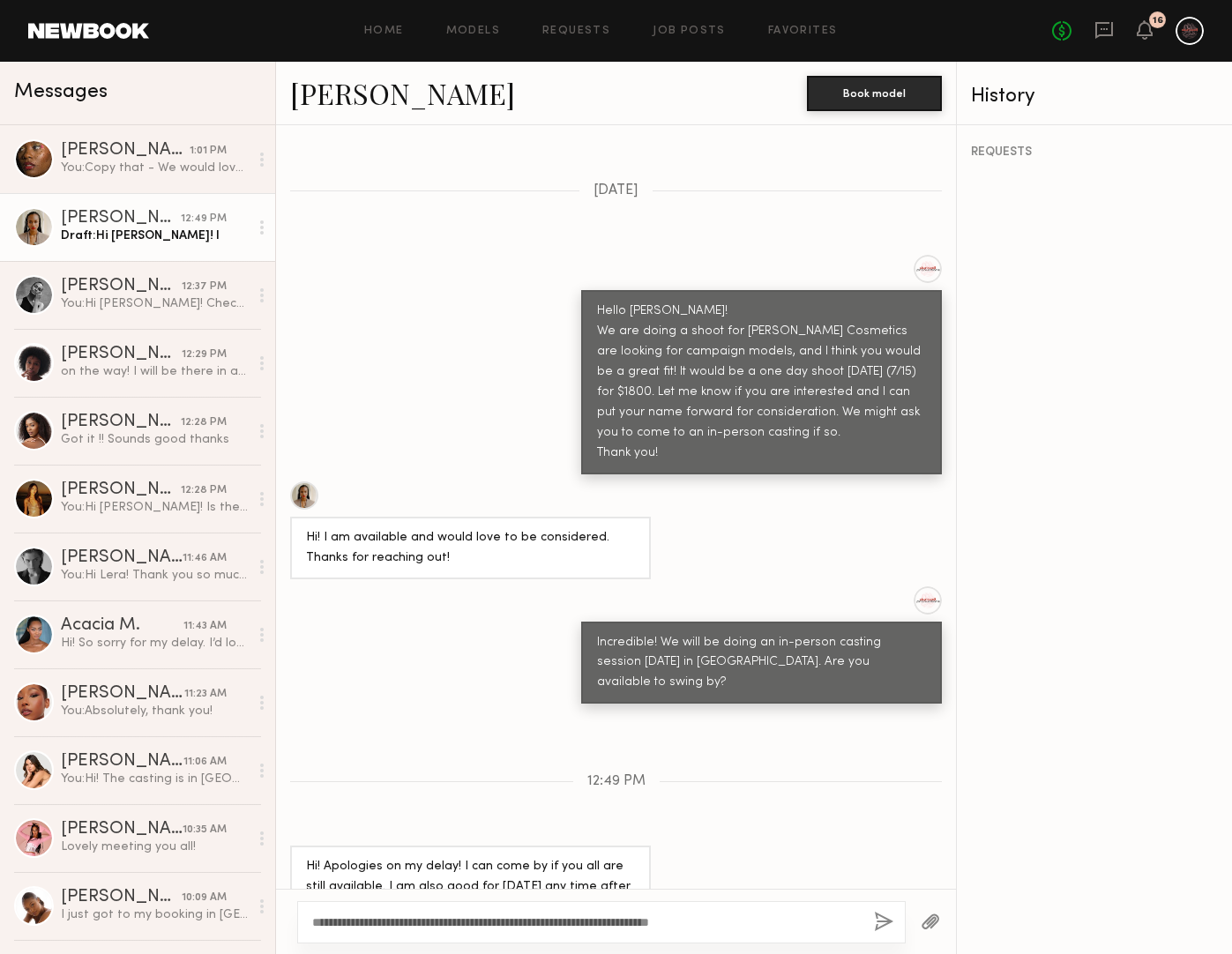 click on "[PERSON_NAME]" 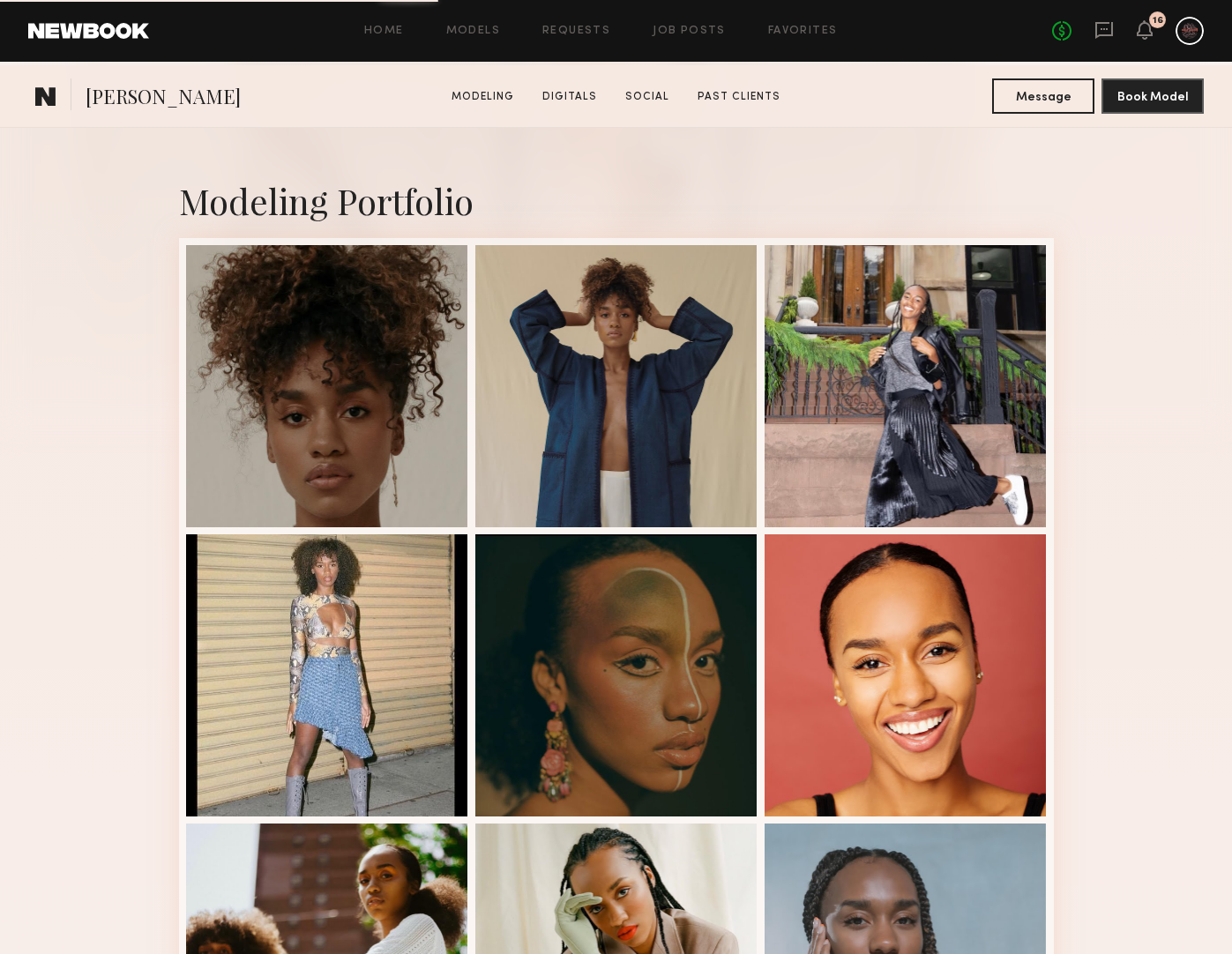 scroll, scrollTop: 435, scrollLeft: 0, axis: vertical 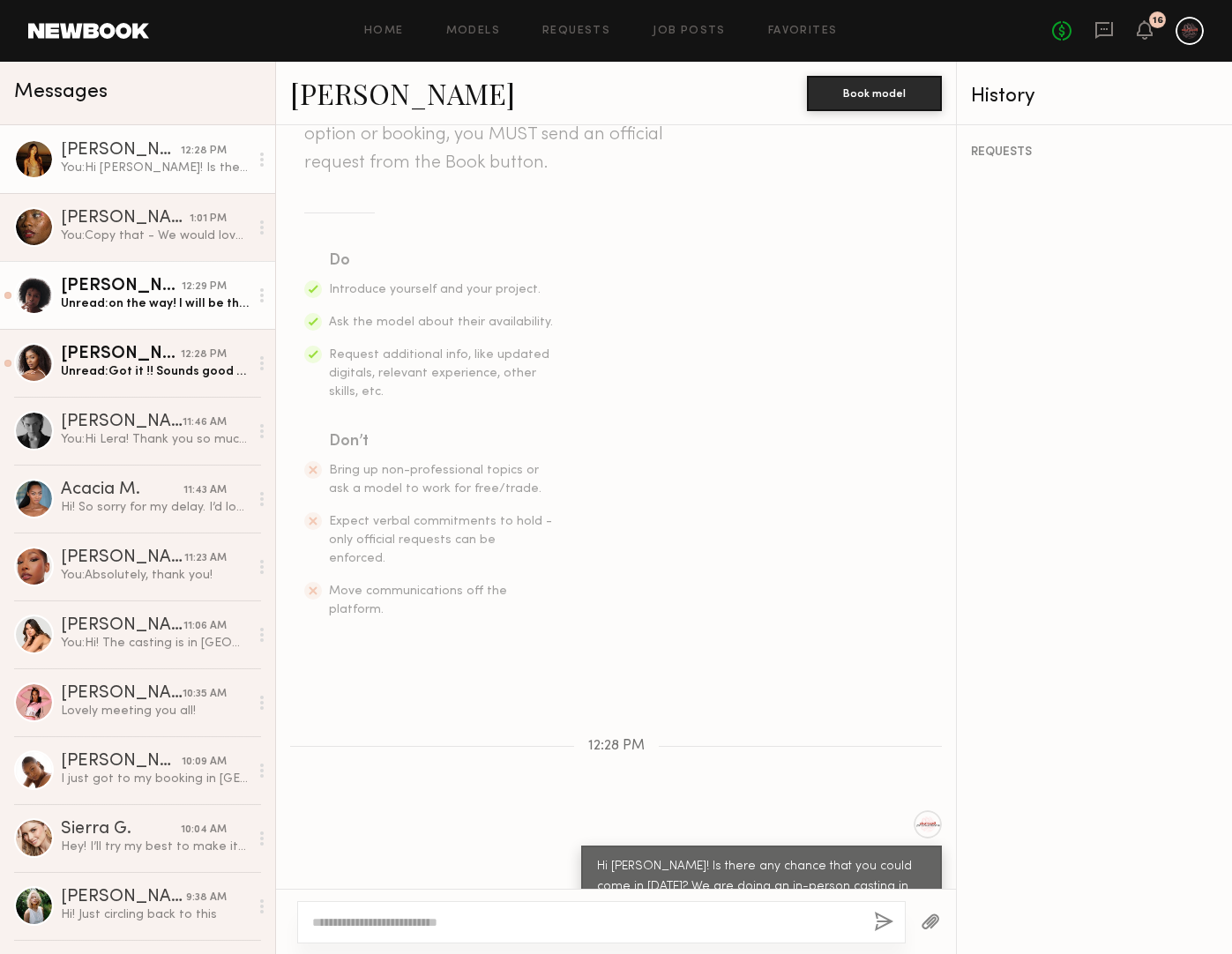click on "Unread:  on the way! I will be there in about 15 mins" 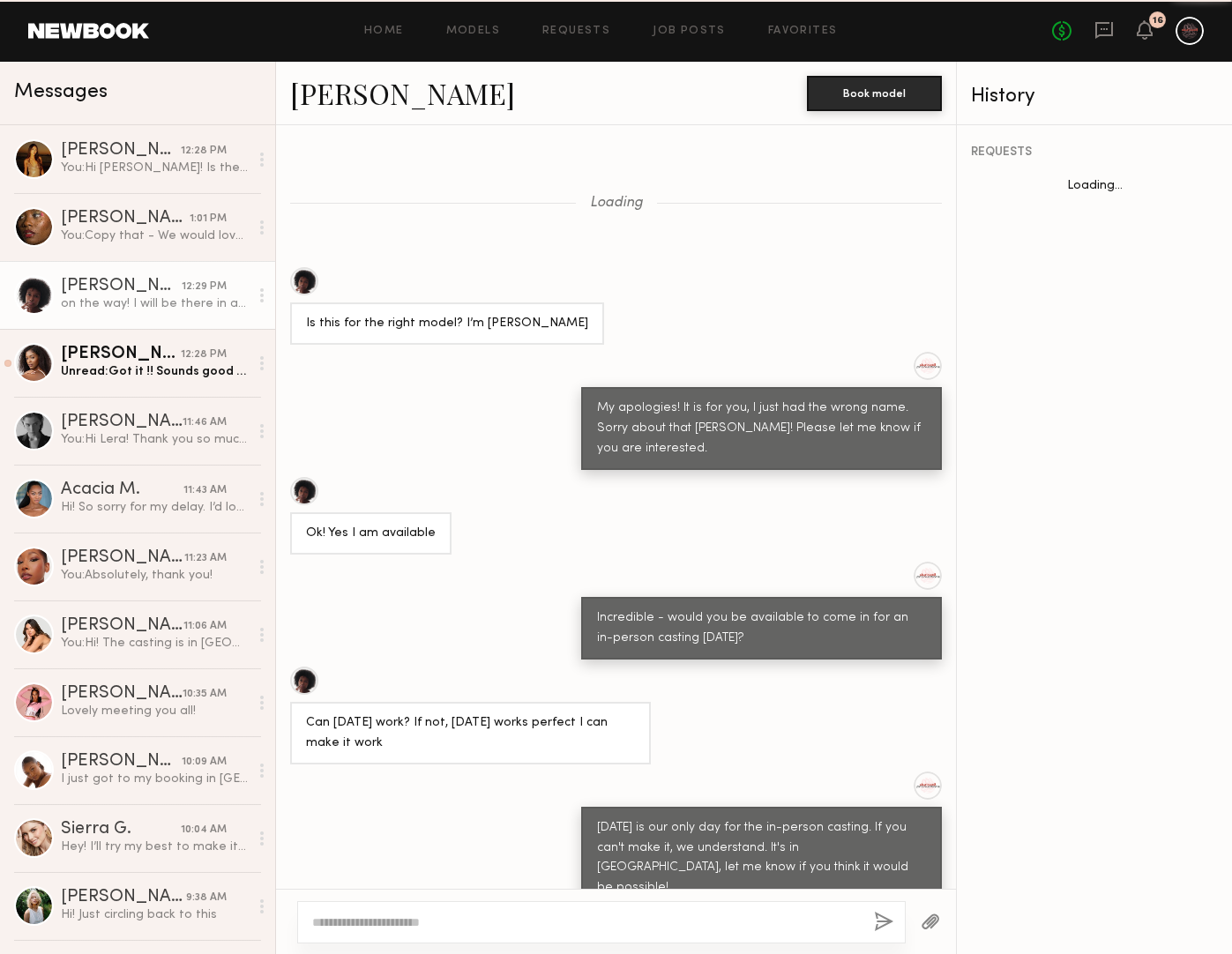 scroll, scrollTop: 436, scrollLeft: 0, axis: vertical 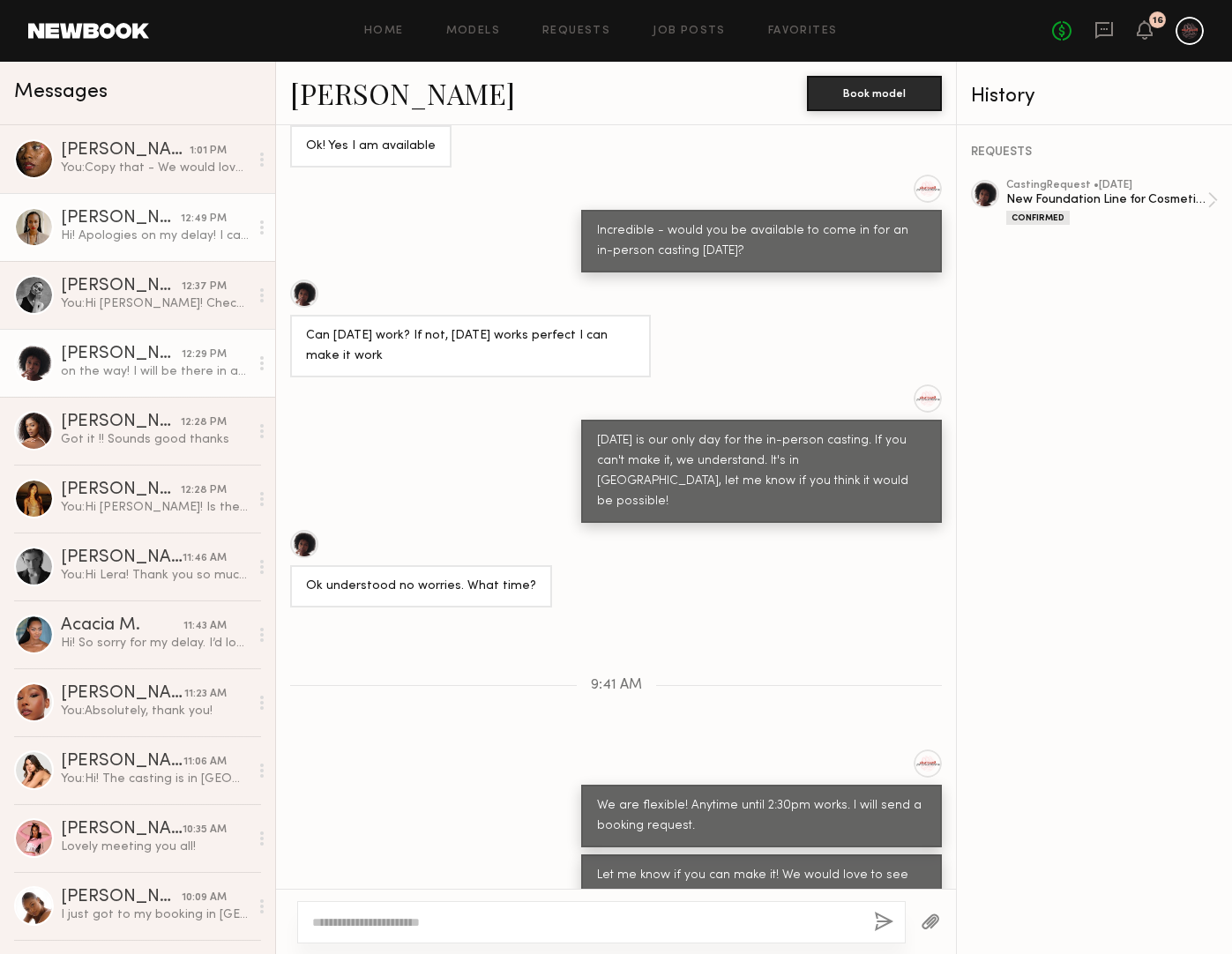 click on "Hi! Apologies on my delay! I can come by if you all are still available. I am also good for [DATE] any time after 10am." 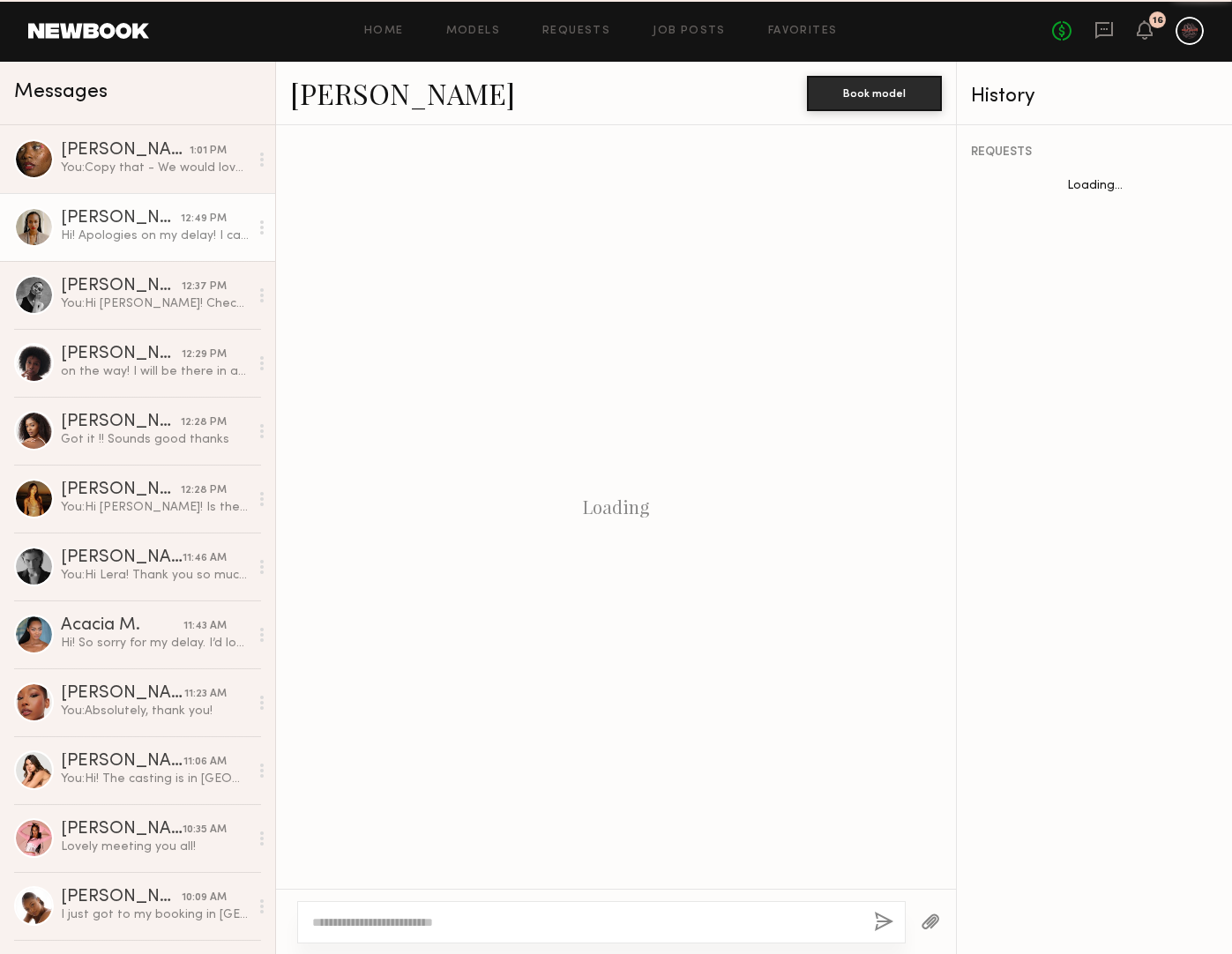 scroll, scrollTop: 736, scrollLeft: 0, axis: vertical 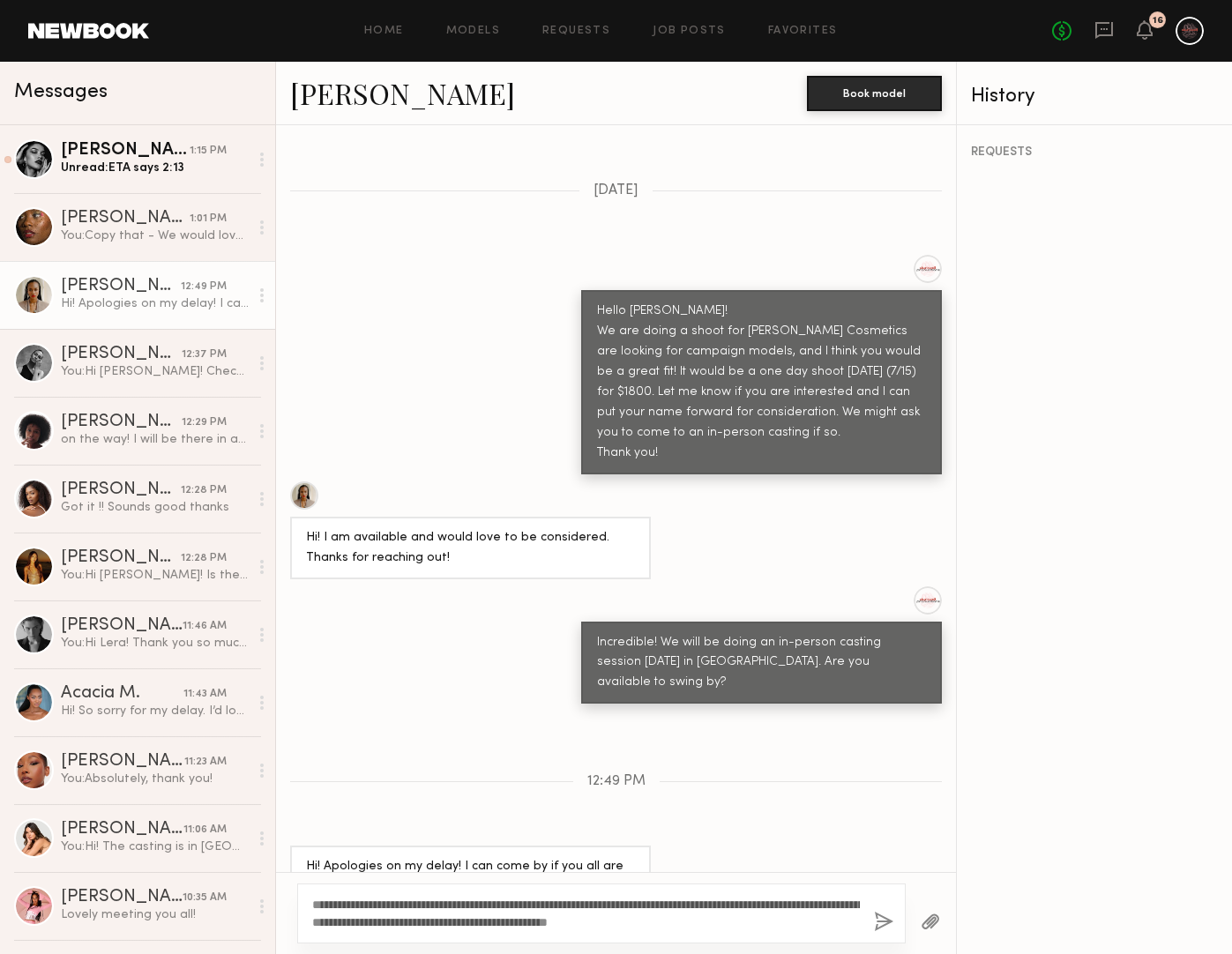 type on "**********" 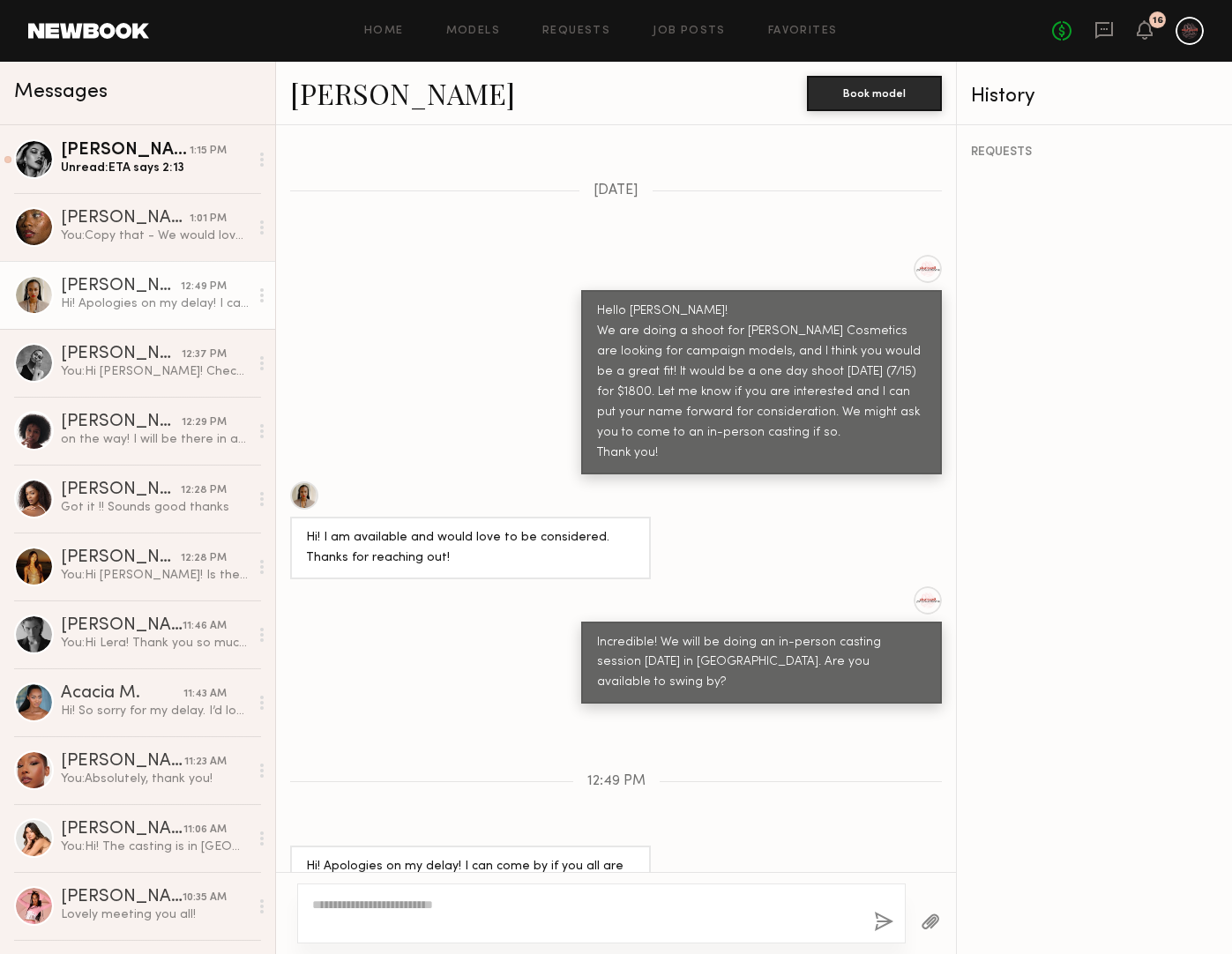 scroll, scrollTop: 1015, scrollLeft: 0, axis: vertical 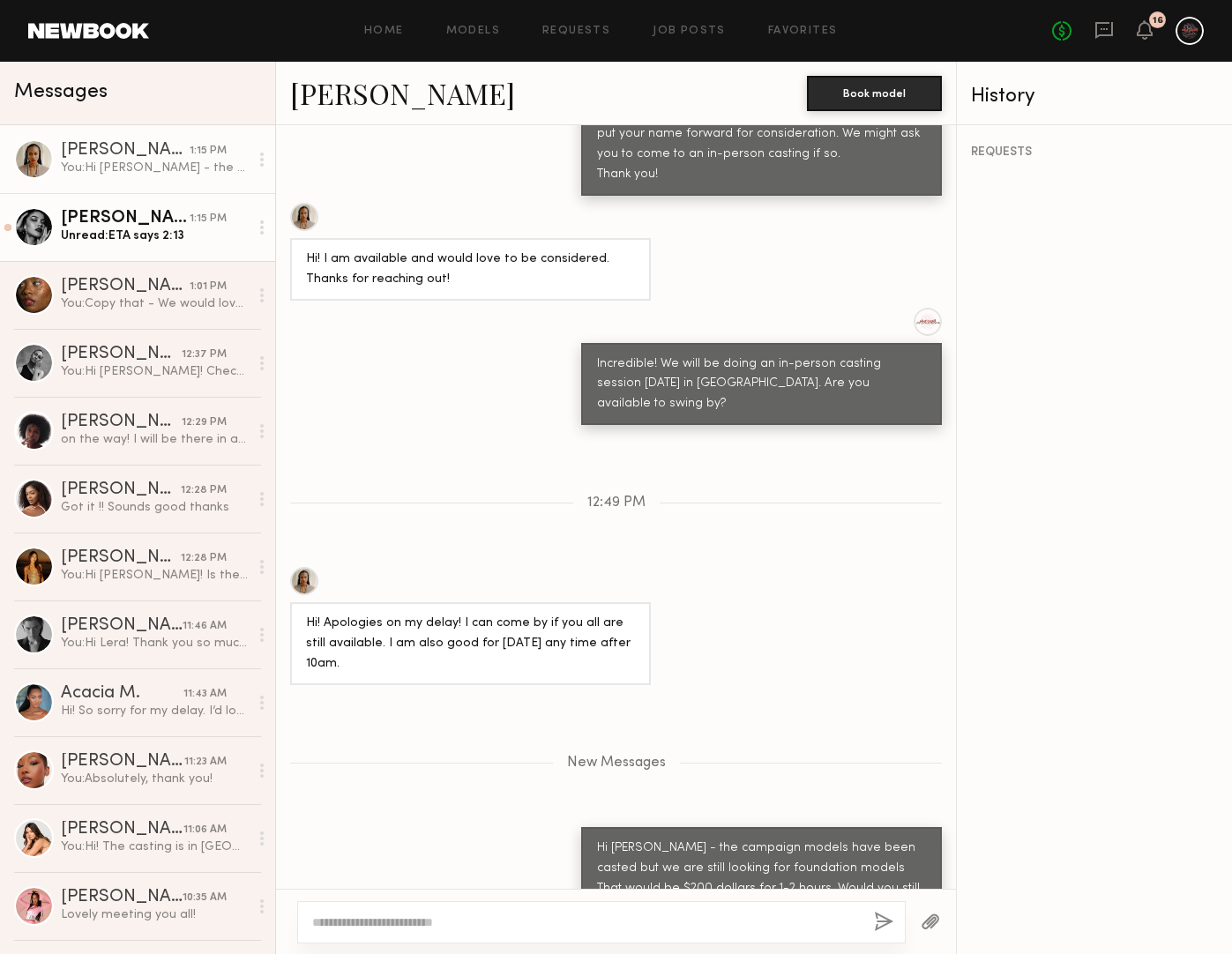 click on "1:15 PM" 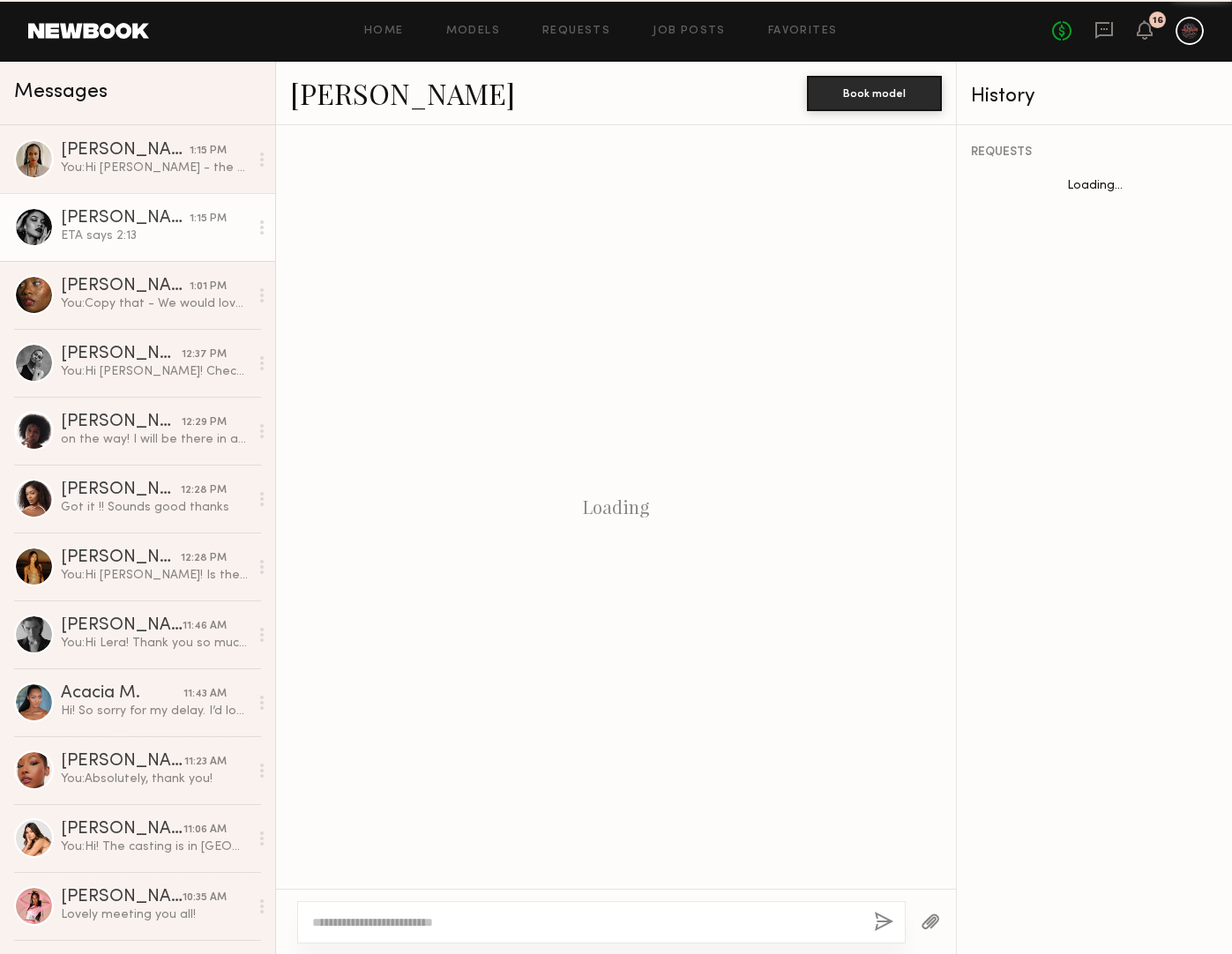 scroll, scrollTop: 1186, scrollLeft: 0, axis: vertical 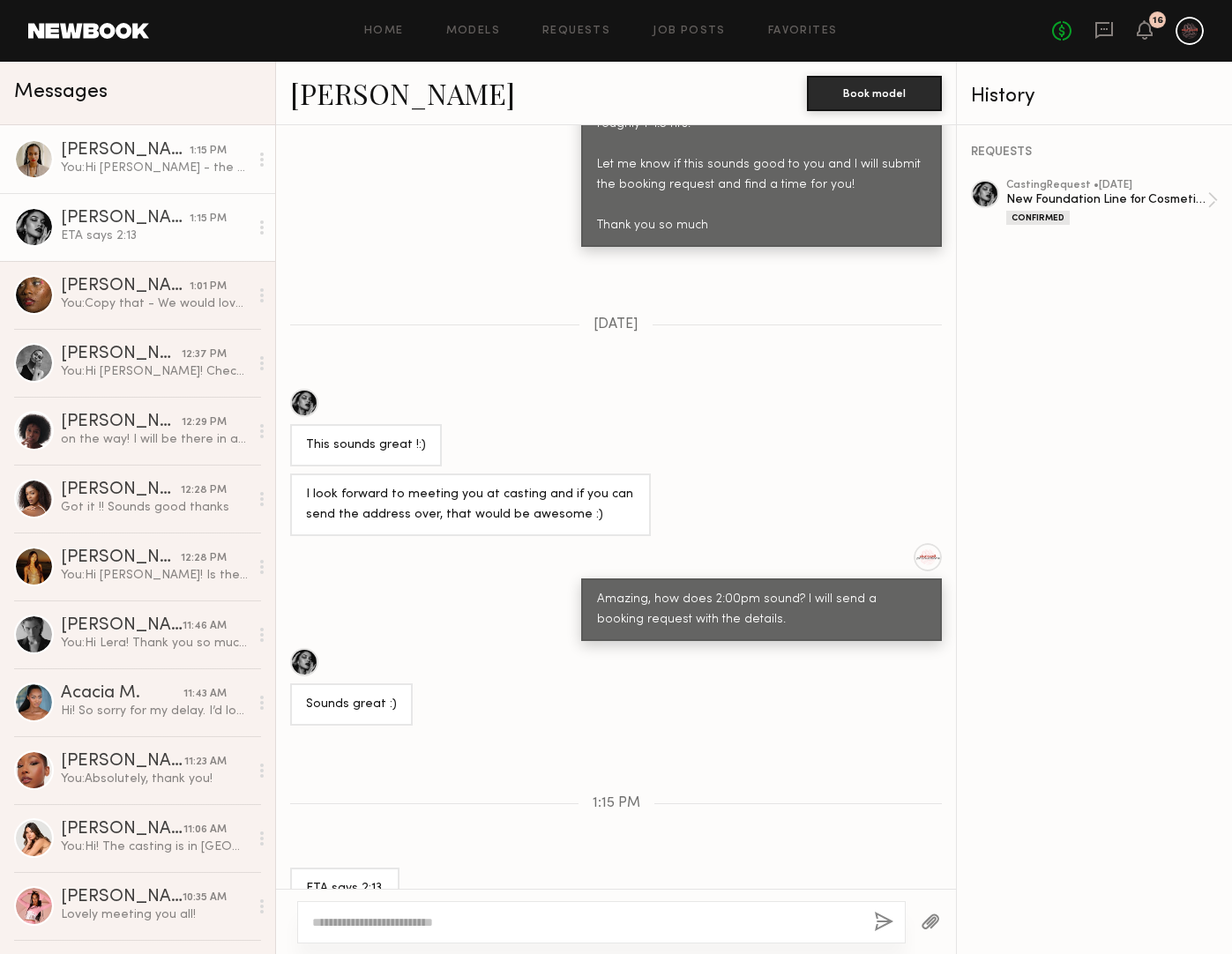 click on "Makeena R. 1:15 PM You:  Hi Makeena - the campaign models have been casted but we are still looking for foundation models That would be $200 dollars for 1-2 hours. Would you still like to be considered?" 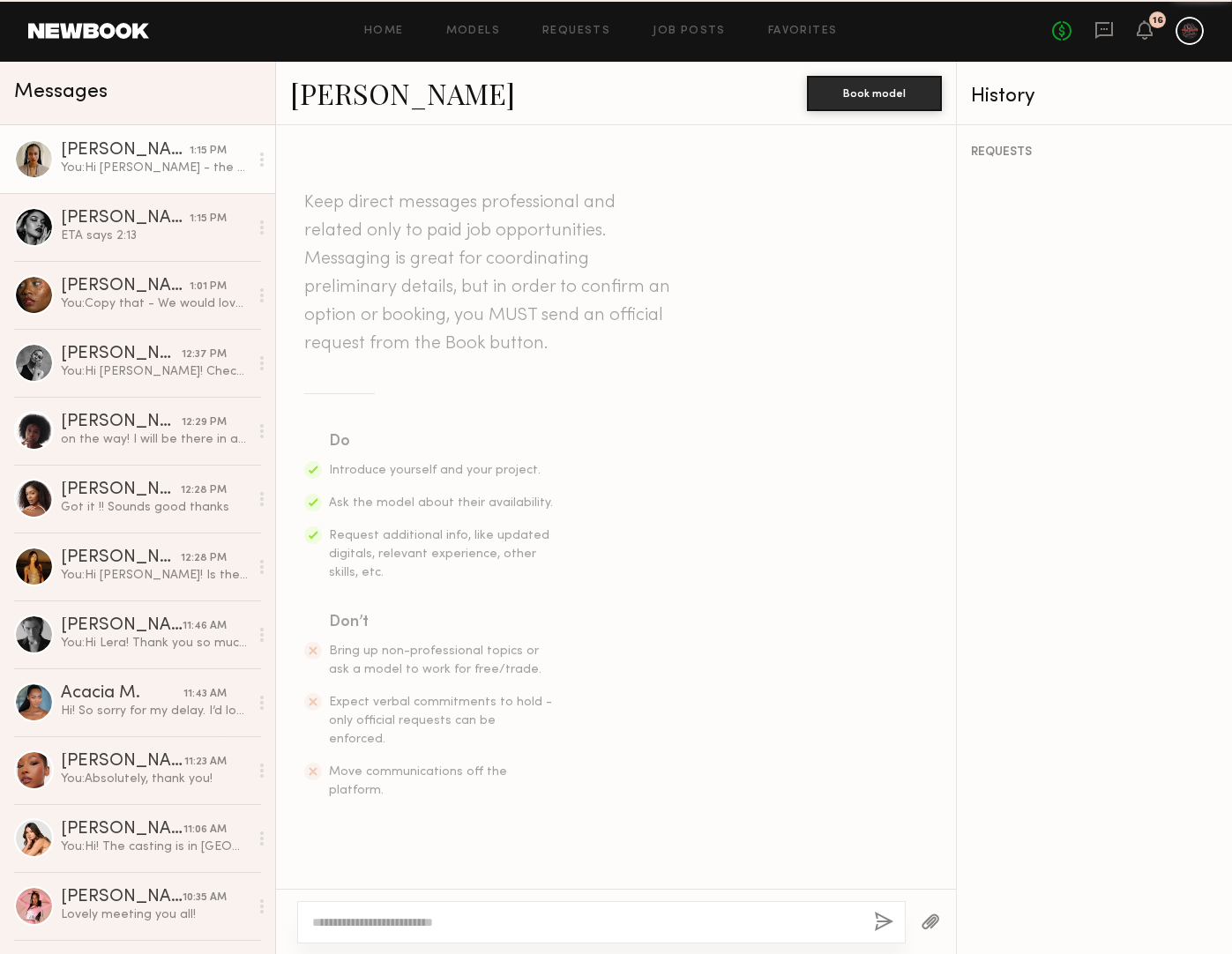 scroll, scrollTop: 881, scrollLeft: 0, axis: vertical 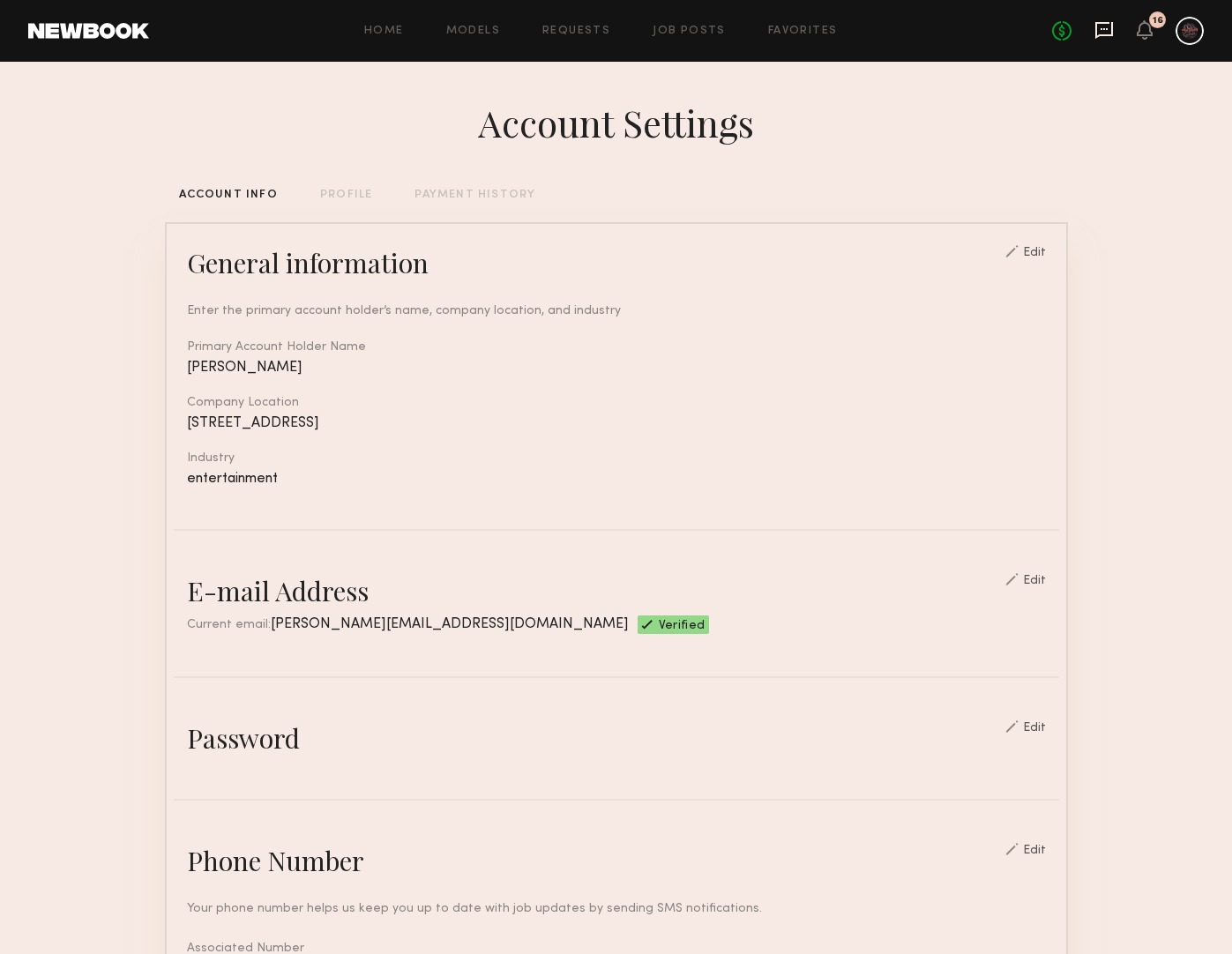 click 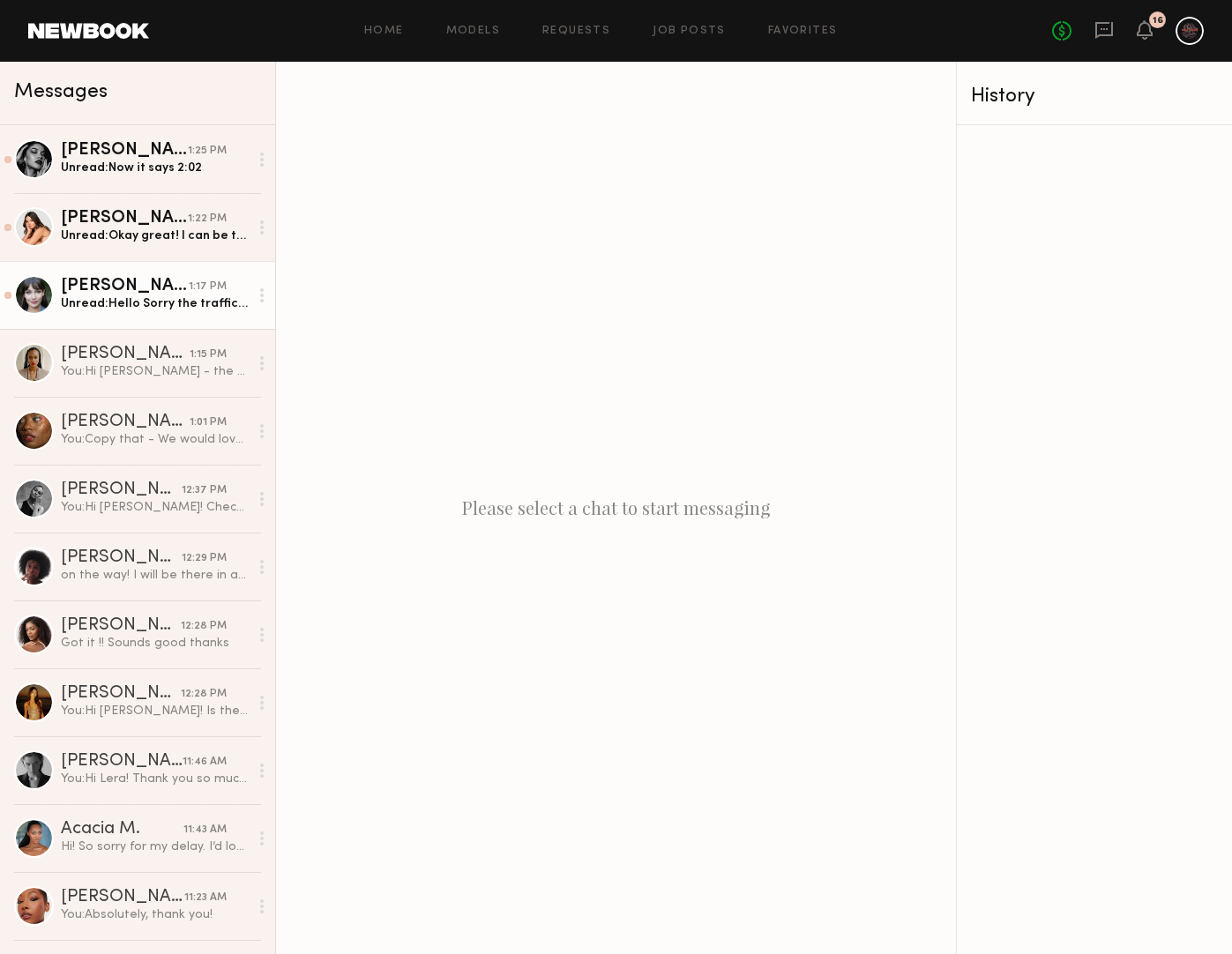 click on "[PERSON_NAME]" 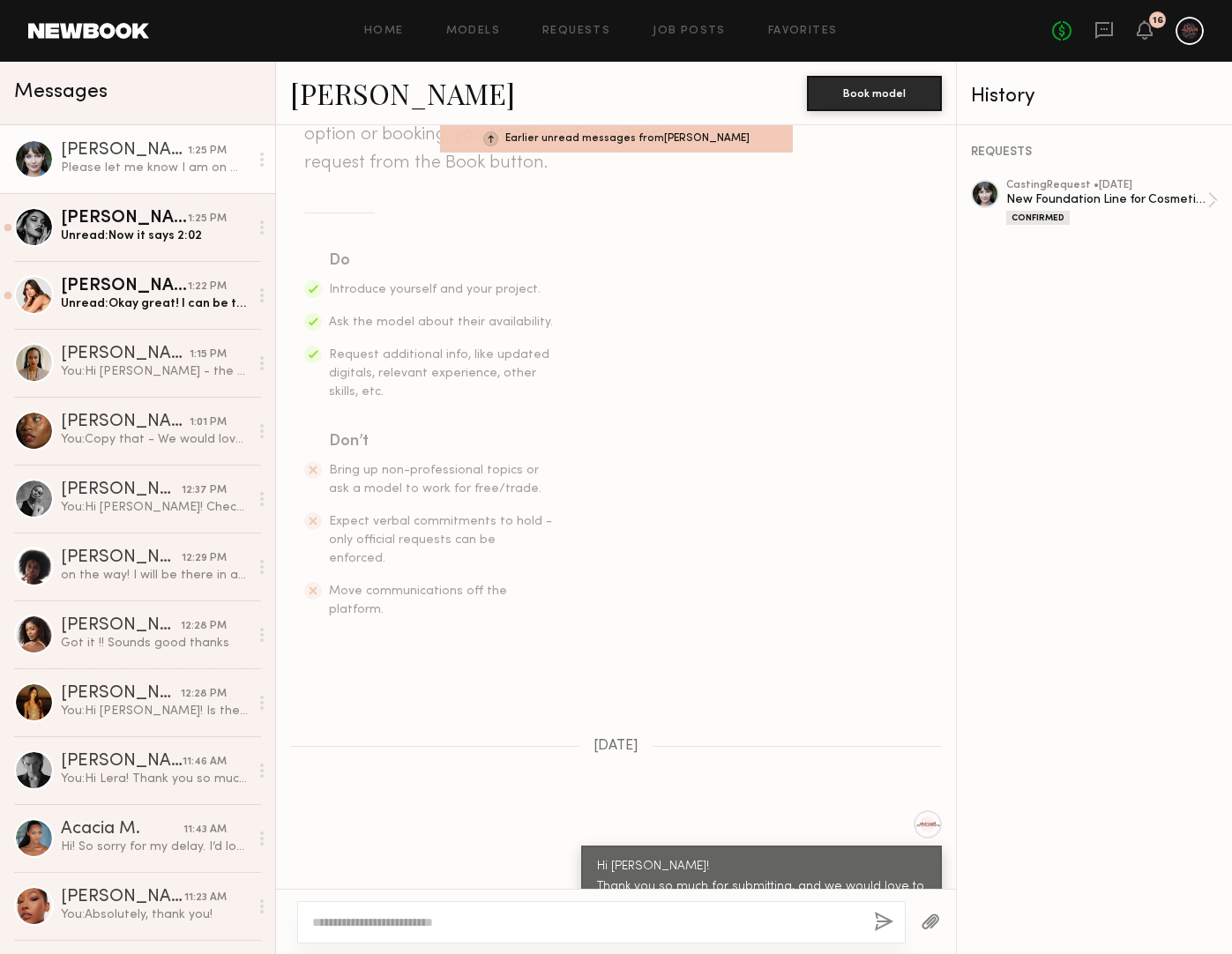 scroll, scrollTop: 1833, scrollLeft: 0, axis: vertical 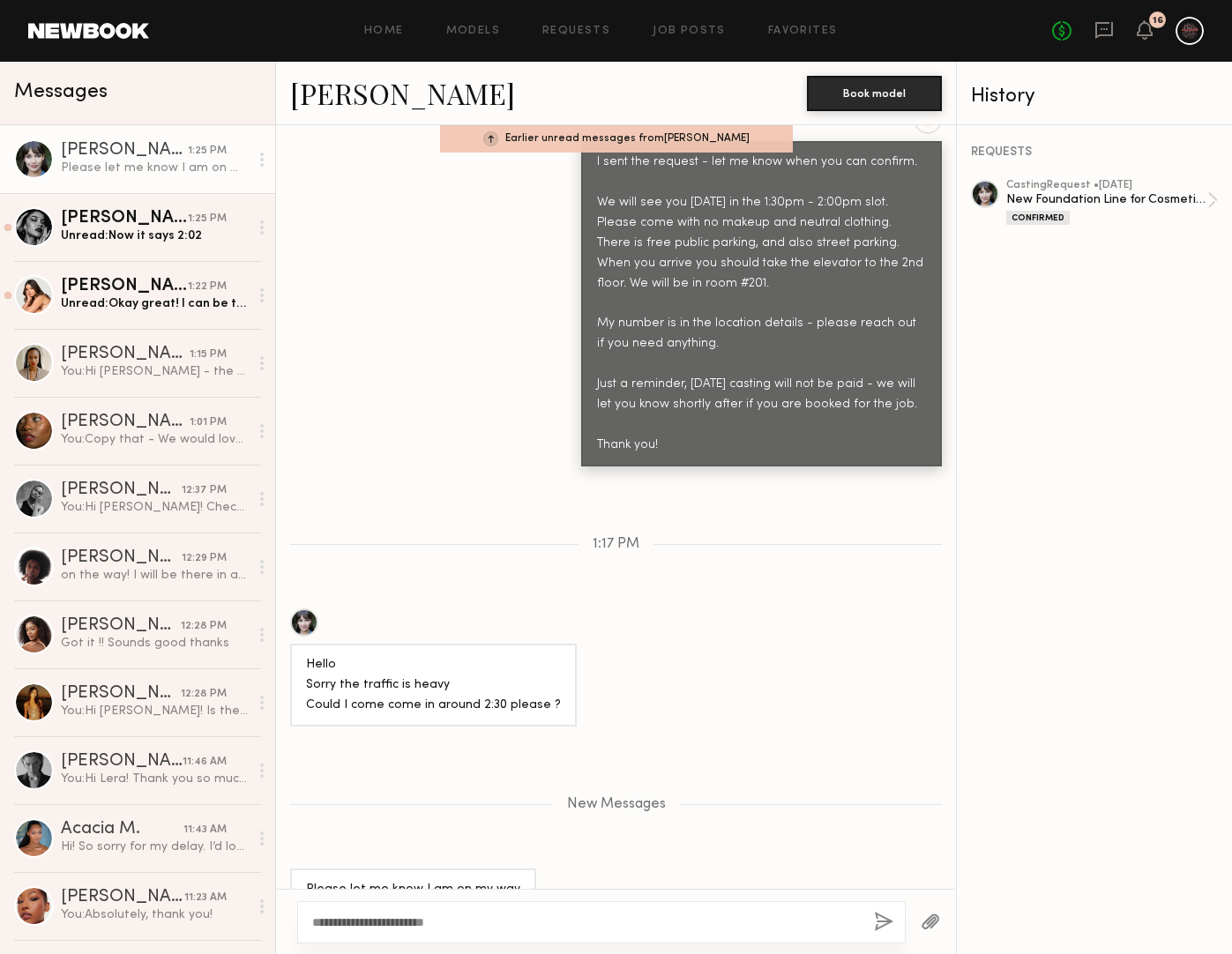 type on "**********" 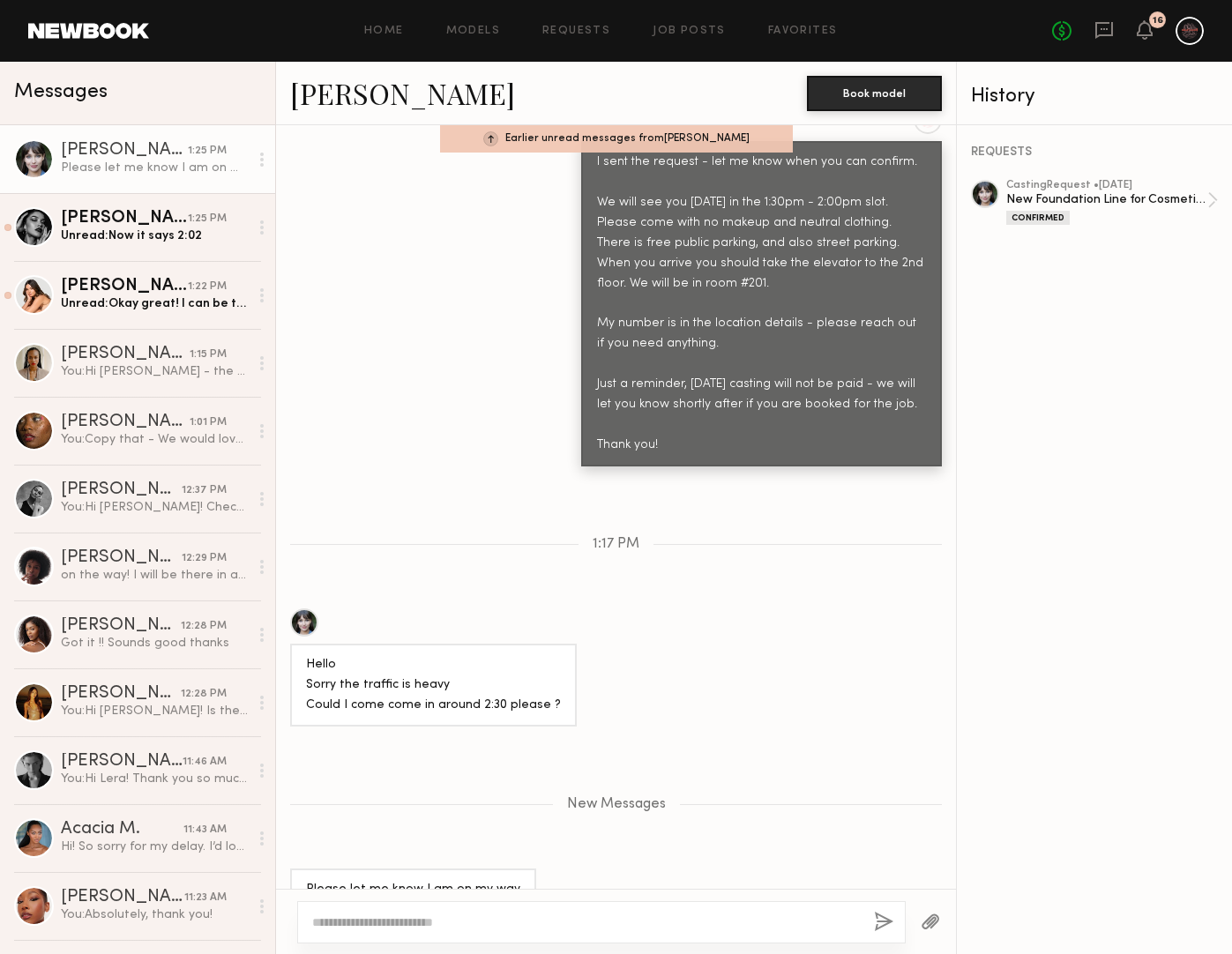 scroll, scrollTop: 1882, scrollLeft: 0, axis: vertical 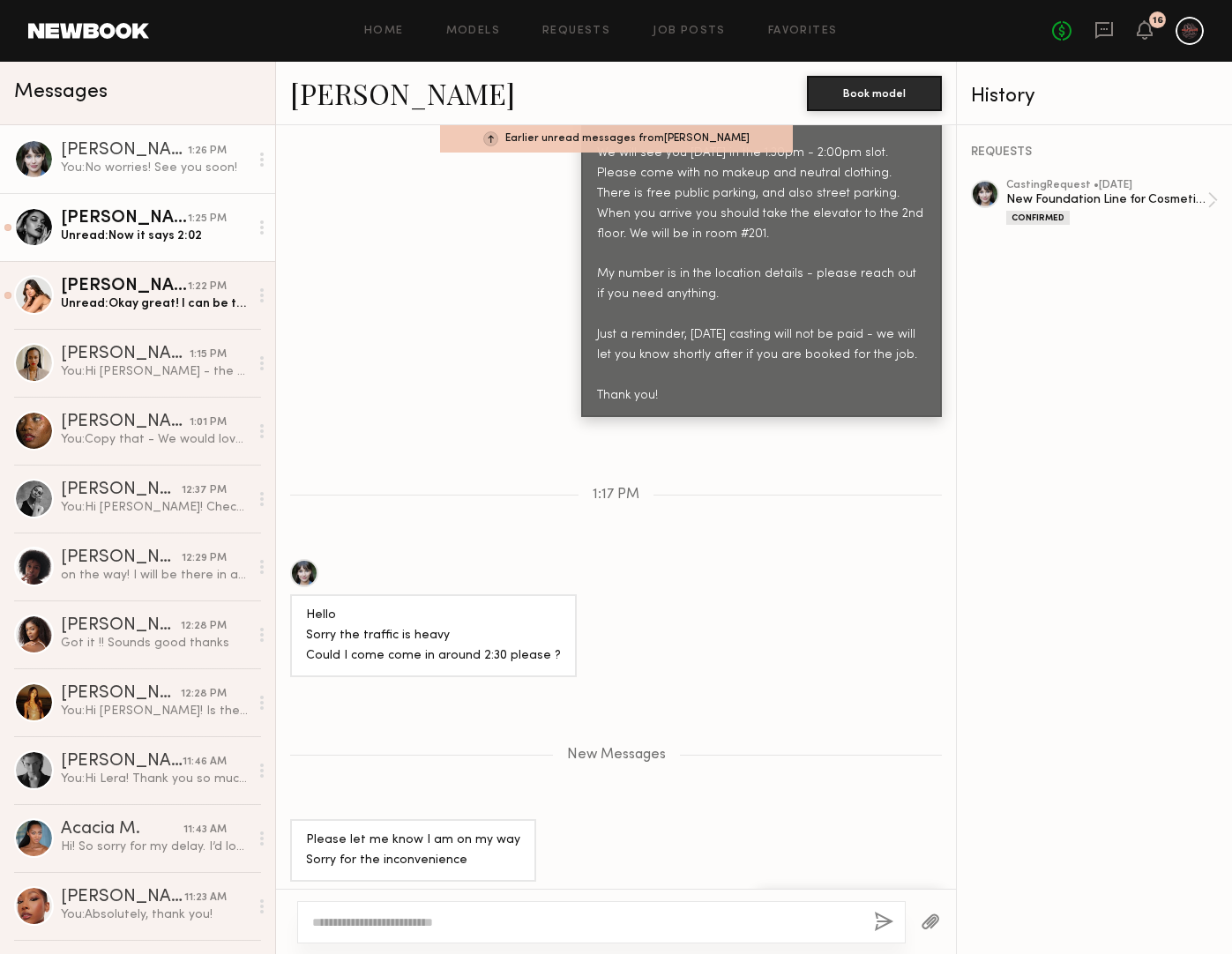 click on "Unread:  Now it says 2:02" 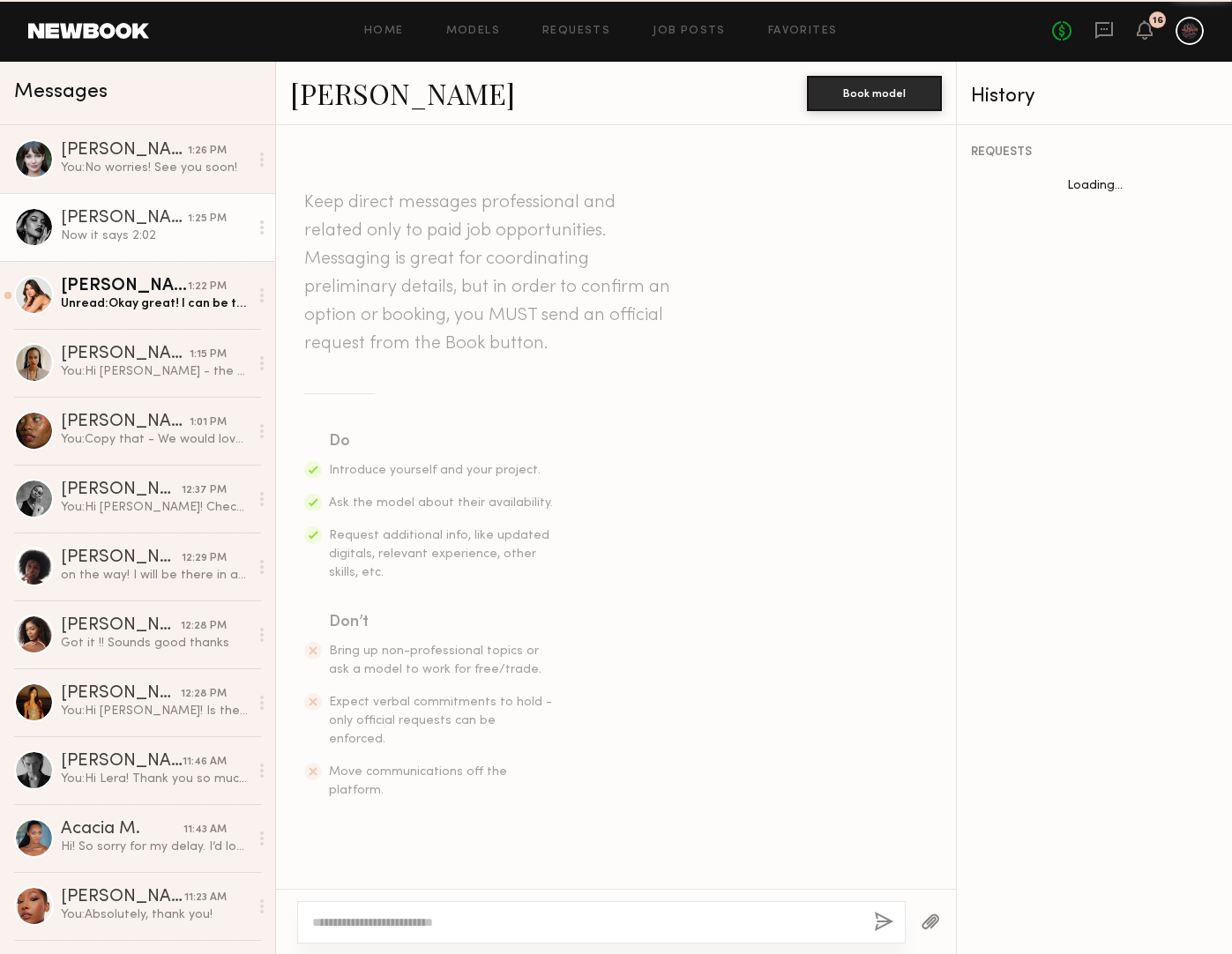 scroll, scrollTop: 1235, scrollLeft: 0, axis: vertical 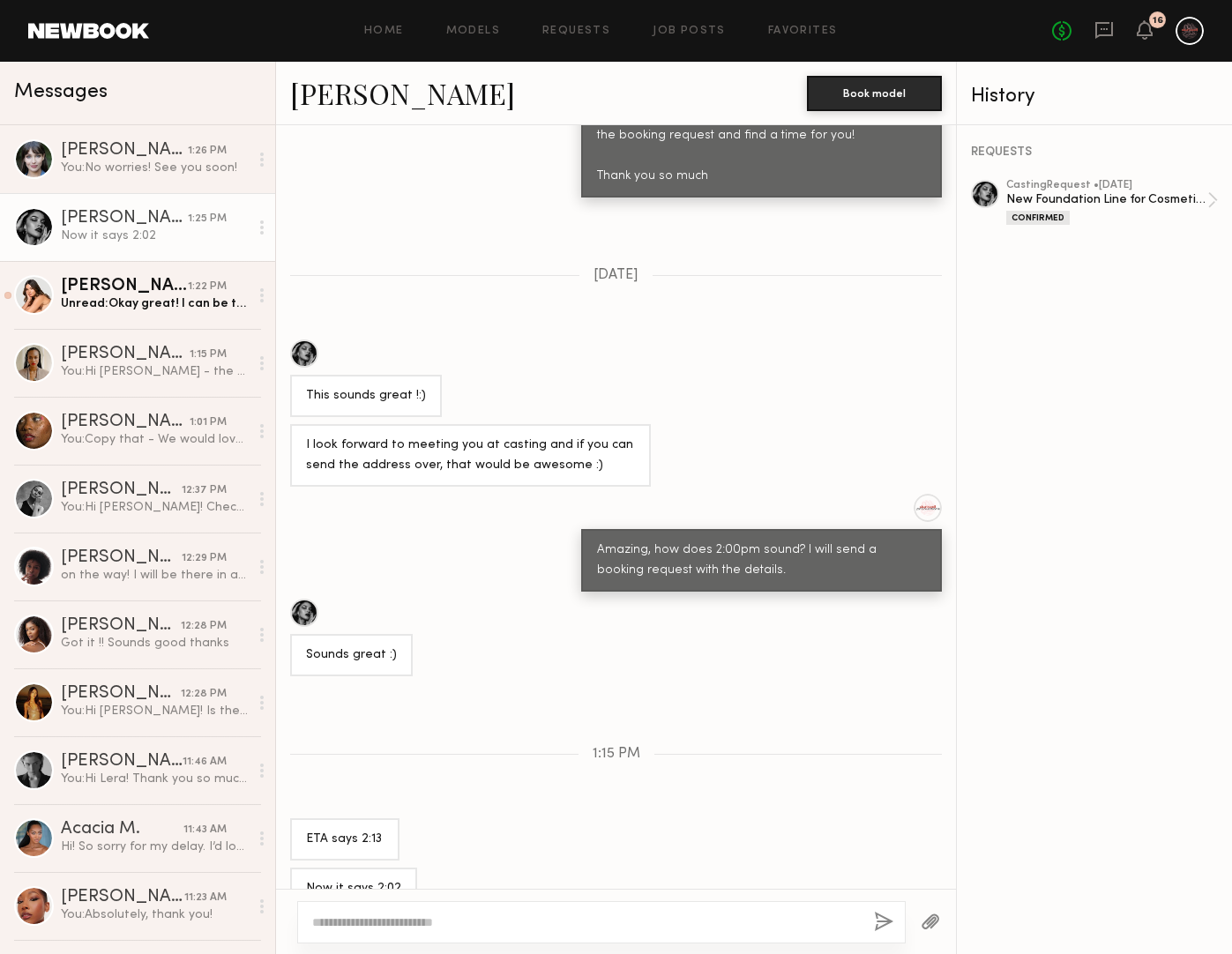 click 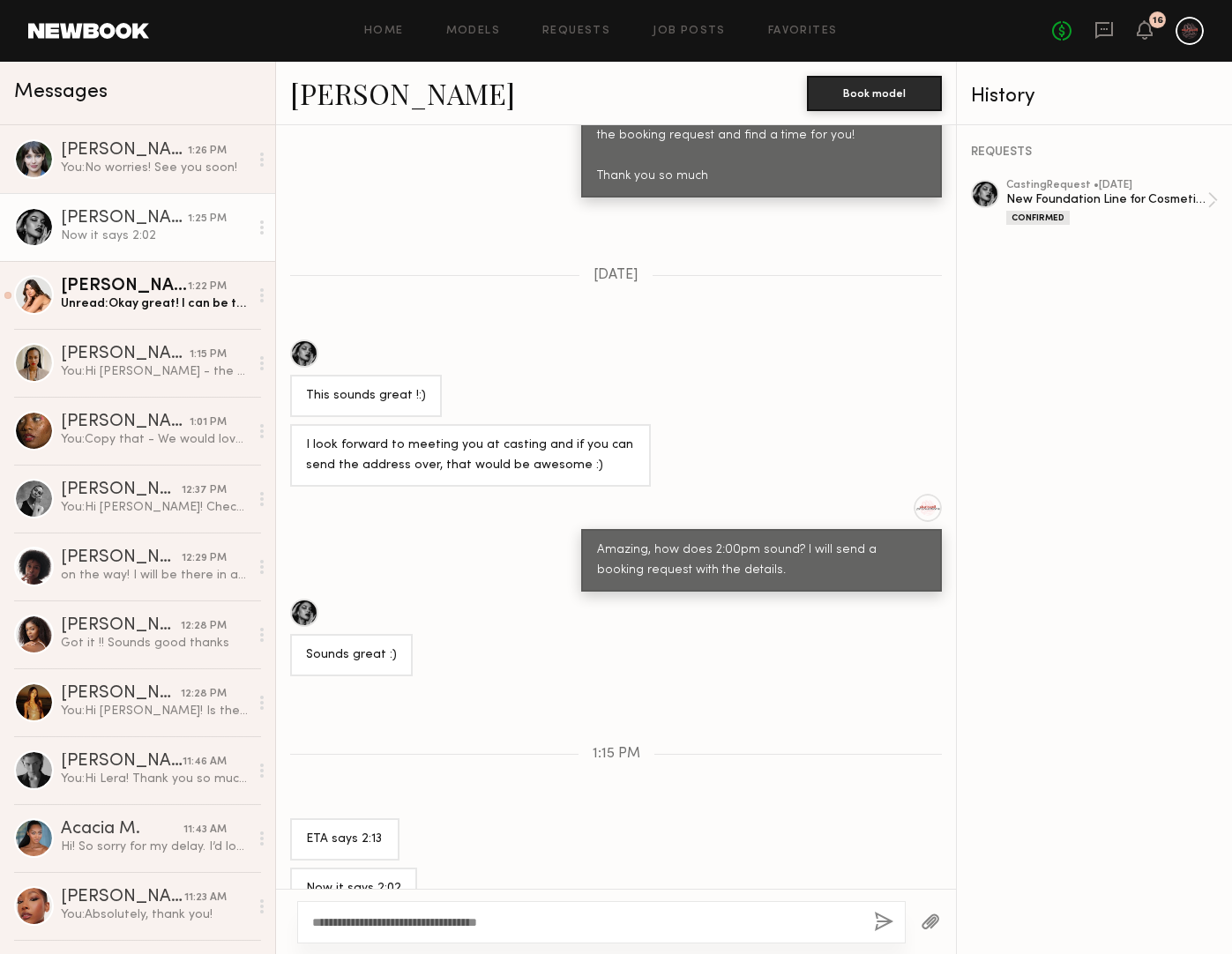 type on "**********" 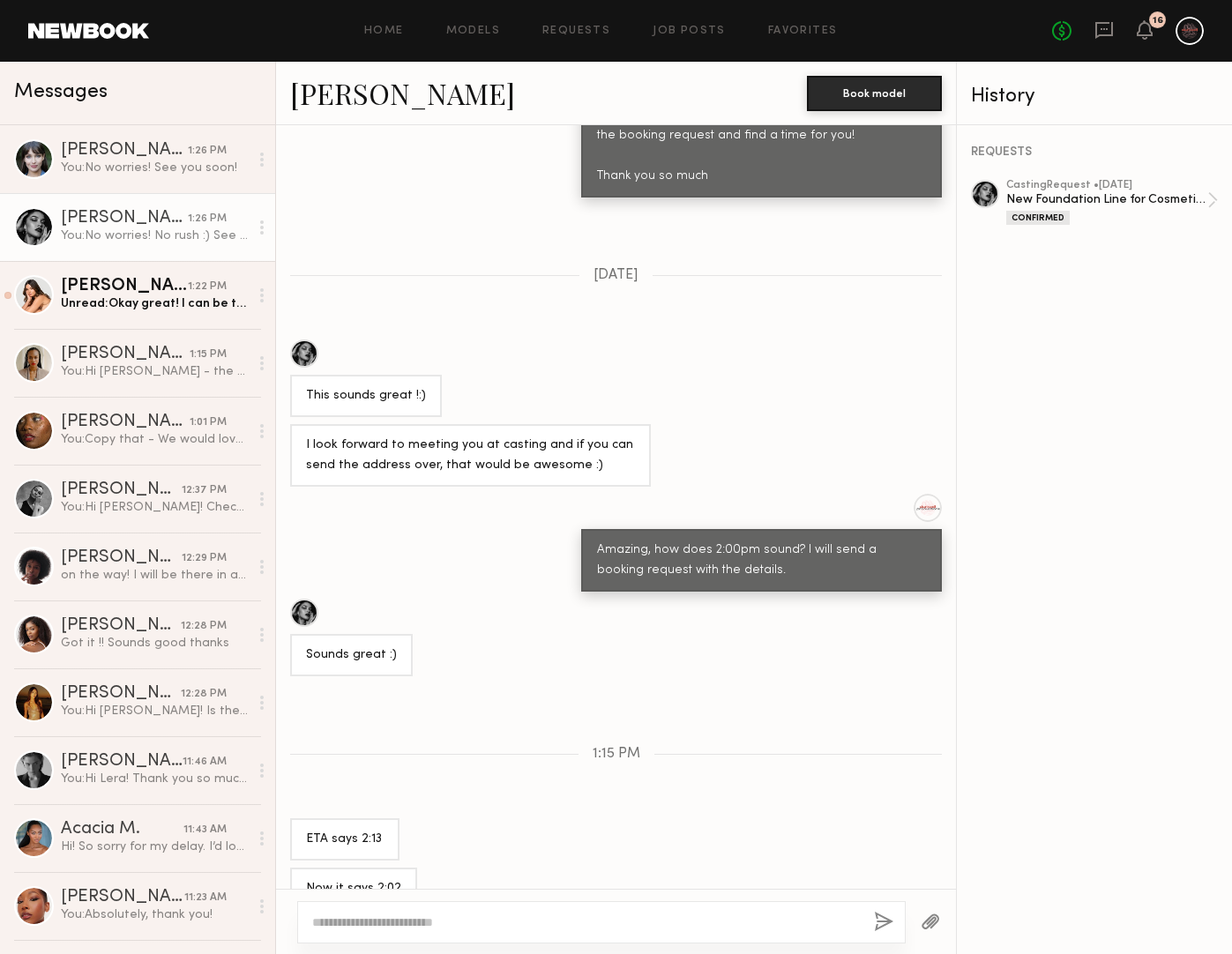 scroll, scrollTop: 1419, scrollLeft: 0, axis: vertical 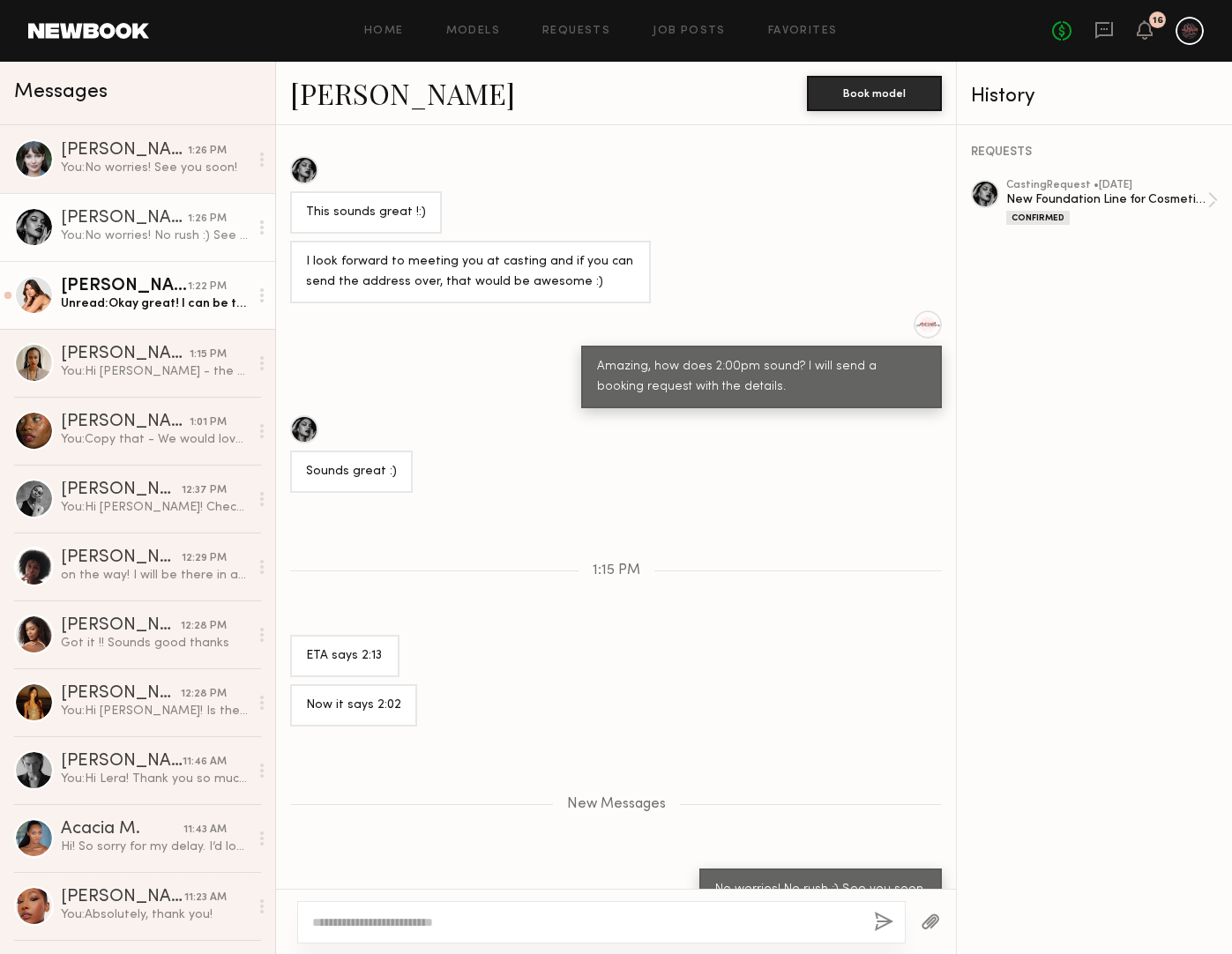 click on "[PERSON_NAME]" 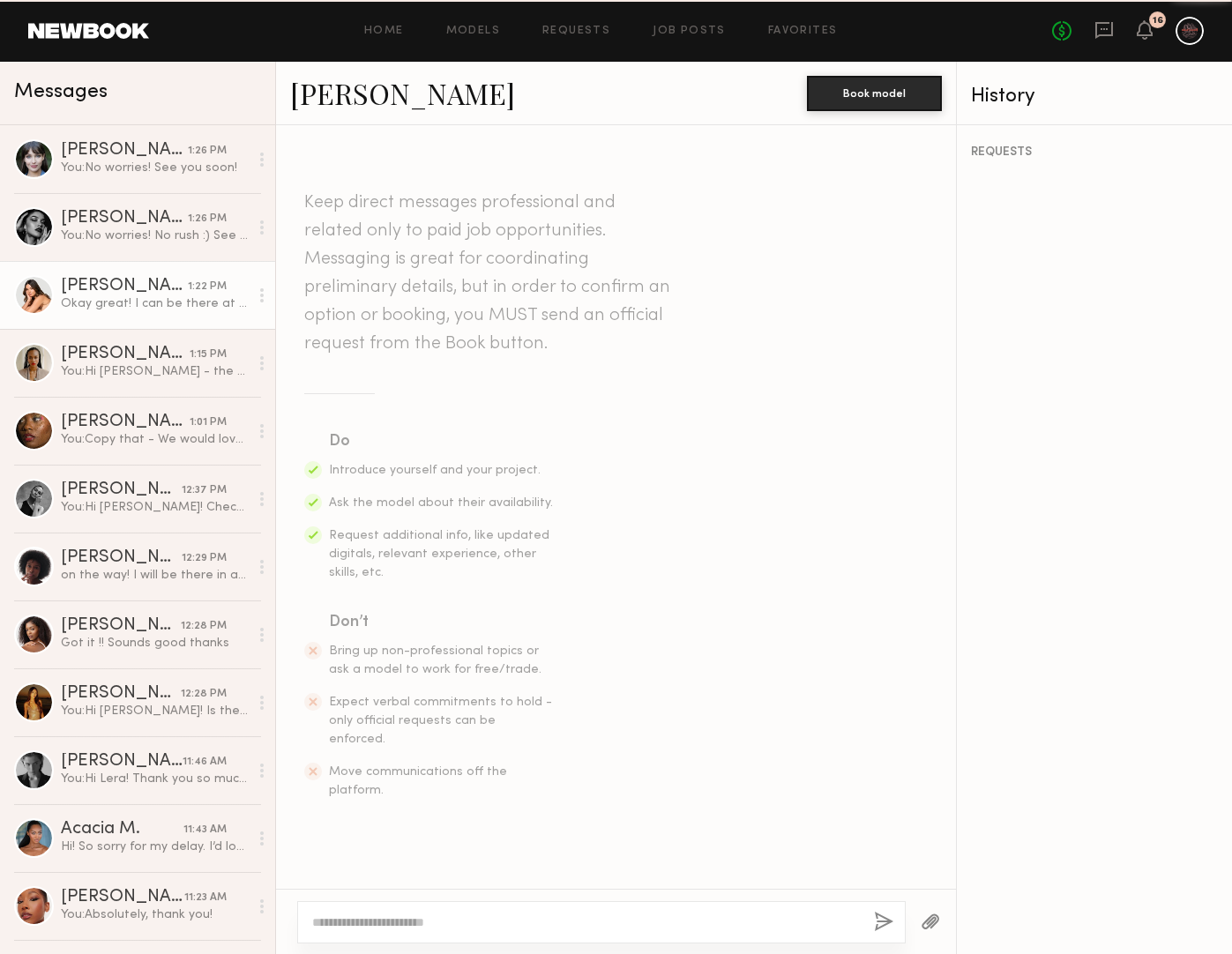 scroll, scrollTop: 1122, scrollLeft: 0, axis: vertical 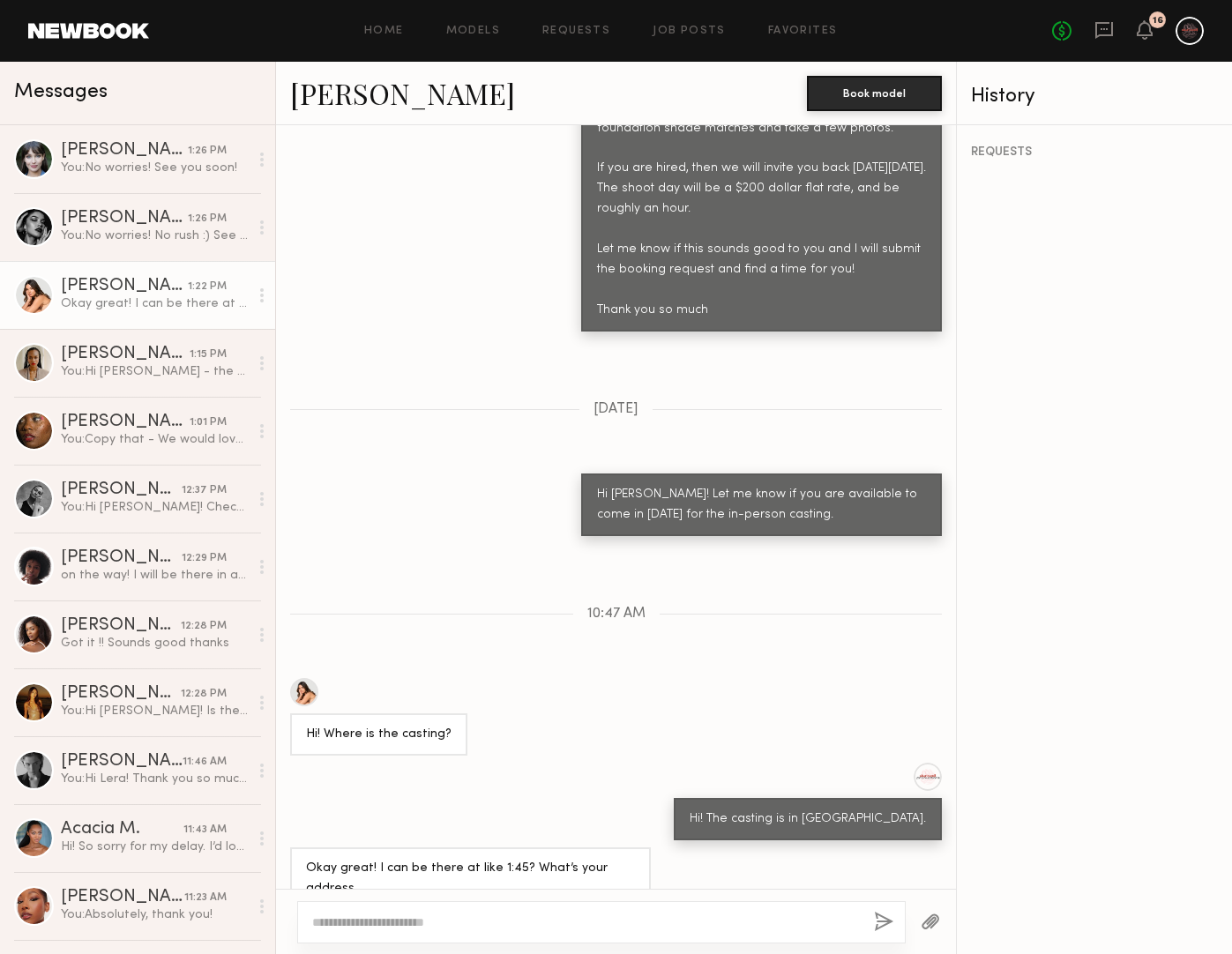 click on "[PERSON_NAME]" 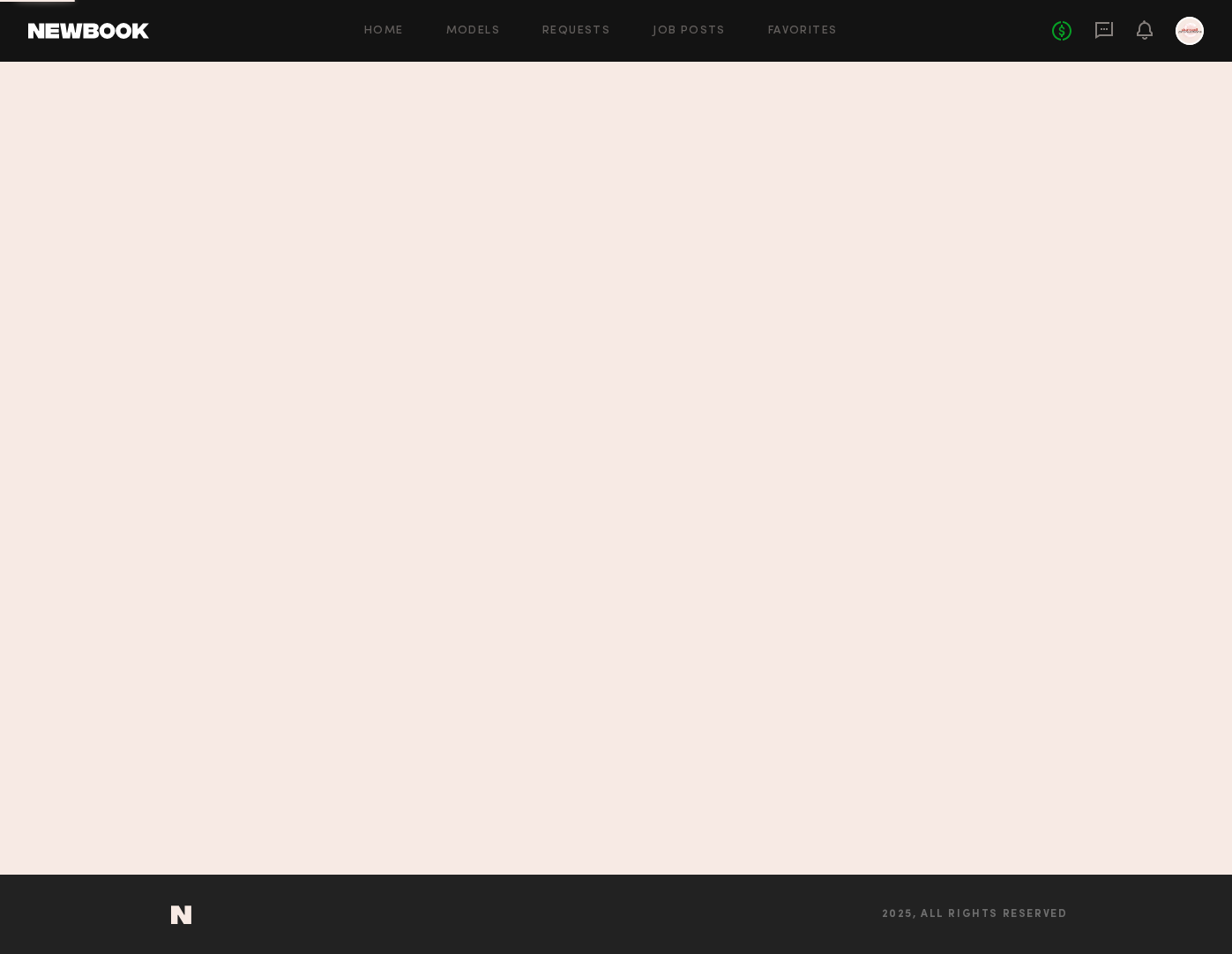 scroll, scrollTop: 0, scrollLeft: 0, axis: both 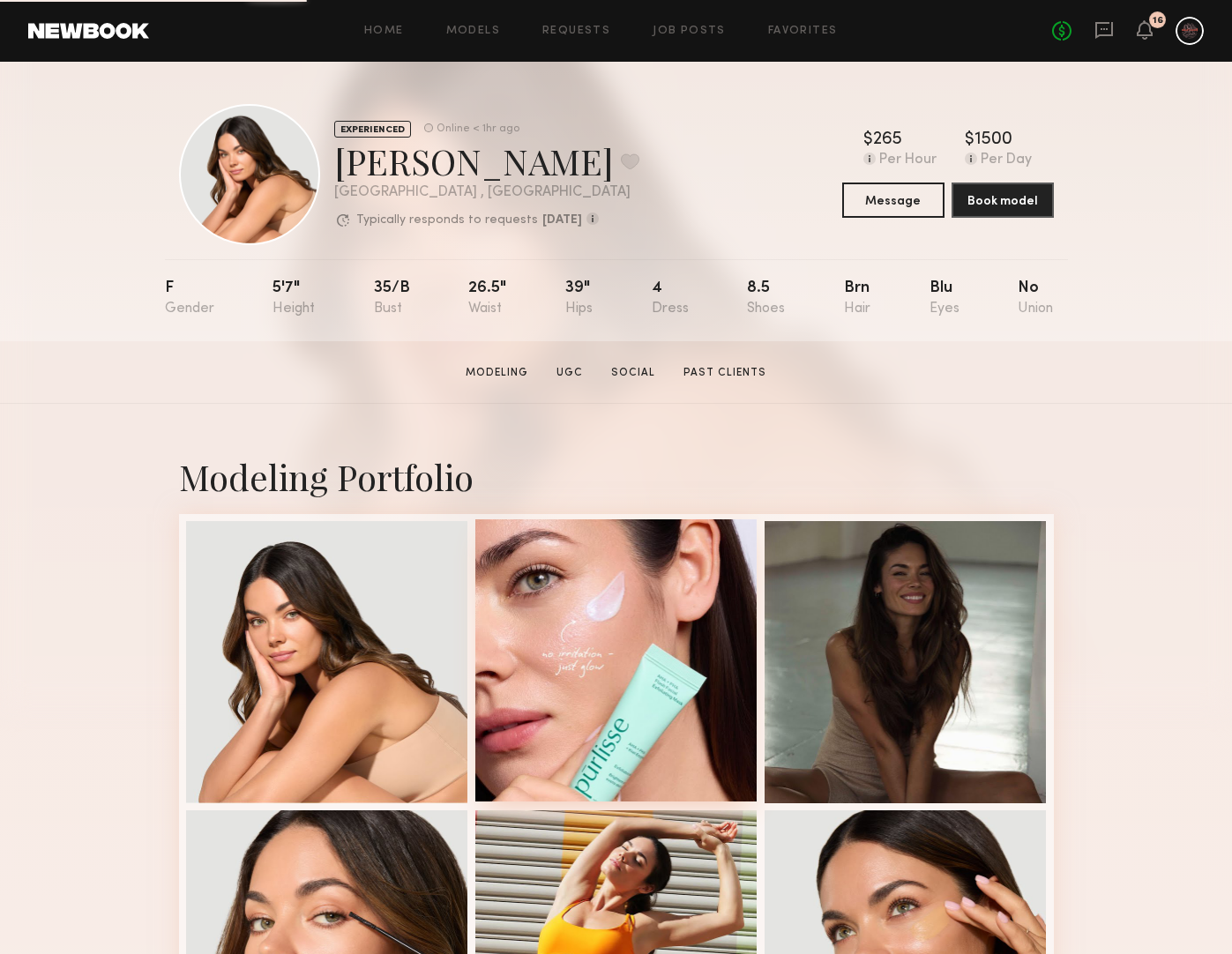 click at bounding box center (616, 660) 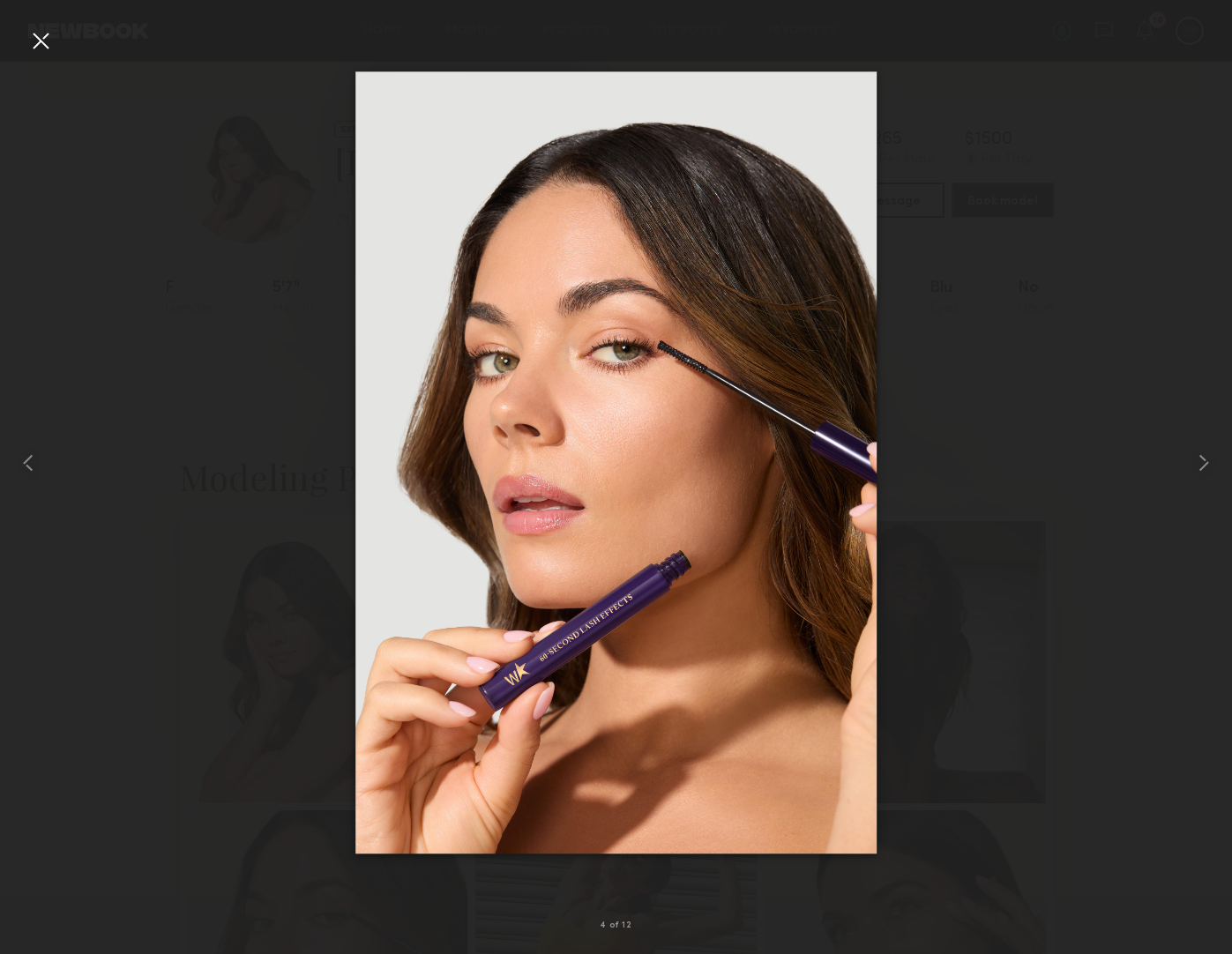 click at bounding box center (41, 41) 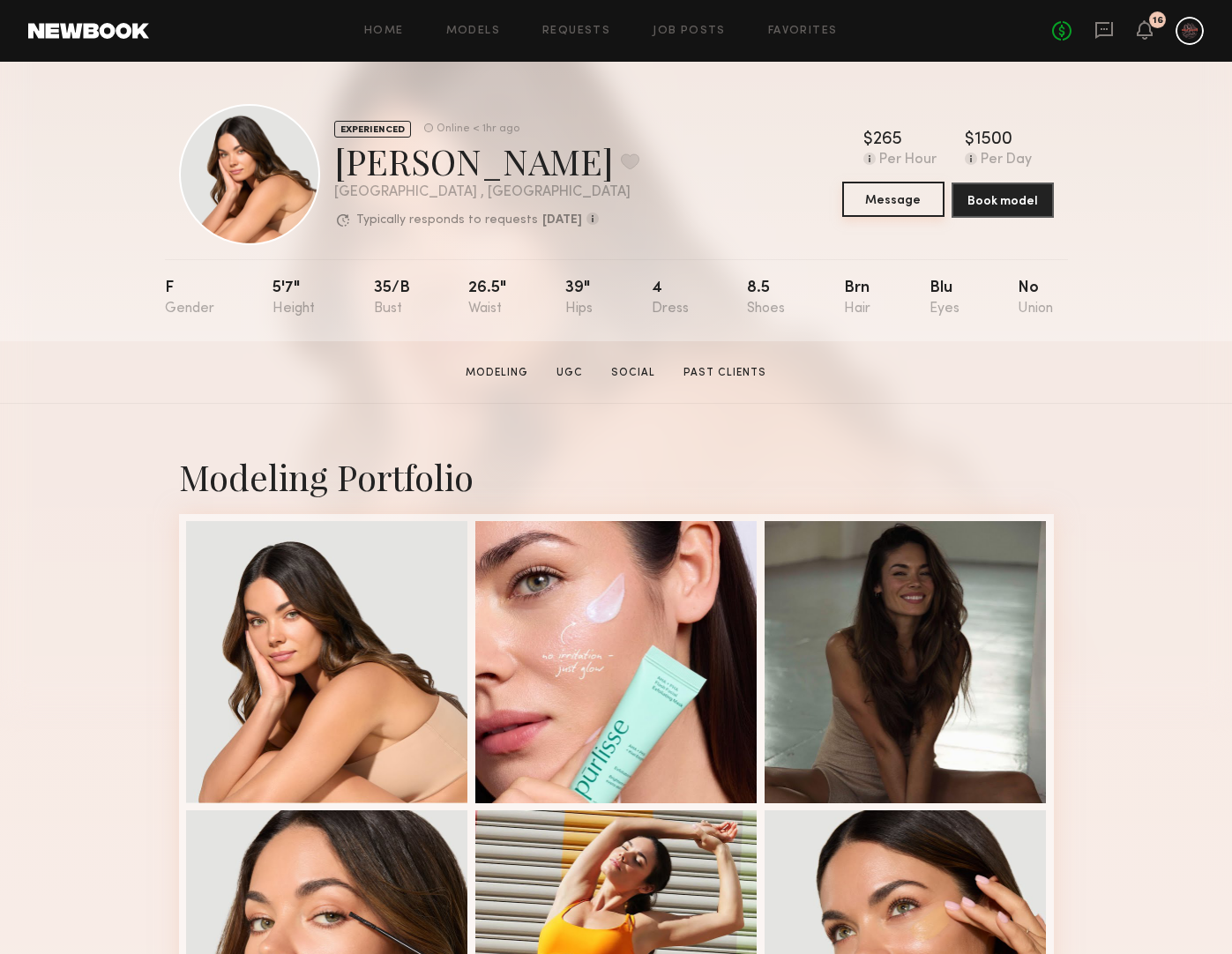 click on "Message" 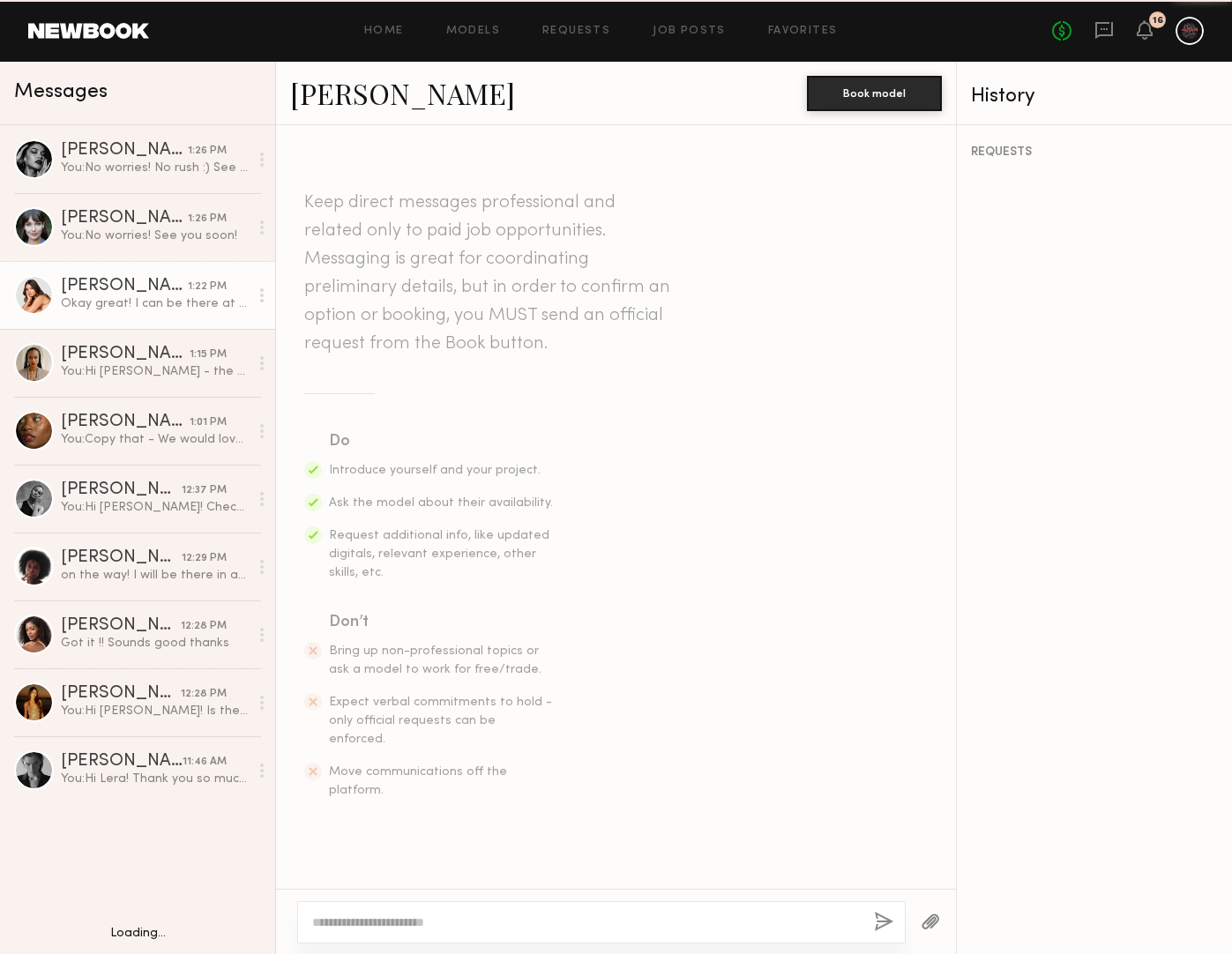 scroll, scrollTop: 1122, scrollLeft: 0, axis: vertical 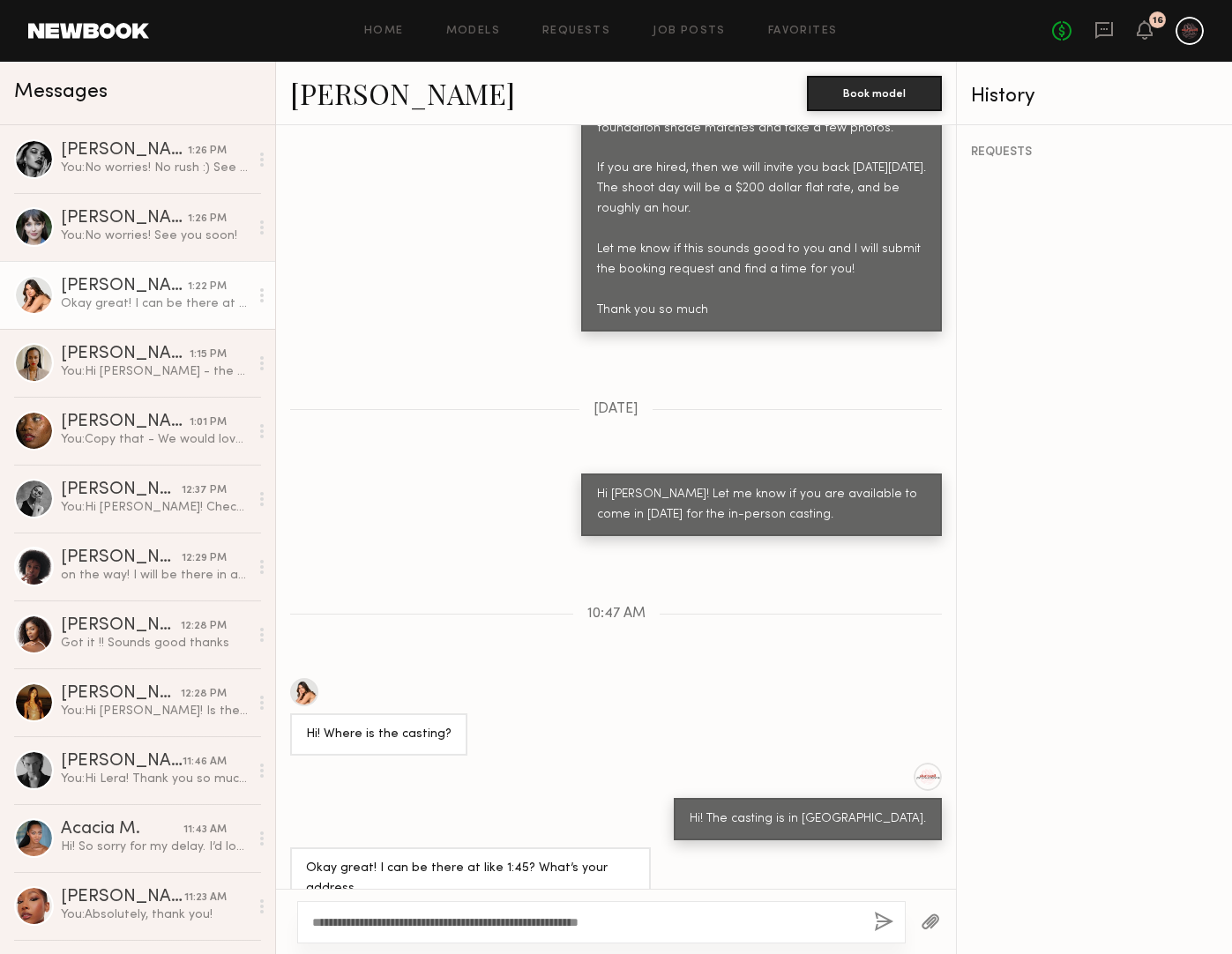 type on "**********" 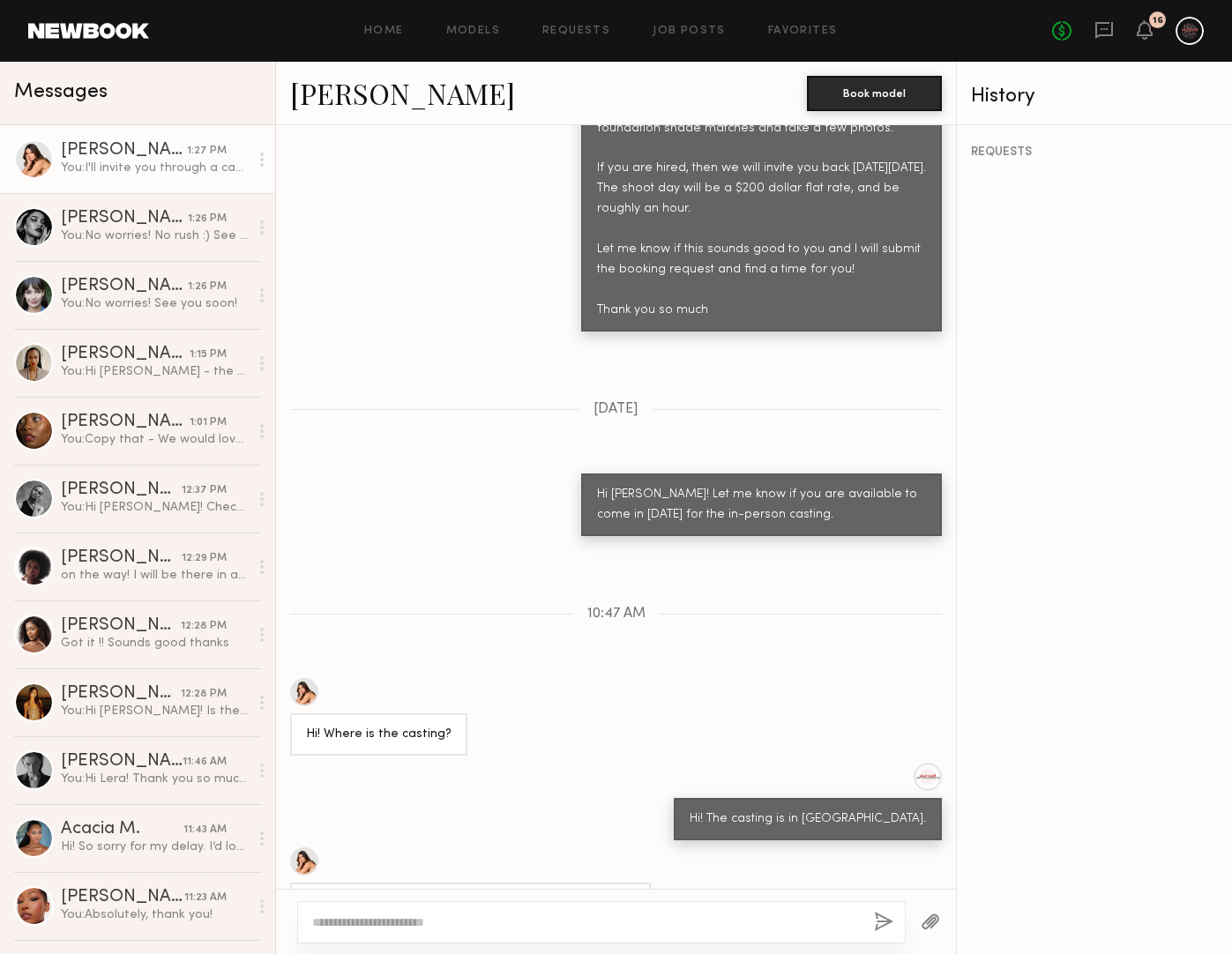 scroll, scrollTop: 1340, scrollLeft: 0, axis: vertical 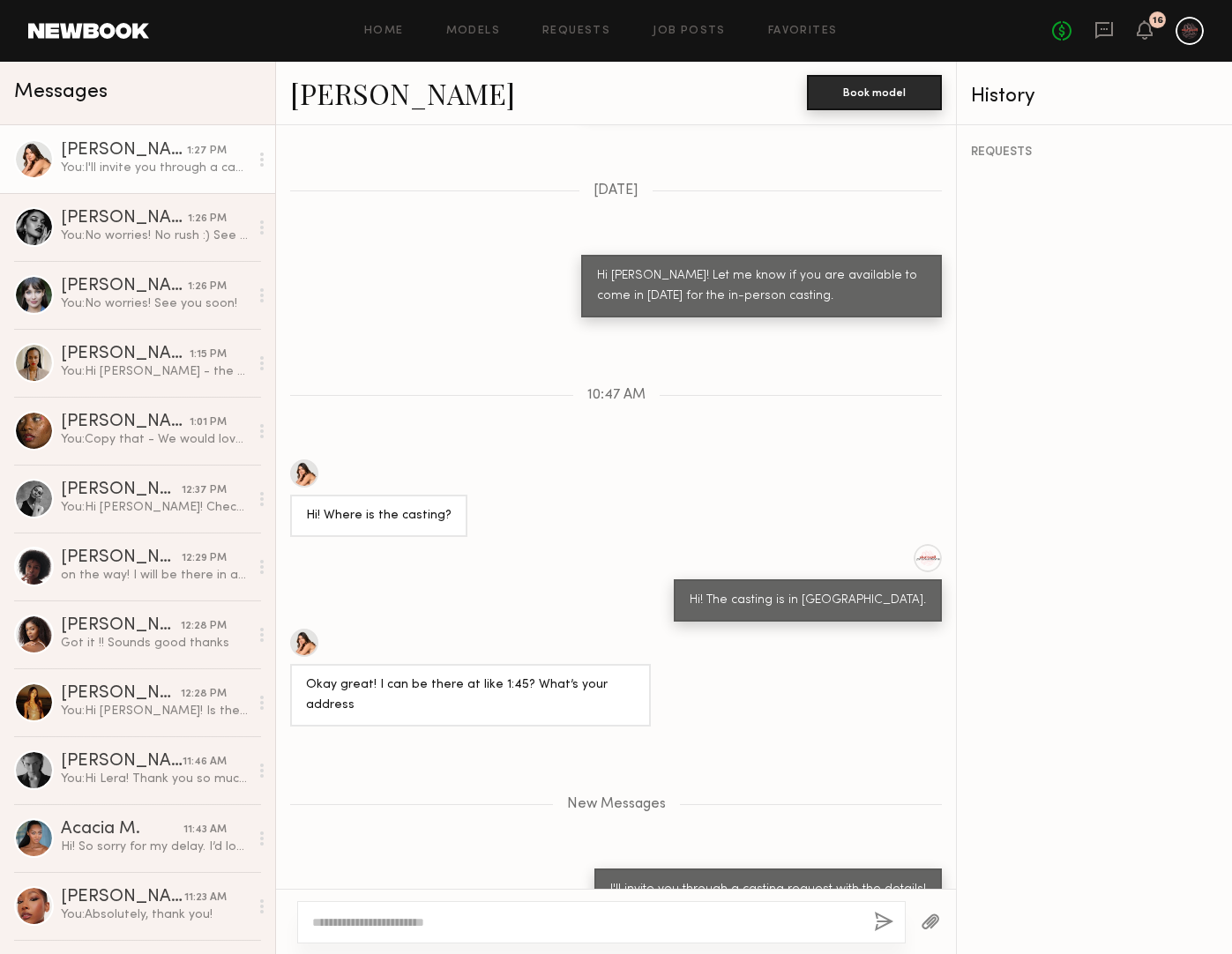 click on "Book model" 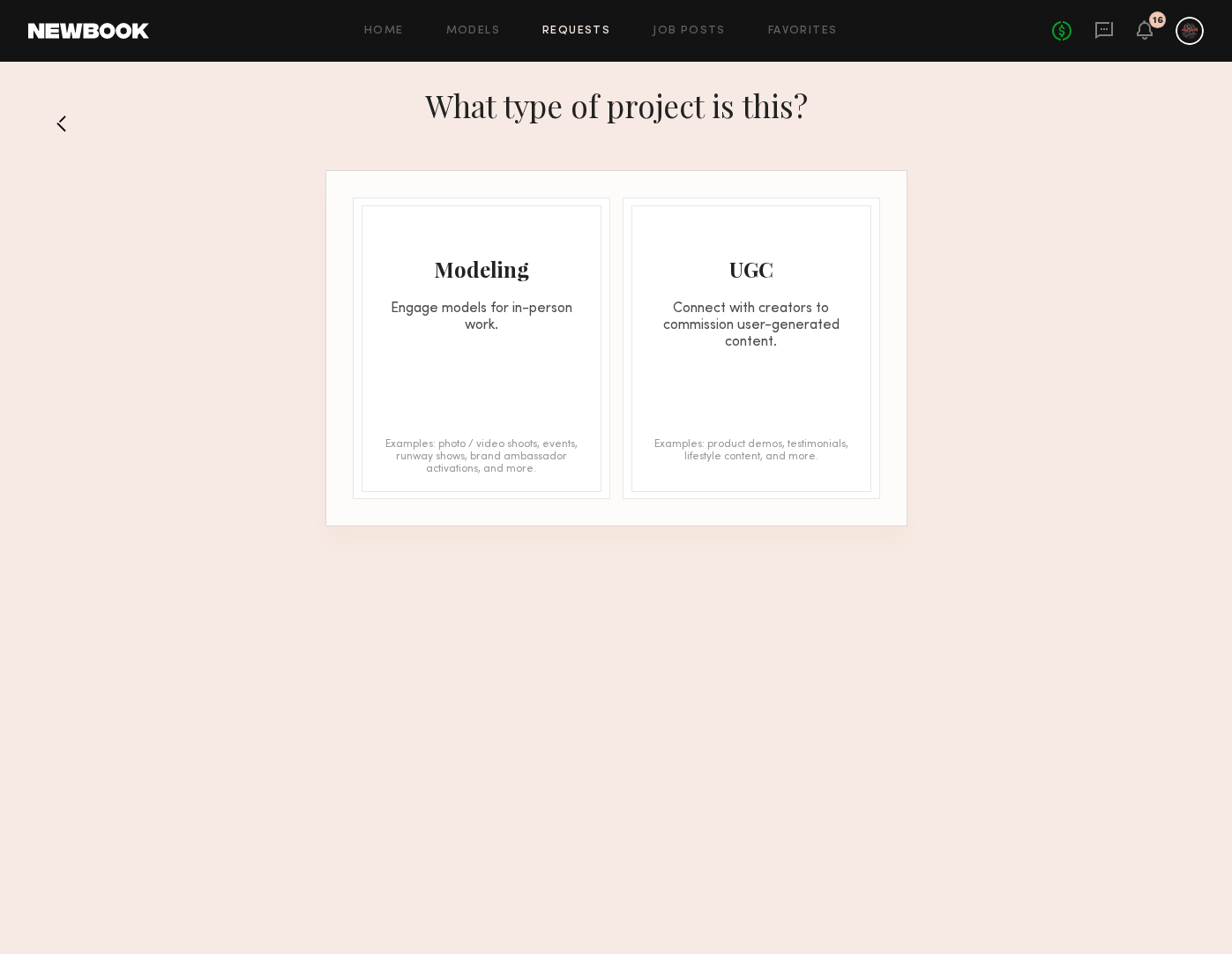 click on "Engage models for in-person work." 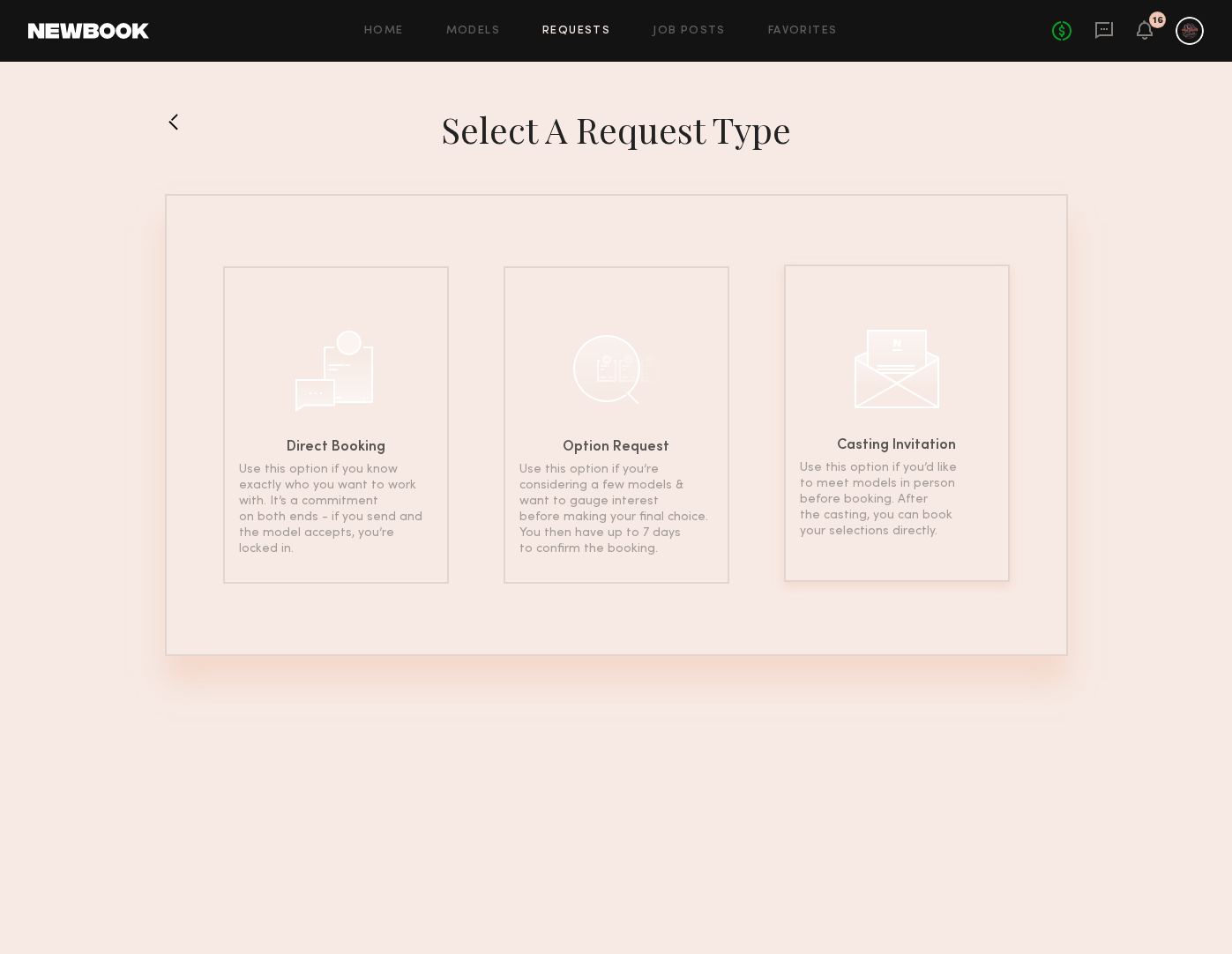 click on "Casting Invitation Use this option if you’d like to meet models in person before booking. After the casting, you can book your selections directly." 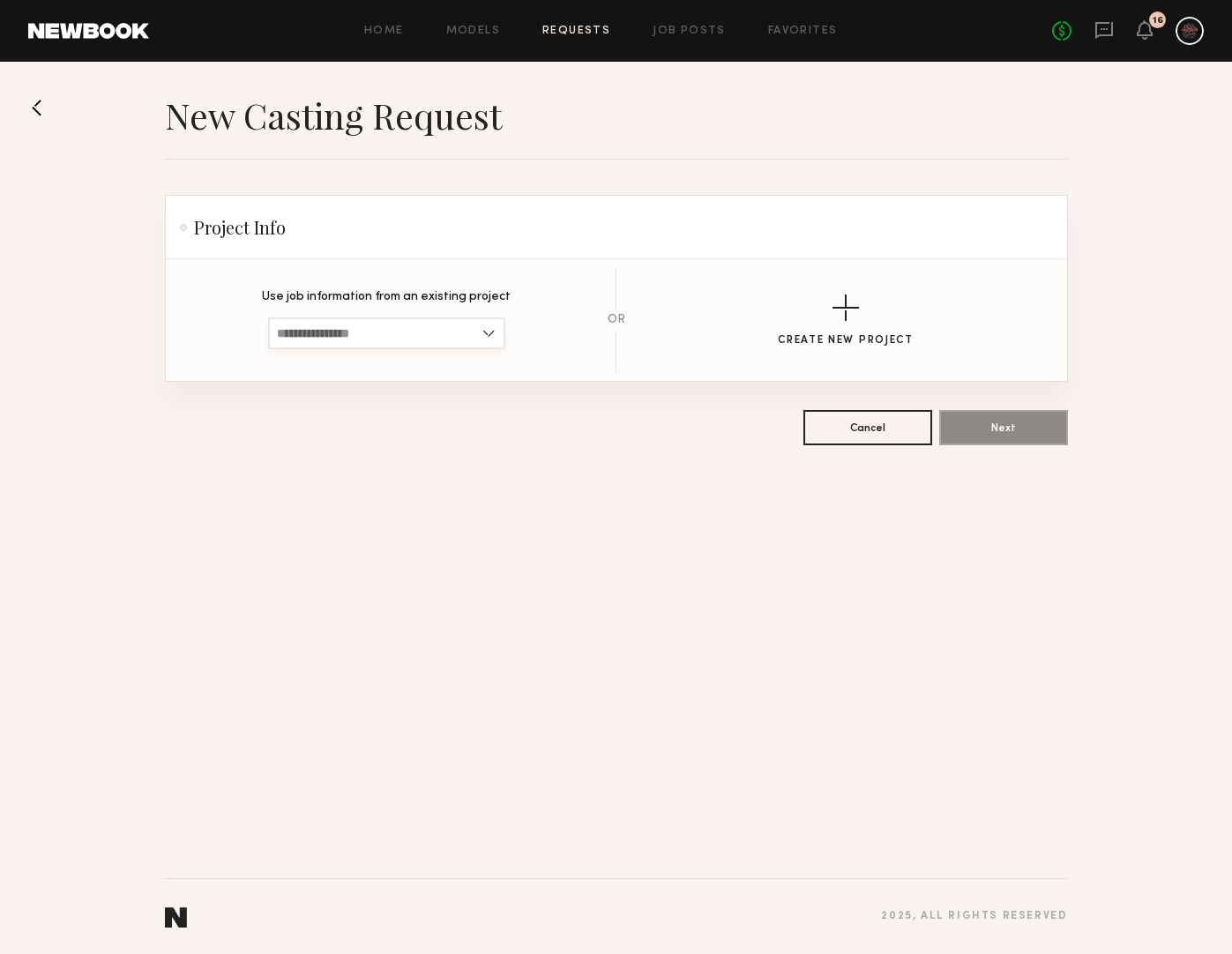 click at bounding box center [386, 333] 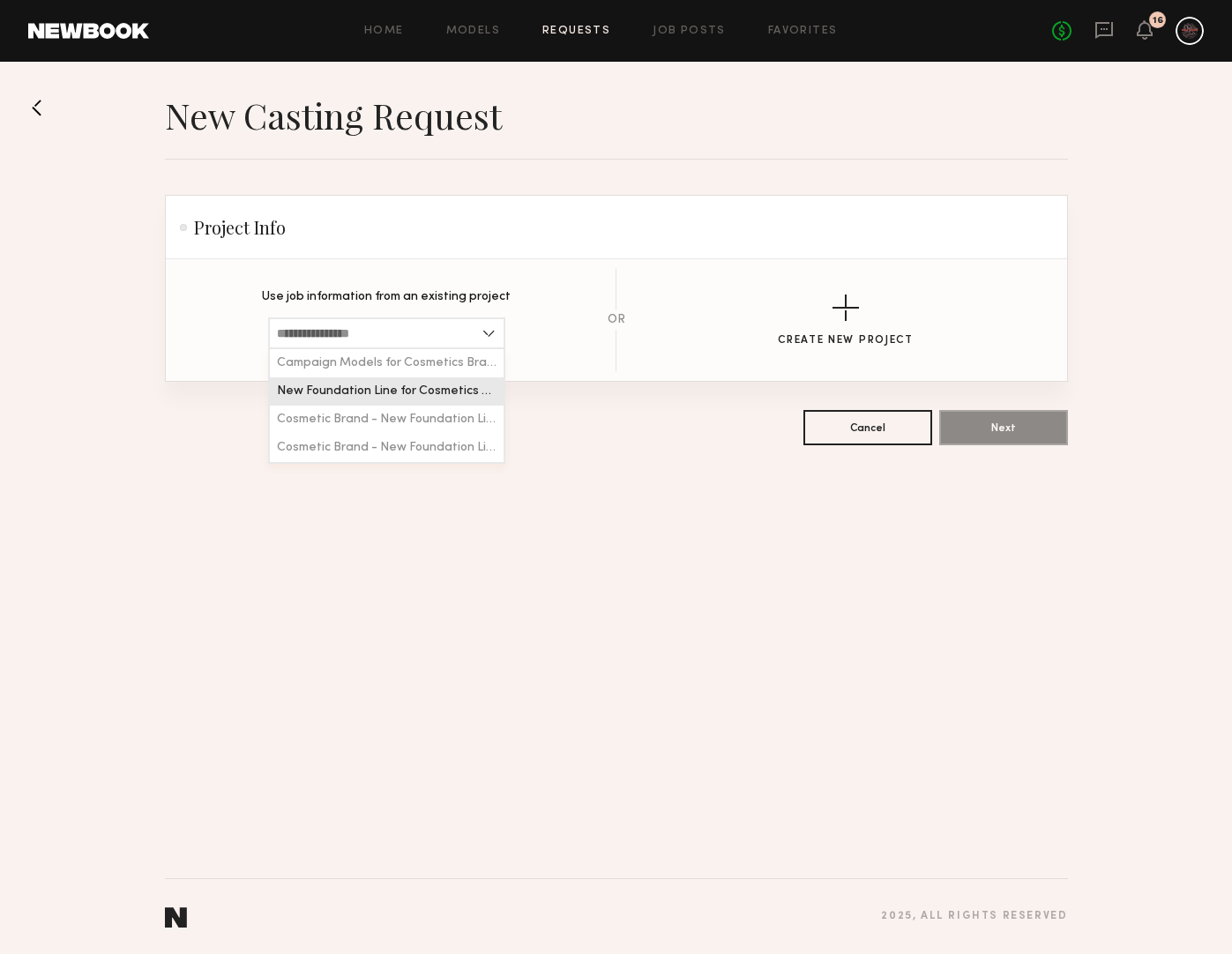 click on "New Foundation Line for Cosmetics Brand" 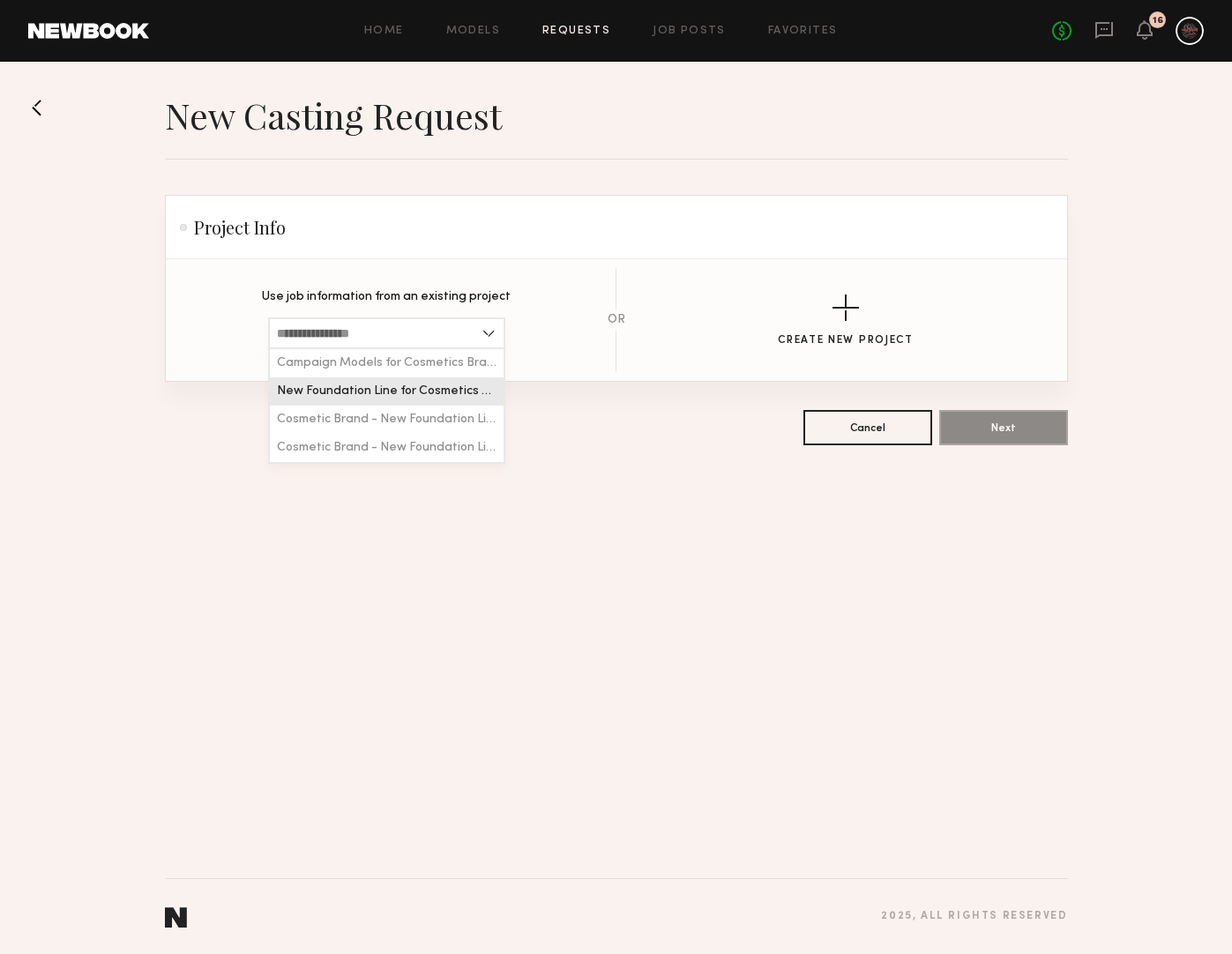 type on "**********" 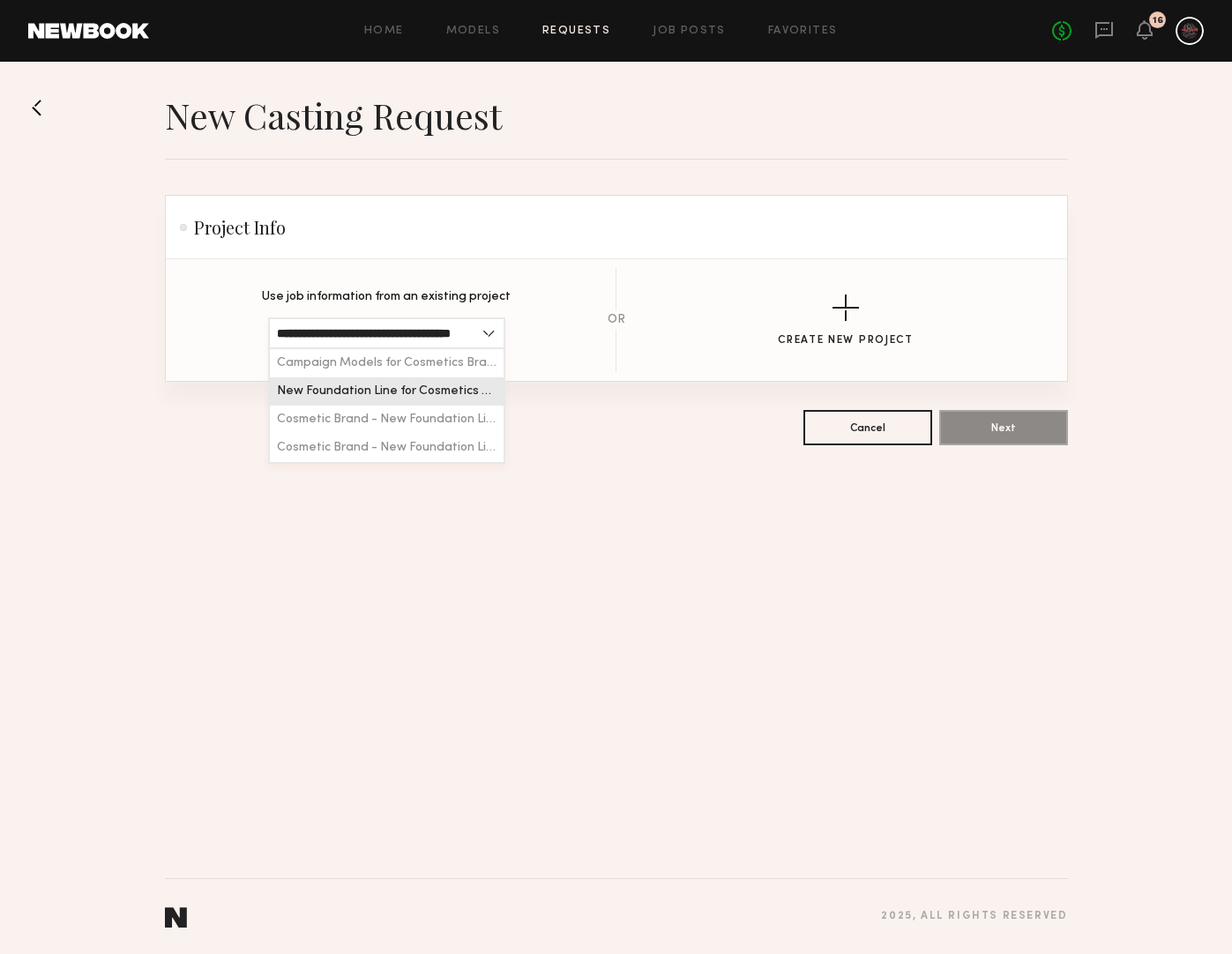 scroll, scrollTop: 0, scrollLeft: 36, axis: horizontal 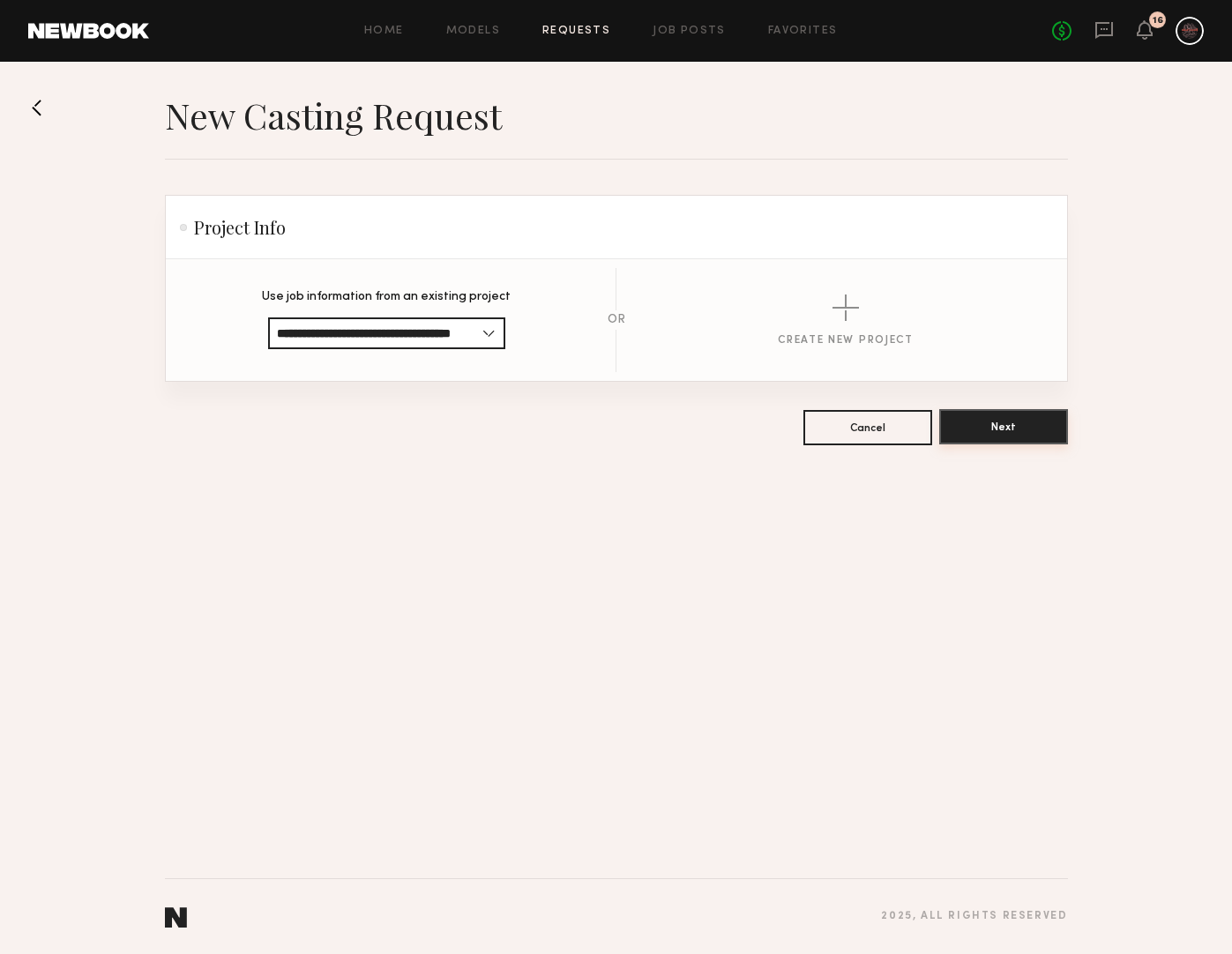 click on "Next" 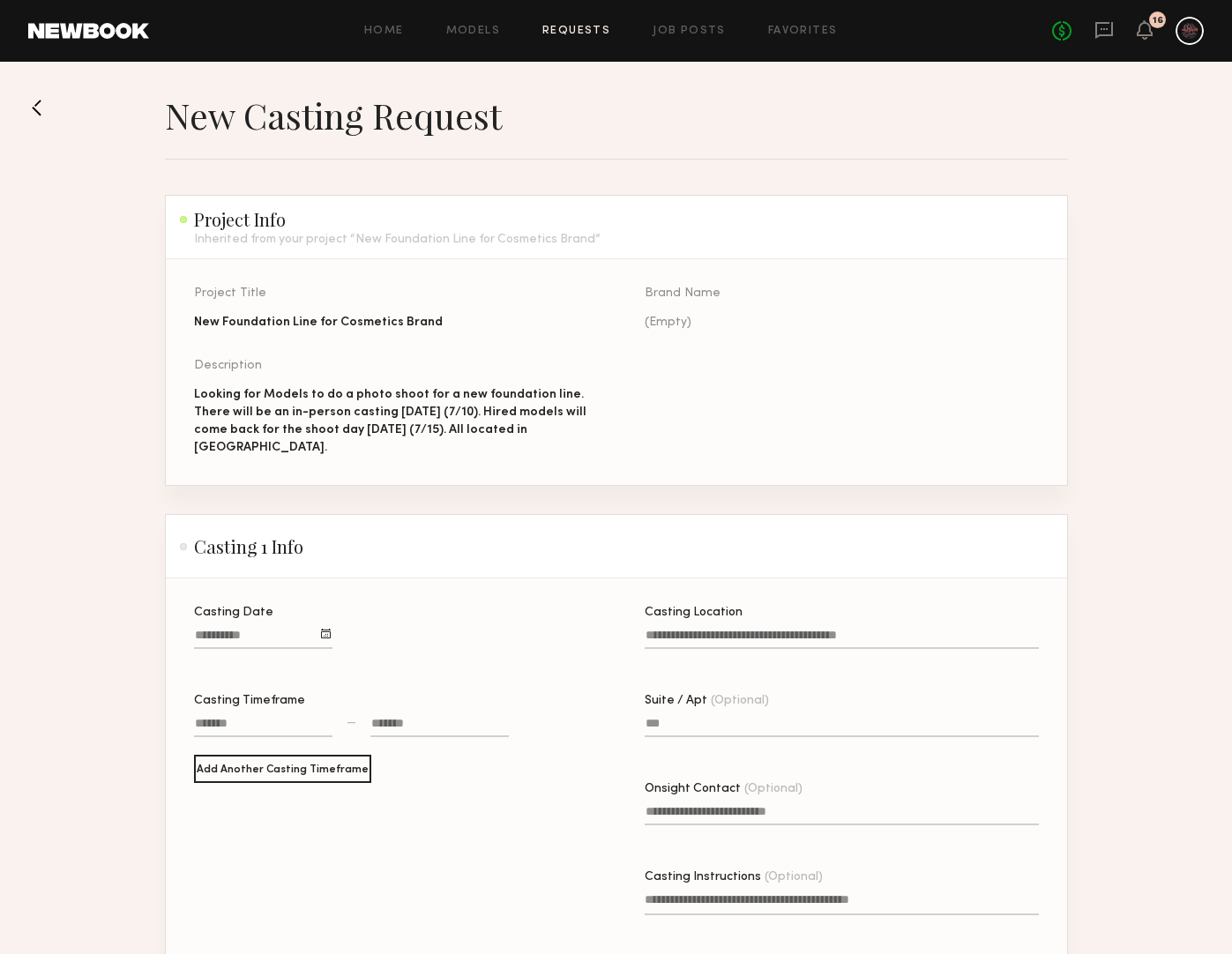 click 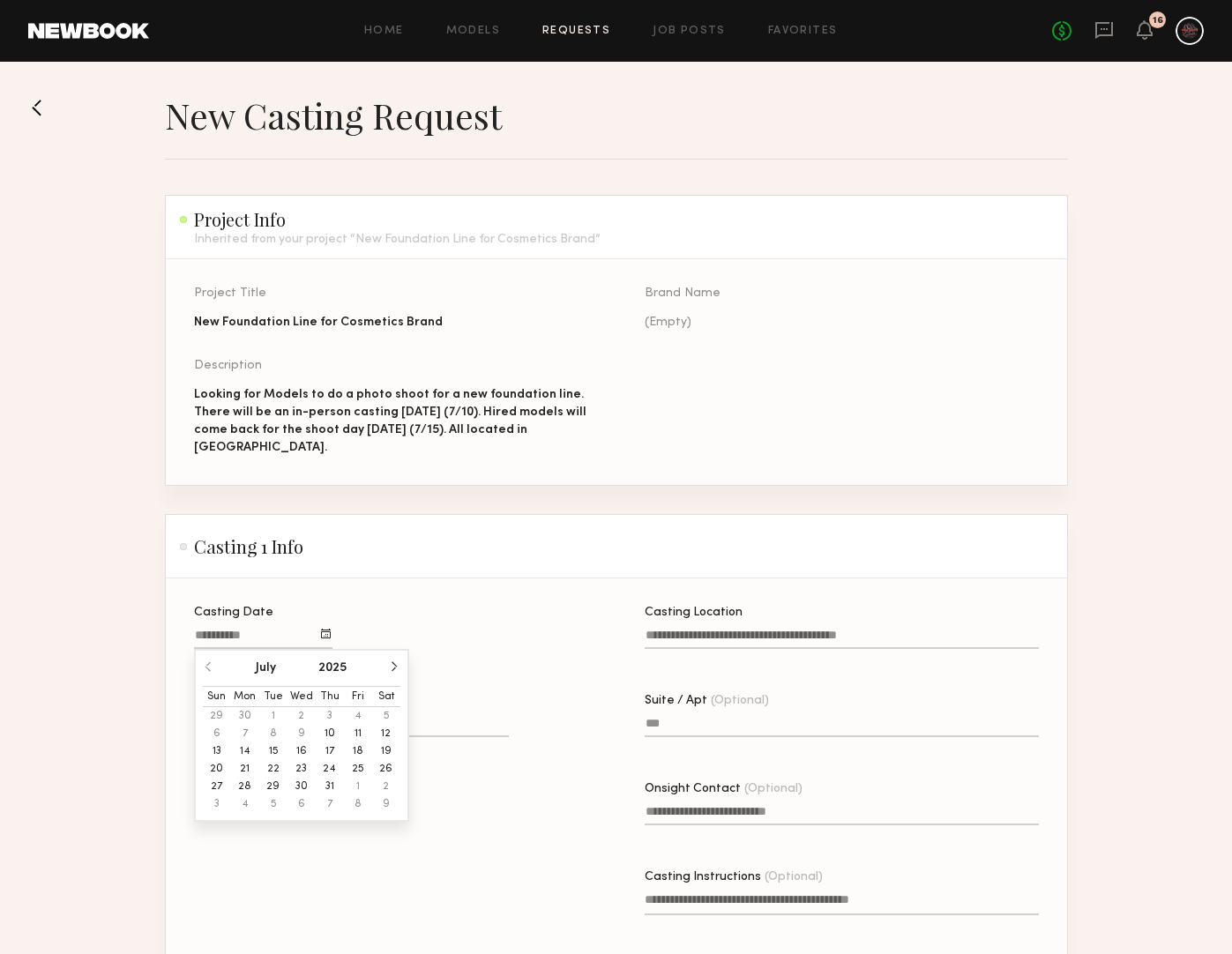click on "10" 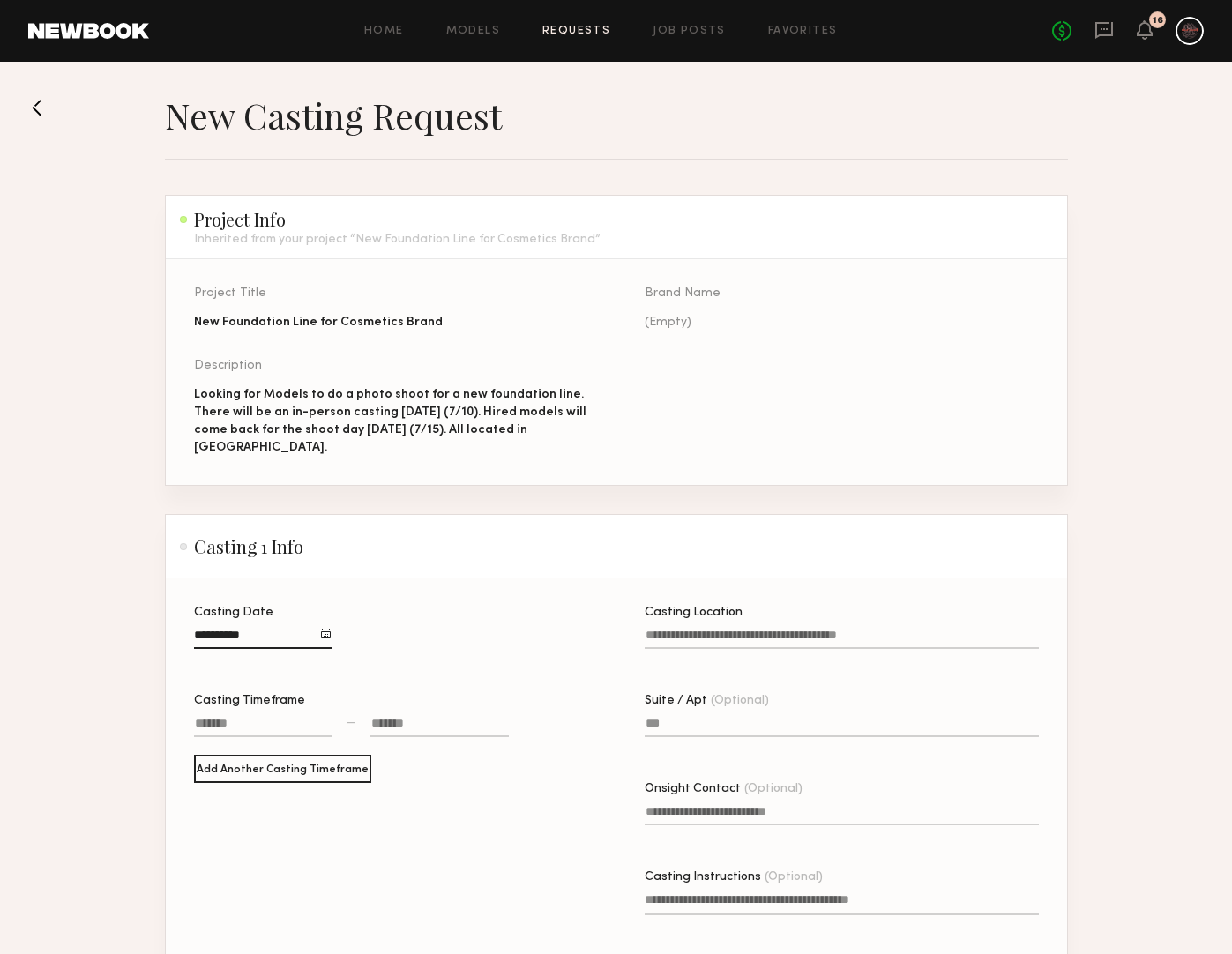 click 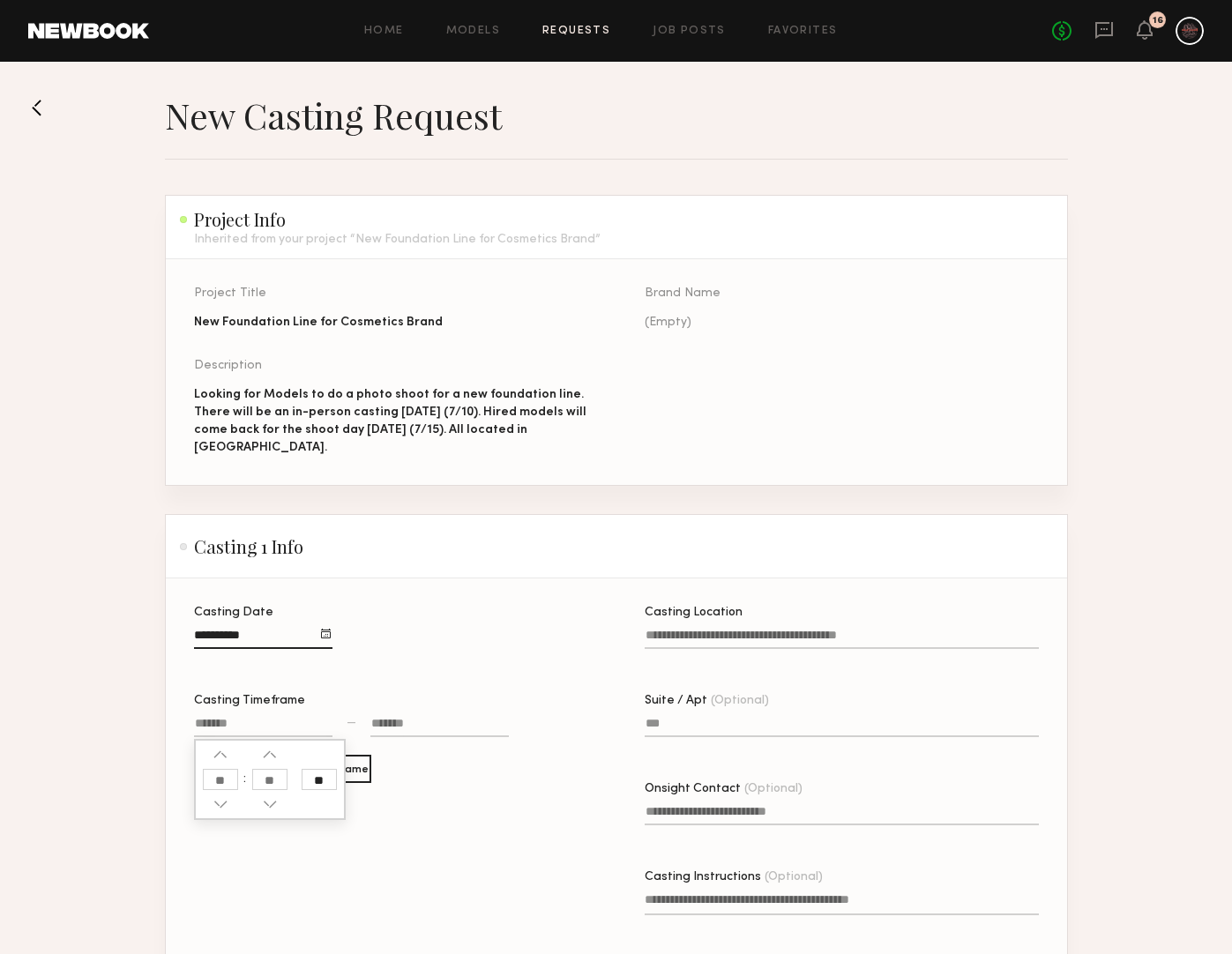 click 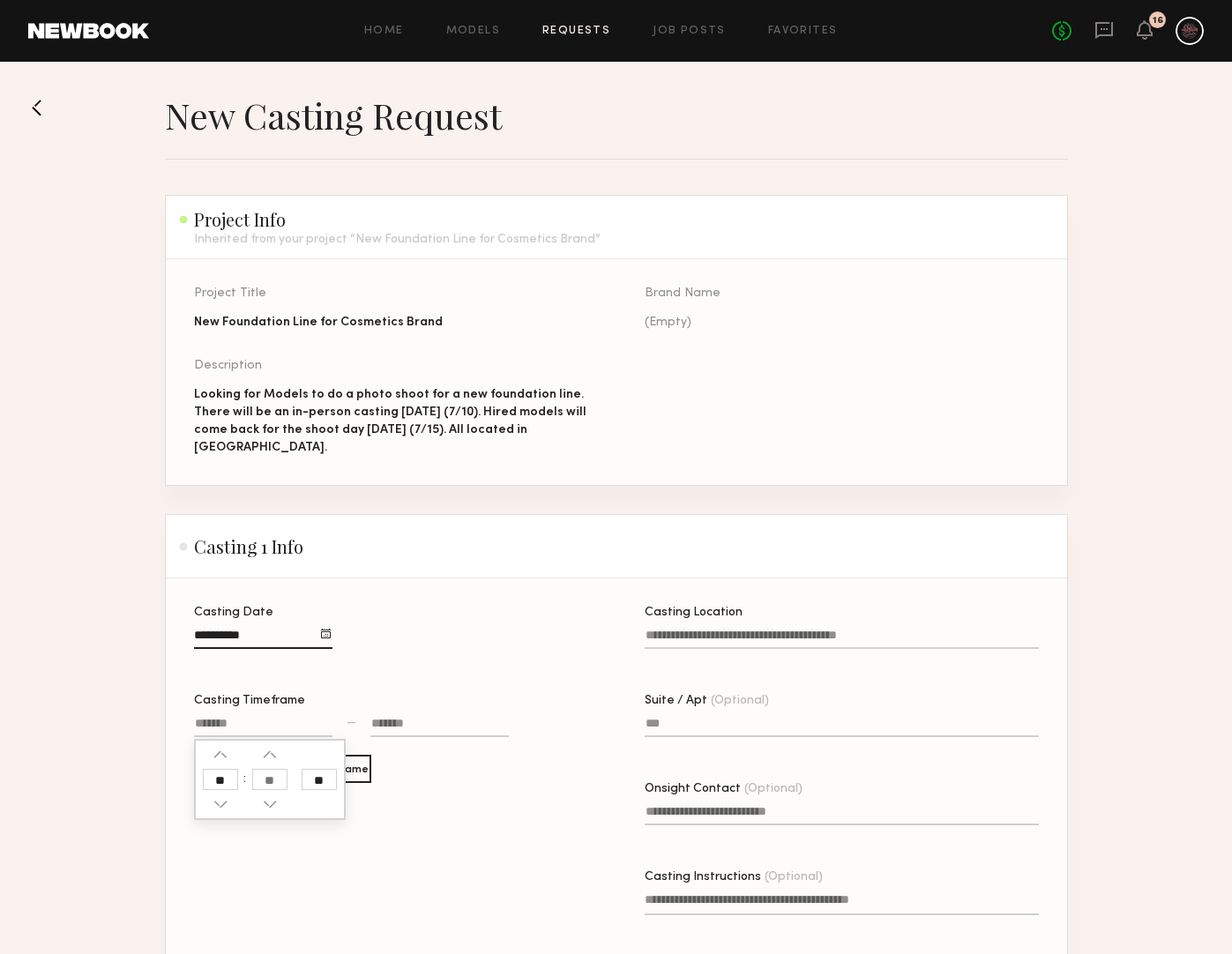 type on "*" 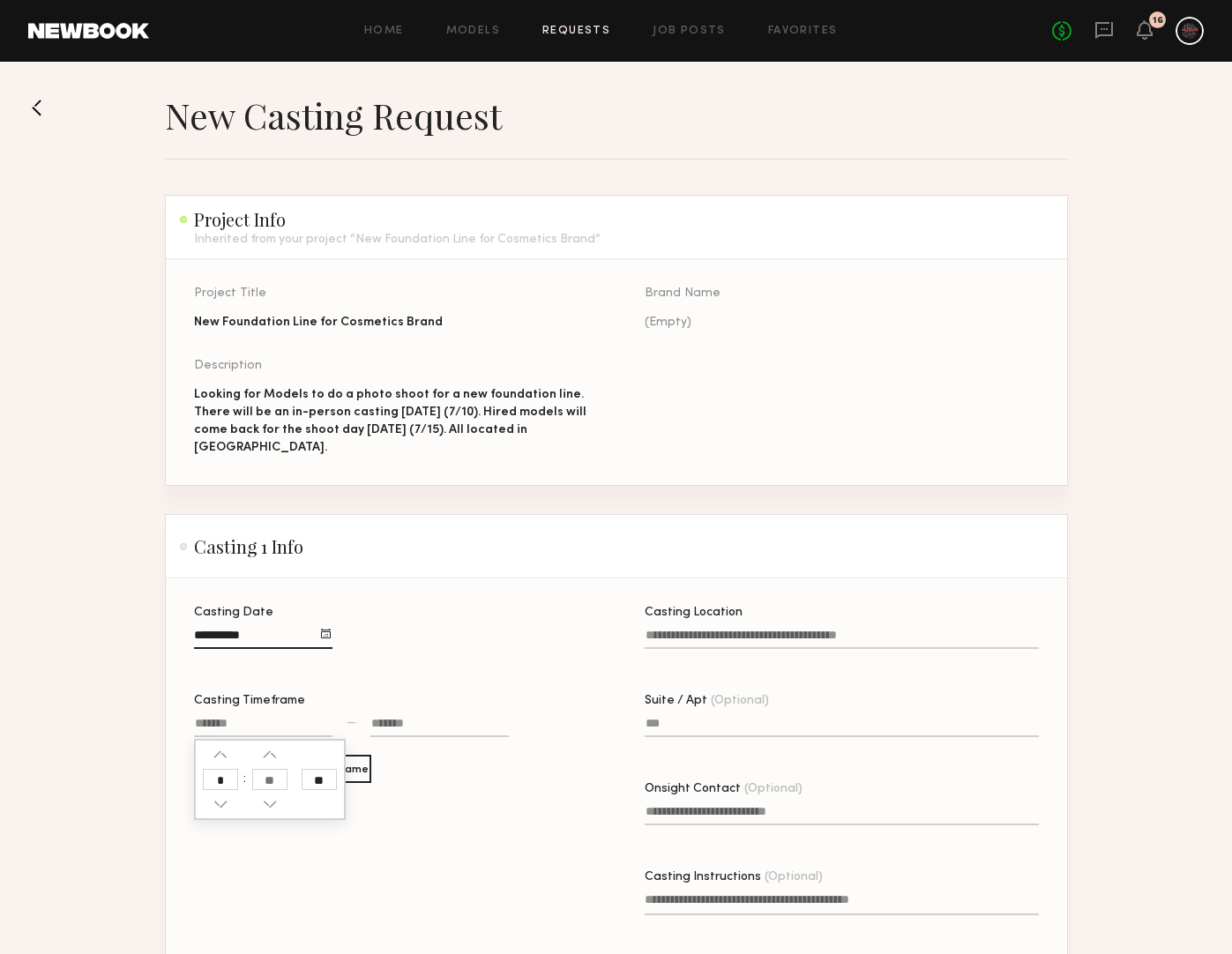 type on "*" 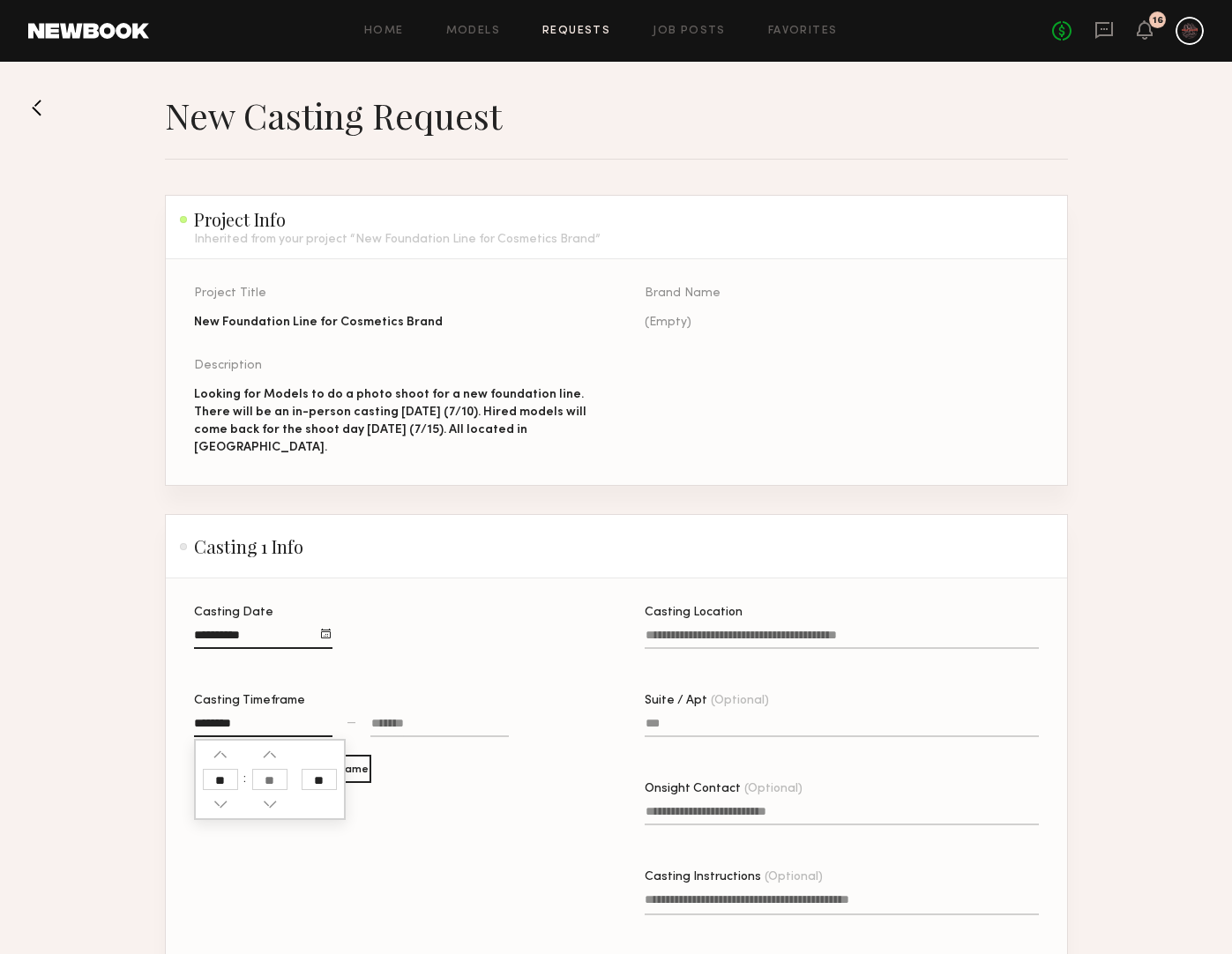 click 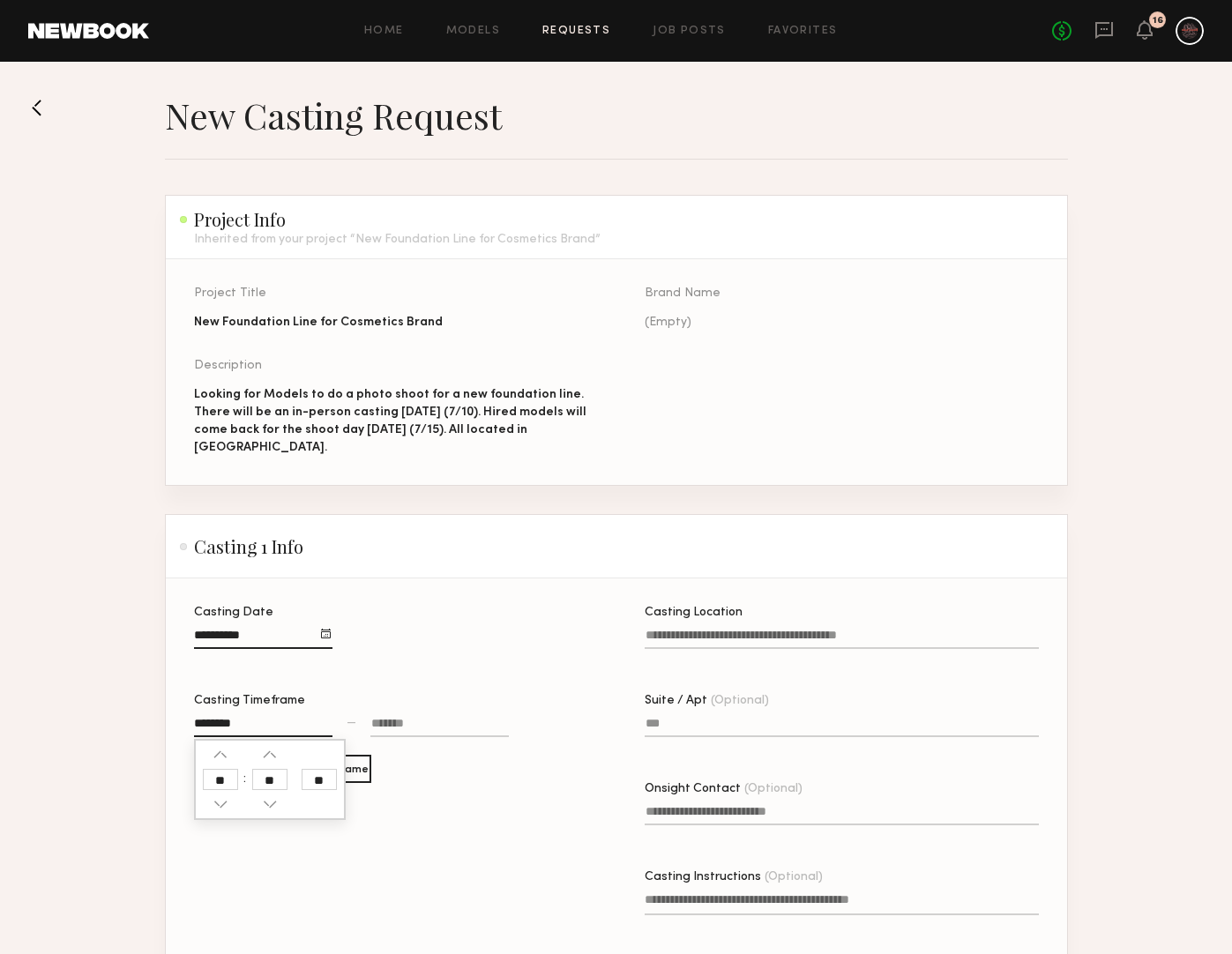 type on "**" 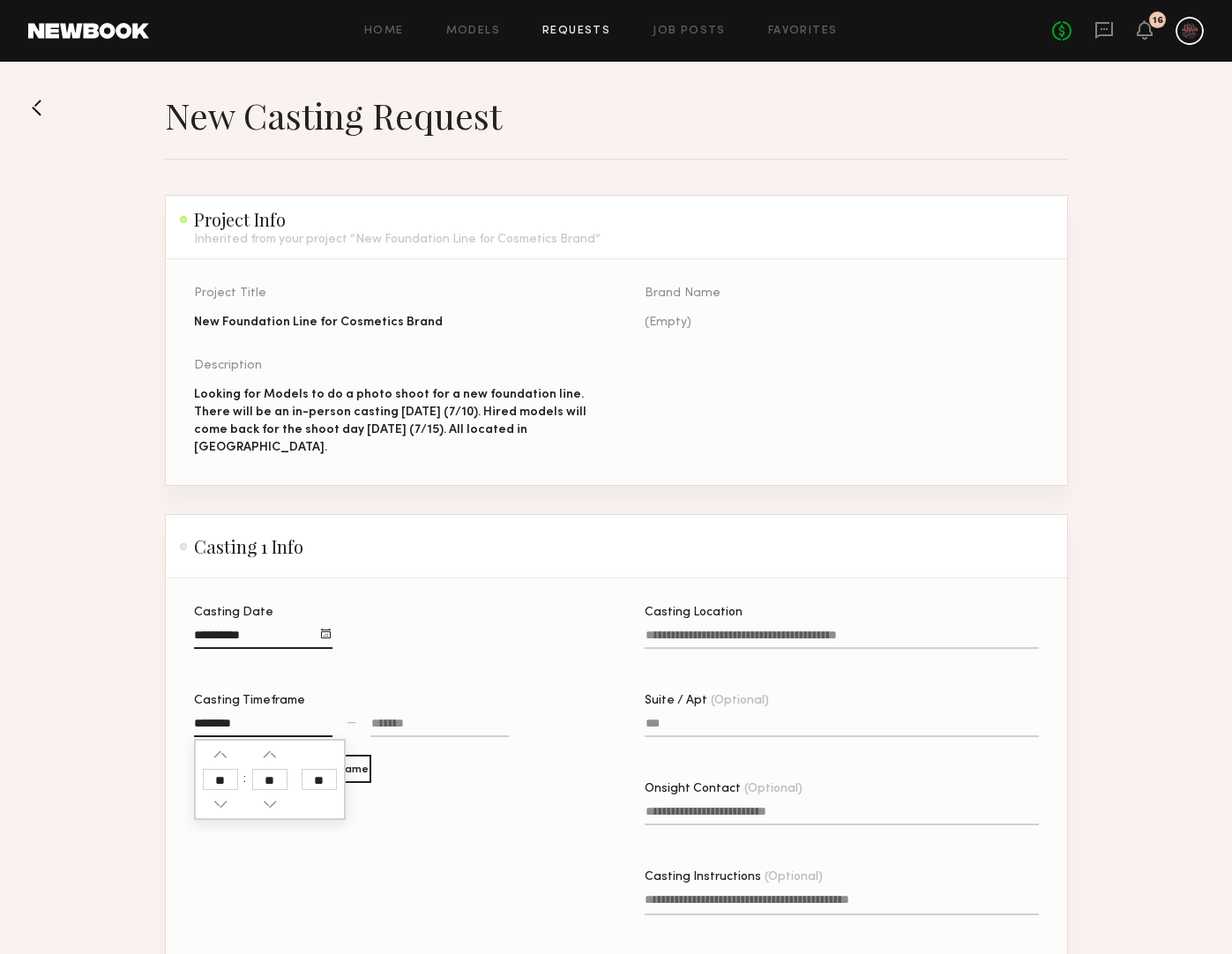 click on "**" 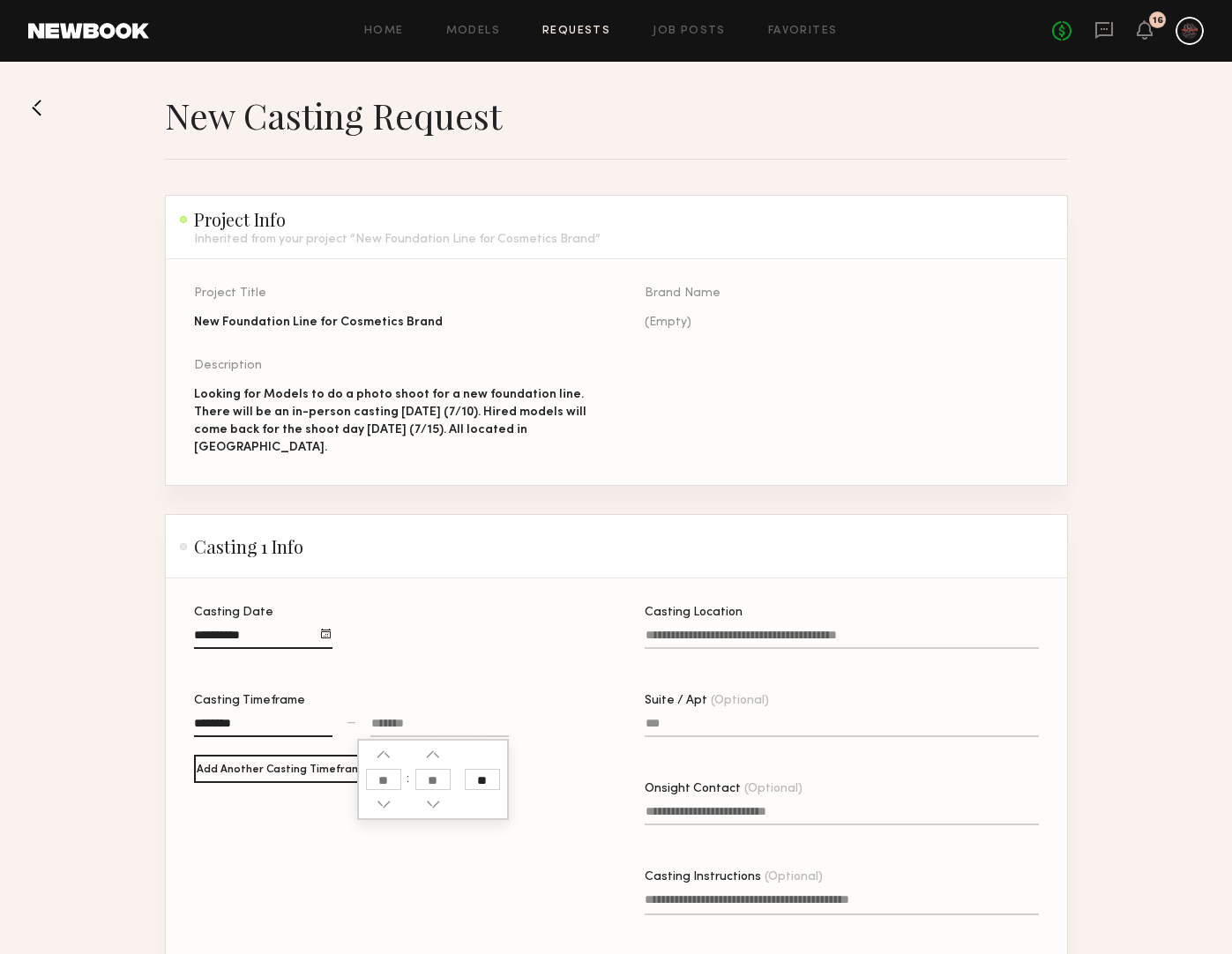 click 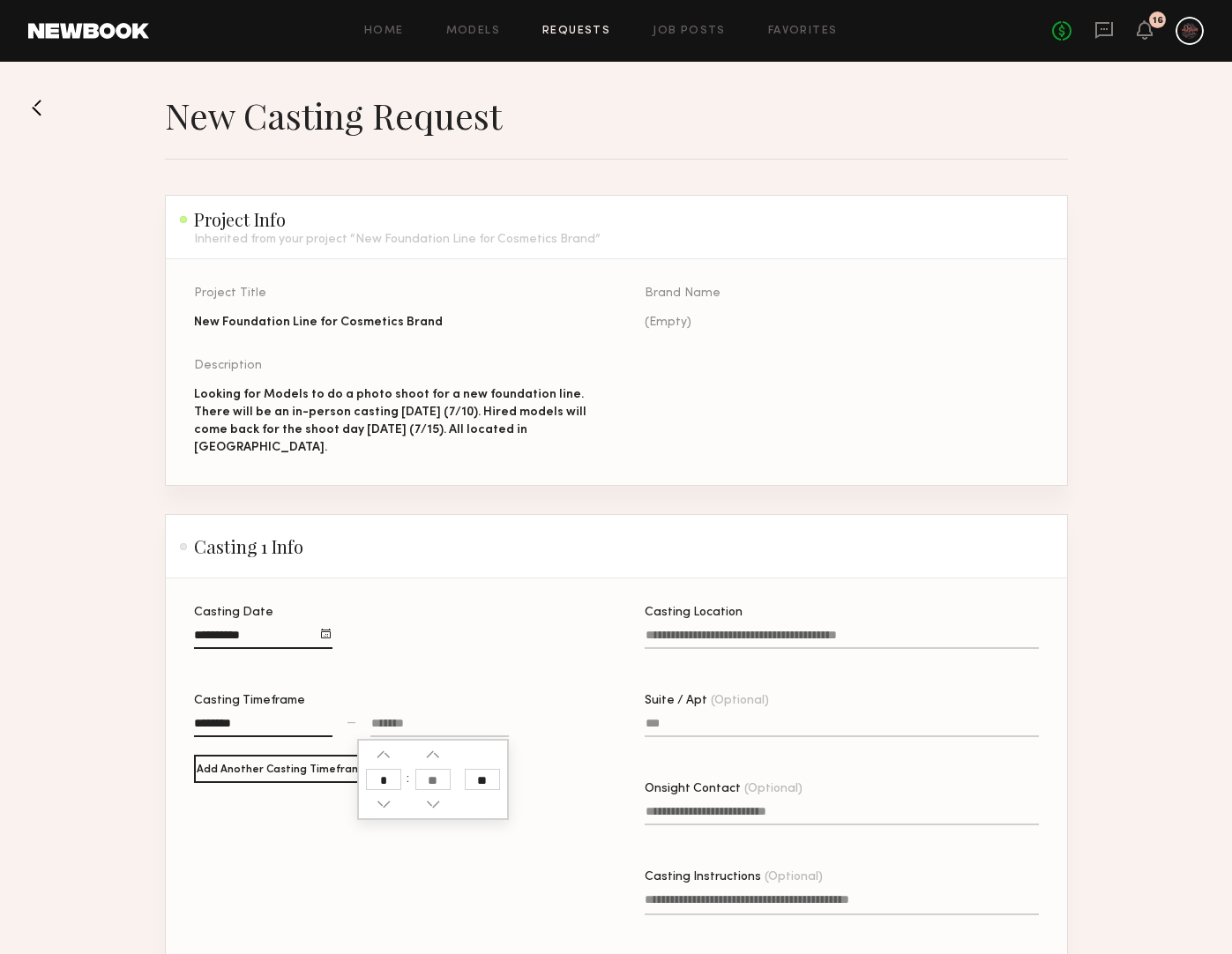 type on "*" 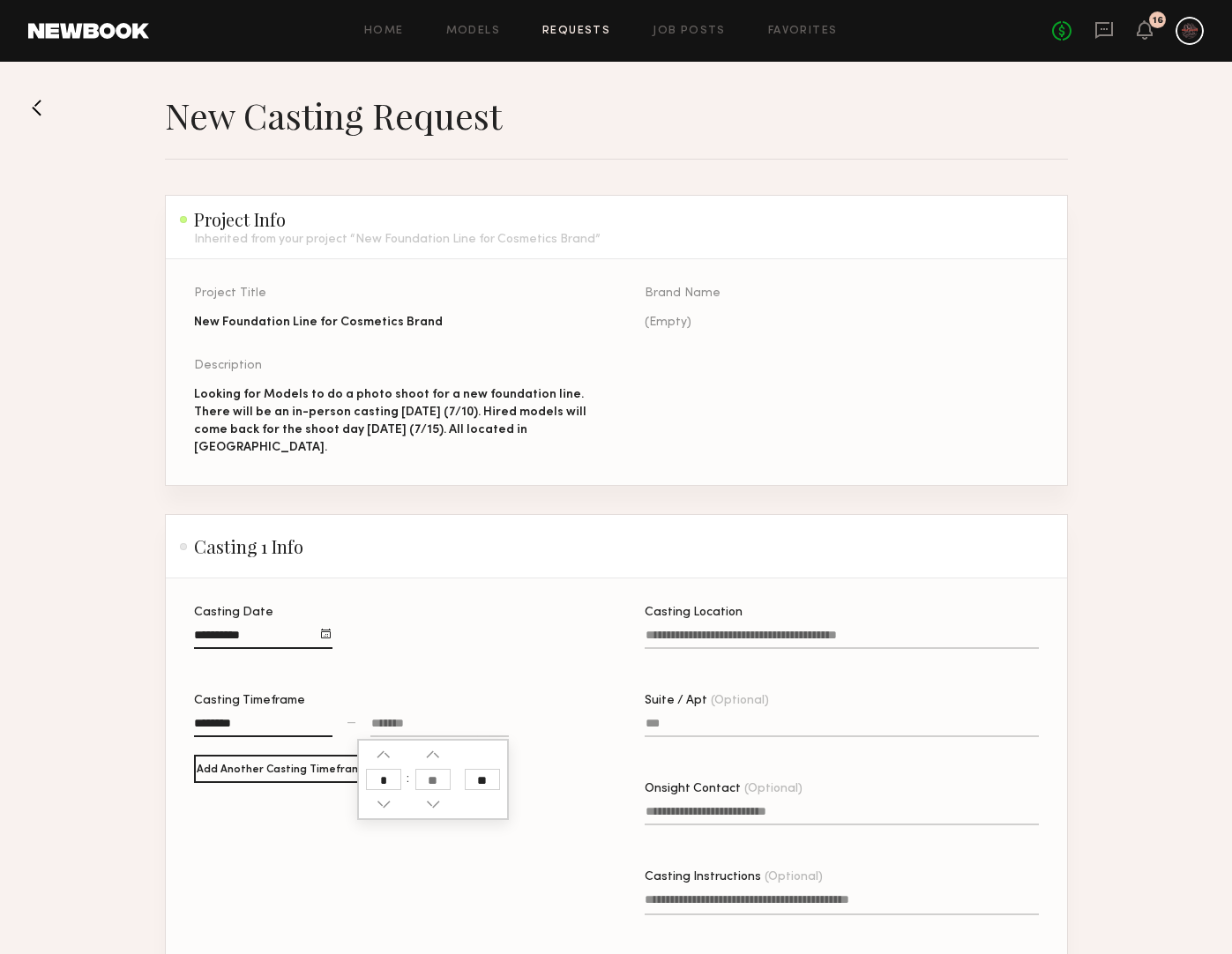 type on "********" 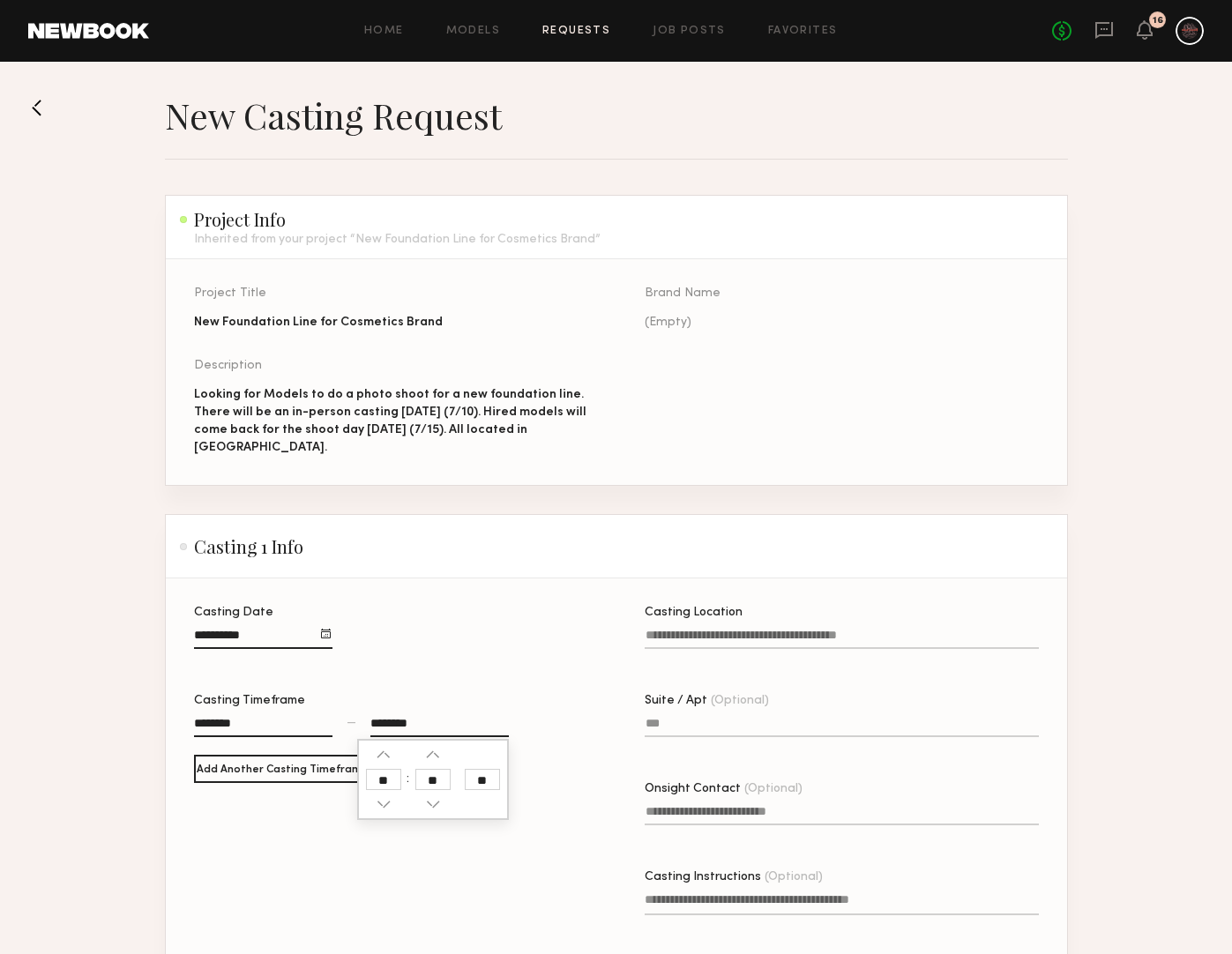 click 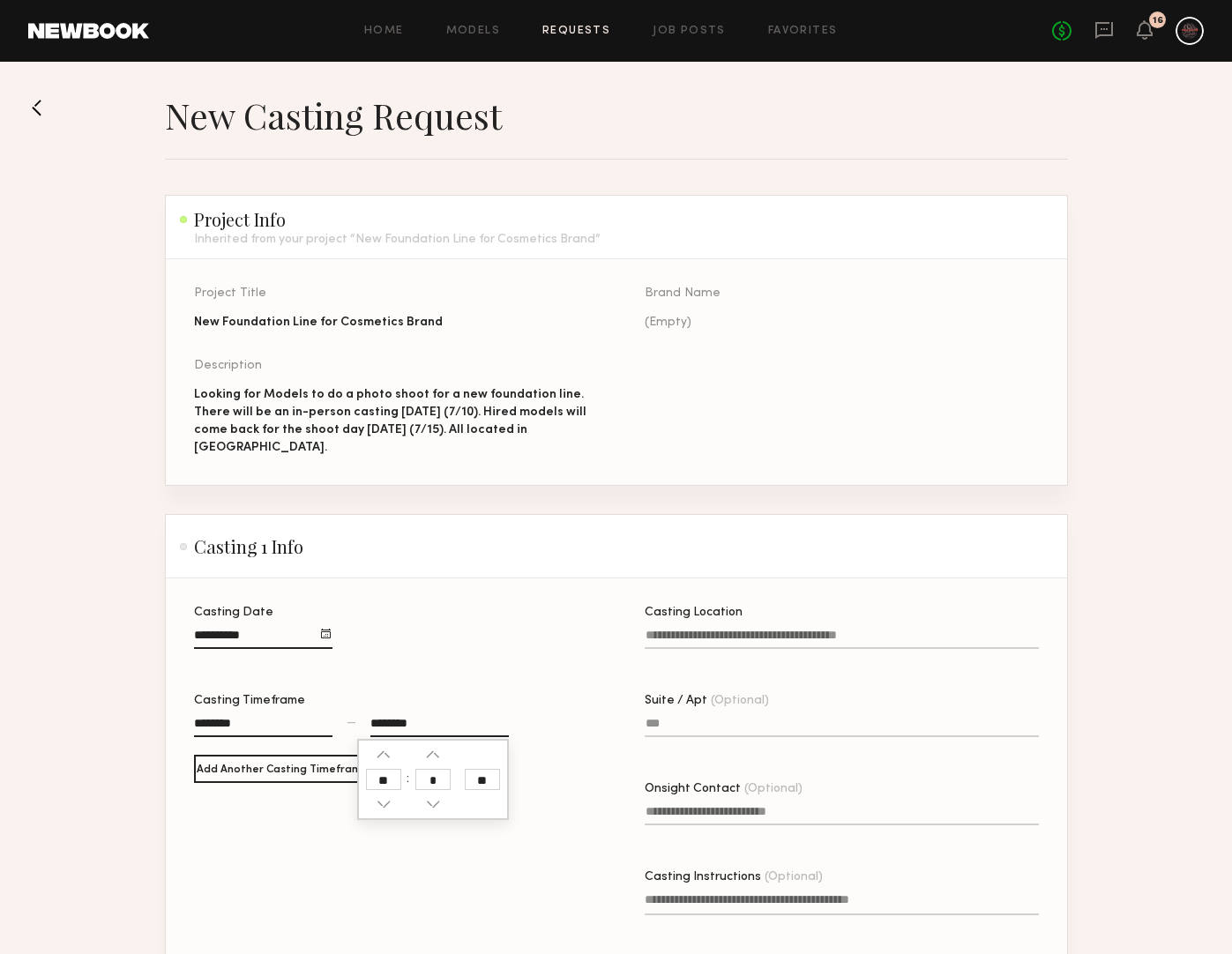 type on "**" 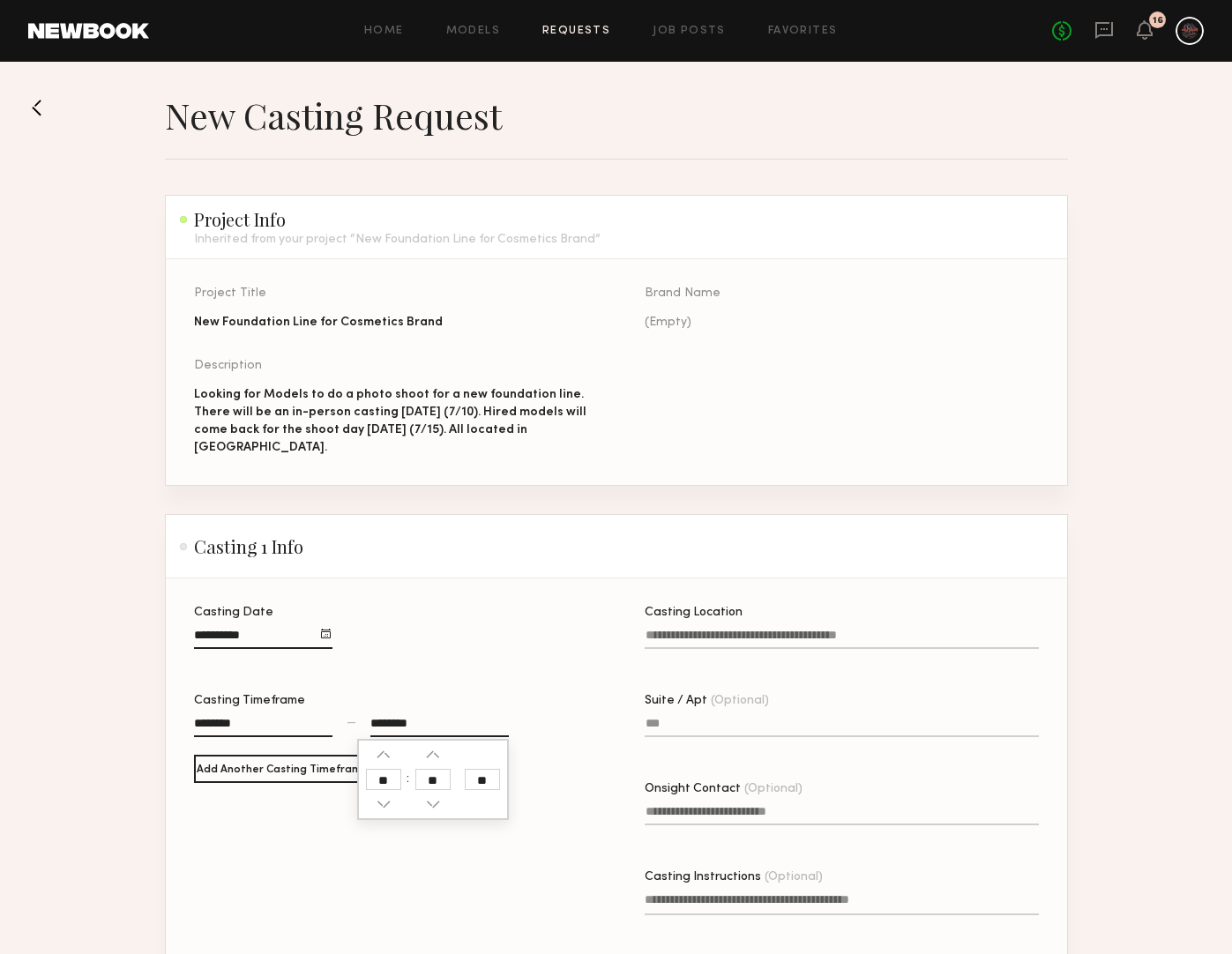 click on "**" 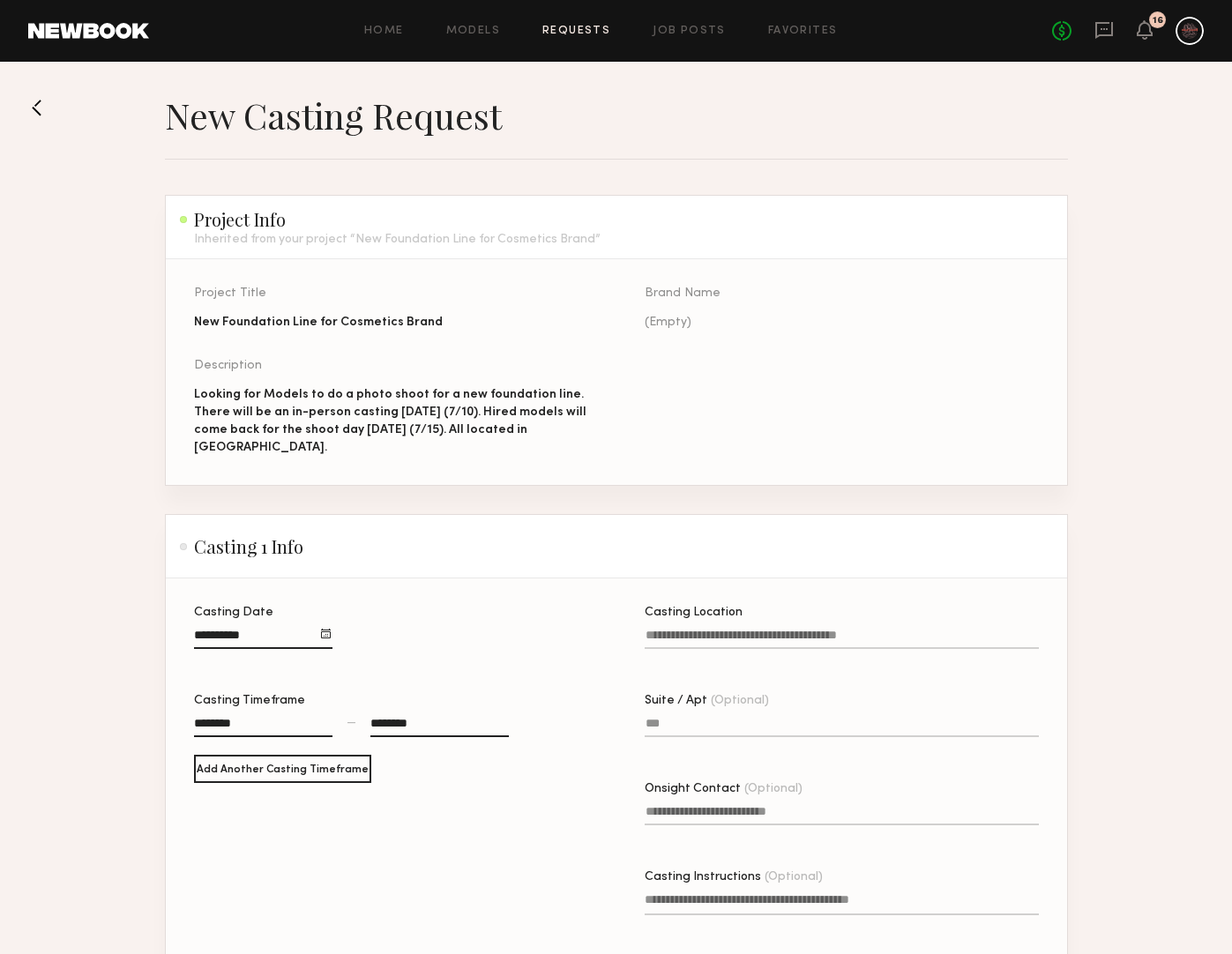 click on "Casting Location" 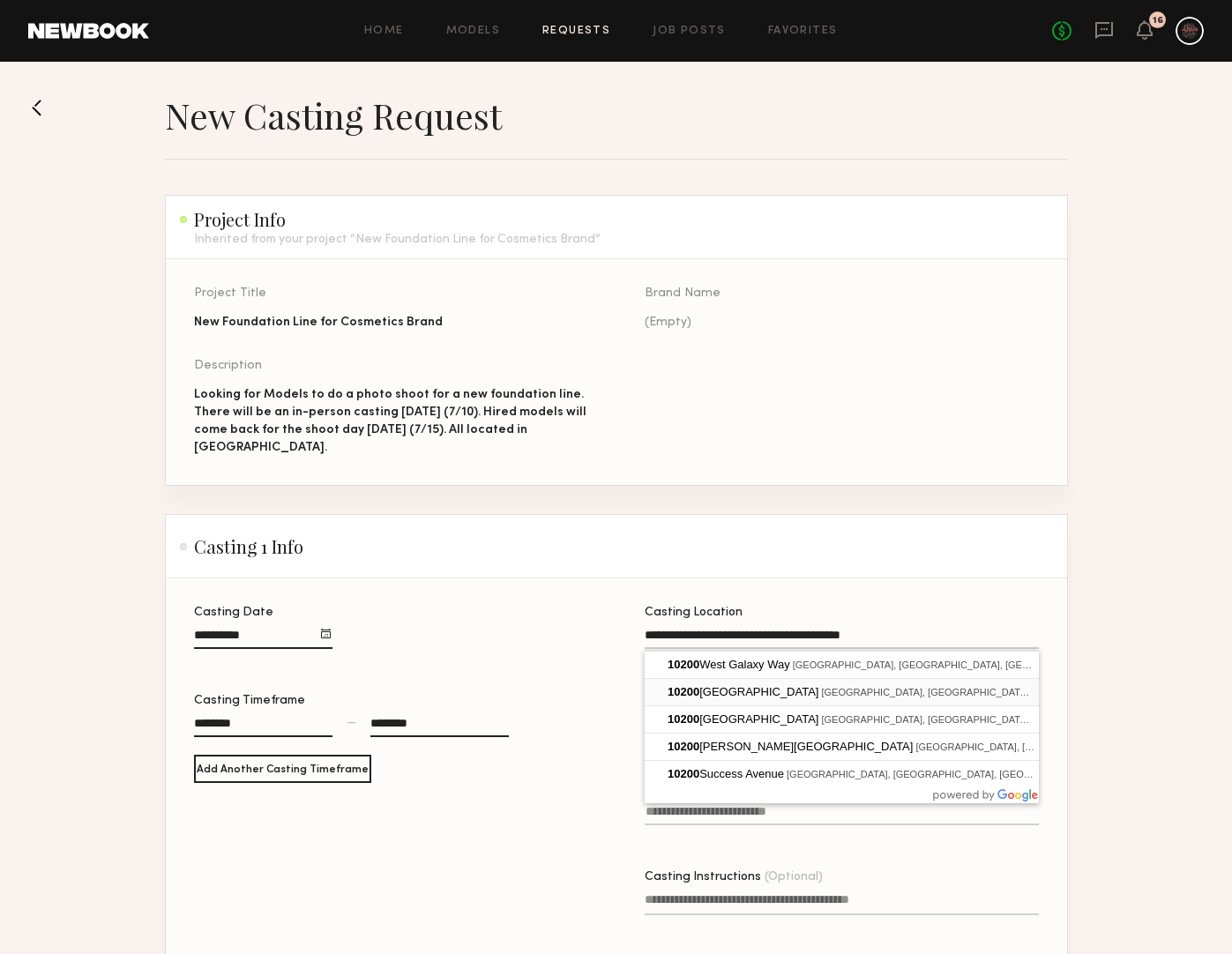 type on "**********" 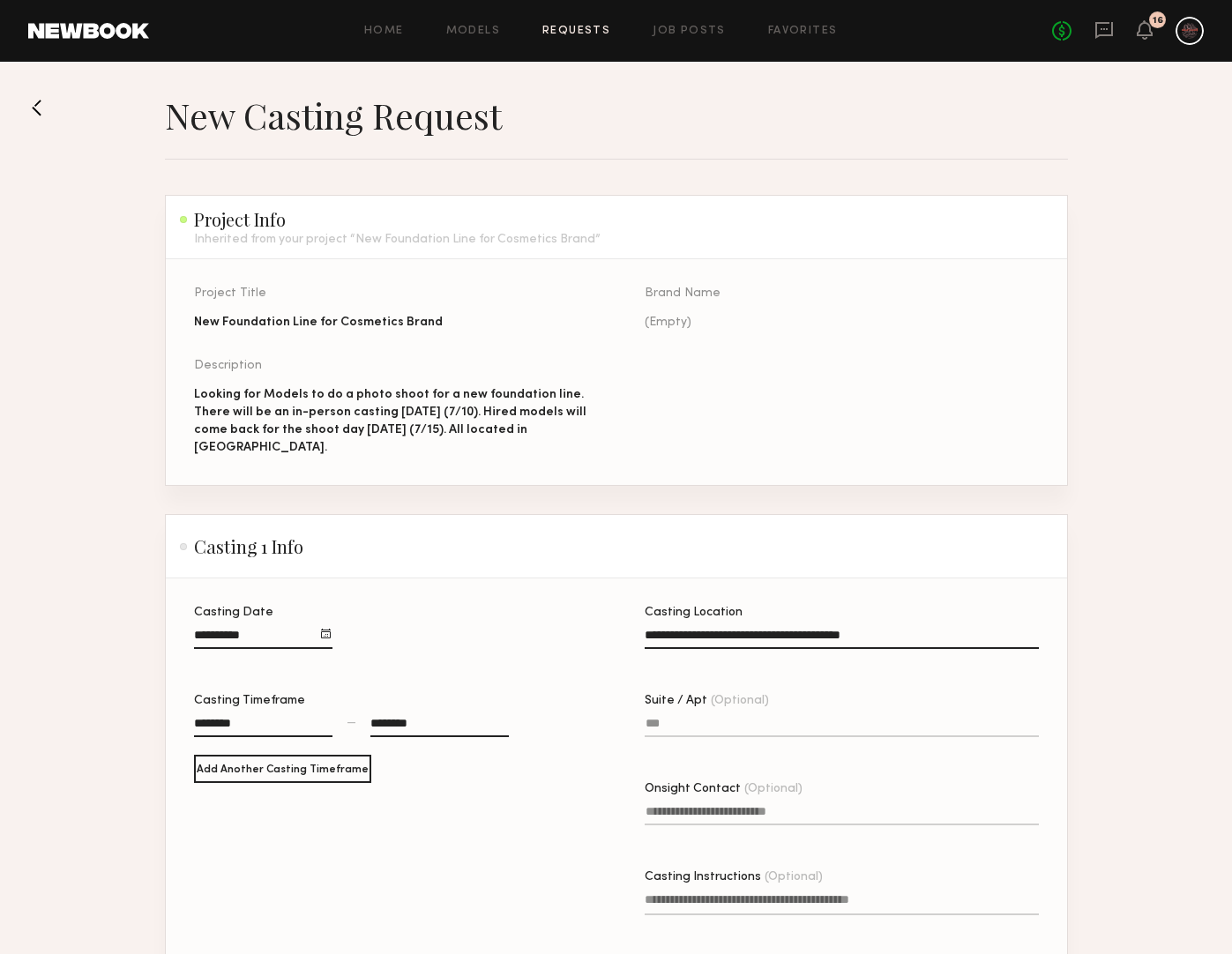 click on "Suite / Apt (Optional)" 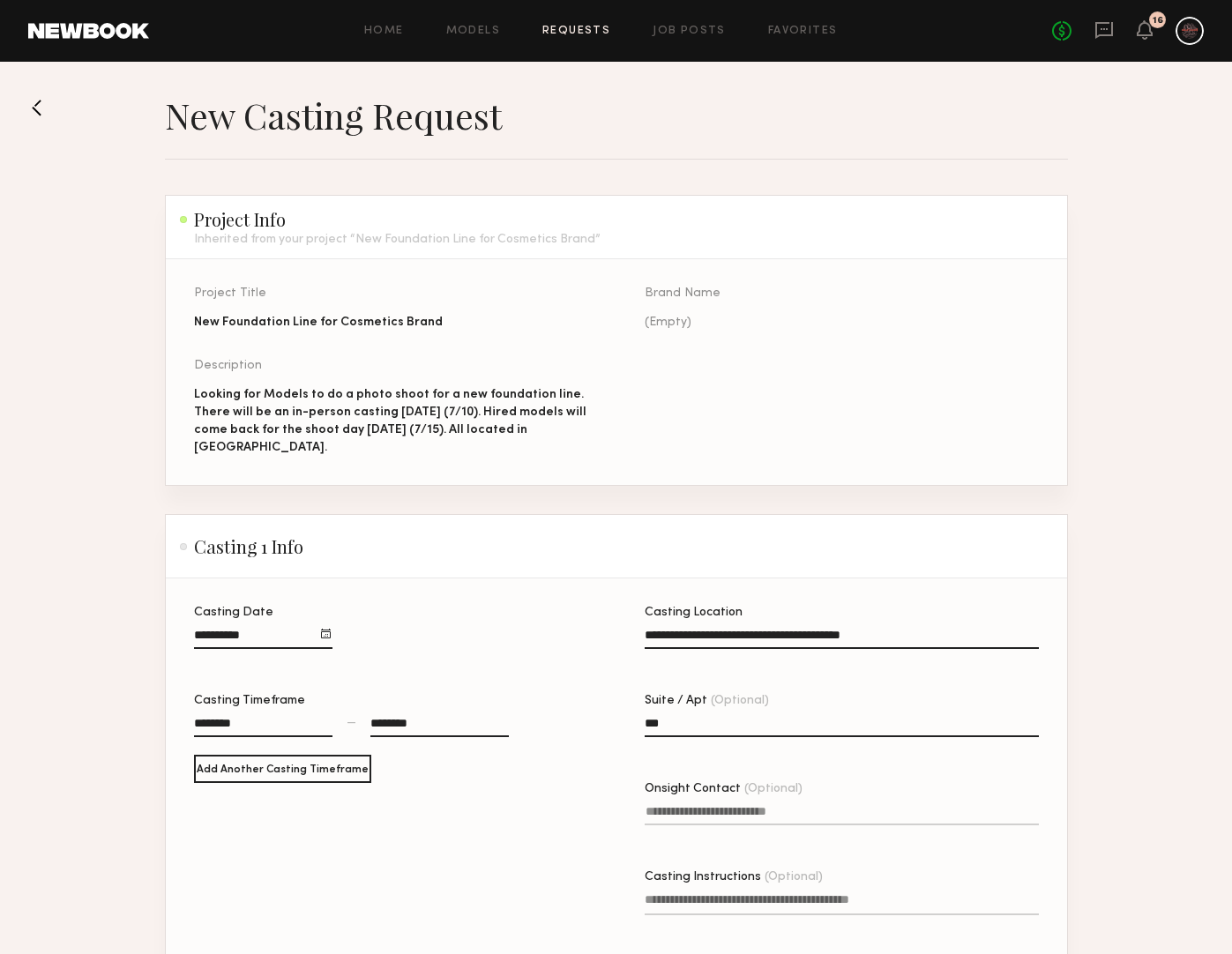 type on "***" 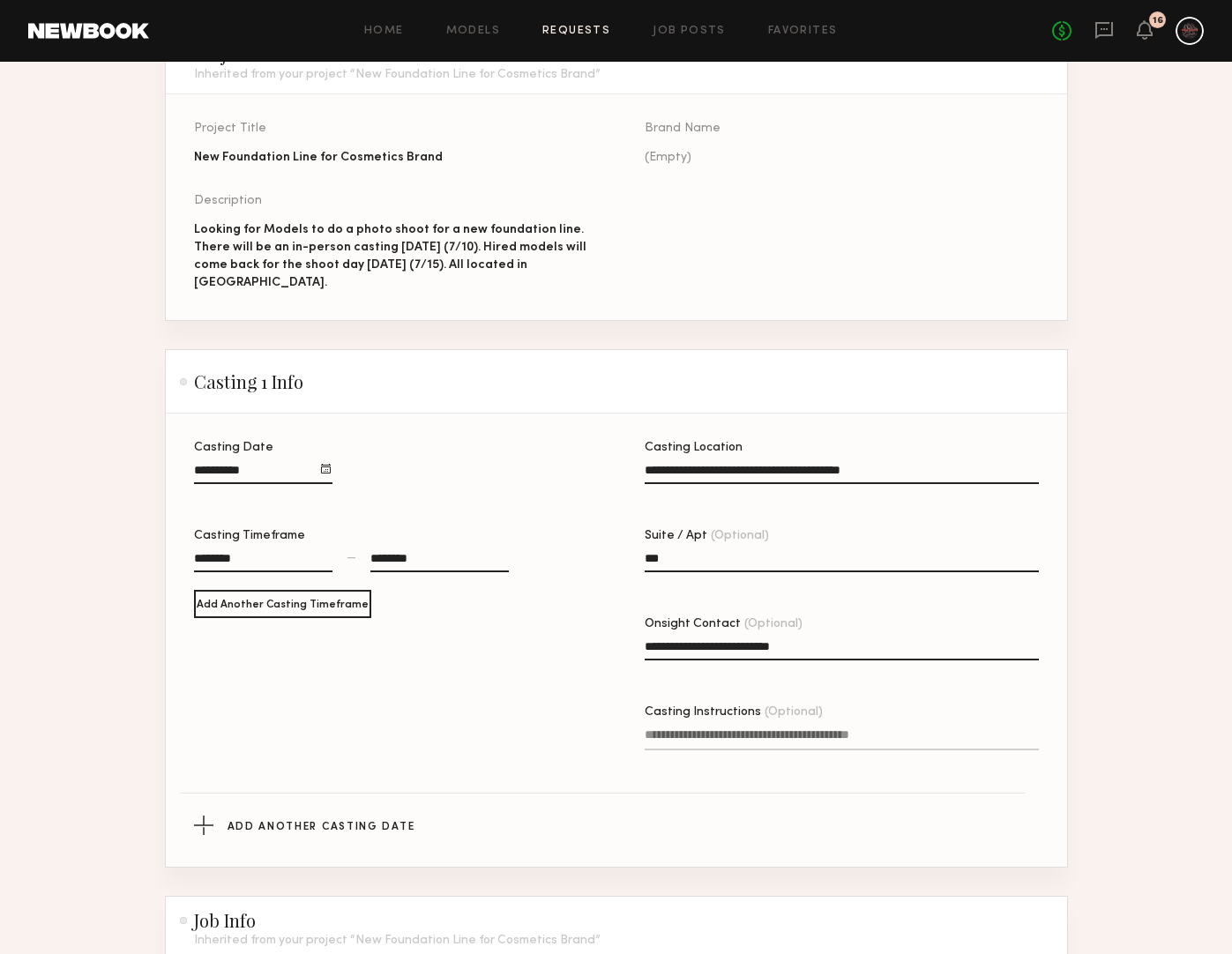 scroll, scrollTop: 186, scrollLeft: 0, axis: vertical 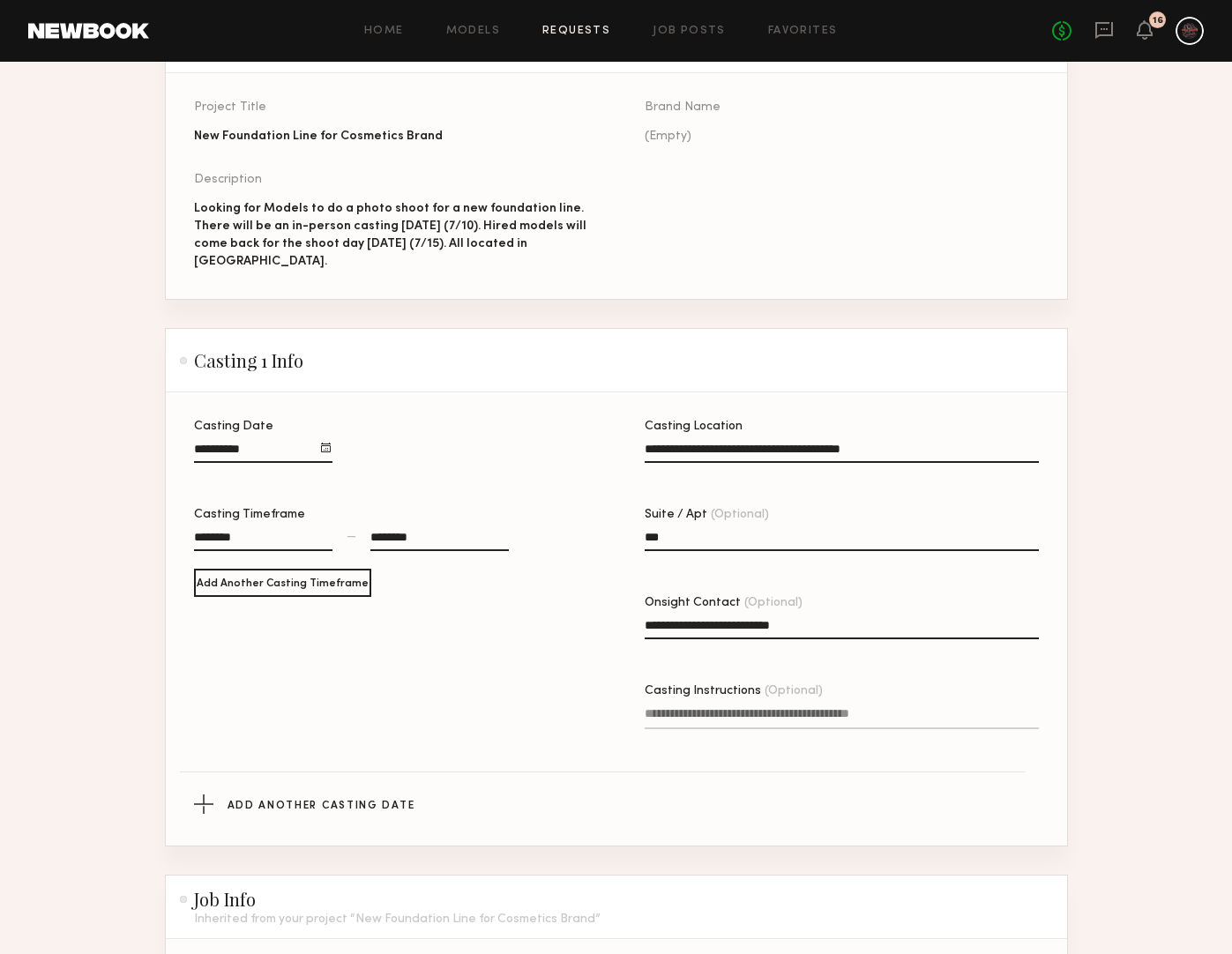 type on "**********" 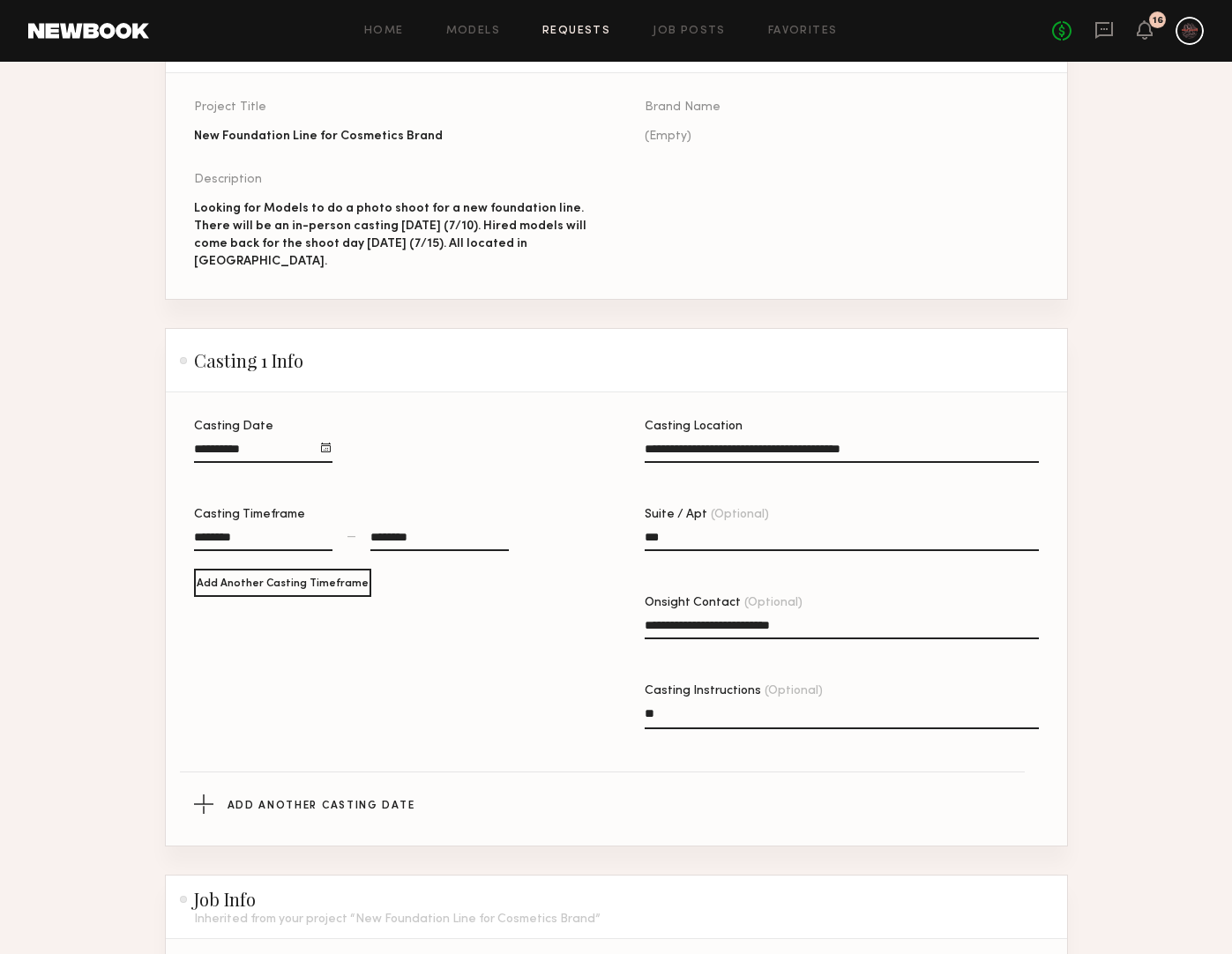 type on "*" 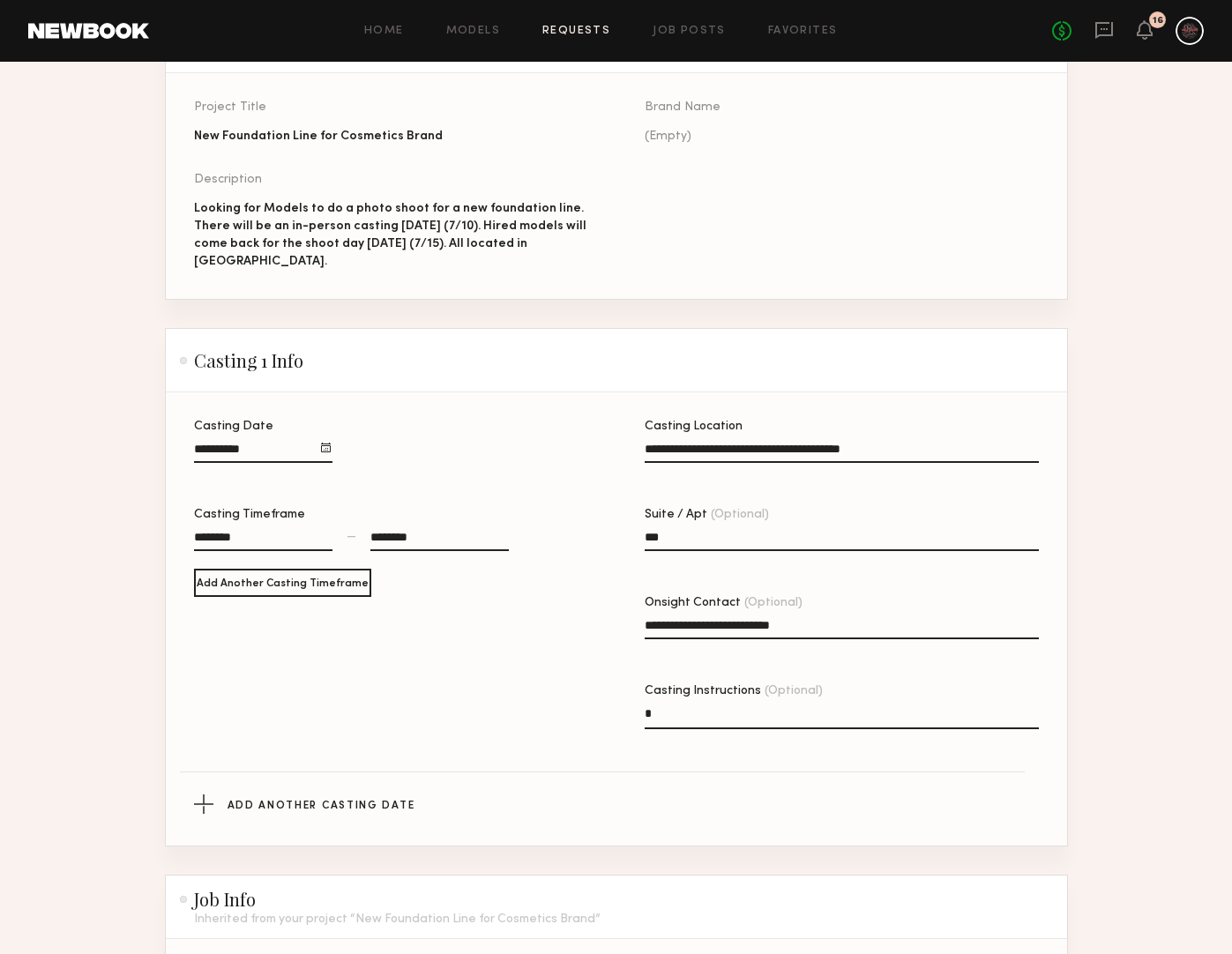type 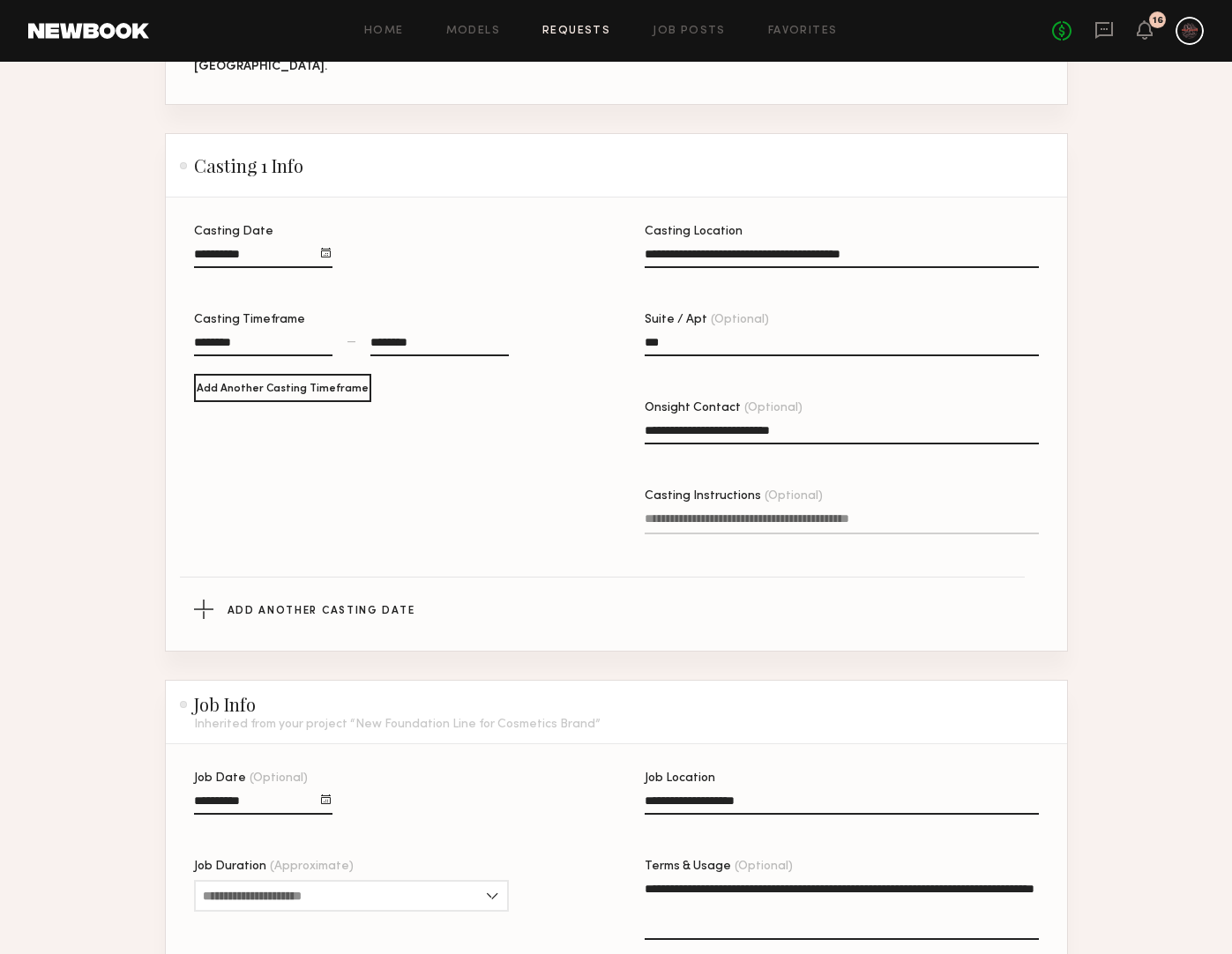 scroll, scrollTop: 642, scrollLeft: 0, axis: vertical 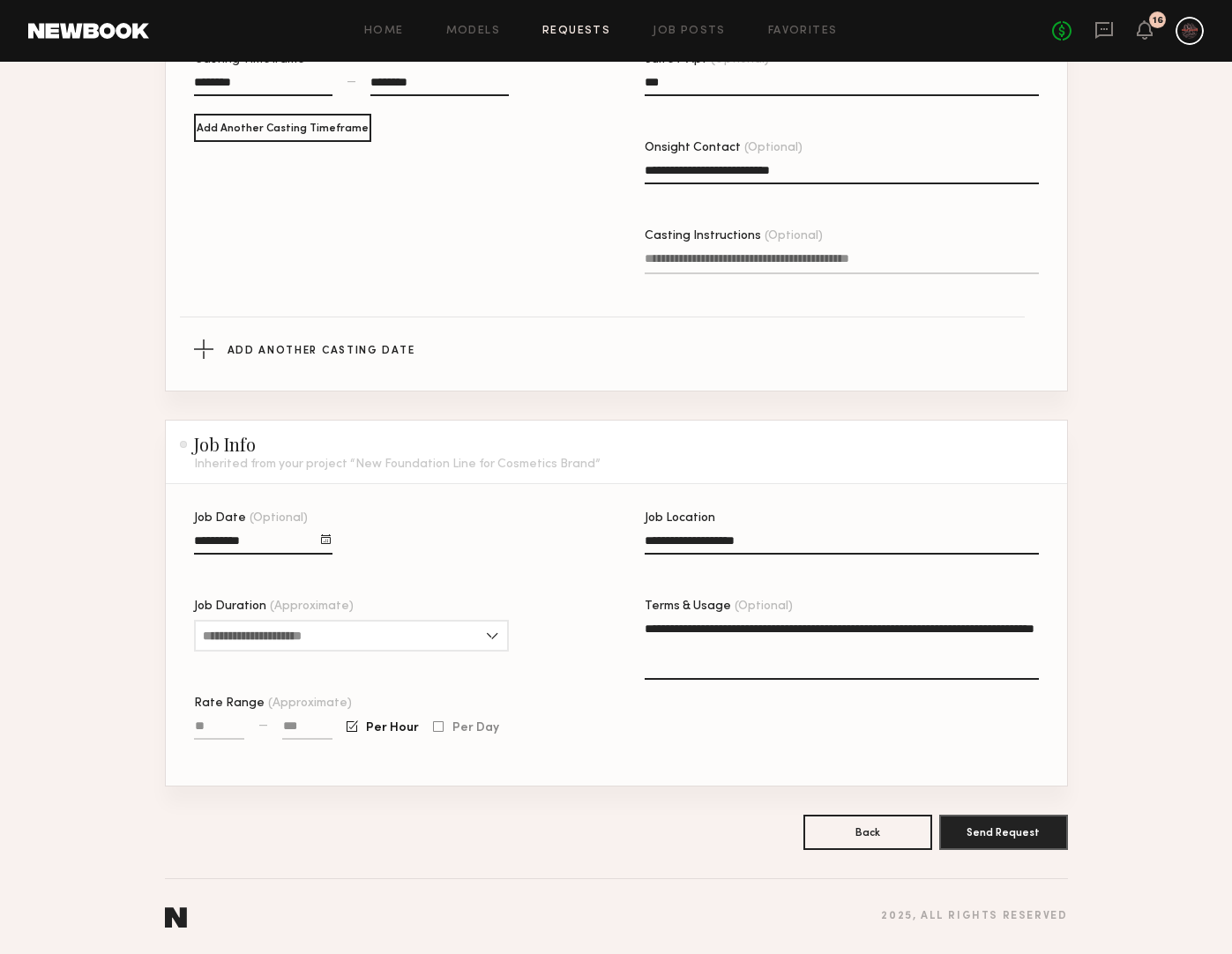 drag, startPoint x: 742, startPoint y: 653, endPoint x: 833, endPoint y: 632, distance: 93.391648 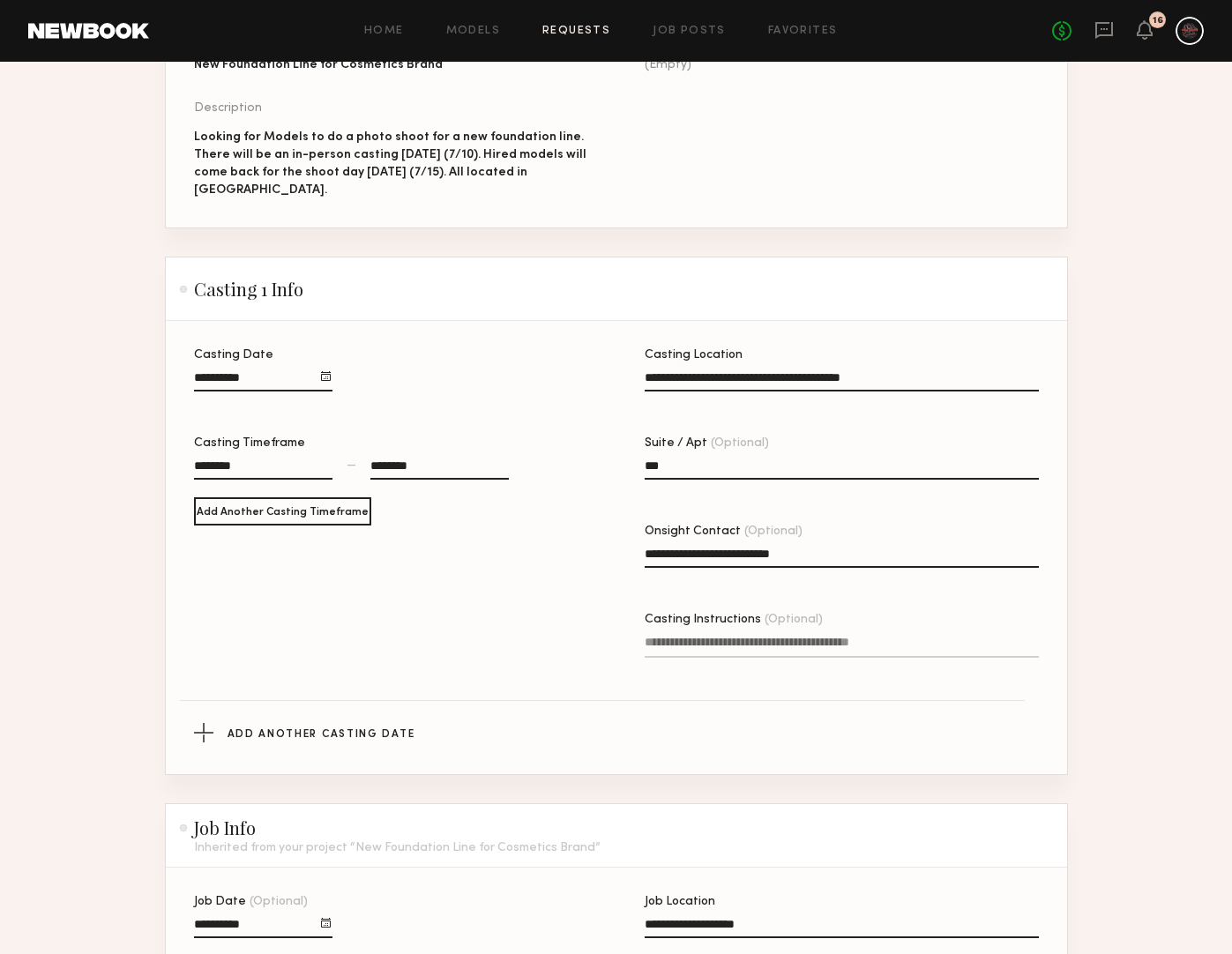 scroll, scrollTop: 642, scrollLeft: 0, axis: vertical 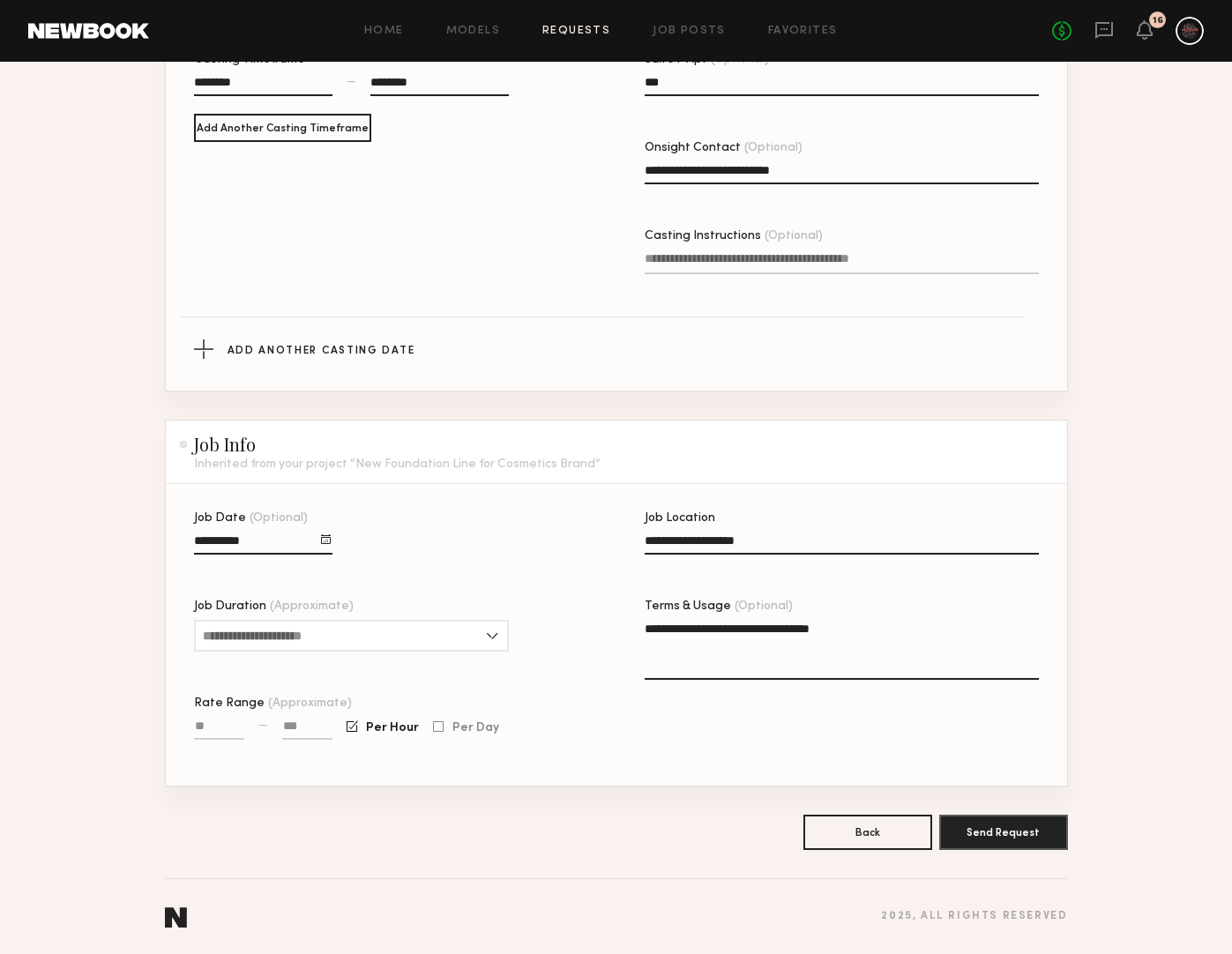 type on "**********" 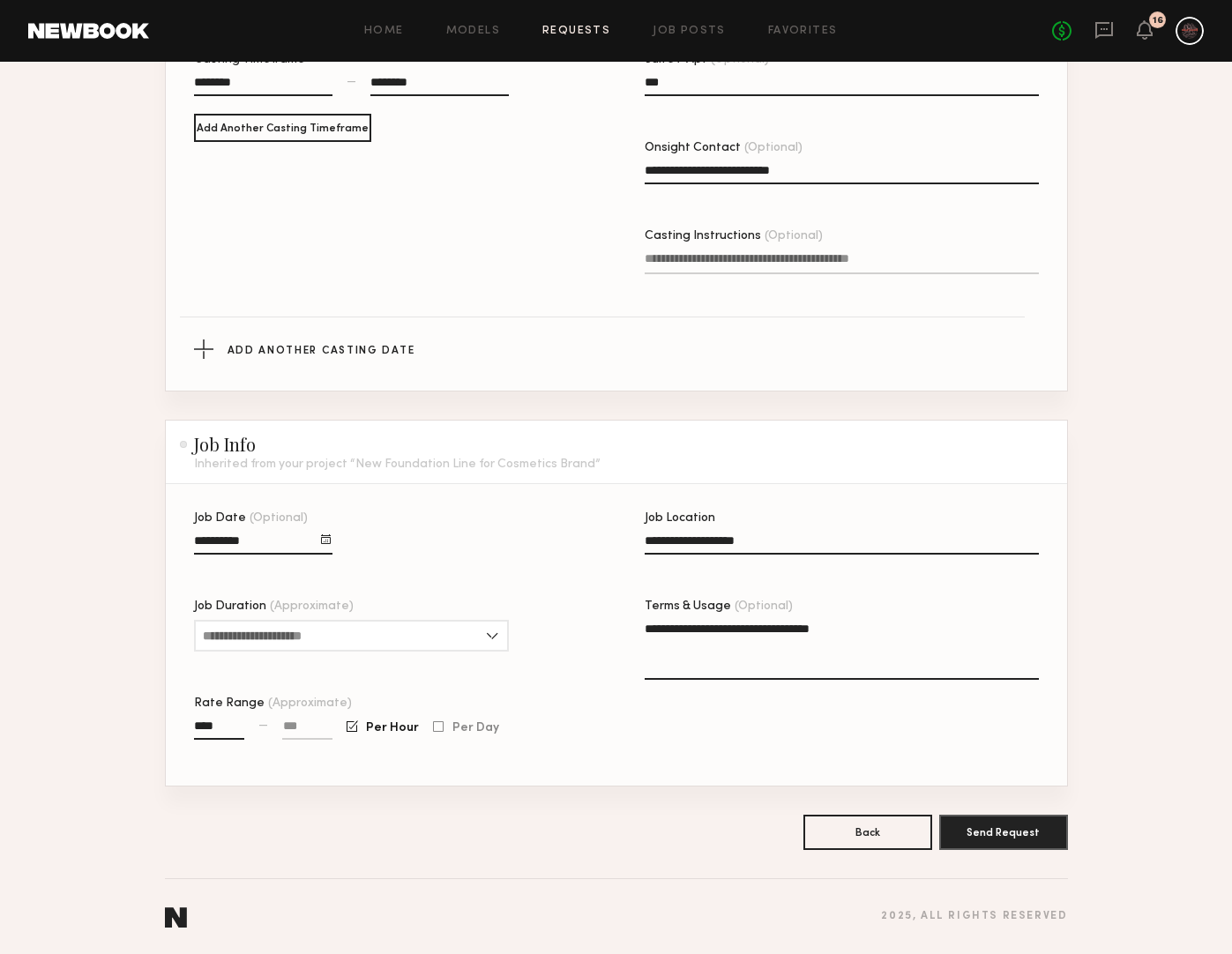 type on "****" 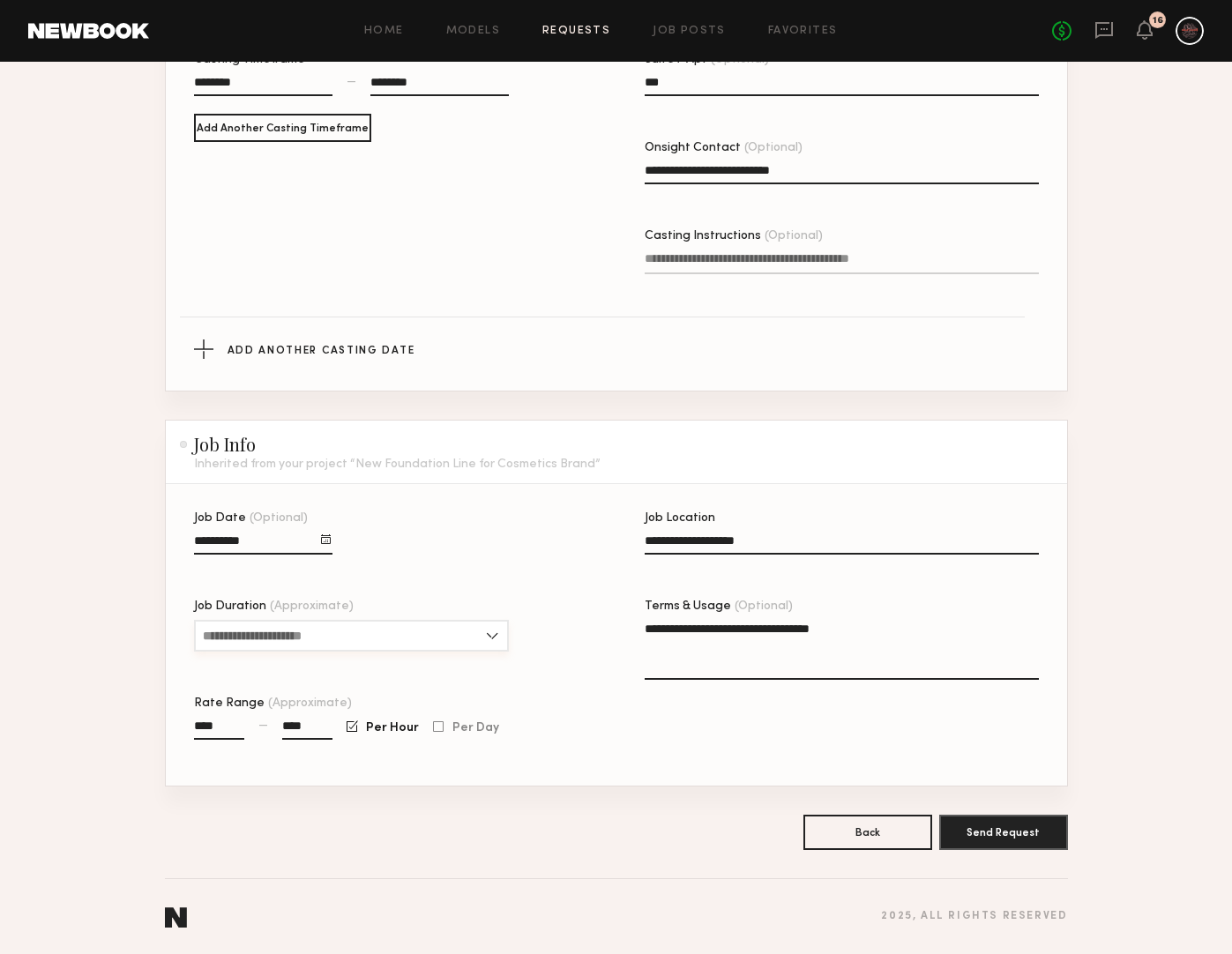 type on "****" 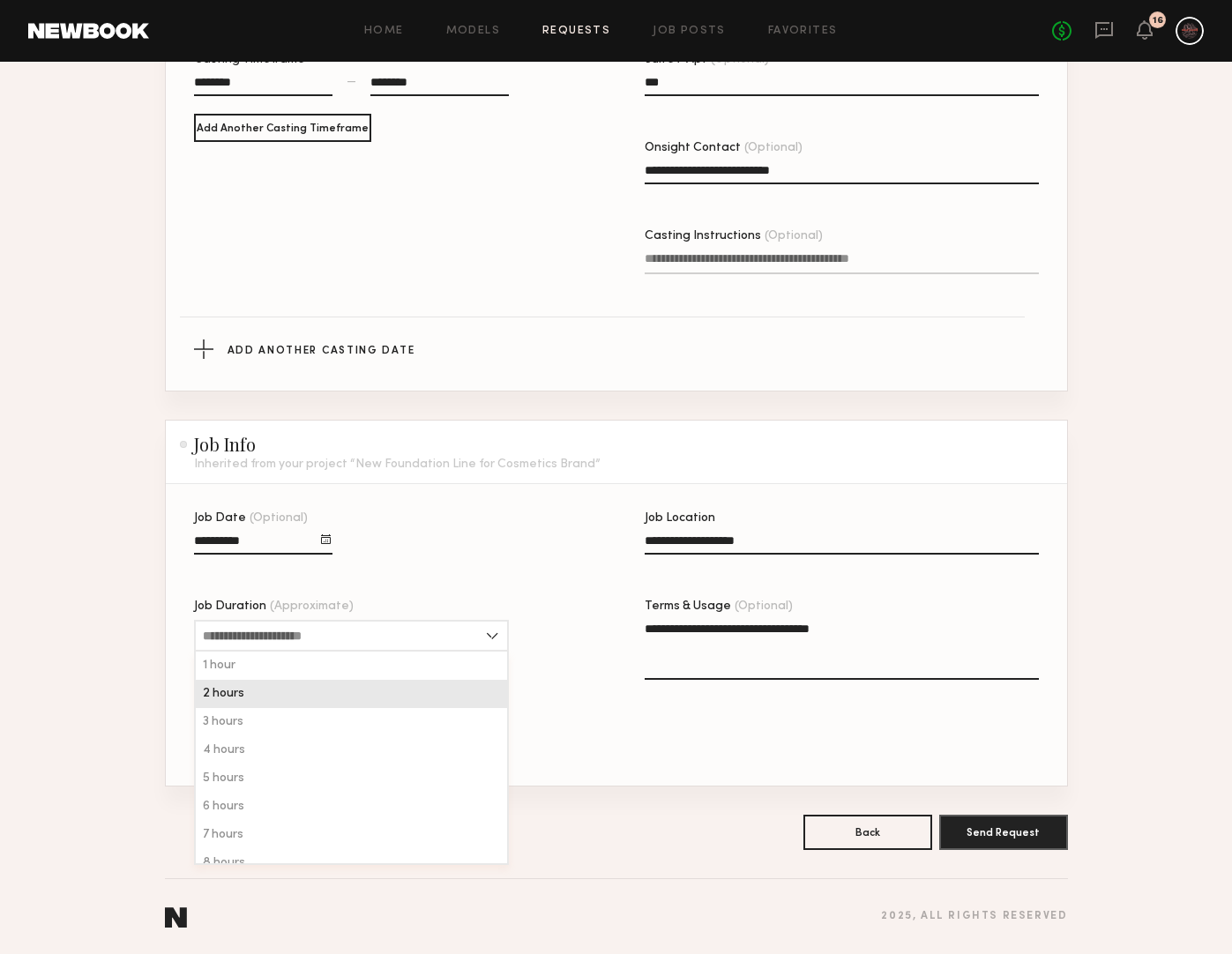 click on "2 hours" 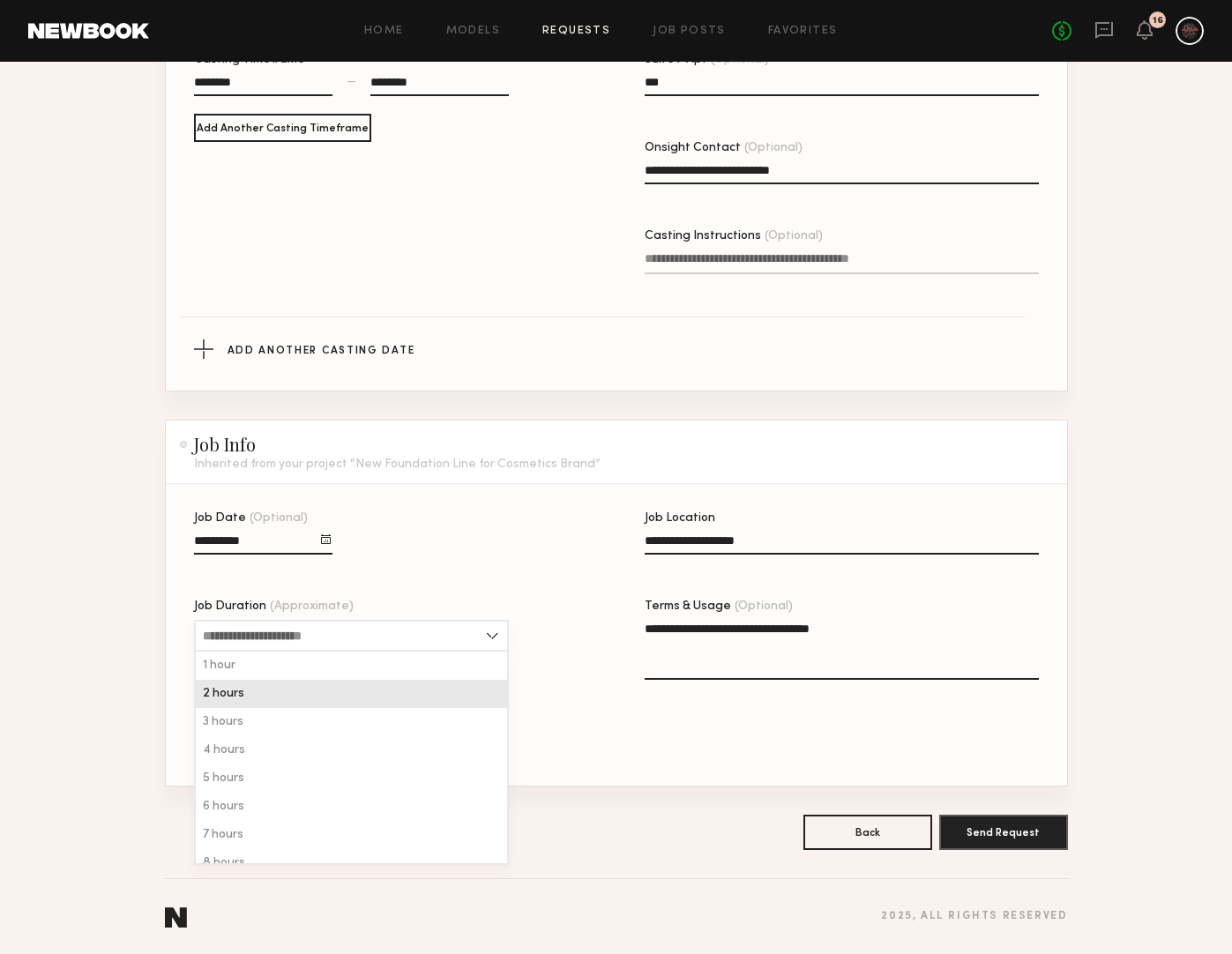 type on "*******" 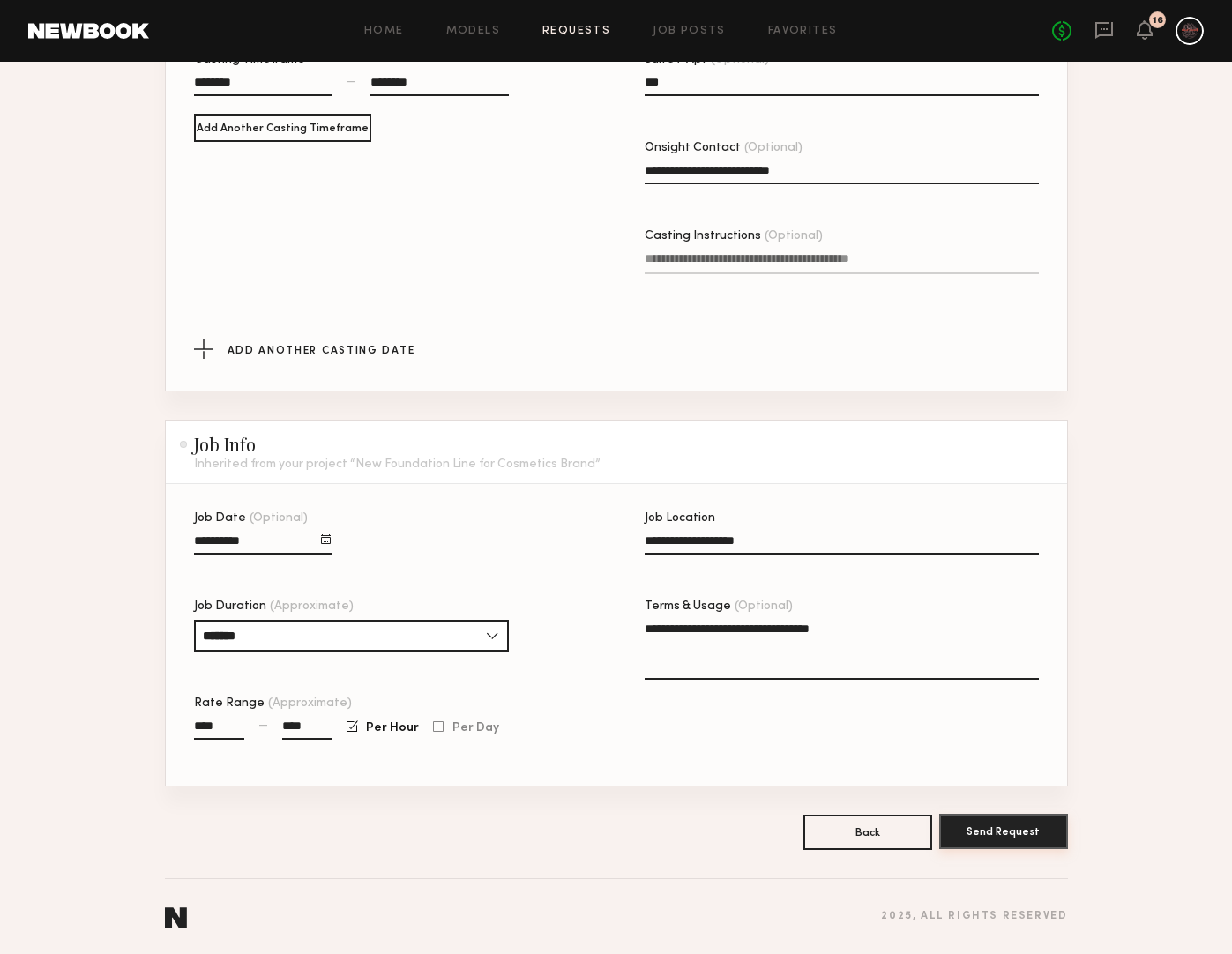 click on "Send Request" 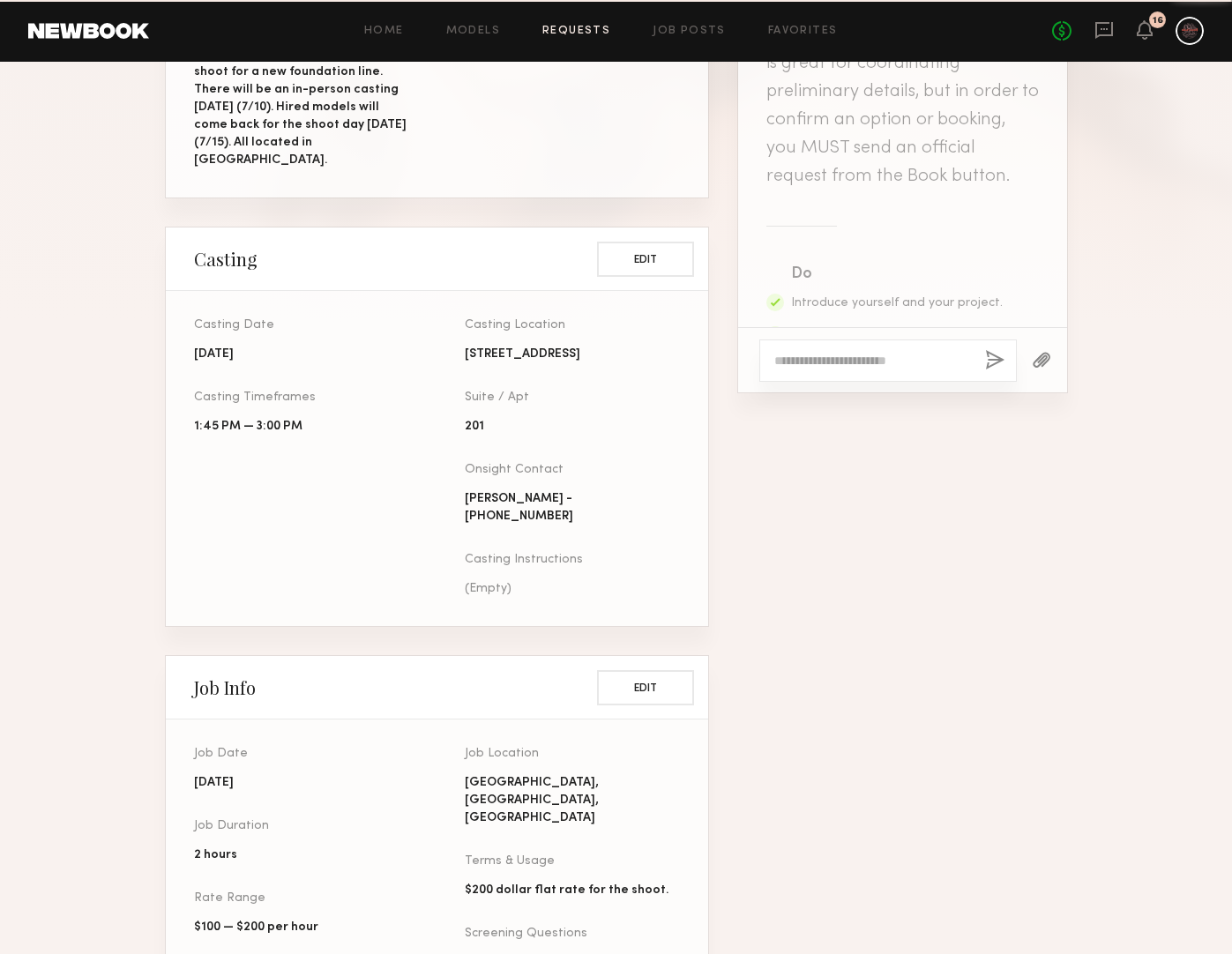 scroll, scrollTop: 0, scrollLeft: 0, axis: both 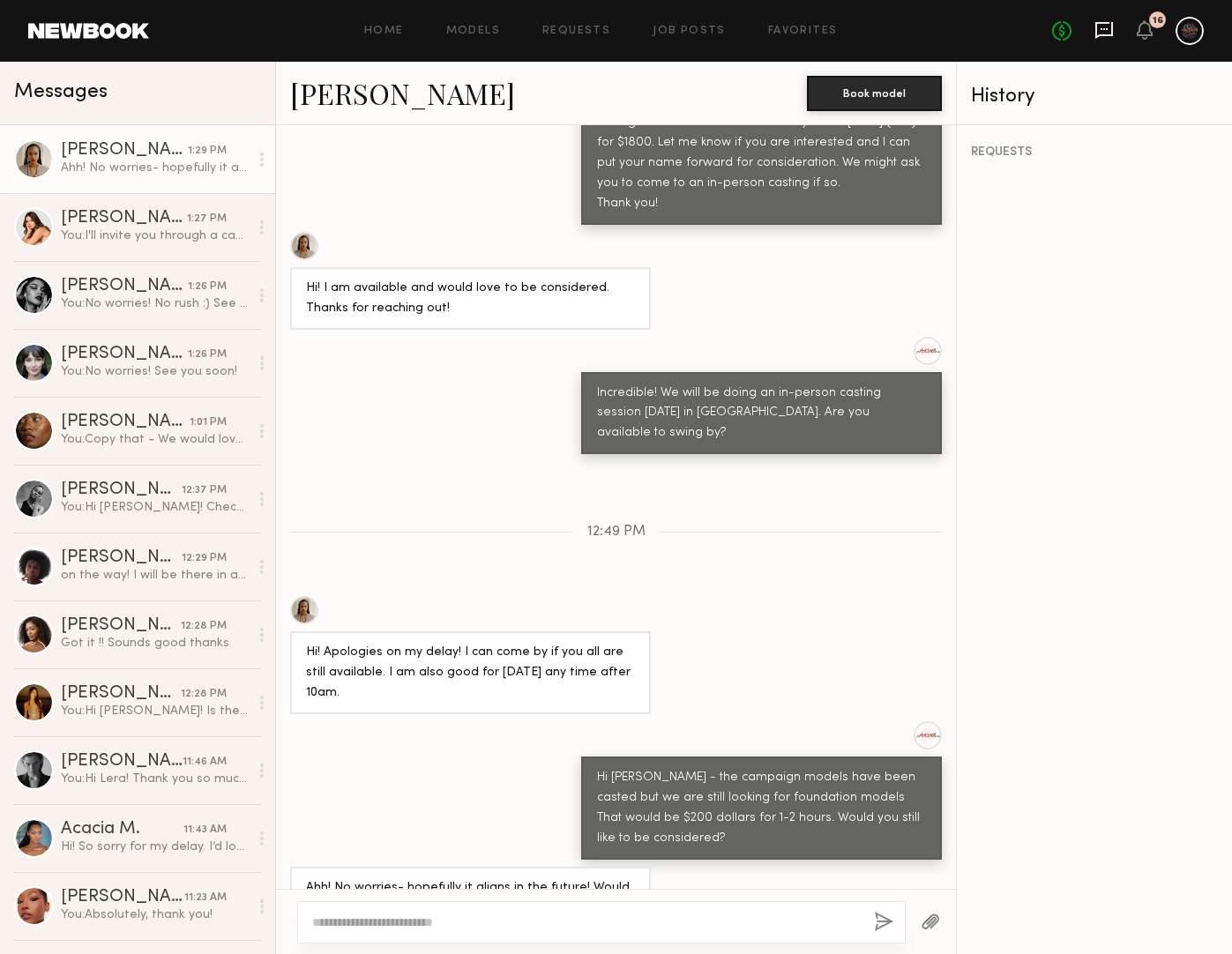 click 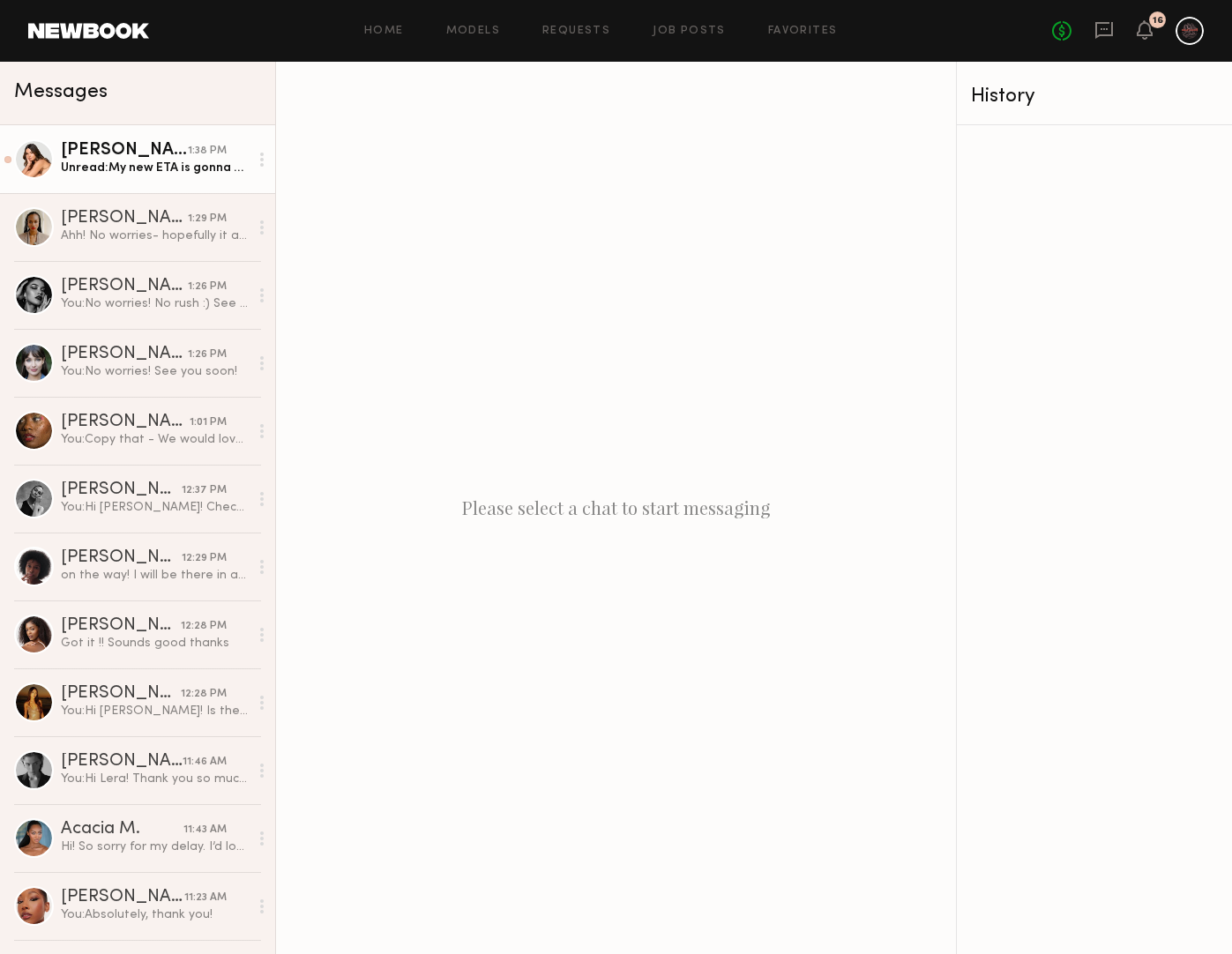 click on "Unread:  My new ETA is gonna be around 2/215" 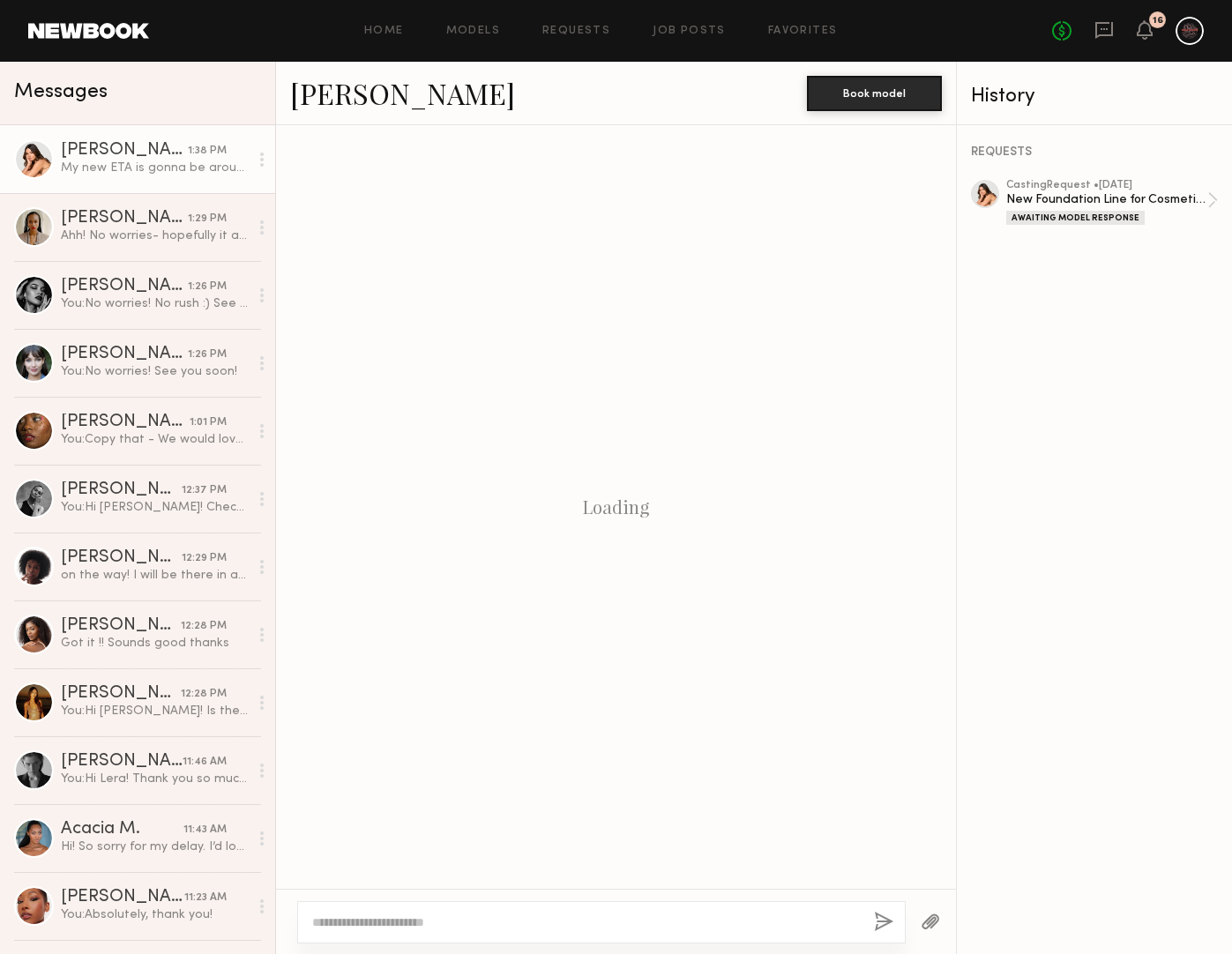 scroll, scrollTop: 1375, scrollLeft: 0, axis: vertical 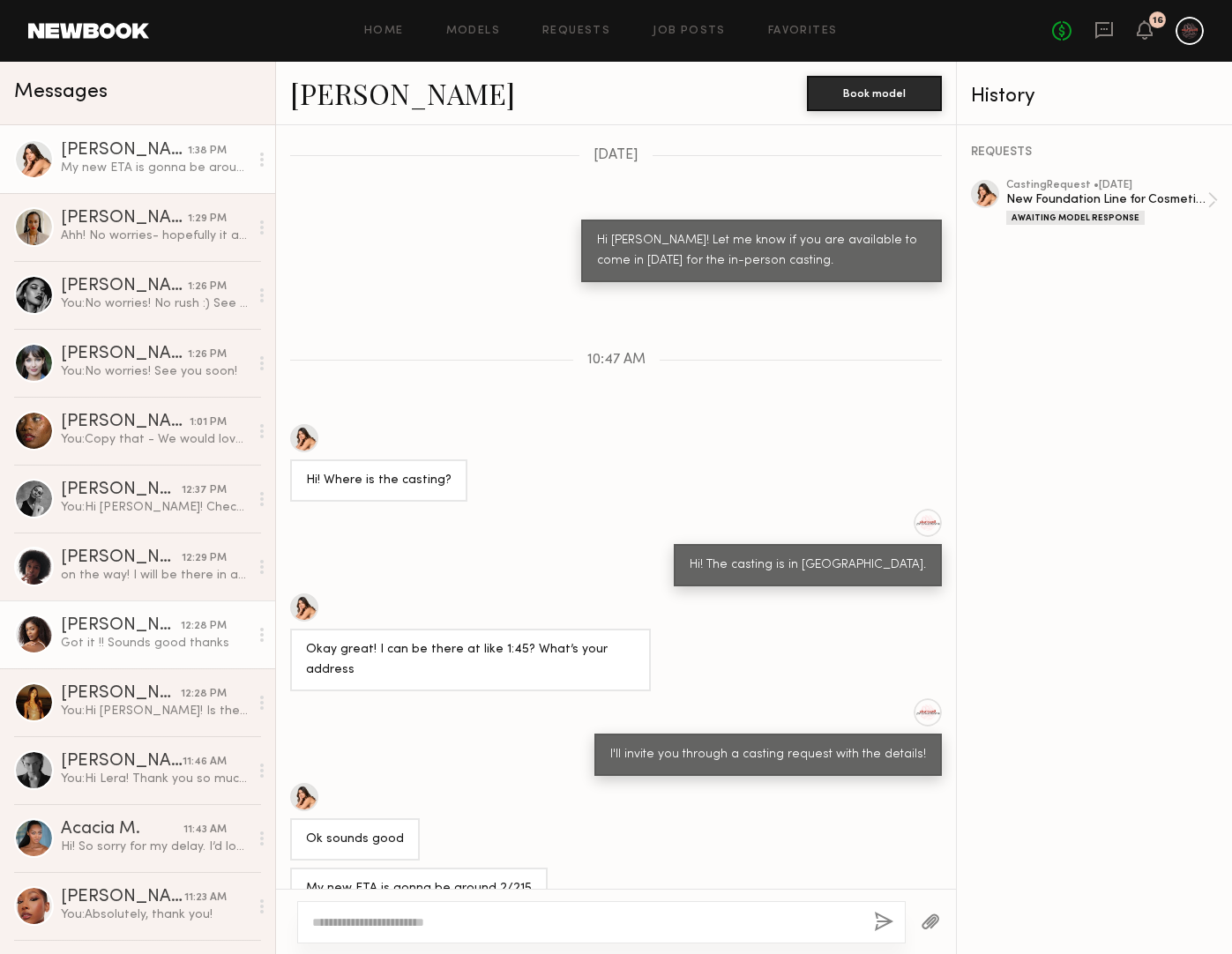 click on "Got it !! Sounds good thanks" 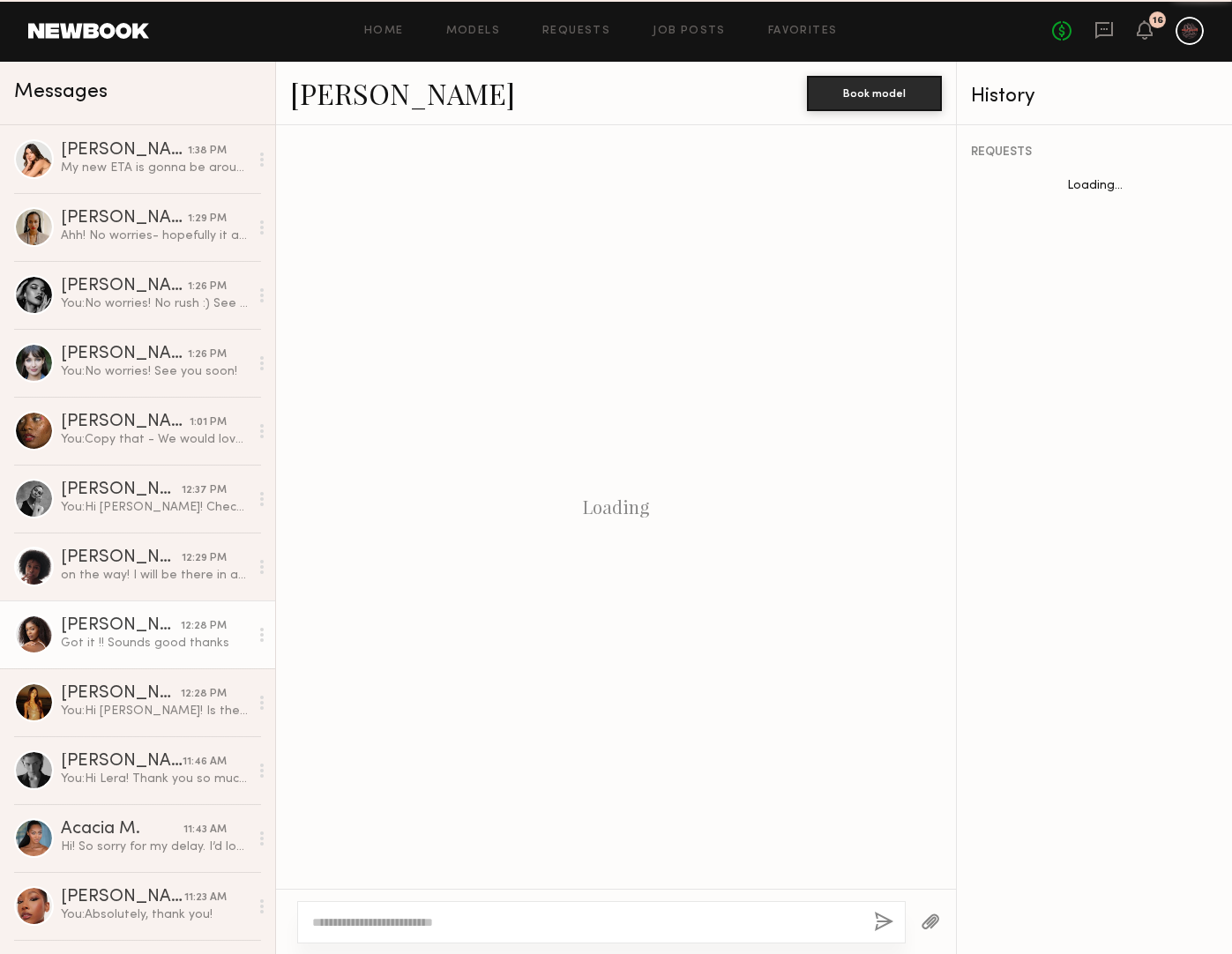 scroll, scrollTop: 347, scrollLeft: 0, axis: vertical 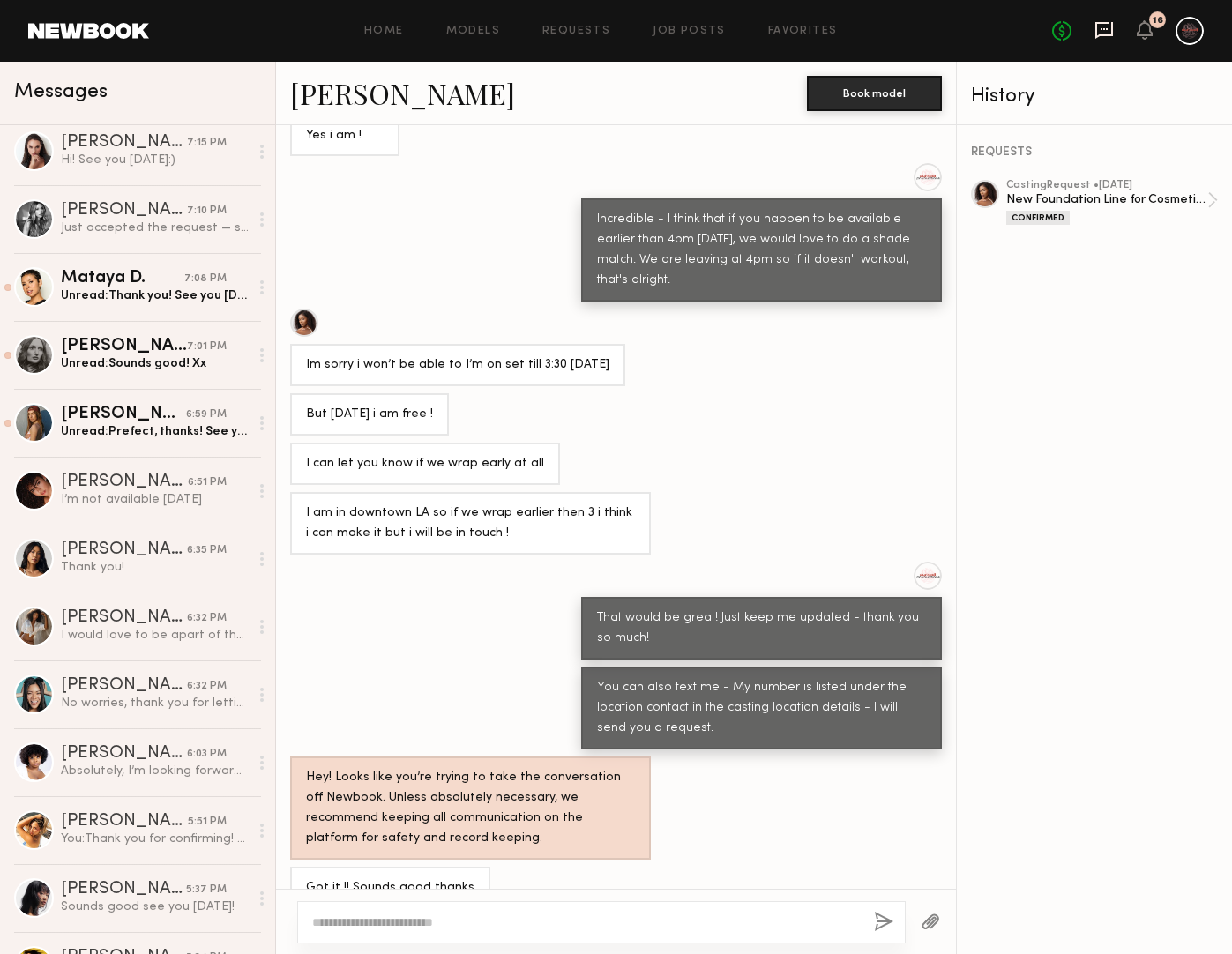 click 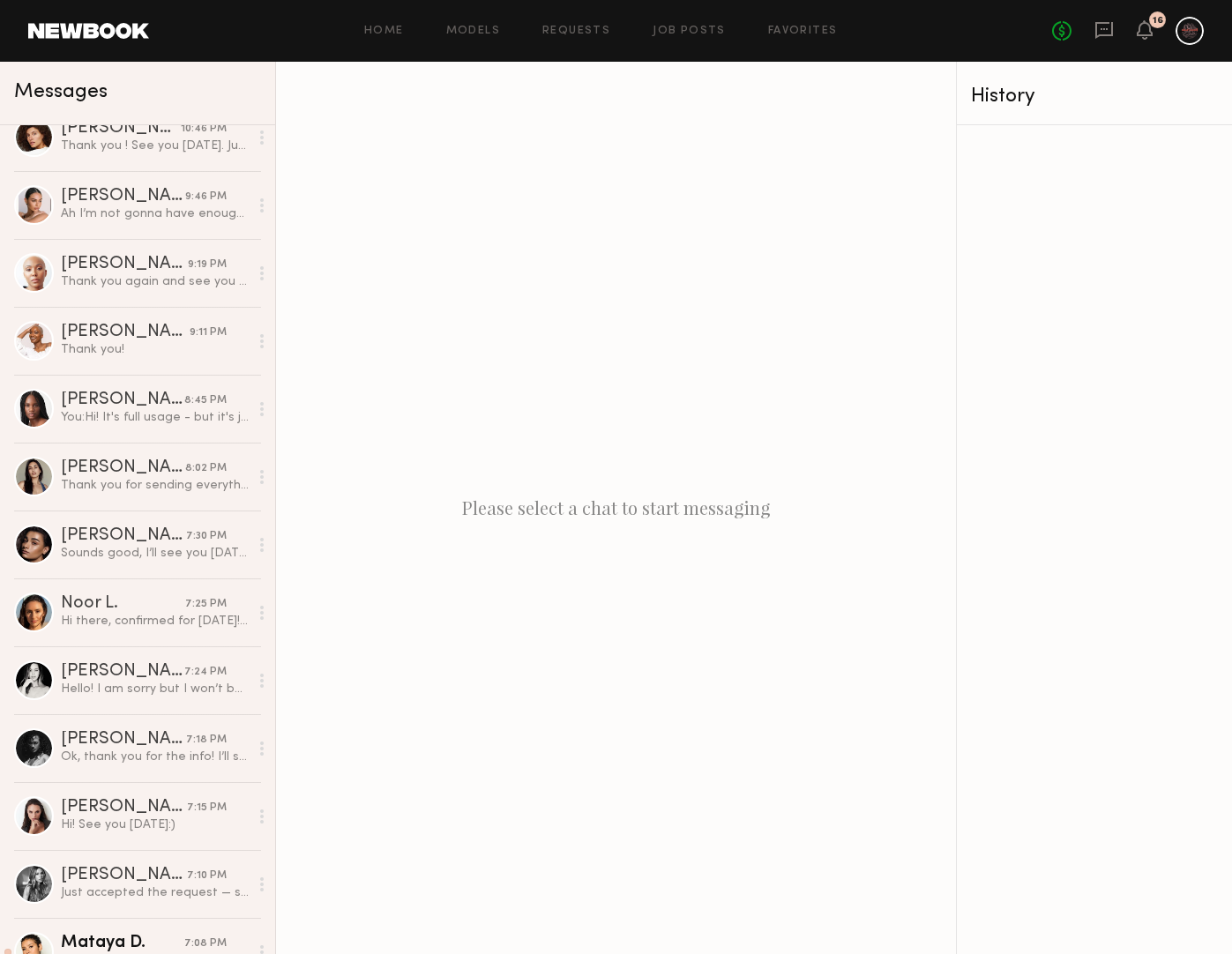 scroll, scrollTop: 1239, scrollLeft: 0, axis: vertical 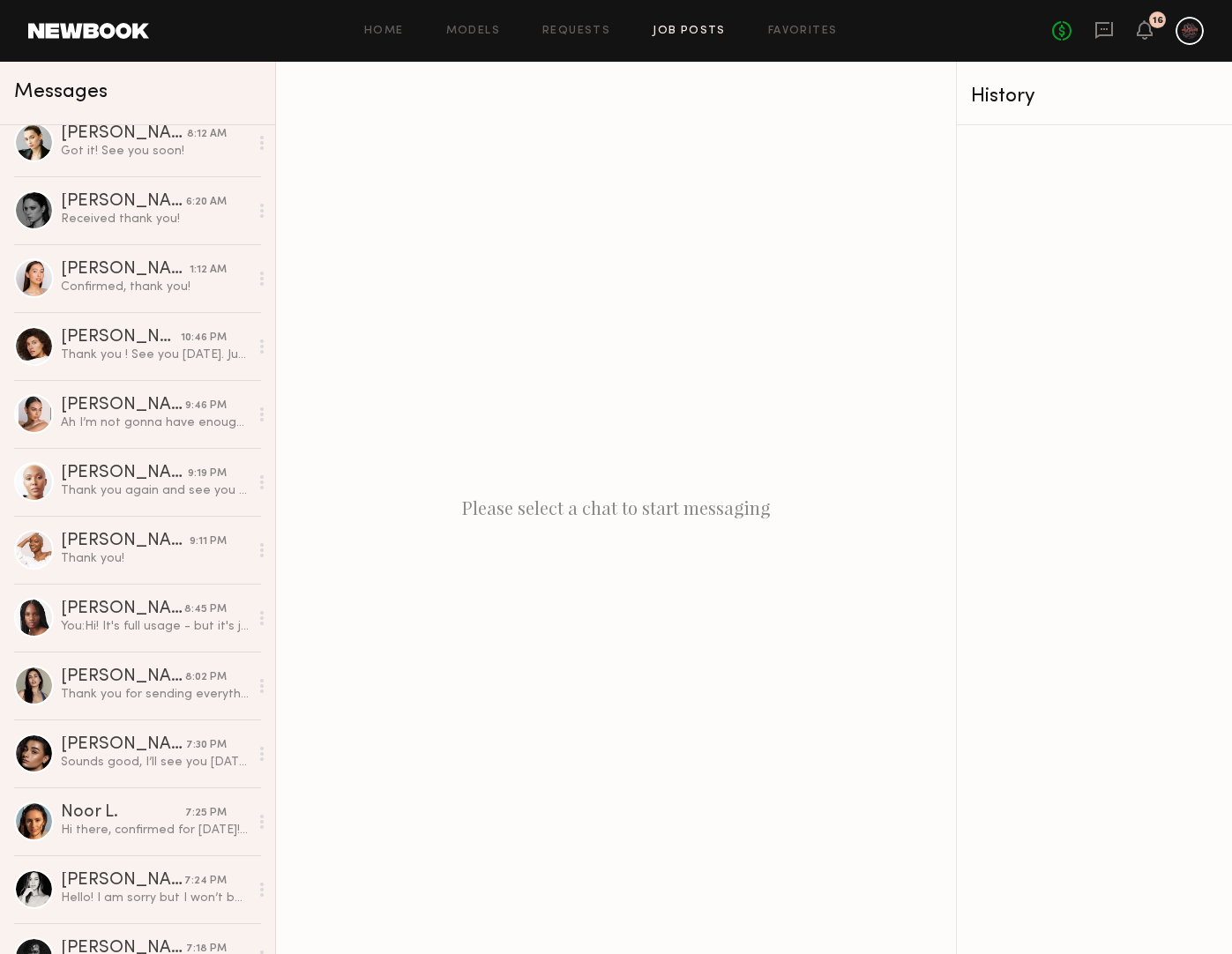 click on "Job Posts" 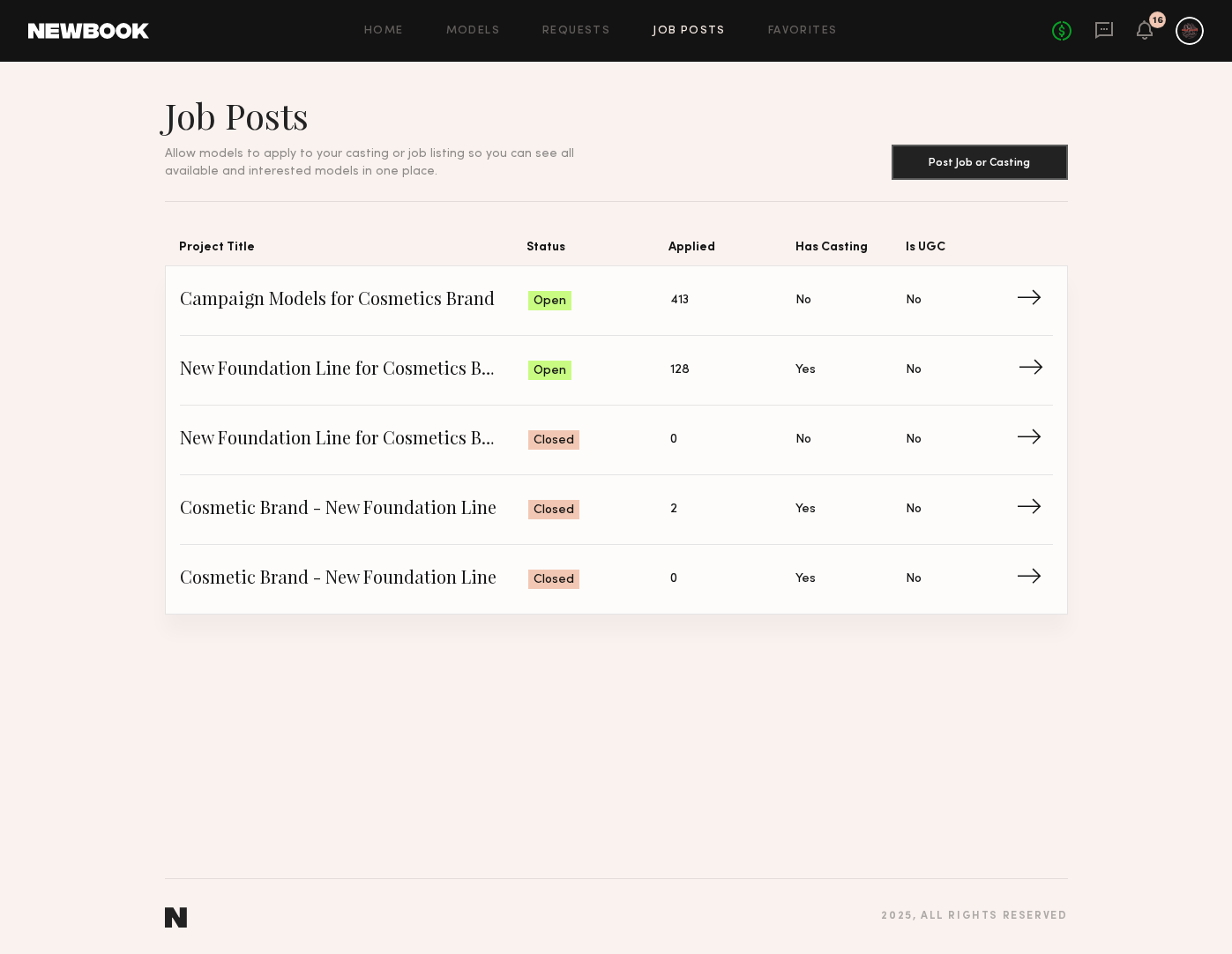 click on "New Foundation Line for Cosmetics Brand" 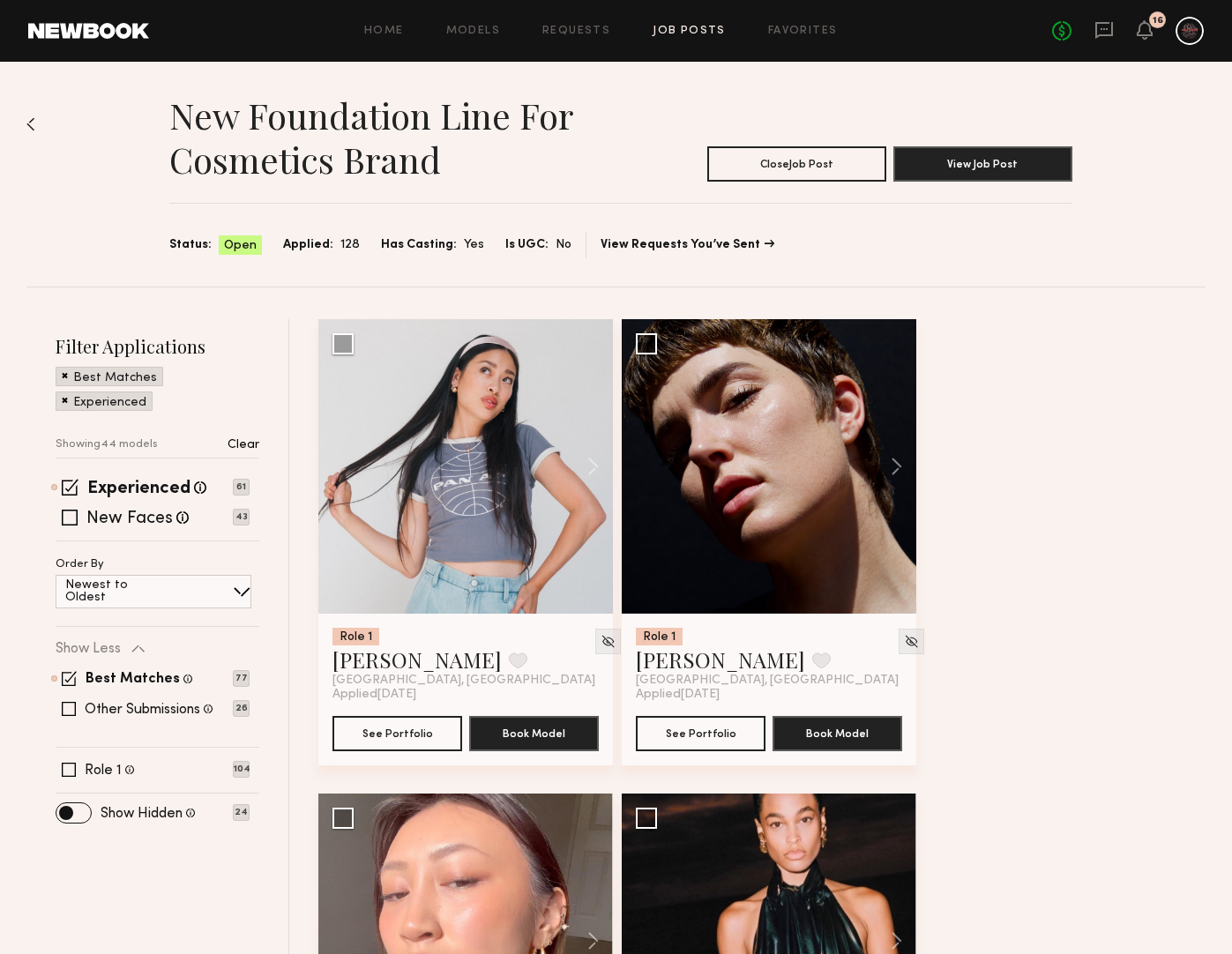 click 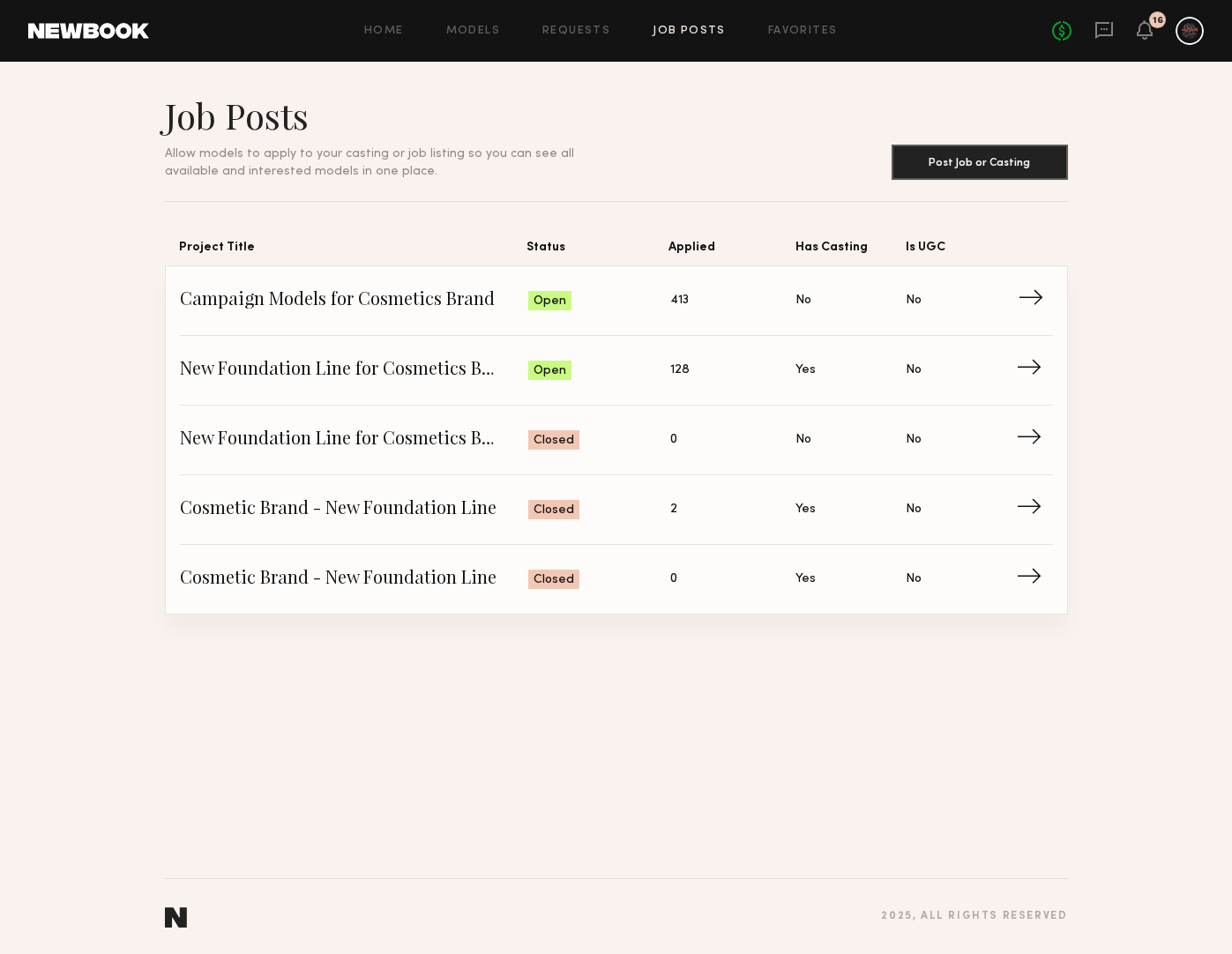 click on "Campaign Models for Cosmetics Brand Status: Open Applied: 413 Has Casting: No Is UGC: No →" 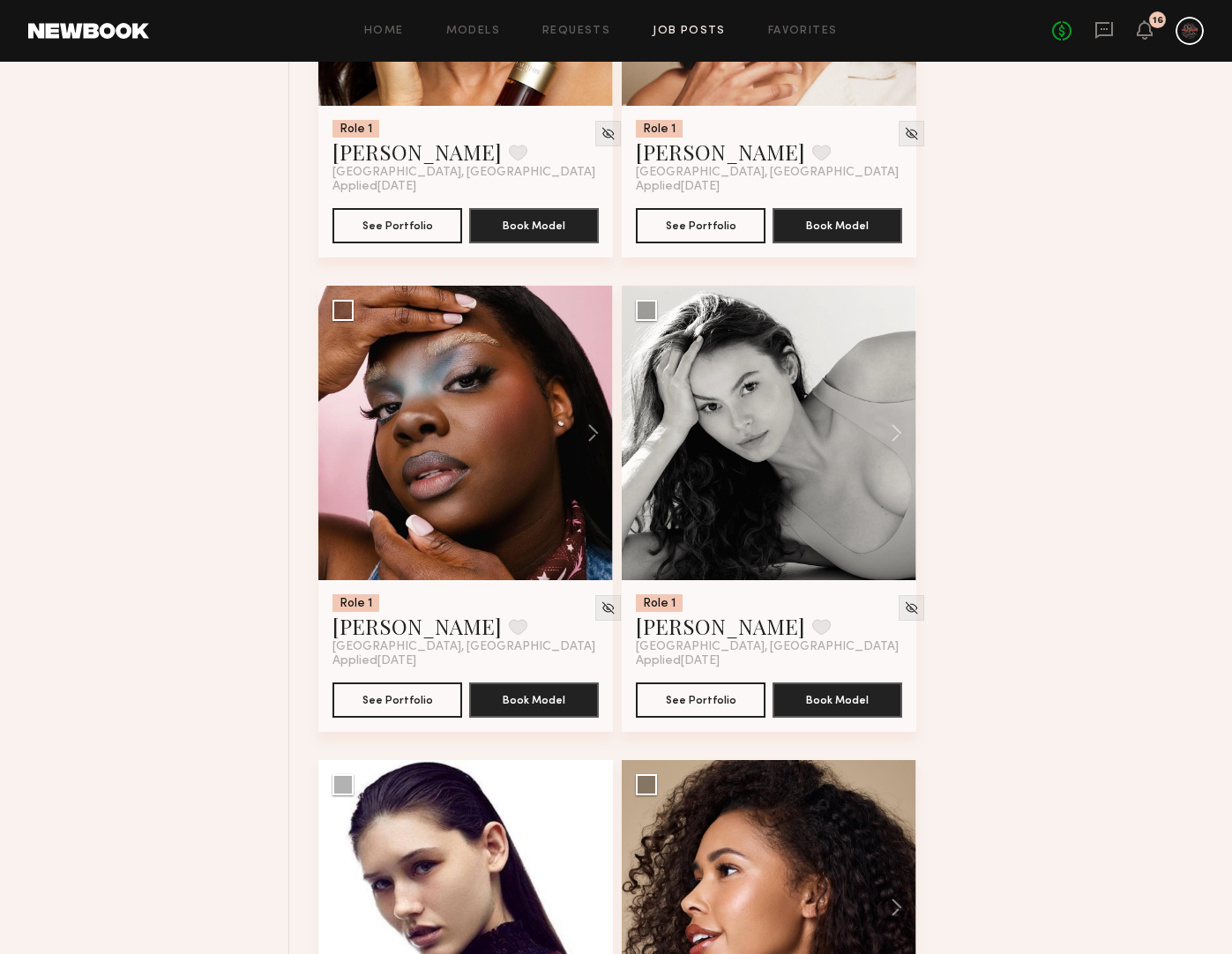 scroll, scrollTop: 2426, scrollLeft: 0, axis: vertical 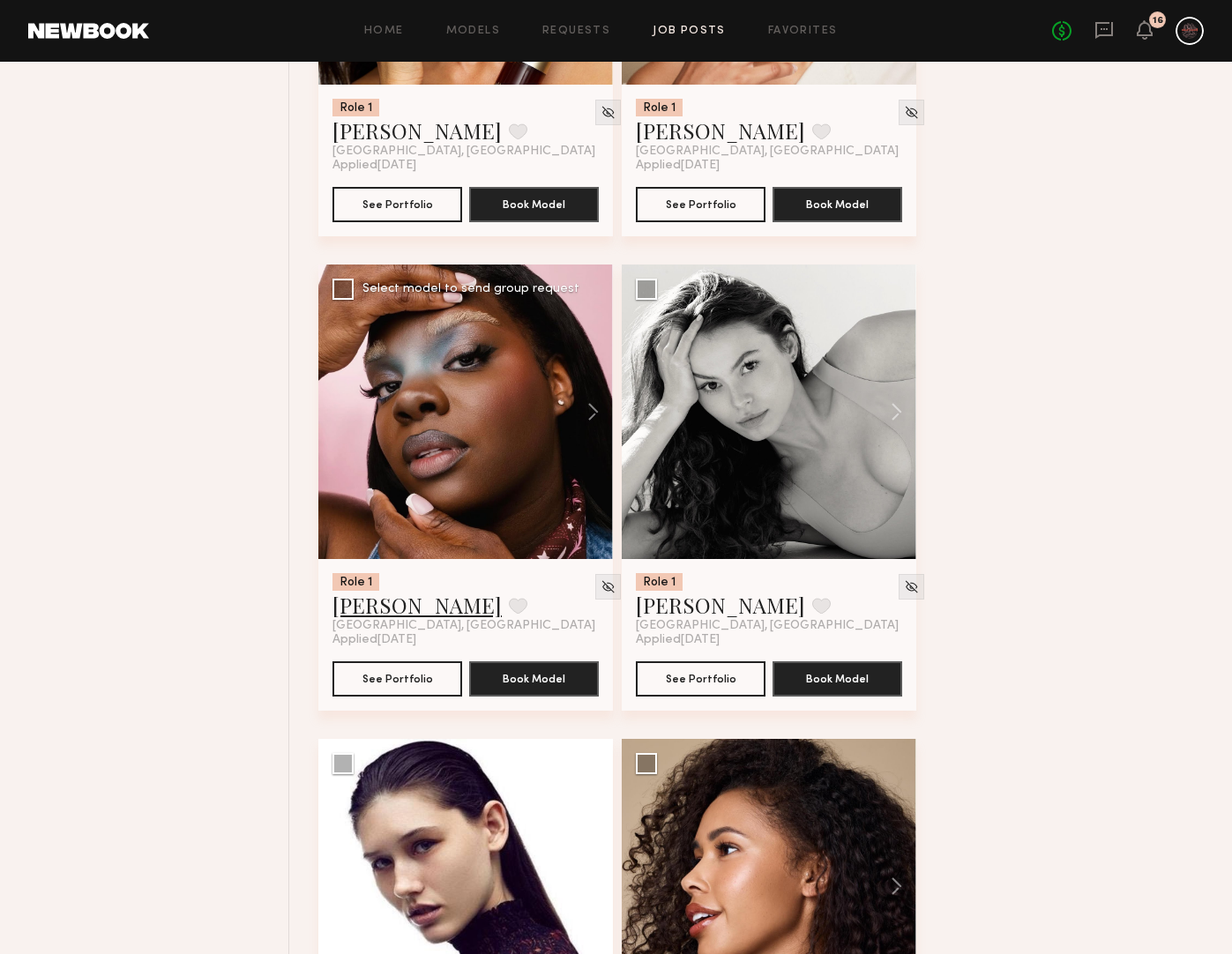 click on "Jessica W." 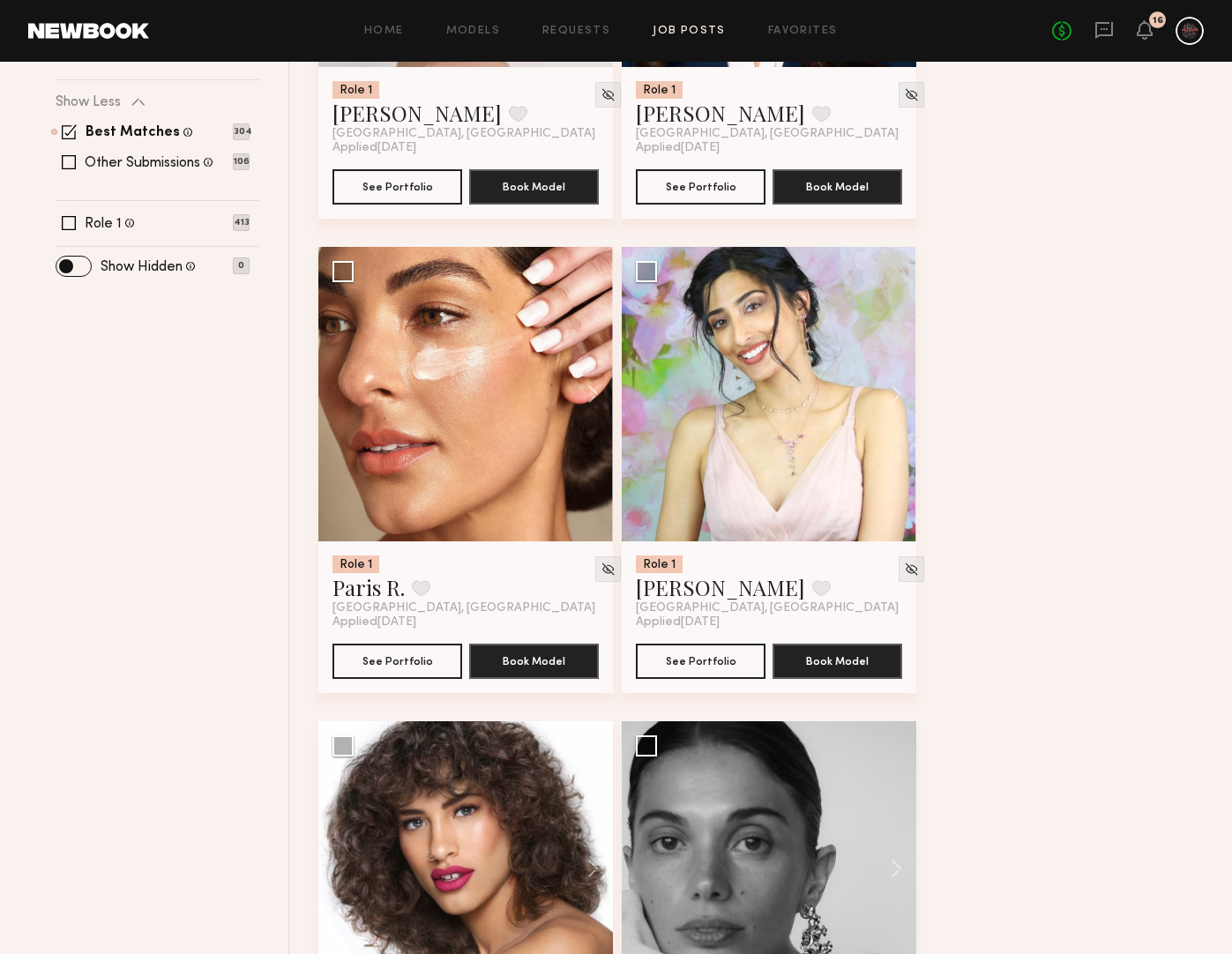 scroll, scrollTop: 0, scrollLeft: 0, axis: both 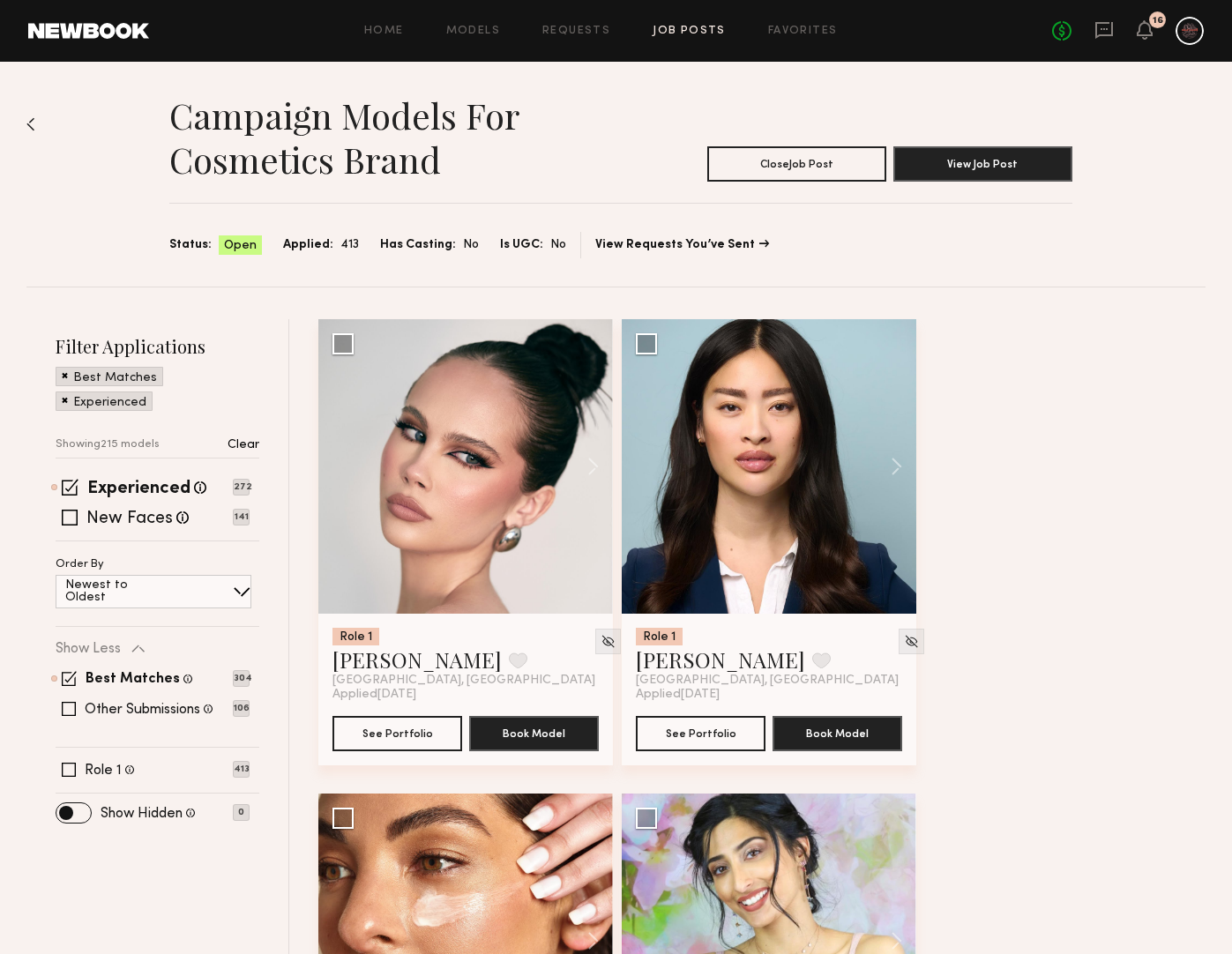 click 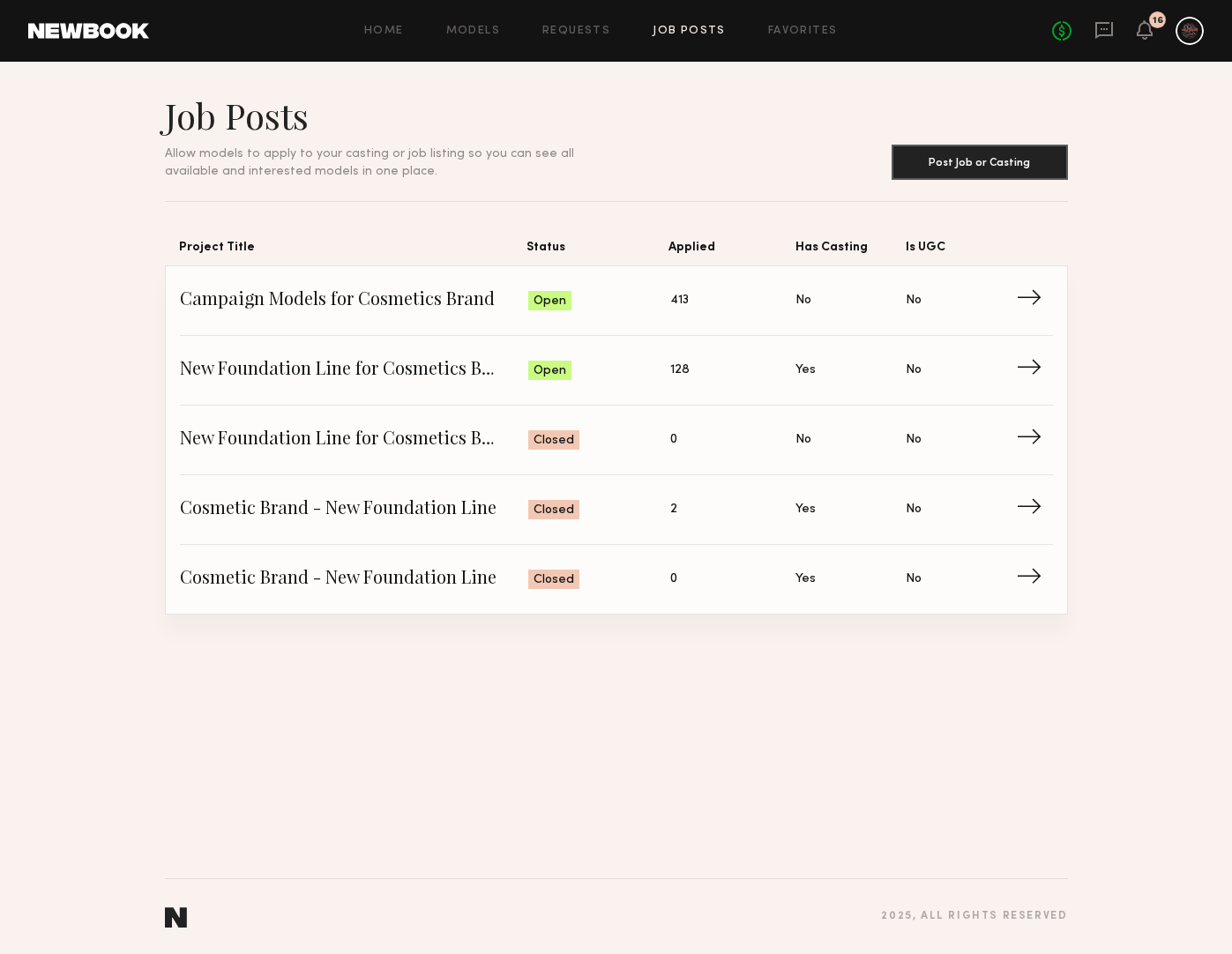 click on "Home Models Requests Job Posts Favorites Sign Out No fees up to $5,000 16" 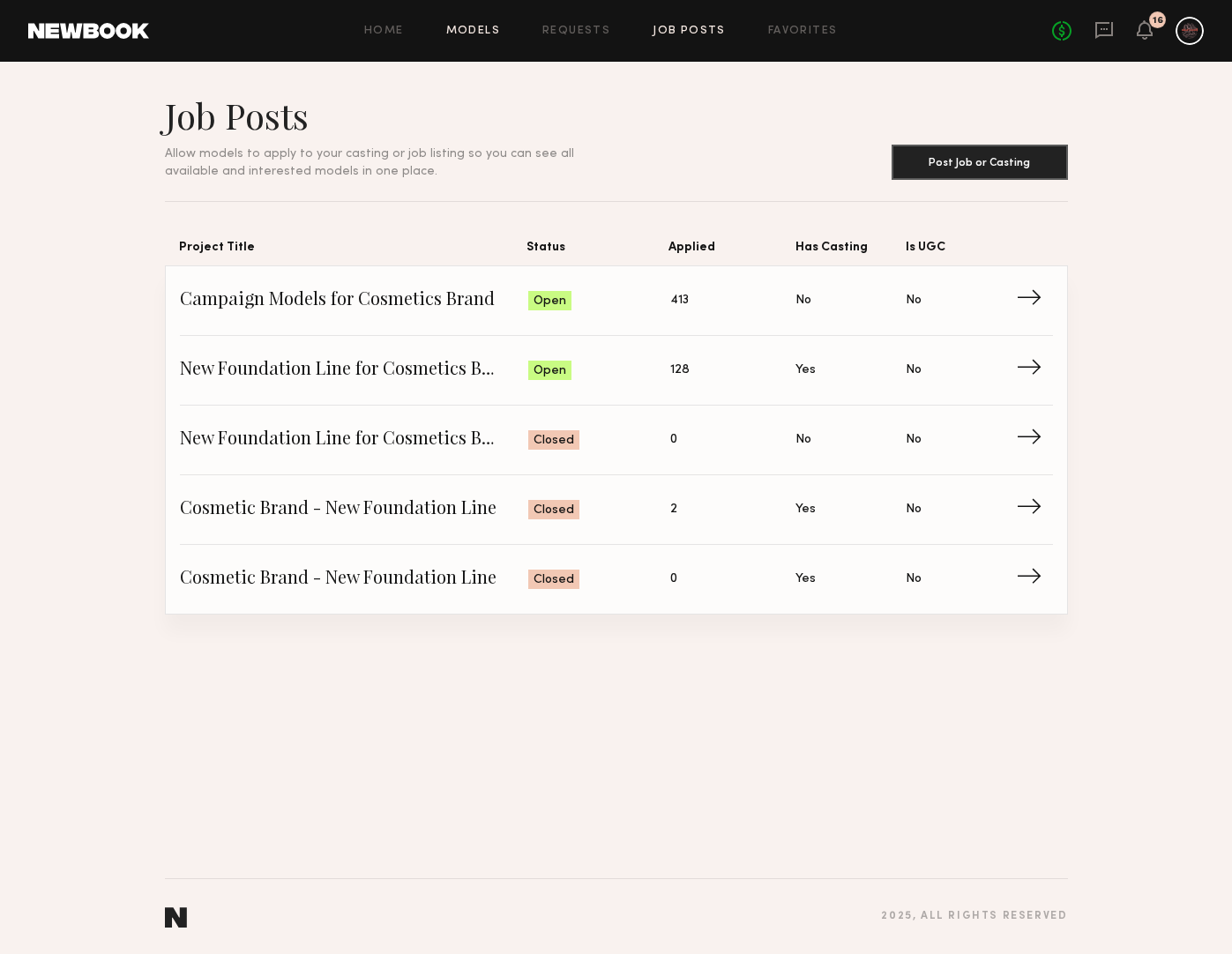 click on "Models" 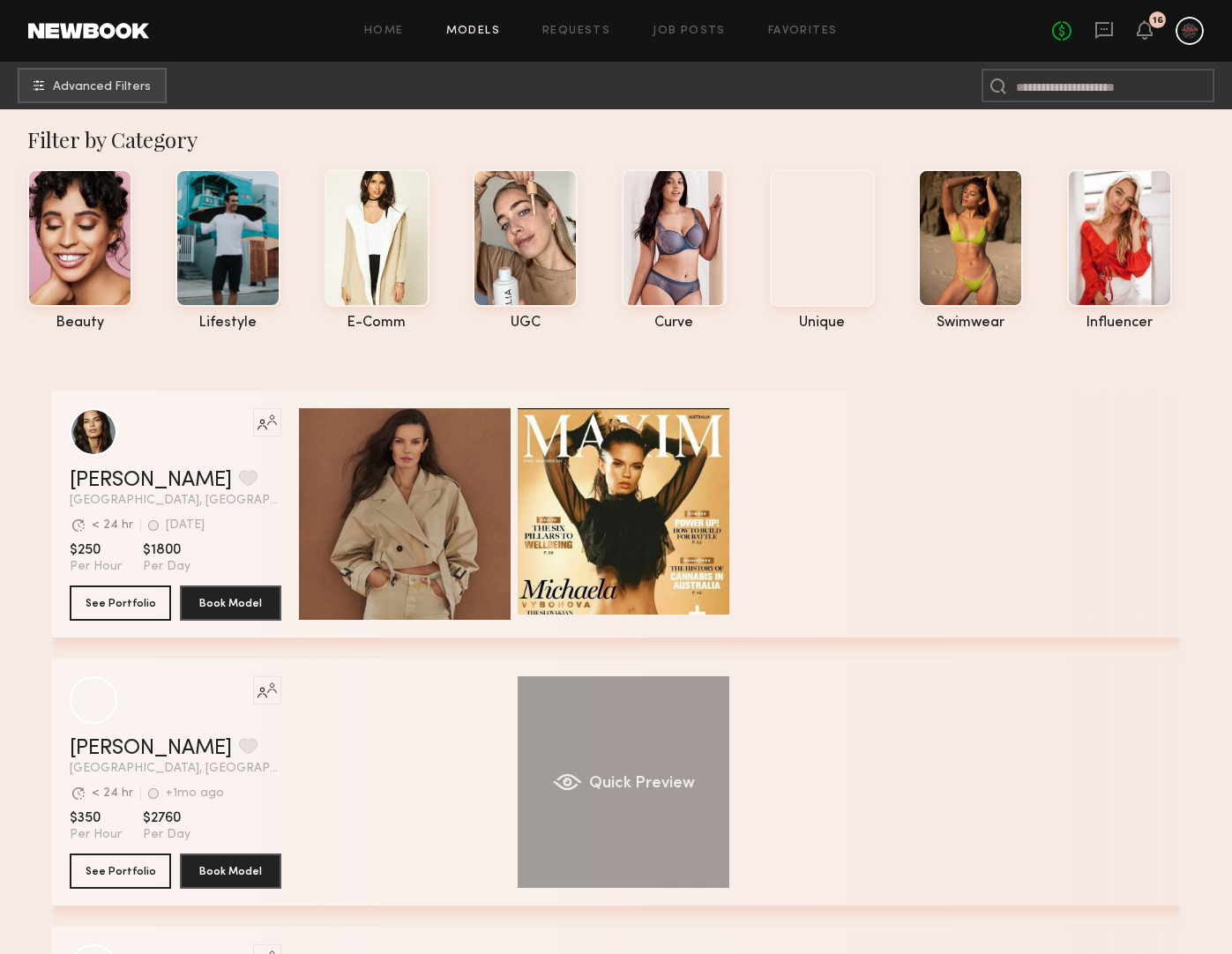 scroll, scrollTop: 0, scrollLeft: 0, axis: both 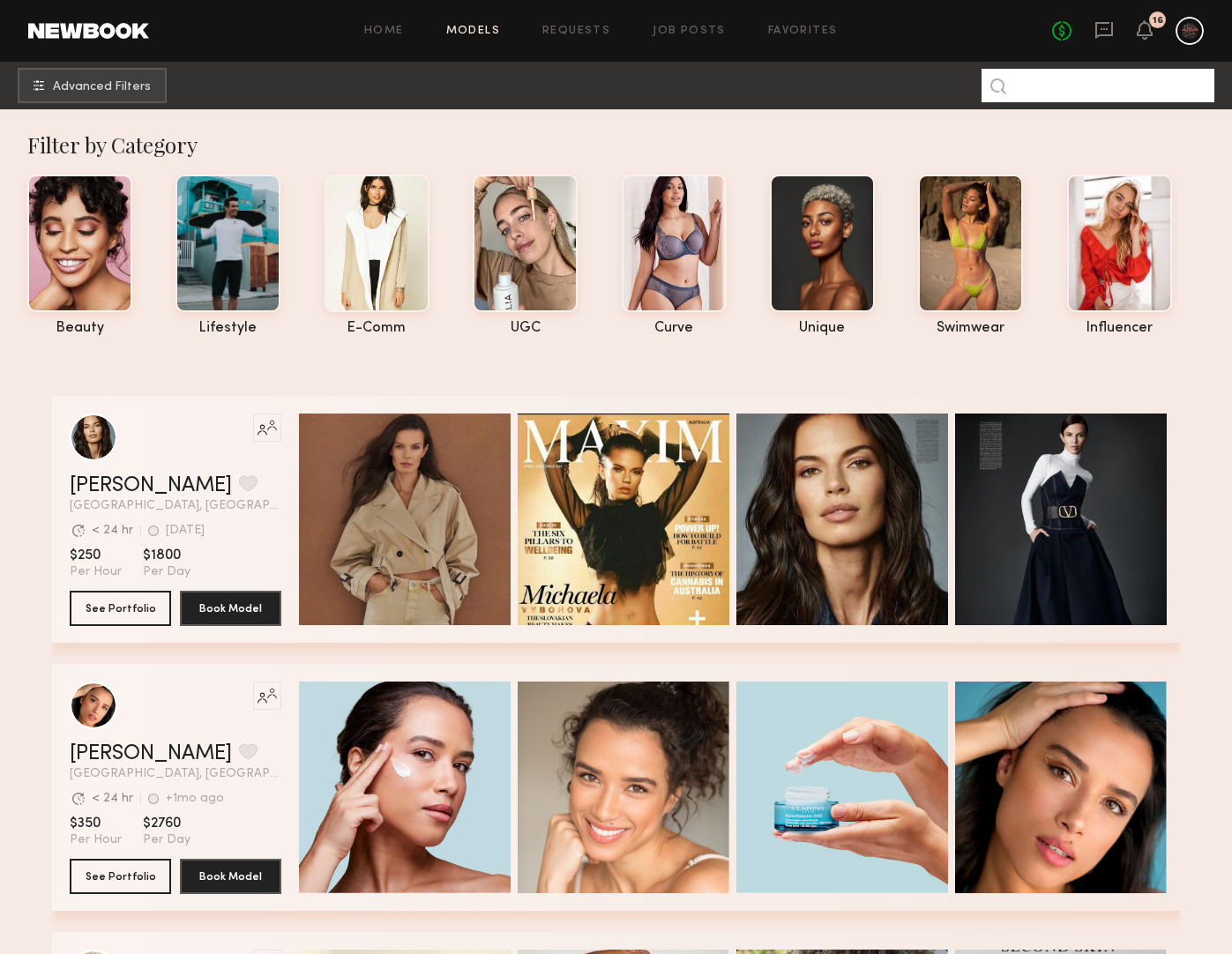click 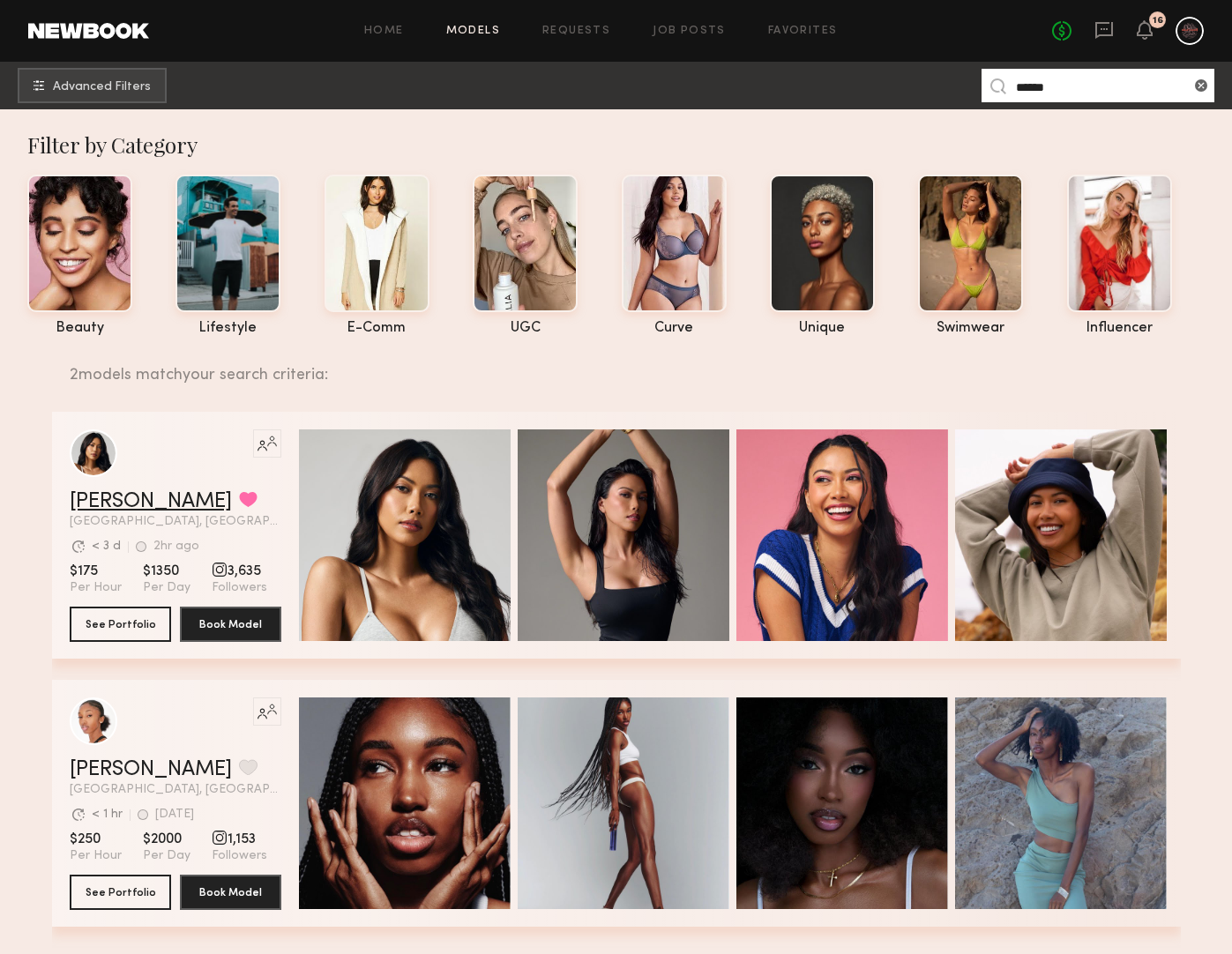 click on "Ericka B." 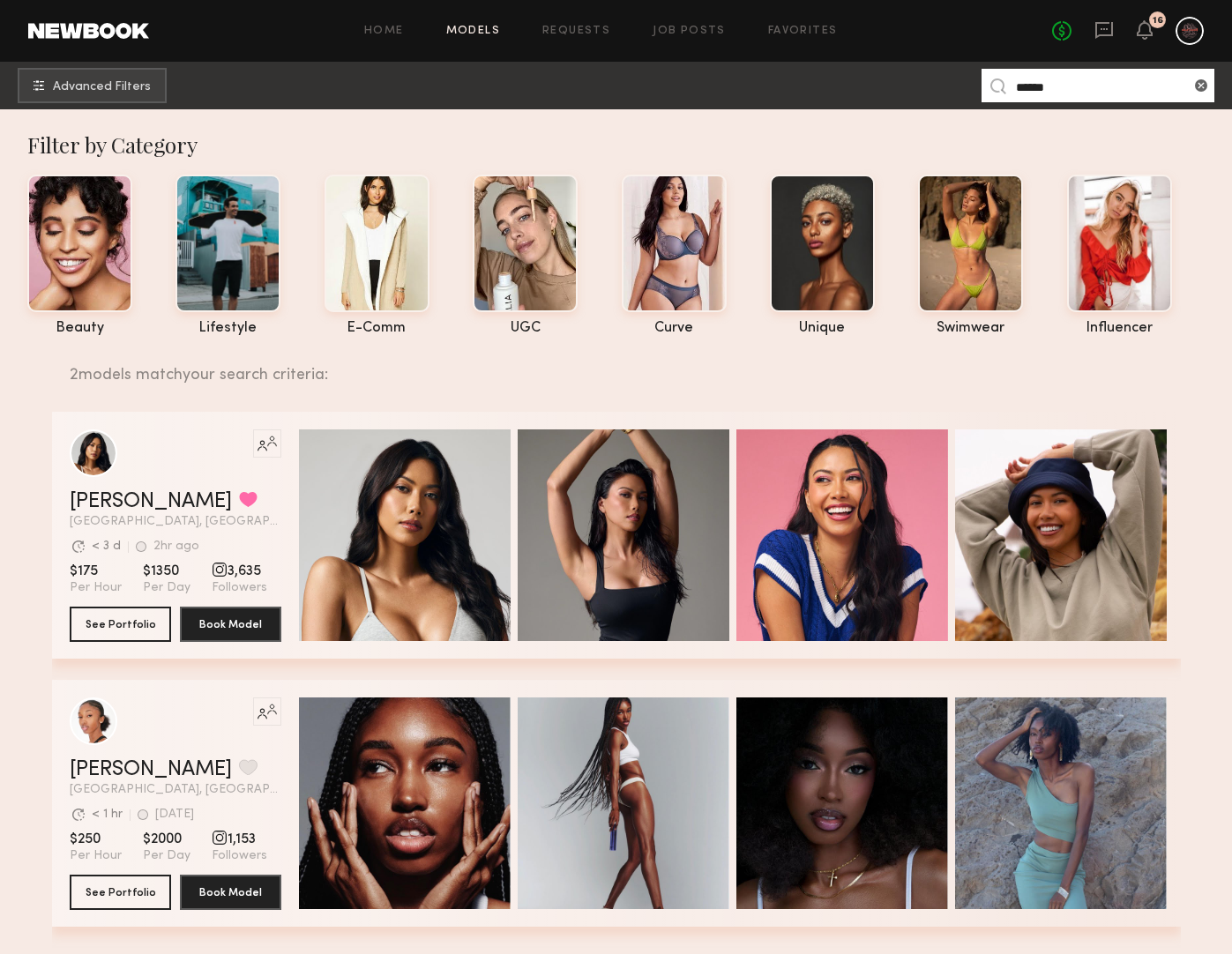drag, startPoint x: 1071, startPoint y: 86, endPoint x: 921, endPoint y: 64, distance: 151.60475 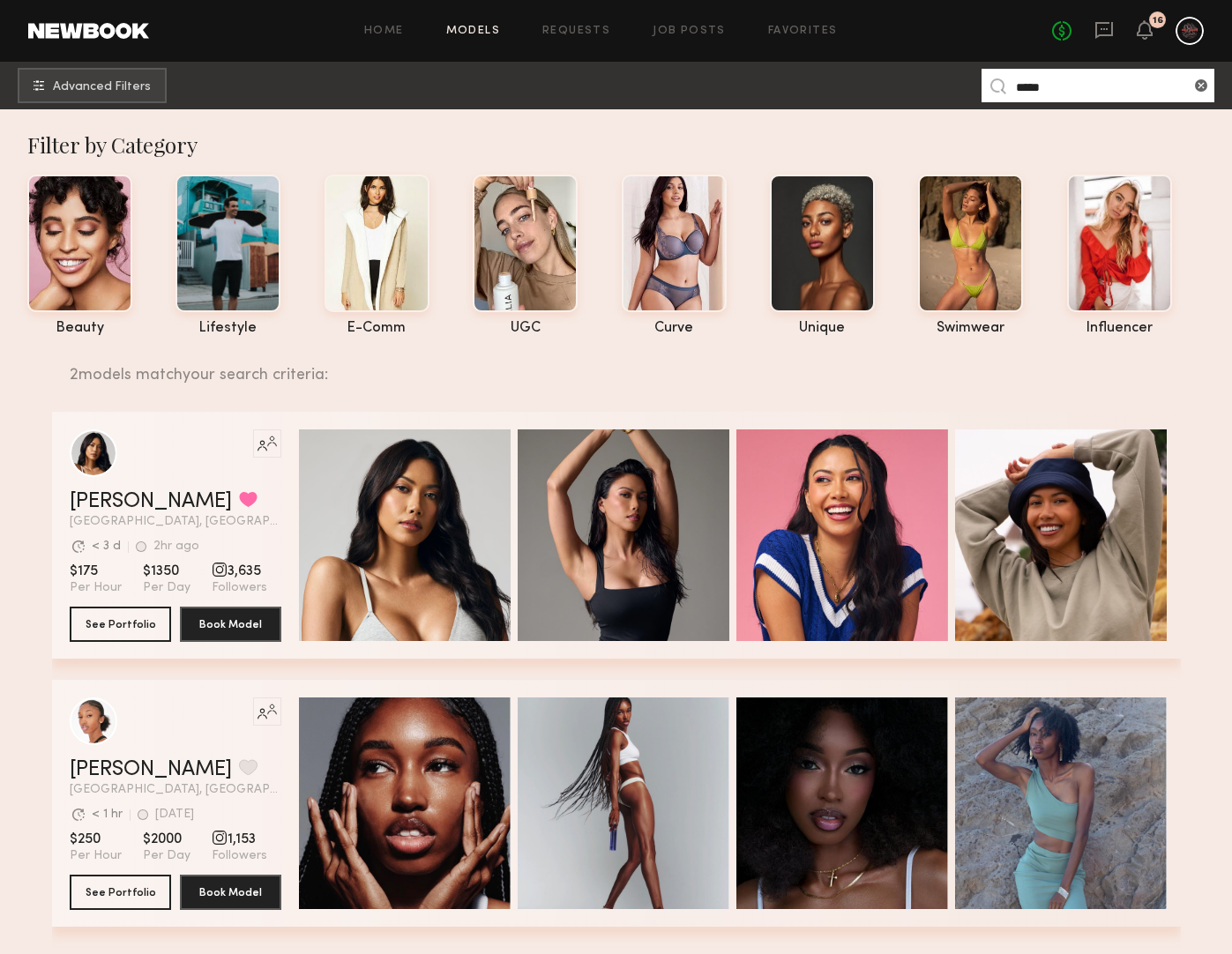 type on "*****" 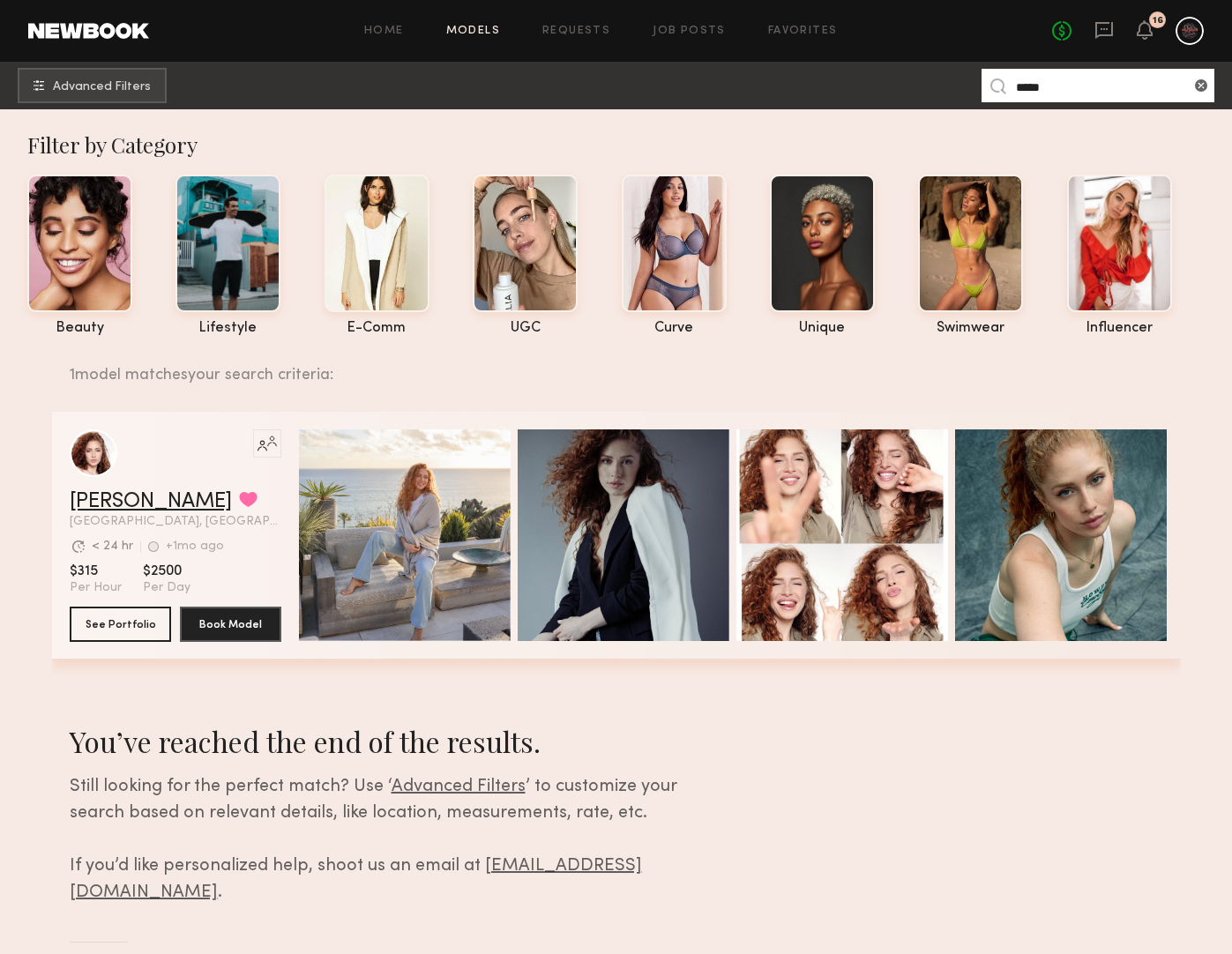 click on "Soula B." 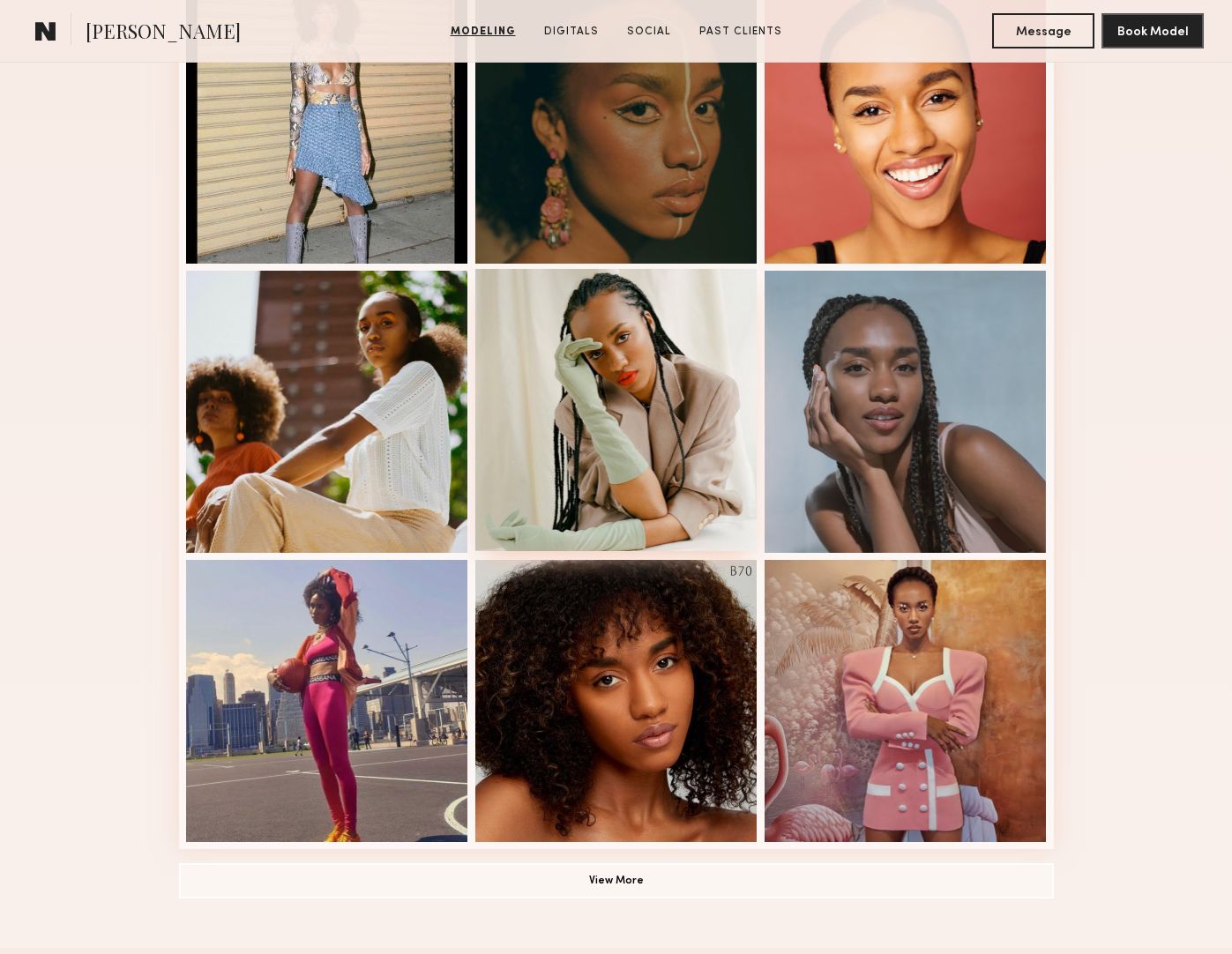 scroll, scrollTop: 0, scrollLeft: 0, axis: both 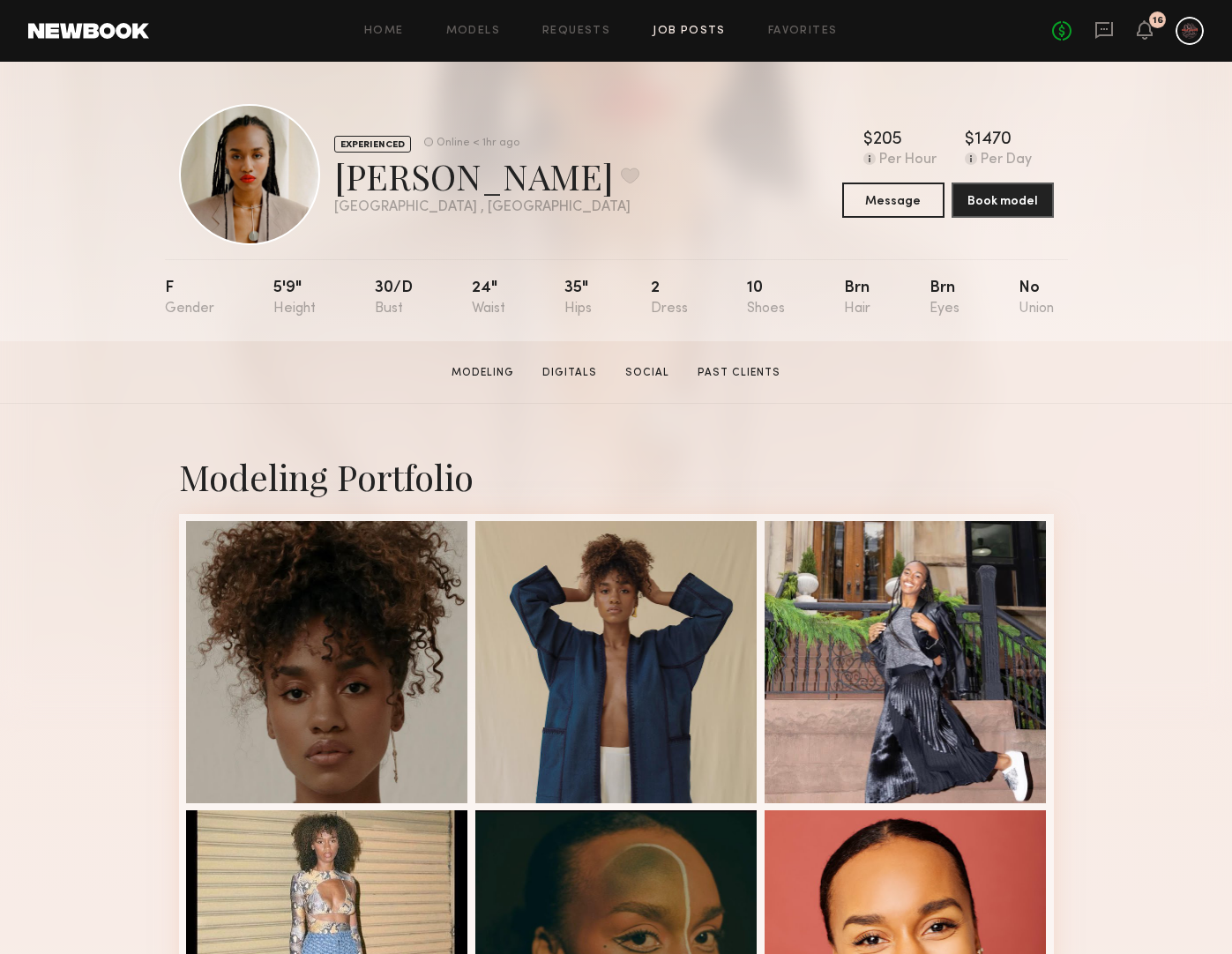 click on "Job Posts" 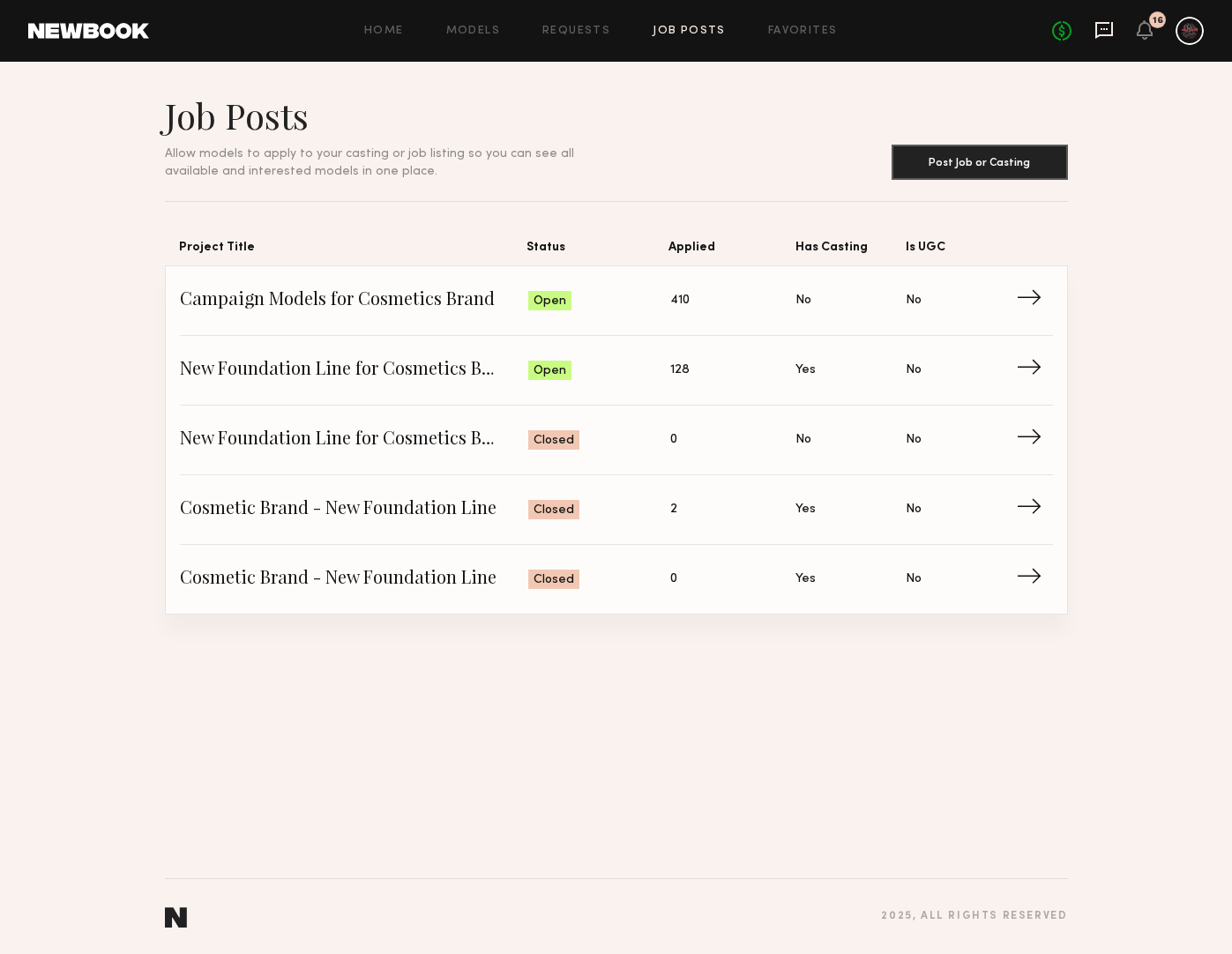 click 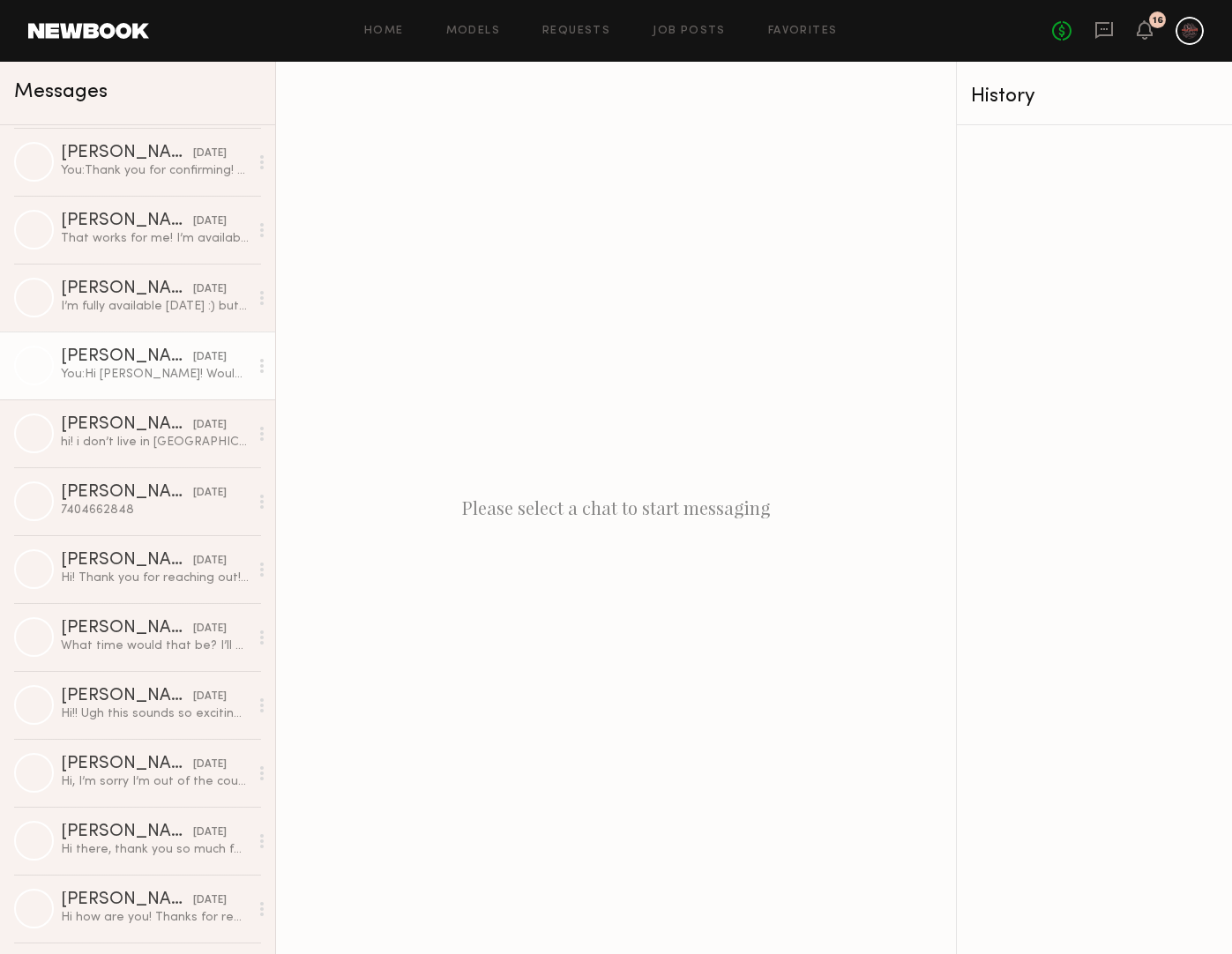 scroll, scrollTop: 4174, scrollLeft: 0, axis: vertical 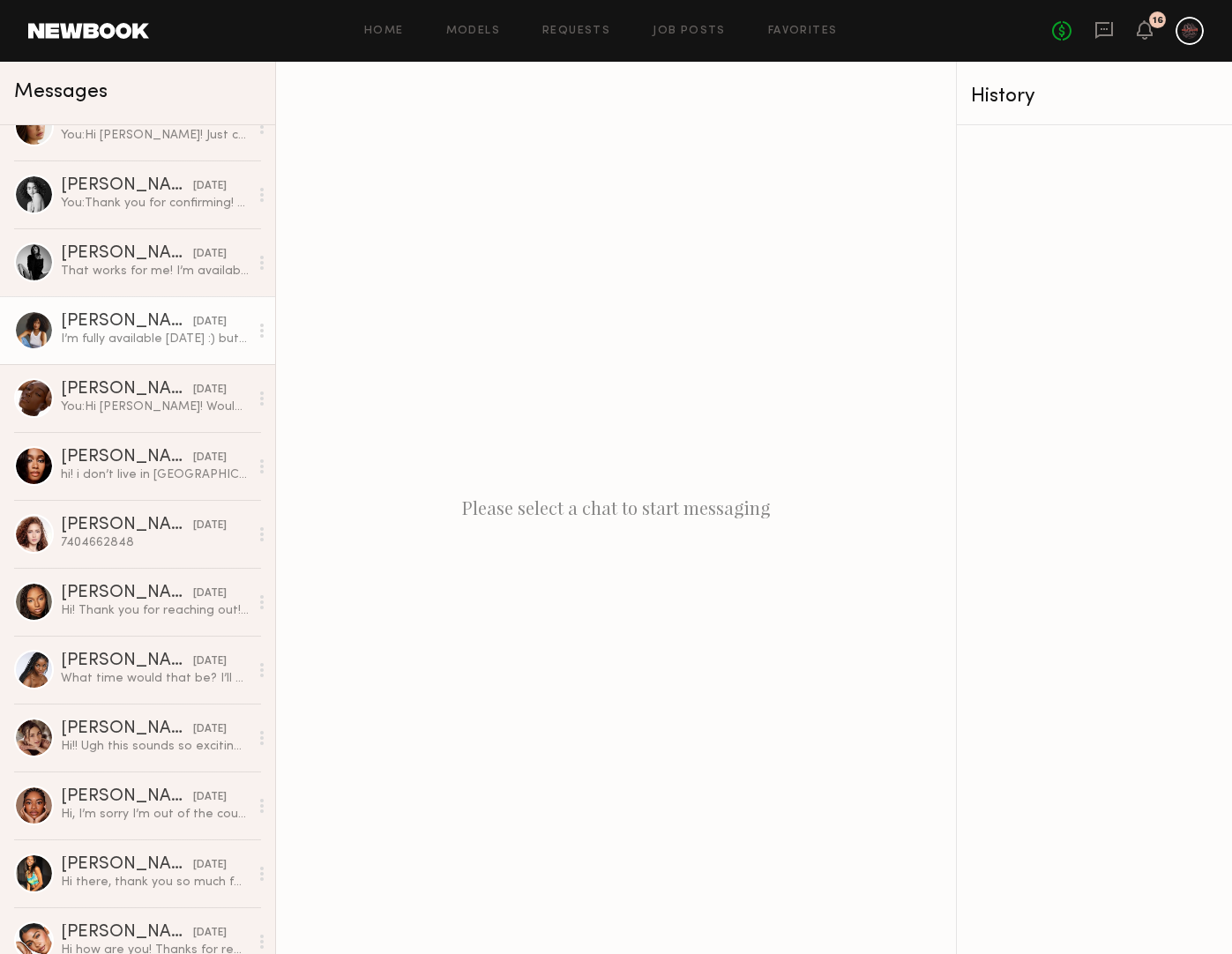 click on "I’m fully available [DATE] :) but the morning/early afternoon is preferred. Thank you!" 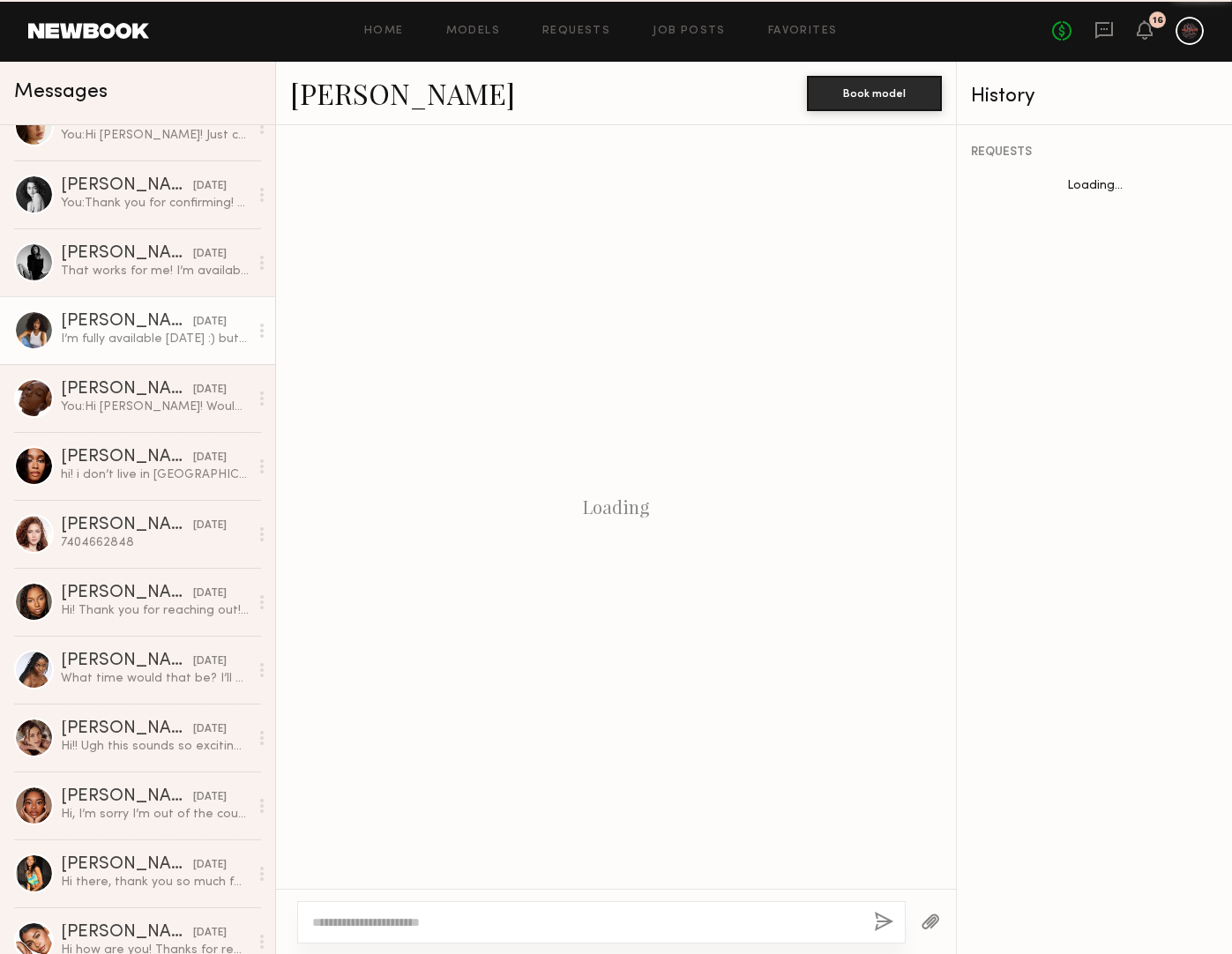 scroll, scrollTop: 582, scrollLeft: 0, axis: vertical 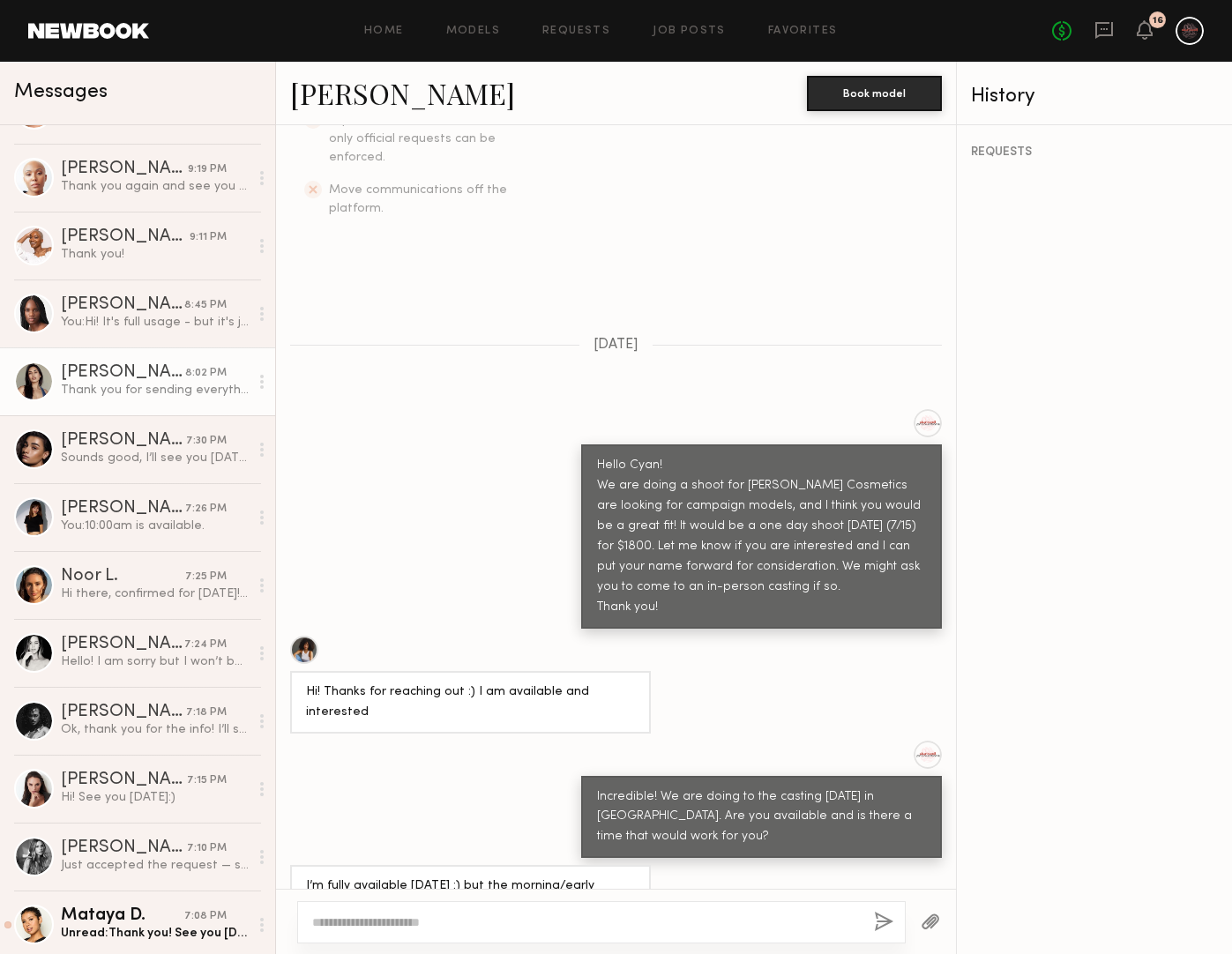 click on "Thank you for sending everything over, all sounds good! See you then :)" 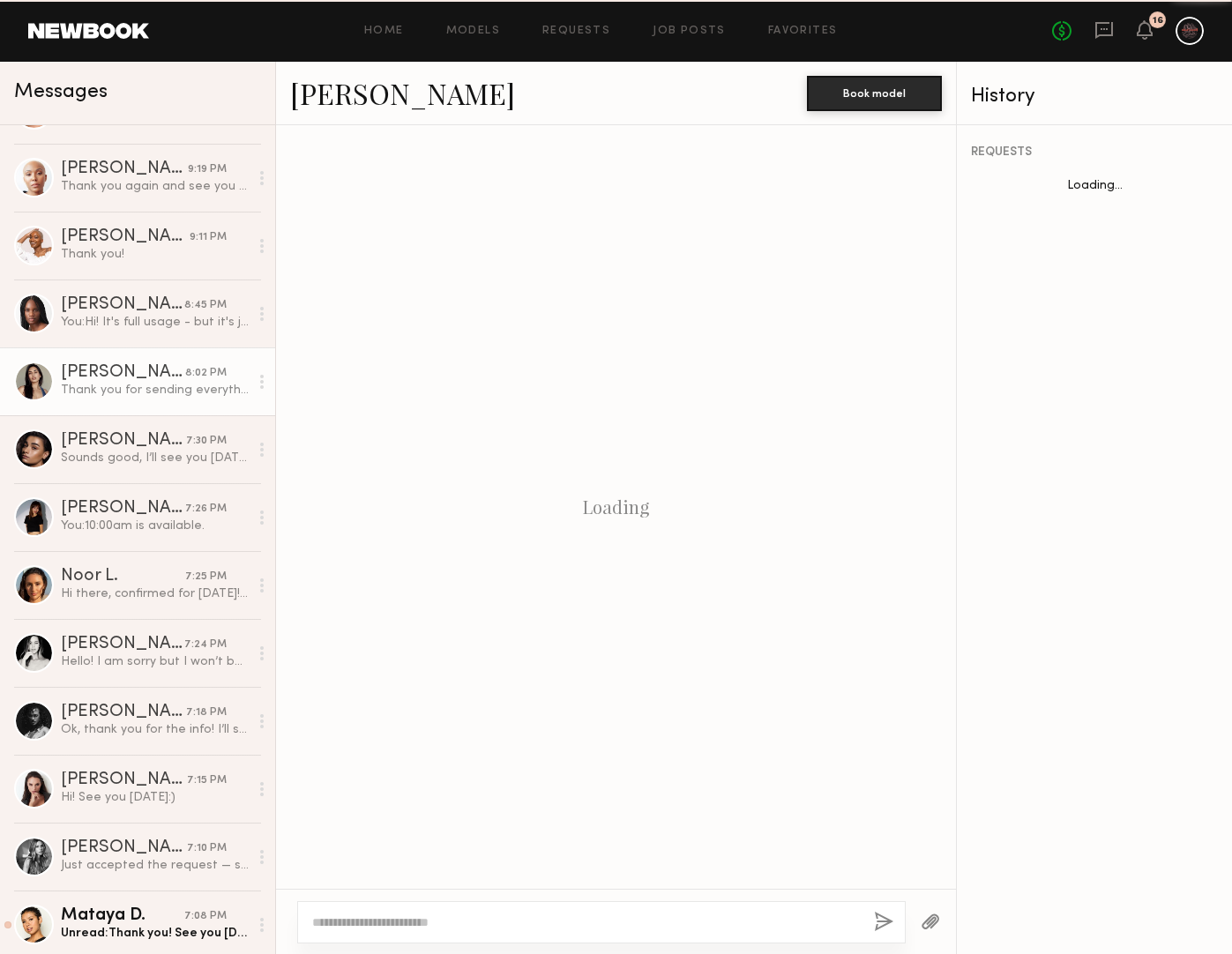 scroll, scrollTop: 1567, scrollLeft: 0, axis: vertical 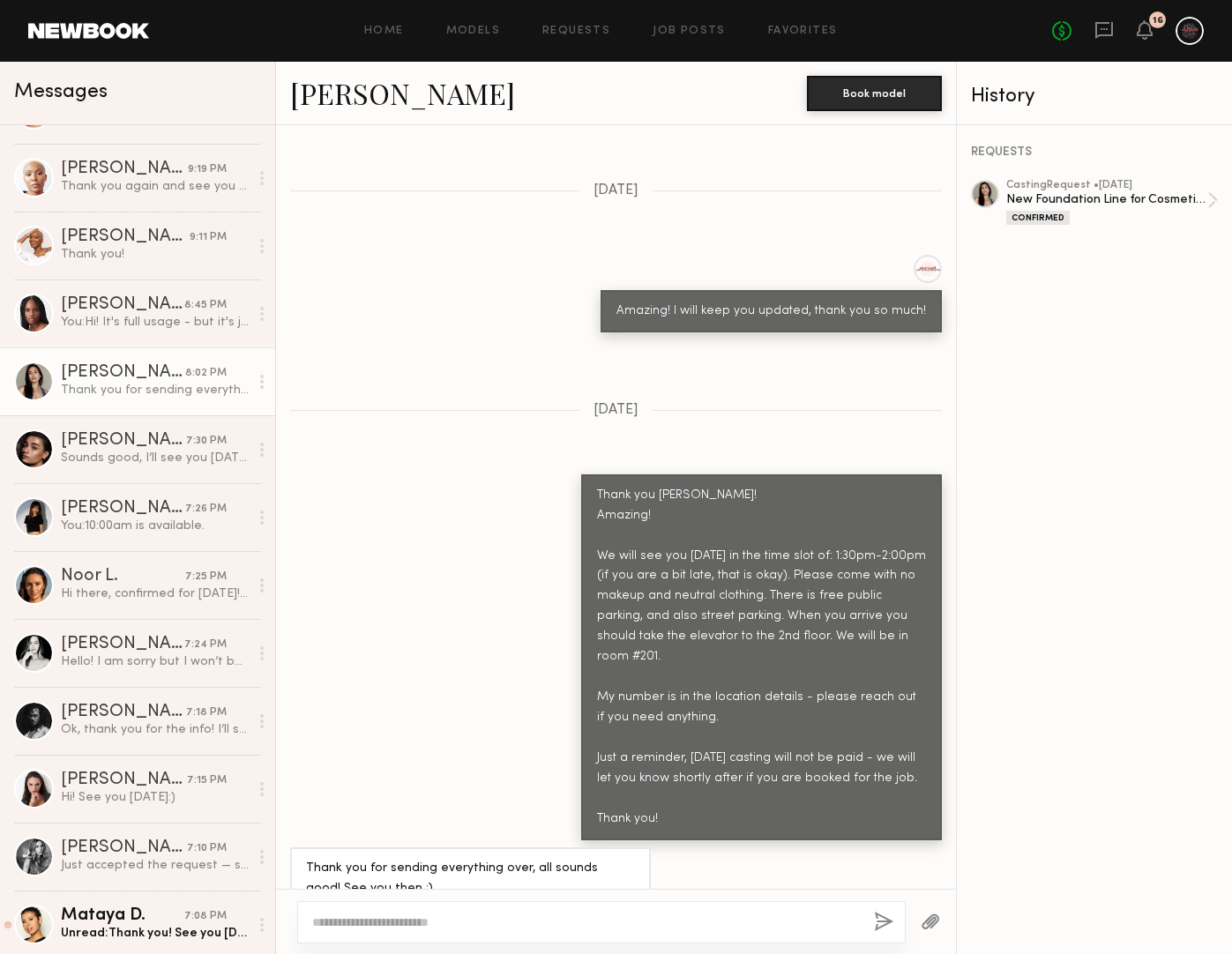 click on "[PERSON_NAME]" 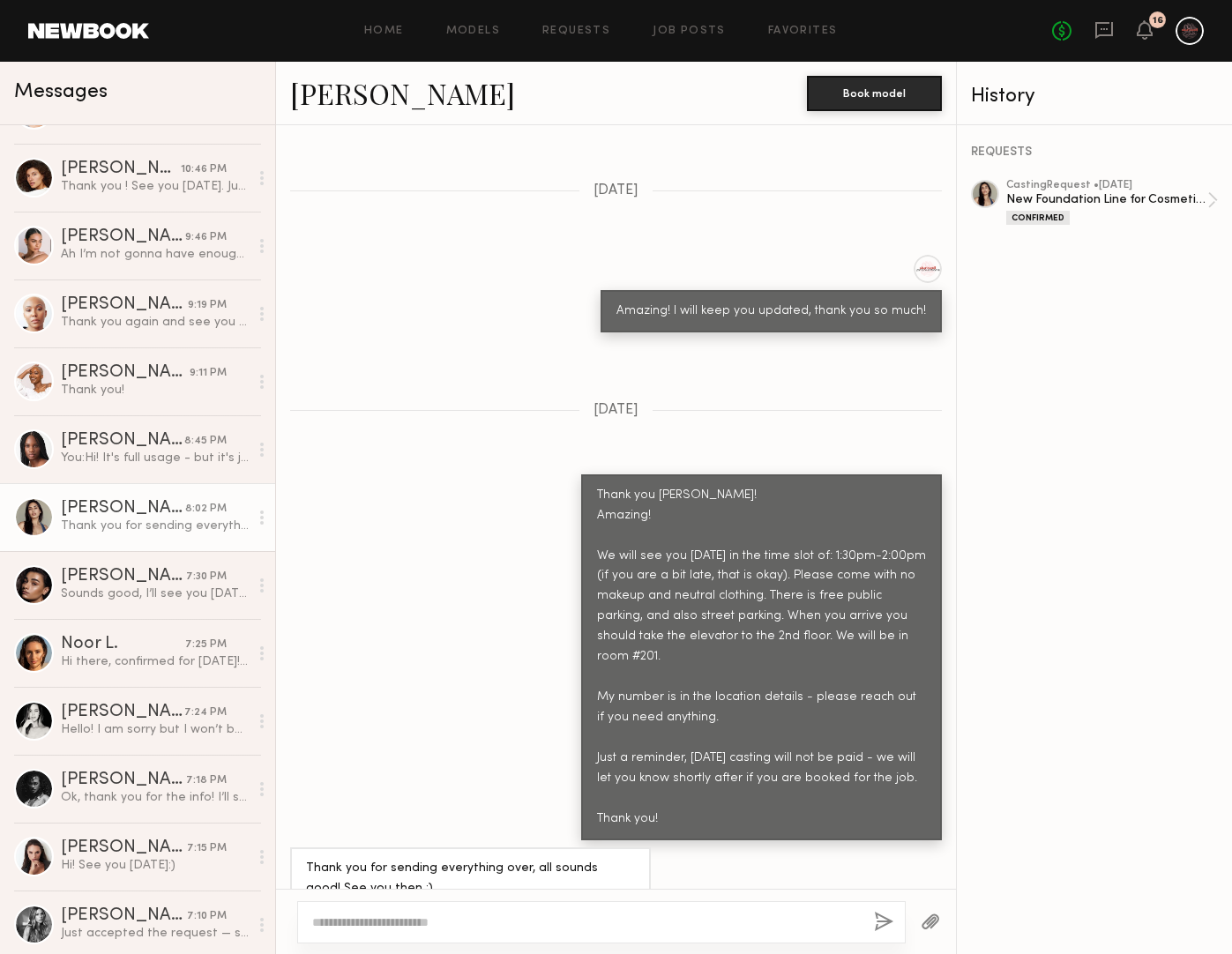 scroll, scrollTop: 0, scrollLeft: 0, axis: both 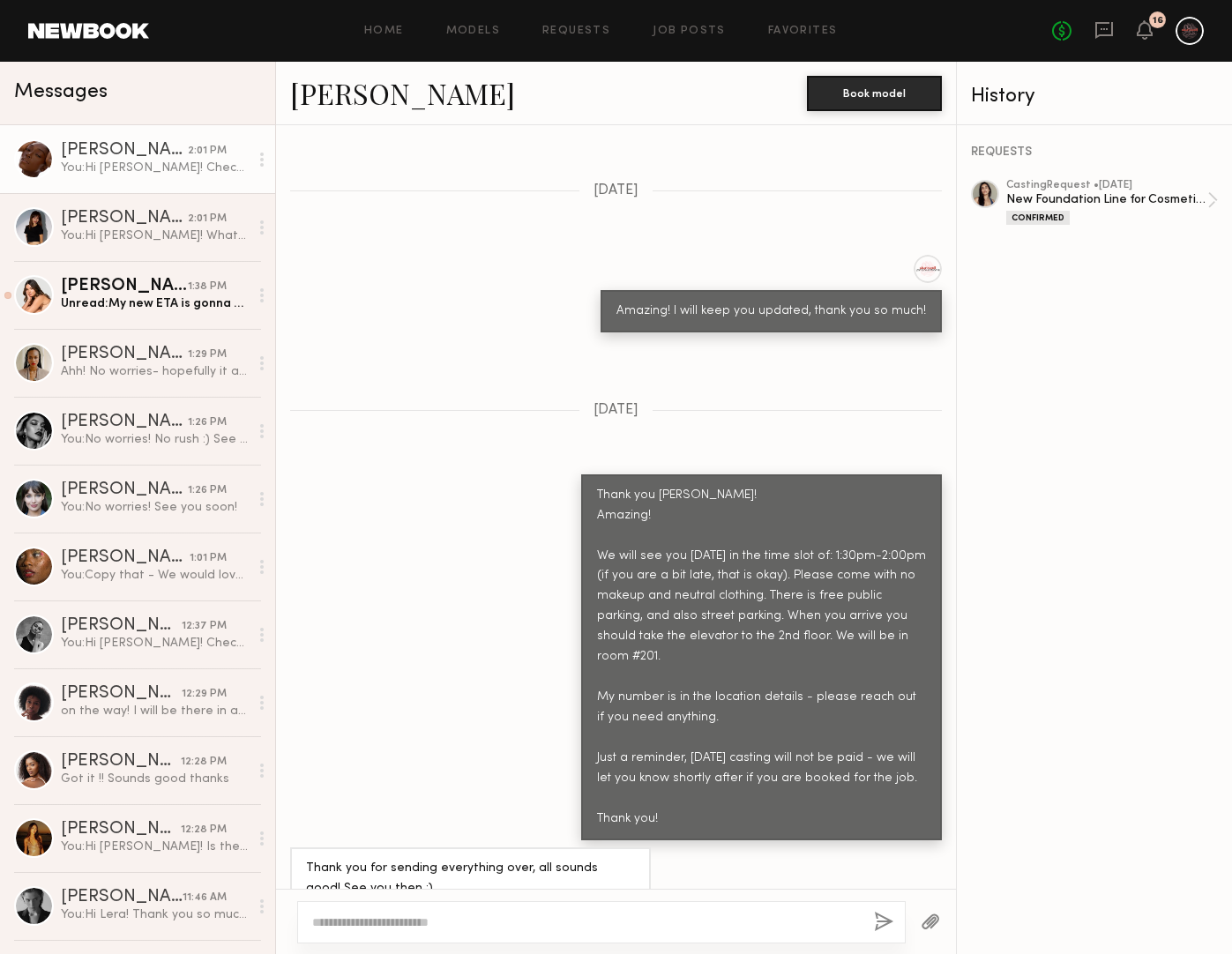 click on "[PERSON_NAME] 2:01 PM You:  Hi [PERSON_NAME]! Checking in again." 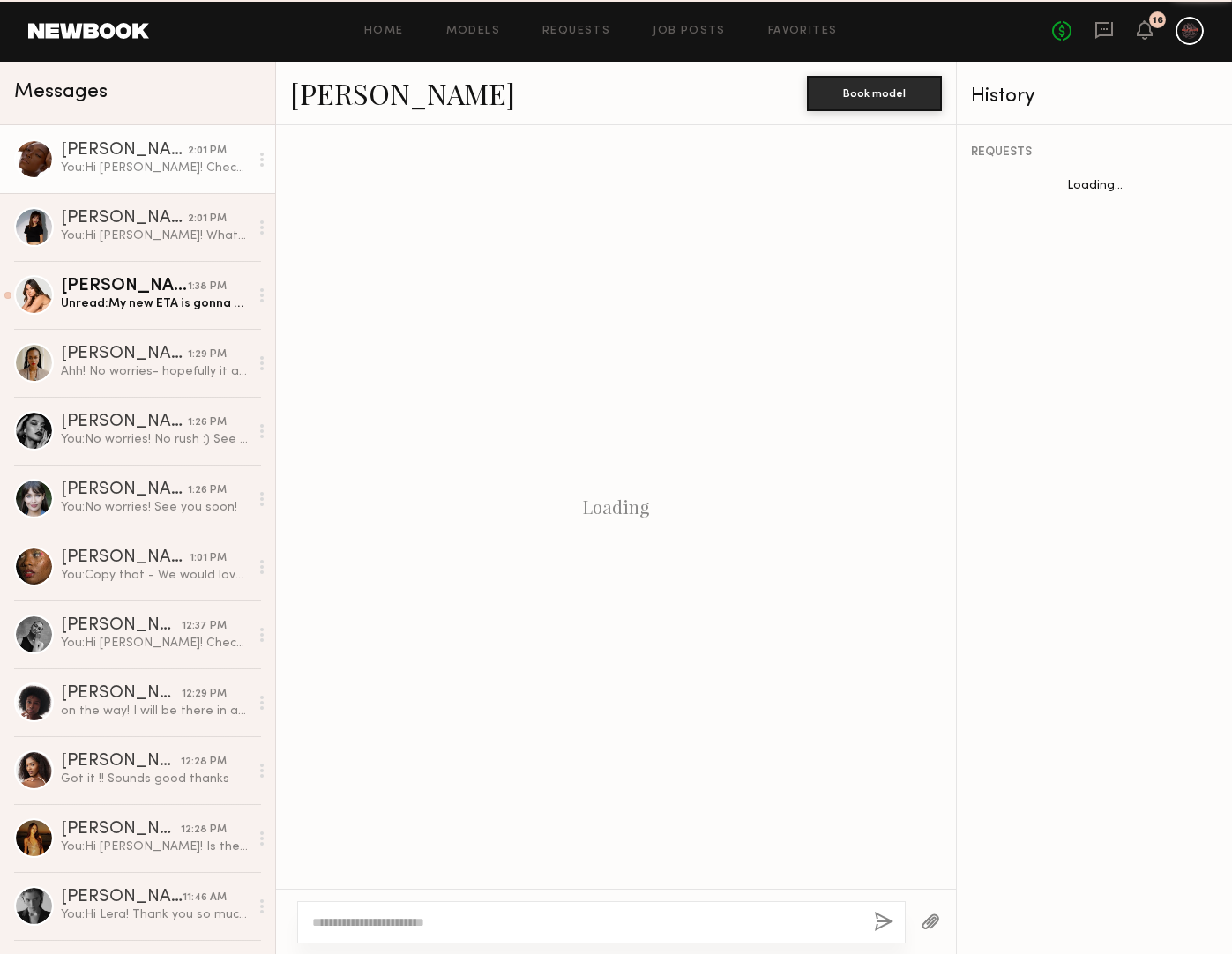 scroll, scrollTop: 1008, scrollLeft: 0, axis: vertical 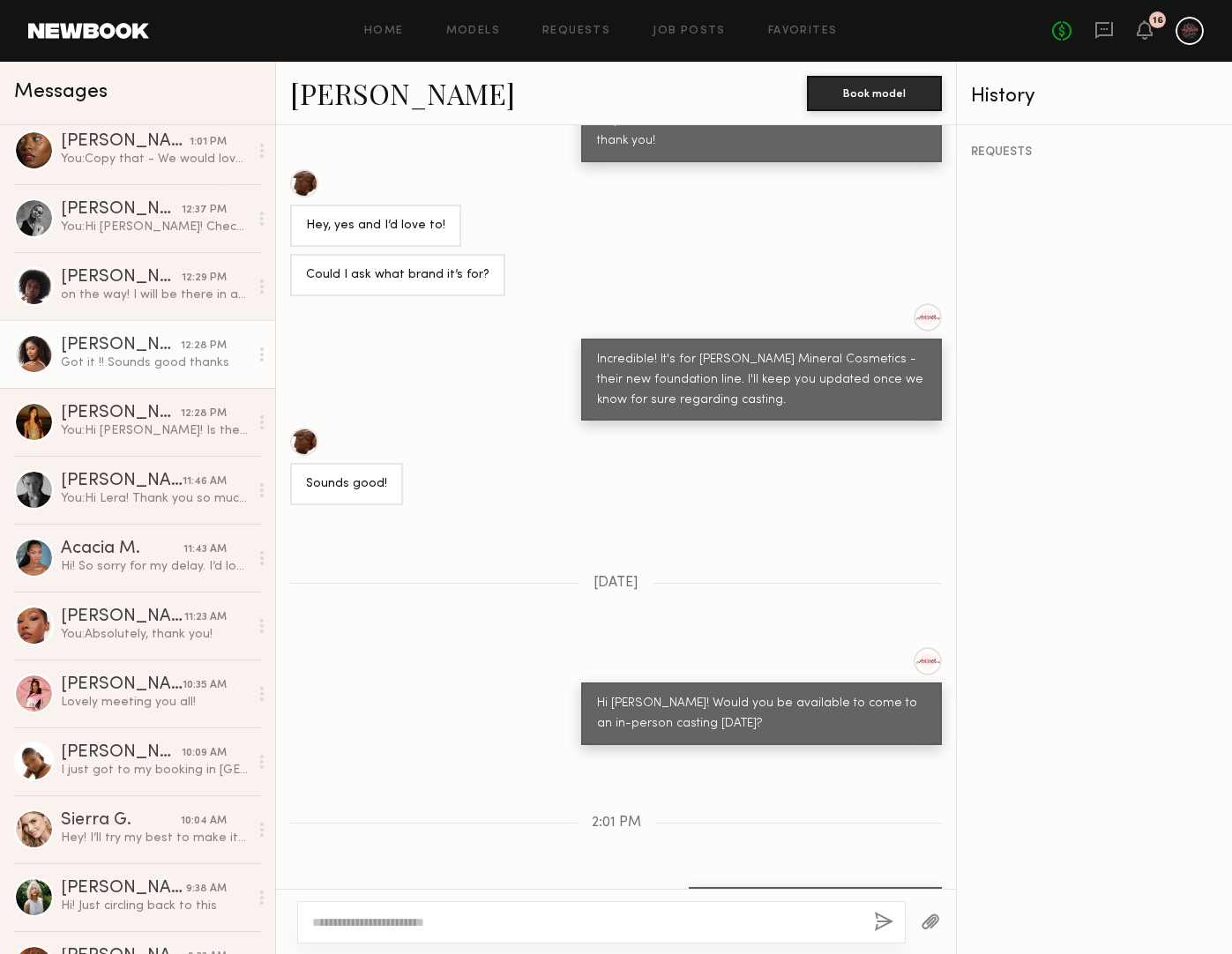 click on "Kaelani F. 12:28 PM Got it !! Sounds good thanks" 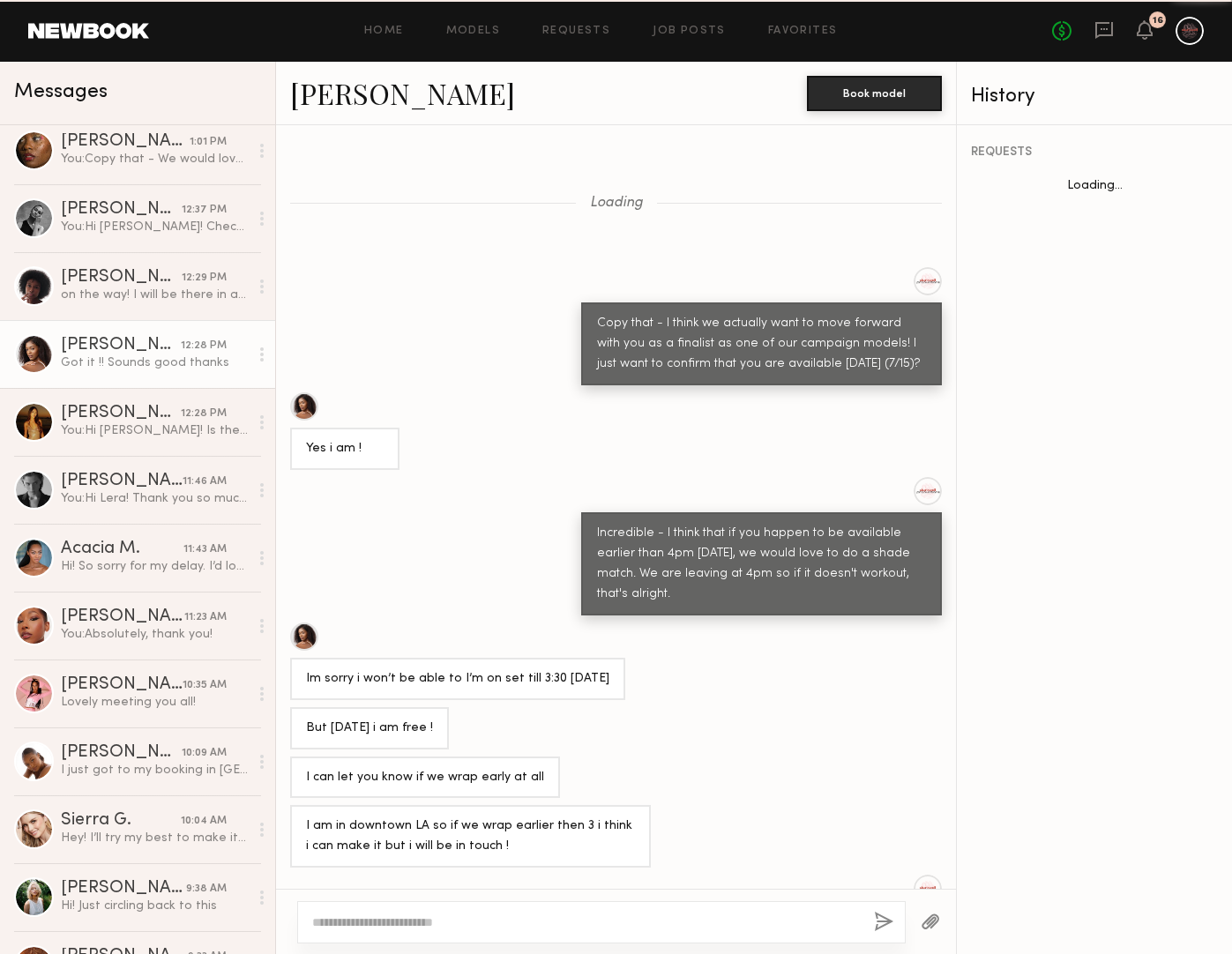 scroll, scrollTop: 347, scrollLeft: 0, axis: vertical 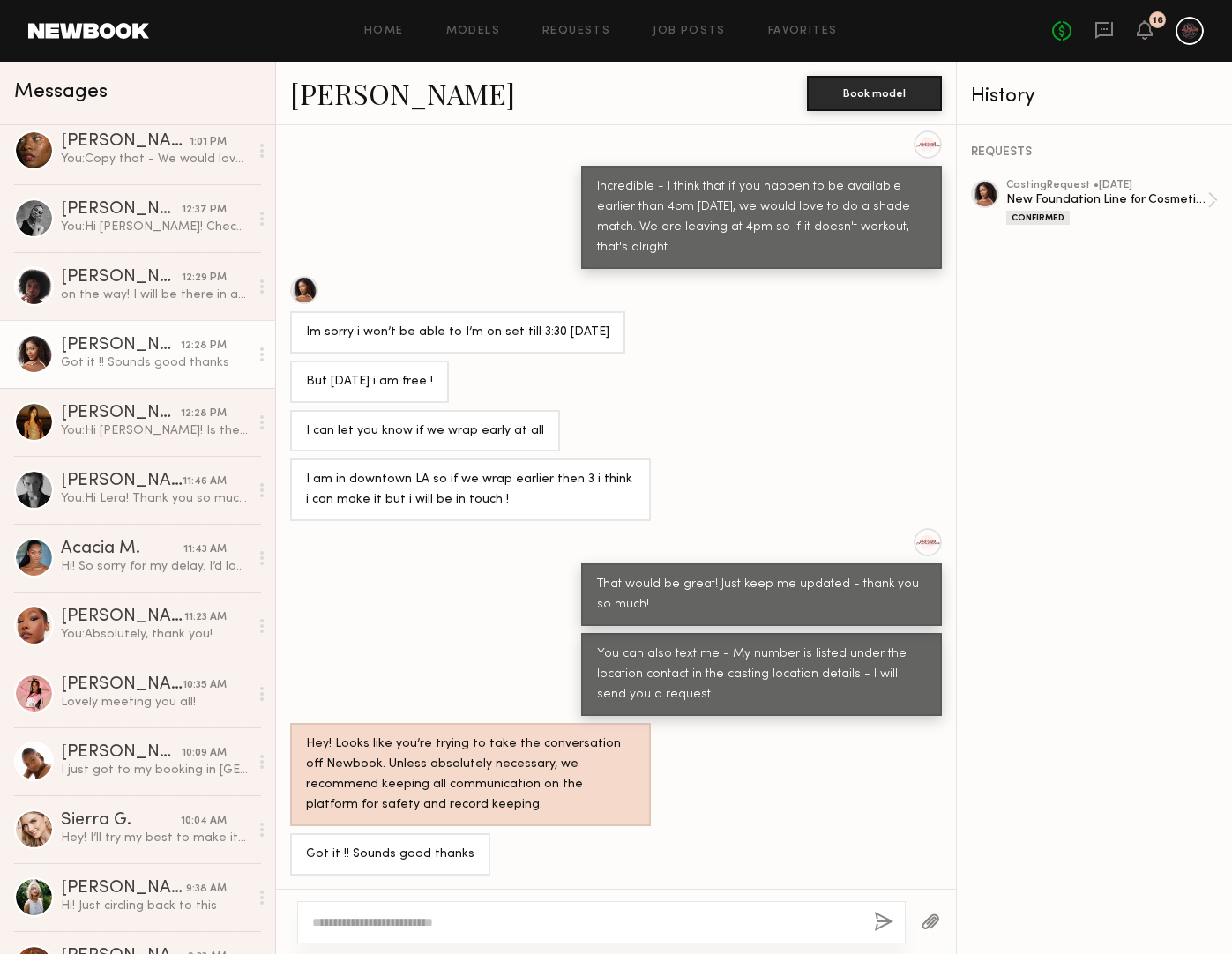 click on "Kaelani F." 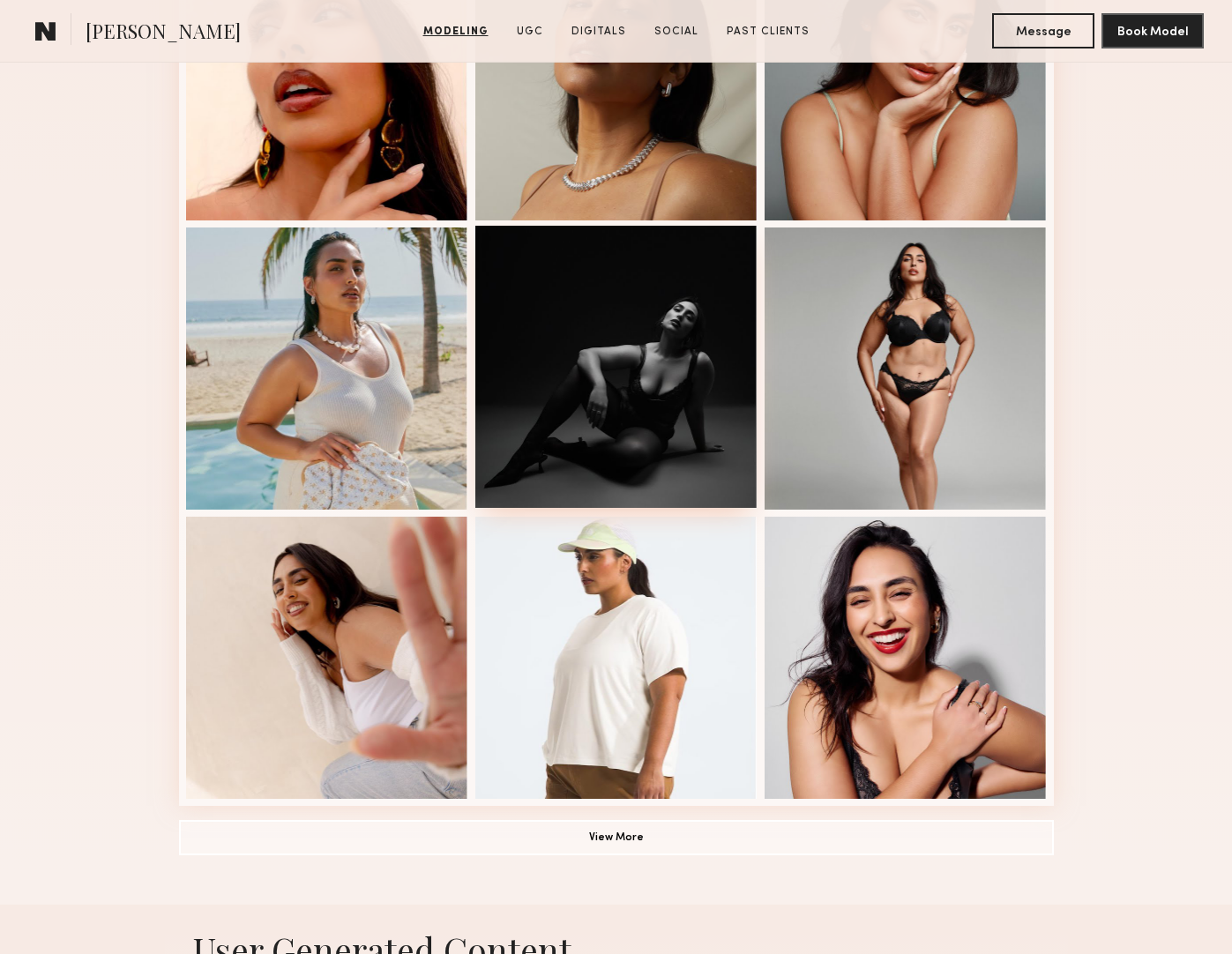 scroll, scrollTop: 883, scrollLeft: 0, axis: vertical 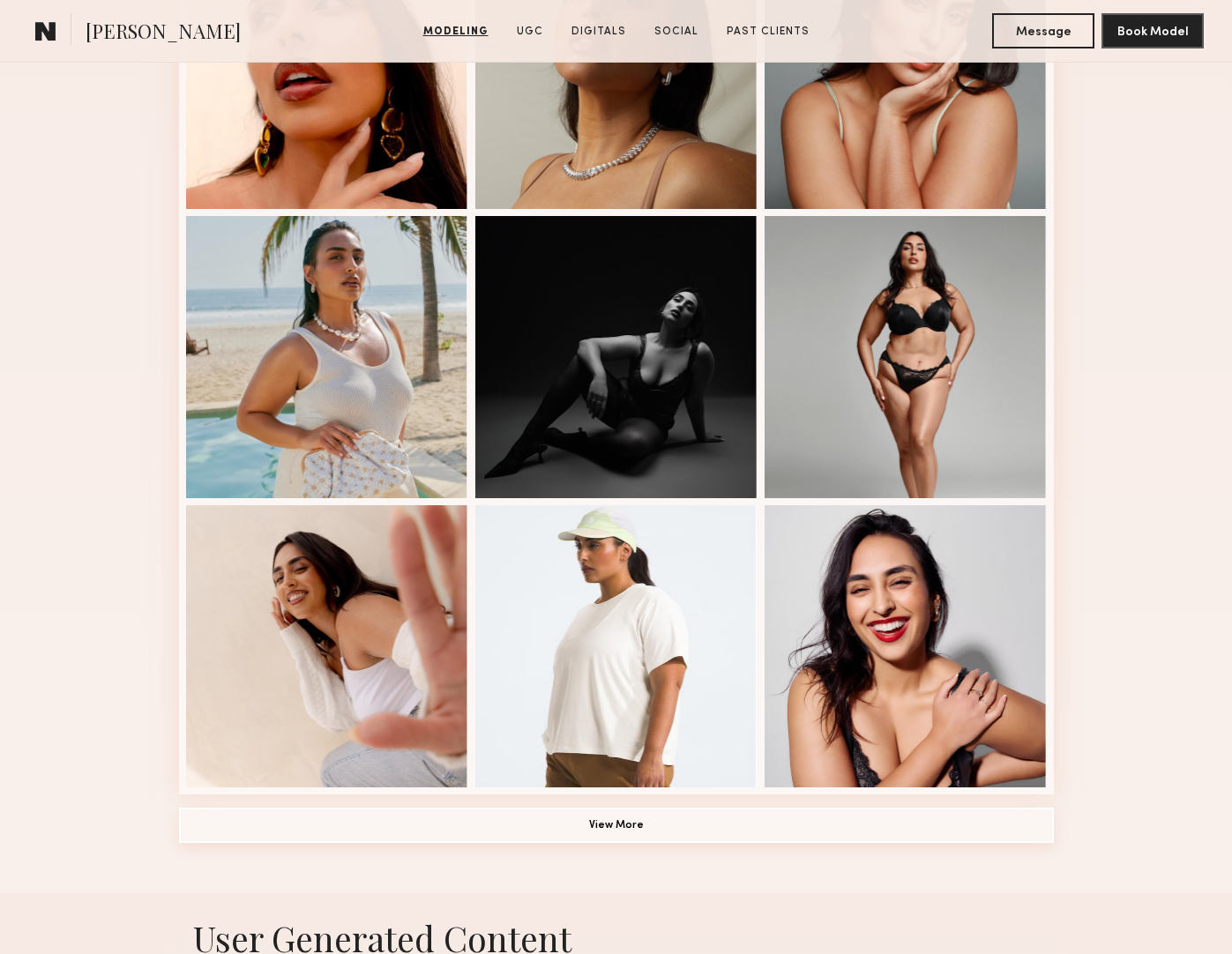 click on "View More" 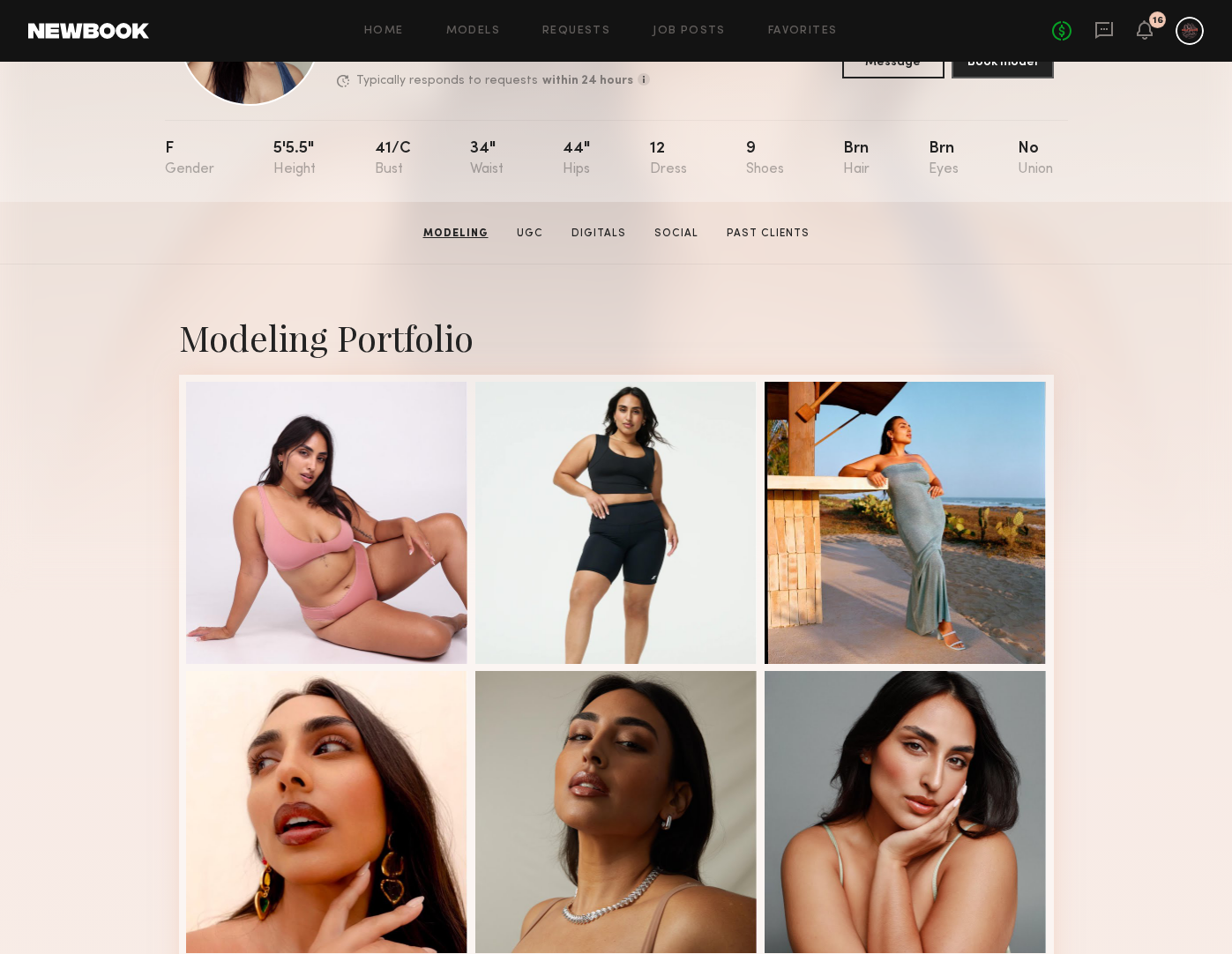 scroll, scrollTop: 0, scrollLeft: 0, axis: both 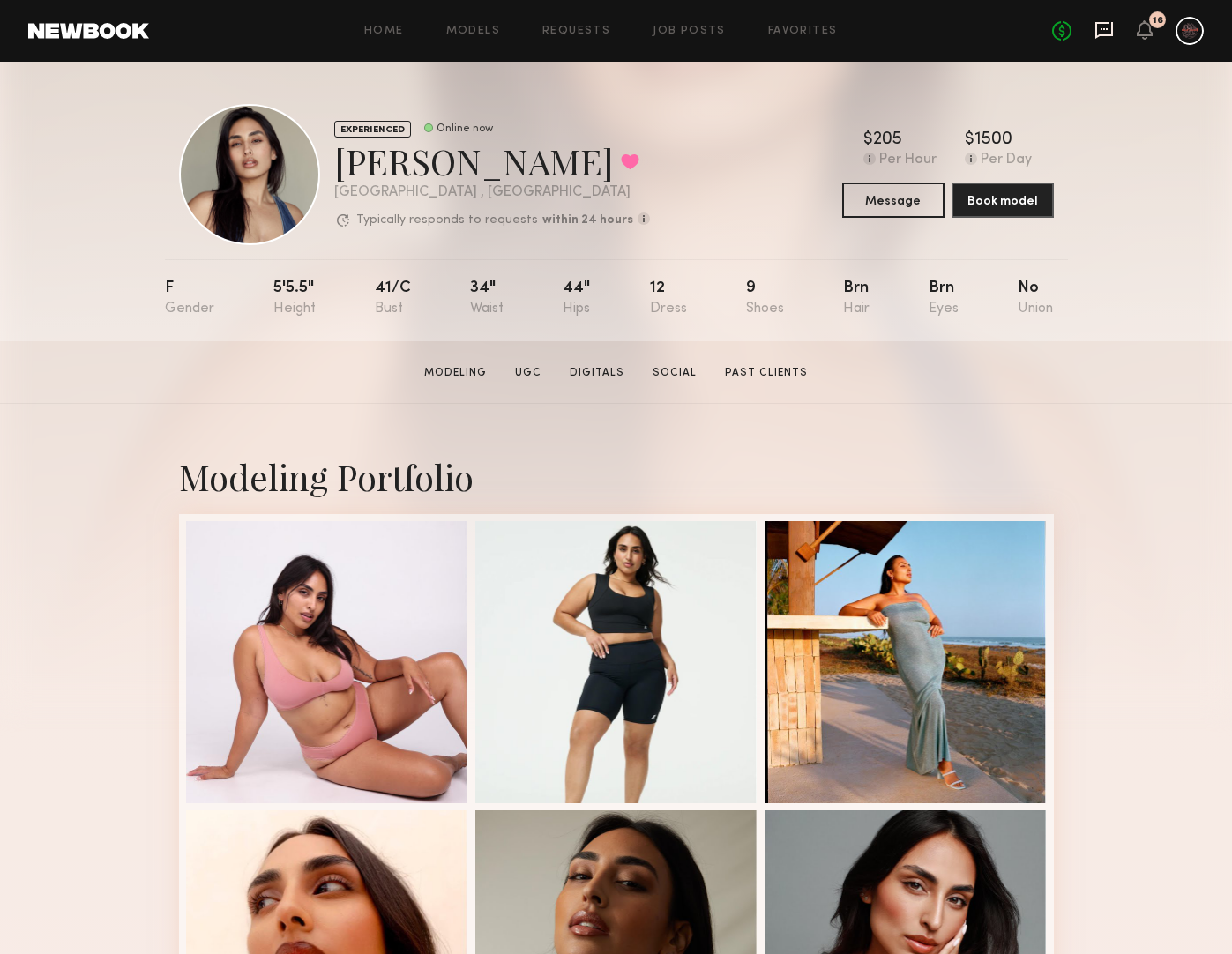 click 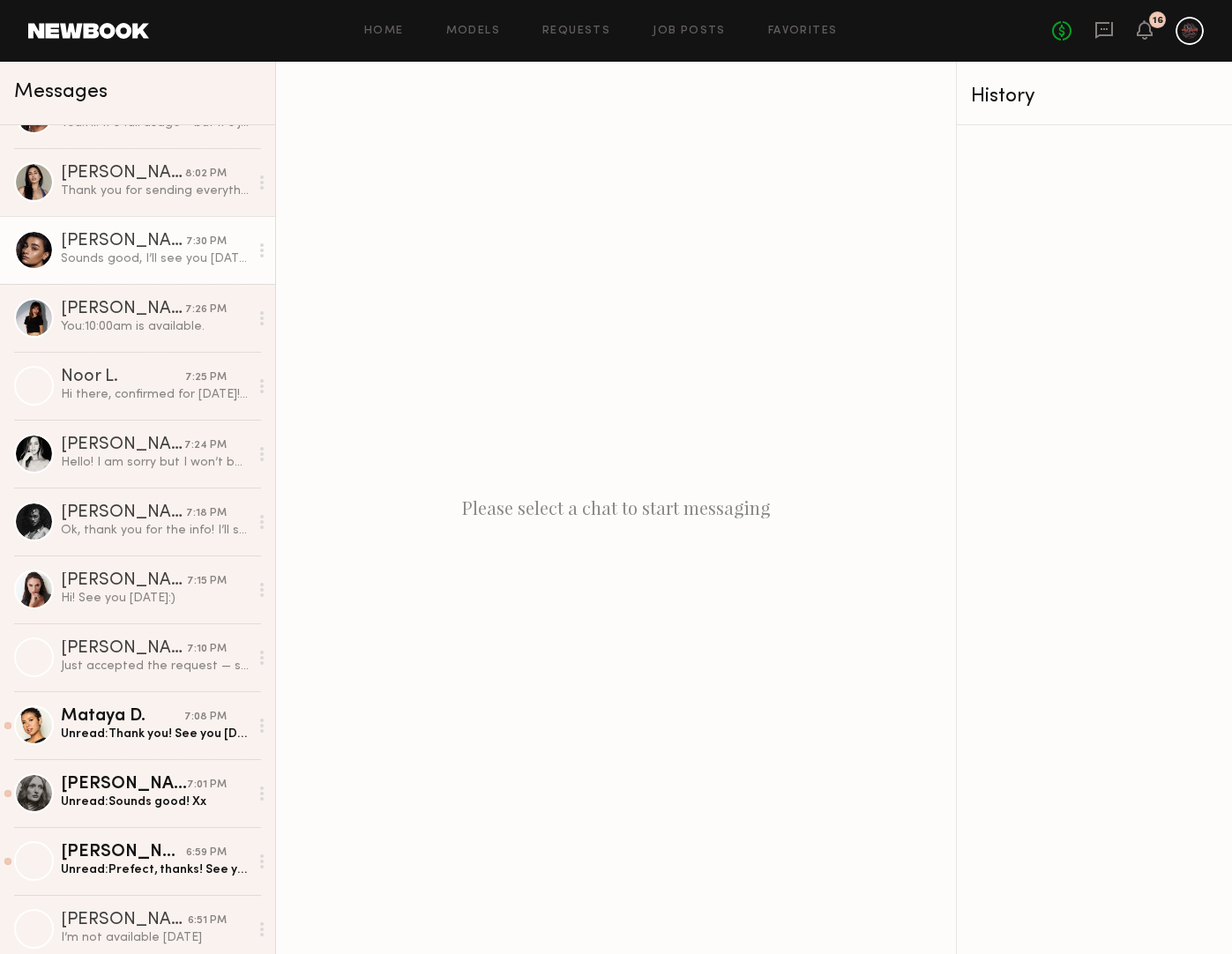 scroll, scrollTop: 1775, scrollLeft: 0, axis: vertical 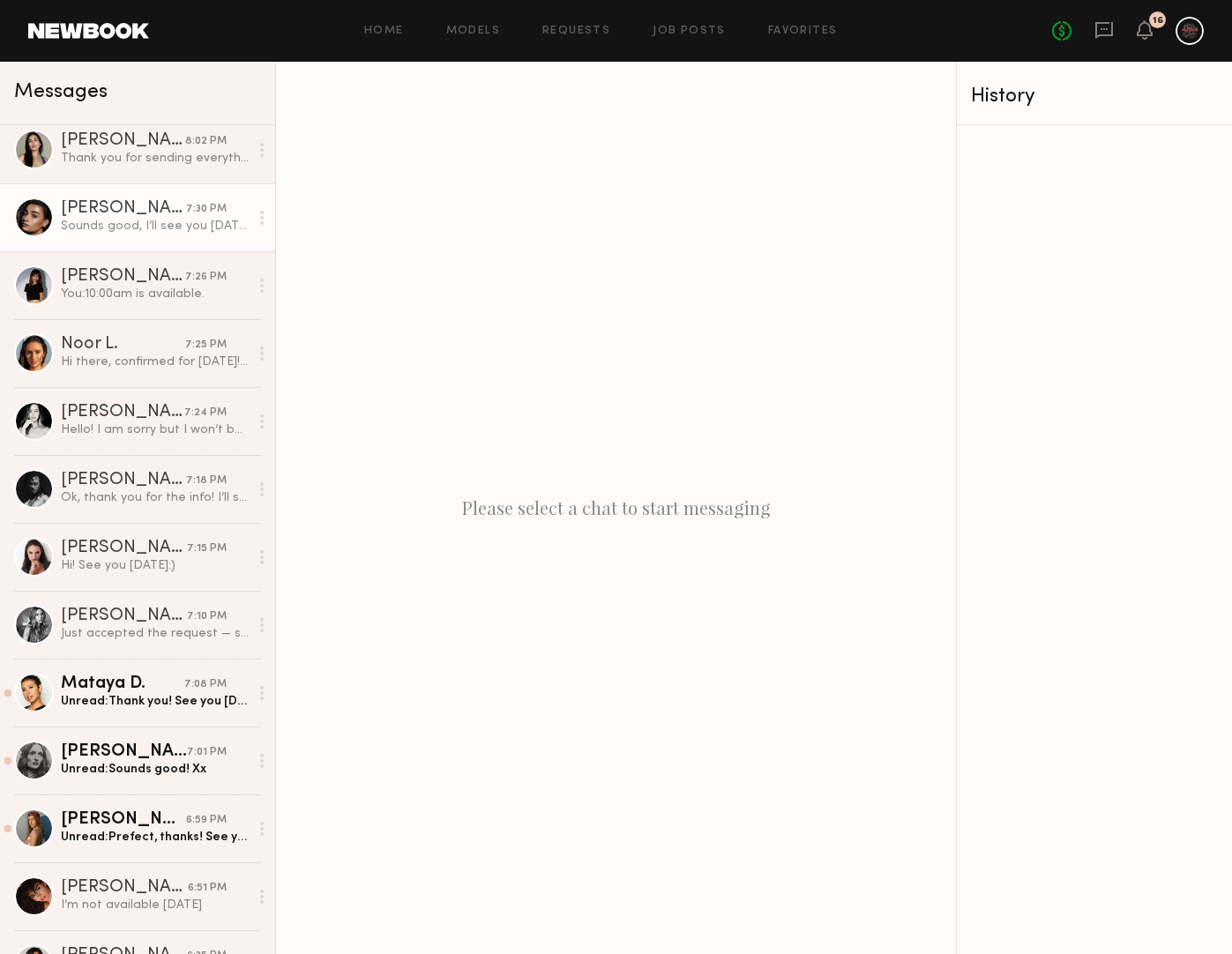 click on "Sounds good, I’ll see you [DATE]!" 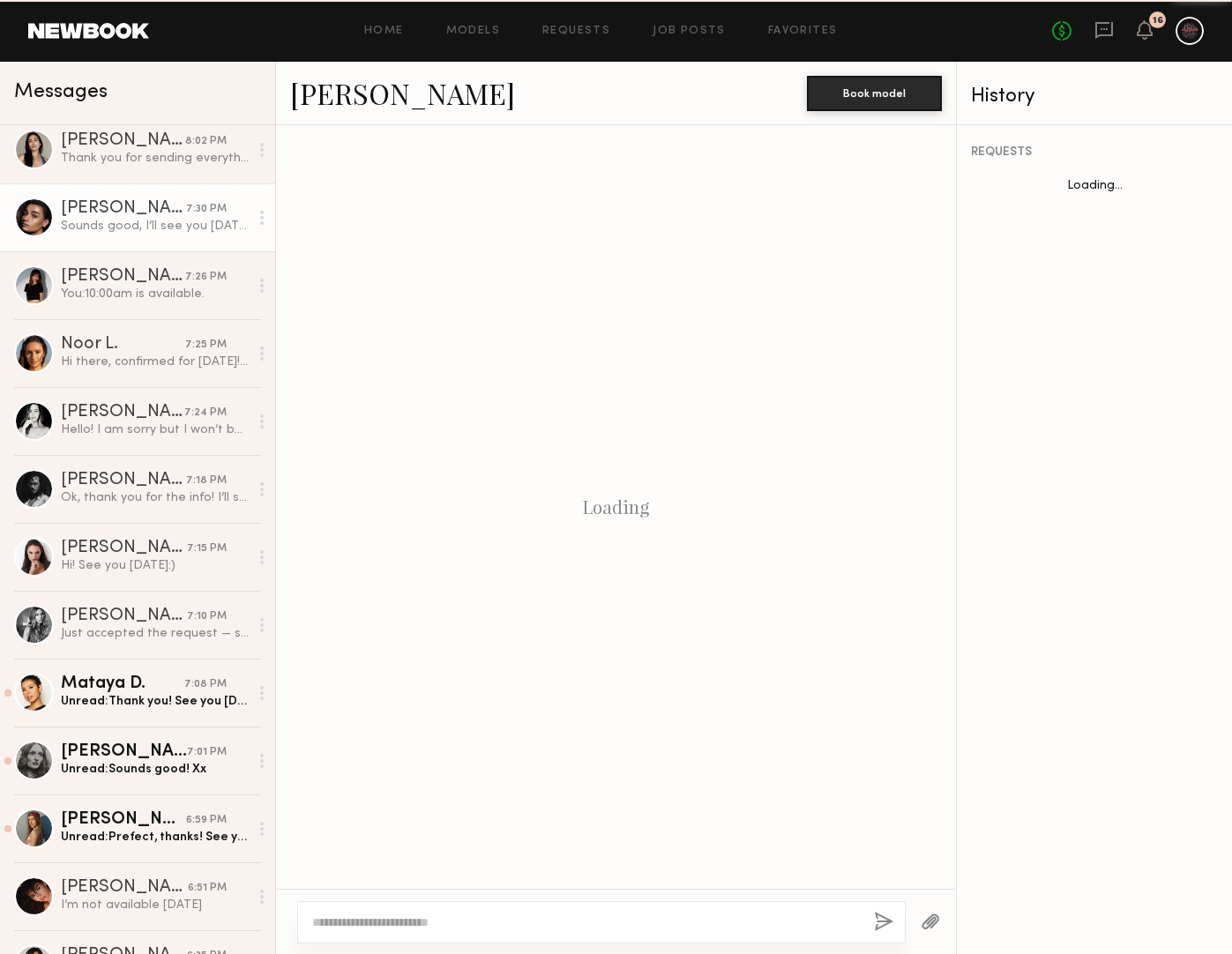 scroll, scrollTop: 1350, scrollLeft: 0, axis: vertical 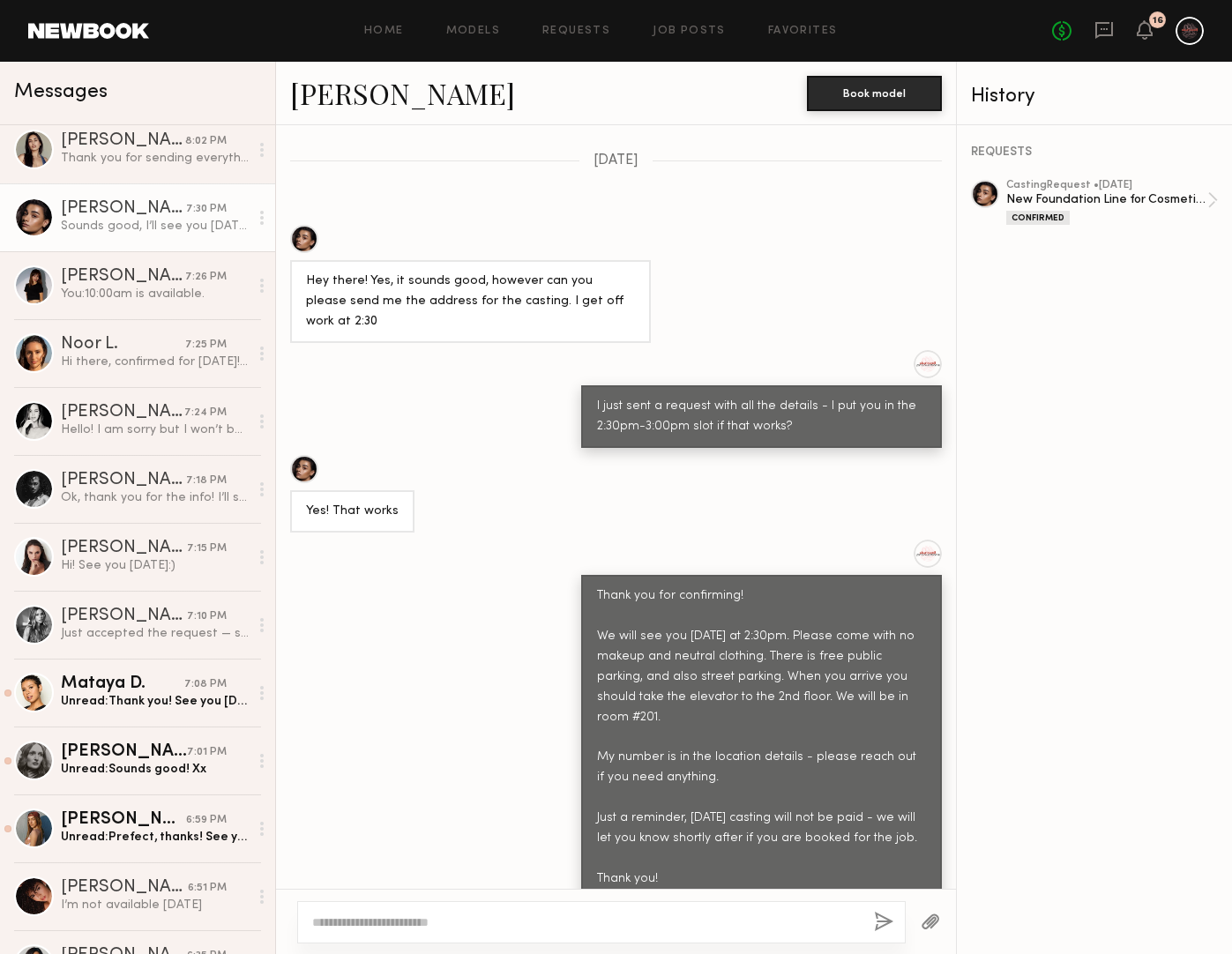 click on "[PERSON_NAME]" 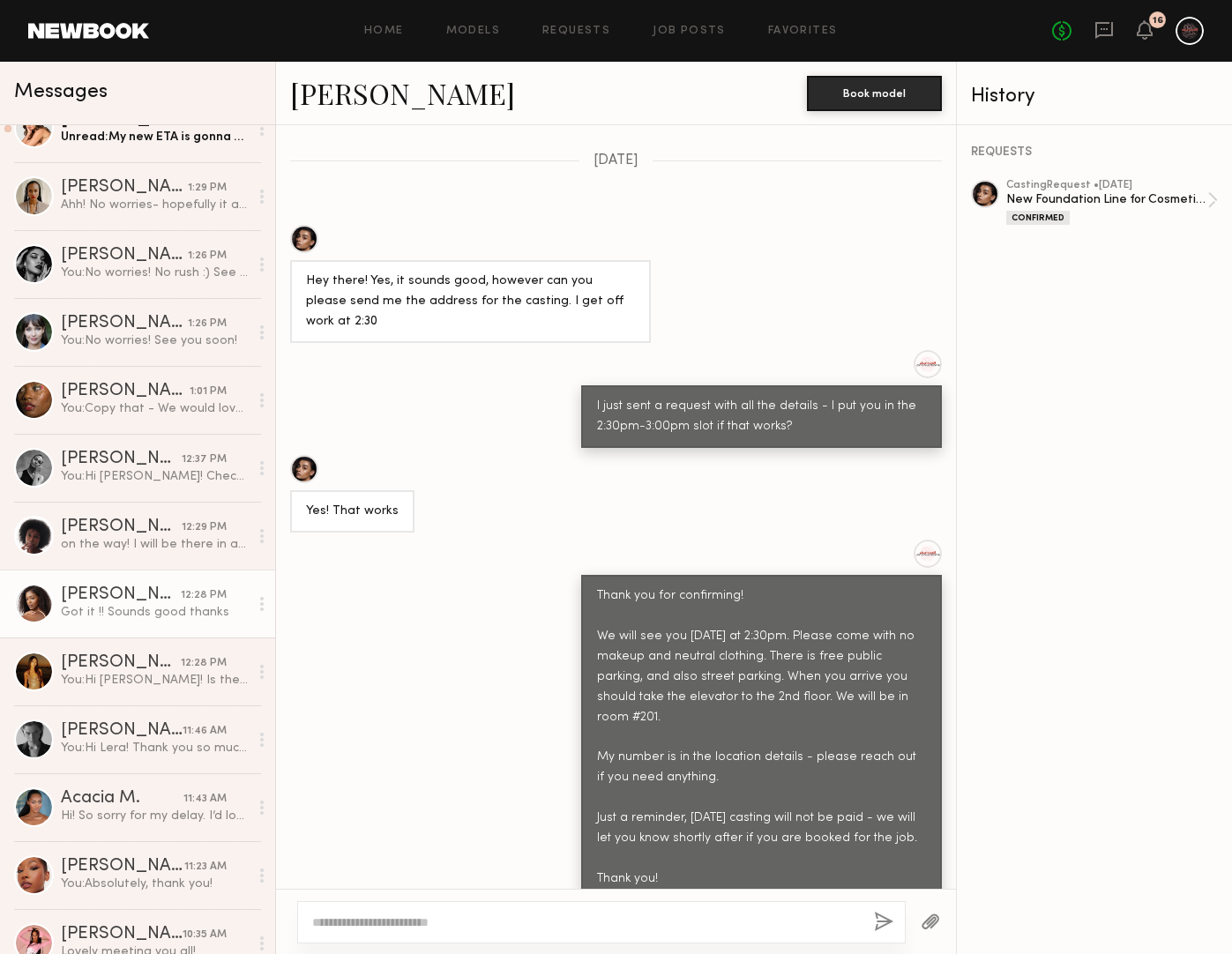 scroll, scrollTop: 0, scrollLeft: 0, axis: both 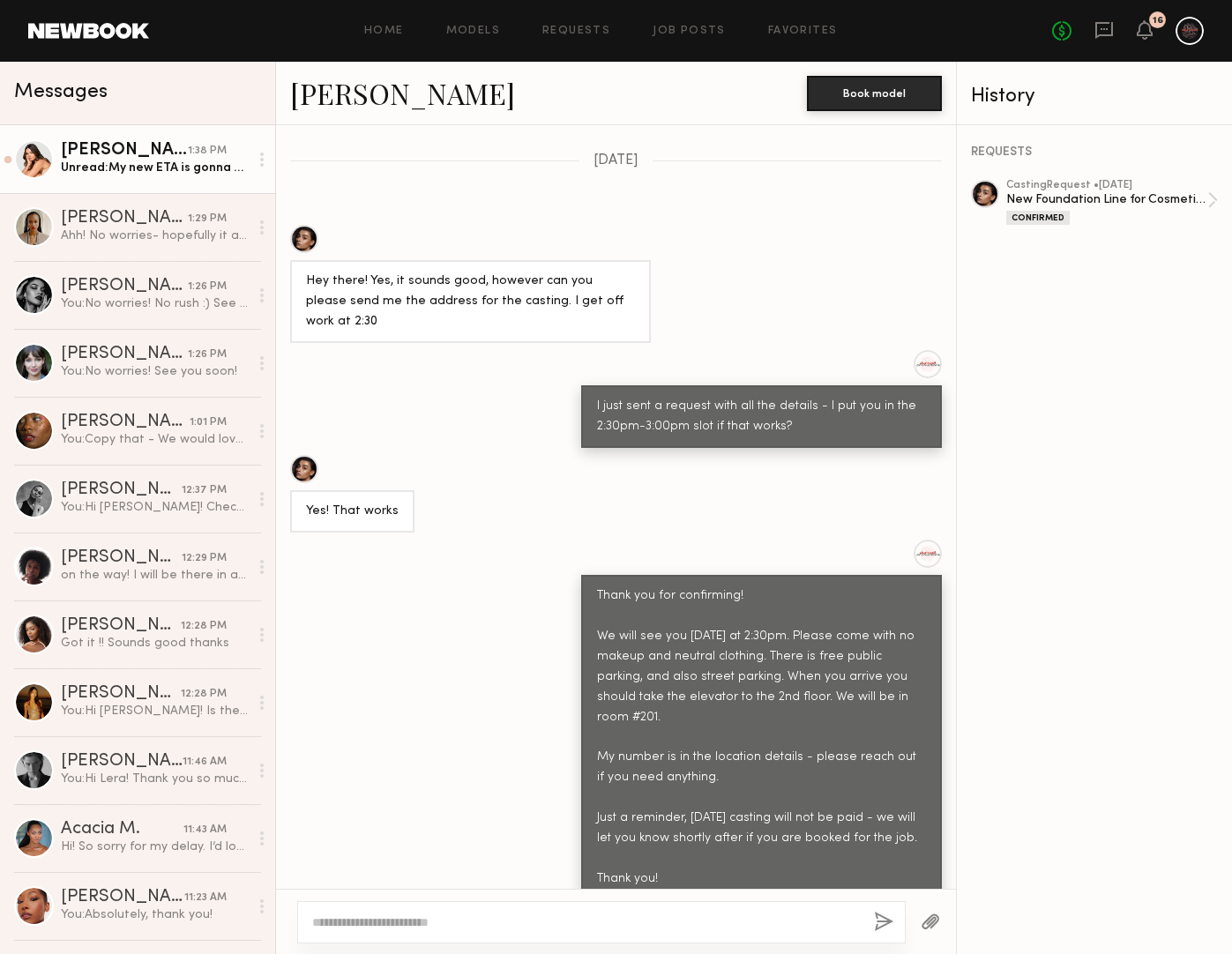 click on "Unread:  My new ETA is gonna be around 2/215" 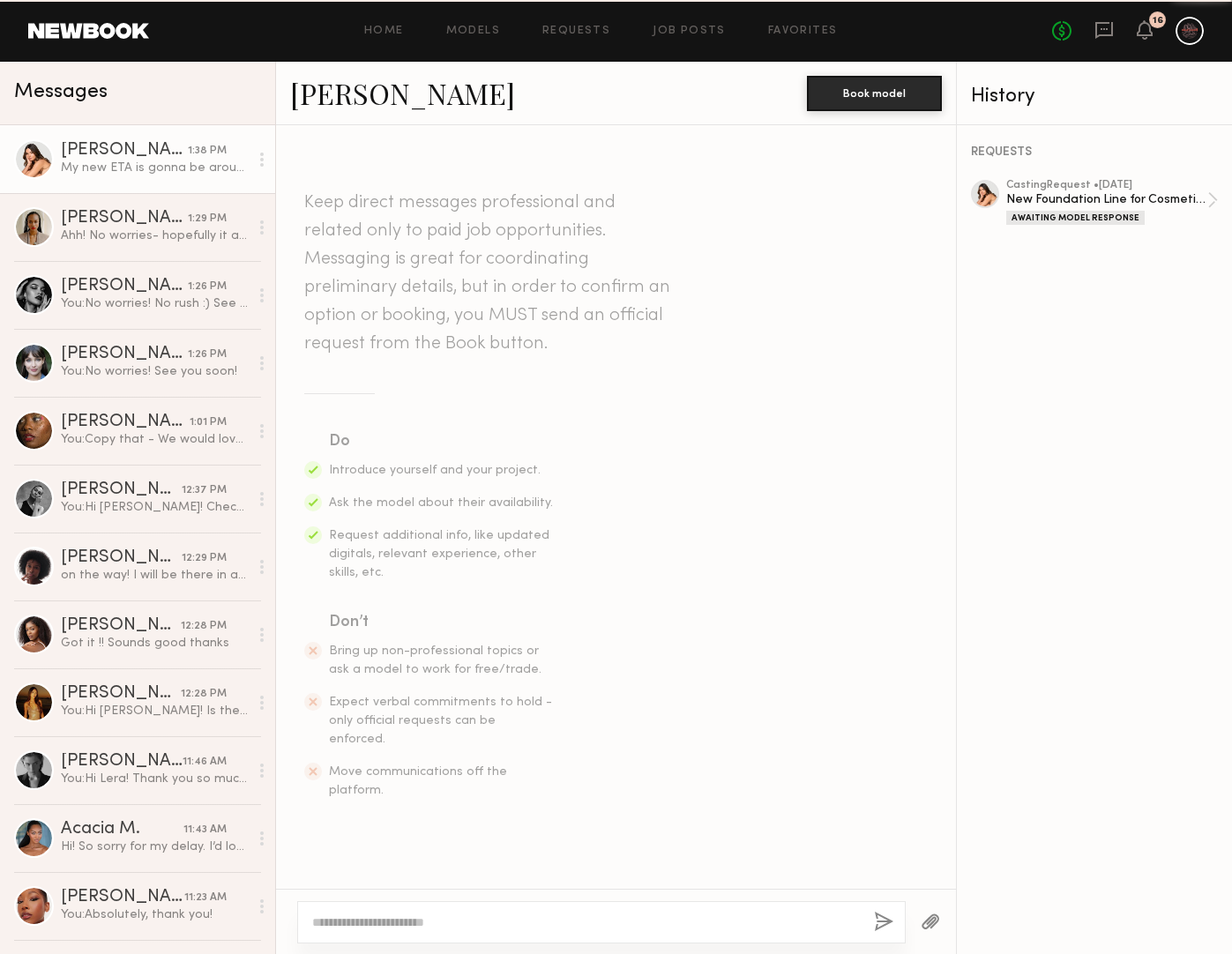 scroll, scrollTop: 1375, scrollLeft: 0, axis: vertical 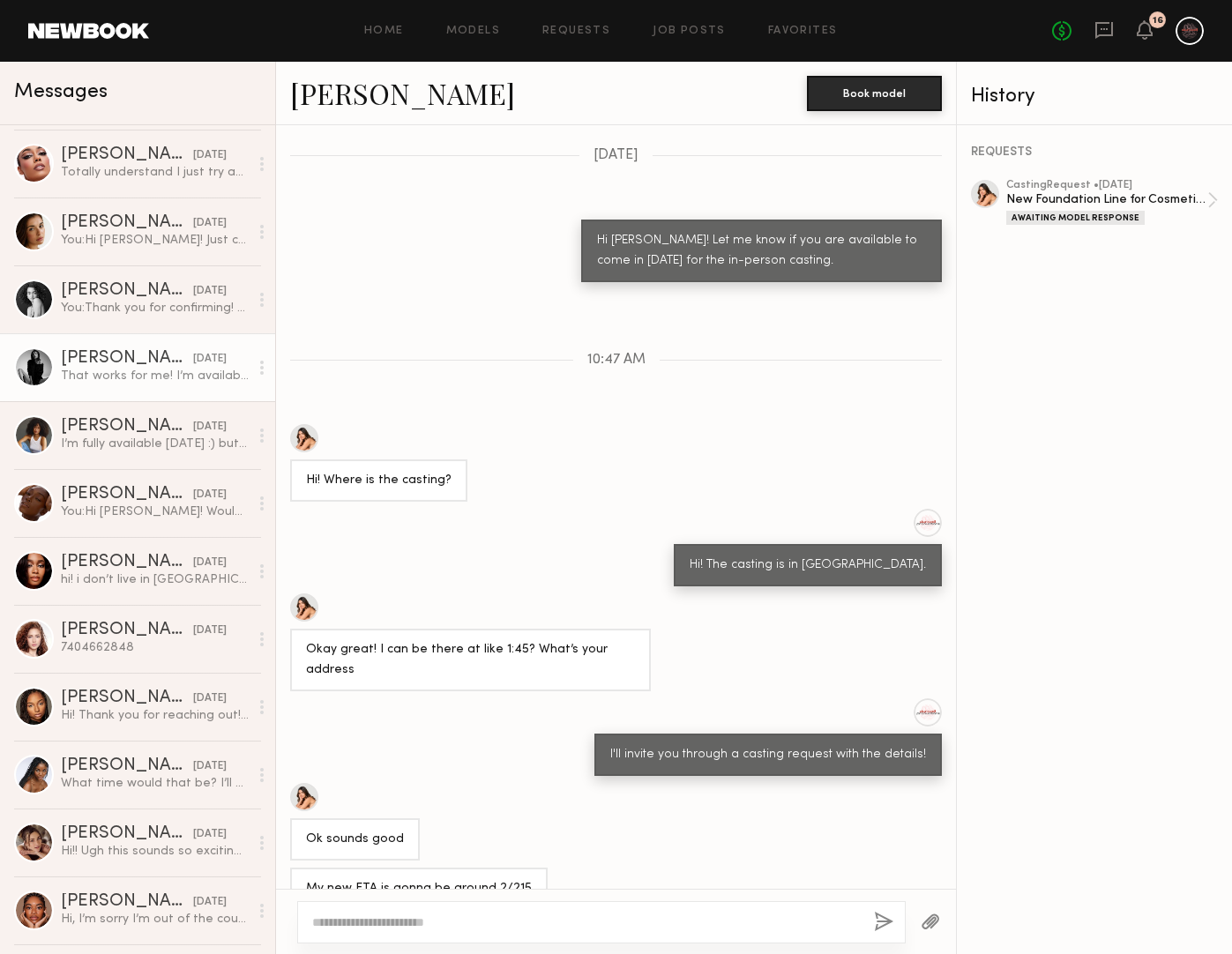 click on "That works for me!
I’m available anytime that’s best for you!" 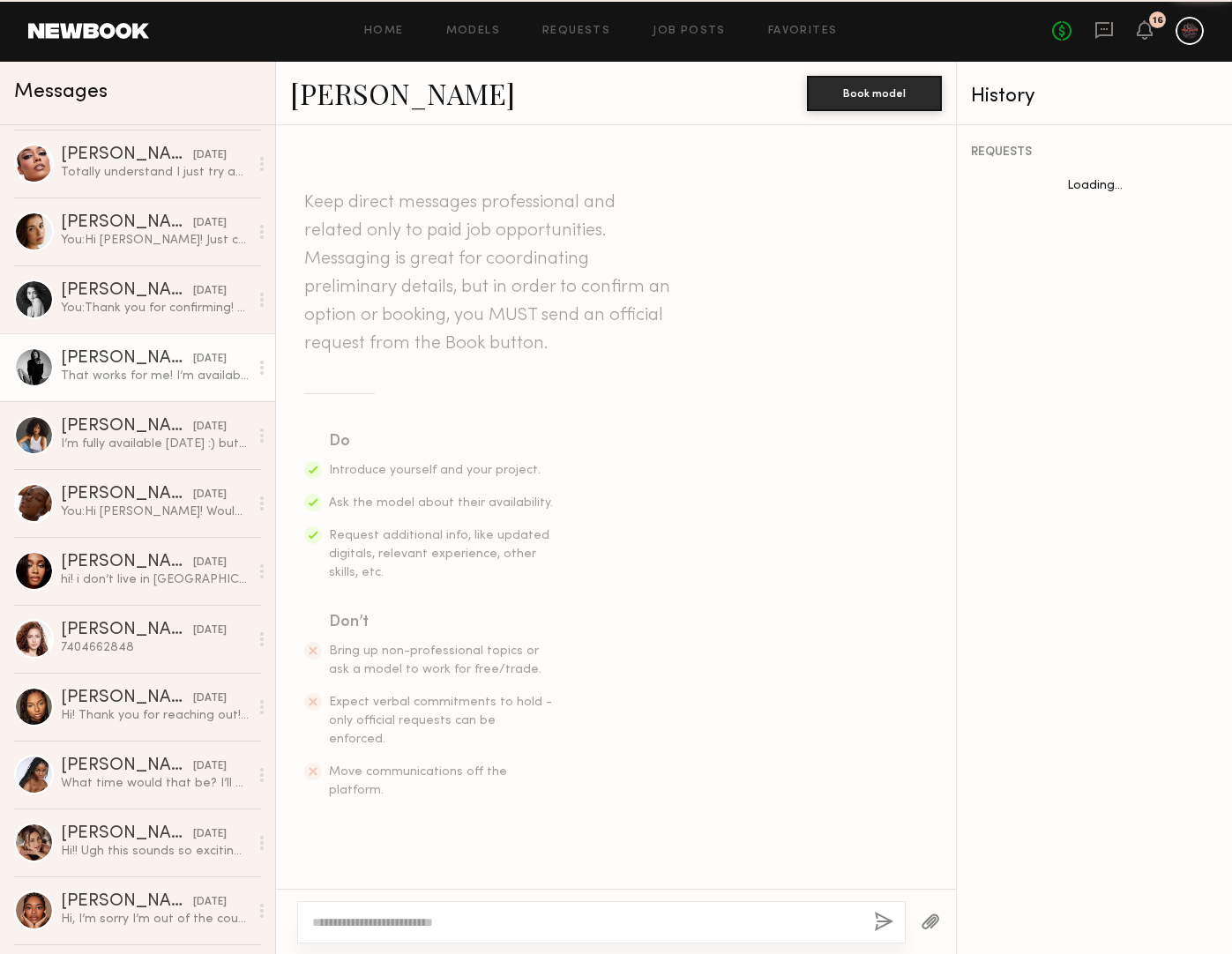scroll, scrollTop: 642, scrollLeft: 0, axis: vertical 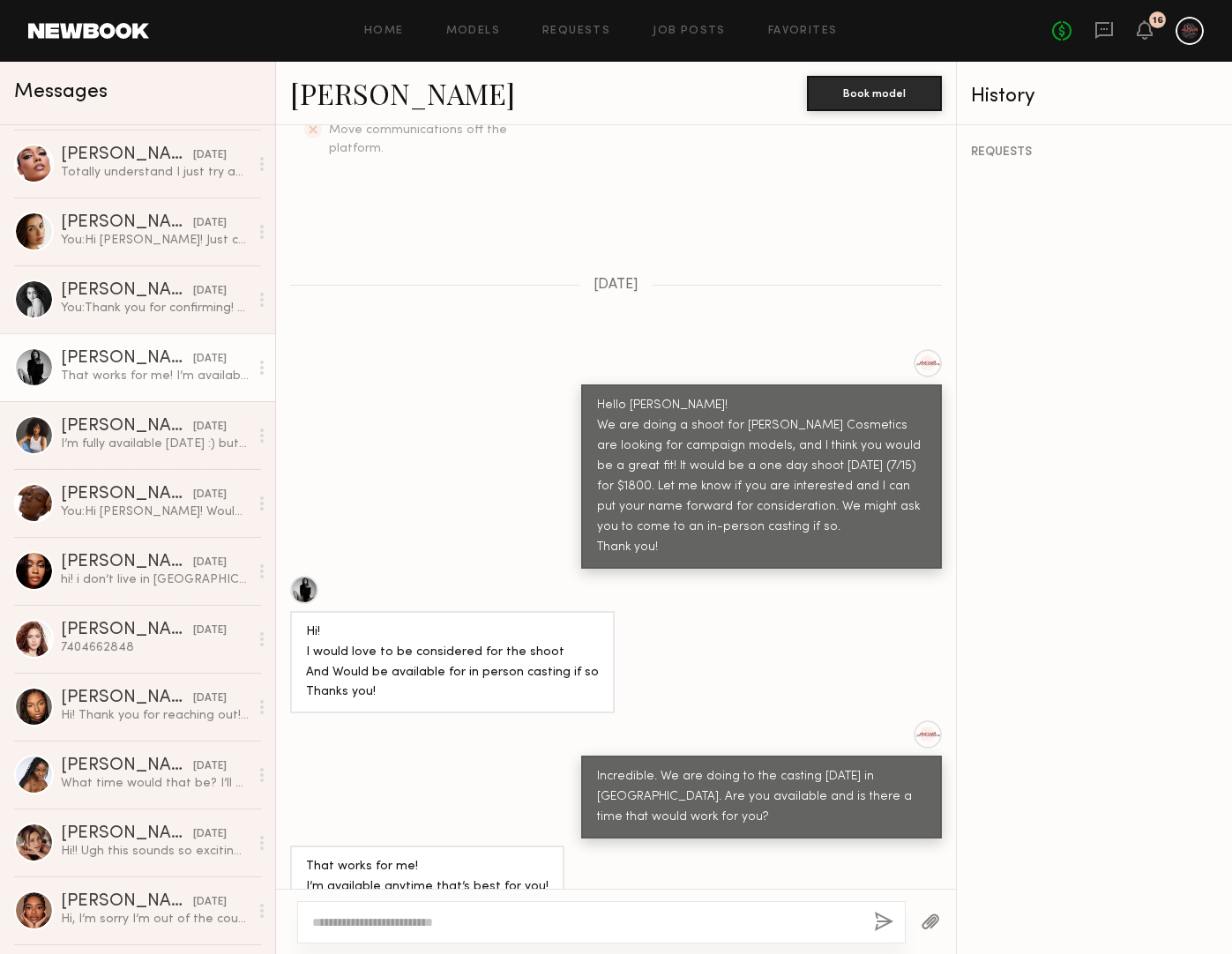 click on "[PERSON_NAME]" 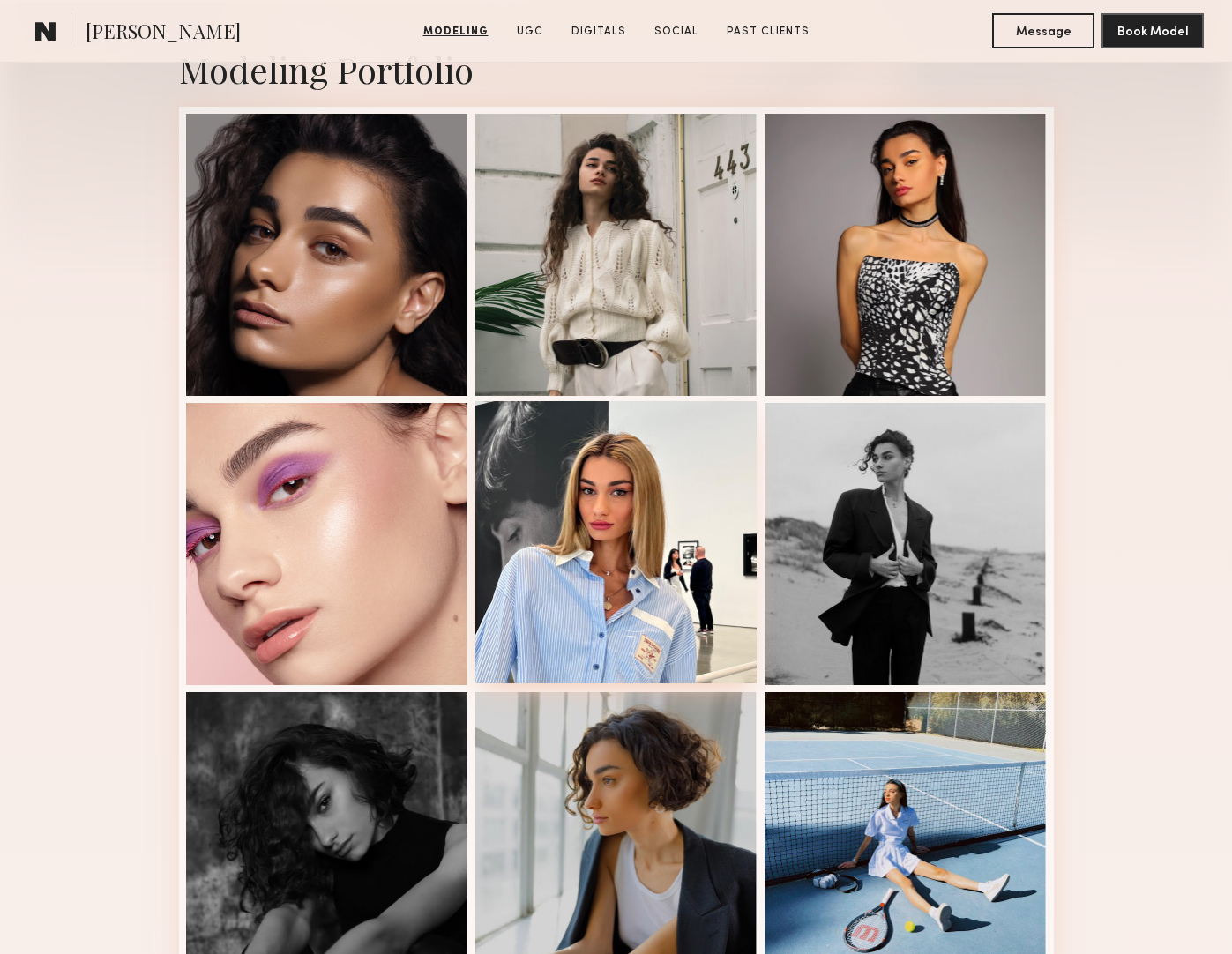 scroll, scrollTop: 437, scrollLeft: 0, axis: vertical 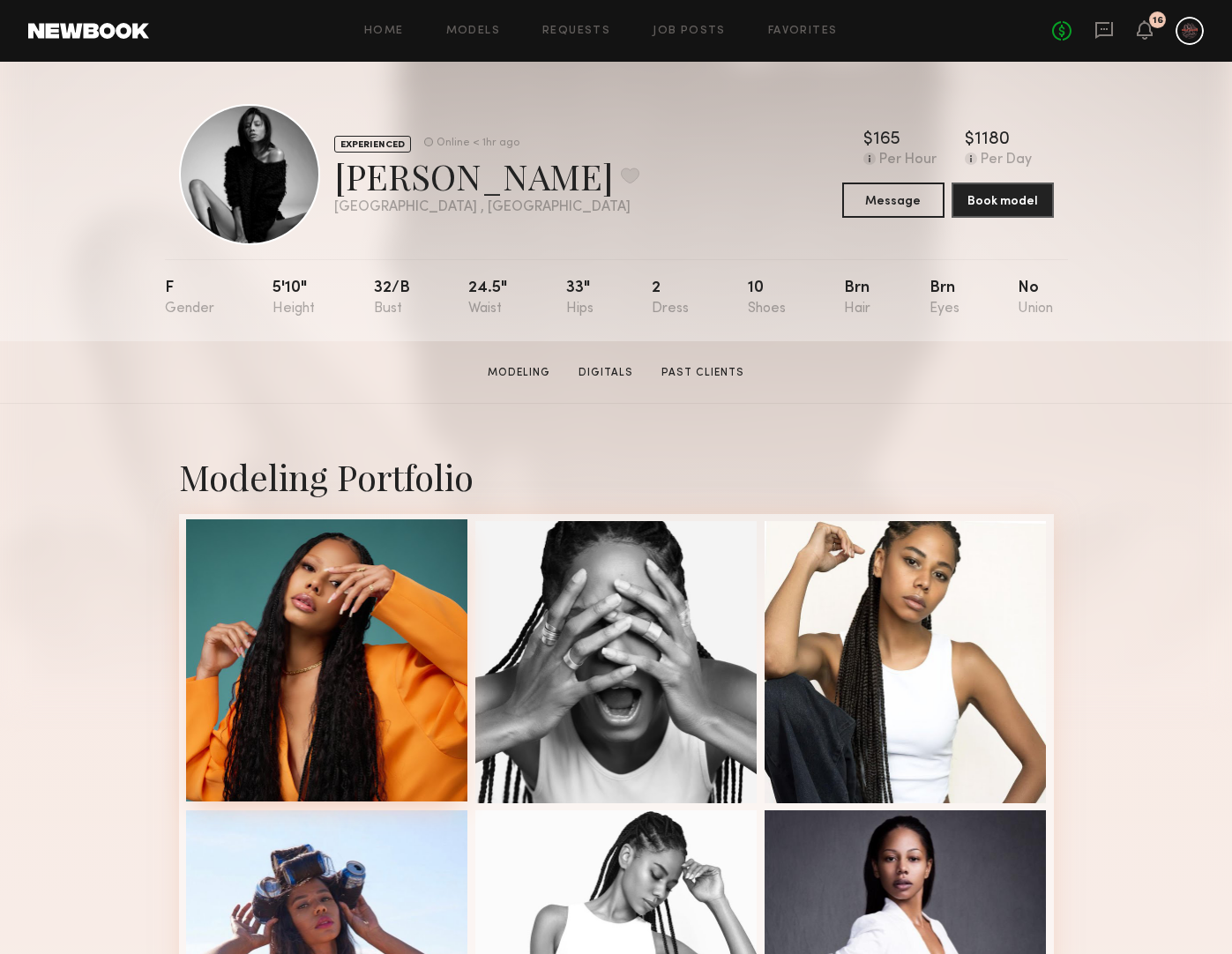 click at bounding box center [327, 660] 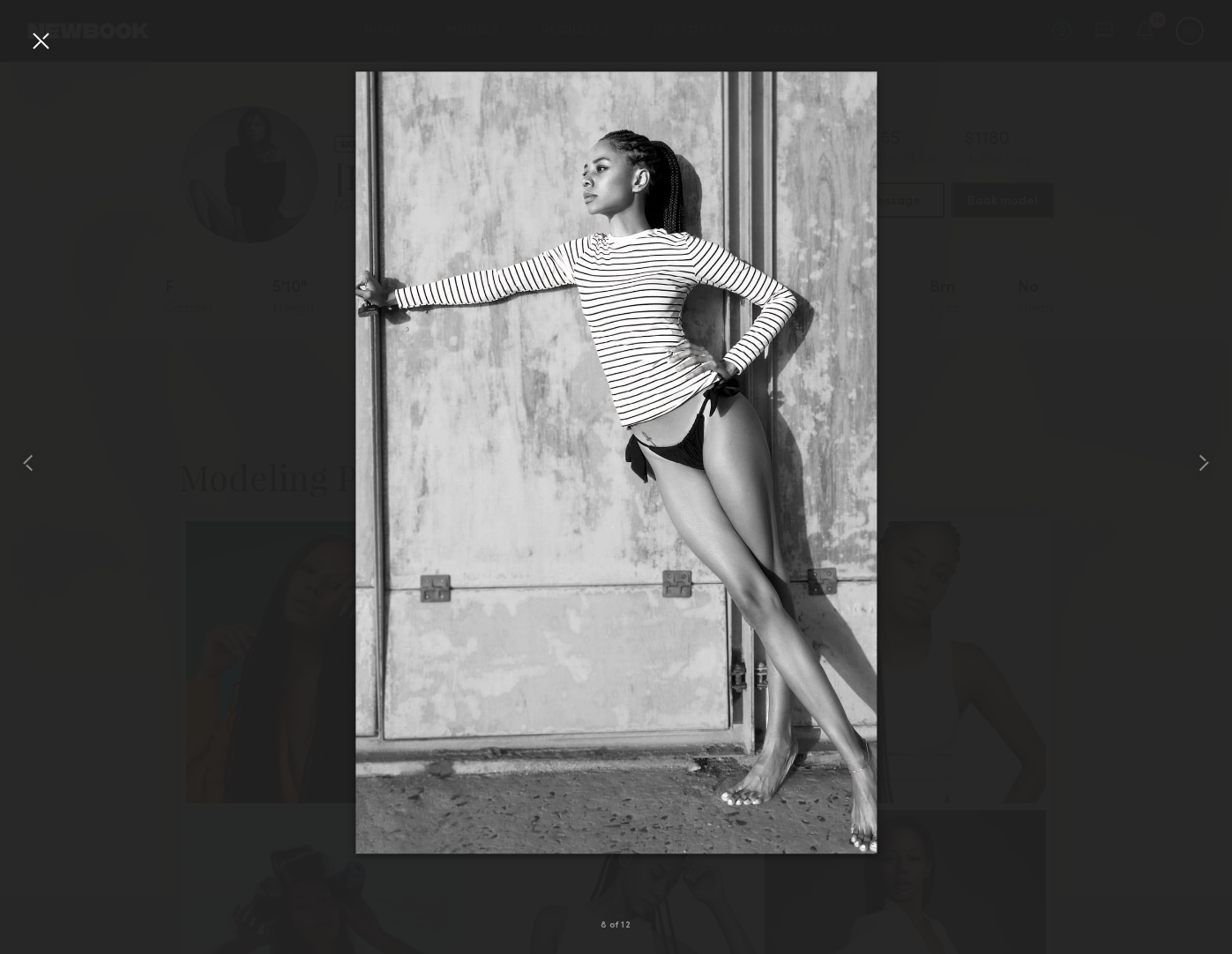 click at bounding box center (41, 41) 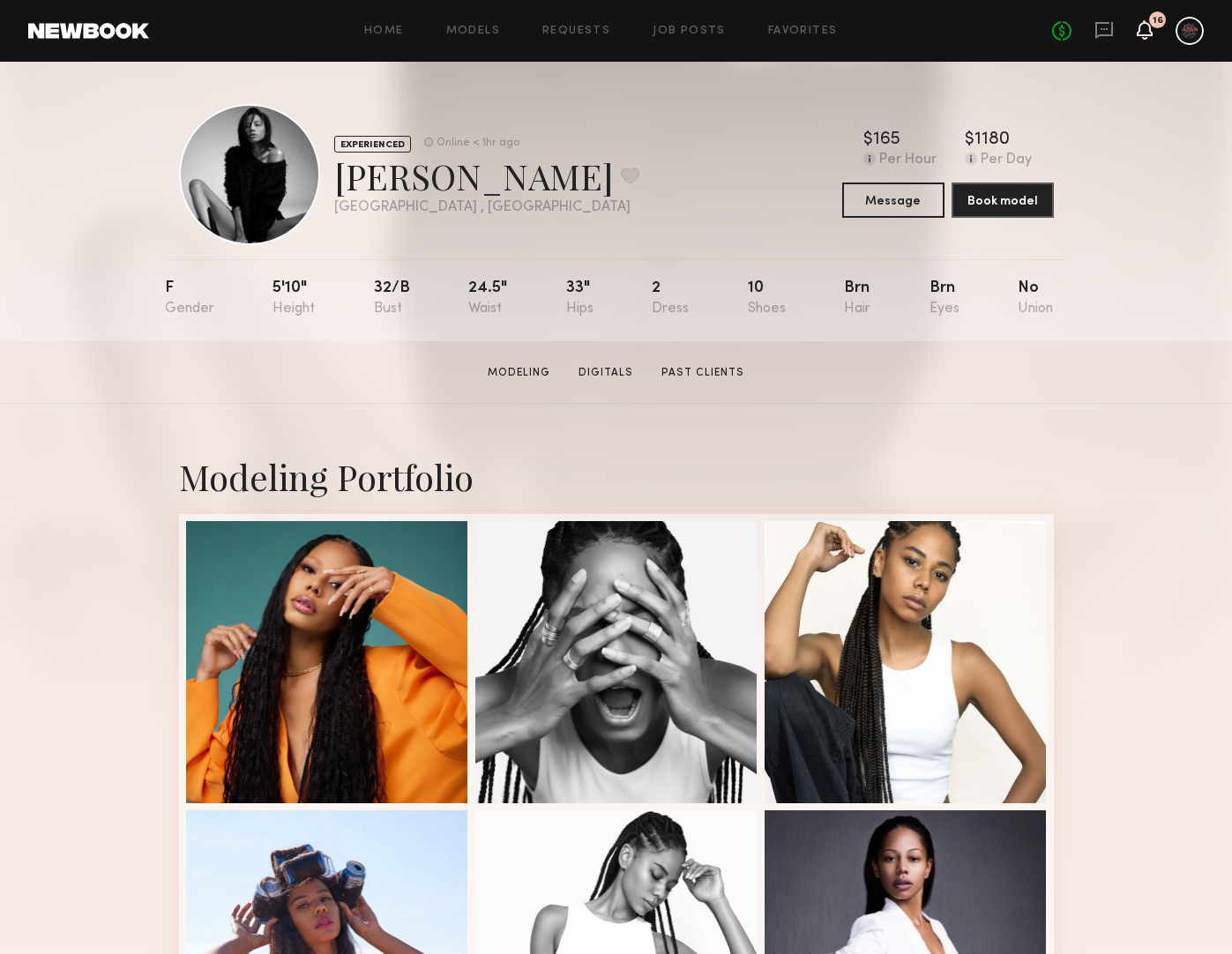 click 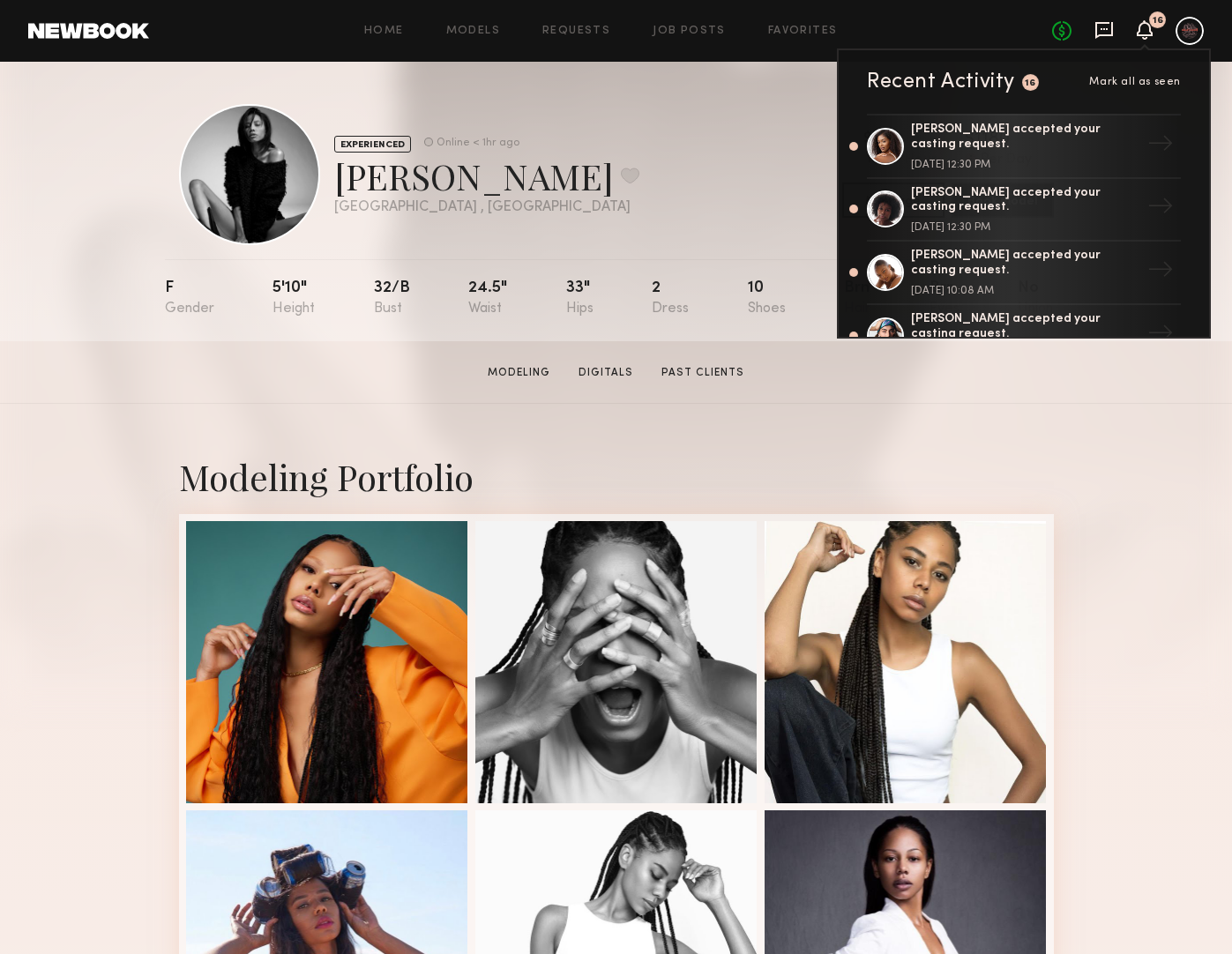 click 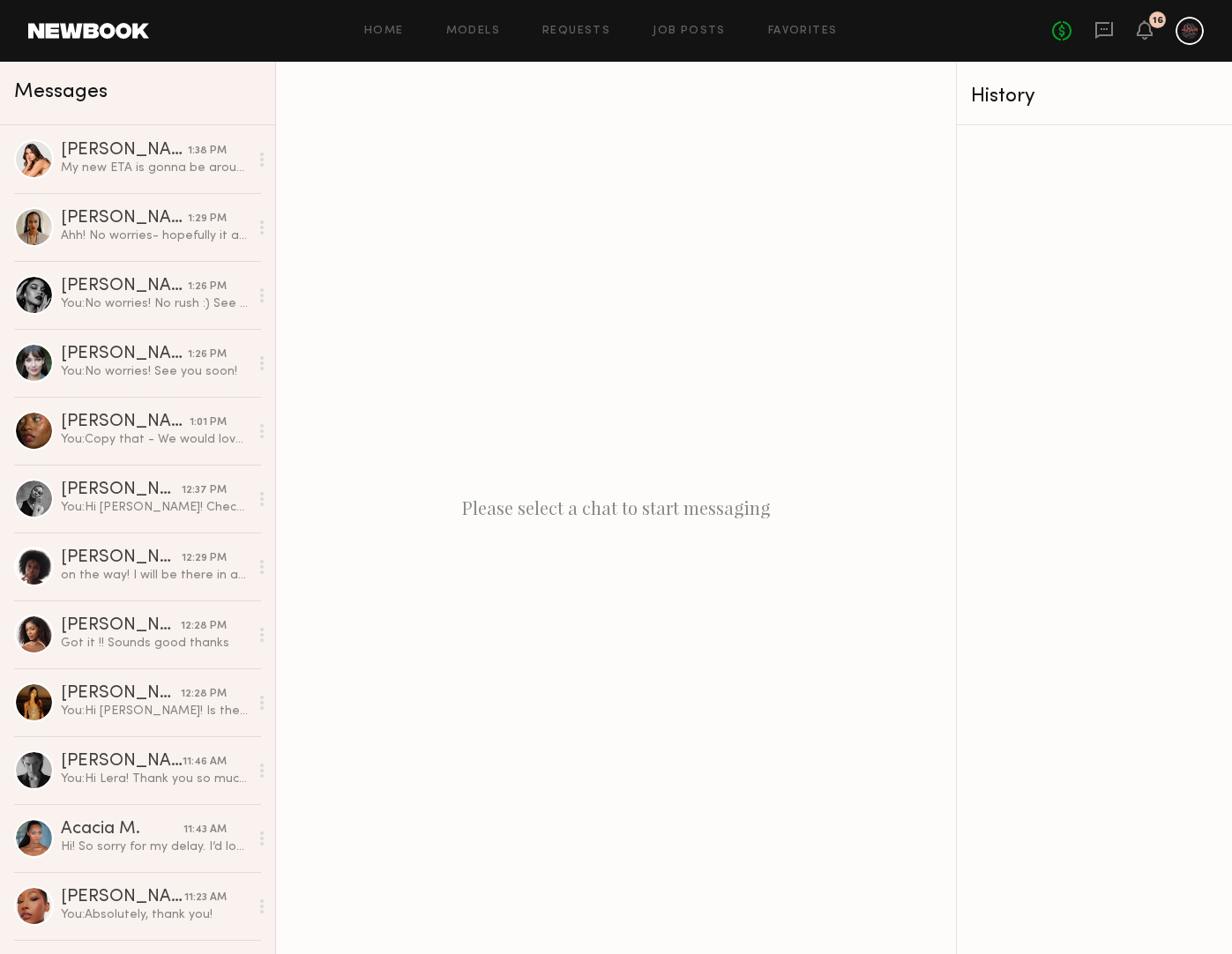 click on "Home Models Requests Job Posts Favorites Sign Out No fees up to $5,000 16" 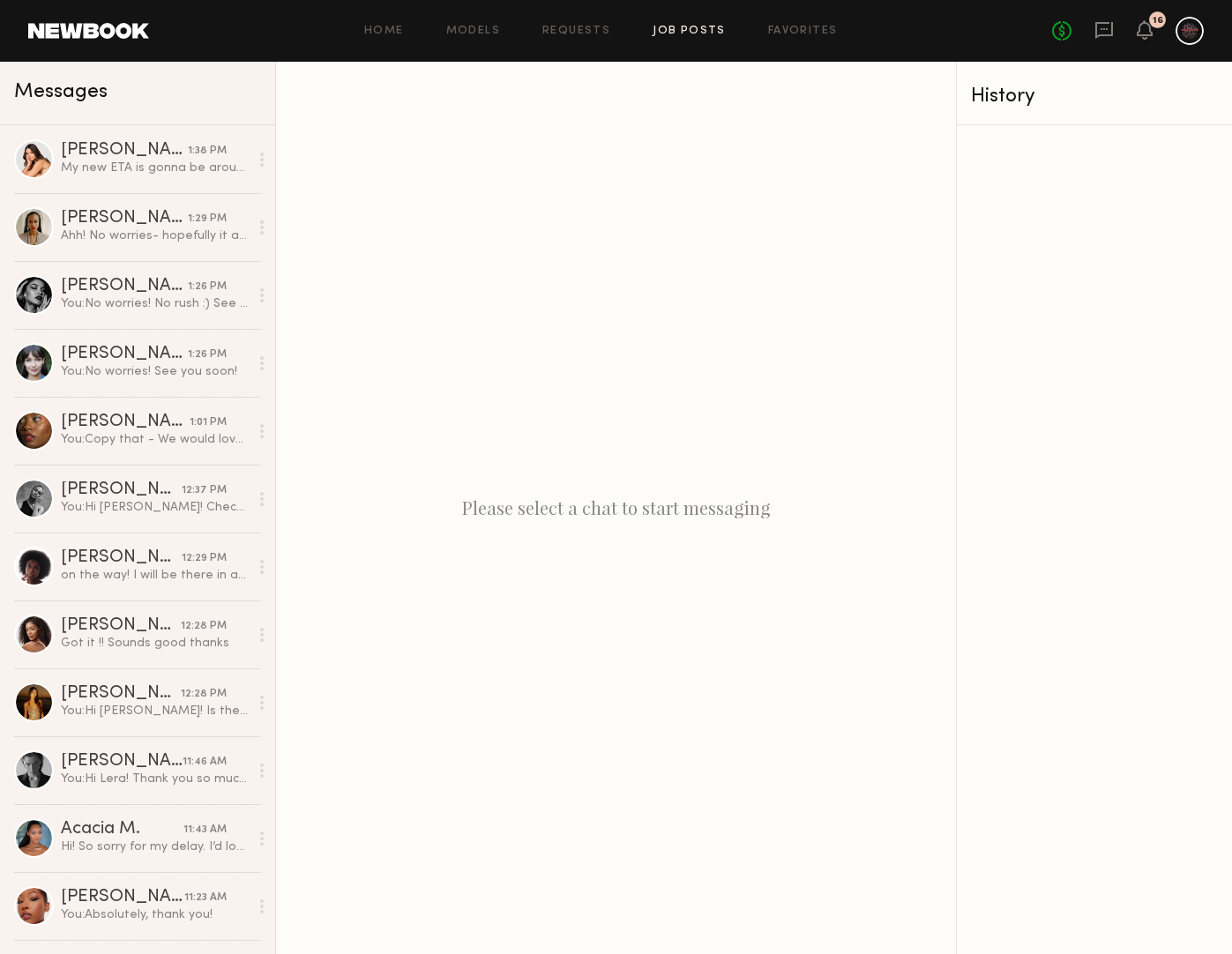 click on "Job Posts" 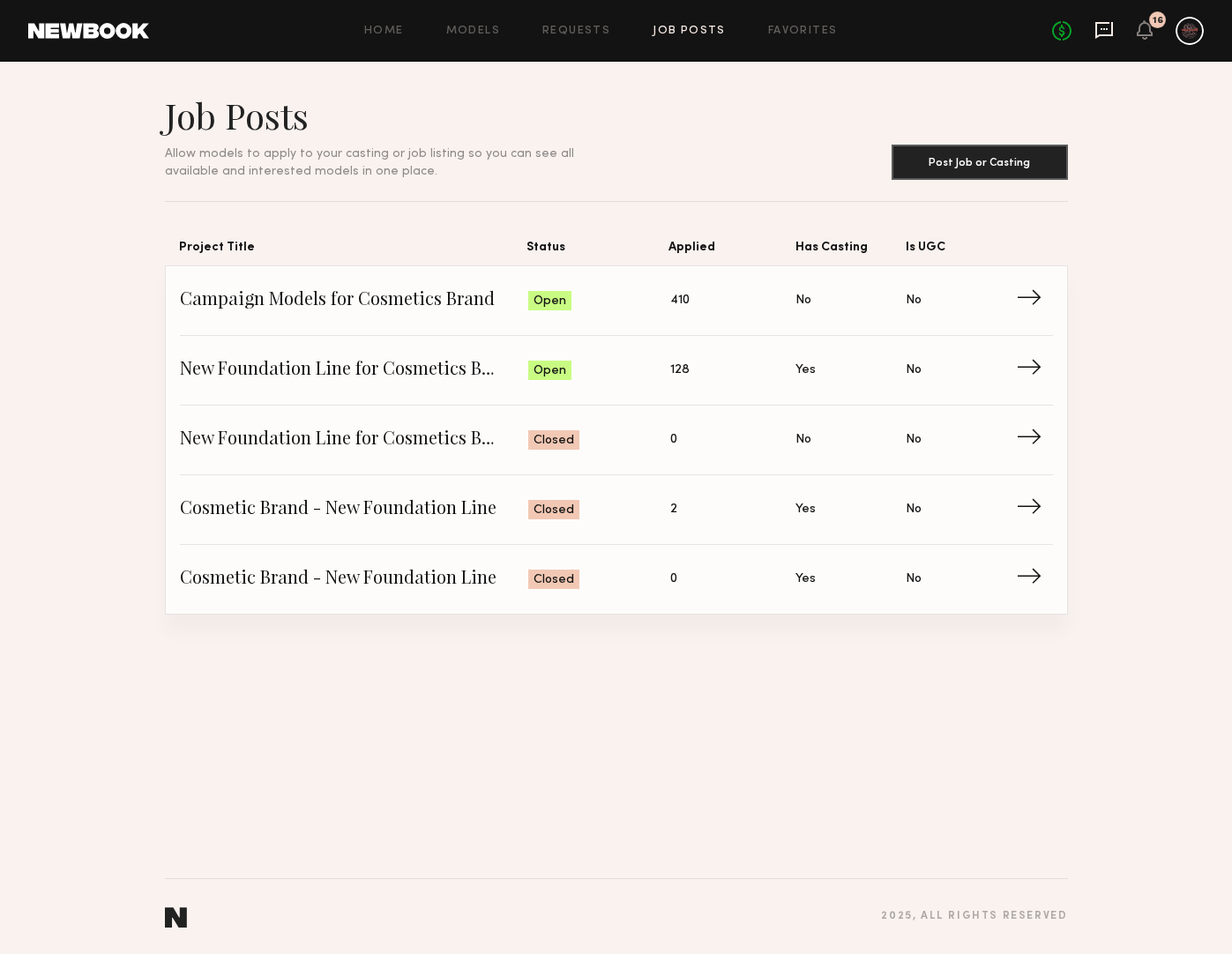 click 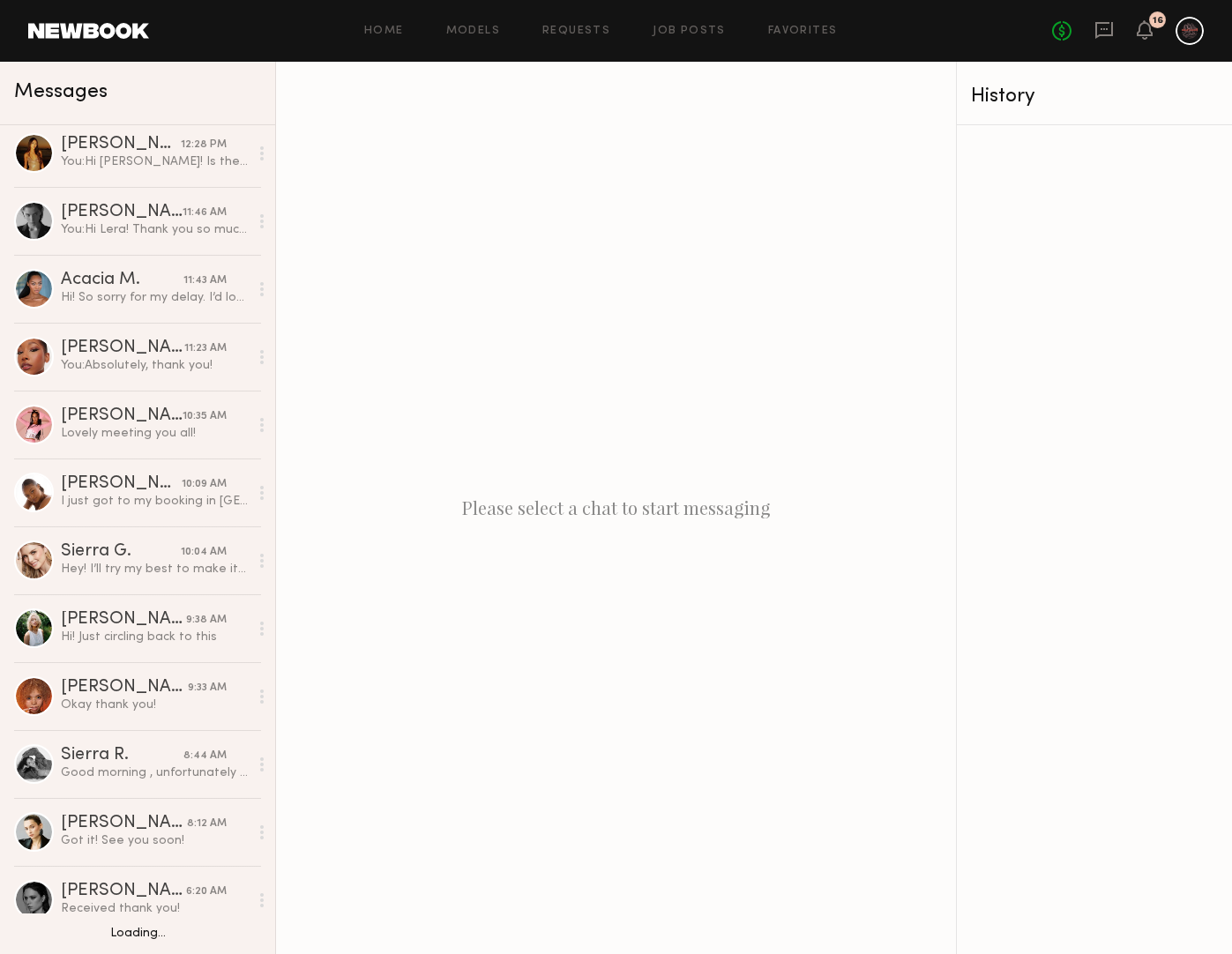 scroll, scrollTop: 0, scrollLeft: 0, axis: both 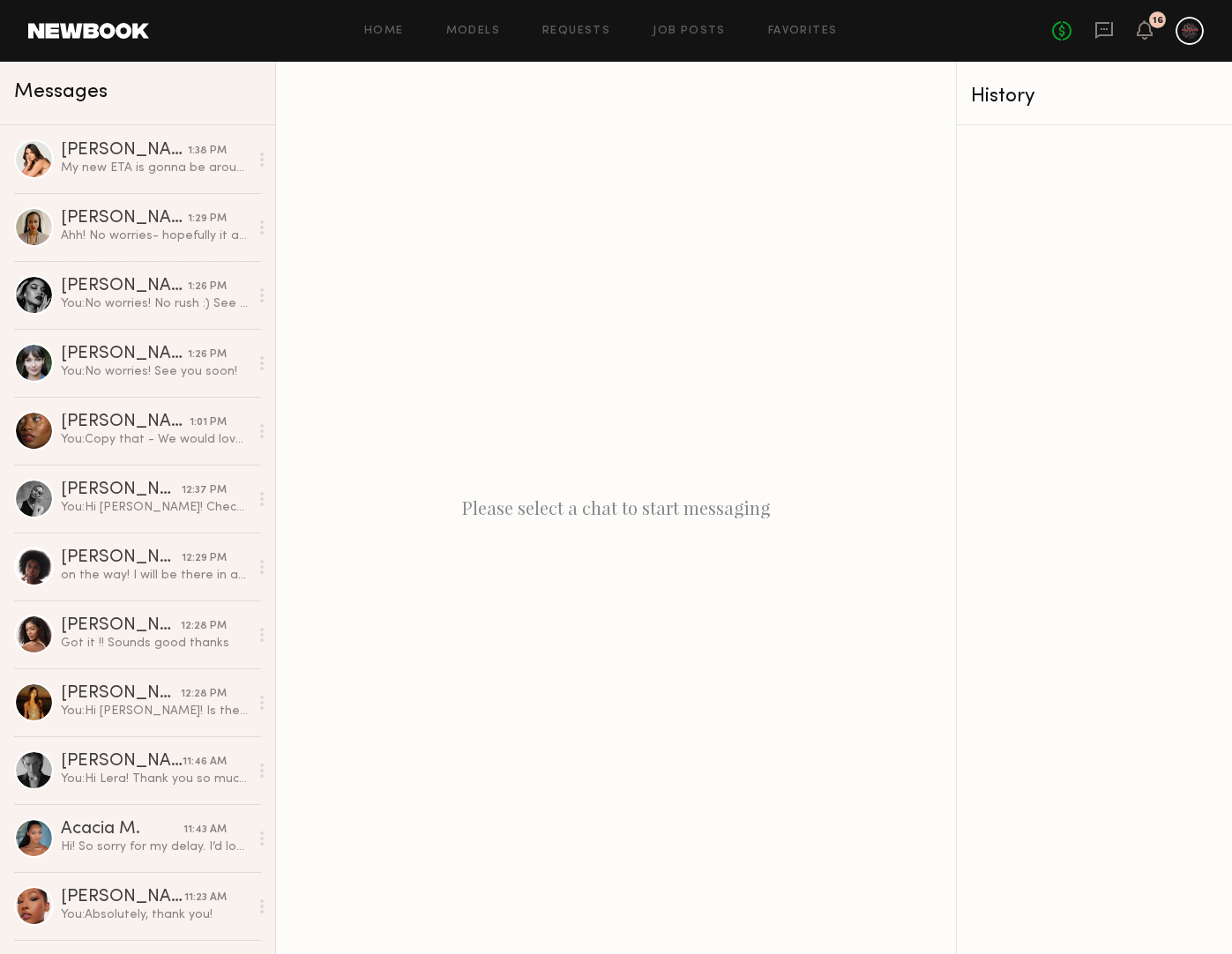 click 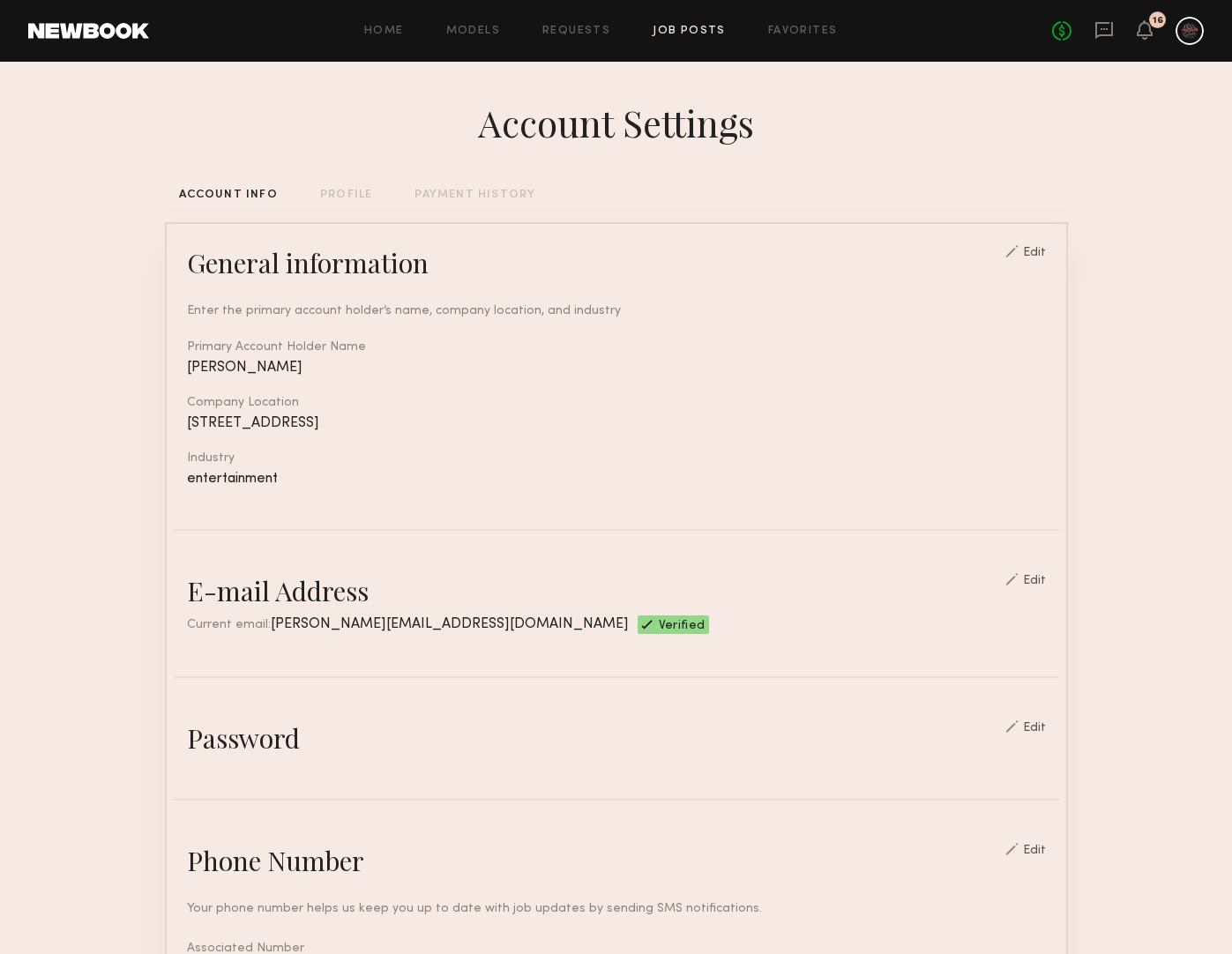 click on "Job Posts" 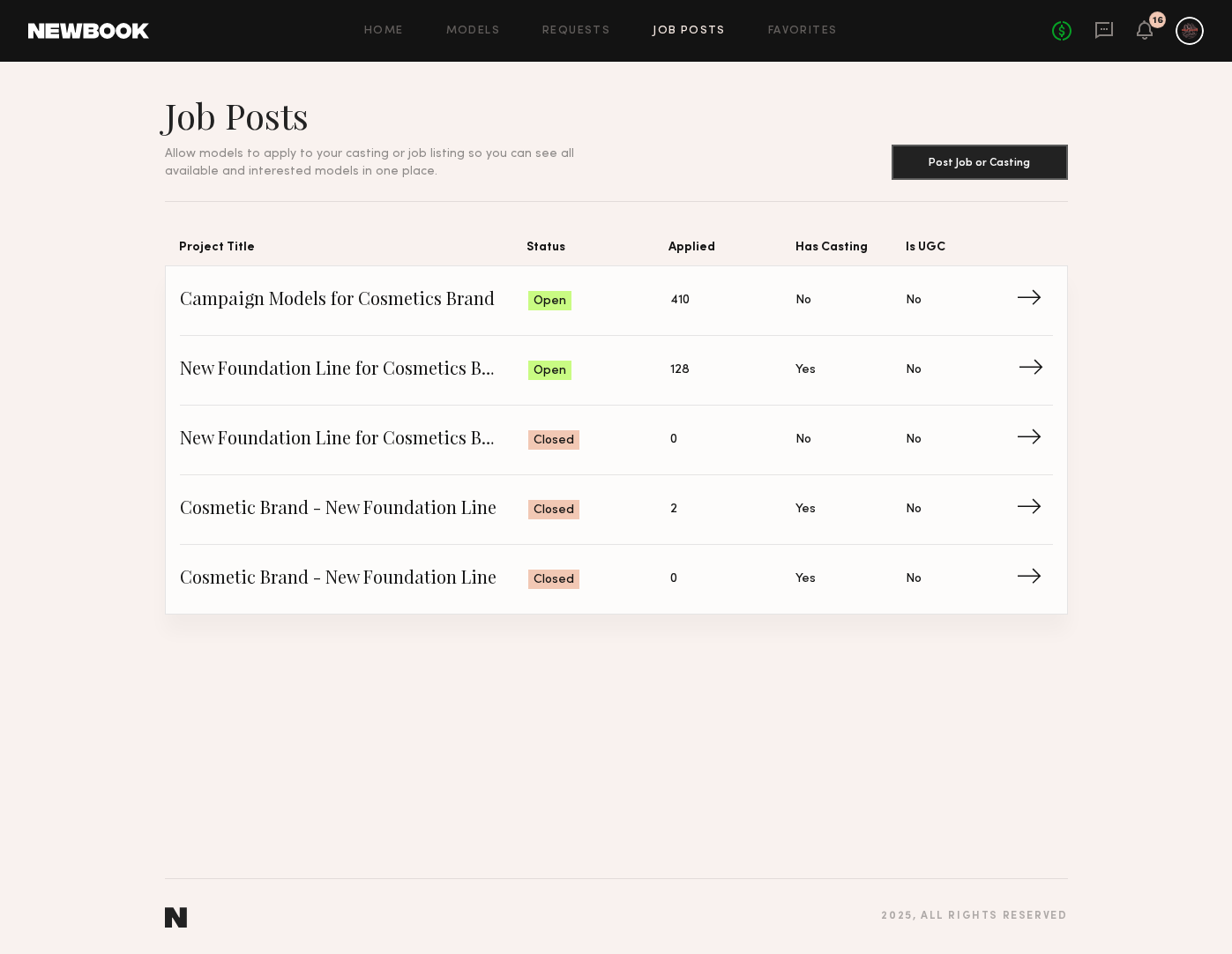click on "Applied: 128" 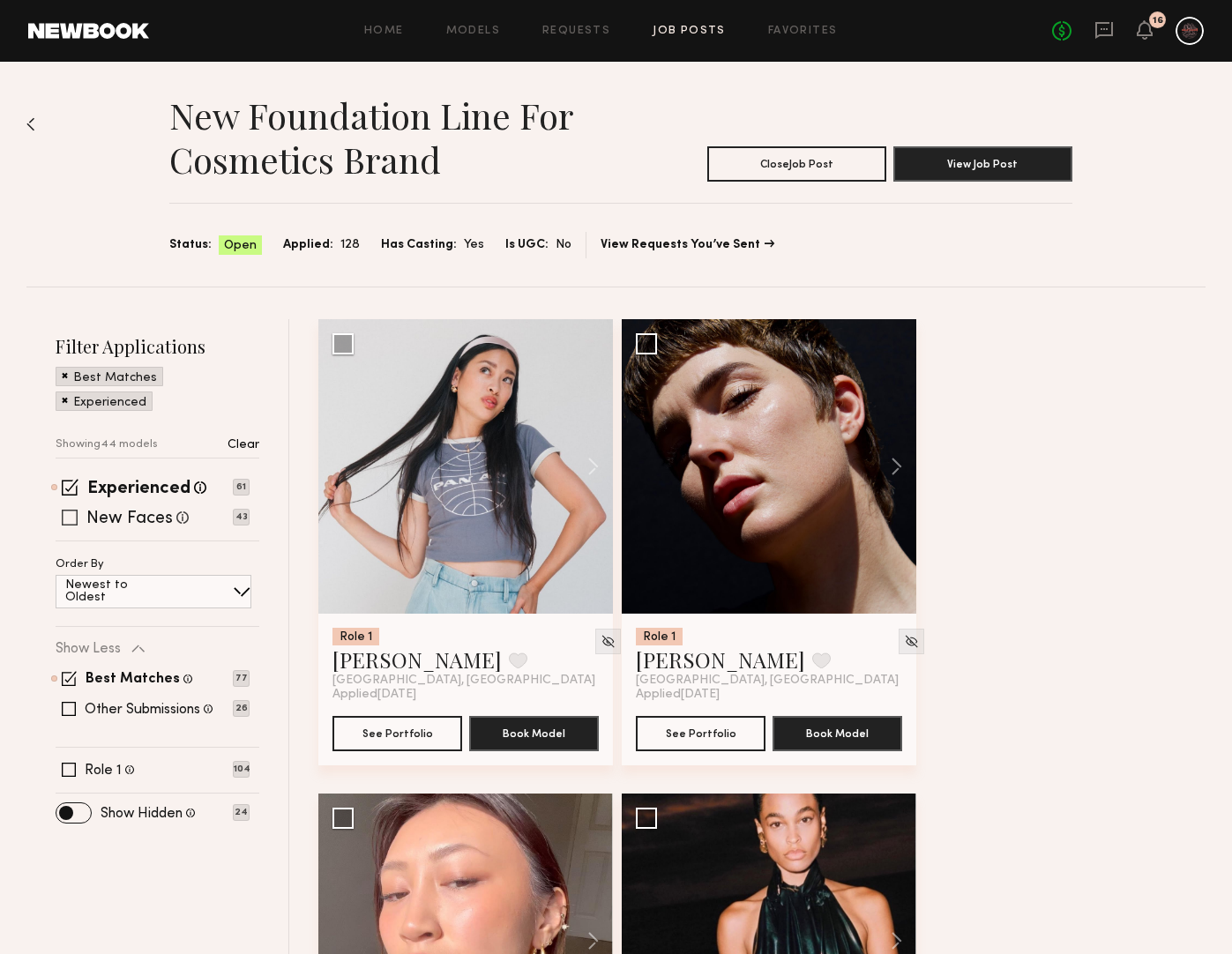 click 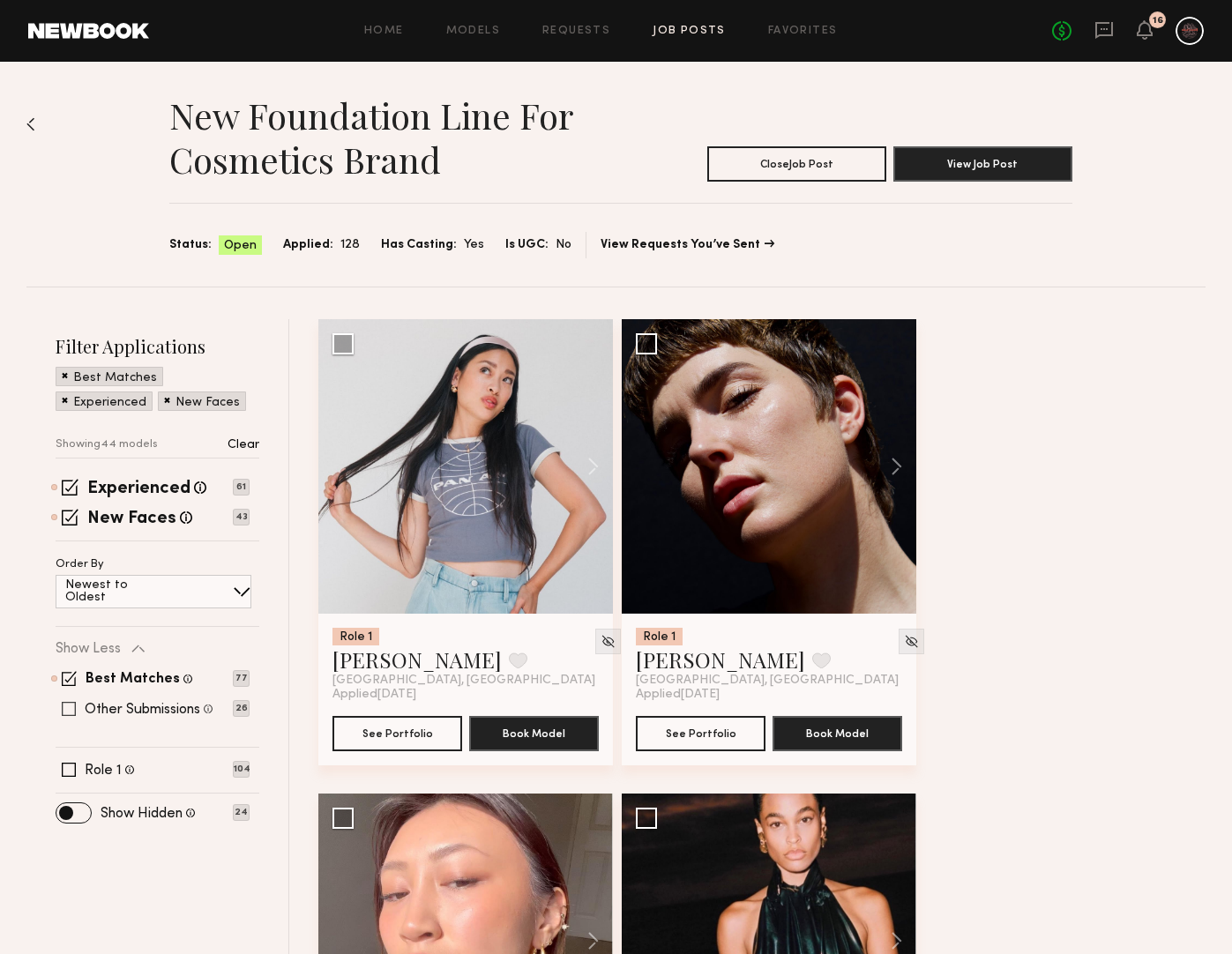 click 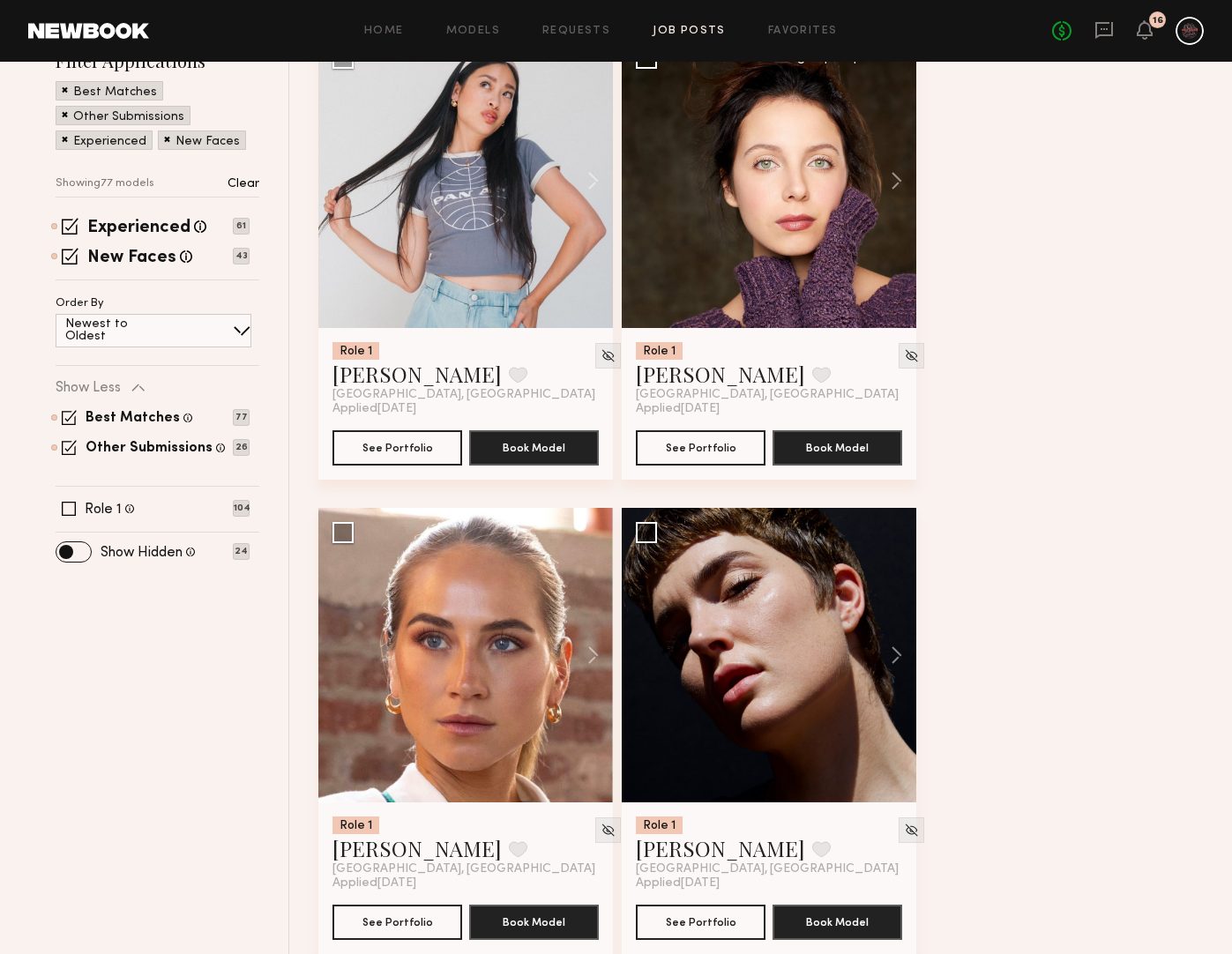 scroll, scrollTop: 0, scrollLeft: 0, axis: both 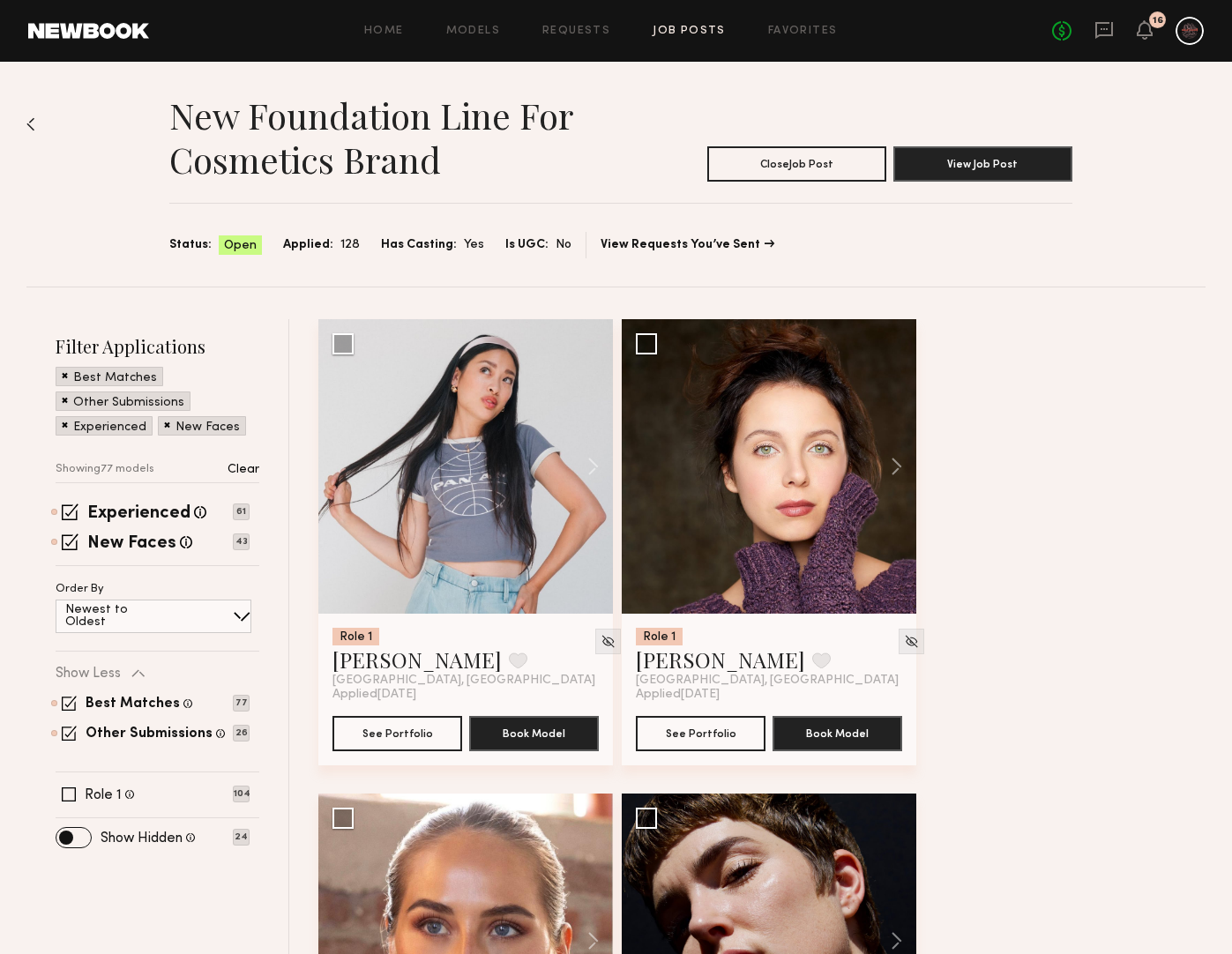 click 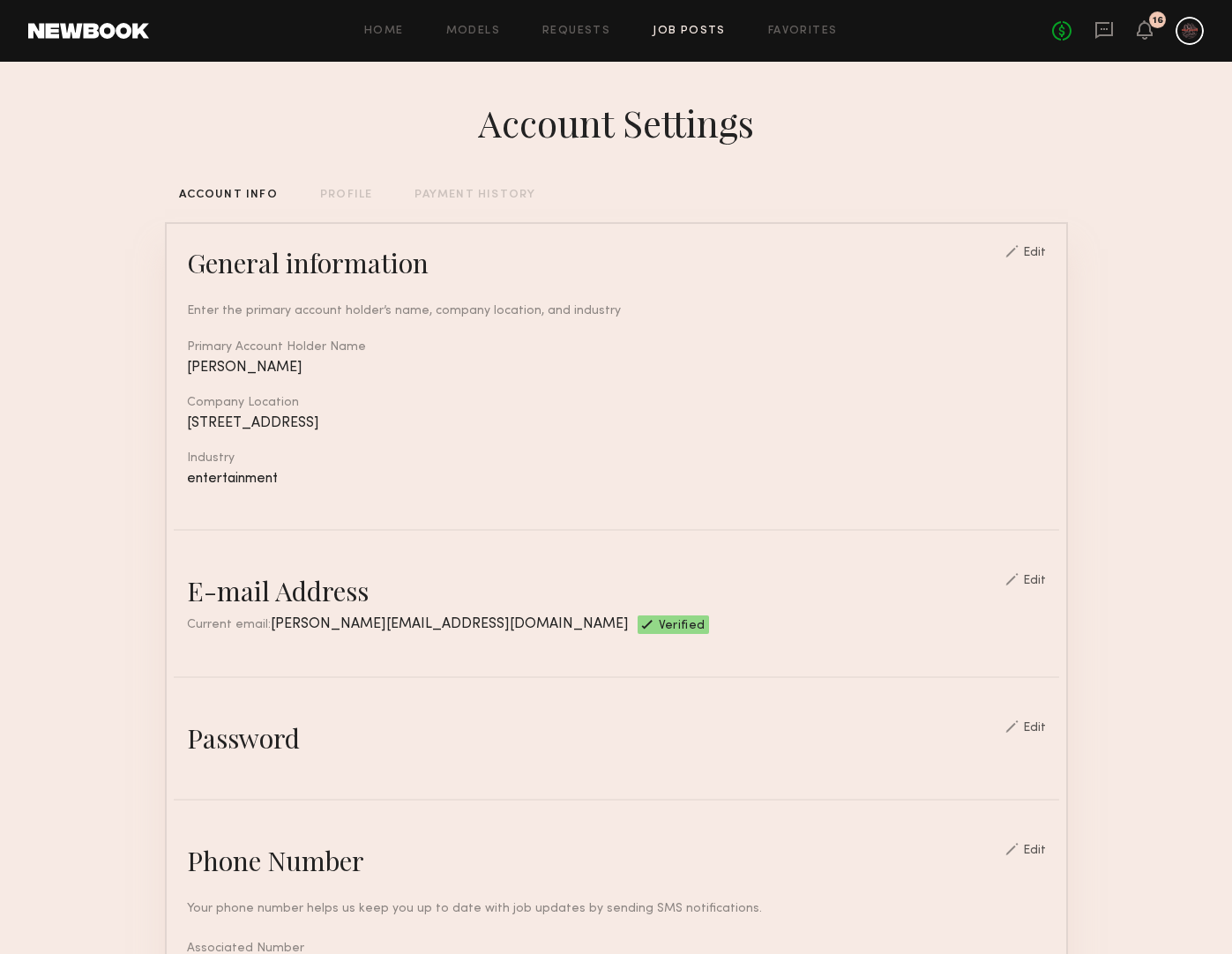 click on "Job Posts" 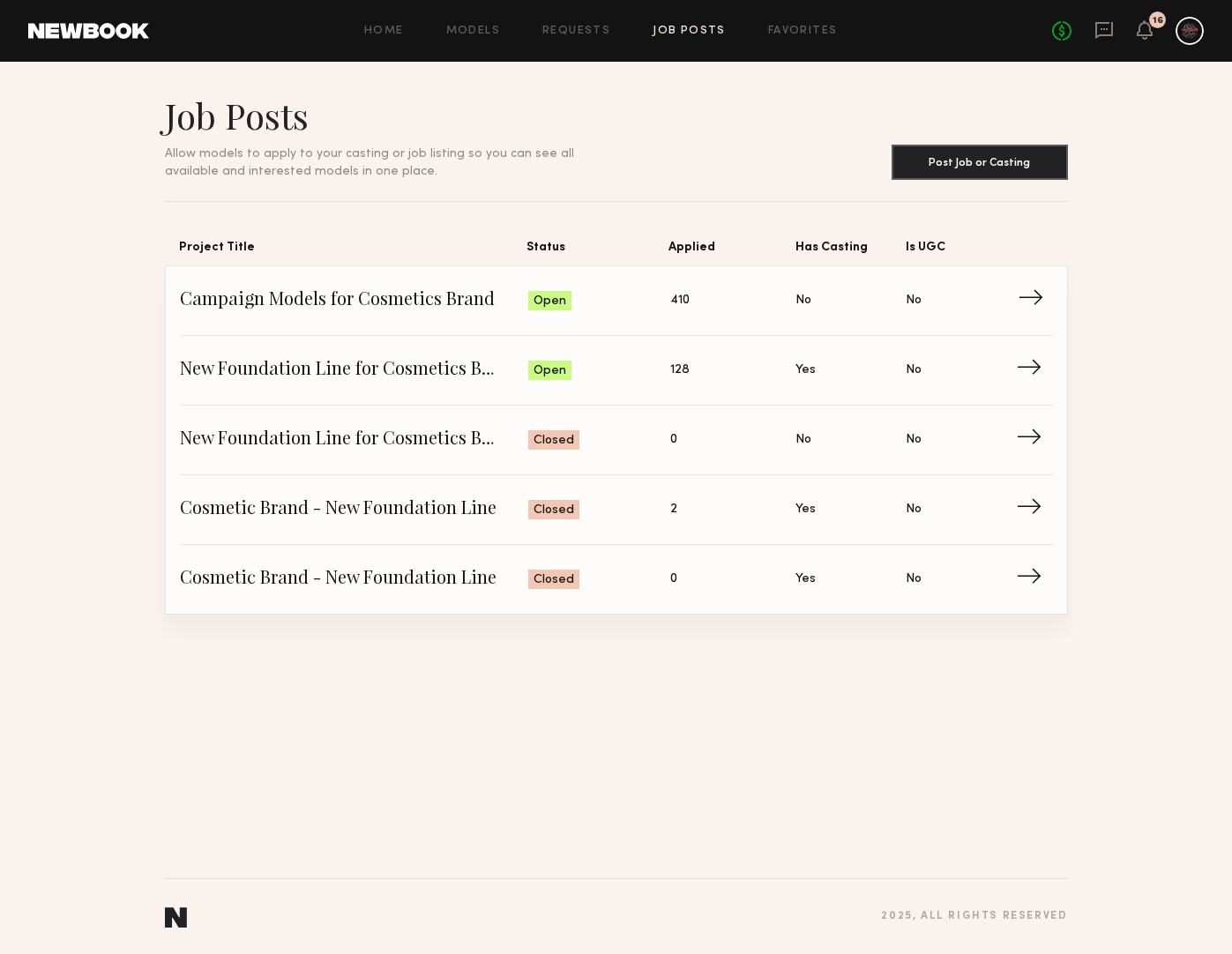 click on "Campaign Models for Cosmetics Brand Status: Open Applied: 410 Has Casting: No Is UGC: No →" 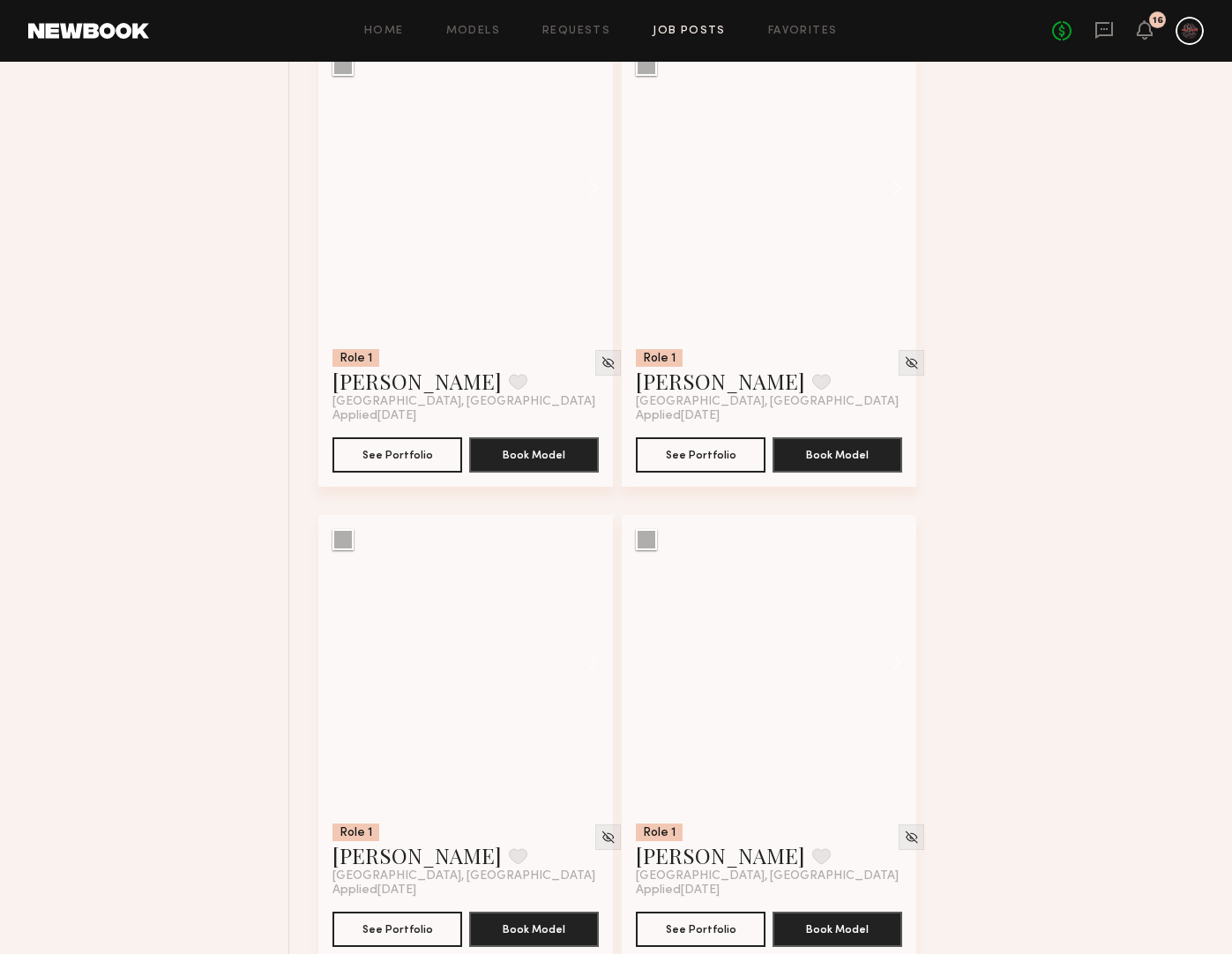 scroll, scrollTop: 1997, scrollLeft: 0, axis: vertical 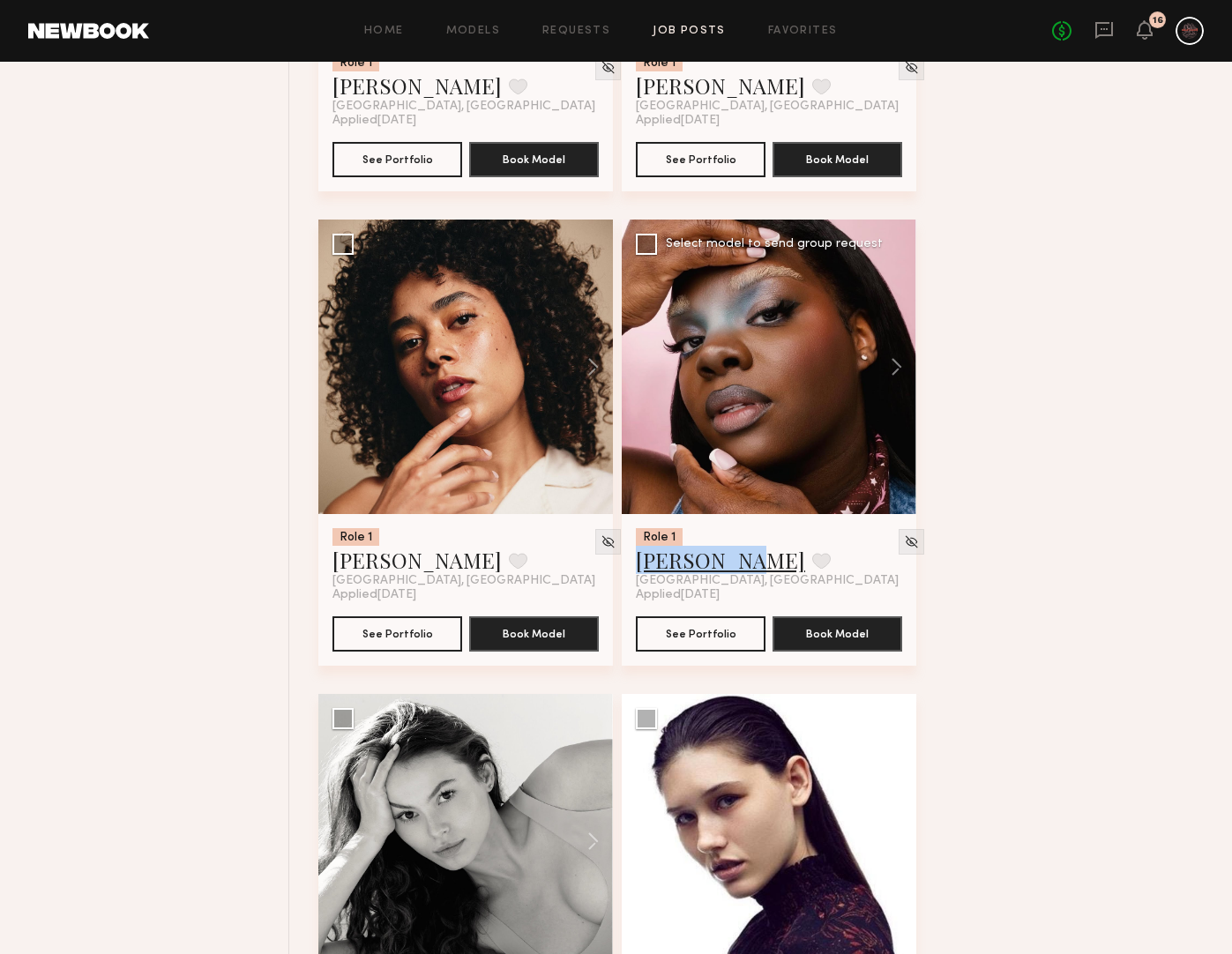 click on "Jessica W." 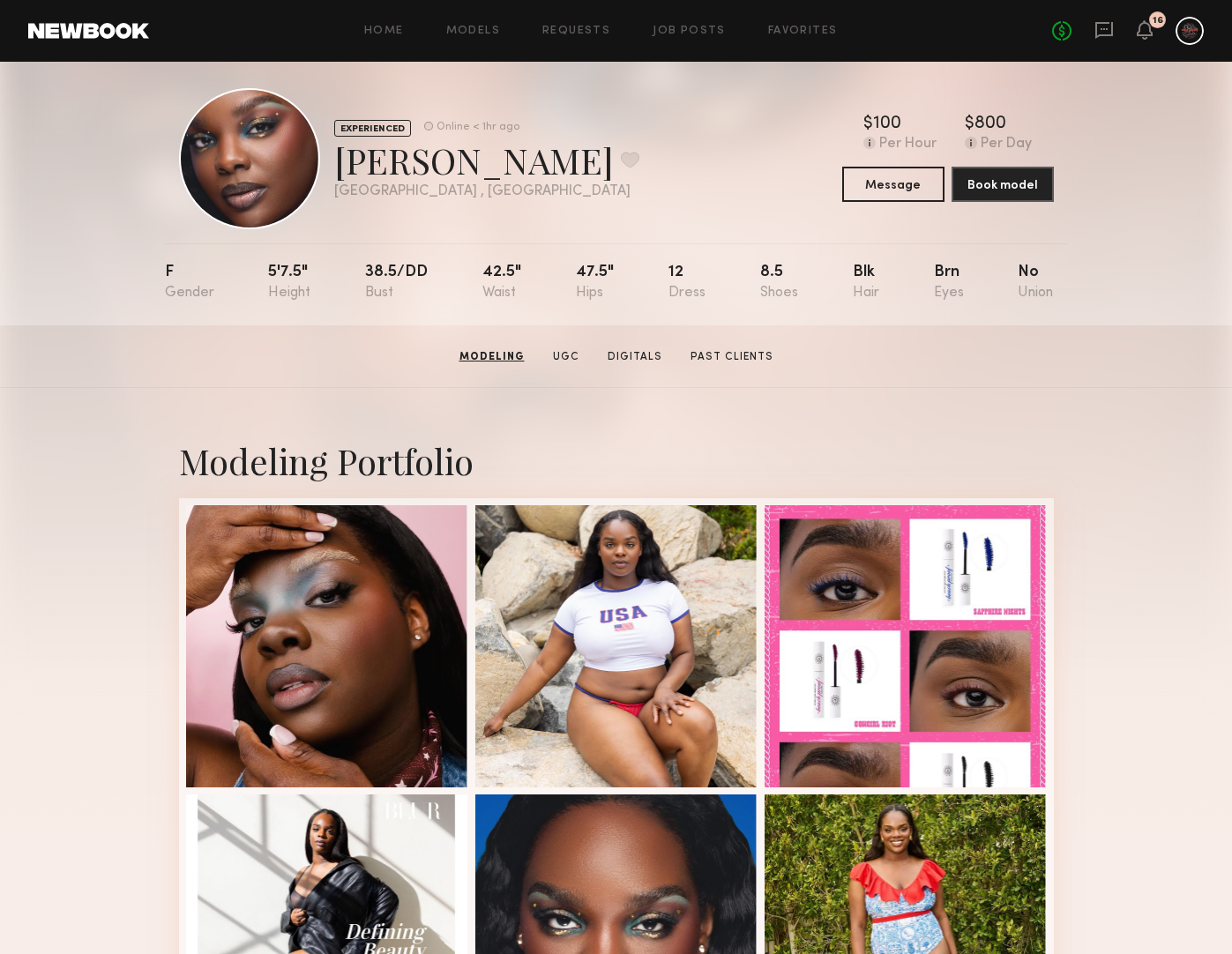 scroll, scrollTop: 0, scrollLeft: 0, axis: both 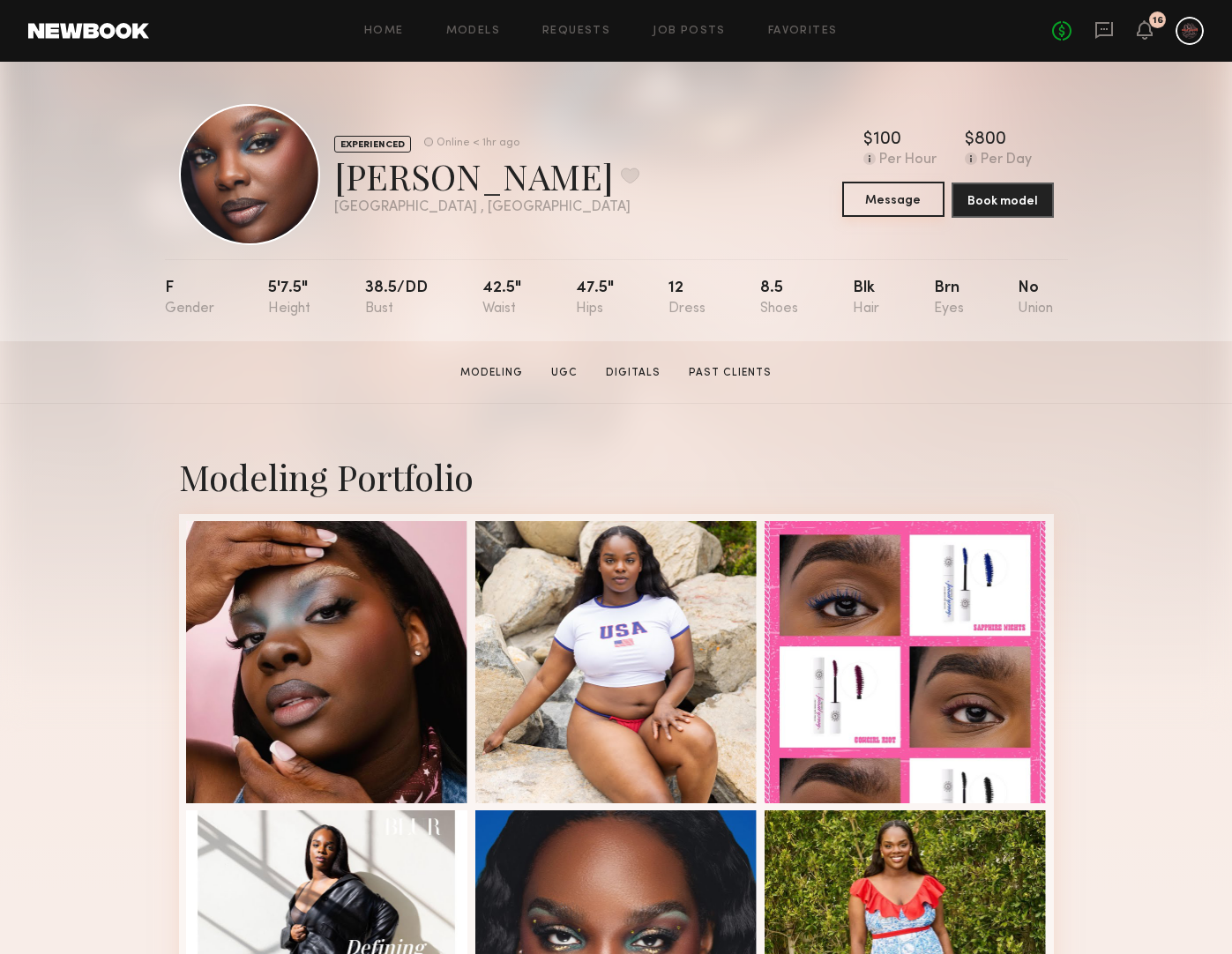 click on "Message" 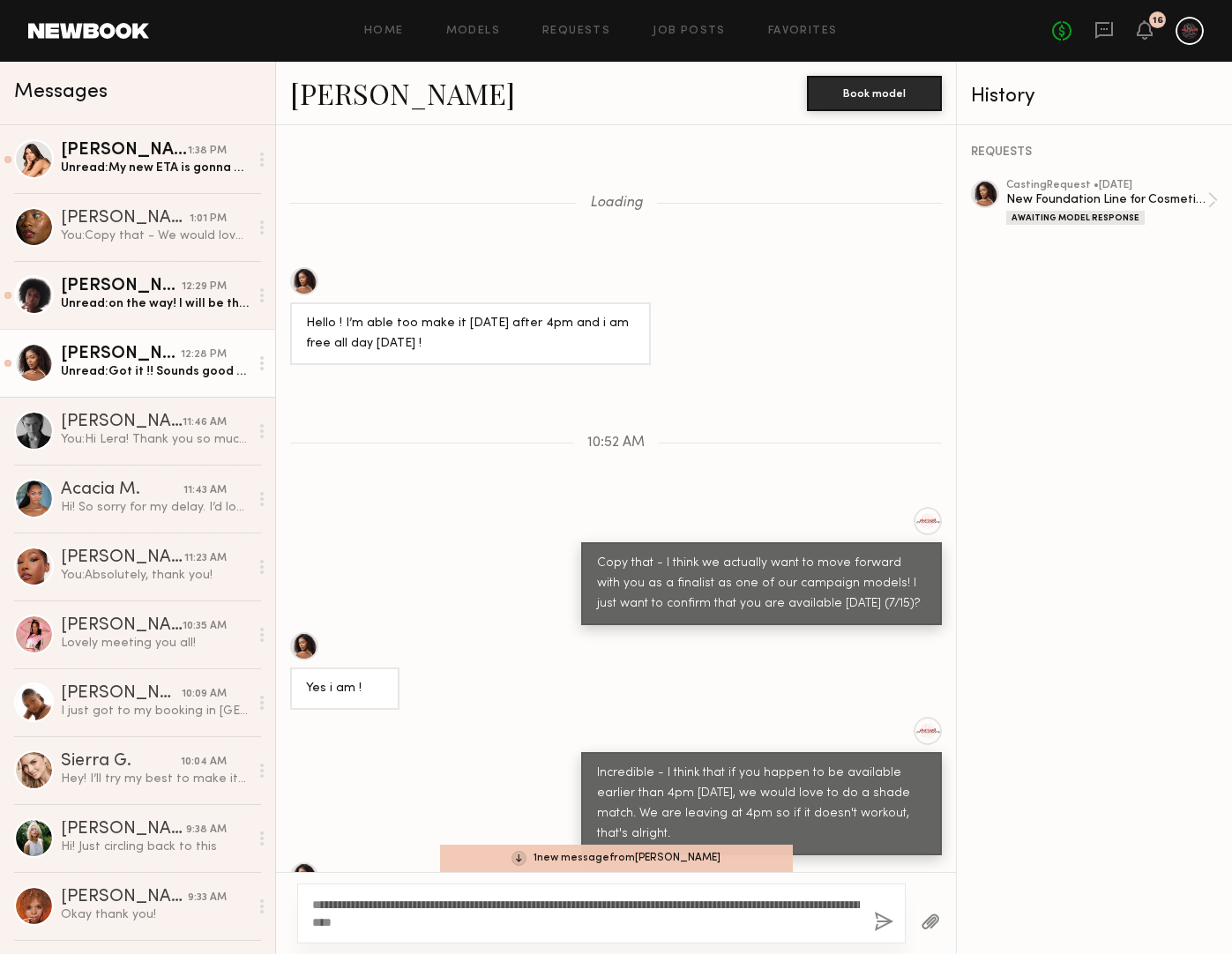 scroll, scrollTop: 0, scrollLeft: 0, axis: both 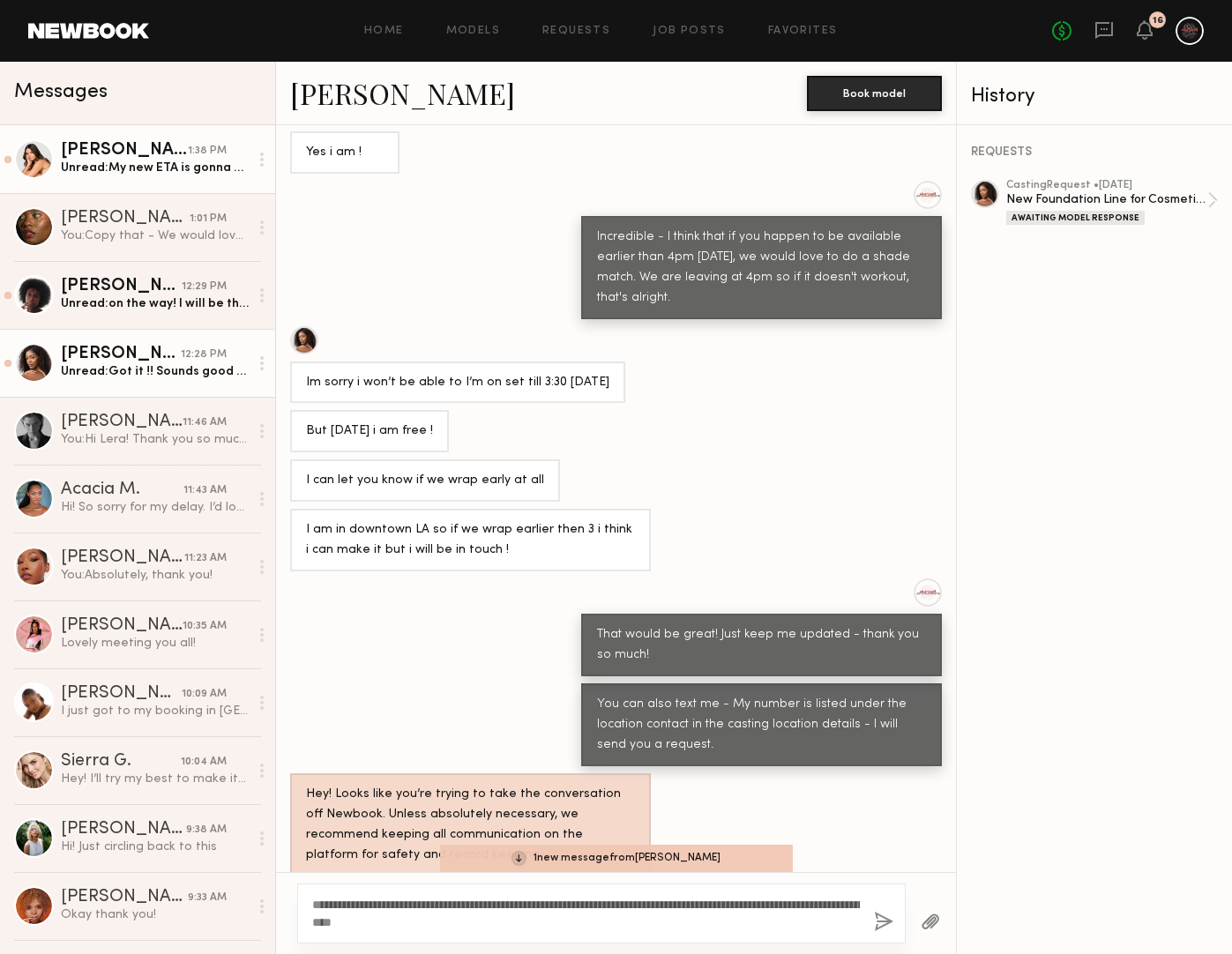 click on "Unread:  My new ETA is gonna be around 2/215" 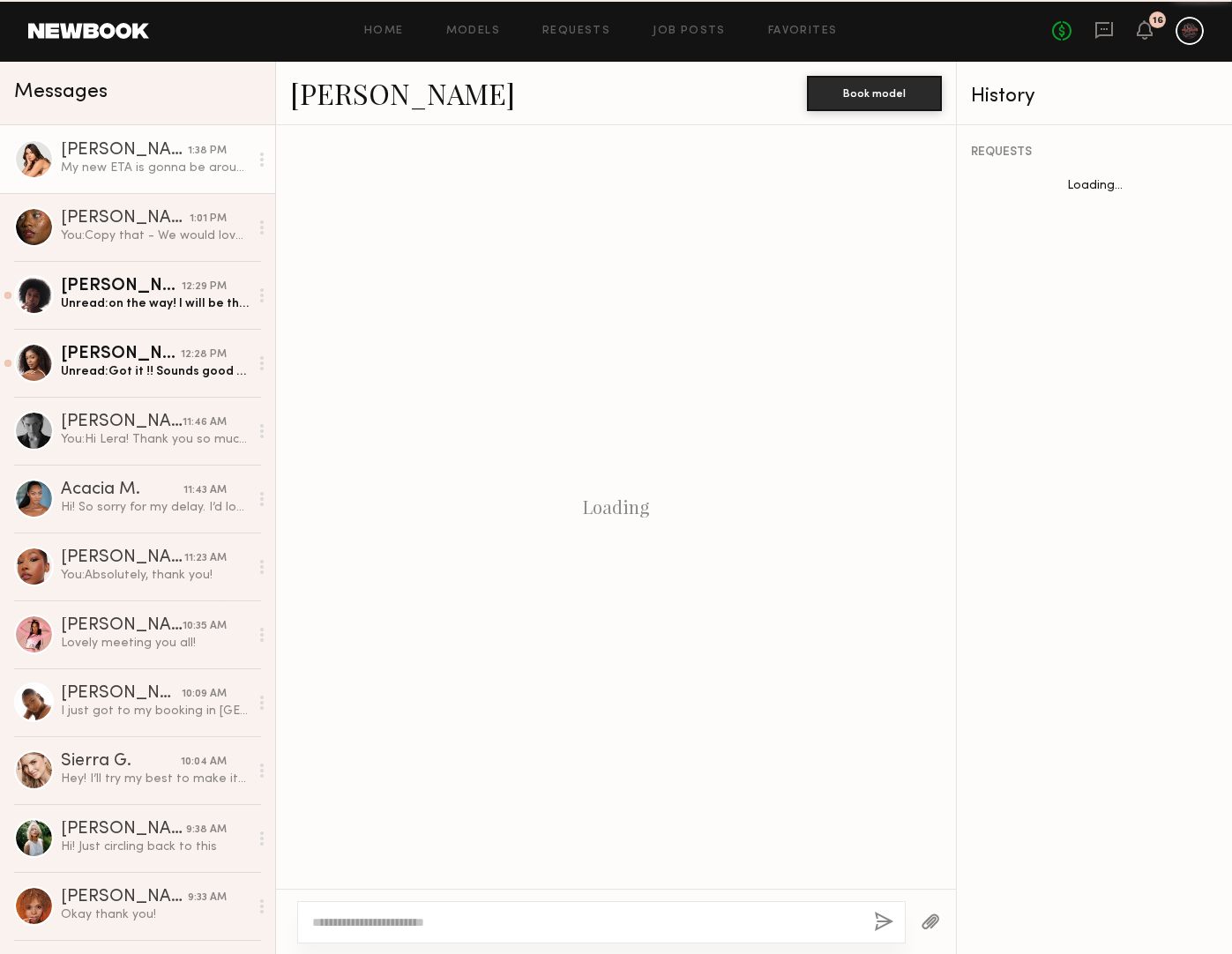 scroll, scrollTop: 1375, scrollLeft: 0, axis: vertical 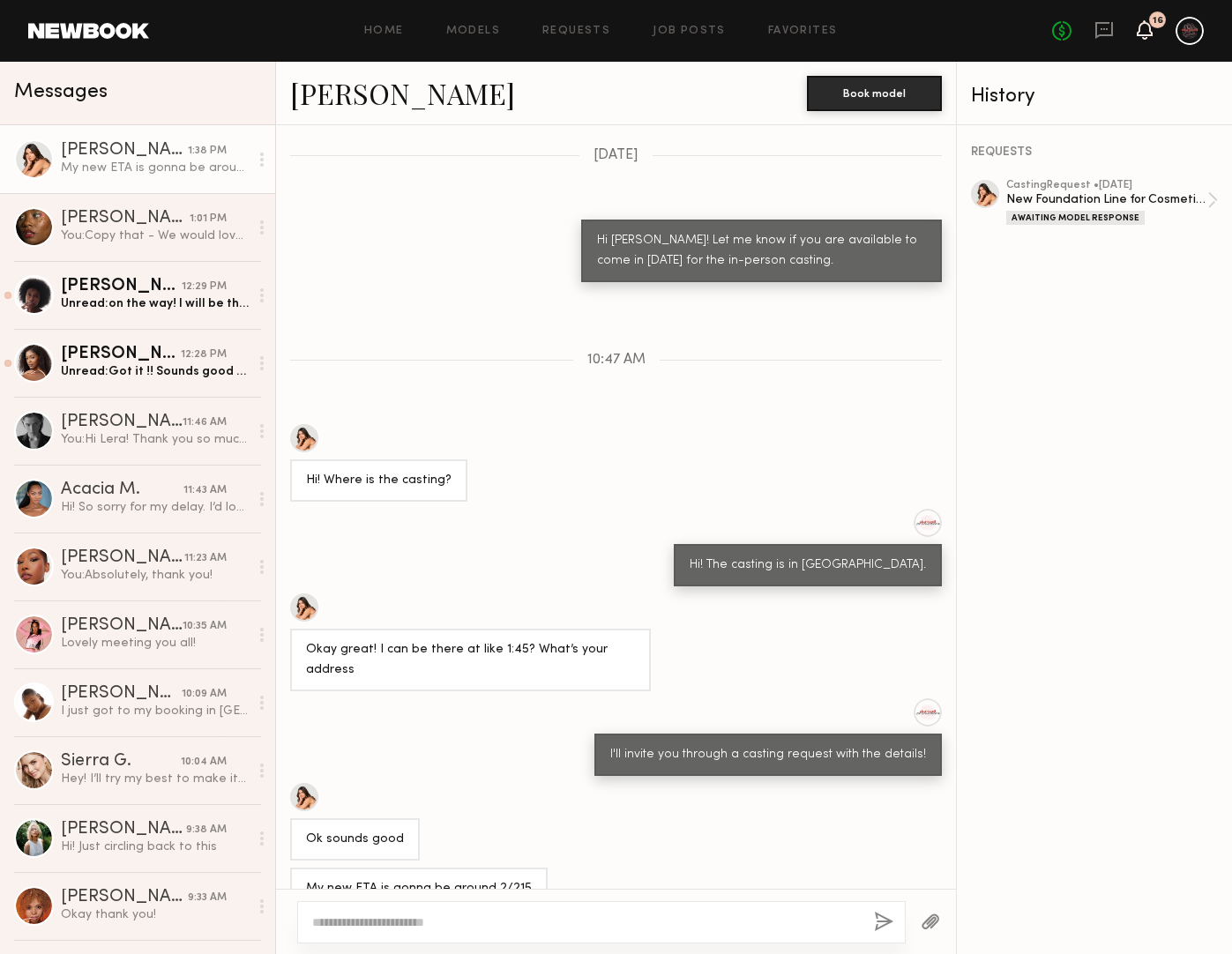 click 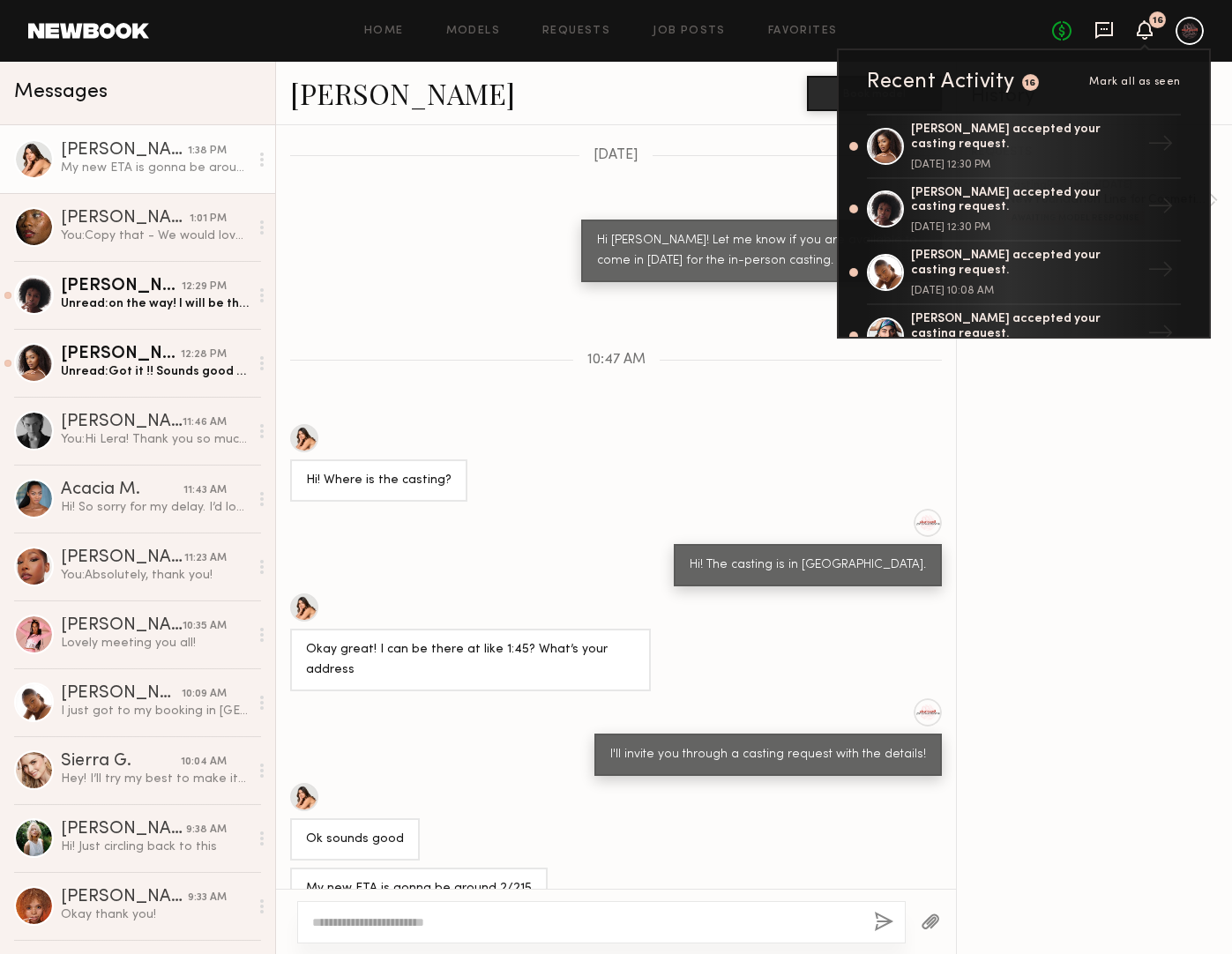 click 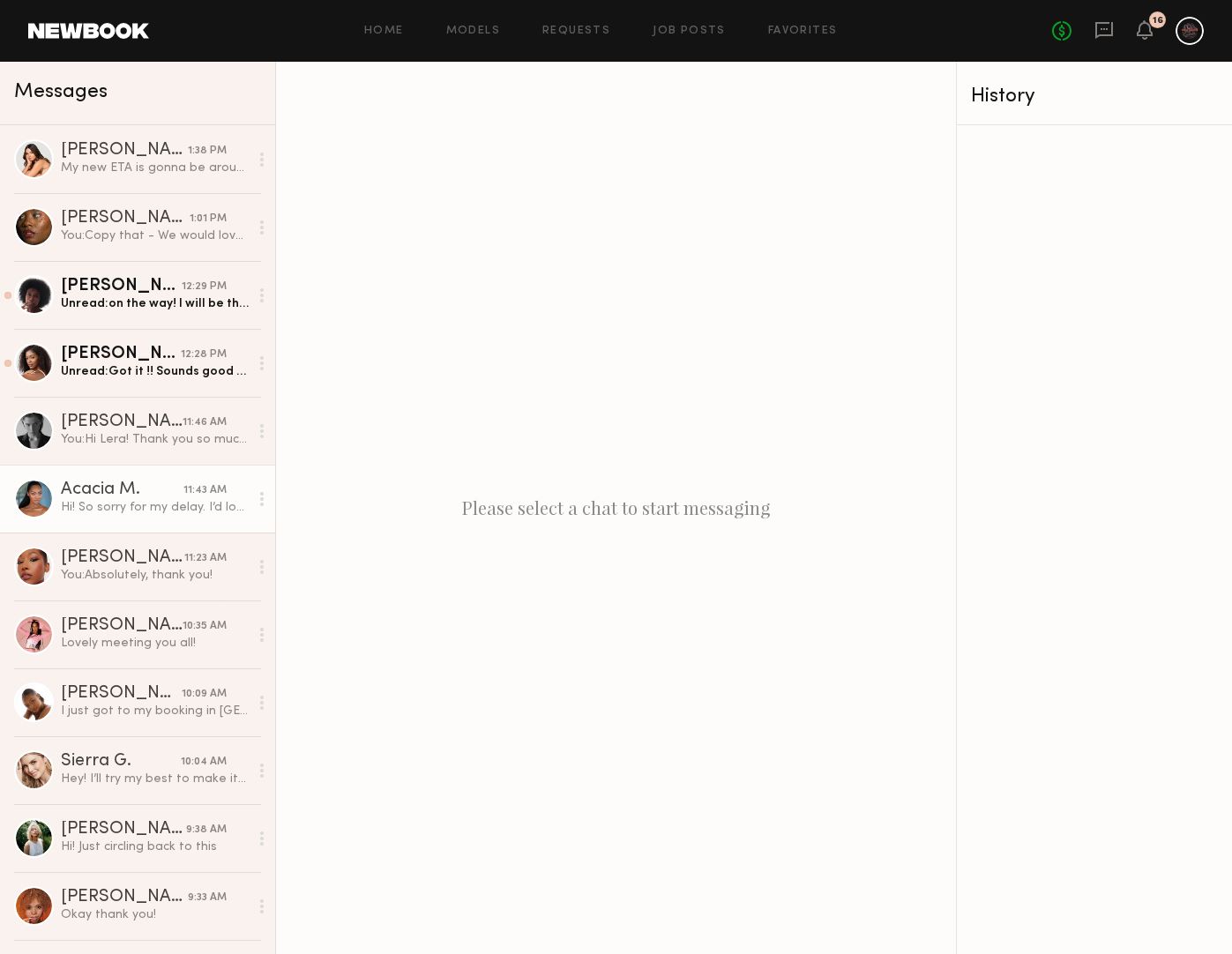 click on "Hi! So sorry for my delay. I’d love to be a part of the shoot. I did just sign with [PERSON_NAME] so I can handle all bookings through there. Here’s the email! :) I look forward to potentially working with you all.
[PERSON_NAME][EMAIL_ADDRESS][PERSON_NAME][PERSON_NAME][DOMAIN_NAME]" 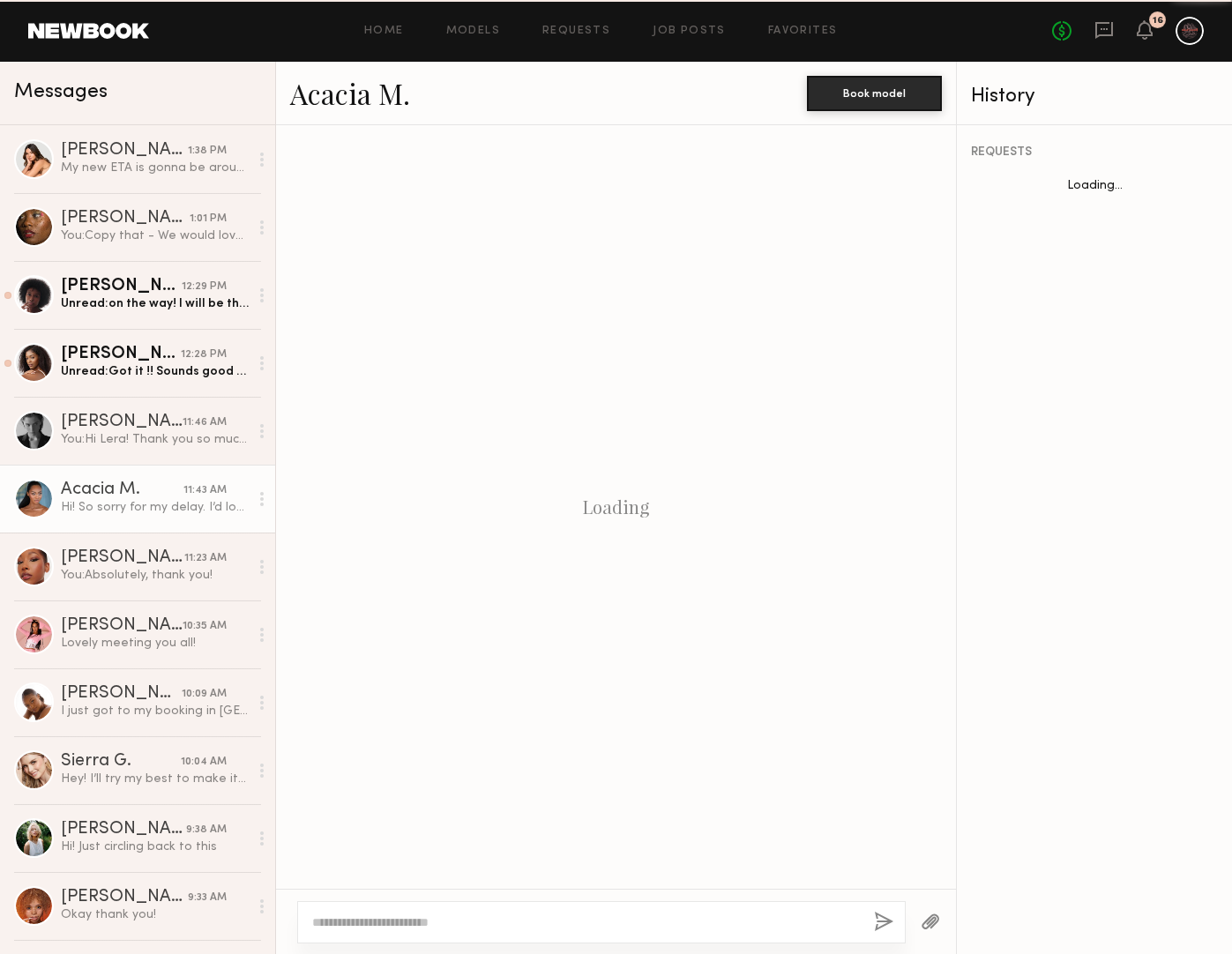 scroll, scrollTop: 932, scrollLeft: 0, axis: vertical 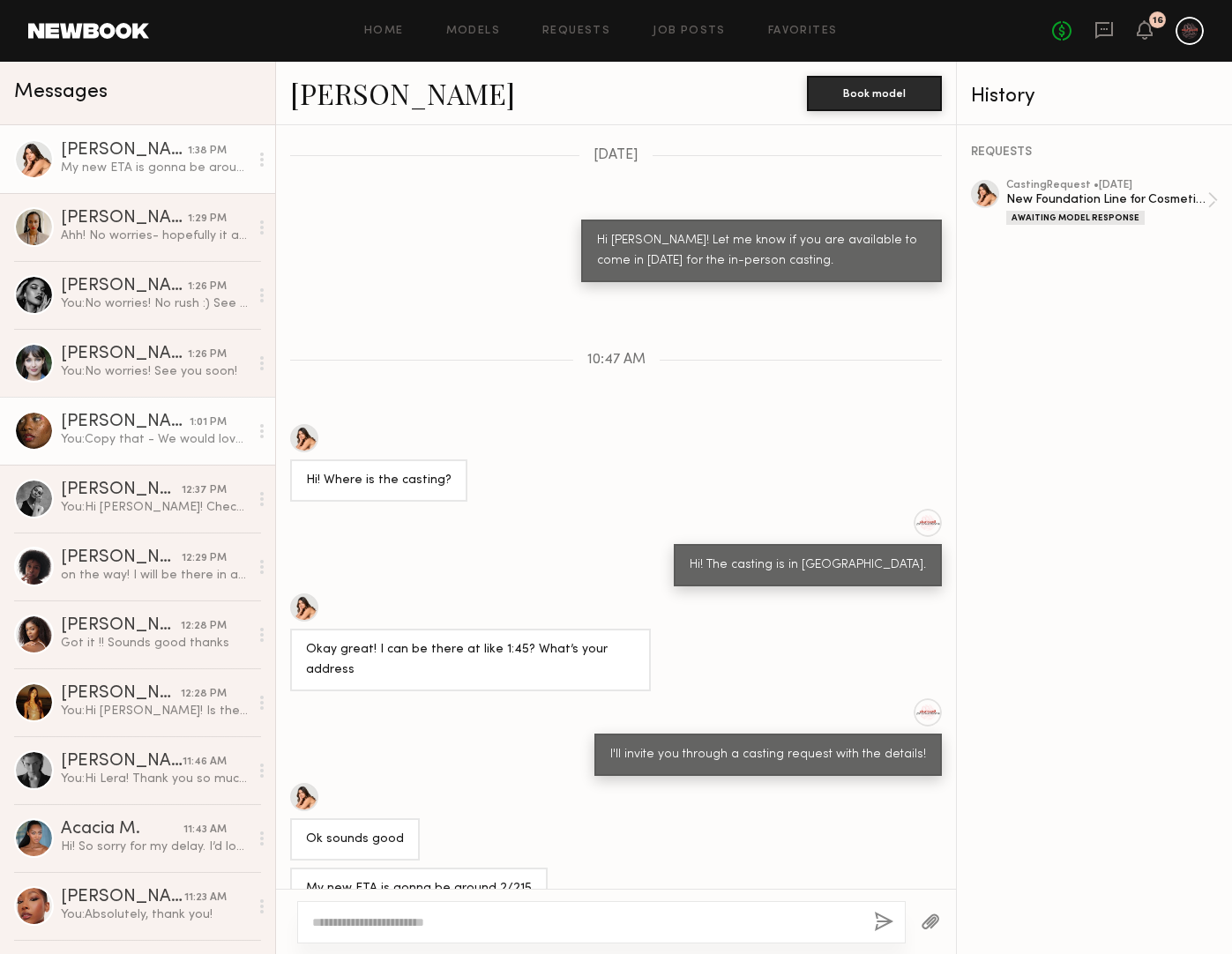 click on "[PERSON_NAME]" 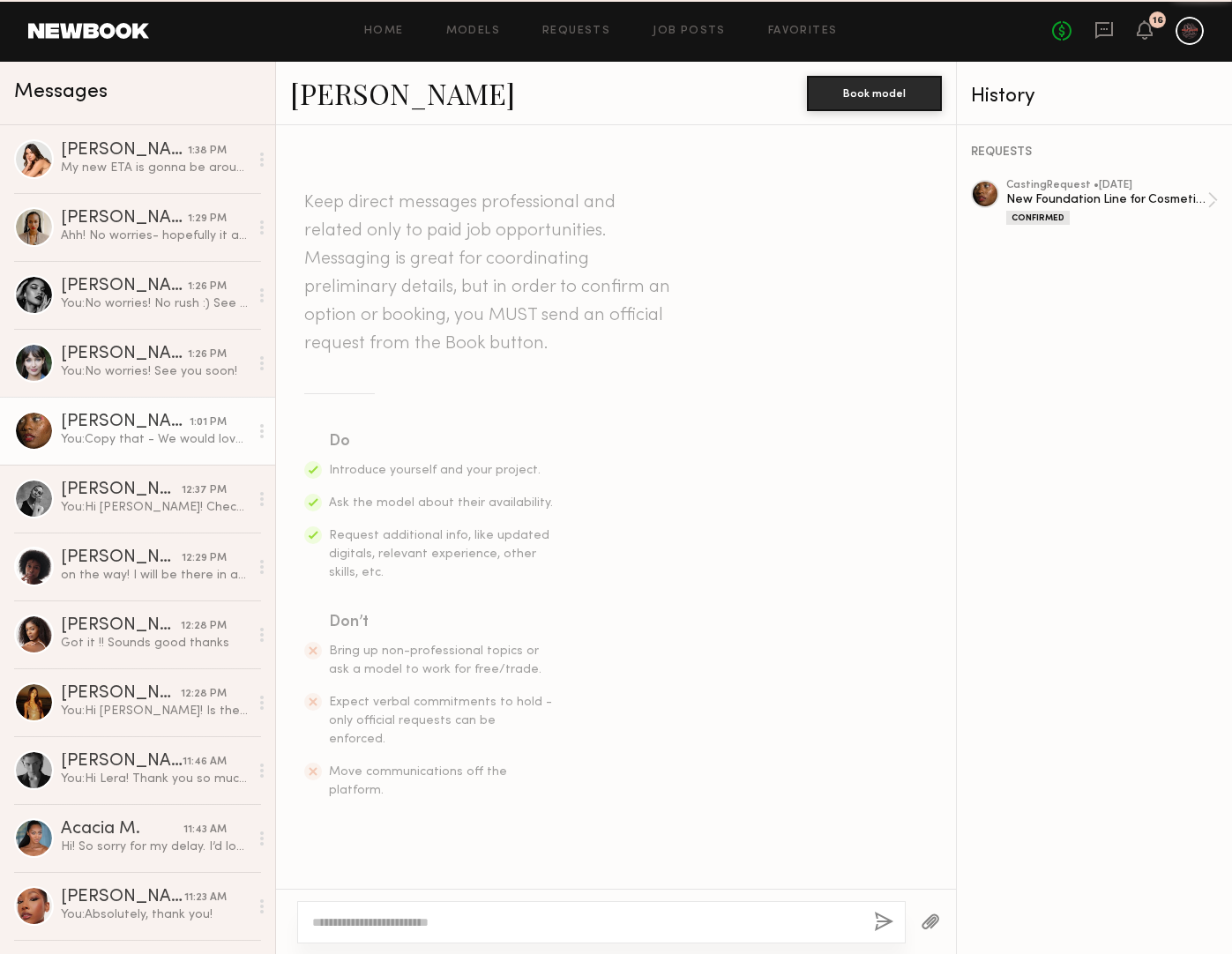 scroll, scrollTop: 1681, scrollLeft: 0, axis: vertical 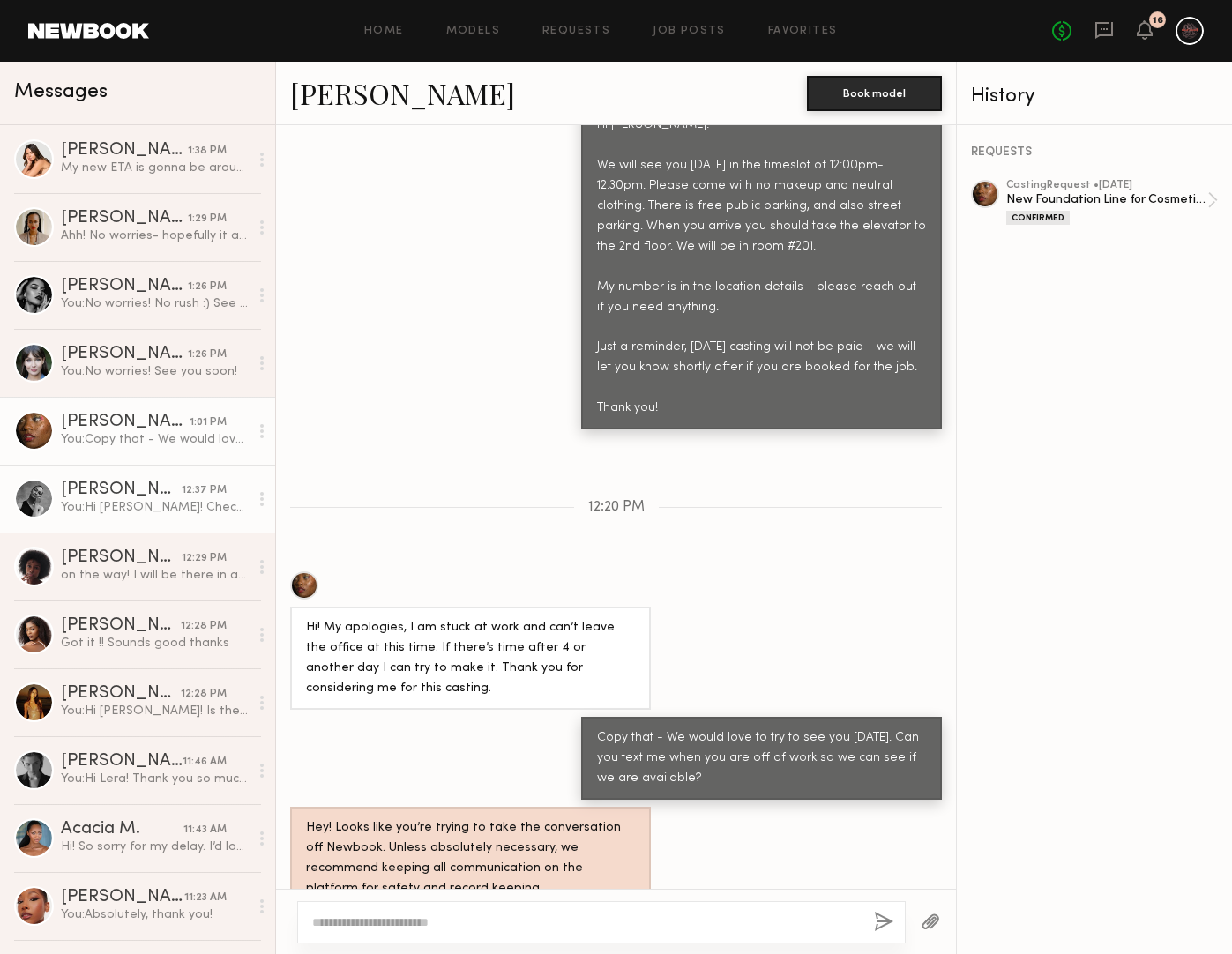 click on "You:  Hi Jayden! Checking in - what time do you think you will be here?" 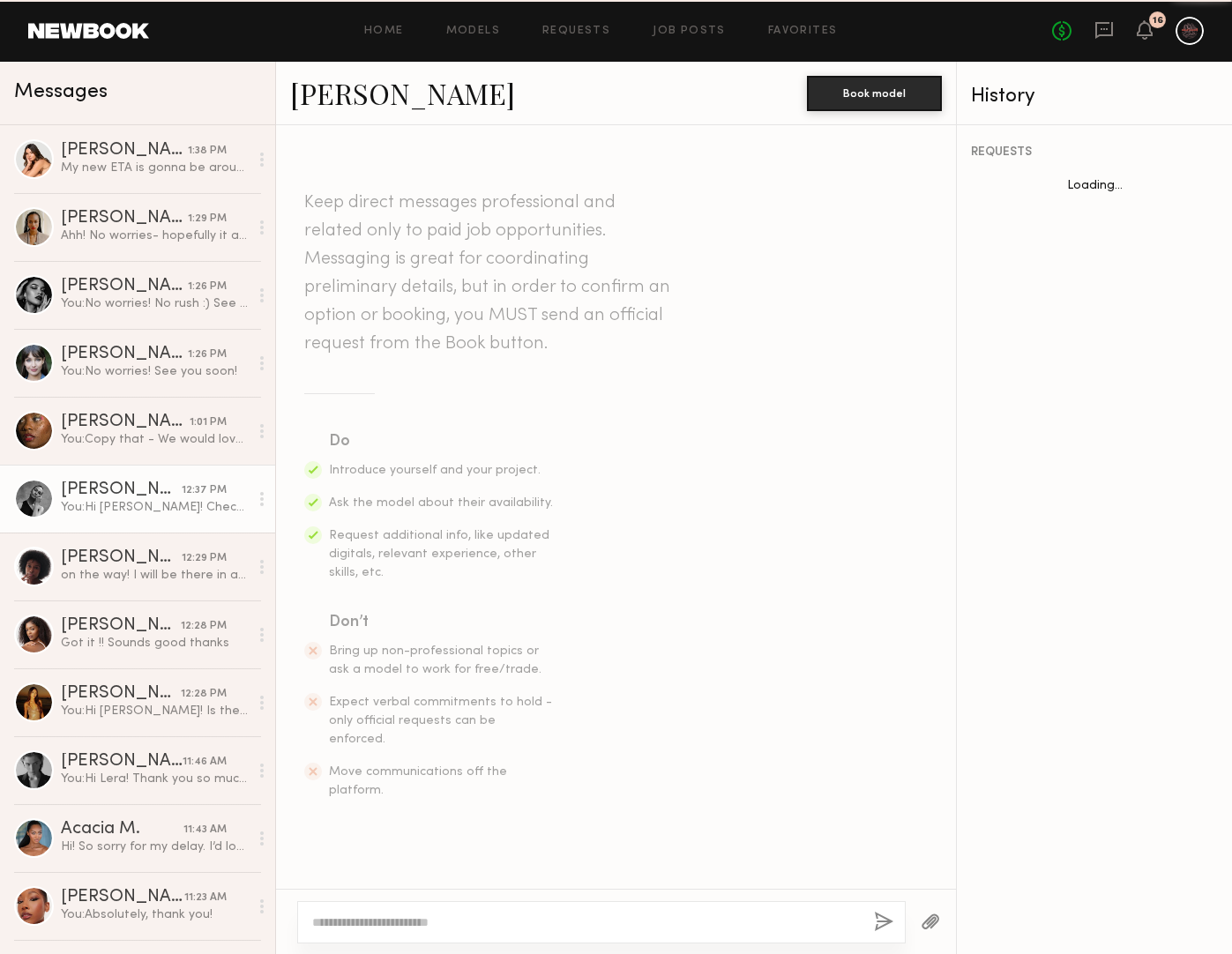 scroll, scrollTop: 1342, scrollLeft: 0, axis: vertical 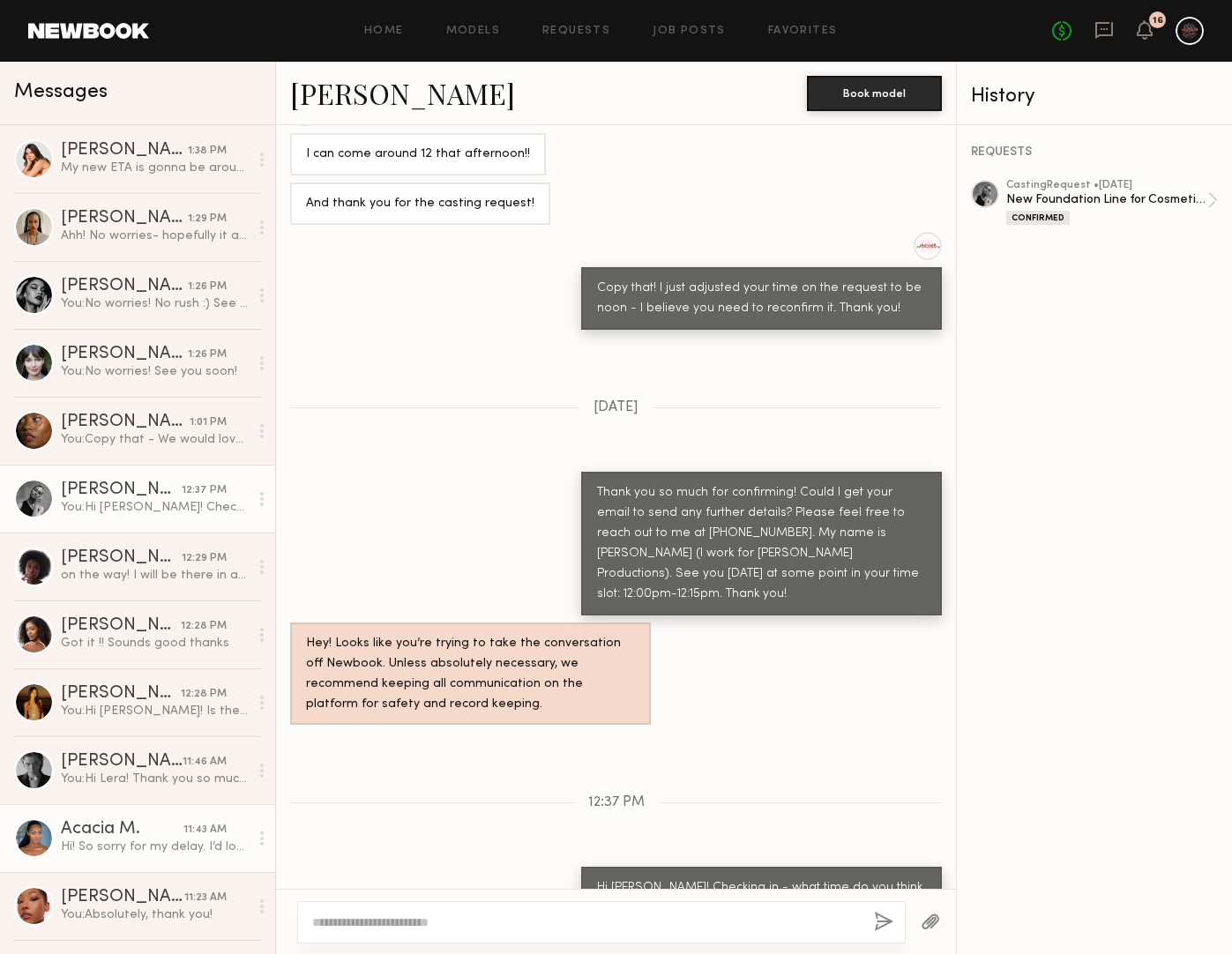 click on "Acacia M. 11:43 AM Hi! So sorry for my delay. I’d love to be a part of the shoot. I did just sign with Wilhelmina so I can handle all bookings through there. Here’s the email! :) I look forward to potentially working with you all.
rebecca.campas@wilhelmina.com" 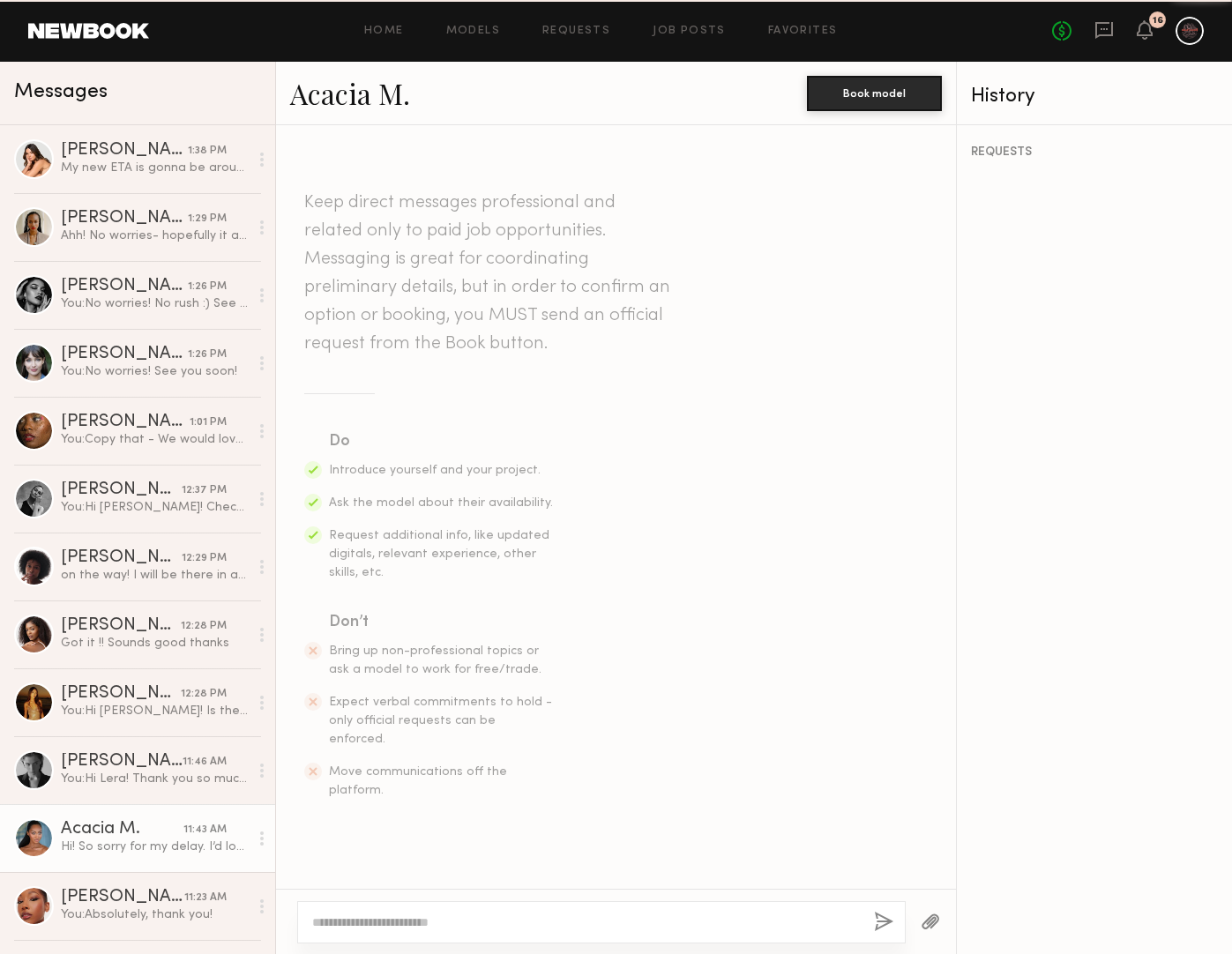 scroll, scrollTop: 932, scrollLeft: 0, axis: vertical 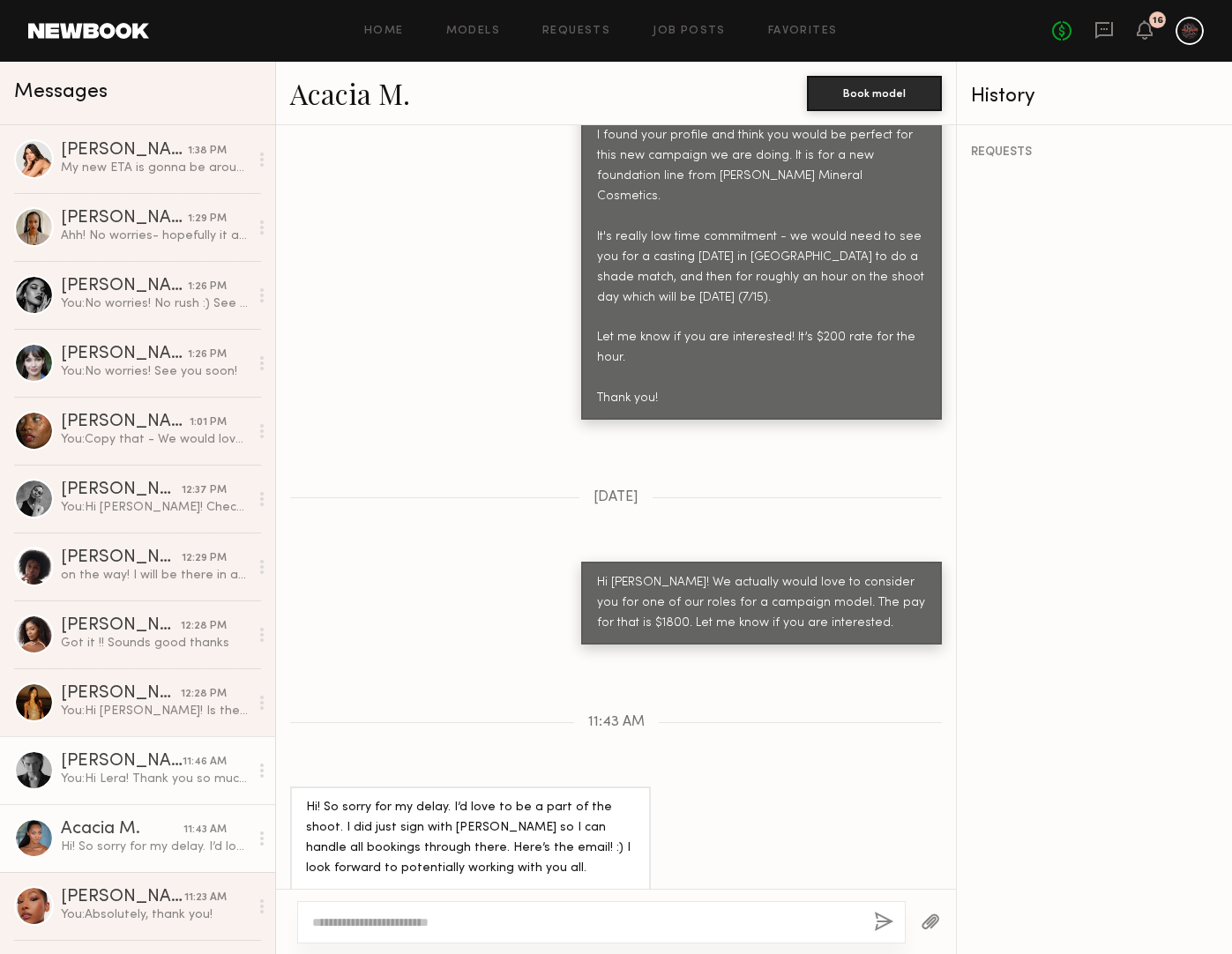 click on "Lera G. 11:46 AM You:  Hi Lera! Thank you so much for submitting. Would you be available to come in today for an in-person casting?" 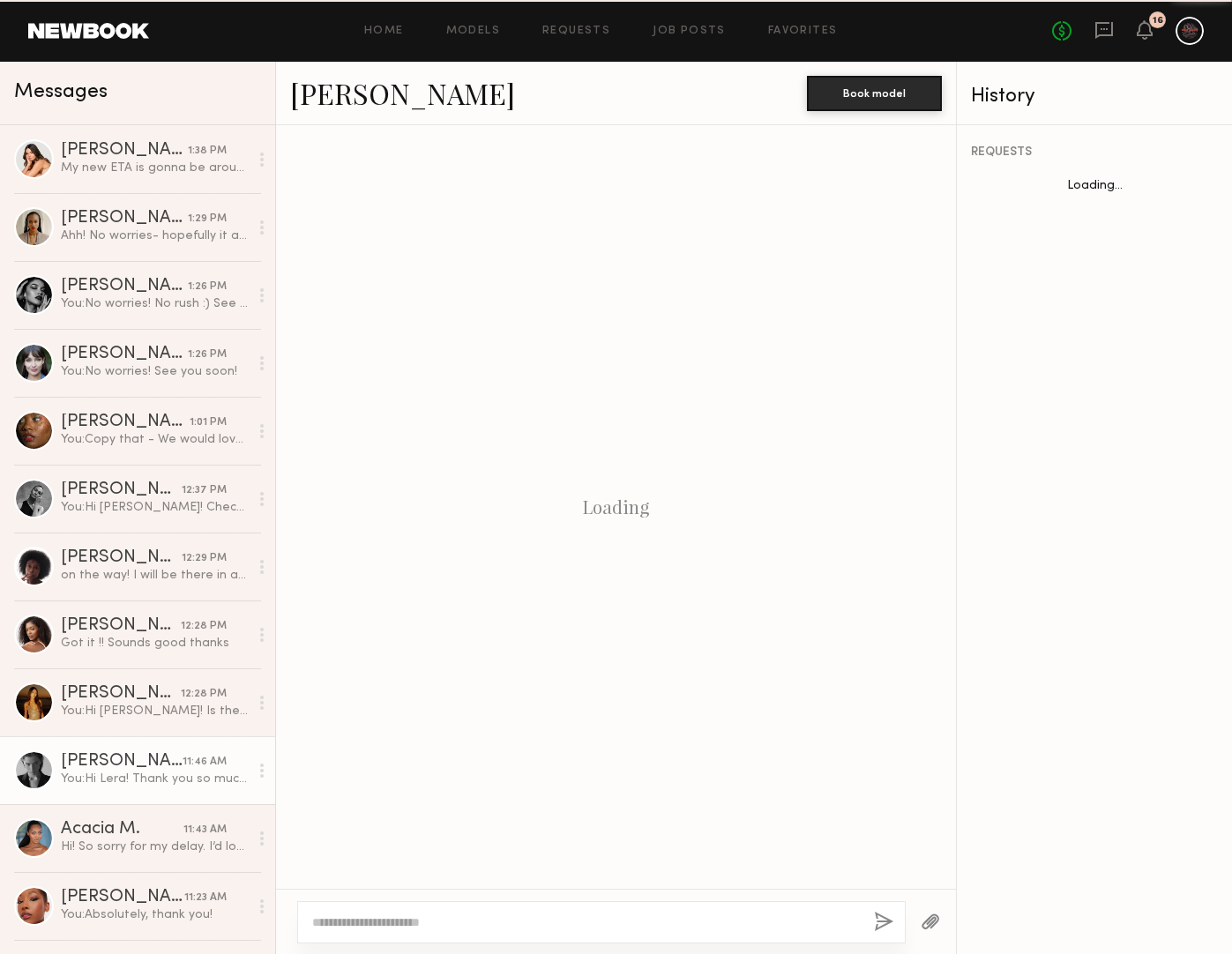 scroll, scrollTop: 181, scrollLeft: 0, axis: vertical 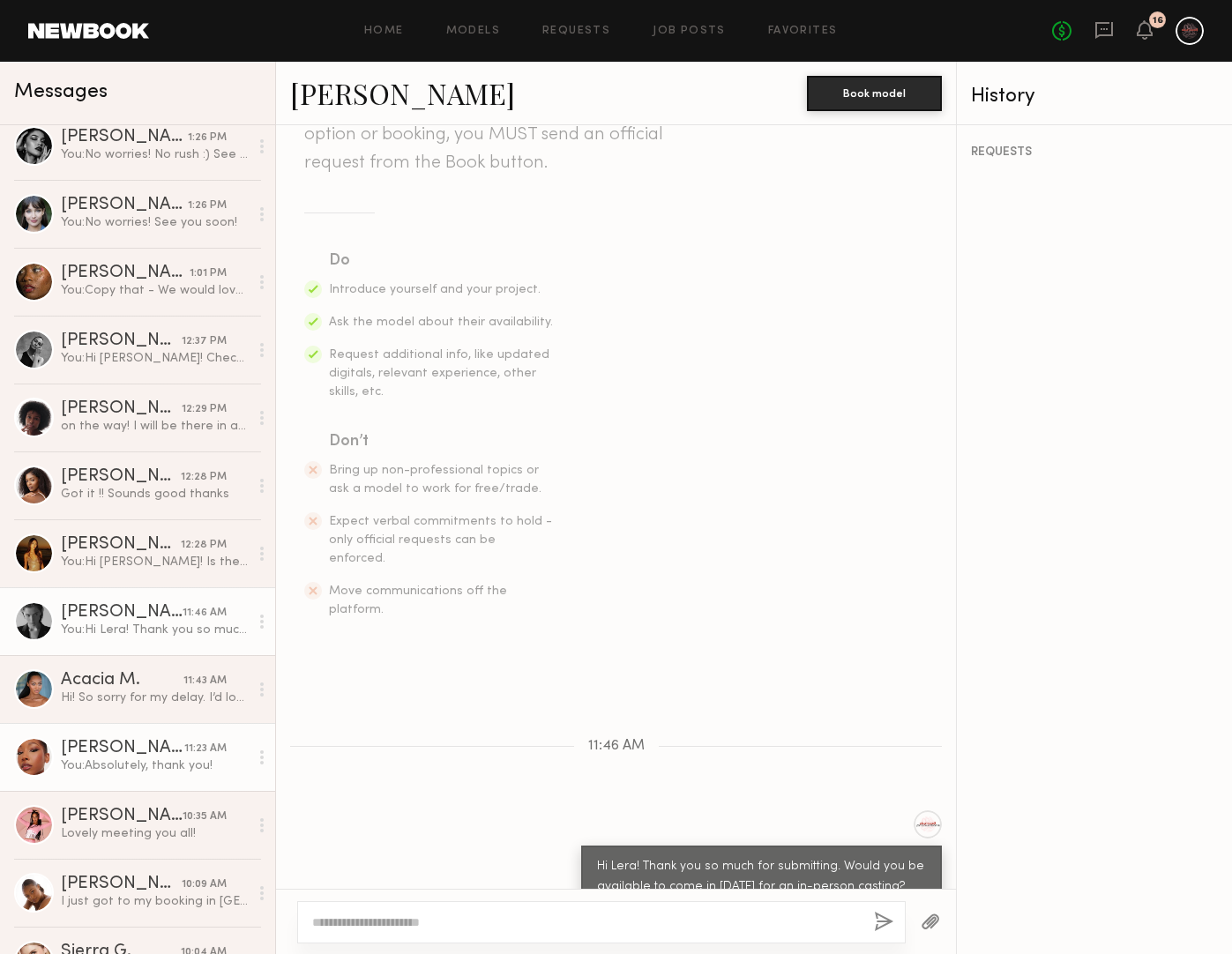 click on "You:  Absolutely, thank you!" 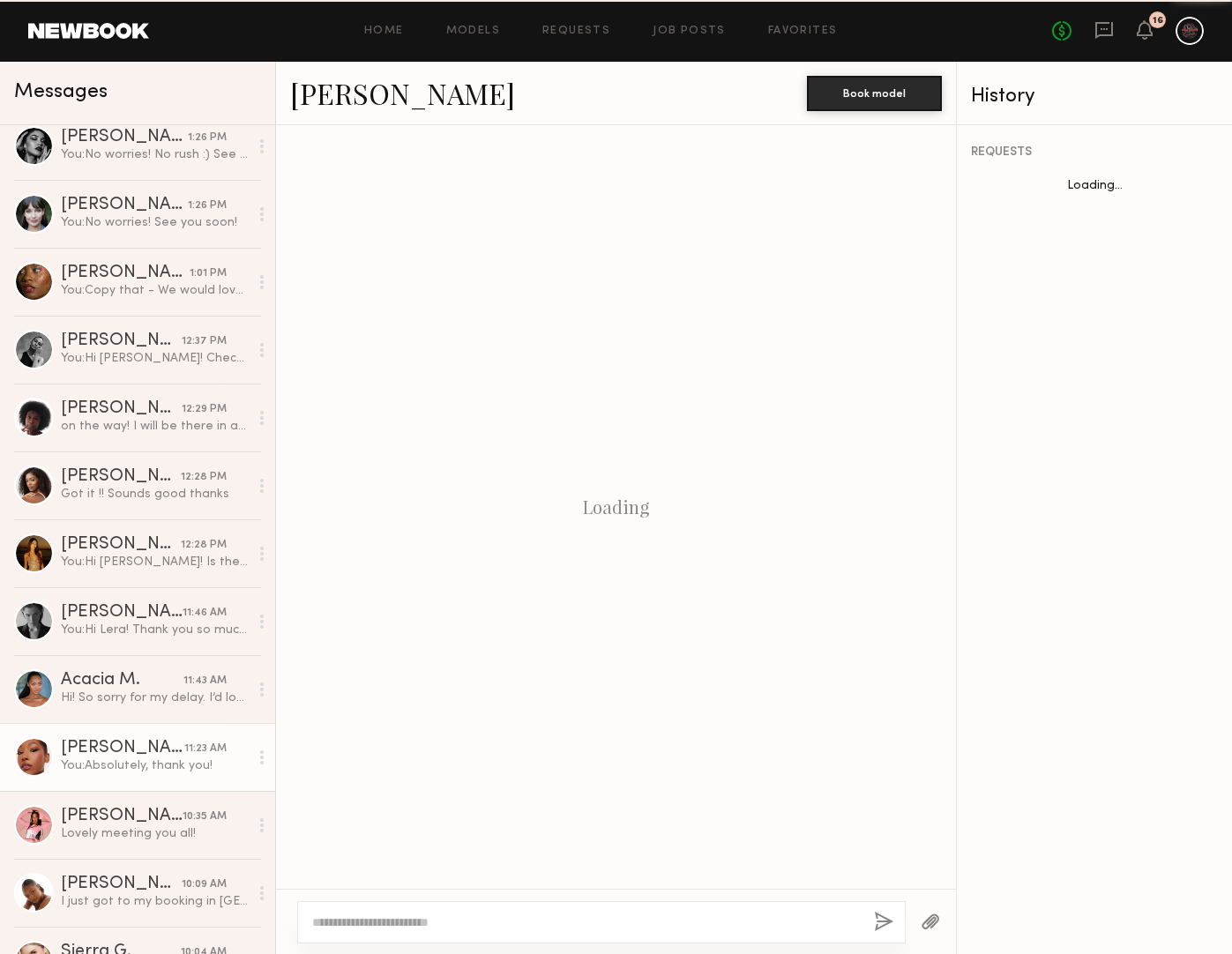 scroll, scrollTop: 757, scrollLeft: 0, axis: vertical 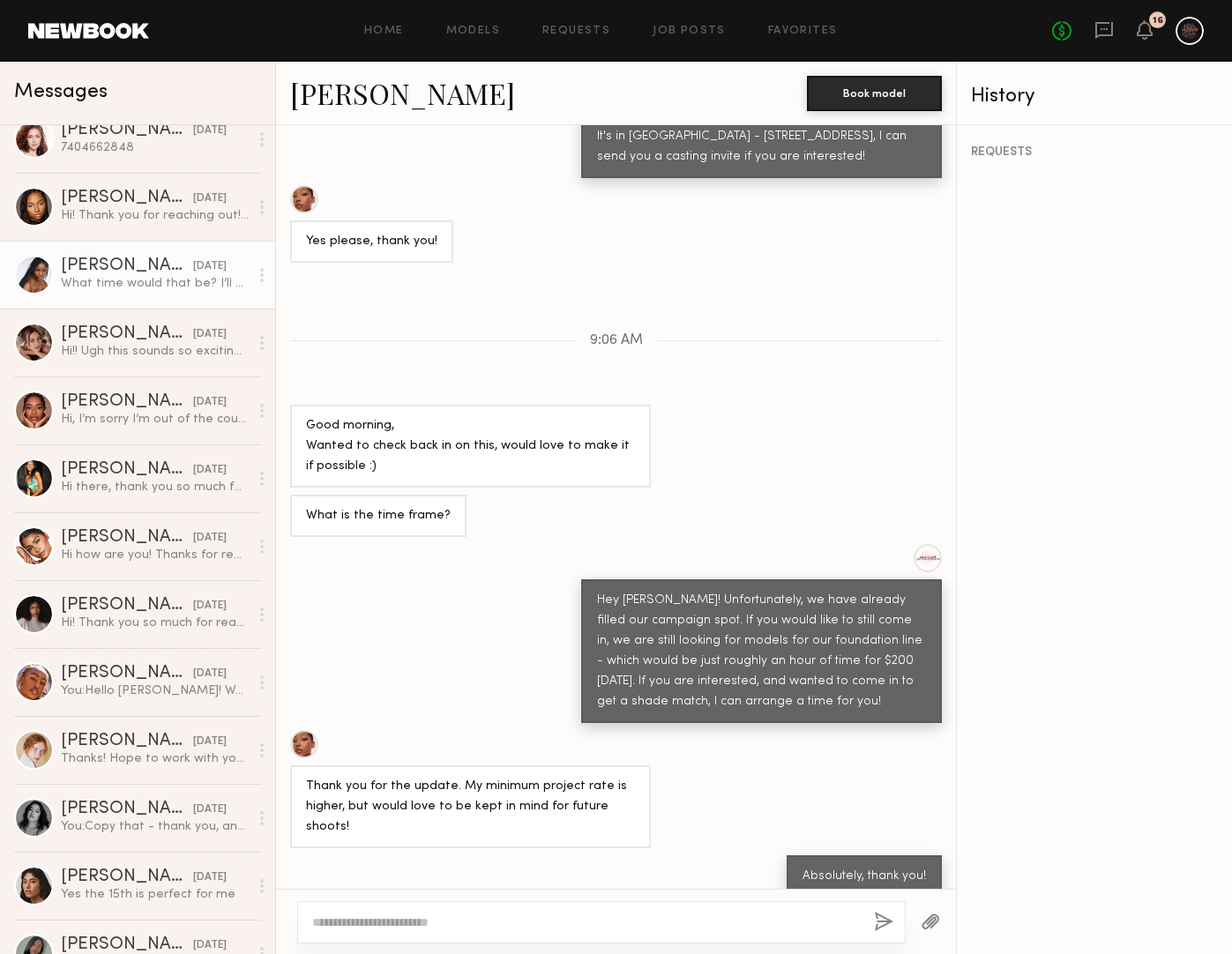 click on "What time would that be? I’ll be on set from 9-5 tomorrow." 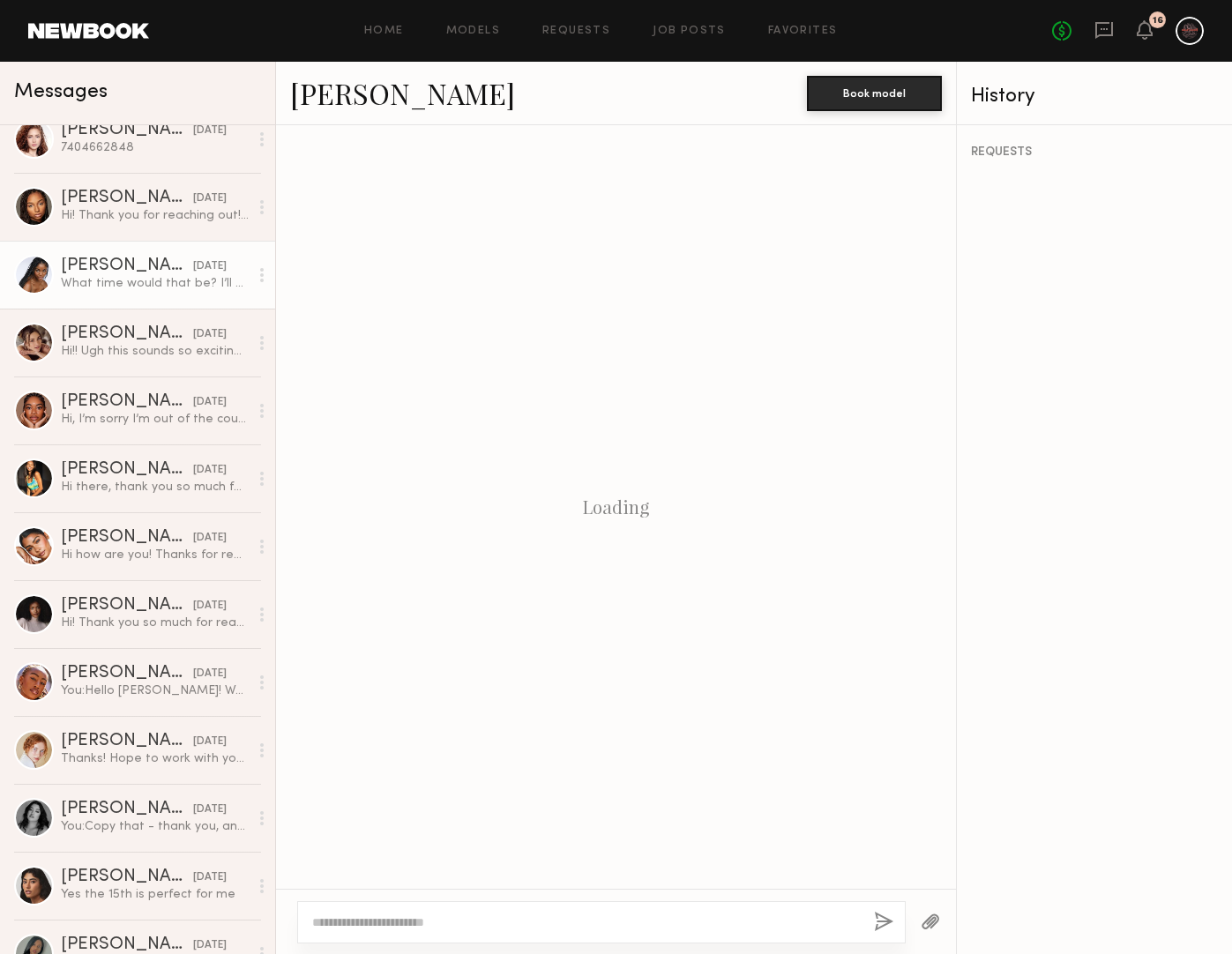 scroll, scrollTop: 675, scrollLeft: 0, axis: vertical 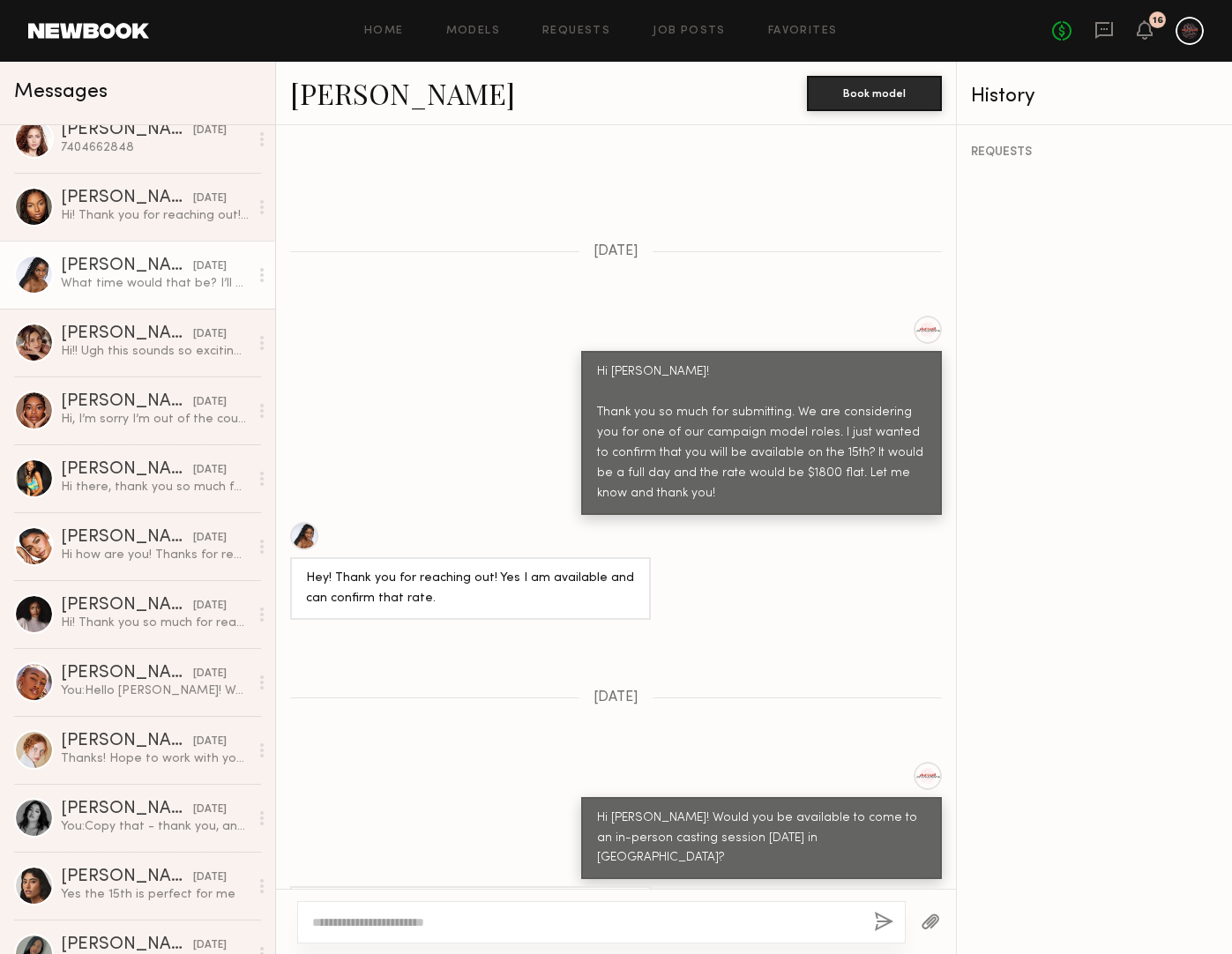 click on "Naomi B." 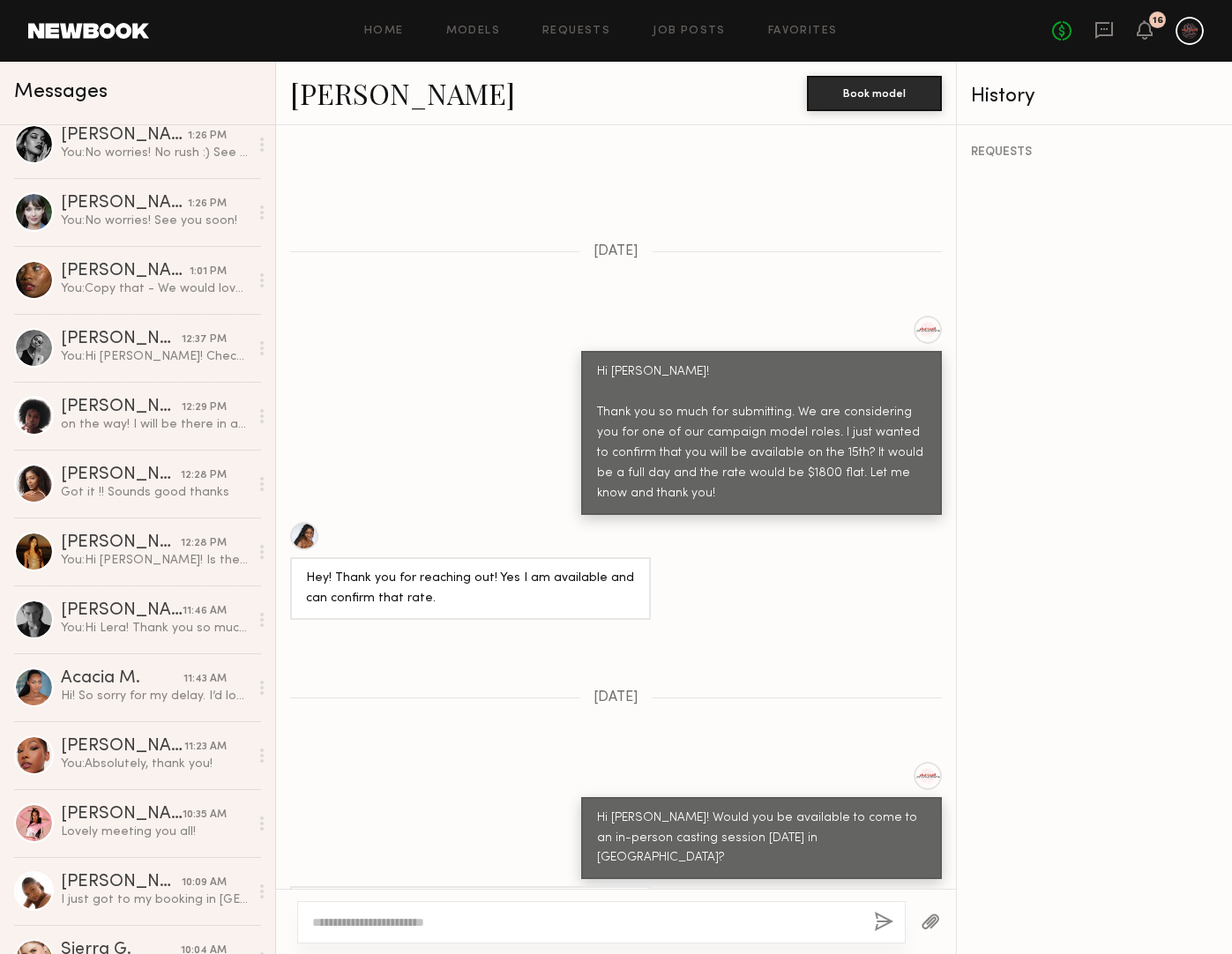 scroll, scrollTop: 0, scrollLeft: 0, axis: both 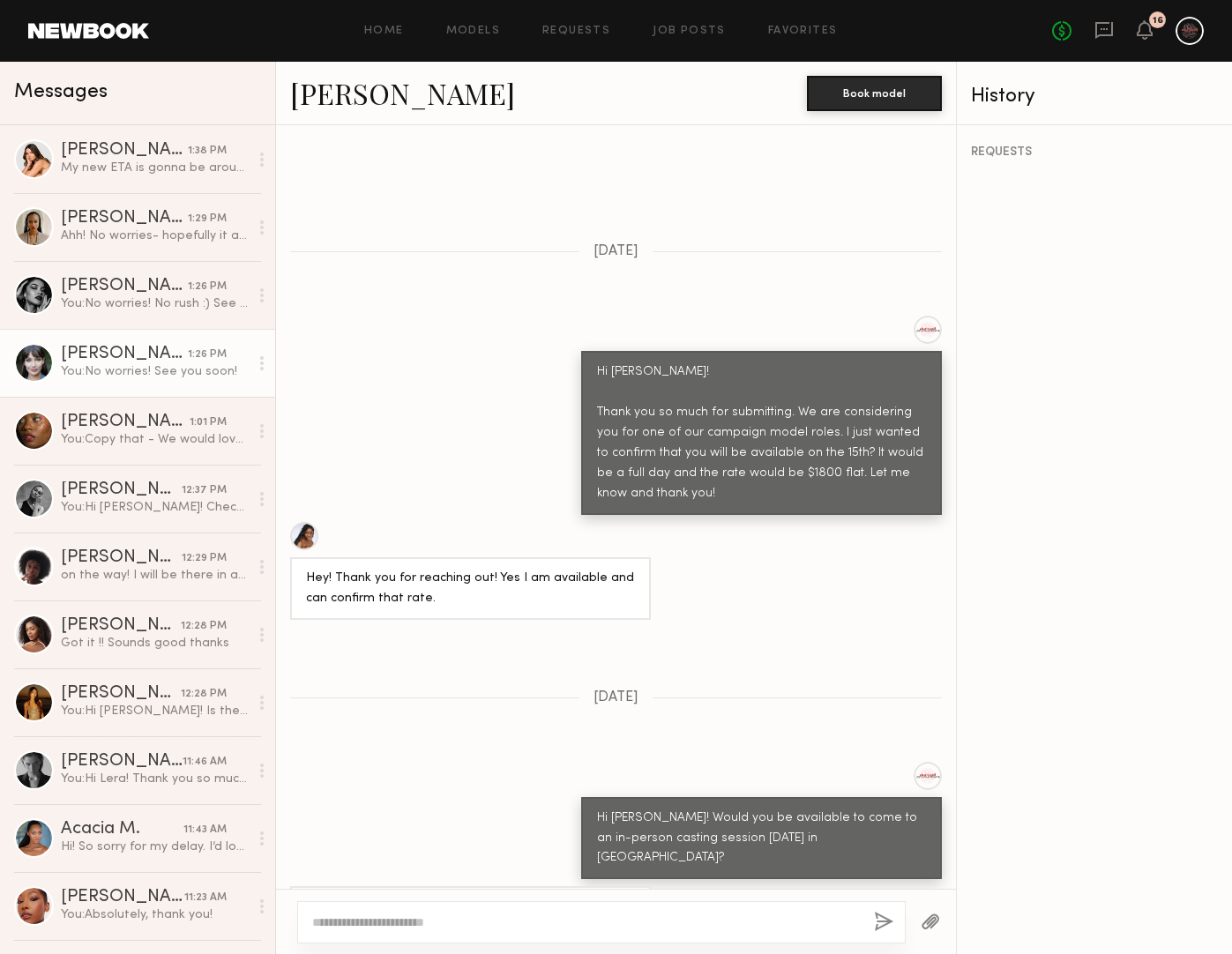 click on "You:  No worries! See you soon!" 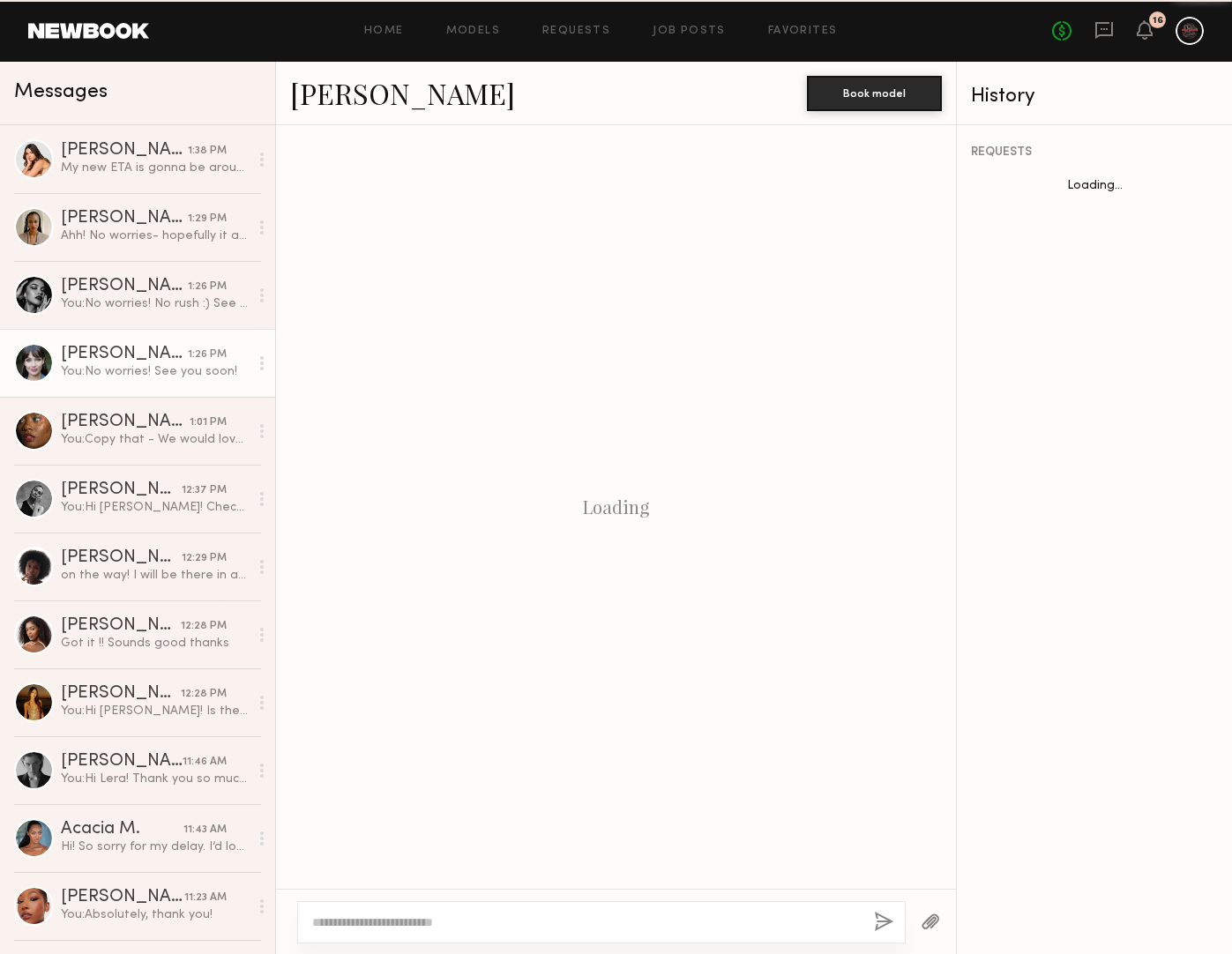 scroll, scrollTop: 1748, scrollLeft: 0, axis: vertical 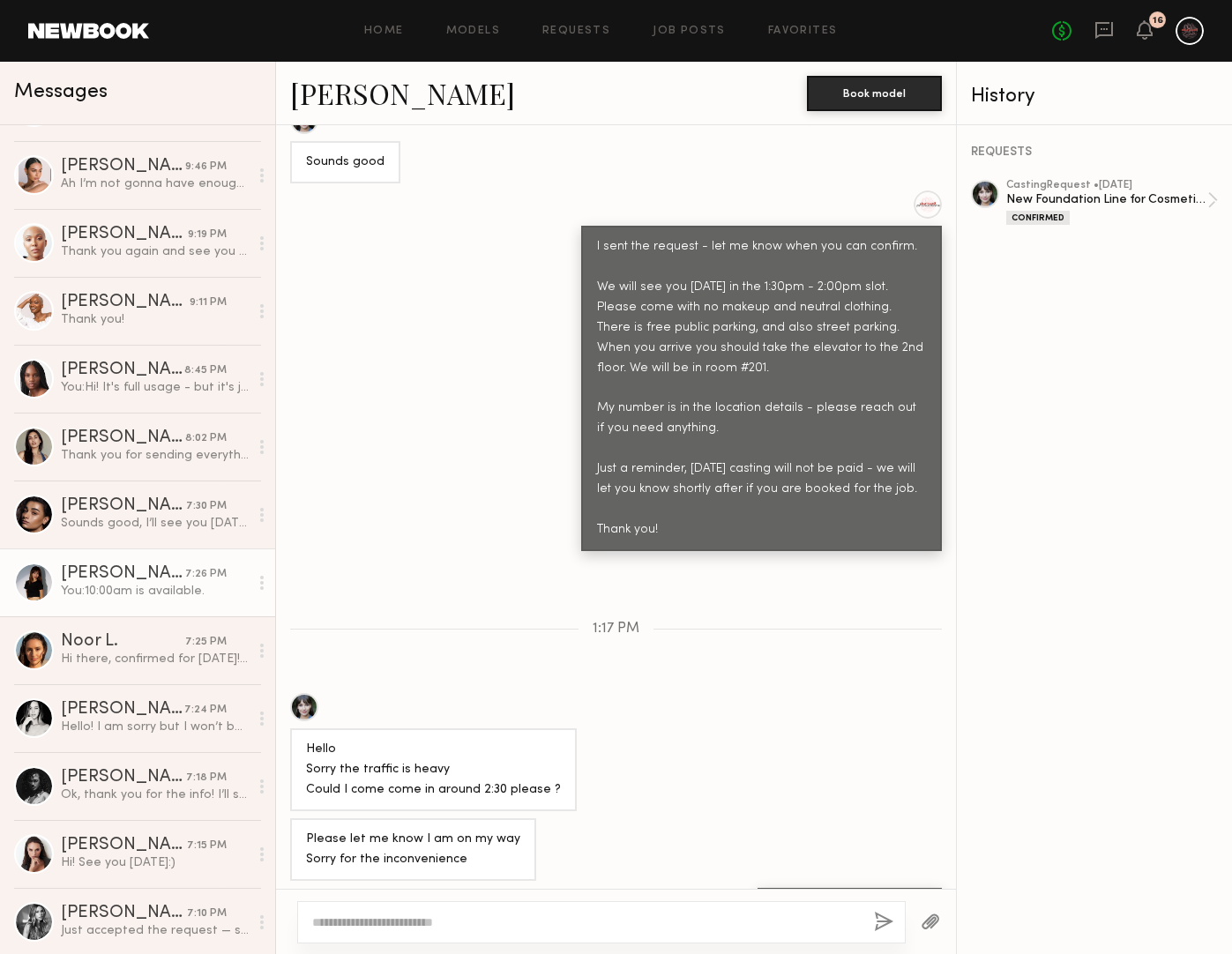 click on "[PERSON_NAME]" 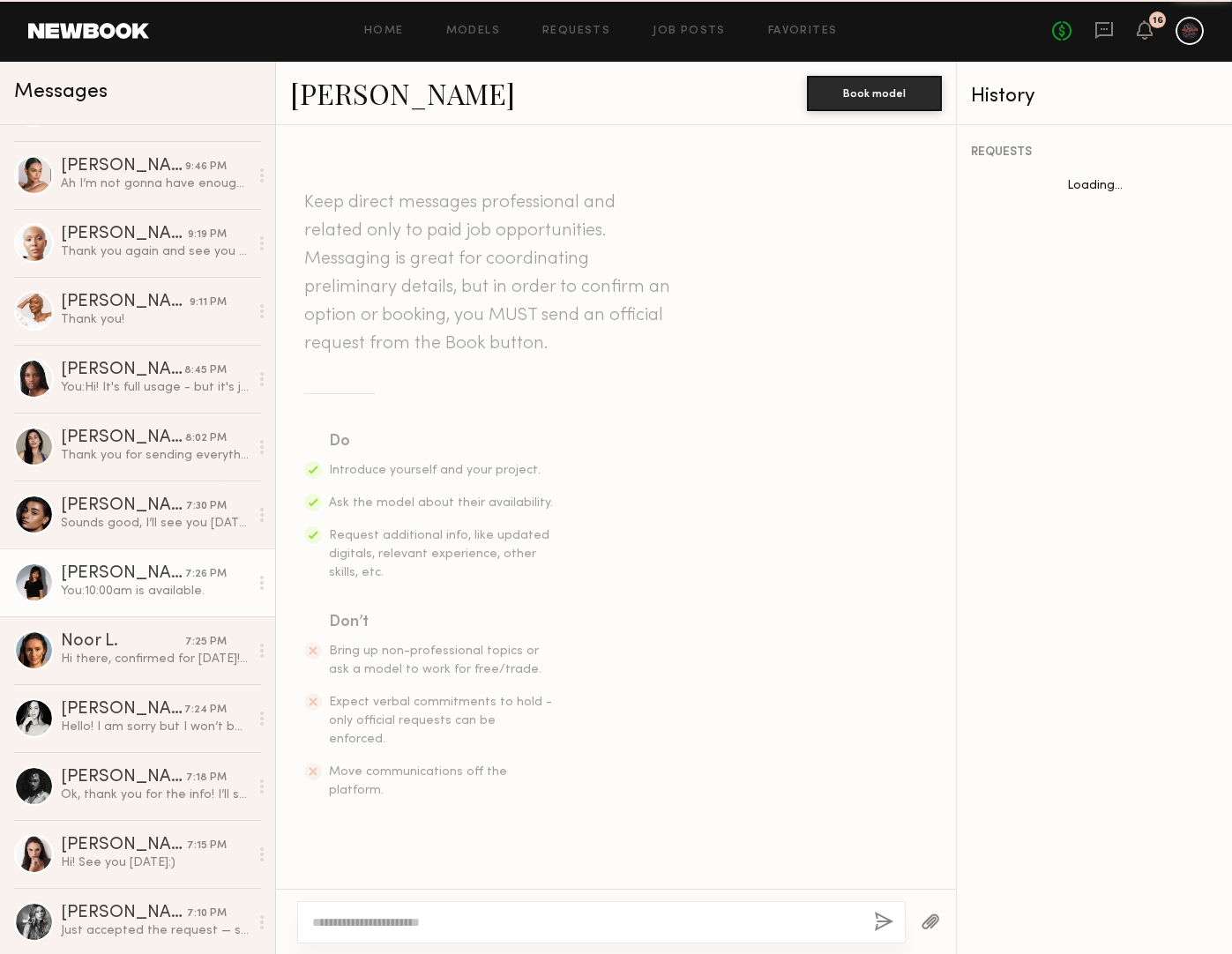 scroll, scrollTop: 1379, scrollLeft: 0, axis: vertical 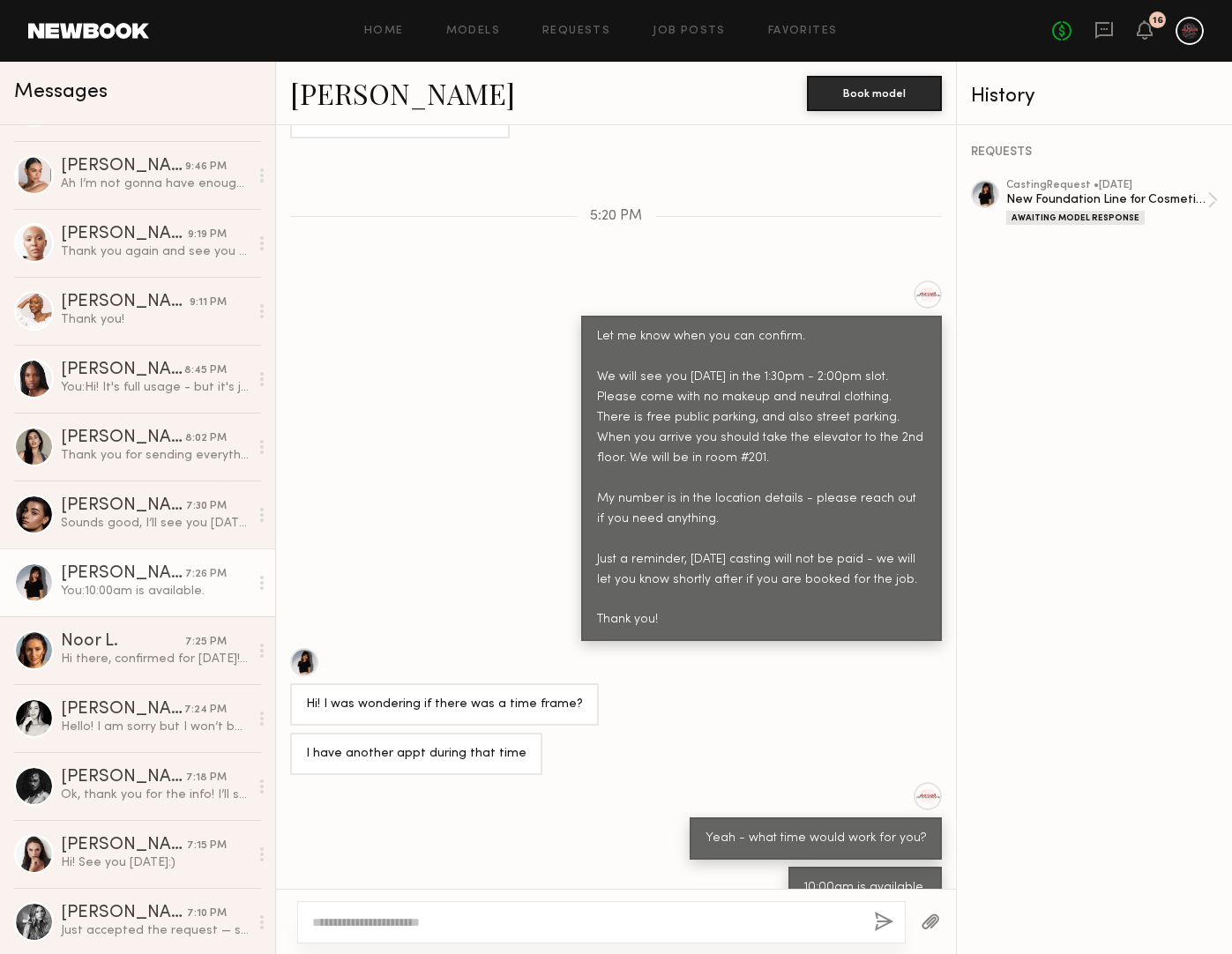 click 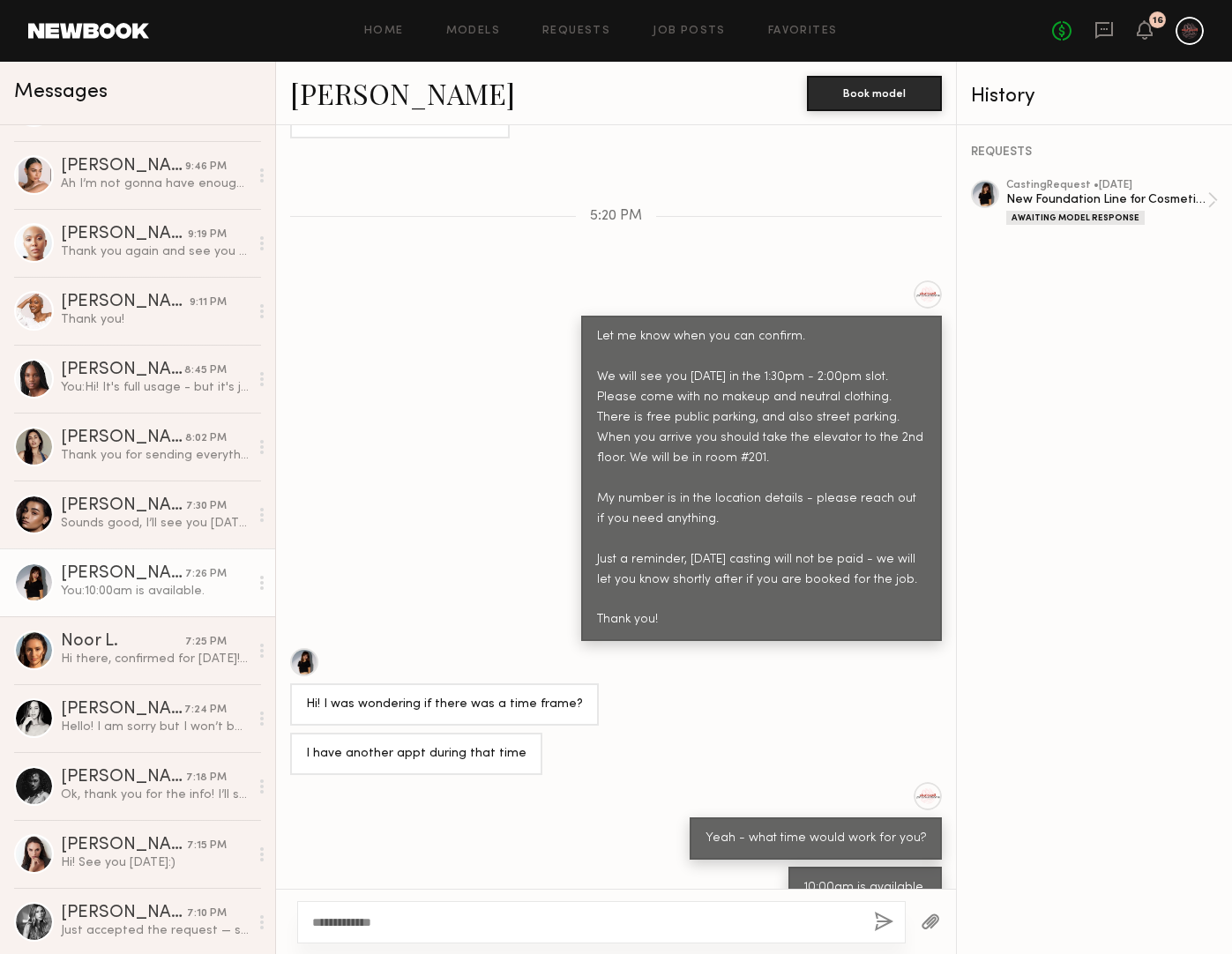 click on "**********" 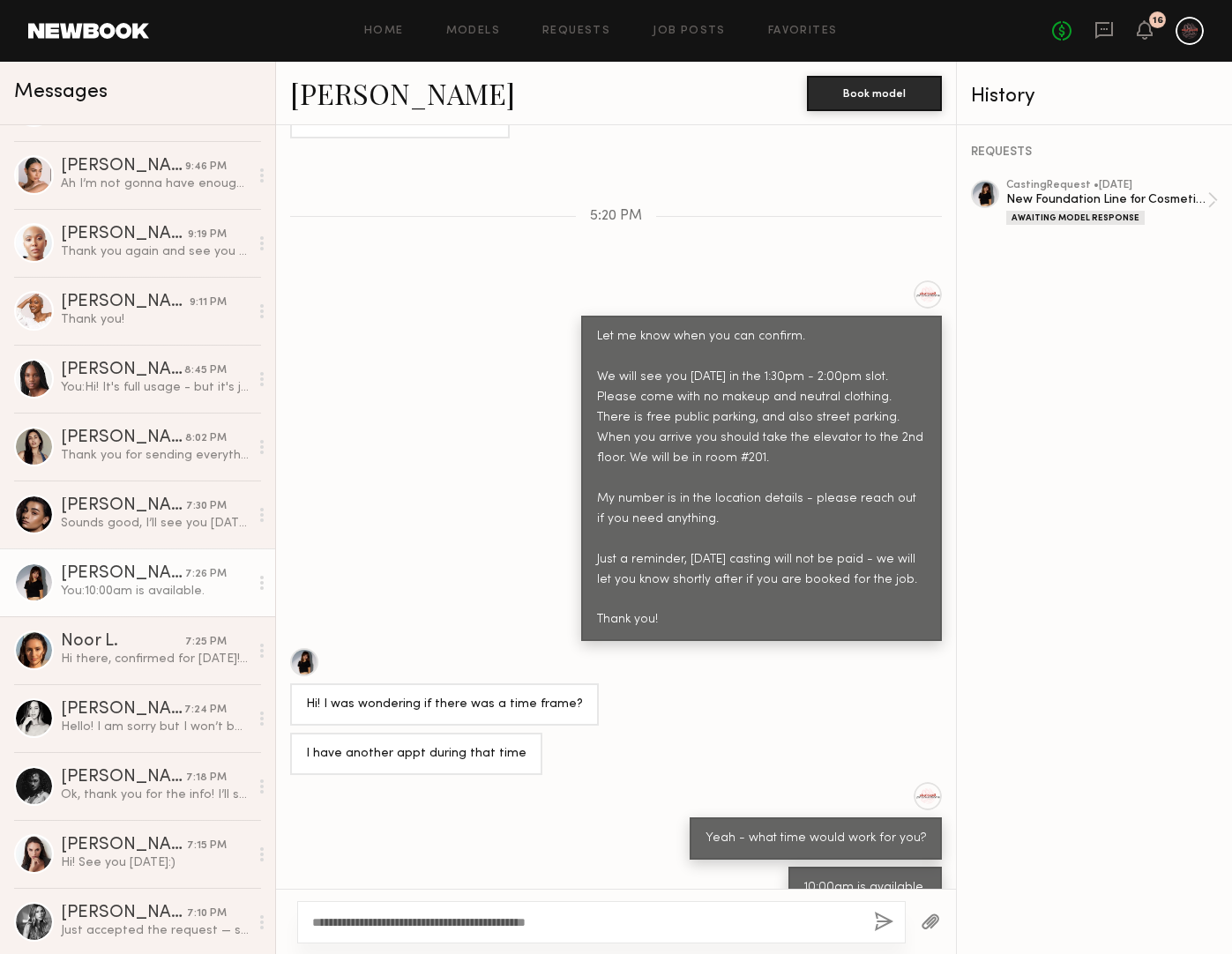 click on "**********" 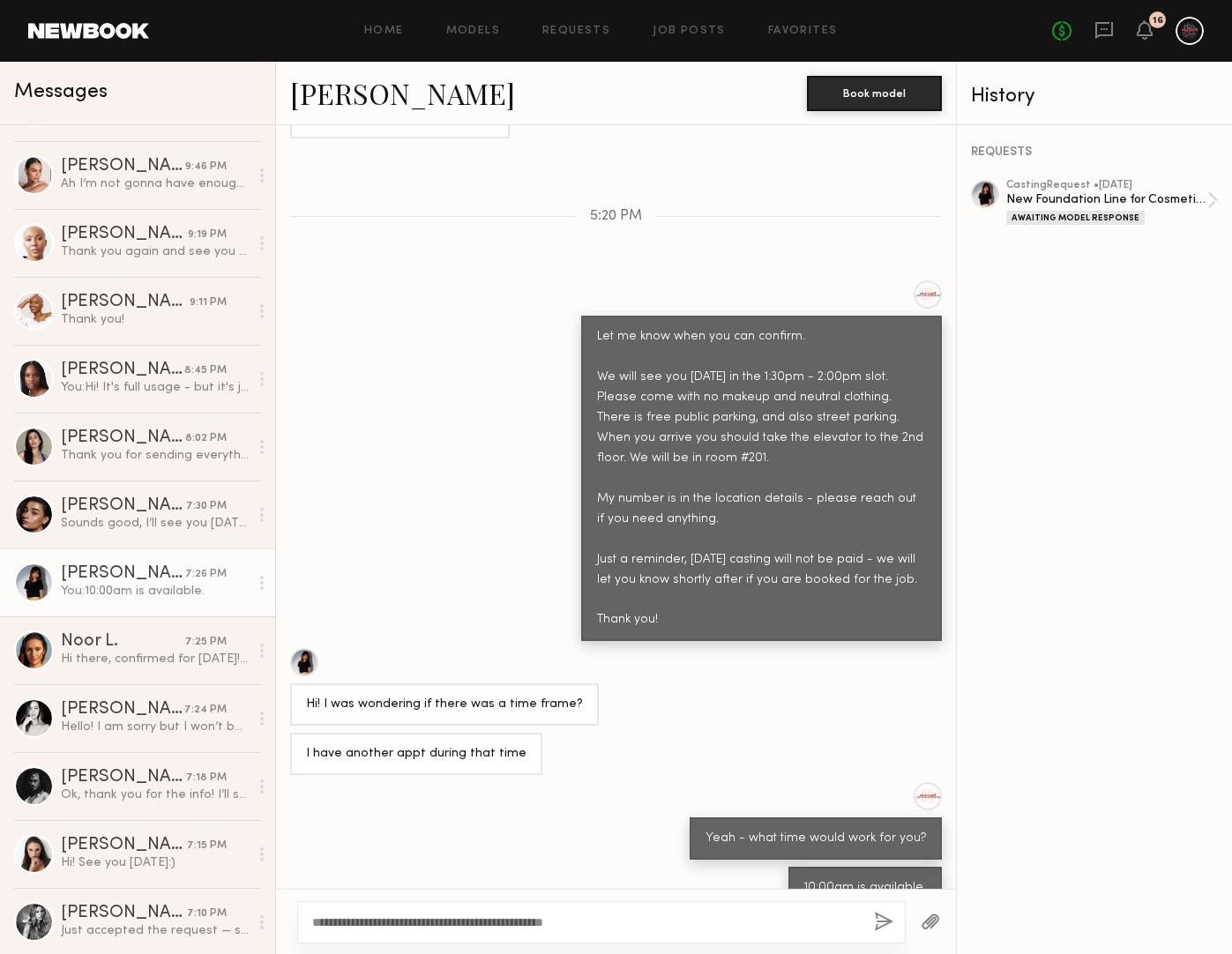 type on "**********" 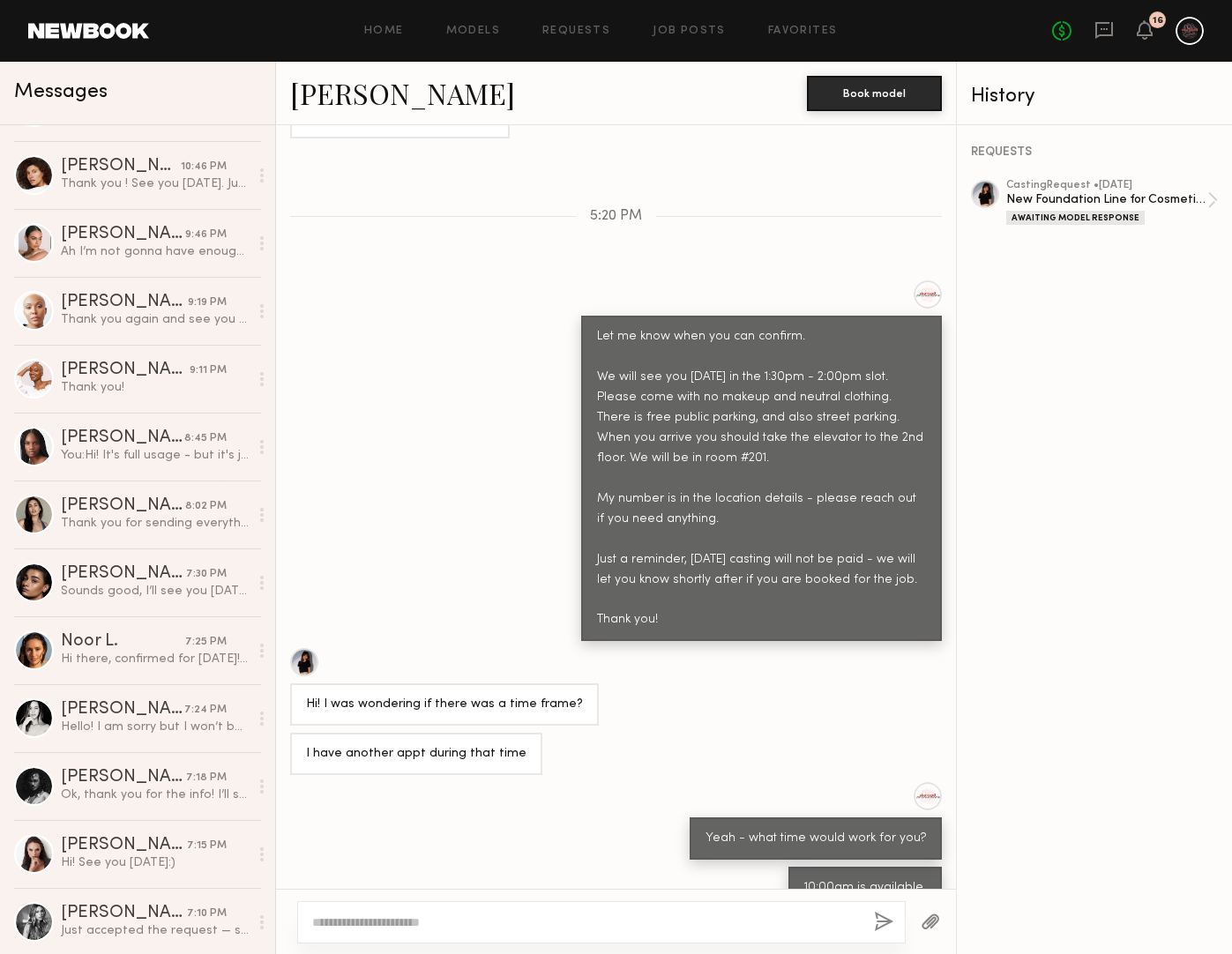 scroll, scrollTop: 1696, scrollLeft: 0, axis: vertical 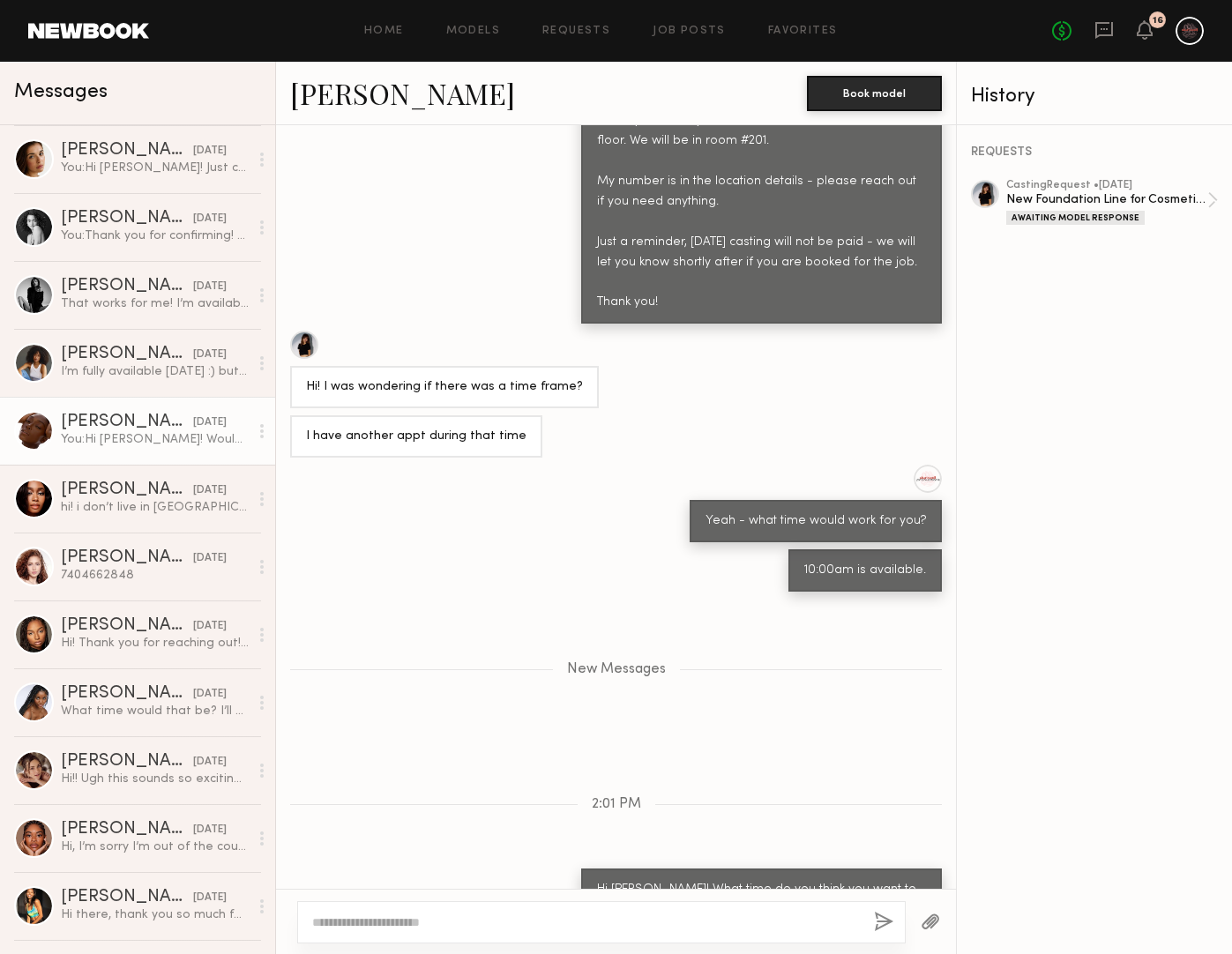 click on "Nancy N." 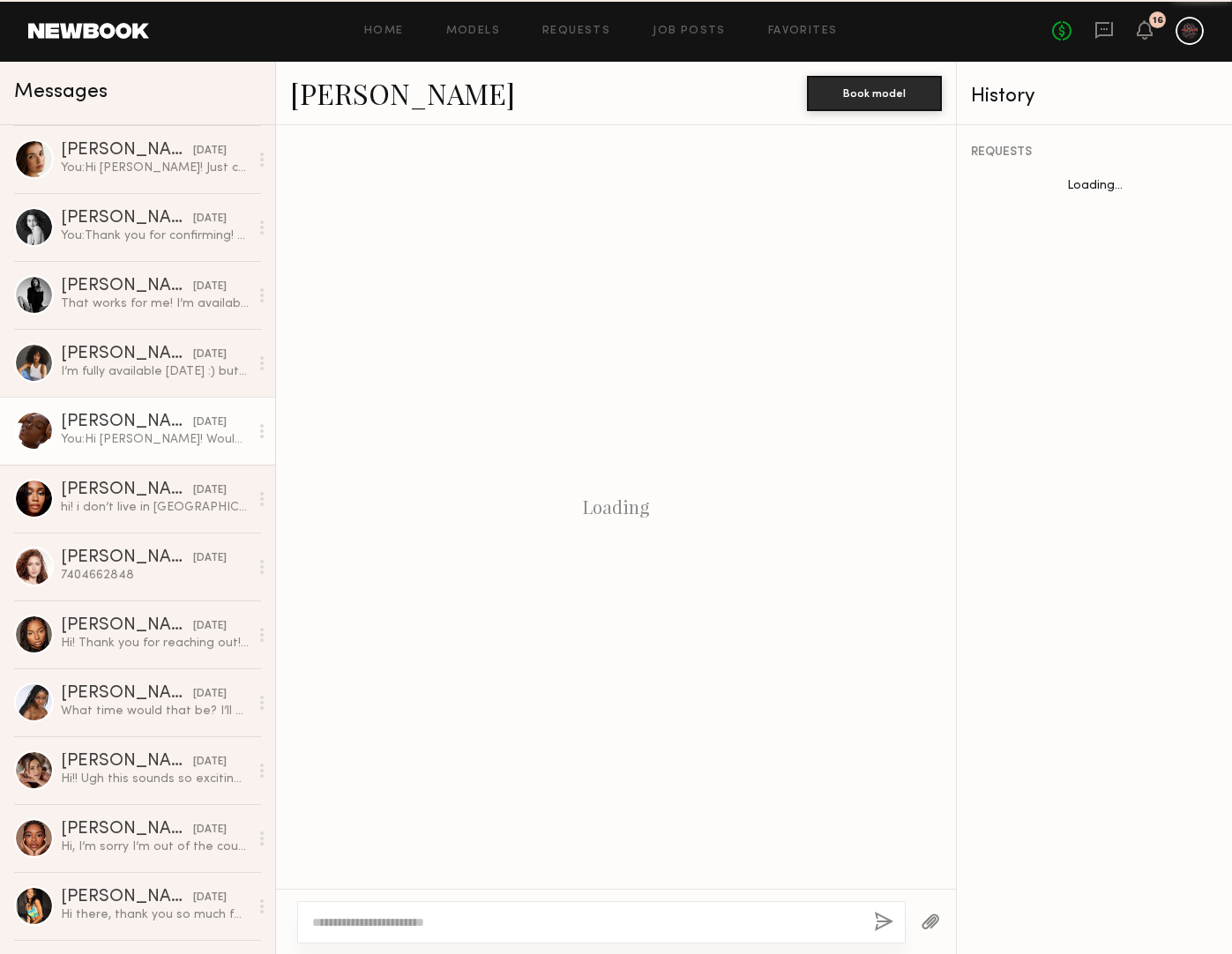 scroll, scrollTop: 789, scrollLeft: 0, axis: vertical 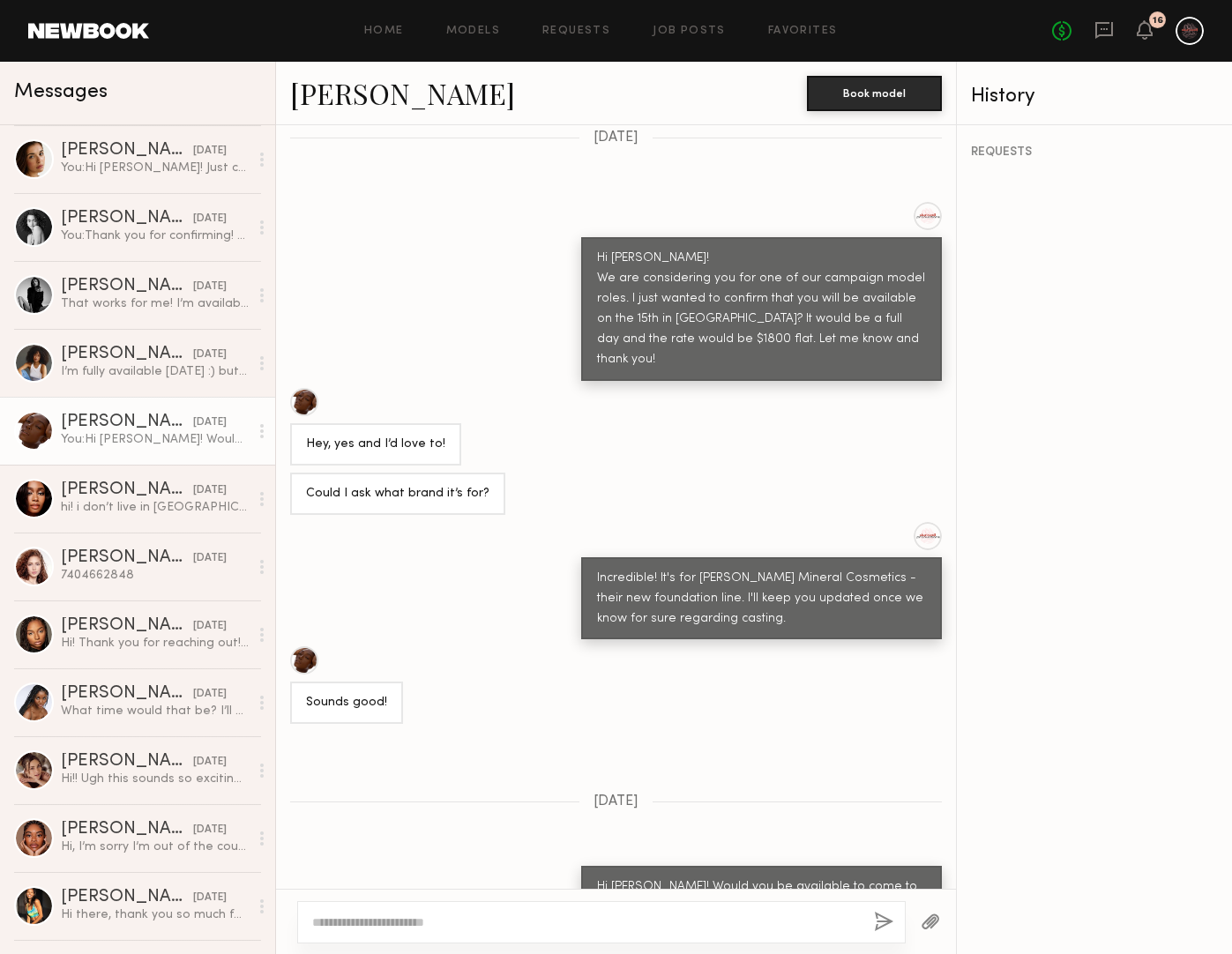 click 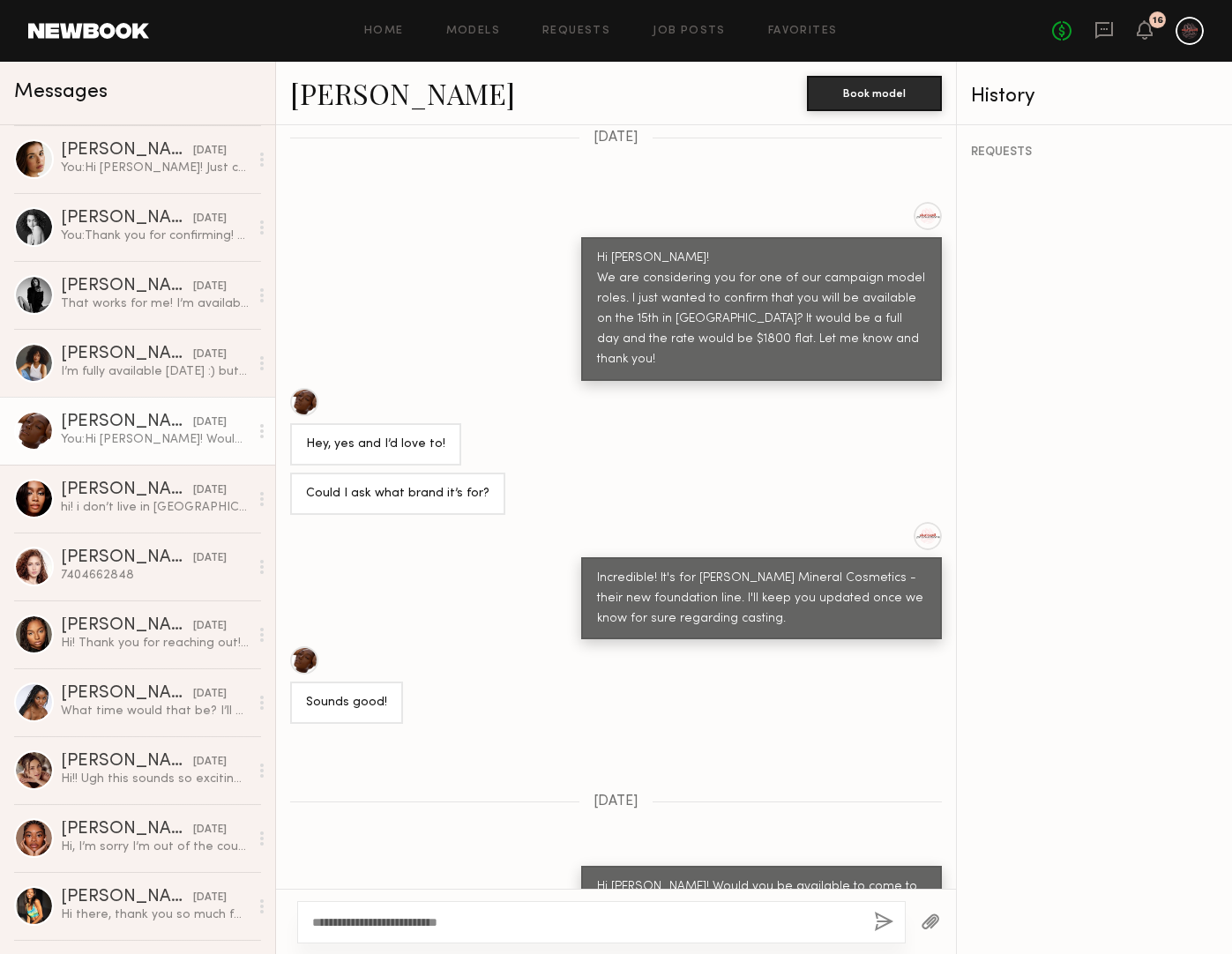 type on "**********" 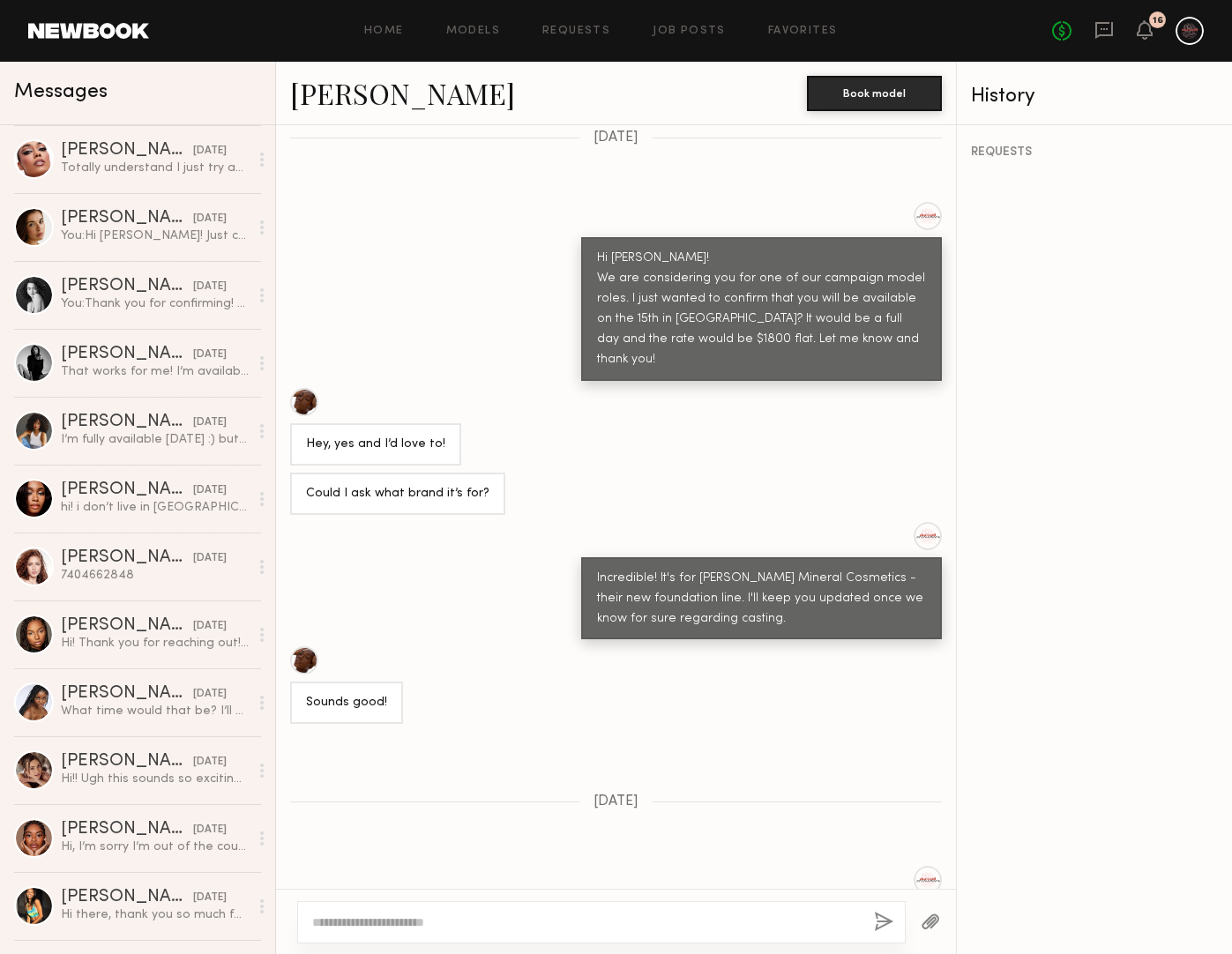 scroll, scrollTop: 1142, scrollLeft: 0, axis: vertical 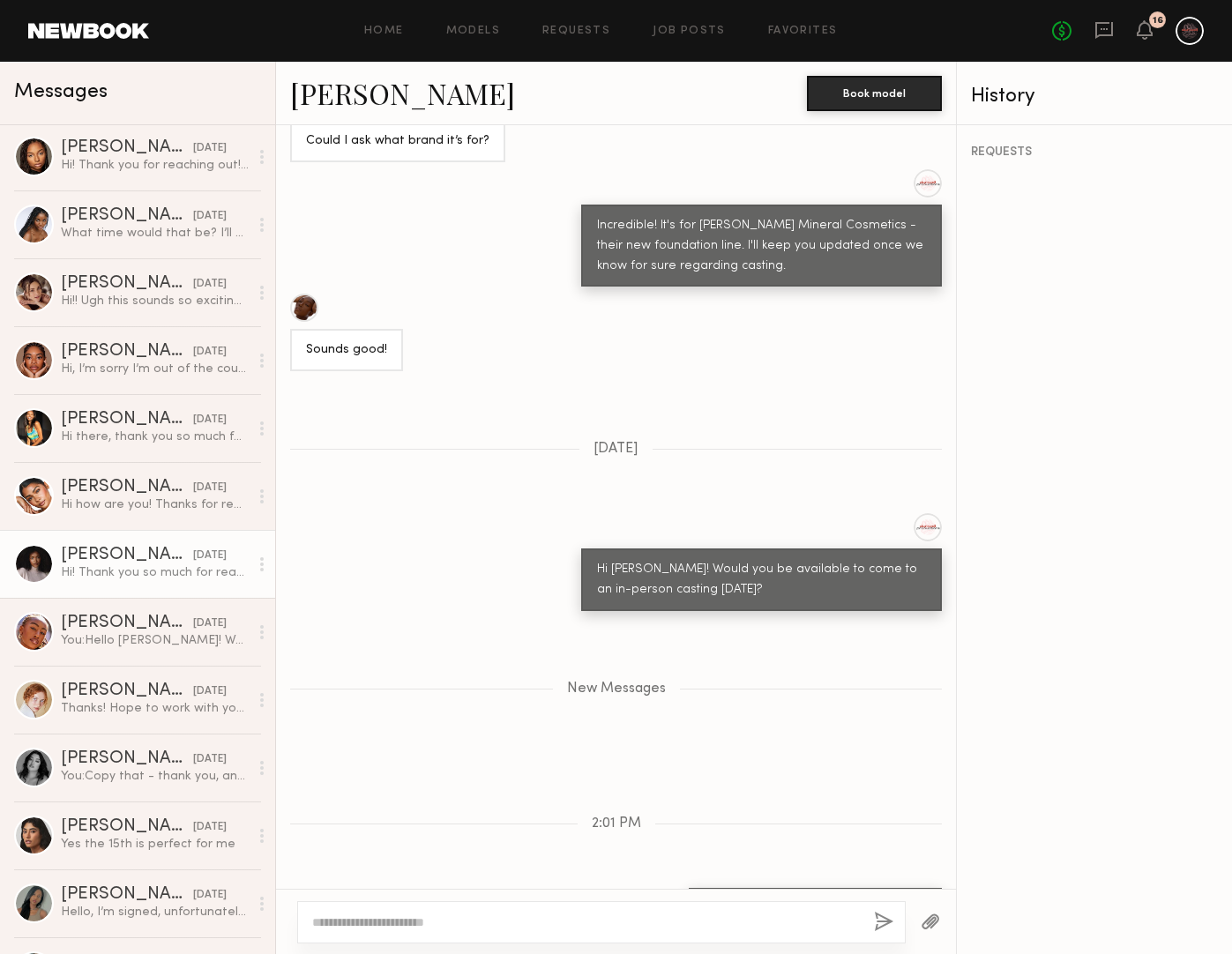 click on "Jade B. yesterday Hi! Thank you so much for reaching out. I would love to be considered; however, I will be out of town until 7/22. Please feel free to reach out about any other opportunities you may have in the future!!" 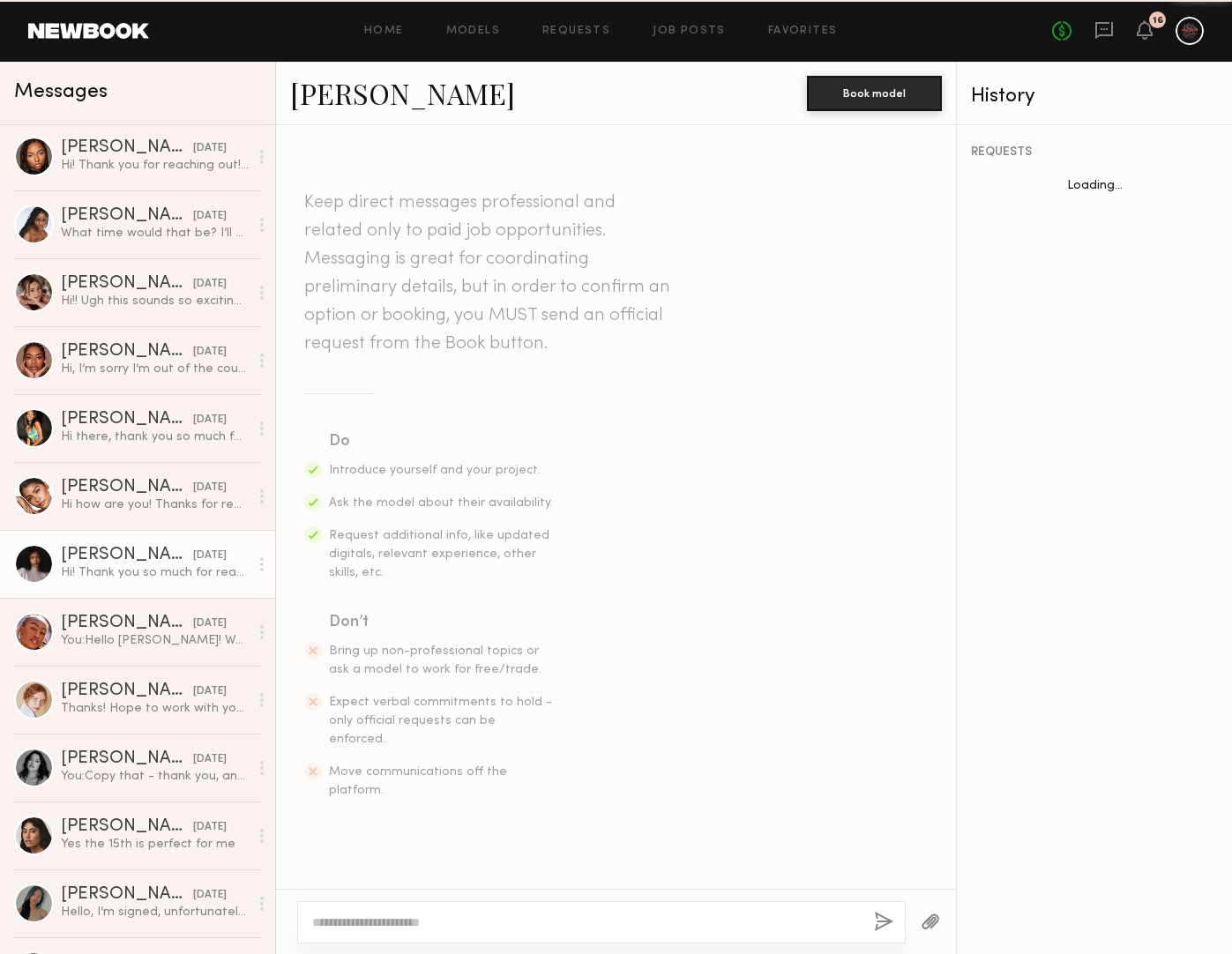 scroll, scrollTop: 413, scrollLeft: 0, axis: vertical 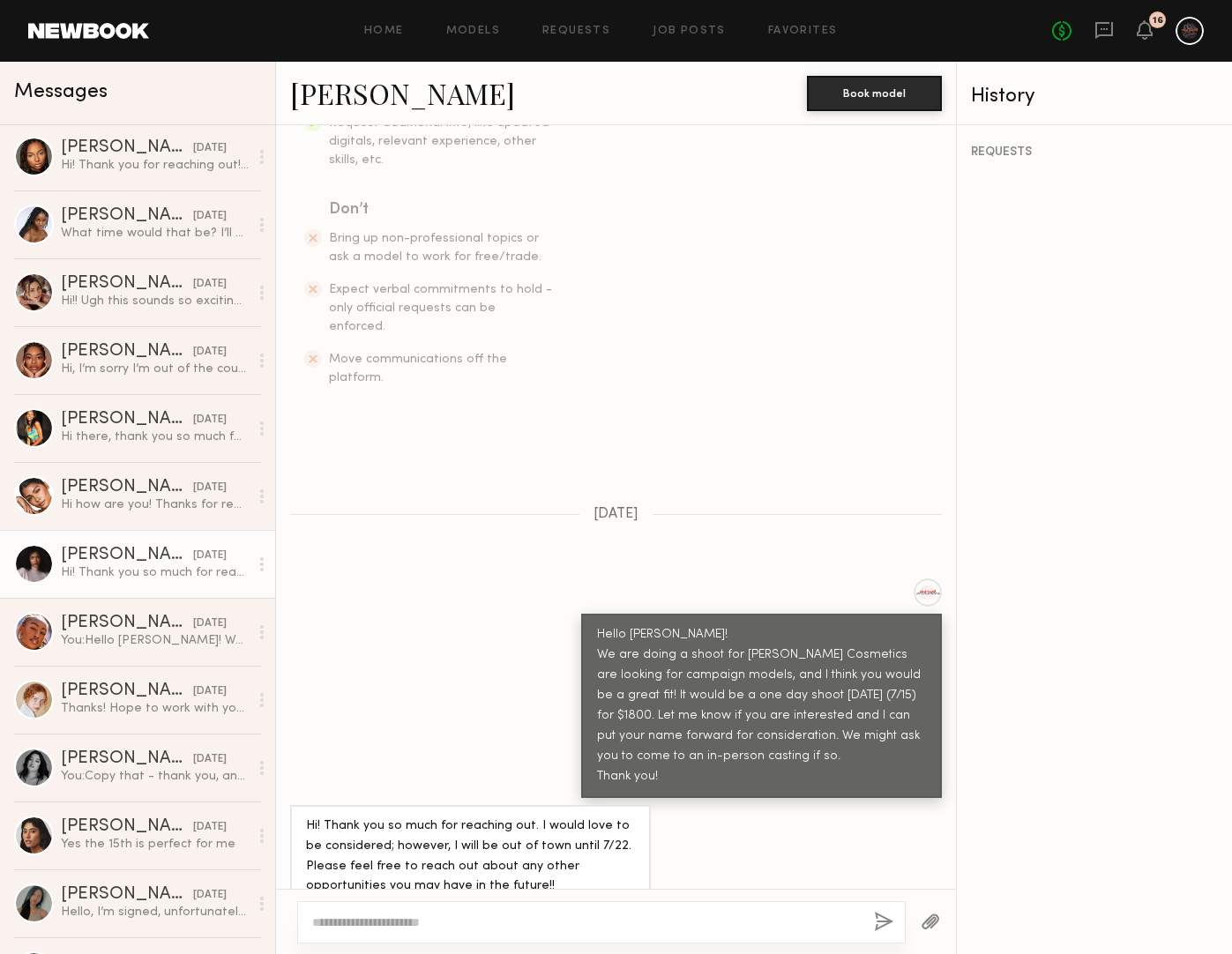 click on "Jade B." 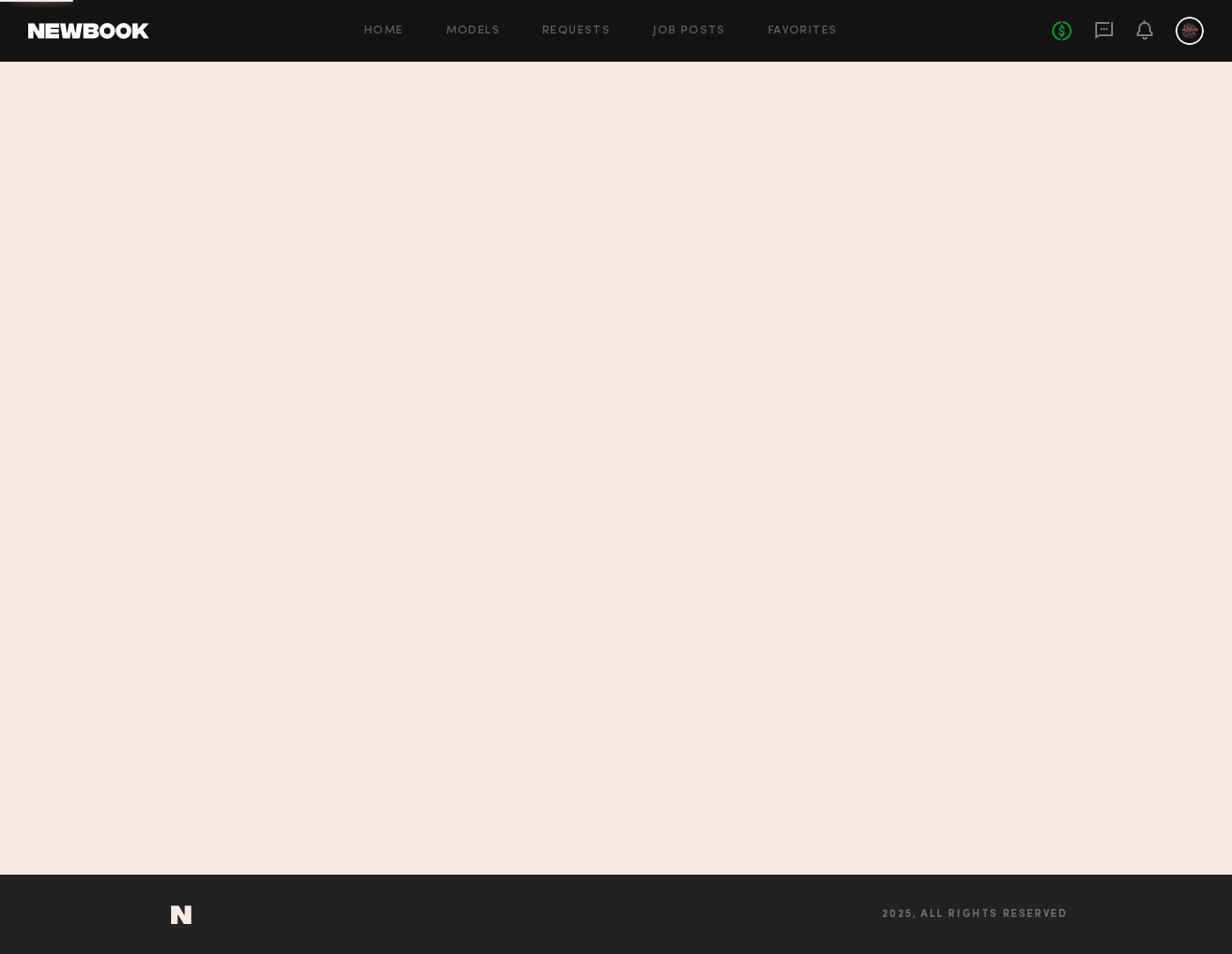 scroll, scrollTop: 0, scrollLeft: 0, axis: both 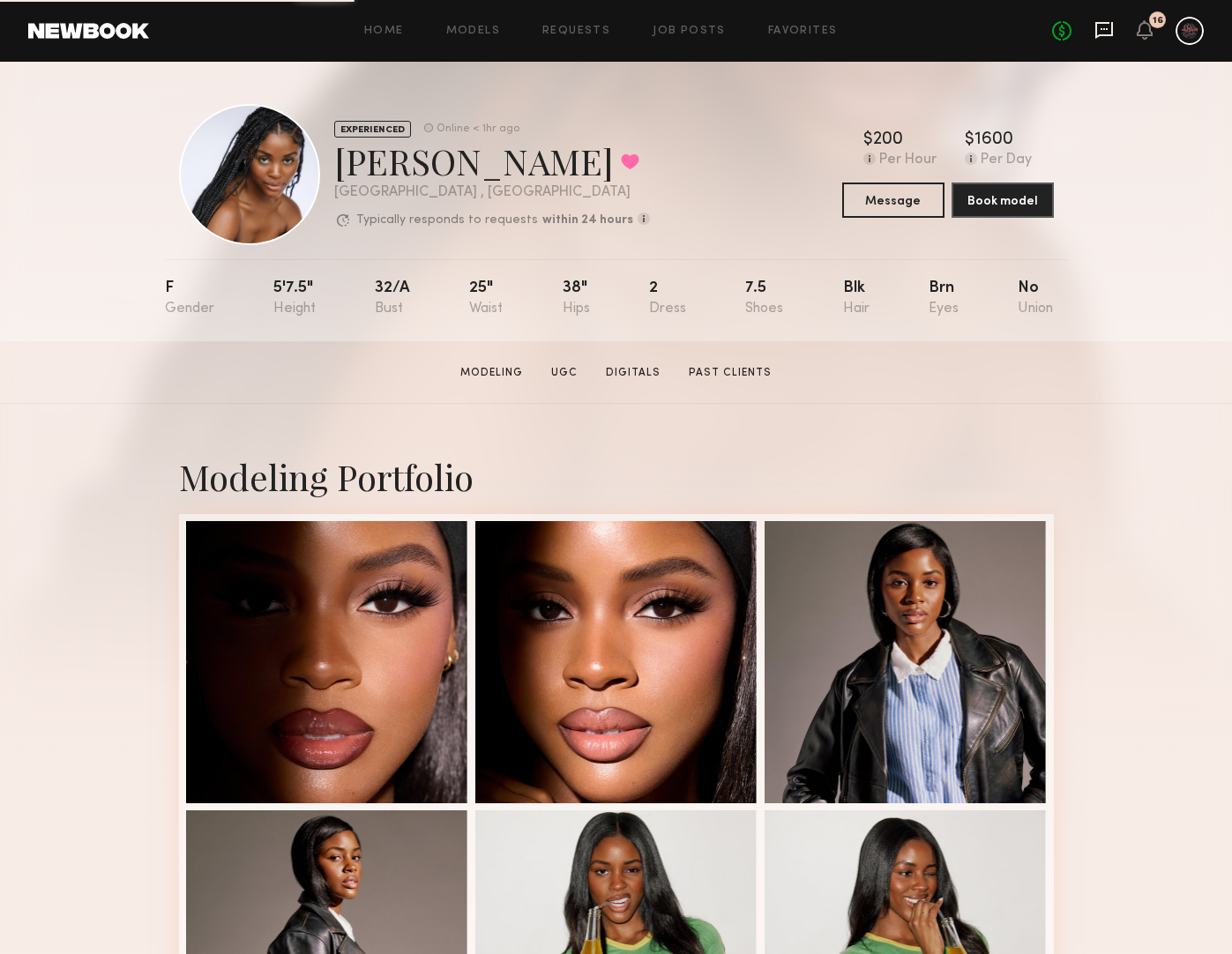 click 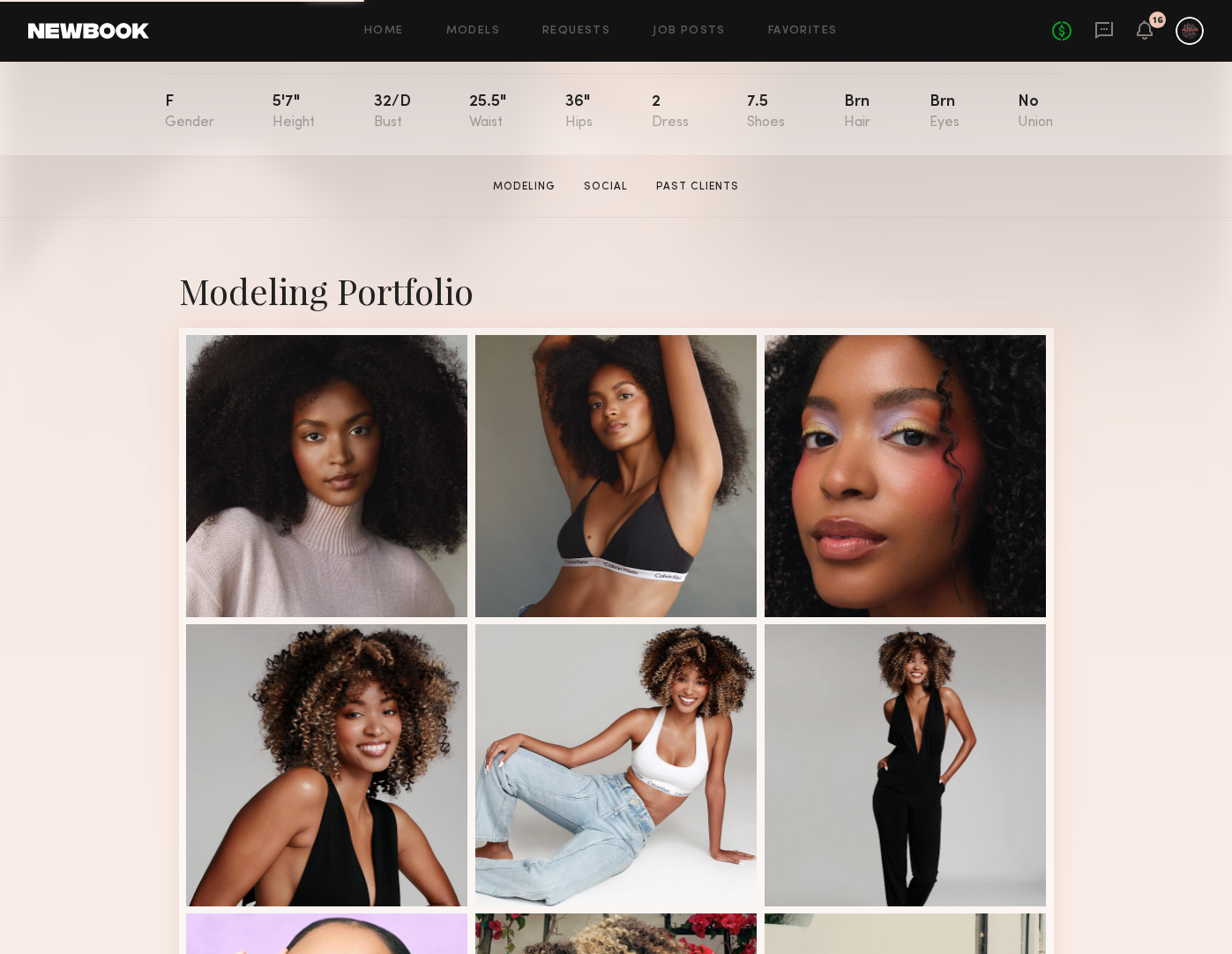scroll, scrollTop: 302, scrollLeft: 0, axis: vertical 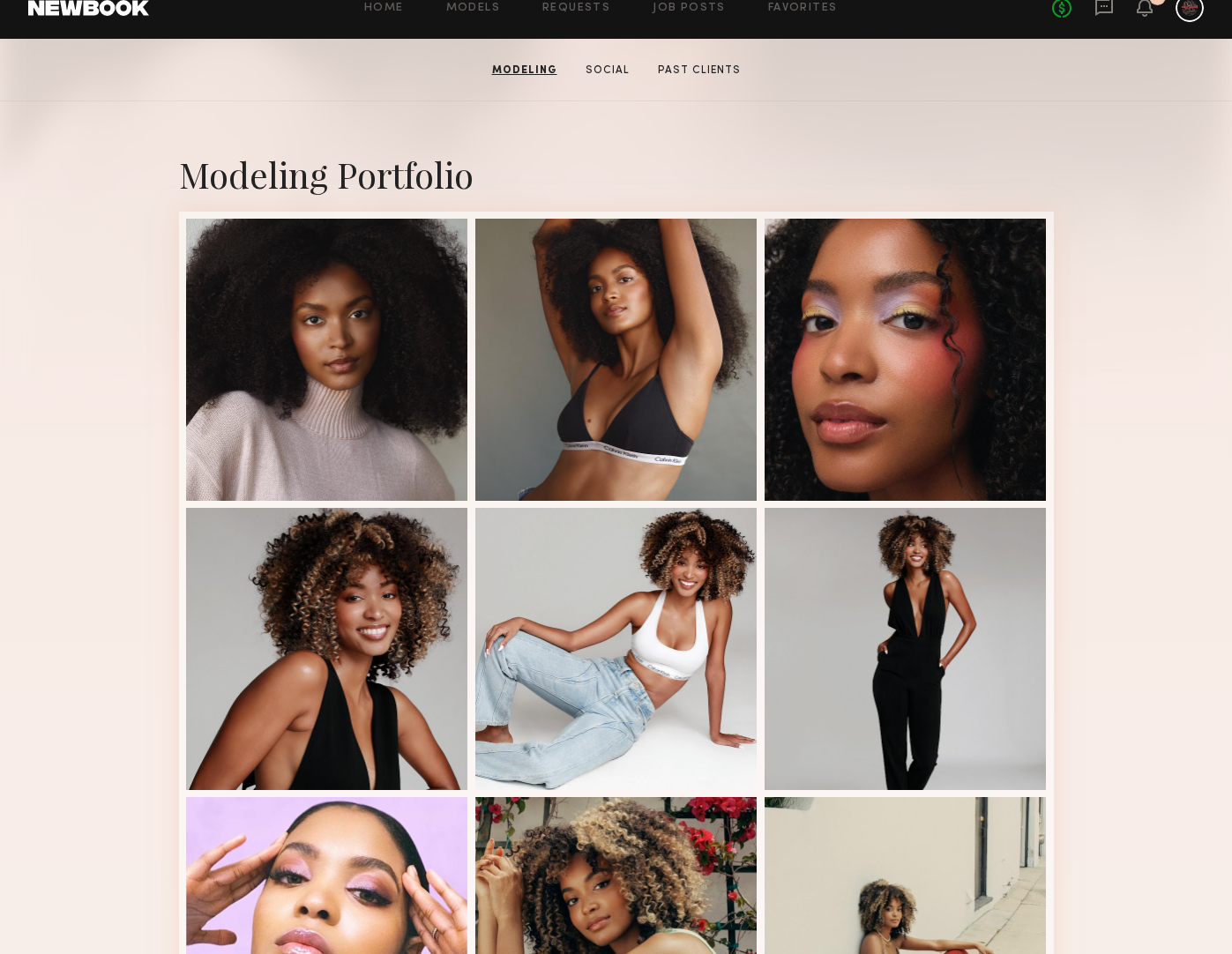 click on "Modeling Portfolio" at bounding box center (616, 174) 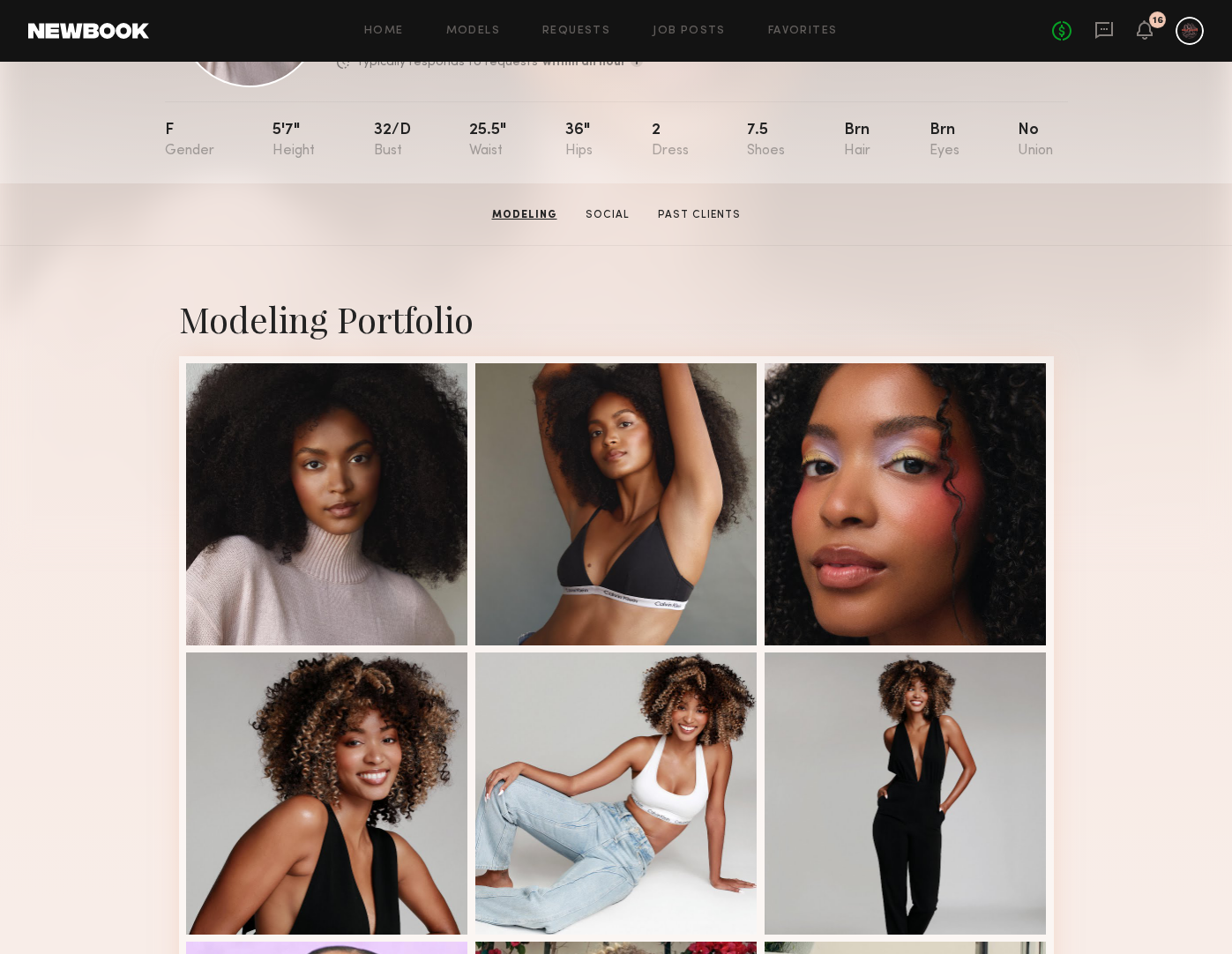 scroll, scrollTop: 0, scrollLeft: 0, axis: both 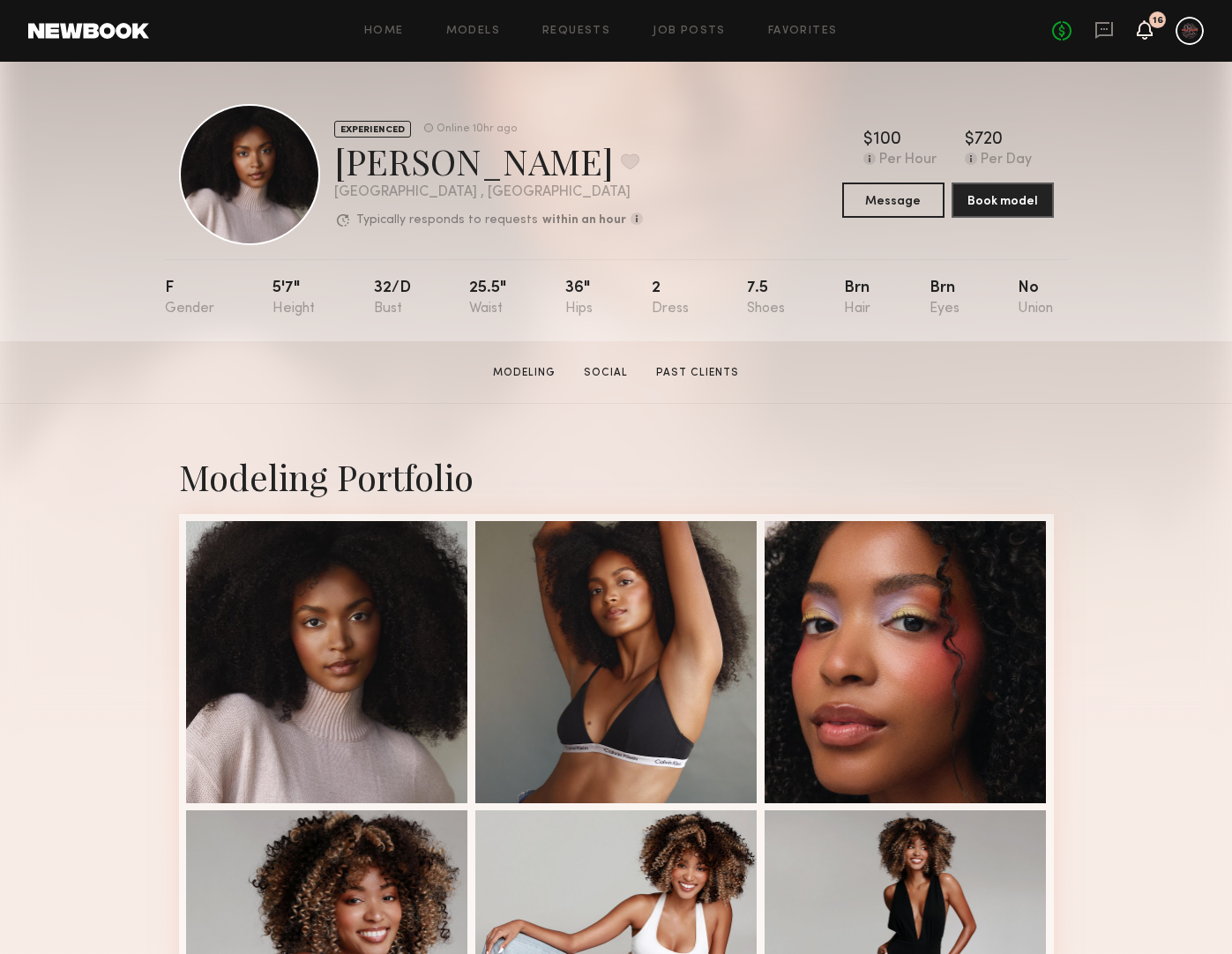 click 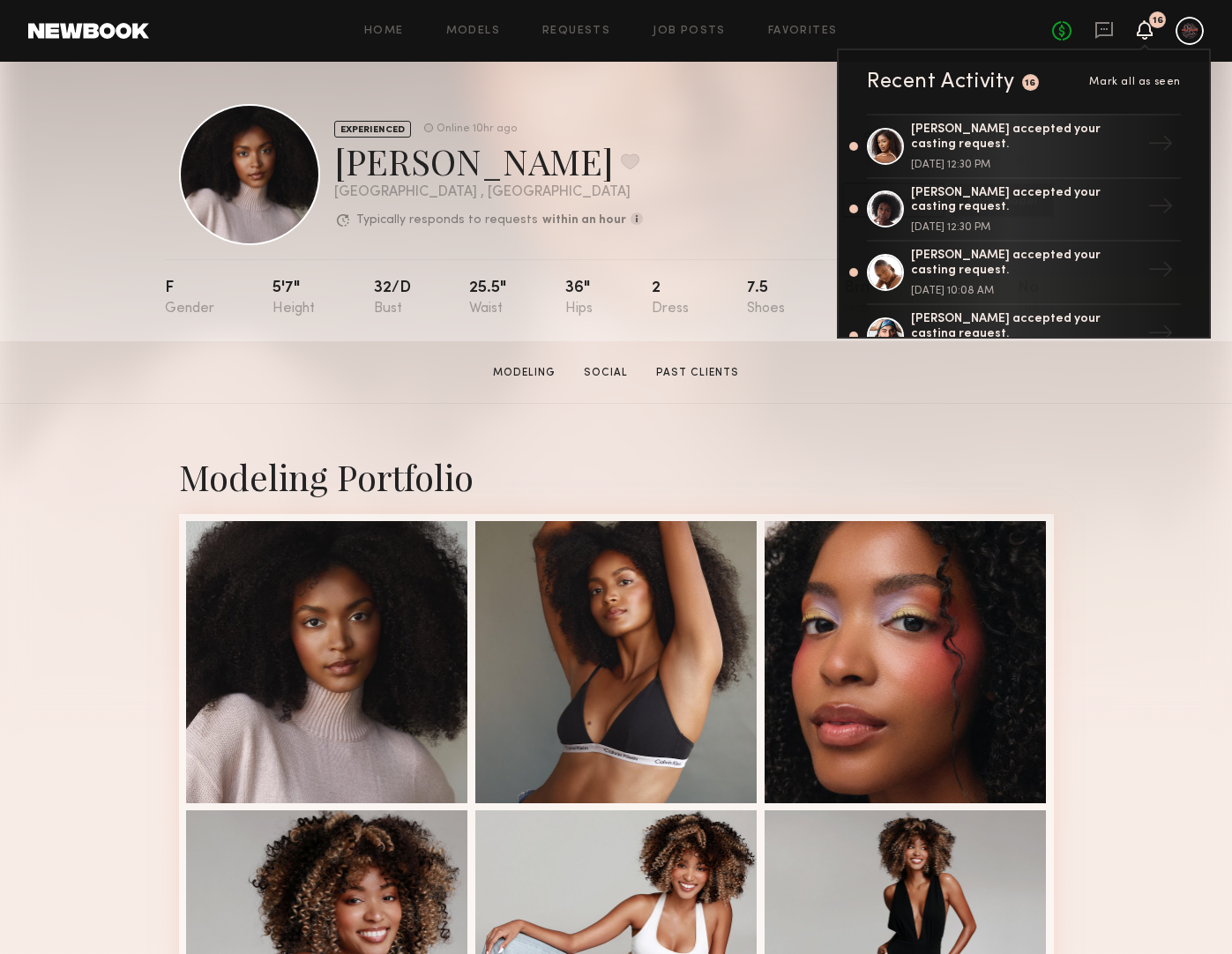 click on "EXPERIENCED Online 10hr ago  Jade B.  Favorite Los Angeles , CA  Typically responds to requests  within an hour  How quickly the model responds to new   requests, on average. For best results,   start new talent interactions with a   request and use messages to add or   collect additional info.  Typically responds: within an hour Online 10hr ago  $   Typical rate set by model.  Can vary by project & usage.  100 Per Hour  $   Typical rate set by model.  Can vary by project & usage.  720 Per Day  Message  Book model" 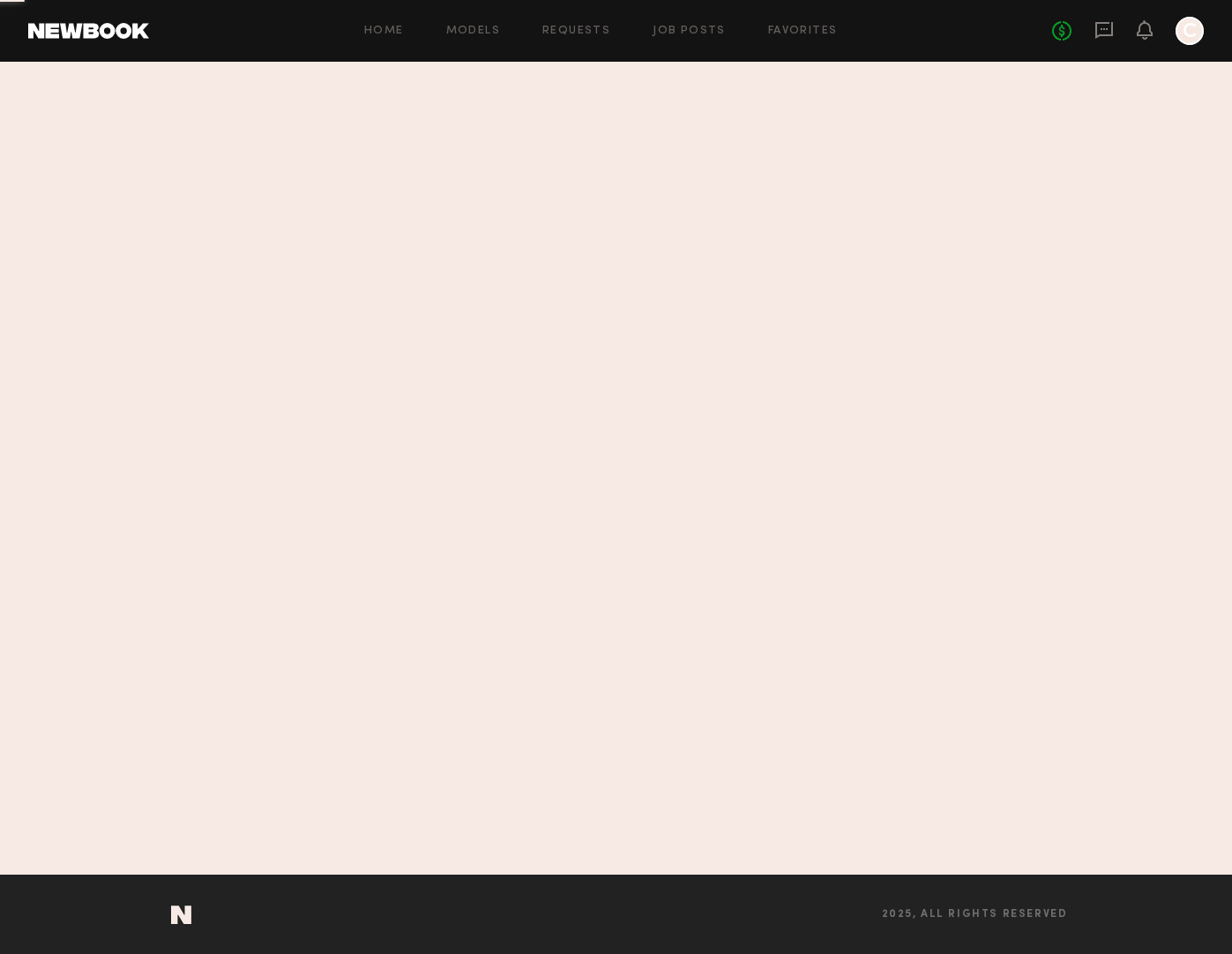 scroll, scrollTop: 0, scrollLeft: 0, axis: both 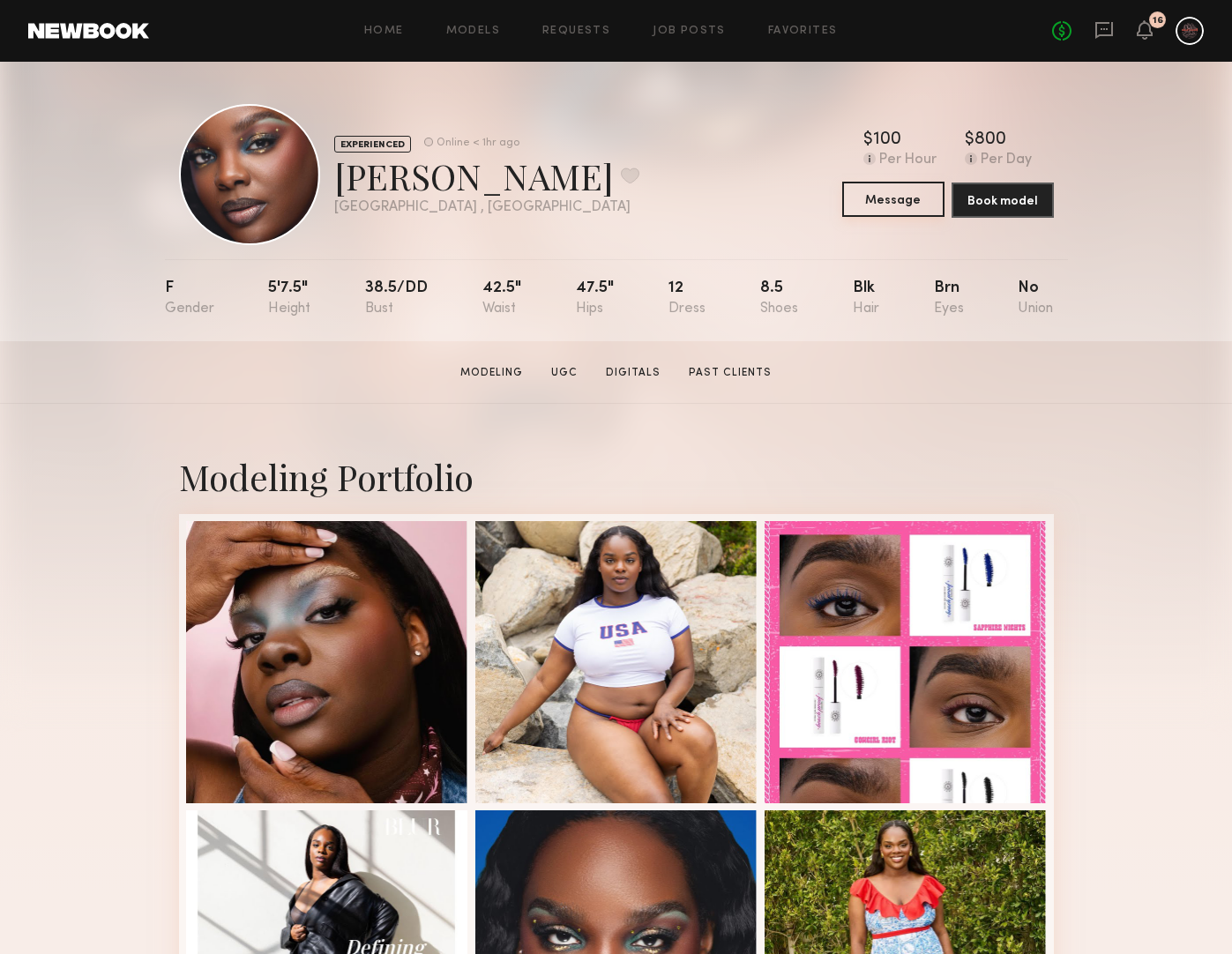 click on "Message" 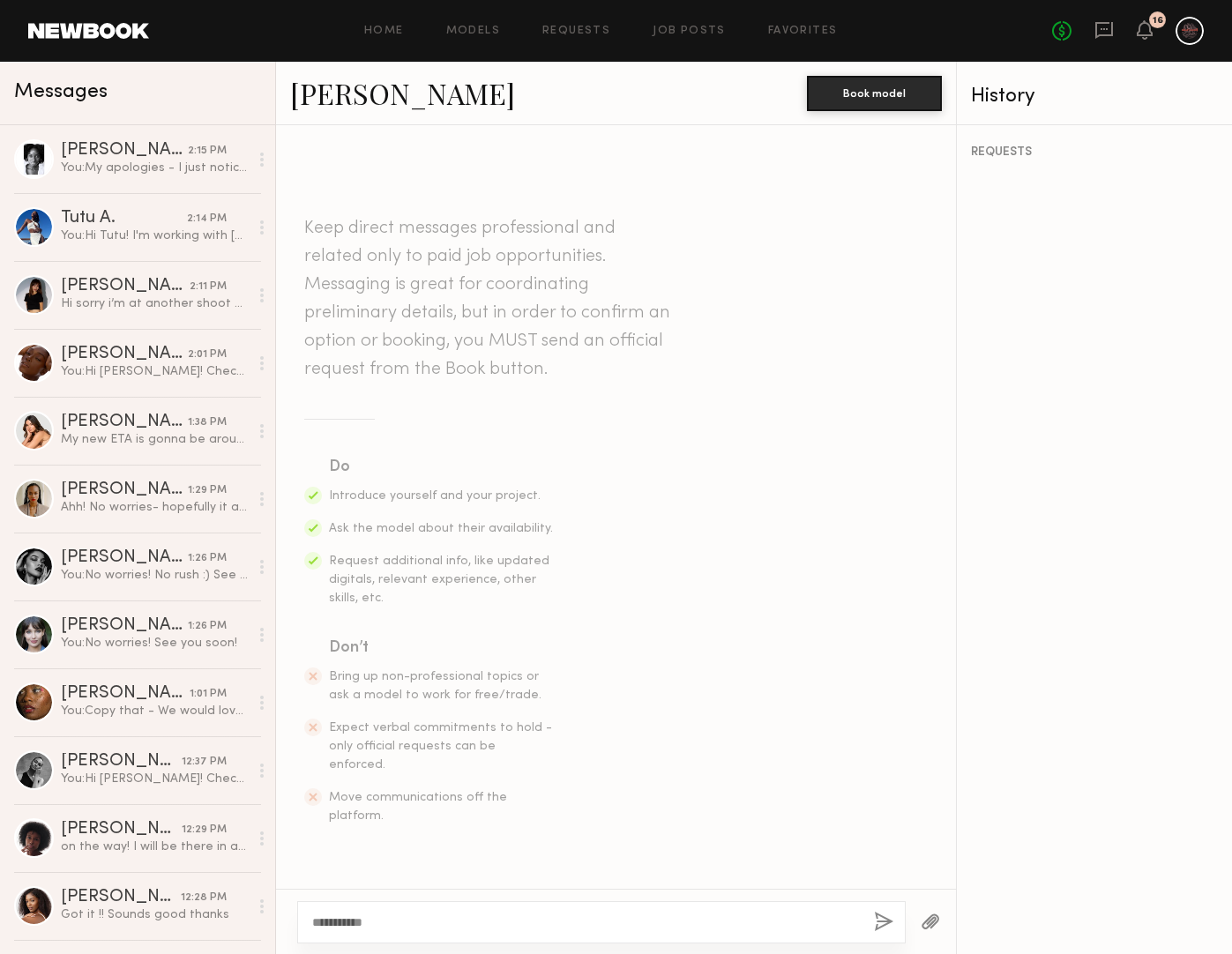 click on "**********" 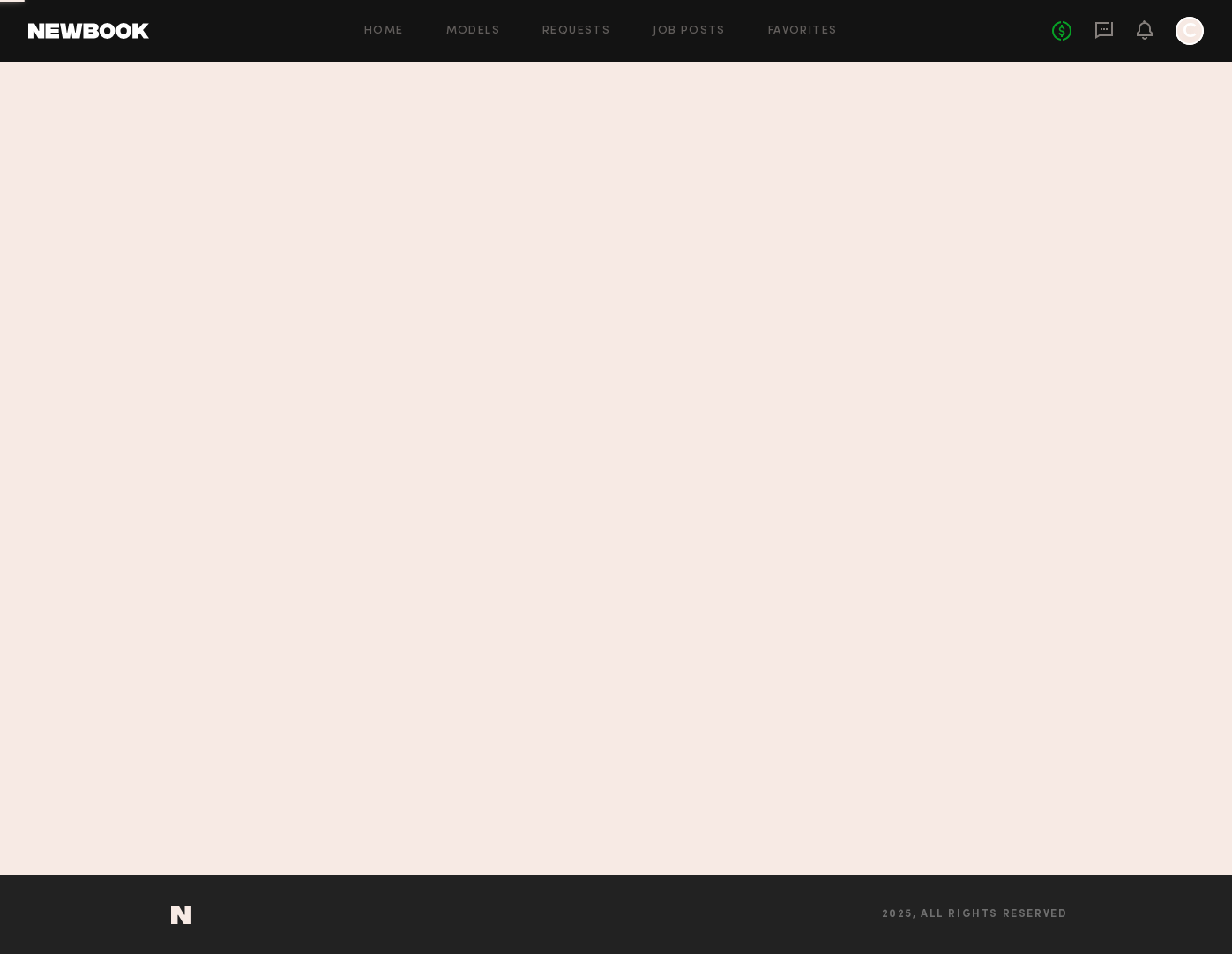 scroll, scrollTop: 0, scrollLeft: 0, axis: both 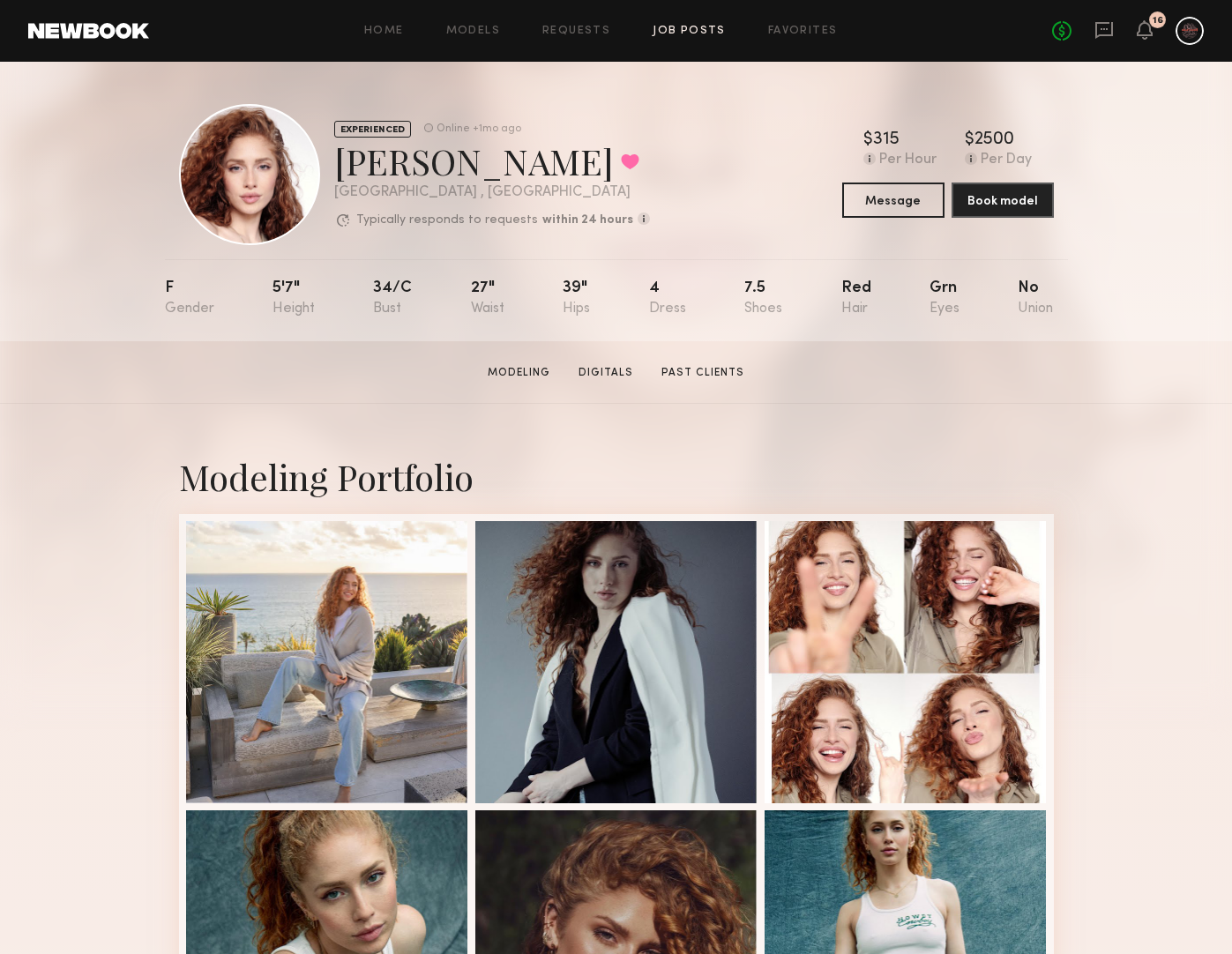 click on "Job Posts" 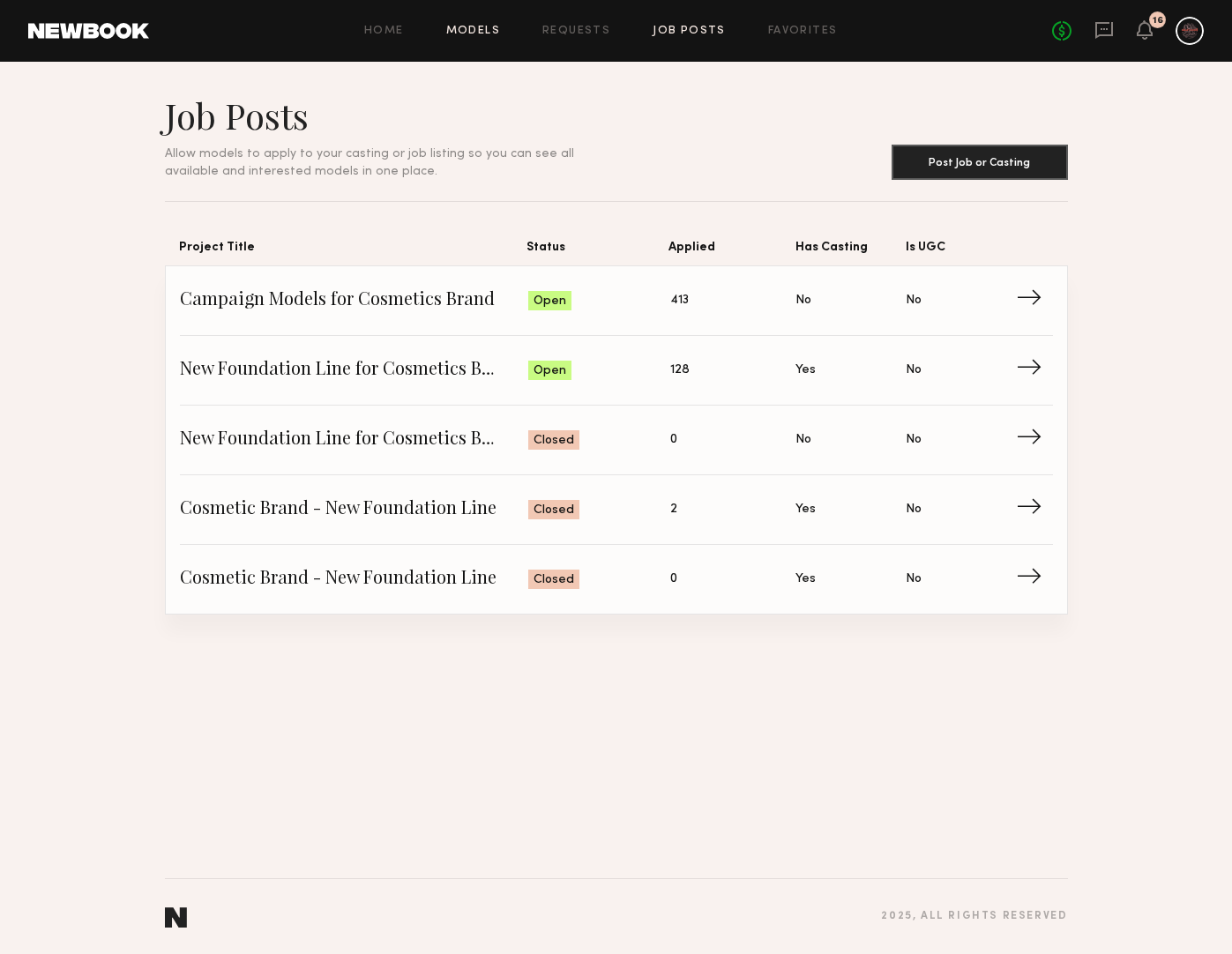 click on "Models" 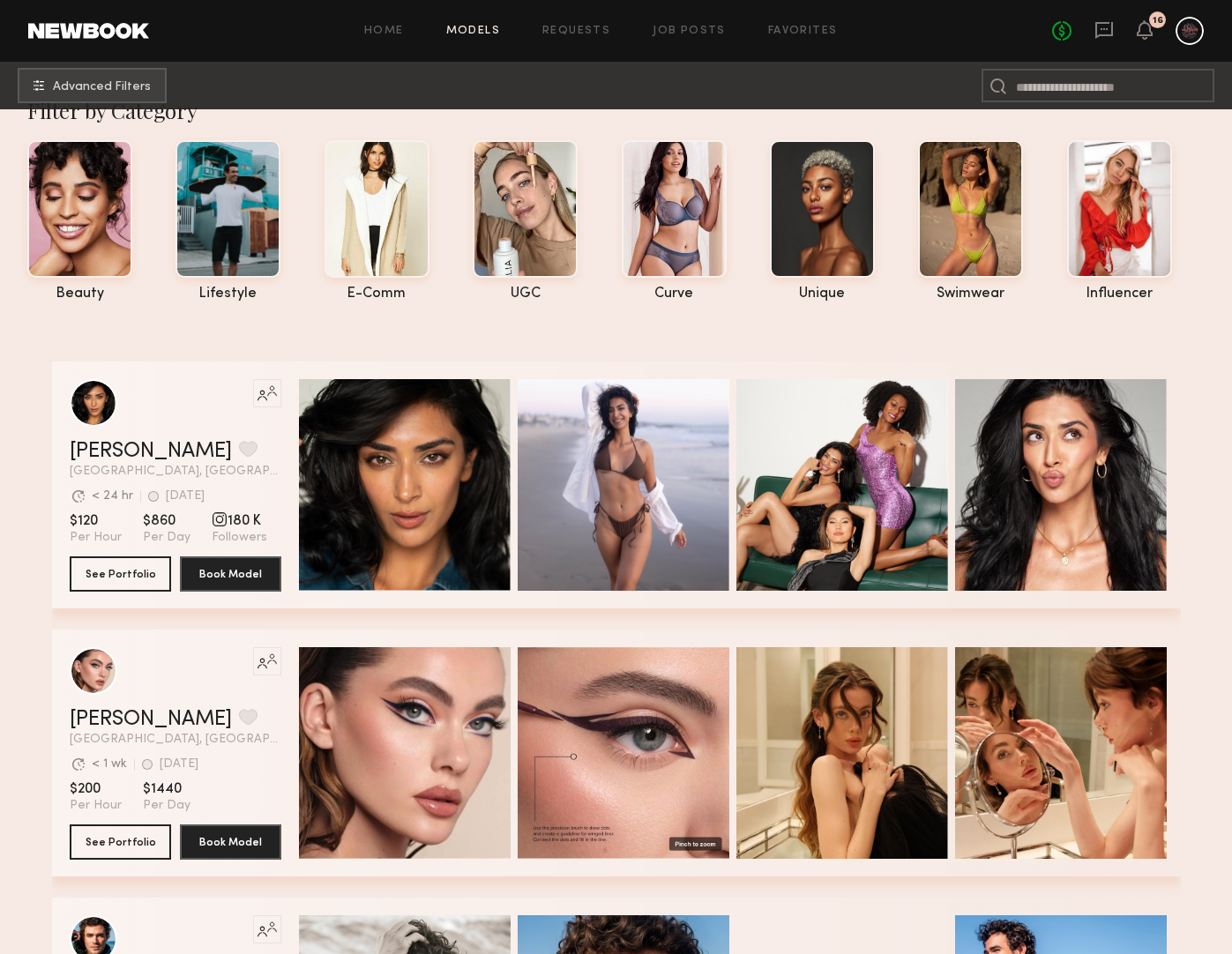 scroll, scrollTop: 0, scrollLeft: 0, axis: both 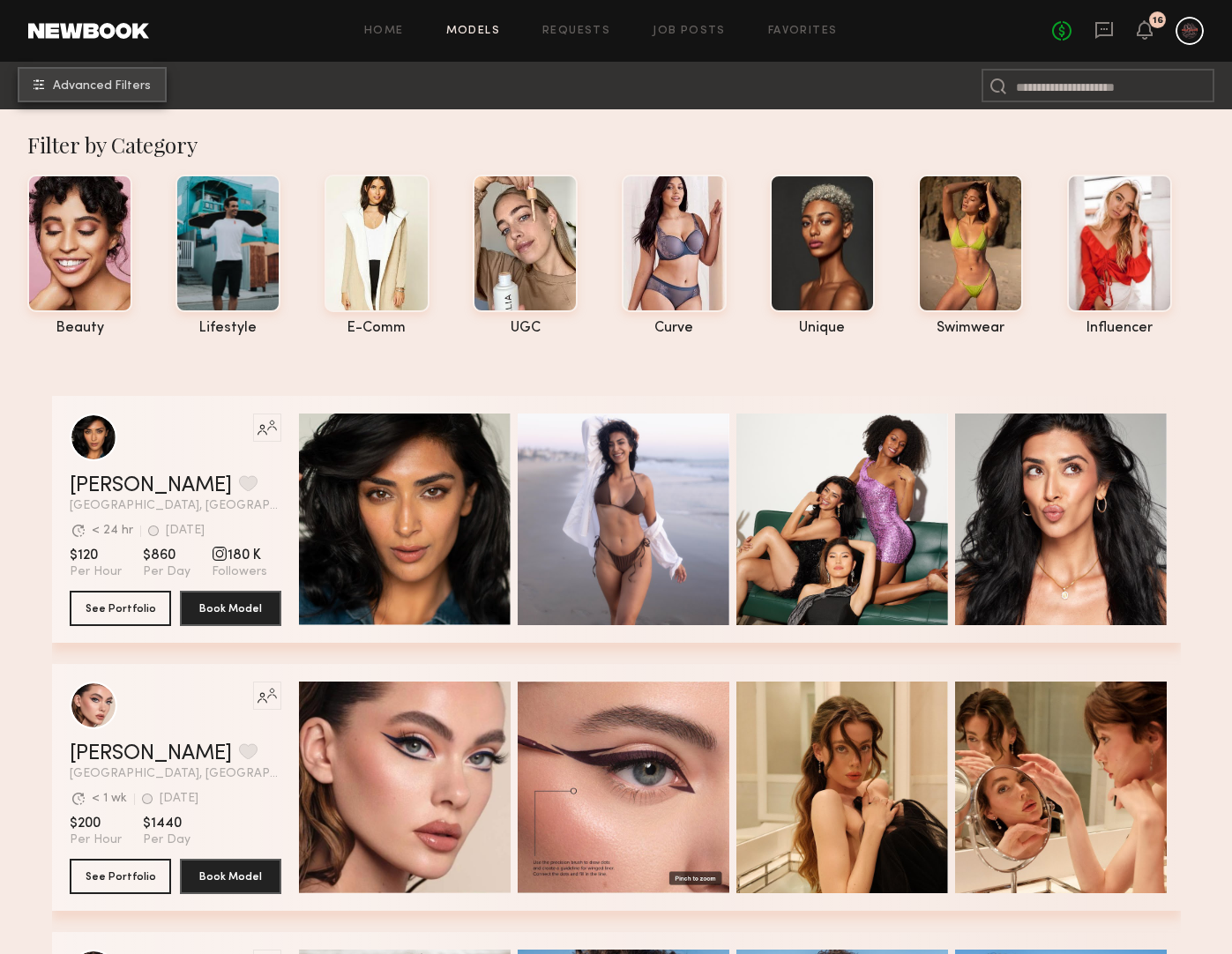 click on "Advanced Filters" 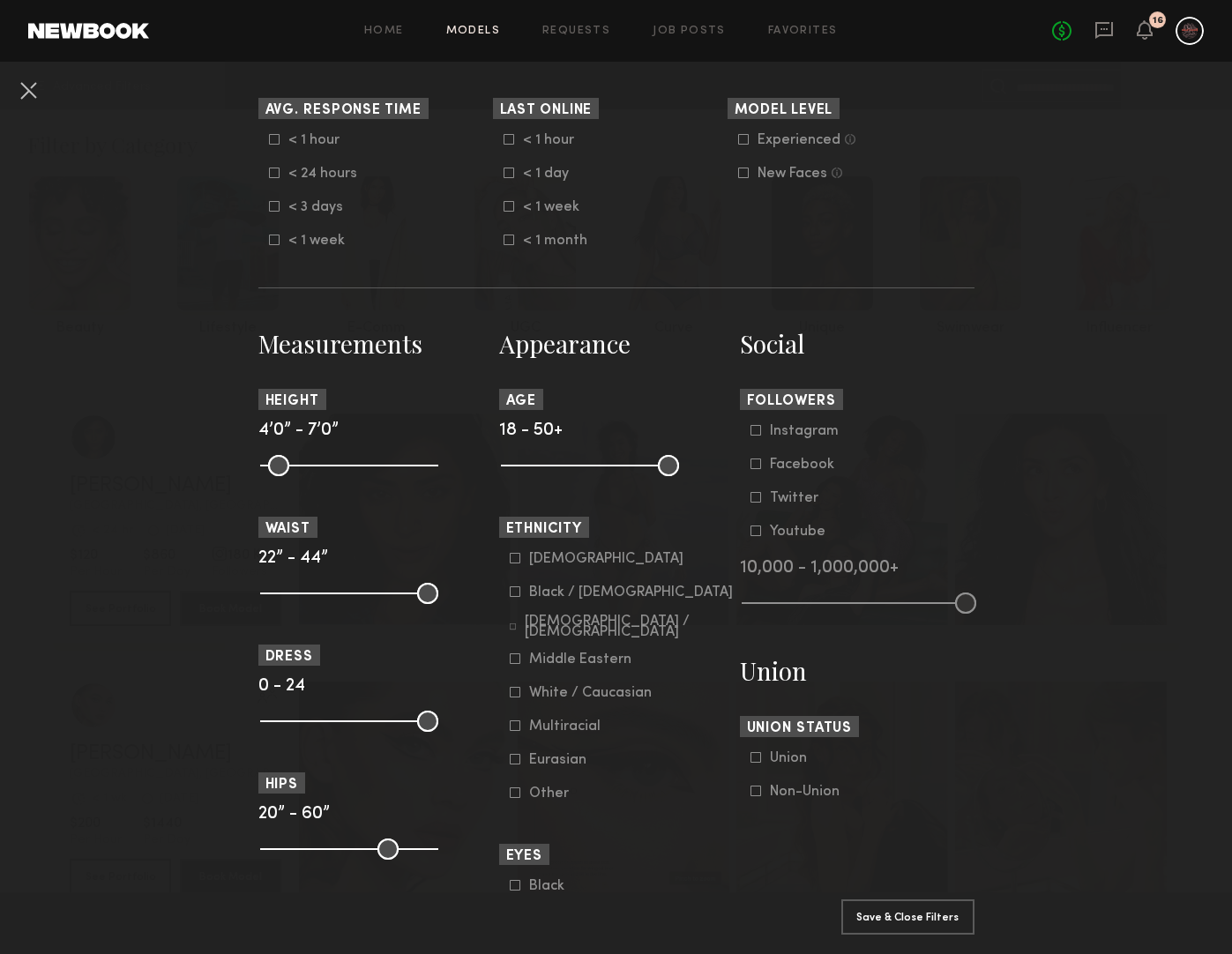scroll, scrollTop: 529, scrollLeft: 0, axis: vertical 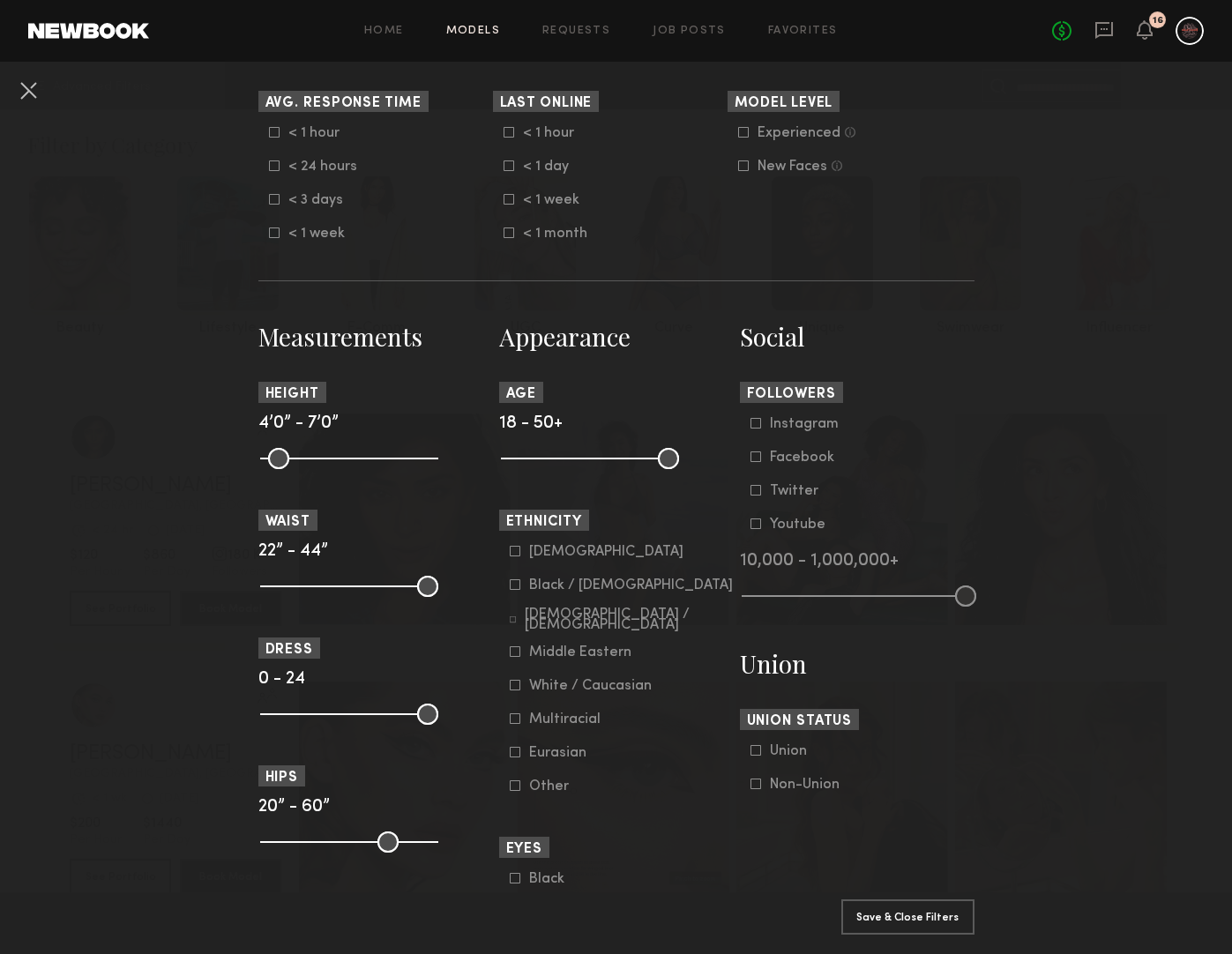 click 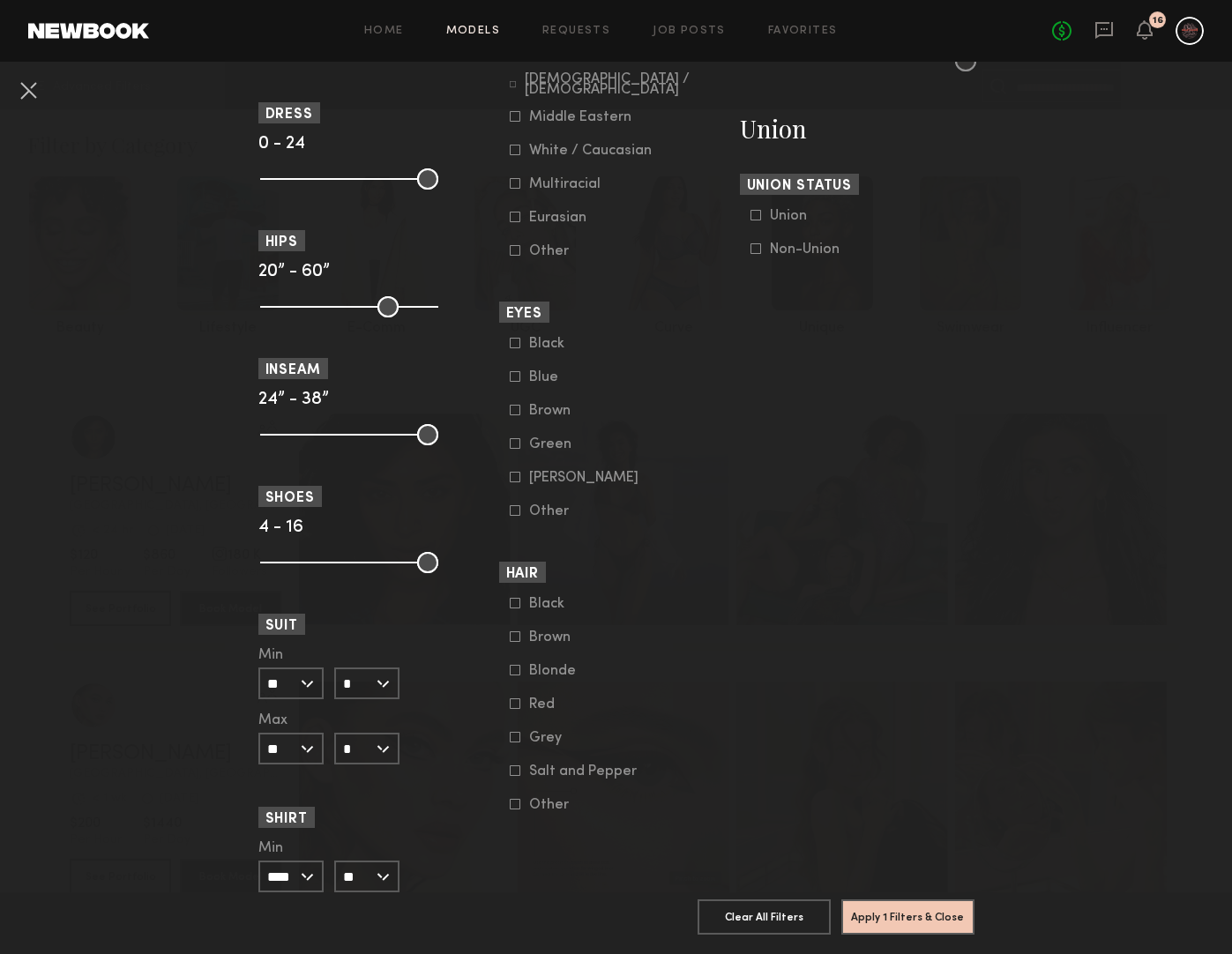 scroll, scrollTop: 1195, scrollLeft: 0, axis: vertical 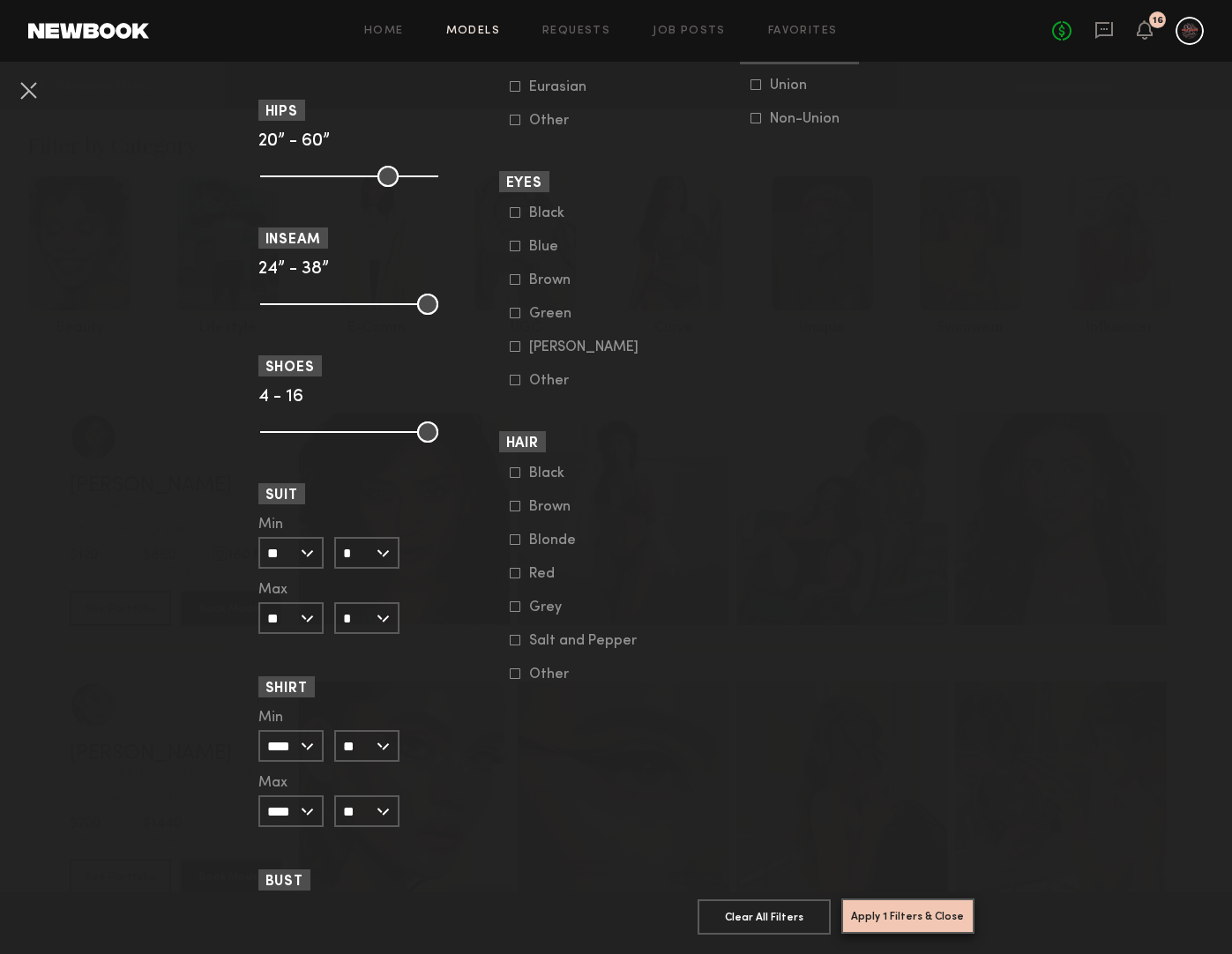 click on "Apply 1 Filters & Close" 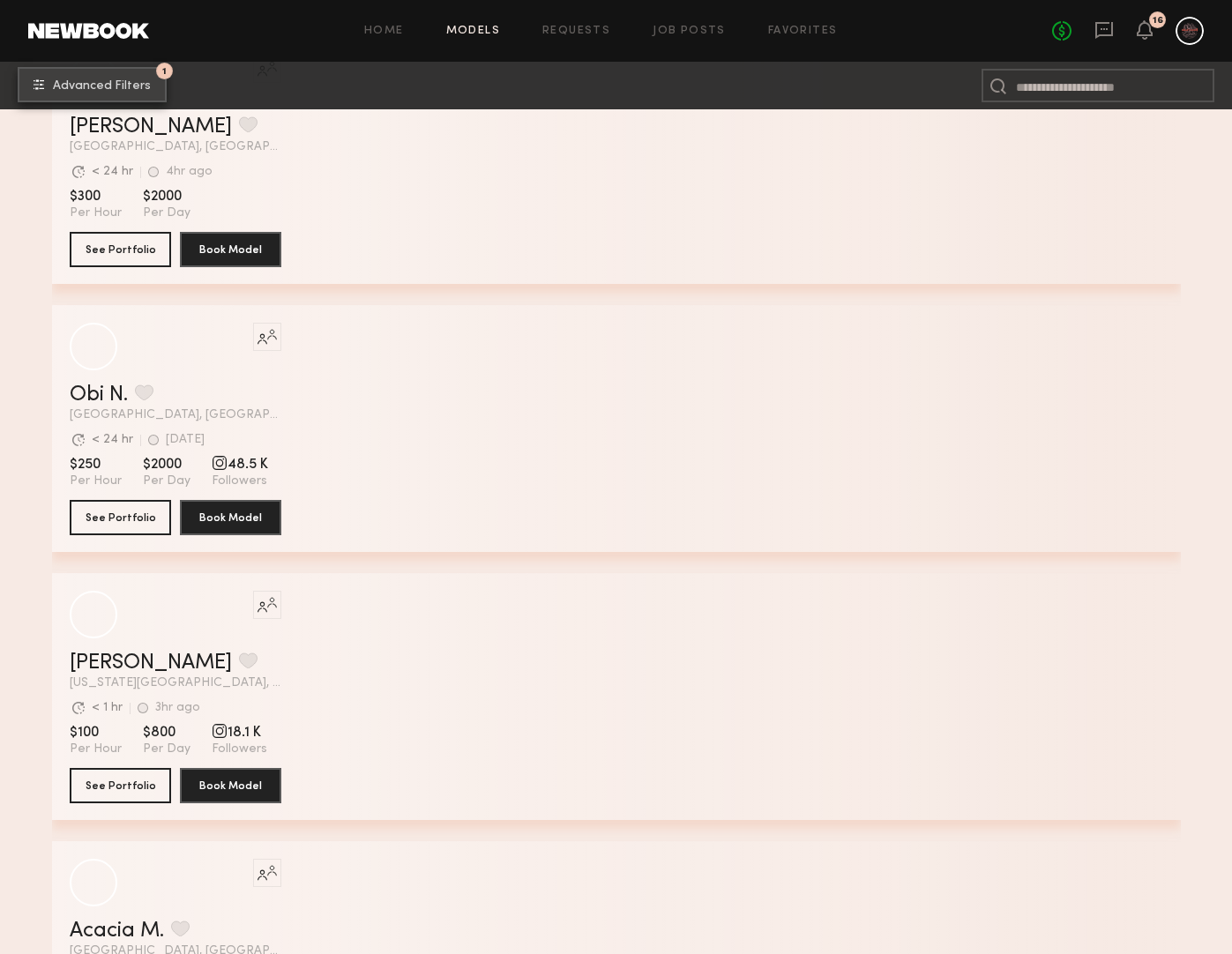 scroll, scrollTop: 3760, scrollLeft: 0, axis: vertical 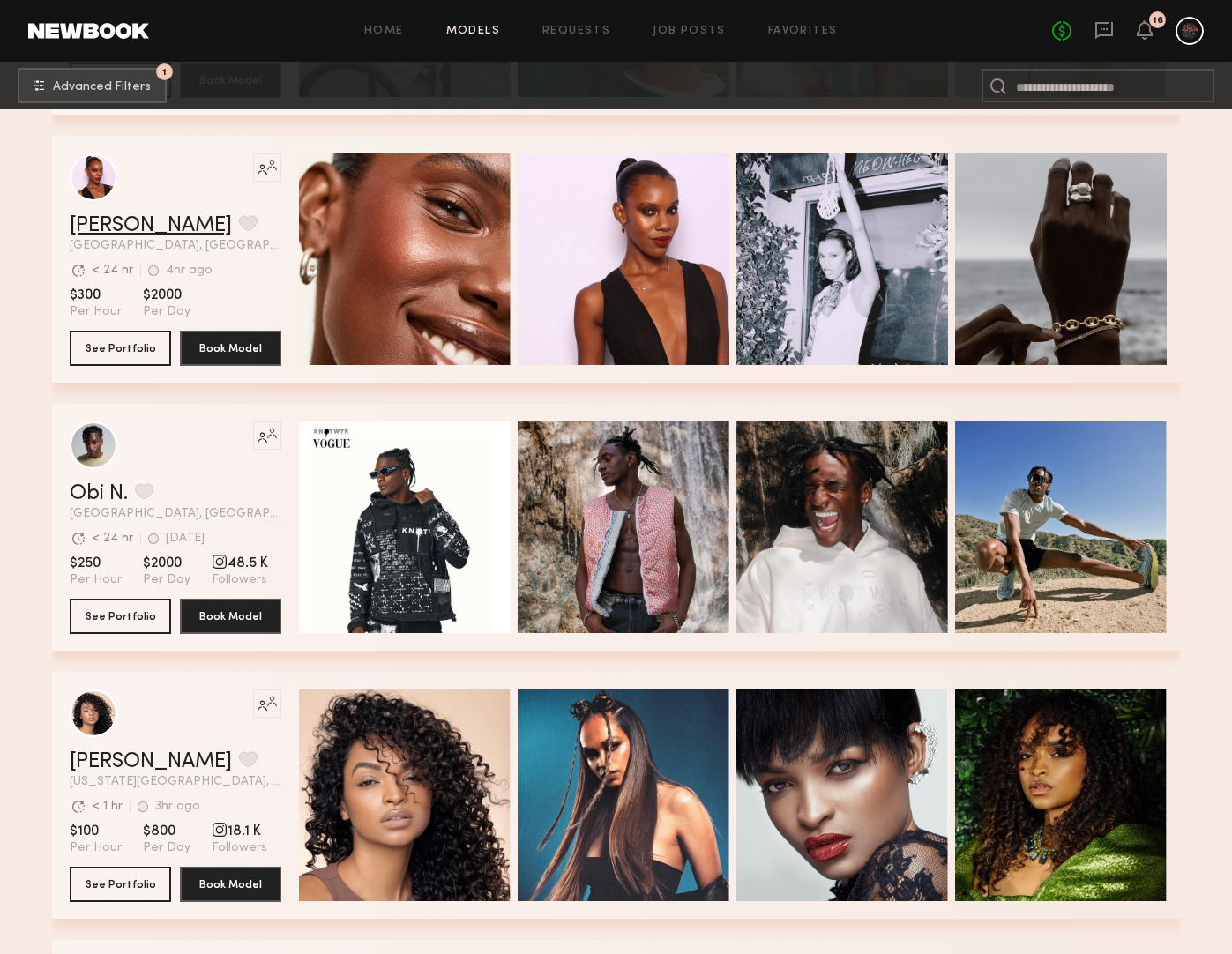 click on "Danielle D." 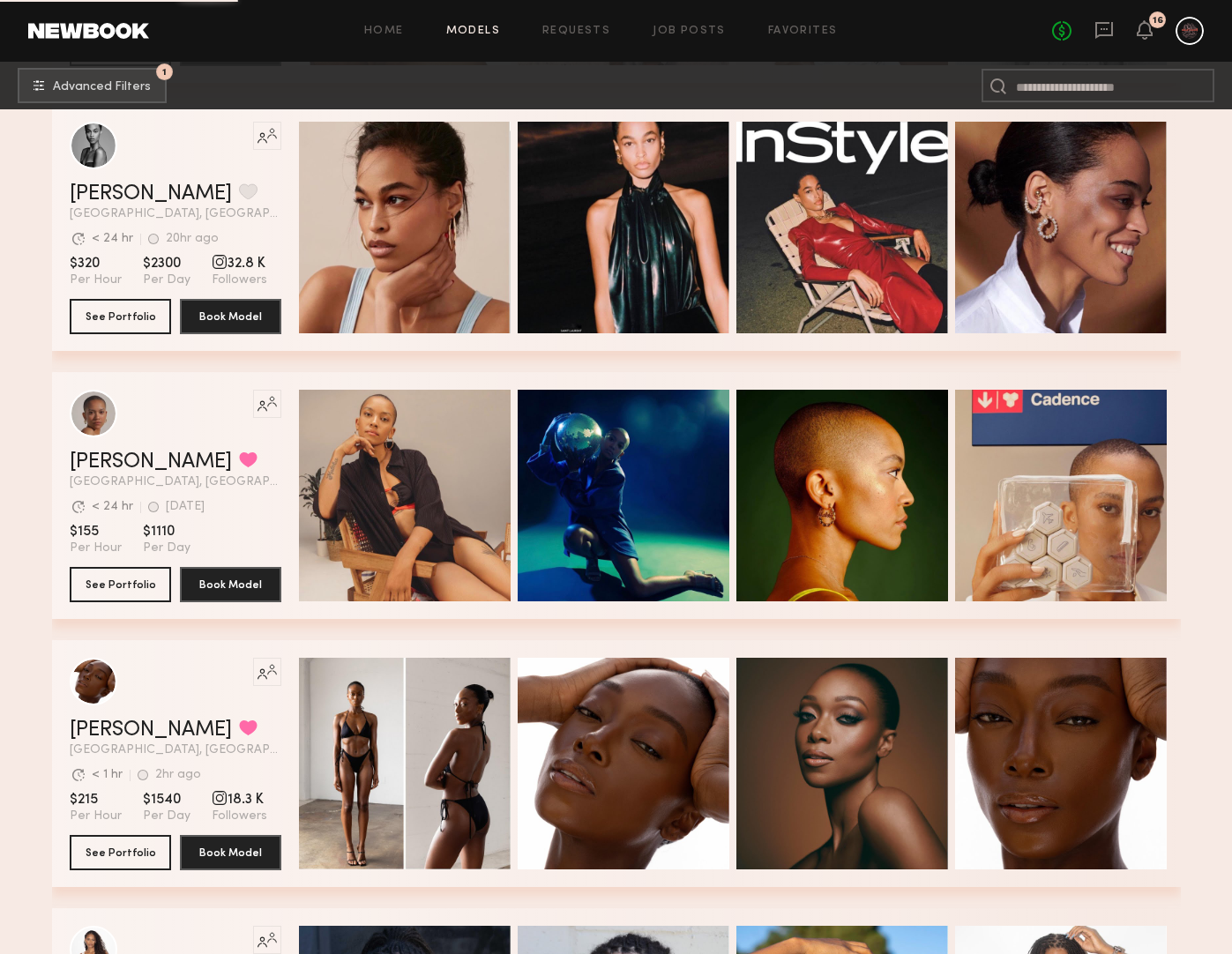 scroll, scrollTop: 12368, scrollLeft: 0, axis: vertical 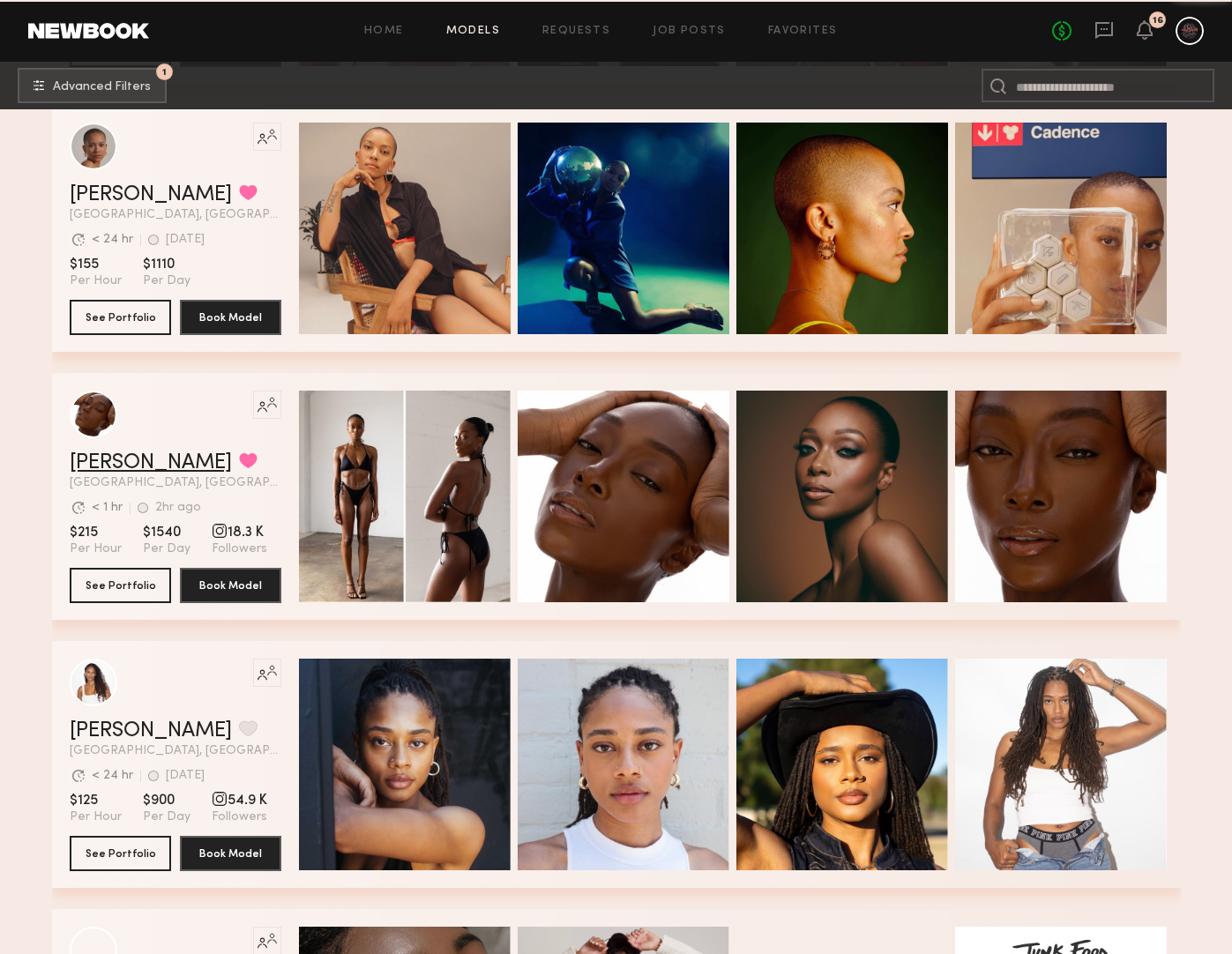 click on "Nancy N." 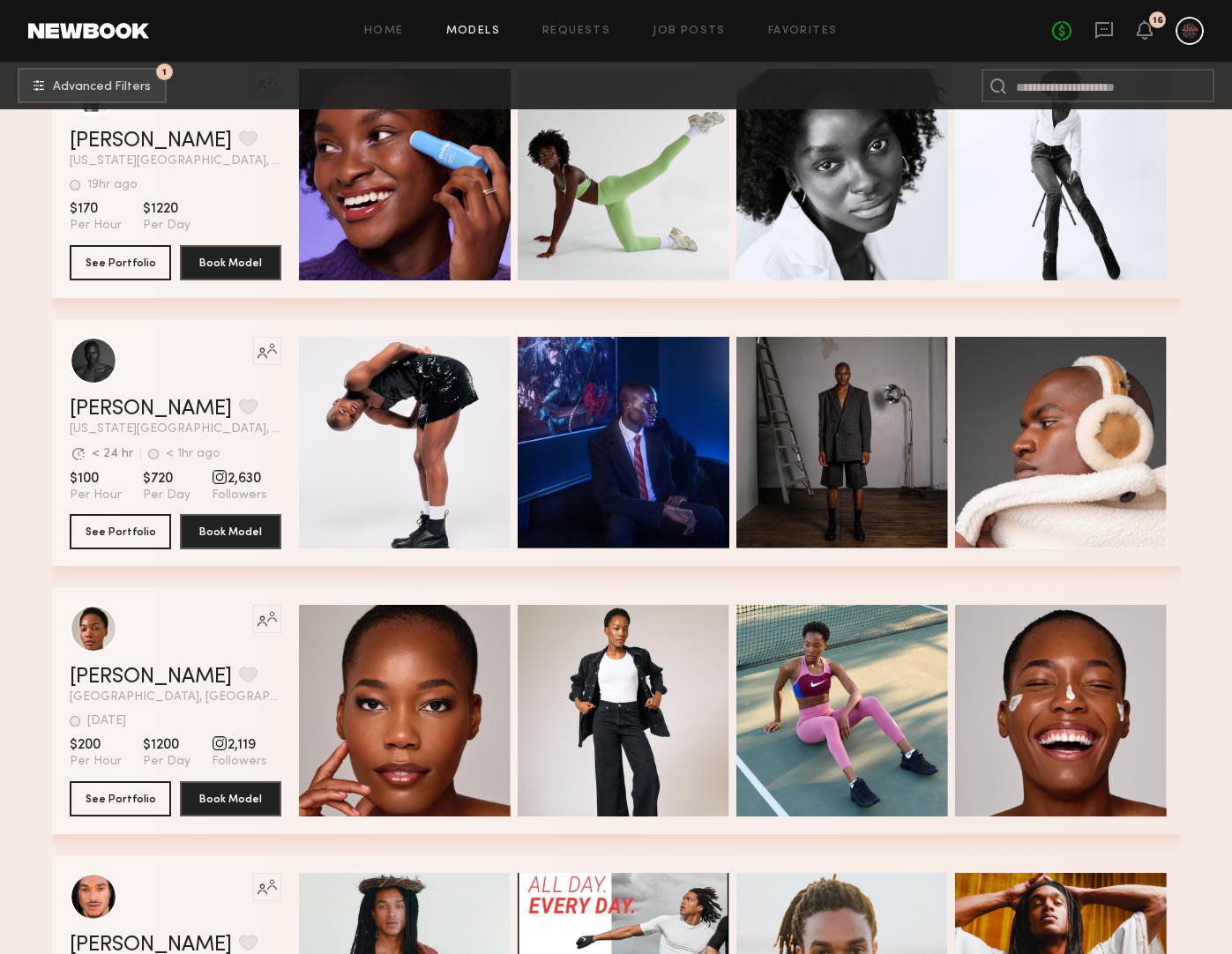 scroll, scrollTop: 16575, scrollLeft: 0, axis: vertical 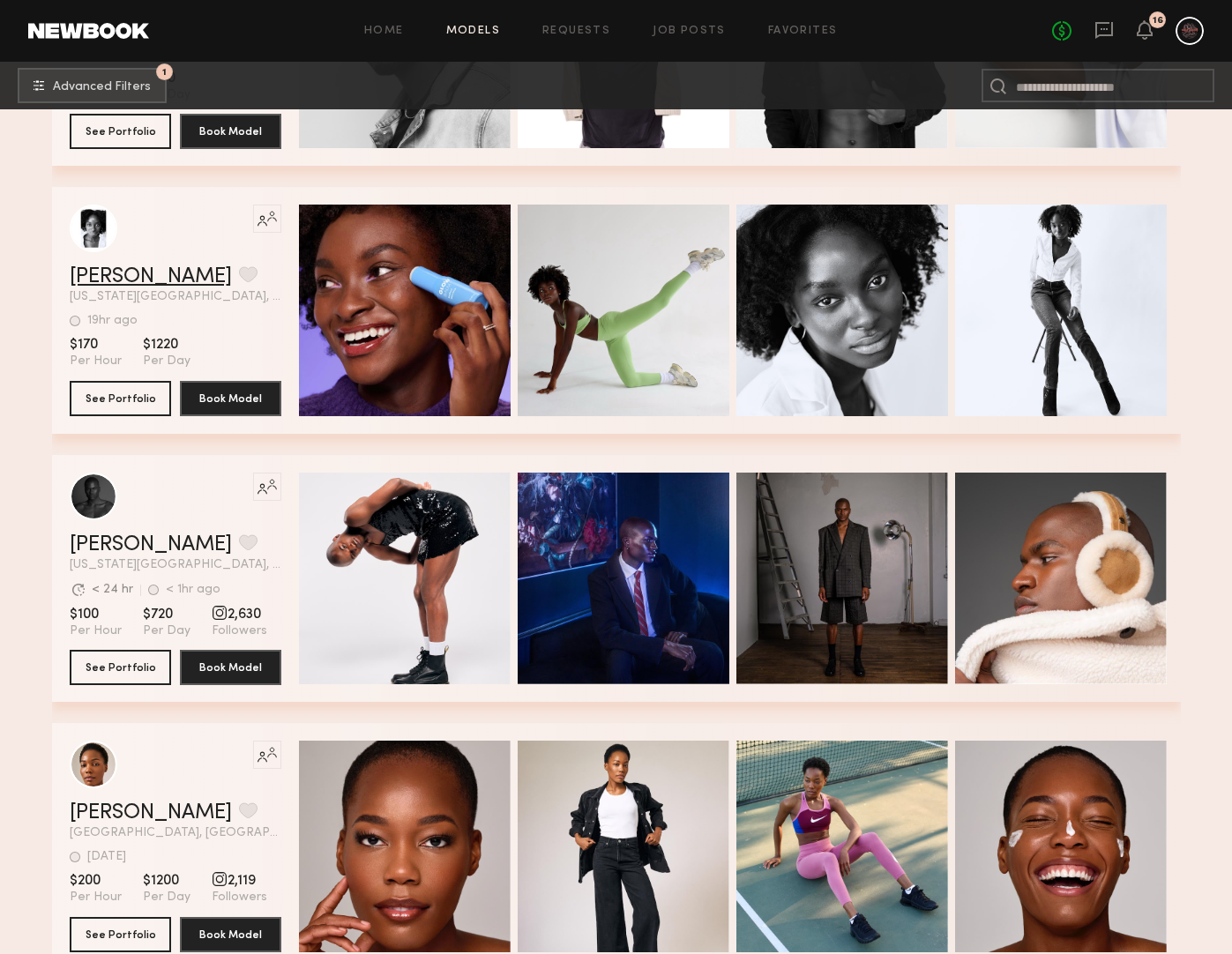 click on "Alice H." 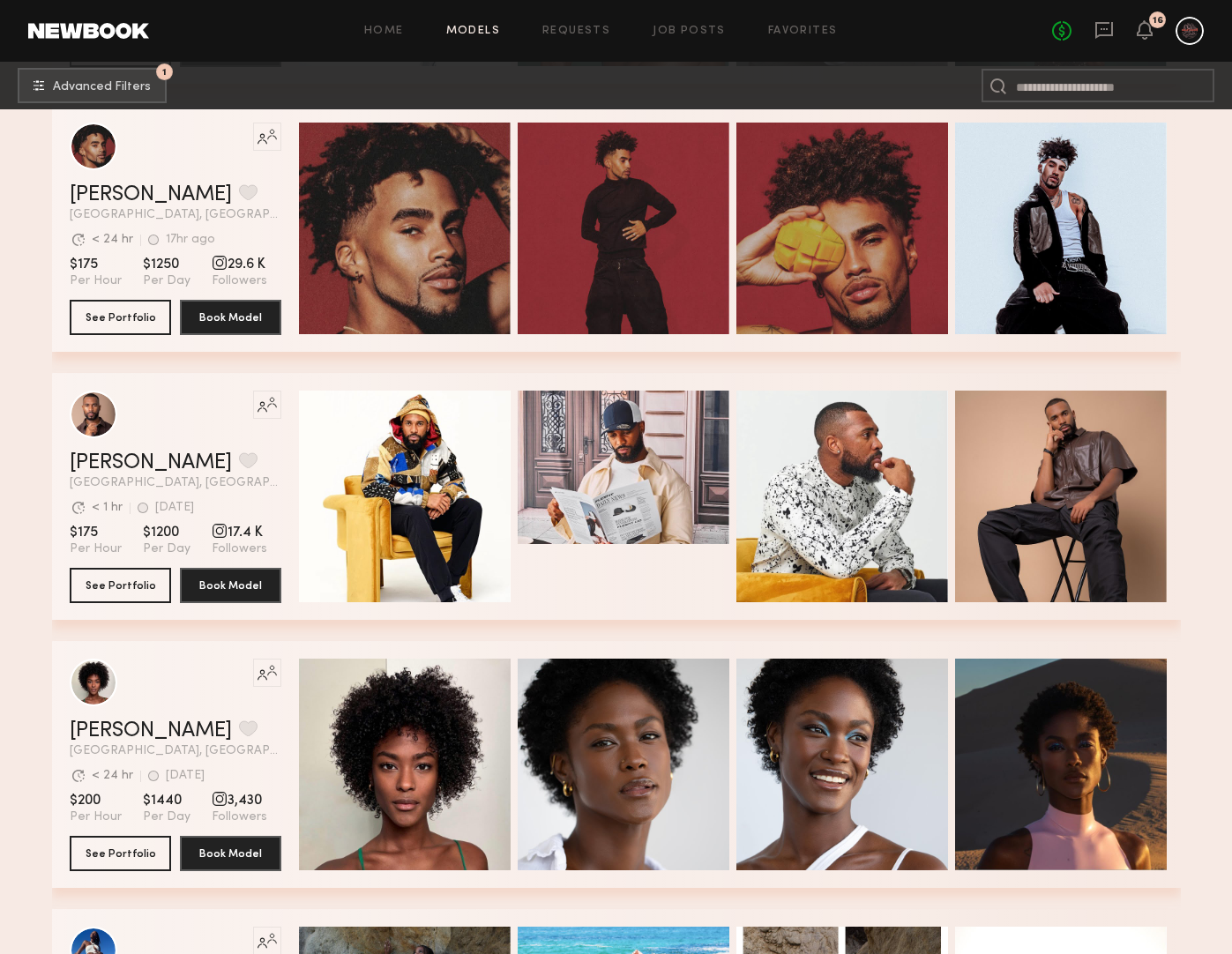 scroll, scrollTop: 22303, scrollLeft: 0, axis: vertical 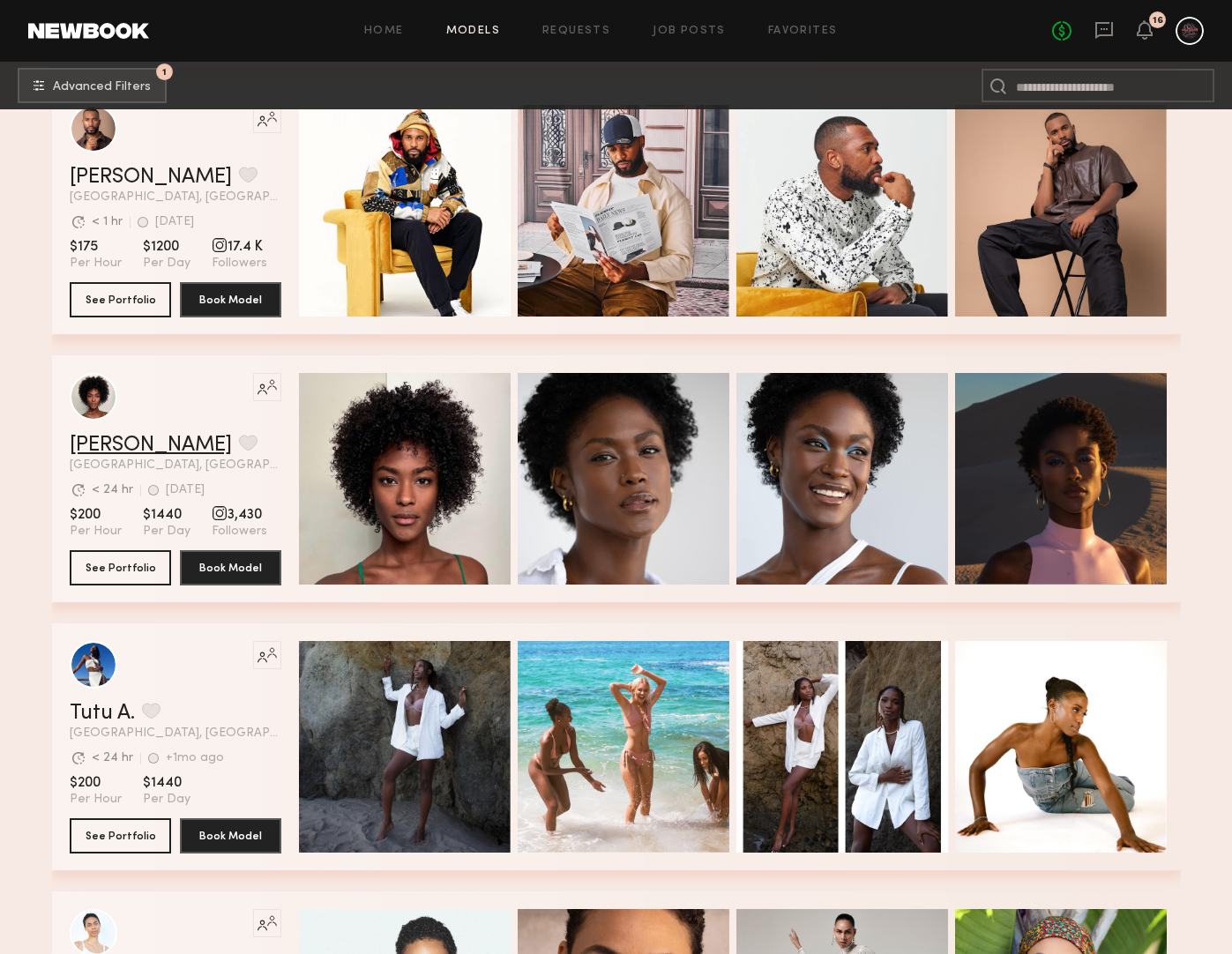 click on "Rose L." 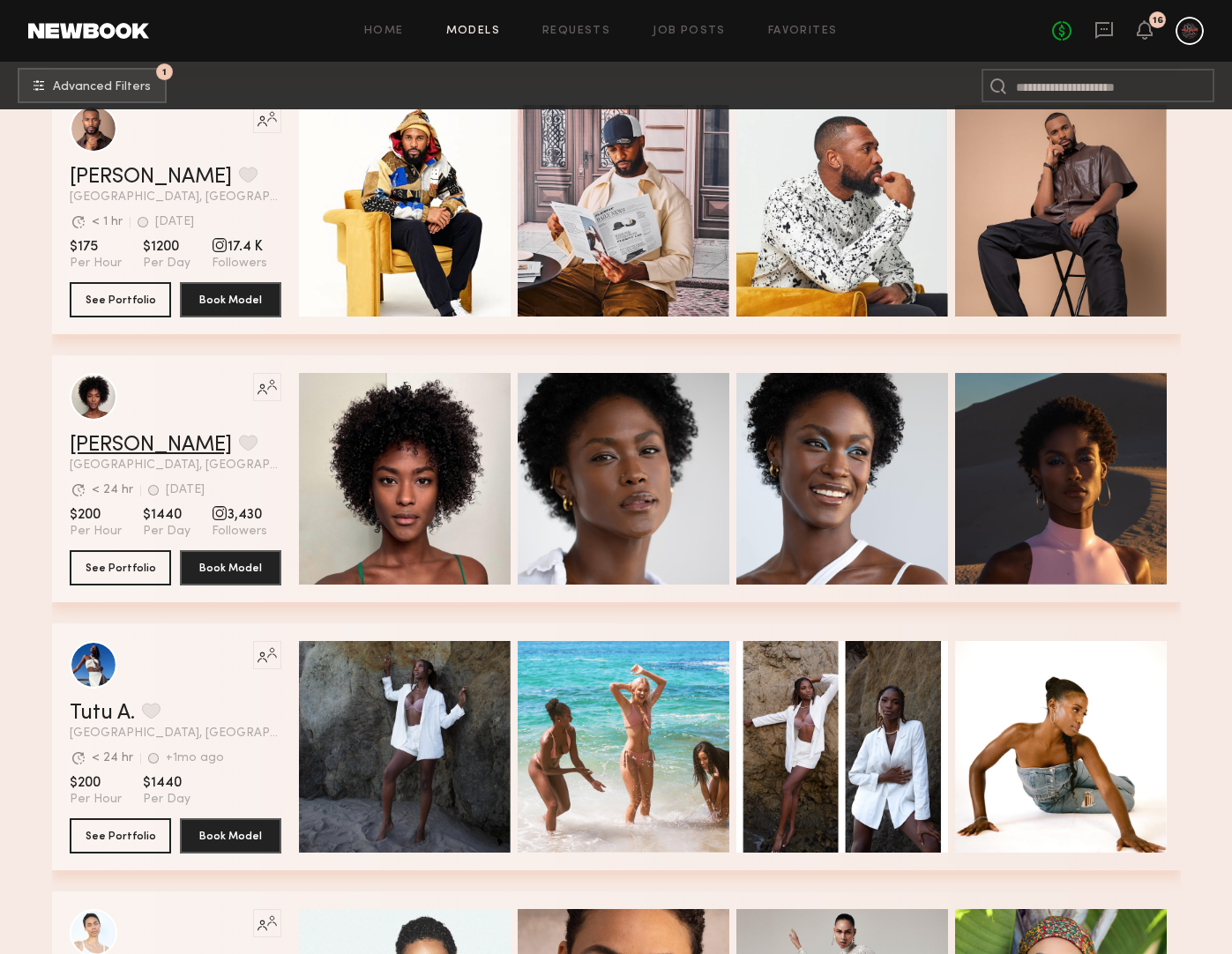 scroll, scrollTop: 22670, scrollLeft: 0, axis: vertical 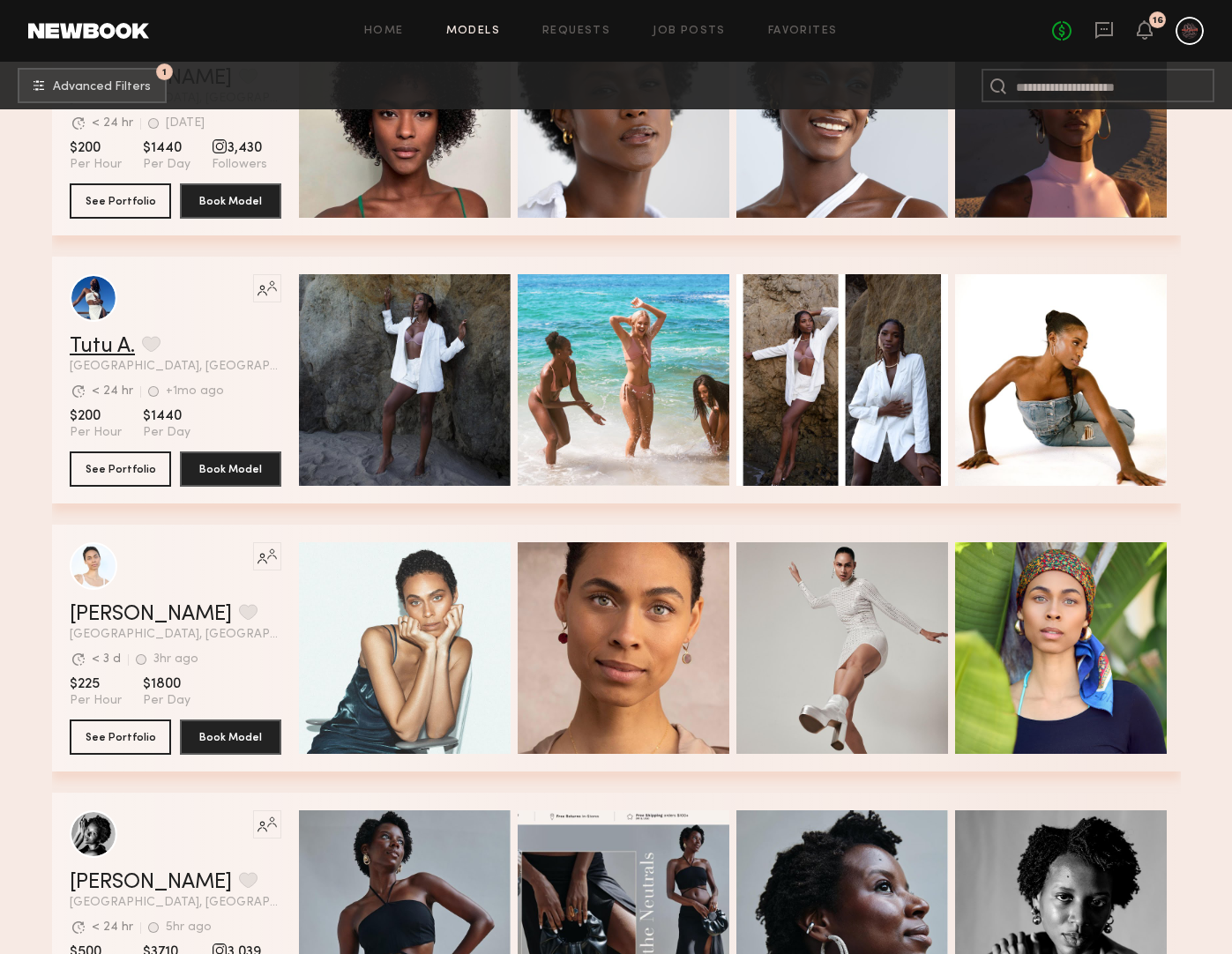 click on "Tutu A." 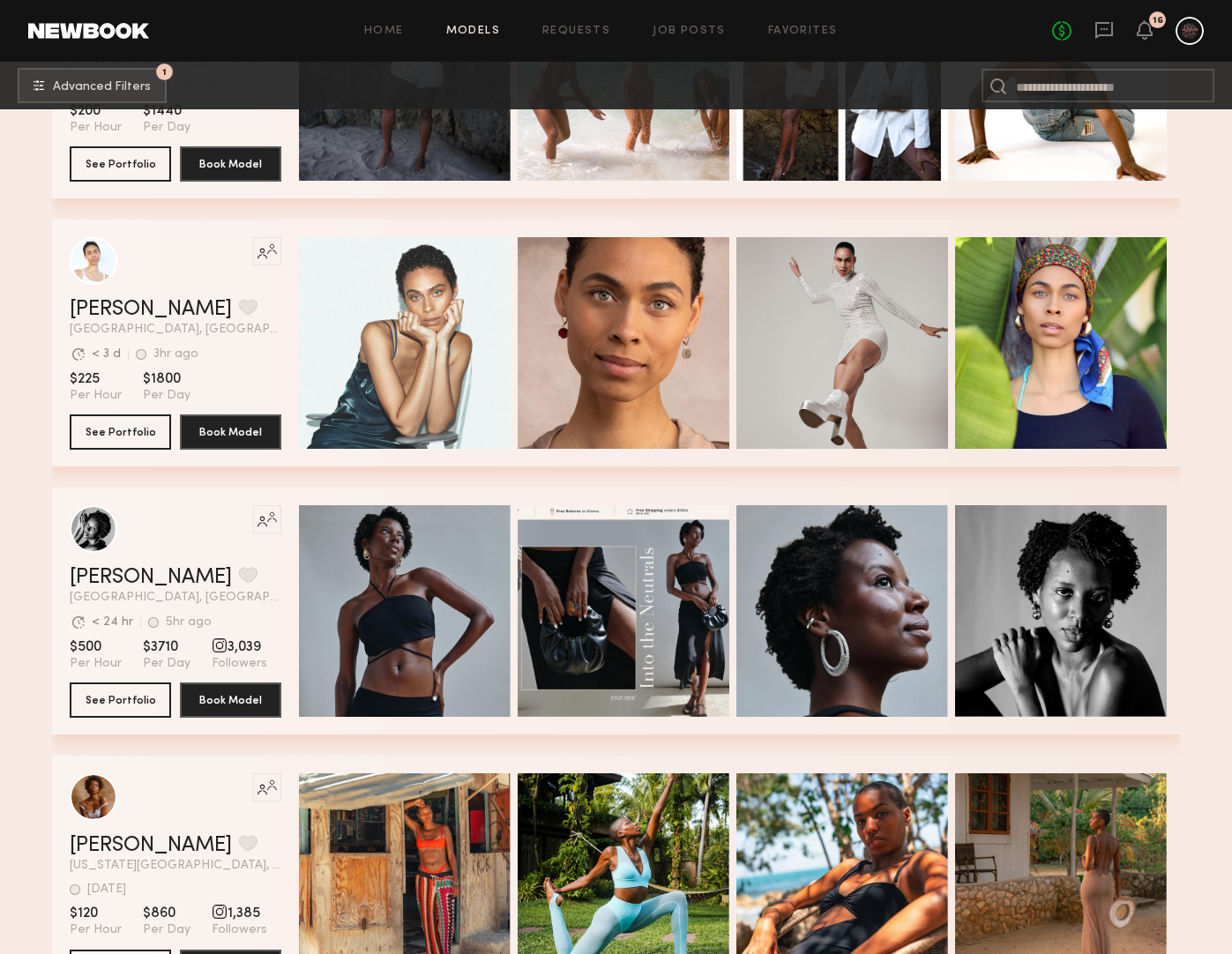 scroll, scrollTop: 23102, scrollLeft: 0, axis: vertical 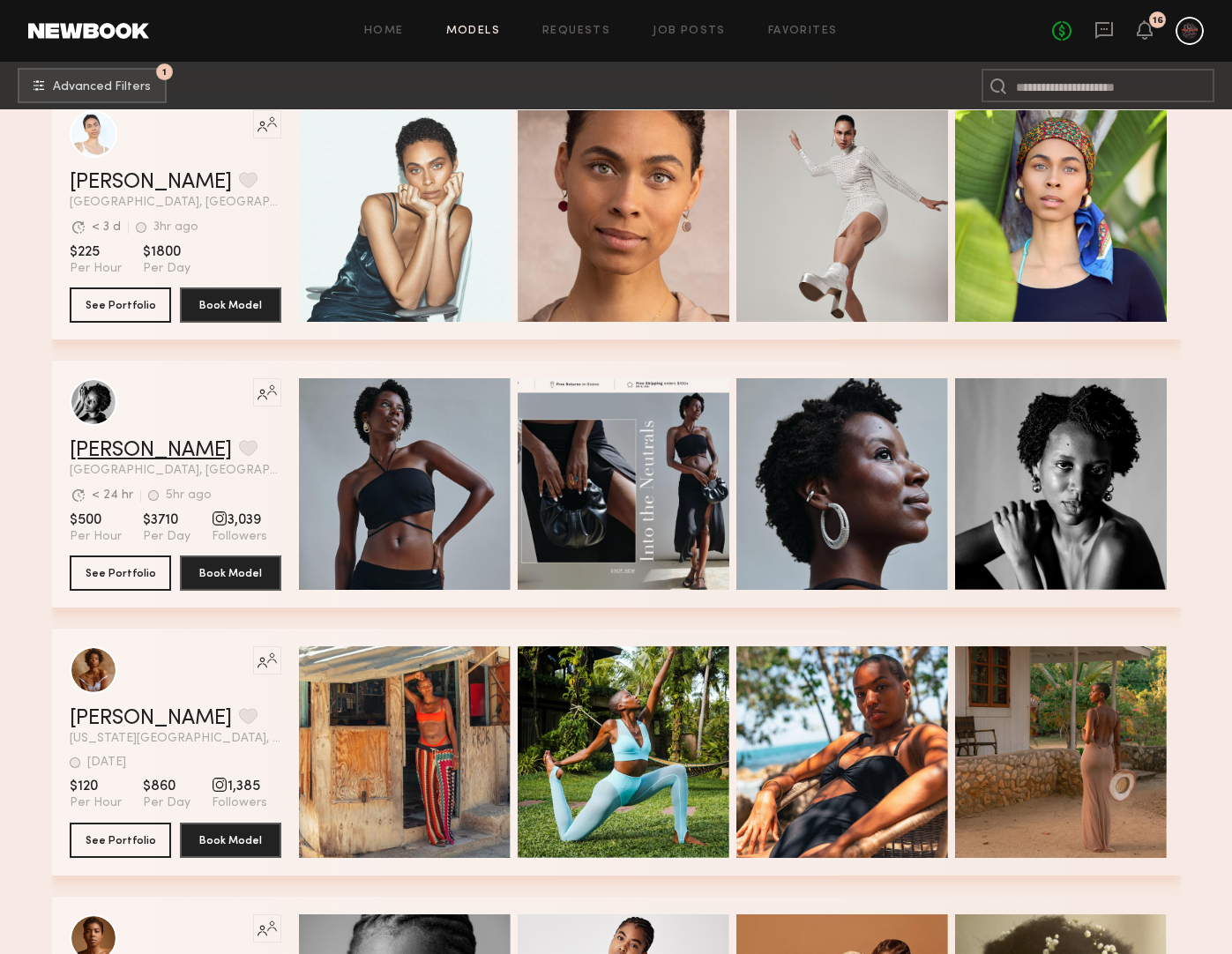 click on "Nemy S." 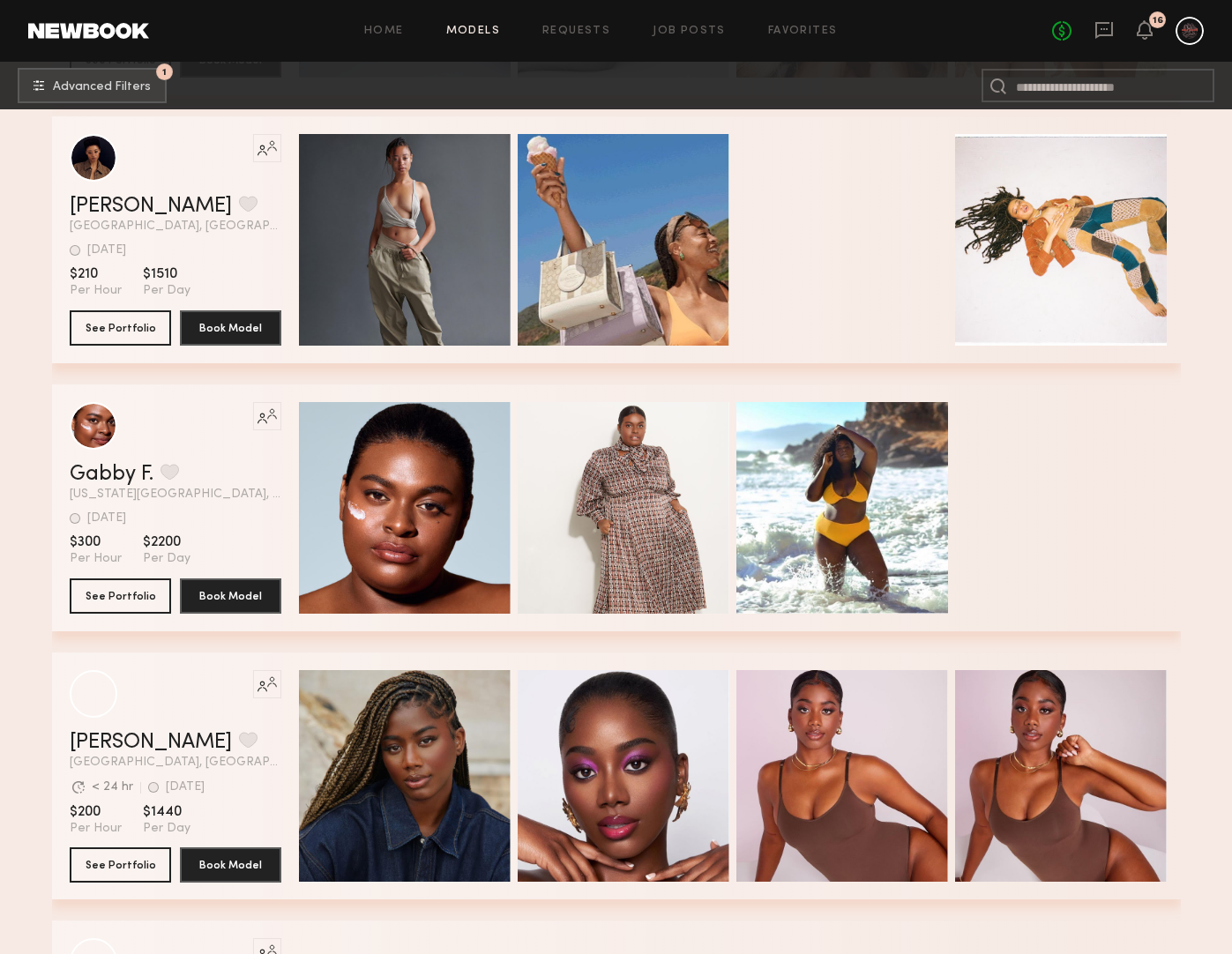 scroll, scrollTop: 30881, scrollLeft: 0, axis: vertical 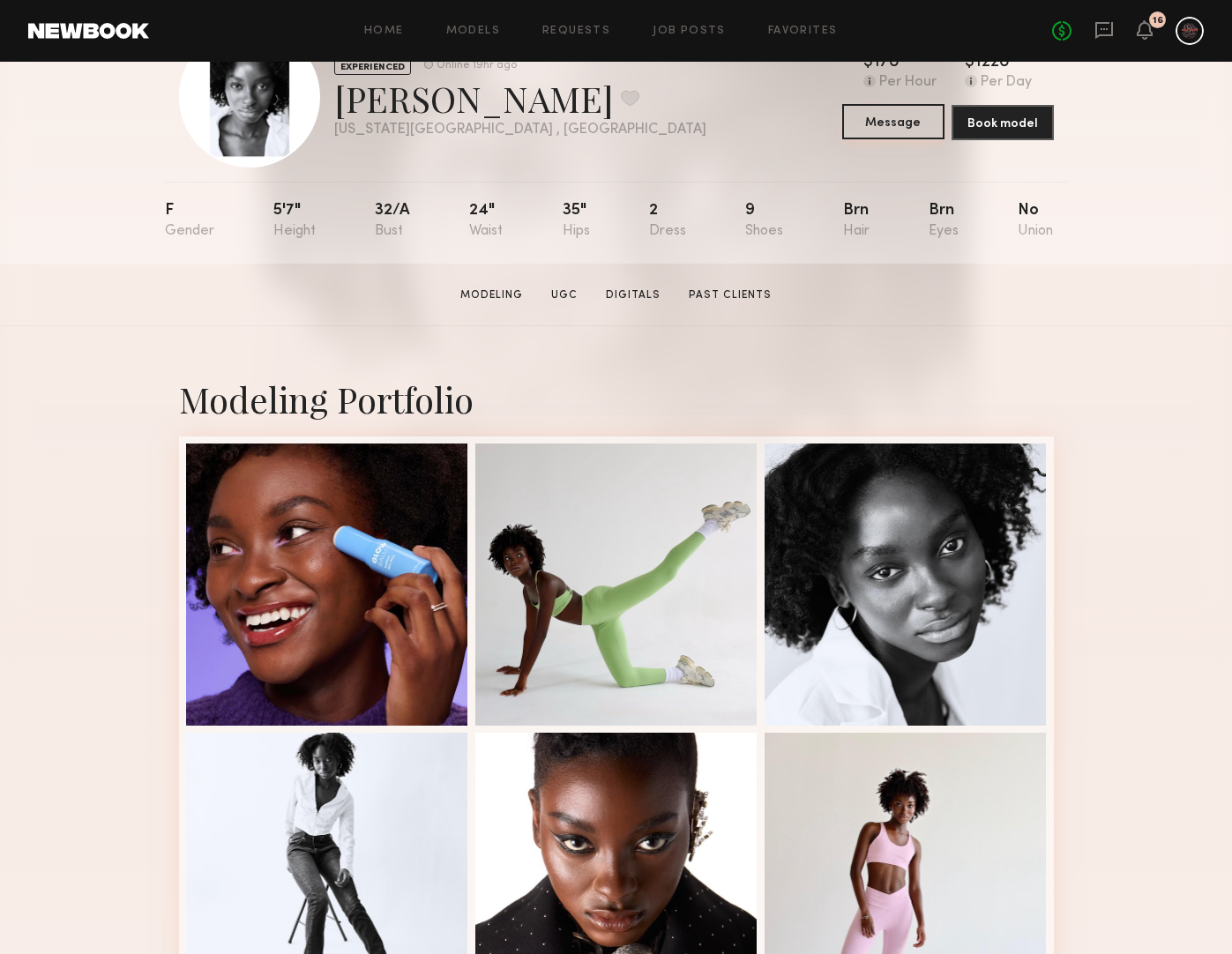 click on "Message" 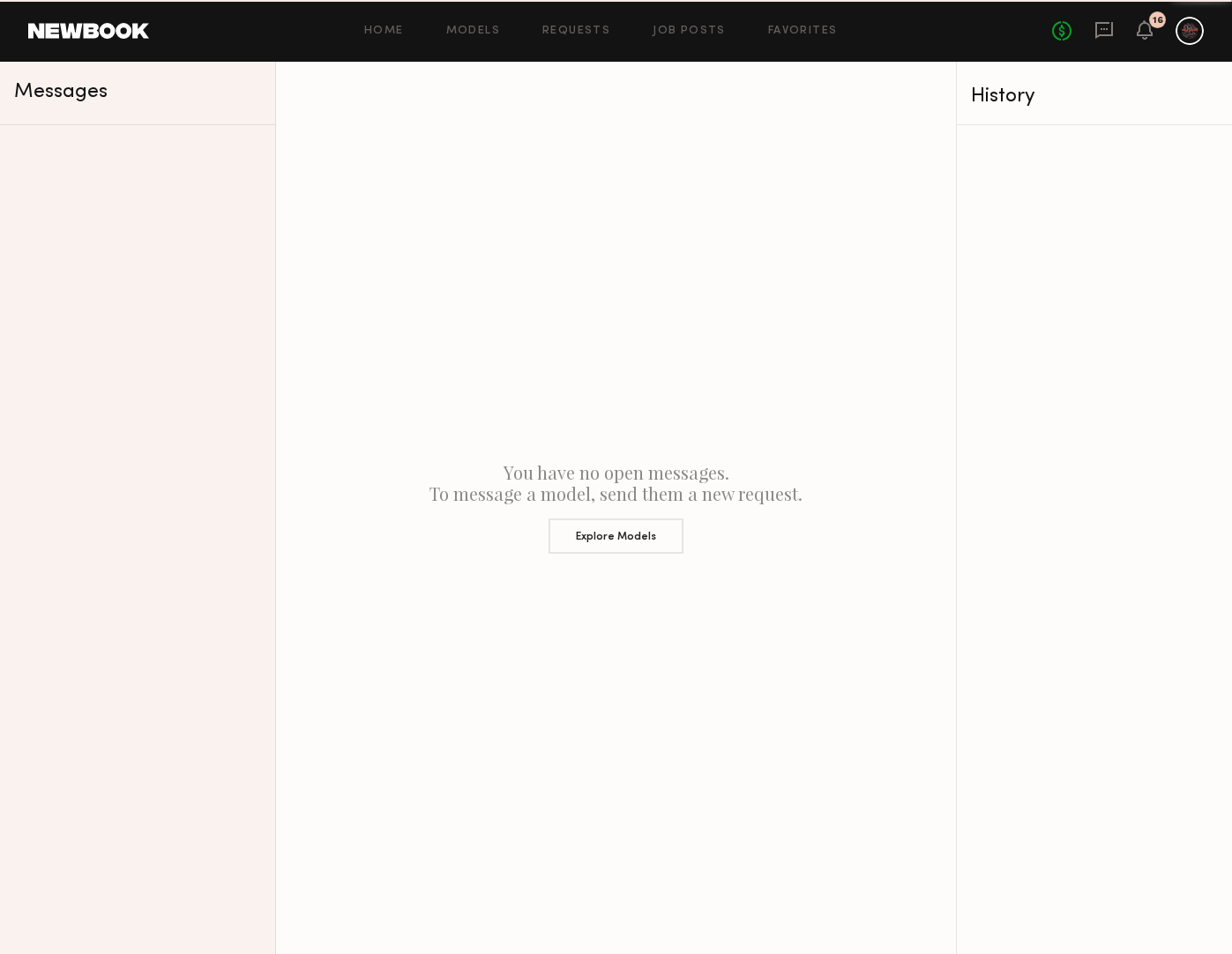scroll, scrollTop: 0, scrollLeft: 0, axis: both 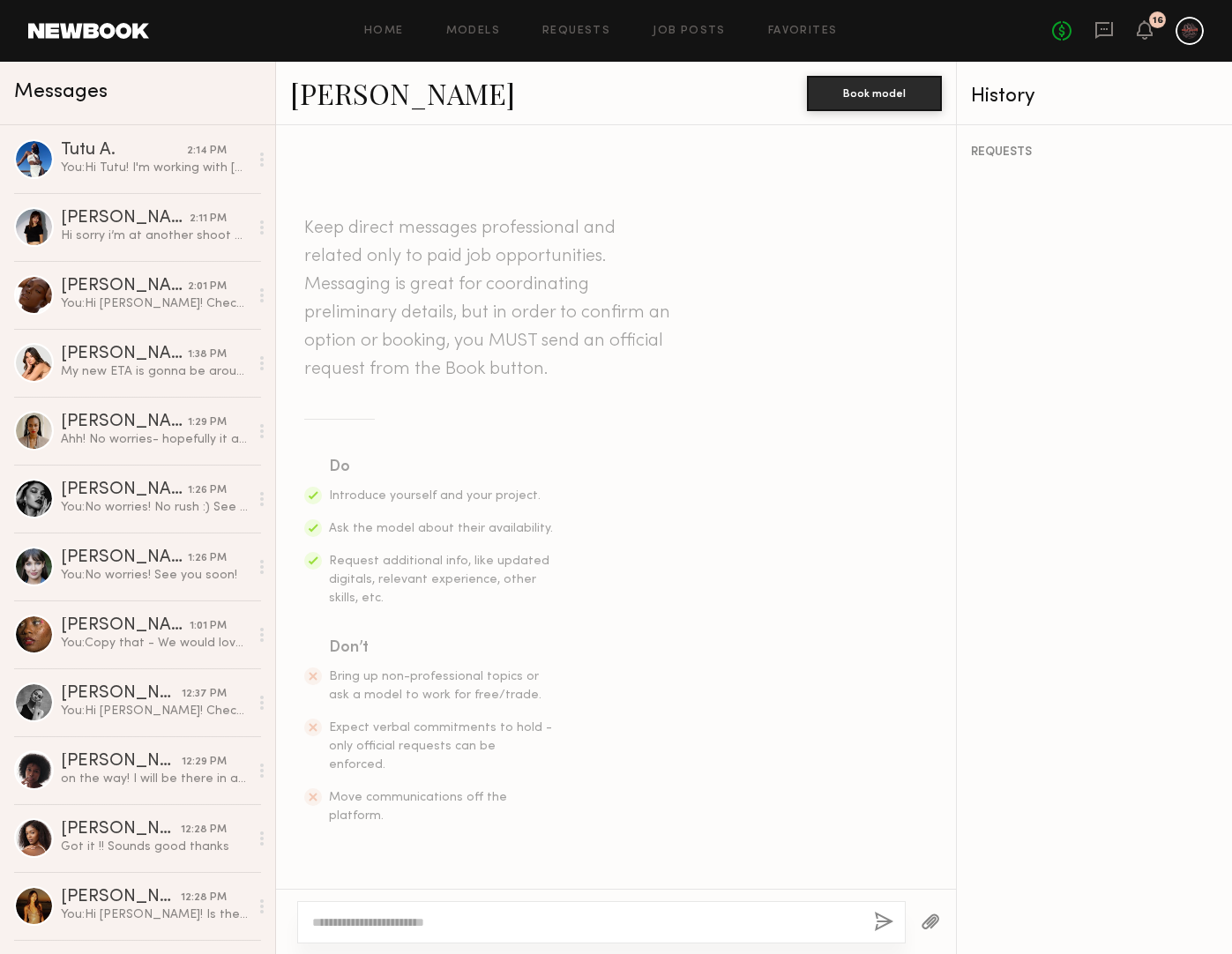 click 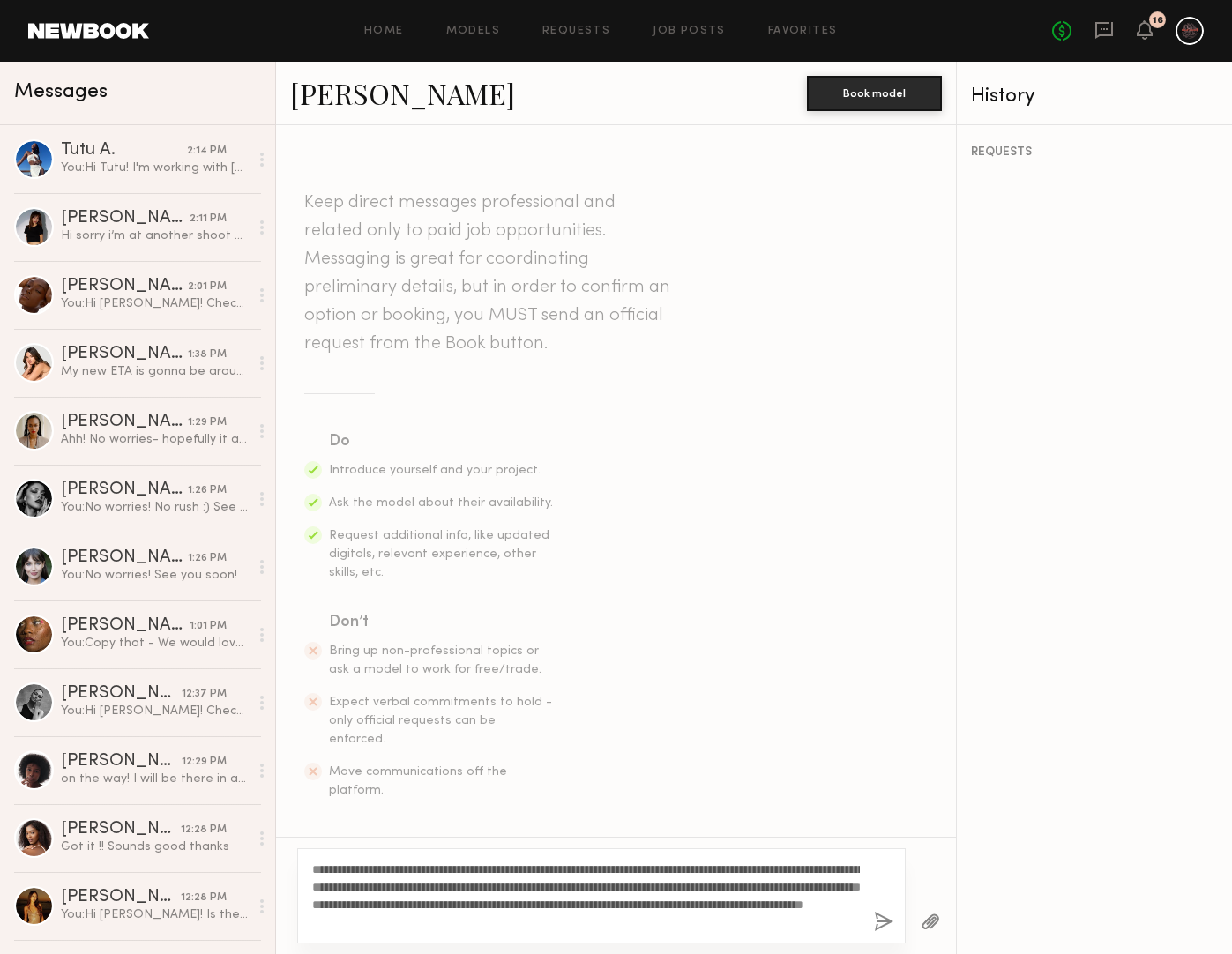 click on "**********" 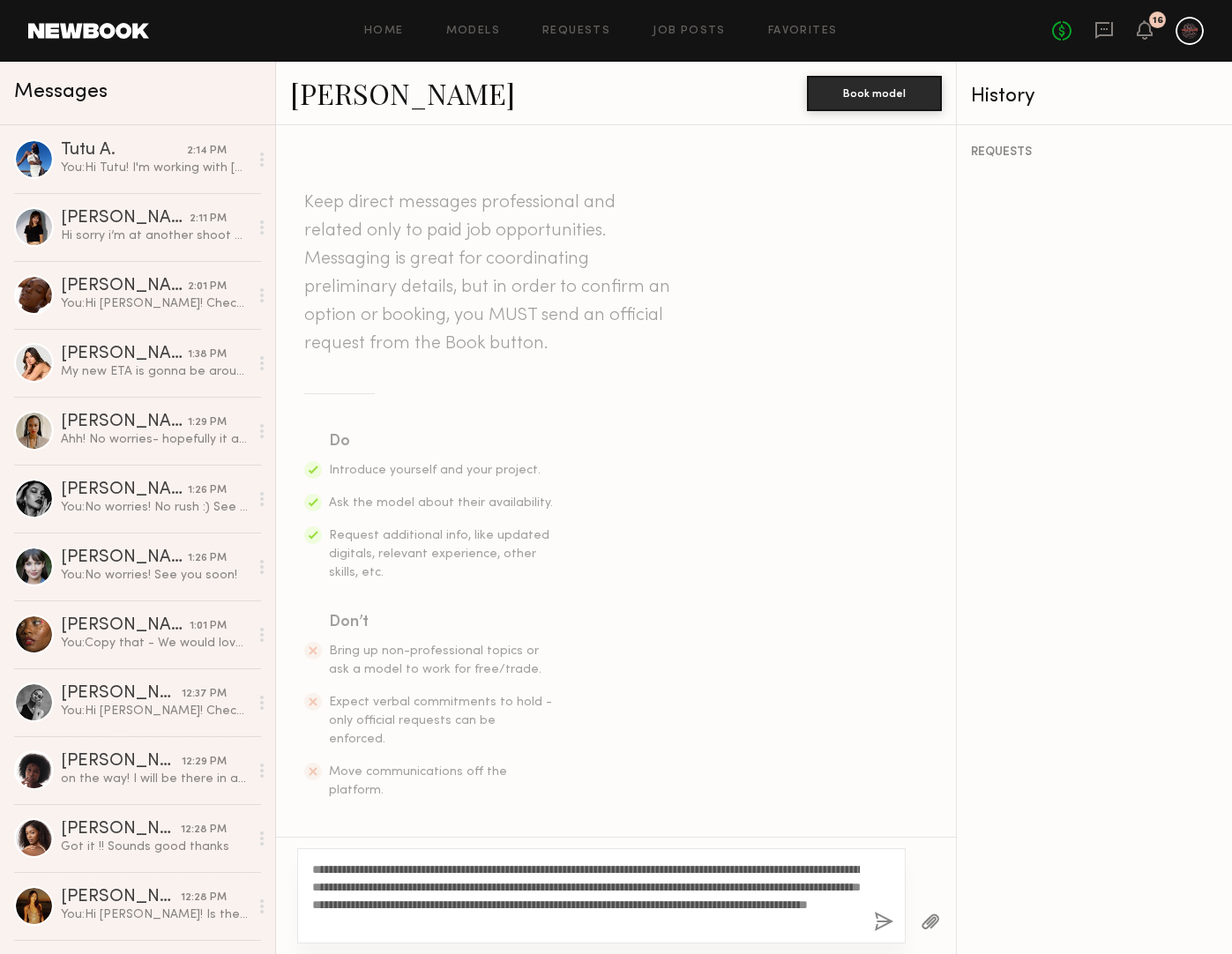 type on "**********" 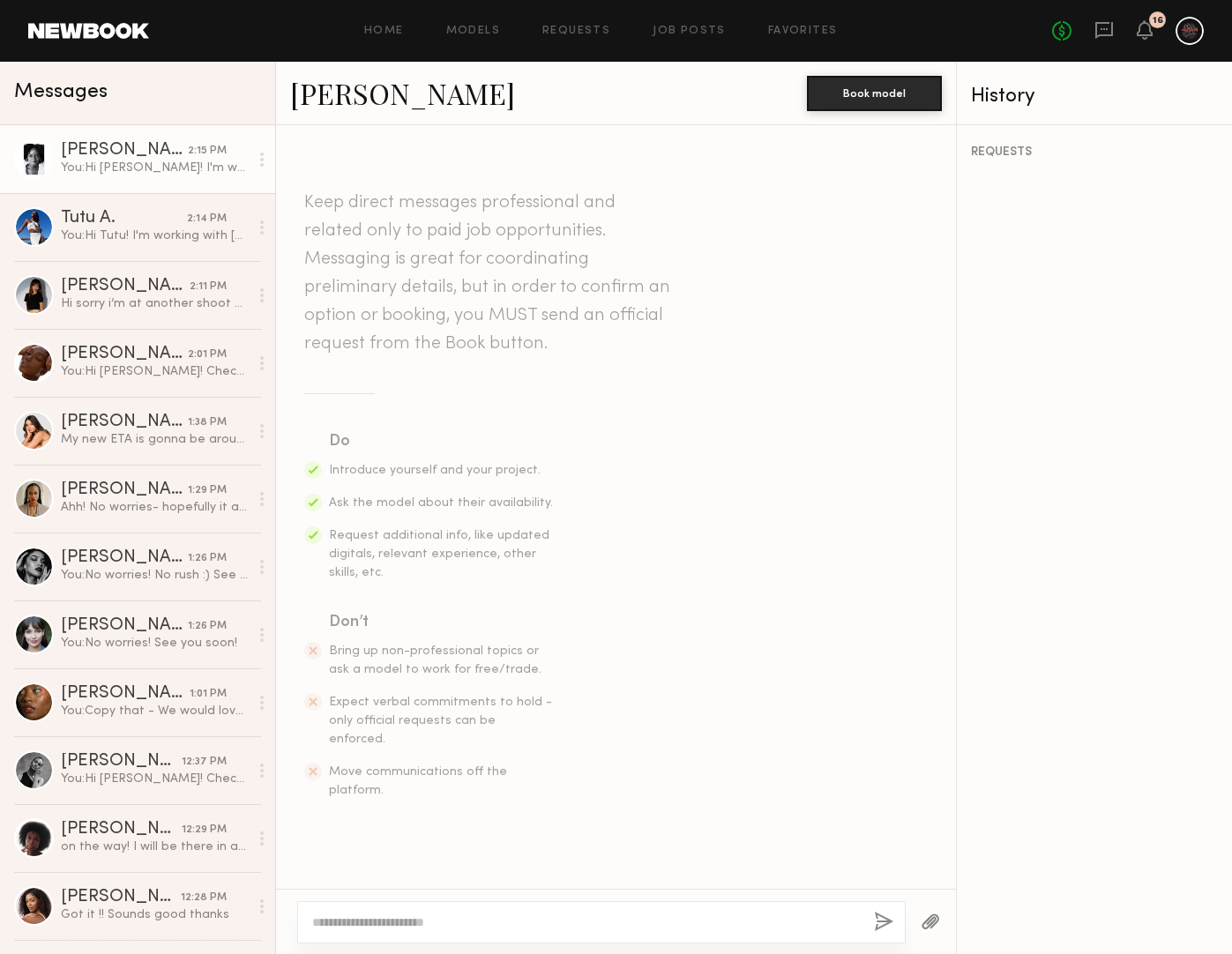scroll, scrollTop: 282, scrollLeft: 0, axis: vertical 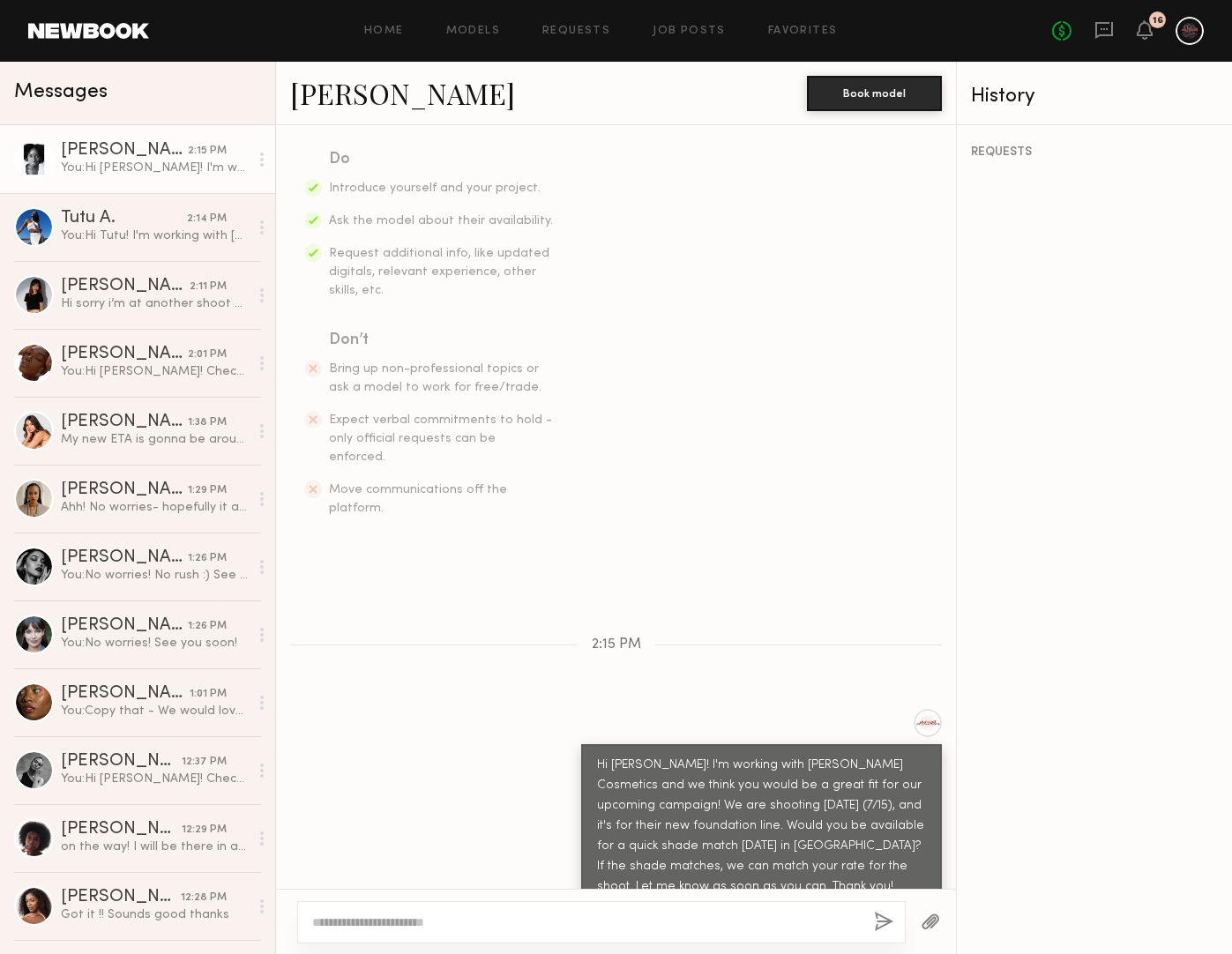 click on "[PERSON_NAME]" 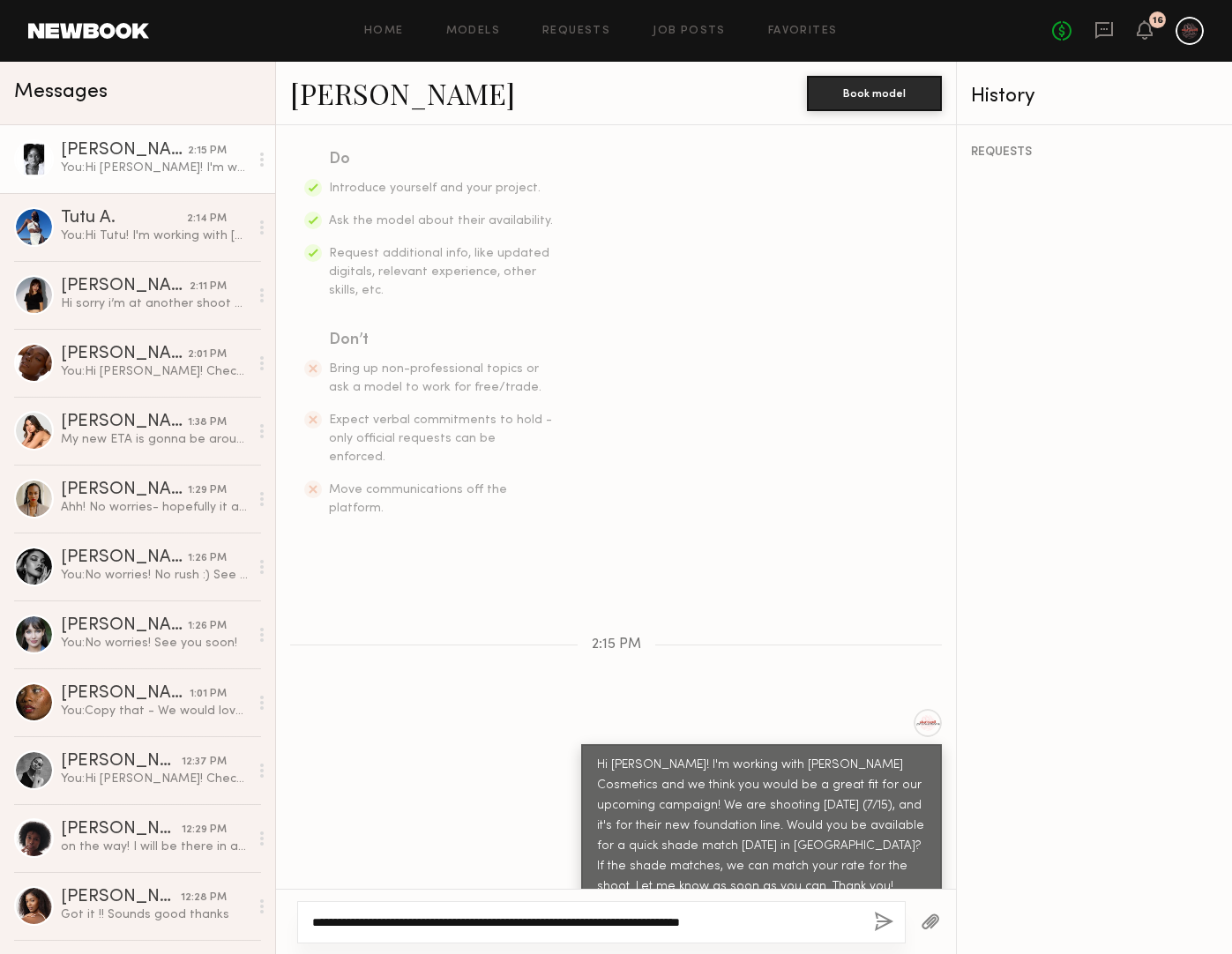 type on "**********" 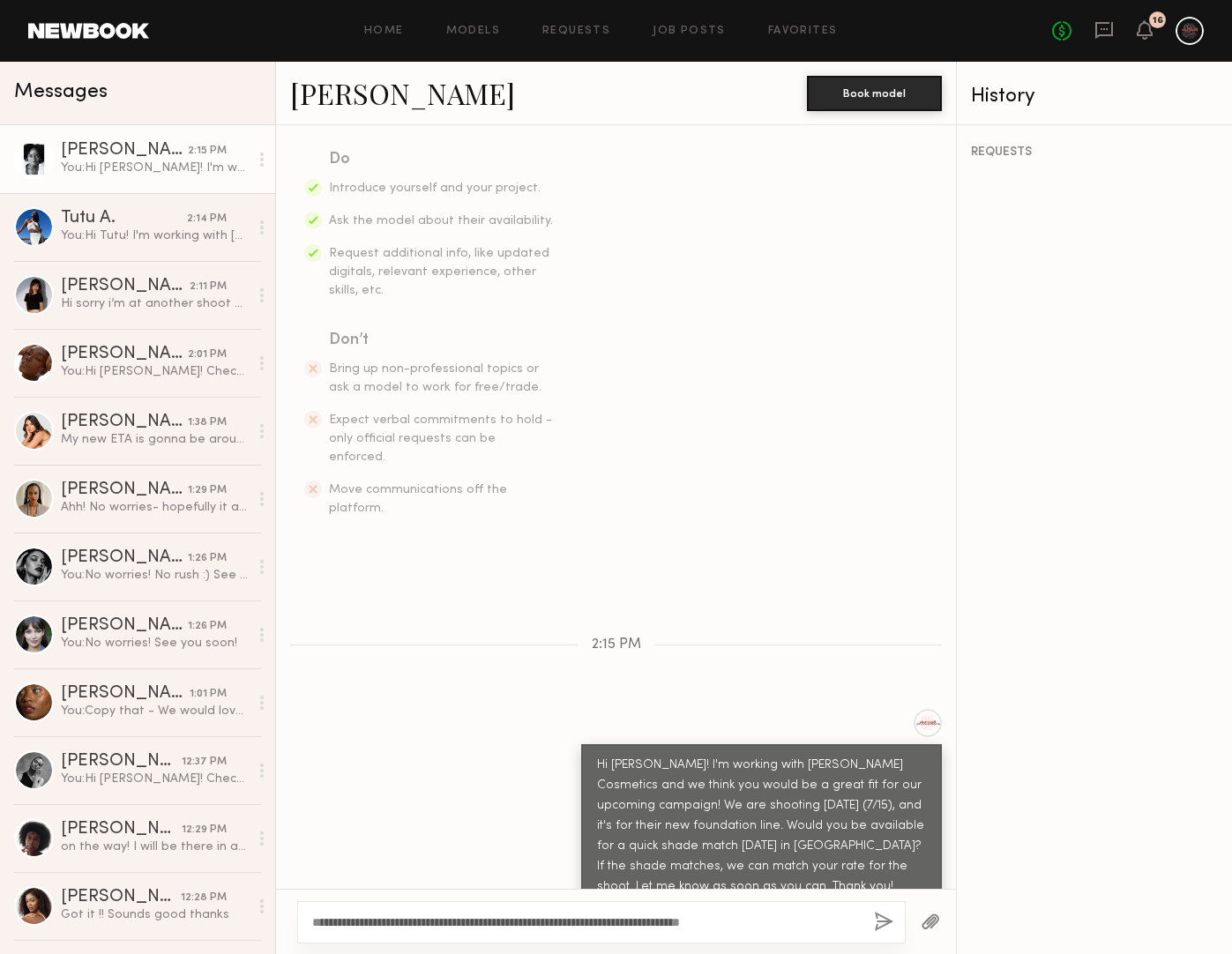 click 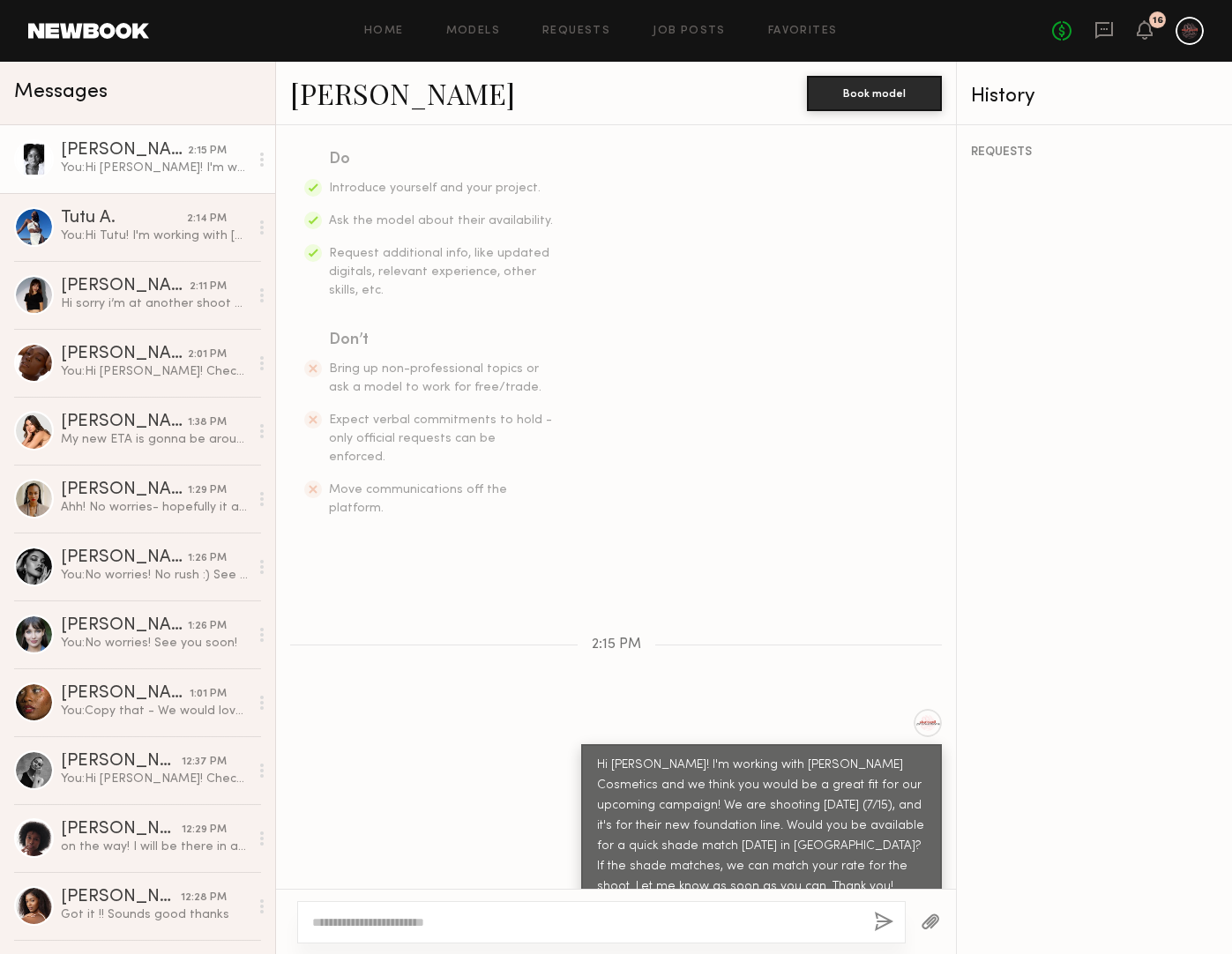 scroll, scrollTop: 352, scrollLeft: 0, axis: vertical 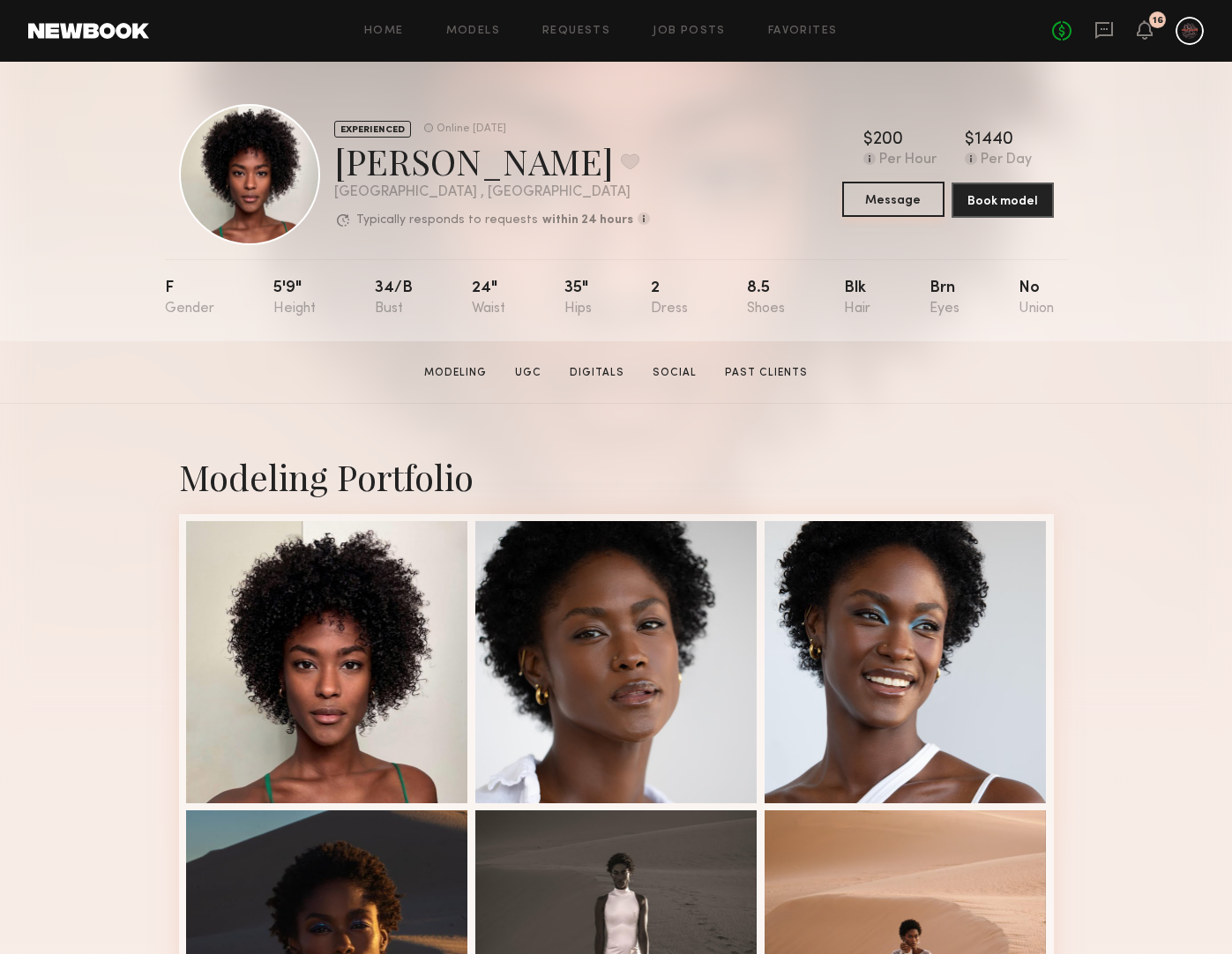 click on "Message" 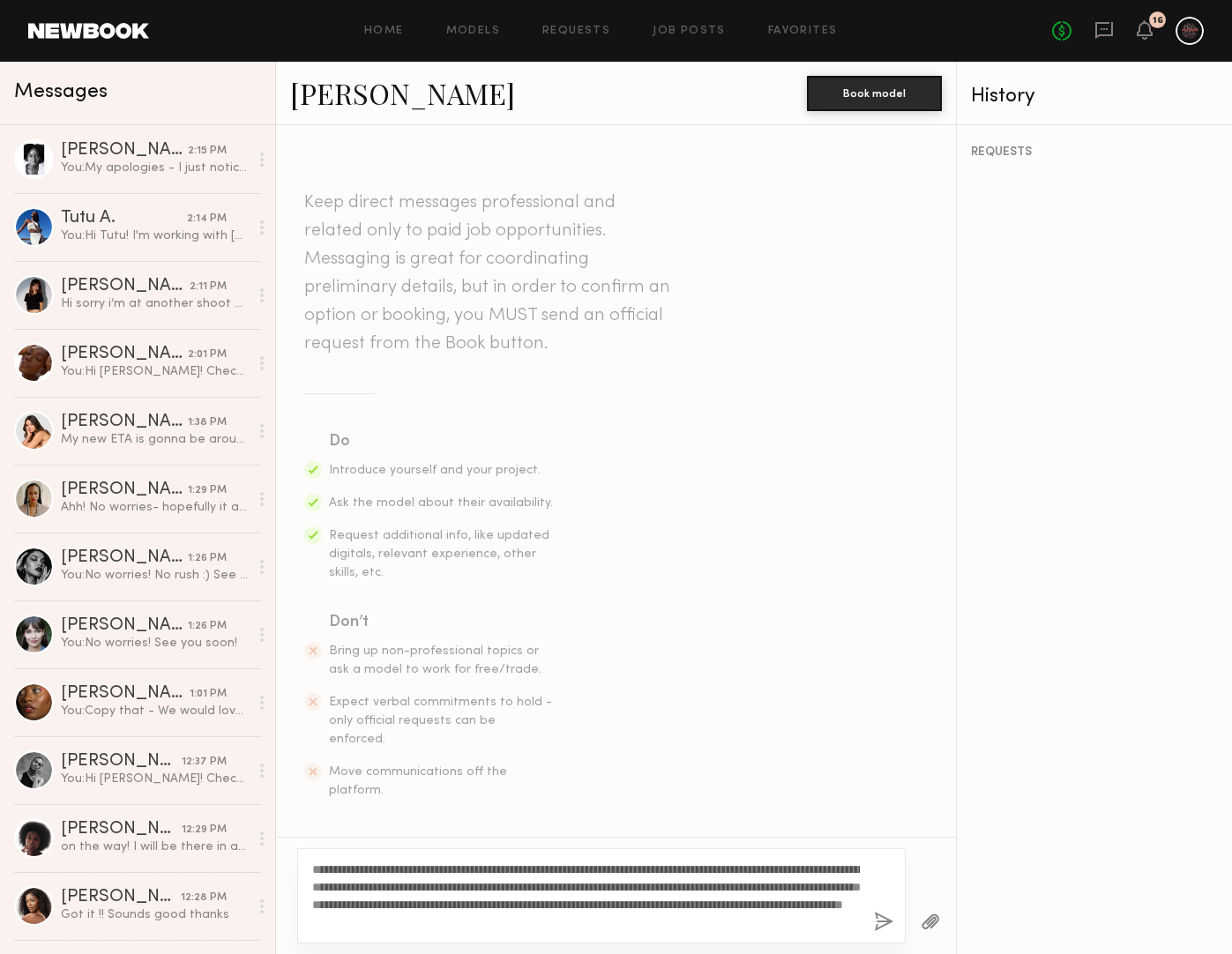 drag, startPoint x: 402, startPoint y: 867, endPoint x: 364, endPoint y: 867, distance: 38 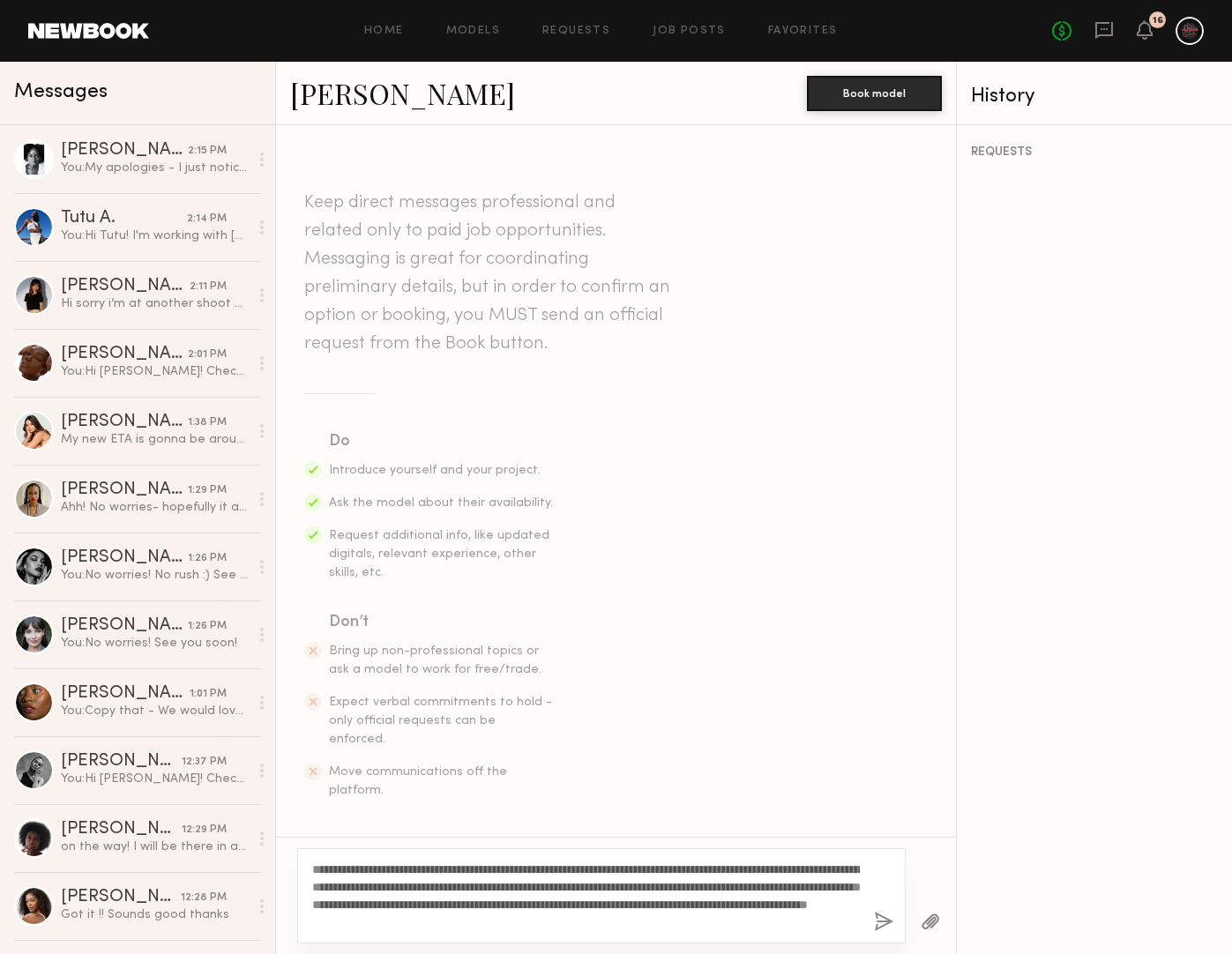 type on "**********" 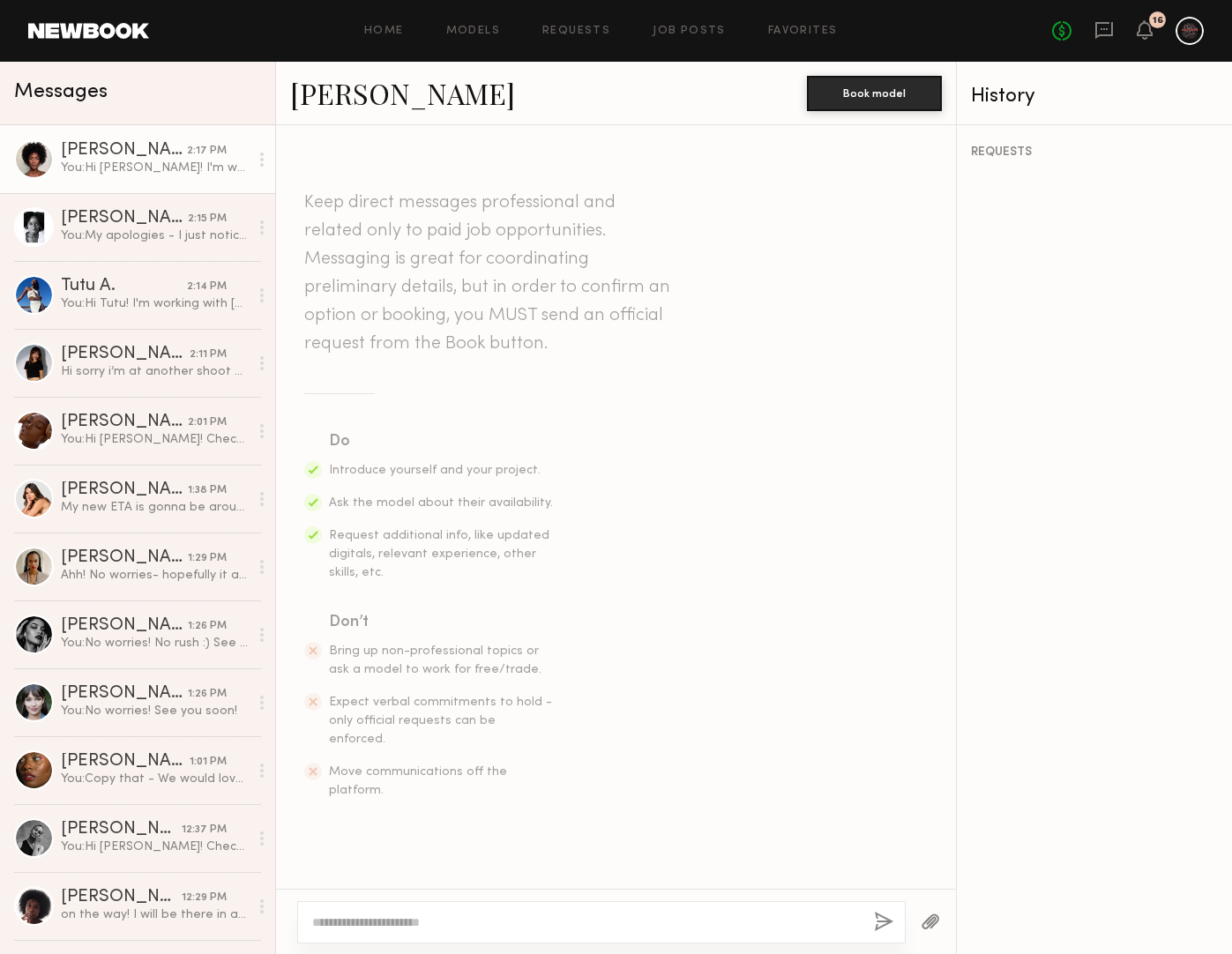 scroll, scrollTop: 282, scrollLeft: 0, axis: vertical 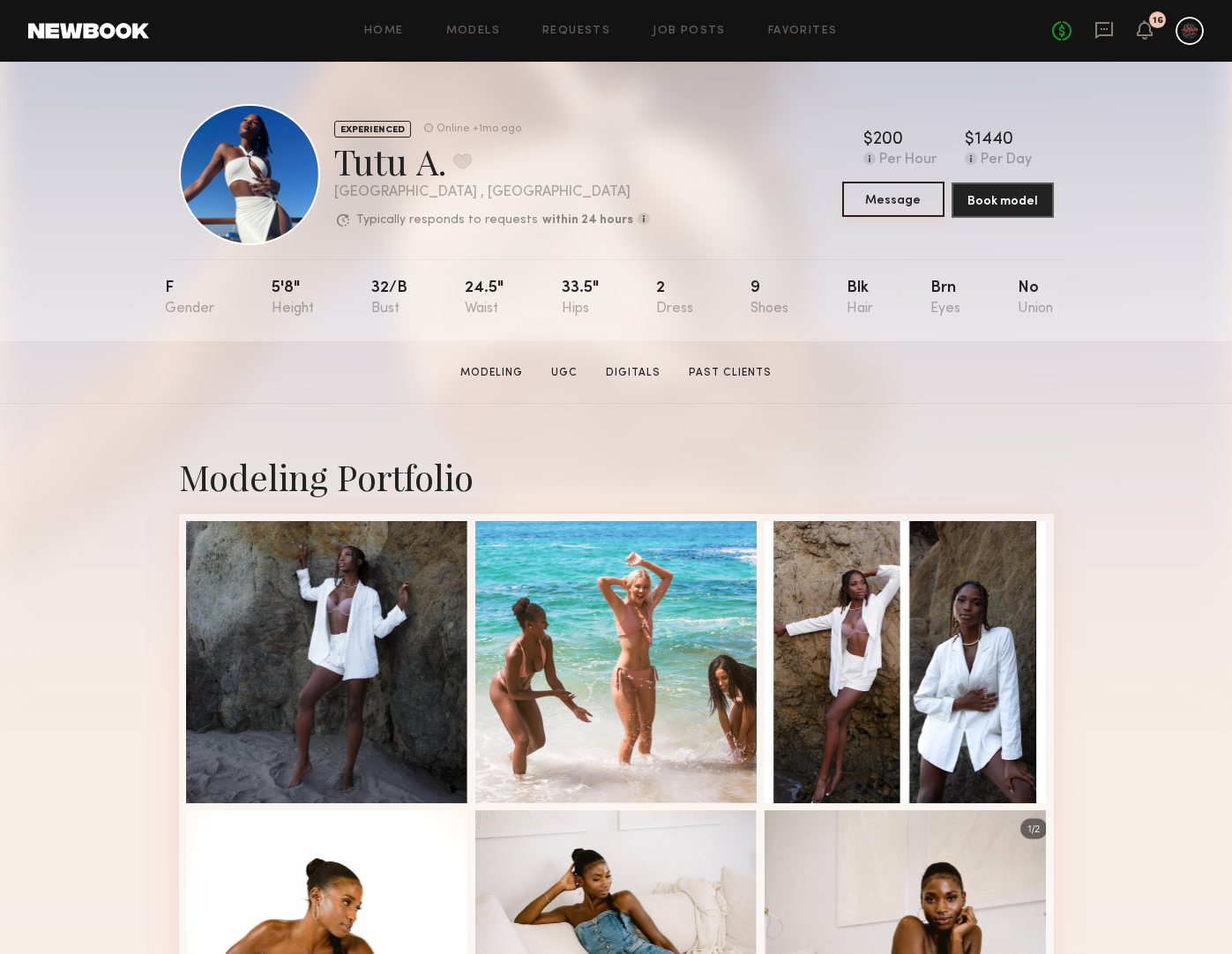 click on "Message" 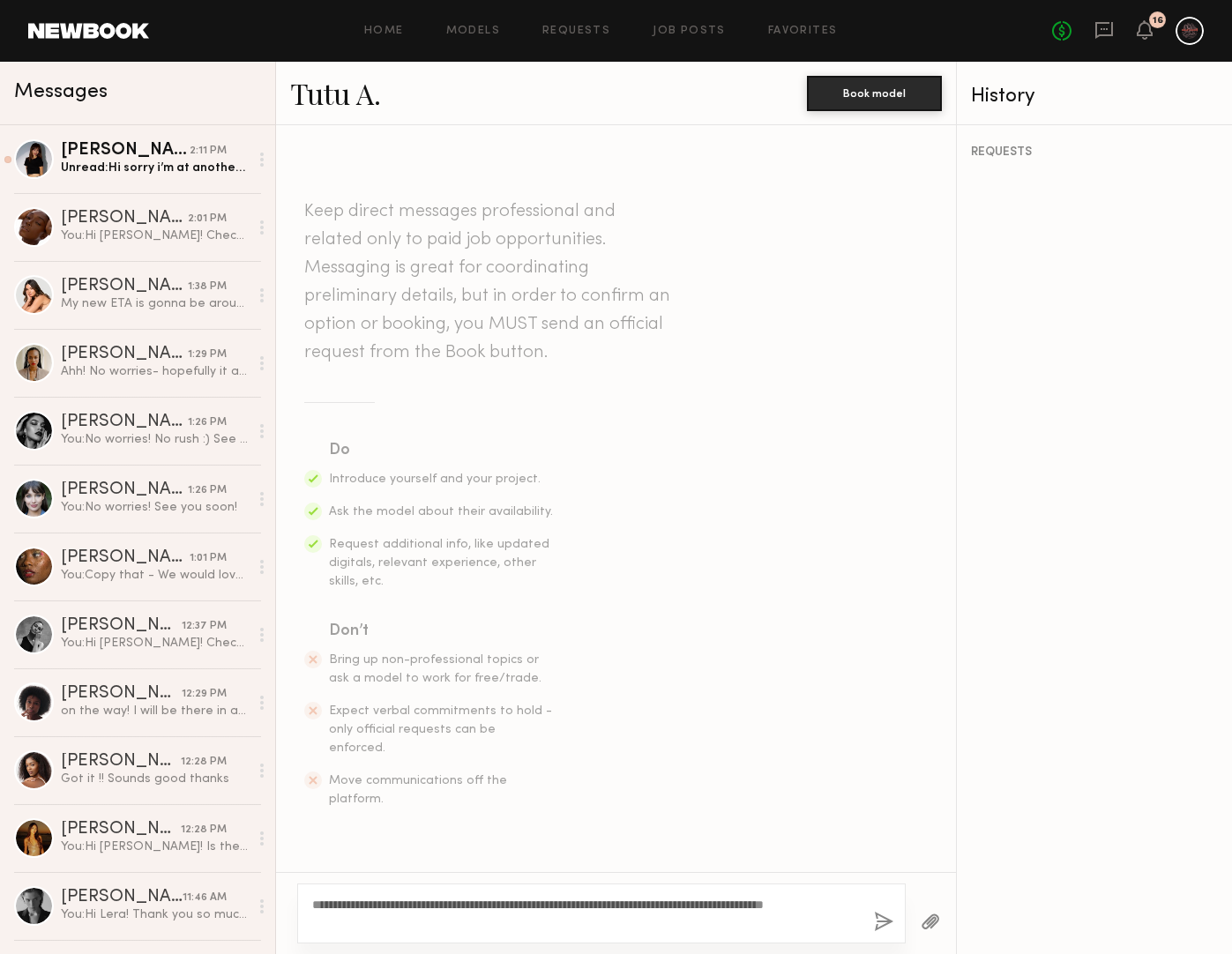 click on "**********" 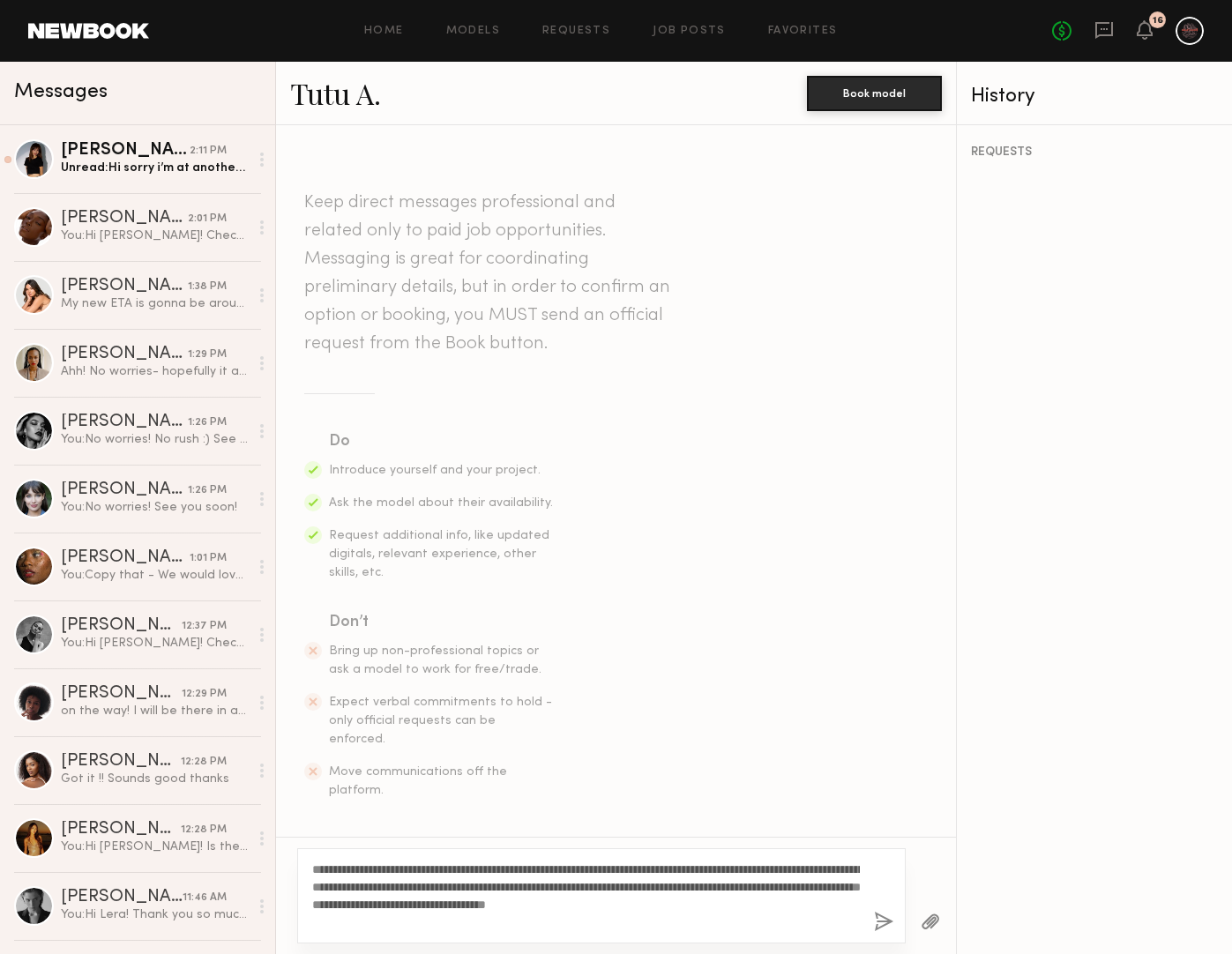 click on "**********" 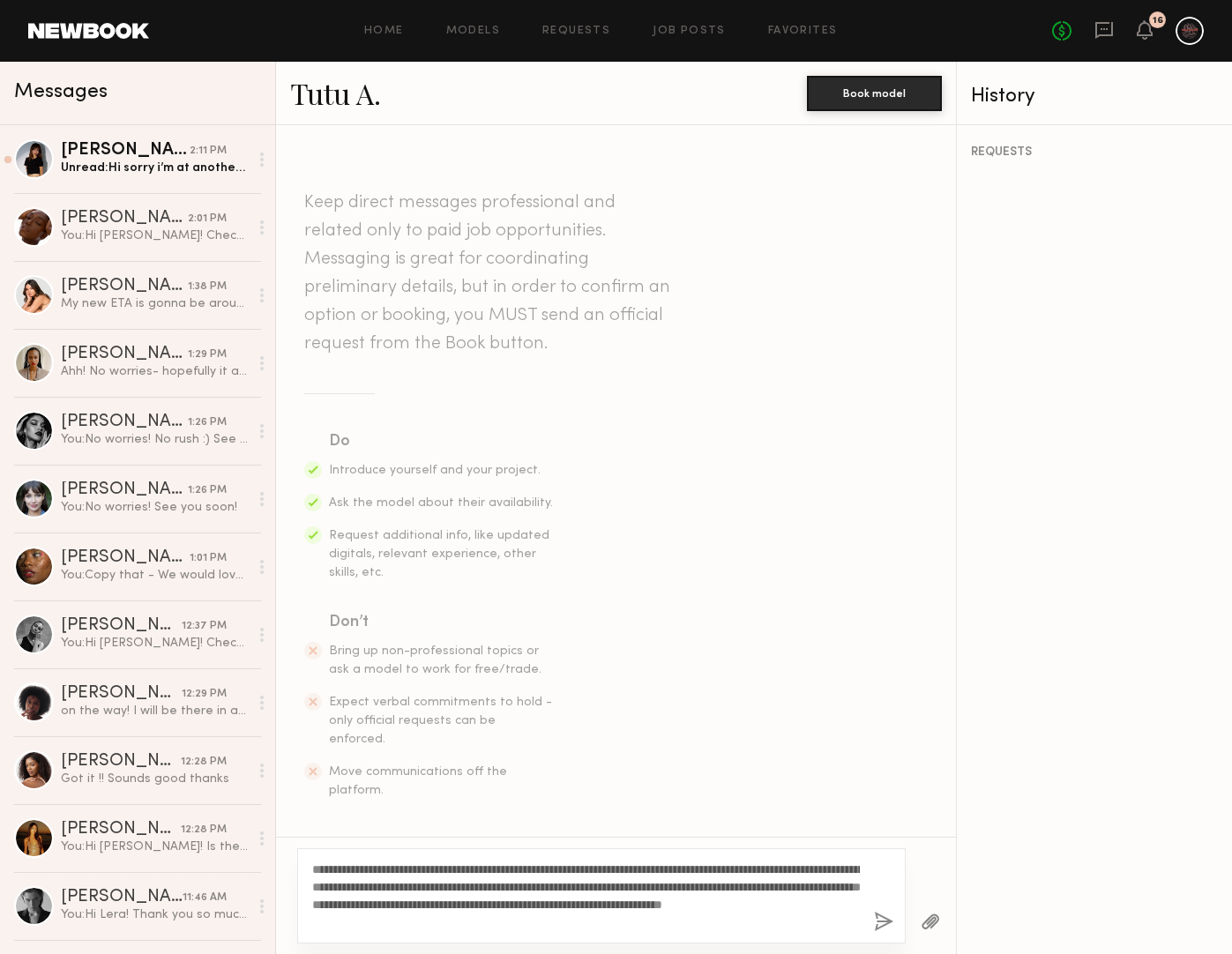 drag, startPoint x: 598, startPoint y: 920, endPoint x: 360, endPoint y: 824, distance: 256.632 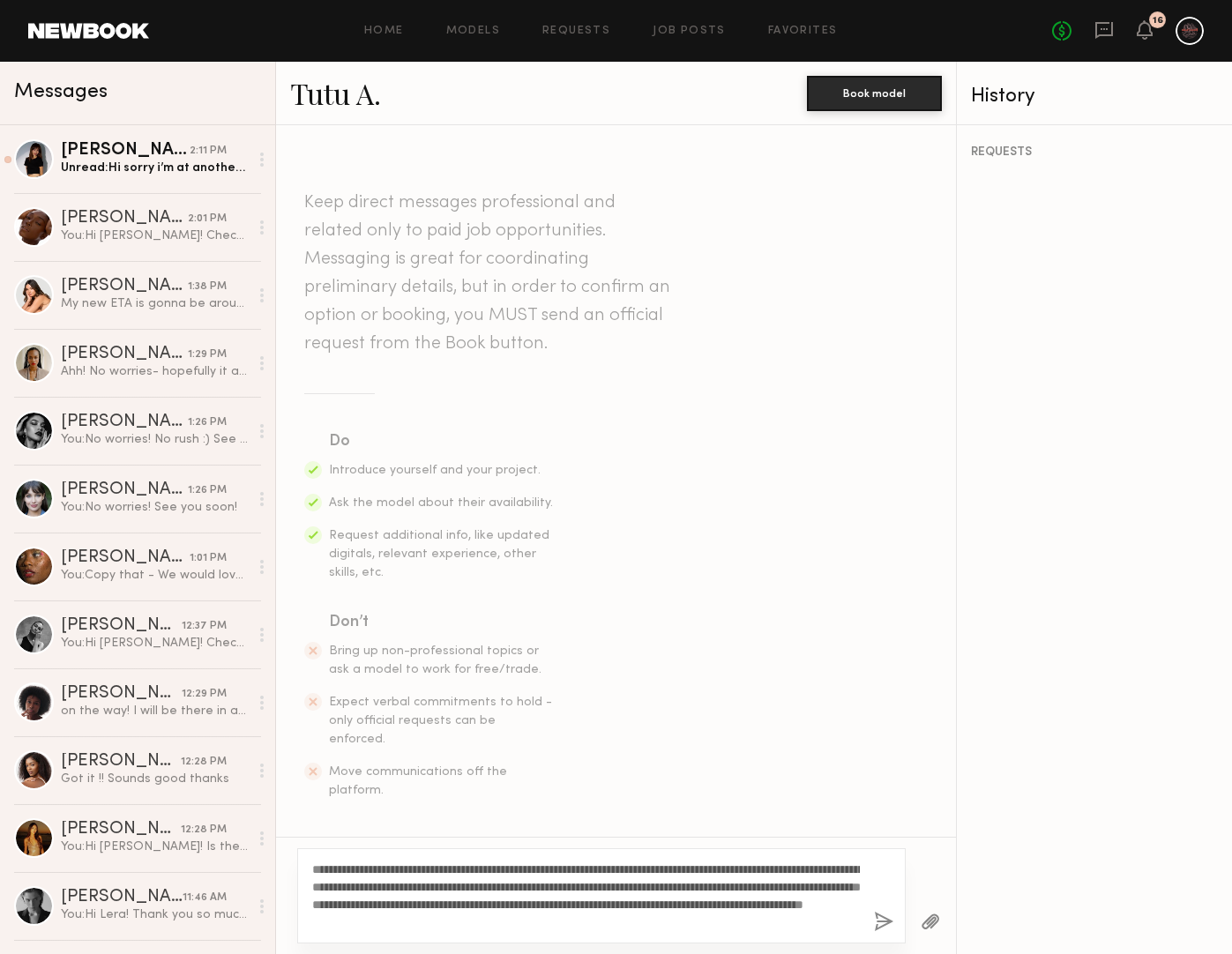 drag, startPoint x: 768, startPoint y: 921, endPoint x: 310, endPoint y: 759, distance: 485.80655 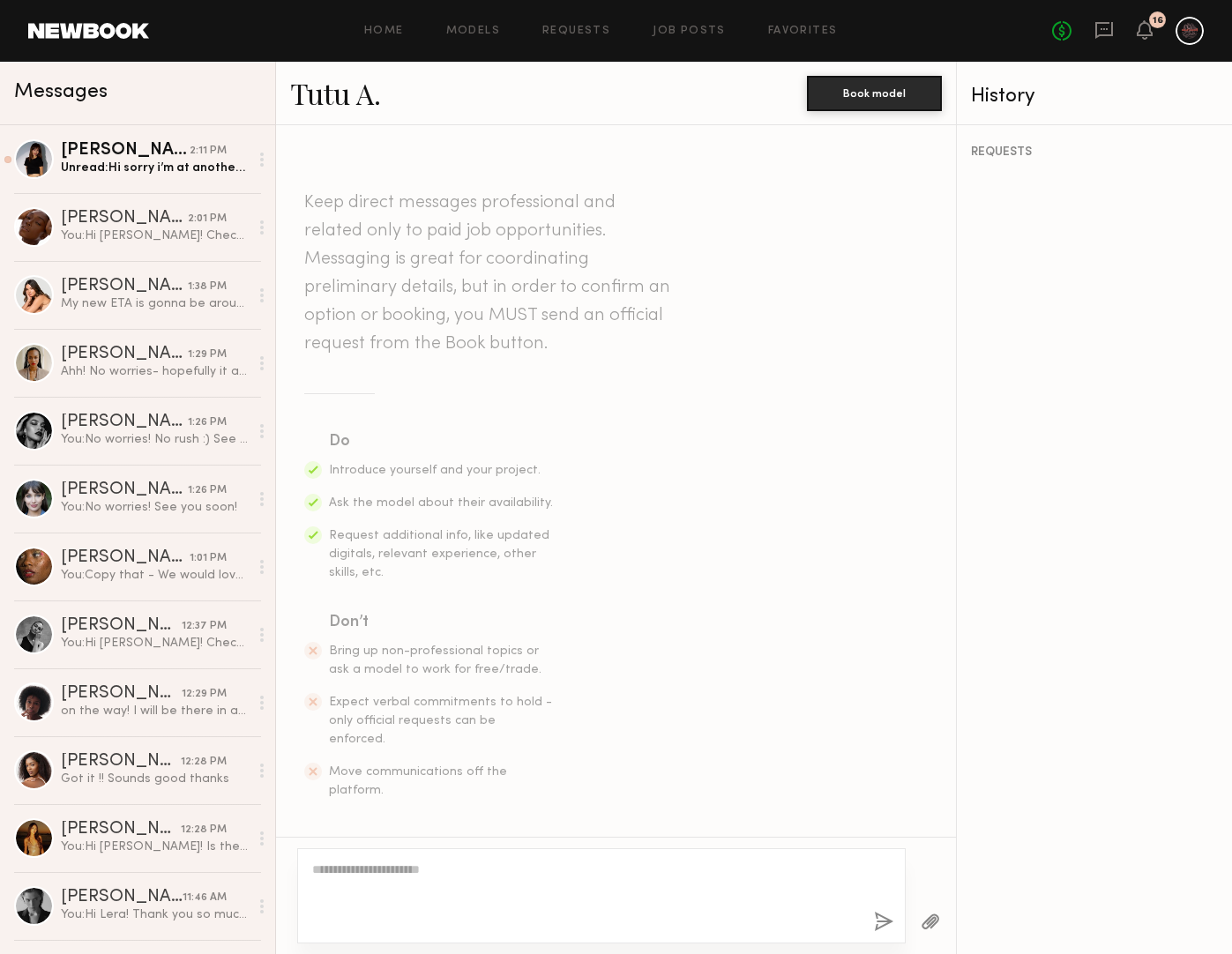 scroll, scrollTop: 282, scrollLeft: 0, axis: vertical 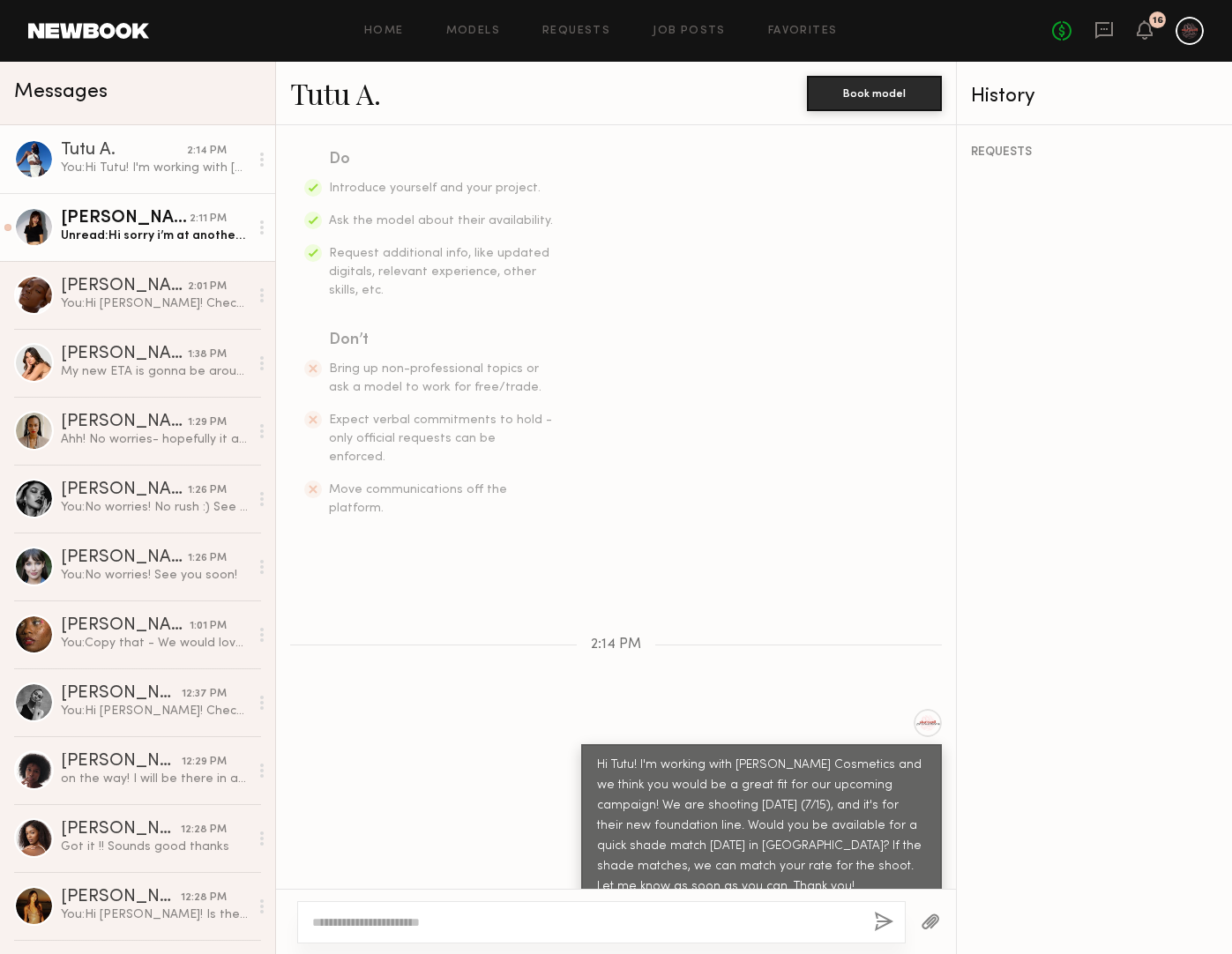 click on "Unread:  Hi sorry i’m at another shoot and don’t think i’ll be able to come in any time soon since im on the other side of town. I’m happy to send in a self tape but no worries if it doesn’t work out 🩵" 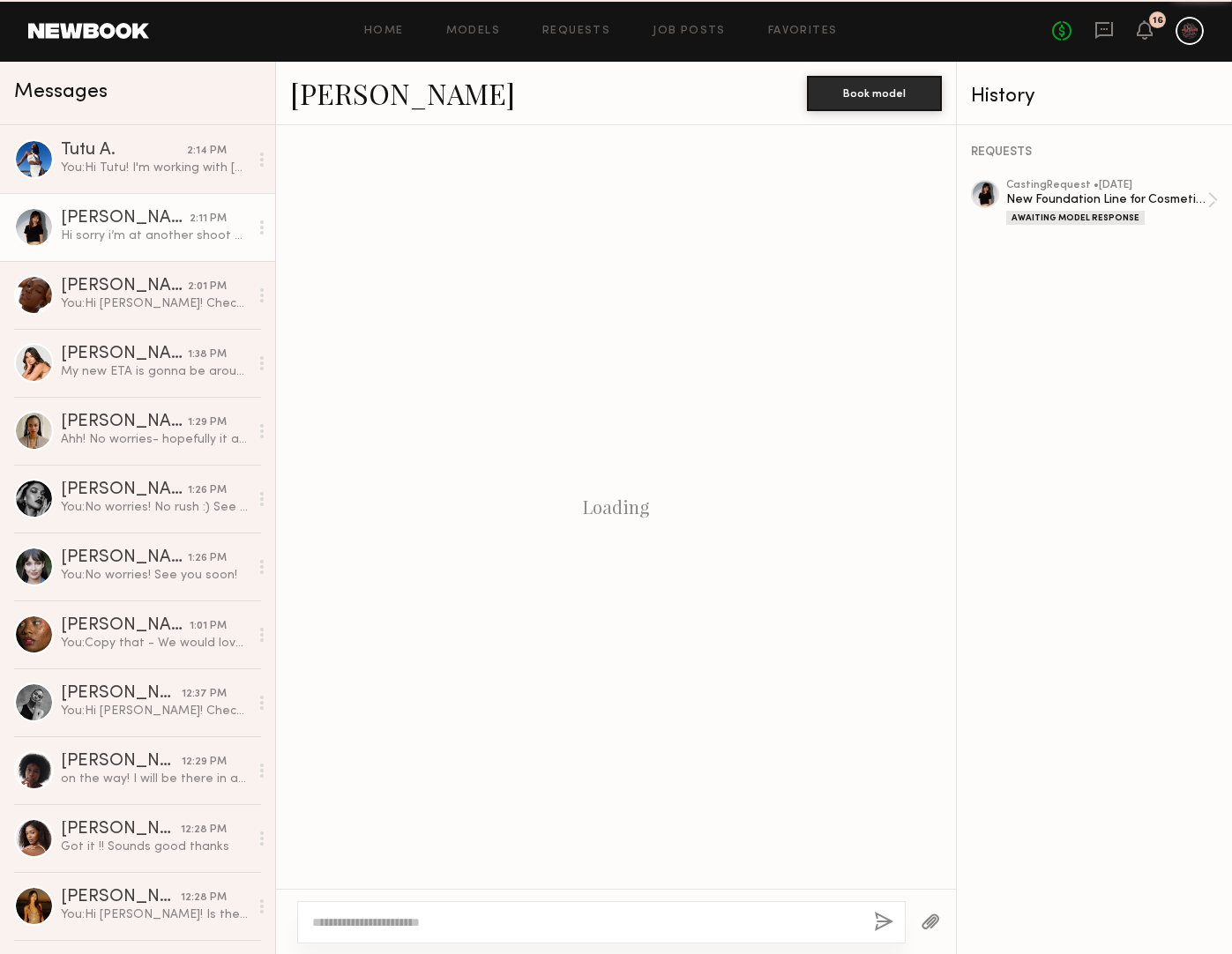 scroll, scrollTop: 1673, scrollLeft: 0, axis: vertical 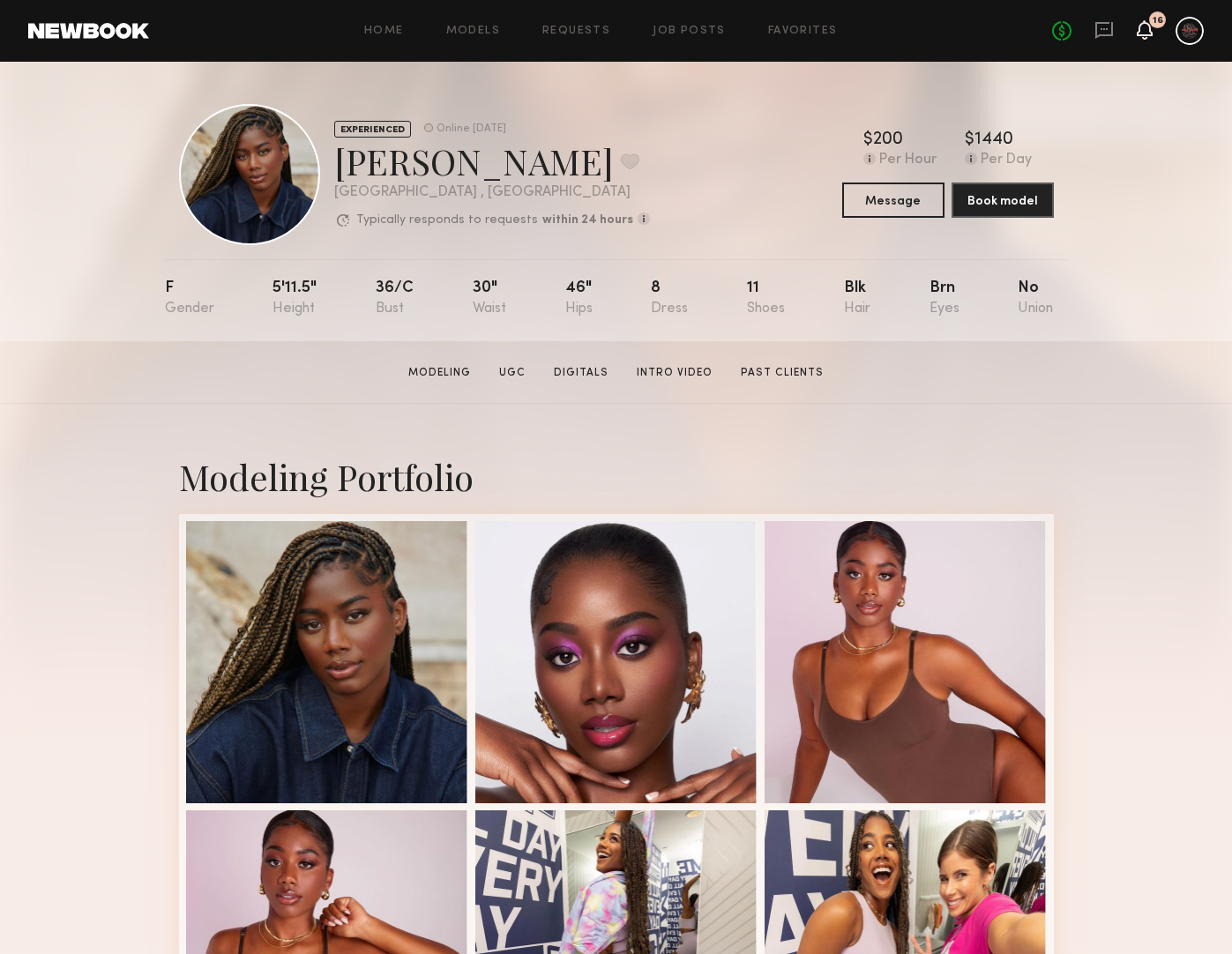 click 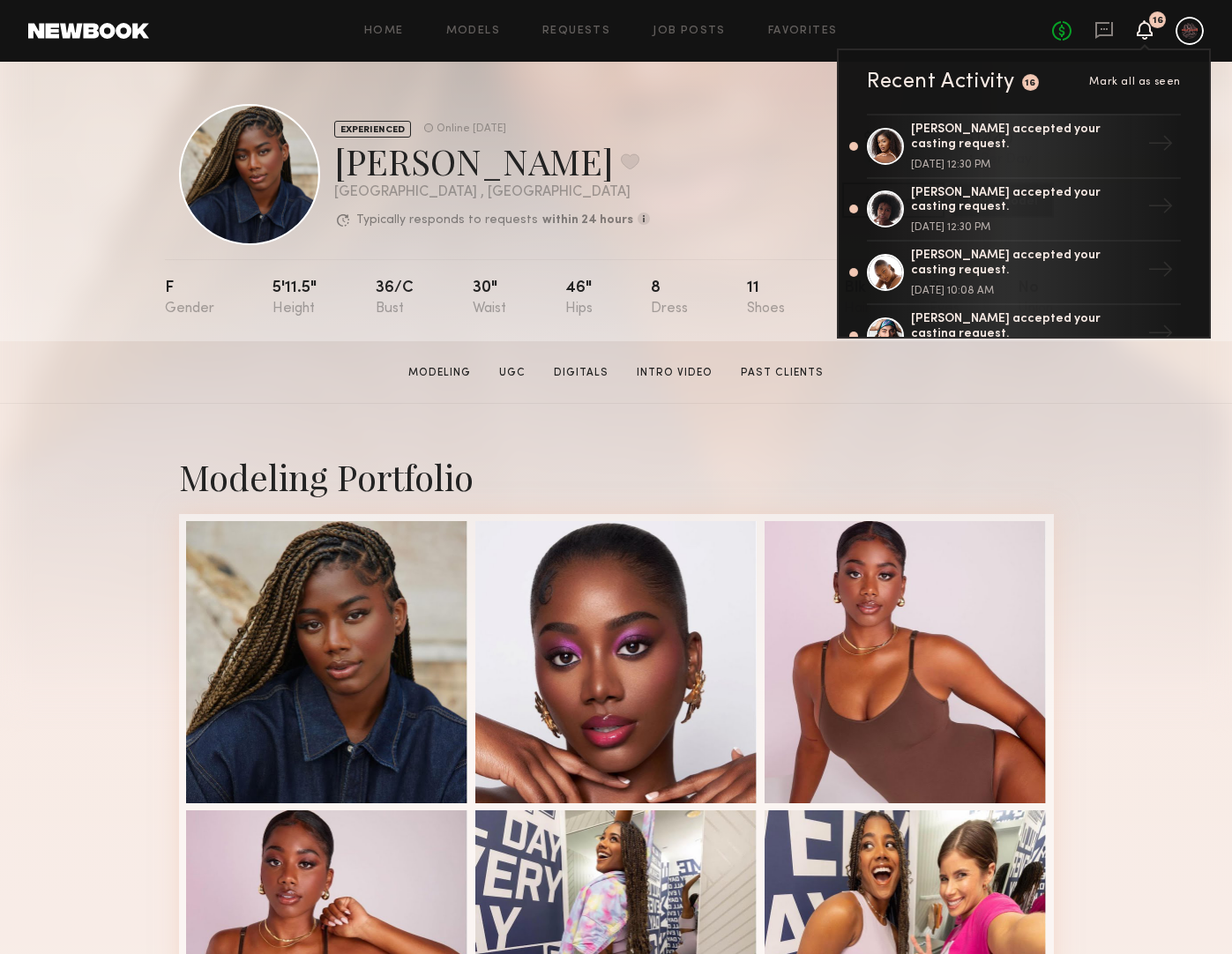click on "Modeling Portfolio" at bounding box center (616, 476) 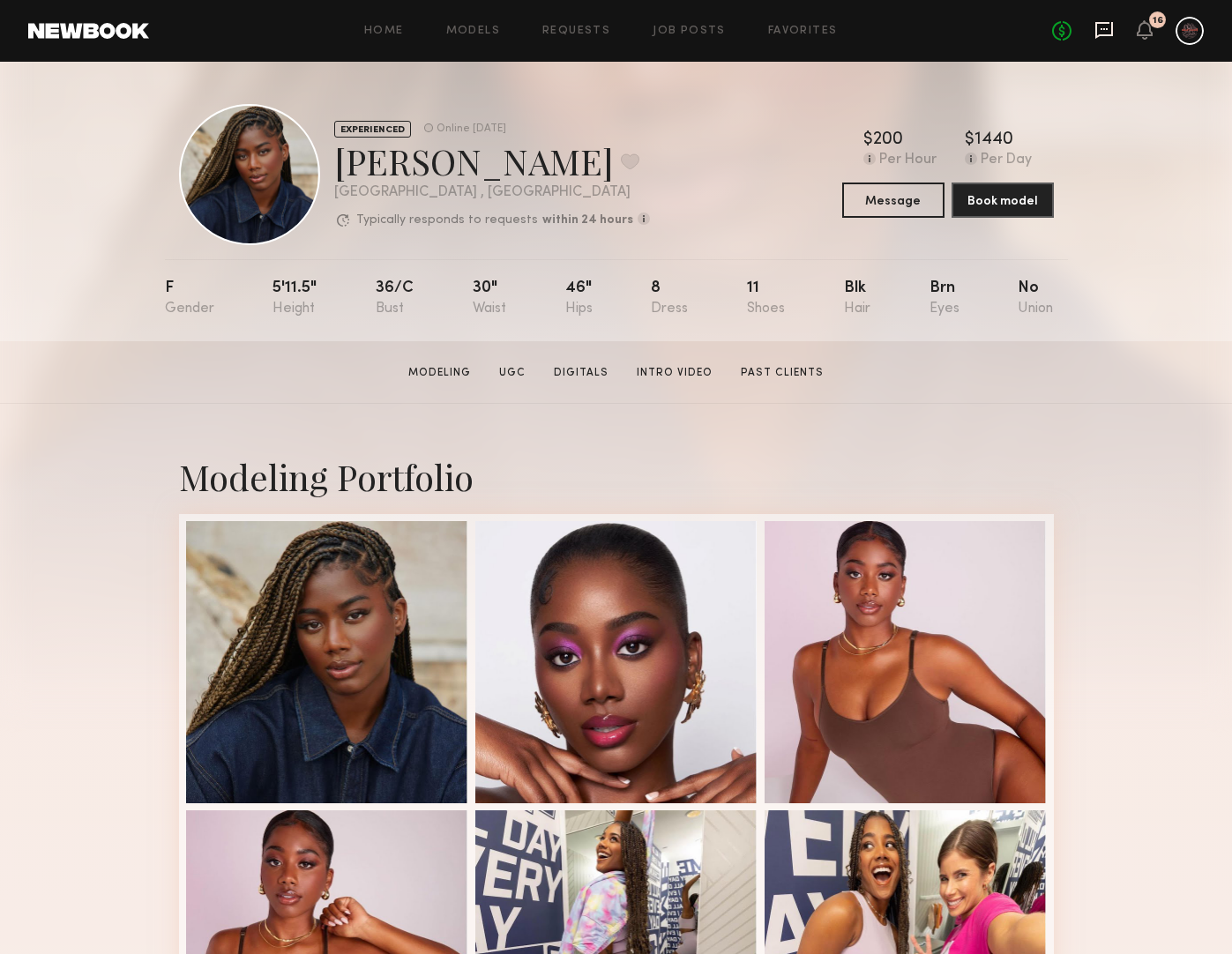 click 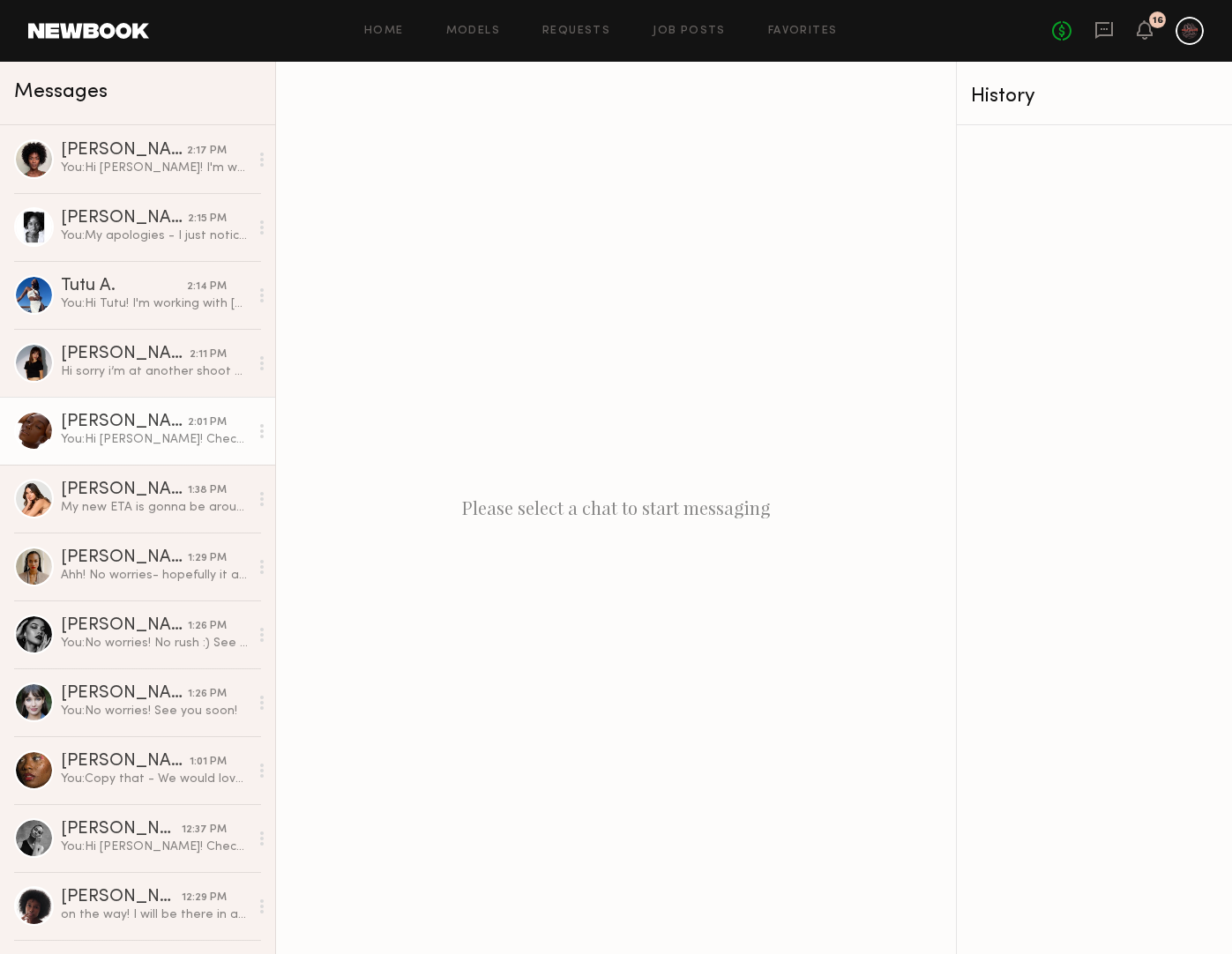 click on "[PERSON_NAME]" 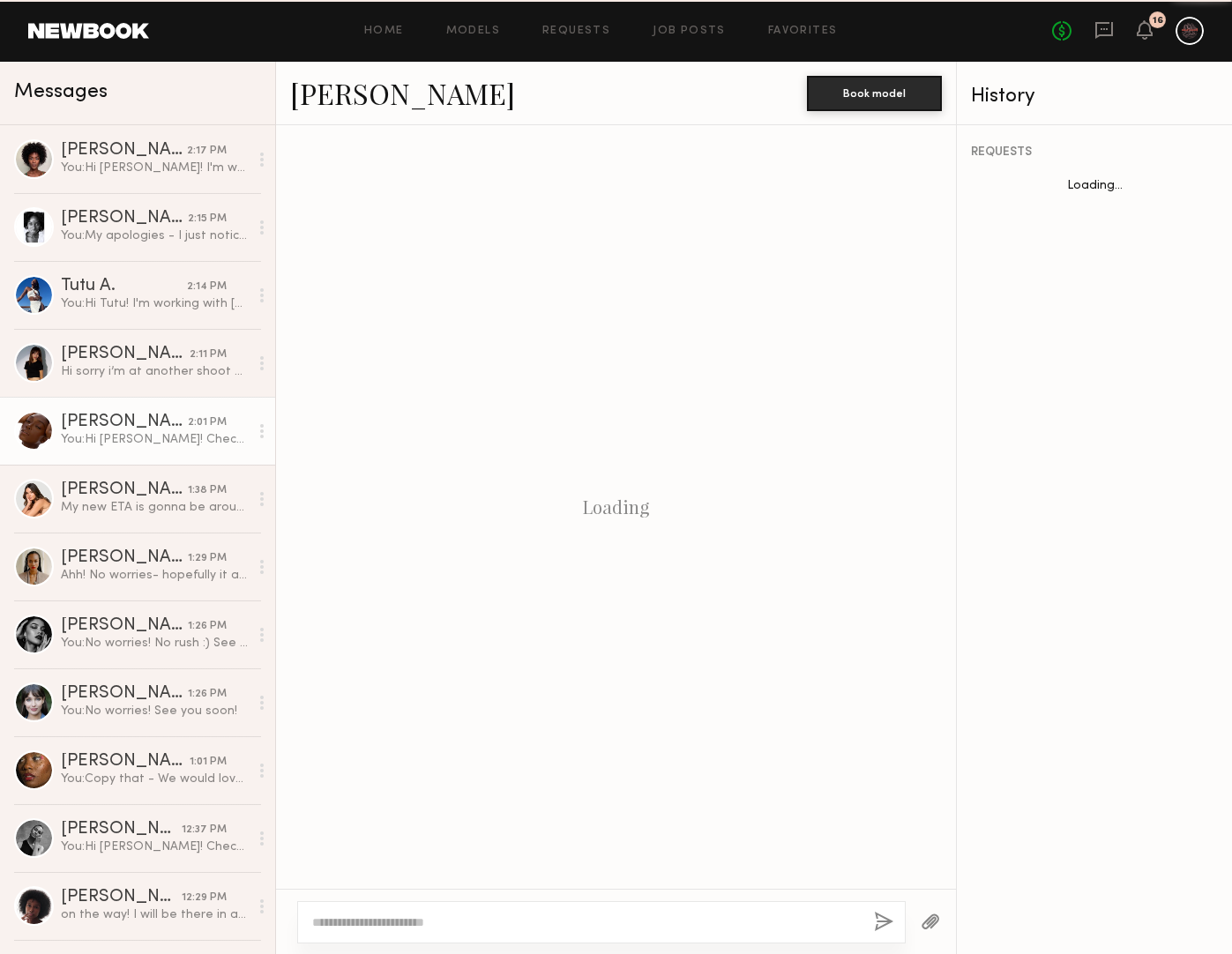 scroll, scrollTop: 1008, scrollLeft: 0, axis: vertical 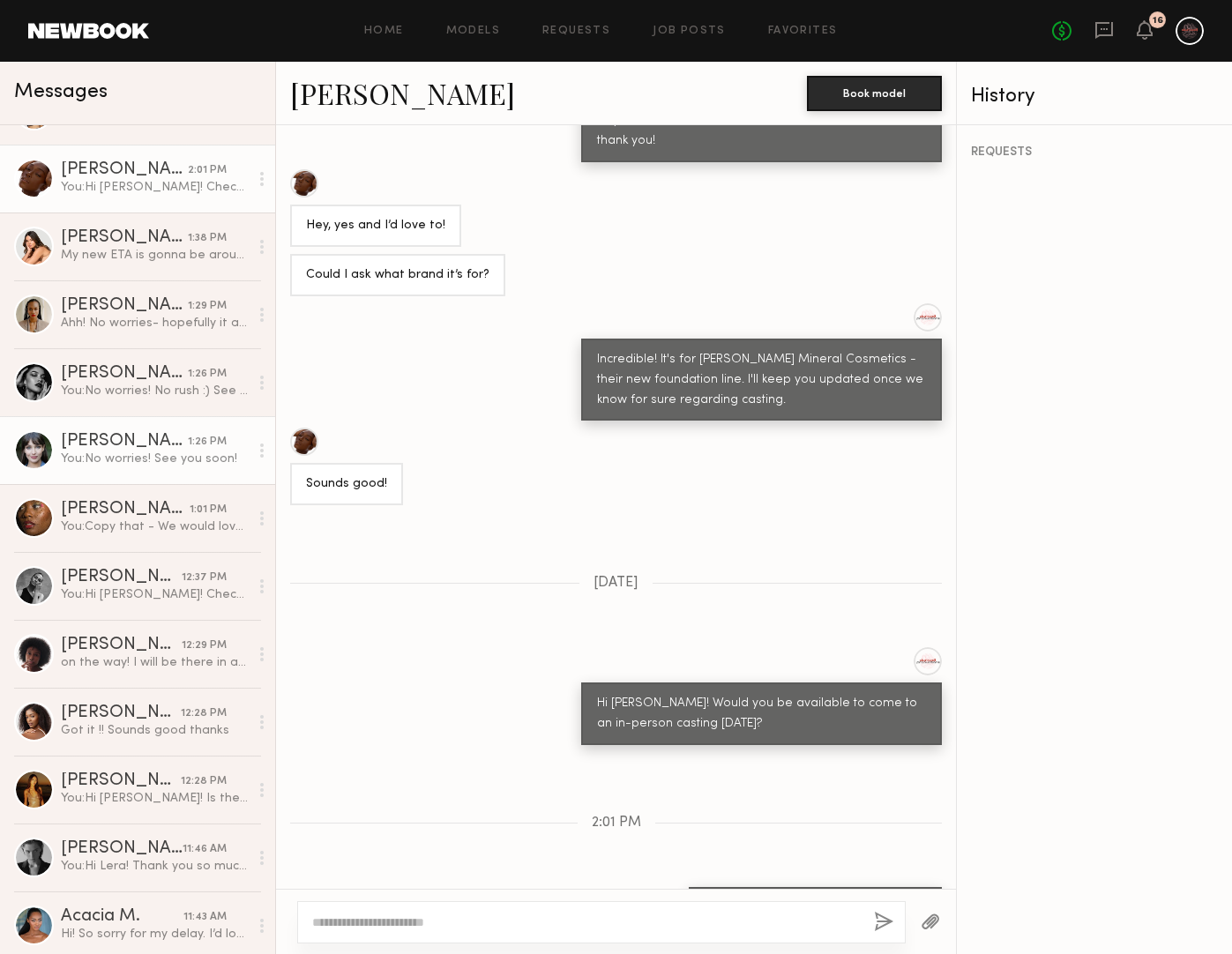 click on "Natalia K. 1:26 PM You:  No worries! See you soon!" 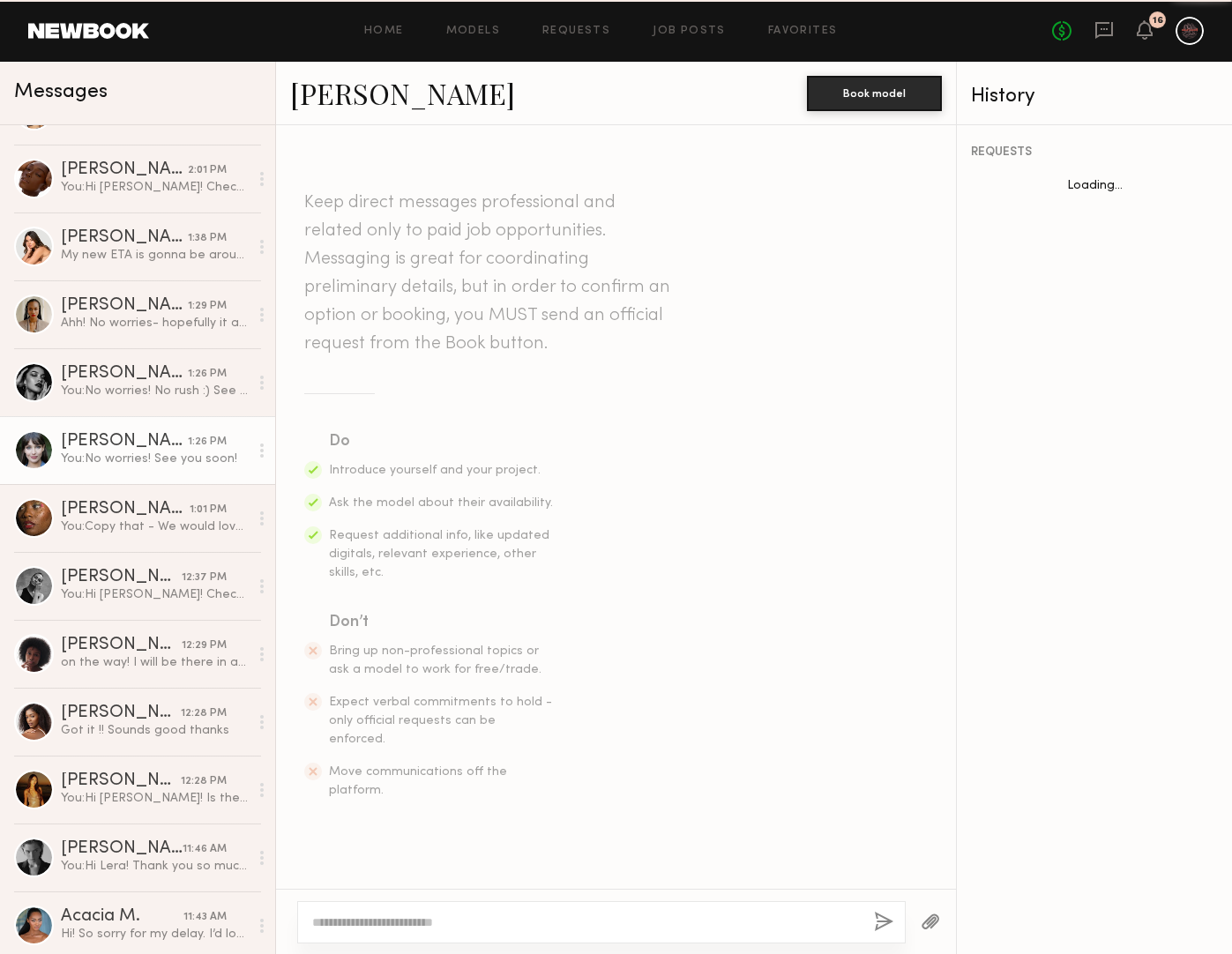 scroll, scrollTop: 1748, scrollLeft: 0, axis: vertical 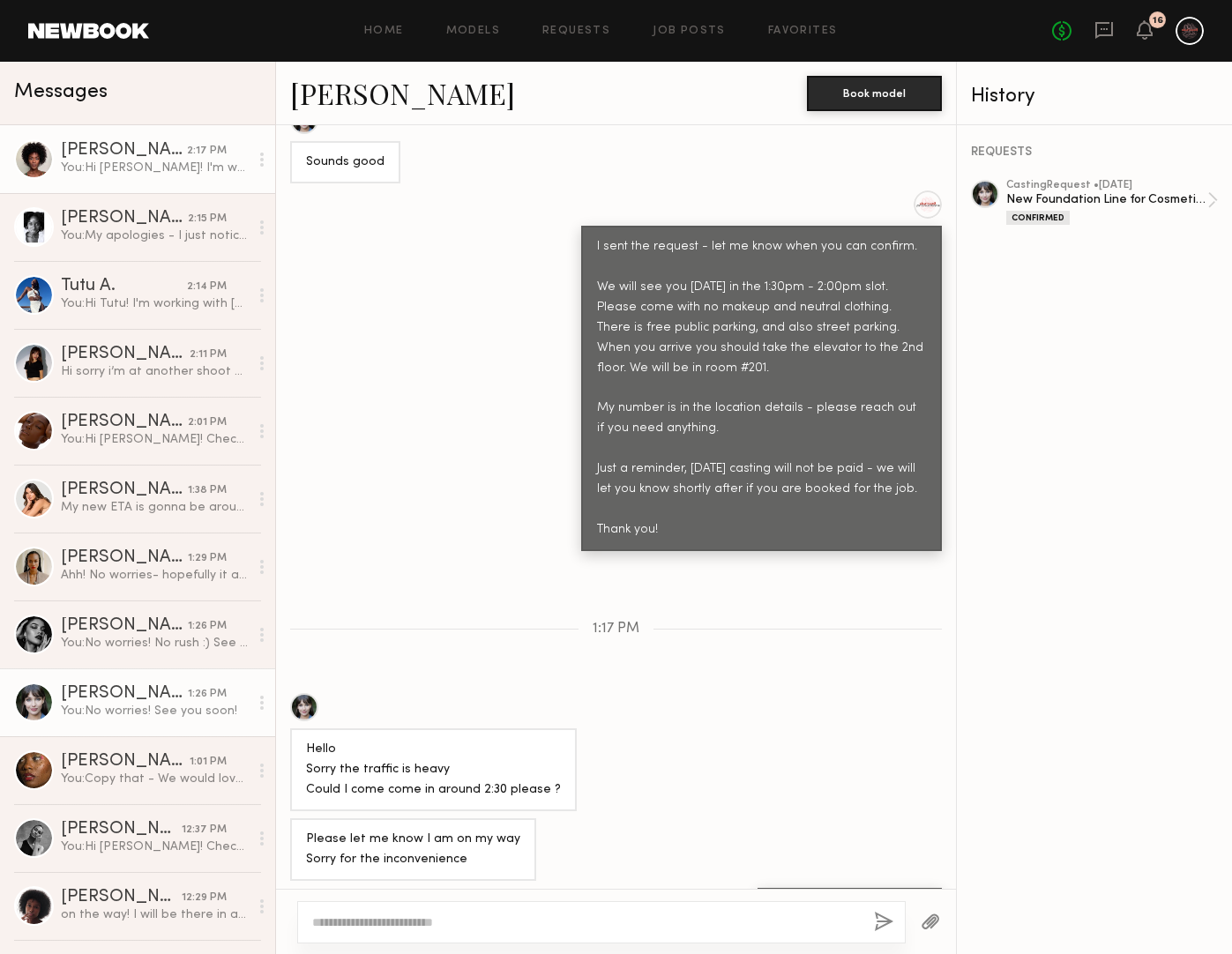 click on "You:  Hi Rose!  I'm working with Youngblood Cosmetics and we think you would be a great fit for our upcoming campaign! We are shooting next Tuesday (7/15), and it's for their new foundation line. Would you be available for a quick shade match today in Culver City? If the shade matches, we can match your rate for the shoot. Let me know as soon as you can. Thank you!" 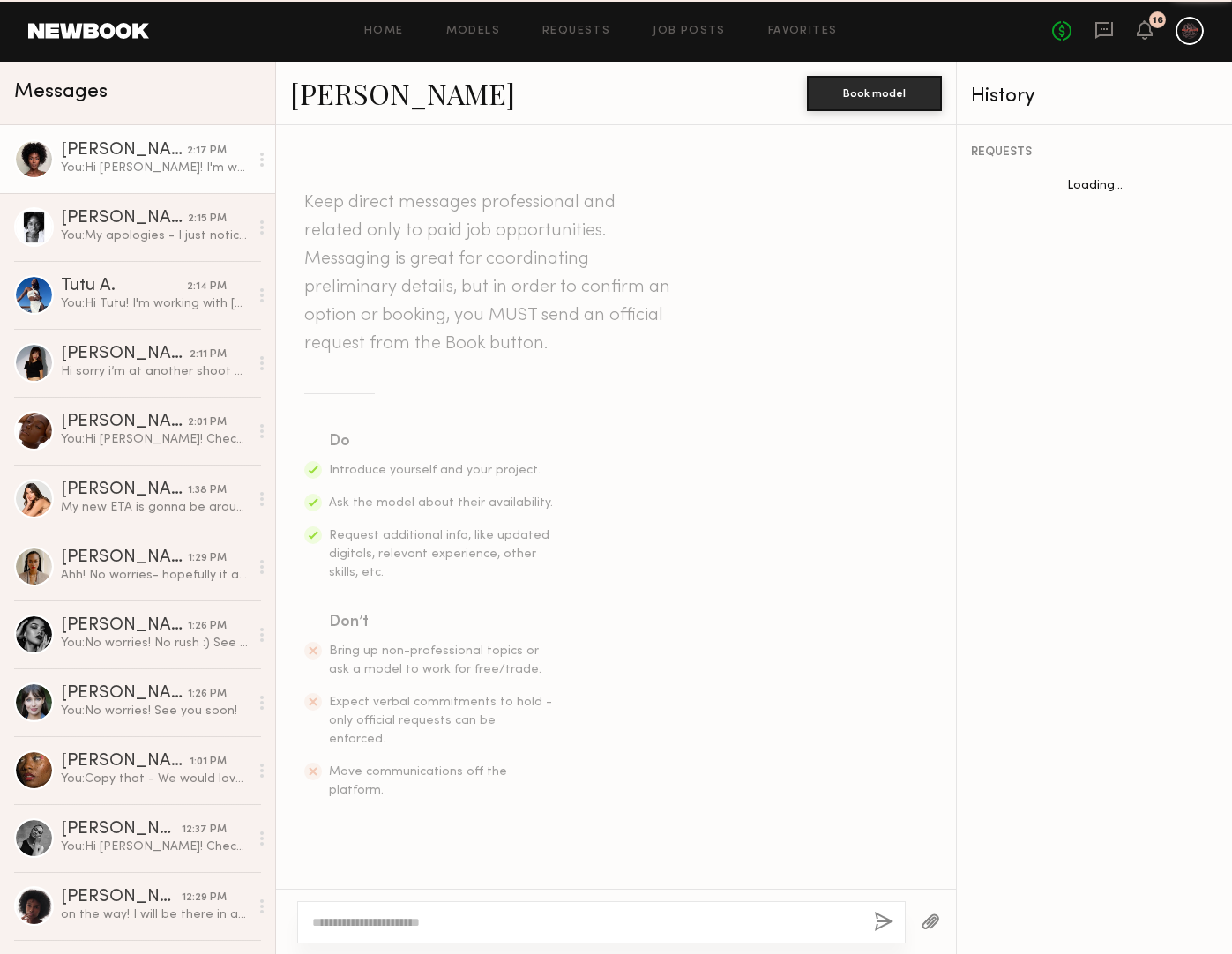 scroll, scrollTop: 282, scrollLeft: 0, axis: vertical 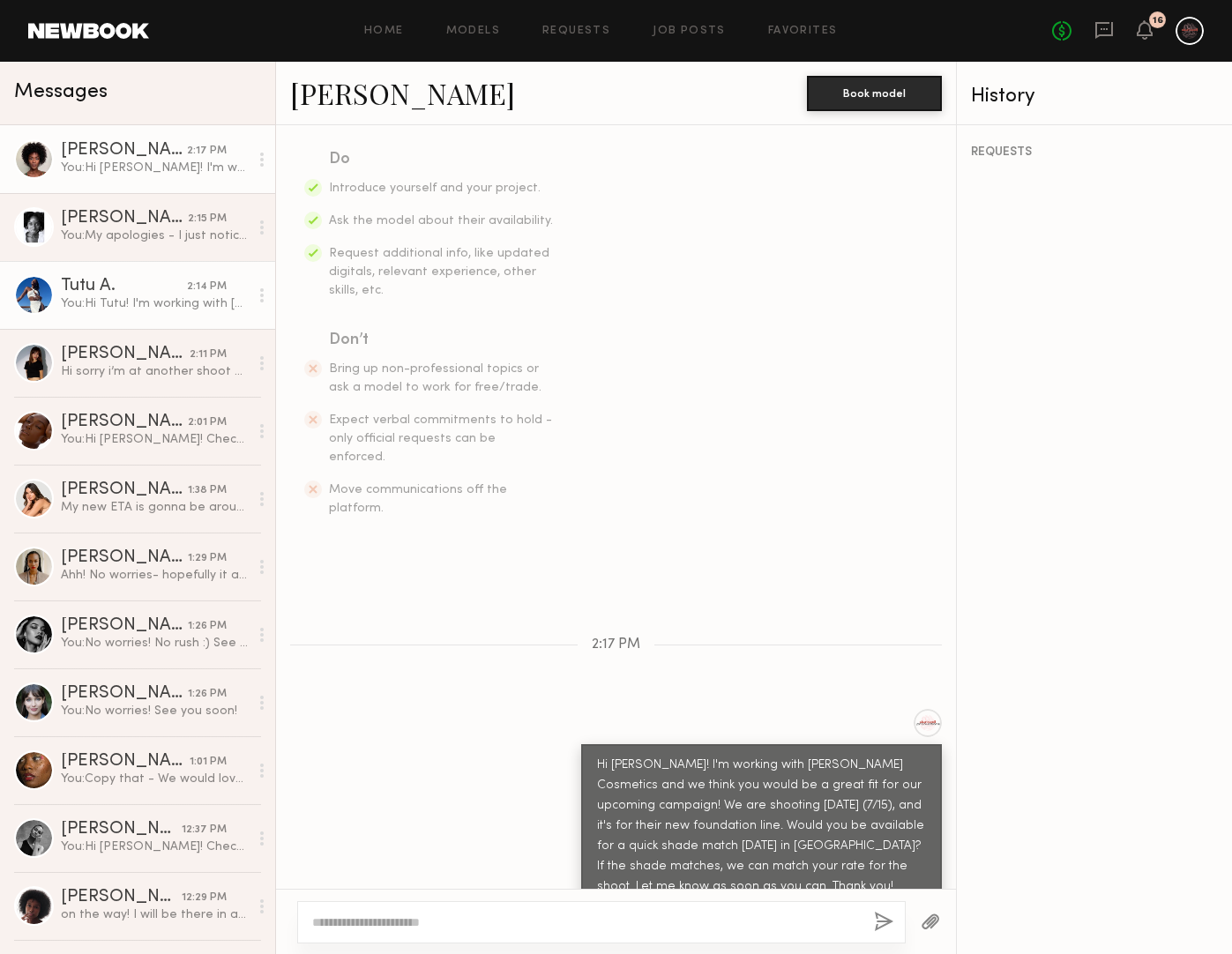 click on "Tutu A." 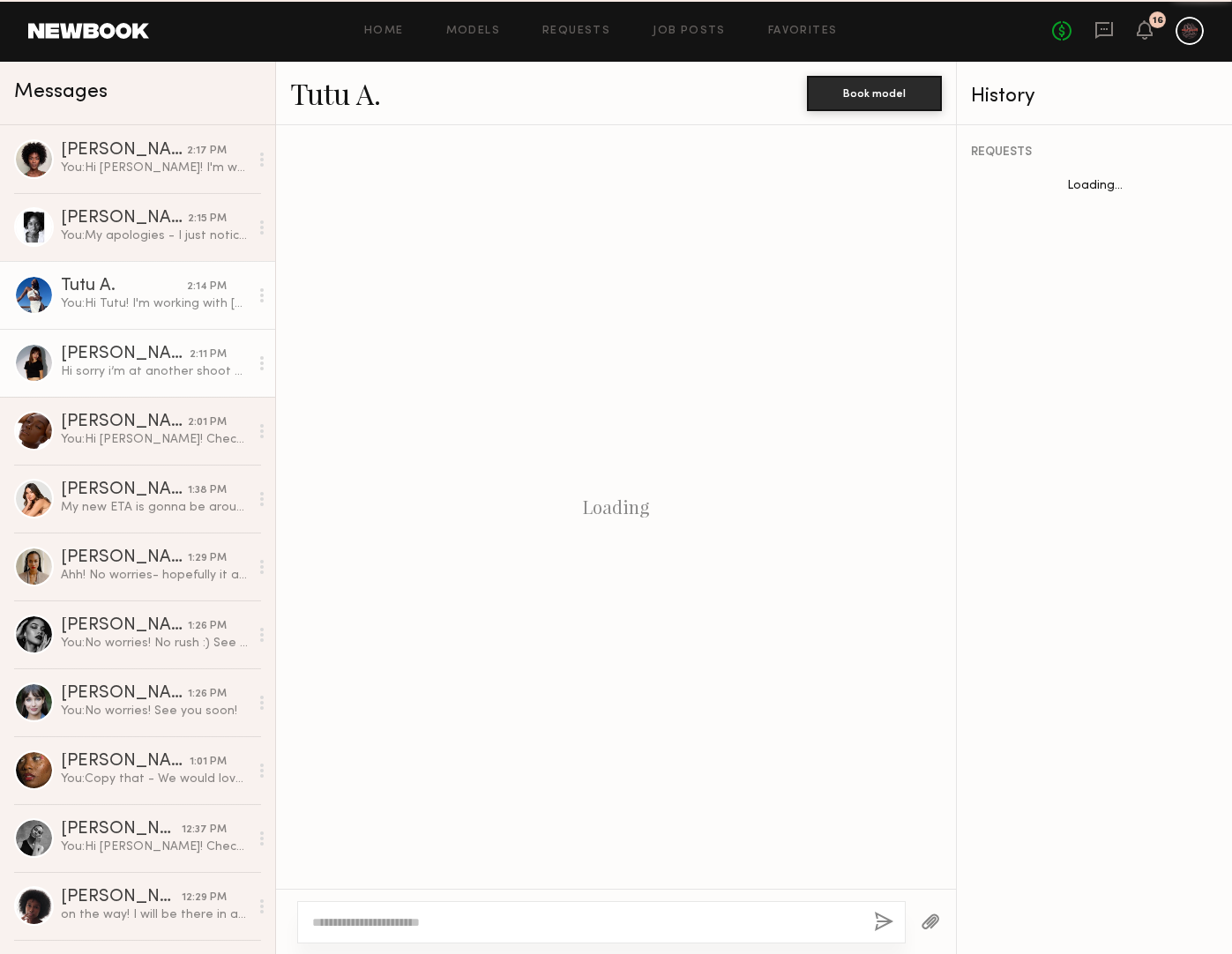 scroll, scrollTop: 282, scrollLeft: 0, axis: vertical 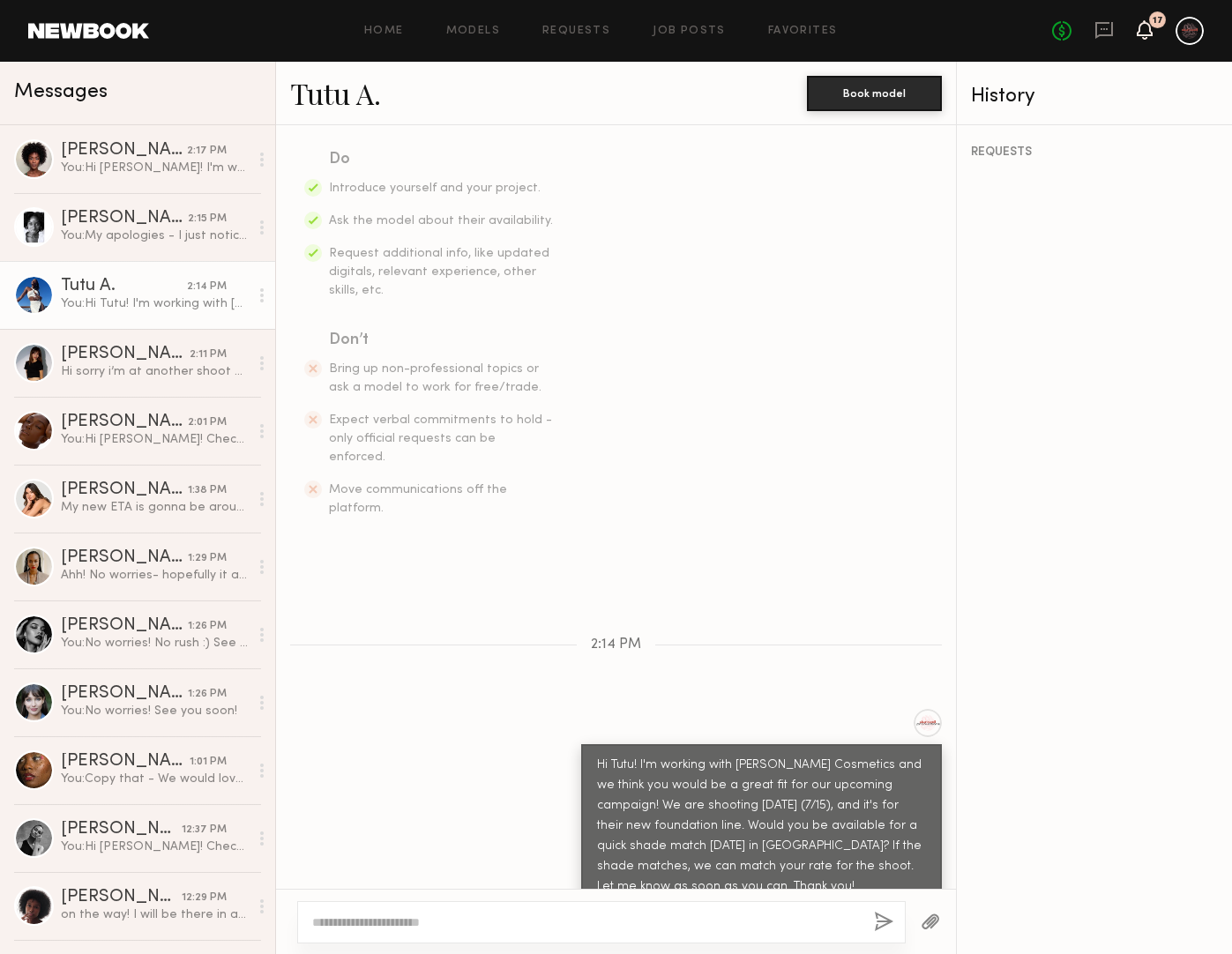 click 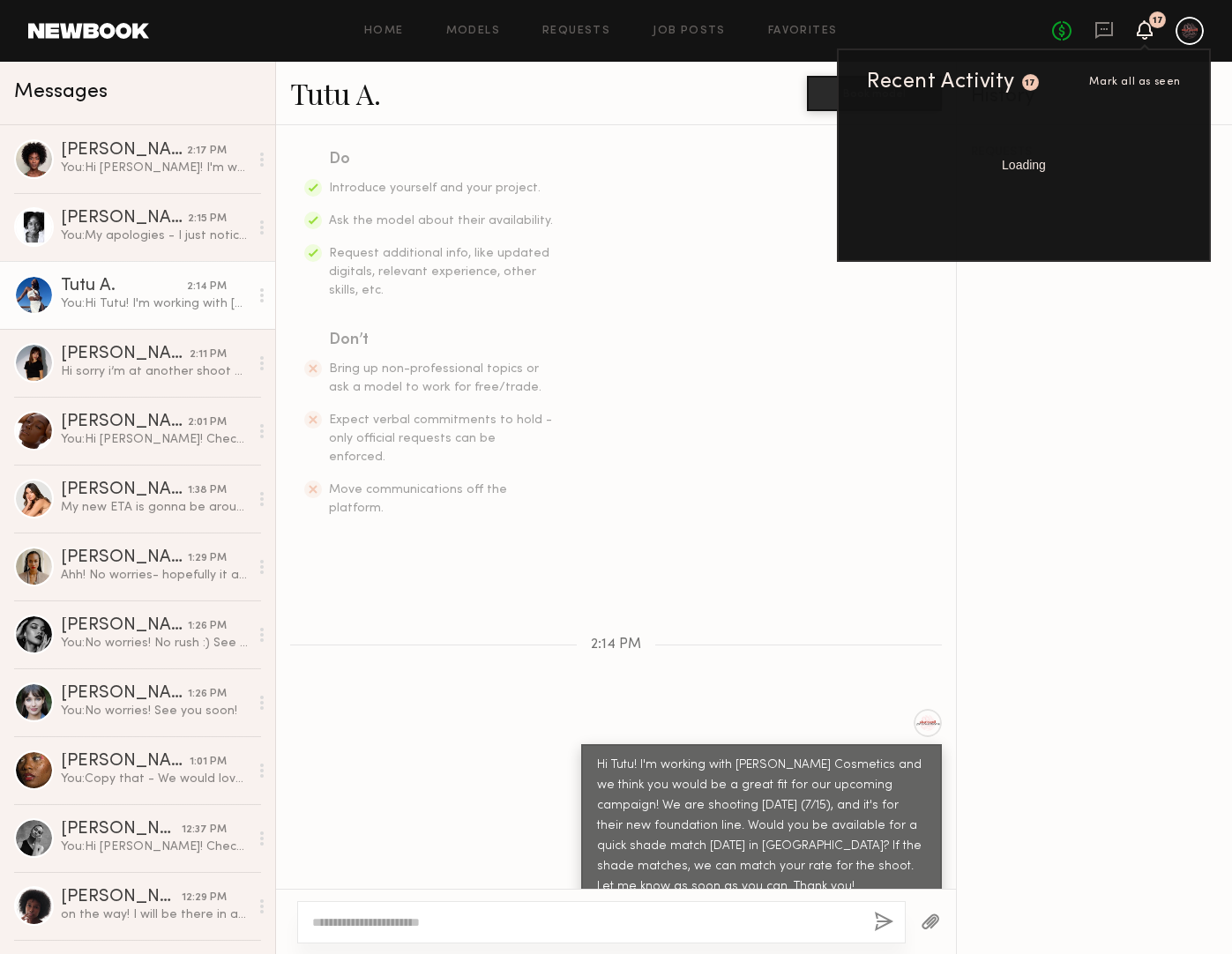 click 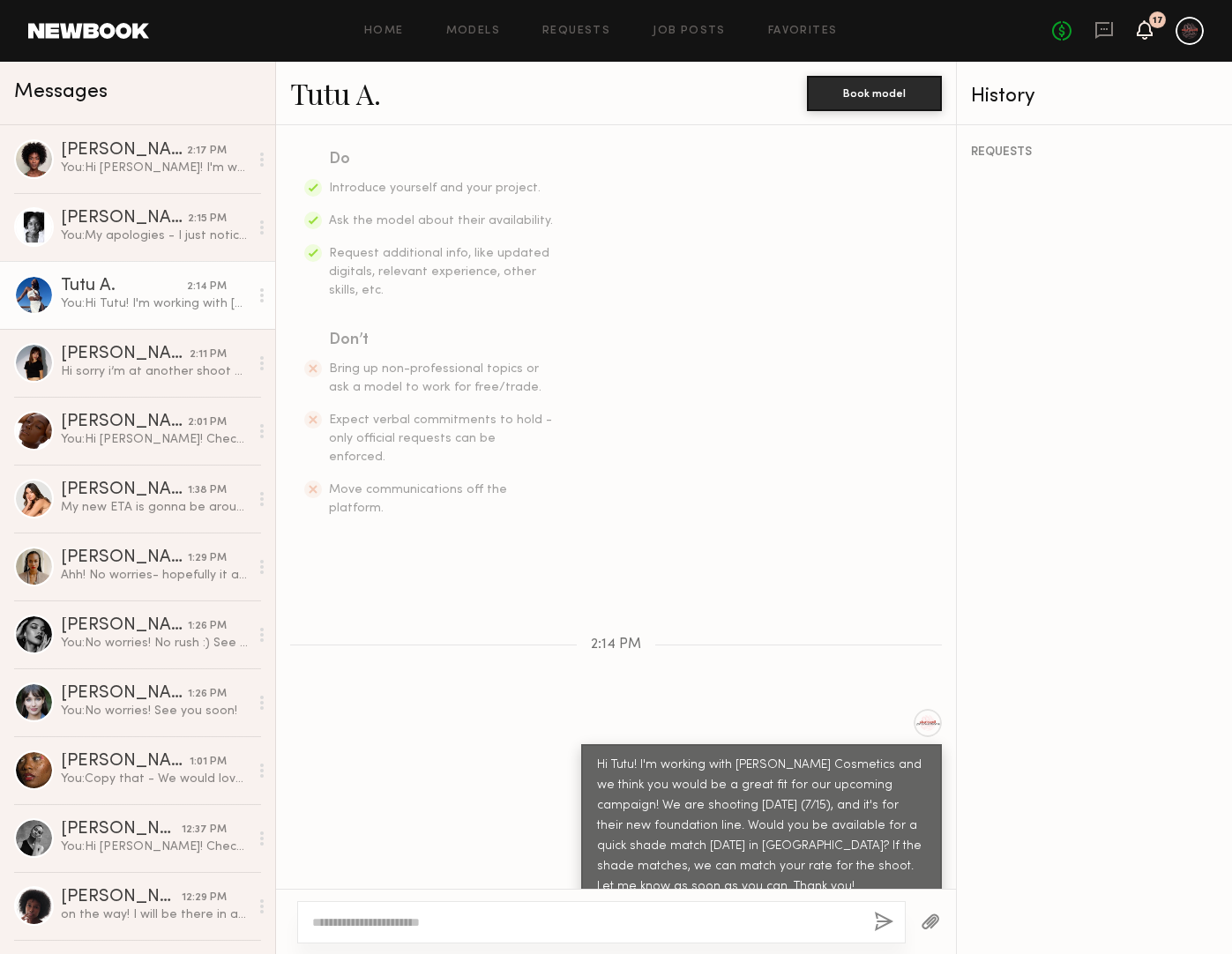 click 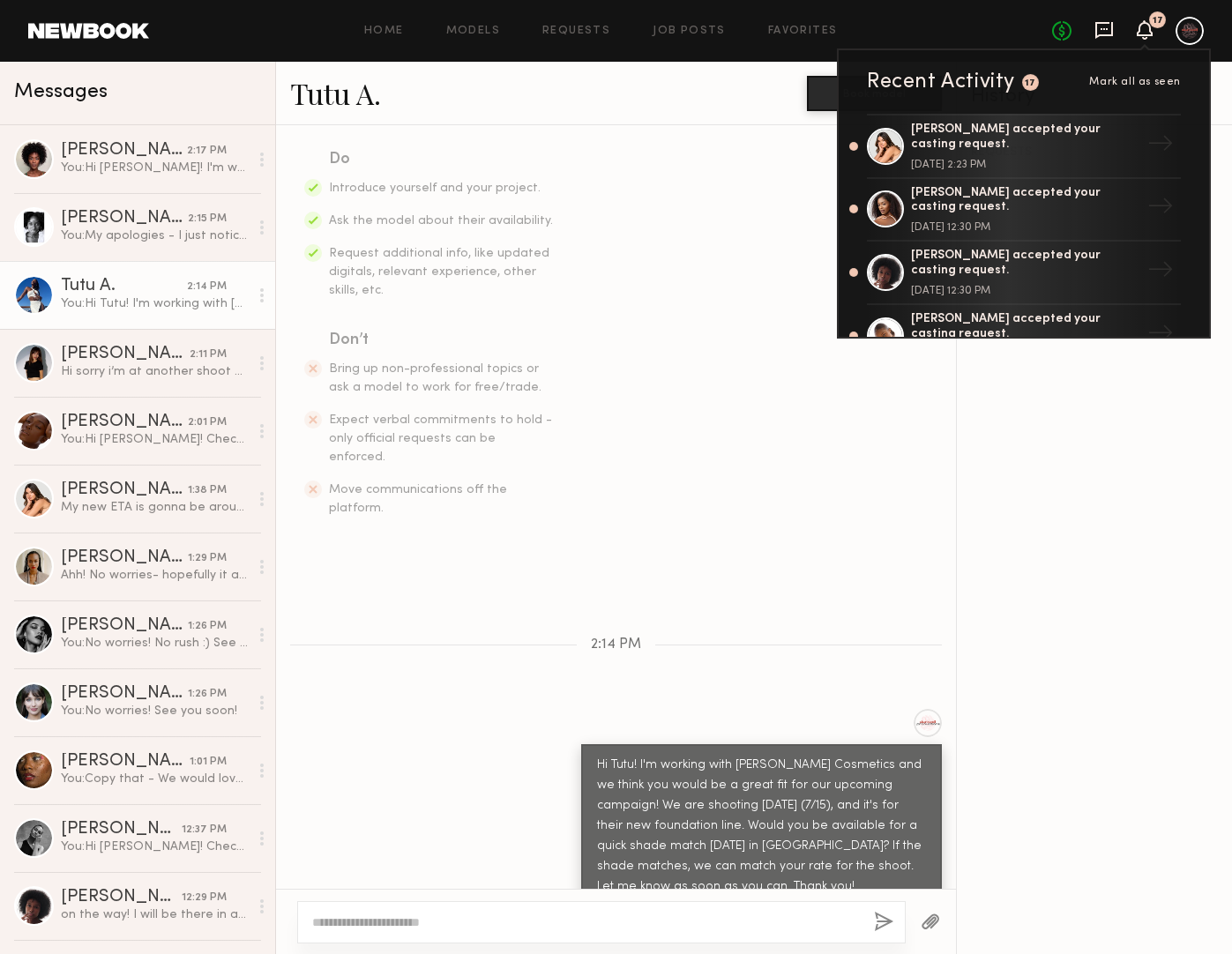 click 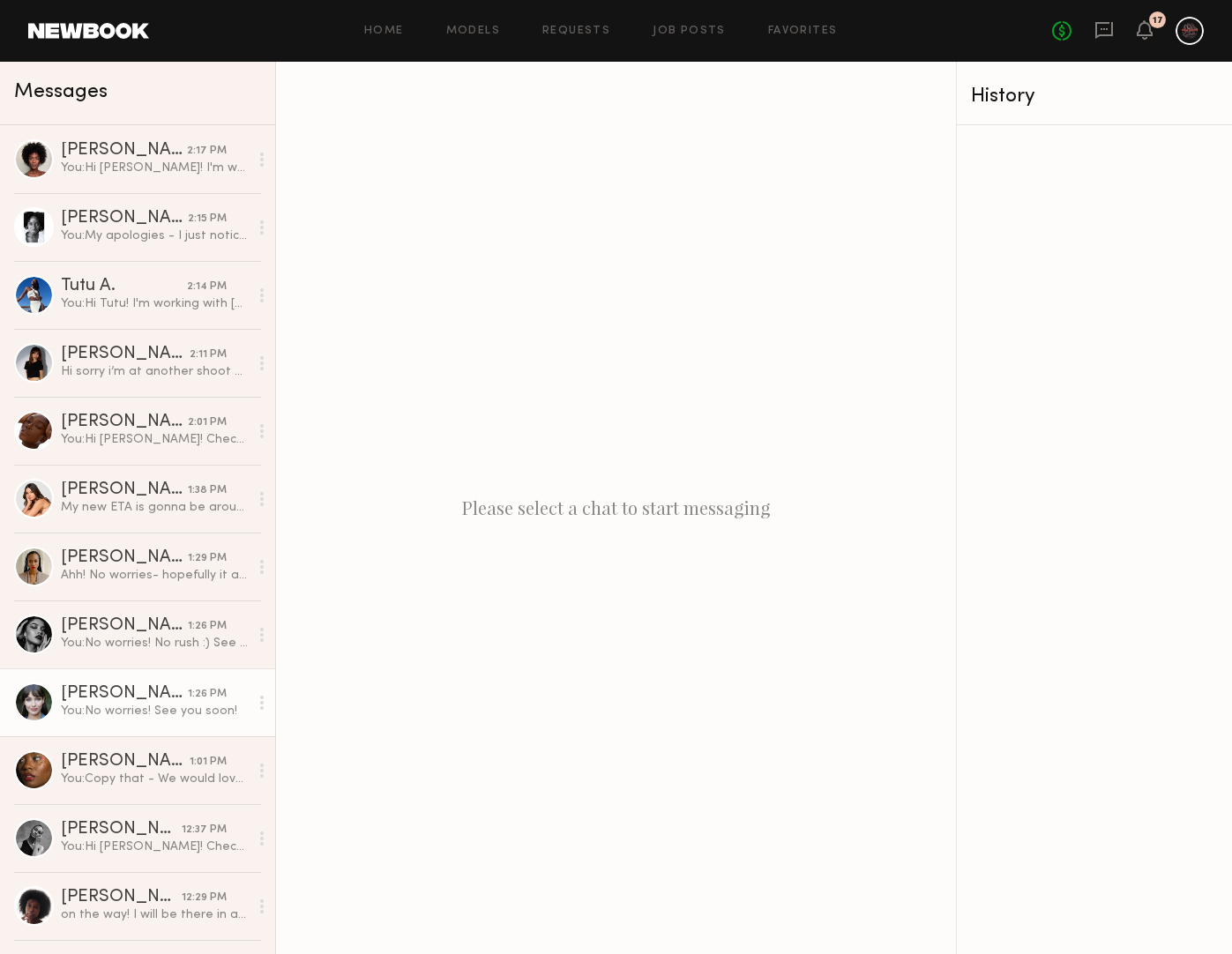 click on "[PERSON_NAME]" 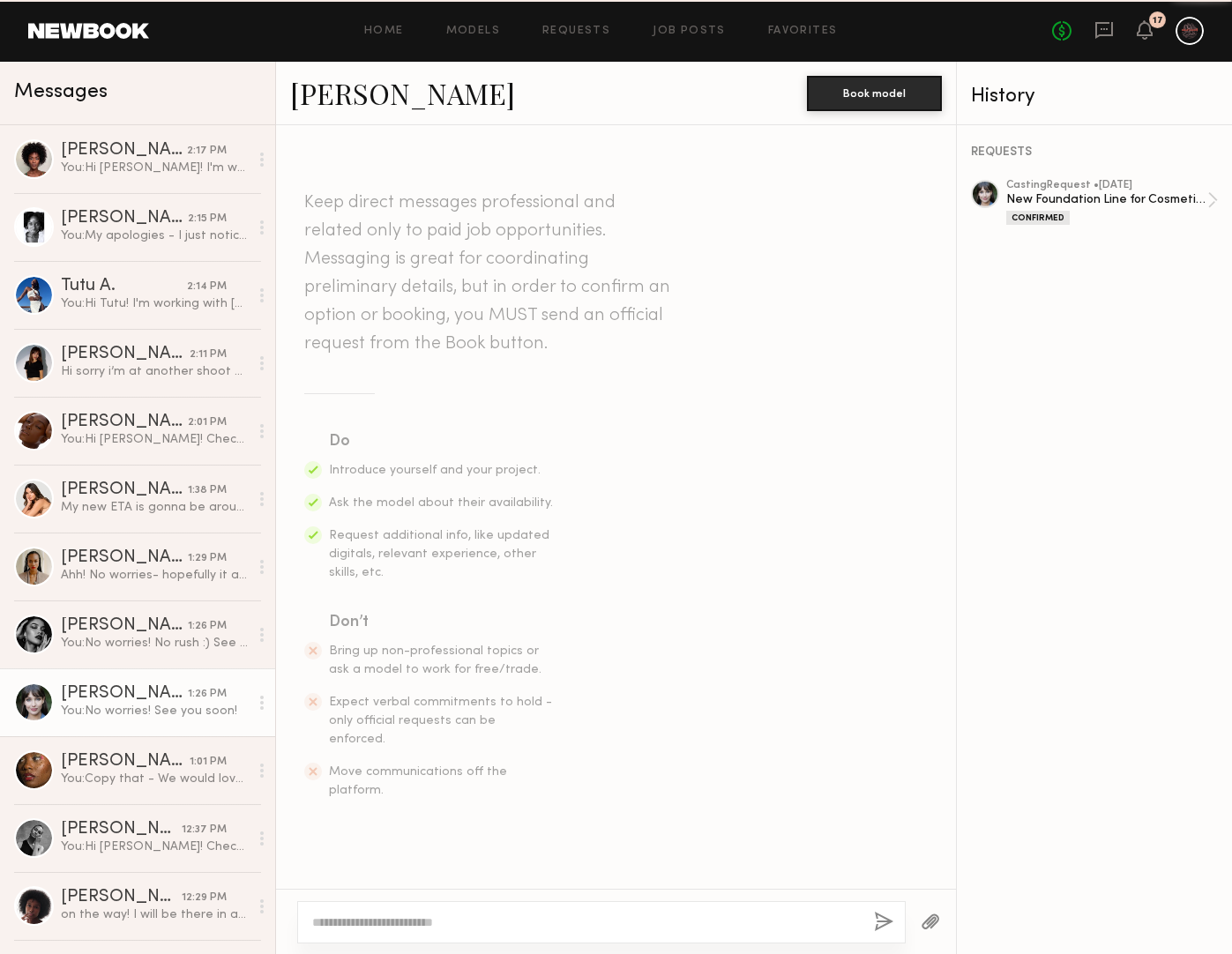 scroll, scrollTop: 1748, scrollLeft: 0, axis: vertical 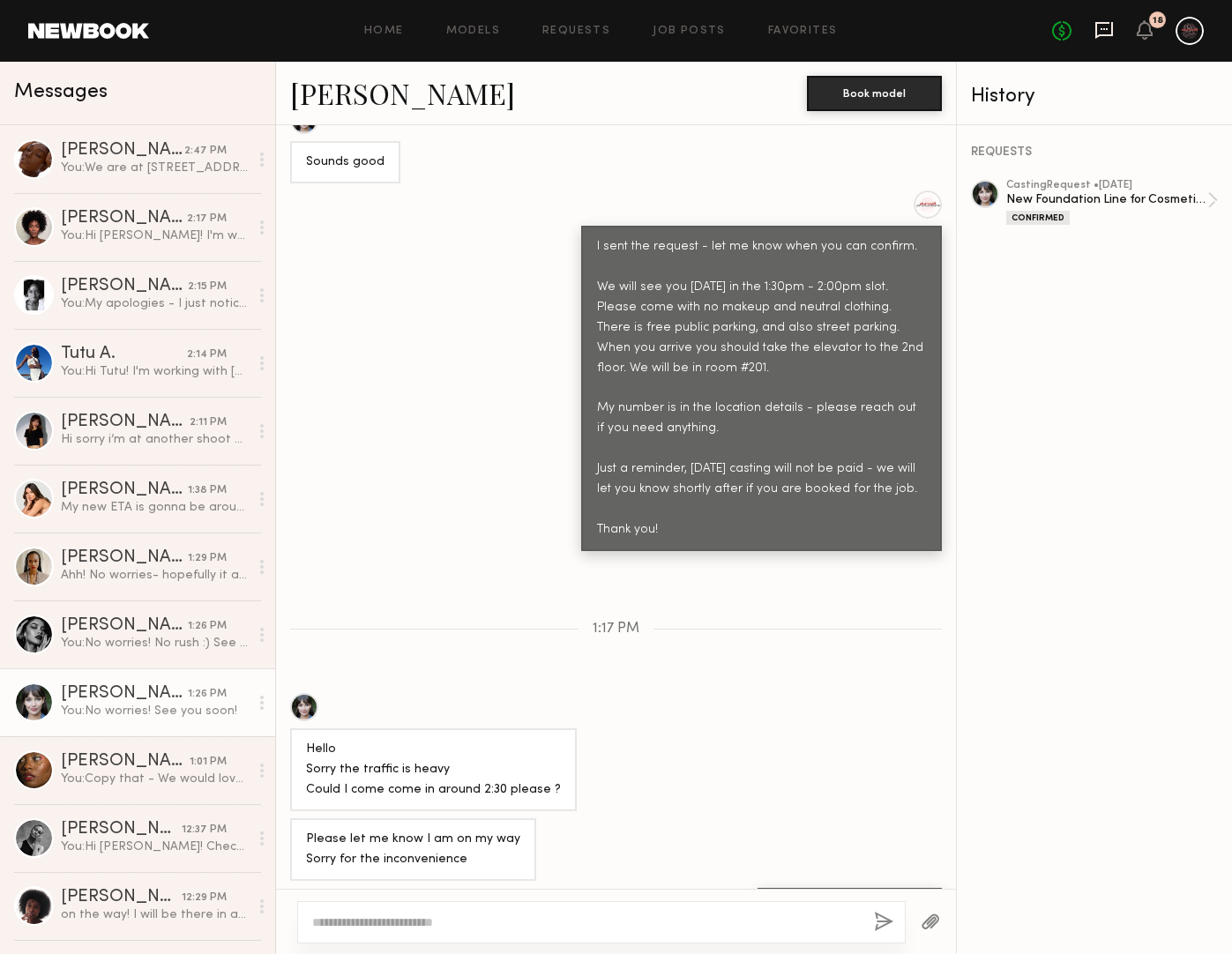 click 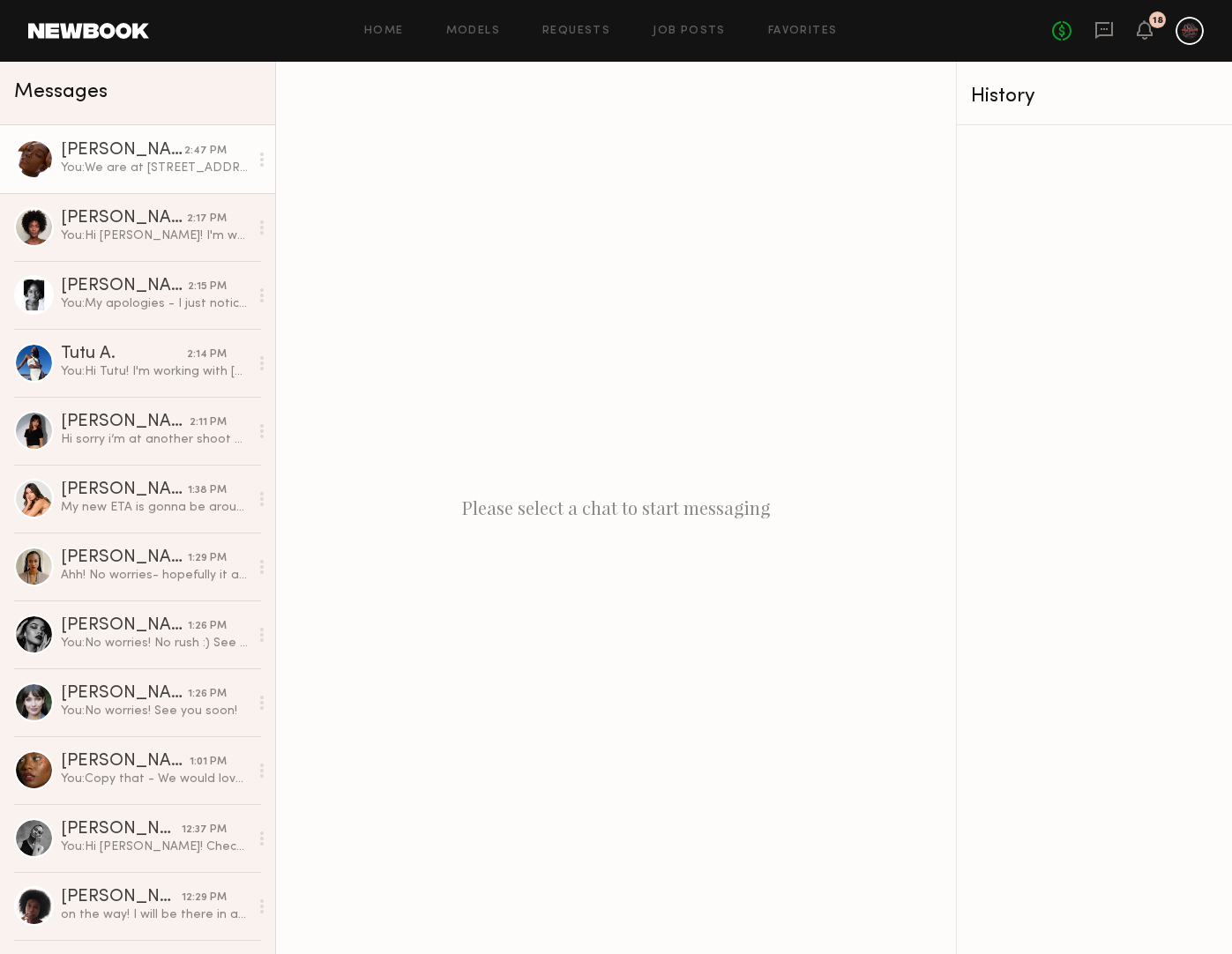 click on "[PERSON_NAME]" 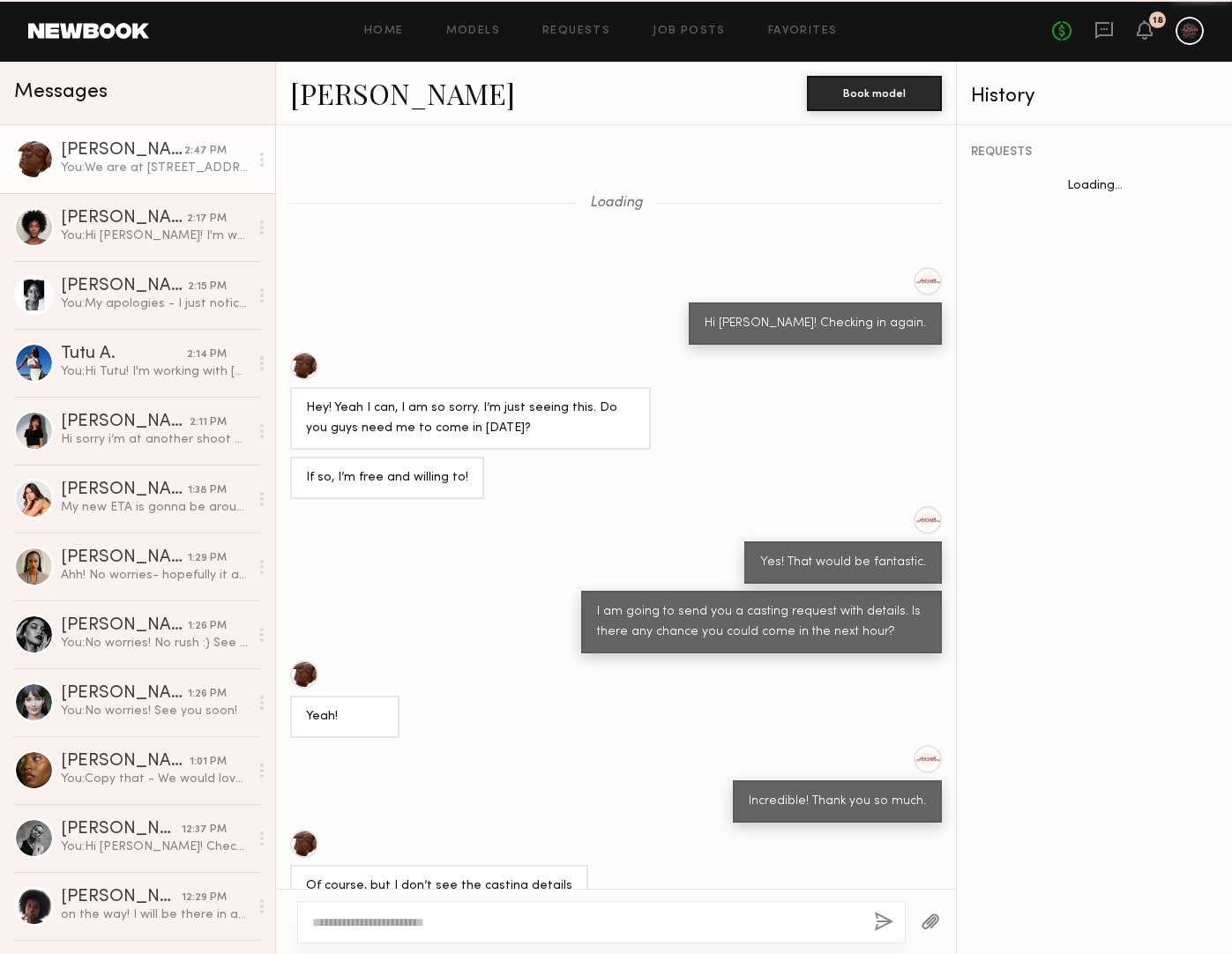 scroll, scrollTop: 166, scrollLeft: 0, axis: vertical 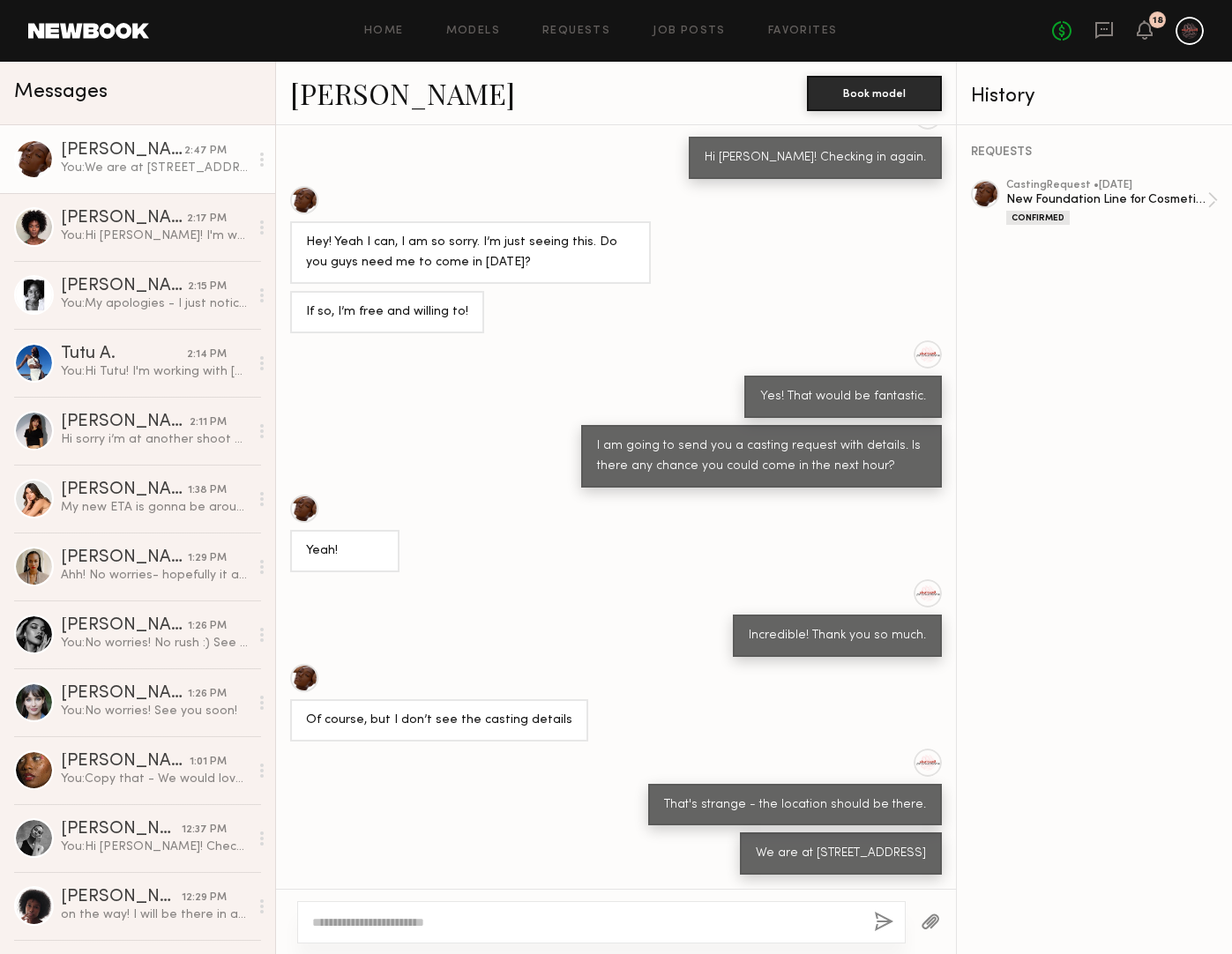 click on "[PERSON_NAME]" 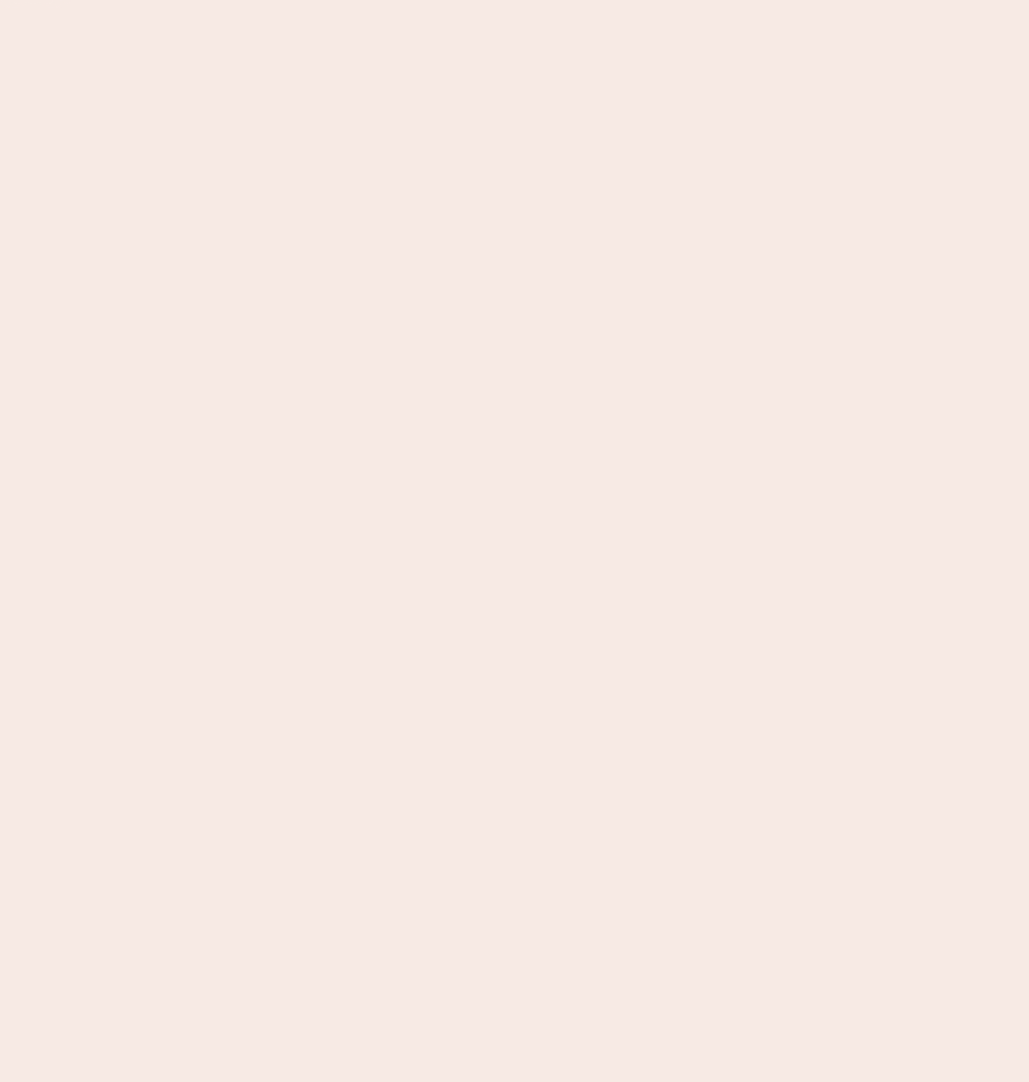 scroll, scrollTop: 0, scrollLeft: 0, axis: both 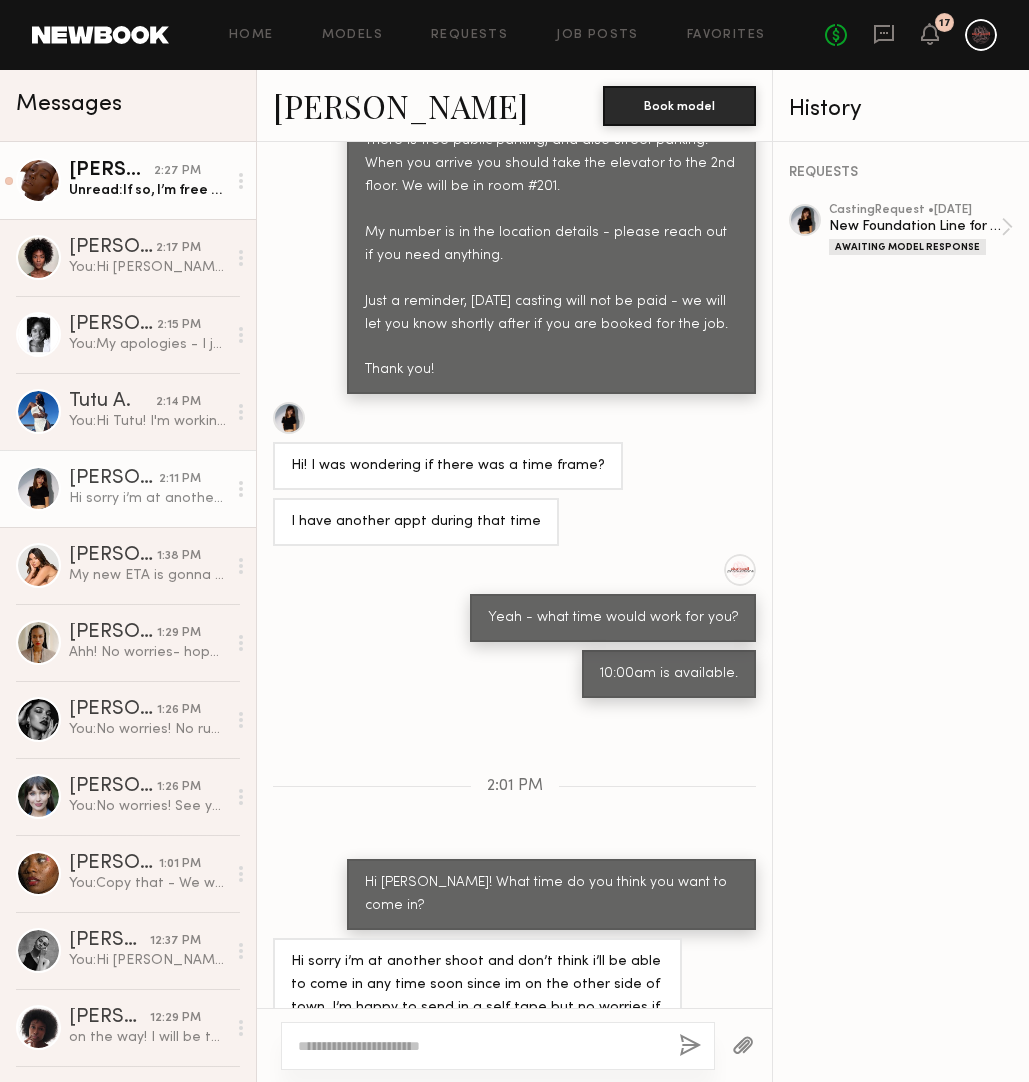 click on "[PERSON_NAME]" 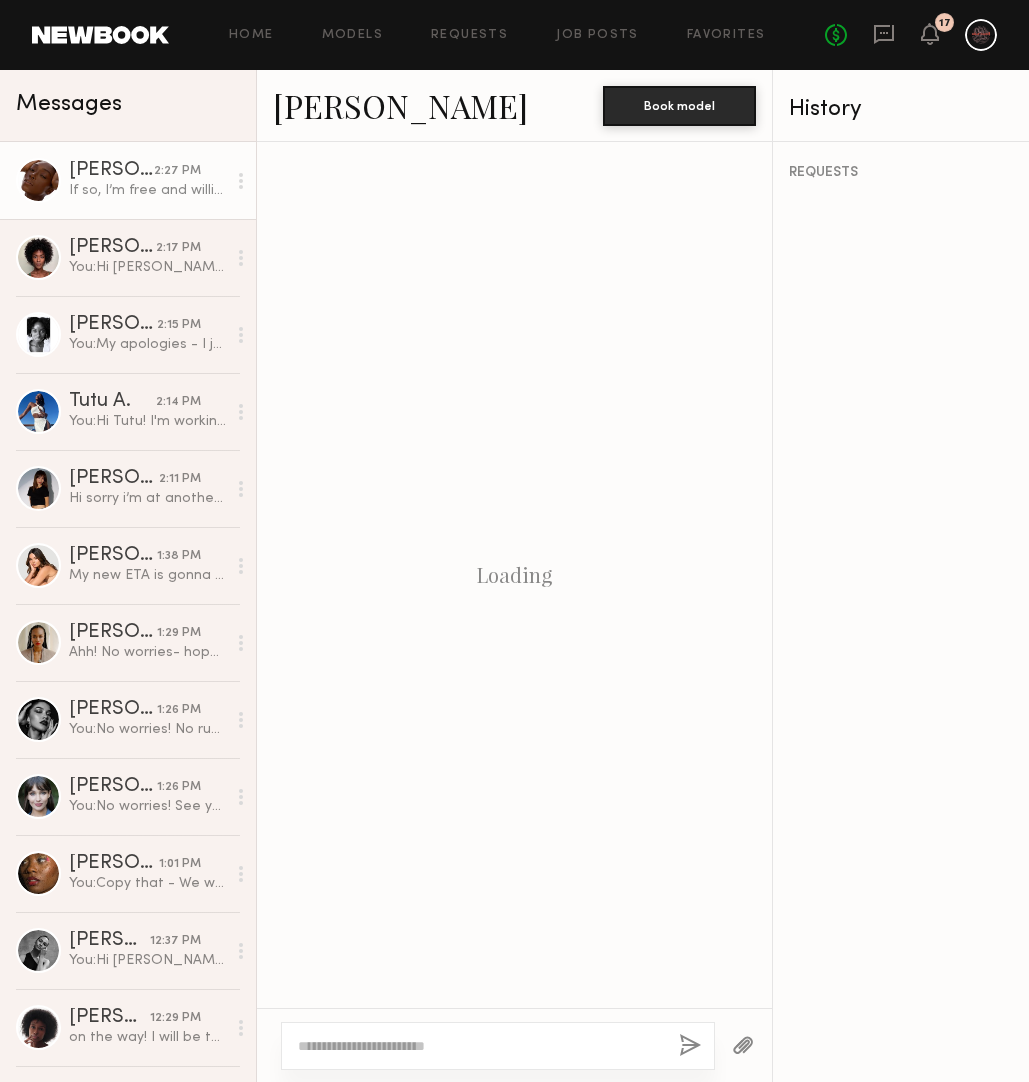 click on "If so, I’m free and willing to!" 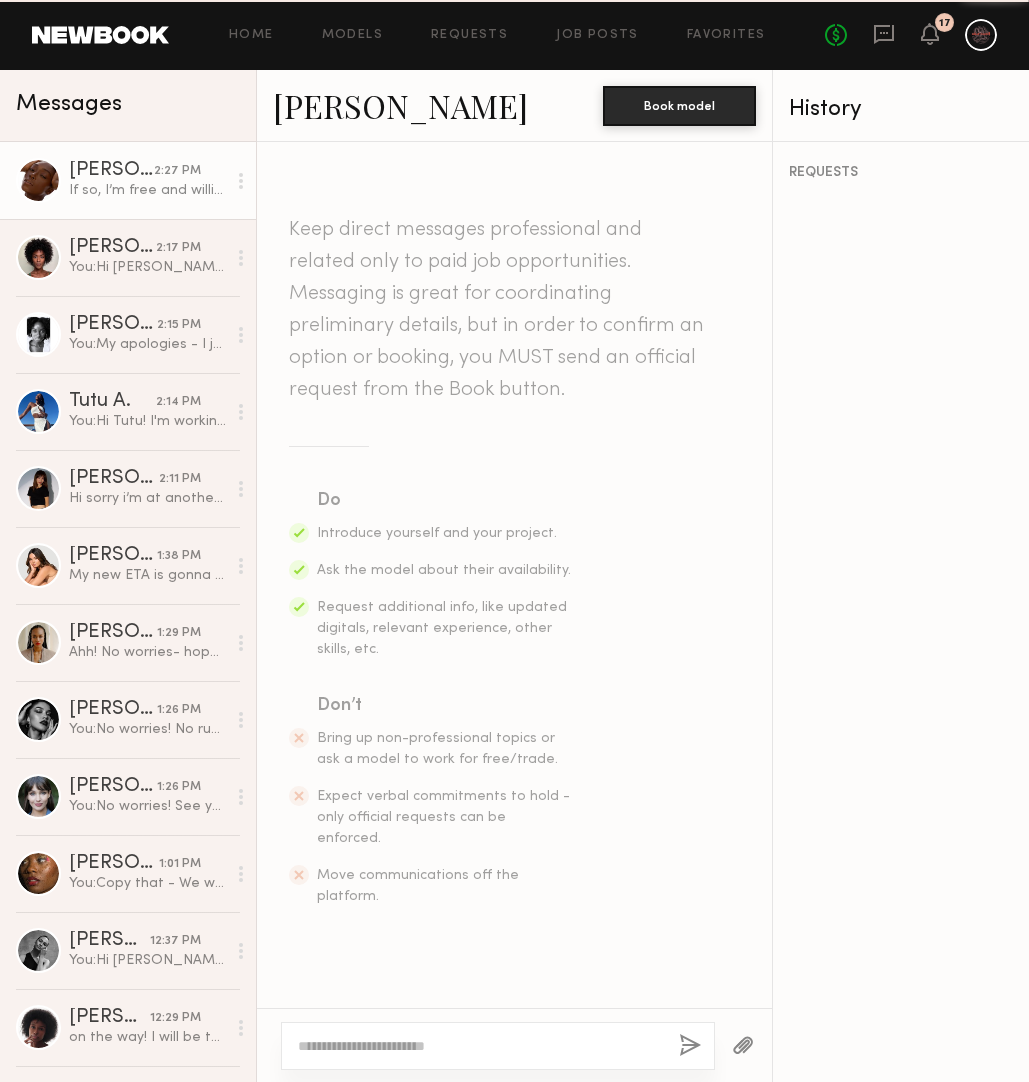 scroll, scrollTop: 1317, scrollLeft: 0, axis: vertical 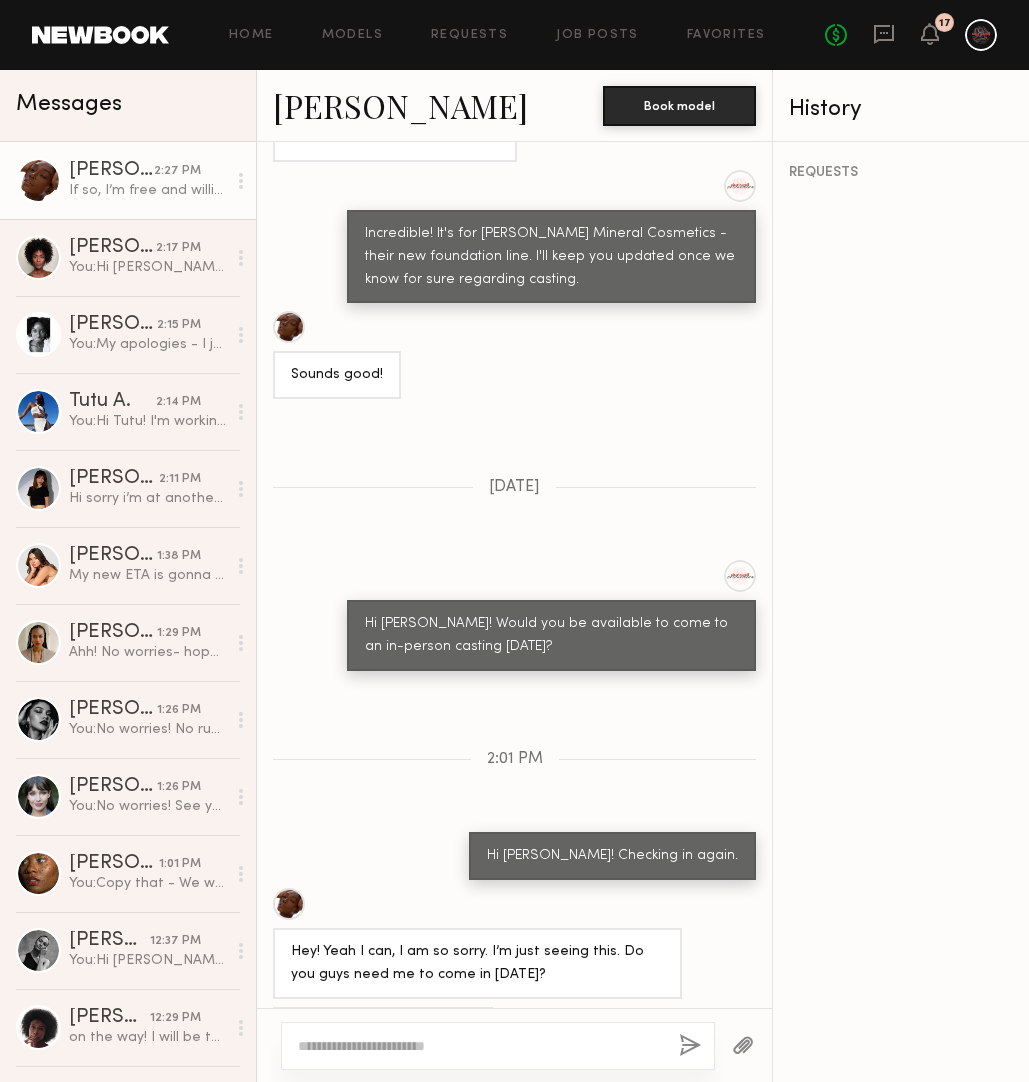 click 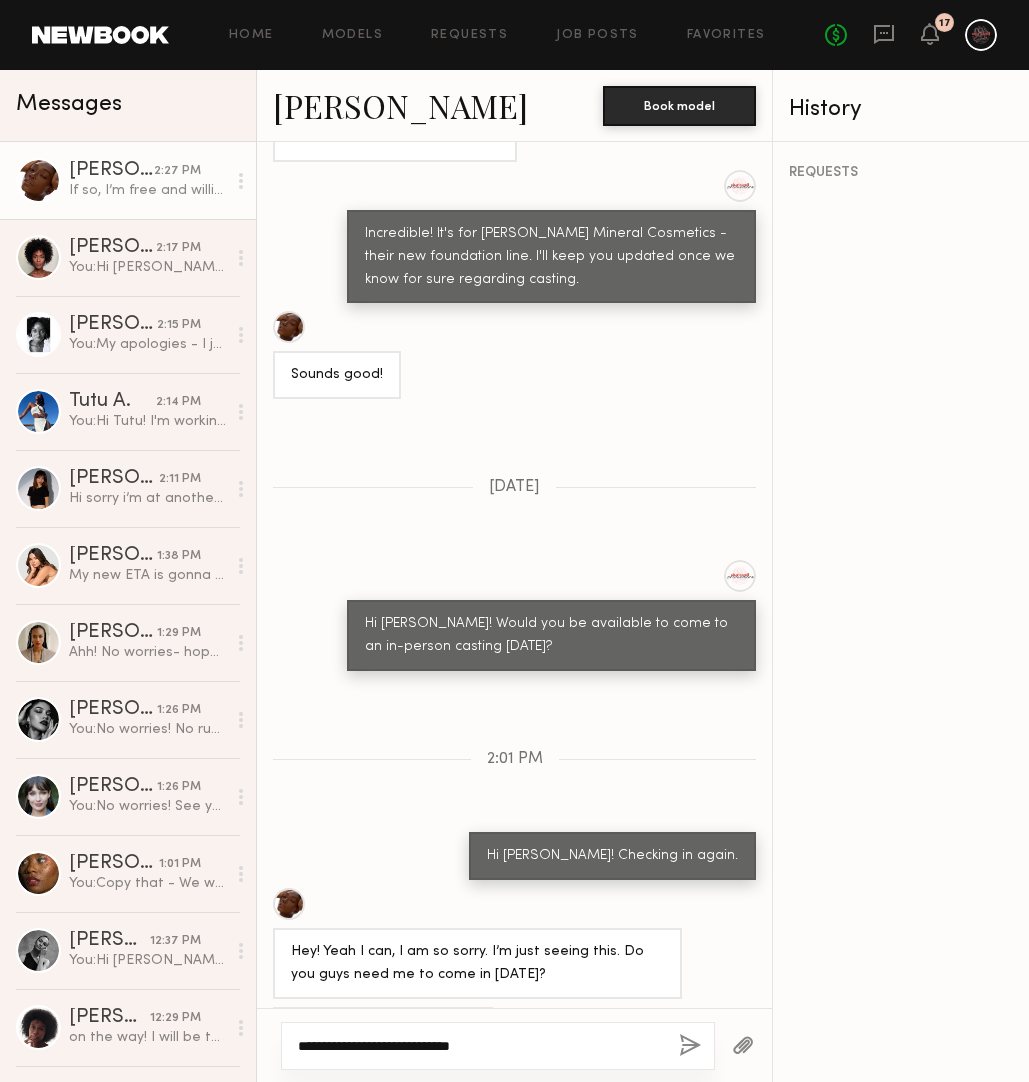 type on "**********" 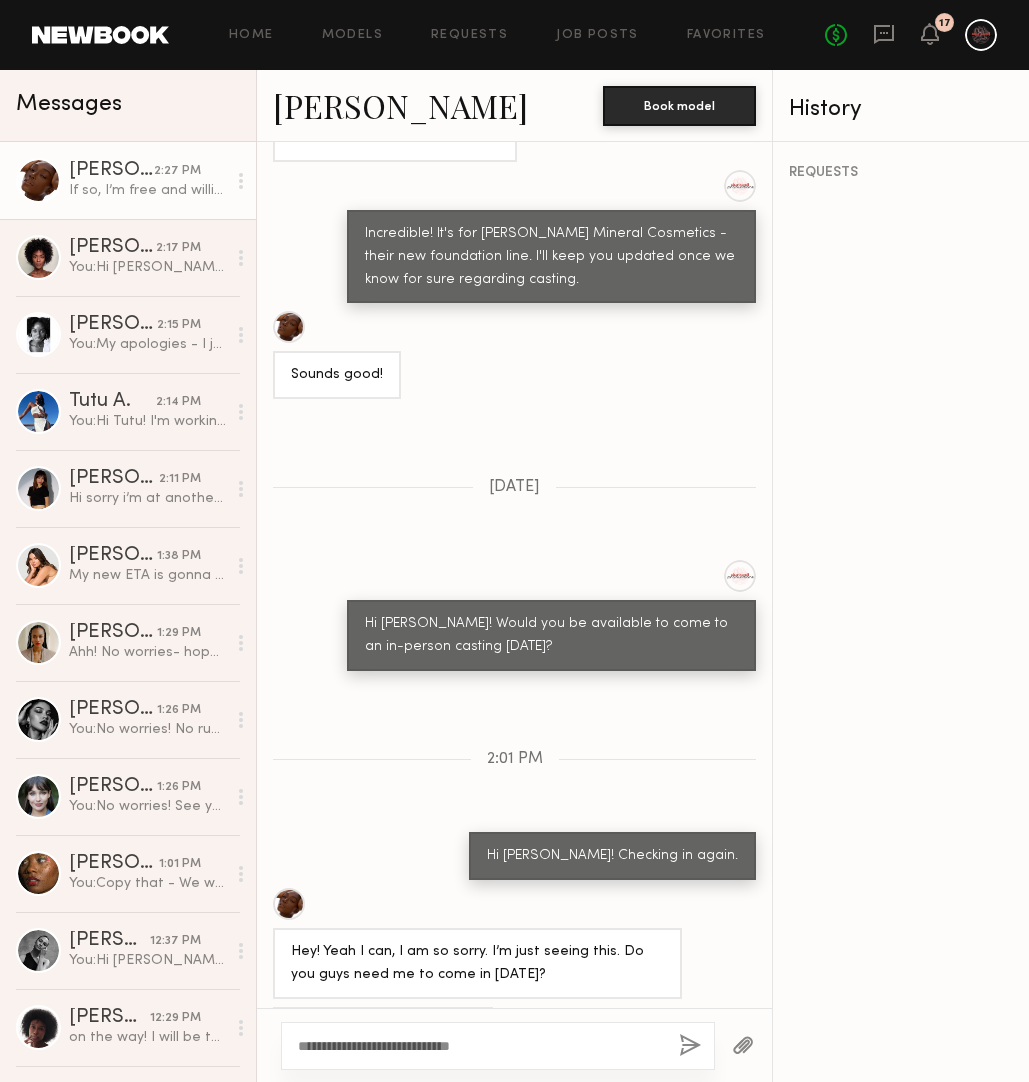 click 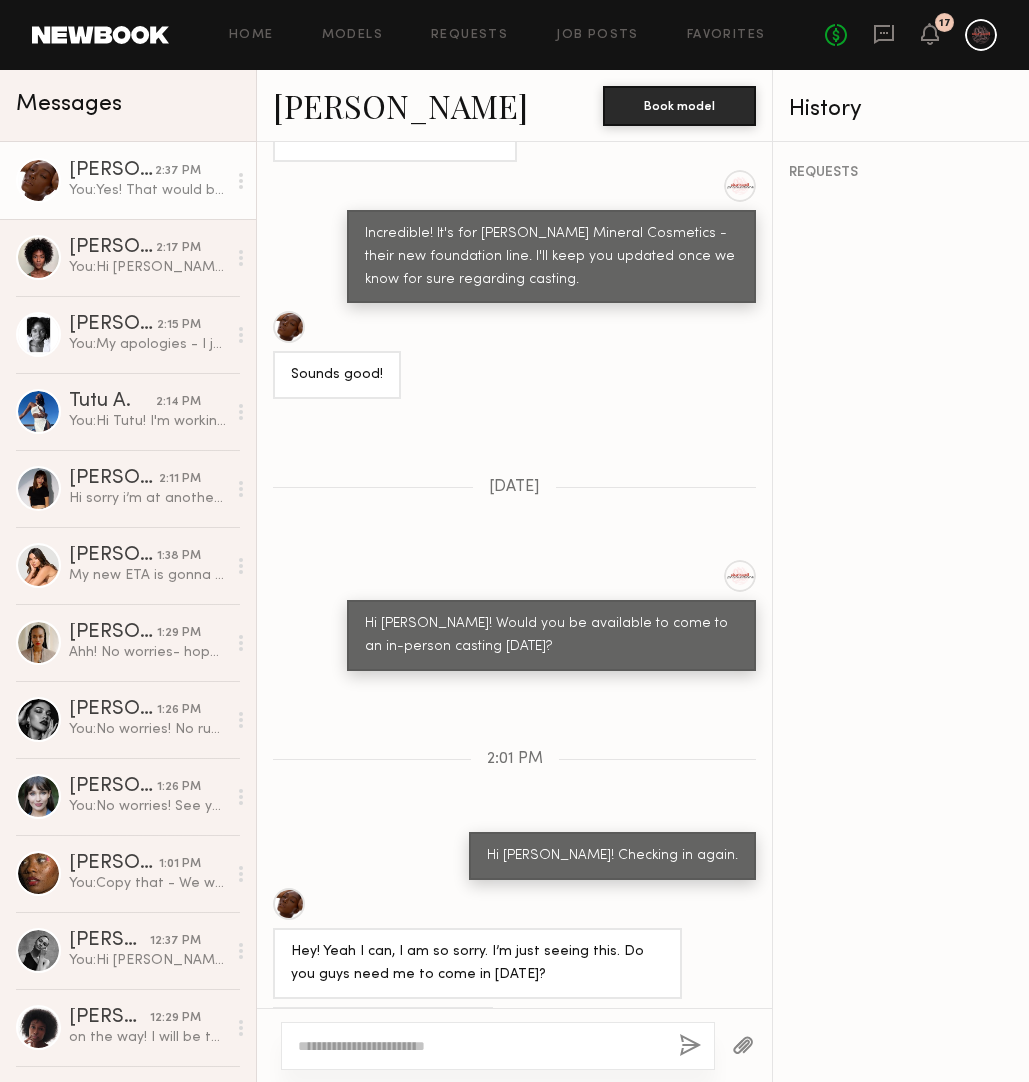 scroll, scrollTop: 1525, scrollLeft: 0, axis: vertical 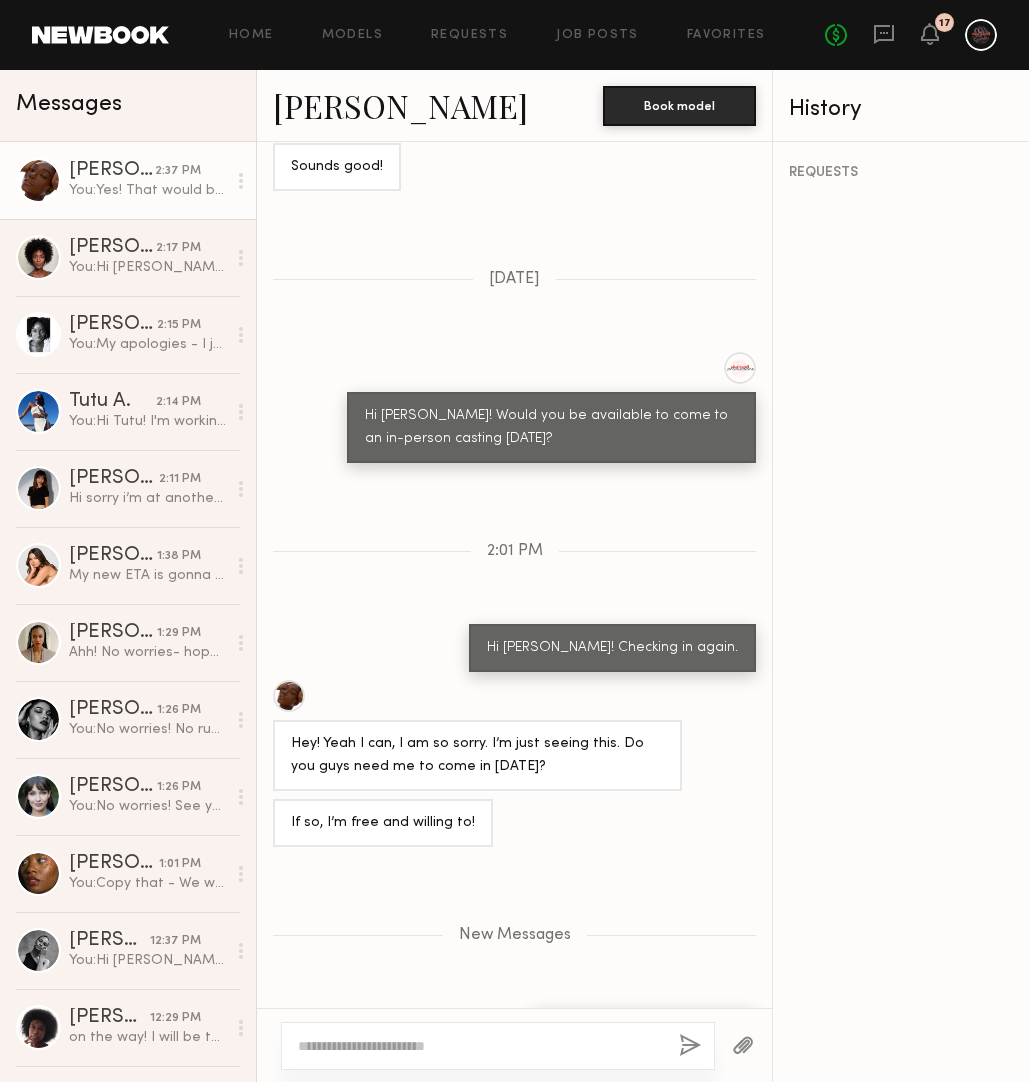 type 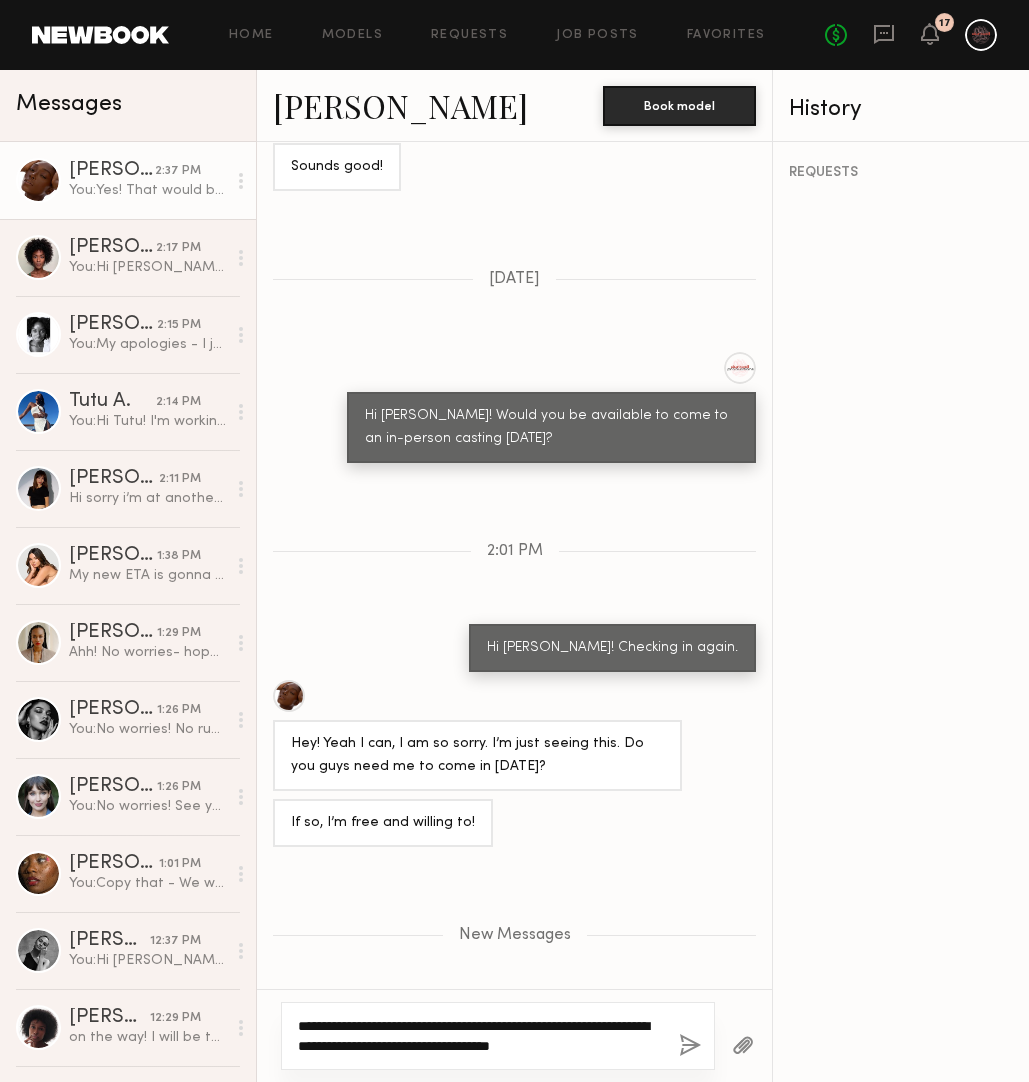 type on "**********" 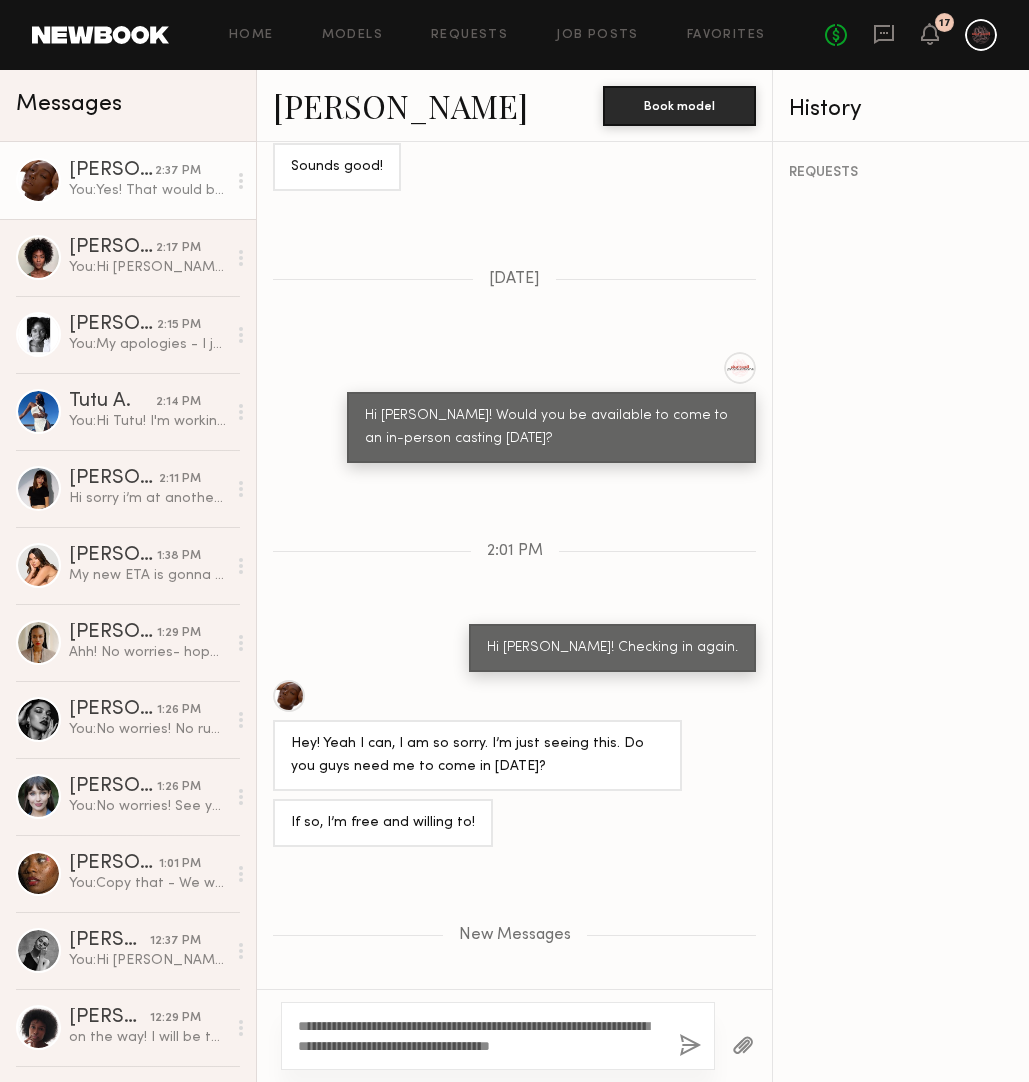 click 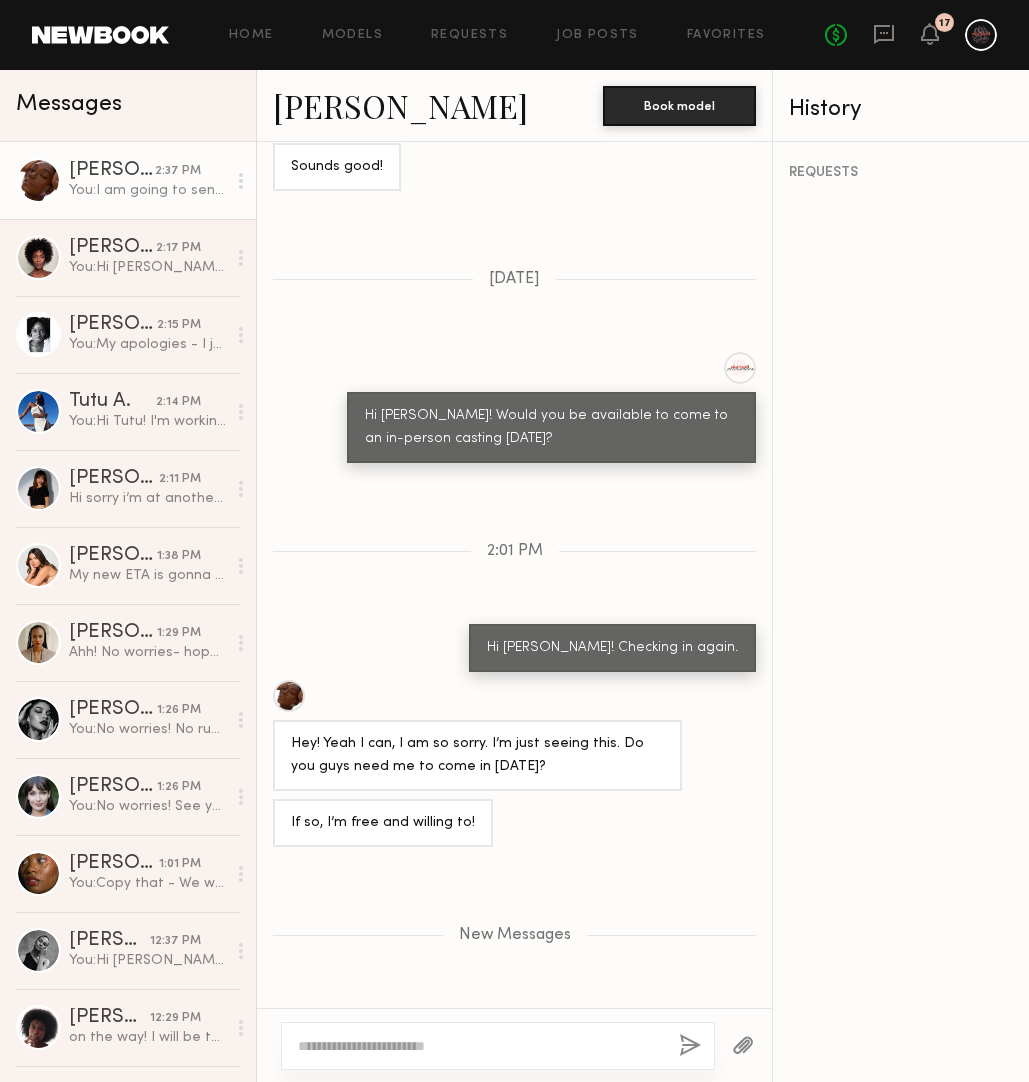 scroll, scrollTop: 1644, scrollLeft: 0, axis: vertical 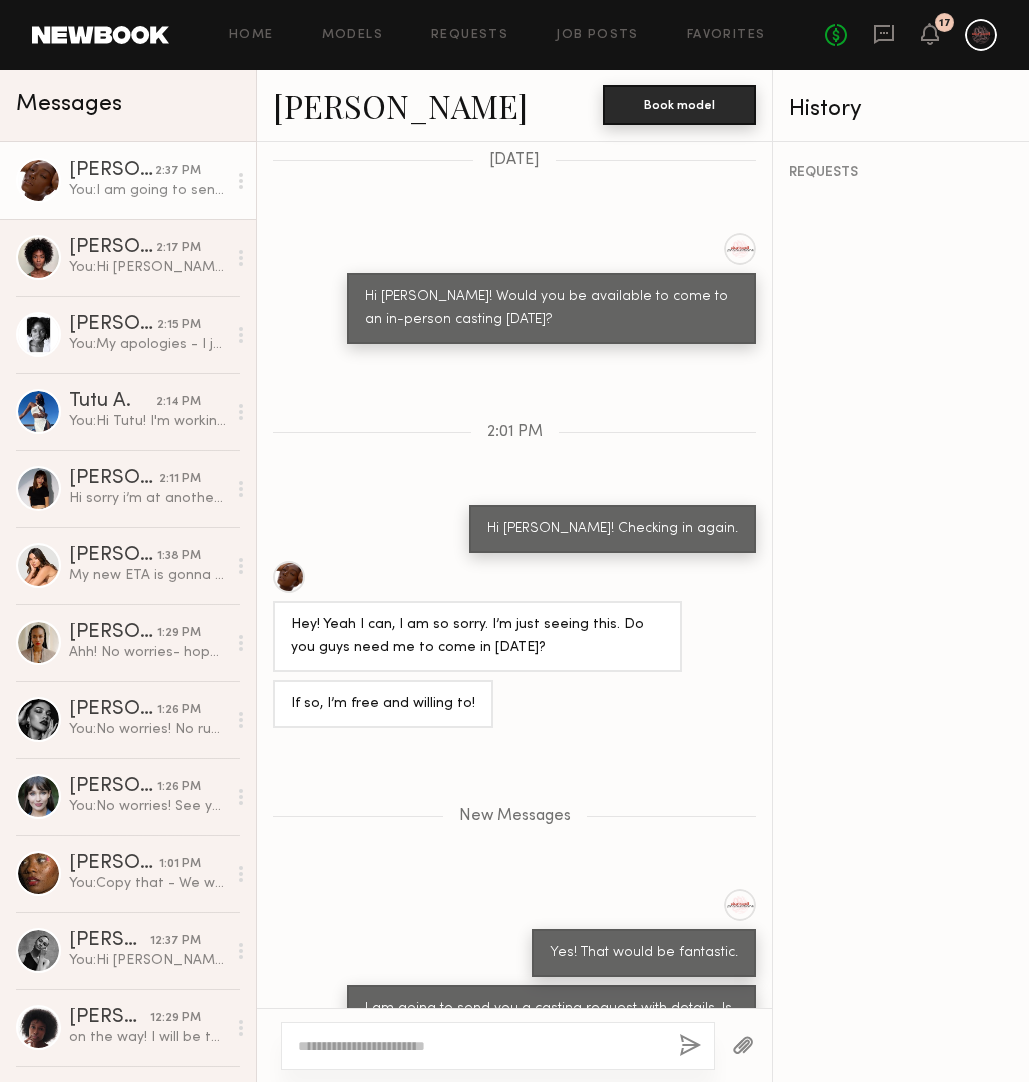 click on "Book model" 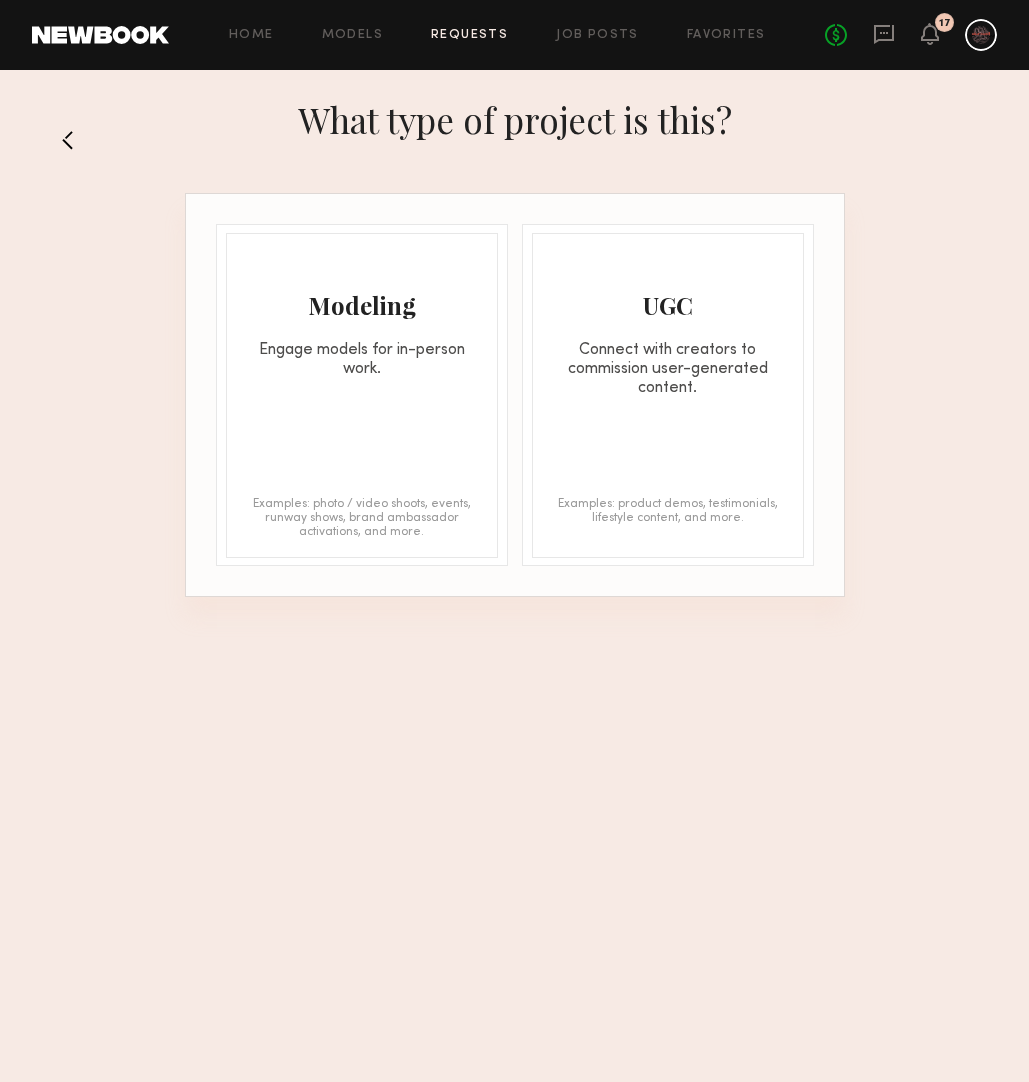 click 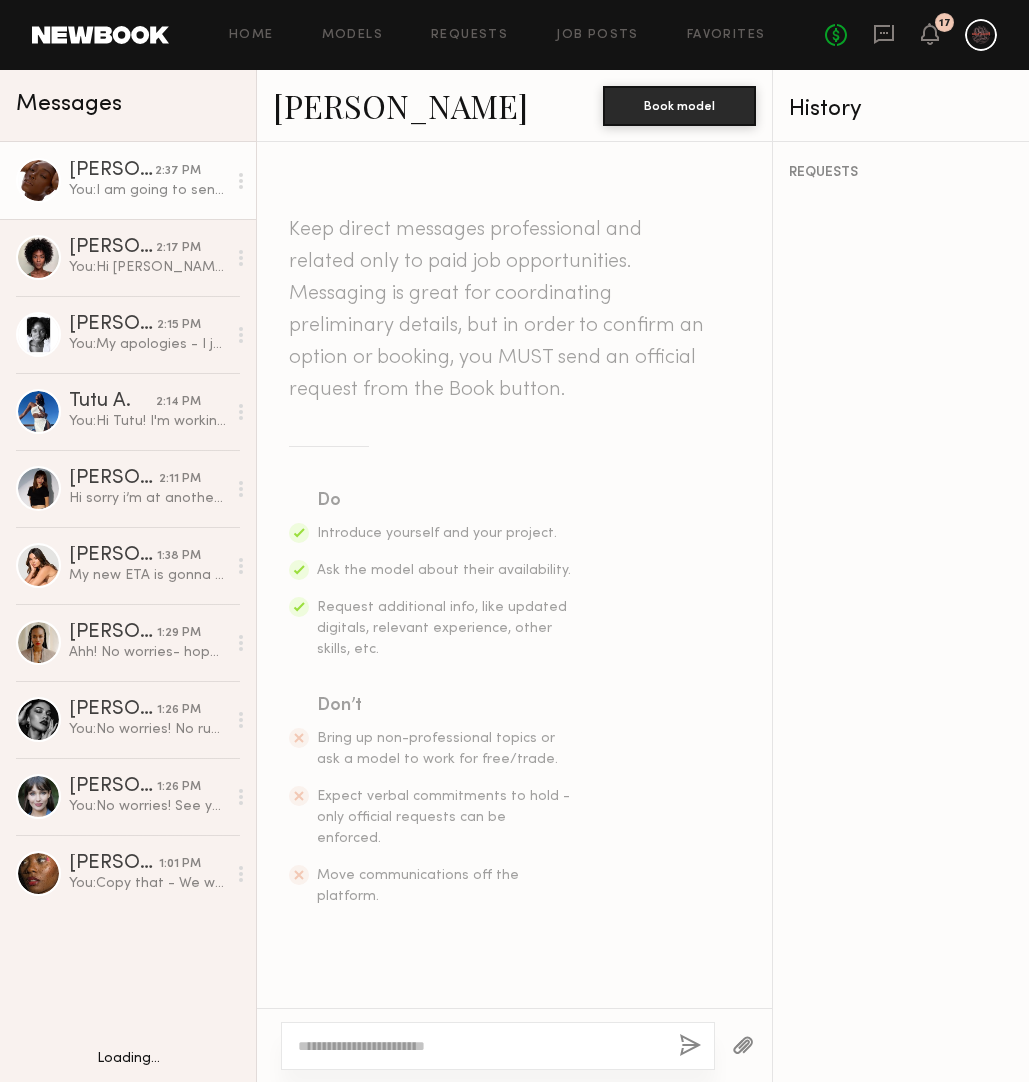 scroll, scrollTop: 1492, scrollLeft: 0, axis: vertical 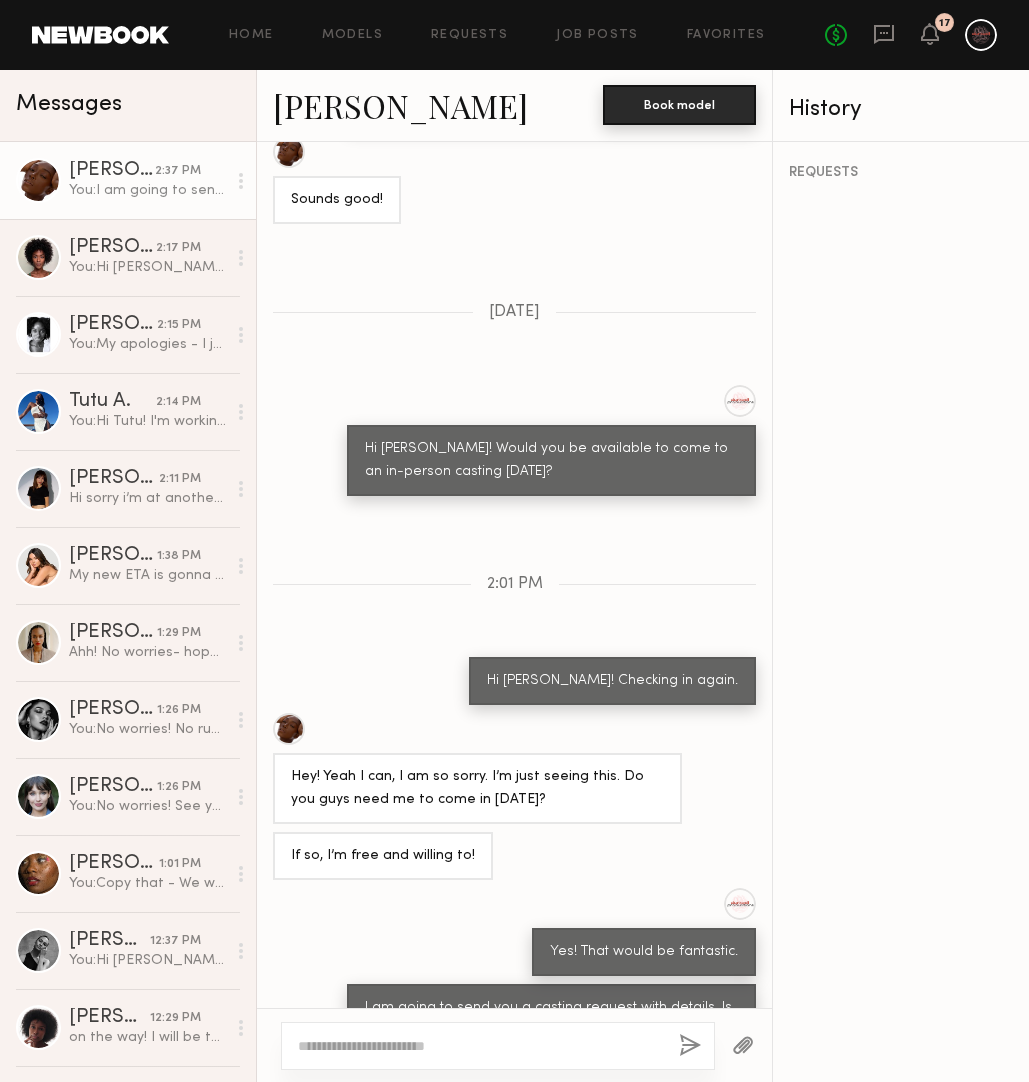 click on "Book model" 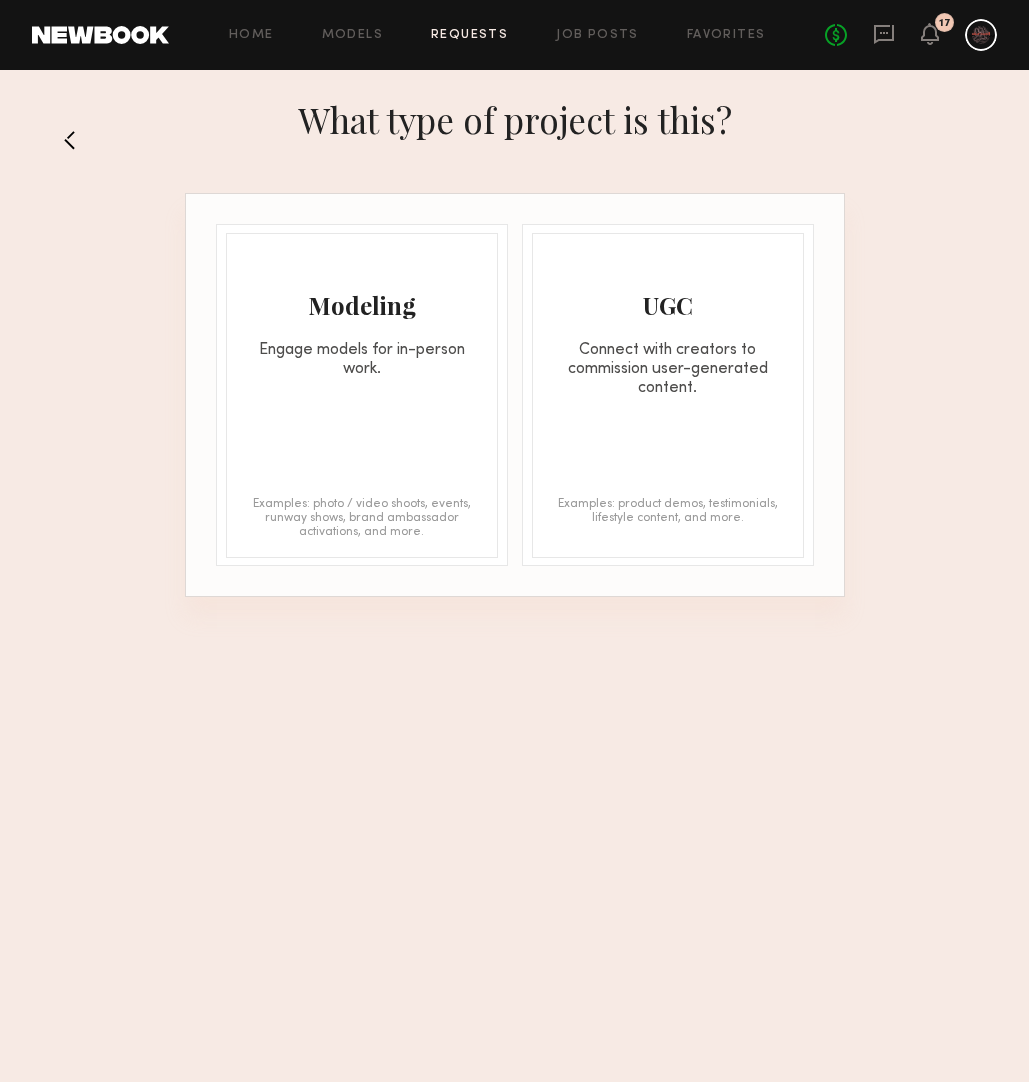click on "Modeling Engage models for in-person work. Examples: photo / video shoots, events, runway shows, brand ambassador activations, and more." 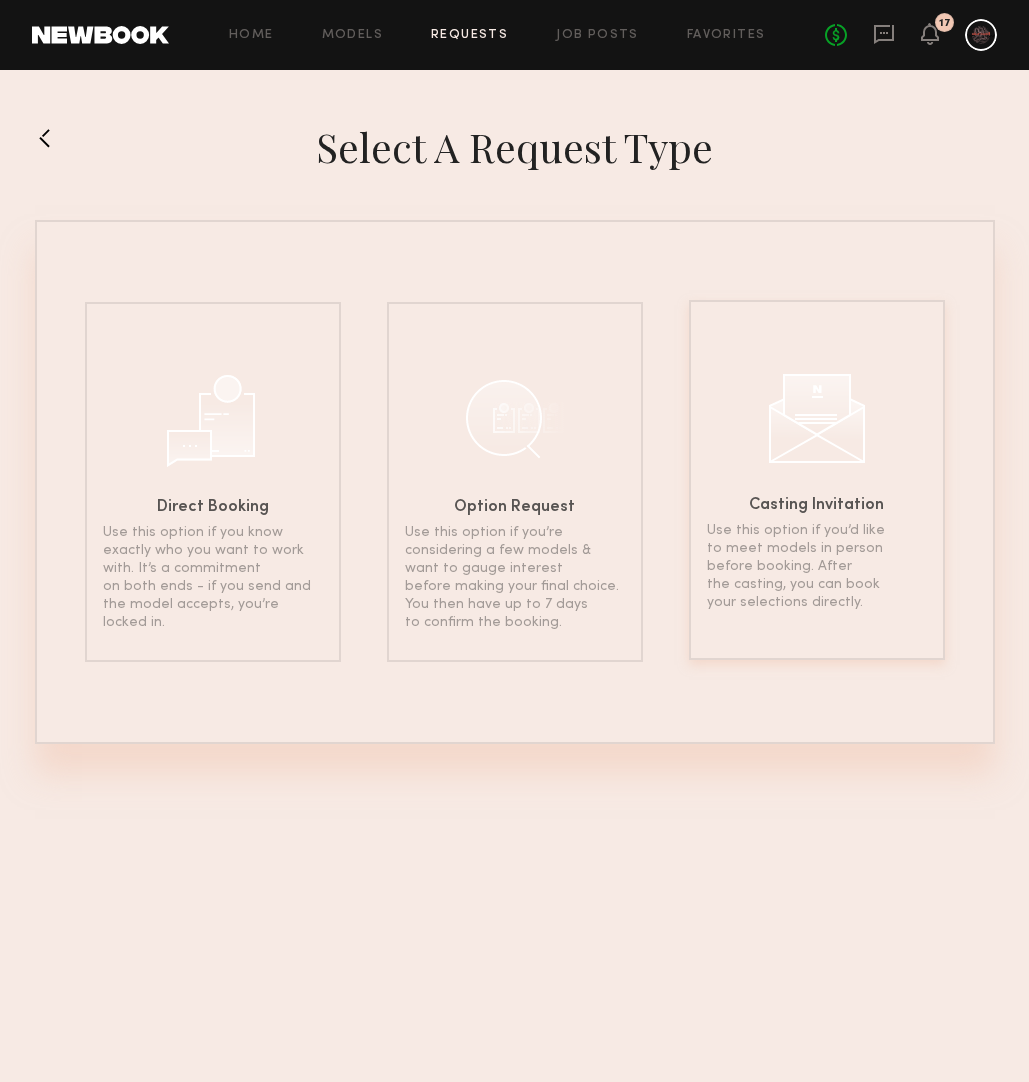 click 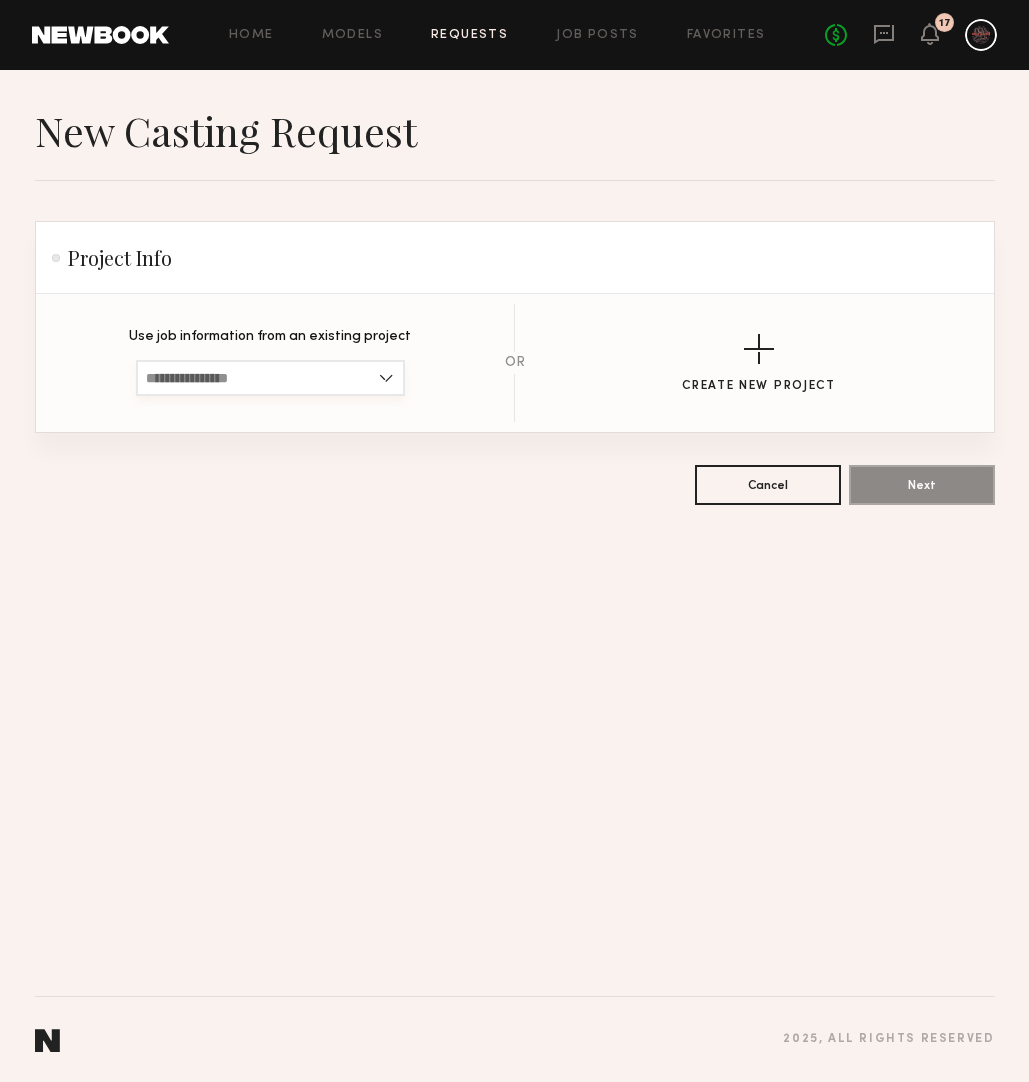 click at bounding box center [270, 378] 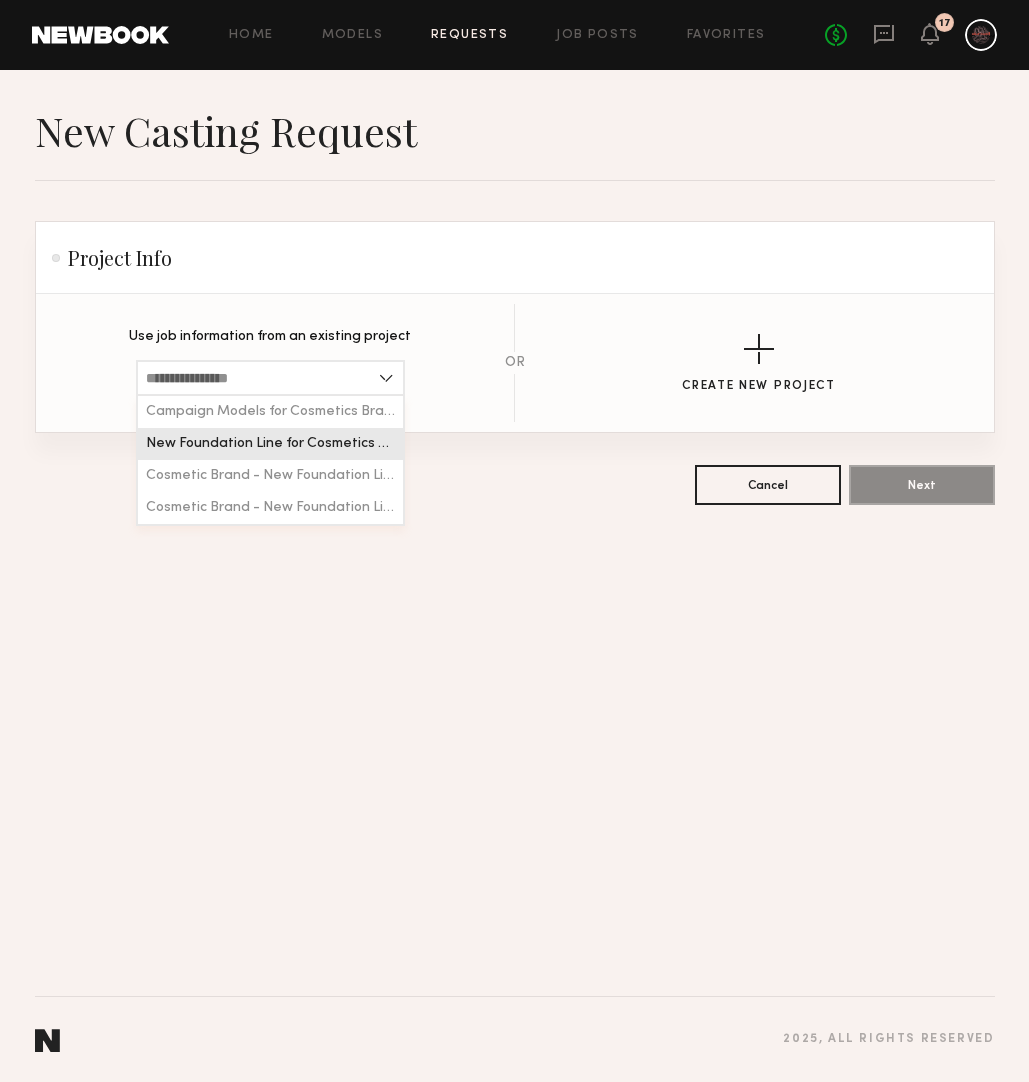 click on "New Foundation Line for Cosmetics Brand" 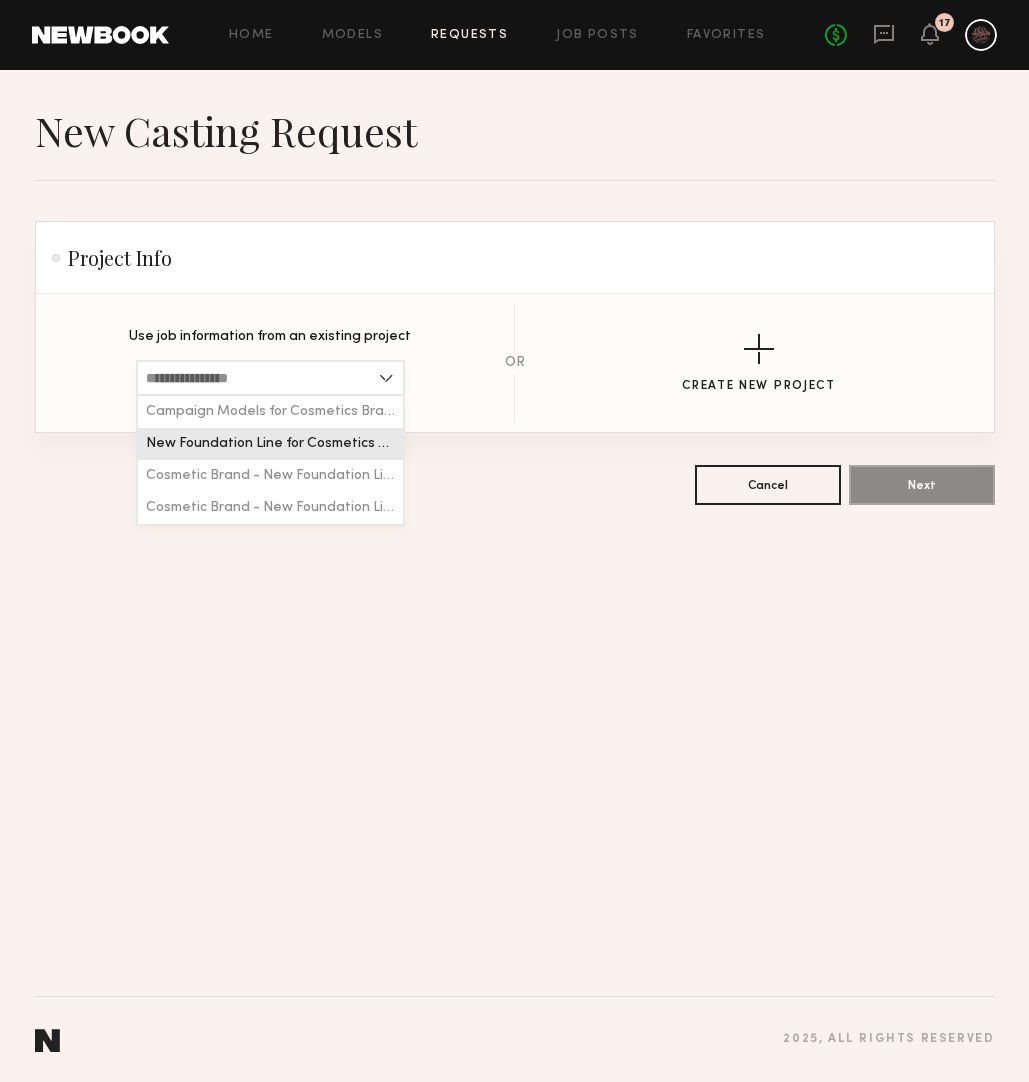 type on "**********" 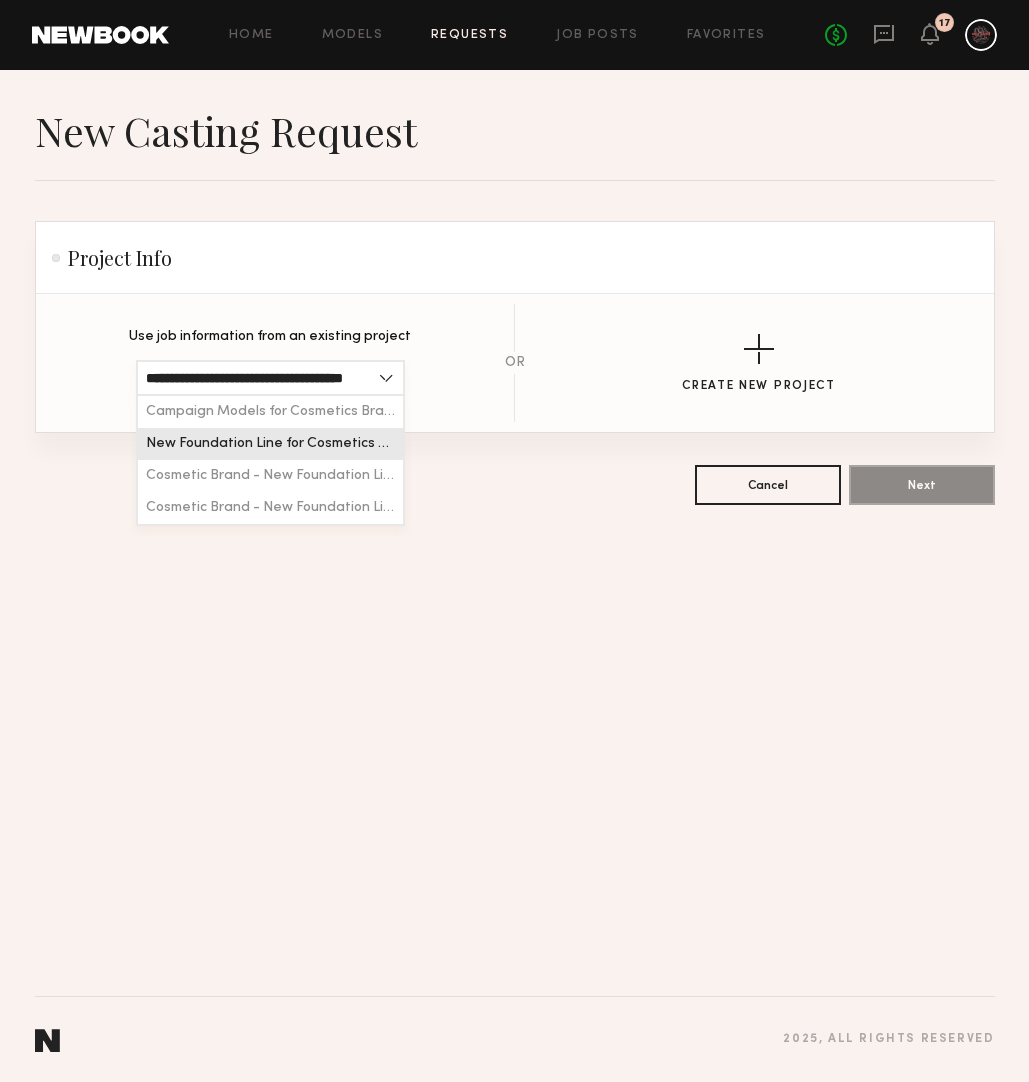 scroll, scrollTop: 0, scrollLeft: 41, axis: horizontal 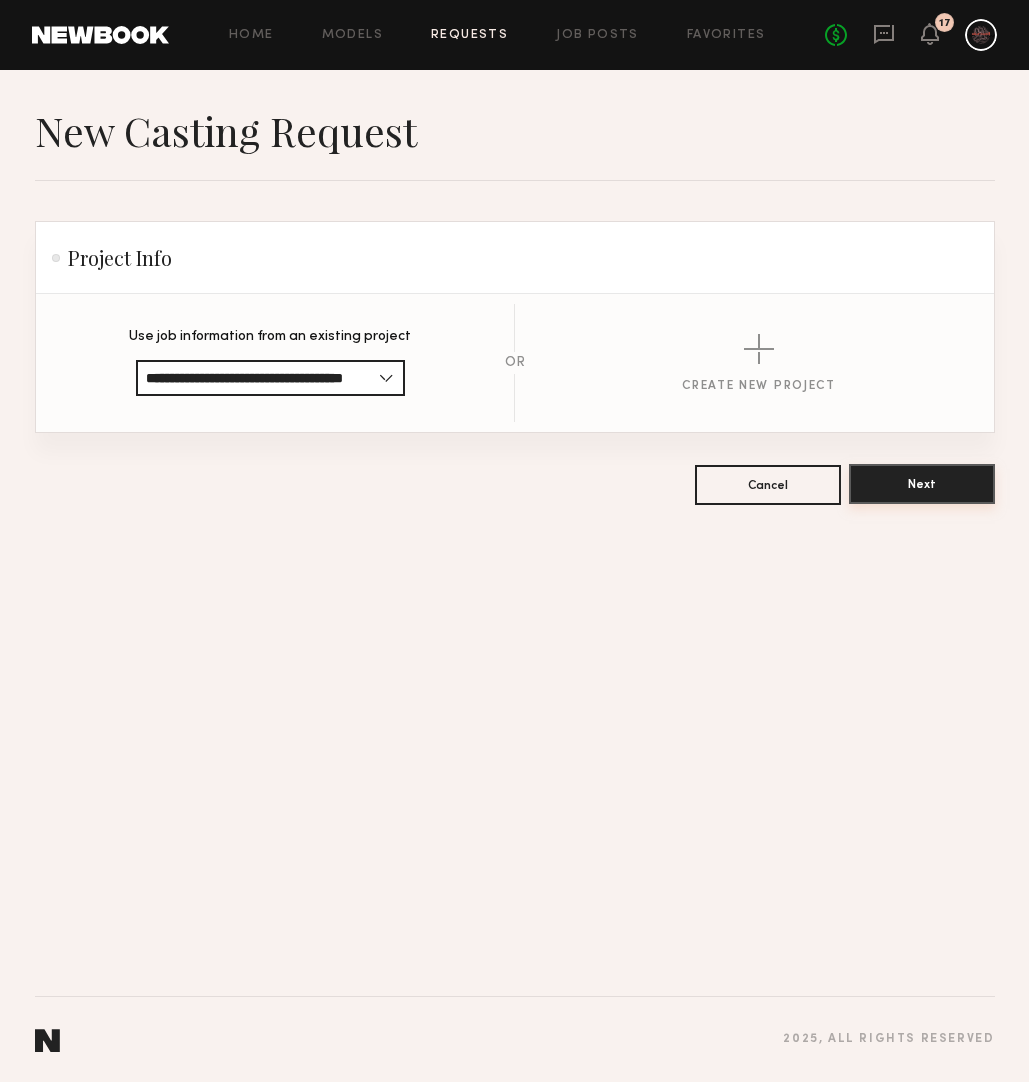 click on "Next" 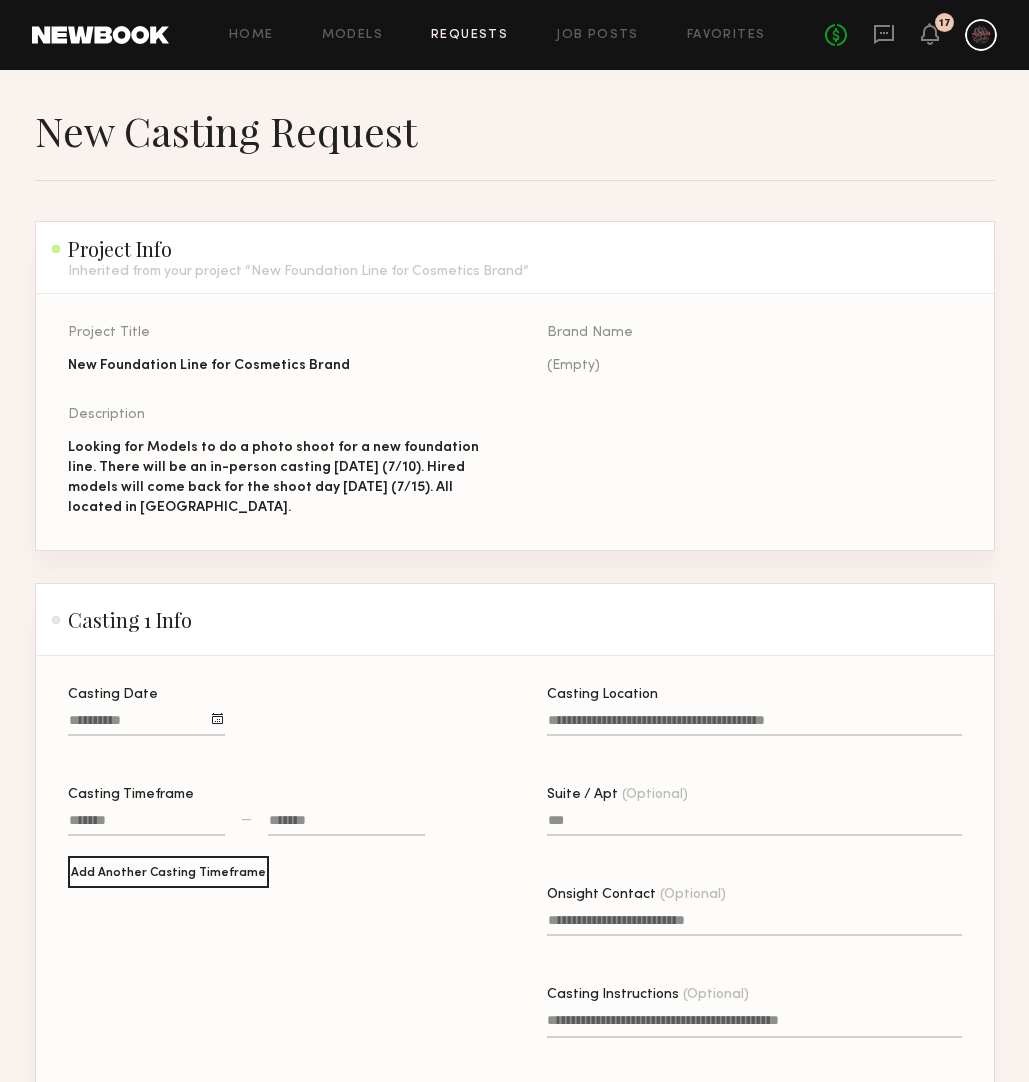 click 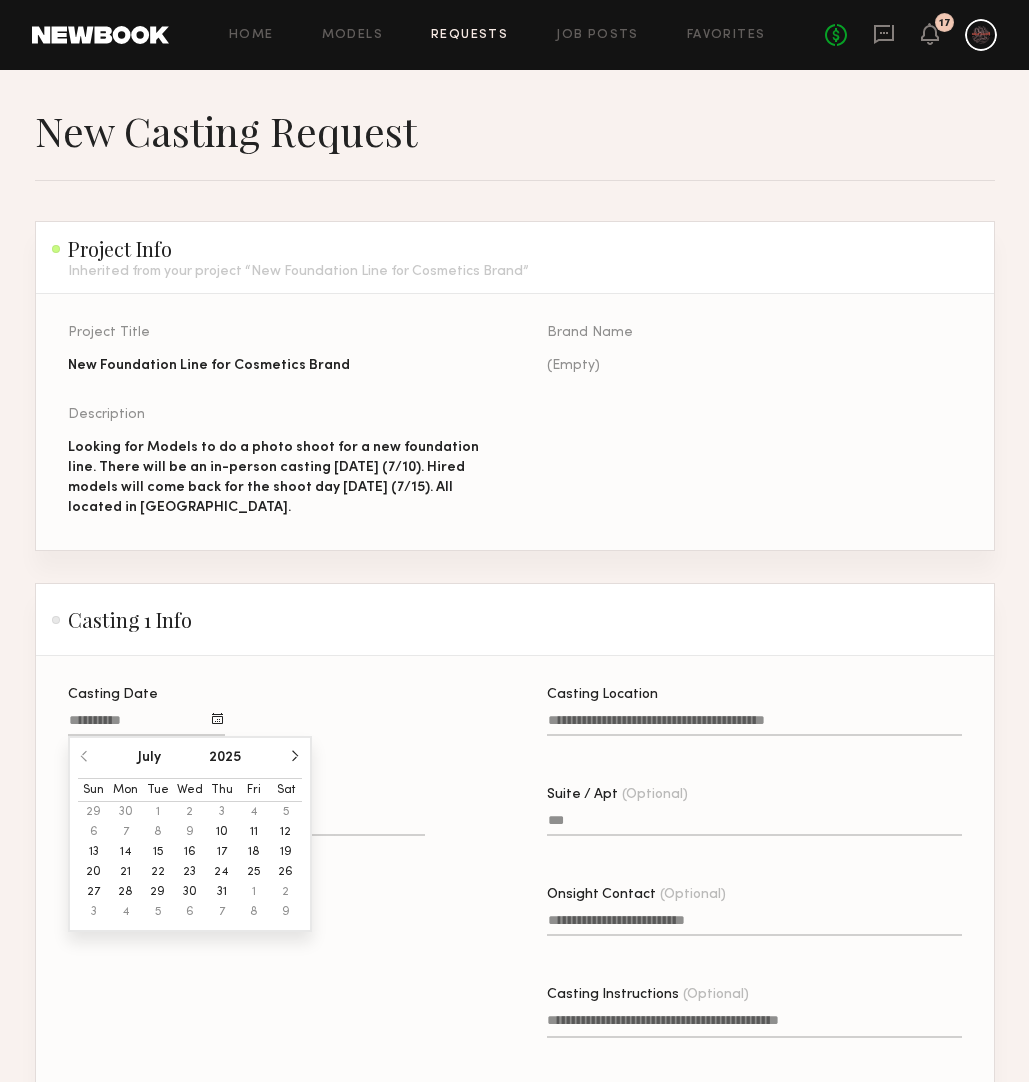 click on "10" 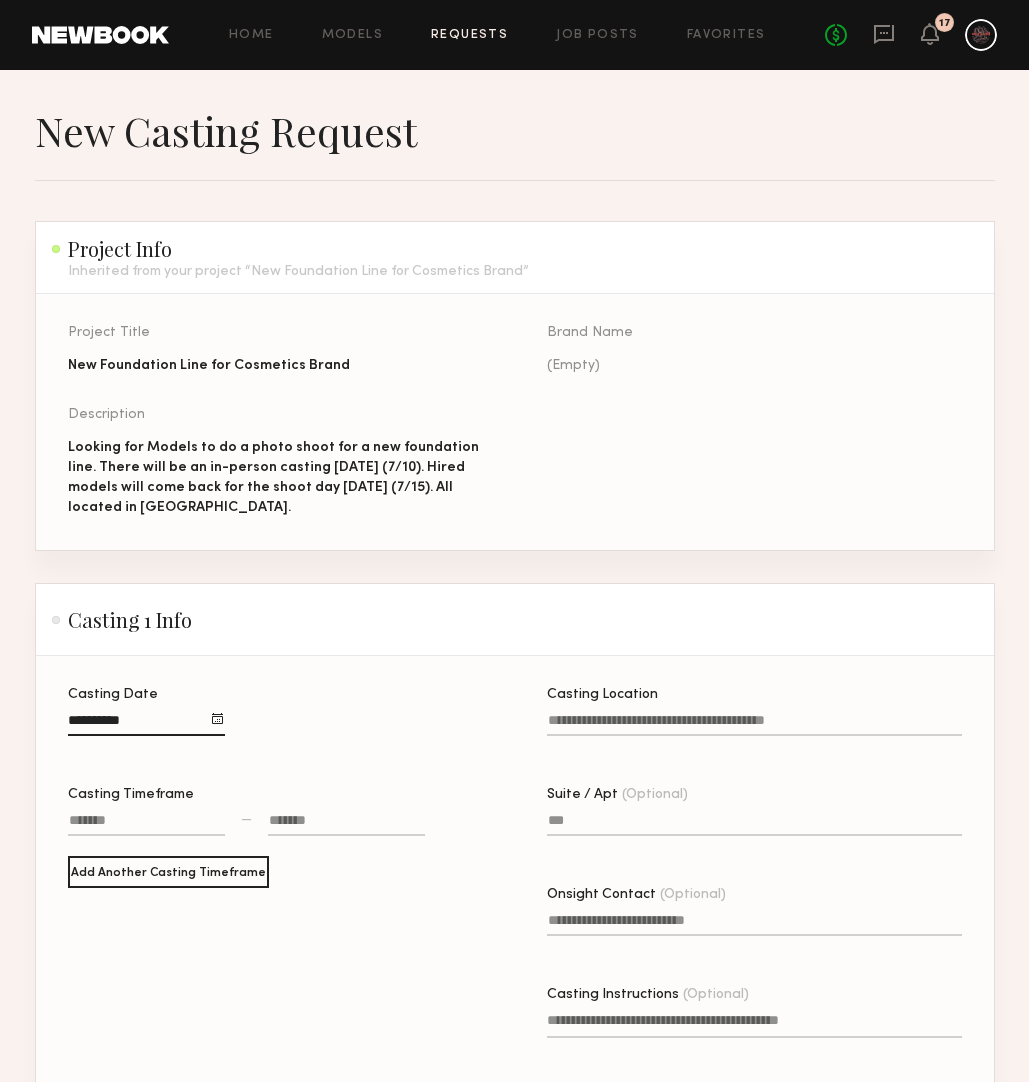 click on "Casting Location" 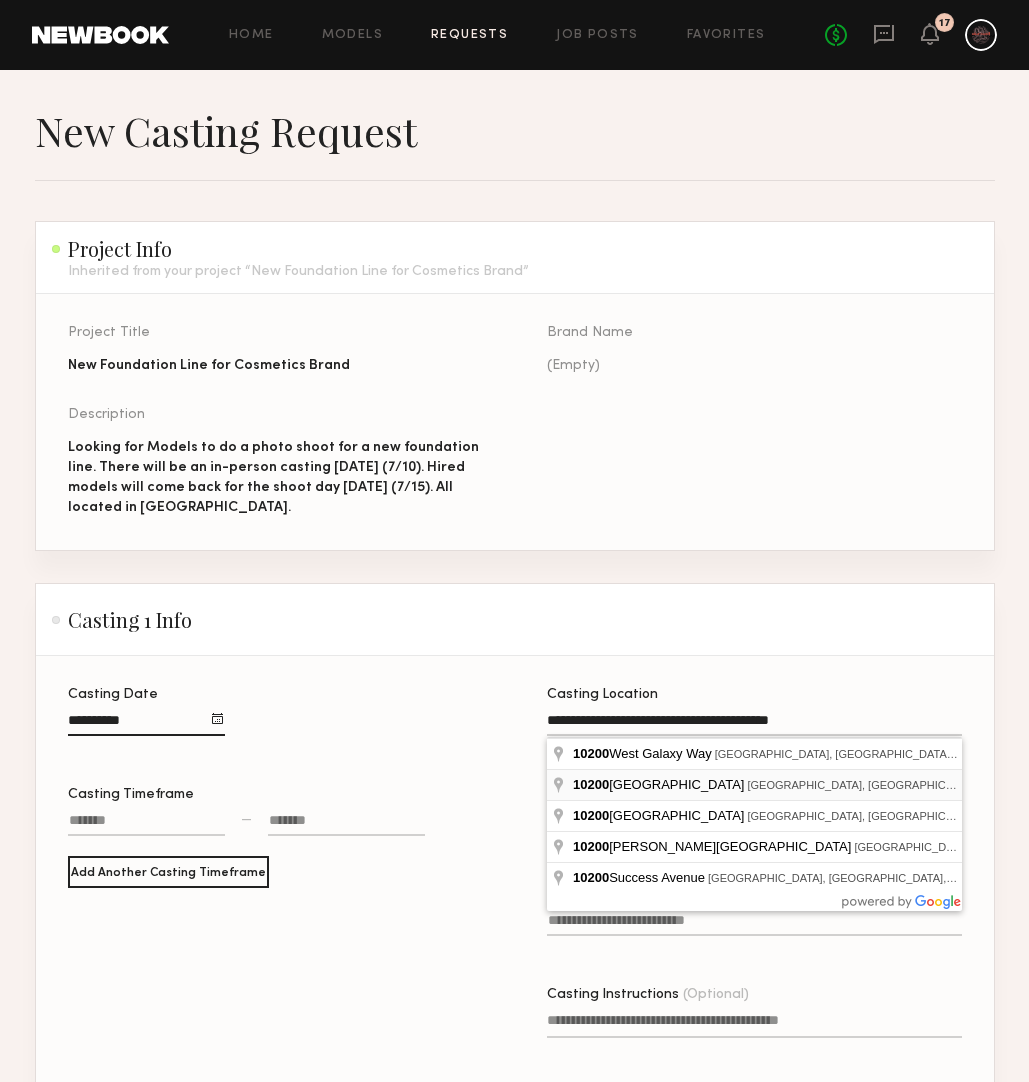 type on "**********" 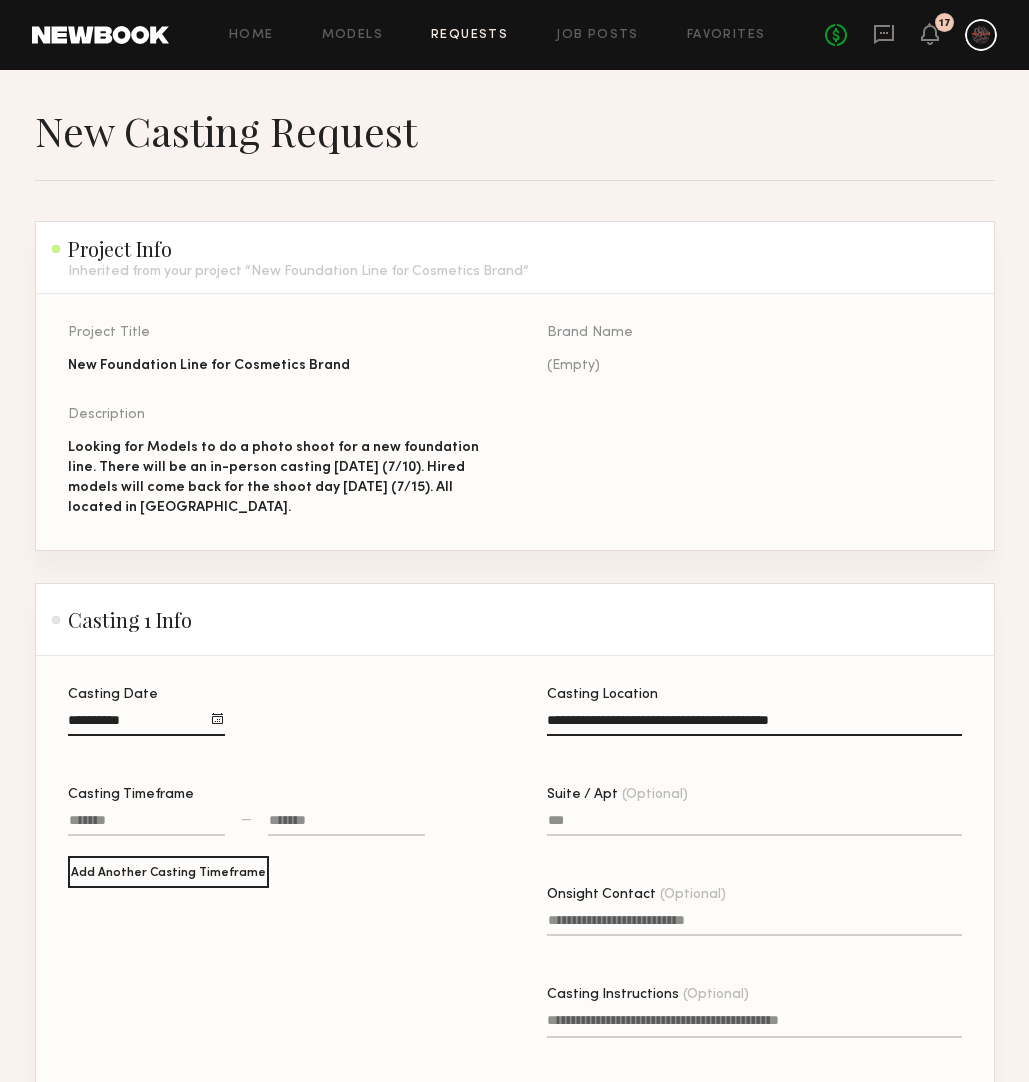 click 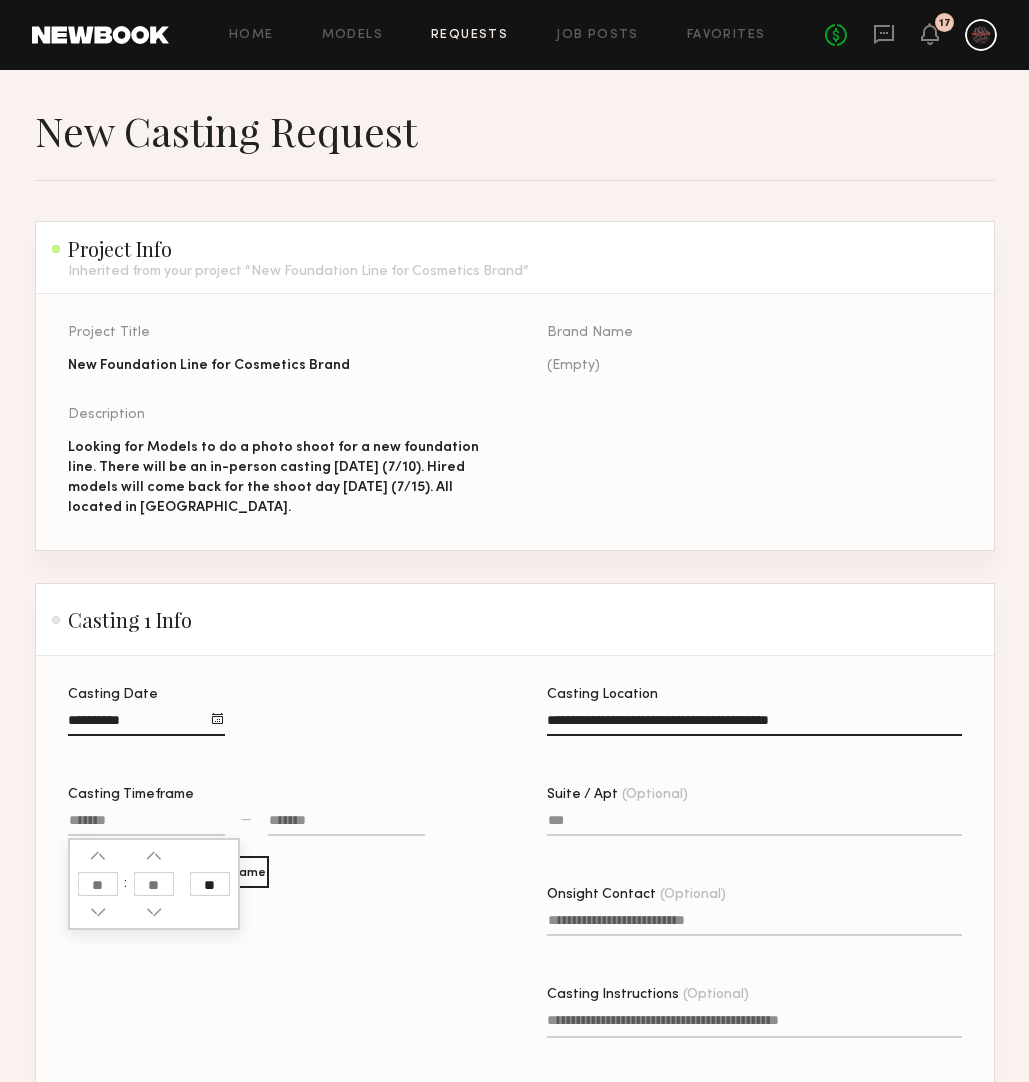 click 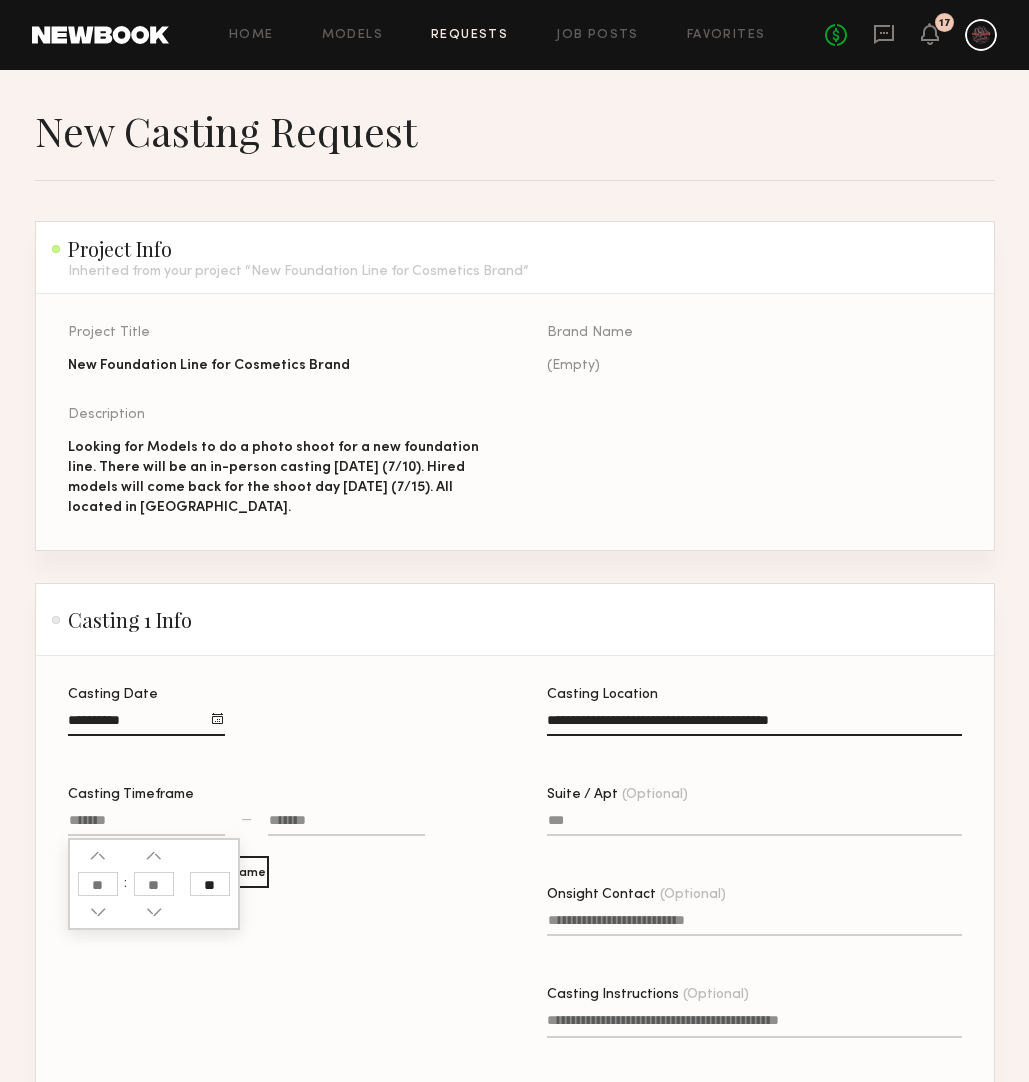 click 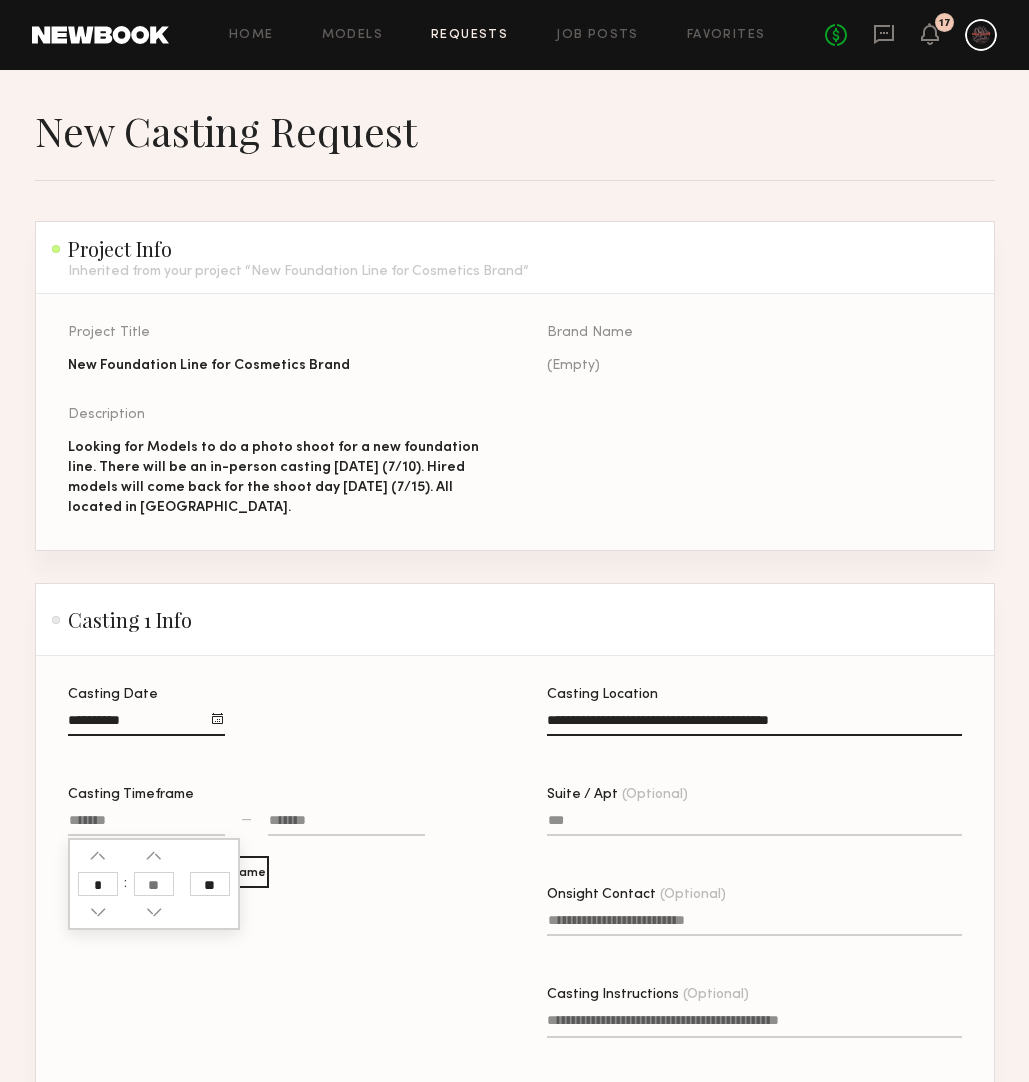 type on "*" 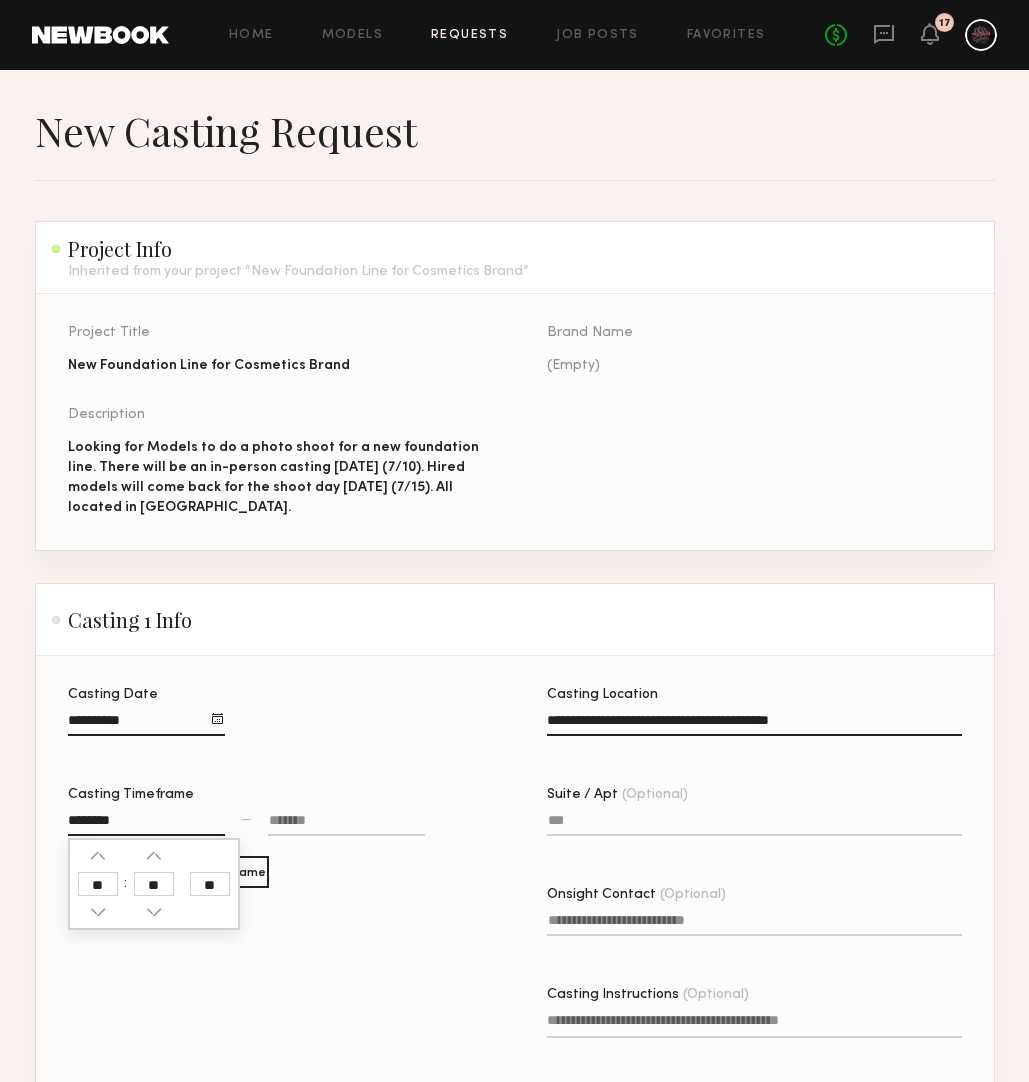 click 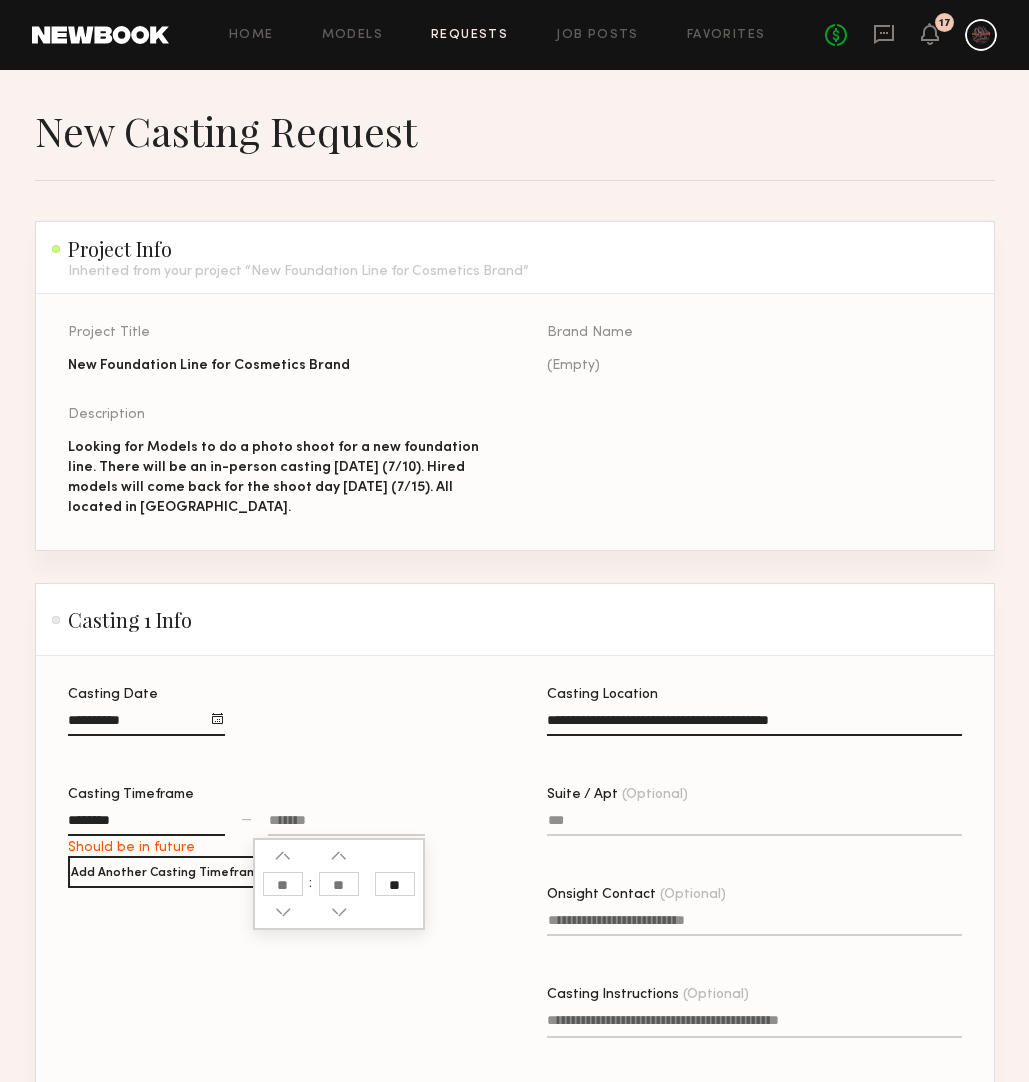 click 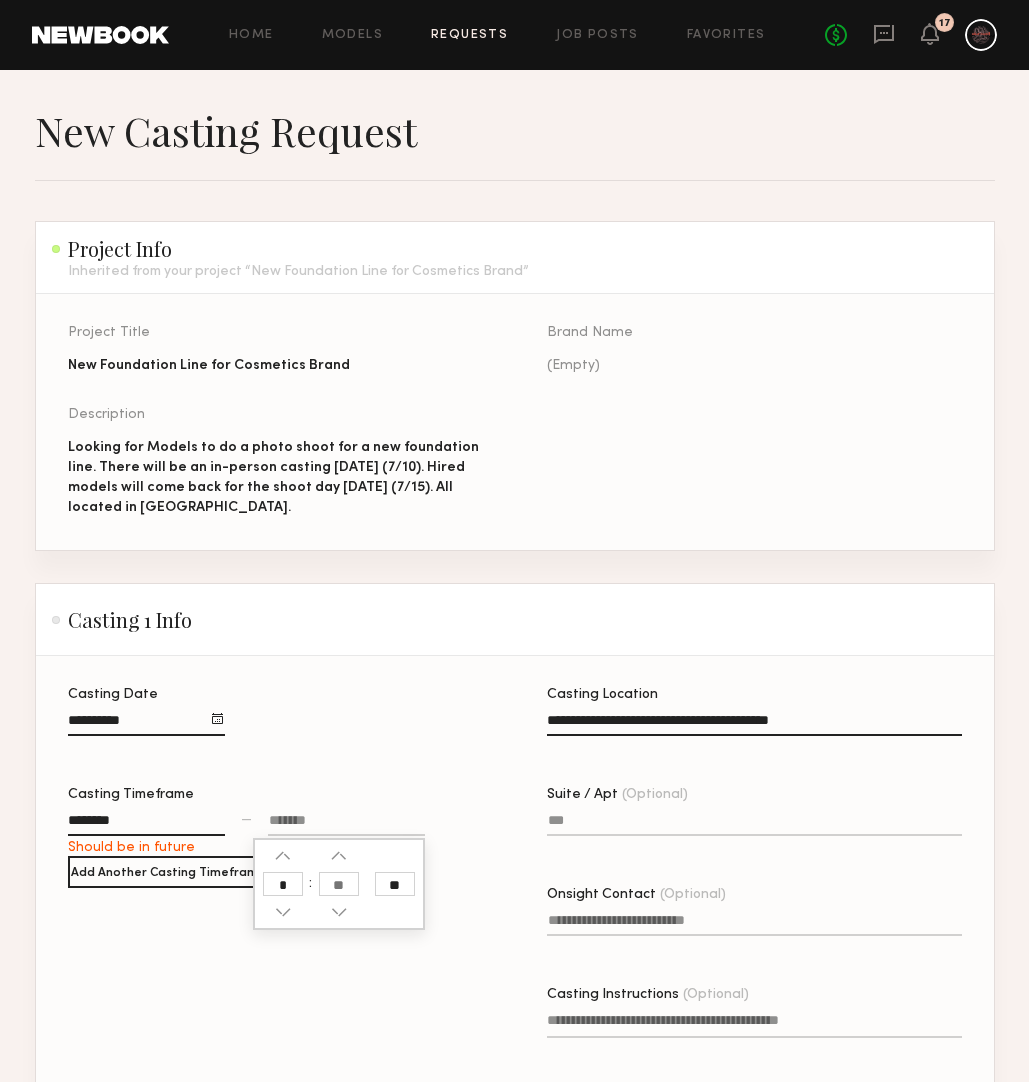 type on "*" 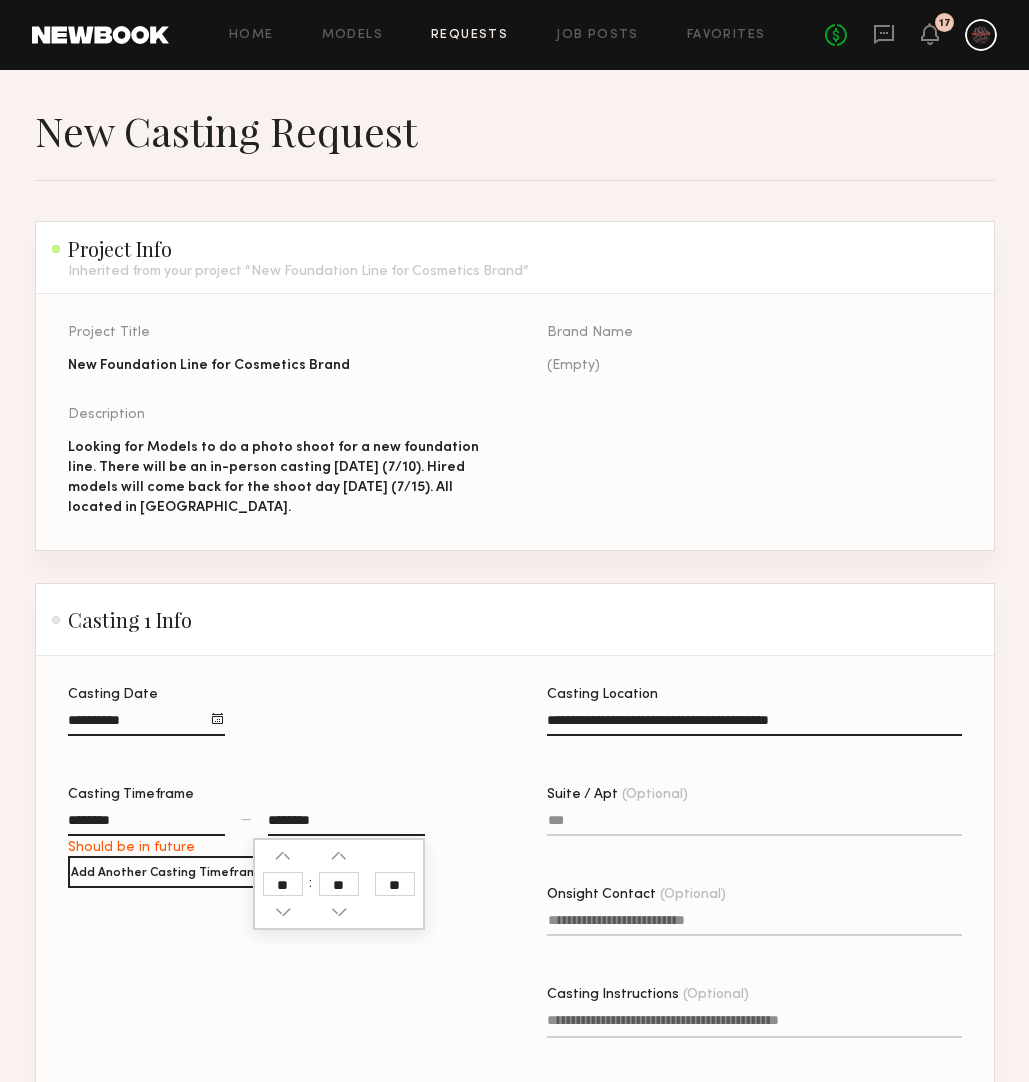 click 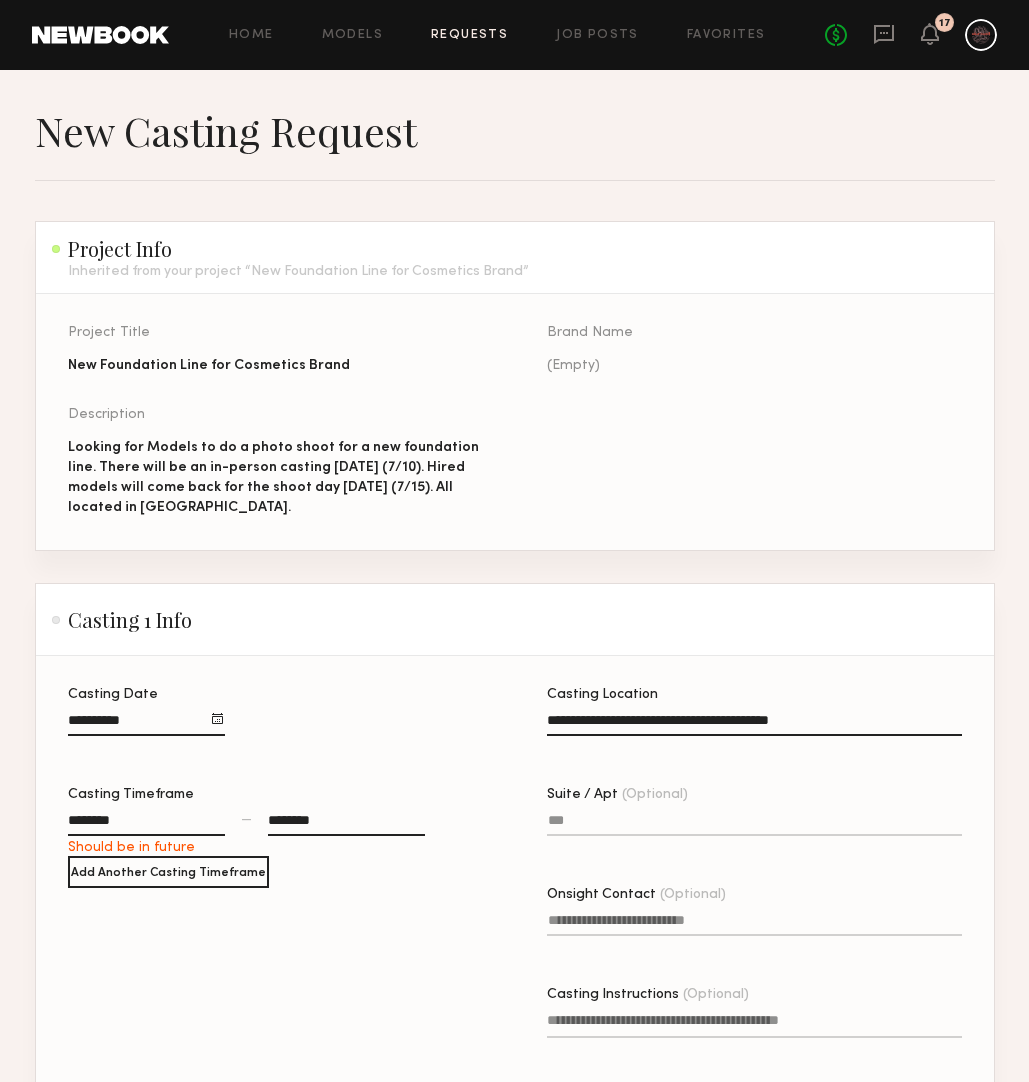 click on "********" 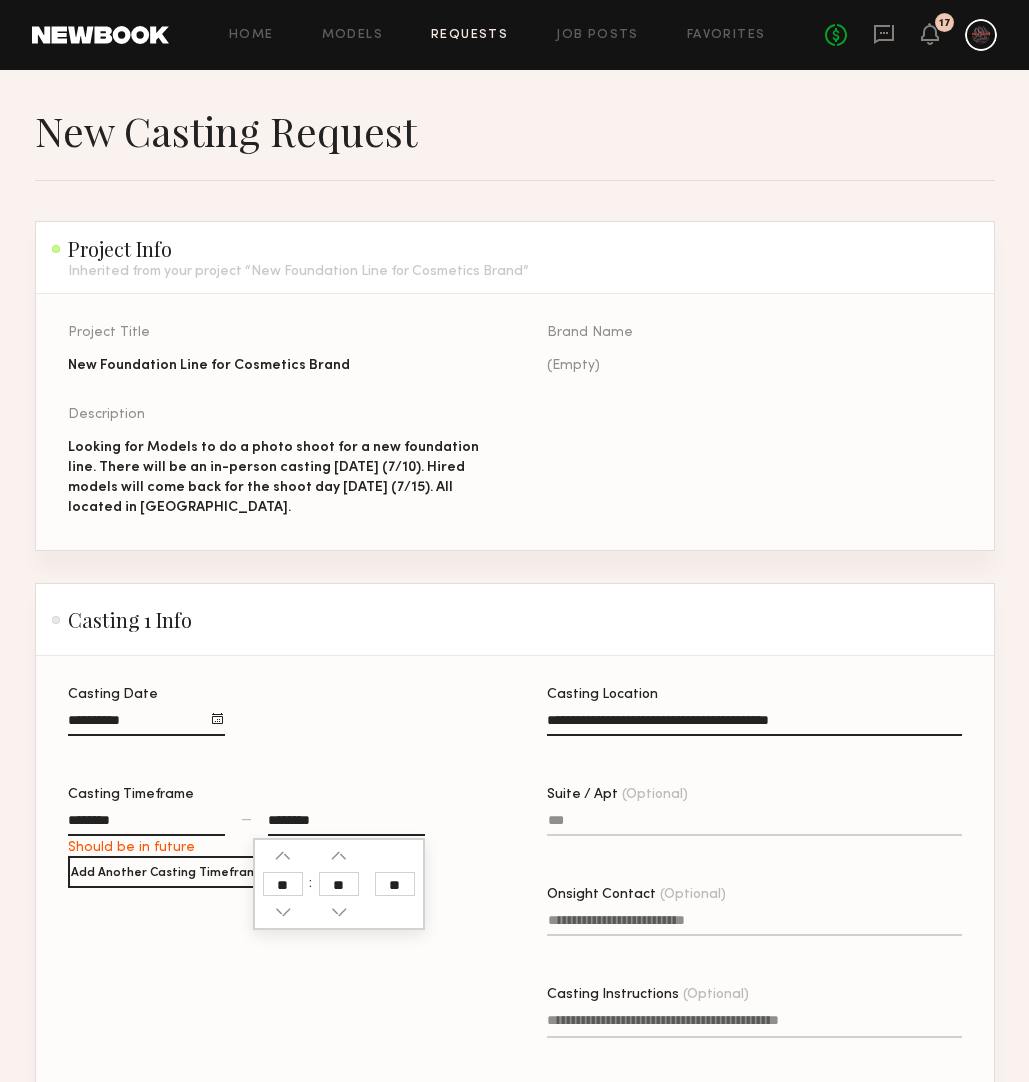 click on "********" 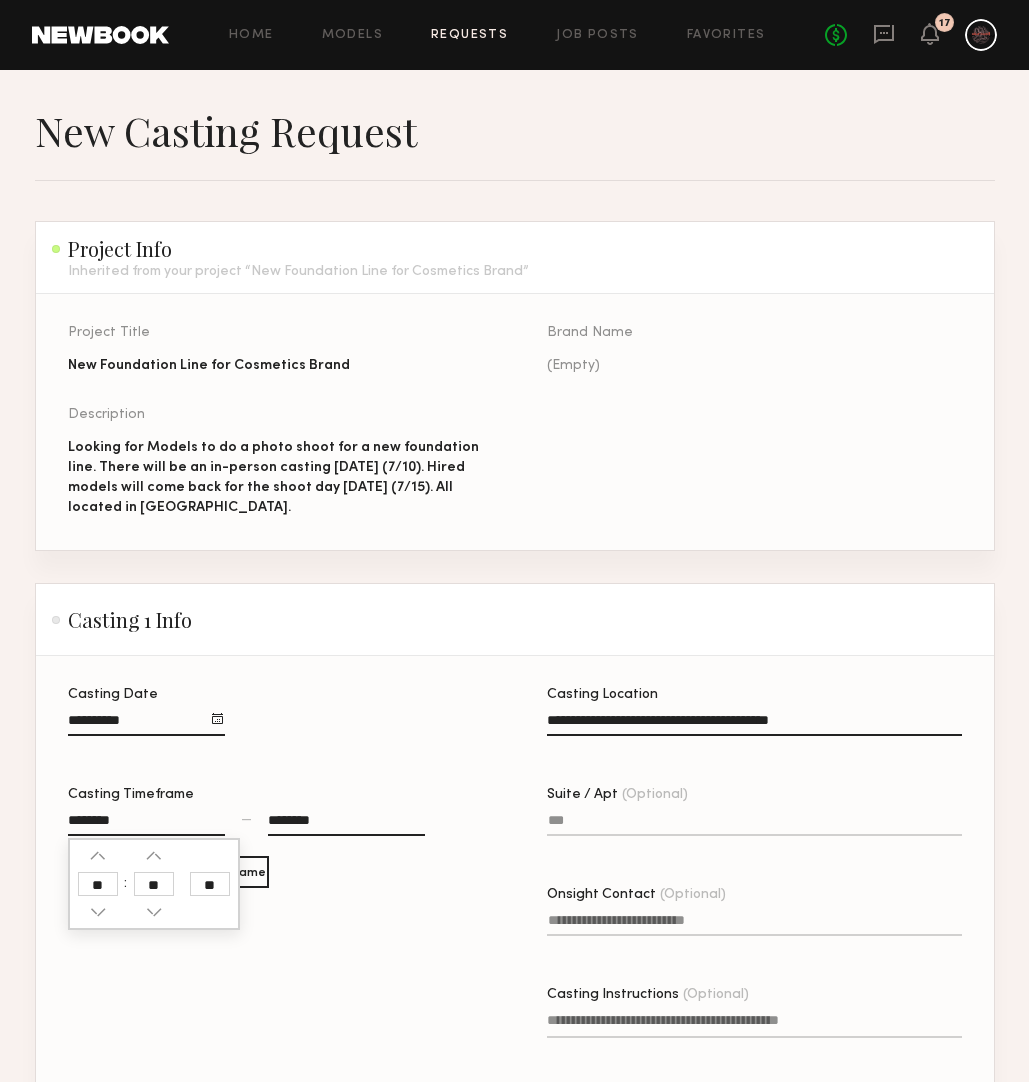 click on "**" 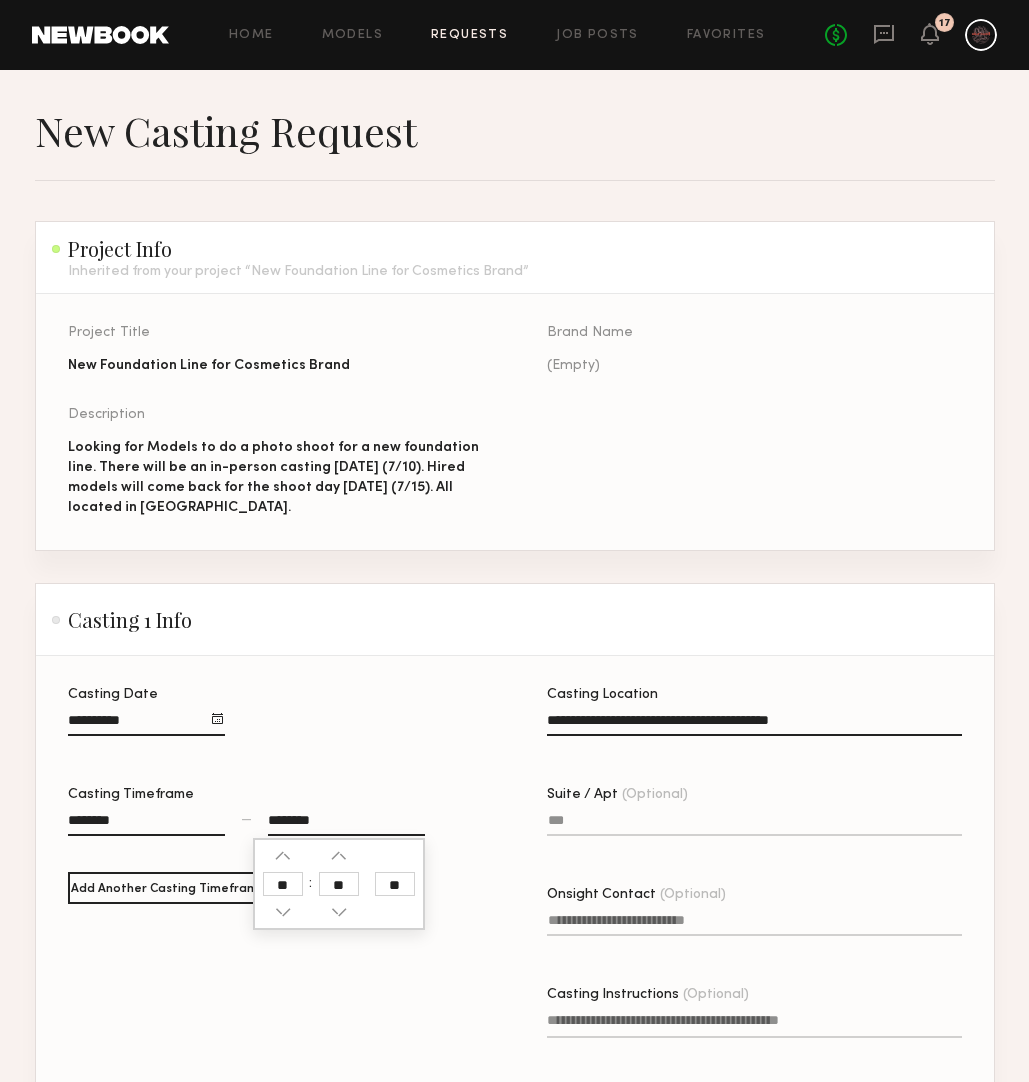click on "**" 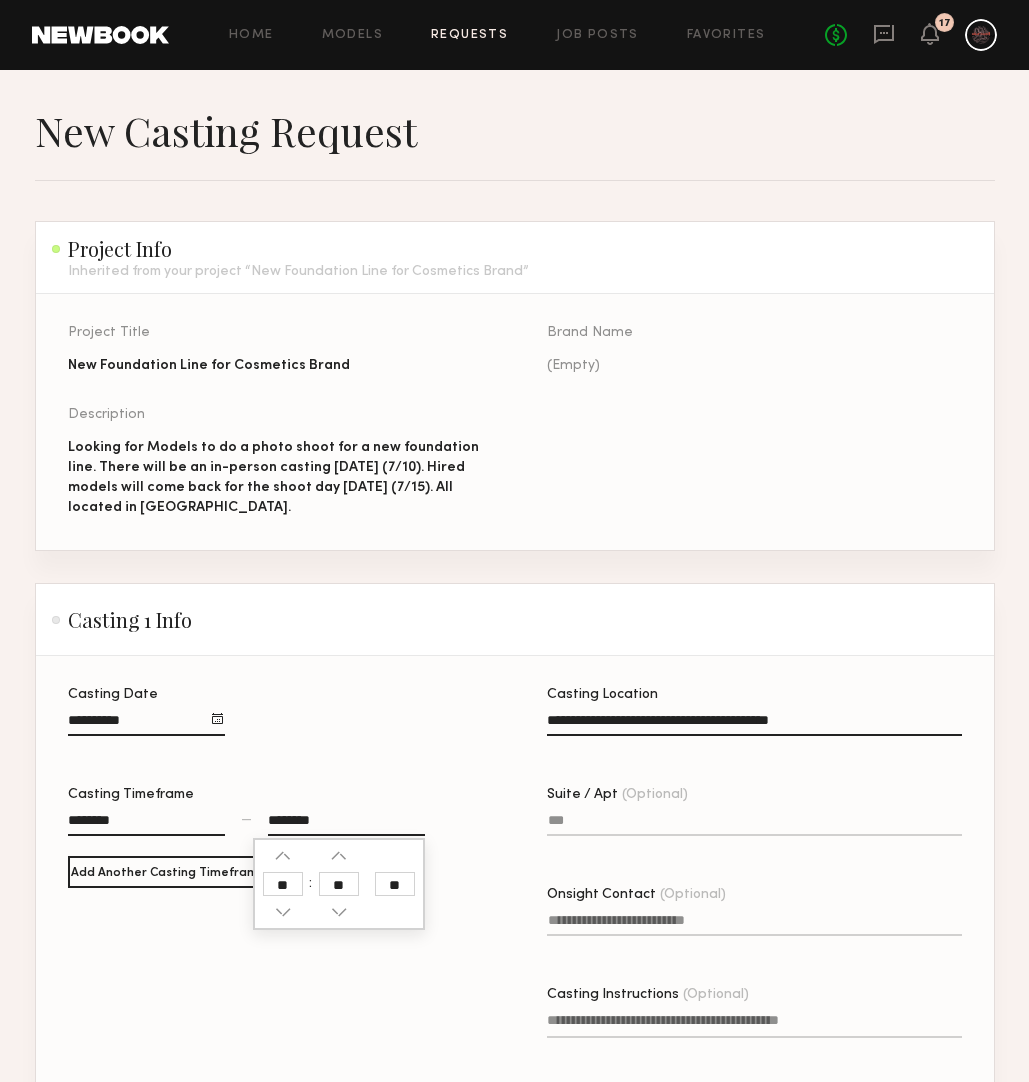 click on "**********" 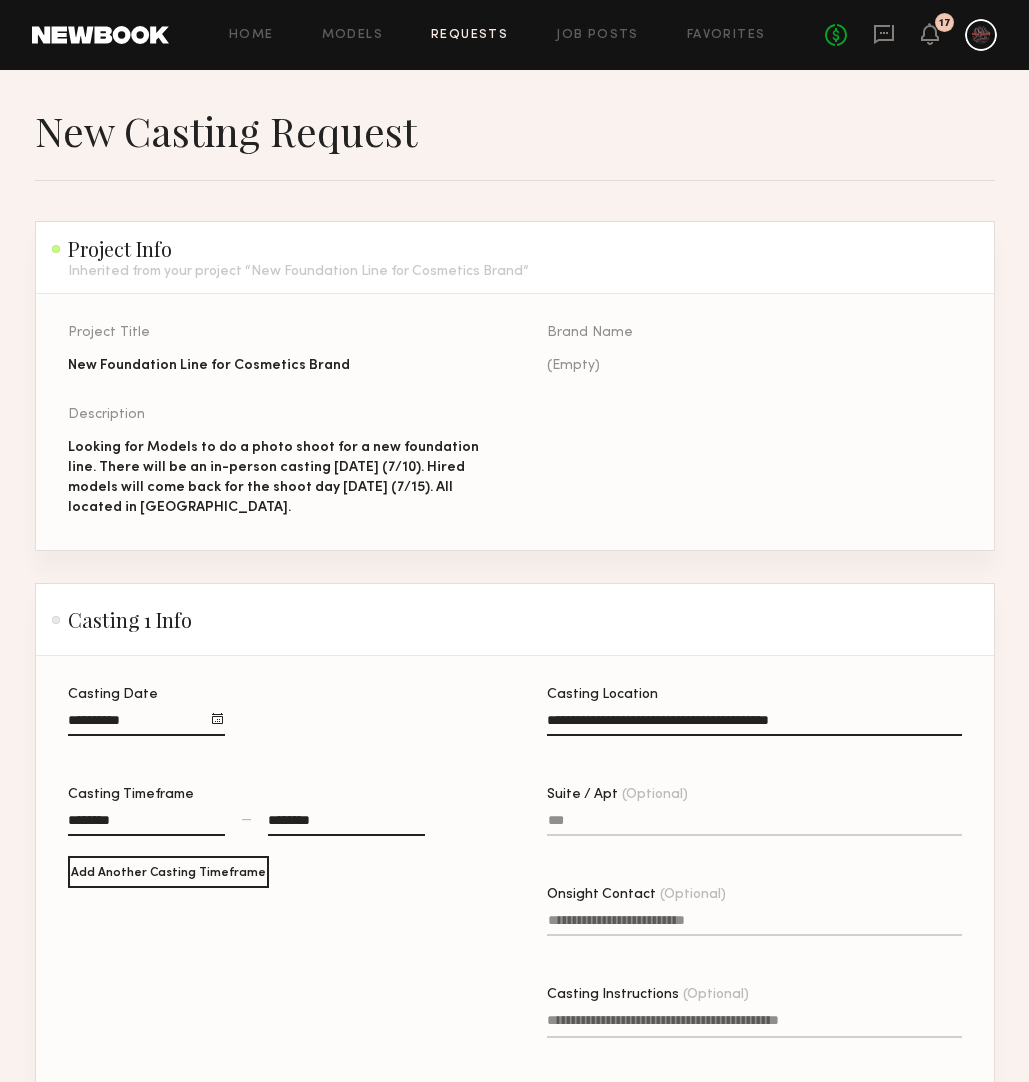 click on "Suite / Apt (Optional)" 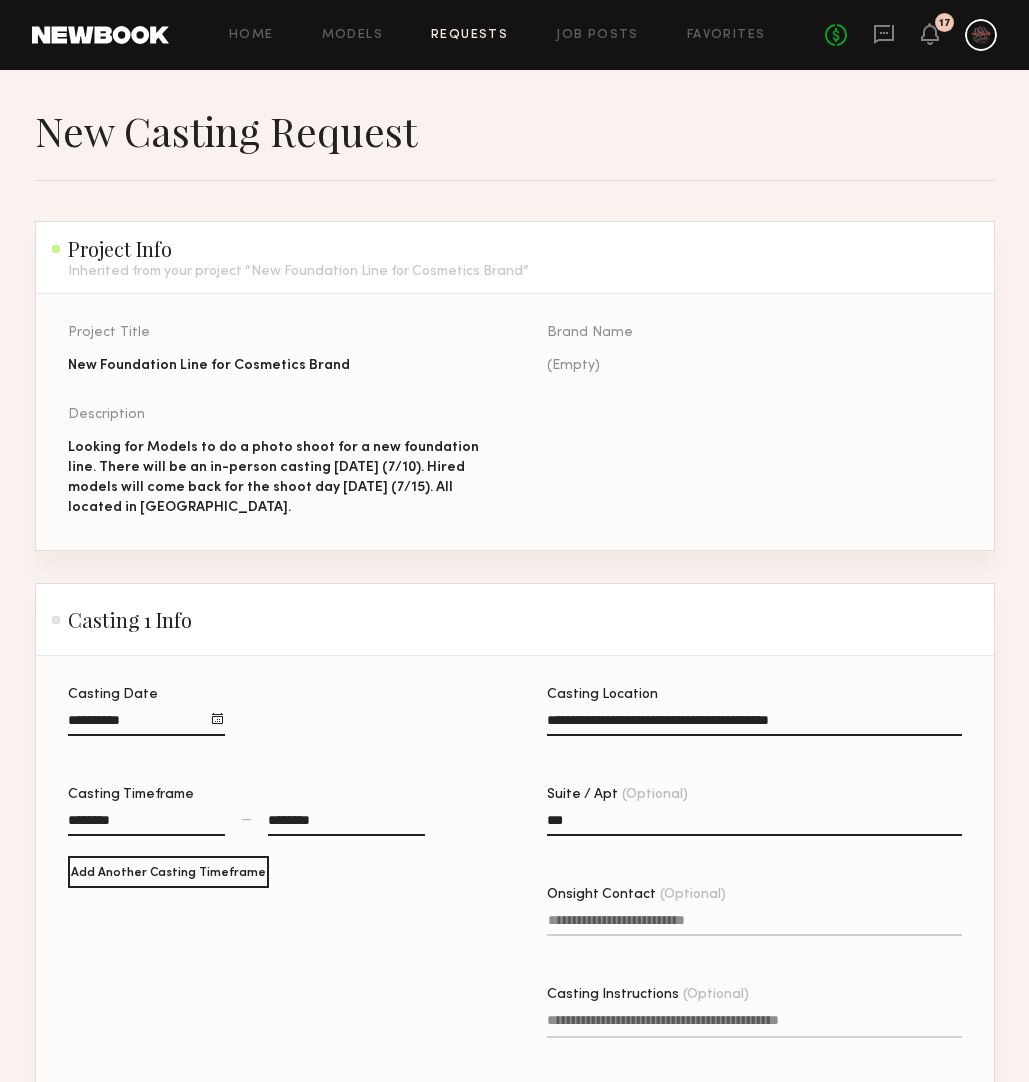 type on "***" 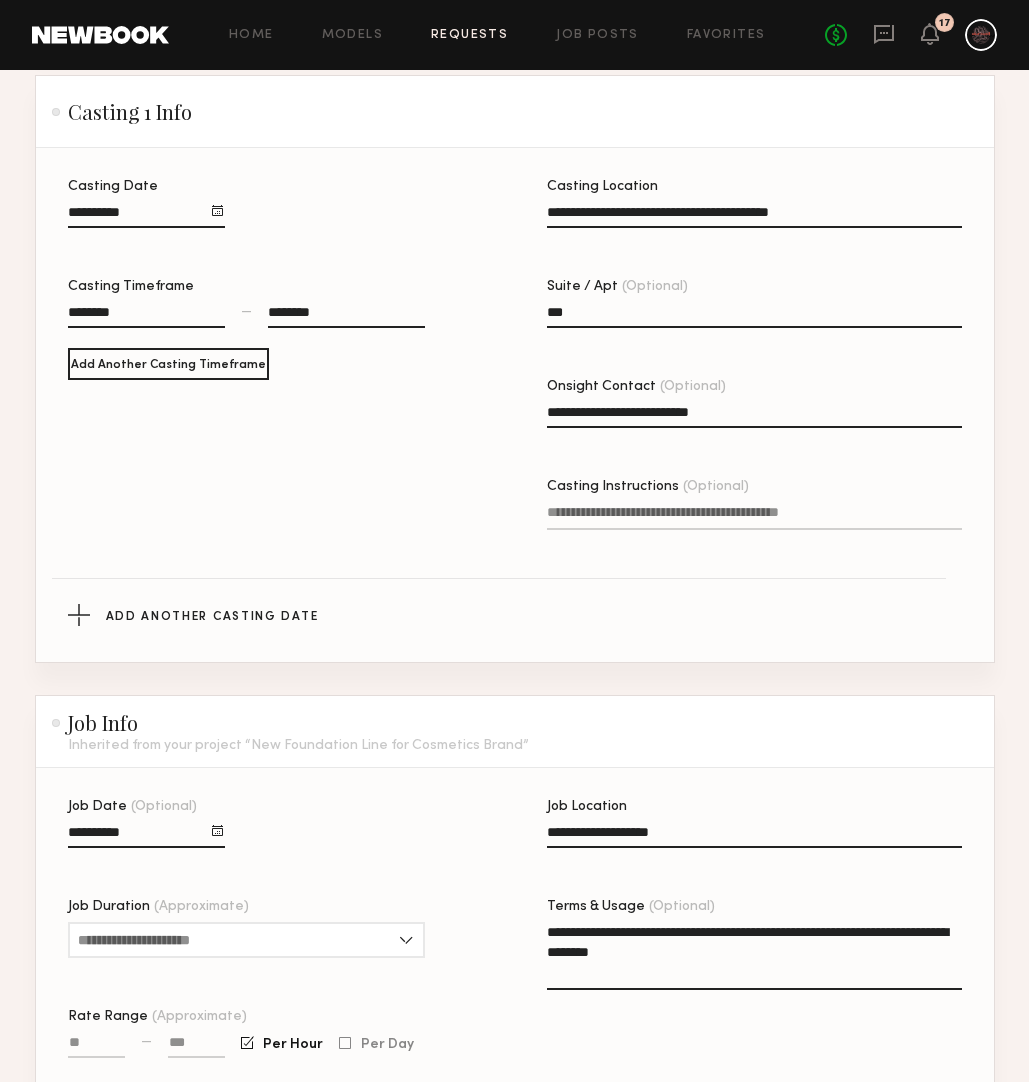 scroll, scrollTop: 641, scrollLeft: 0, axis: vertical 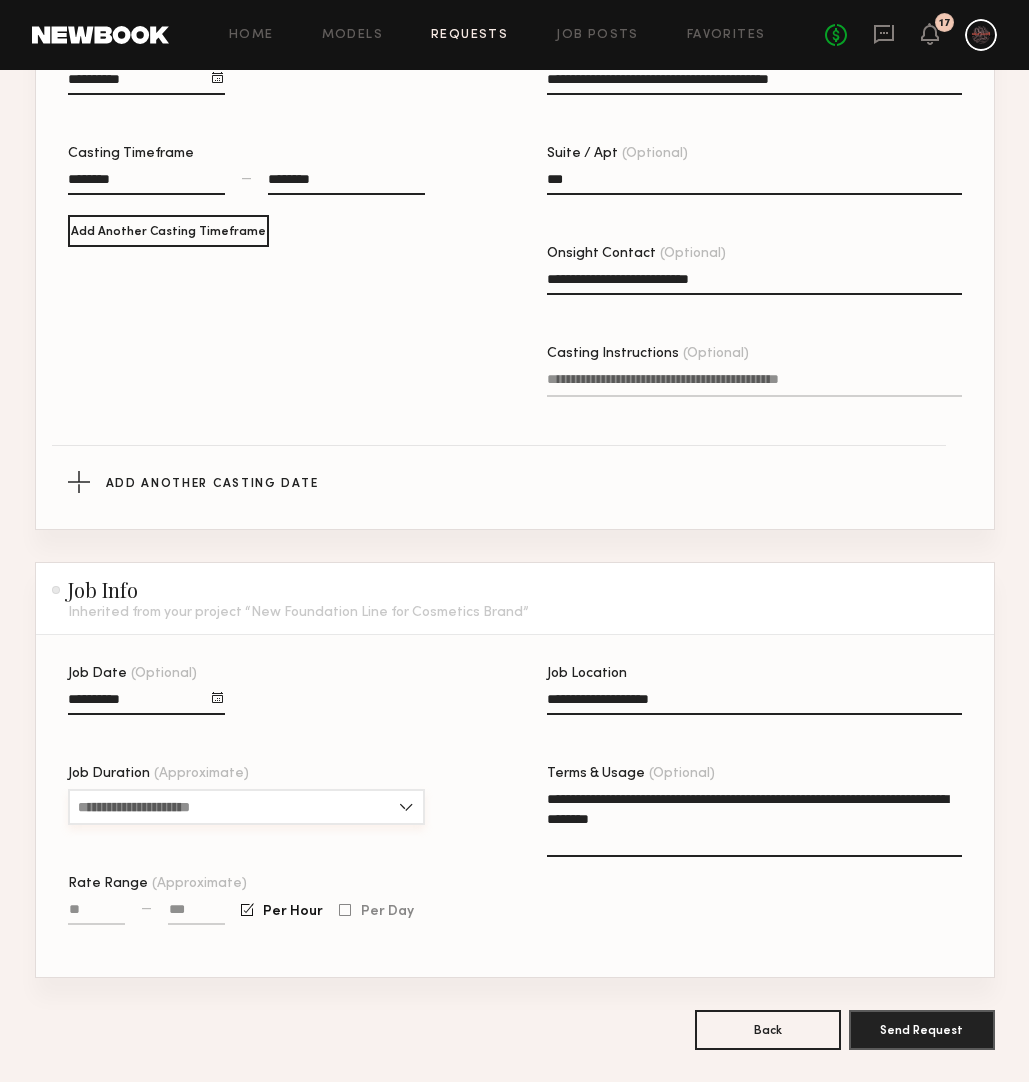 type on "**********" 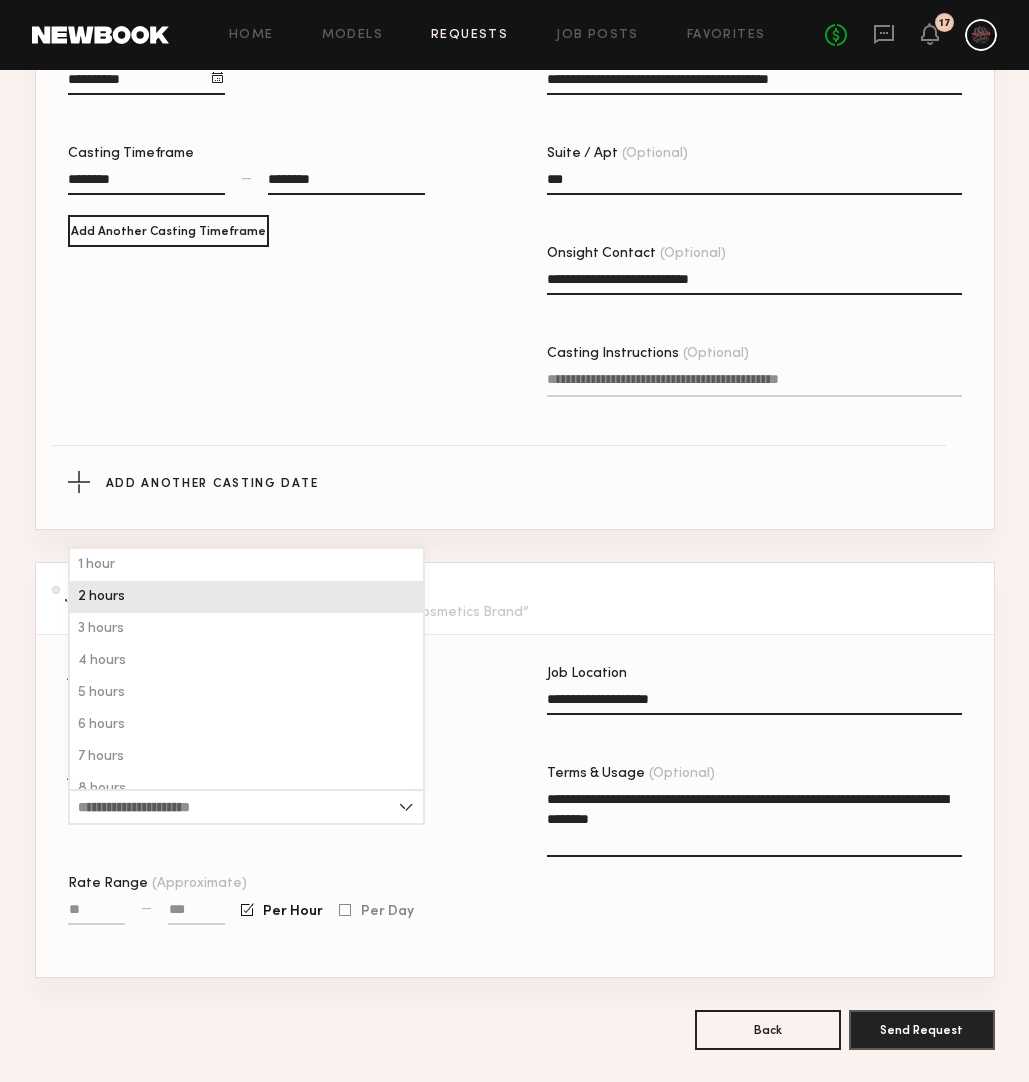 click on "2 hours" 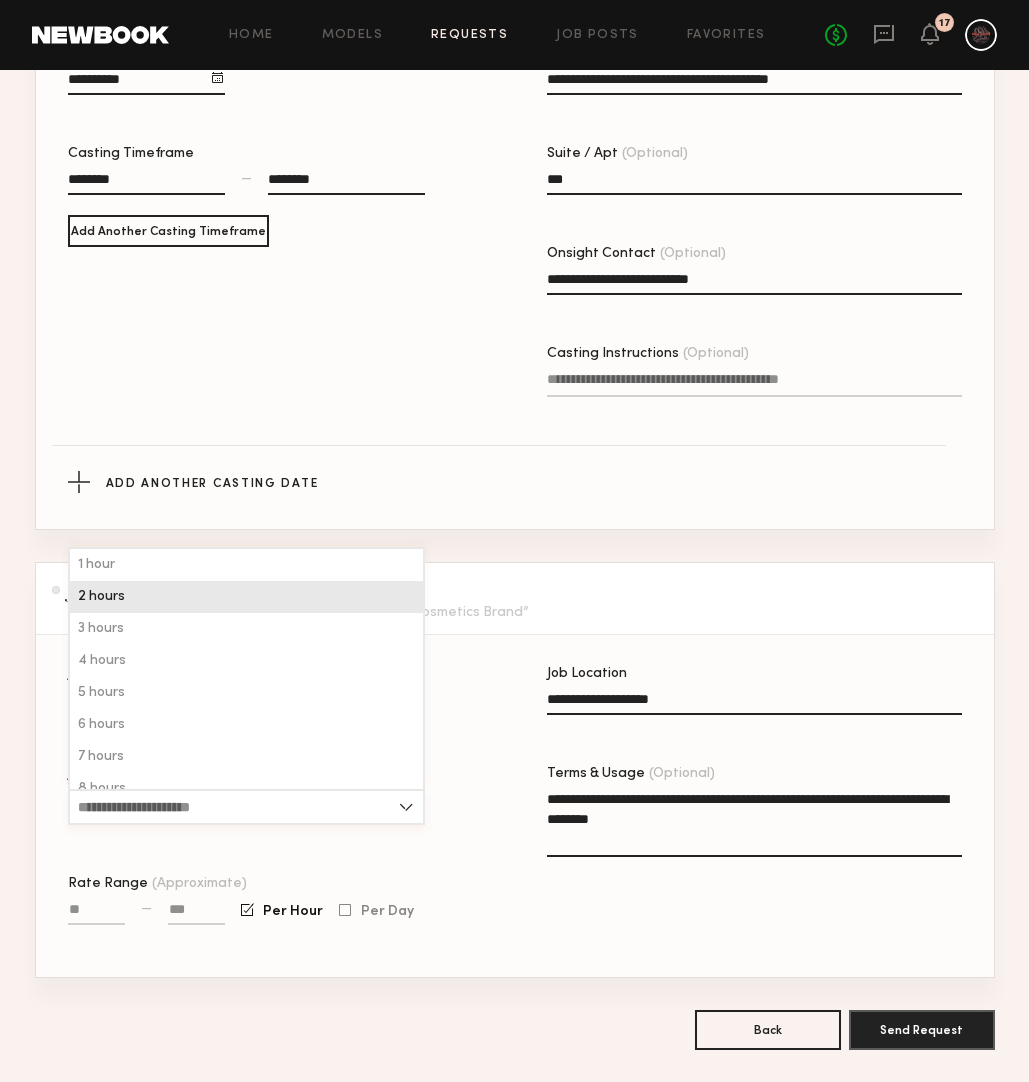 type on "*******" 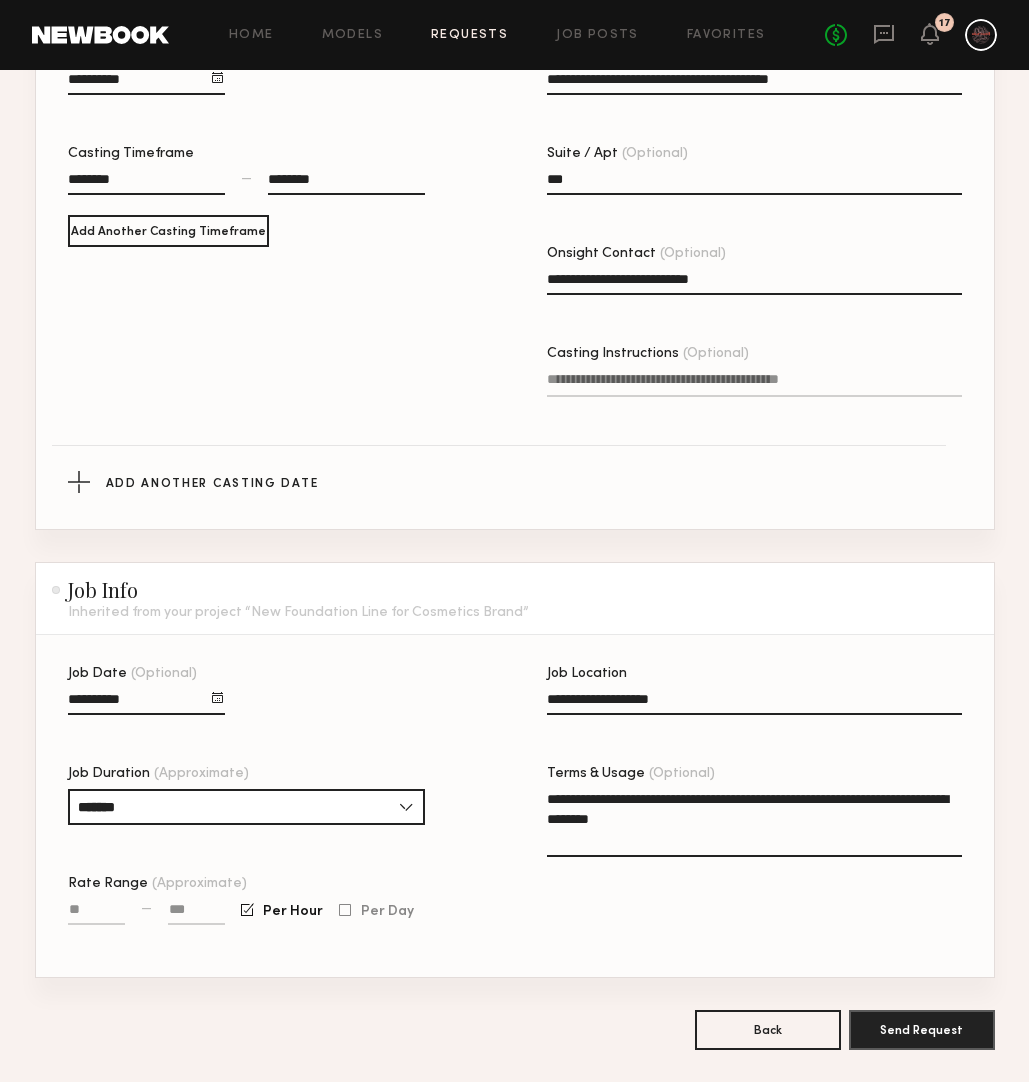 click on "Rate Range (Approximate)" at bounding box center [96, 913] 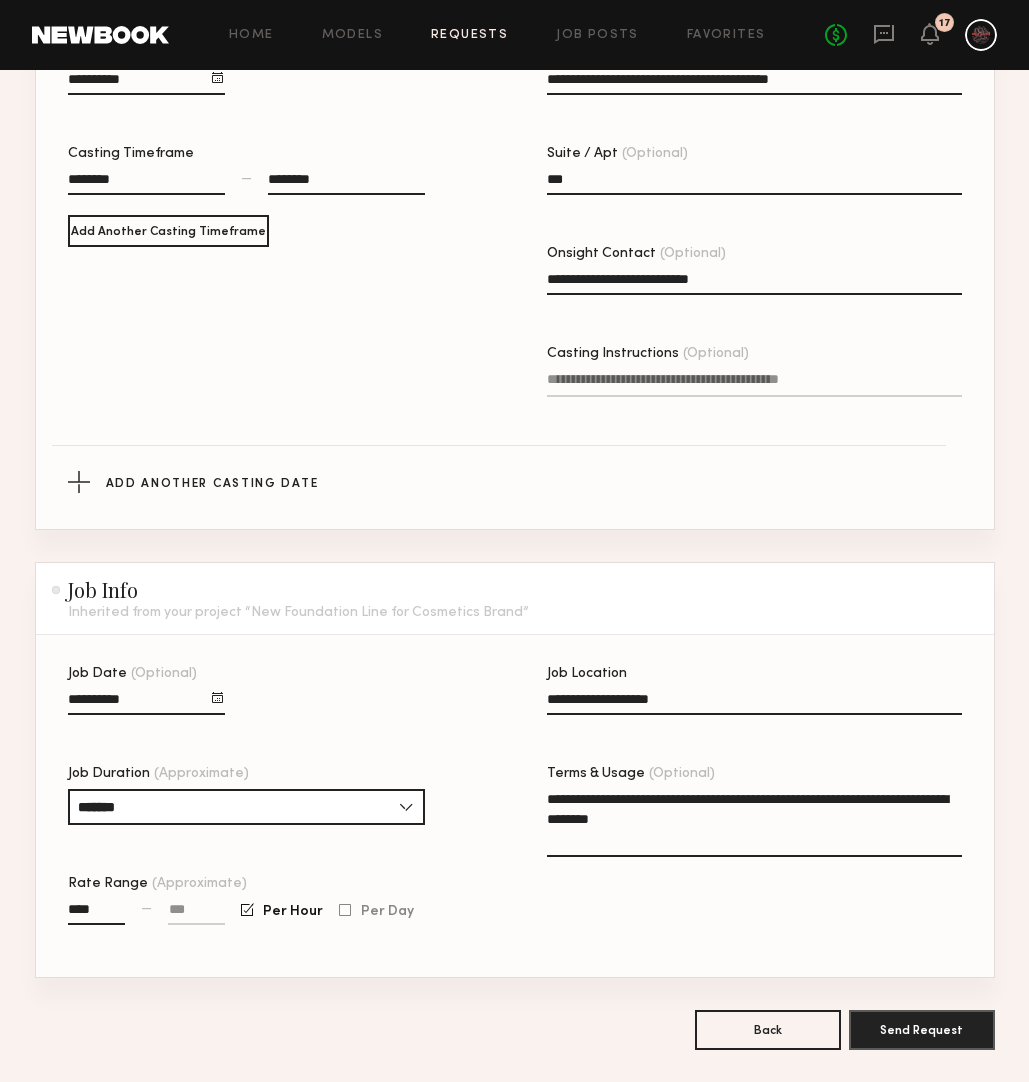 type on "****" 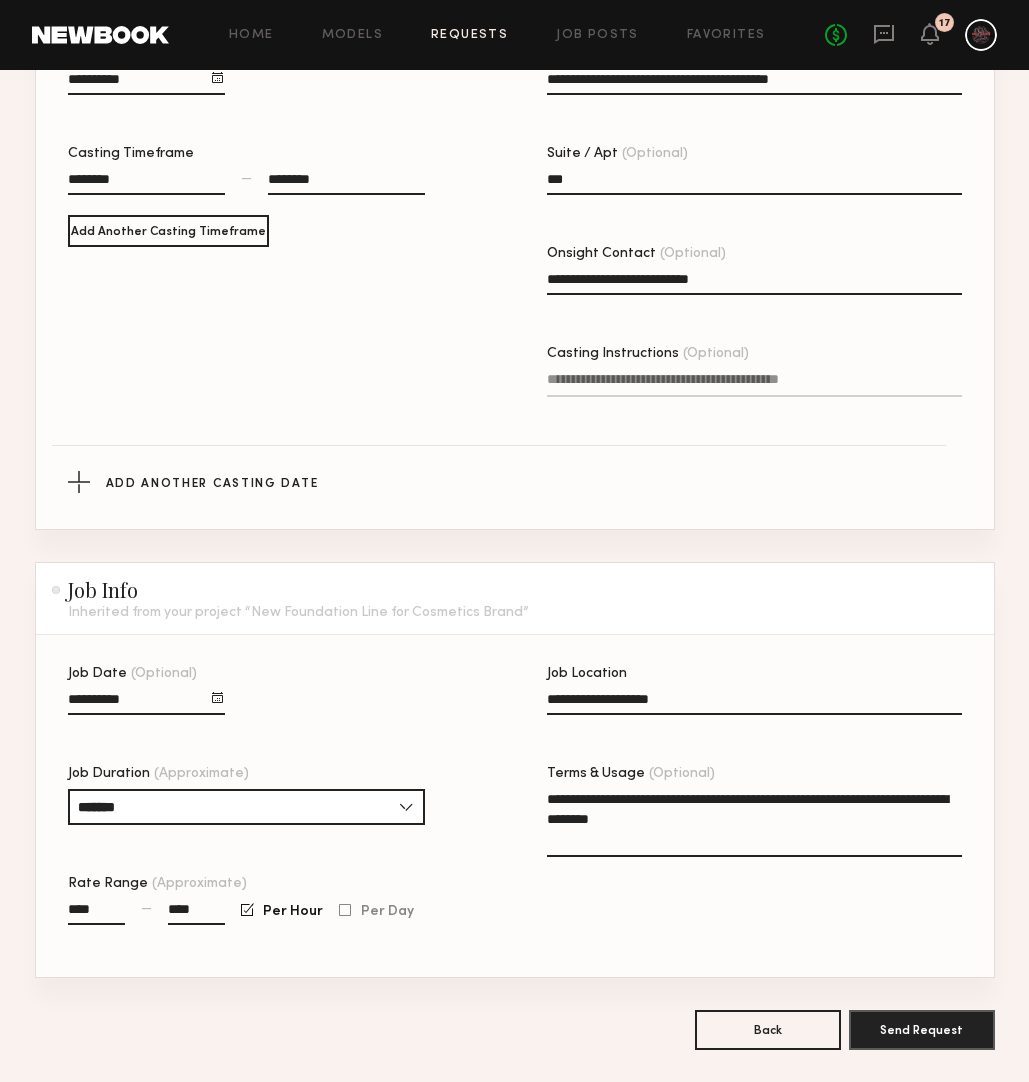 type on "****" 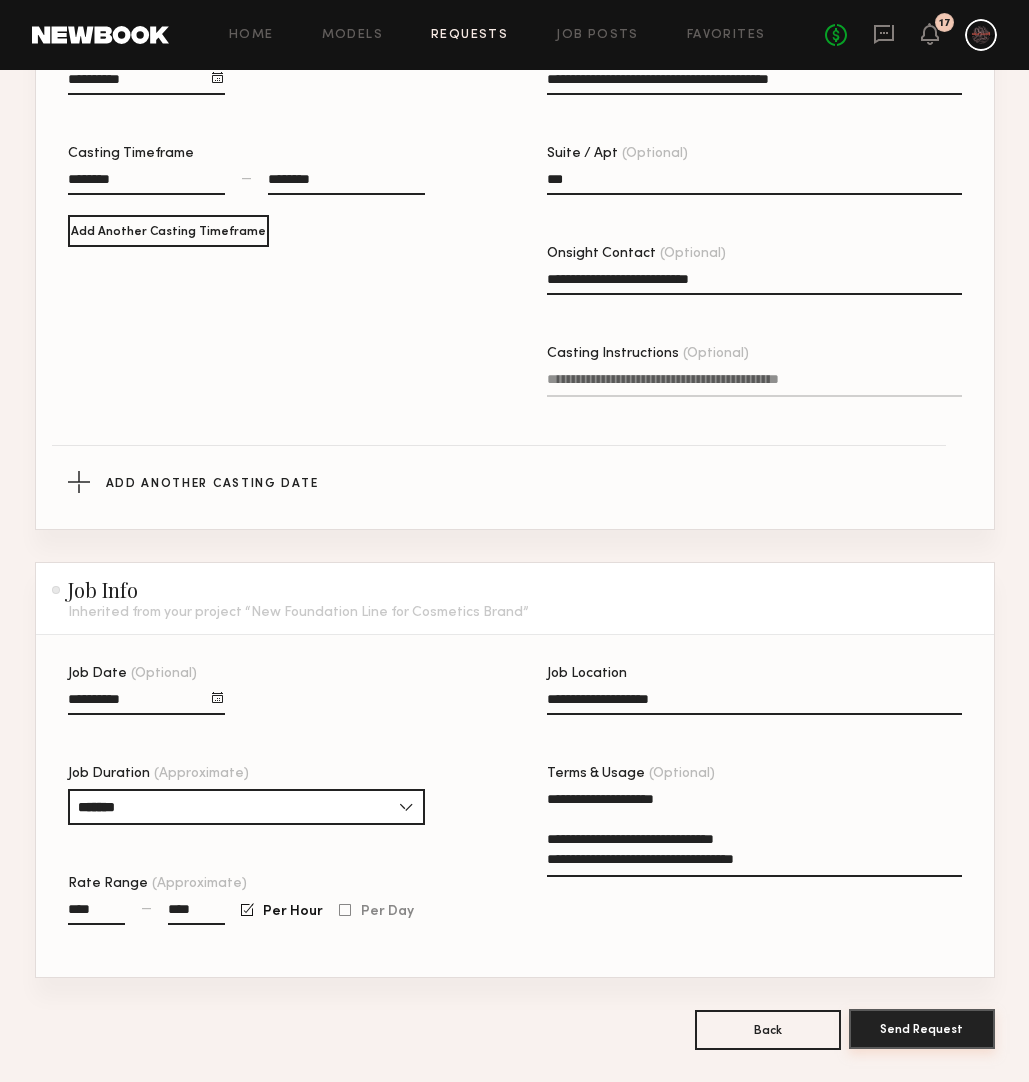 type on "**********" 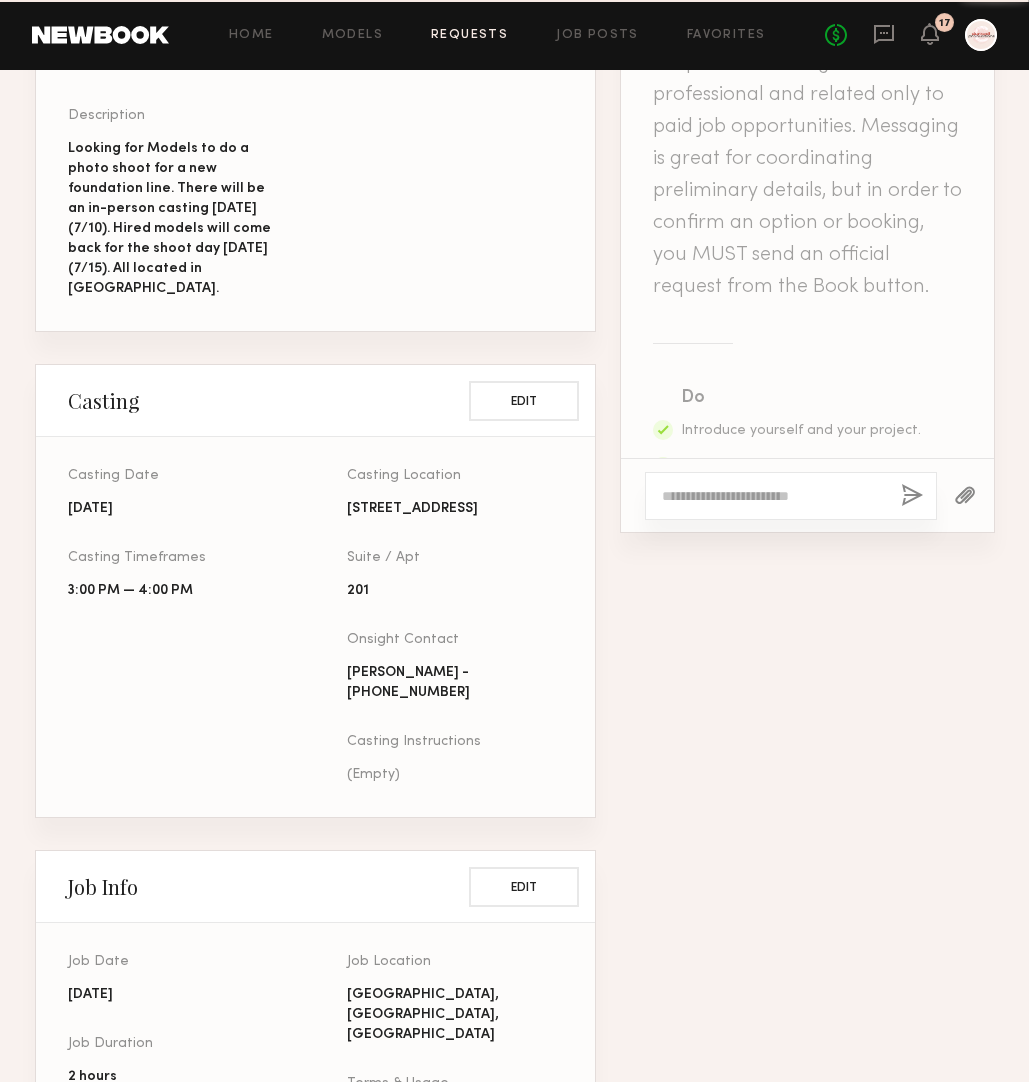 scroll, scrollTop: 0, scrollLeft: 0, axis: both 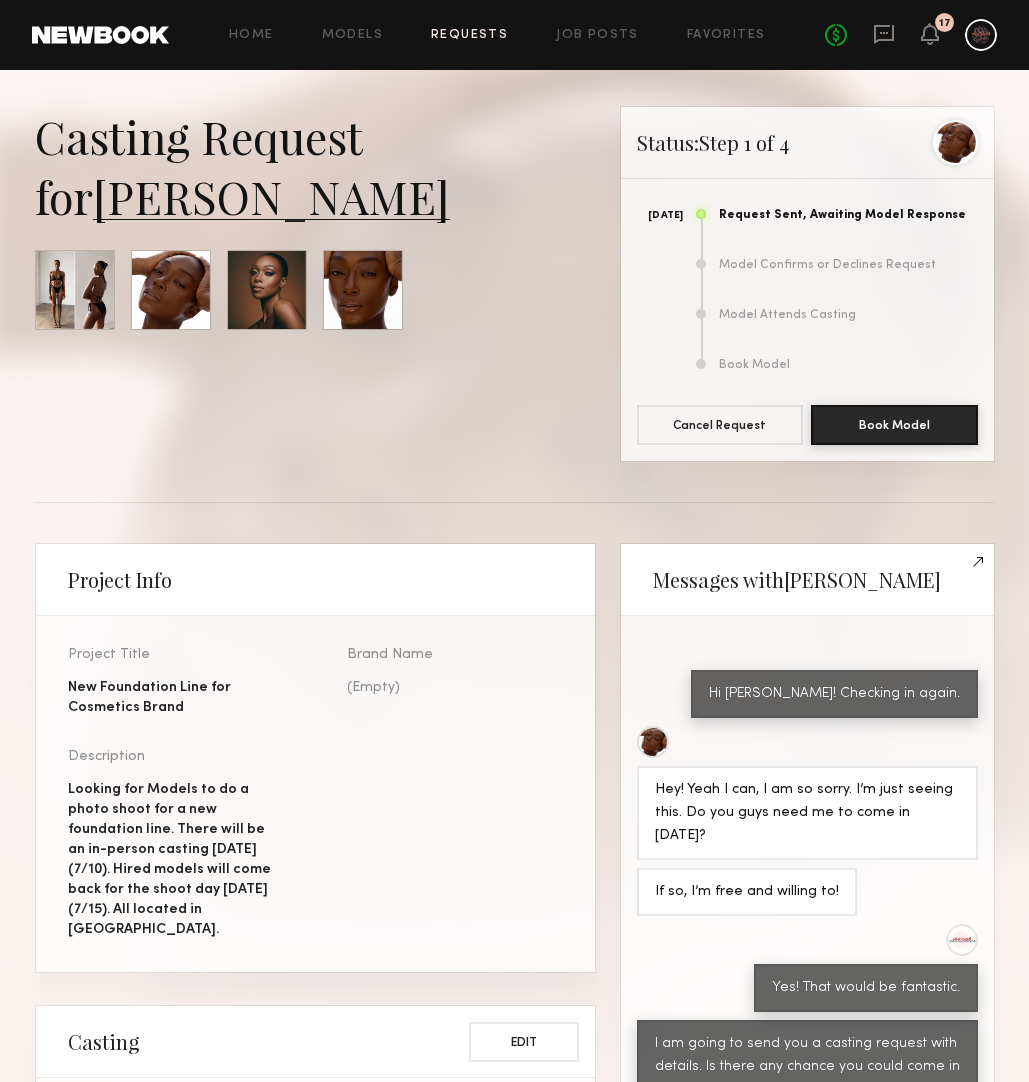 click on "Nancy N." 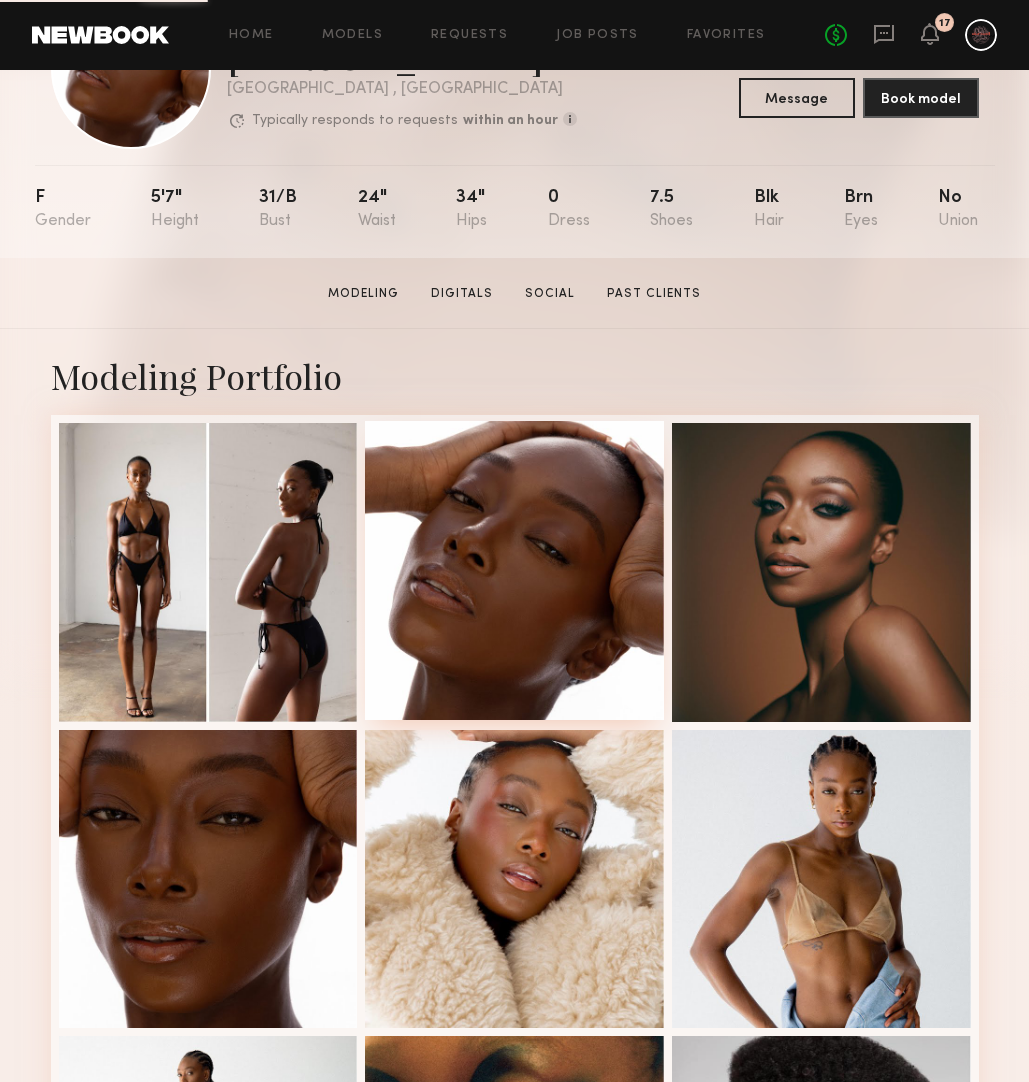 scroll, scrollTop: 184, scrollLeft: 0, axis: vertical 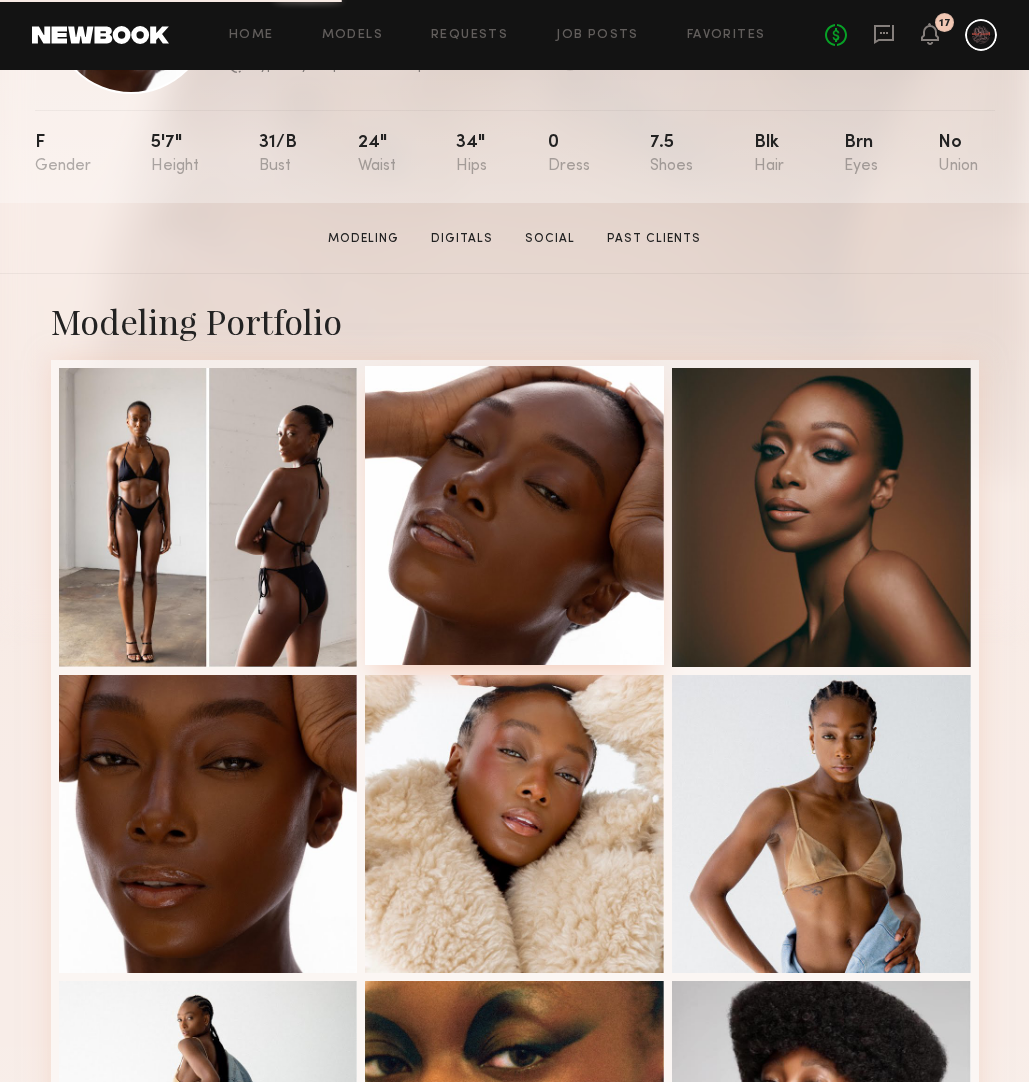 click at bounding box center [514, 515] 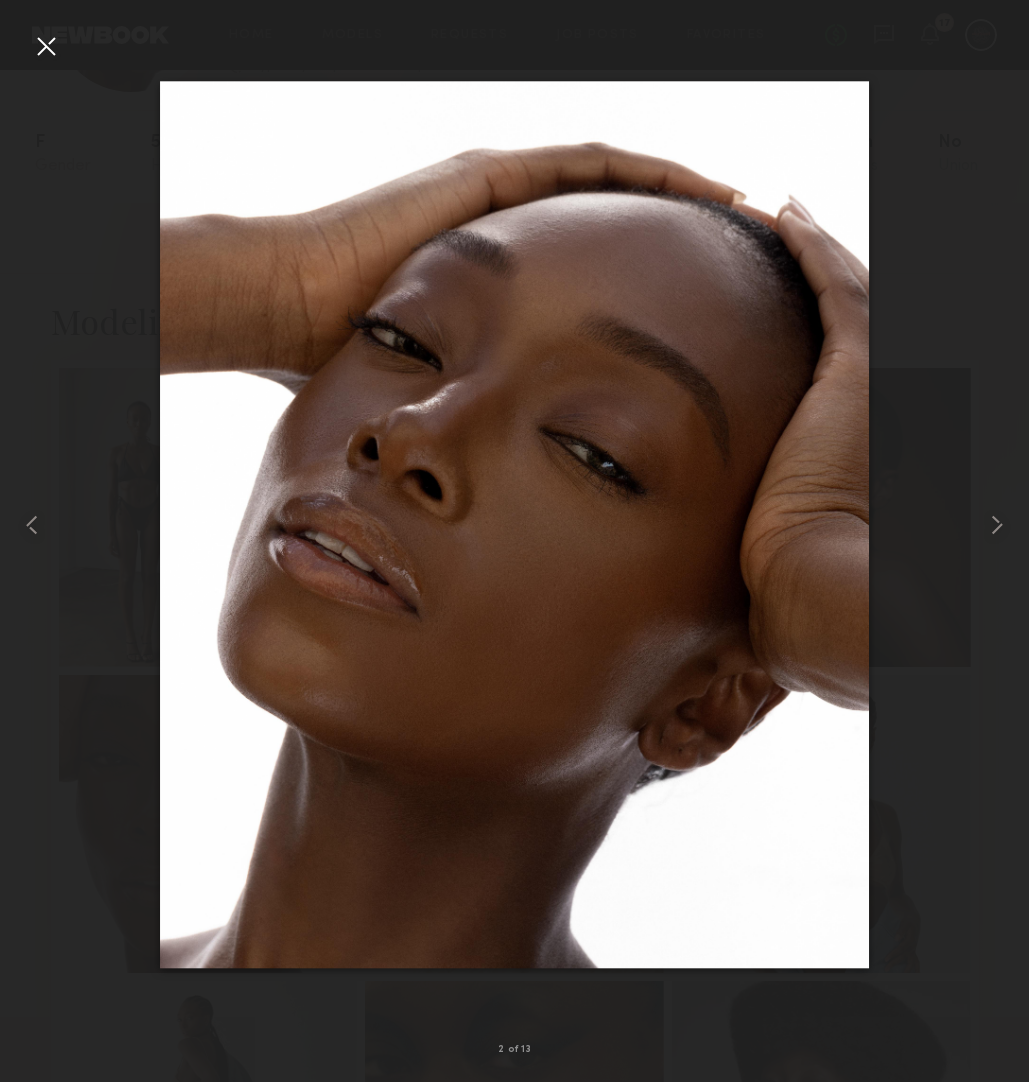 click at bounding box center [46, 46] 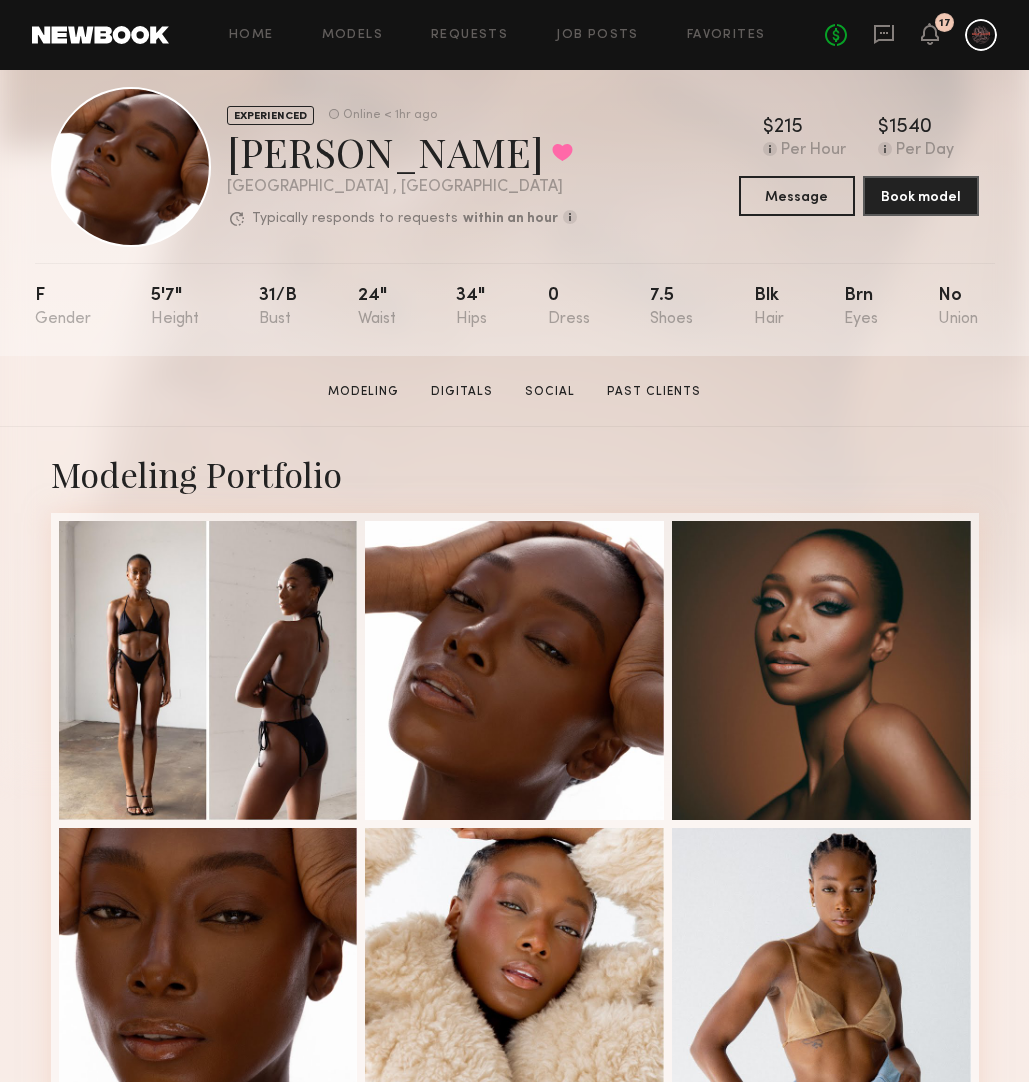 scroll, scrollTop: 0, scrollLeft: 0, axis: both 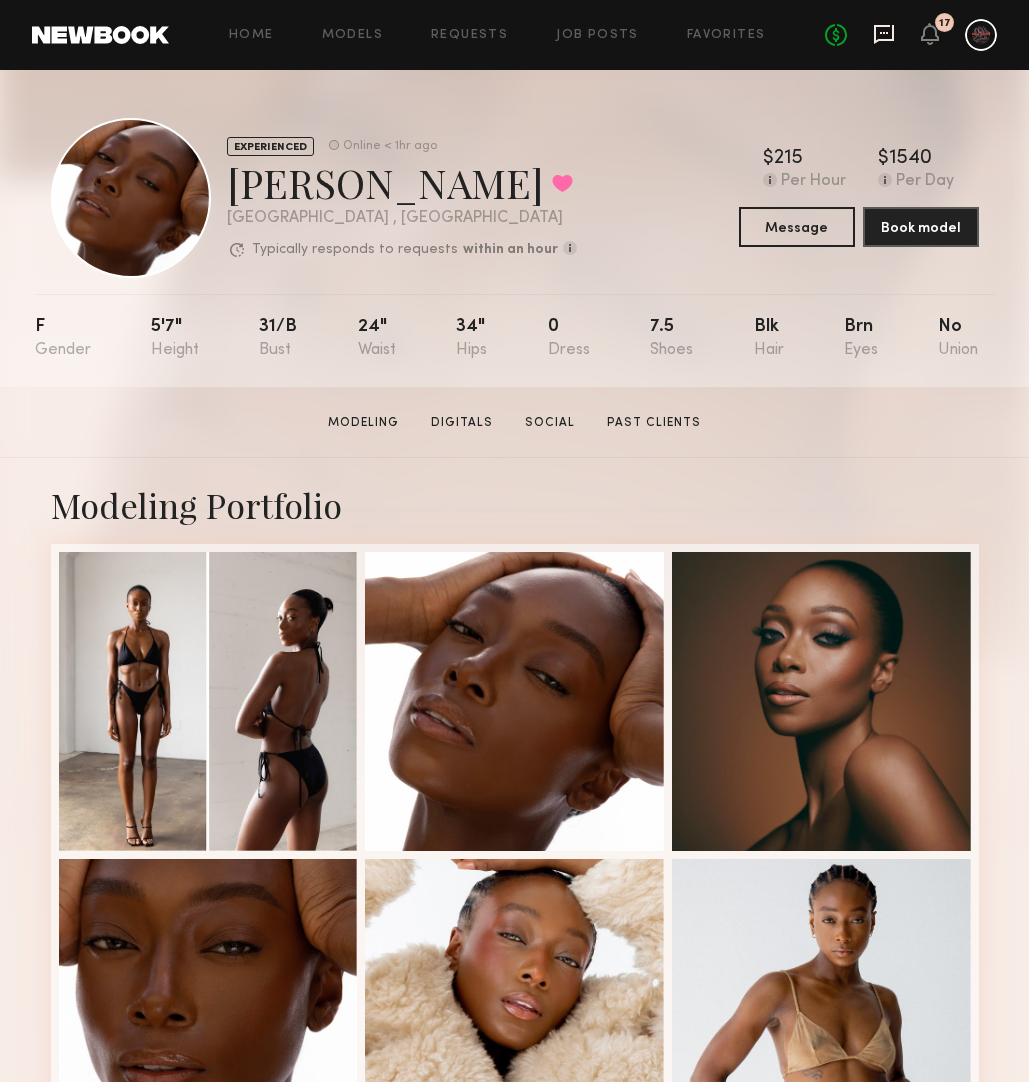 click 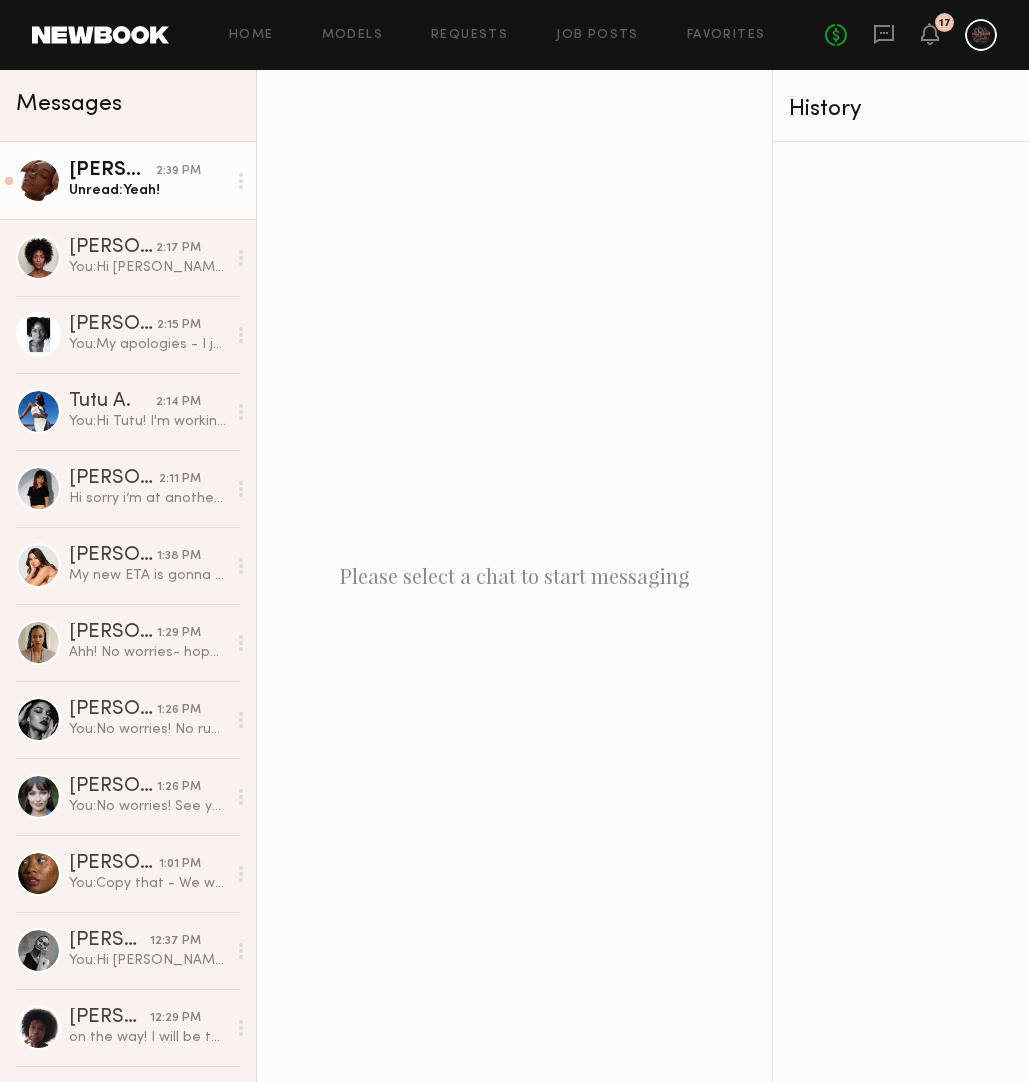click on "Nancy N. 2:39 PM Unread:  Yeah!" 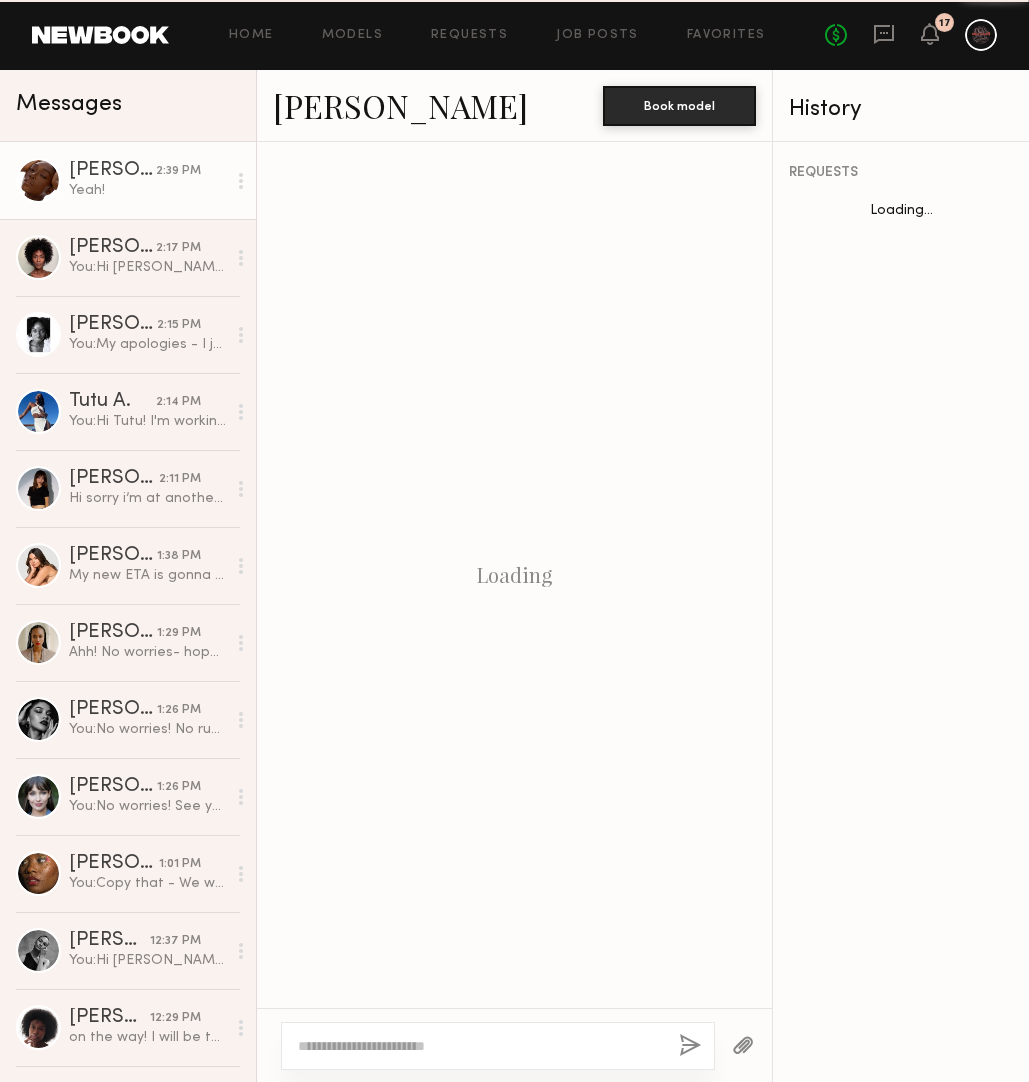 scroll, scrollTop: 521, scrollLeft: 0, axis: vertical 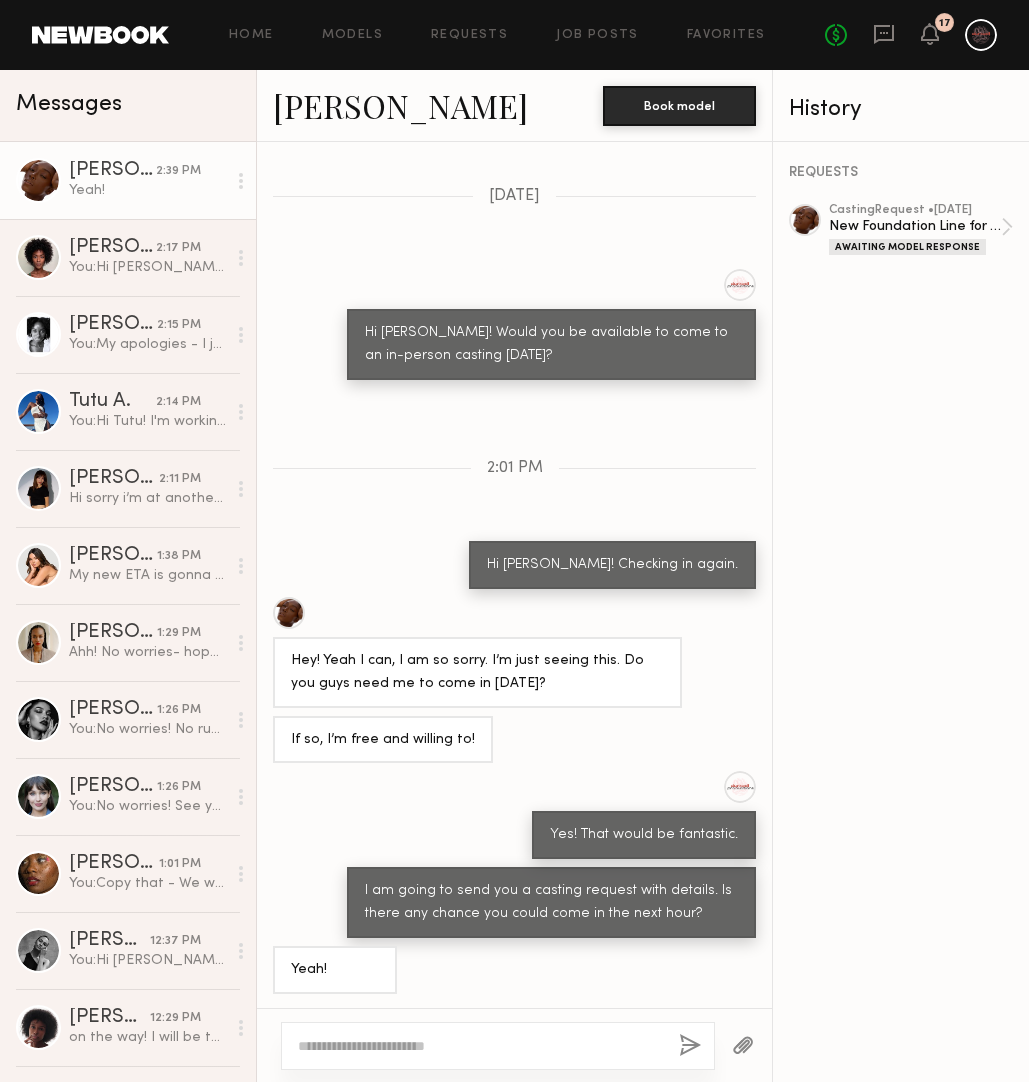 type on "*" 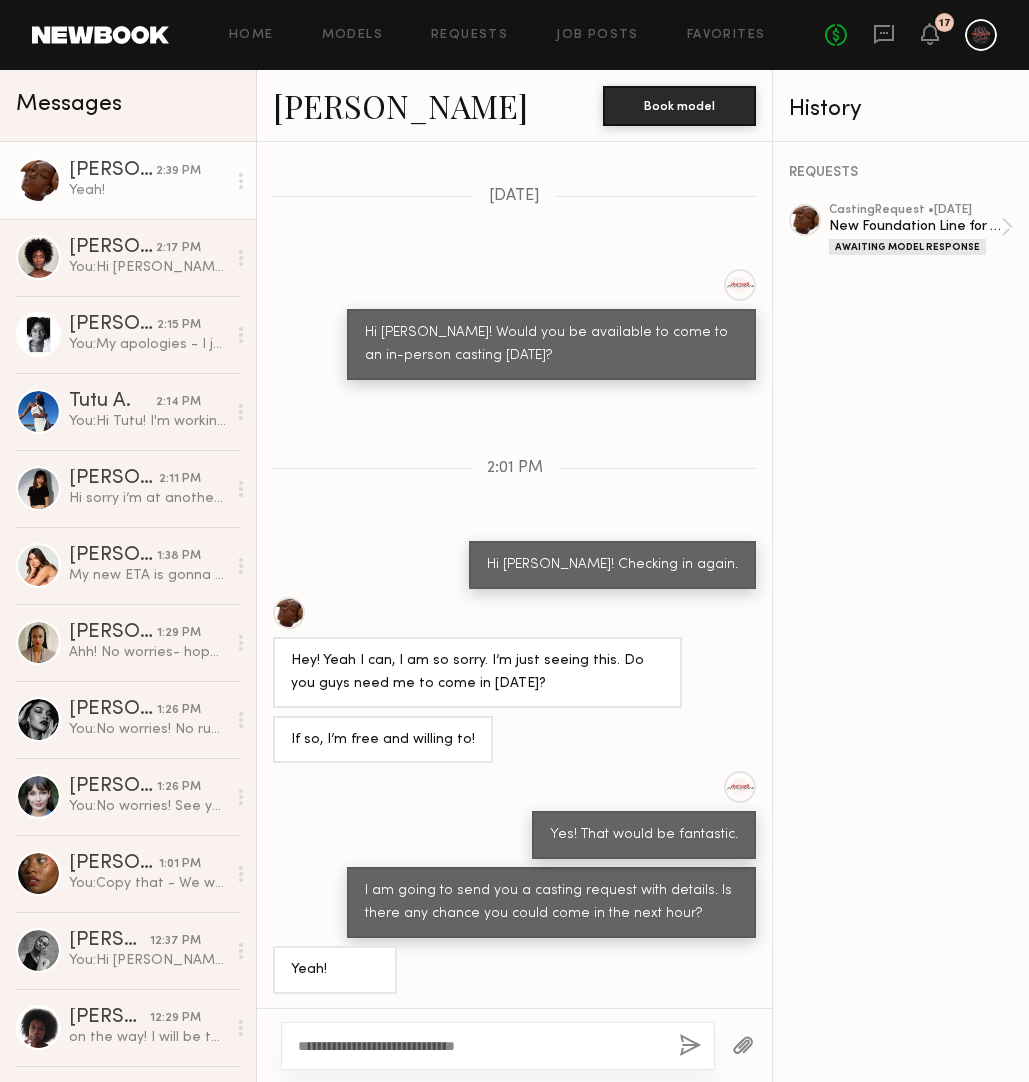 type on "**********" 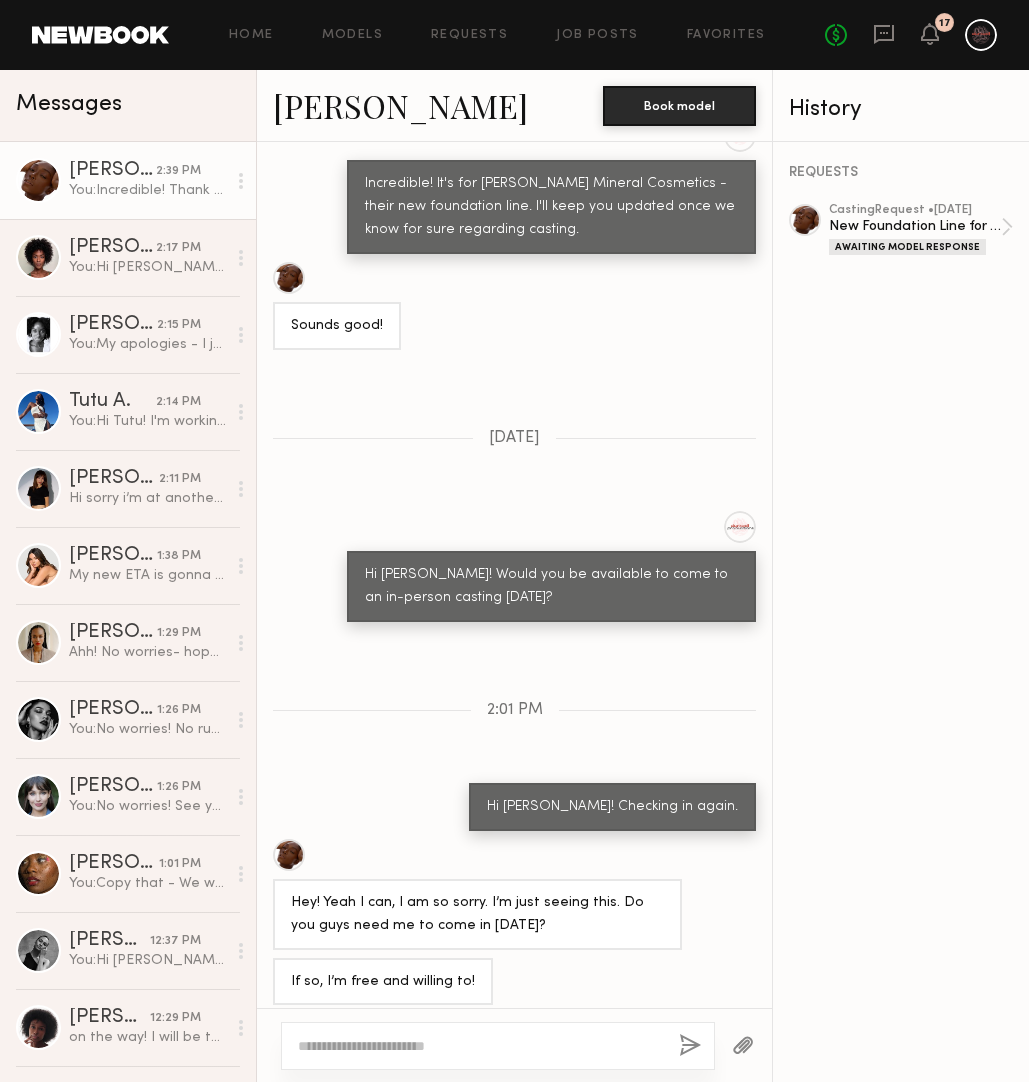 scroll, scrollTop: 769, scrollLeft: 0, axis: vertical 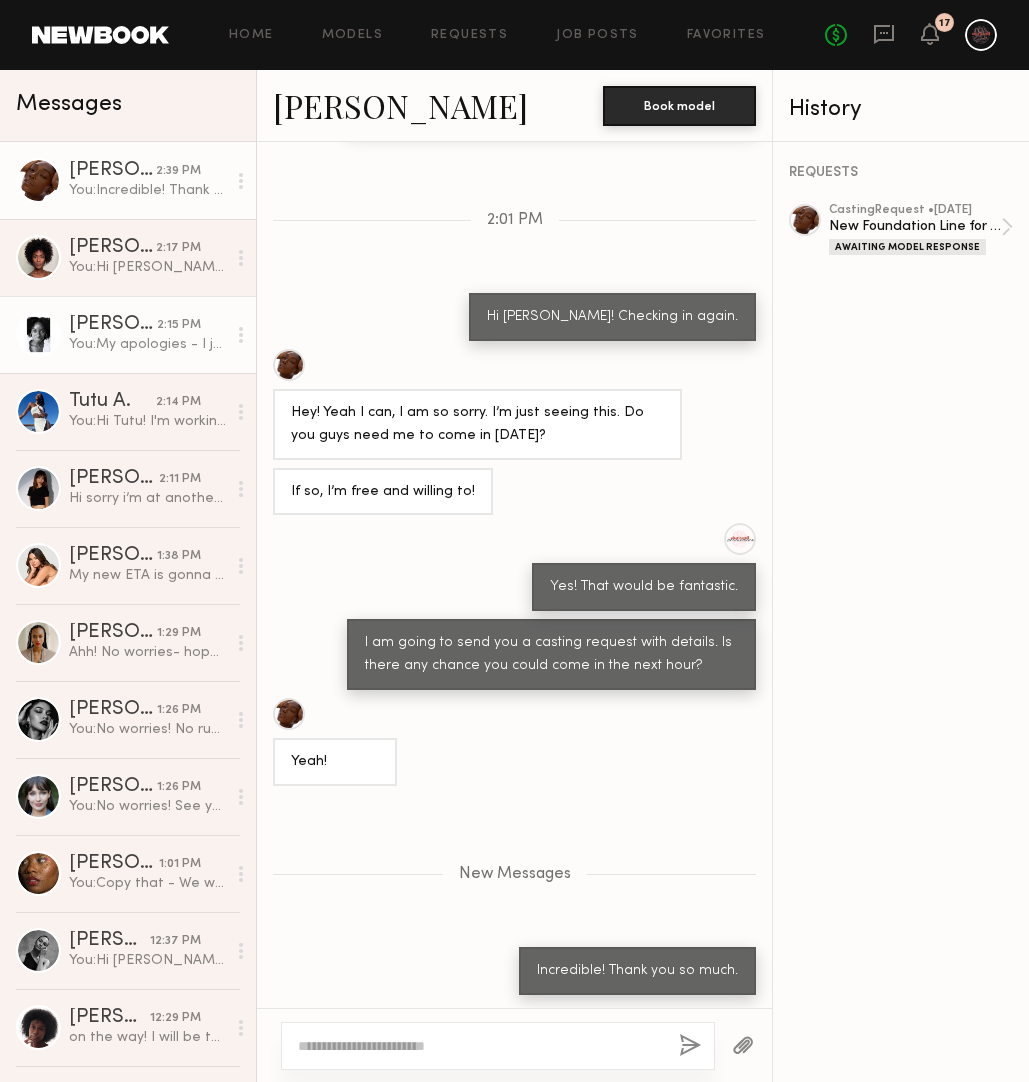 click on "Alice H." 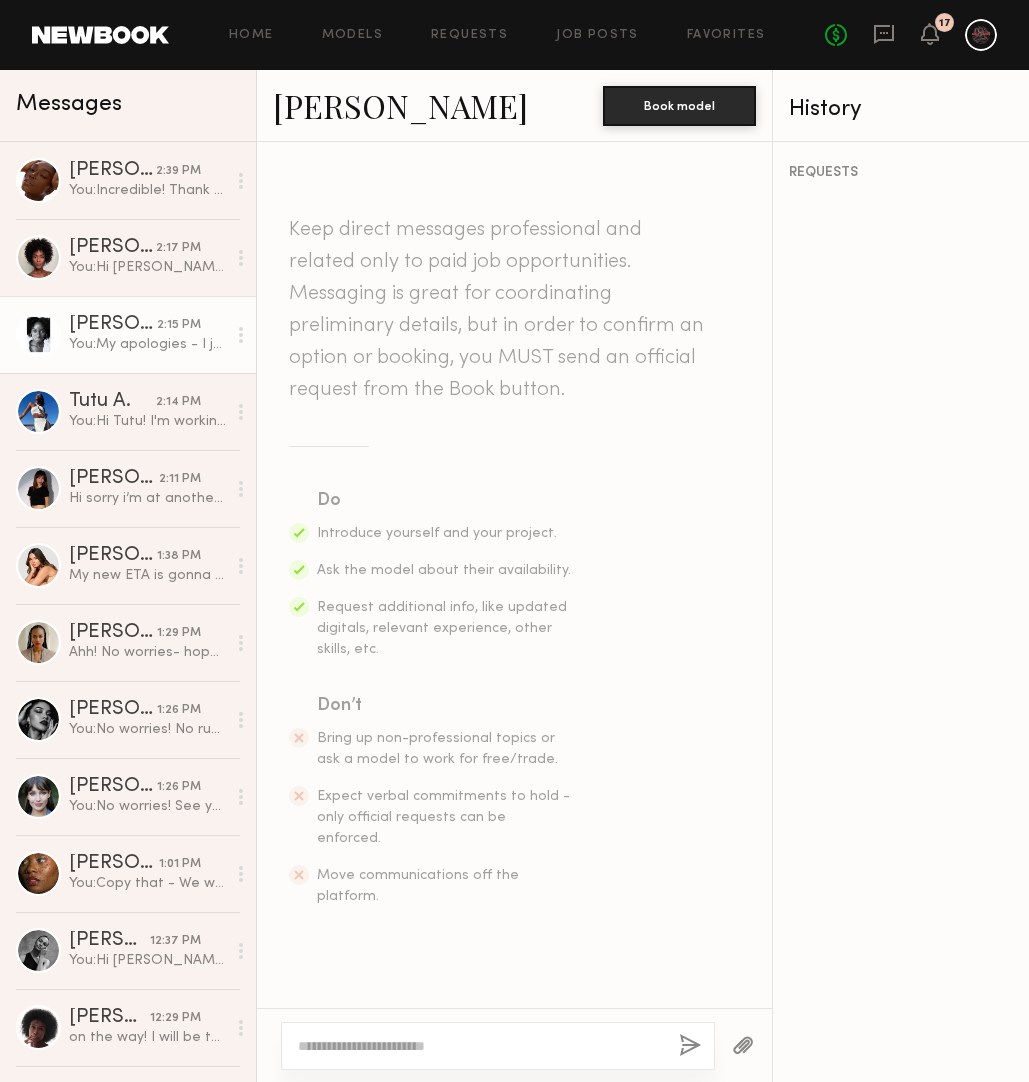scroll, scrollTop: 399, scrollLeft: 0, axis: vertical 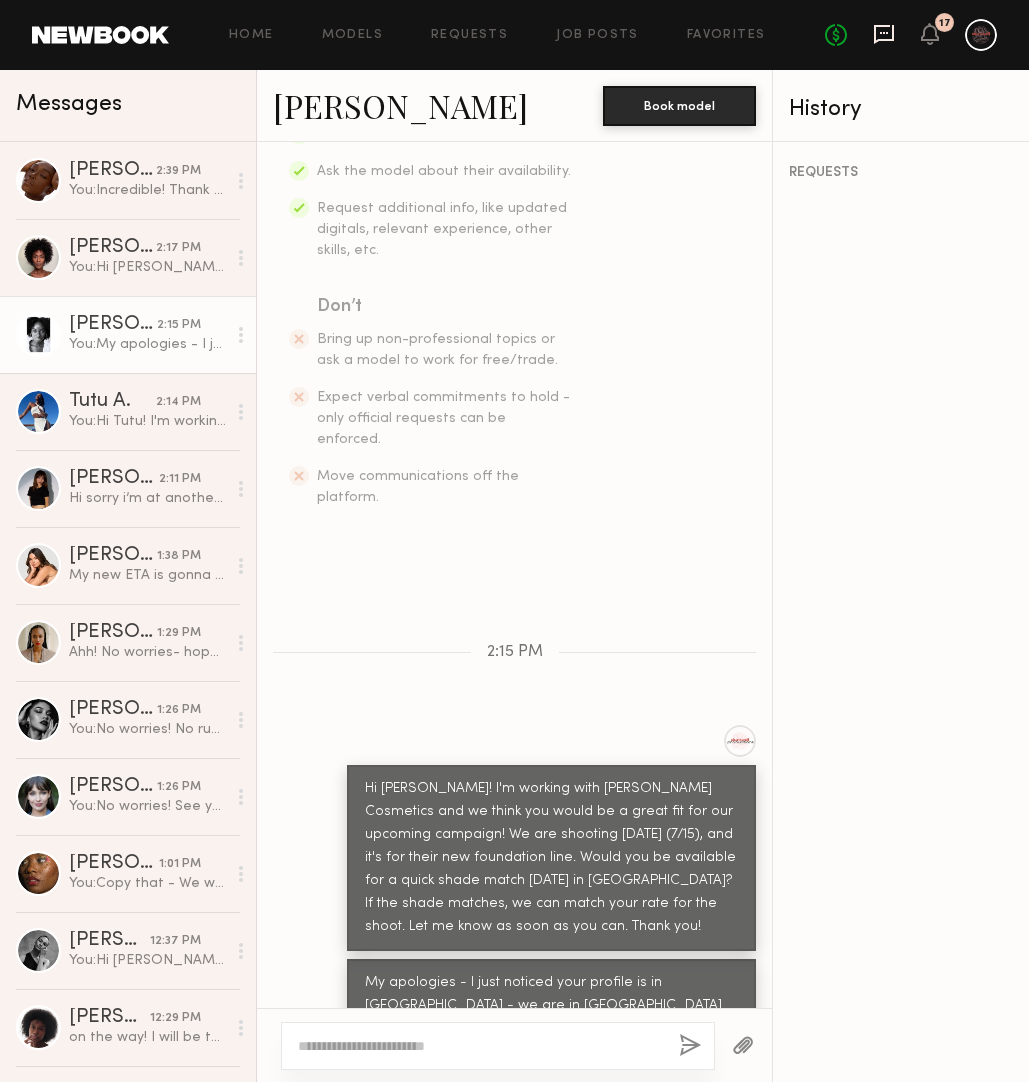 click 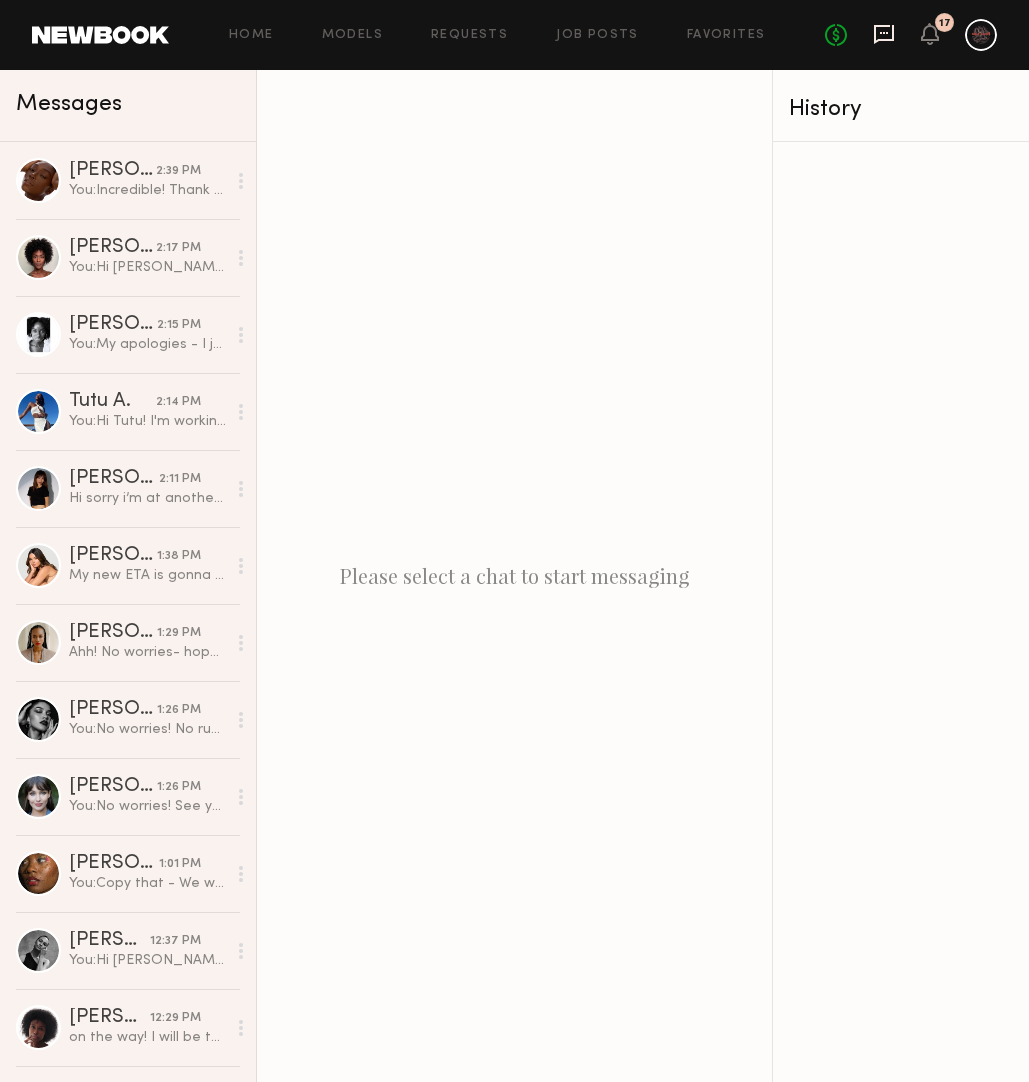 click 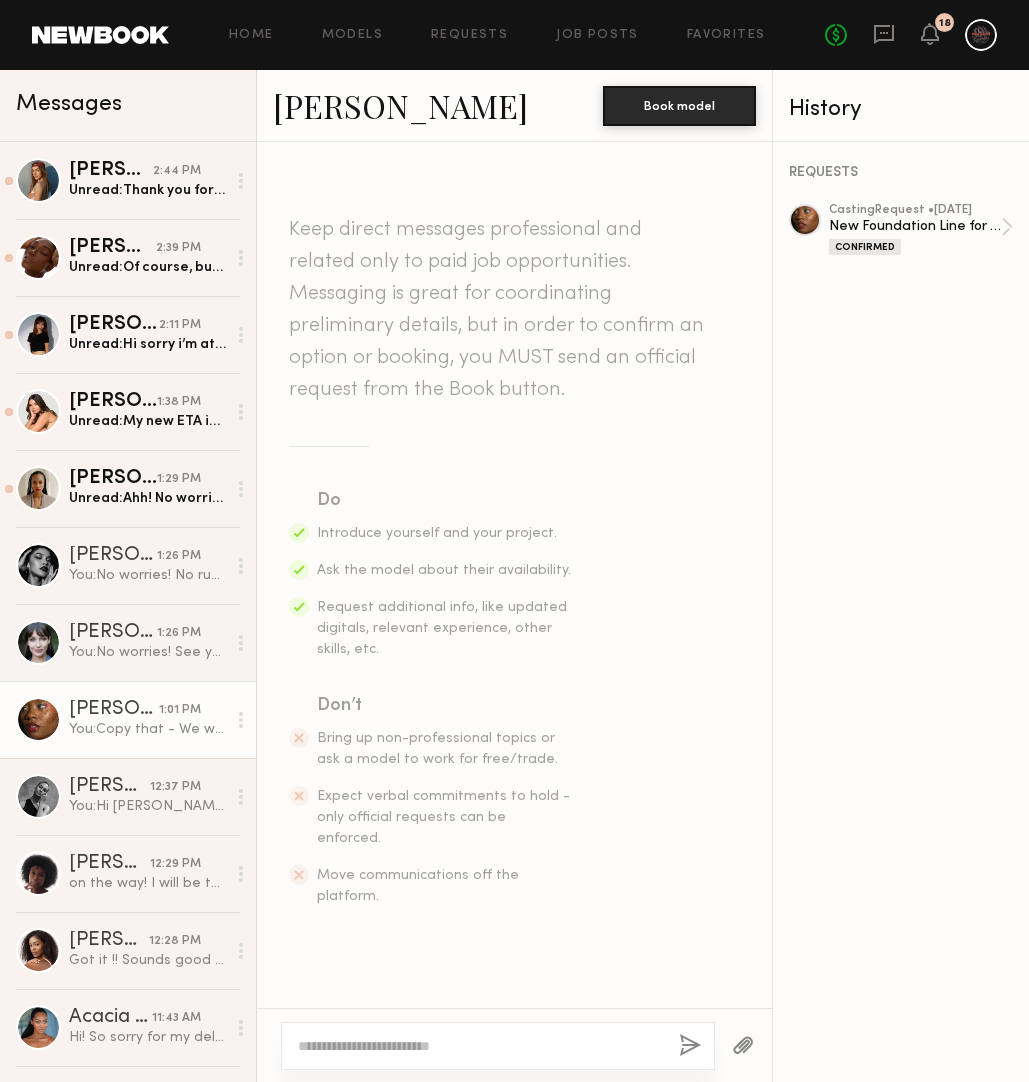 scroll, scrollTop: 0, scrollLeft: 0, axis: both 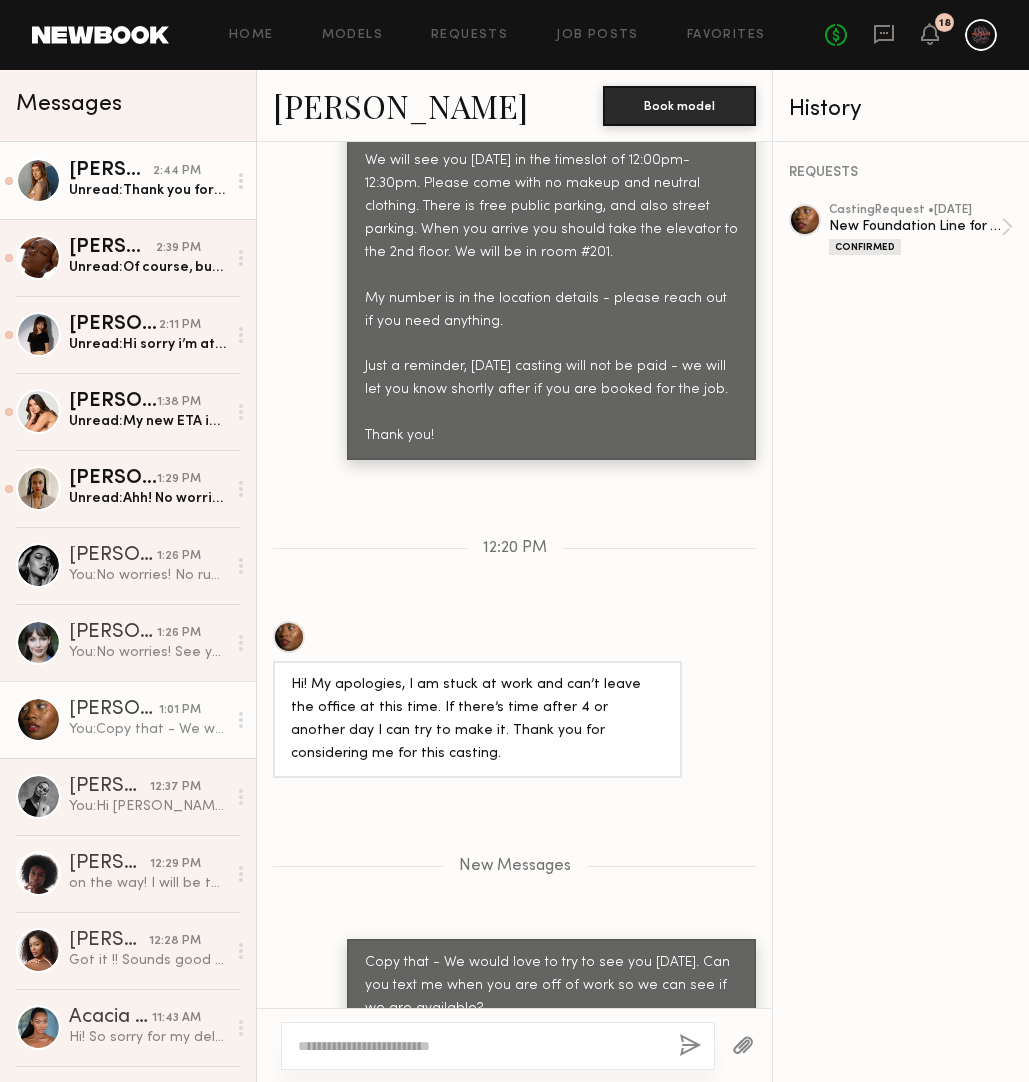 click on "Unread:  Thank you for your time! It was so nice meeting you 🥰" 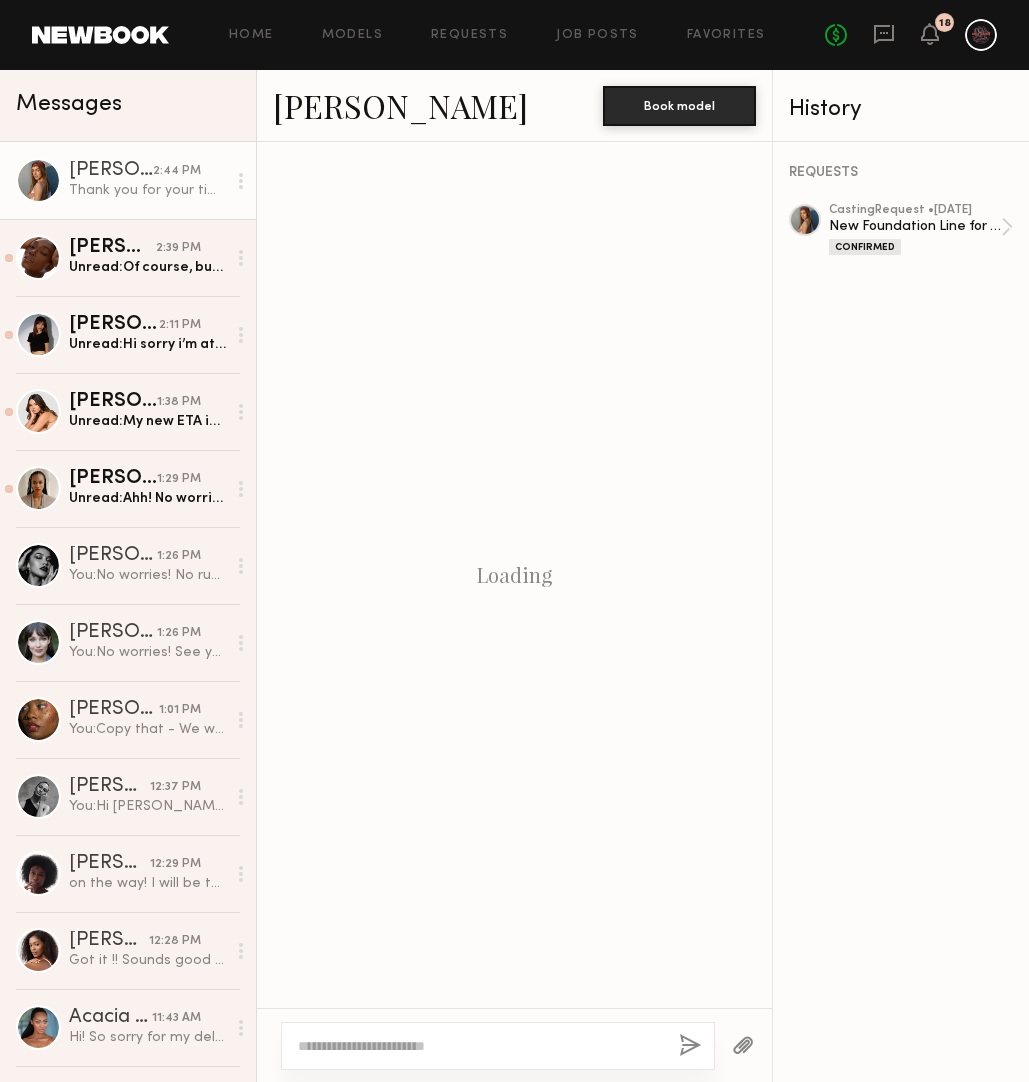 scroll, scrollTop: 939, scrollLeft: 0, axis: vertical 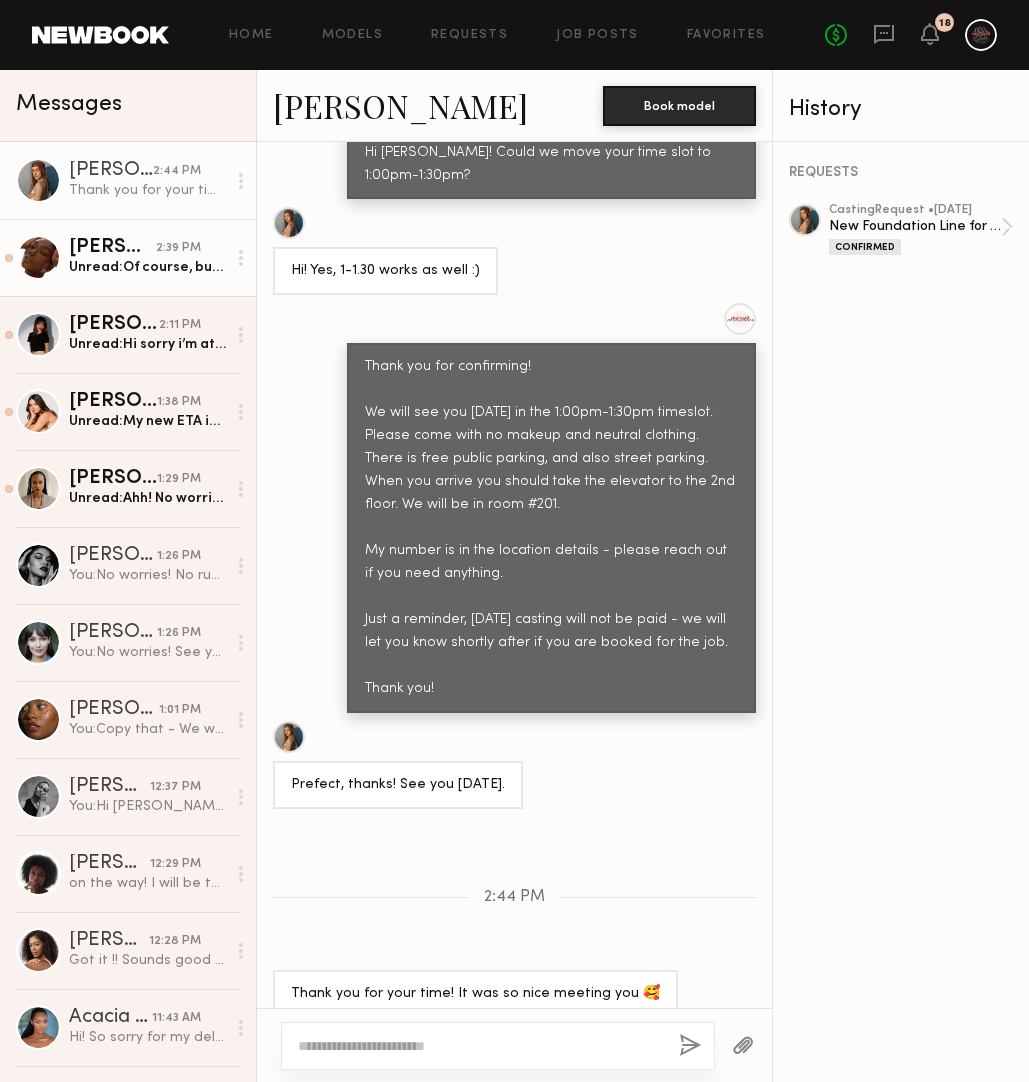 click on "[PERSON_NAME]" 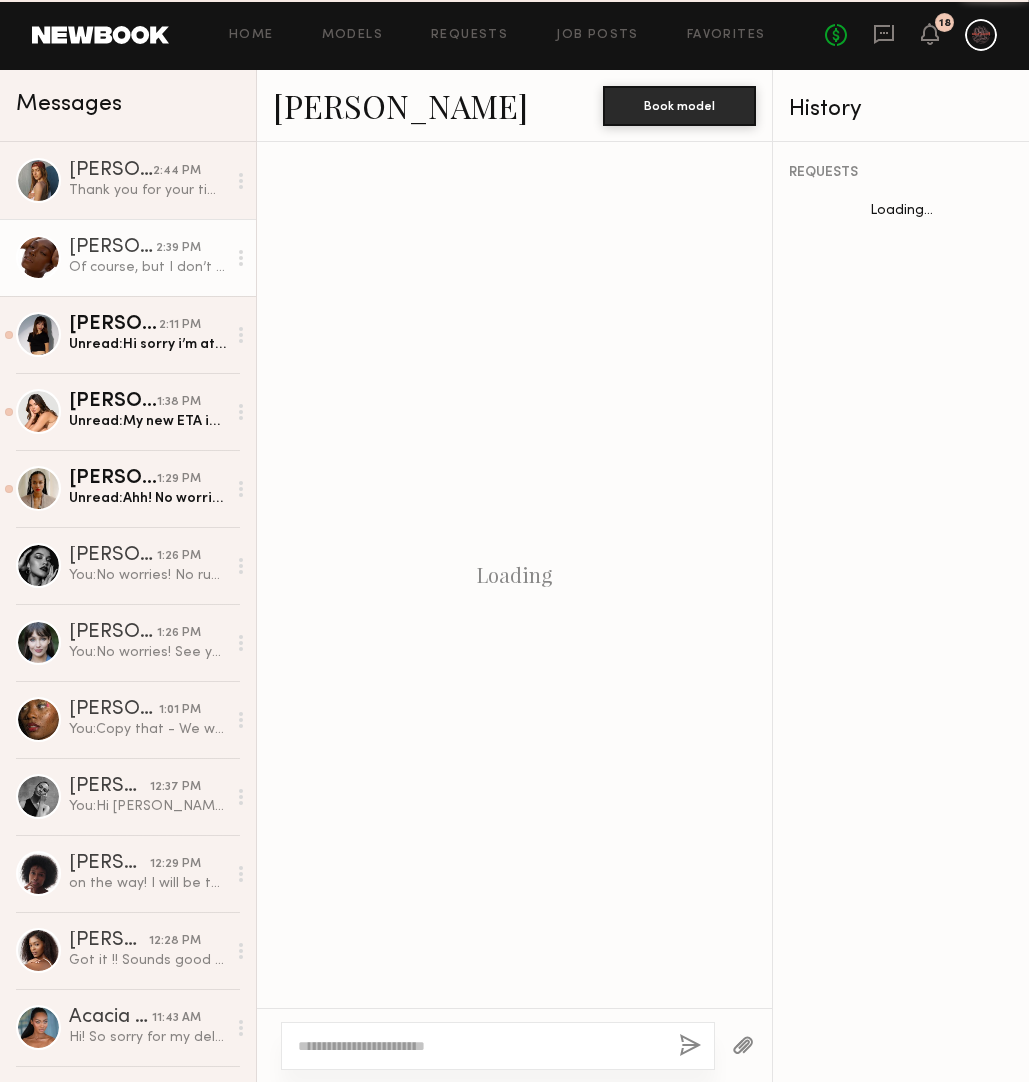 scroll, scrollTop: 475, scrollLeft: 0, axis: vertical 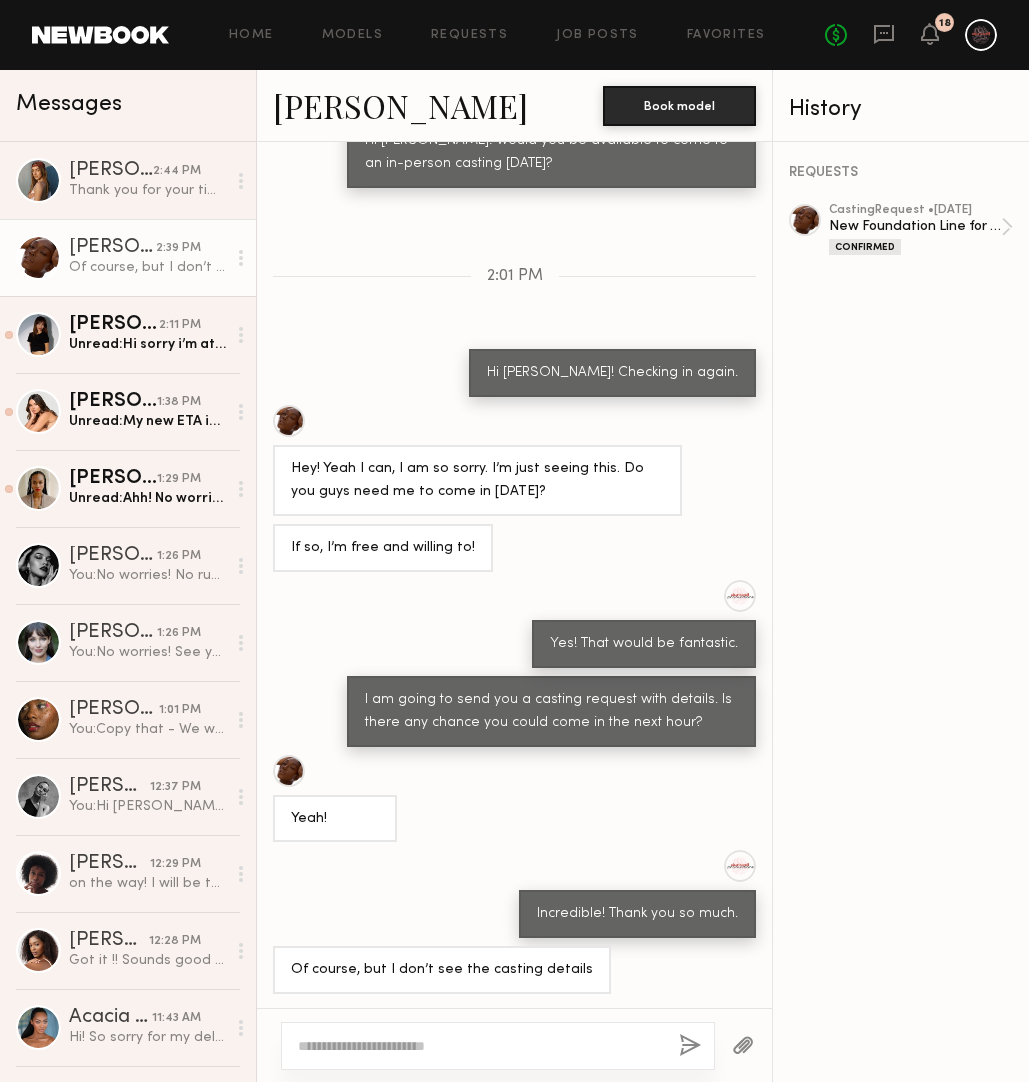 click 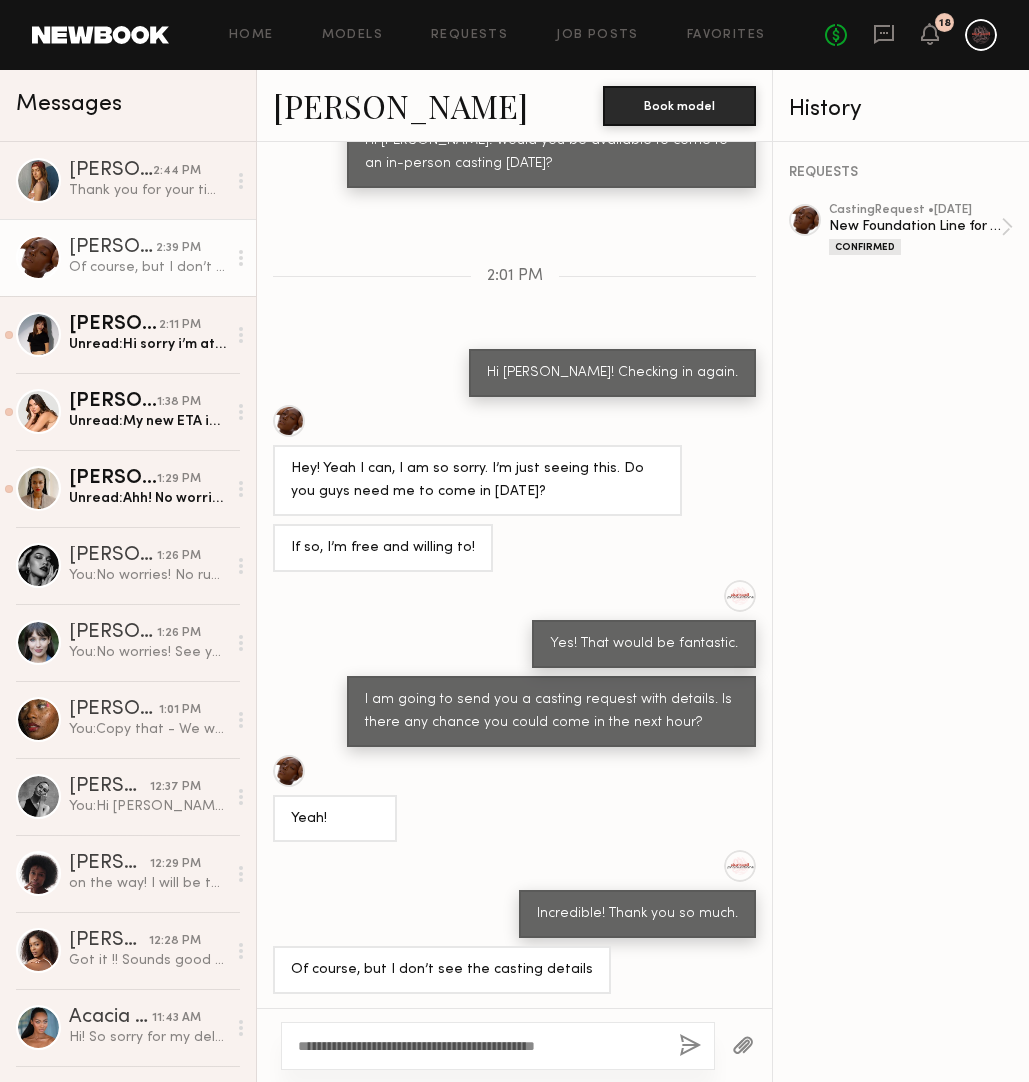 type on "**********" 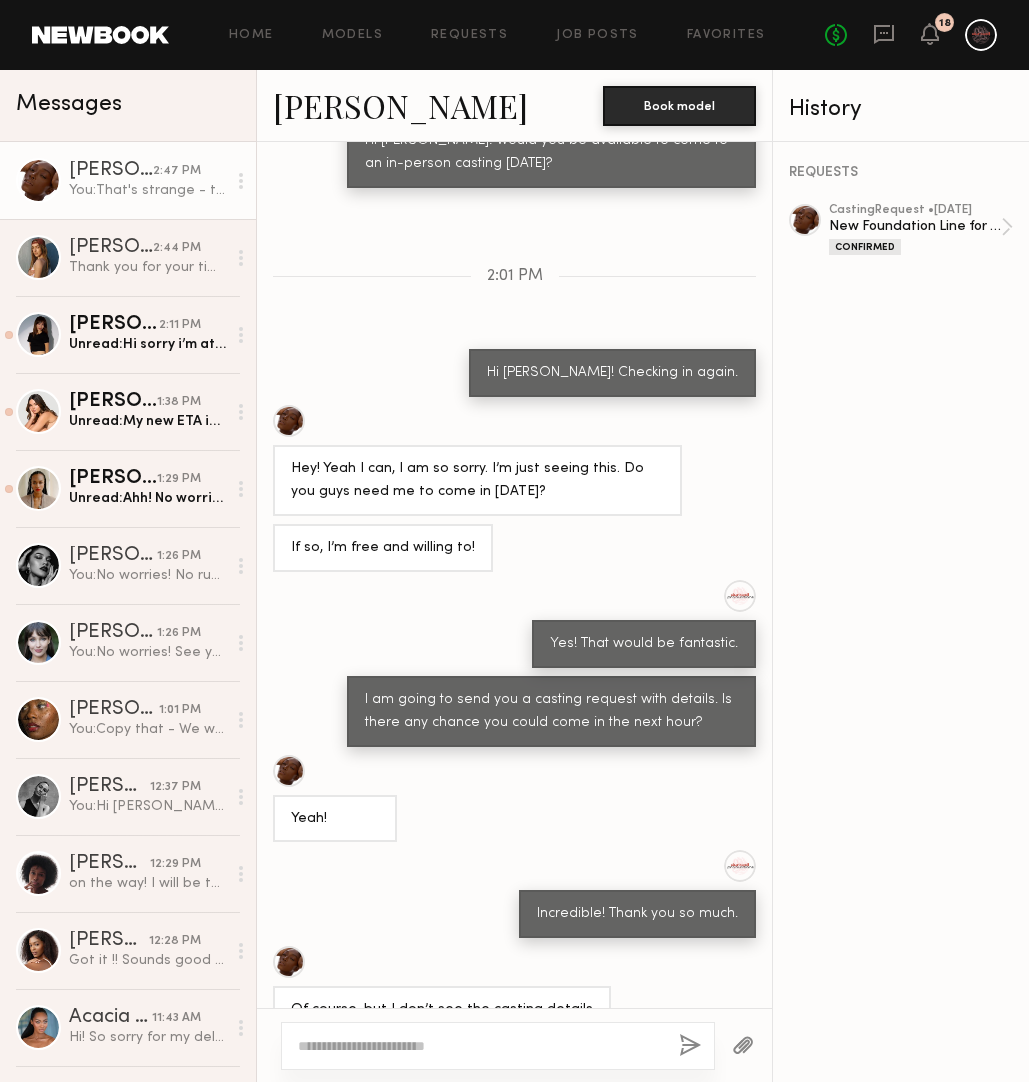 scroll, scrollTop: 723, scrollLeft: 0, axis: vertical 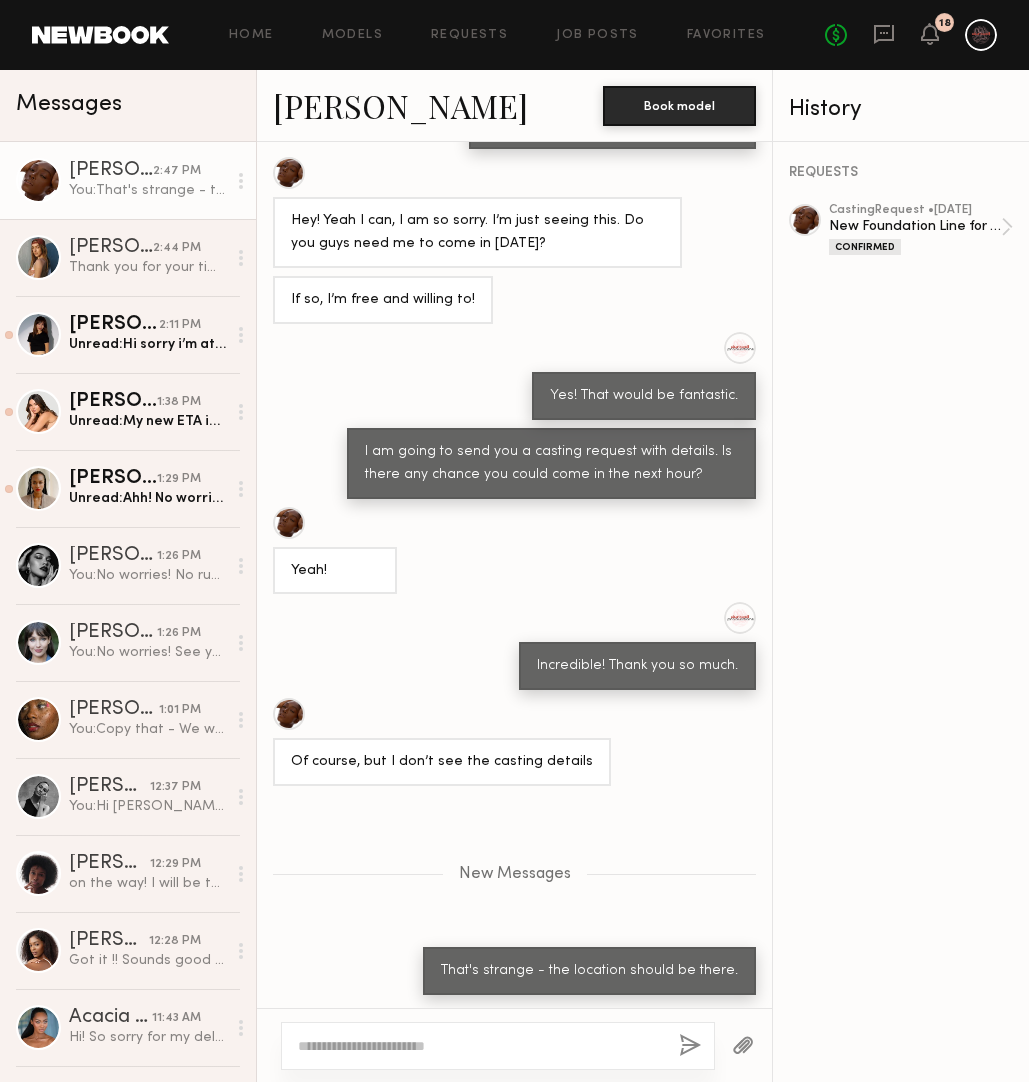 type 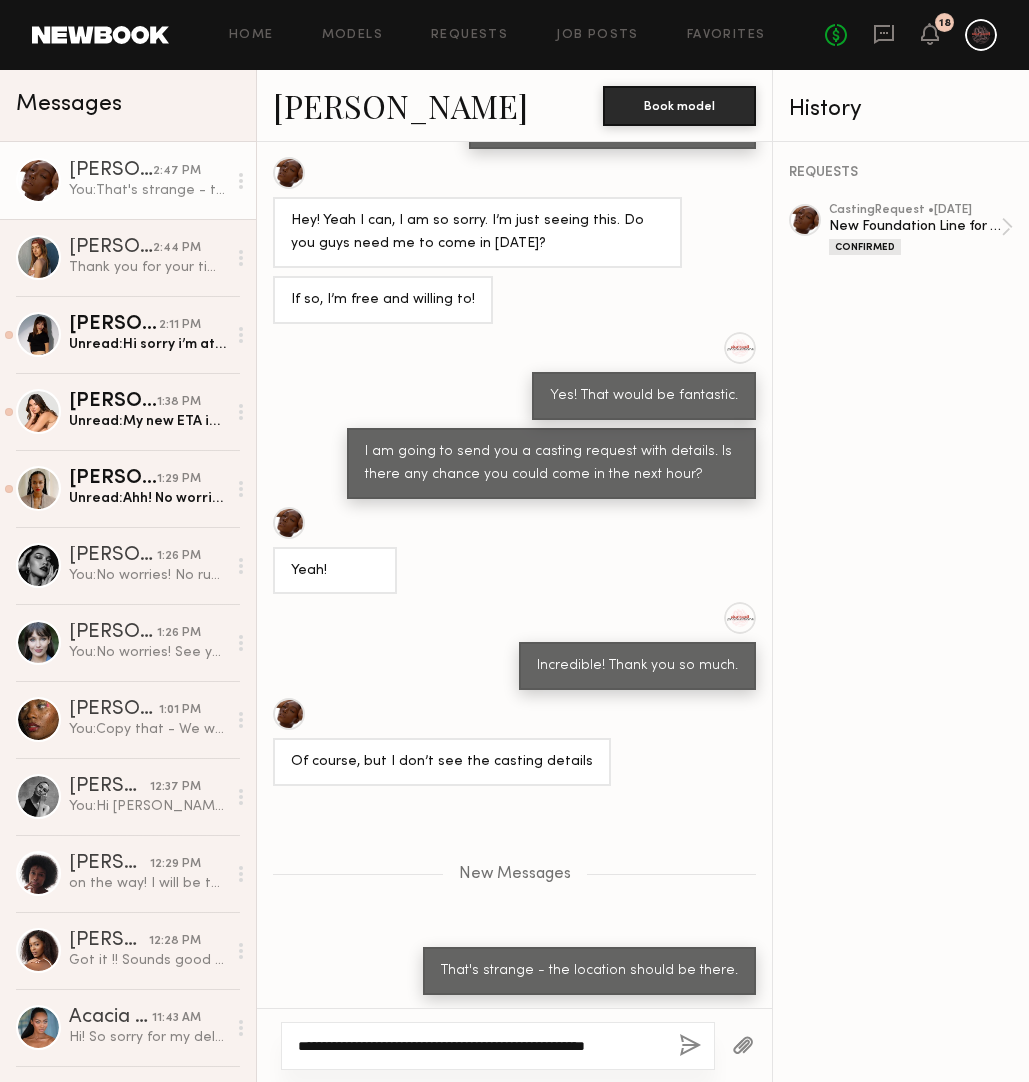 type on "**********" 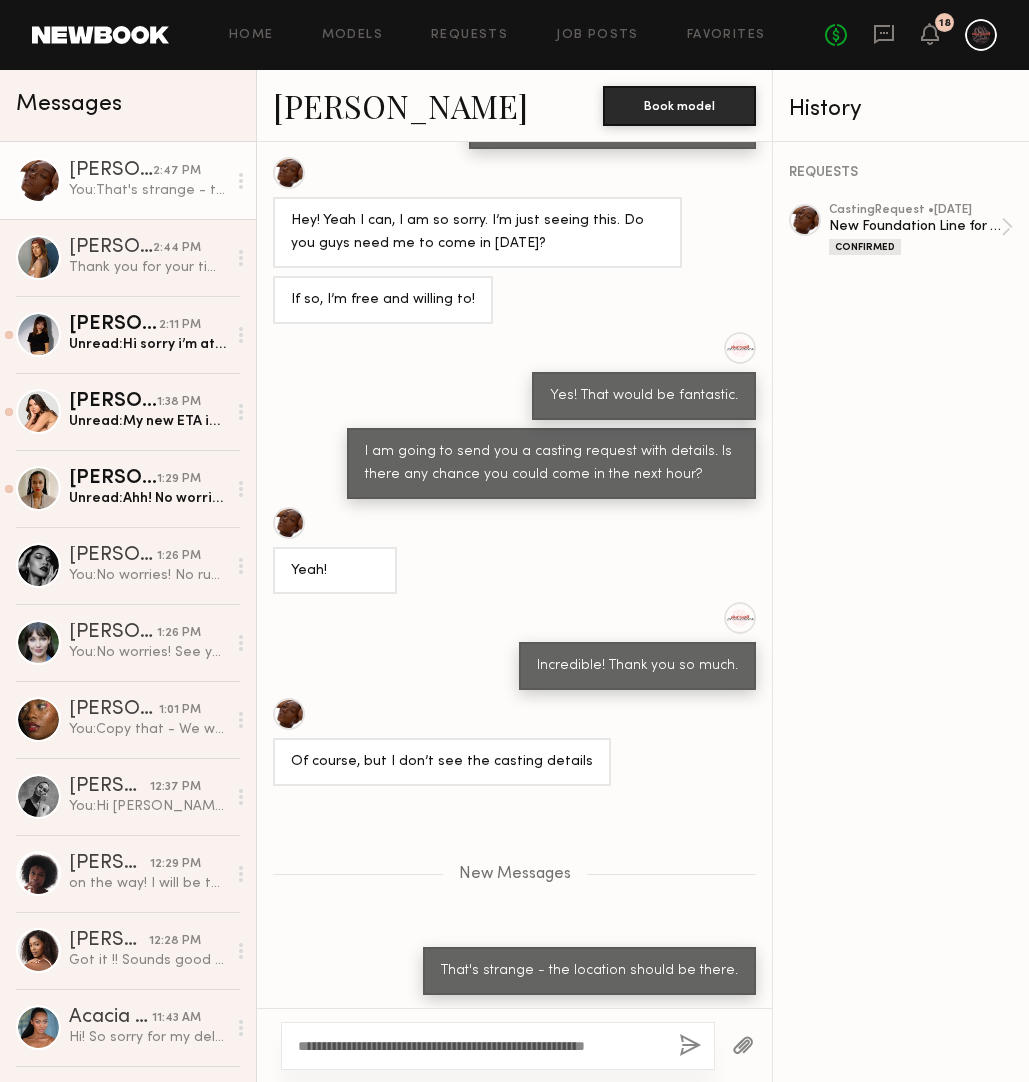 click 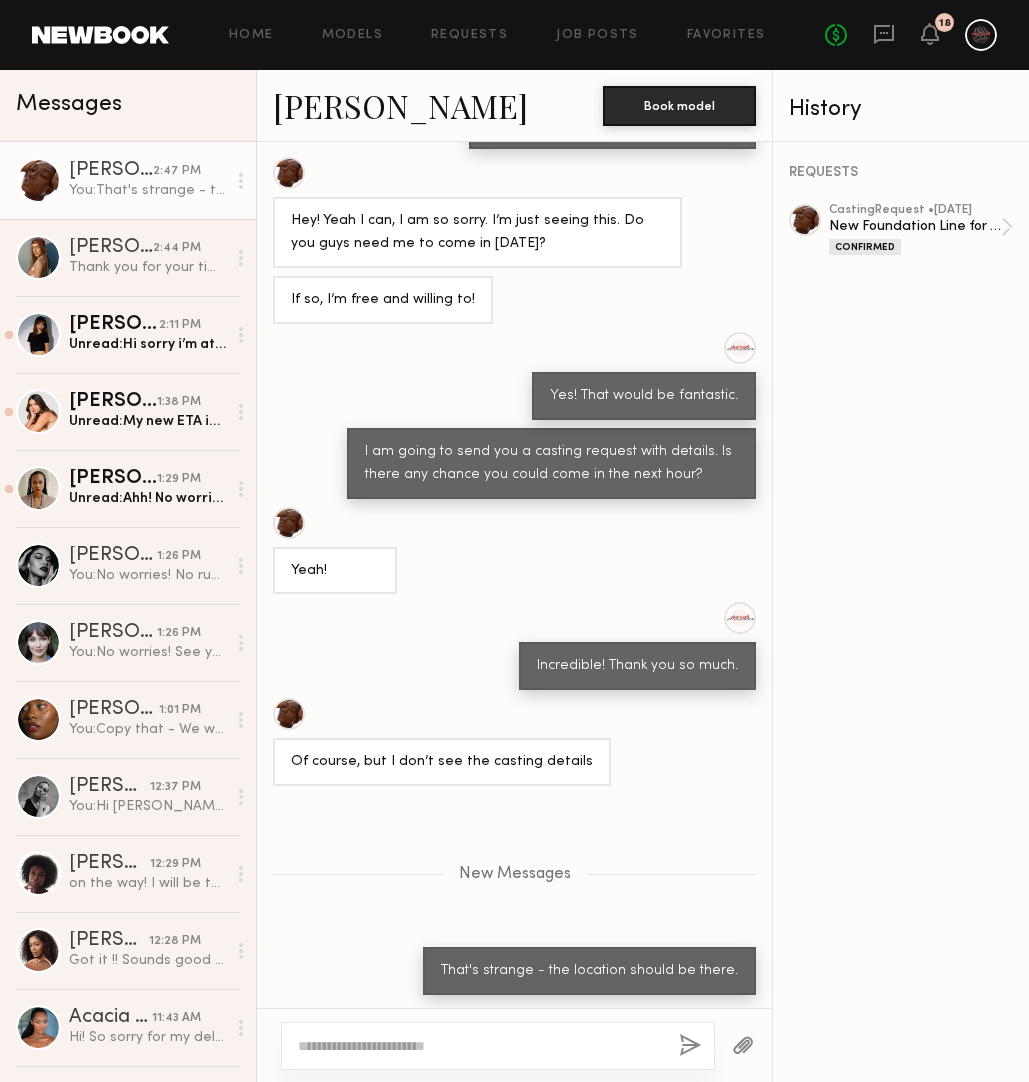 scroll, scrollTop: 819, scrollLeft: 0, axis: vertical 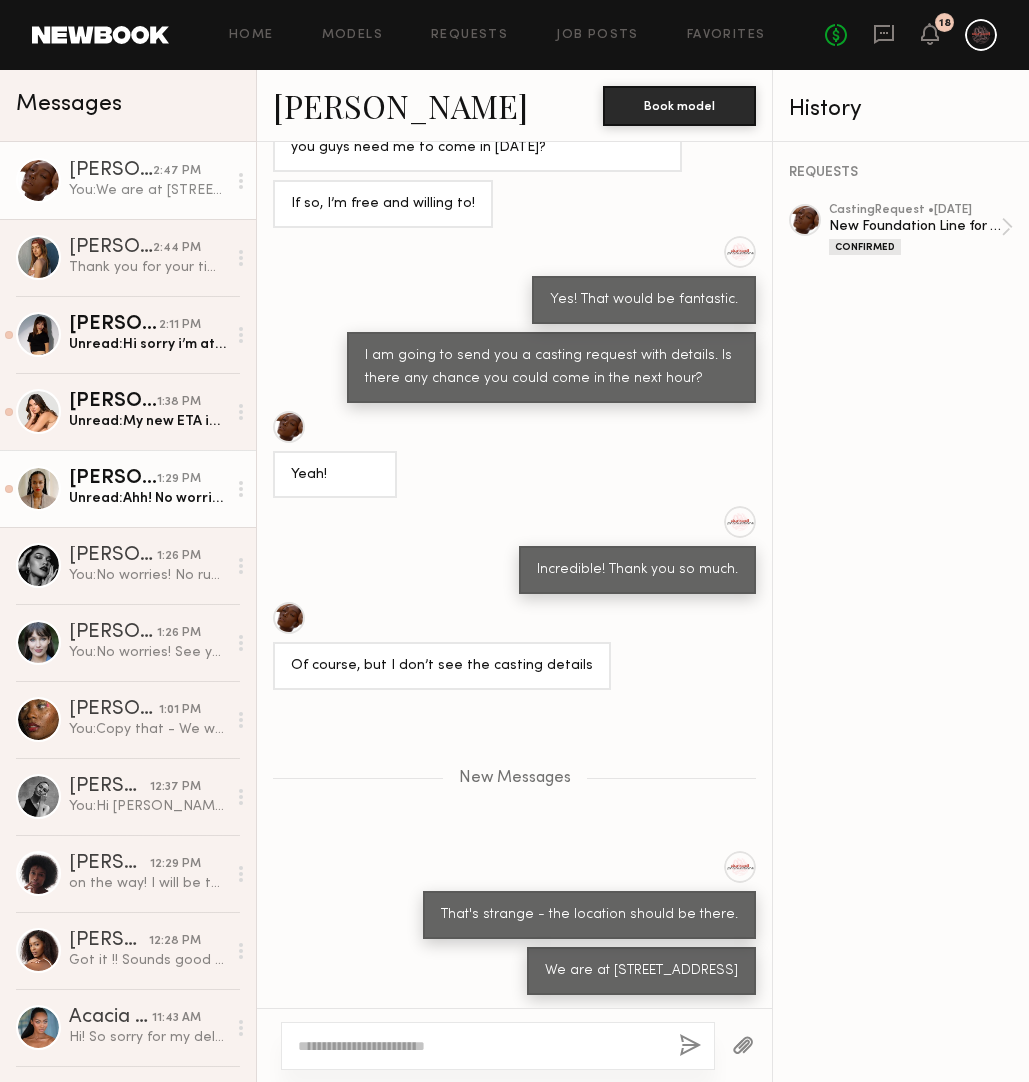 click on "Makeena R. 1:29 PM Unread:  Ahh! No worries- hopefully it aligns in the future!  Would that be the flat rate or would there usage as well?" 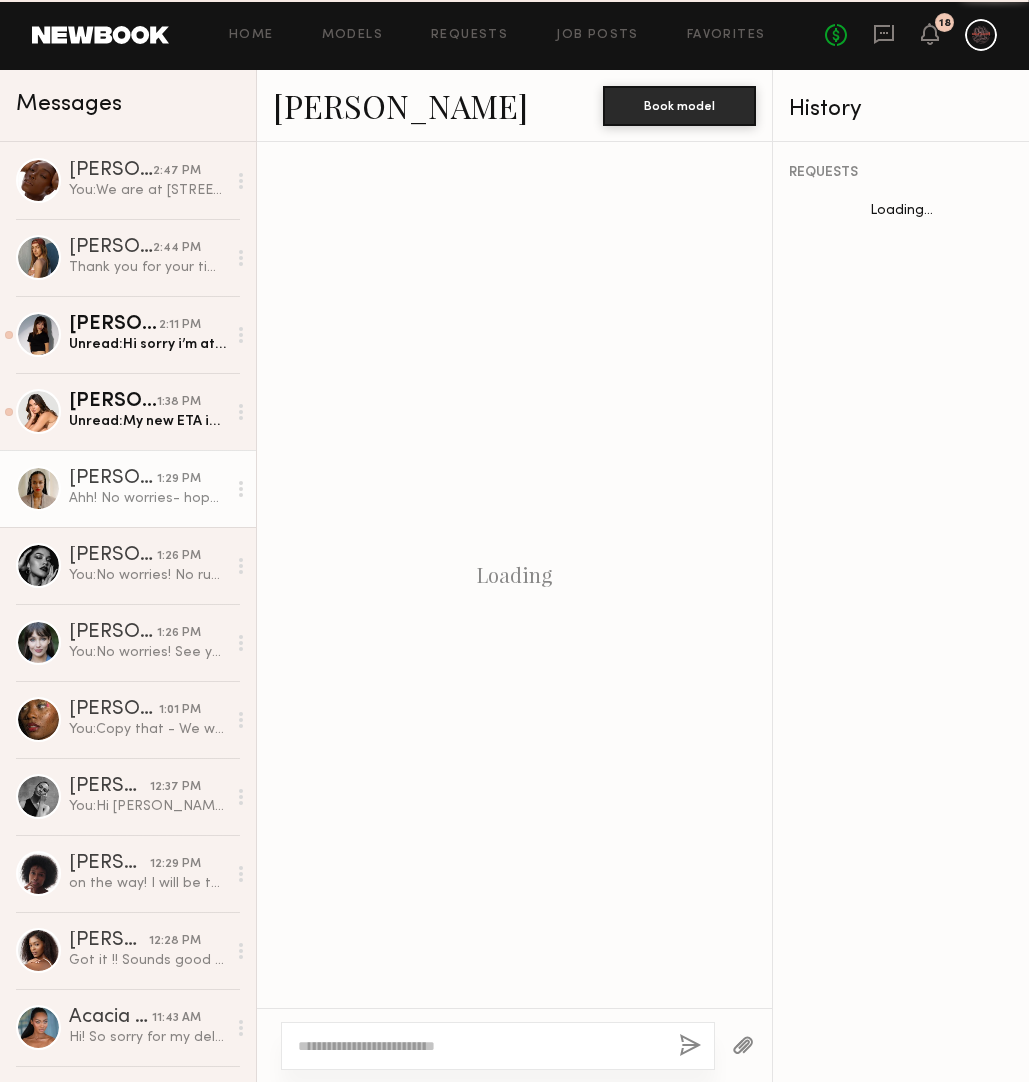 scroll, scrollTop: 1118, scrollLeft: 0, axis: vertical 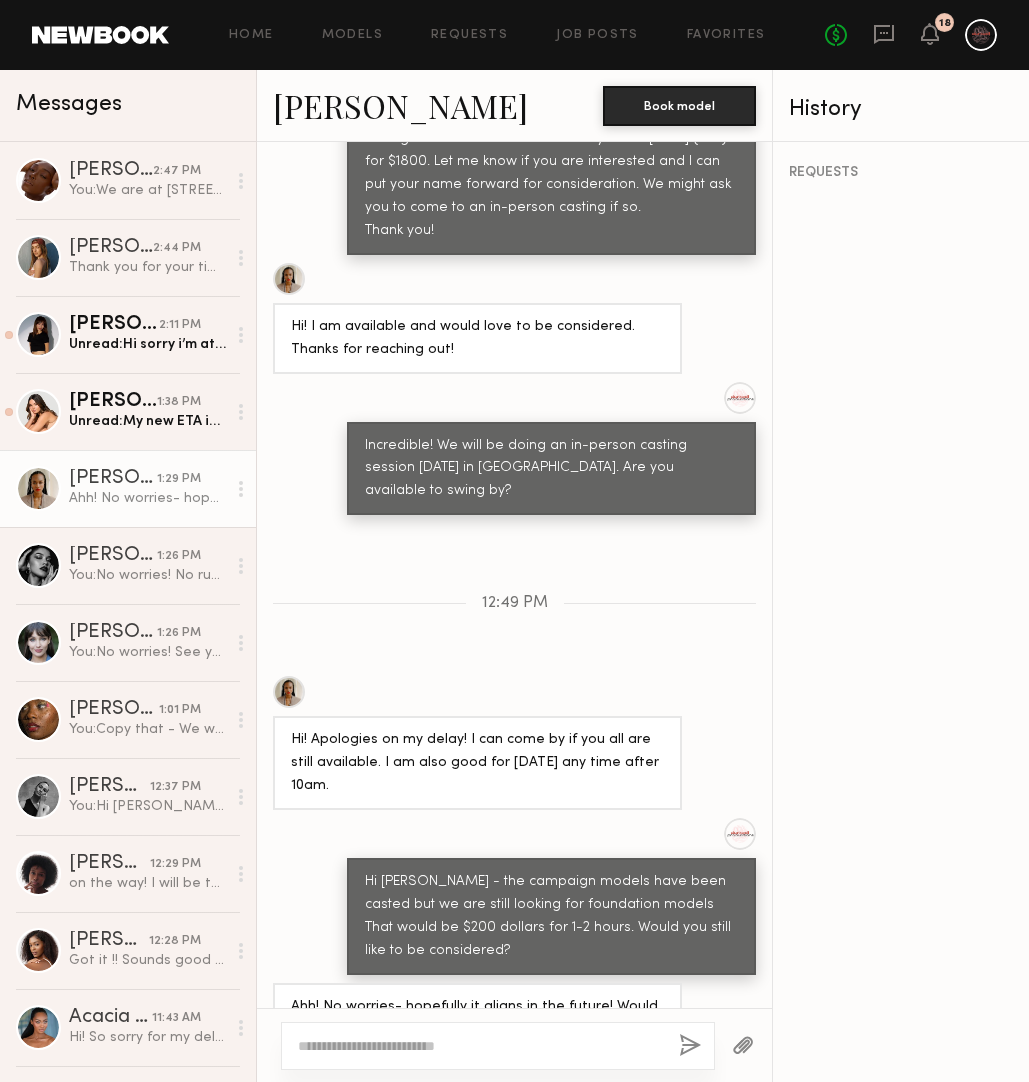 click 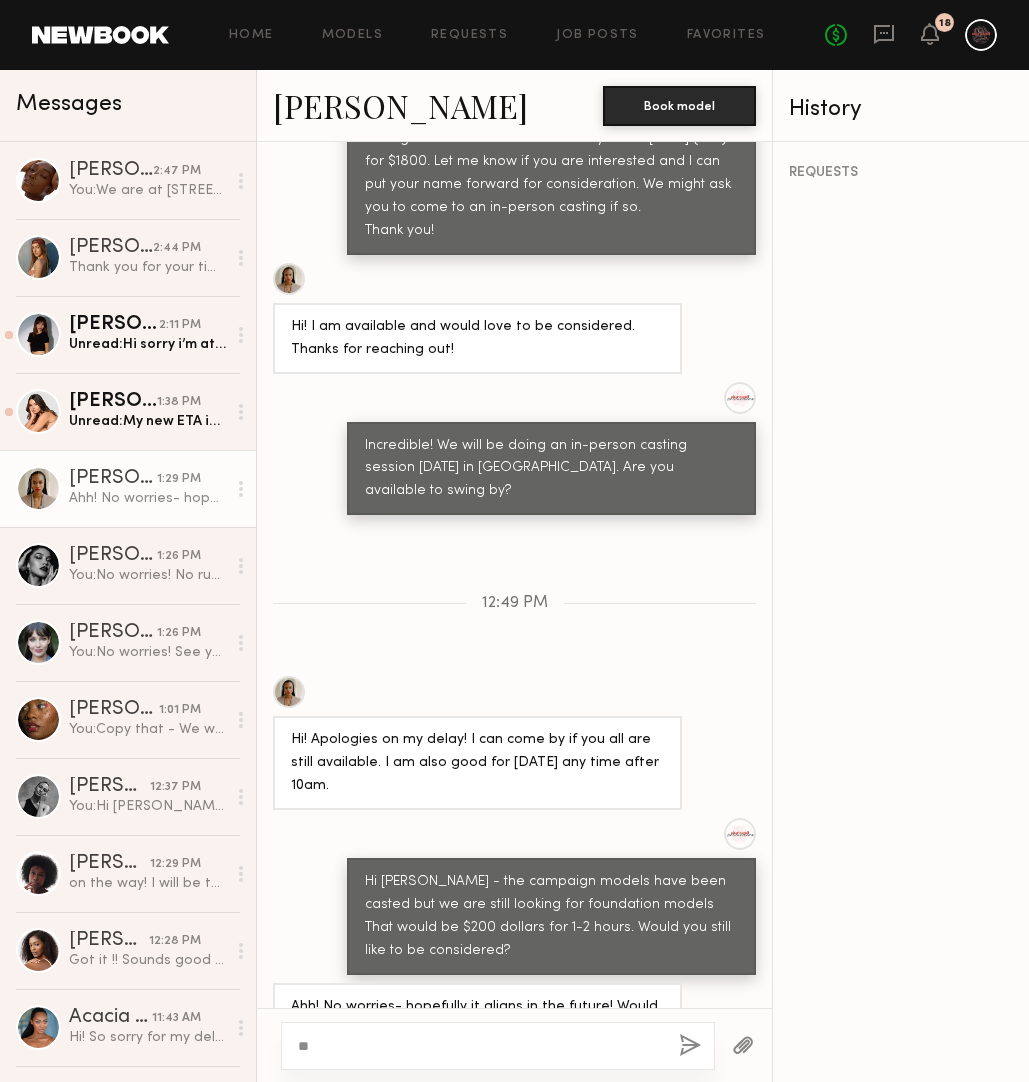 type on "*" 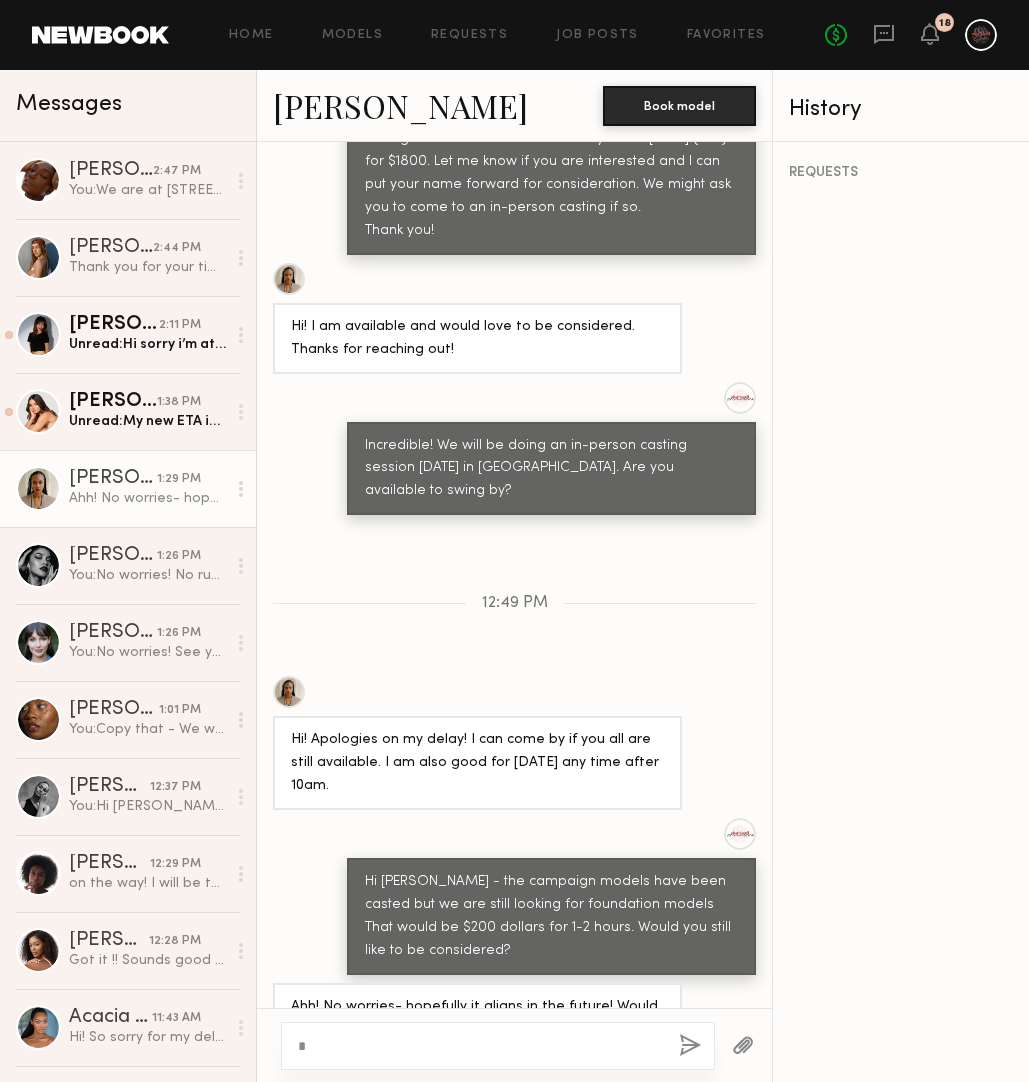 type 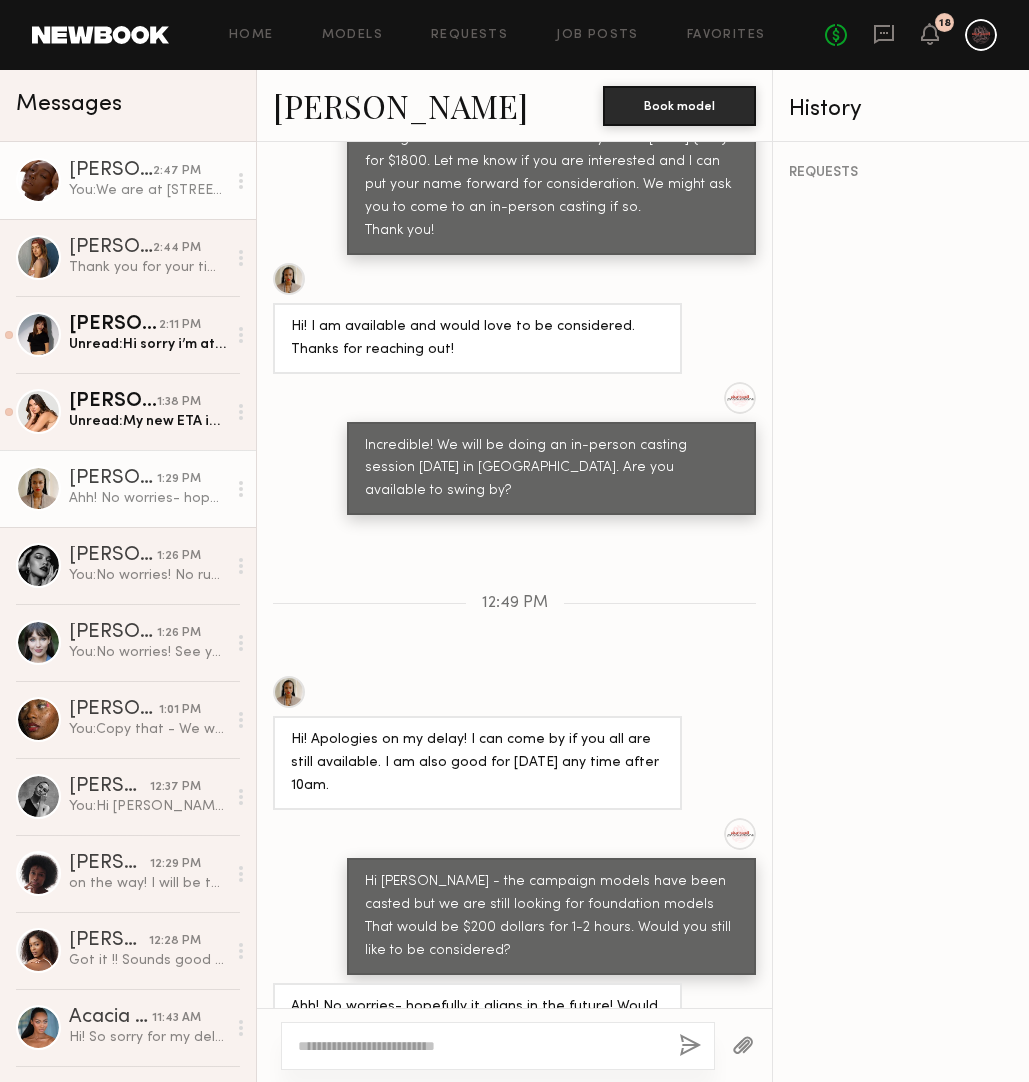 click on "Nancy N. 2:47 PM You:  We are at 10200 Venice Boulevard, Culver City, Suite #201" 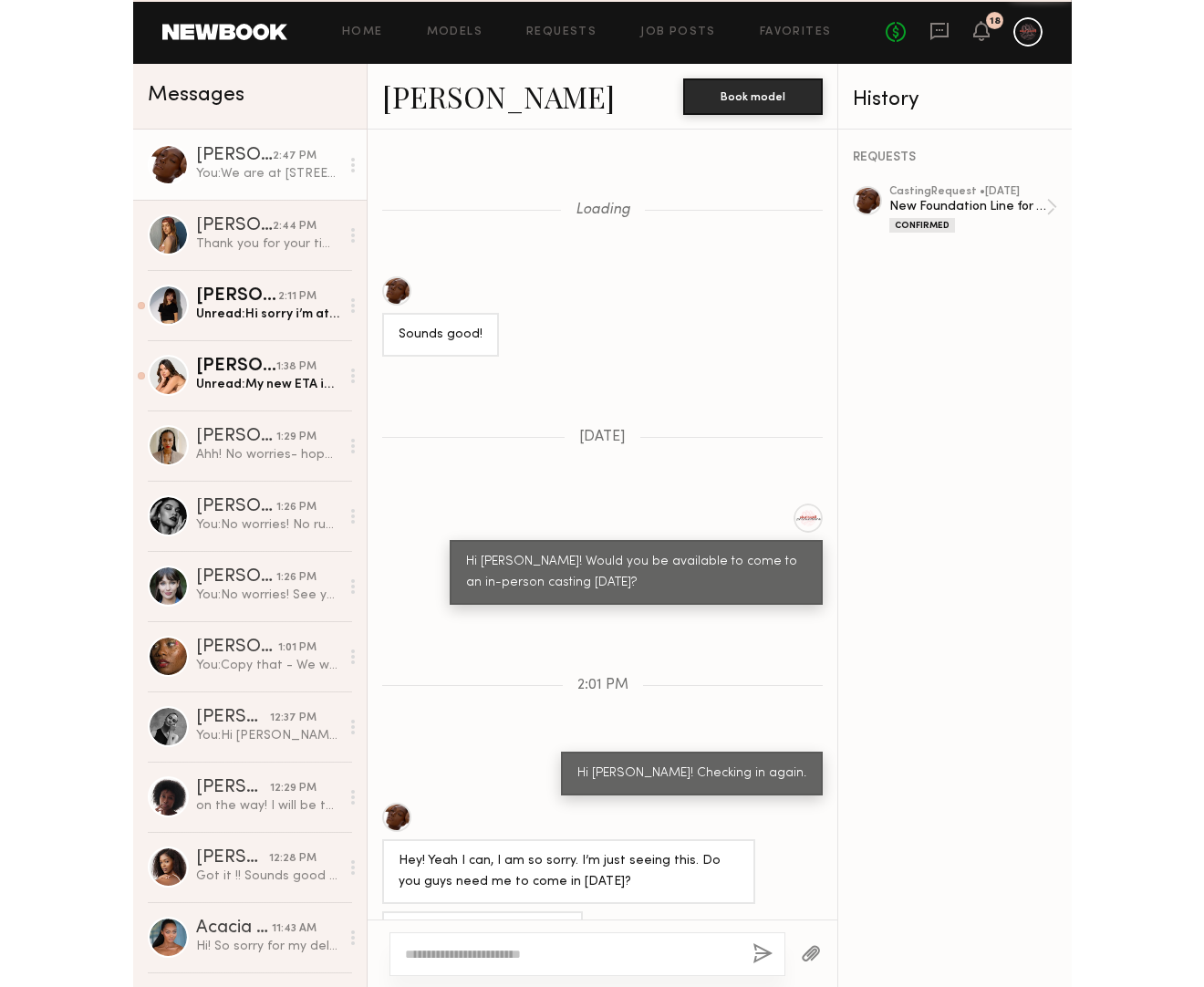 scroll, scrollTop: 608, scrollLeft: 0, axis: vertical 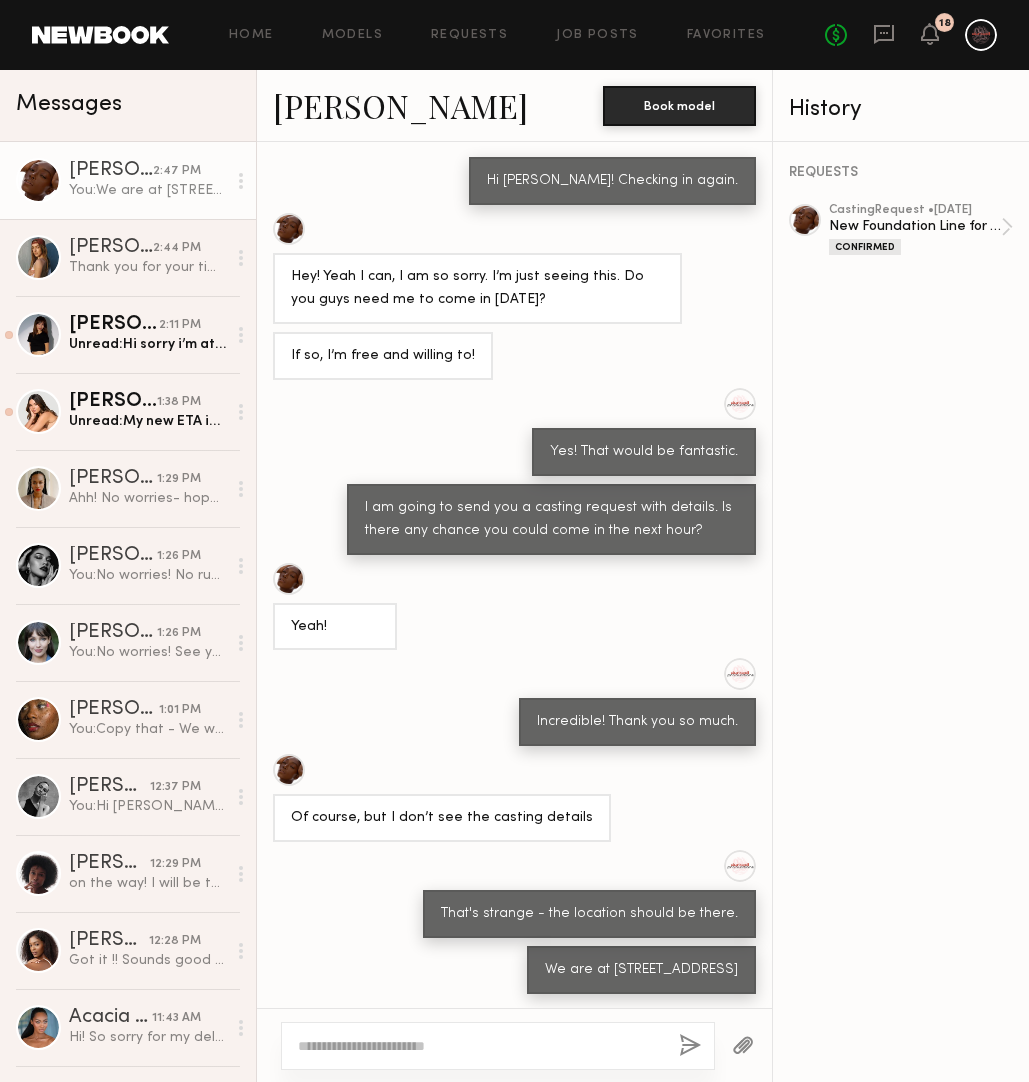 click on "[PERSON_NAME]" 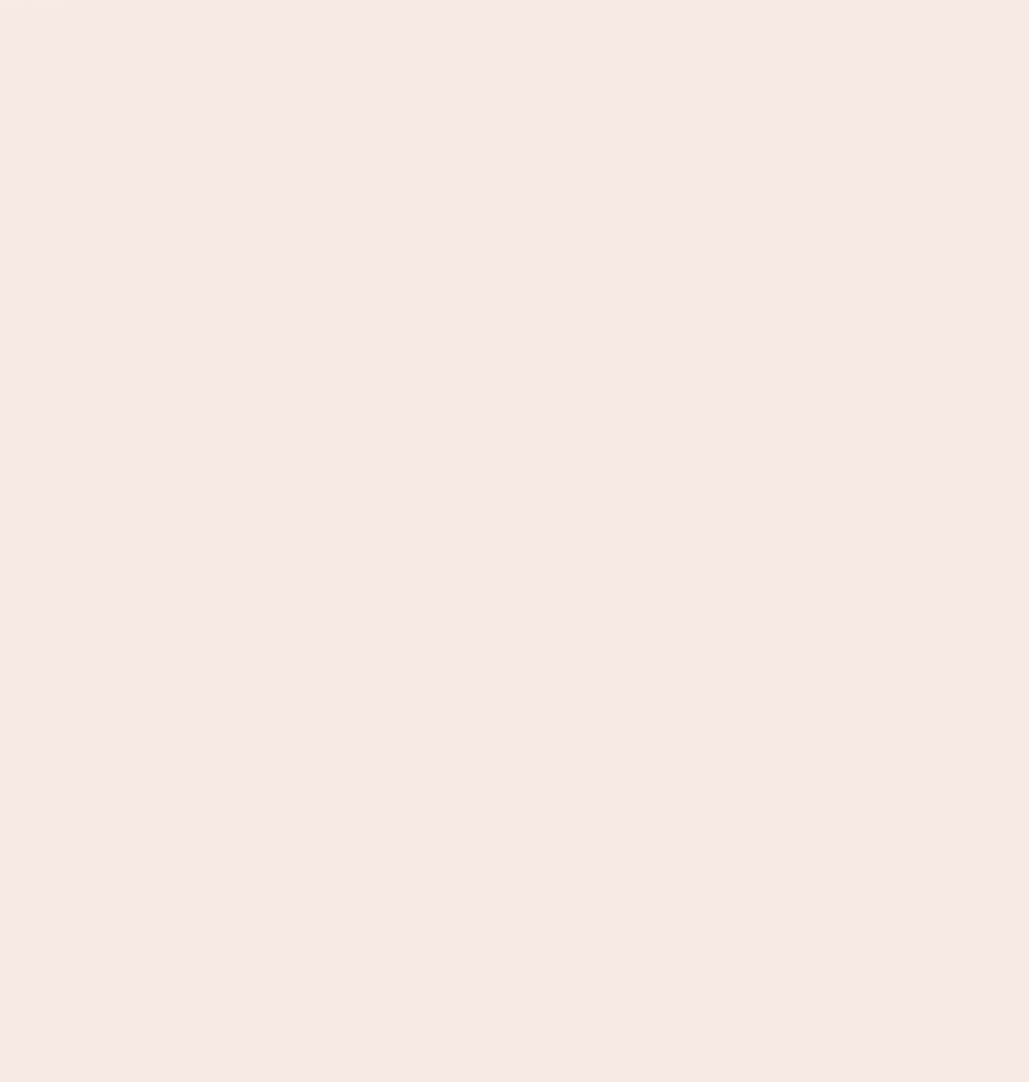 scroll, scrollTop: 0, scrollLeft: 0, axis: both 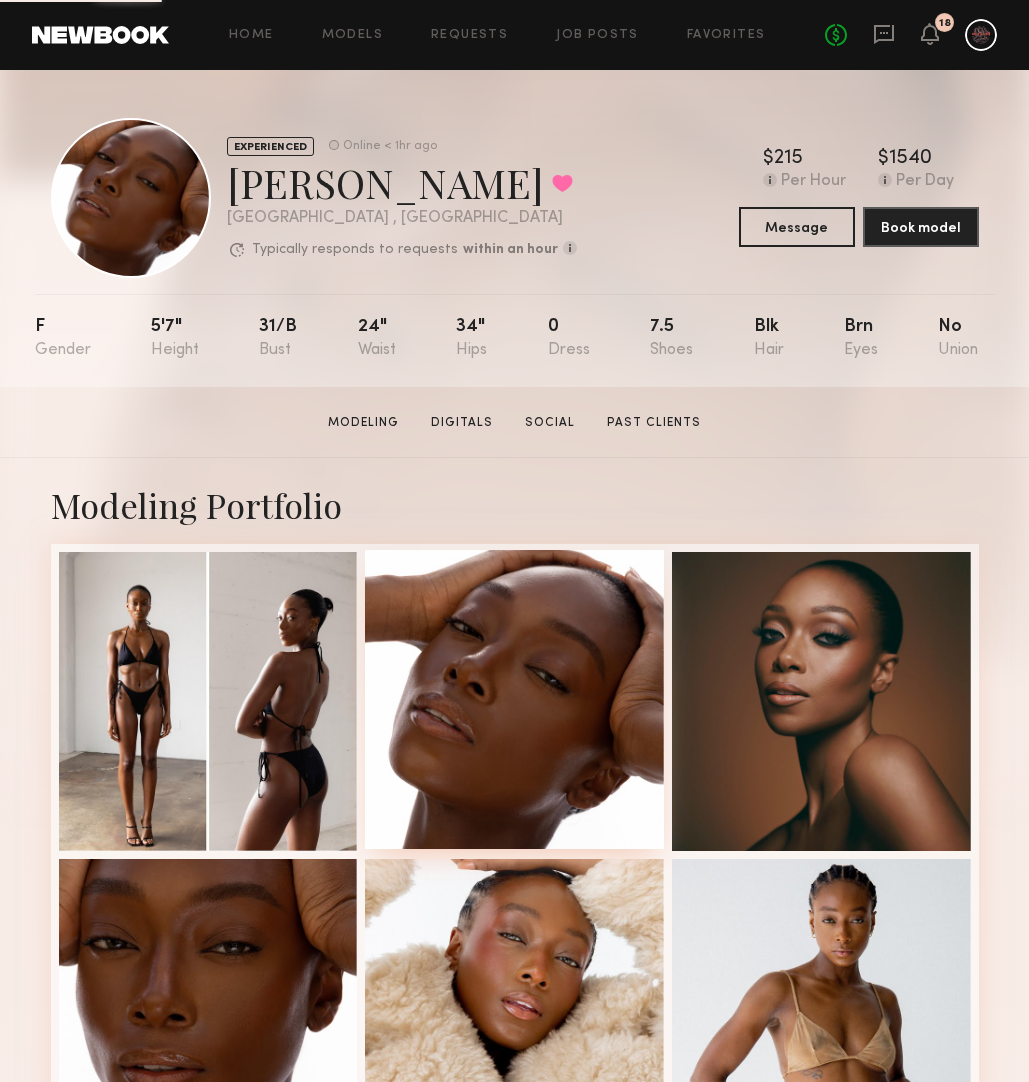 click at bounding box center (514, 699) 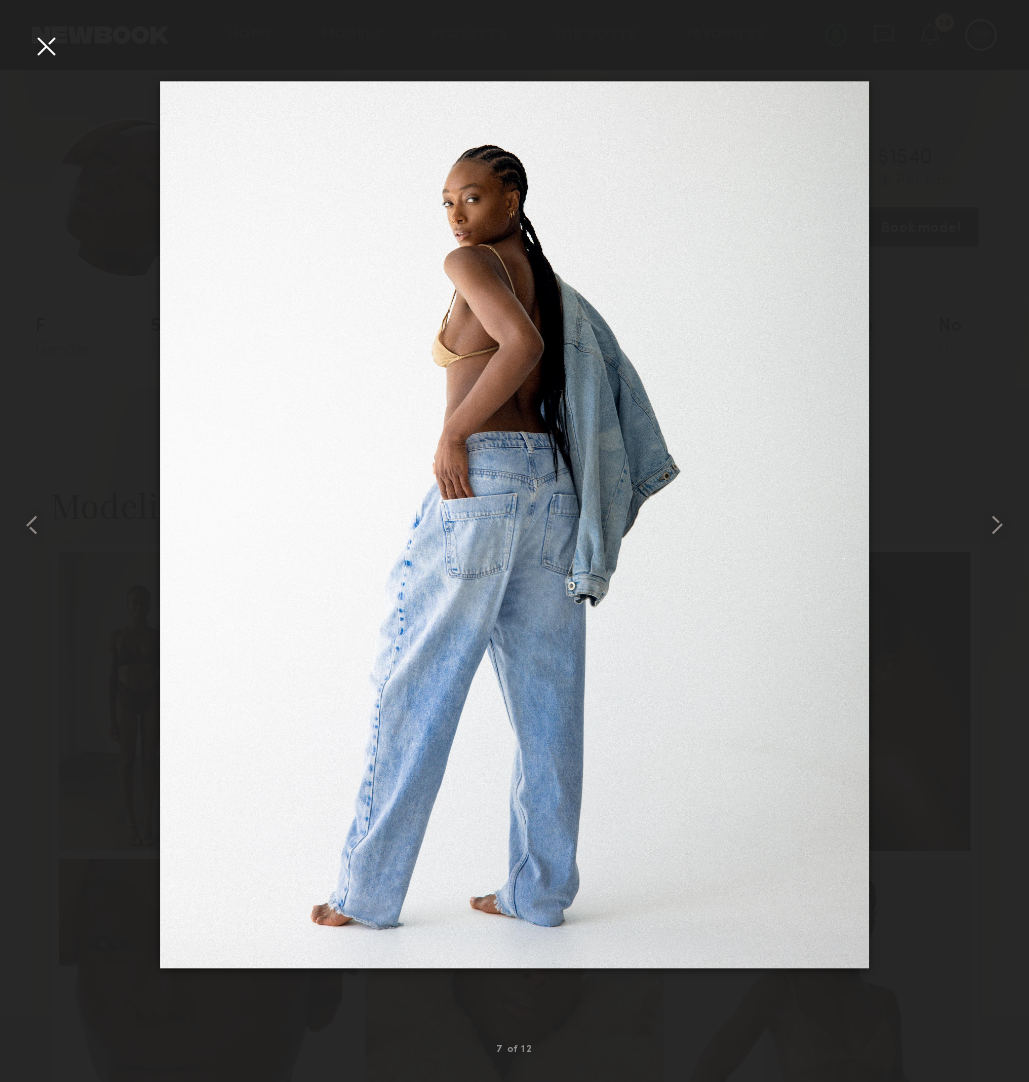 click at bounding box center [46, 46] 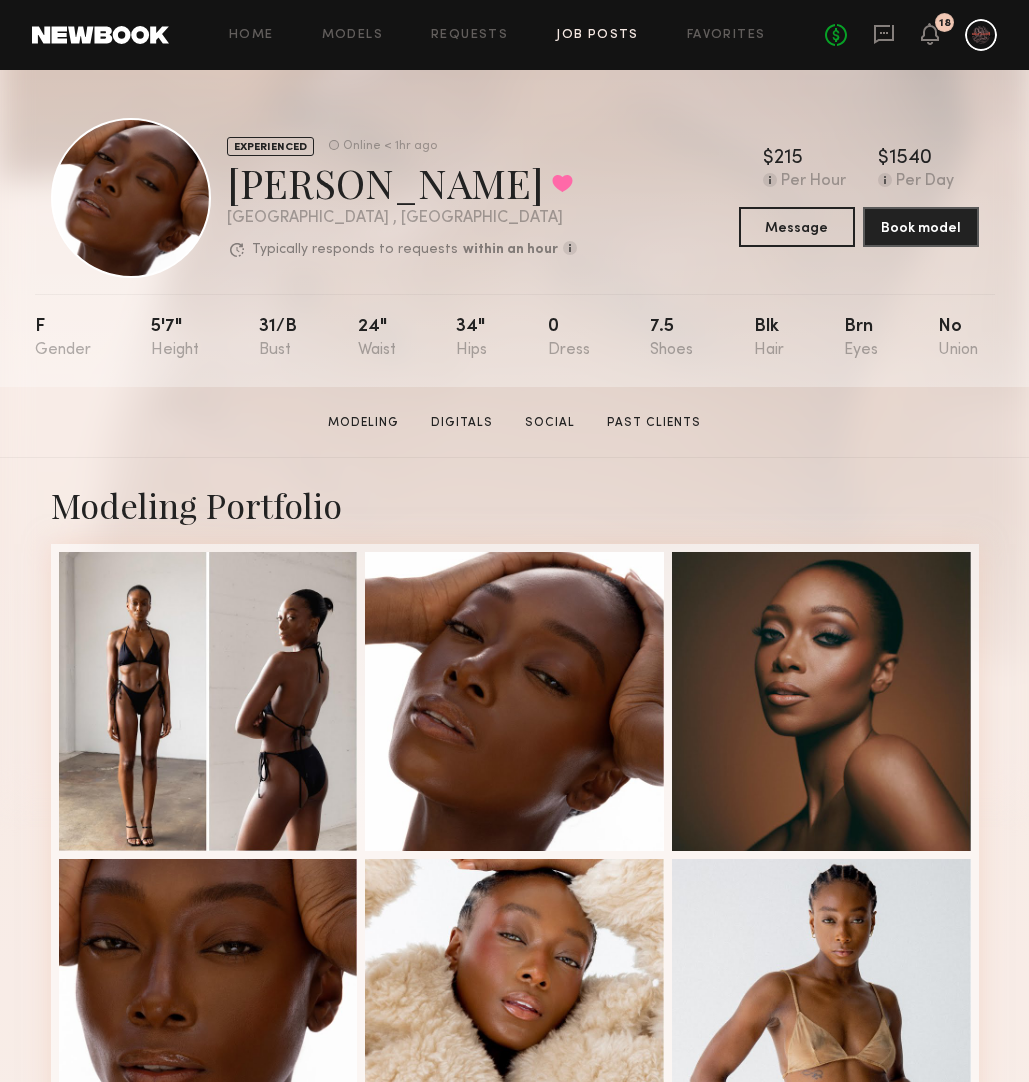 click on "Job Posts" 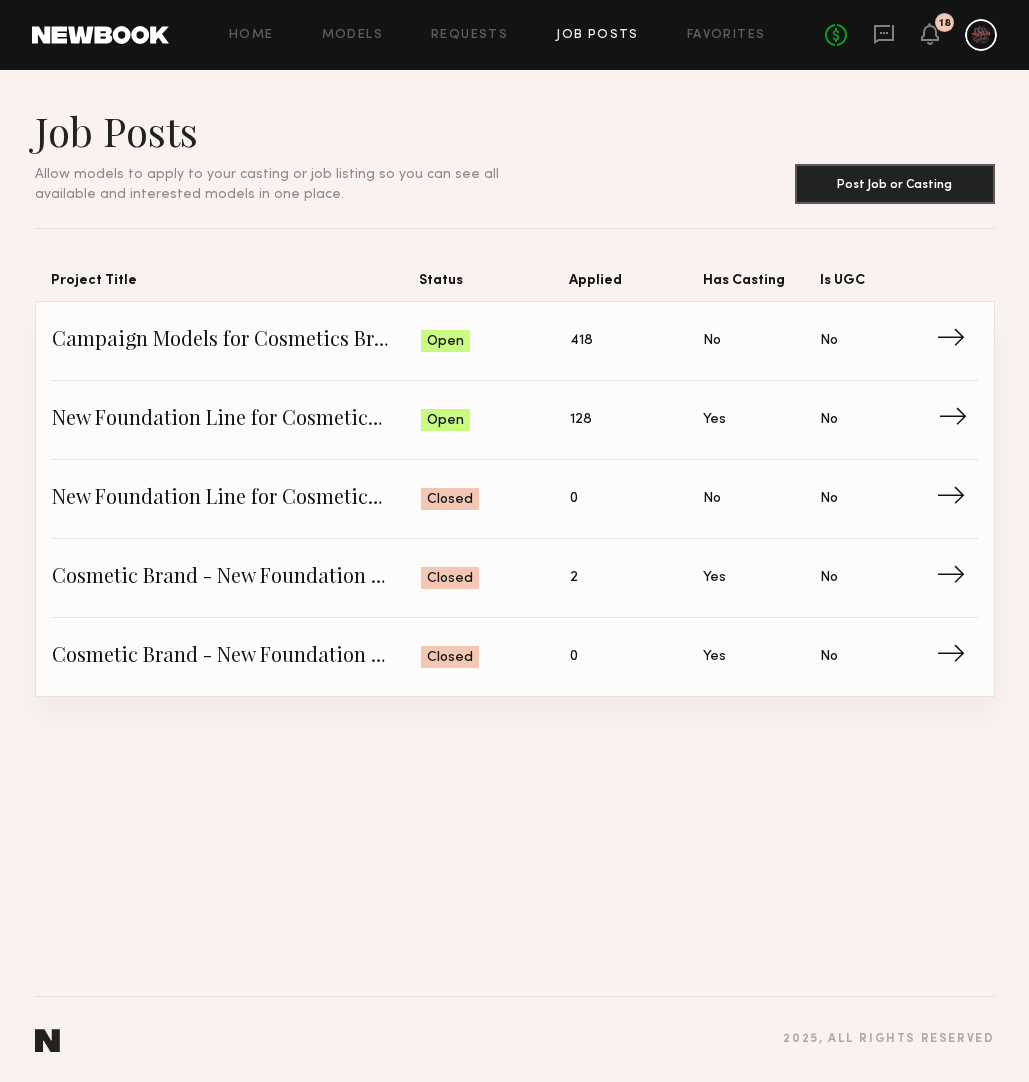 click on "New Foundation Line for Cosmetics Brand Status: Open Applied: 128 Has Casting: Yes Is UGC: No →" 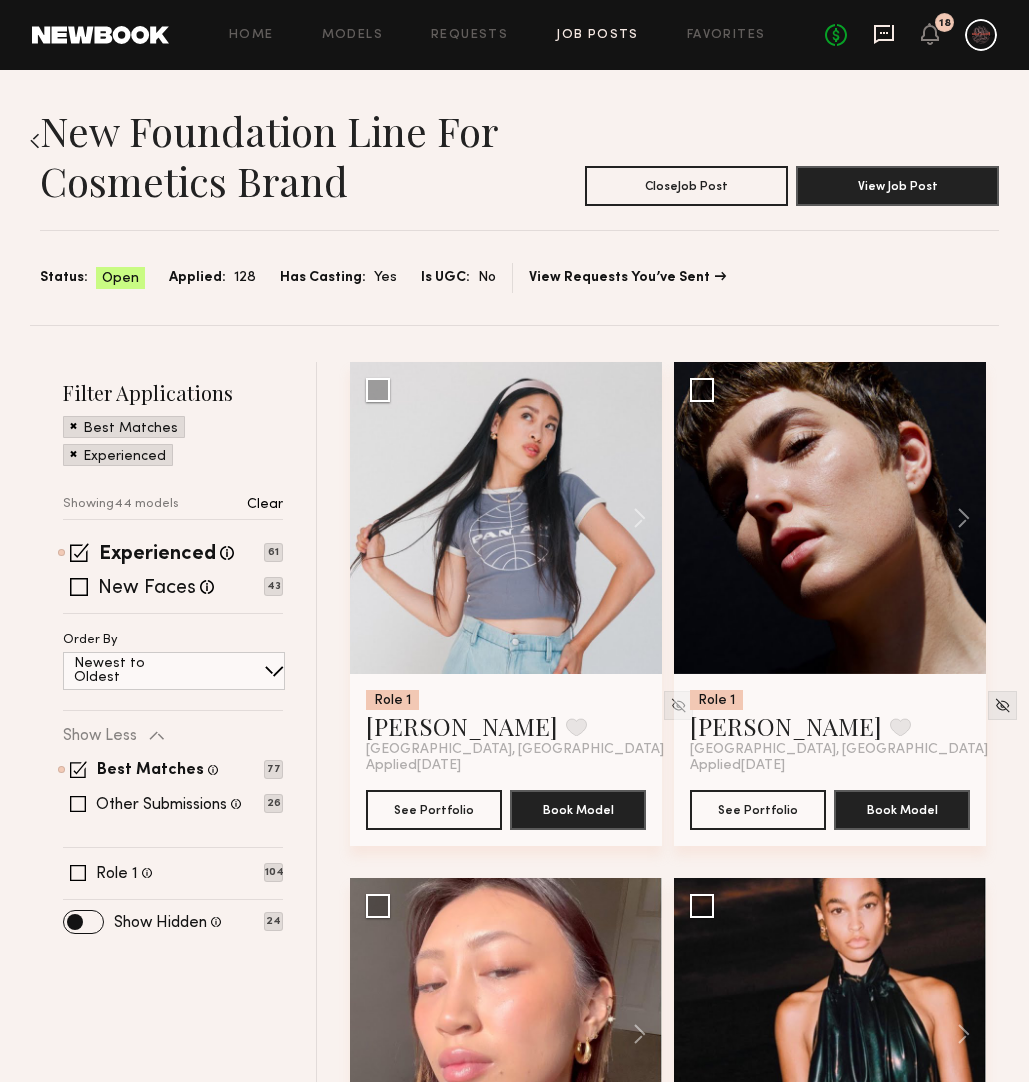 click 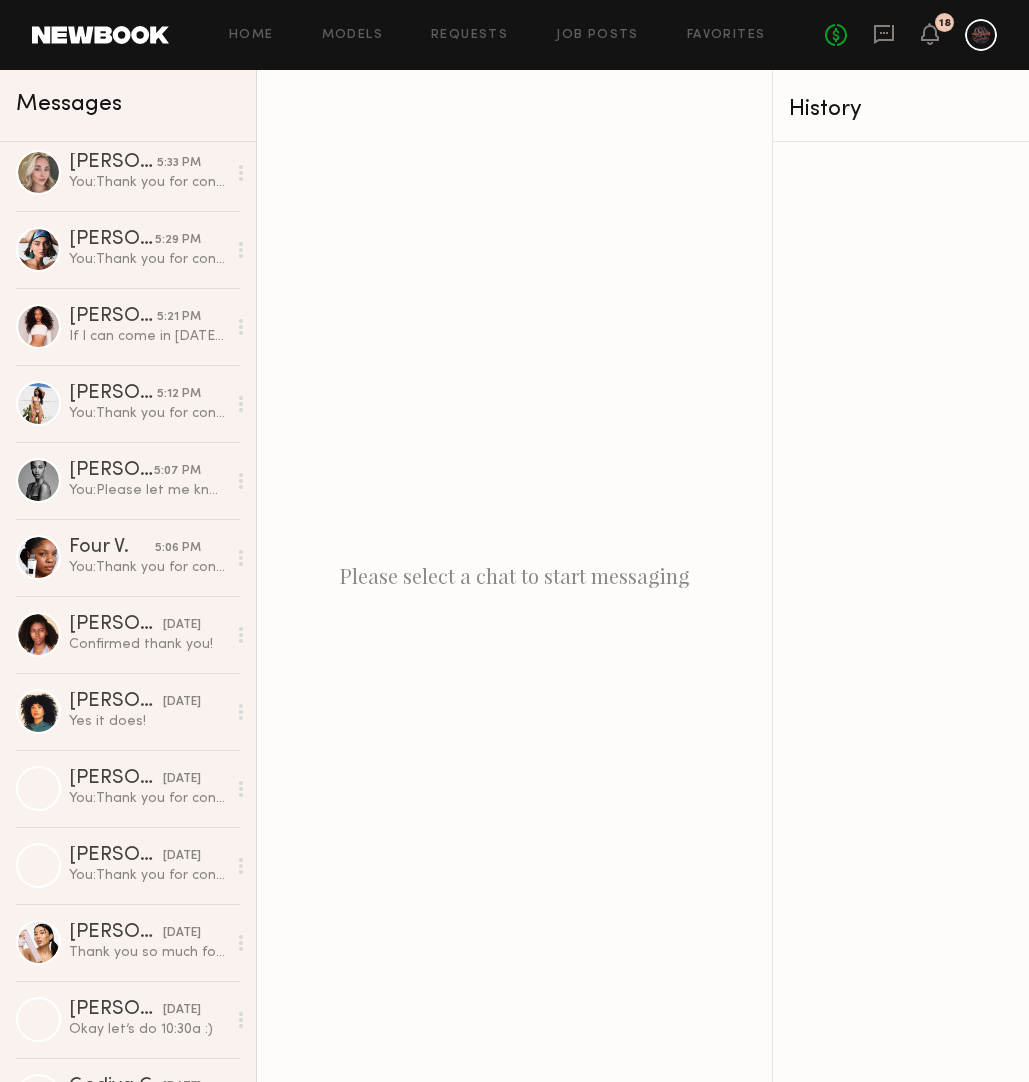 scroll, scrollTop: 2670, scrollLeft: 0, axis: vertical 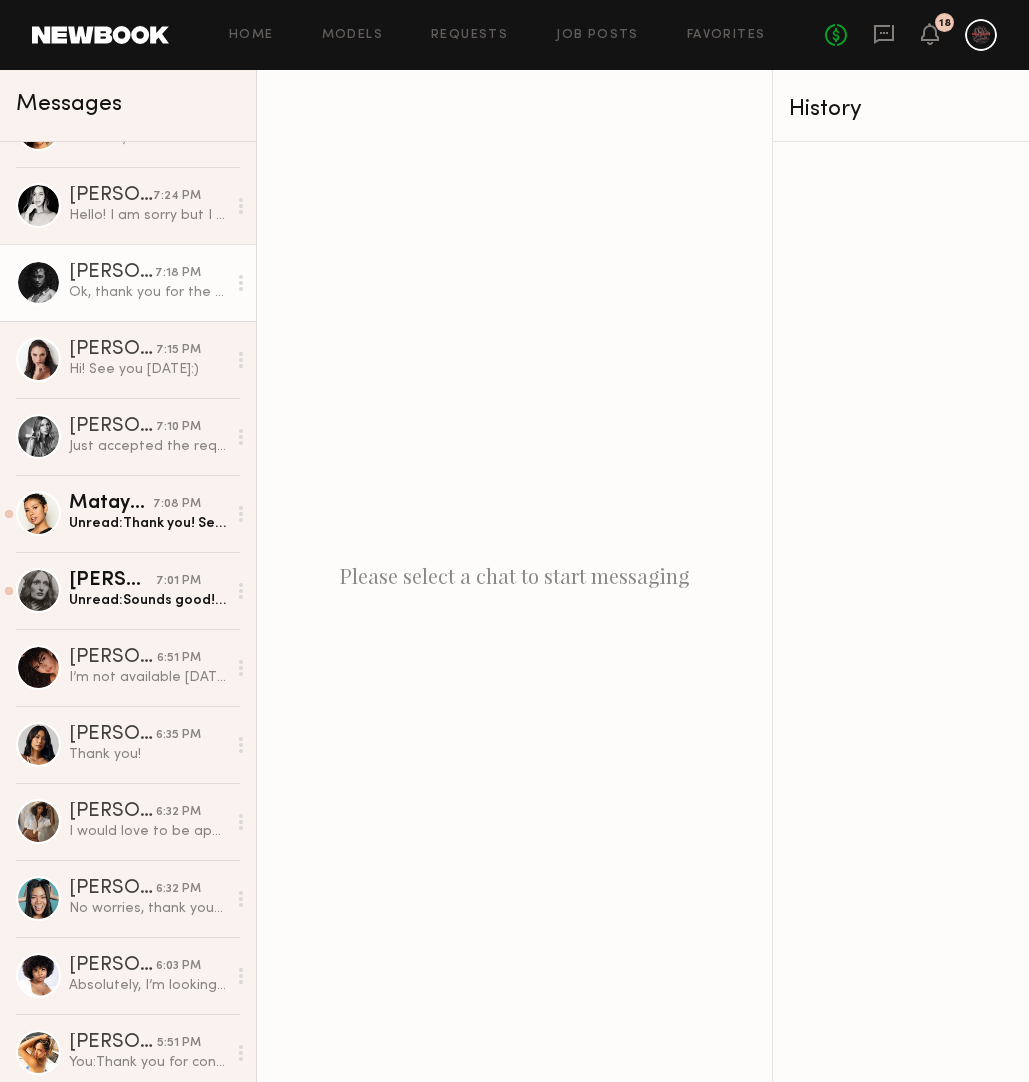 click on "[PERSON_NAME]" 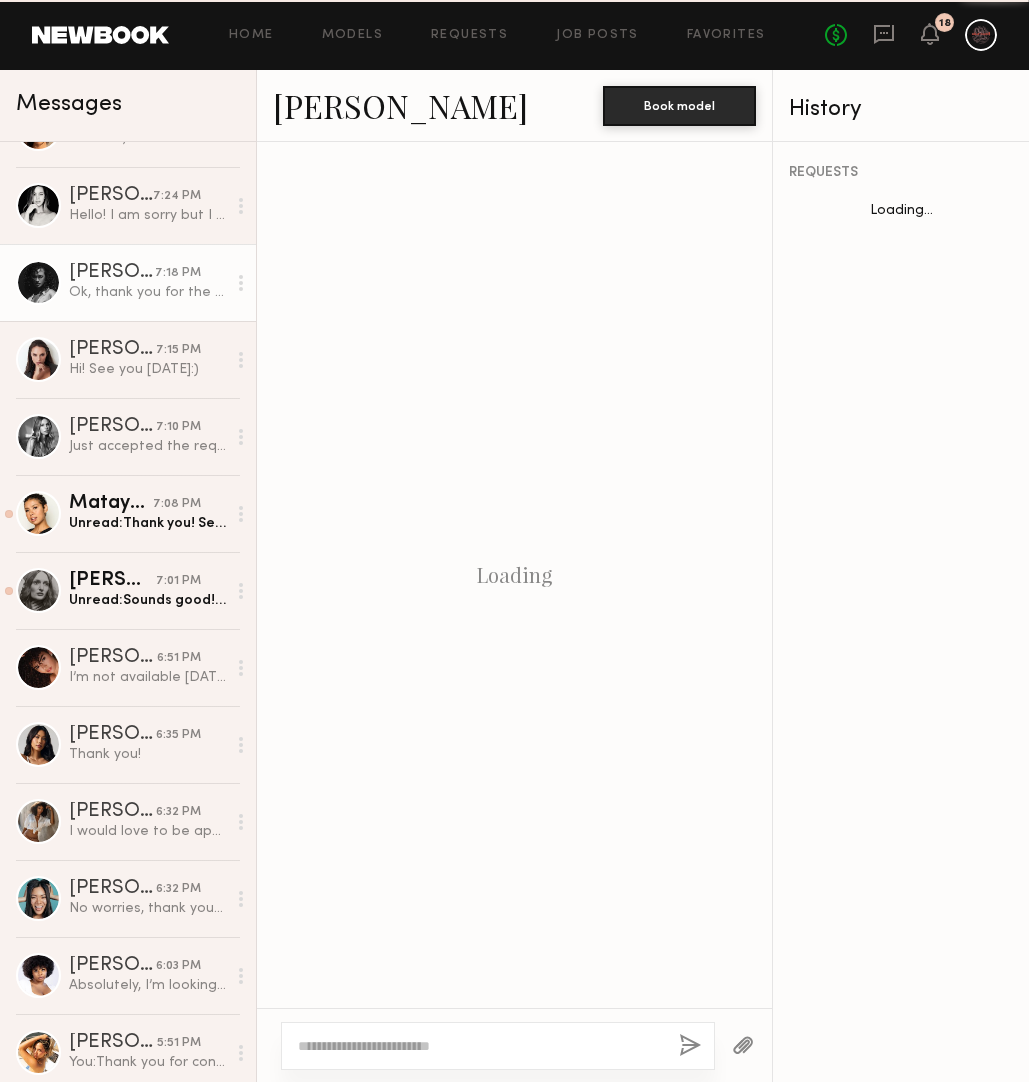 scroll, scrollTop: 1487, scrollLeft: 0, axis: vertical 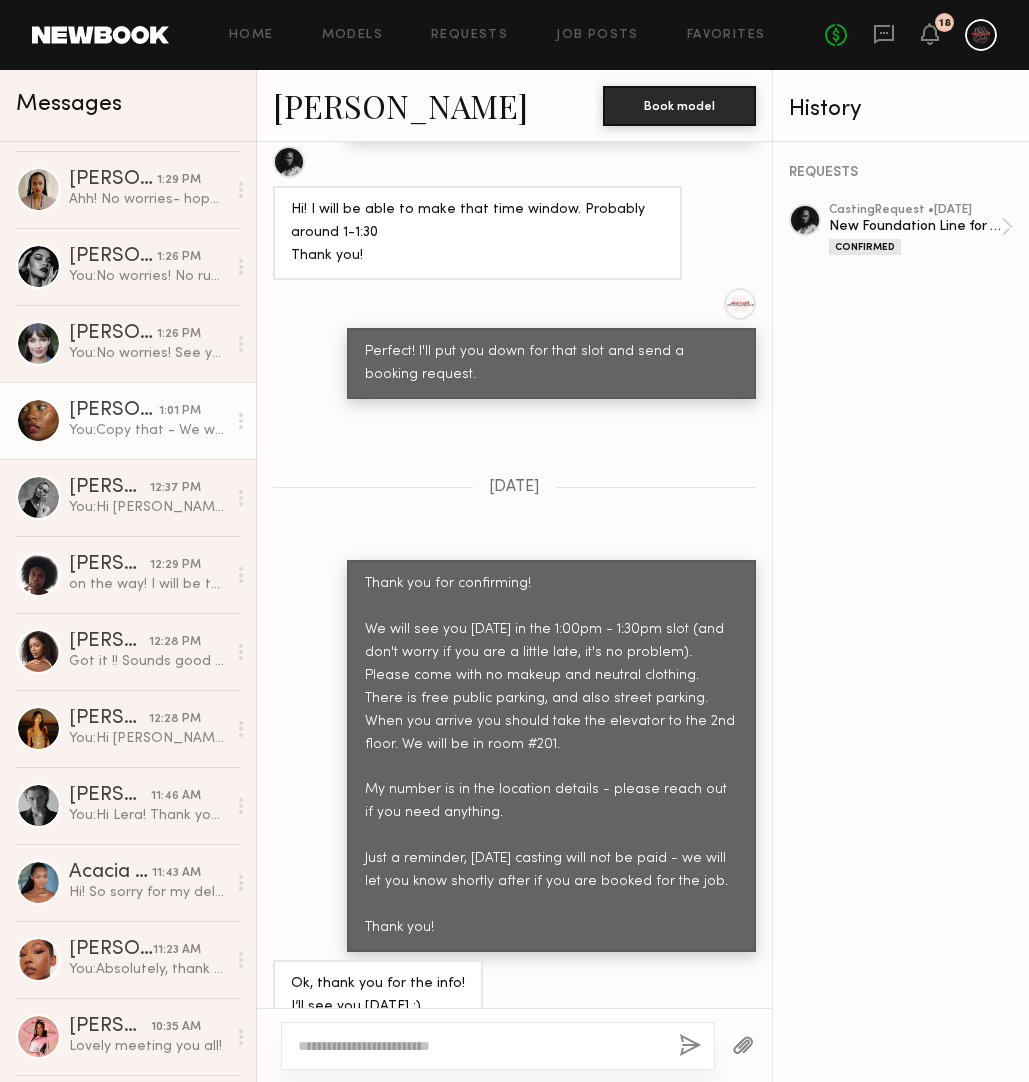 click on "You:  Copy that - We would love to try to see you today. Can you text me when you are off of work so we can see if we are available?" 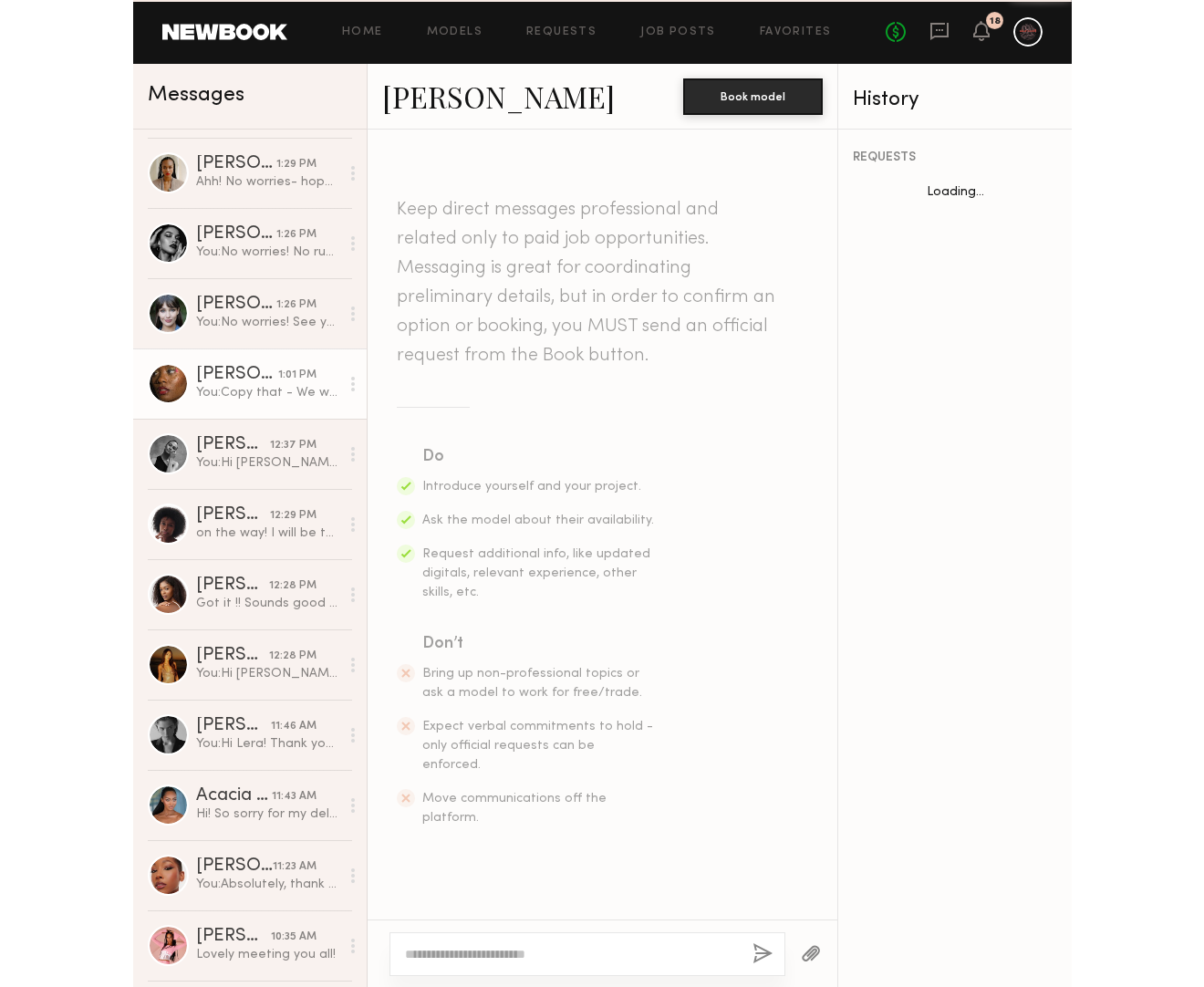 scroll, scrollTop: 1739, scrollLeft: 0, axis: vertical 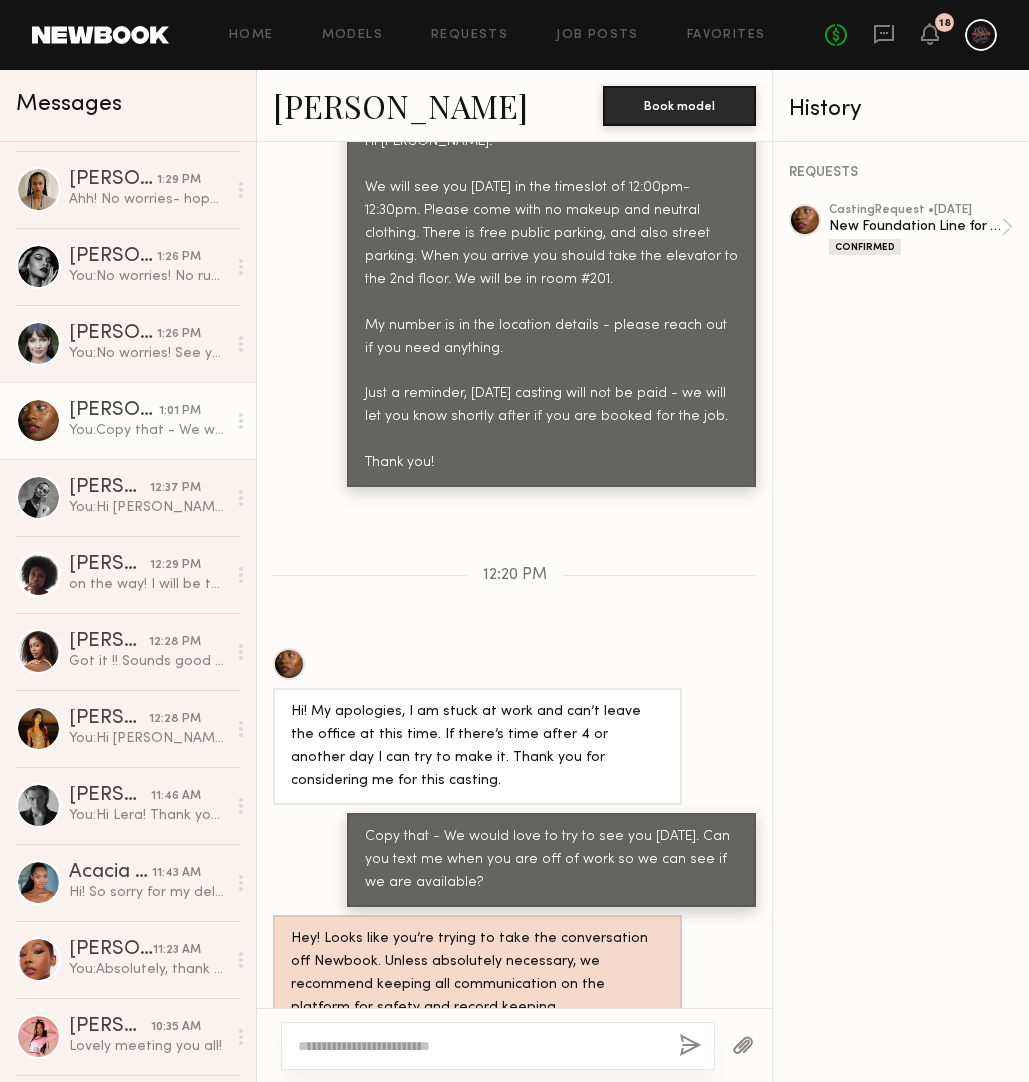 click on "[PERSON_NAME]" 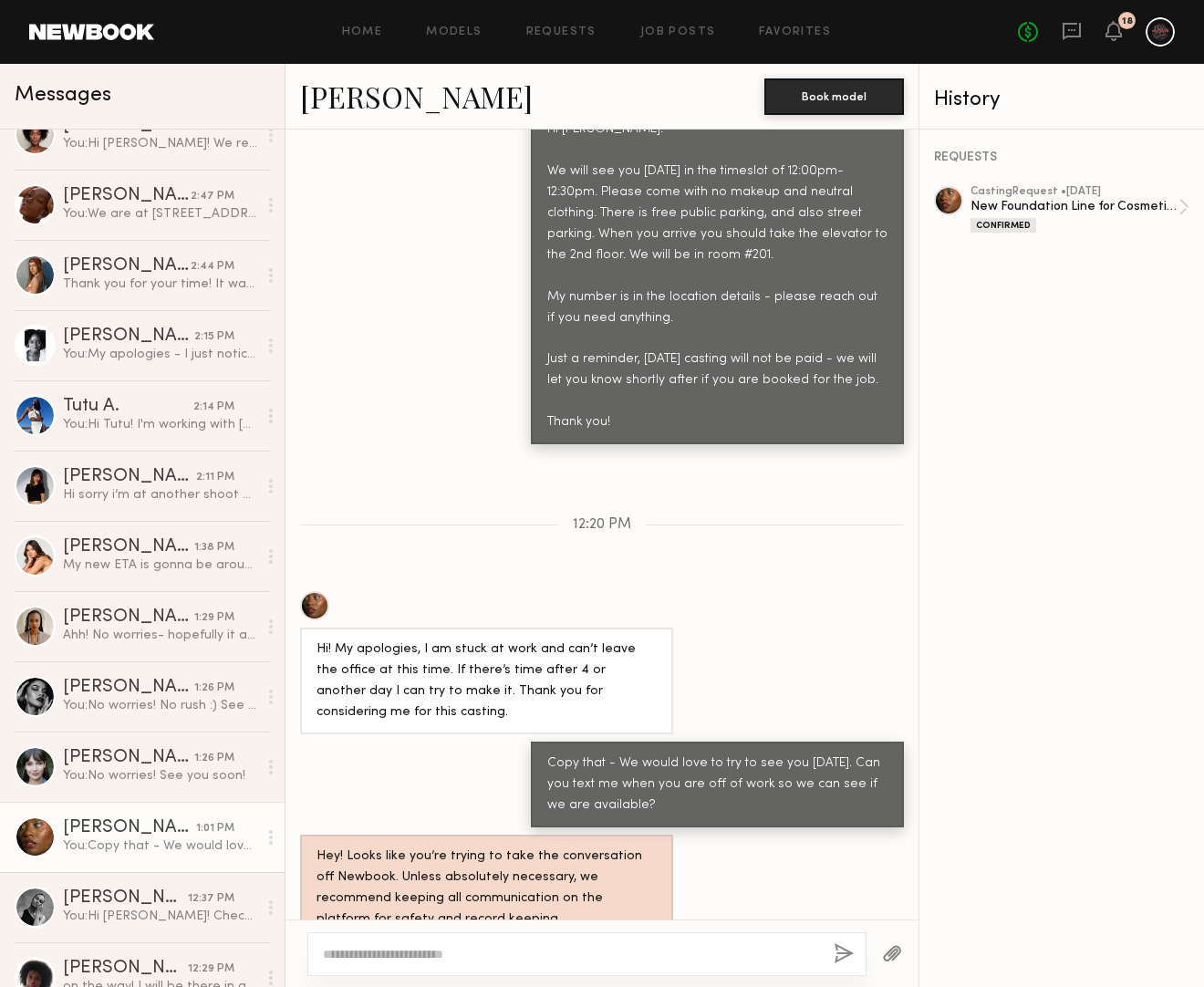 scroll, scrollTop: 0, scrollLeft: 0, axis: both 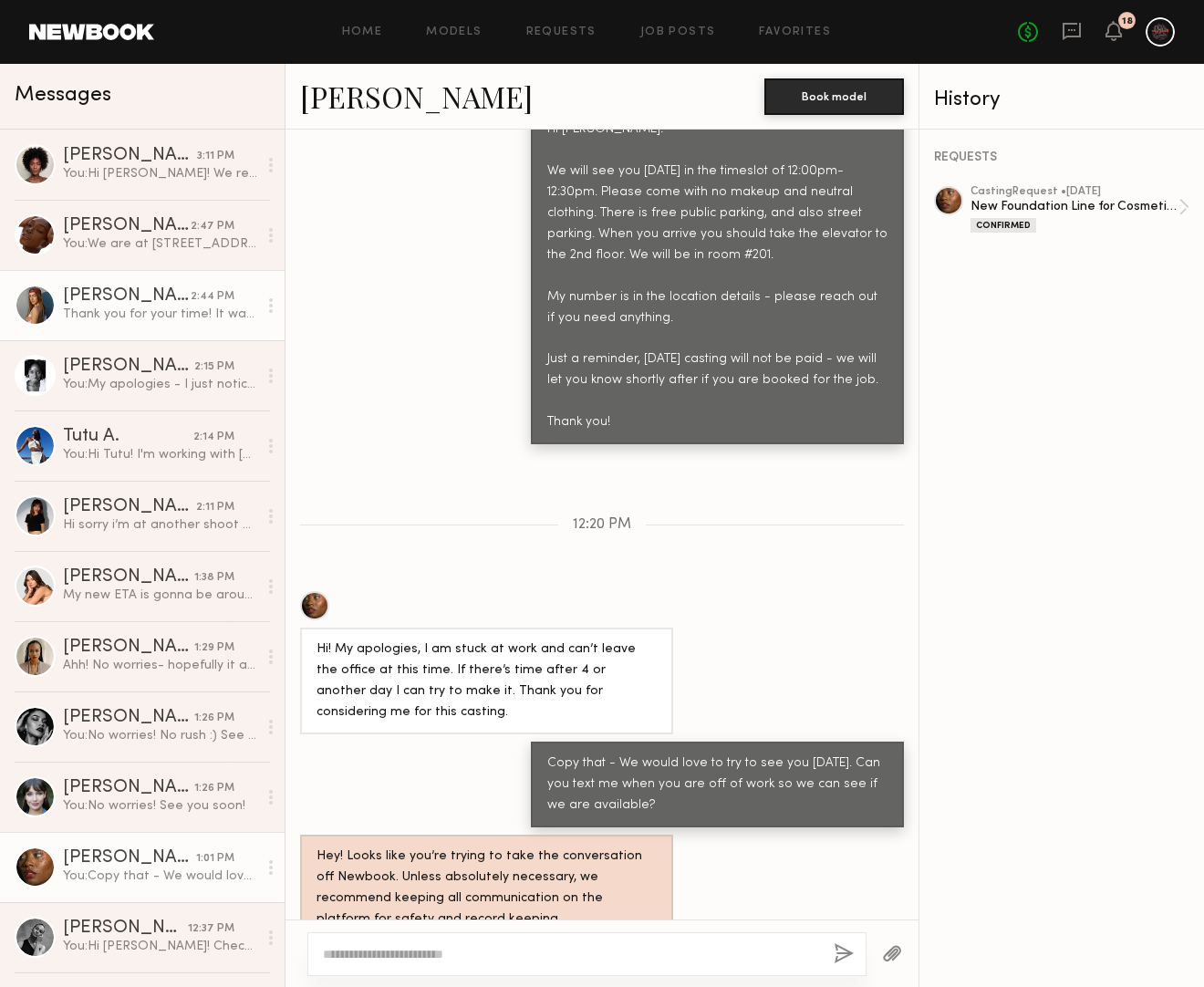 click on "Thank you for your time! It was so nice meeting you 🥰" 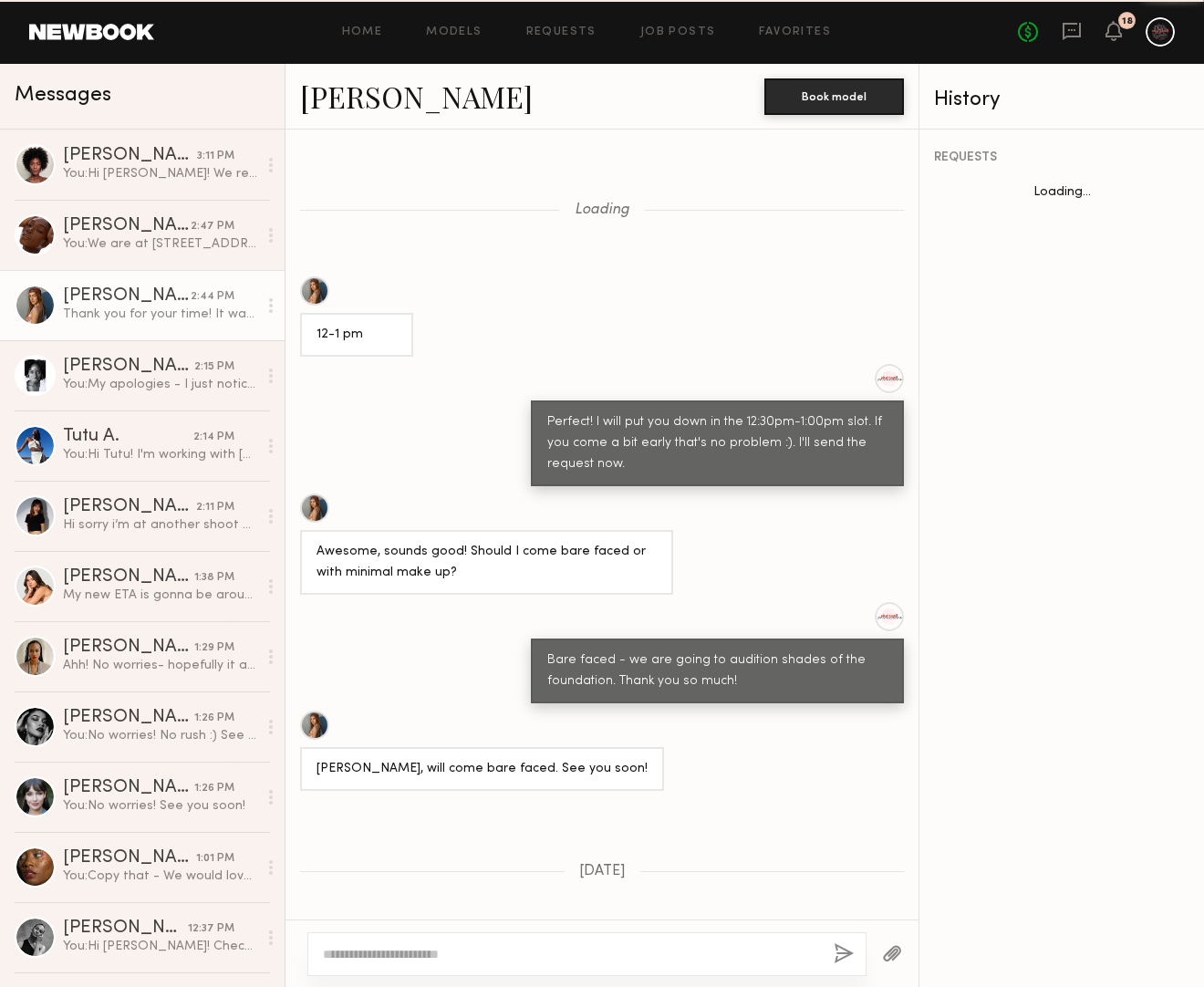 scroll, scrollTop: 857, scrollLeft: 0, axis: vertical 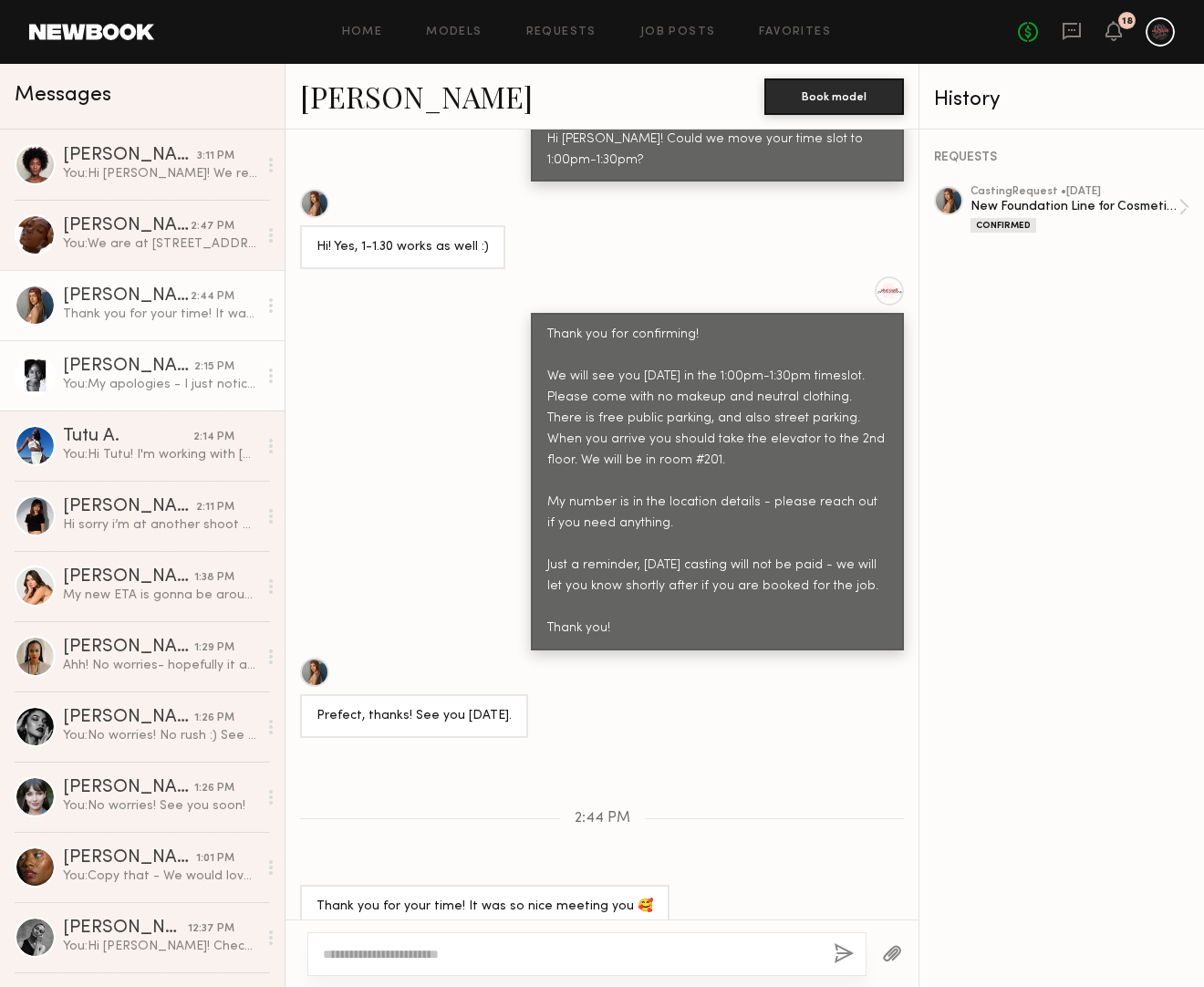 click on "You:  My apologies - I just noticed your profile is in NYC - we are in LA. My apologies." 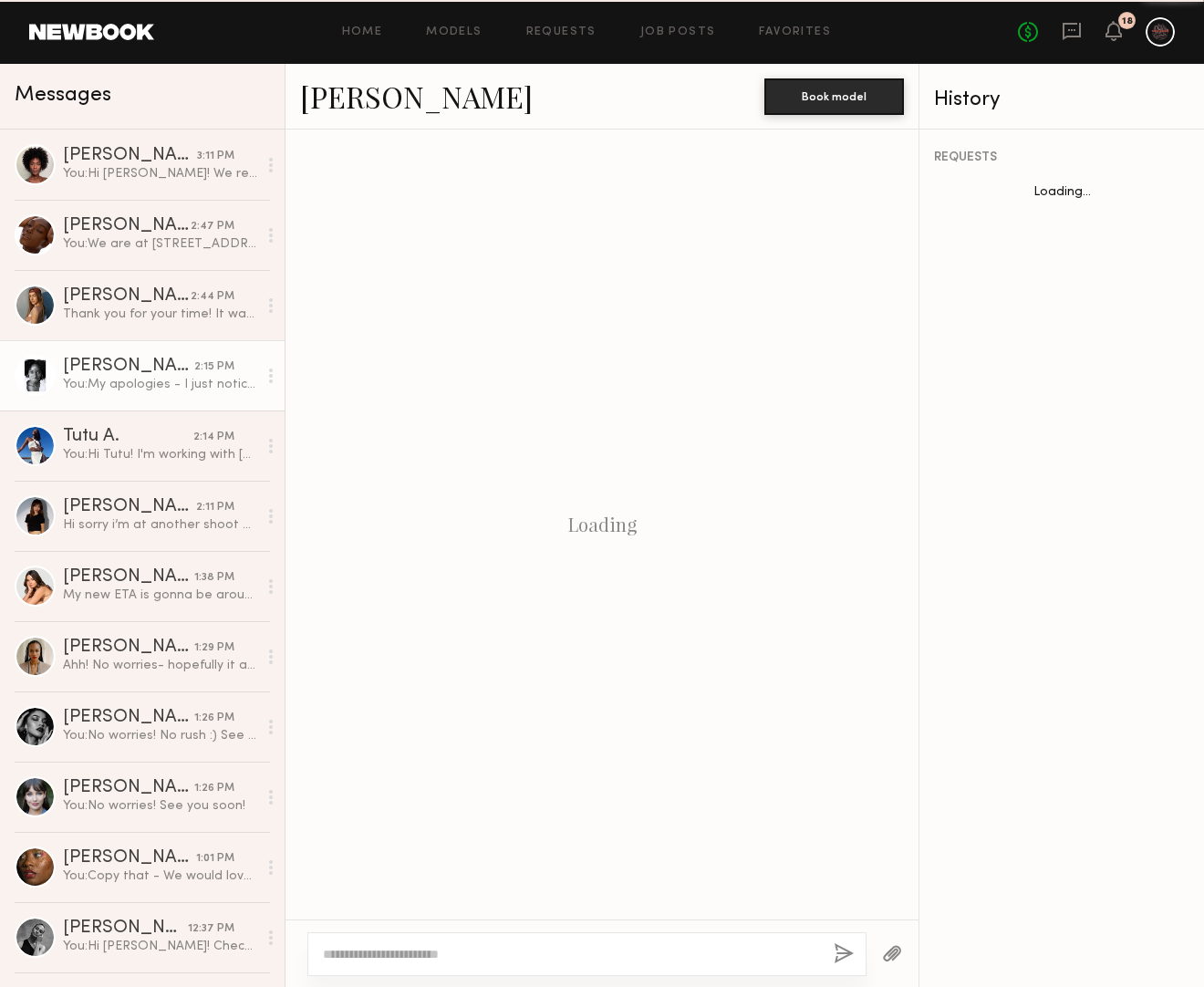 scroll, scrollTop: 364, scrollLeft: 0, axis: vertical 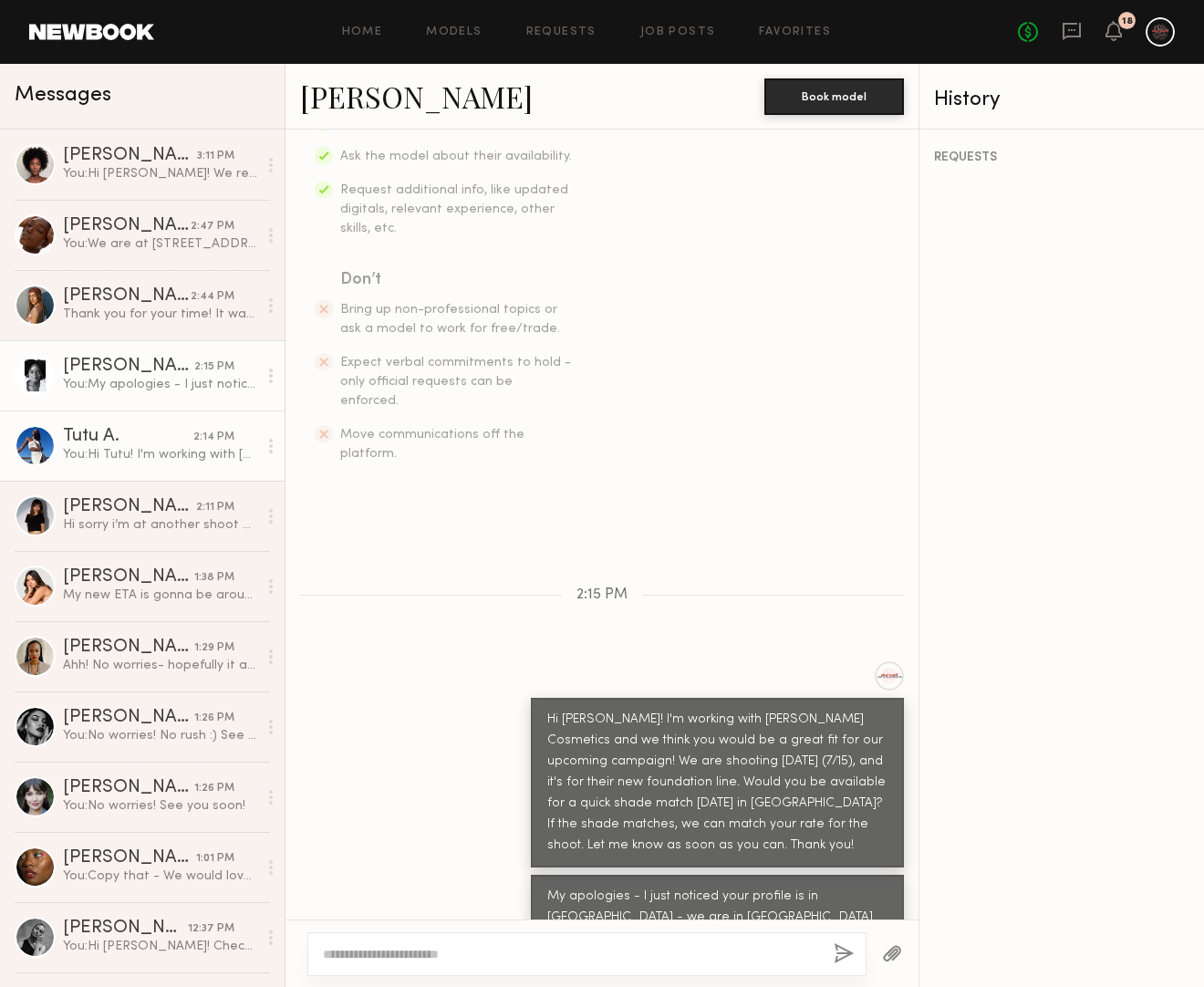 click on "You:  Hi Tutu! I'm working with Youngblood Cosmetics and we think you would be a great fit for our upcoming campaign! We are shooting next Tuesday (7/15), and it's for their new foundation line. Would you be available for a quick shade match today in Culver City? If the shade matches, we can match your rate for the shoot. Let me know as soon as you can. Thank you!" 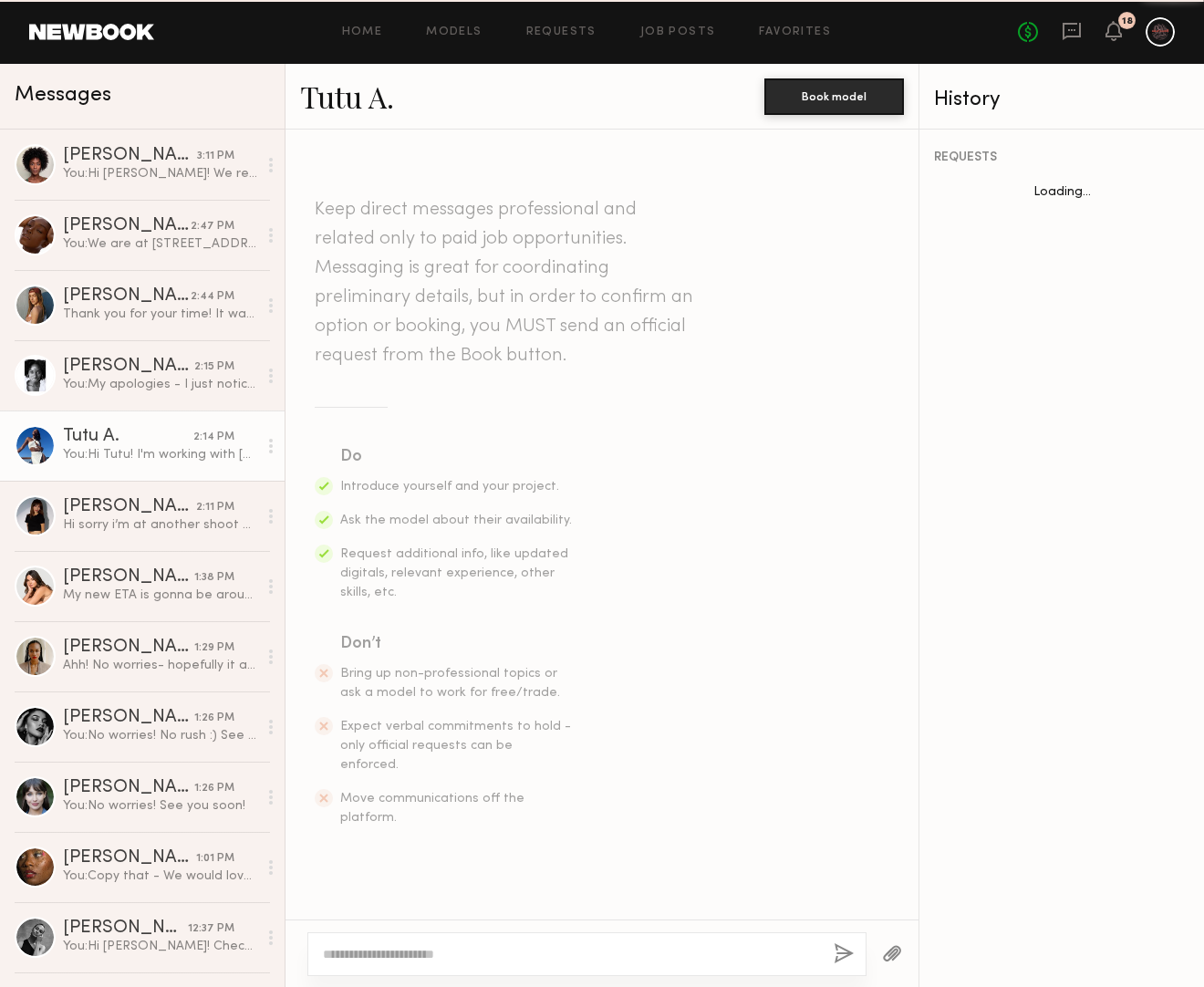 scroll, scrollTop: 292, scrollLeft: 0, axis: vertical 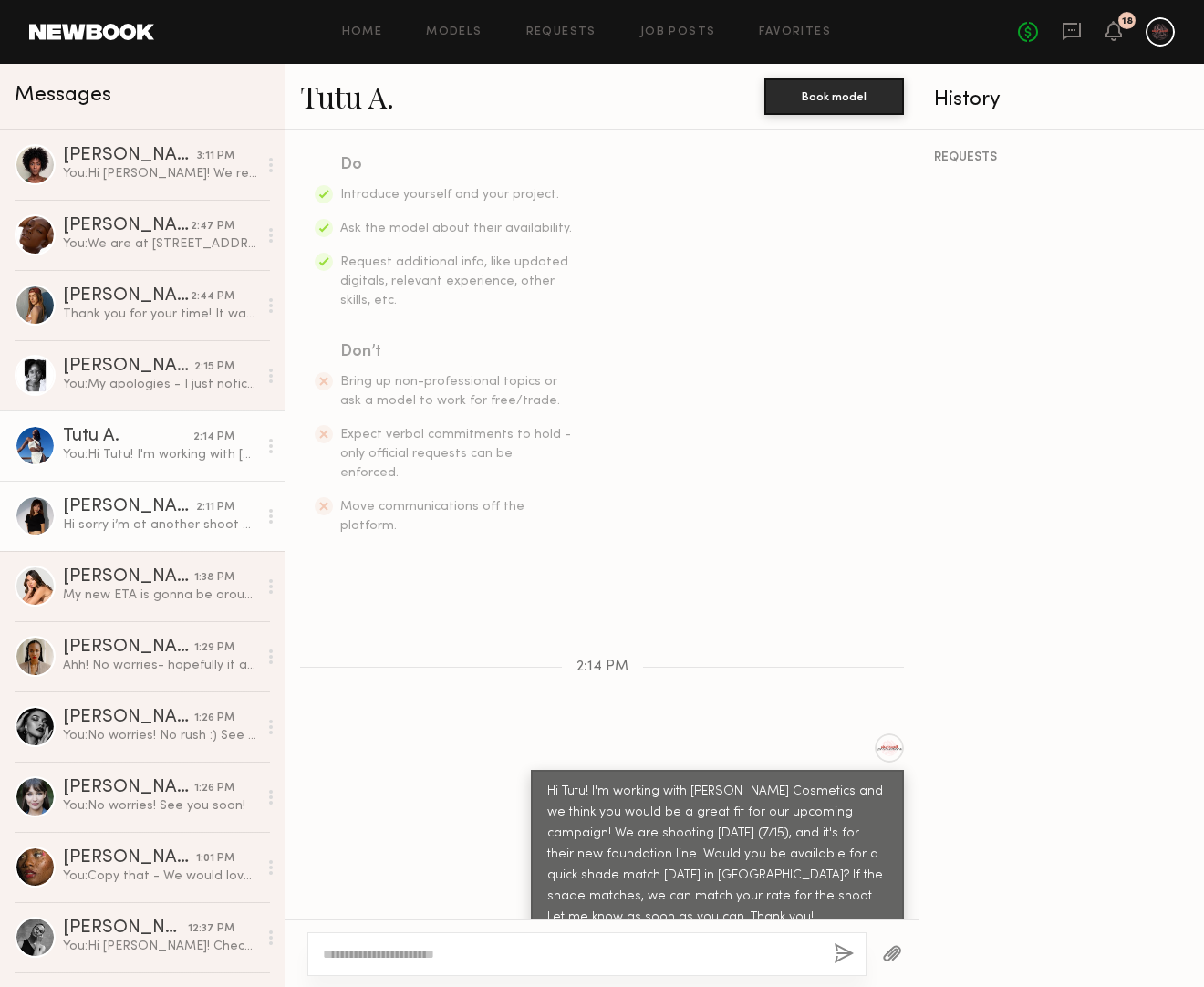 click on "[PERSON_NAME]" 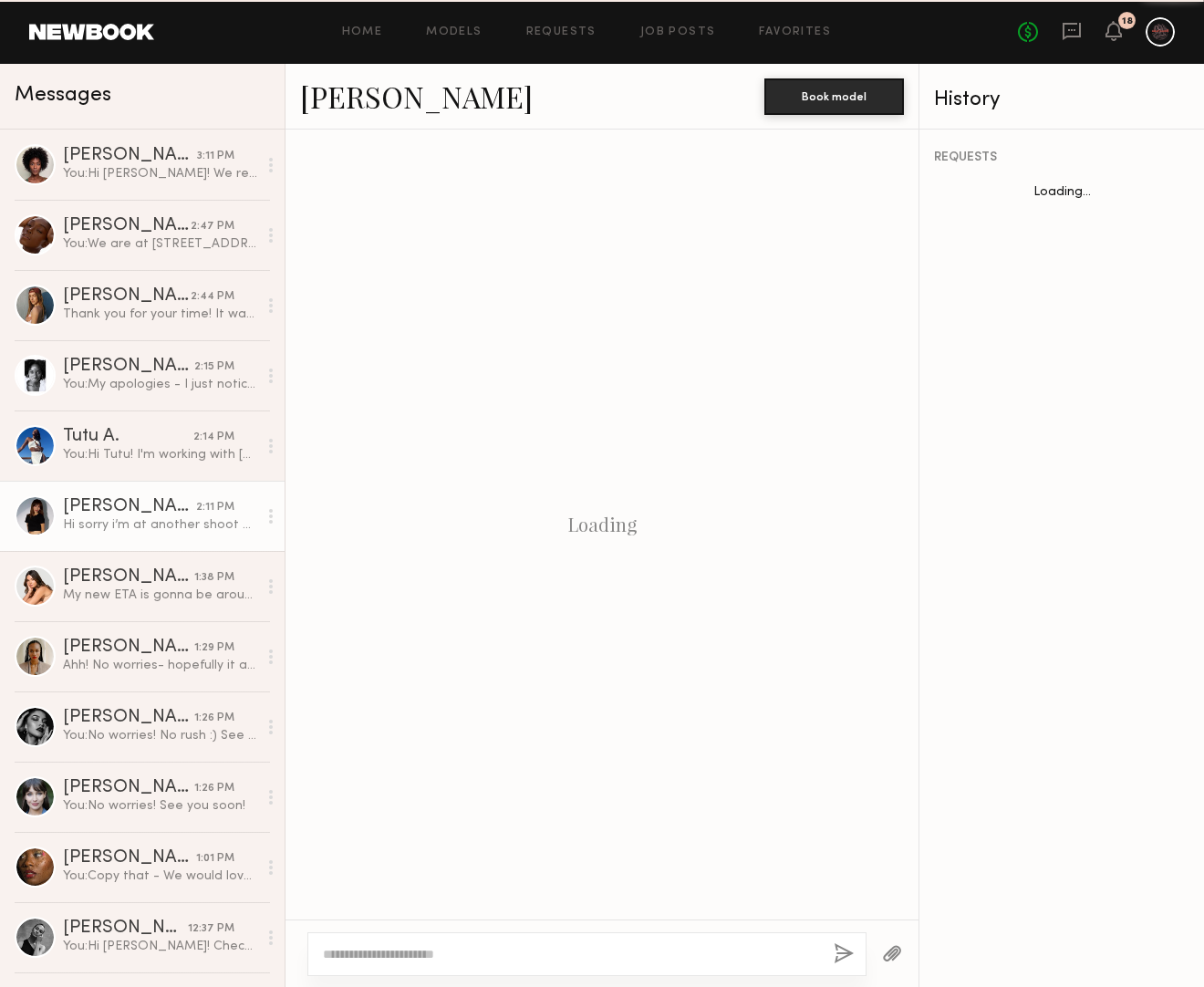 scroll, scrollTop: 1730, scrollLeft: 0, axis: vertical 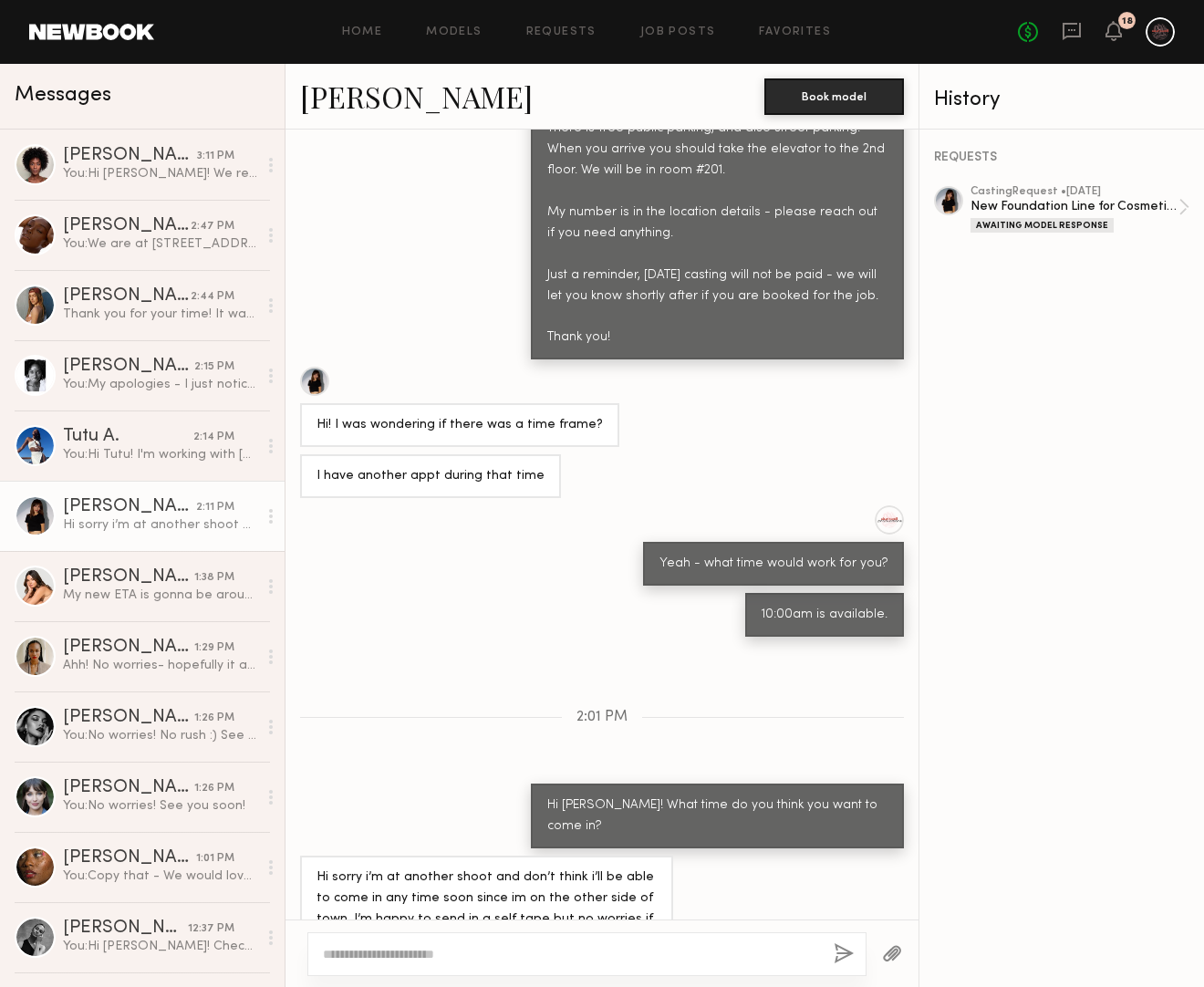click 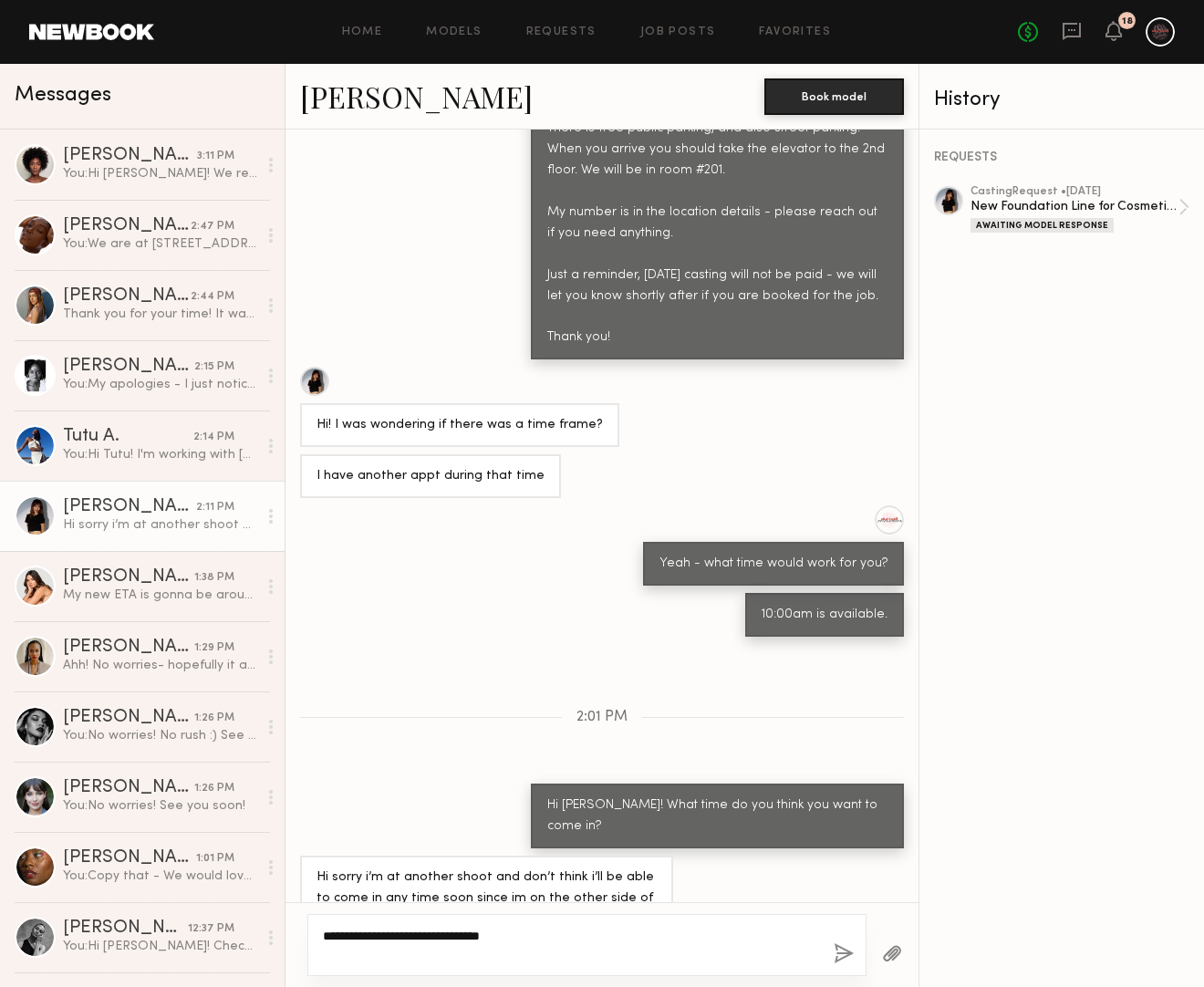 type on "**********" 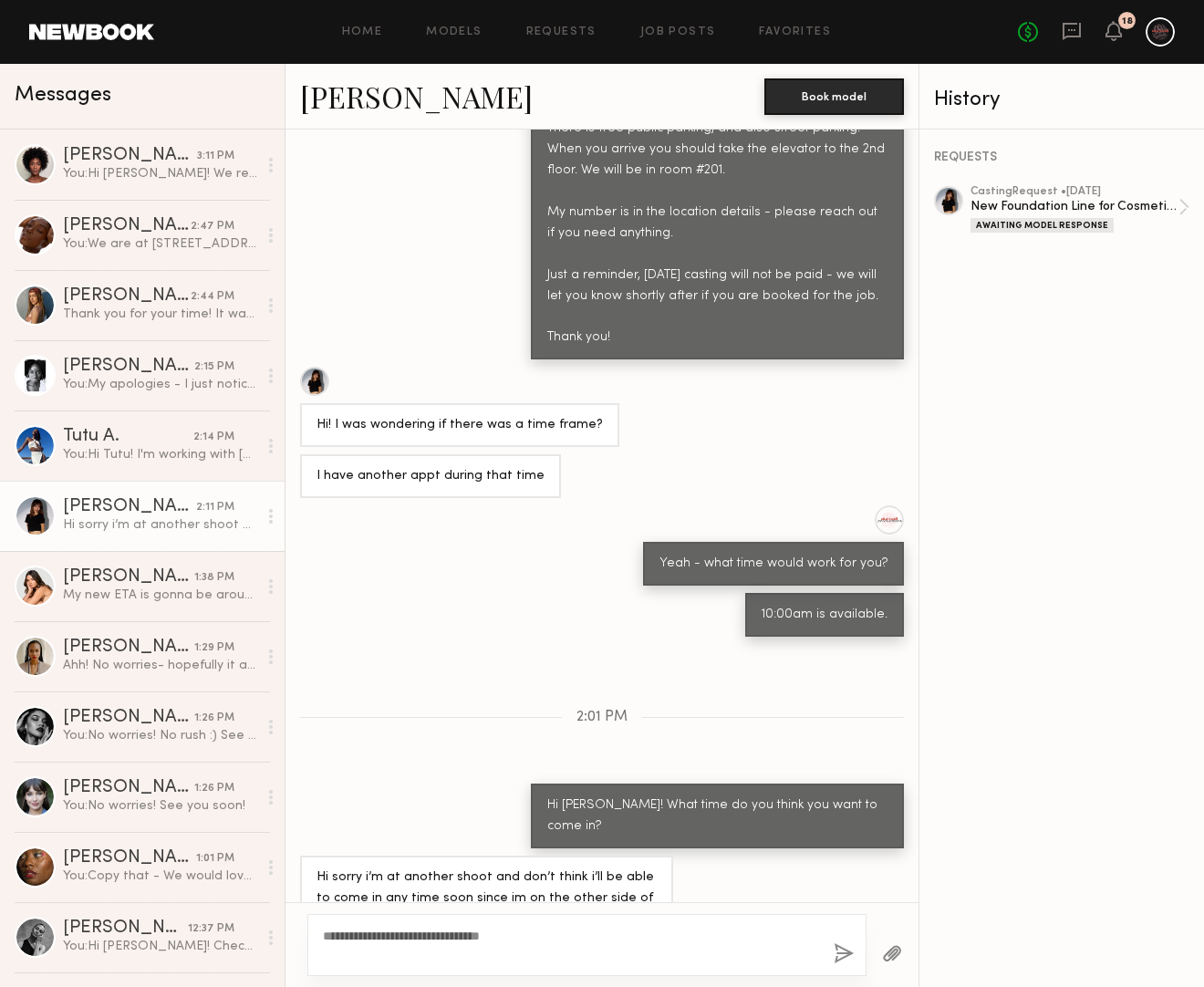 click 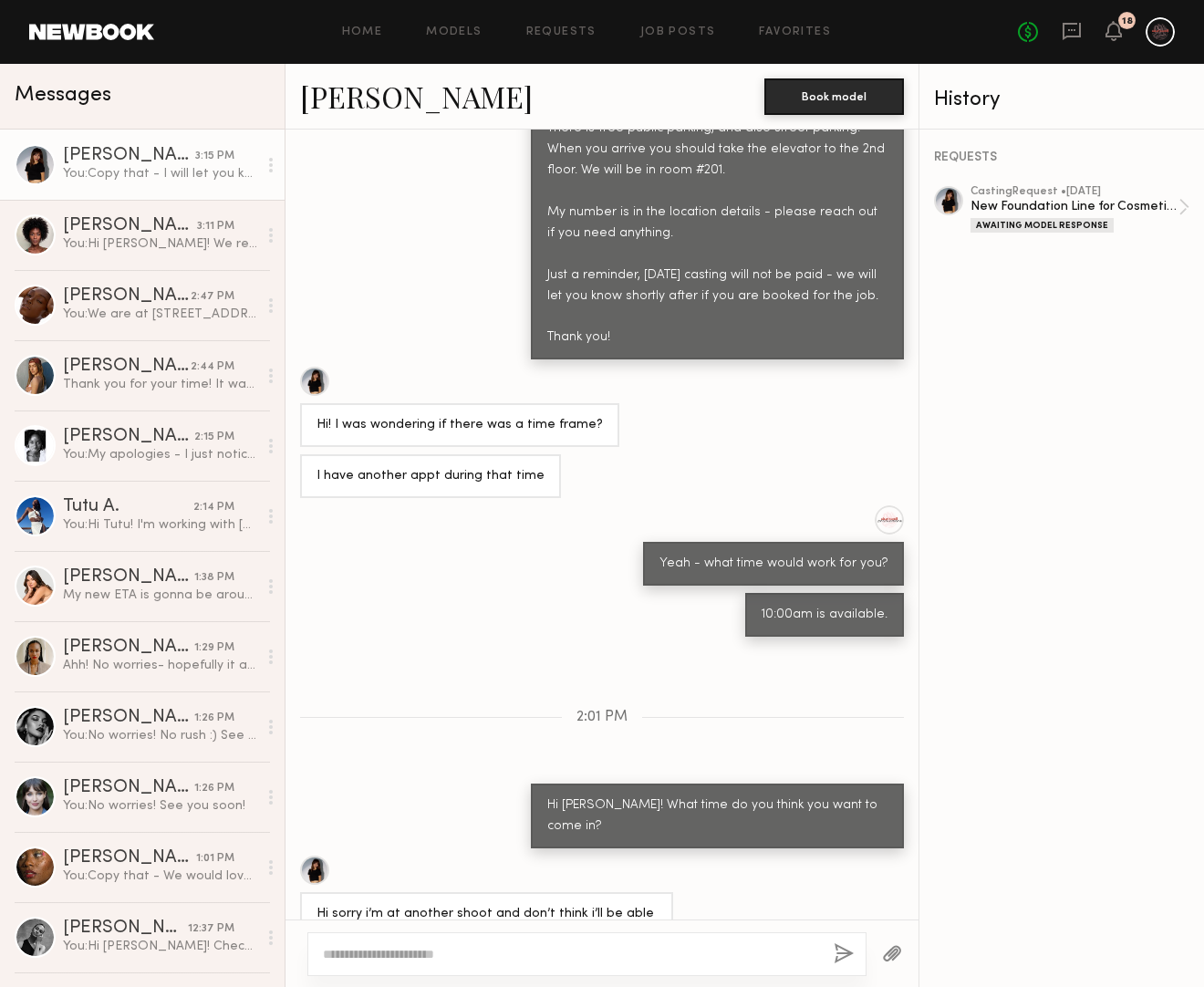 scroll, scrollTop: 1957, scrollLeft: 0, axis: vertical 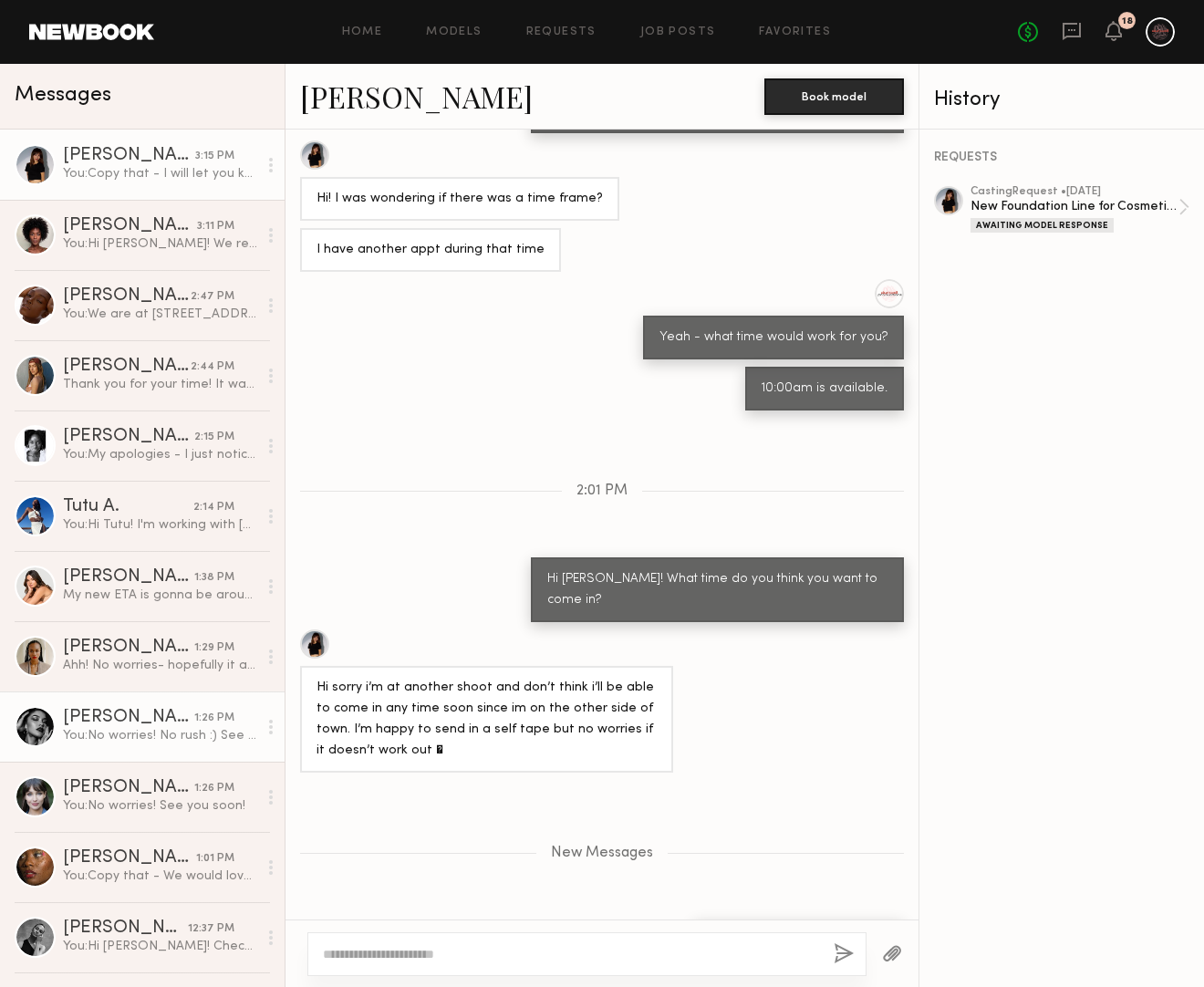 click on "[PERSON_NAME]" 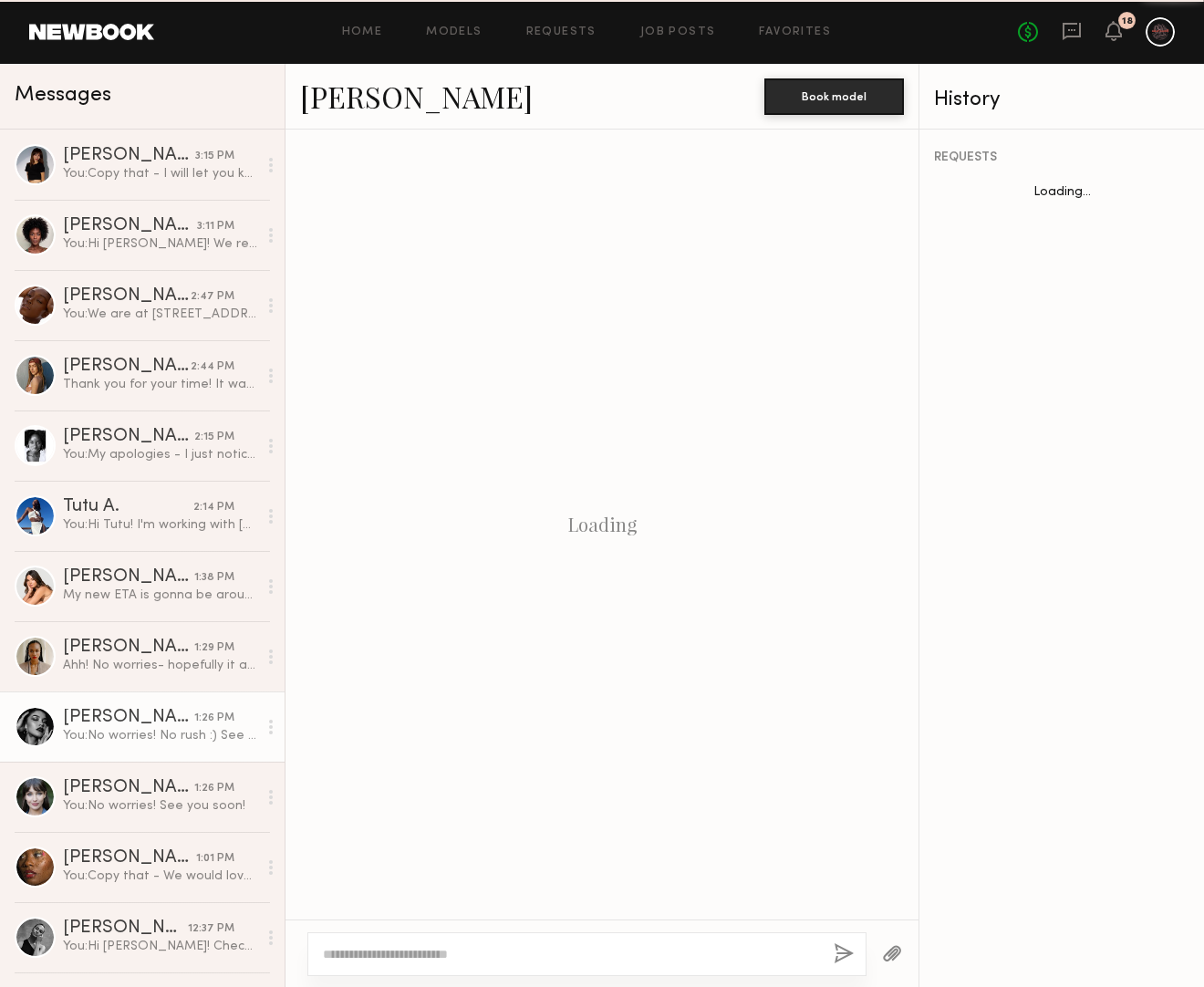 scroll, scrollTop: 1329, scrollLeft: 0, axis: vertical 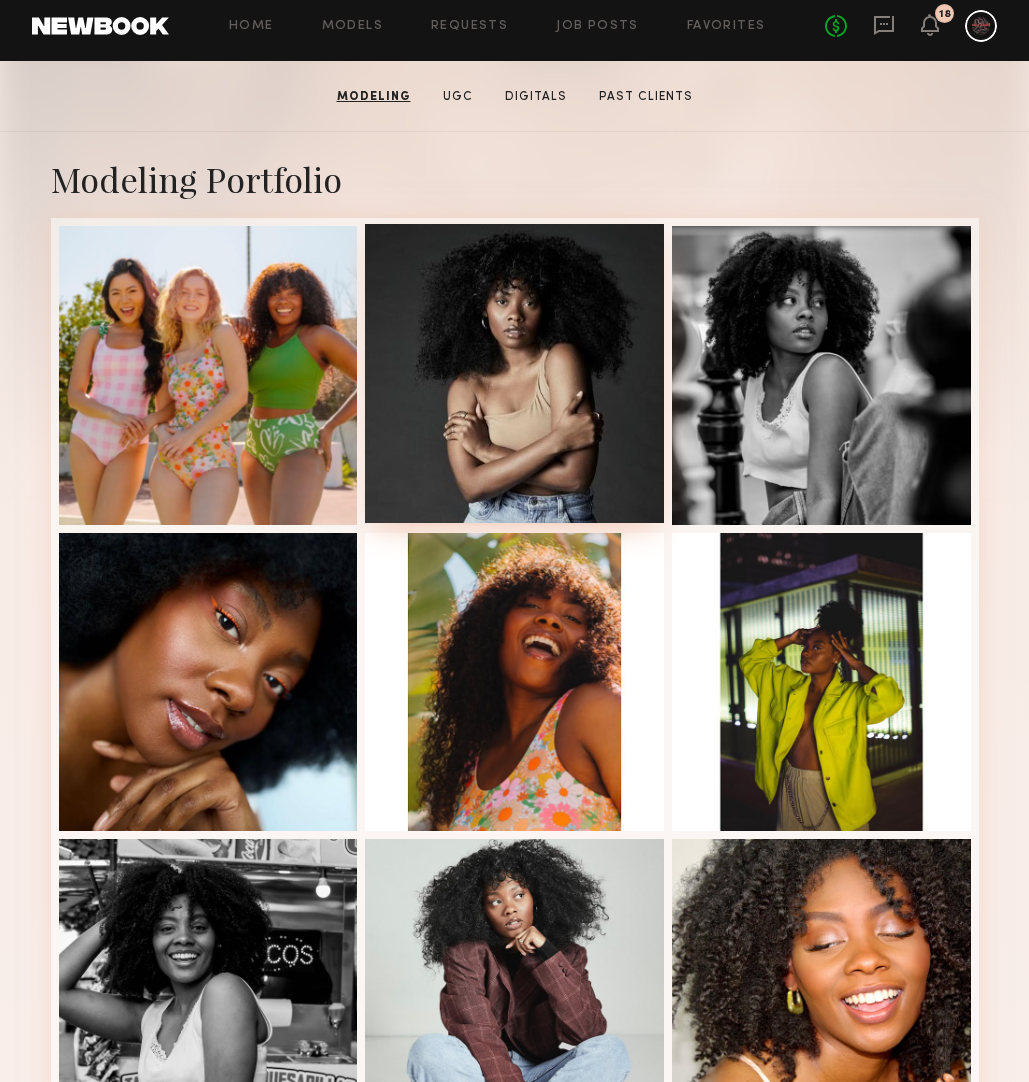 click at bounding box center (514, 373) 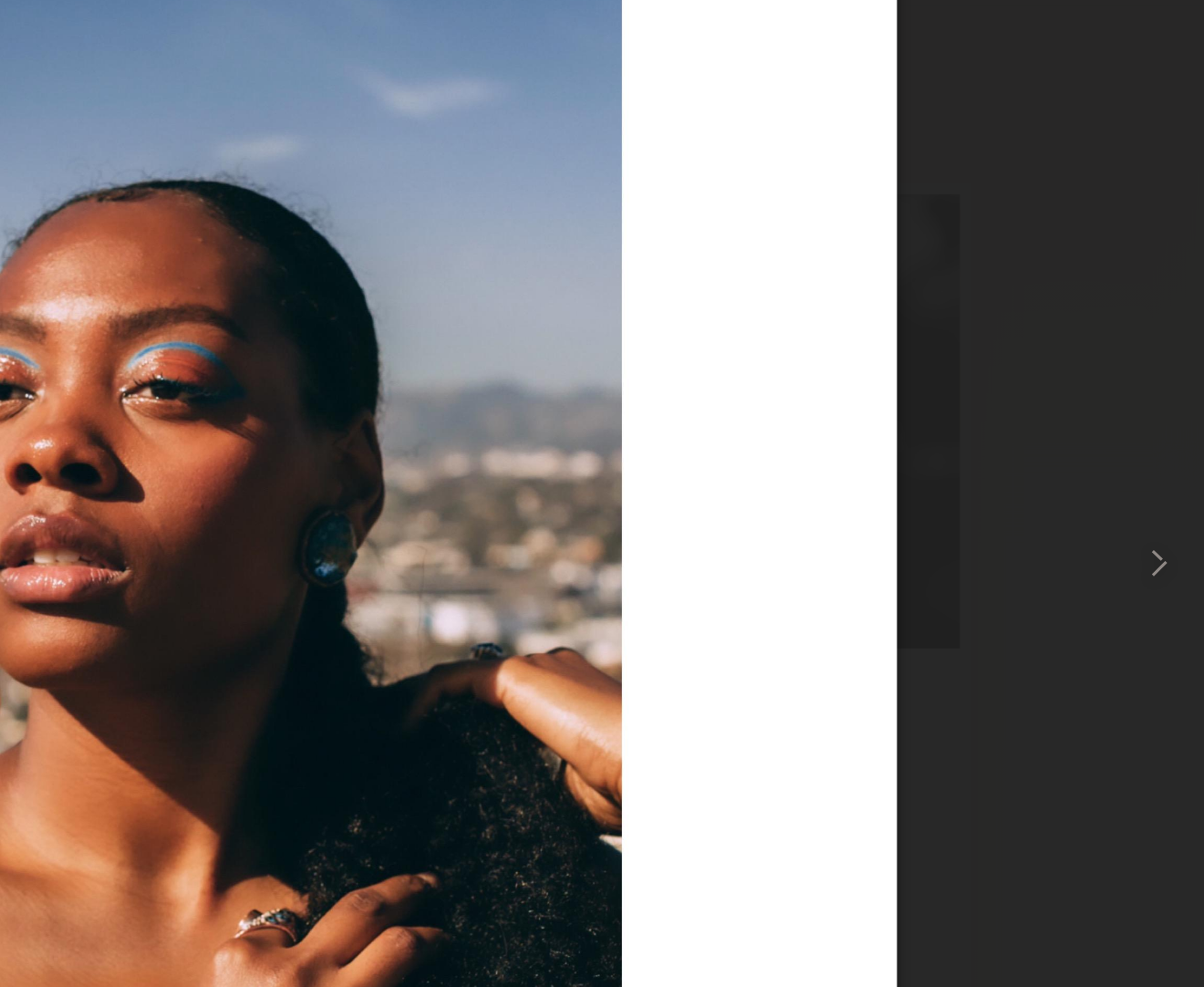 scroll, scrollTop: 297, scrollLeft: 0, axis: vertical 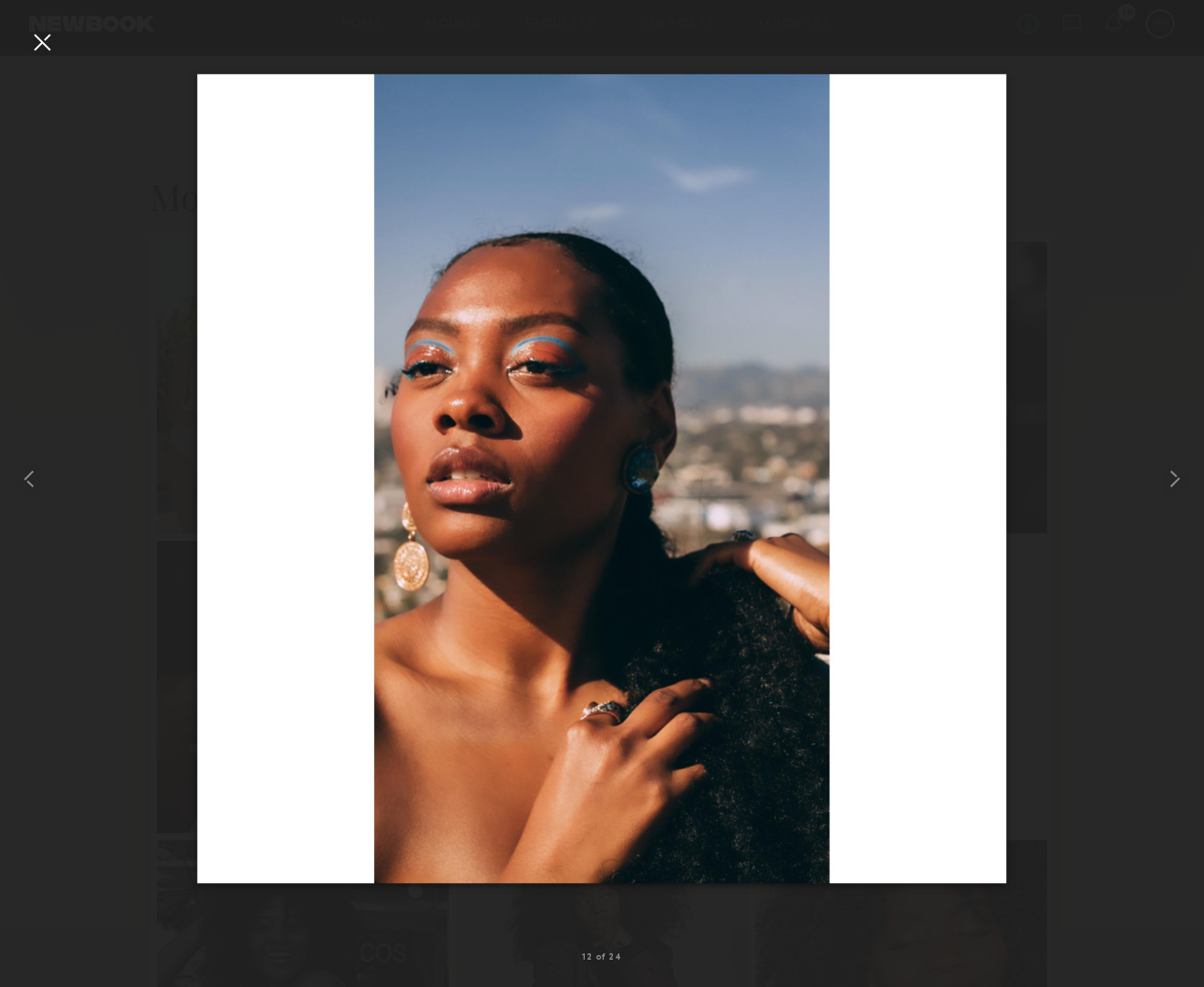 click at bounding box center [42, 42] 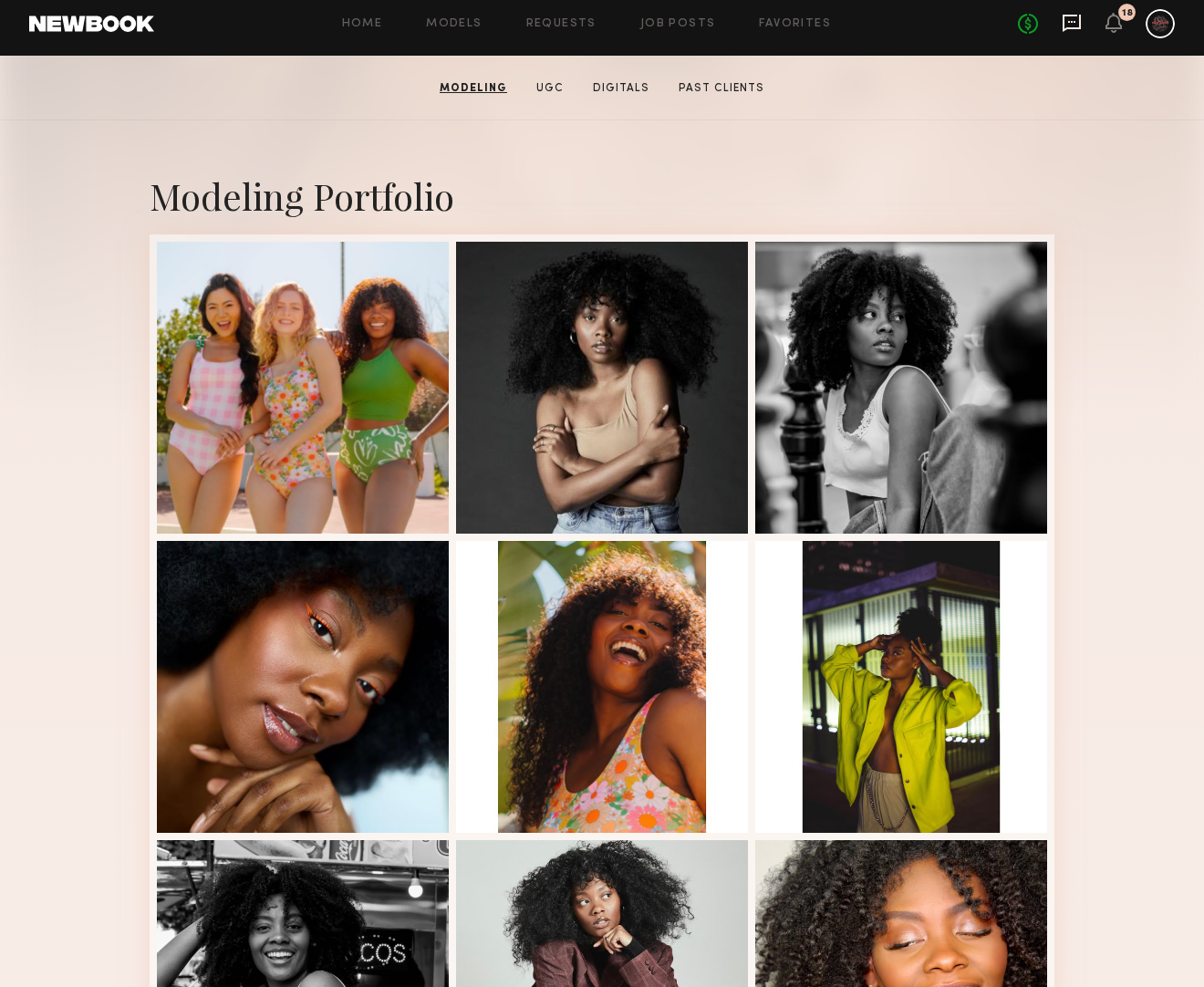 click 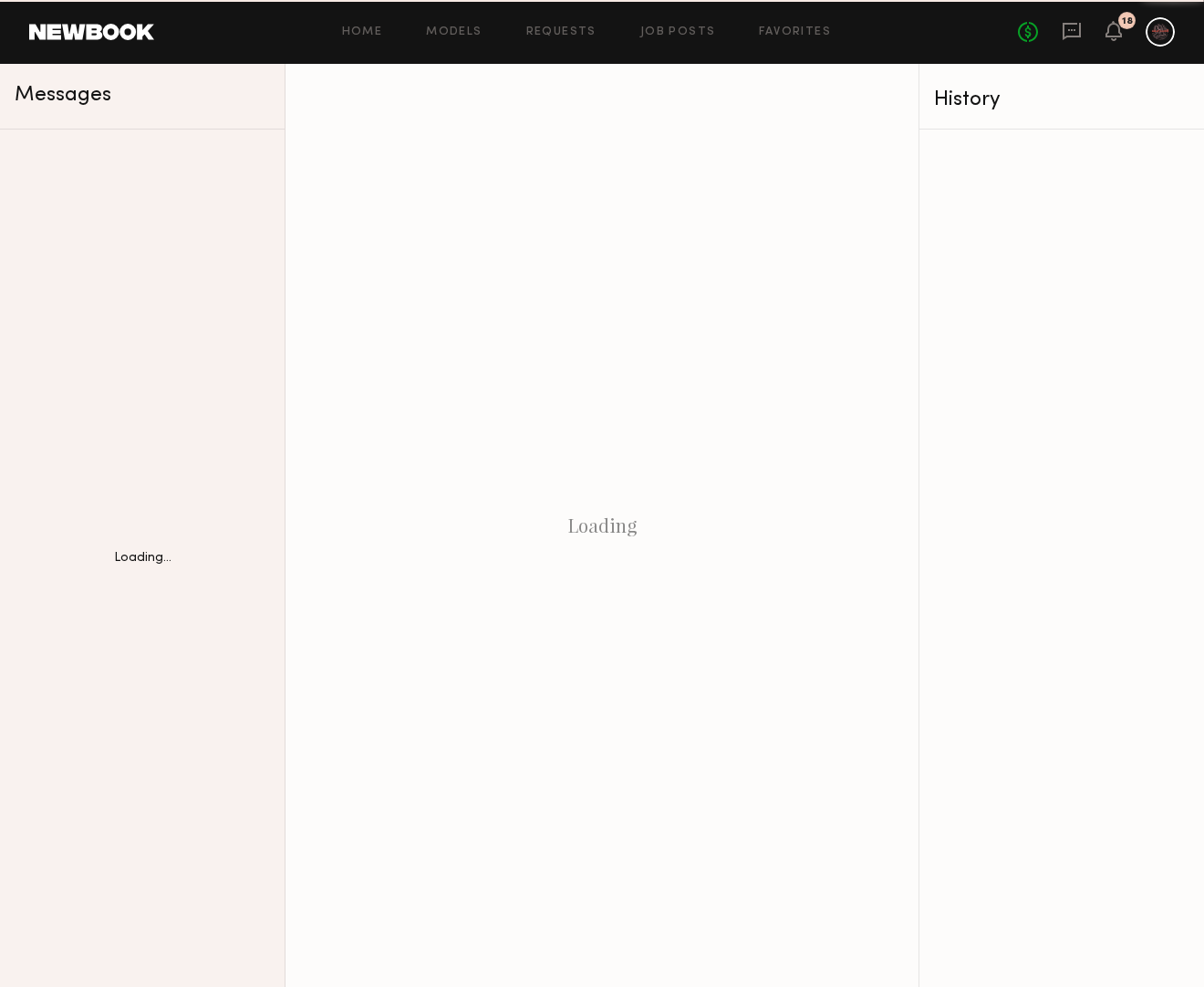 scroll, scrollTop: 0, scrollLeft: 0, axis: both 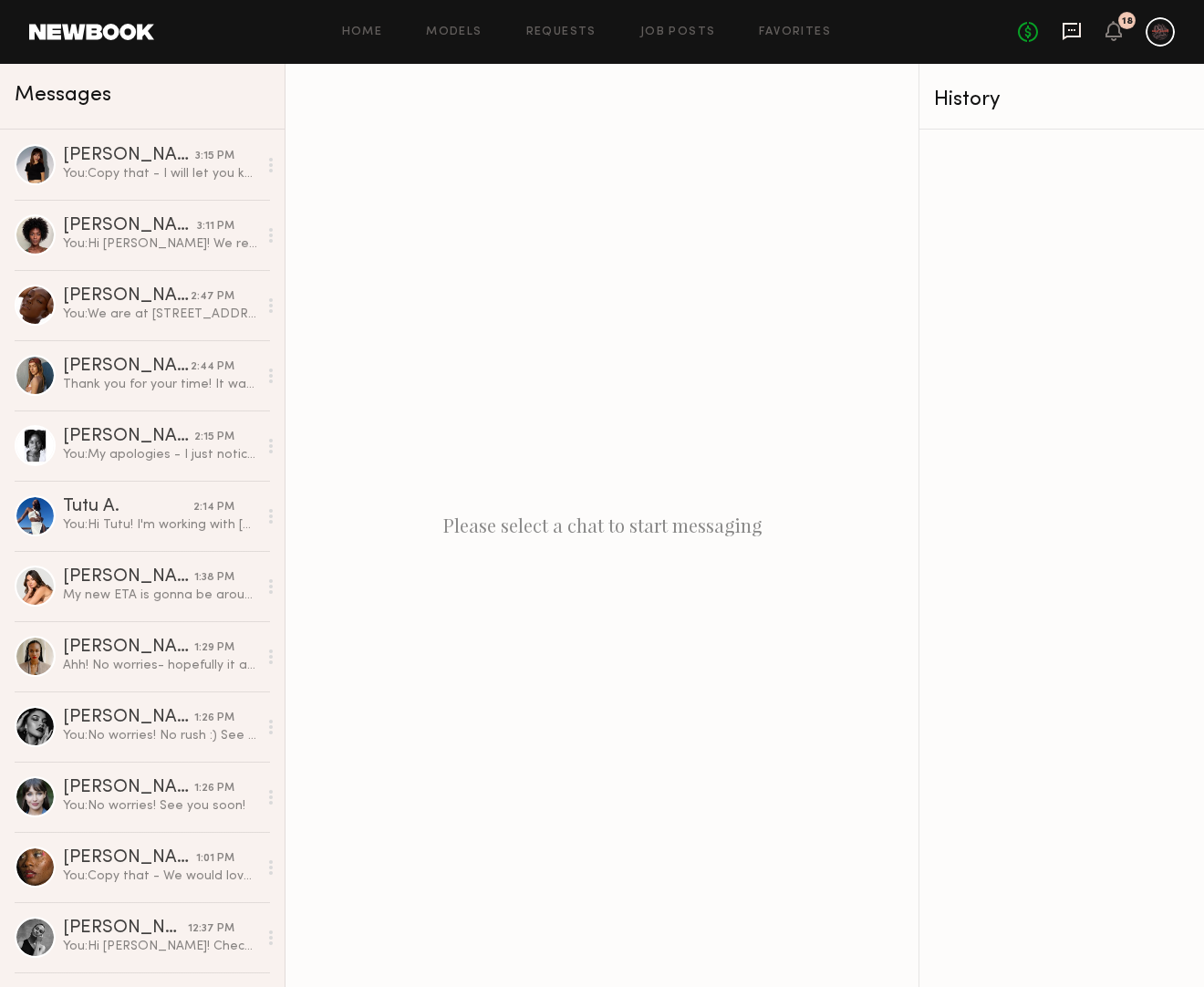 click 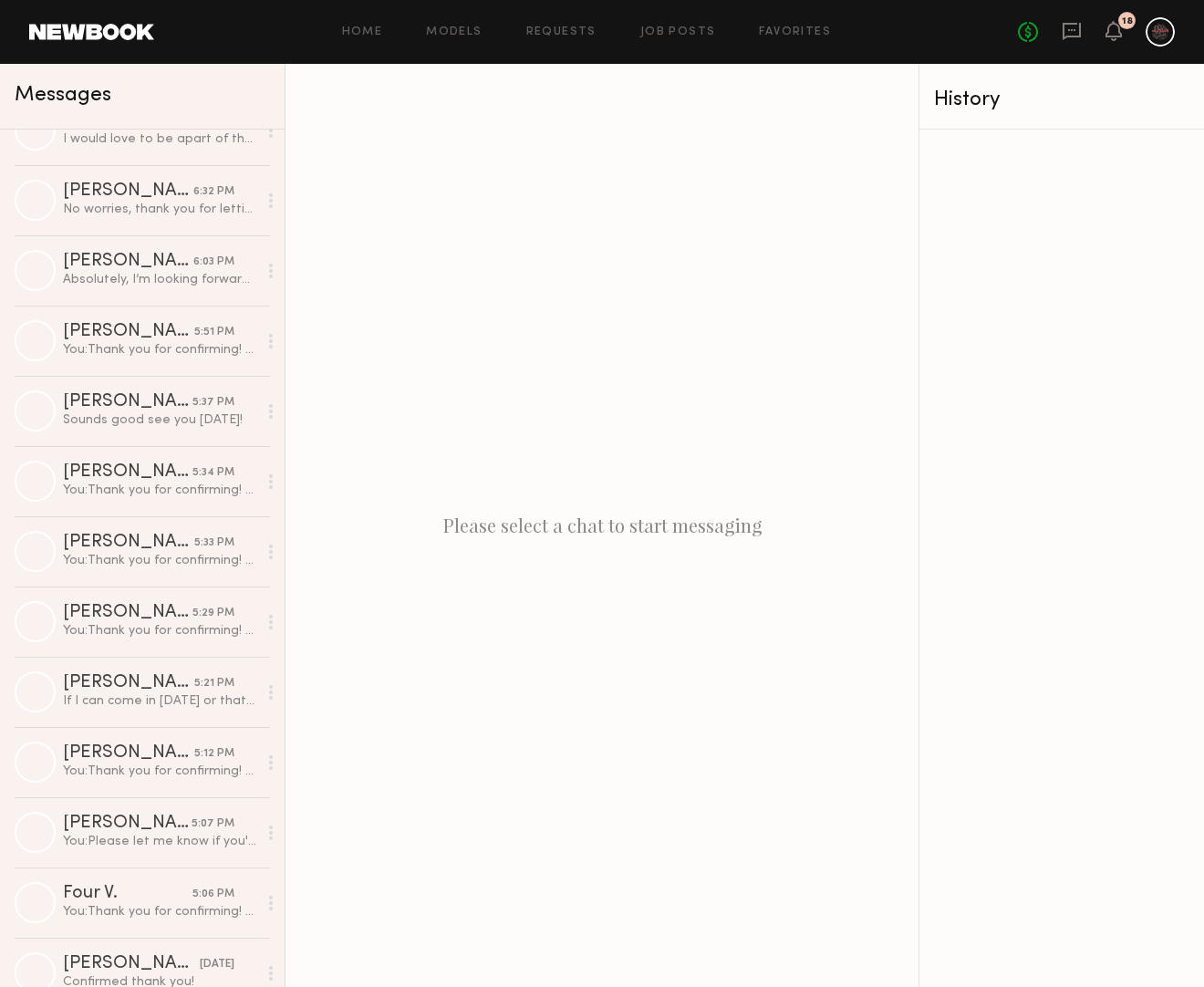 scroll, scrollTop: 3345, scrollLeft: 0, axis: vertical 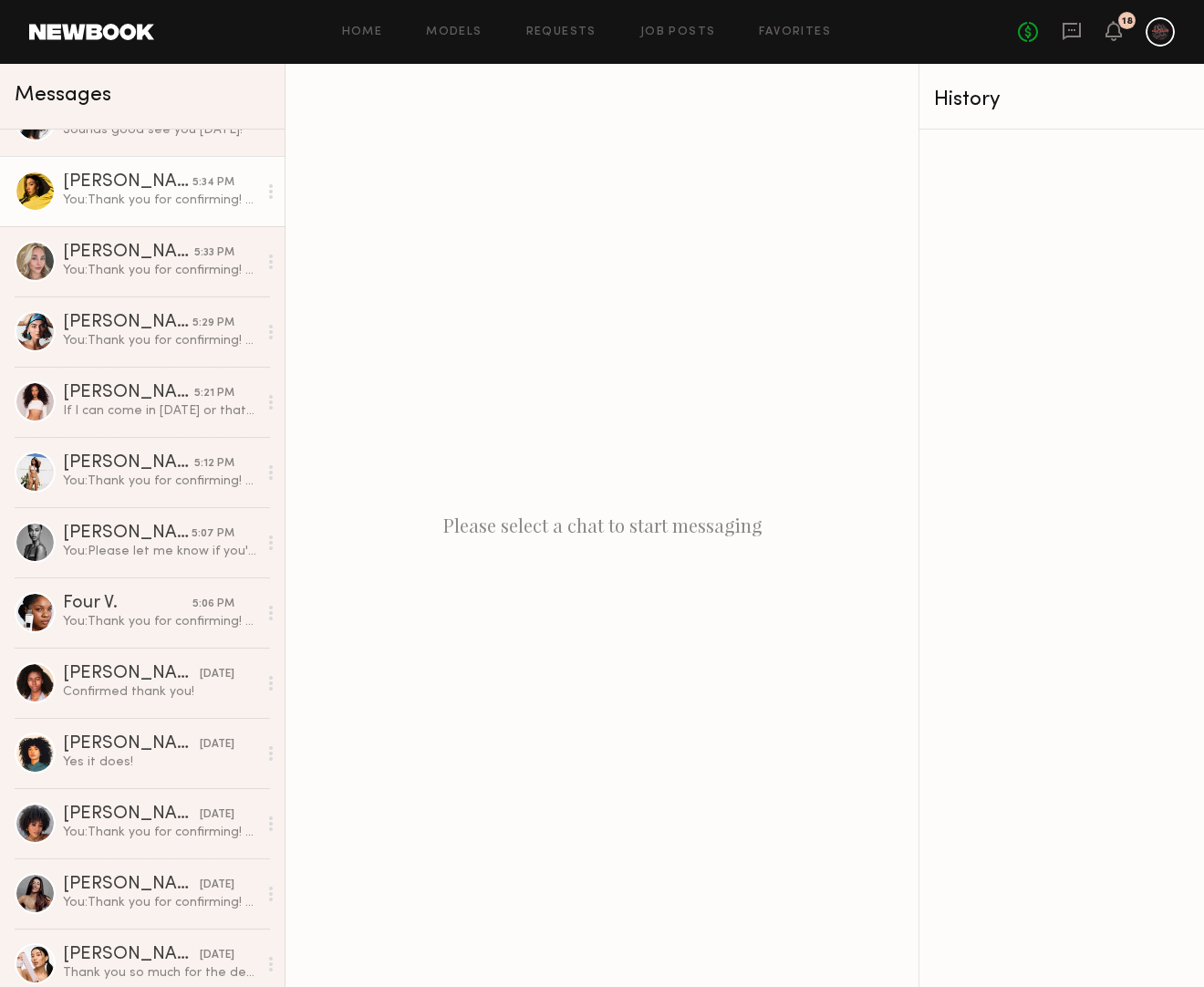 click on "You:  Thank you for confirming!
We will see you tomorrow at the 2:00pm-2:30pm time slot. Please come with no makeup and neutral clothing. There is free public parking, and also street parking. When you arrive you should take the elevator to the 2nd floor. We will be in room #201.
My number is in the location details - please reach out if you need anything.
Just a reminder, tomorrow’s casting will not be paid - we will let you know shortly after if you are booked for the job.
Thank you!" 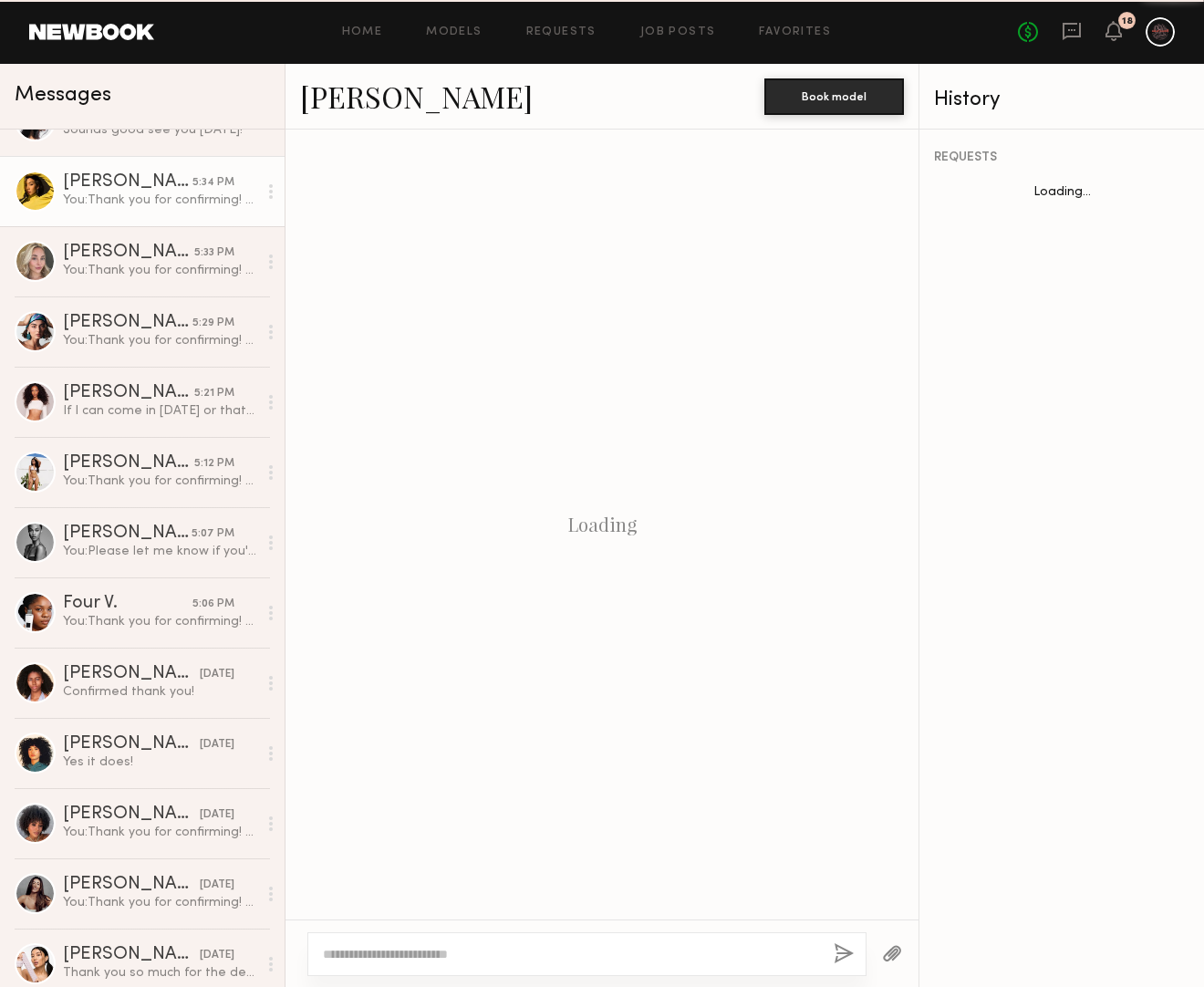 scroll, scrollTop: 1558, scrollLeft: 0, axis: vertical 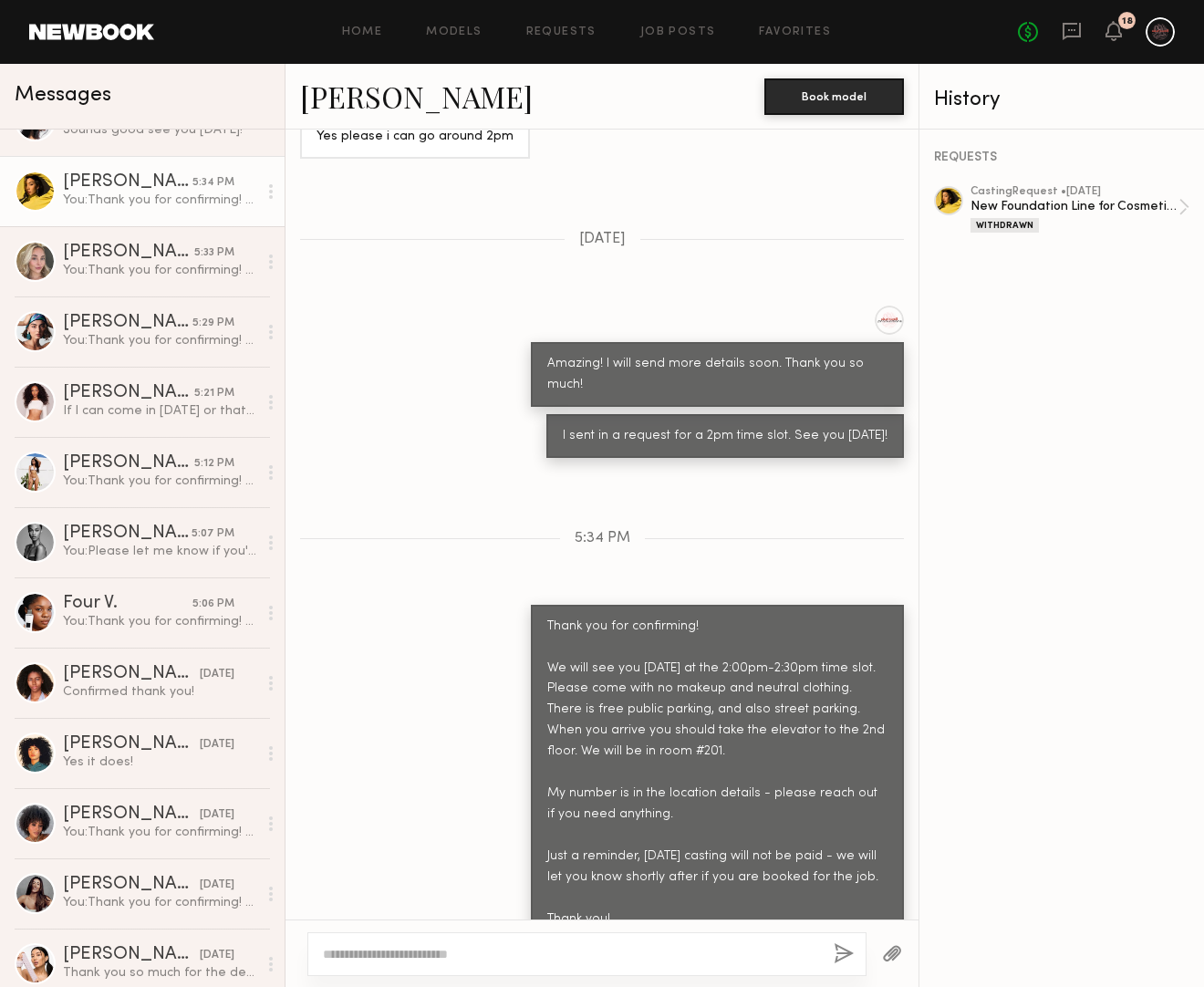 click 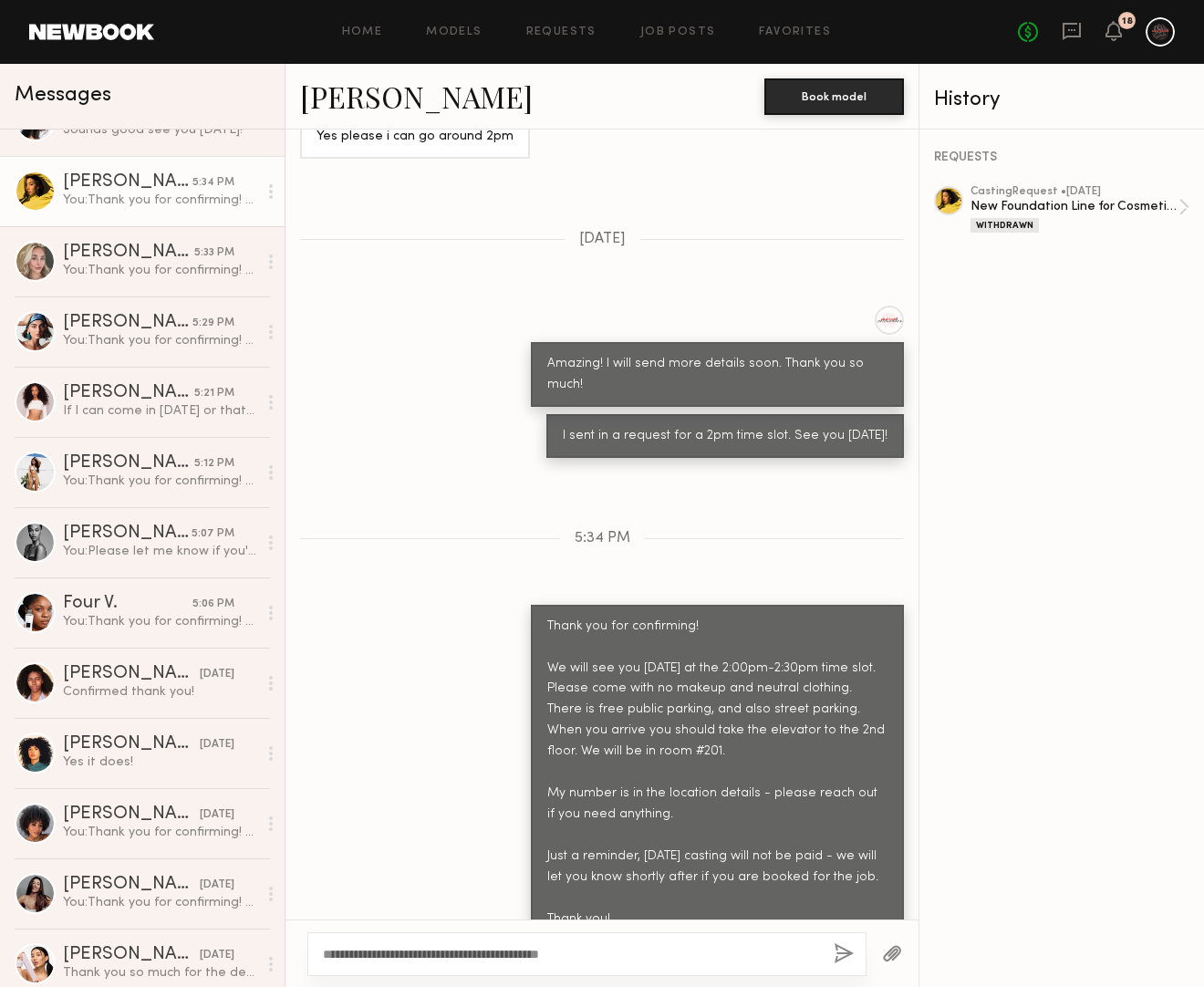 type on "**********" 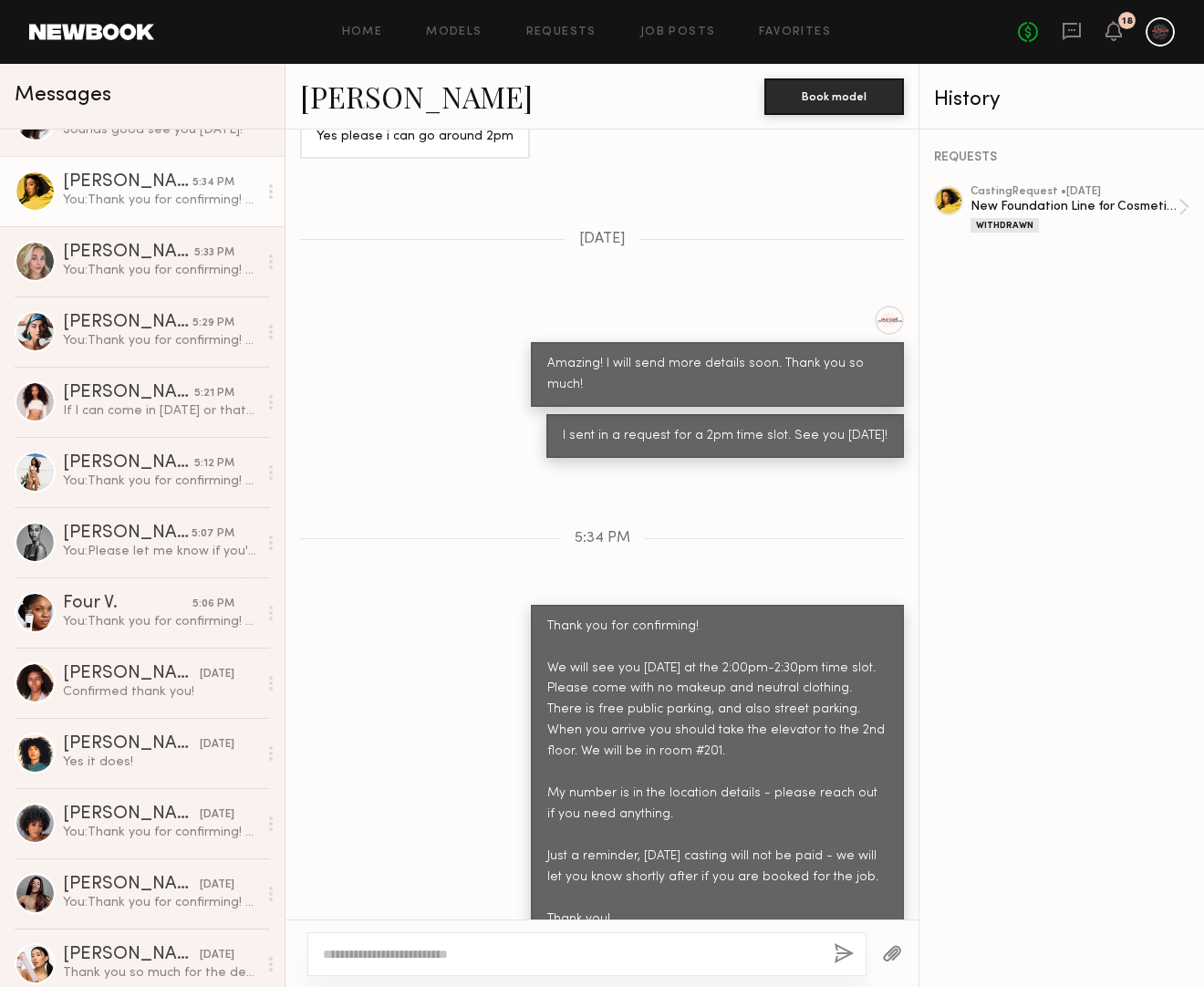 scroll, scrollTop: 1886, scrollLeft: 0, axis: vertical 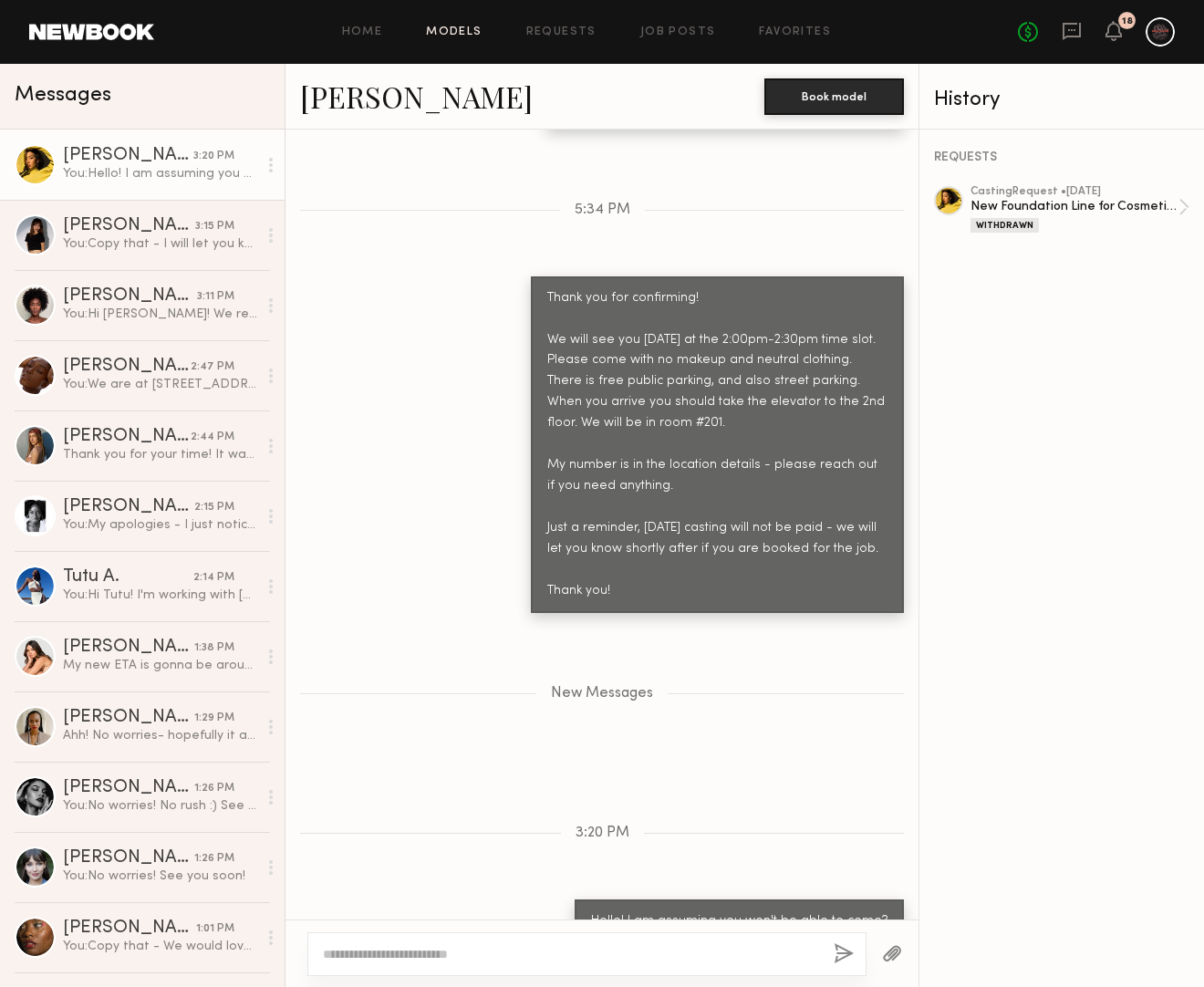 click on "Models" 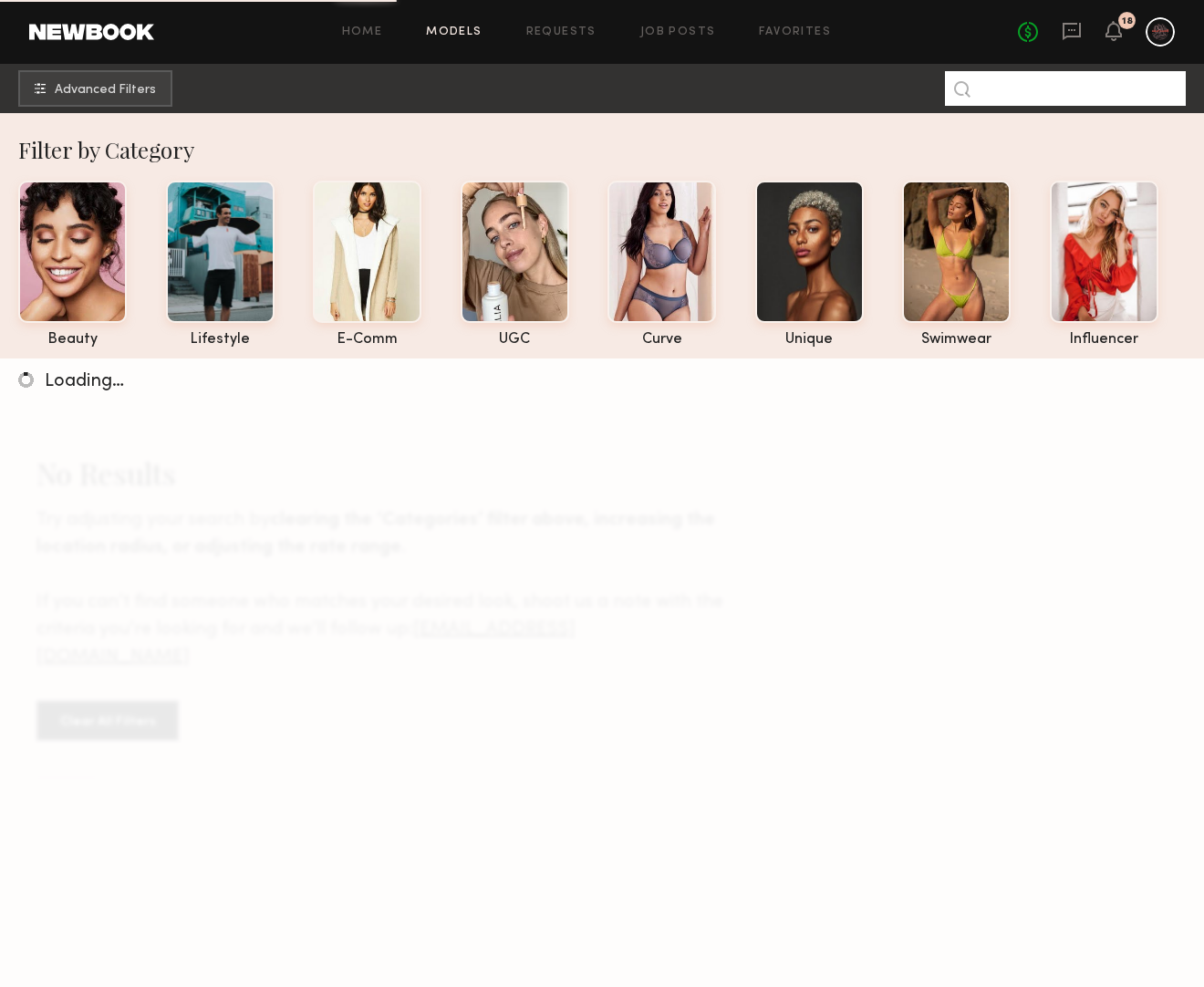 click 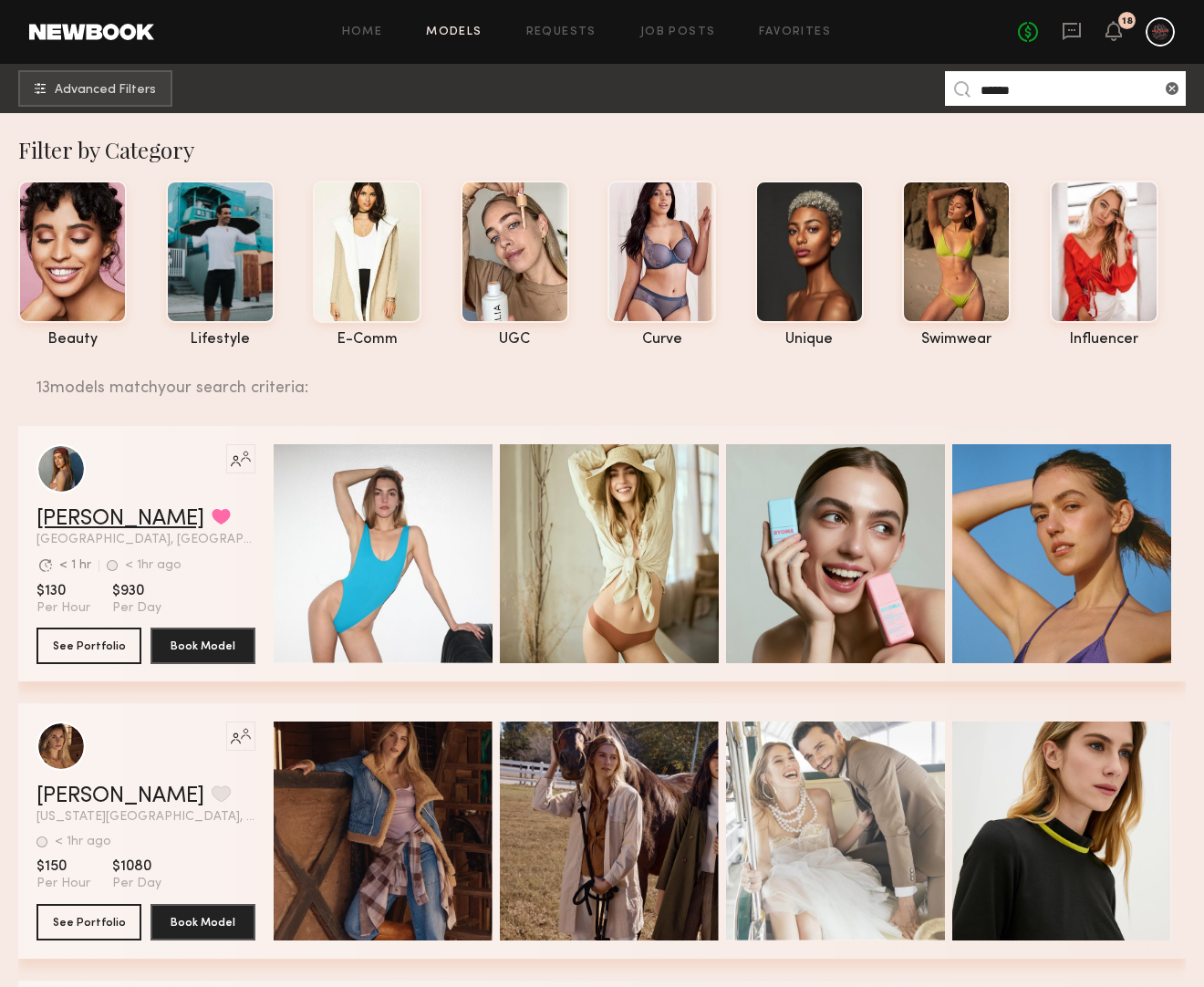 click on "Diana Z." 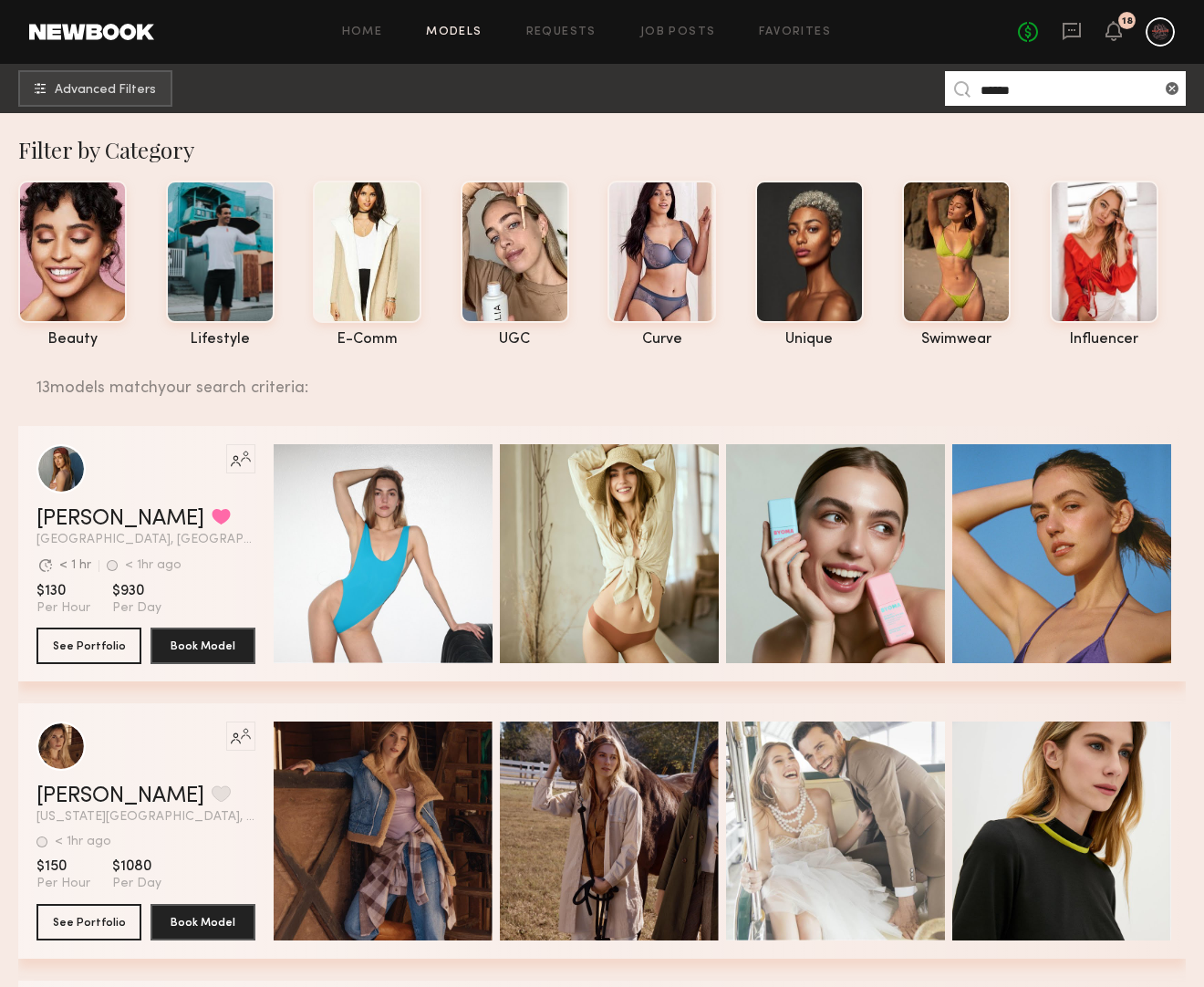 drag, startPoint x: 1015, startPoint y: 91, endPoint x: 943, endPoint y: 77, distance: 73.34848 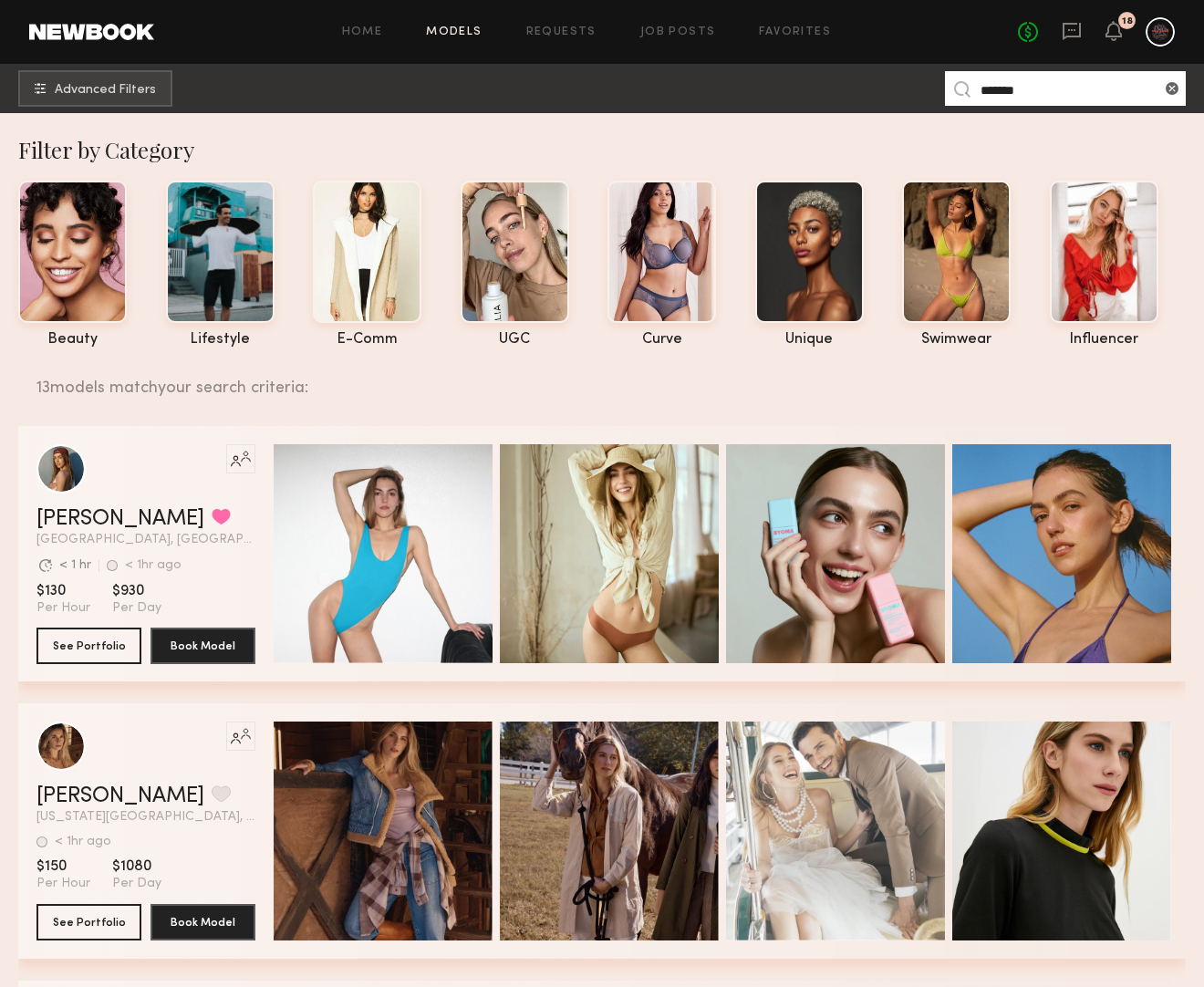 type on "*******" 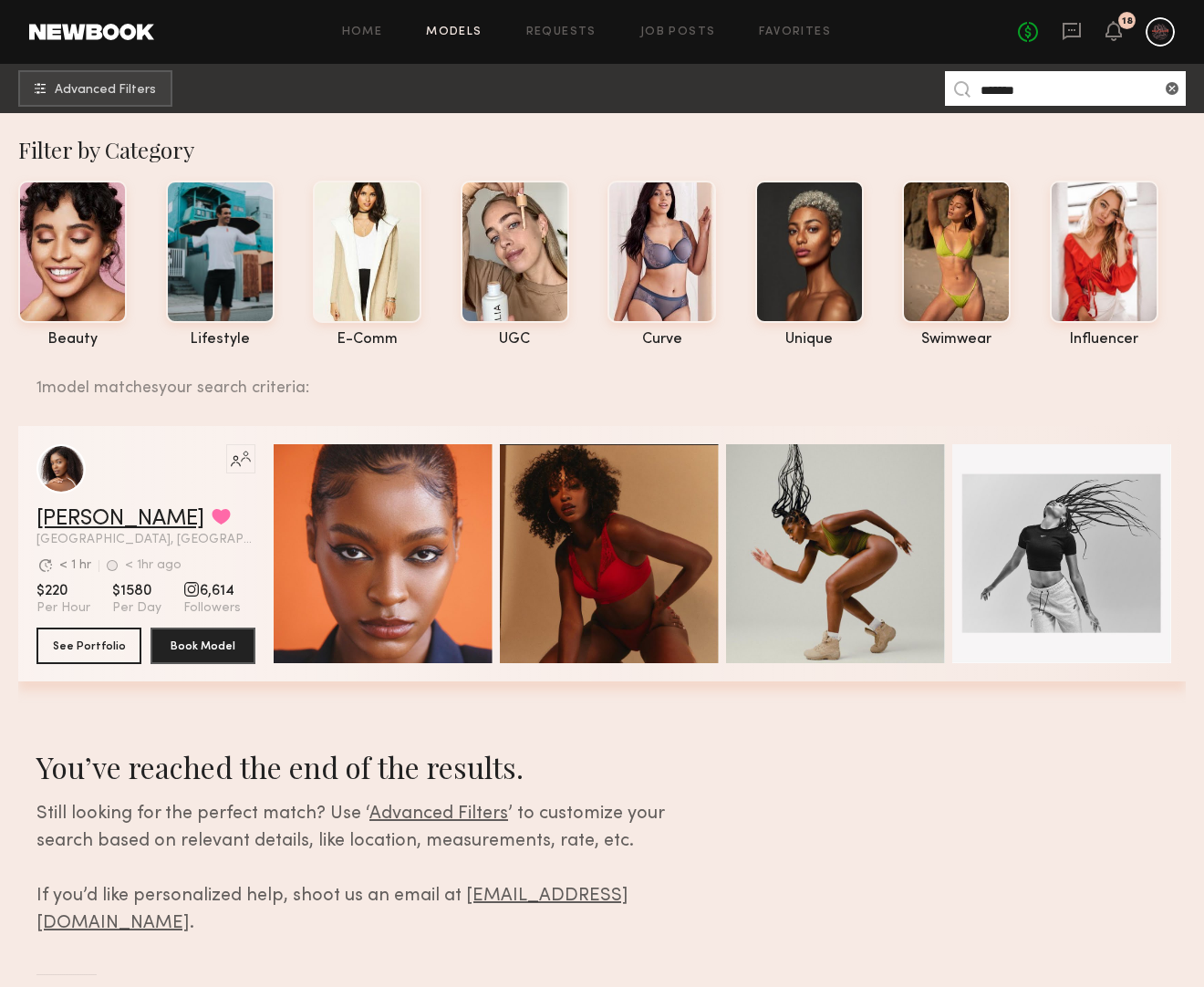 click on "Kaelani F." 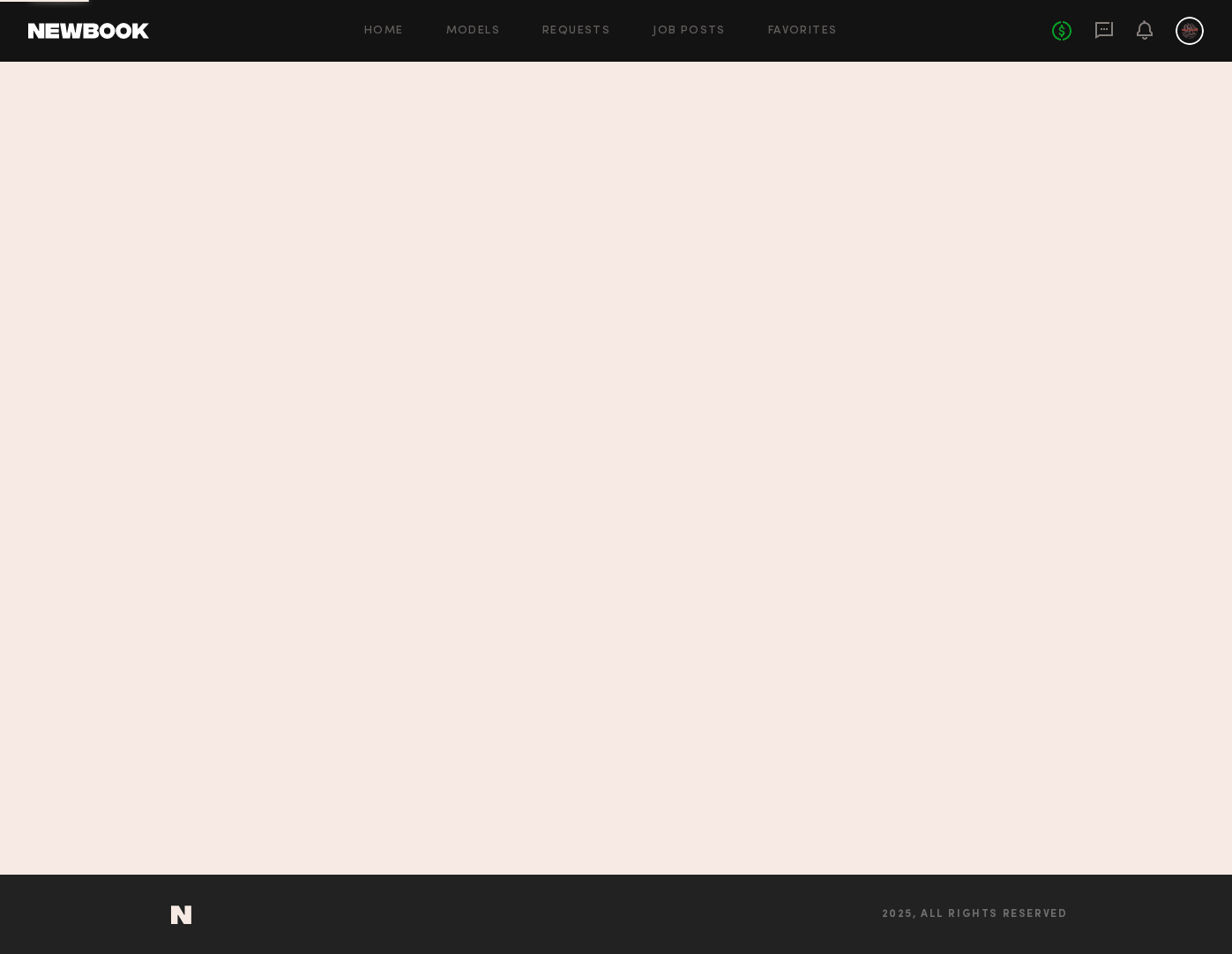 scroll, scrollTop: 0, scrollLeft: 0, axis: both 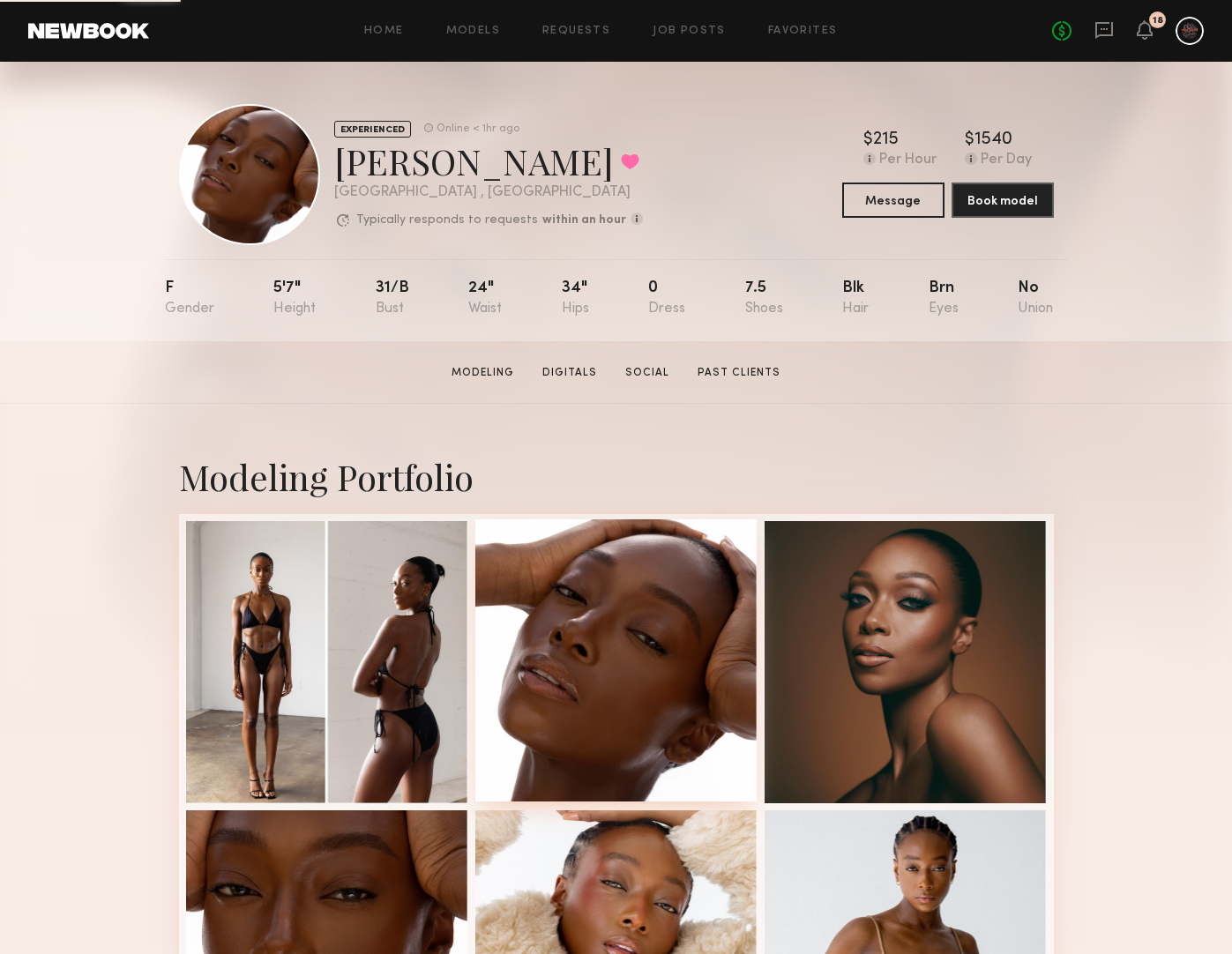 click at bounding box center [616, 660] 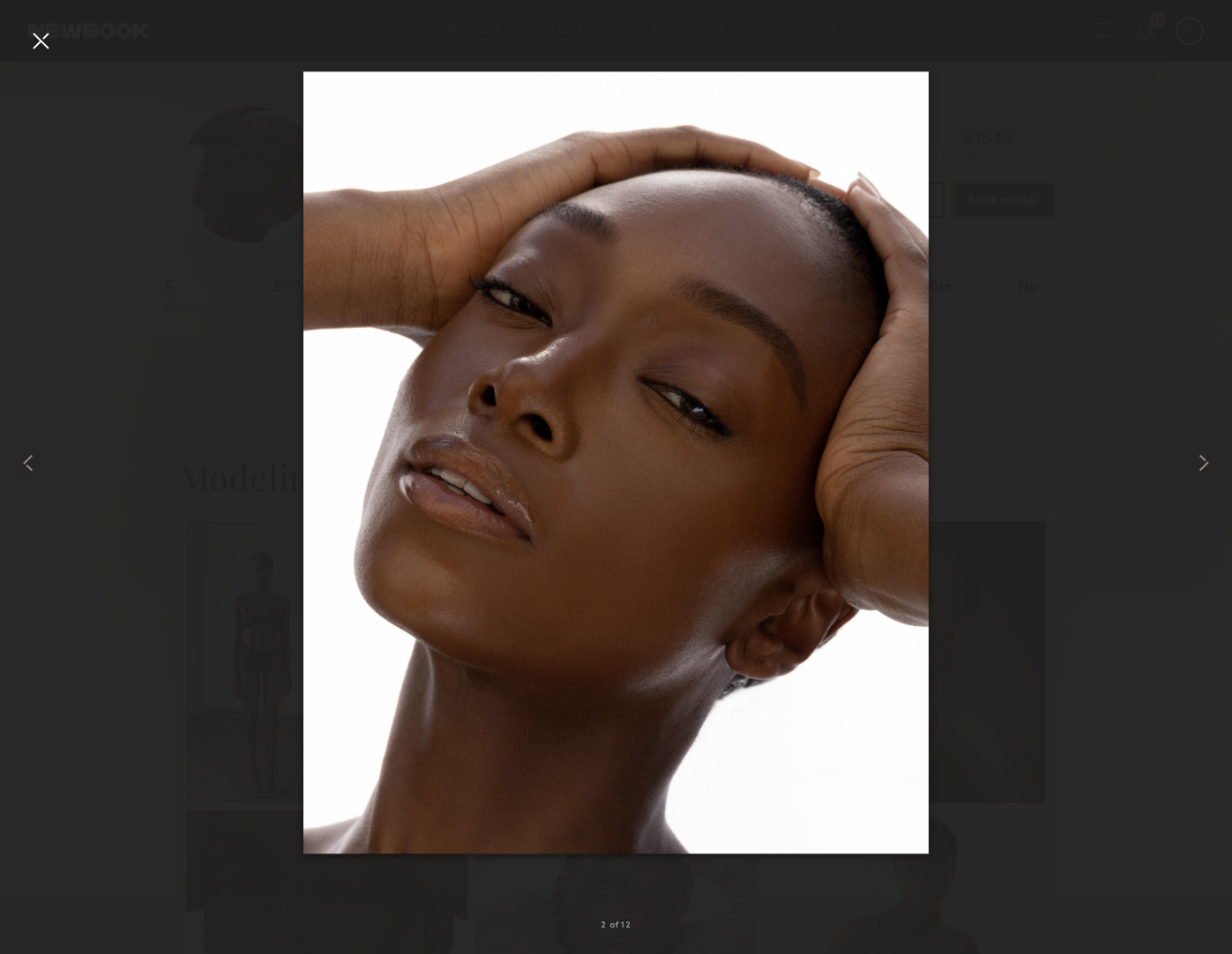 click at bounding box center (41, 41) 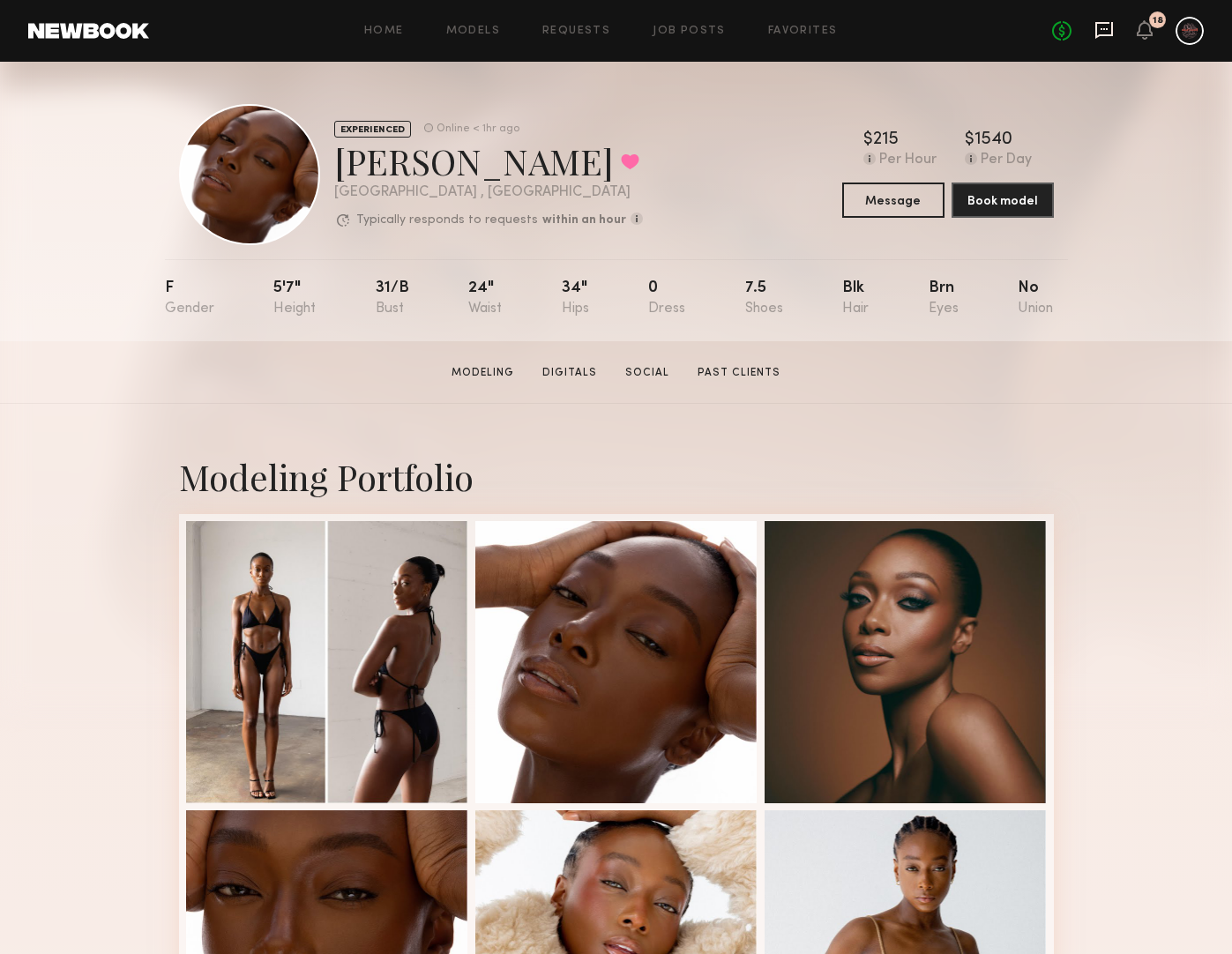 click 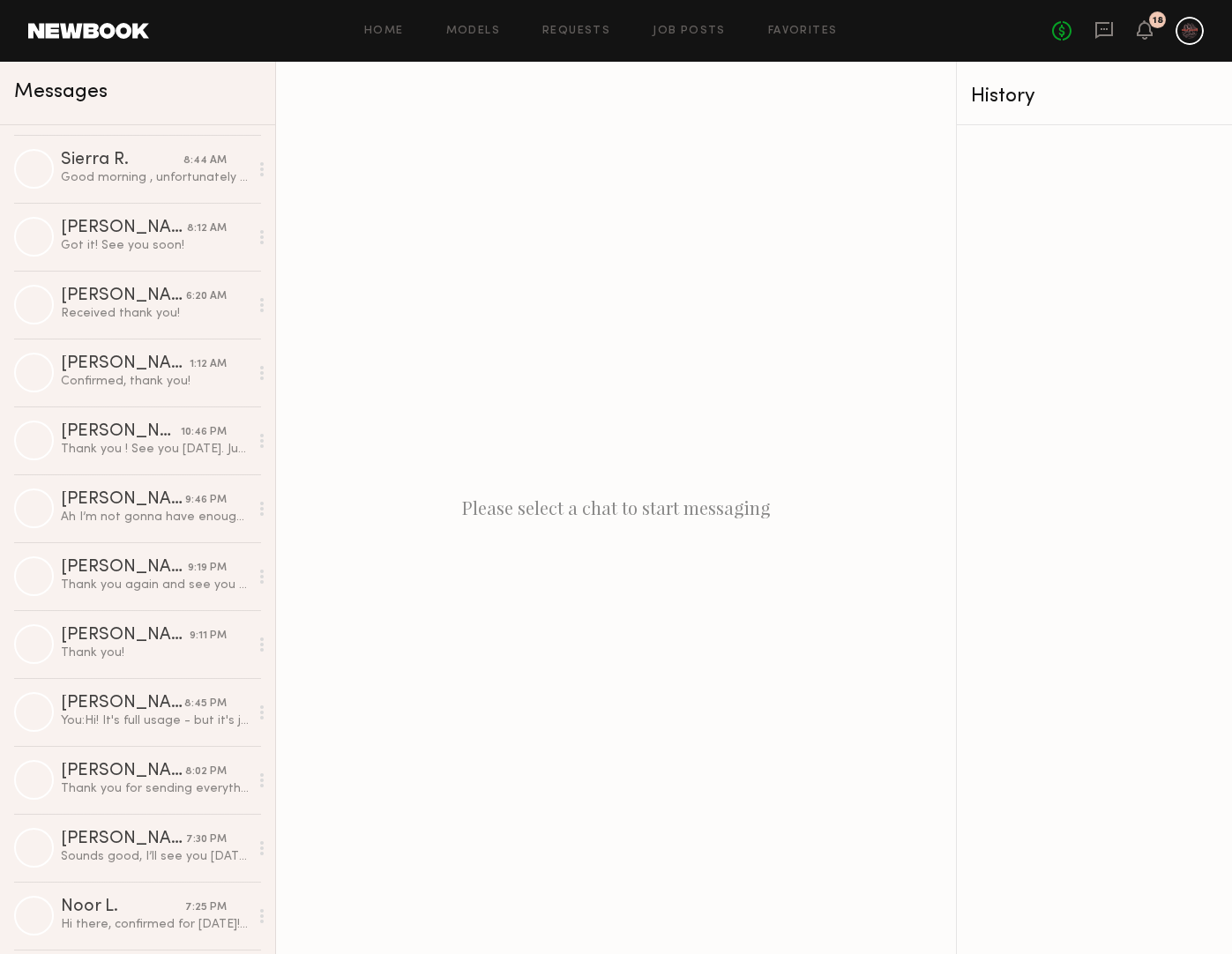 scroll, scrollTop: 0, scrollLeft: 0, axis: both 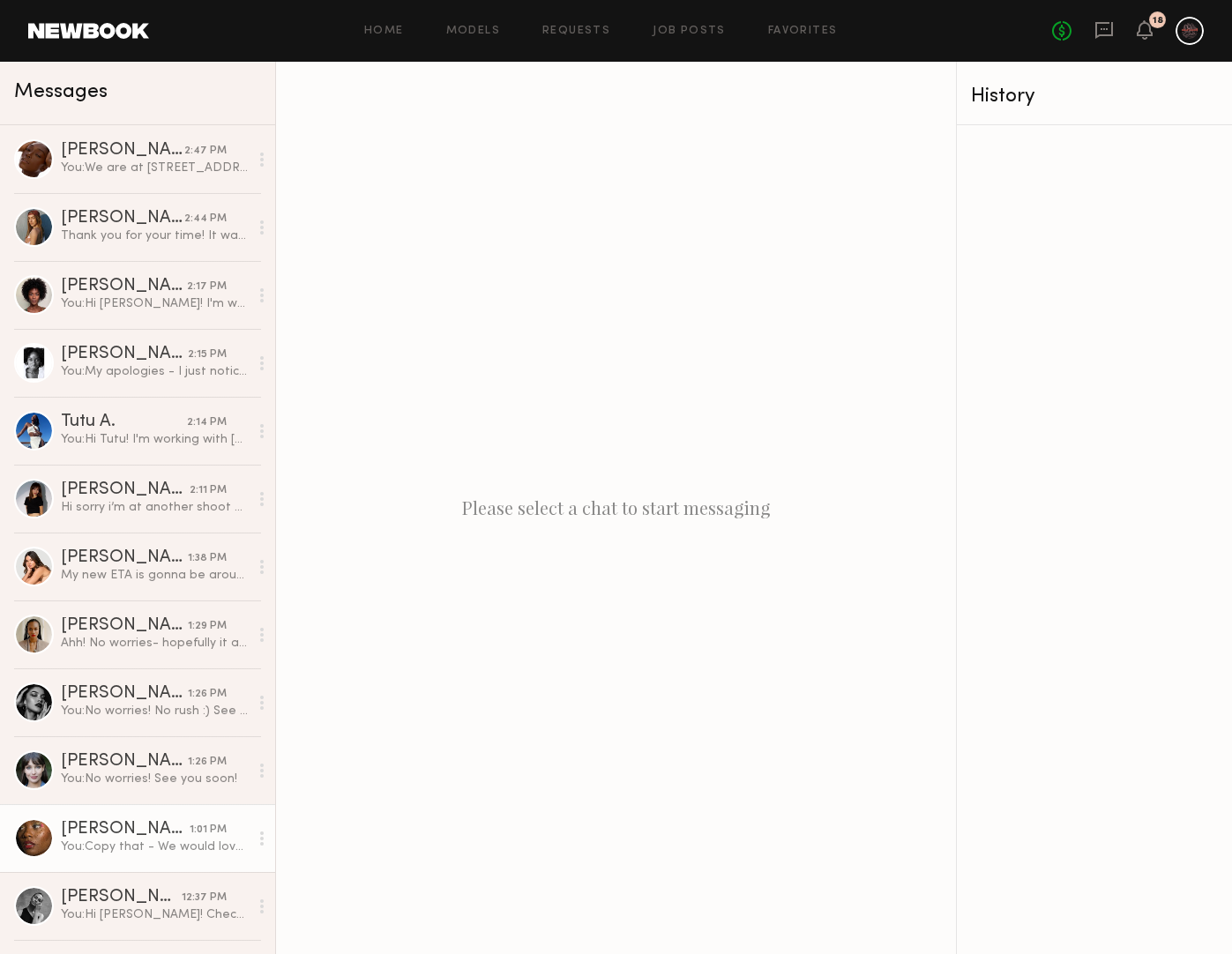 click on "You:  Copy that - We would love to try to see you [DATE]. Can you text me when you are off of work so we can see if we are available?" 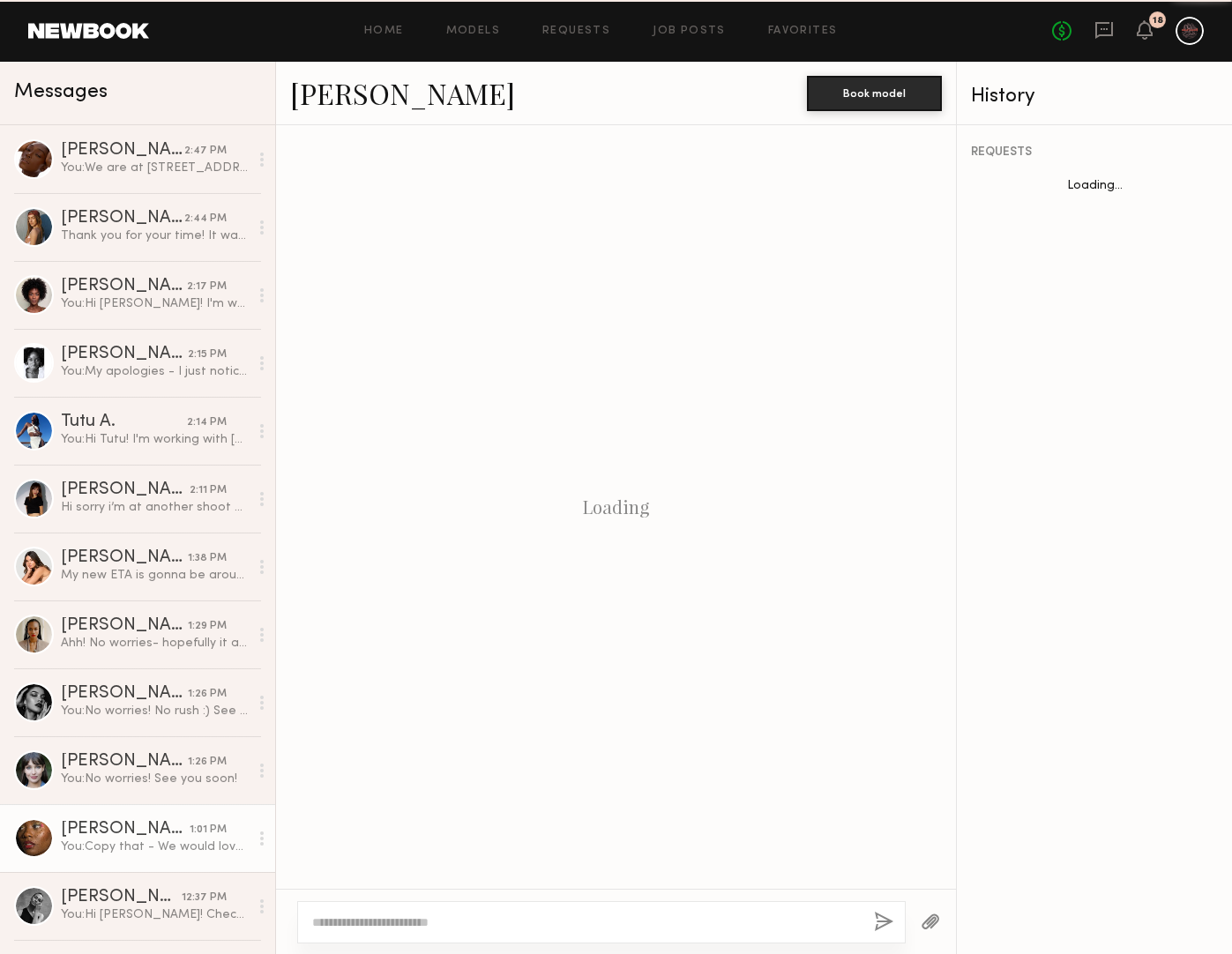 scroll, scrollTop: 1681, scrollLeft: 0, axis: vertical 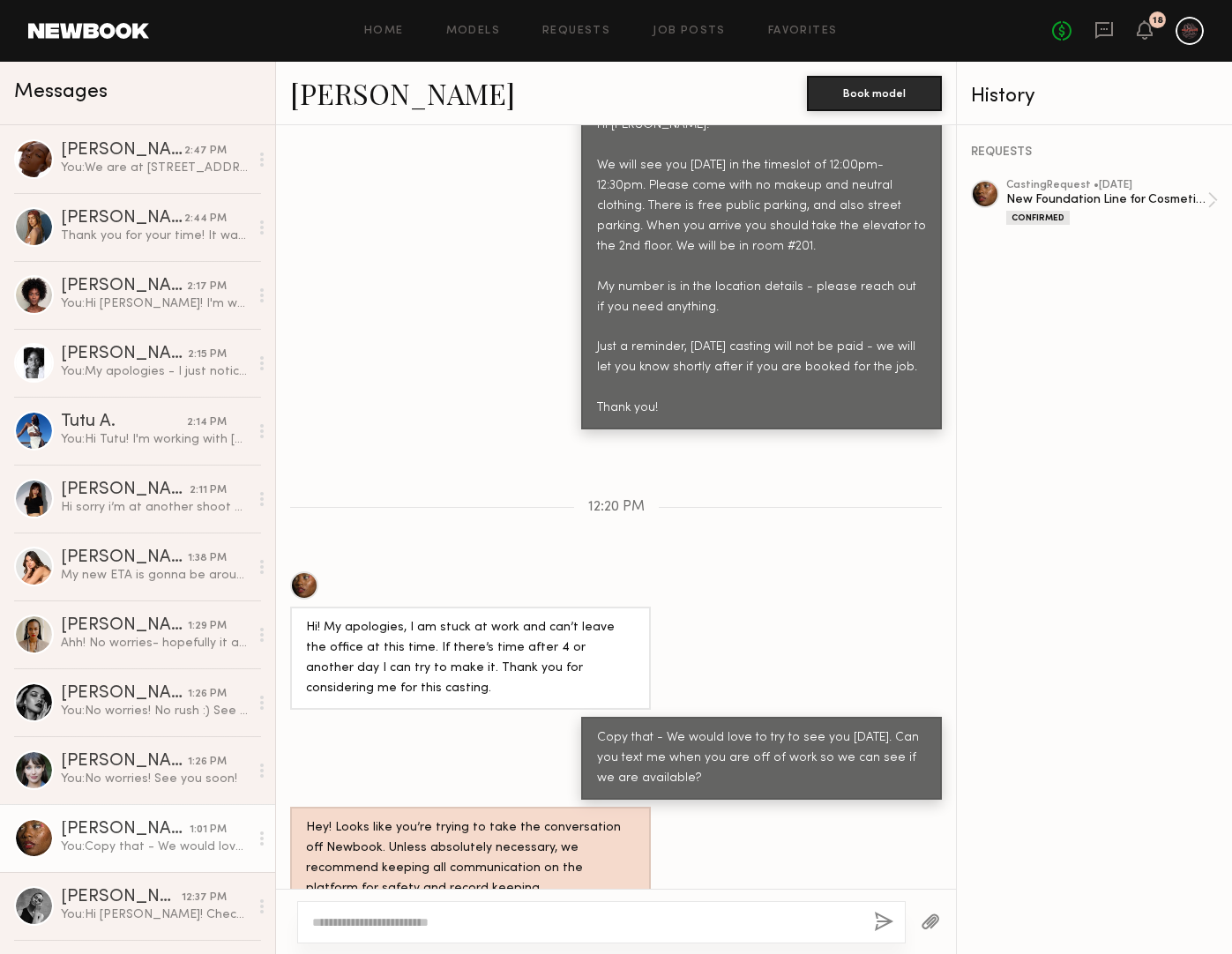 click 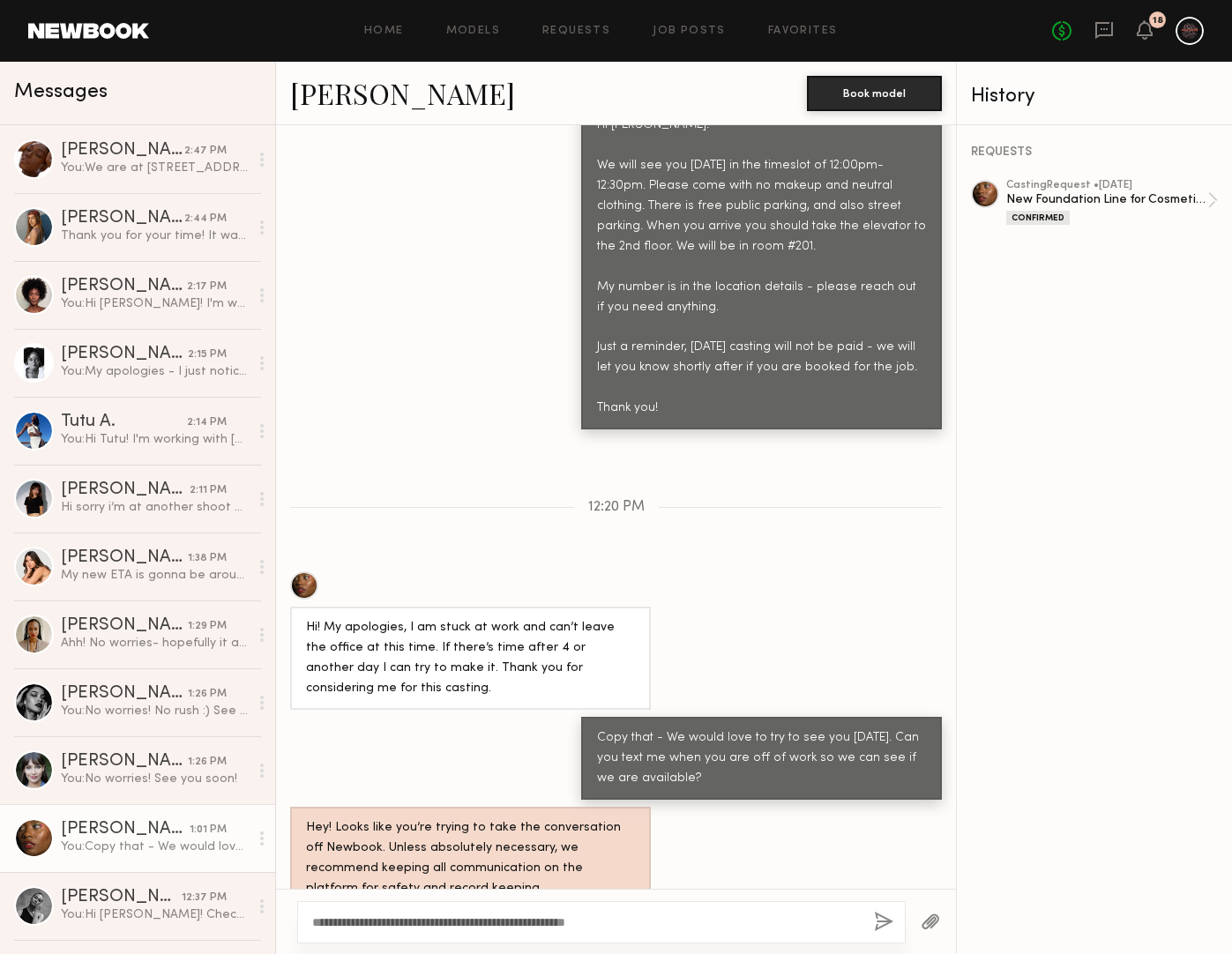 type on "**********" 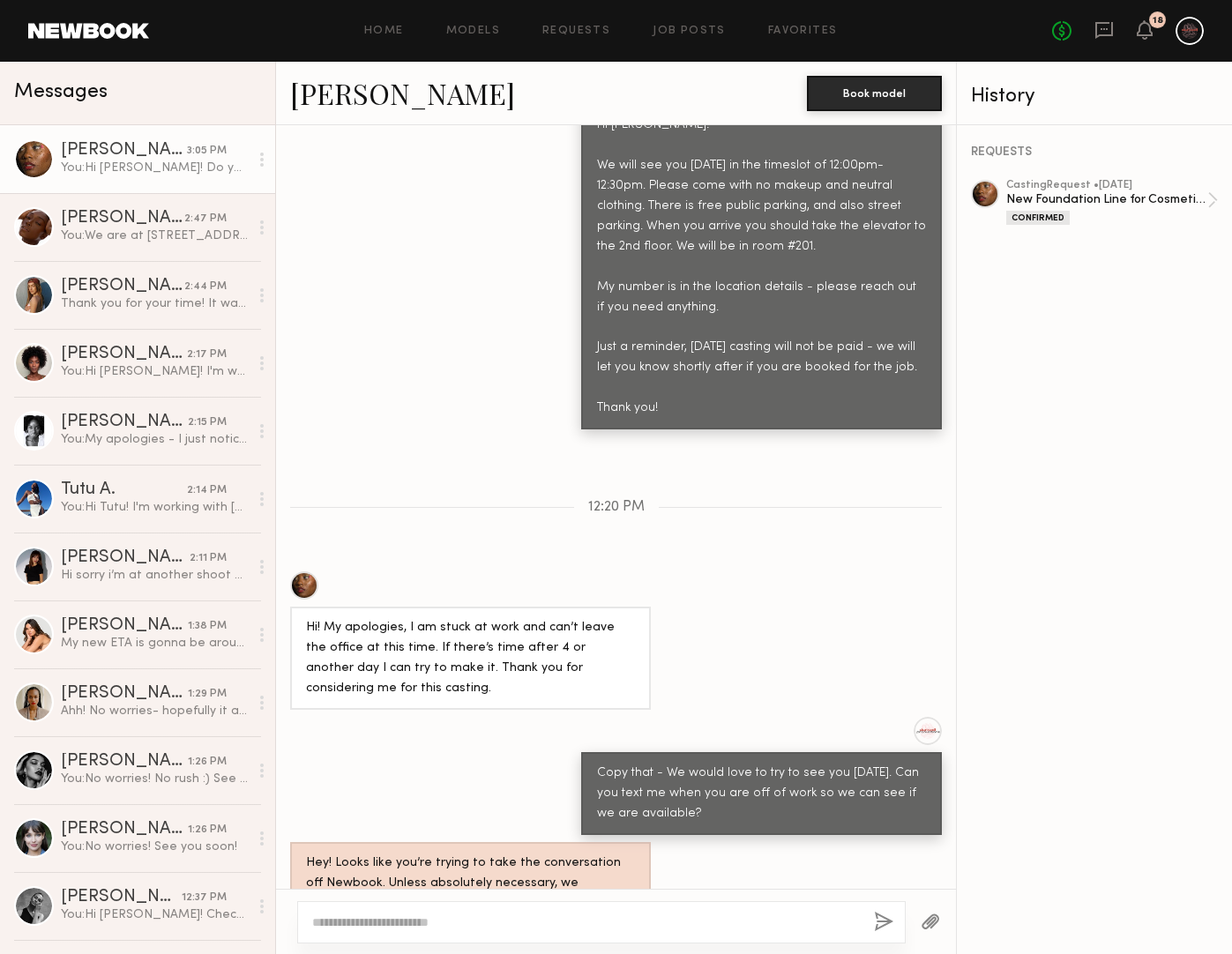 scroll, scrollTop: 1899, scrollLeft: 0, axis: vertical 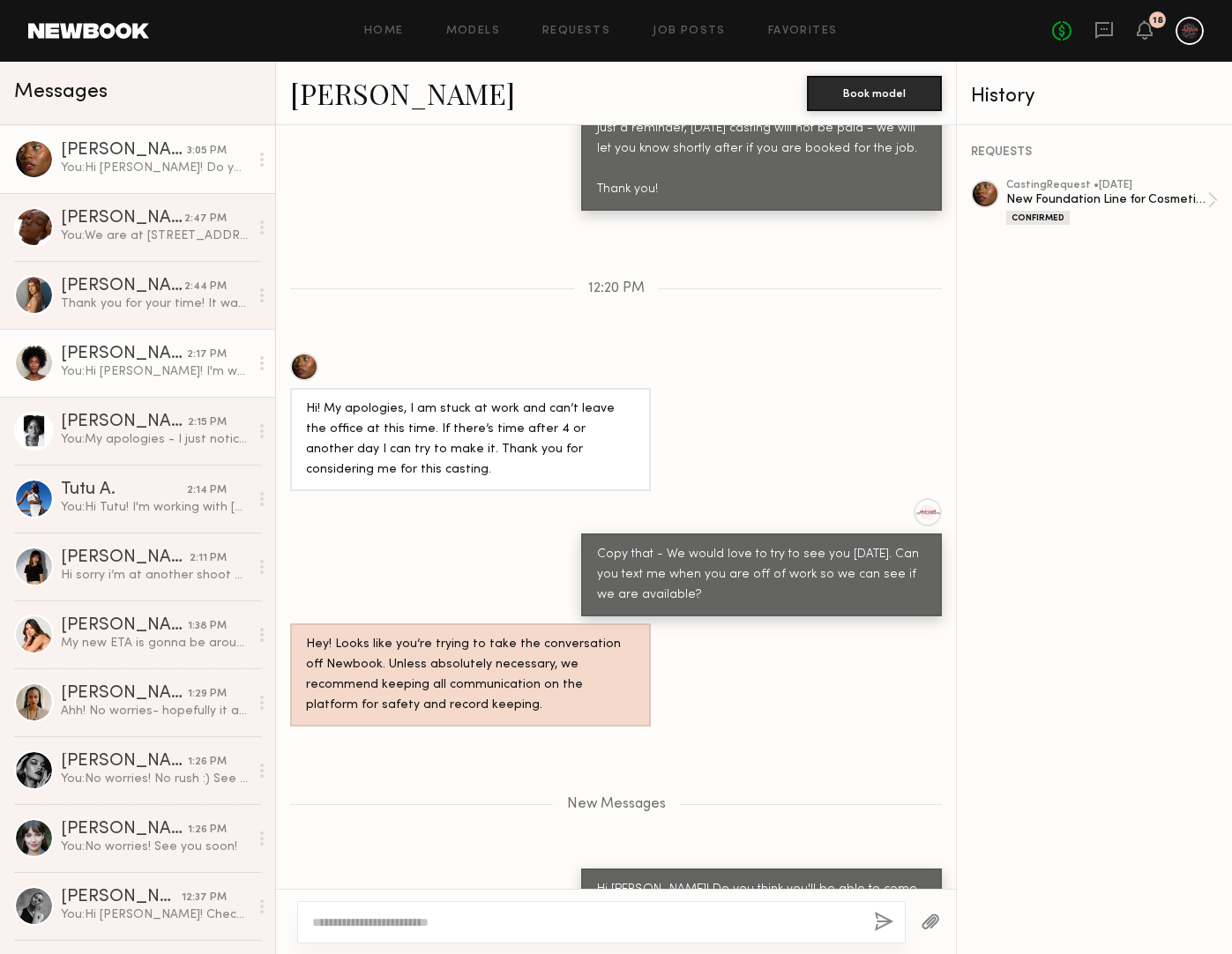 click on "[PERSON_NAME]" 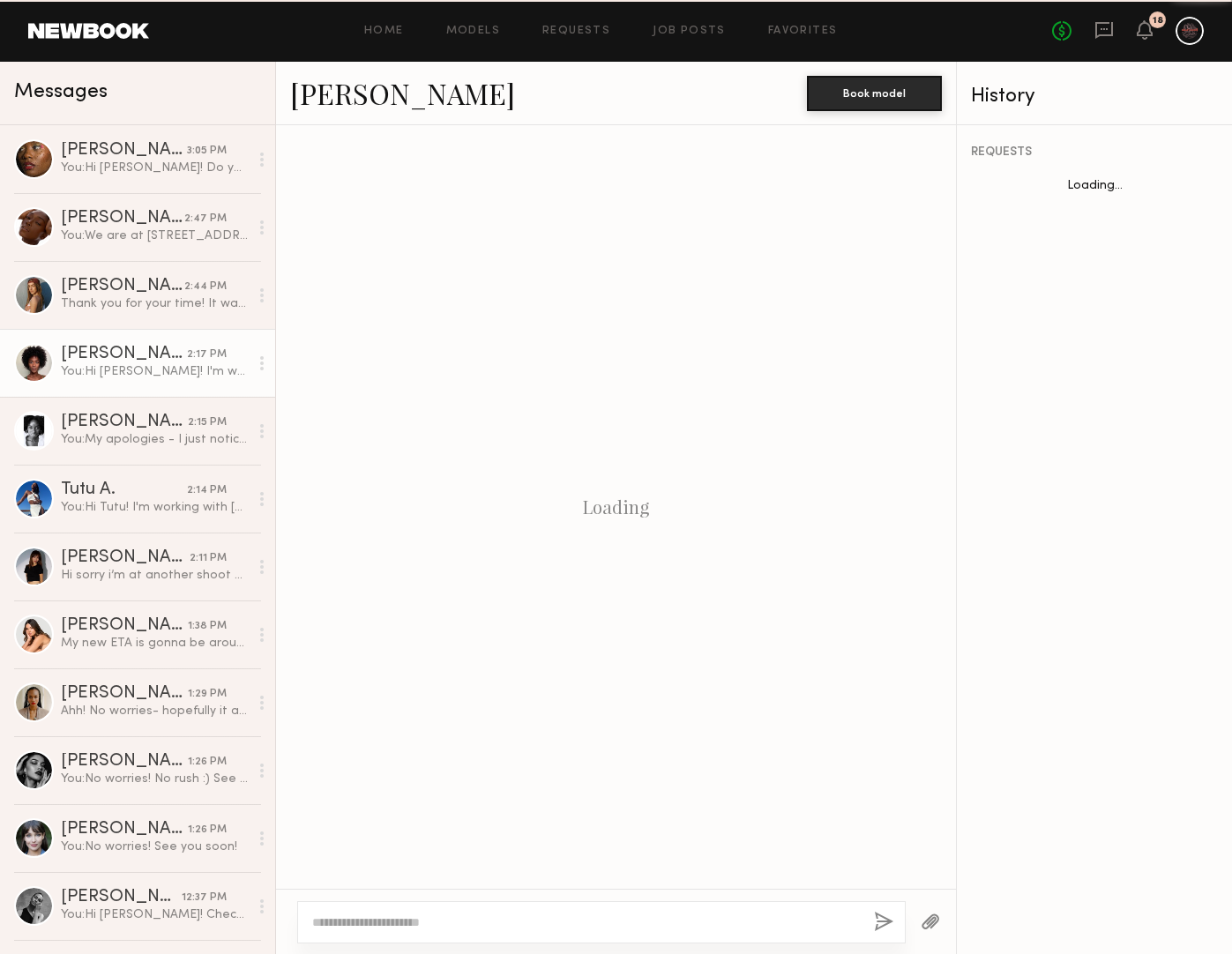 scroll, scrollTop: 282, scrollLeft: 0, axis: vertical 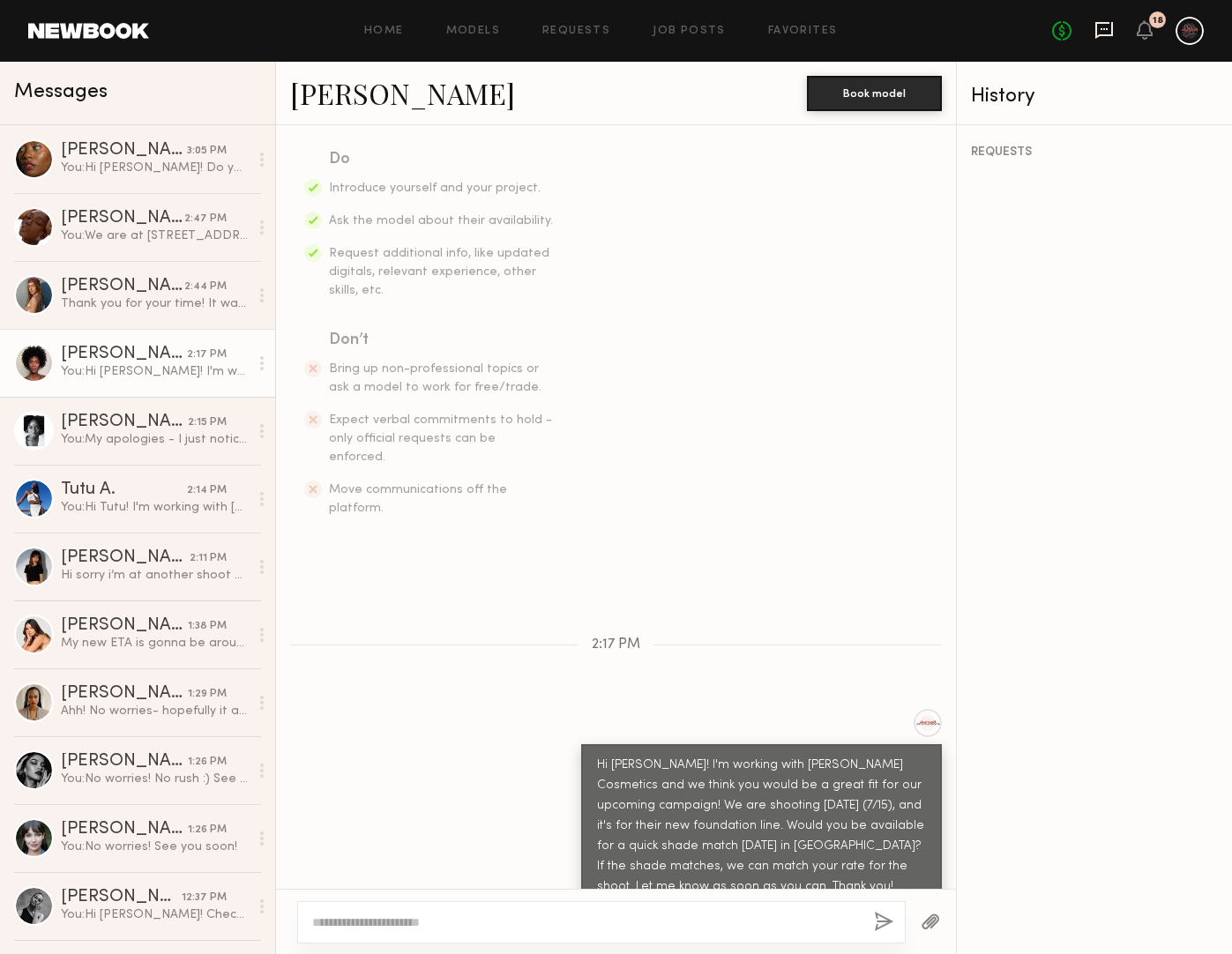 click 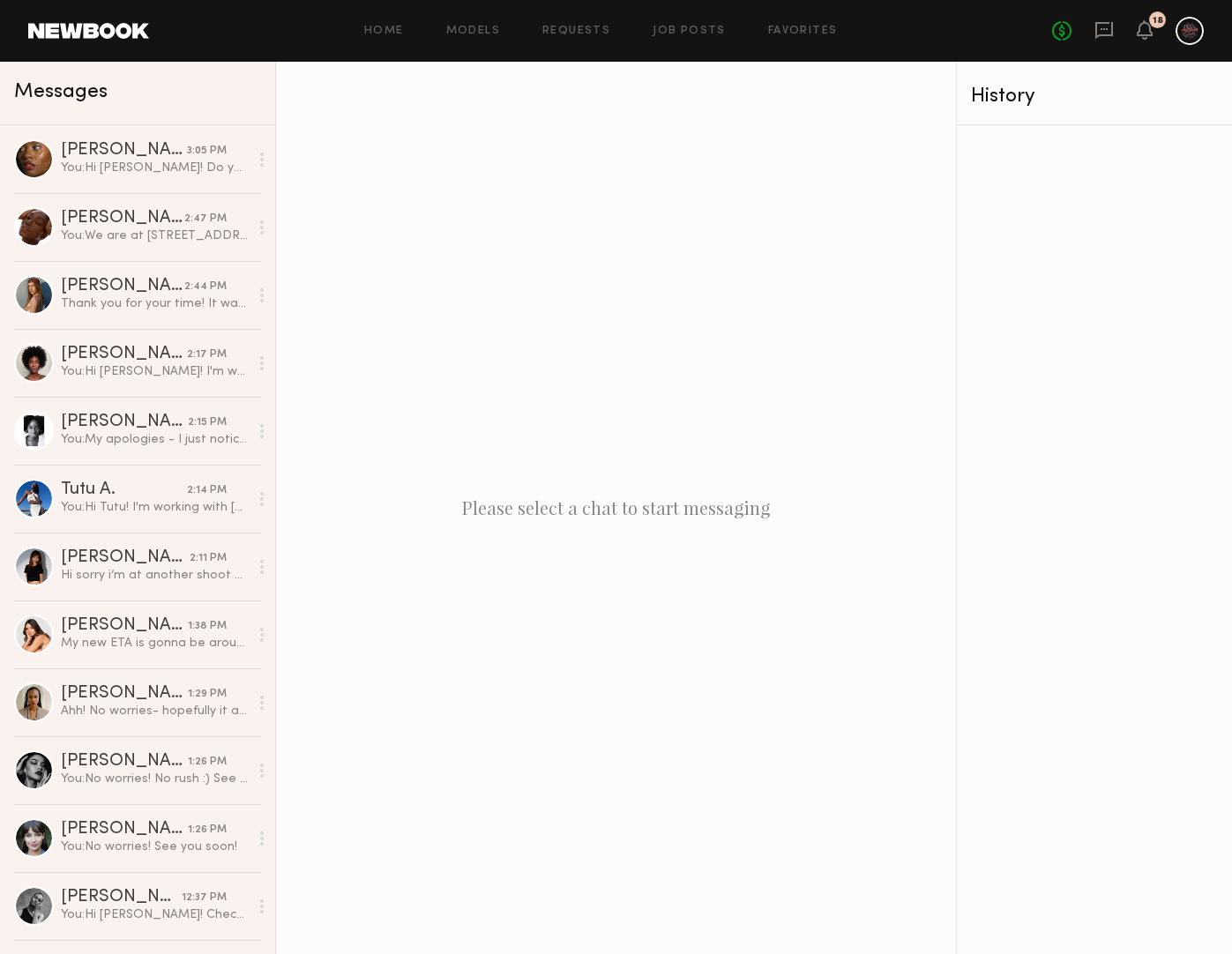 click on "Please select a chat to start messaging" 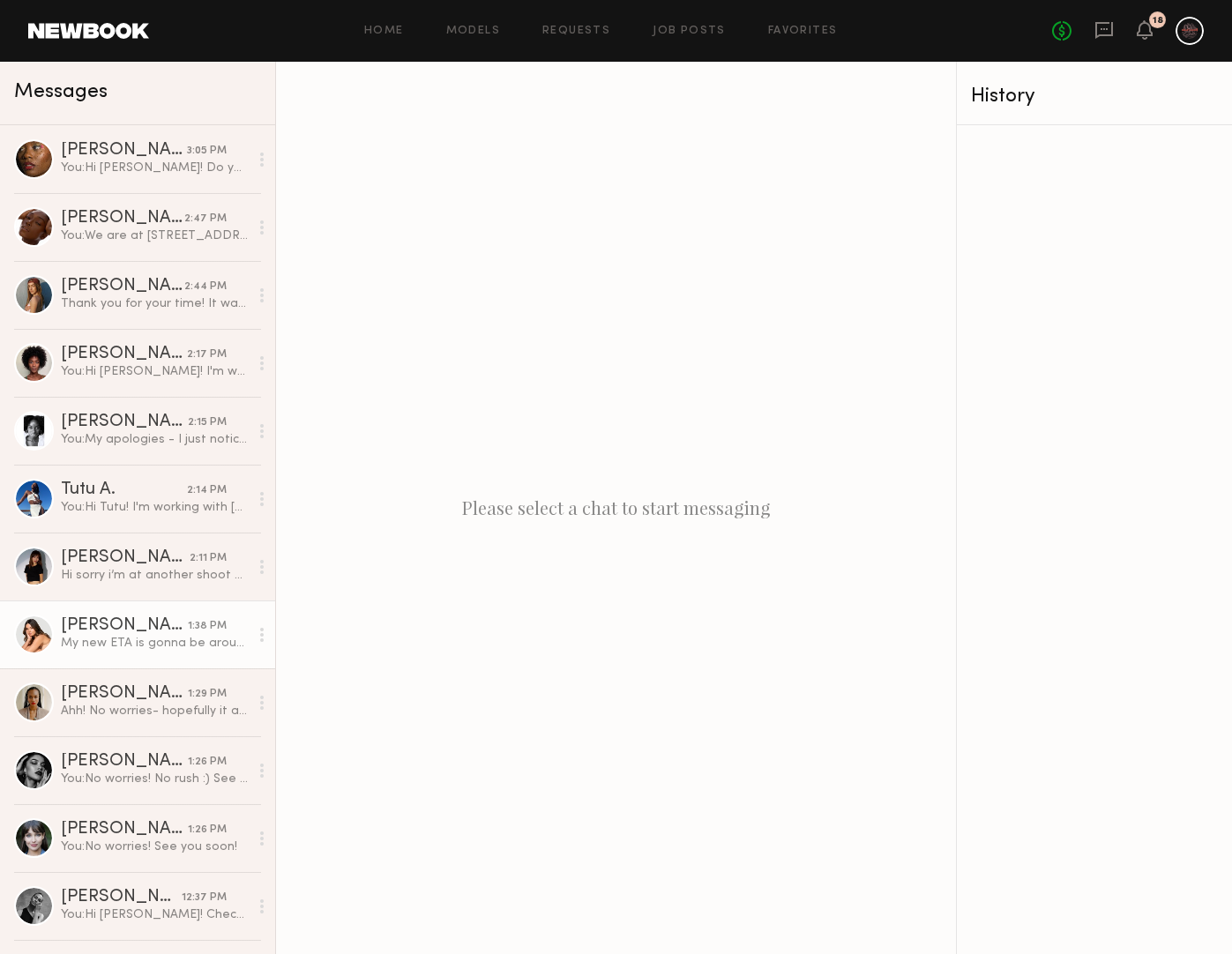scroll, scrollTop: 317, scrollLeft: 0, axis: vertical 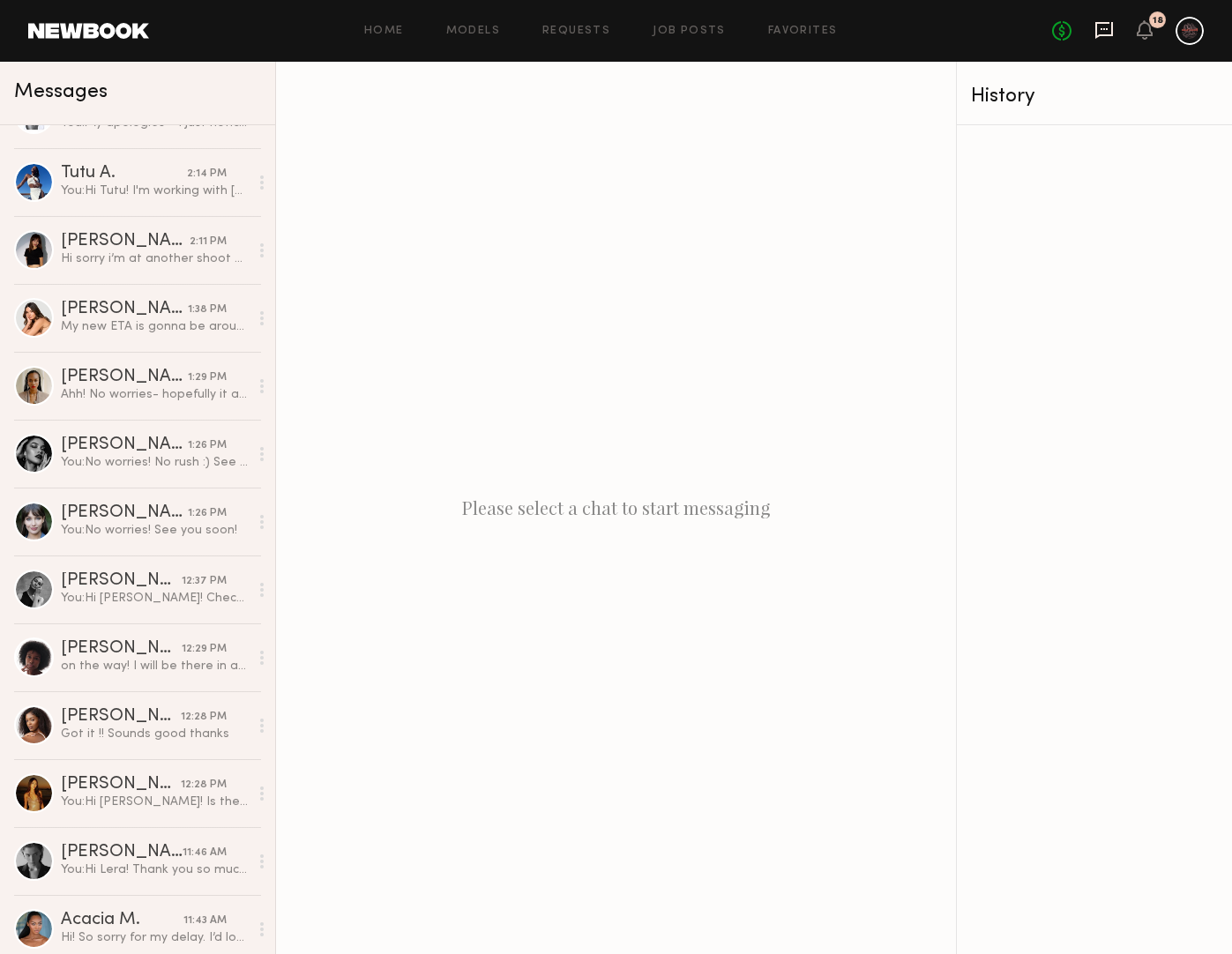 click 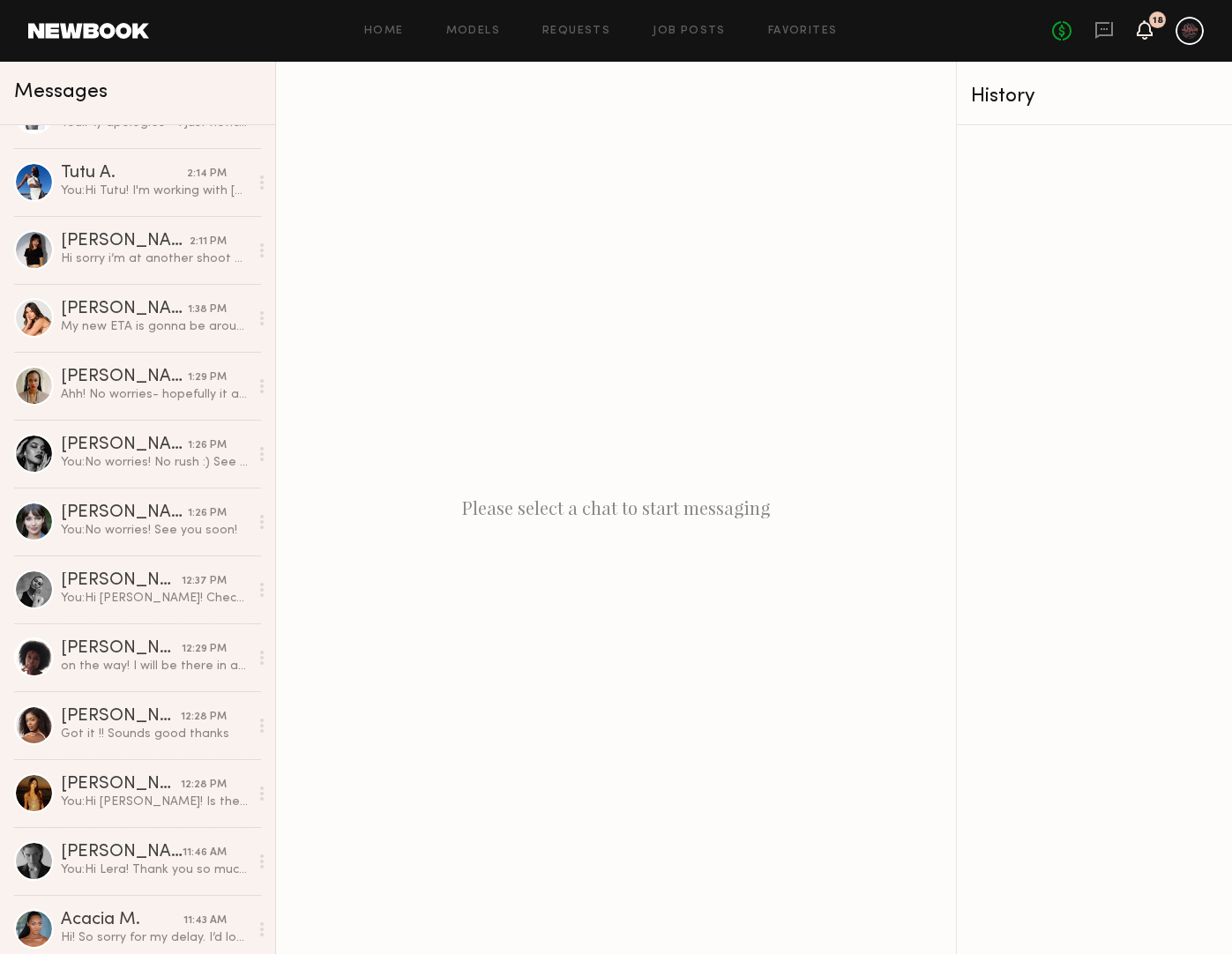 click 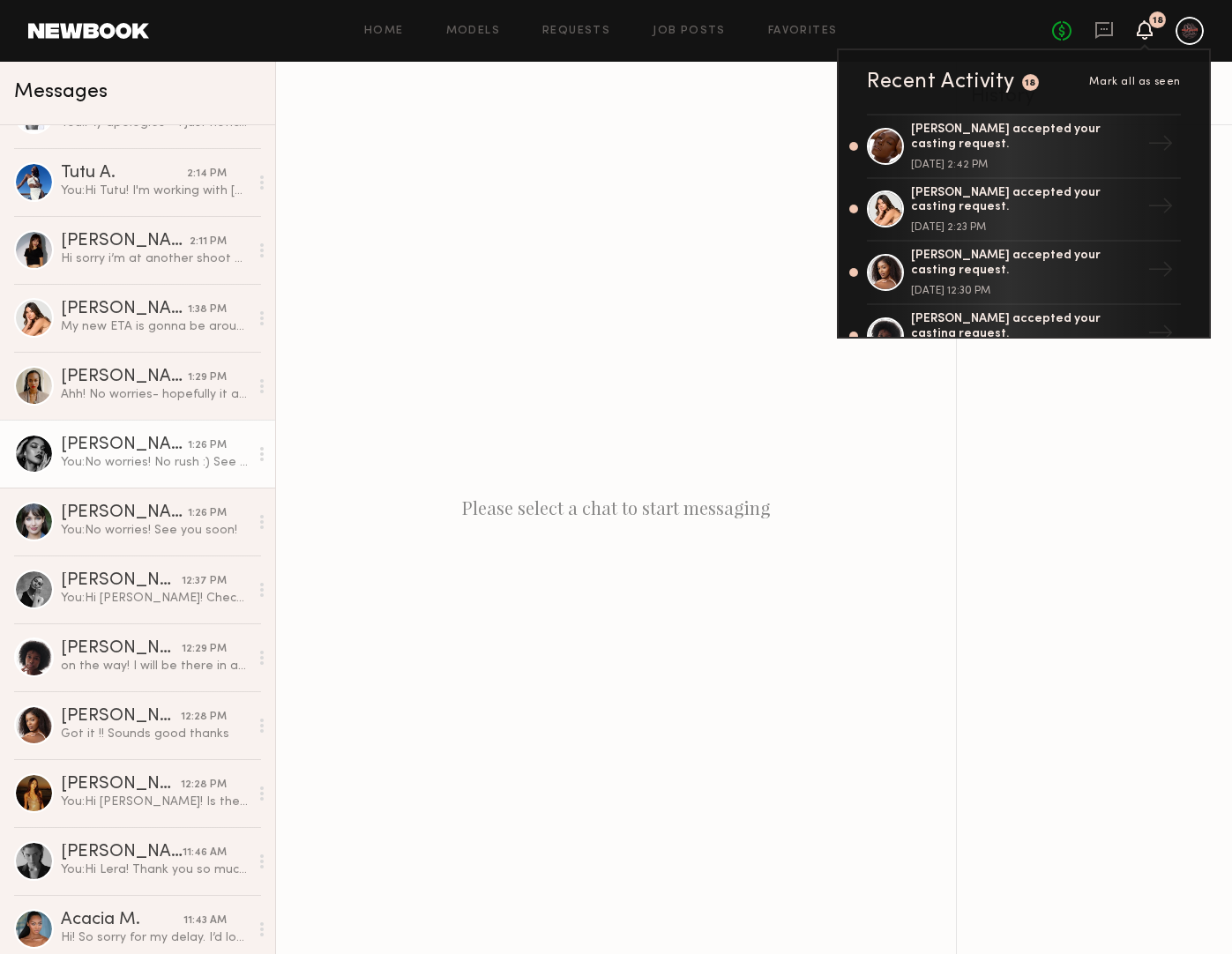 scroll, scrollTop: 0, scrollLeft: 0, axis: both 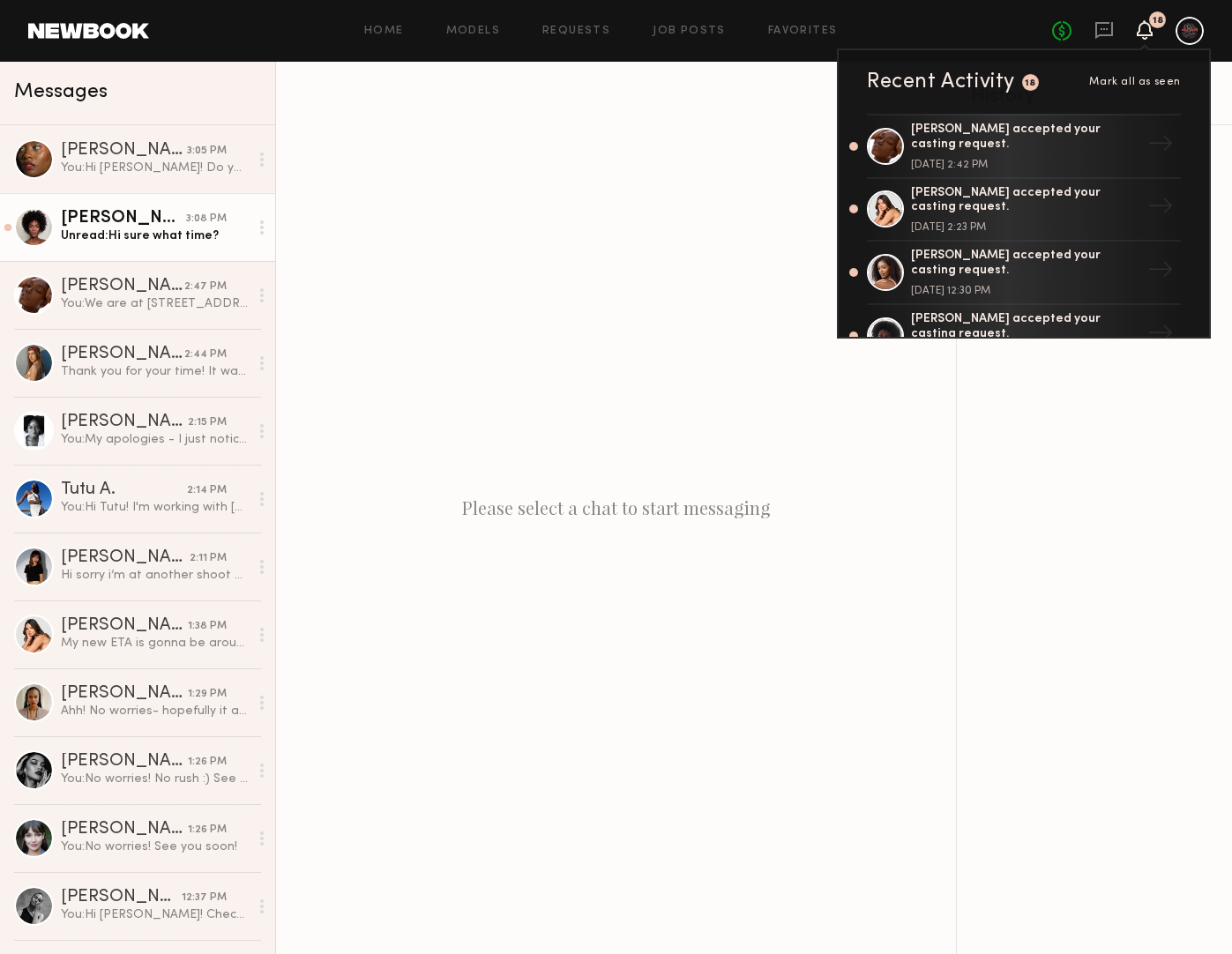 click on "[PERSON_NAME]" 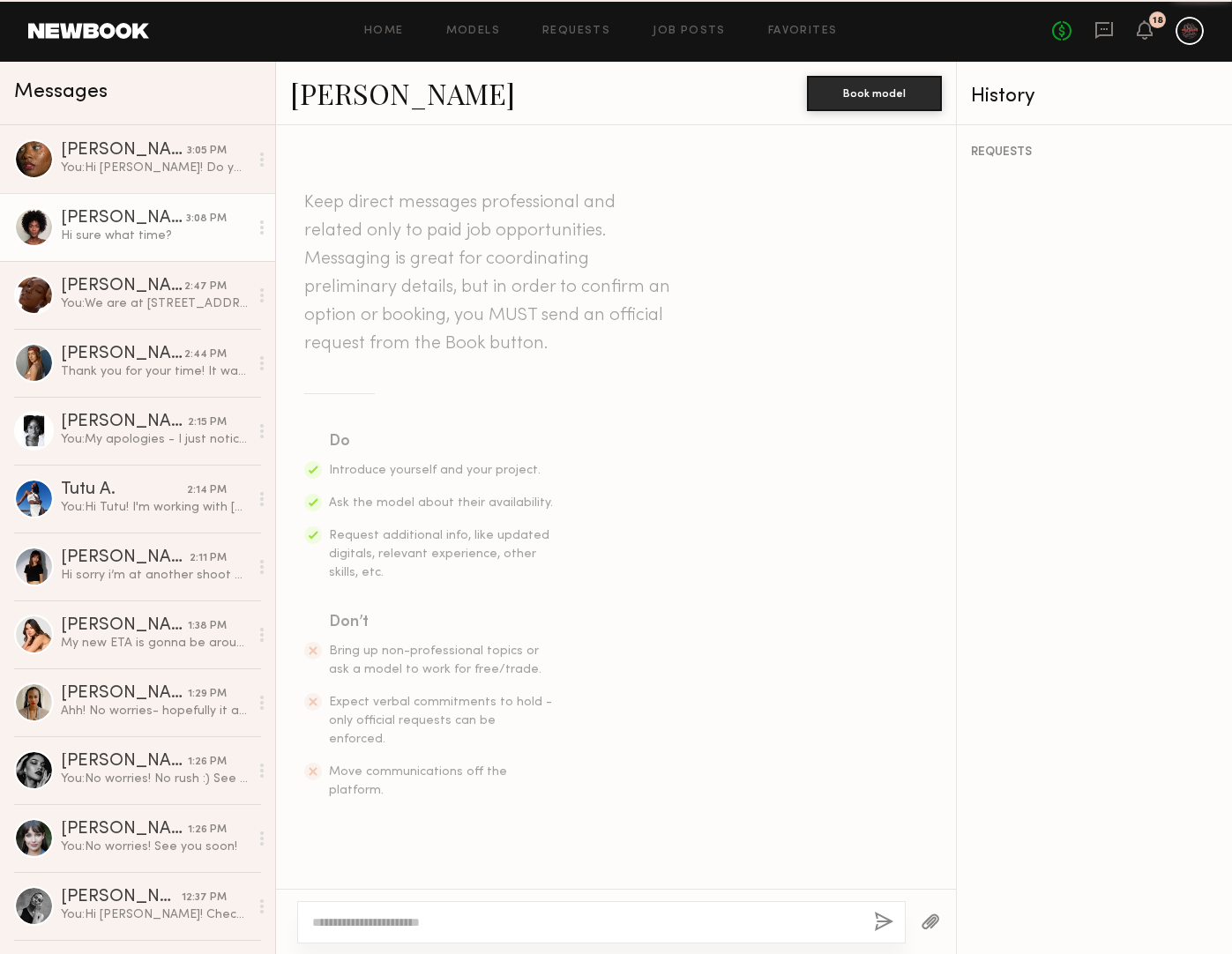 scroll, scrollTop: 332, scrollLeft: 0, axis: vertical 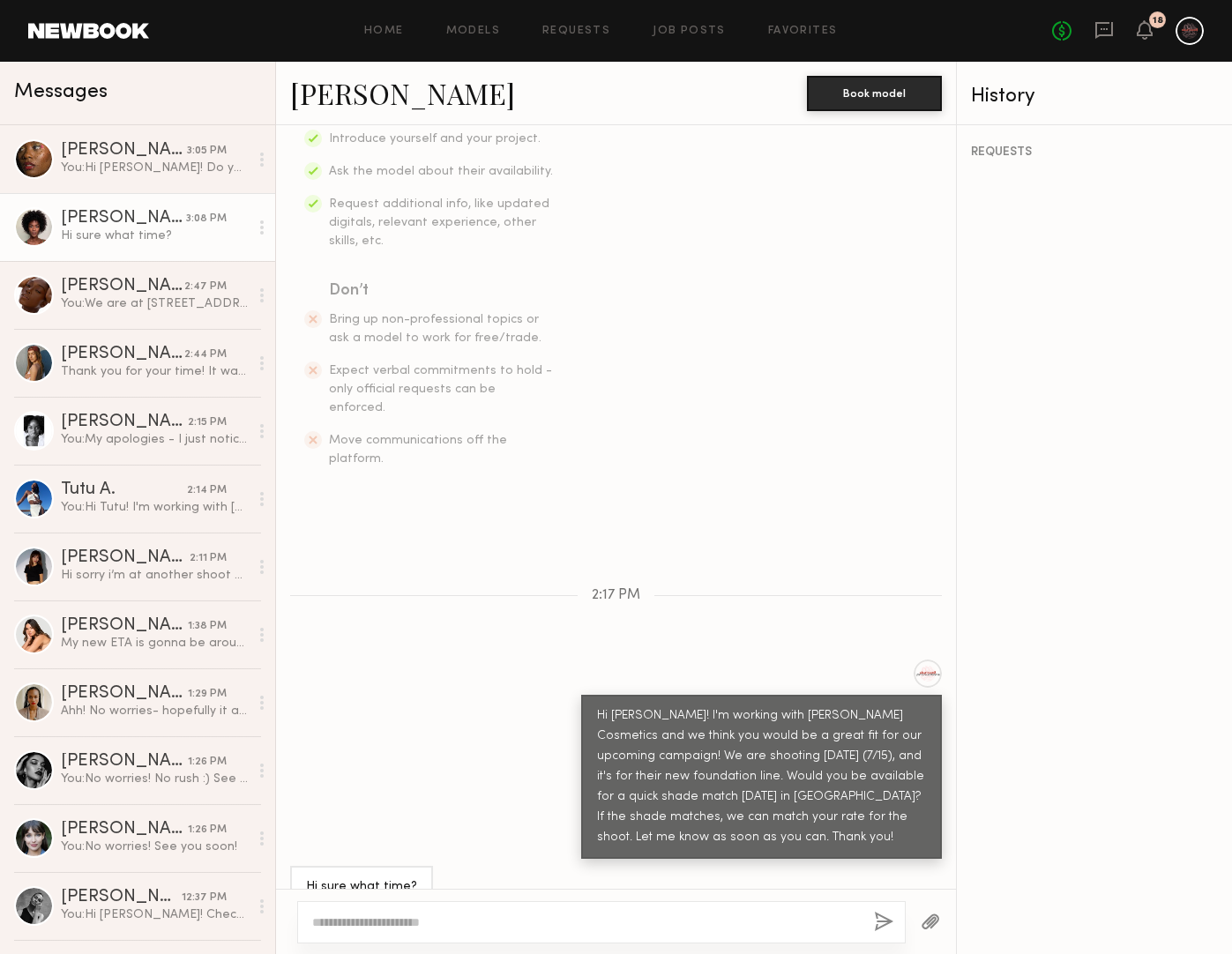 click on "[PERSON_NAME]" 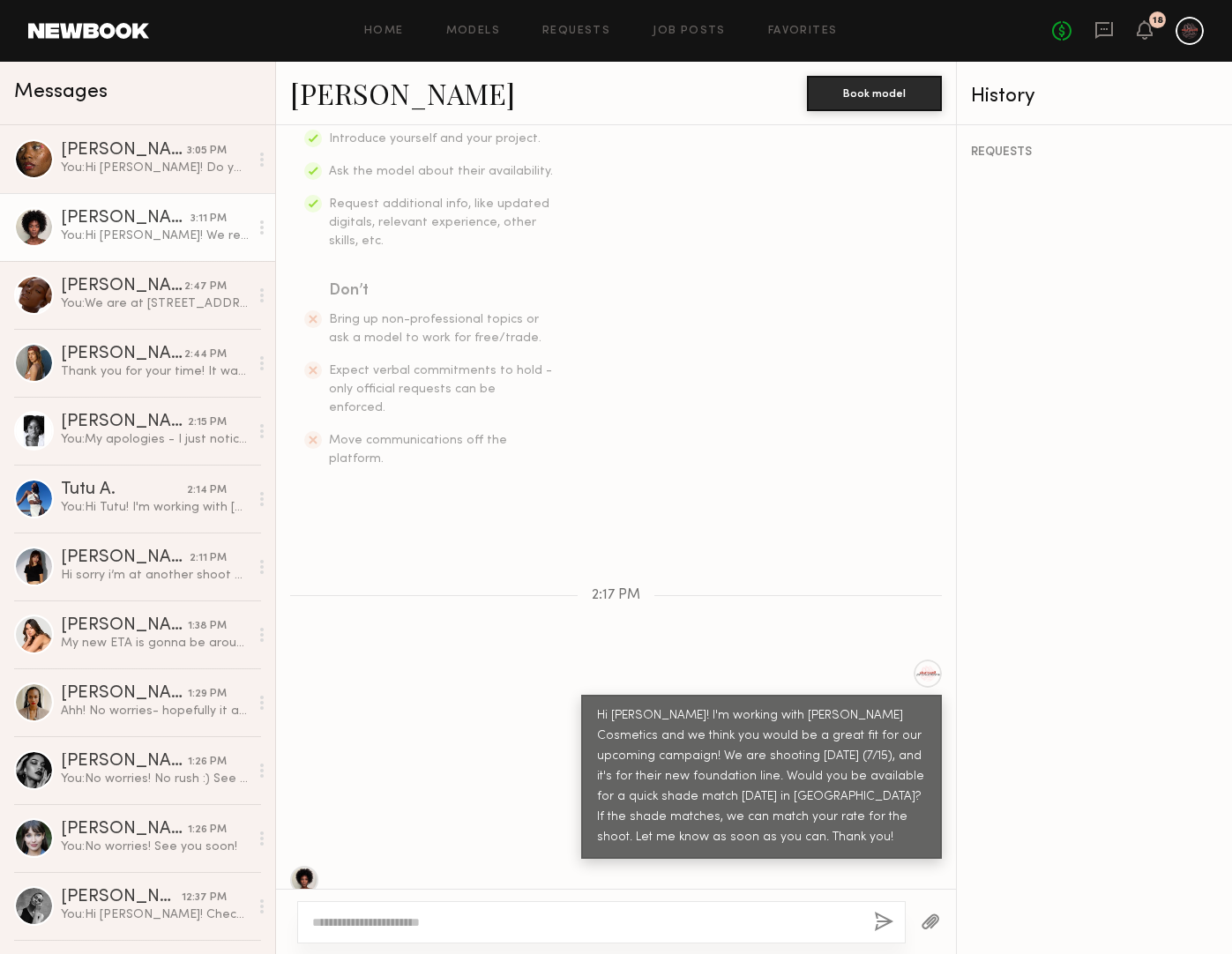 scroll, scrollTop: 611, scrollLeft: 0, axis: vertical 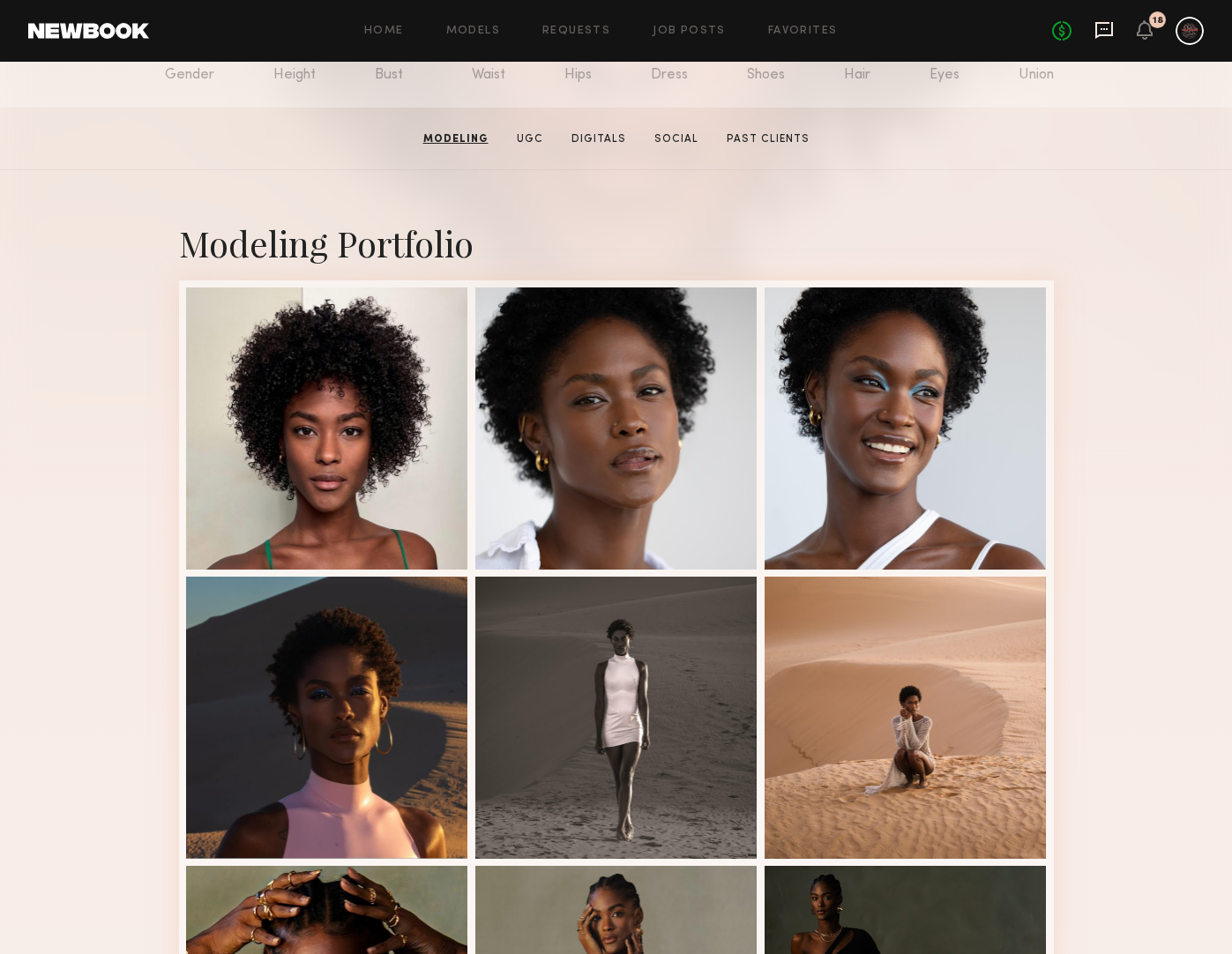click 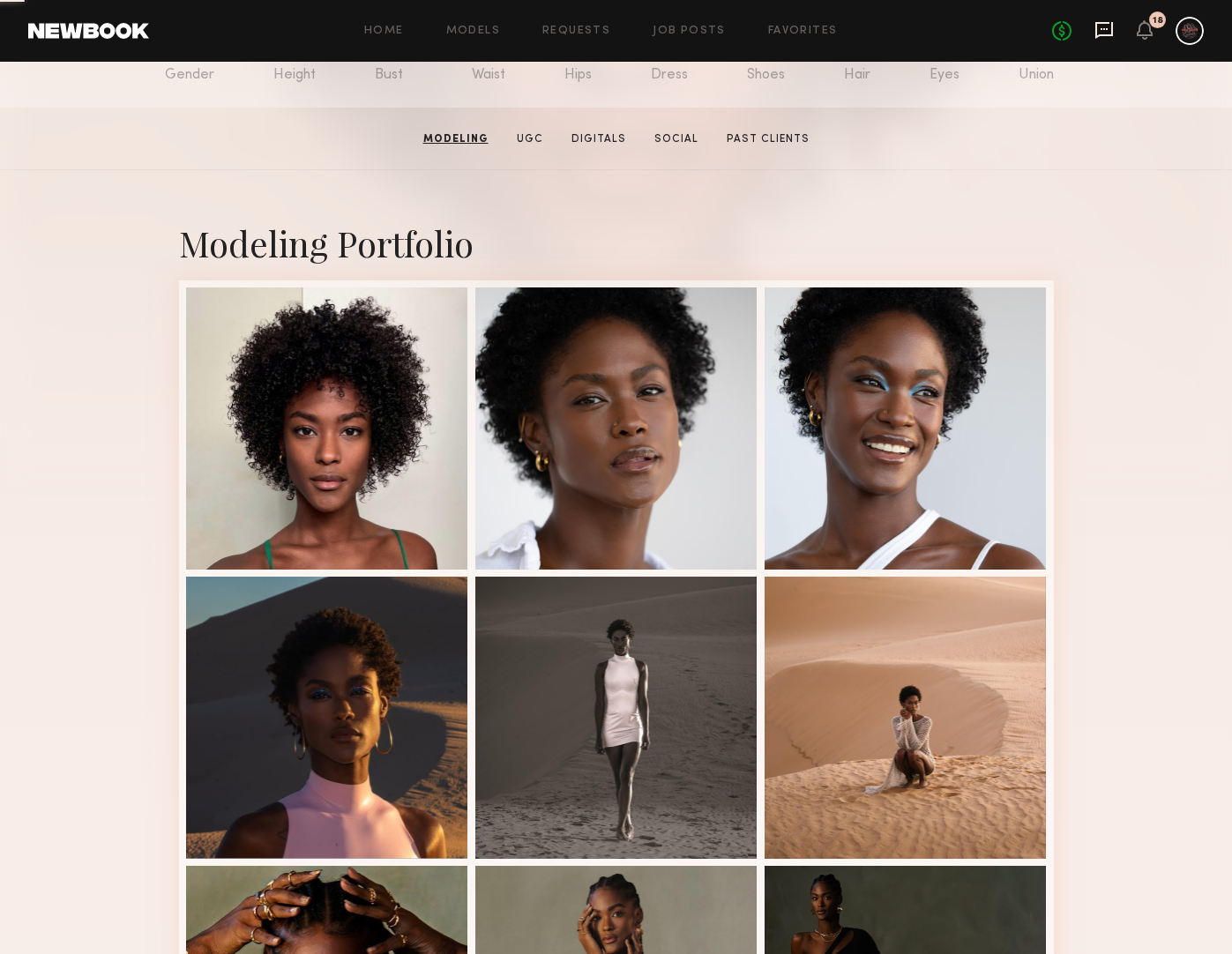 scroll, scrollTop: 0, scrollLeft: 0, axis: both 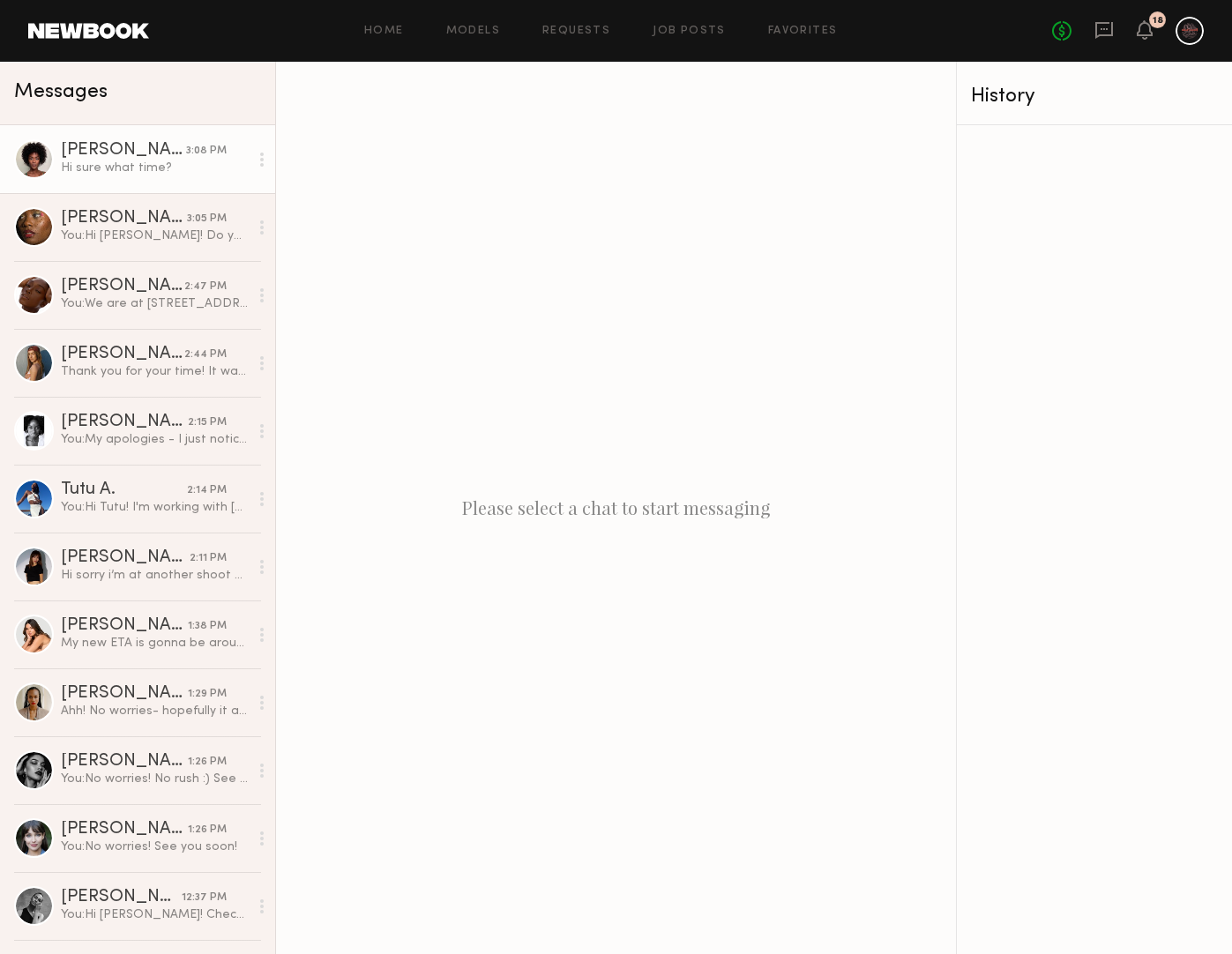 click on "Hi sure what time?" 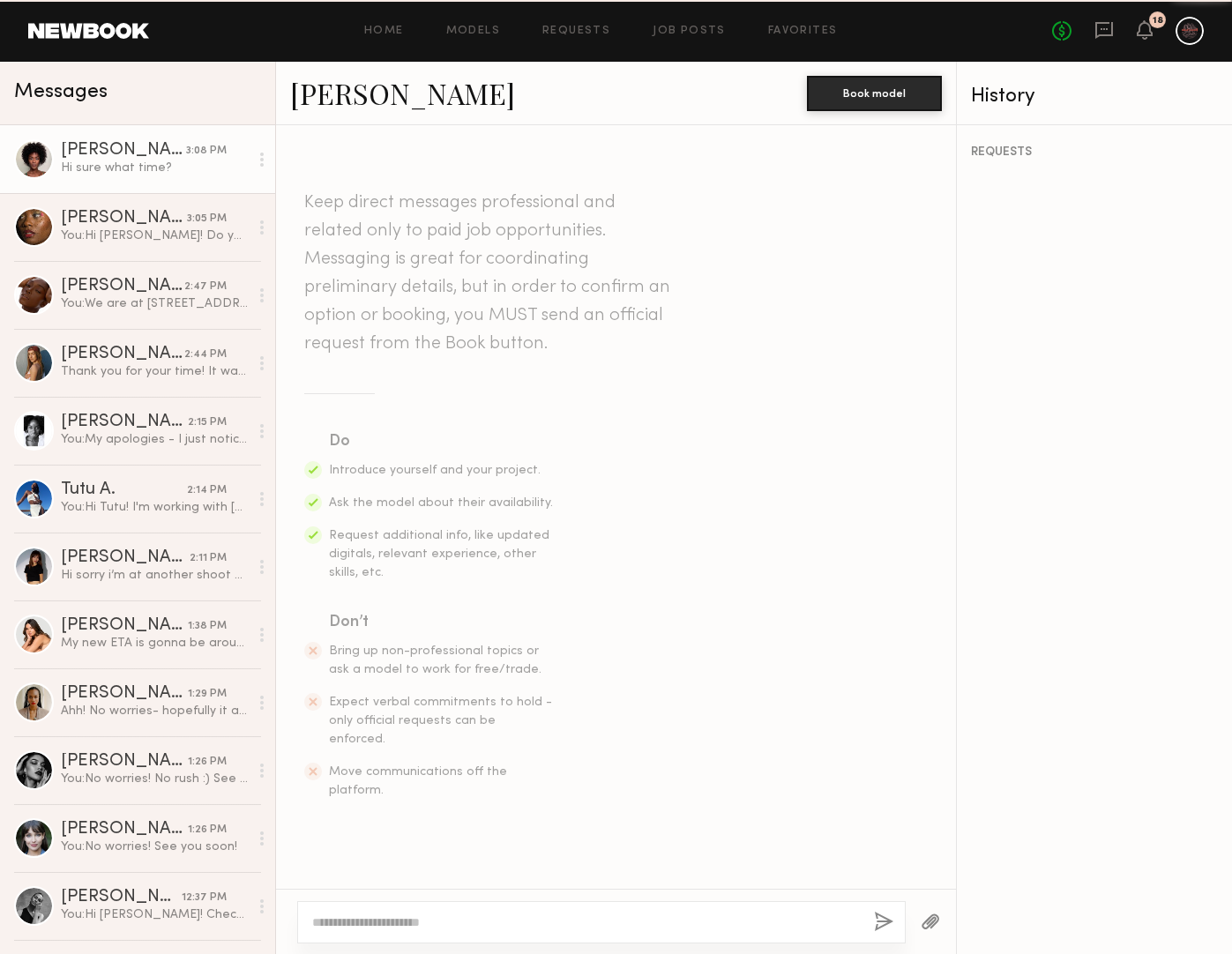scroll, scrollTop: 332, scrollLeft: 0, axis: vertical 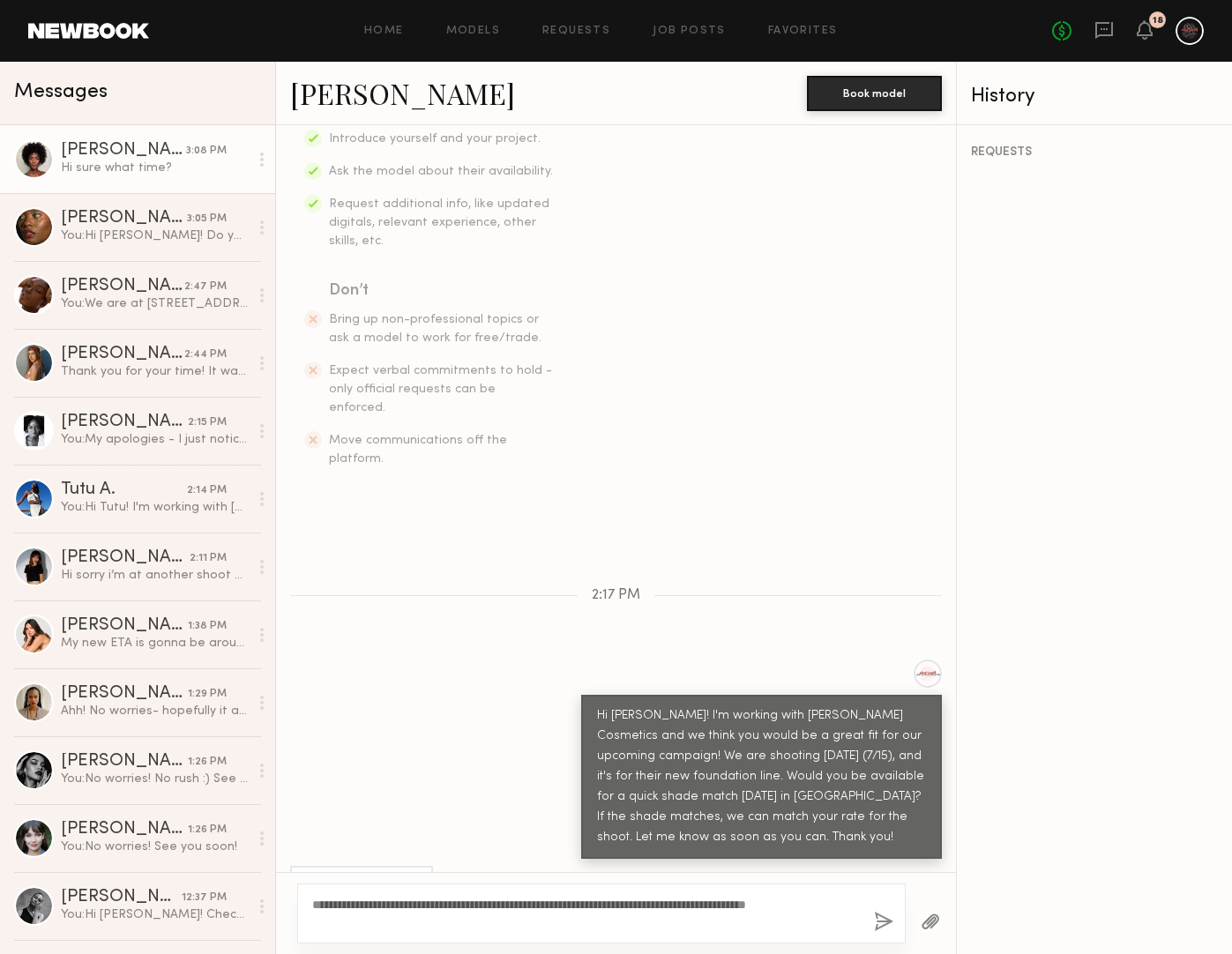 click on "**********" 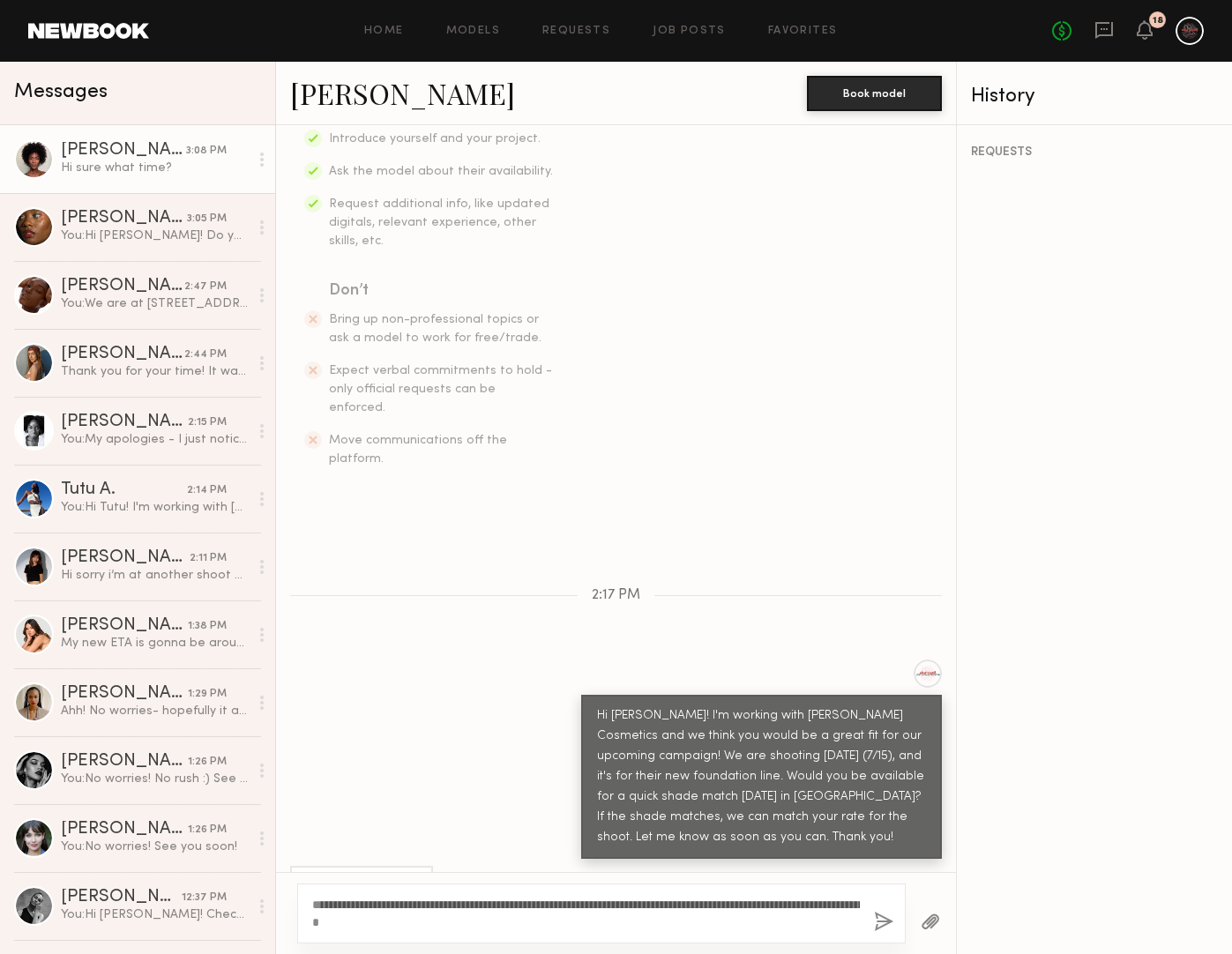 click on "**********" 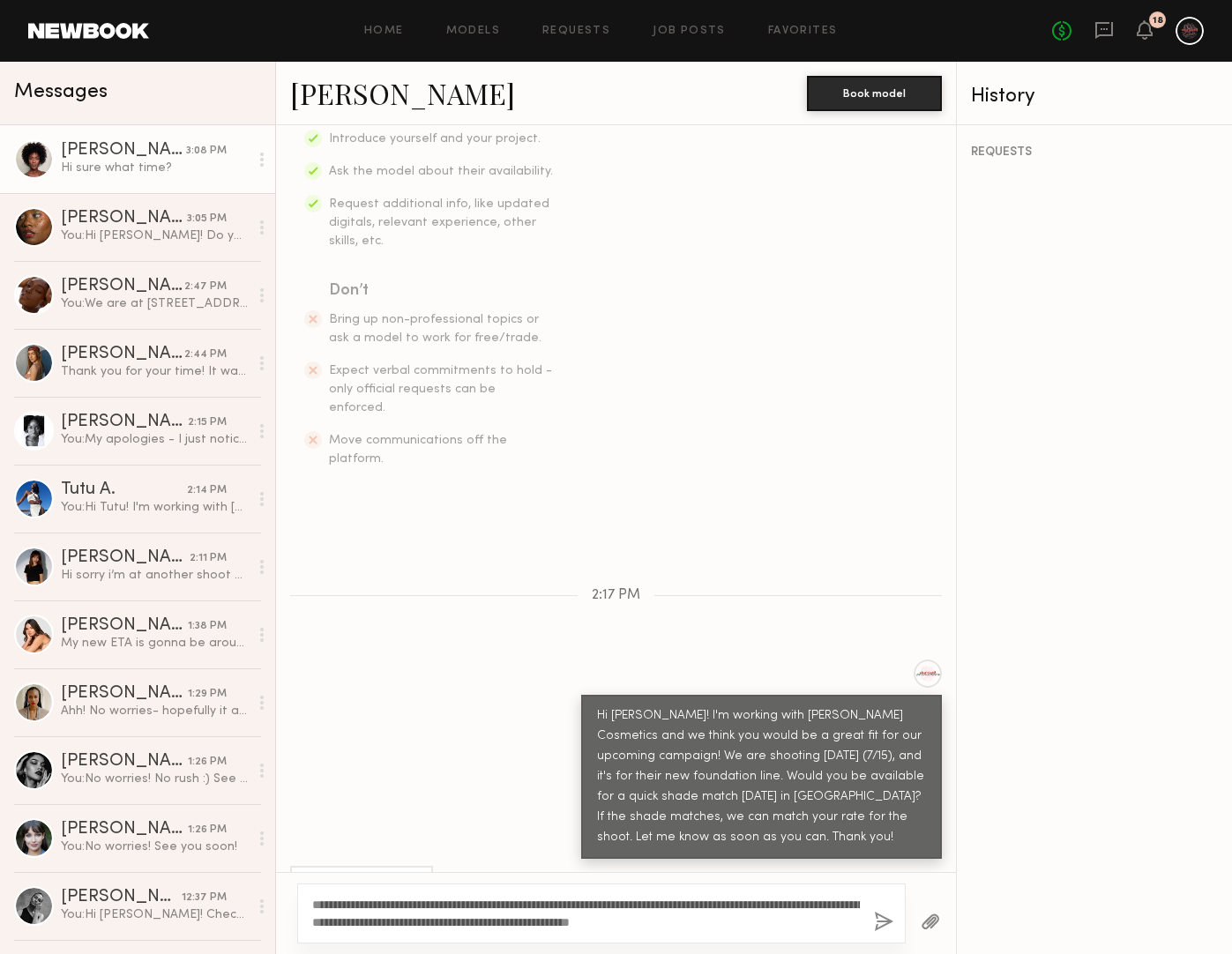 type on "**********" 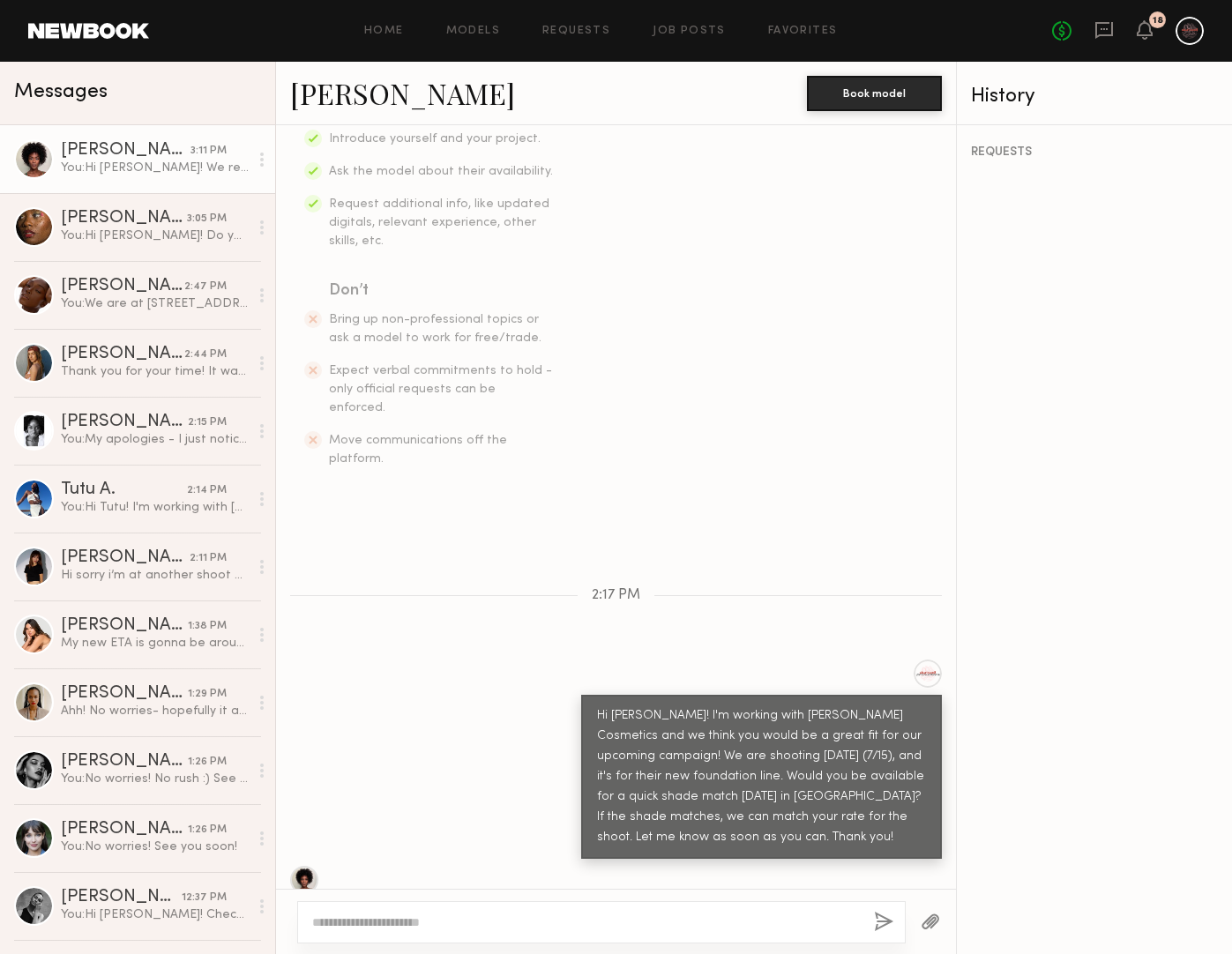 scroll, scrollTop: 611, scrollLeft: 0, axis: vertical 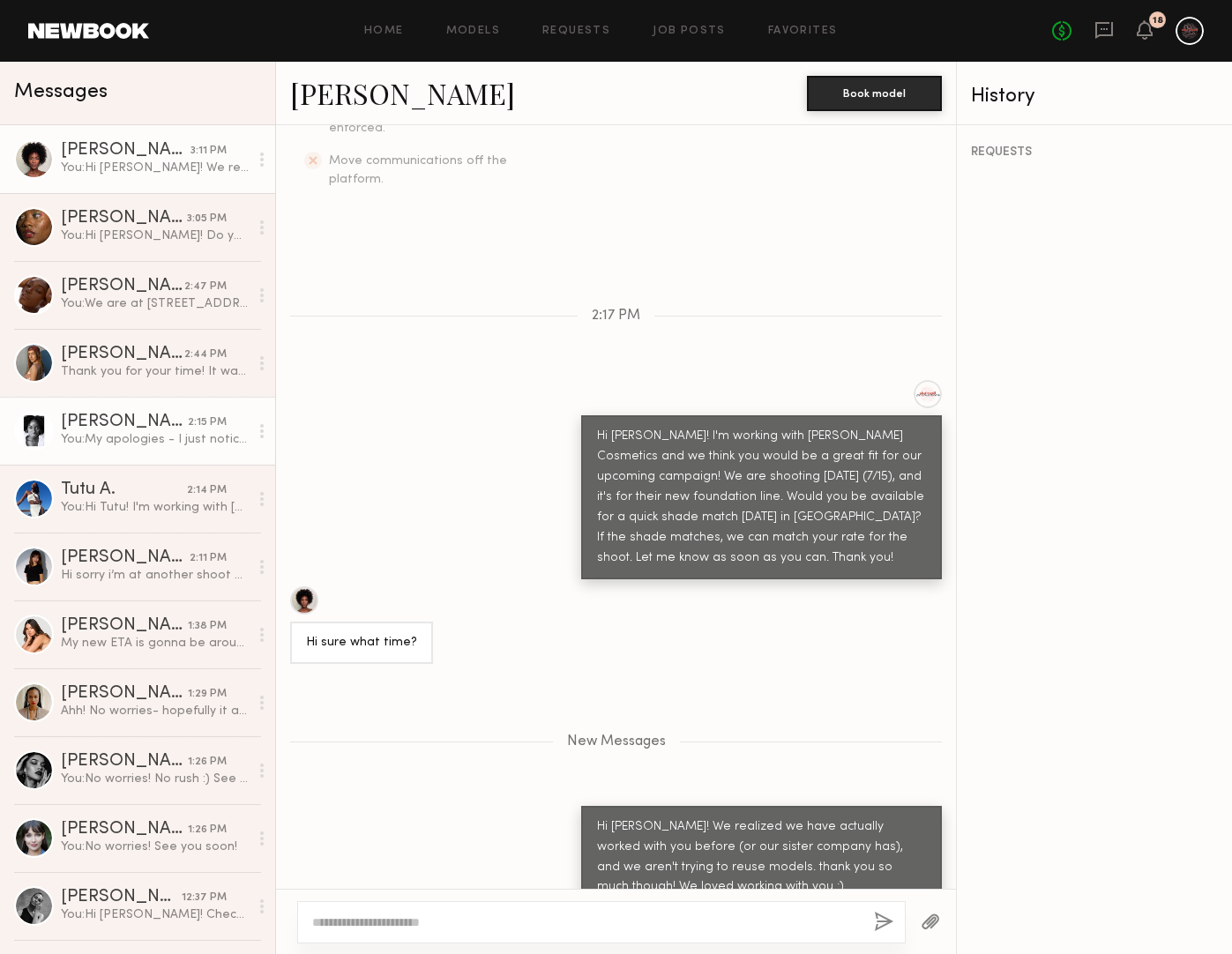 click on "2:15 PM" 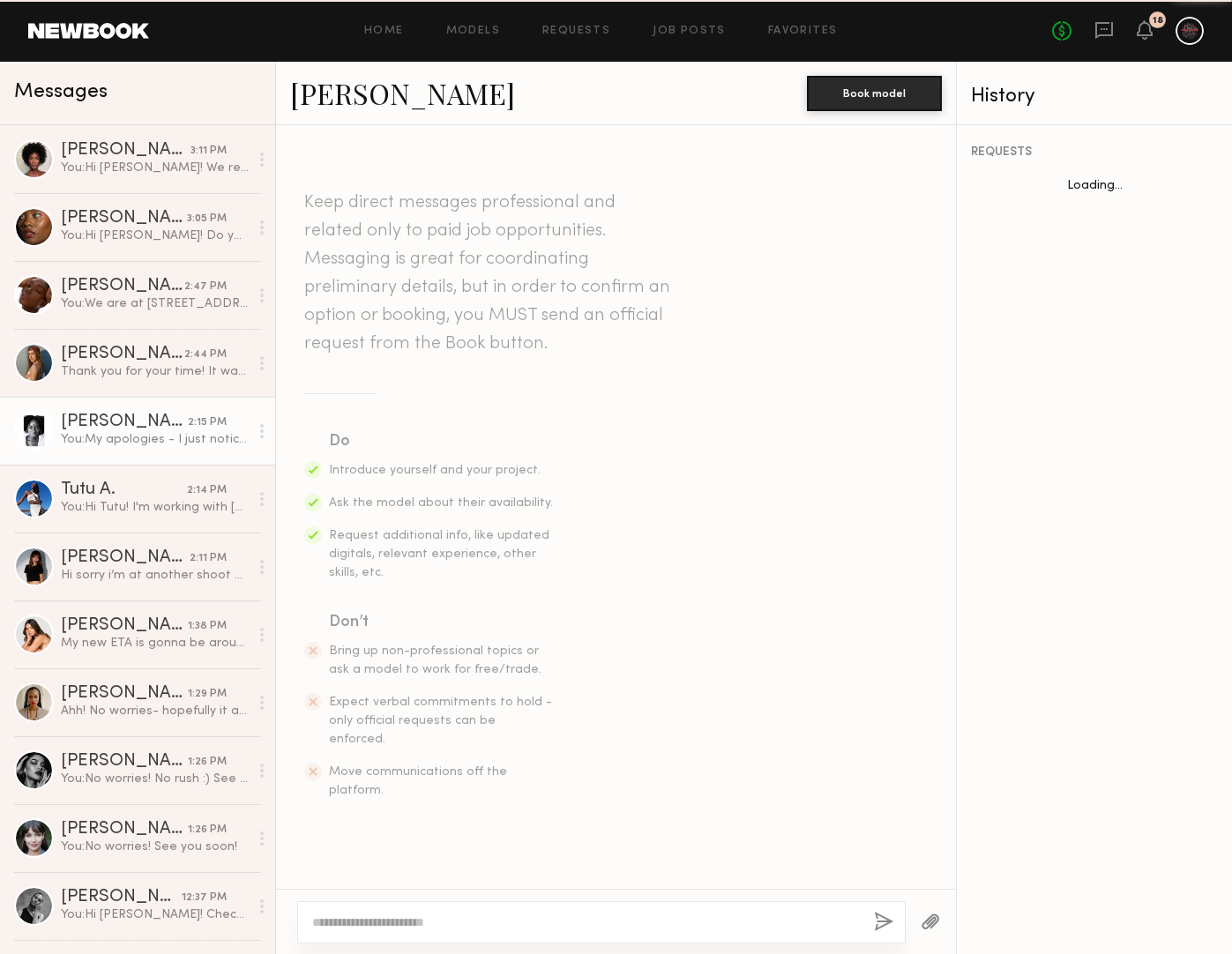 scroll, scrollTop: 352, scrollLeft: 0, axis: vertical 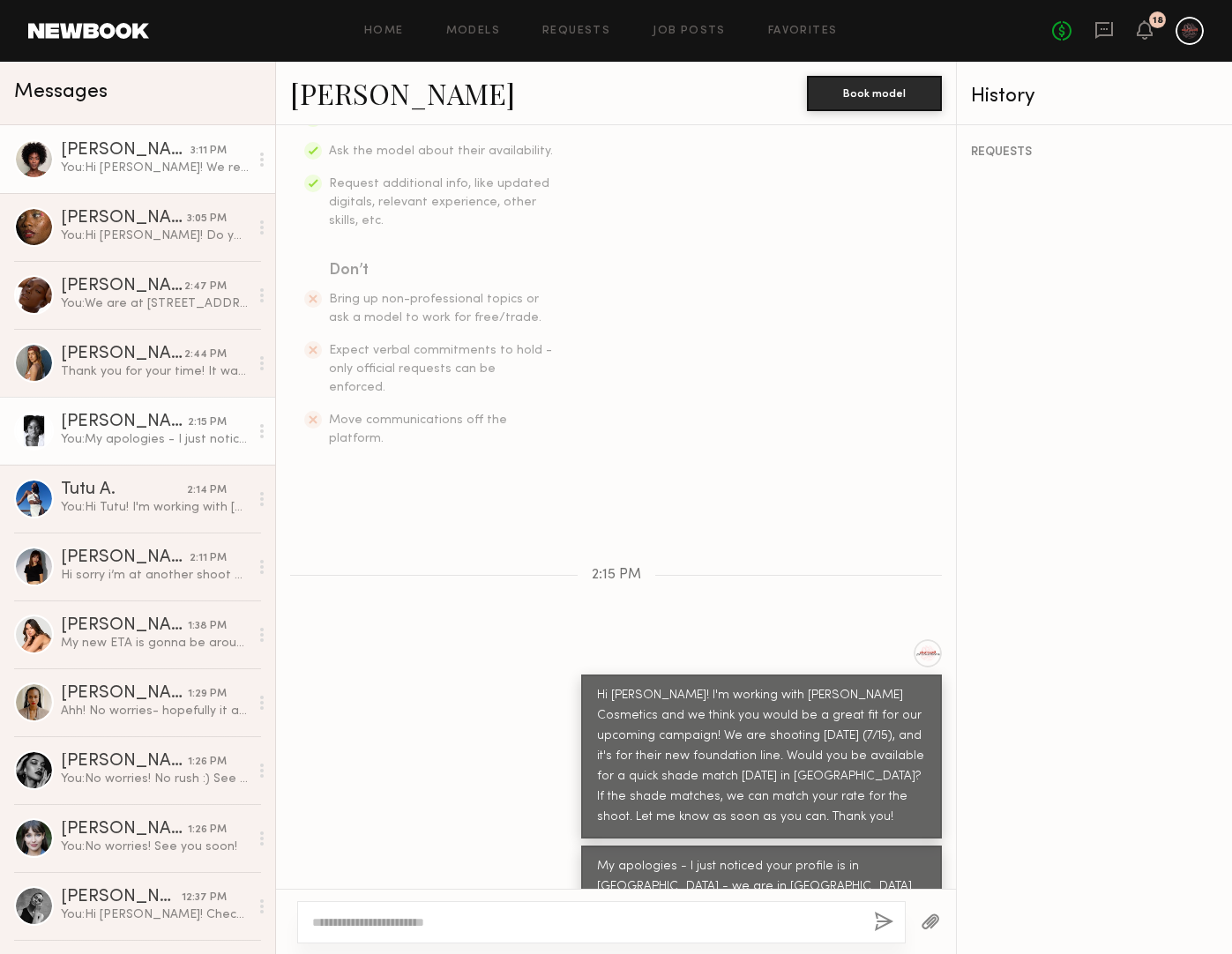 click on "Rose L." 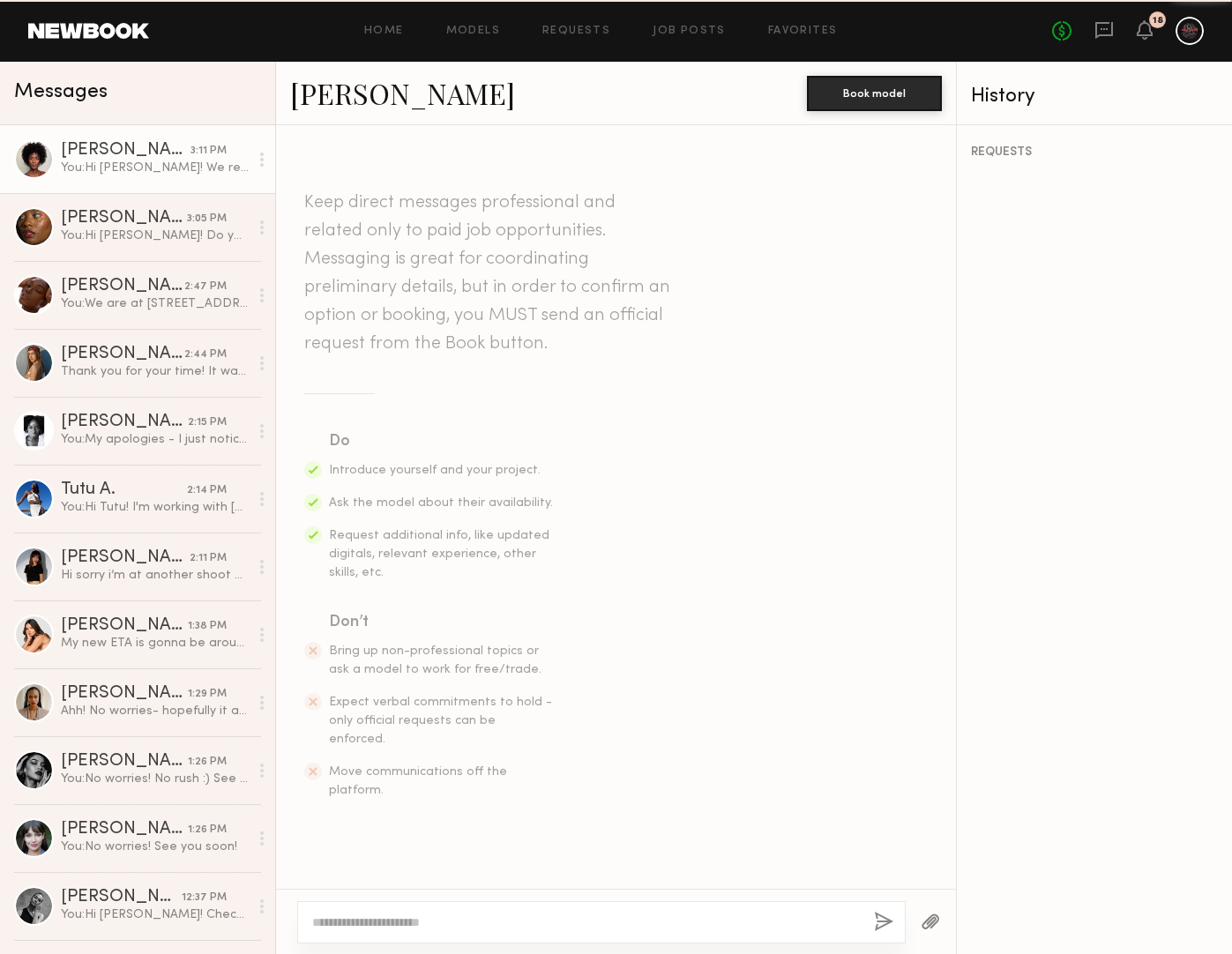 scroll, scrollTop: 477, scrollLeft: 0, axis: vertical 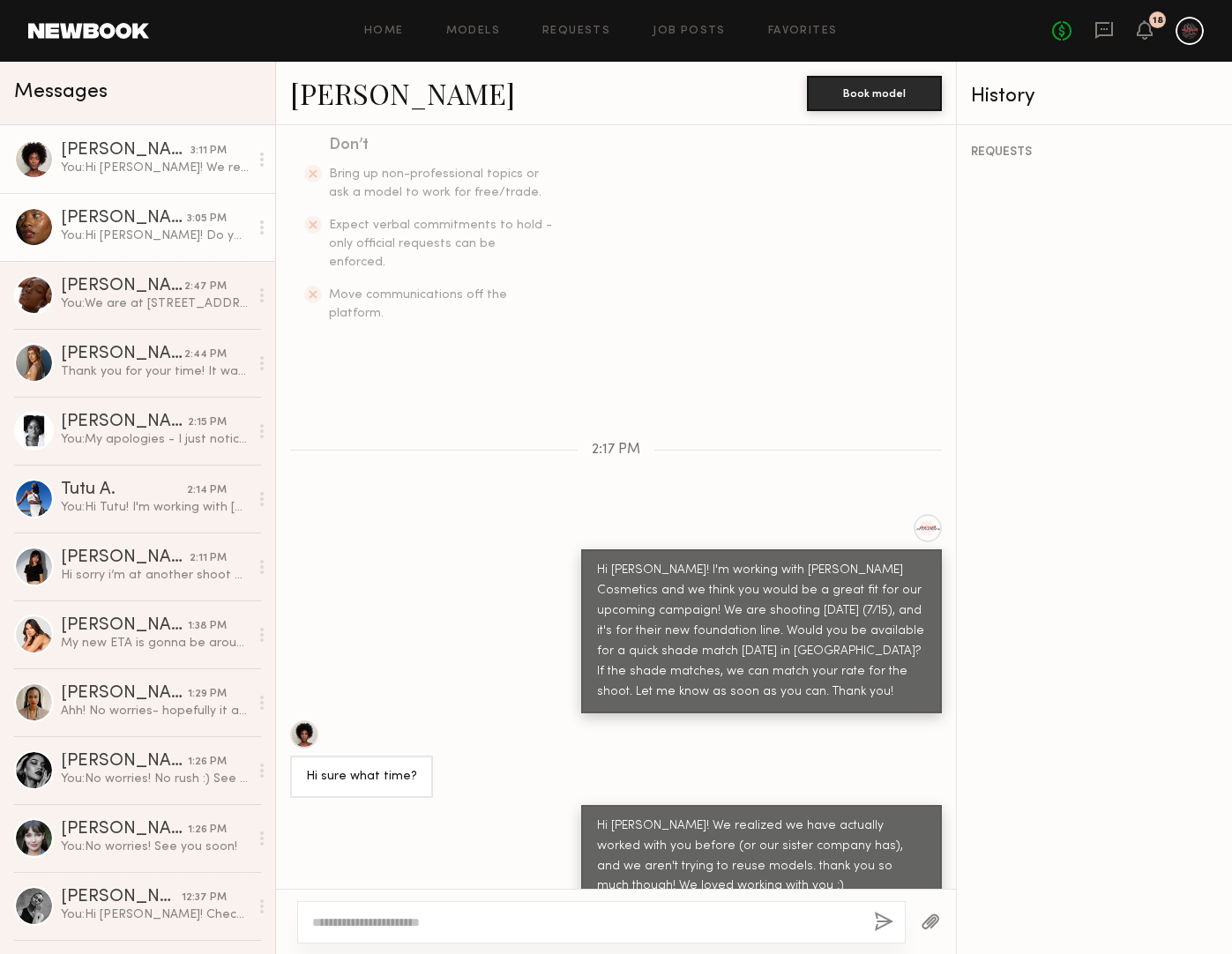click on "You:  Hi Armani! Do you think you'll be able to come in today?" 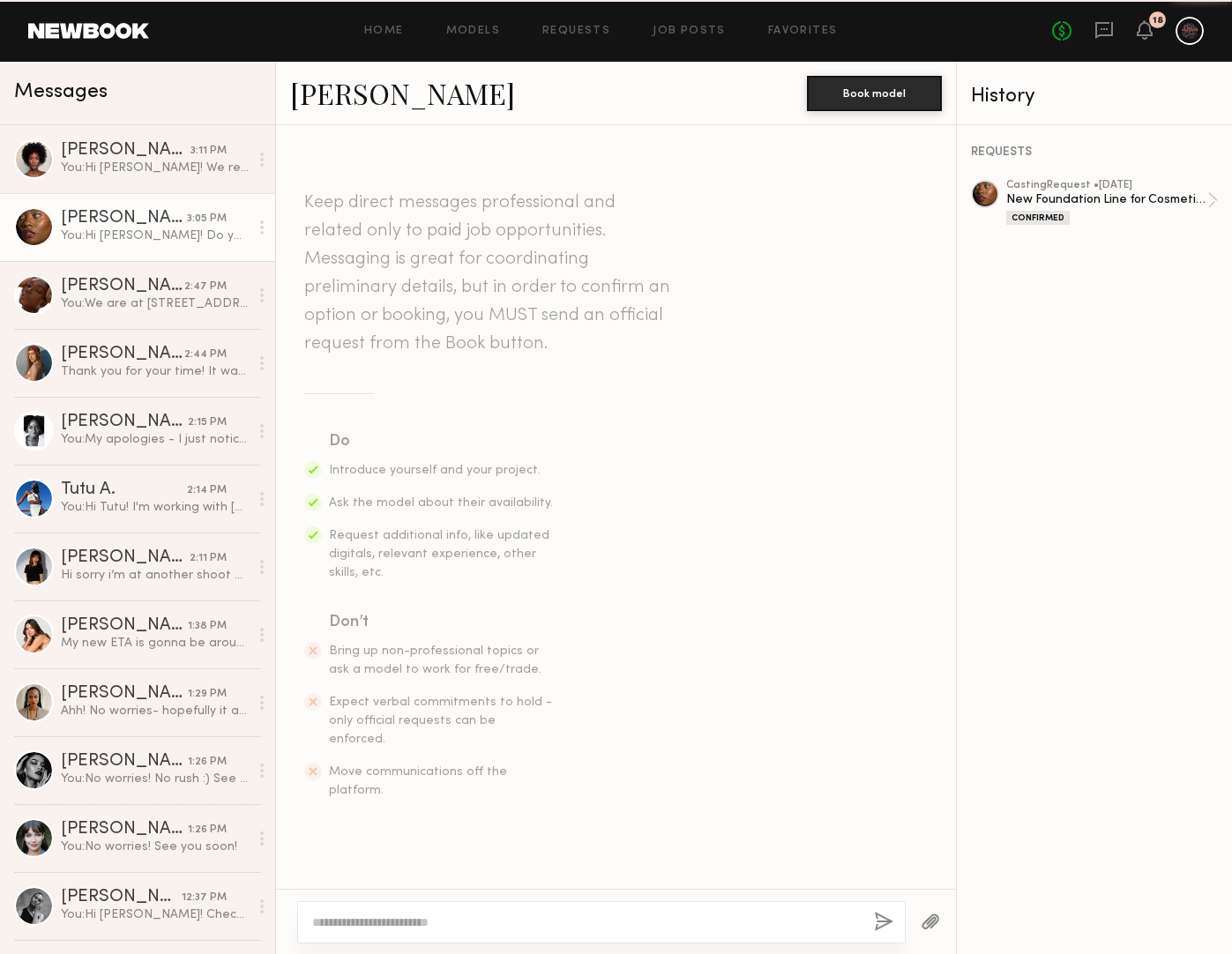 scroll, scrollTop: 1765, scrollLeft: 0, axis: vertical 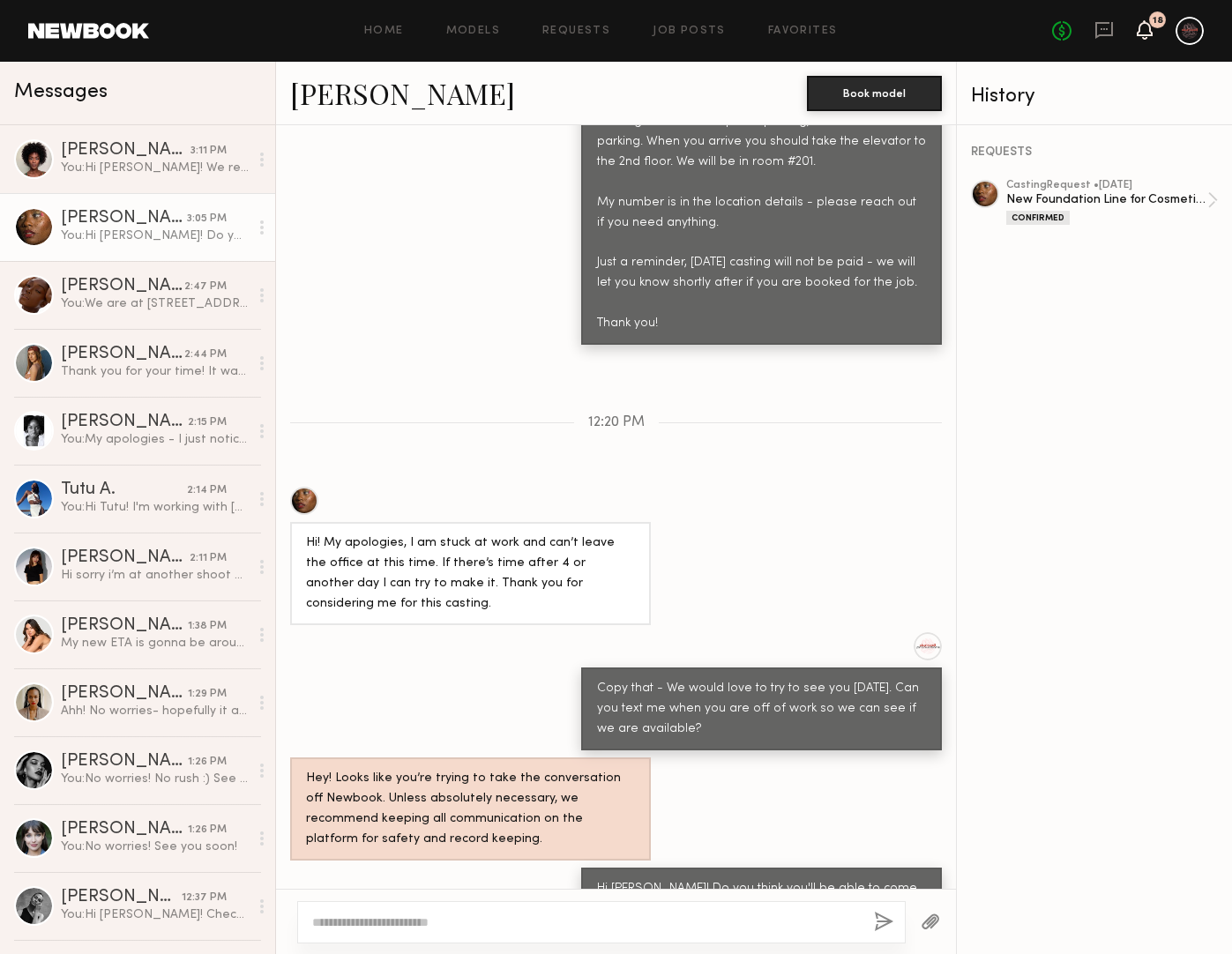 click 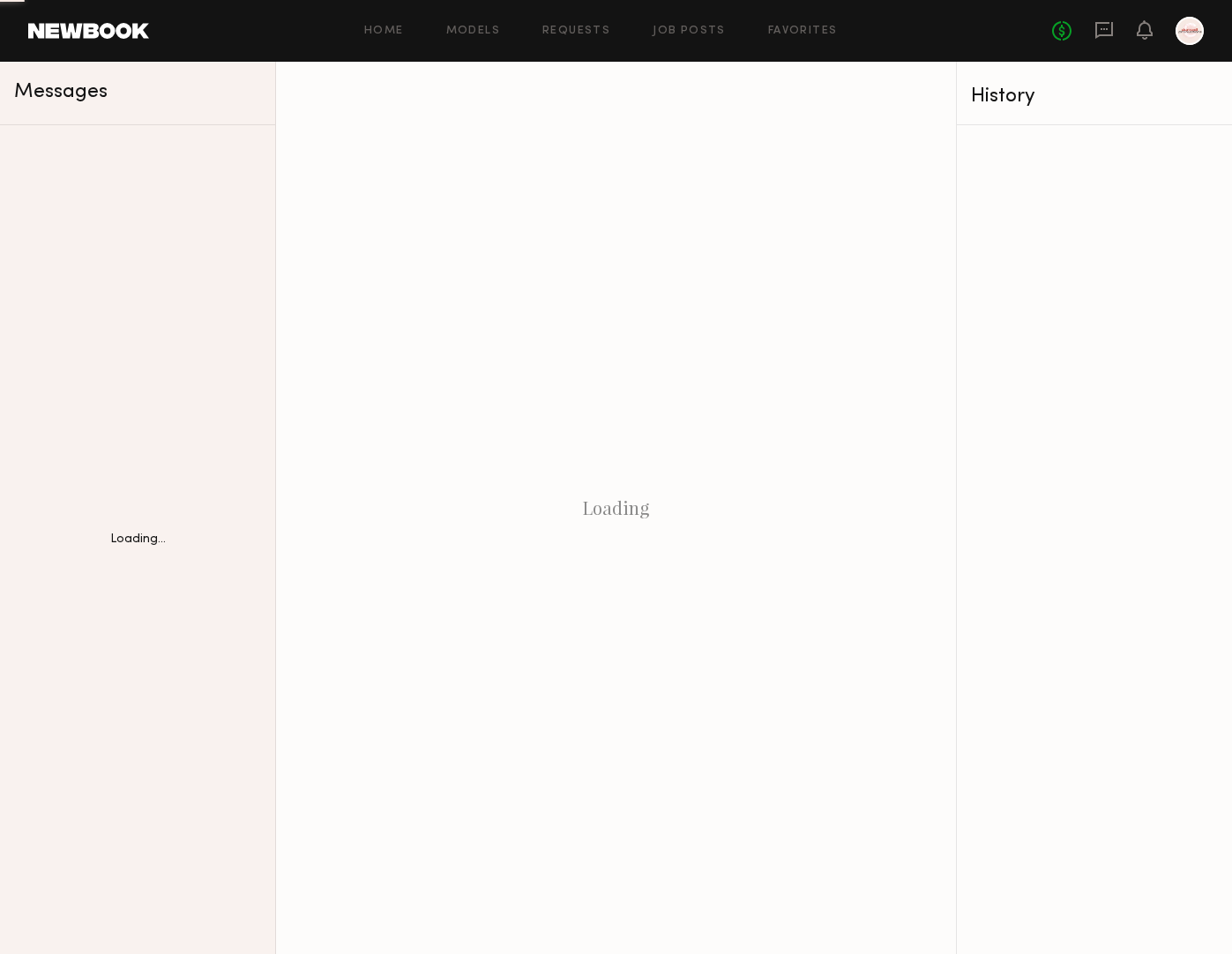 scroll, scrollTop: 0, scrollLeft: 0, axis: both 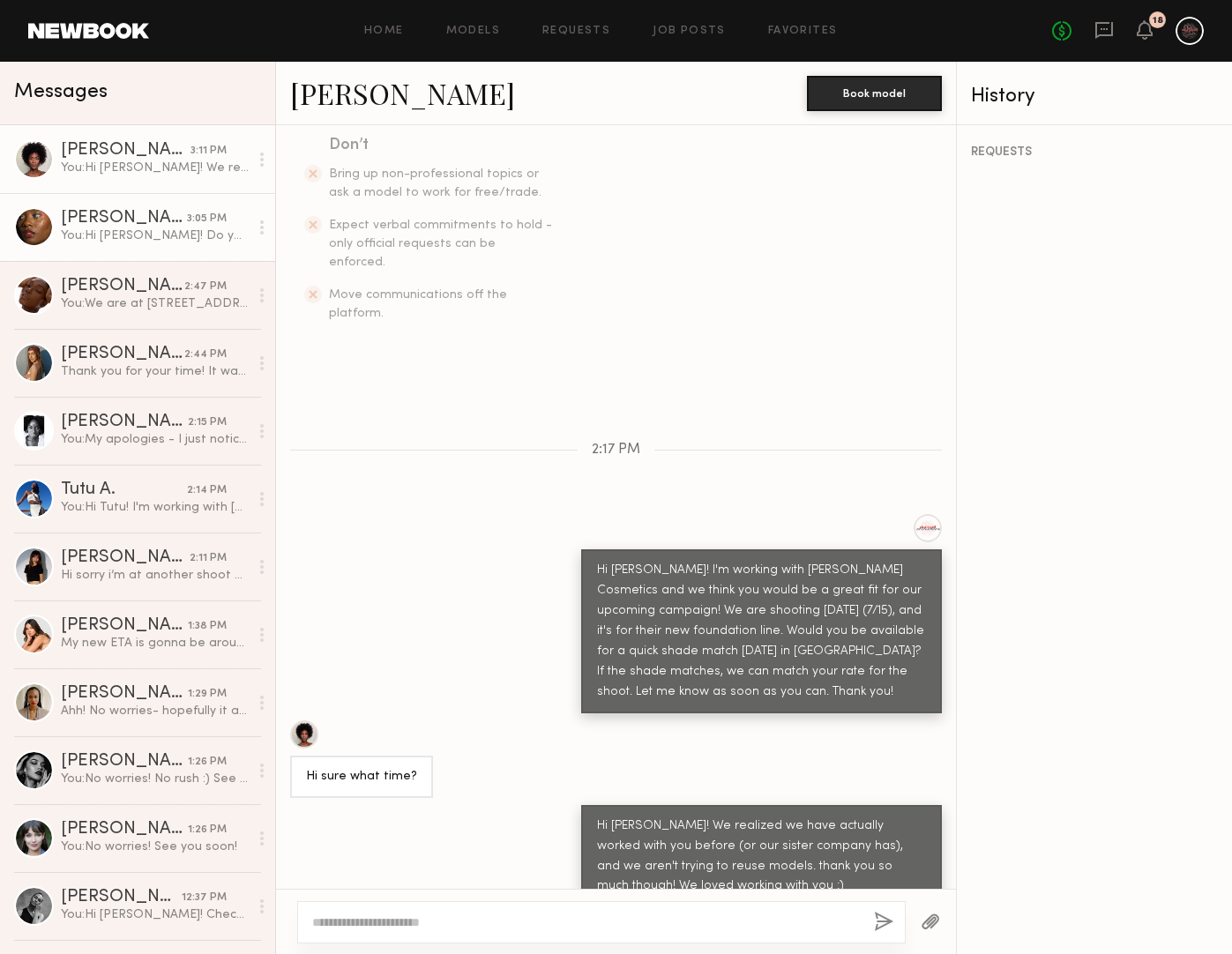 click on "3:05 PM" 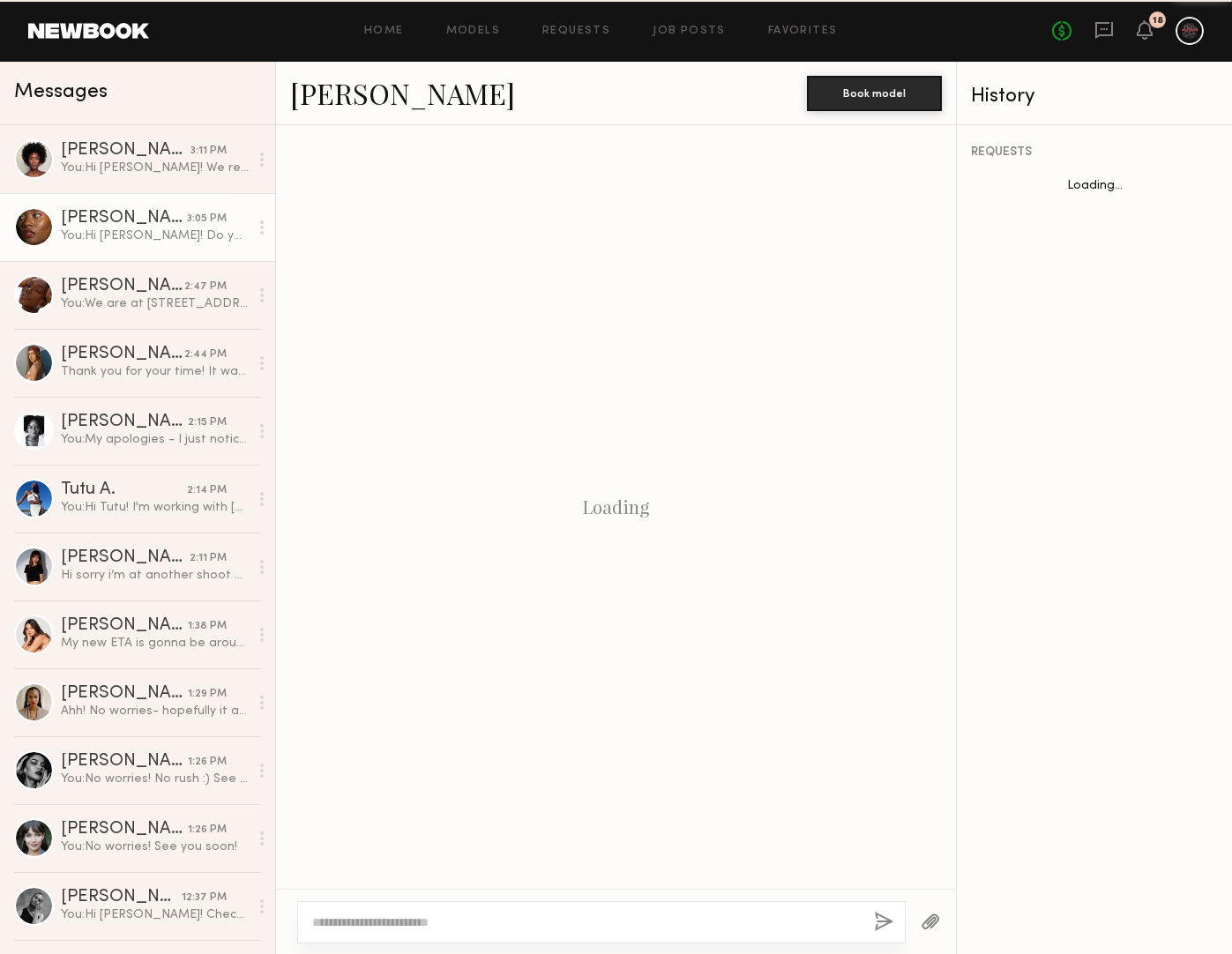 scroll, scrollTop: 1765, scrollLeft: 0, axis: vertical 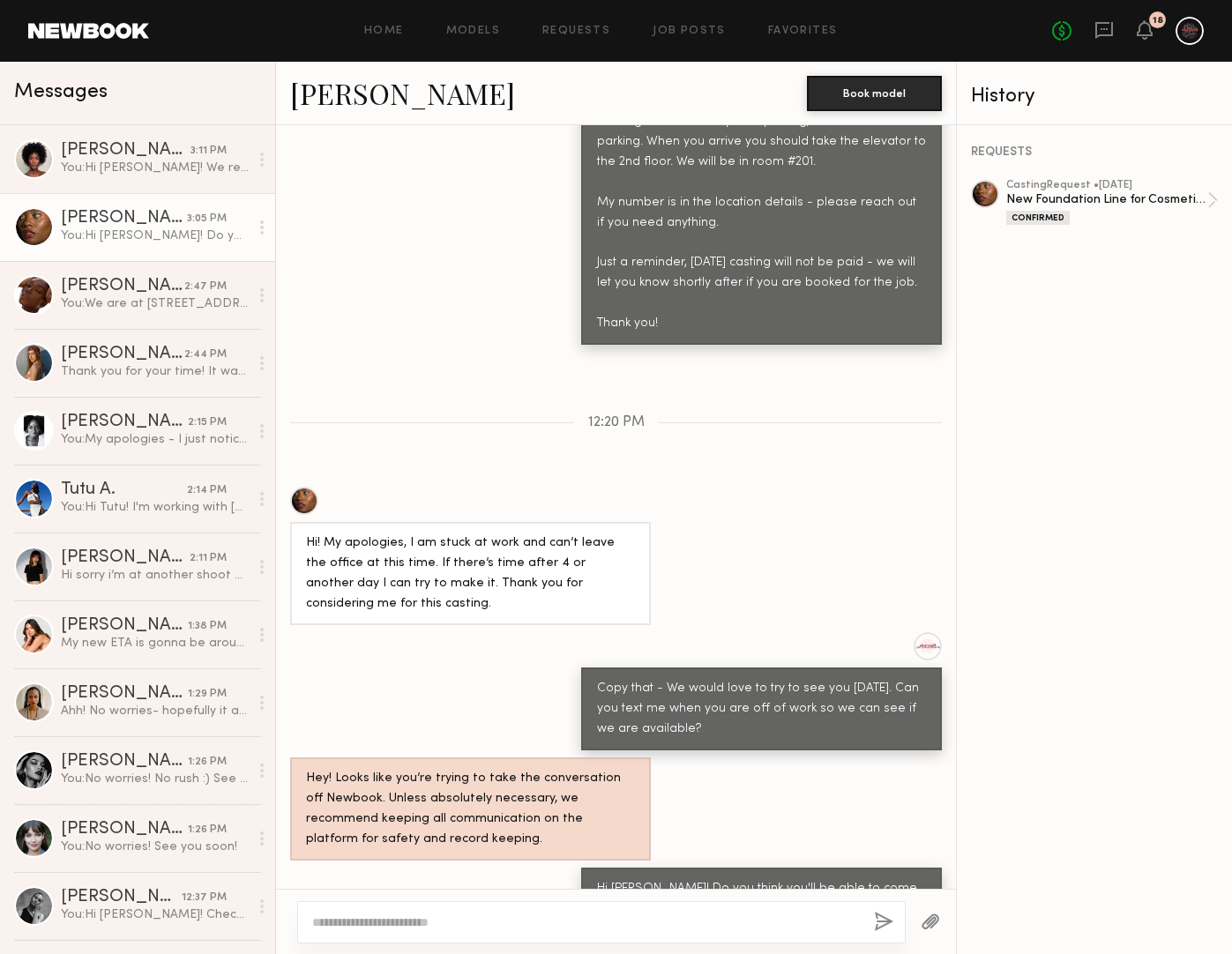 click 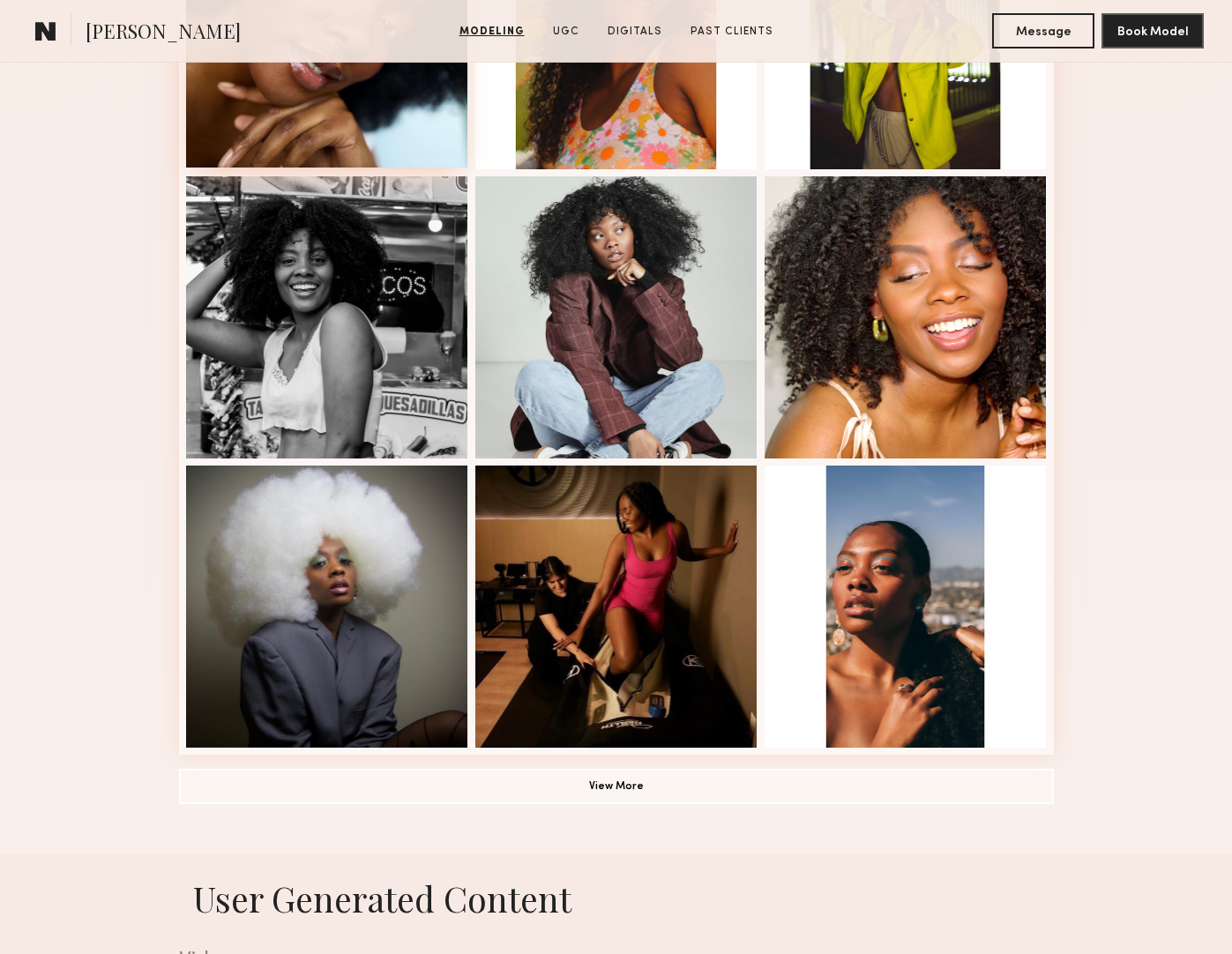 scroll, scrollTop: 950, scrollLeft: 0, axis: vertical 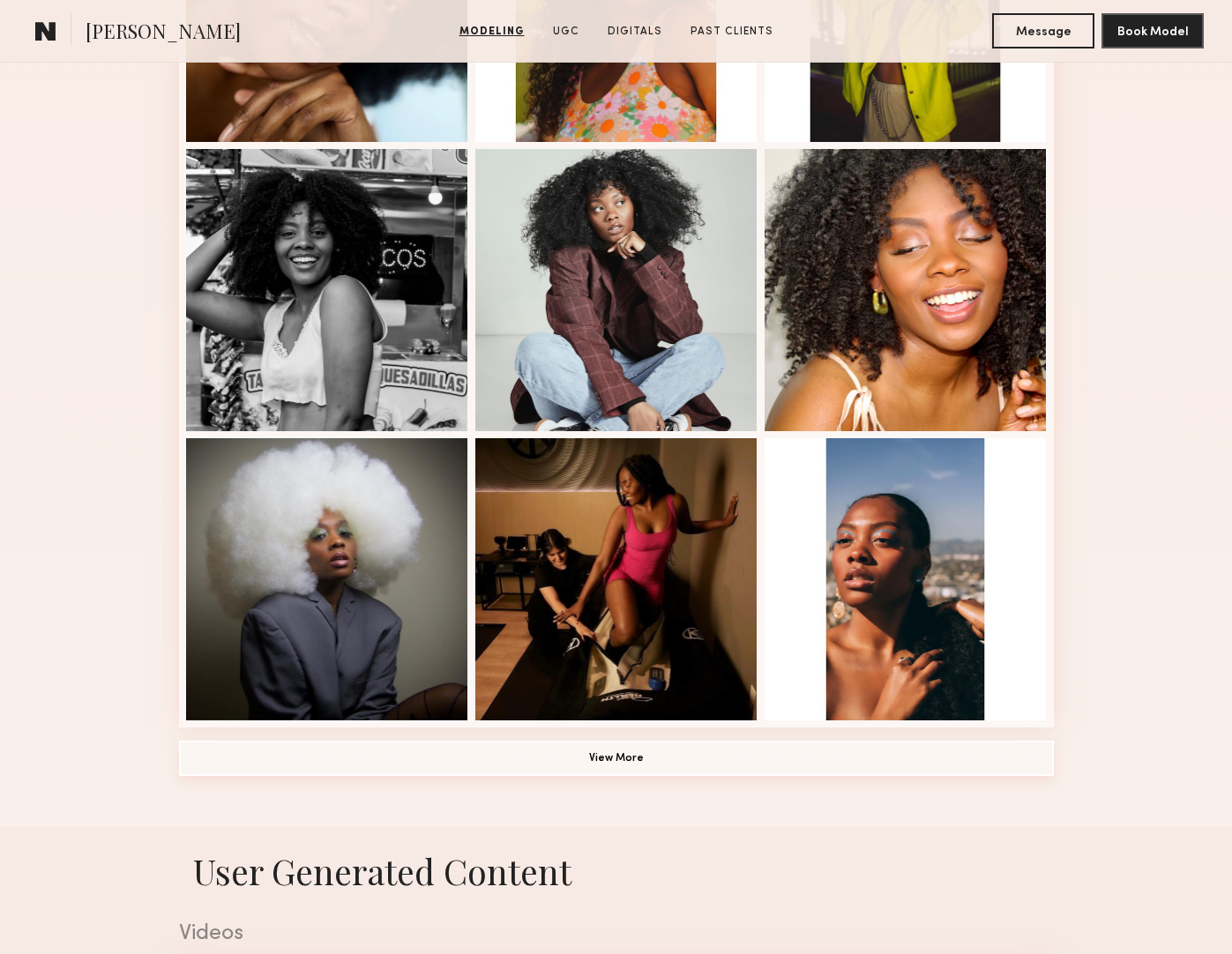 click on "View More" 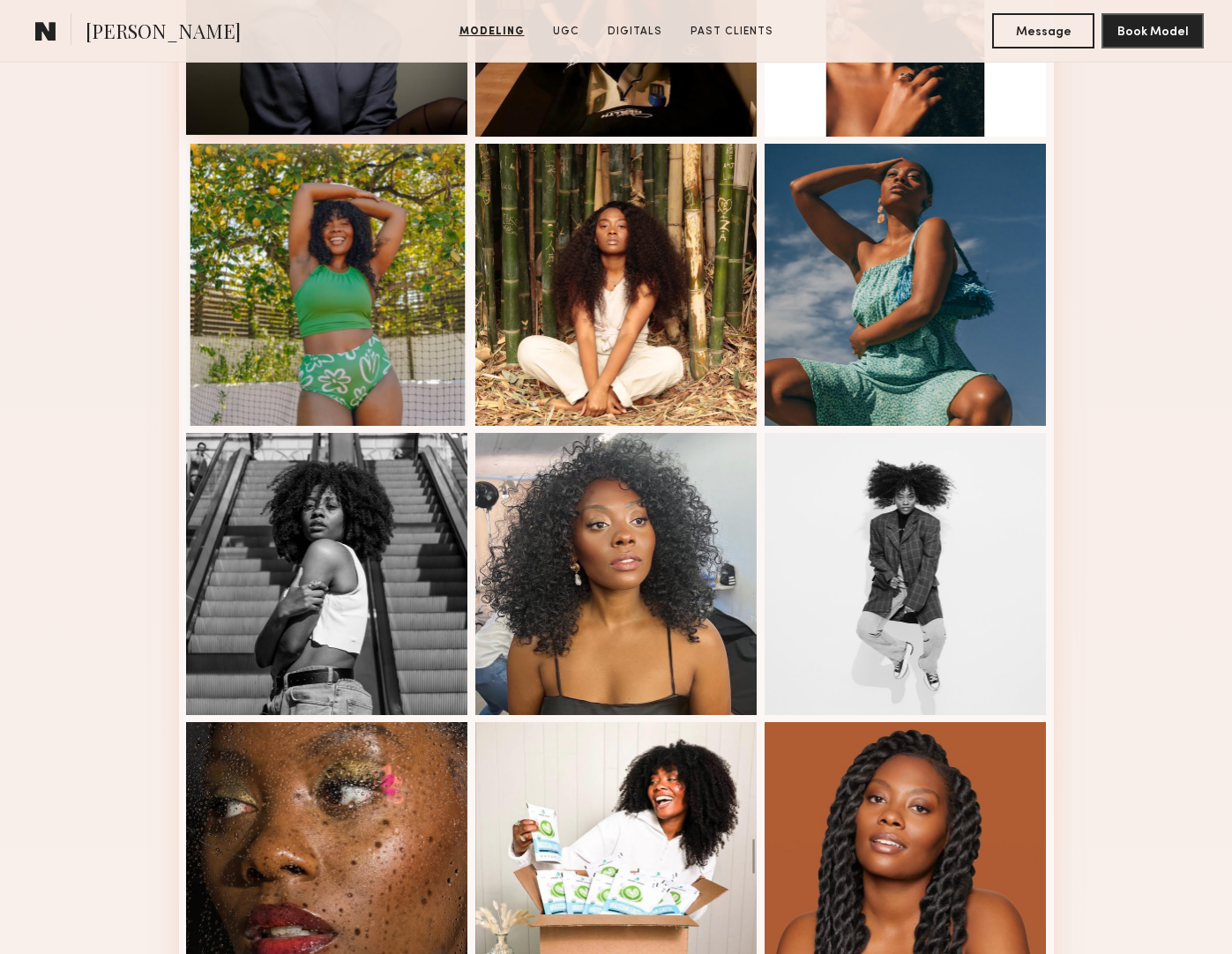 scroll, scrollTop: 0, scrollLeft: 0, axis: both 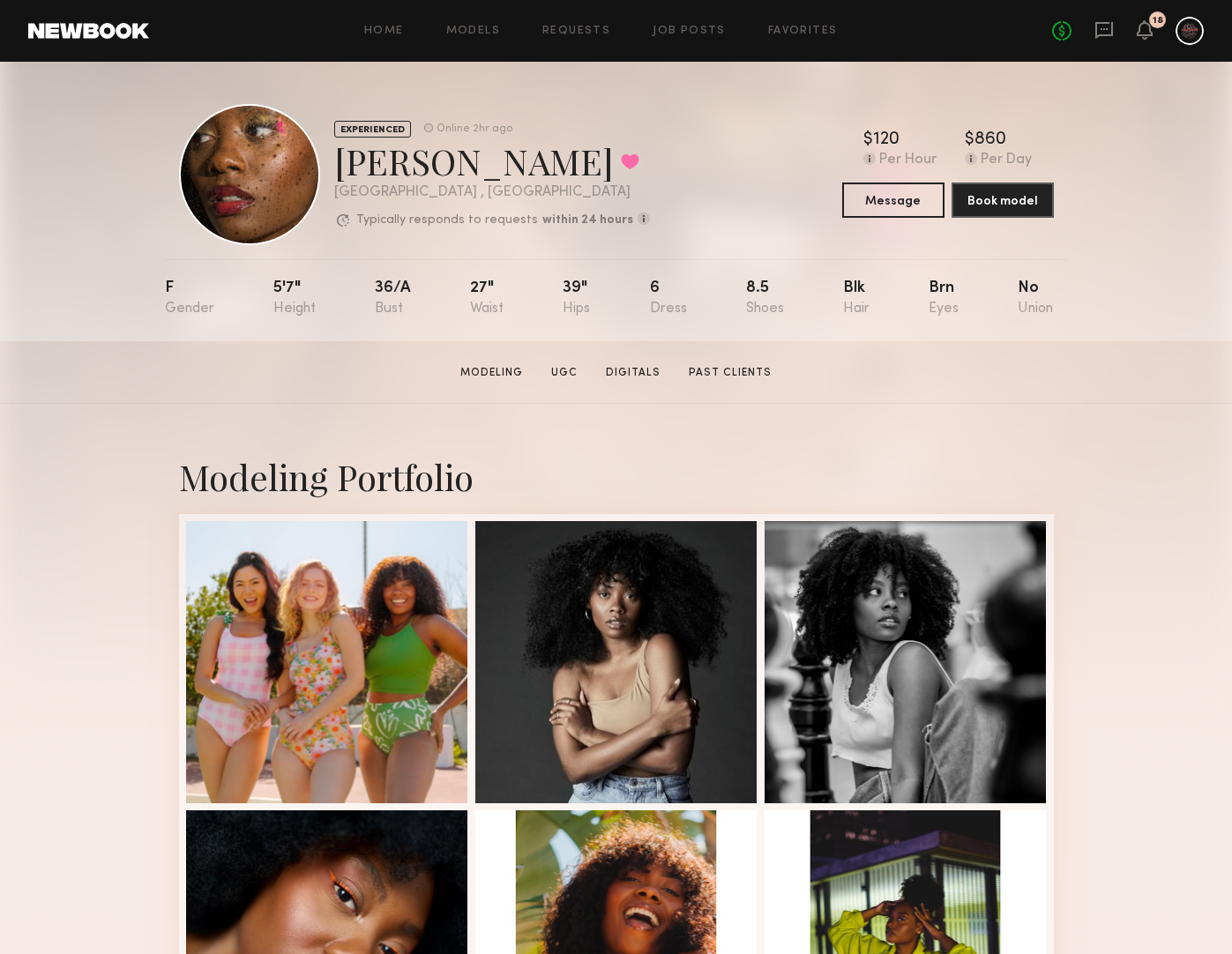 click on "No fees up to $5,000 18" 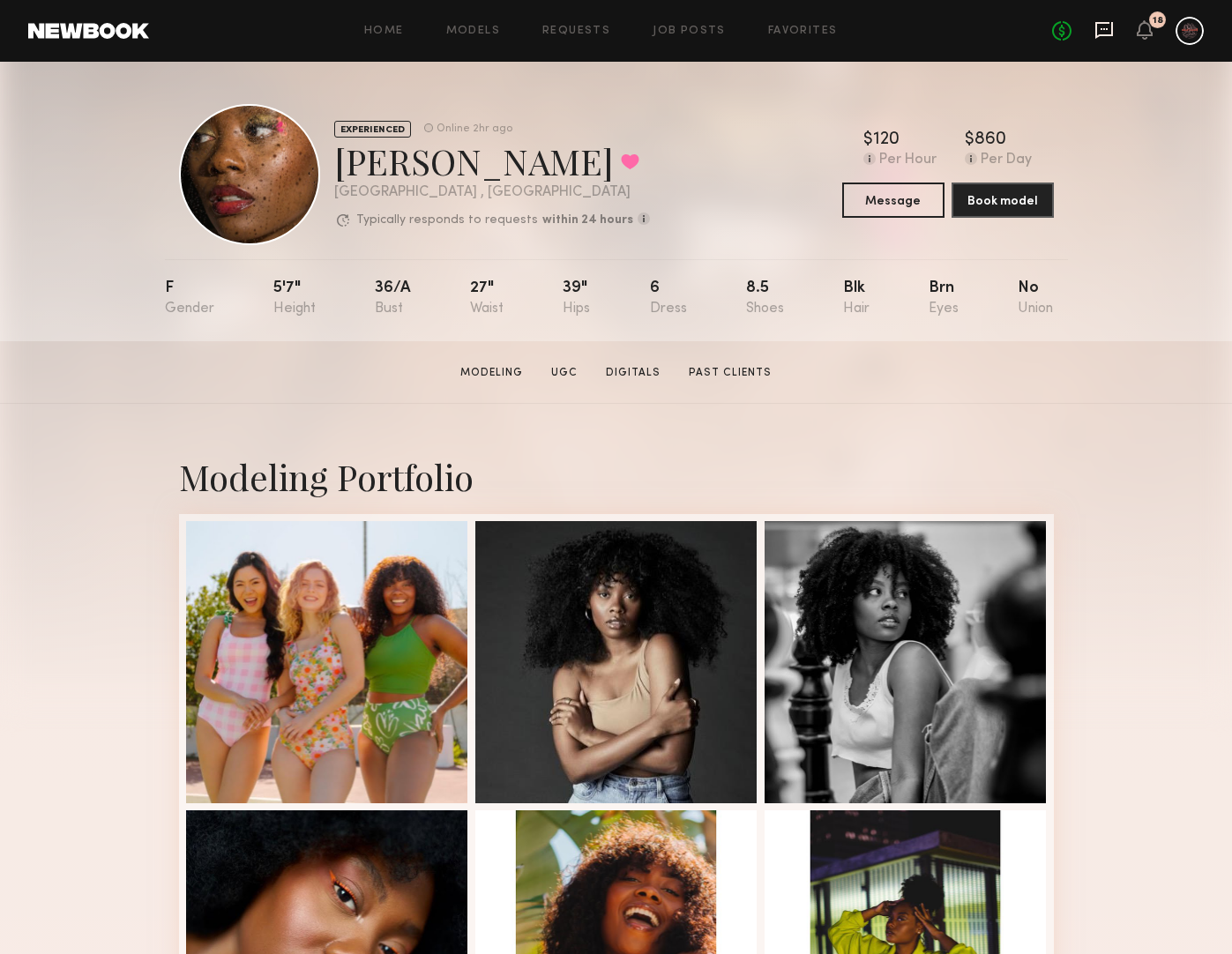 click 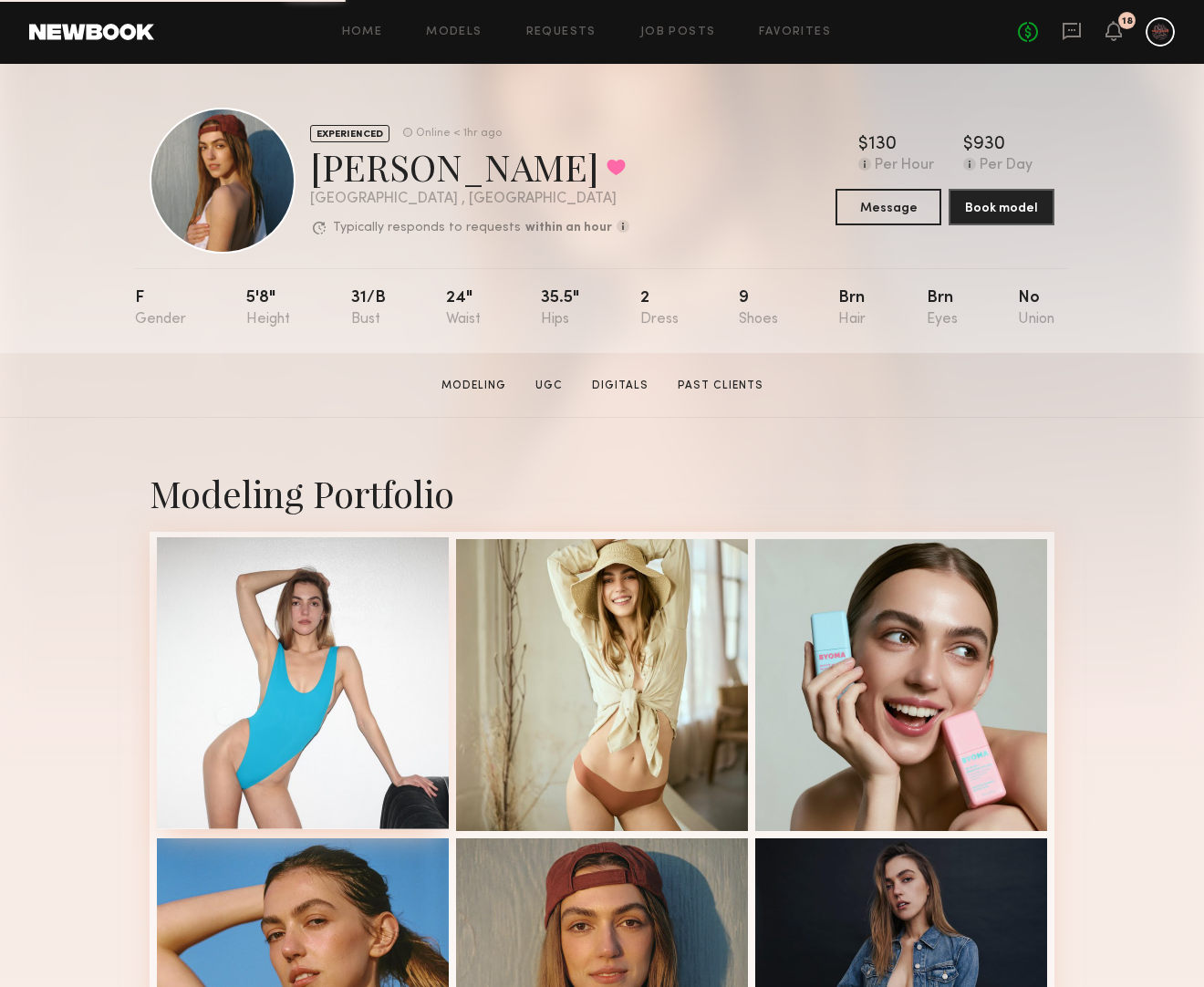 scroll, scrollTop: 406, scrollLeft: 0, axis: vertical 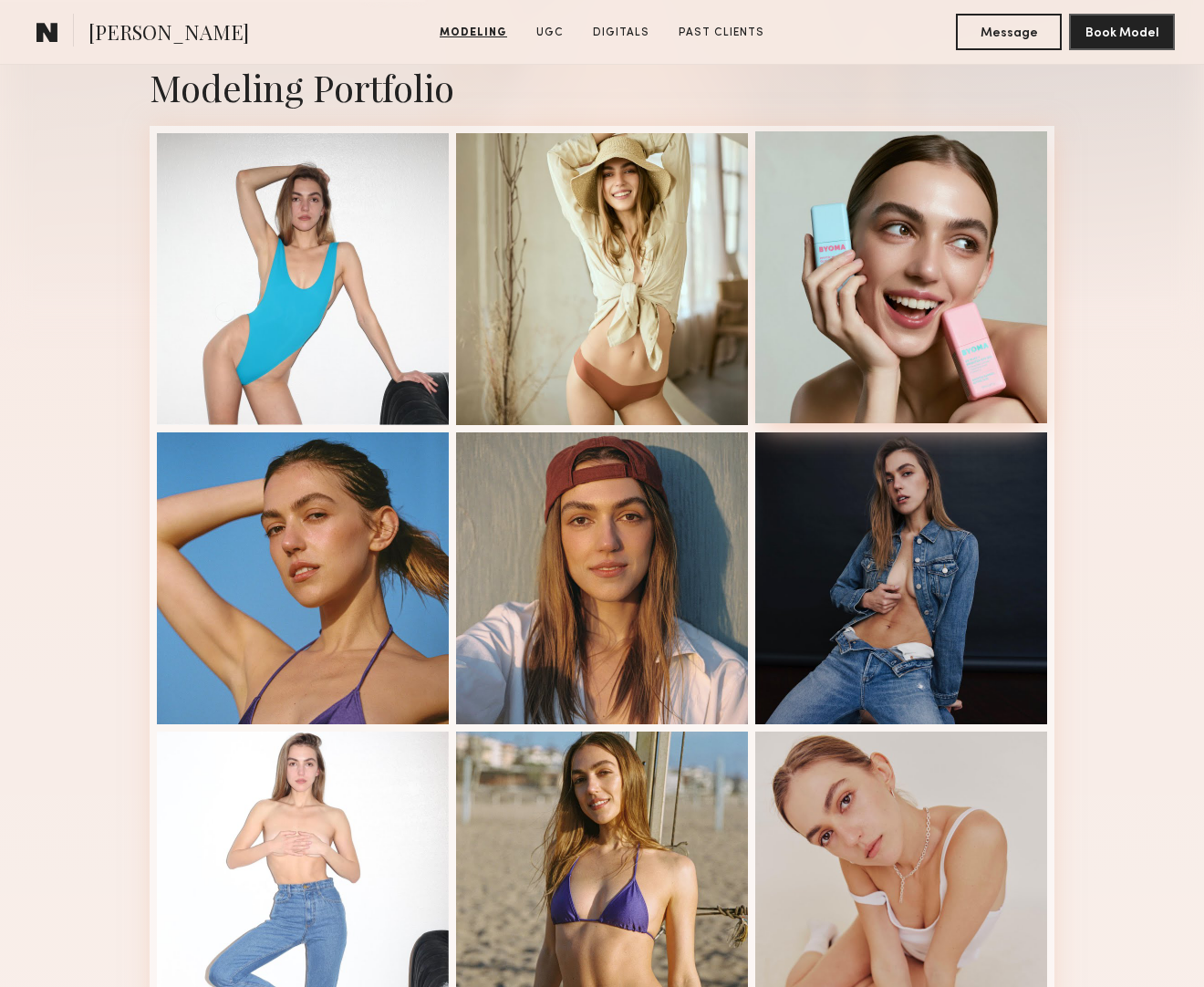 click at bounding box center [901, 277] 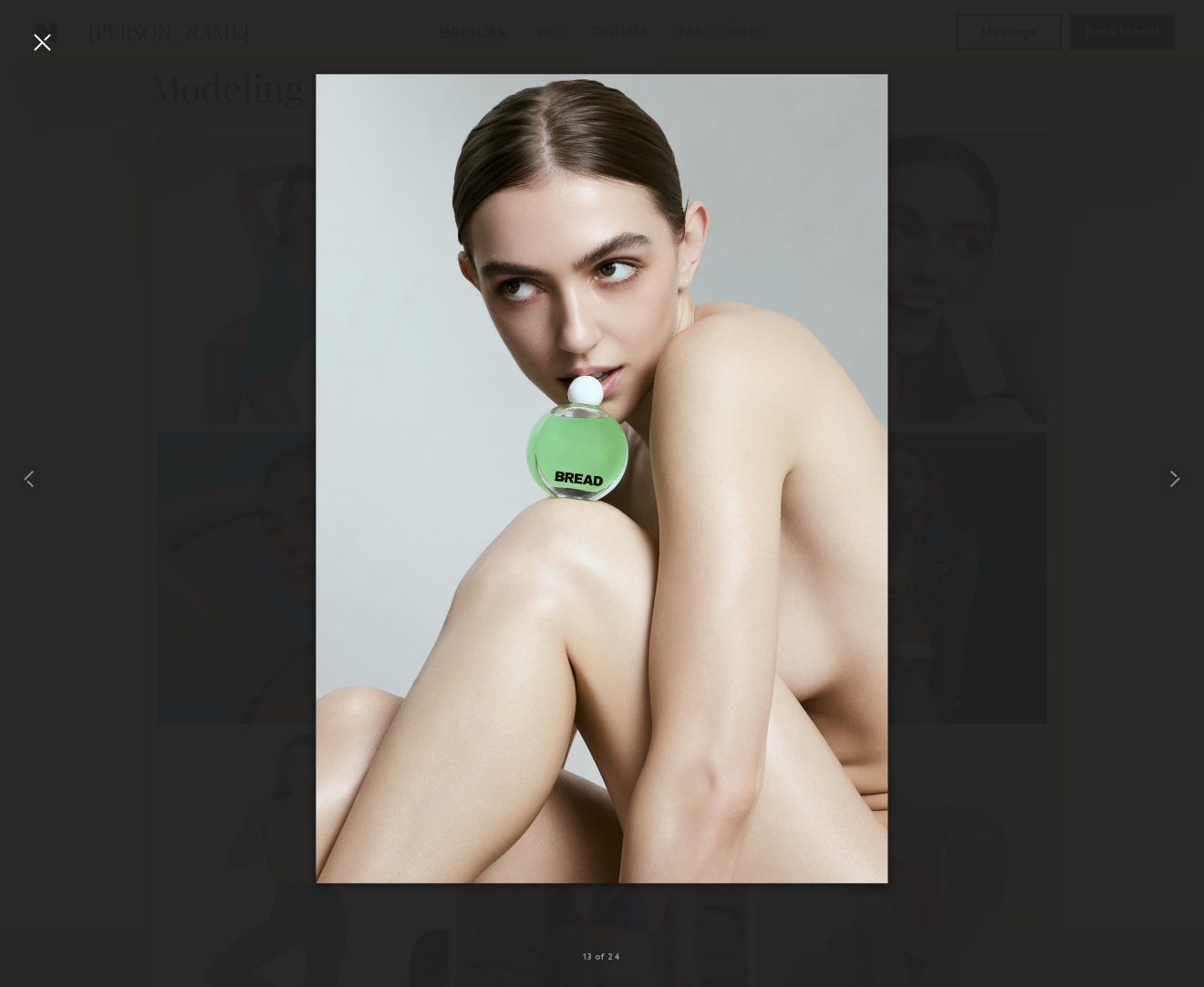 scroll, scrollTop: 442, scrollLeft: 0, axis: vertical 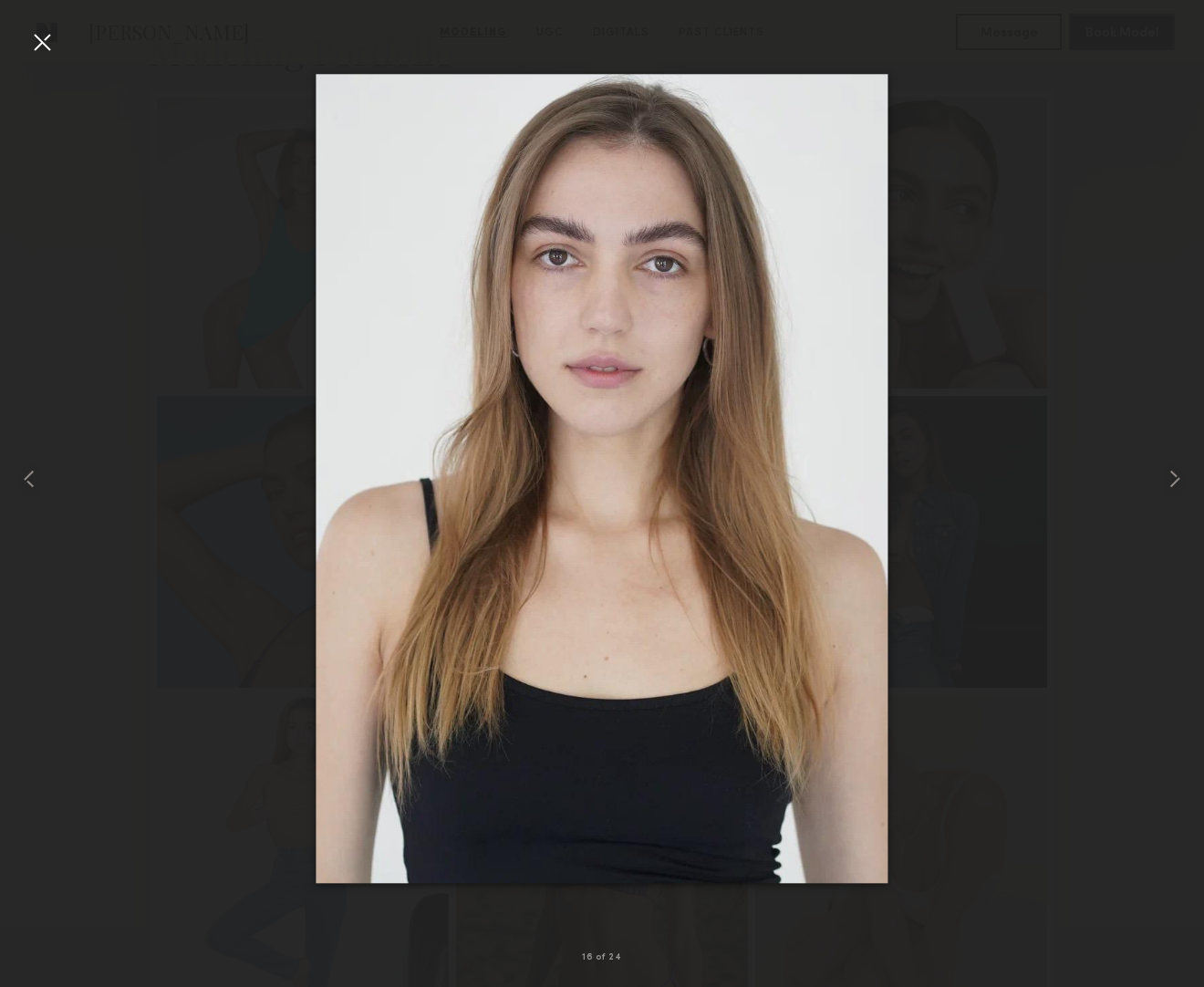click at bounding box center (42, 42) 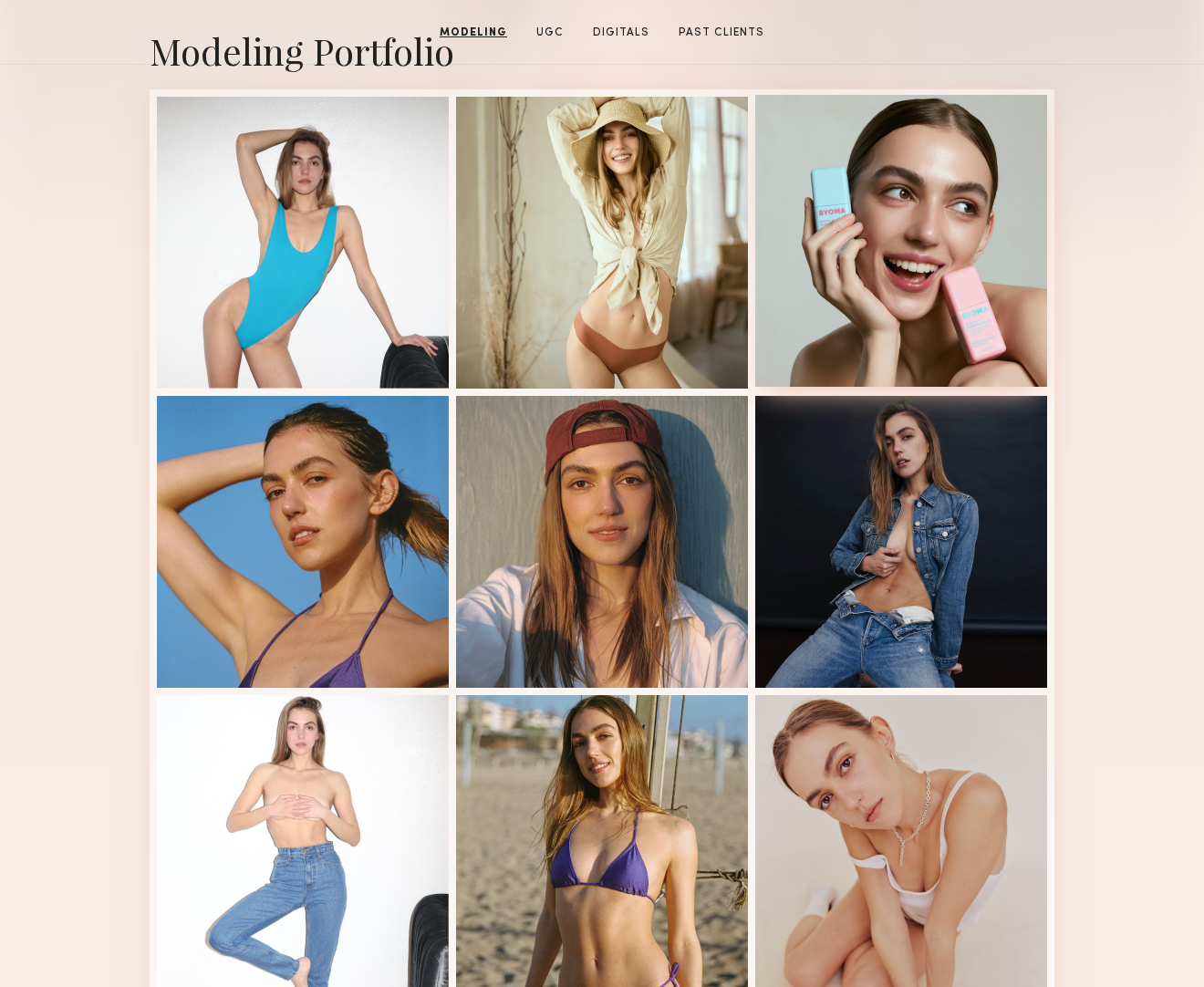 scroll, scrollTop: 0, scrollLeft: 0, axis: both 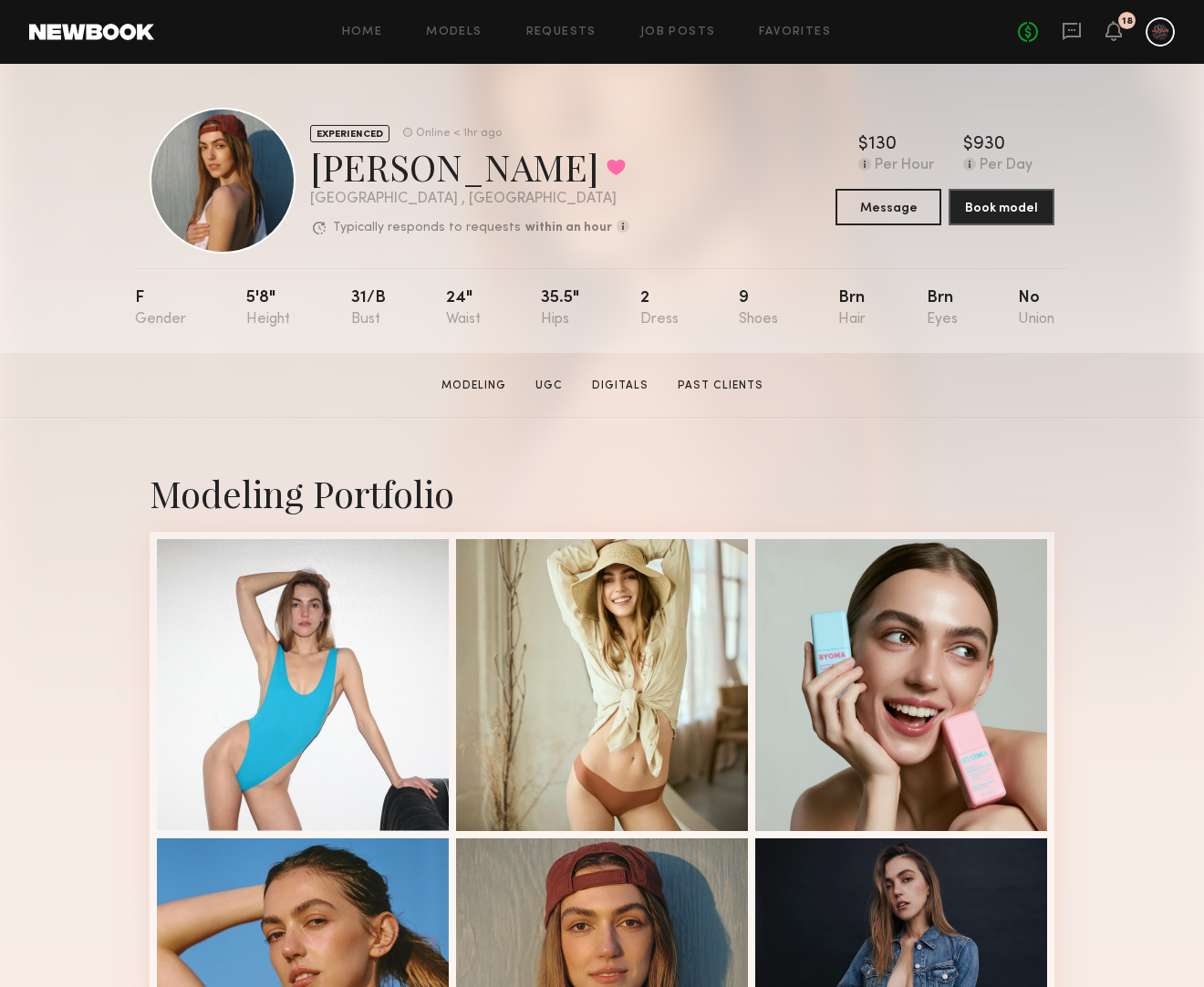 click on "Home Models Requests Job Posts Favorites Sign Out No fees up to $5,000 18" 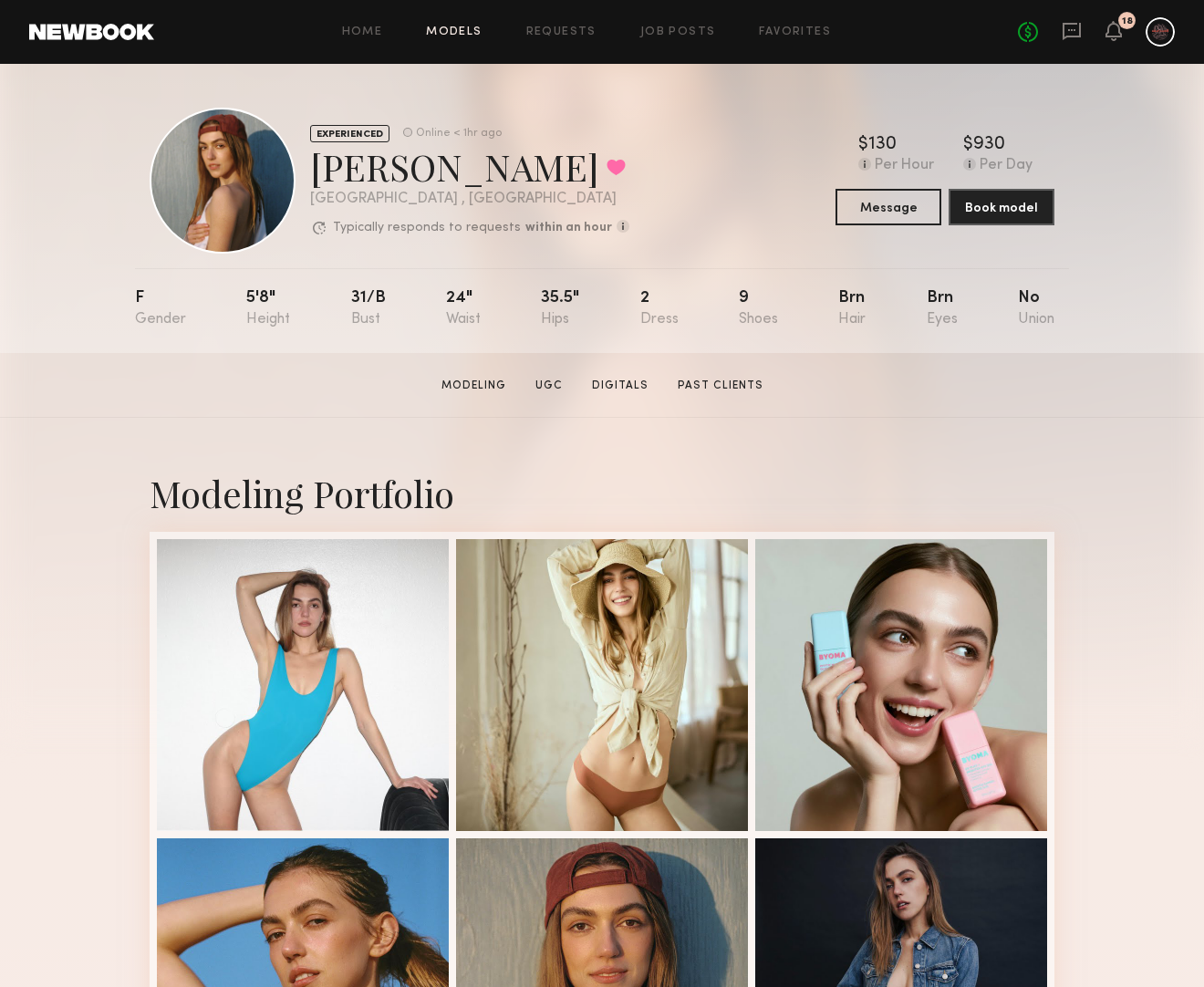 click on "Models" 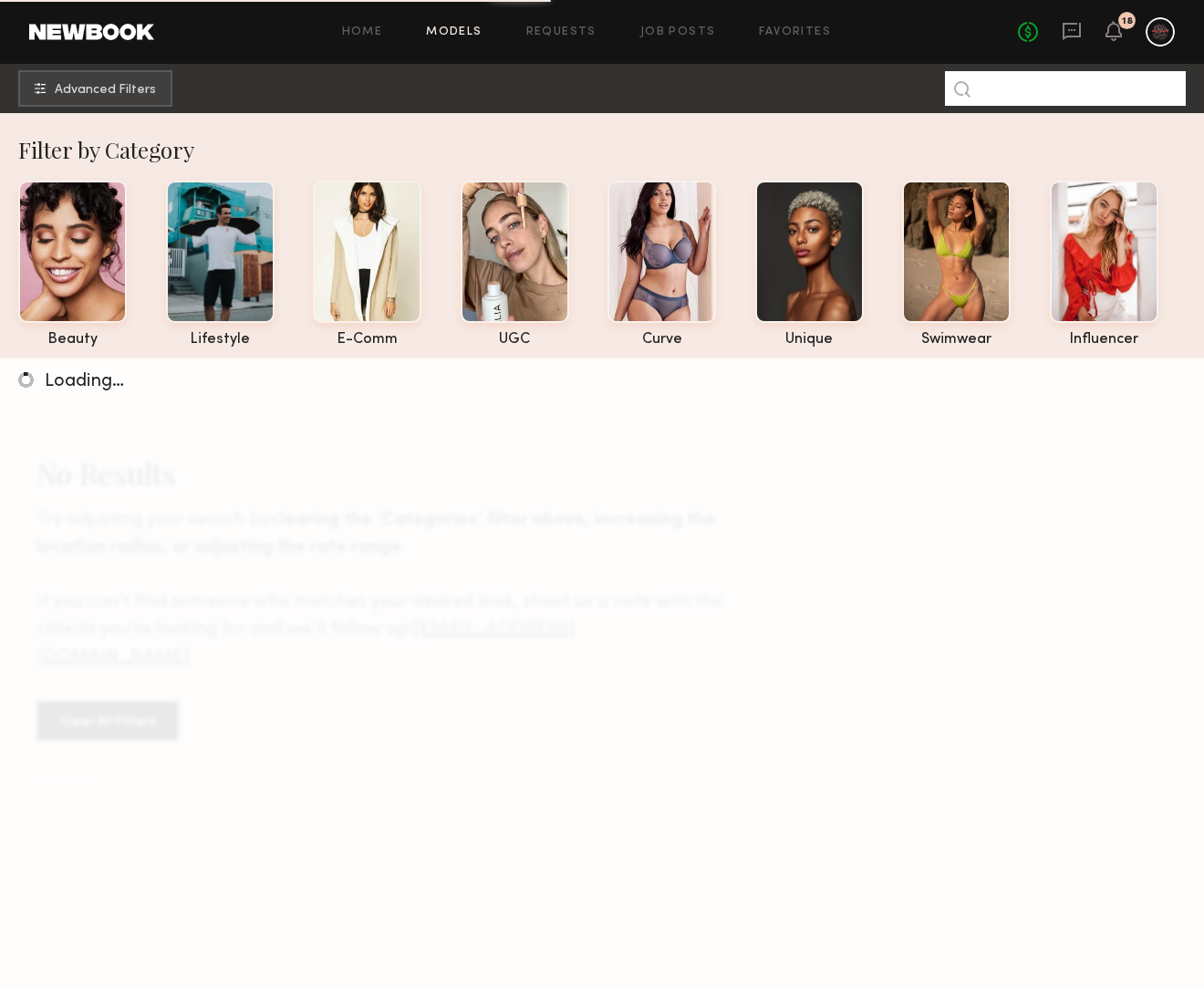 click 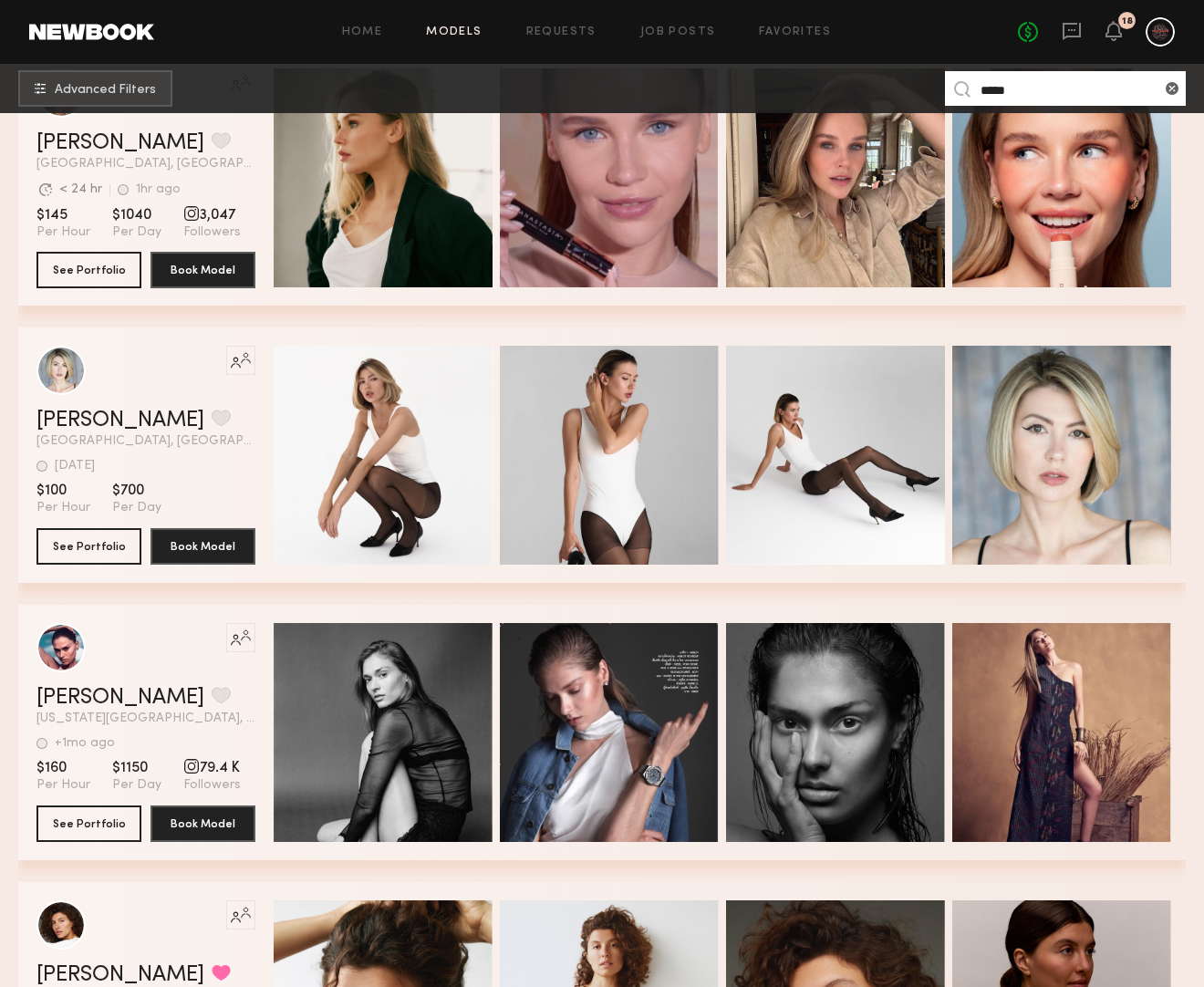 scroll, scrollTop: 703, scrollLeft: 0, axis: vertical 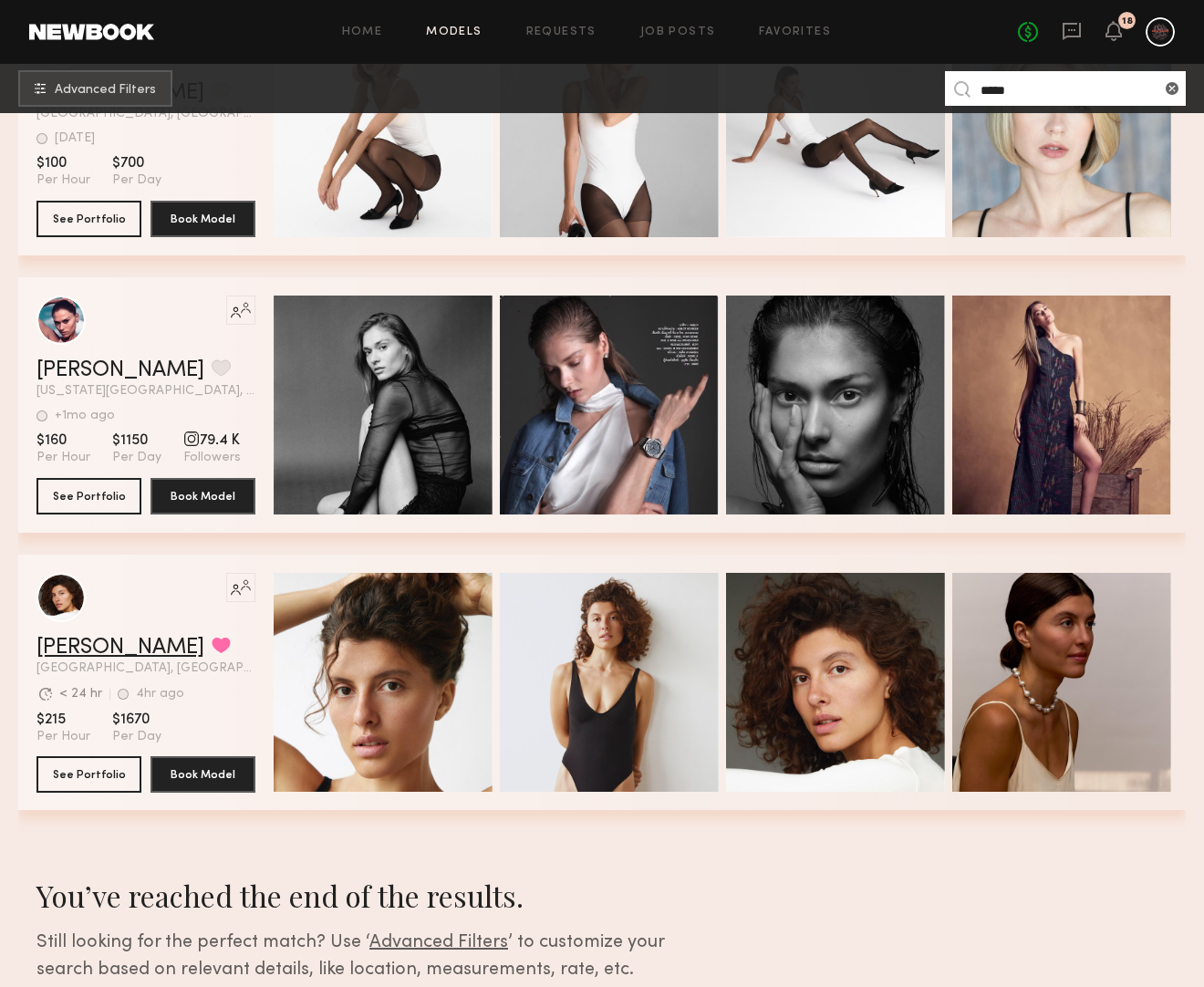 type on "*****" 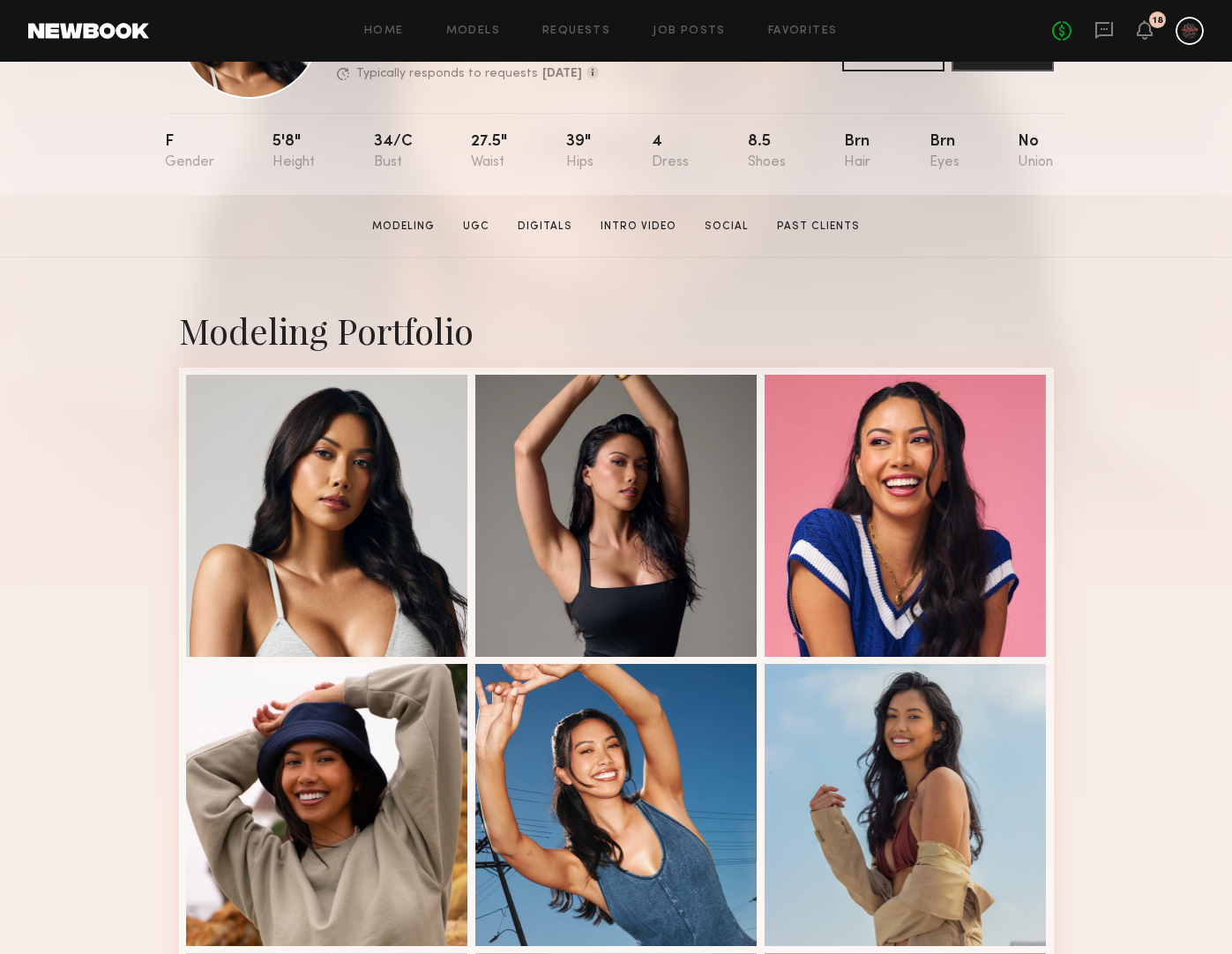 scroll, scrollTop: 317, scrollLeft: 0, axis: vertical 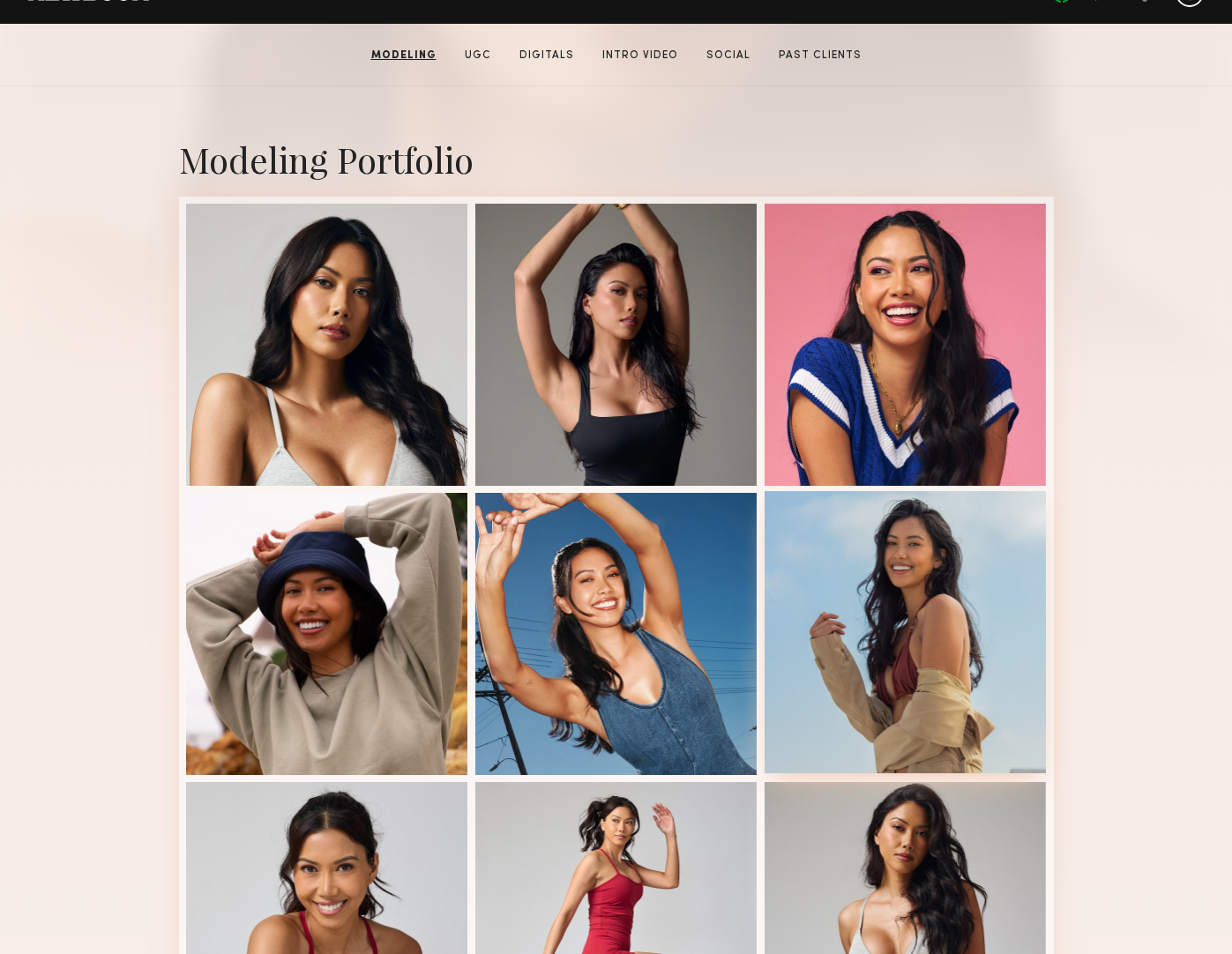 click at bounding box center [906, 632] 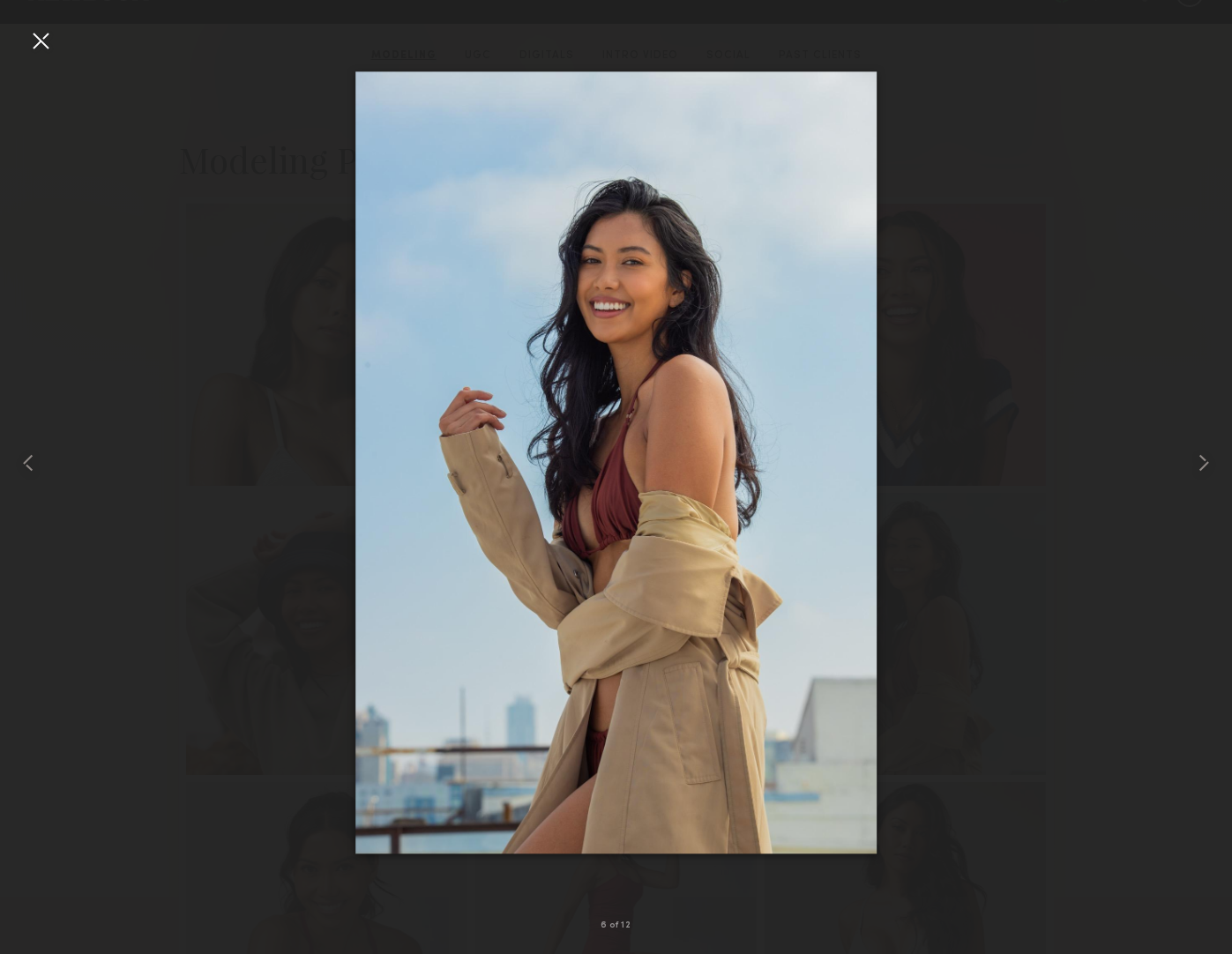 click at bounding box center (41, 41) 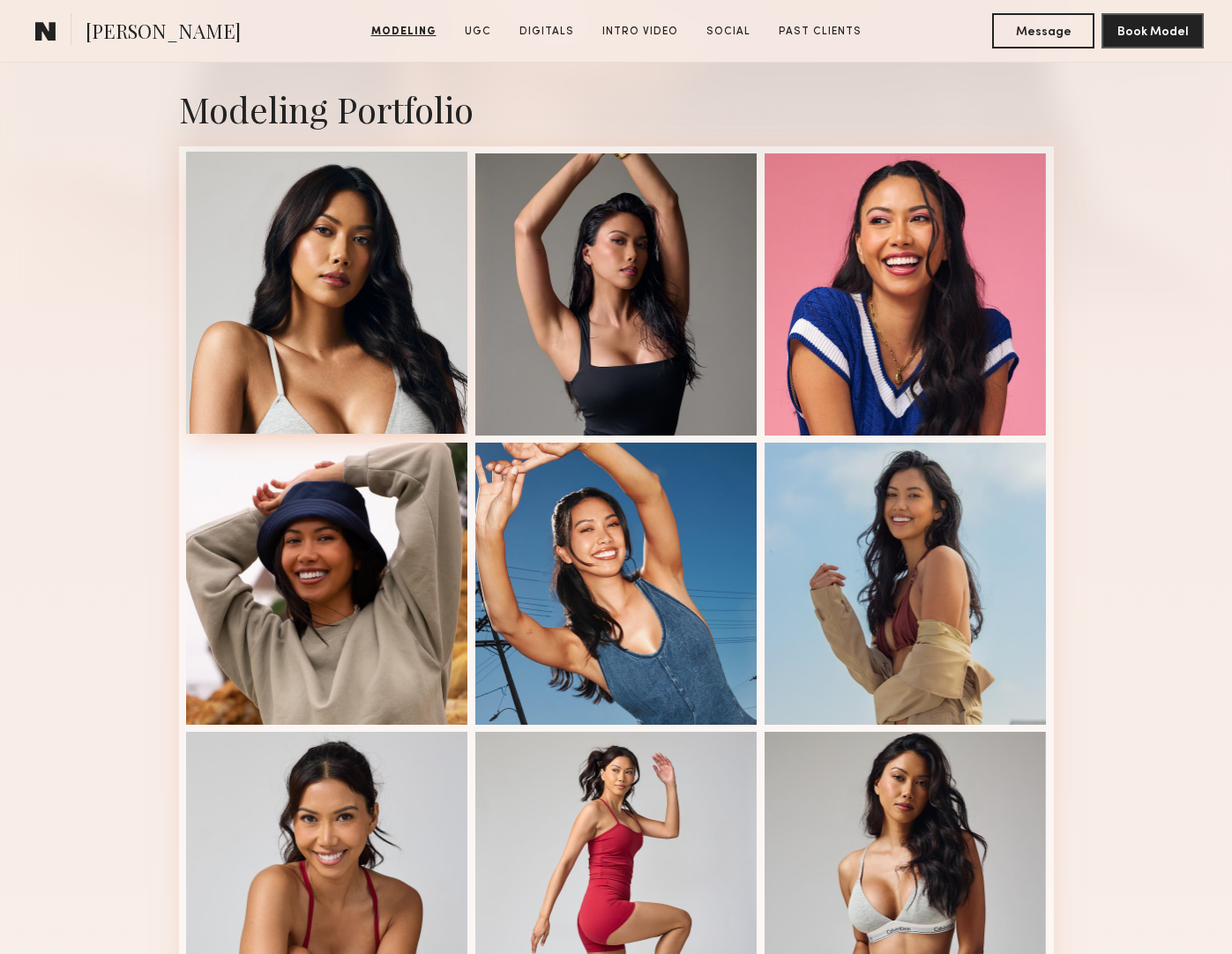 scroll, scrollTop: 433, scrollLeft: 0, axis: vertical 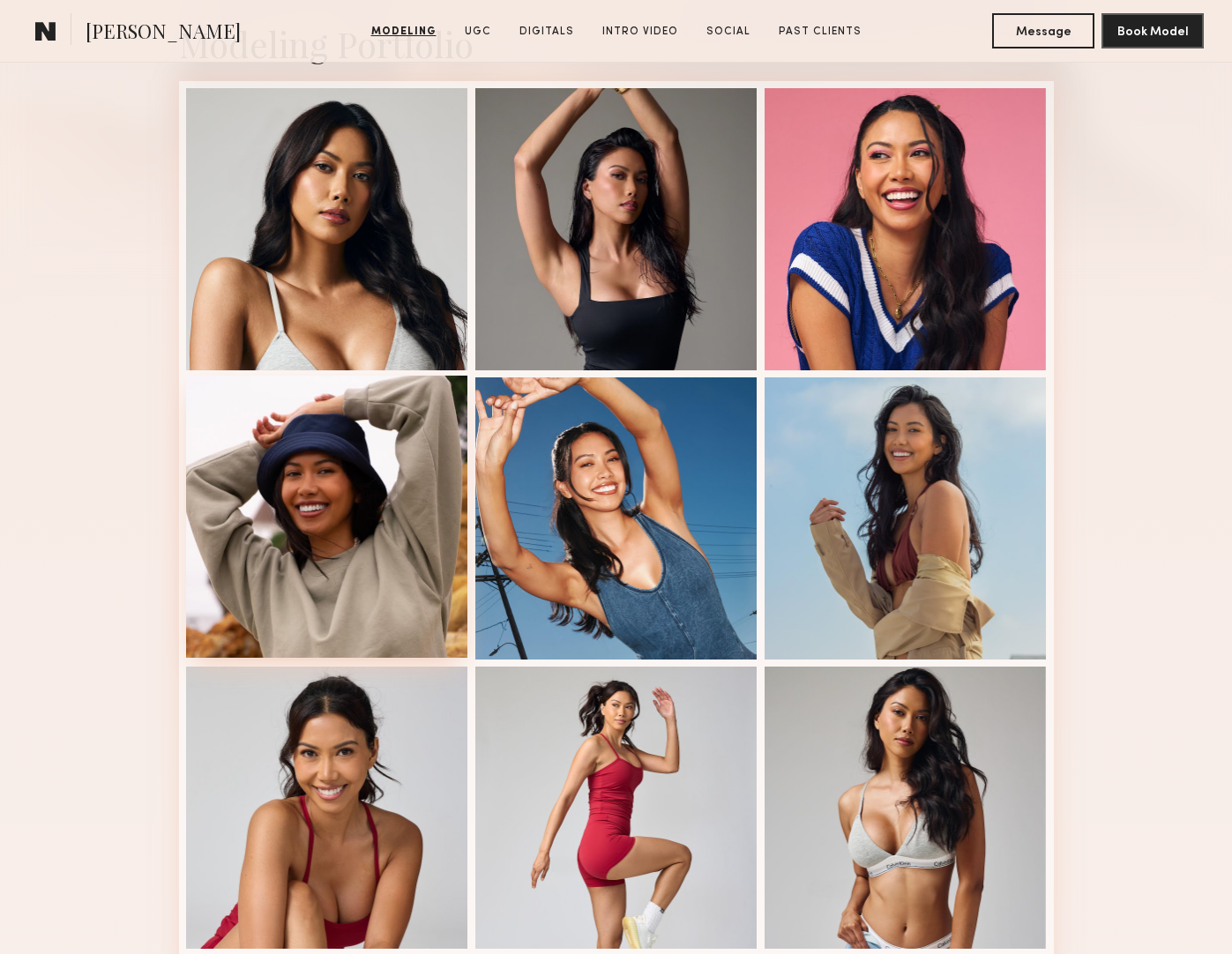 click at bounding box center [327, 517] 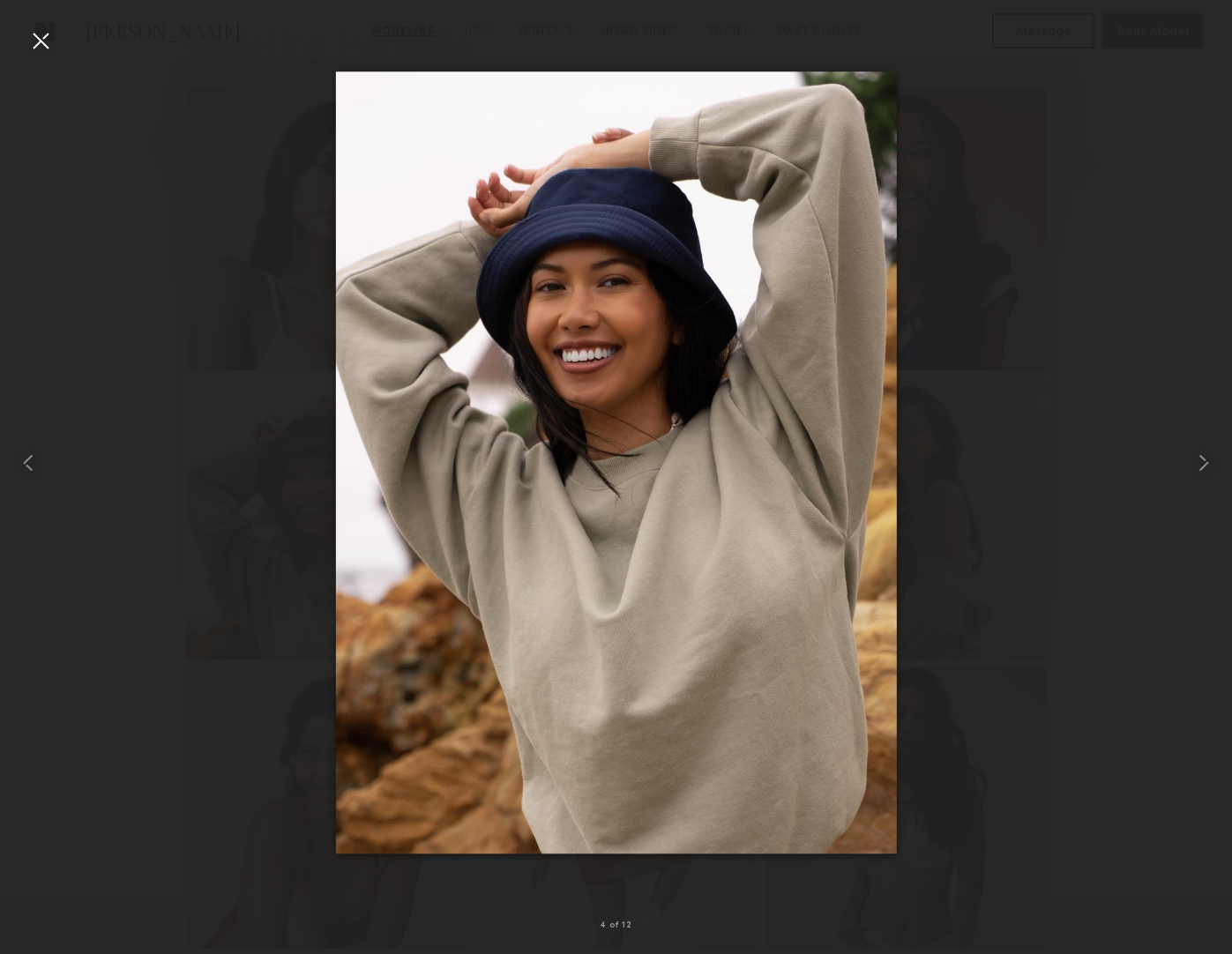 click at bounding box center (41, 41) 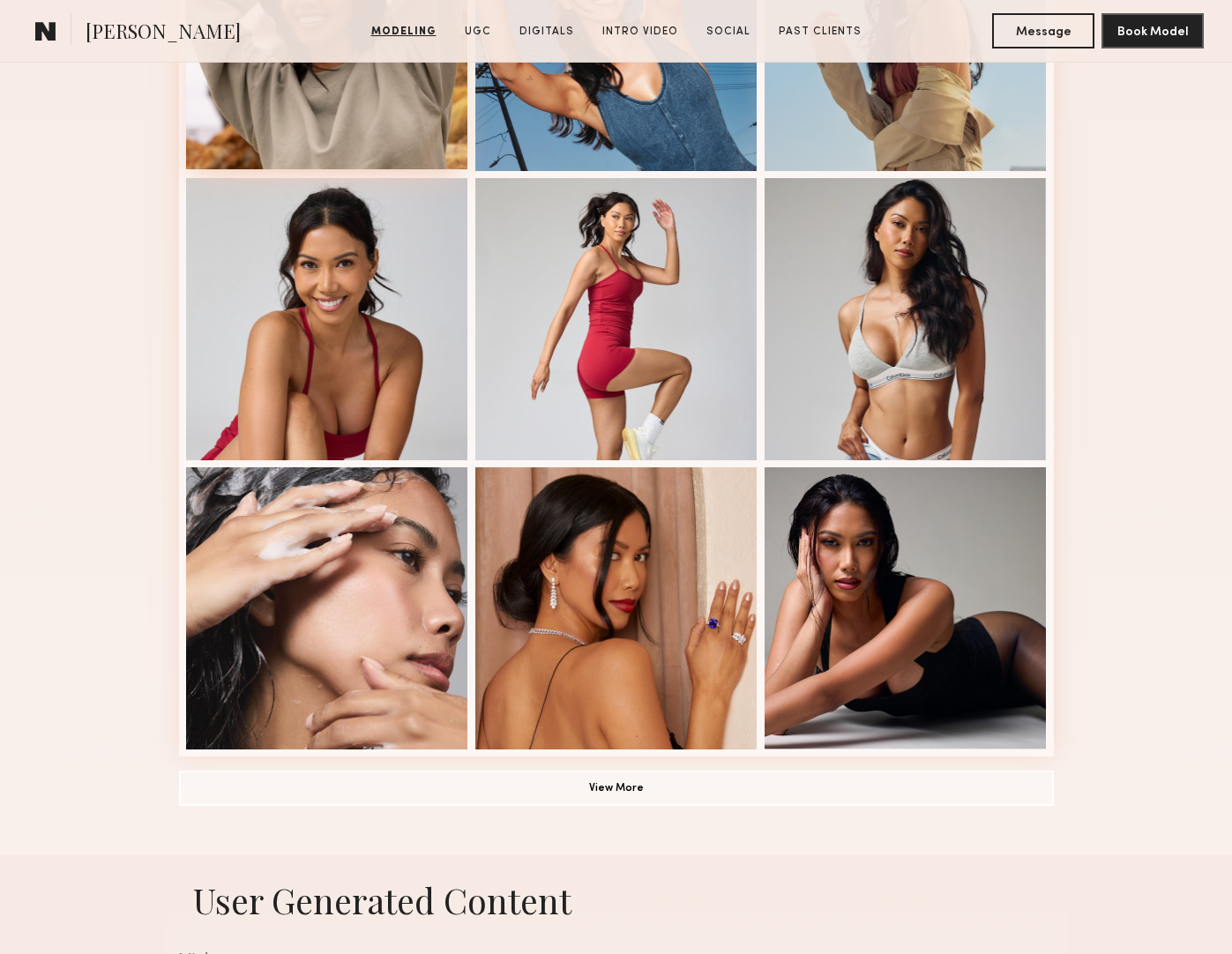 scroll, scrollTop: 955, scrollLeft: 0, axis: vertical 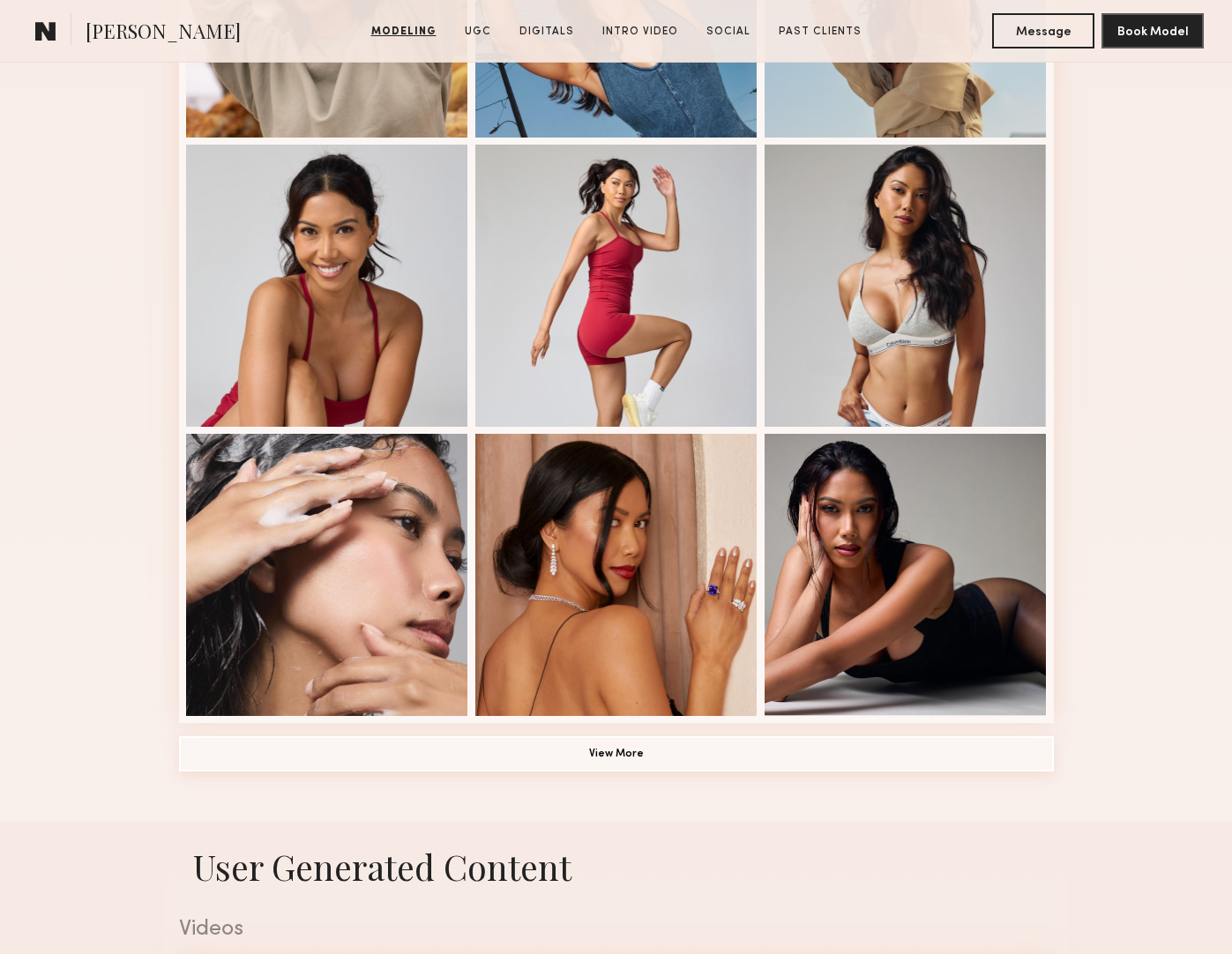 click on "View More" 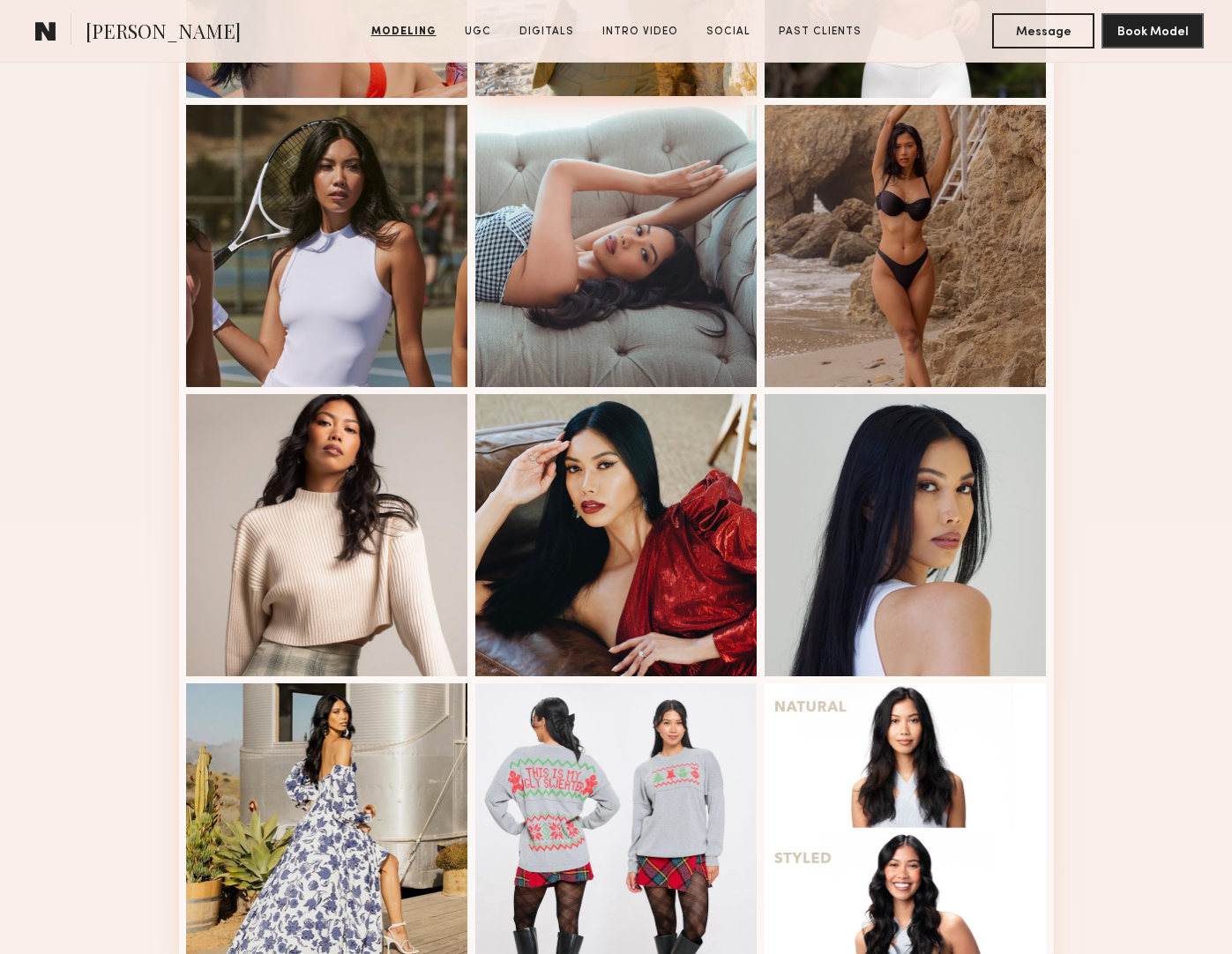 scroll, scrollTop: 1855, scrollLeft: 0, axis: vertical 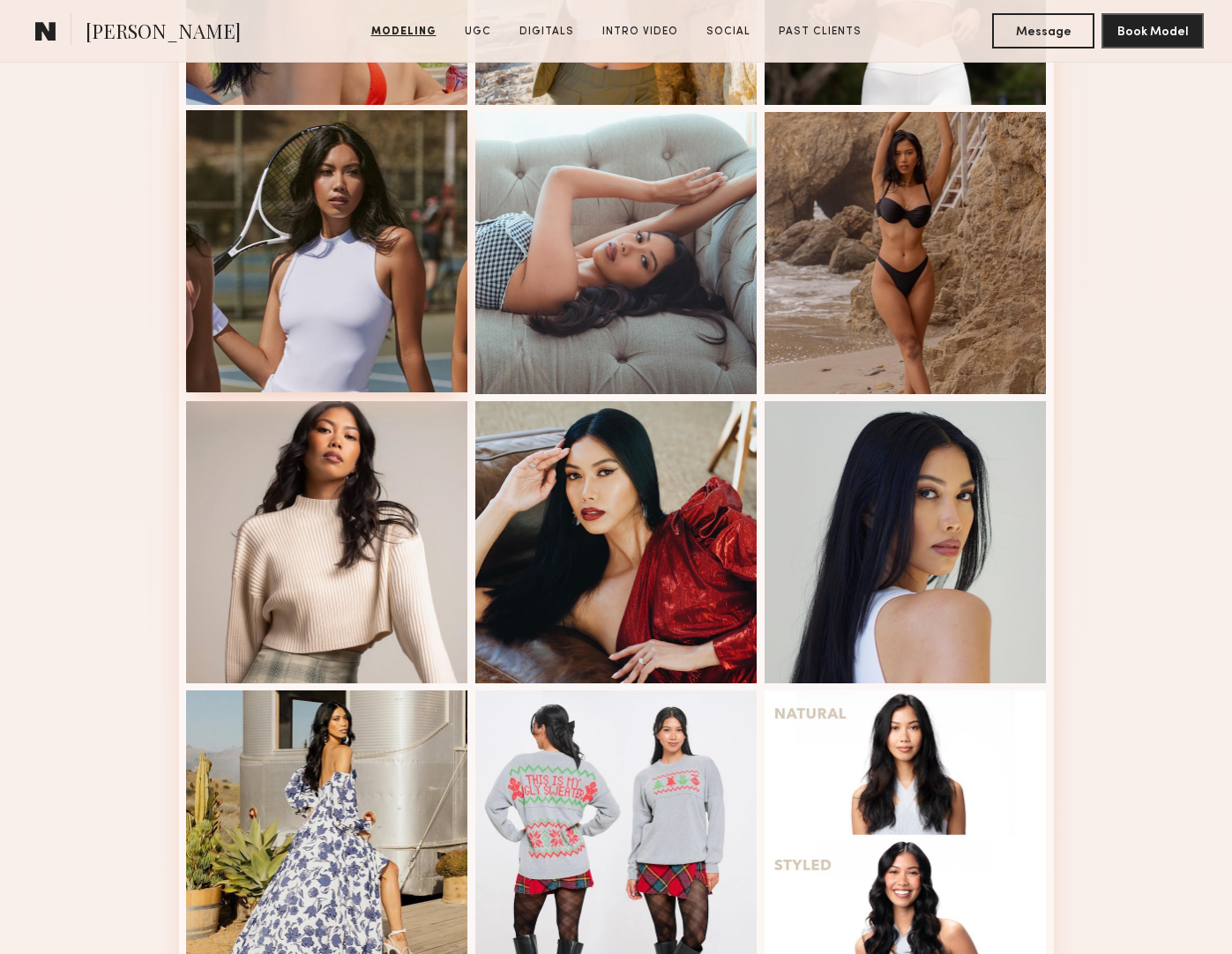 click at bounding box center (327, 251) 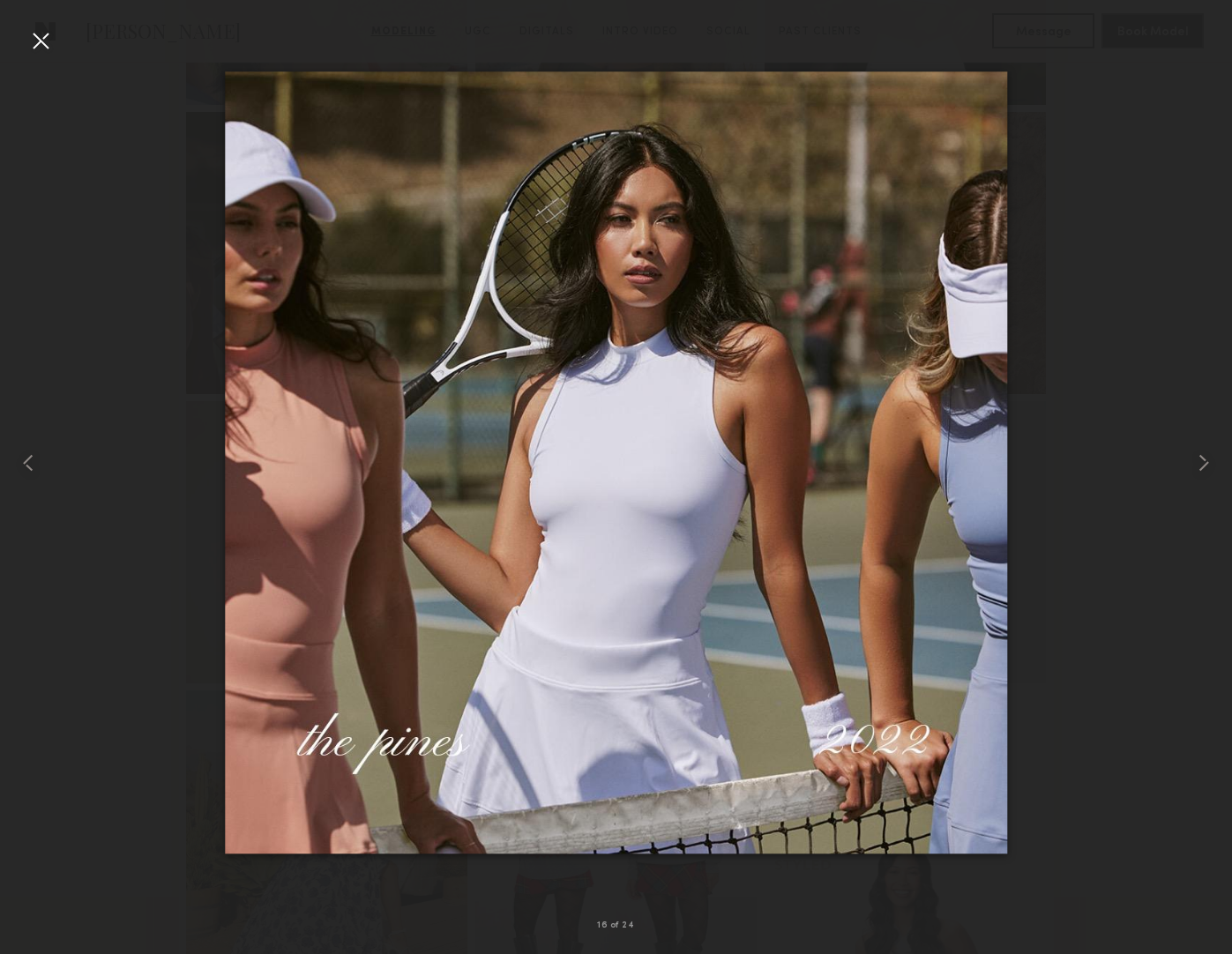 click at bounding box center [41, 41] 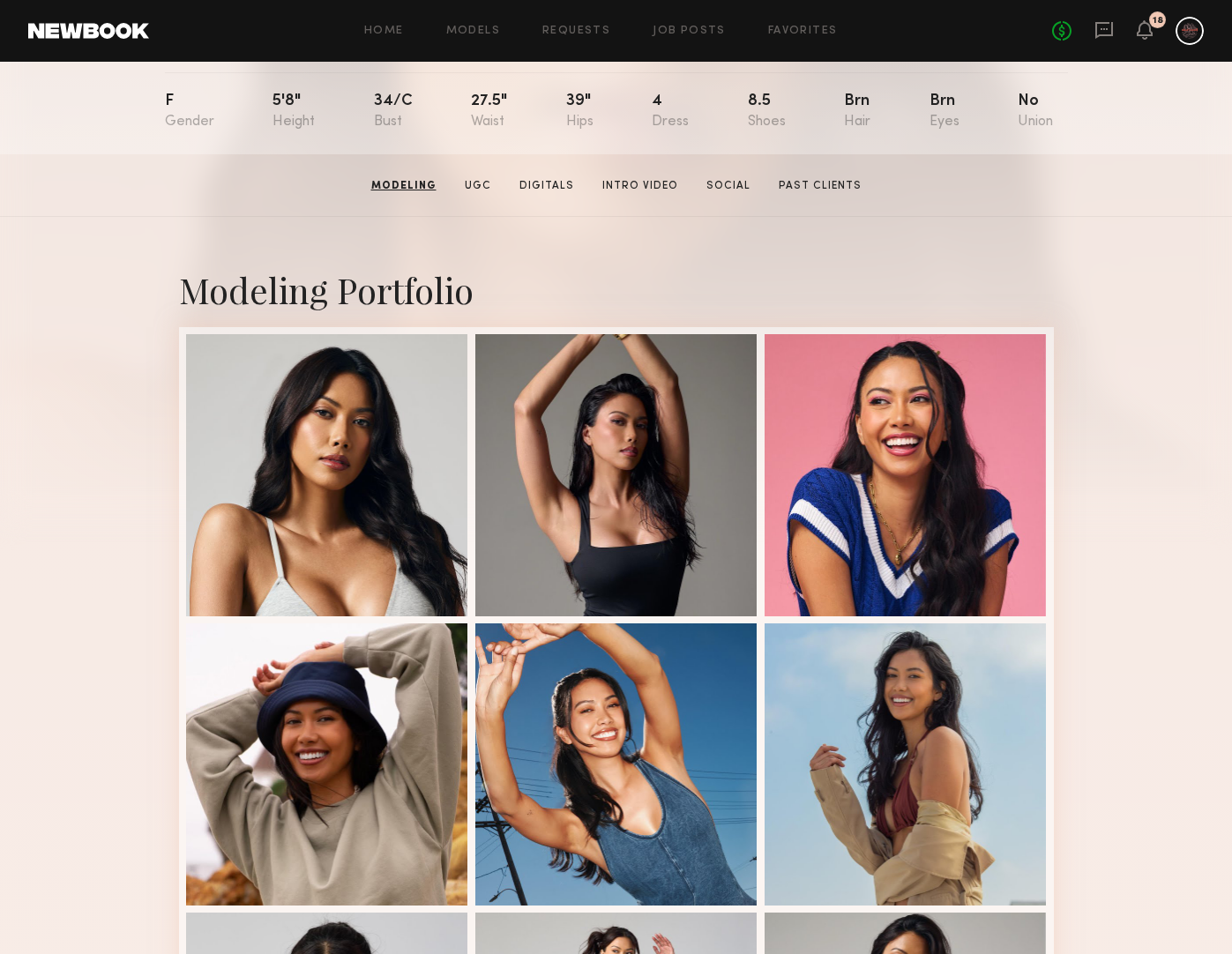 scroll, scrollTop: 0, scrollLeft: 0, axis: both 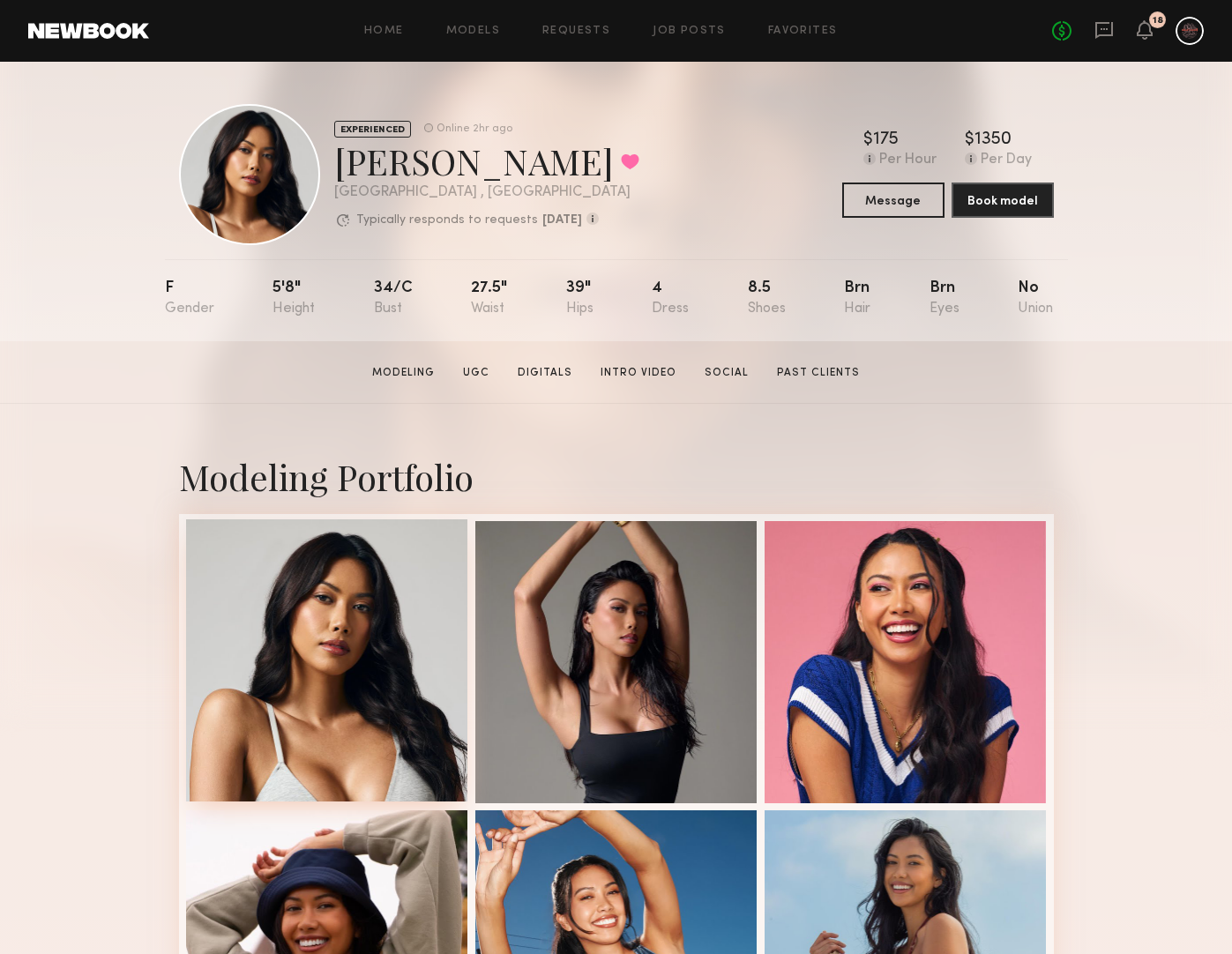 click at bounding box center [327, 660] 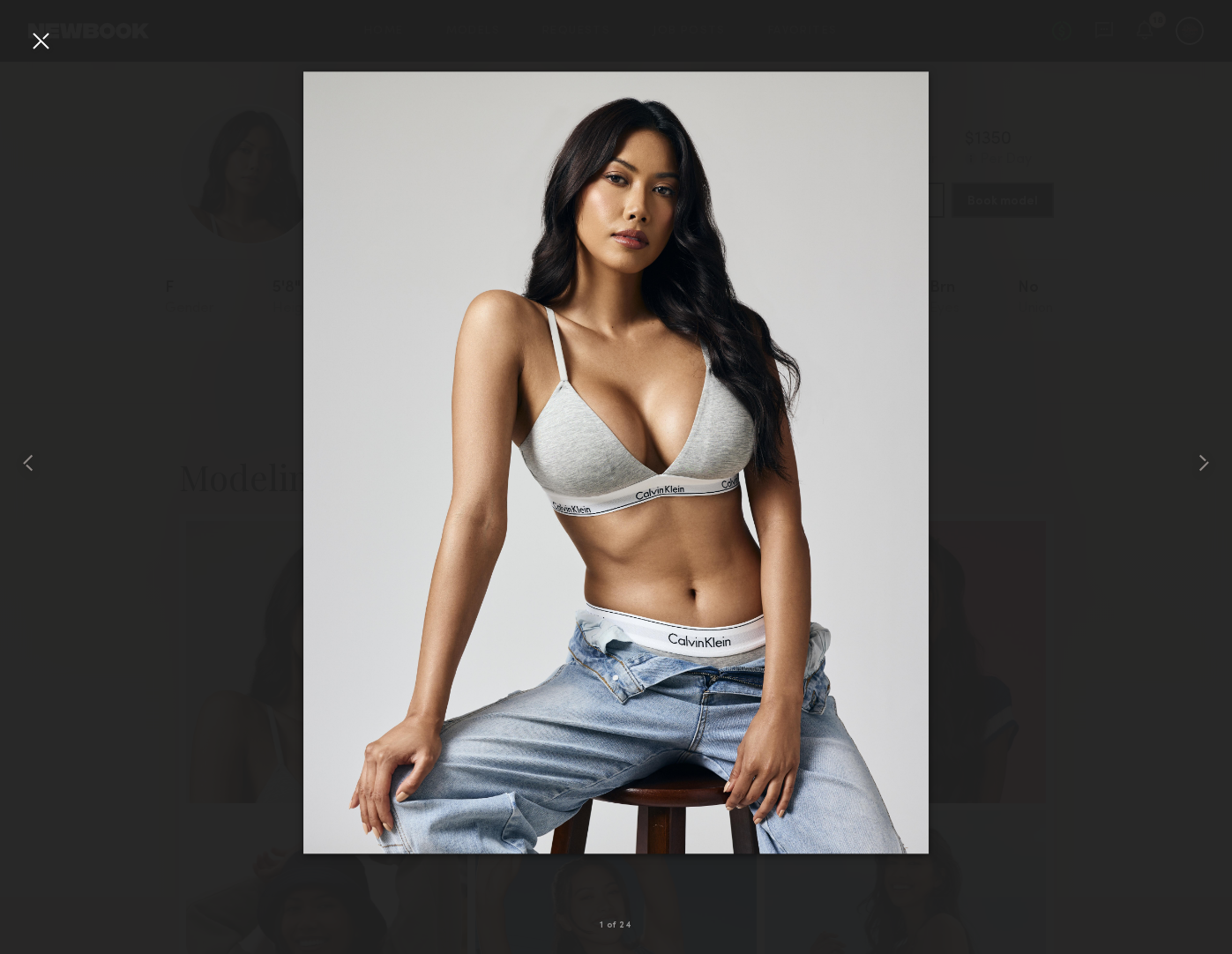 click at bounding box center (41, 41) 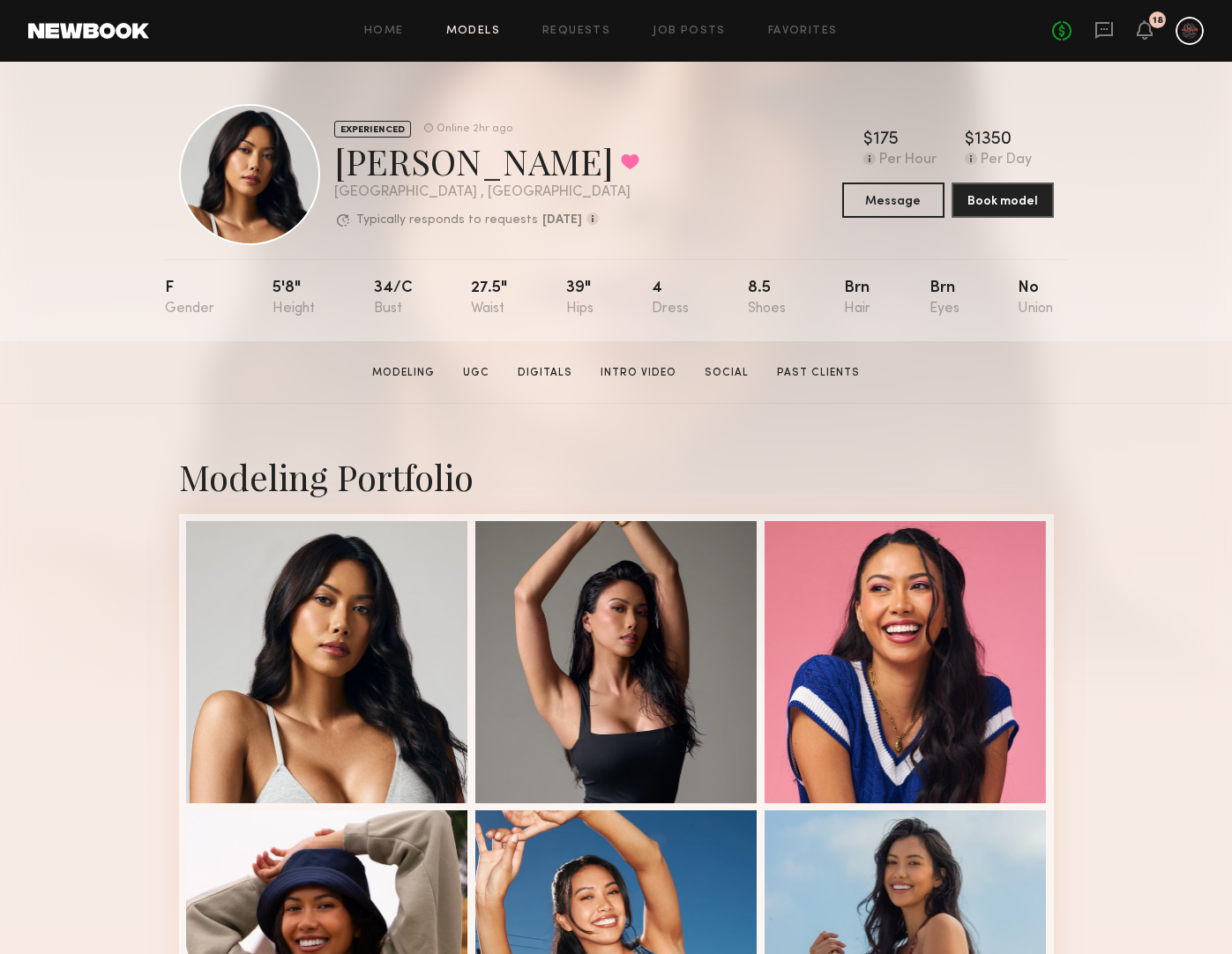 click on "Models" 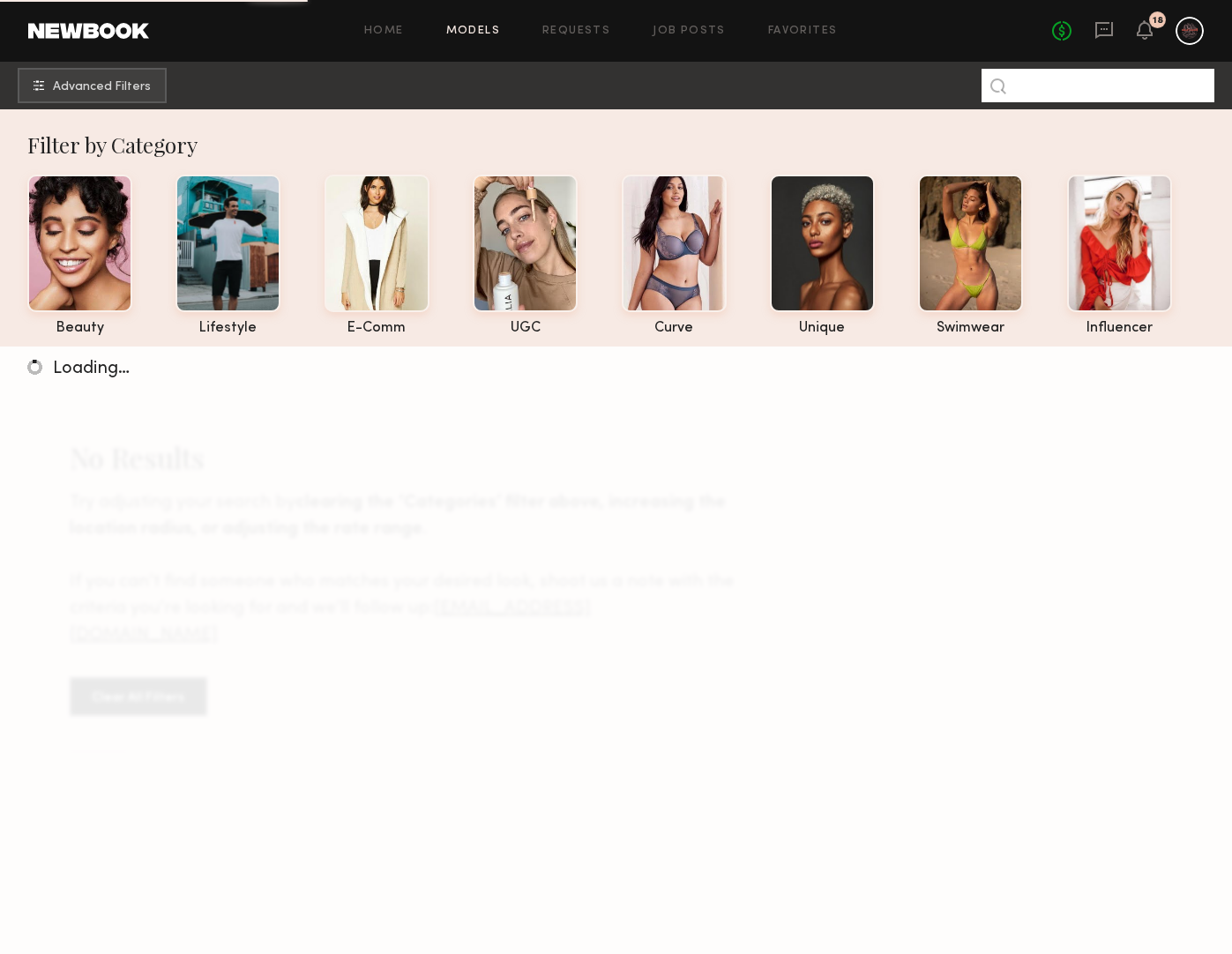 click 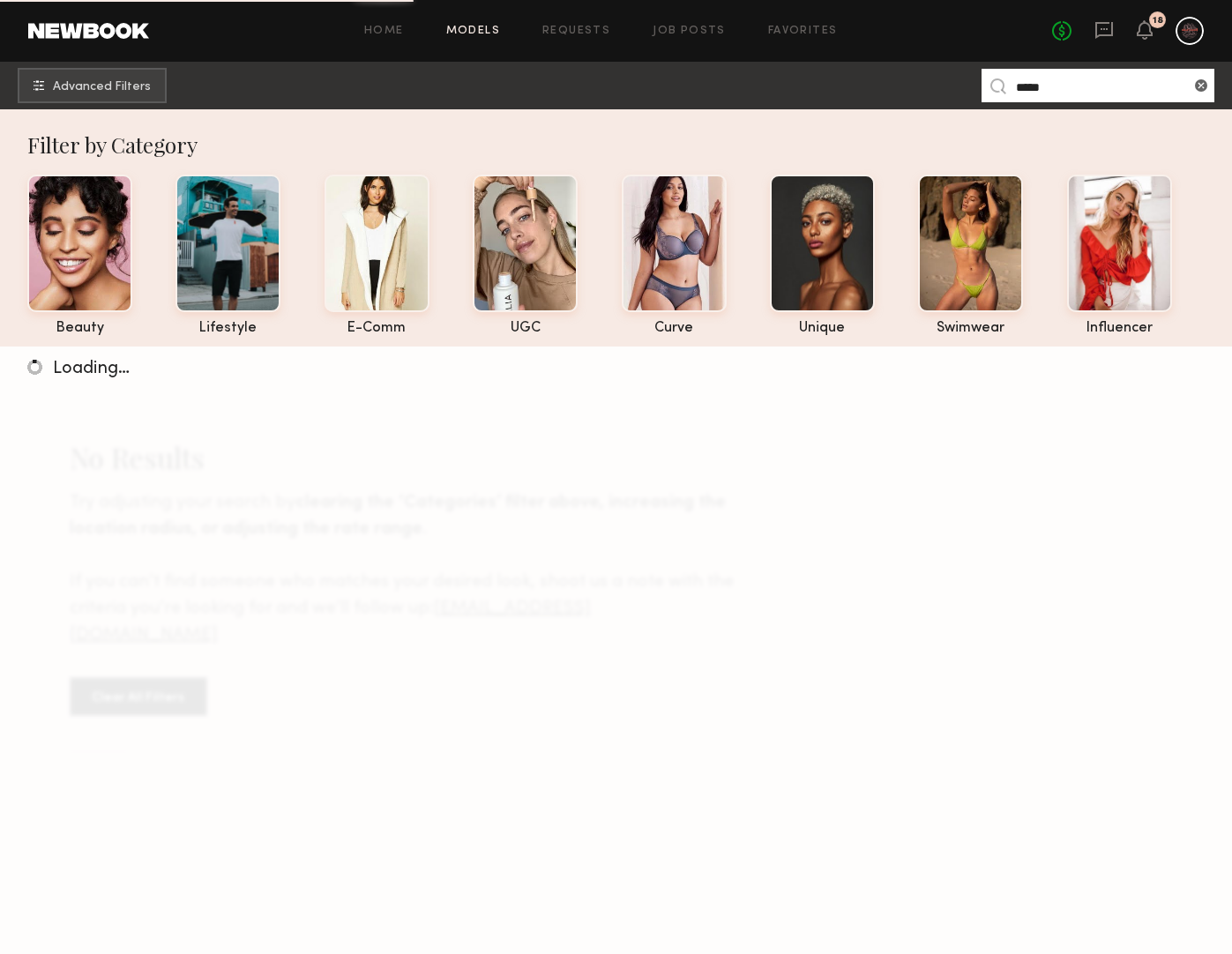 type on "*****" 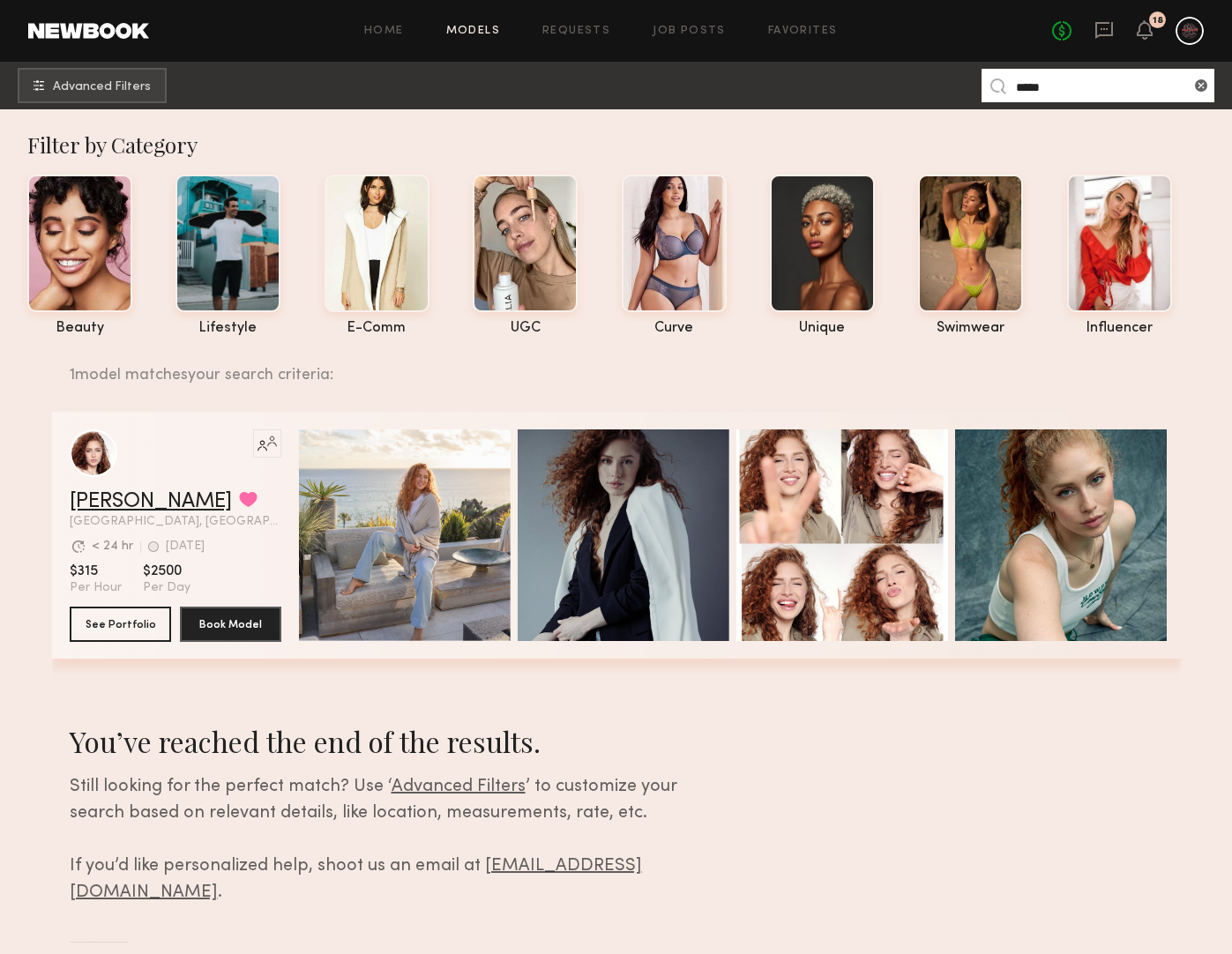 click on "[PERSON_NAME]" 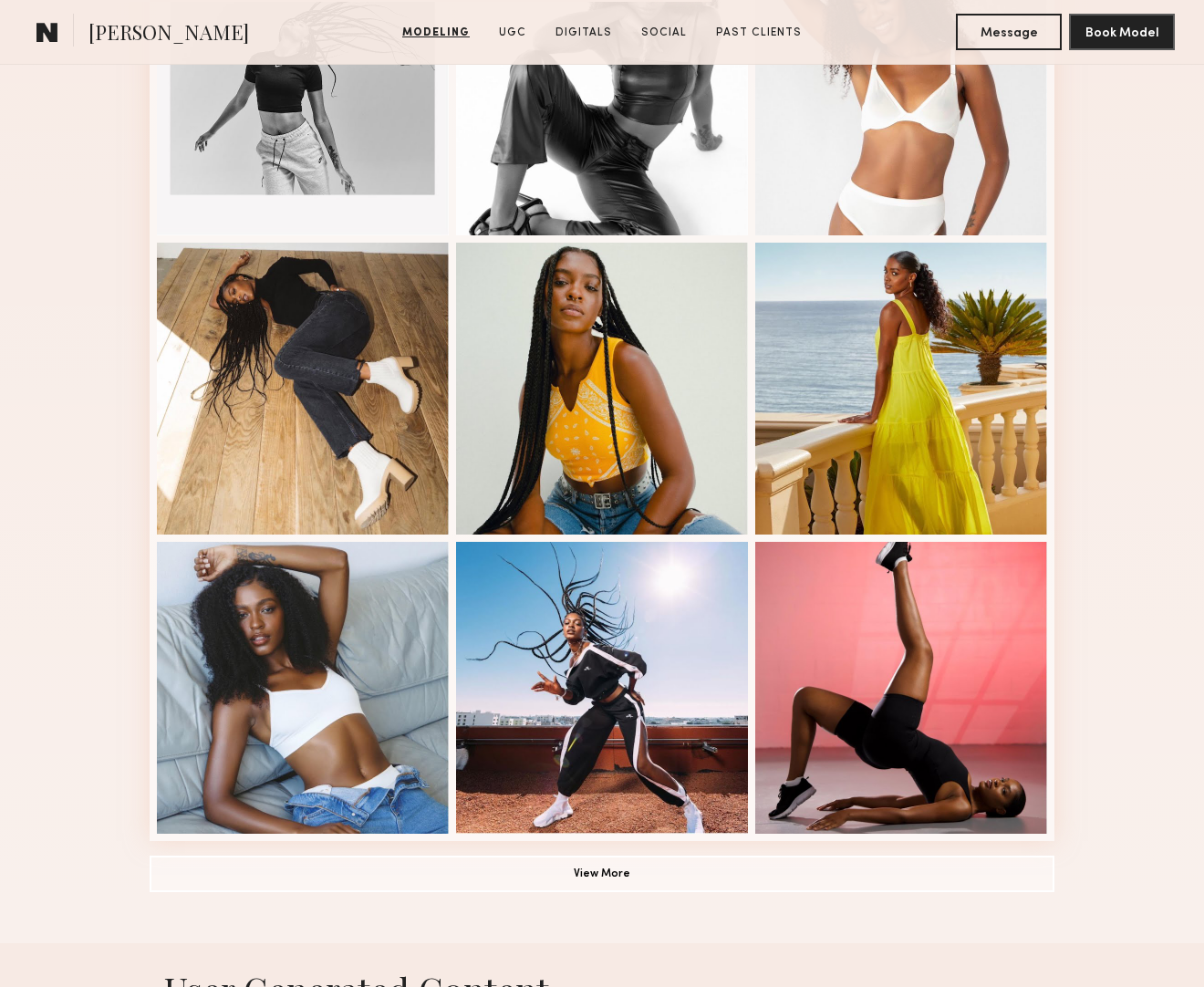 scroll, scrollTop: 1044, scrollLeft: 0, axis: vertical 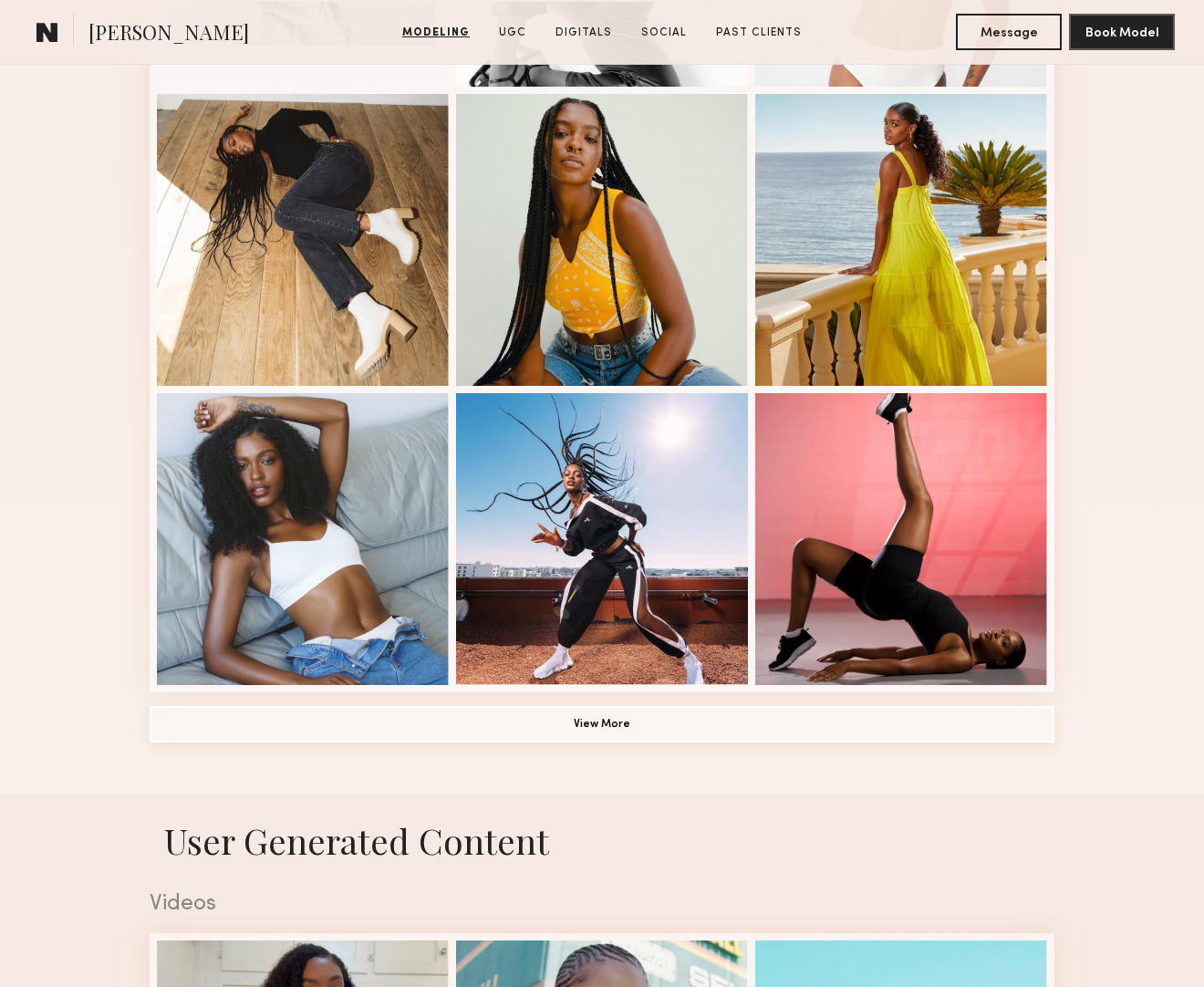 click on "View More" 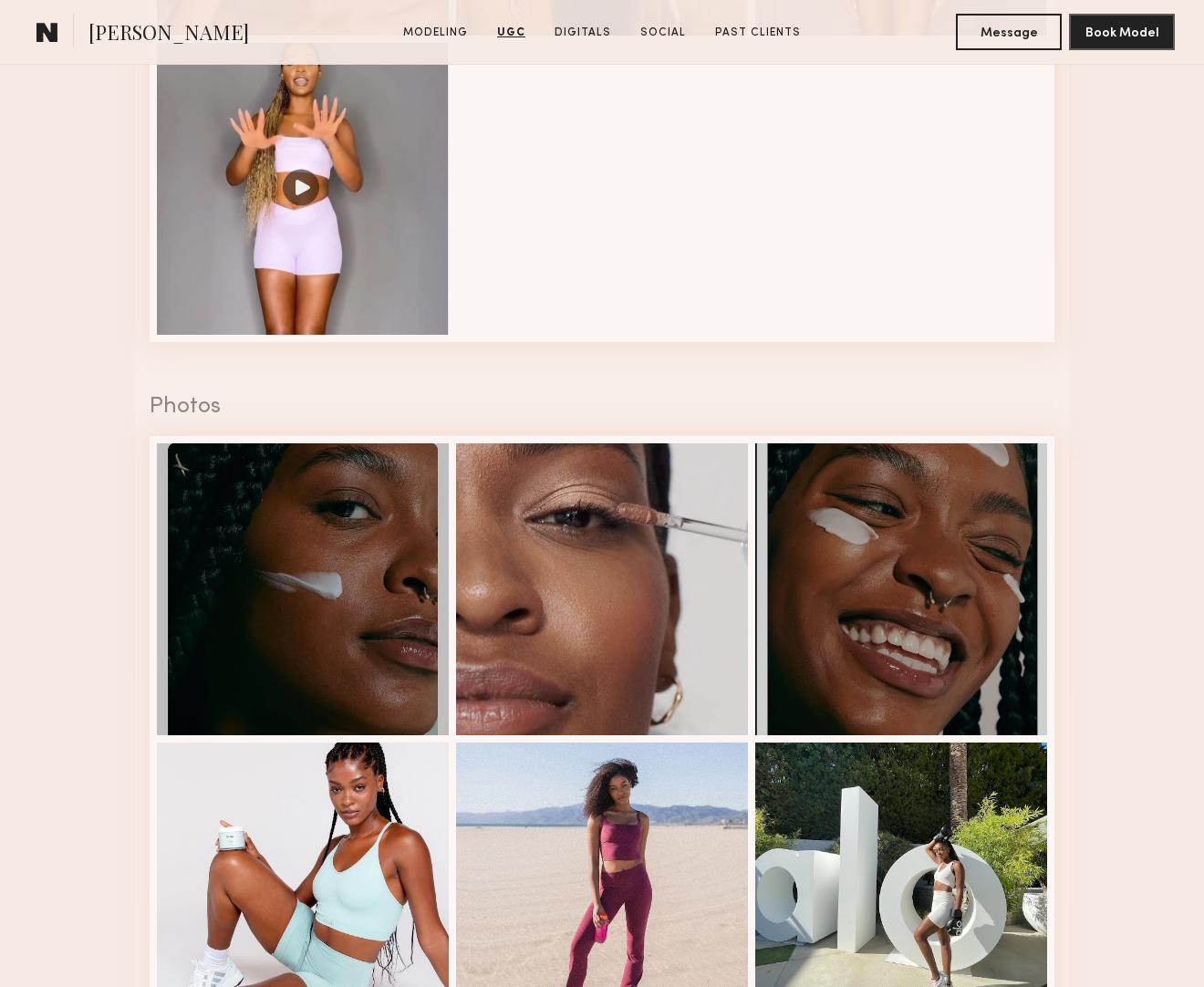 scroll, scrollTop: 4203, scrollLeft: 0, axis: vertical 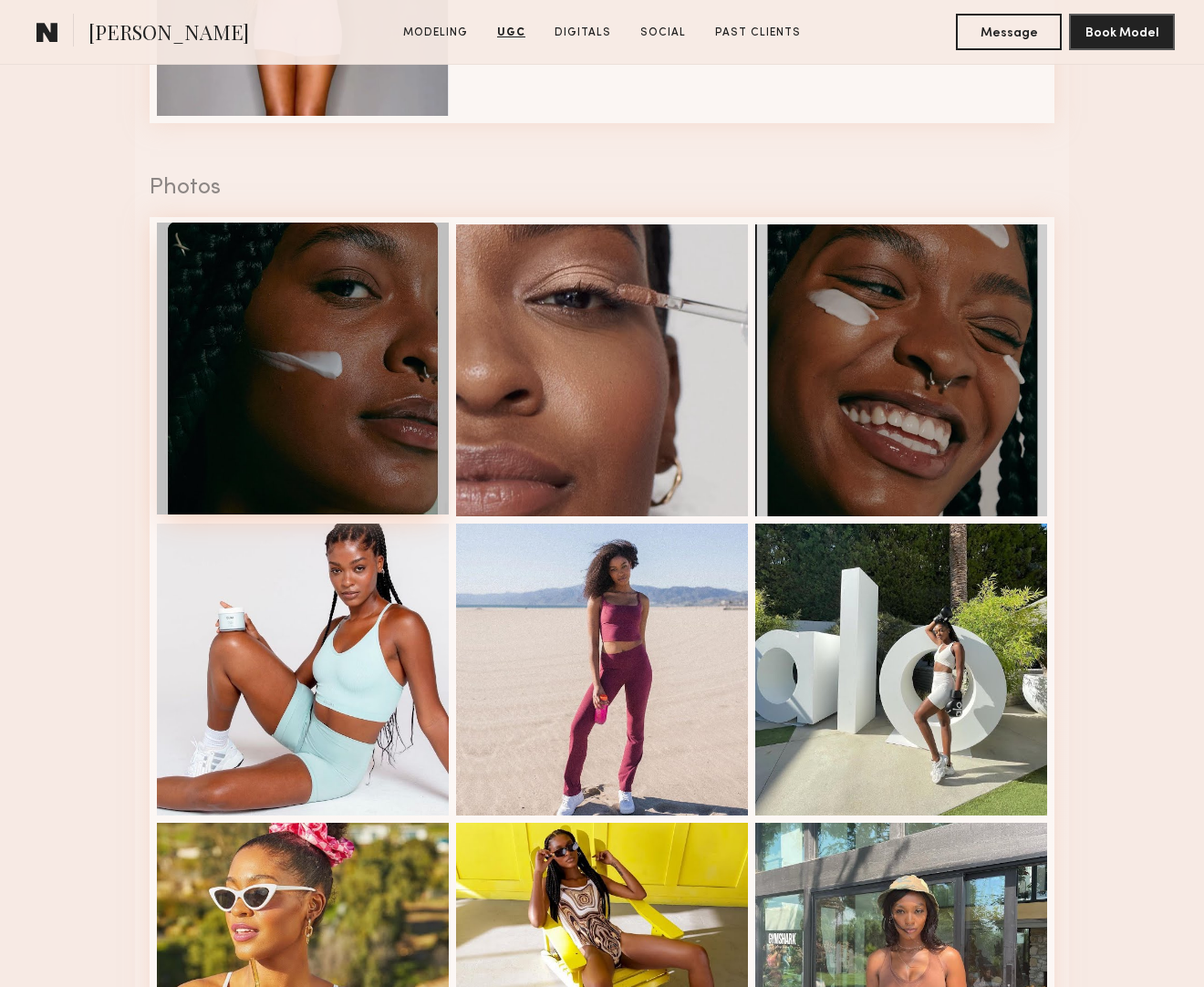 click 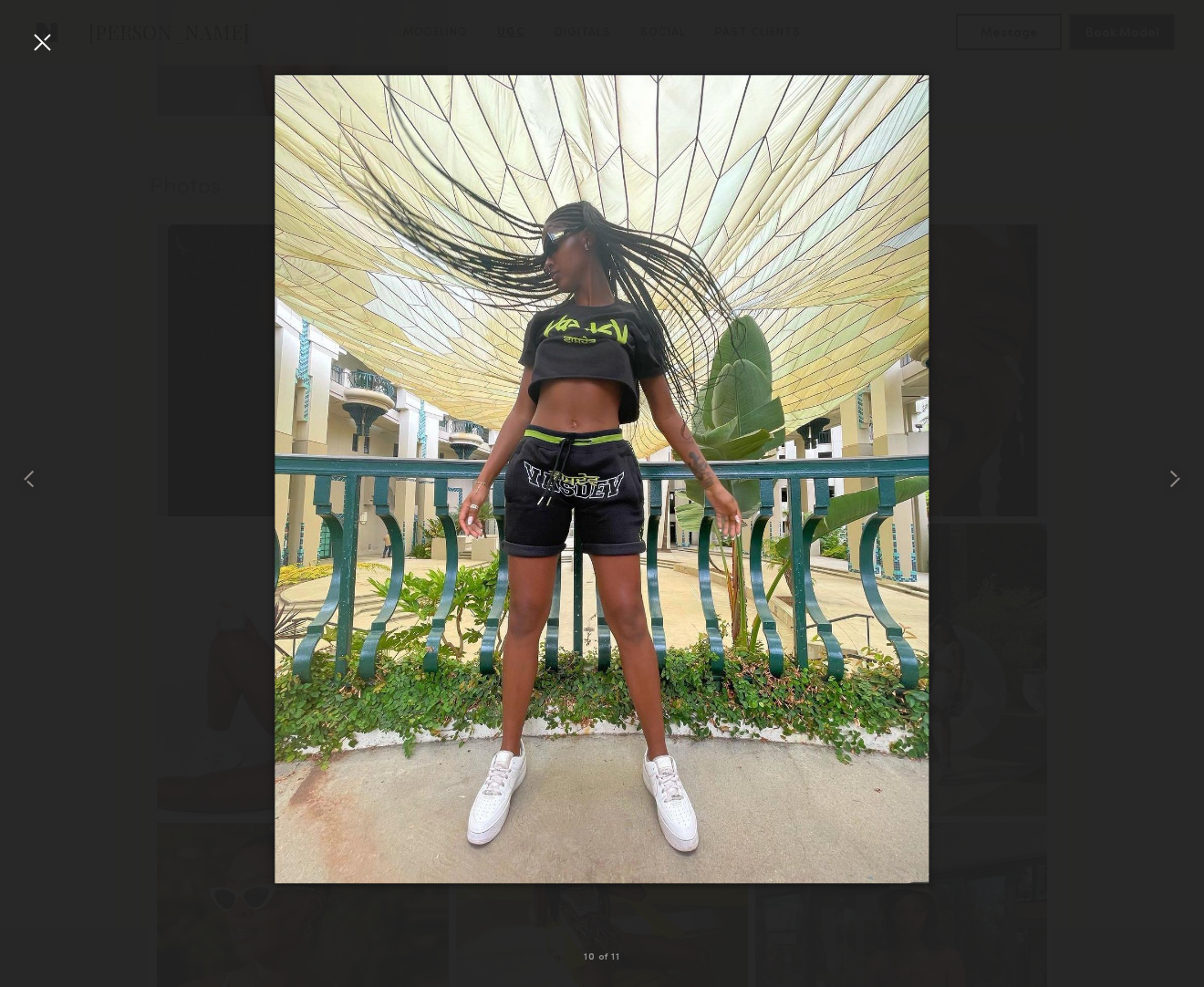 click at bounding box center (42, 42) 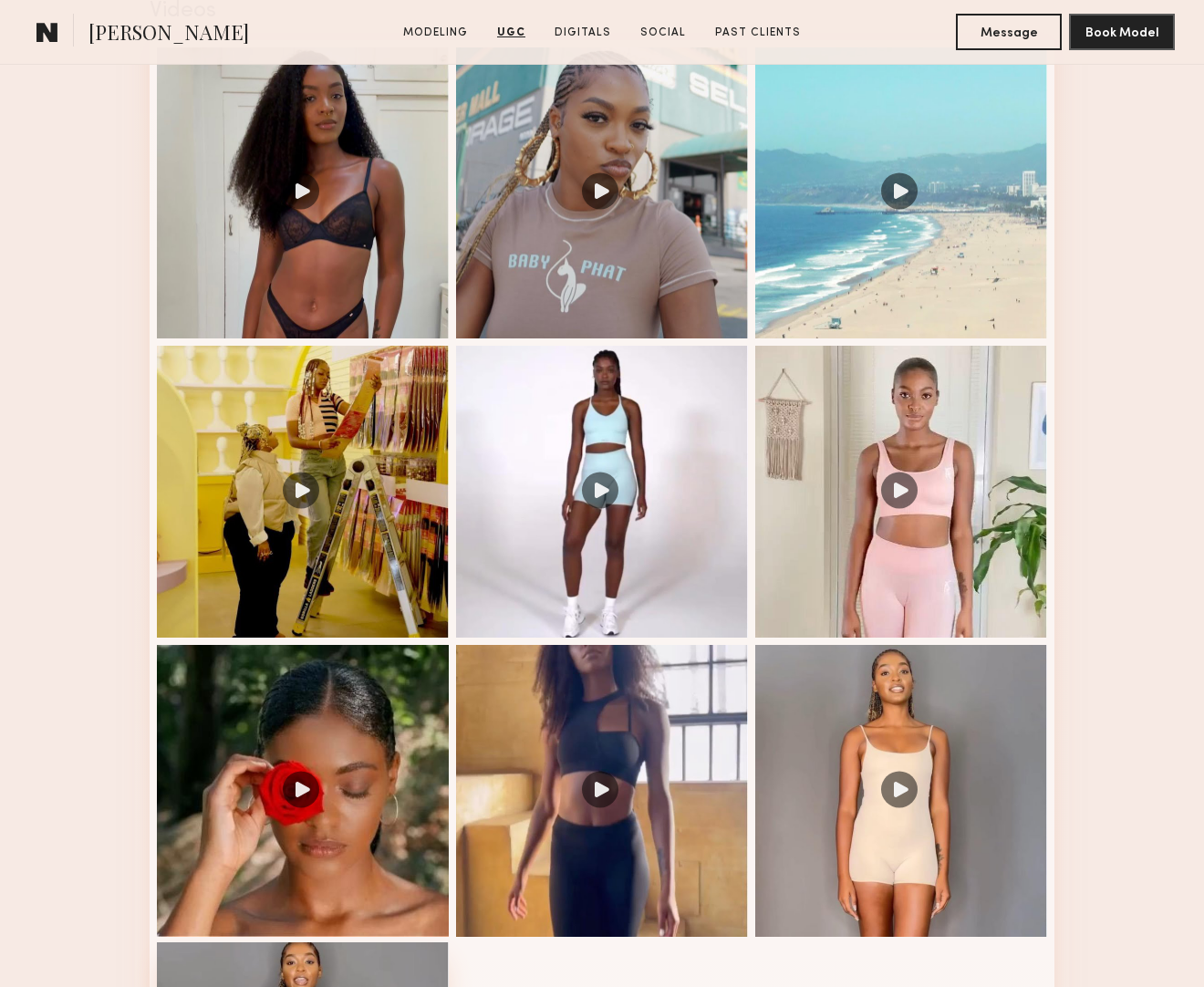 scroll, scrollTop: 2893, scrollLeft: 0, axis: vertical 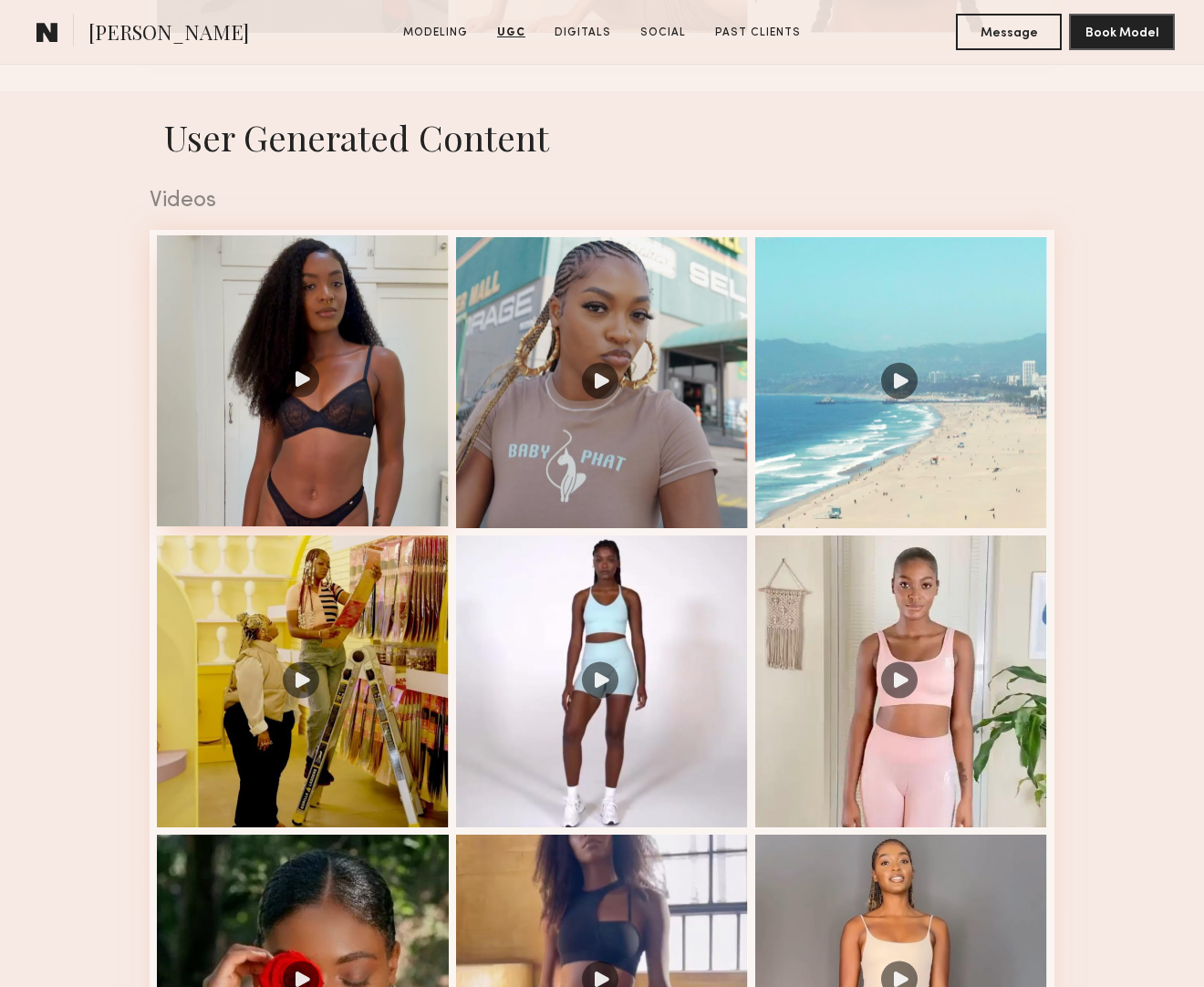 click at bounding box center (303, 381) 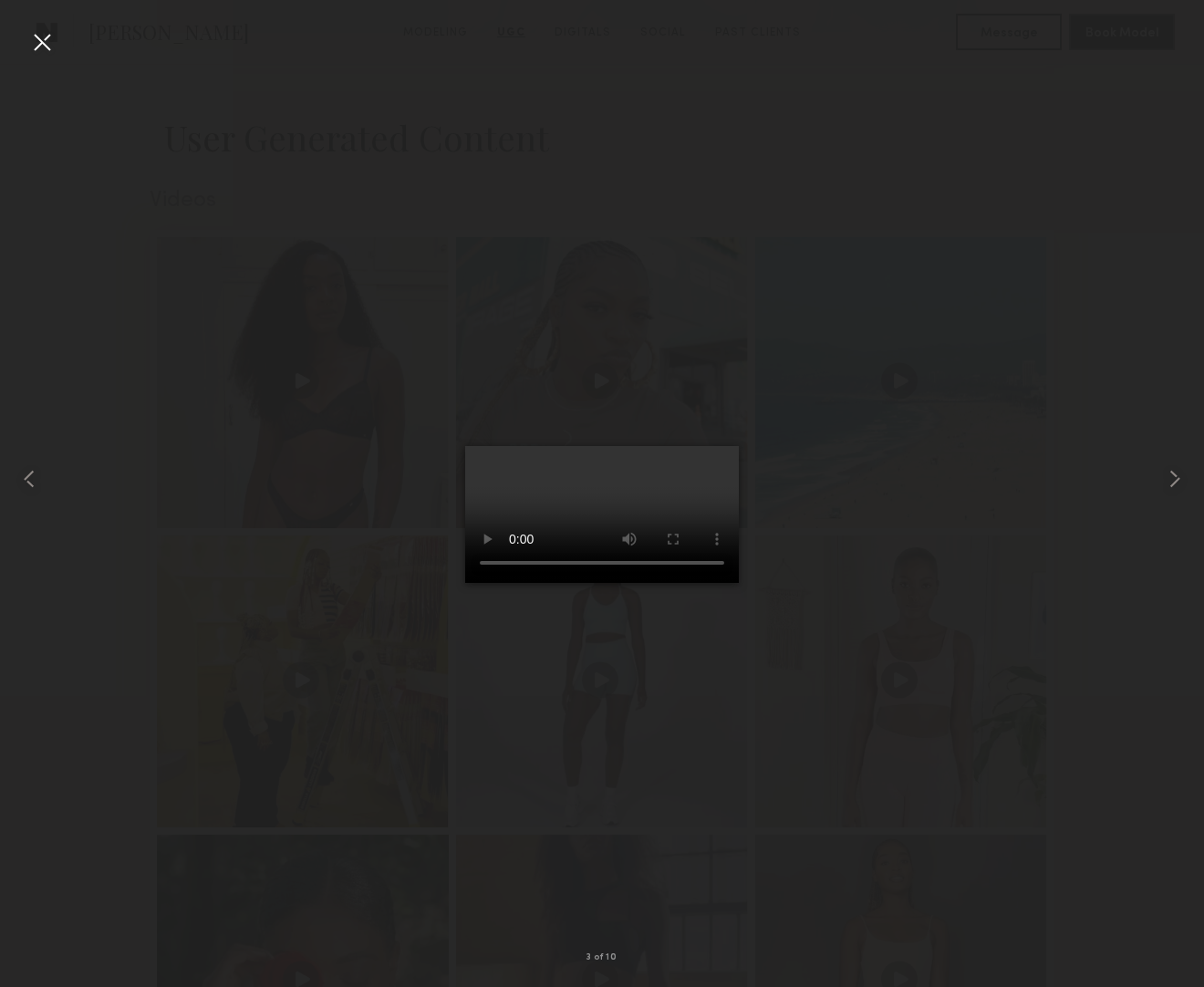 click at bounding box center [42, 42] 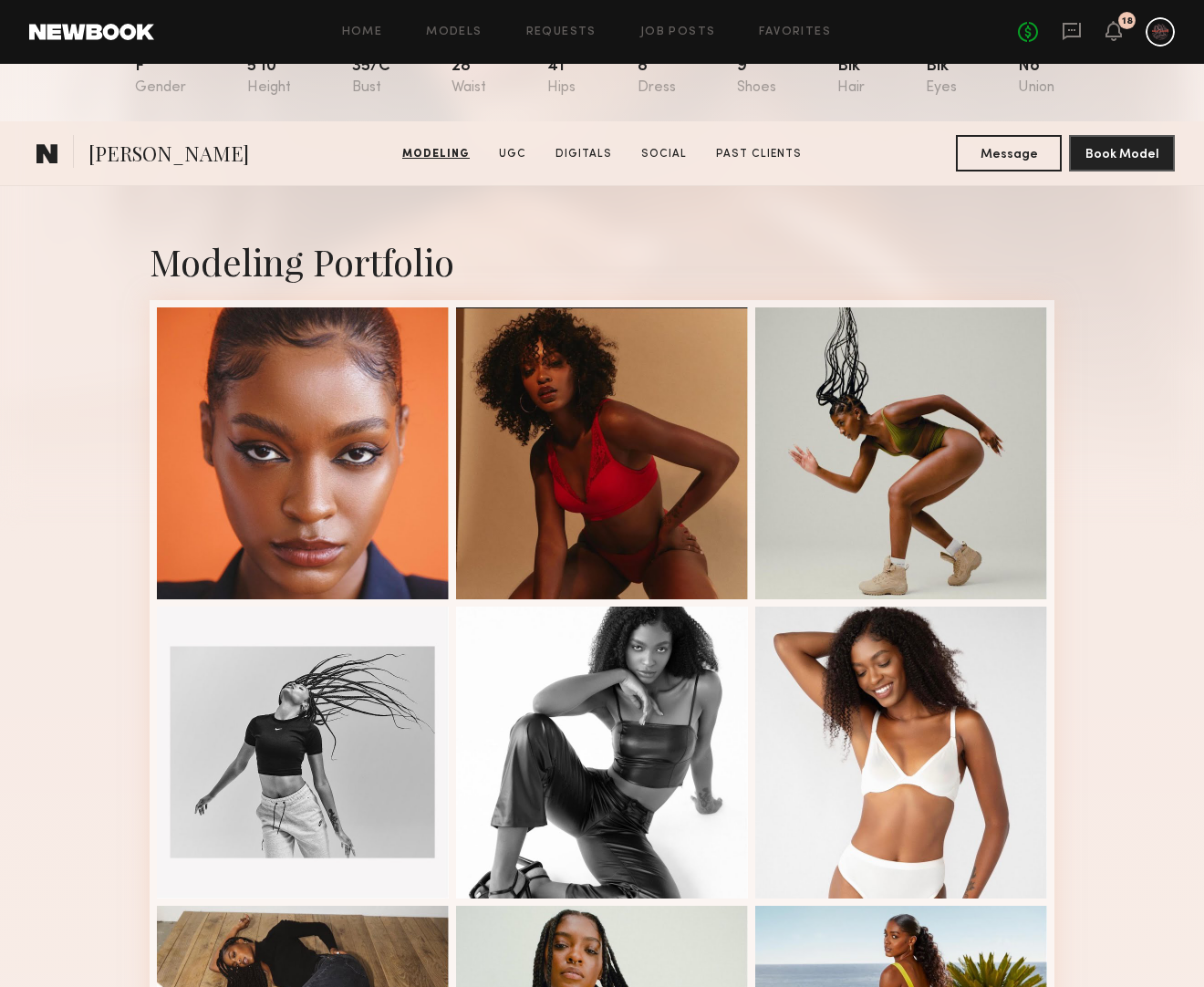 scroll, scrollTop: 0, scrollLeft: 0, axis: both 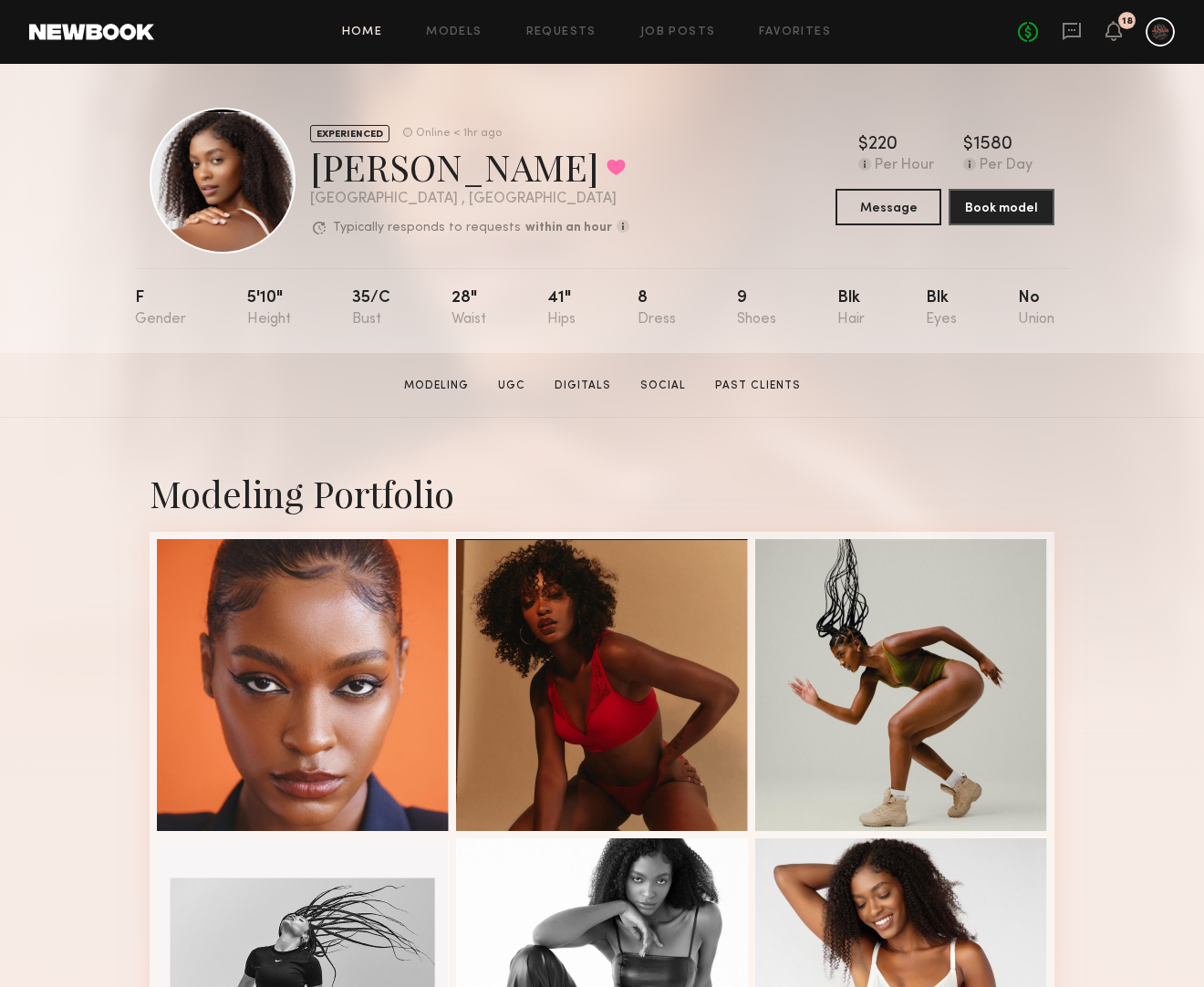 click on "Home" 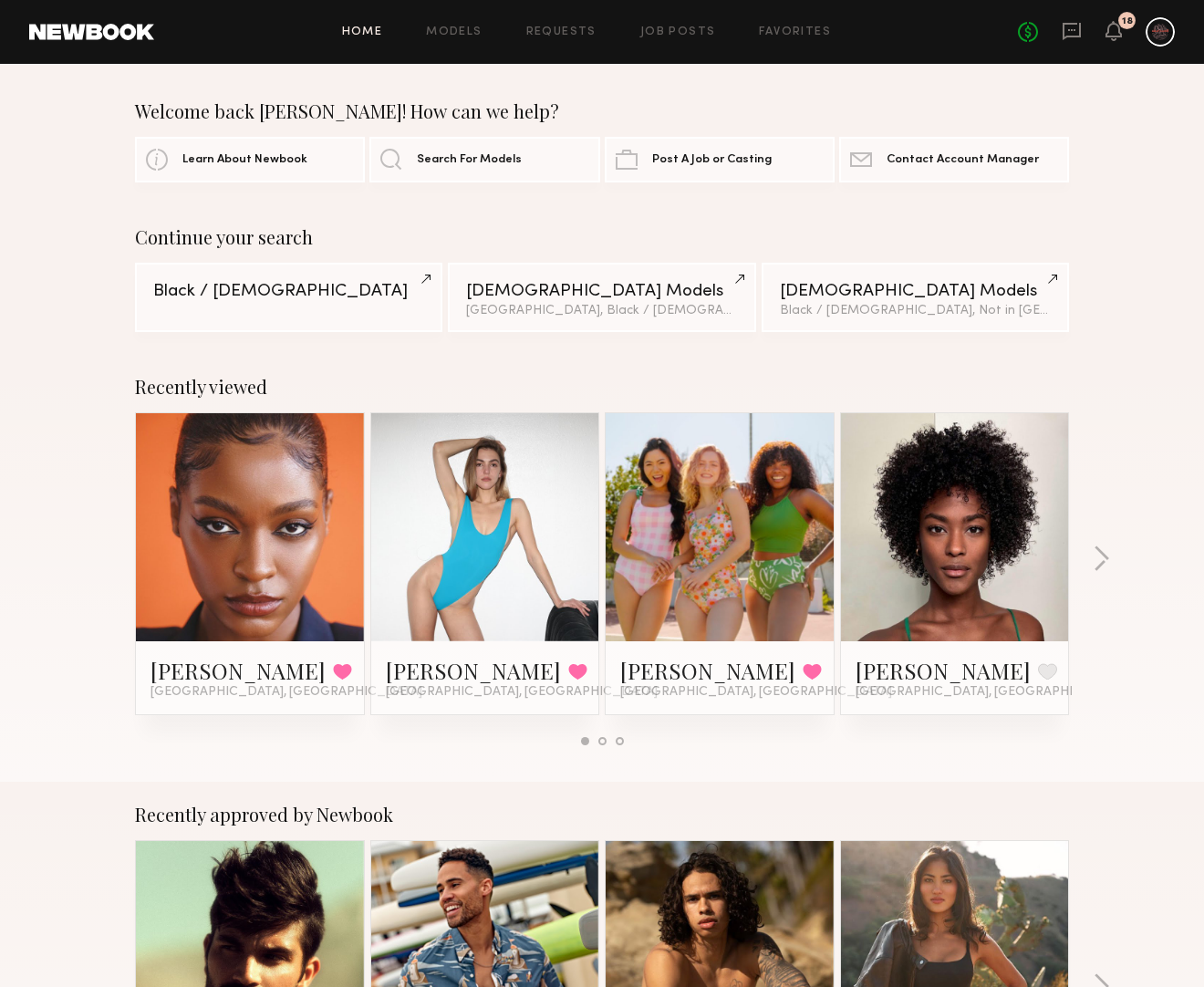 click 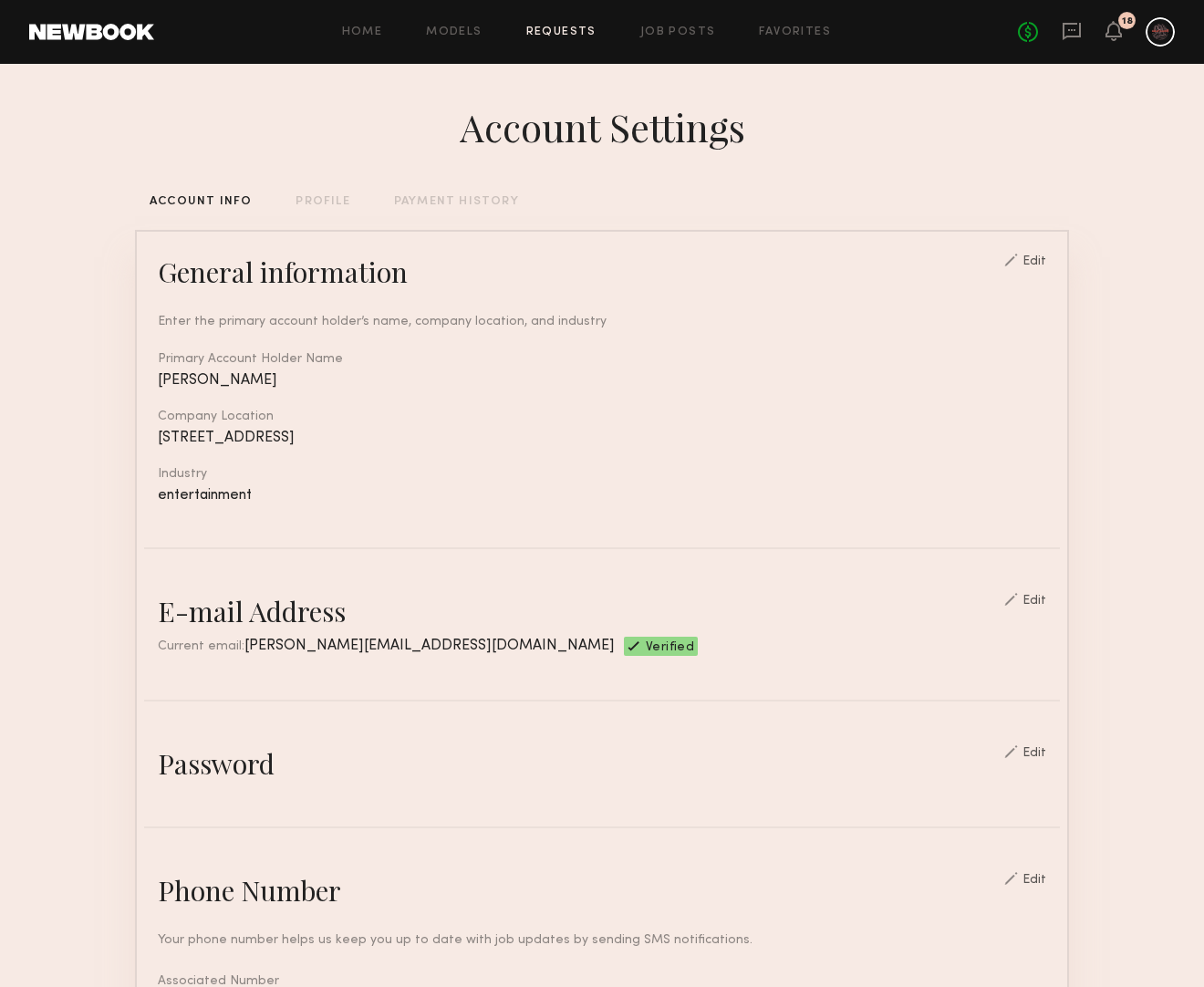 click on "Requests" 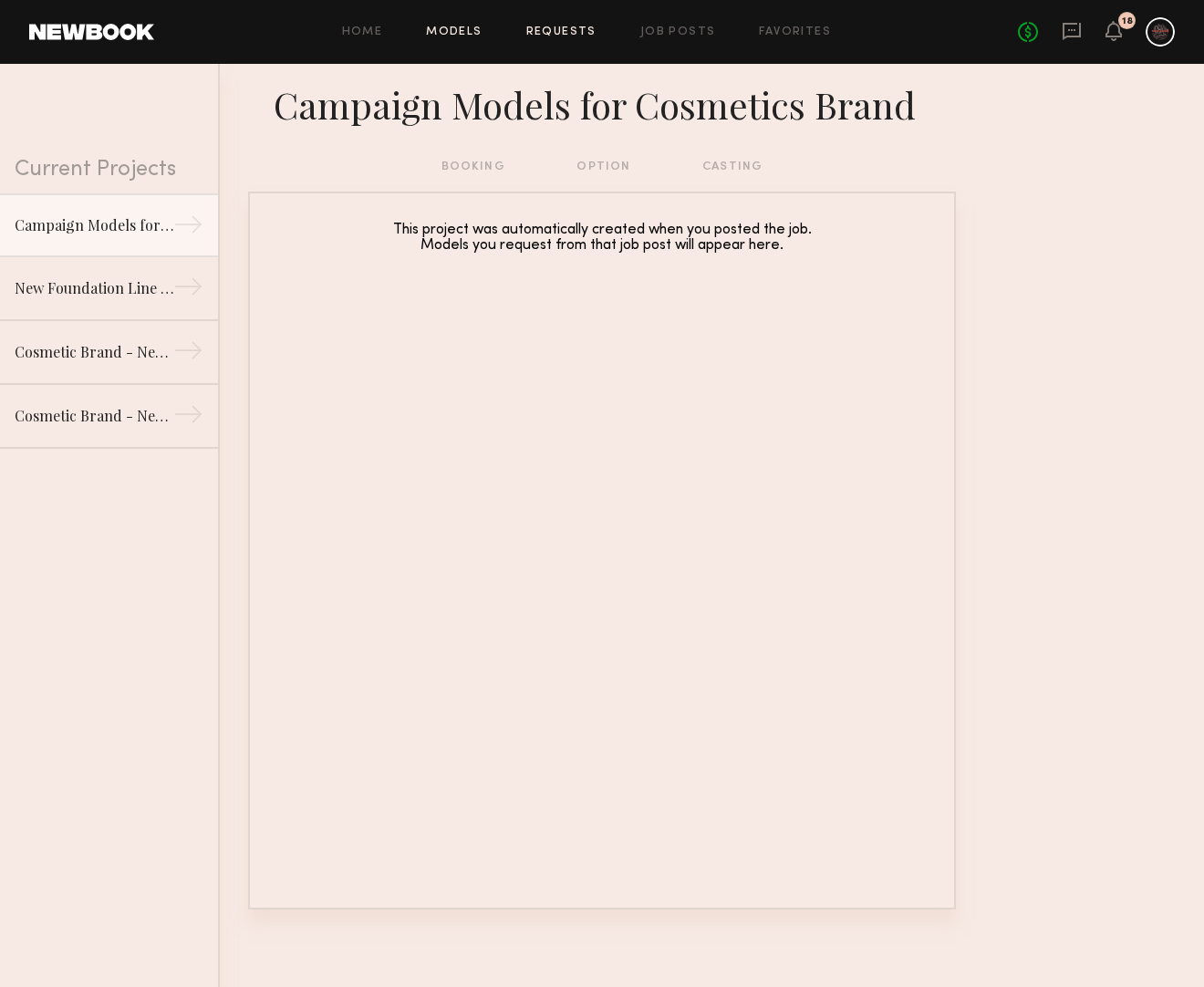click on "Models" 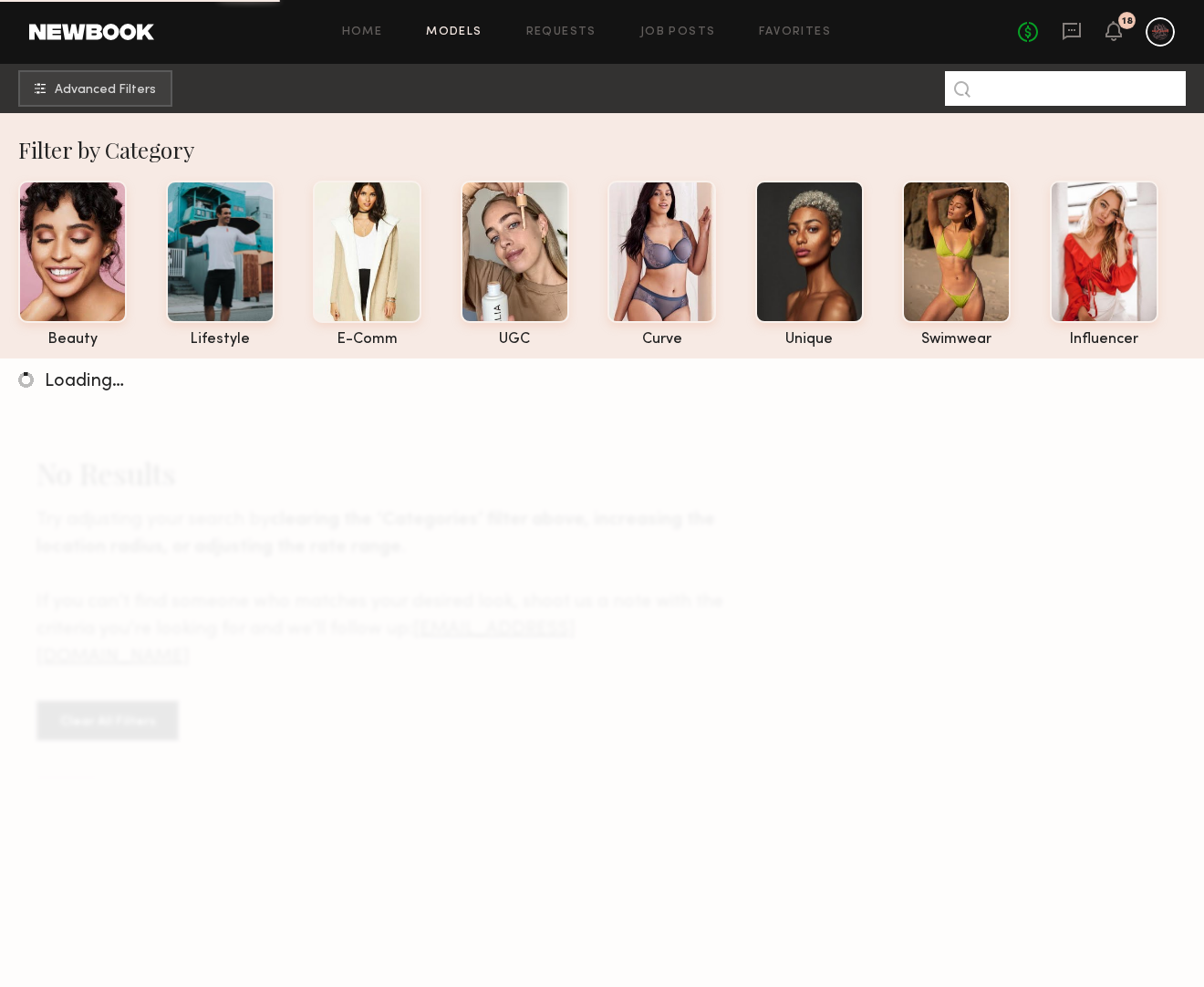 click 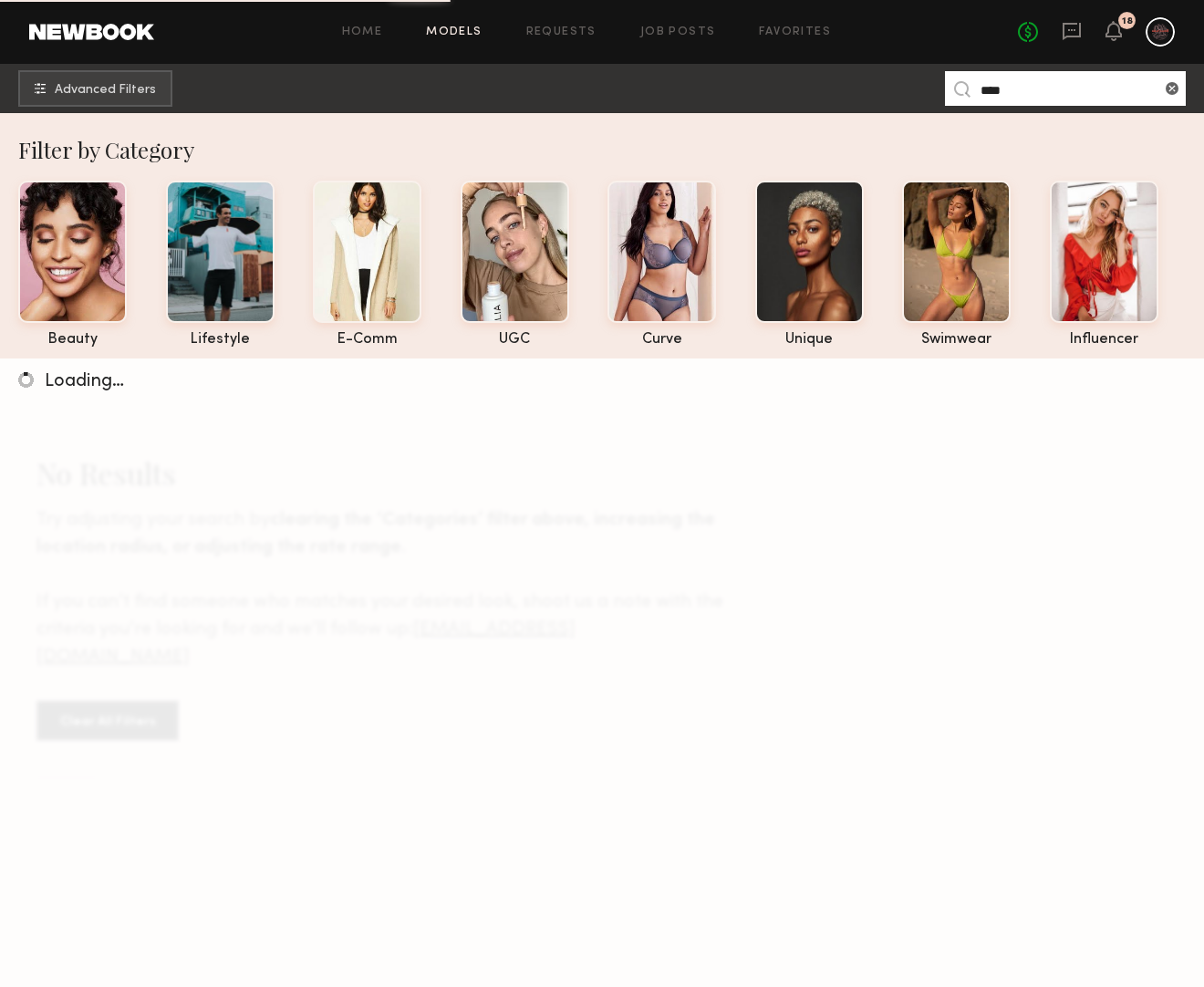 type on "****" 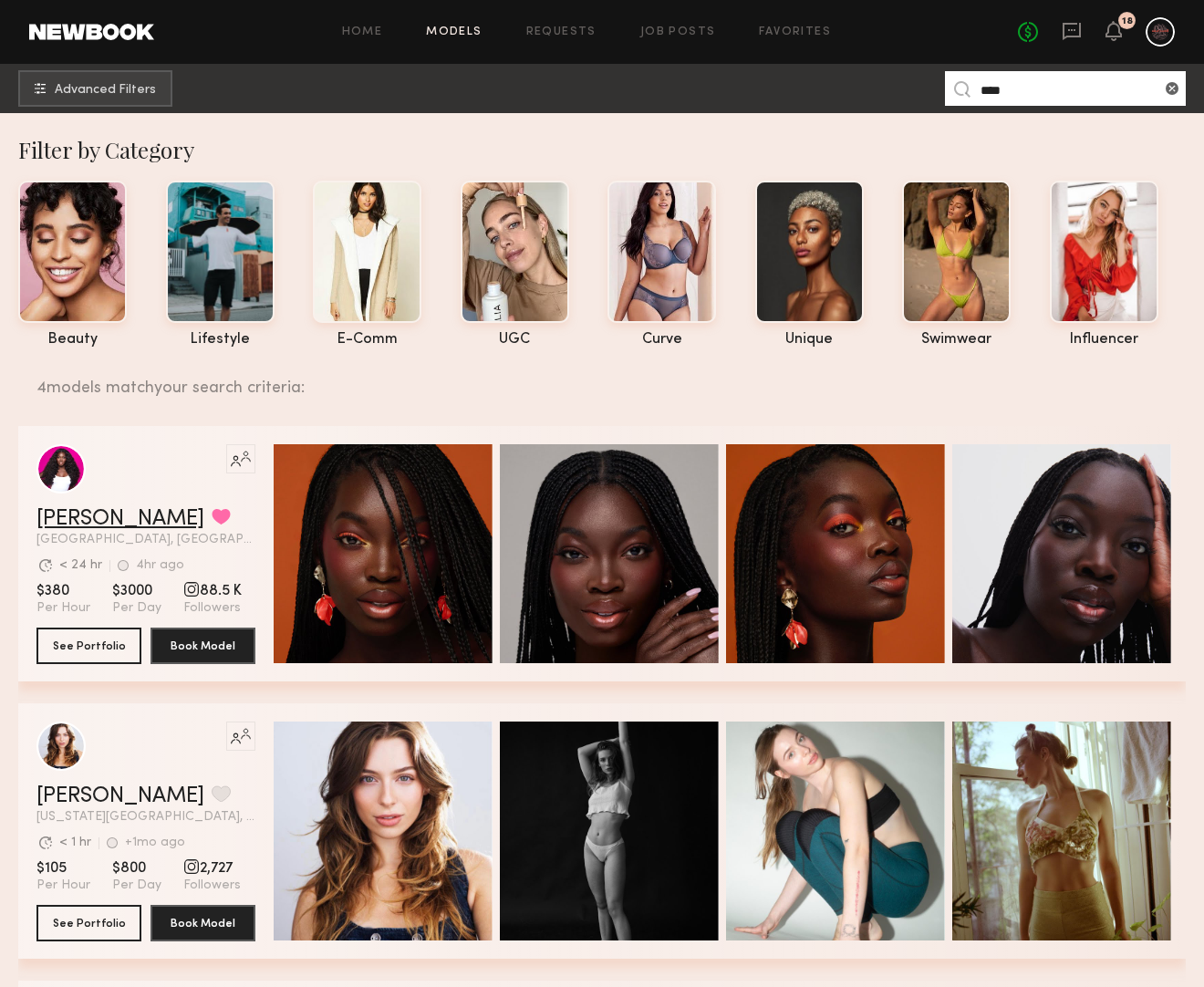 click on "[PERSON_NAME]" 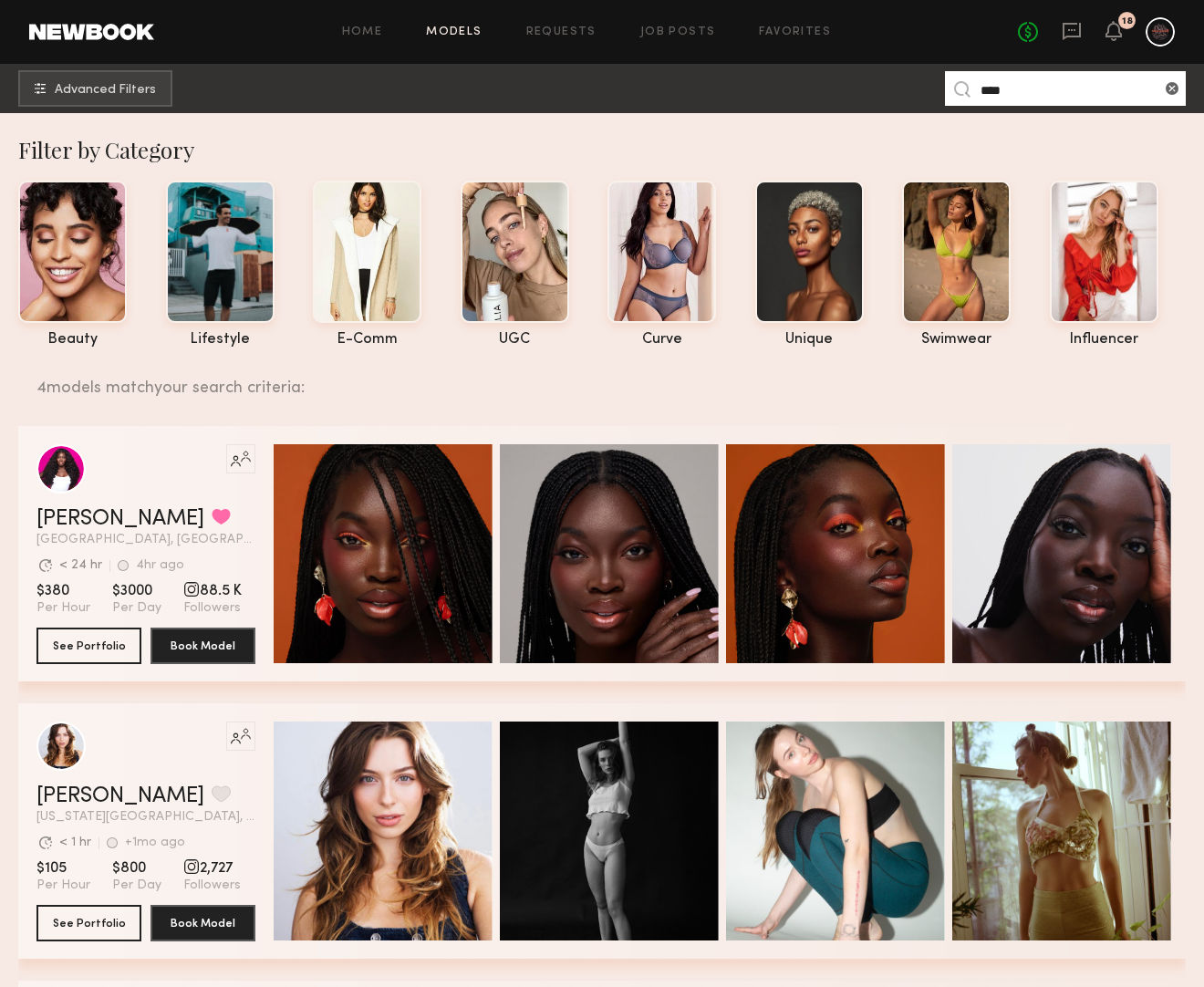 click on "No fees up to $5,000 18" 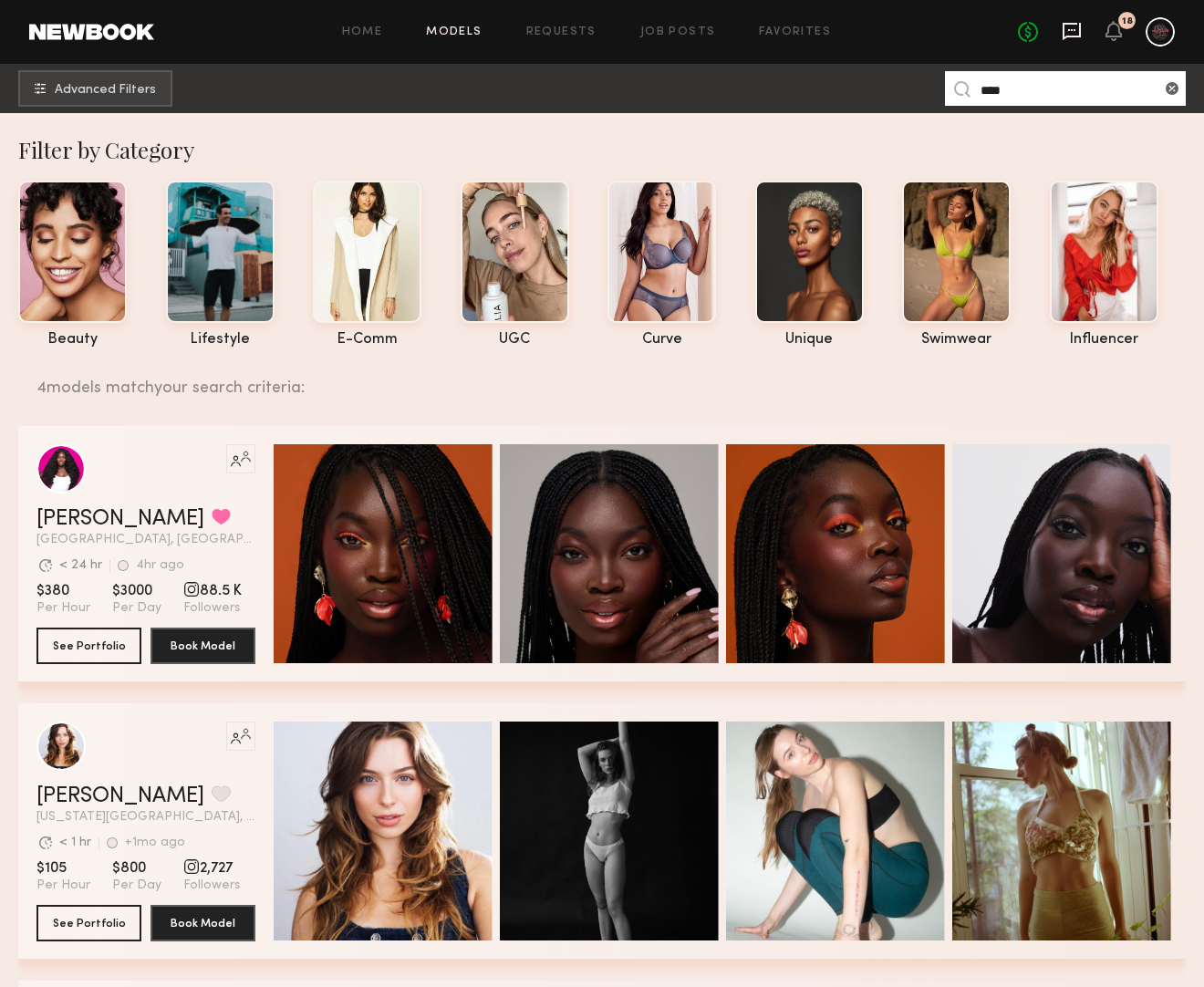 click 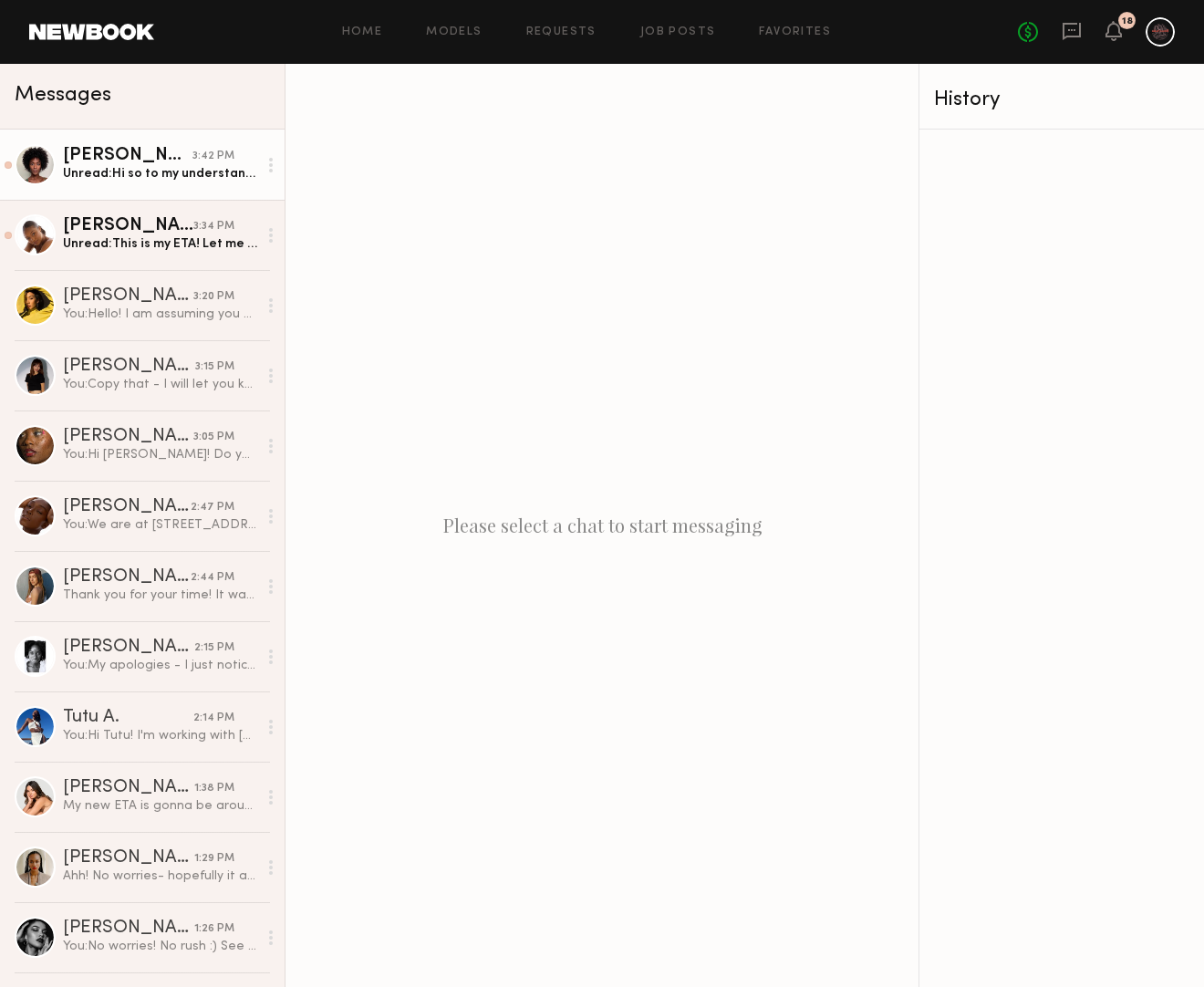 click on "Unread:  Hi so to my understanding that’s was just a tiktok shoot. So going forward I wouldn’t be able to work with the brand again for campaign shoots because I did a content creation shoot? I’m asking for clarification." 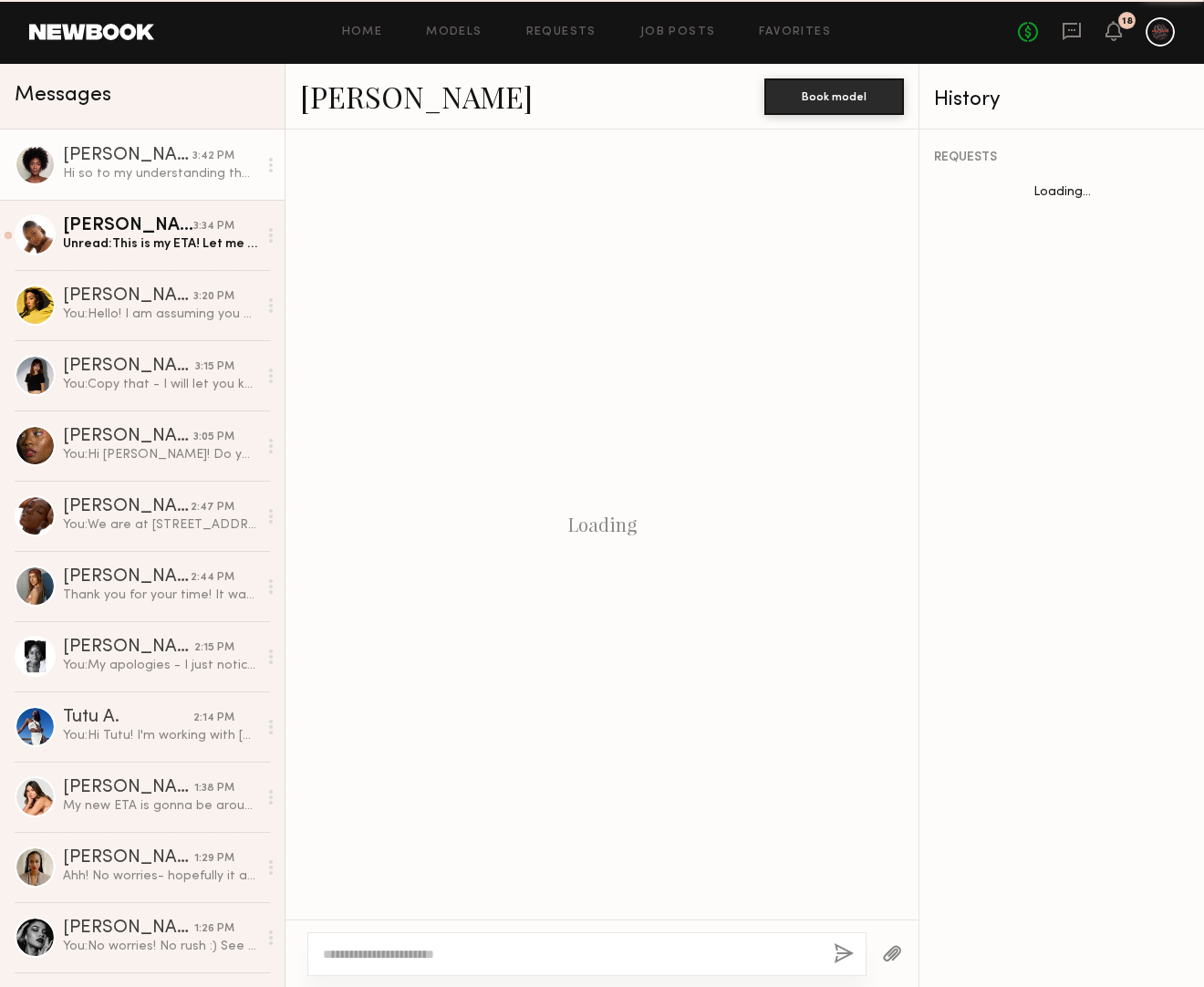 scroll, scrollTop: 644, scrollLeft: 0, axis: vertical 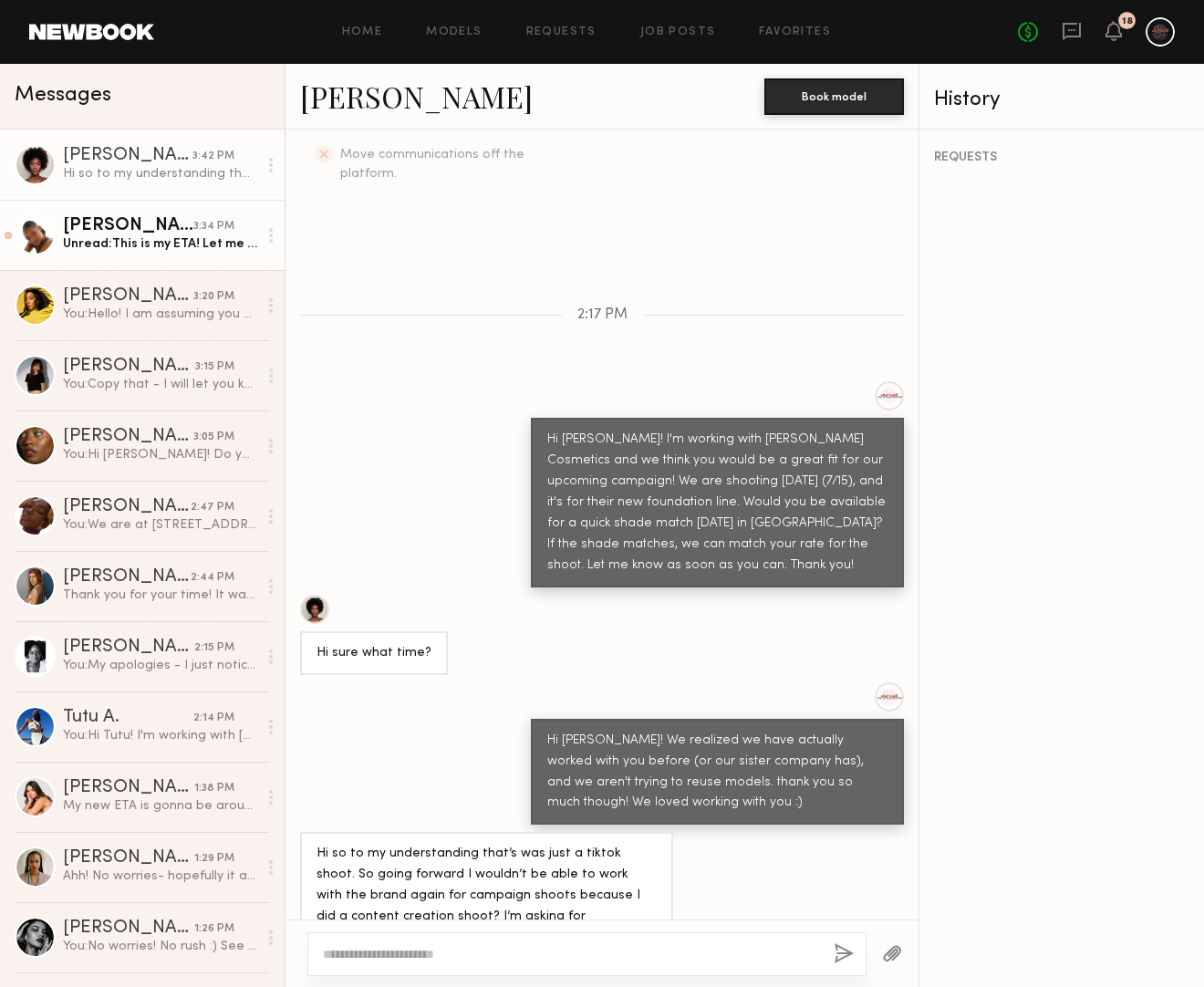 click on "Ashley W." 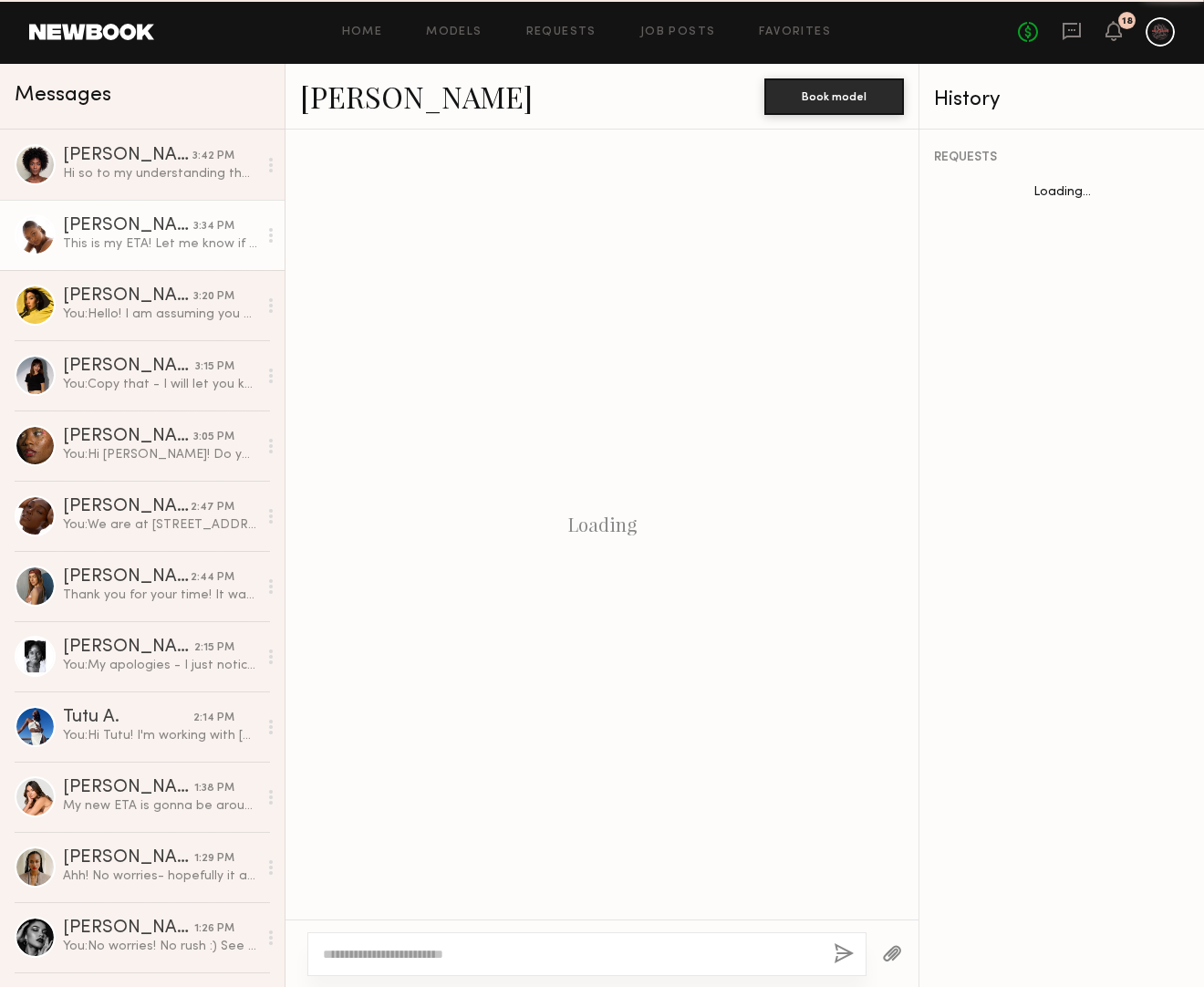 scroll, scrollTop: 1137, scrollLeft: 0, axis: vertical 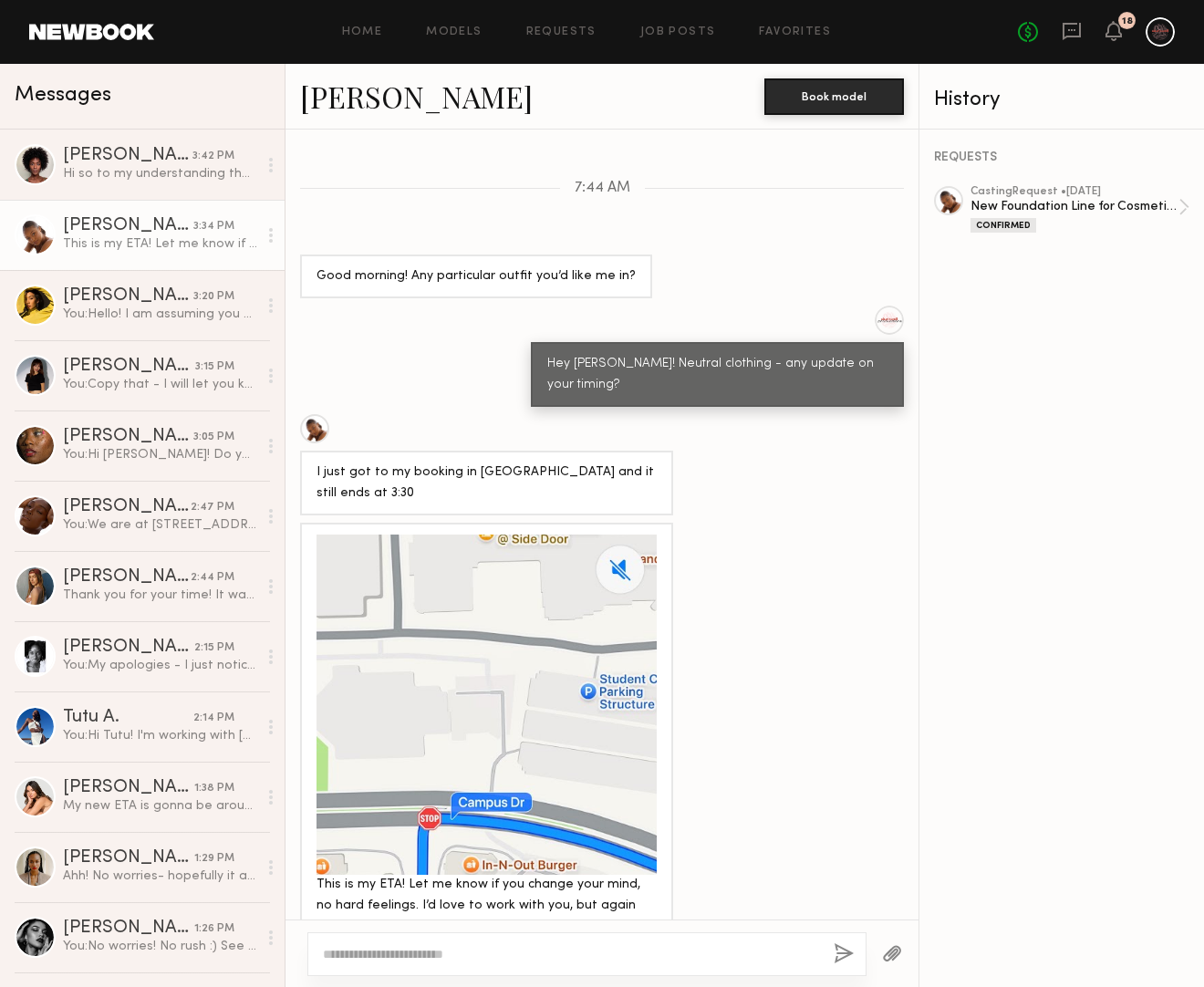 click 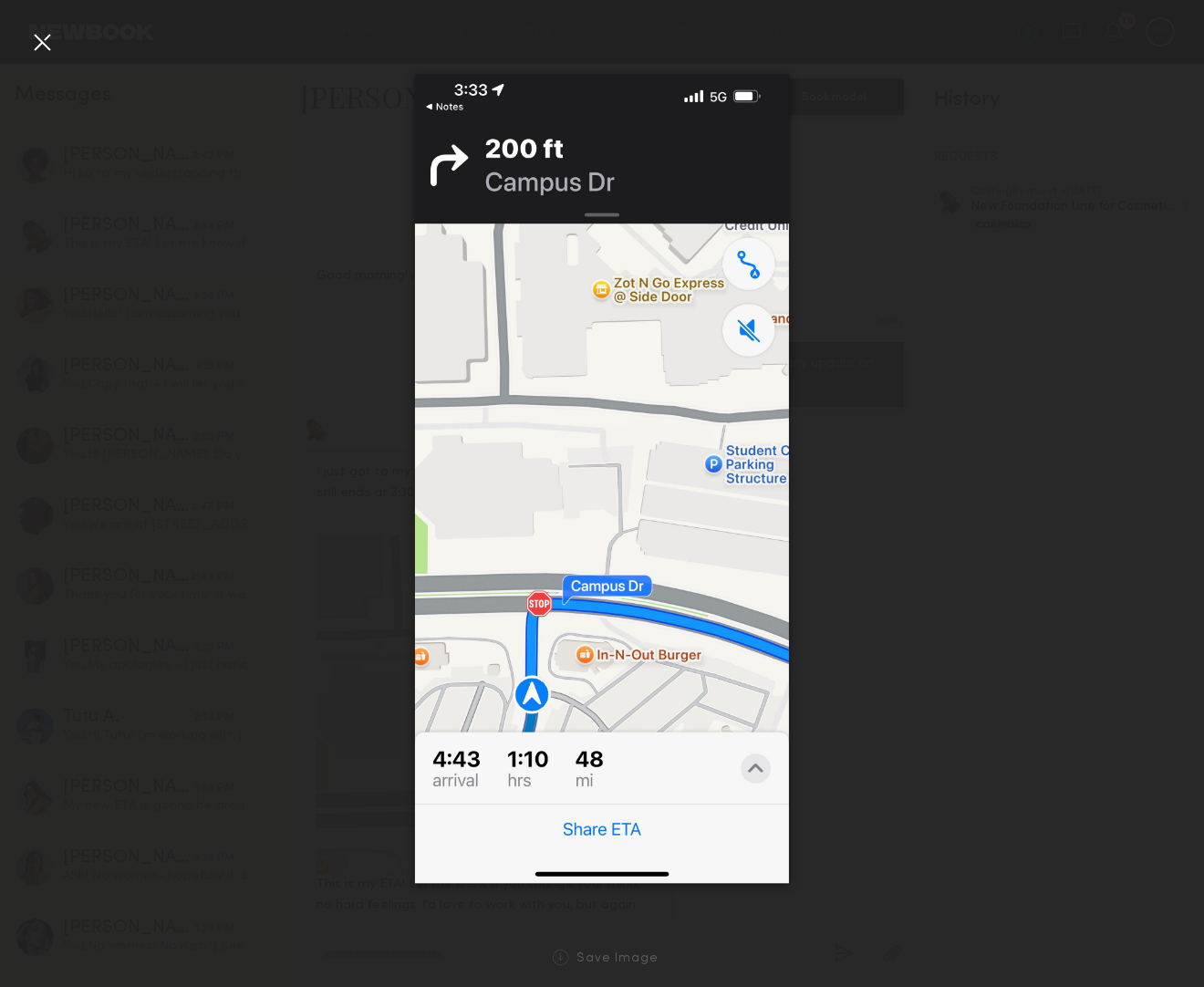 click on "Save Image" 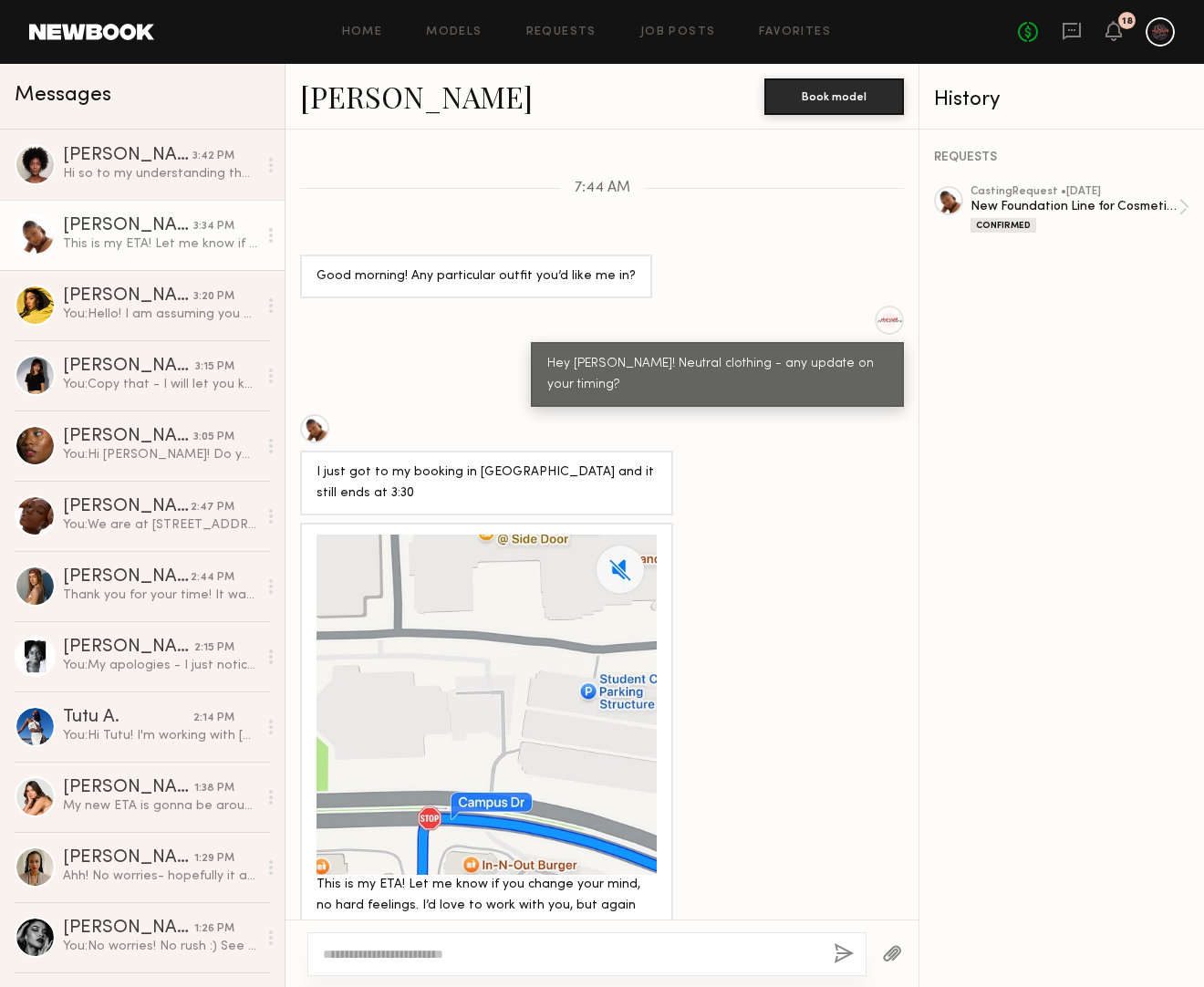 click 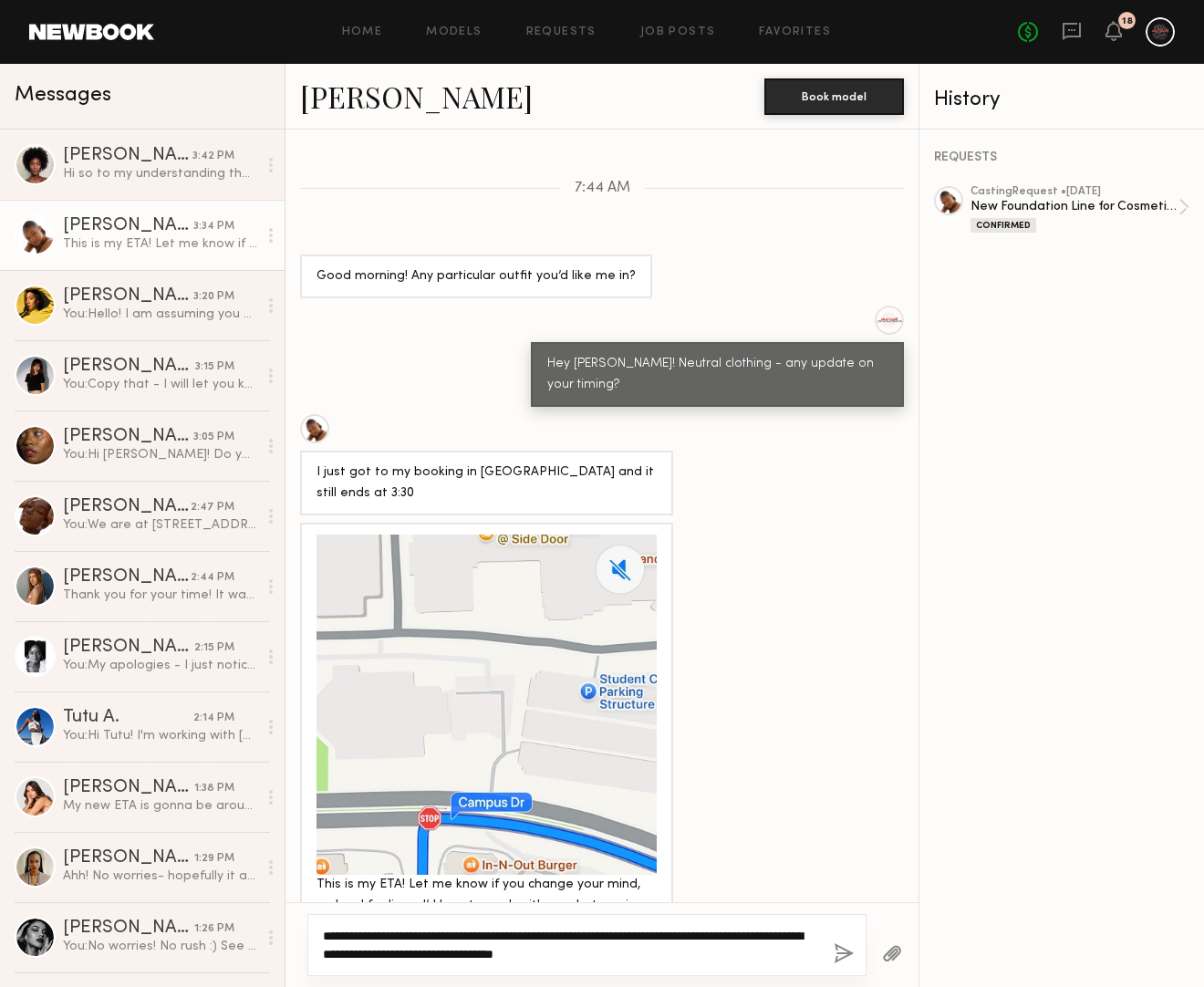 type on "**********" 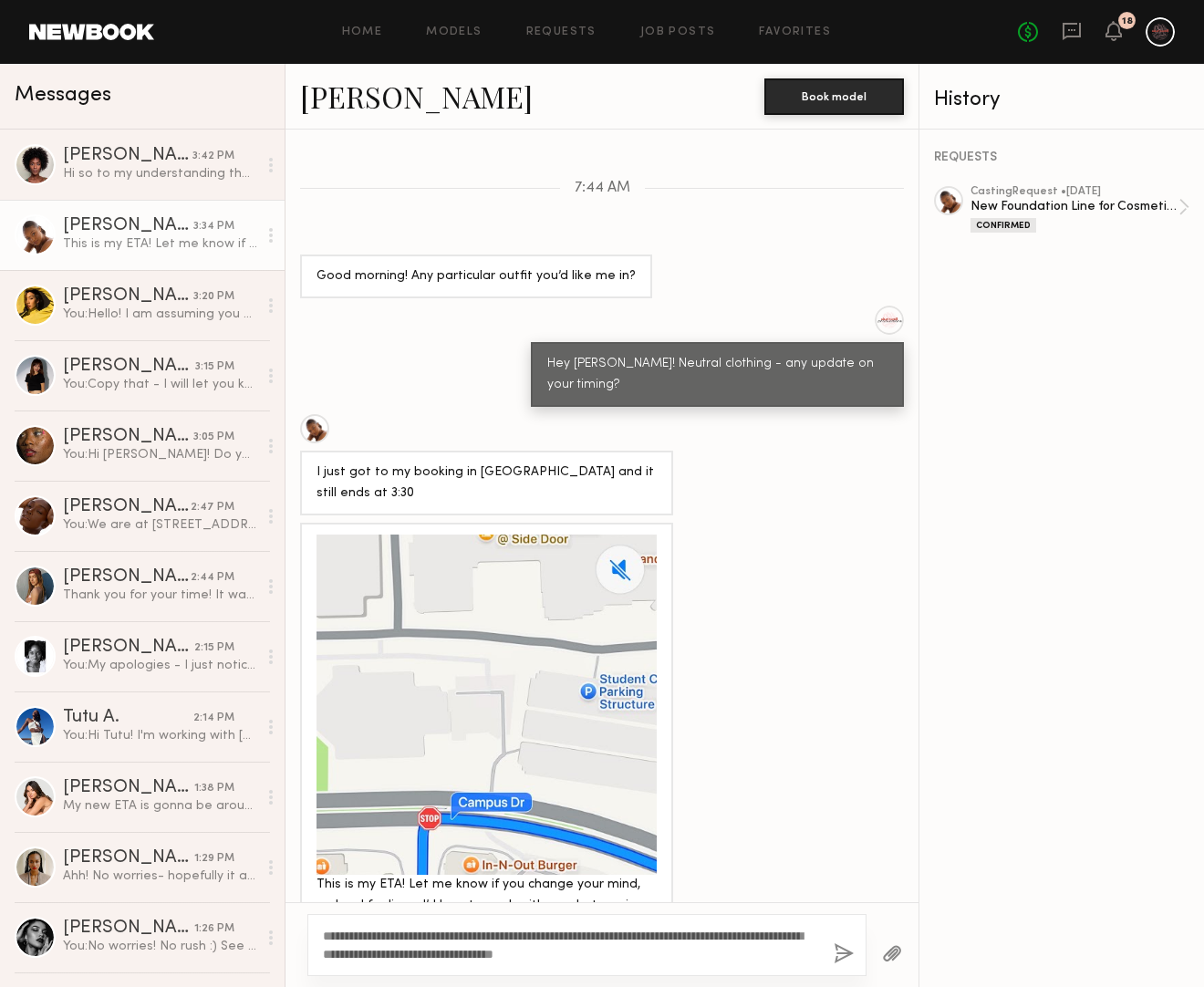 click 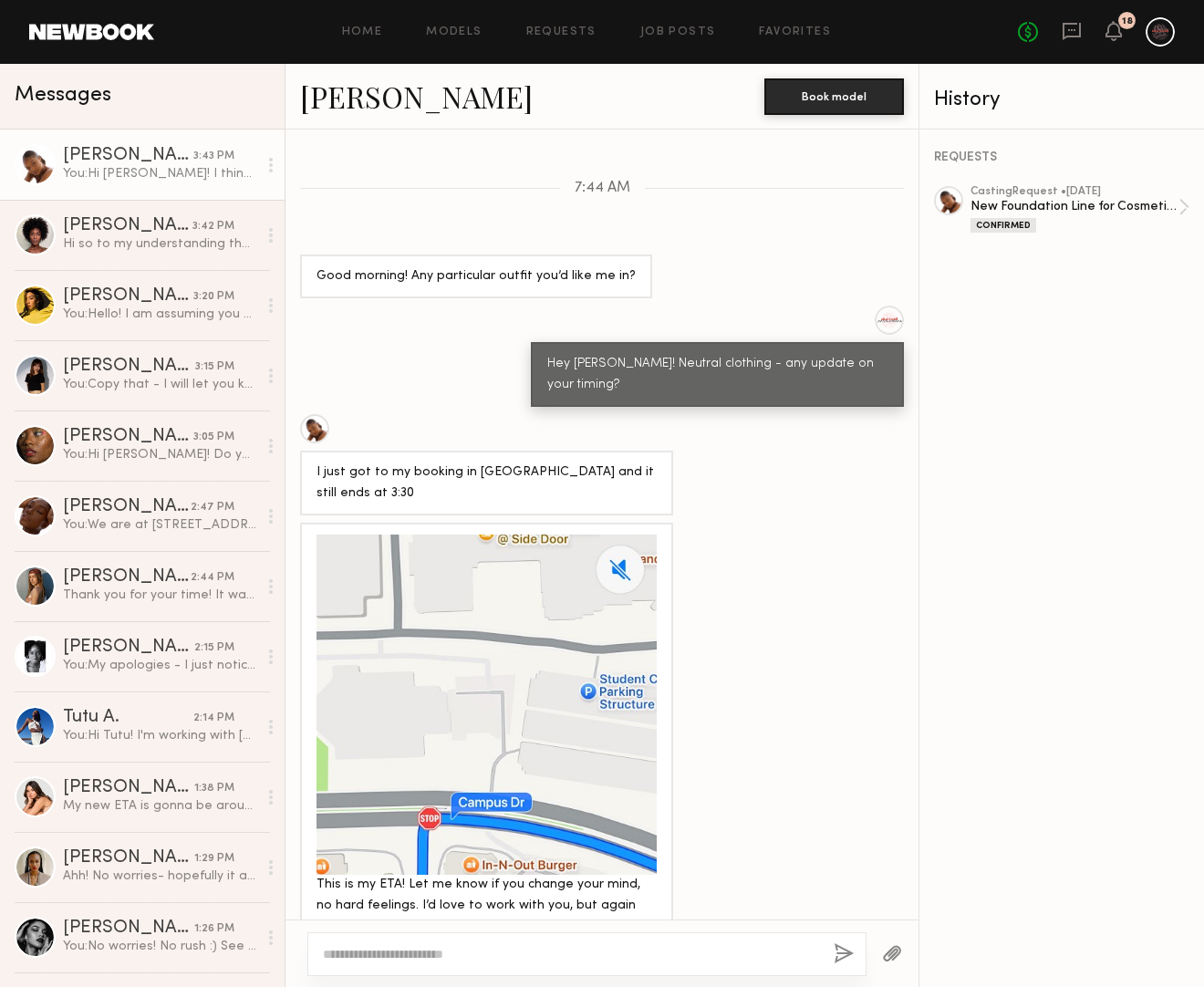 scroll, scrollTop: 1368, scrollLeft: 0, axis: vertical 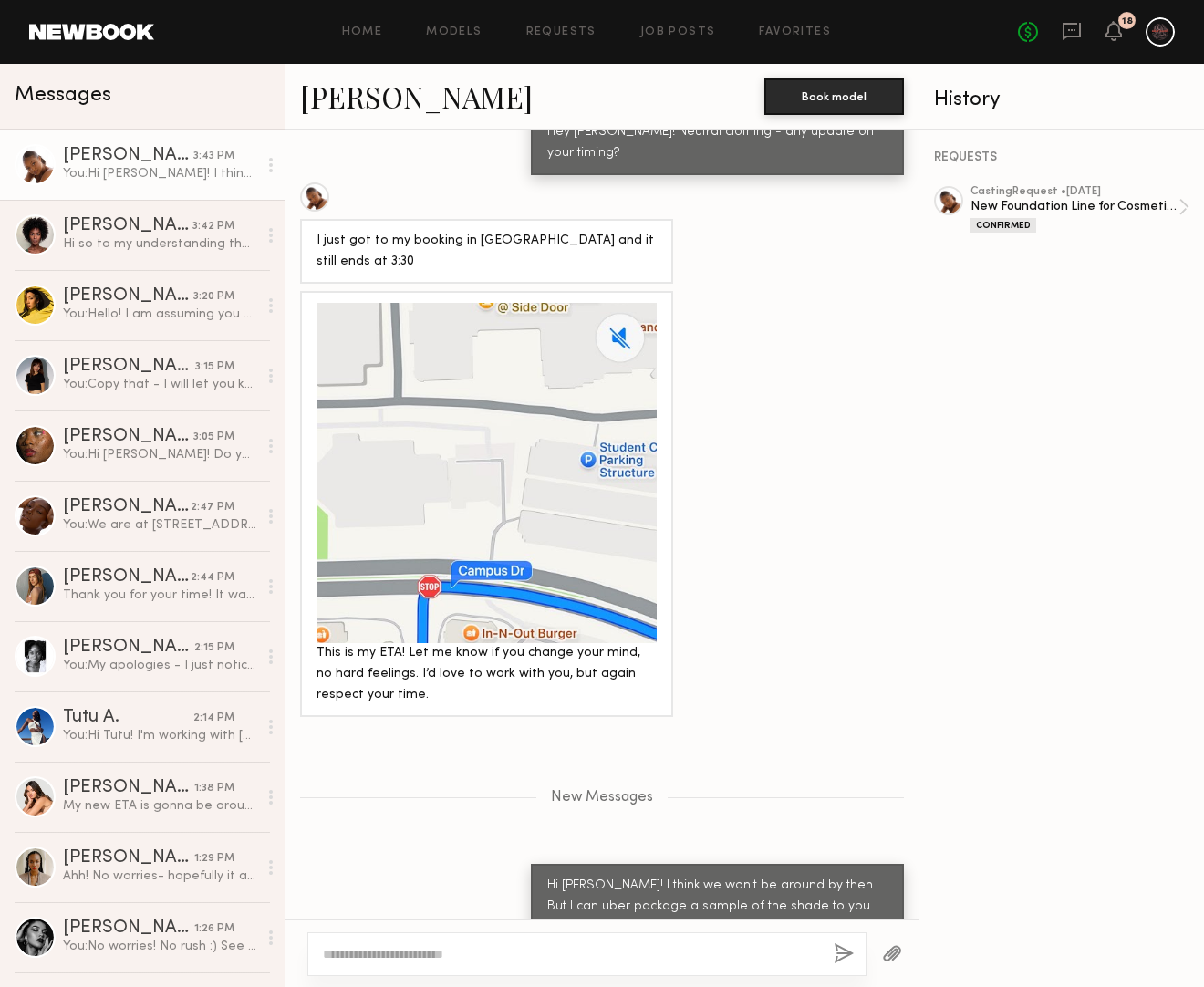 type 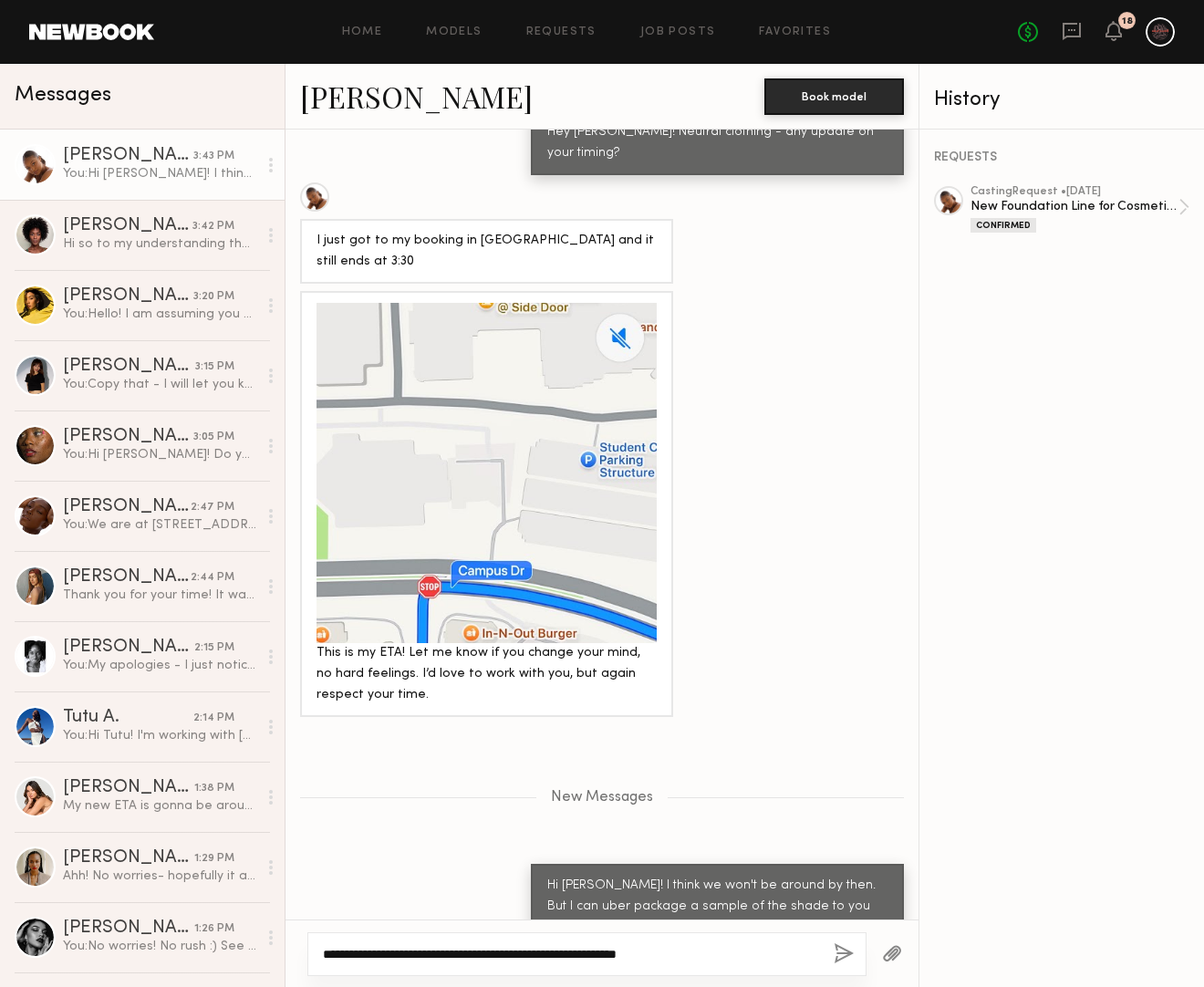type on "**********" 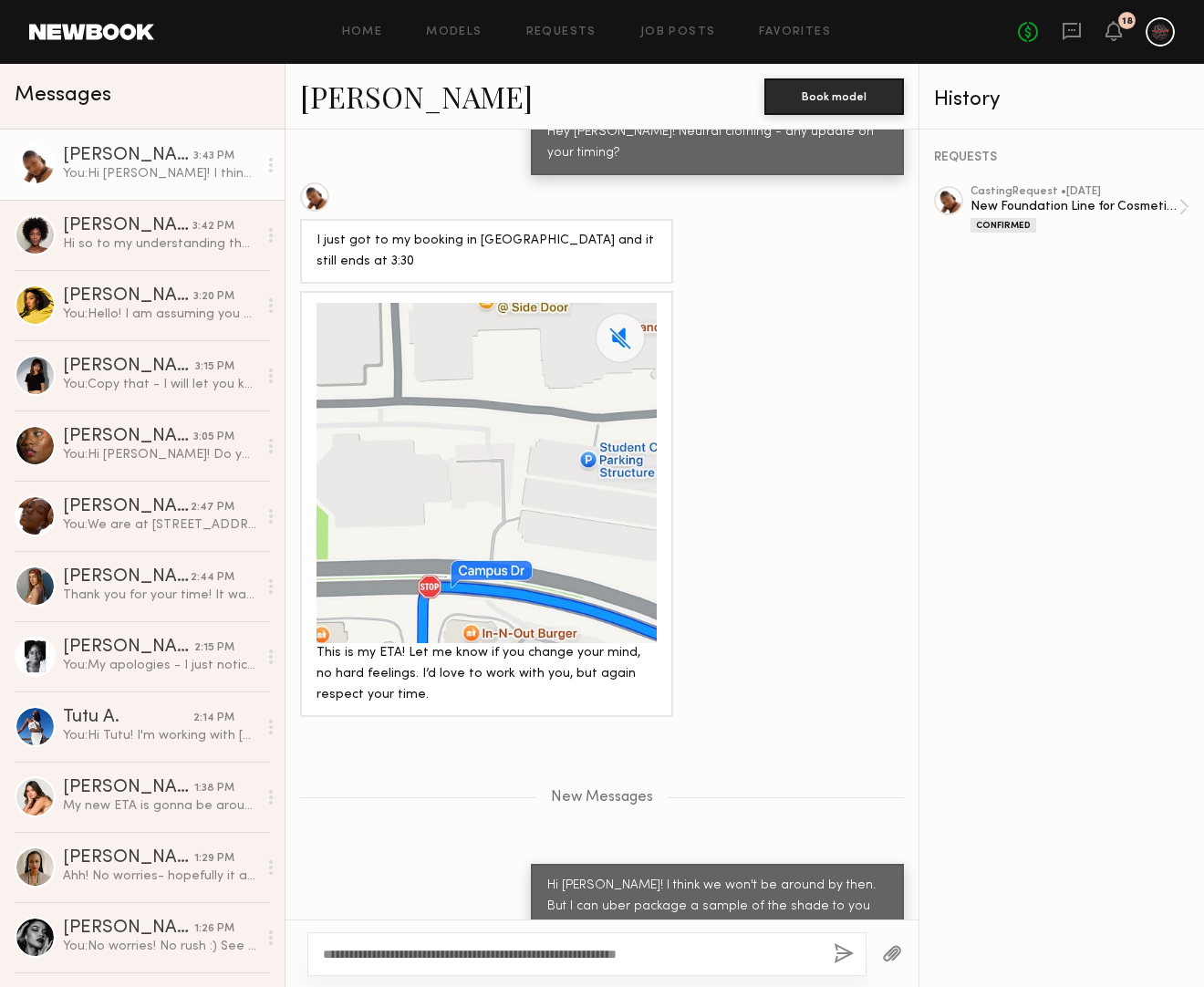 click 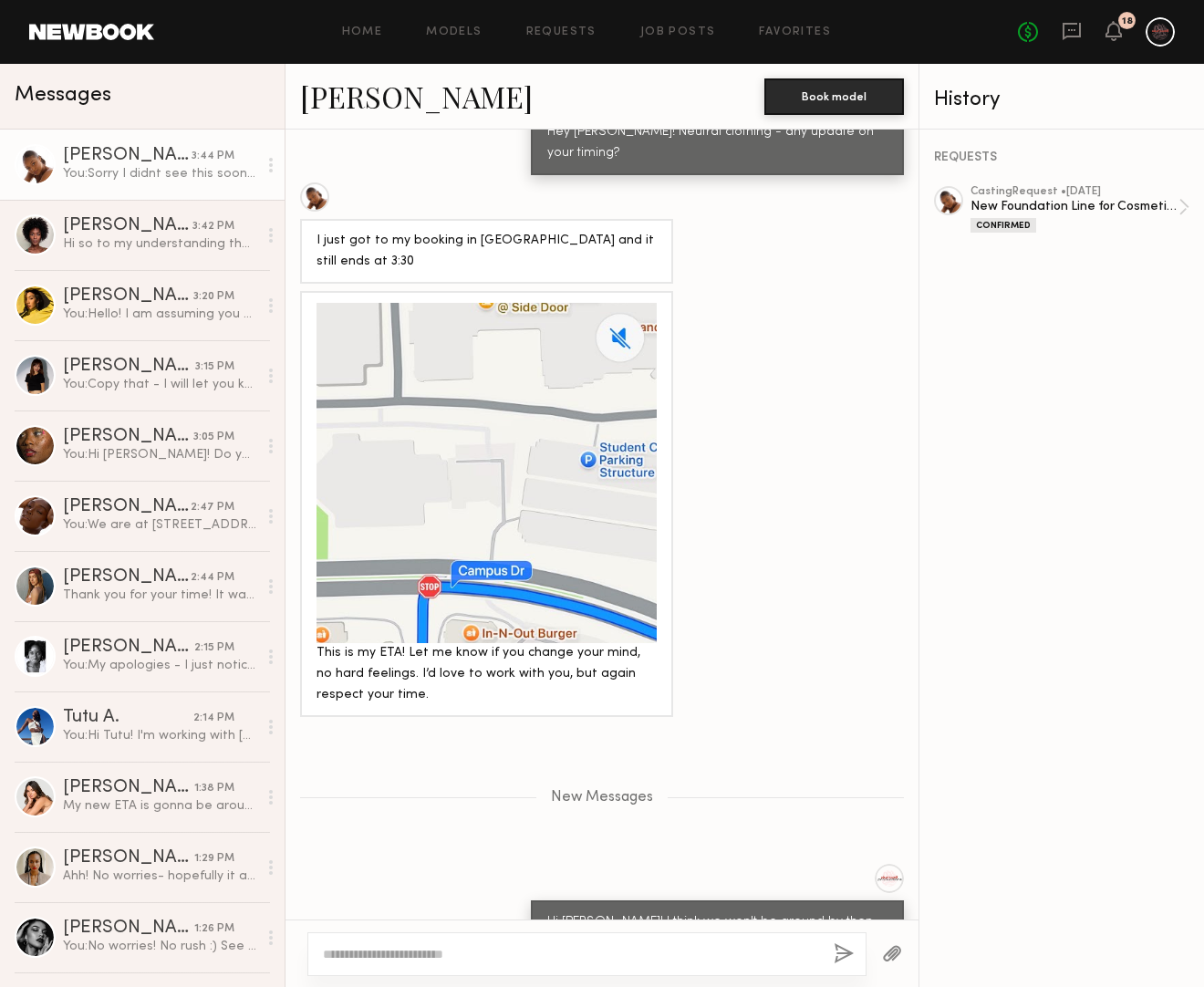 scroll, scrollTop: 1477, scrollLeft: 0, axis: vertical 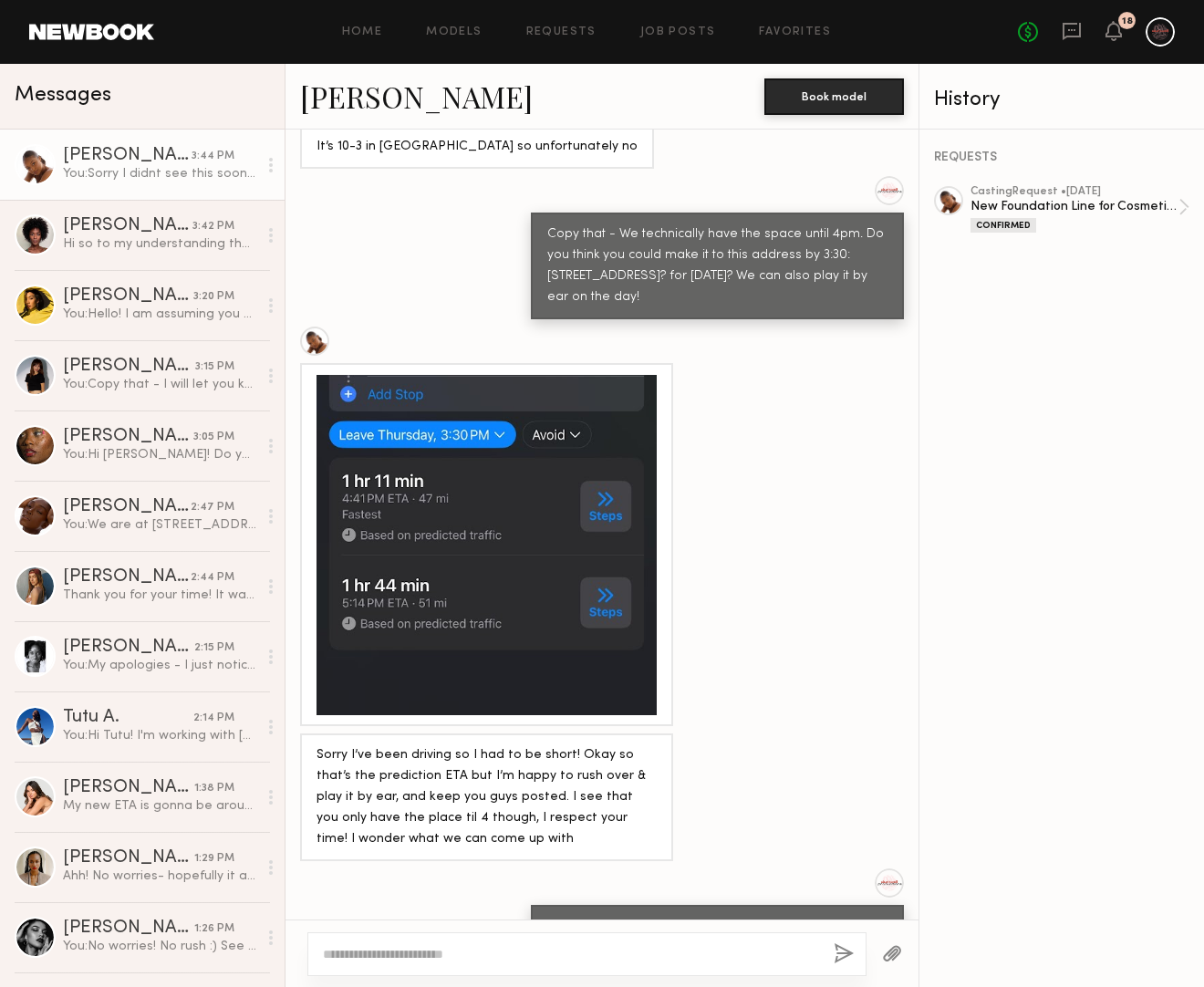 click on "No fees up to $5,000 18" 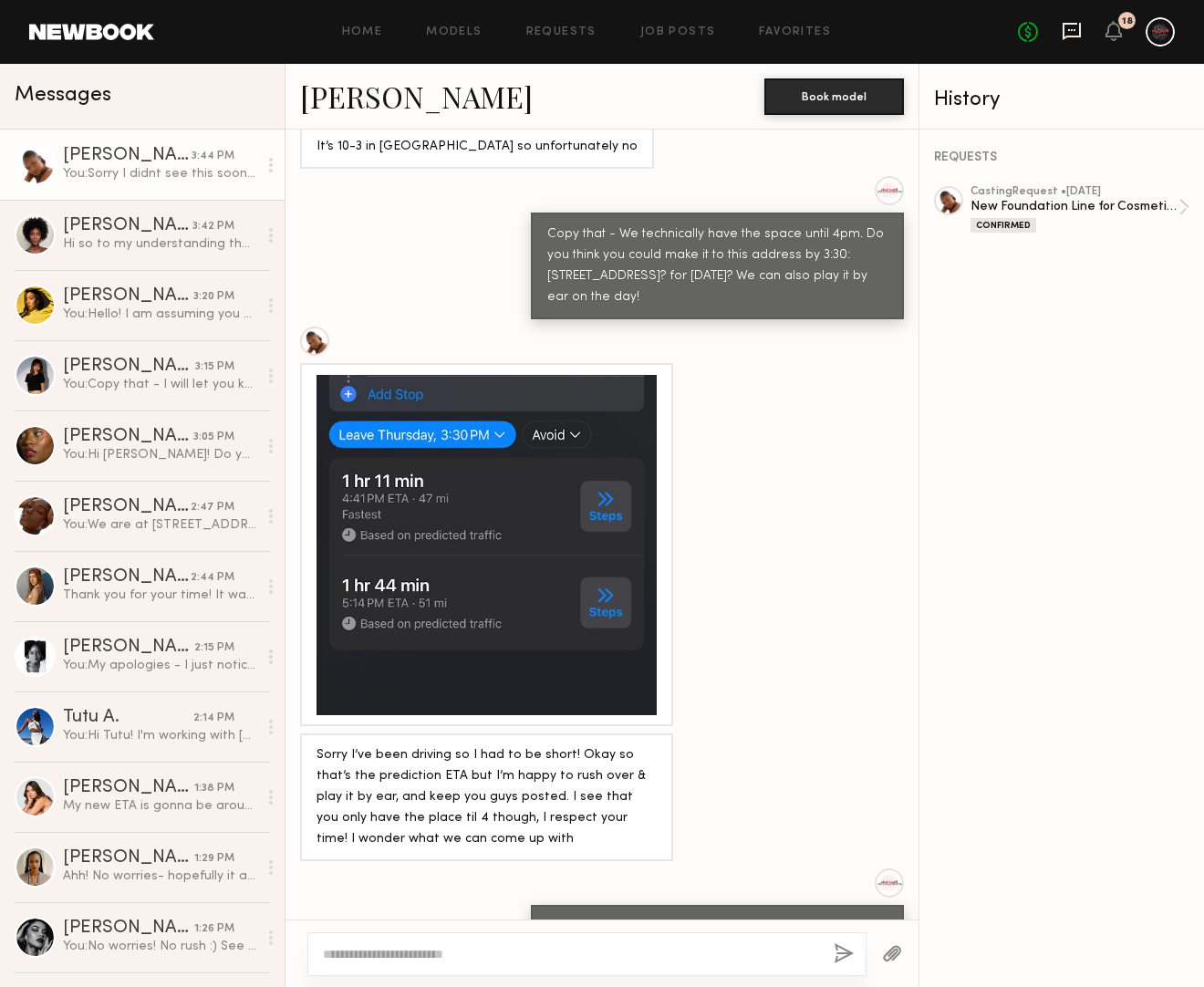click 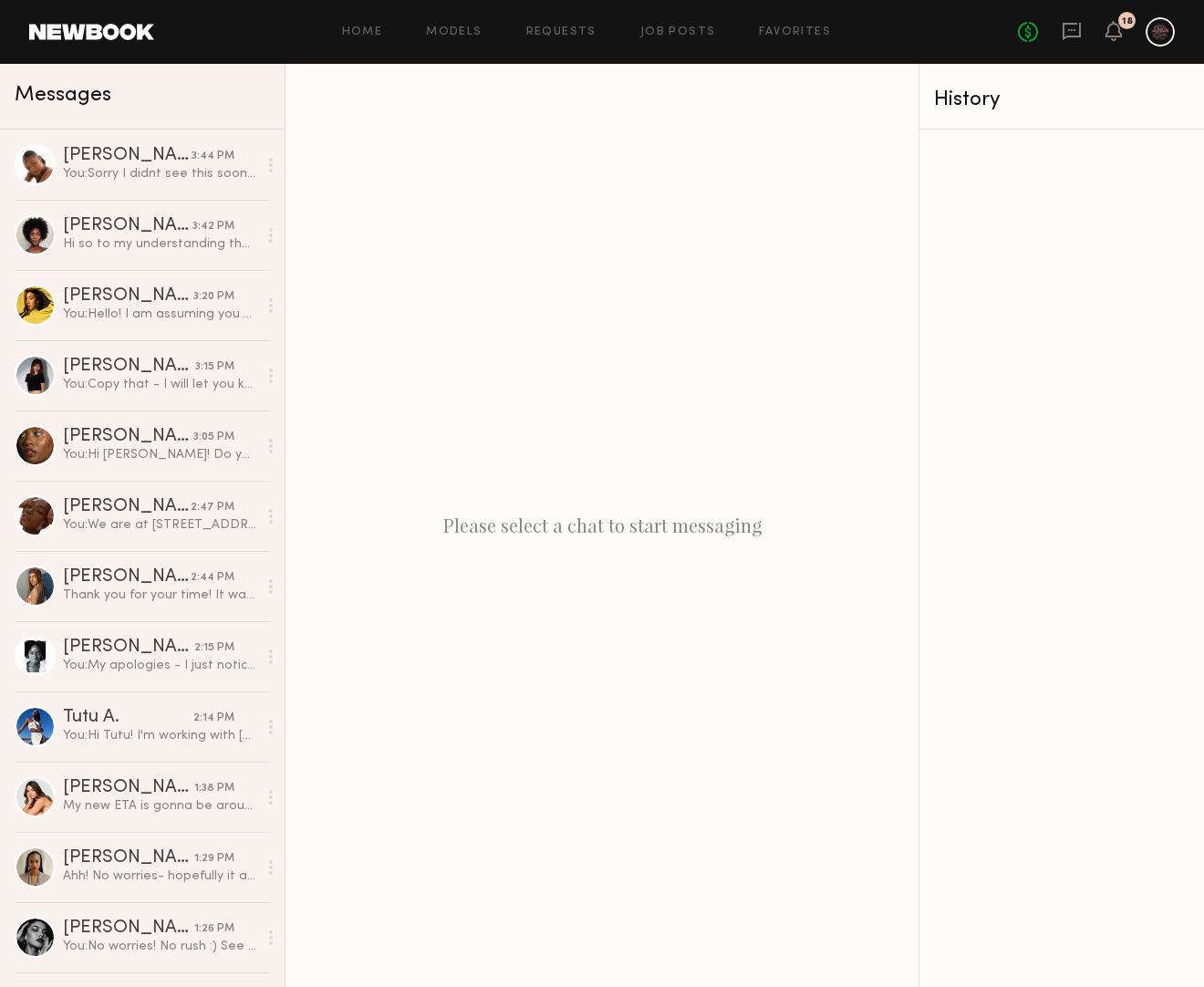 click on "Home Models Requests Job Posts Favorites Sign Out No fees up to $5,000 18" 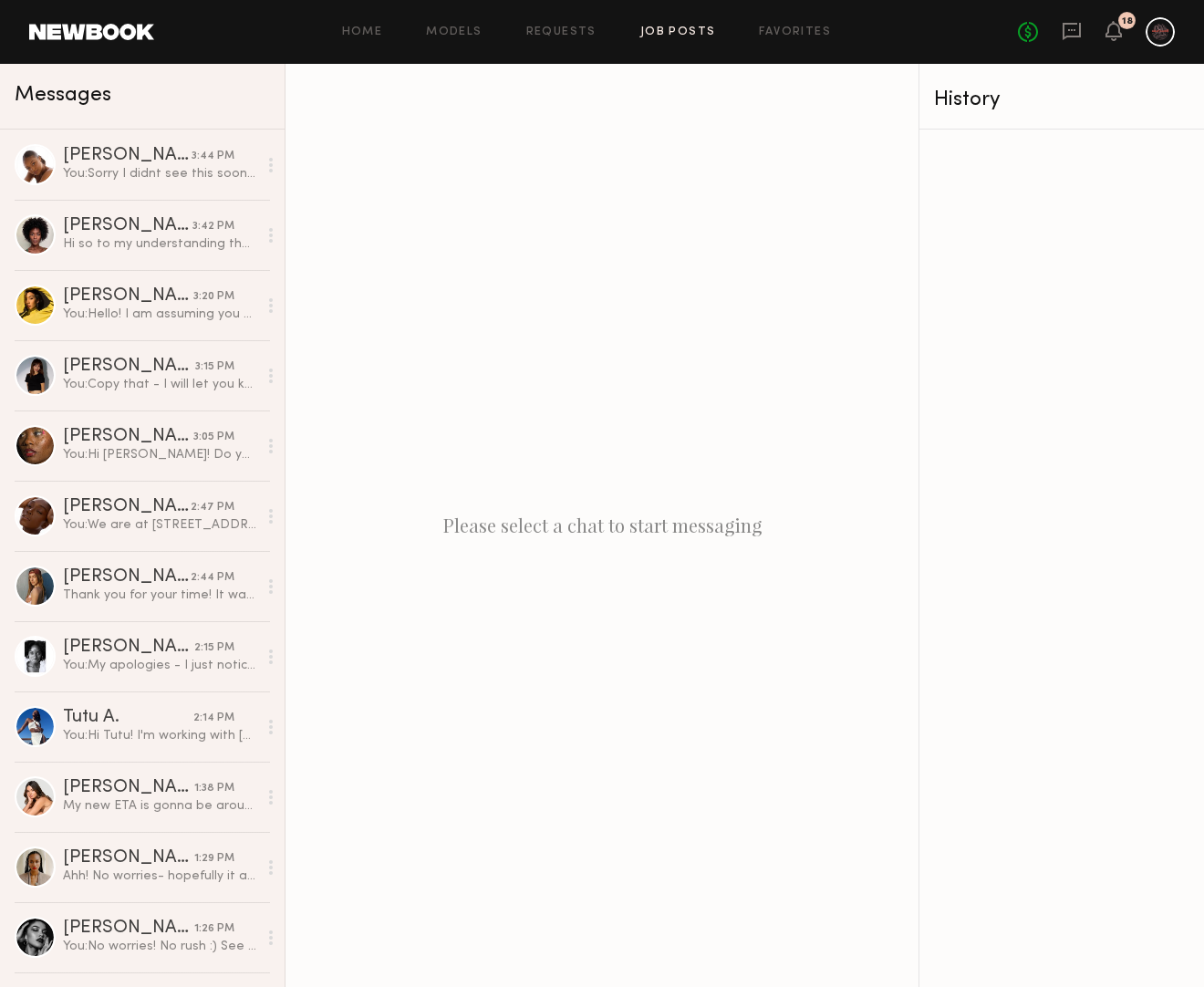 click on "Job Posts" 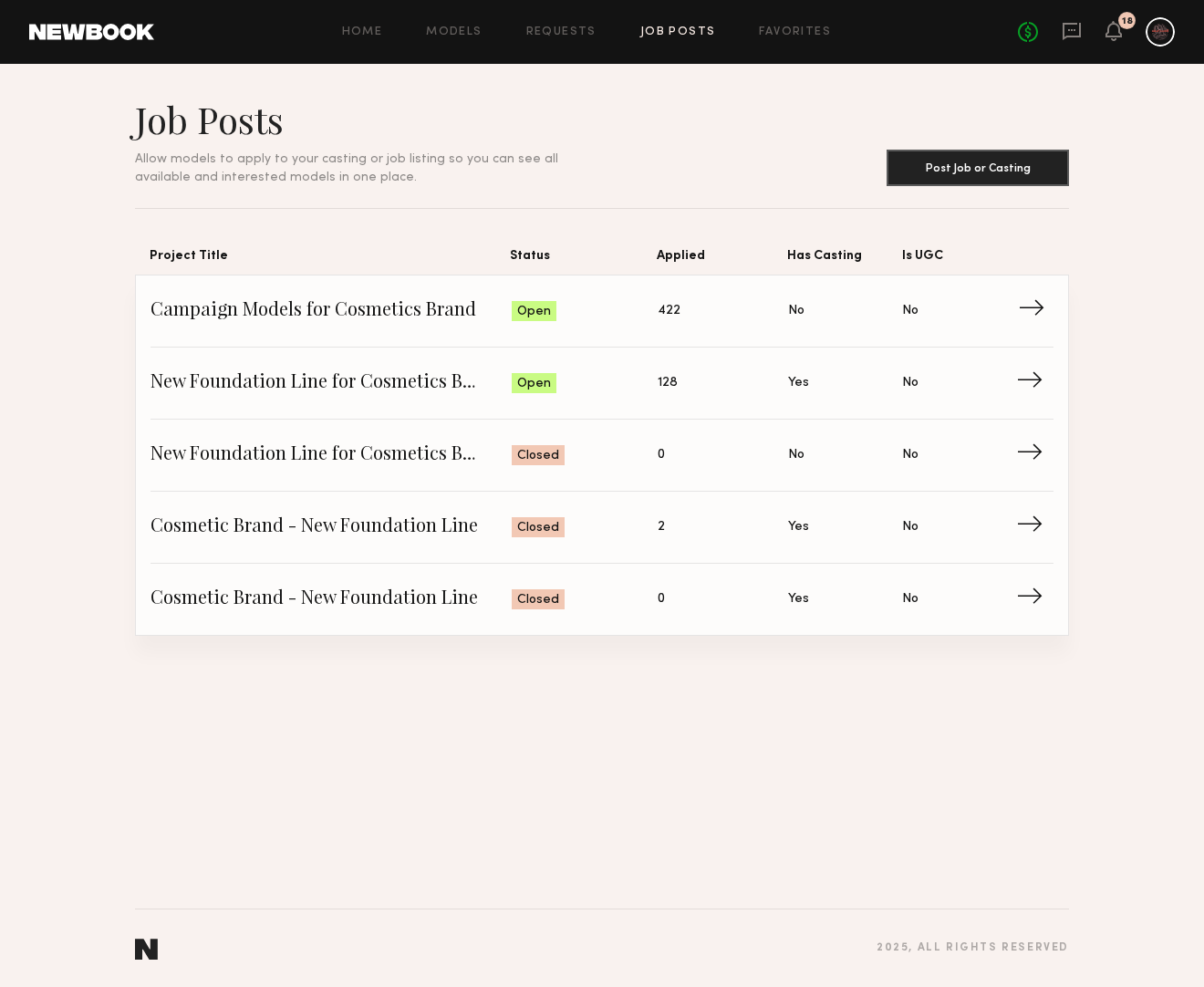 click on "Status: Open" 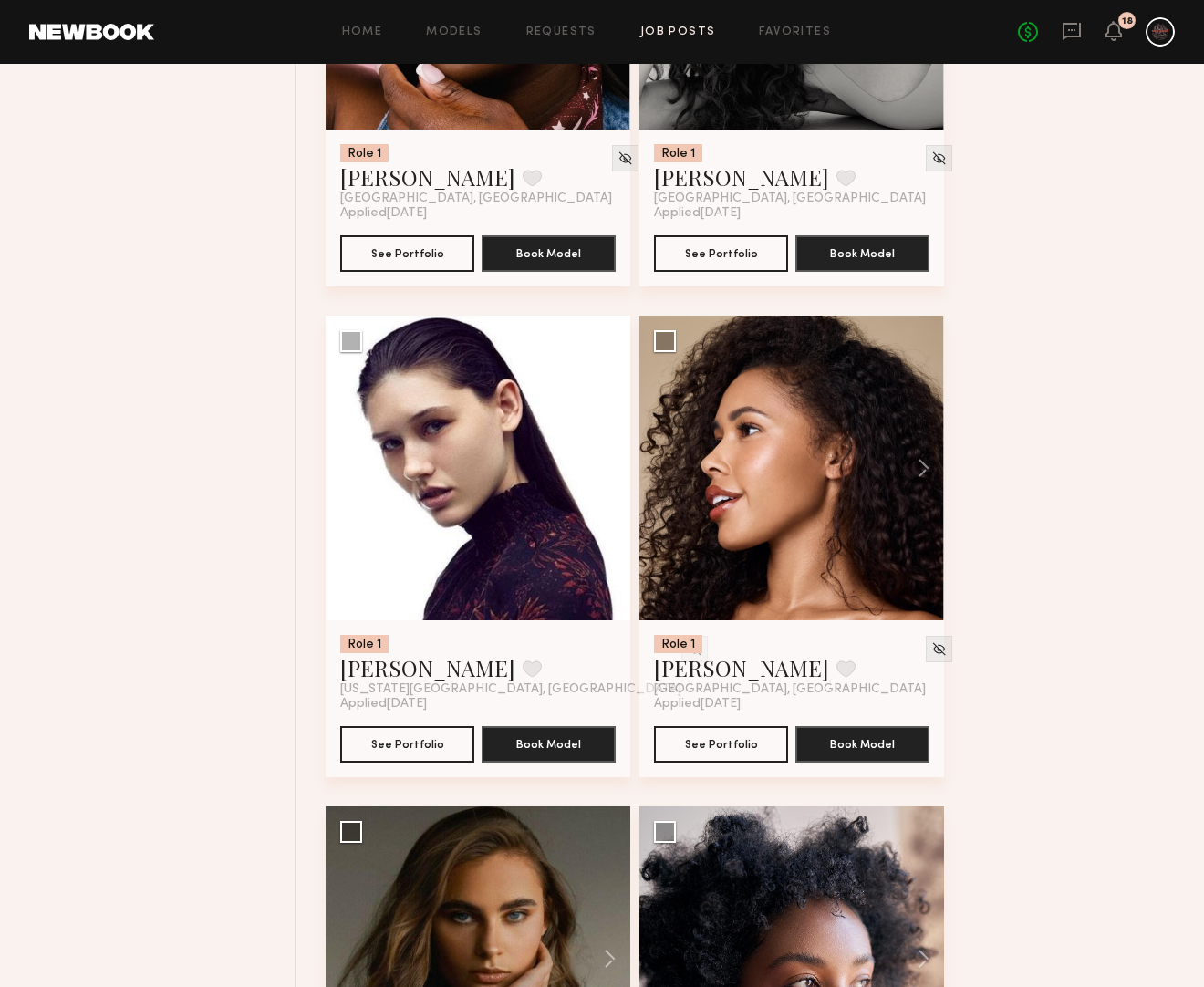 scroll, scrollTop: 4554, scrollLeft: 0, axis: vertical 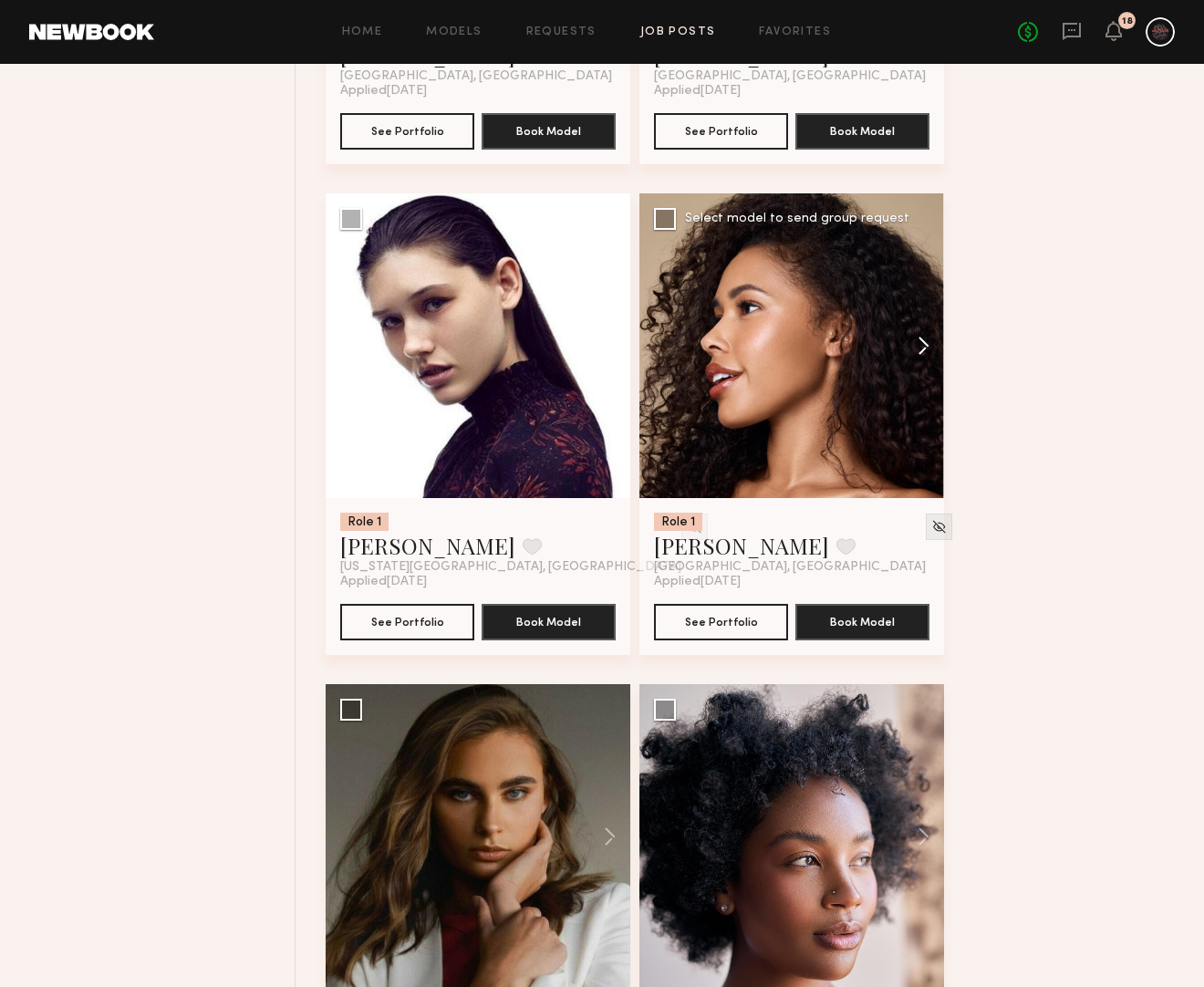 click 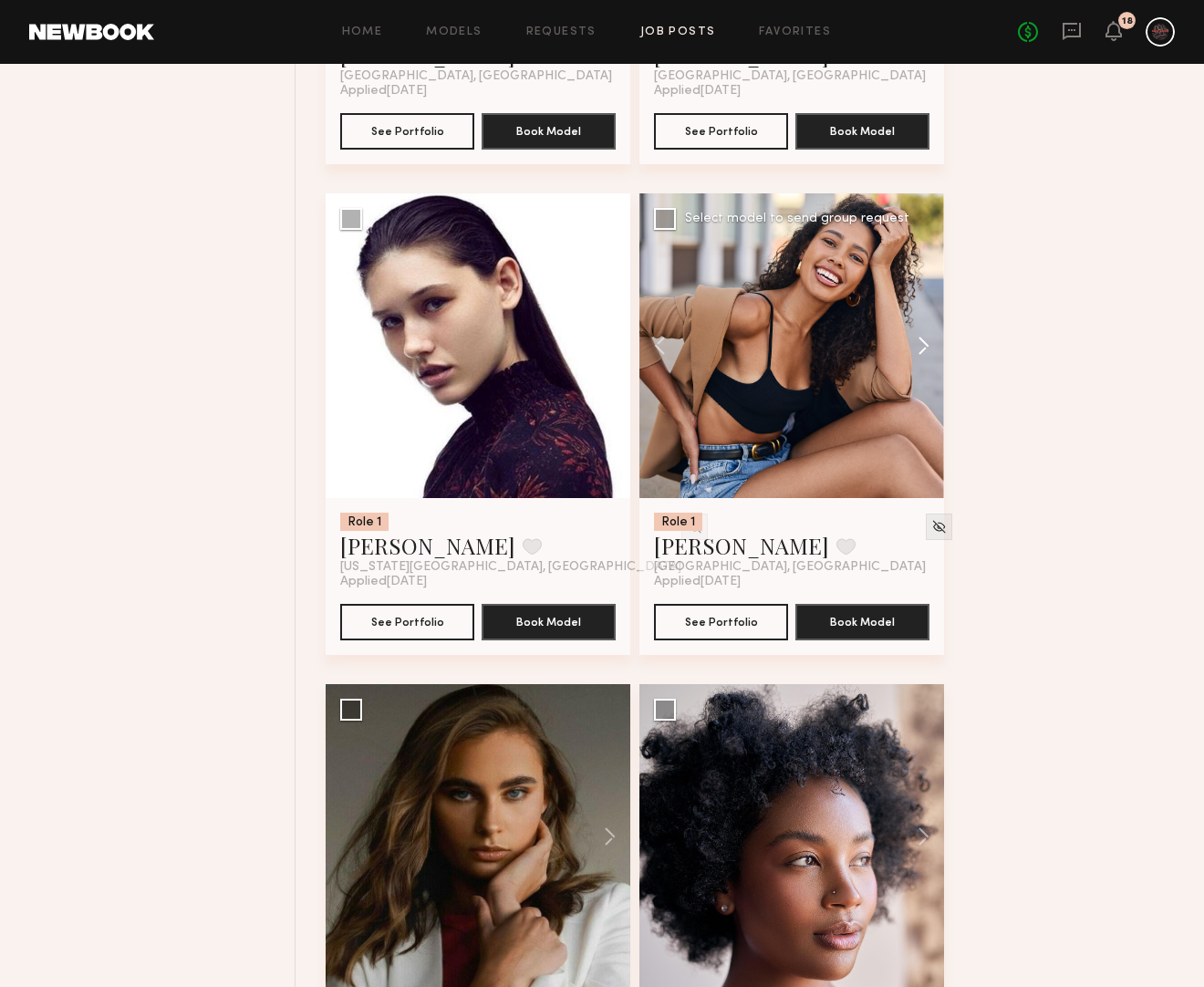 click 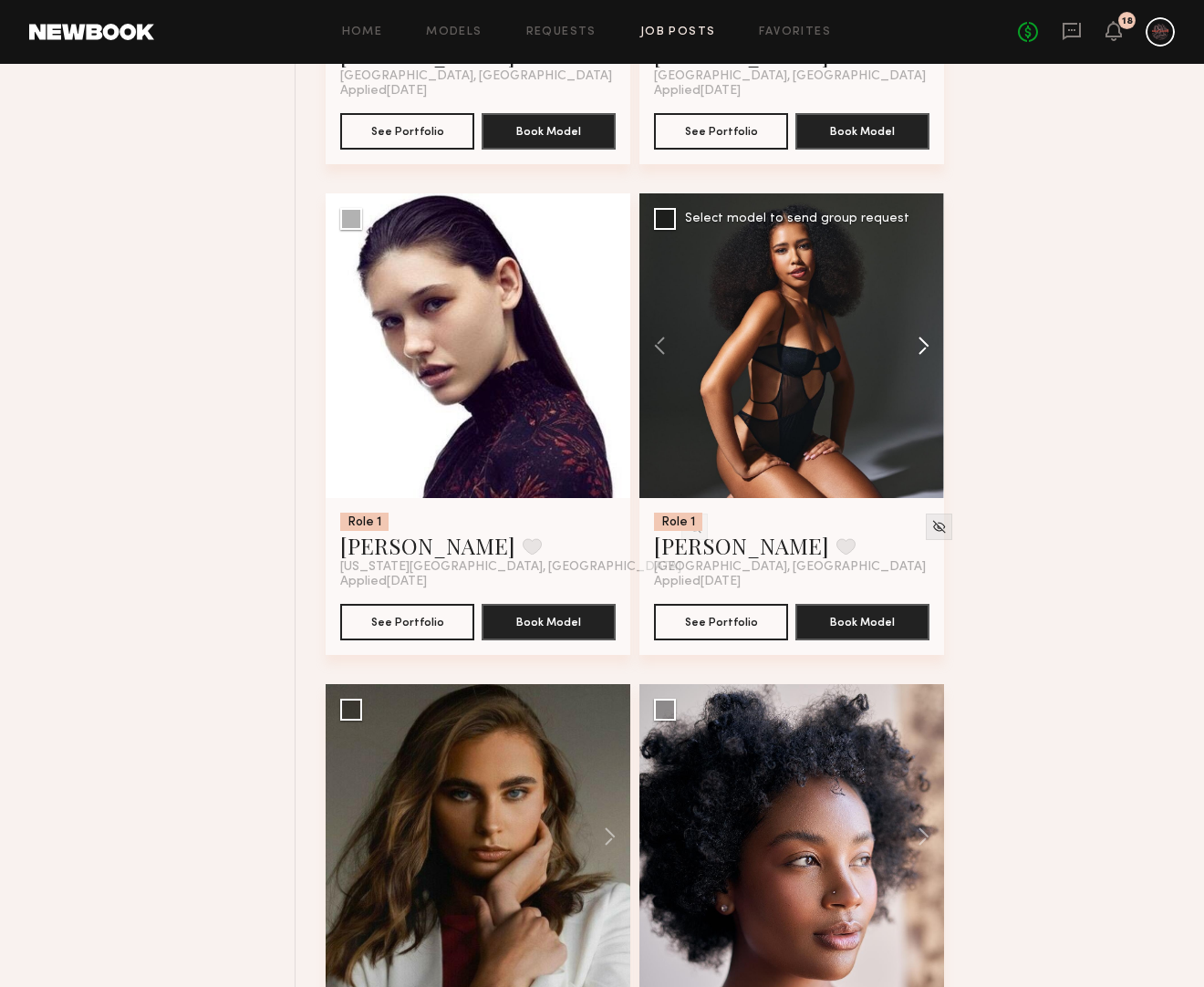 click 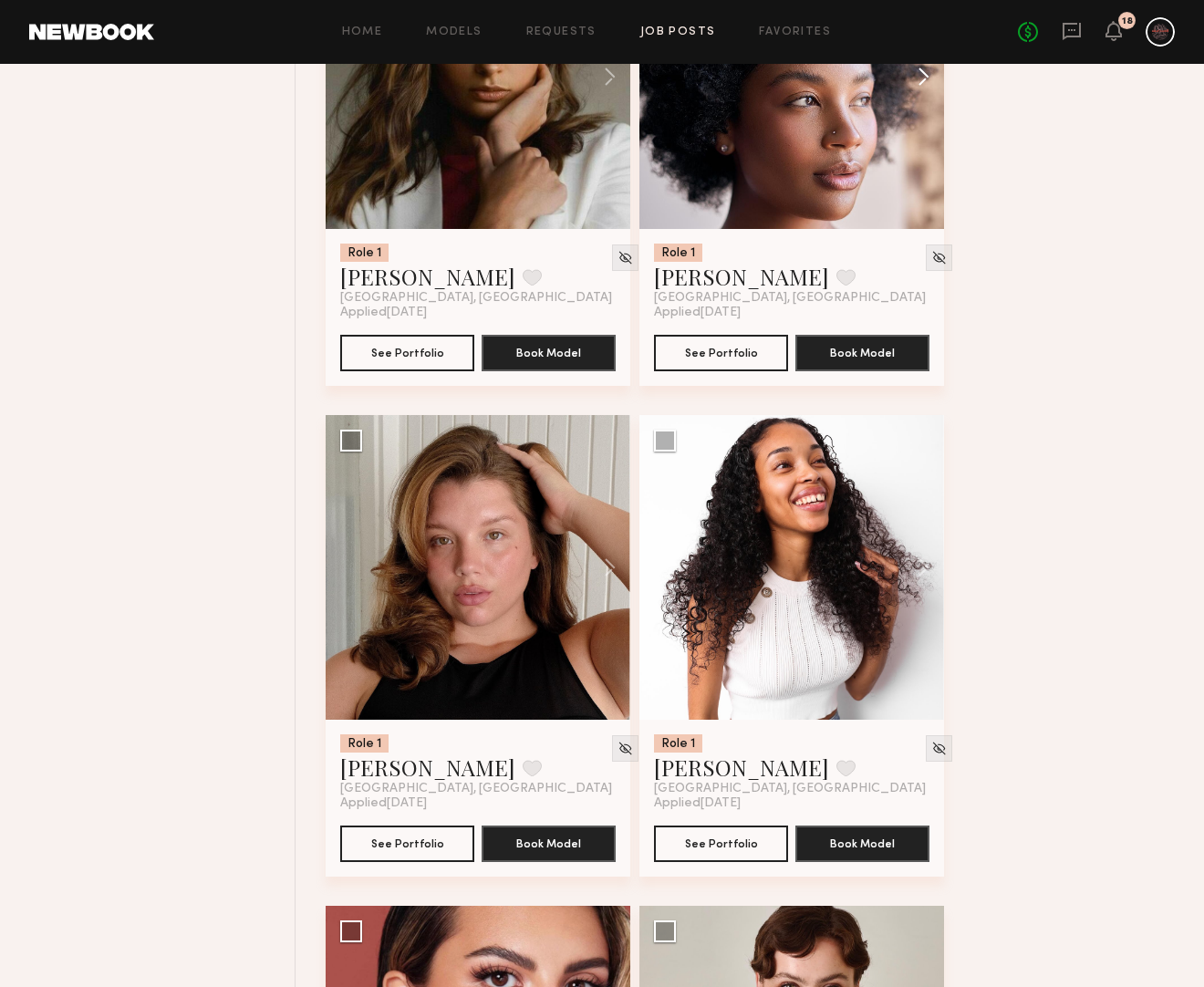 scroll, scrollTop: 5238, scrollLeft: 0, axis: vertical 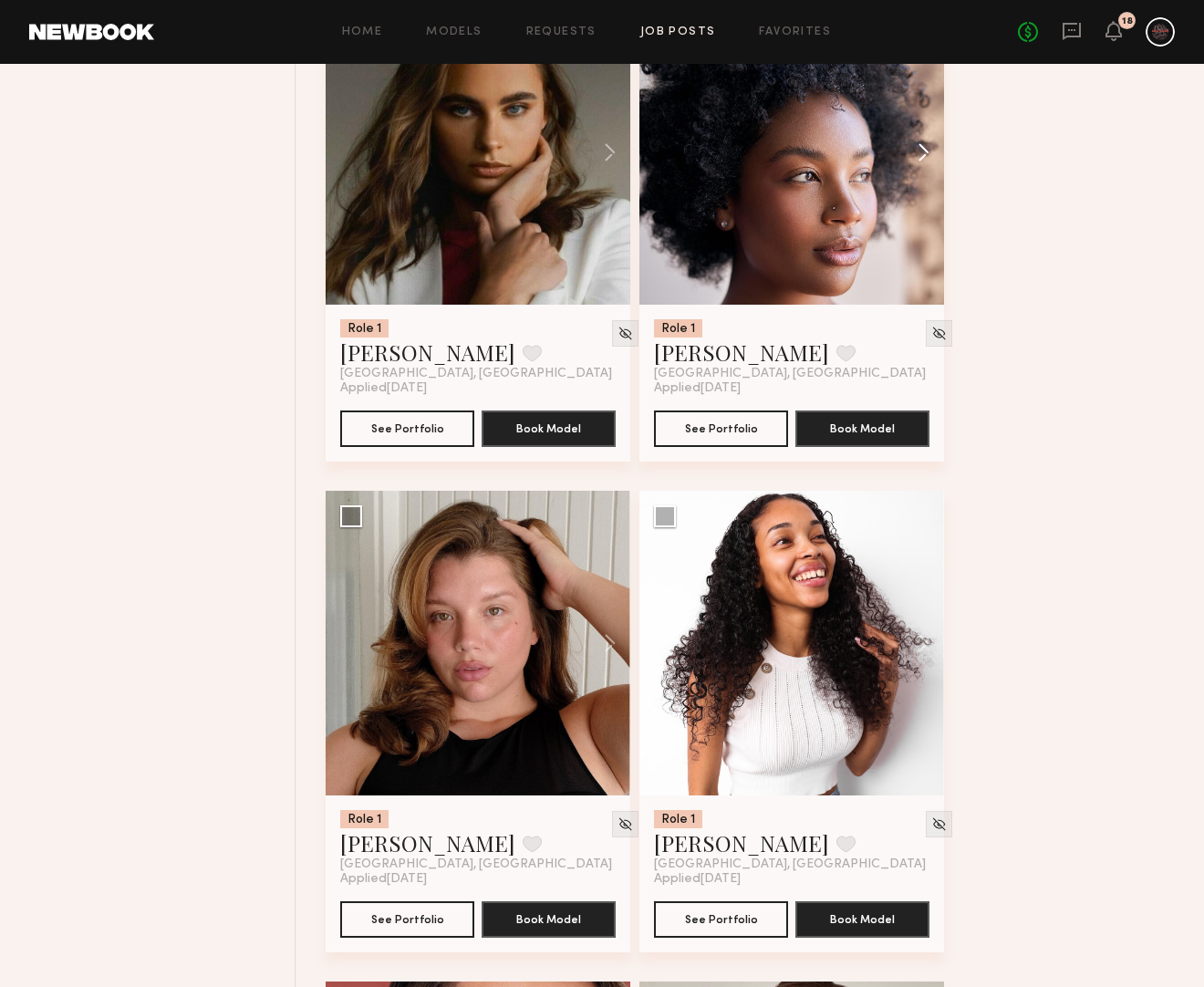 click 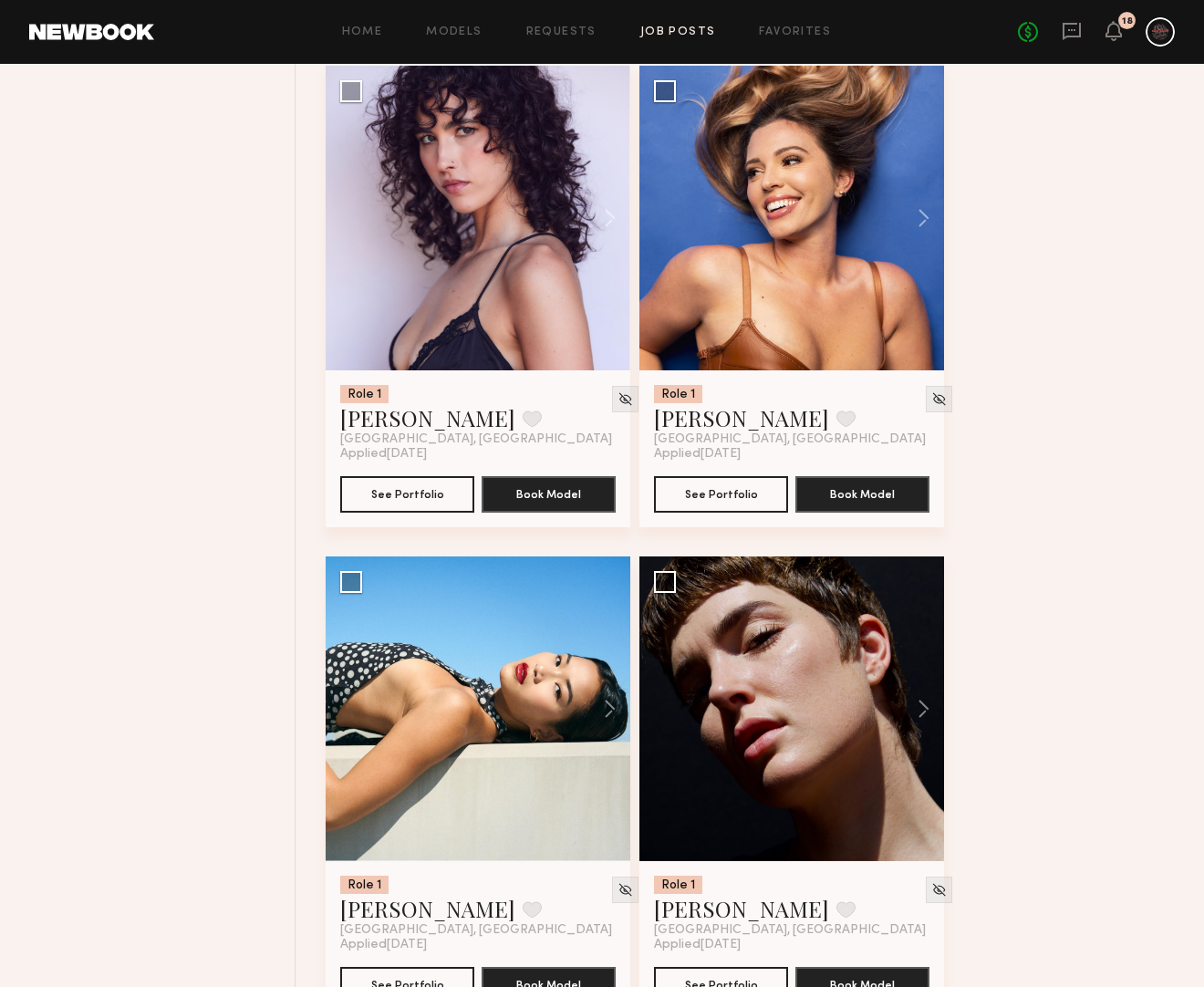 scroll, scrollTop: 6729, scrollLeft: 0, axis: vertical 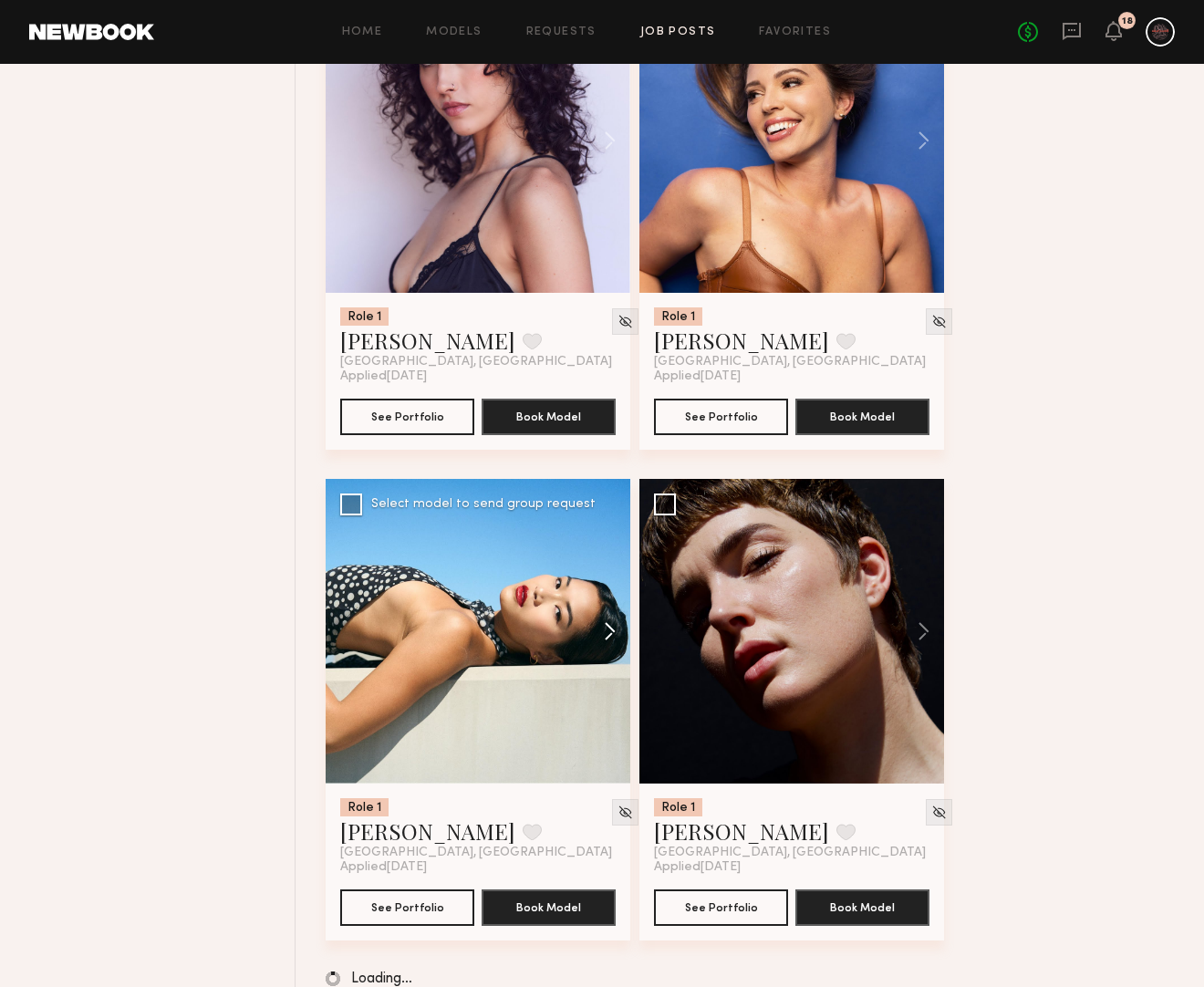 click 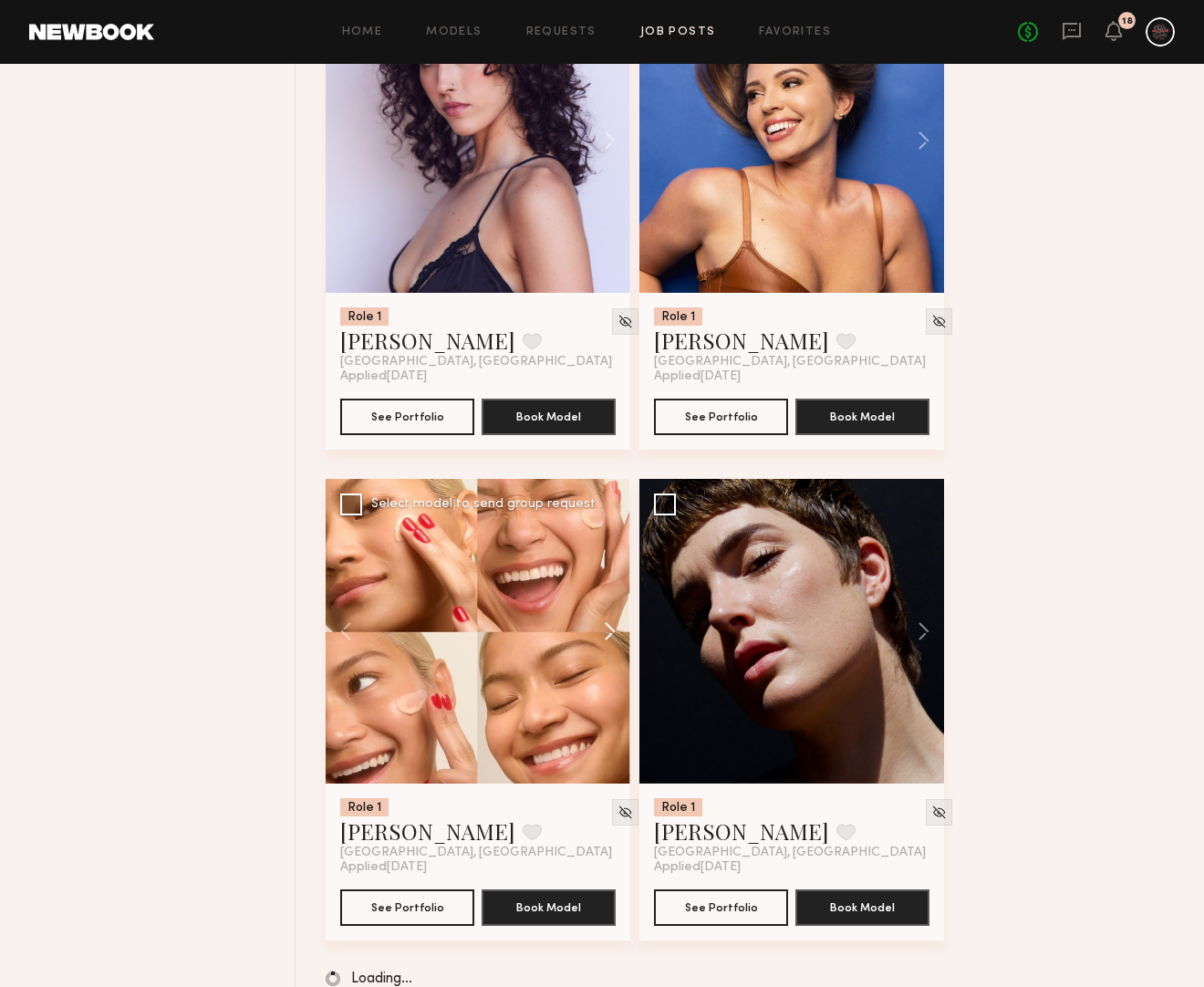 click 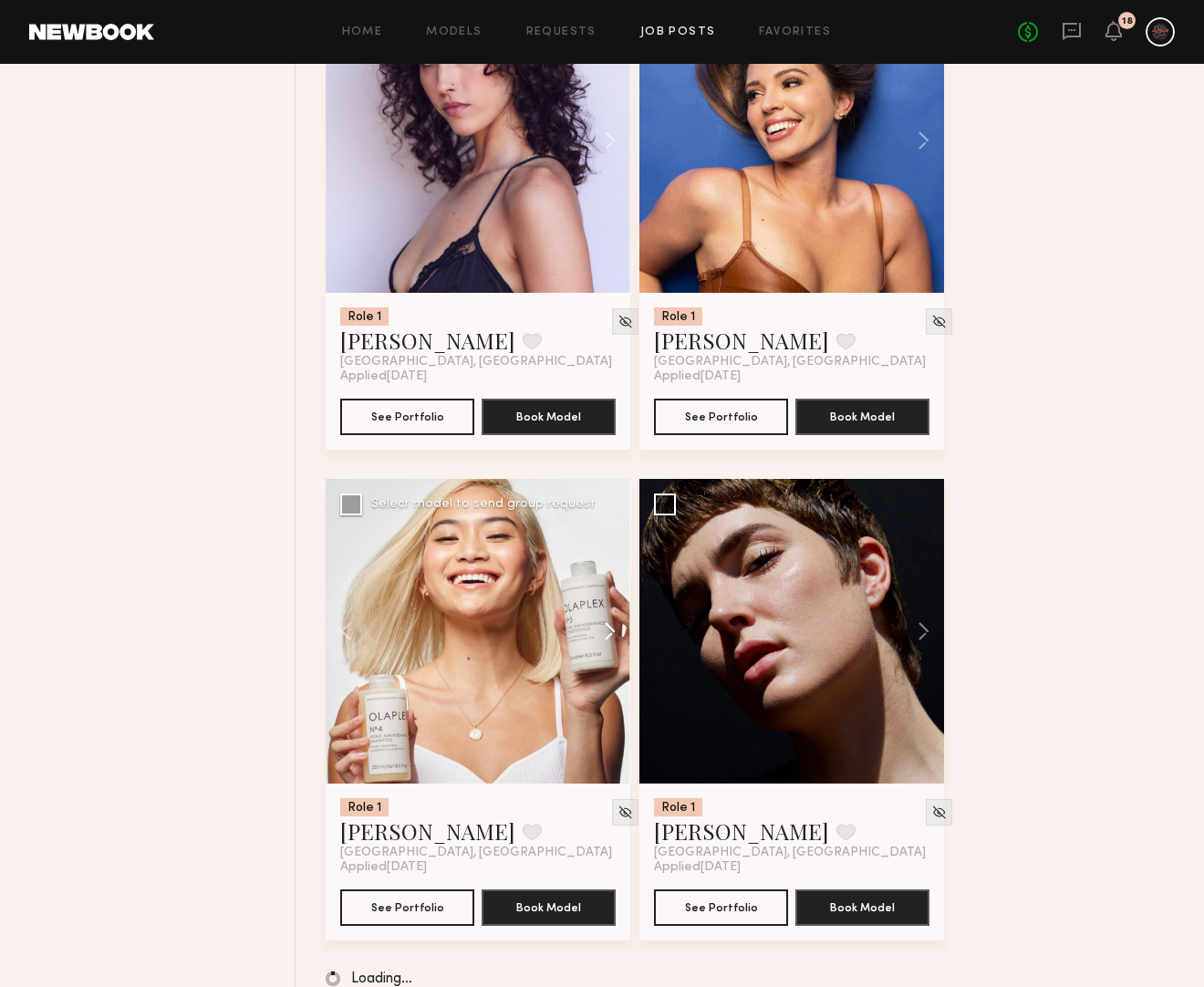 click 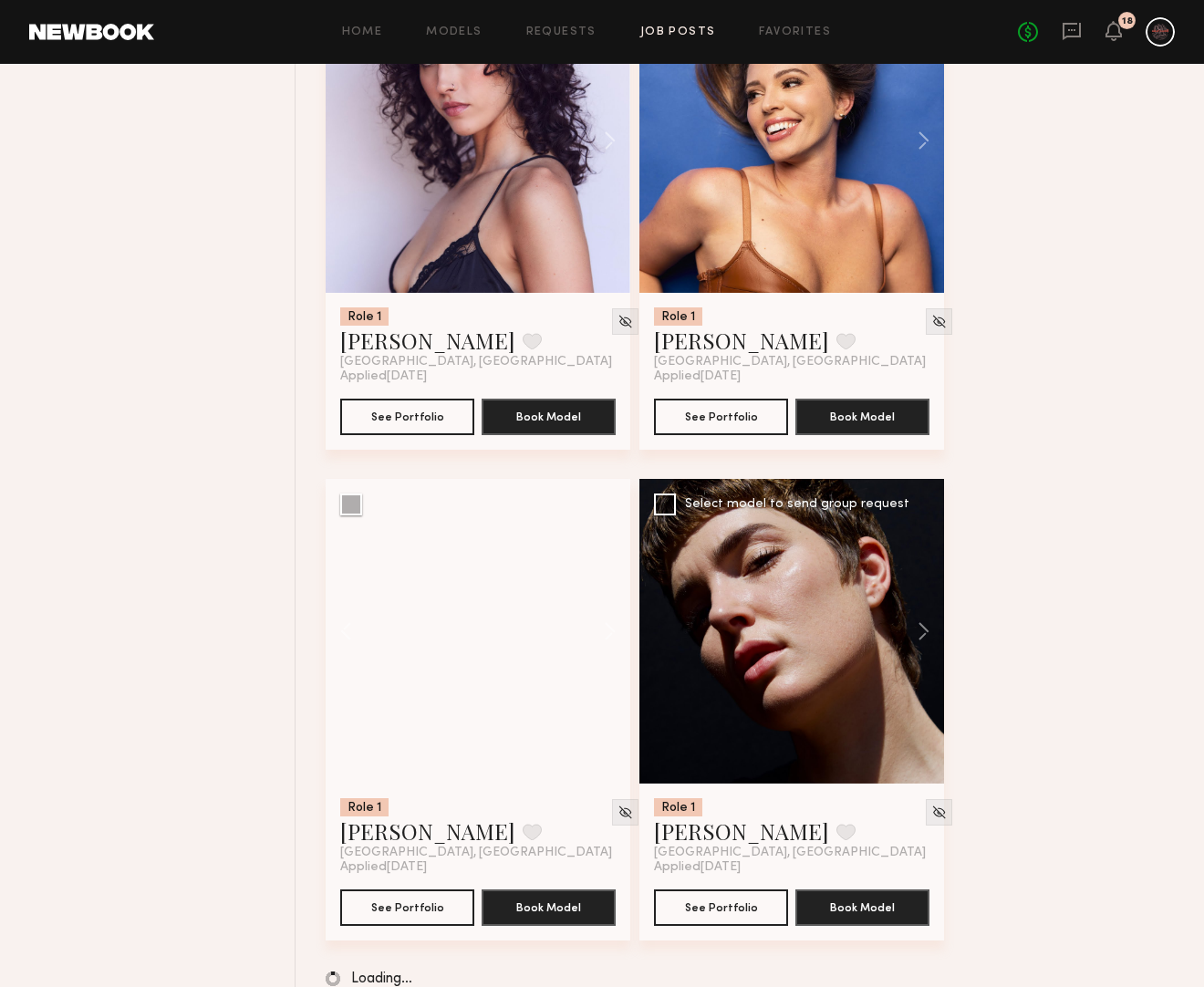 scroll, scrollTop: 6729, scrollLeft: 0, axis: vertical 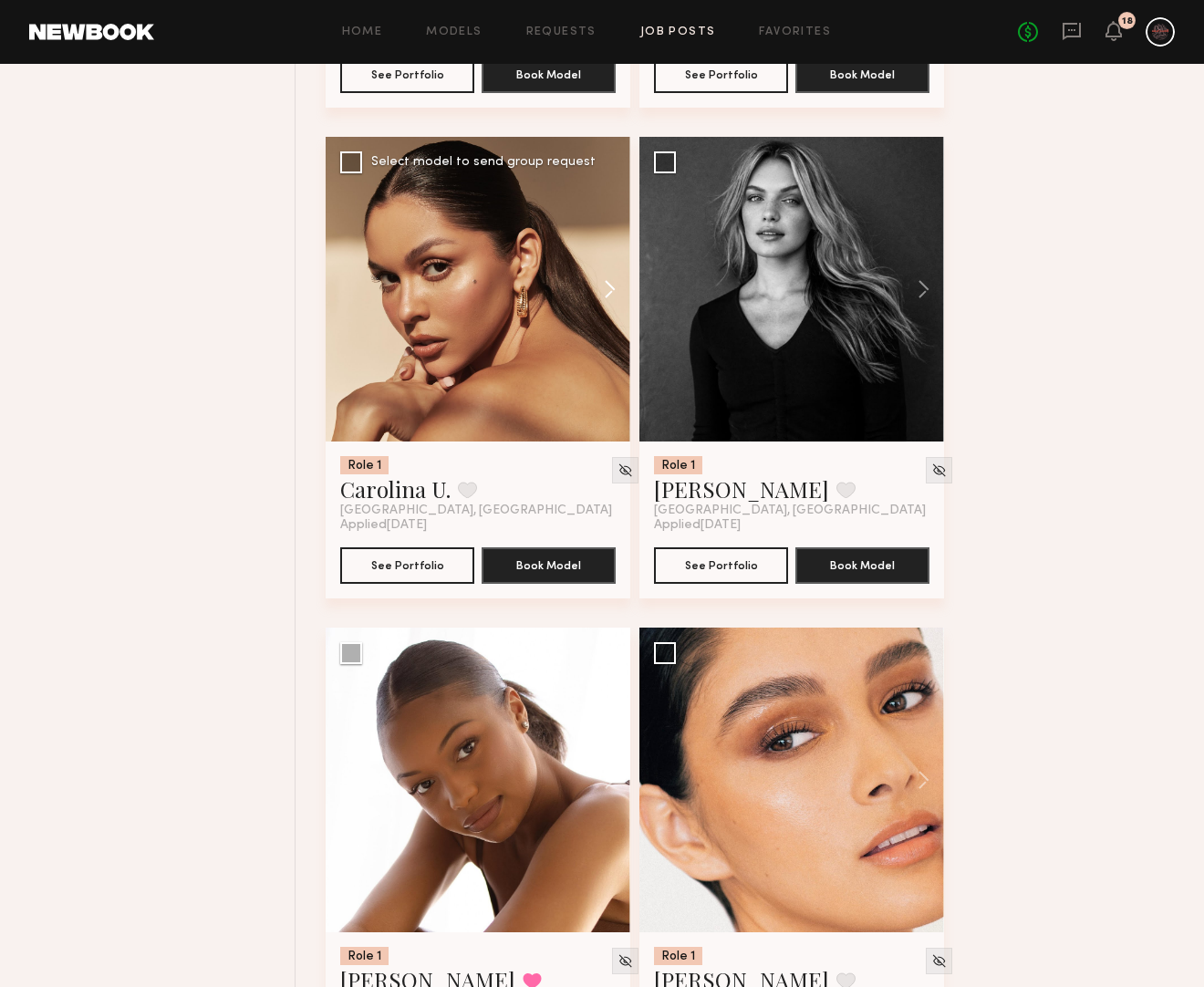 click 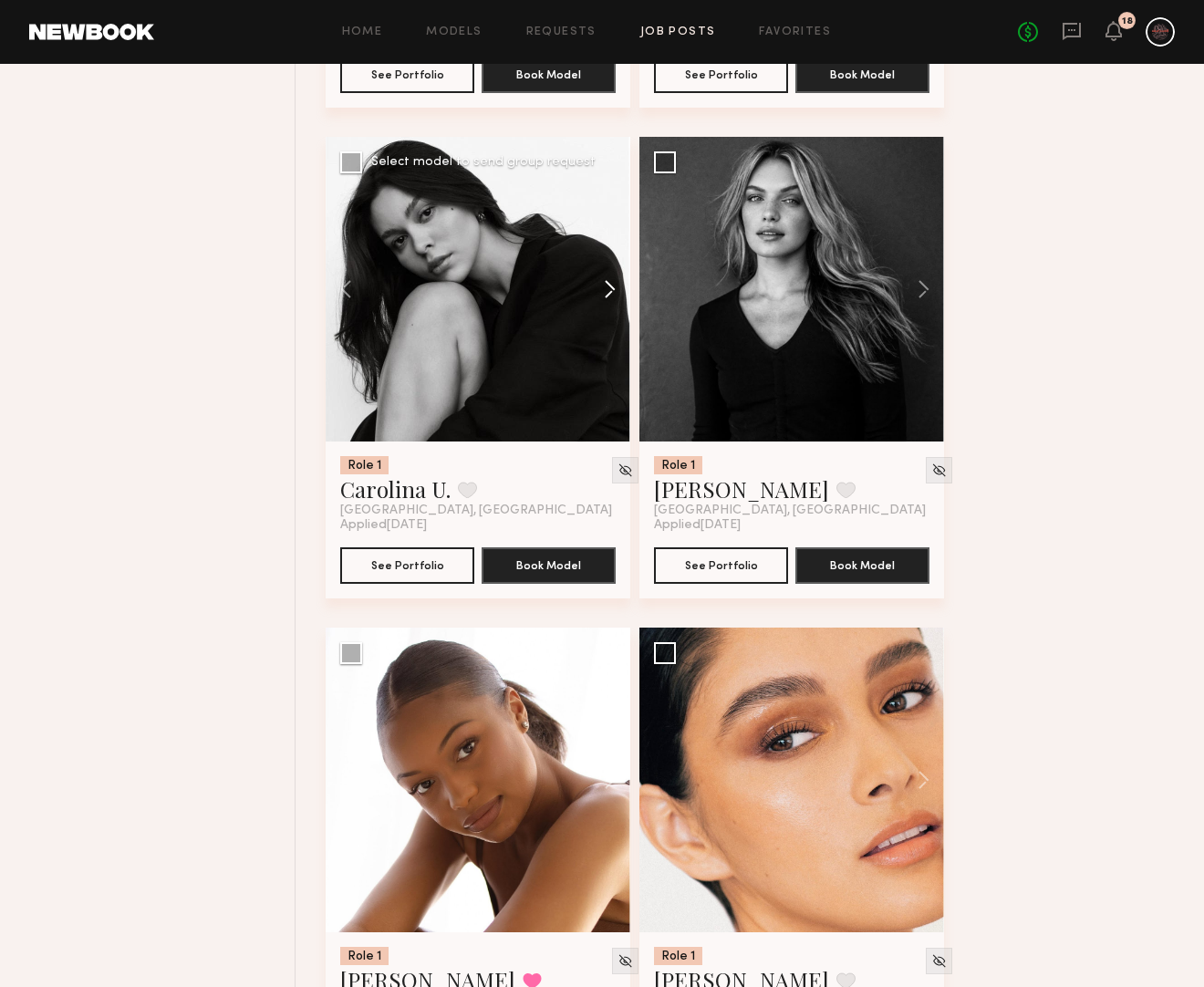 click 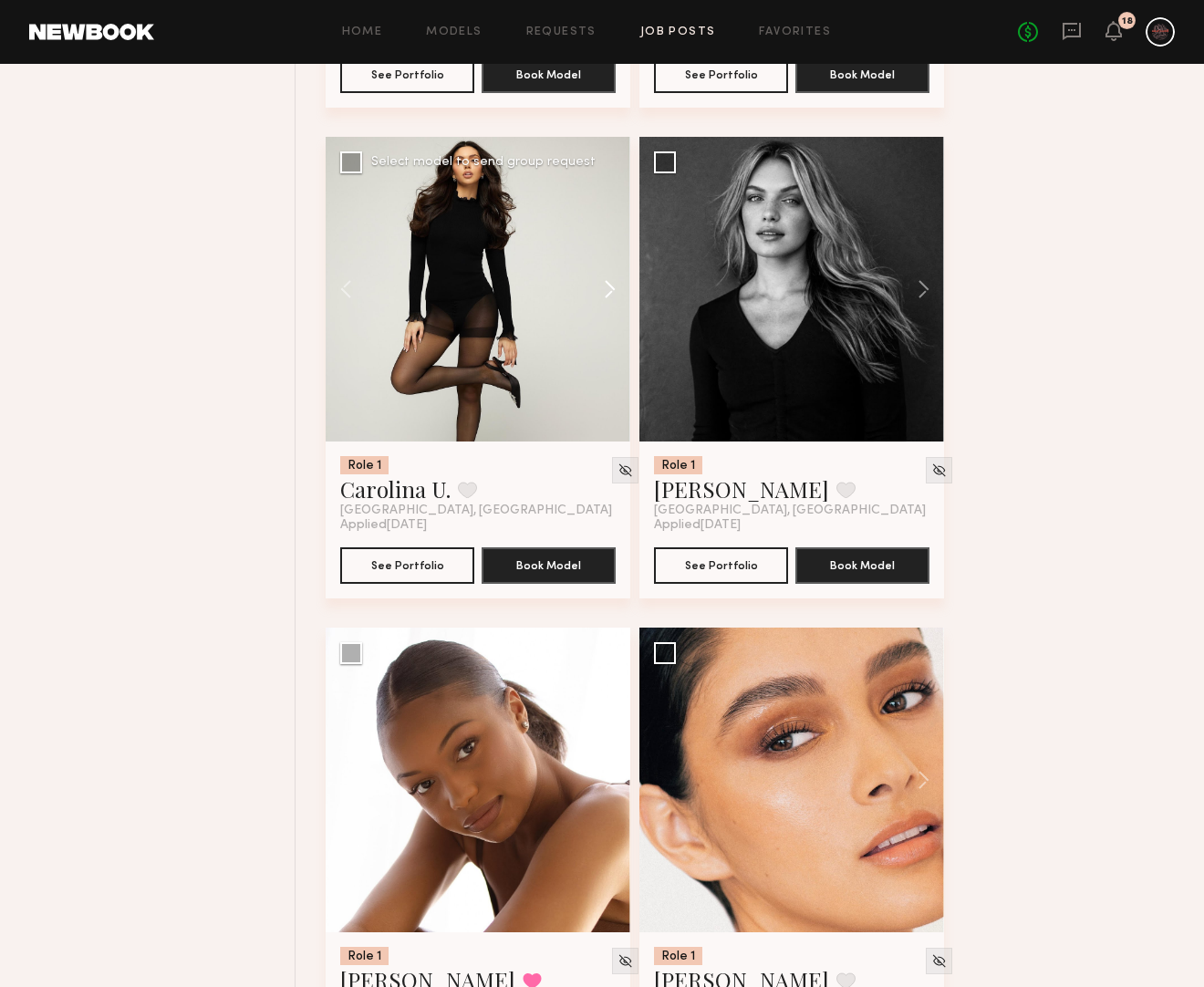 click 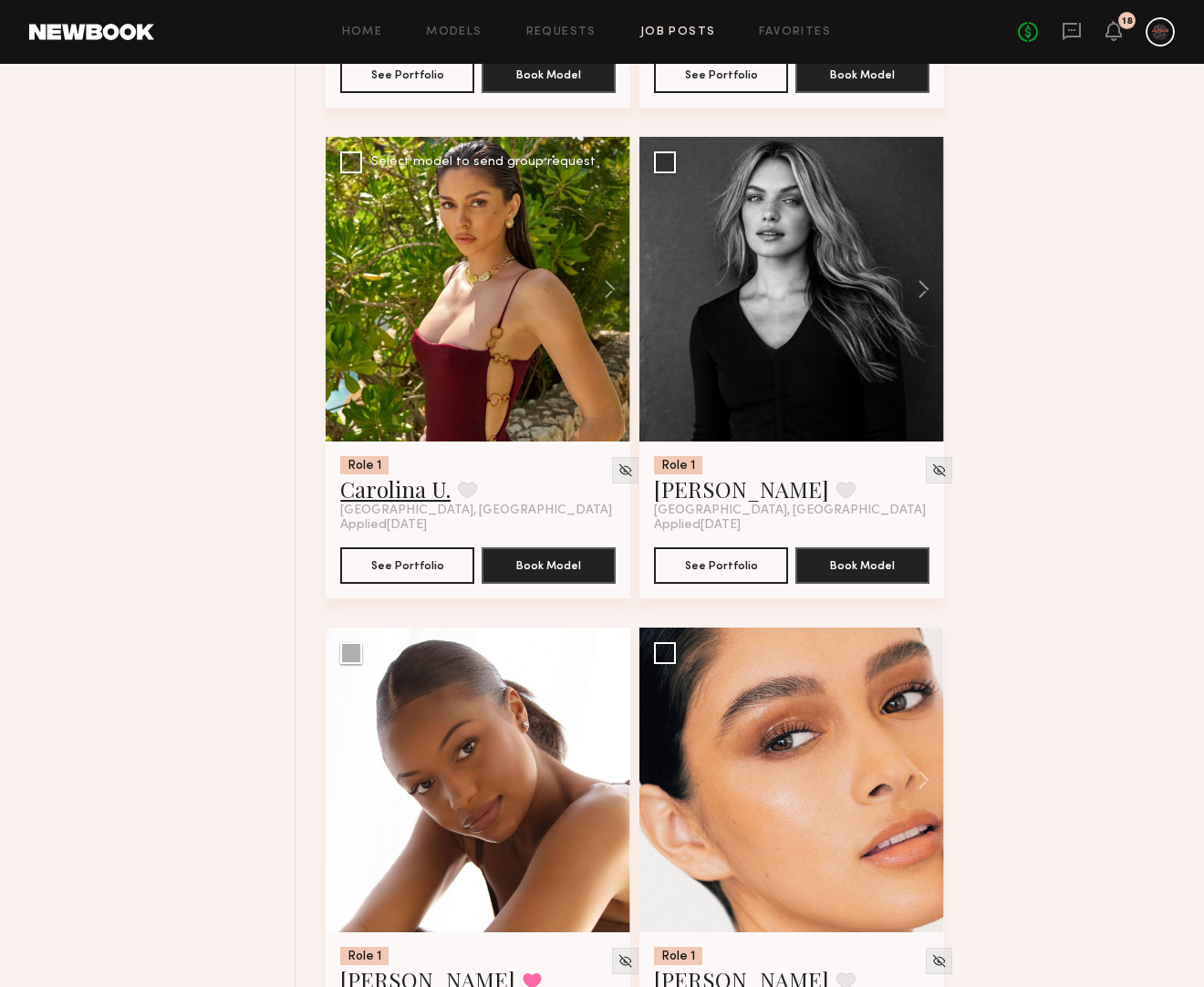 click on "Carolina U." 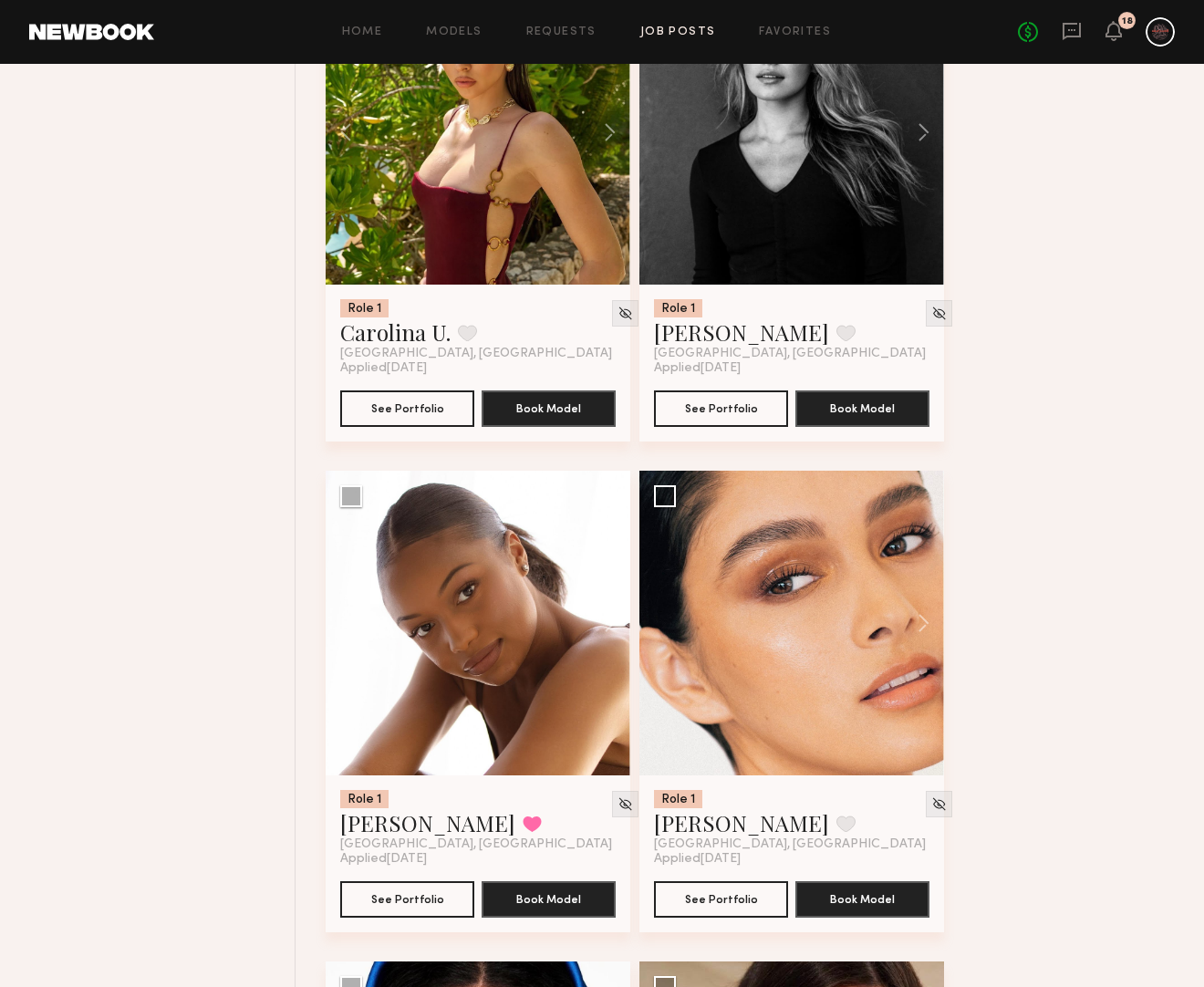 scroll, scrollTop: 16774, scrollLeft: 0, axis: vertical 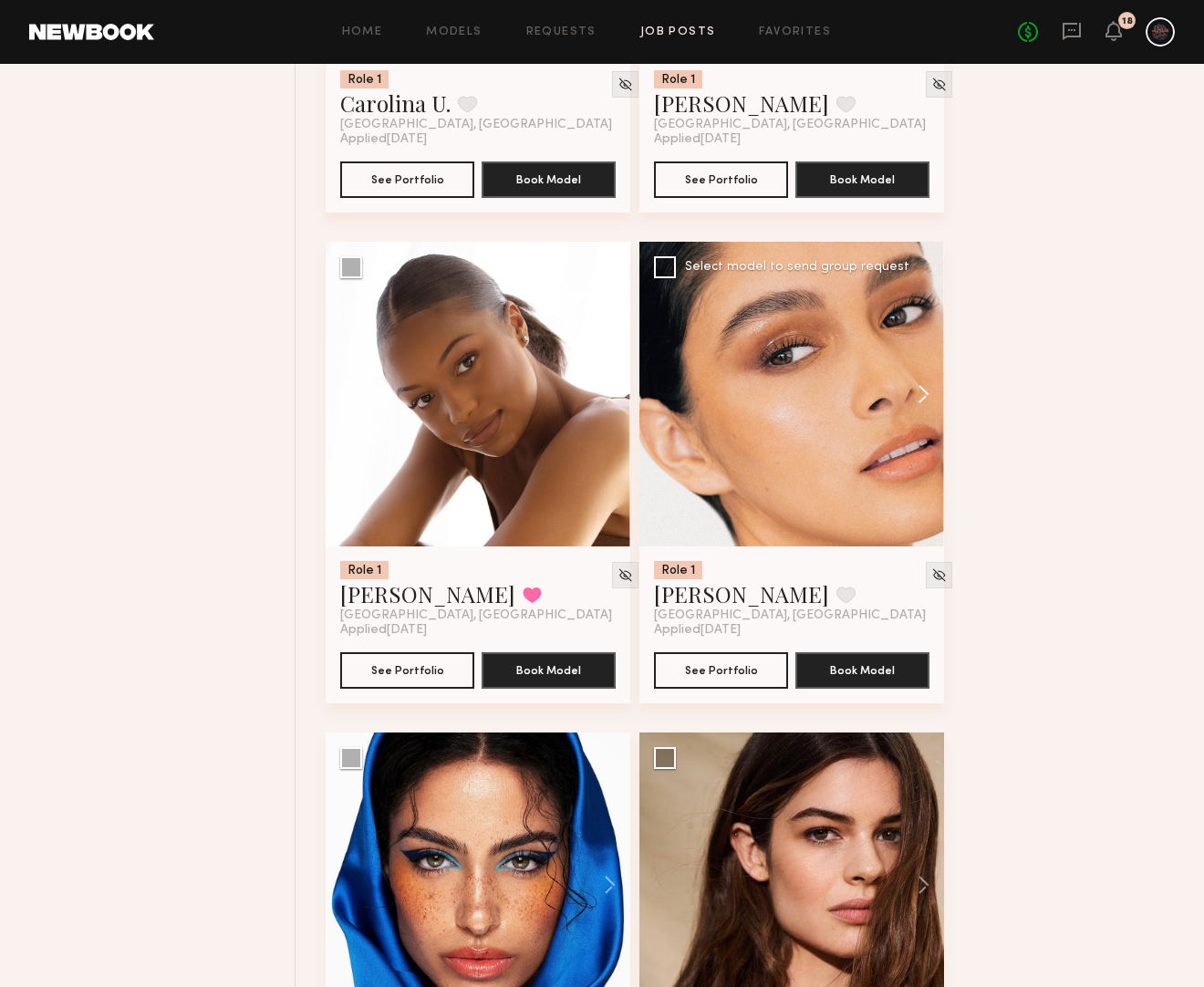 click 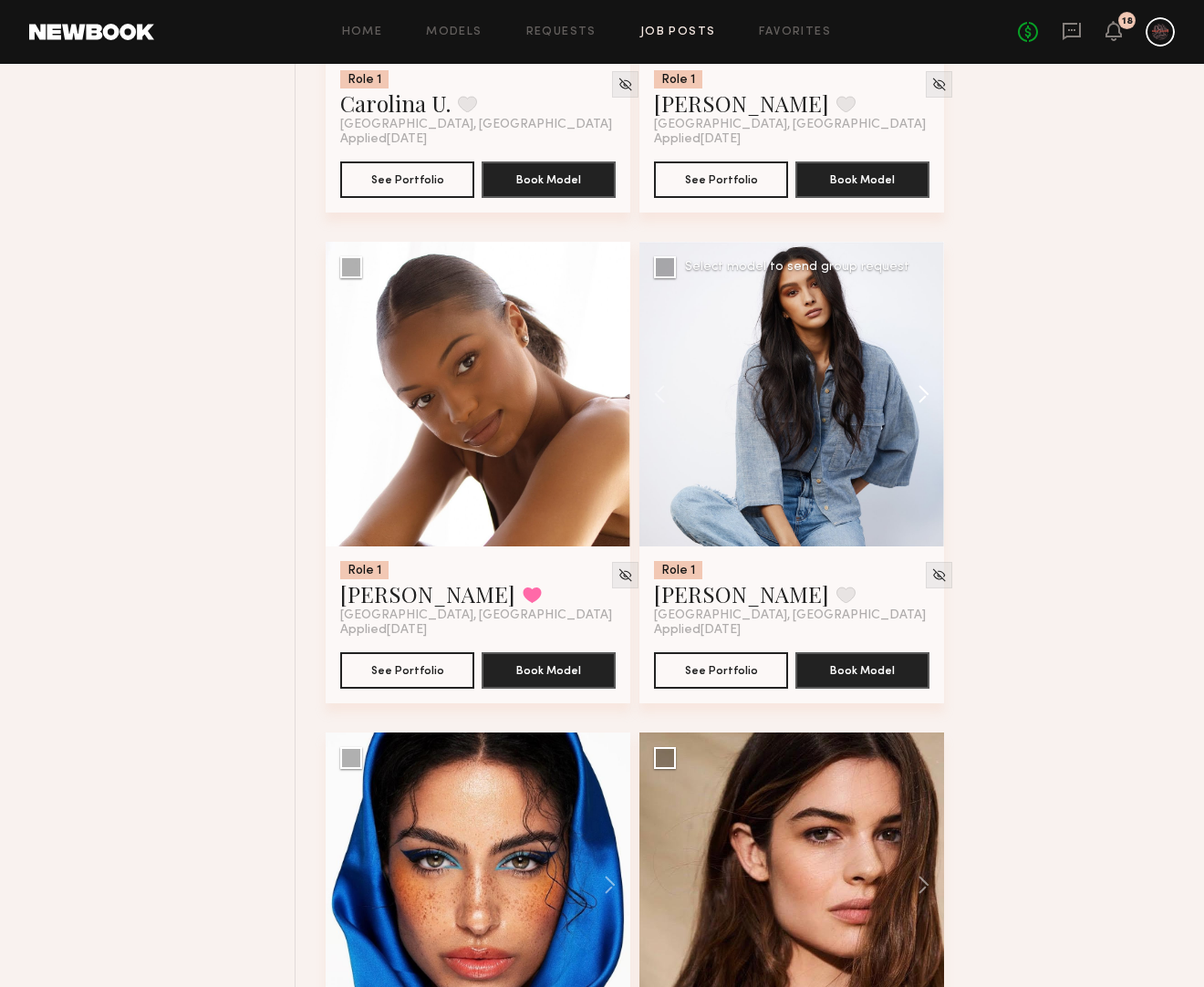 click 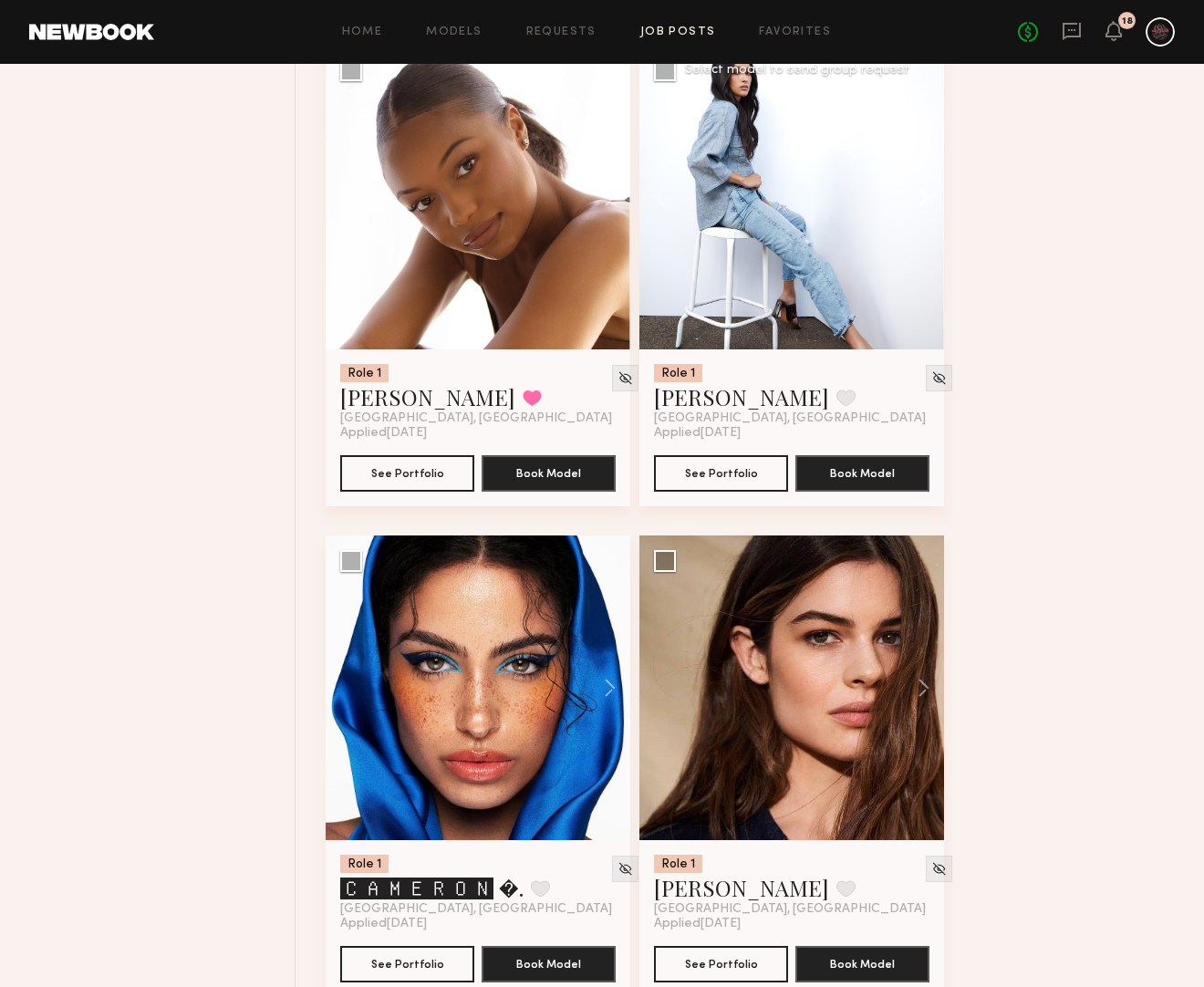 scroll, scrollTop: 17229, scrollLeft: 0, axis: vertical 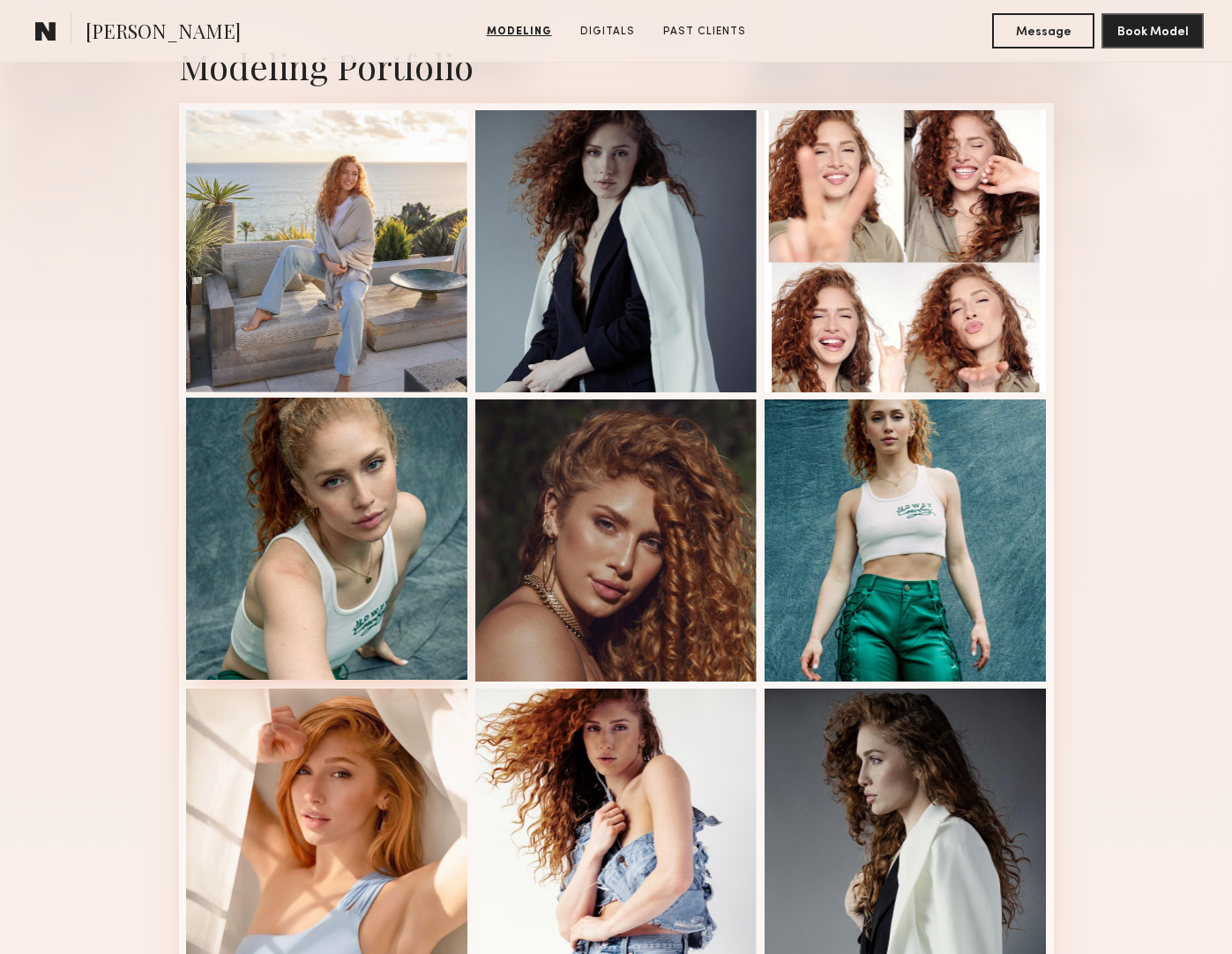 click at bounding box center (327, 539) 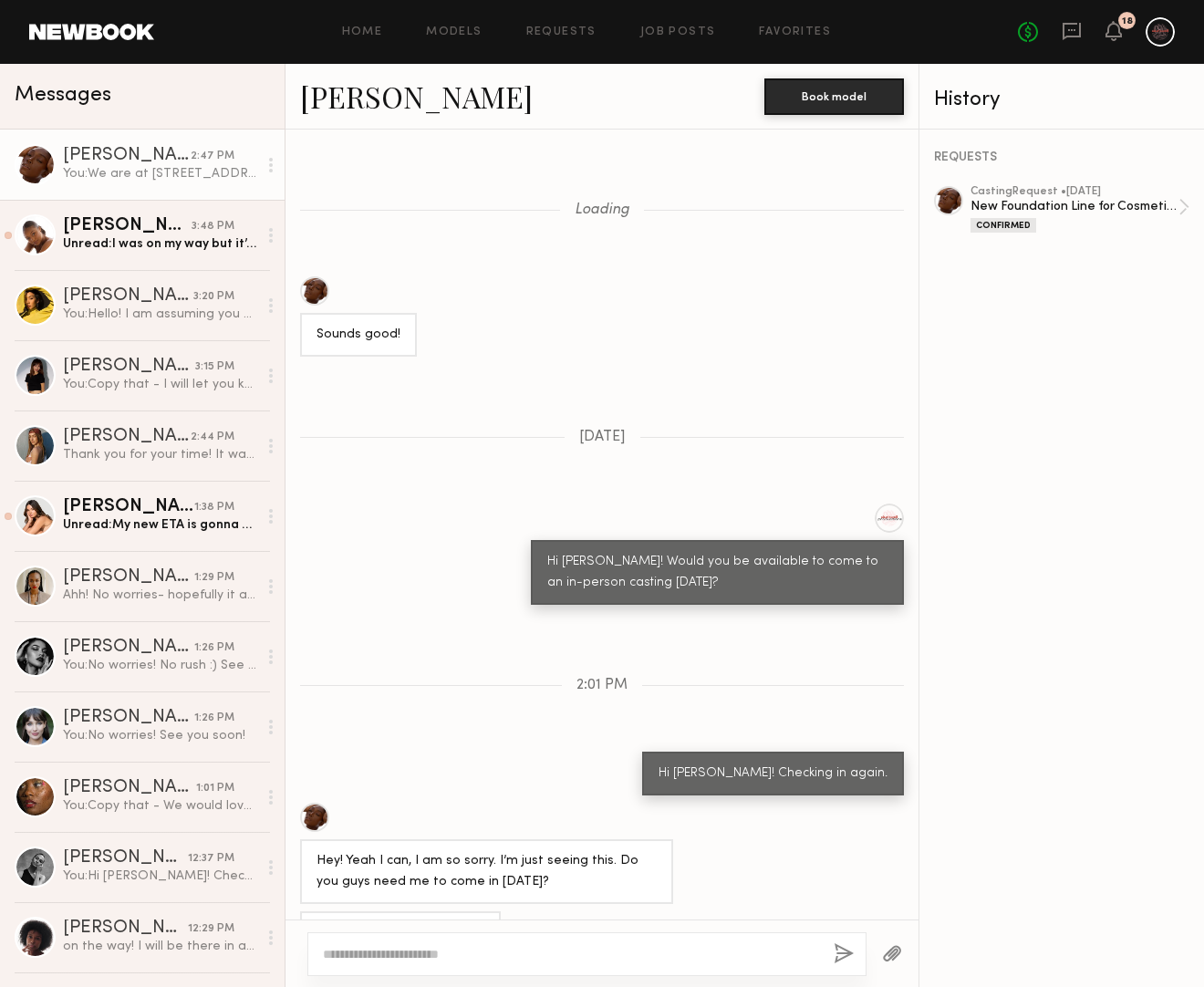 scroll, scrollTop: 0, scrollLeft: 0, axis: both 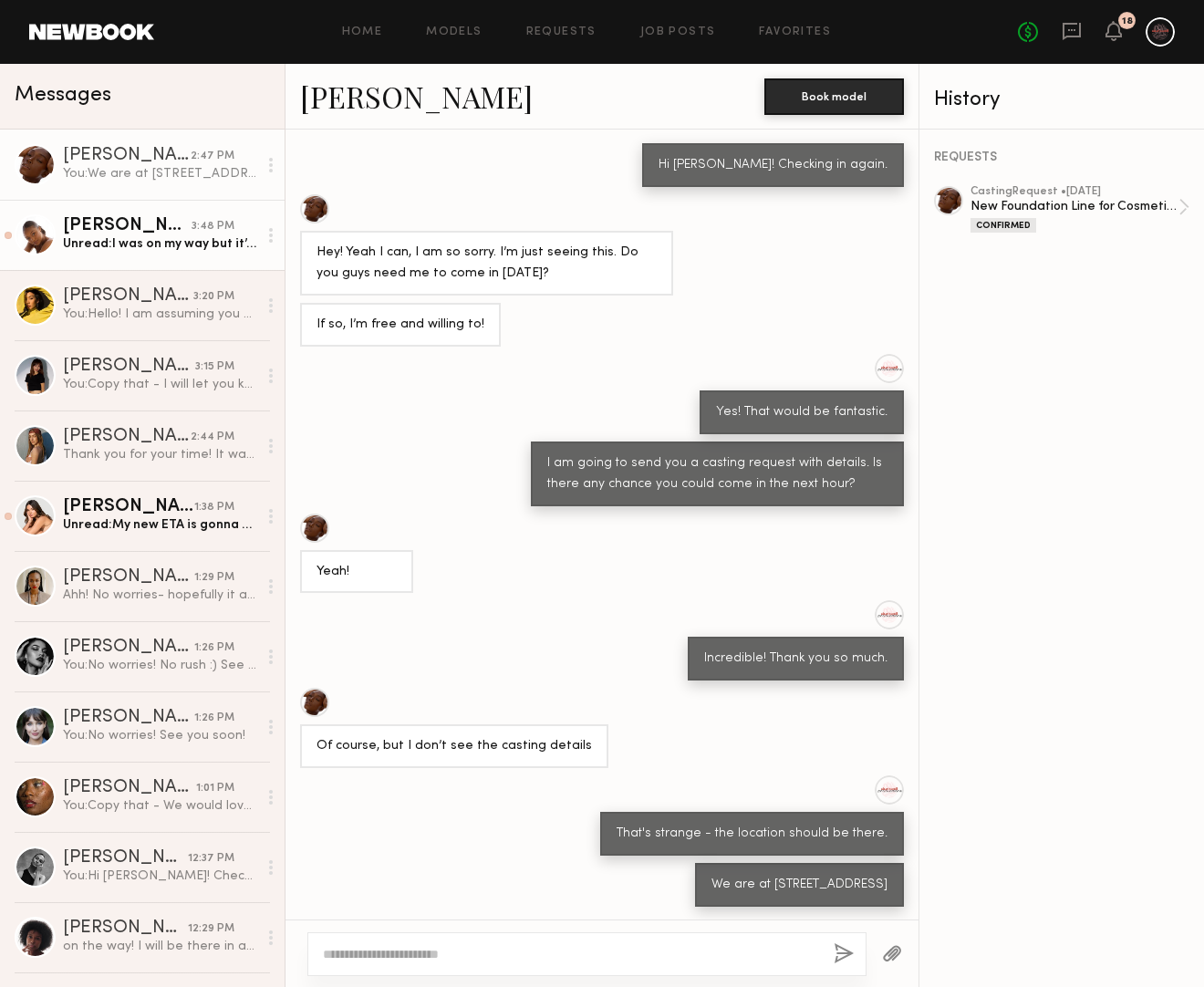 click on "Unread:  I was on my way but it’s no problem, I would take the same direction to get to LA anyways. Here’s my IG for more photos of me to consider for color matching.
[URL][DOMAIN_NAME]" 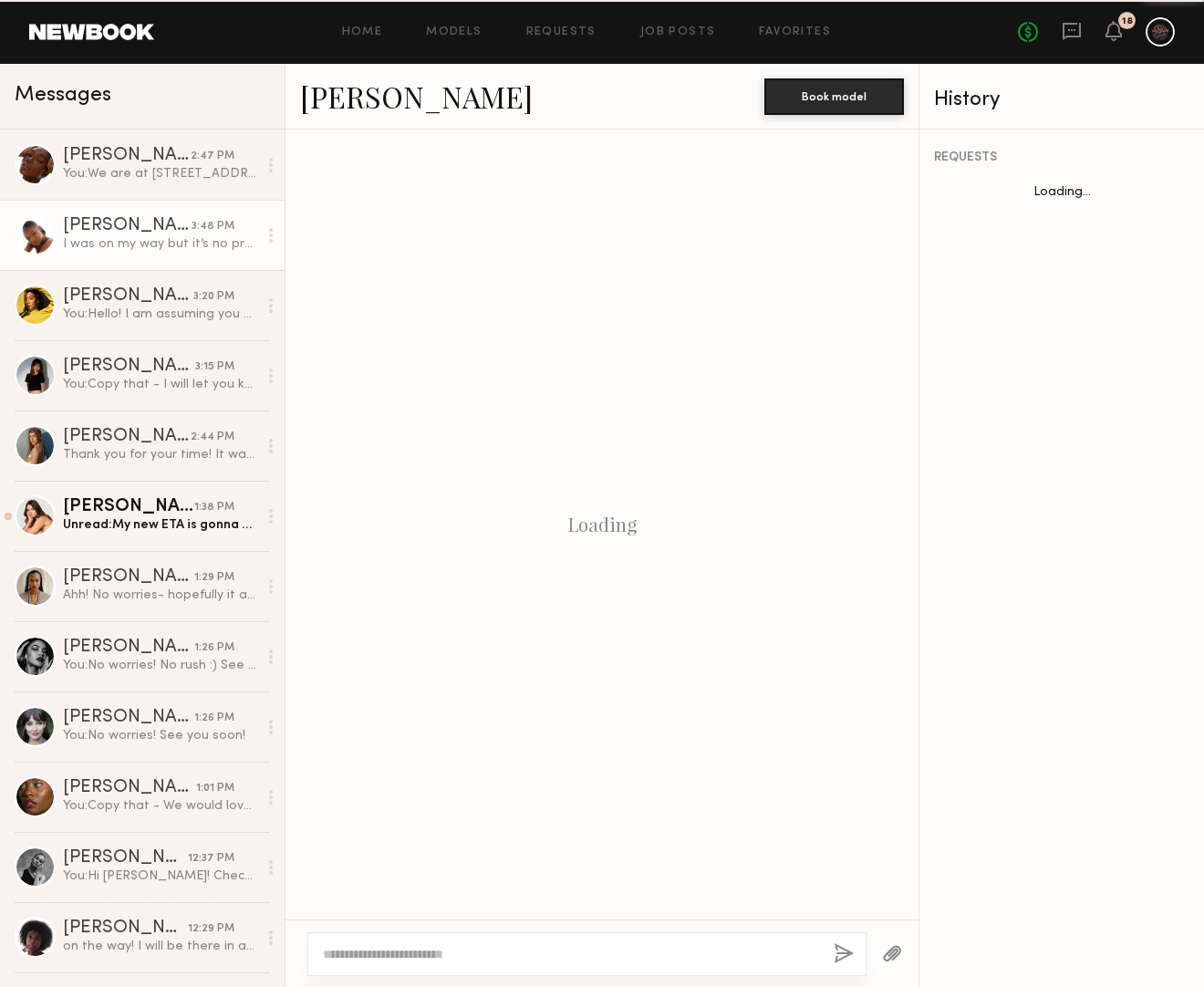 scroll, scrollTop: 786, scrollLeft: 0, axis: vertical 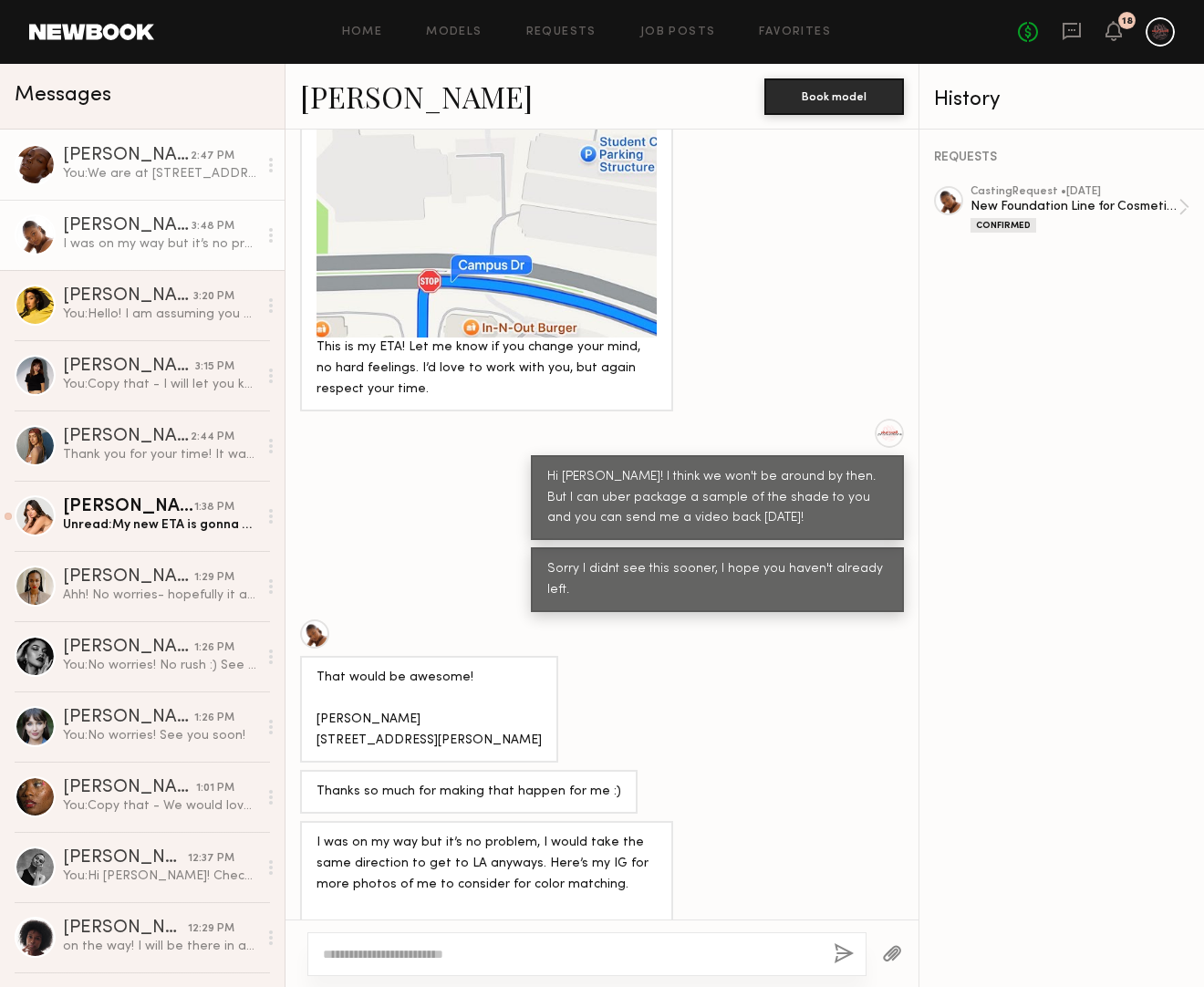 click on "You:  We are at 10200 Venice Boulevard, Culver City, Suite #201" 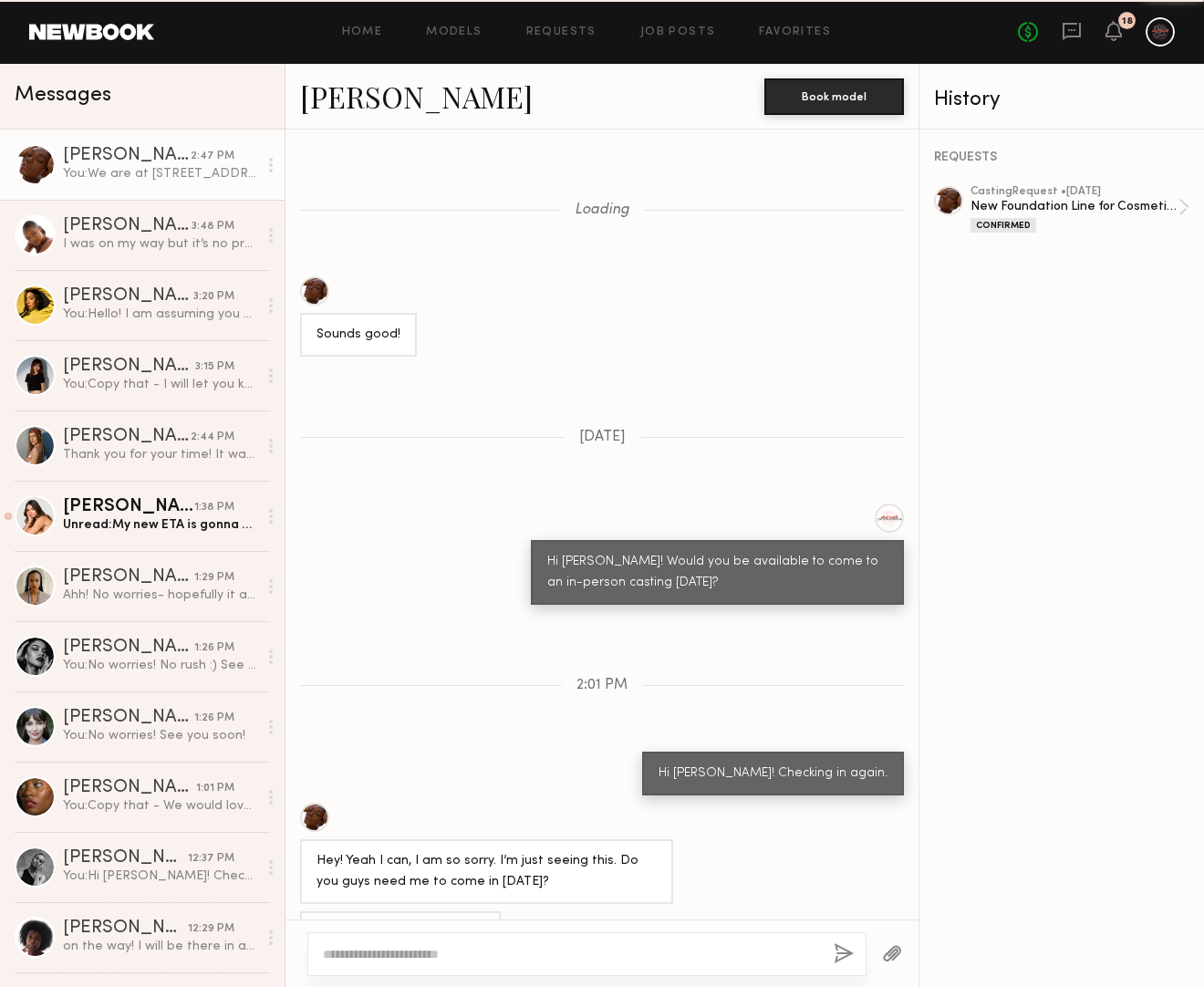 scroll, scrollTop: 608, scrollLeft: 0, axis: vertical 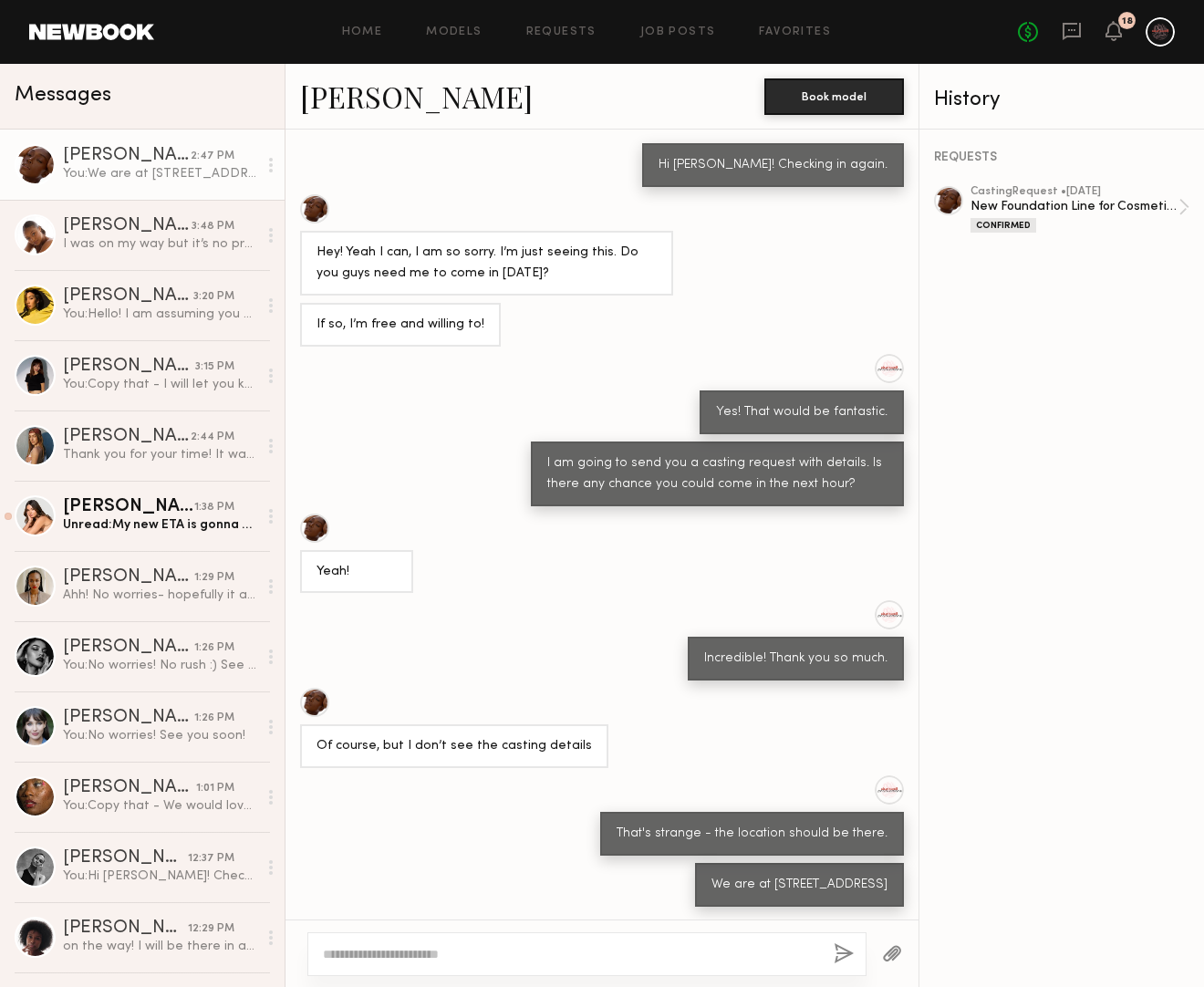click on "Nancy N." 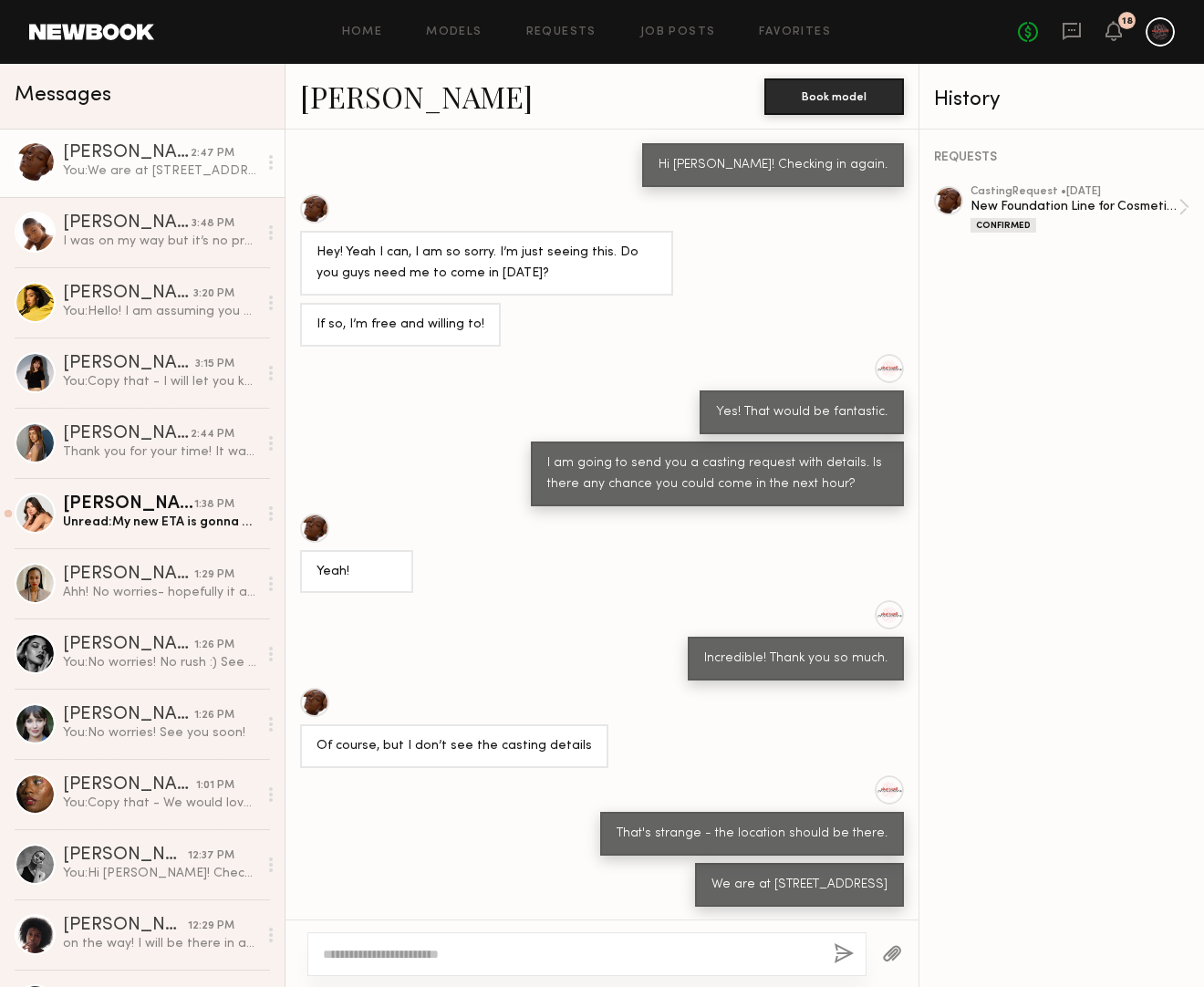 scroll, scrollTop: 0, scrollLeft: 0, axis: both 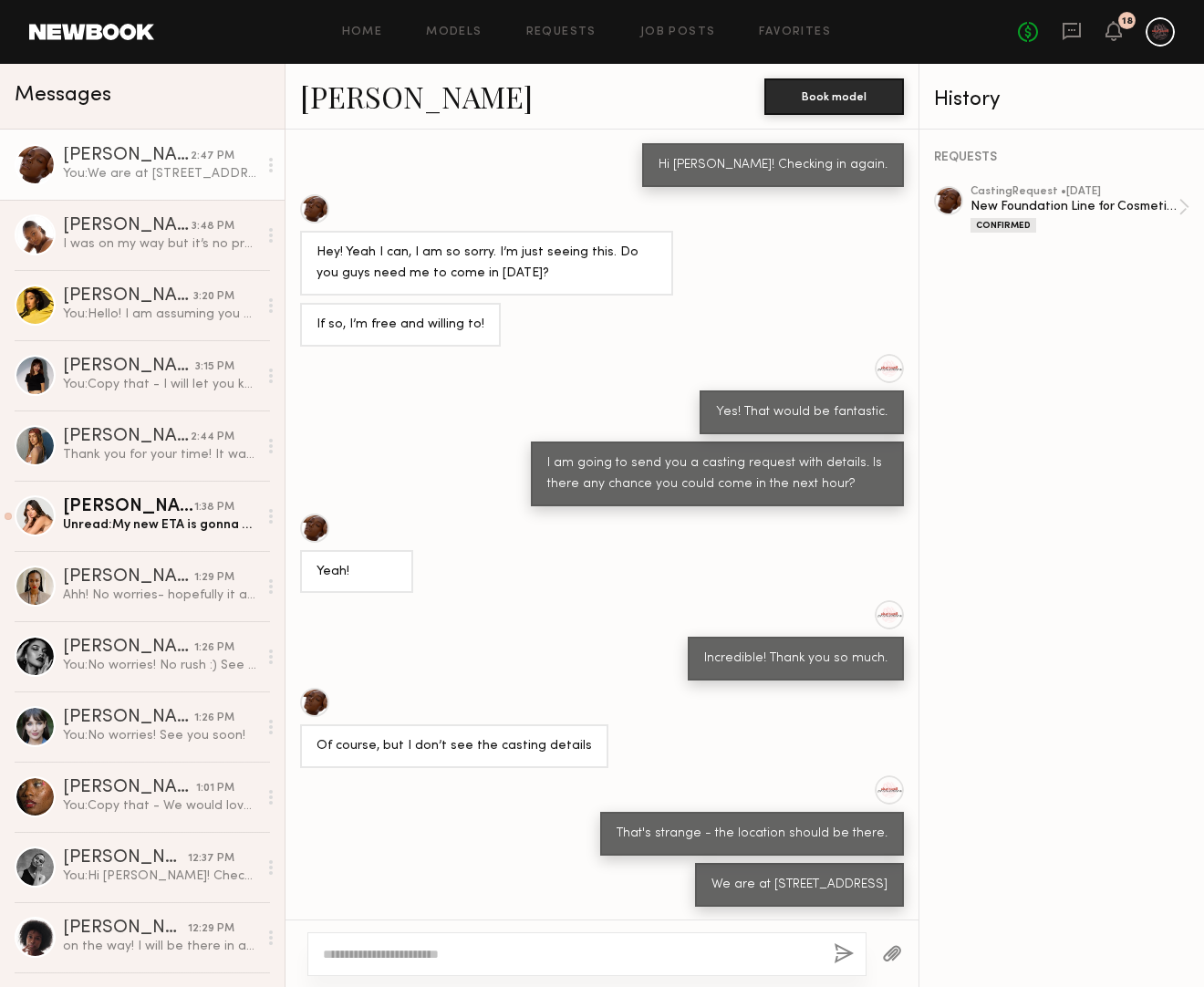 click 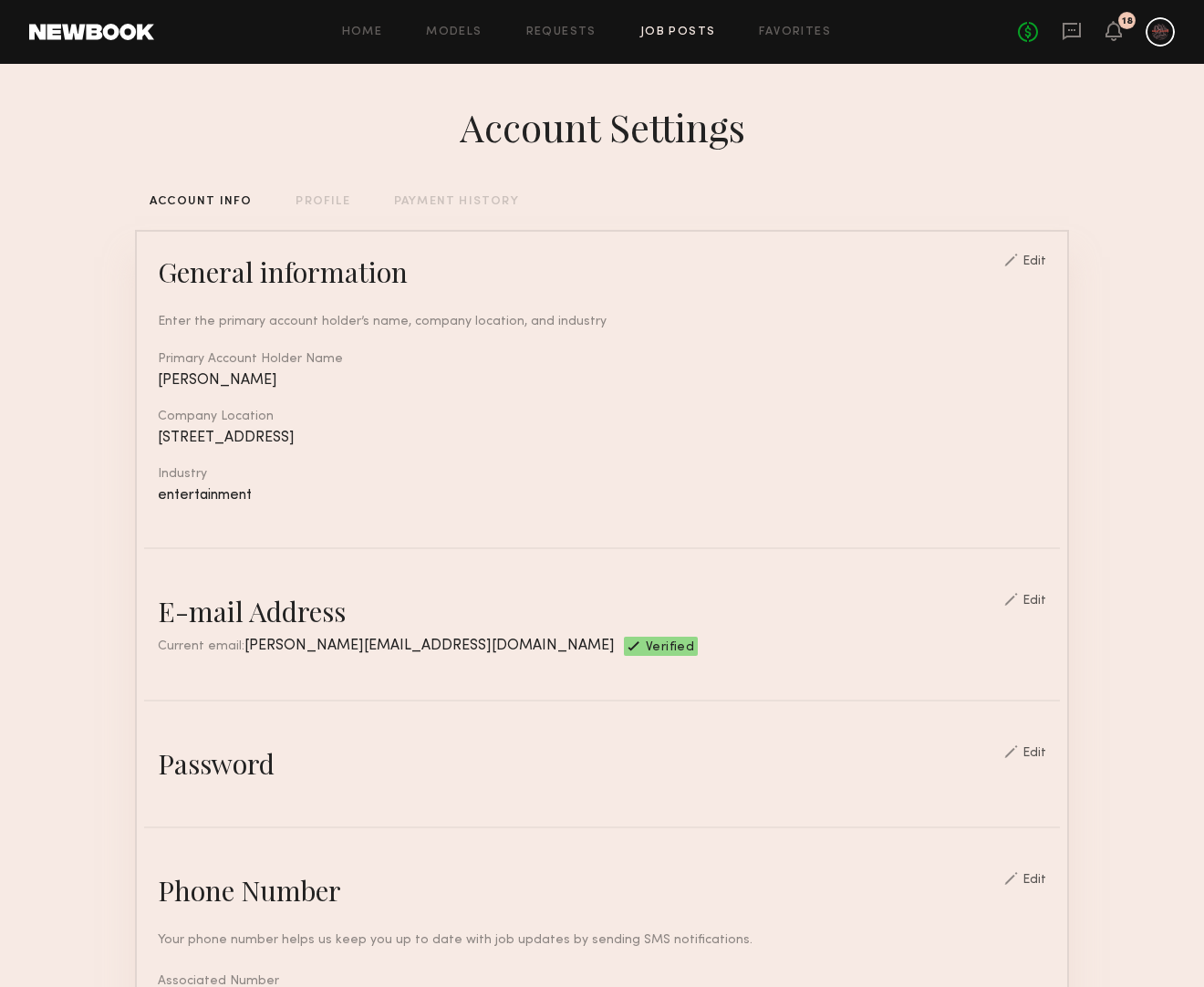click on "Job Posts" 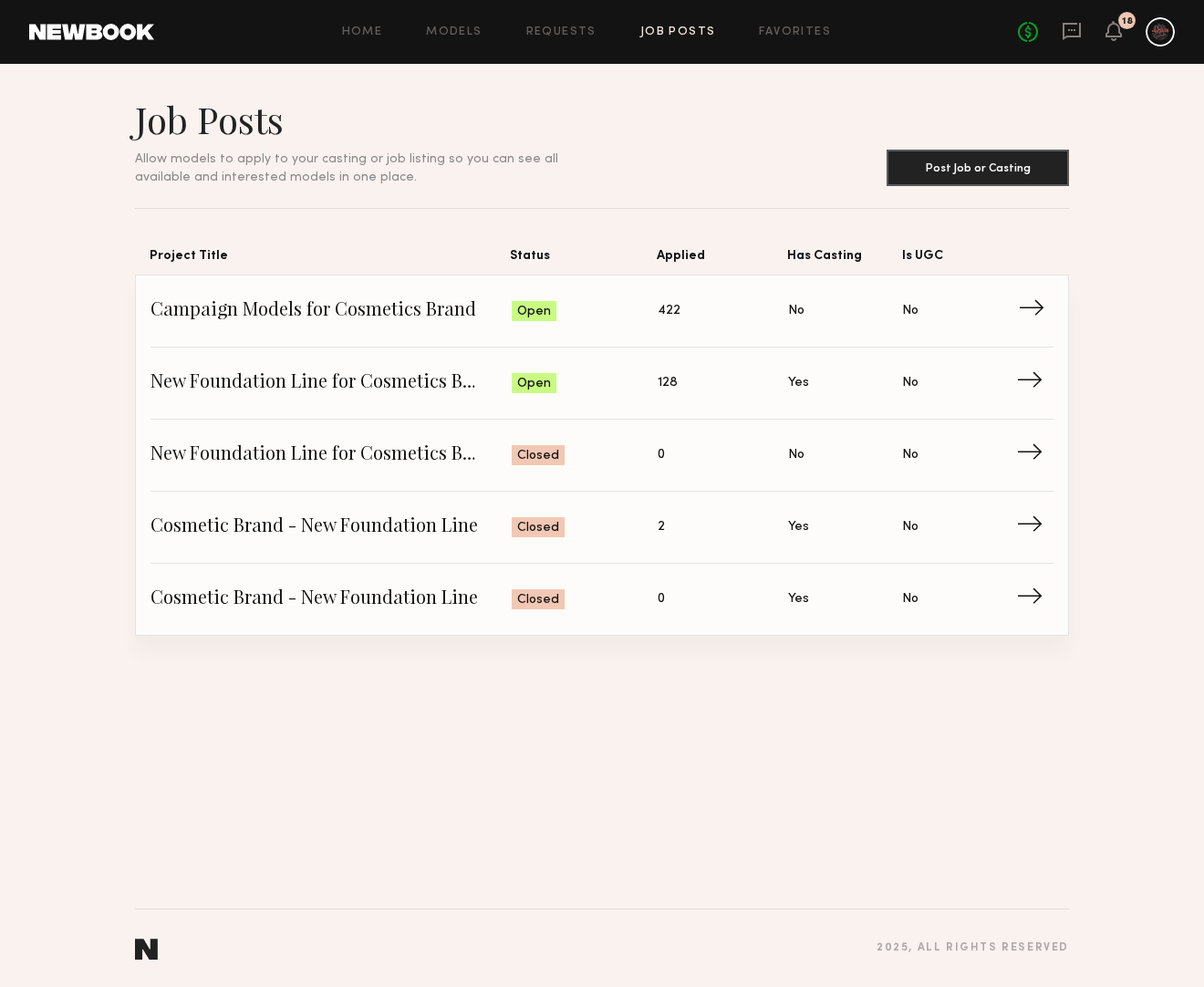 click on "Status: Open" 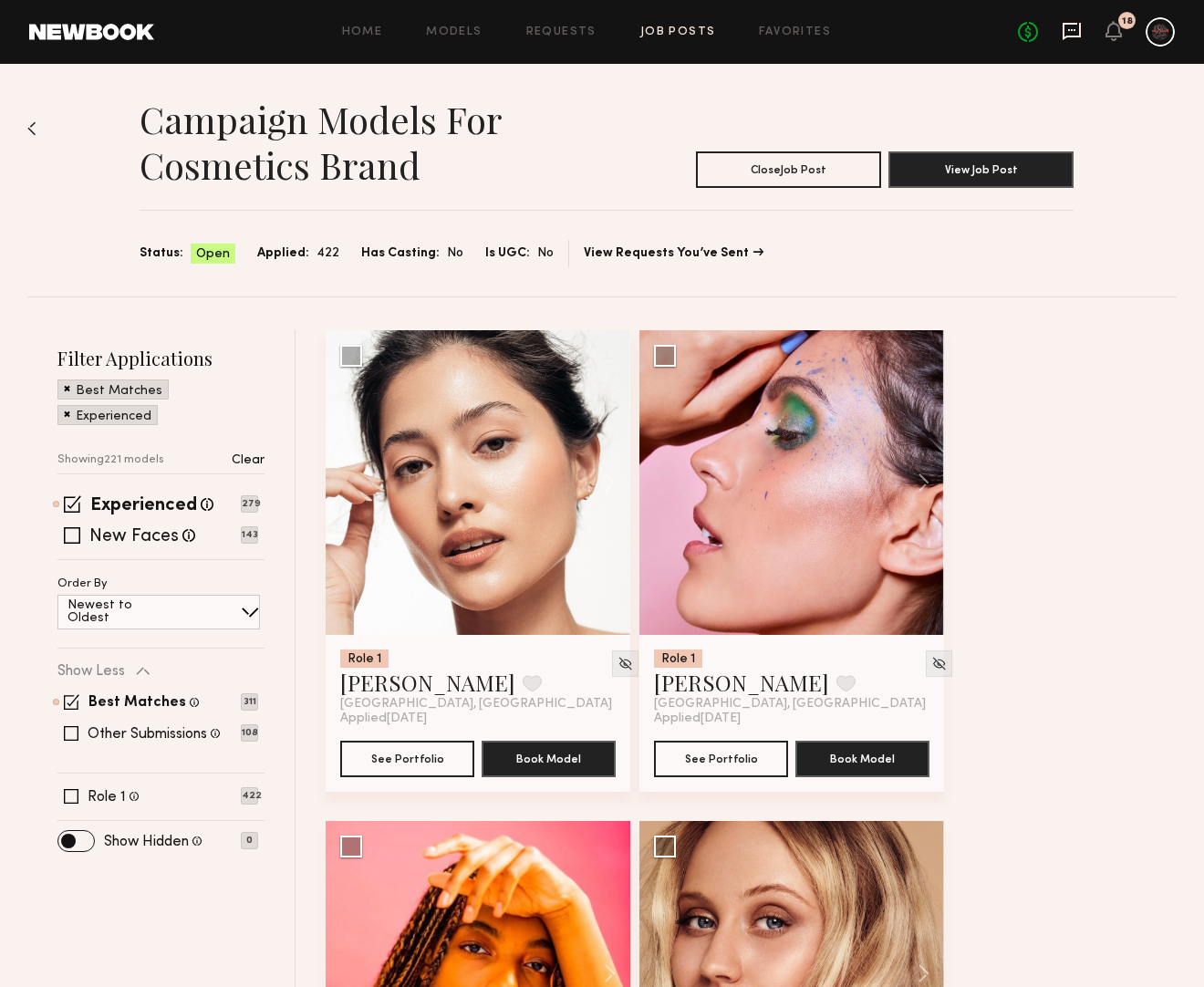 click 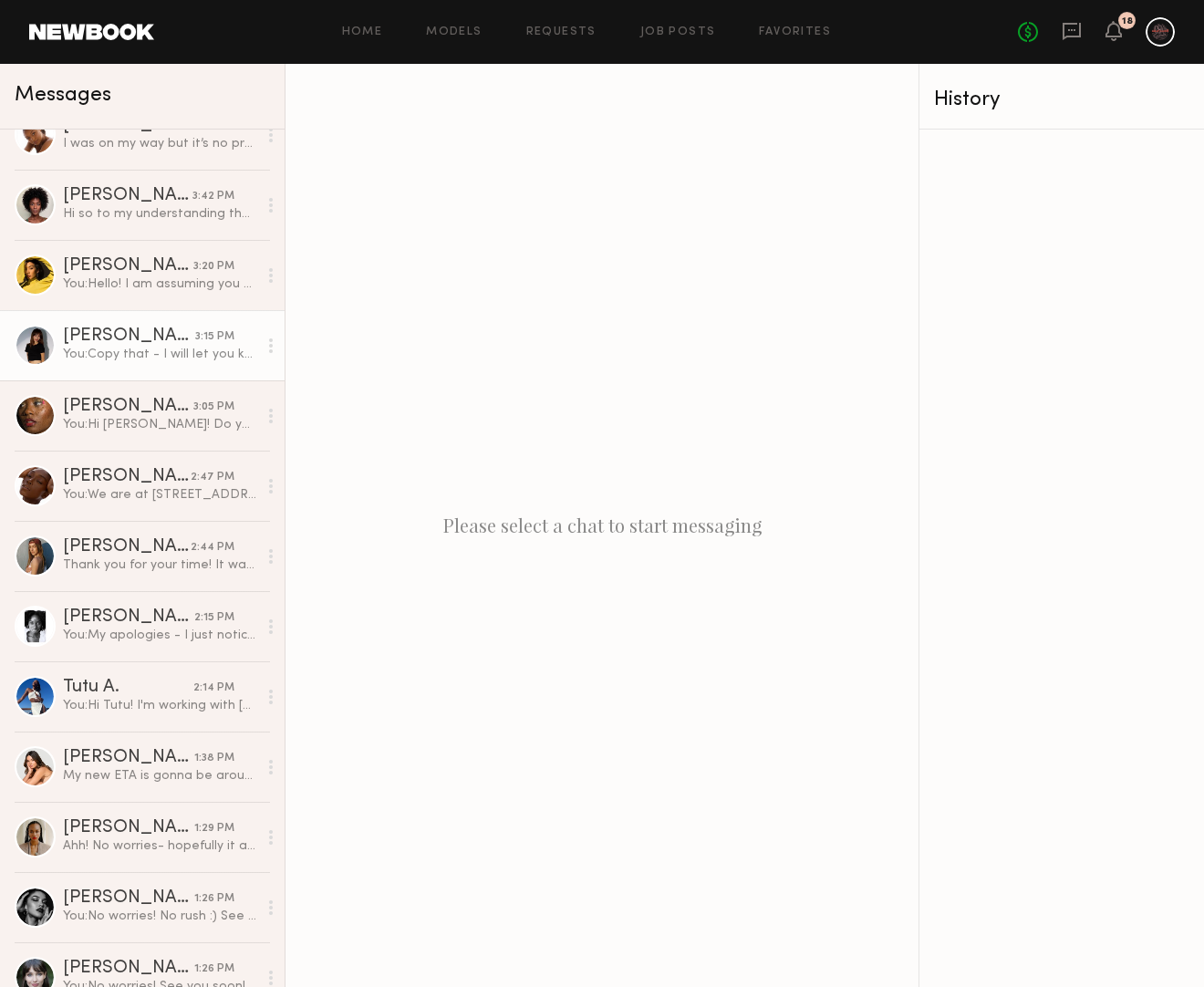scroll, scrollTop: 0, scrollLeft: 0, axis: both 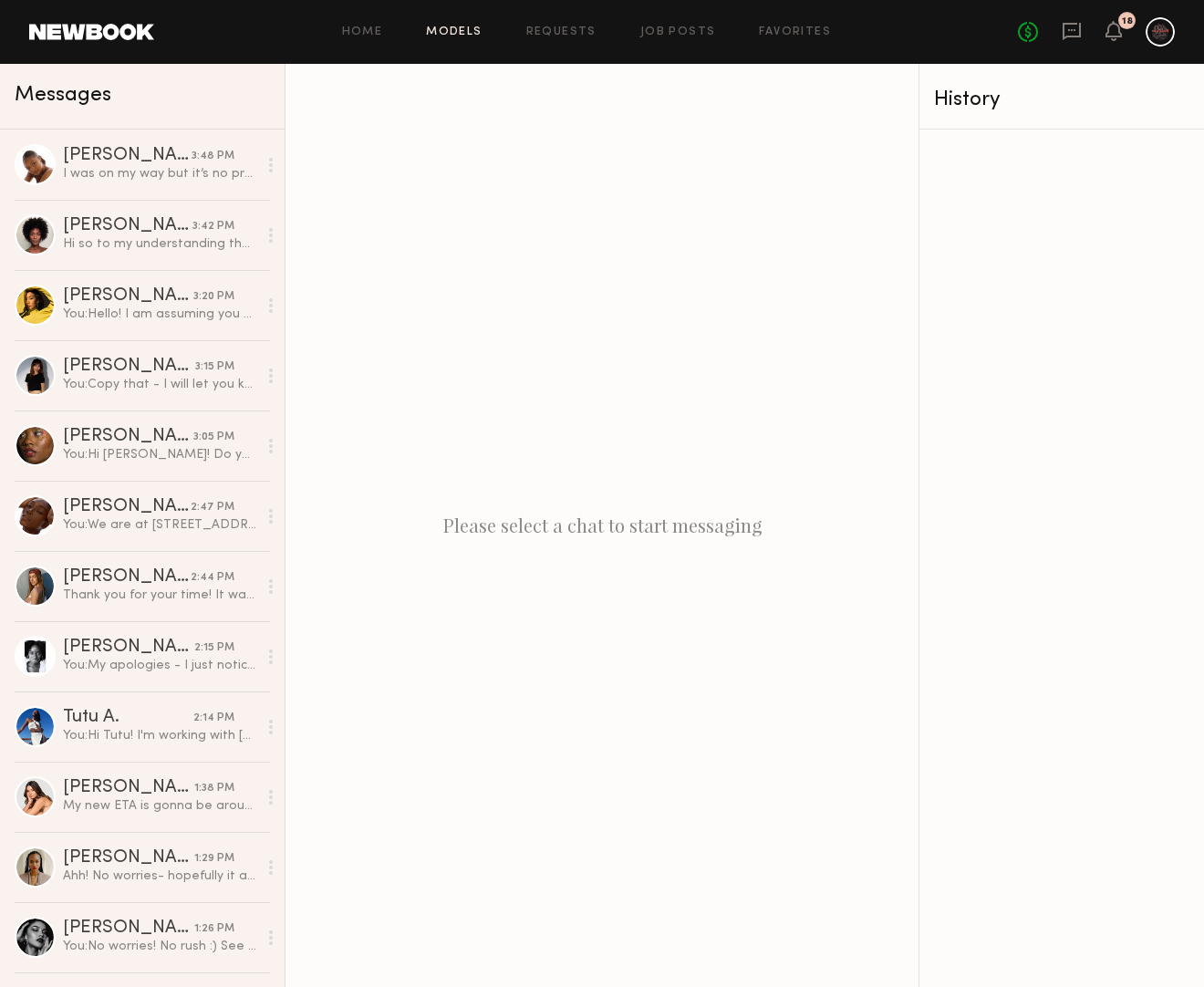 click on "Models" 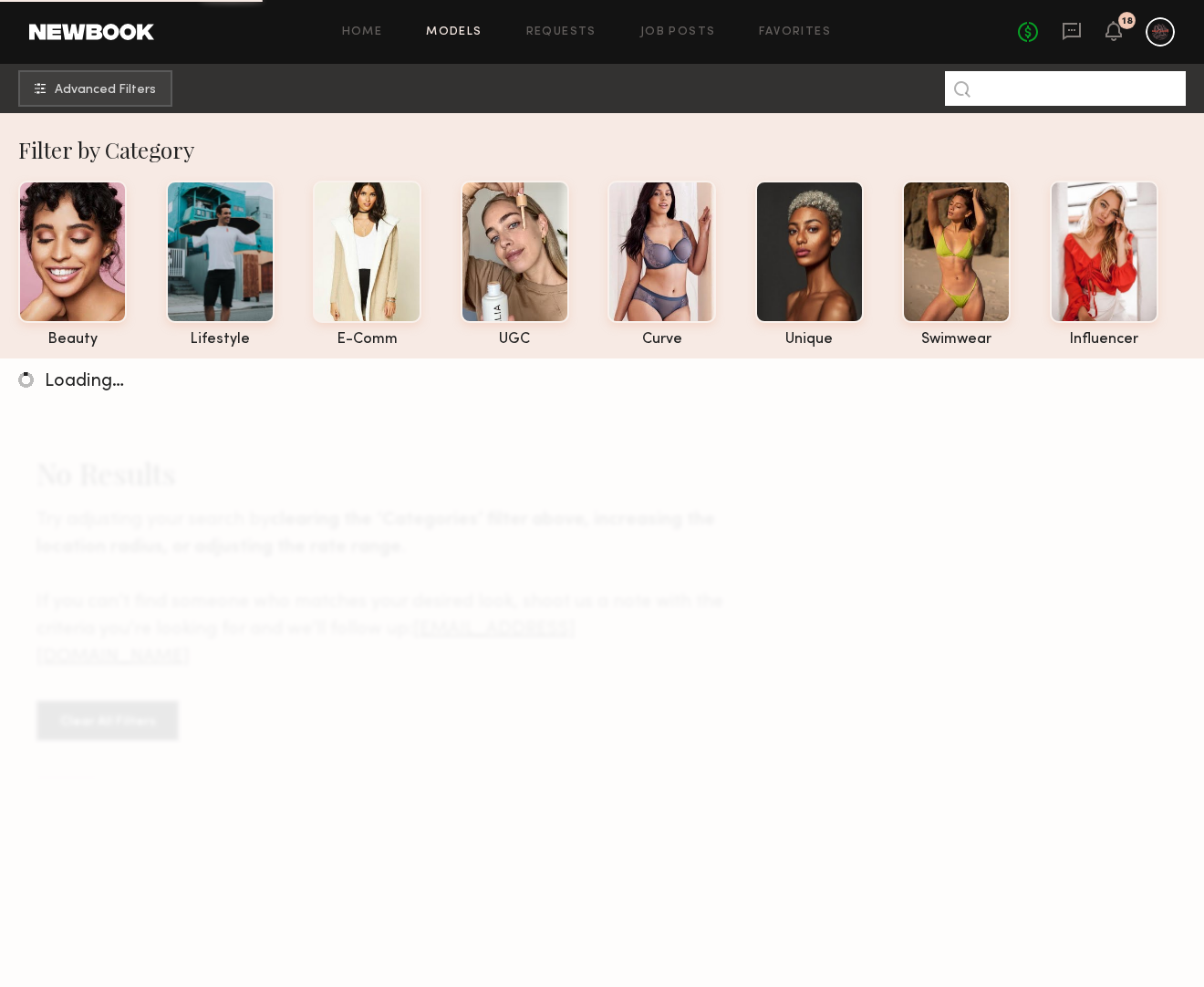 click 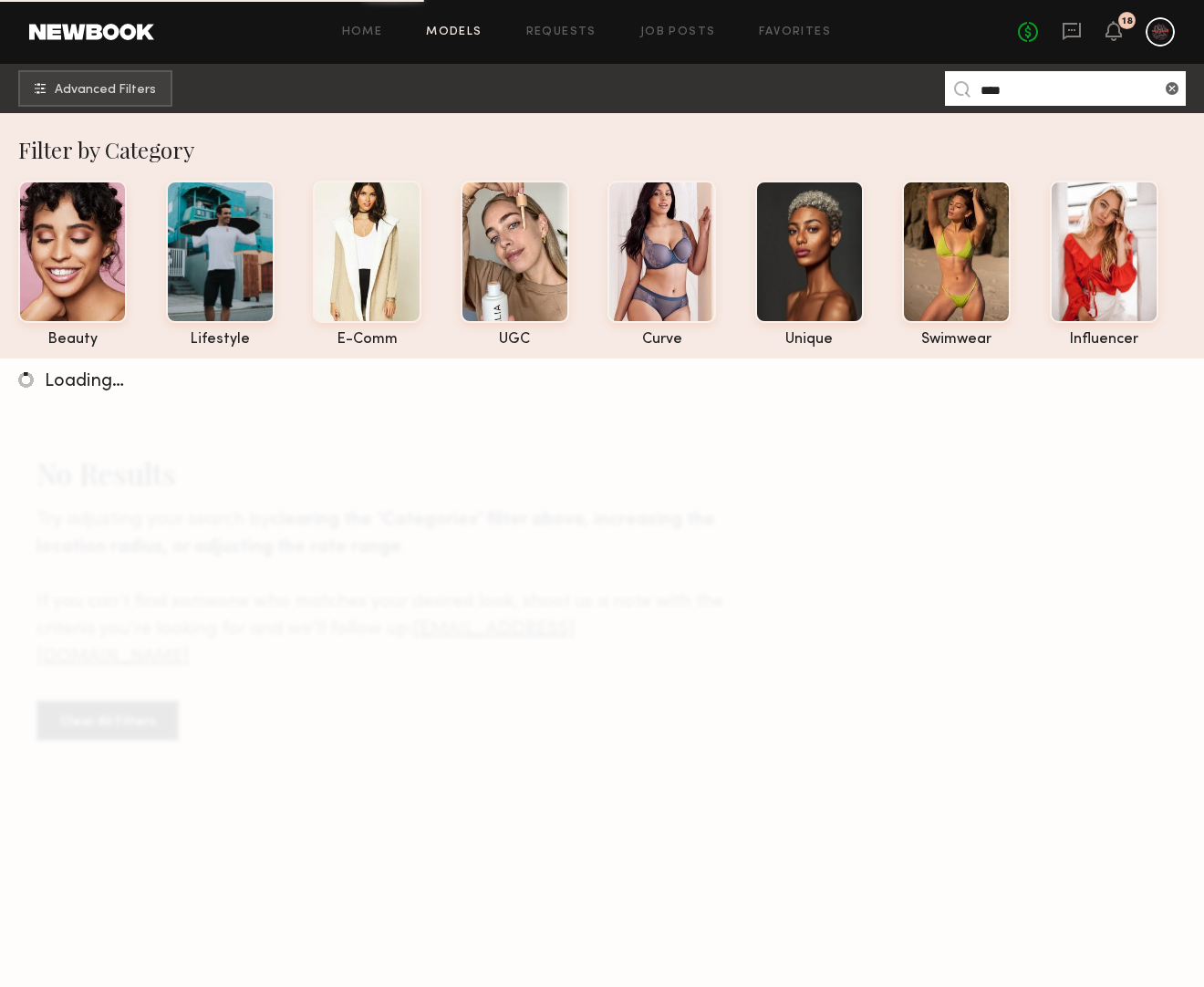 type on "****" 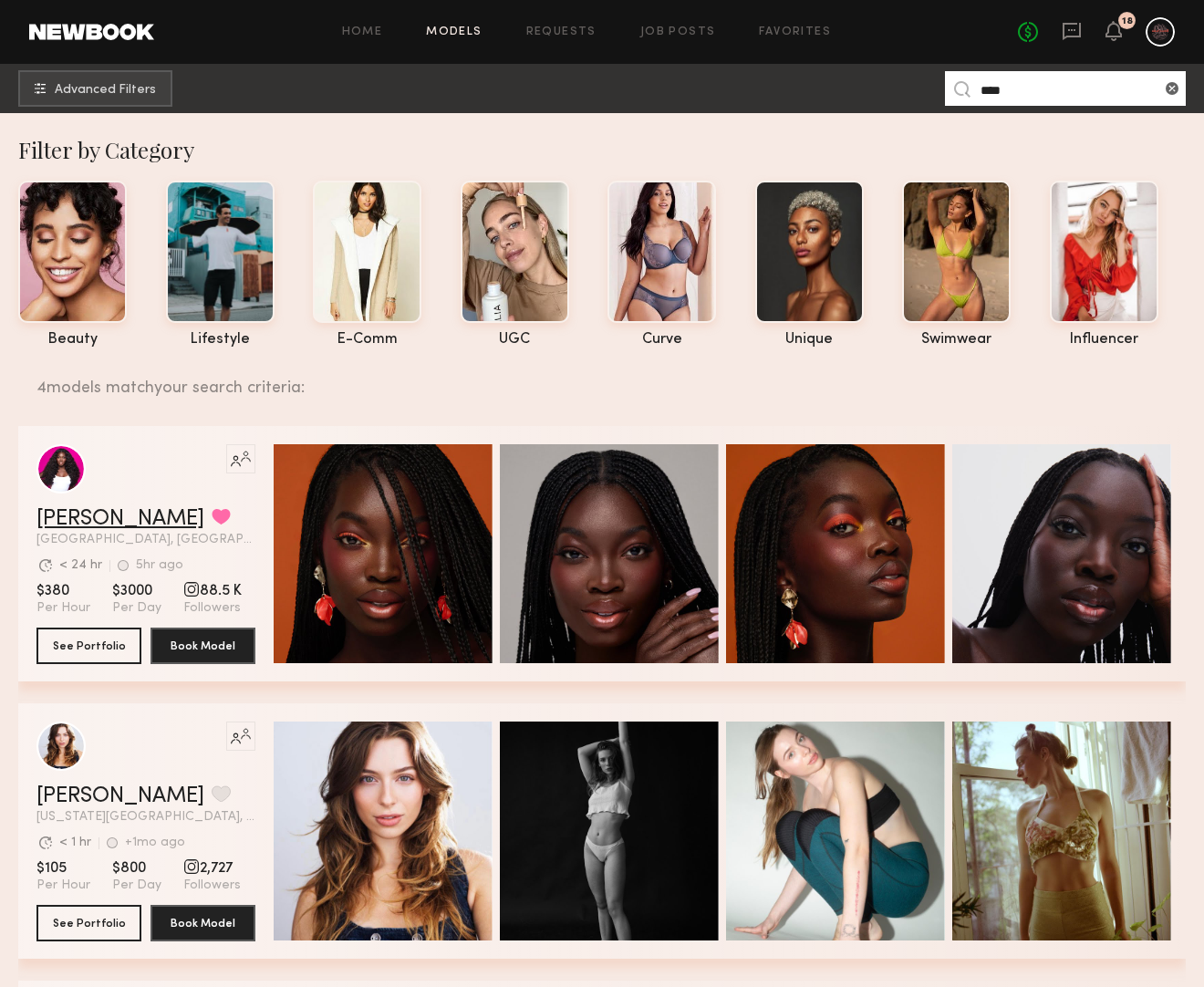 click on "[PERSON_NAME]" 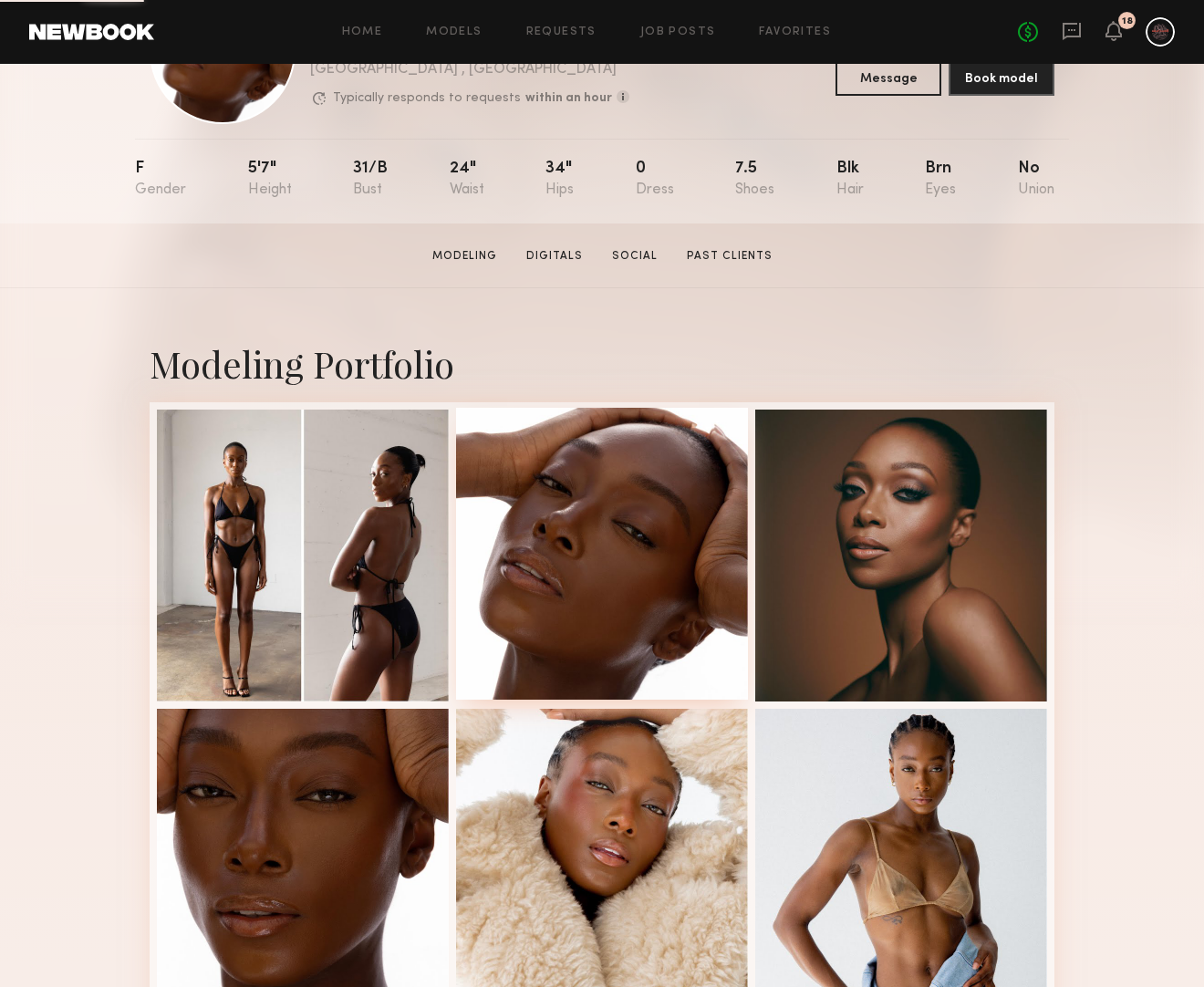 scroll, scrollTop: 310, scrollLeft: 0, axis: vertical 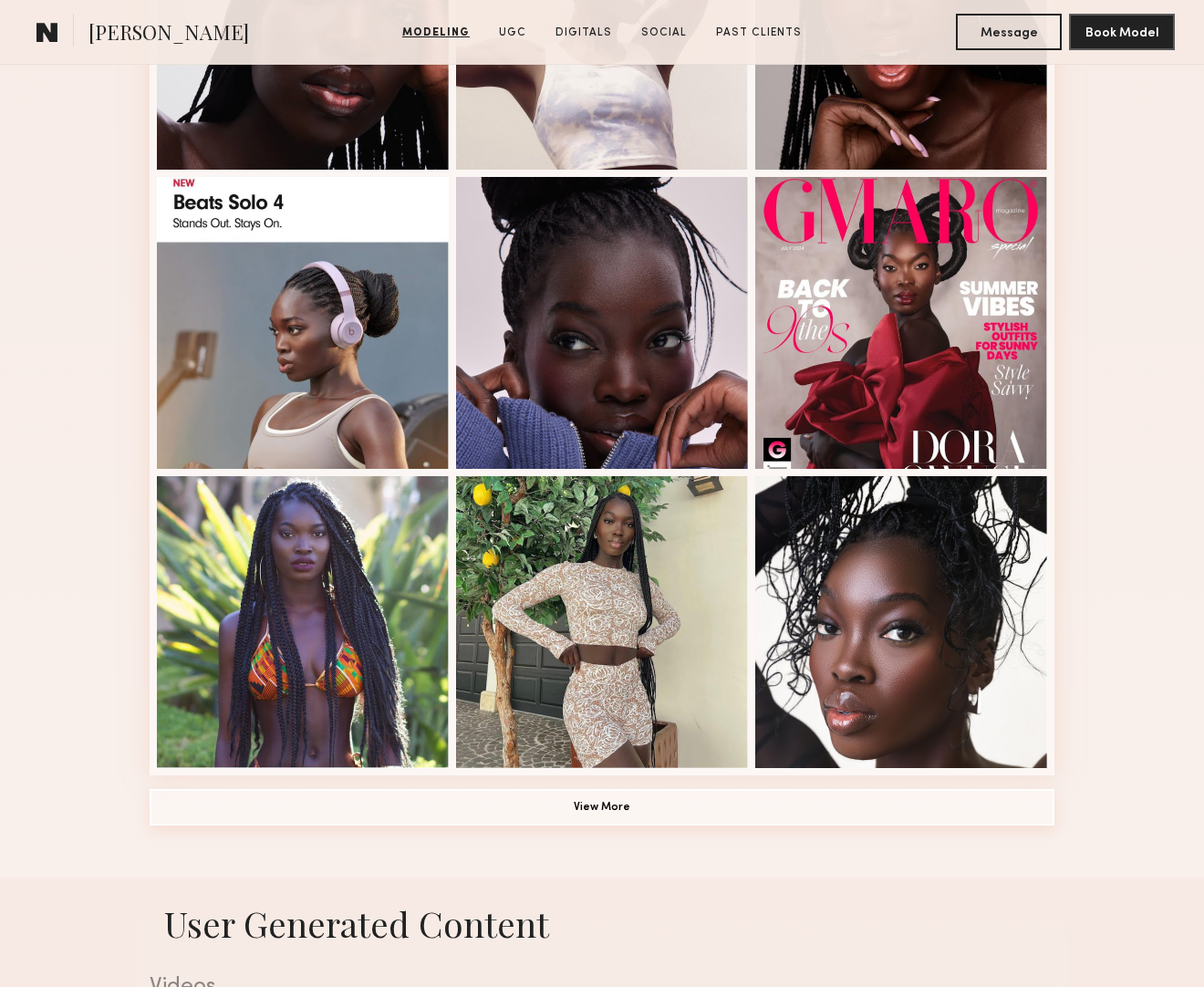 click on "View More" 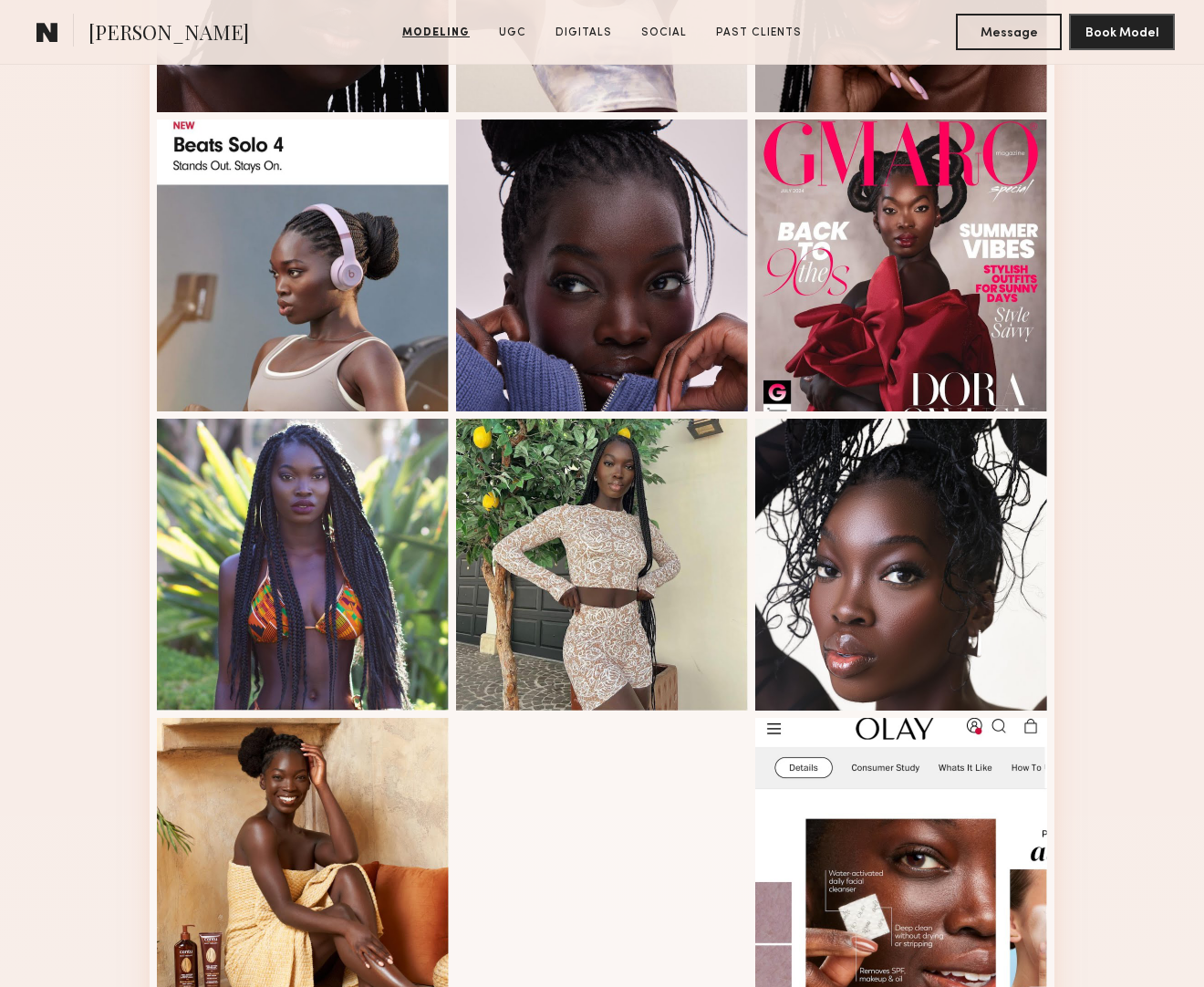 scroll, scrollTop: 1156, scrollLeft: 0, axis: vertical 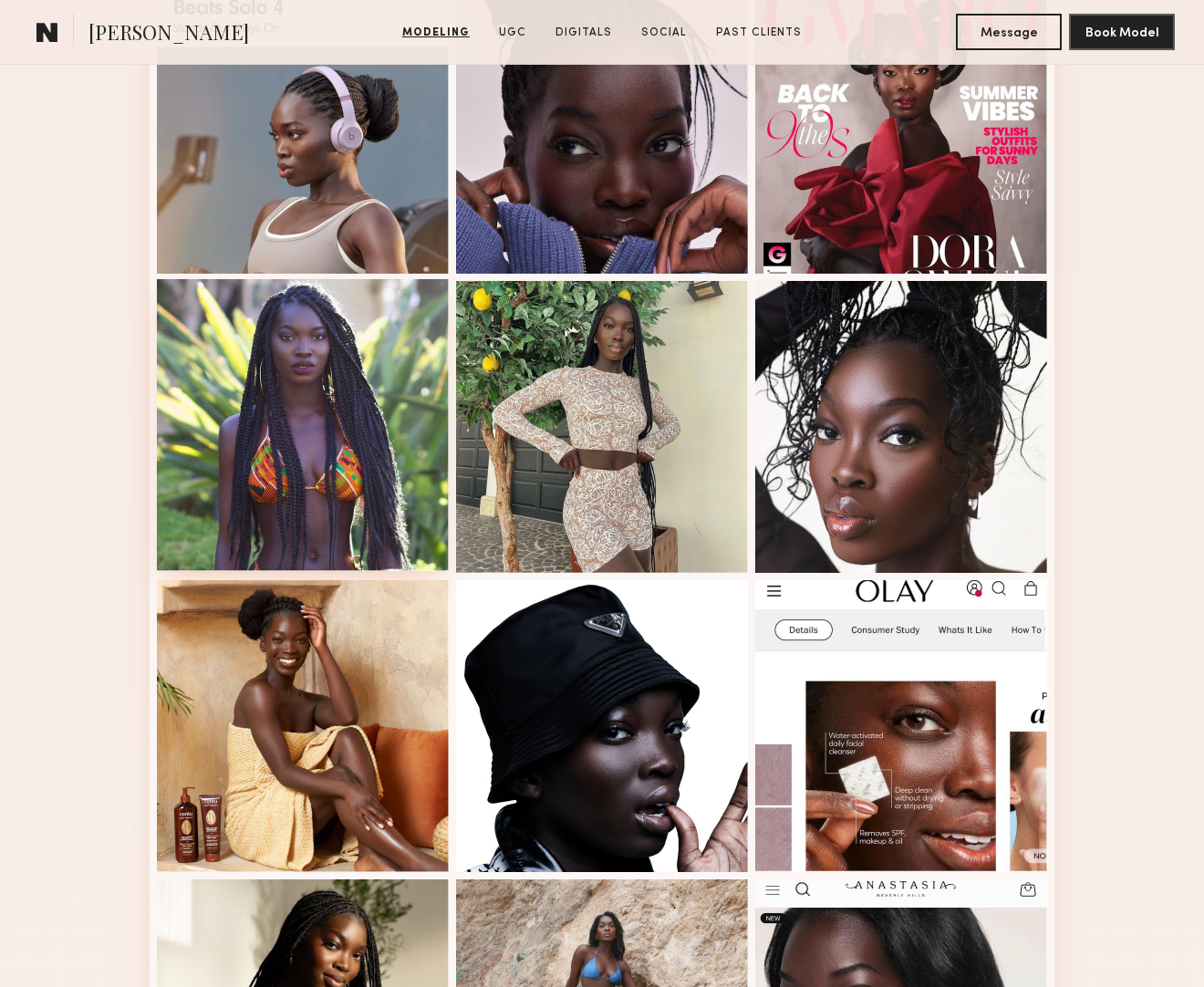 click at bounding box center (303, 425) 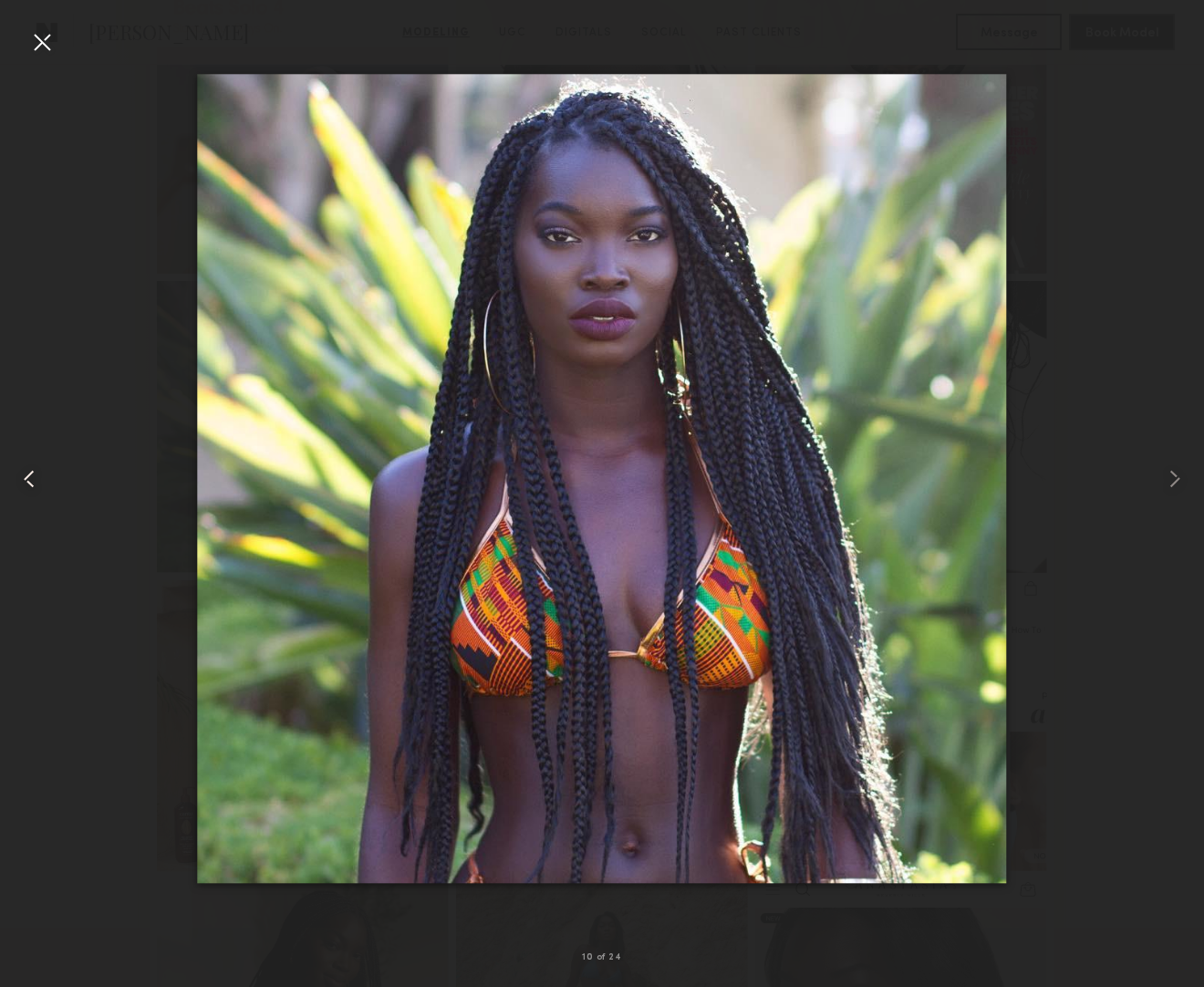 click at bounding box center [24, 479] 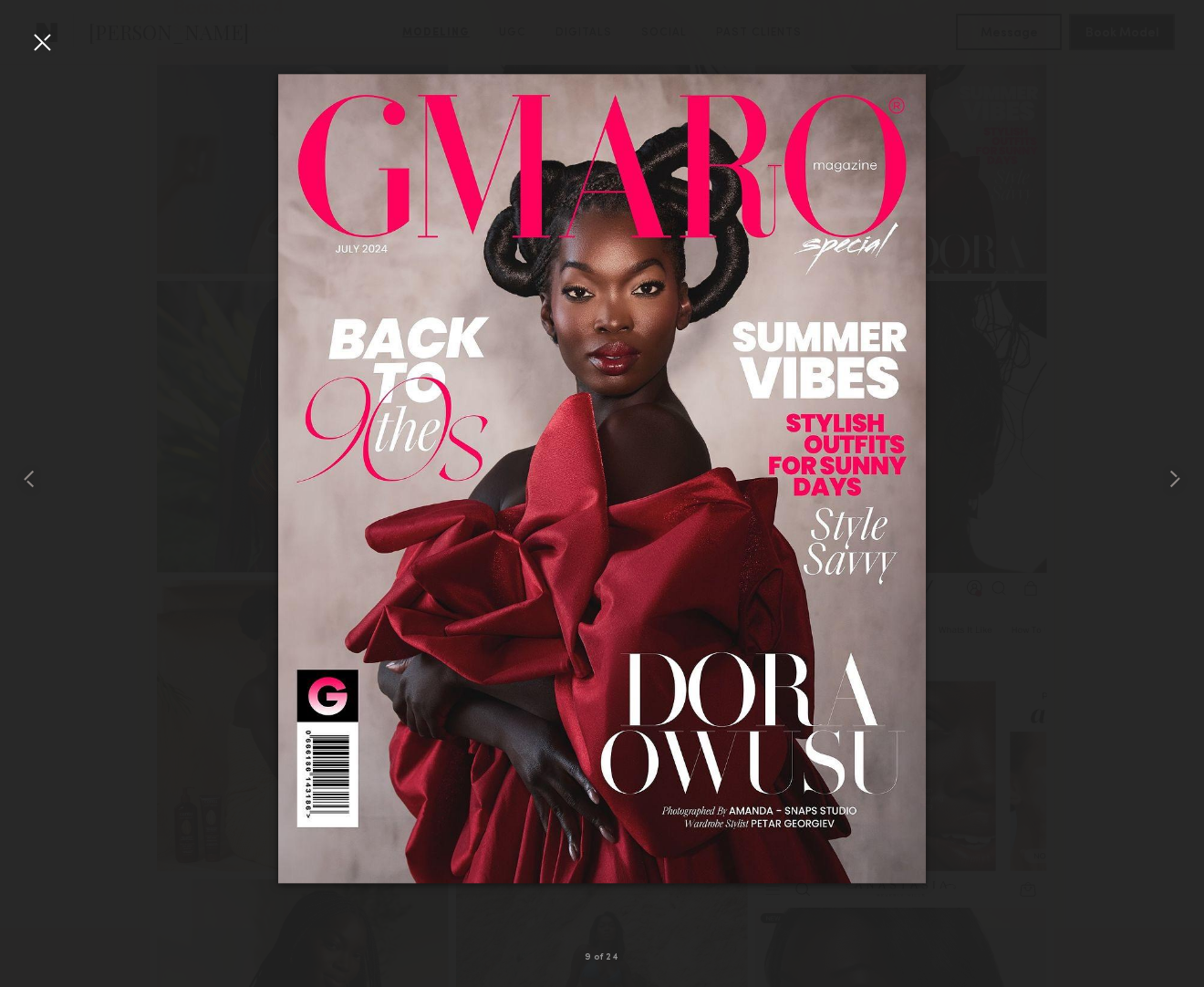 click at bounding box center [42, 42] 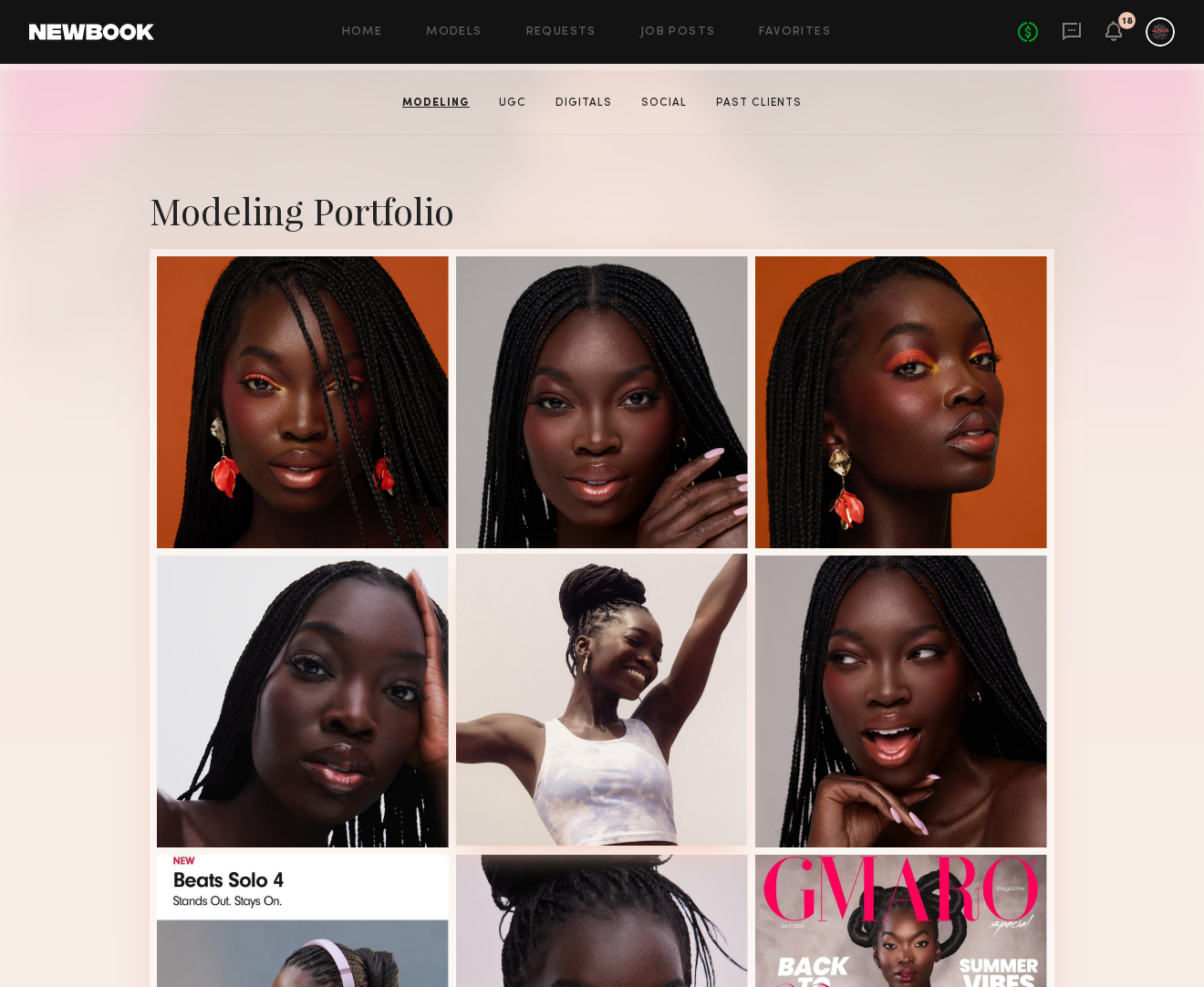 scroll, scrollTop: 494, scrollLeft: 0, axis: vertical 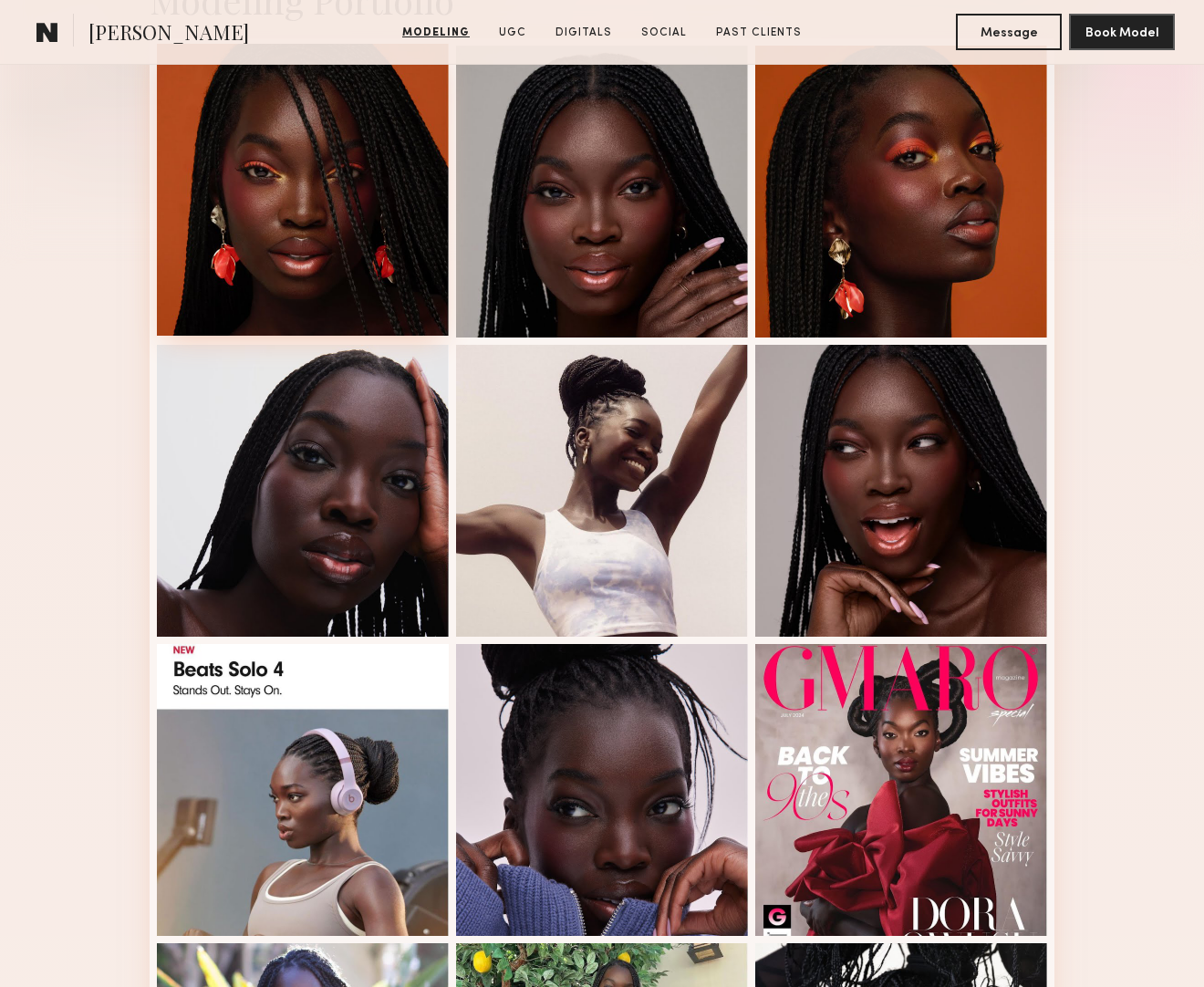 click at bounding box center [303, 190] 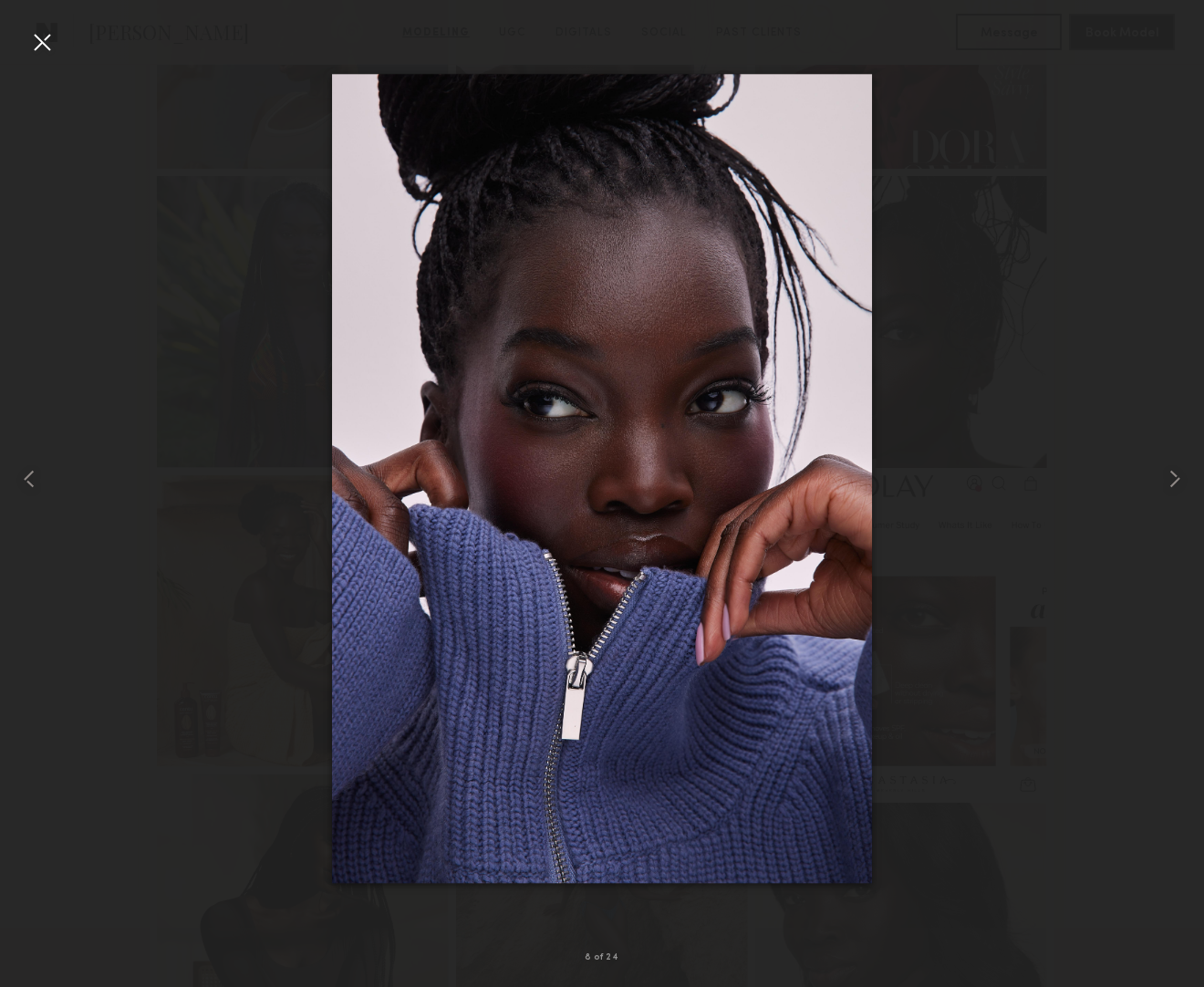 scroll, scrollTop: 1462, scrollLeft: 0, axis: vertical 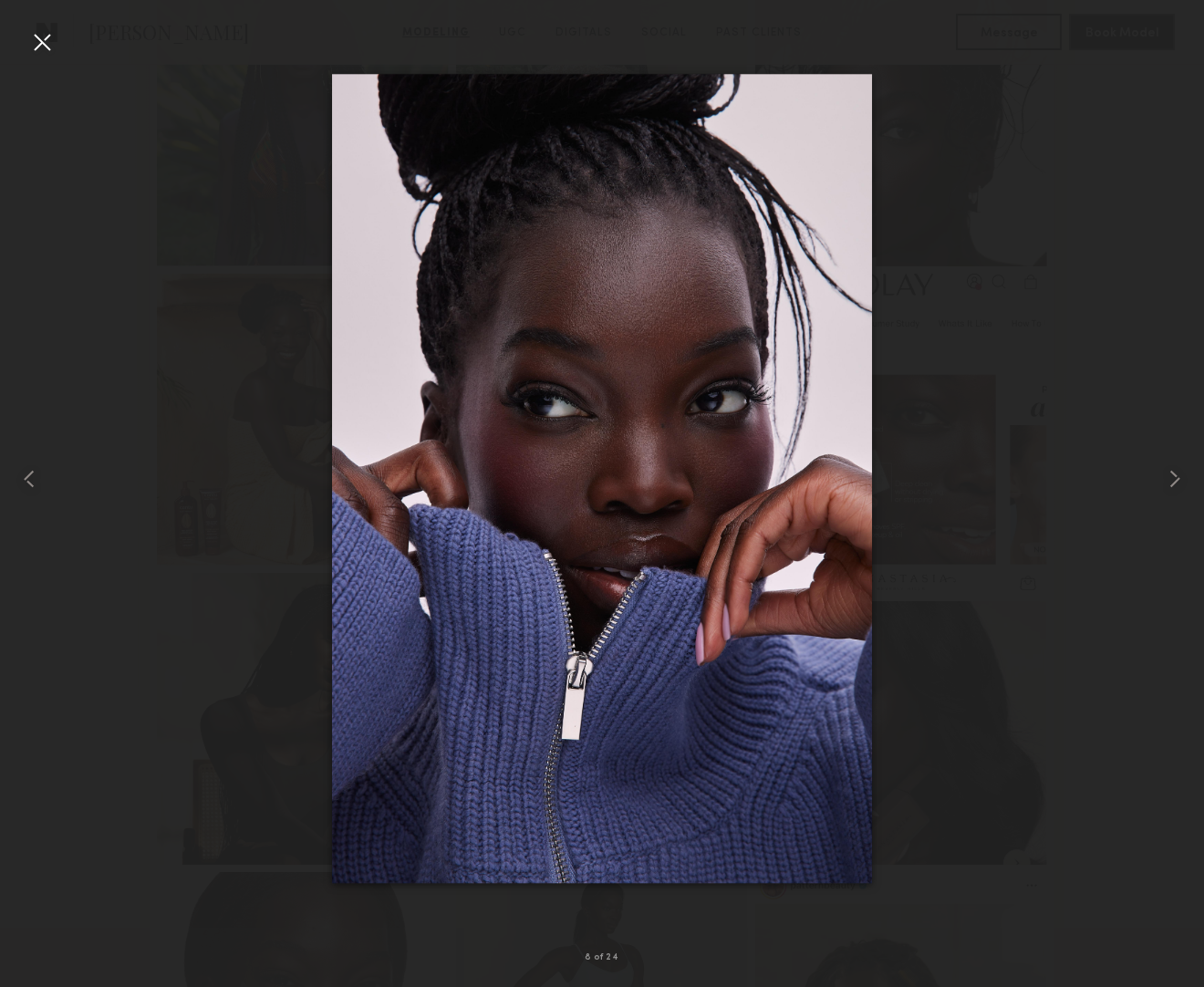 click at bounding box center (42, 42) 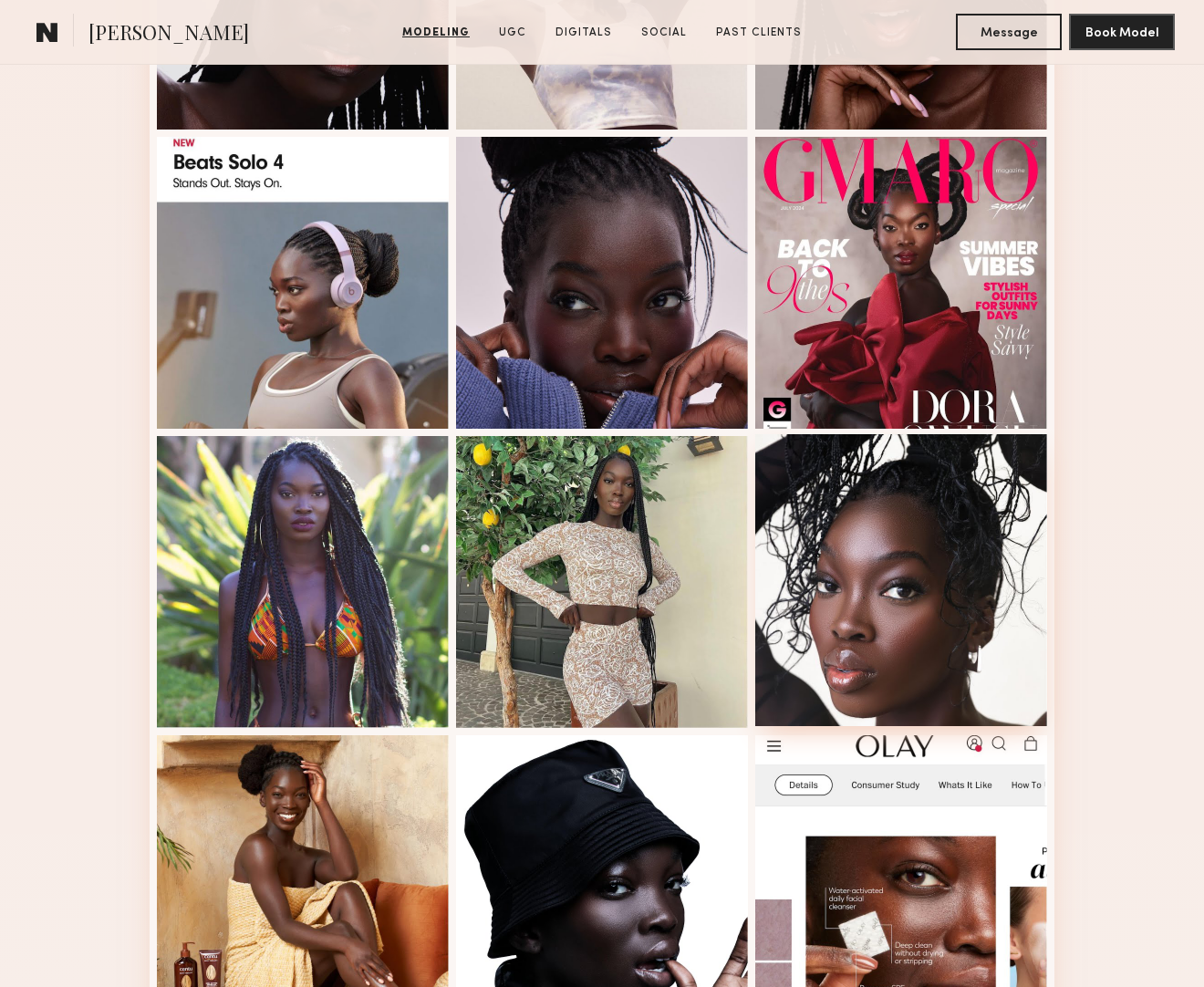 scroll, scrollTop: 869, scrollLeft: 0, axis: vertical 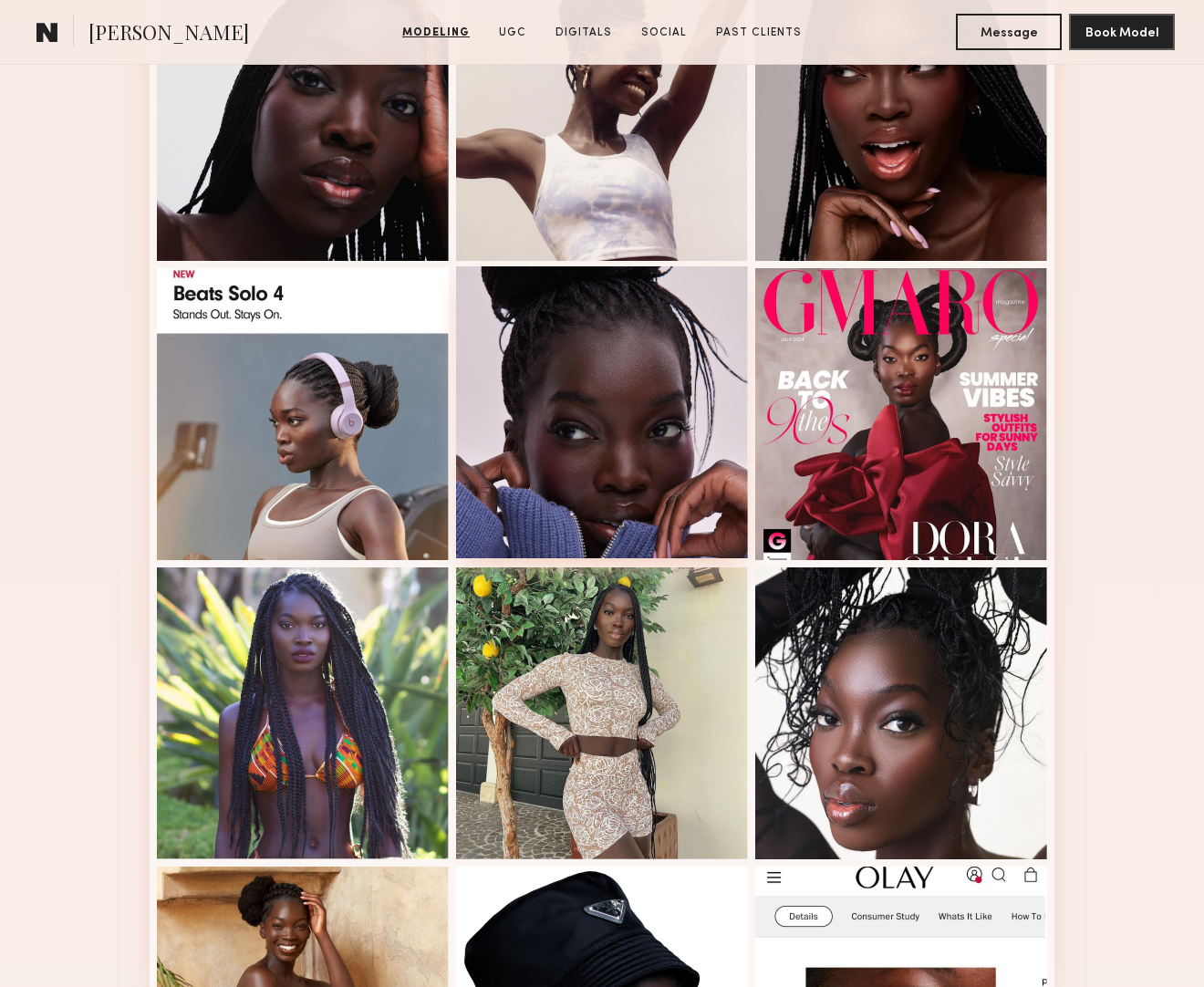 click at bounding box center (602, 412) 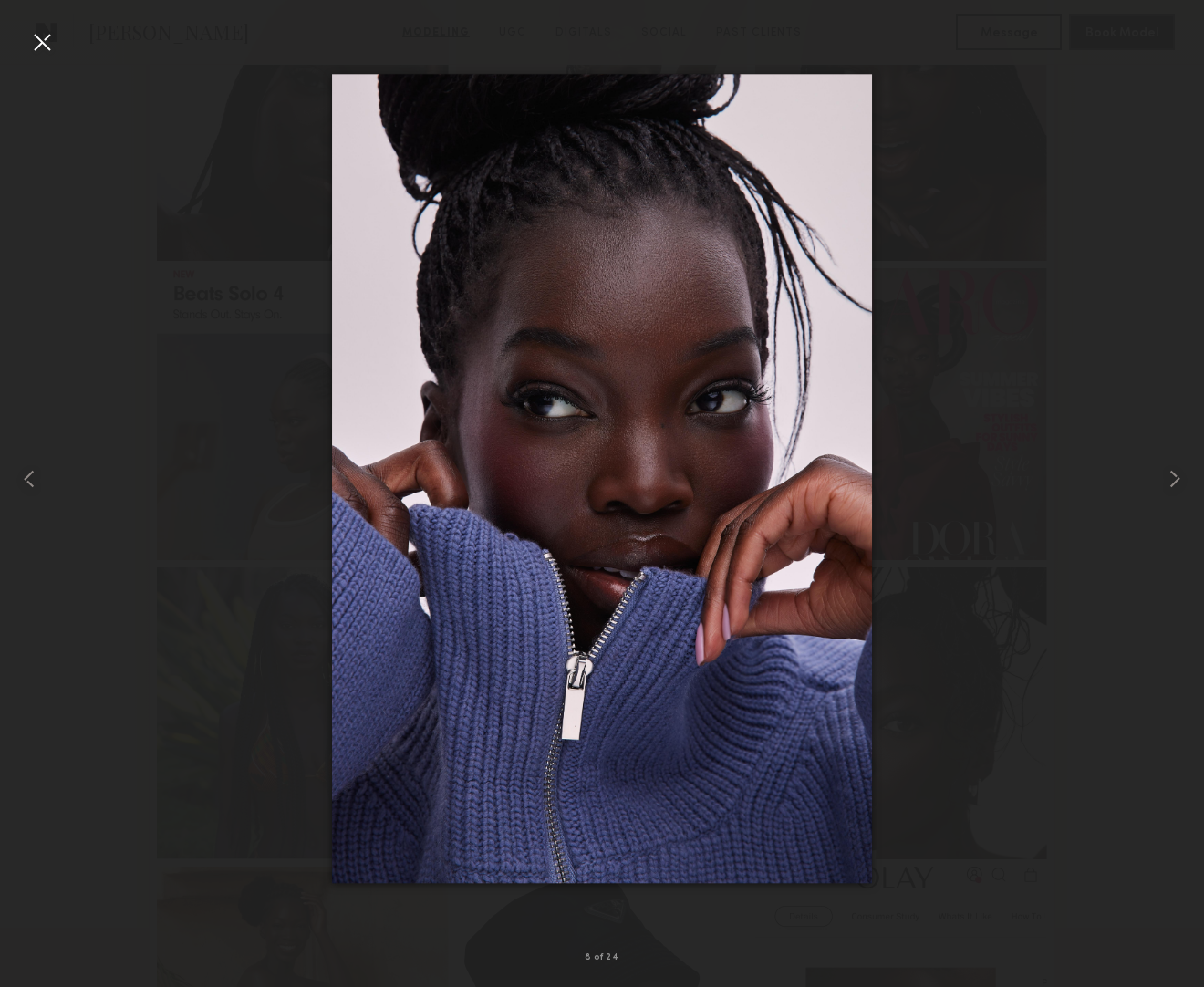 click at bounding box center [42, 42] 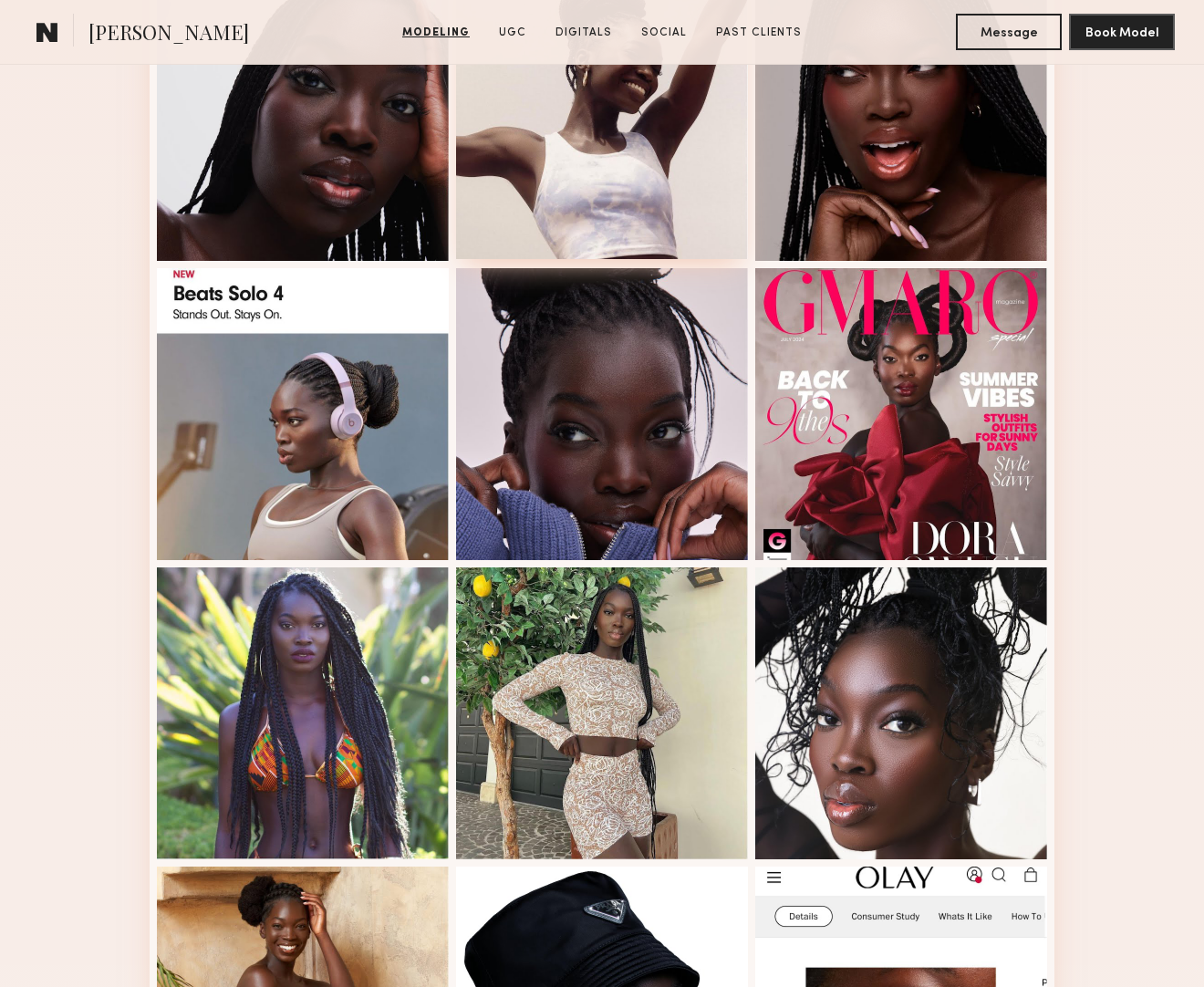 scroll, scrollTop: 0, scrollLeft: 0, axis: both 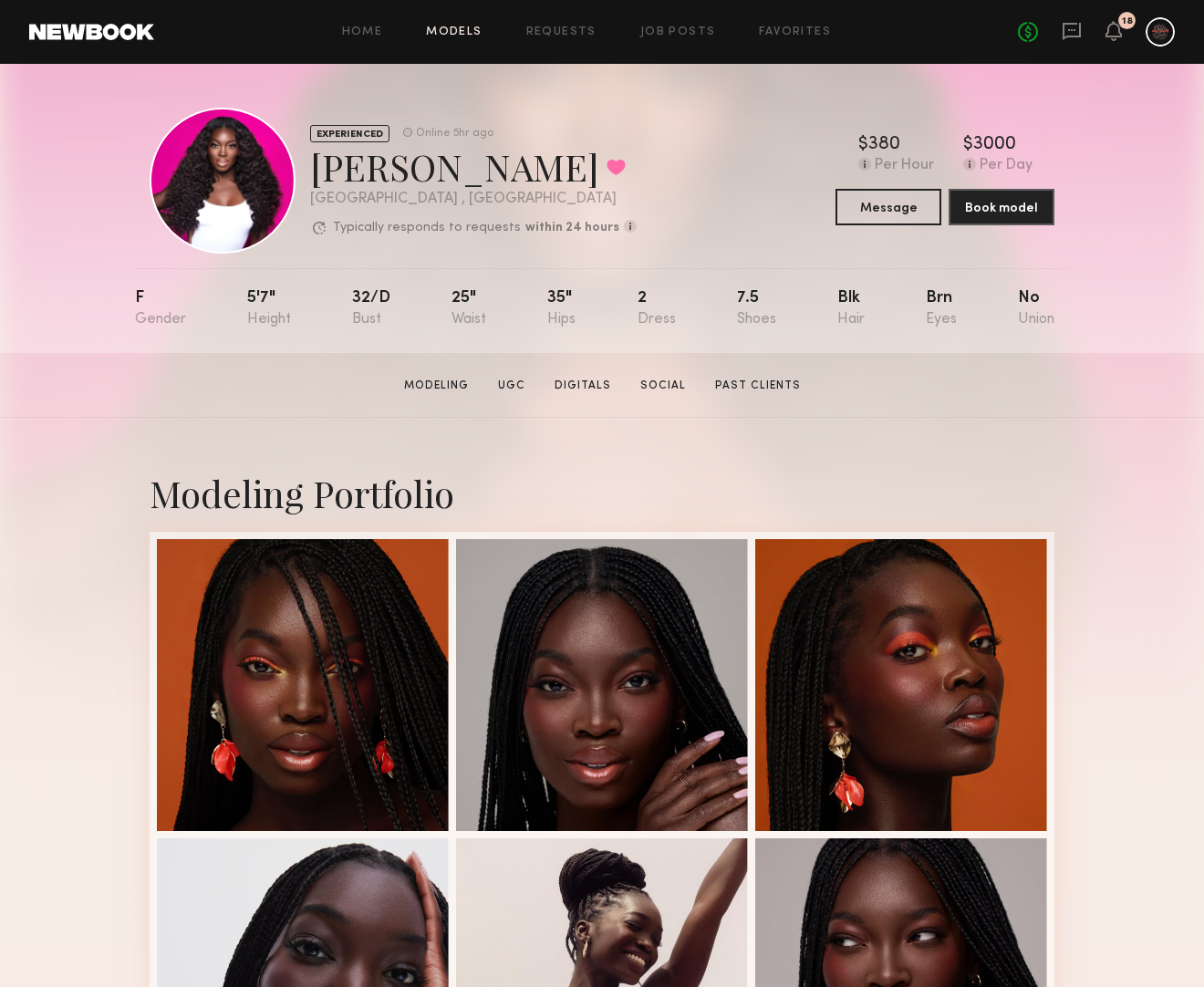click on "Models" 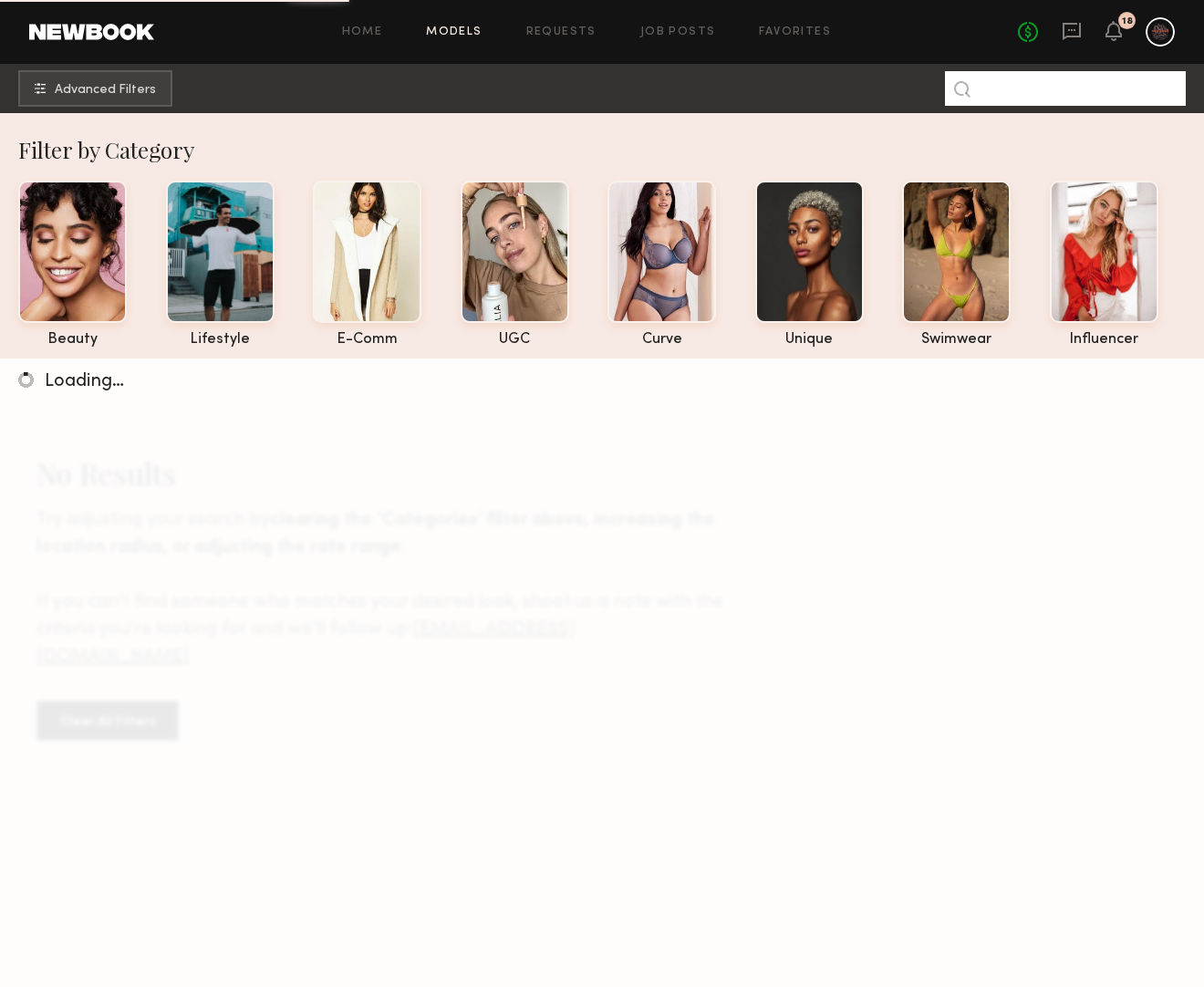 click 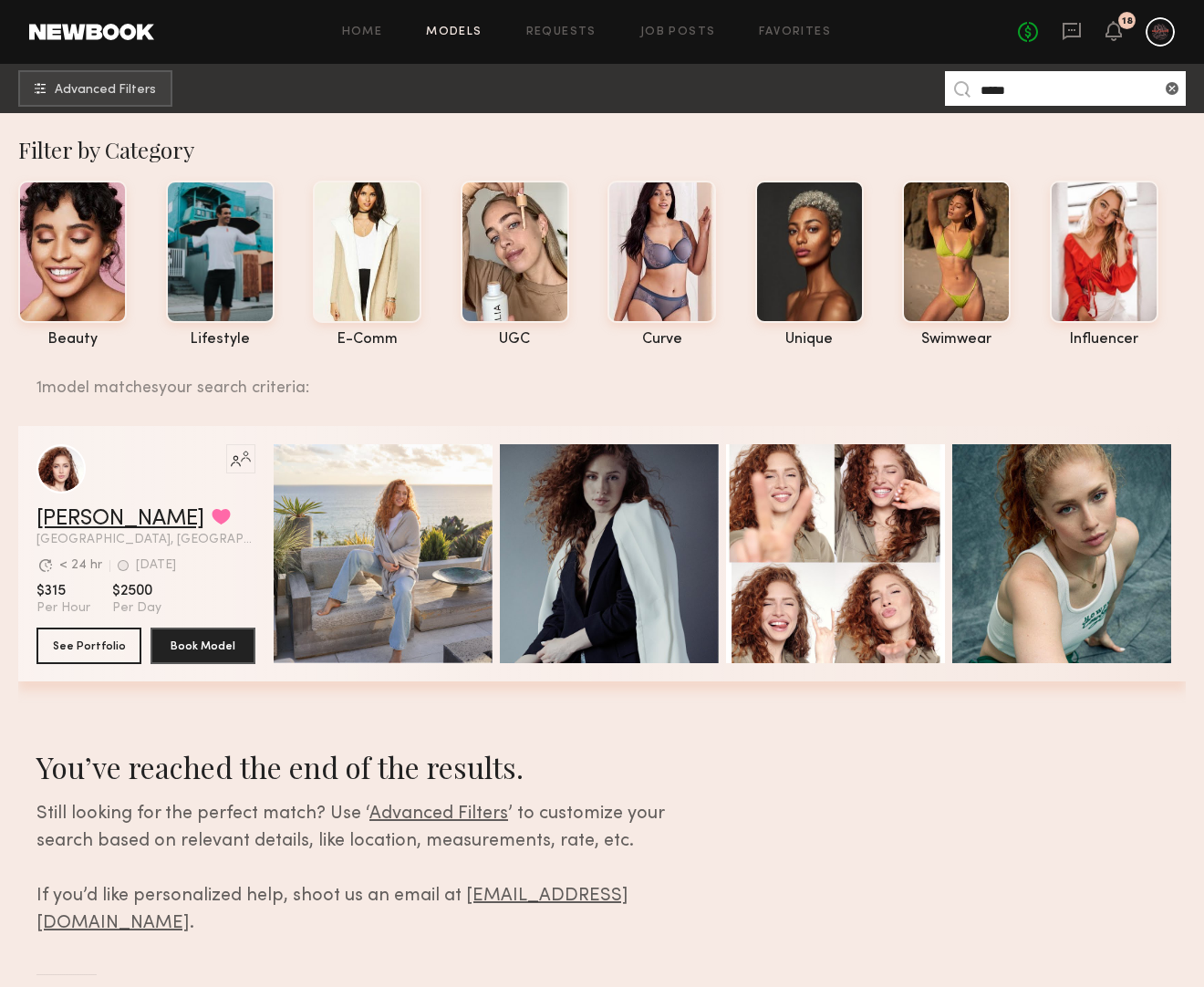 click on "[PERSON_NAME]" 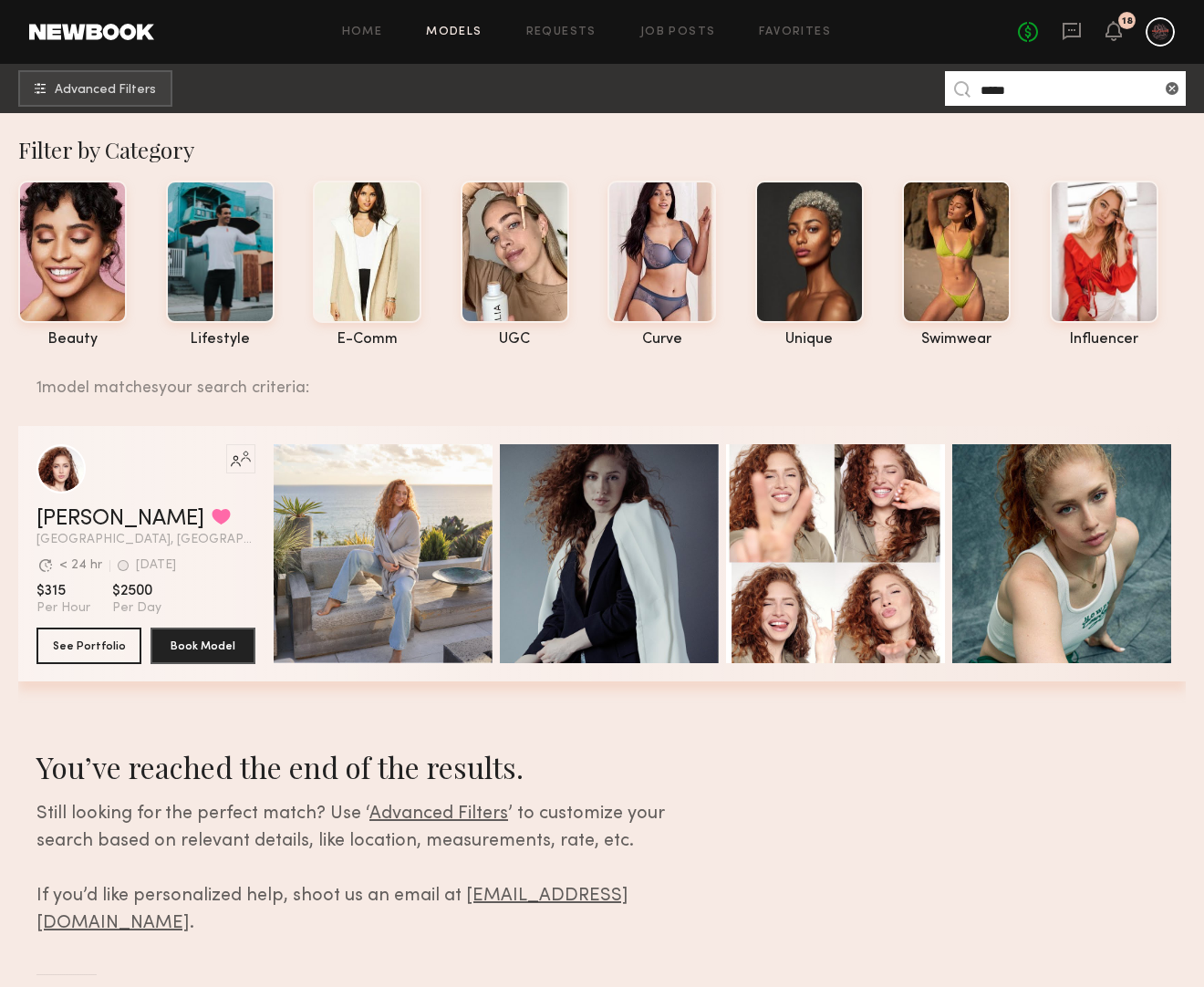 drag, startPoint x: 1018, startPoint y: 93, endPoint x: 950, endPoint y: 92, distance: 68.00735 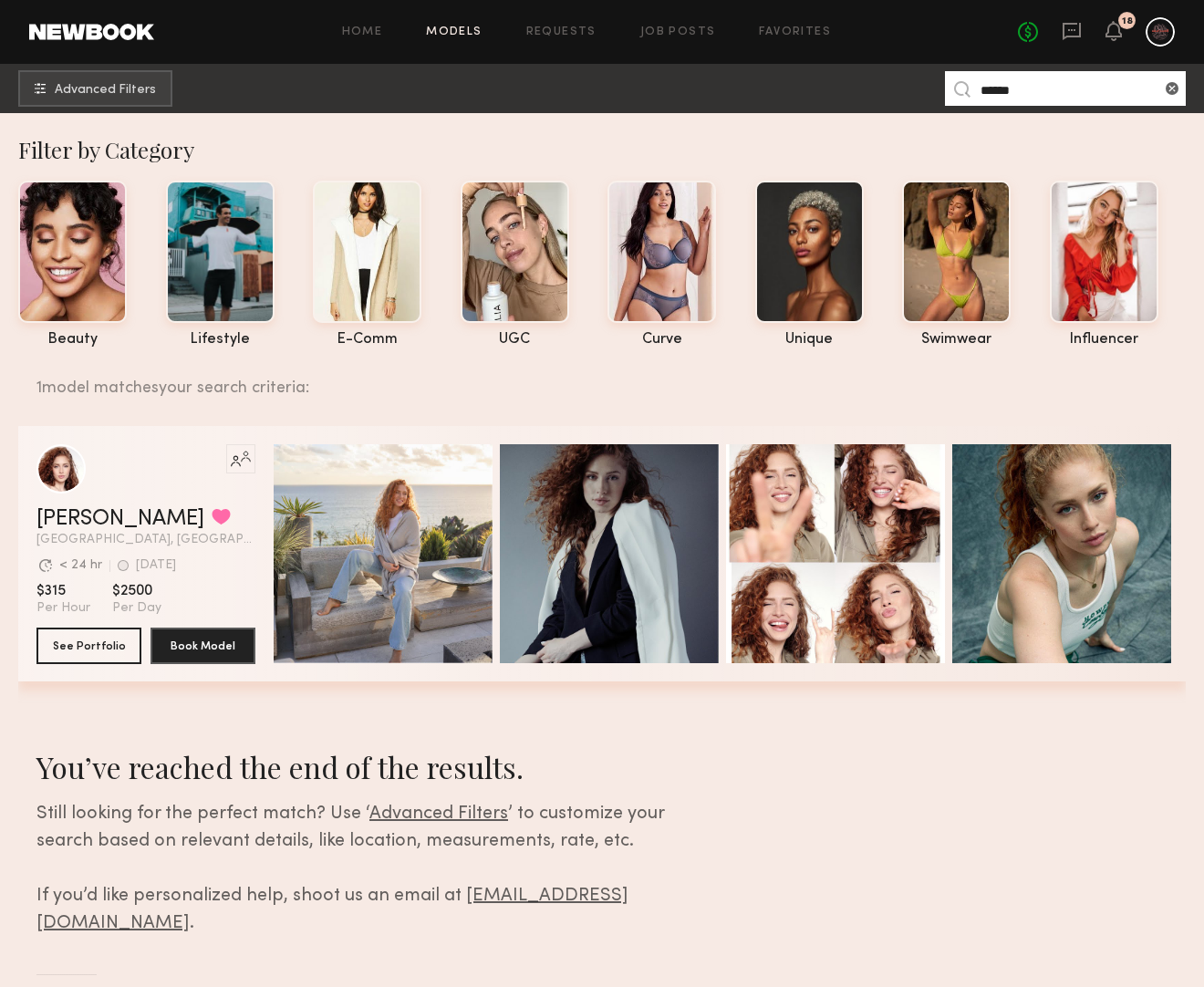 type on "******" 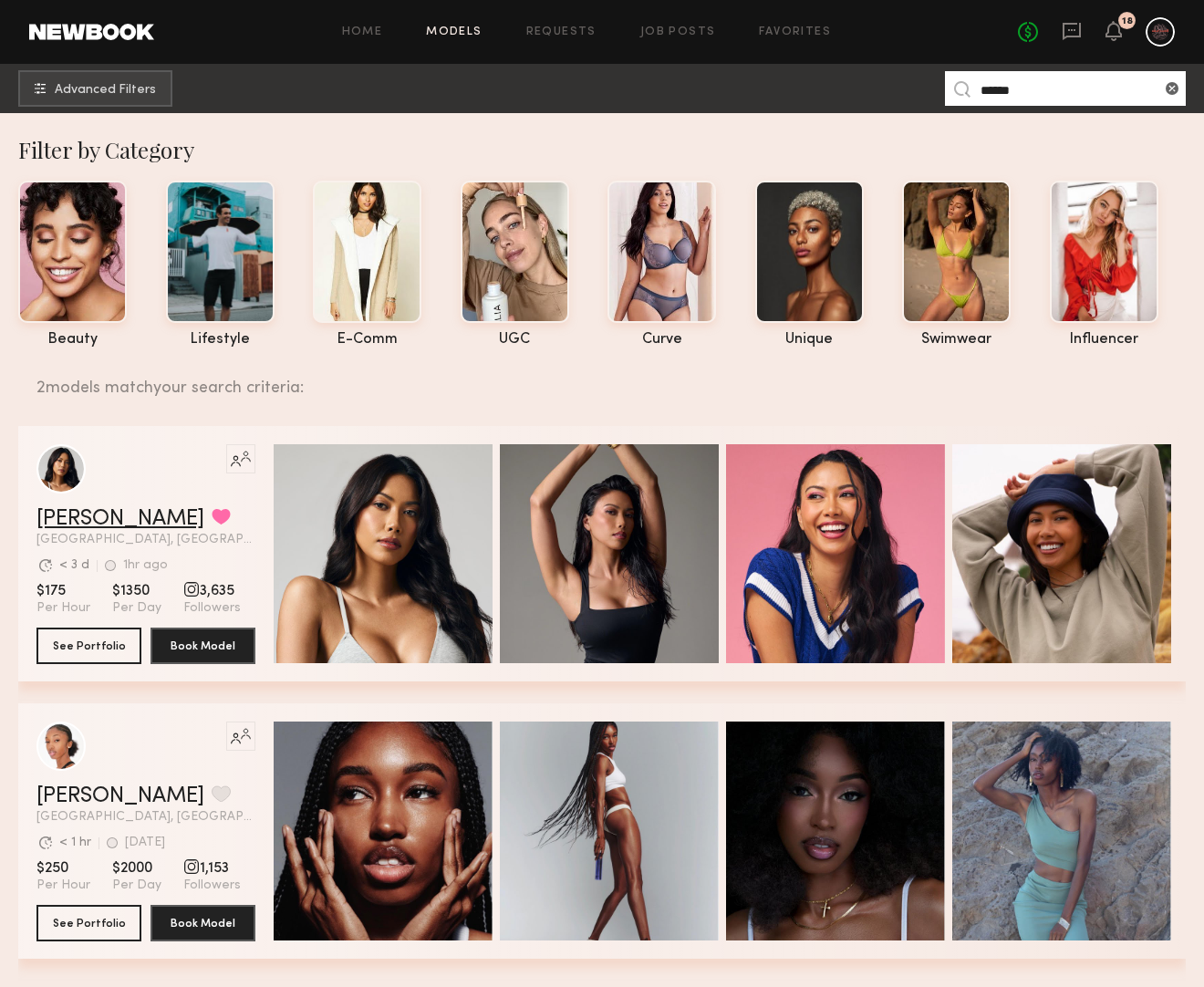 click on "Ericka B." 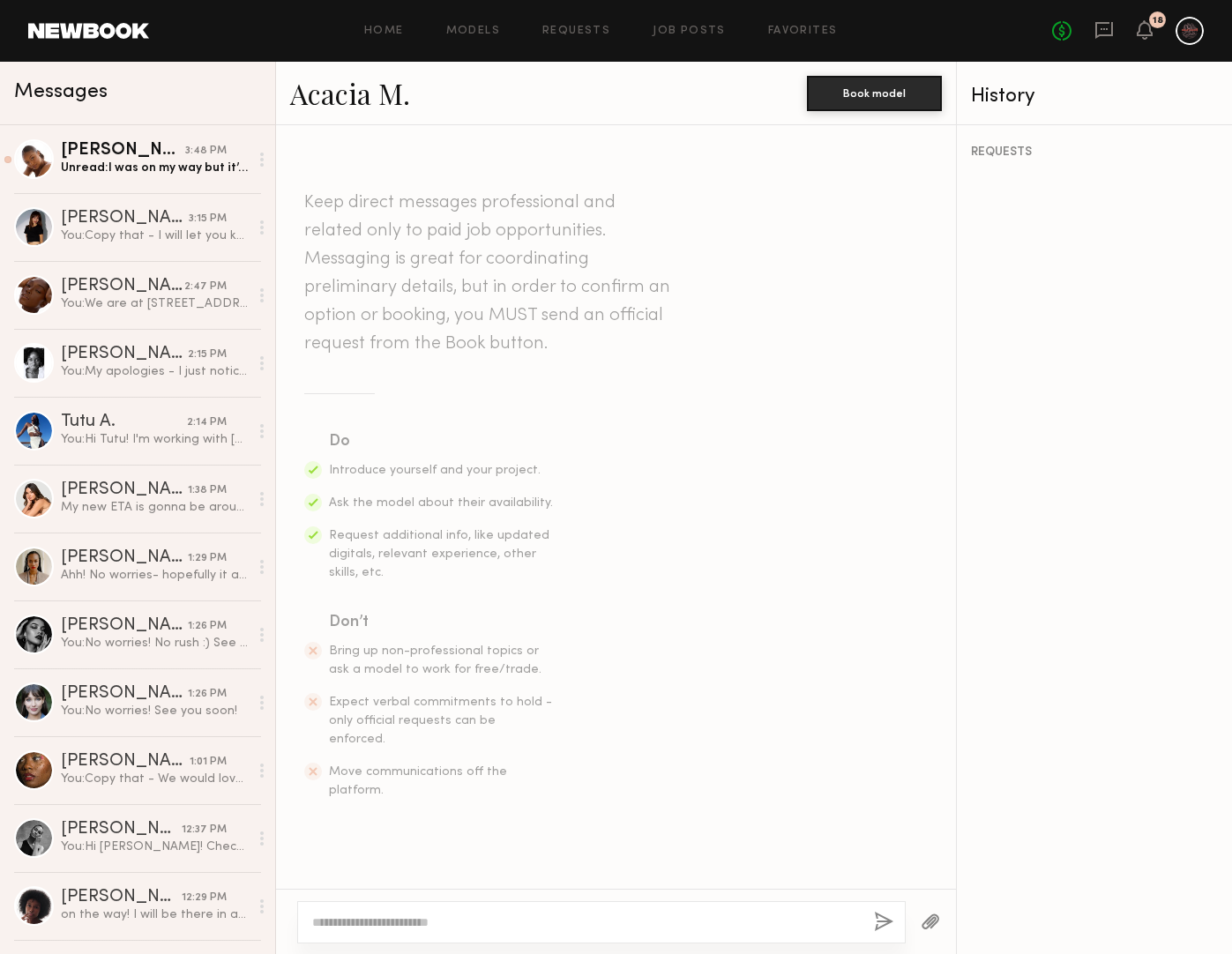 scroll, scrollTop: 0, scrollLeft: 0, axis: both 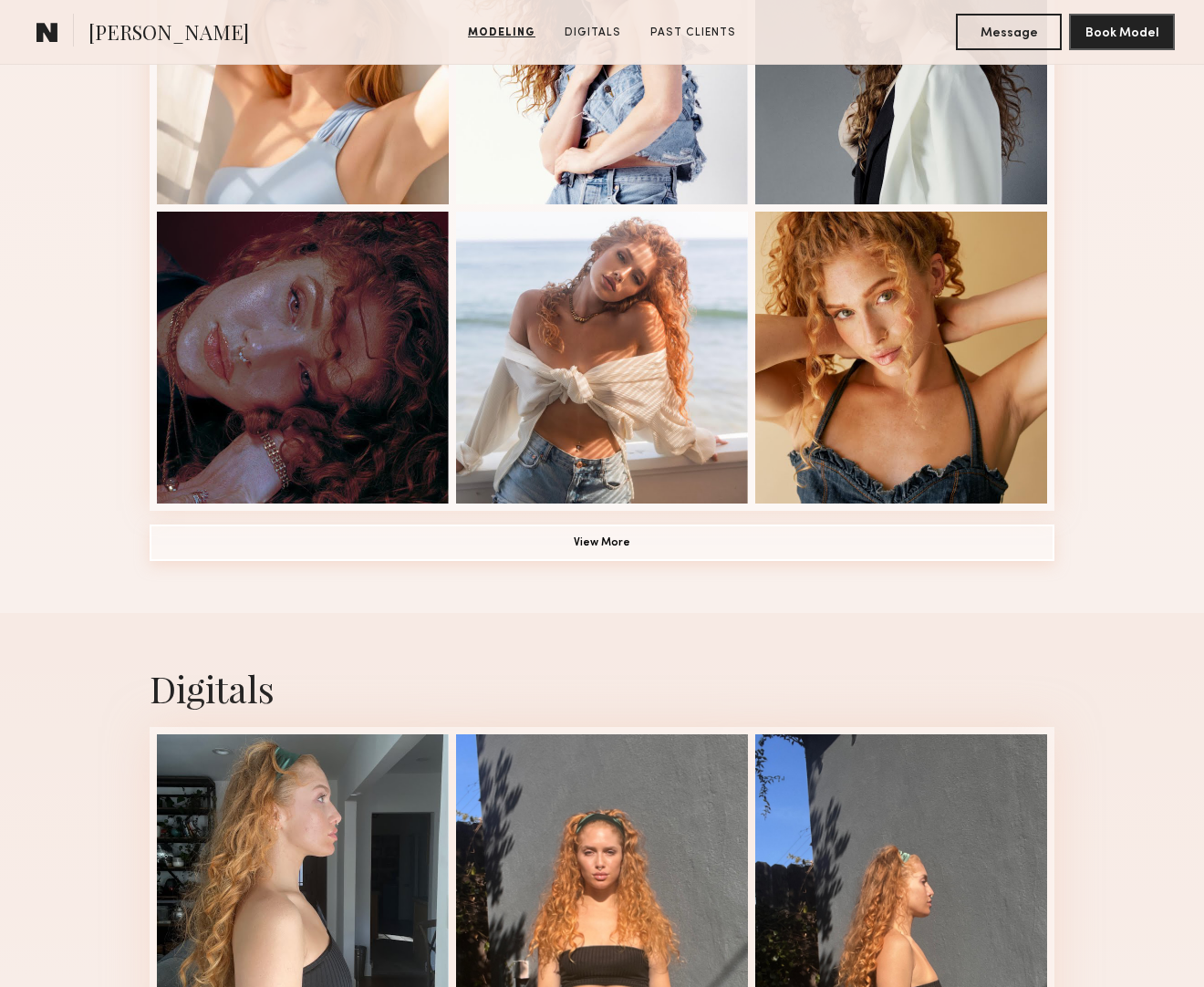 click on "View More" 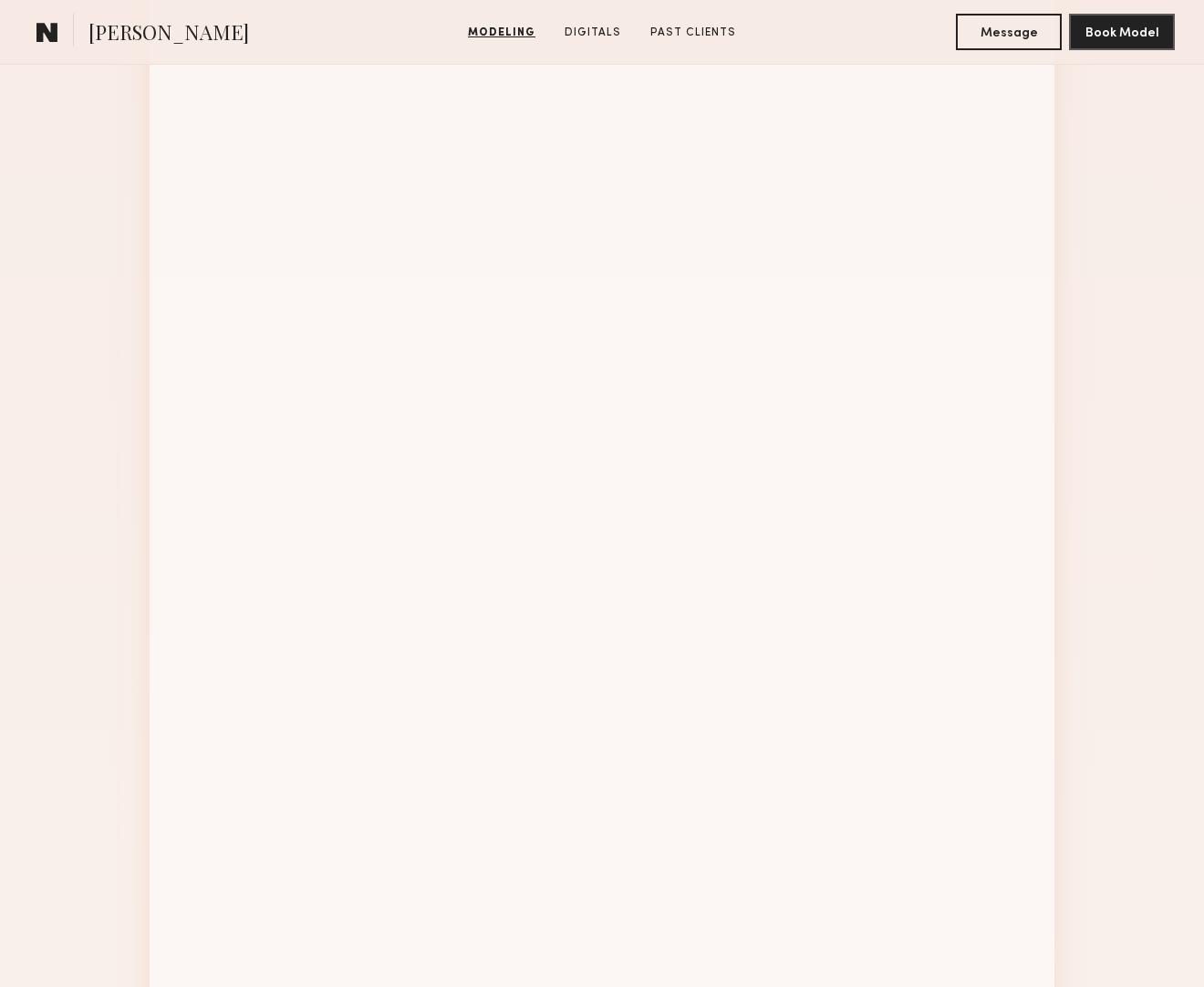 scroll, scrollTop: 1922, scrollLeft: 0, axis: vertical 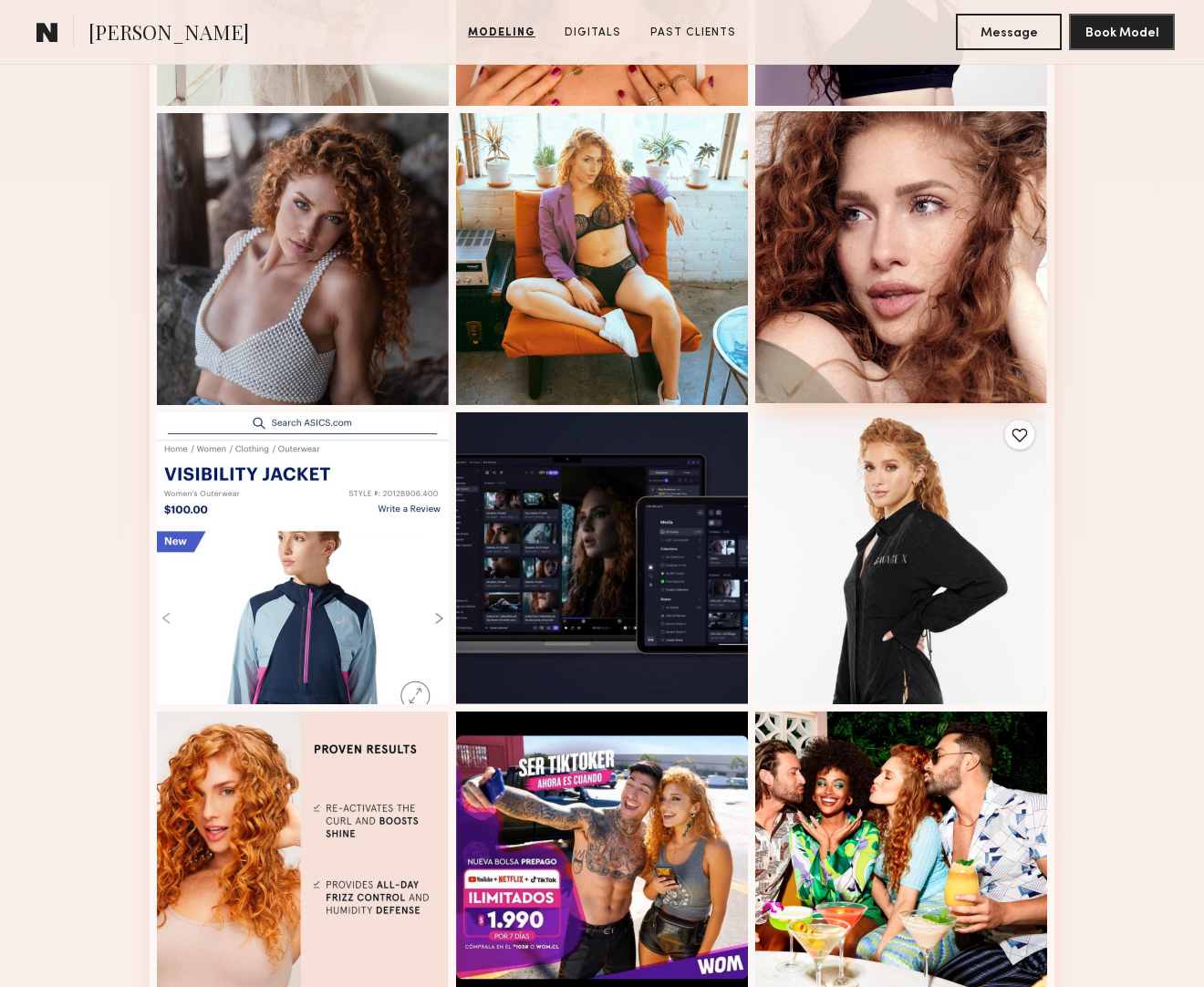 click at bounding box center [901, 257] 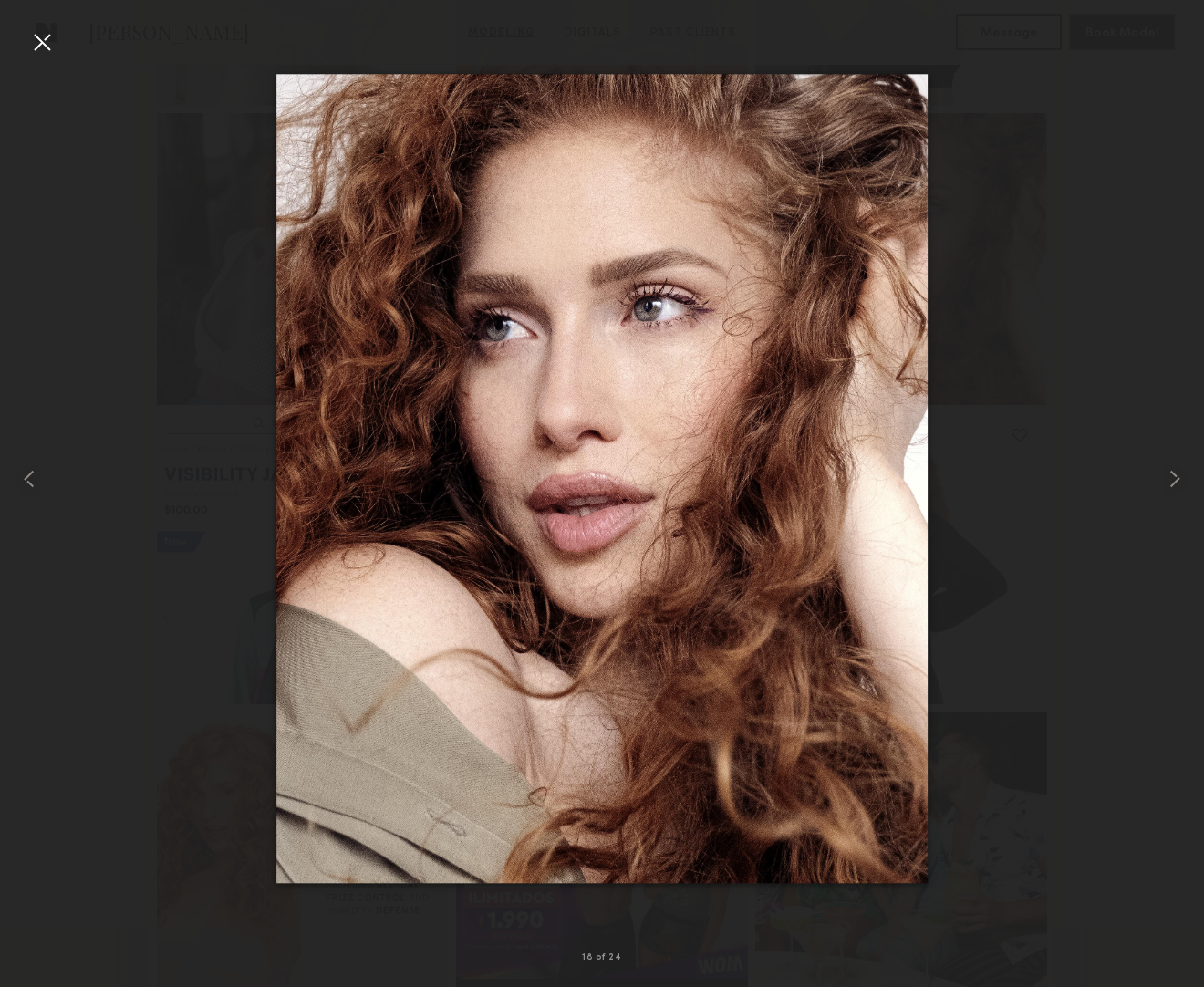click at bounding box center (42, 42) 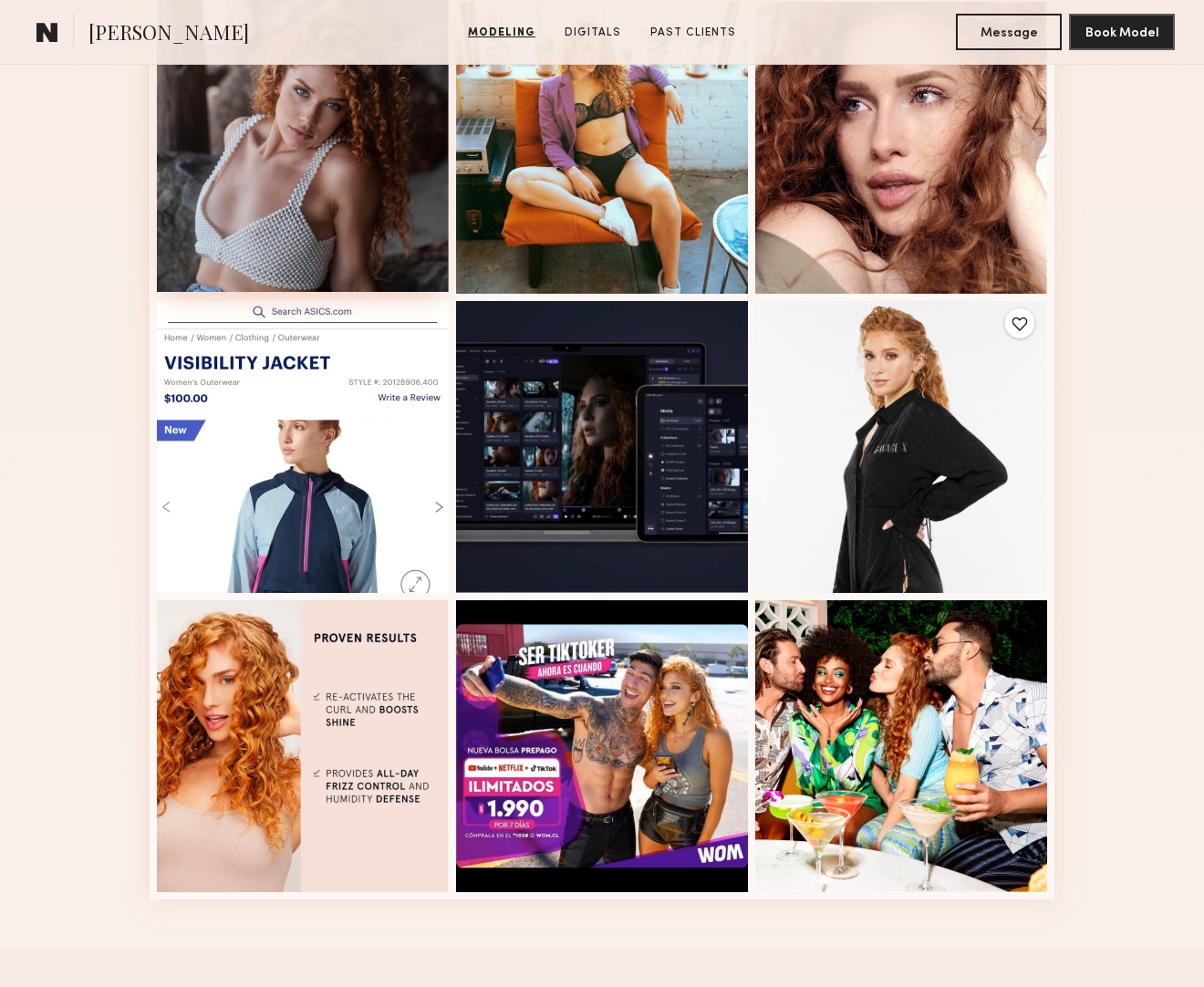 scroll, scrollTop: 1947, scrollLeft: 0, axis: vertical 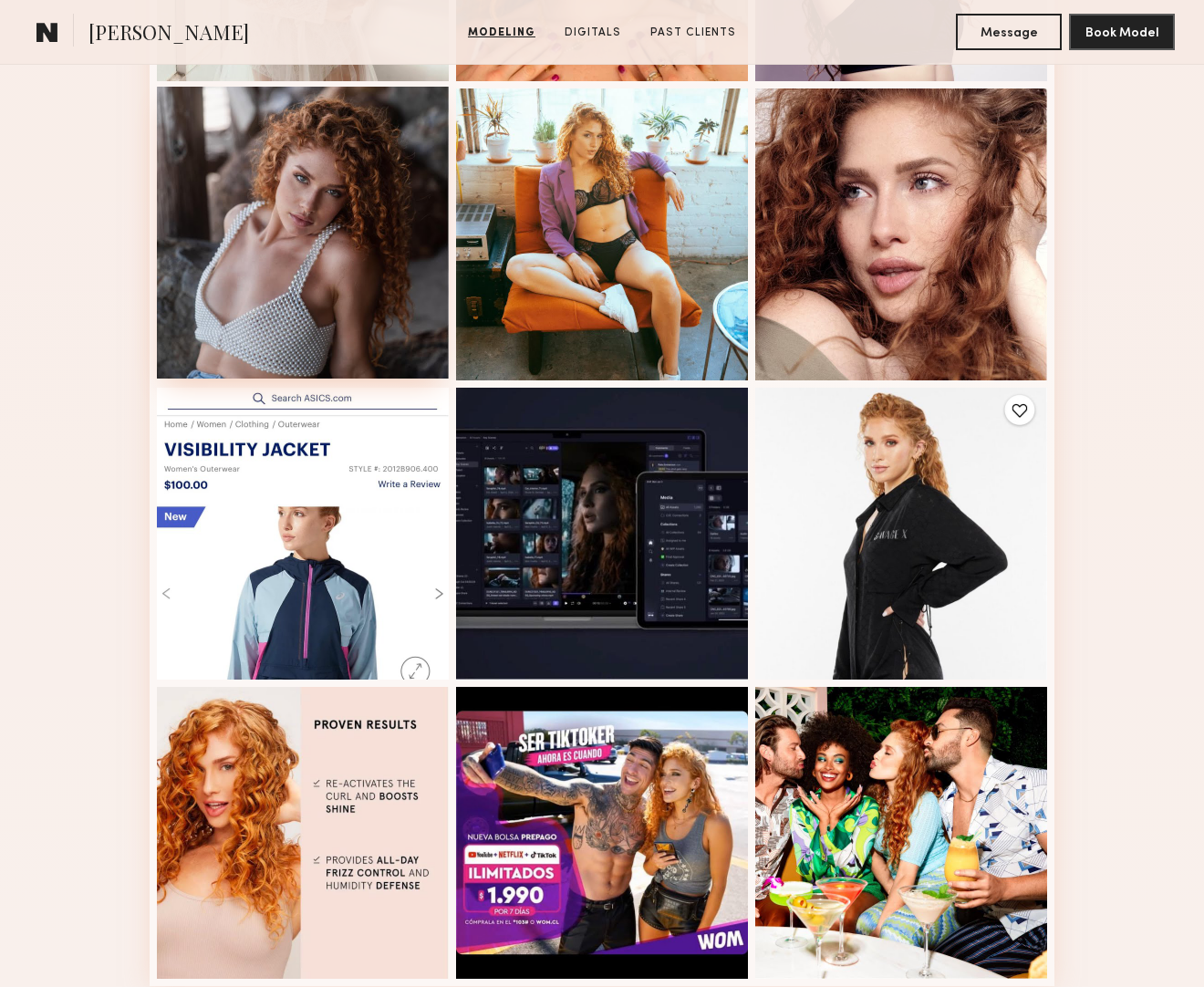 click at bounding box center (303, 233) 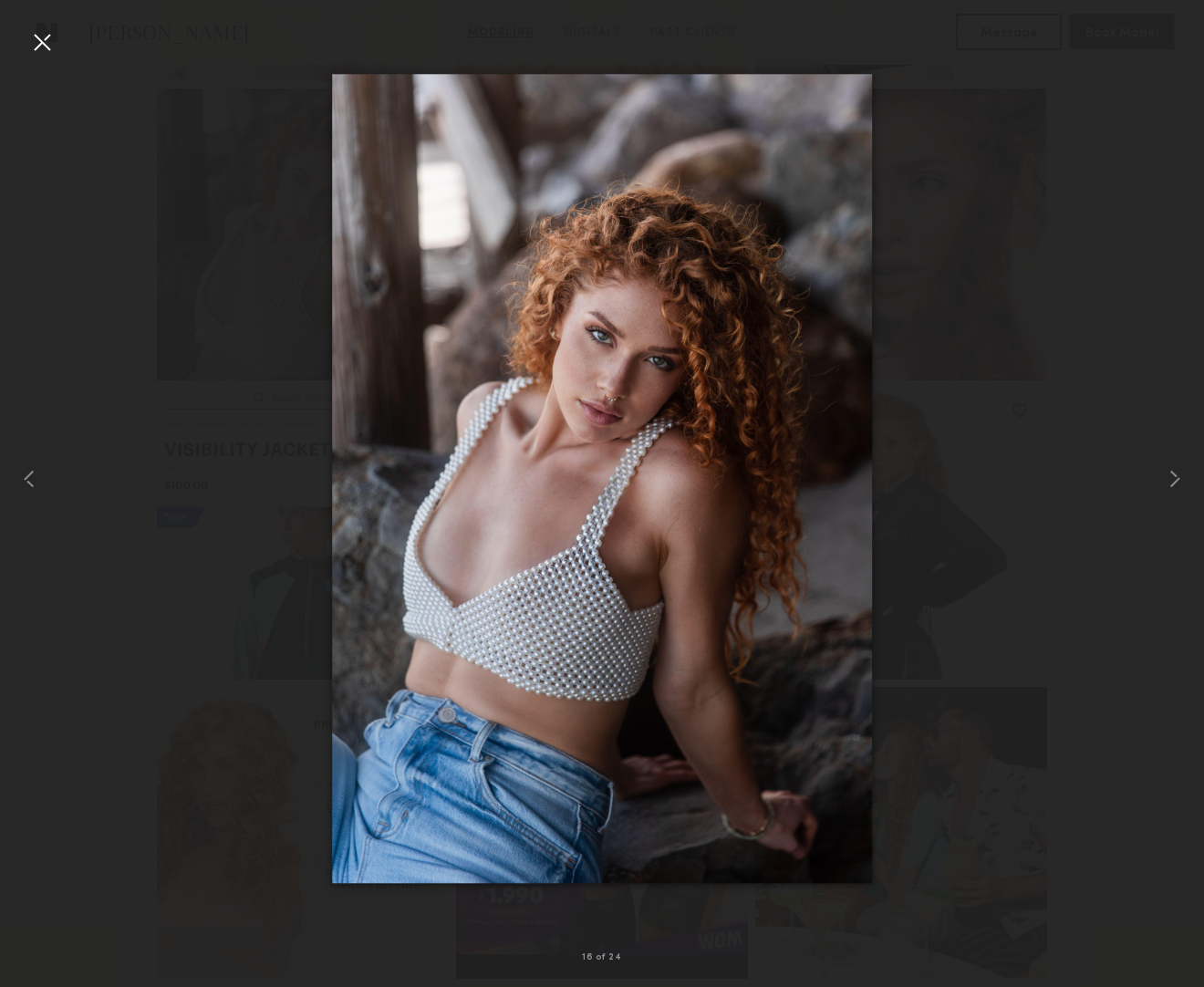 click at bounding box center (42, 42) 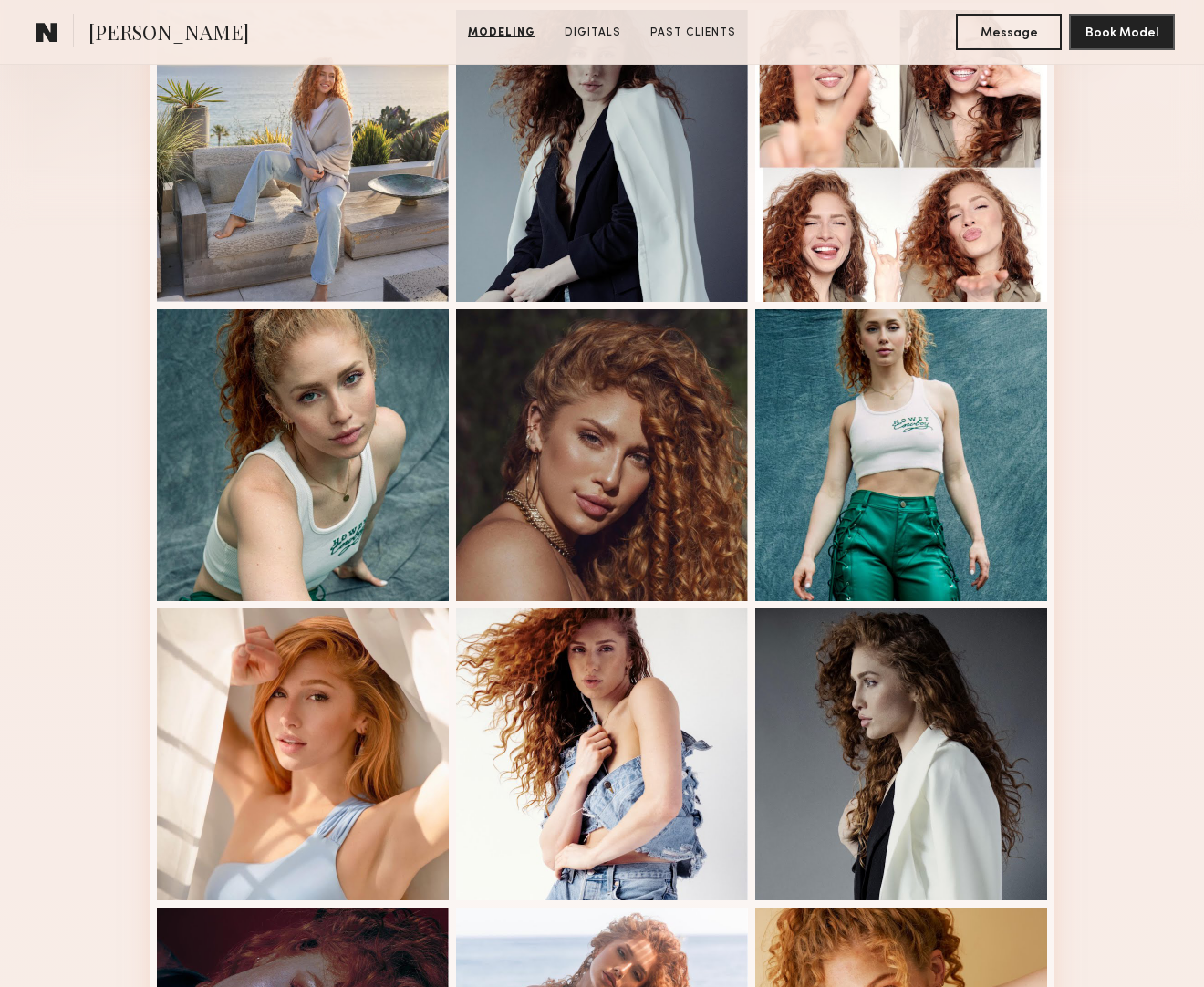 scroll, scrollTop: 427, scrollLeft: 0, axis: vertical 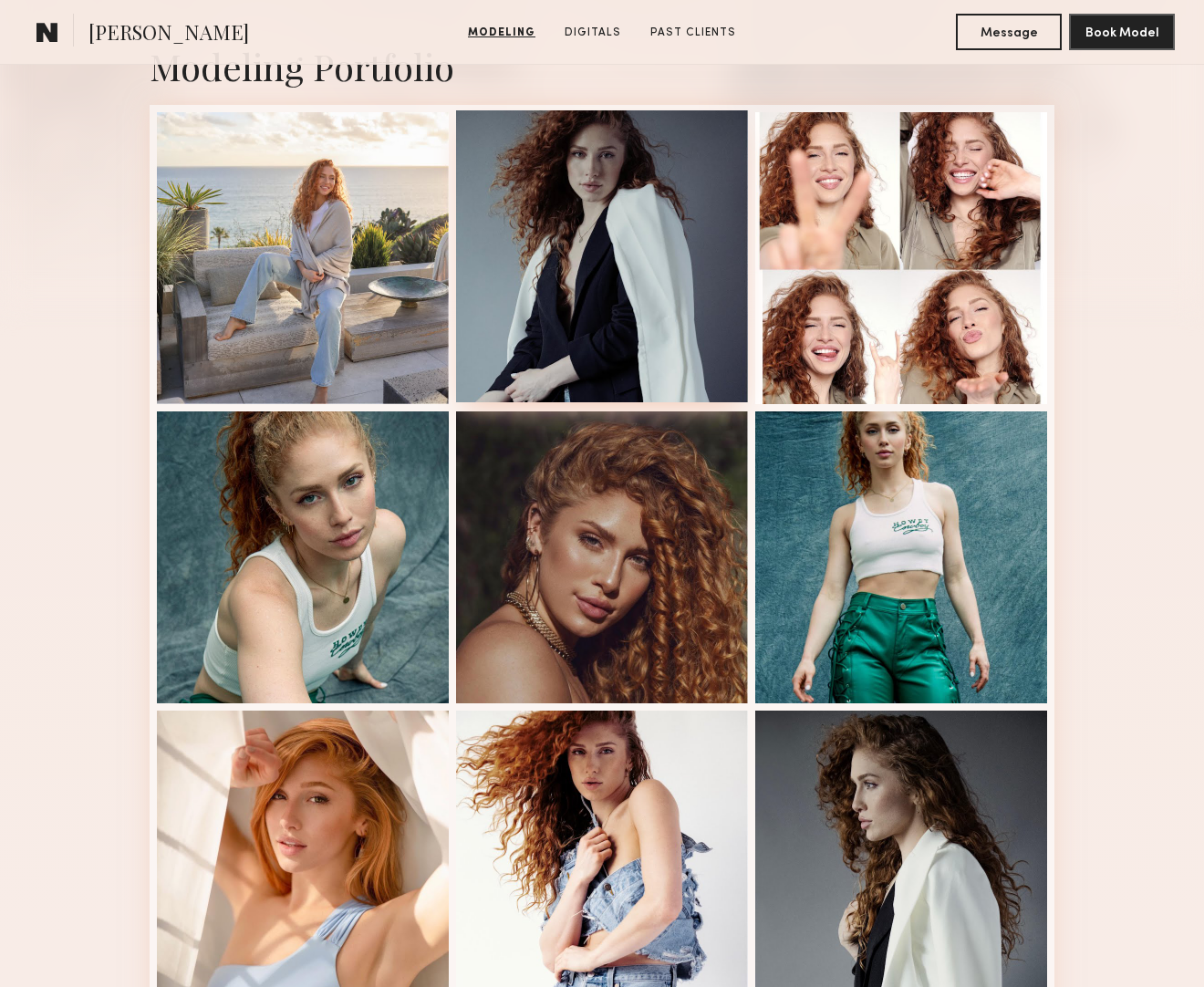 click at bounding box center [602, 256] 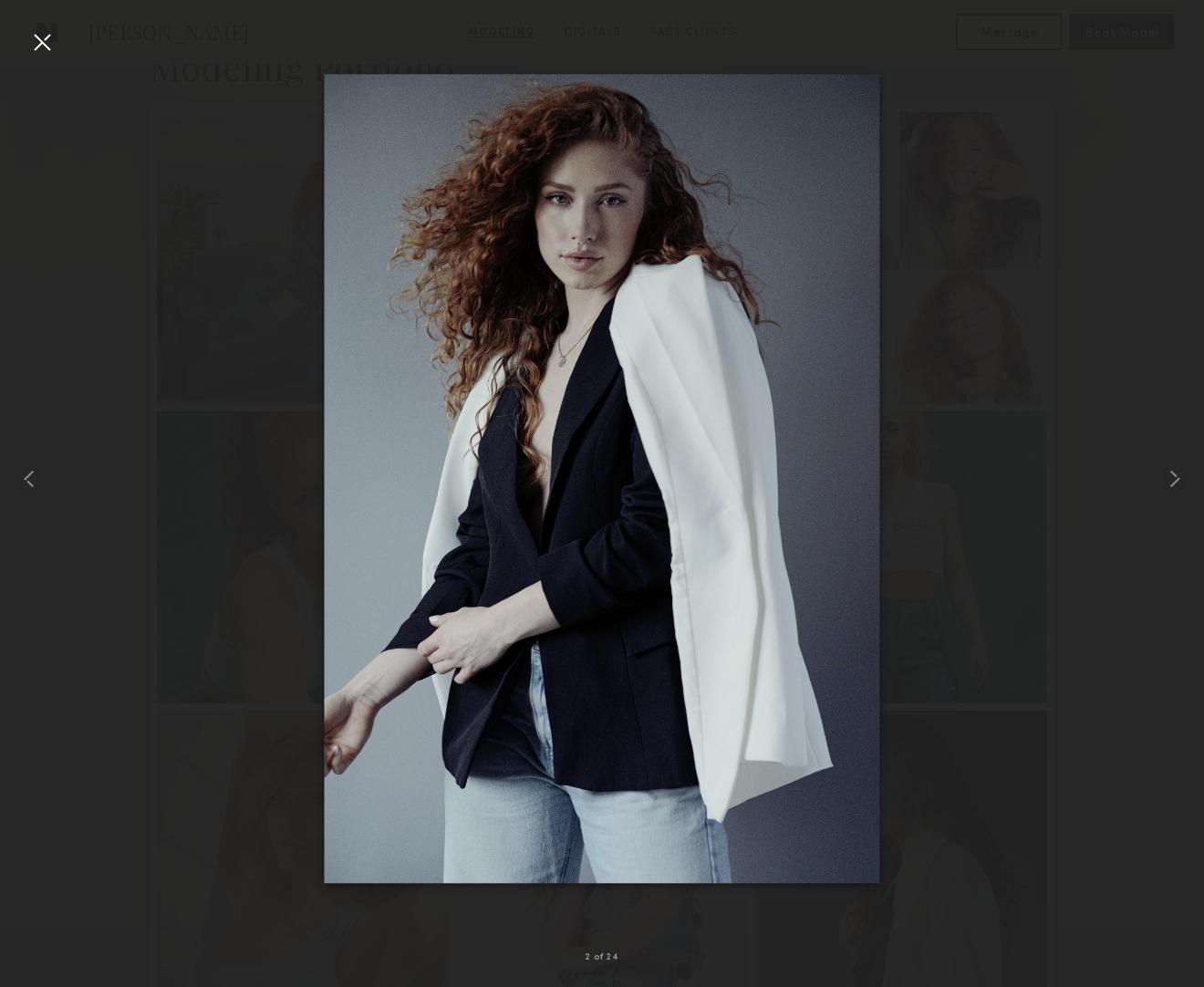 click at bounding box center (42, 42) 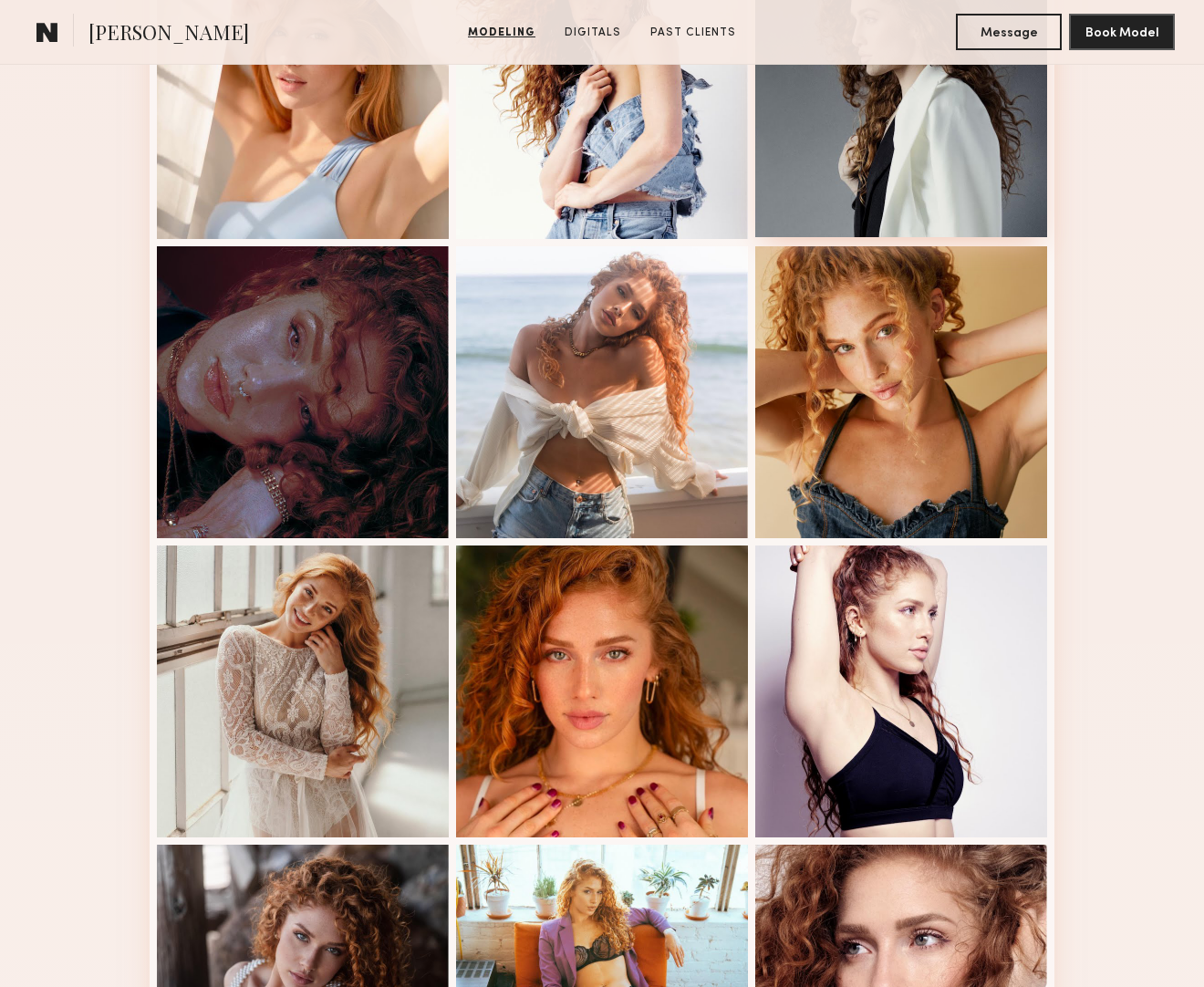 scroll, scrollTop: 1221, scrollLeft: 0, axis: vertical 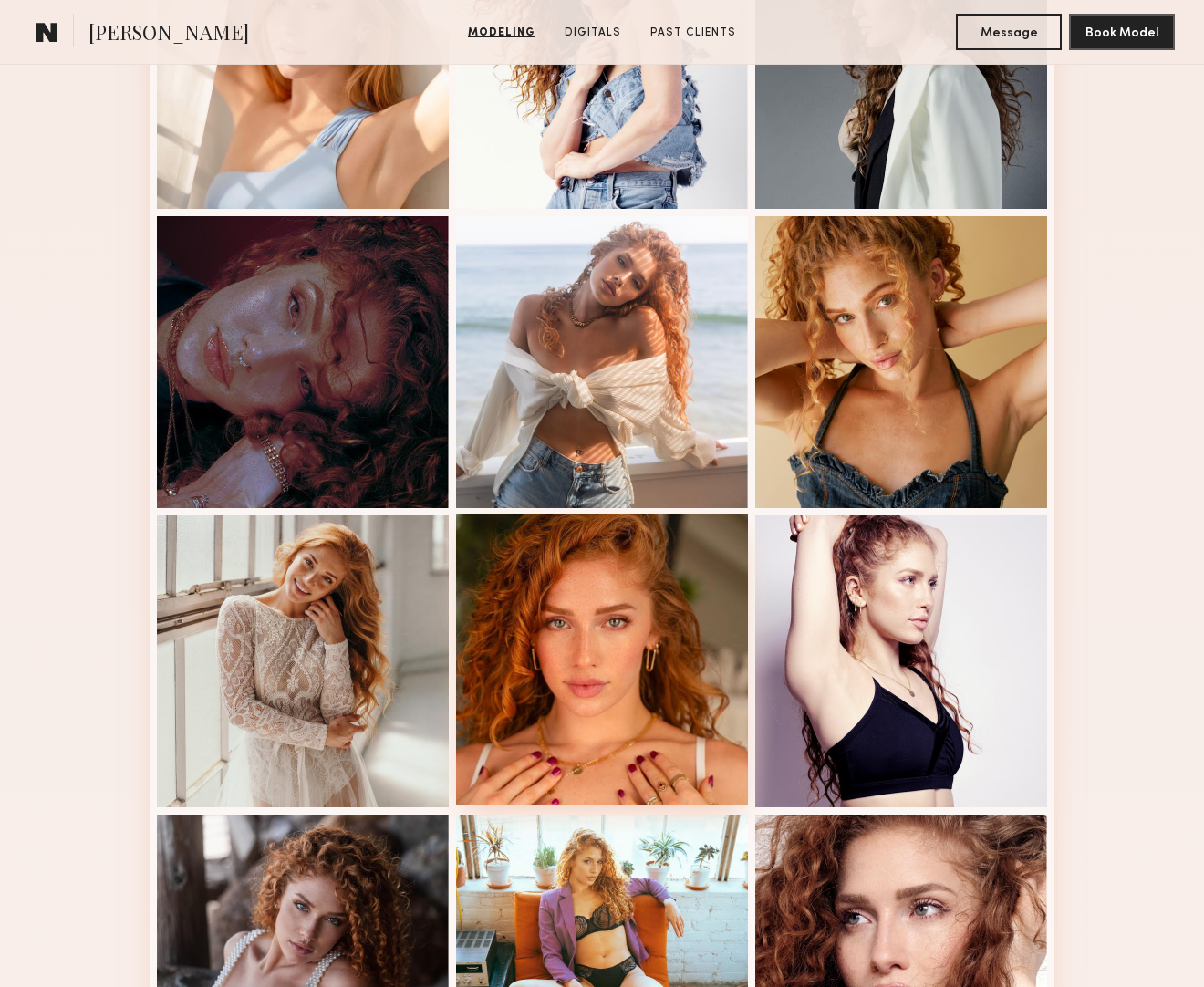 click at bounding box center (602, 660) 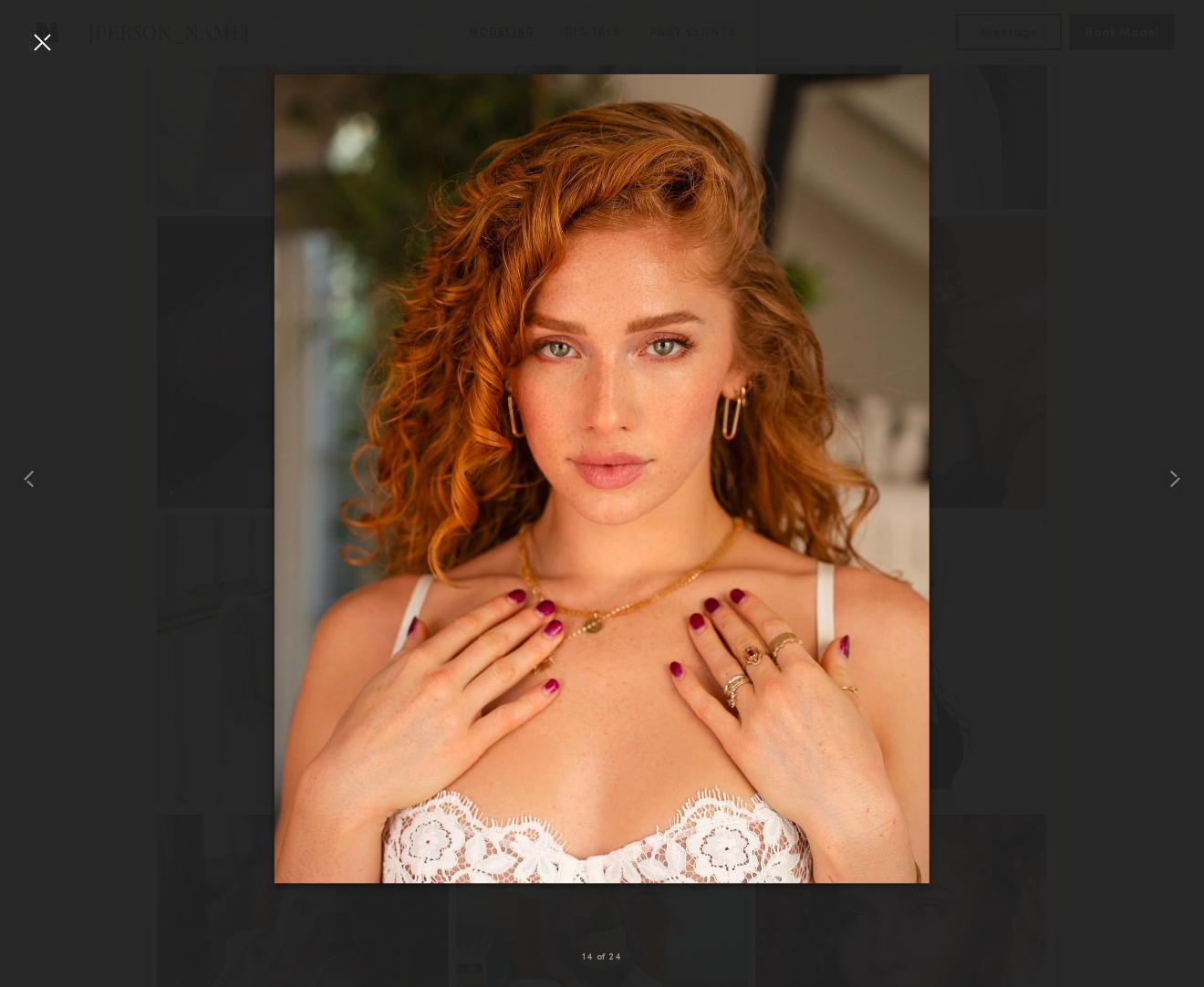 click at bounding box center (42, 42) 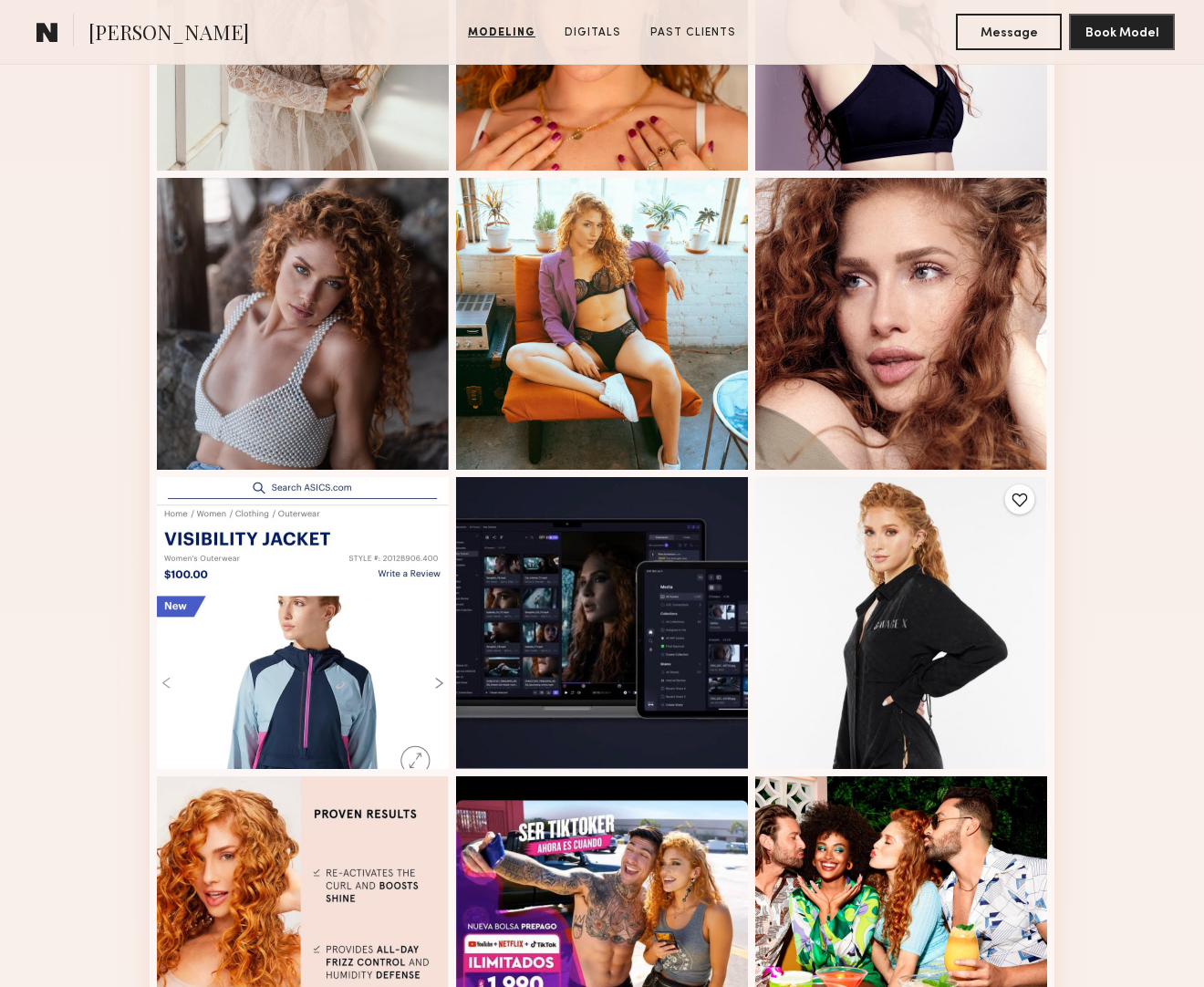 scroll, scrollTop: 1659, scrollLeft: 0, axis: vertical 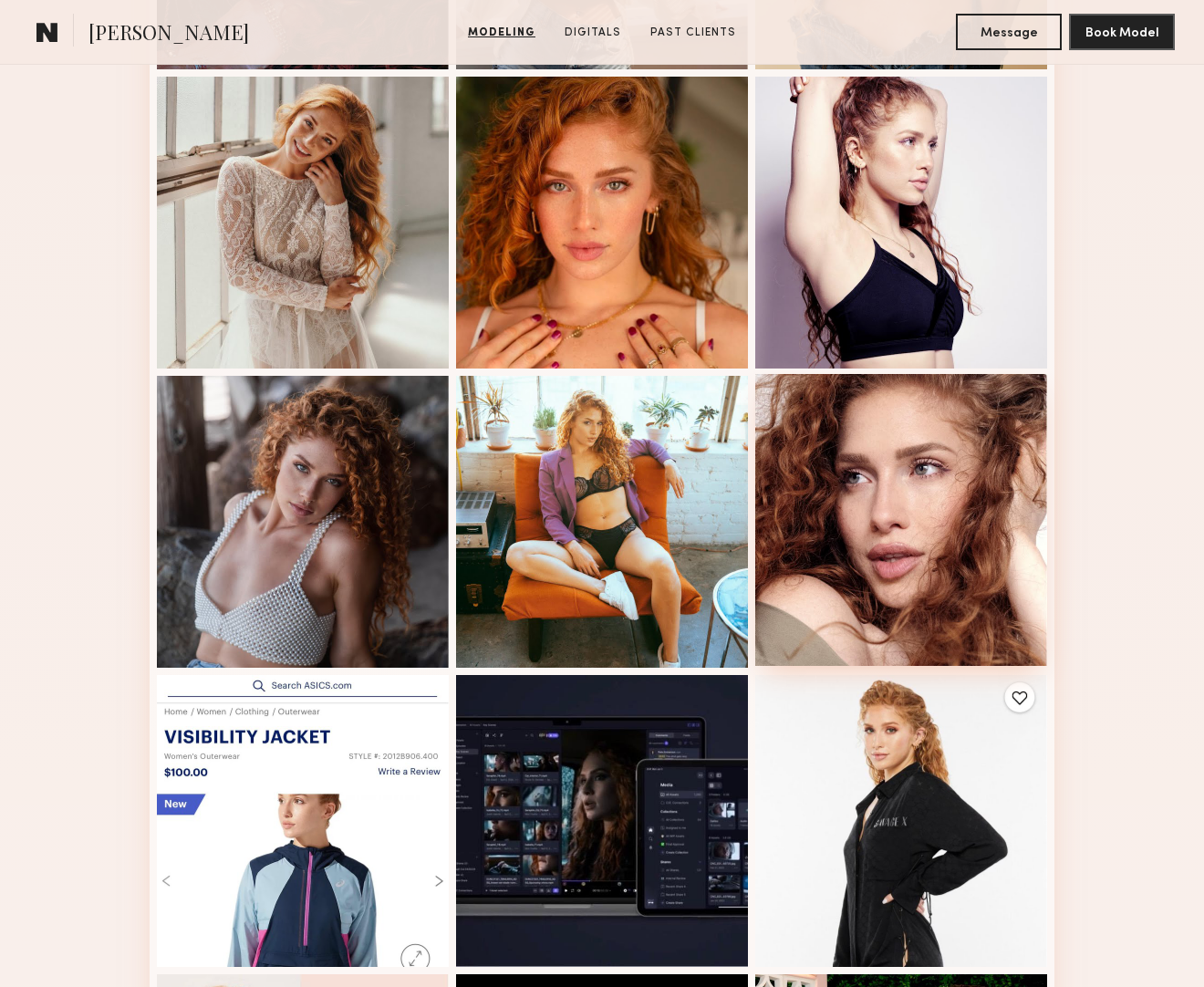 click at bounding box center [901, 520] 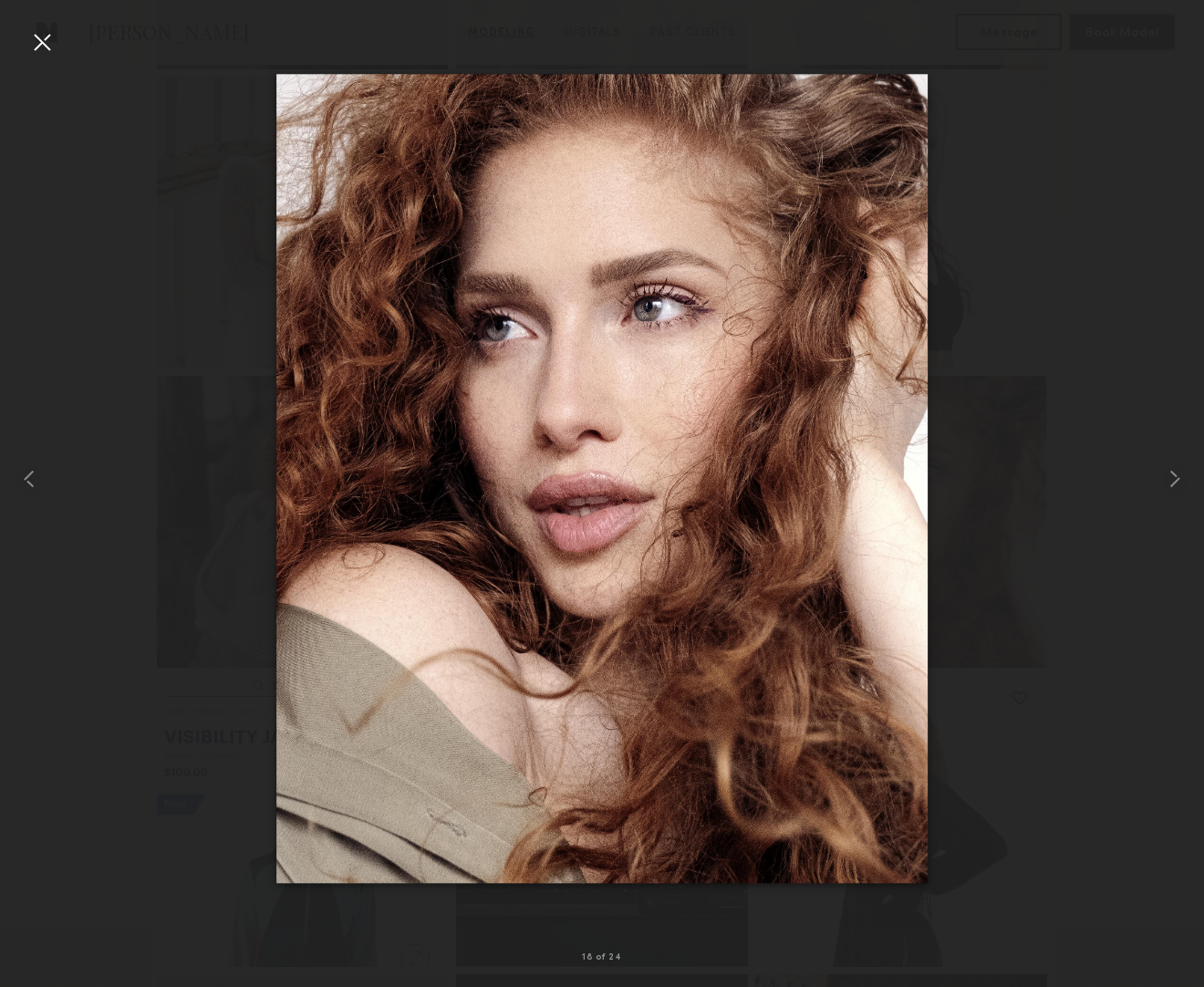 click at bounding box center (42, 42) 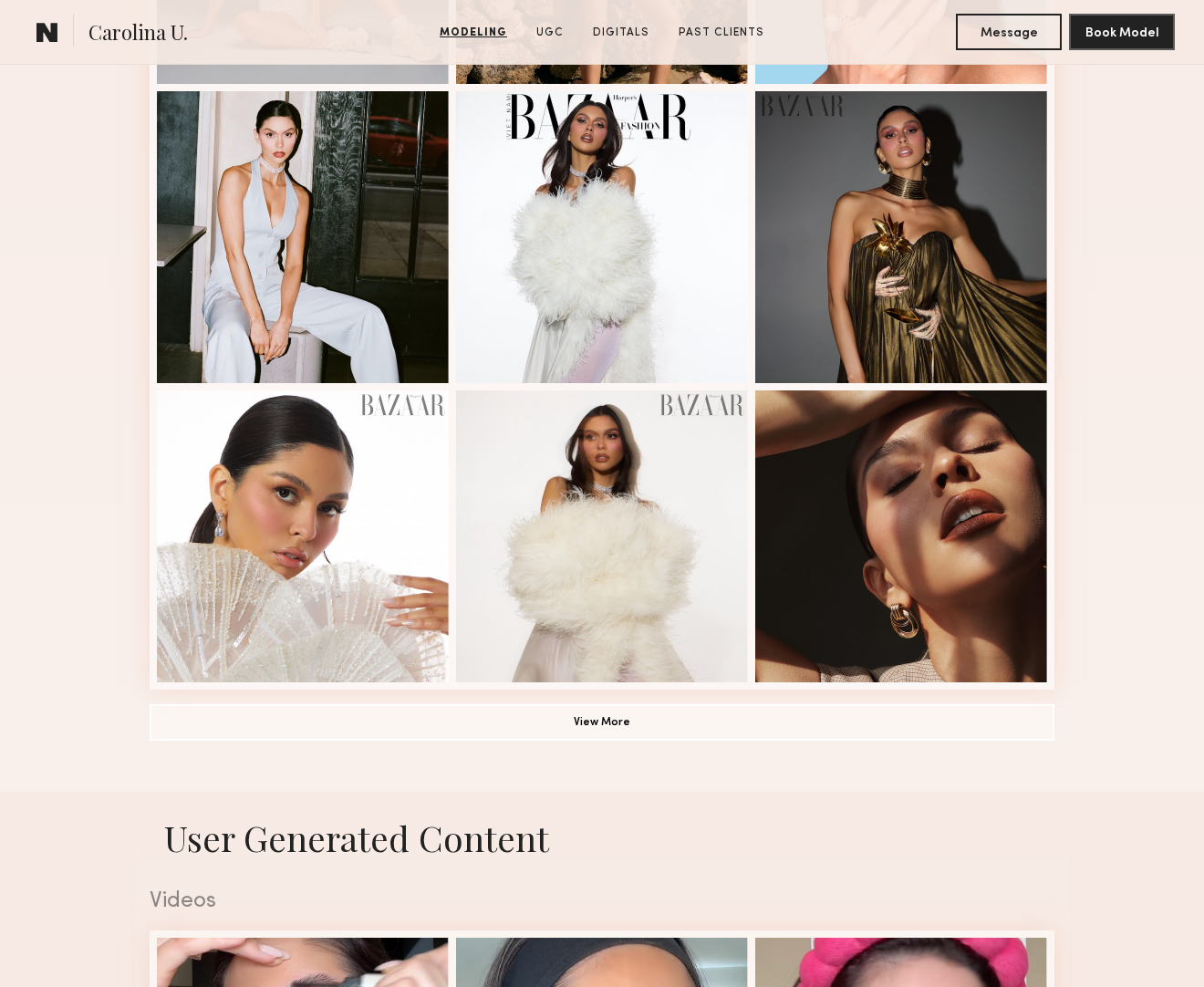 scroll, scrollTop: 954, scrollLeft: 0, axis: vertical 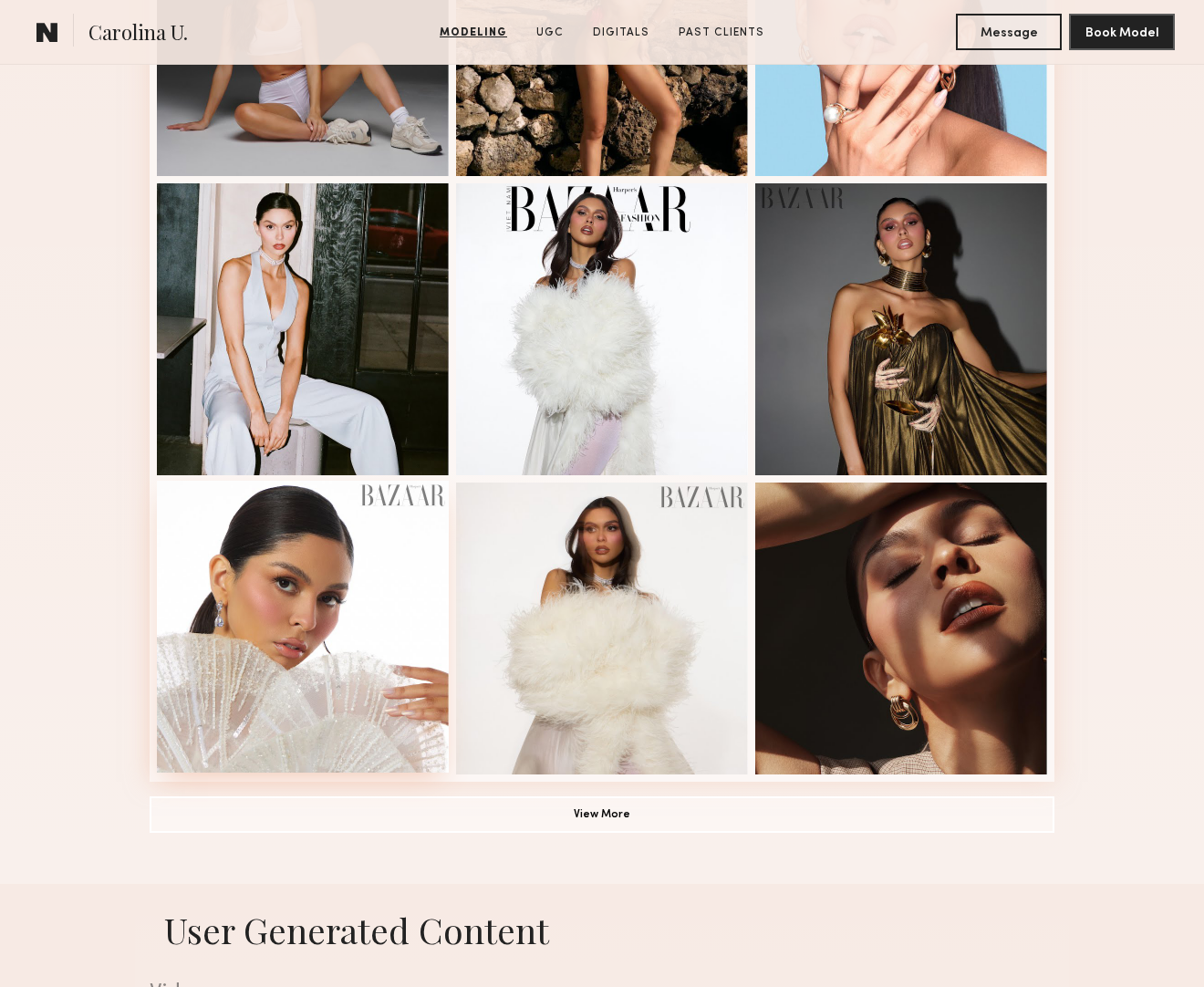 click at bounding box center (303, 627) 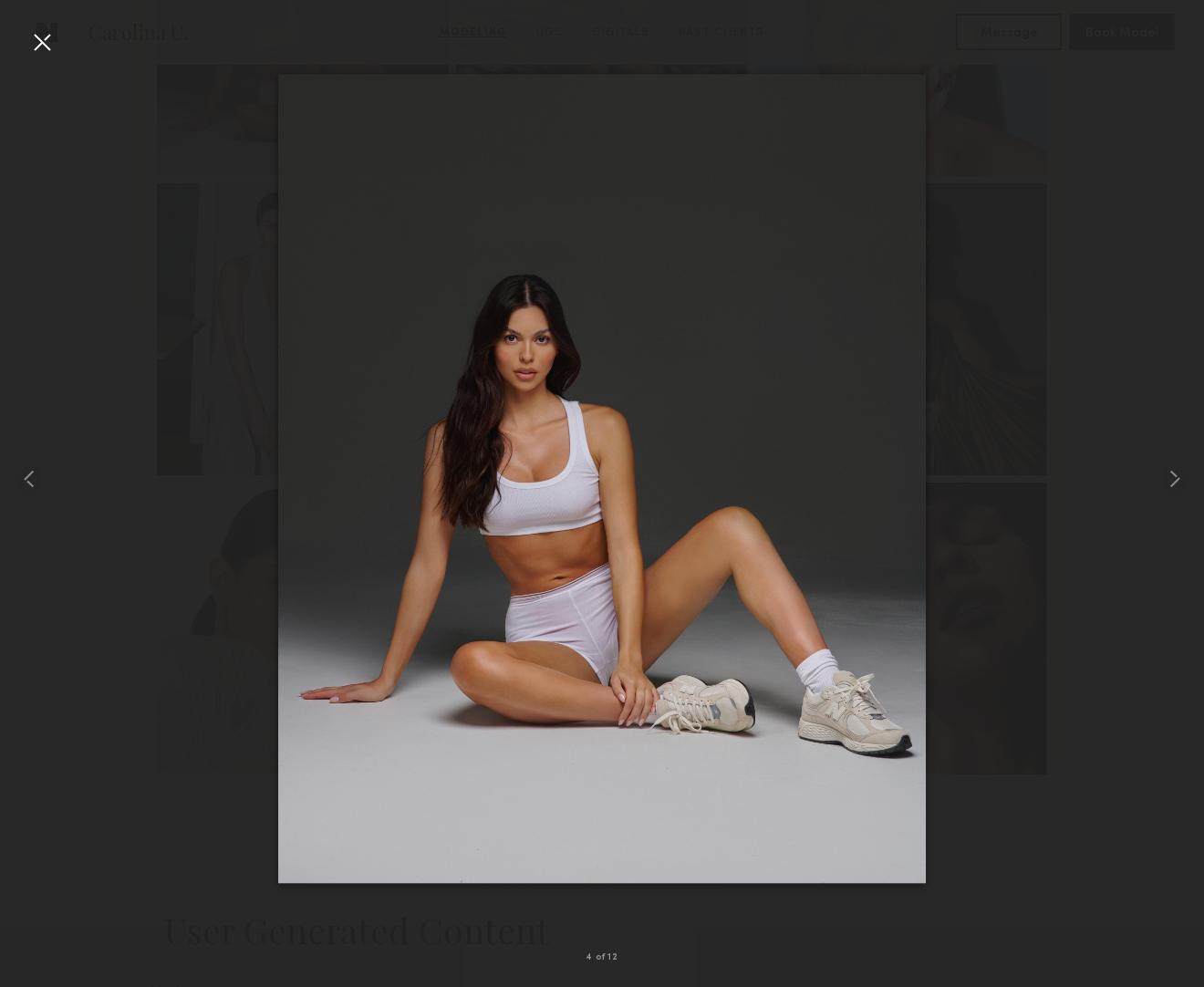 click at bounding box center (42, 42) 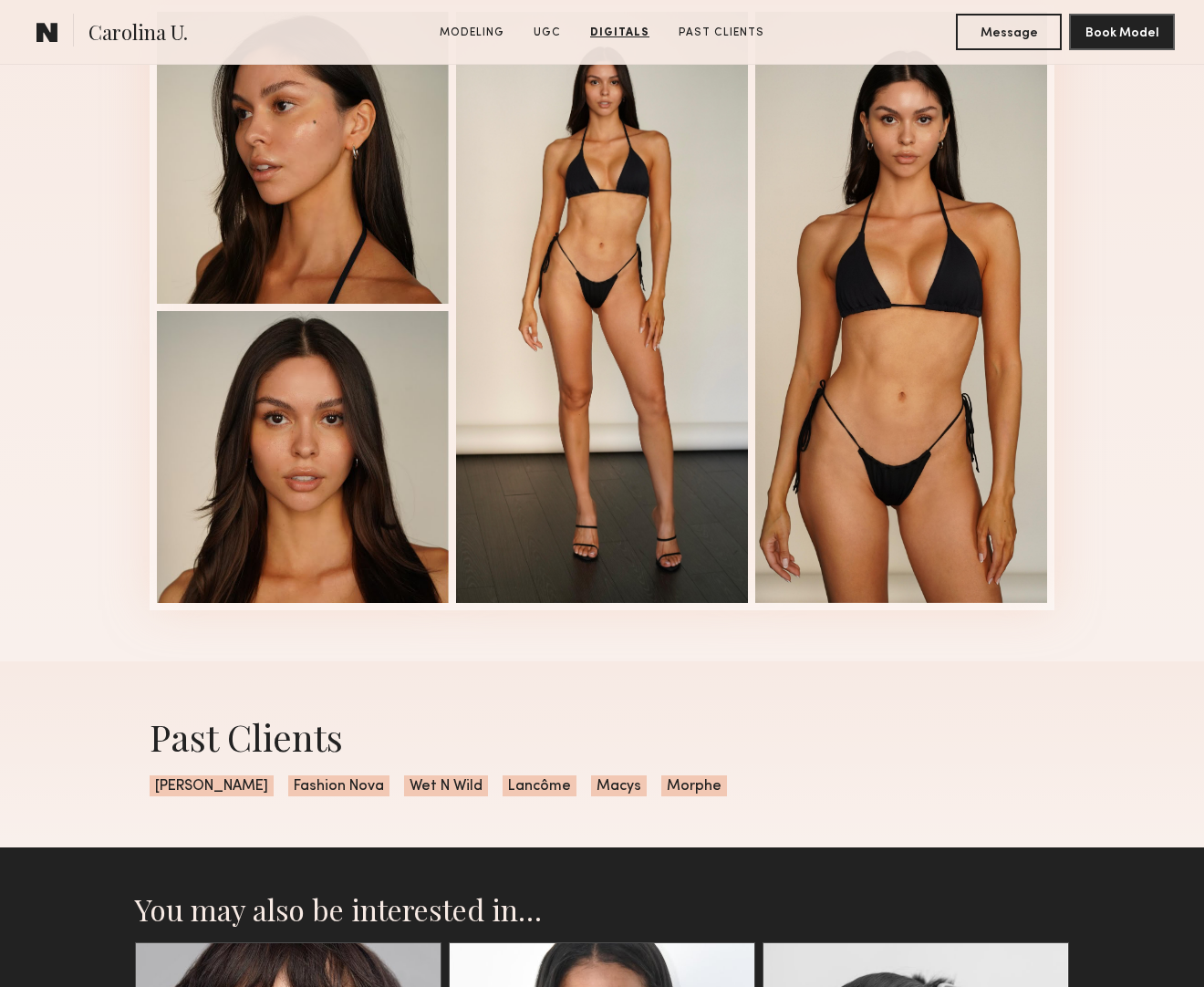 scroll, scrollTop: 2794, scrollLeft: 0, axis: vertical 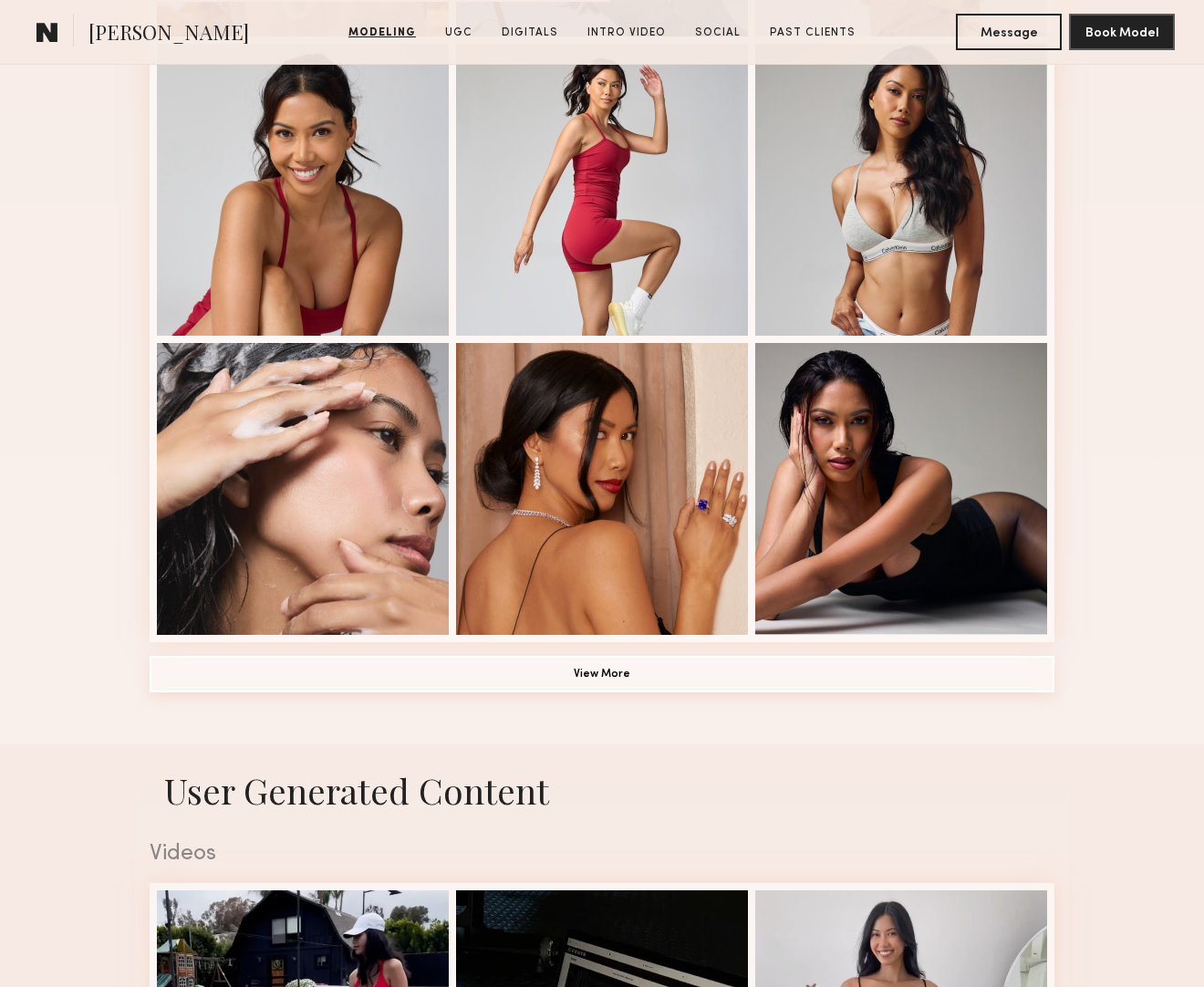 click on "View More" 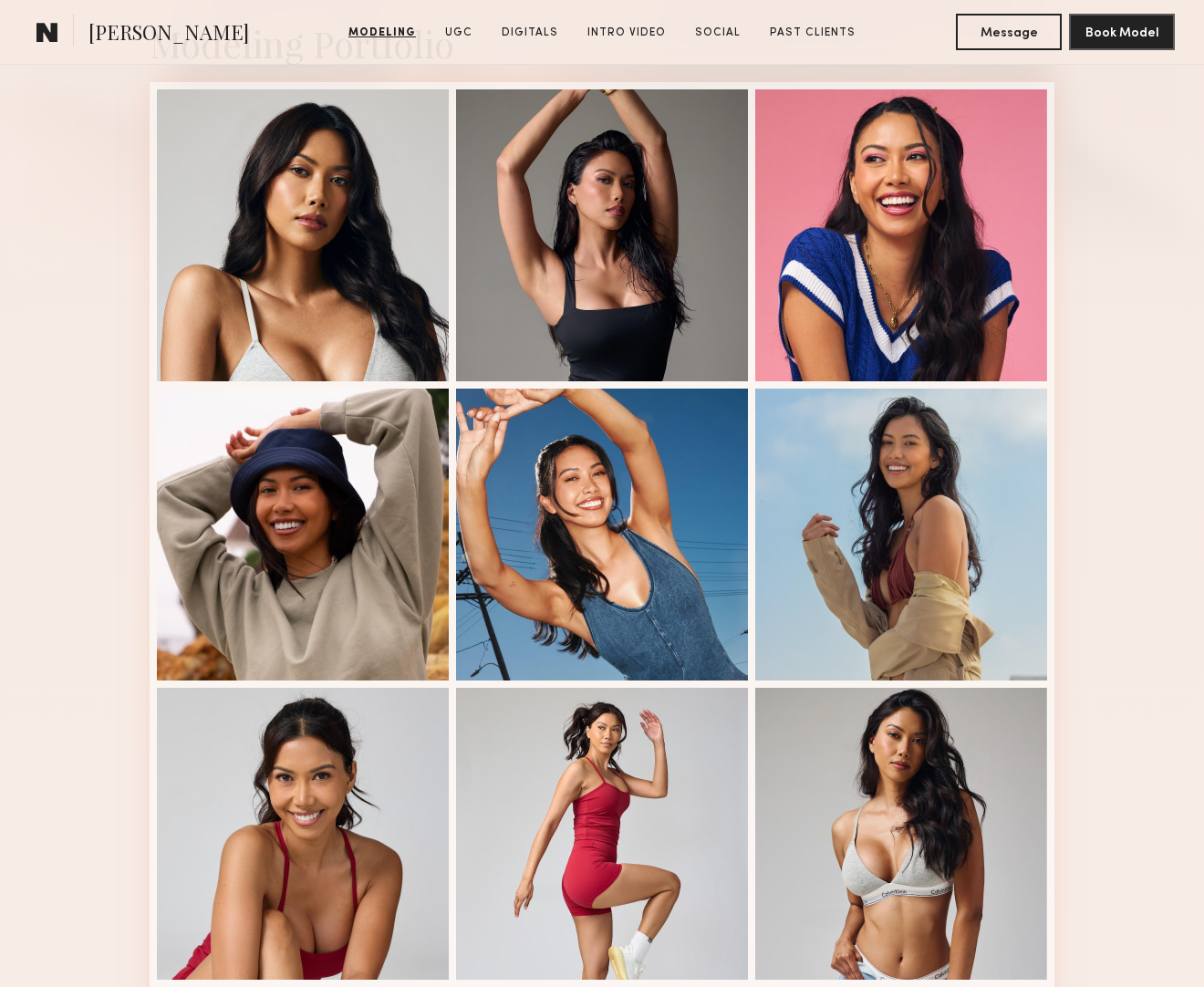 scroll, scrollTop: 423, scrollLeft: 0, axis: vertical 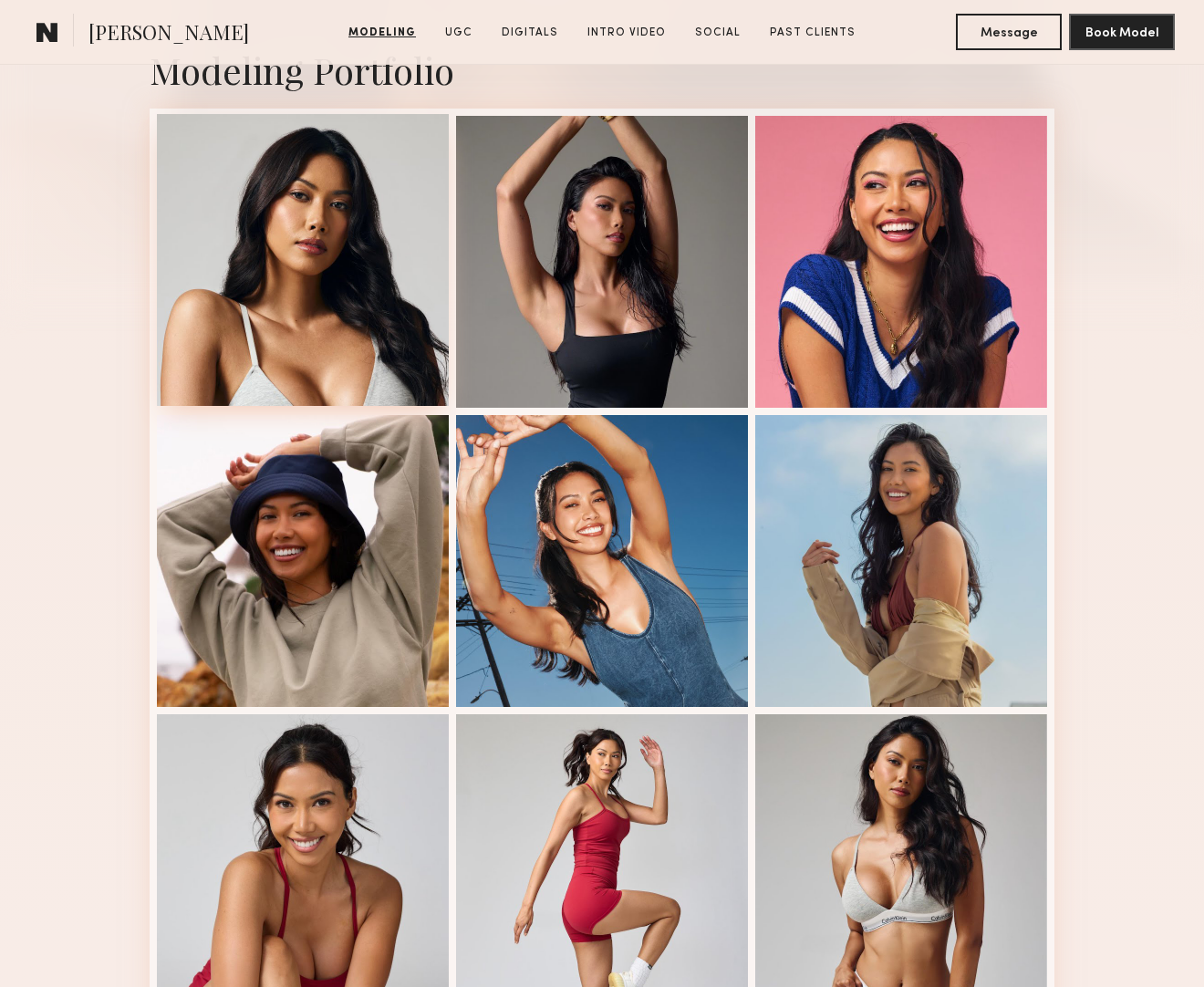 click at bounding box center (303, 260) 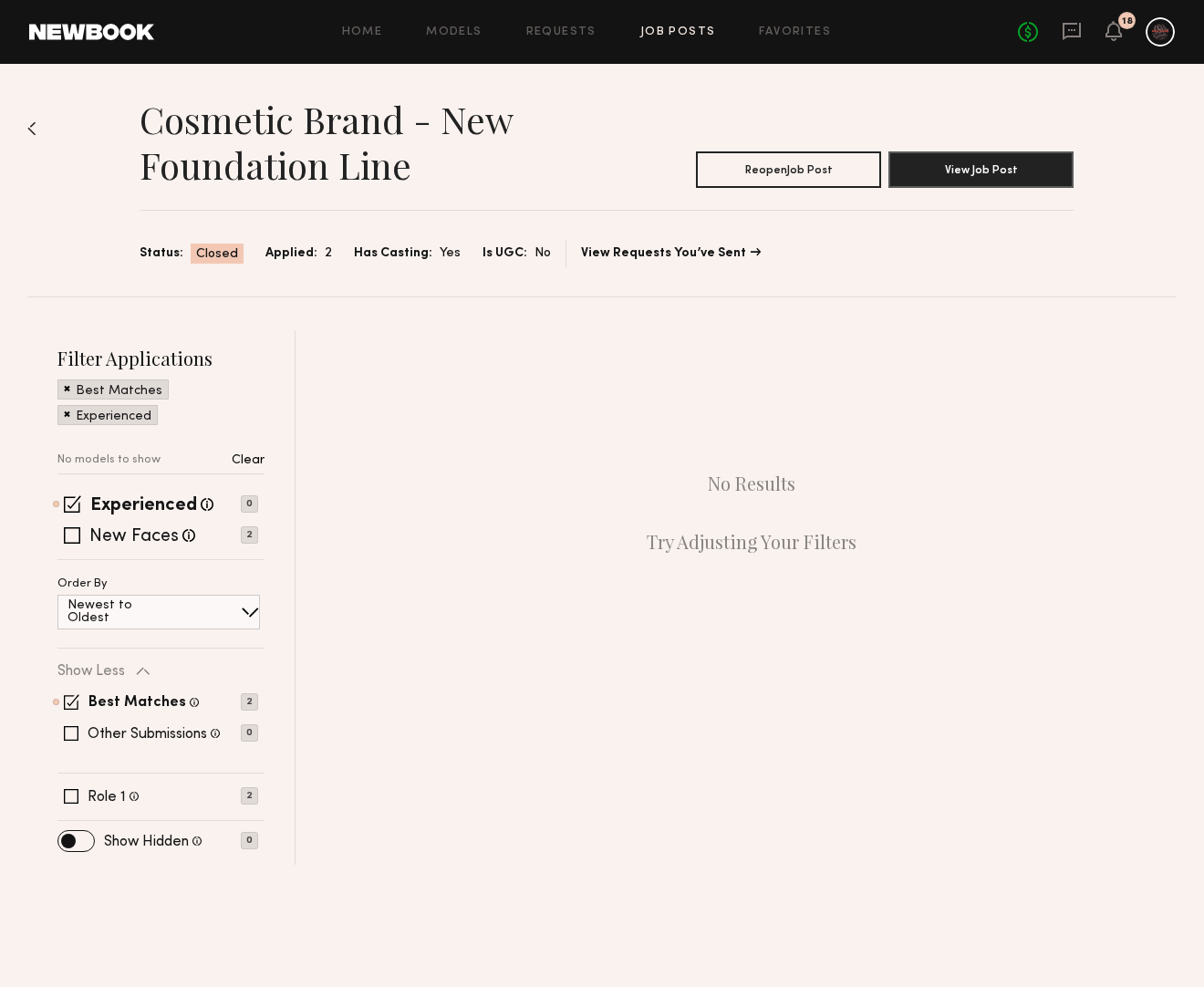 scroll, scrollTop: 0, scrollLeft: 0, axis: both 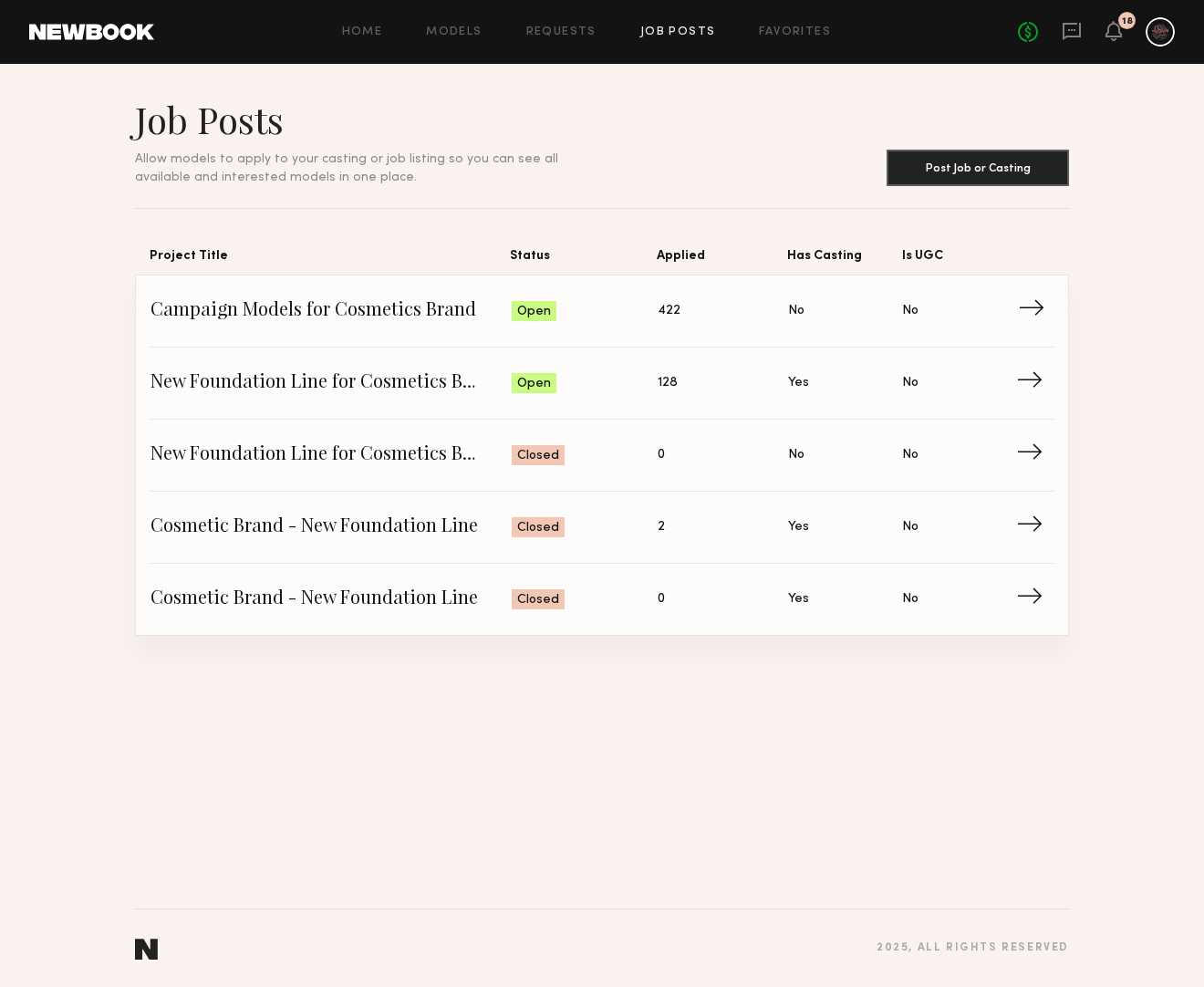 click on "Campaign Models for Cosmetics Brand" 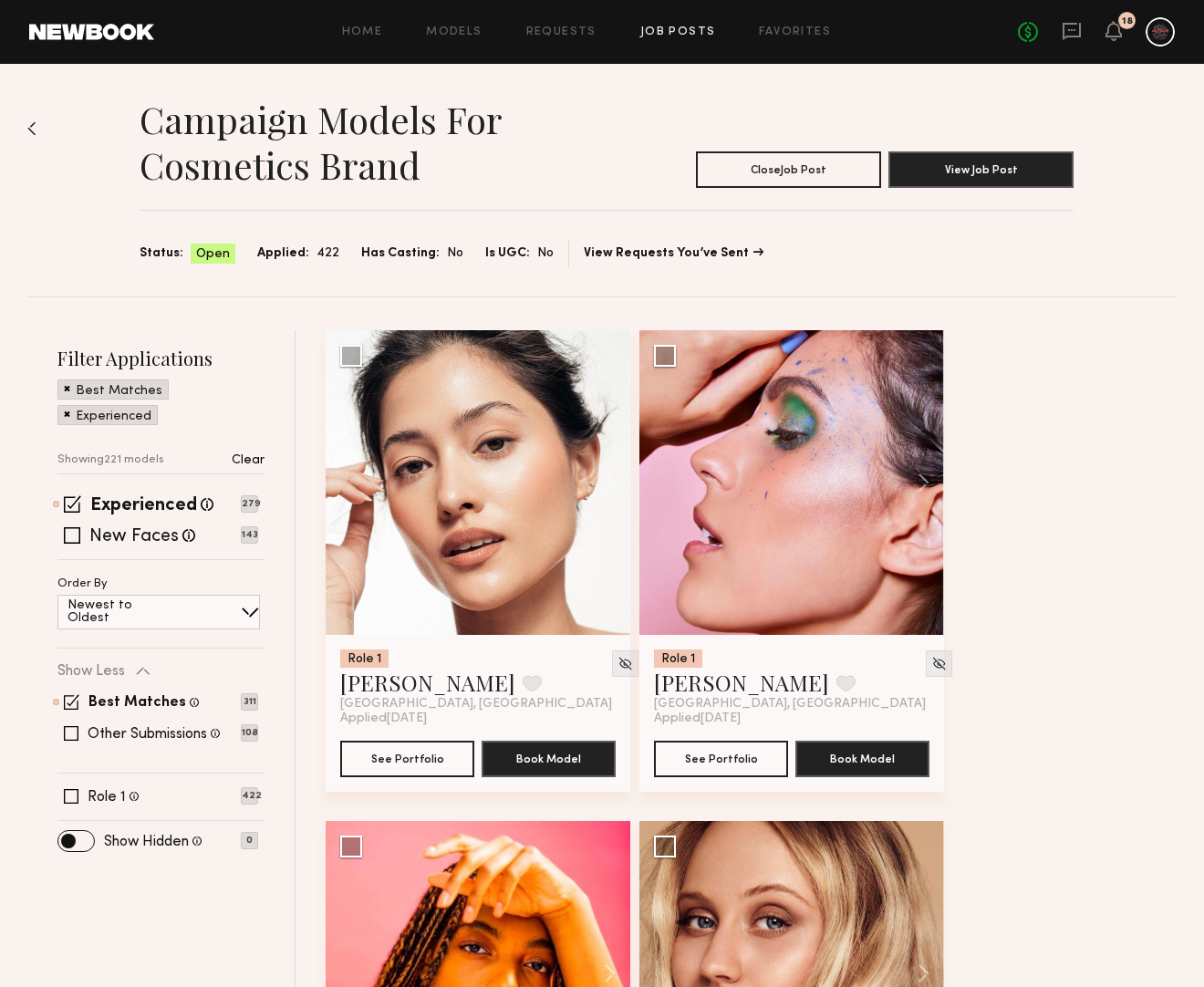 click on "Job Posts" 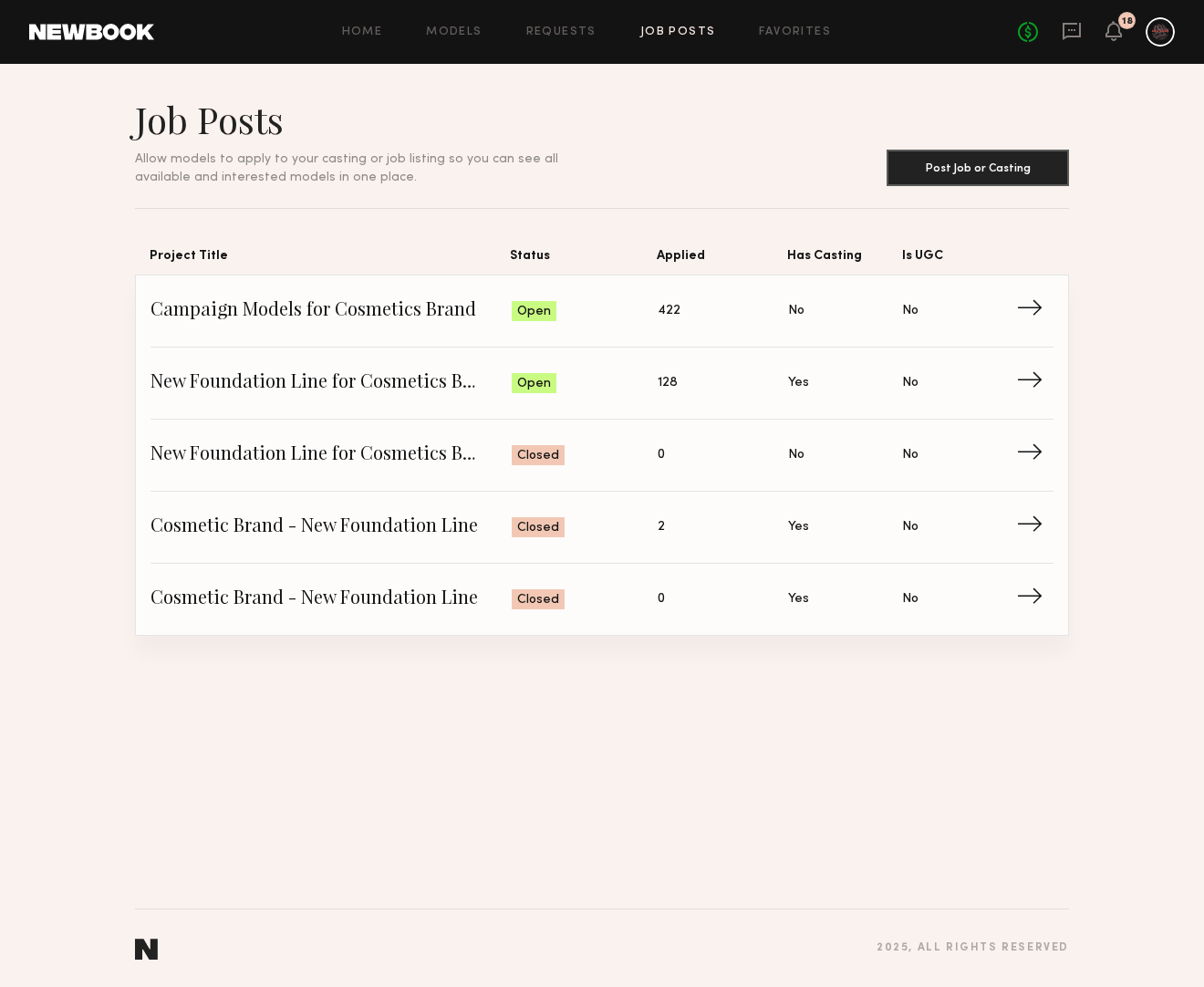 click on "Home Models Requests Job Posts Favorites Sign Out No fees up to $5,000 18" 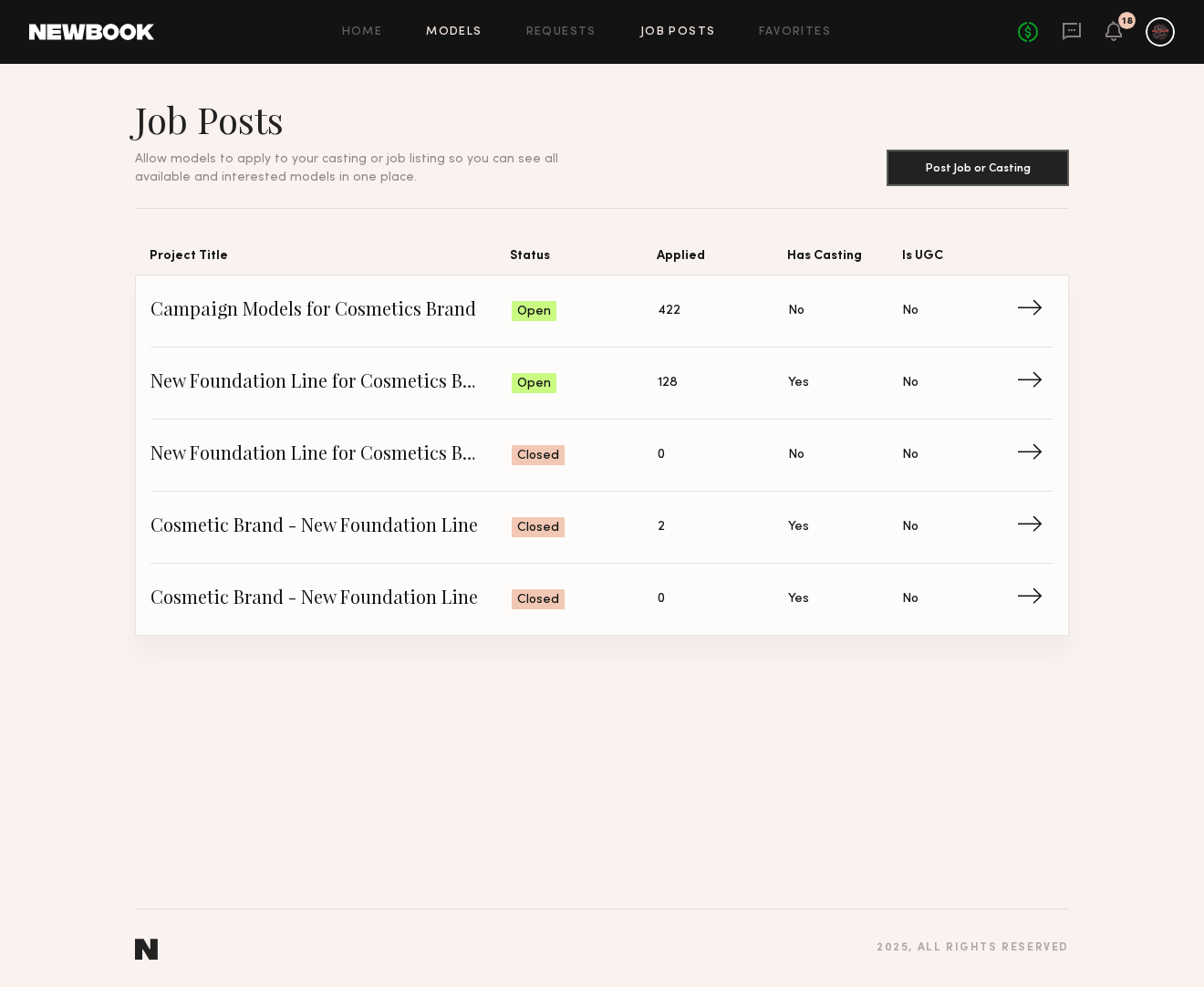 click on "Models" 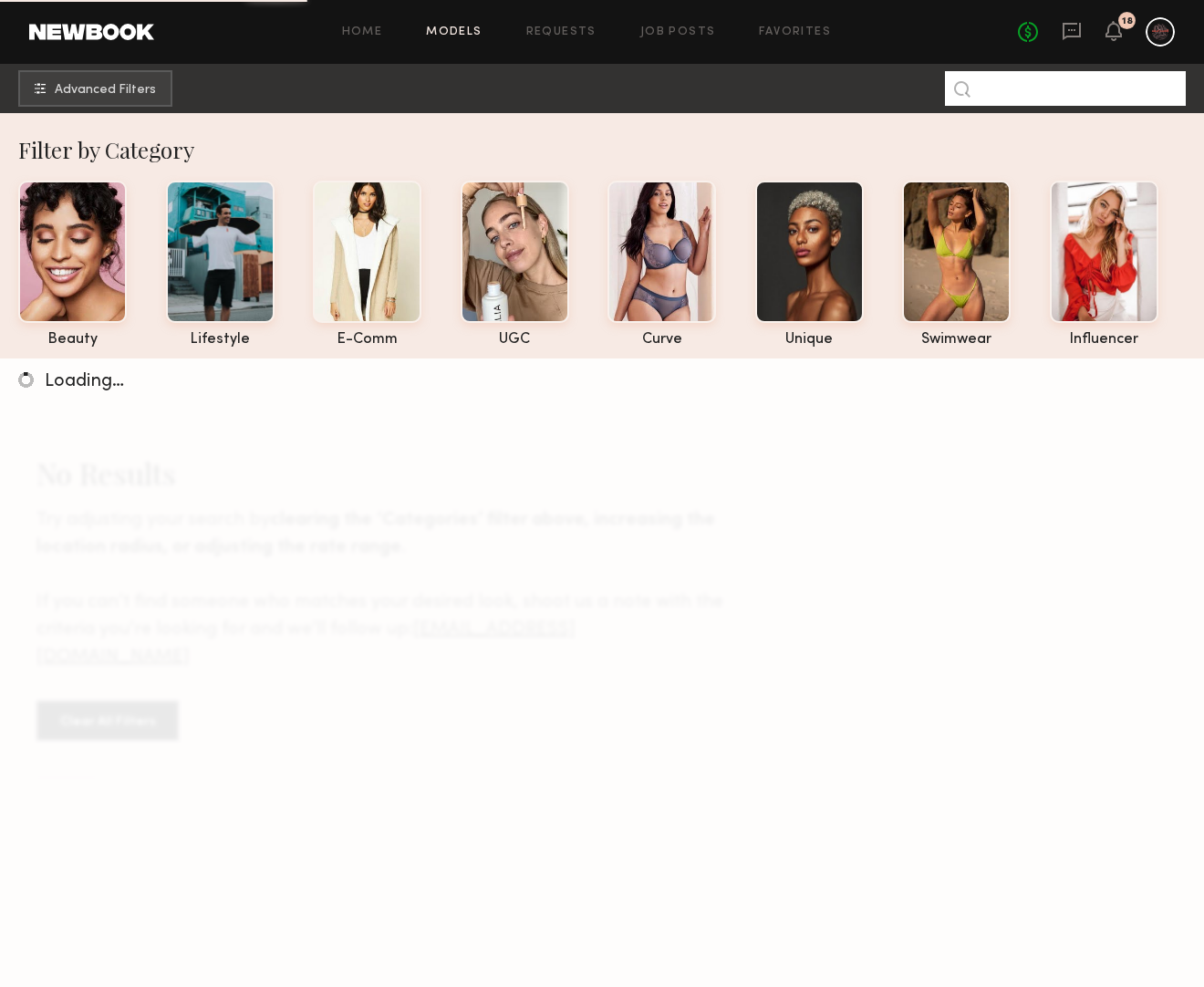 click 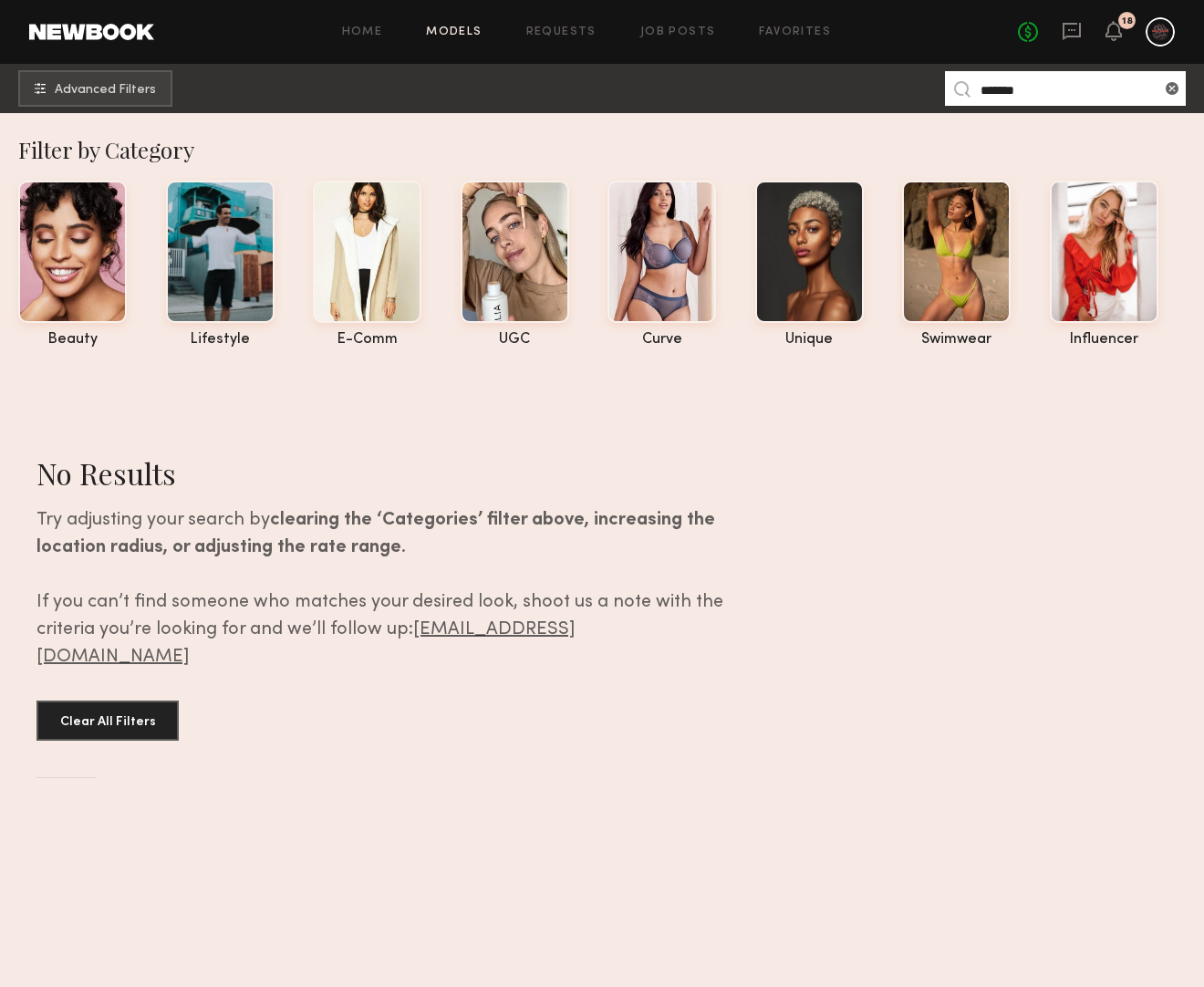 type on "*******" 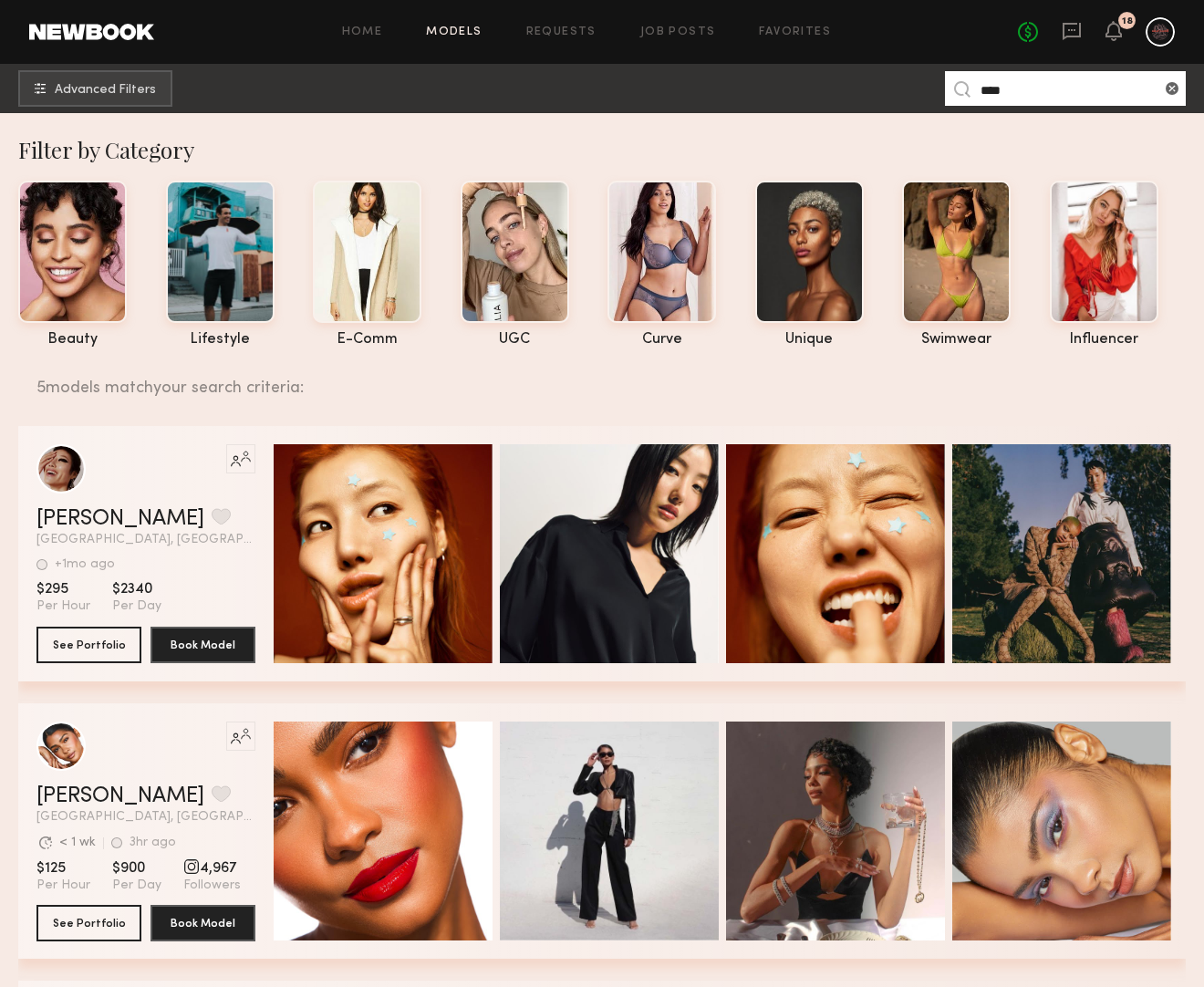 click on "****" 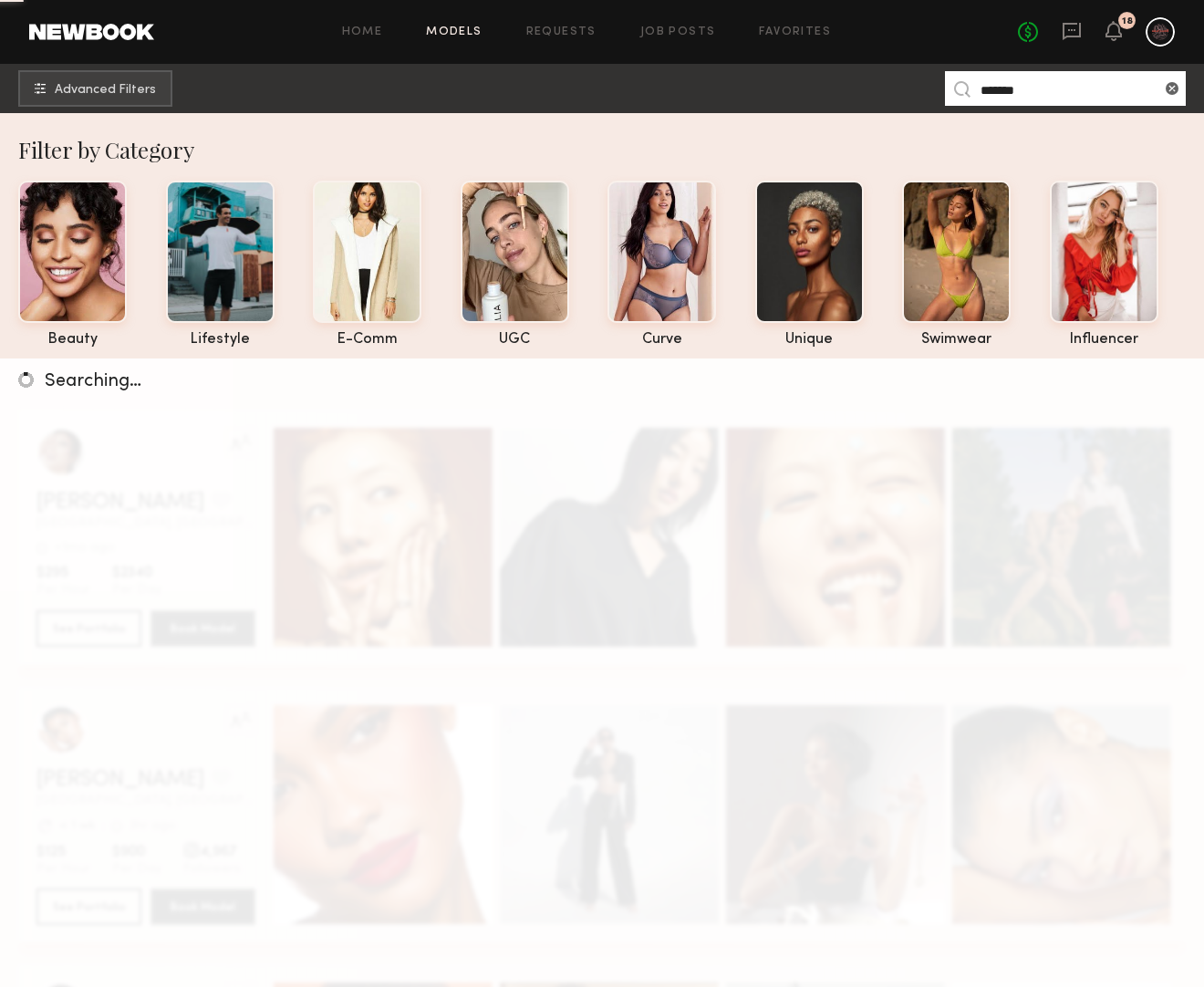 type on "*******" 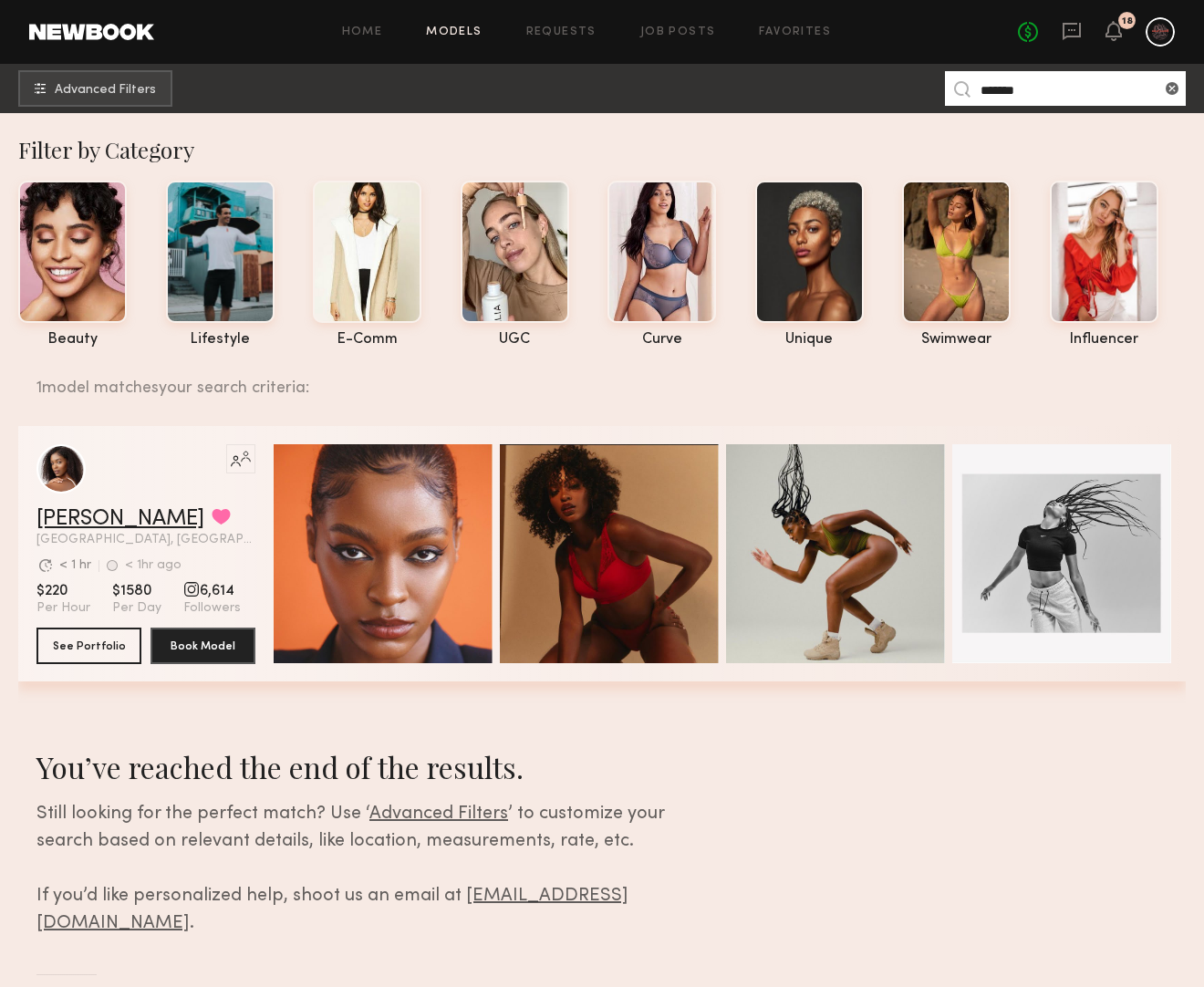 click on "[PERSON_NAME]" 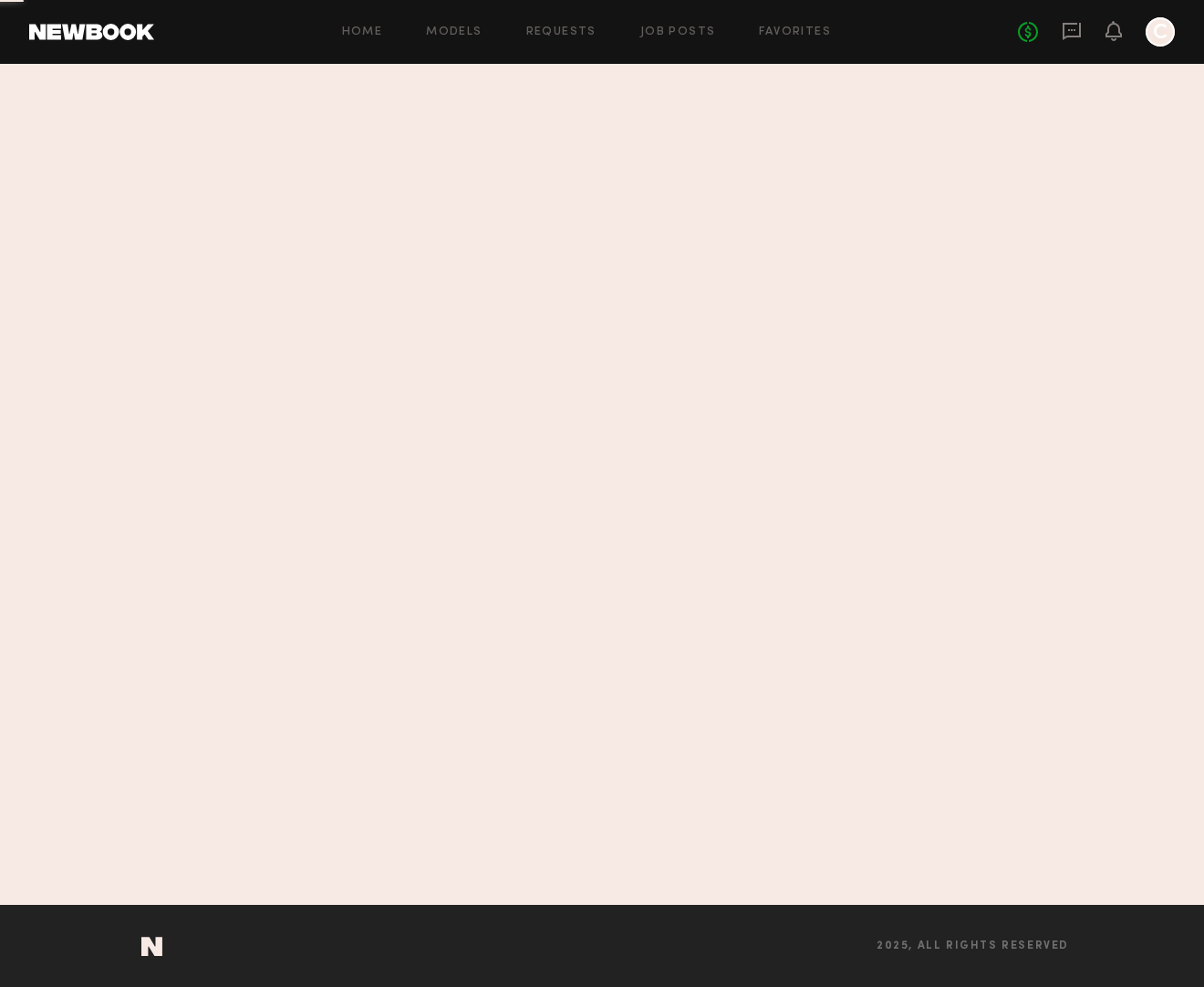 scroll, scrollTop: 0, scrollLeft: 0, axis: both 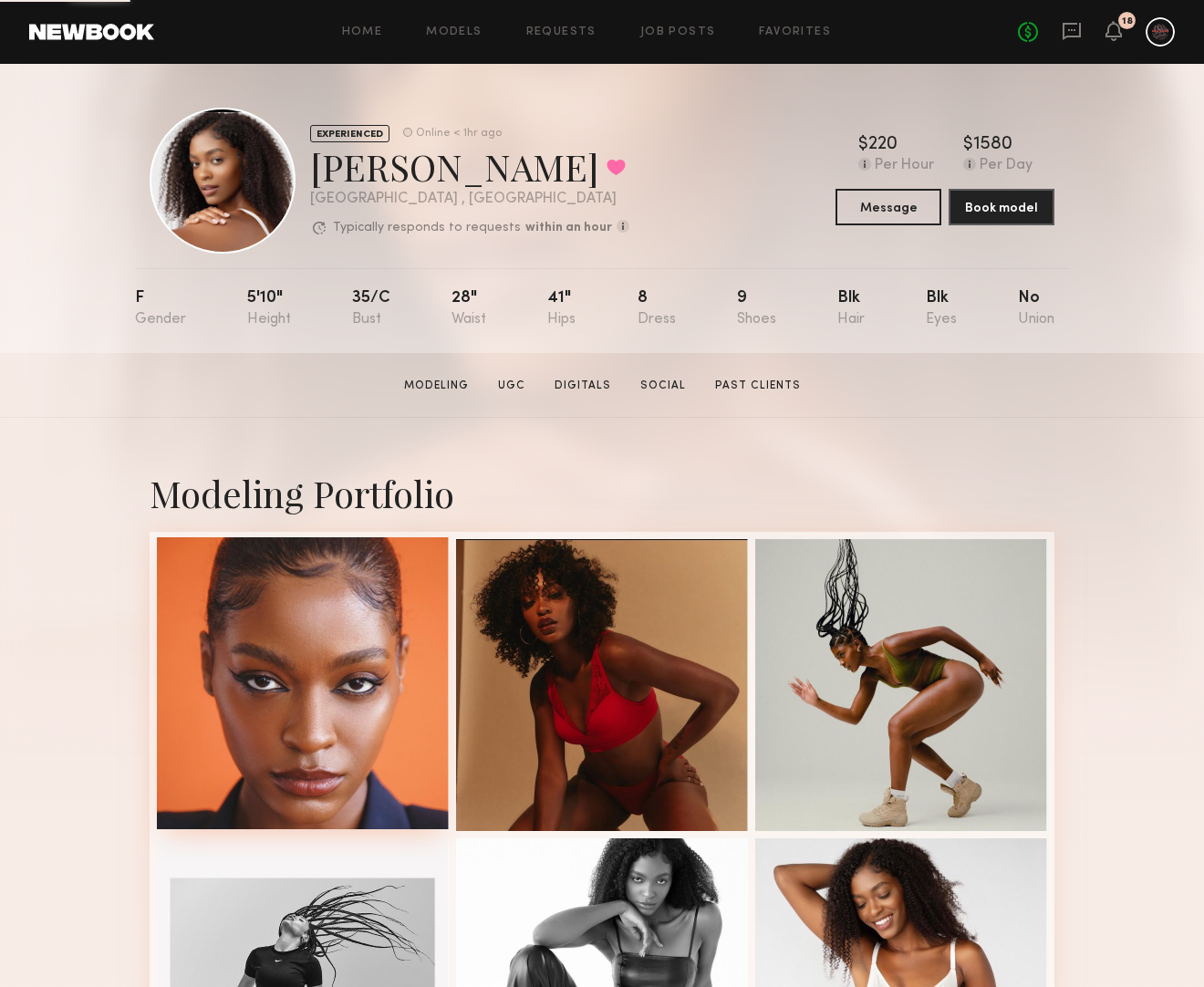 click at bounding box center [303, 683] 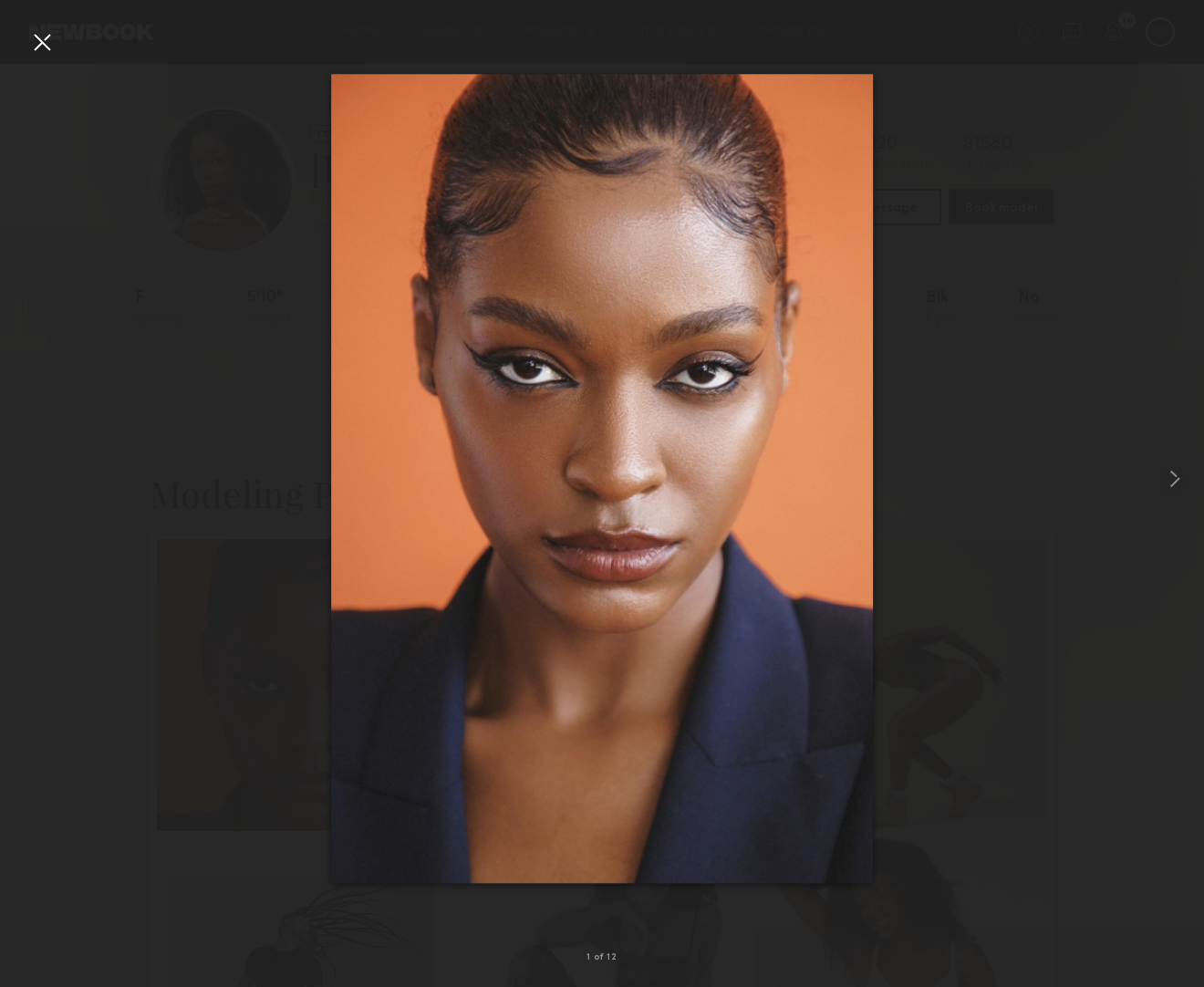 click at bounding box center [42, 42] 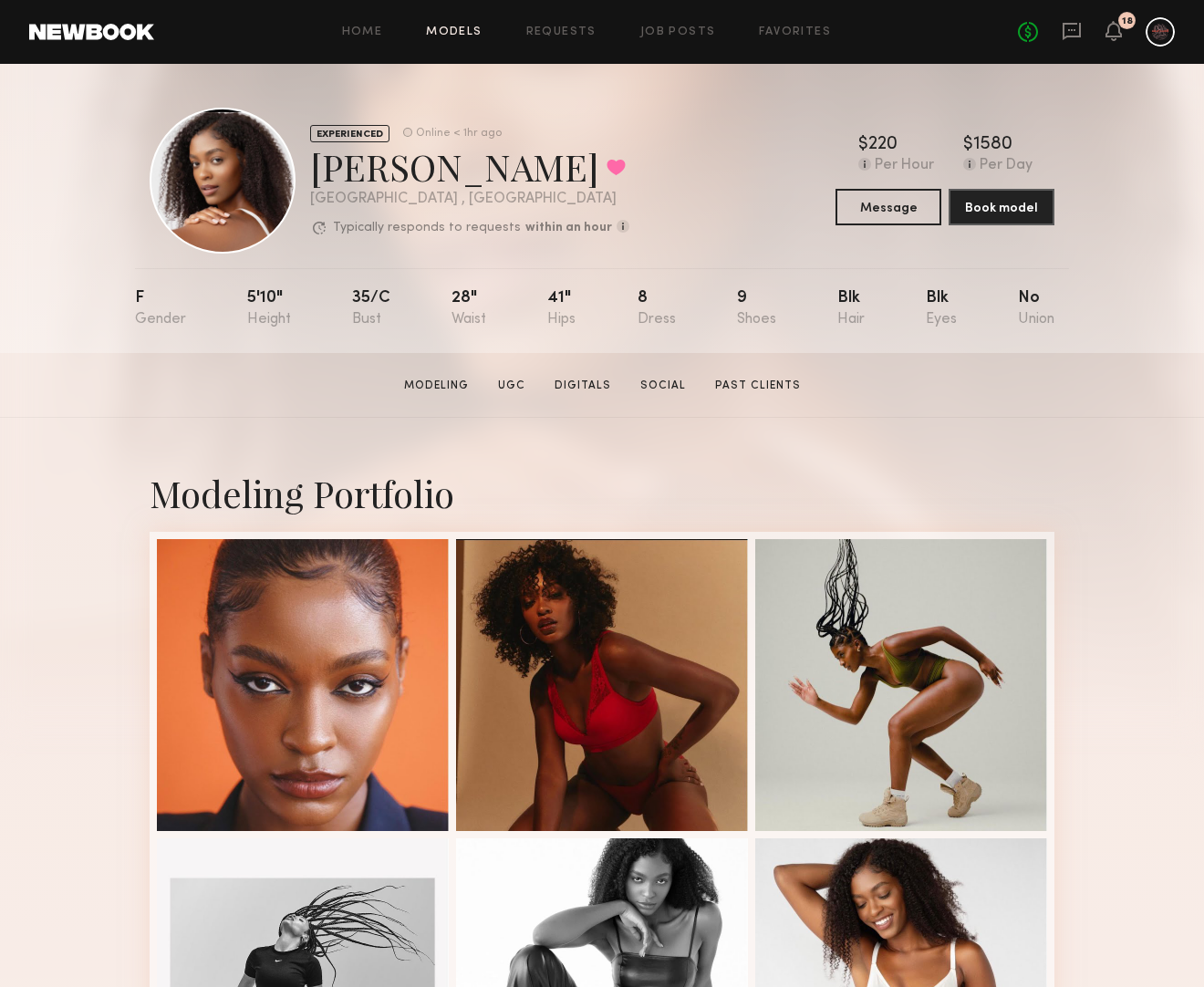 click on "Models" 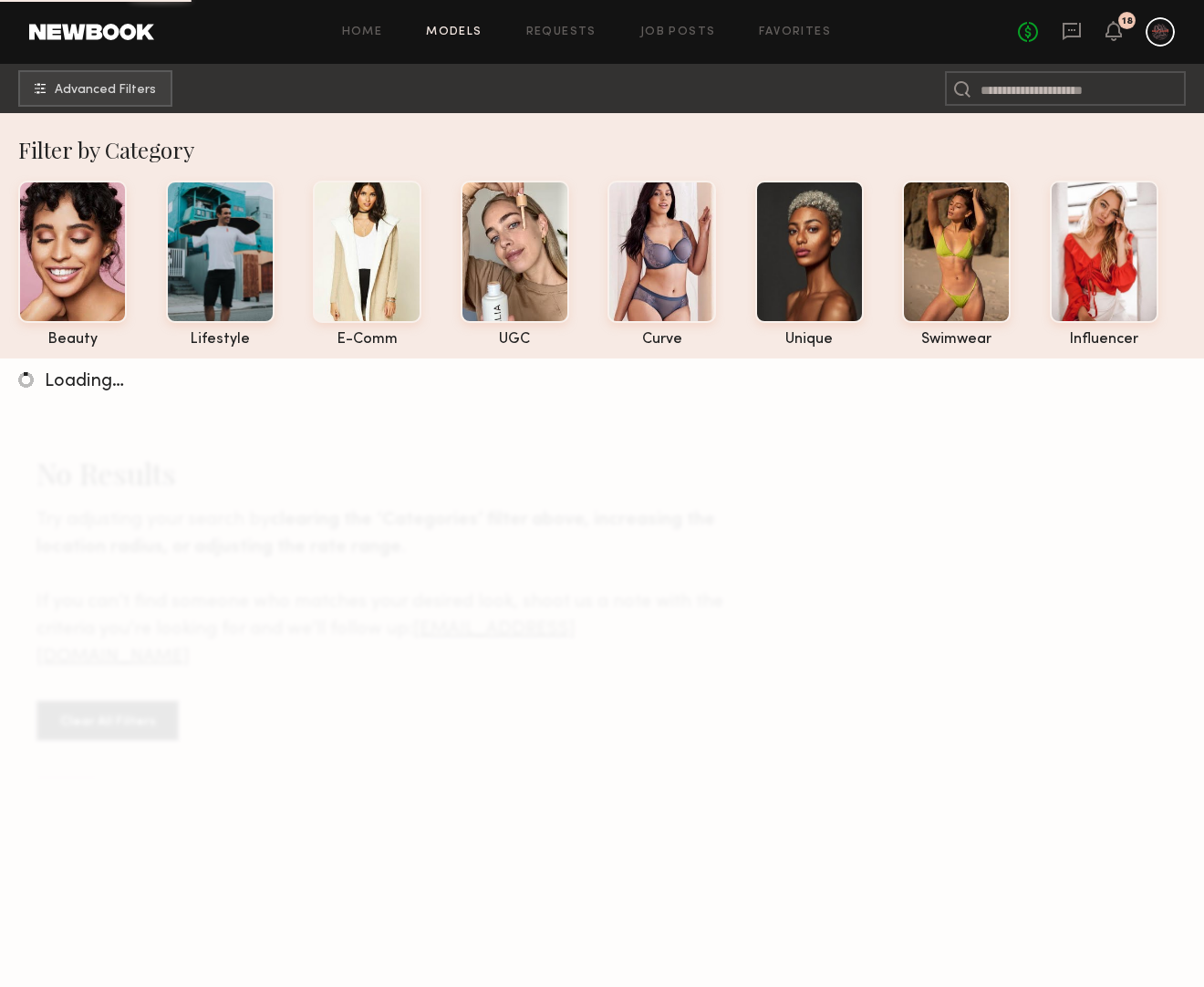 click on "No fees up to $5,000 18" 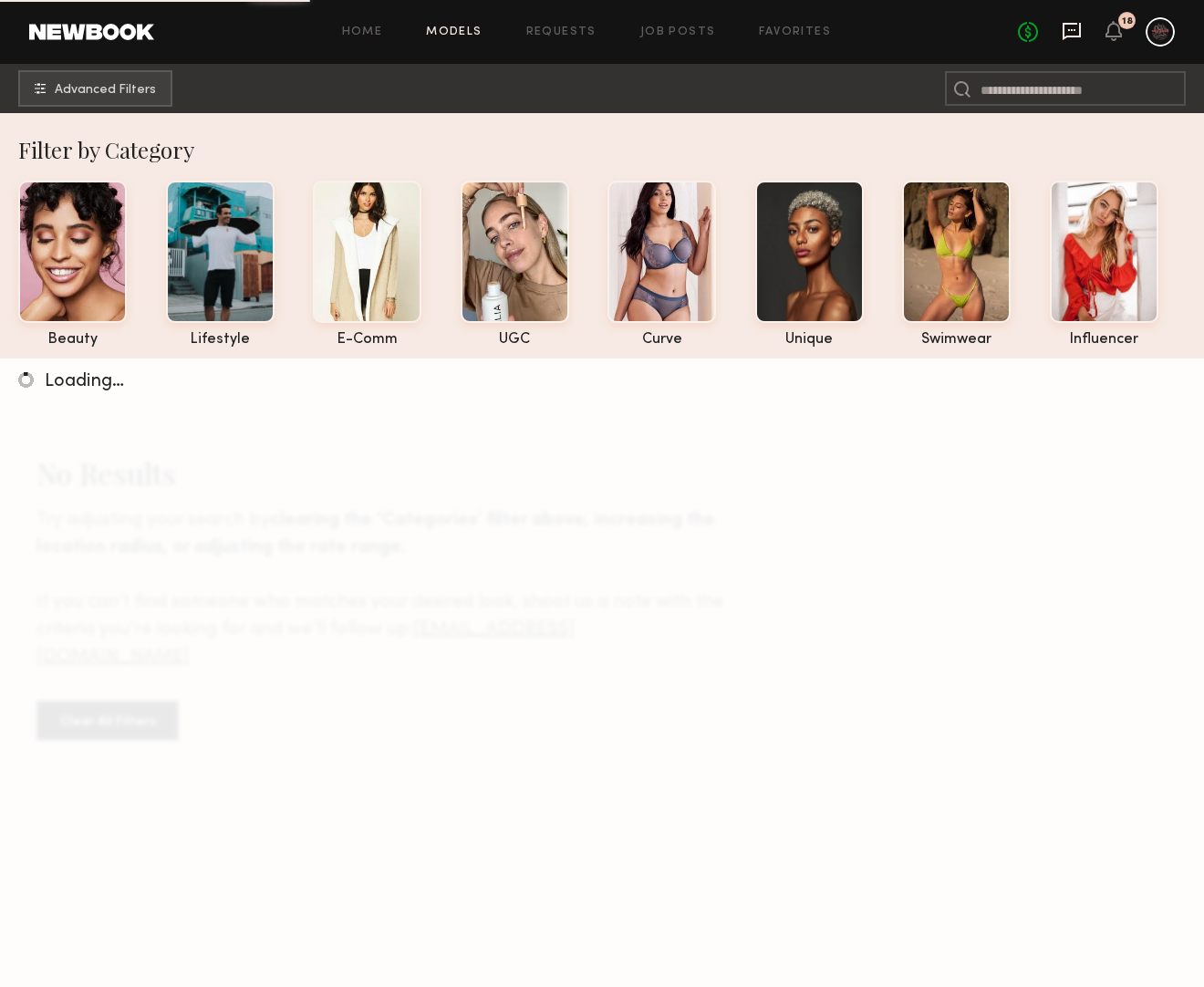click 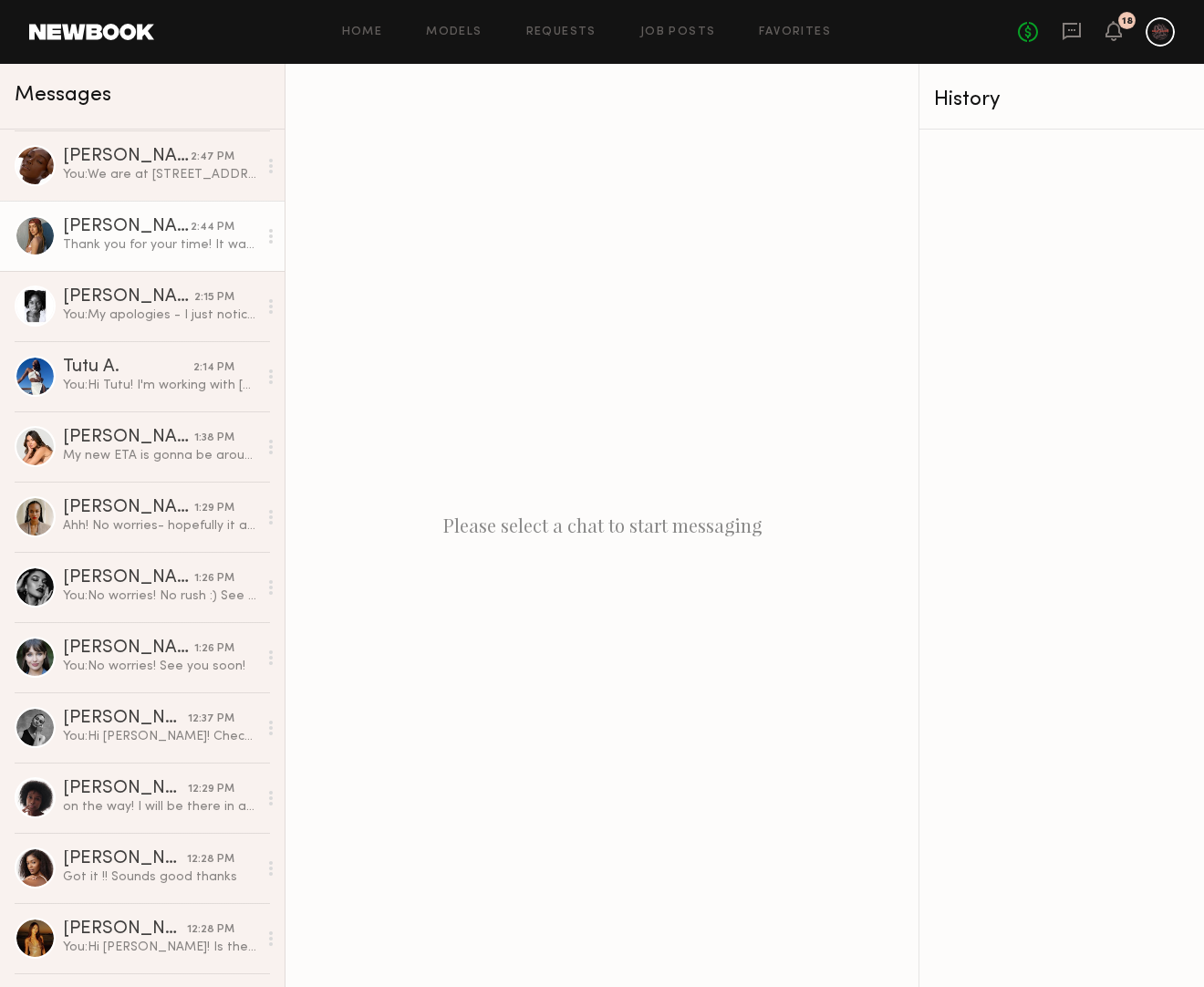 scroll, scrollTop: 377, scrollLeft: 0, axis: vertical 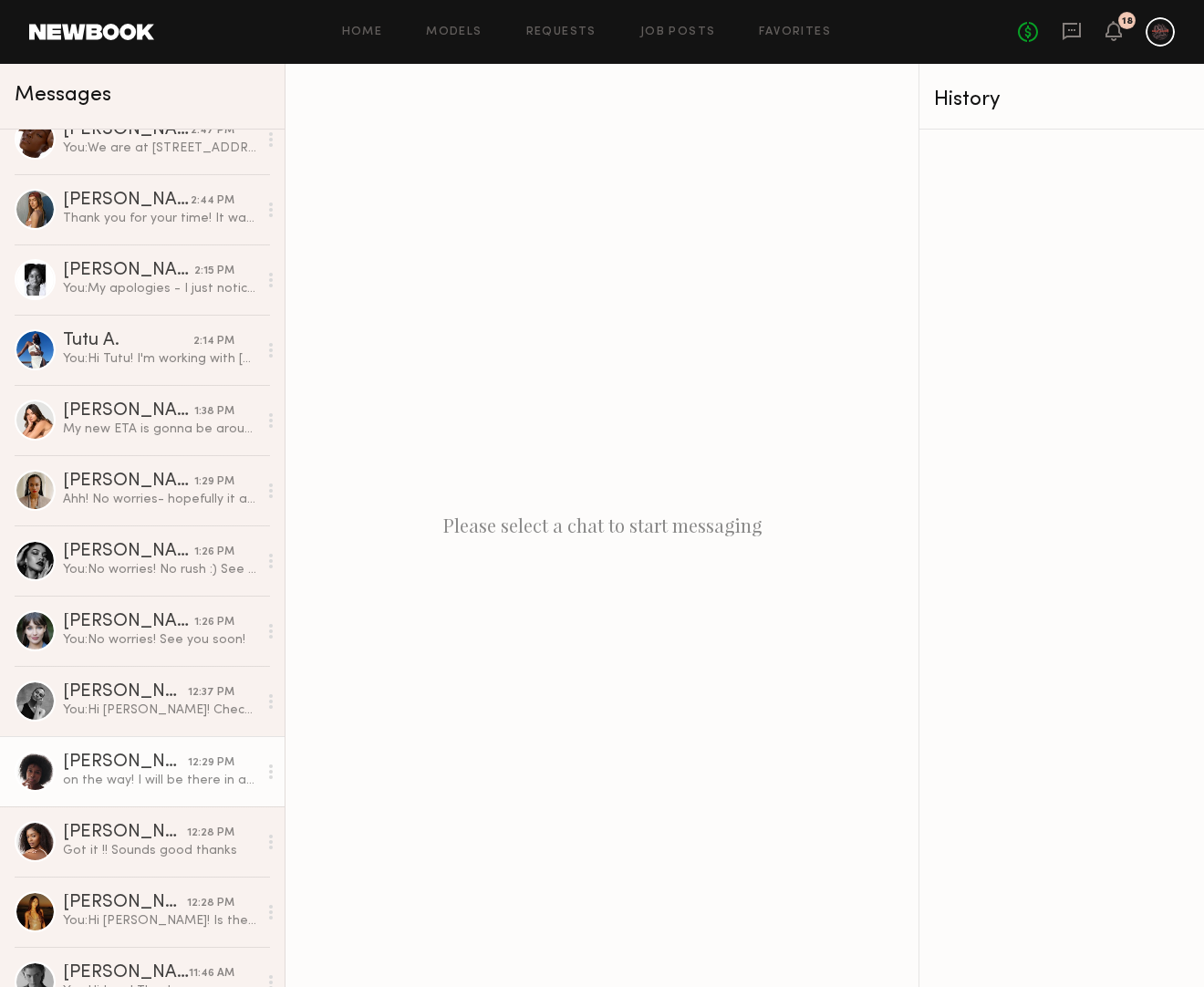 click on "[PERSON_NAME] 12:29 PM on the way! I will be there in about 15 mins" 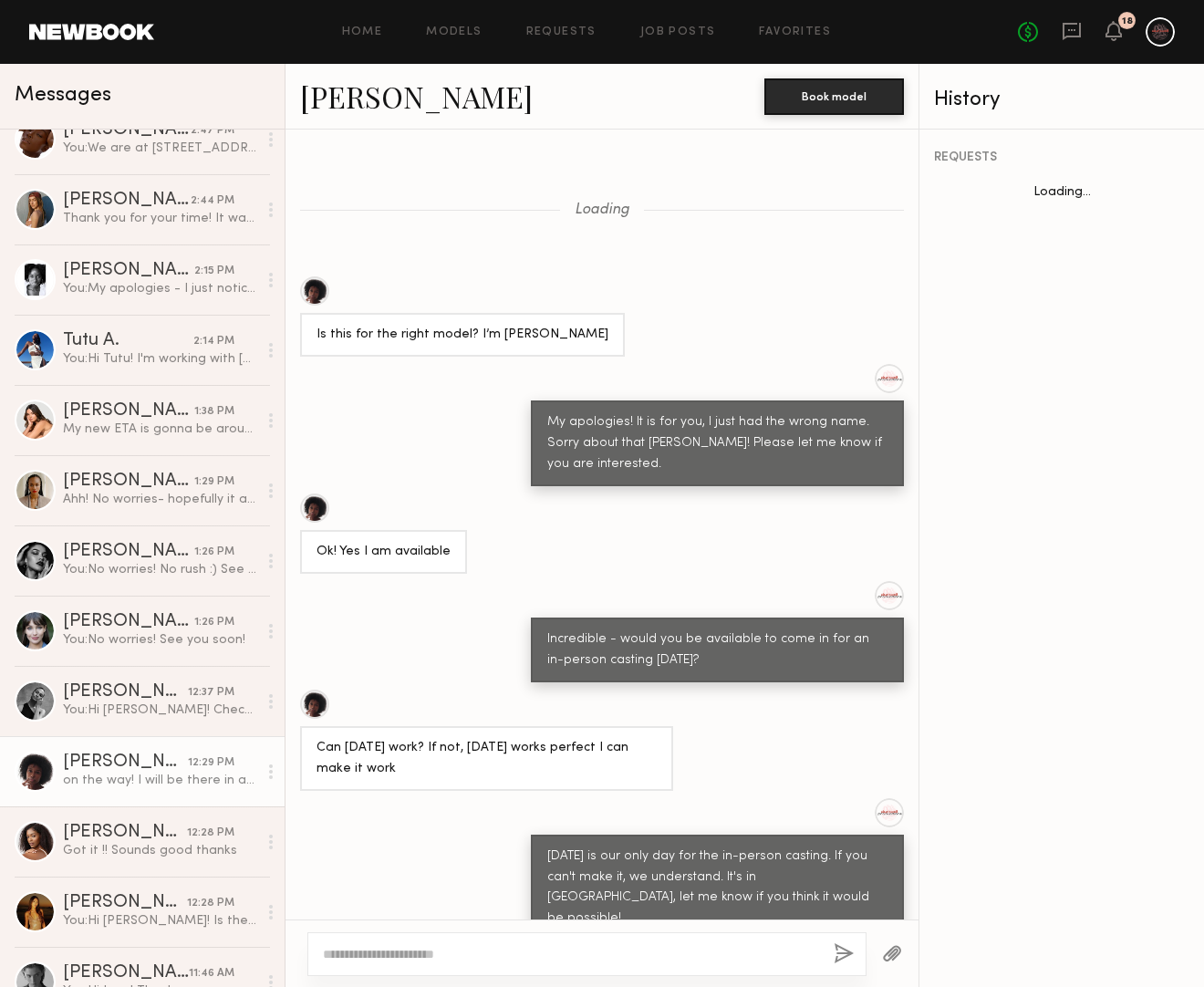 scroll, scrollTop: 451, scrollLeft: 0, axis: vertical 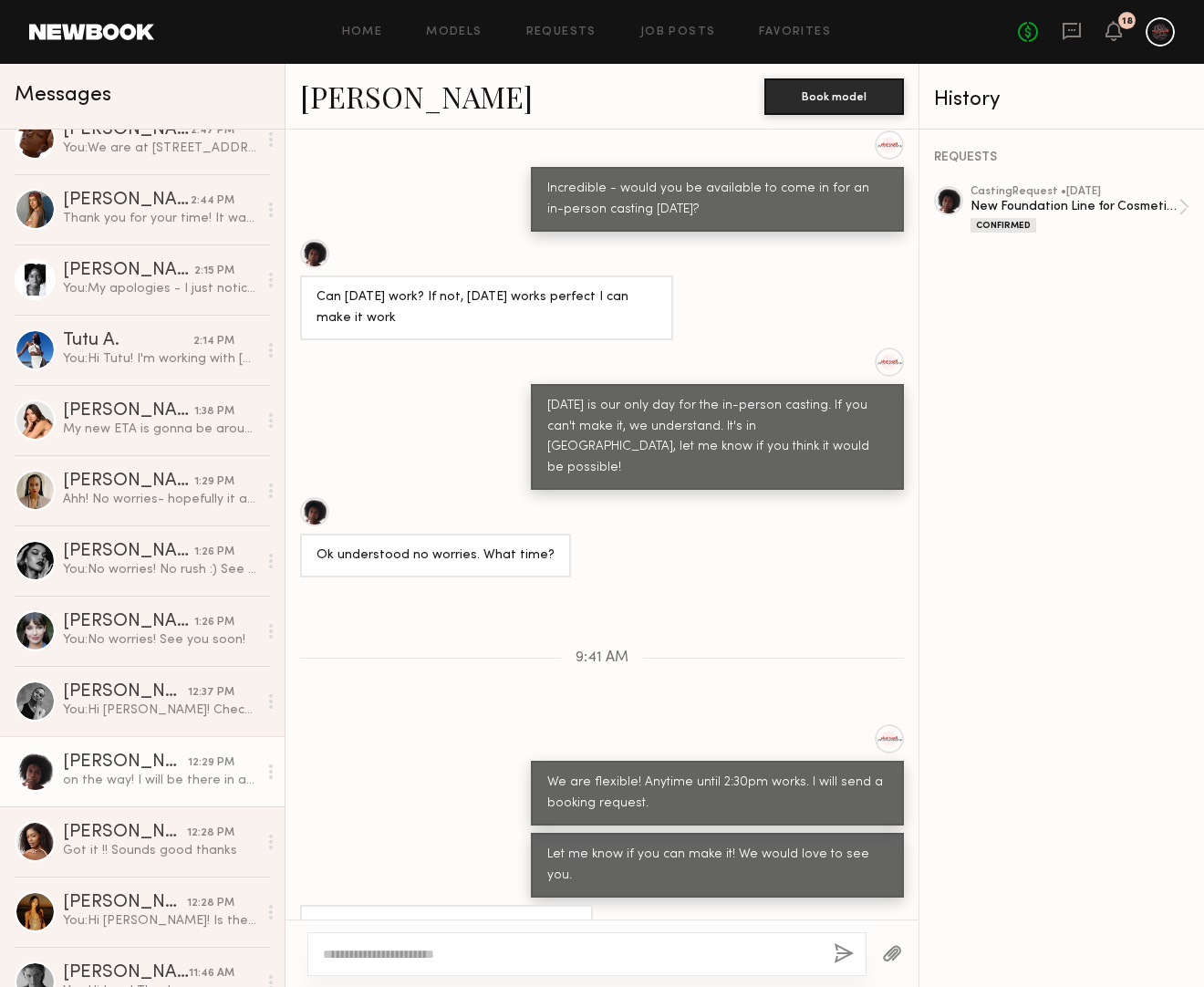 click on "[PERSON_NAME]" 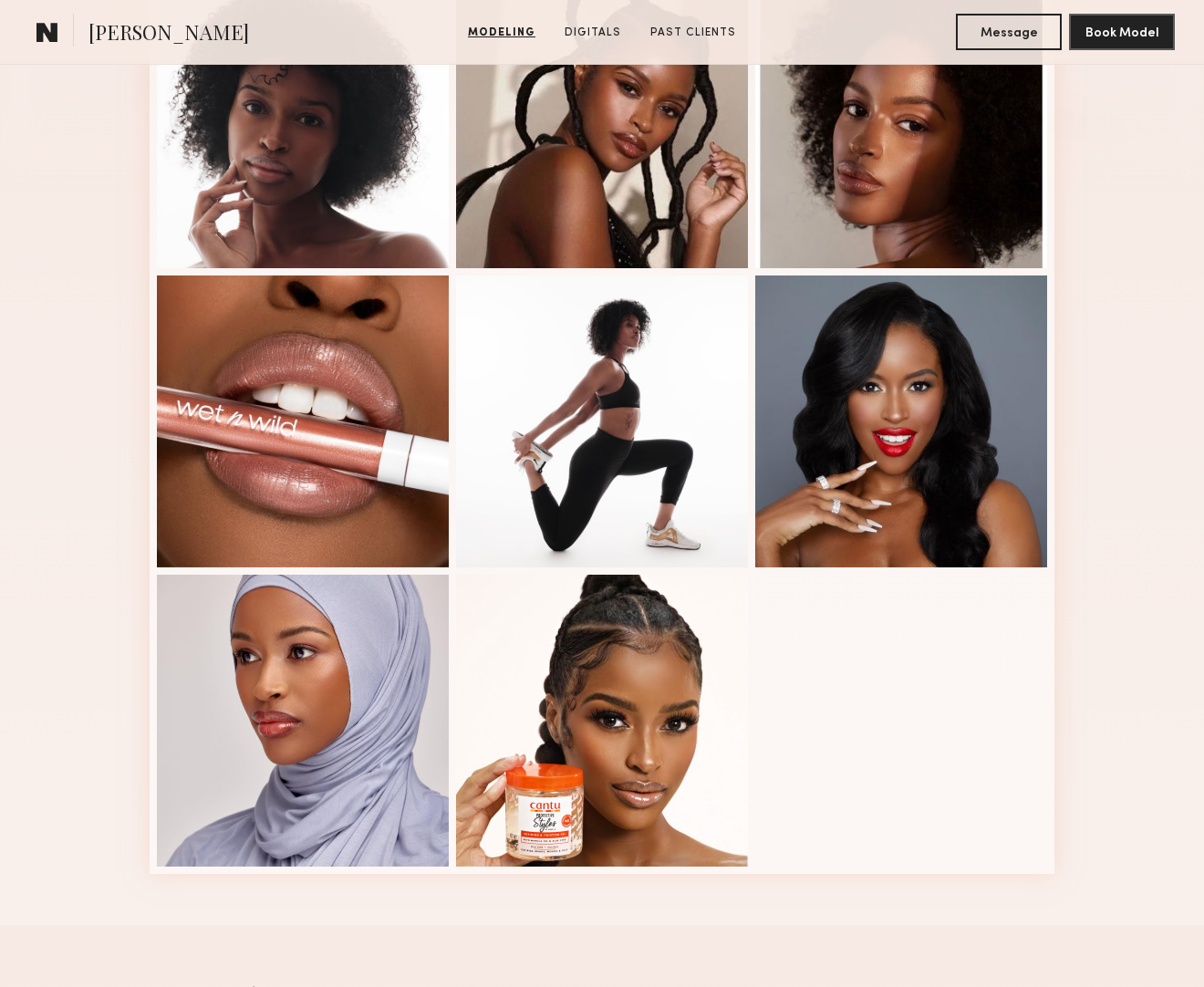 scroll, scrollTop: 425, scrollLeft: 0, axis: vertical 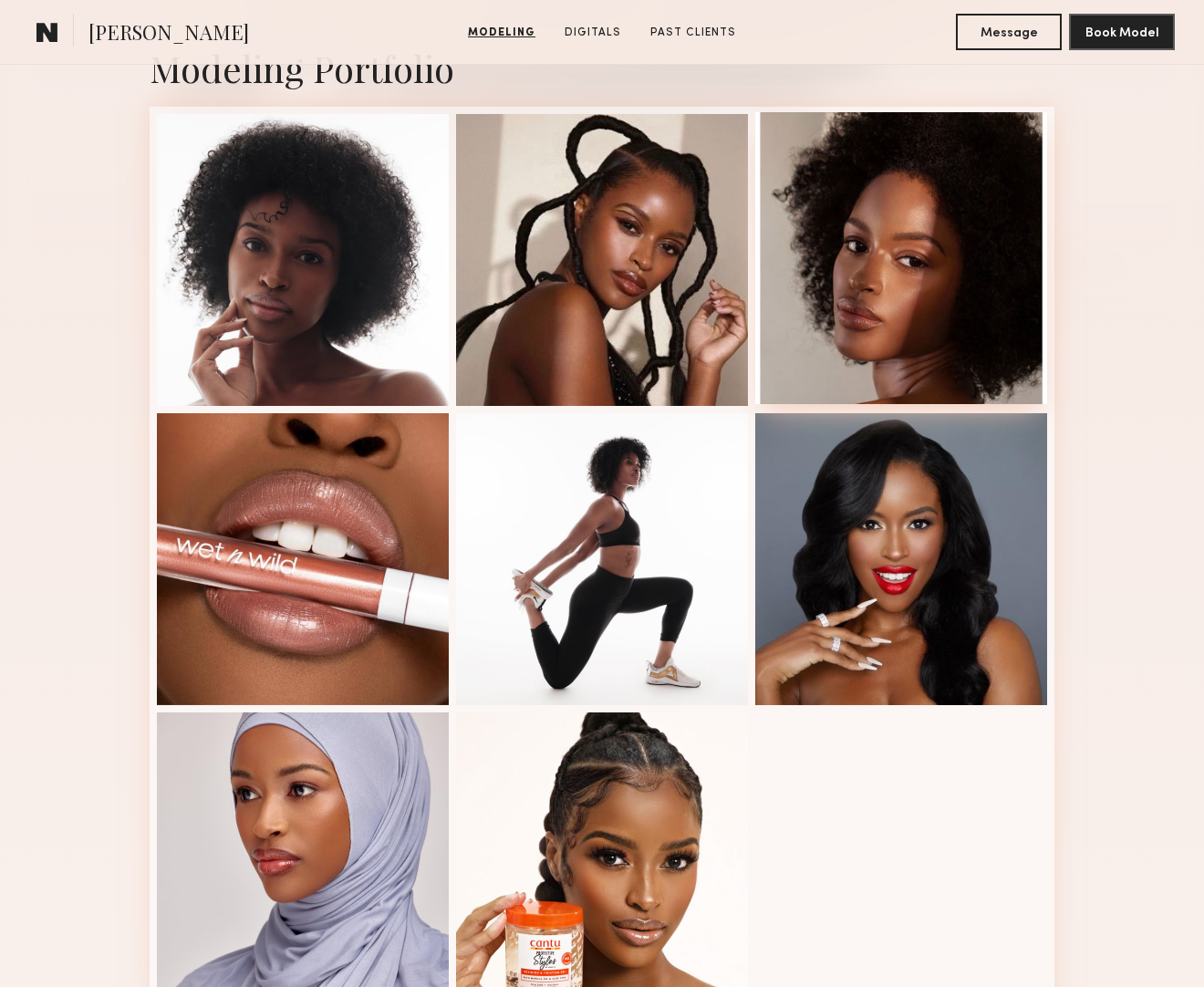 click at bounding box center (901, 258) 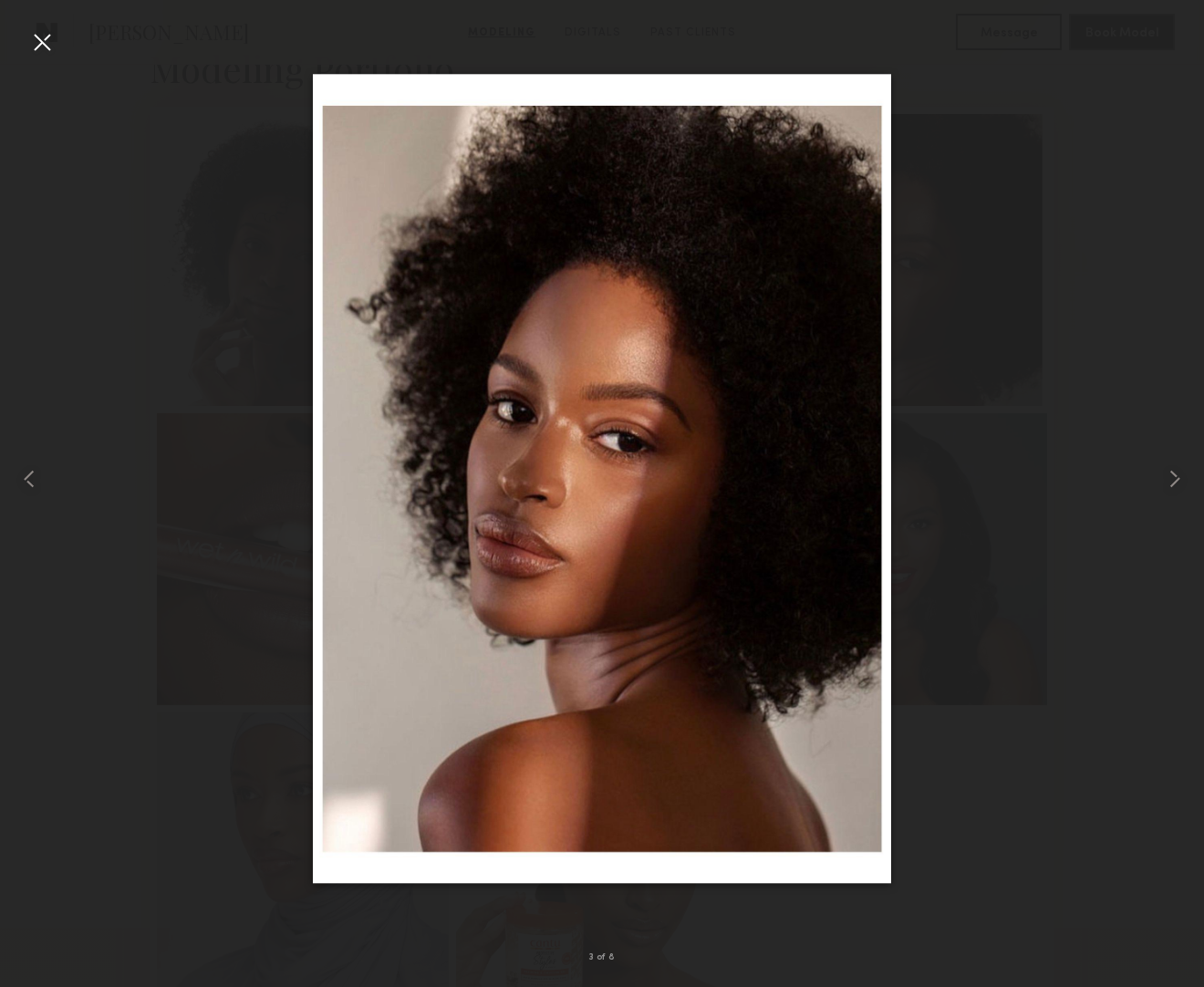 click at bounding box center [42, 42] 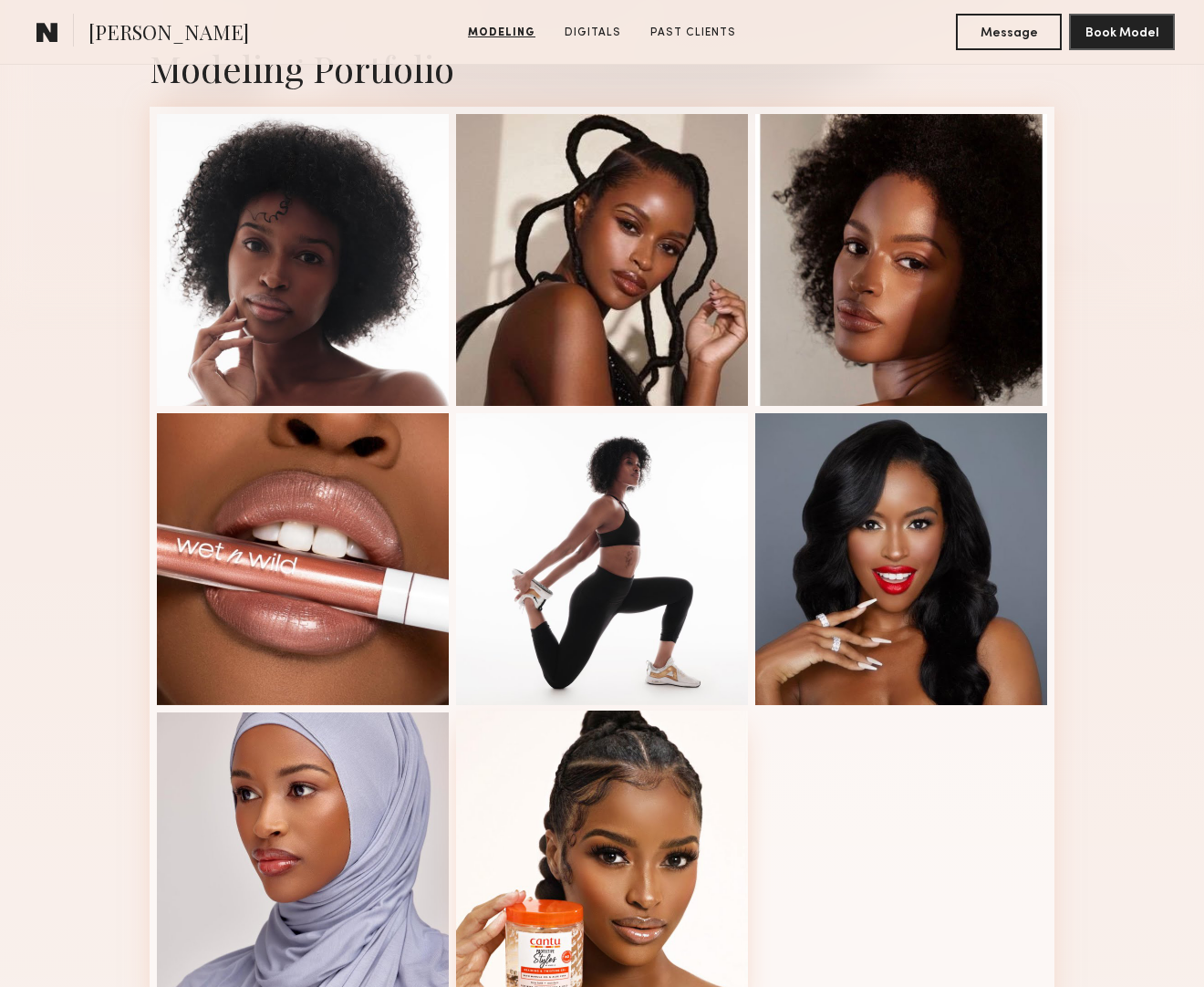click at bounding box center (602, 857) 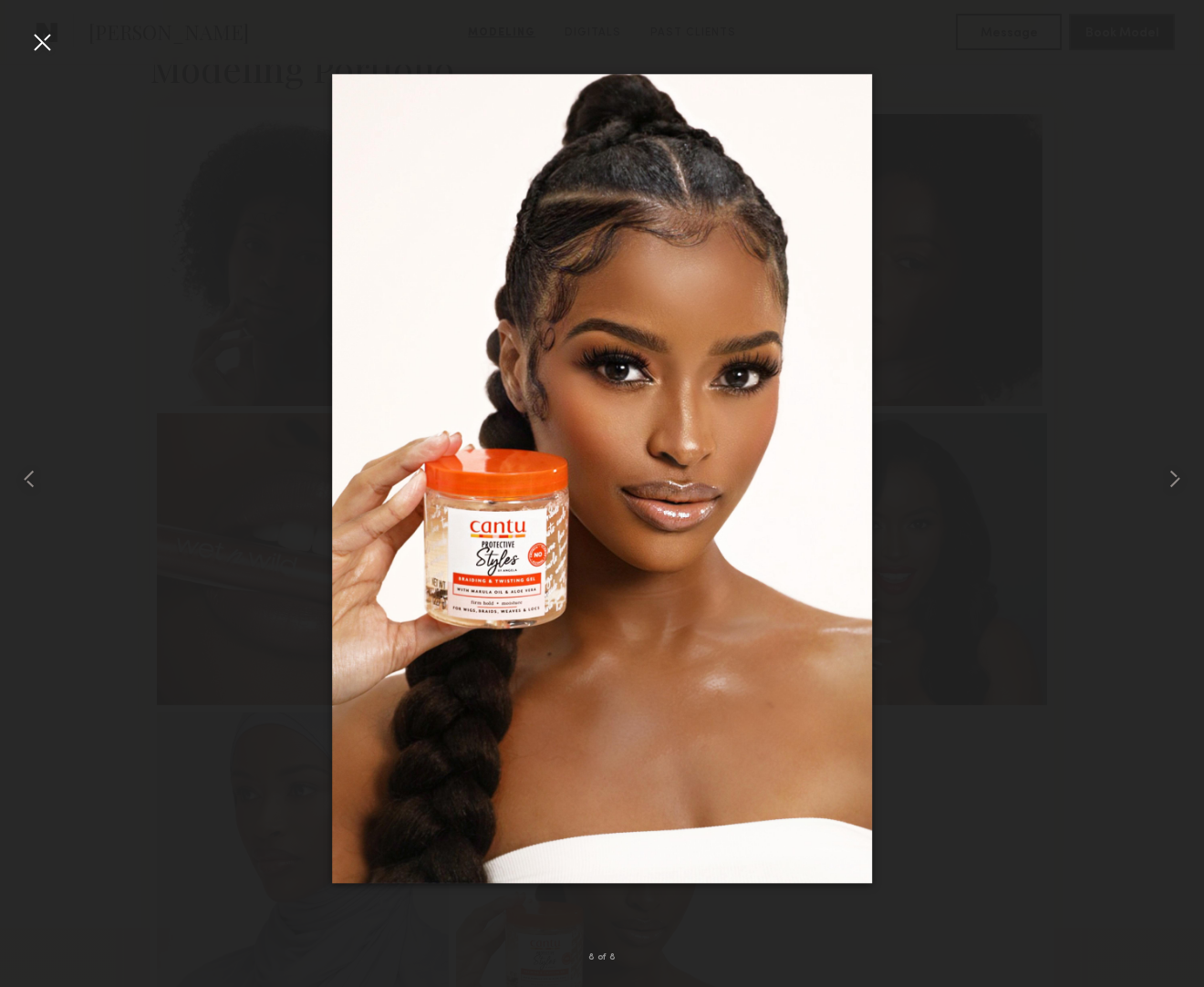 click at bounding box center [42, 42] 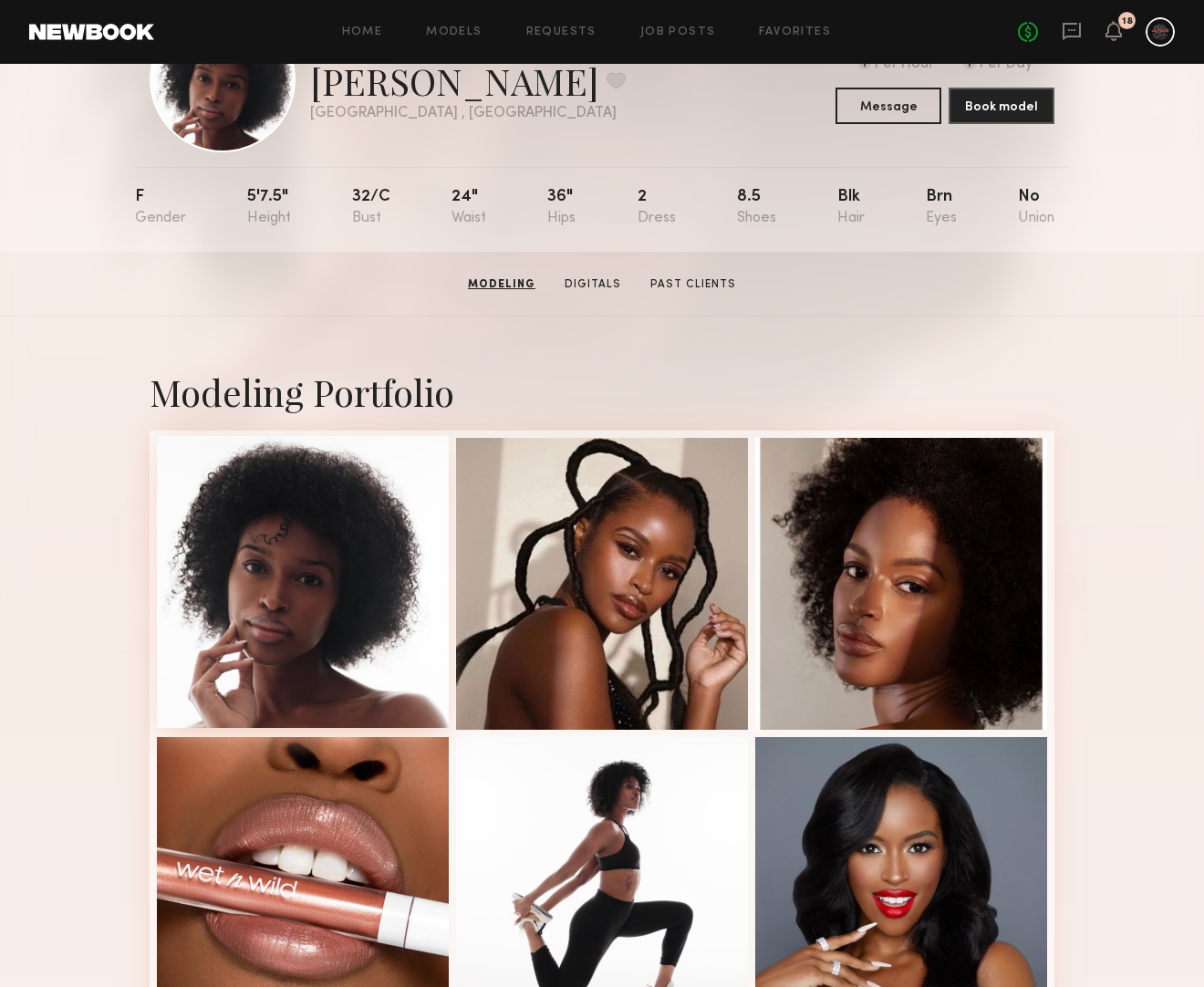 scroll, scrollTop: 0, scrollLeft: 0, axis: both 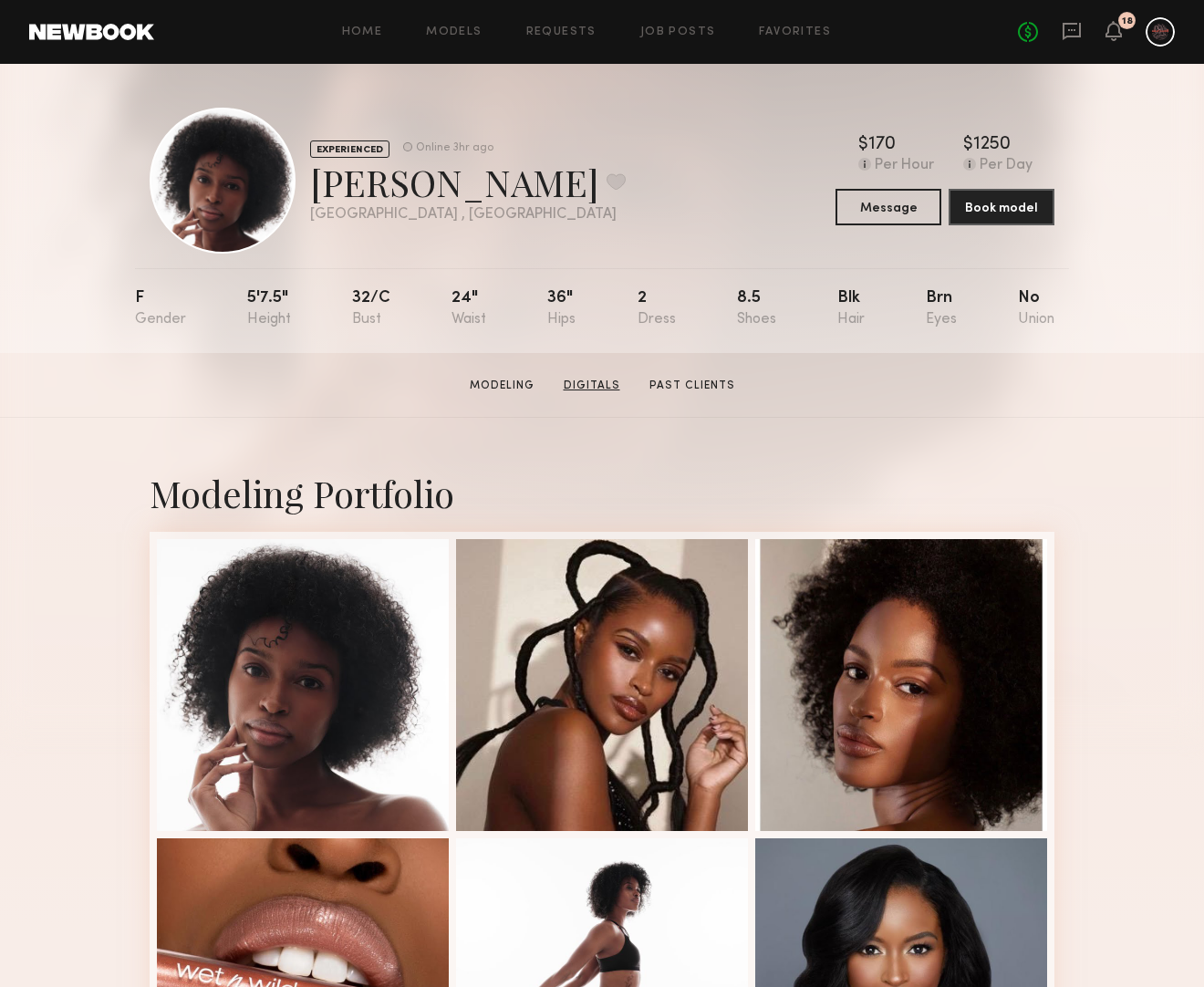 click on "Digitals" 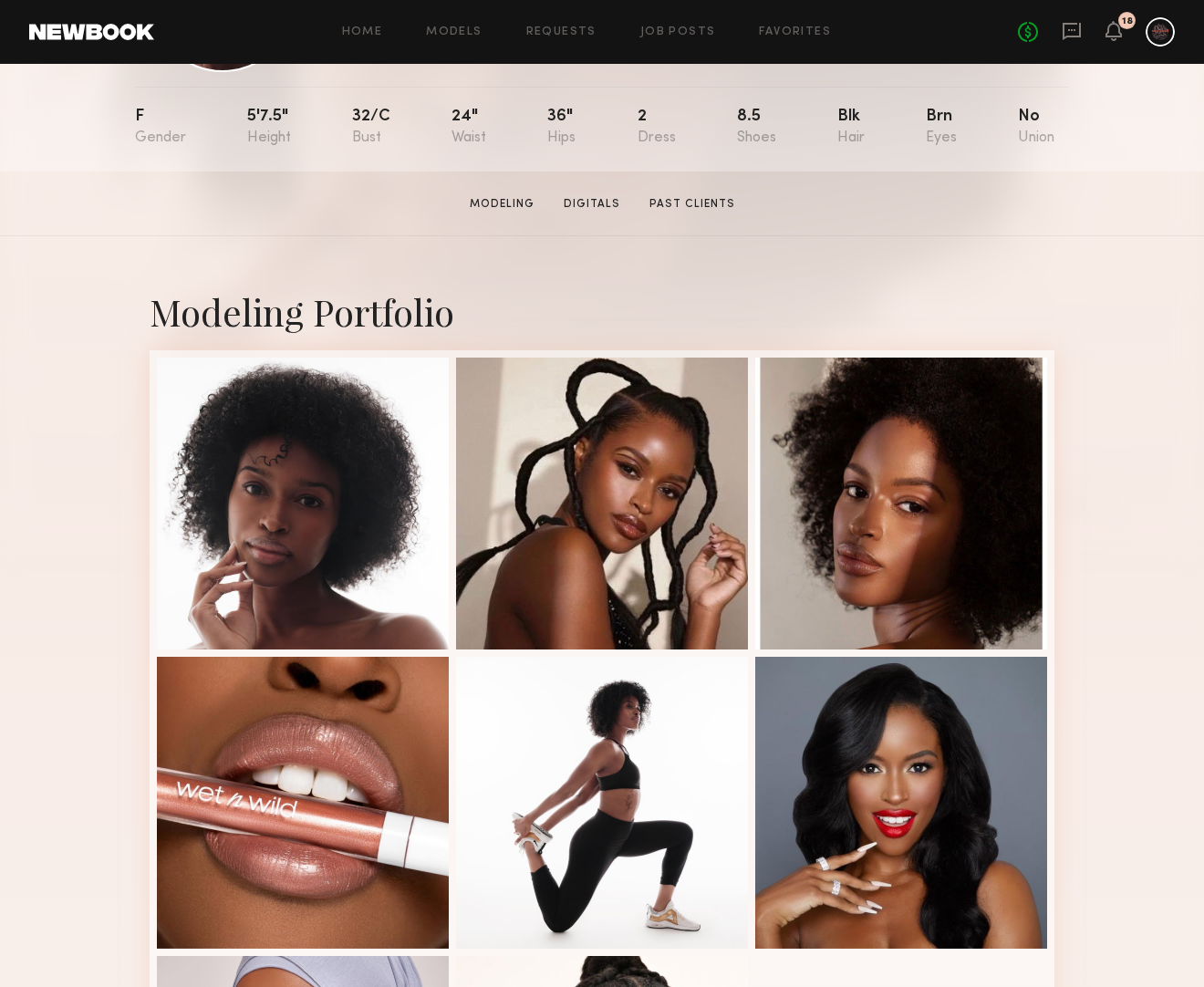 scroll, scrollTop: 0, scrollLeft: 0, axis: both 